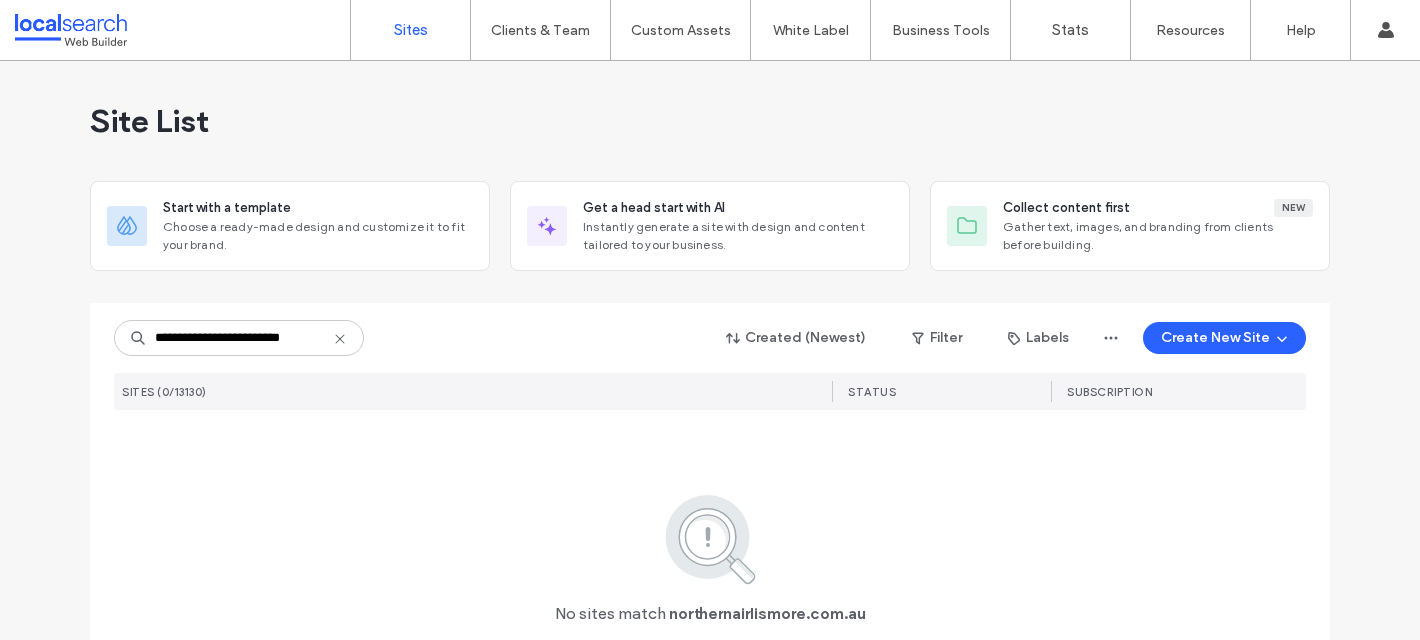 scroll, scrollTop: 0, scrollLeft: 0, axis: both 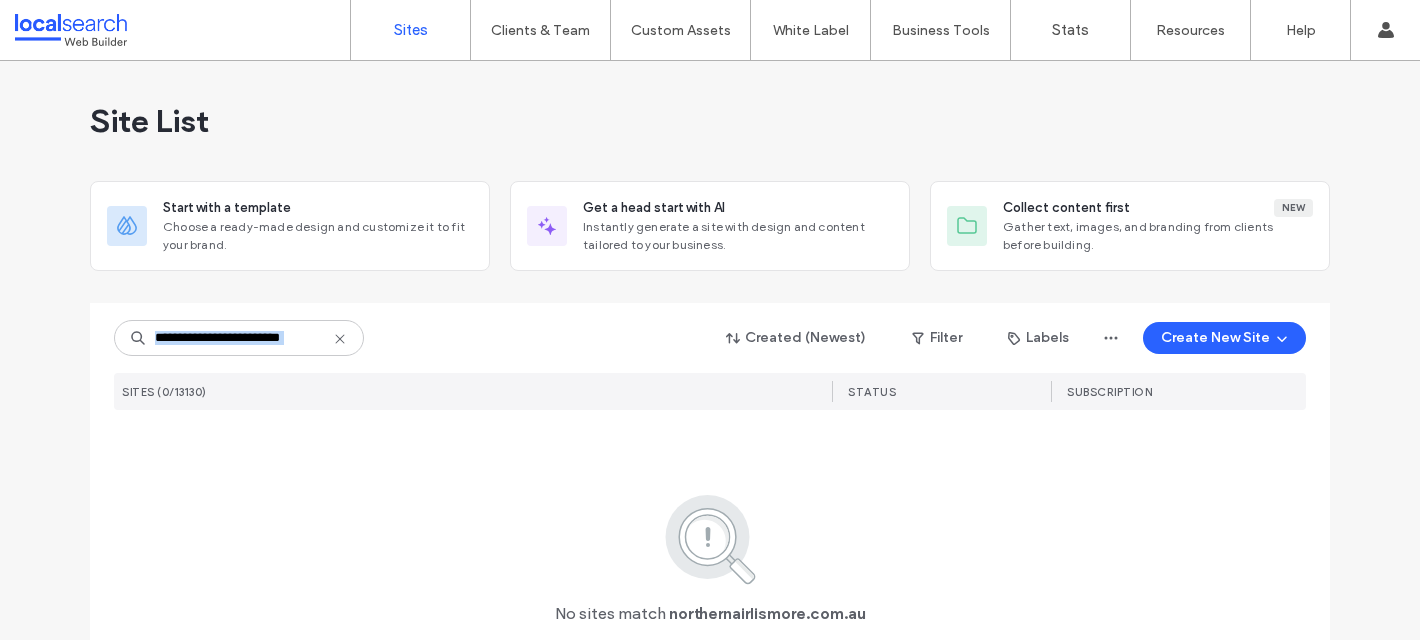 click 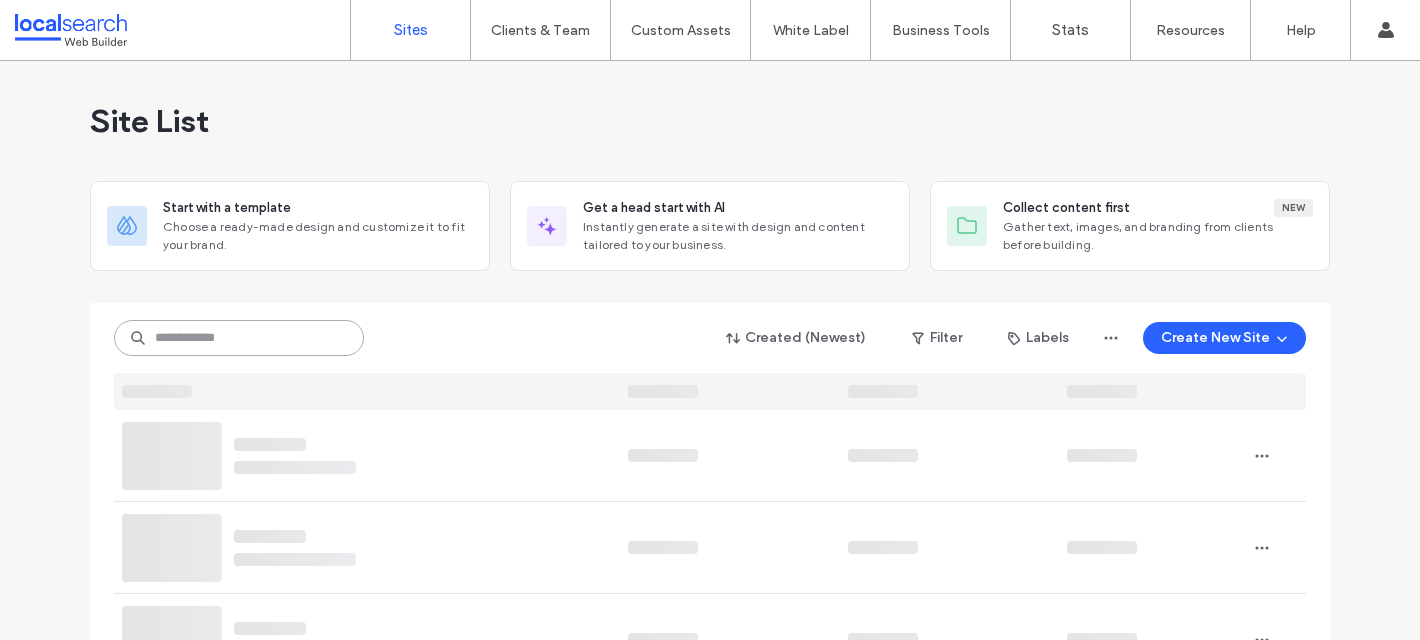 paste on "*******" 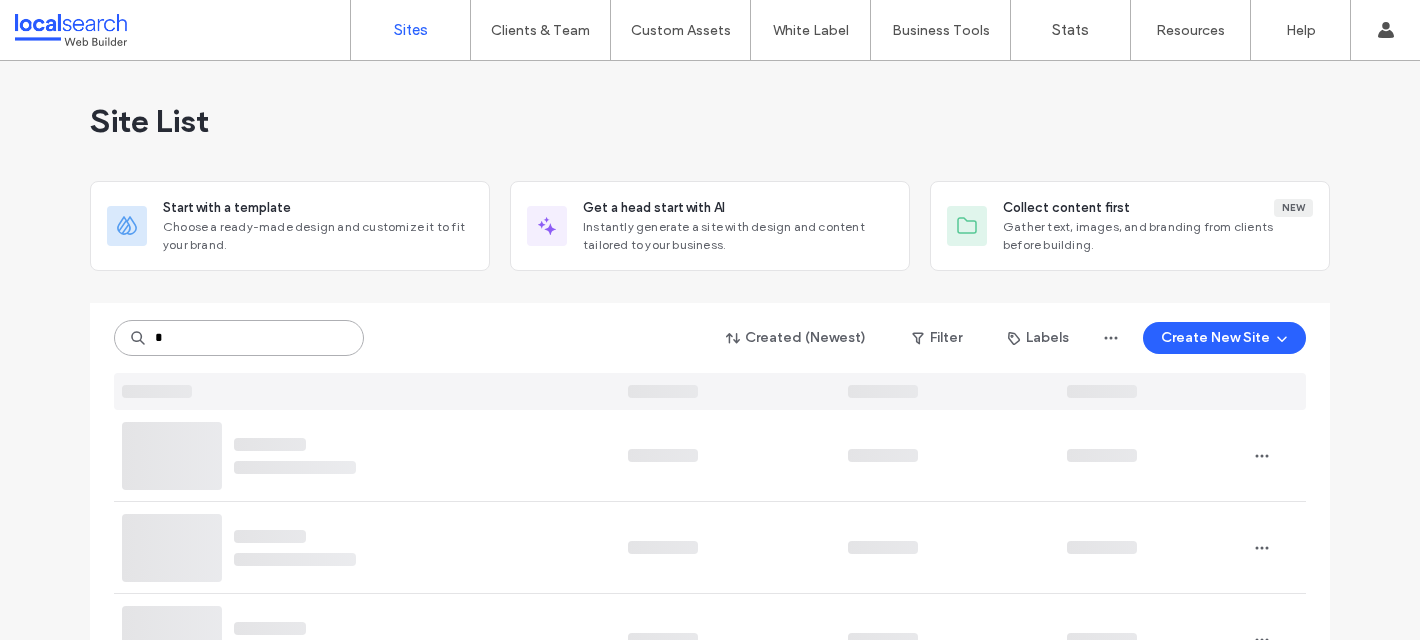 type on "*" 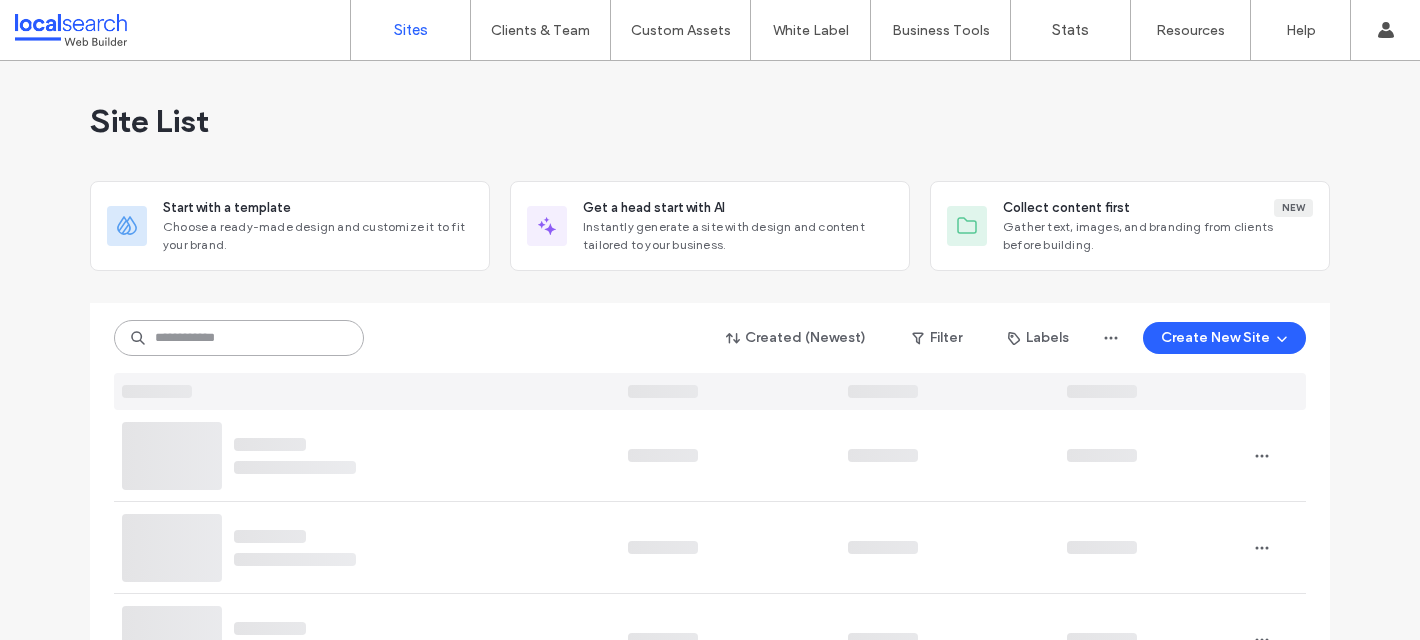 paste on "*******" 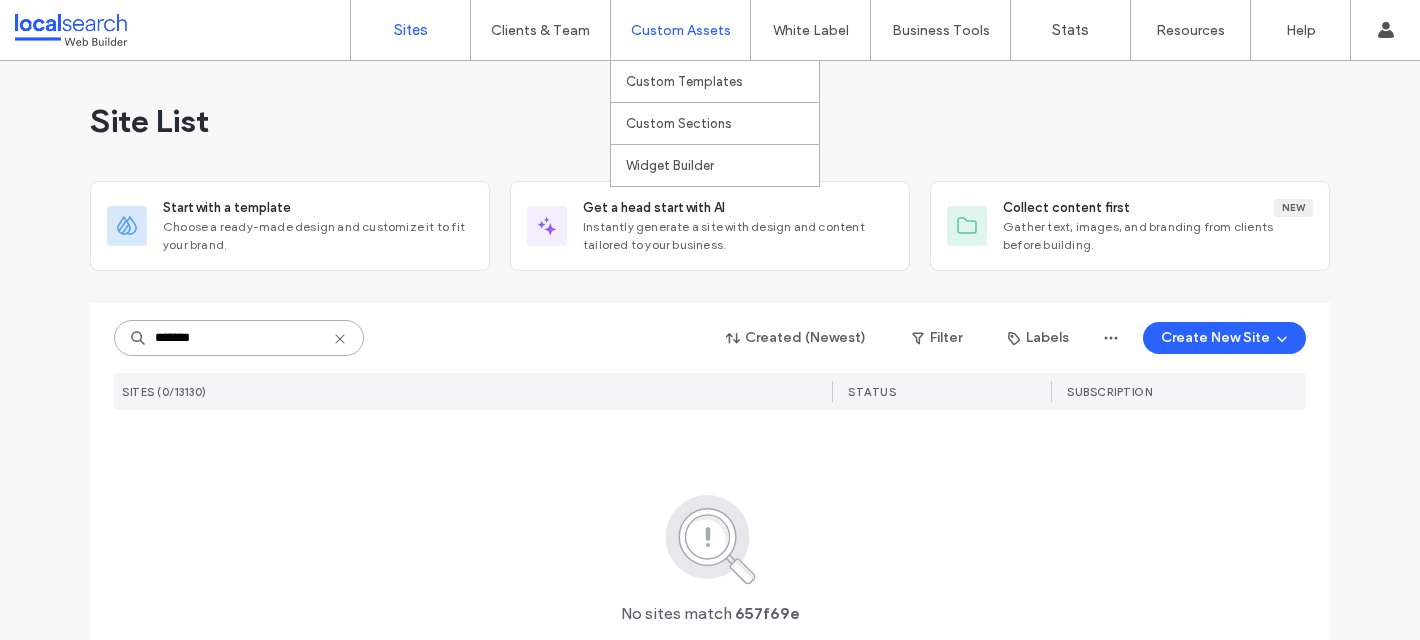 type on "*******" 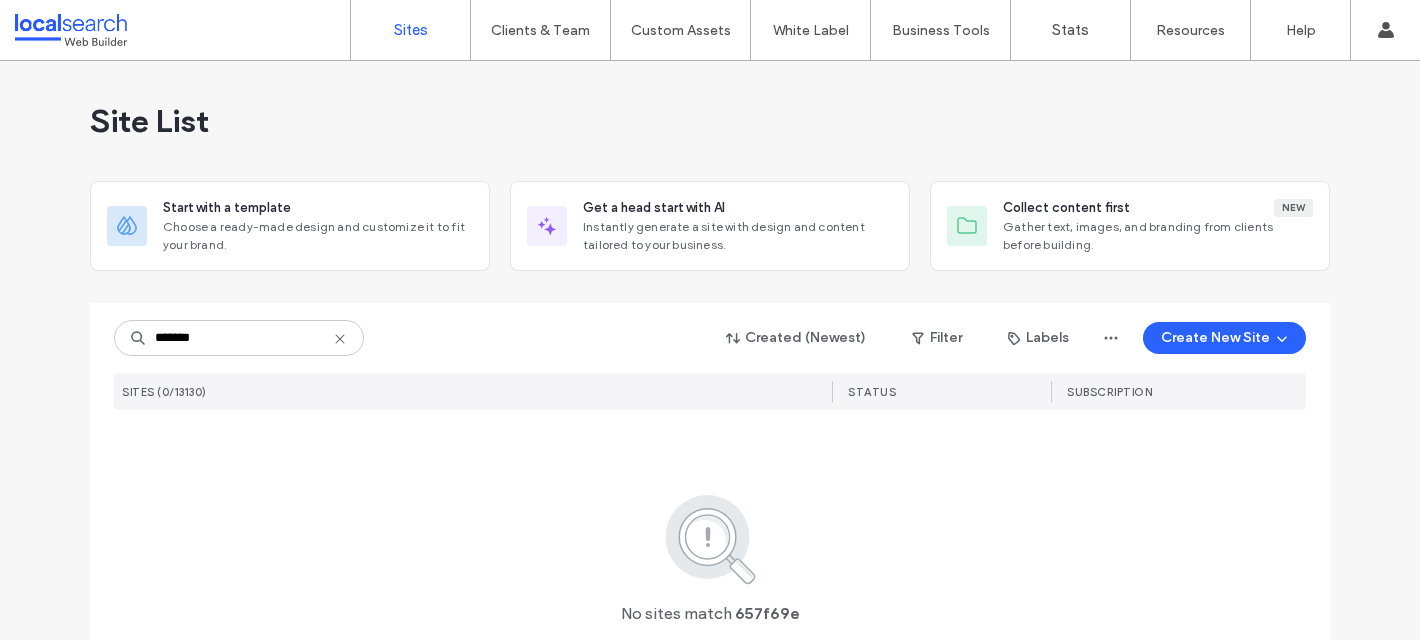 click 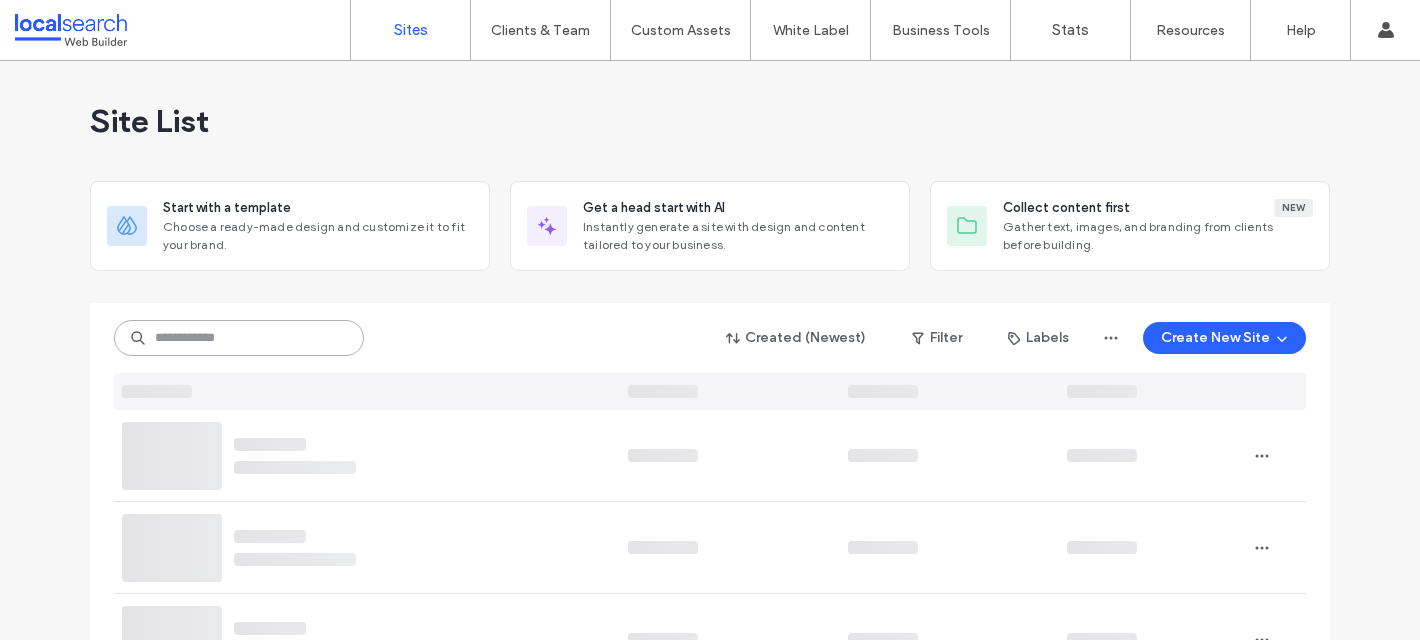 paste on "********" 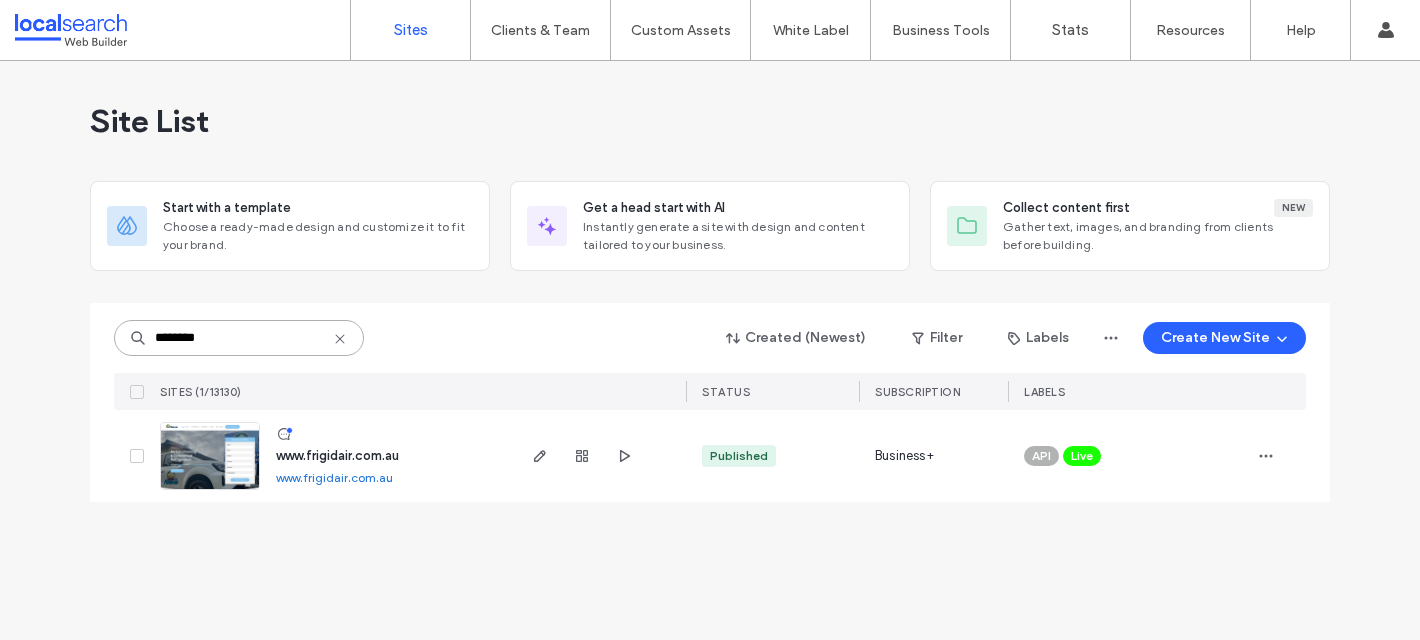 type on "********" 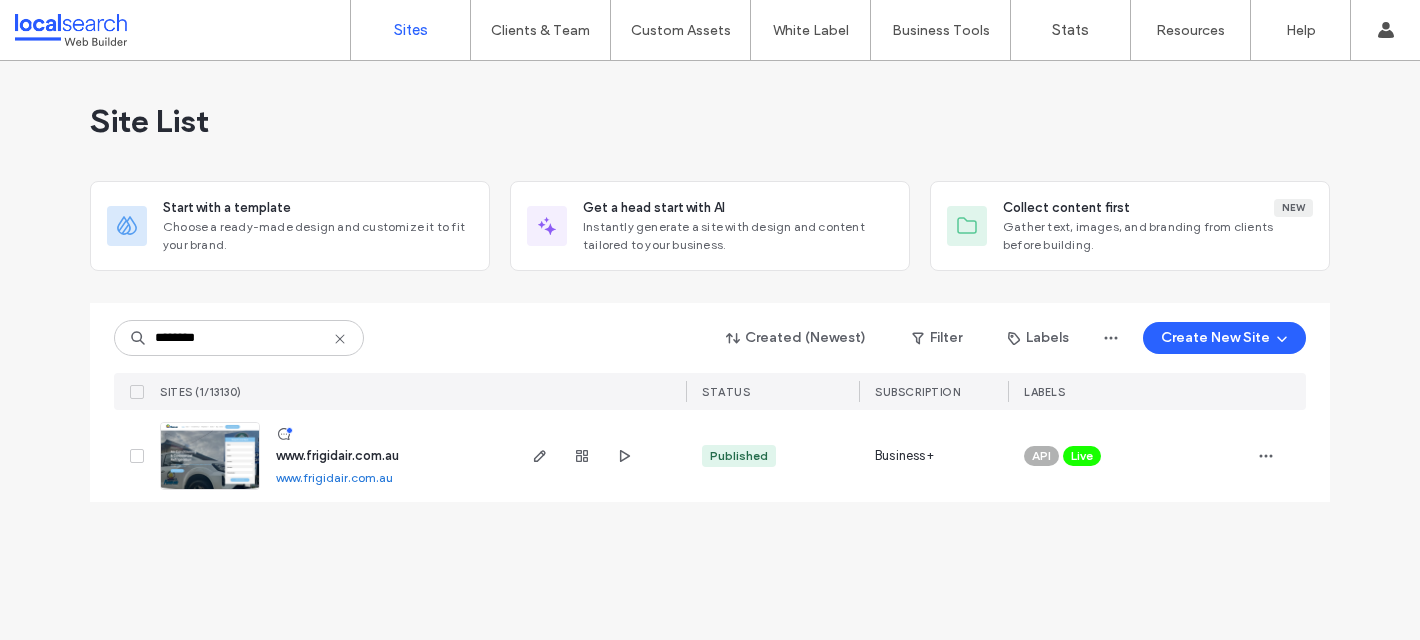 click on "www.frigidair.com.au" at bounding box center (337, 455) 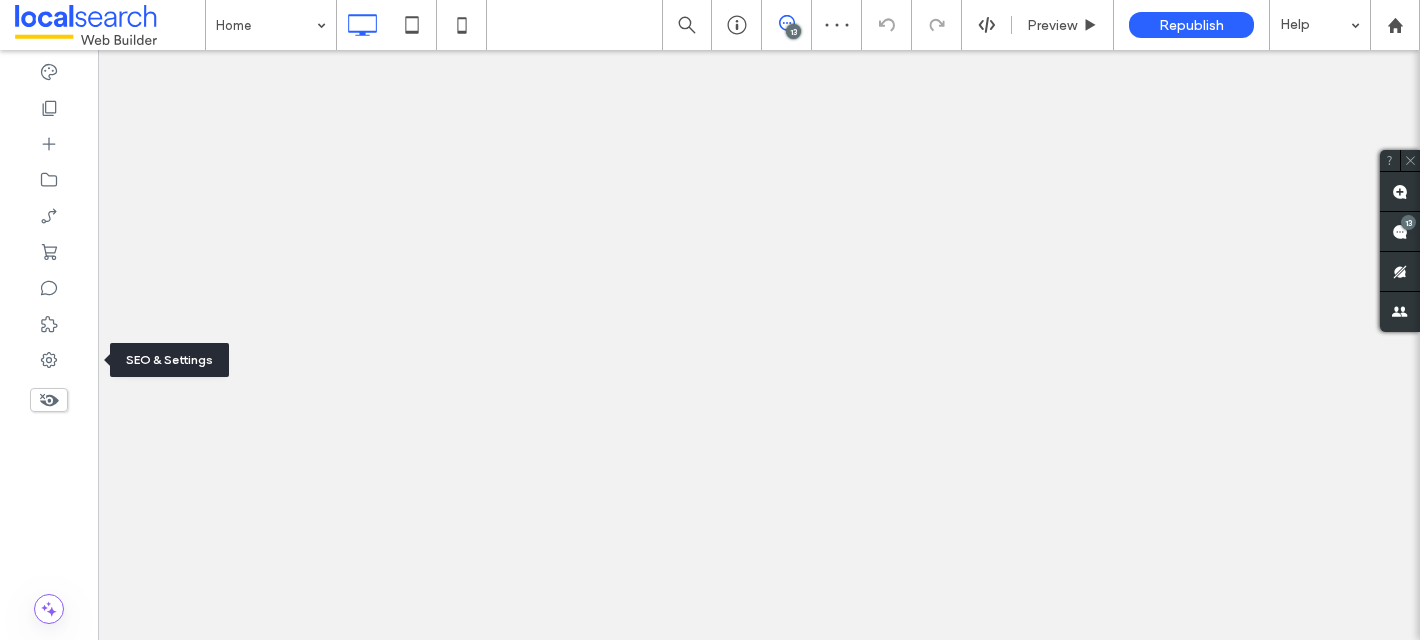 click at bounding box center [49, 360] 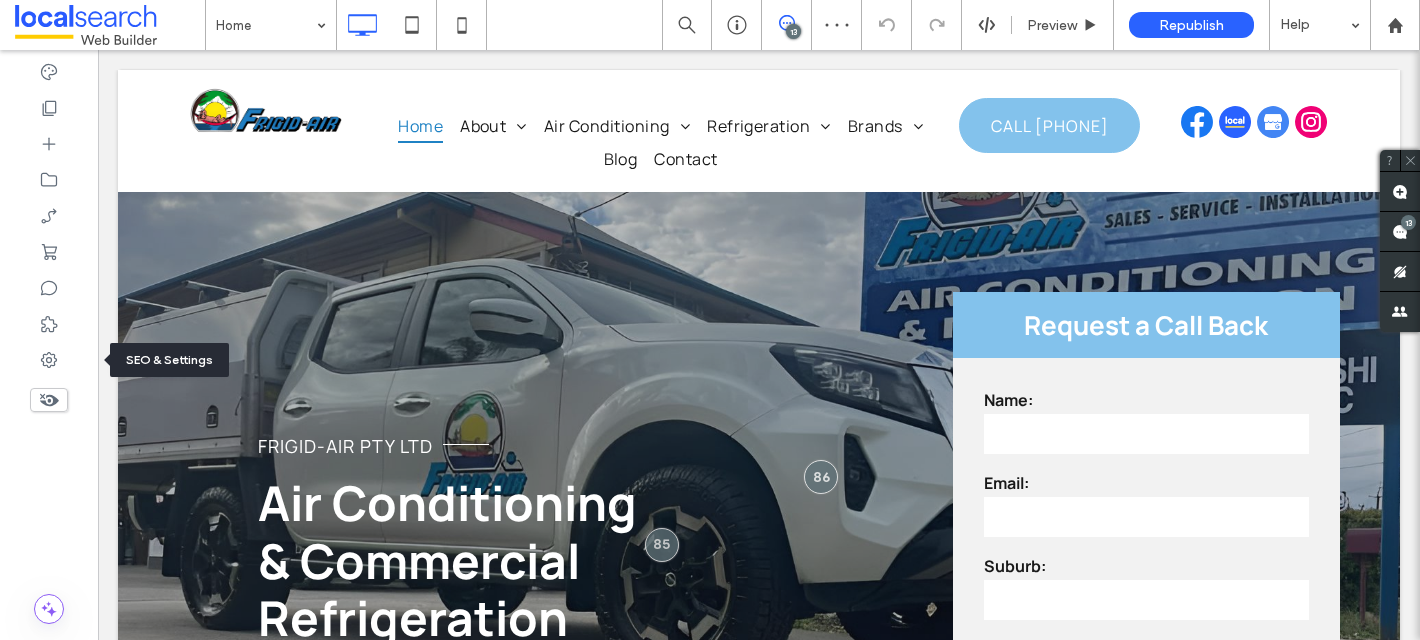 scroll, scrollTop: 0, scrollLeft: 0, axis: both 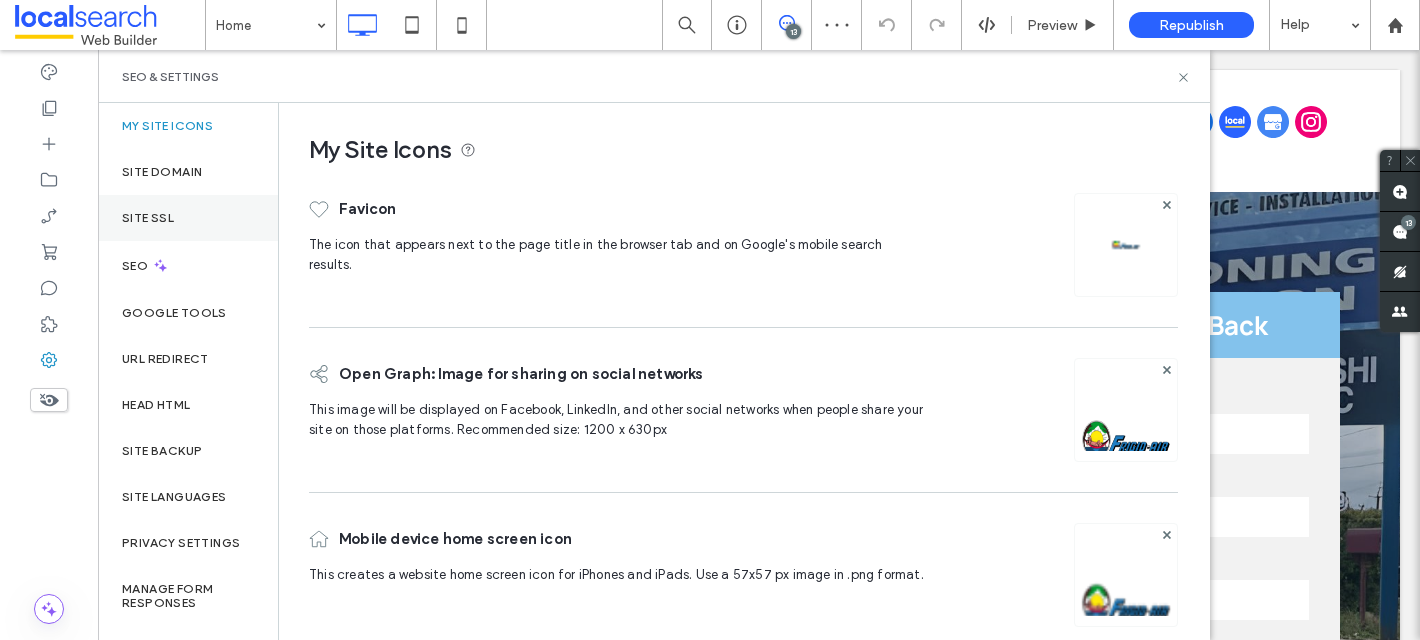 click on "Site SSL" at bounding box center (188, 218) 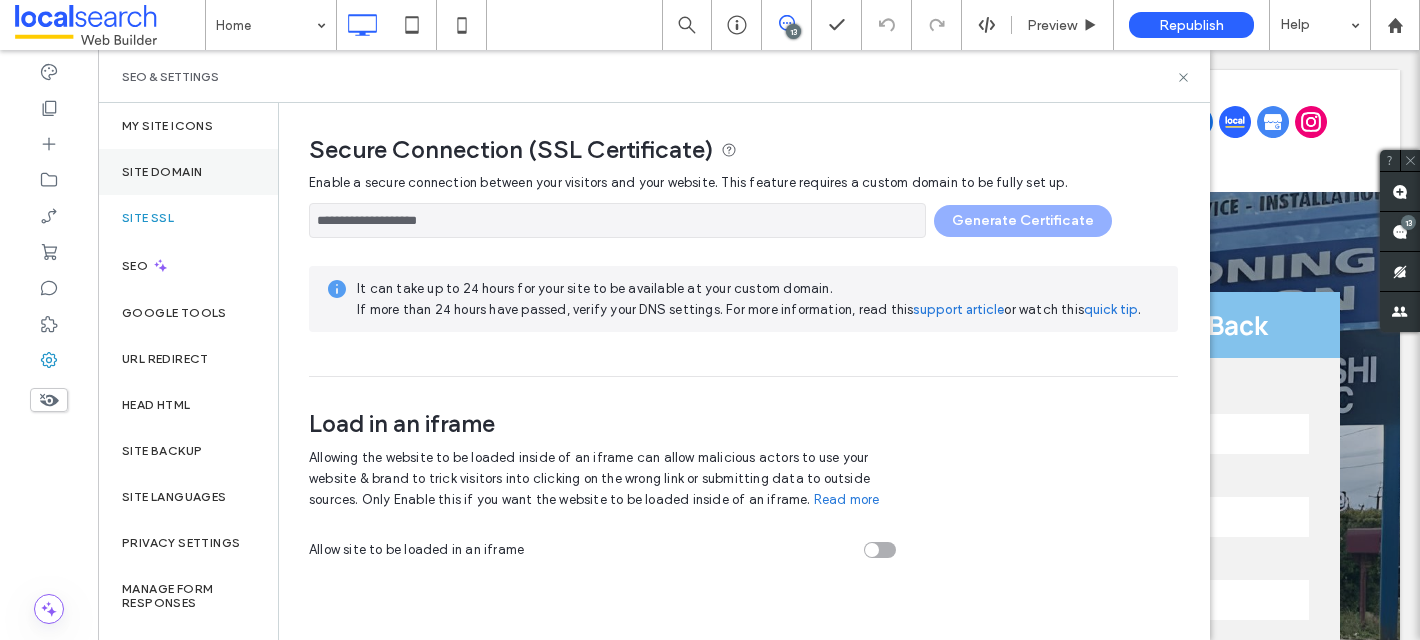 click on "Site Domain" at bounding box center [162, 172] 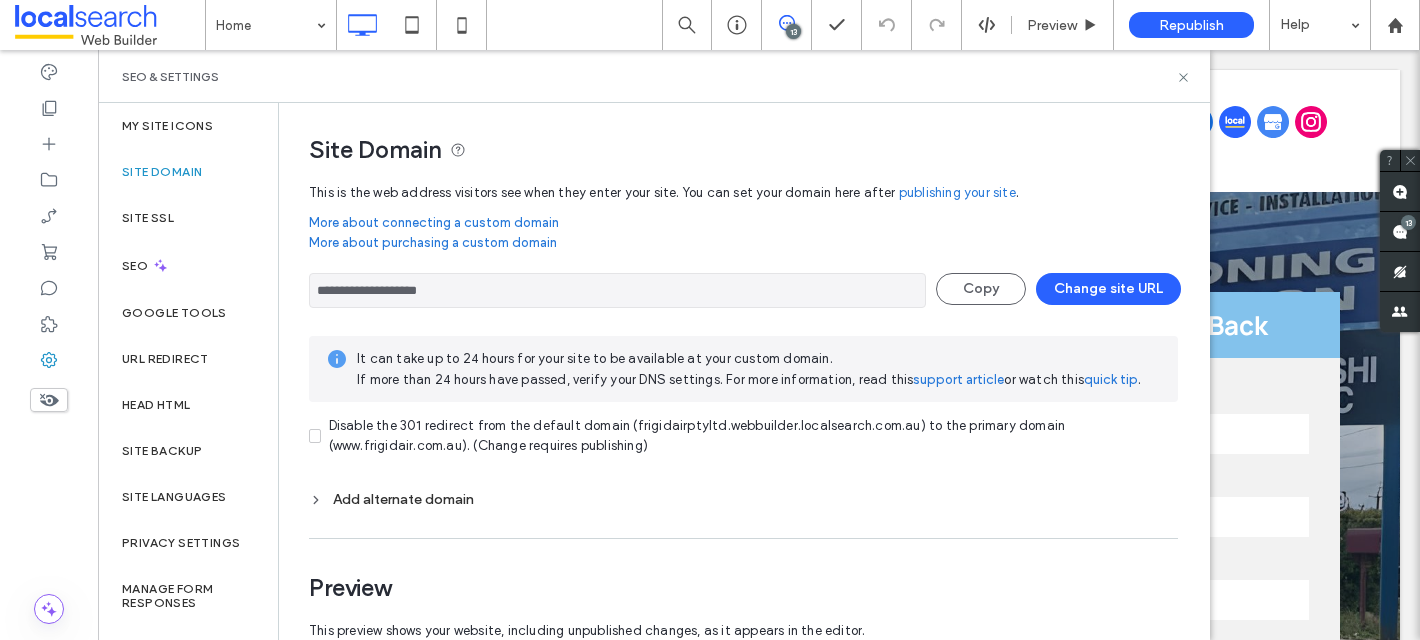 drag, startPoint x: 454, startPoint y: 291, endPoint x: 355, endPoint y: 289, distance: 99.0202 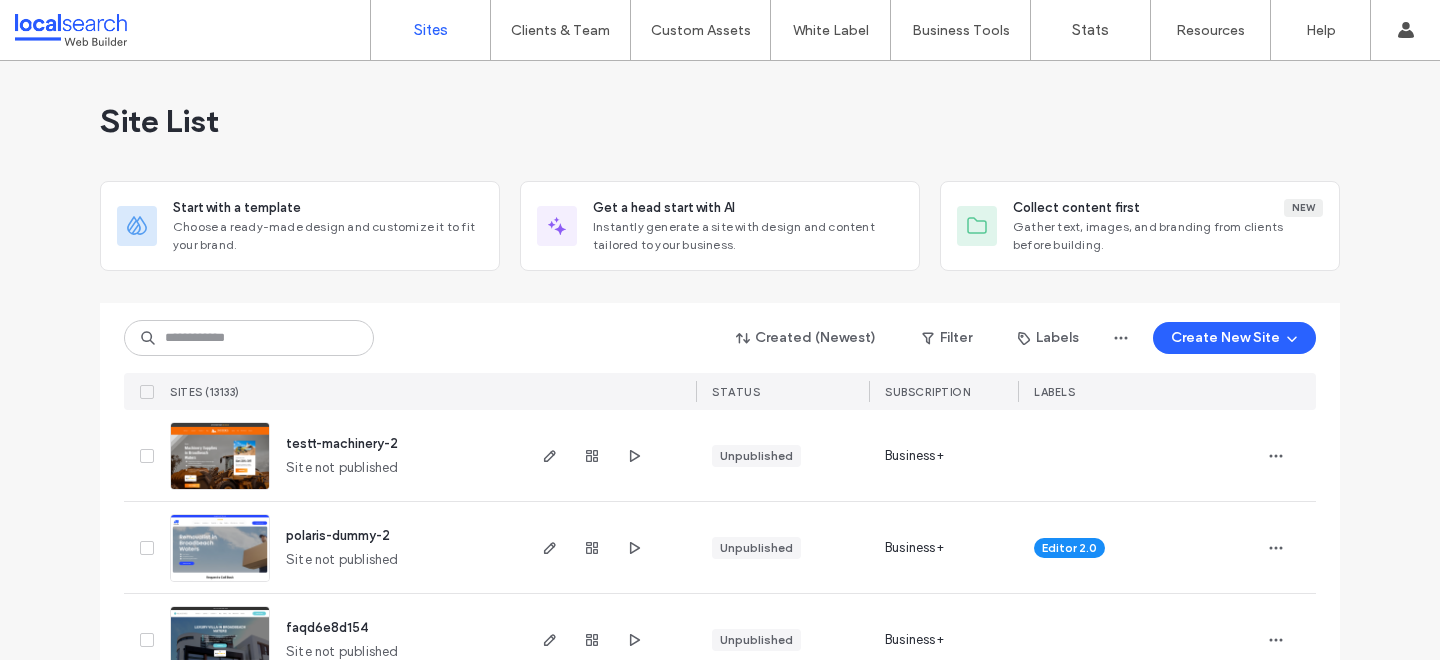 scroll, scrollTop: 0, scrollLeft: 0, axis: both 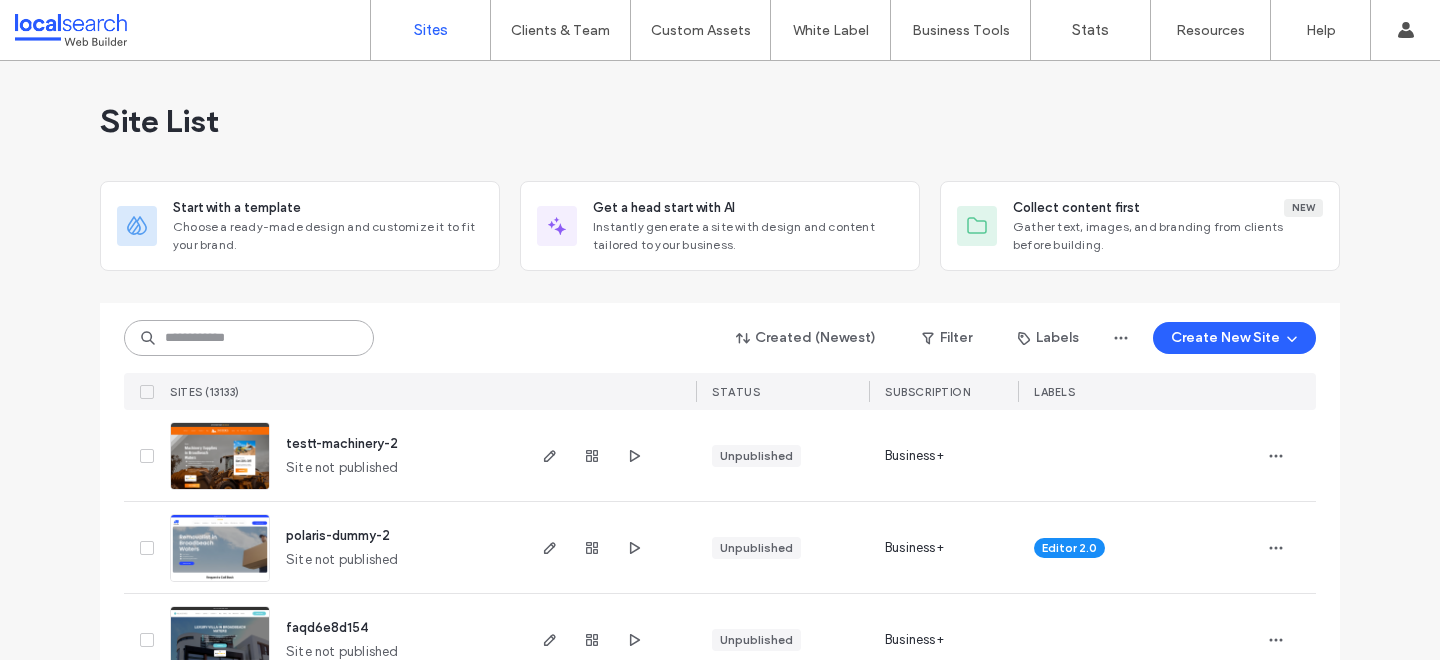 click at bounding box center [249, 338] 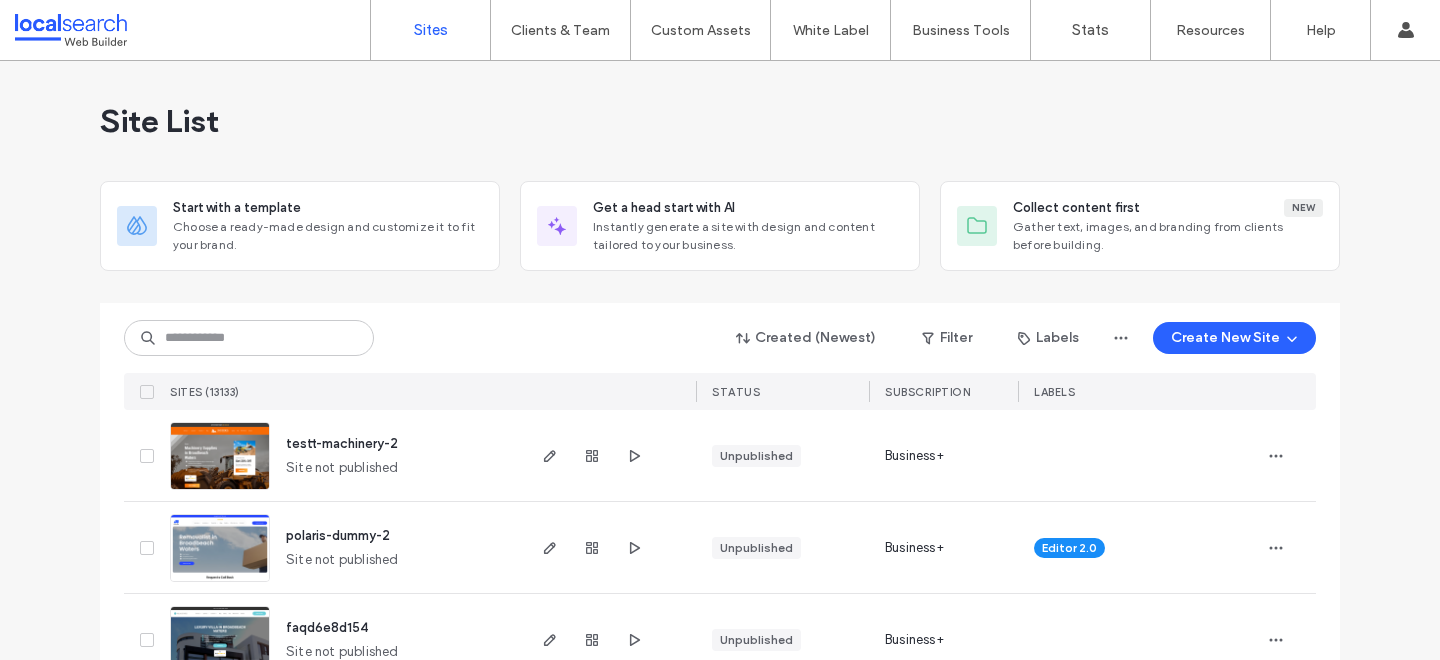 scroll, scrollTop: 0, scrollLeft: 0, axis: both 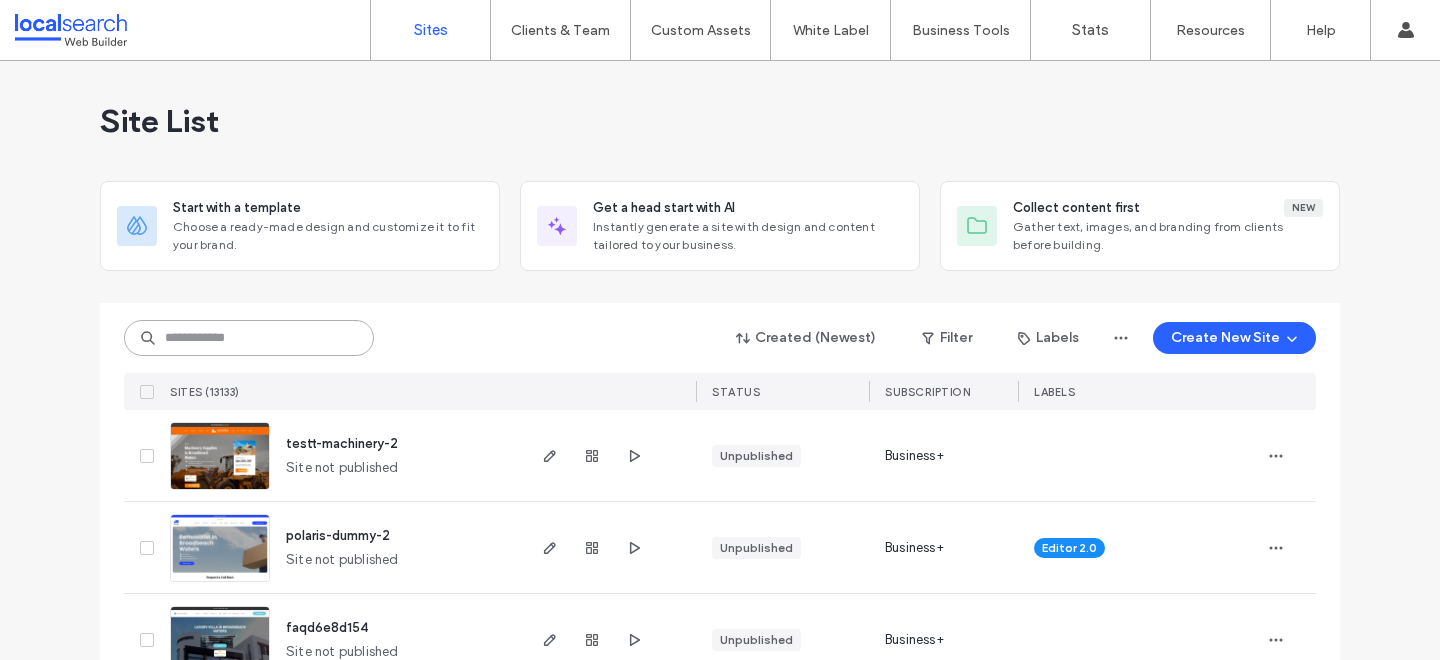 click at bounding box center (249, 338) 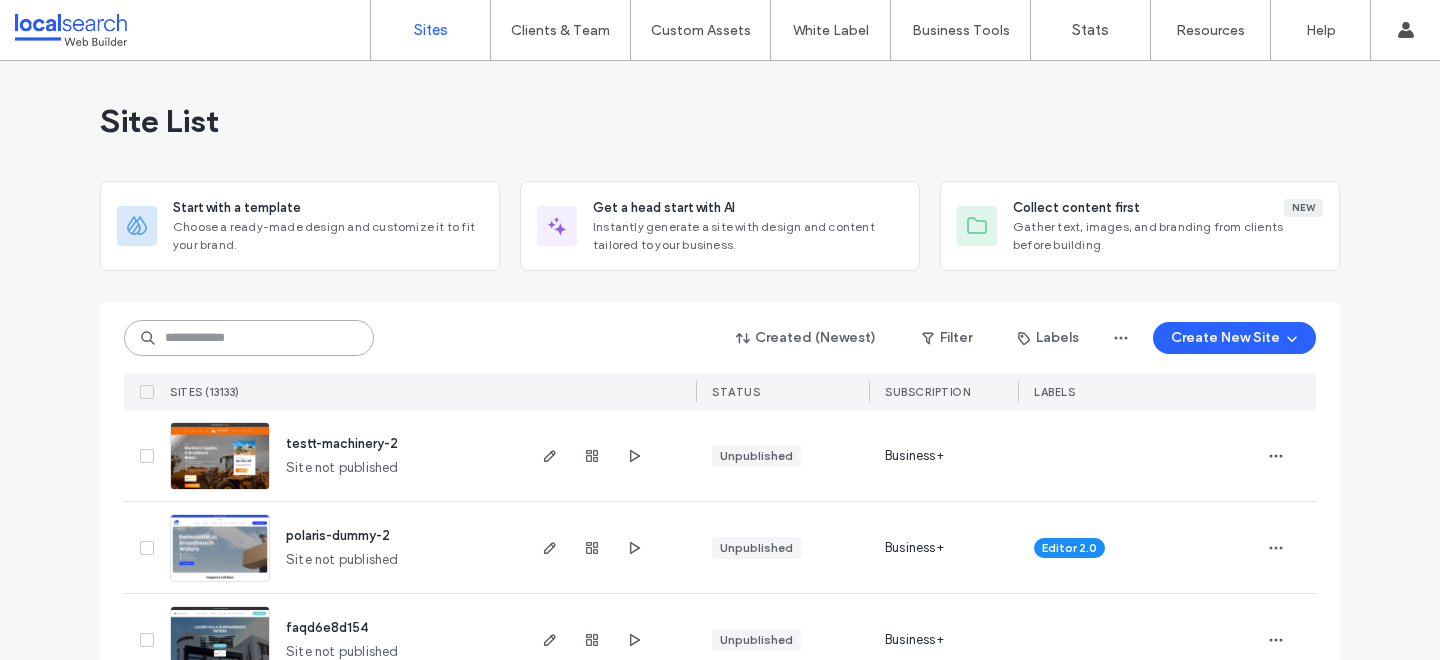 paste on "**********" 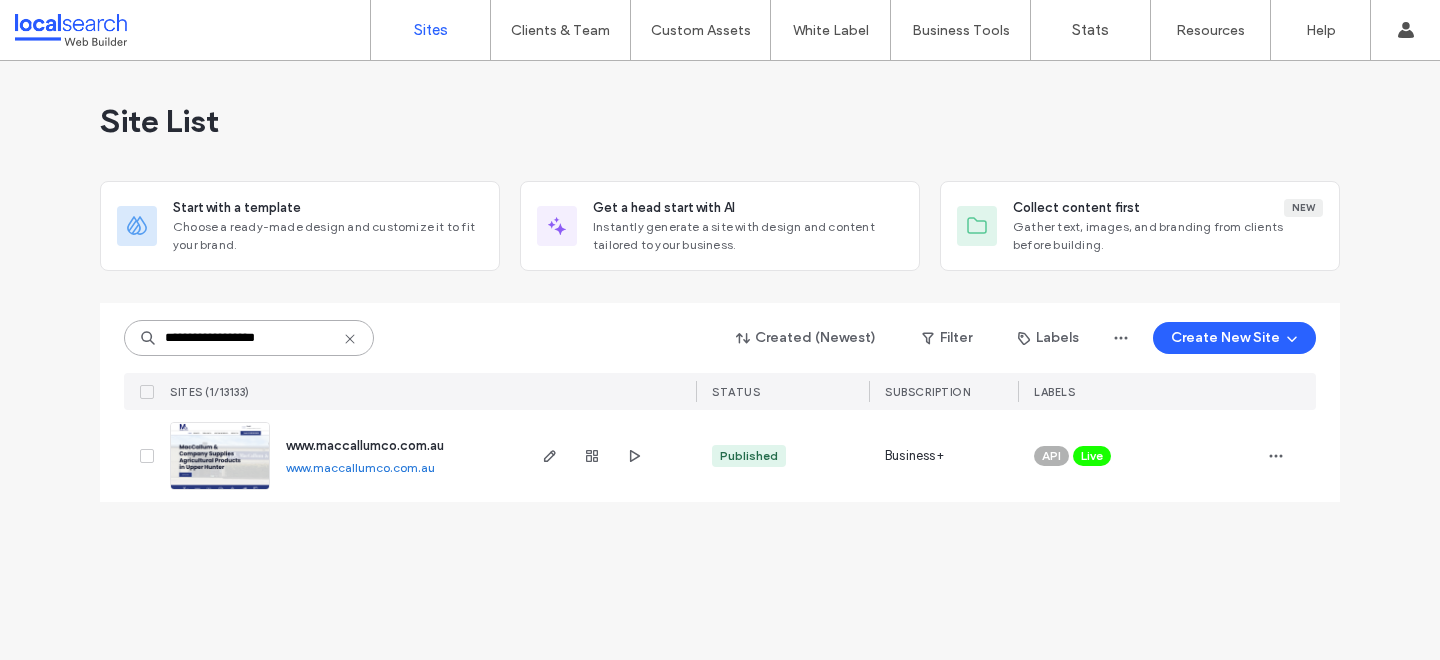 type on "**********" 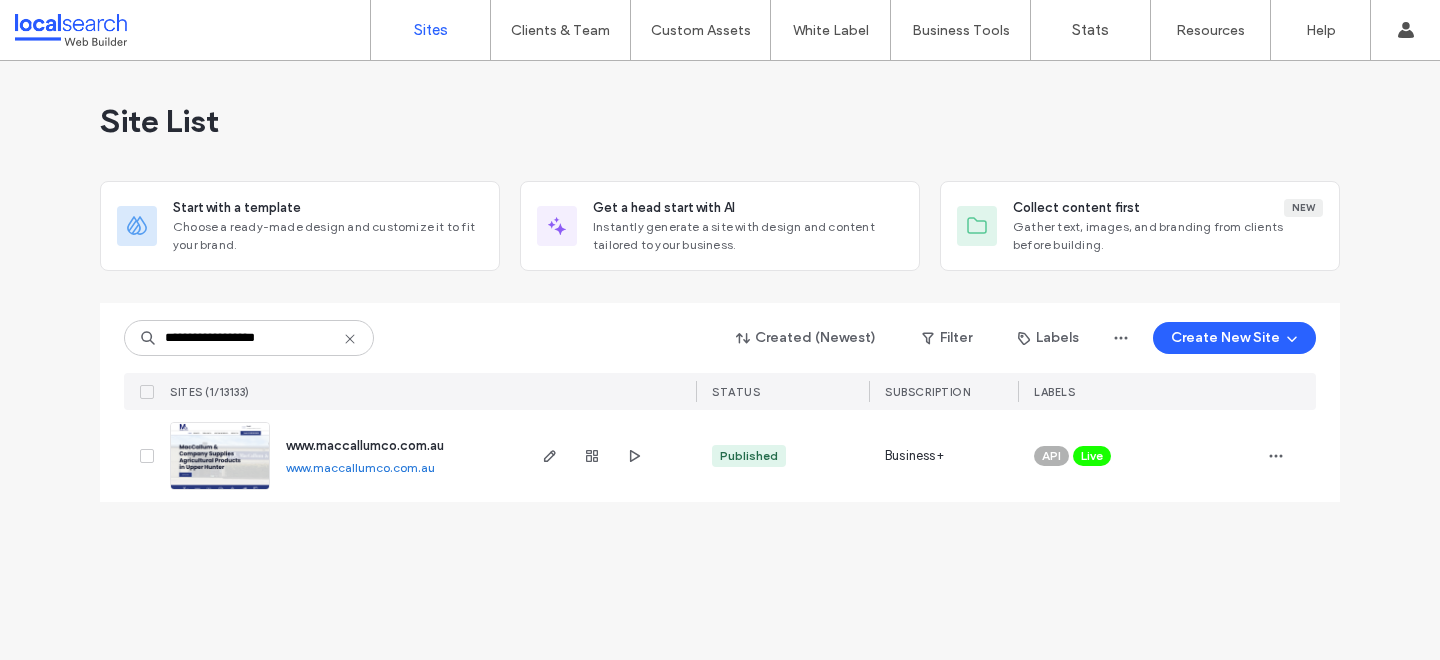click on "www.maccallumco.com.au" at bounding box center [365, 445] 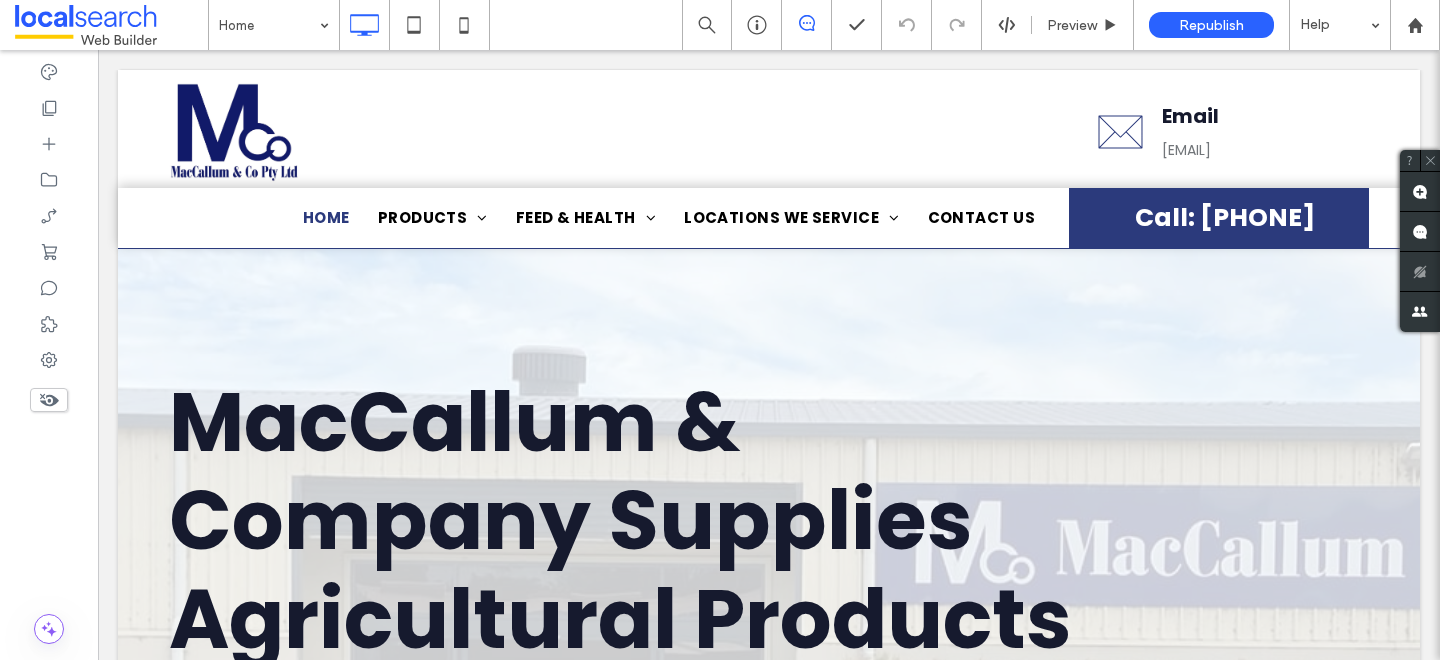 scroll, scrollTop: 0, scrollLeft: 0, axis: both 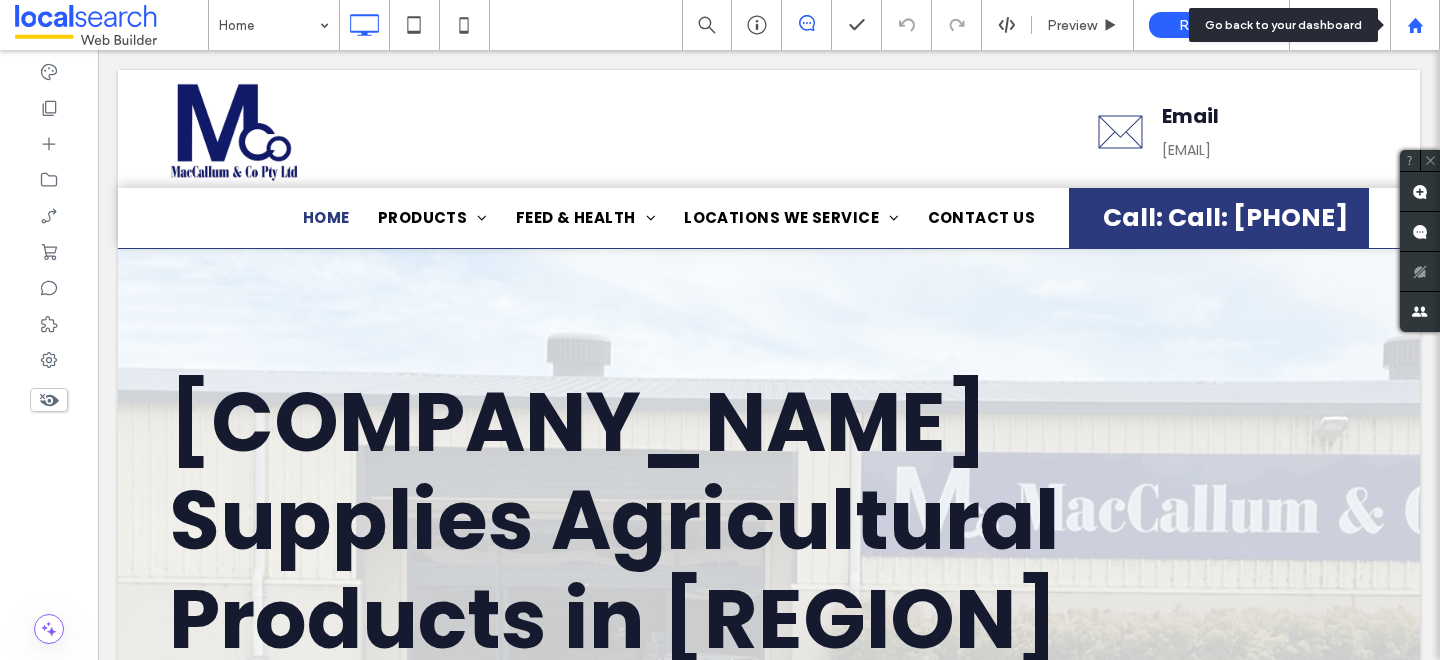 click 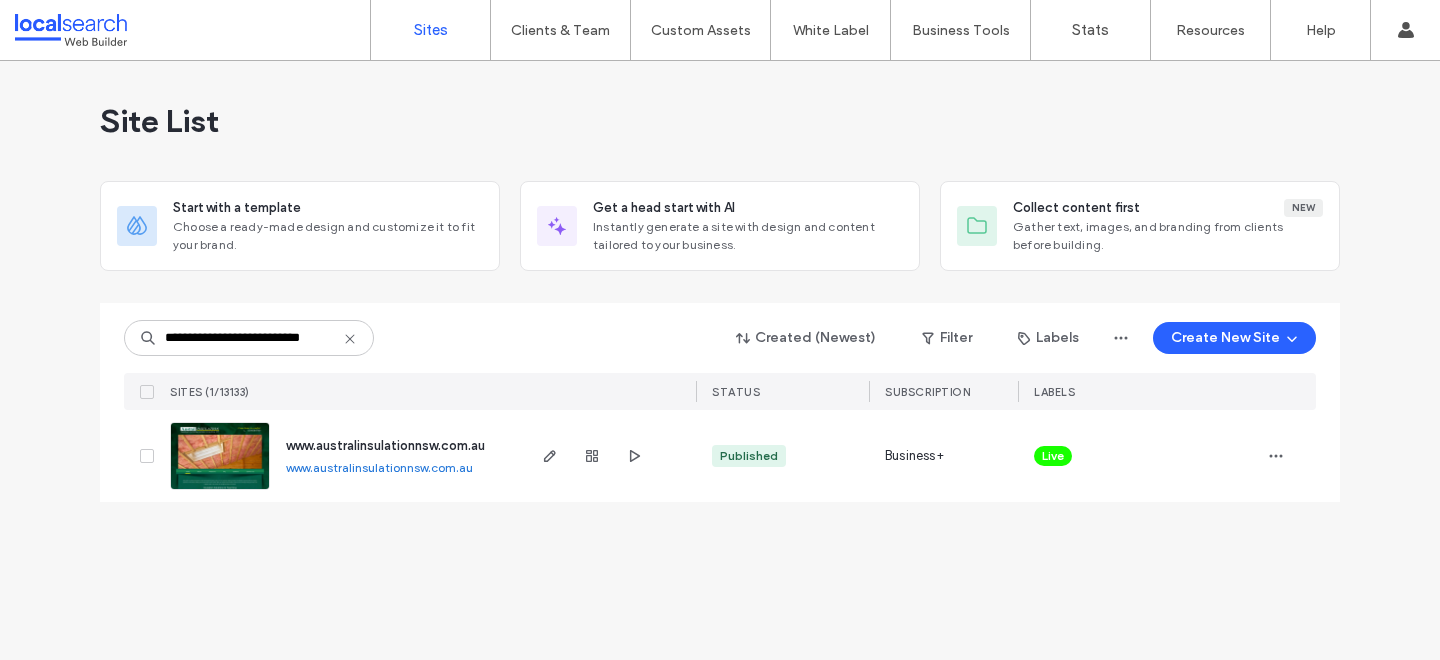 scroll, scrollTop: 0, scrollLeft: 0, axis: both 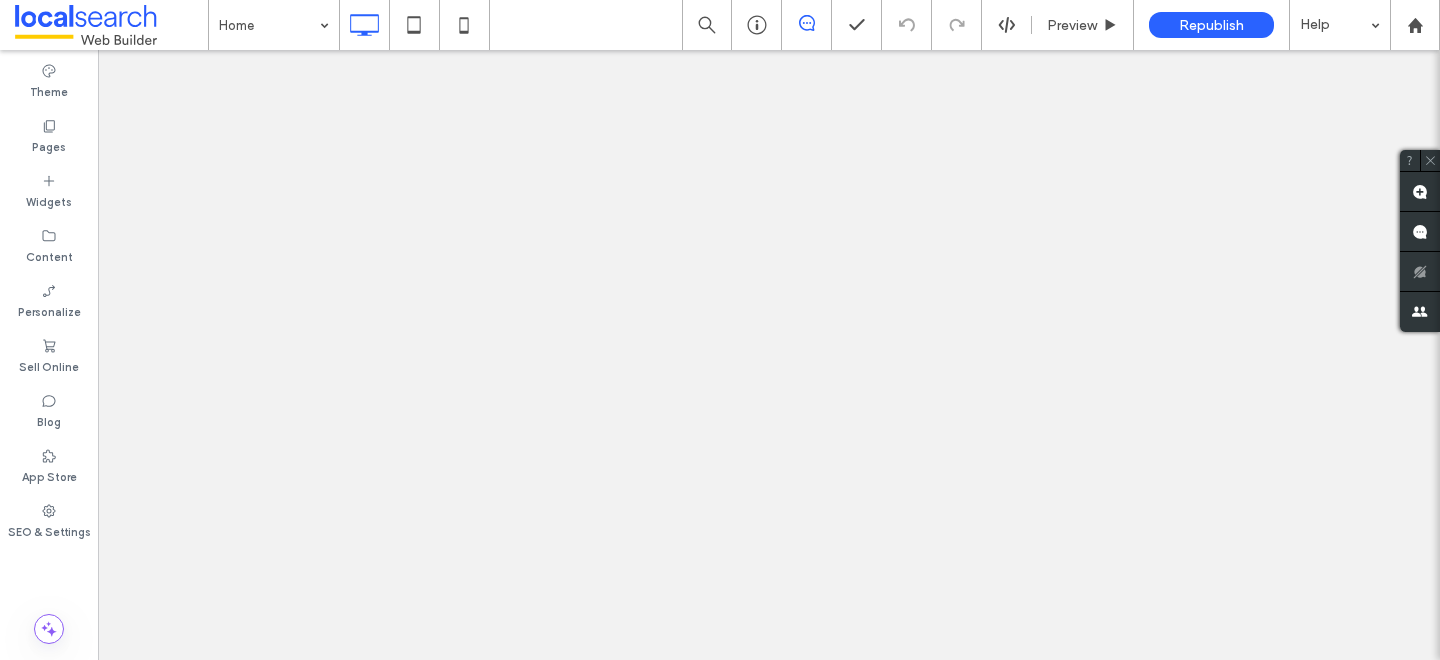 click on "SEO & Settings" 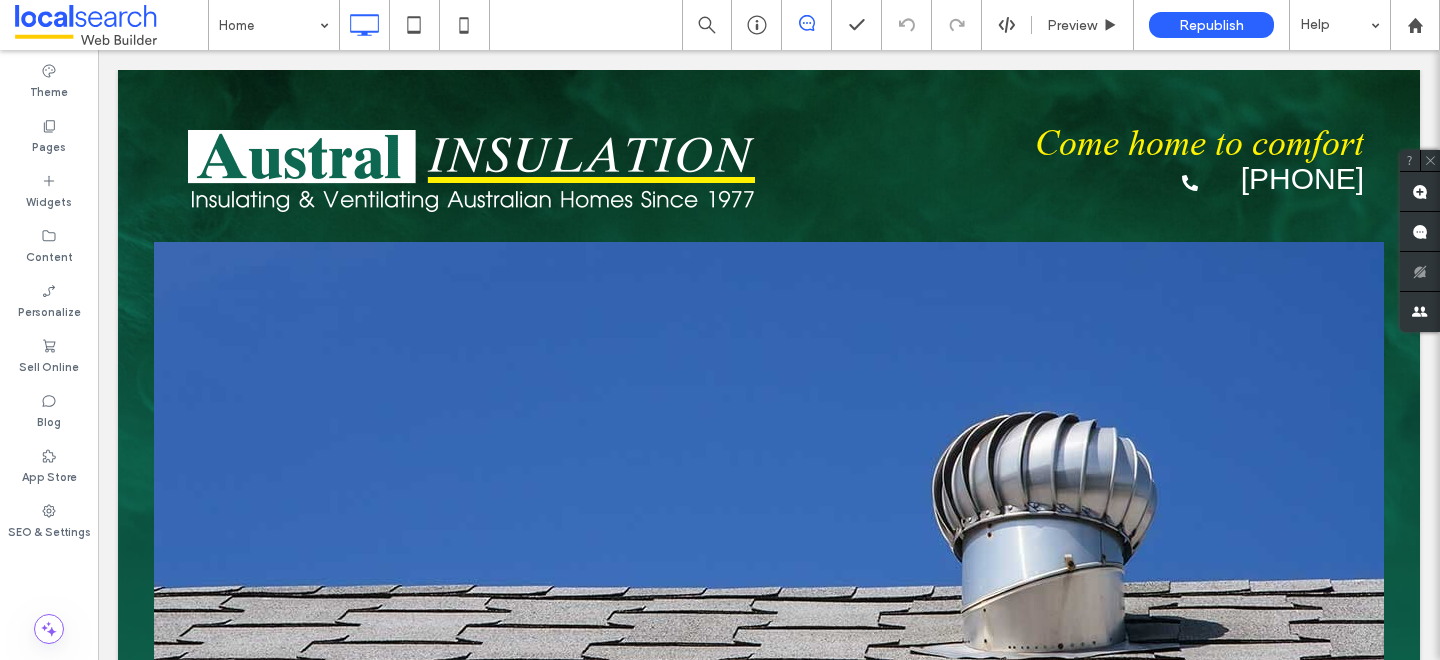 scroll, scrollTop: 0, scrollLeft: 0, axis: both 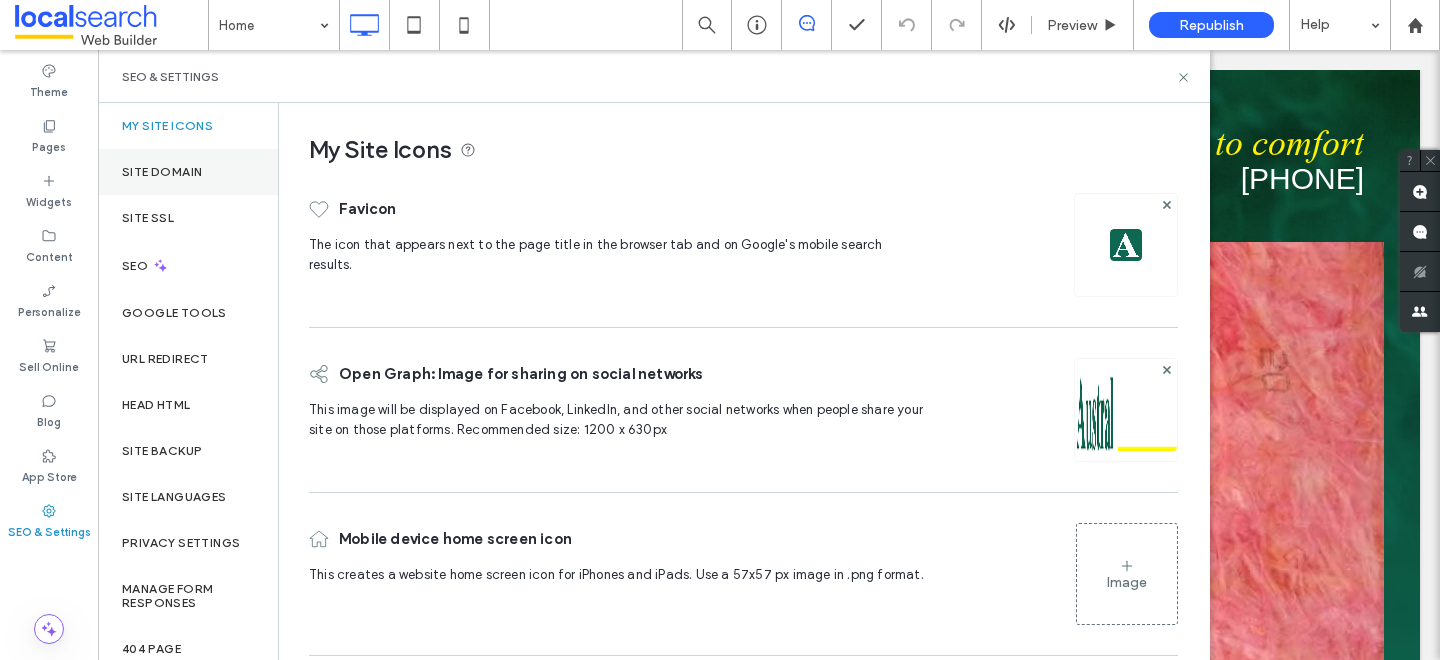 click on "Site Domain" 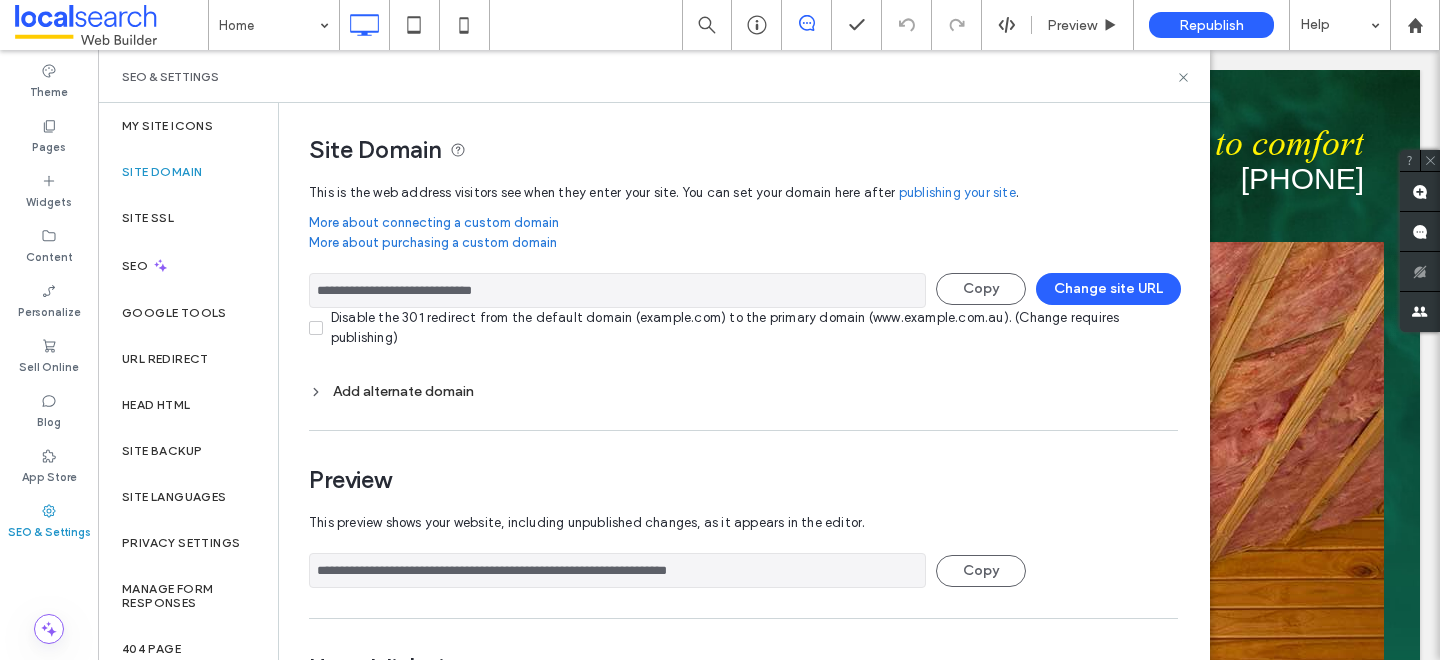 click on "Add alternate domain" 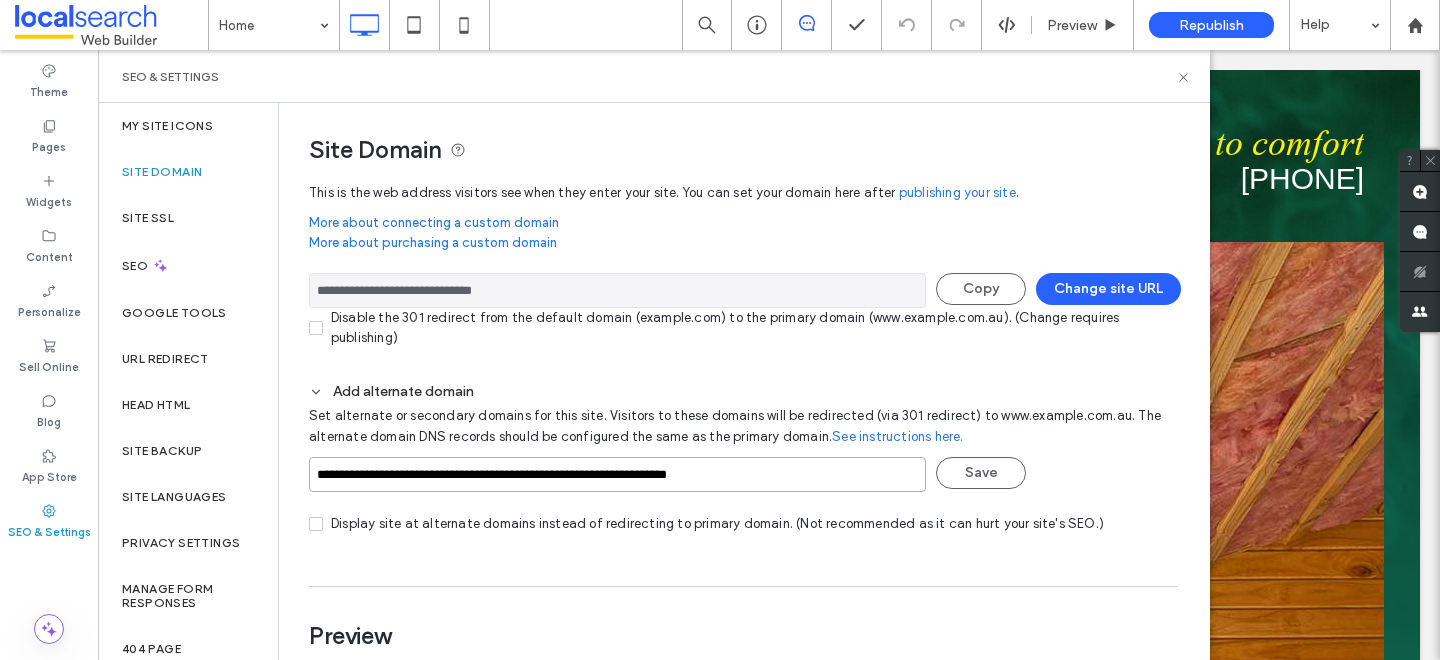 drag, startPoint x: 800, startPoint y: 497, endPoint x: 311, endPoint y: 492, distance: 489.02557 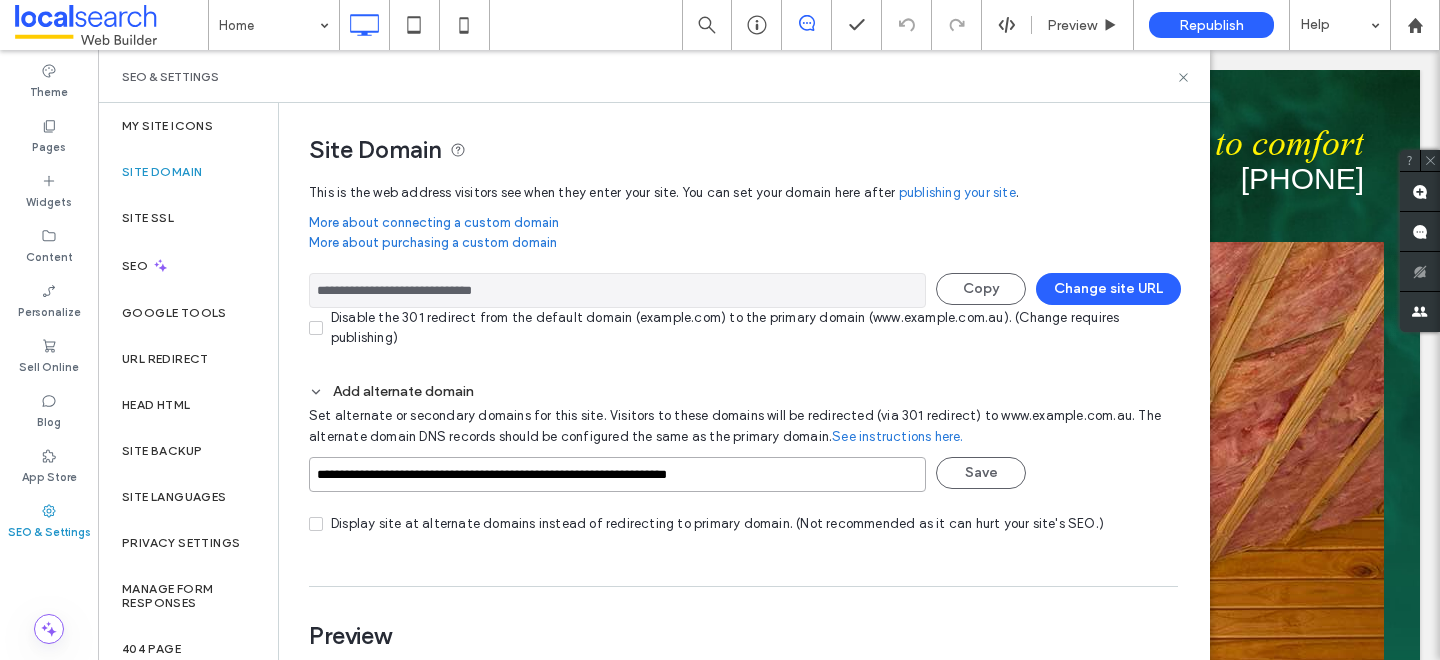 click on "**********" 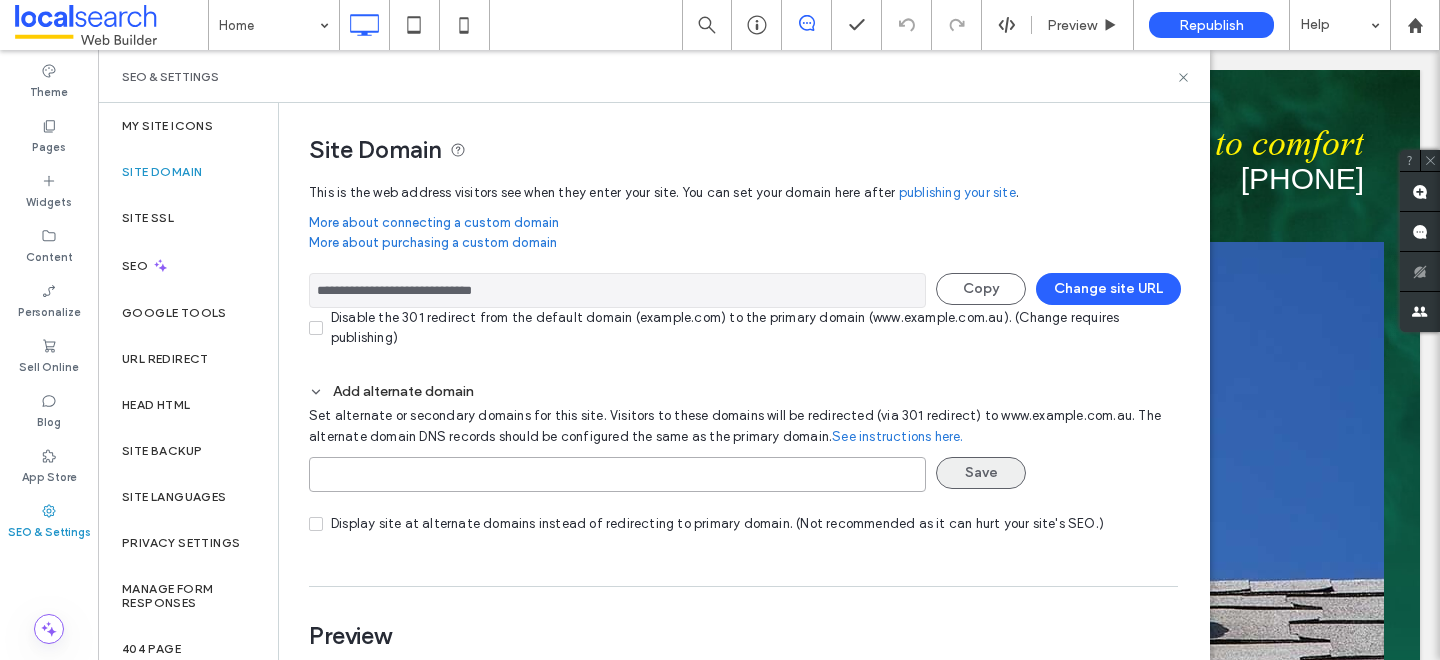type 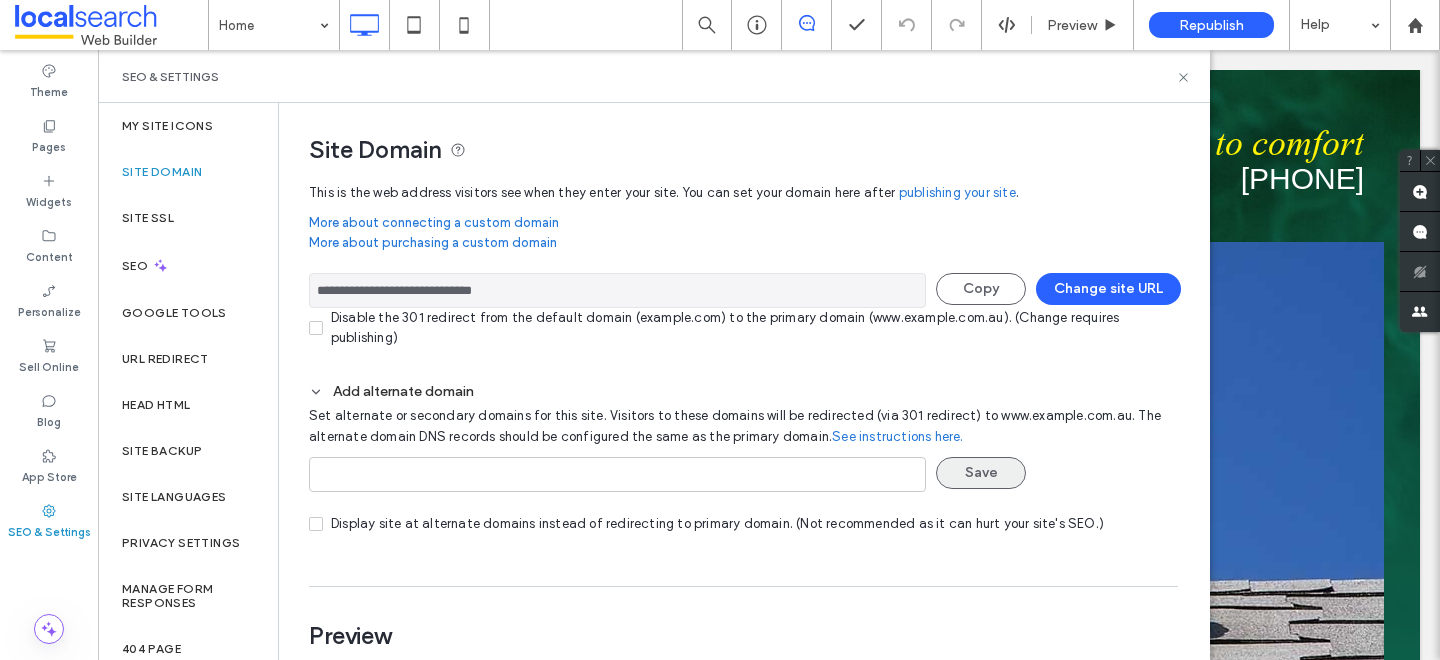 click on "Save" 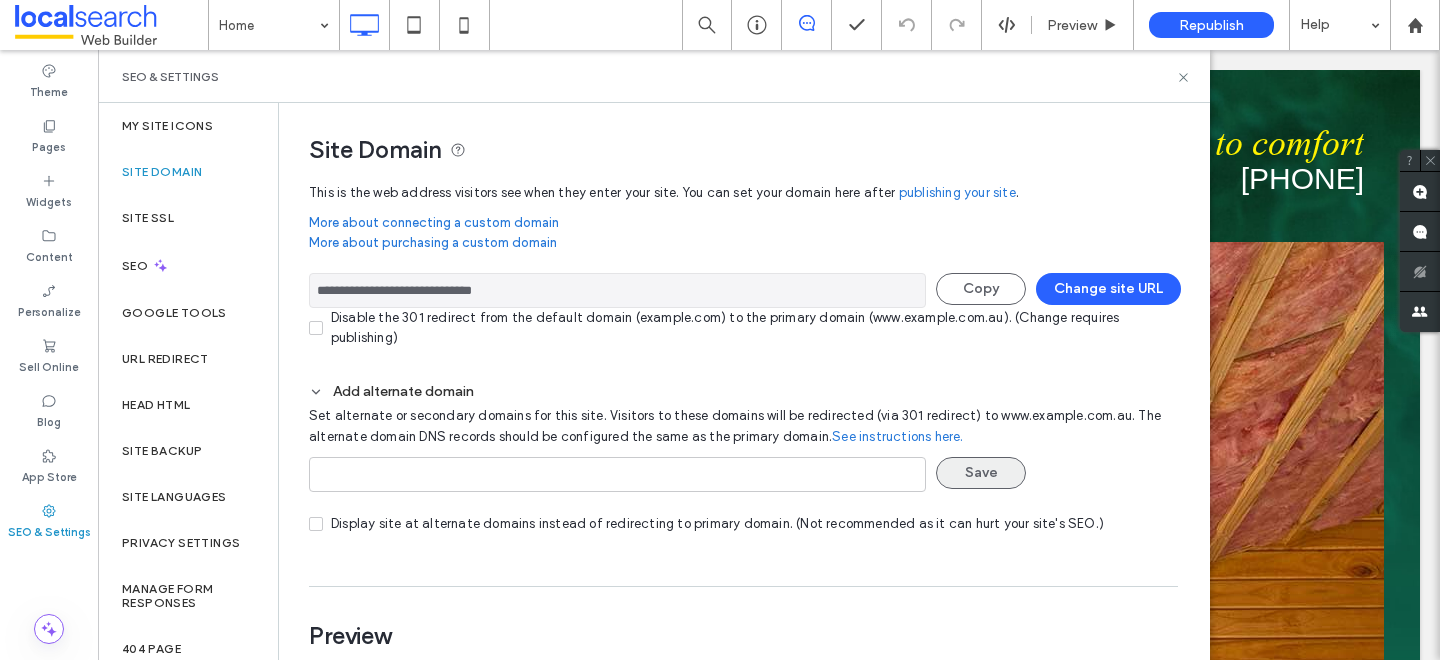 click on "Save" 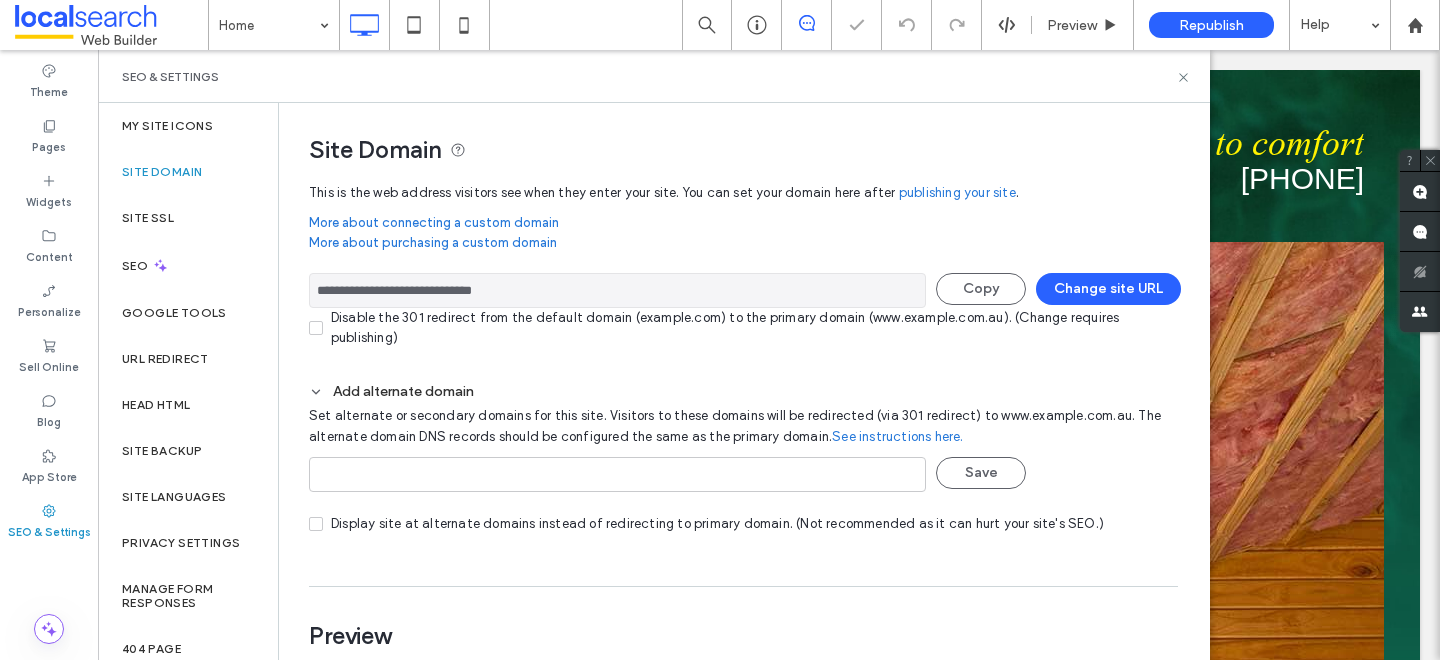 click on "**********" 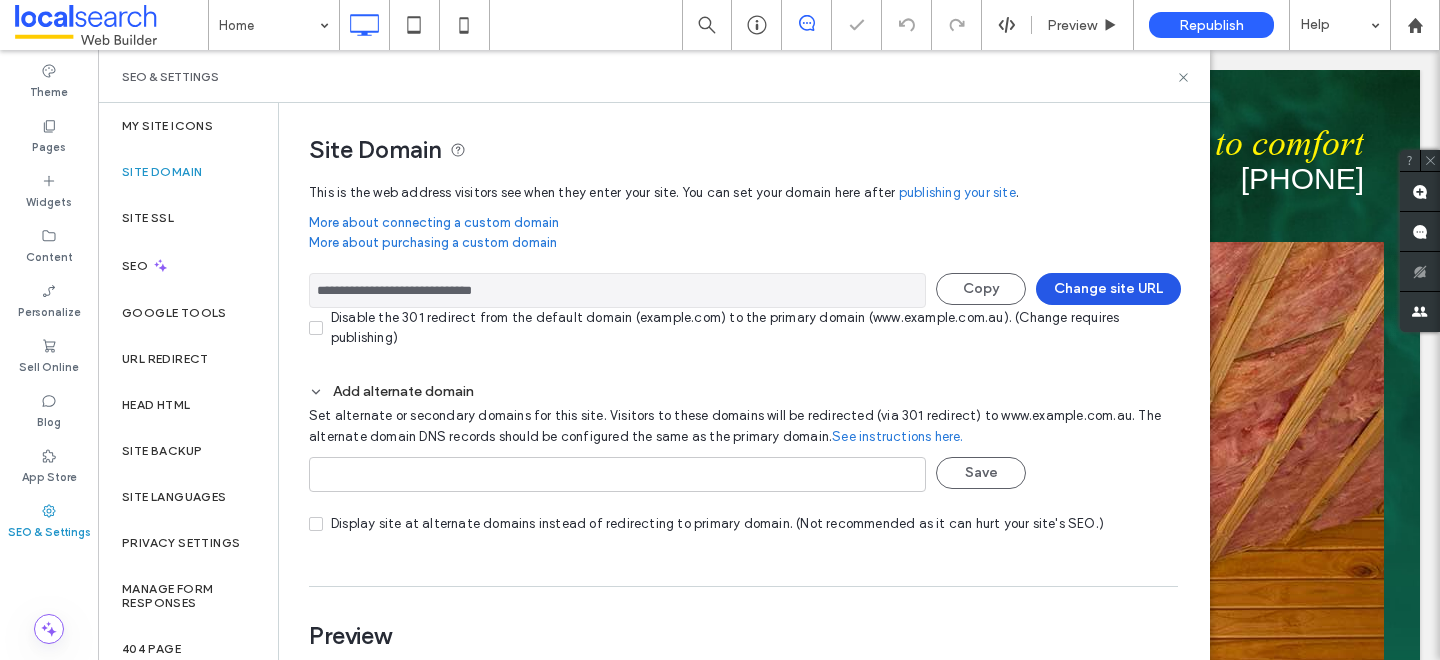 click on "Change site URL" 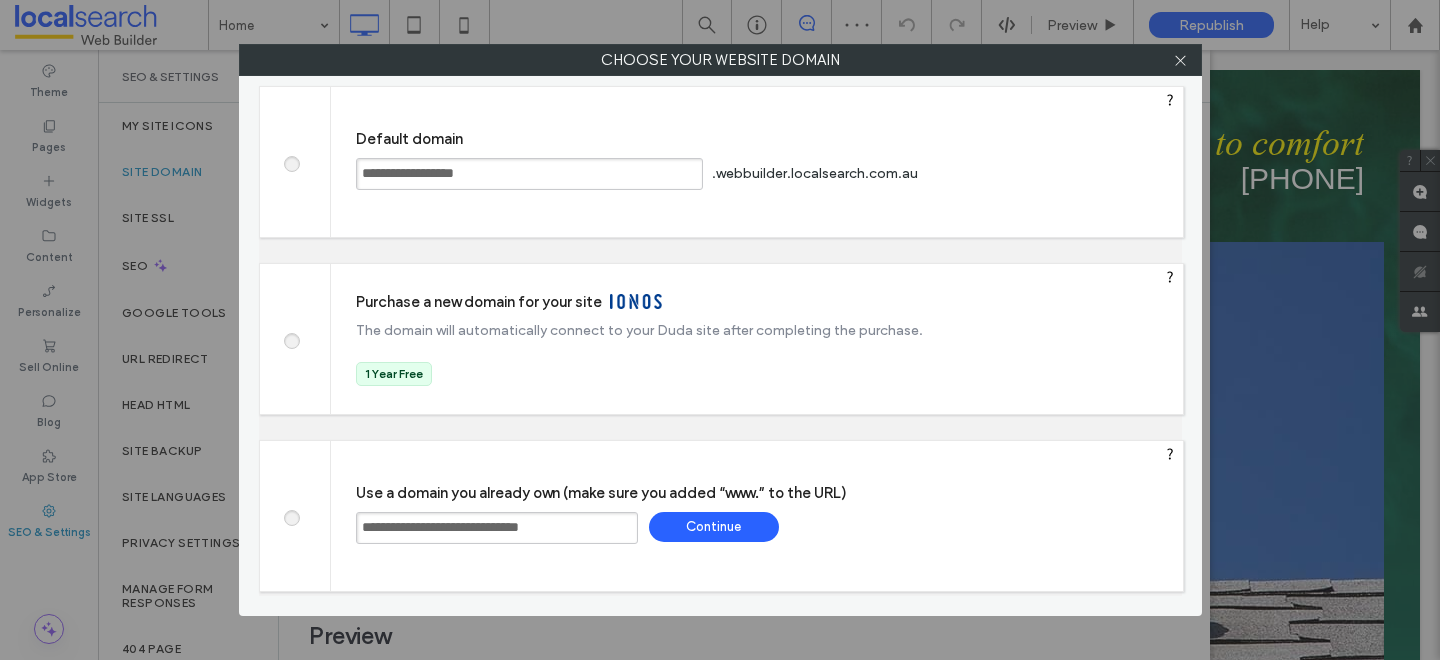 click 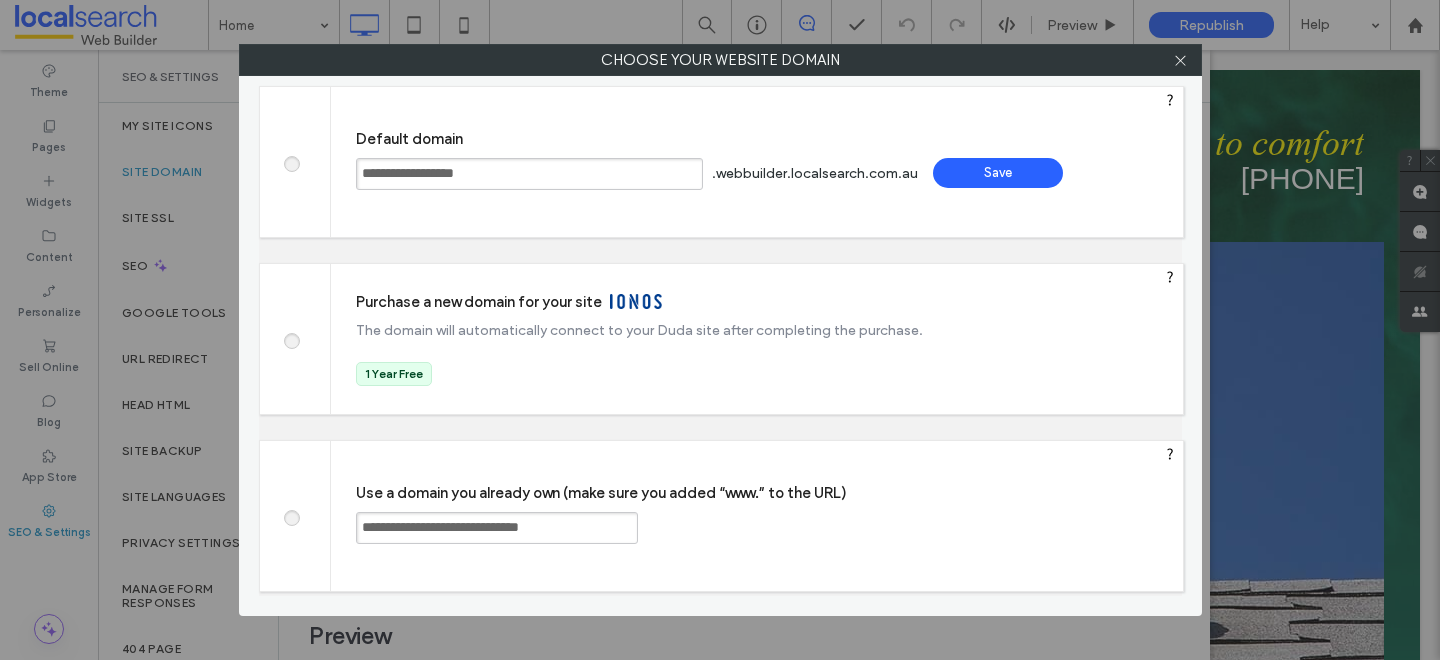 click on "Save" 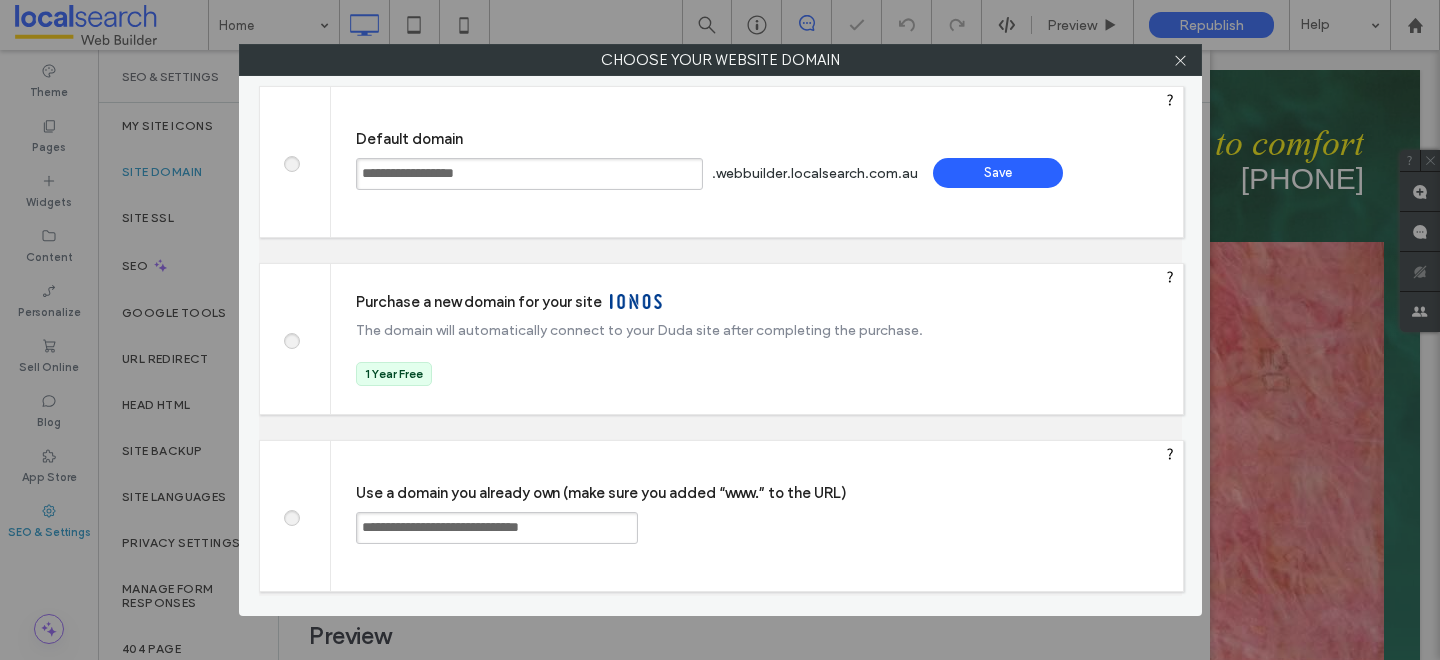 type on "**********" 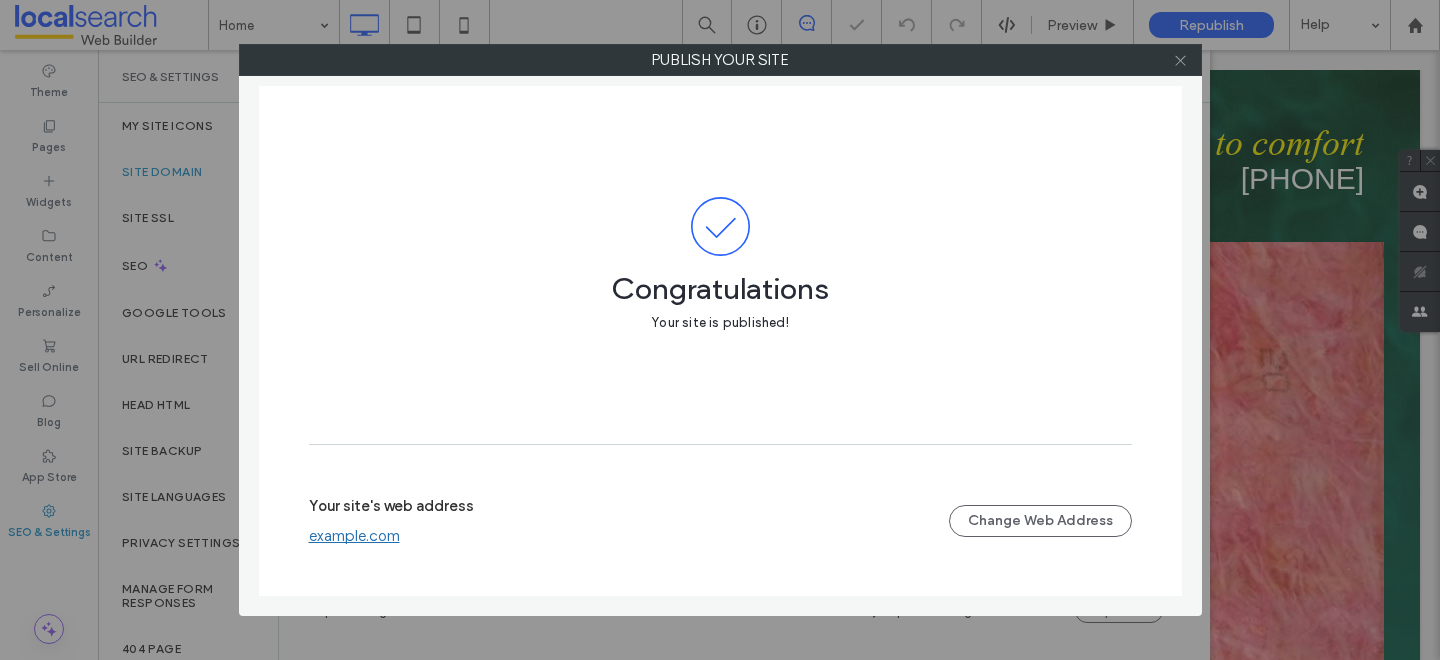 click 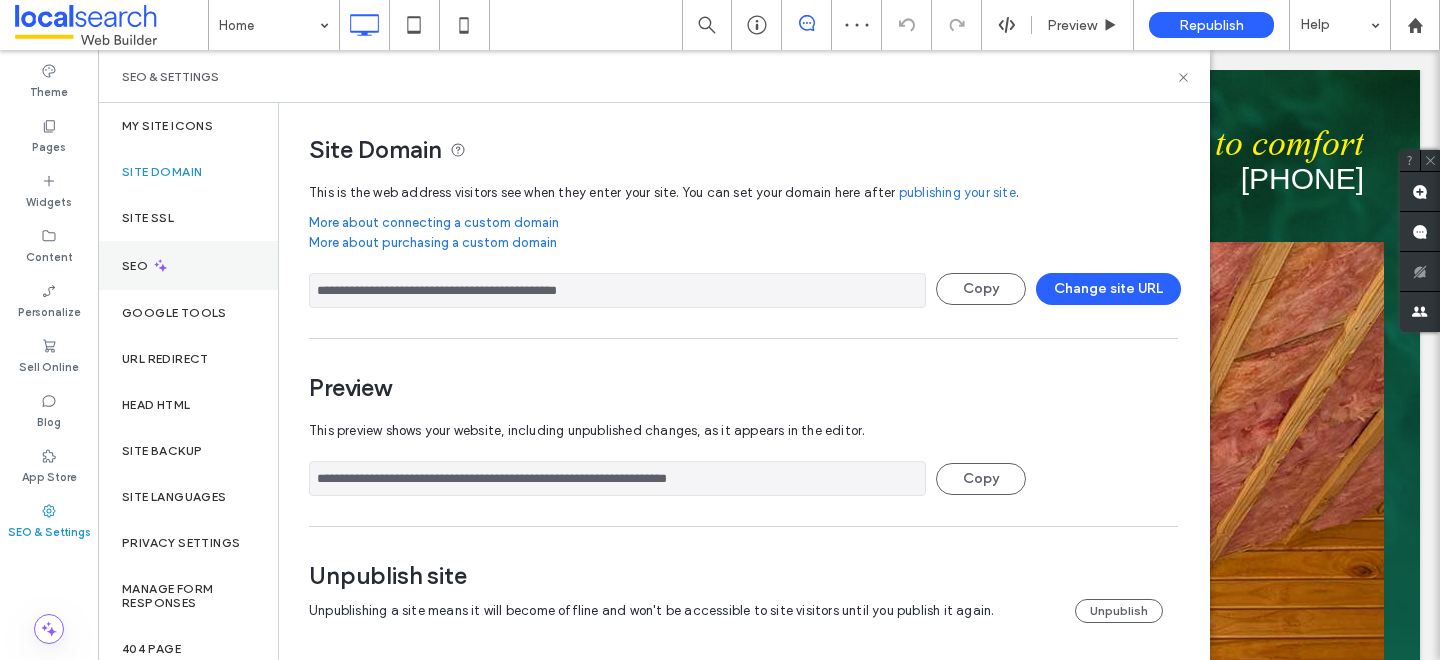 click 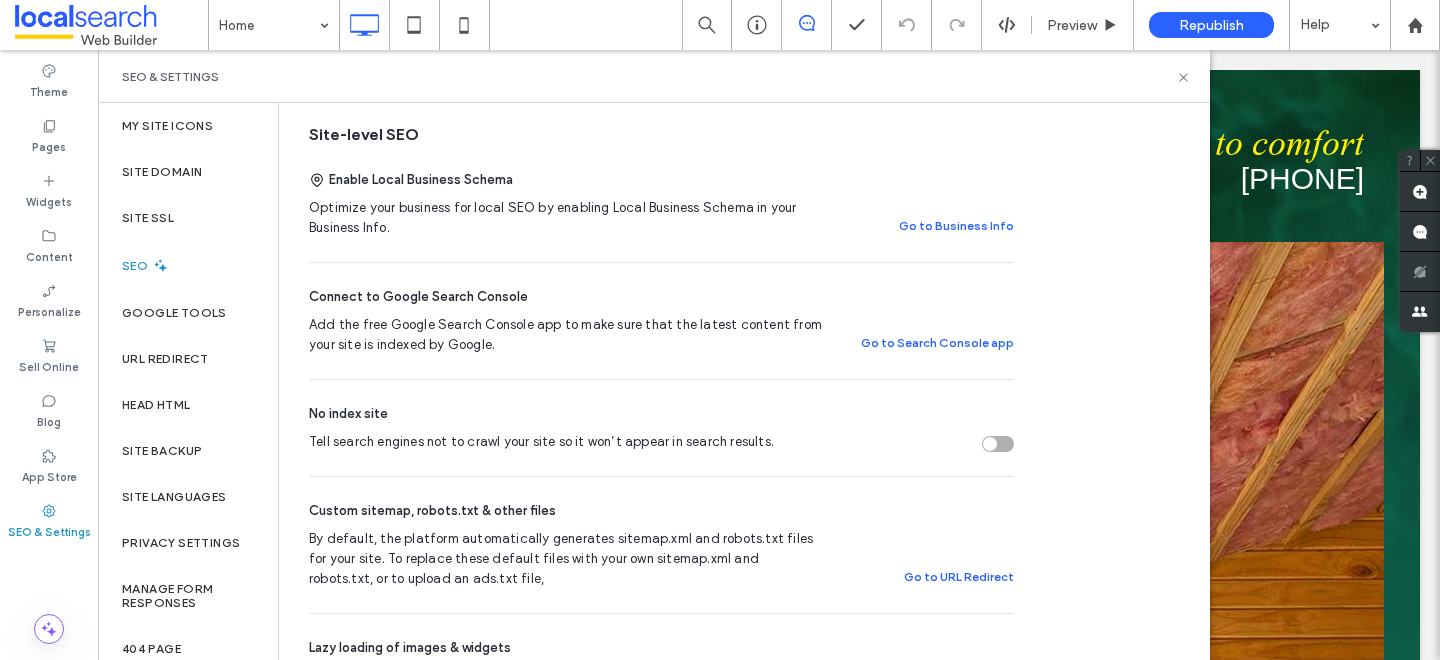 scroll, scrollTop: 417, scrollLeft: 0, axis: vertical 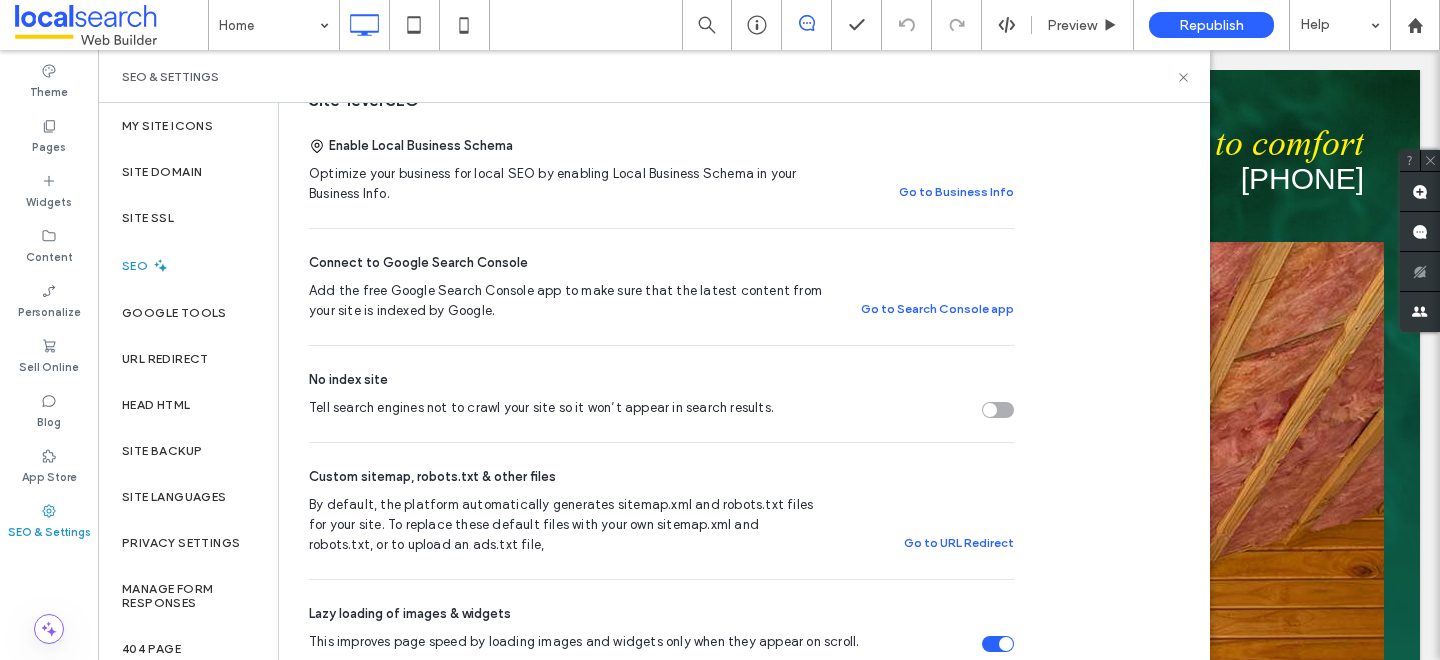 click 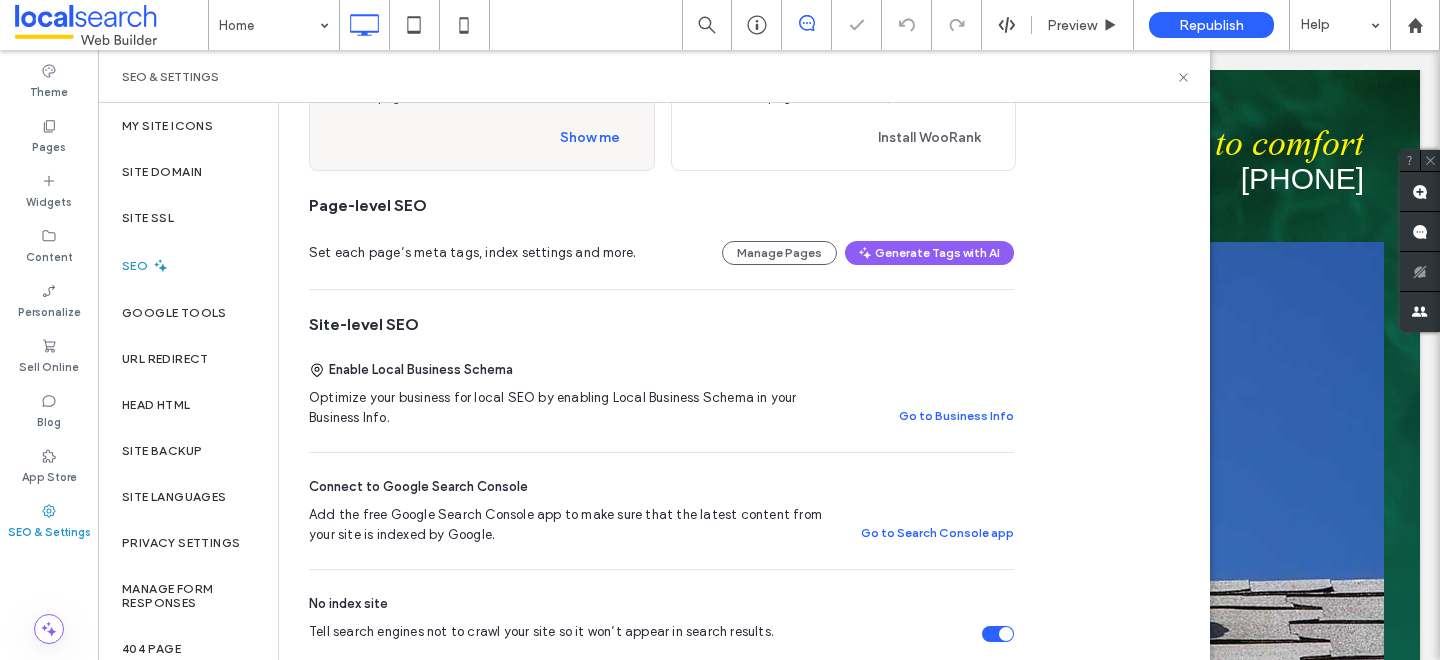 scroll, scrollTop: 0, scrollLeft: 0, axis: both 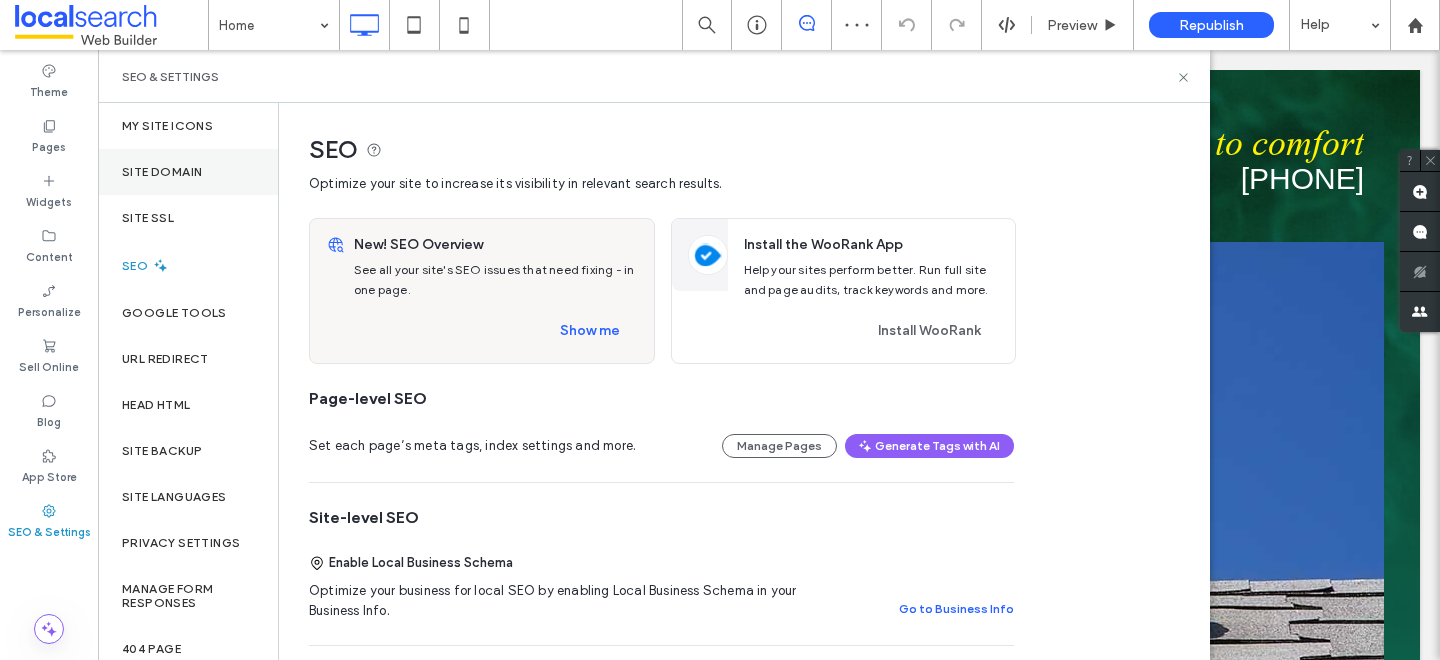 click on "Site Domain" 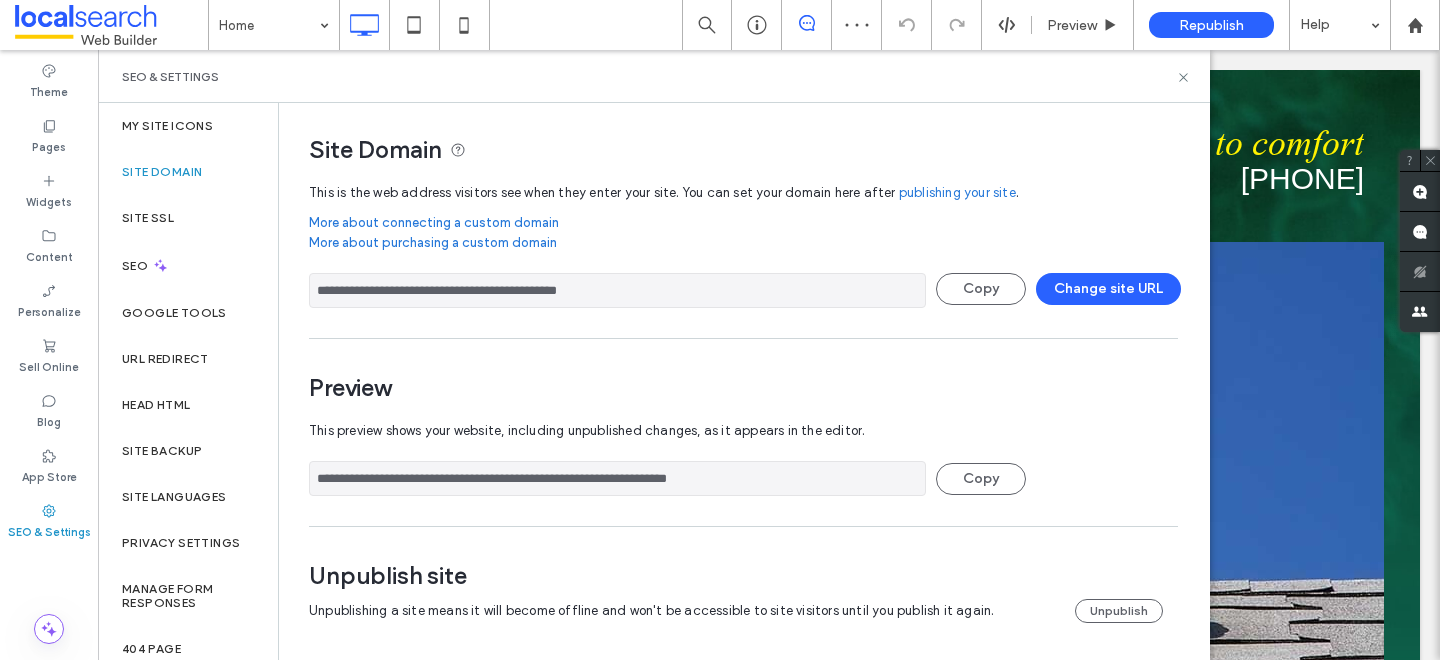 scroll, scrollTop: 5, scrollLeft: 0, axis: vertical 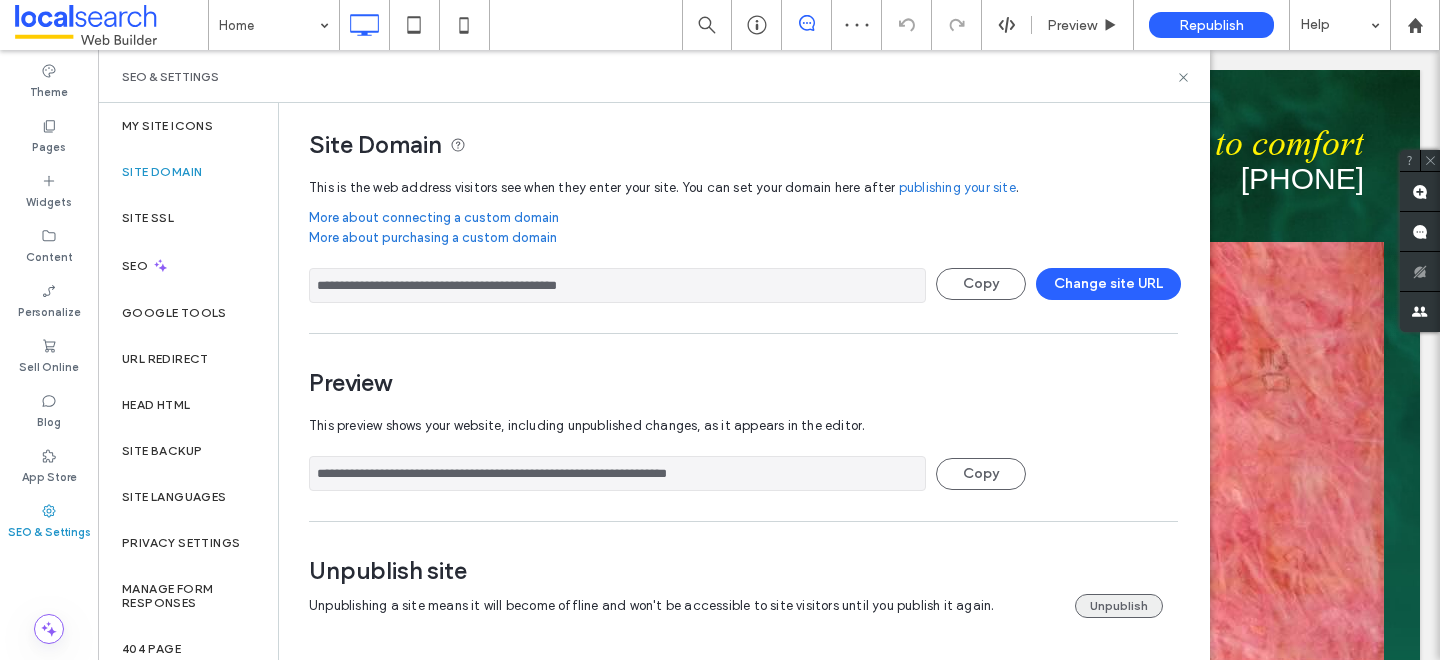 click on "Unpublish" 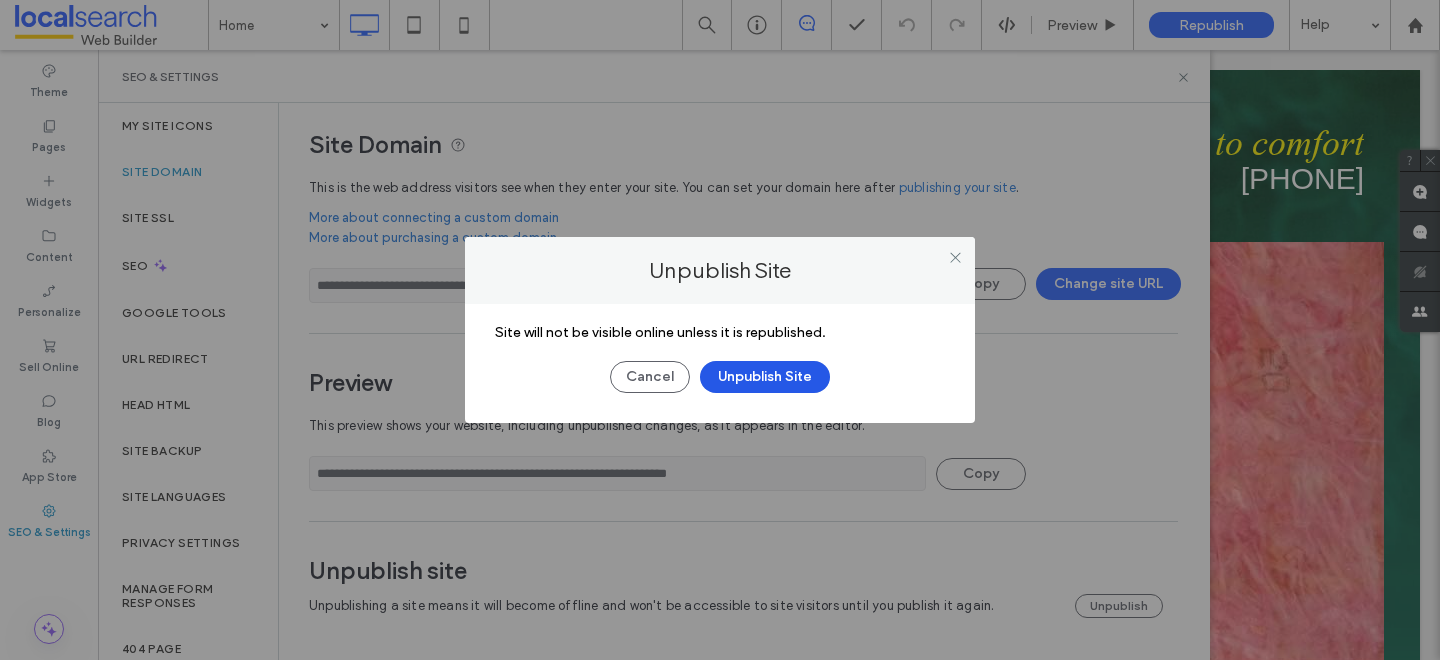 click on "Unpublish Site" 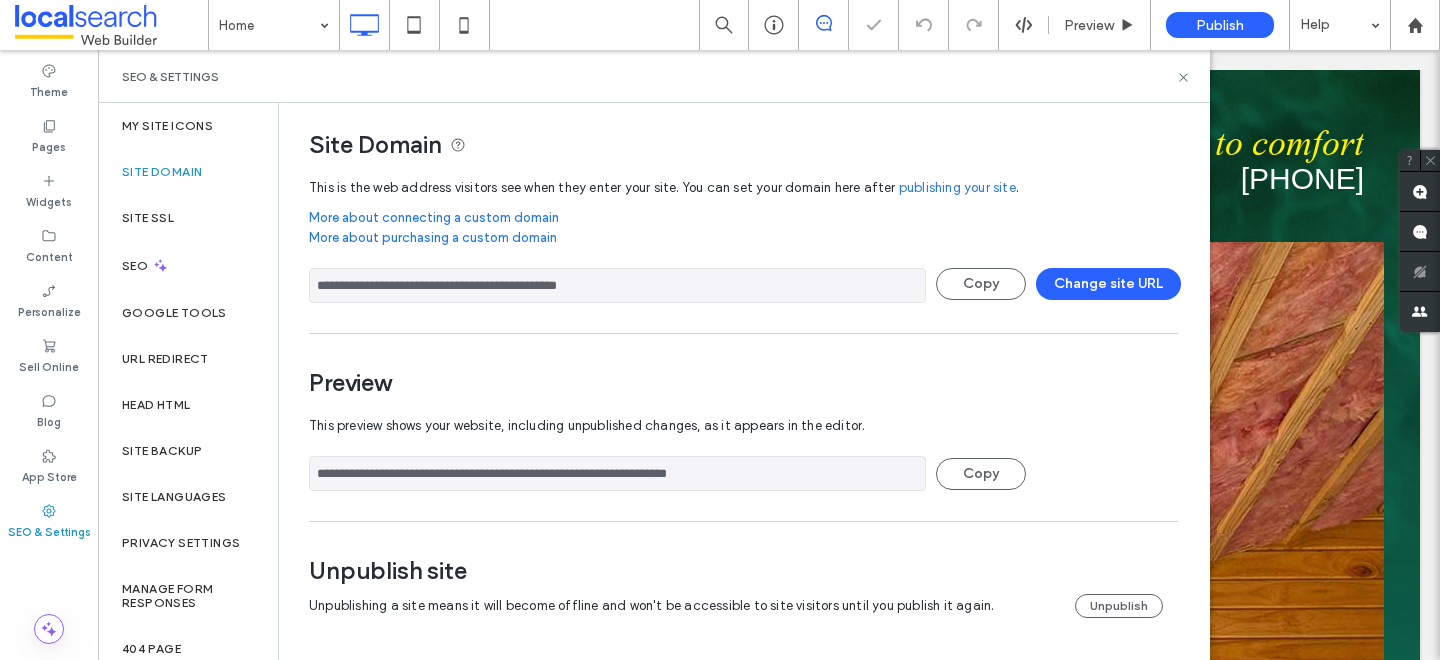 scroll, scrollTop: 0, scrollLeft: 0, axis: both 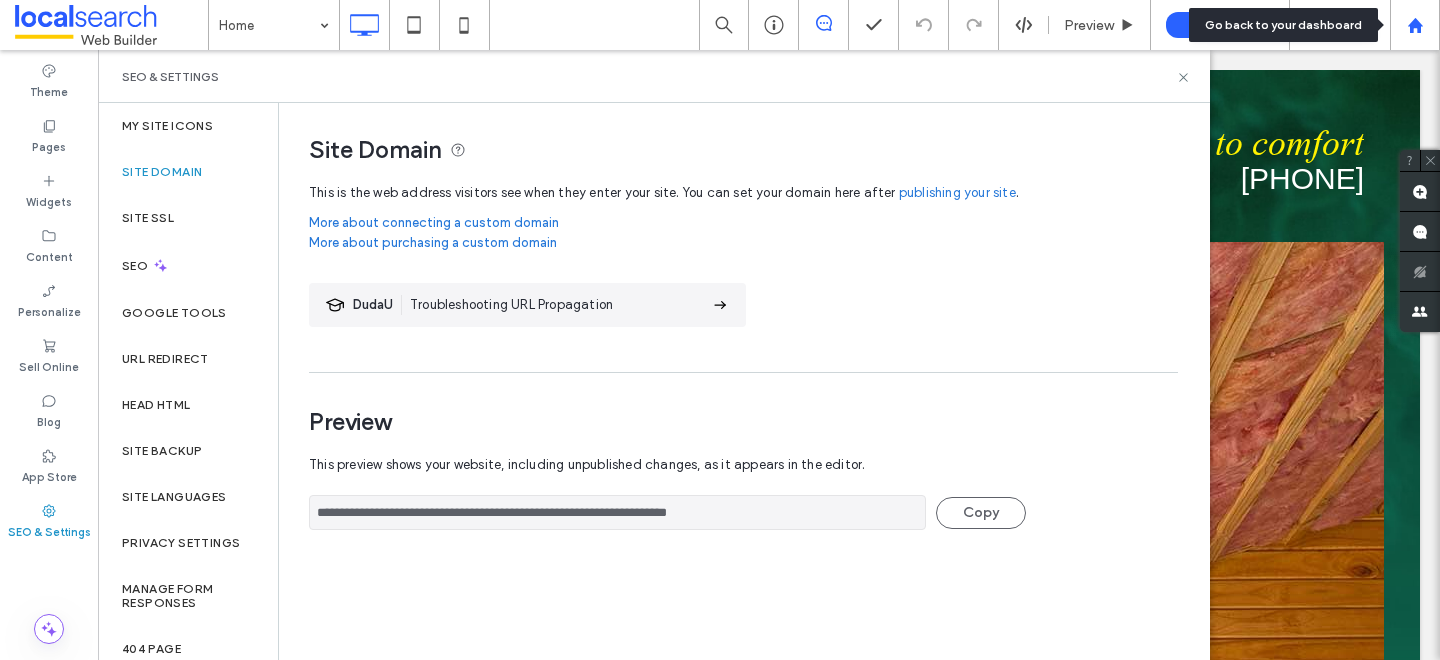 click 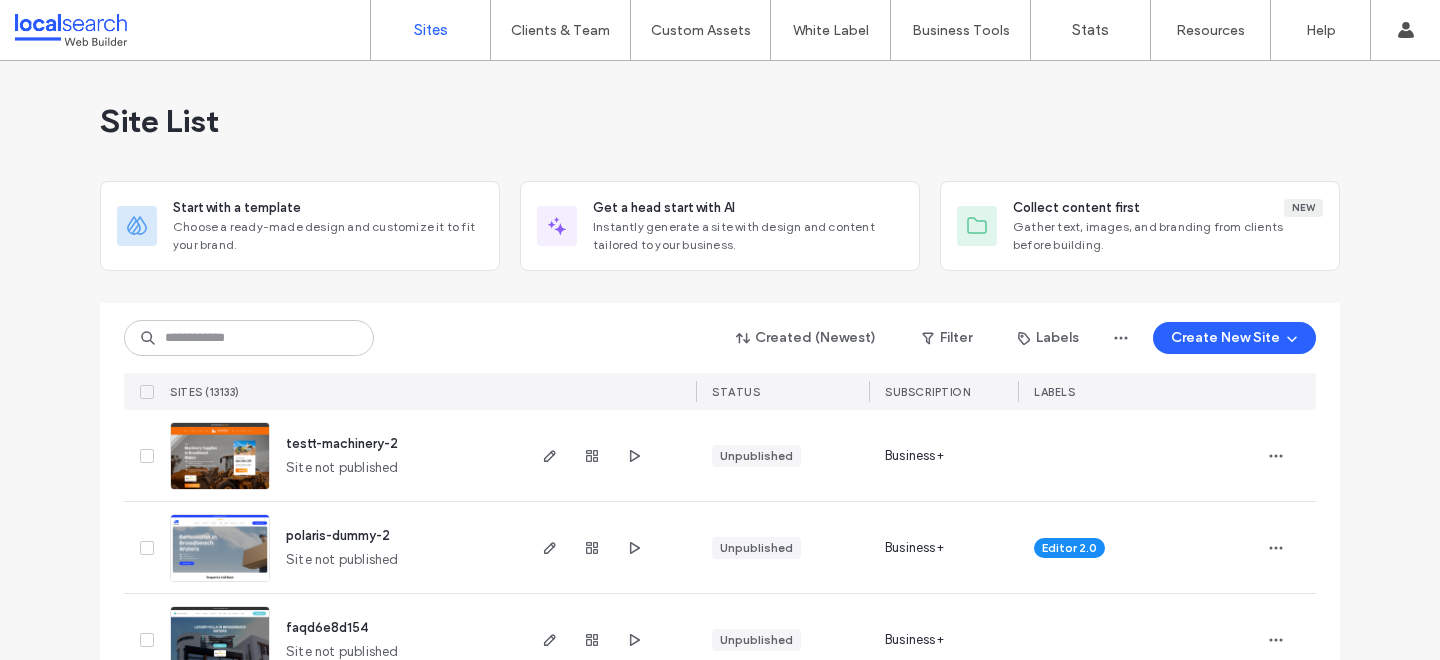 scroll, scrollTop: 0, scrollLeft: 0, axis: both 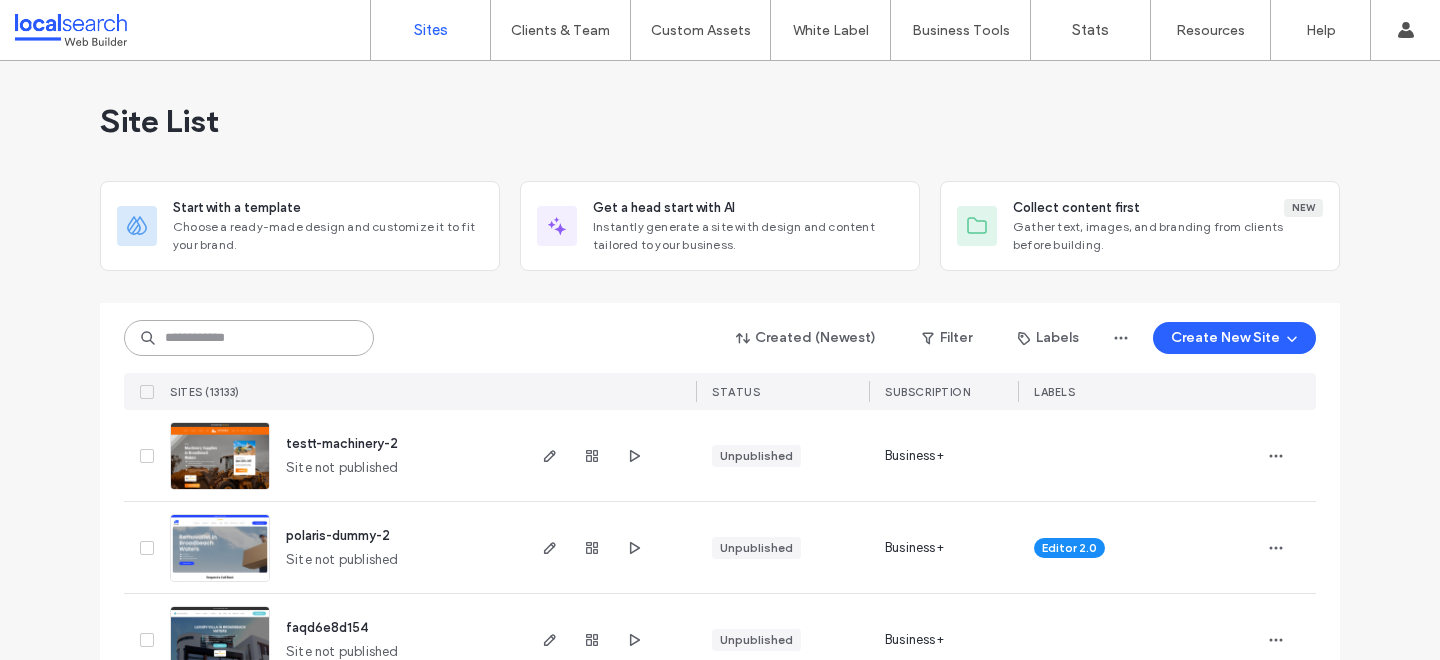 click 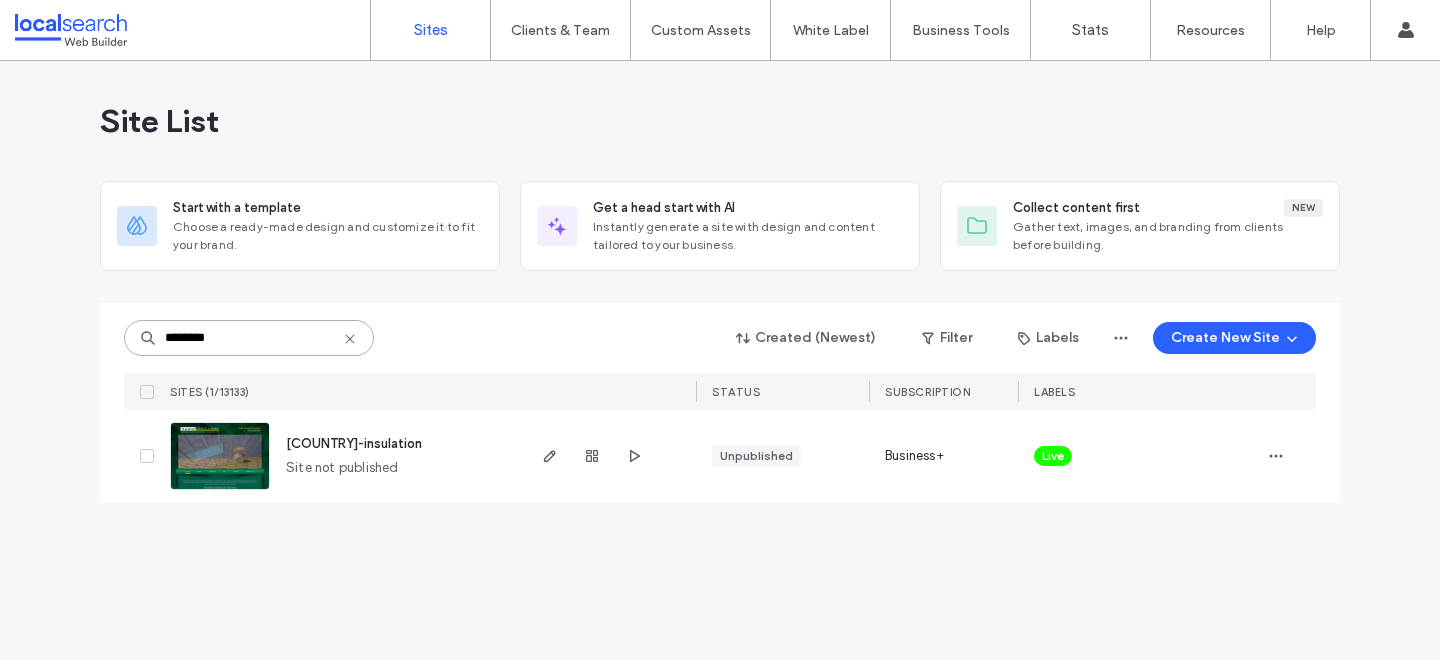 type on "********" 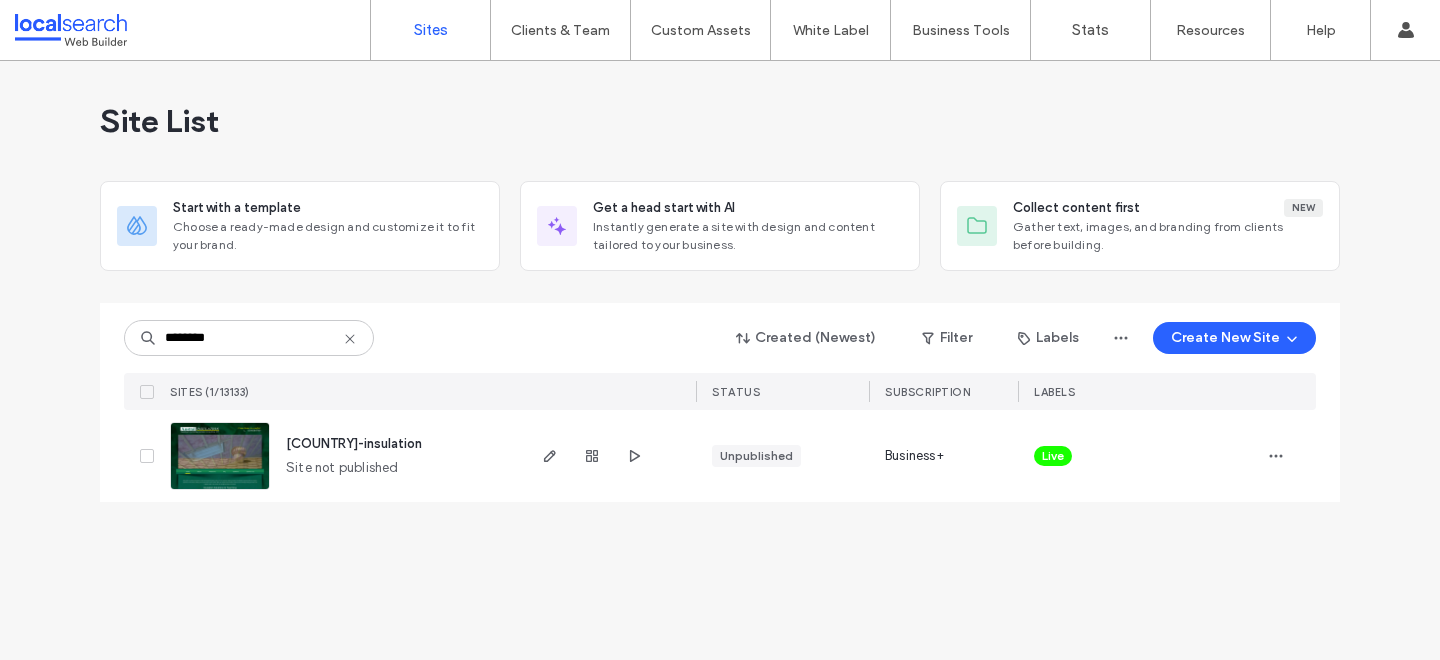 click on "Live" 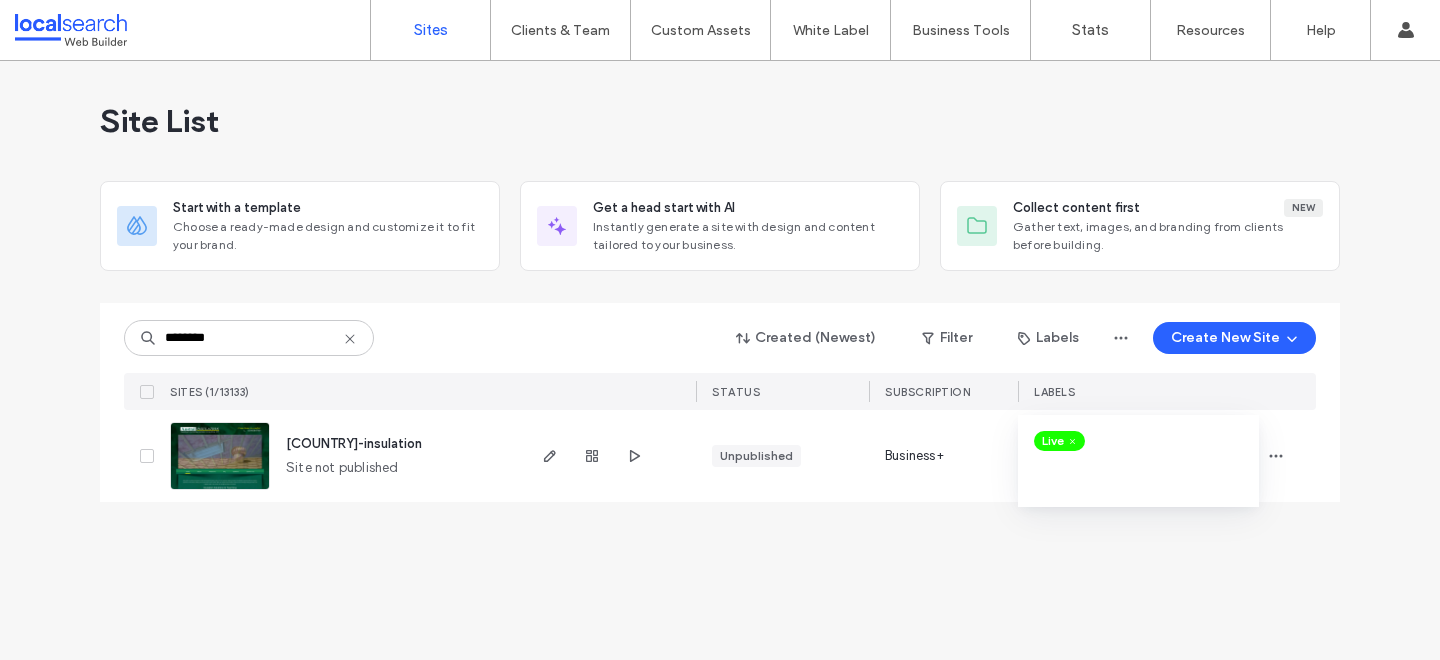 click 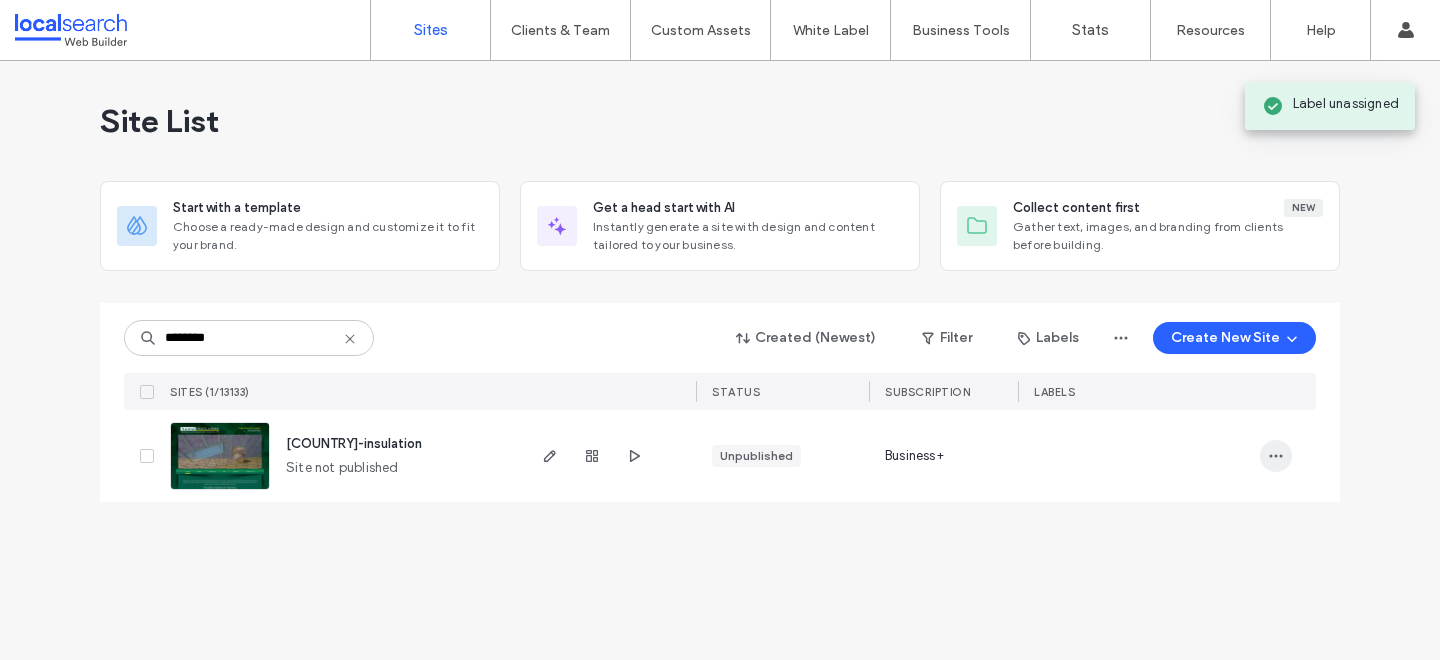 click 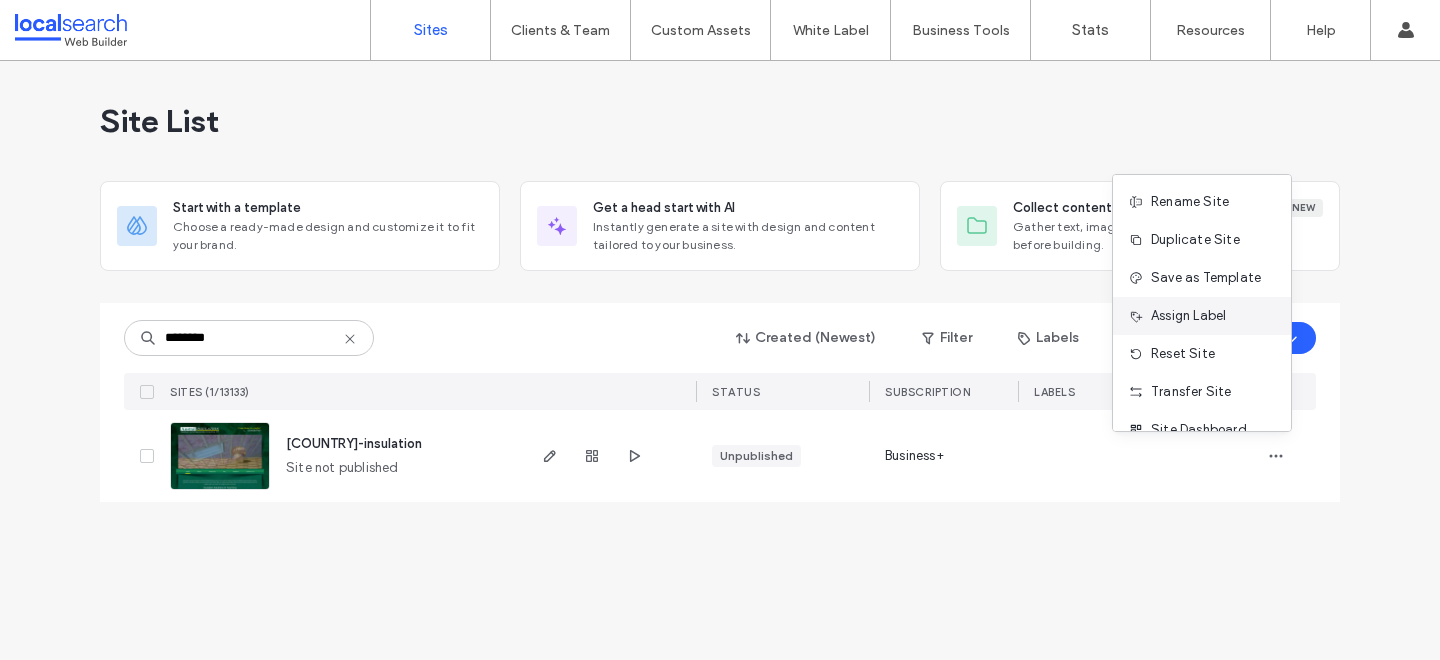 click on "Assign Label" 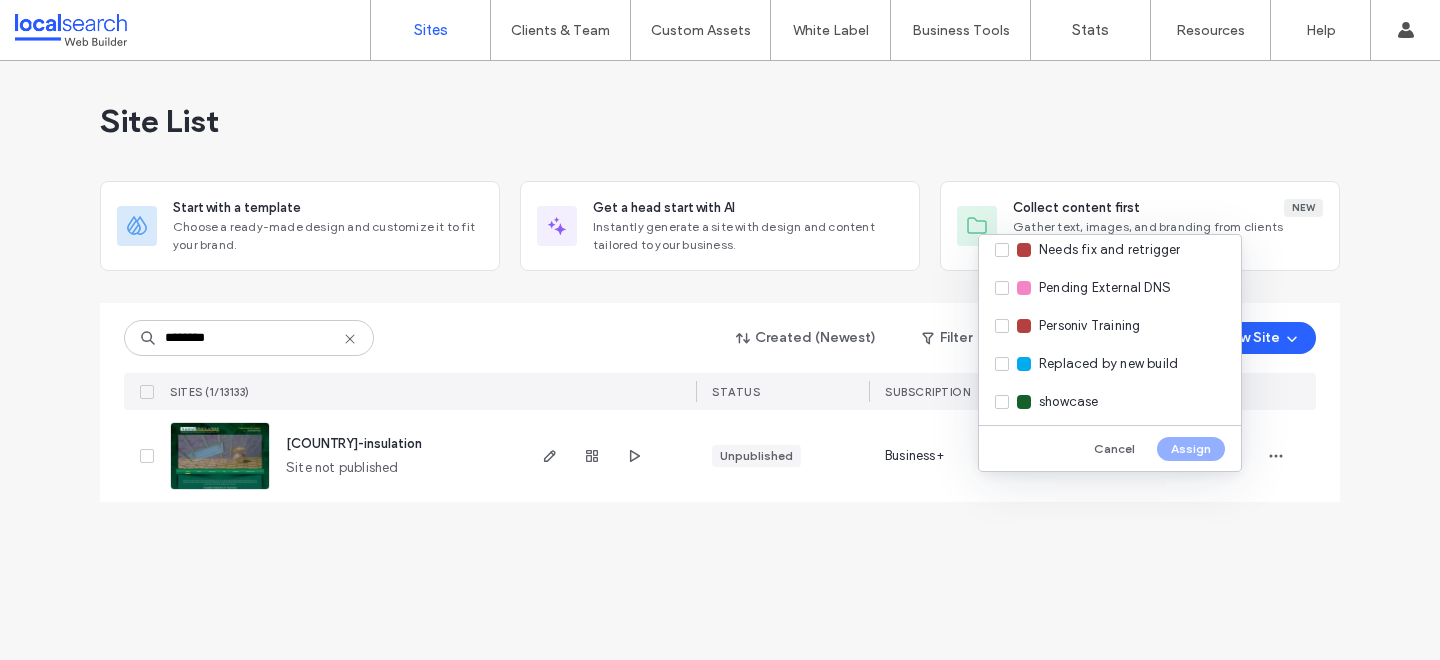 scroll, scrollTop: 510, scrollLeft: 0, axis: vertical 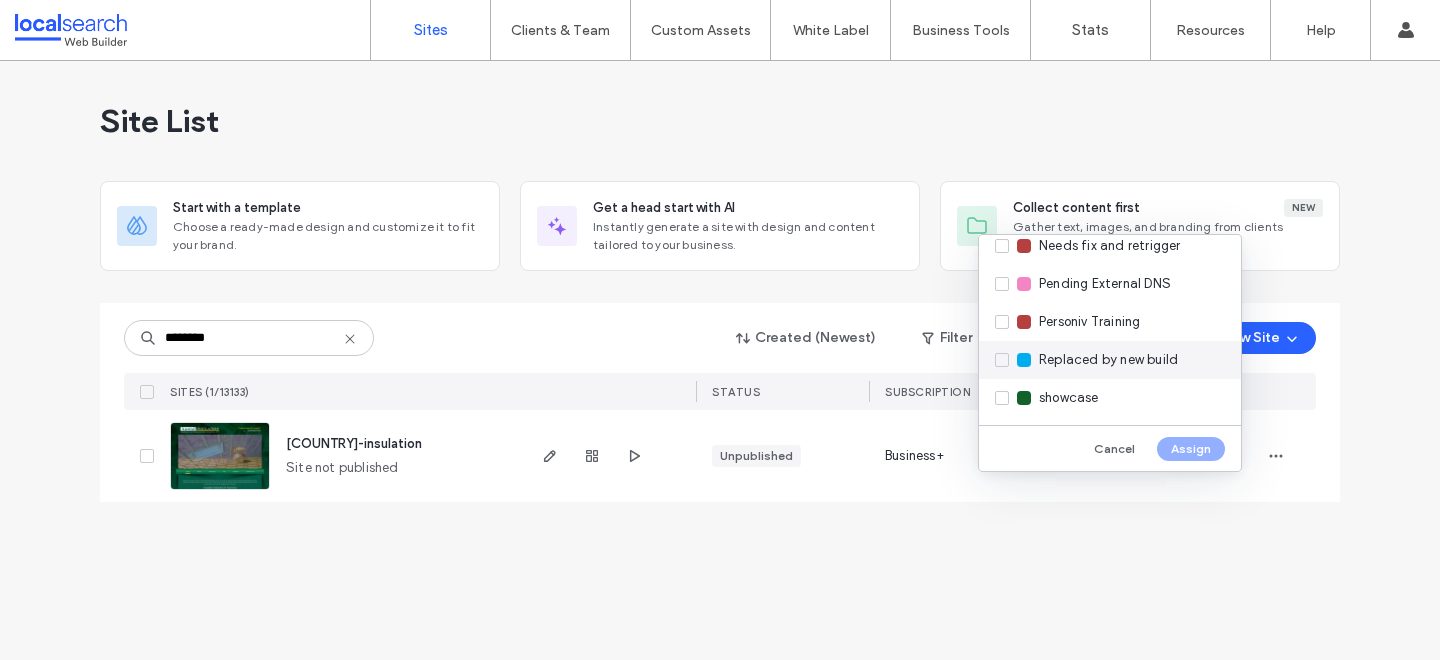 click on "Replaced by new build" 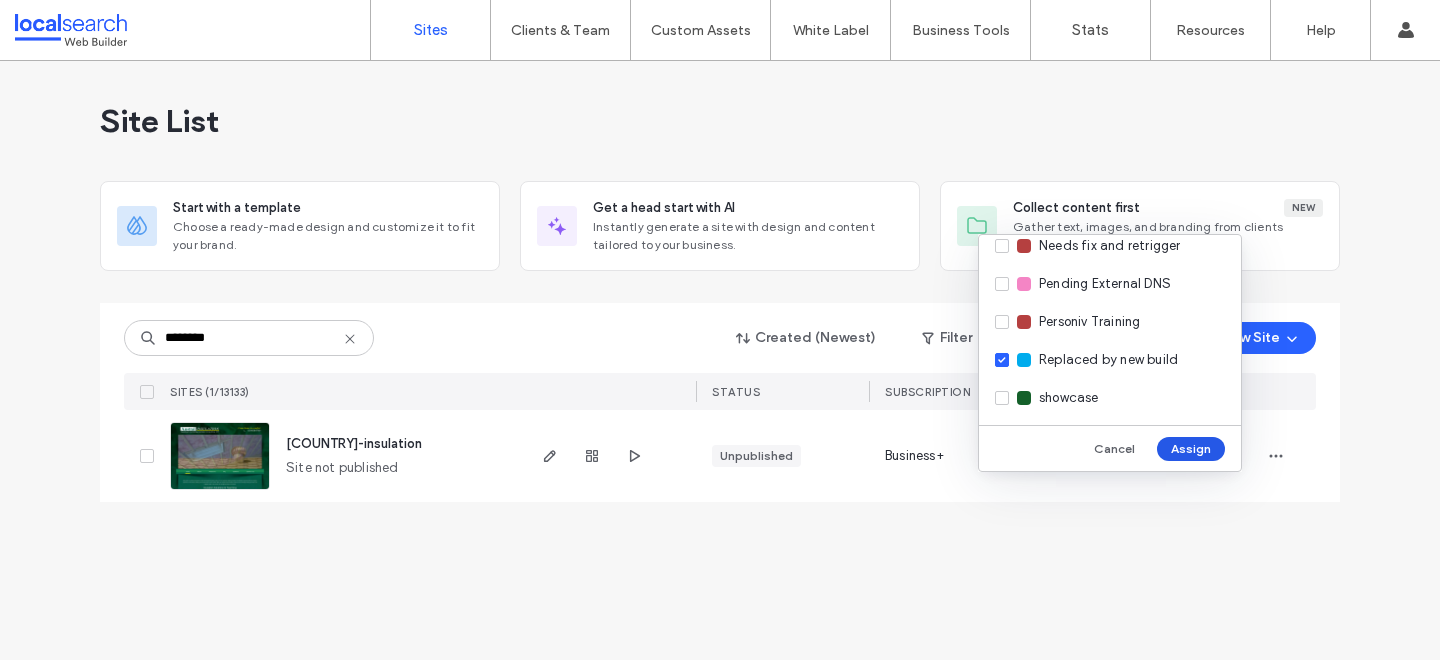 click on "Assign" 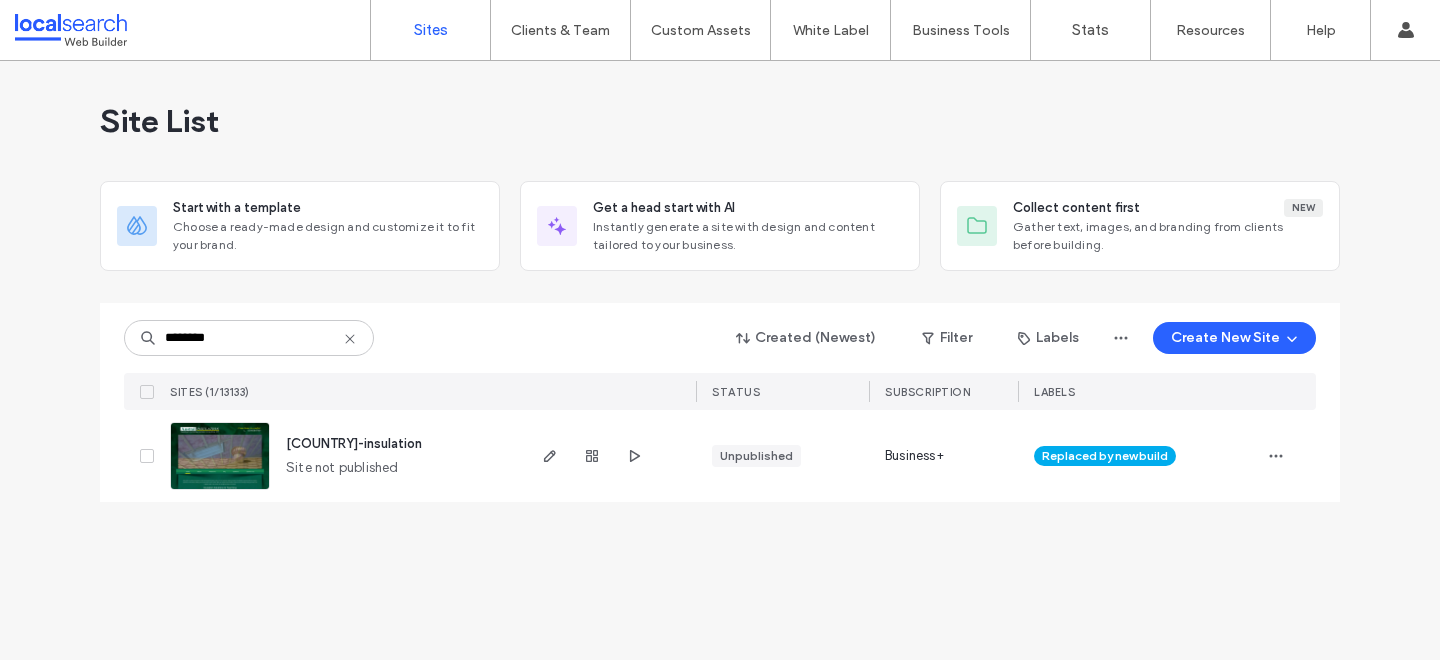 click 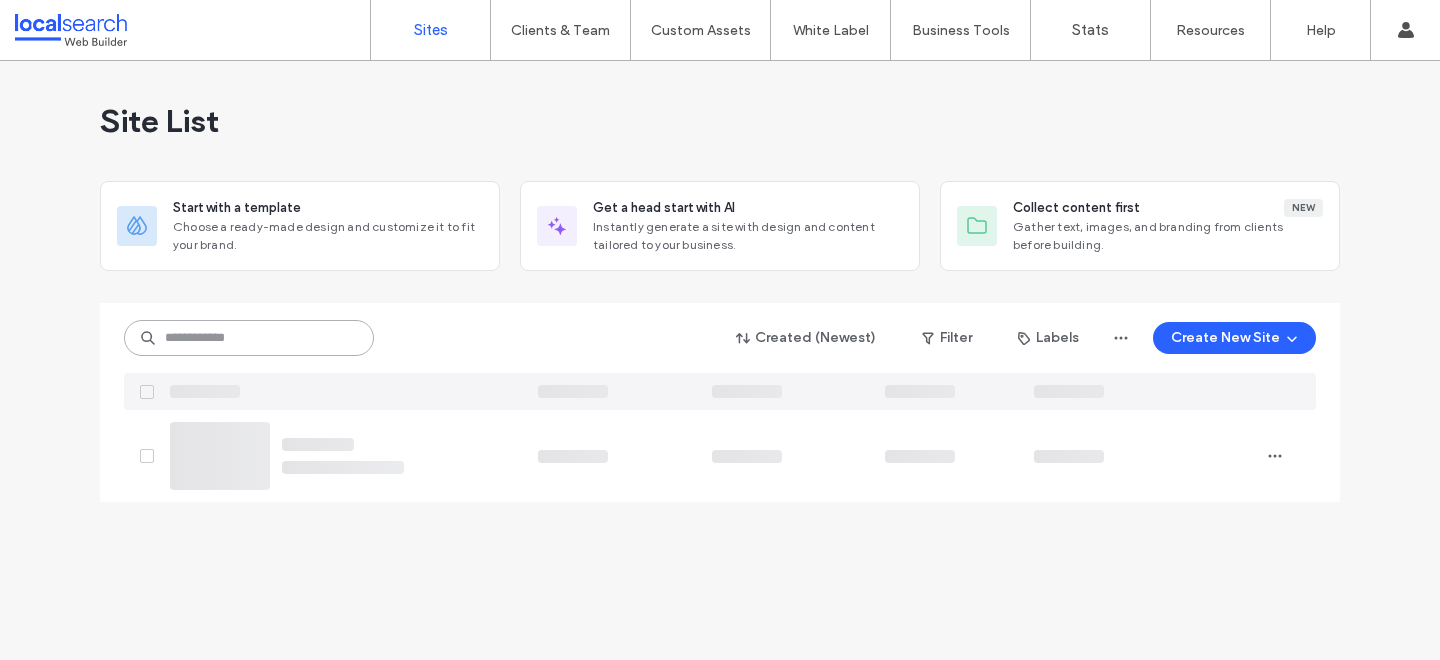 paste on "********" 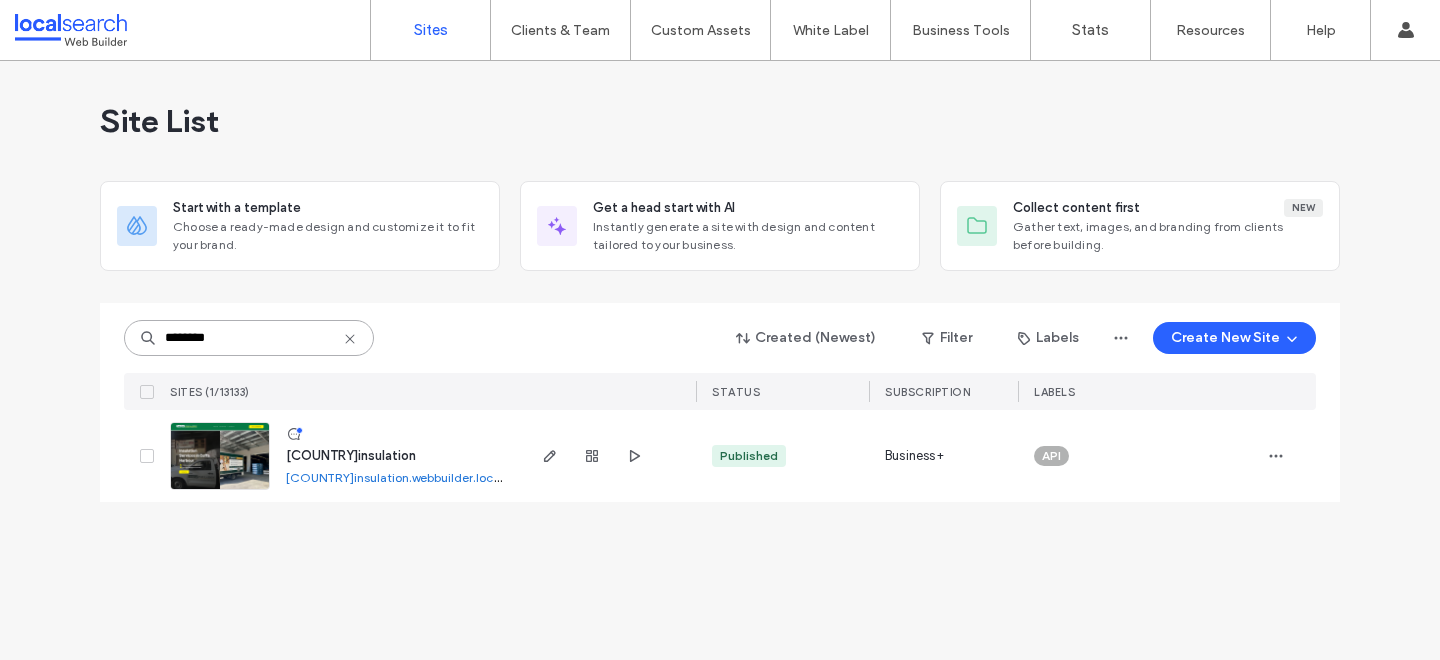 type on "********" 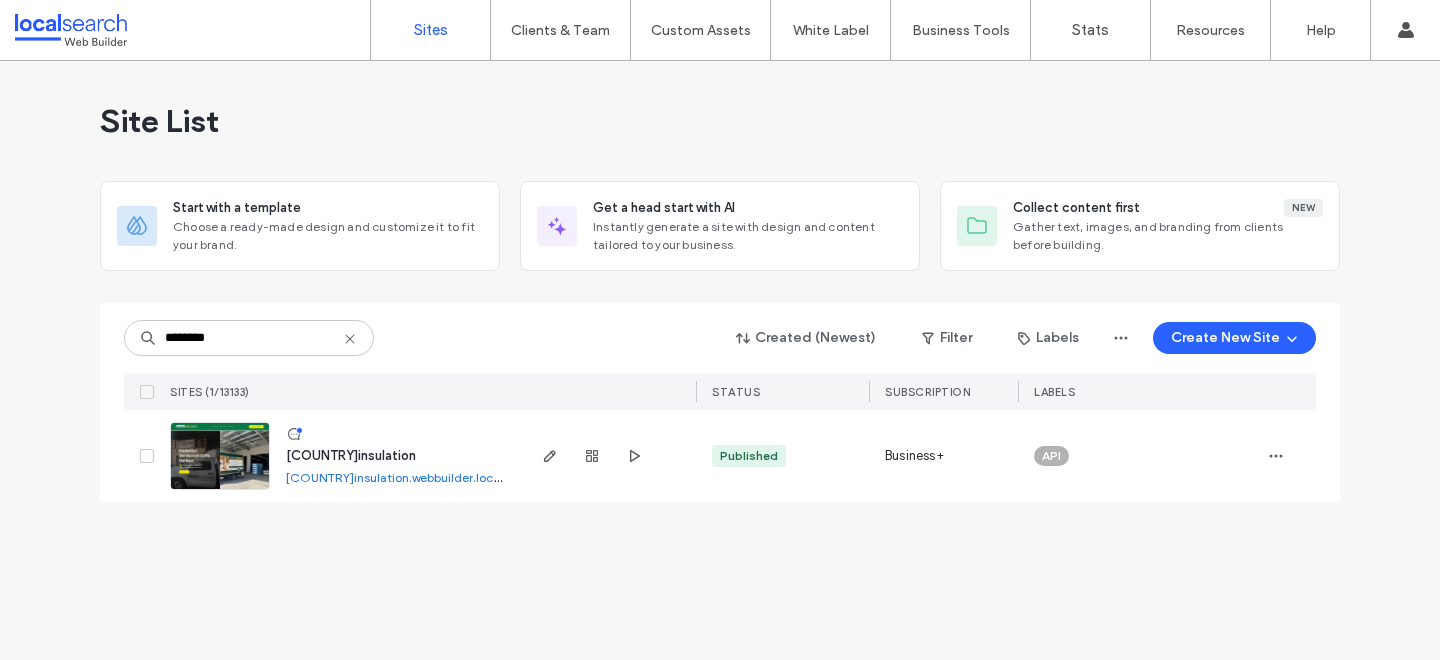 click on "[COUNTRY]insulation" 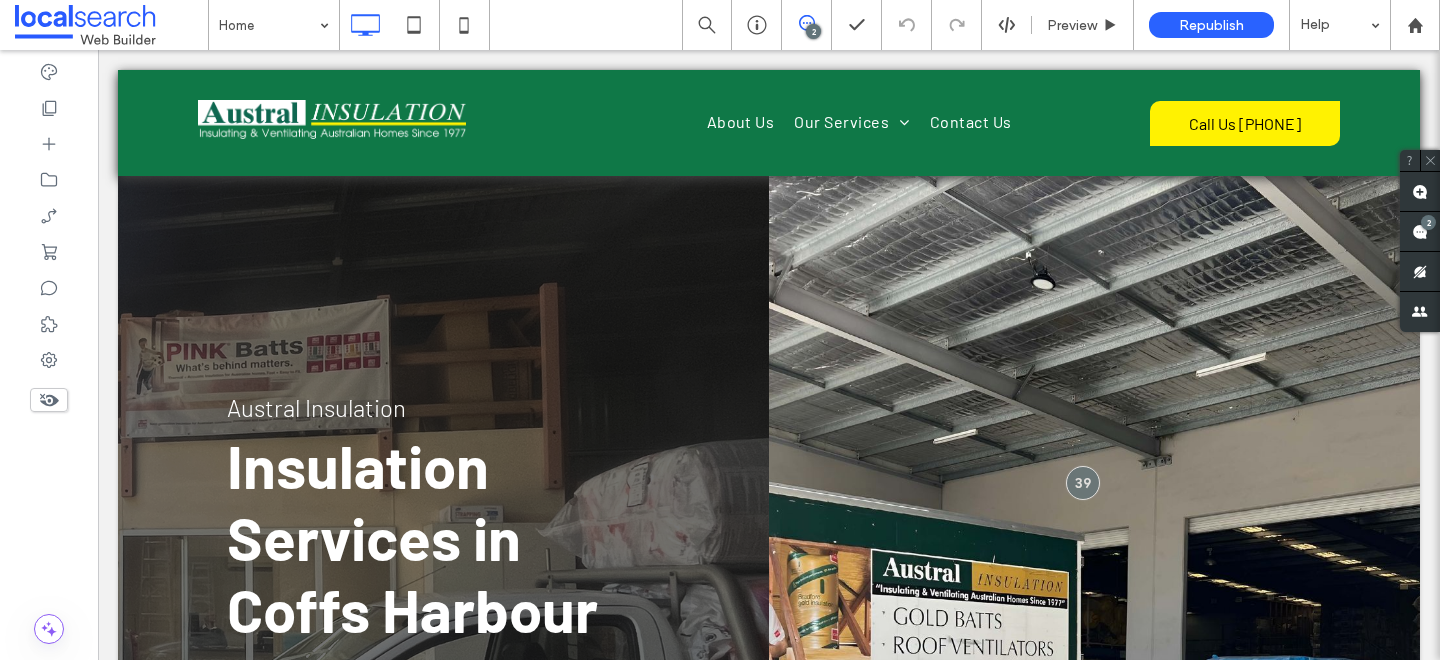 scroll, scrollTop: 0, scrollLeft: 0, axis: both 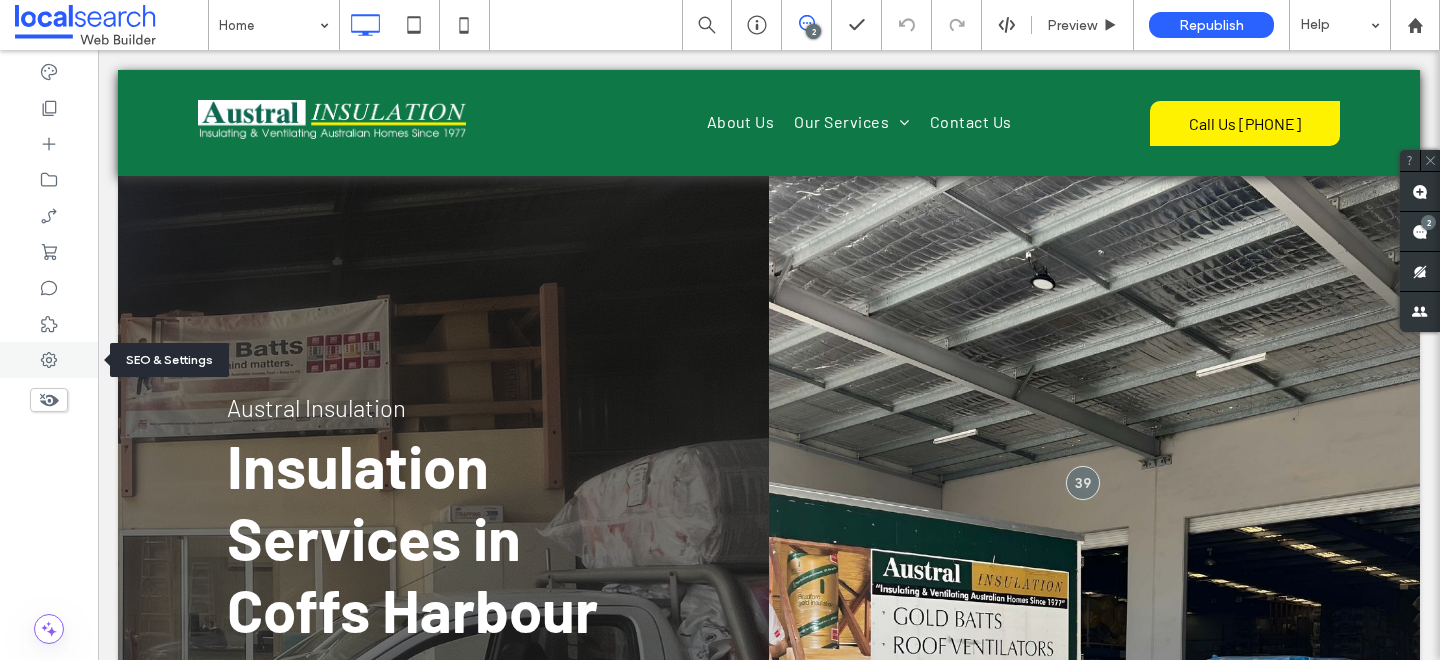 click 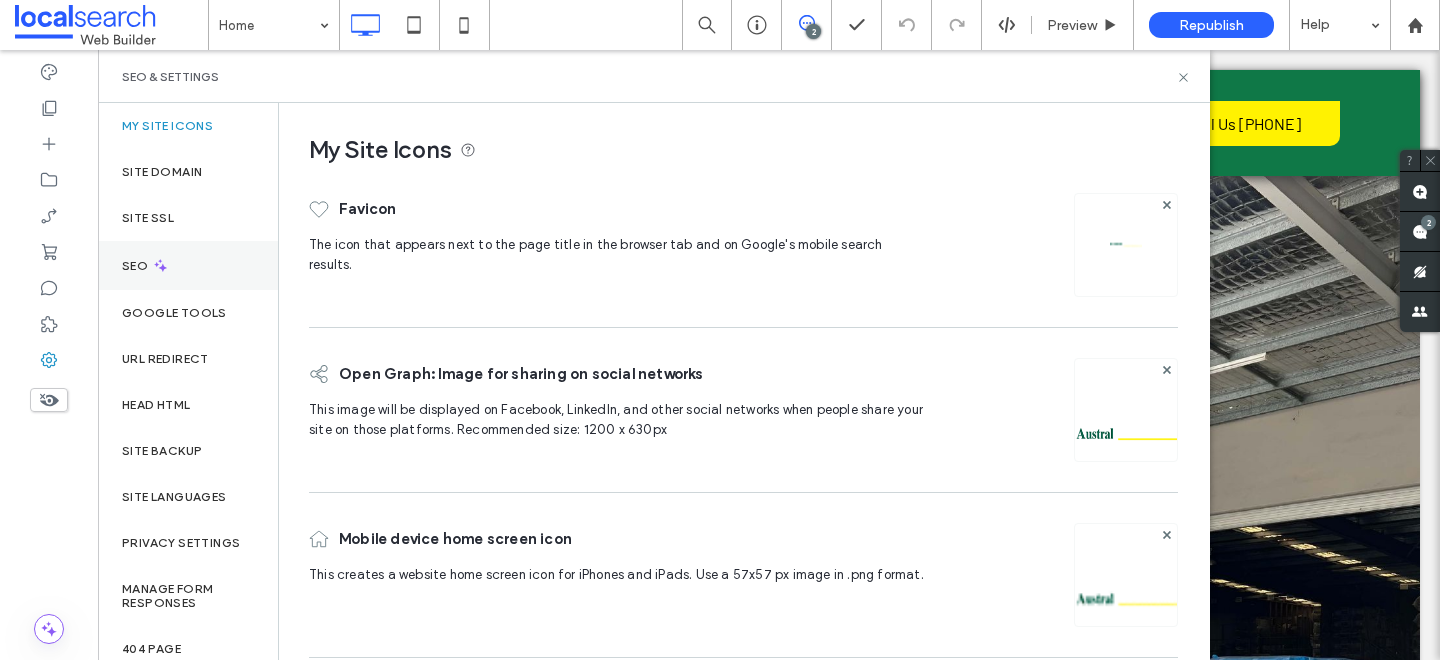 click 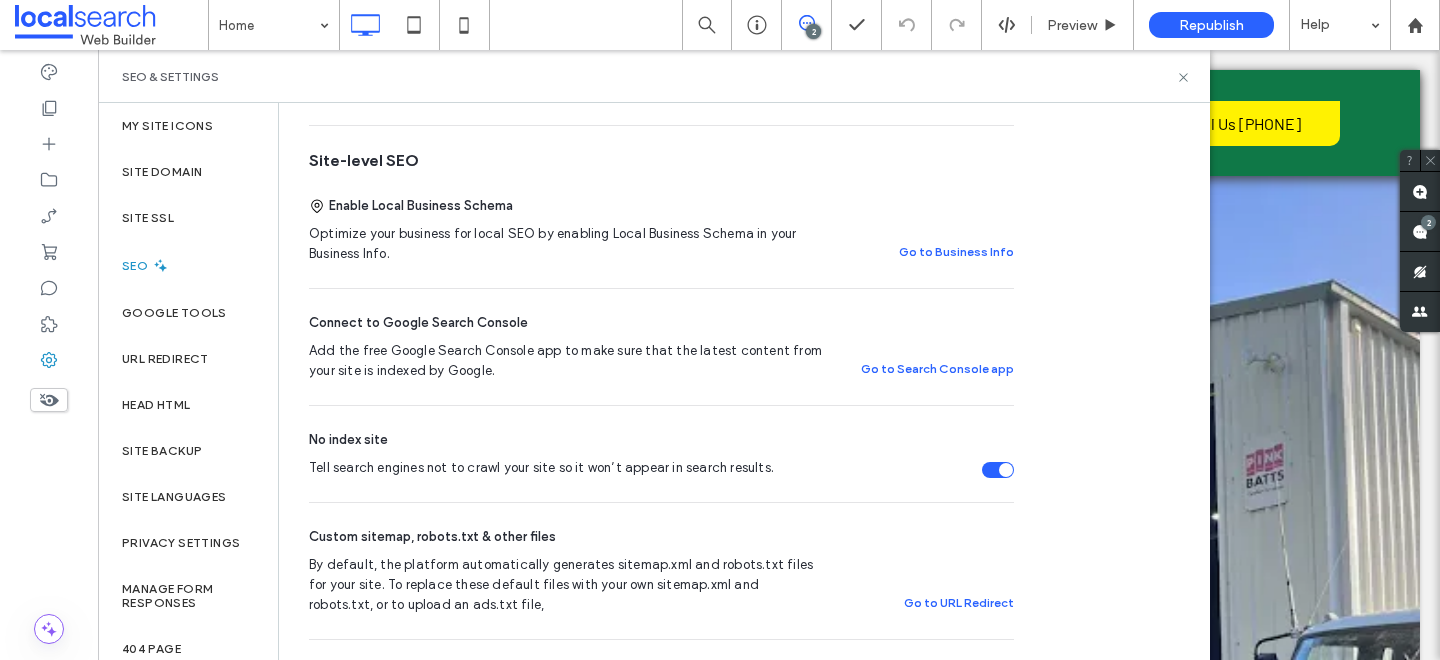 scroll, scrollTop: 363, scrollLeft: 0, axis: vertical 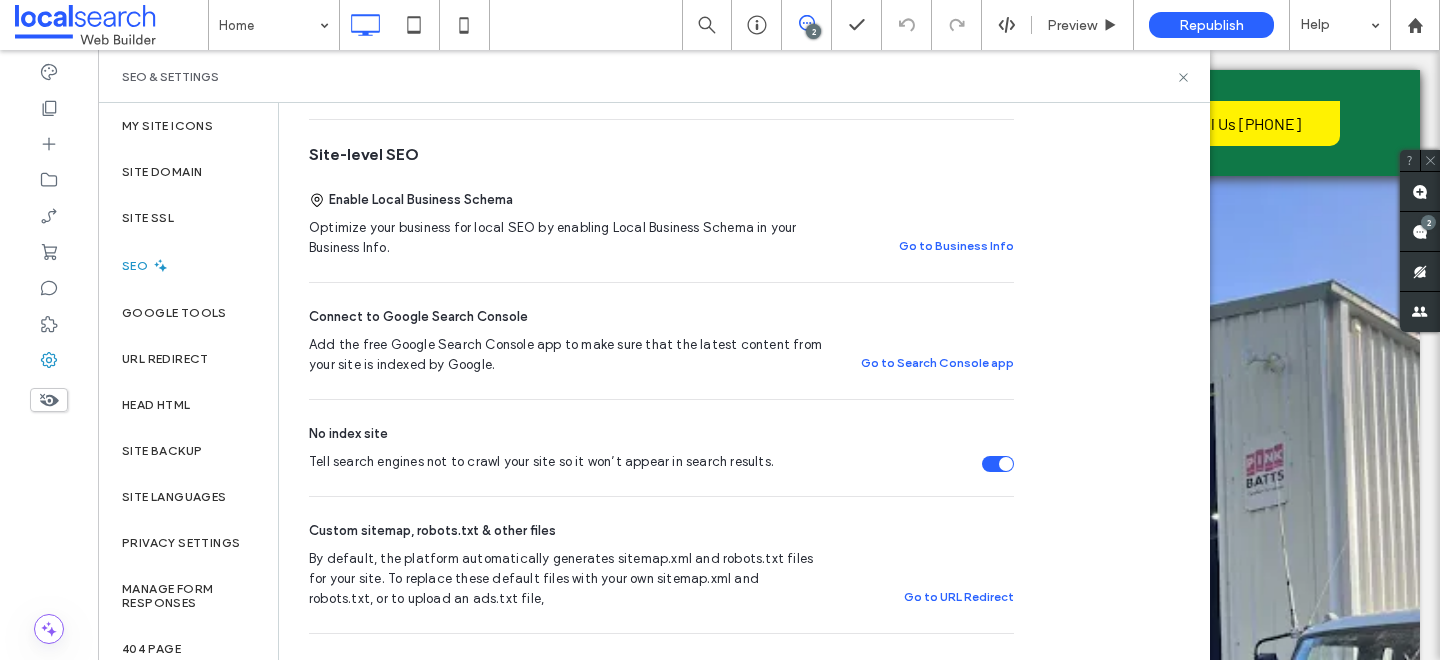 click at bounding box center [1006, 464] 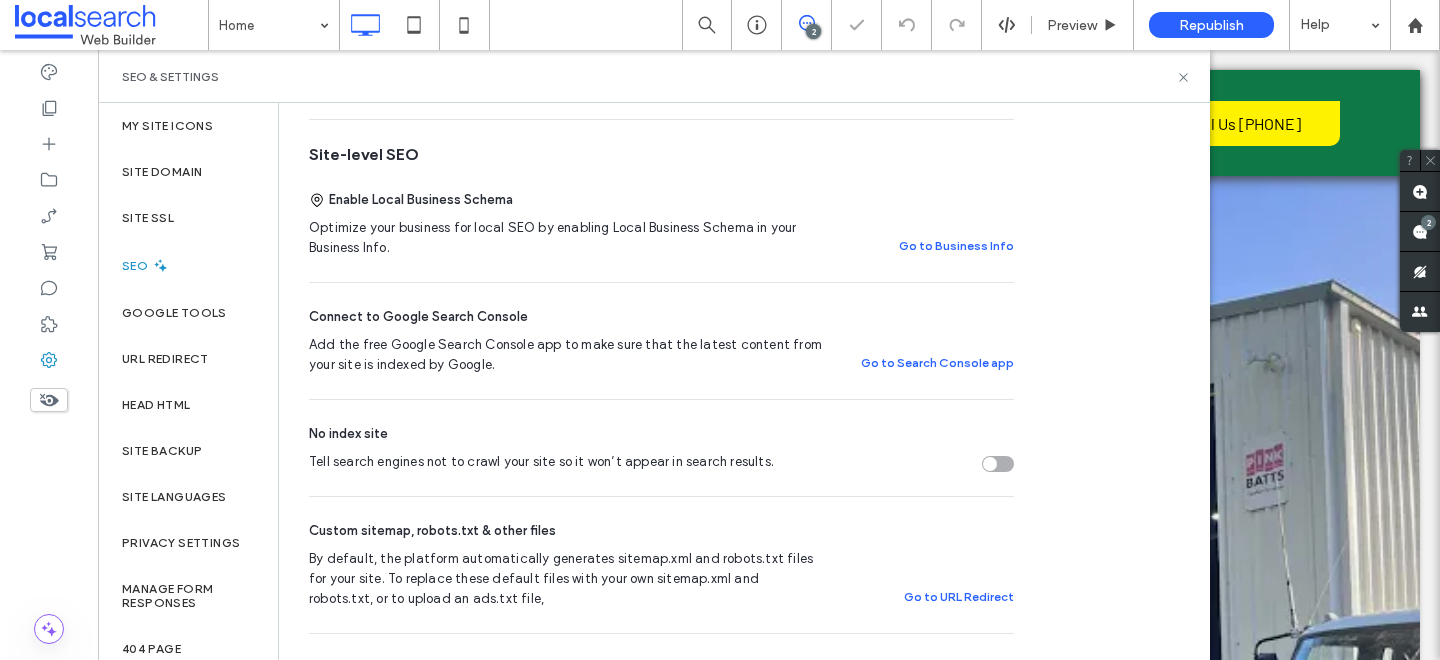 scroll, scrollTop: 168, scrollLeft: 0, axis: vertical 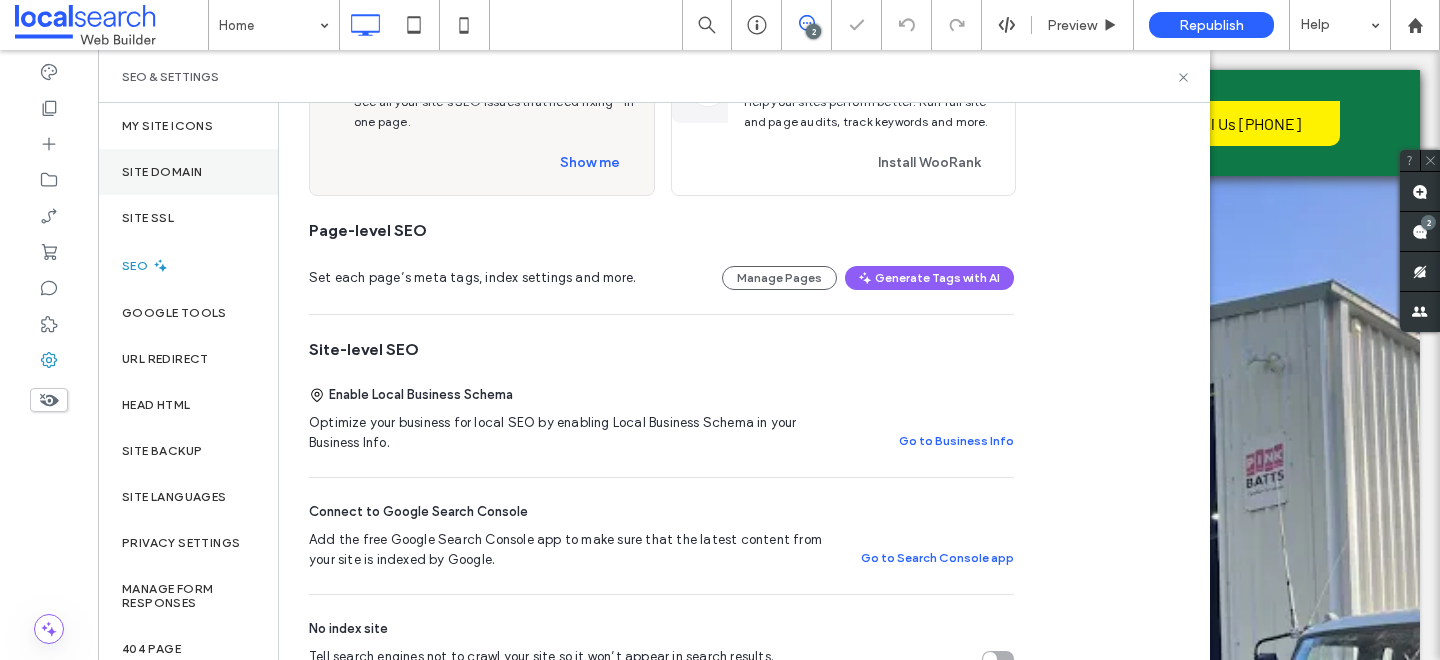 click on "Site Domain" at bounding box center [188, 172] 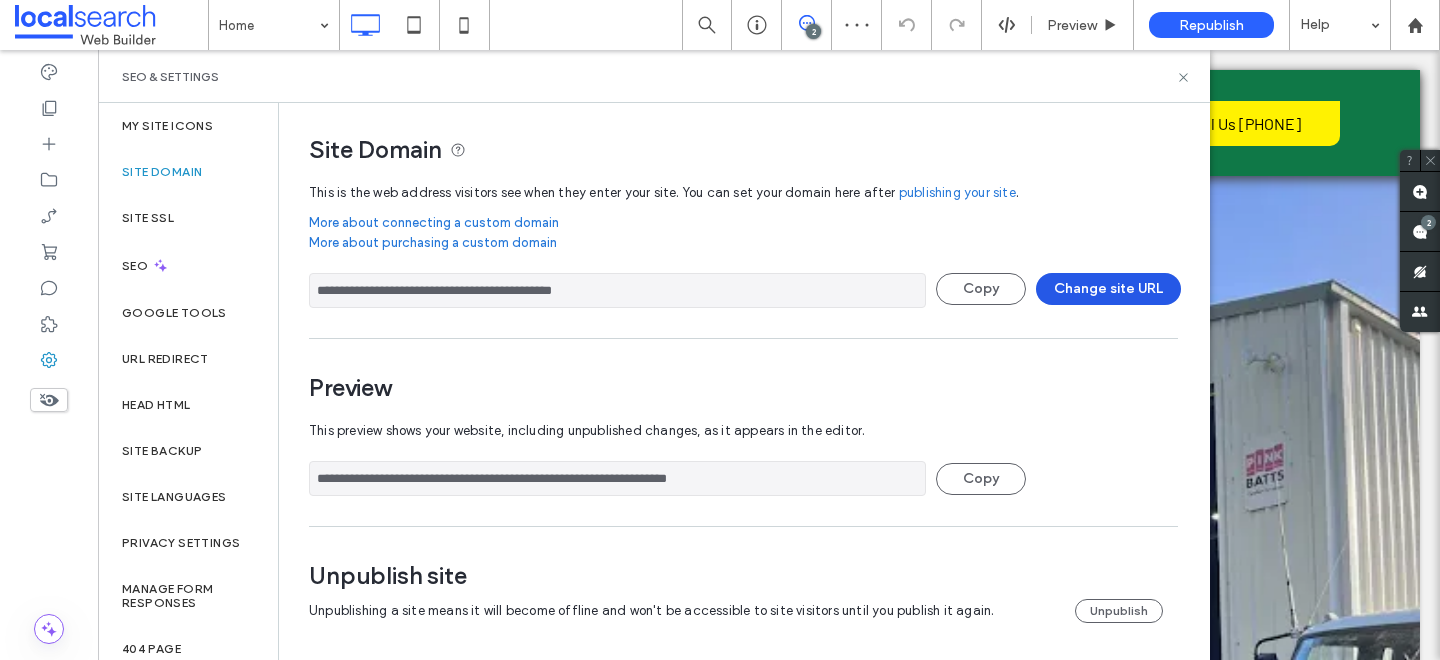 click on "Change site URL" at bounding box center [1108, 289] 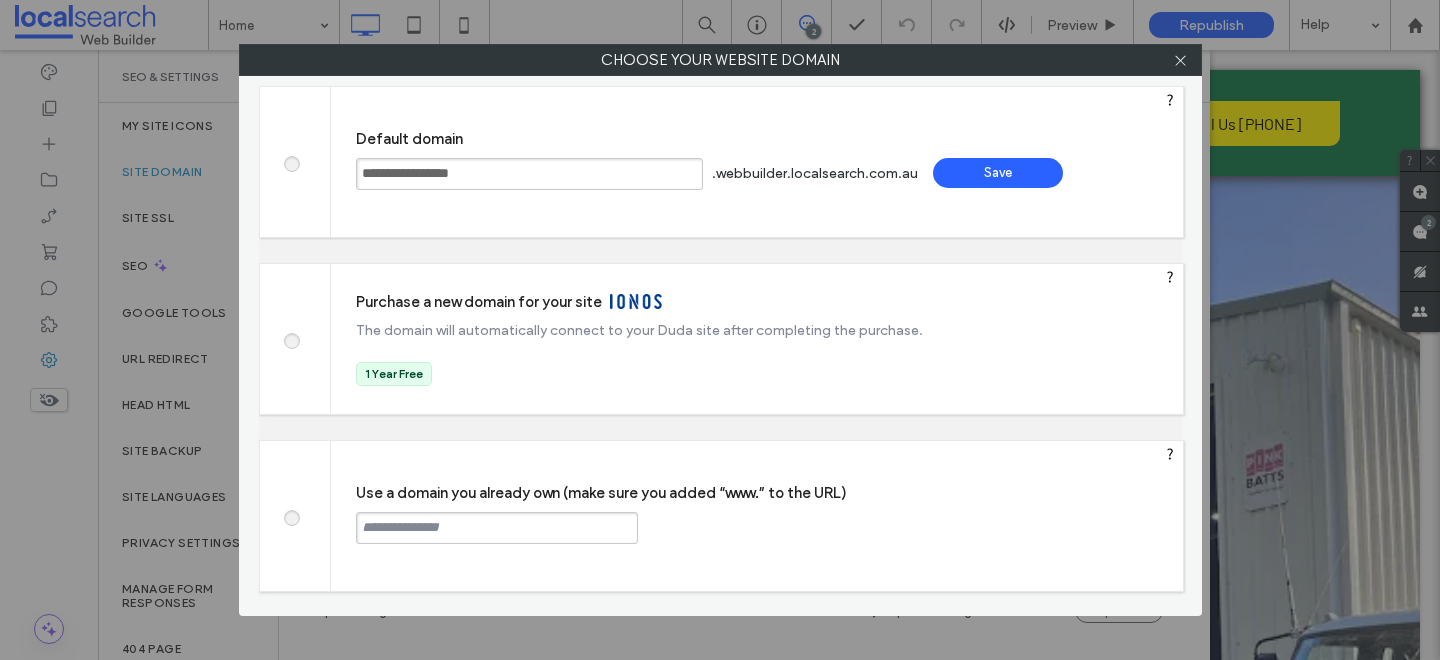 click at bounding box center [291, 515] 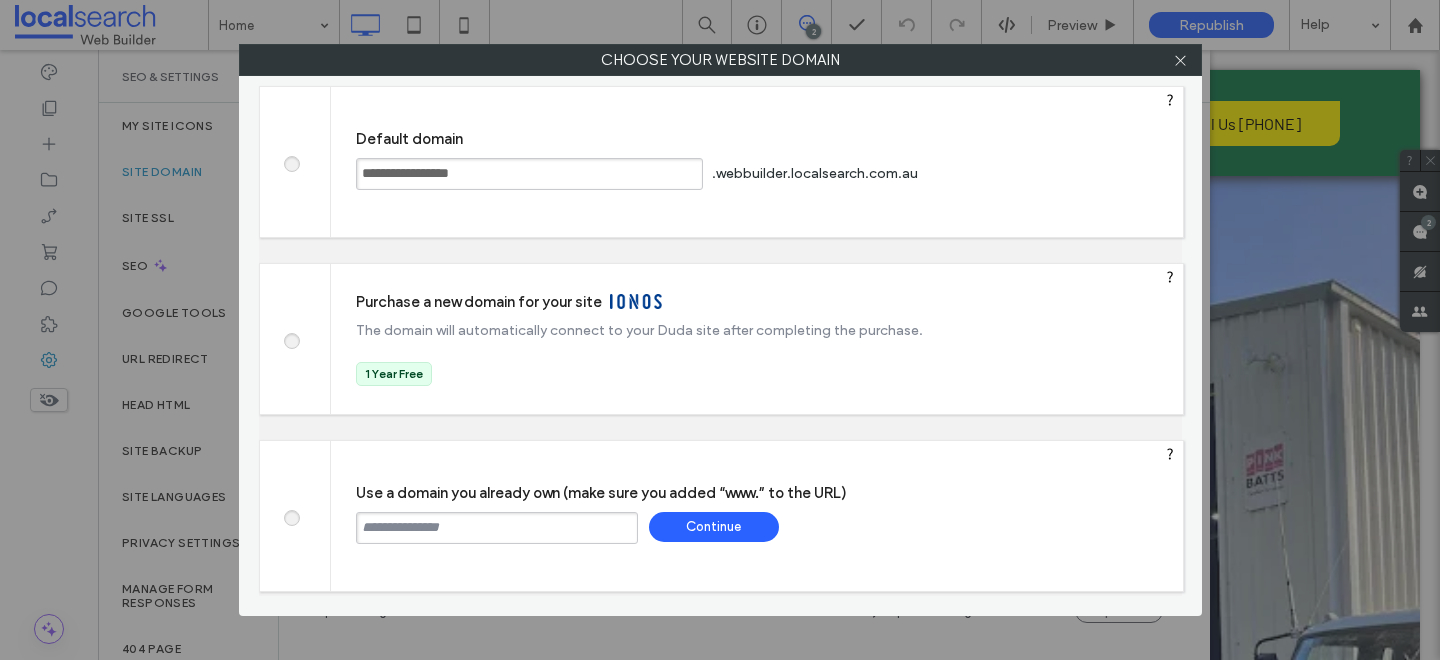 click at bounding box center (497, 528) 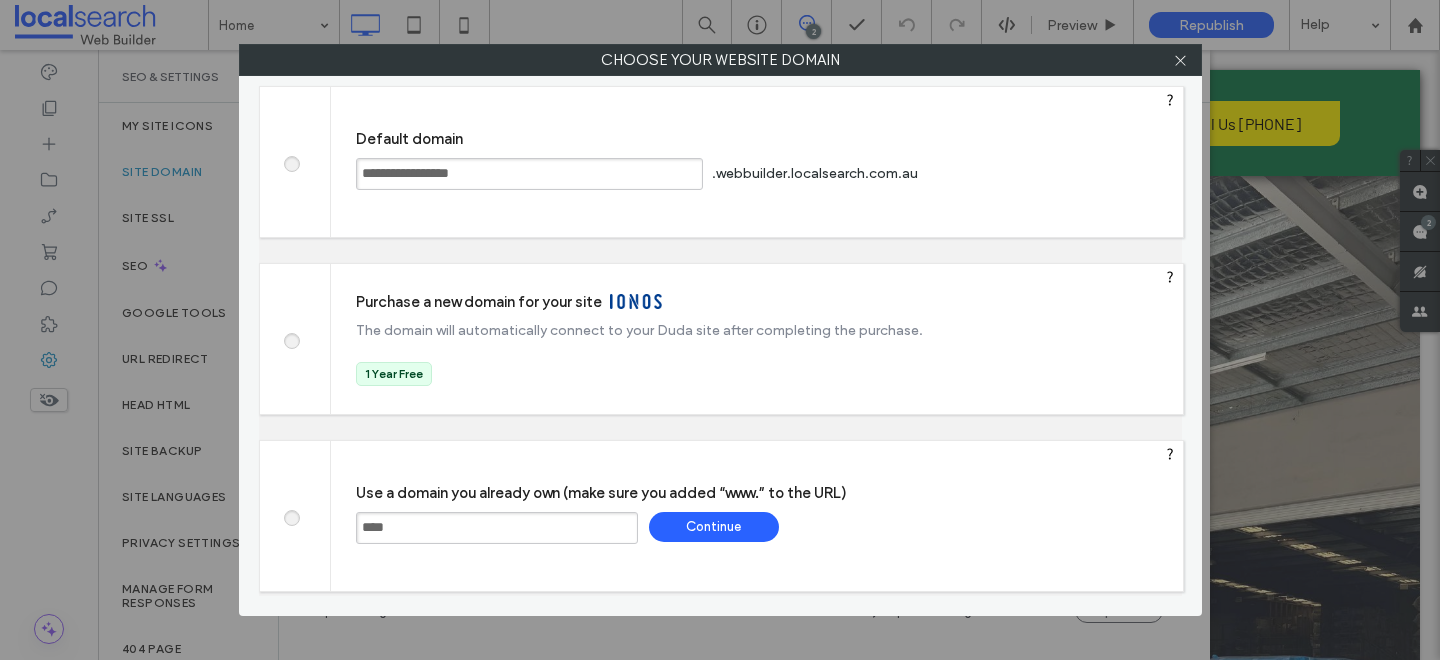 paste on "**********" 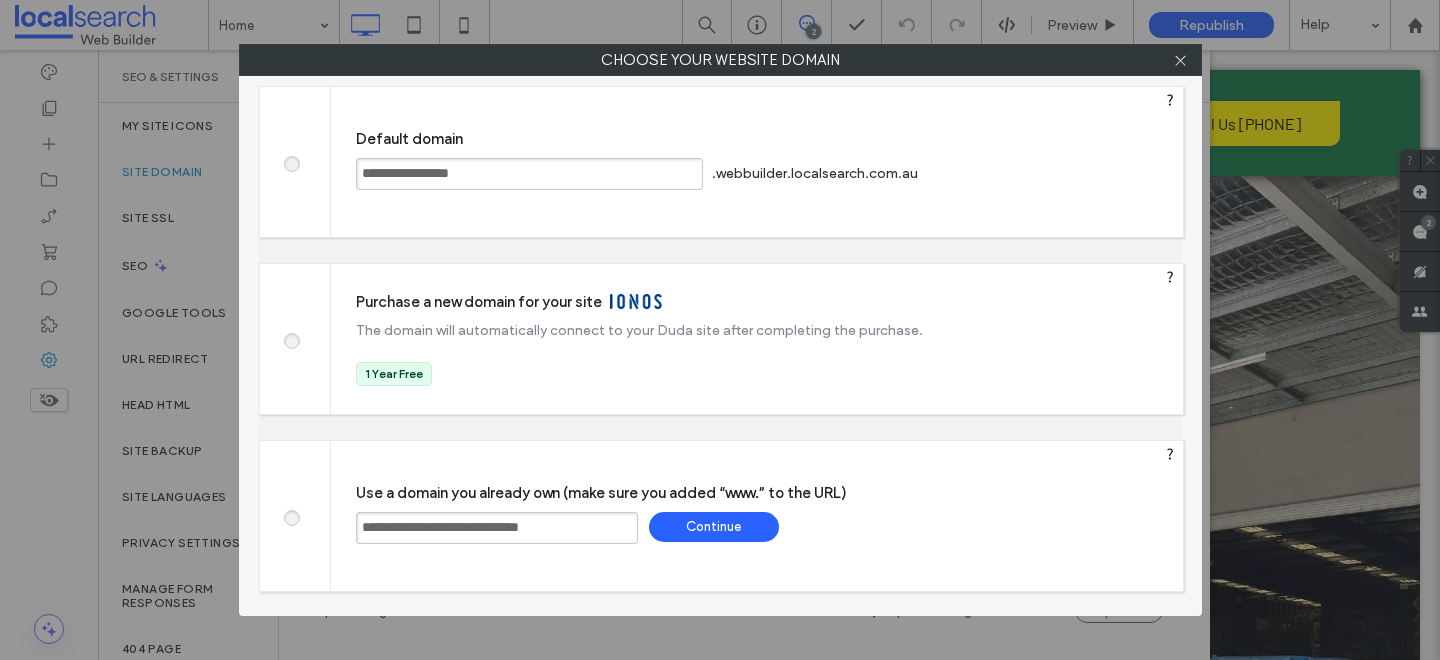 type on "**********" 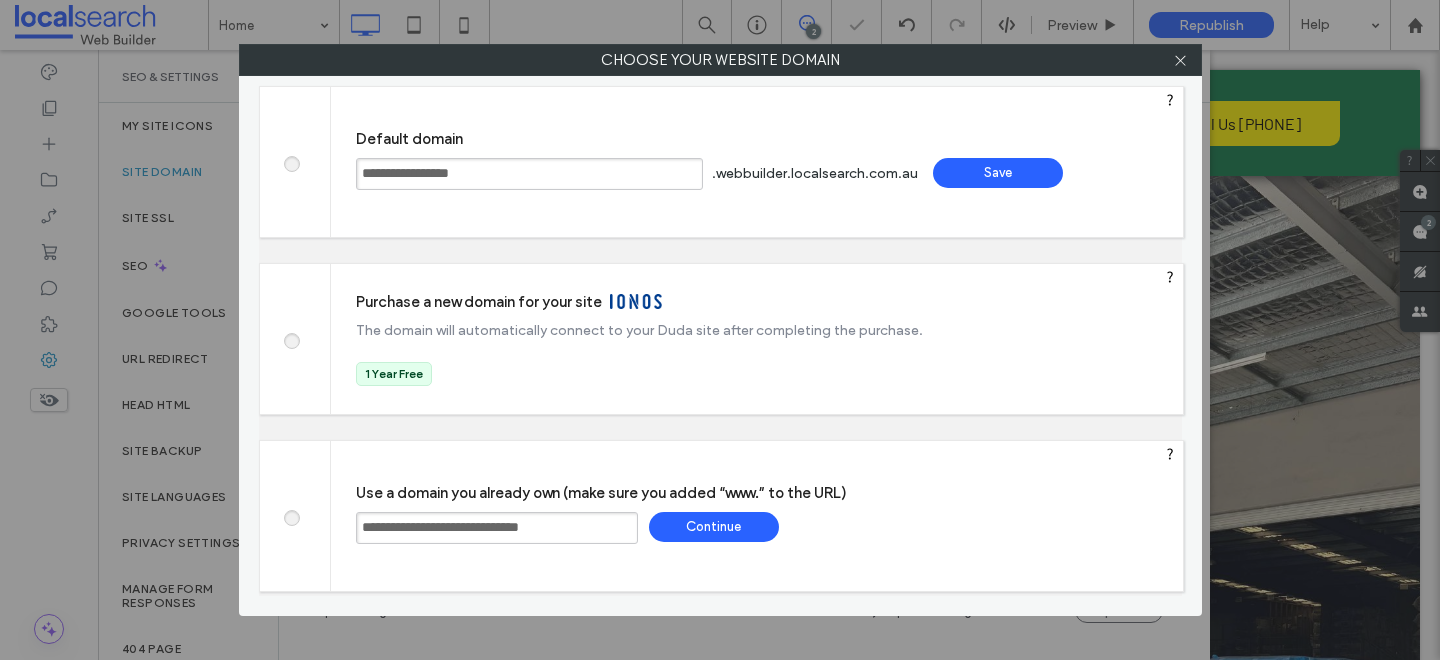 type on "**********" 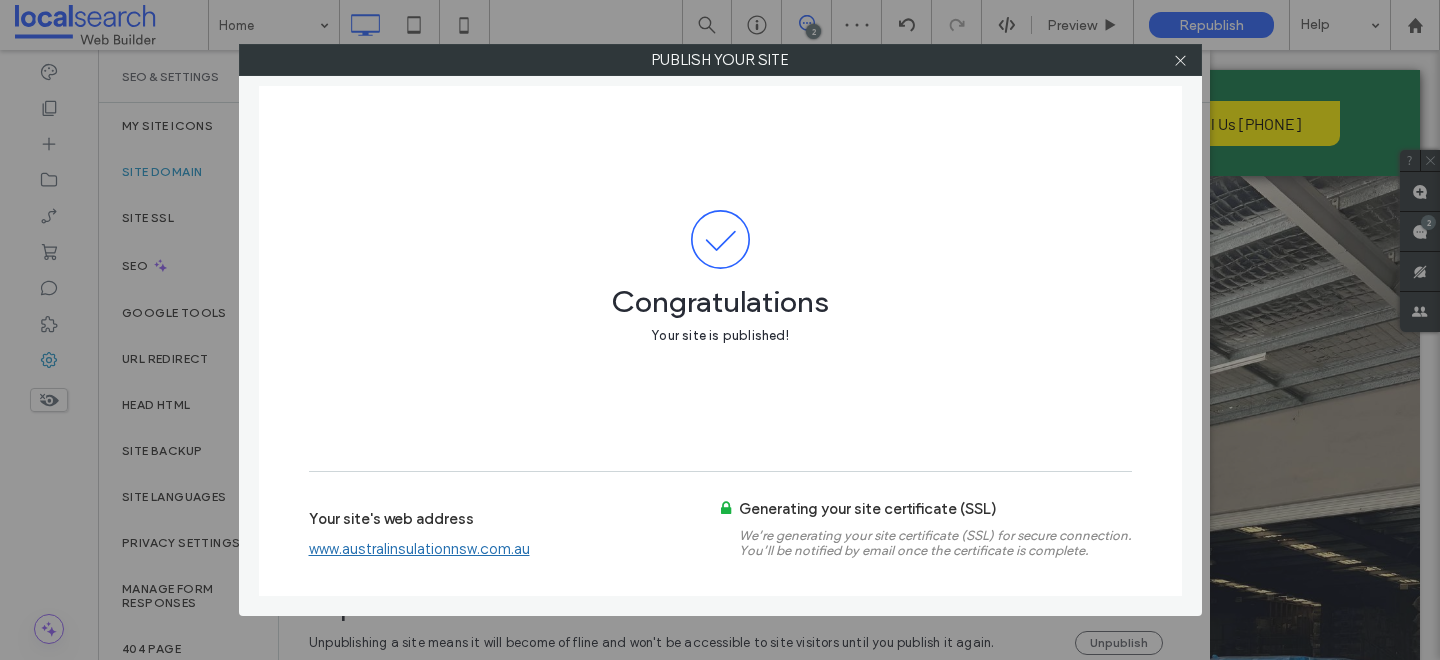 click on "www.australinsulationnsw.com.au" at bounding box center (419, 549) 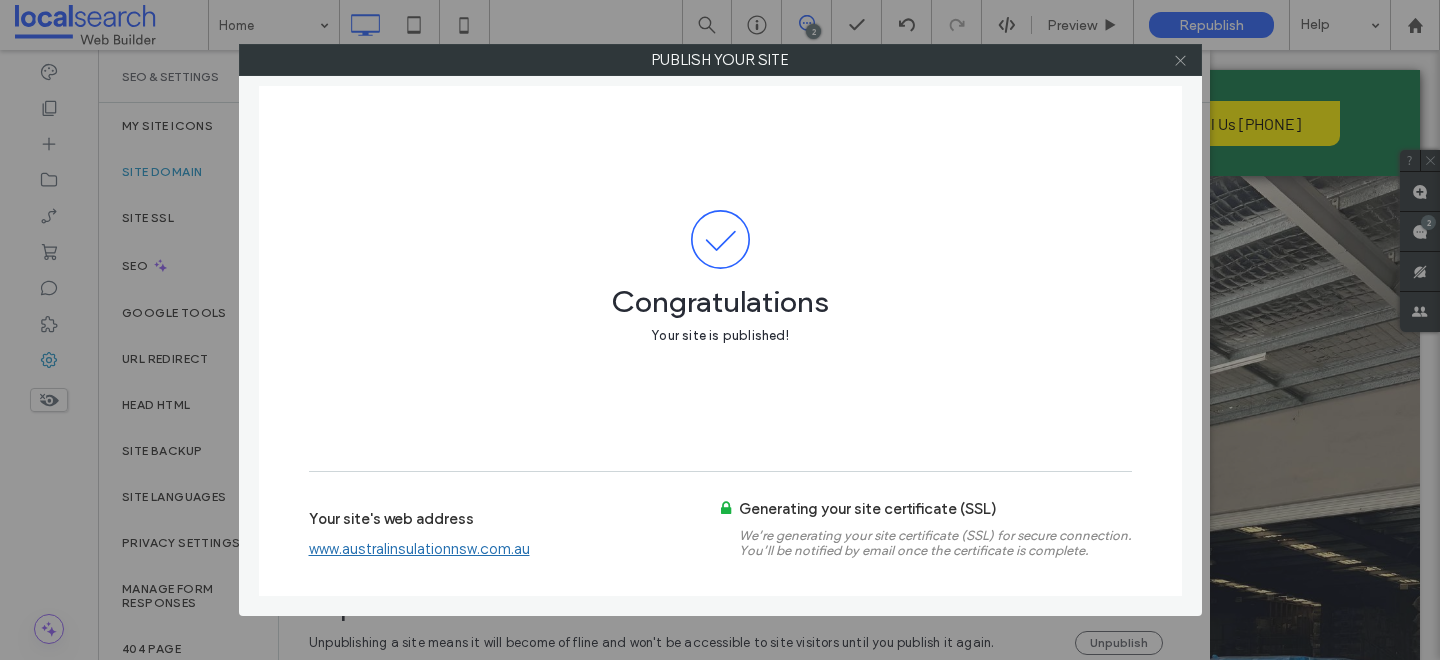 click 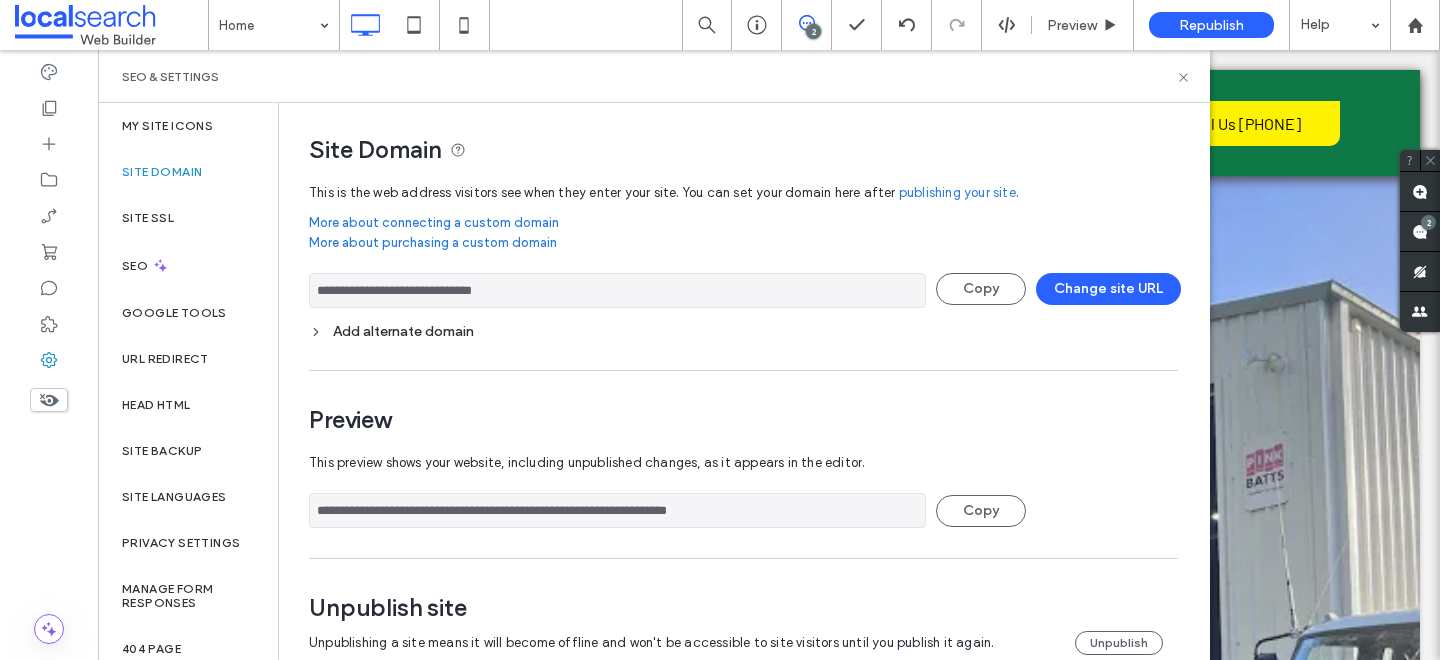click on "Add alternate domain" at bounding box center [743, 331] 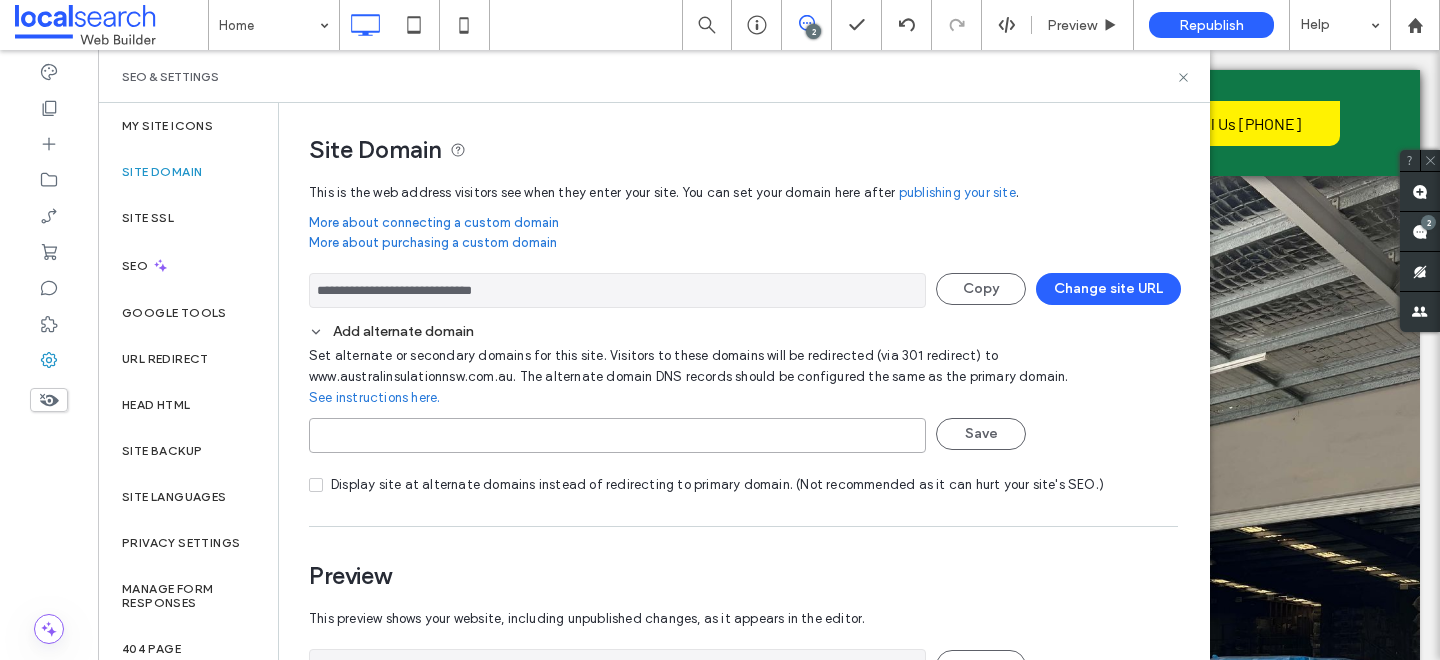 click at bounding box center (617, 435) 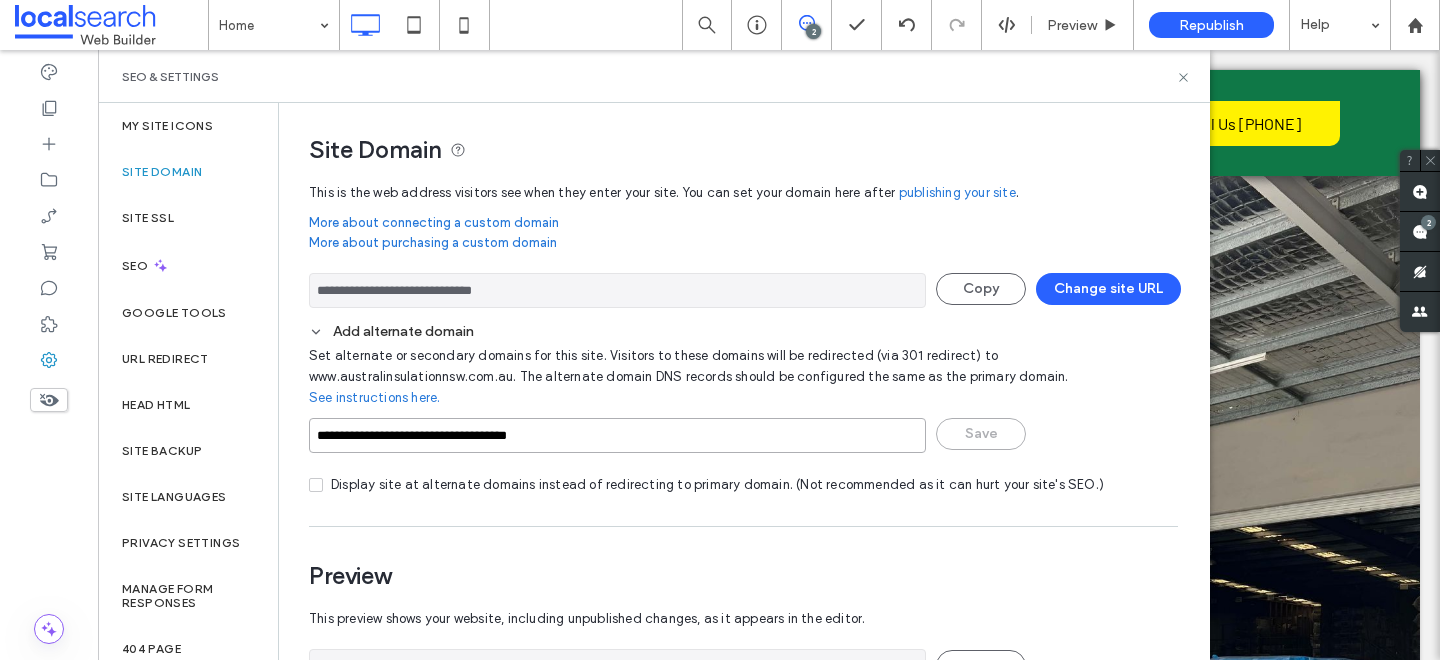 paste on "**********" 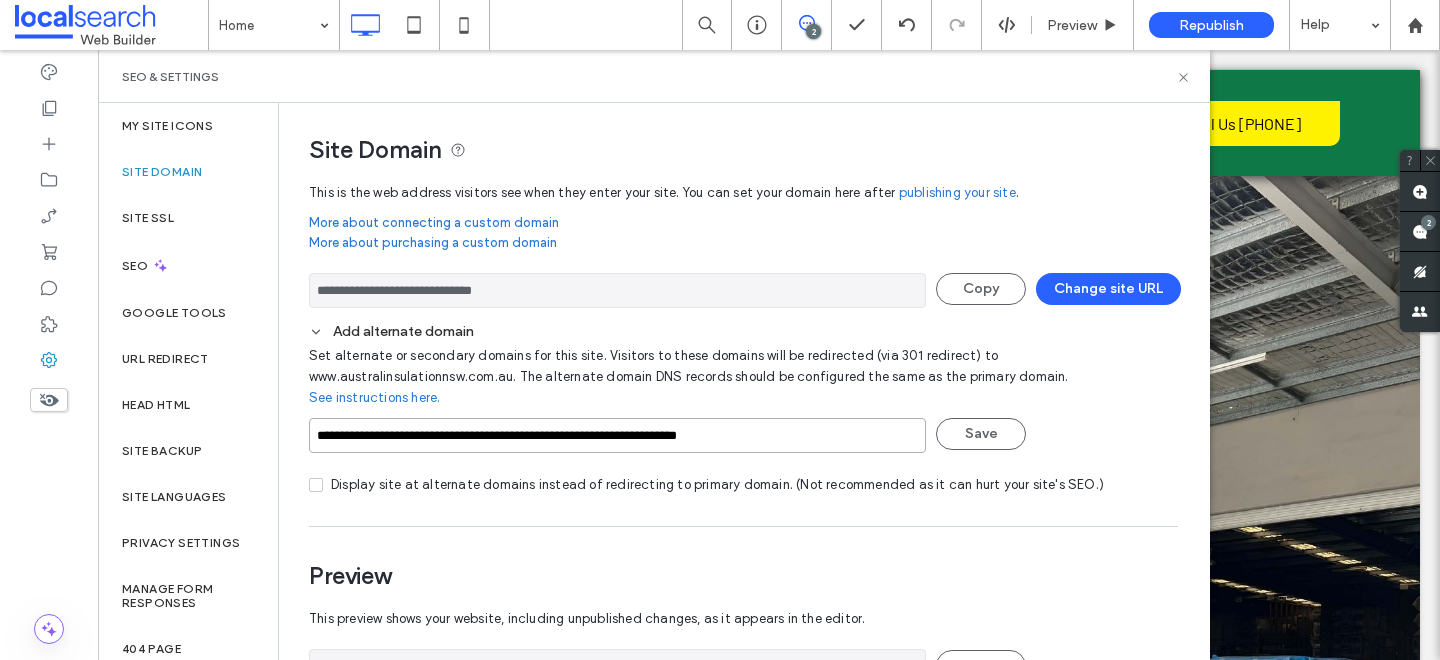 paste on "**********" 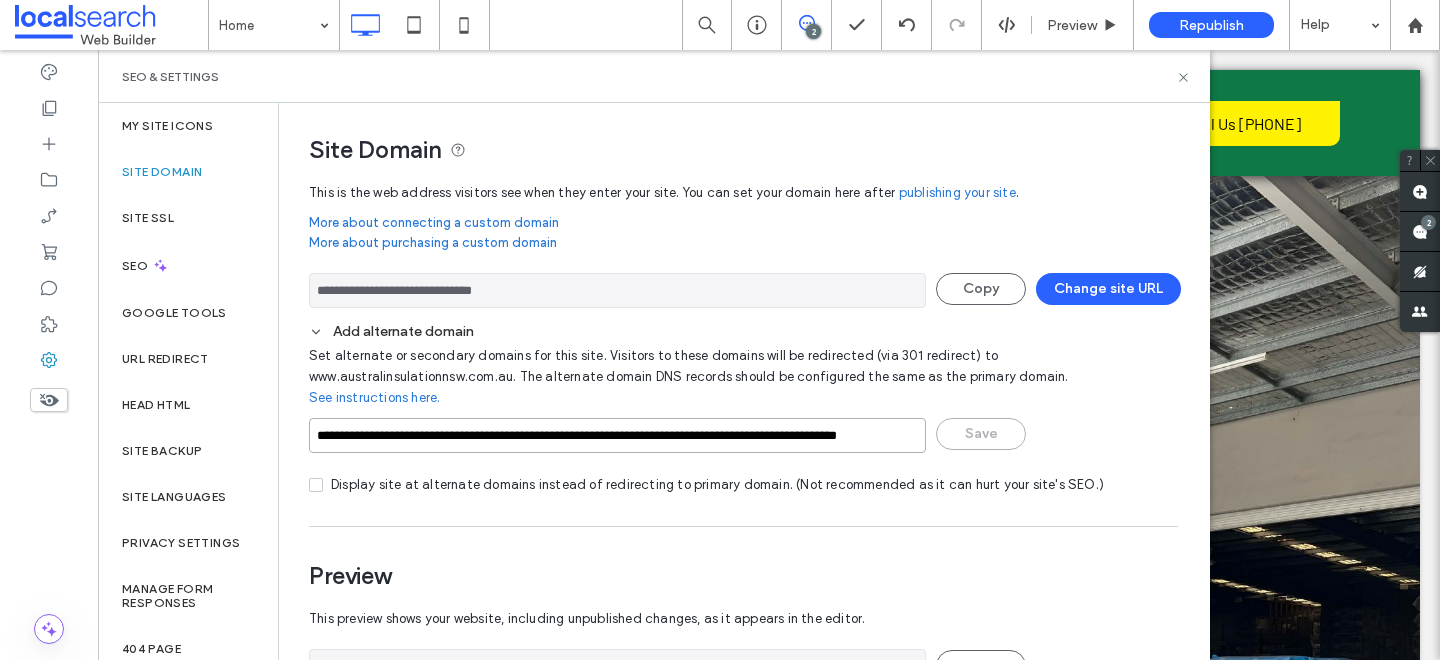 paste on "**********" 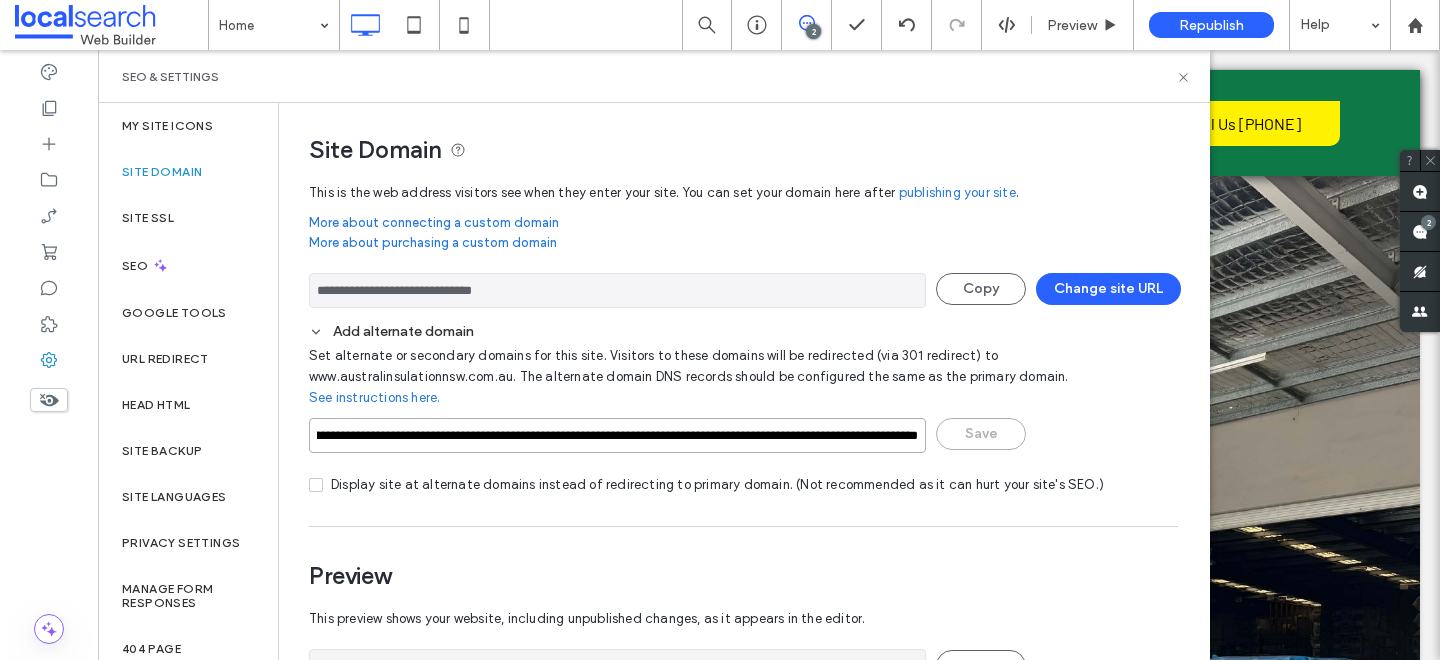 scroll, scrollTop: 0, scrollLeft: 257, axis: horizontal 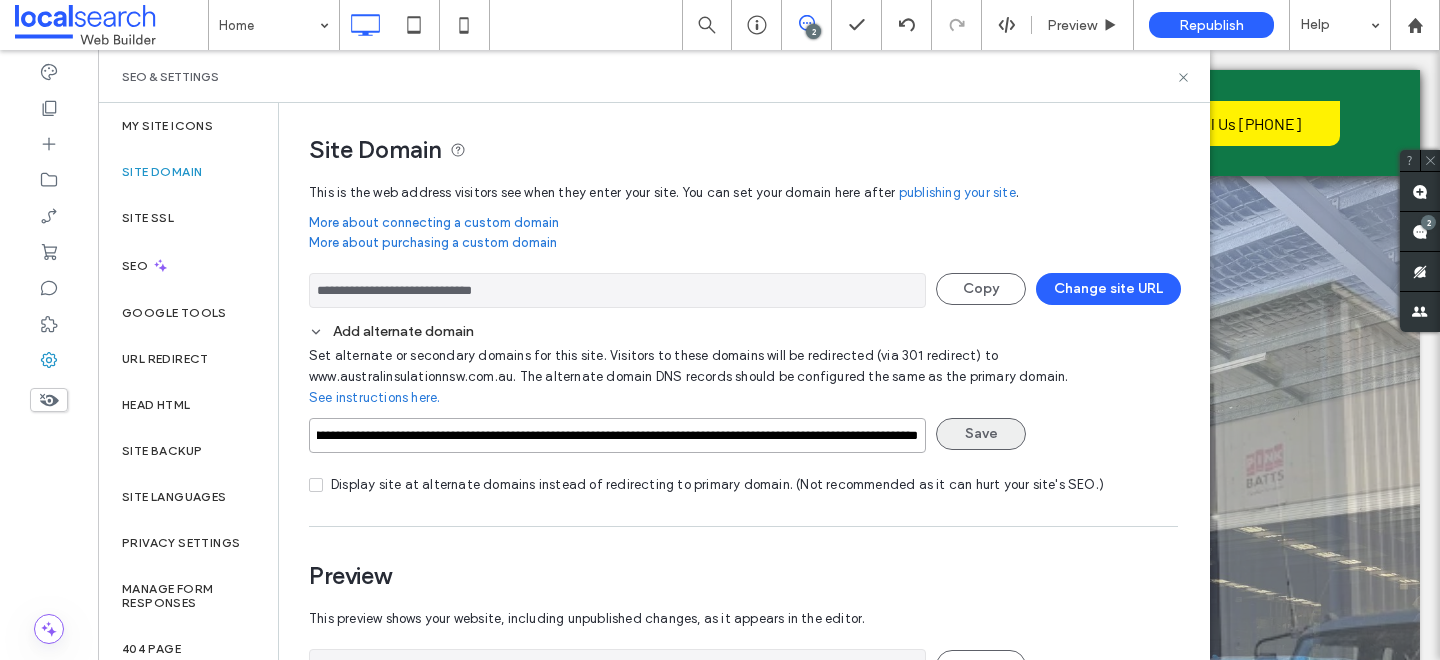 type on "**********" 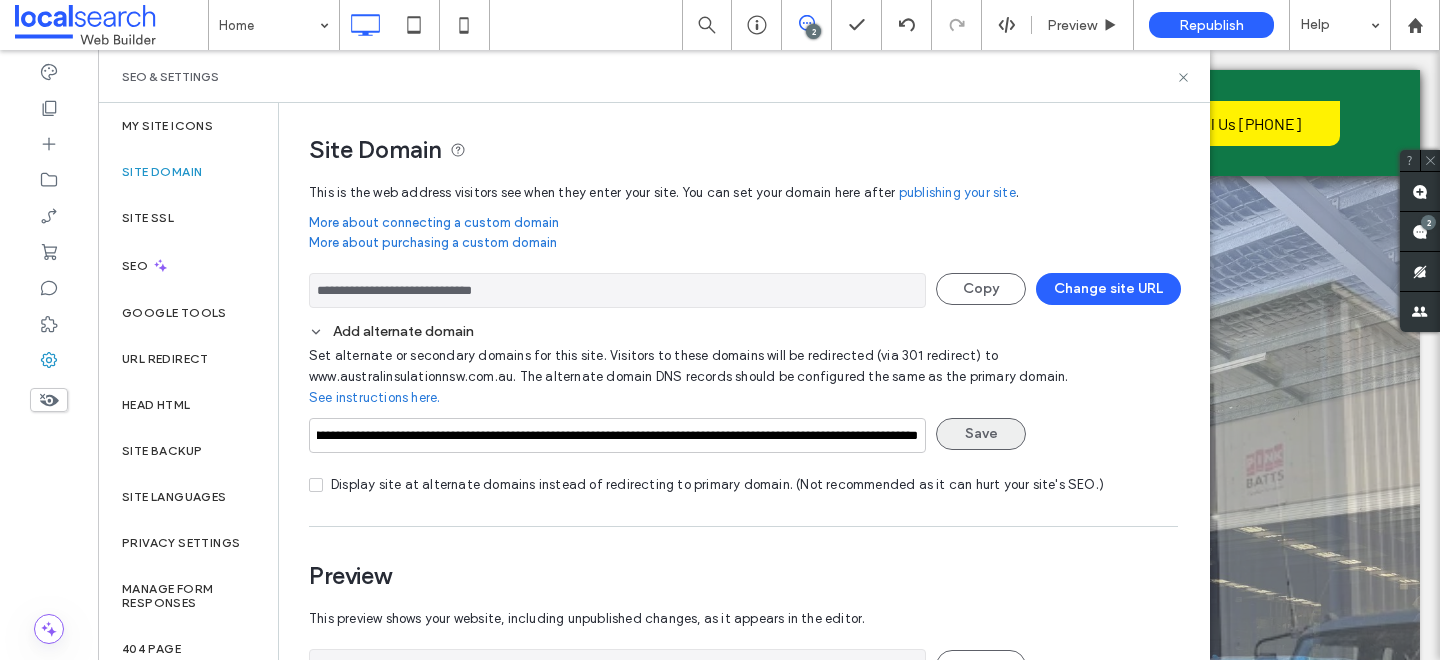 click on "Save" at bounding box center [981, 434] 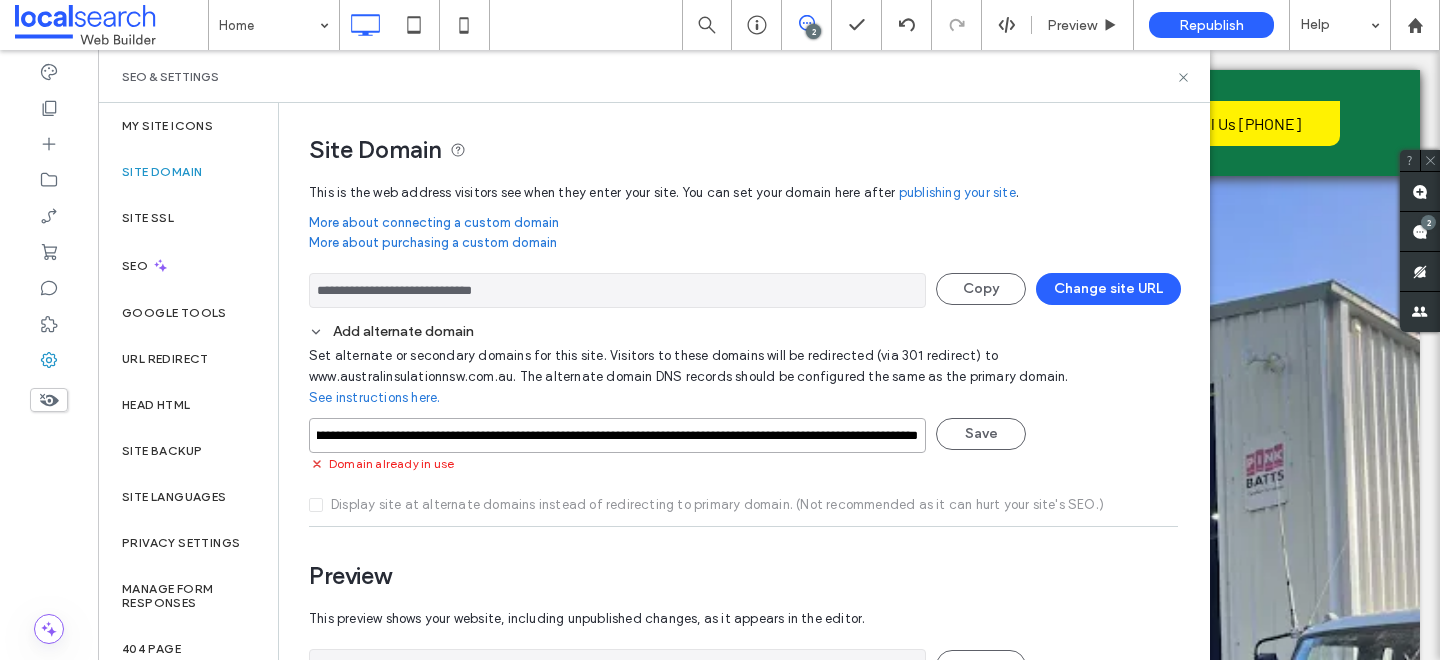 scroll, scrollTop: 0, scrollLeft: 257, axis: horizontal 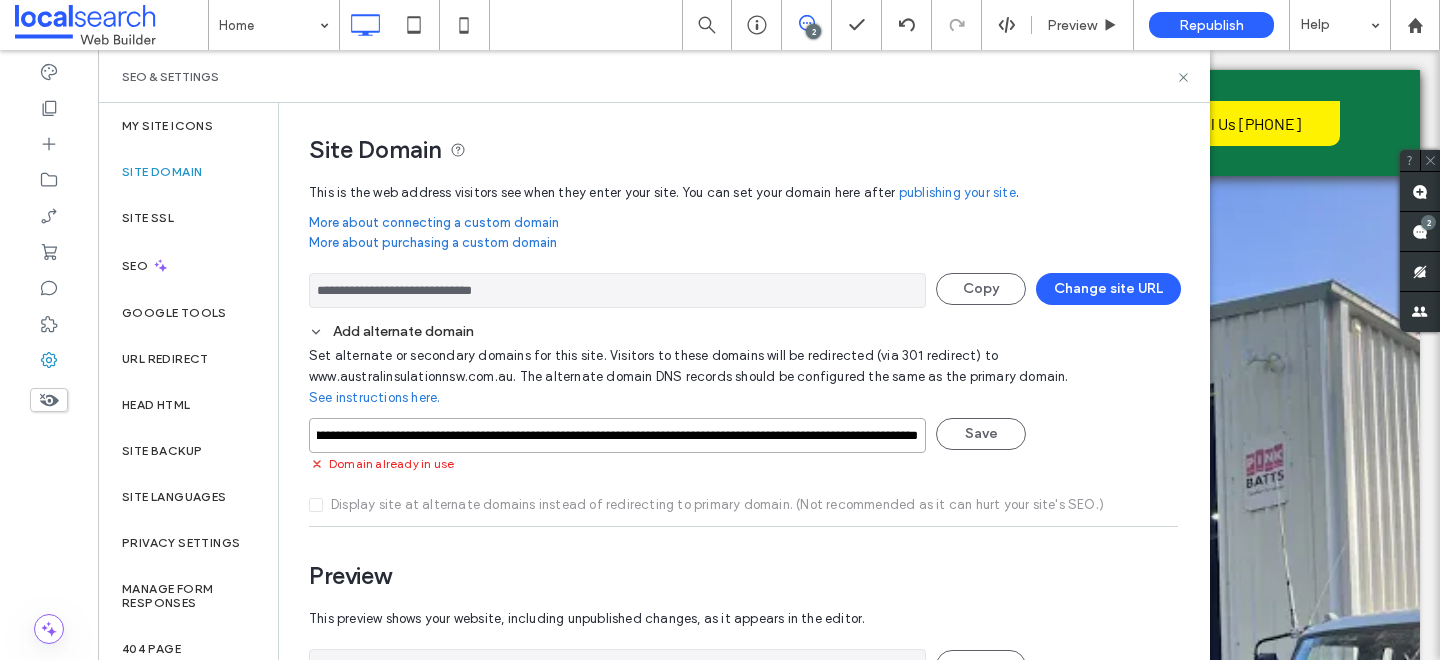 drag, startPoint x: 314, startPoint y: 433, endPoint x: 991, endPoint y: 482, distance: 678.77094 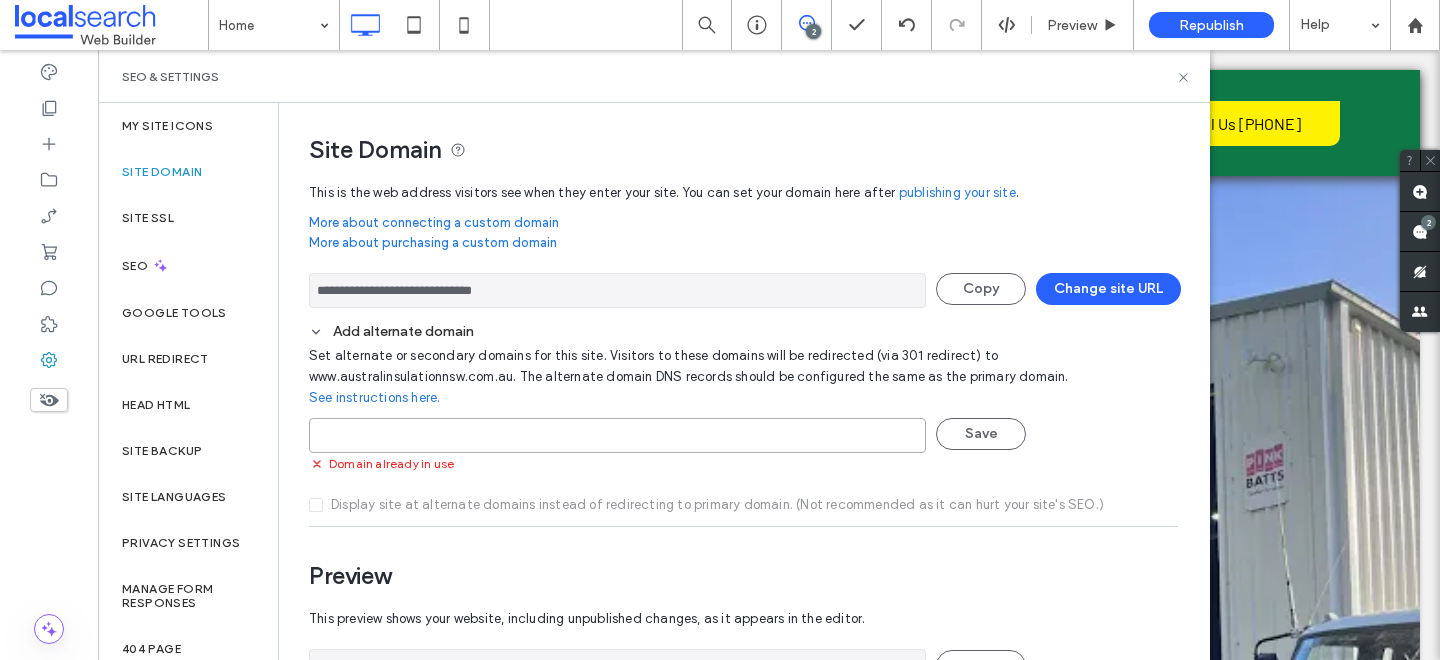 scroll, scrollTop: 0, scrollLeft: 0, axis: both 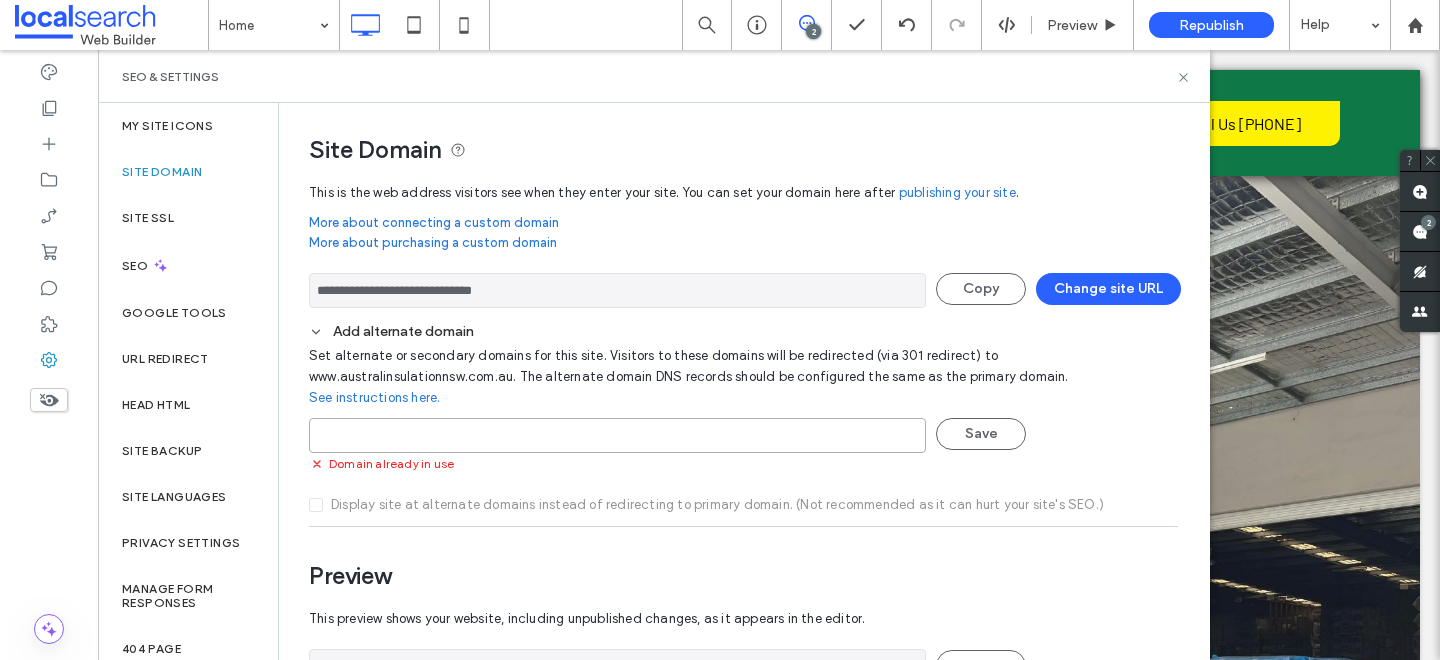 paste on "**********" 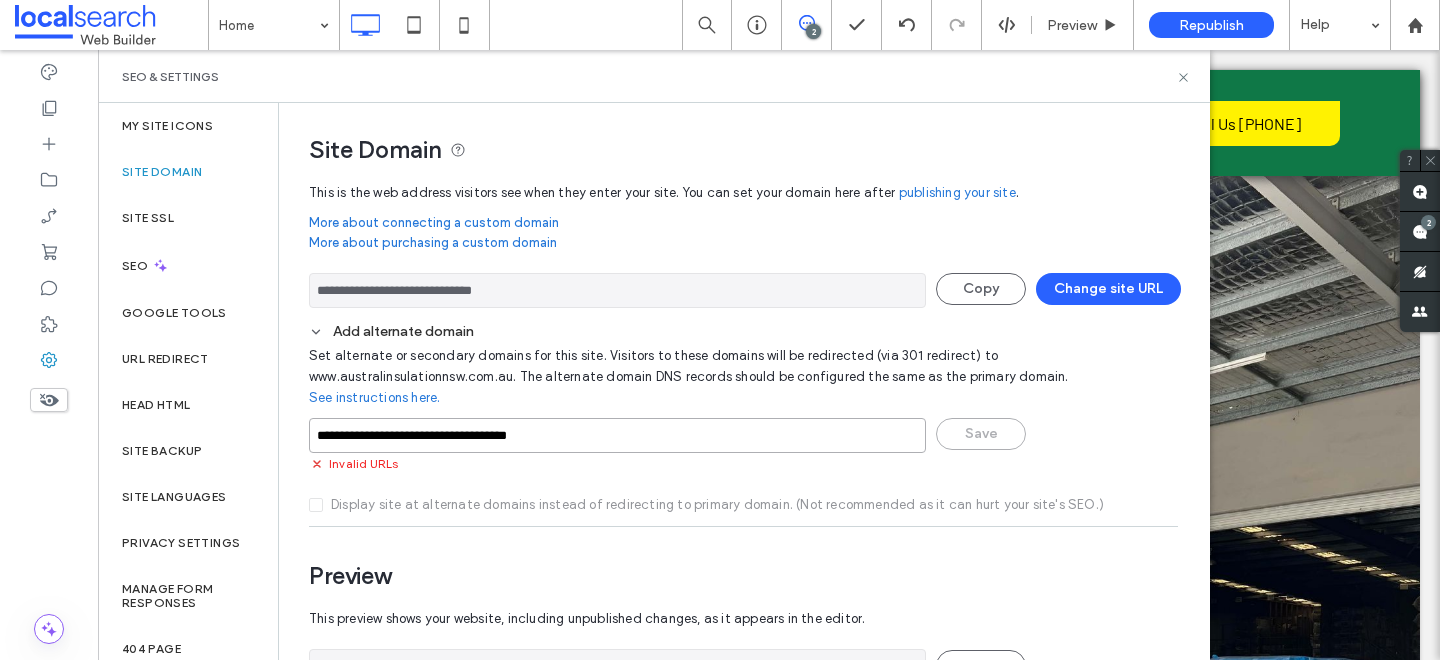 paste on "**********" 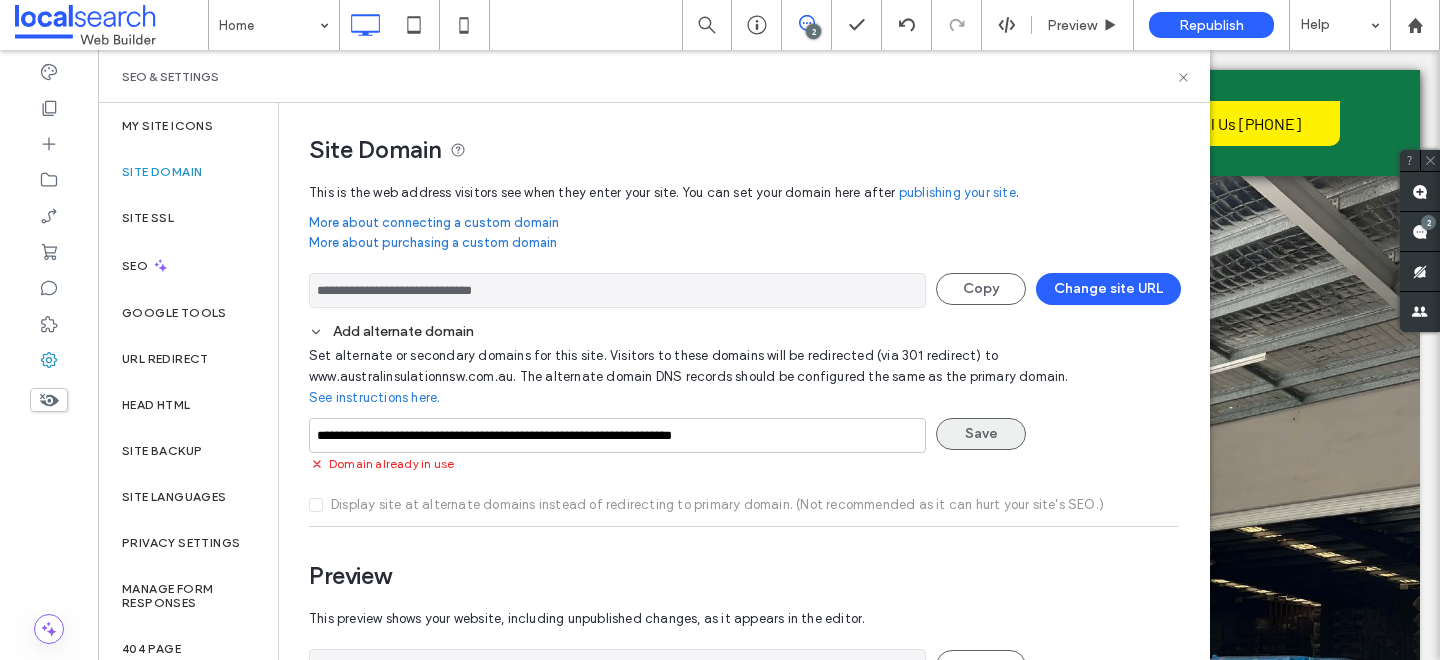 click on "Save" at bounding box center [981, 434] 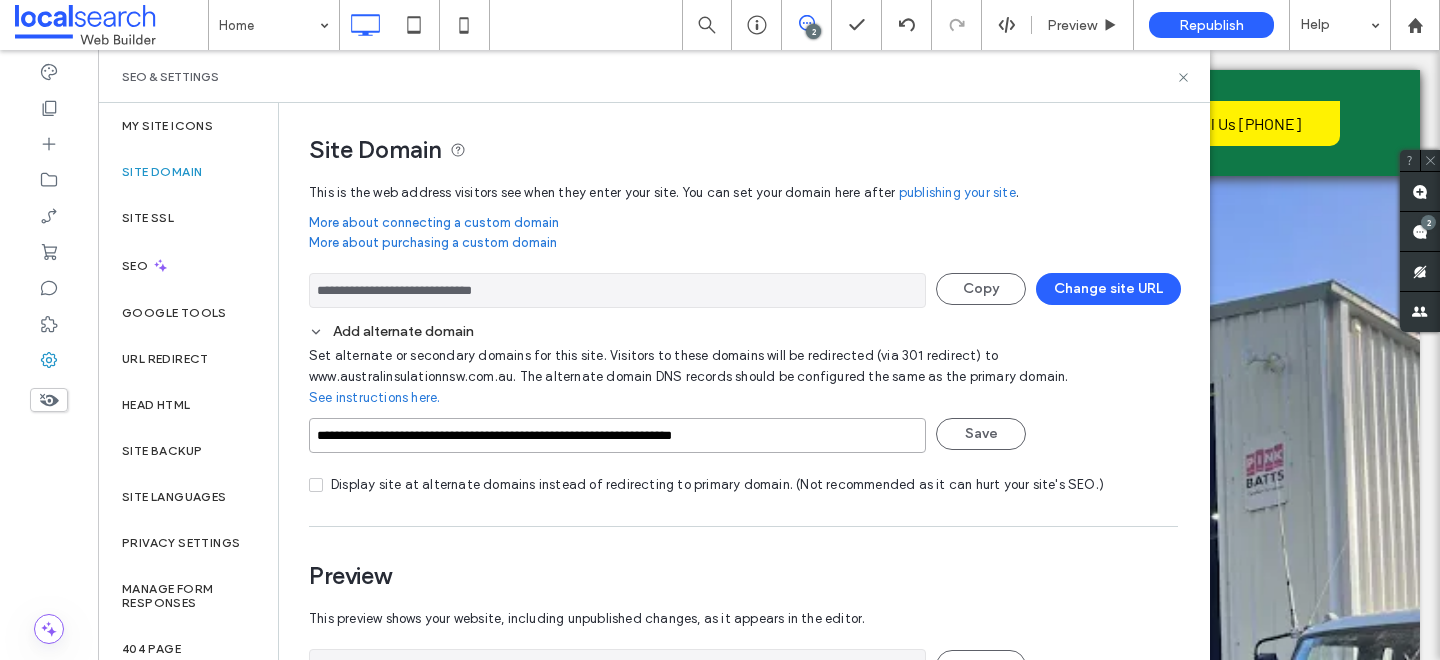 click on "**********" at bounding box center [617, 435] 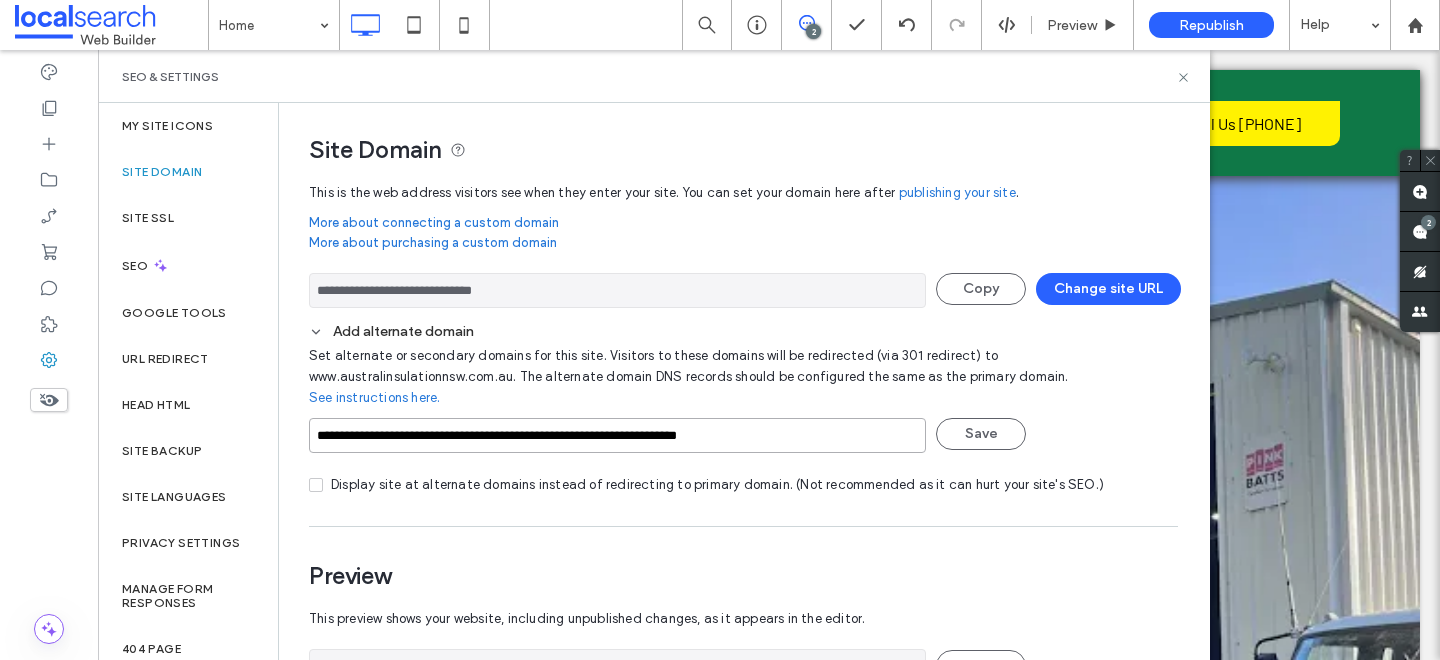 paste on "**********" 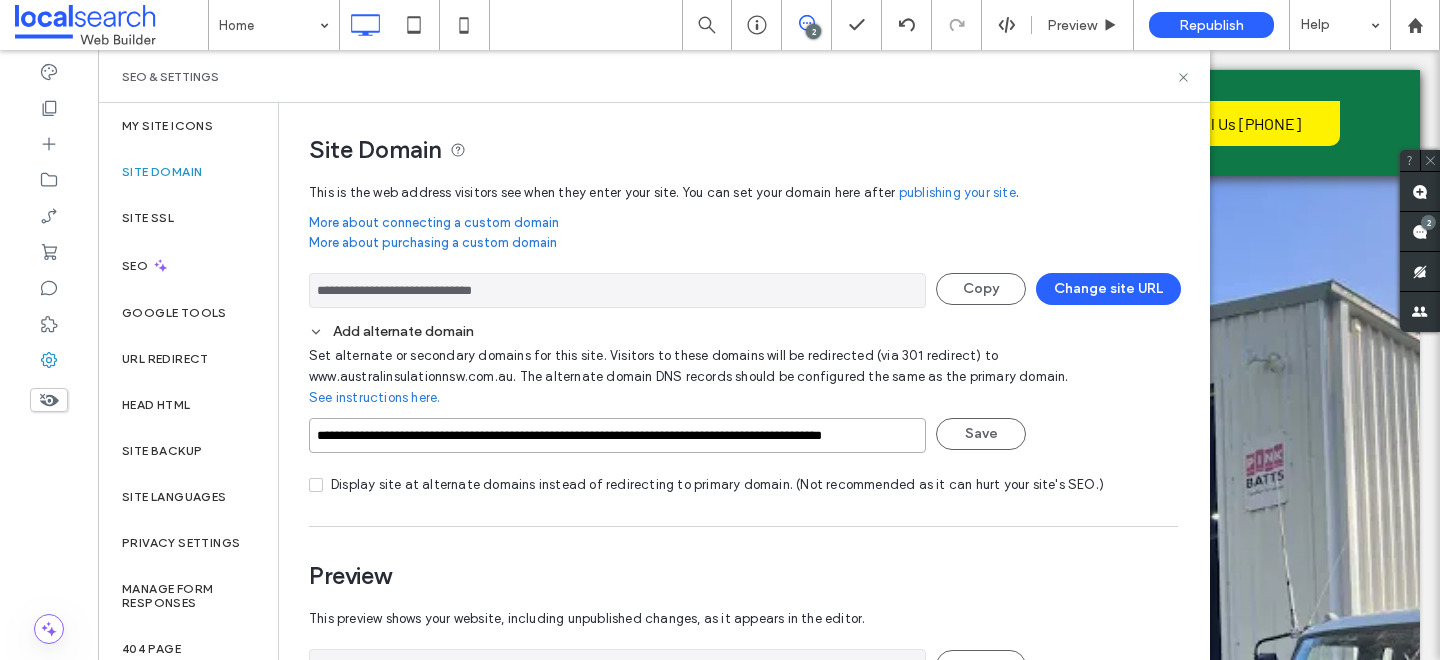 scroll, scrollTop: 0, scrollLeft: 68, axis: horizontal 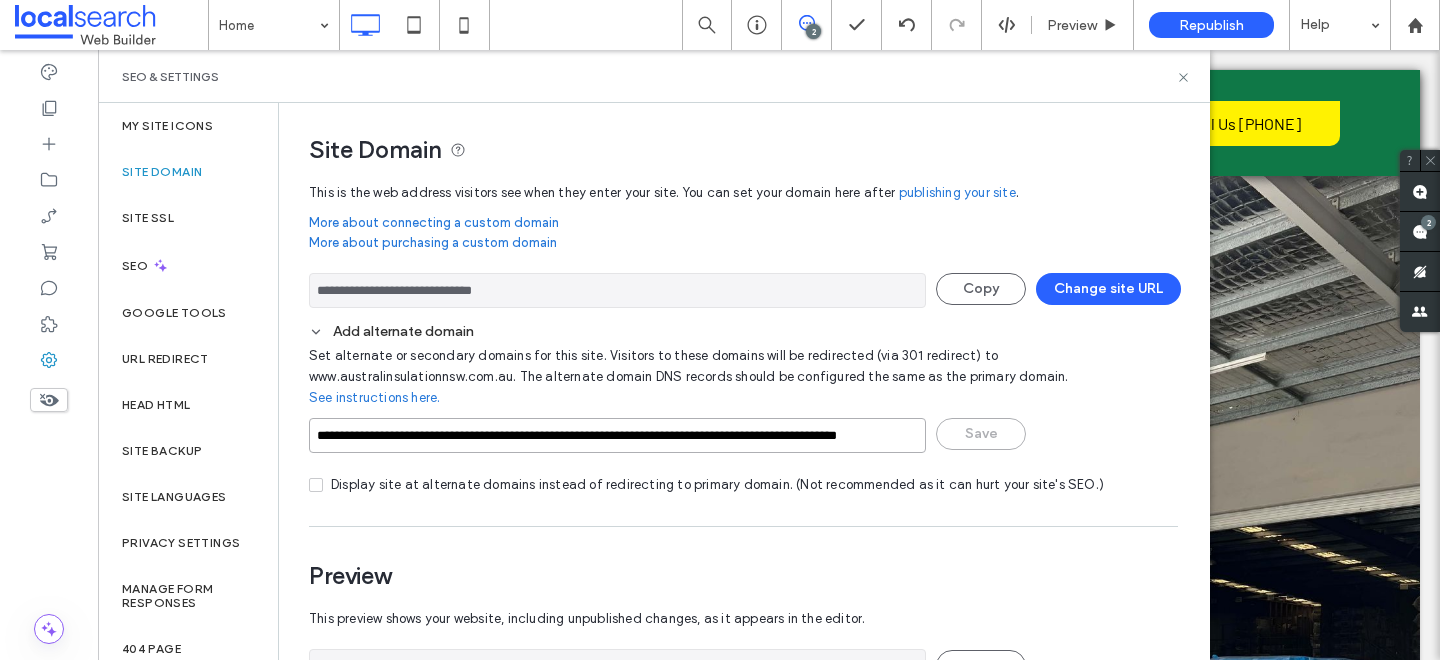 paste on "**********" 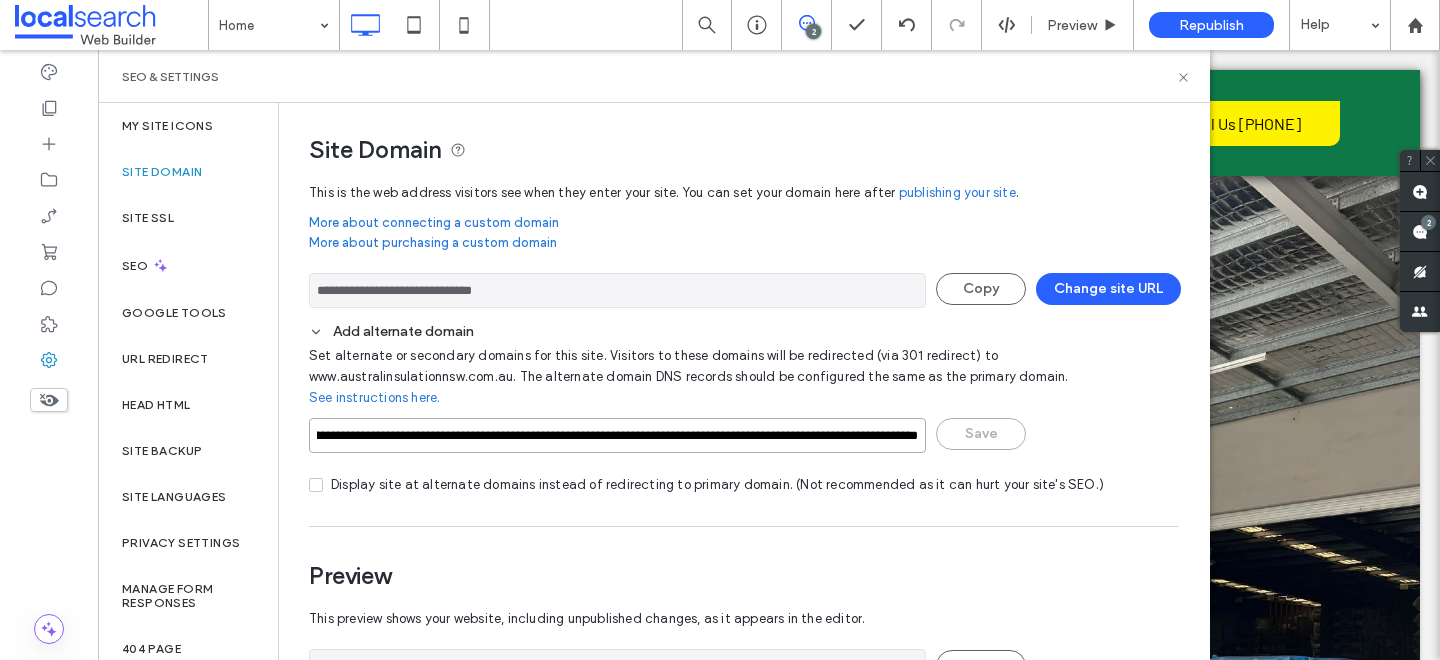 scroll, scrollTop: 0, scrollLeft: 257, axis: horizontal 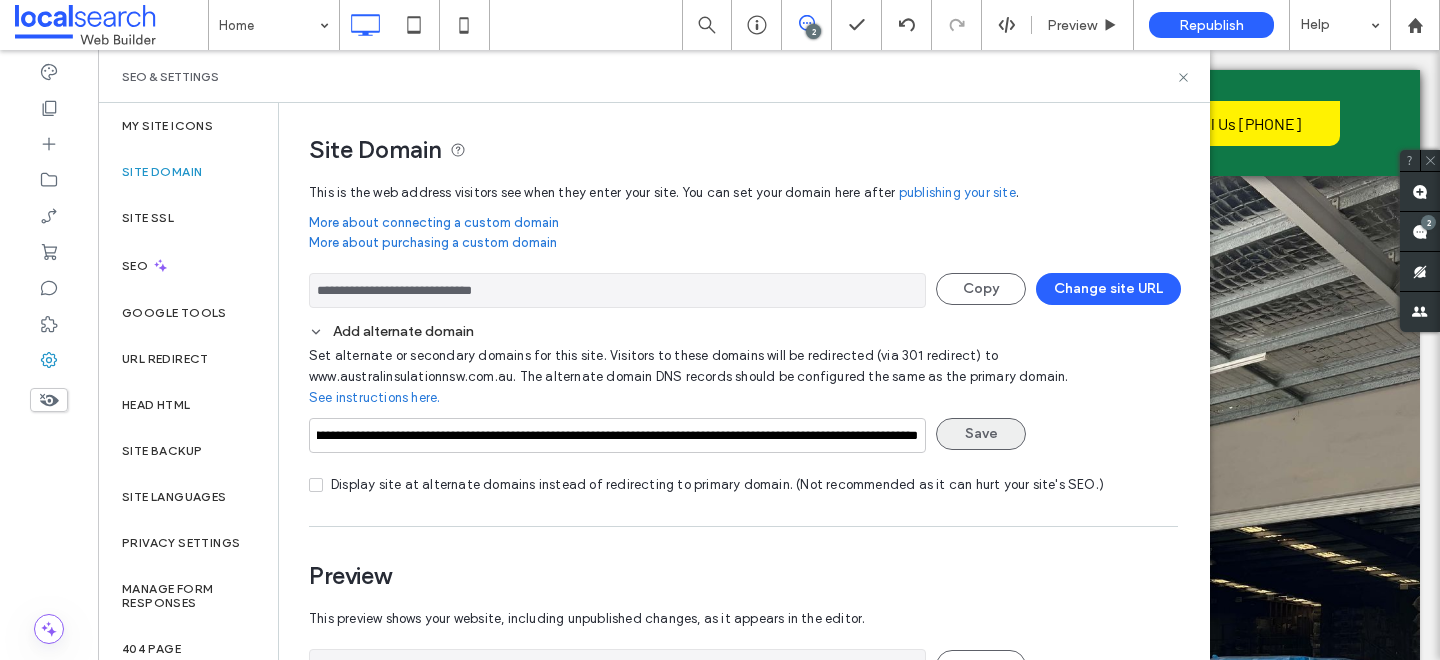 click on "Save" at bounding box center [981, 434] 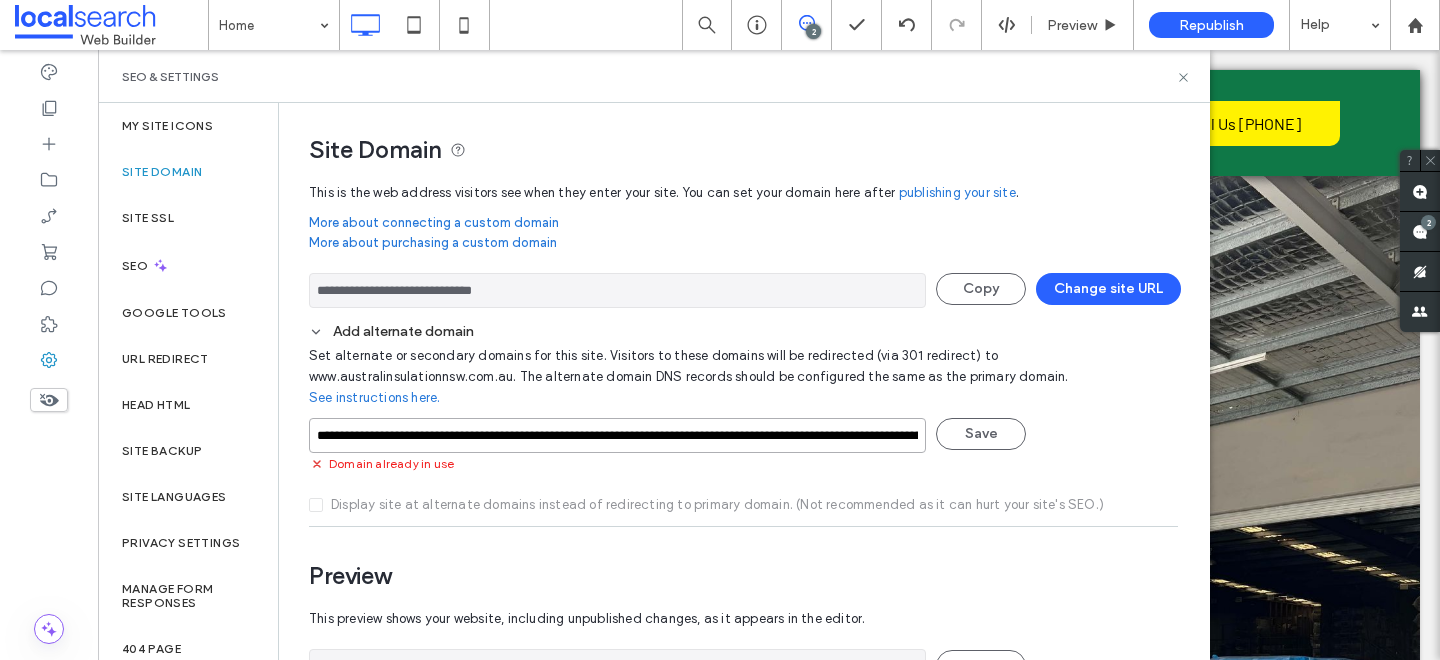 drag, startPoint x: 541, startPoint y: 434, endPoint x: 900, endPoint y: 476, distance: 361.4485 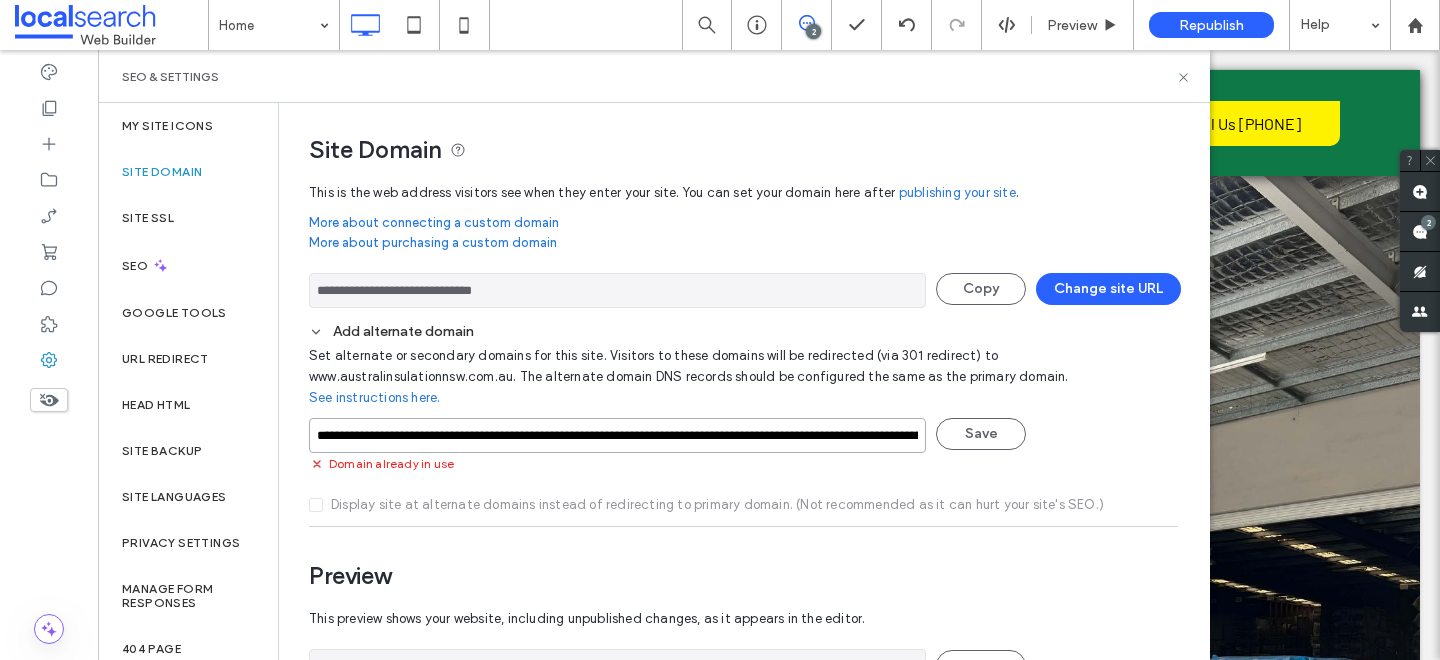 click on "**********" at bounding box center (617, 450) 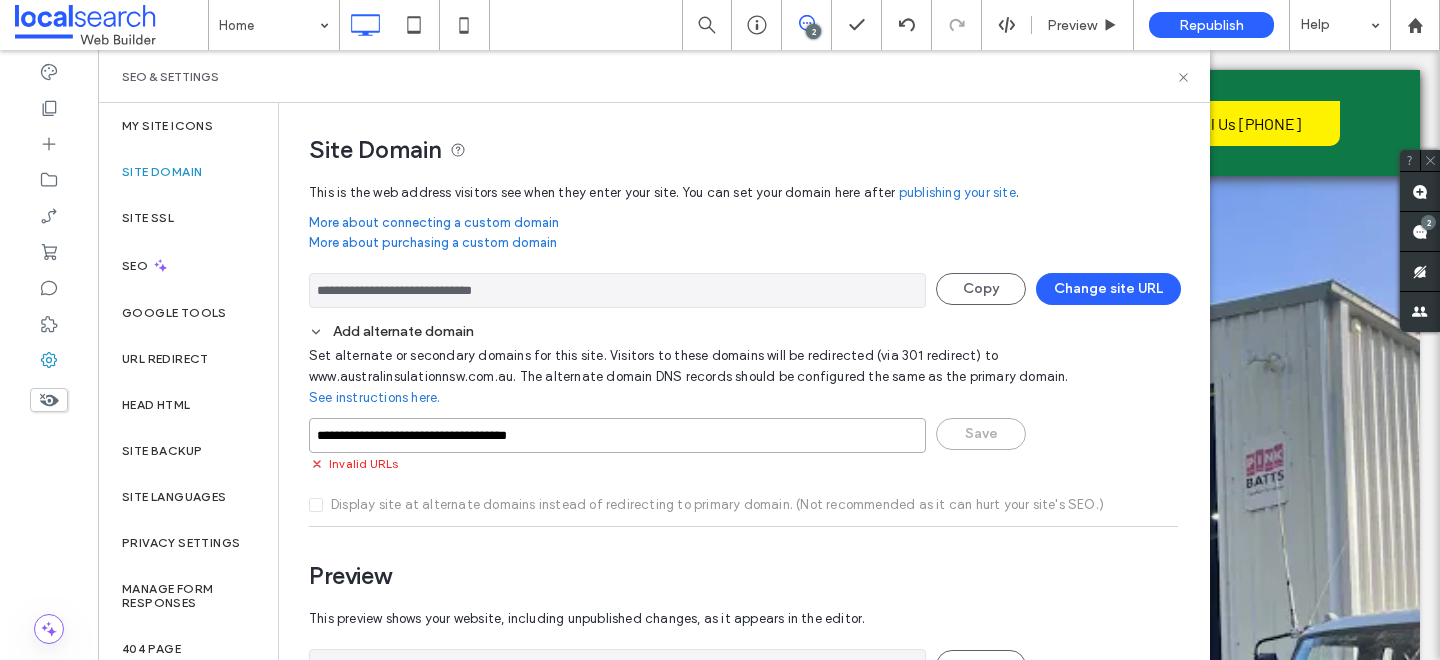 drag, startPoint x: 534, startPoint y: 432, endPoint x: 287, endPoint y: 427, distance: 247.0506 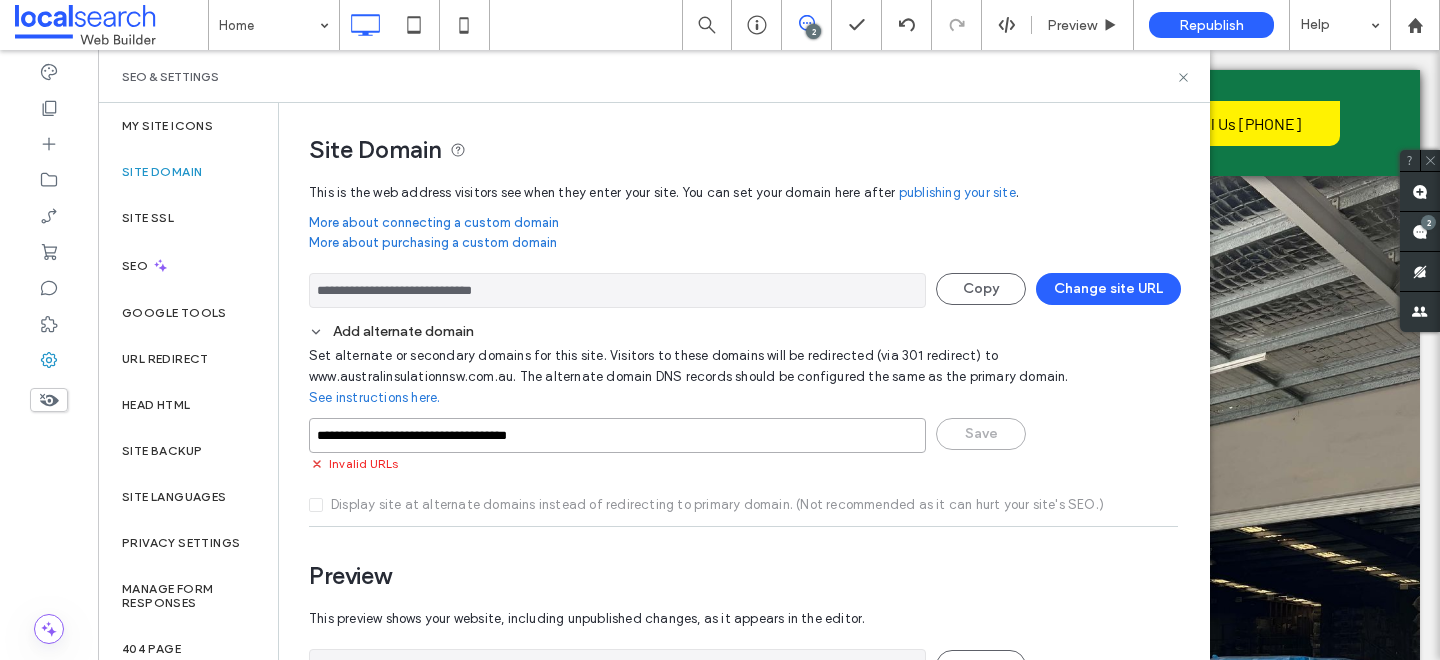click on "**********" at bounding box center (617, 435) 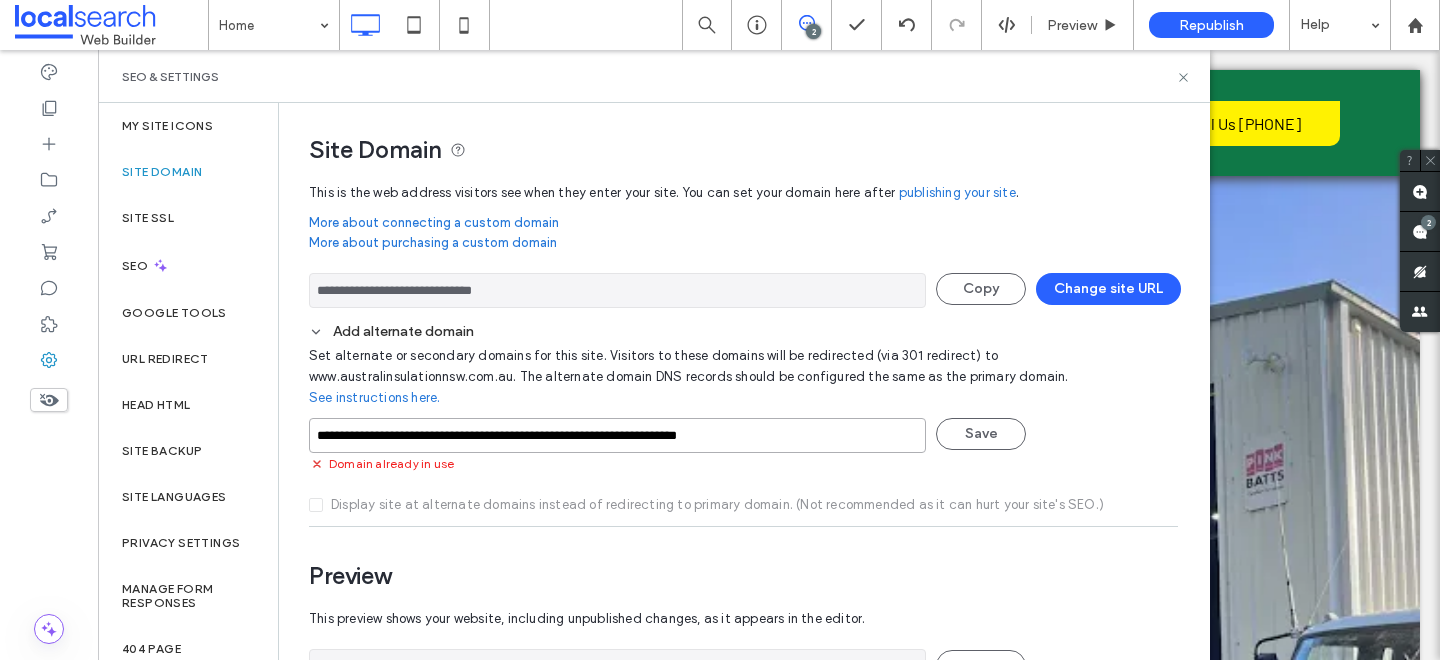 paste on "**********" 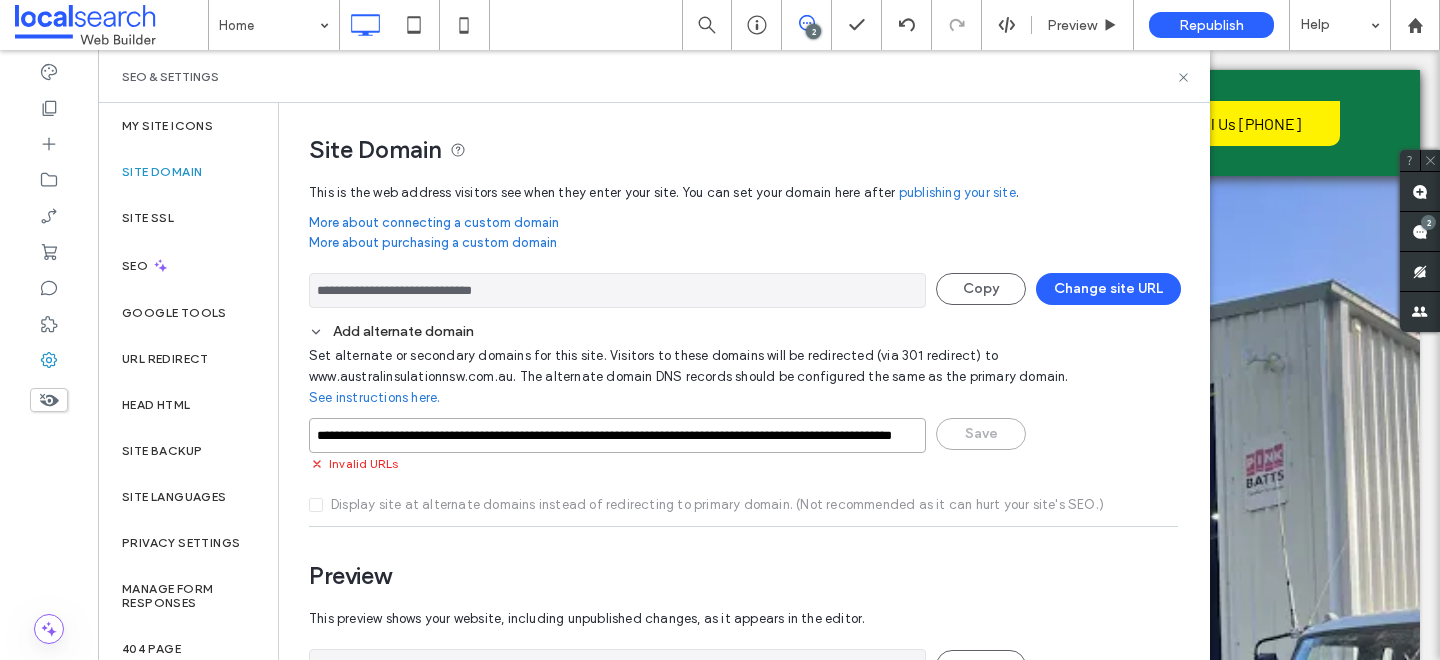 scroll, scrollTop: 0, scrollLeft: 145, axis: horizontal 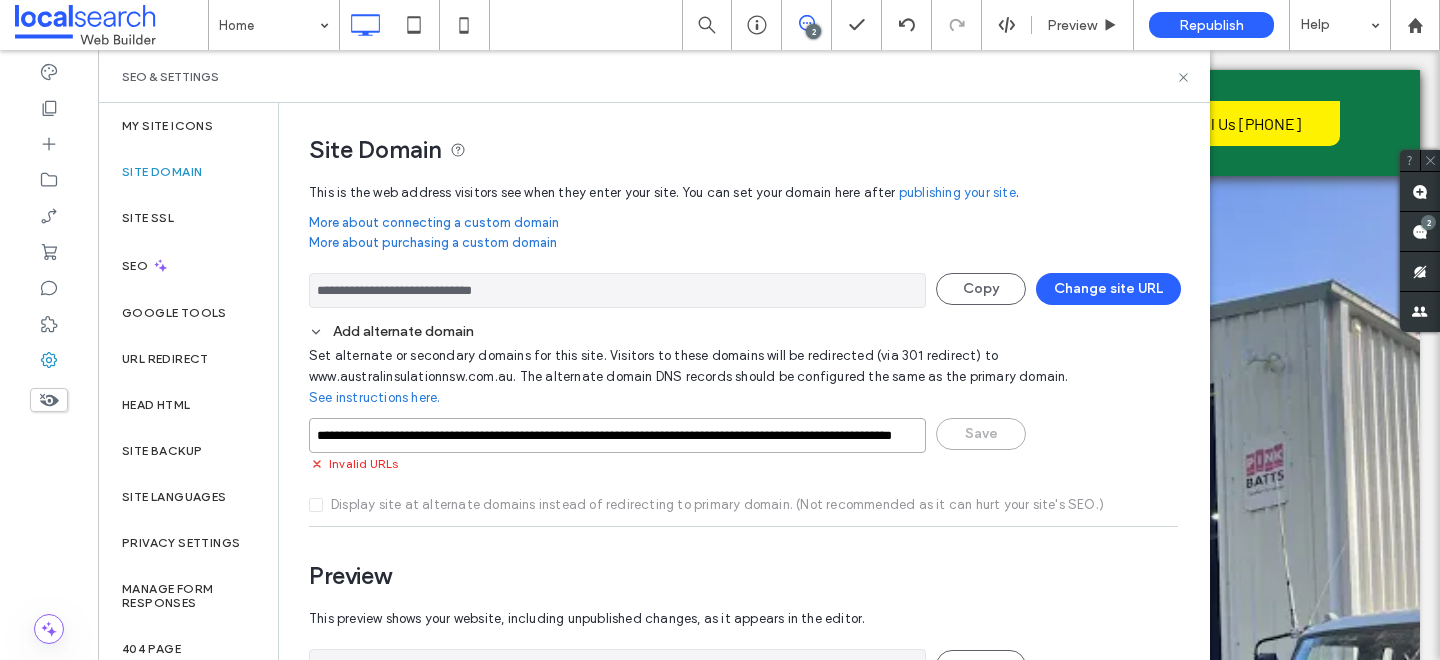 click on "**********" at bounding box center (617, 435) 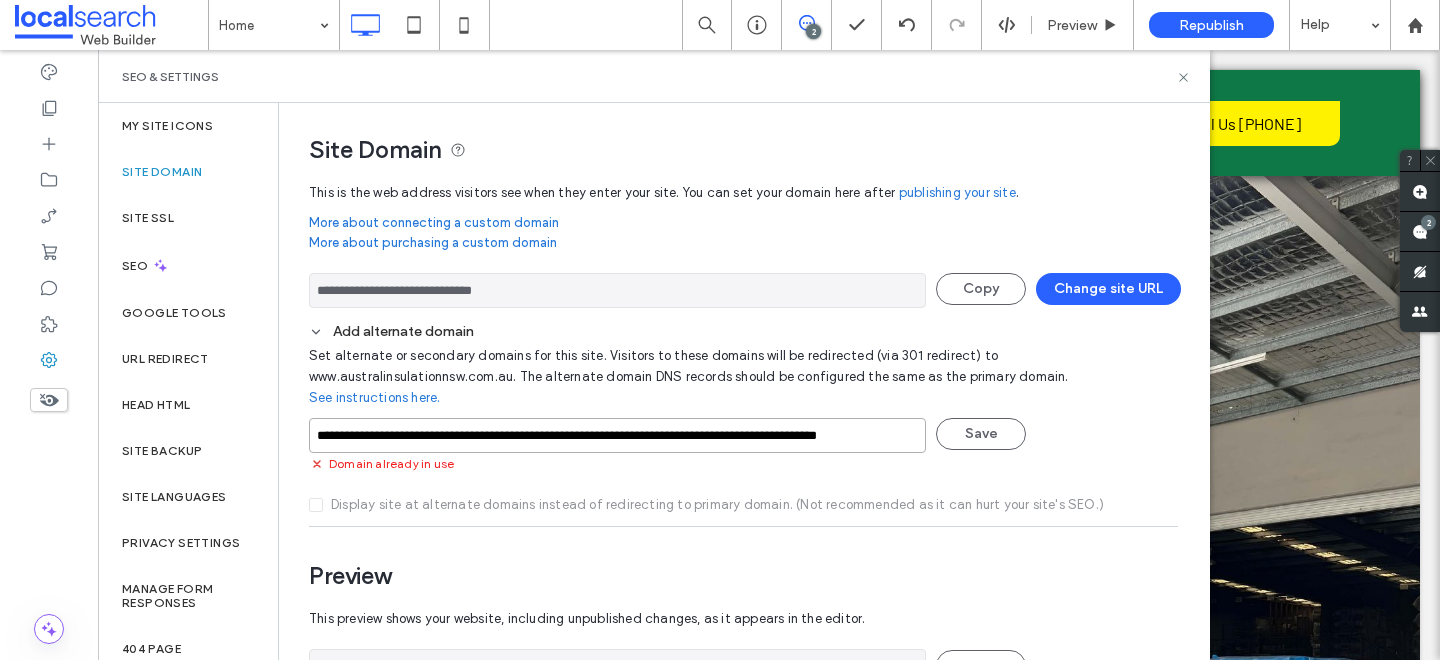 scroll, scrollTop: 0, scrollLeft: 58, axis: horizontal 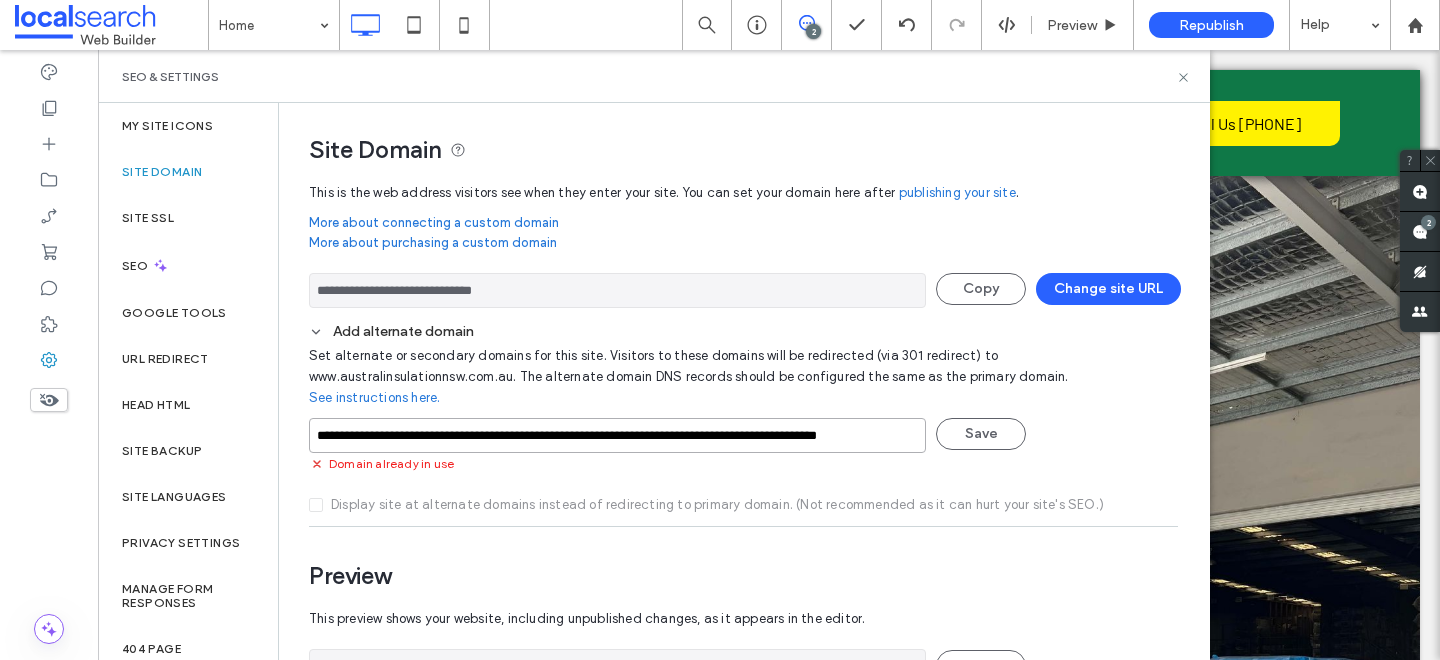 click on "**********" at bounding box center (617, 435) 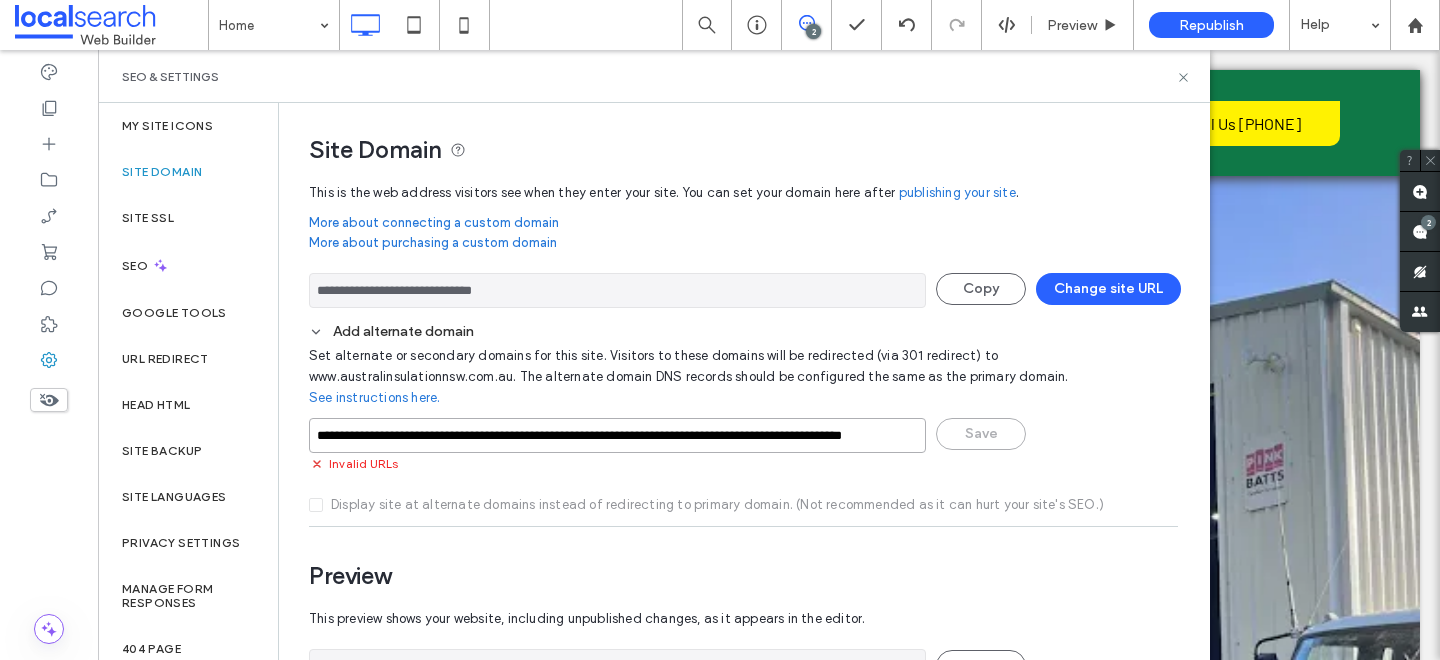 paste on "**********" 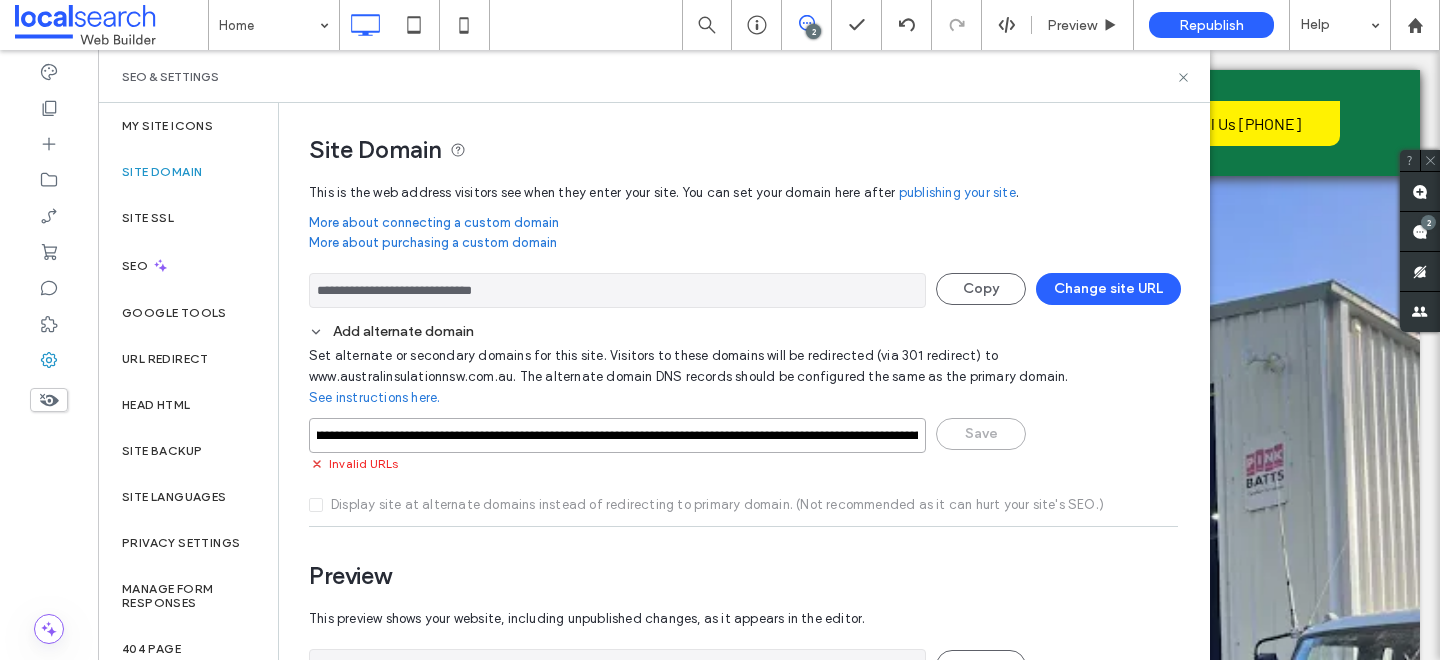 scroll, scrollTop: 0, scrollLeft: 373, axis: horizontal 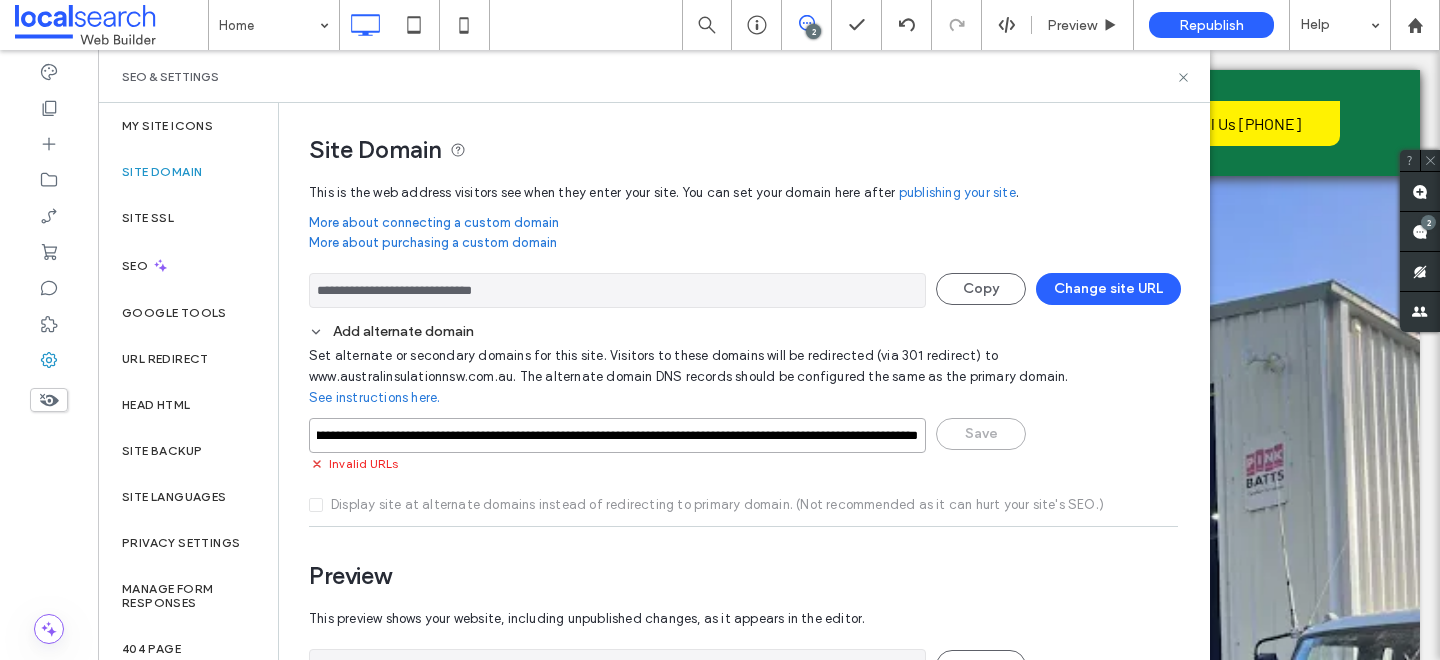 click on "**********" at bounding box center (617, 435) 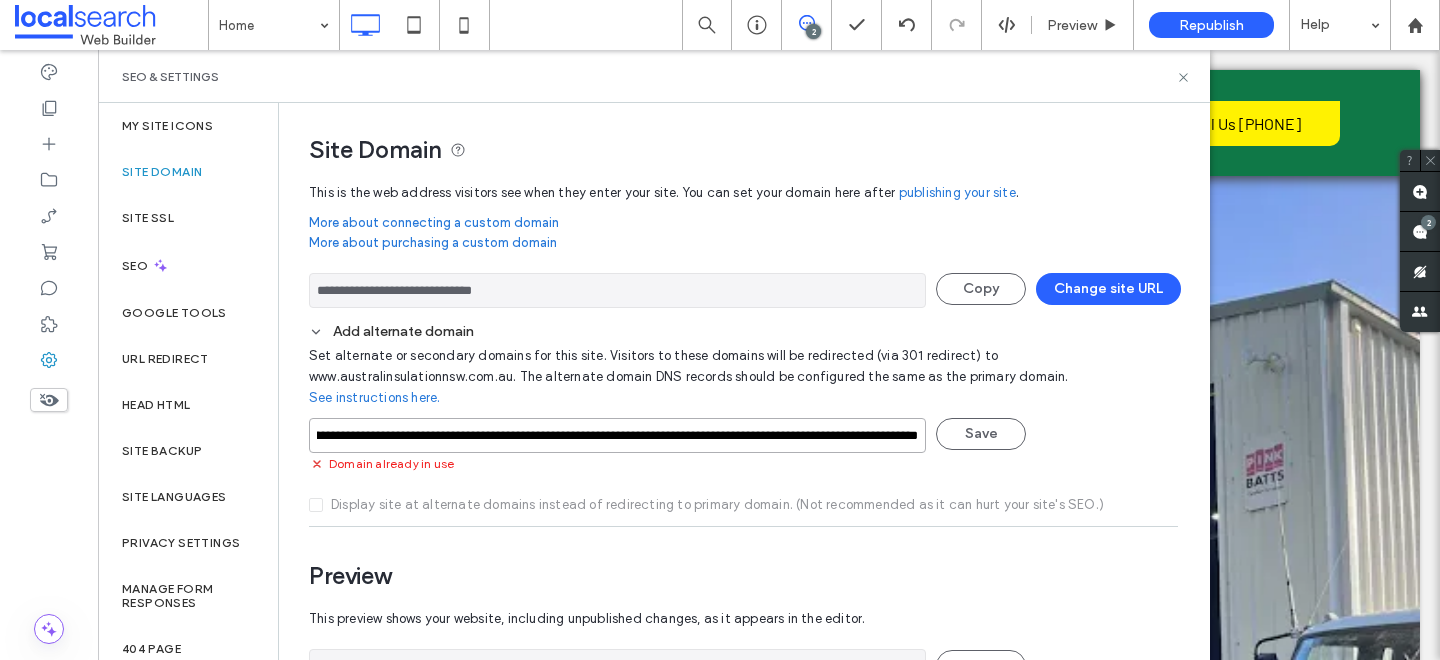 scroll, scrollTop: 0, scrollLeft: 277, axis: horizontal 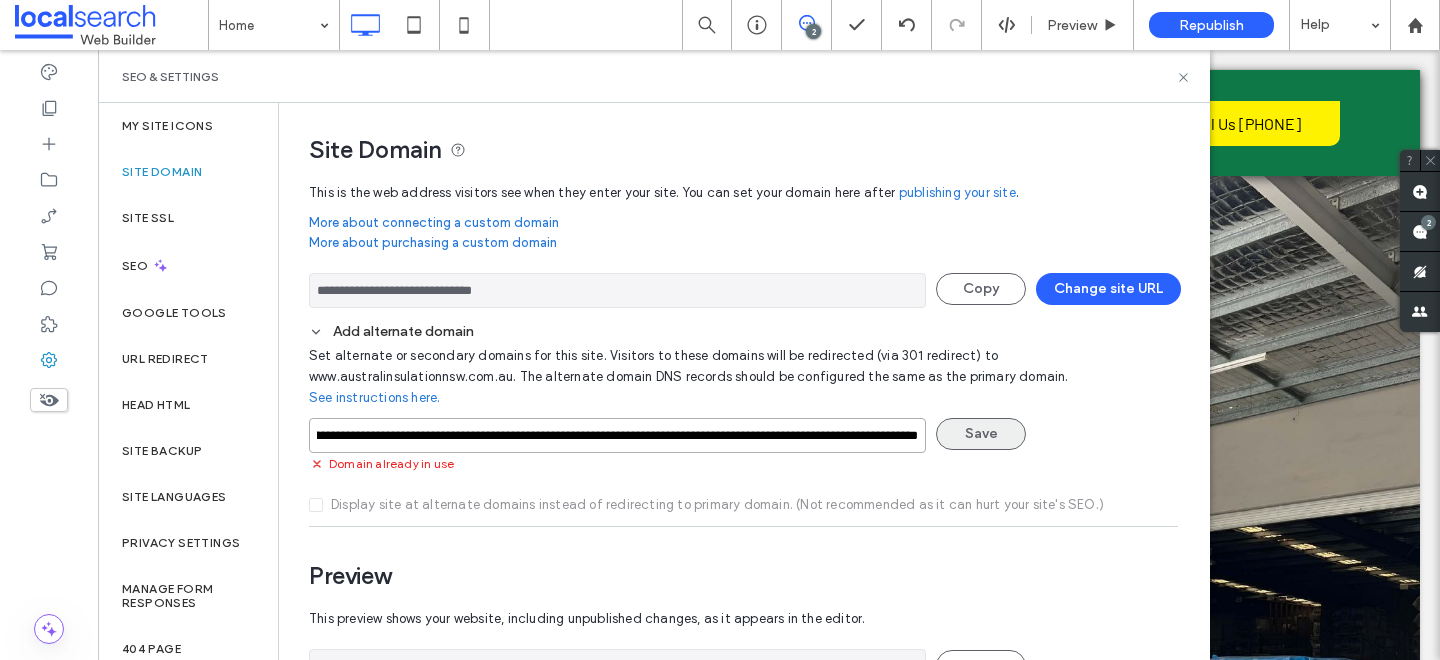 type on "**********" 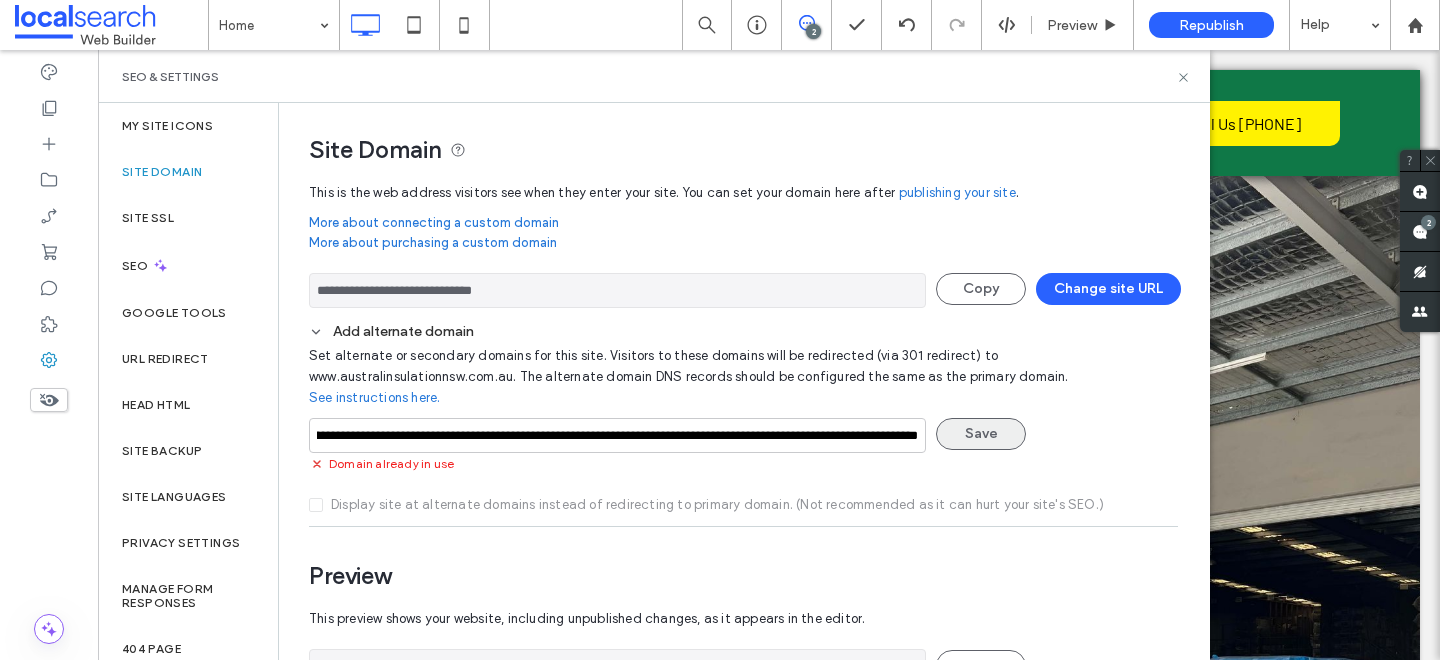 click on "Save" at bounding box center [981, 434] 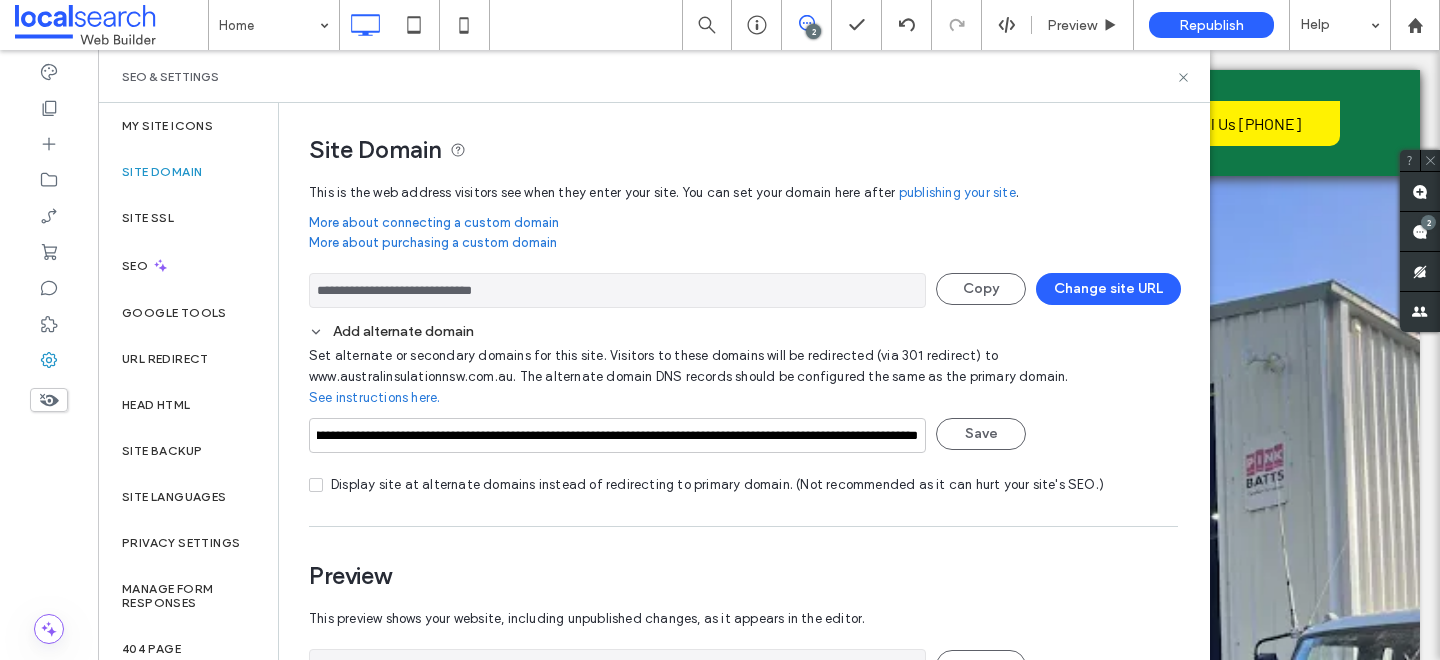scroll, scrollTop: 0, scrollLeft: 277, axis: horizontal 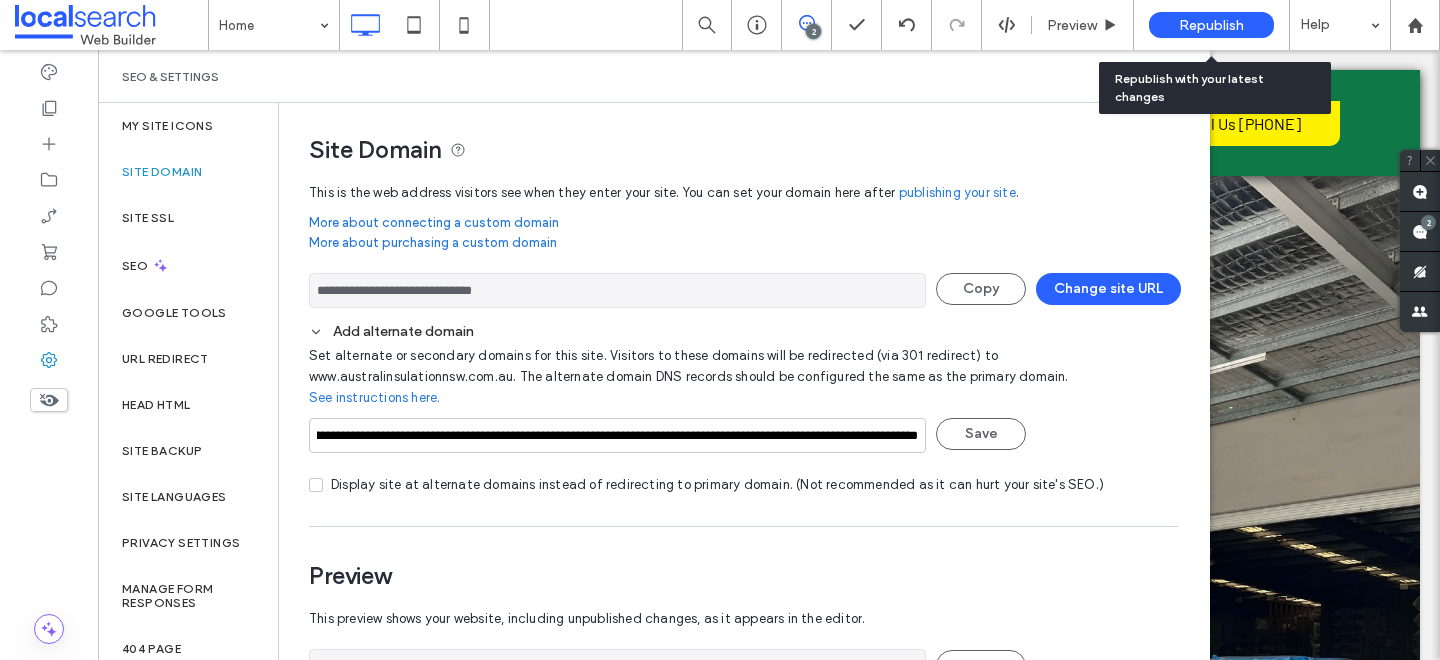 click on "Republish" at bounding box center [1211, 25] 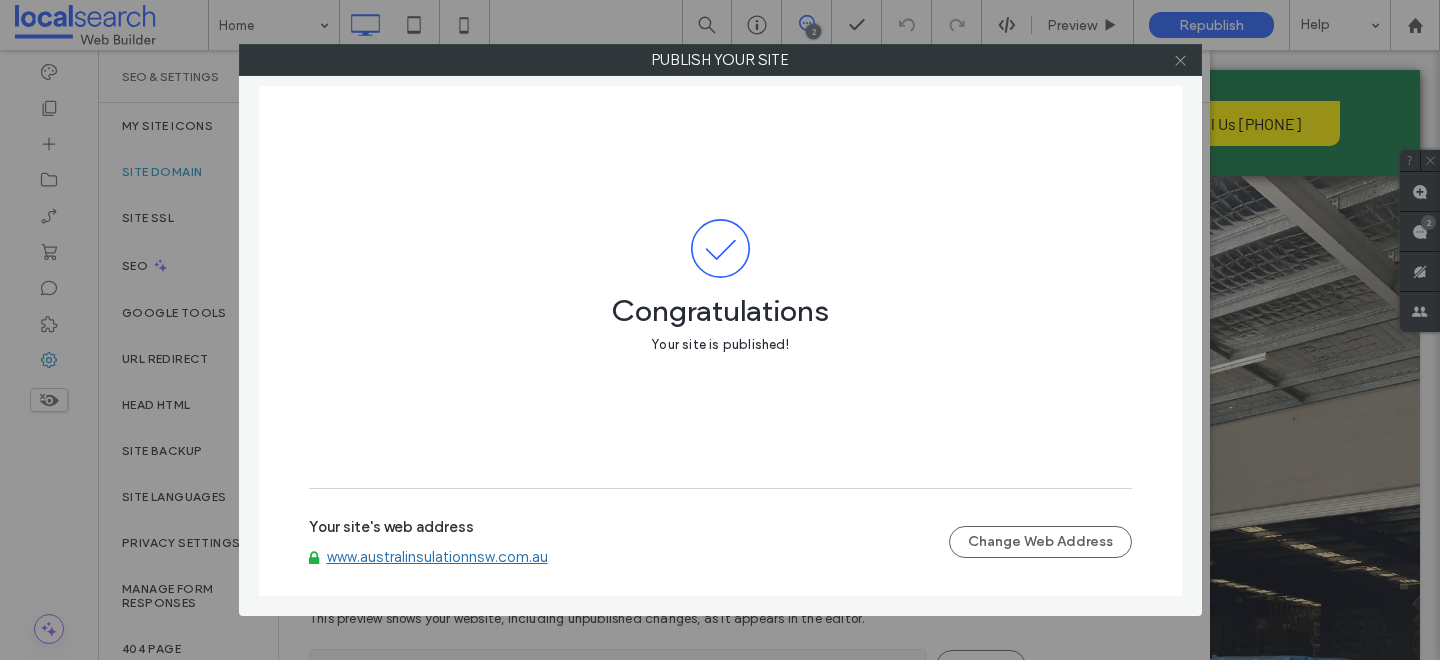 click 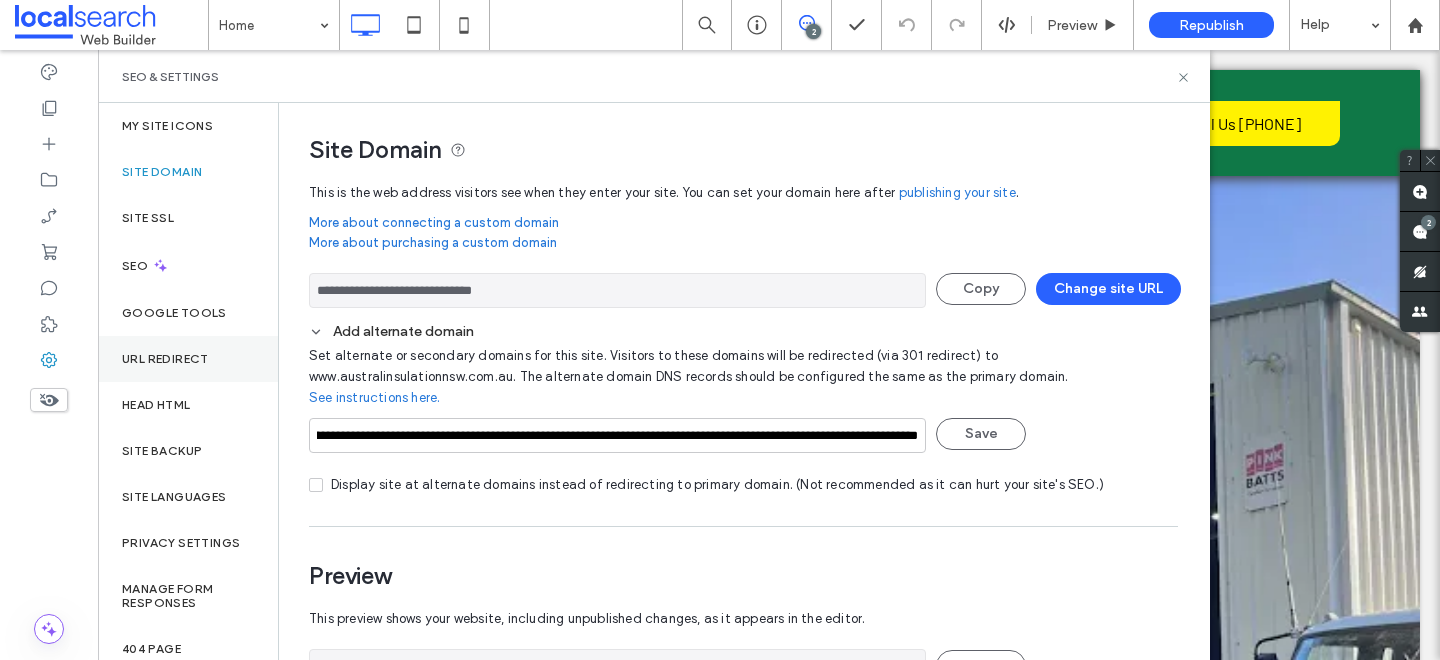 click on "URL Redirect" at bounding box center [165, 359] 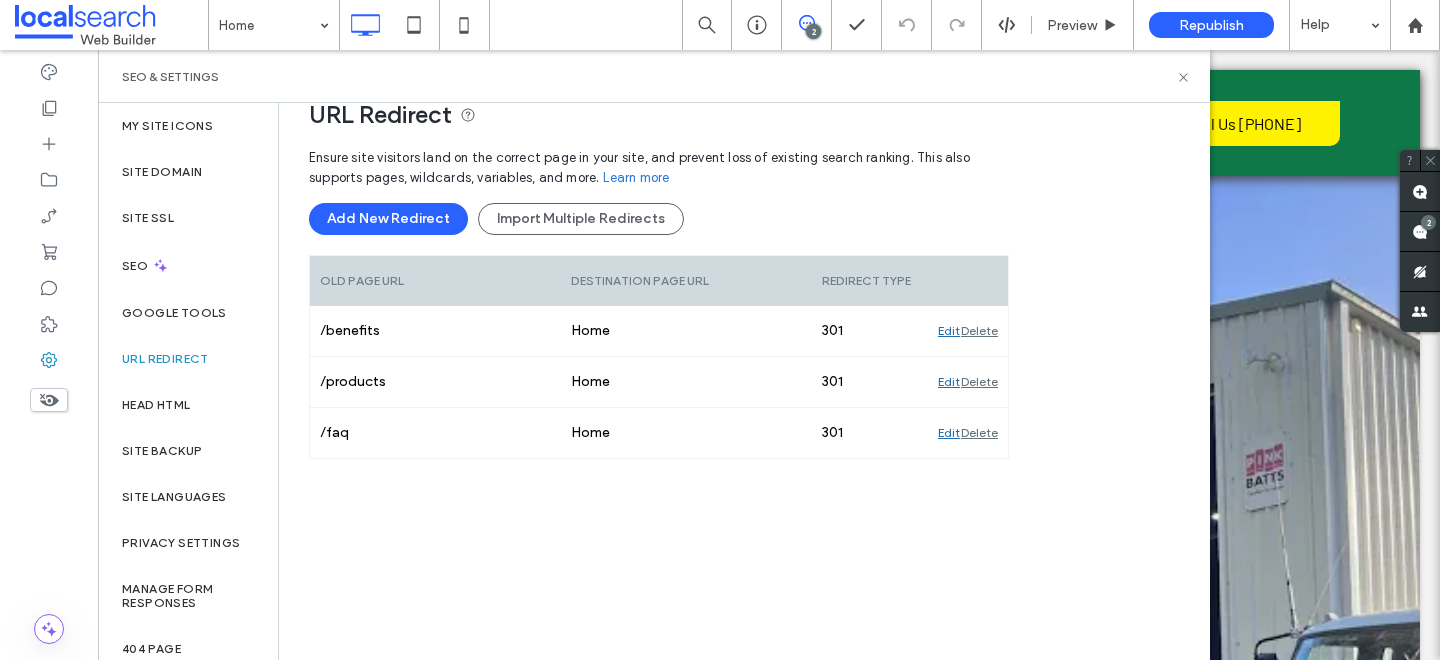 scroll, scrollTop: 0, scrollLeft: 0, axis: both 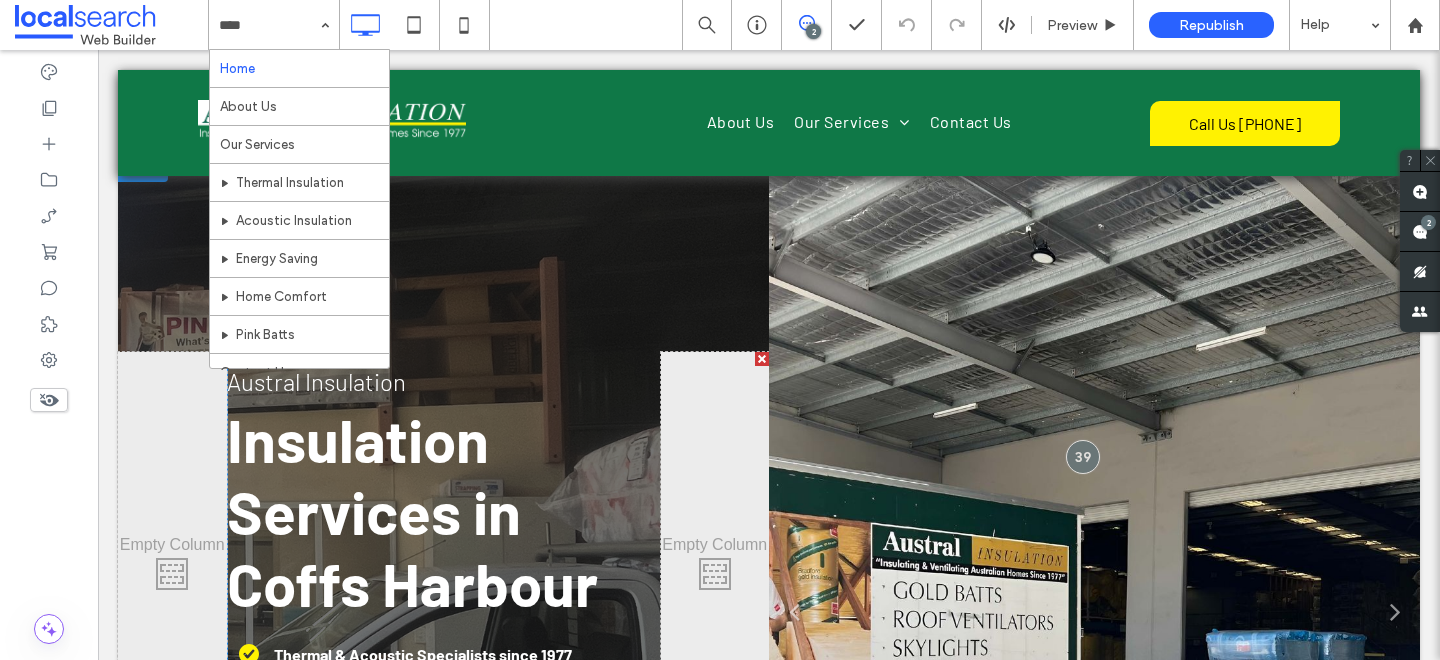 click at bounding box center (1094, 618) 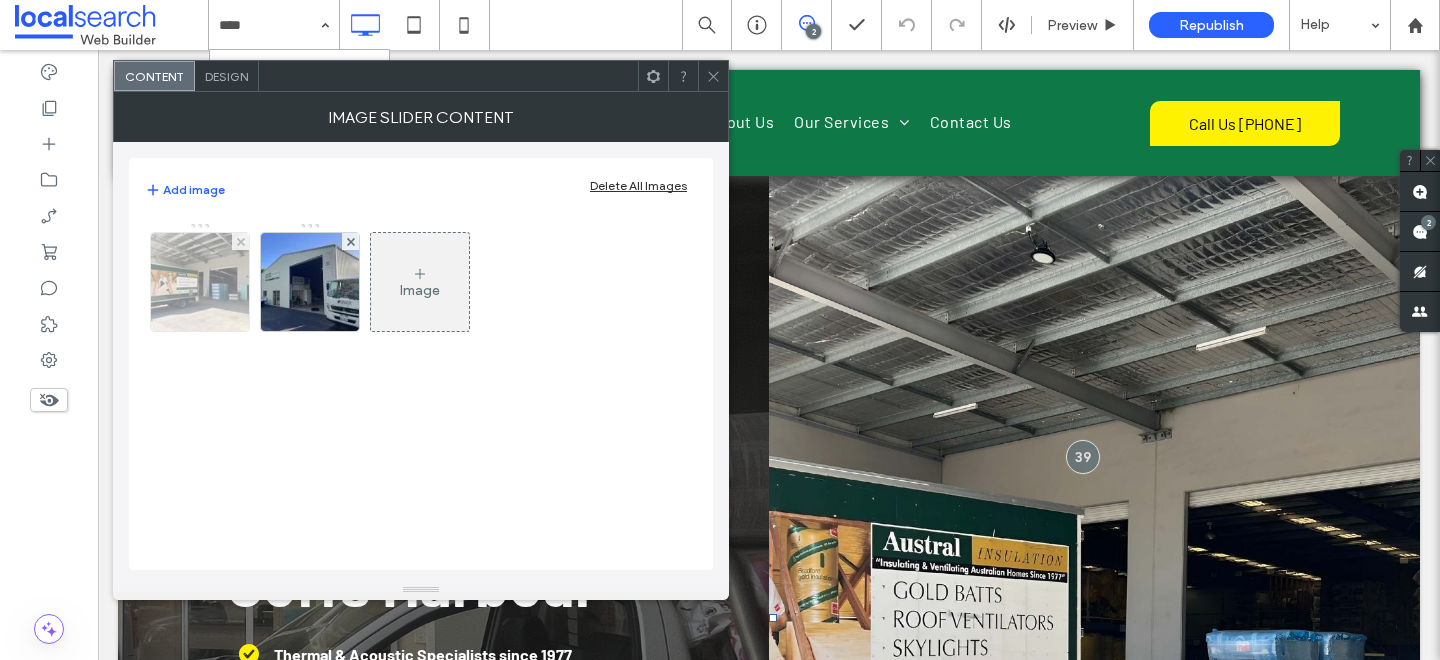click at bounding box center (200, 282) 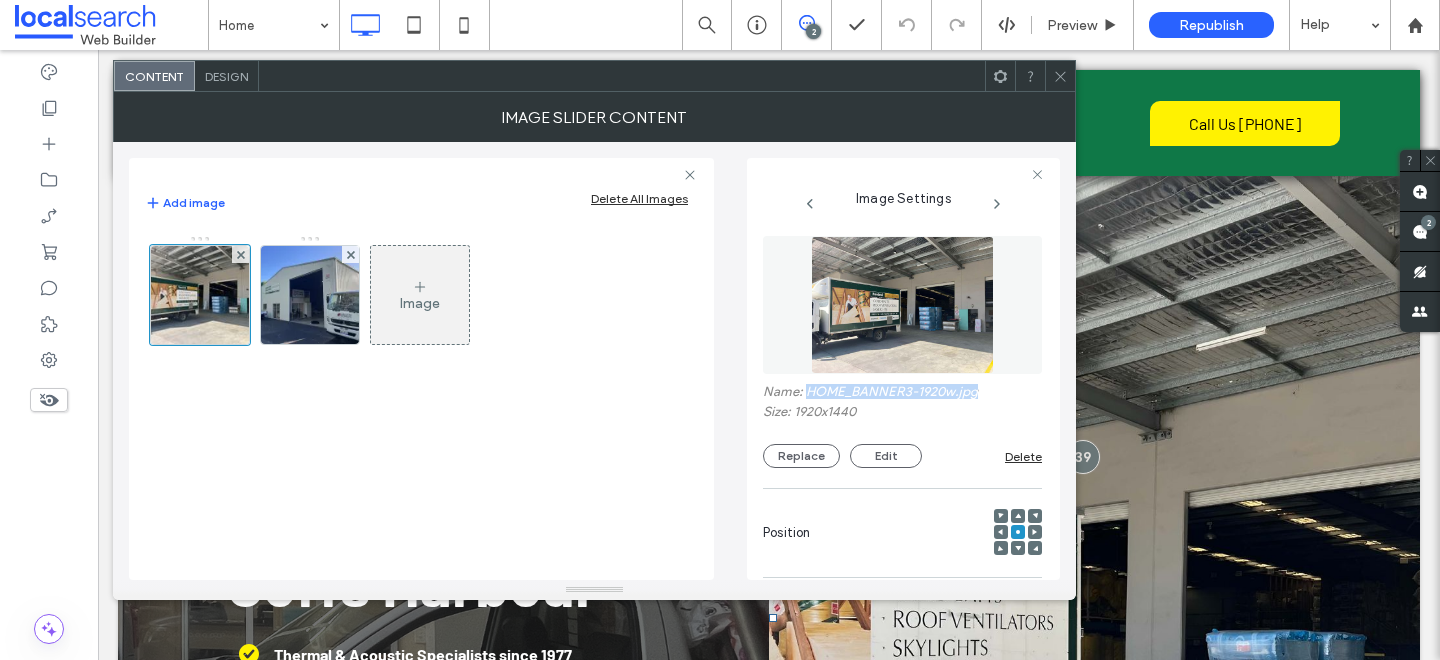 drag, startPoint x: 981, startPoint y: 387, endPoint x: 809, endPoint y: 392, distance: 172.07266 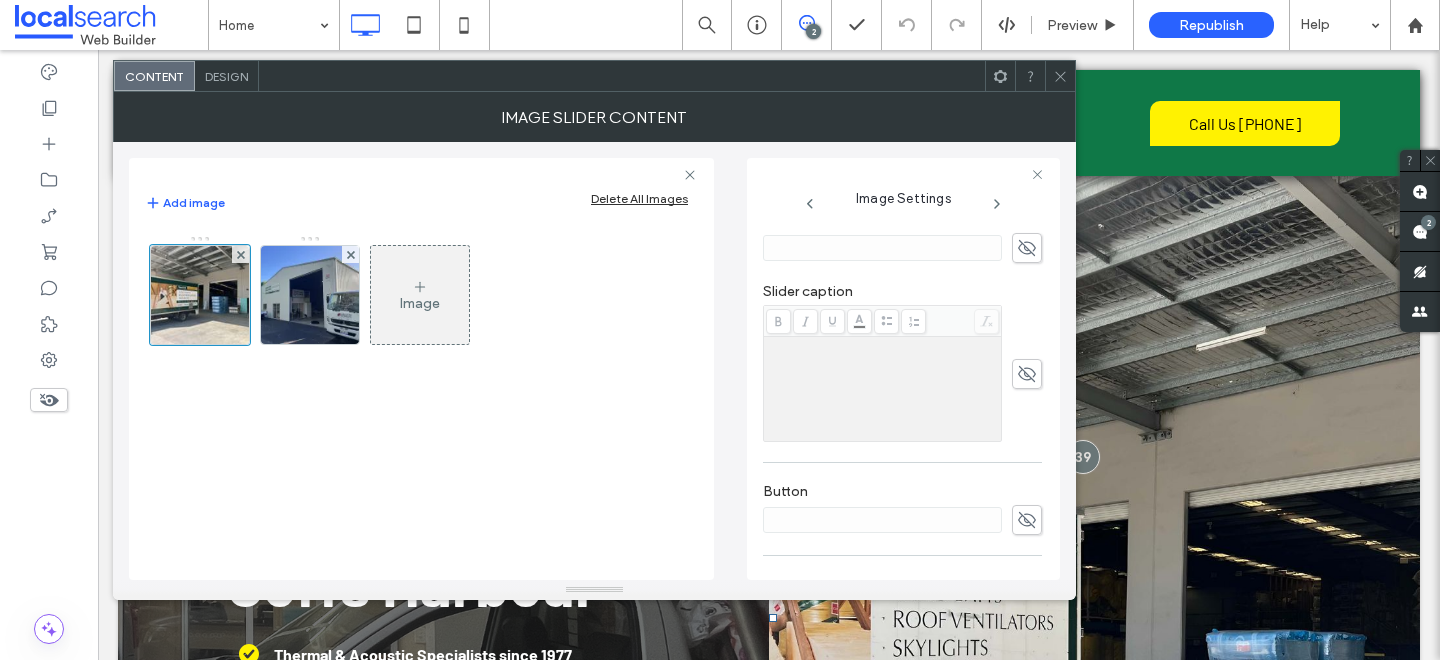 scroll, scrollTop: 593, scrollLeft: 0, axis: vertical 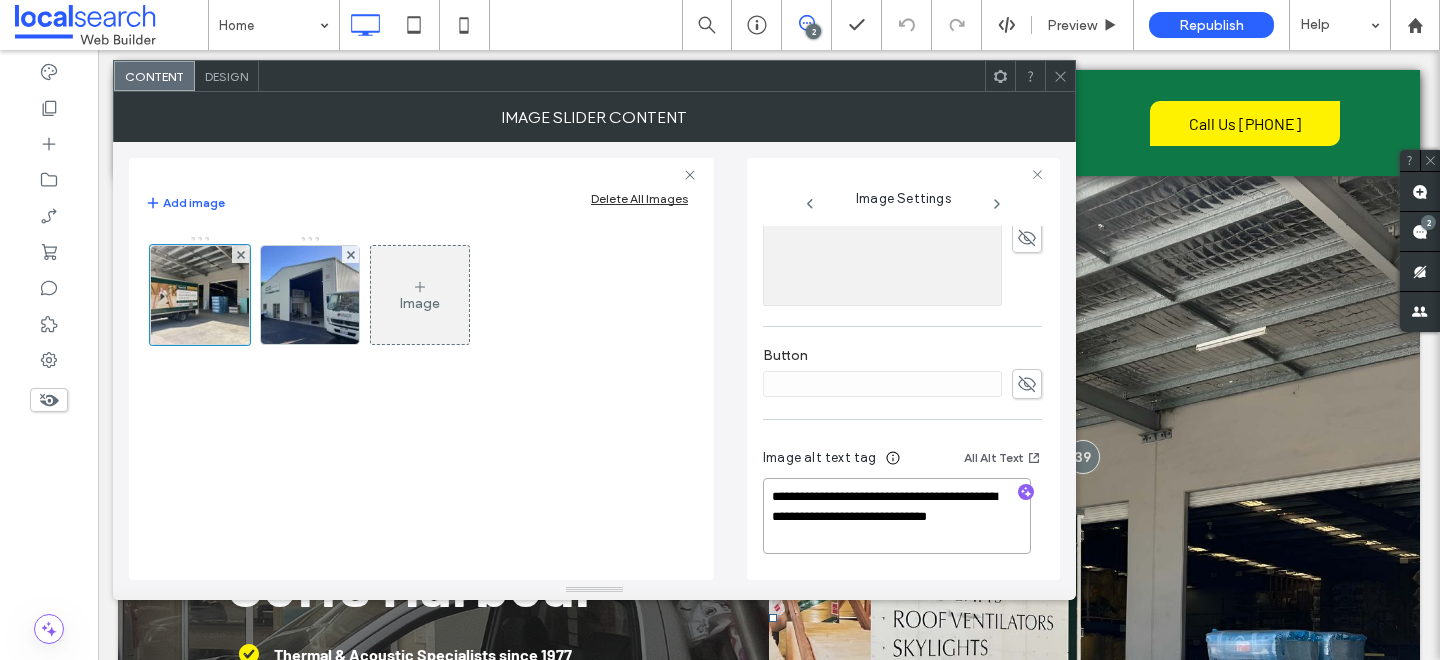 drag, startPoint x: 876, startPoint y: 540, endPoint x: 725, endPoint y: 475, distance: 164.39586 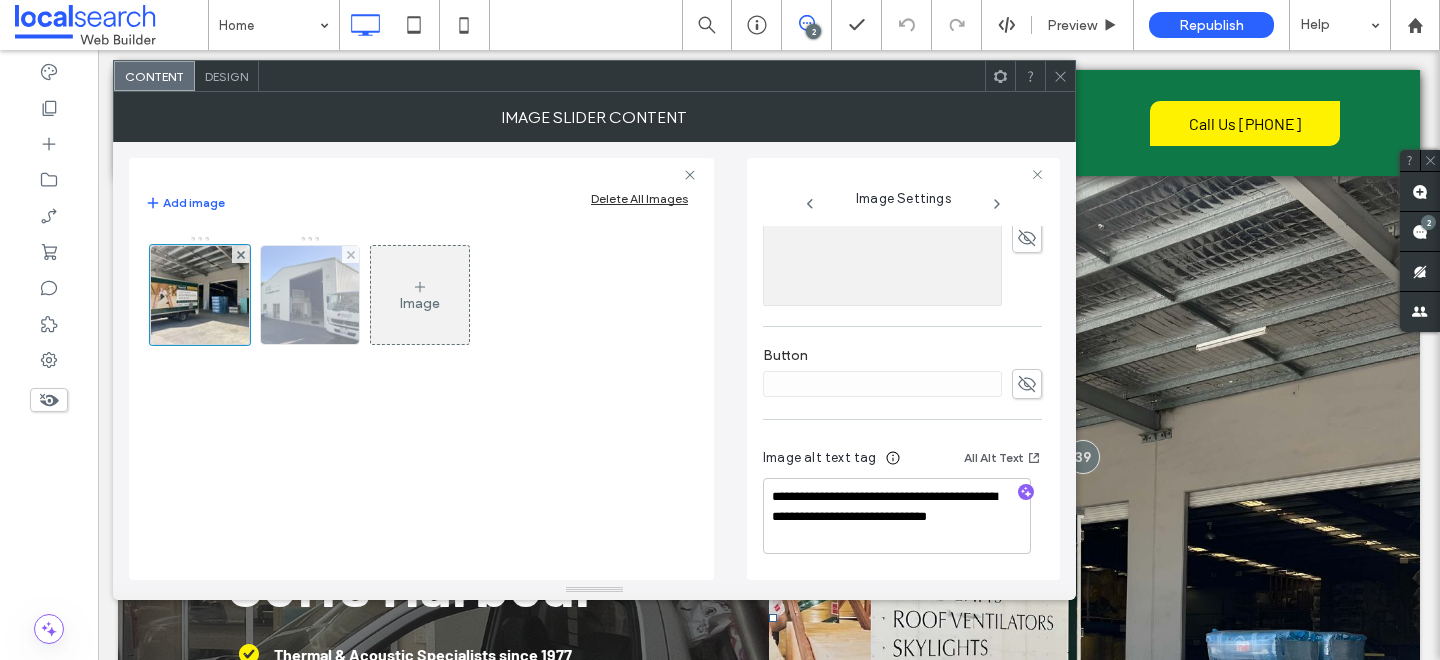 click at bounding box center [310, 295] 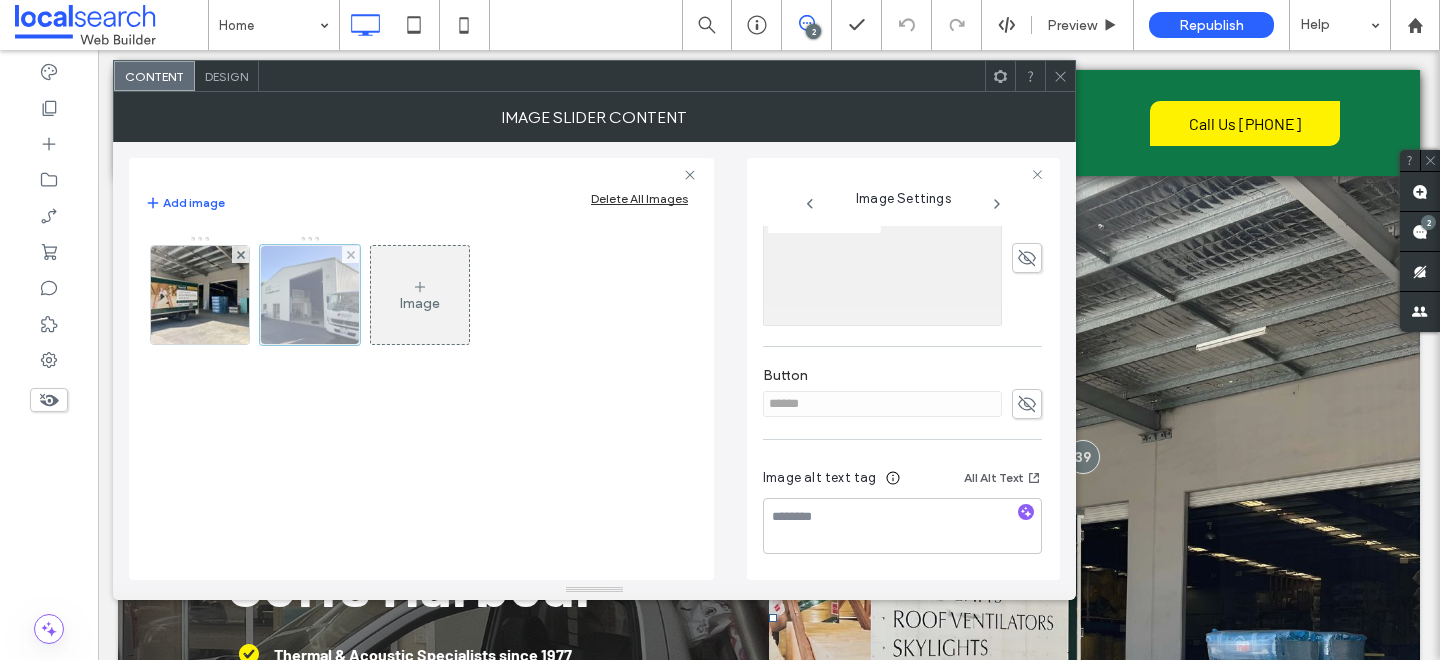 scroll, scrollTop: 587, scrollLeft: 0, axis: vertical 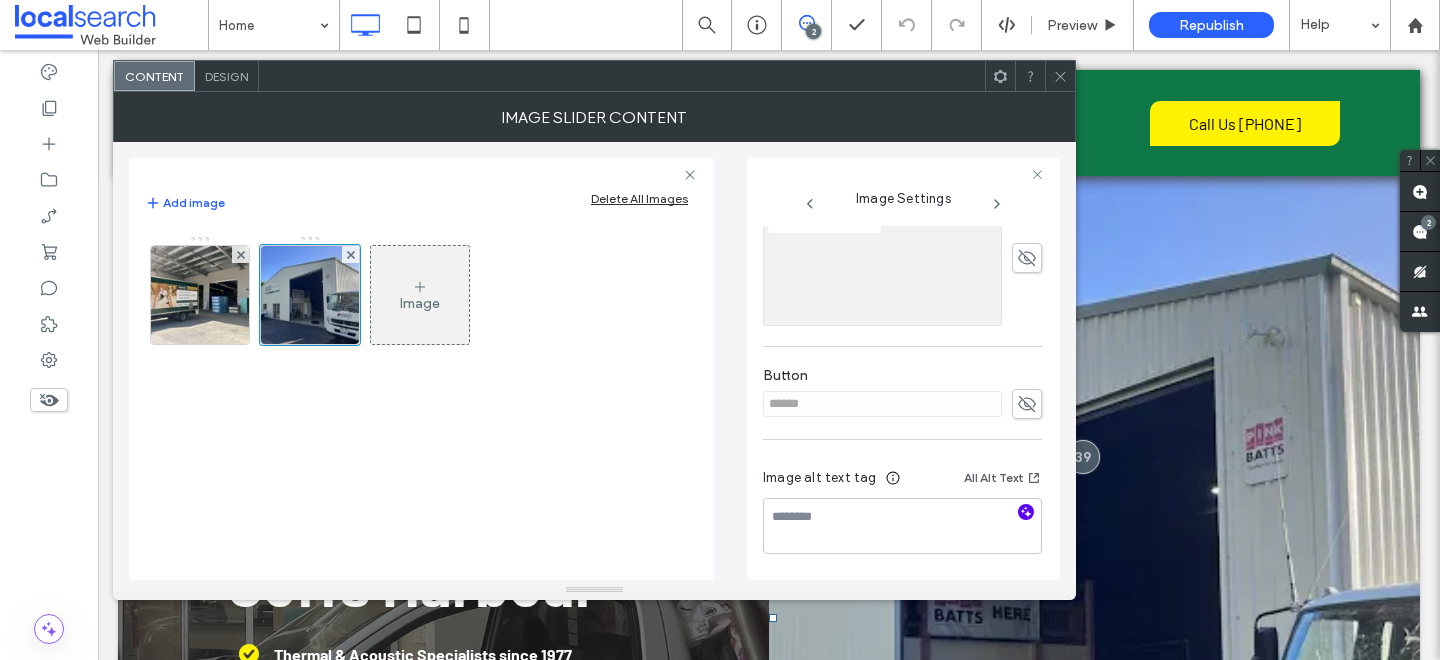 click 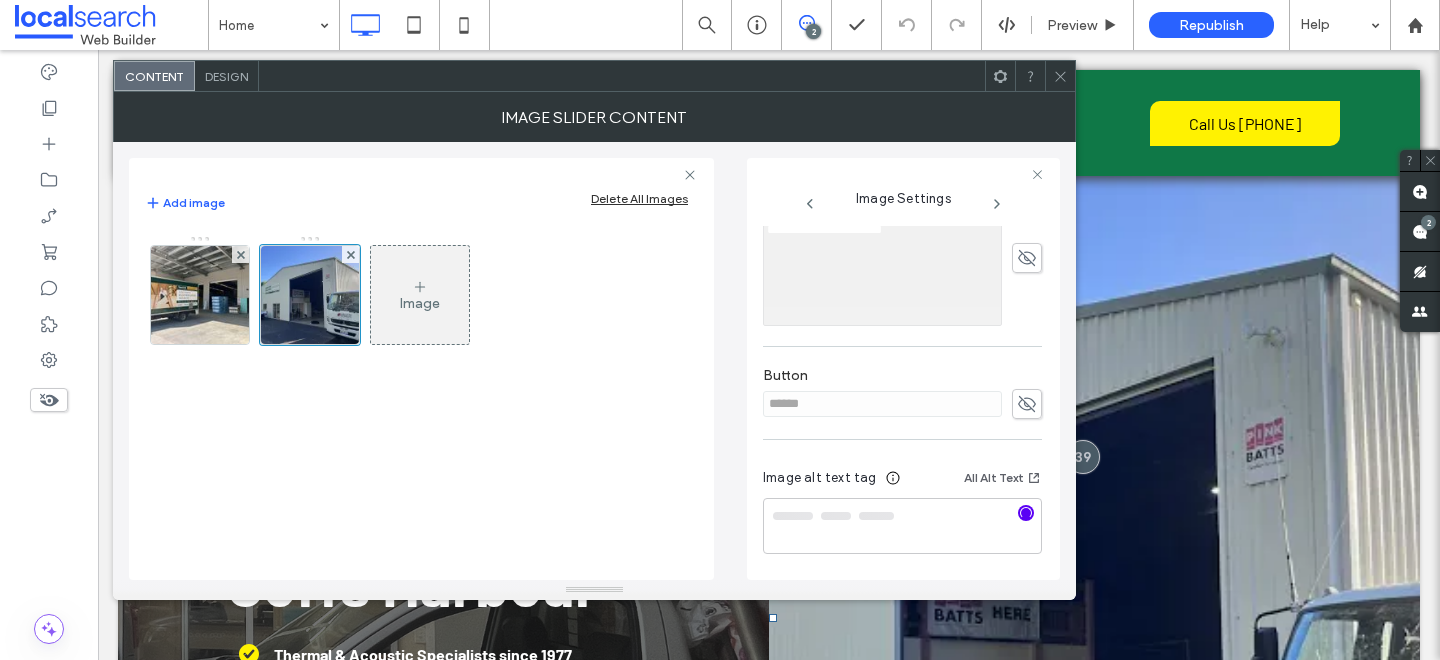 type on "**********" 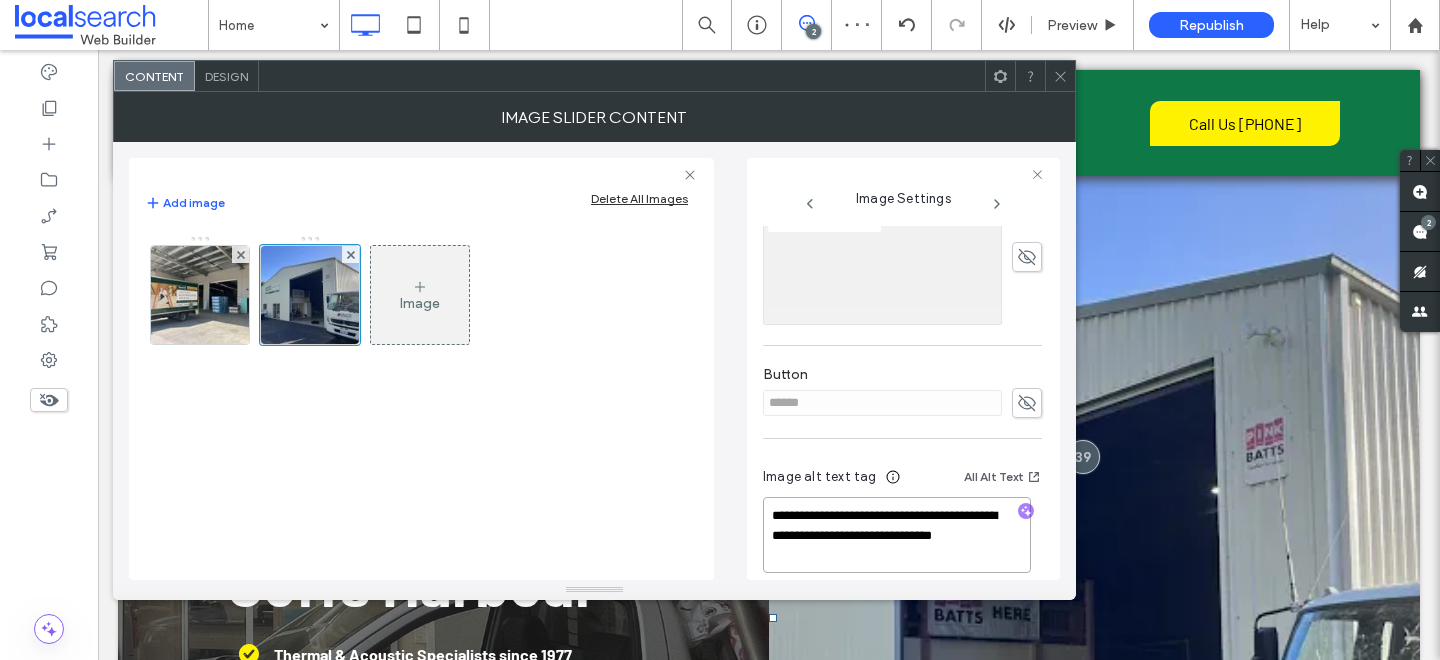 drag, startPoint x: 876, startPoint y: 559, endPoint x: 701, endPoint y: 492, distance: 187.3873 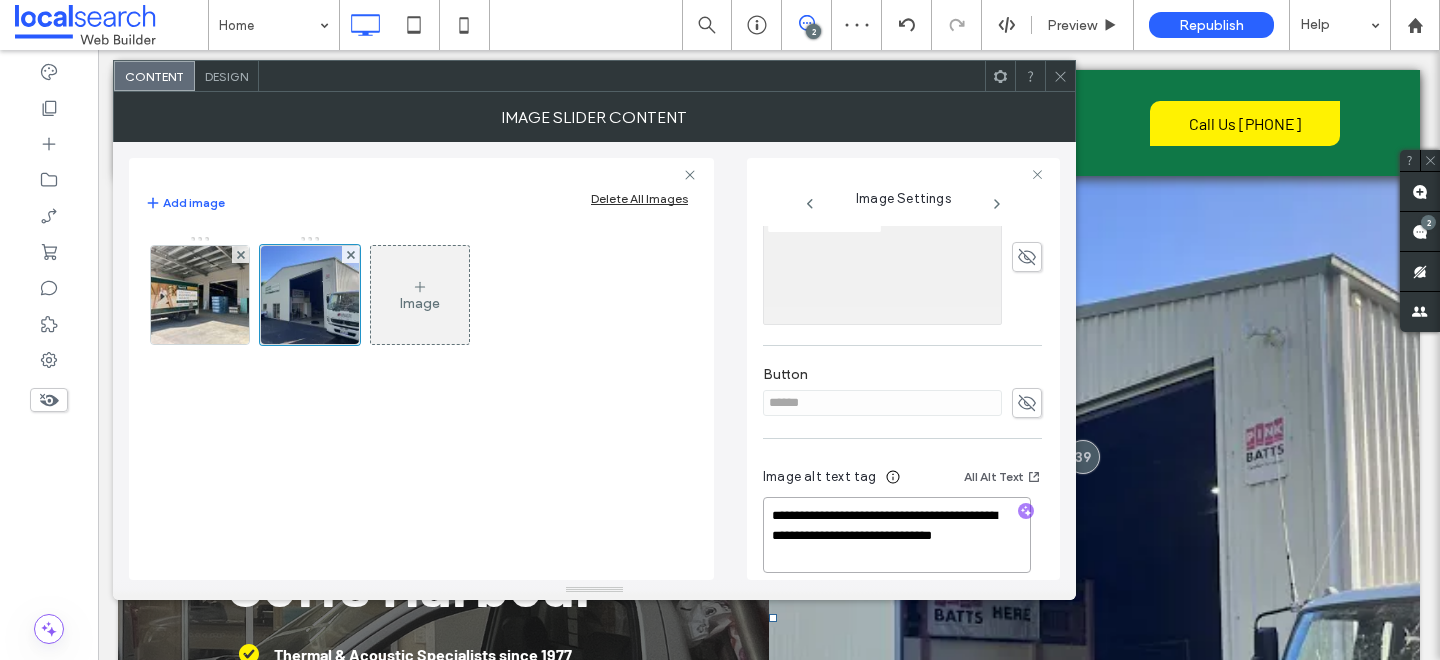 click on "**********" at bounding box center (594, 361) 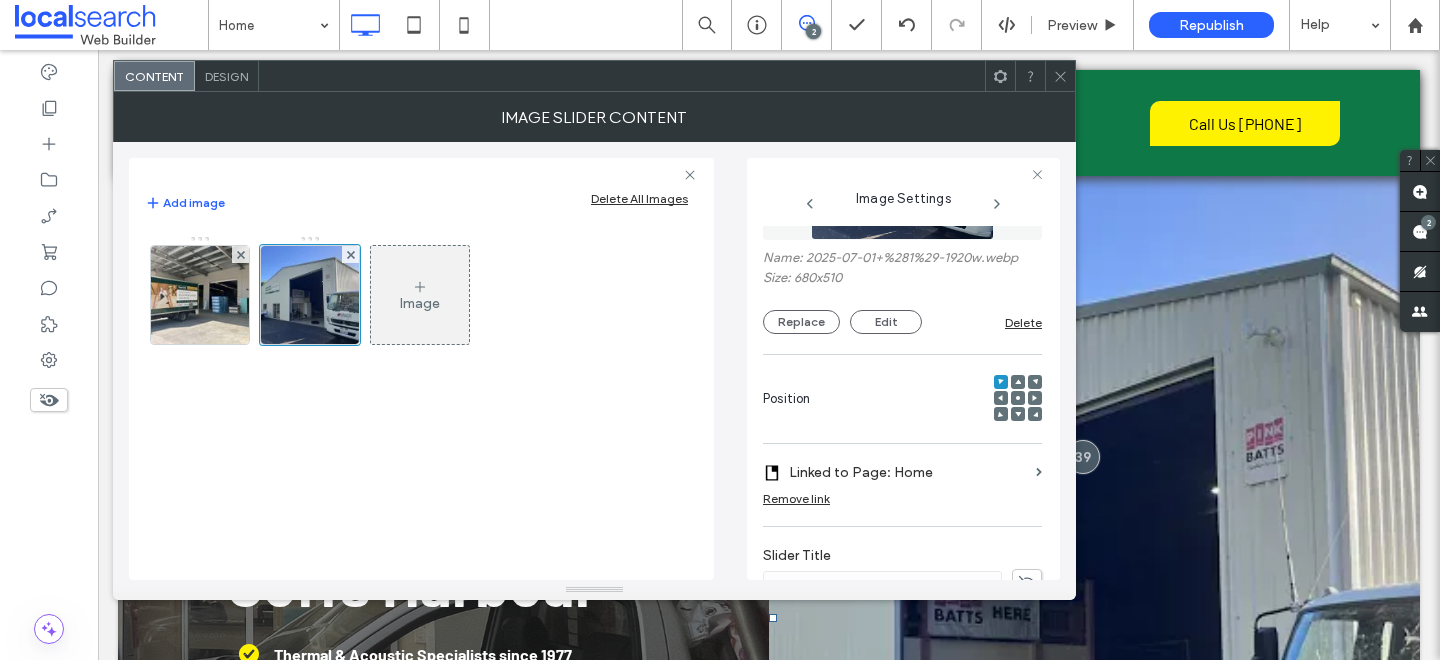 scroll, scrollTop: 0, scrollLeft: 0, axis: both 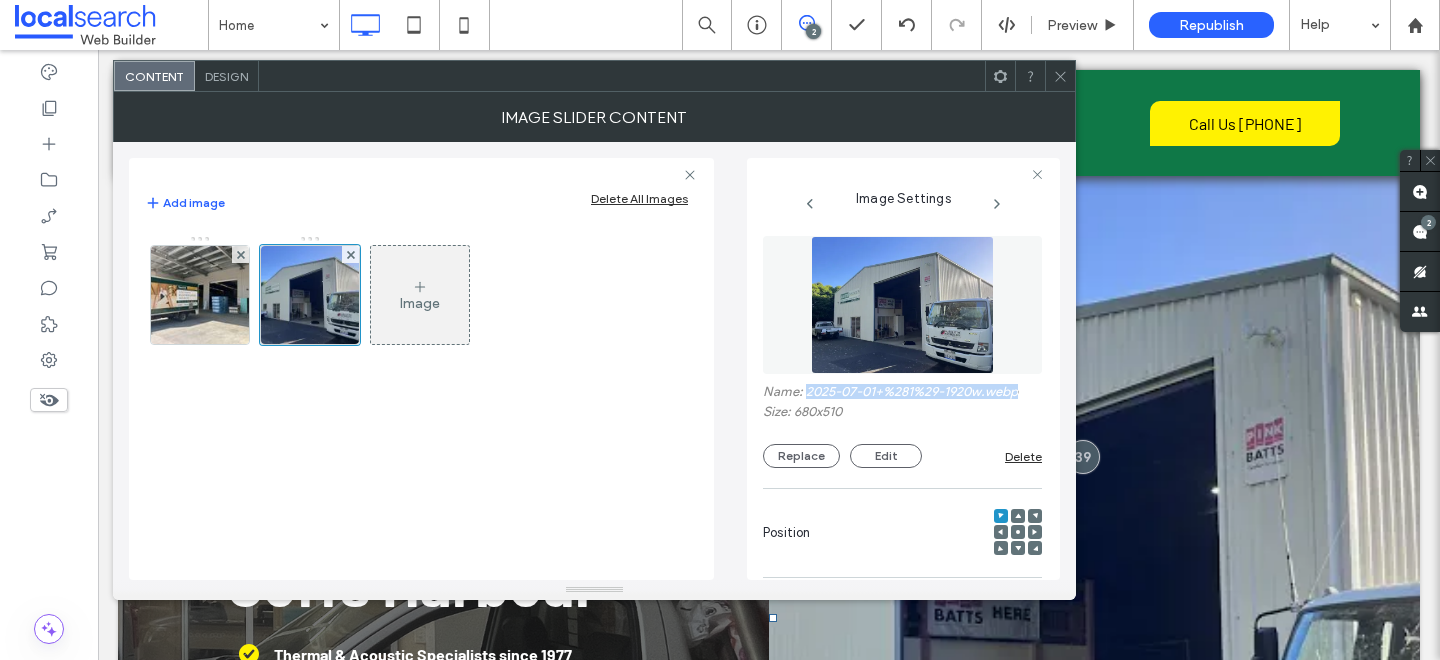 drag, startPoint x: 1025, startPoint y: 391, endPoint x: 807, endPoint y: 395, distance: 218.0367 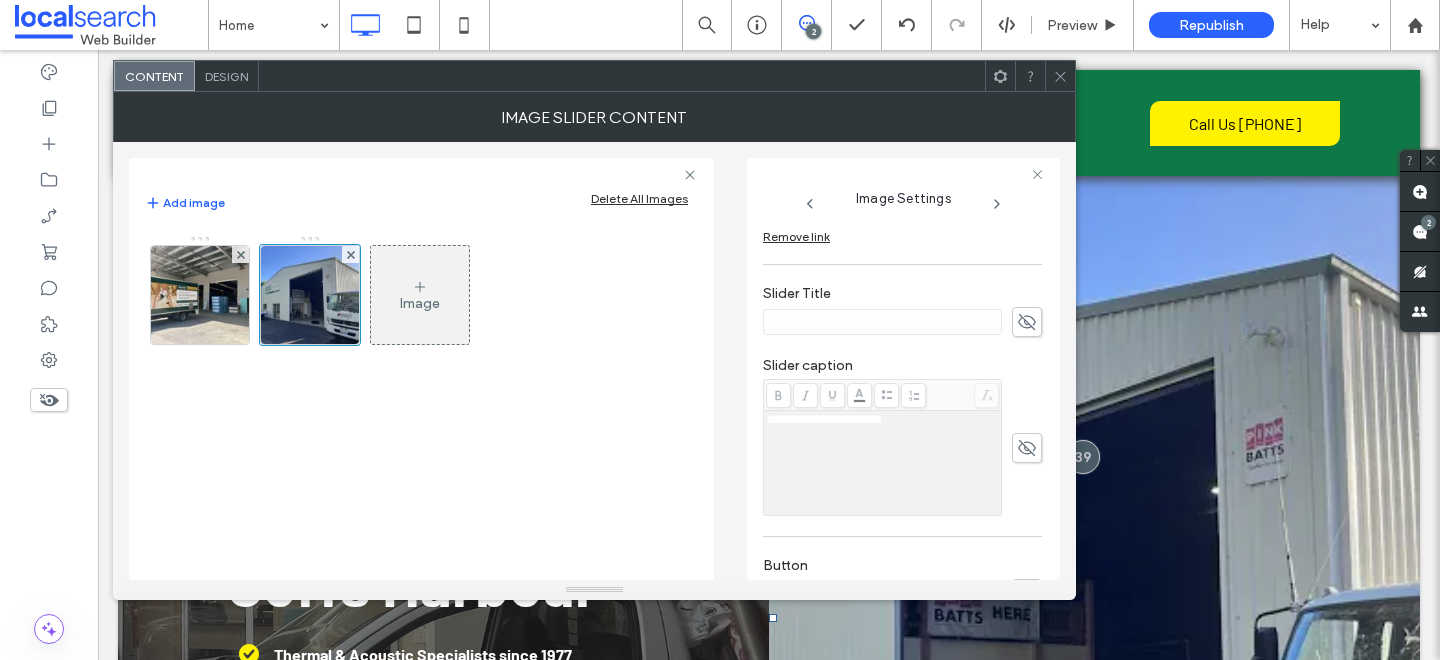 scroll, scrollTop: 607, scrollLeft: 0, axis: vertical 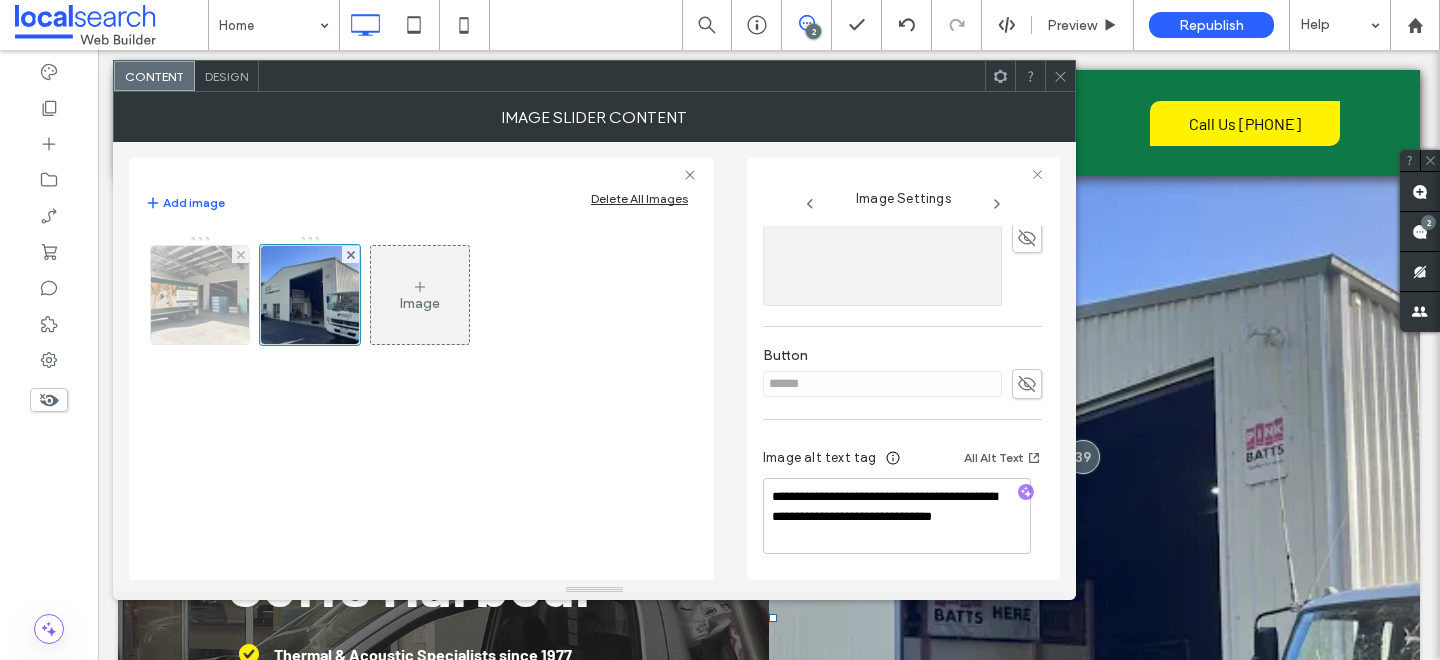 click at bounding box center (200, 295) 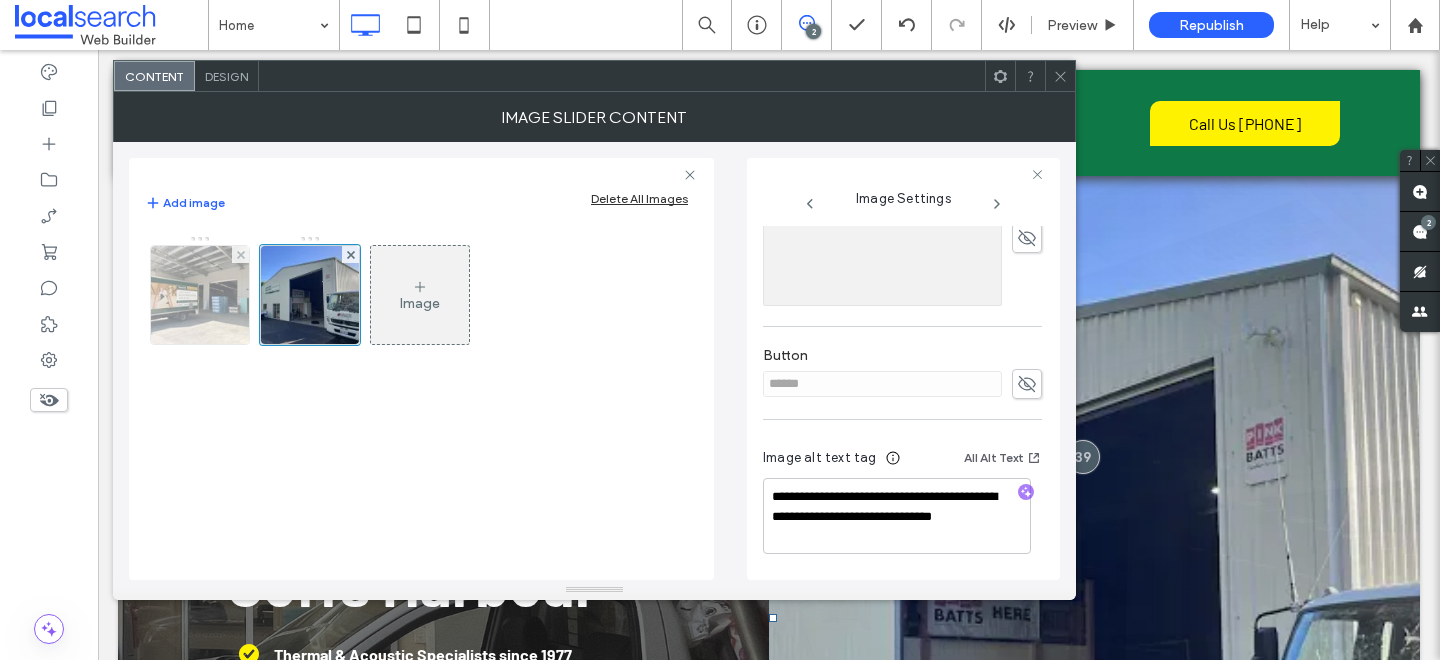 scroll, scrollTop: 593, scrollLeft: 0, axis: vertical 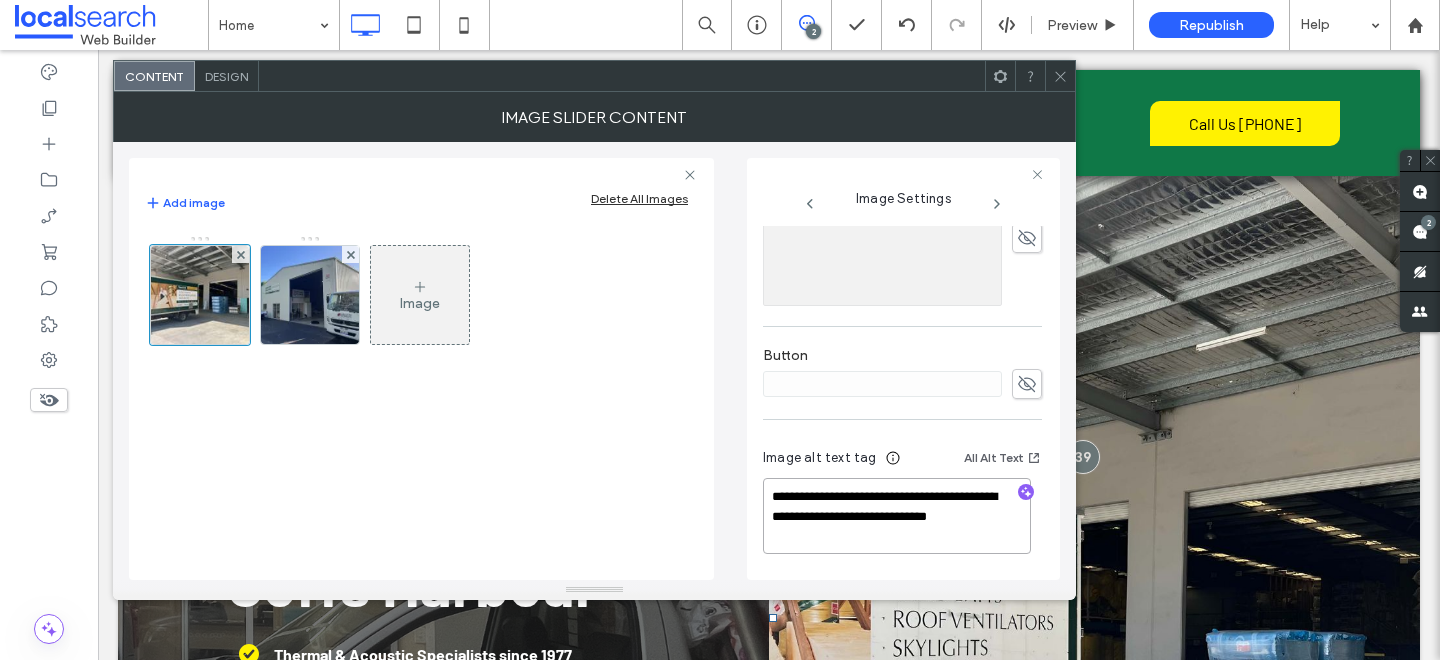 drag, startPoint x: 872, startPoint y: 537, endPoint x: 835, endPoint y: 518, distance: 41.59327 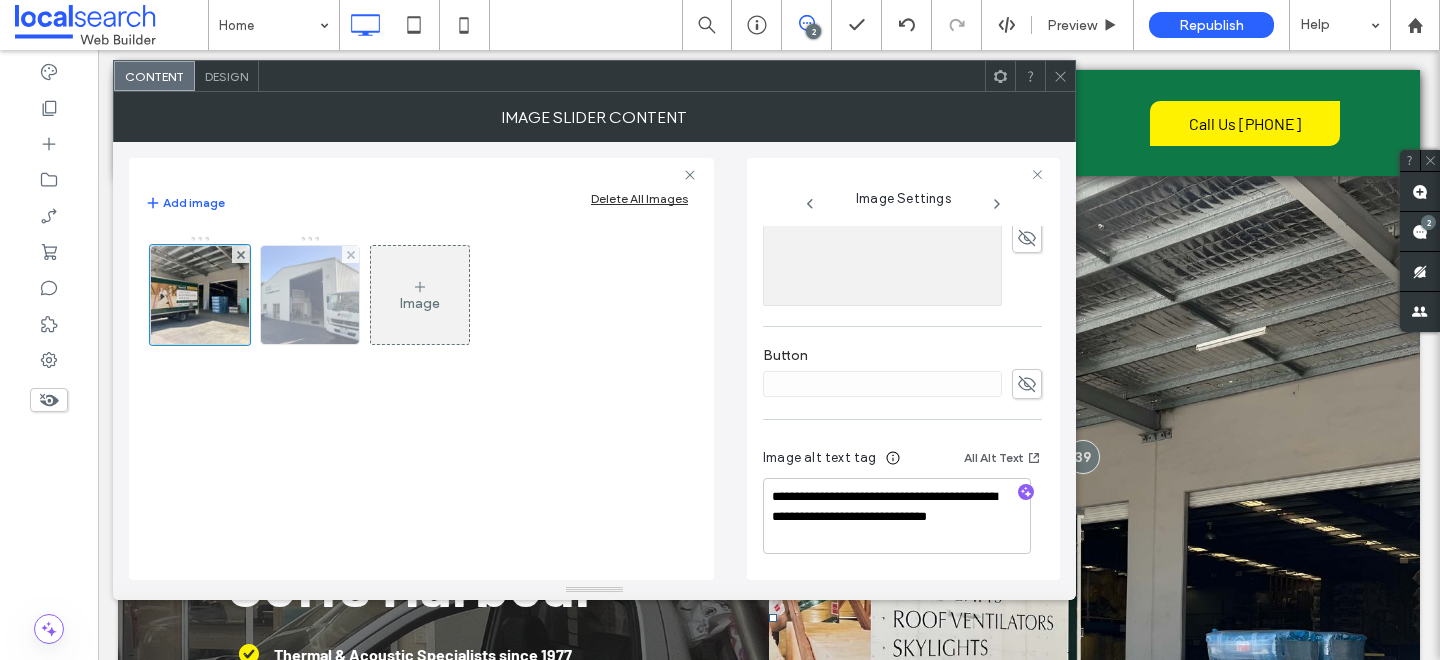 click at bounding box center (310, 295) 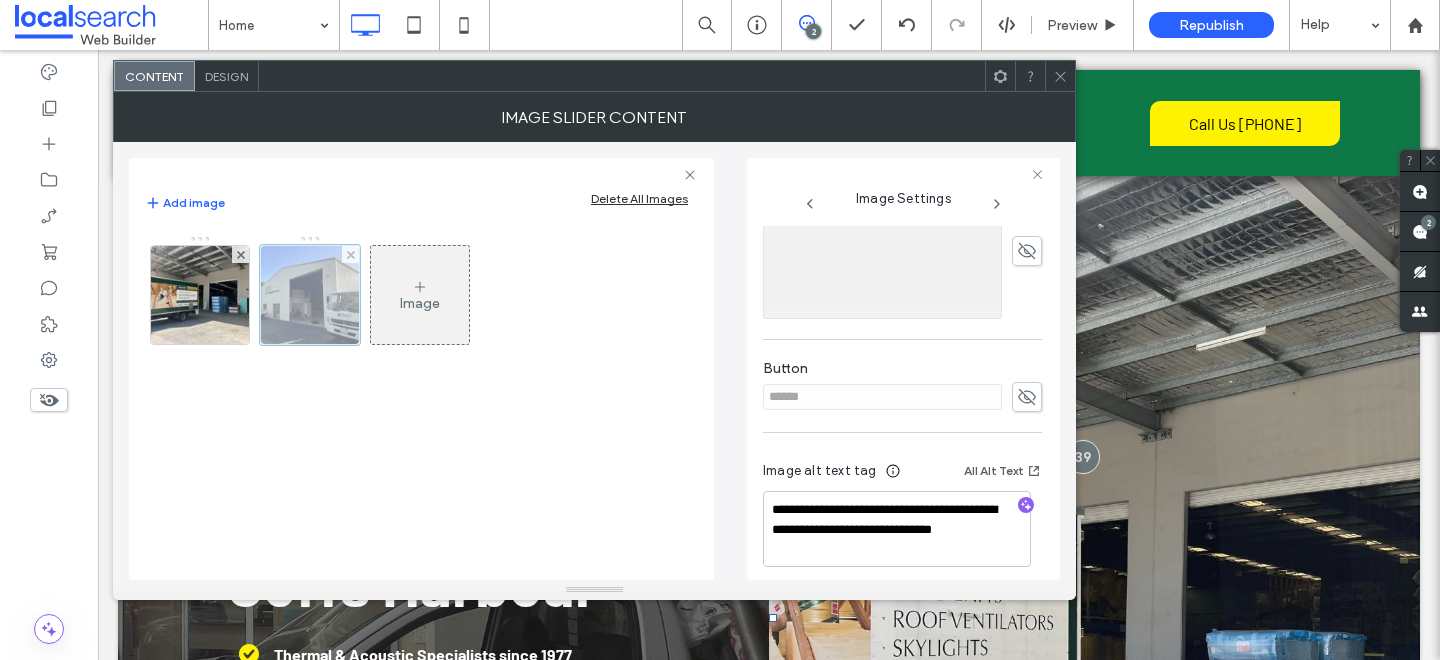 scroll, scrollTop: 607, scrollLeft: 0, axis: vertical 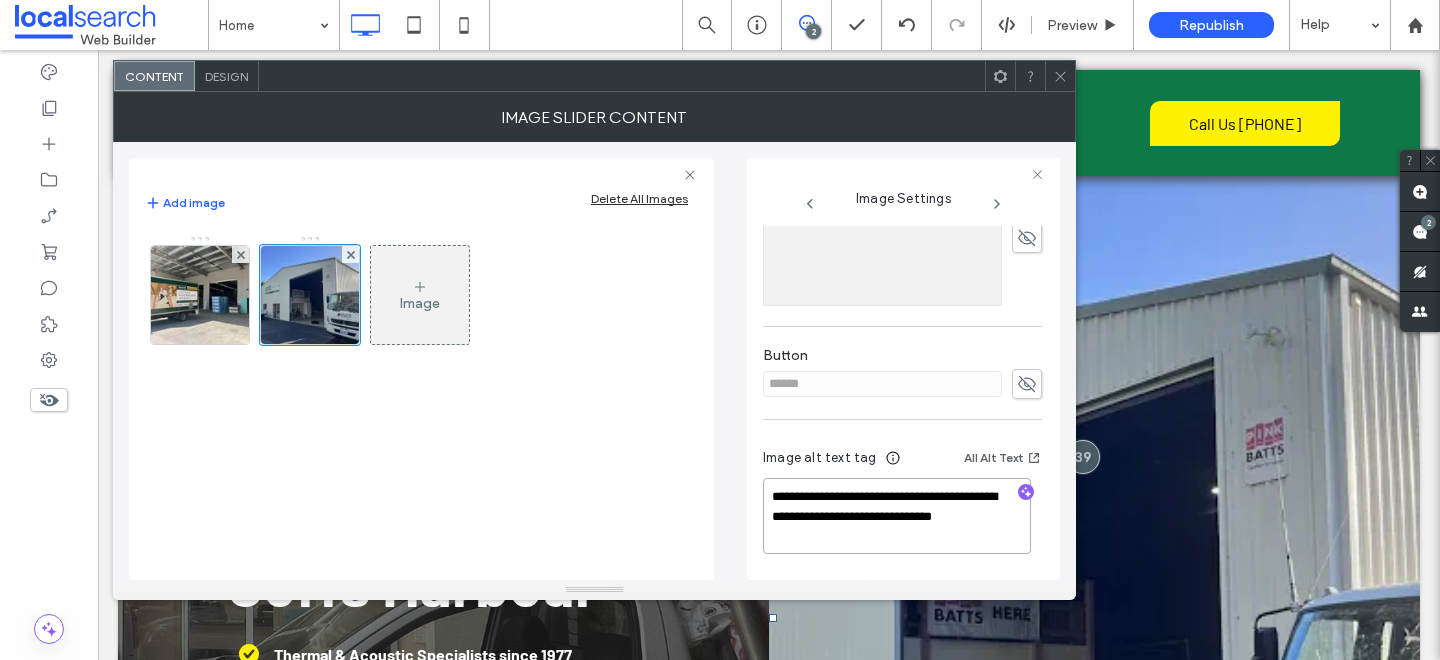 click on "**********" at bounding box center (897, 516) 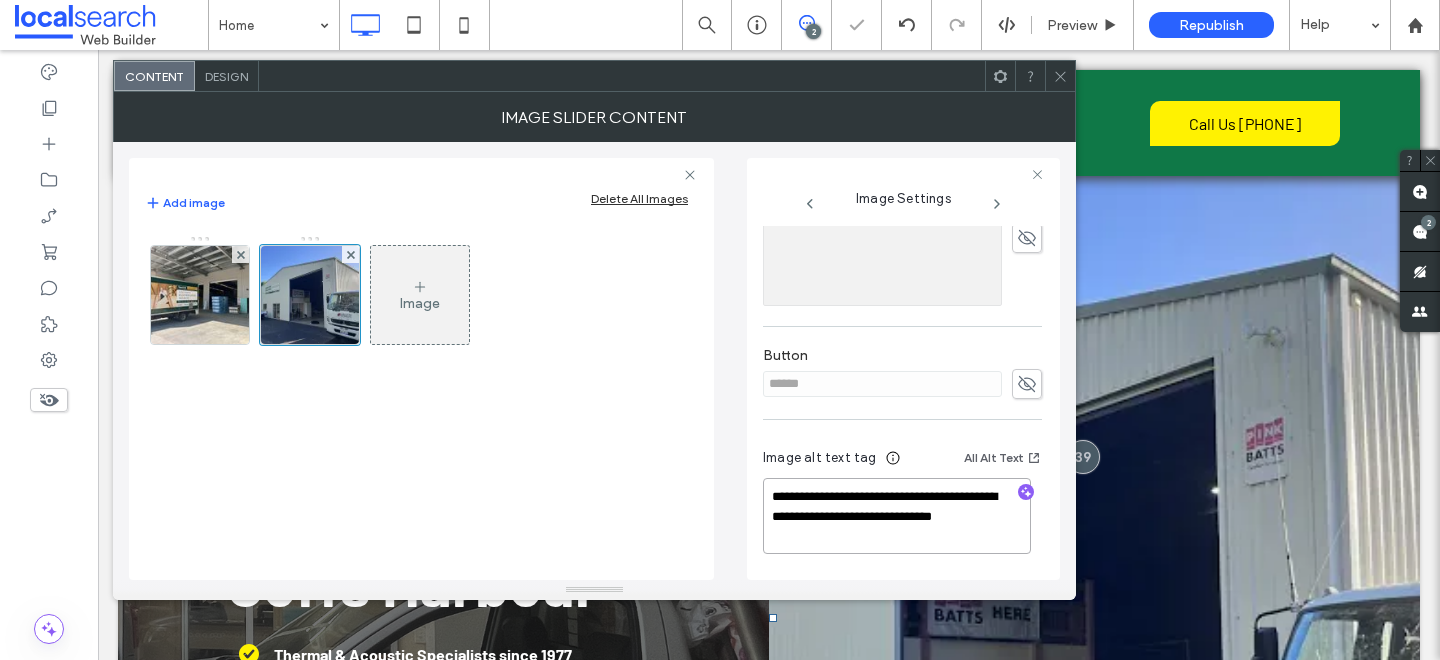 paste on "**********" 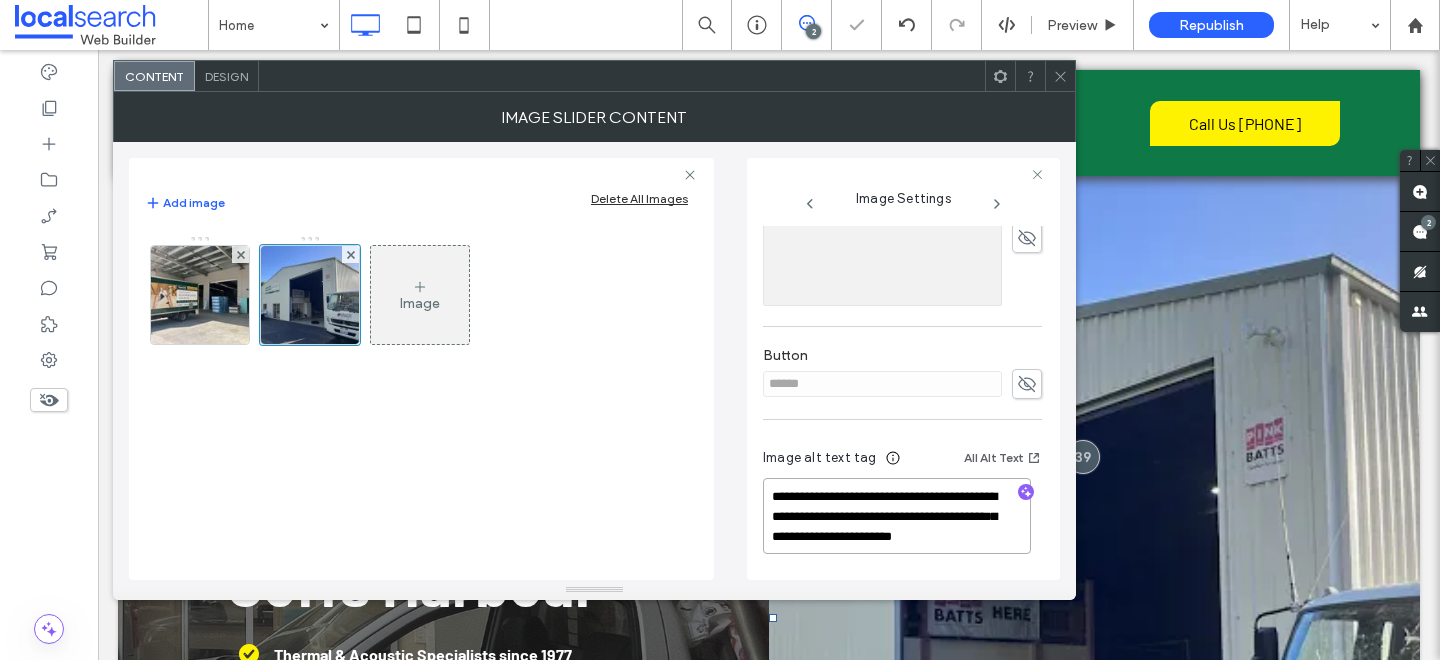 scroll, scrollTop: 2, scrollLeft: 0, axis: vertical 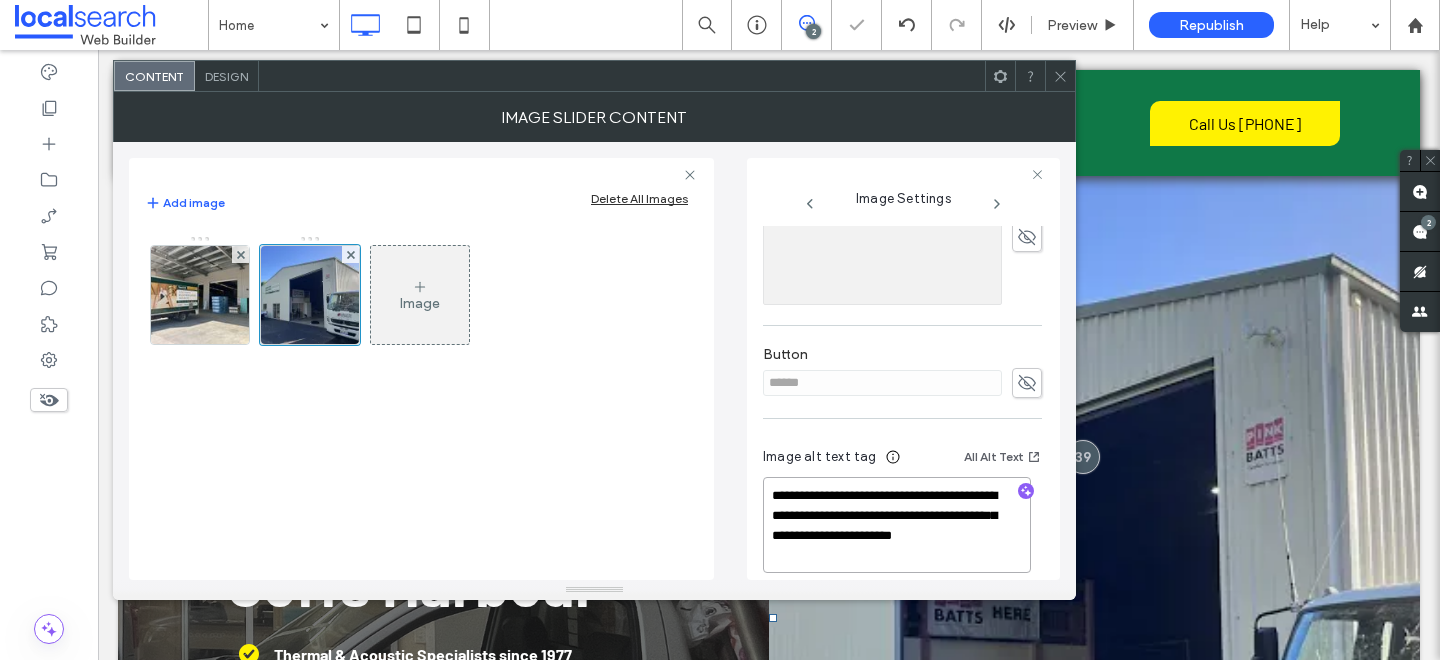type on "**********" 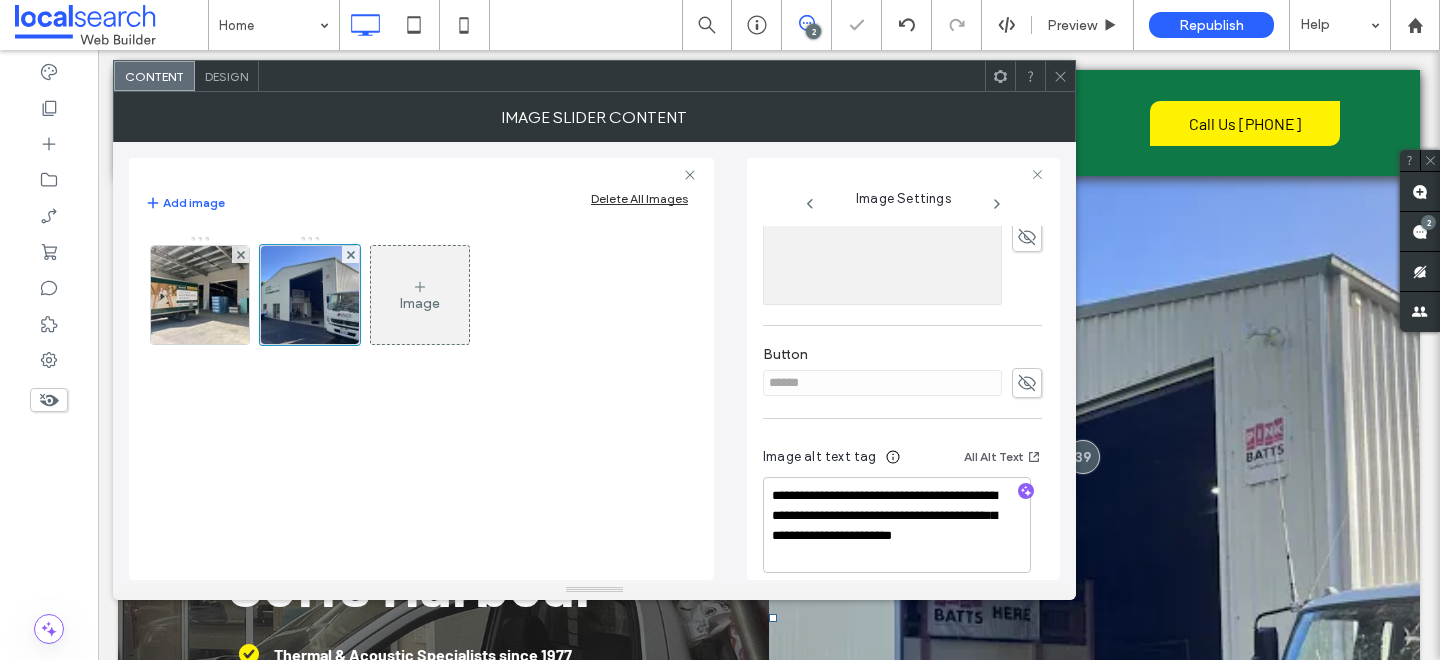 click 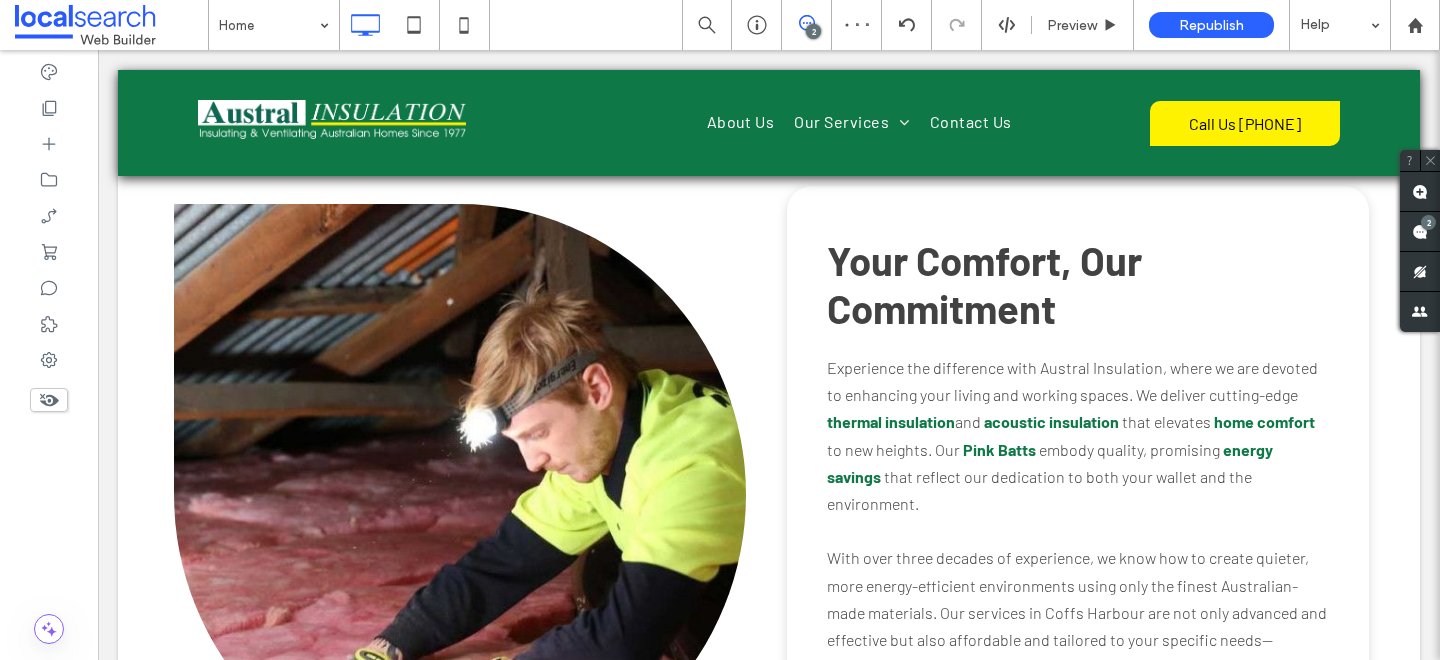 scroll, scrollTop: 1211, scrollLeft: 0, axis: vertical 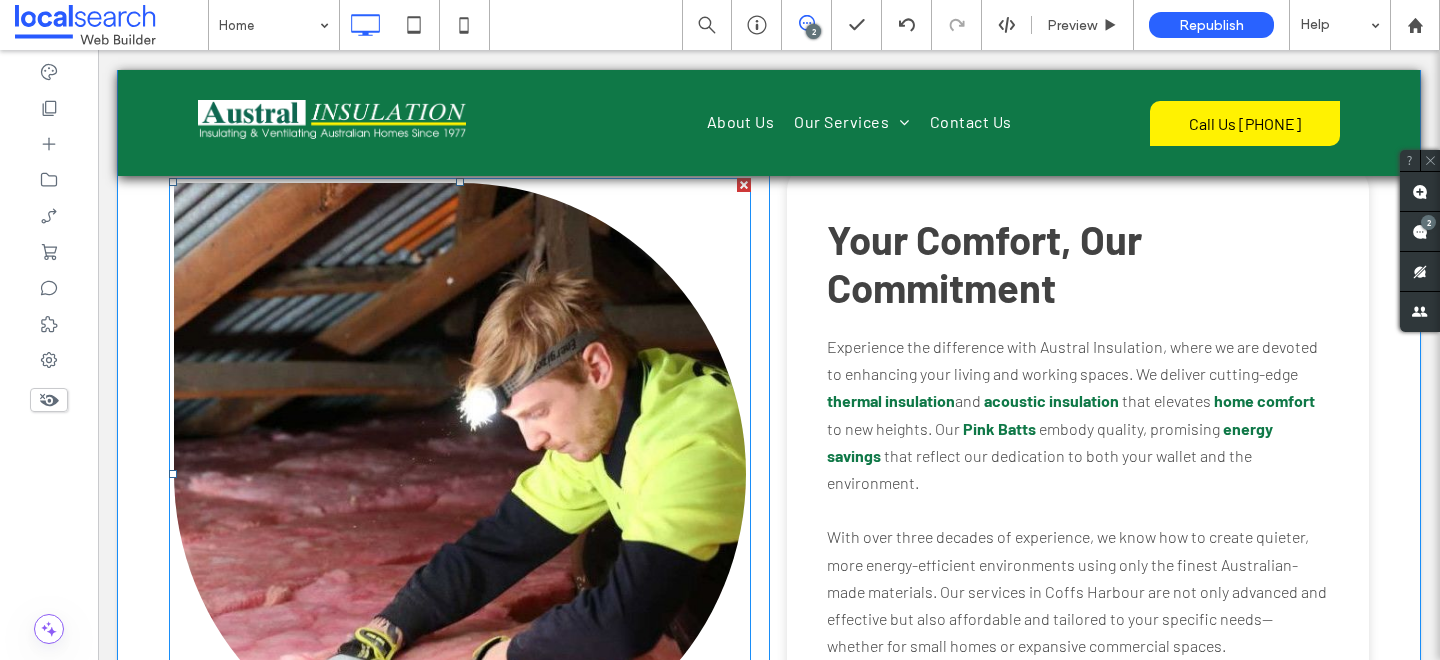 click at bounding box center (460, 474) 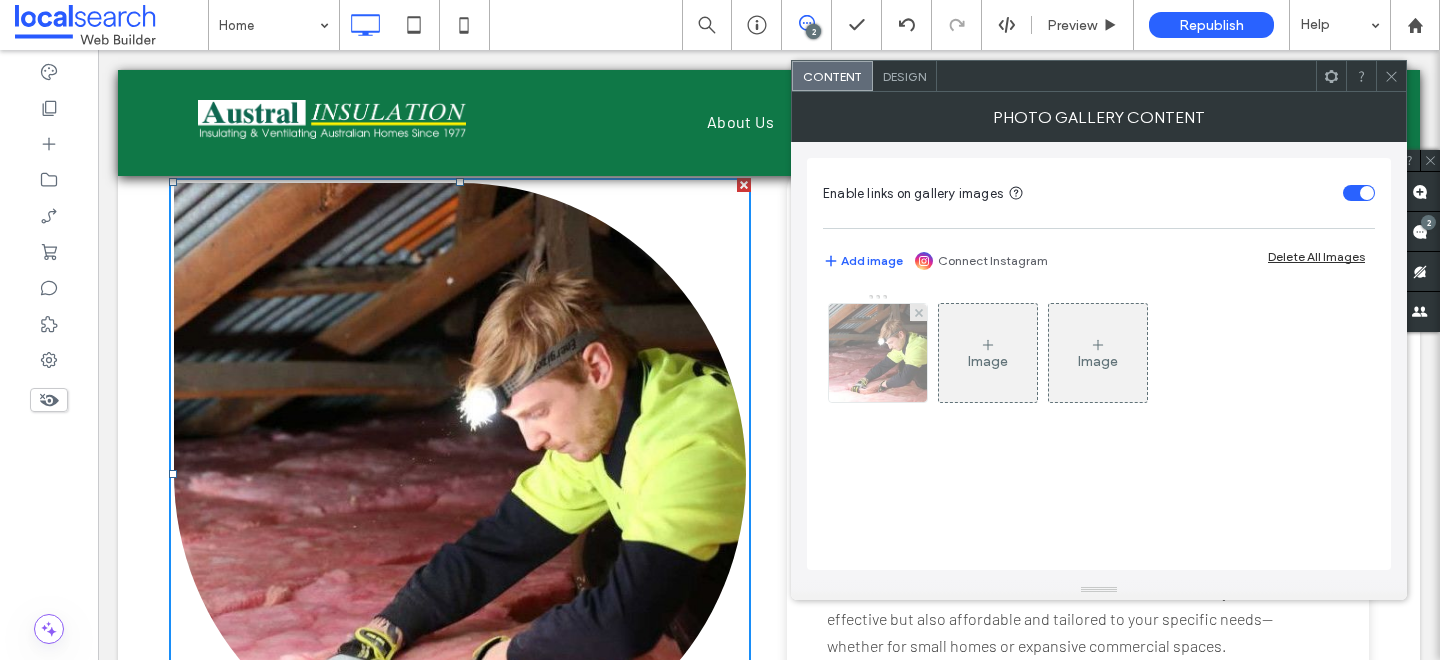 click at bounding box center [878, 353] 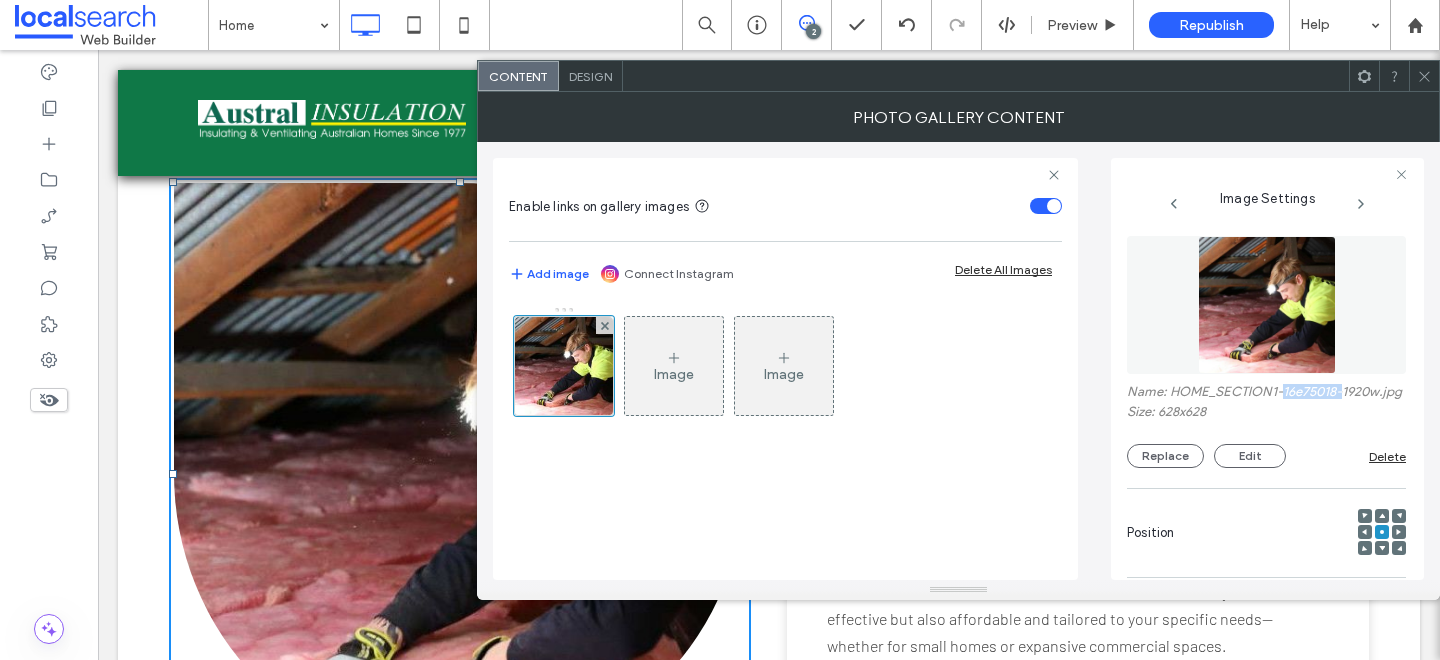 drag, startPoint x: 1345, startPoint y: 392, endPoint x: 1284, endPoint y: 390, distance: 61.03278 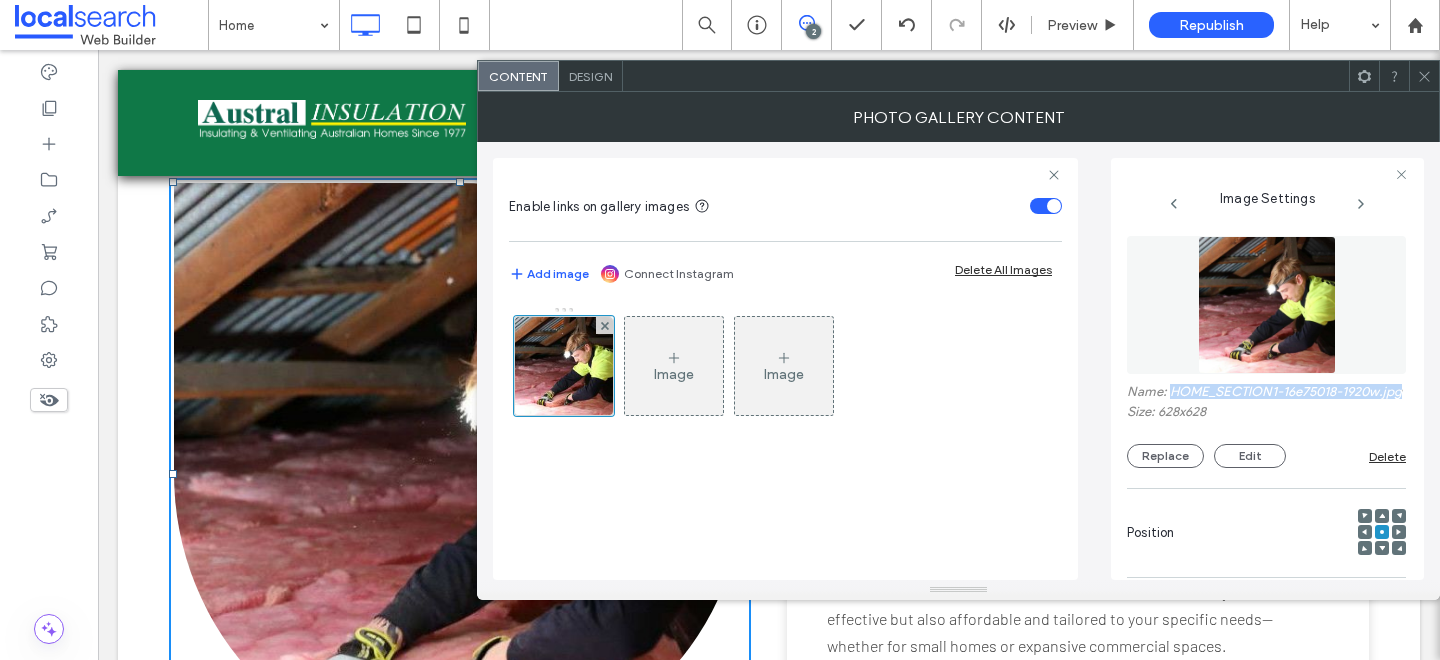 drag, startPoint x: 1193, startPoint y: 411, endPoint x: 1171, endPoint y: 394, distance: 27.802877 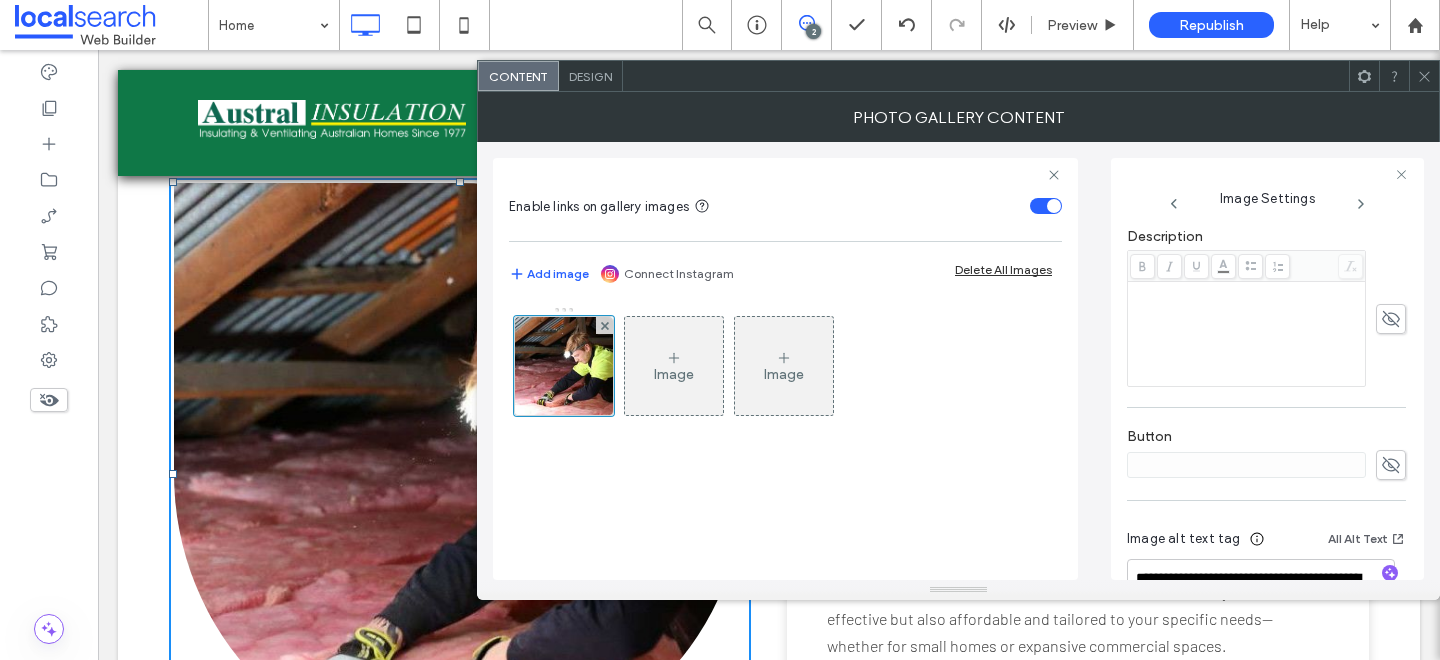 scroll, scrollTop: 609, scrollLeft: 0, axis: vertical 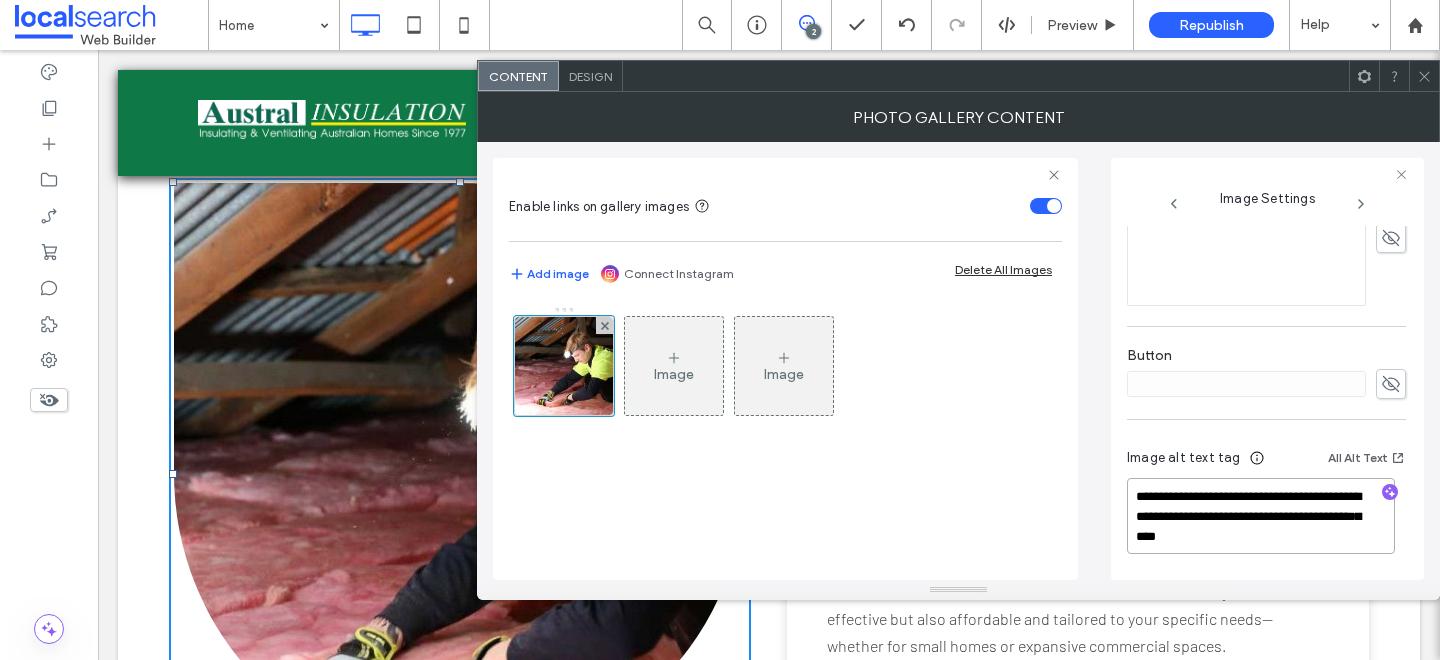 drag, startPoint x: 1317, startPoint y: 537, endPoint x: 1115, endPoint y: 489, distance: 207.62466 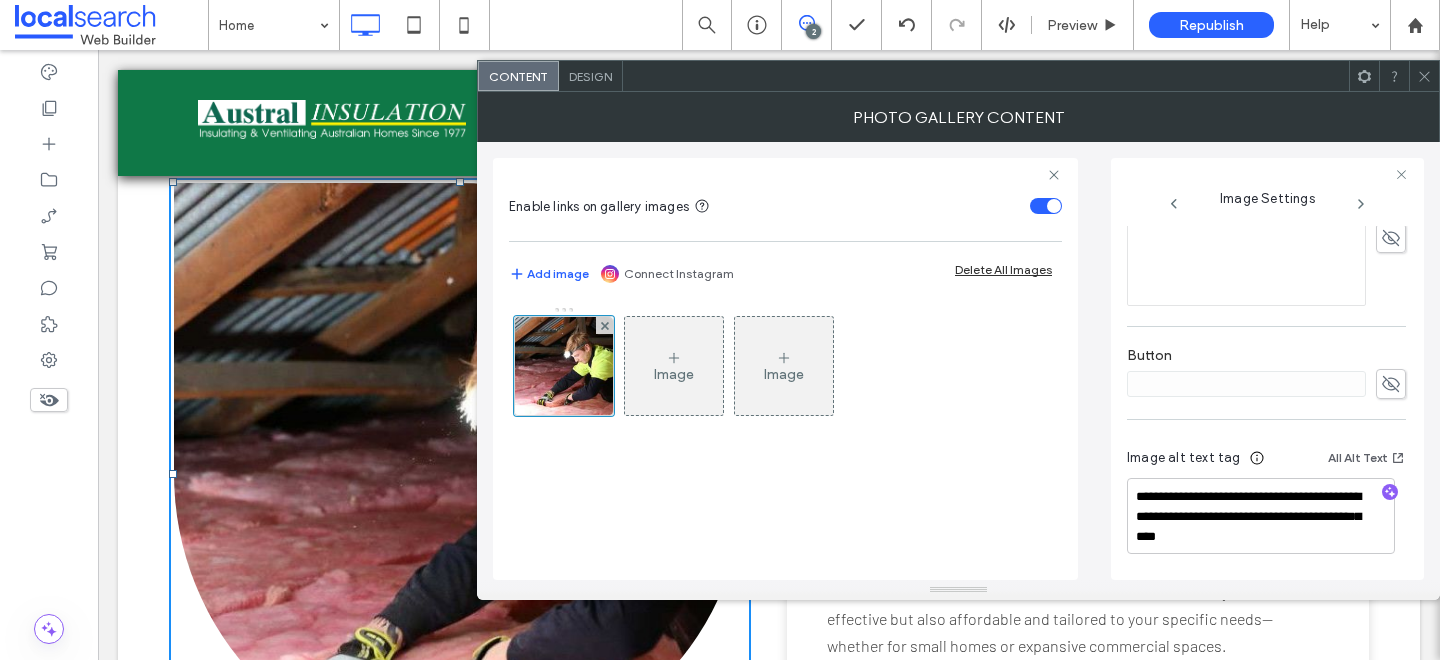 click 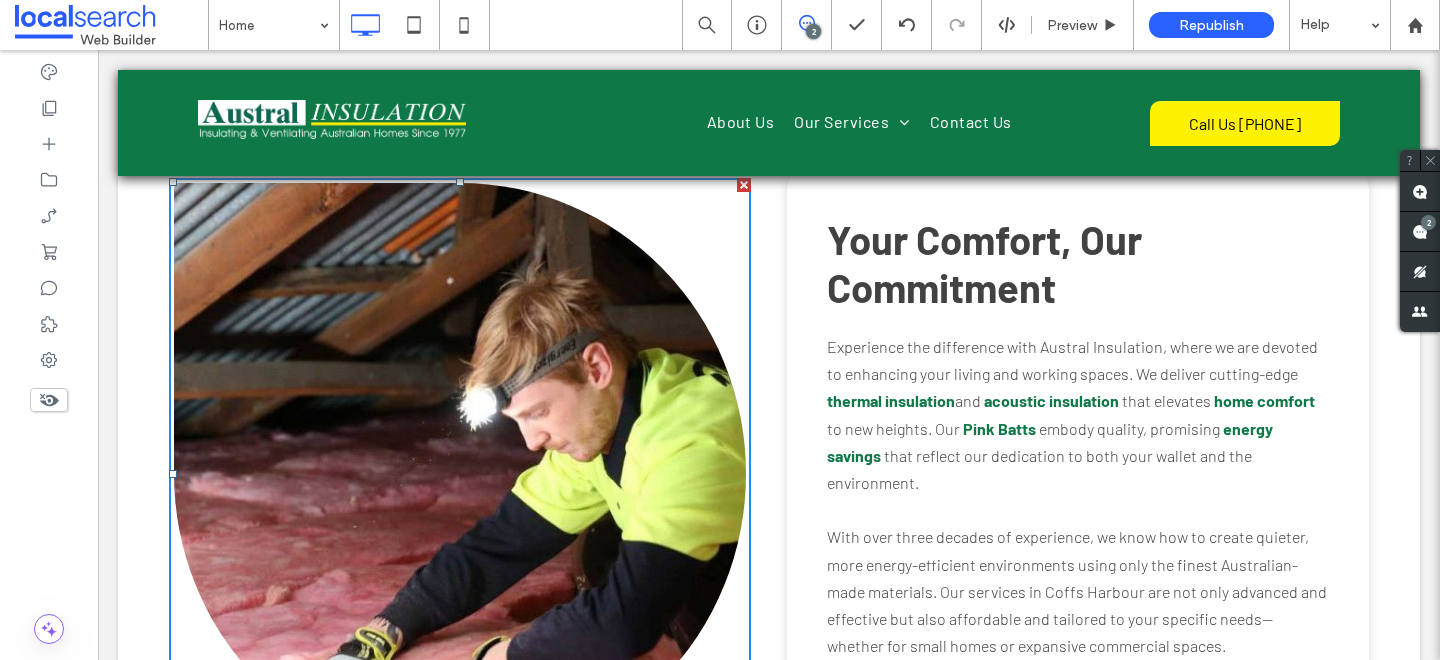 click 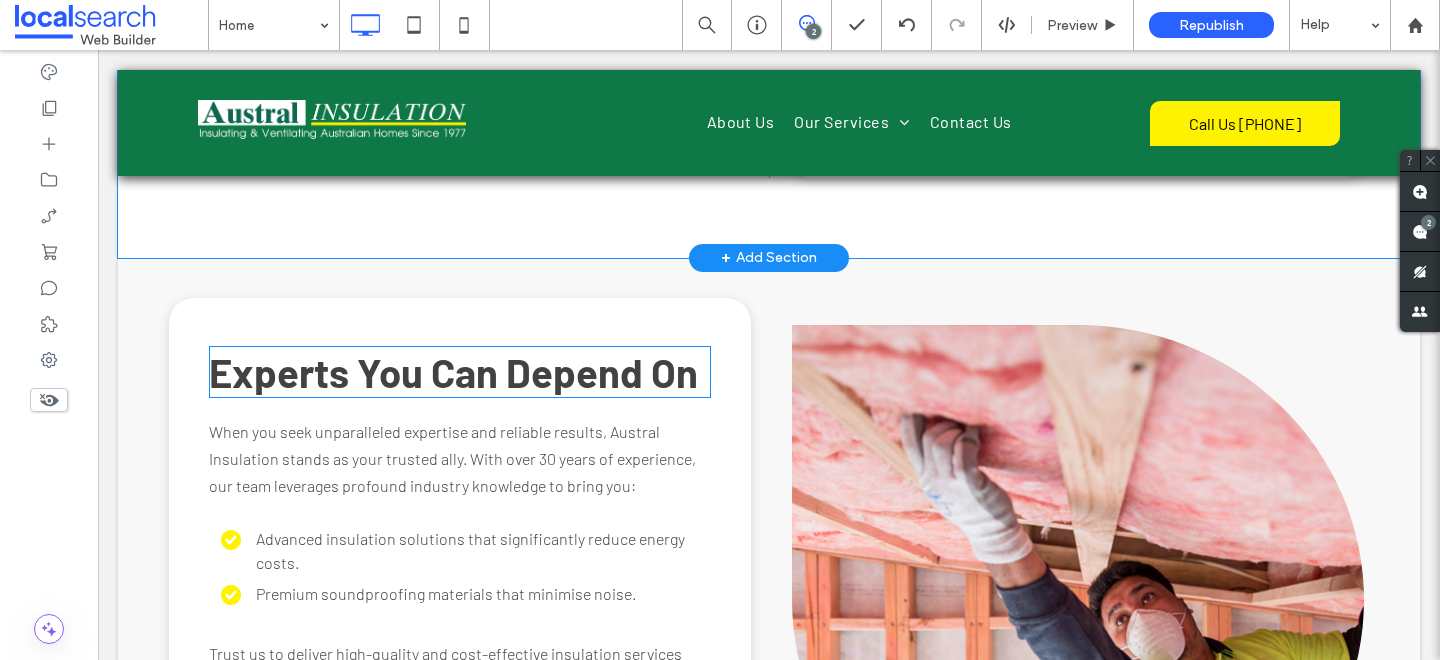 scroll, scrollTop: 1980, scrollLeft: 0, axis: vertical 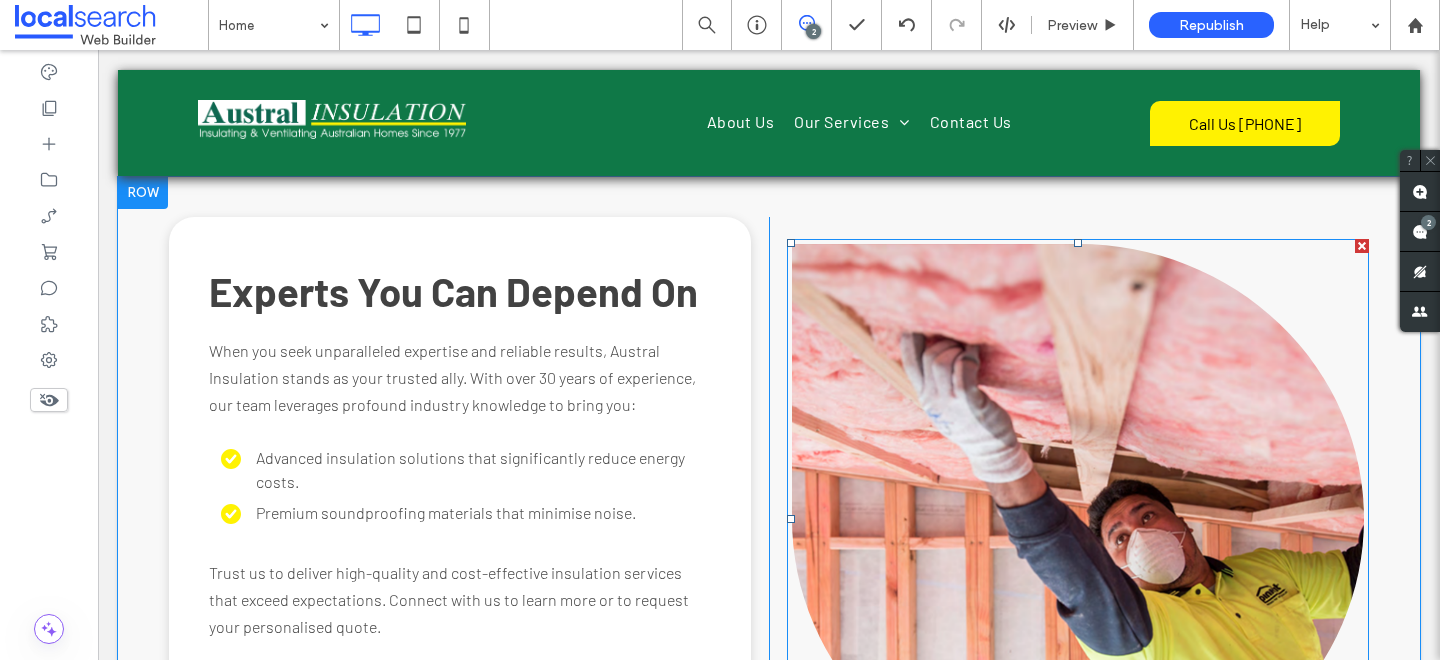 click at bounding box center (1078, 519) 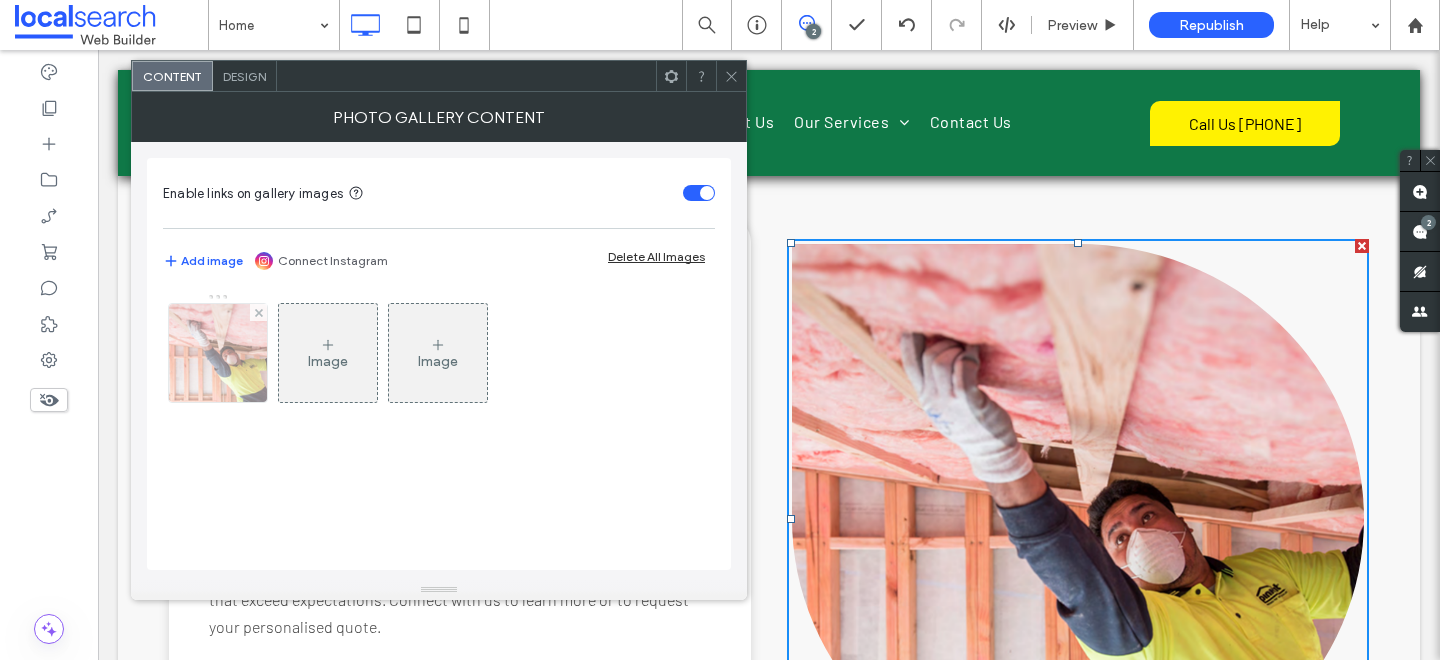 click at bounding box center (218, 353) 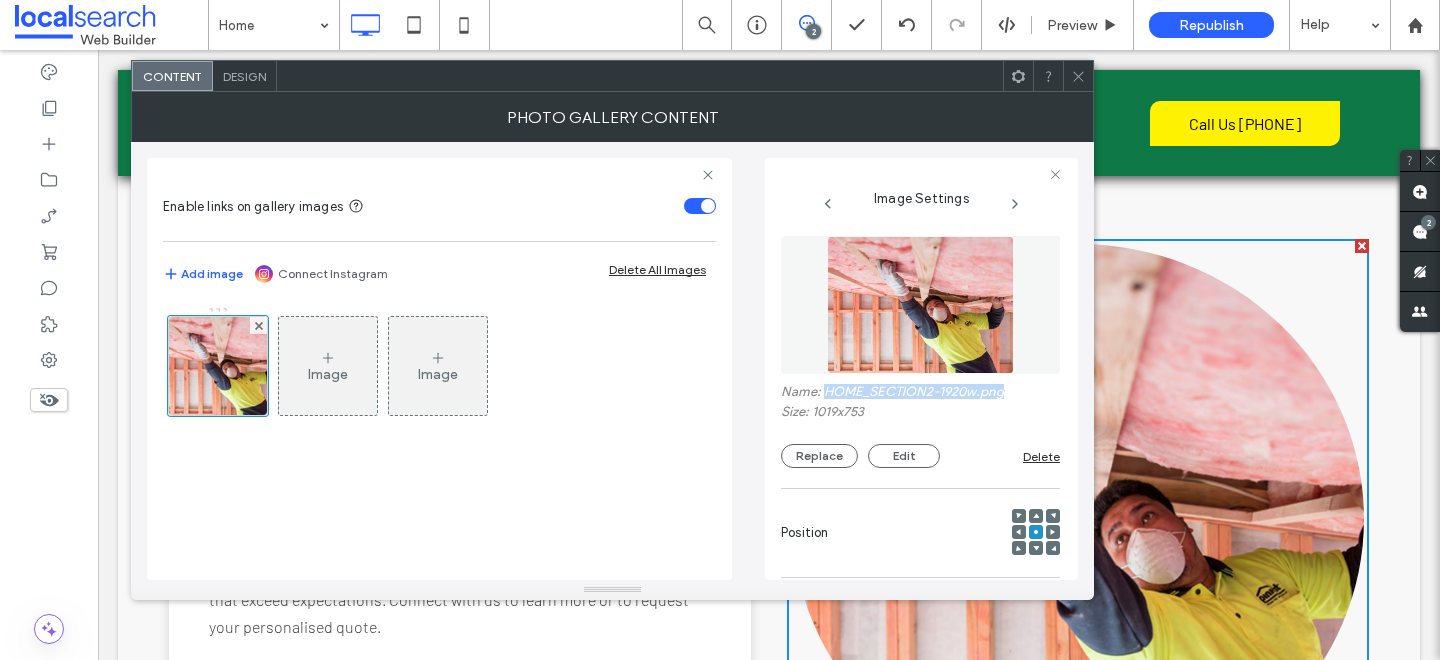 drag, startPoint x: 1008, startPoint y: 388, endPoint x: 827, endPoint y: 395, distance: 181.13531 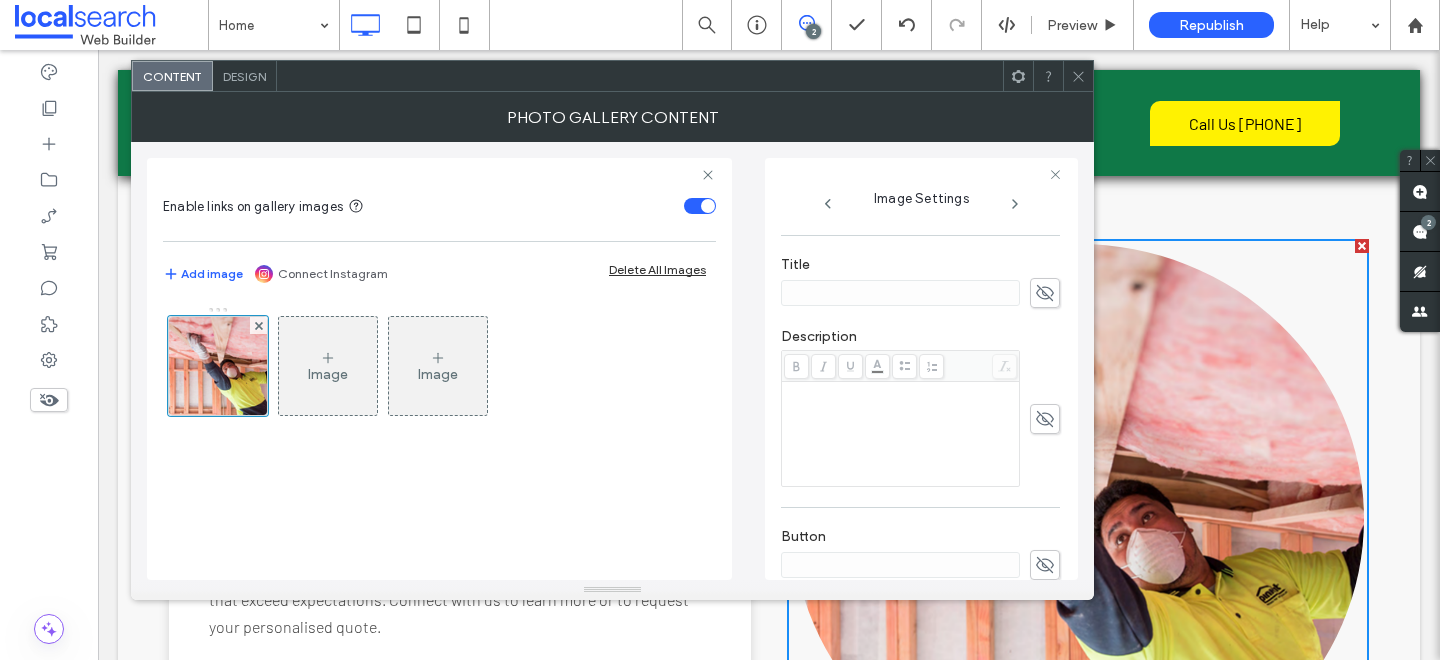 scroll, scrollTop: 593, scrollLeft: 0, axis: vertical 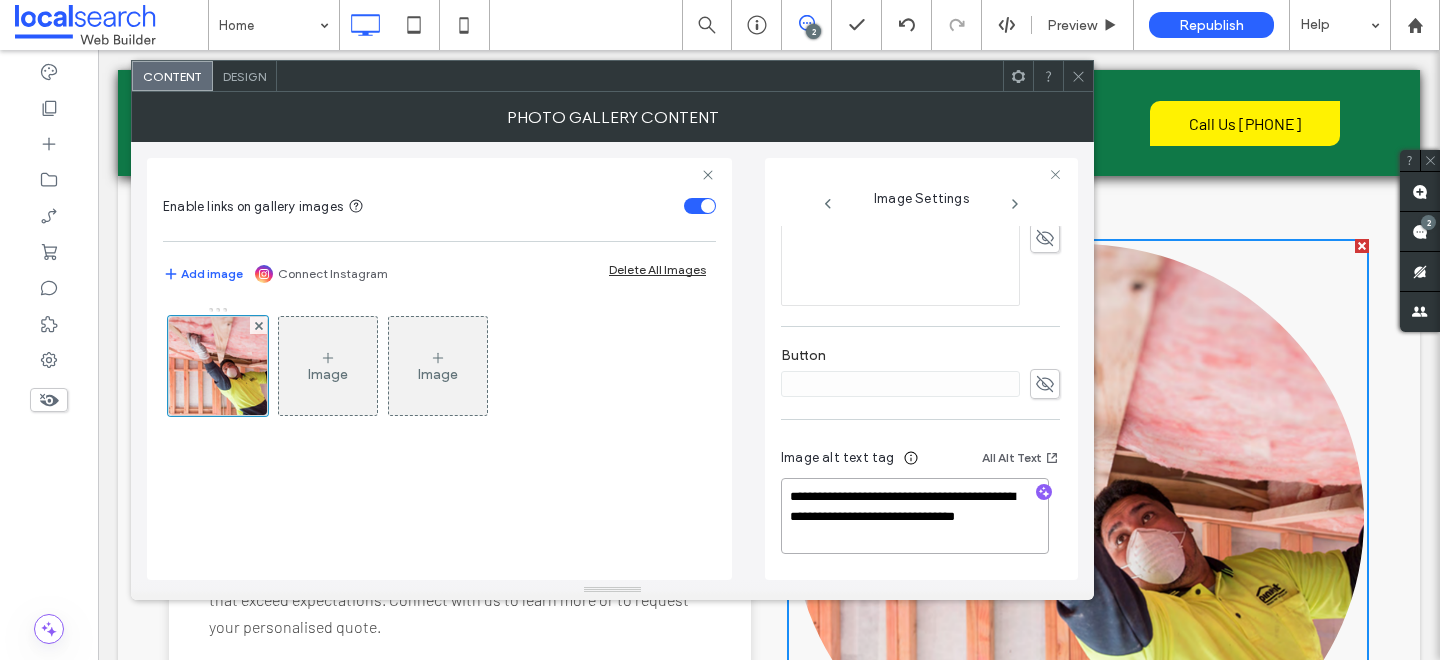 drag, startPoint x: 886, startPoint y: 536, endPoint x: 744, endPoint y: 476, distance: 154.15576 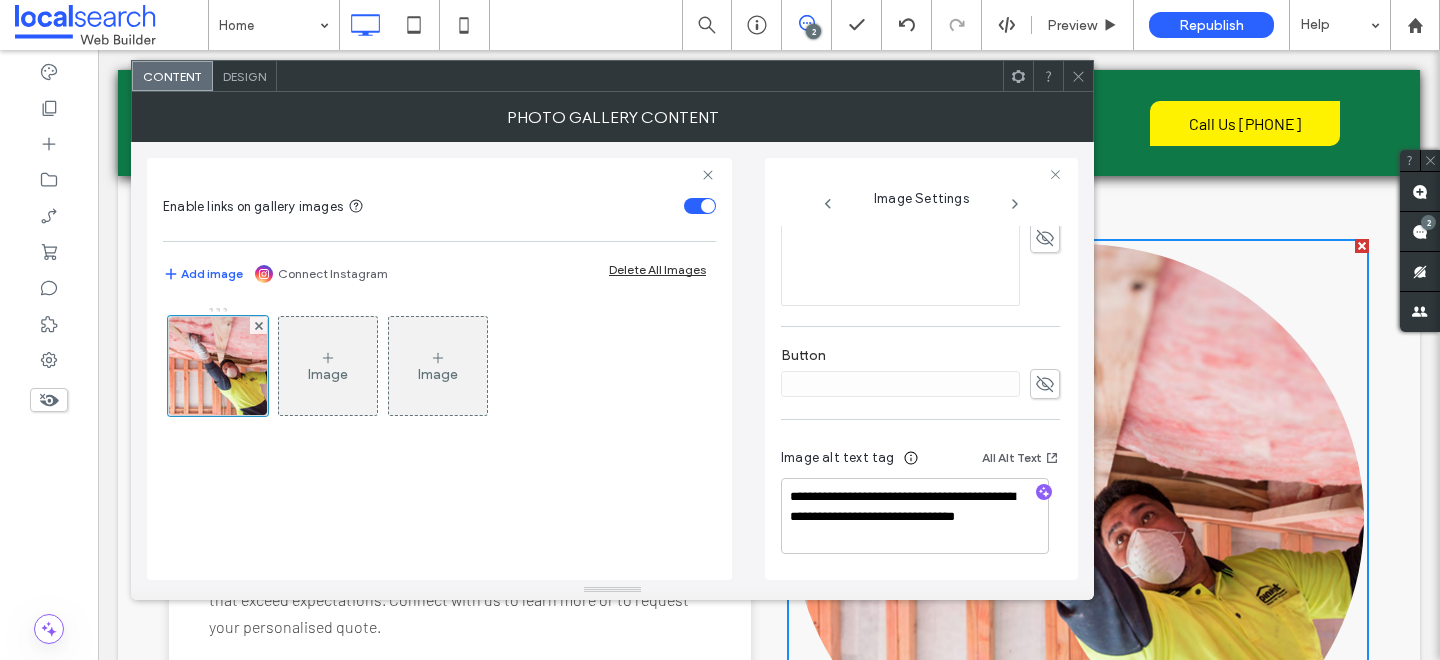 click 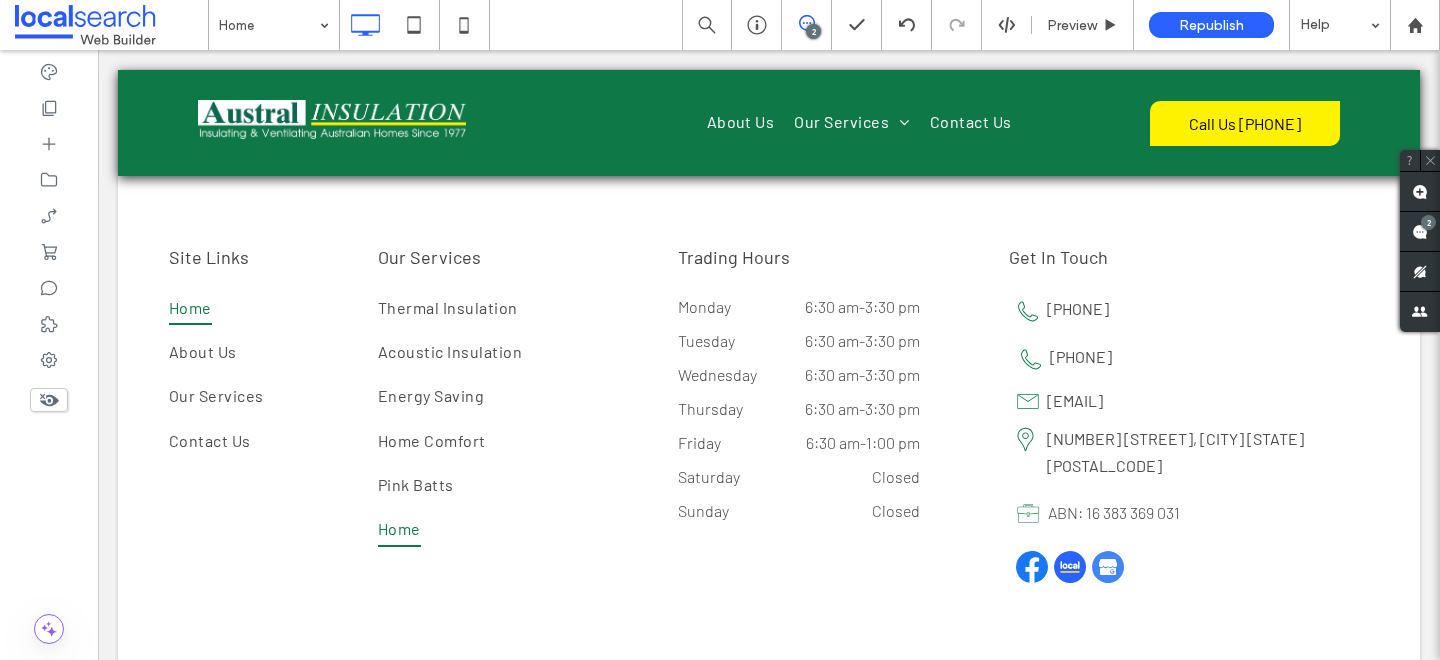 scroll, scrollTop: 5118, scrollLeft: 0, axis: vertical 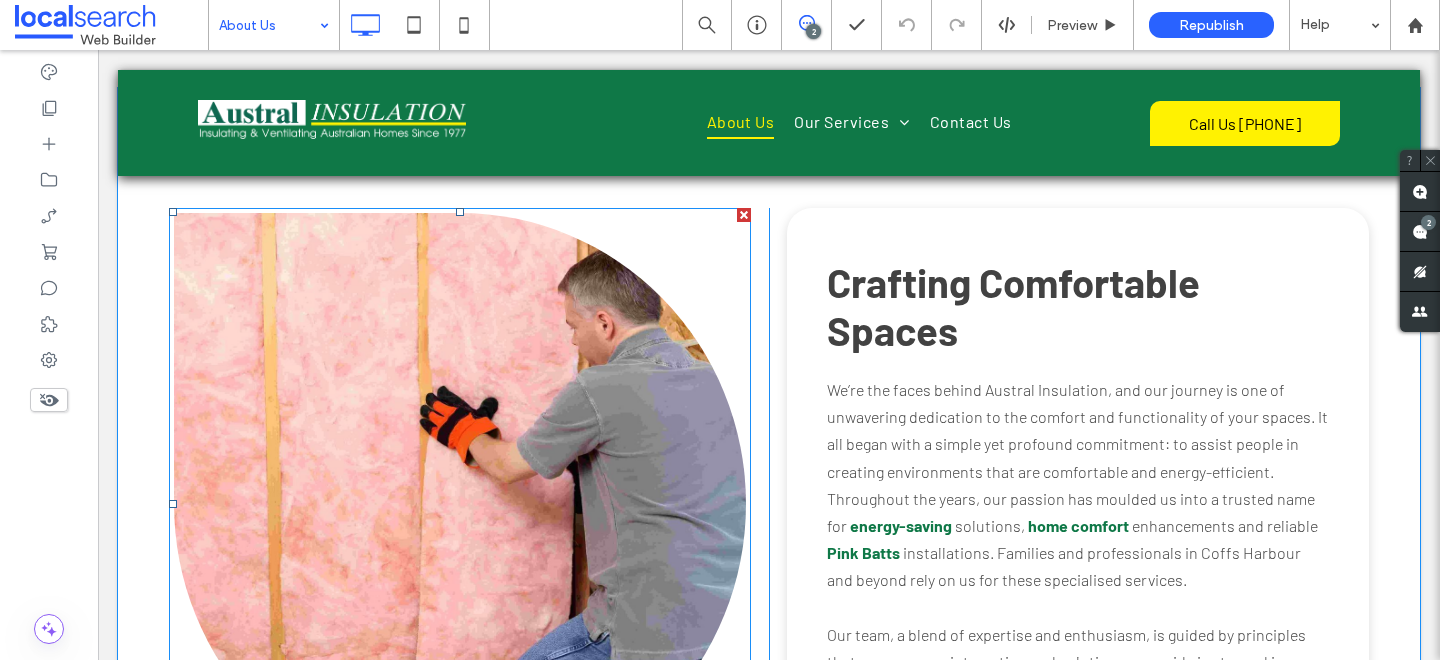 click at bounding box center (460, 504) 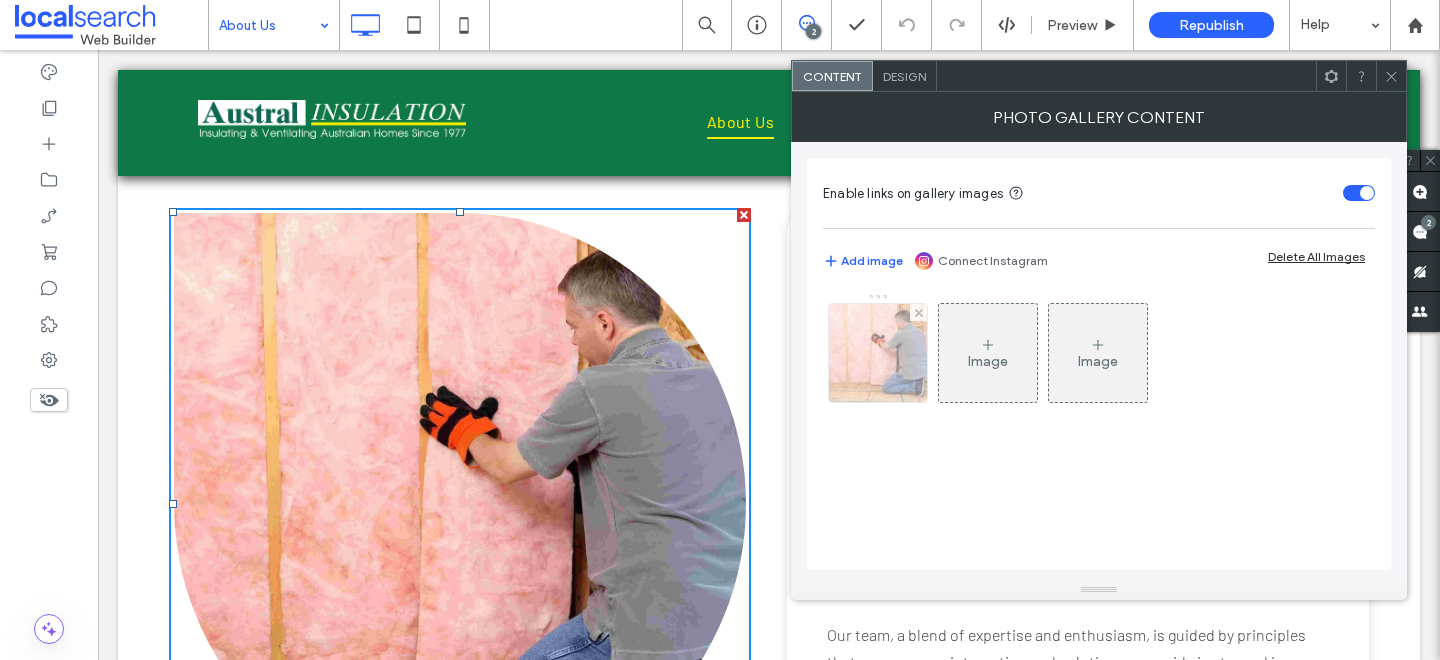 click at bounding box center [878, 353] 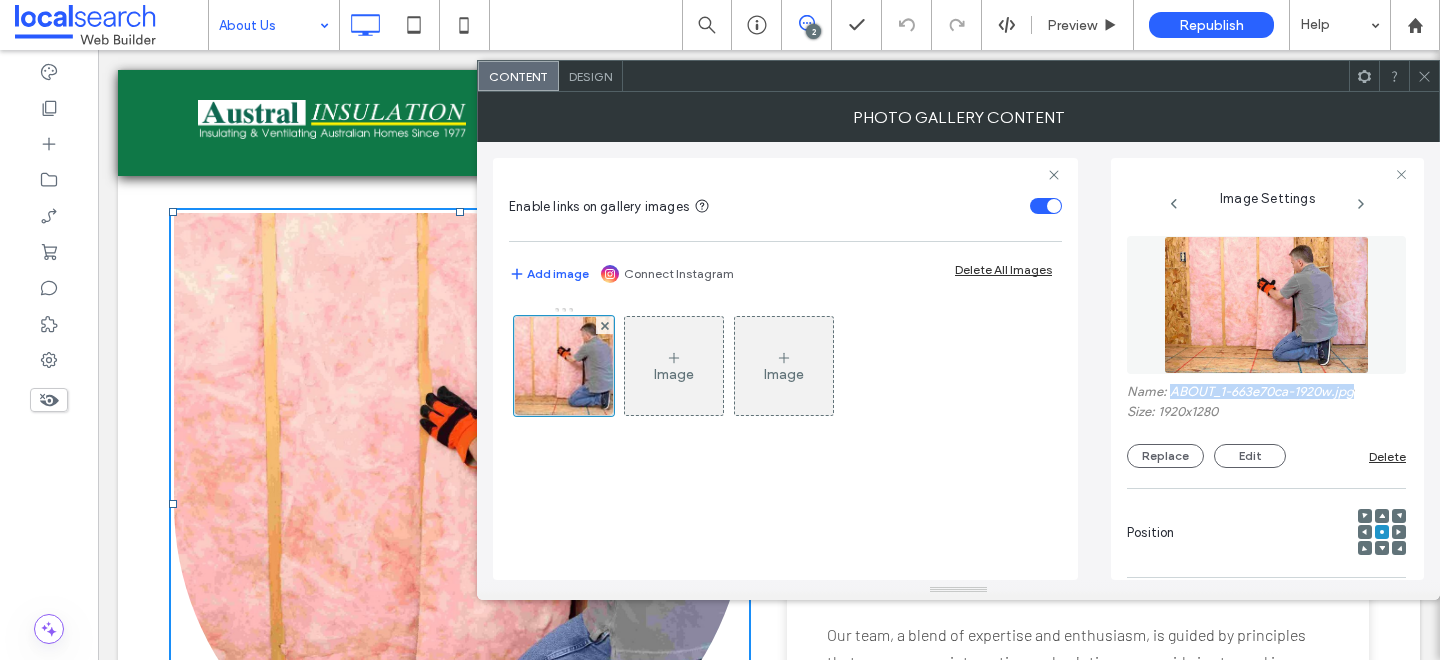 drag, startPoint x: 1358, startPoint y: 393, endPoint x: 1171, endPoint y: 393, distance: 187 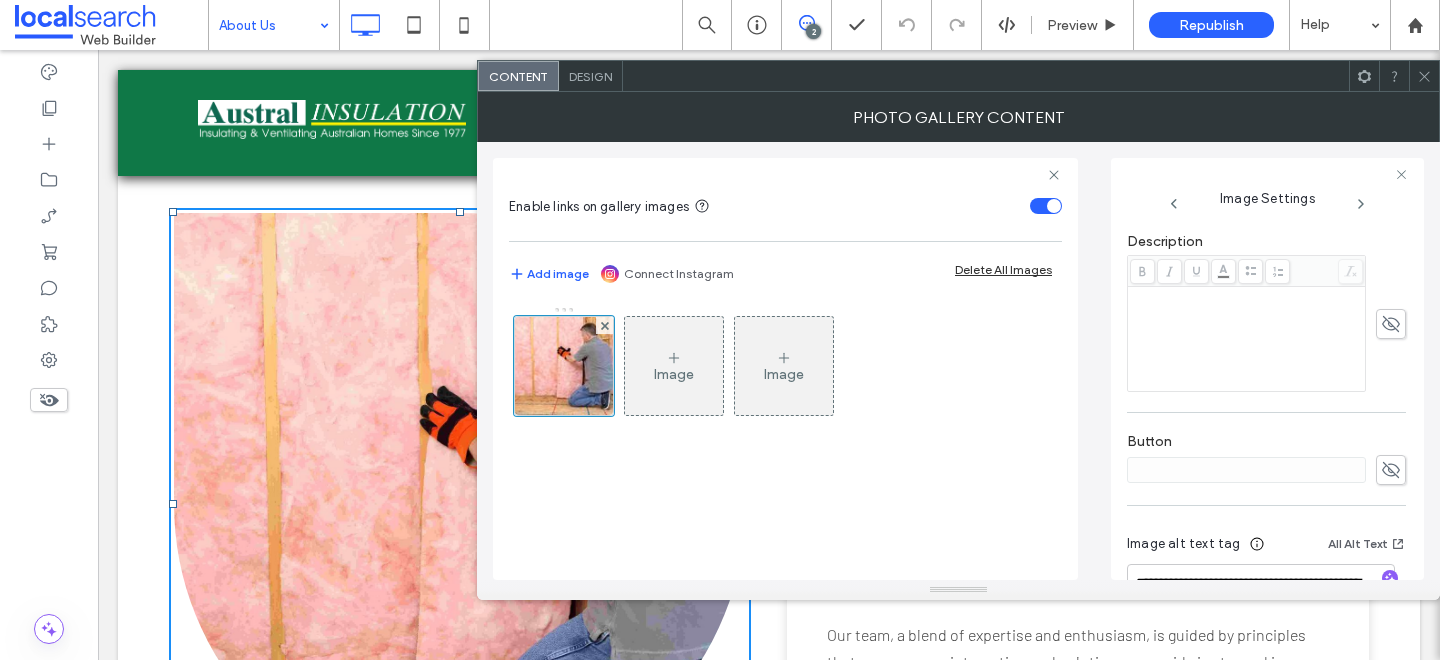 scroll, scrollTop: 593, scrollLeft: 0, axis: vertical 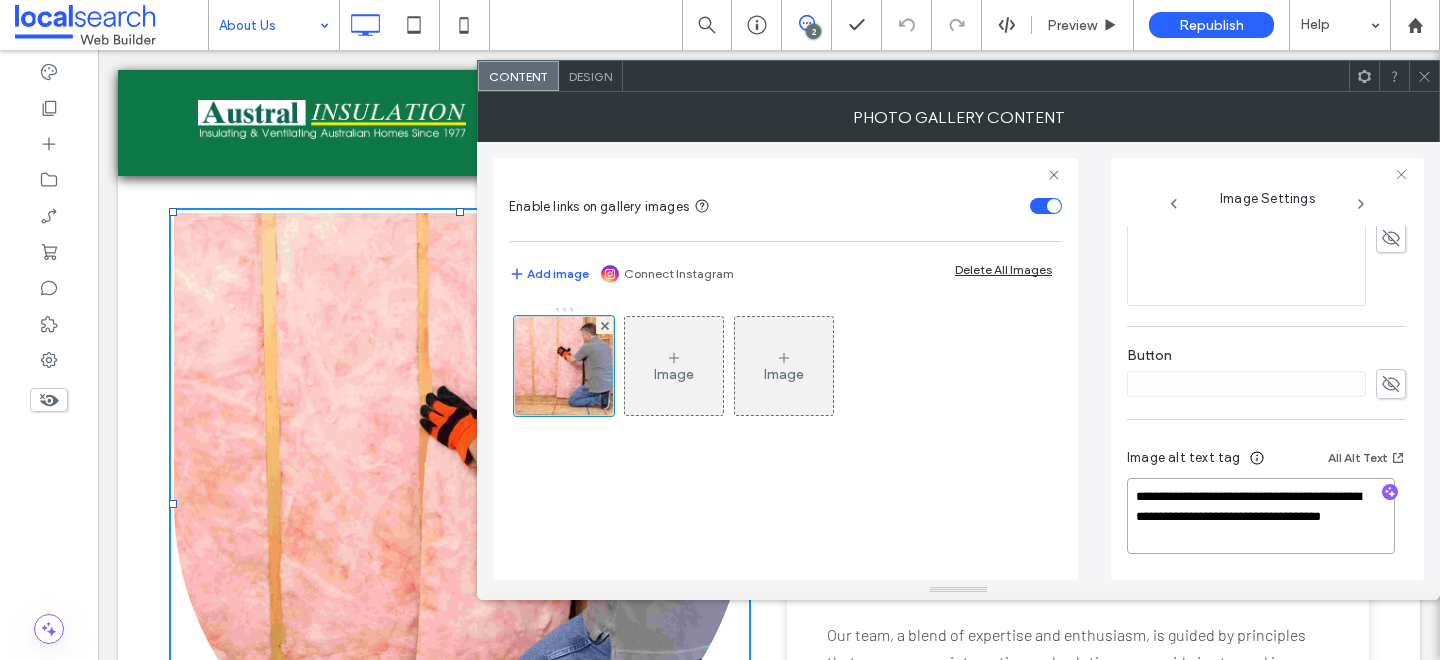 drag, startPoint x: 1248, startPoint y: 541, endPoint x: 1106, endPoint y: 493, distance: 149.8933 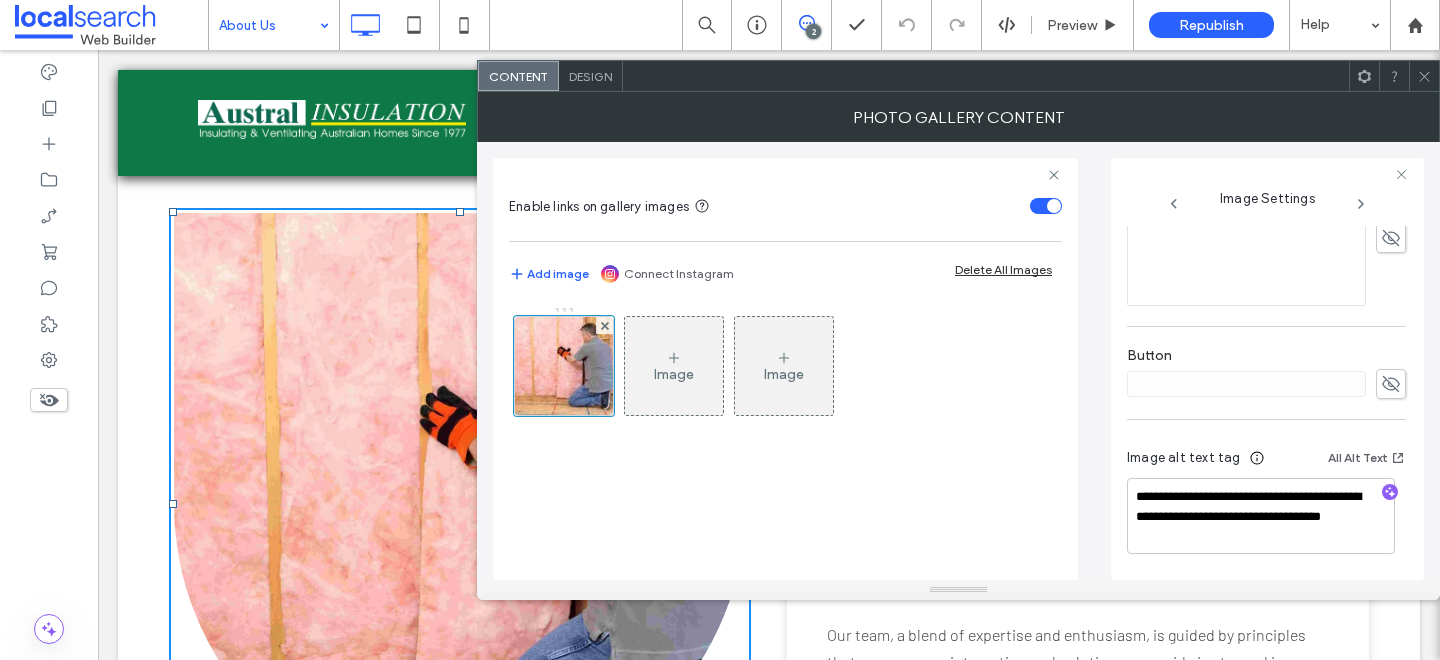 click at bounding box center (1424, 76) 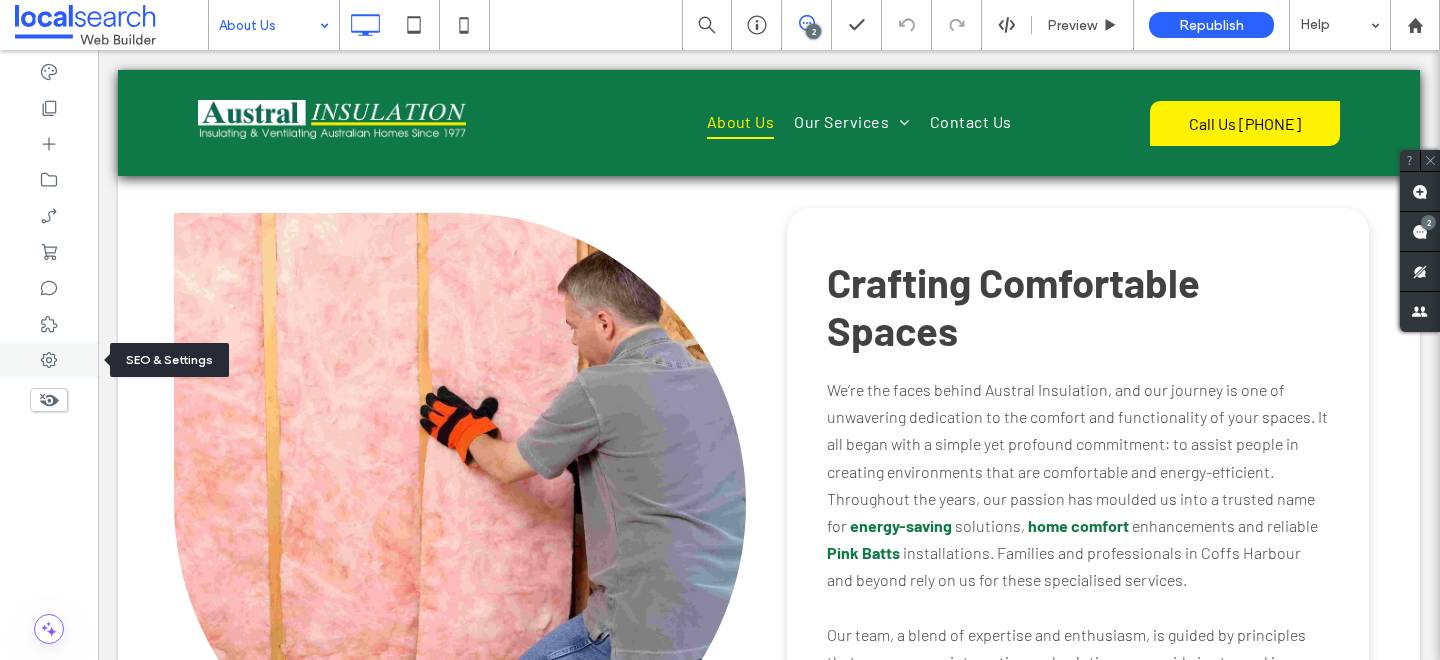 click at bounding box center (49, 360) 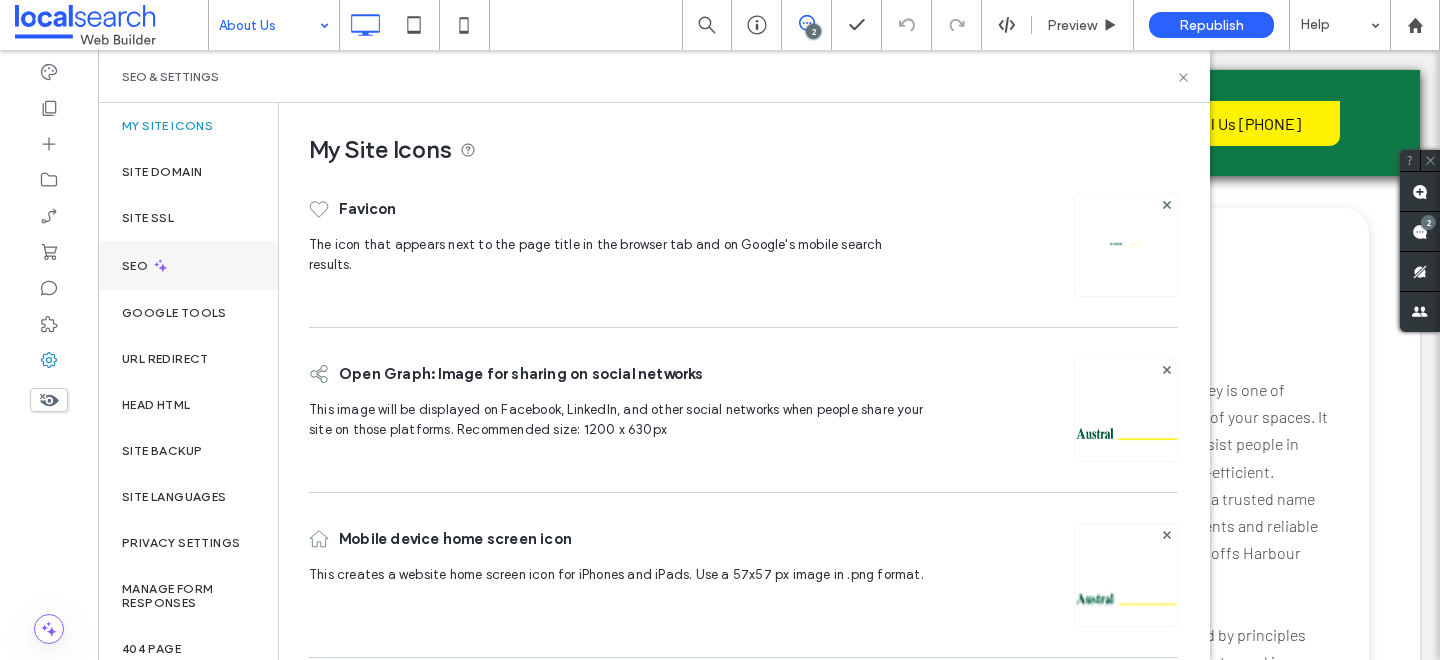 click 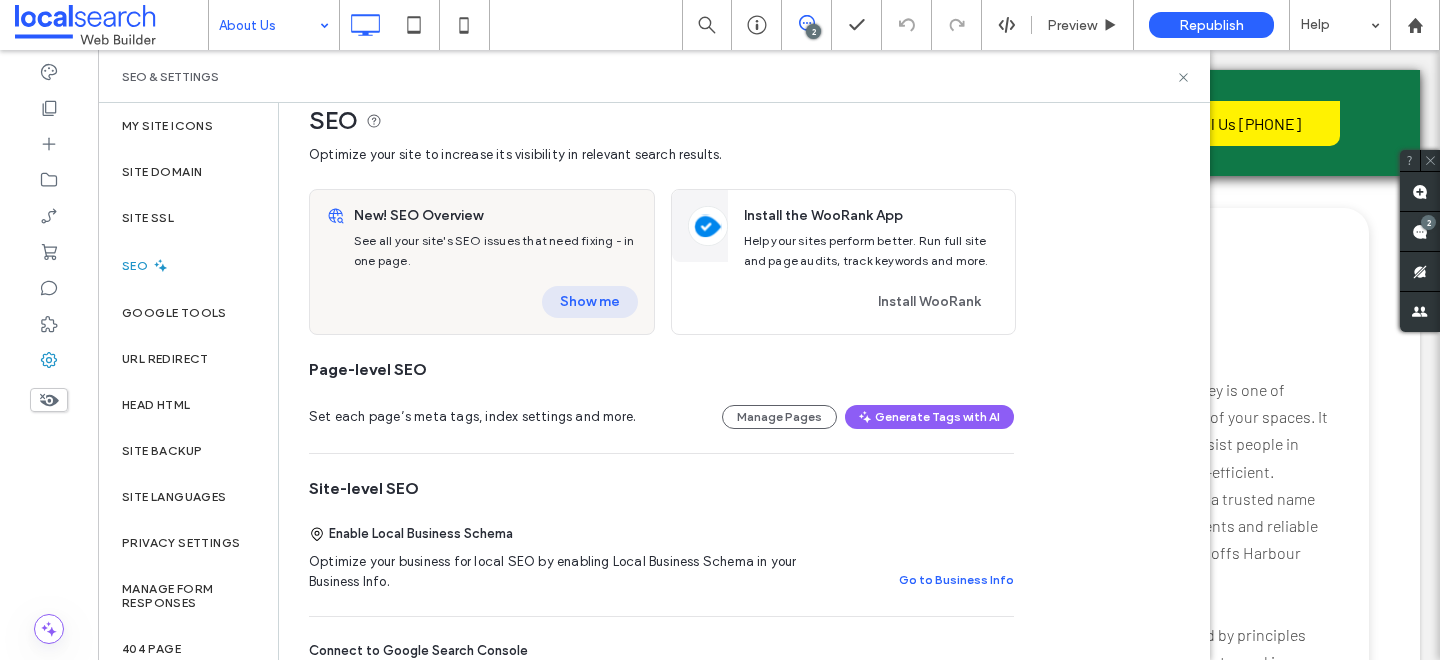 scroll, scrollTop: 0, scrollLeft: 0, axis: both 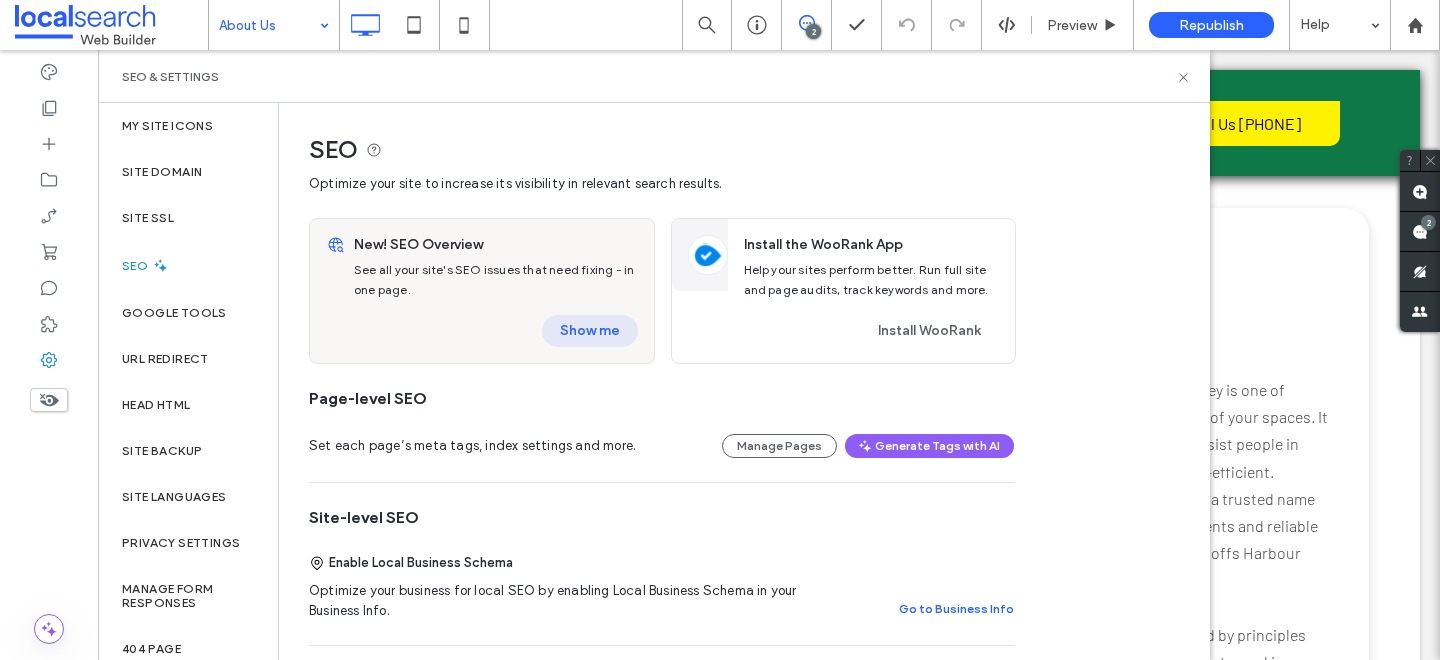 click on "Show me" at bounding box center [590, 331] 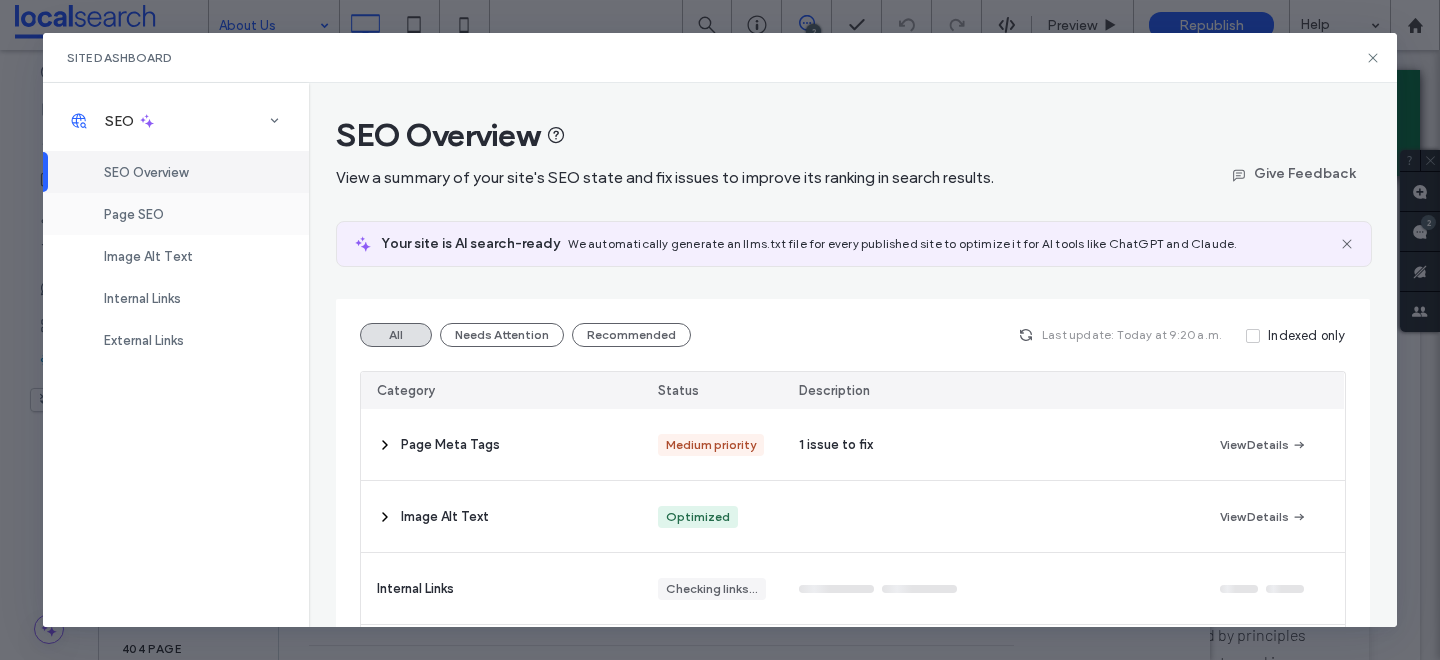 click on "Page SEO" at bounding box center [176, 214] 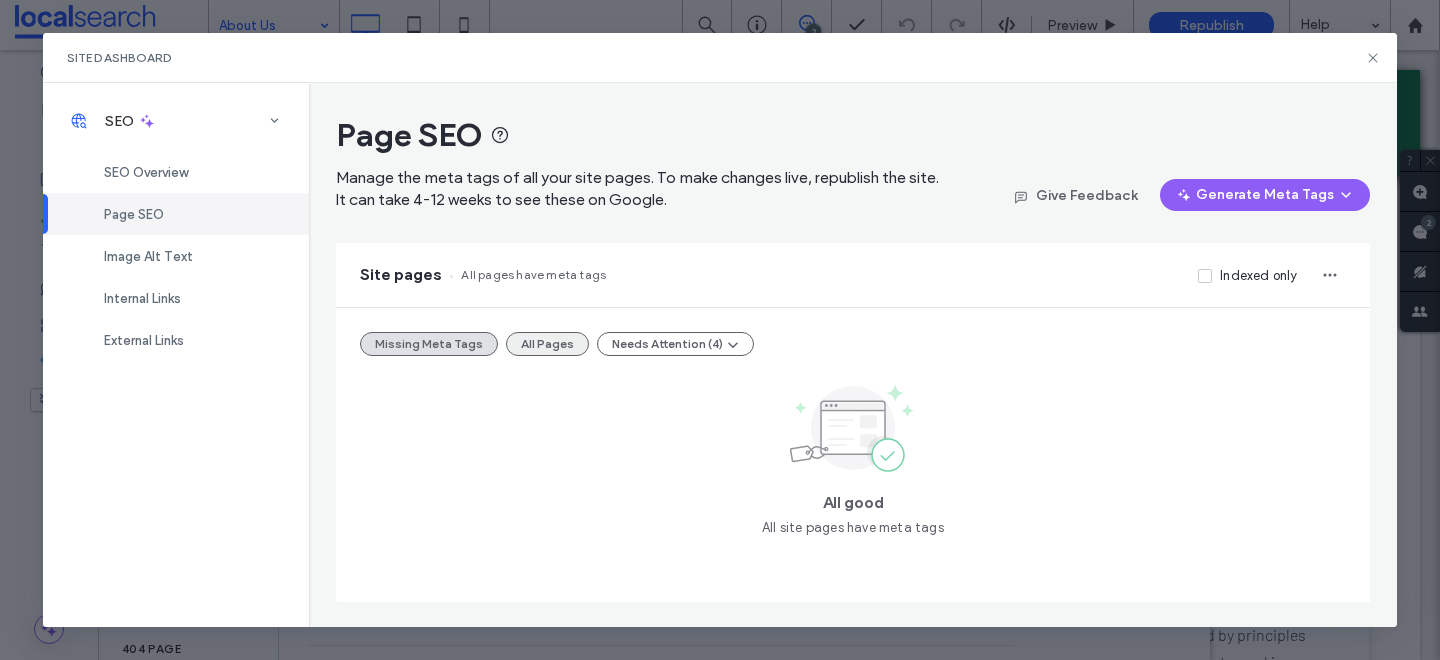 click on "All Pages" at bounding box center (547, 344) 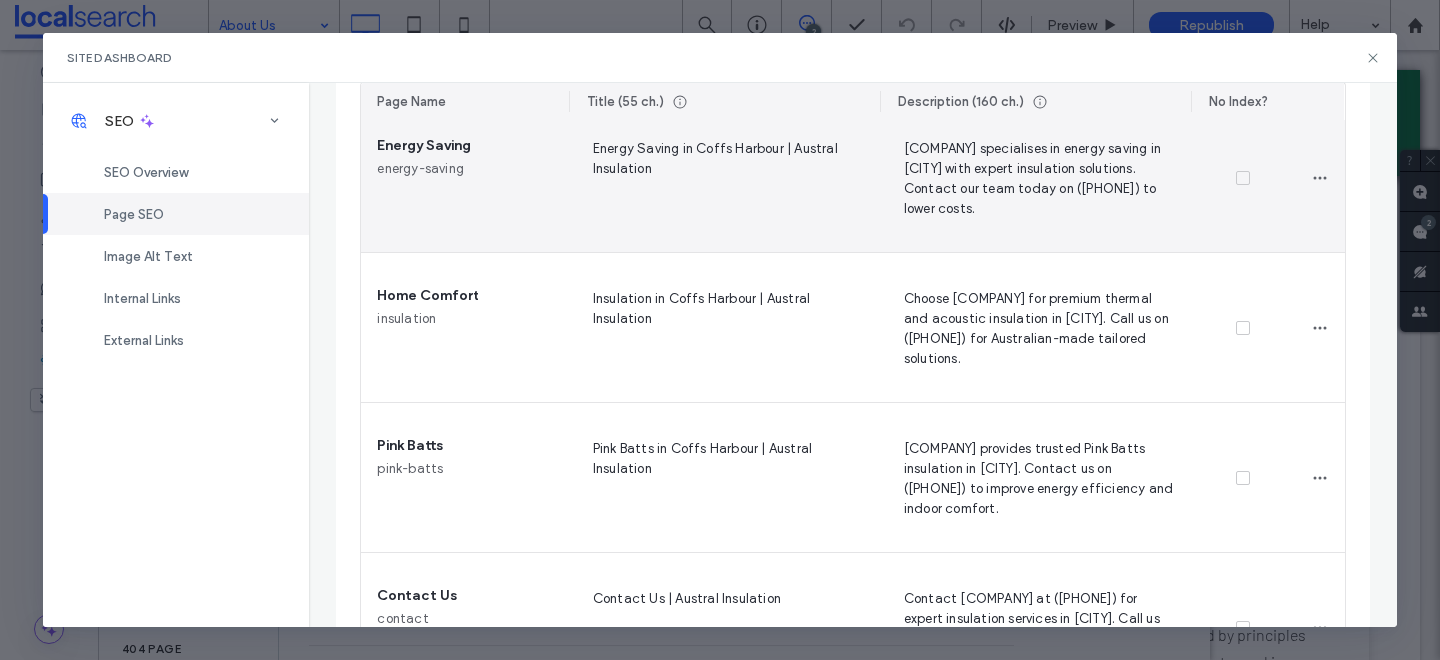 scroll, scrollTop: 1166, scrollLeft: 0, axis: vertical 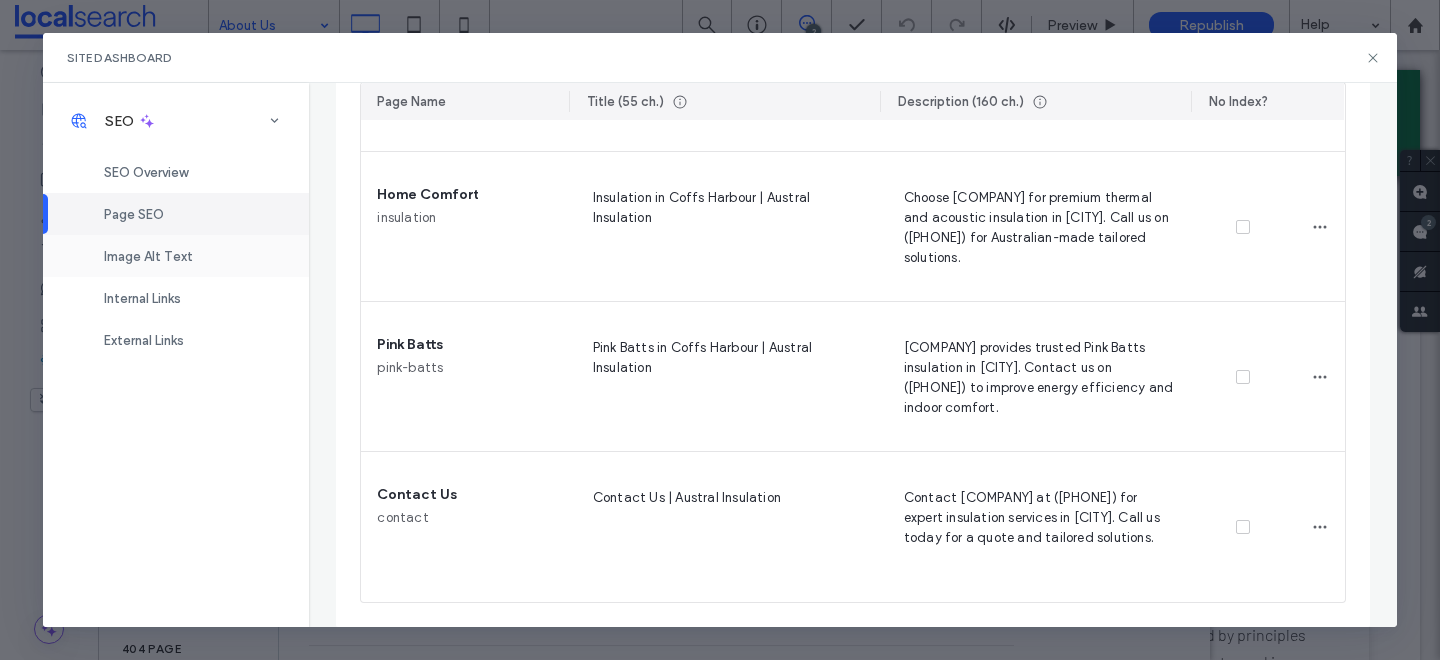 click on "Image Alt Text" at bounding box center [148, 256] 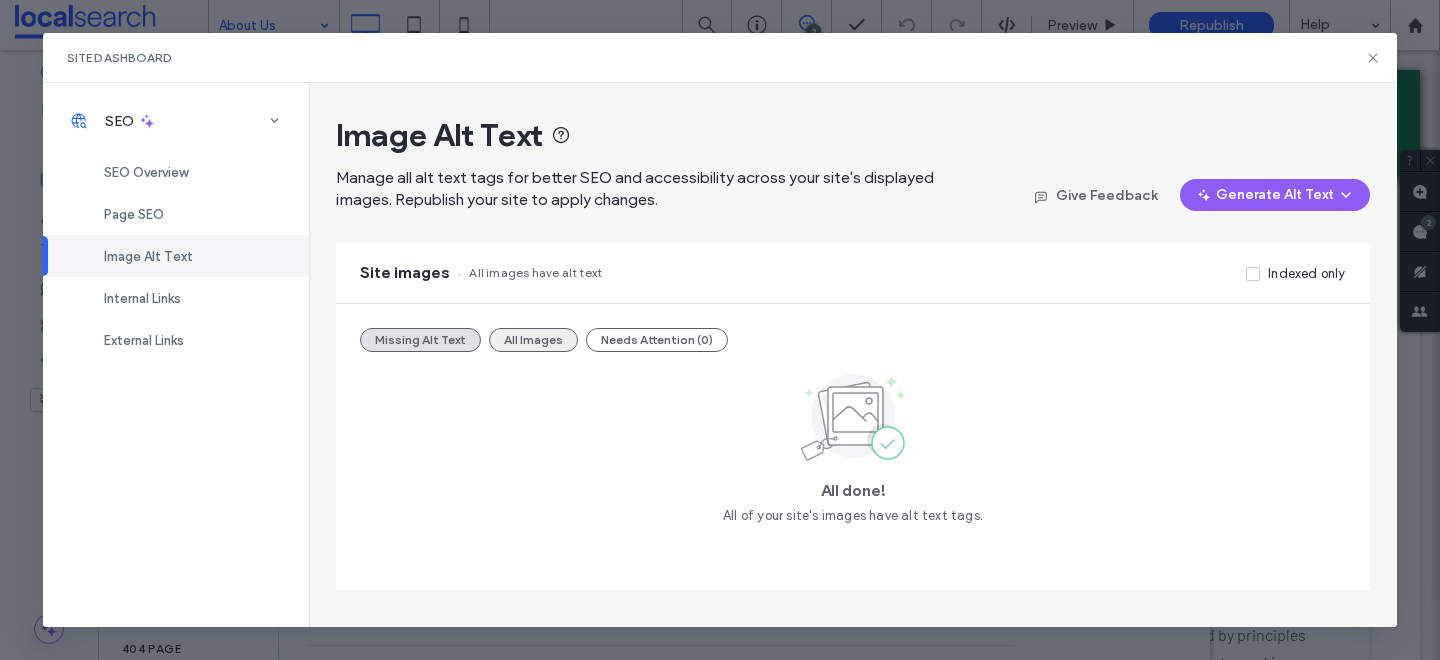 click on "All Images" at bounding box center (533, 340) 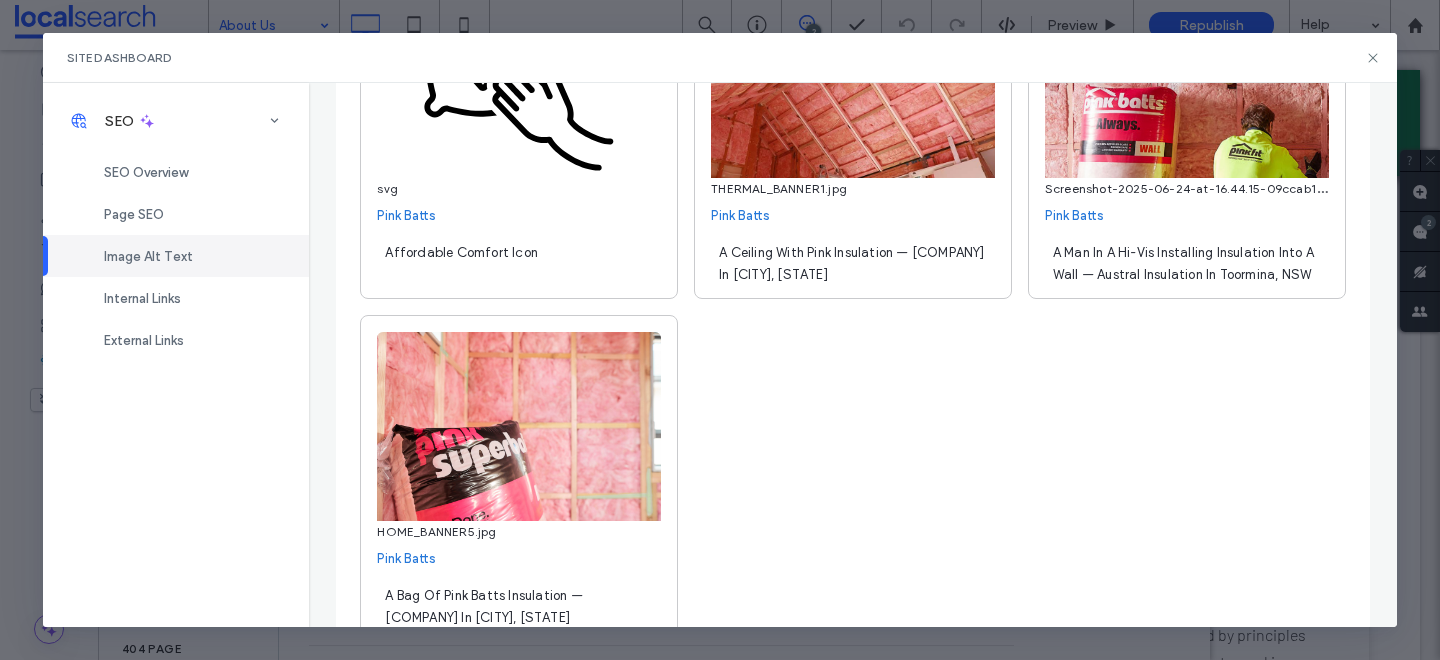 scroll, scrollTop: 6974, scrollLeft: 0, axis: vertical 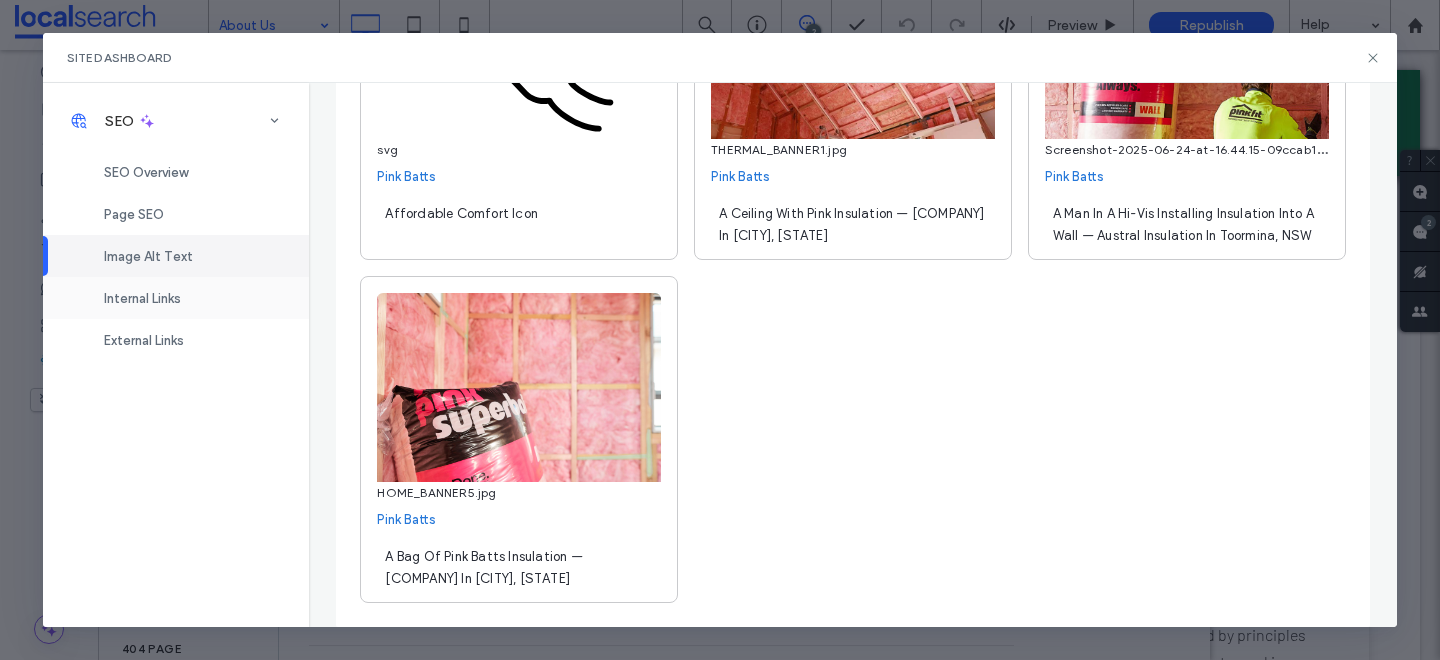 click on "Internal Links" at bounding box center [142, 298] 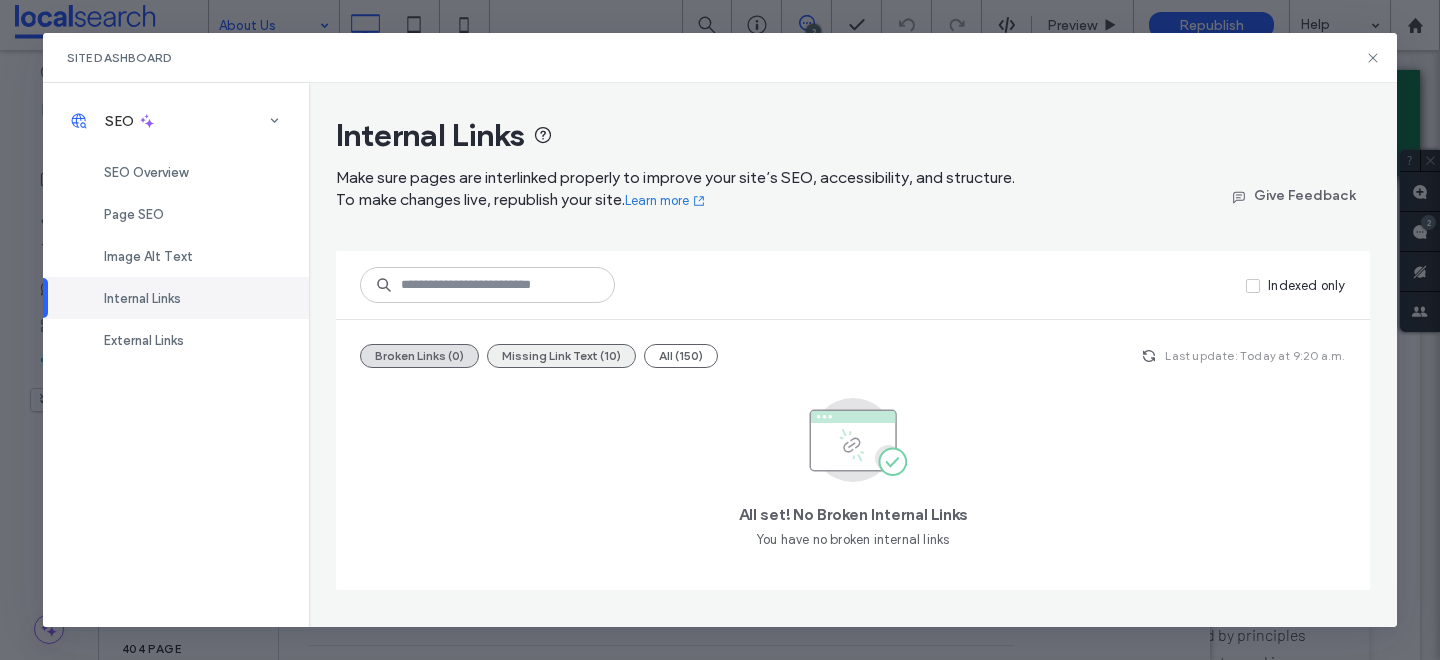click on "Missing Link Text (10)" at bounding box center [561, 356] 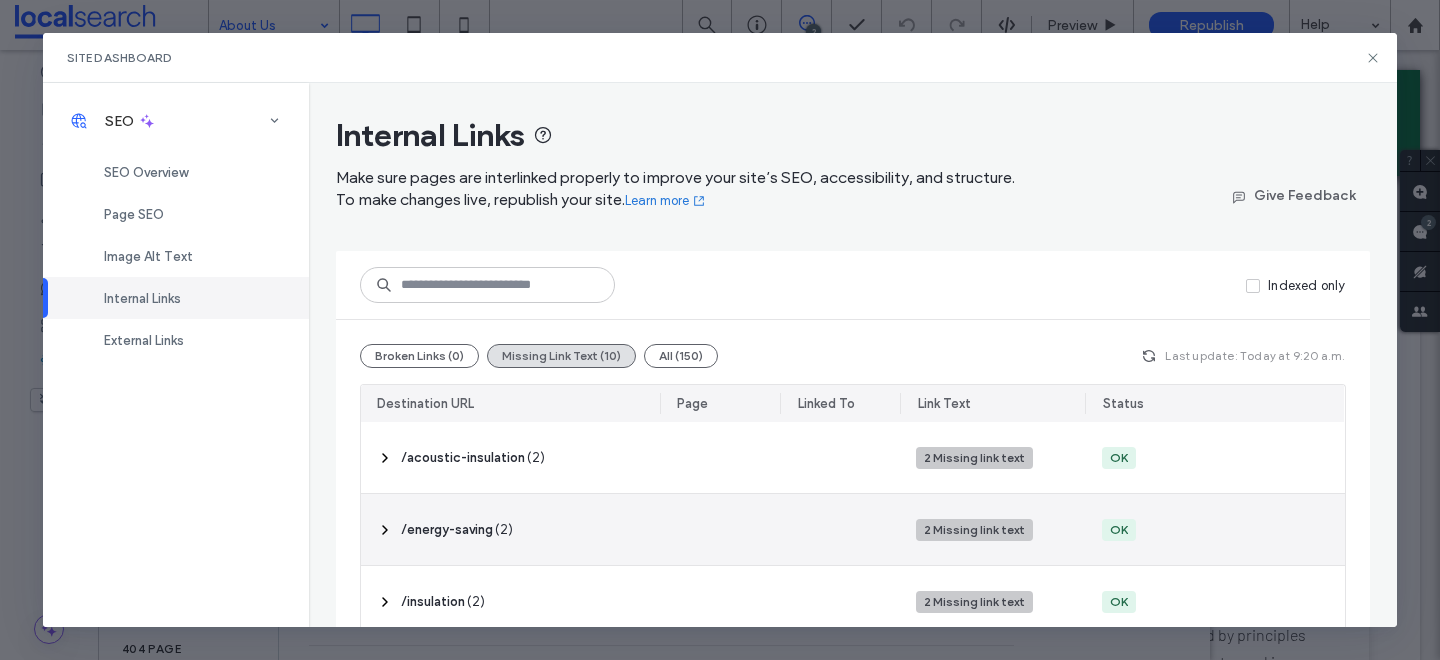 scroll, scrollTop: 191, scrollLeft: 0, axis: vertical 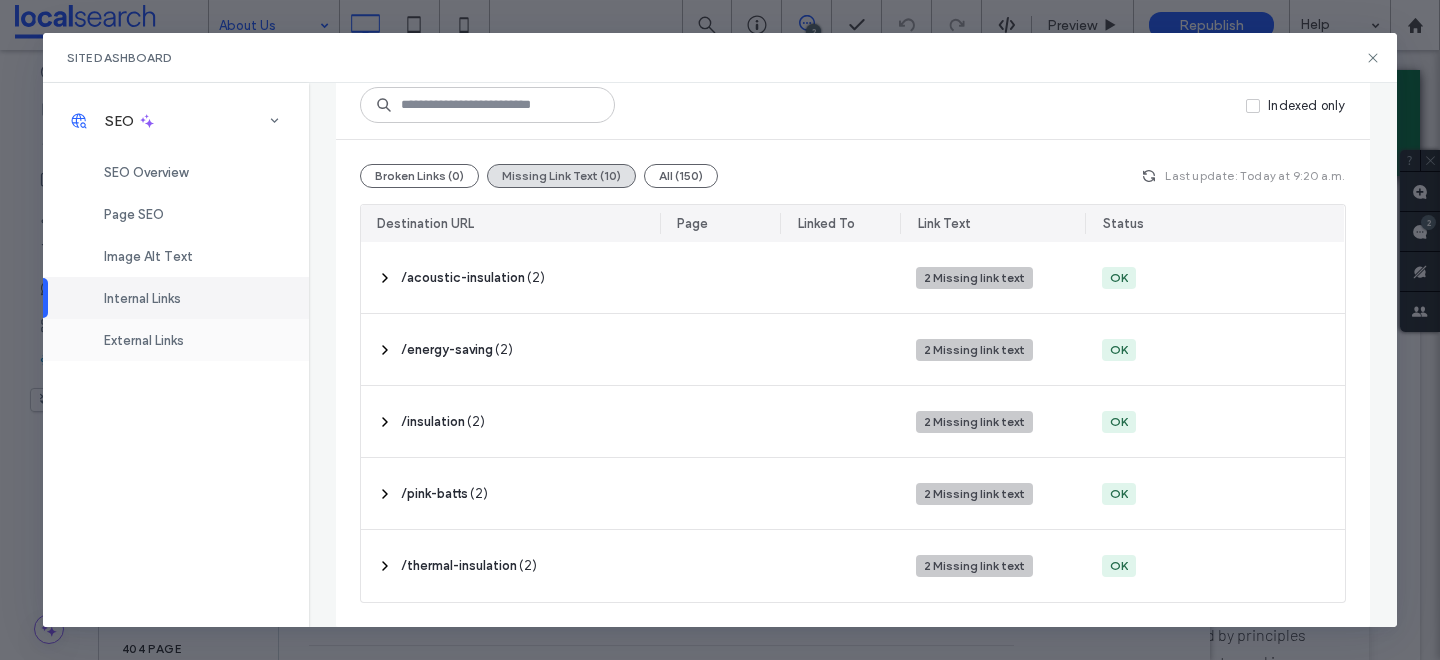 click on "External Links" at bounding box center (144, 340) 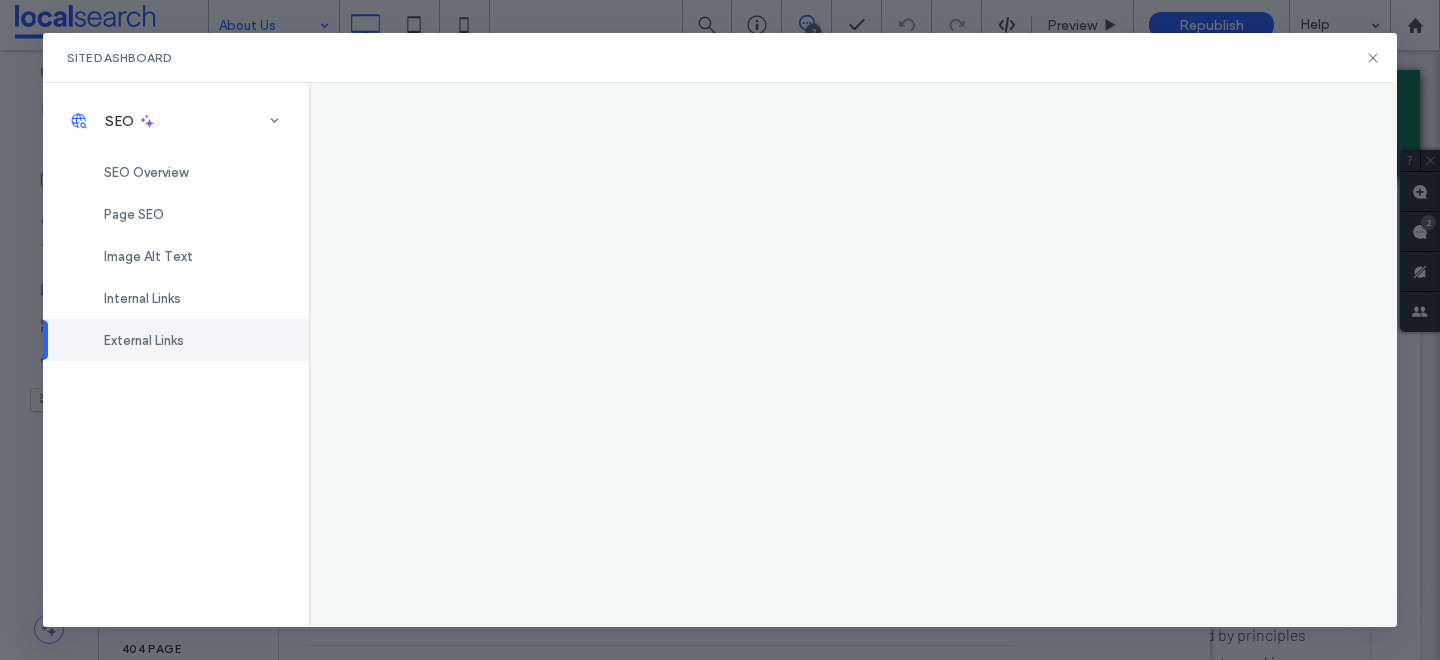 scroll, scrollTop: 0, scrollLeft: 0, axis: both 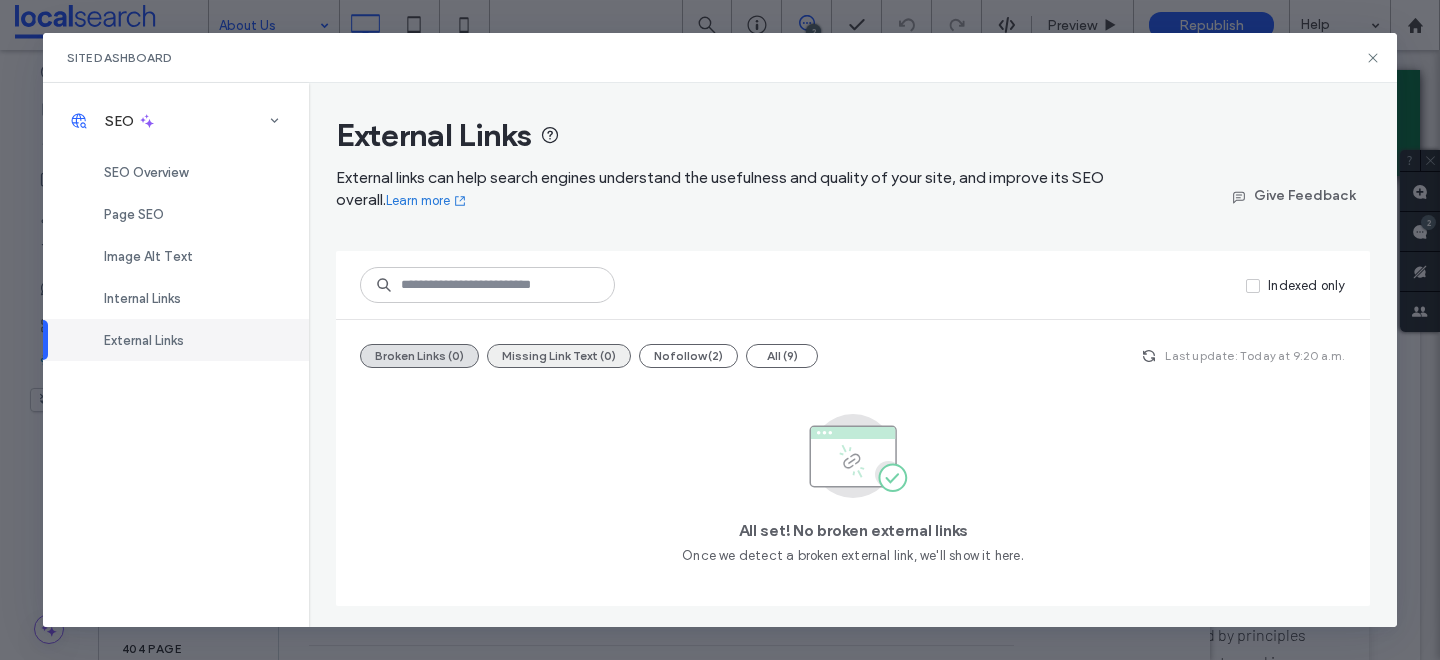 click on "Missing Link Text (0)" at bounding box center (559, 356) 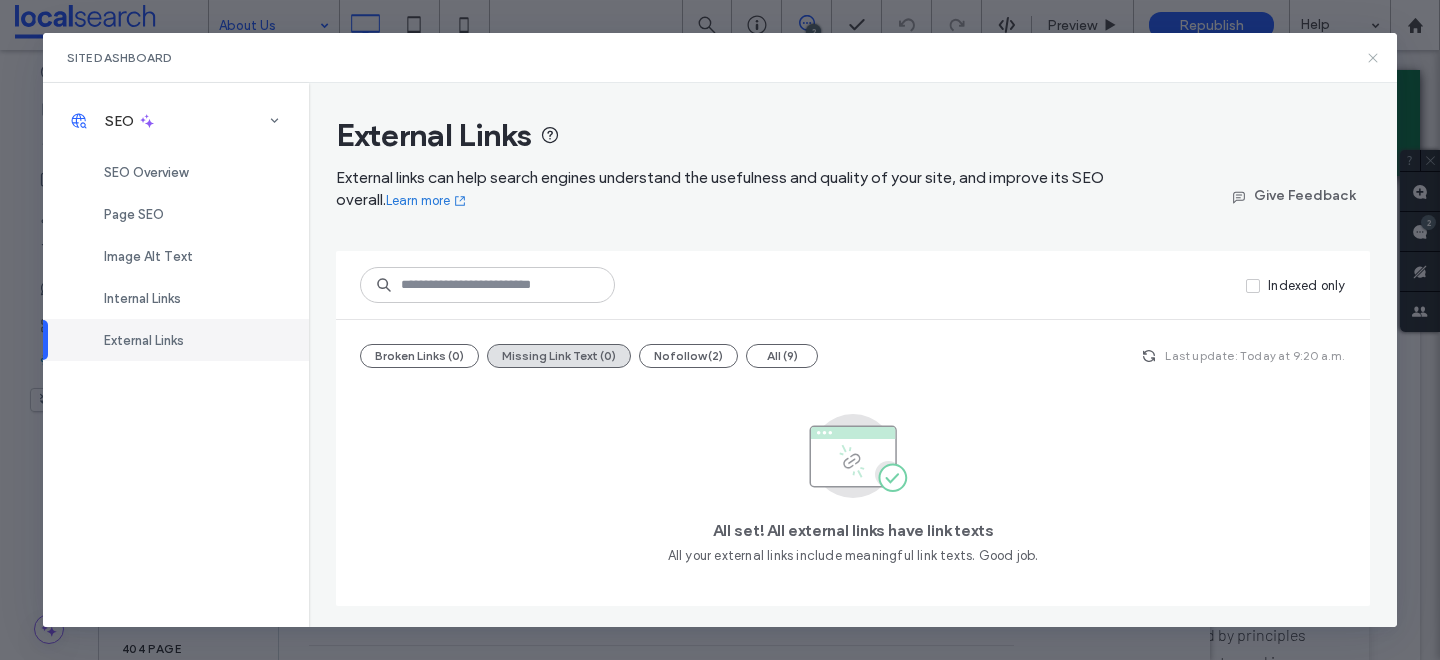 click 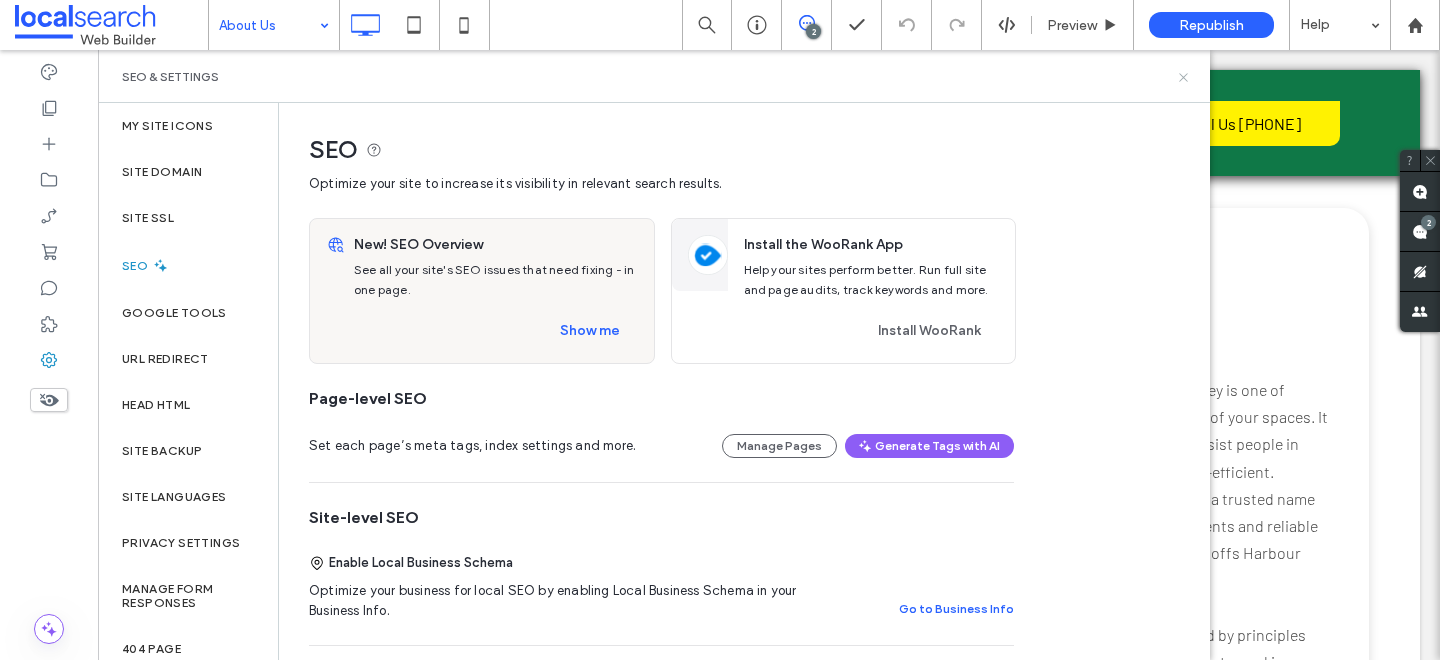 click 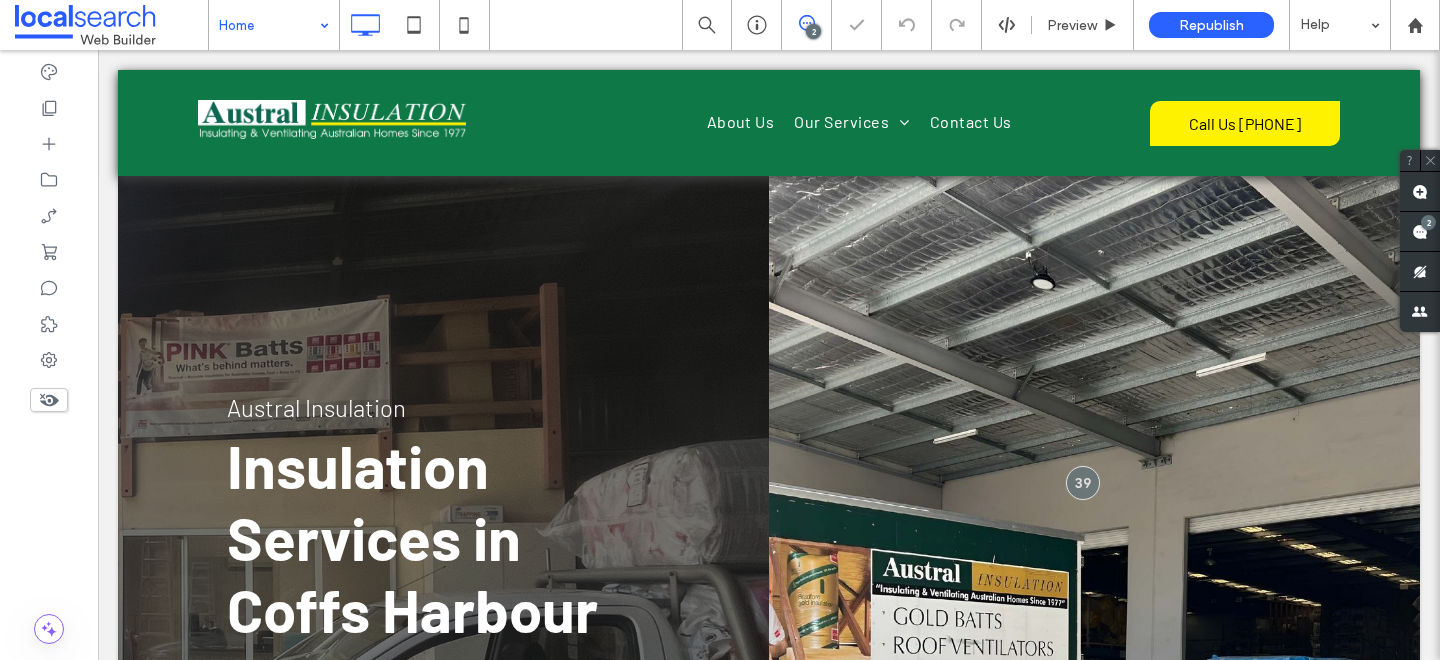 scroll, scrollTop: 0, scrollLeft: 0, axis: both 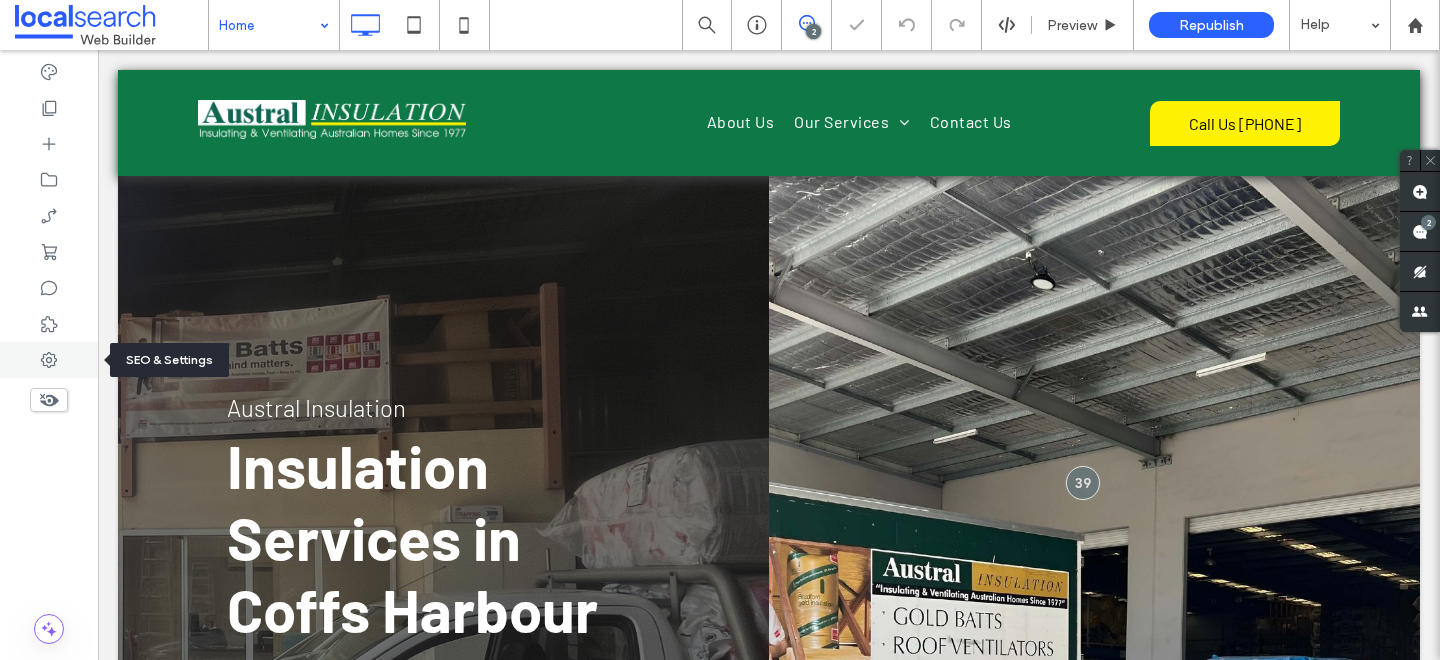 click at bounding box center (49, 360) 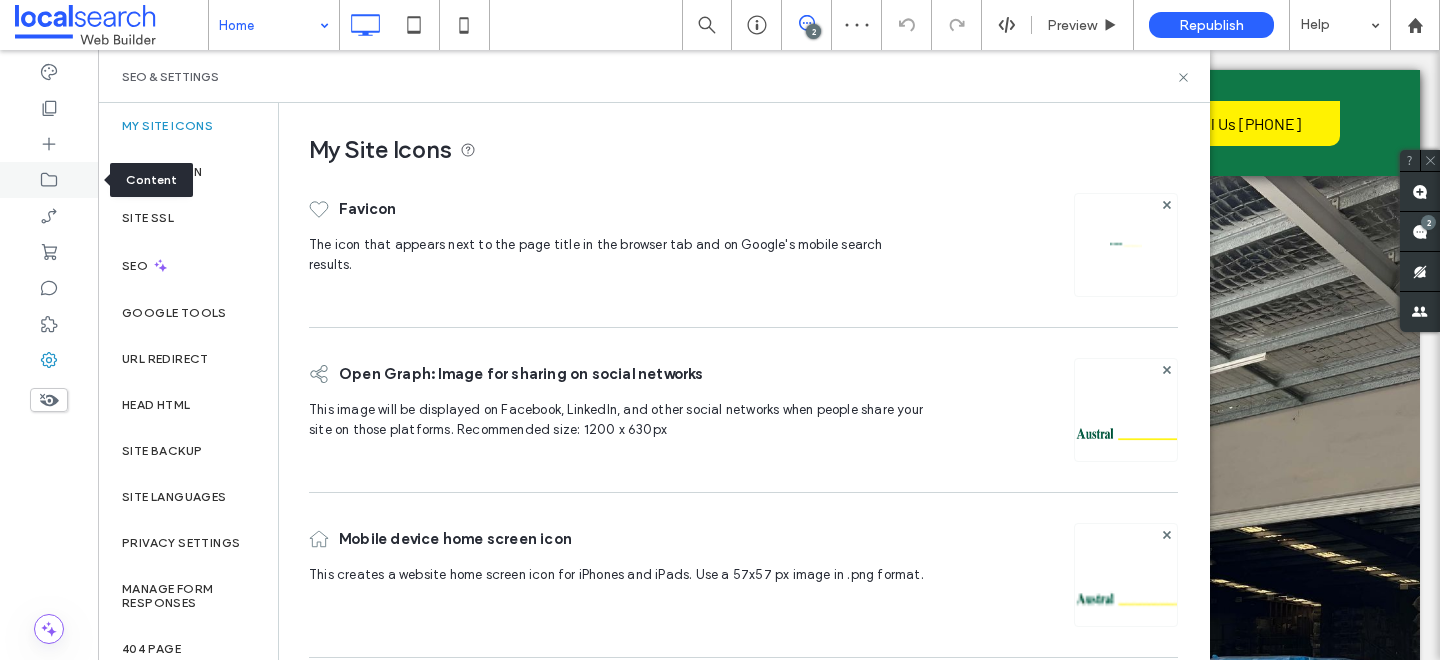 click 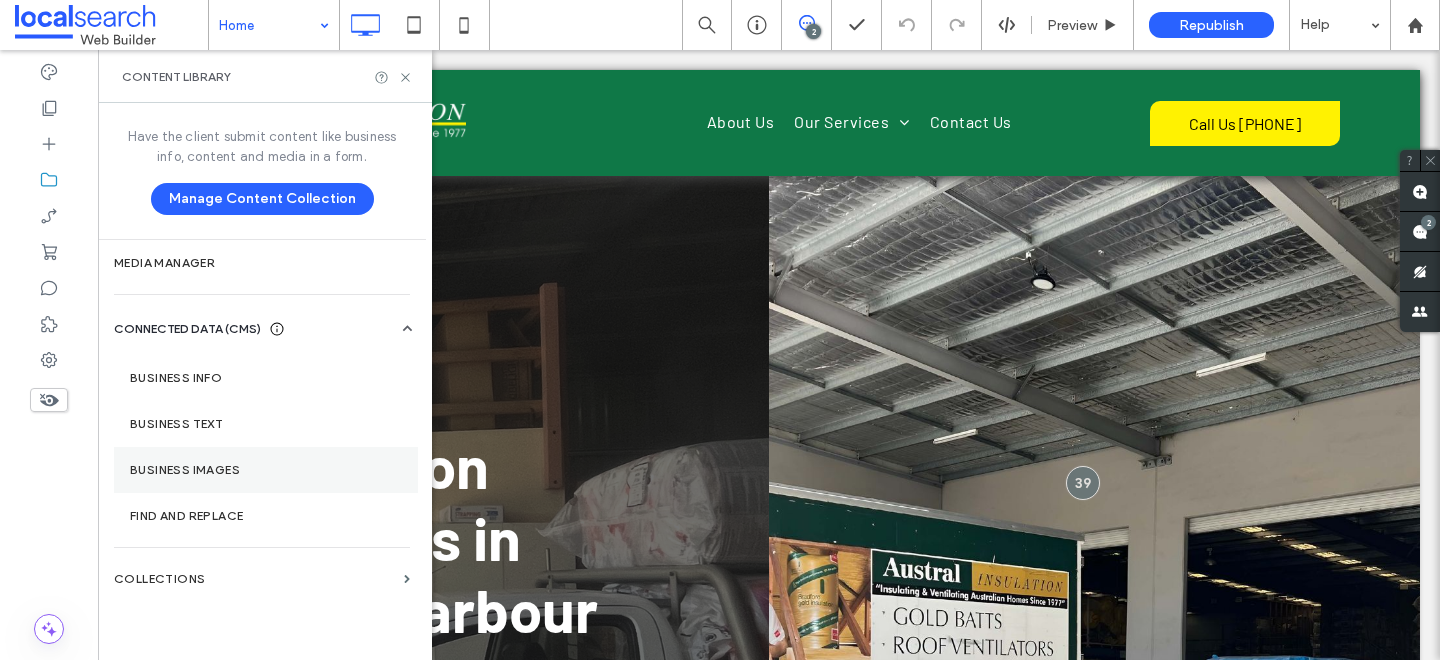 click on "Business Images" at bounding box center (266, 470) 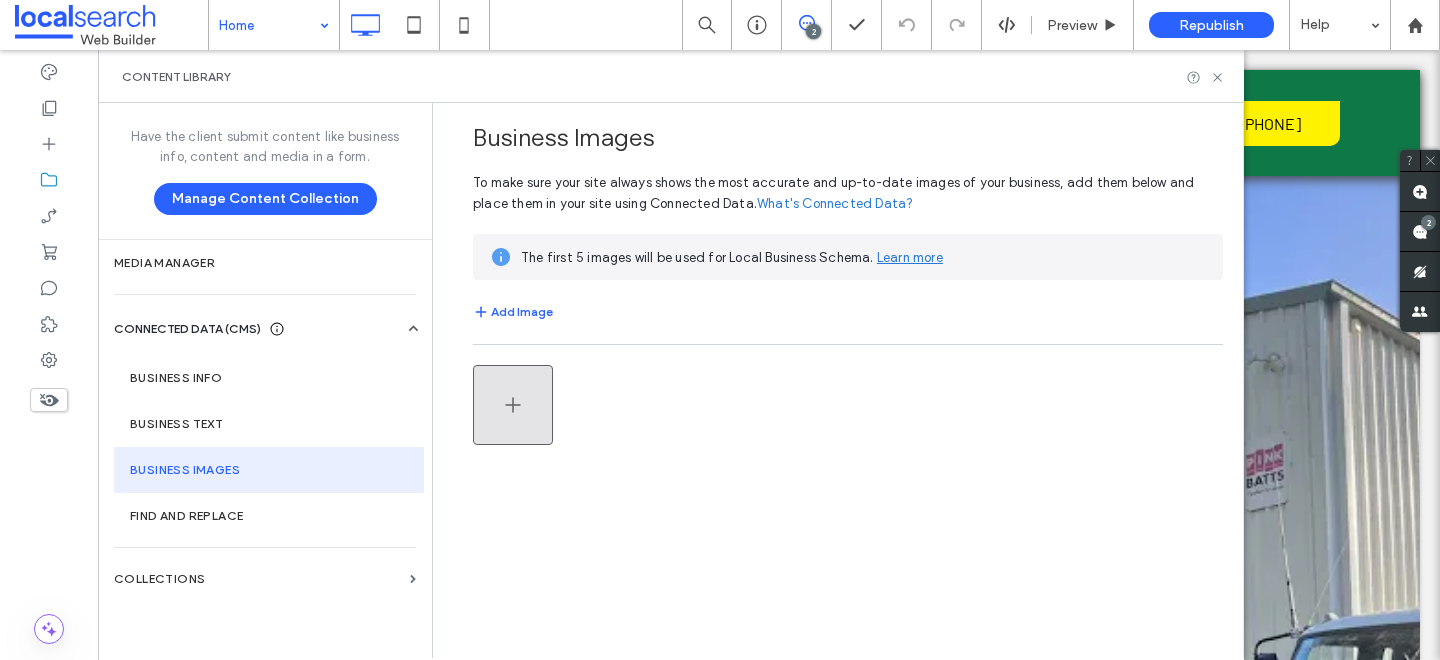 click at bounding box center (513, 405) 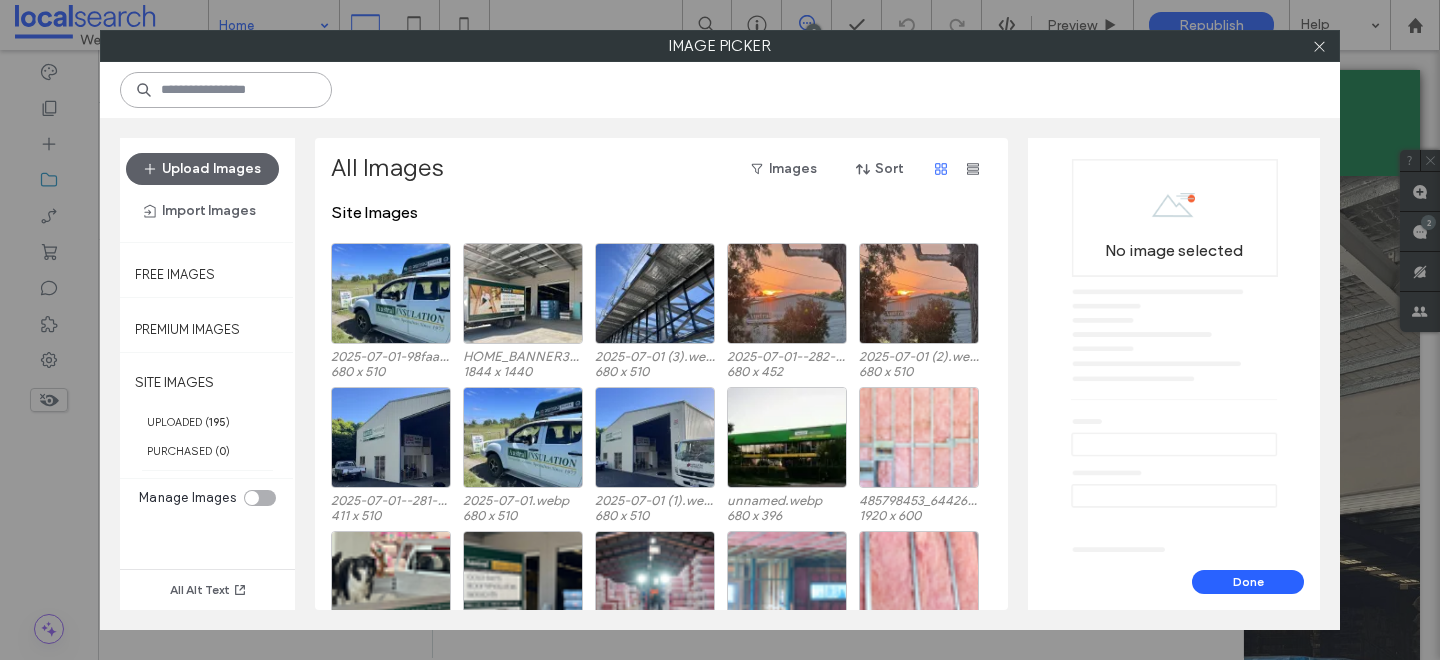 click at bounding box center [226, 90] 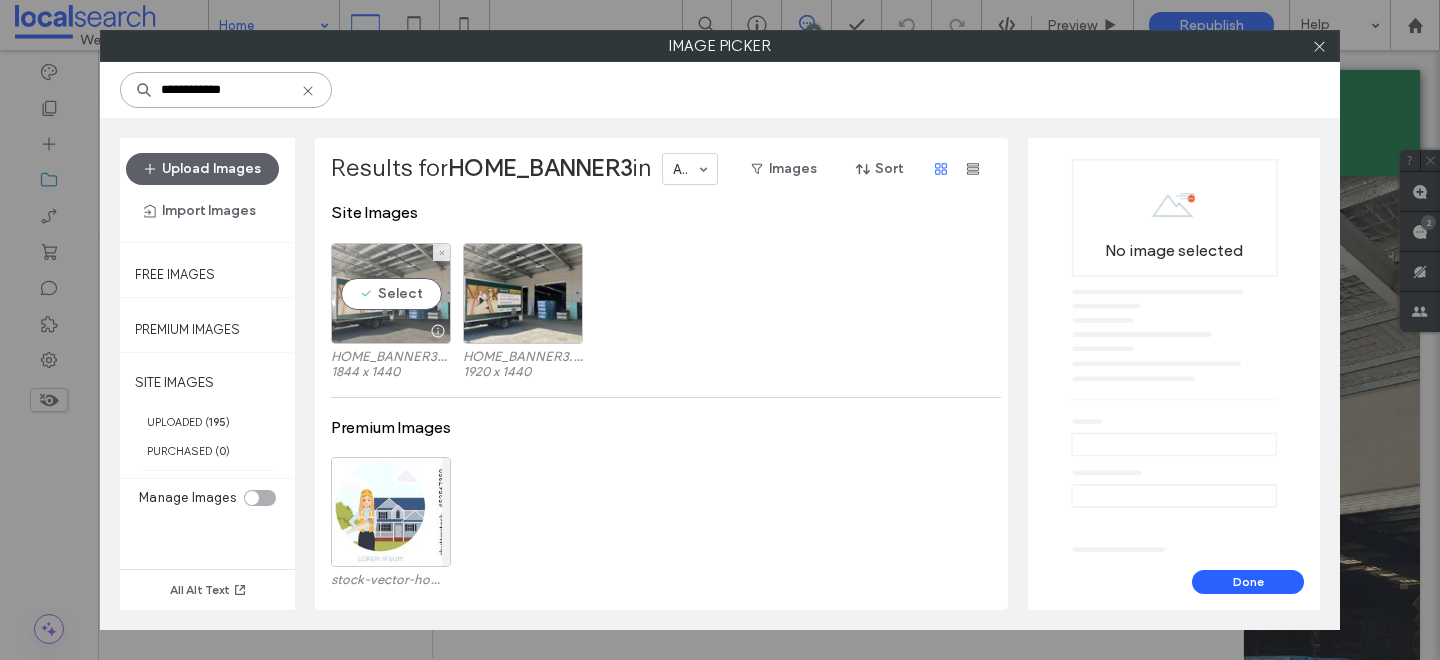 type on "**********" 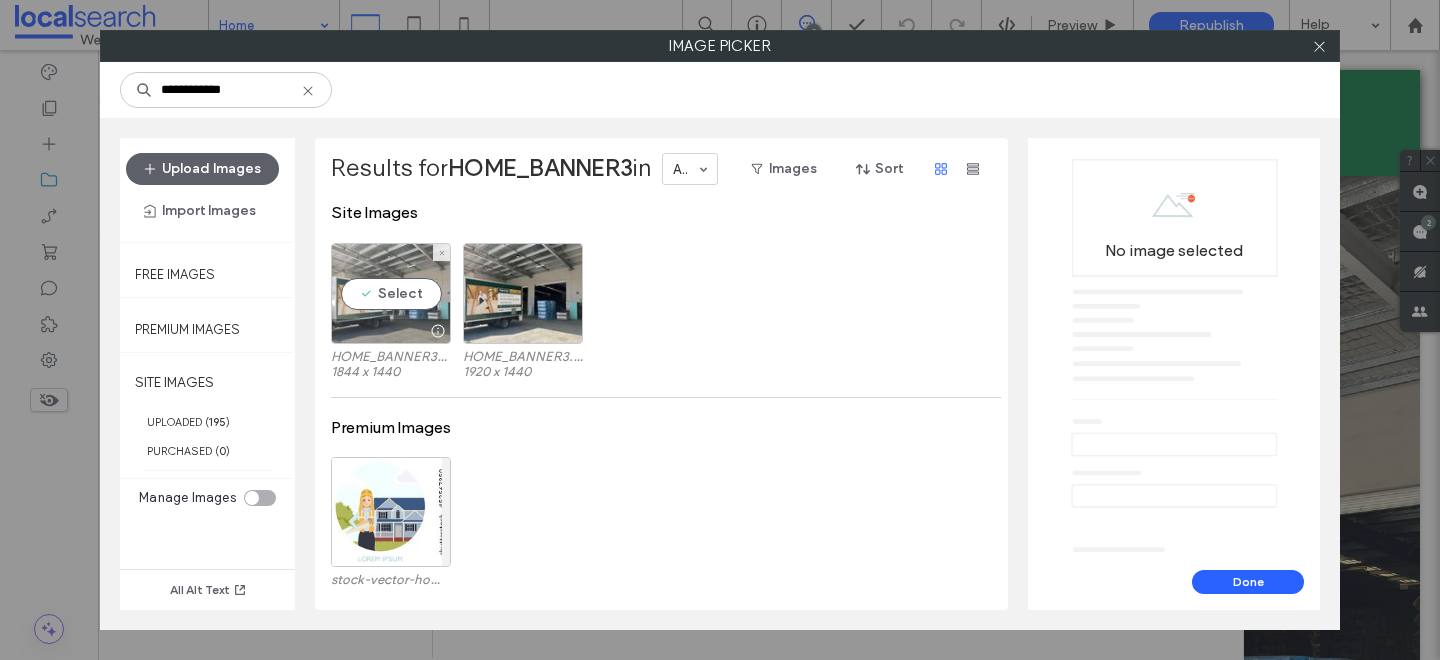 click on "Select" at bounding box center (391, 293) 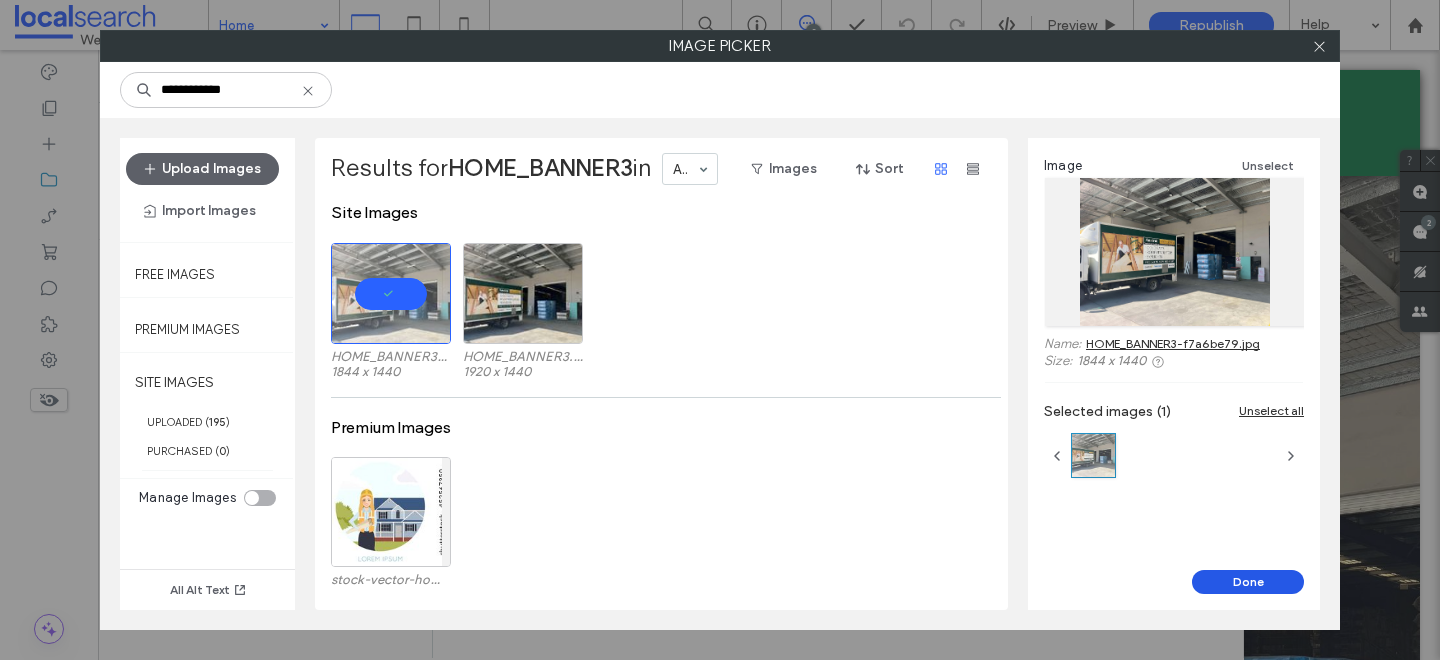 click on "Done" at bounding box center [1248, 582] 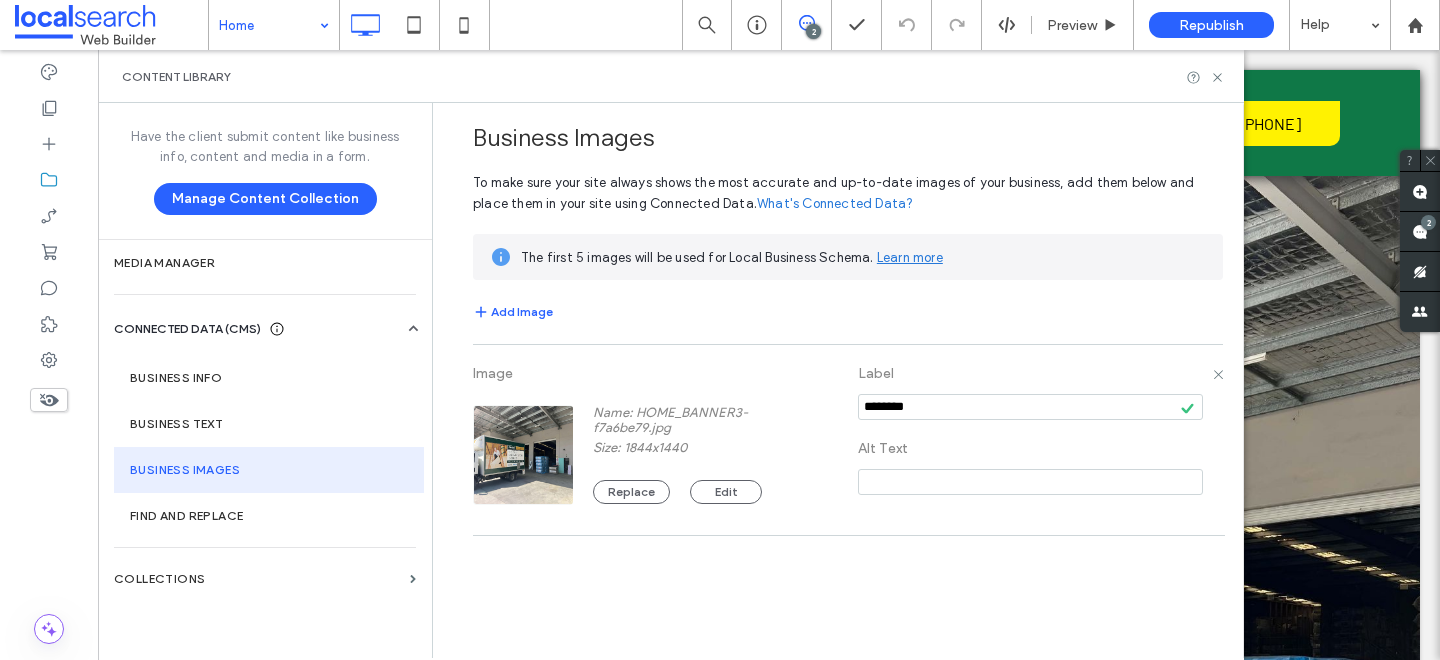 drag, startPoint x: 946, startPoint y: 405, endPoint x: 801, endPoint y: 403, distance: 145.0138 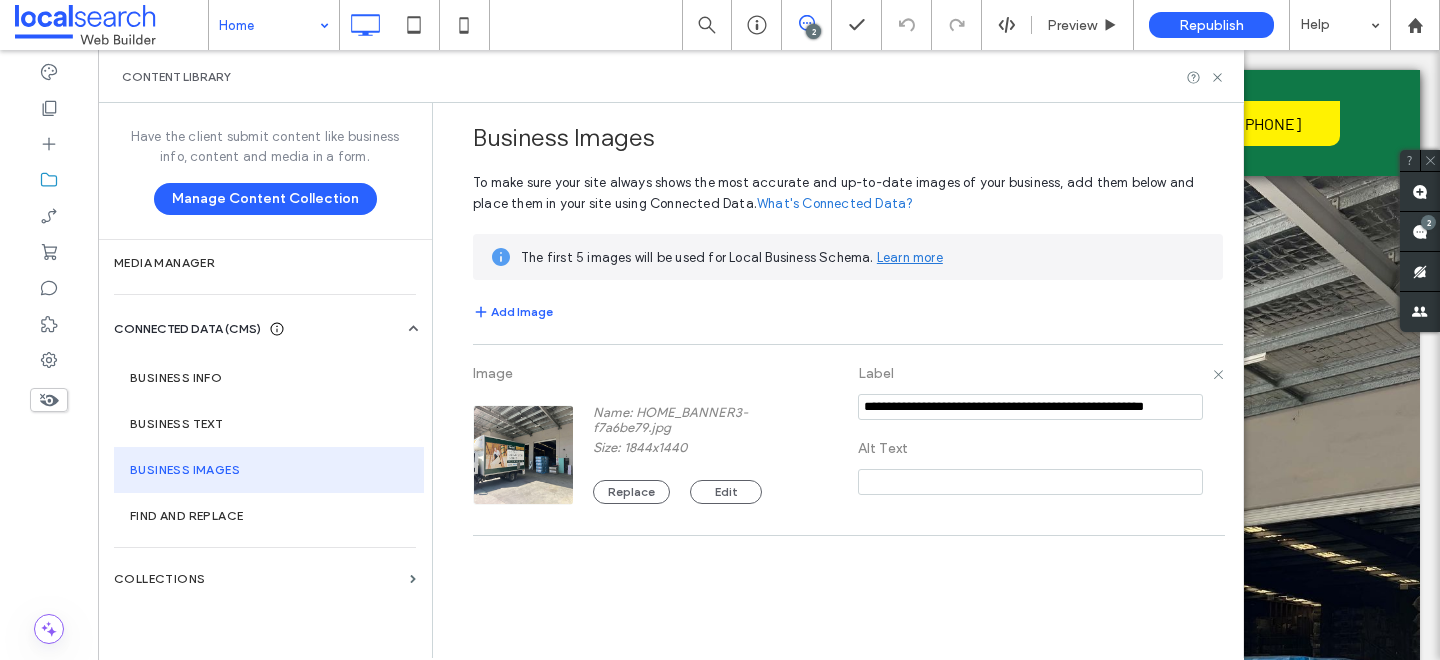 scroll, scrollTop: 0, scrollLeft: 25, axis: horizontal 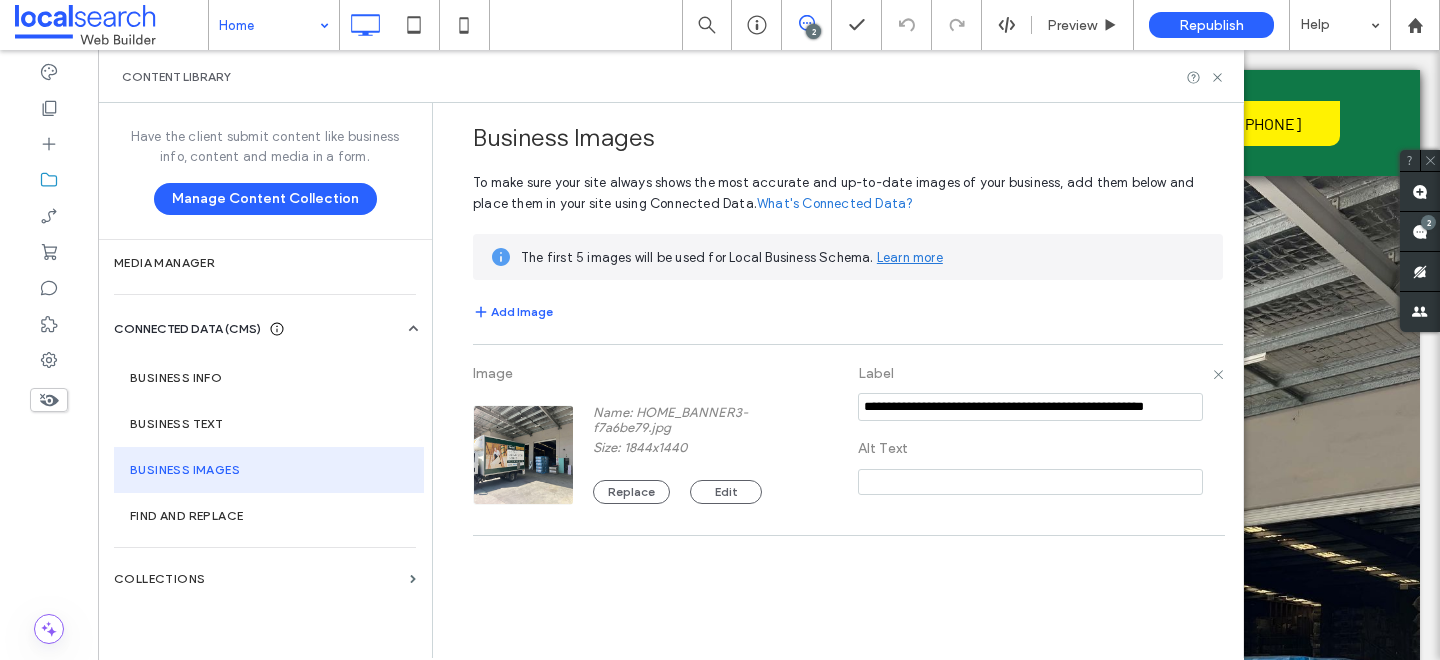 type on "**********" 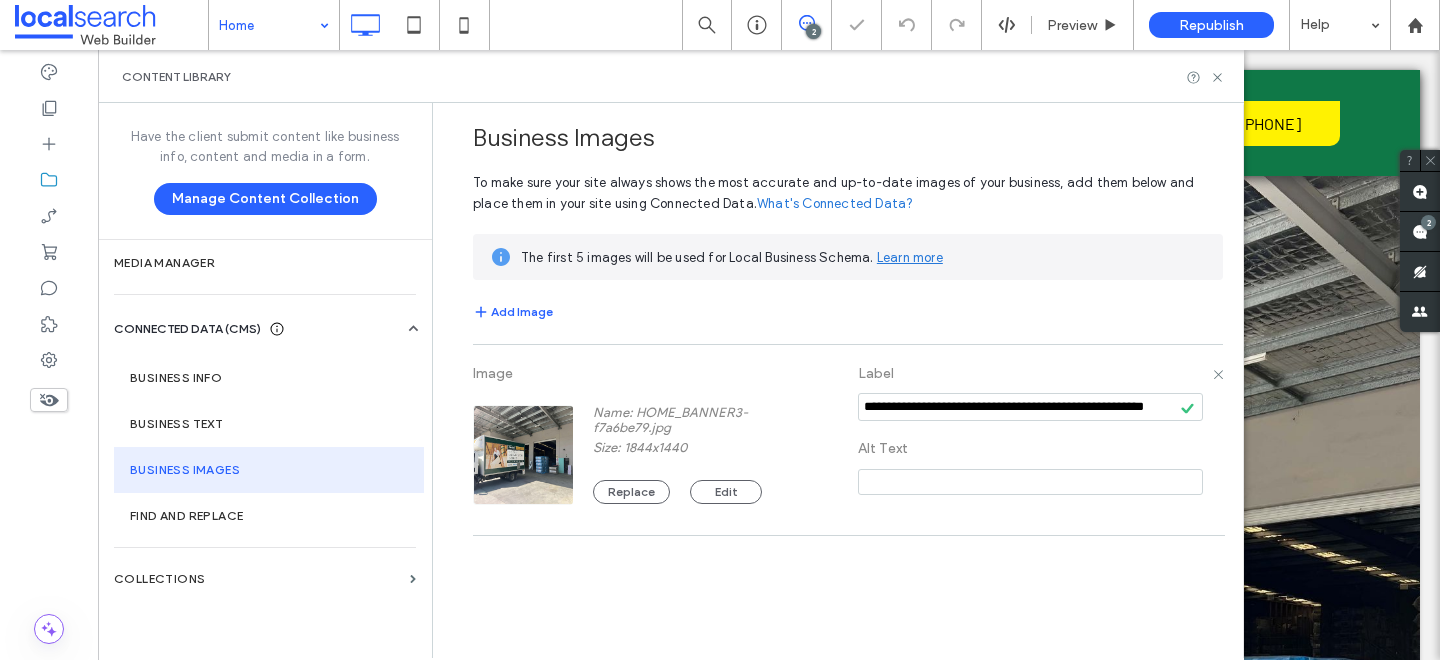 click at bounding box center (1030, 482) 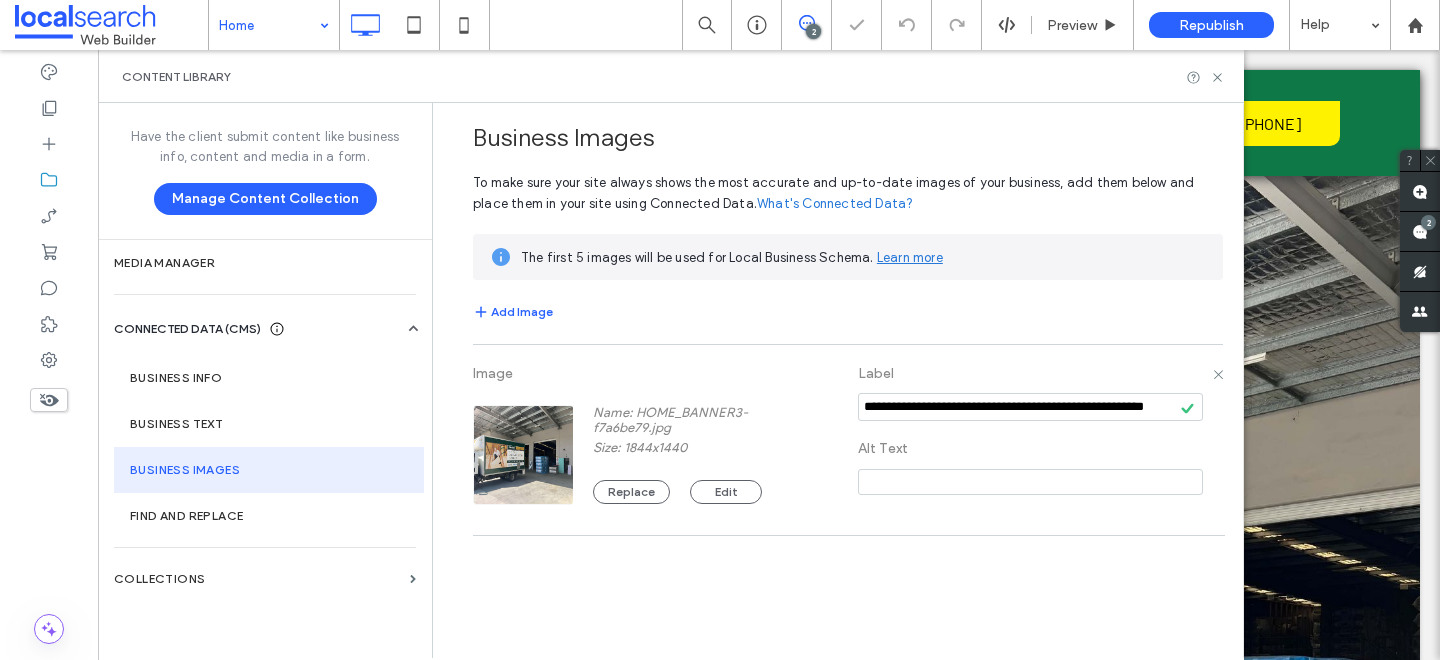paste on "**********" 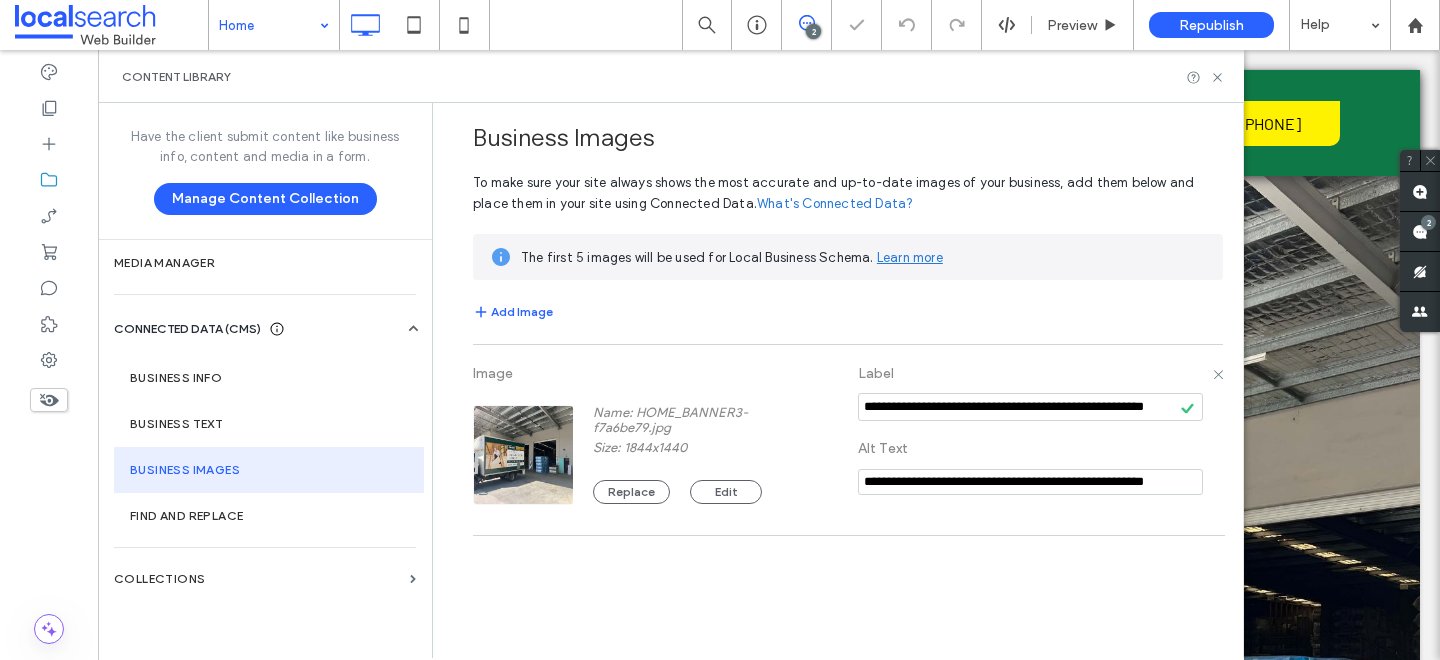 scroll, scrollTop: 0, scrollLeft: 25, axis: horizontal 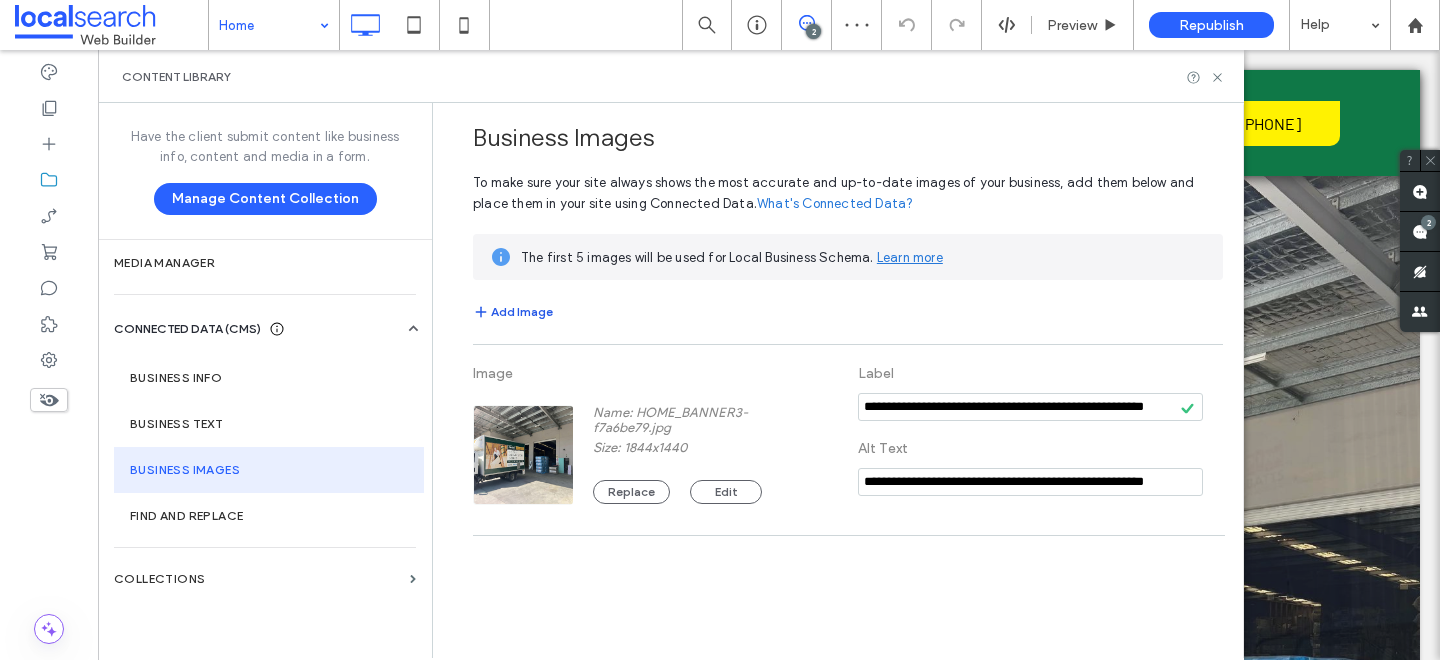 type on "**********" 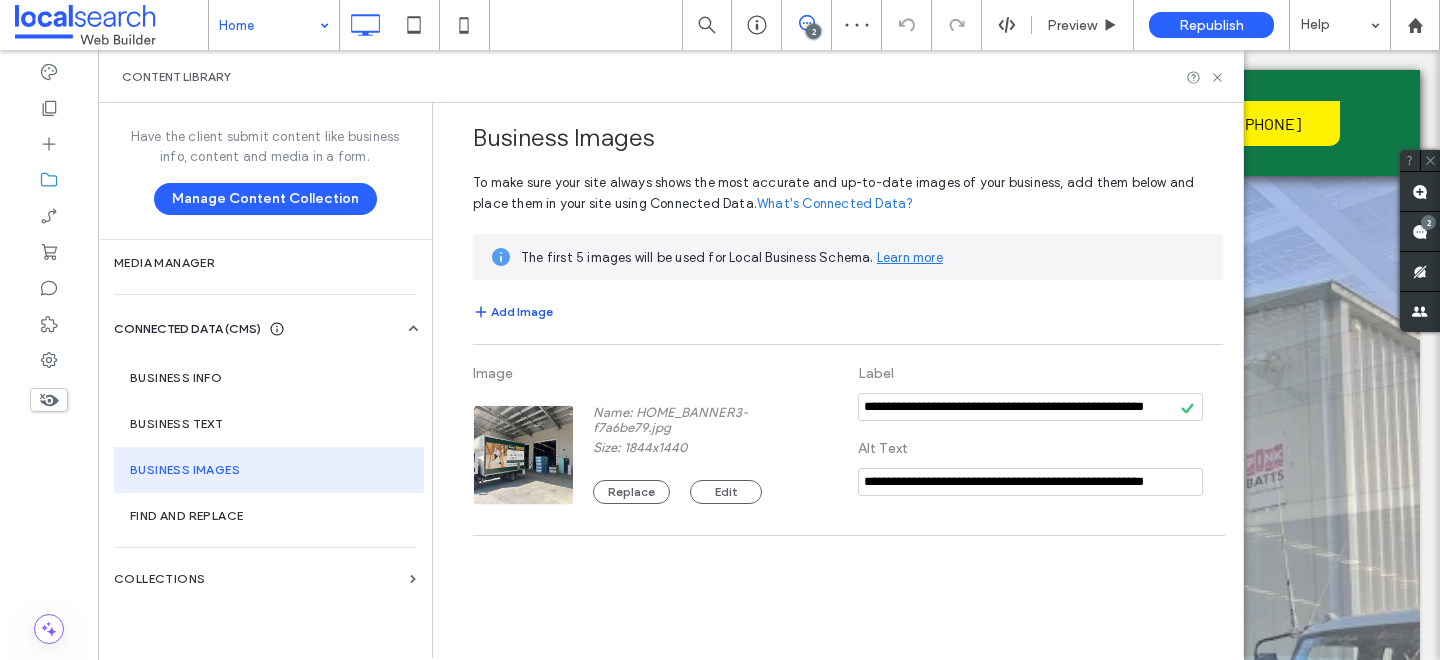 click on "Add Image" at bounding box center [513, 312] 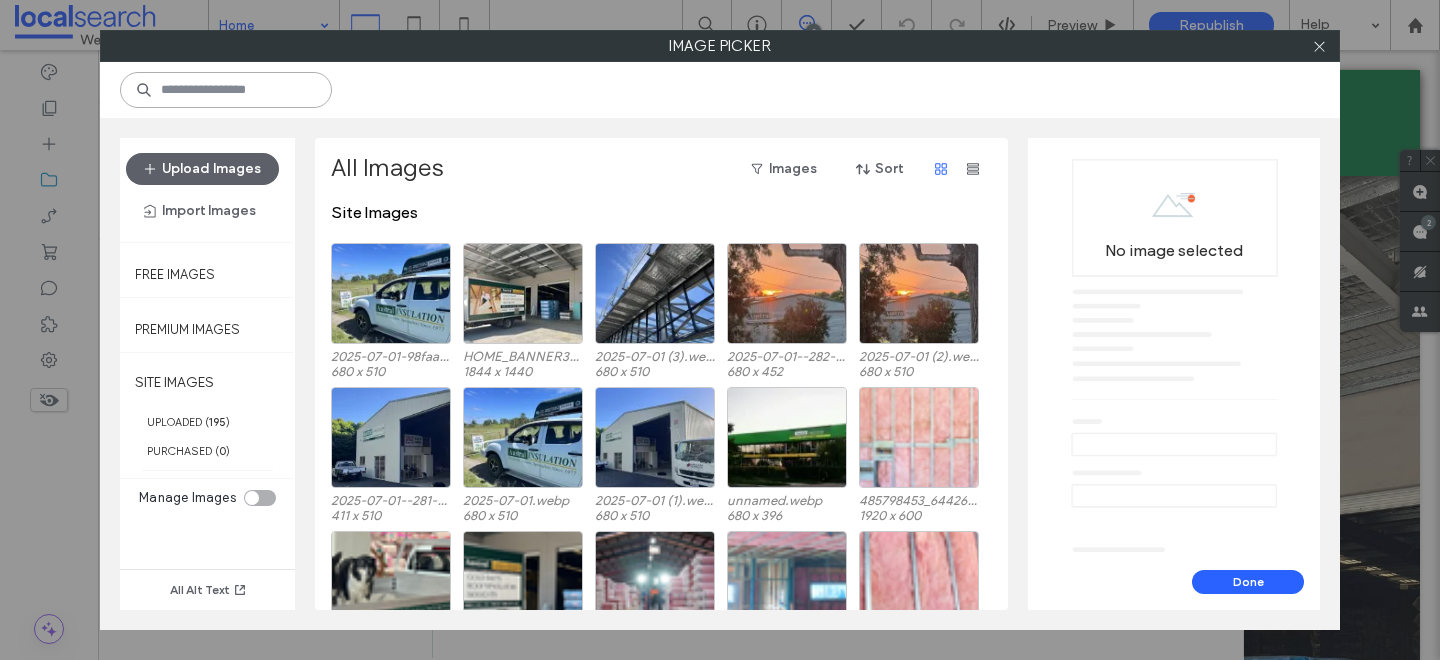 click at bounding box center (226, 90) 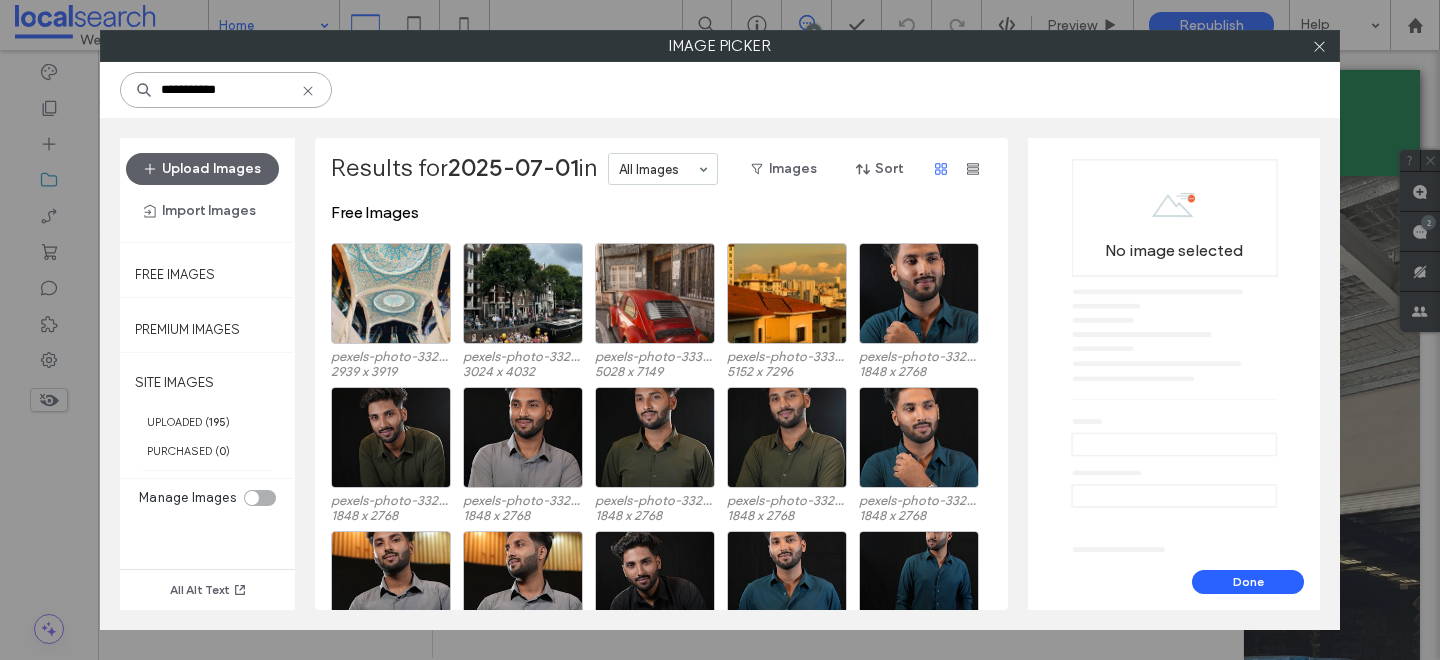 type on "**********" 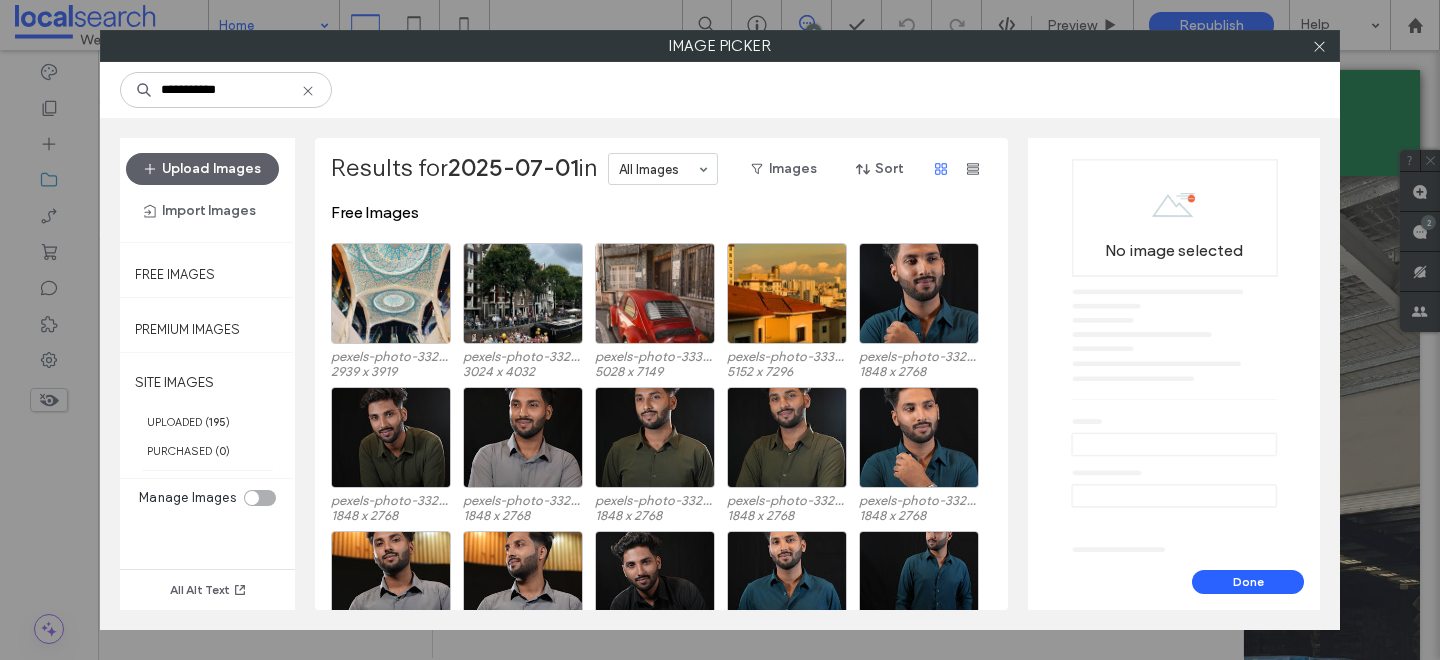 click 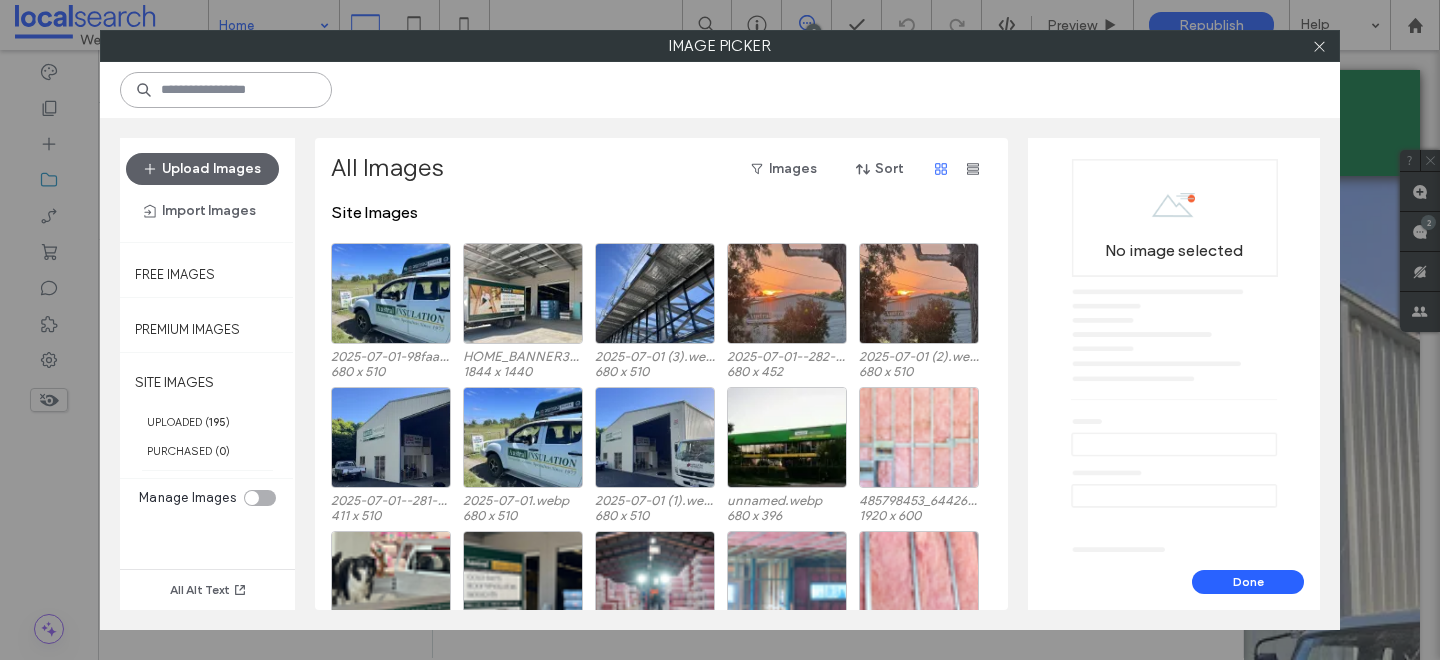 paste on "**********" 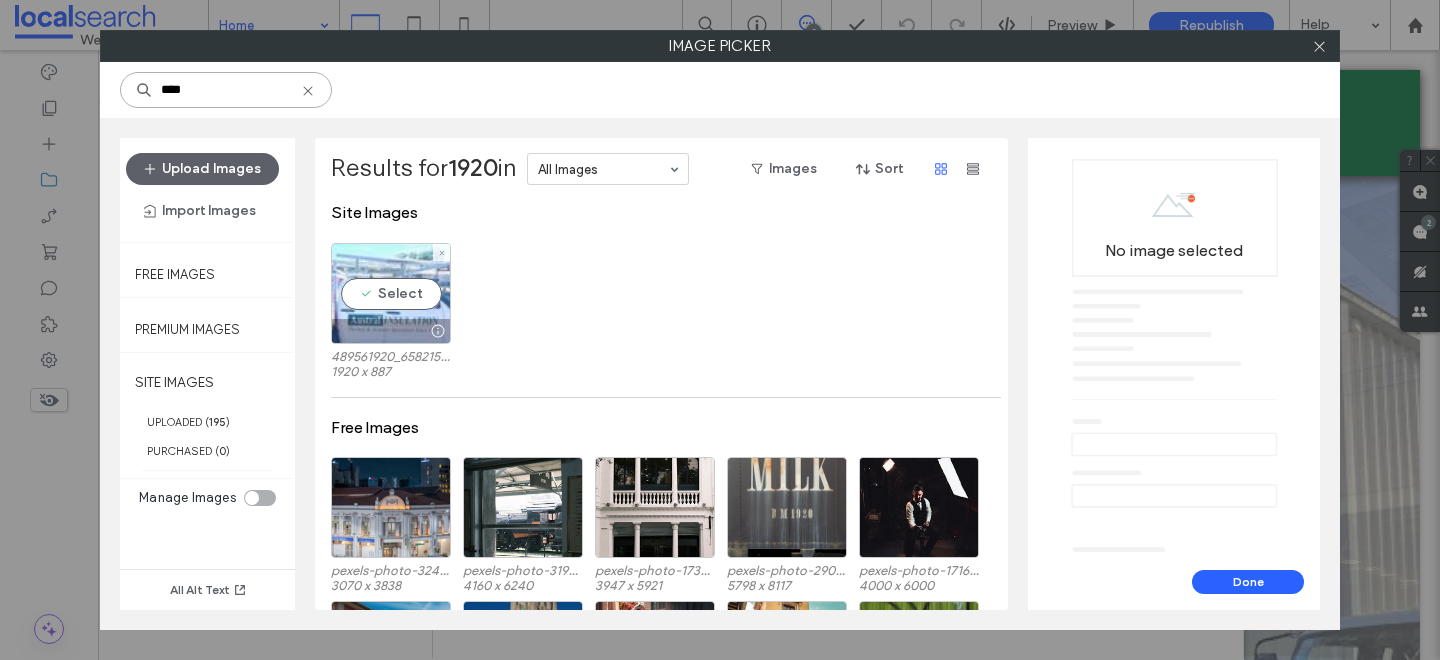 type on "****" 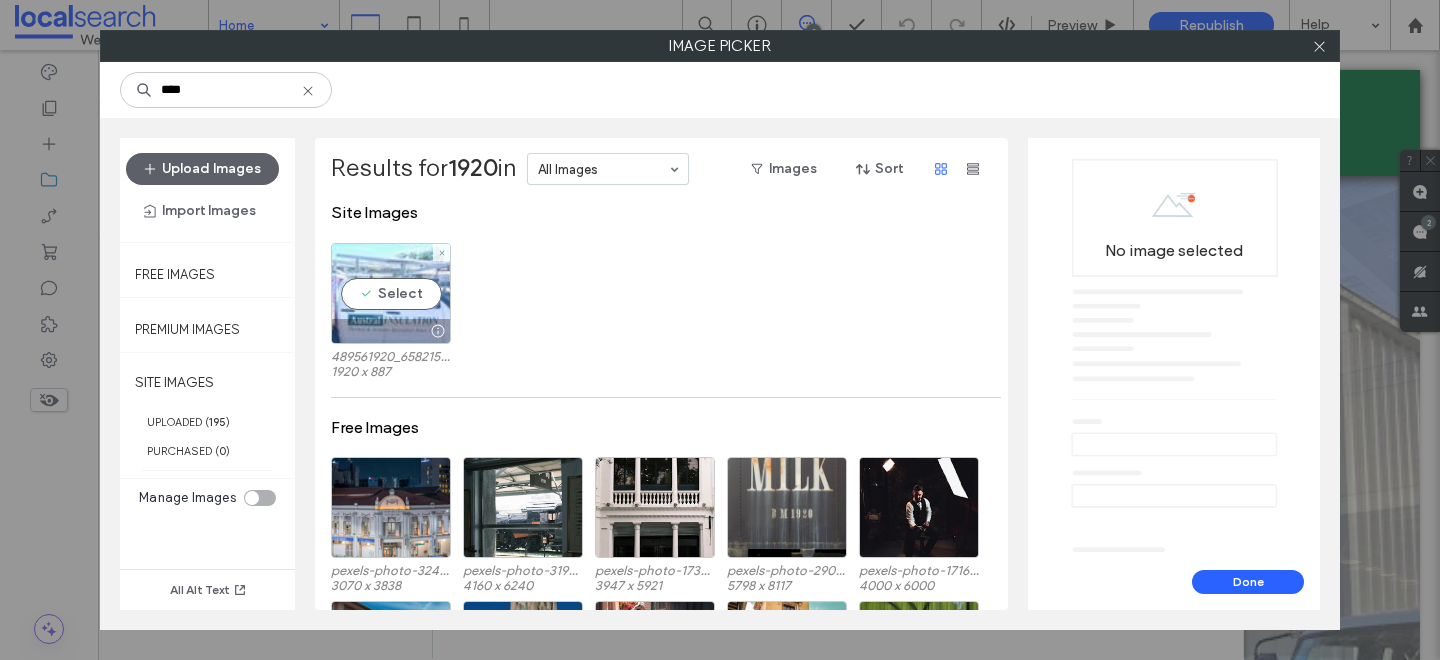 click on "Select" at bounding box center [391, 293] 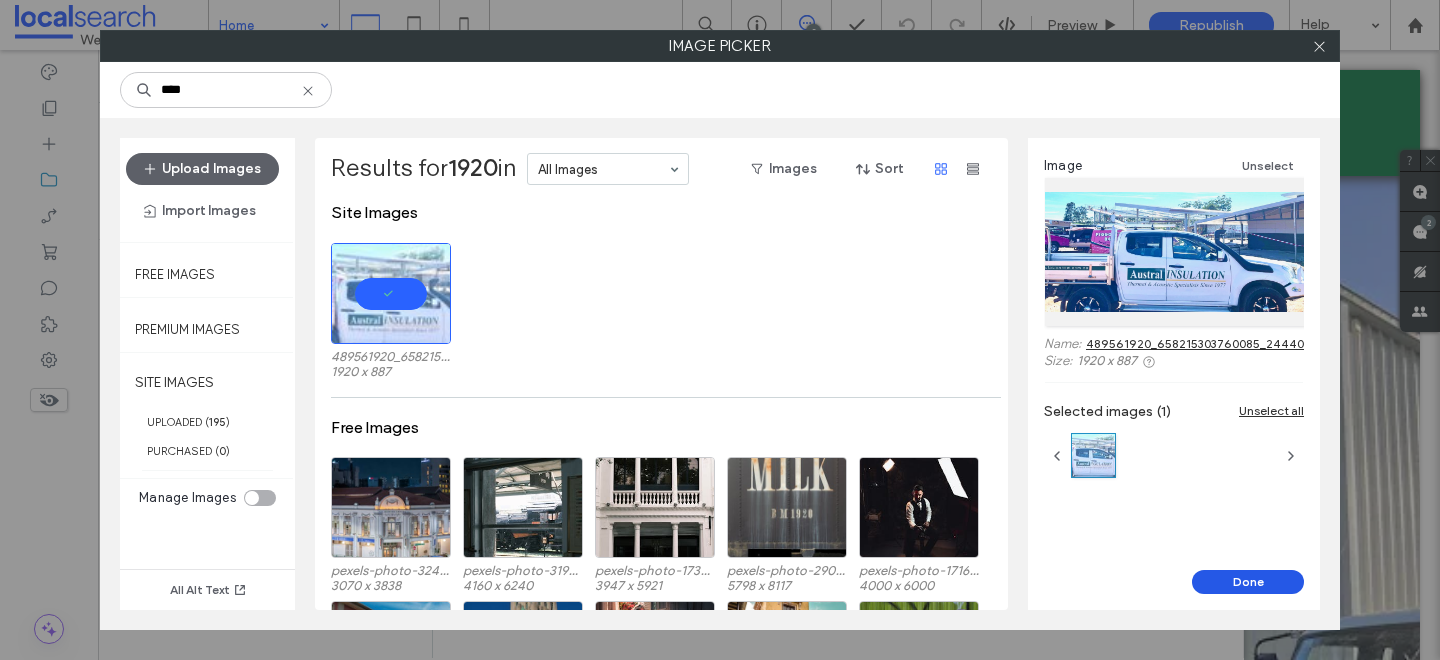 click on "Done" at bounding box center (1248, 582) 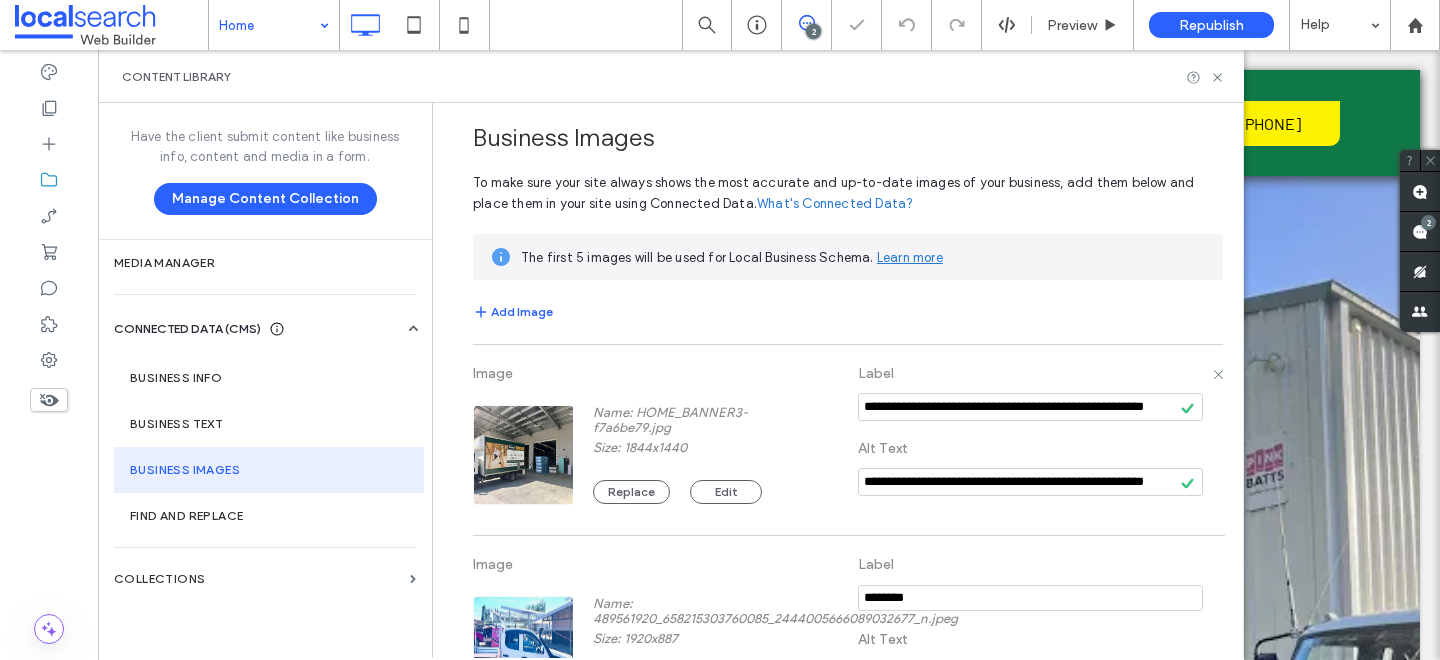 scroll, scrollTop: 79, scrollLeft: 0, axis: vertical 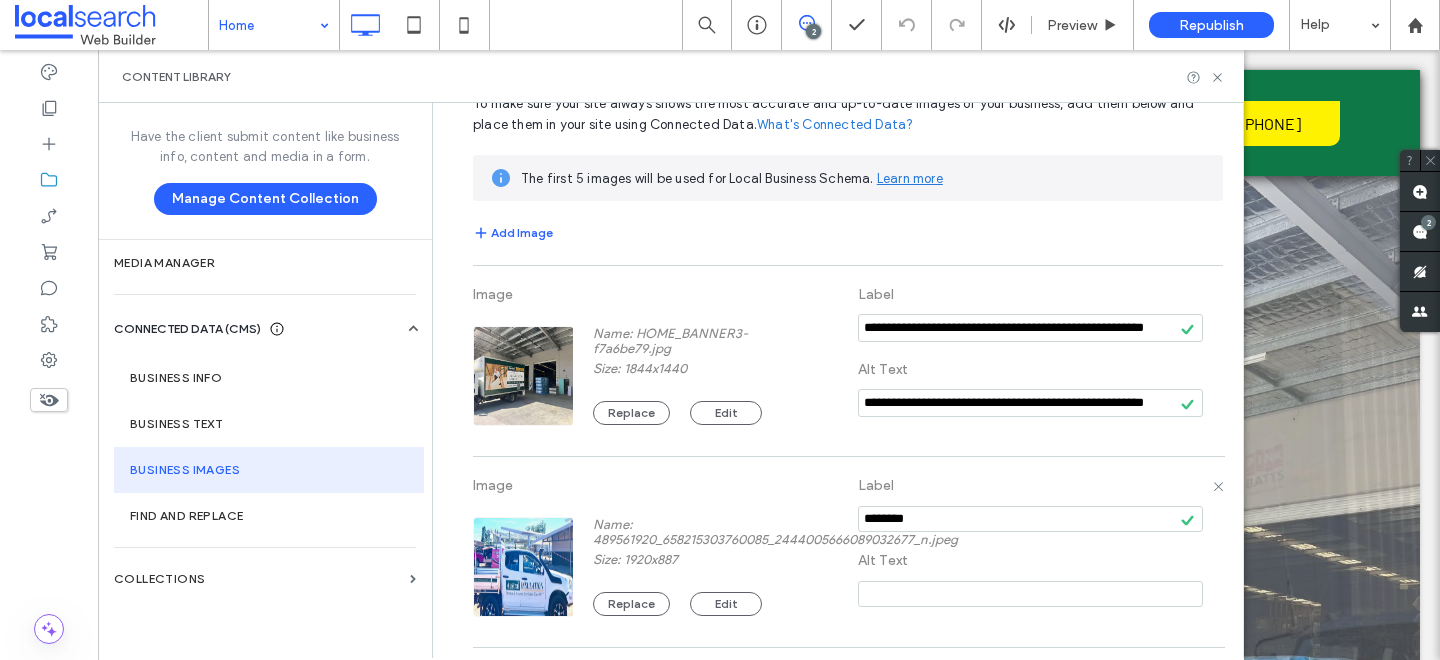 drag, startPoint x: 948, startPoint y: 523, endPoint x: 832, endPoint y: 511, distance: 116.61904 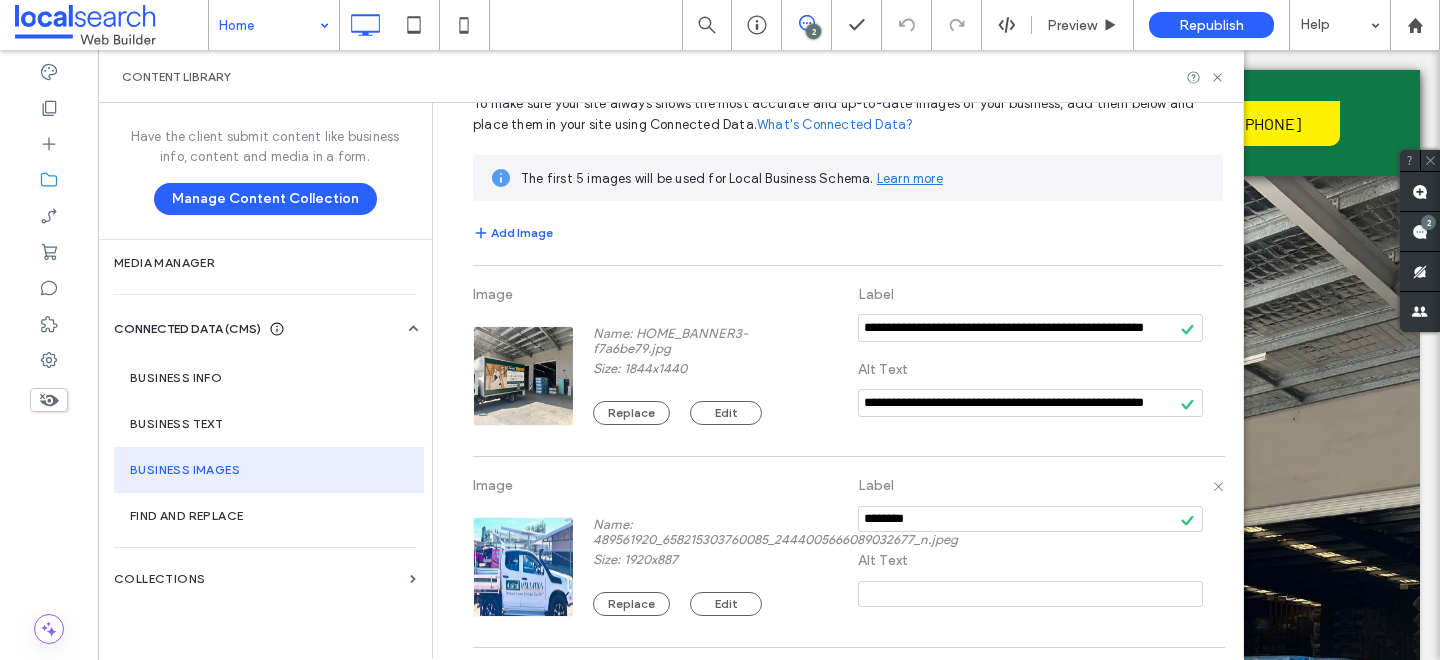 paste on "**********" 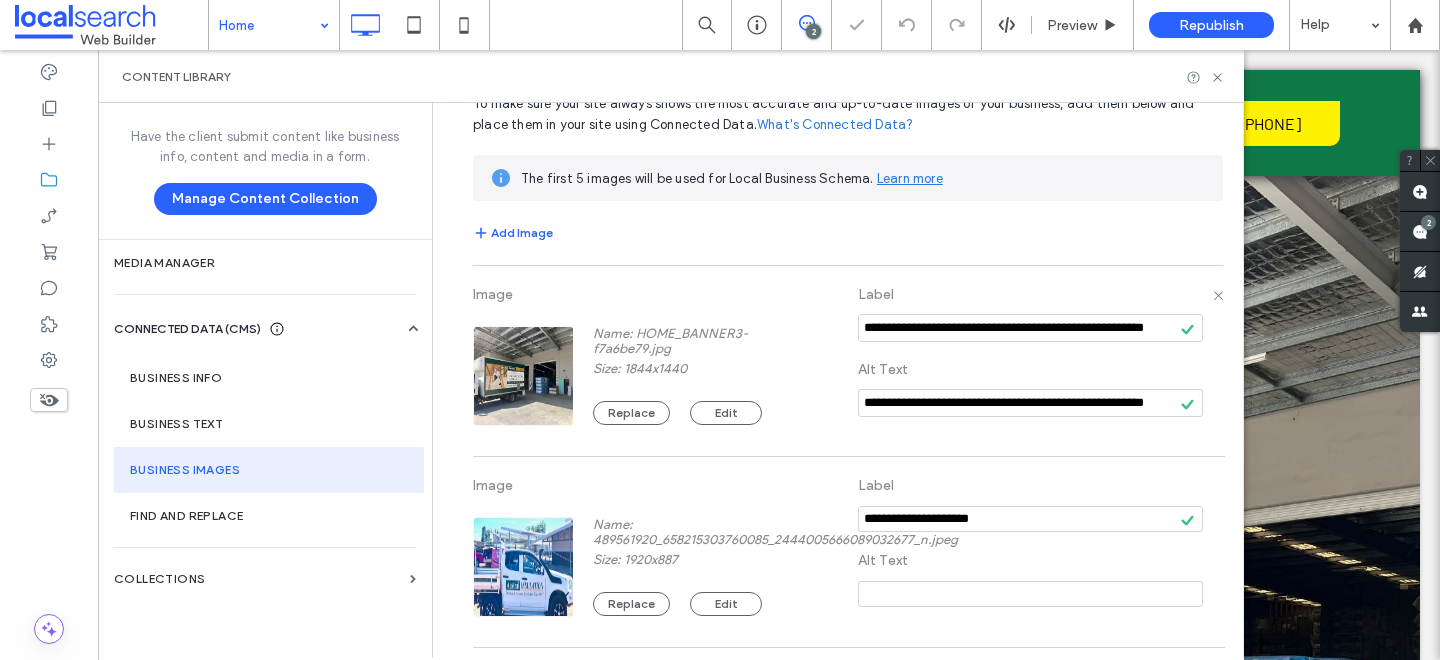 scroll, scrollTop: 0, scrollLeft: 25, axis: horizontal 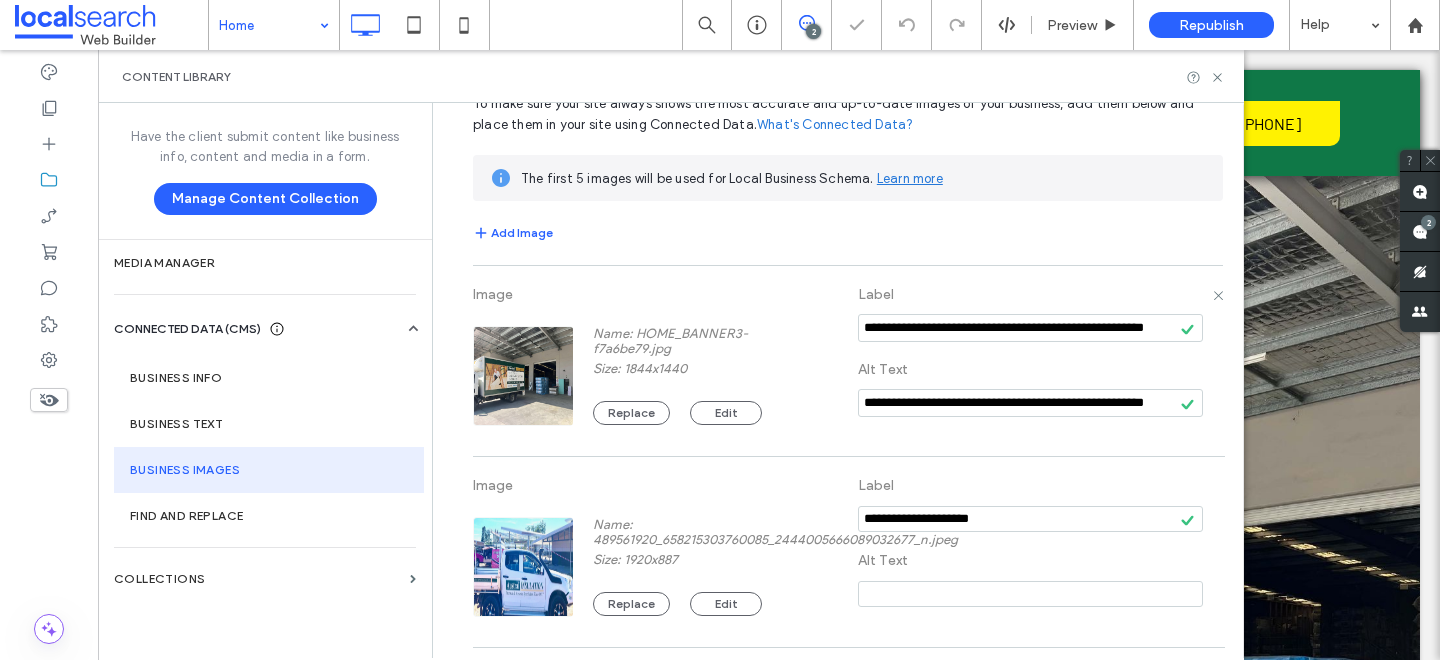 click on "**********" at bounding box center (848, 361) 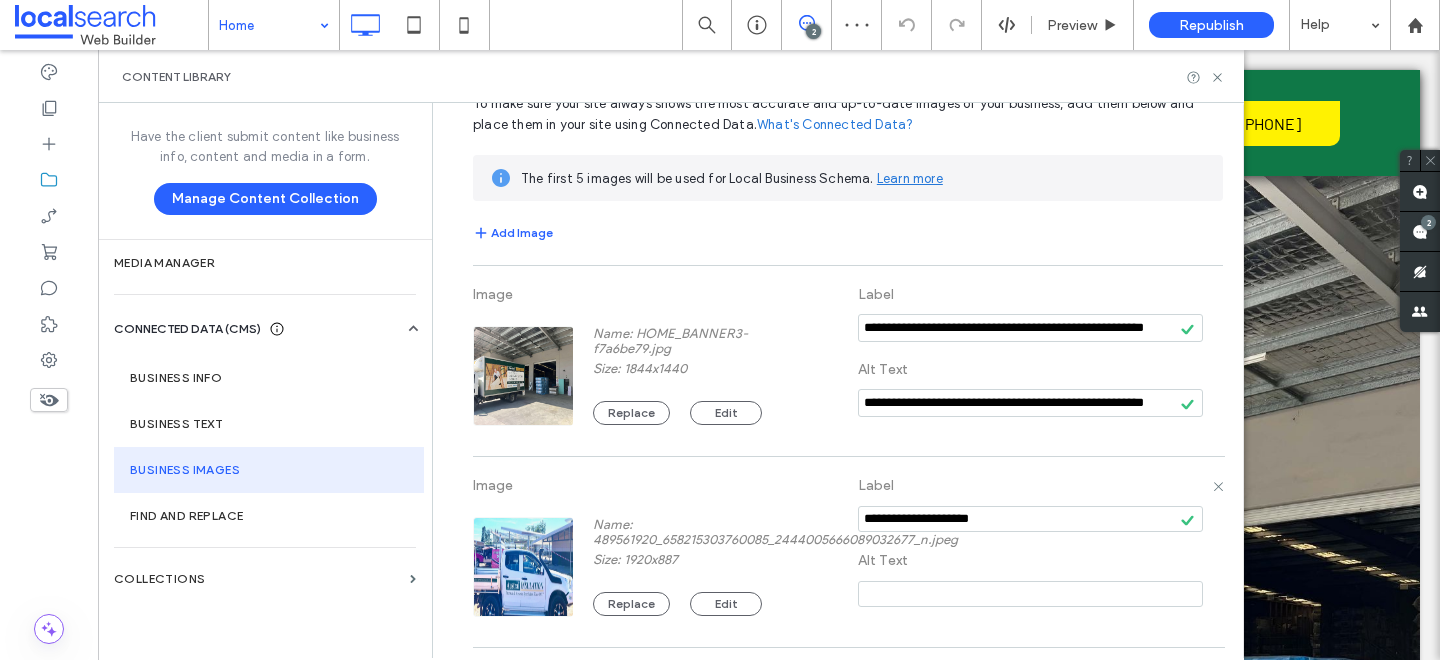 click at bounding box center (1030, 519) 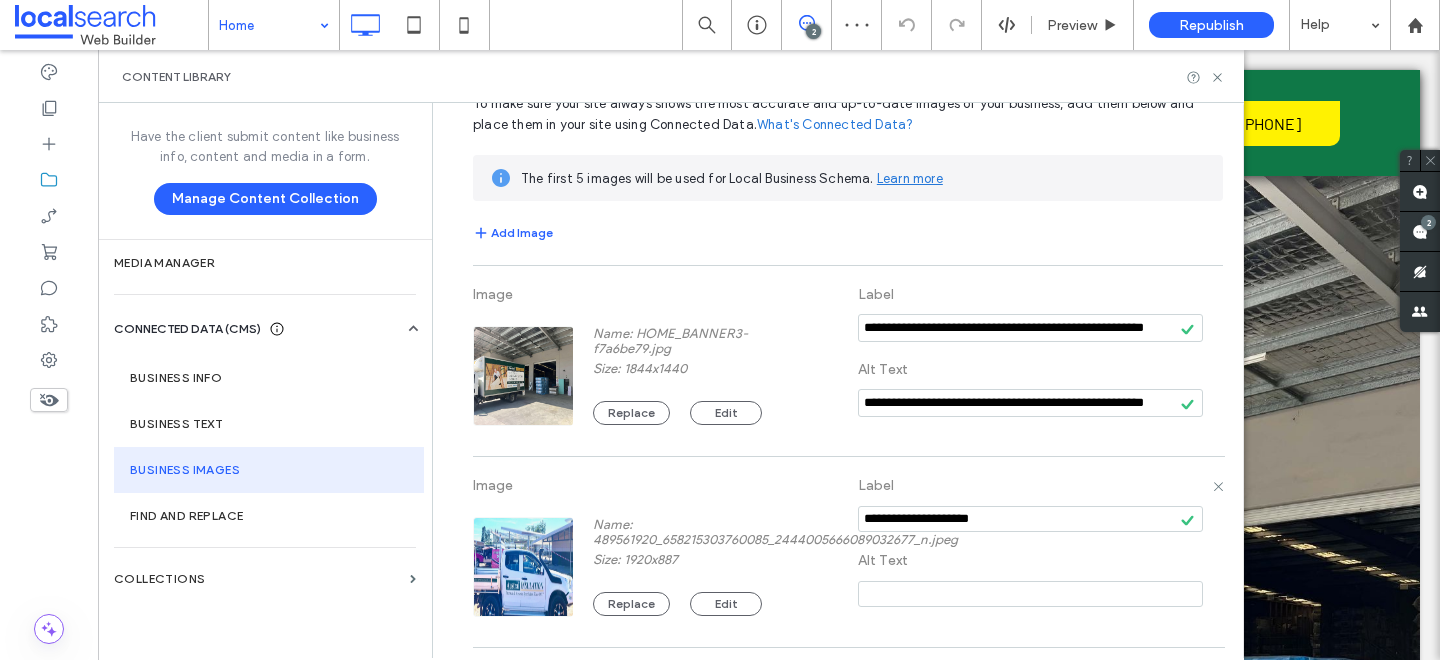 scroll, scrollTop: 0, scrollLeft: 0, axis: both 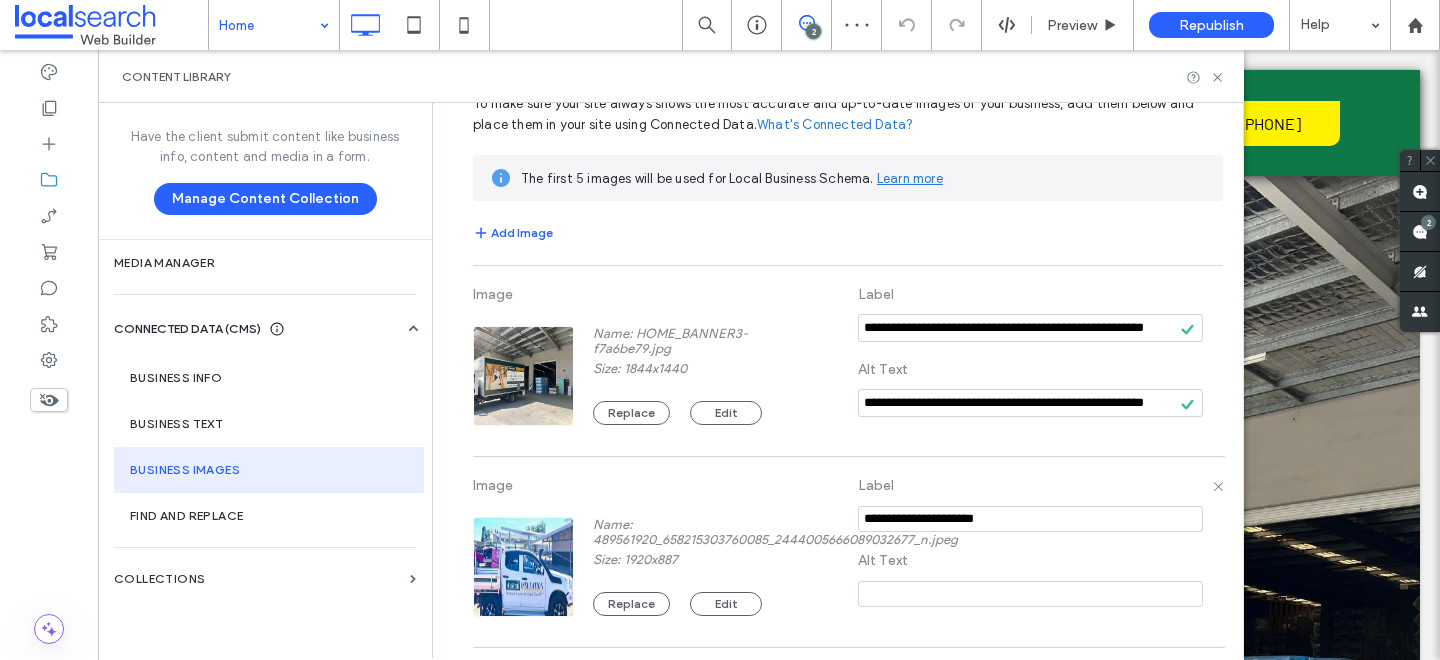 paste on "**********" 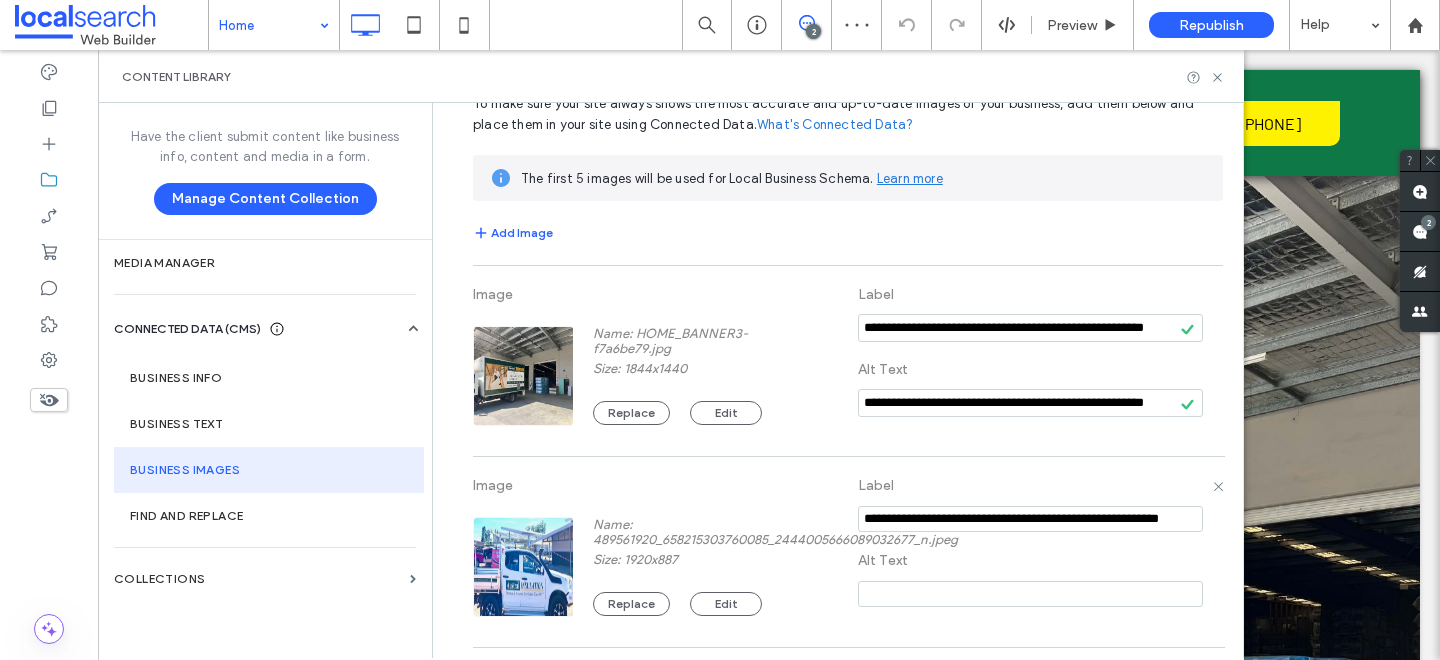 scroll, scrollTop: 0, scrollLeft: 42, axis: horizontal 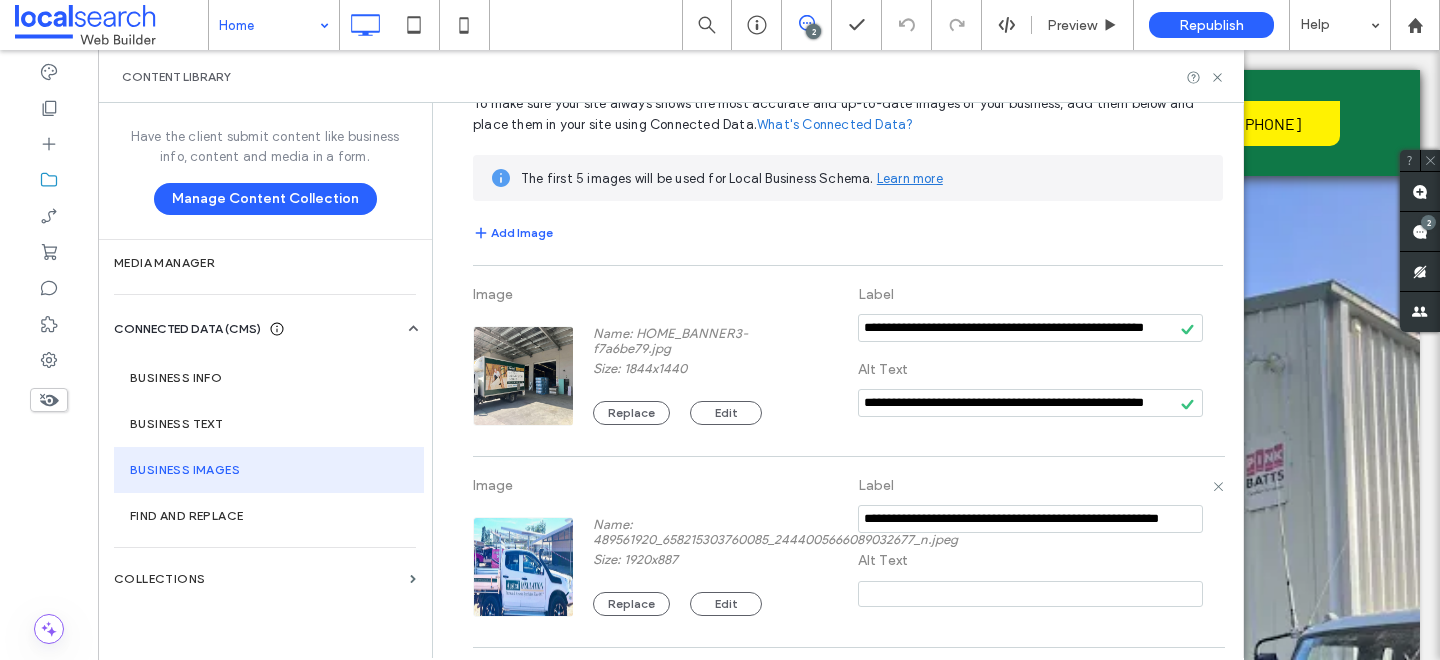drag, startPoint x: 1163, startPoint y: 519, endPoint x: 807, endPoint y: 512, distance: 356.06882 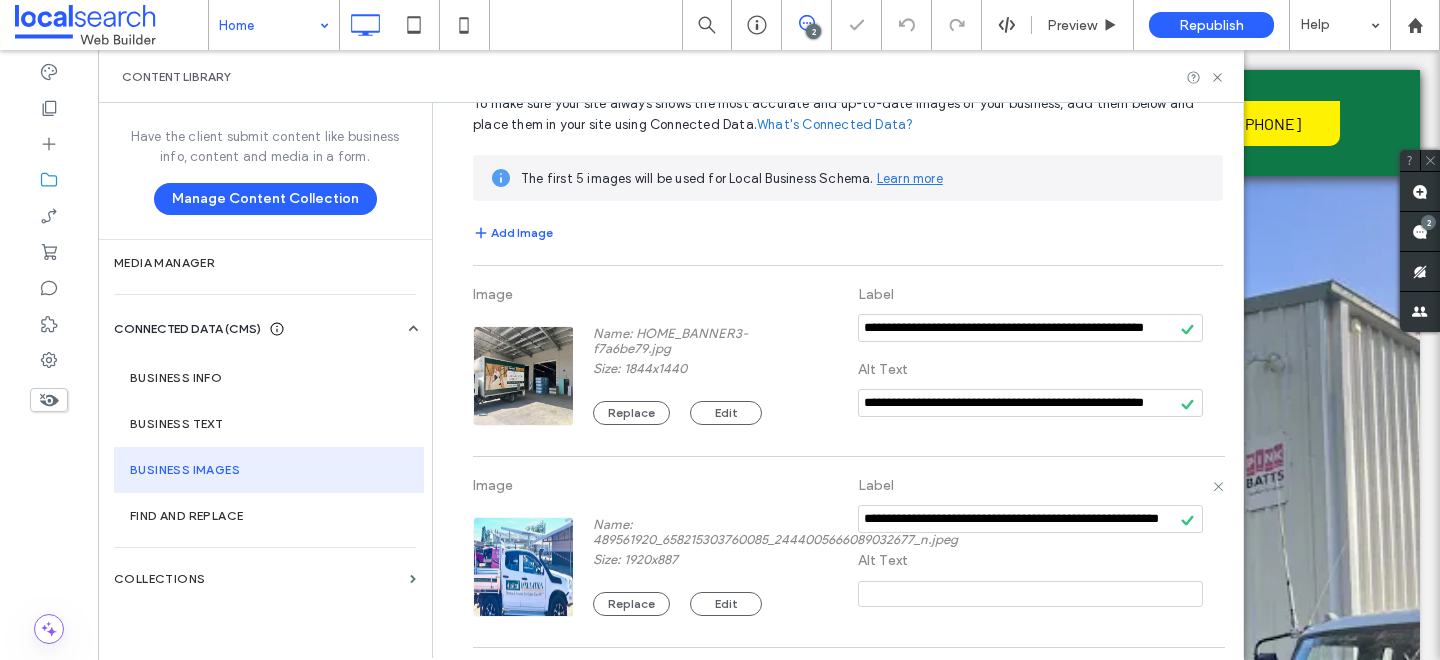 click at bounding box center (1030, 594) 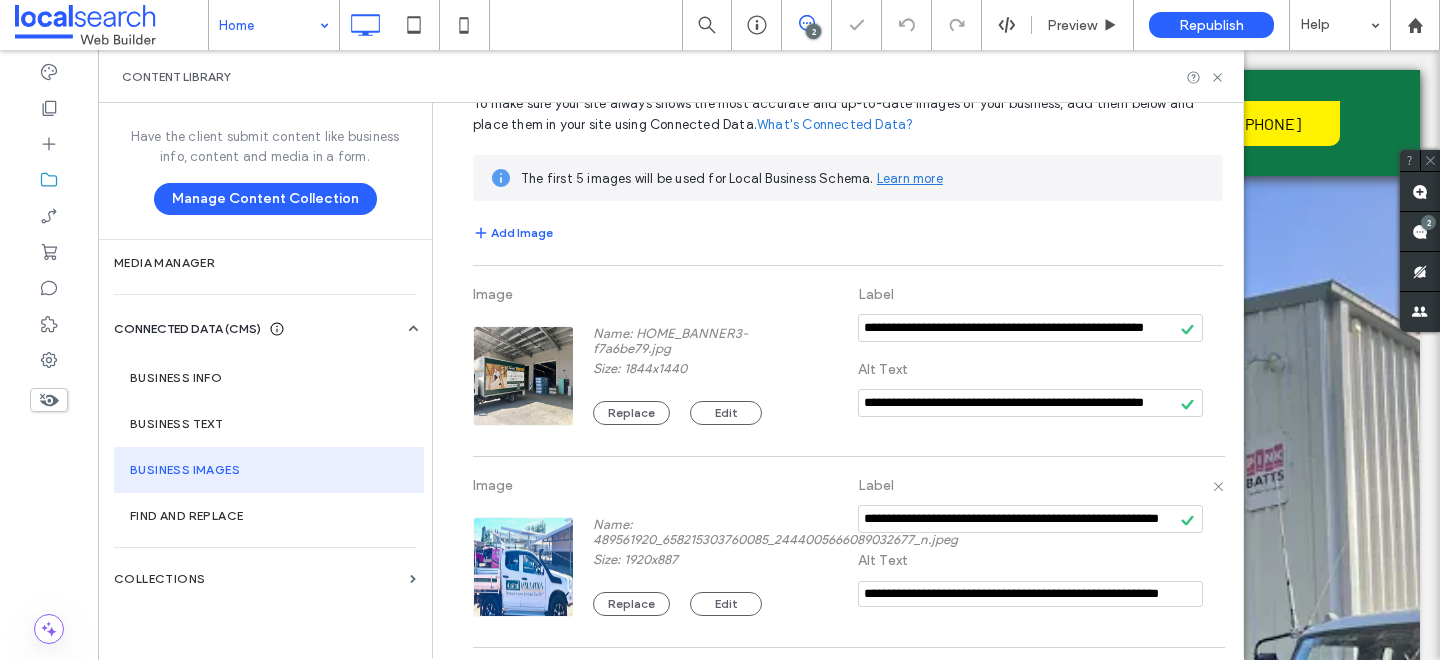scroll, scrollTop: 0, scrollLeft: 42, axis: horizontal 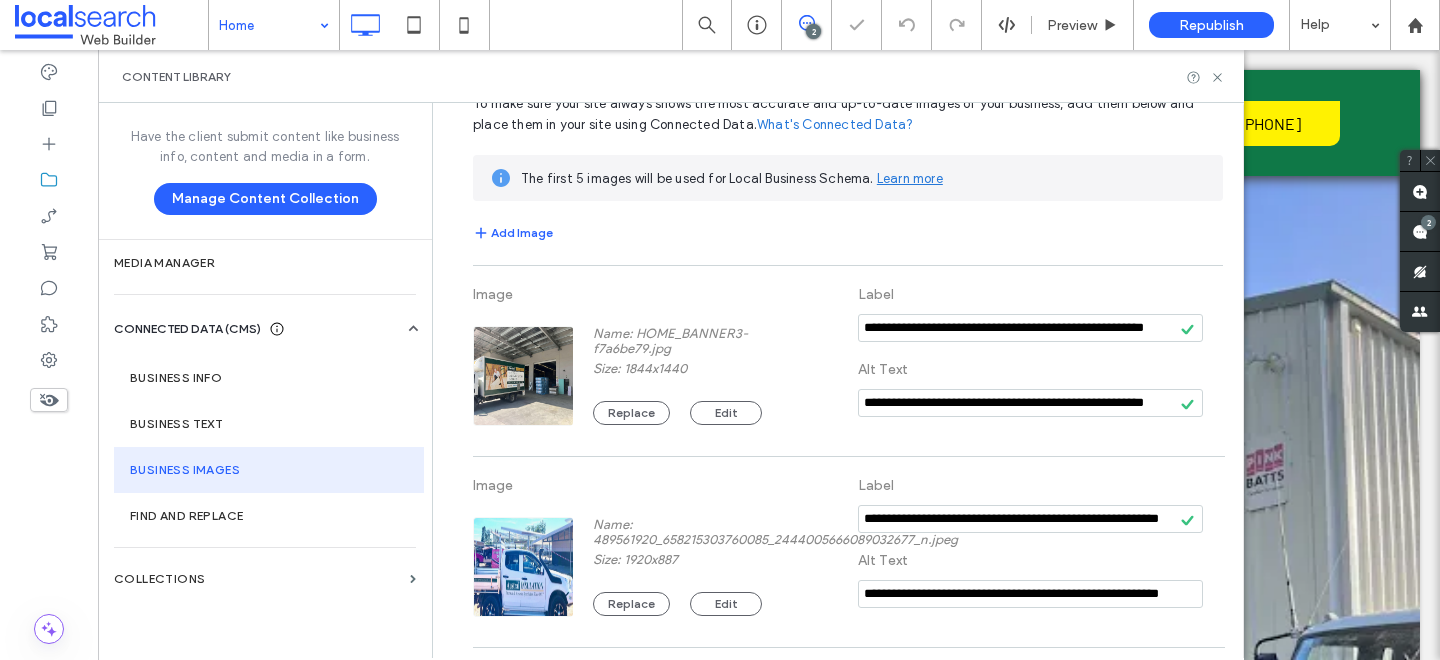 type on "**********" 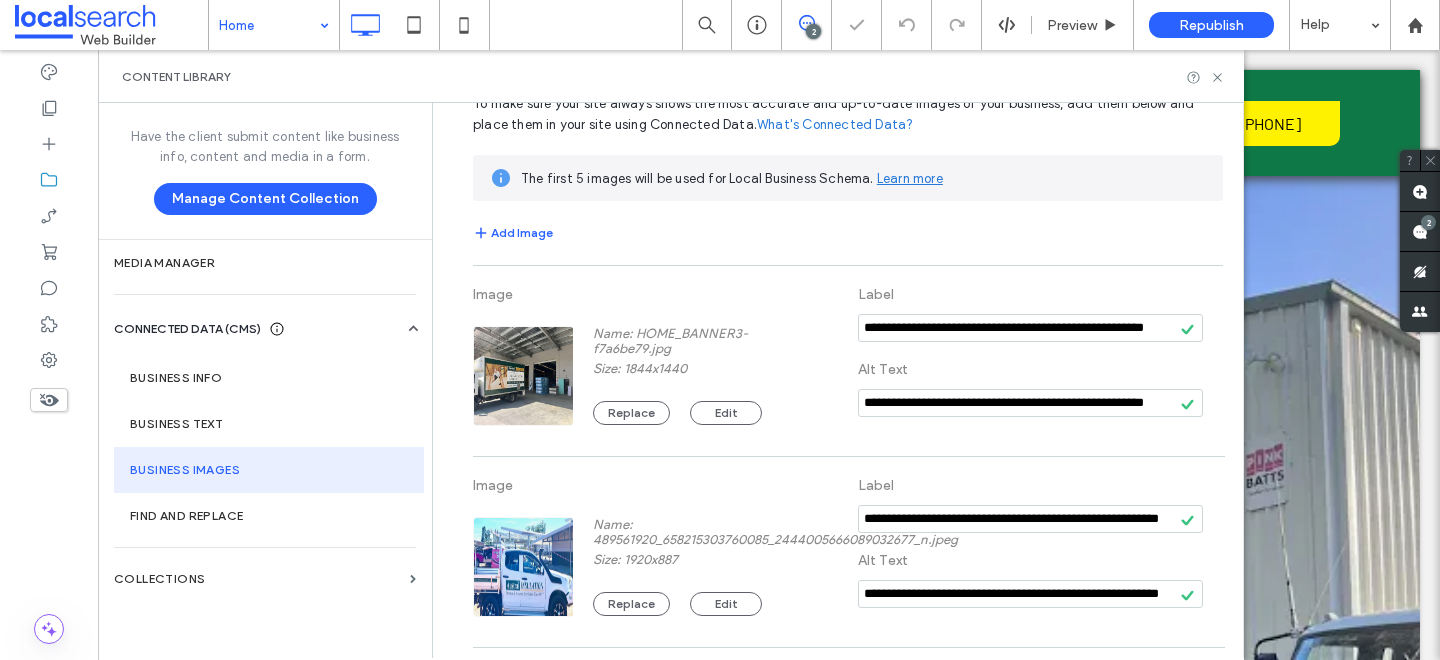 scroll, scrollTop: 0, scrollLeft: 0, axis: both 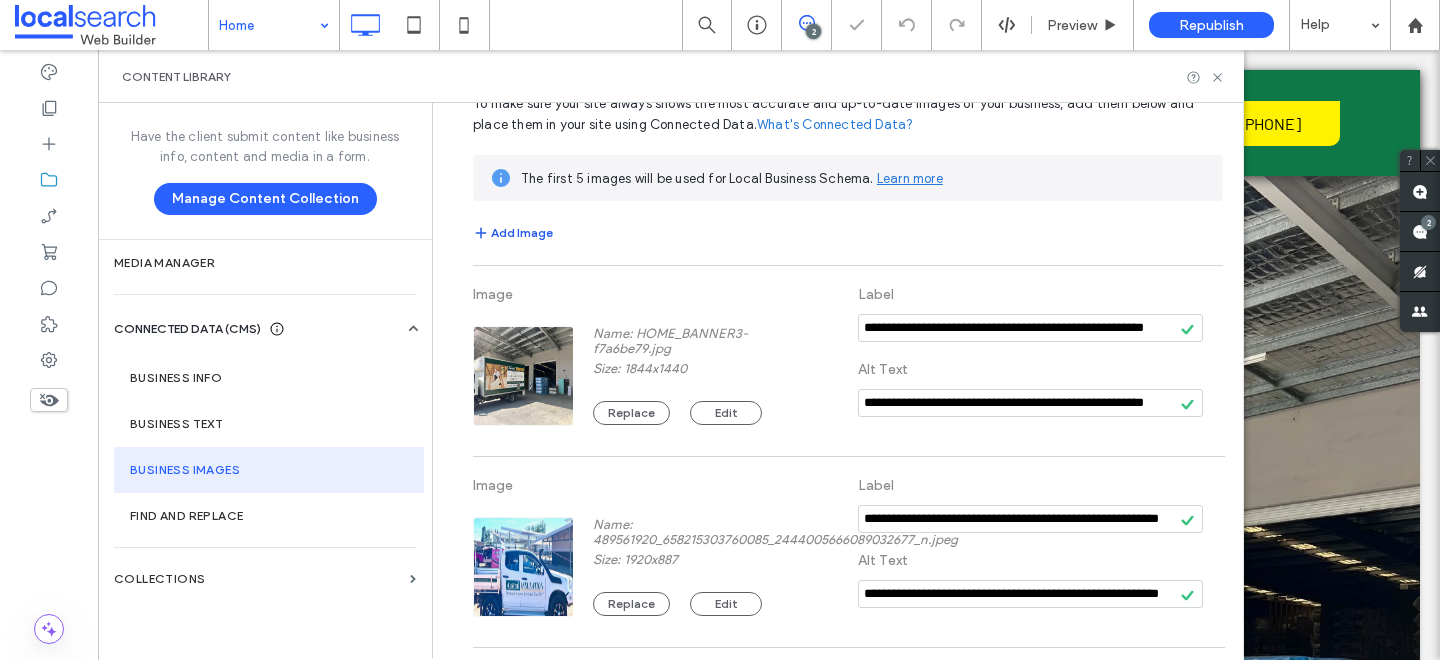 click on "Add Image" at bounding box center [513, 233] 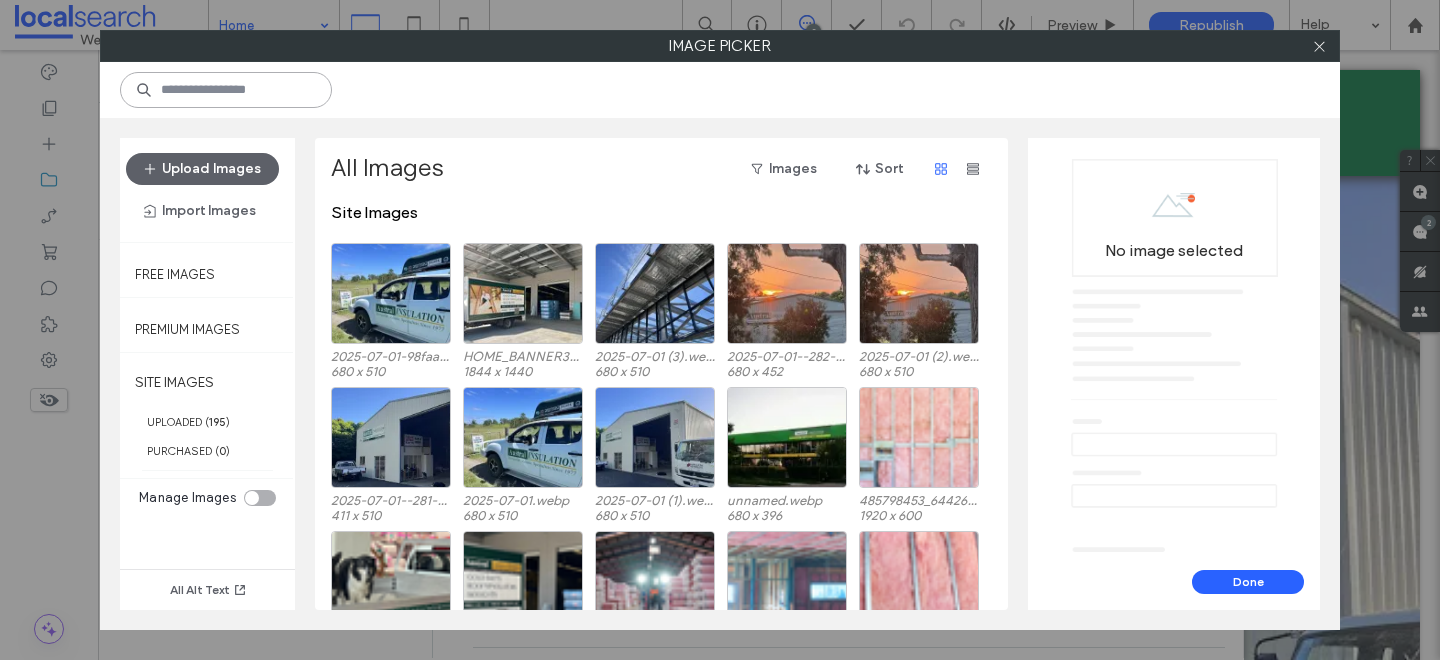 click at bounding box center (226, 90) 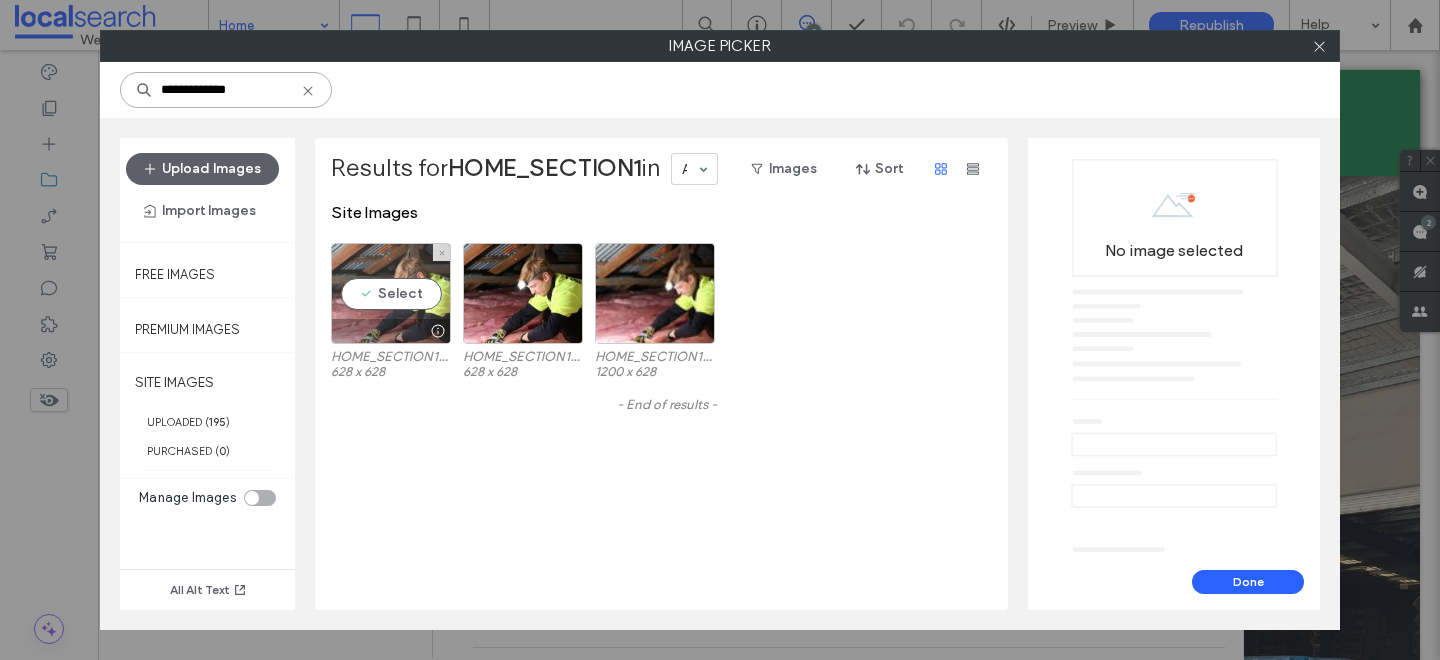 type on "**********" 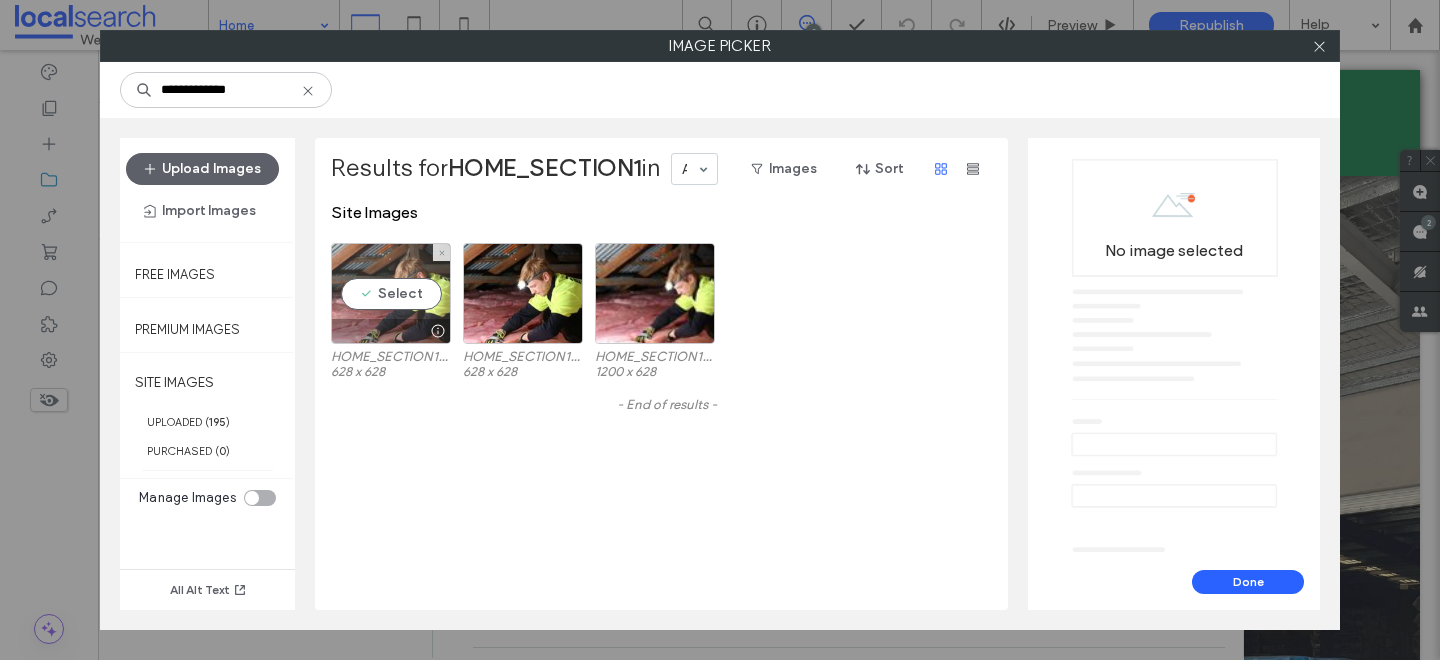 click on "Select" at bounding box center [391, 293] 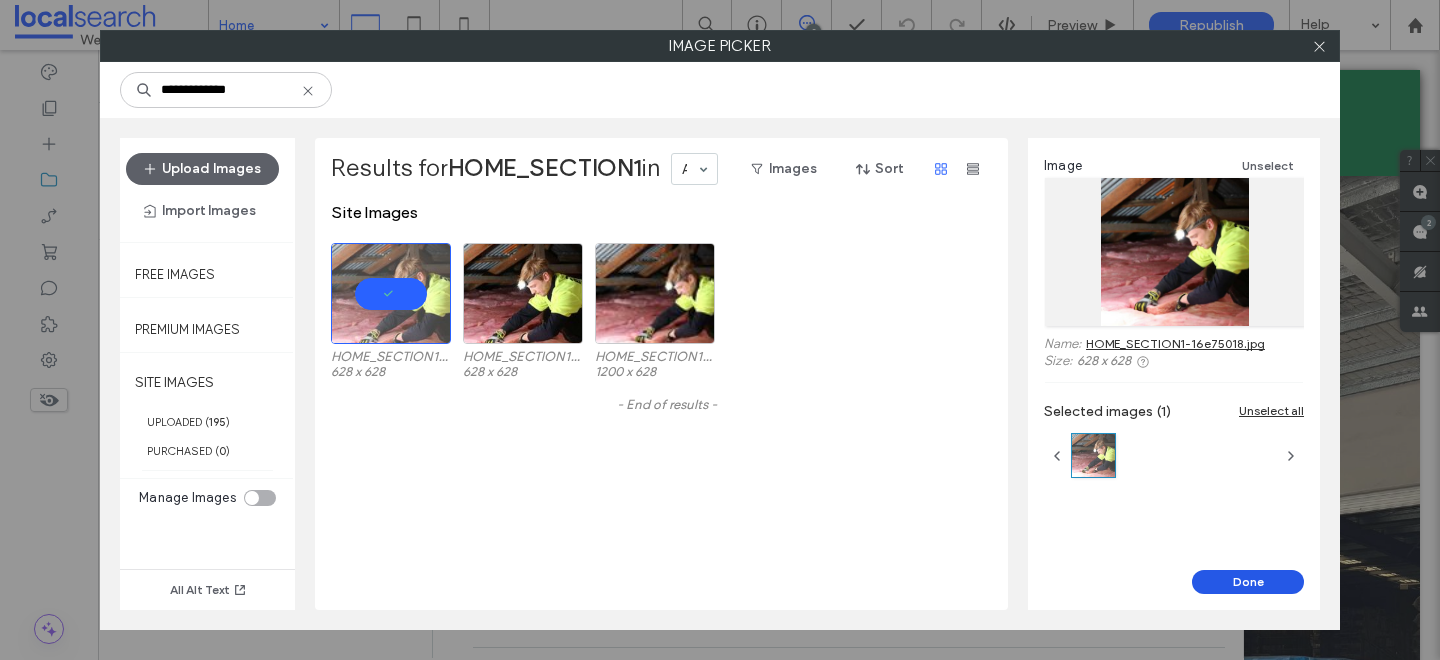 click on "Done" at bounding box center (1248, 582) 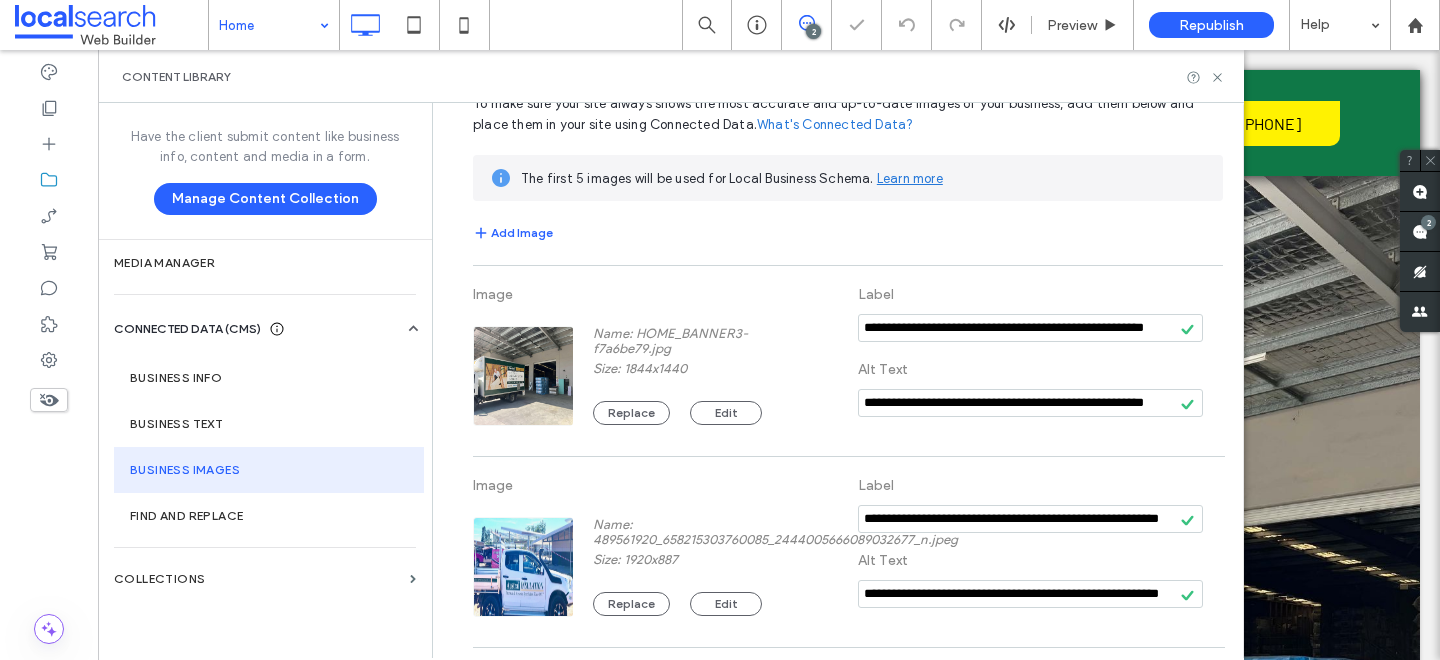 scroll, scrollTop: 270, scrollLeft: 0, axis: vertical 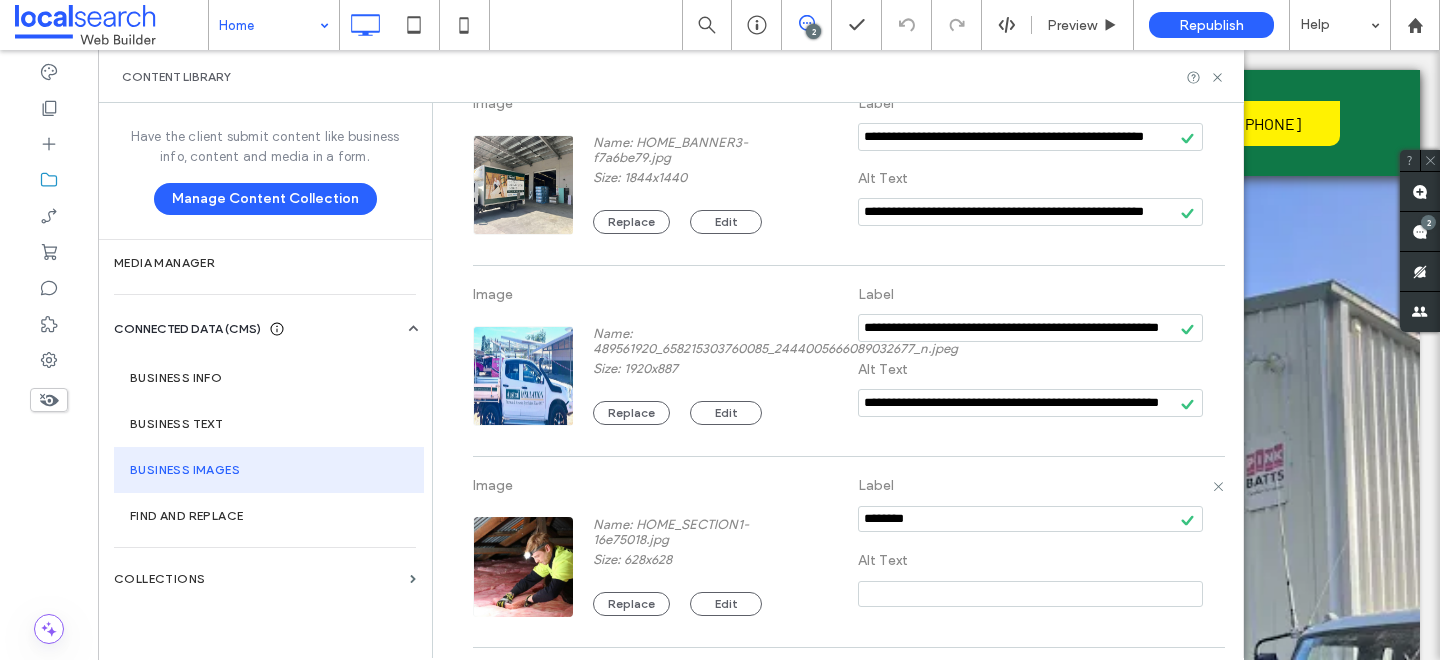 drag, startPoint x: 927, startPoint y: 520, endPoint x: 840, endPoint y: 515, distance: 87.14356 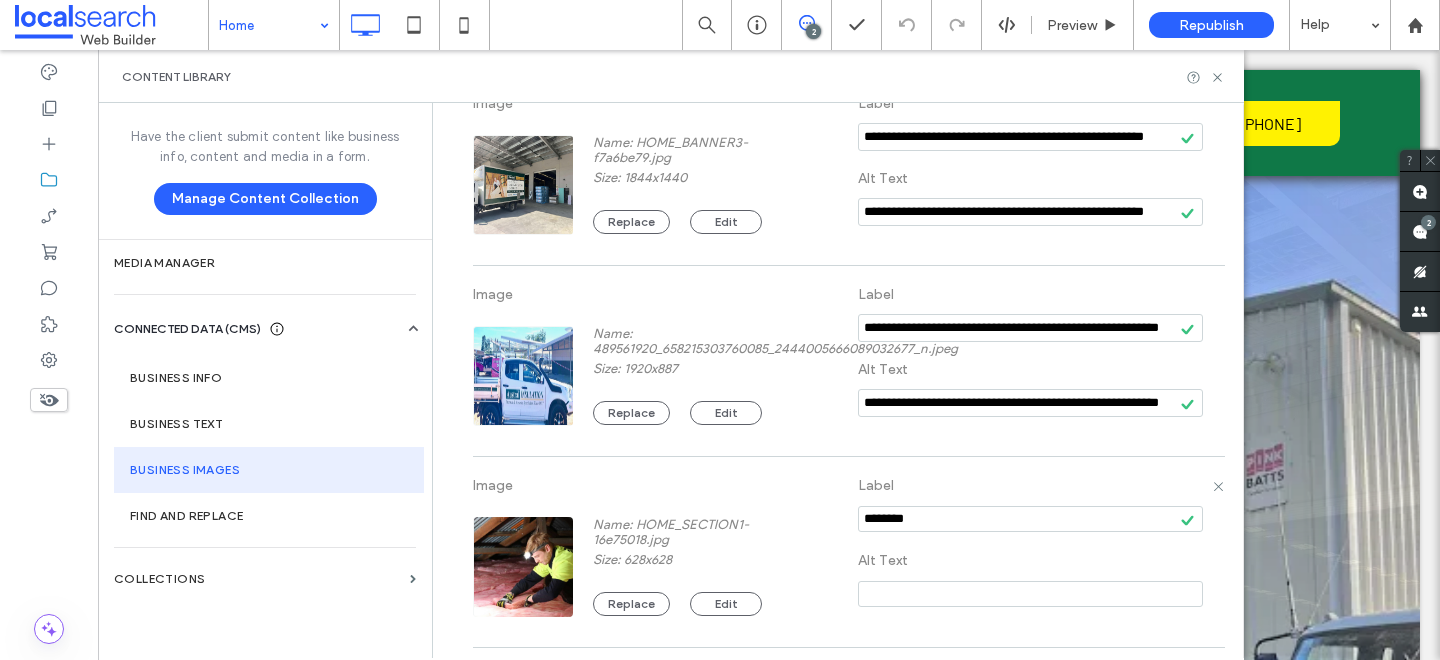 paste on "**********" 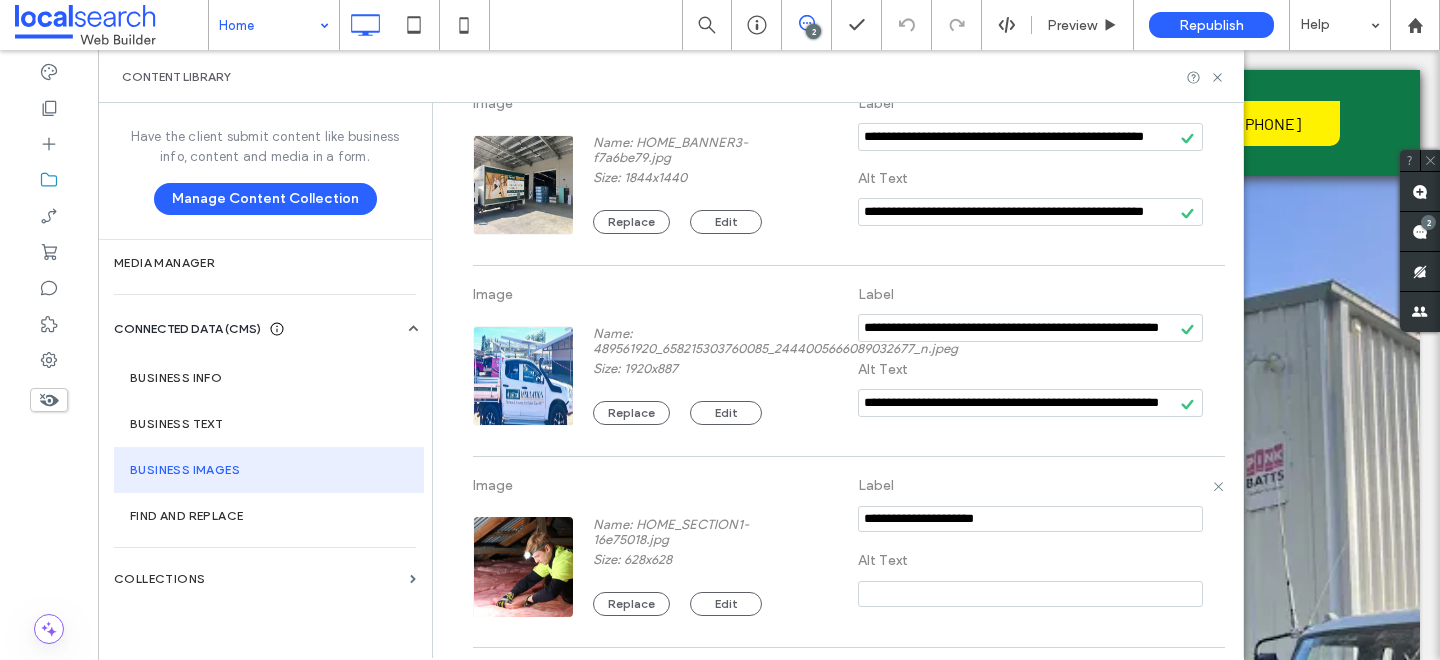 paste on "**********" 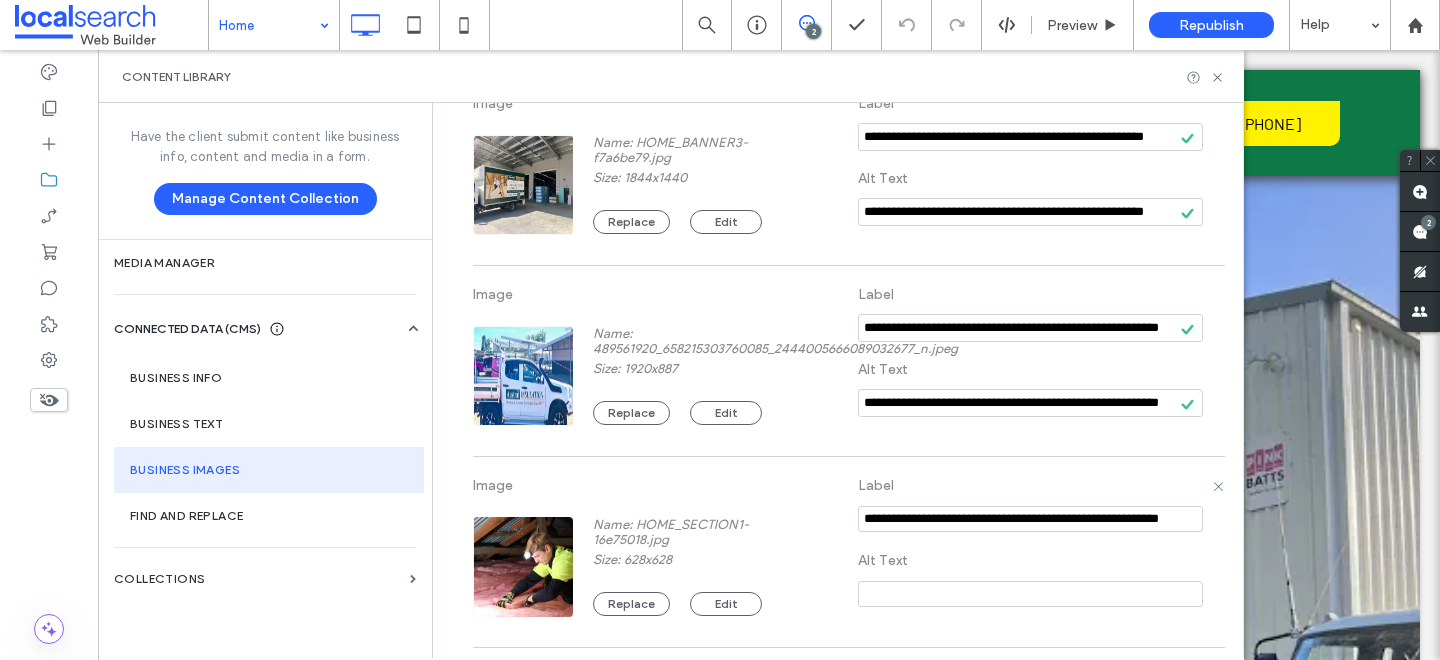 scroll, scrollTop: 0, scrollLeft: 41, axis: horizontal 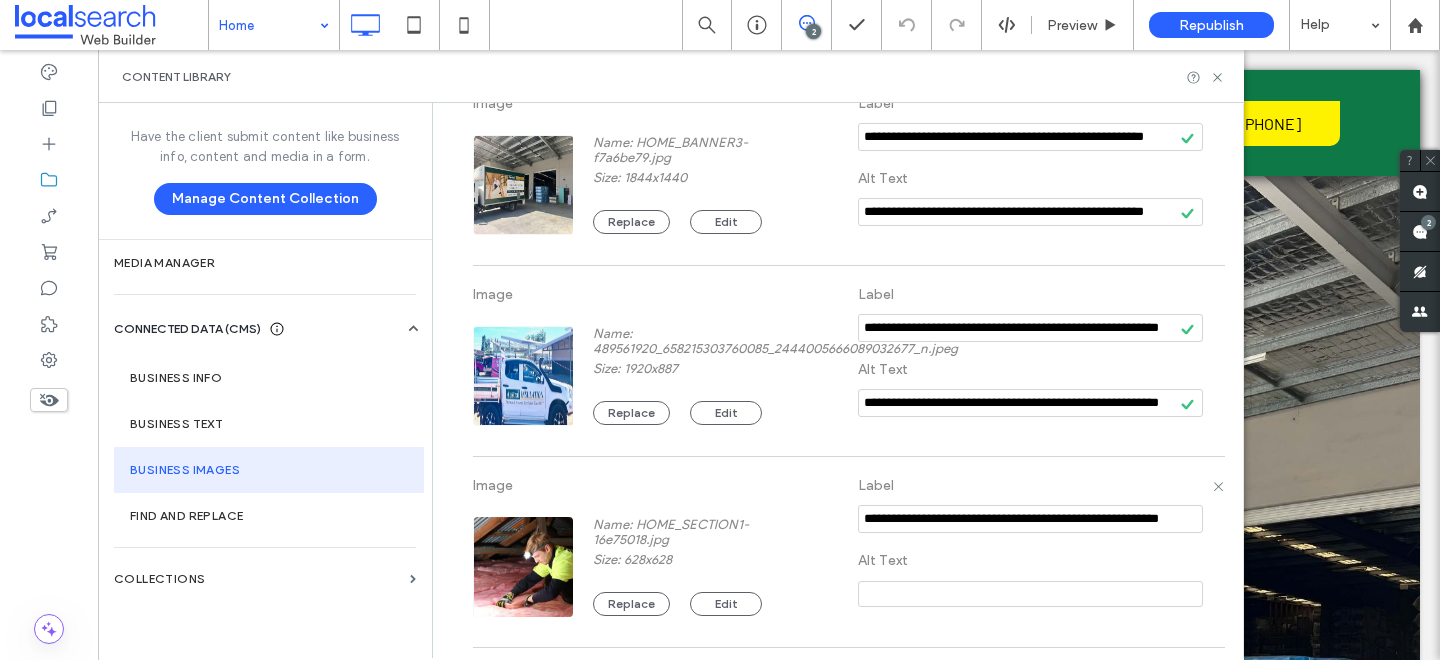 drag, startPoint x: 1168, startPoint y: 520, endPoint x: 840, endPoint y: 510, distance: 328.1524 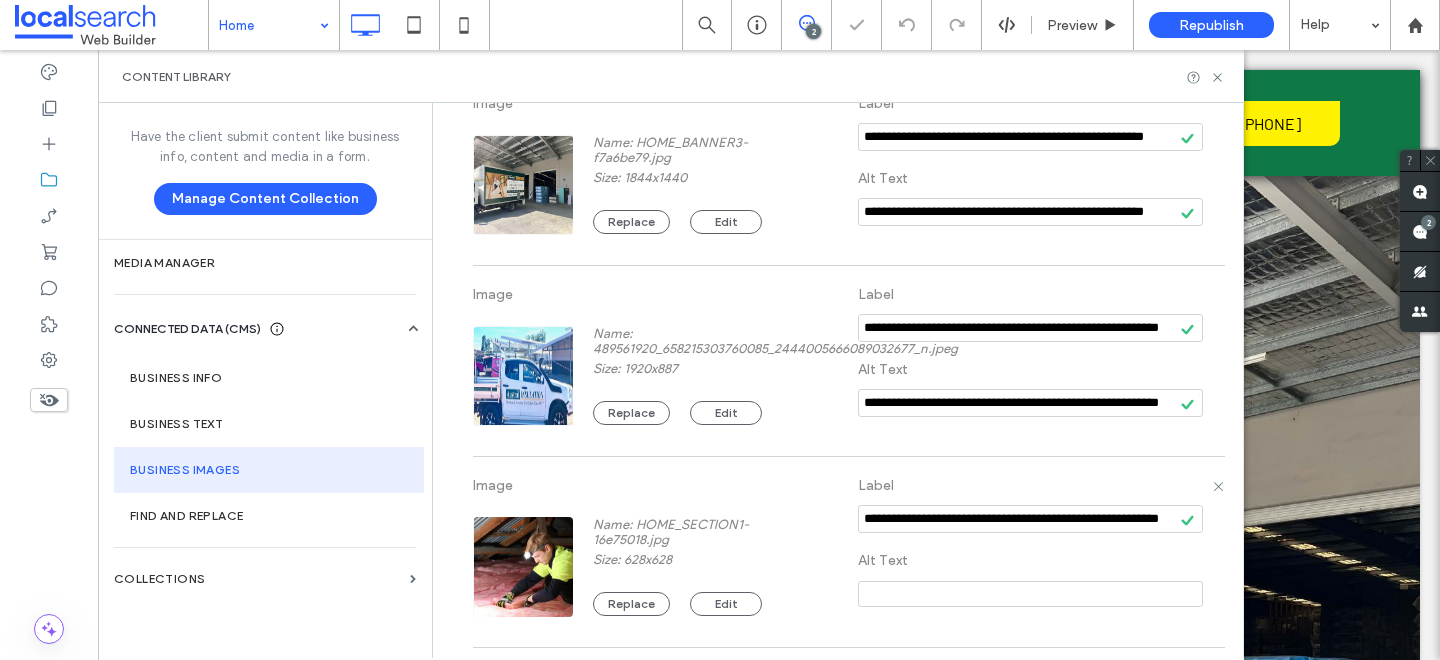 paste on "**********" 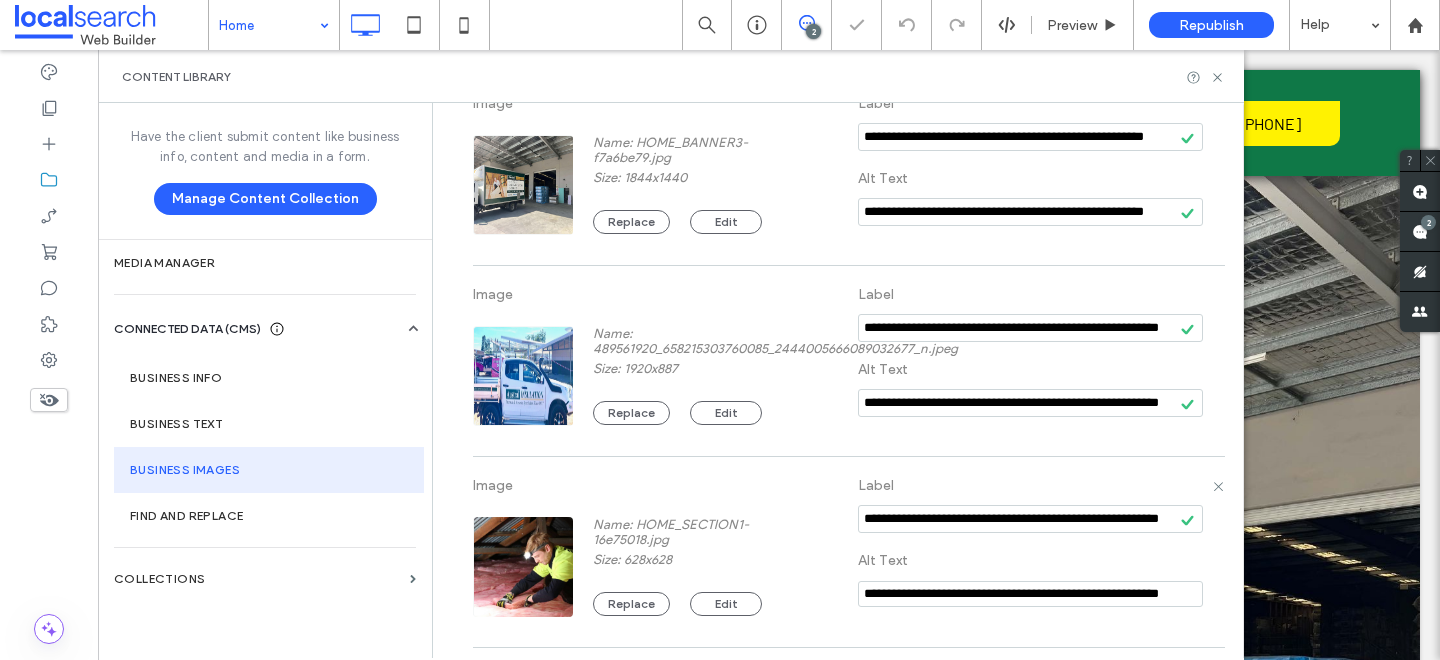 scroll, scrollTop: 0, scrollLeft: 41, axis: horizontal 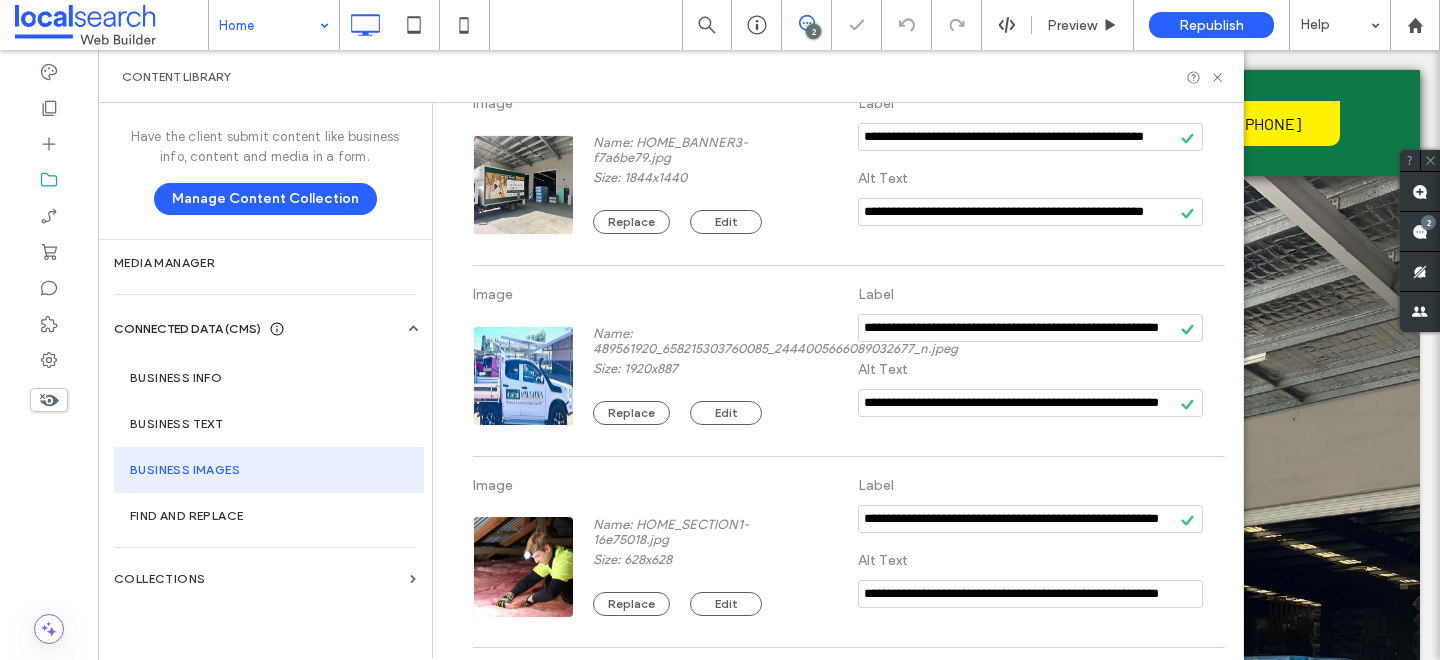 type on "**********" 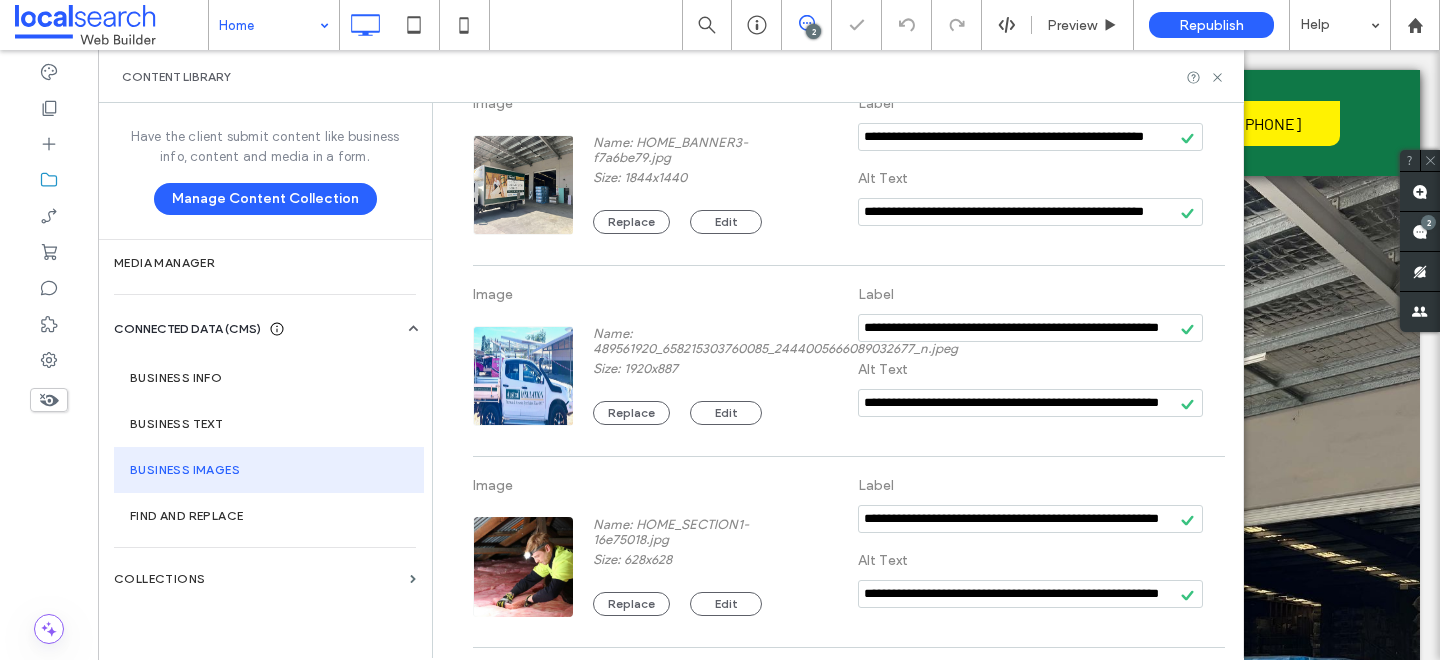 scroll, scrollTop: 0, scrollLeft: 0, axis: both 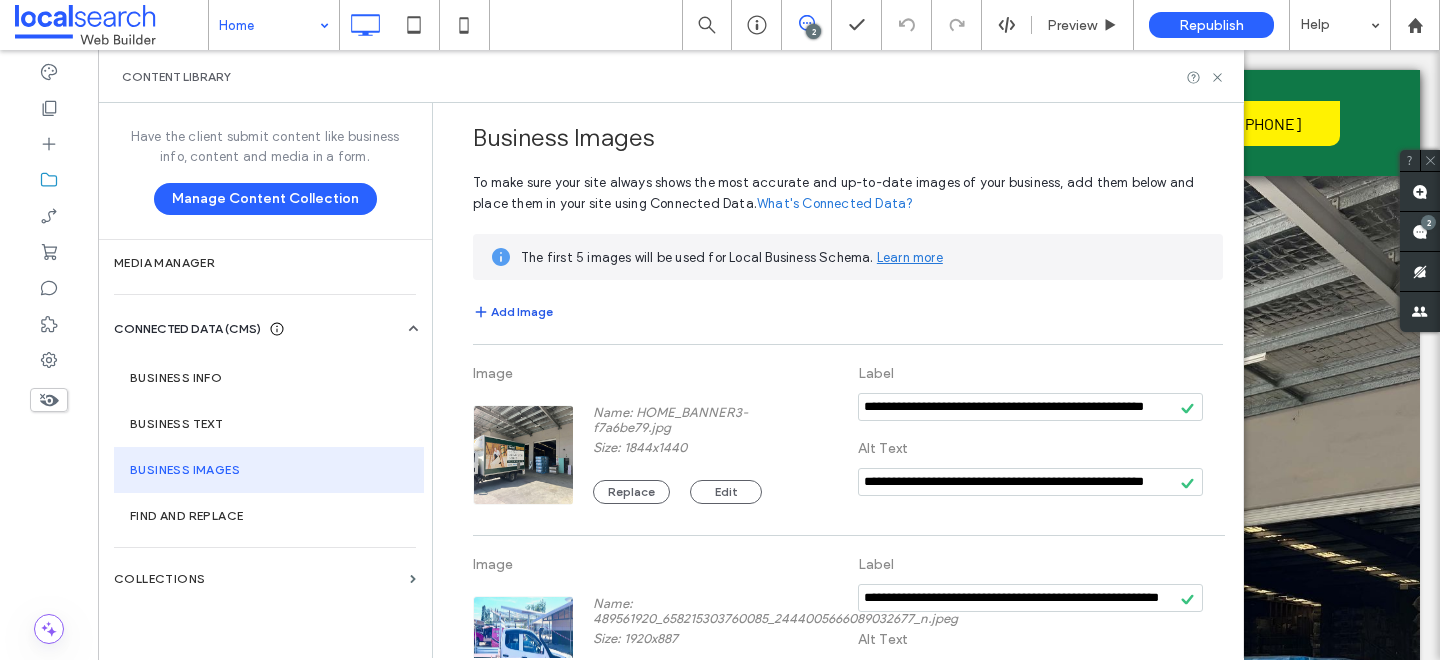click on "Add Image" at bounding box center (513, 312) 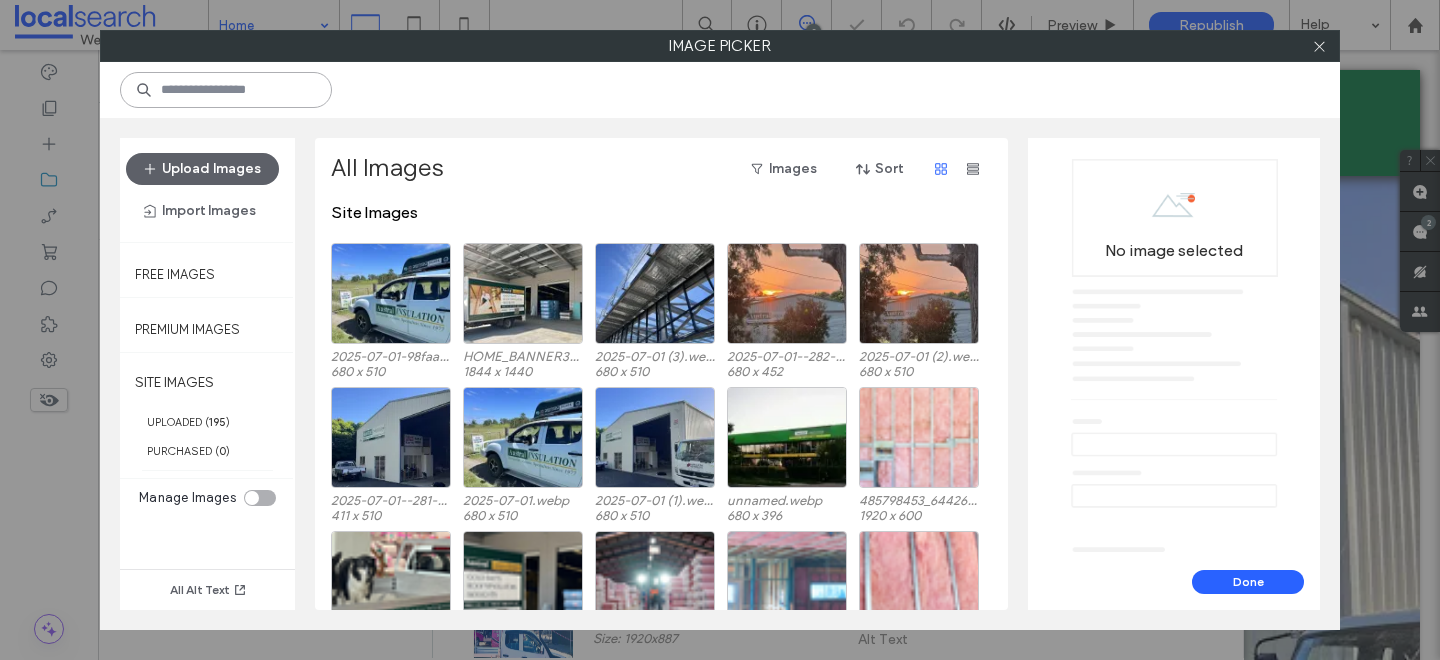 click at bounding box center [226, 90] 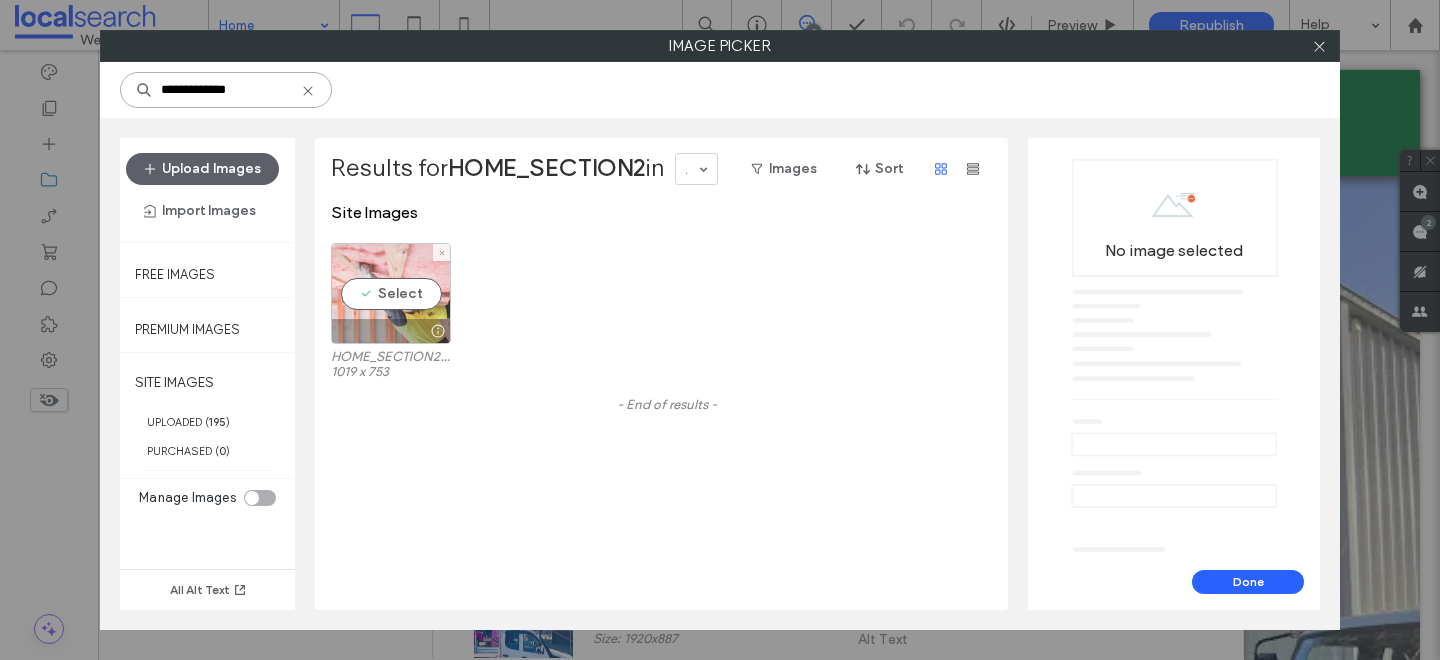 type on "**********" 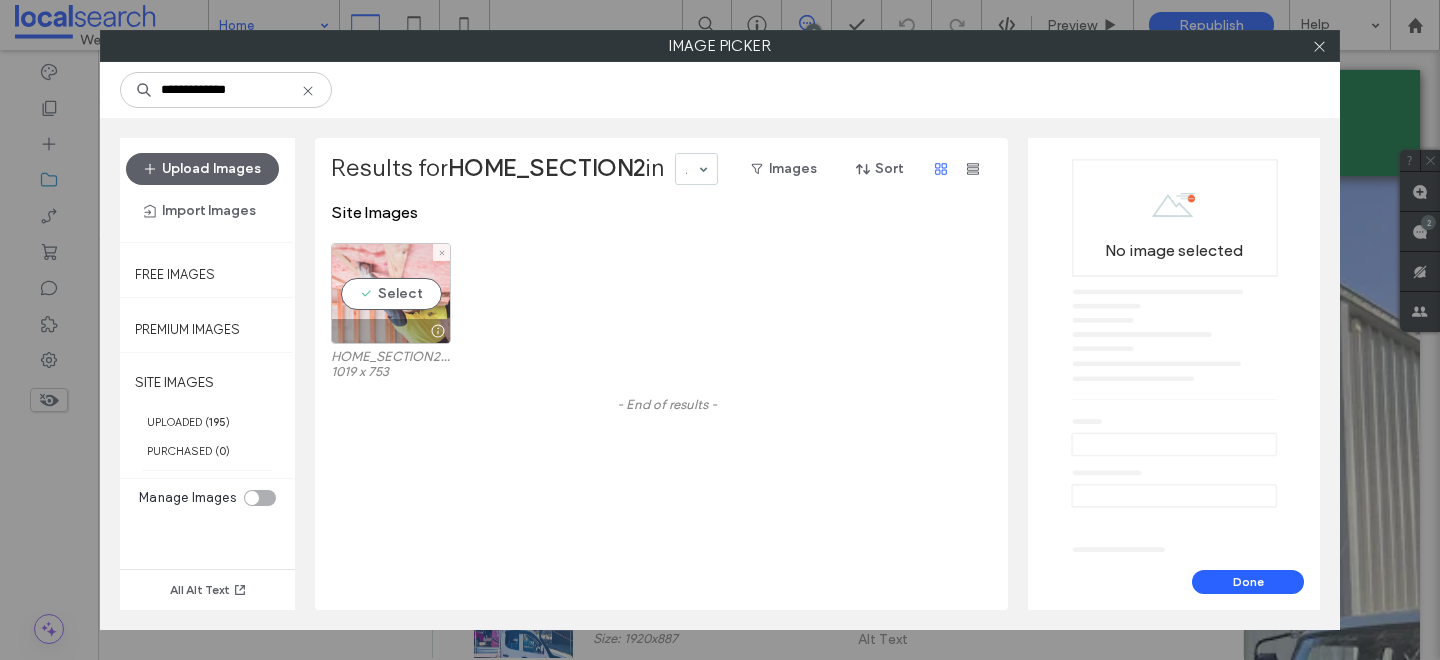click on "Select" at bounding box center [391, 293] 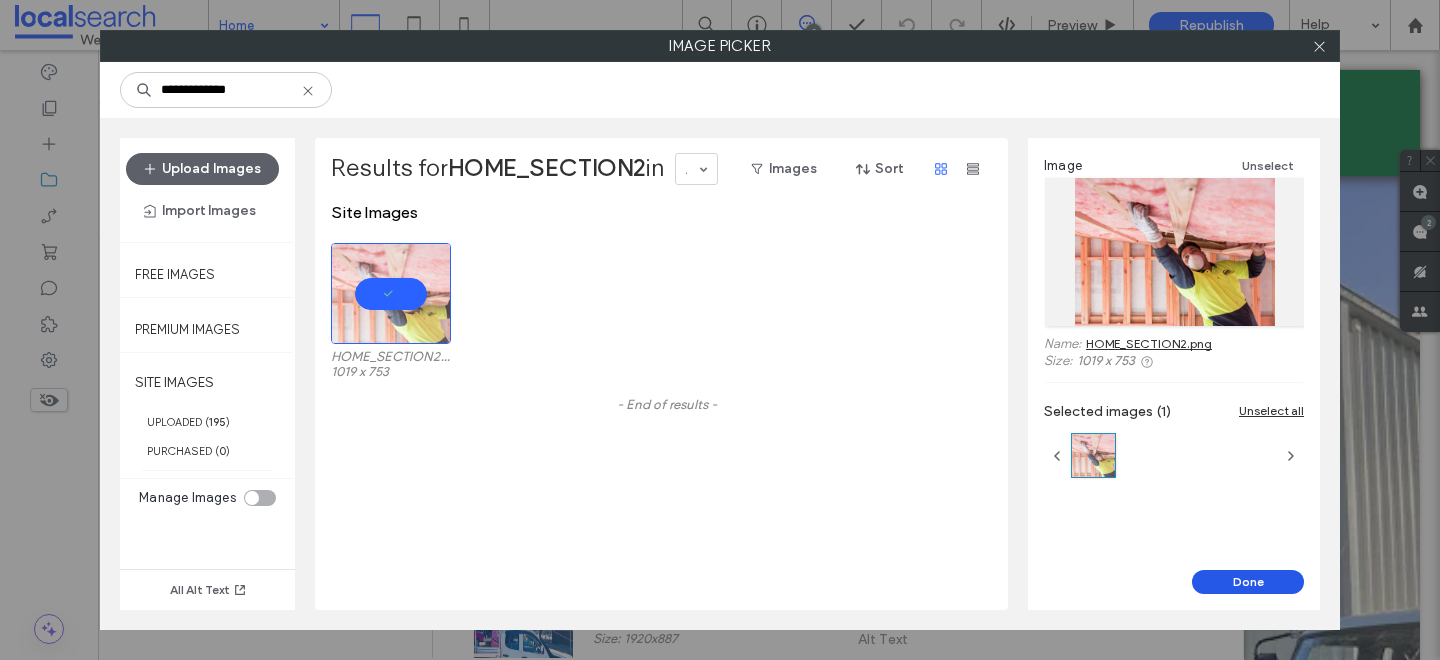 click on "Done" at bounding box center [1248, 582] 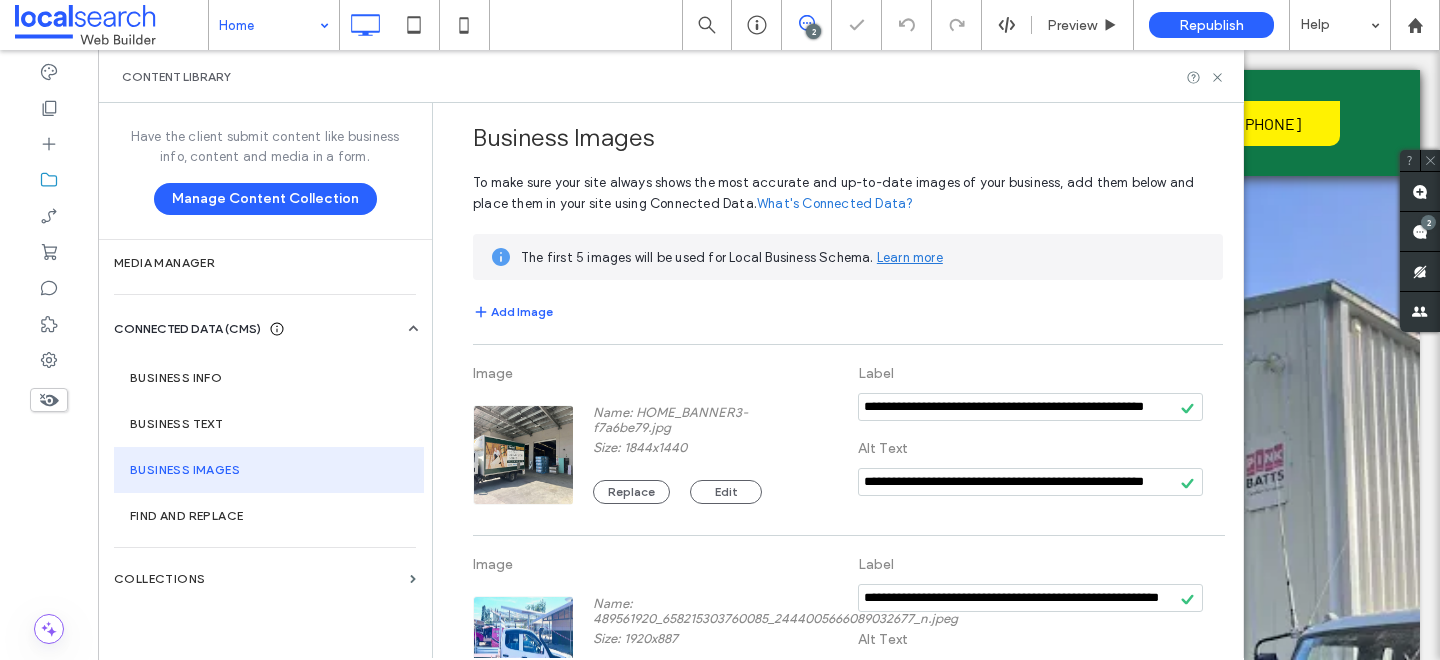 scroll, scrollTop: 505, scrollLeft: 0, axis: vertical 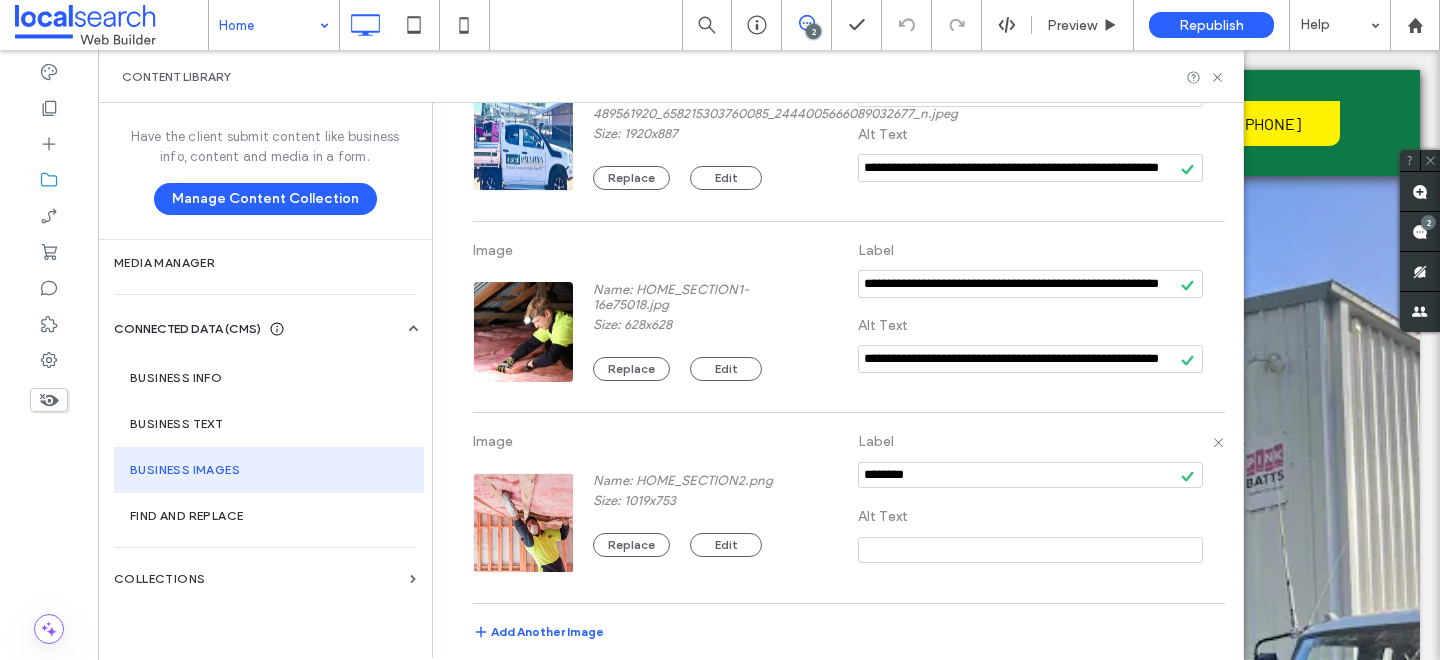 drag, startPoint x: 934, startPoint y: 478, endPoint x: 809, endPoint y: 475, distance: 125.035995 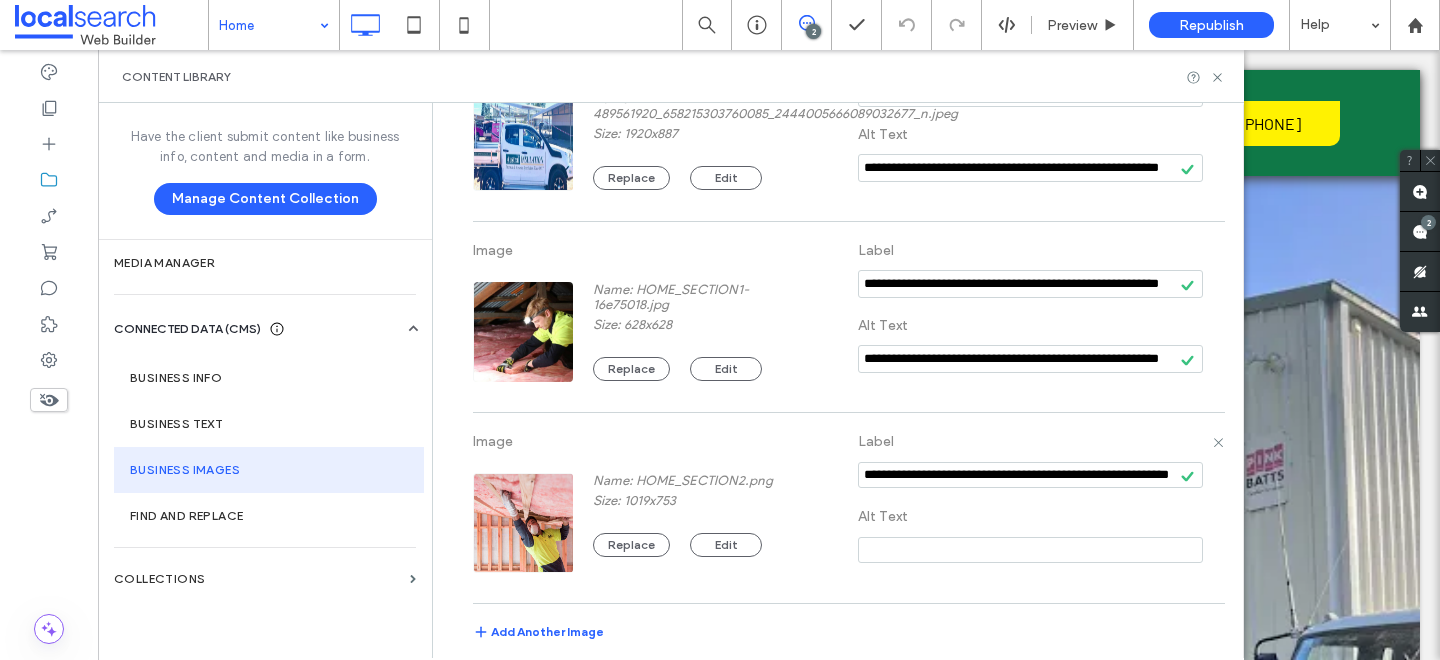 scroll, scrollTop: 0, scrollLeft: 50, axis: horizontal 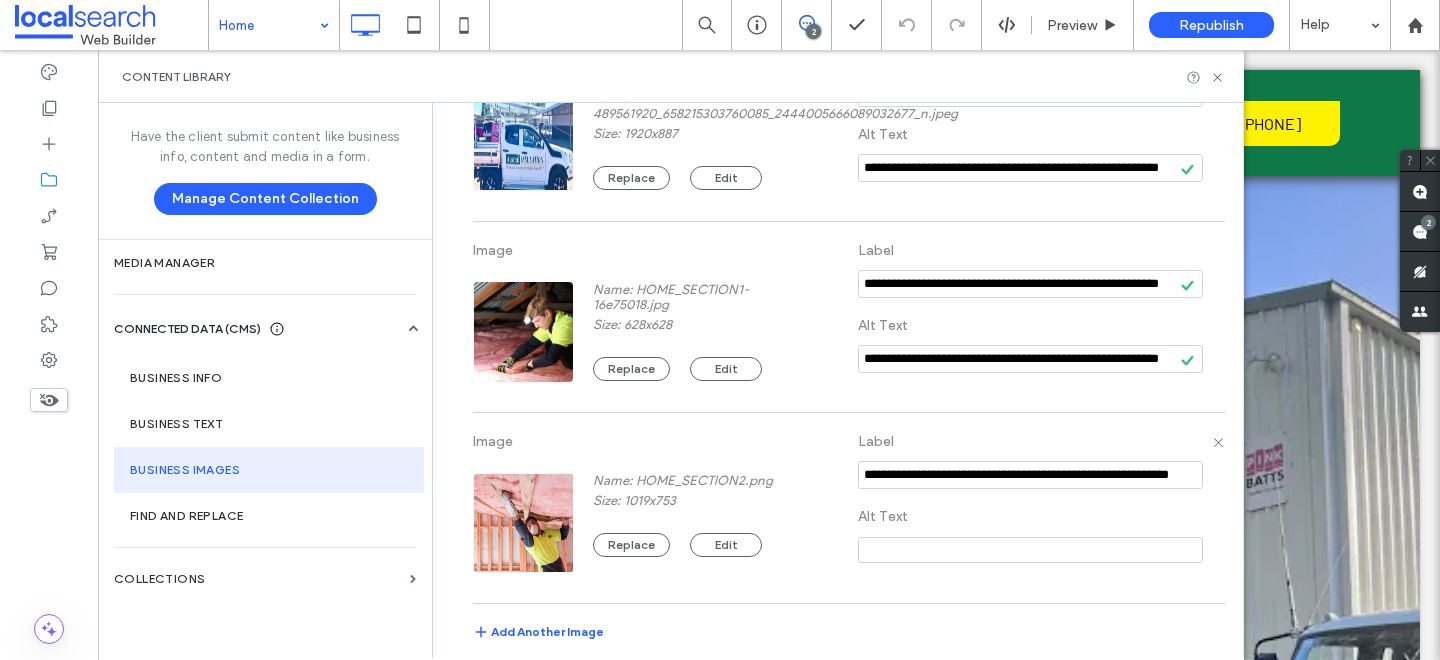 type on "**********" 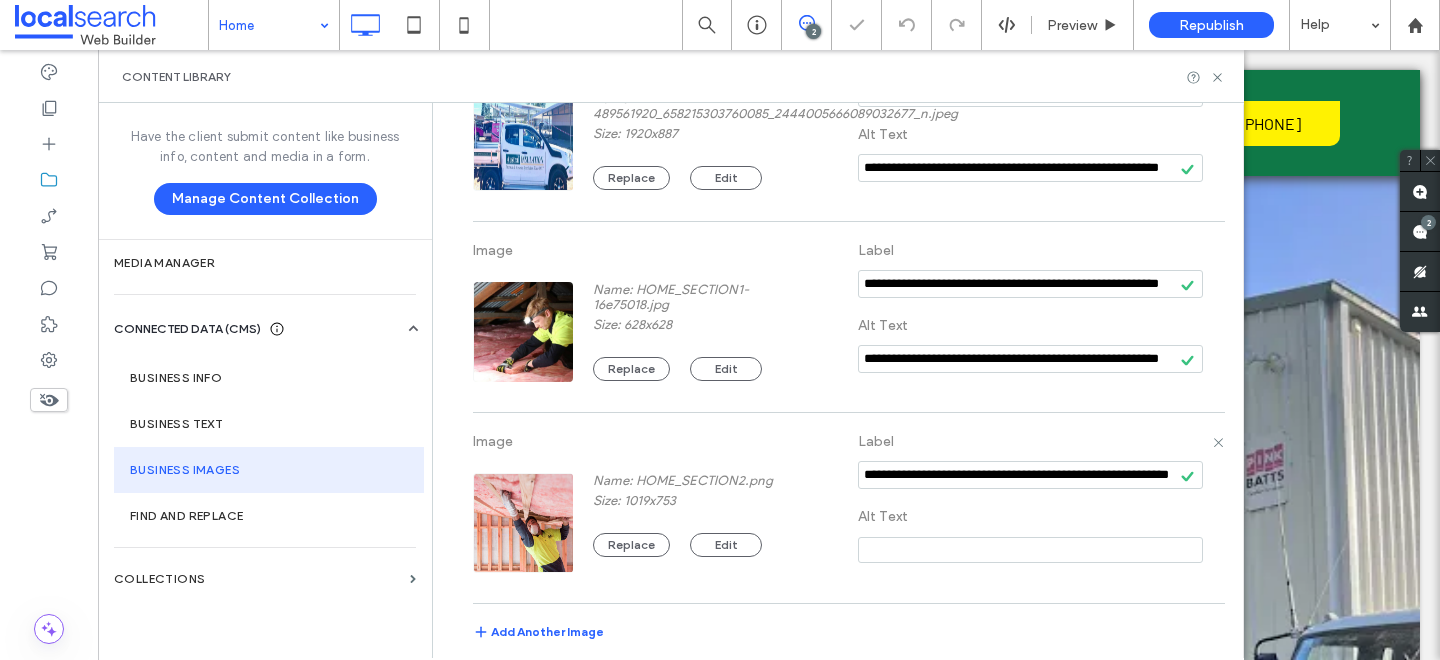 paste on "**********" 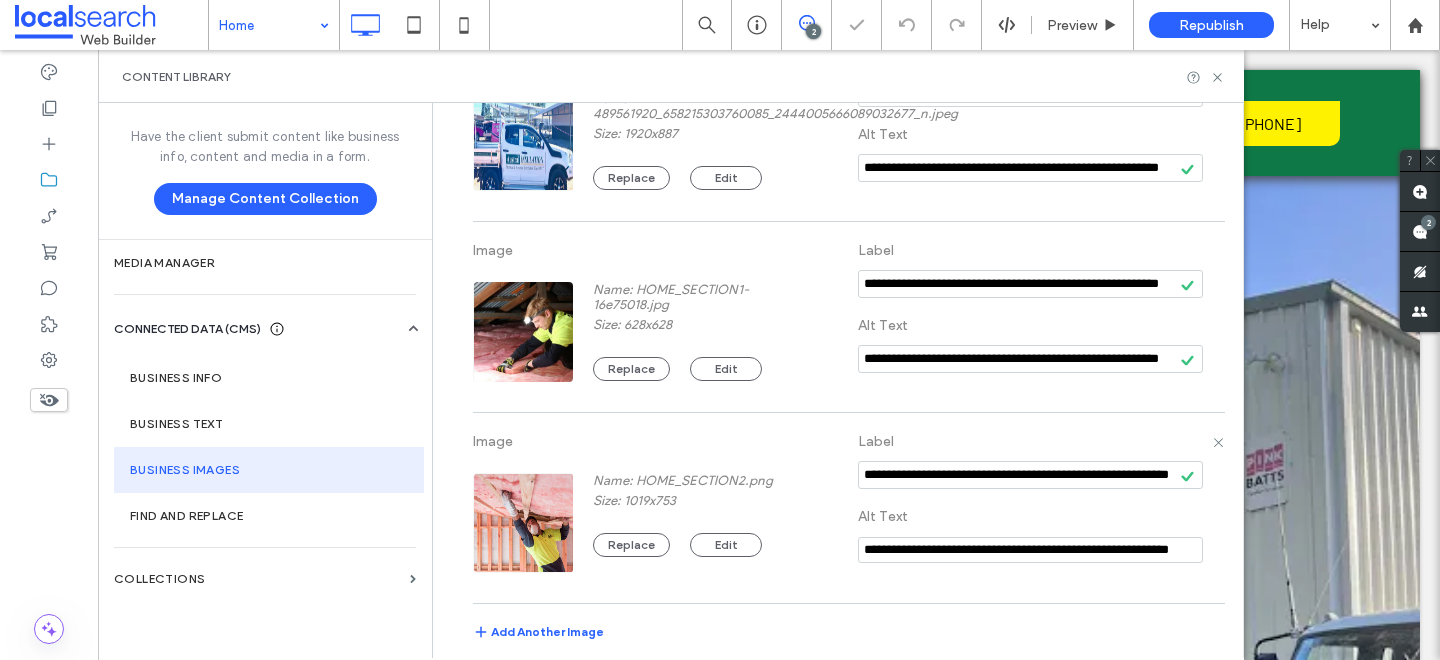 scroll, scrollTop: 0, scrollLeft: 50, axis: horizontal 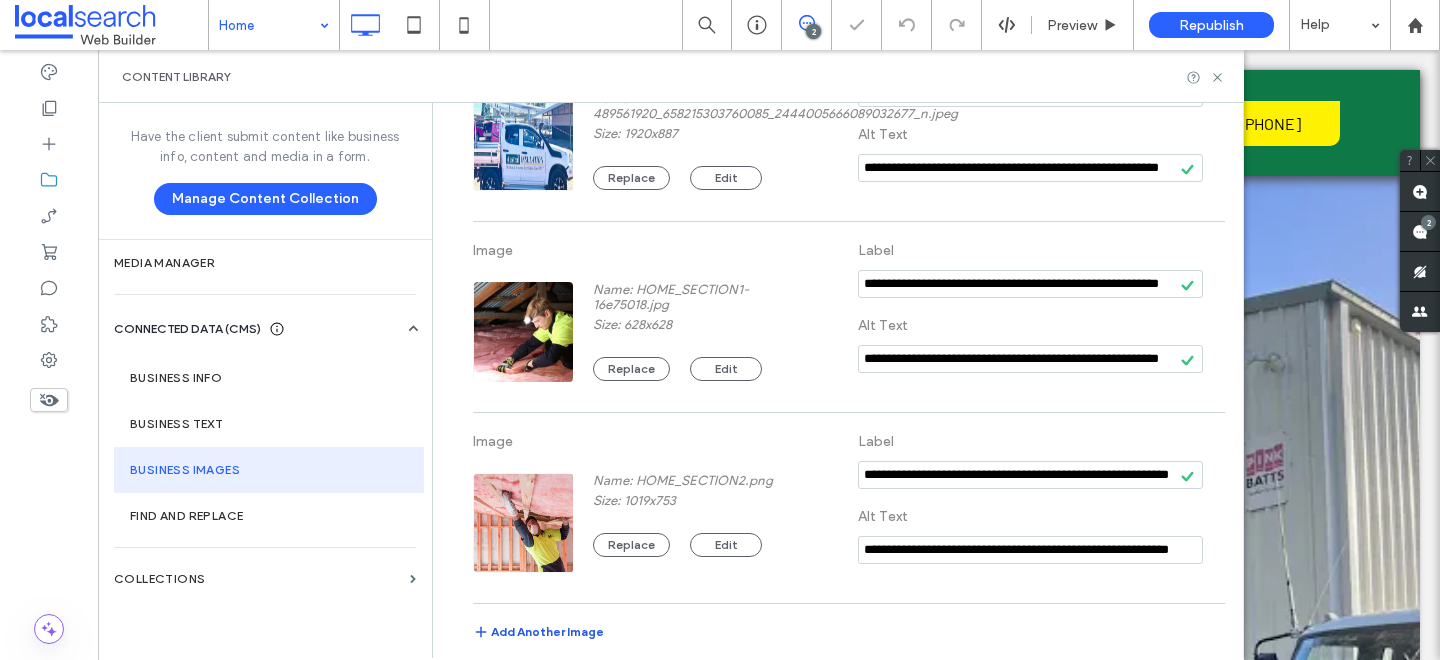 type on "**********" 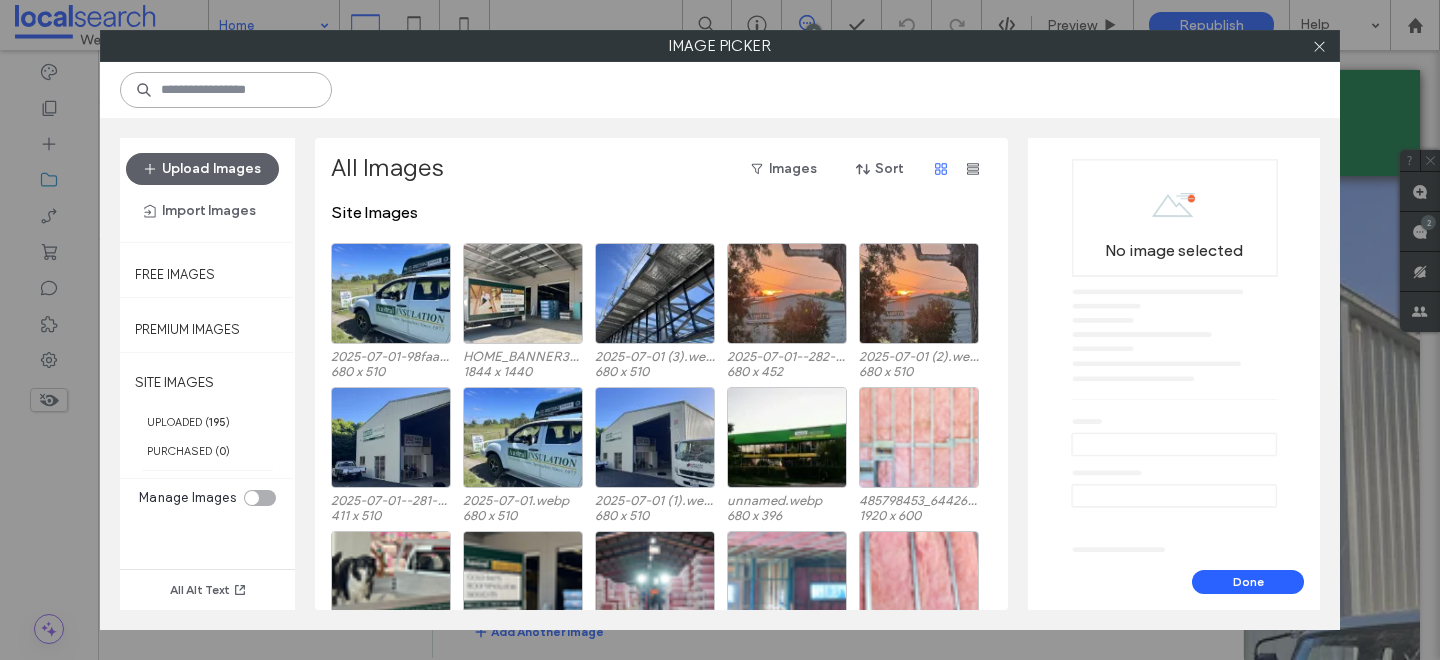 click at bounding box center (226, 90) 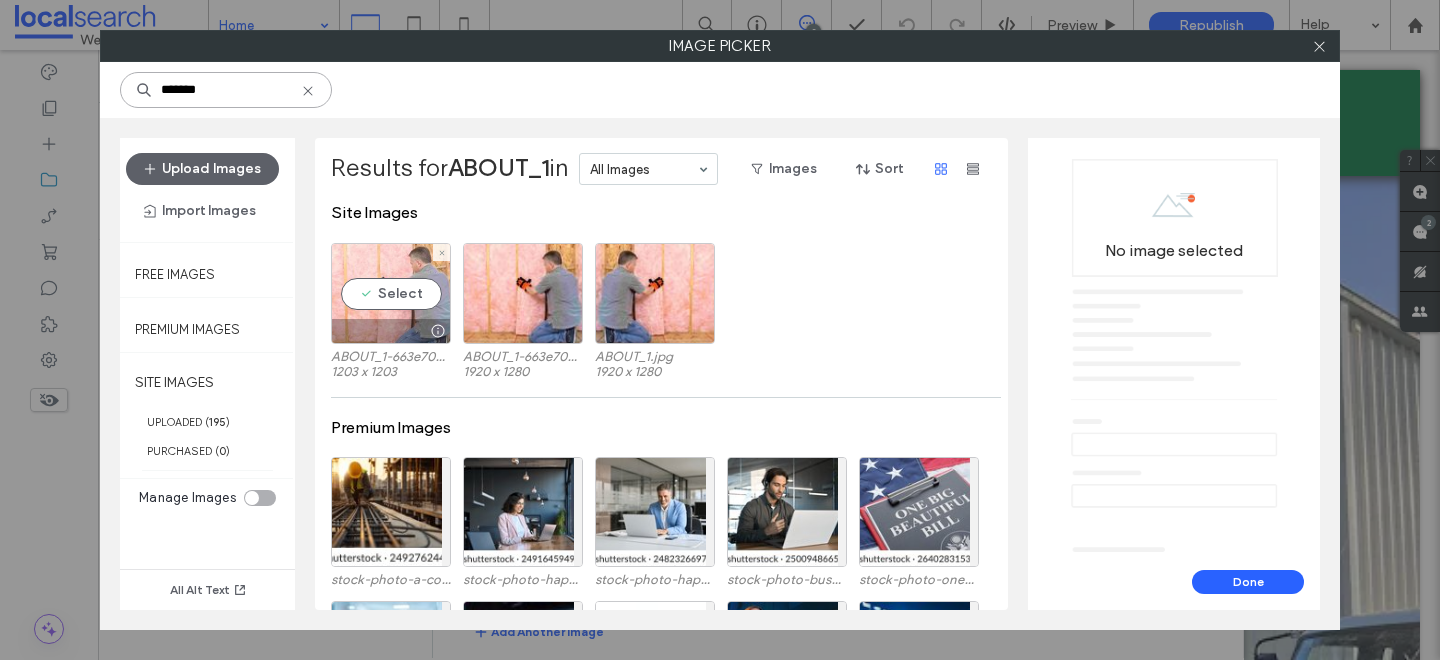 type on "*******" 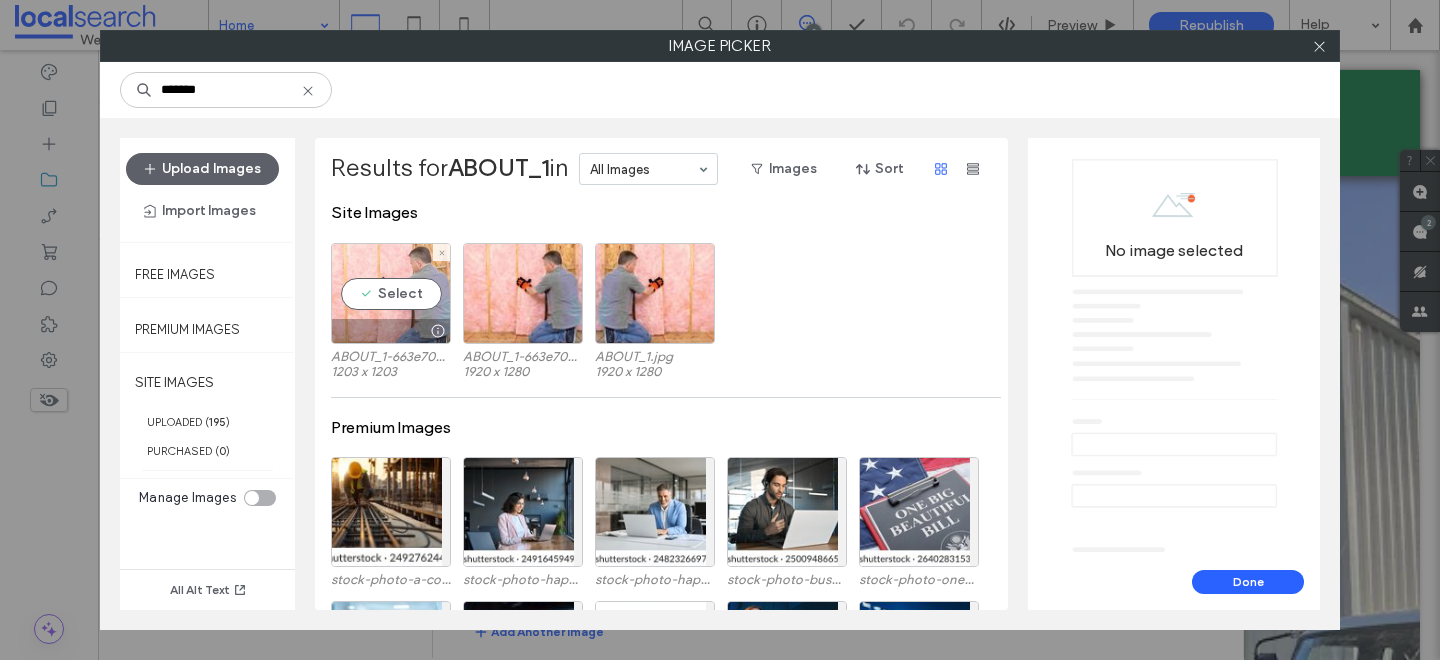 click on "Select" at bounding box center [391, 293] 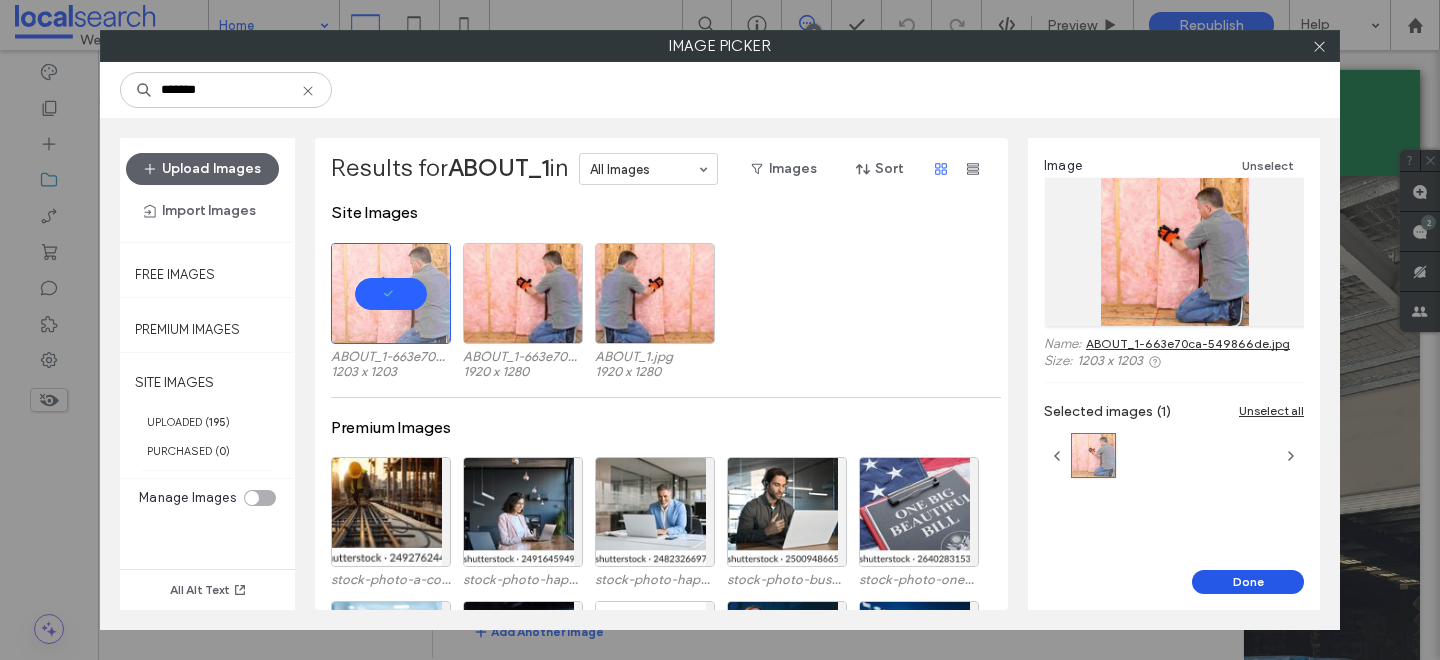 click on "Done" at bounding box center [1248, 582] 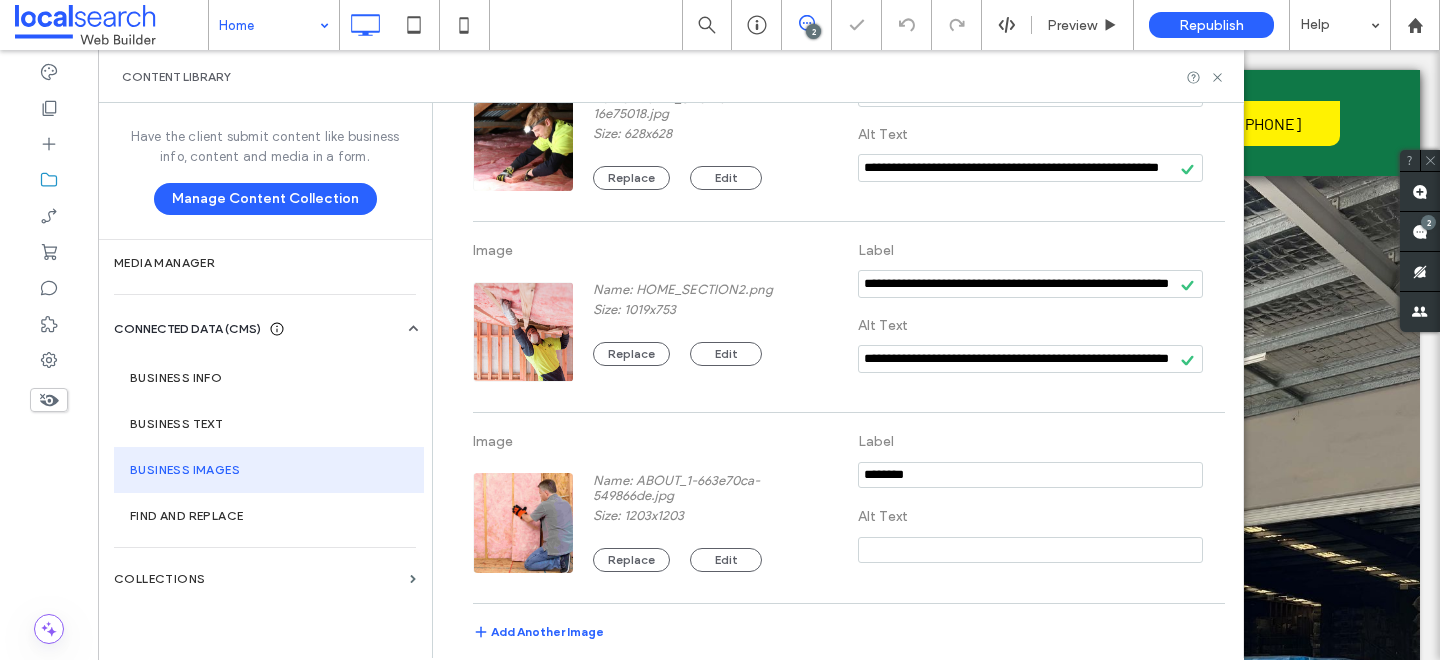scroll, scrollTop: 695, scrollLeft: 0, axis: vertical 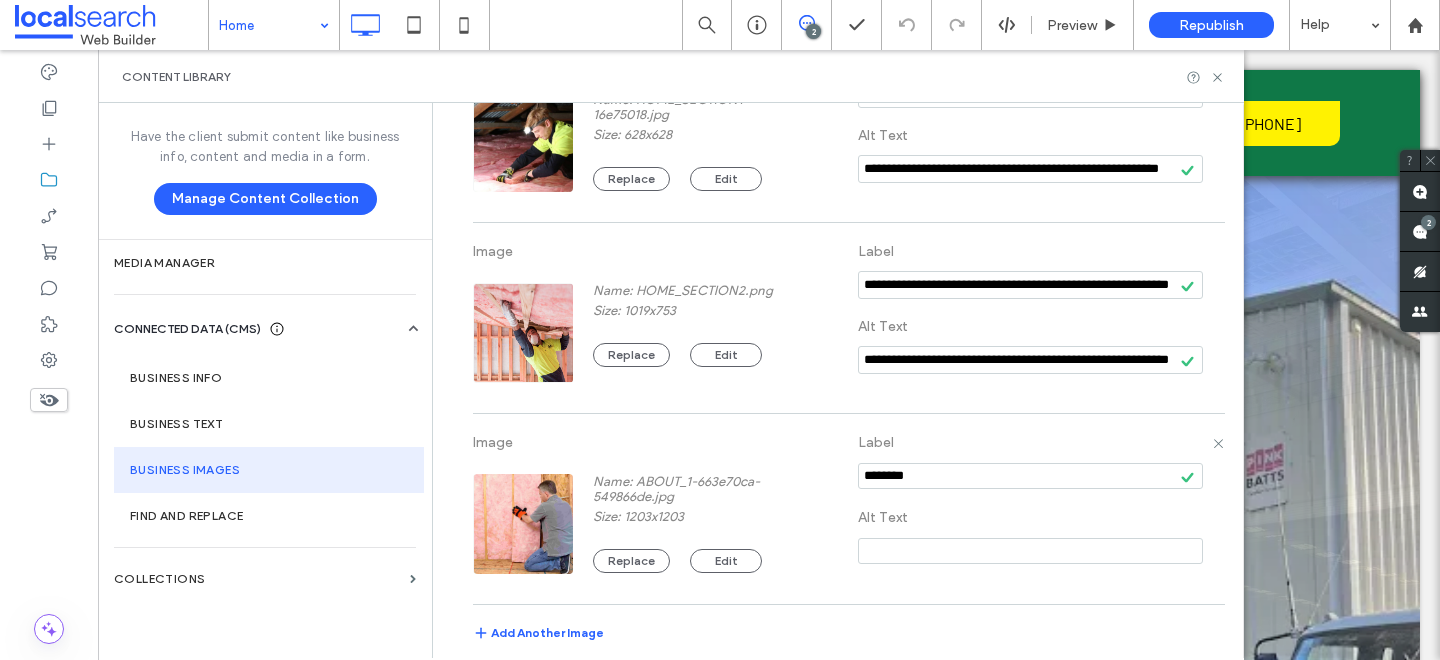 drag, startPoint x: 935, startPoint y: 469, endPoint x: 828, endPoint y: 468, distance: 107.00467 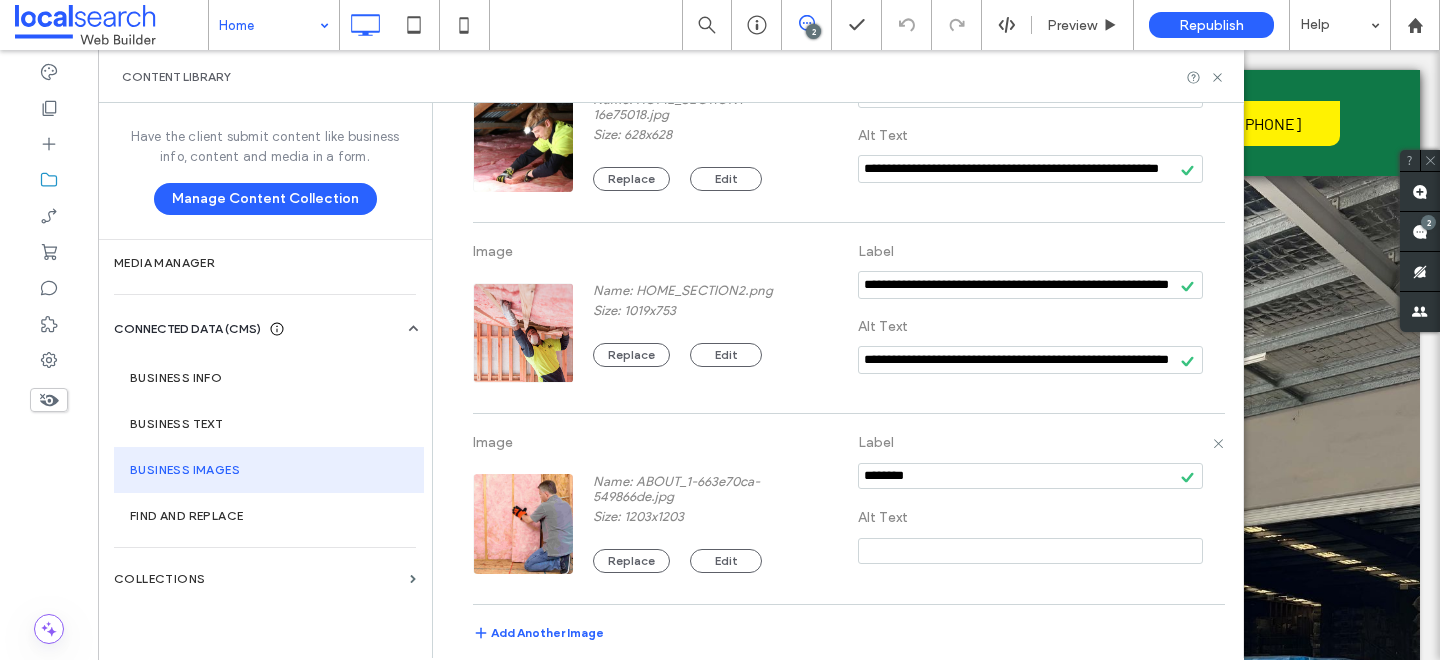 paste on "**********" 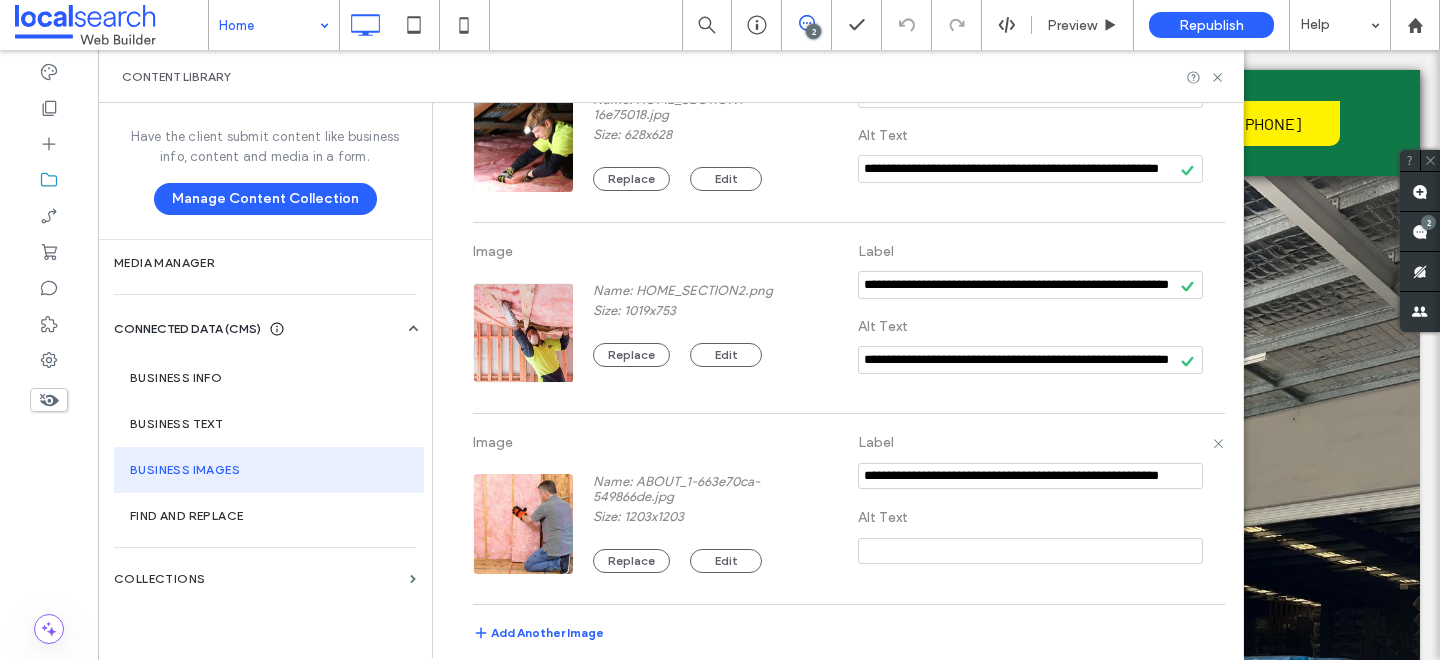 scroll, scrollTop: 0, scrollLeft: 37, axis: horizontal 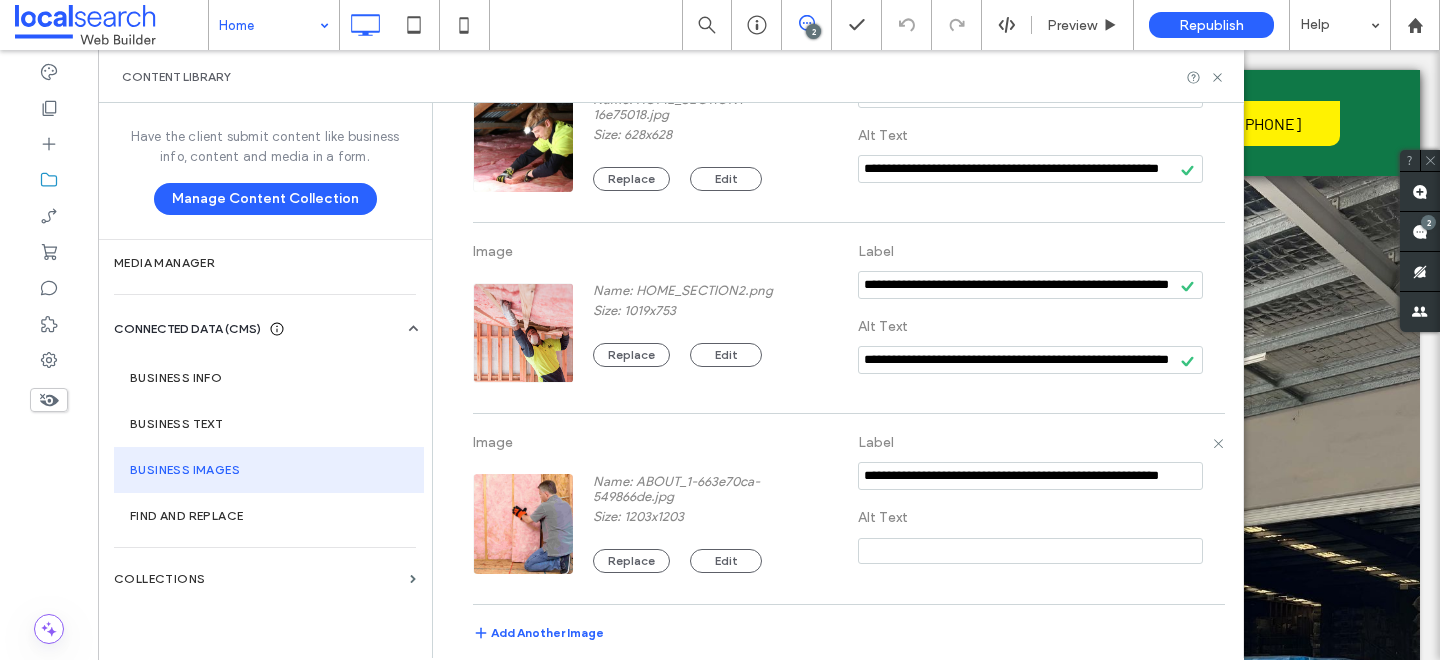 type on "**********" 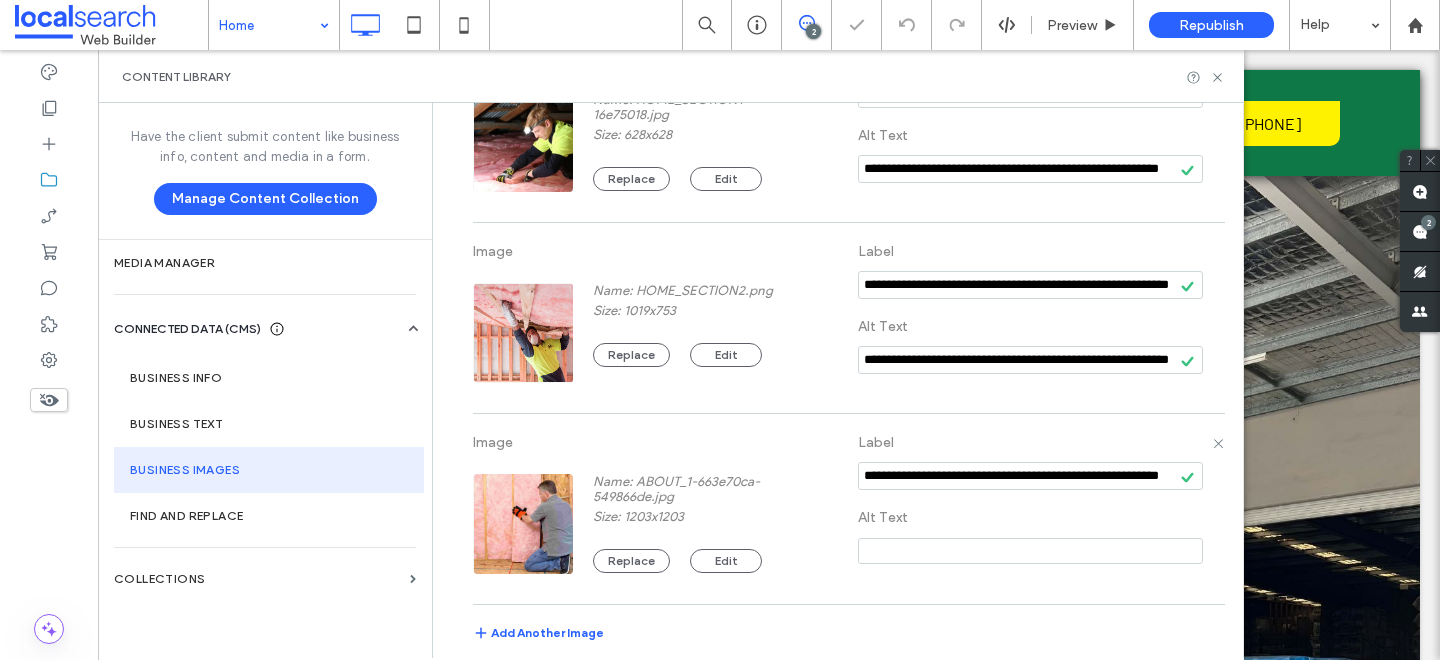 paste on "**********" 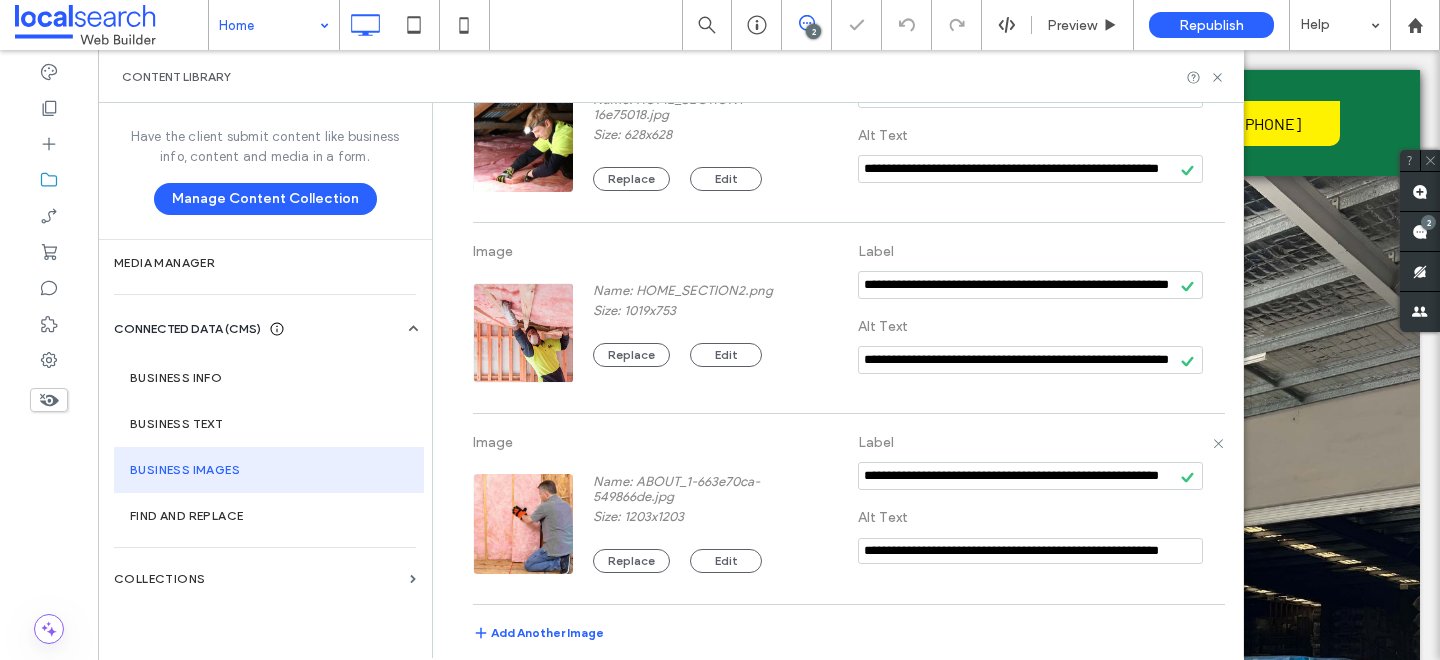 scroll, scrollTop: 0, scrollLeft: 37, axis: horizontal 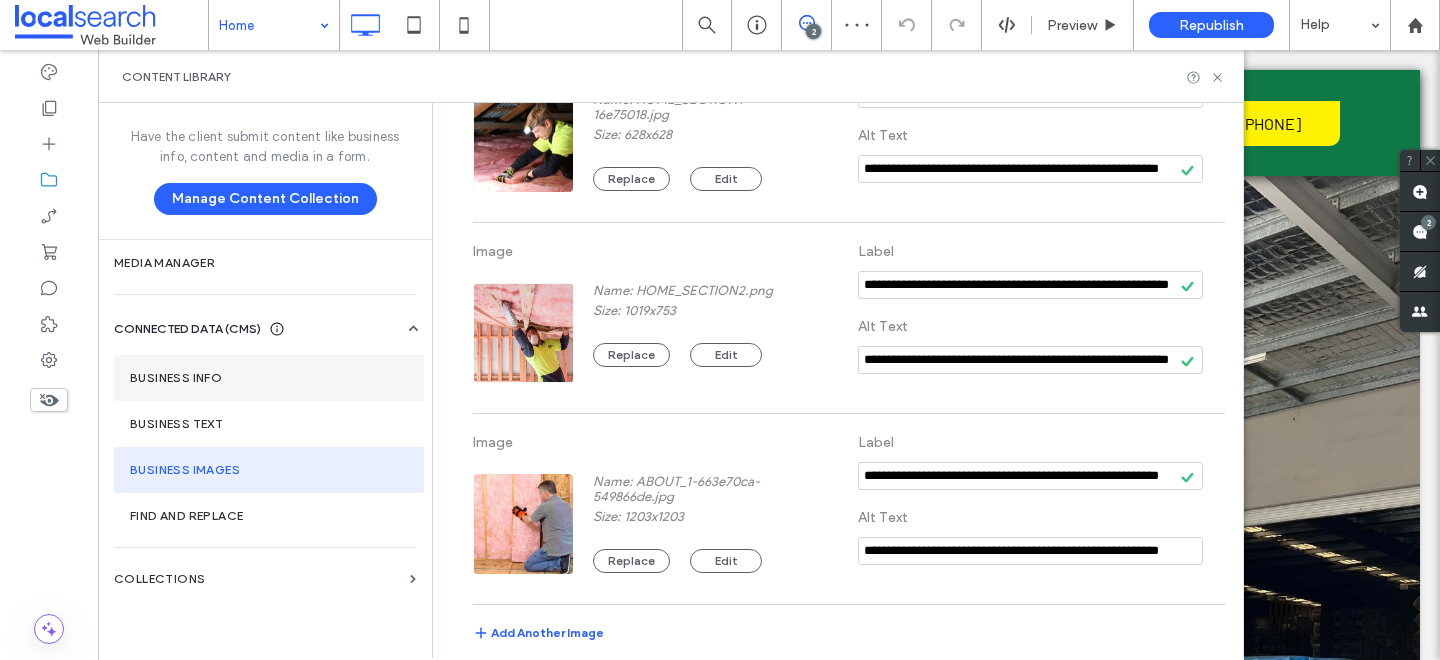 type on "**********" 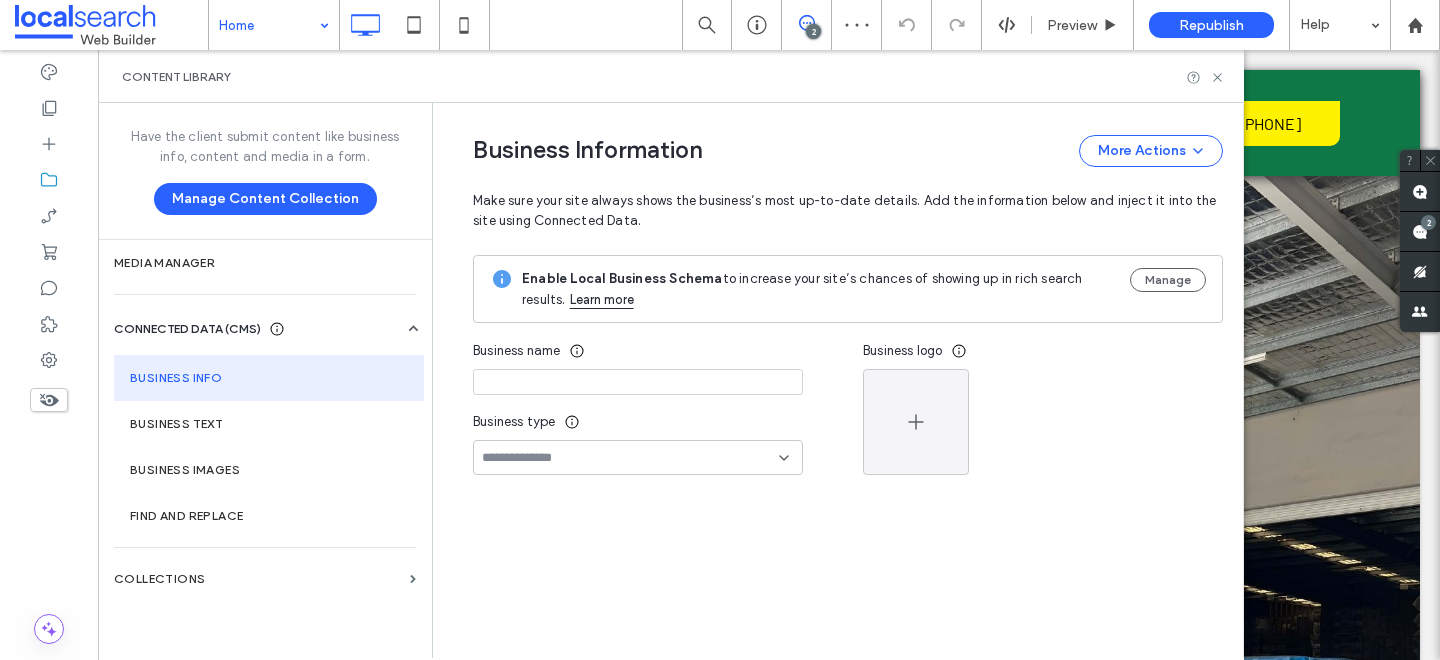 type on "**********" 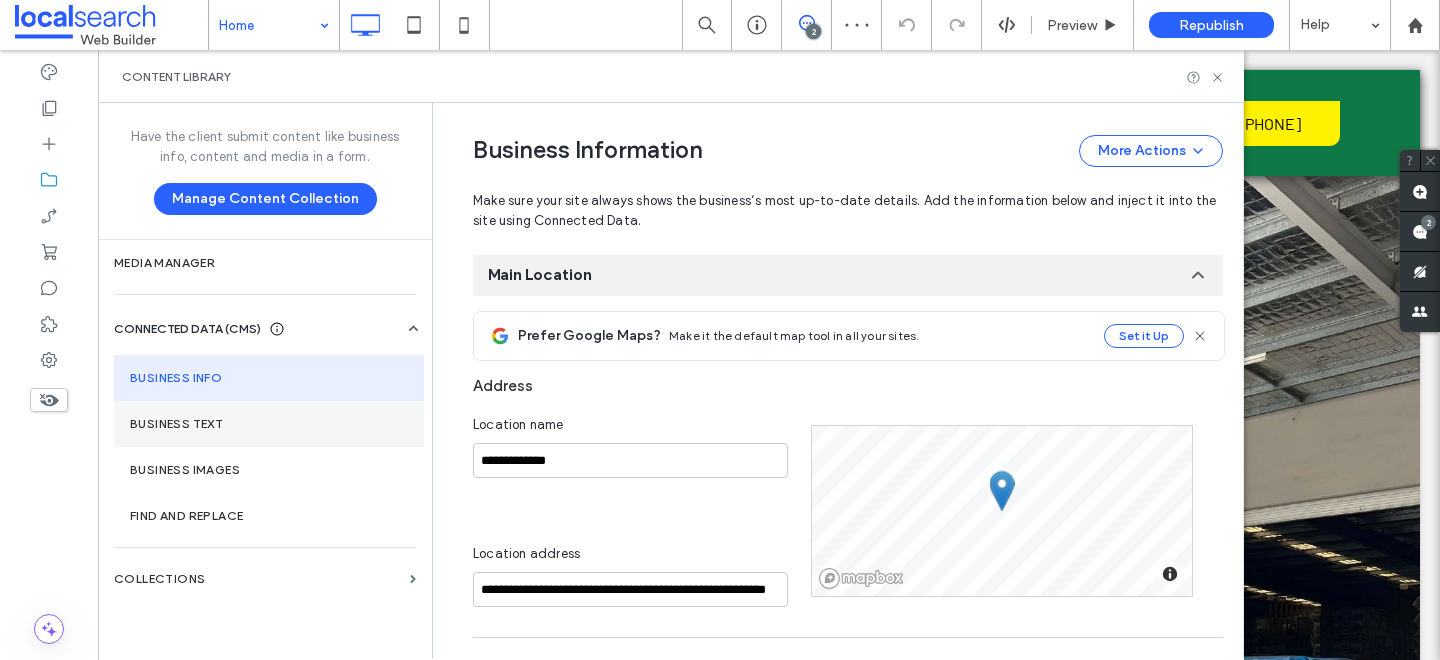 scroll, scrollTop: 330, scrollLeft: 0, axis: vertical 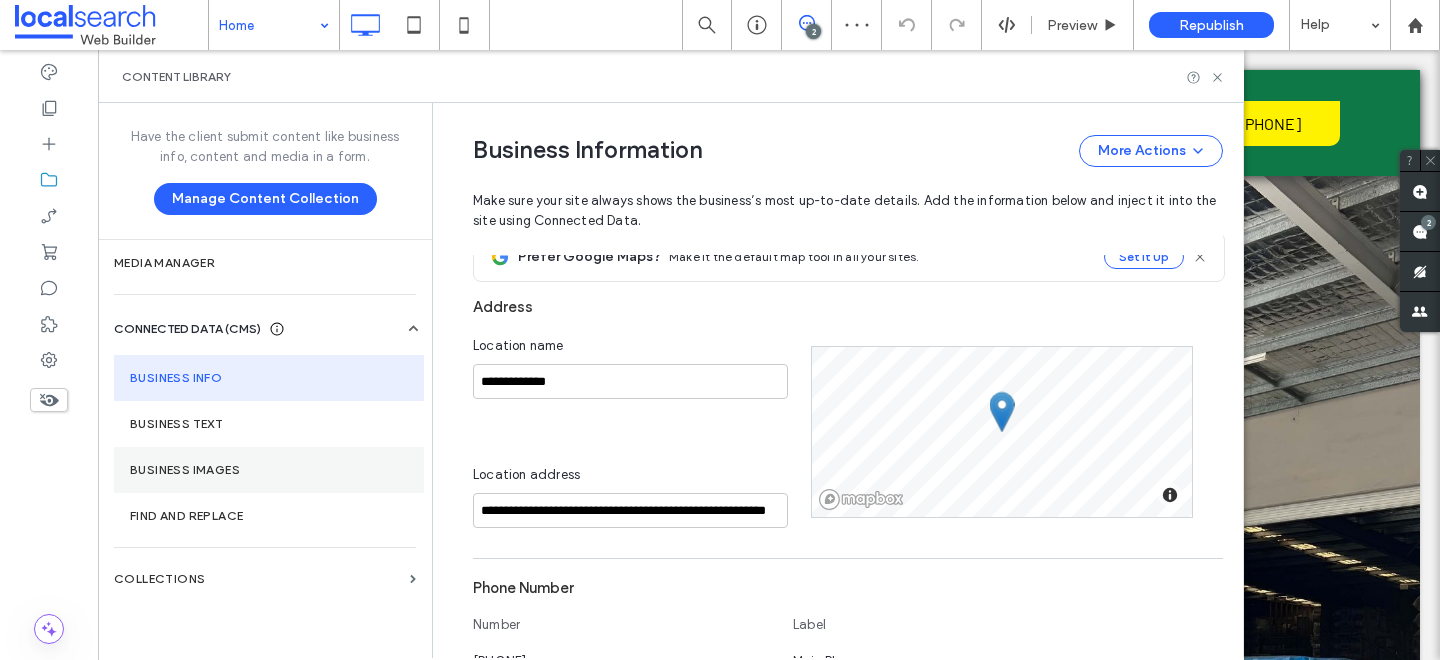 click on "Business Images" at bounding box center (269, 470) 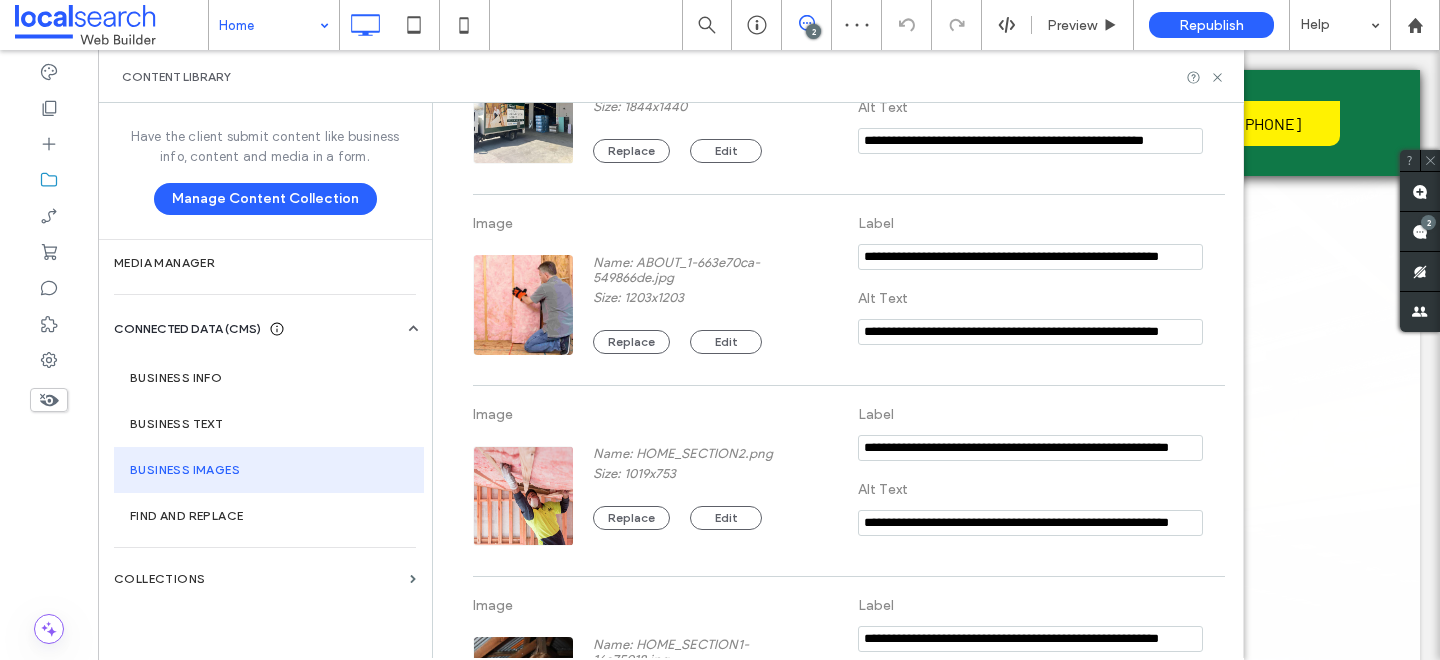 scroll, scrollTop: 0, scrollLeft: 0, axis: both 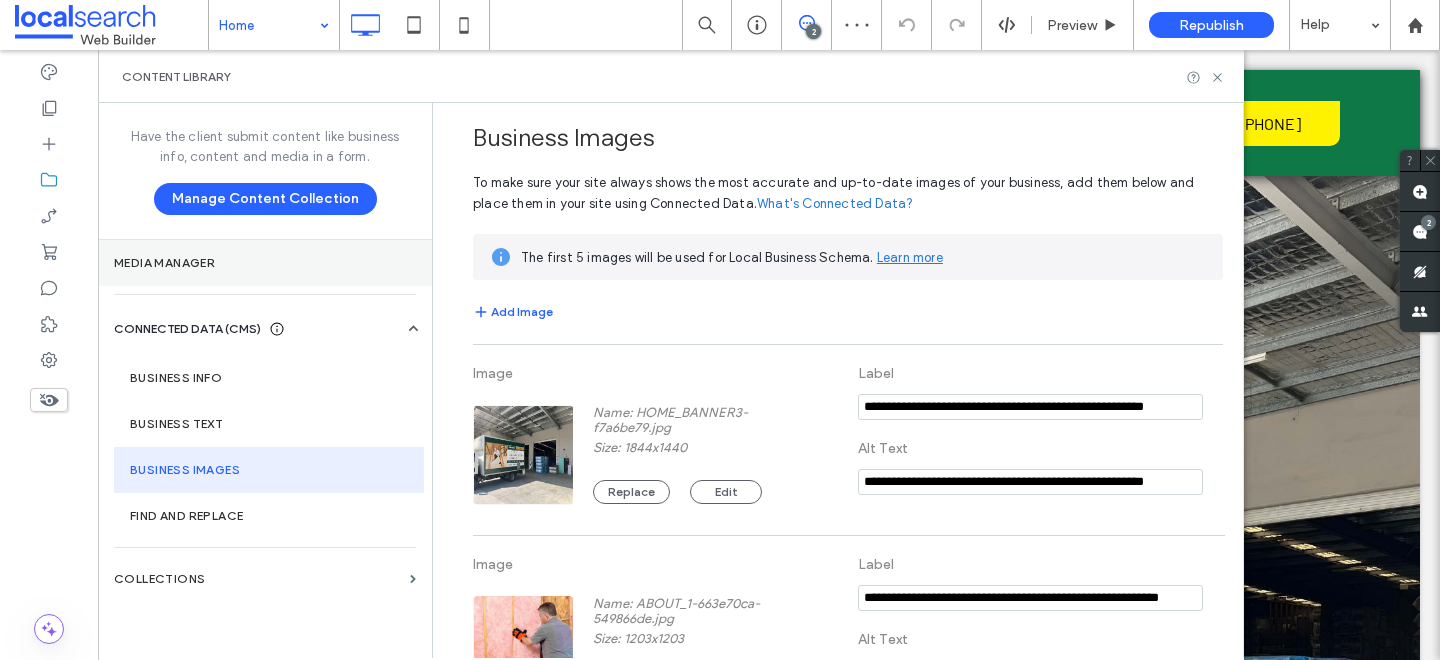 click on "Media Manager" at bounding box center [265, 263] 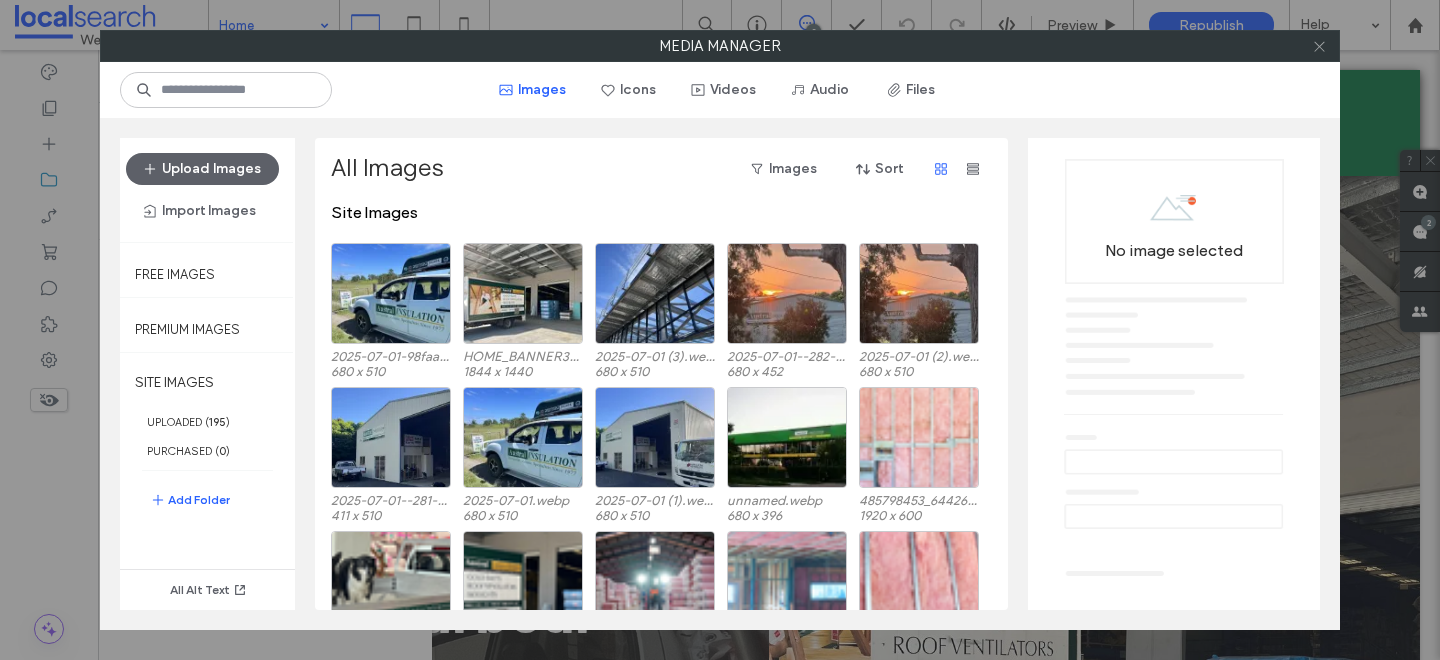 click 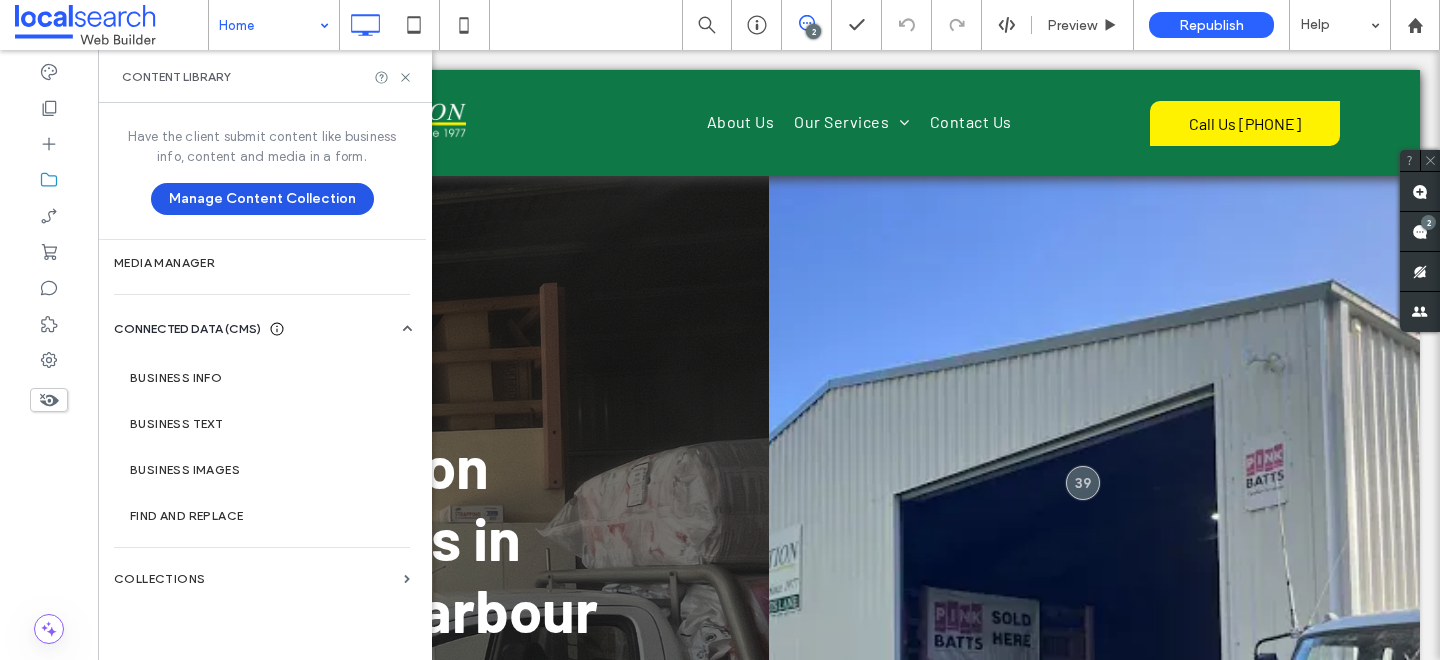 click on "Manage Content Collection" at bounding box center [262, 199] 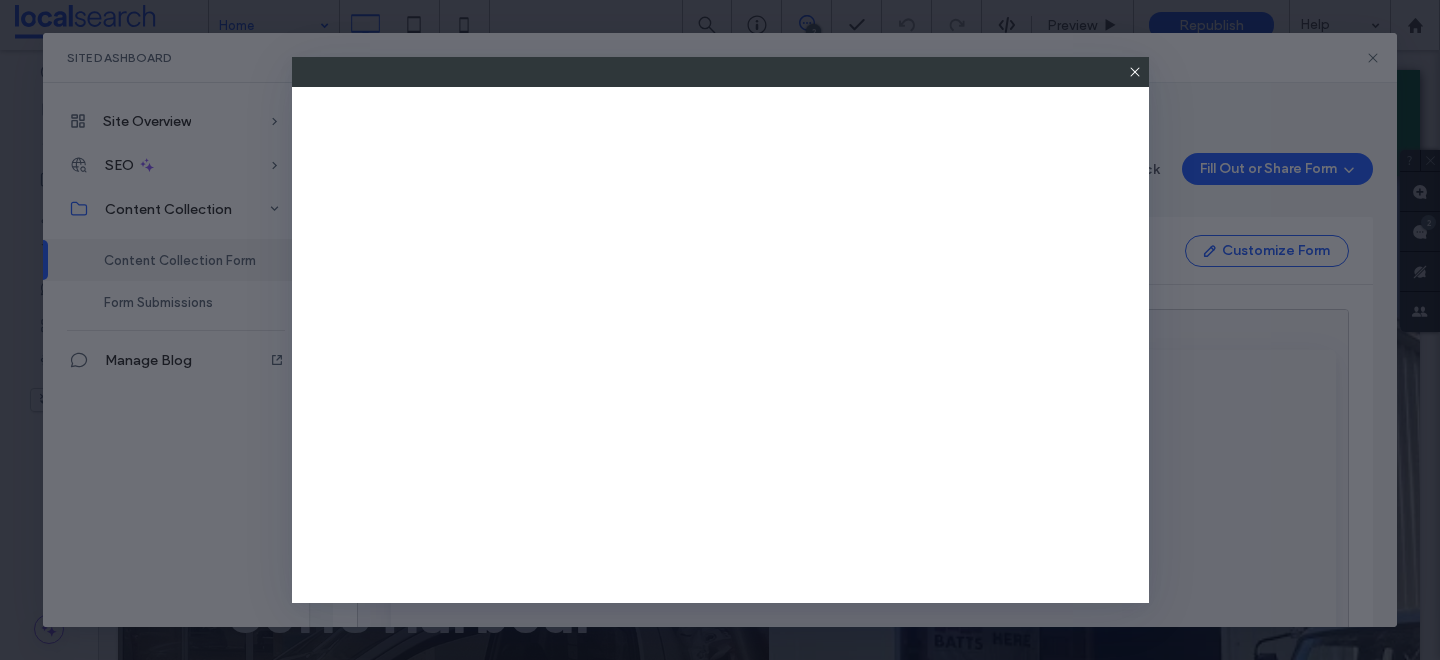 scroll, scrollTop: 0, scrollLeft: 0, axis: both 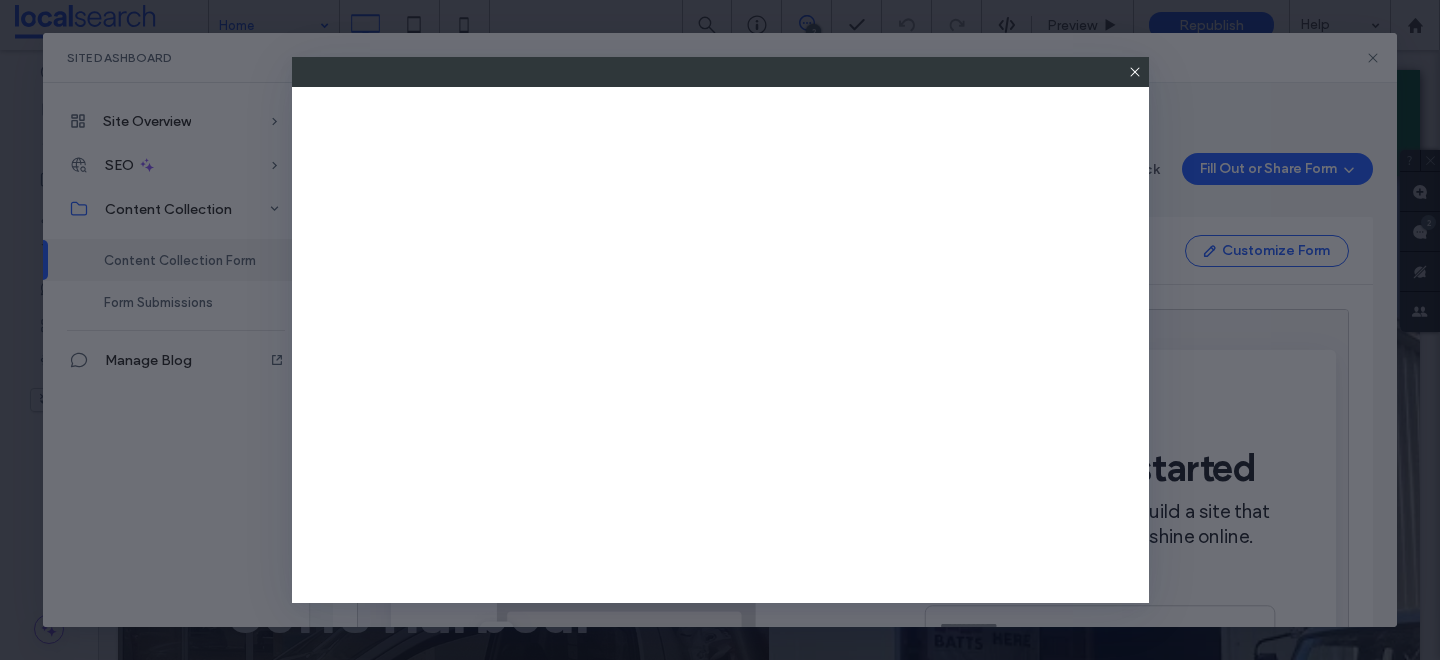 click 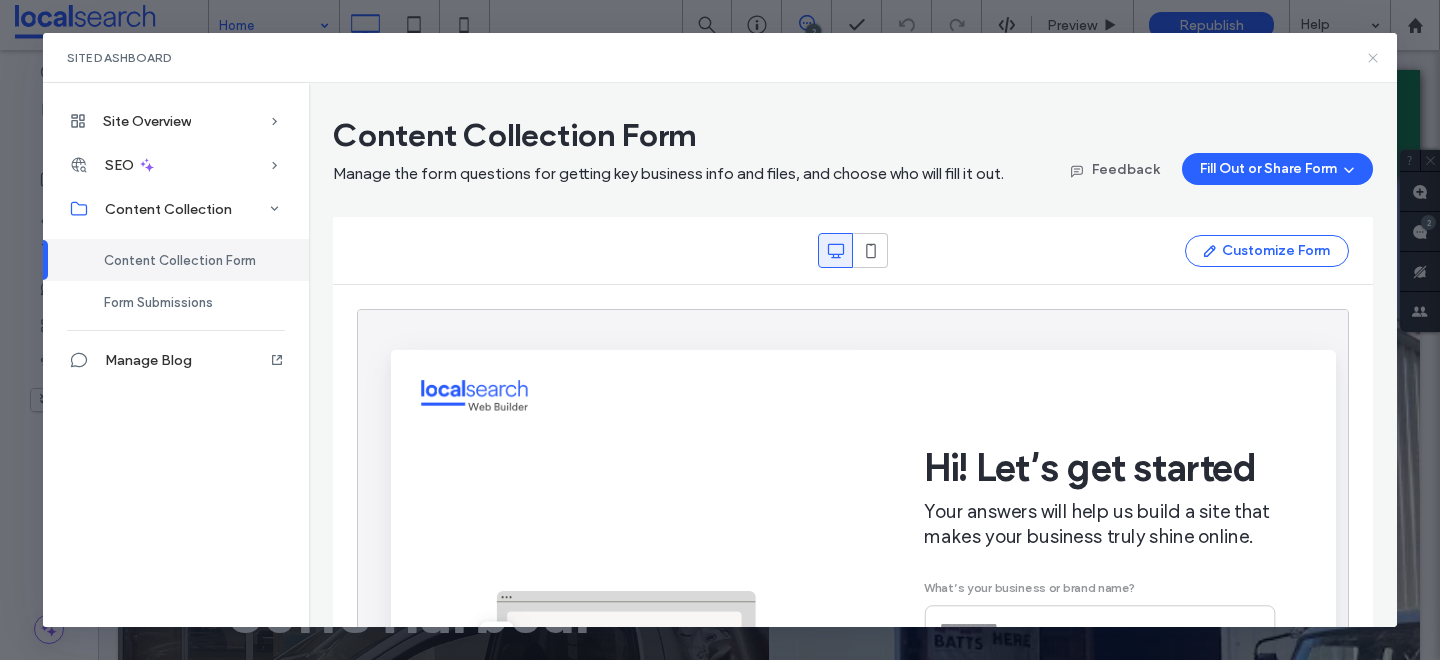 click 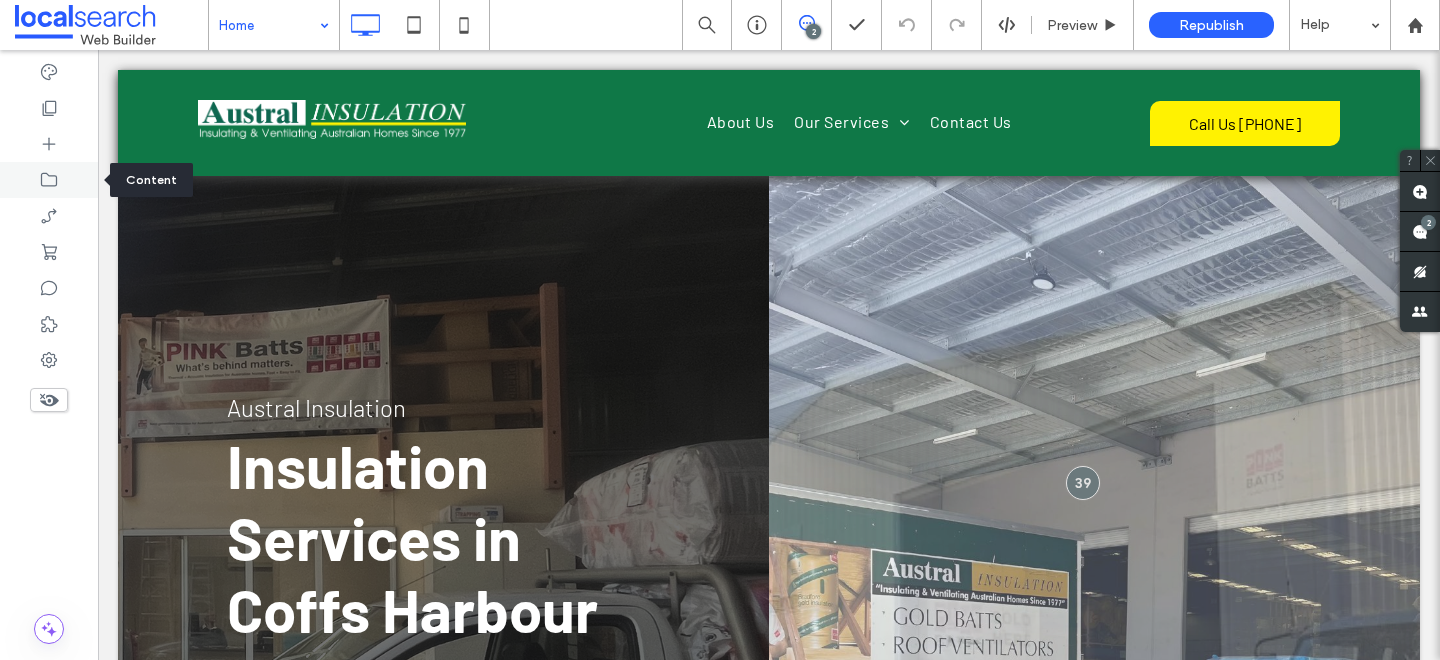 click at bounding box center [49, 180] 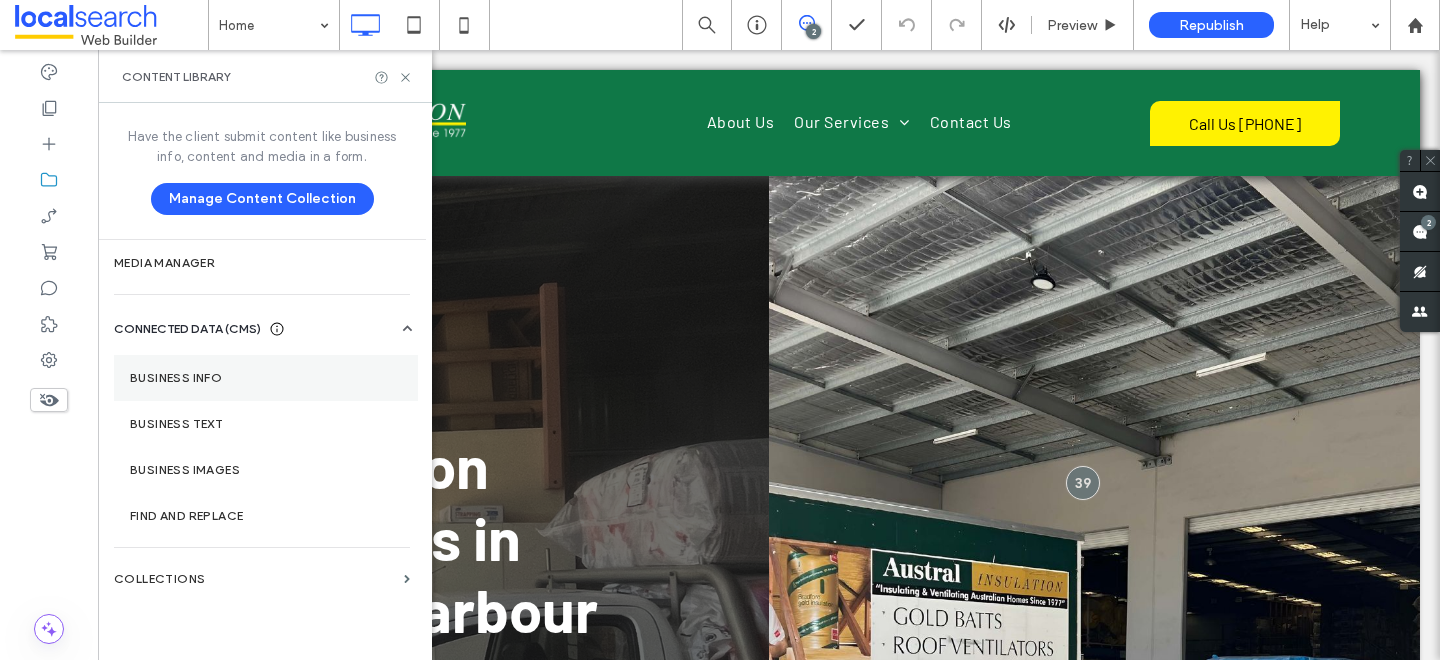 scroll, scrollTop: 0, scrollLeft: 0, axis: both 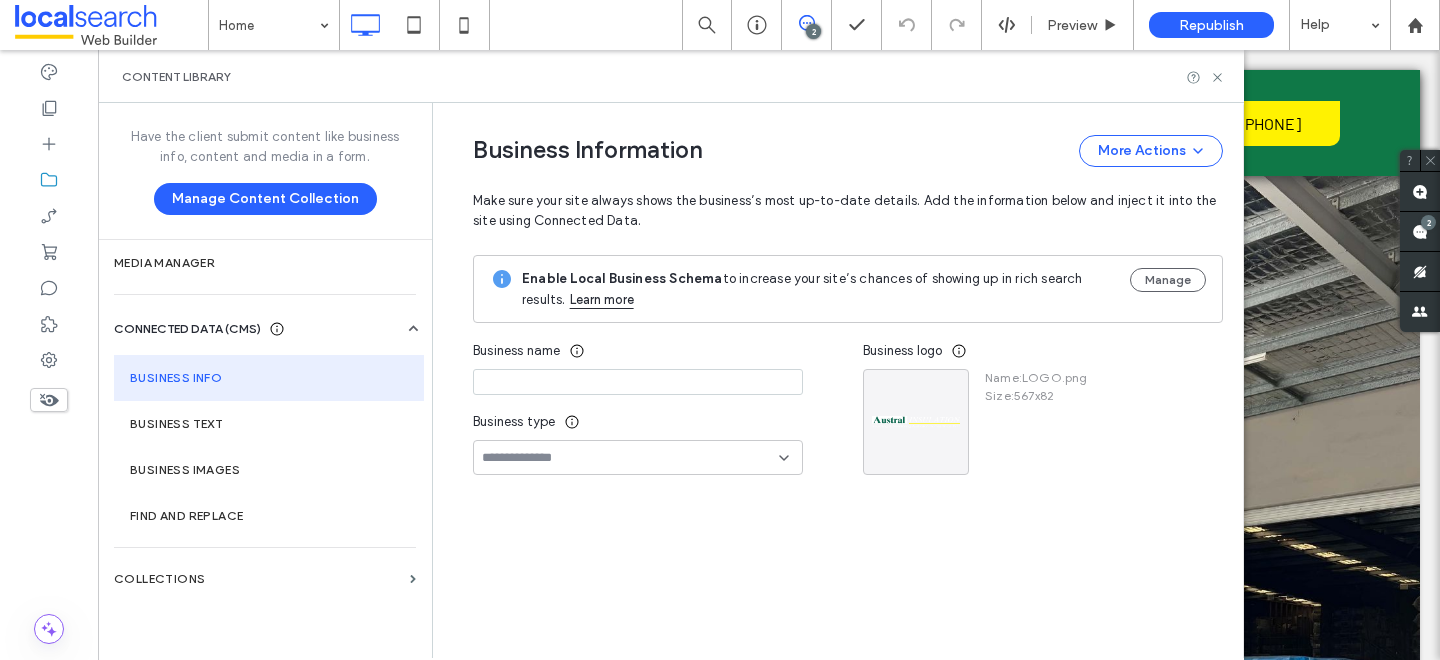 type on "**********" 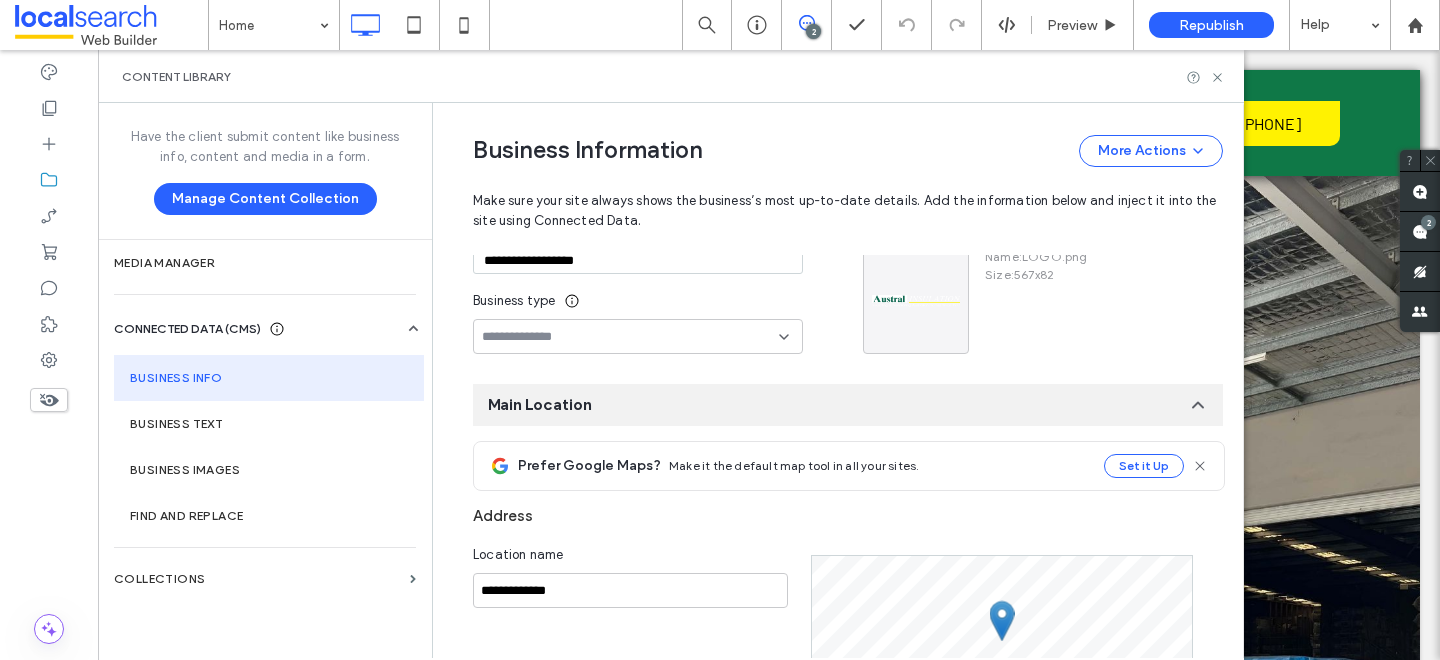 scroll, scrollTop: 0, scrollLeft: 0, axis: both 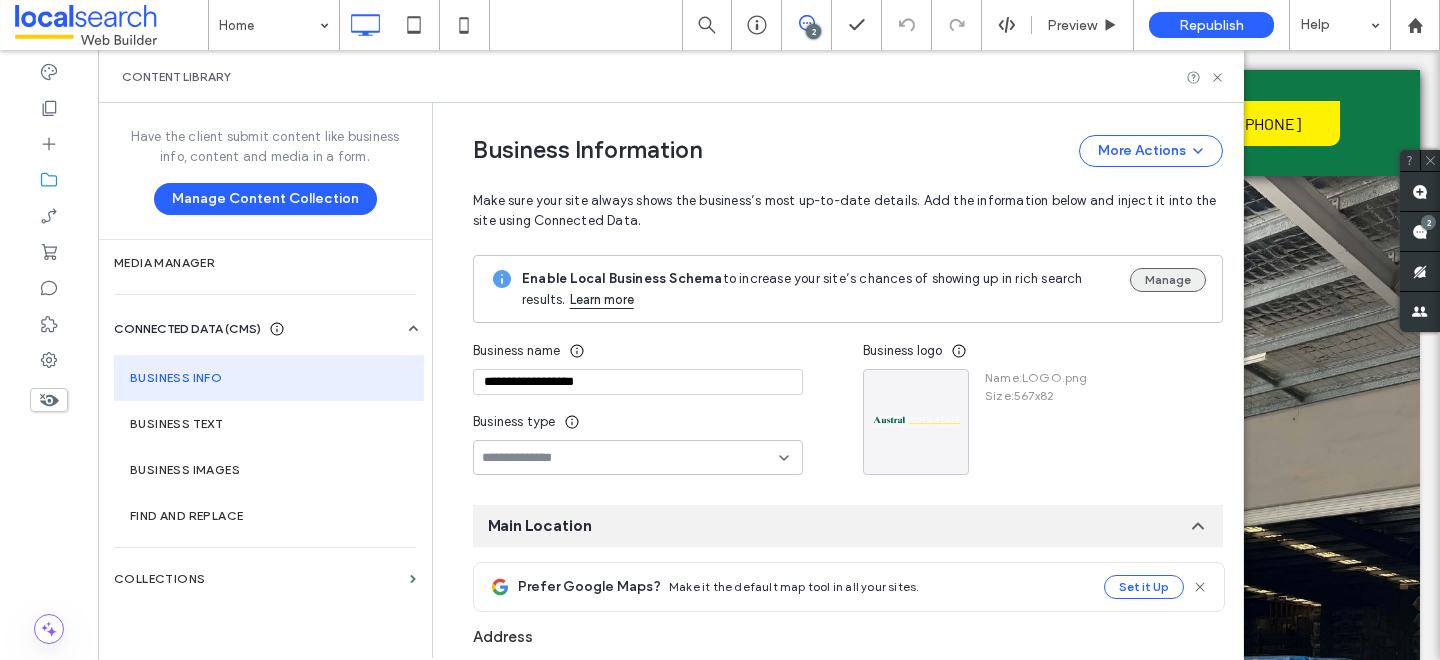 click on "Manage" at bounding box center [1168, 280] 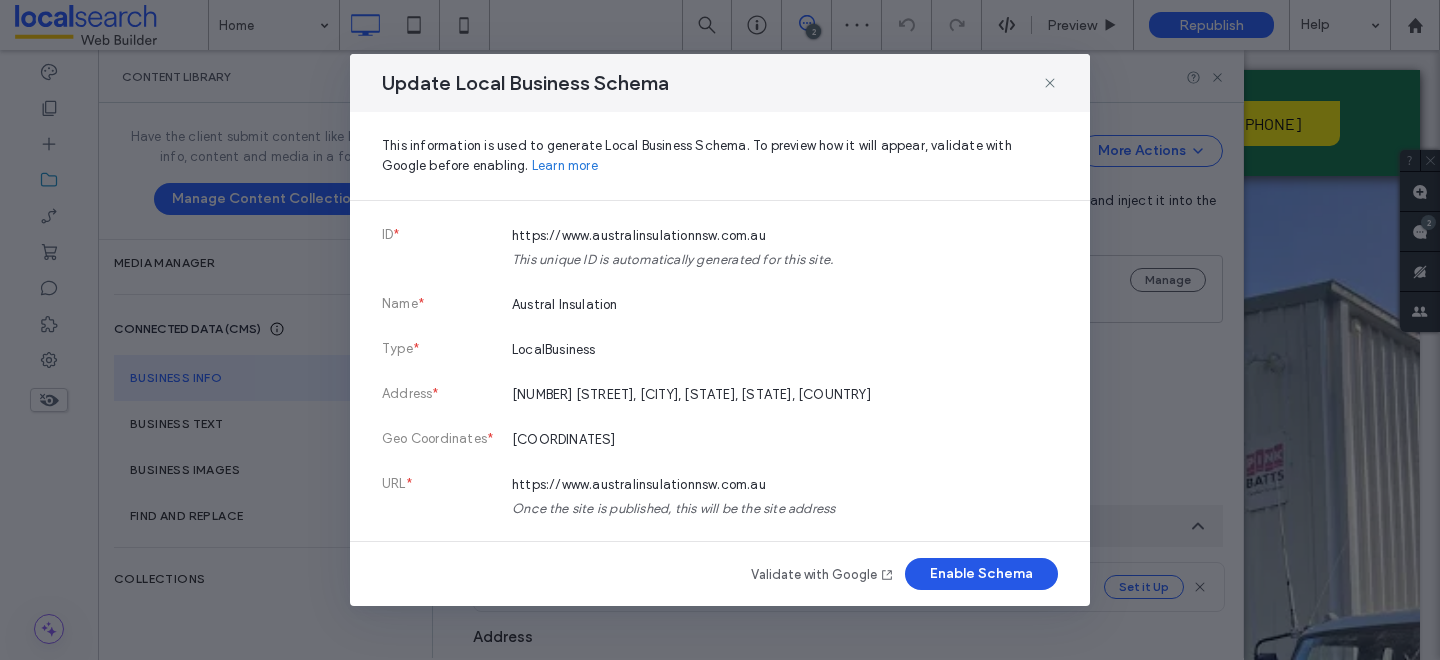 click on "Enable Schema" at bounding box center (981, 574) 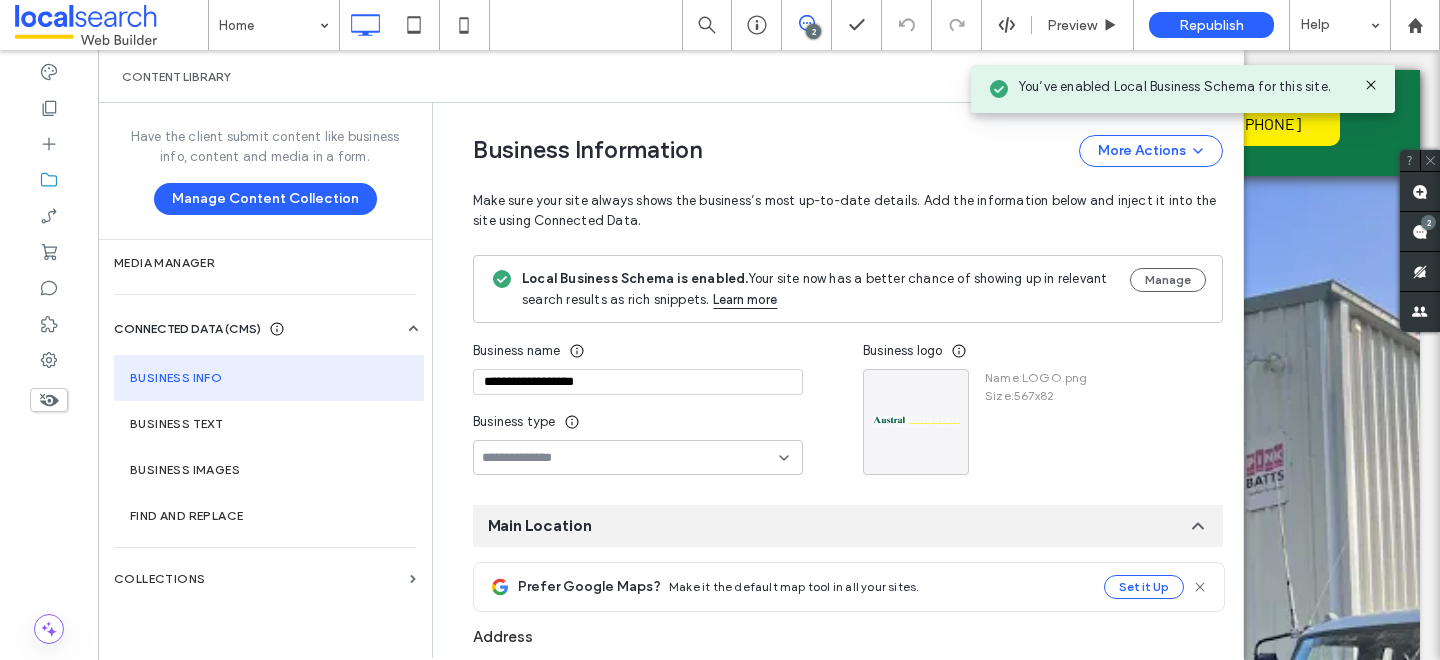 click 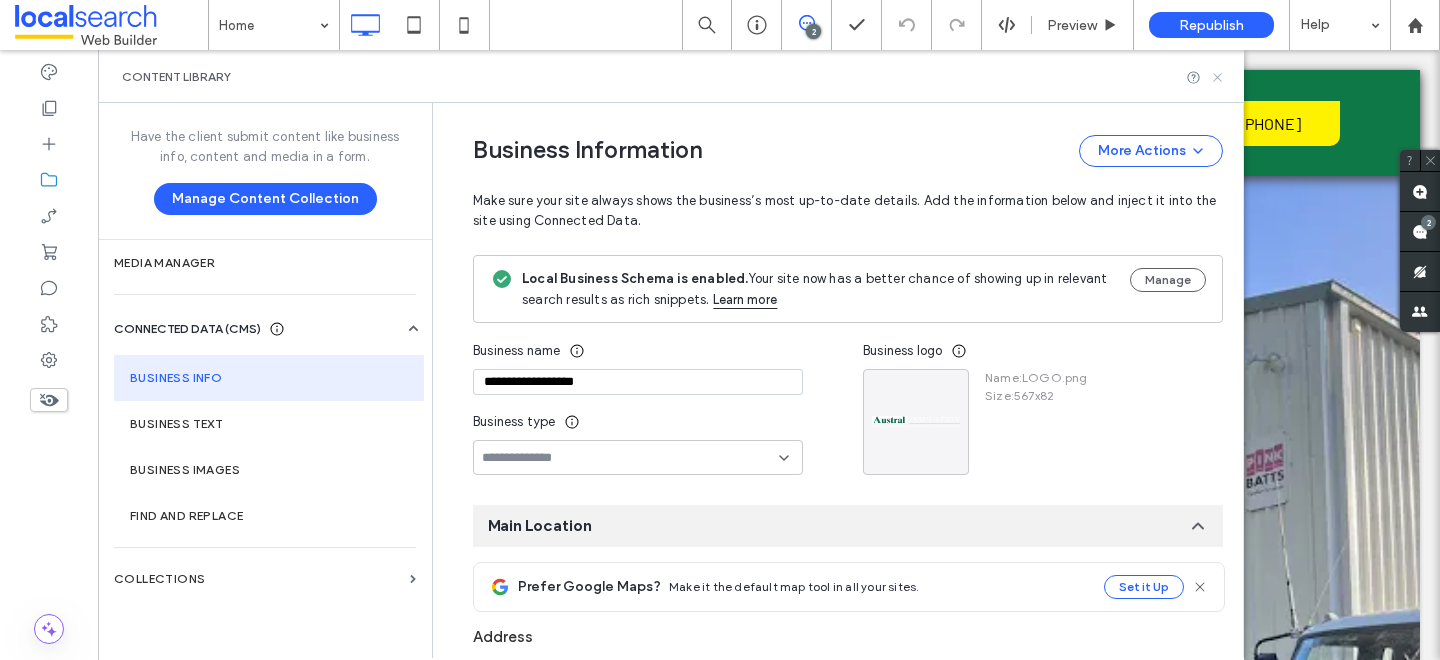 click 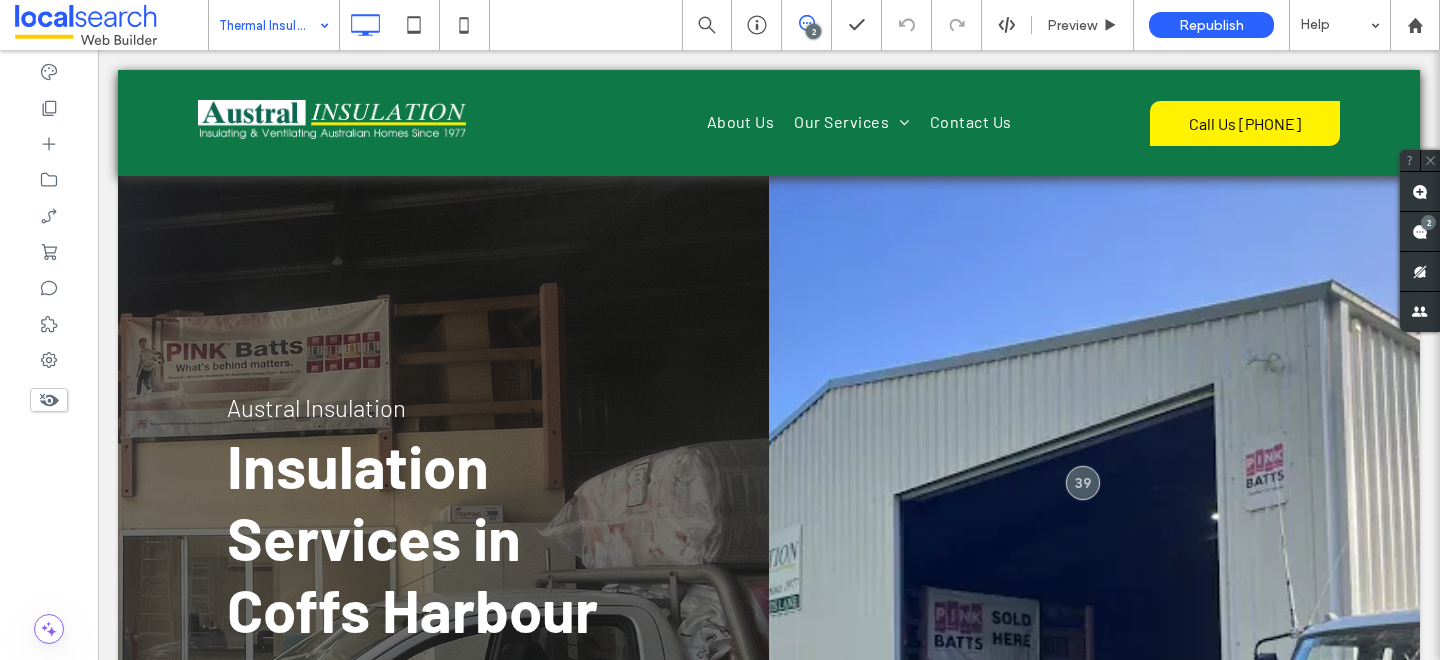 click at bounding box center (269, 25) 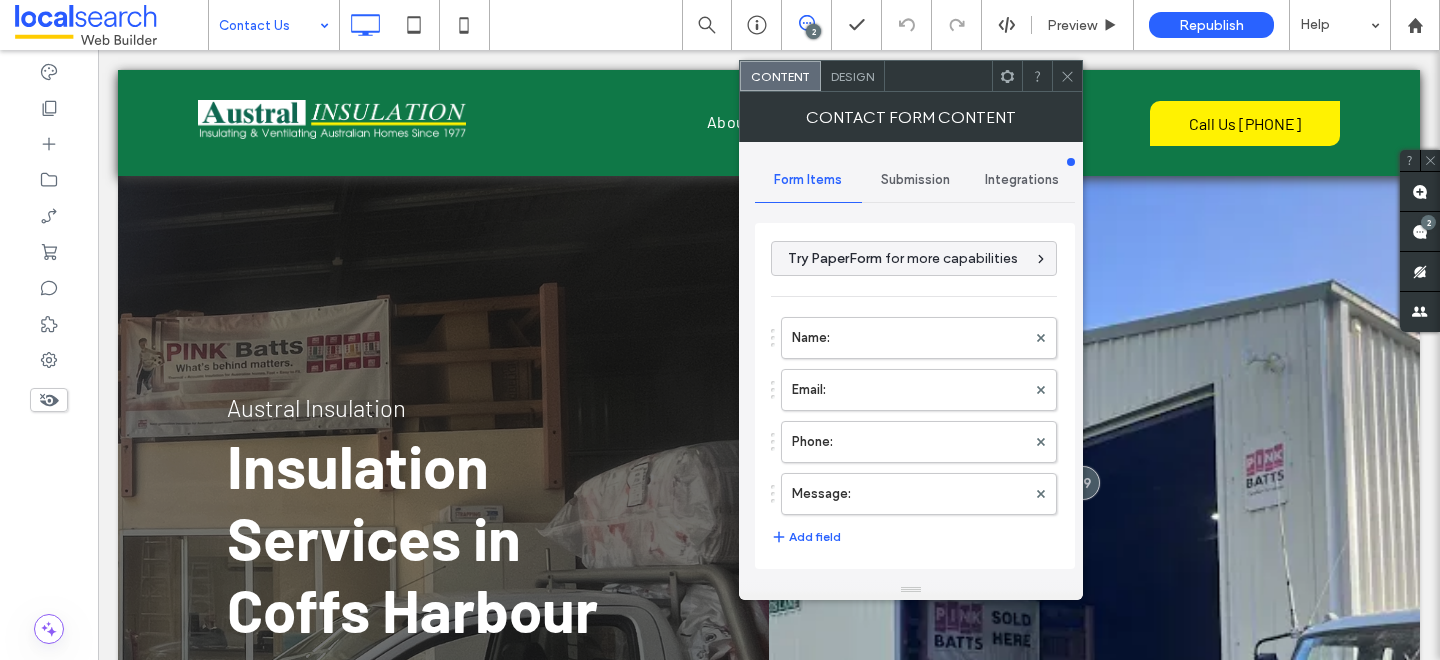 click on "Submission" at bounding box center (915, 180) 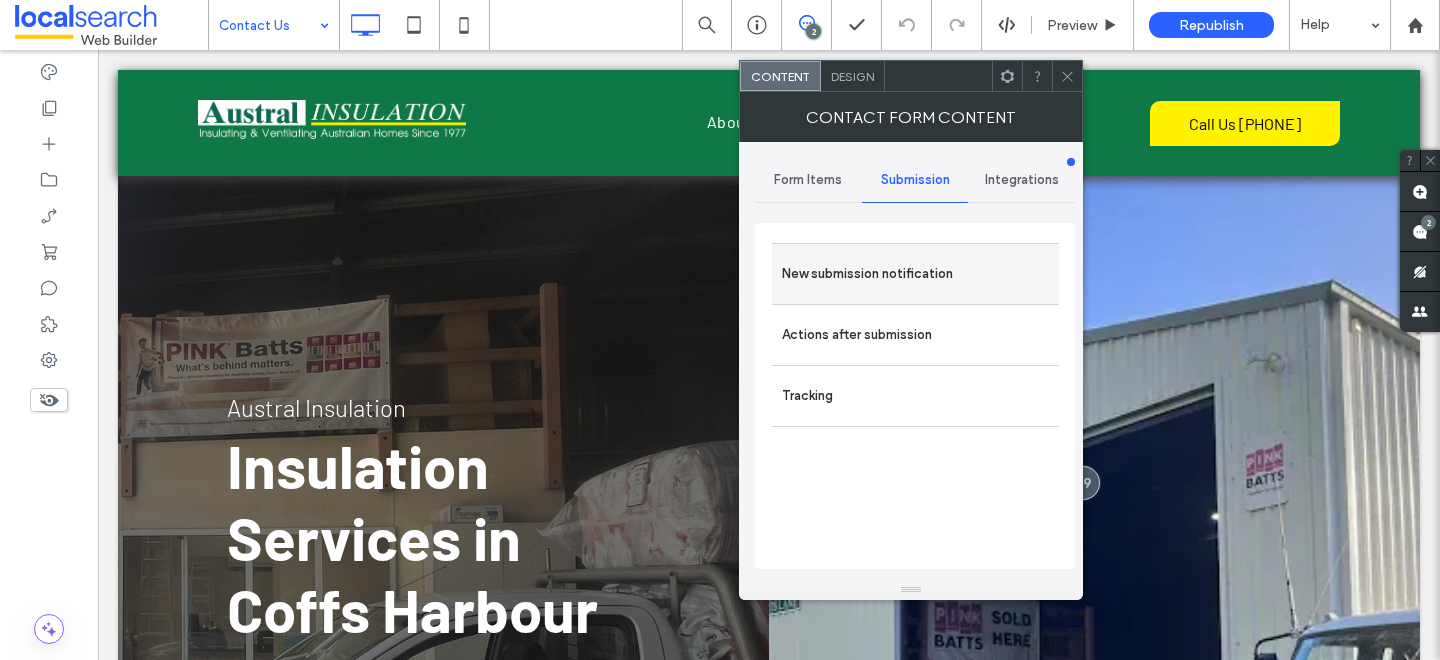 click on "New submission notification" at bounding box center [915, 274] 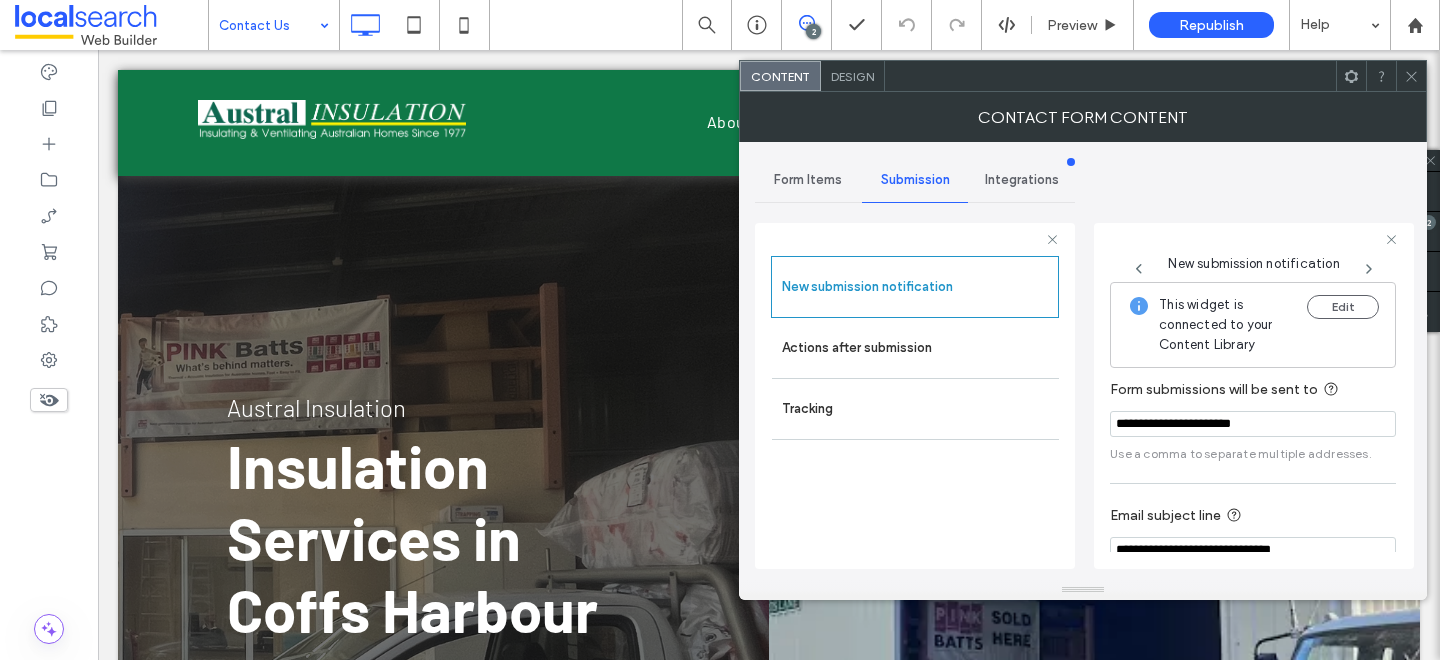 scroll, scrollTop: 106, scrollLeft: 0, axis: vertical 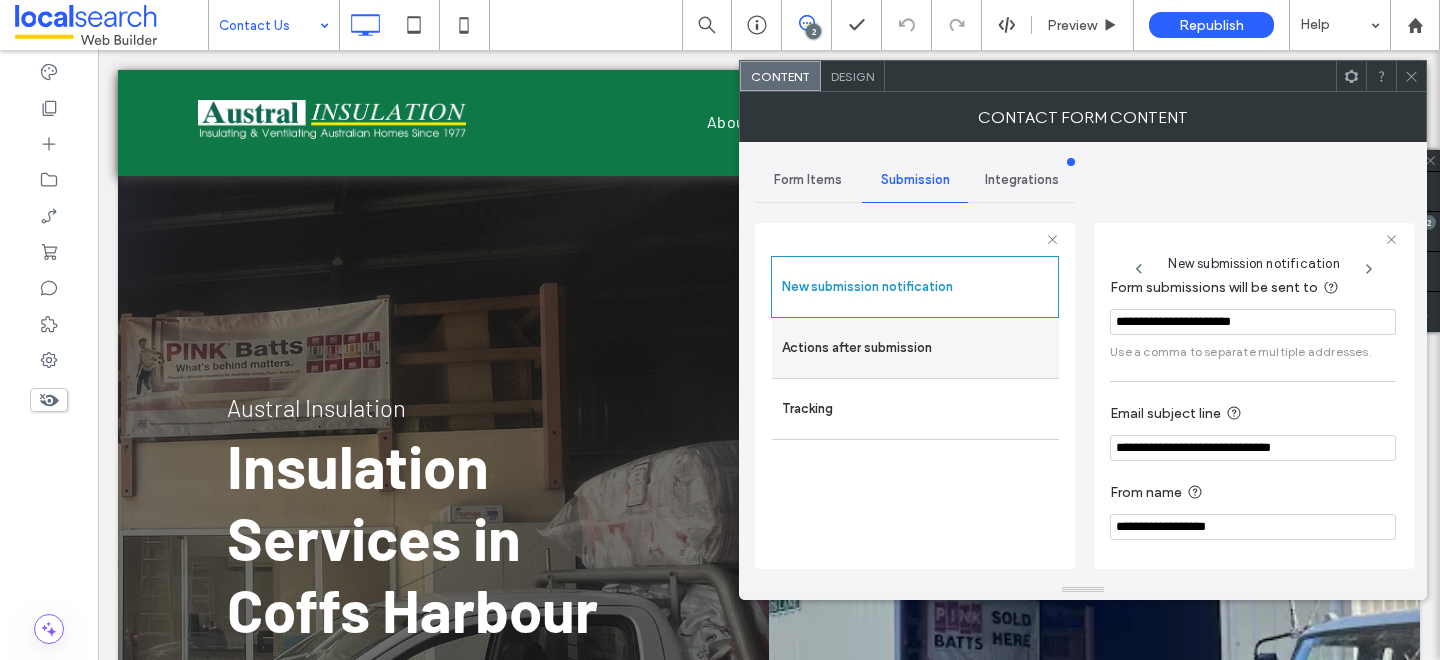 click on "Actions after submission" at bounding box center (915, 348) 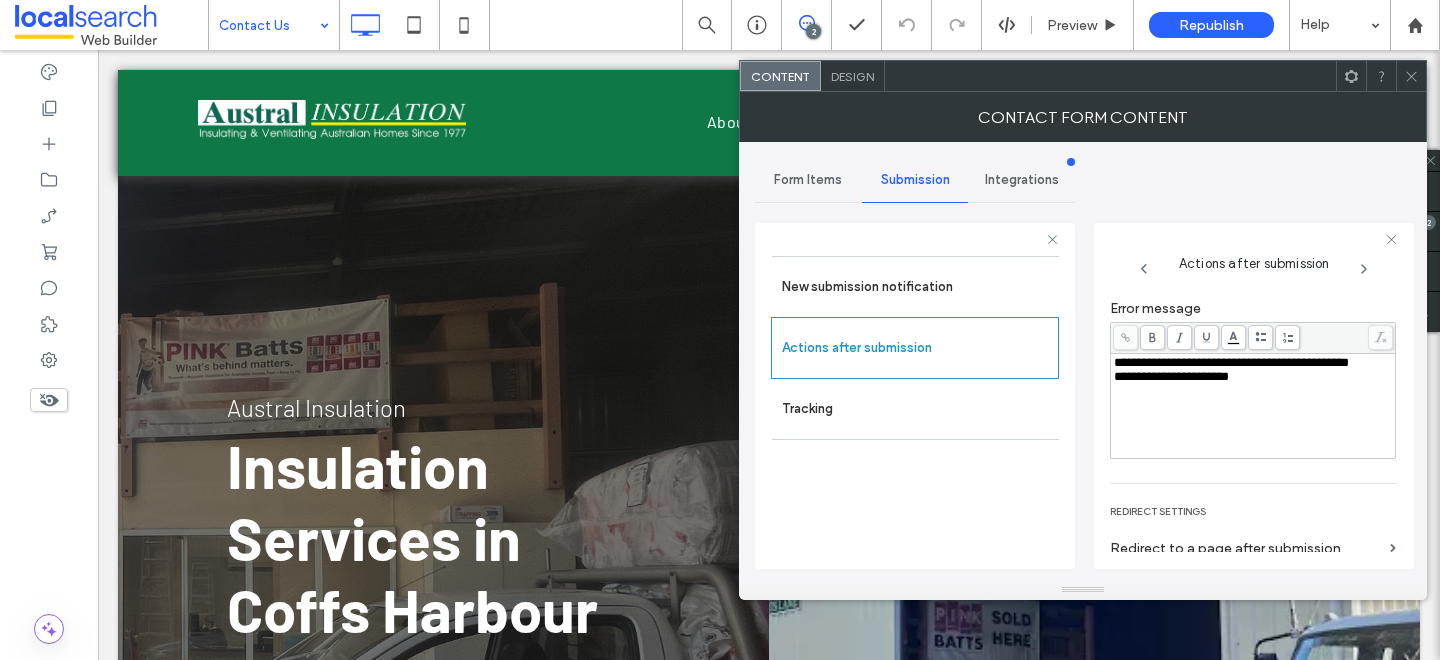 scroll, scrollTop: 0, scrollLeft: 0, axis: both 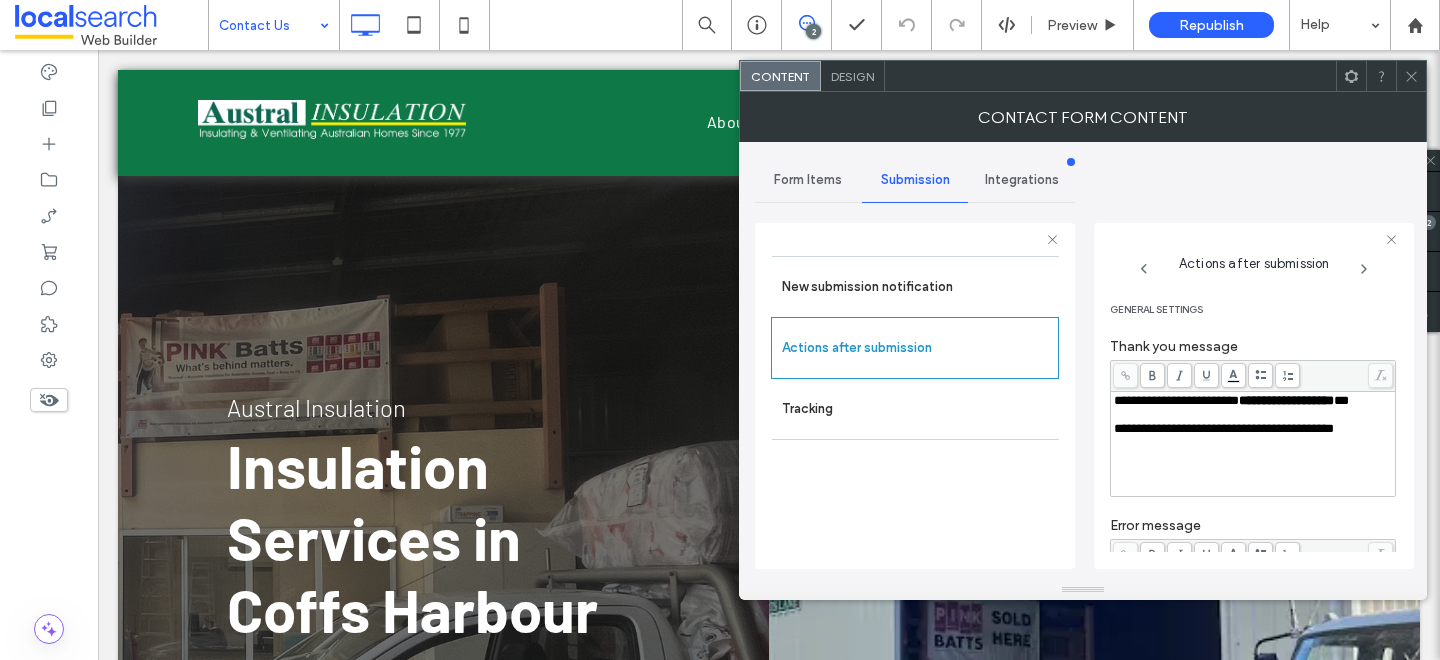 click 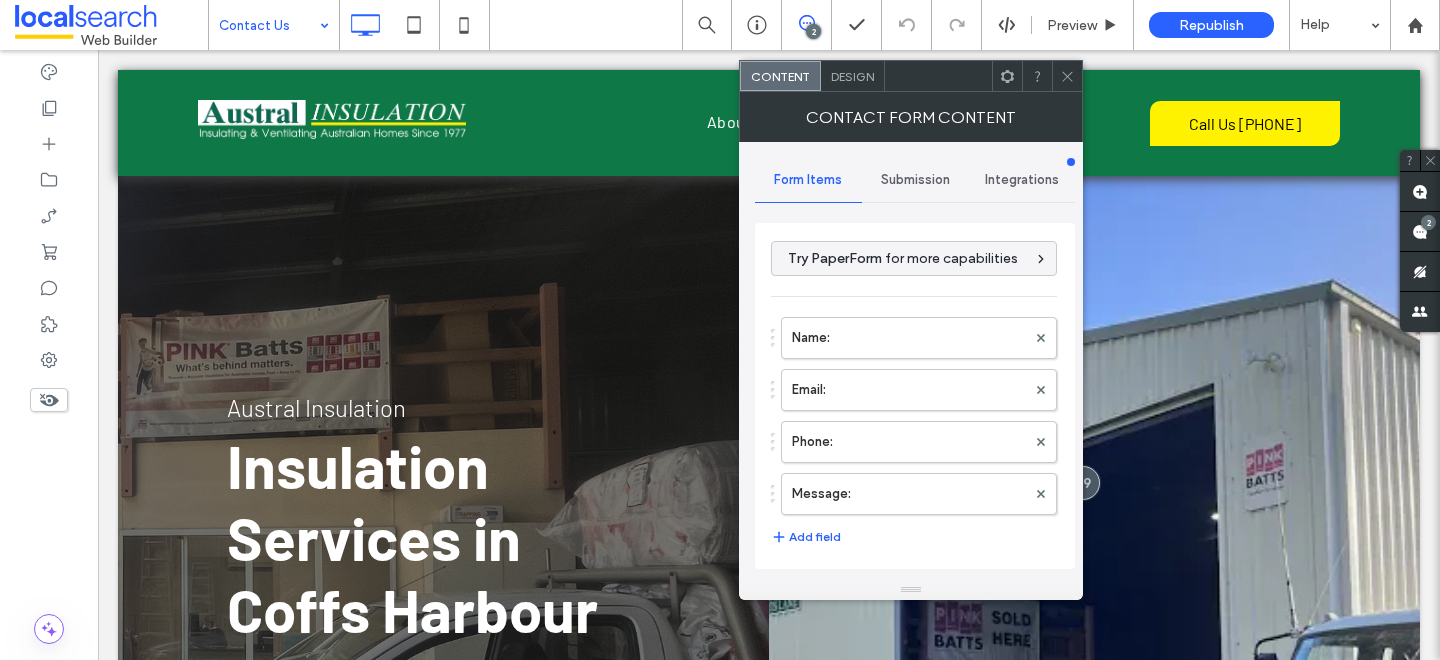 type on "**********" 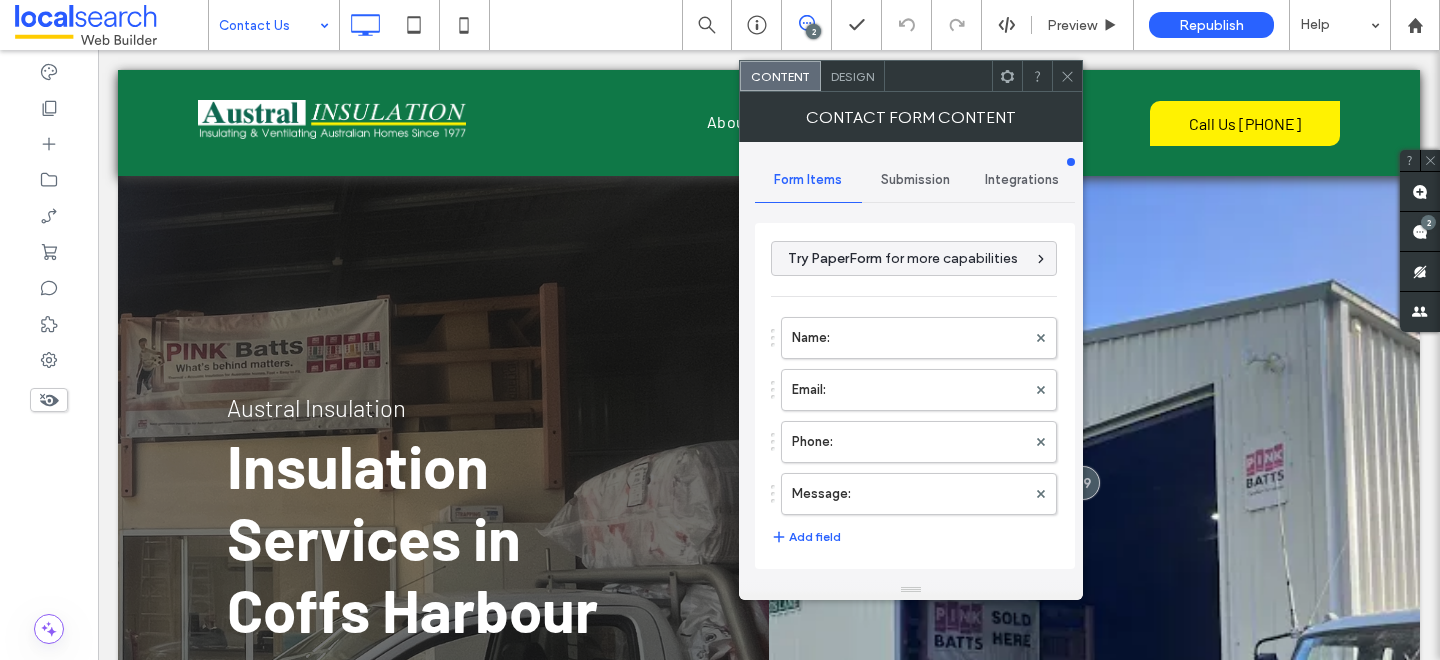 click on "Design" at bounding box center [852, 76] 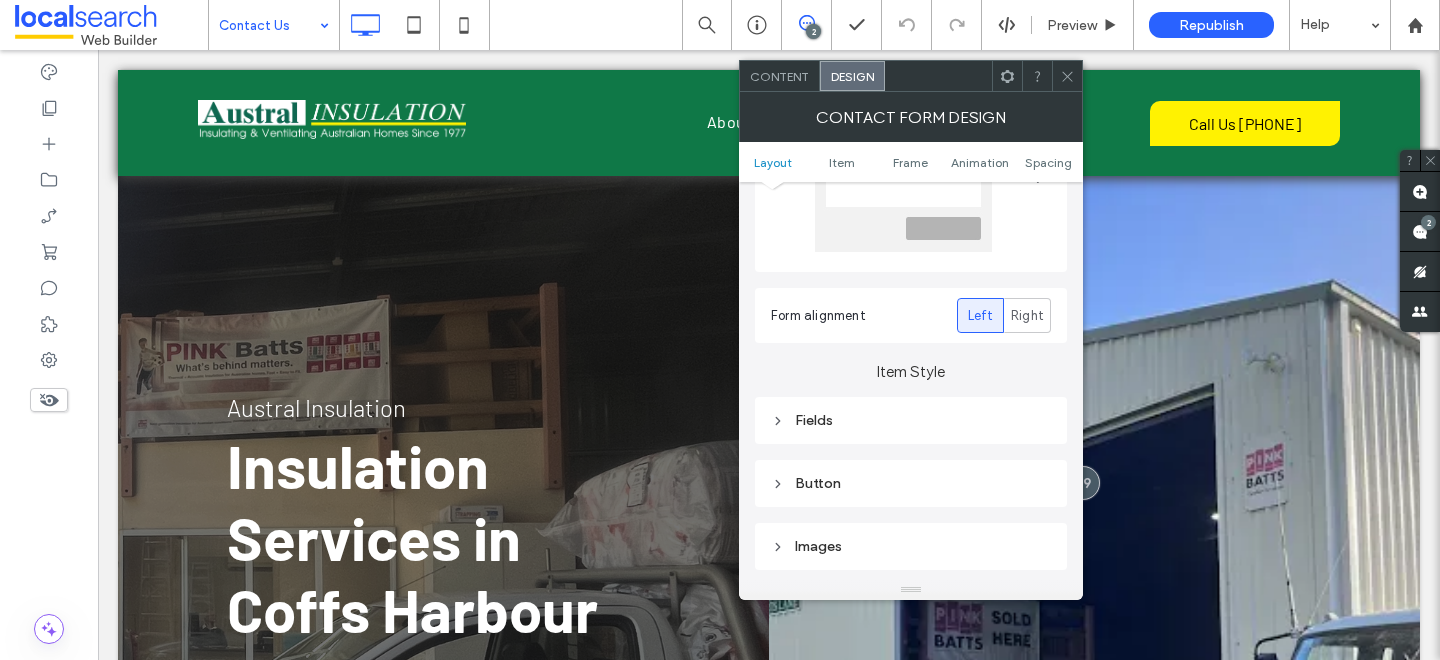 scroll, scrollTop: 251, scrollLeft: 0, axis: vertical 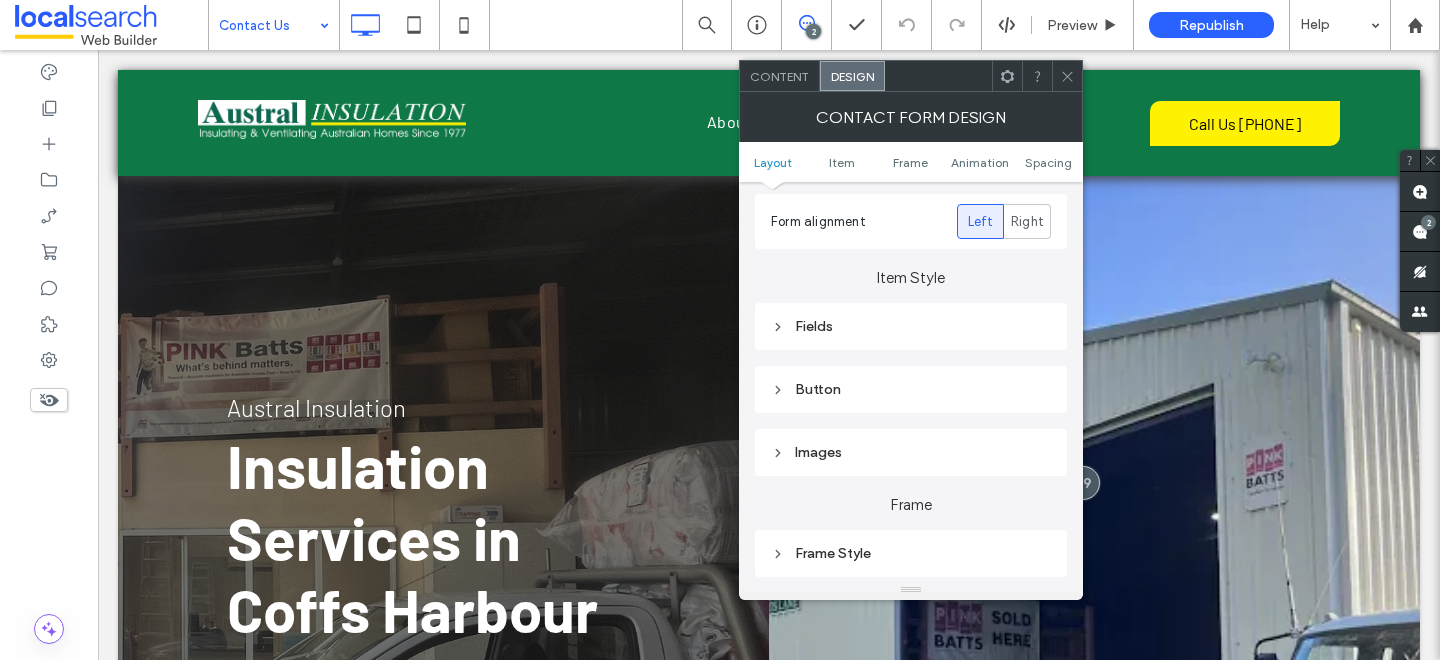 click on "Fields" at bounding box center (911, 326) 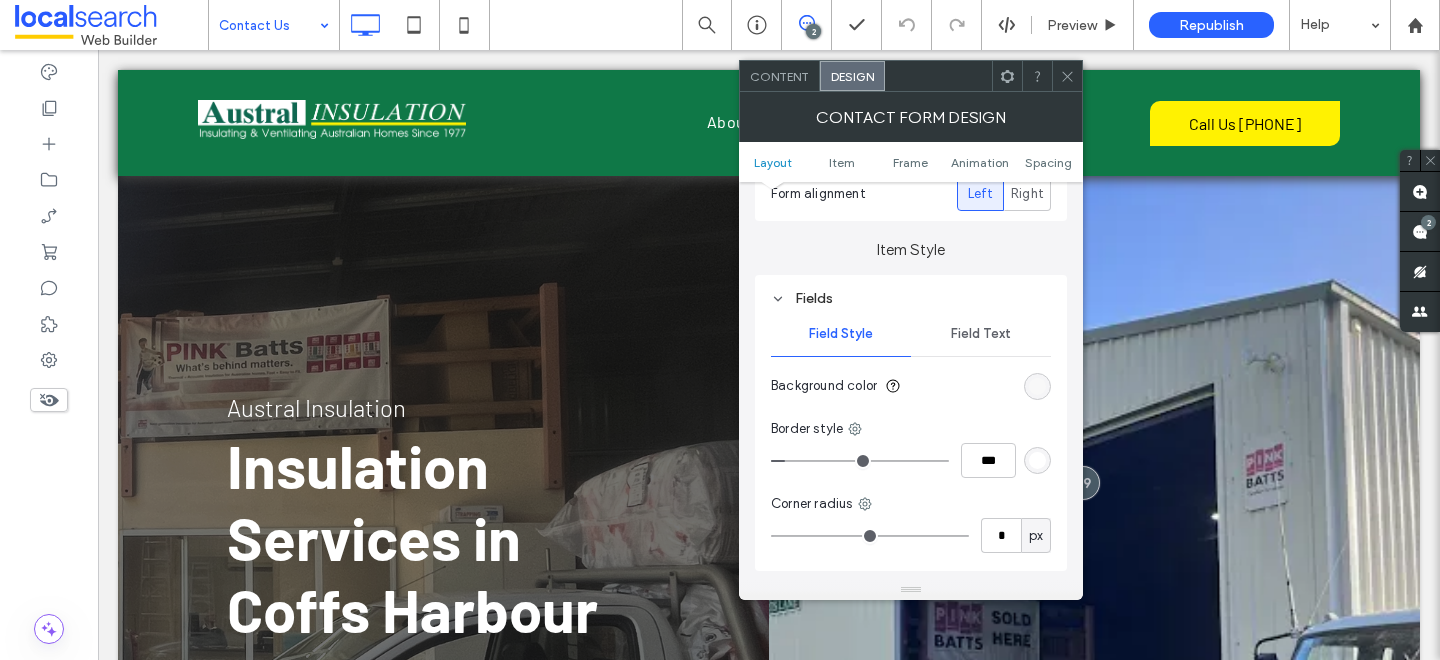 scroll, scrollTop: 306, scrollLeft: 0, axis: vertical 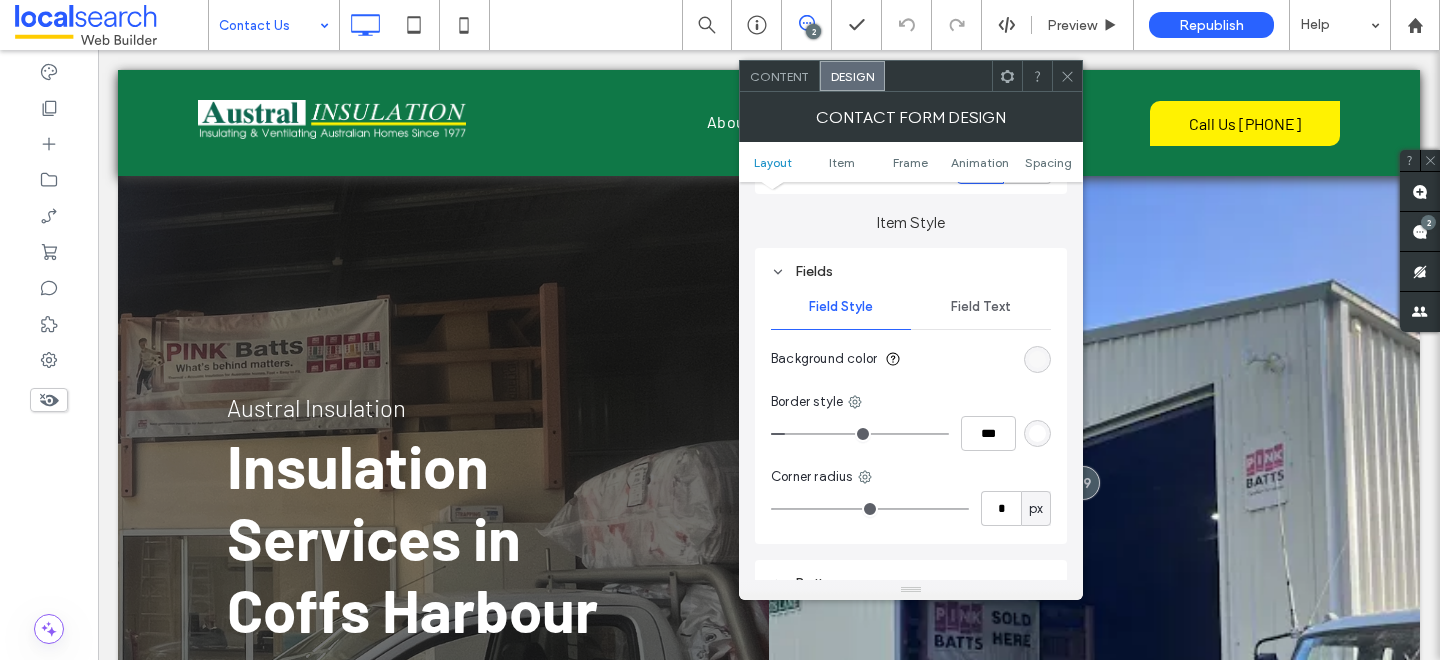 click on "Field Text" at bounding box center [981, 307] 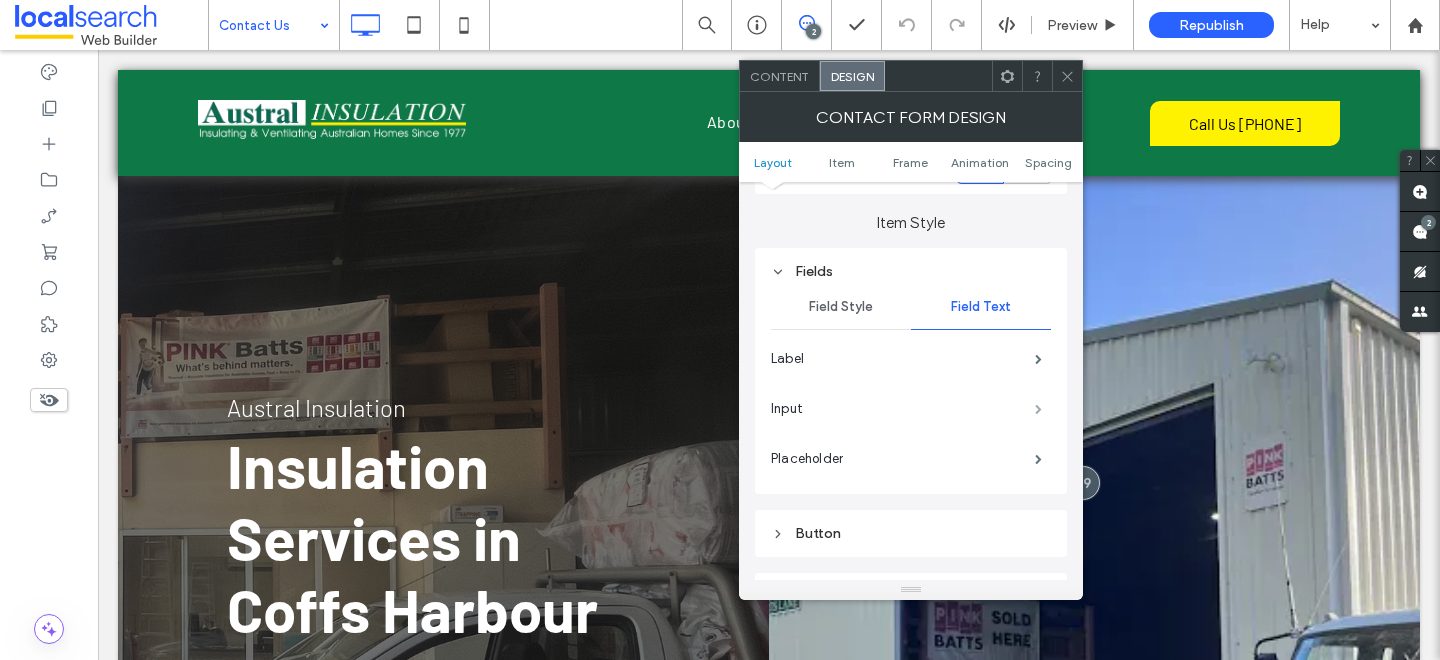 click at bounding box center (1038, 409) 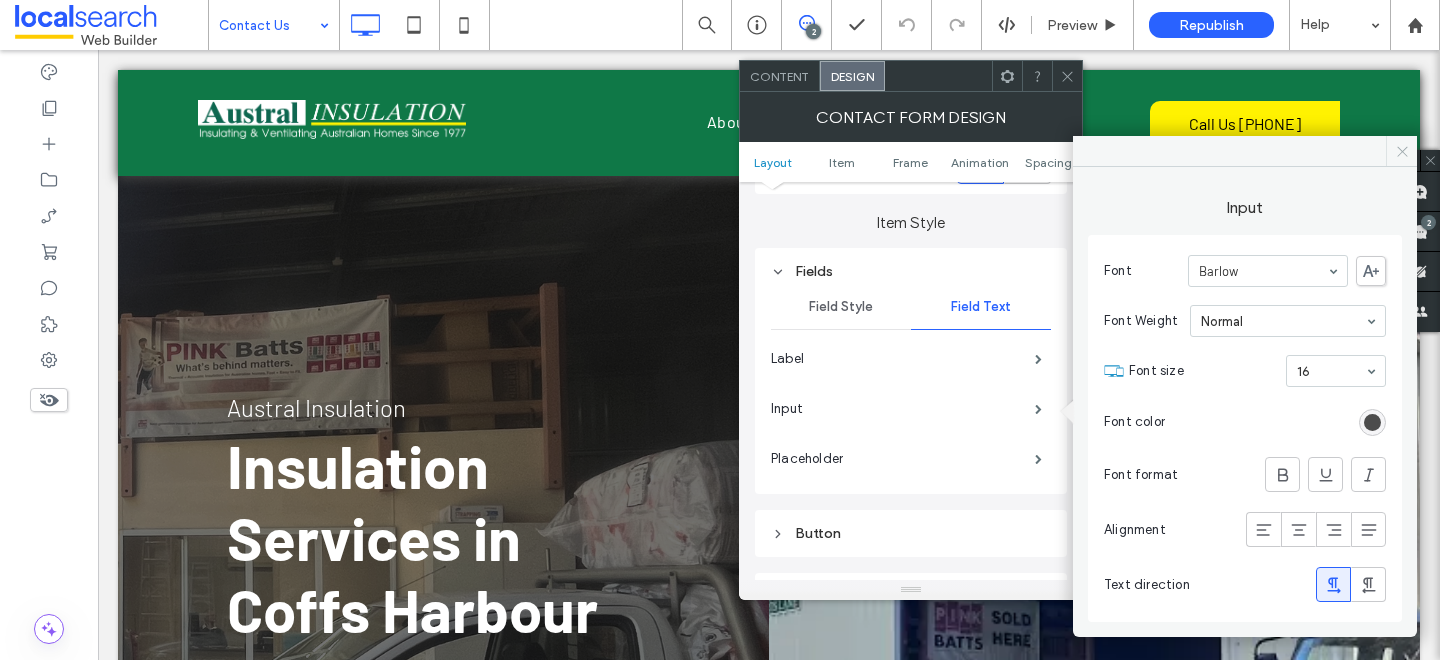 click 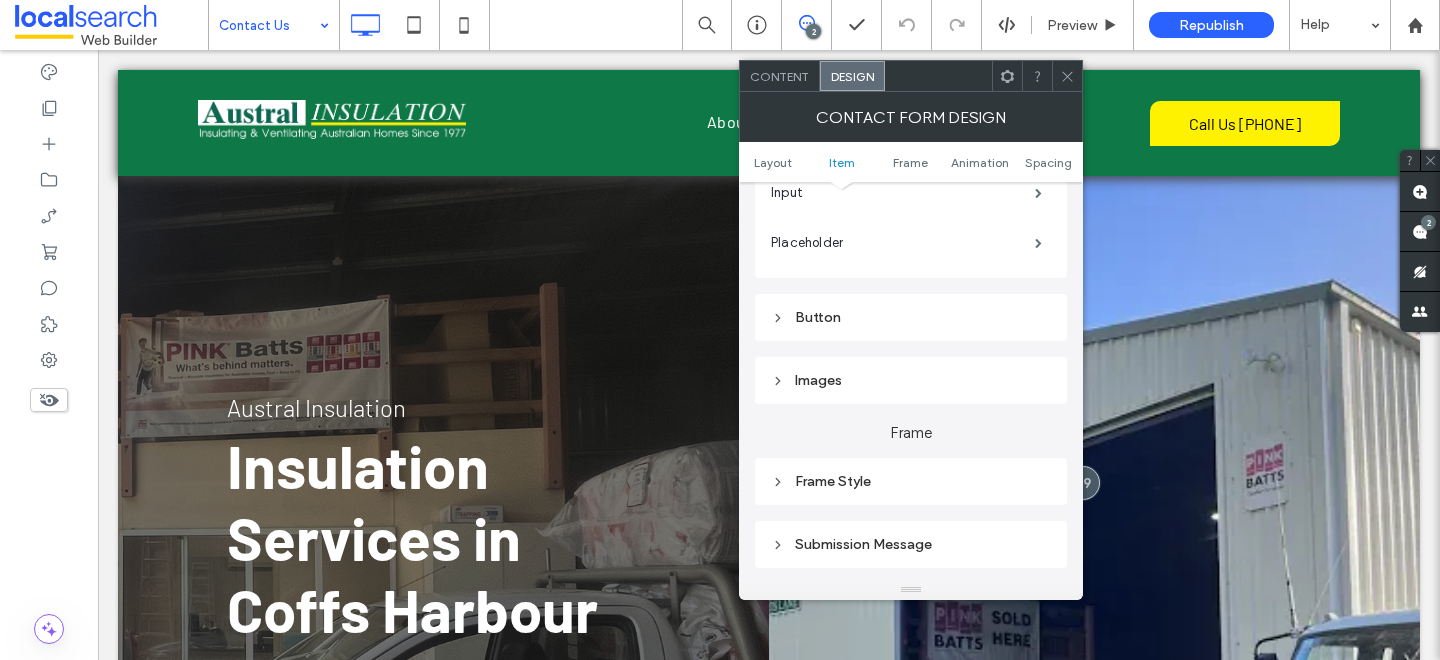 scroll, scrollTop: 733, scrollLeft: 0, axis: vertical 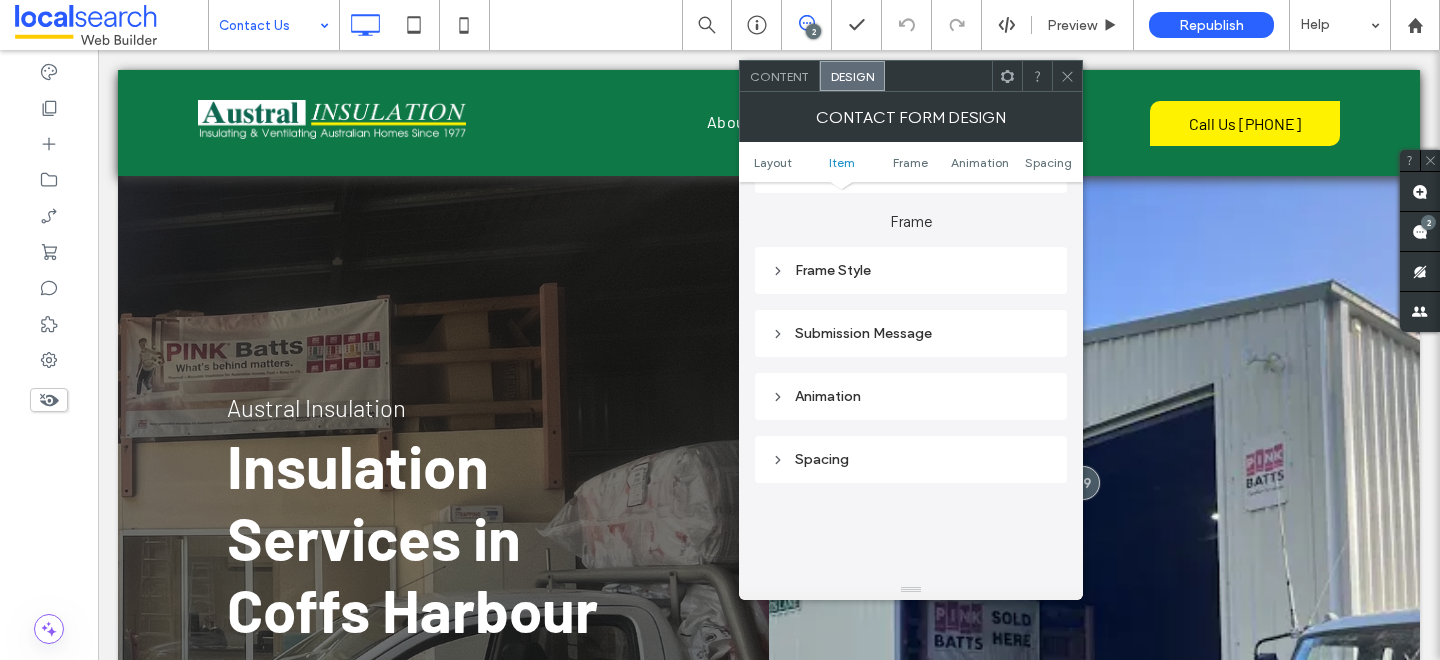 click on "Submission Message" at bounding box center [911, 333] 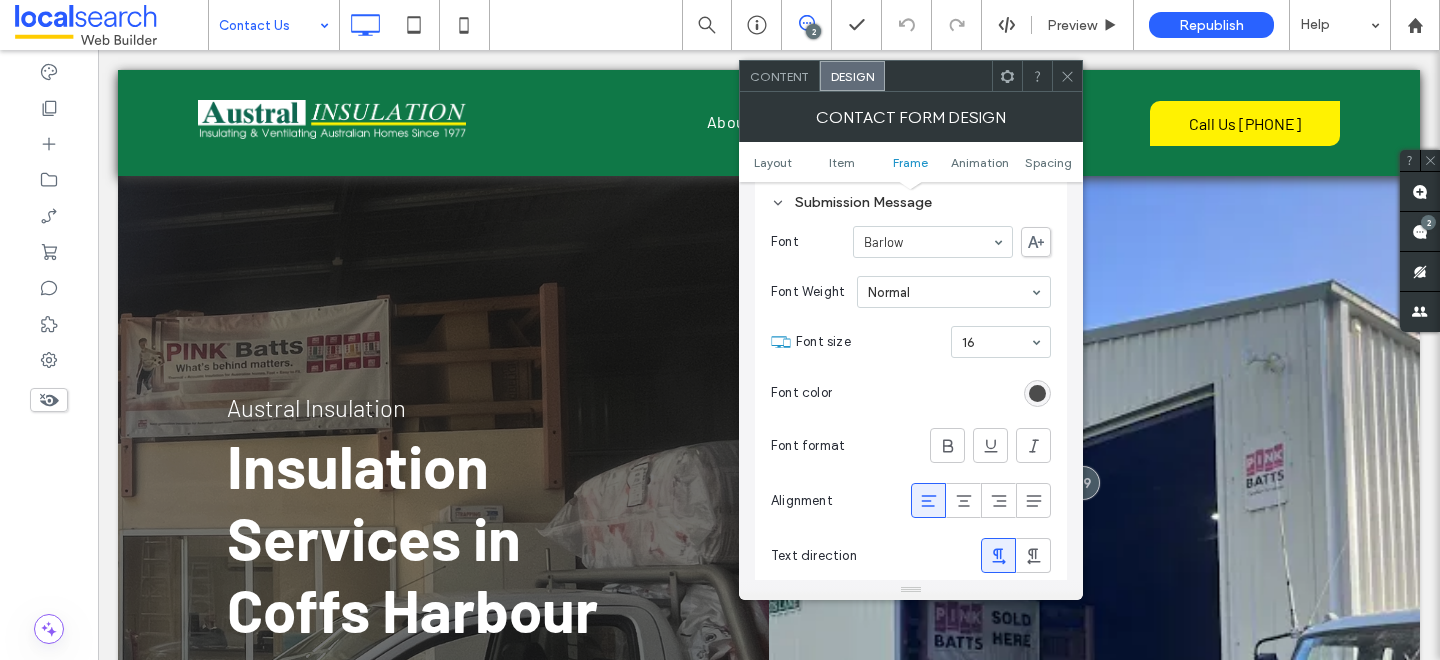 scroll, scrollTop: 987, scrollLeft: 0, axis: vertical 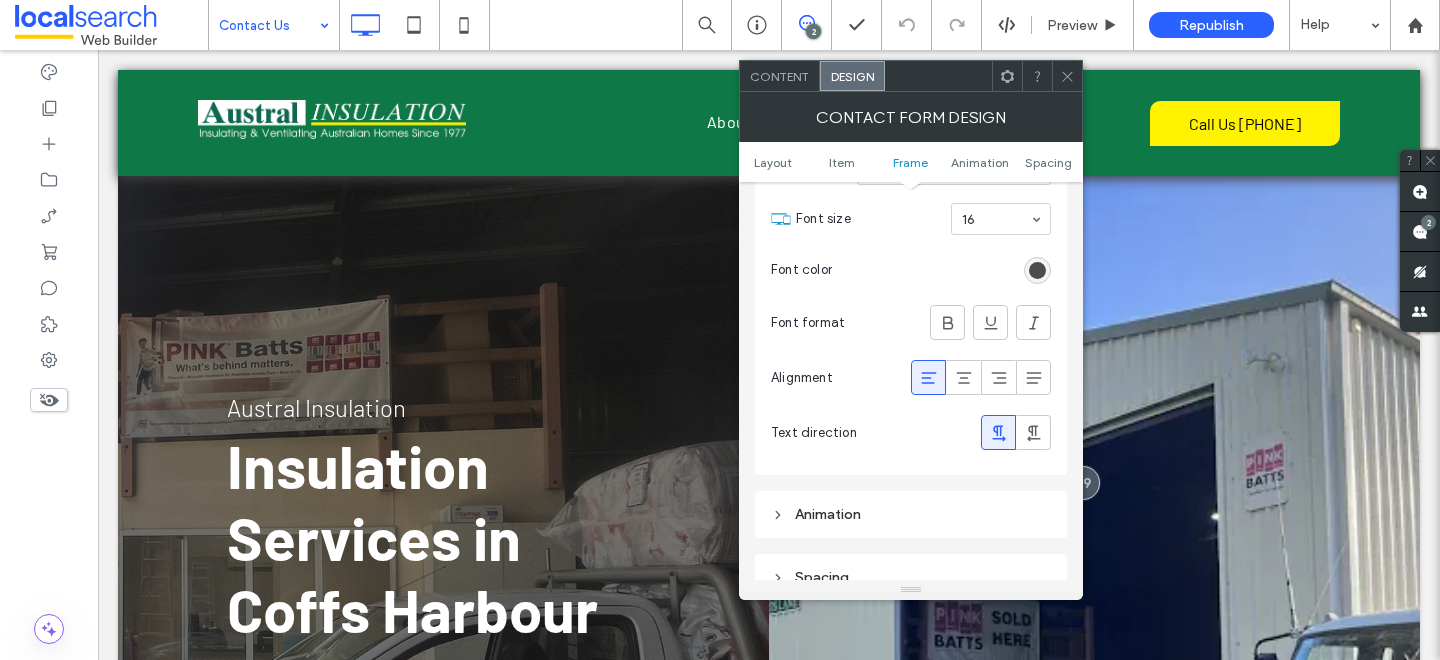 click 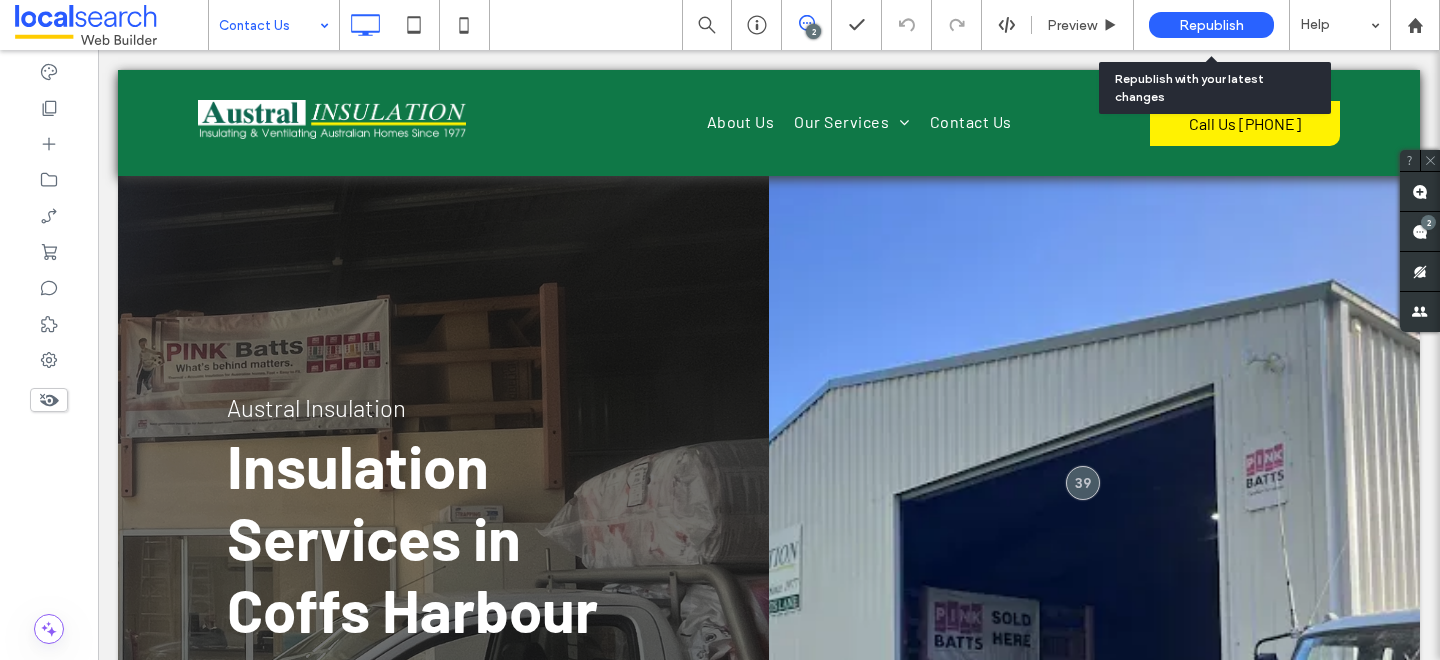 click on "Republish" at bounding box center (1211, 25) 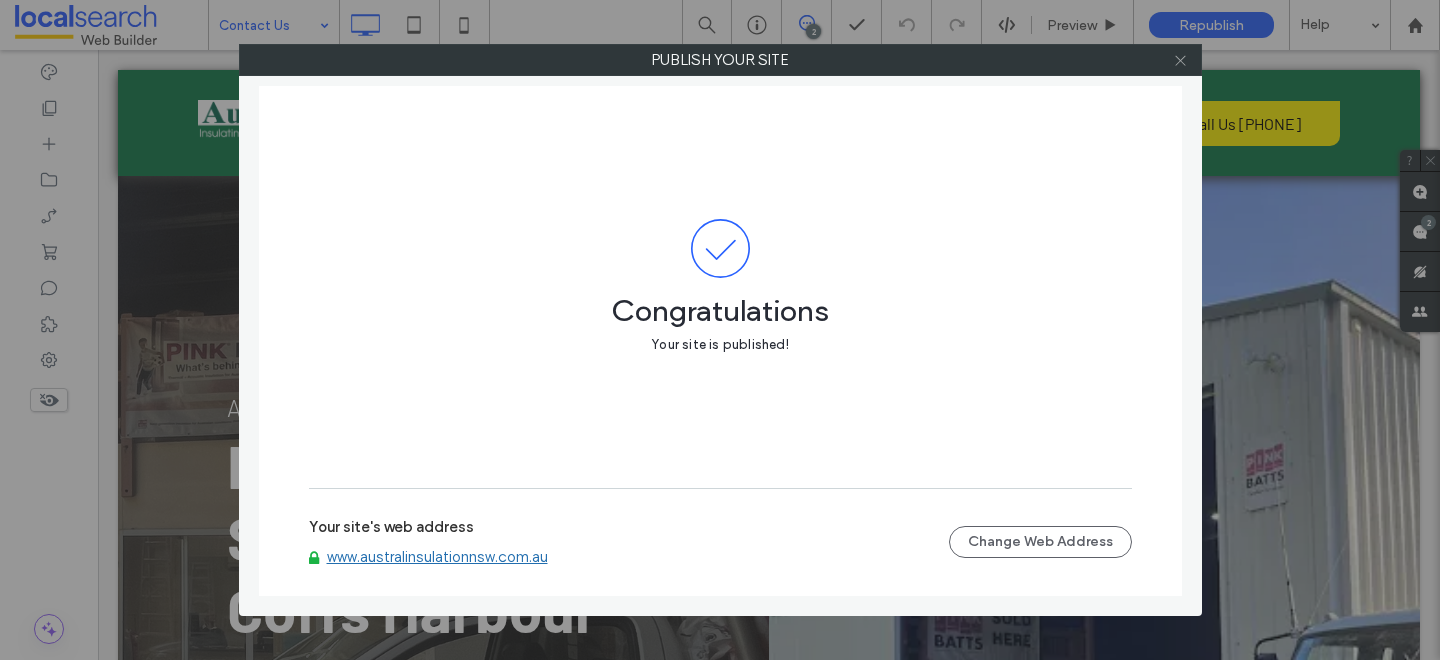 click 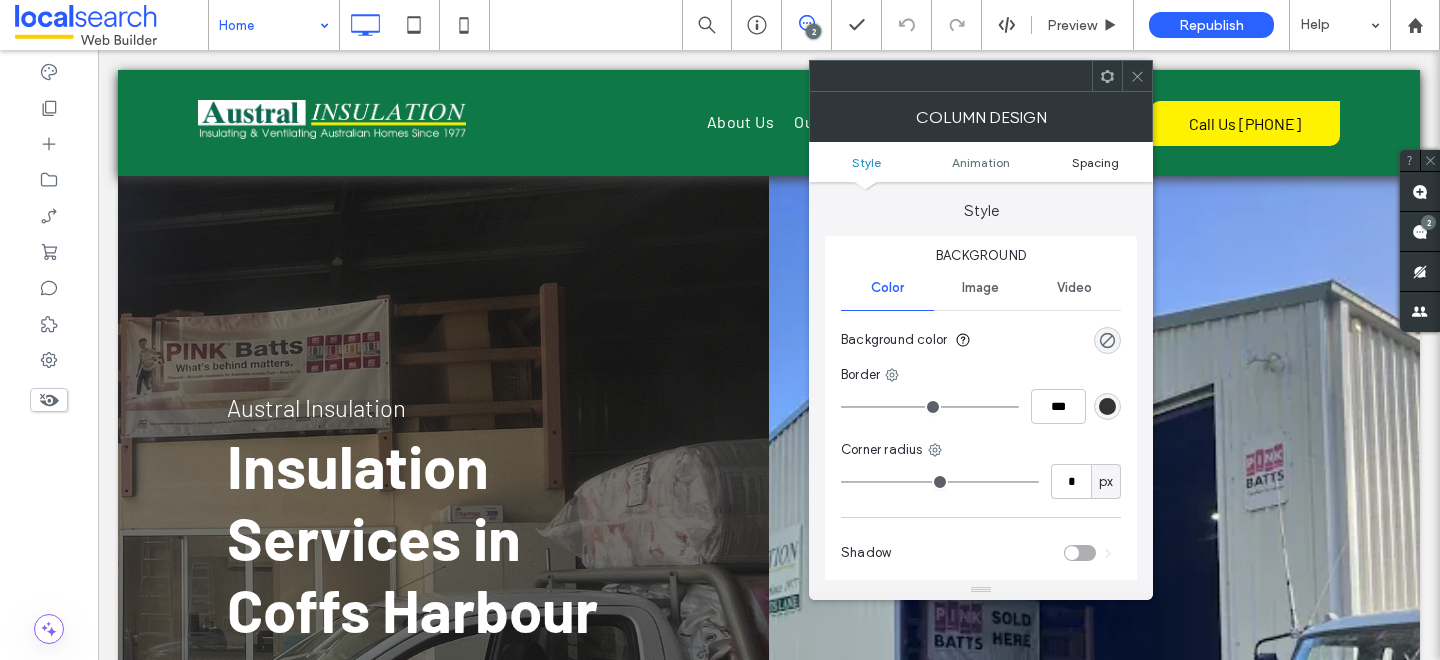 click on "Spacing" at bounding box center (1095, 162) 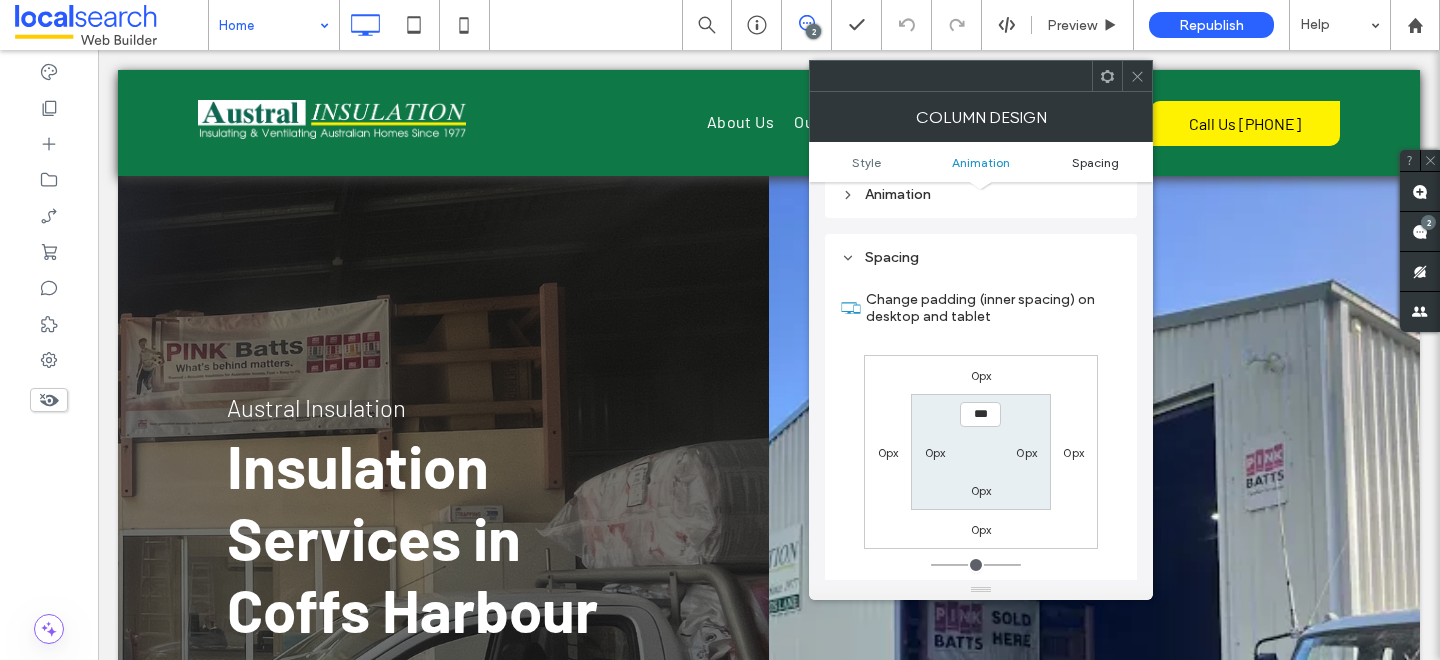 scroll, scrollTop: 470, scrollLeft: 0, axis: vertical 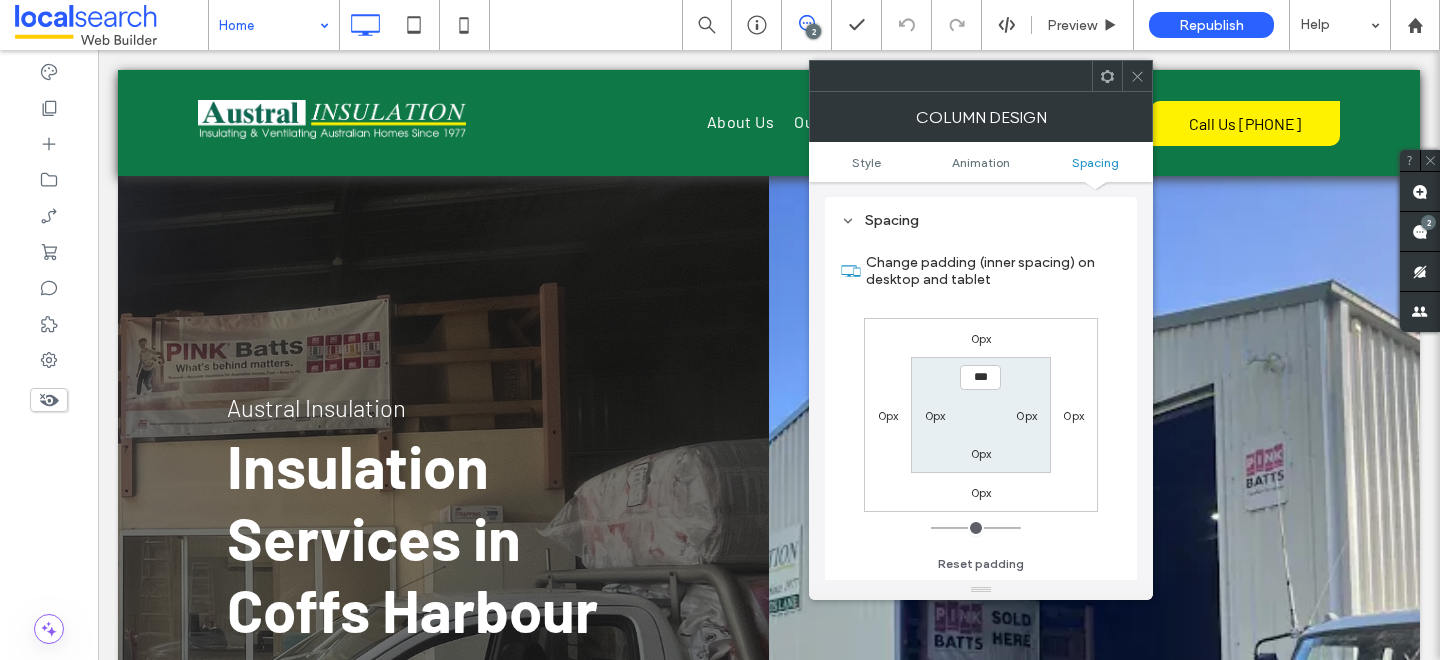 click on "0px" at bounding box center [981, 492] 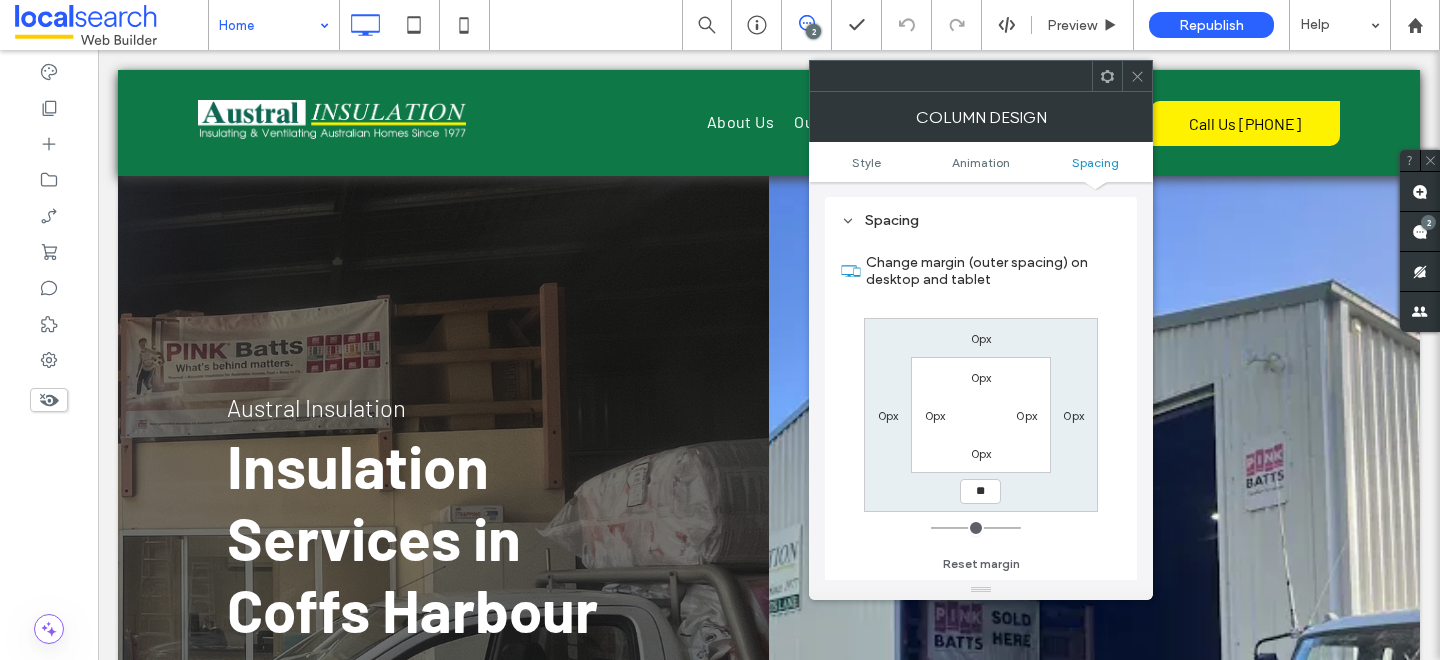 type on "**" 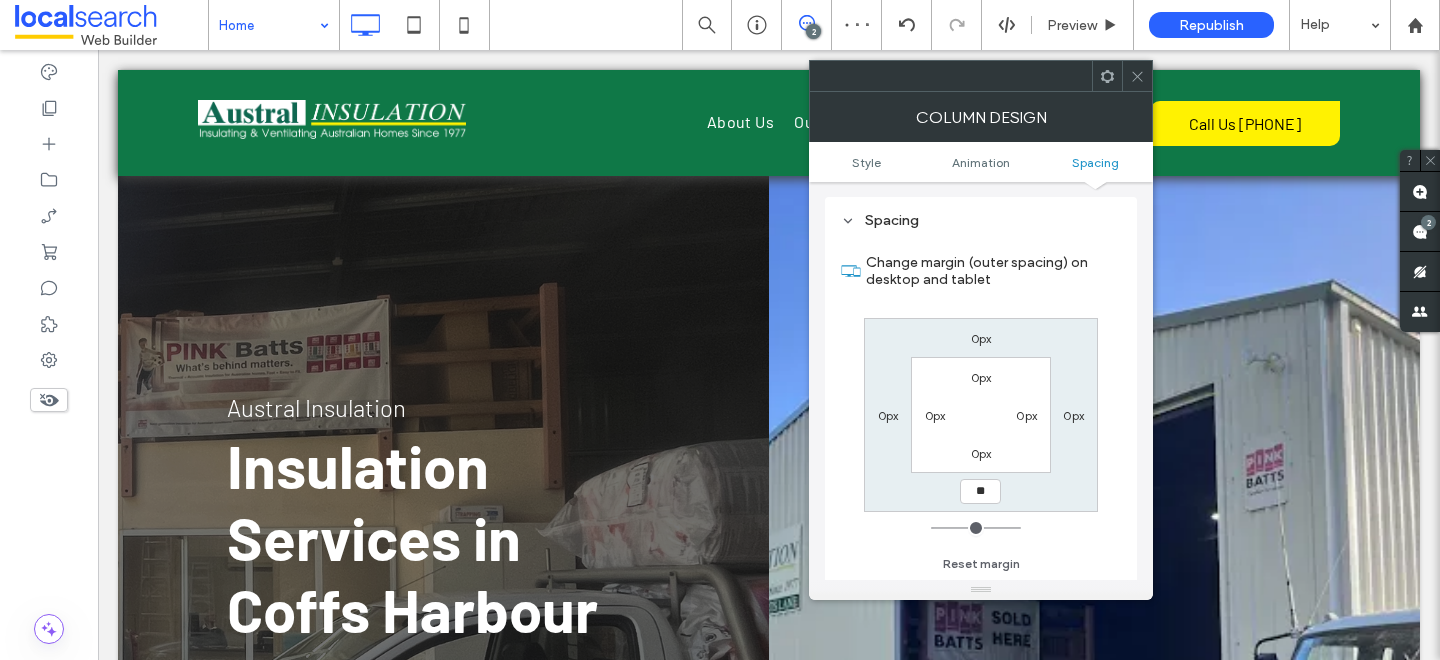 type on "*" 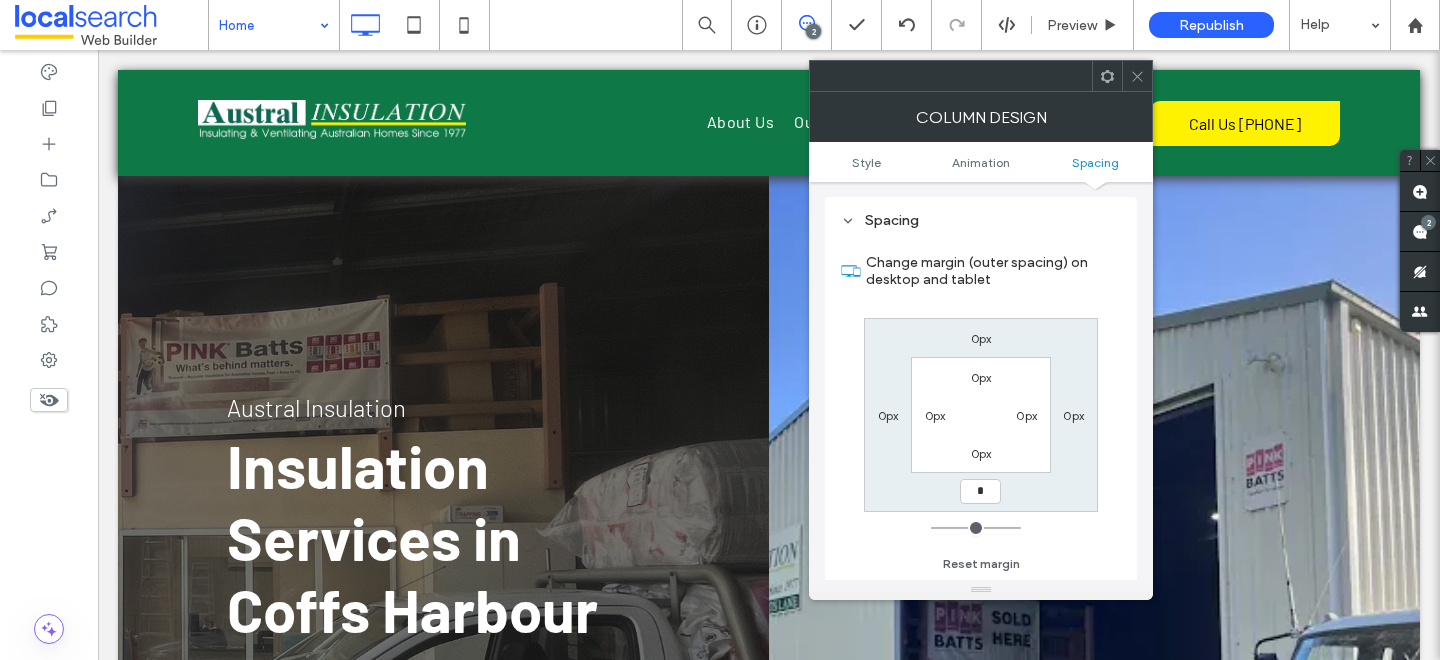 type on "*" 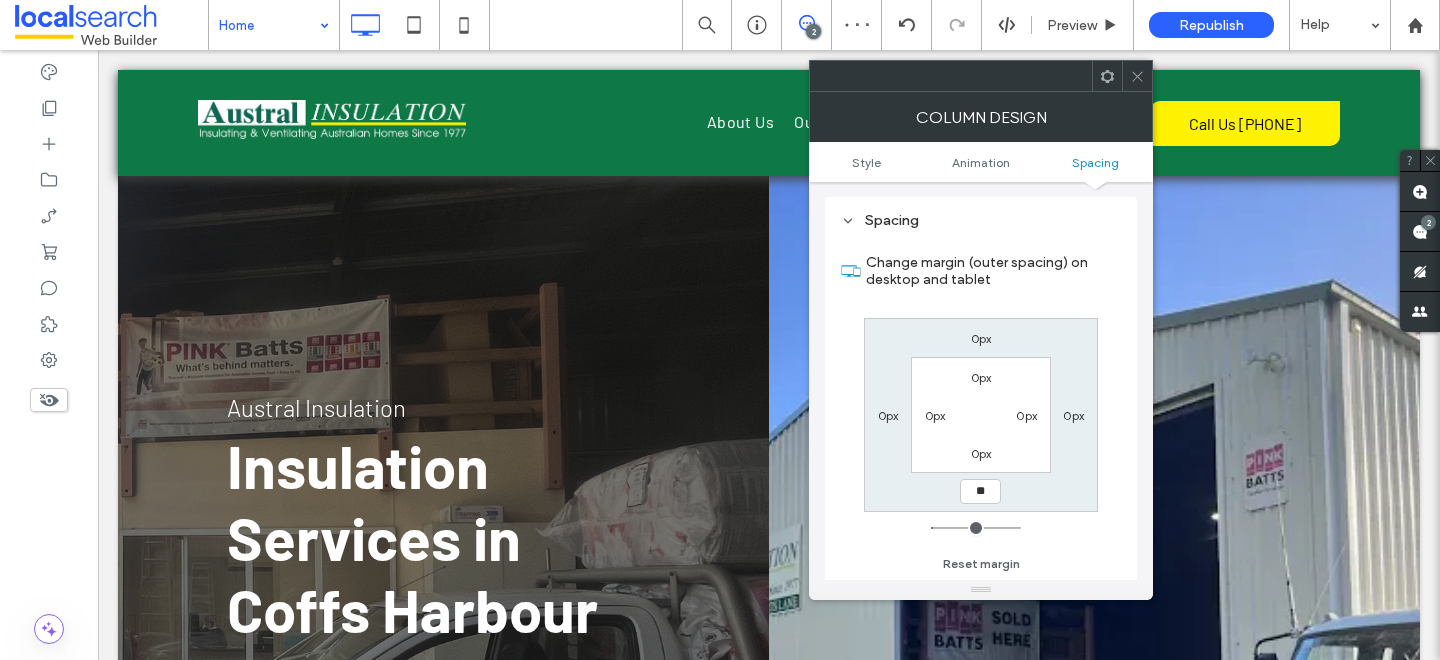 type on "*" 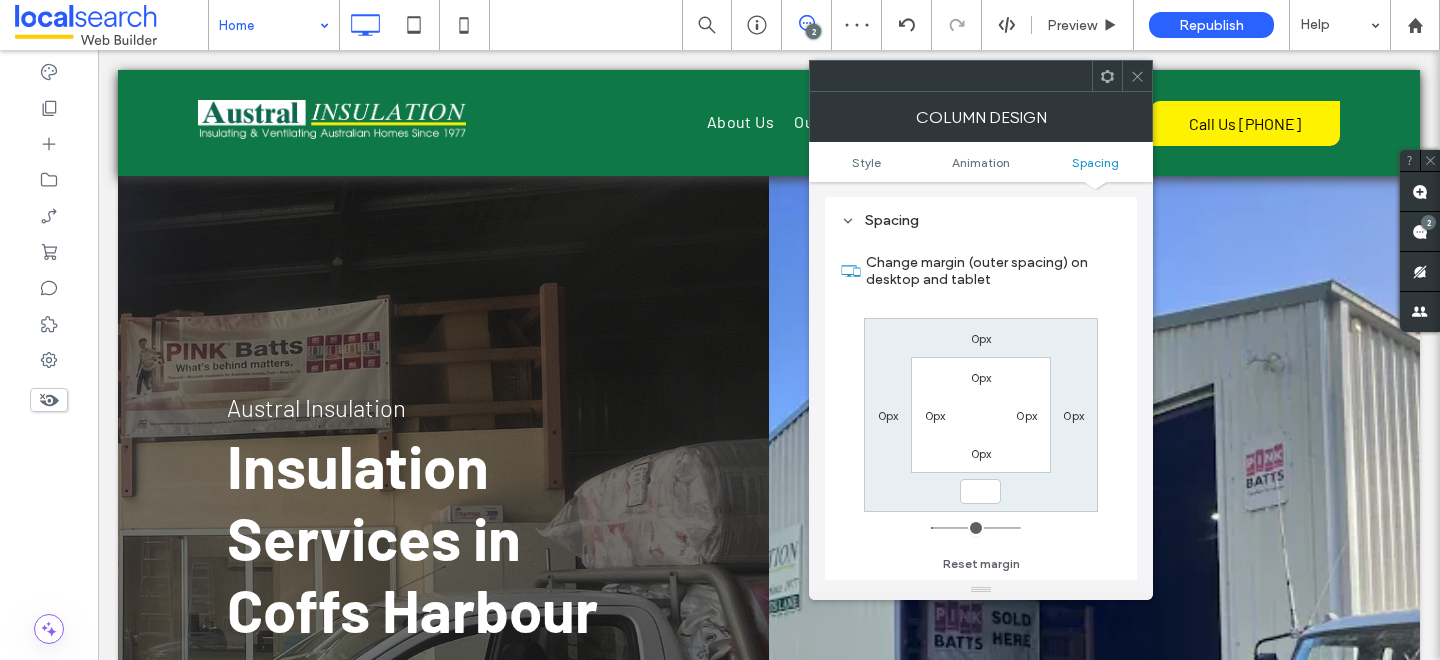 type 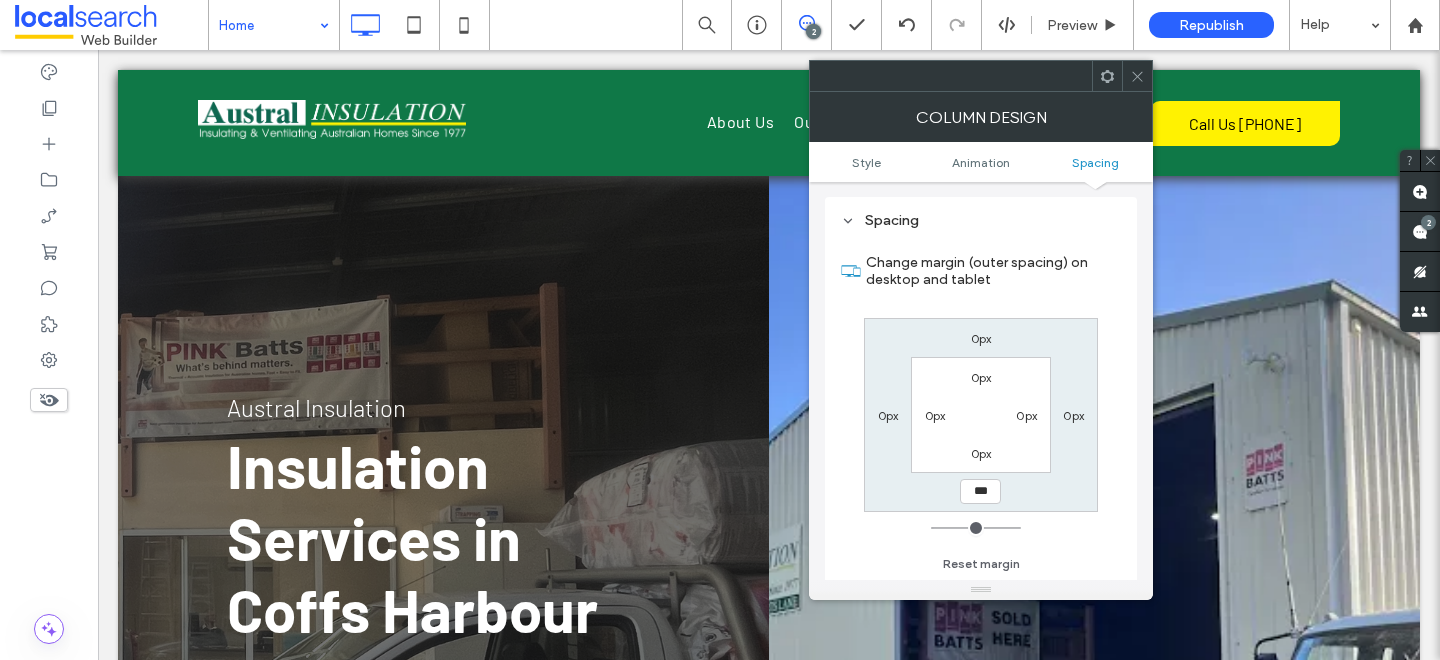 click 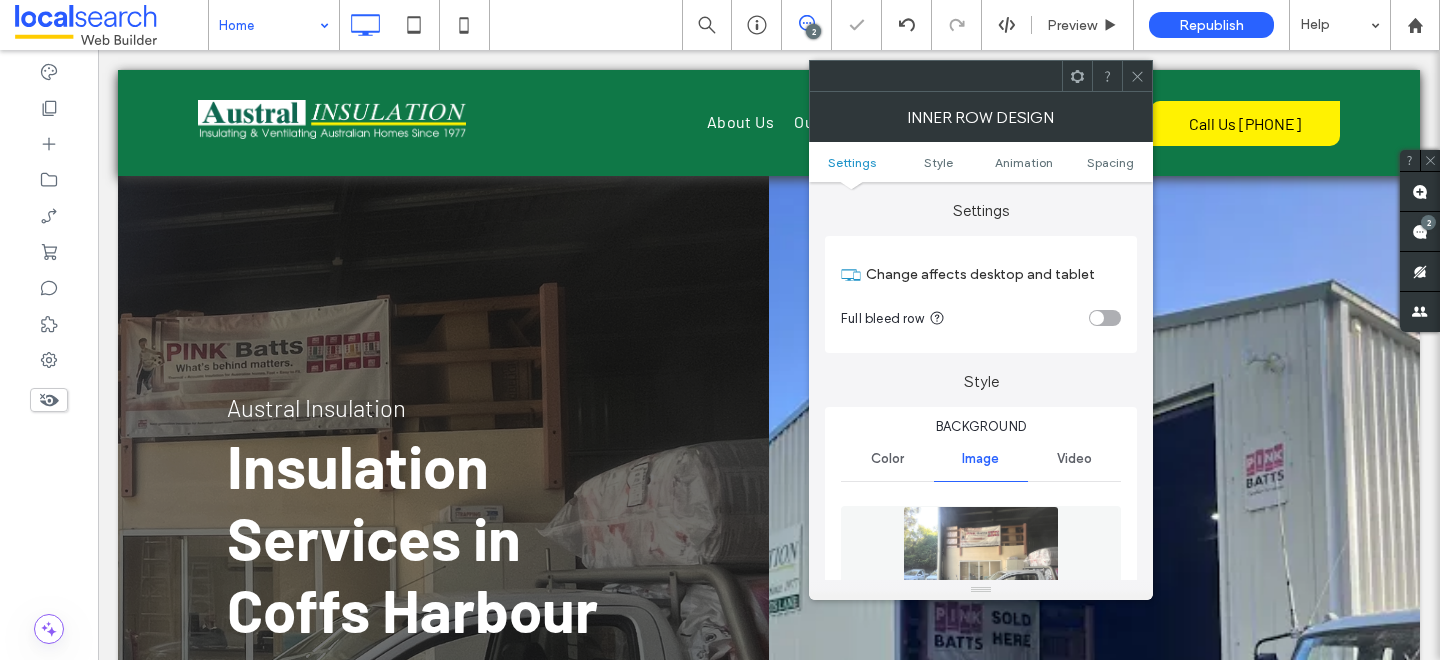 click at bounding box center (1137, 76) 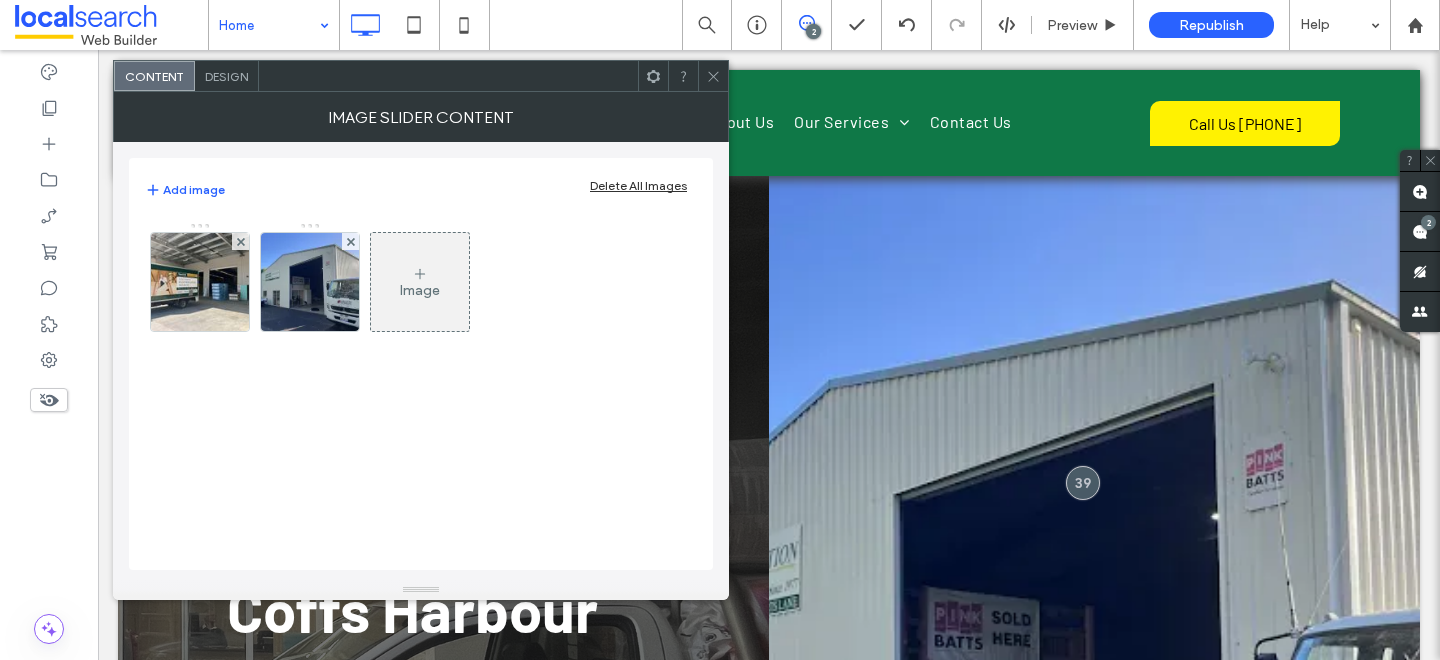 click 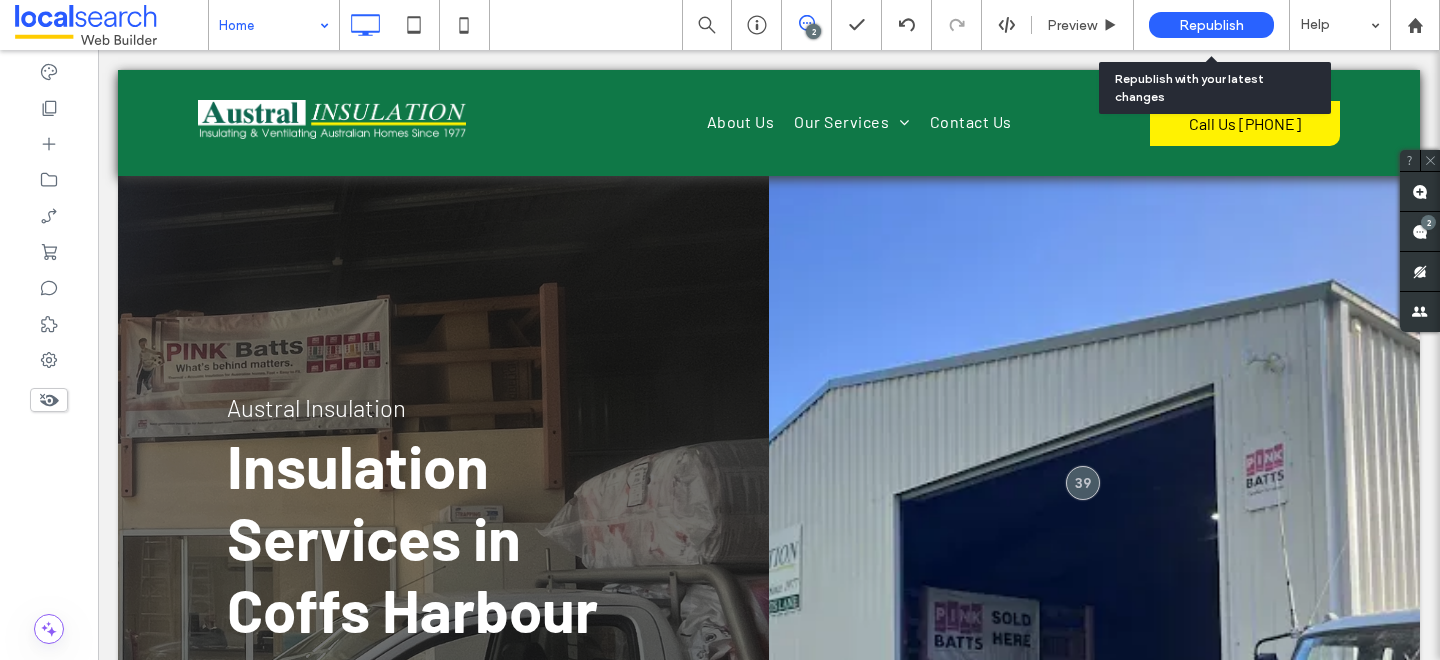 click on "Republish" at bounding box center (1211, 25) 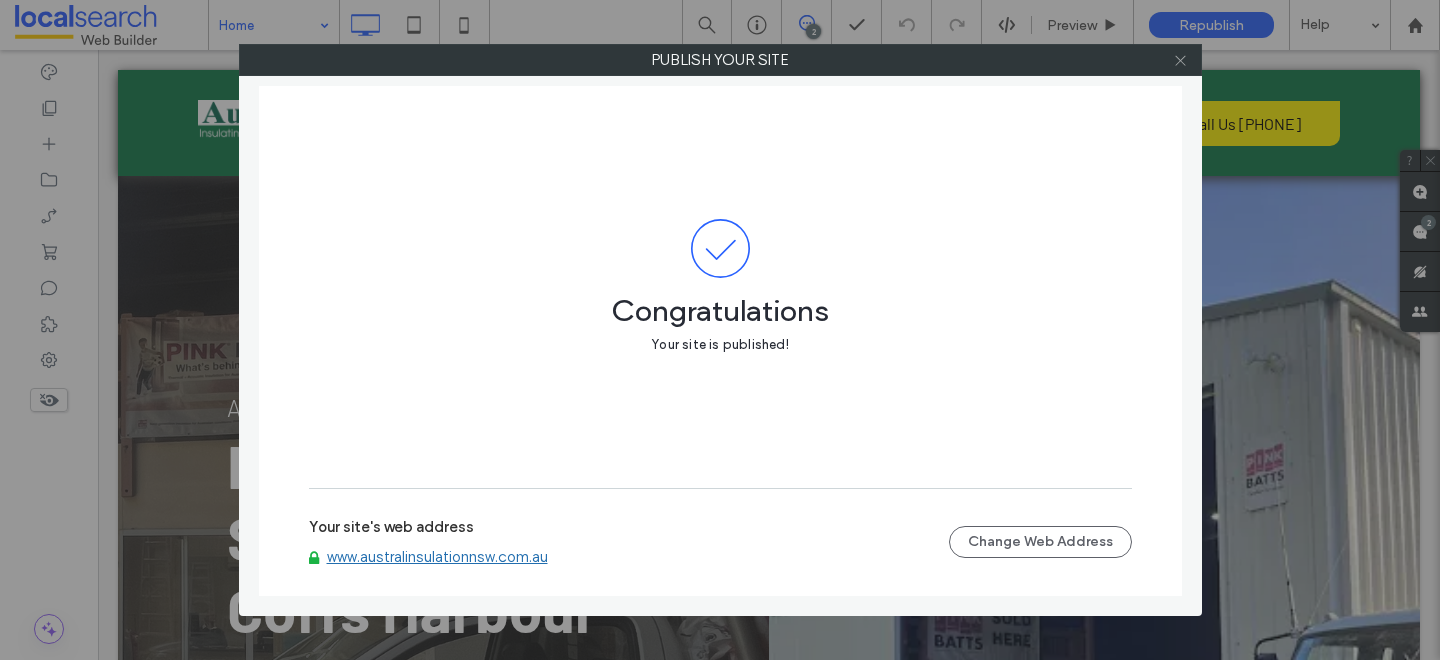 click 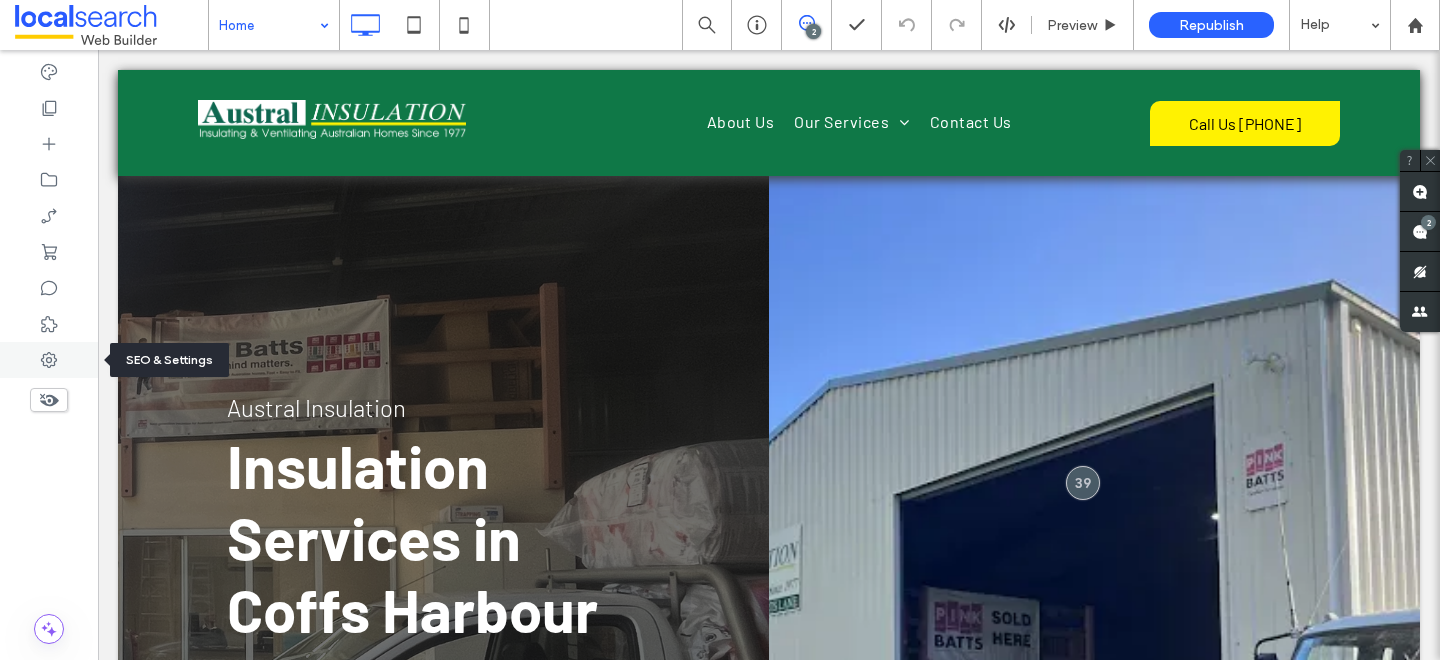 click at bounding box center (49, 360) 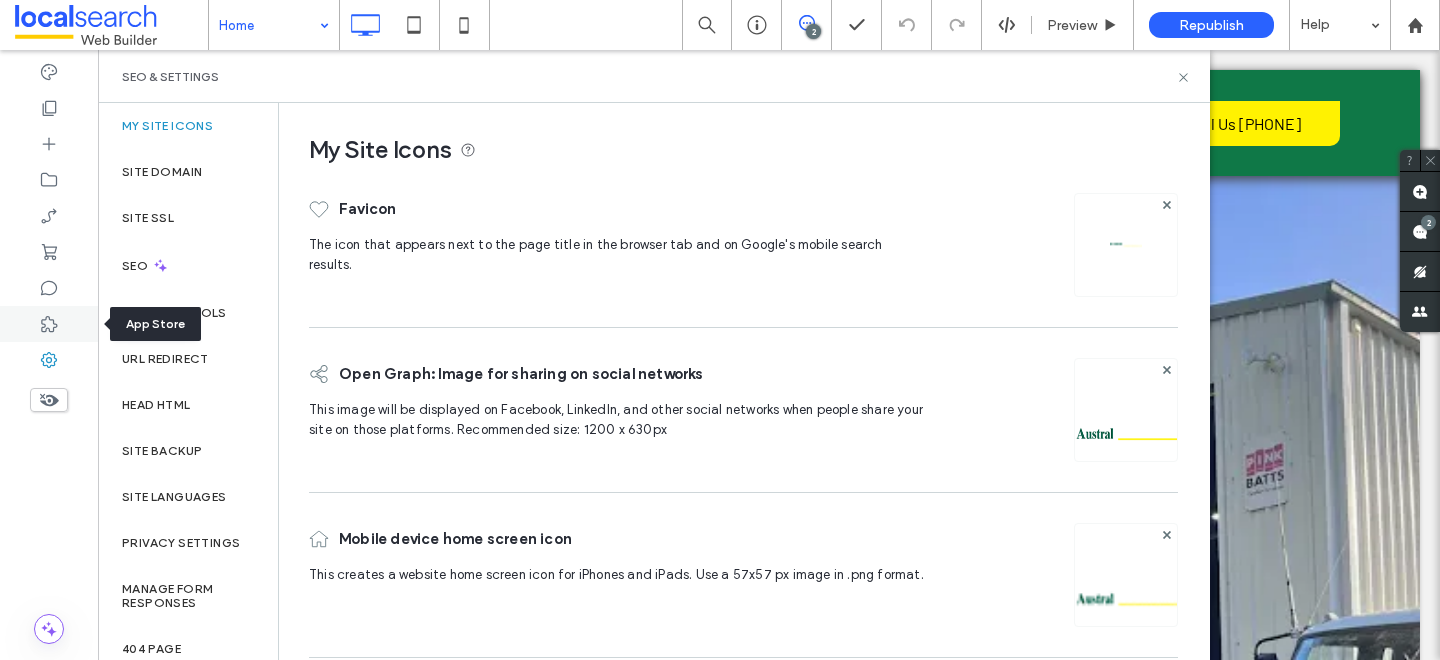 click at bounding box center [49, 324] 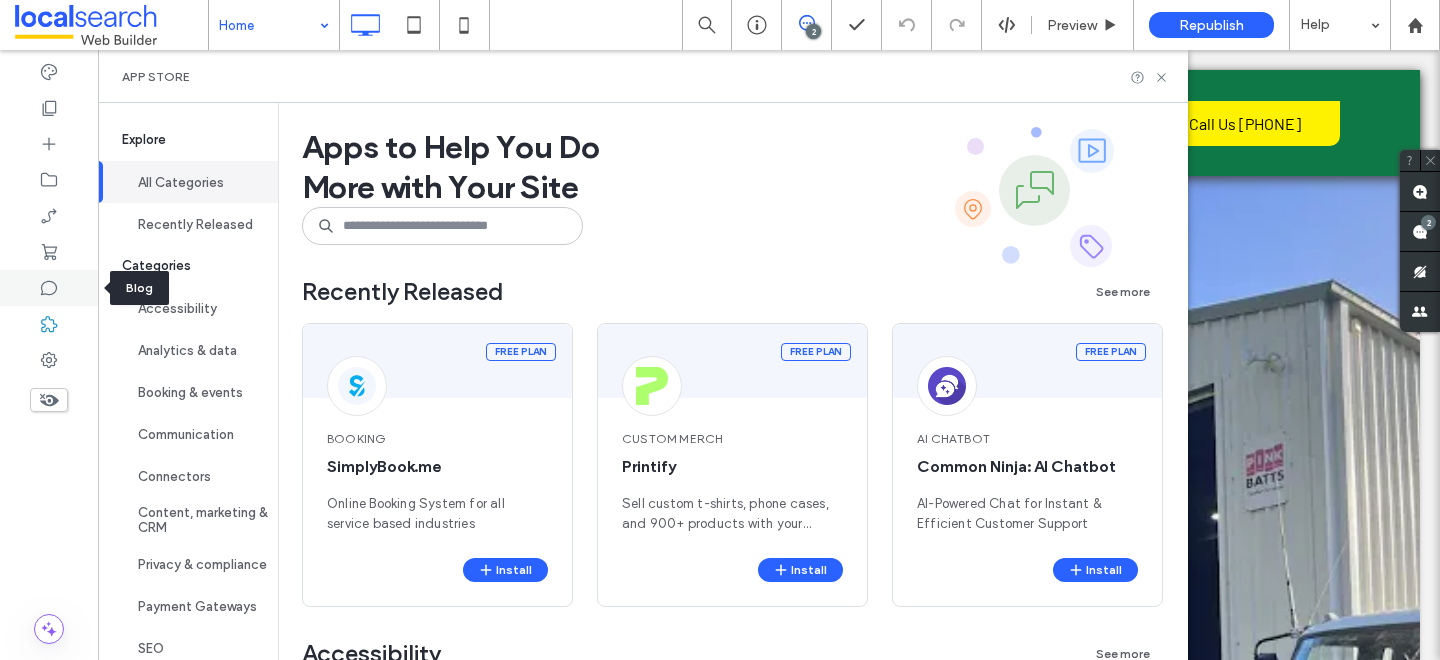 click 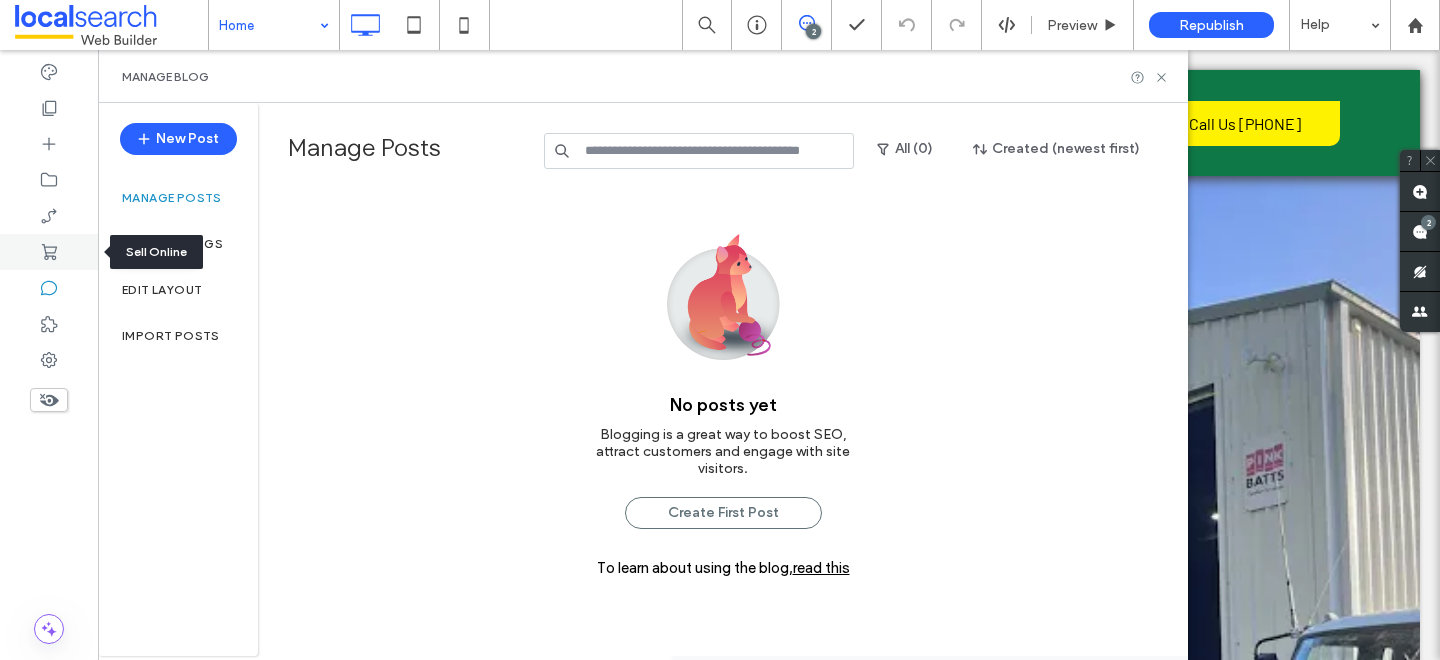 click 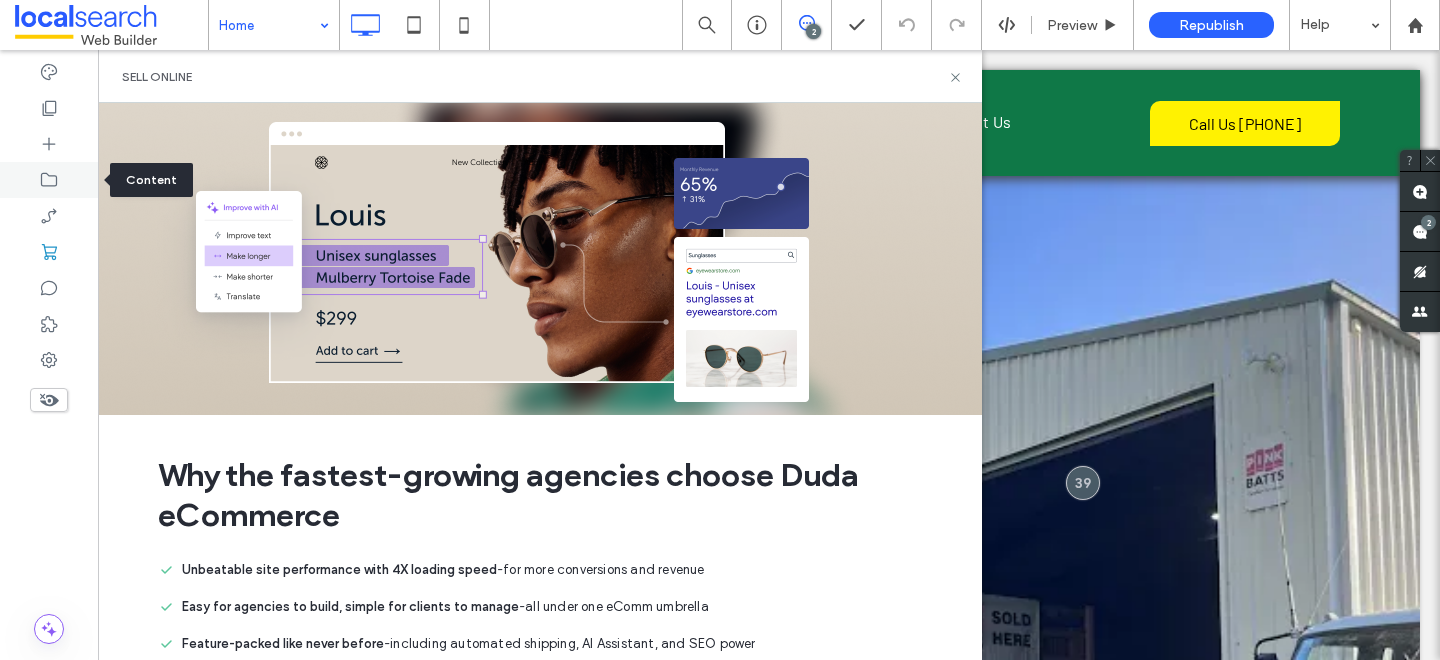 click 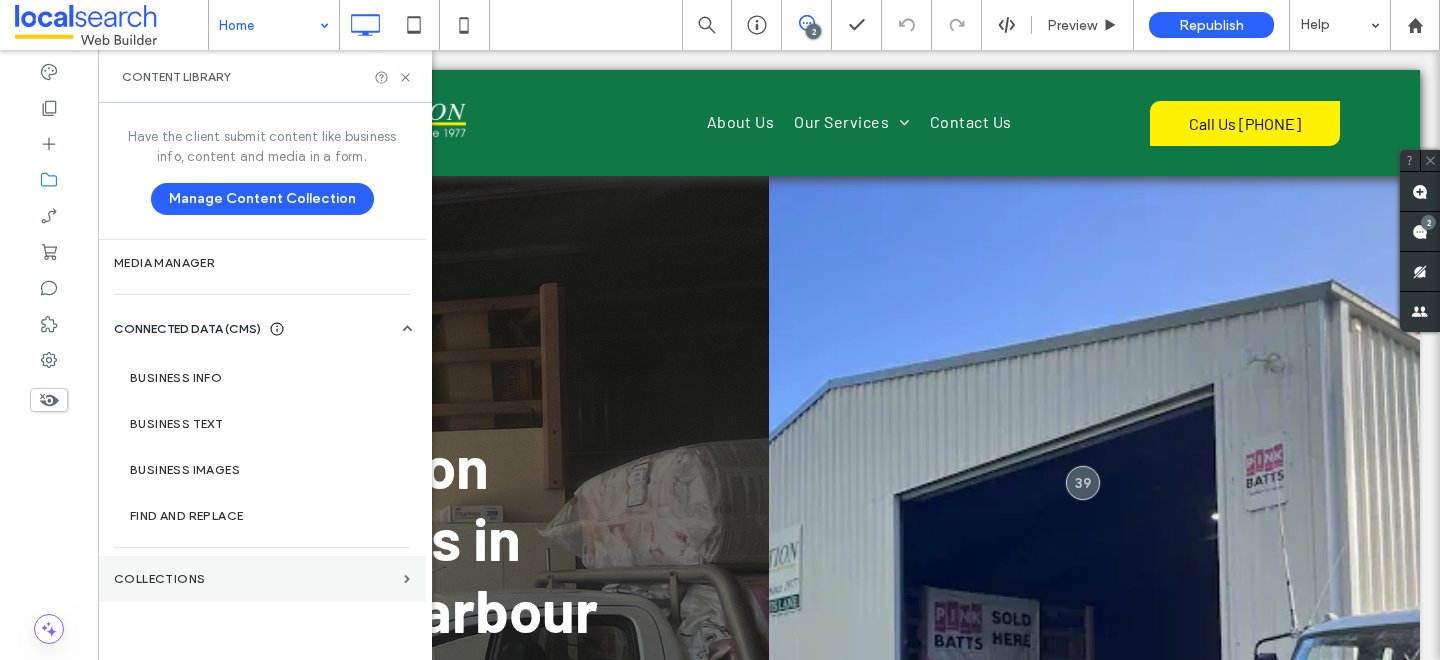 click on "Collections" at bounding box center (255, 579) 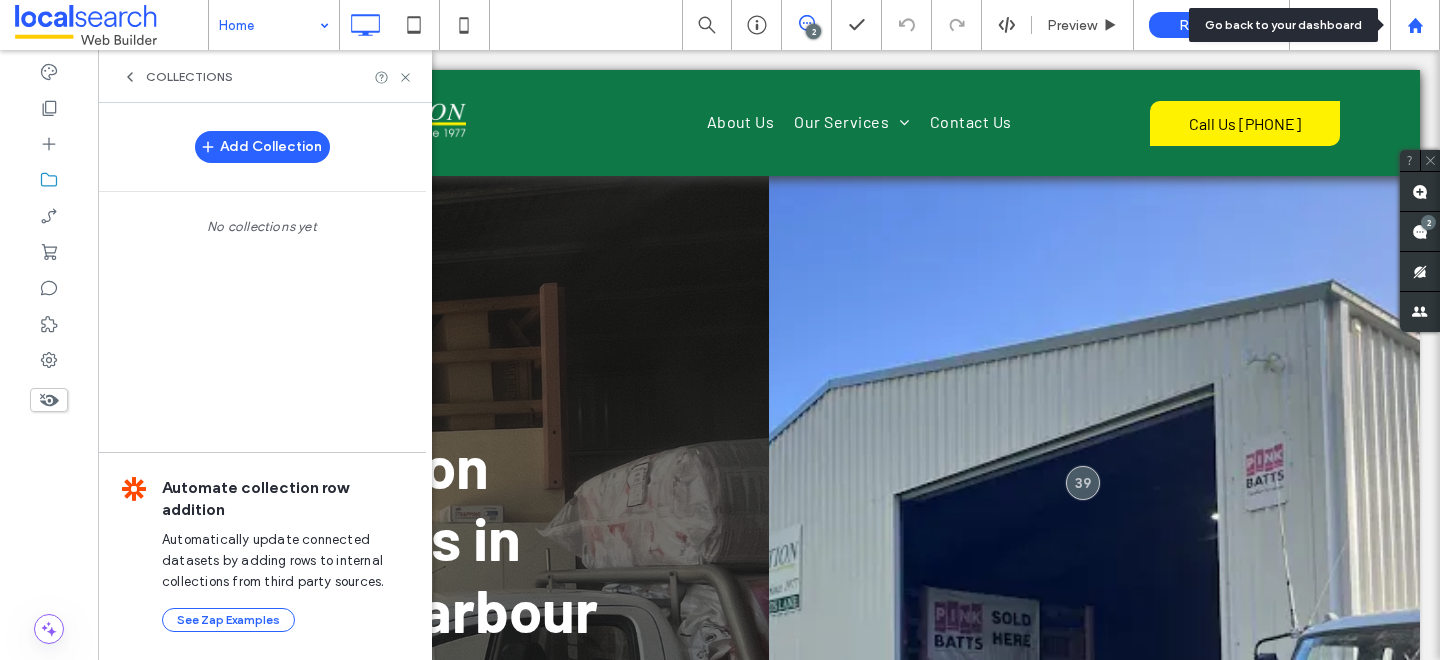 click 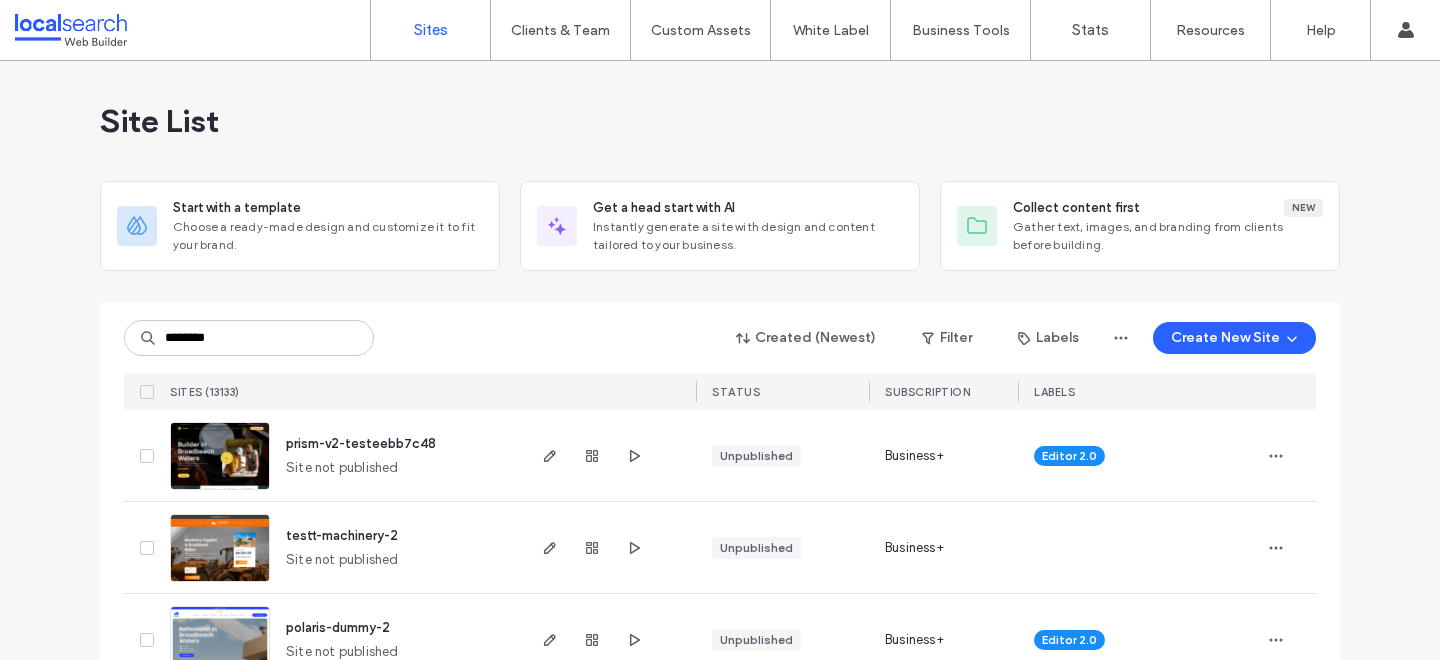 scroll, scrollTop: 0, scrollLeft: 0, axis: both 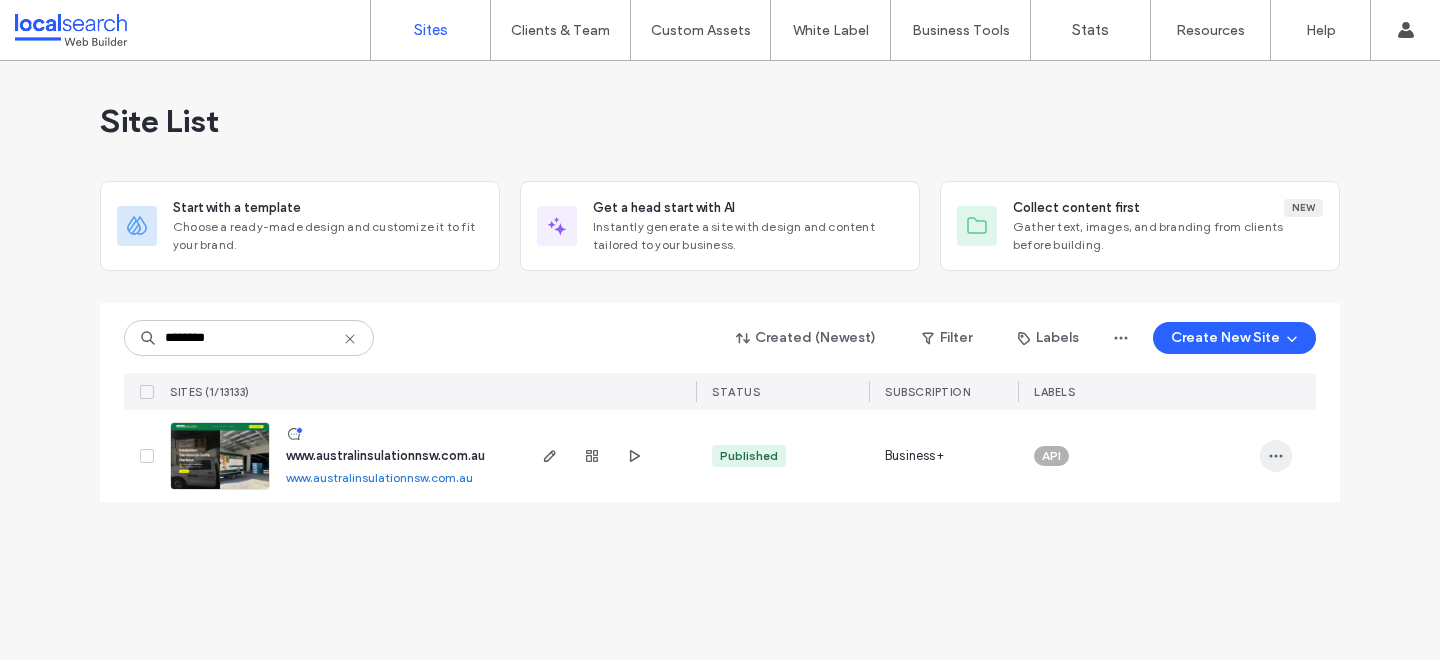 type on "********" 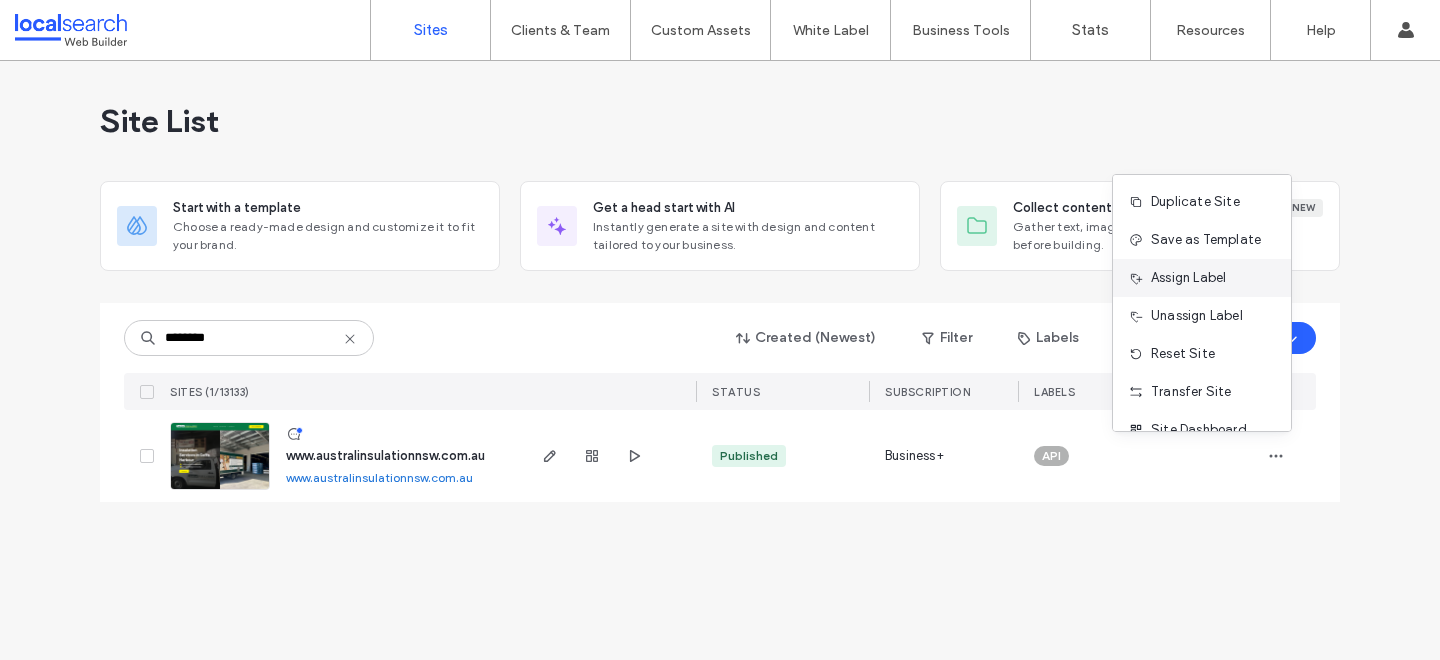 click on "Assign Label" at bounding box center [1188, 278] 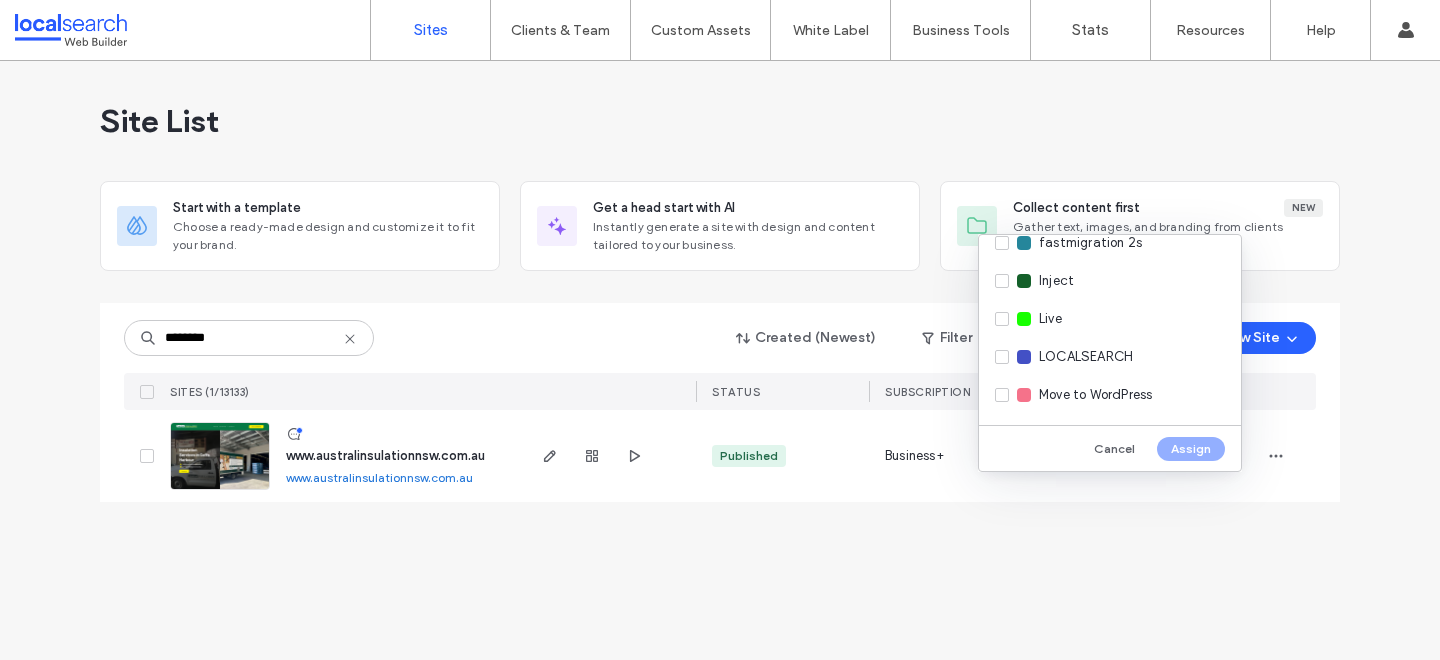scroll, scrollTop: 322, scrollLeft: 0, axis: vertical 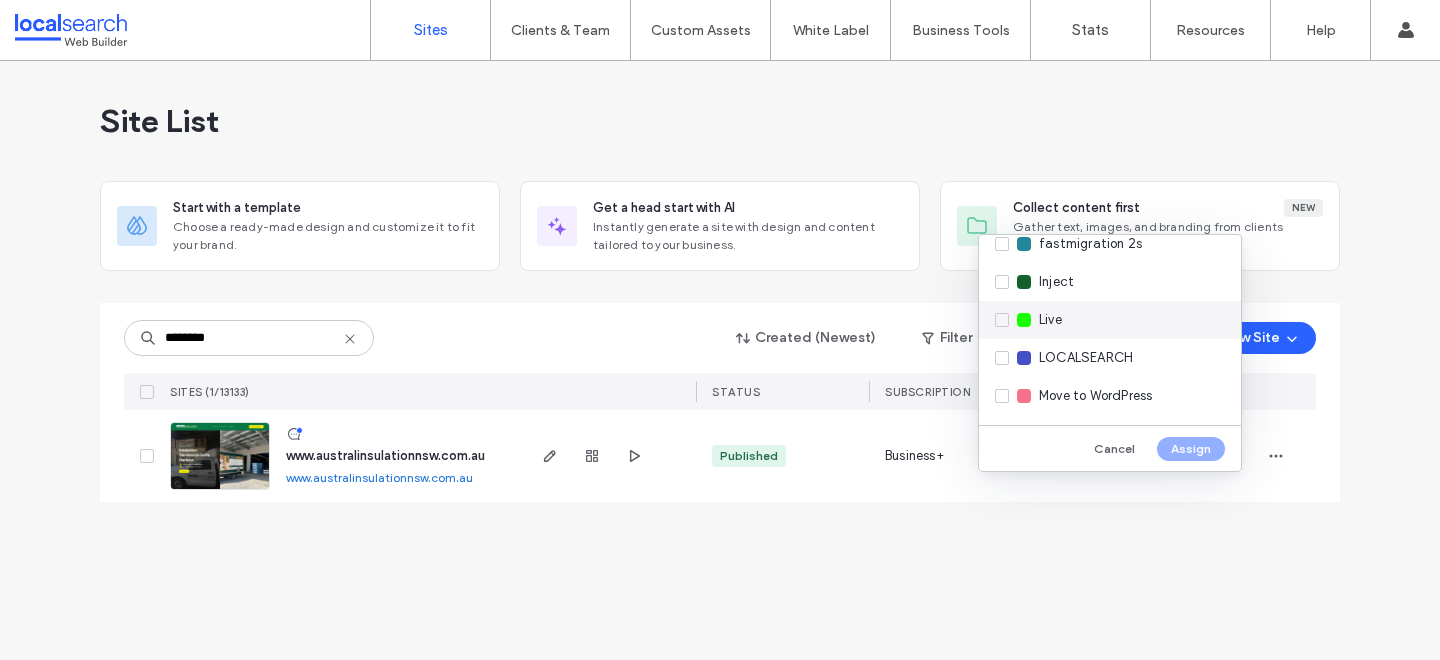 click on "Live" at bounding box center (1110, 320) 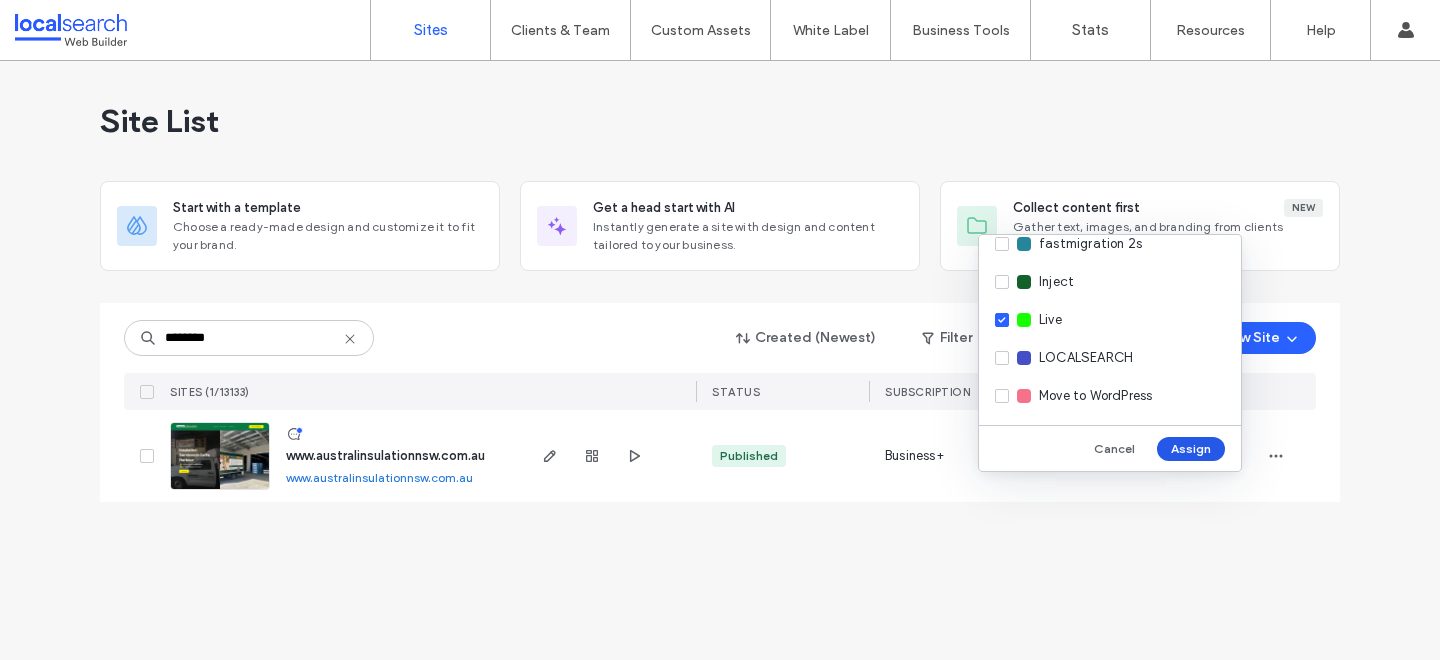 click on "Assign" at bounding box center [1191, 449] 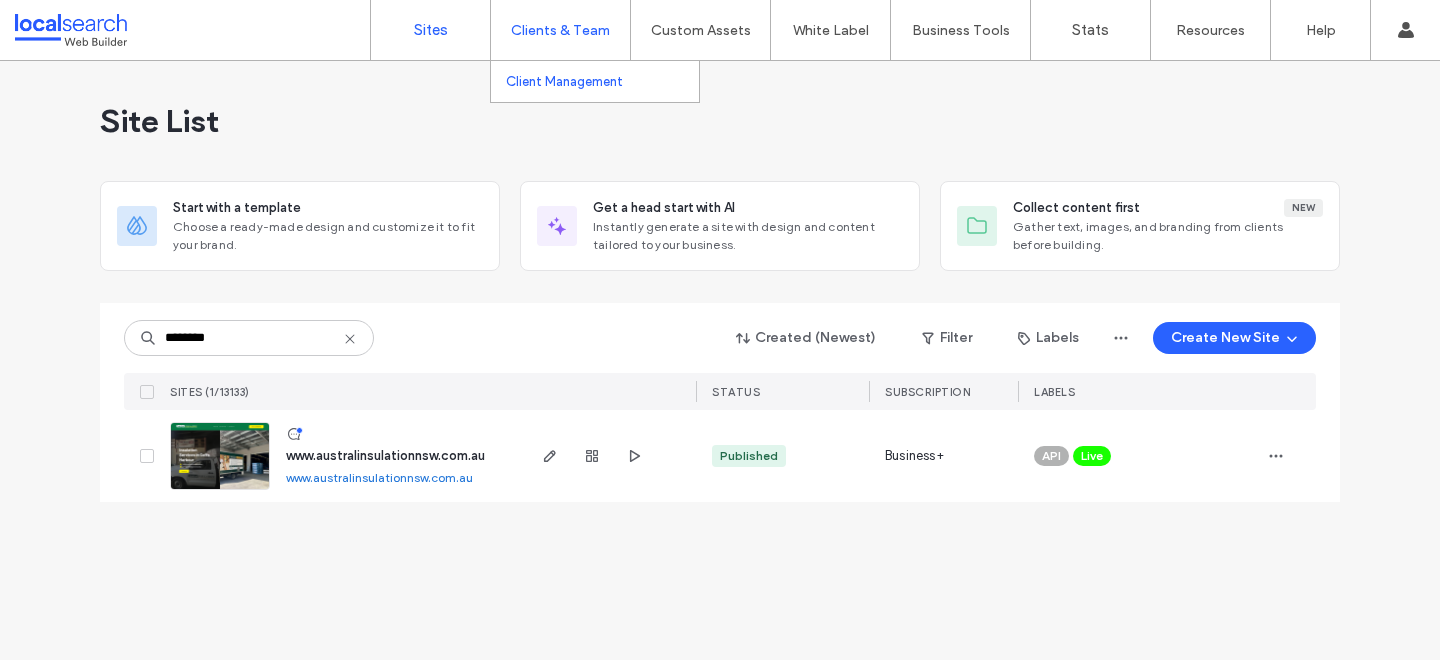 click on "Client Management" at bounding box center [602, 81] 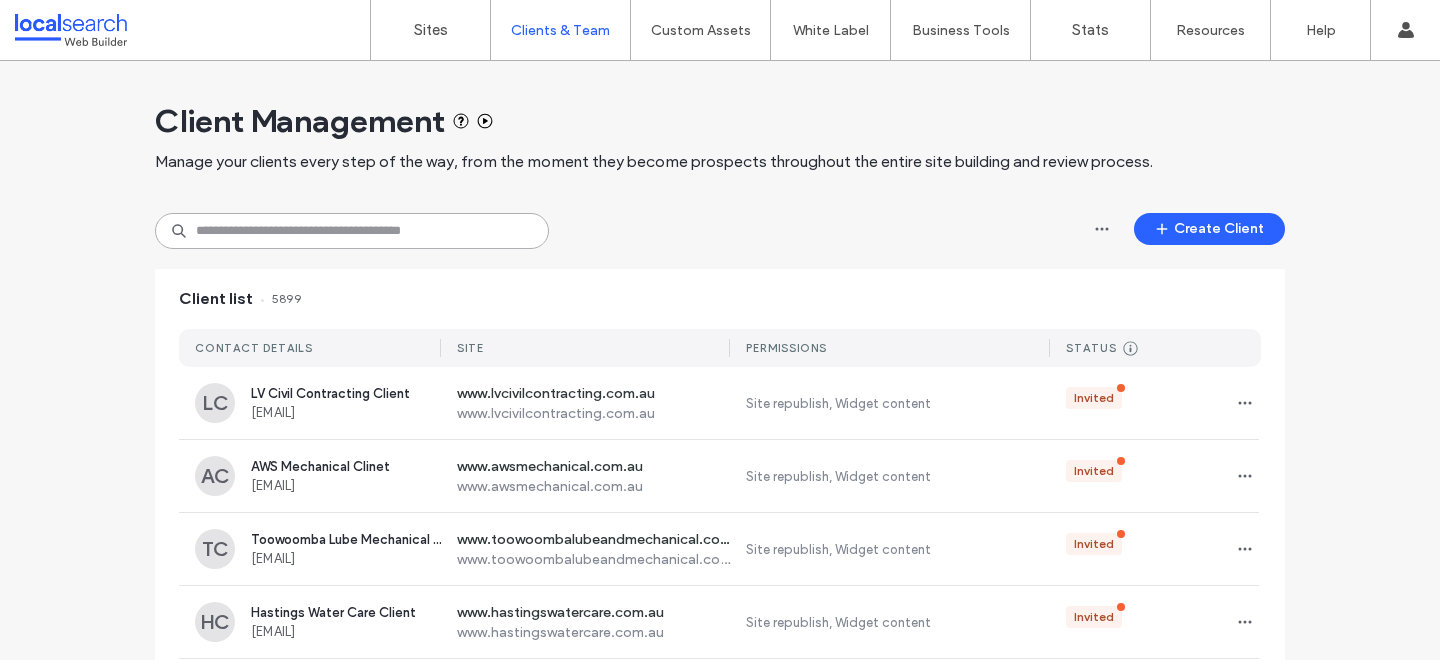 click at bounding box center [352, 231] 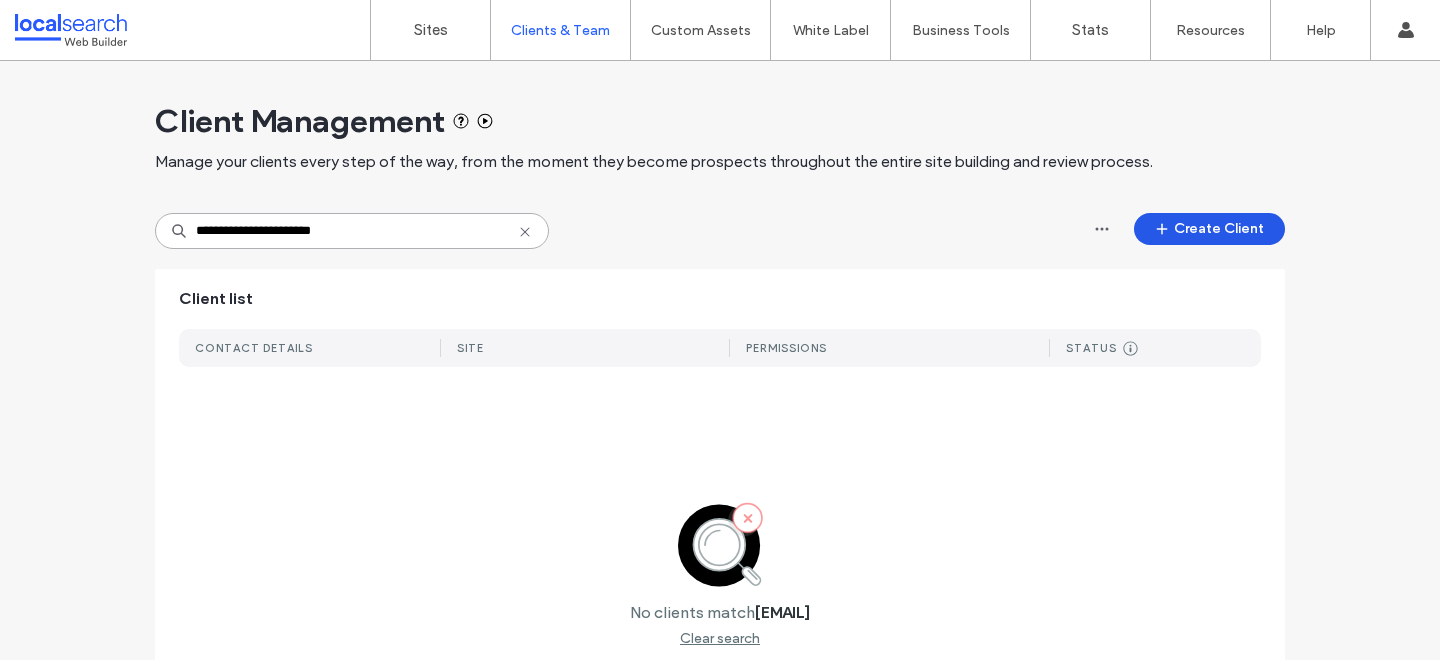 type on "**********" 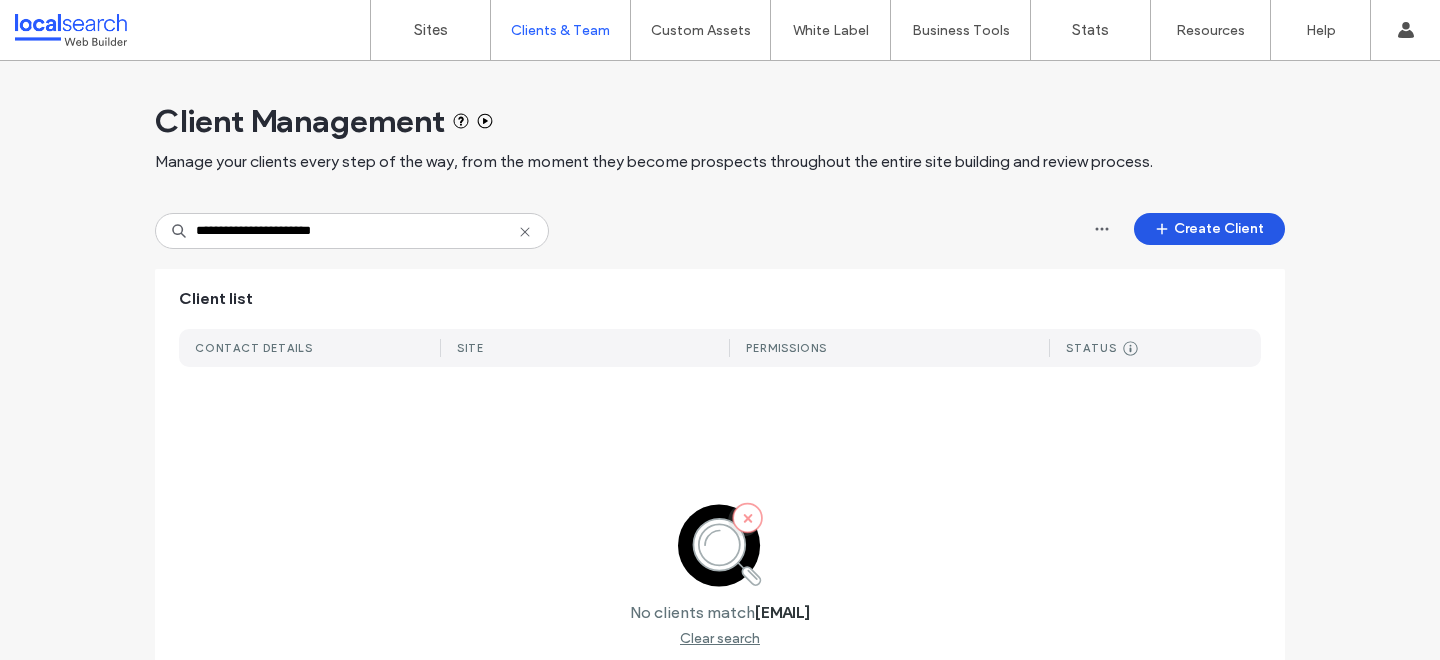 click on "Create Client" at bounding box center (1209, 229) 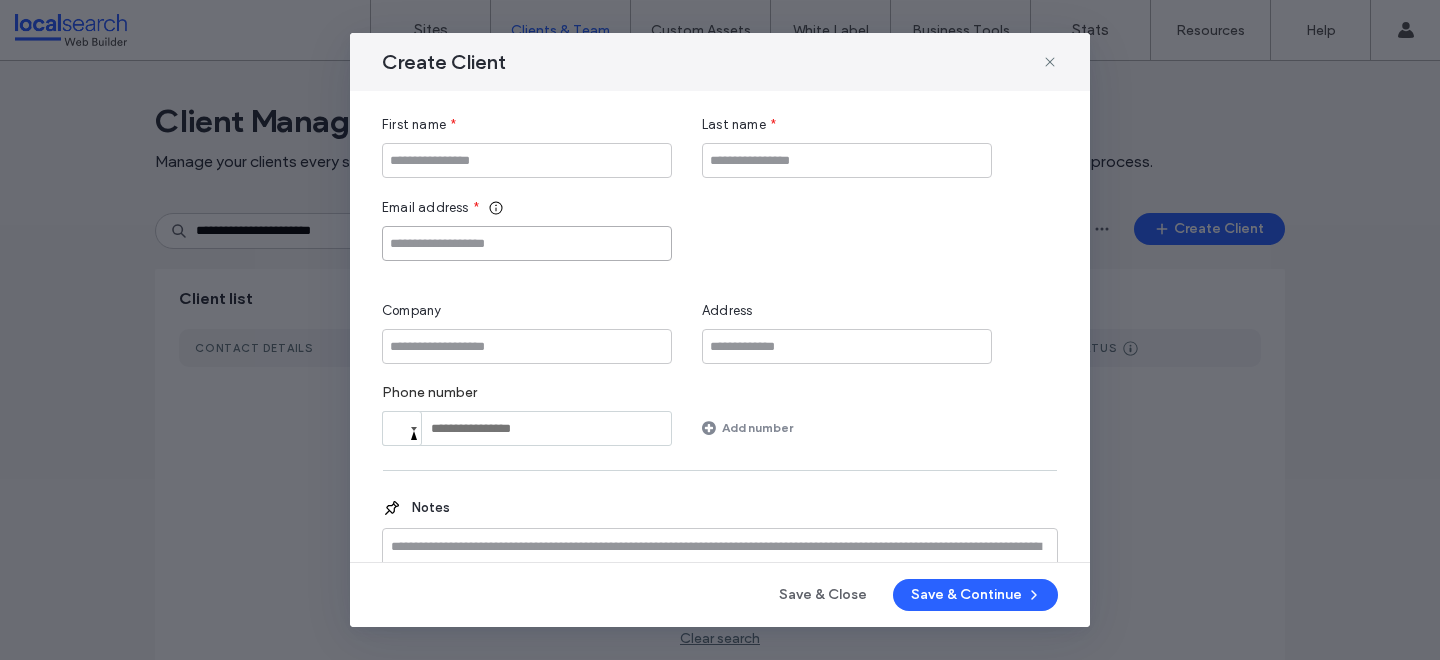 click at bounding box center [527, 243] 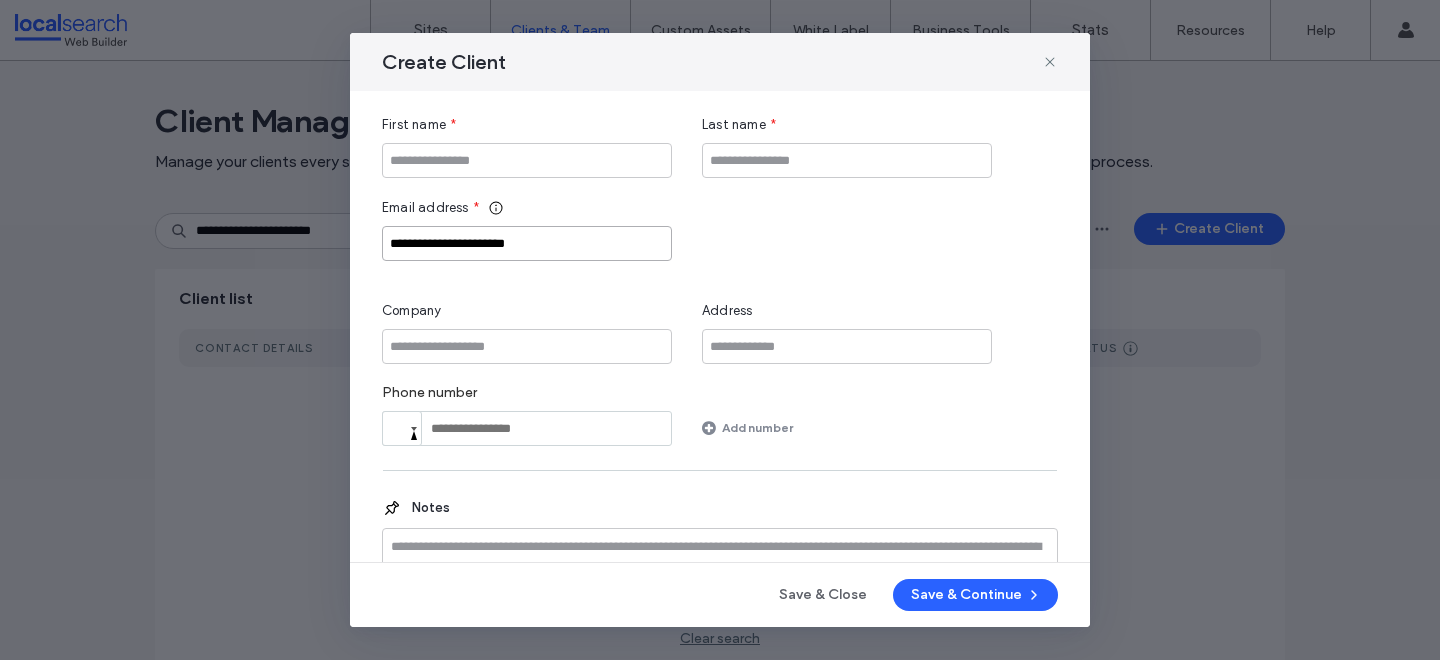 type on "**********" 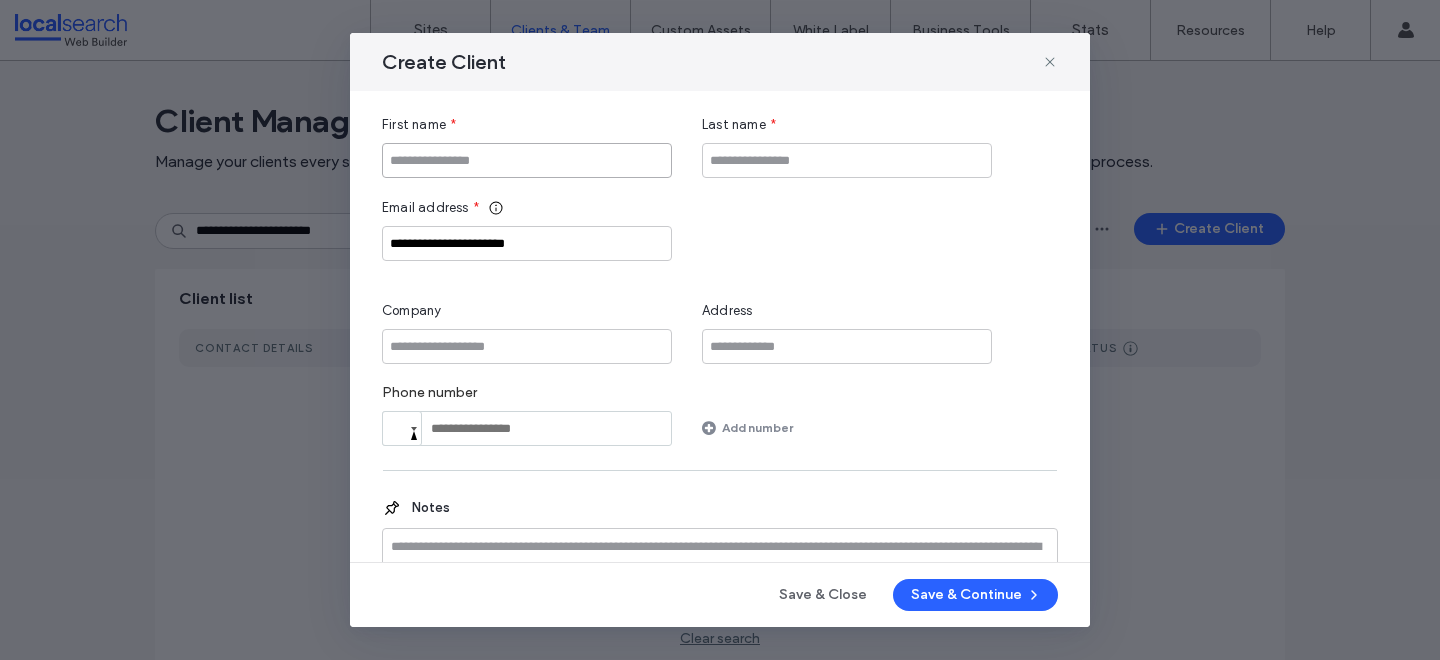 click at bounding box center (527, 160) 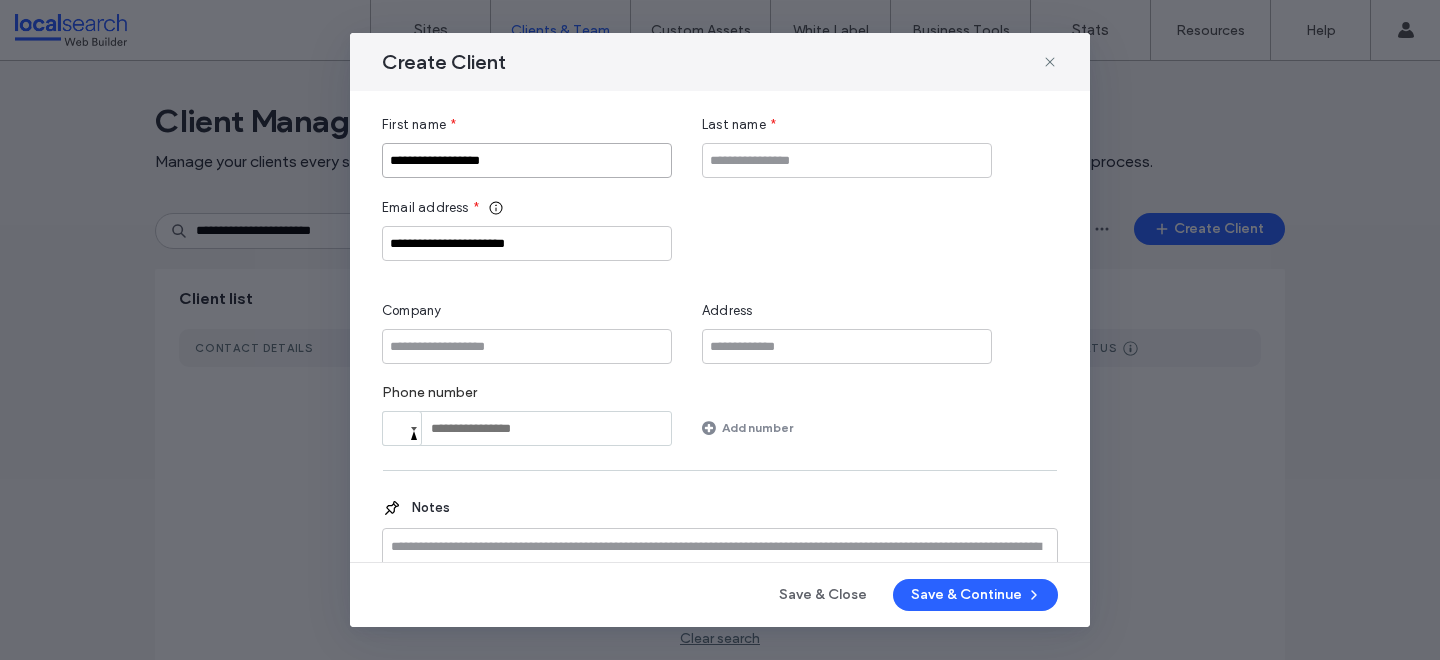 type on "**********" 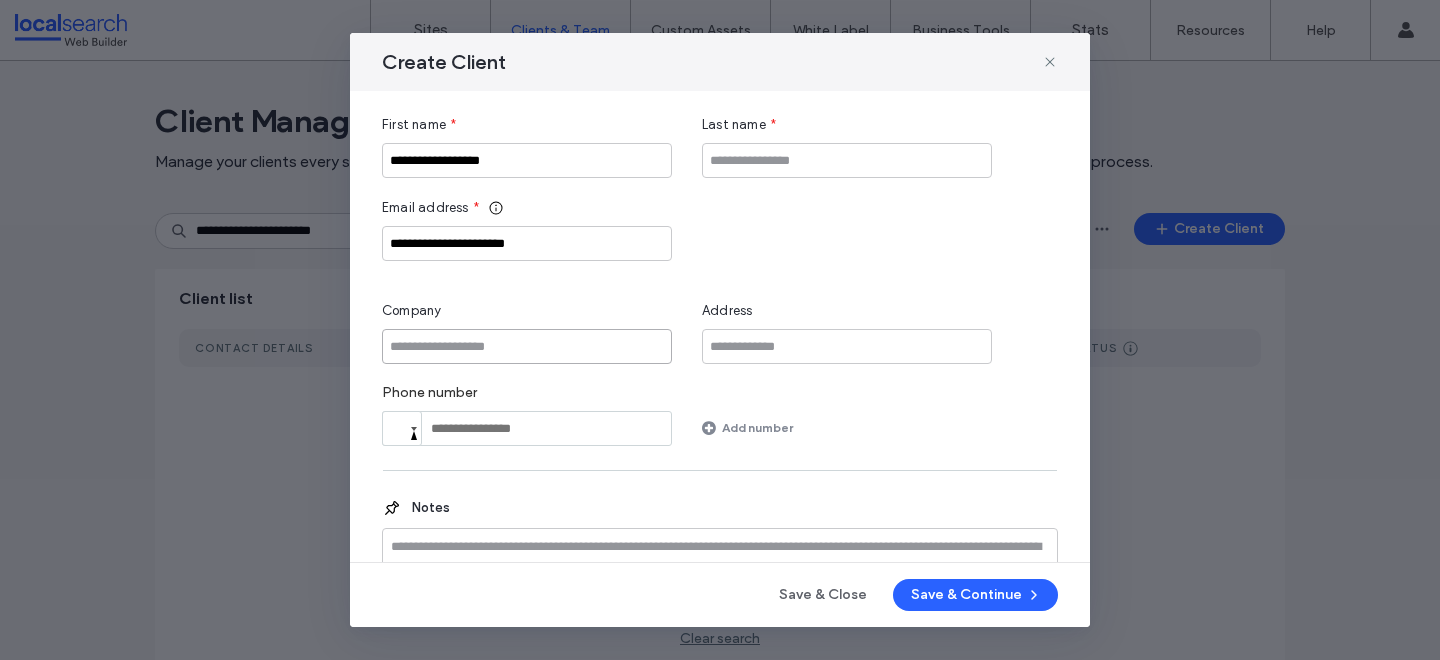 click at bounding box center [527, 346] 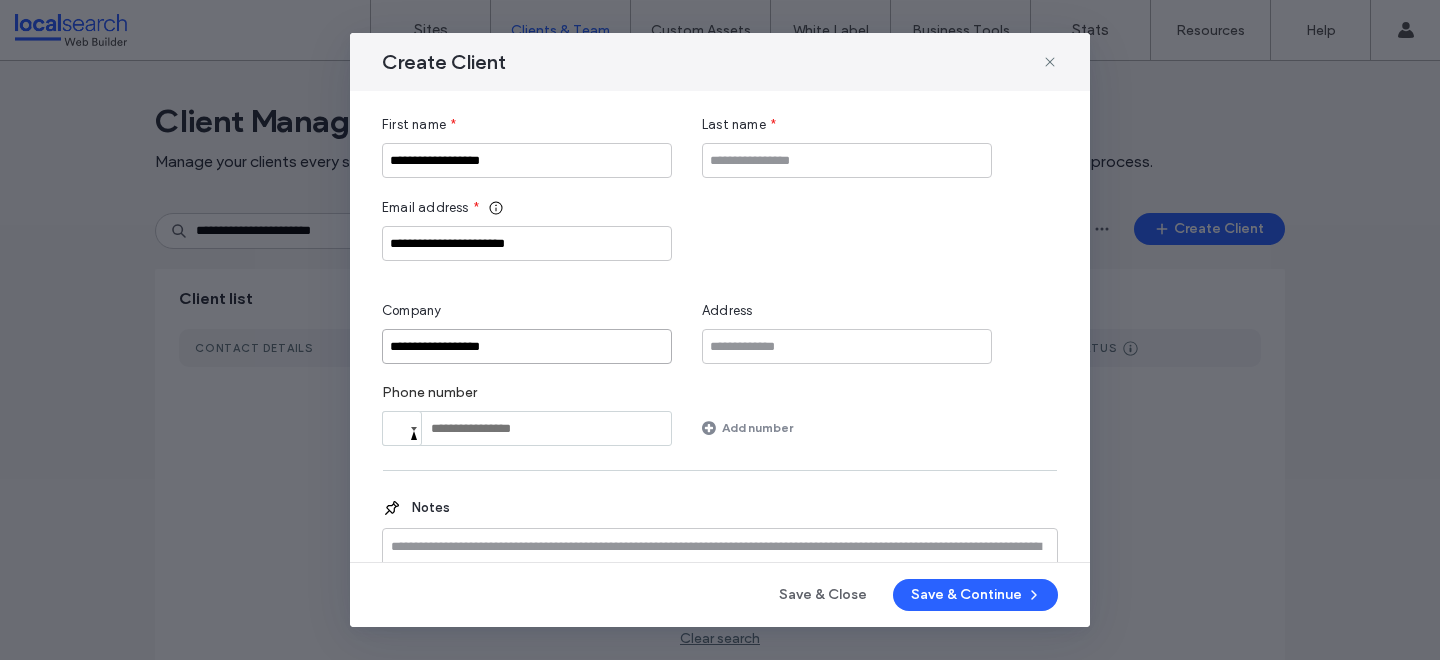 type on "**********" 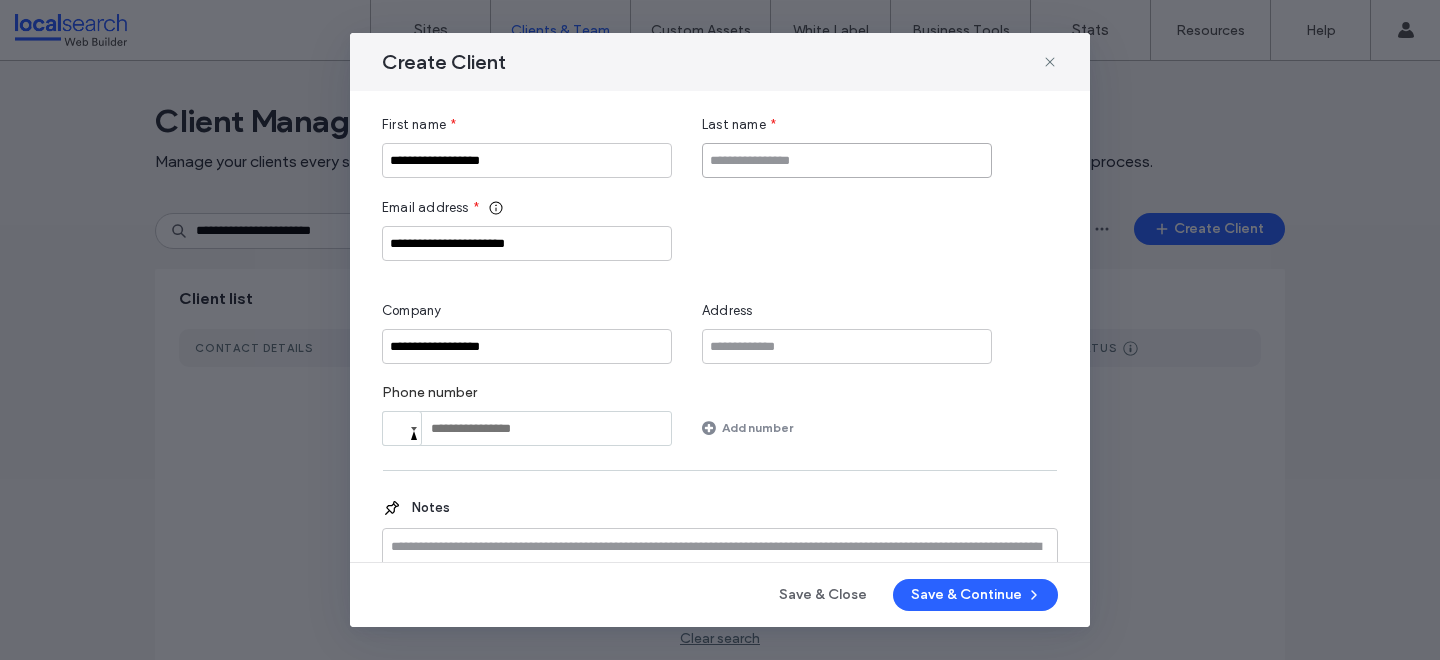 click at bounding box center (847, 160) 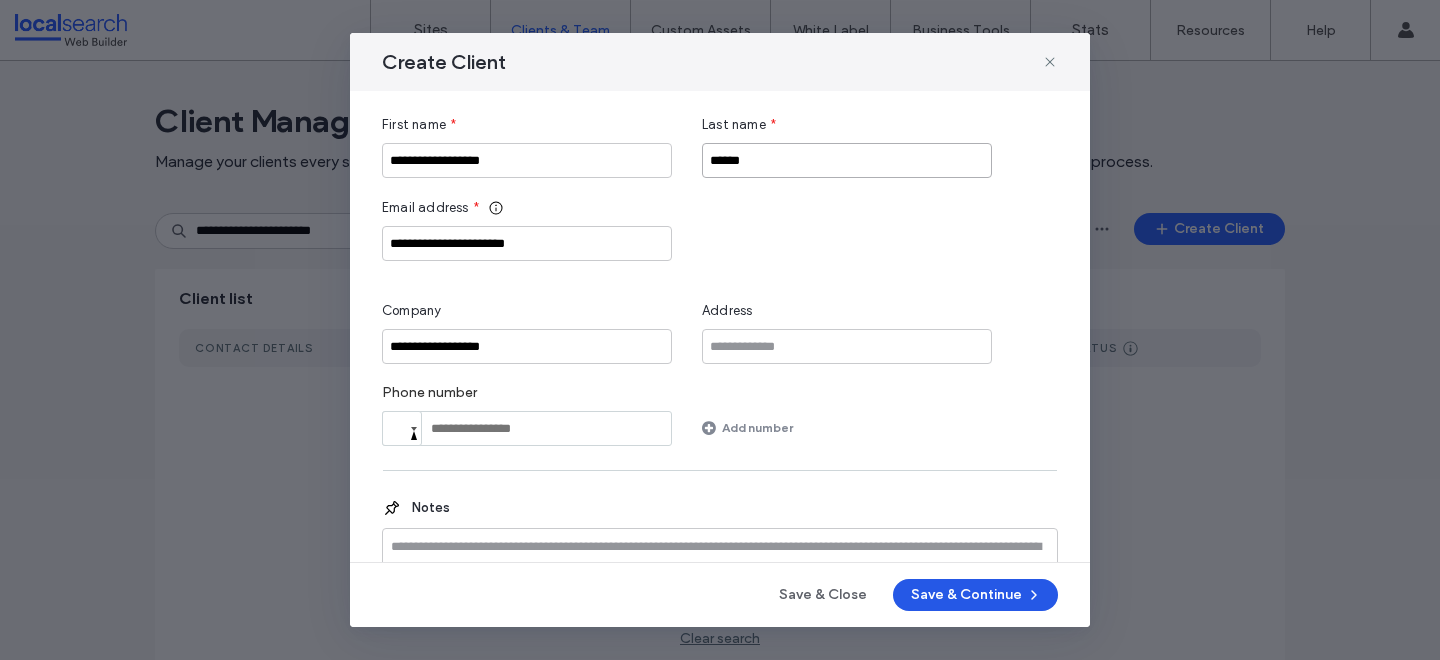 type on "******" 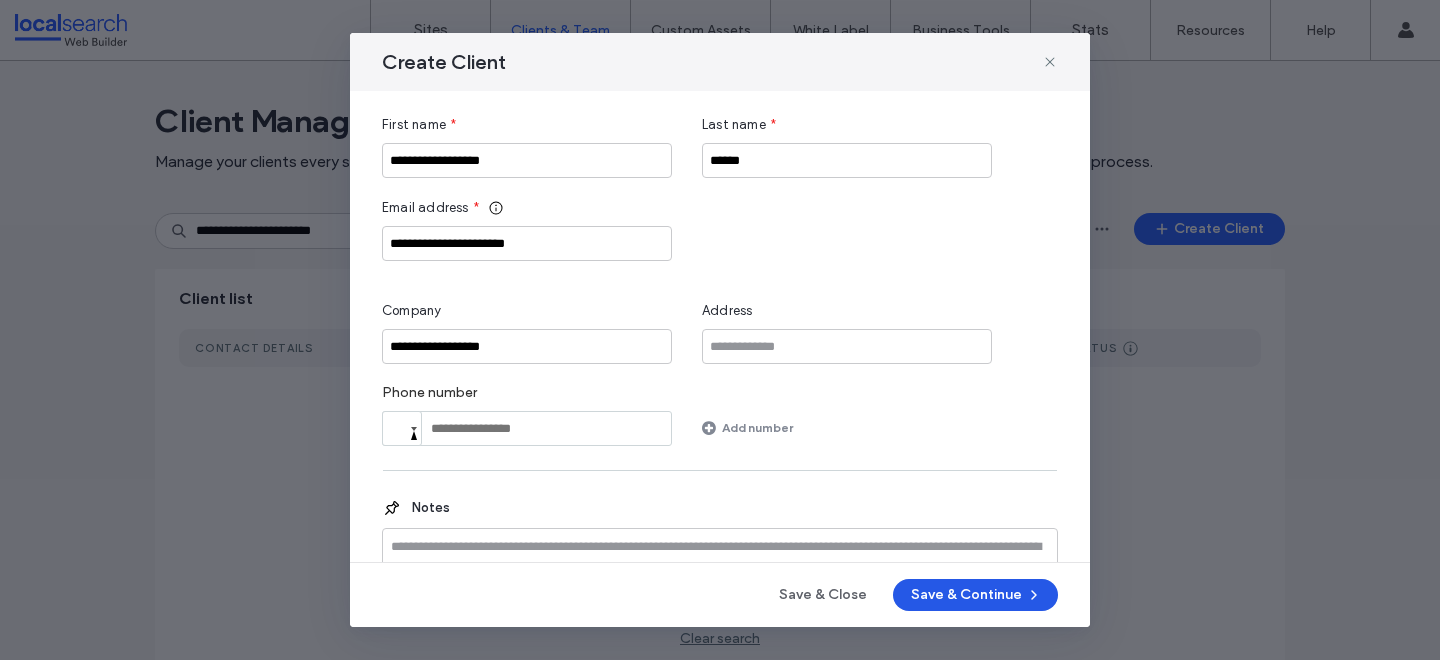 click on "Save & Continue" at bounding box center (975, 595) 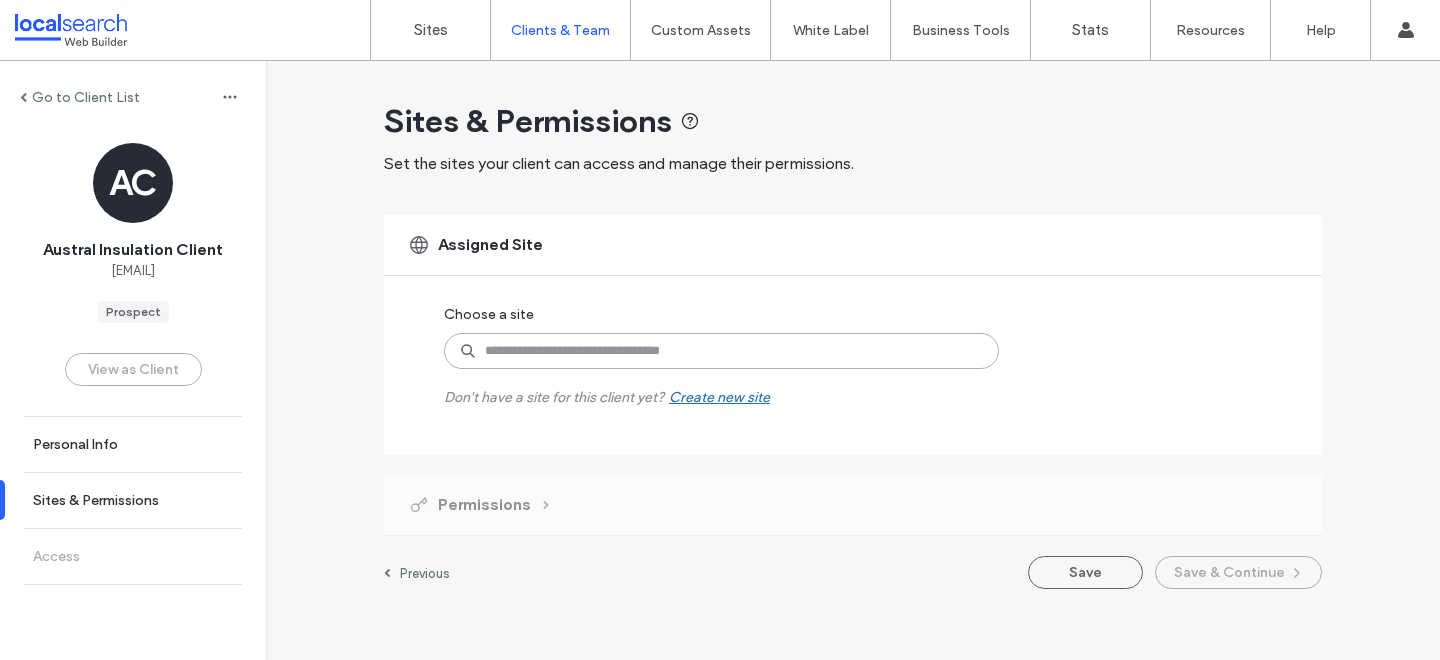 click at bounding box center (721, 351) 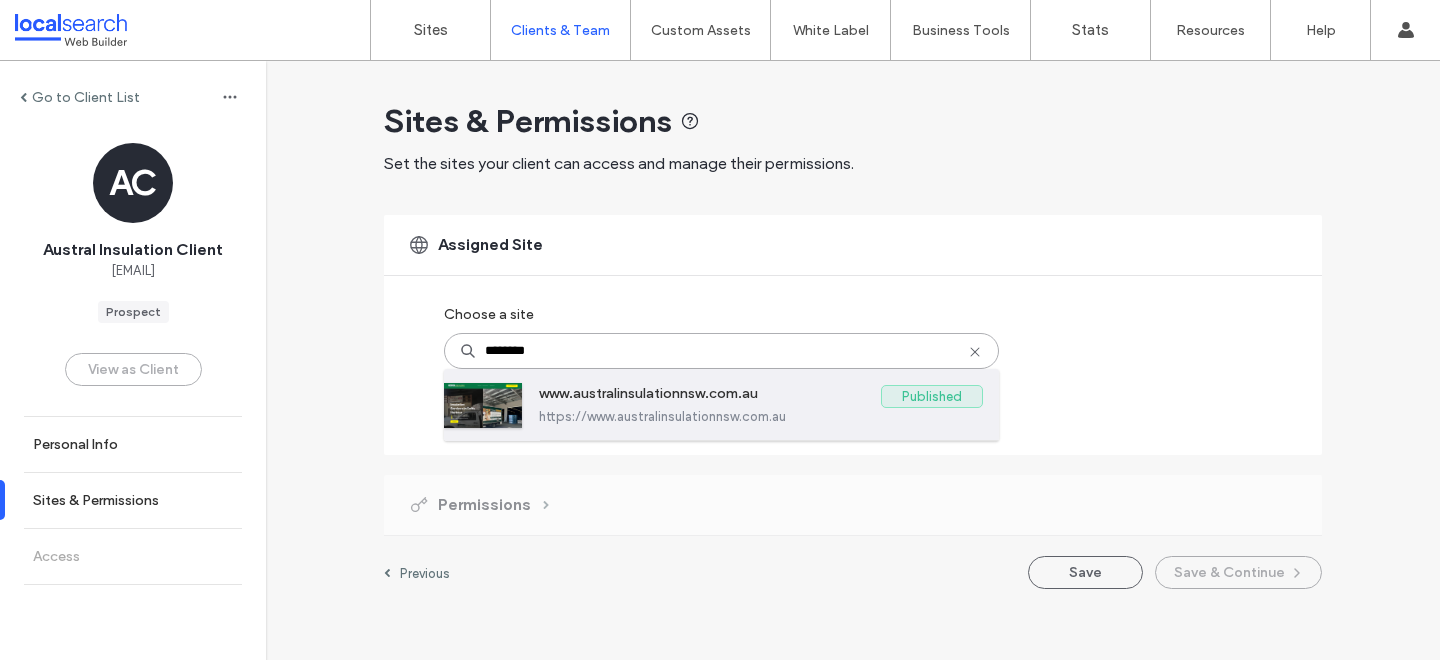 click on "www.australinsulationnsw.com.au" at bounding box center (710, 397) 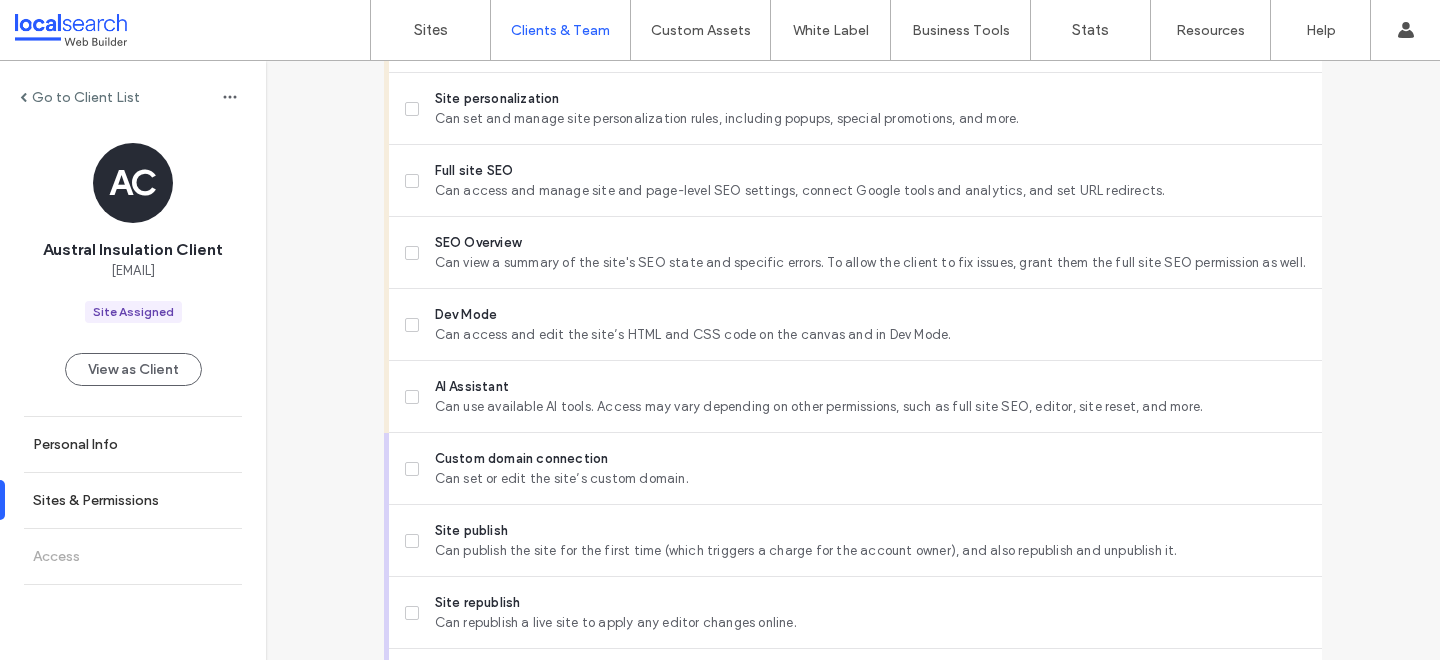 scroll, scrollTop: 1725, scrollLeft: 0, axis: vertical 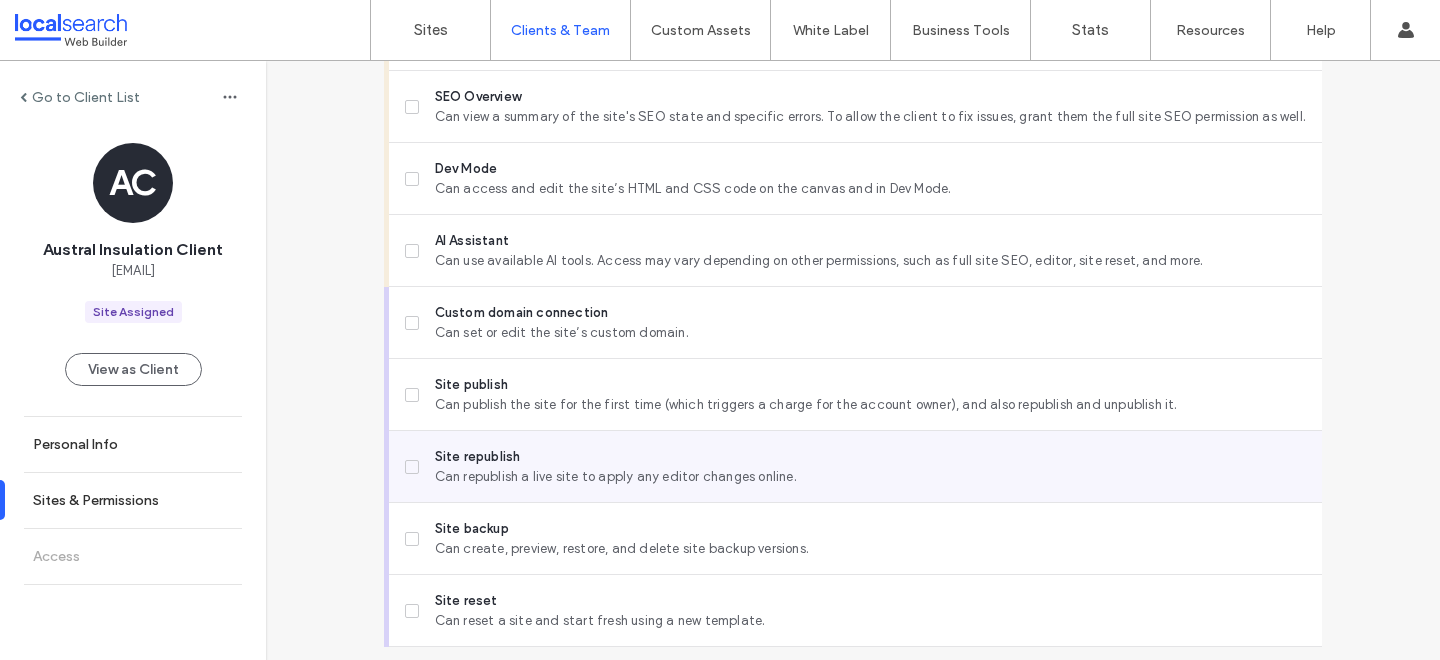 click on "Site republish" at bounding box center (870, 457) 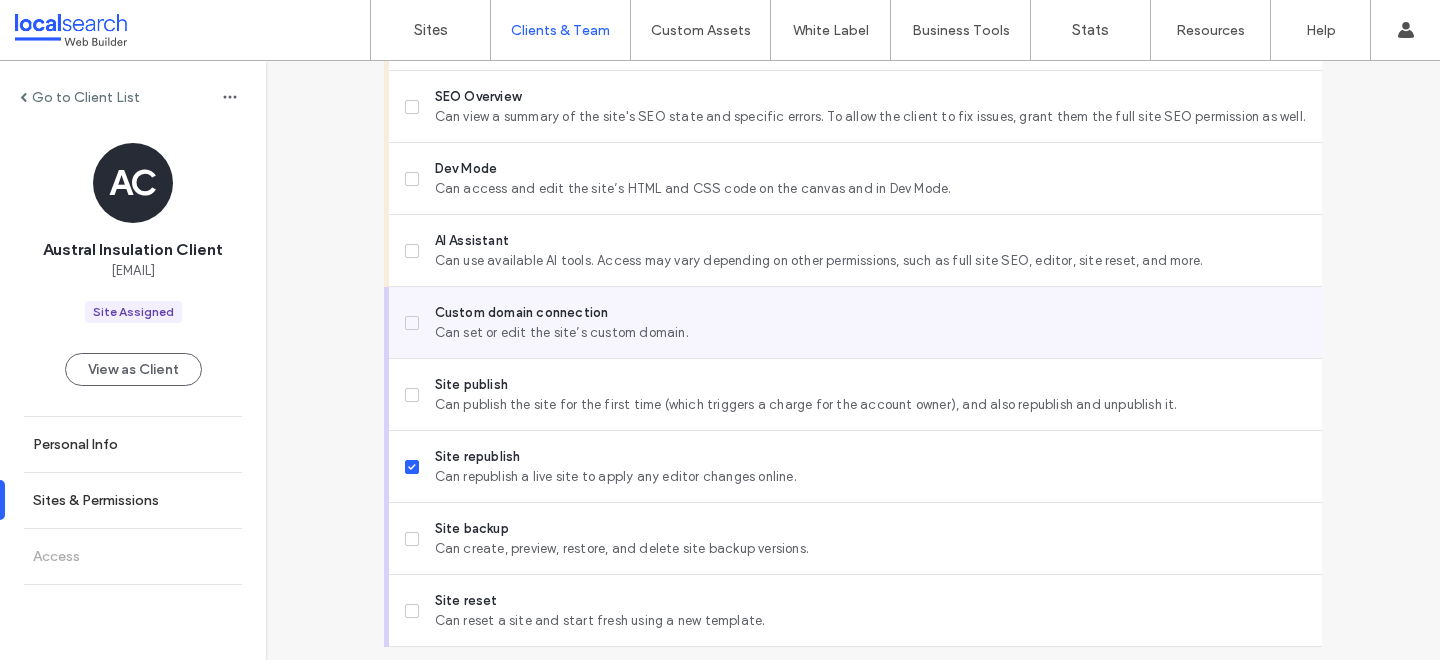 scroll, scrollTop: 1784, scrollLeft: 0, axis: vertical 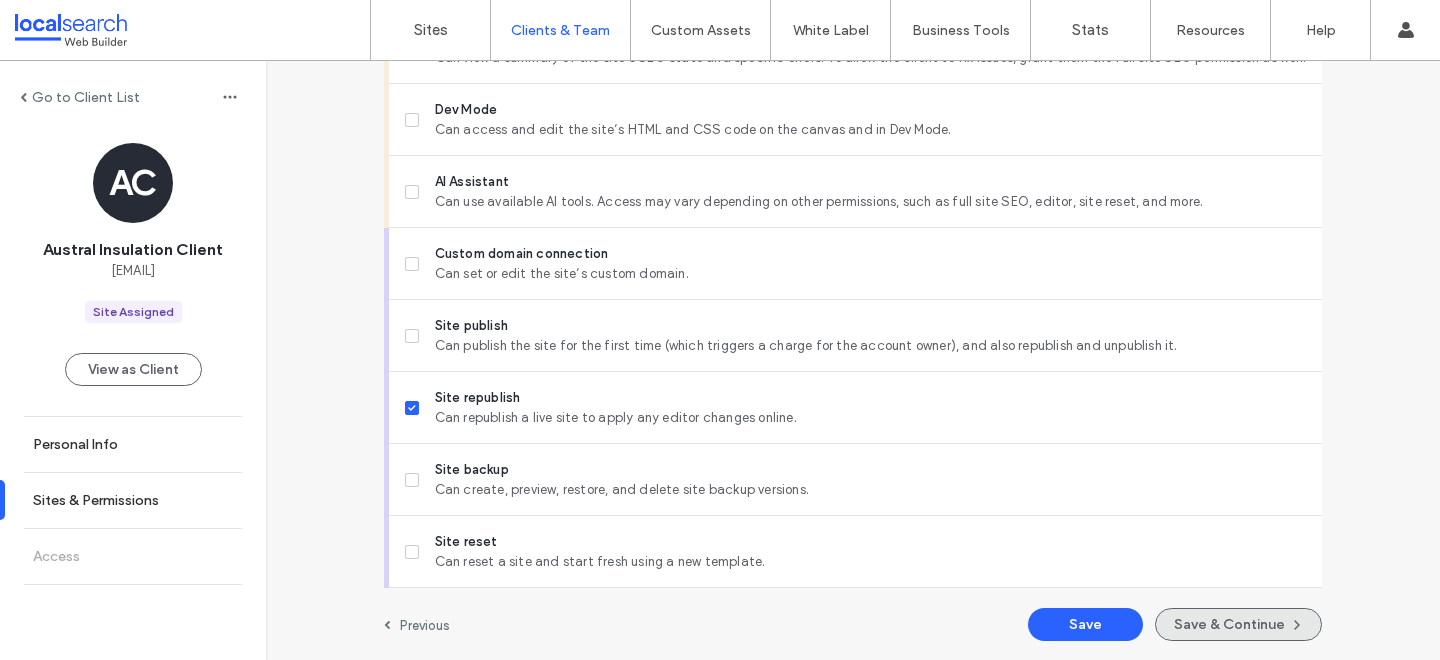 click on "Save & Continue" at bounding box center [1238, 624] 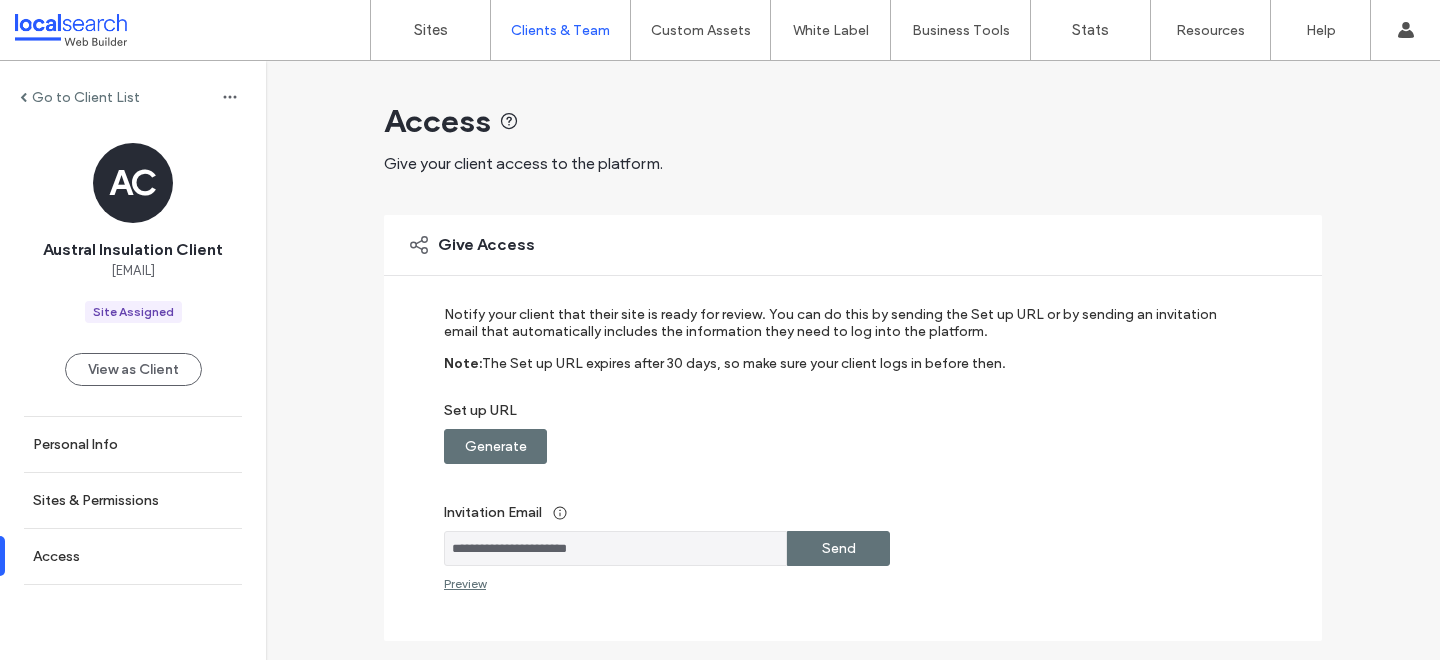 click on "Generate" at bounding box center [496, 446] 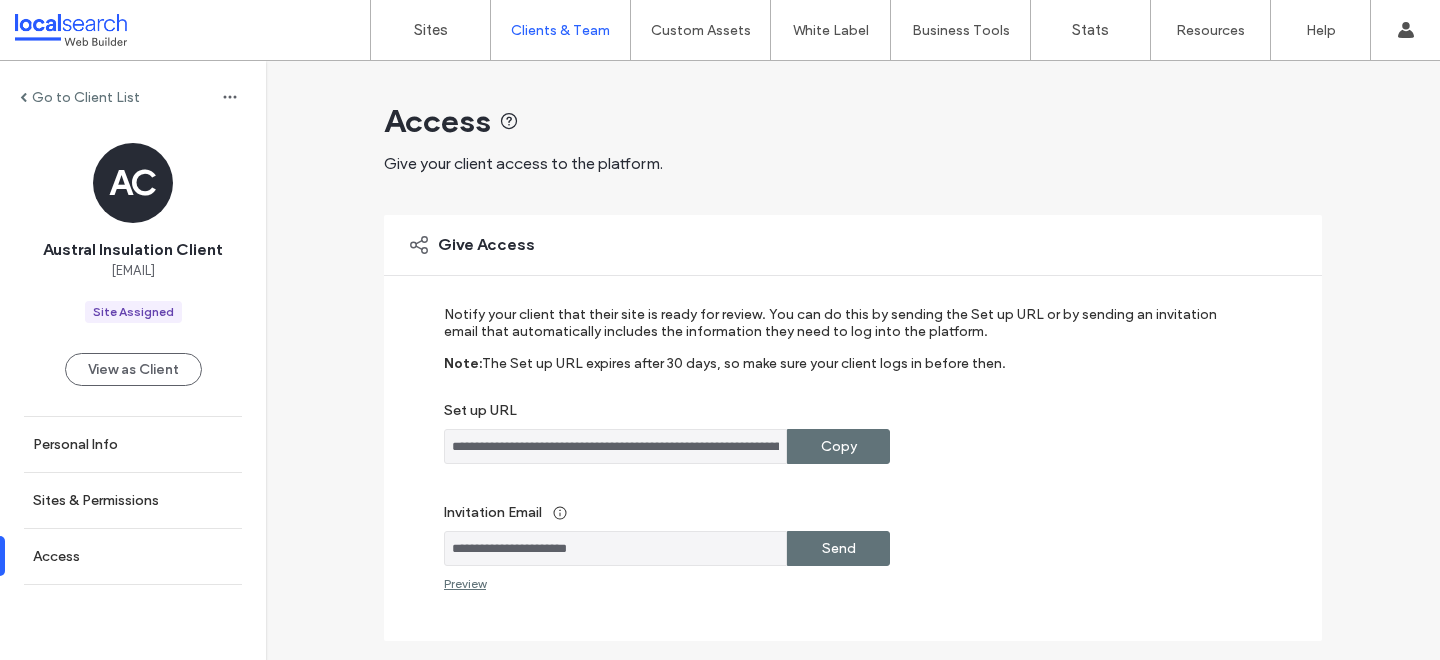 click on "Copy" at bounding box center (838, 446) 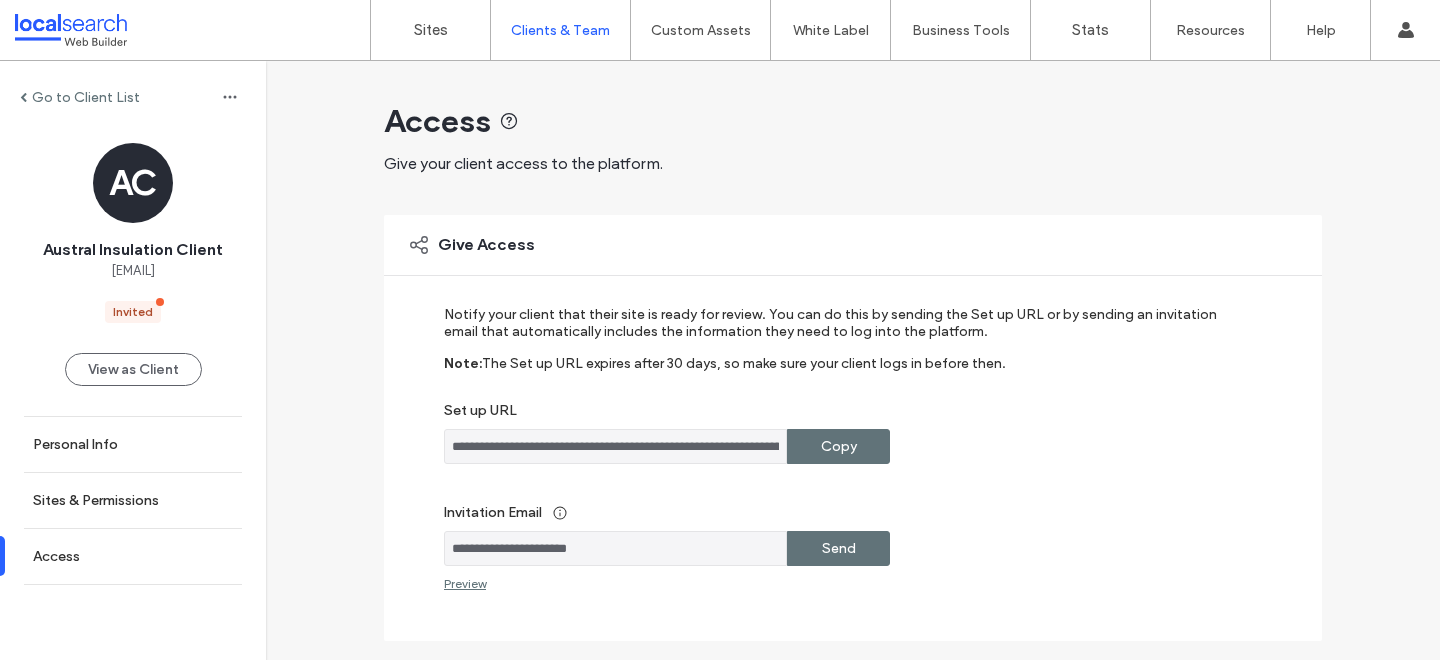 drag, startPoint x: 614, startPoint y: 552, endPoint x: 443, endPoint y: 545, distance: 171.14322 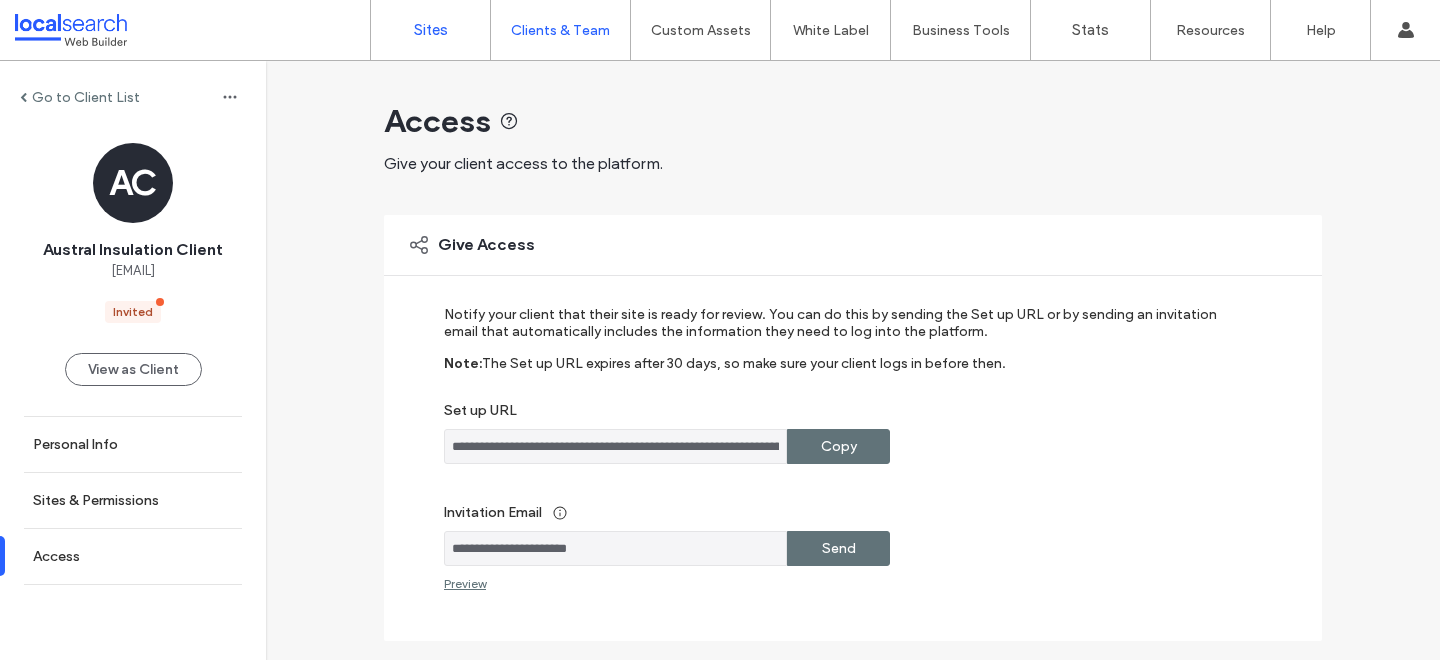 click on "Sites" at bounding box center (431, 30) 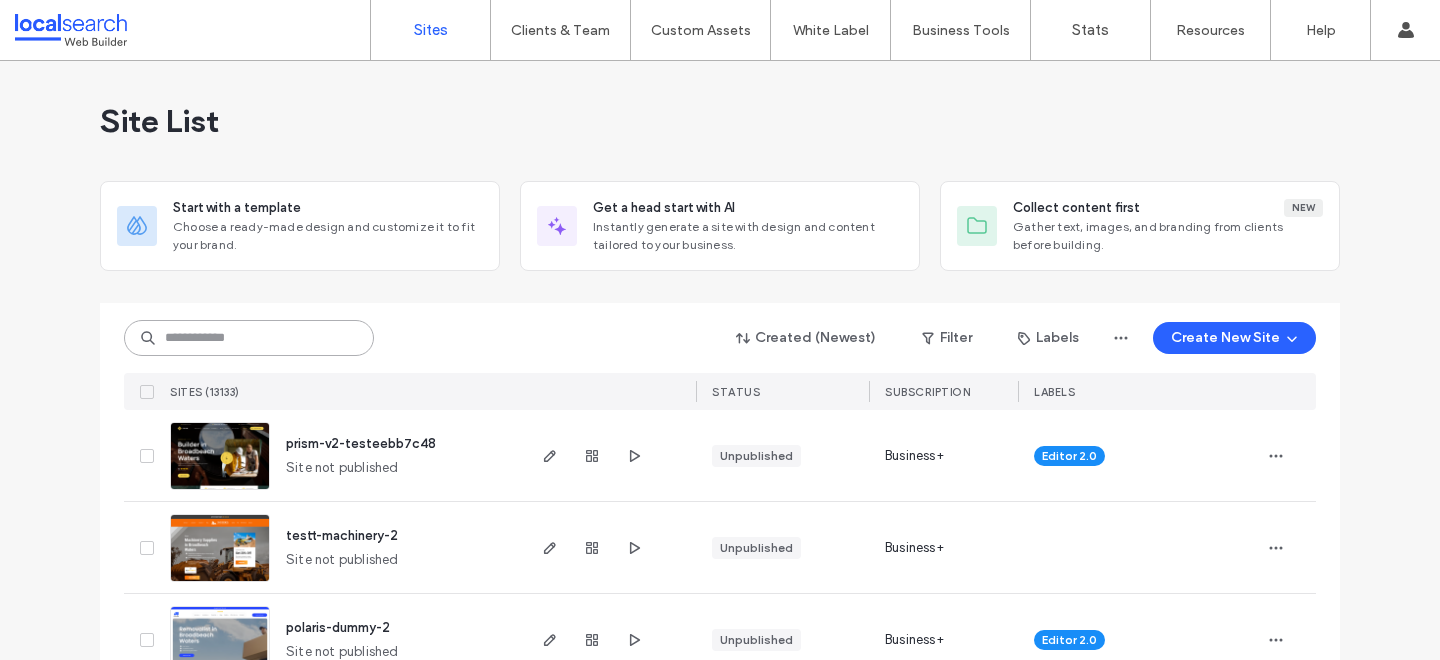 click at bounding box center (249, 338) 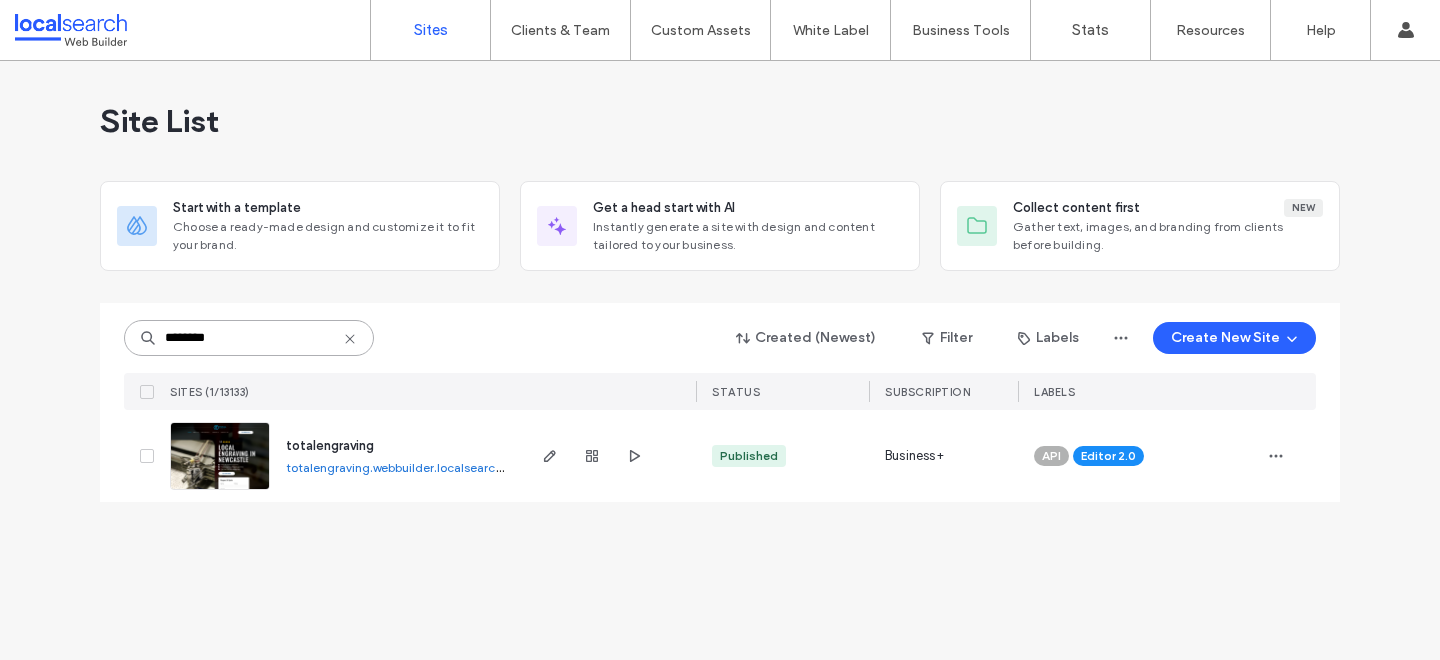 type on "********" 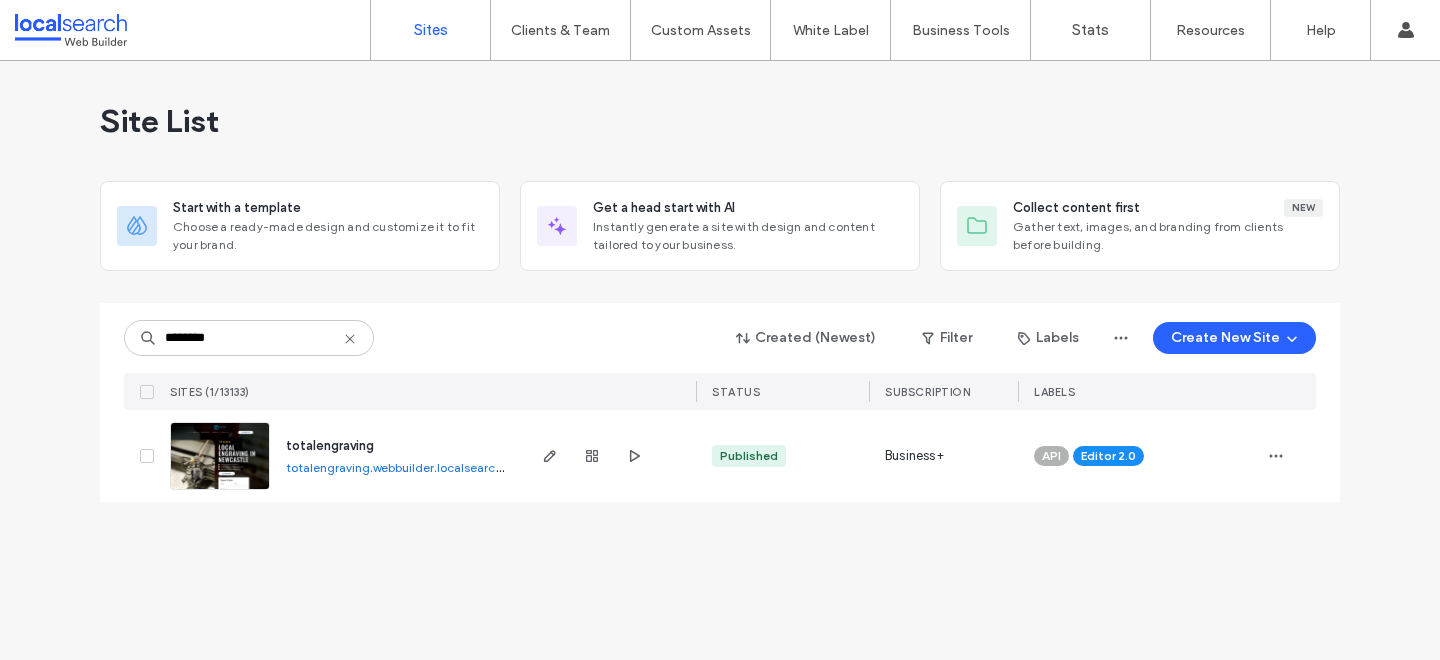 click on "totalengraving" at bounding box center (330, 445) 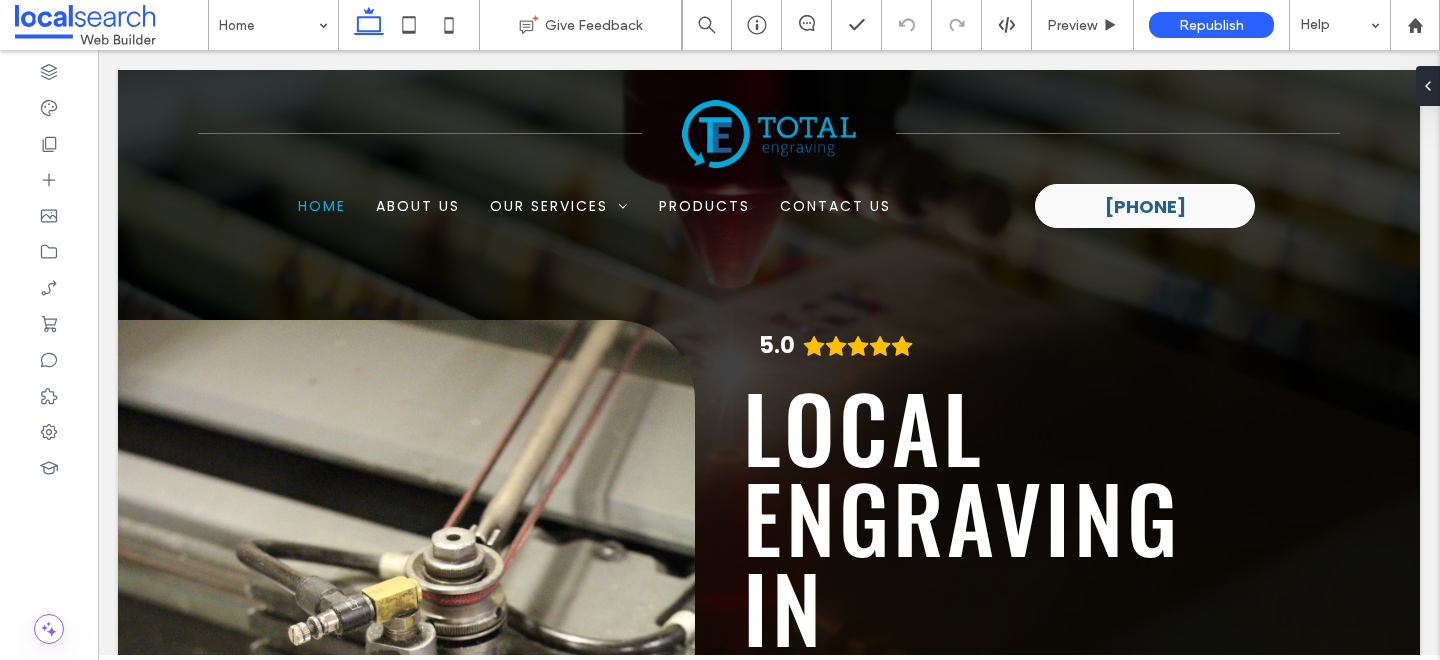 scroll, scrollTop: 0, scrollLeft: 0, axis: both 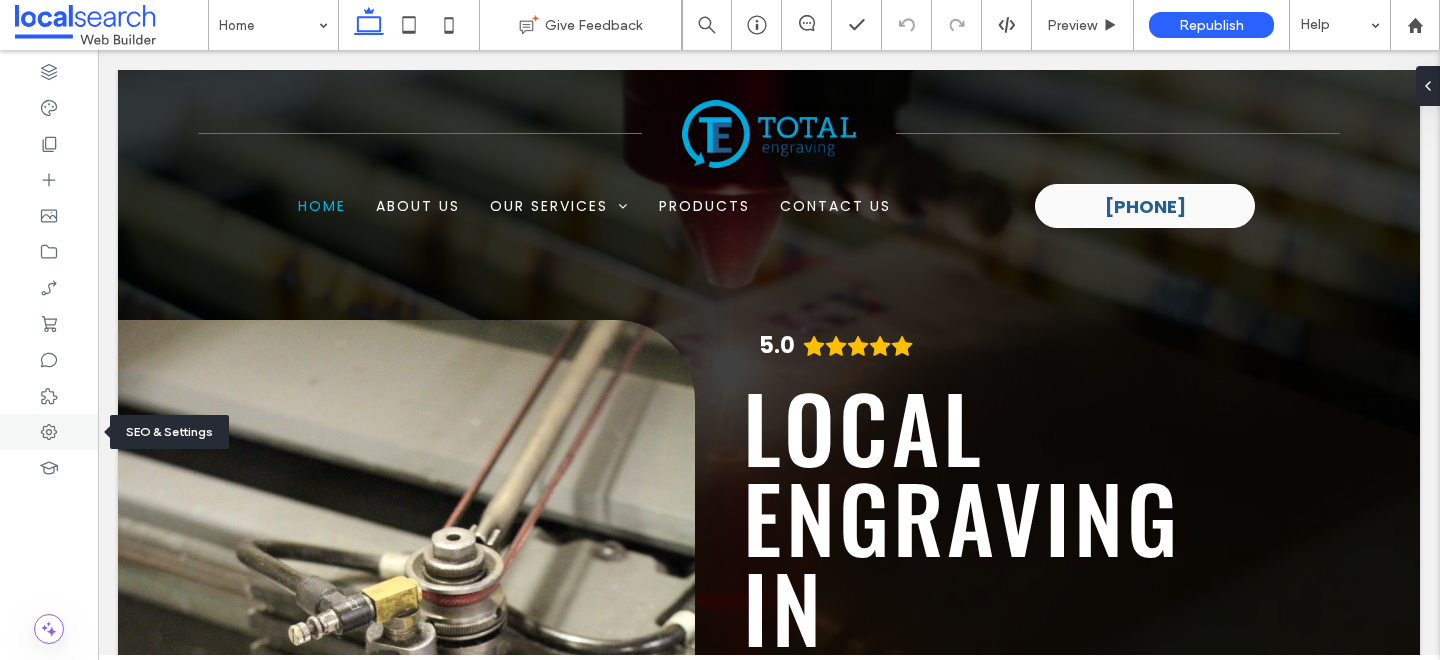 click at bounding box center (49, 432) 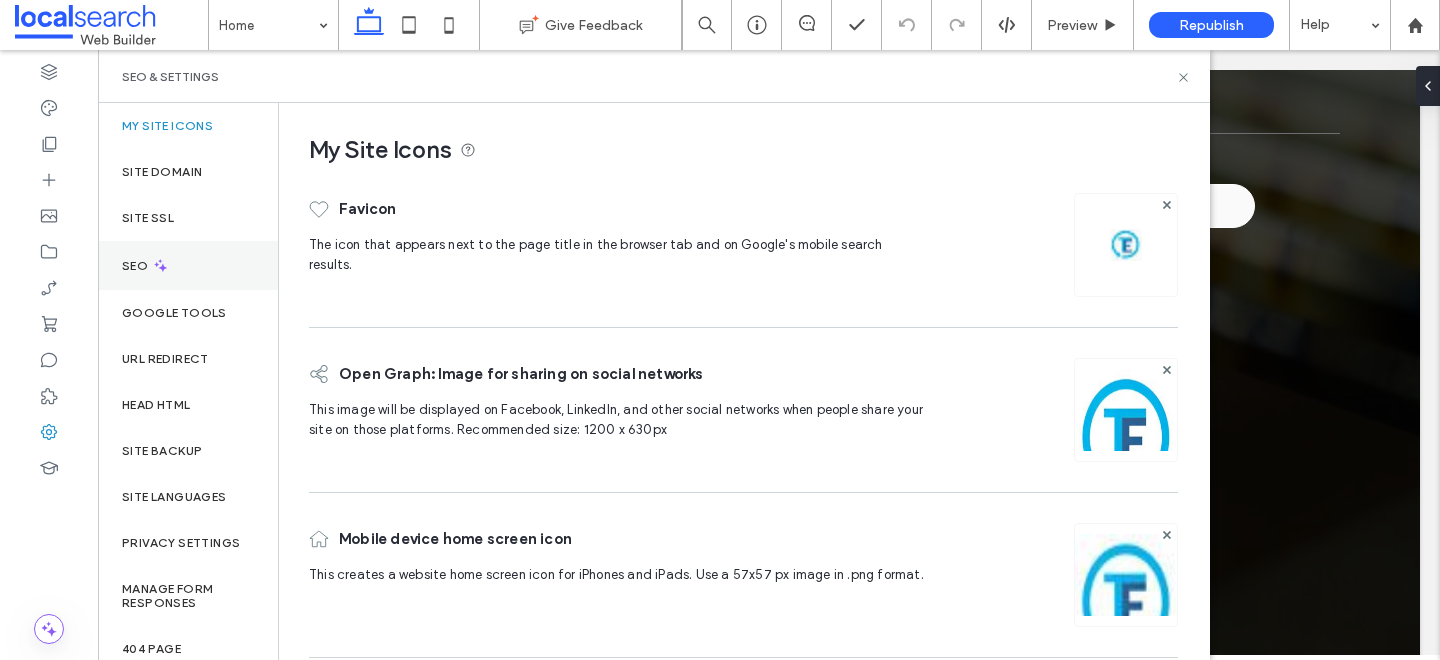 click on "SEO" at bounding box center [188, 265] 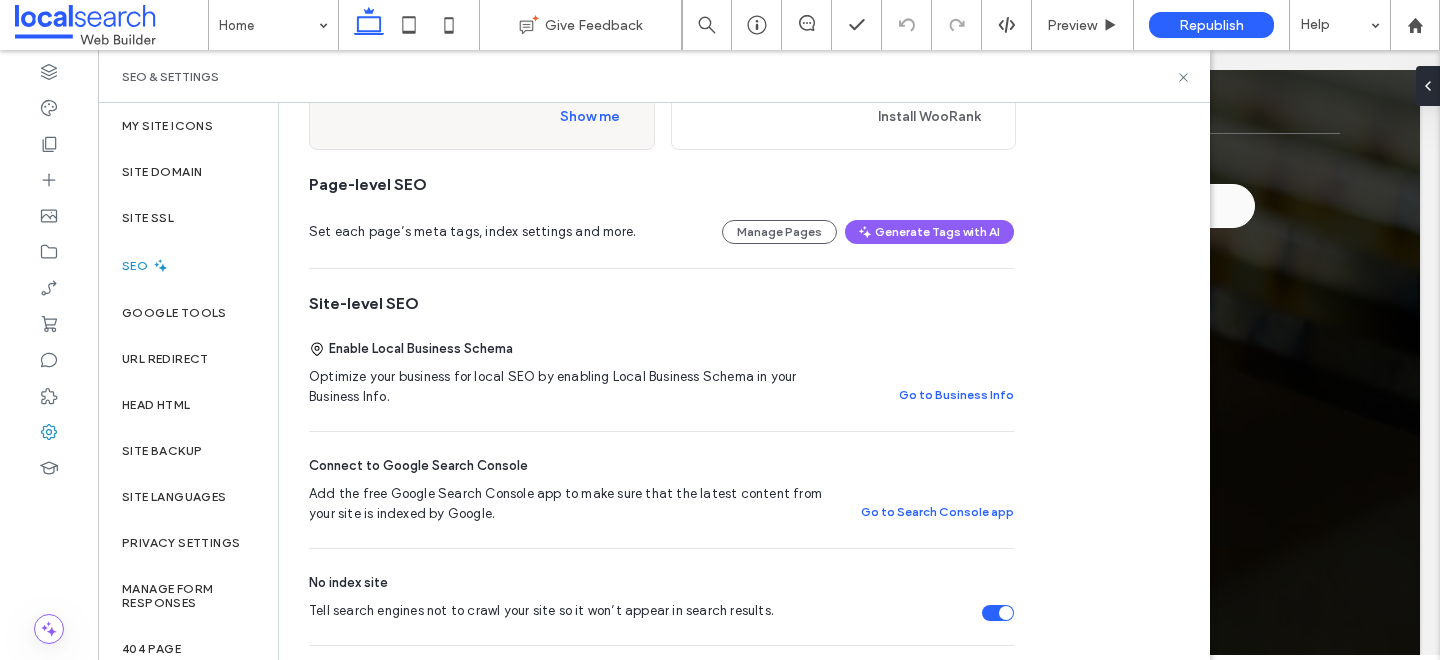 scroll, scrollTop: 259, scrollLeft: 0, axis: vertical 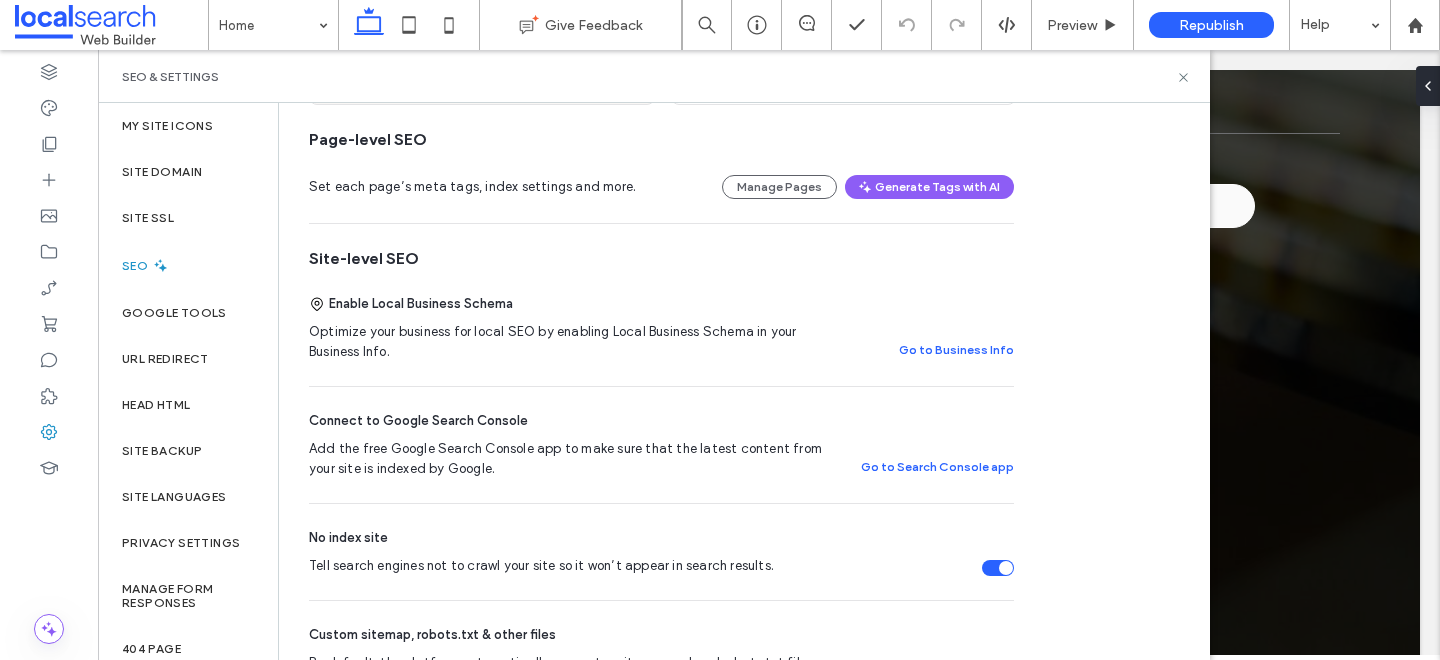 click on "Tell search engines not to crawl your site so it won’t appear in search results." at bounding box center [661, 566] 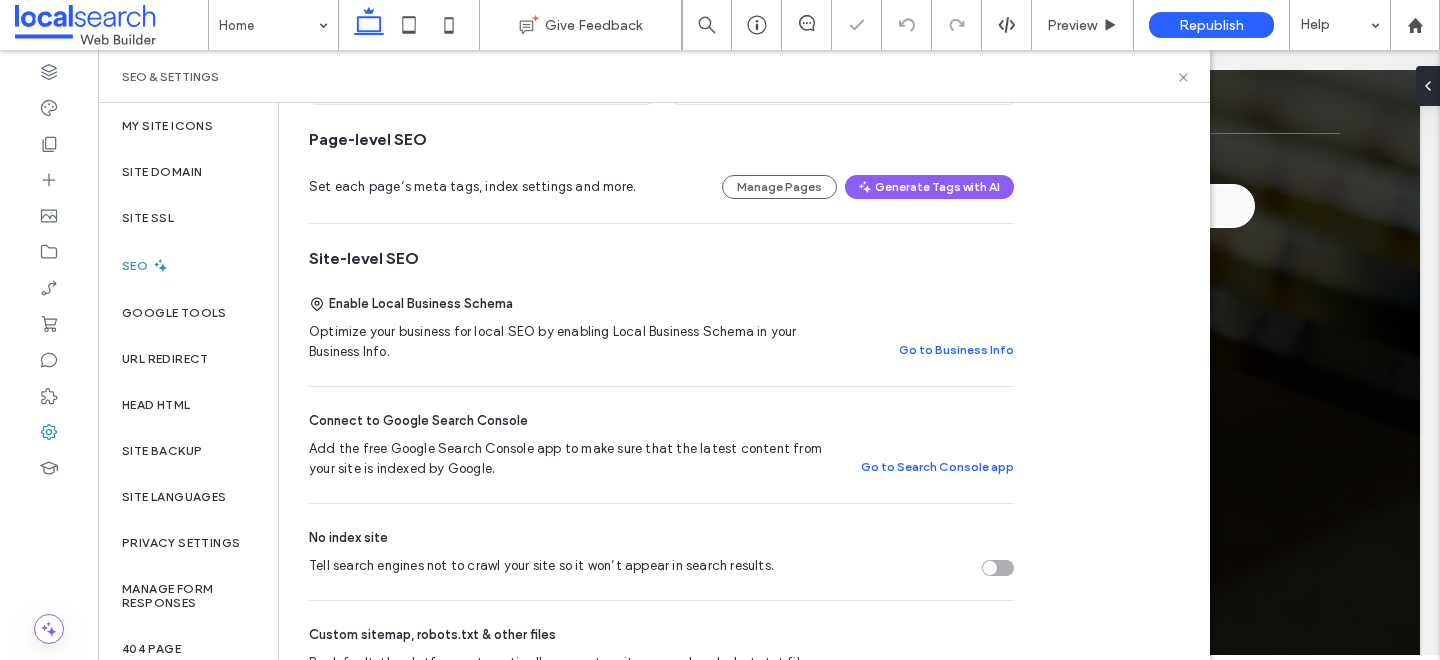 scroll, scrollTop: 0, scrollLeft: 0, axis: both 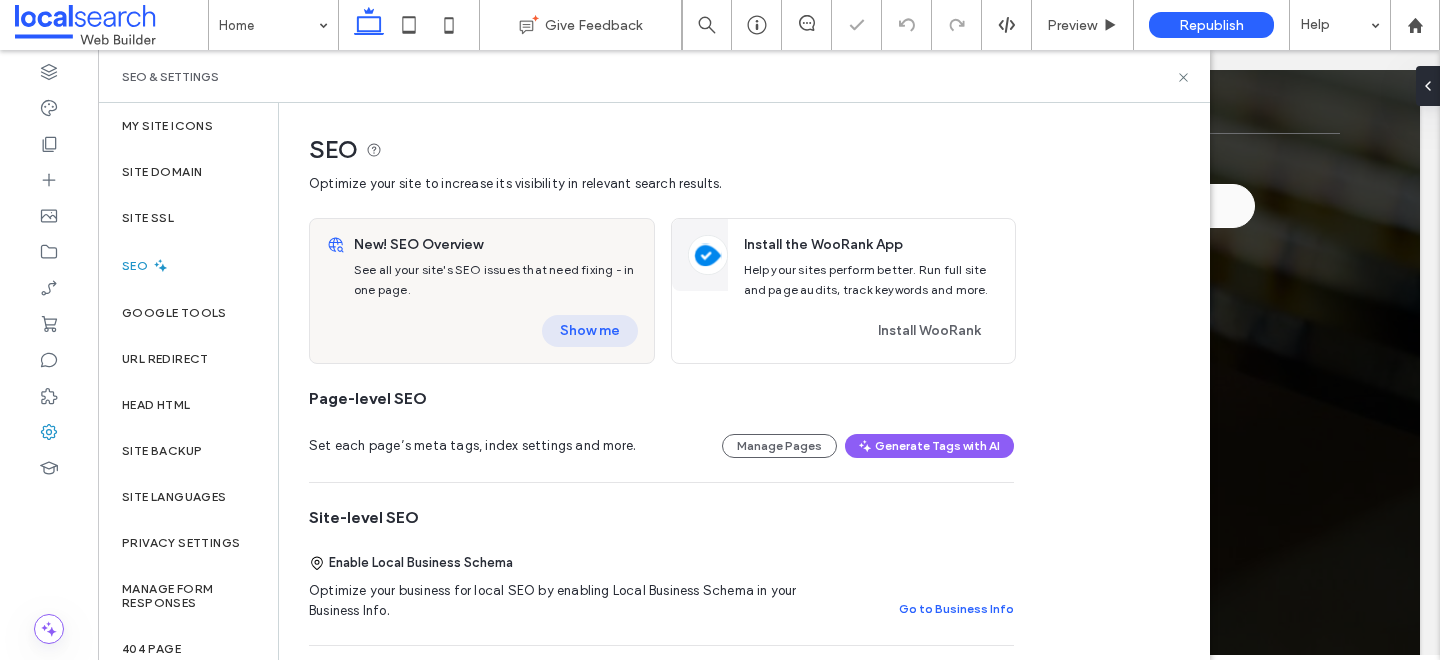 click on "Show me" at bounding box center (590, 331) 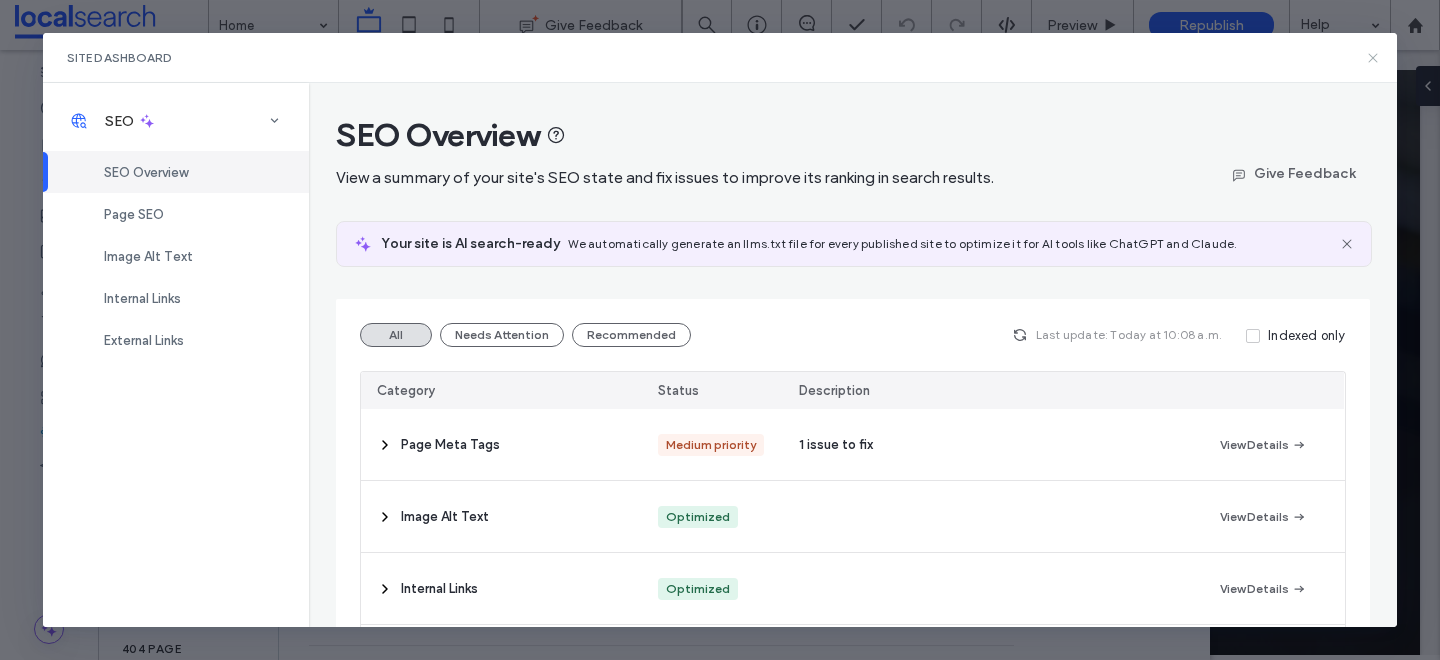 click 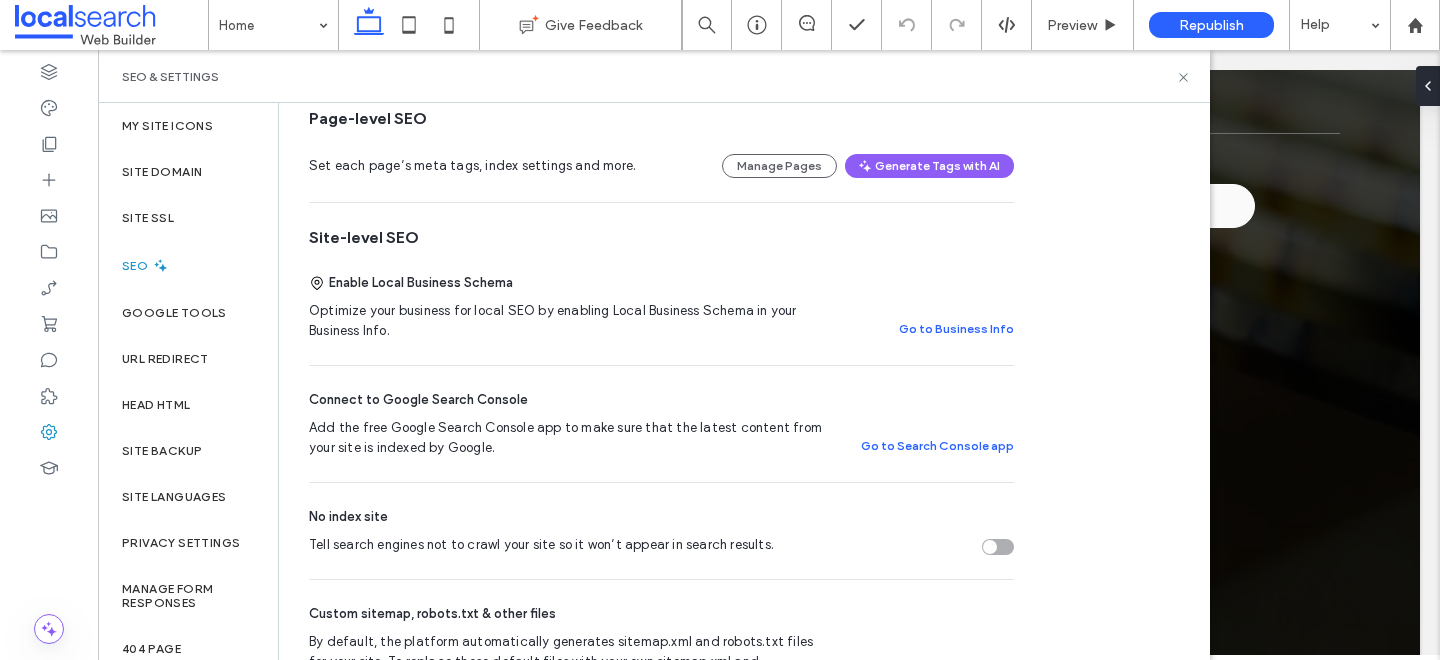 scroll, scrollTop: 82, scrollLeft: 0, axis: vertical 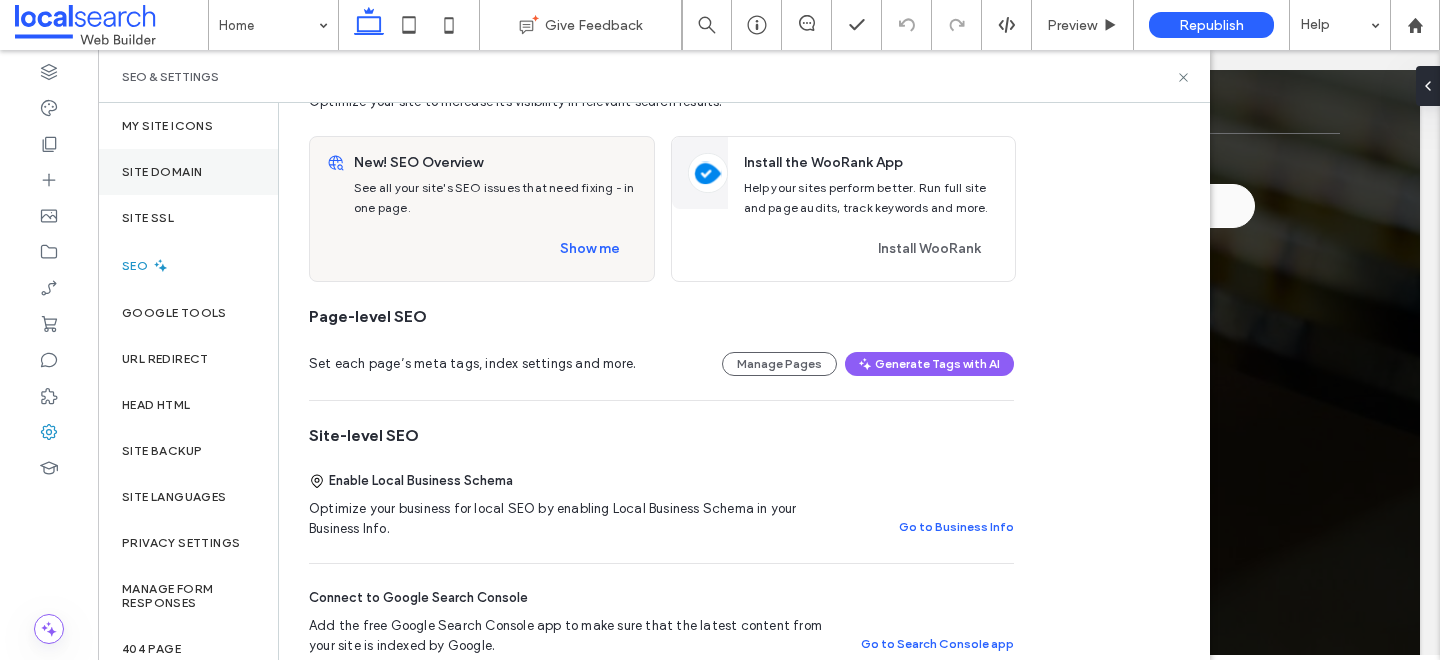 click on "Site Domain" at bounding box center (162, 172) 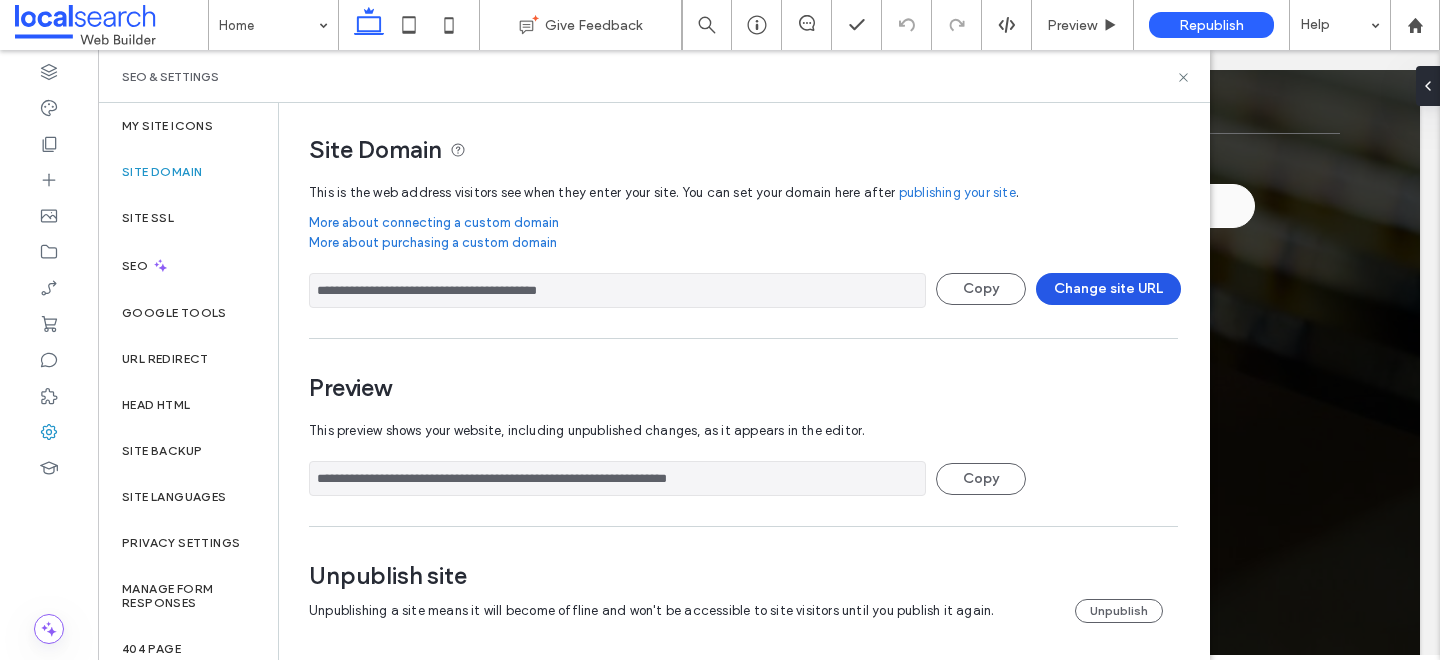 click on "Change site URL" at bounding box center (1108, 289) 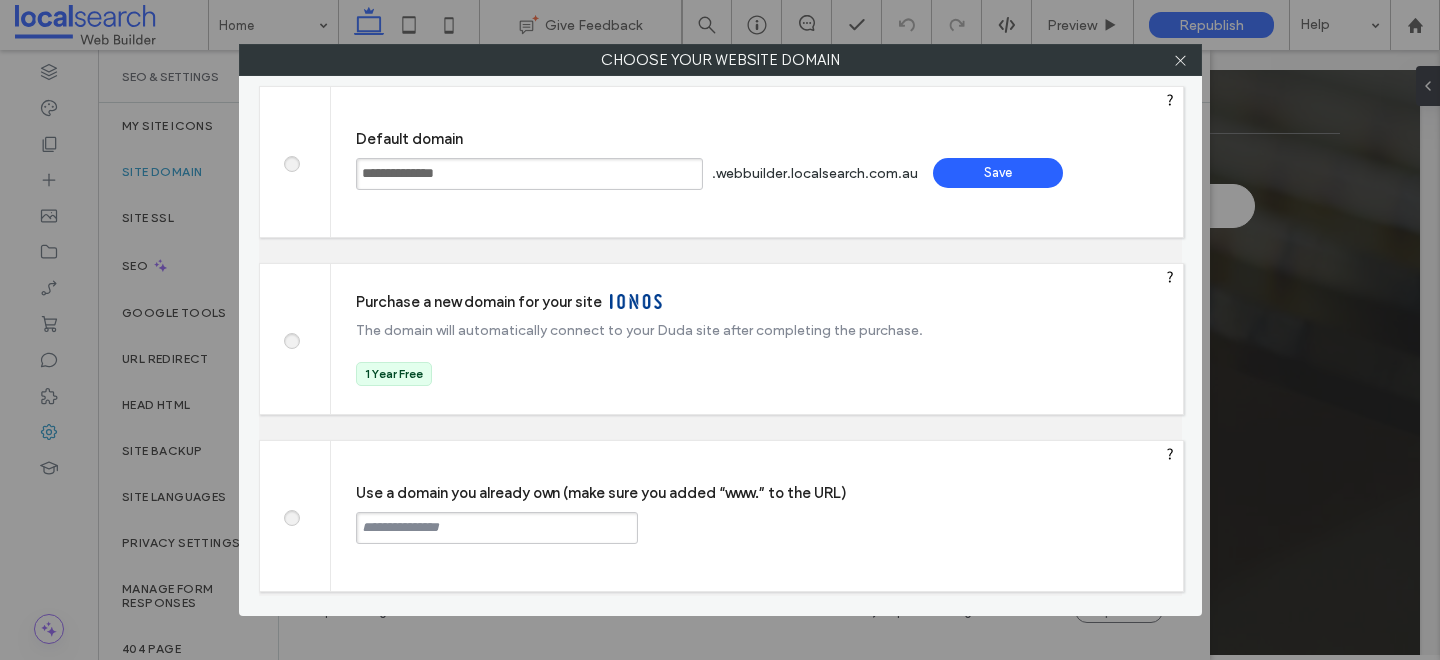 click at bounding box center (291, 515) 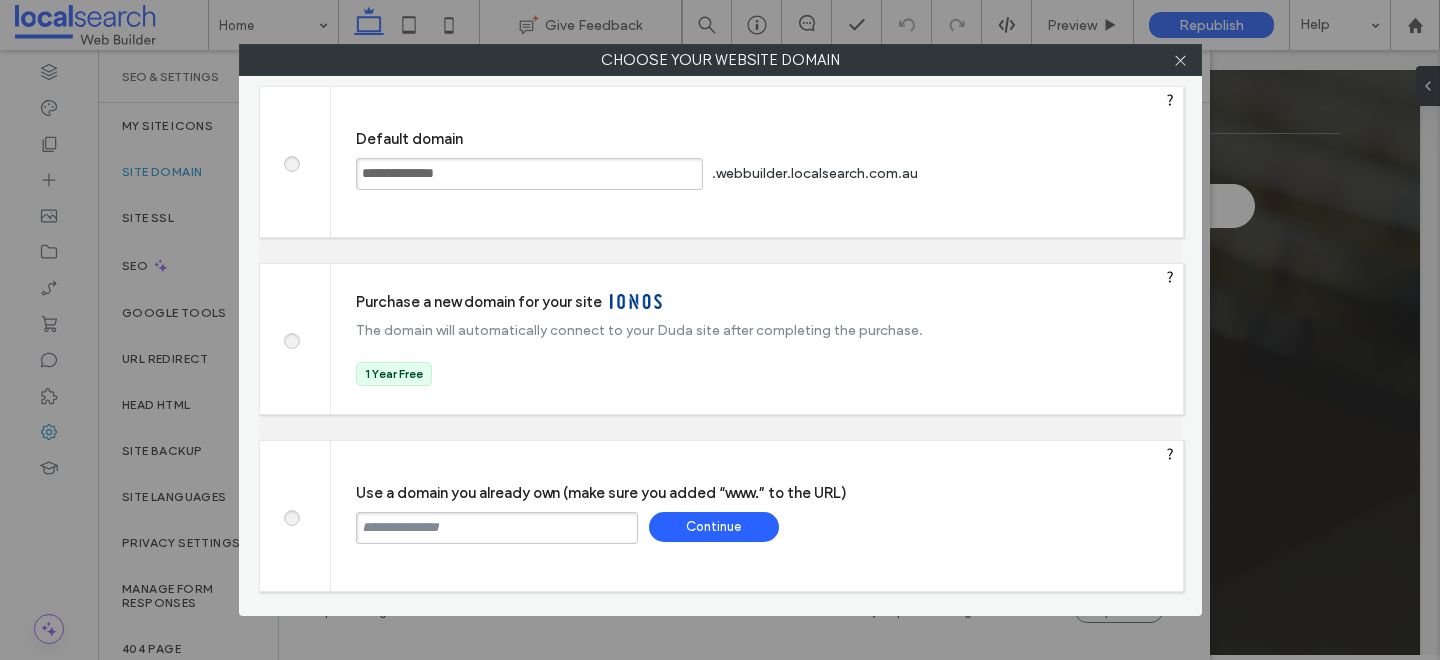 click at bounding box center [497, 528] 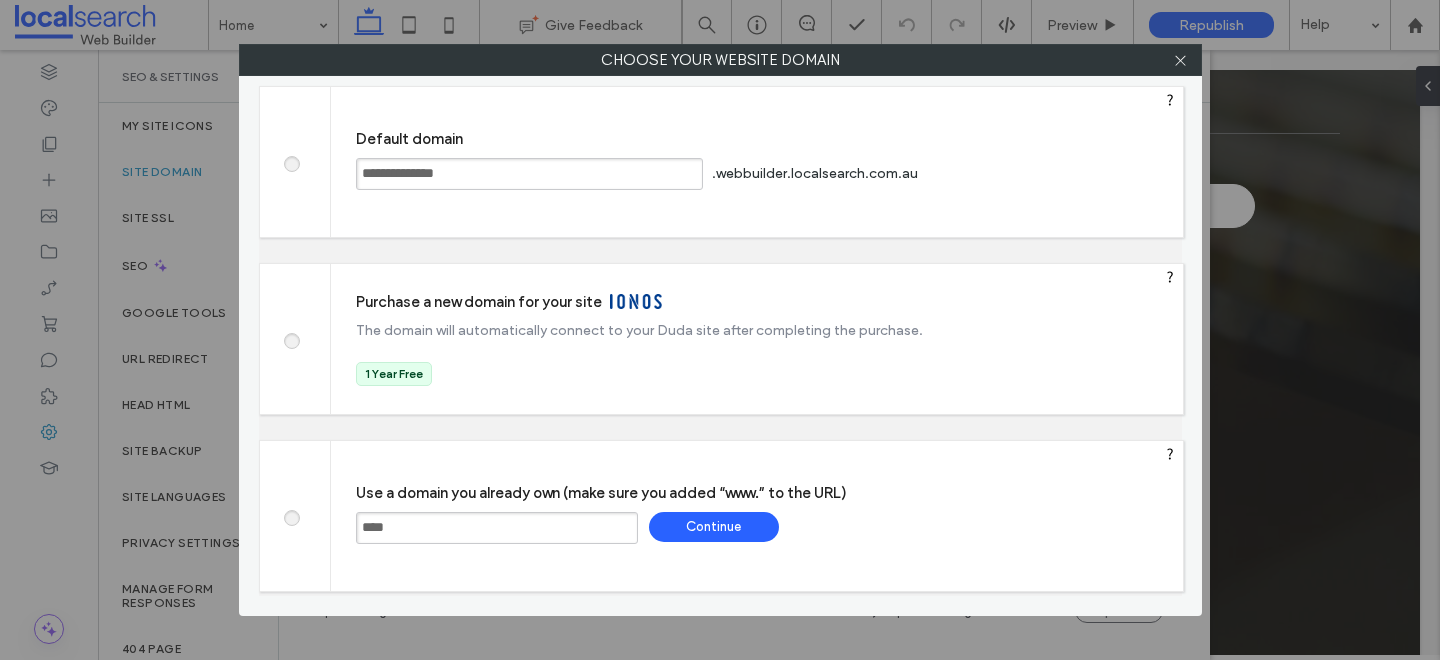 paste on "**********" 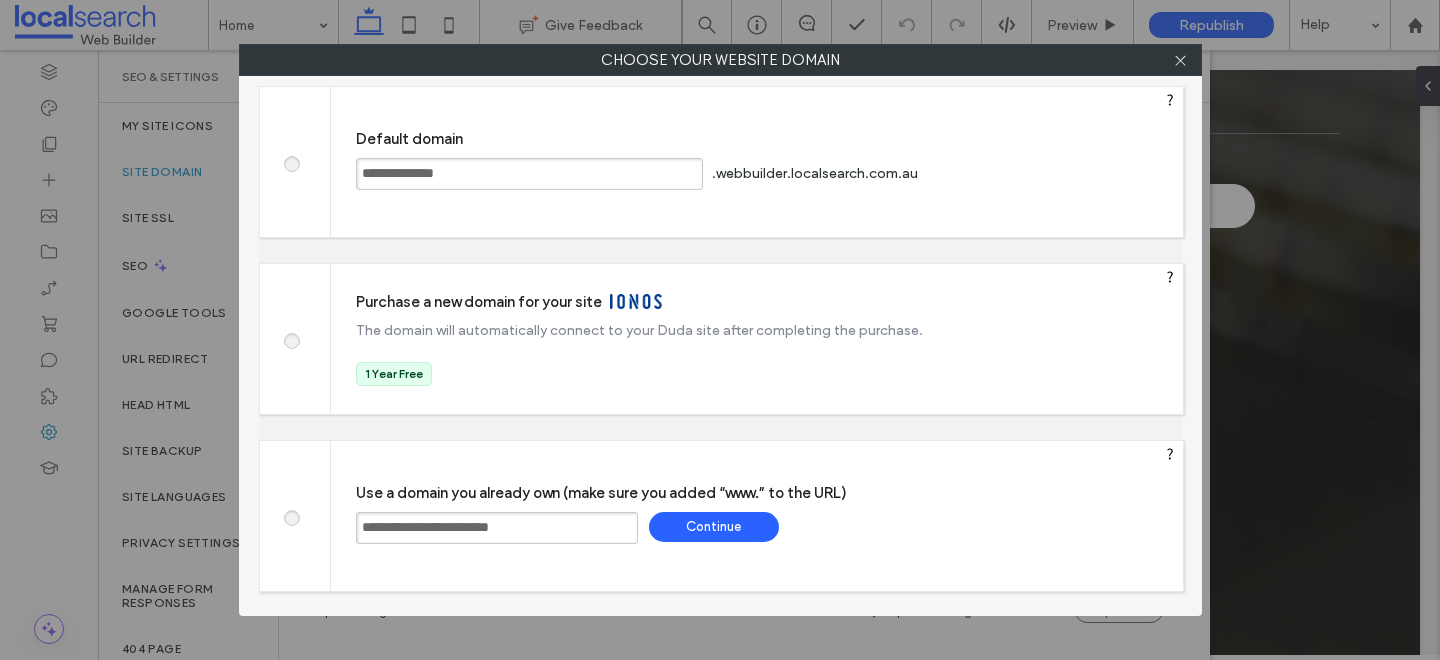 type on "**********" 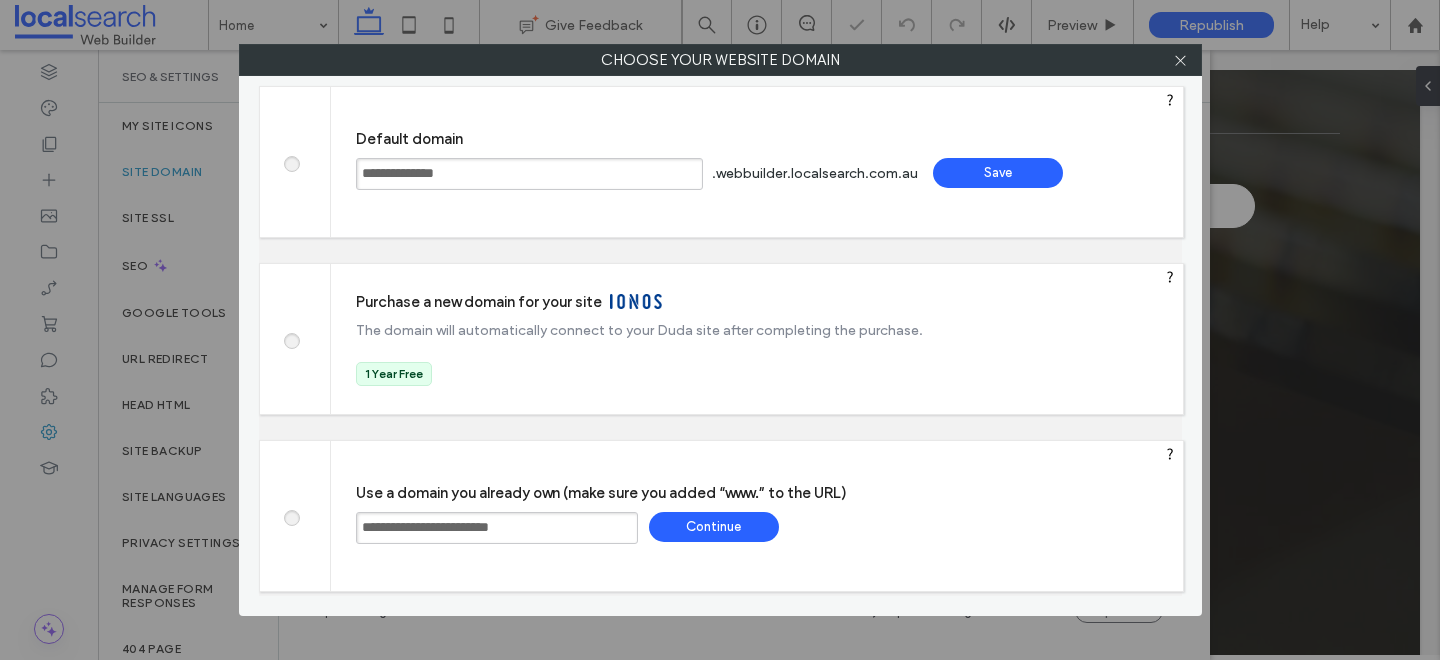 type on "**********" 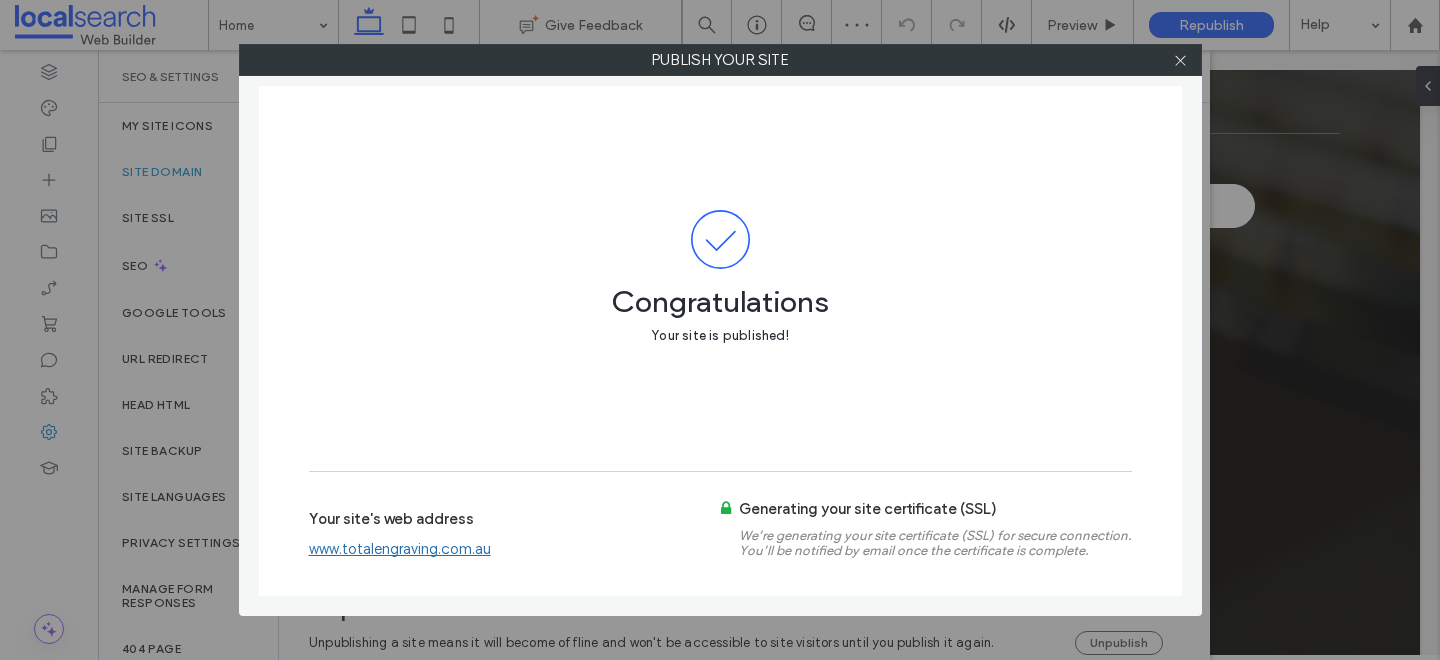 click on "www.totalengraving.com.au" at bounding box center (400, 549) 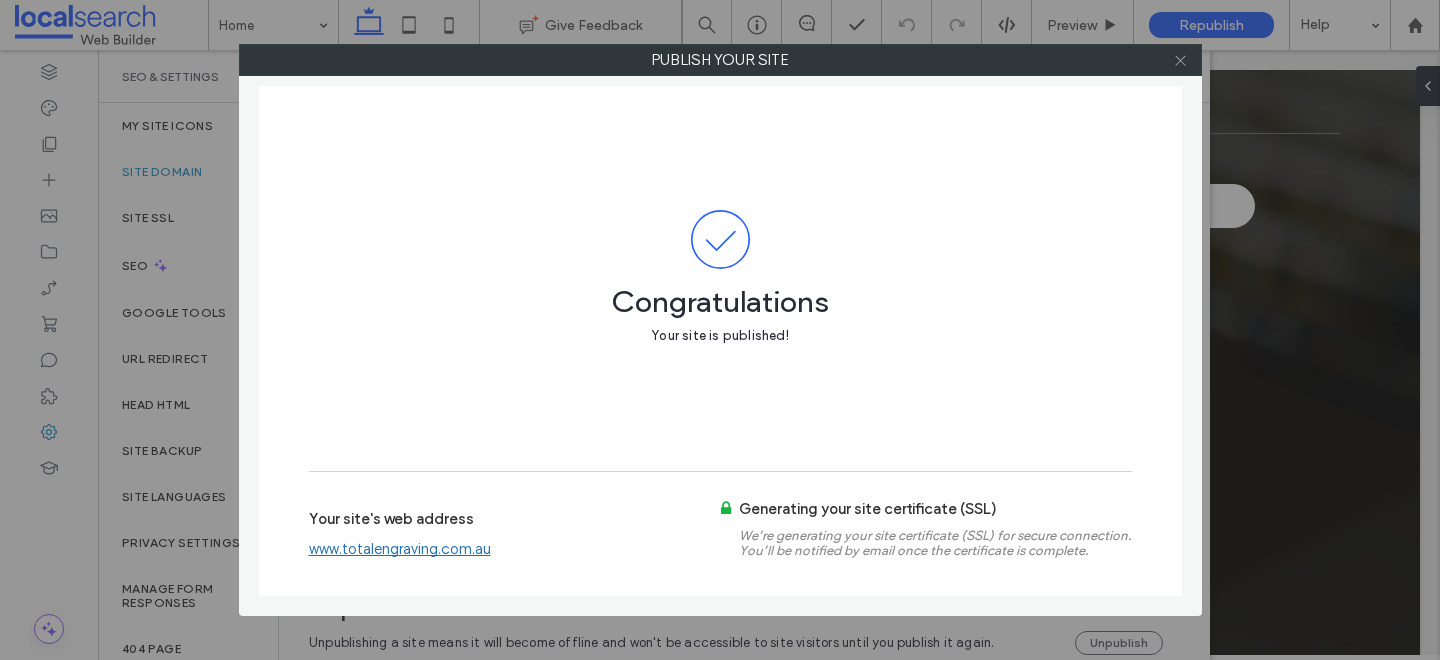 click 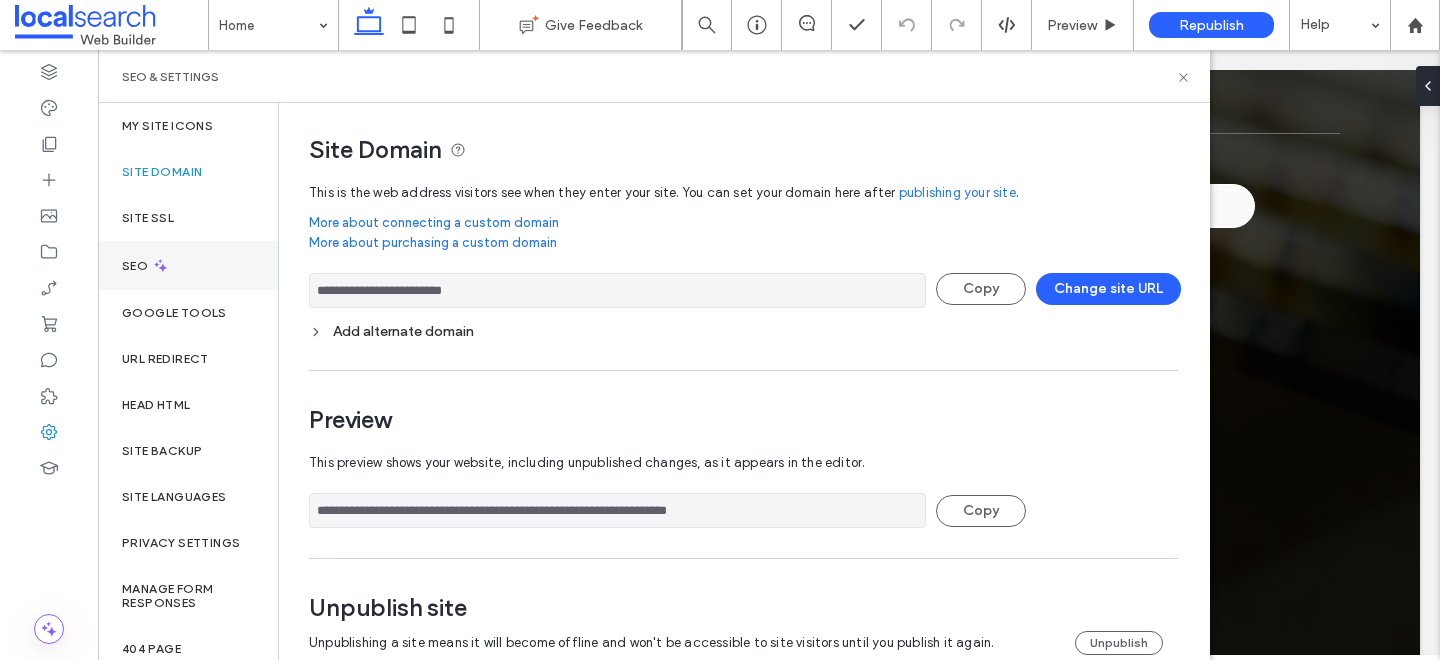 click 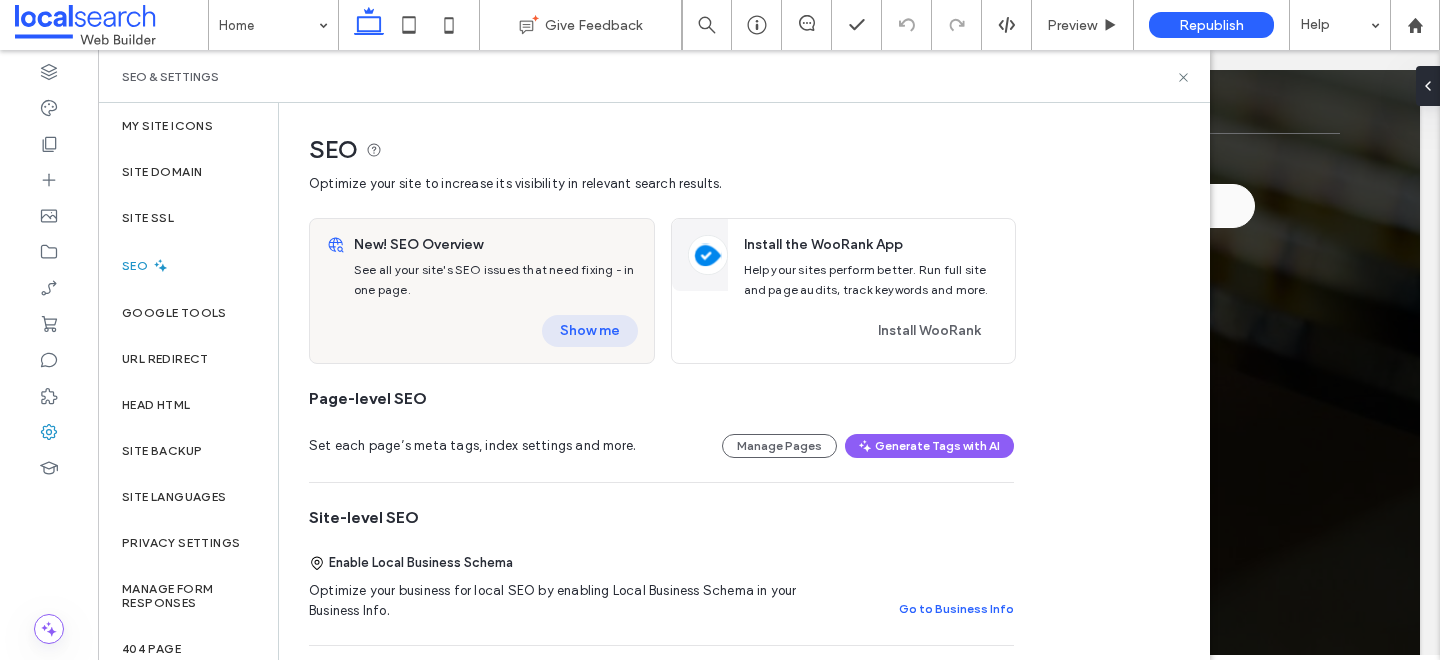 click on "Show me" at bounding box center (590, 331) 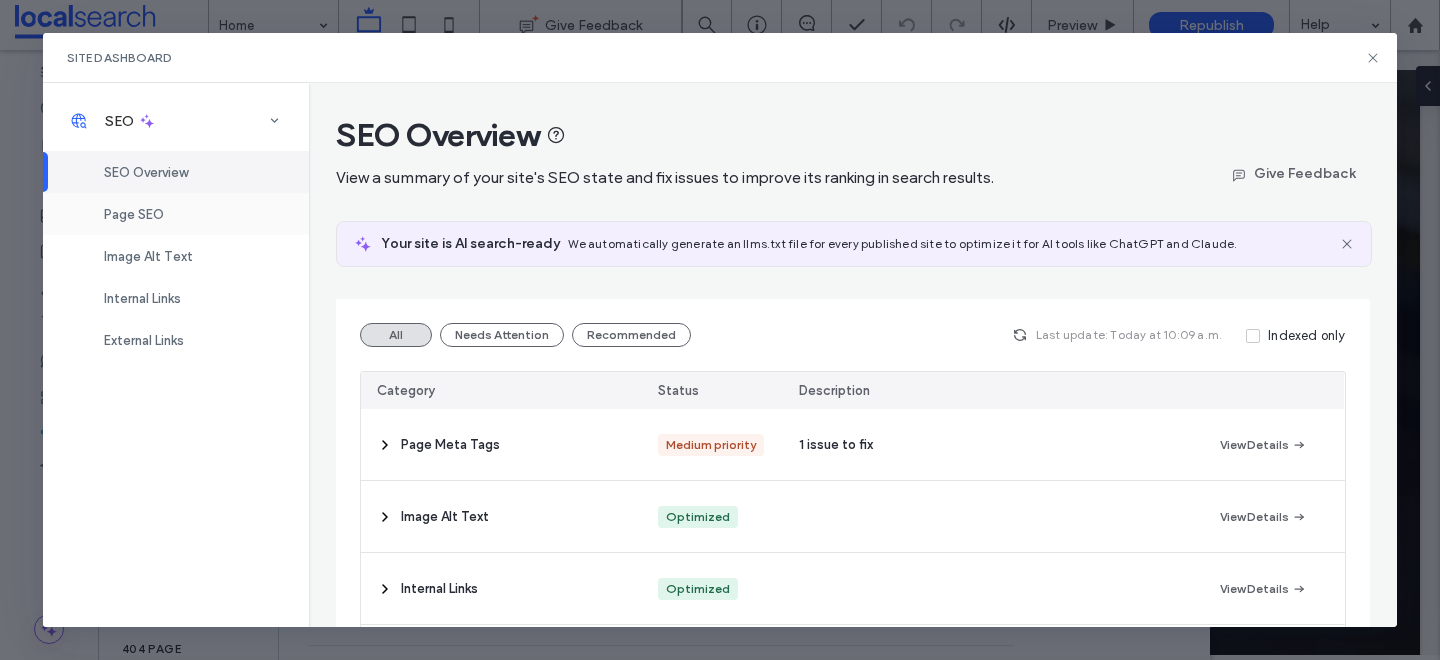 click on "Page SEO" at bounding box center [134, 214] 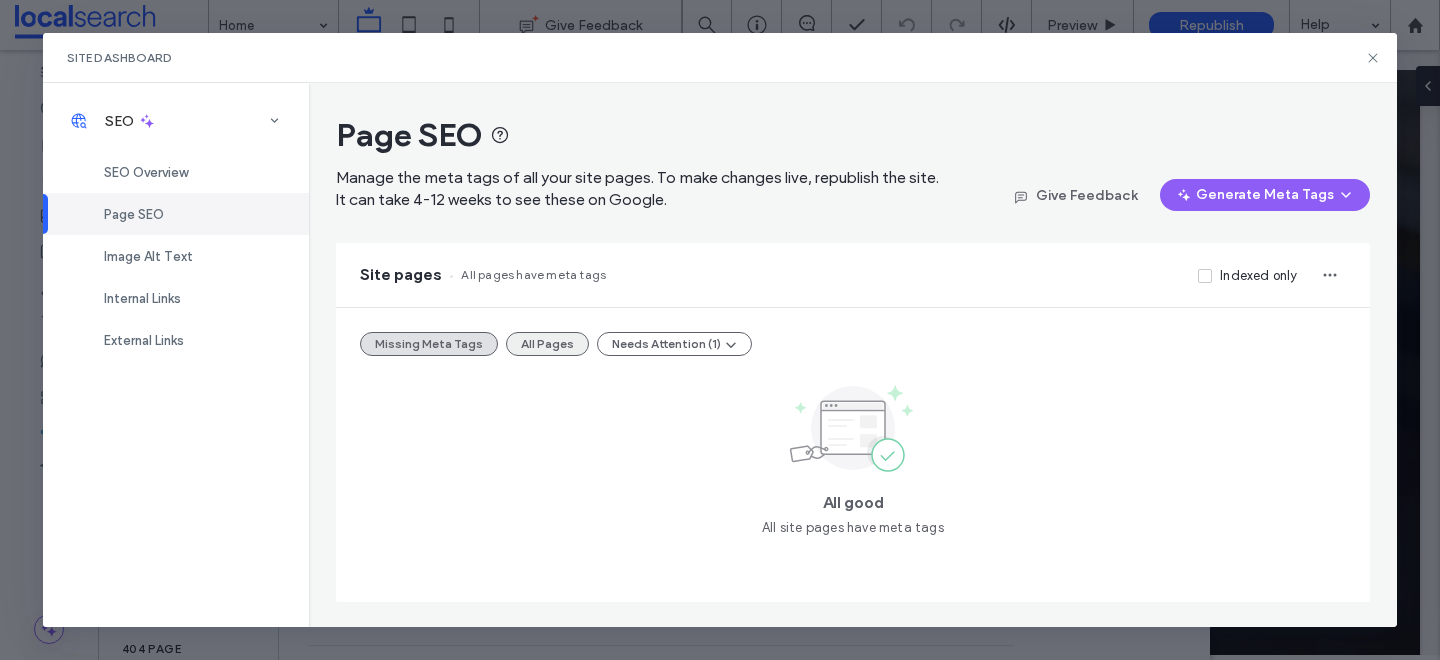 click on "All Pages" at bounding box center (547, 344) 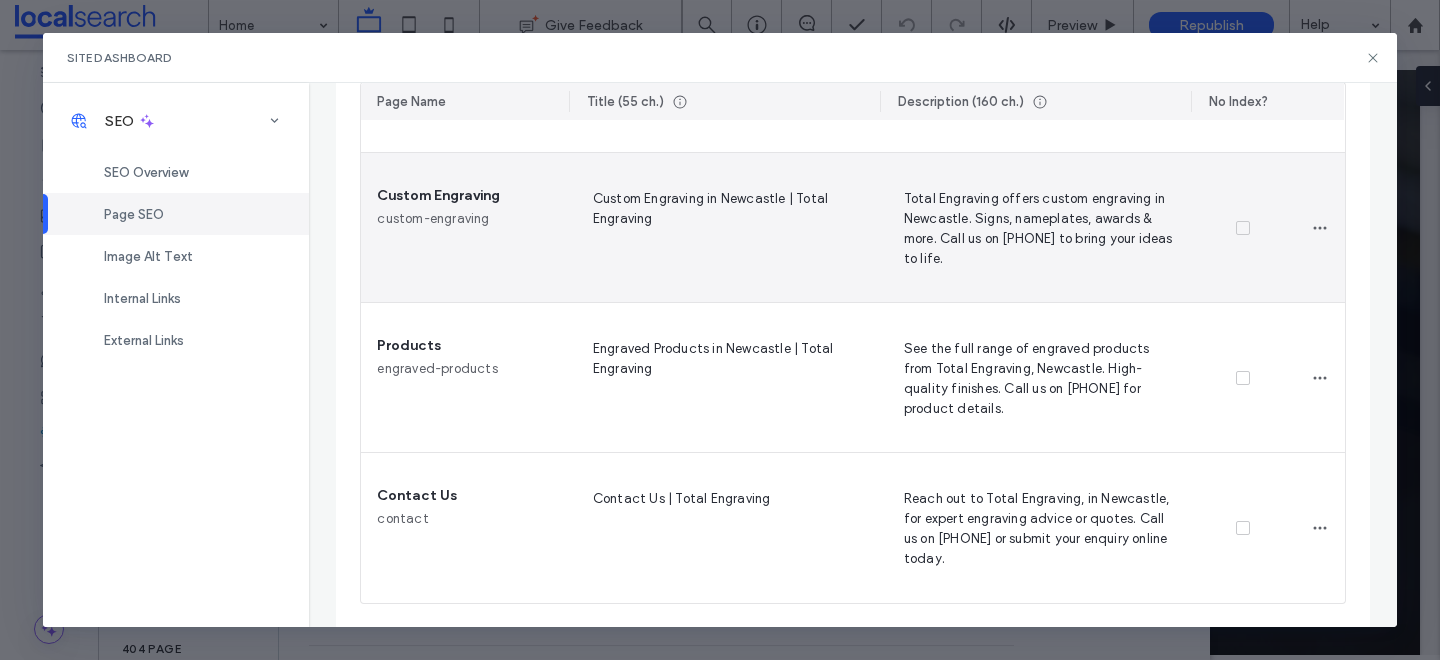 scroll, scrollTop: 1466, scrollLeft: 0, axis: vertical 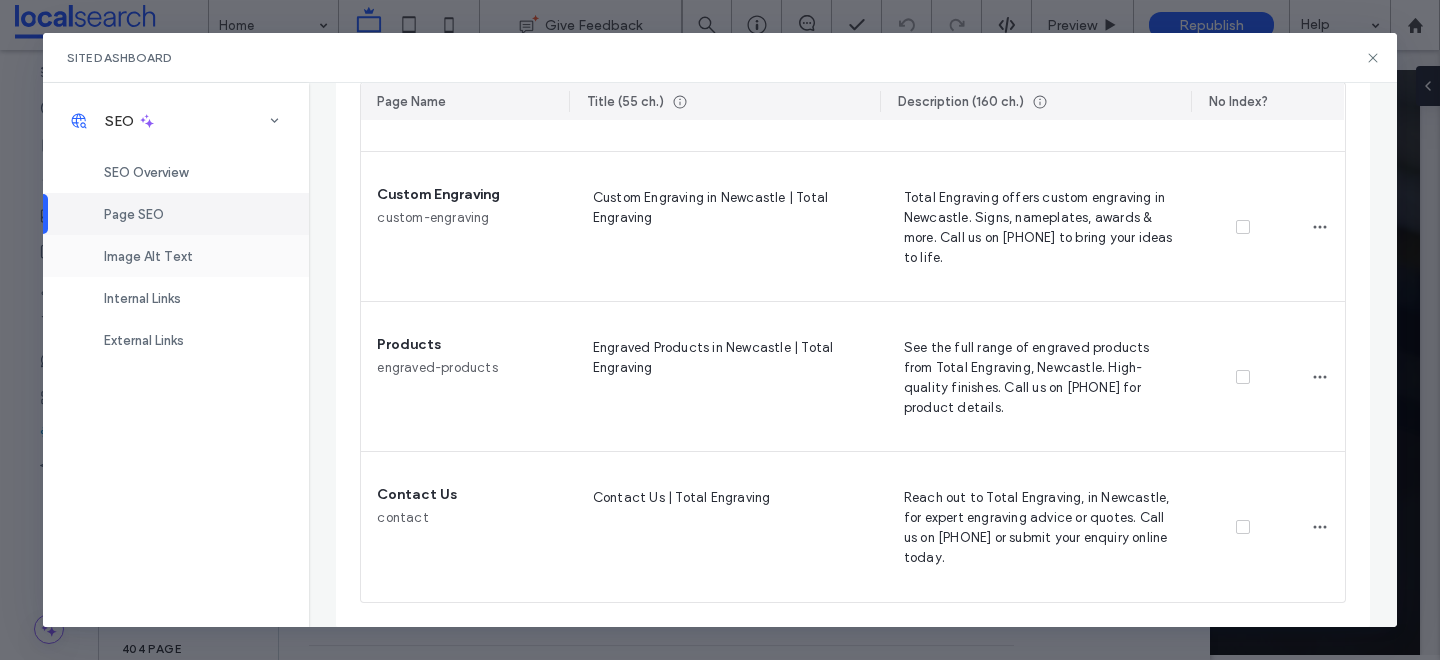 click on "Image Alt Text" at bounding box center (148, 256) 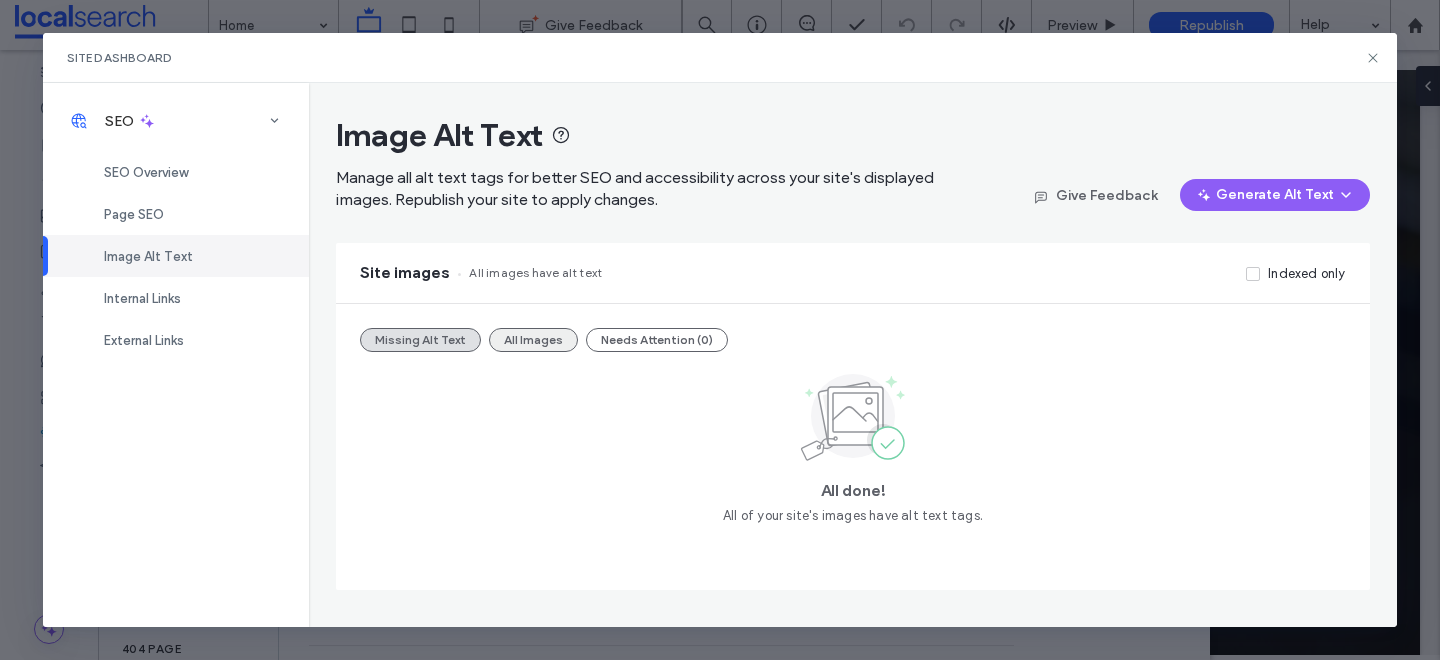 click on "All Images" at bounding box center (533, 340) 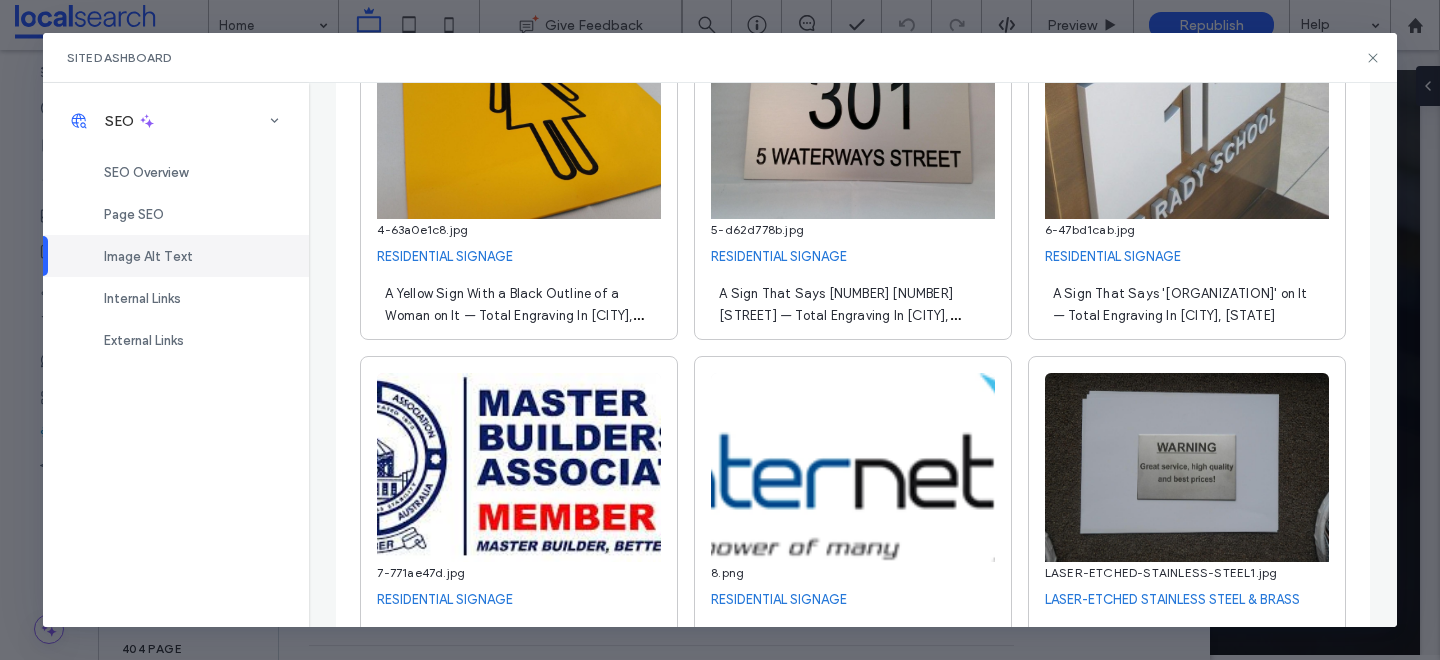scroll, scrollTop: 12127, scrollLeft: 0, axis: vertical 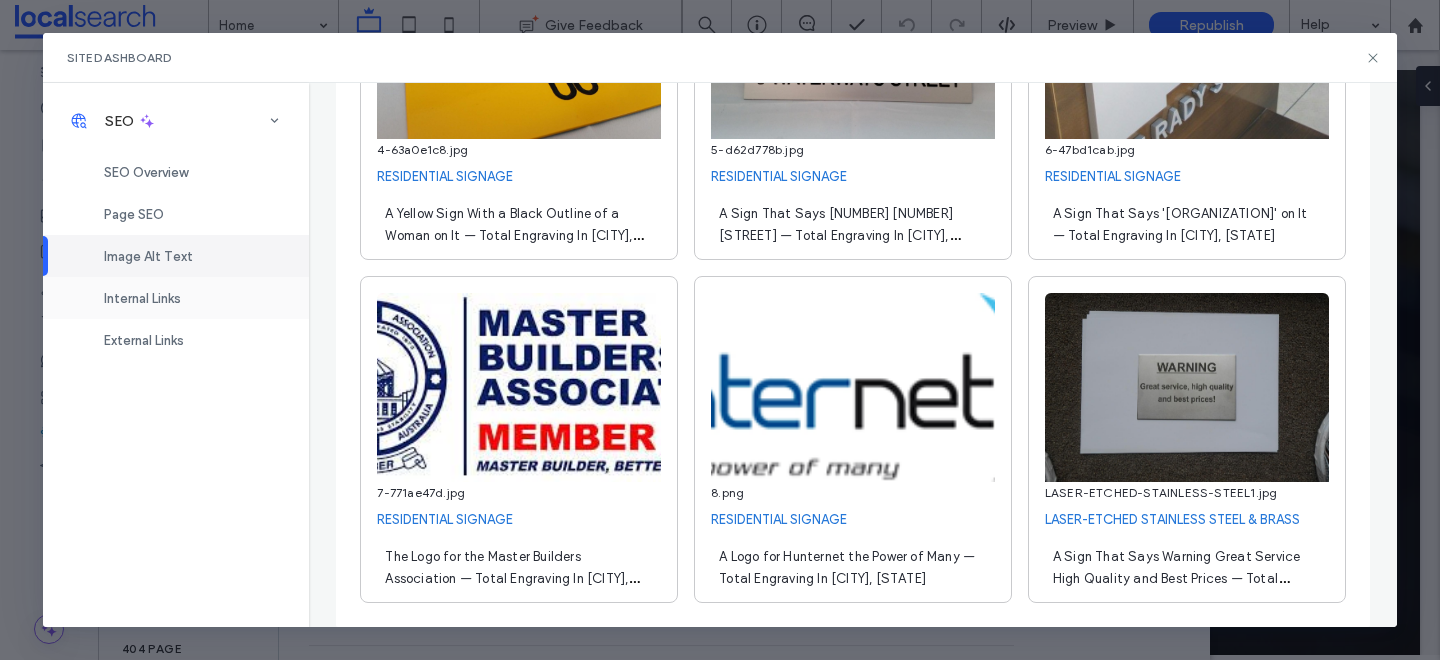 click on "Internal Links" at bounding box center (176, 298) 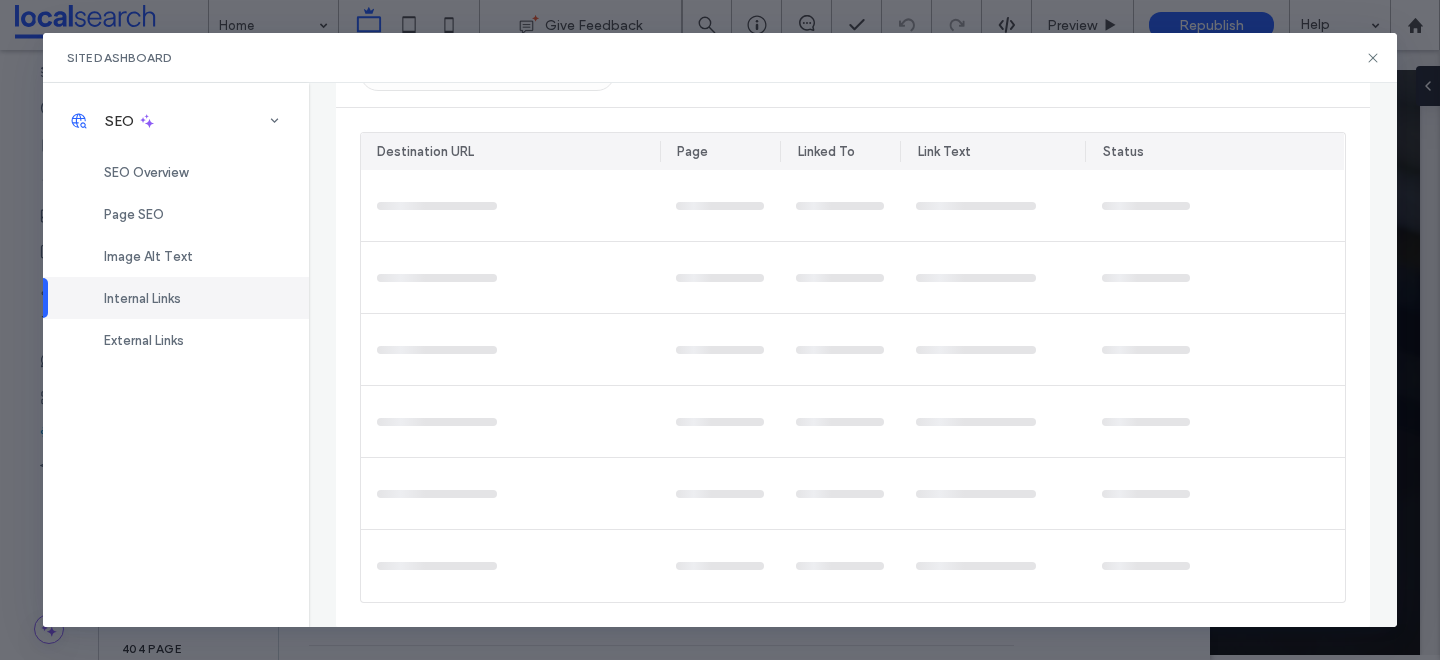 scroll, scrollTop: 0, scrollLeft: 0, axis: both 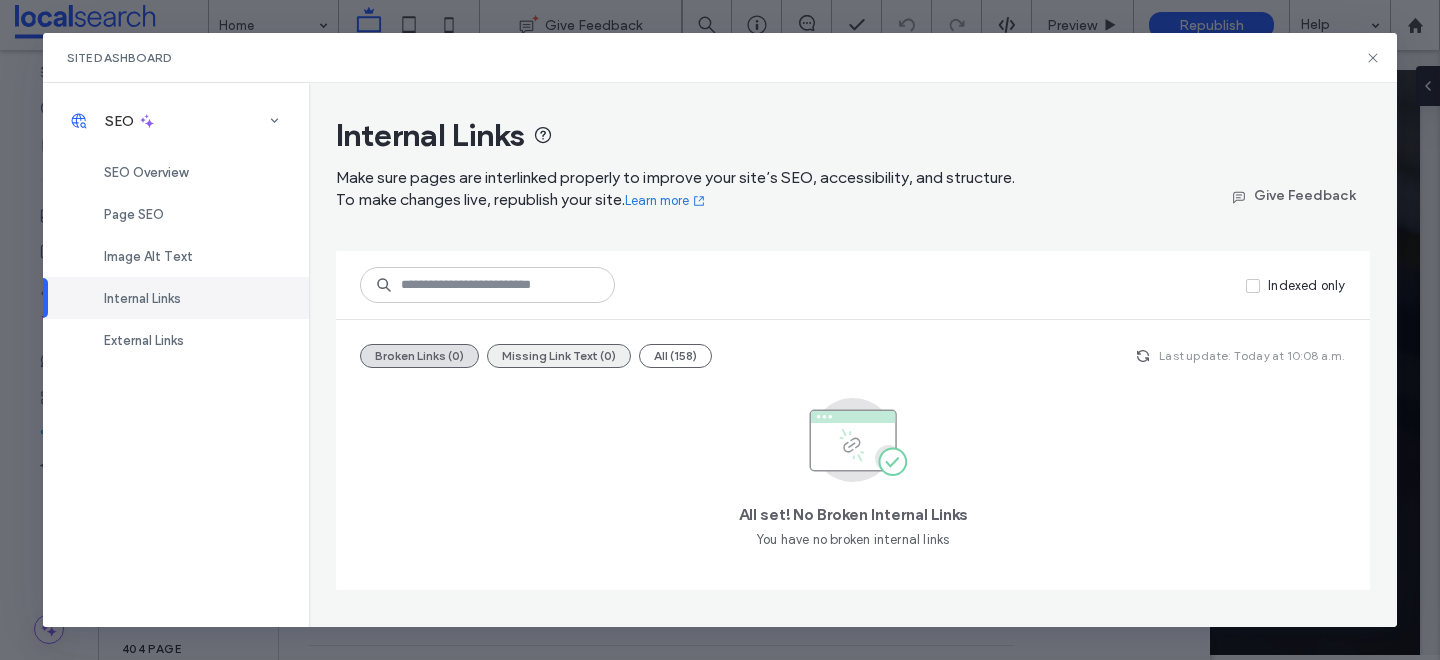 click on "Missing Link Text (0)" at bounding box center [559, 356] 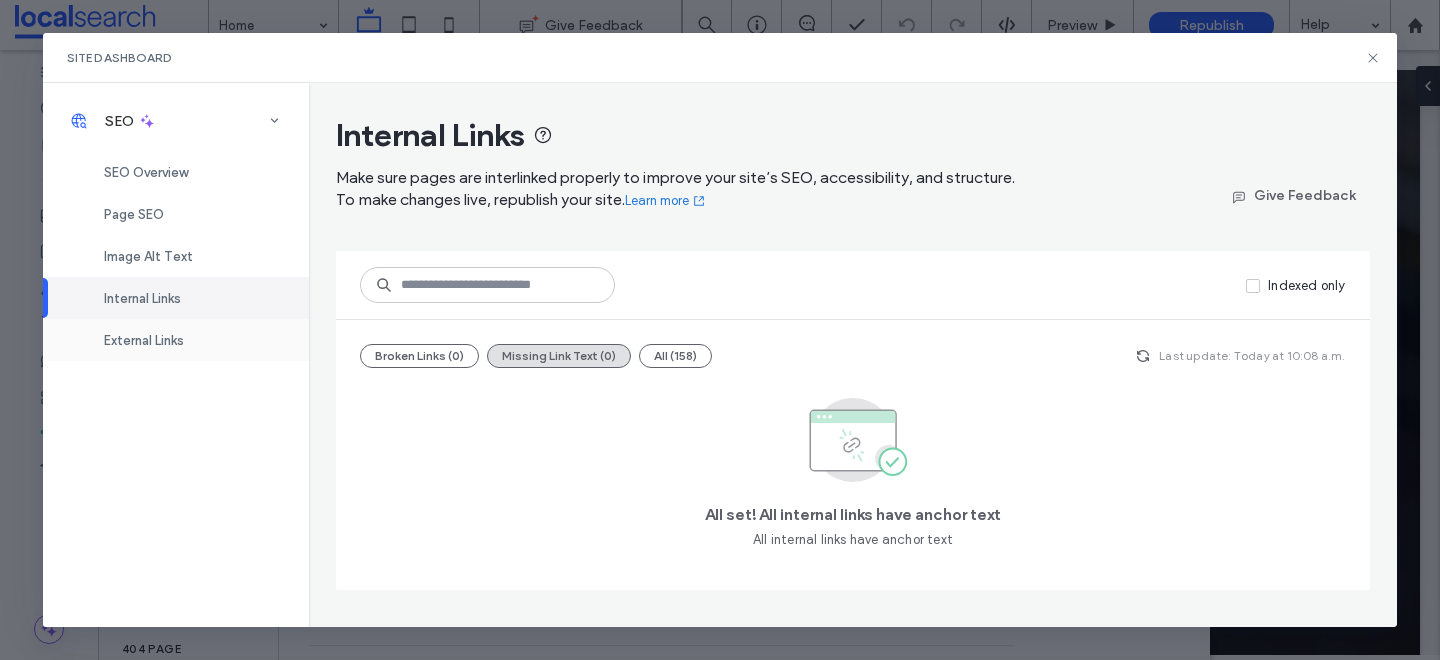 click on "External Links" at bounding box center (144, 340) 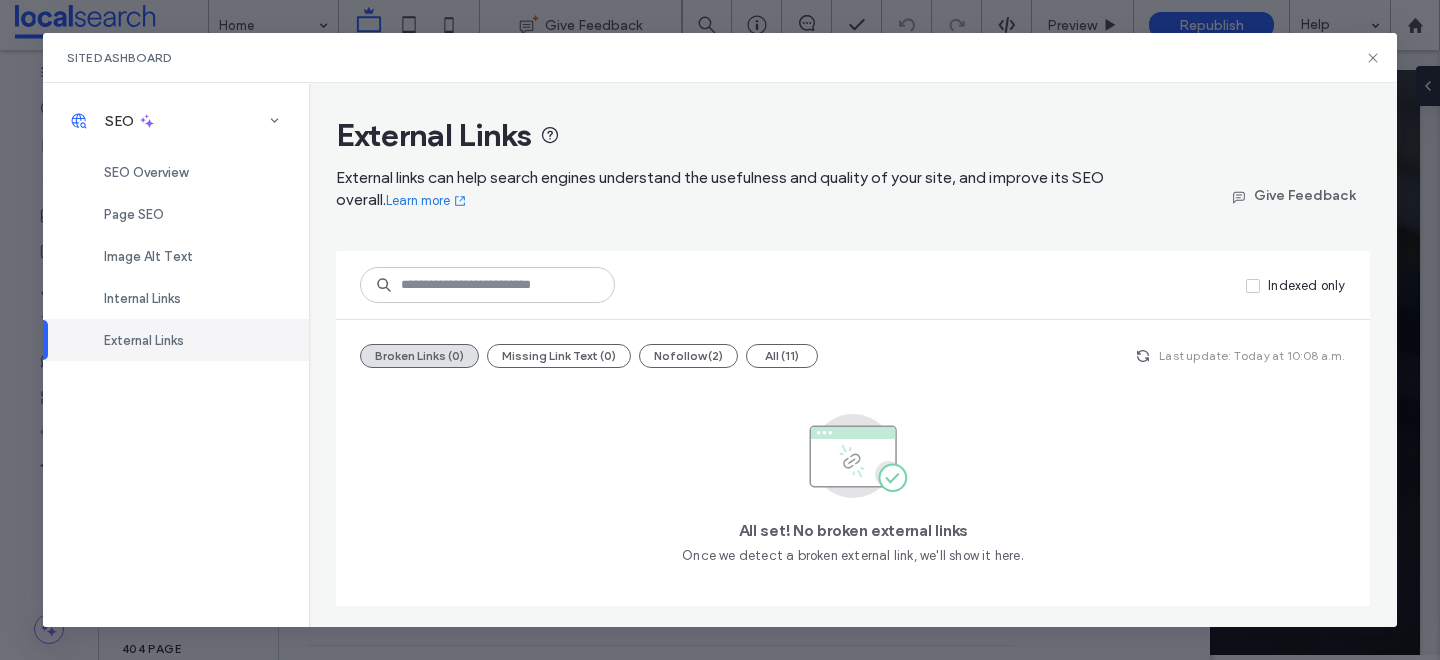 click on "Site Dashboard" at bounding box center [720, 58] 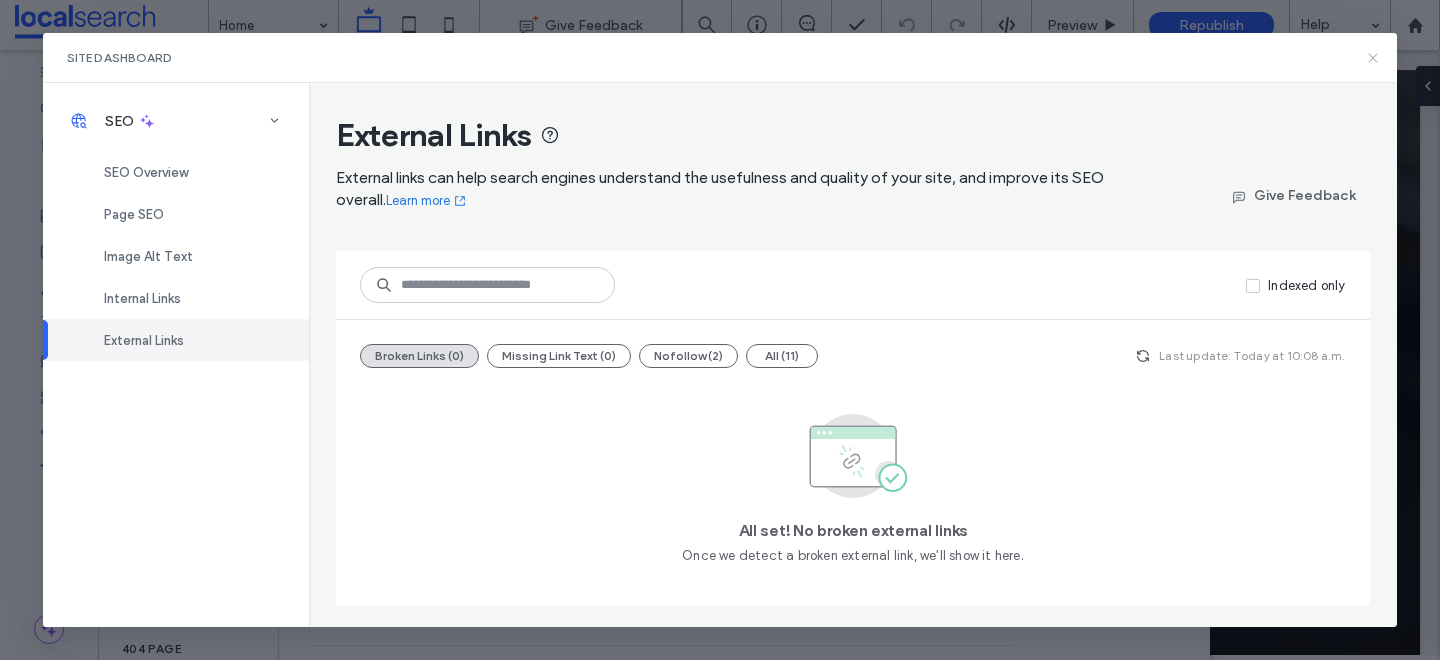 click 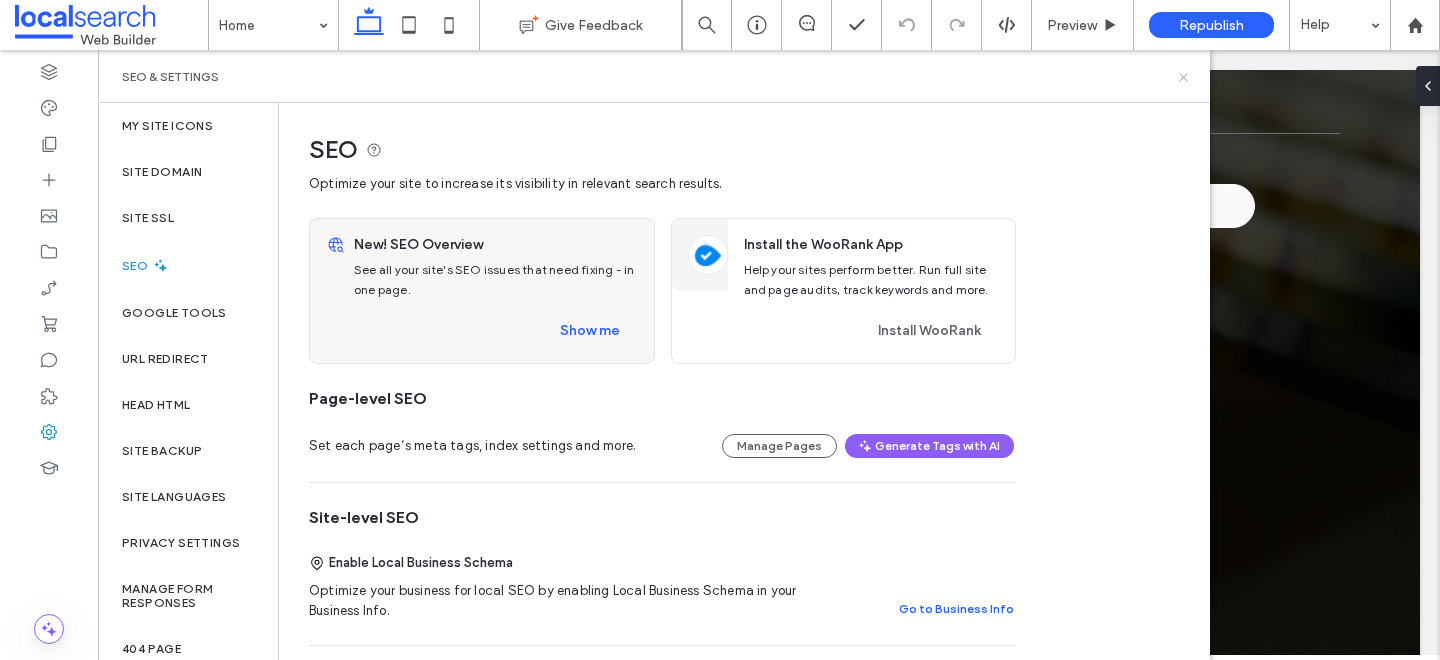 click 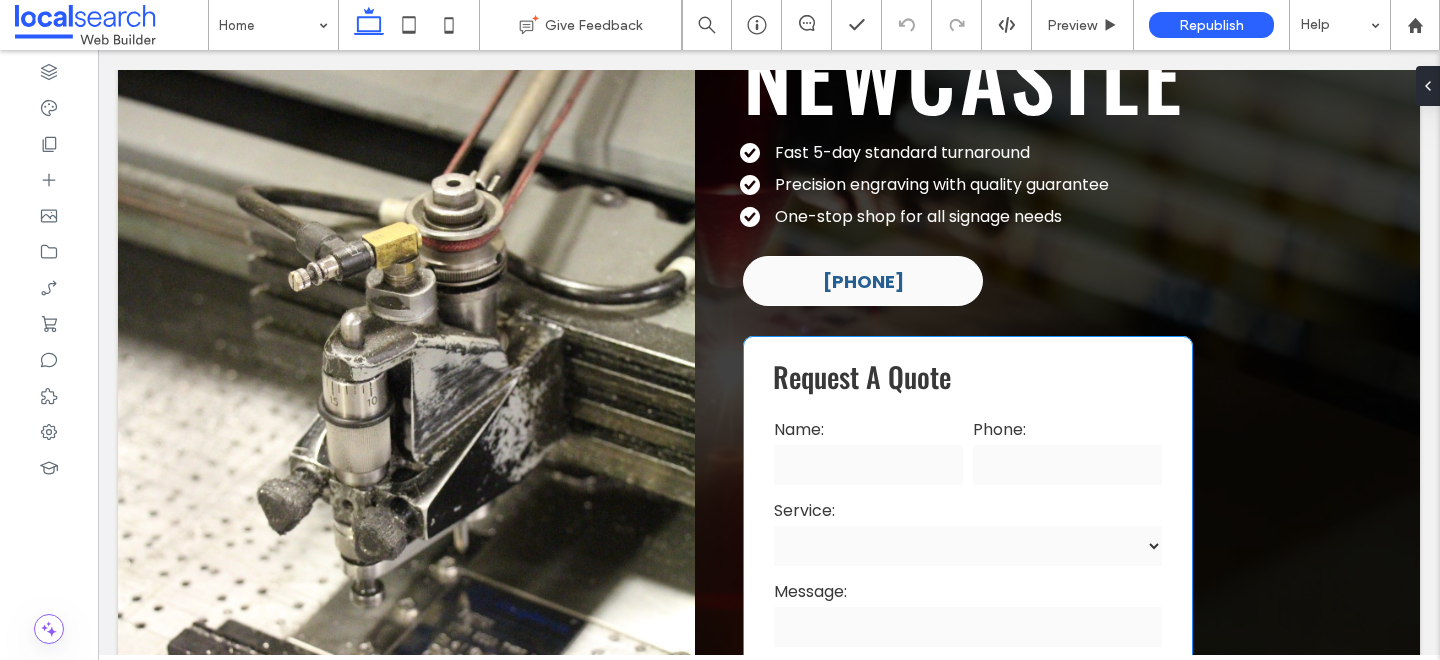 scroll, scrollTop: 758, scrollLeft: 0, axis: vertical 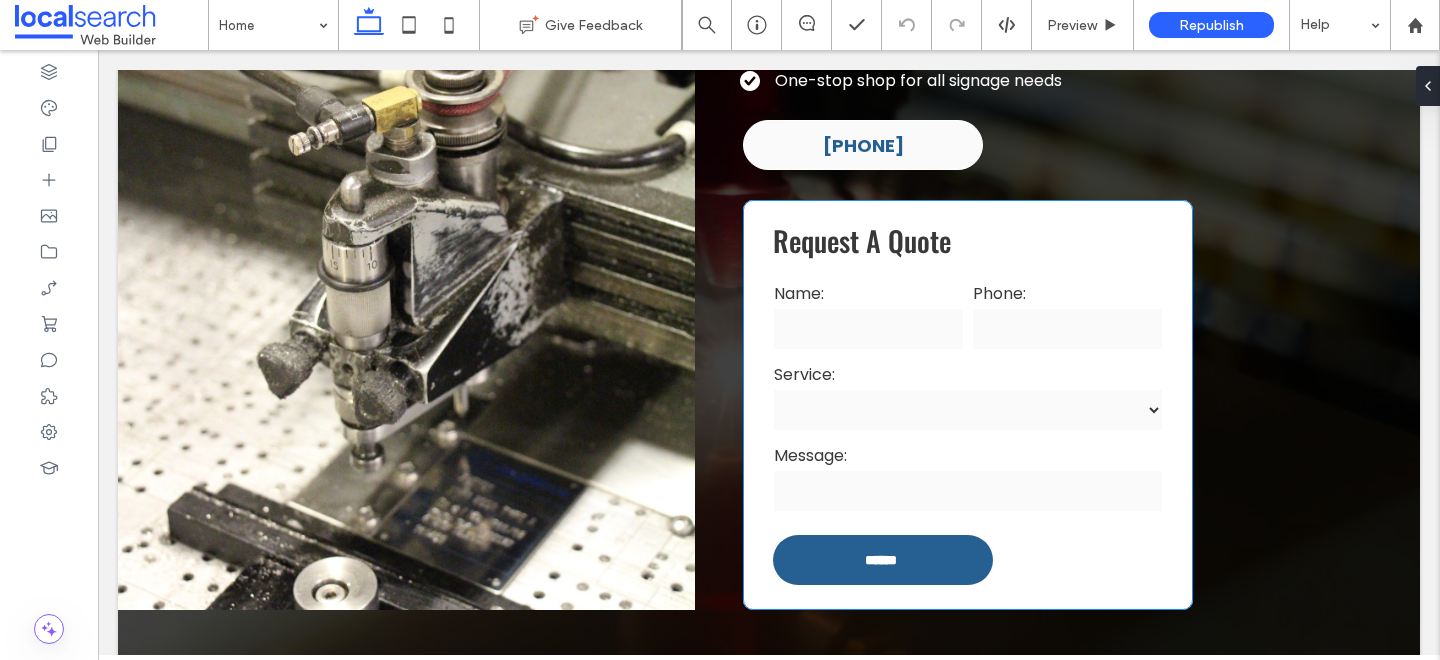 click on "**********" at bounding box center (968, 397) 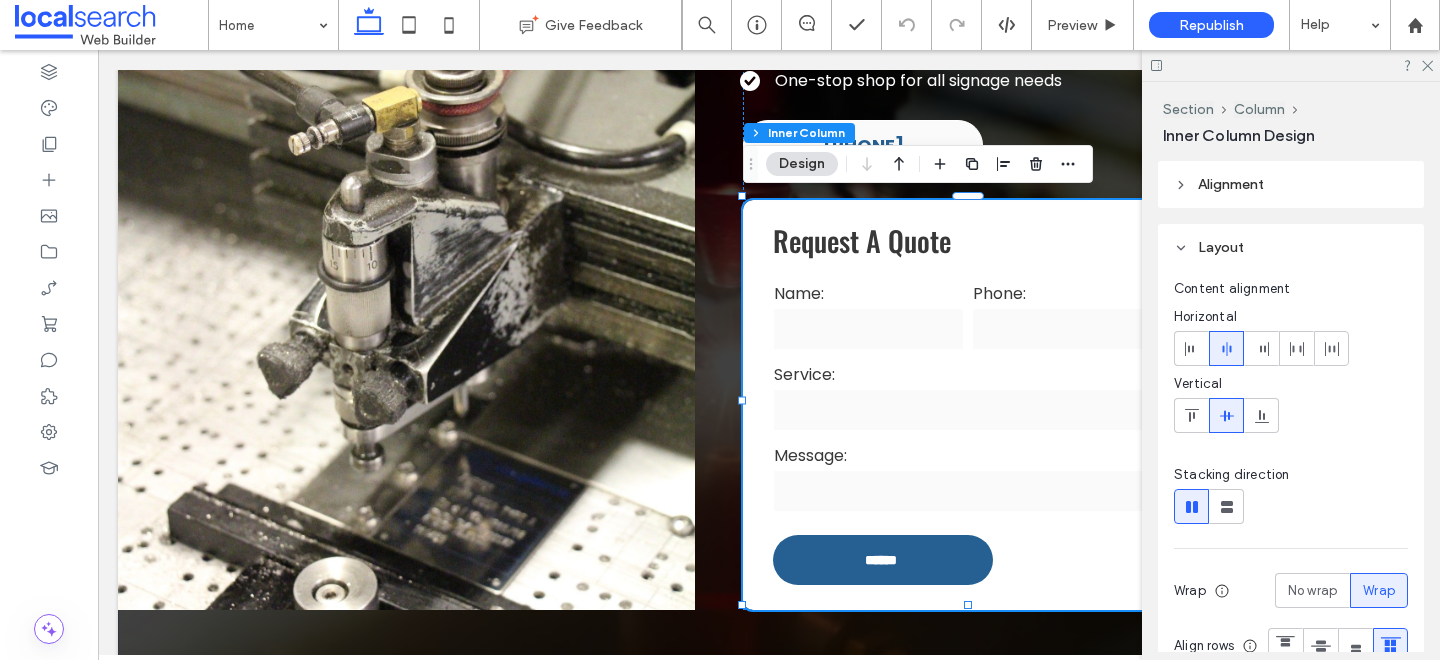 click on "**********" at bounding box center [968, 397] 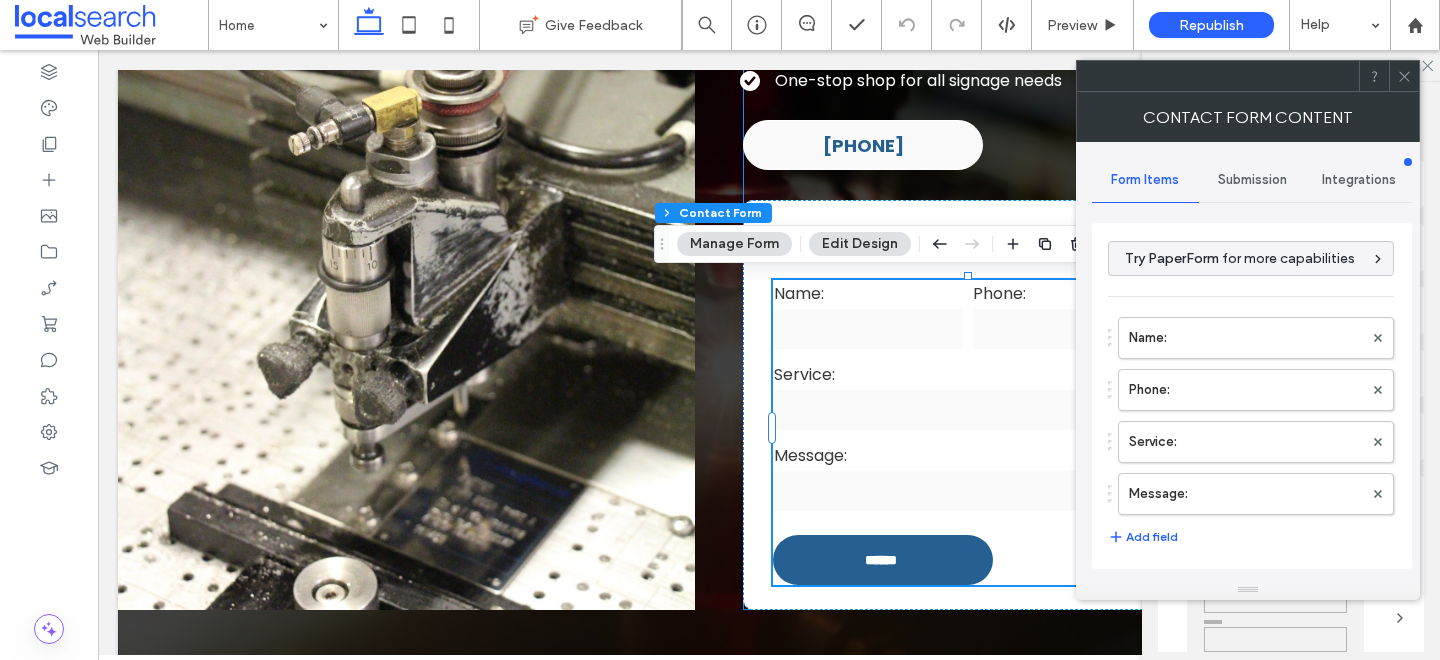 type on "******" 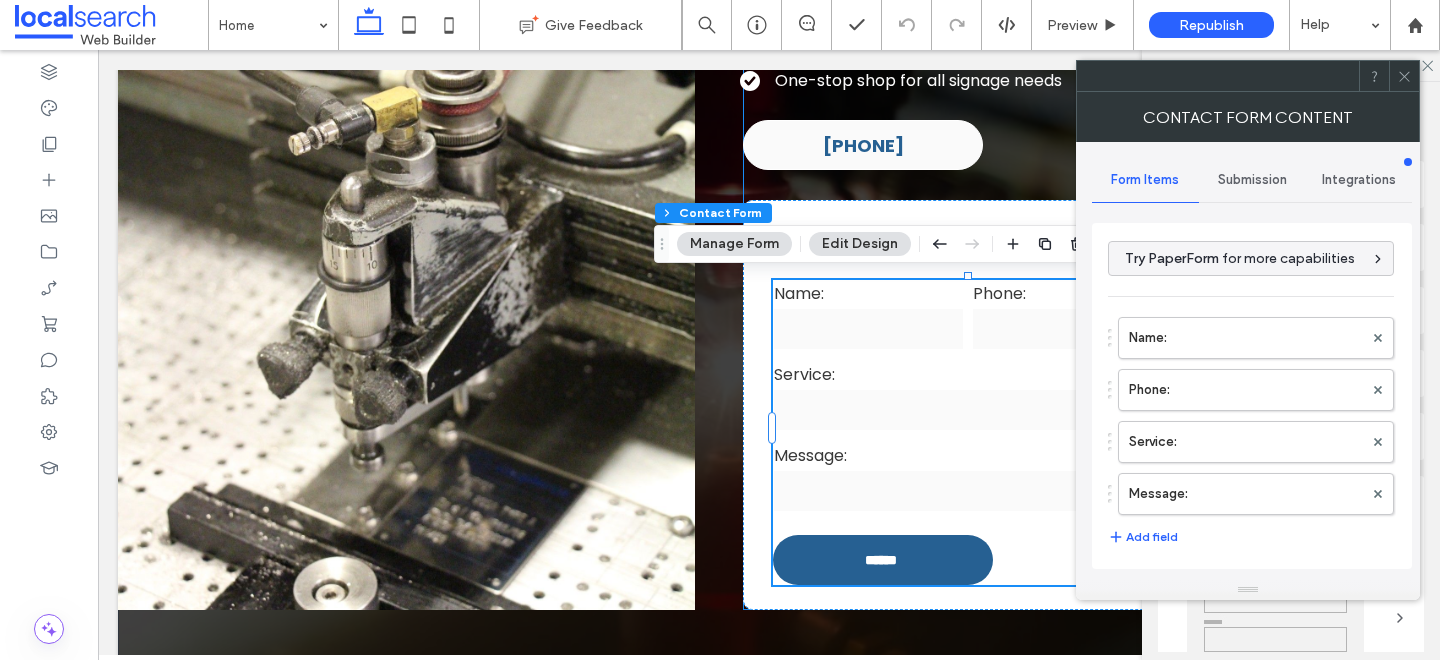 type on "*" 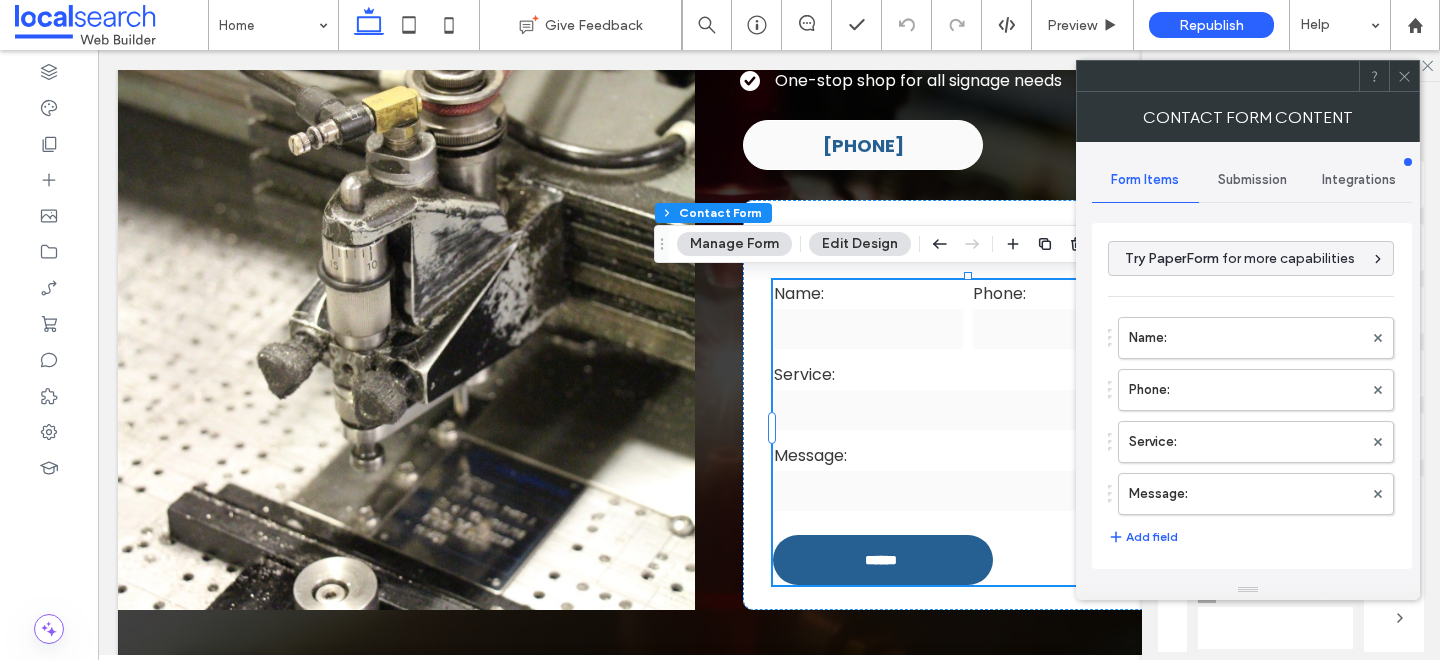 click on "Submission" at bounding box center [1252, 180] 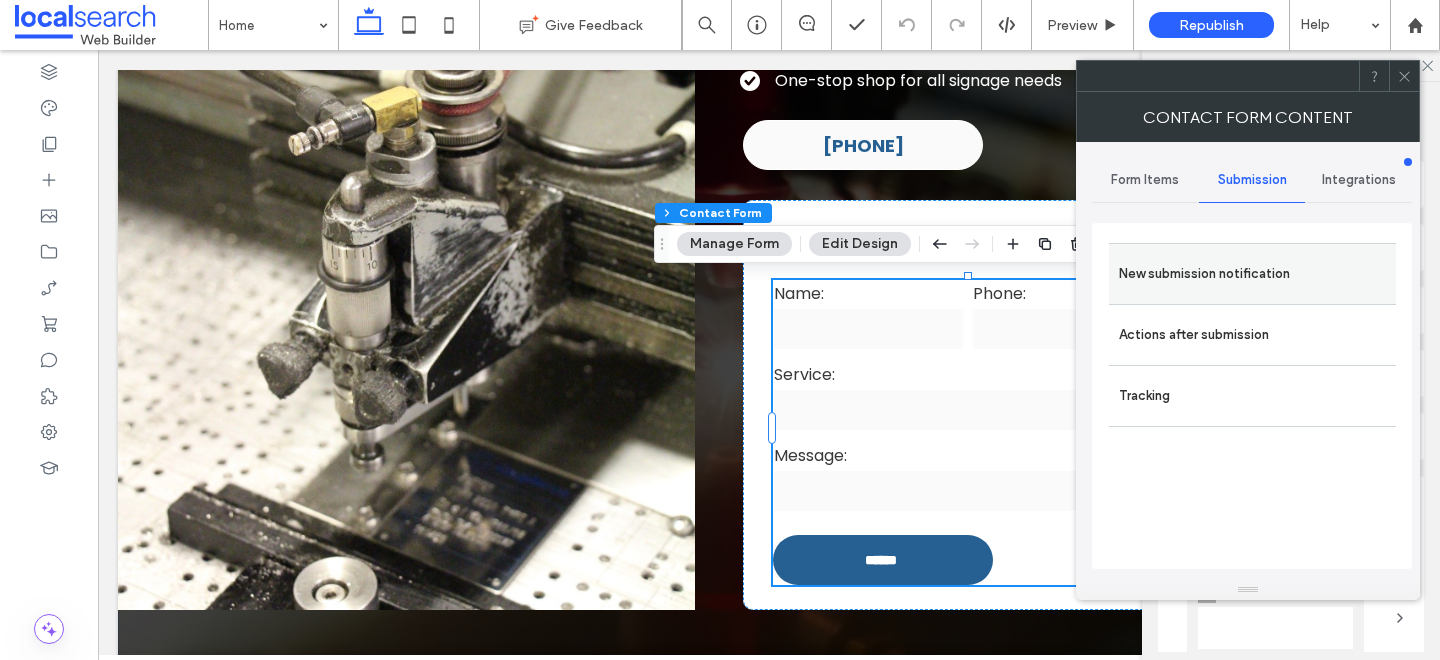 click on "New submission notification" at bounding box center [1252, 274] 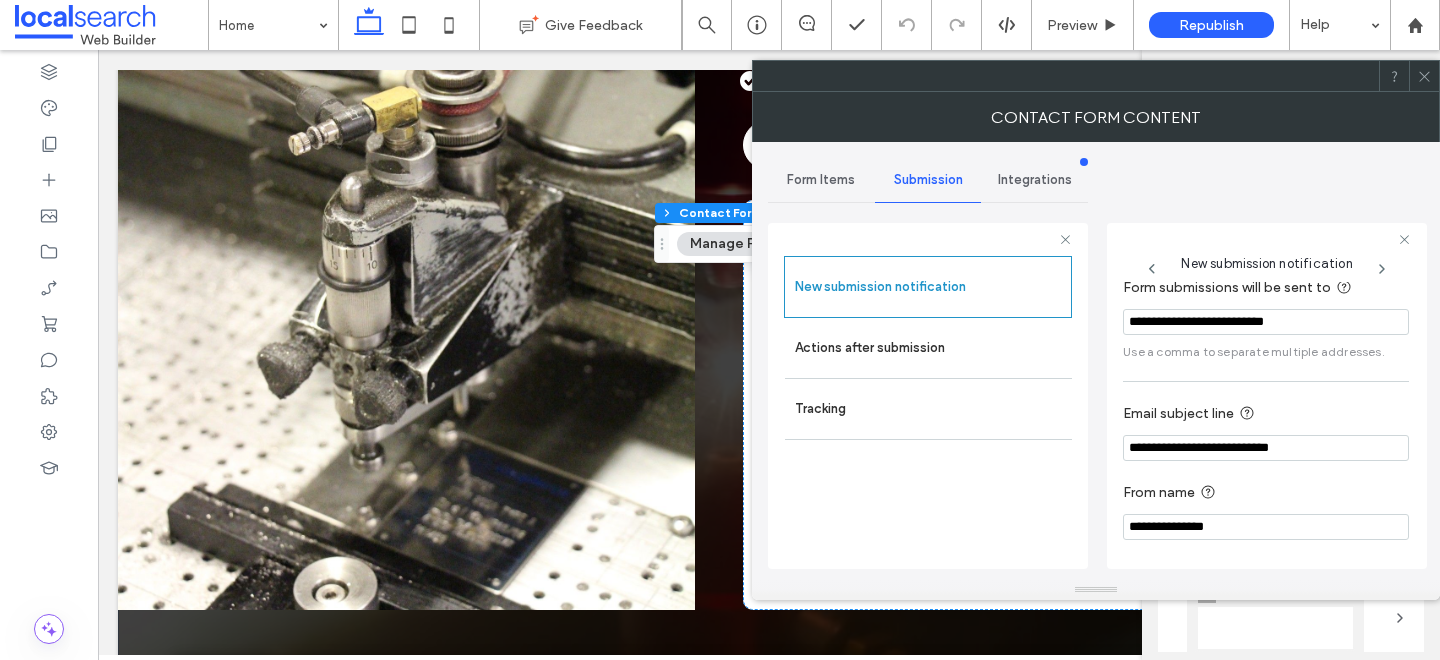 scroll, scrollTop: 106, scrollLeft: 0, axis: vertical 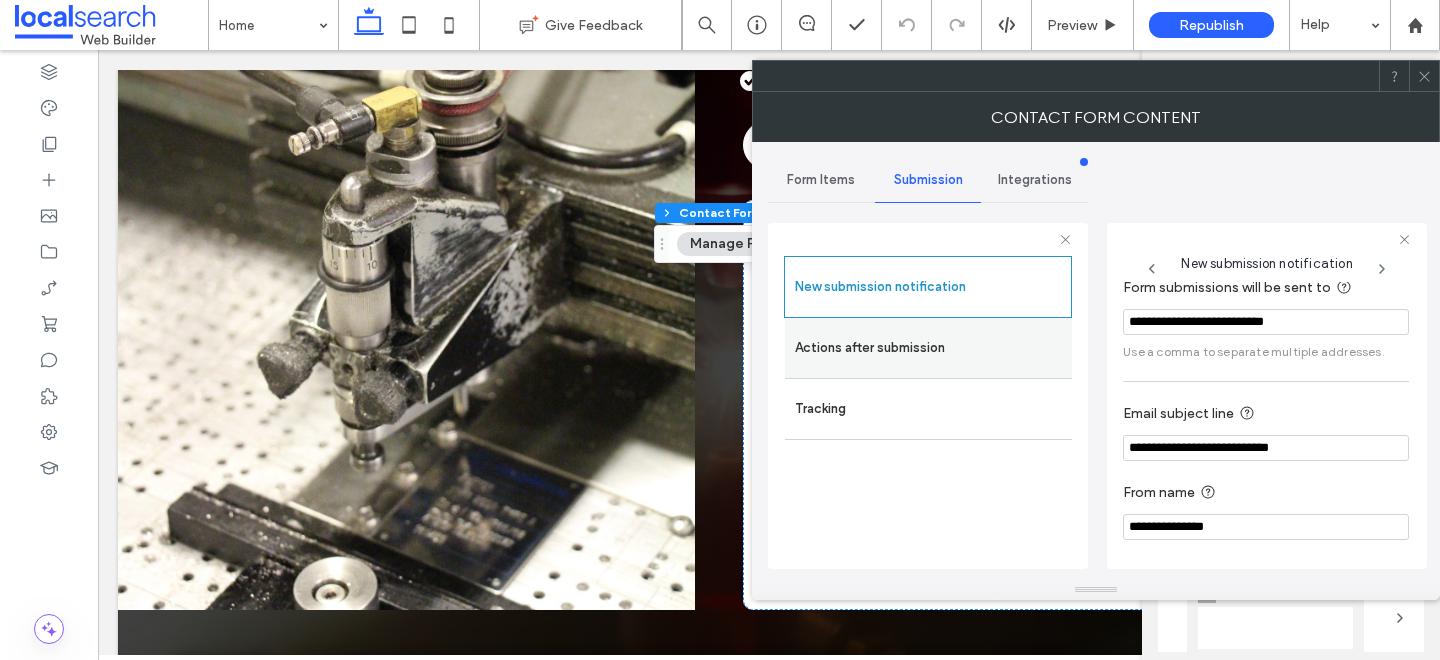 click on "Actions after submission" at bounding box center (928, 348) 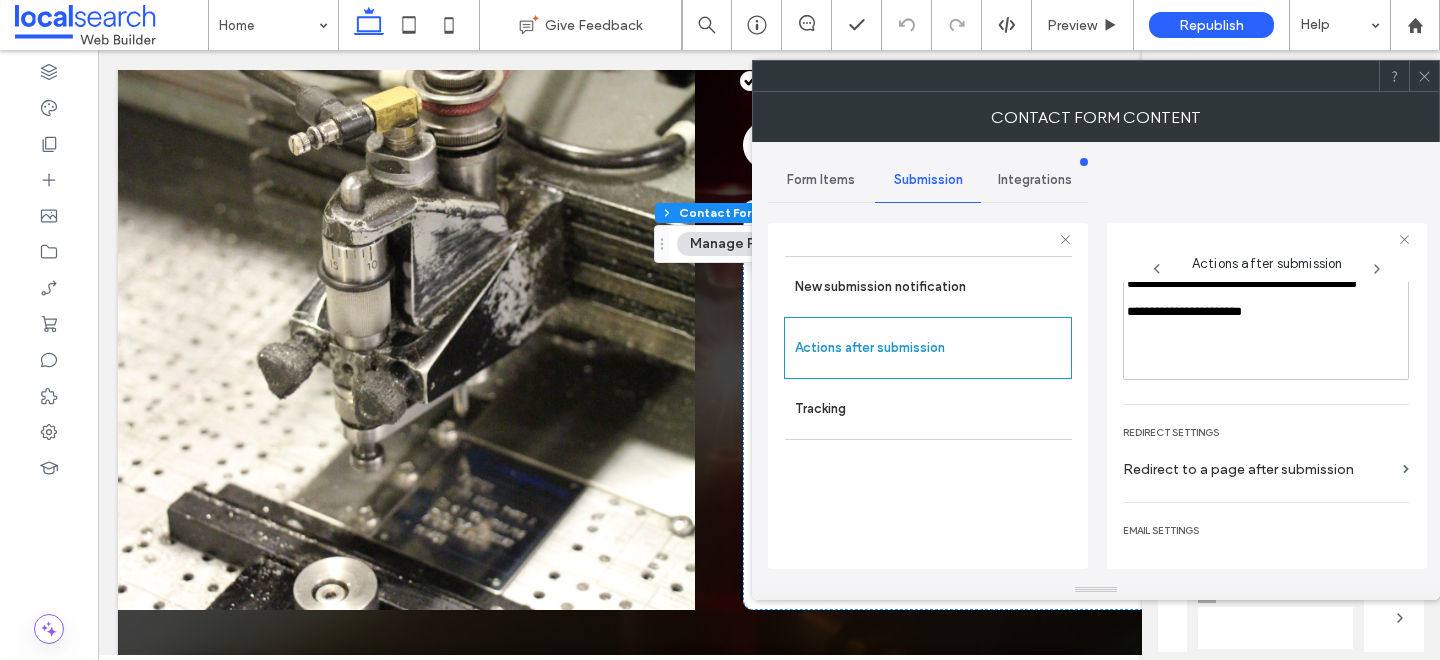 scroll, scrollTop: 345, scrollLeft: 0, axis: vertical 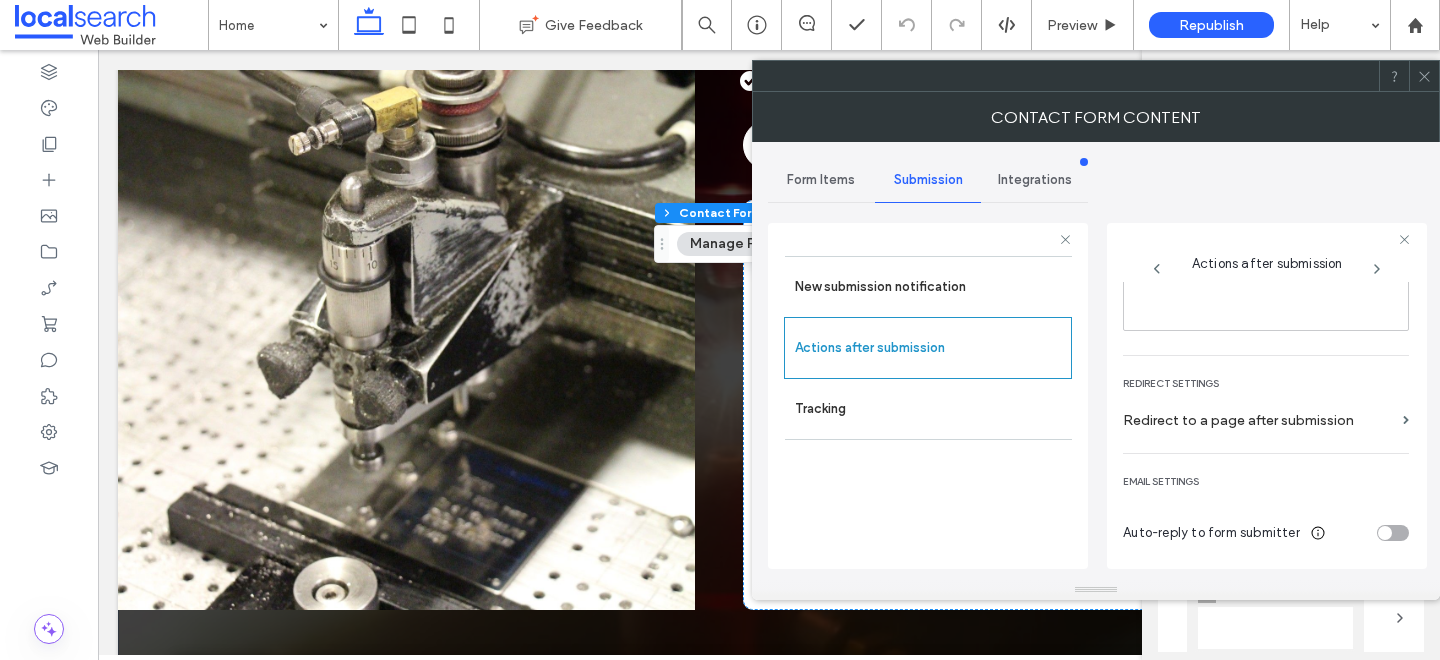 click 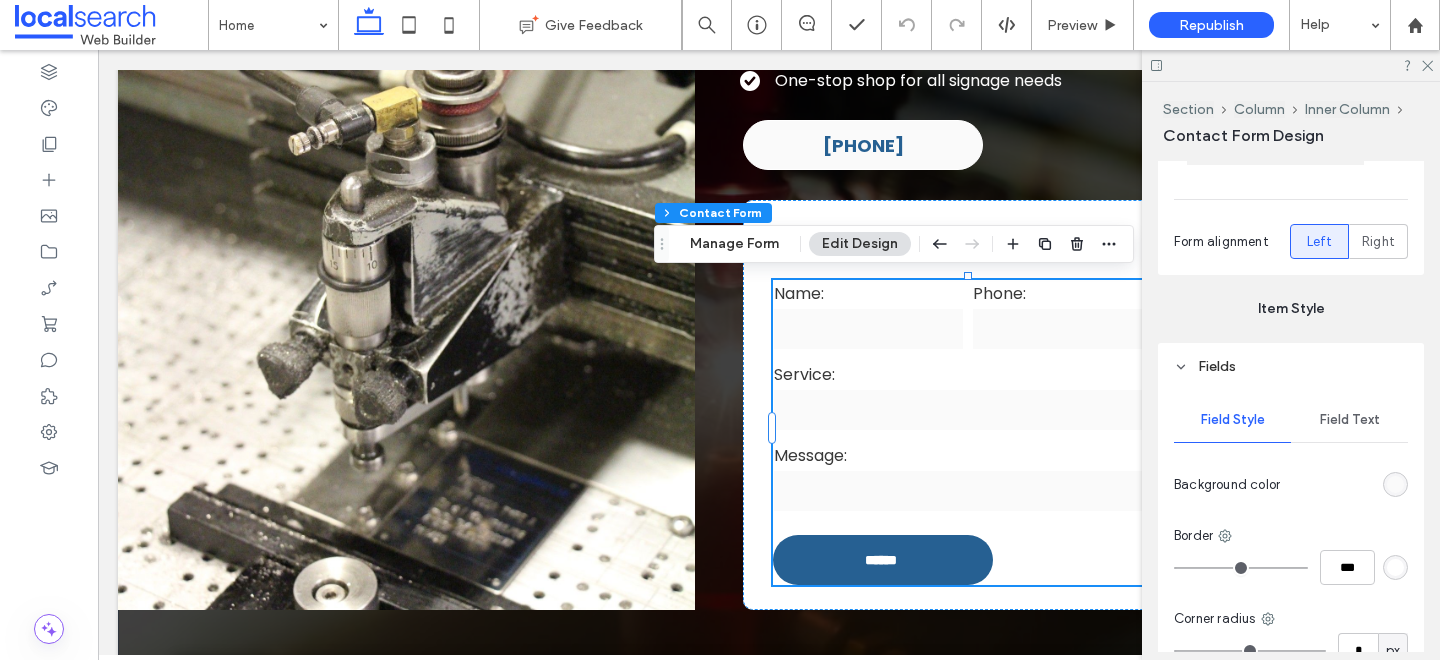 scroll, scrollTop: 535, scrollLeft: 0, axis: vertical 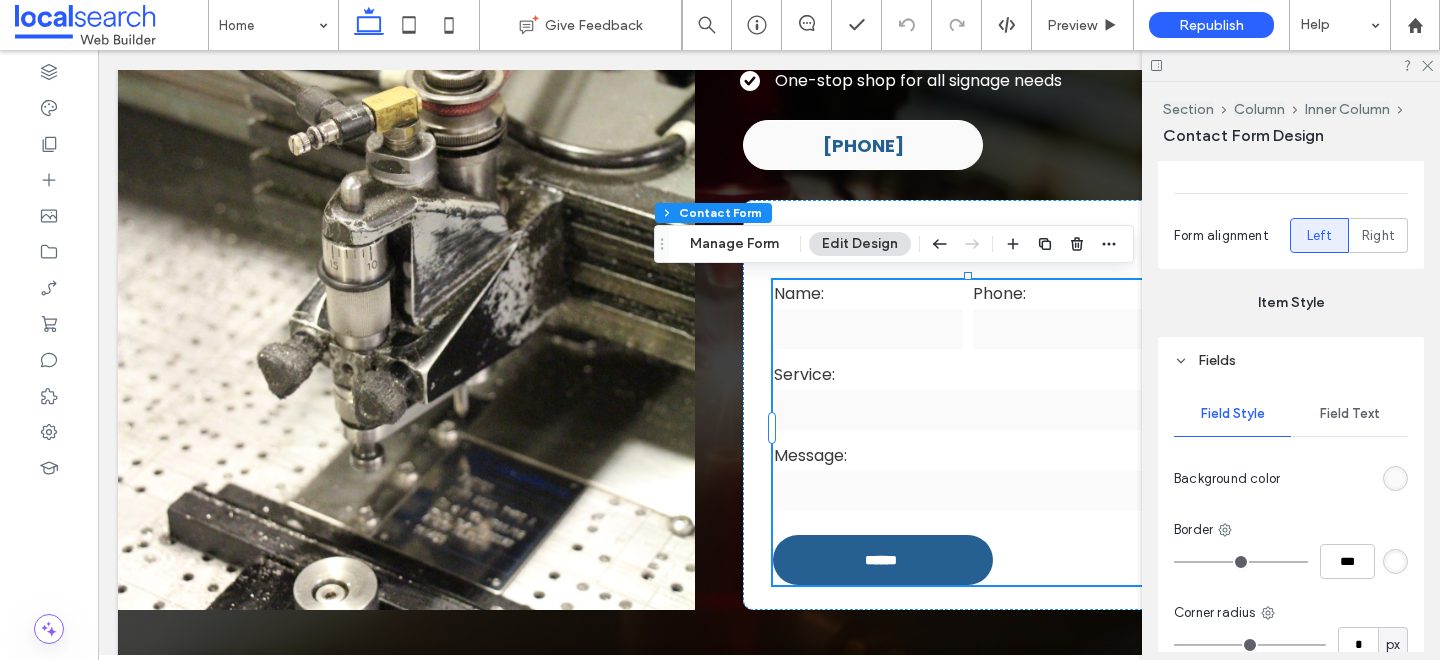 click on "Field Text" at bounding box center (1350, 414) 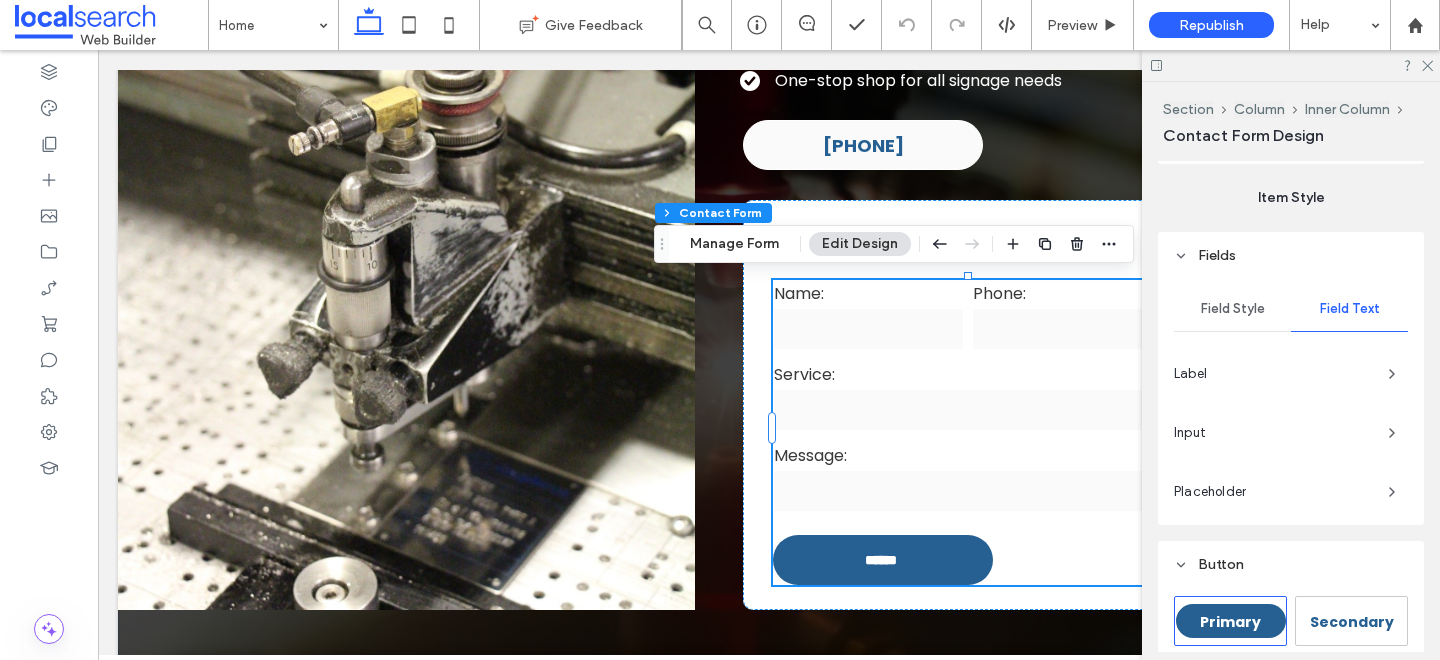 scroll, scrollTop: 659, scrollLeft: 0, axis: vertical 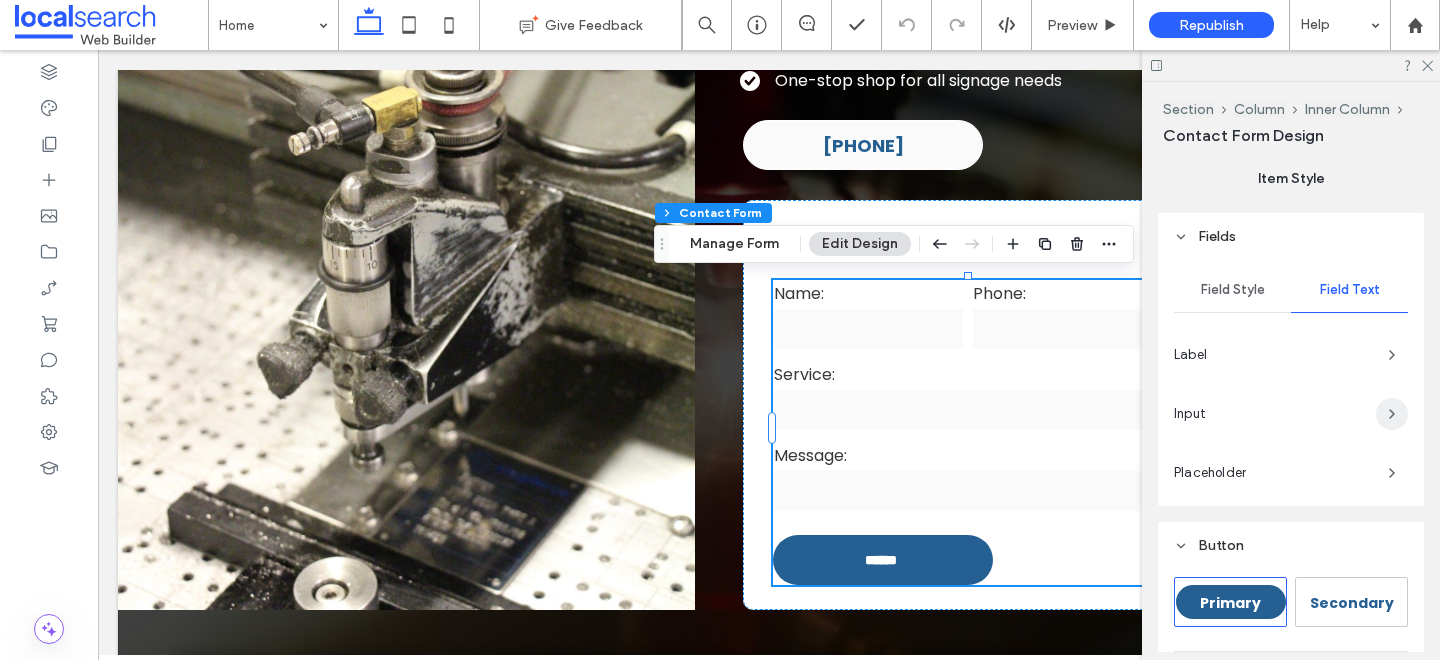click 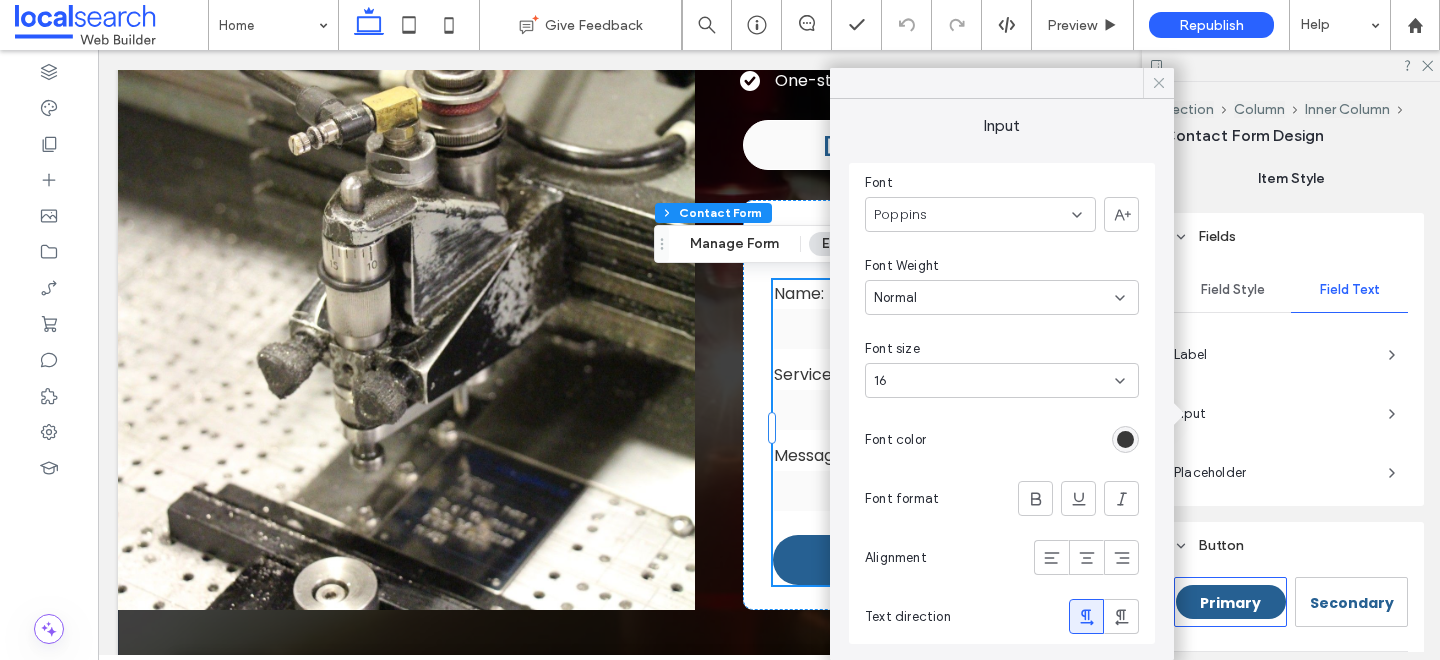 click 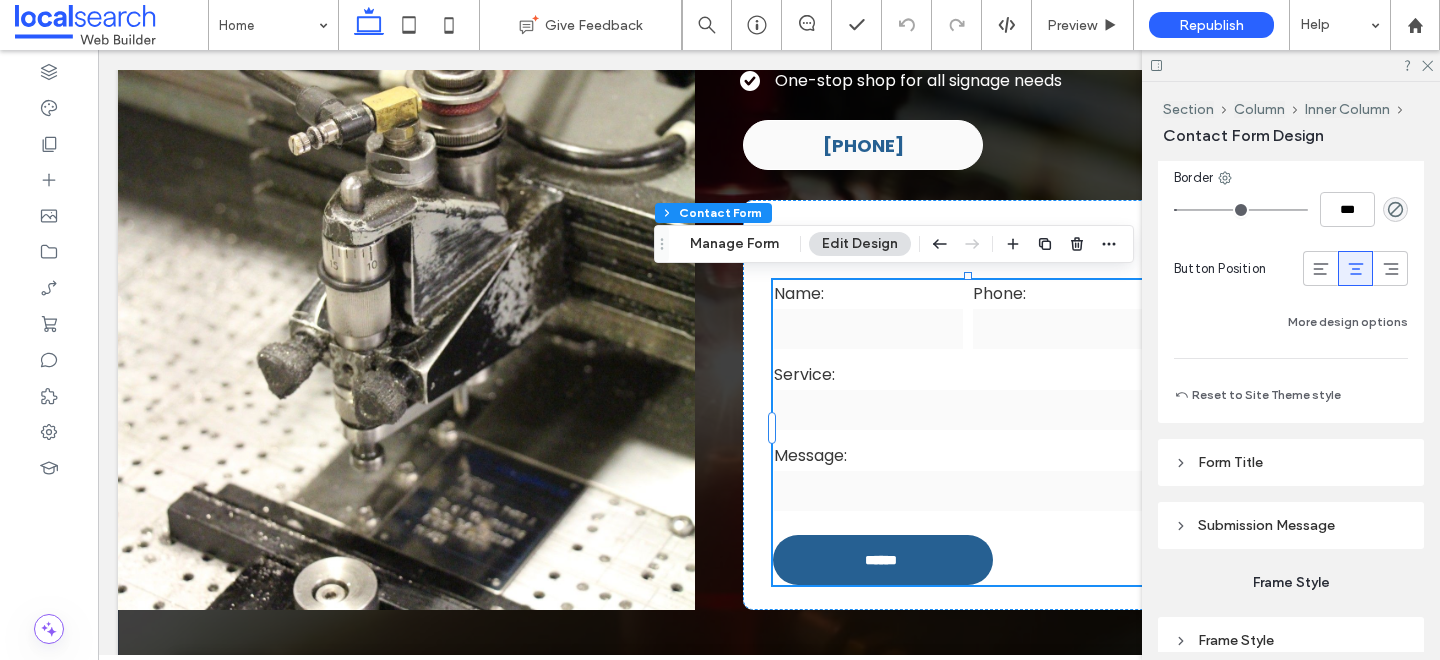 scroll, scrollTop: 1726, scrollLeft: 0, axis: vertical 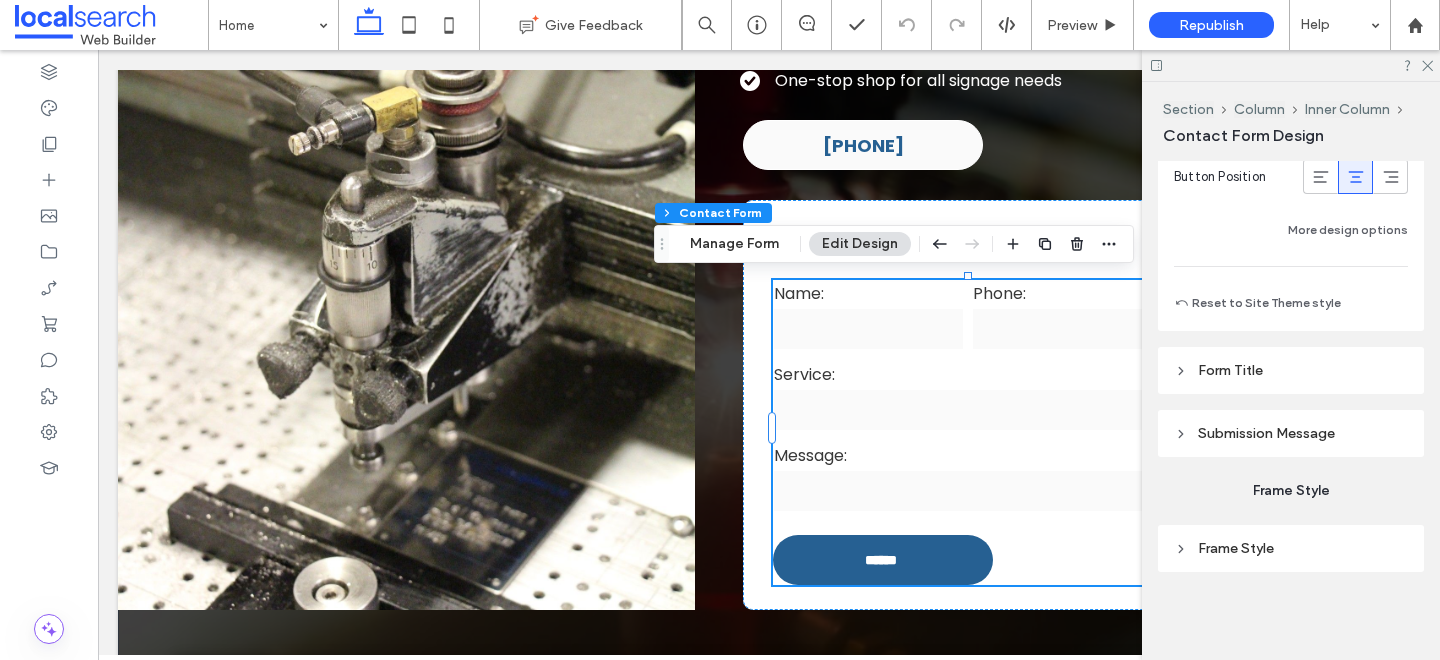 click on "Submission Message" at bounding box center (1266, 433) 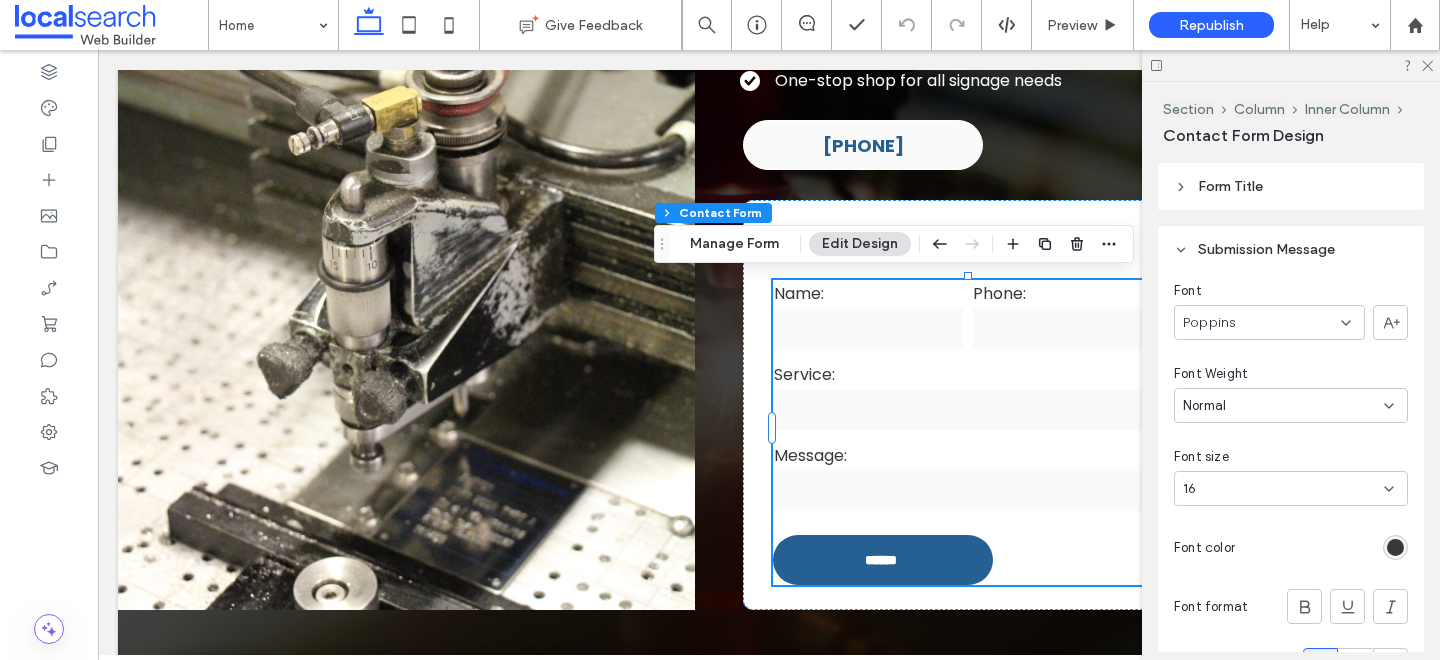 scroll, scrollTop: 2003, scrollLeft: 0, axis: vertical 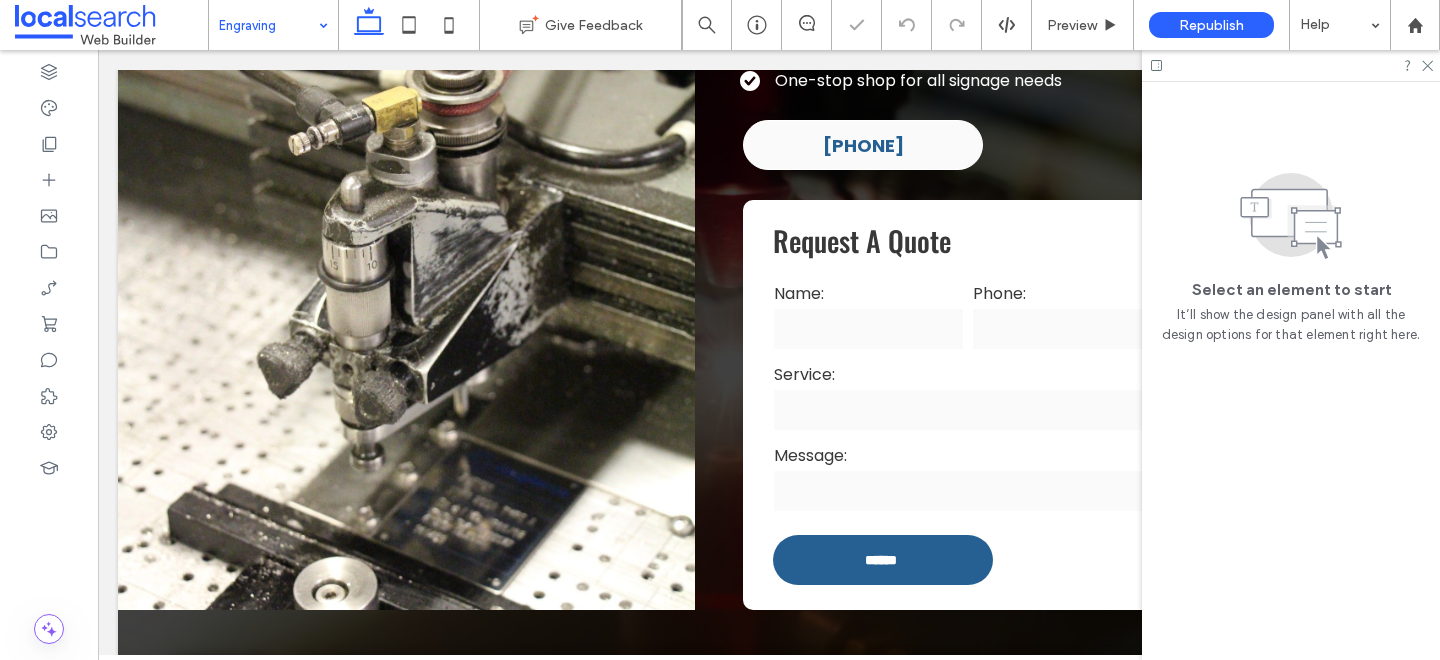 click at bounding box center [1291, 65] 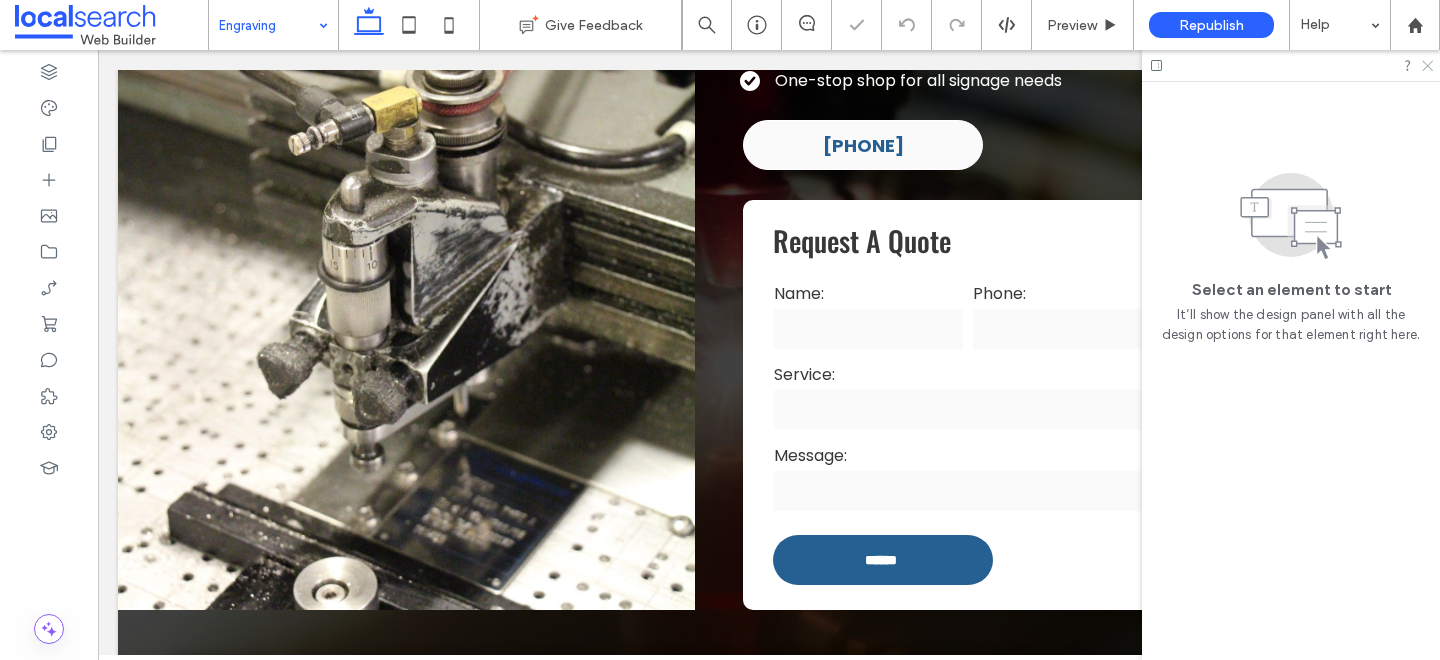click 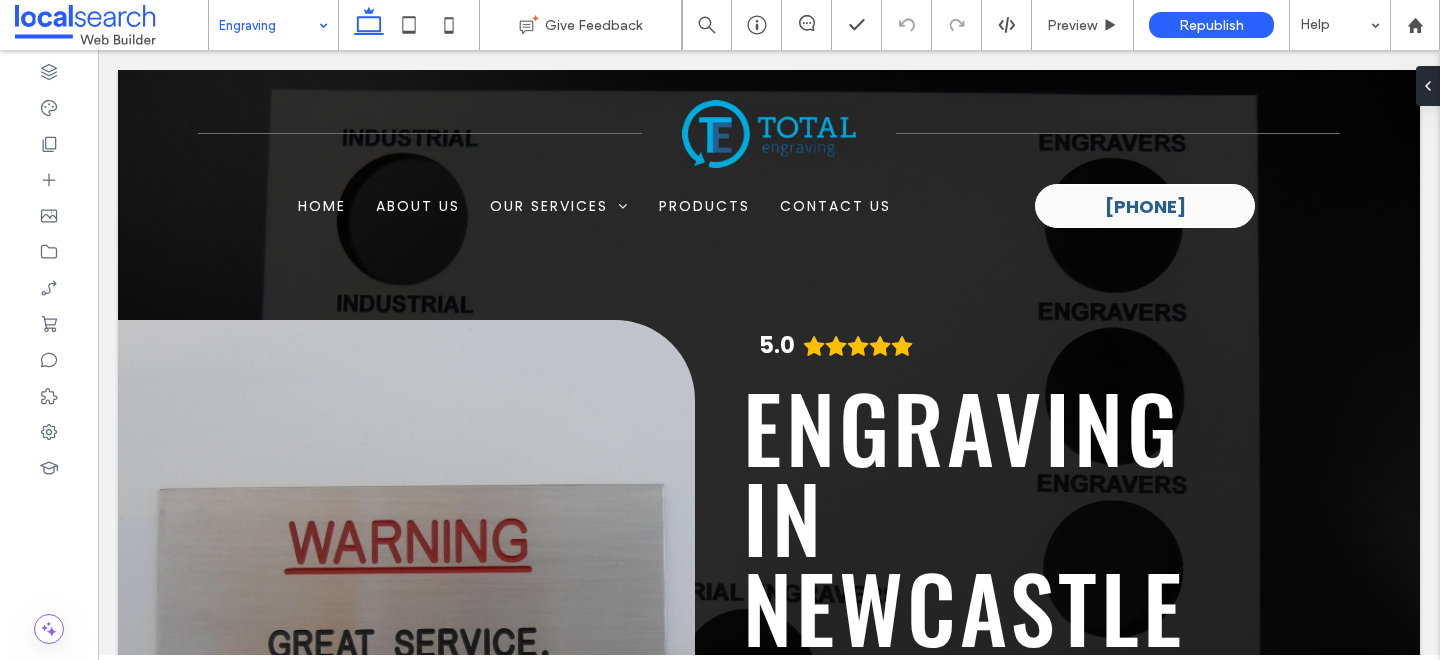scroll, scrollTop: 0, scrollLeft: 0, axis: both 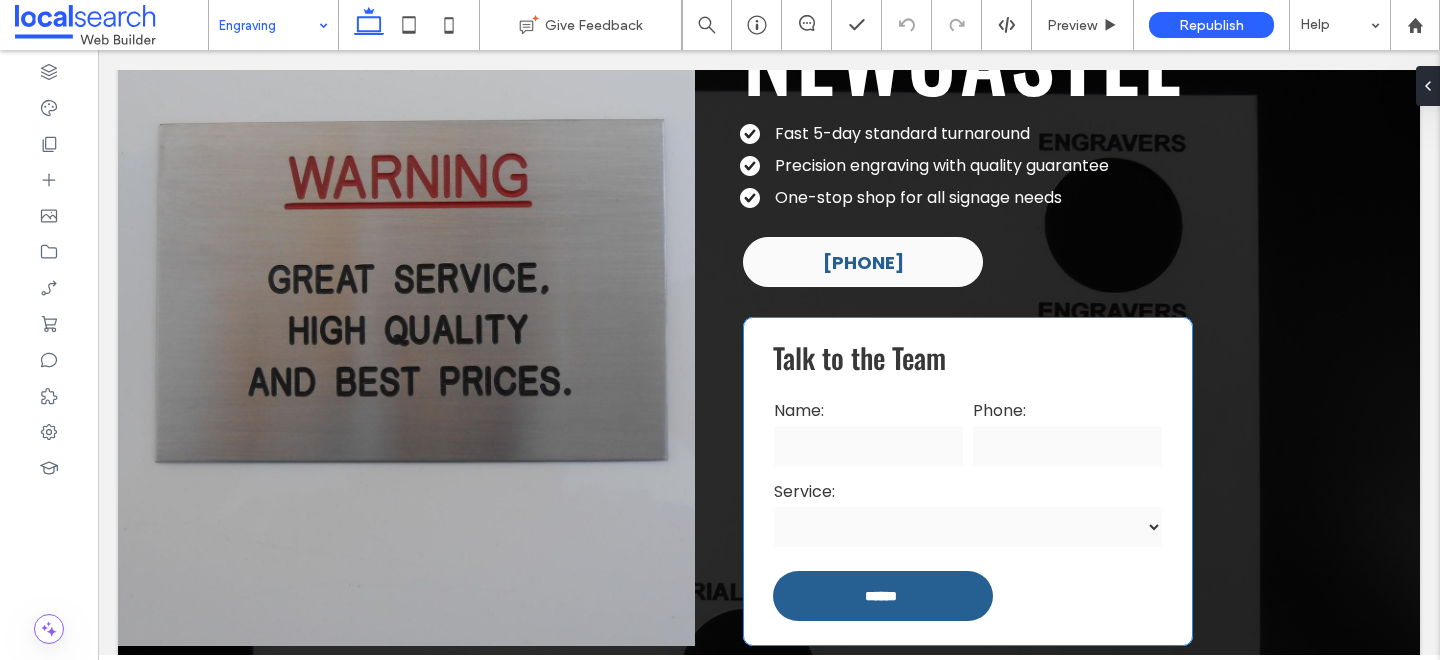 click on "Name:" at bounding box center (868, 433) 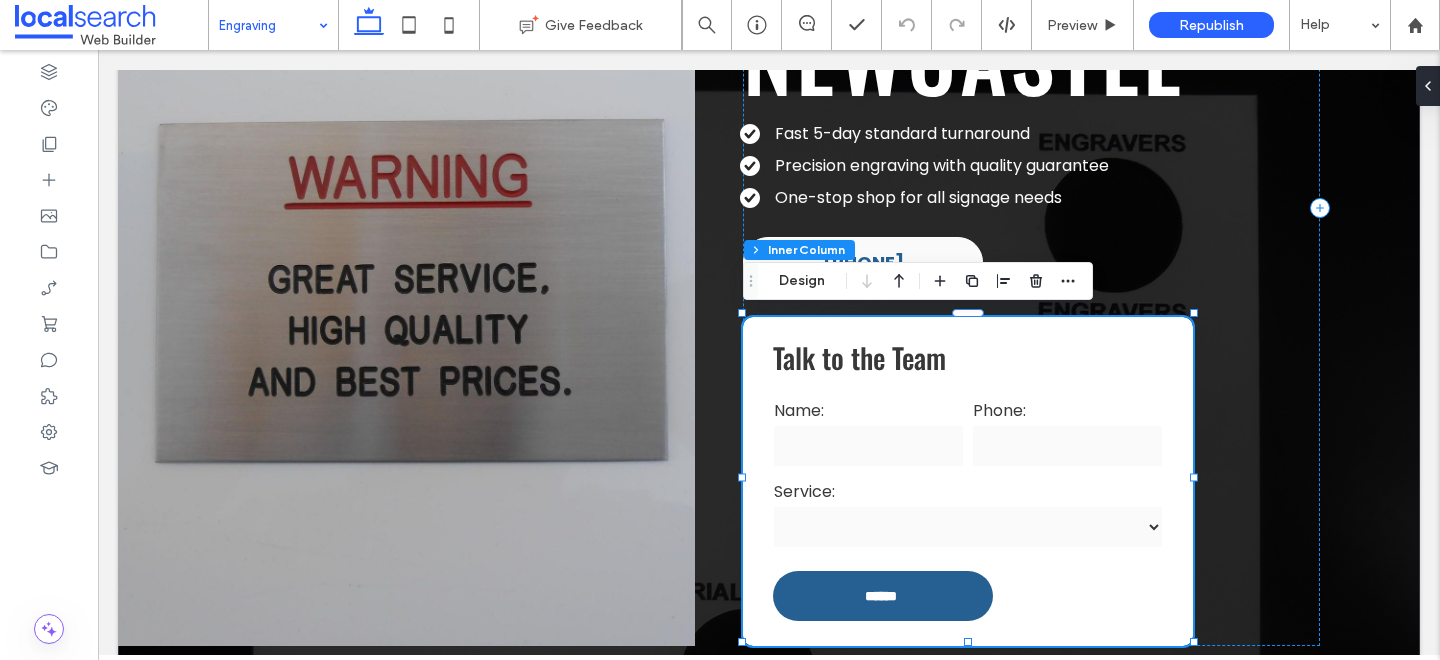 type on "**" 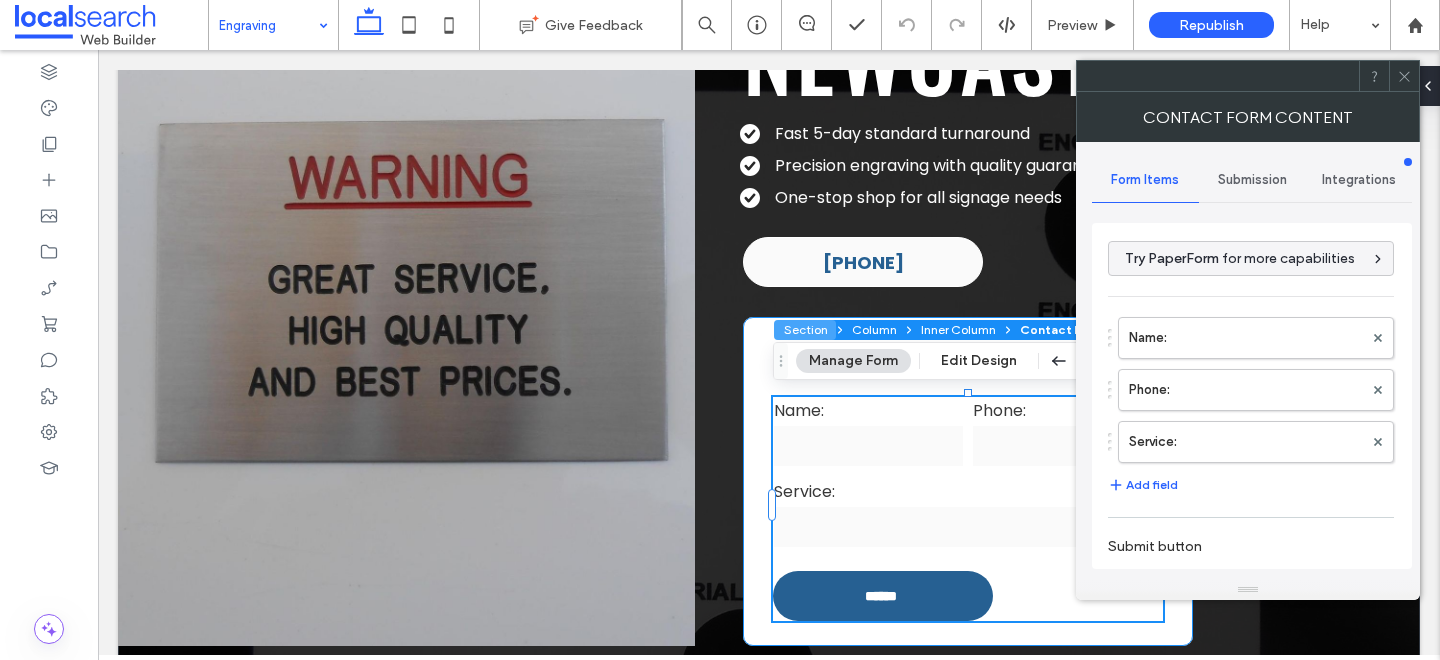 type on "******" 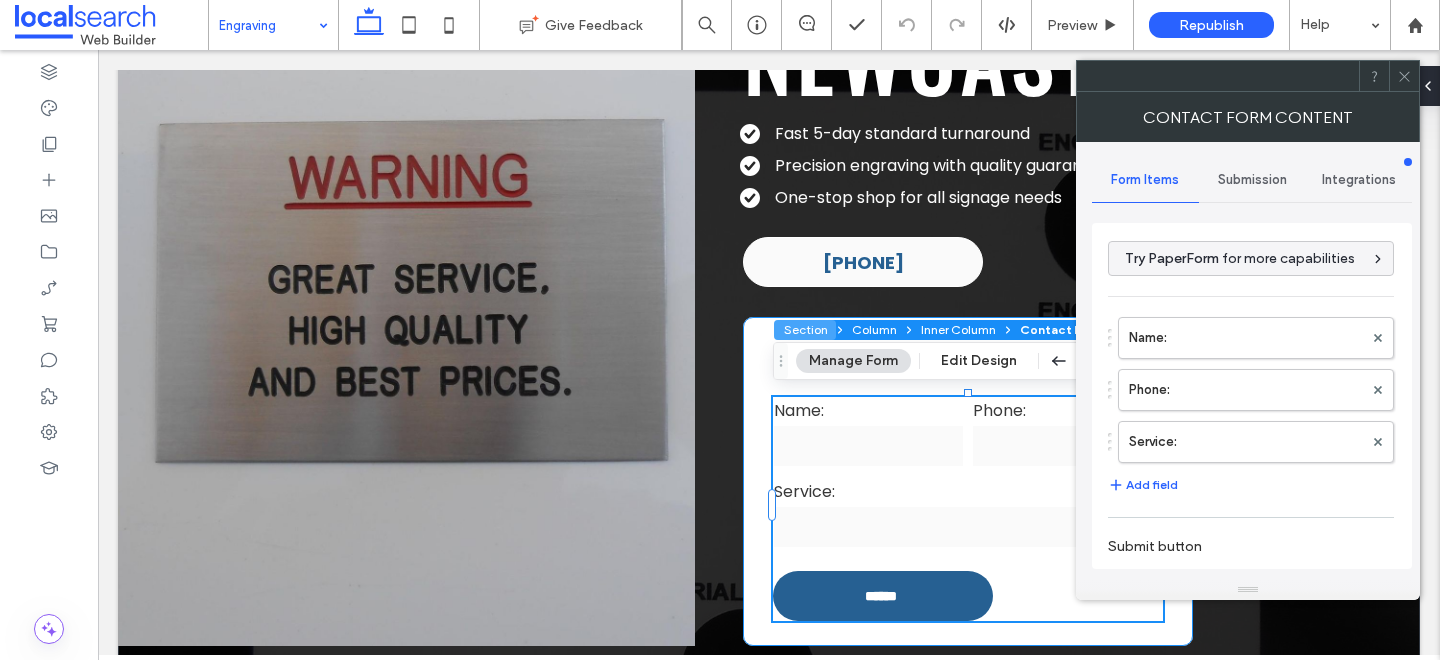 type on "*" 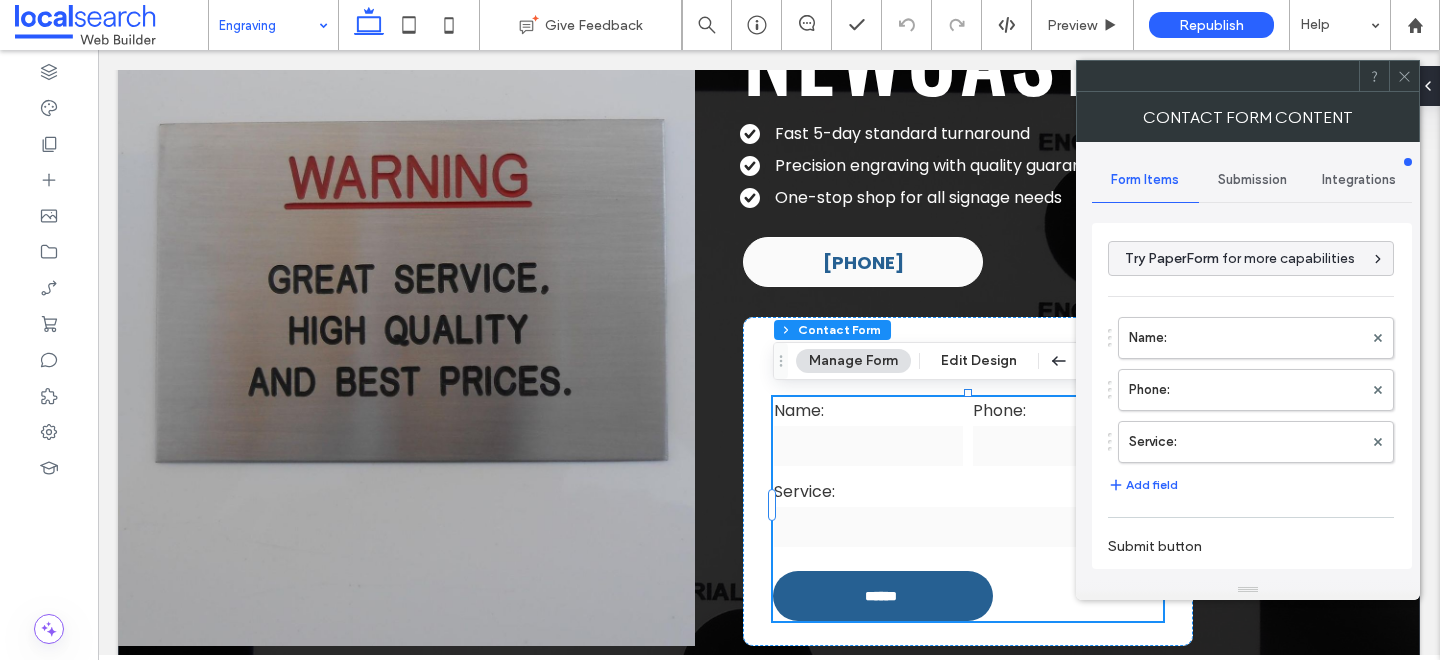 click on "Submission" at bounding box center [1252, 180] 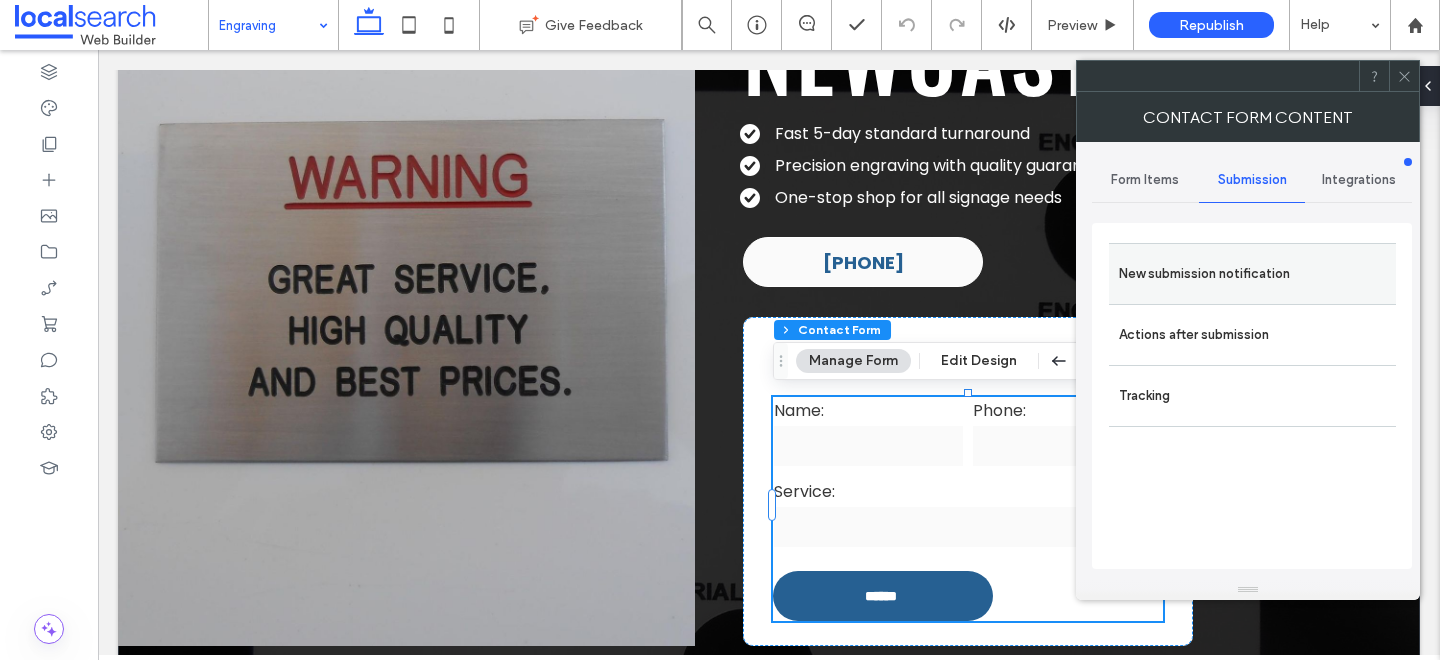 click on "New submission notification" at bounding box center (1252, 274) 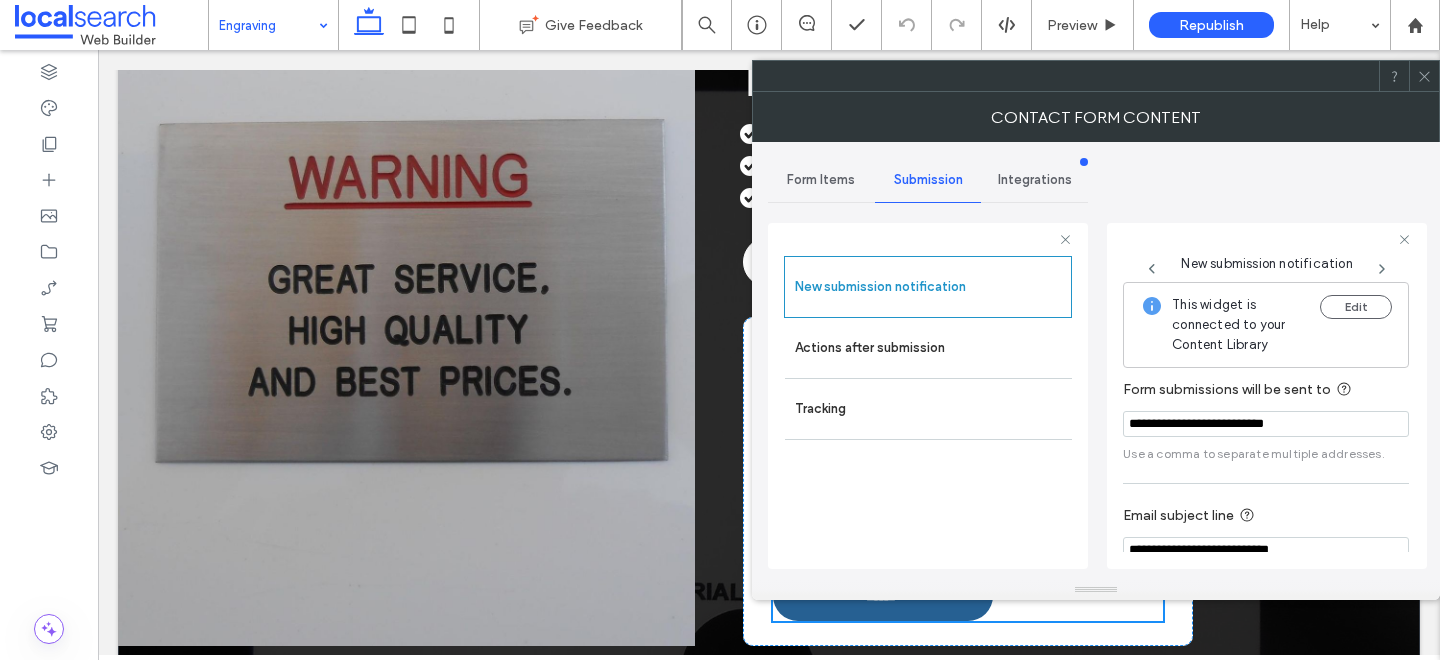 scroll, scrollTop: 106, scrollLeft: 0, axis: vertical 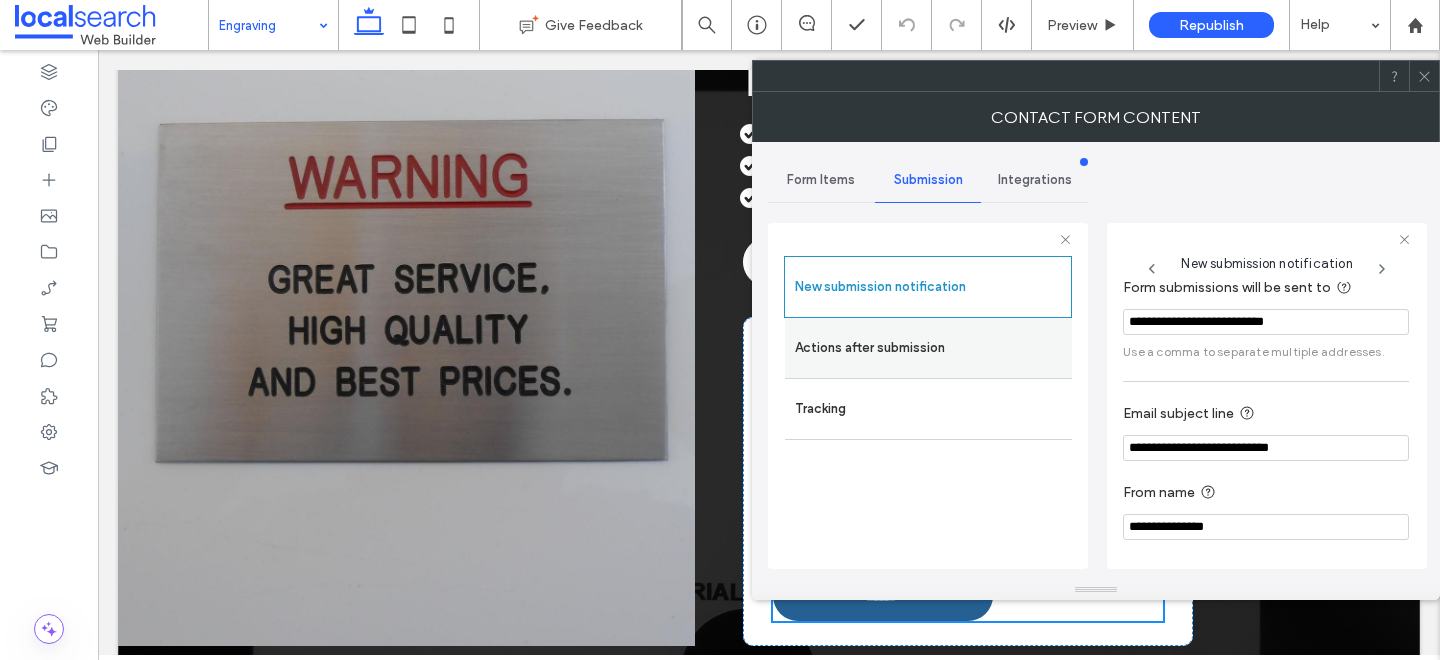 click on "Actions after submission" at bounding box center [928, 348] 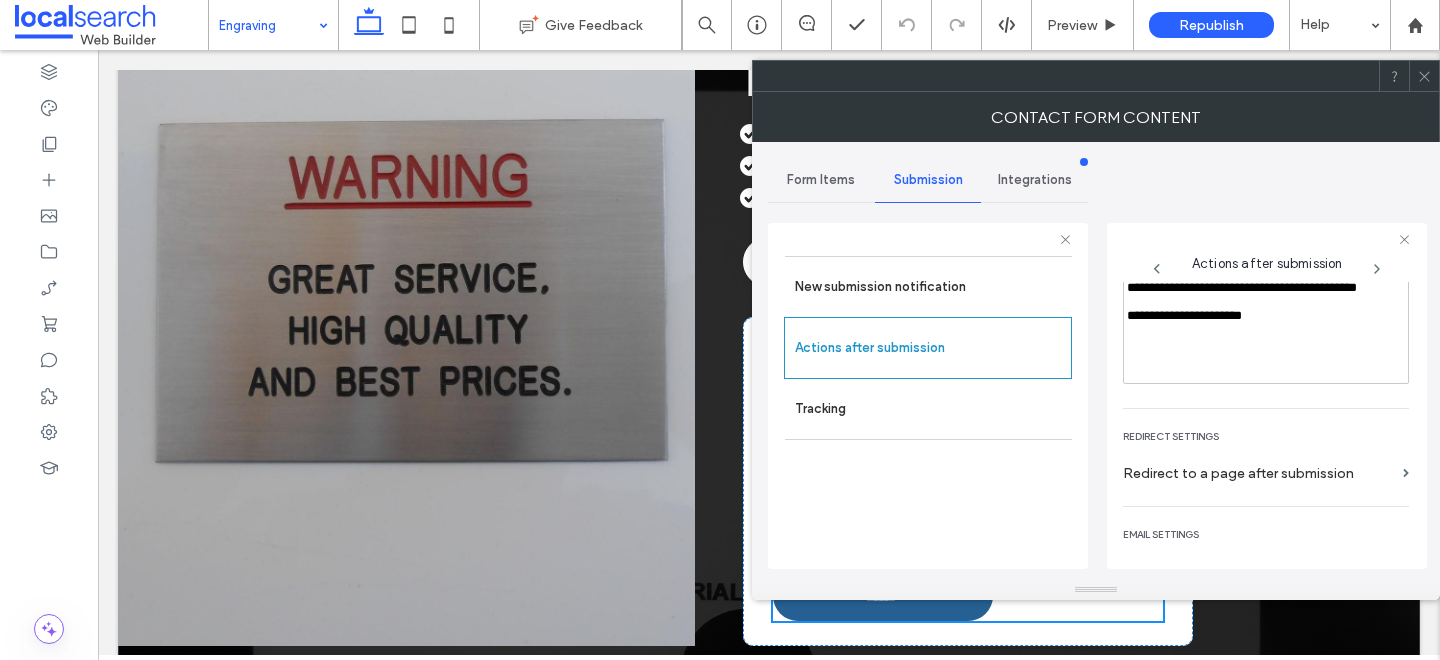 scroll, scrollTop: 345, scrollLeft: 0, axis: vertical 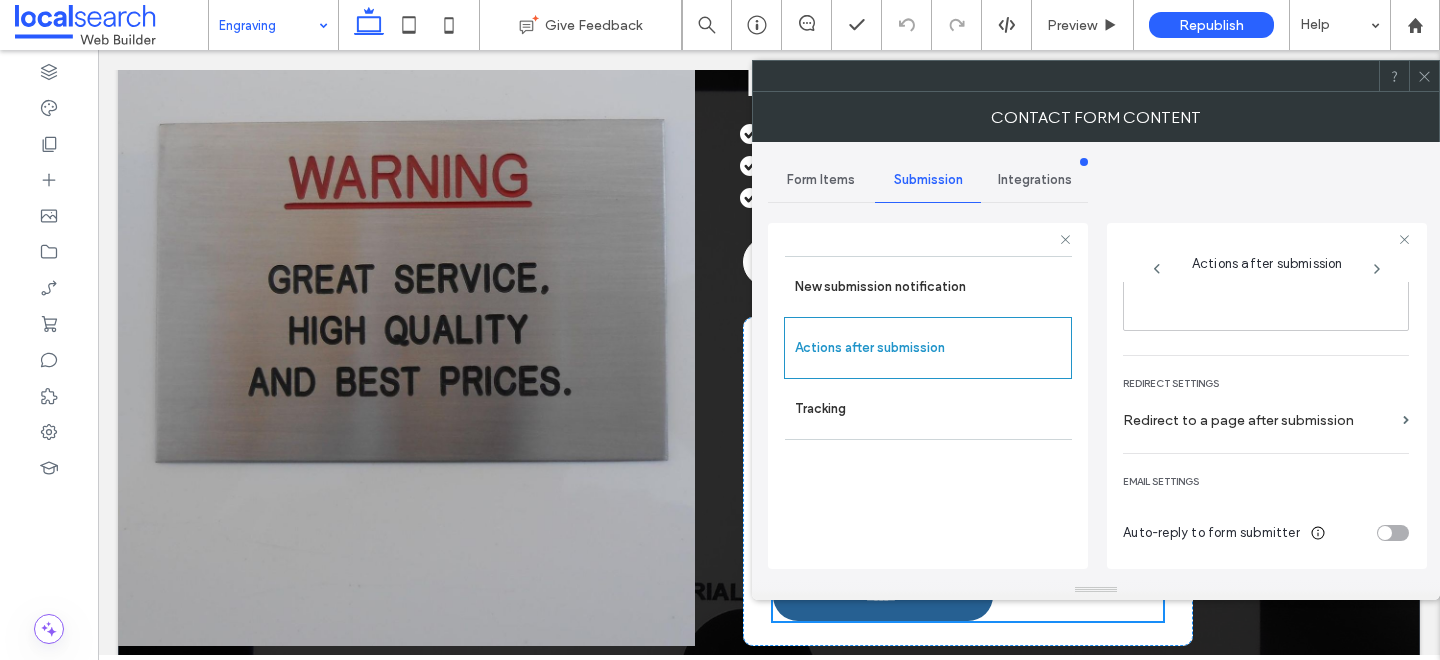 click 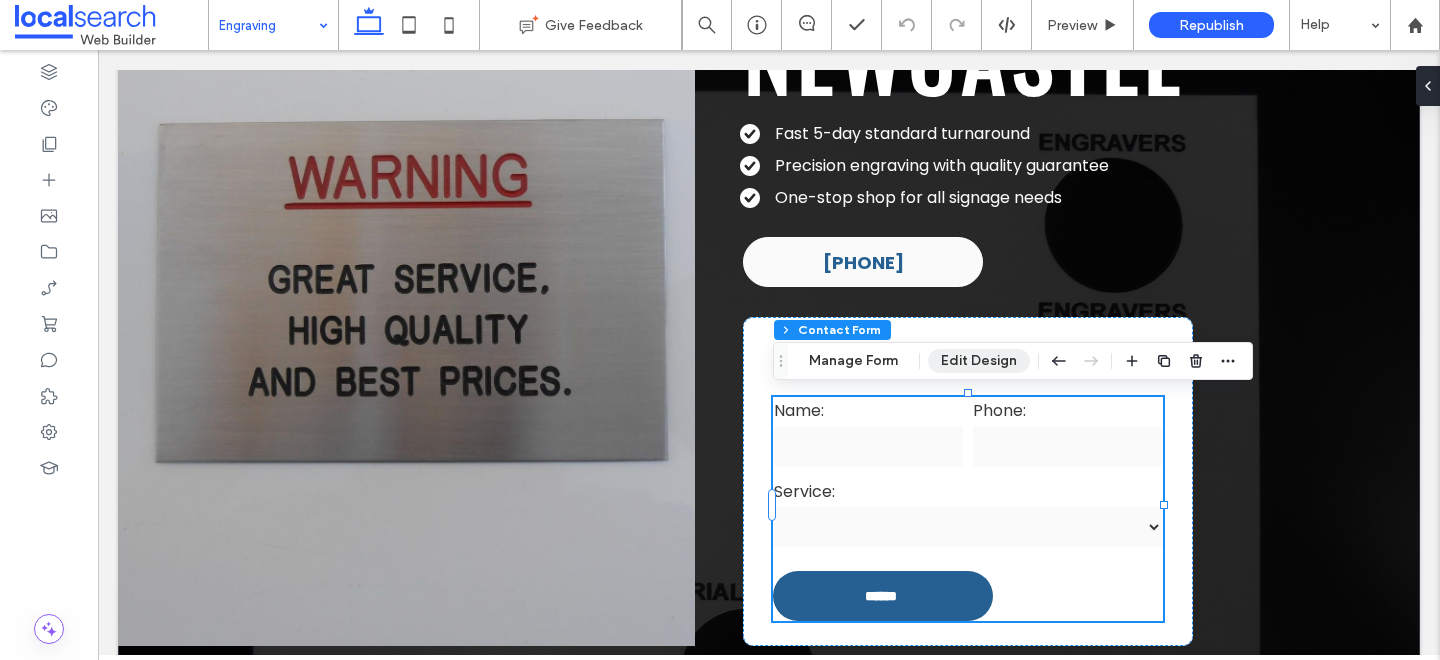 click on "Edit Design" at bounding box center [979, 361] 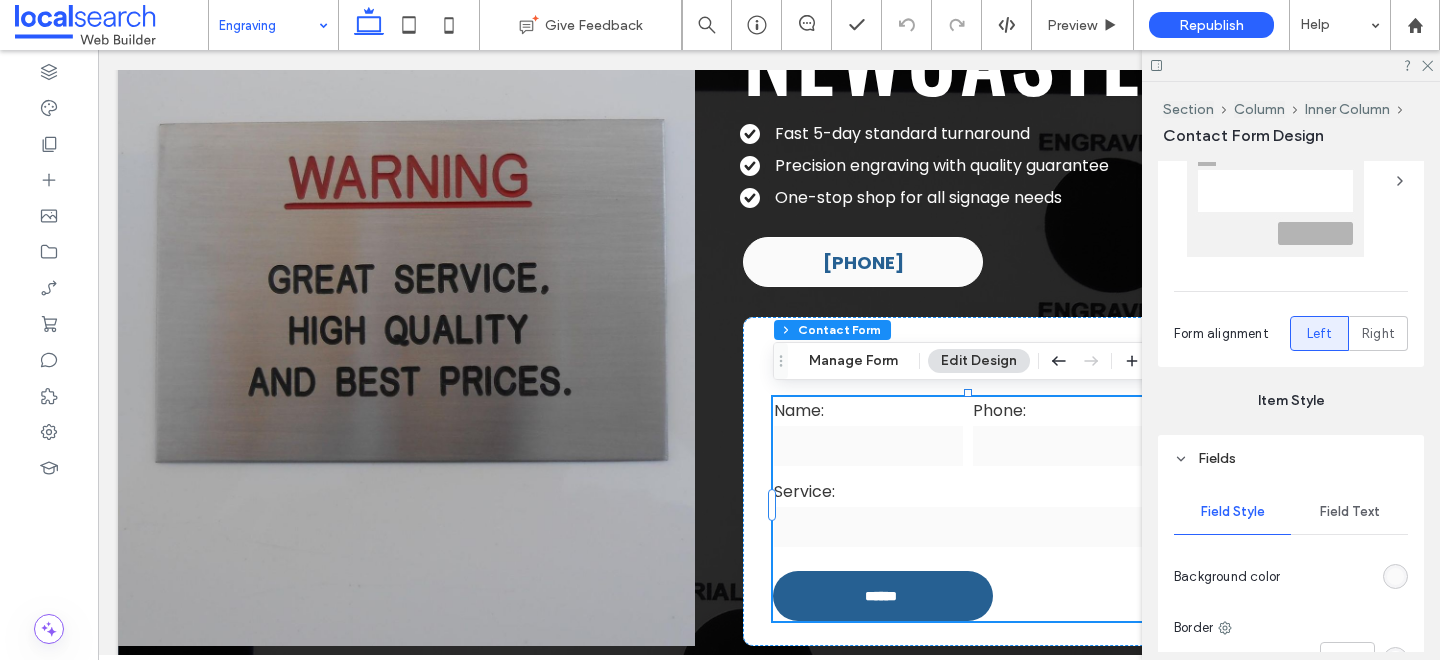 scroll, scrollTop: 443, scrollLeft: 0, axis: vertical 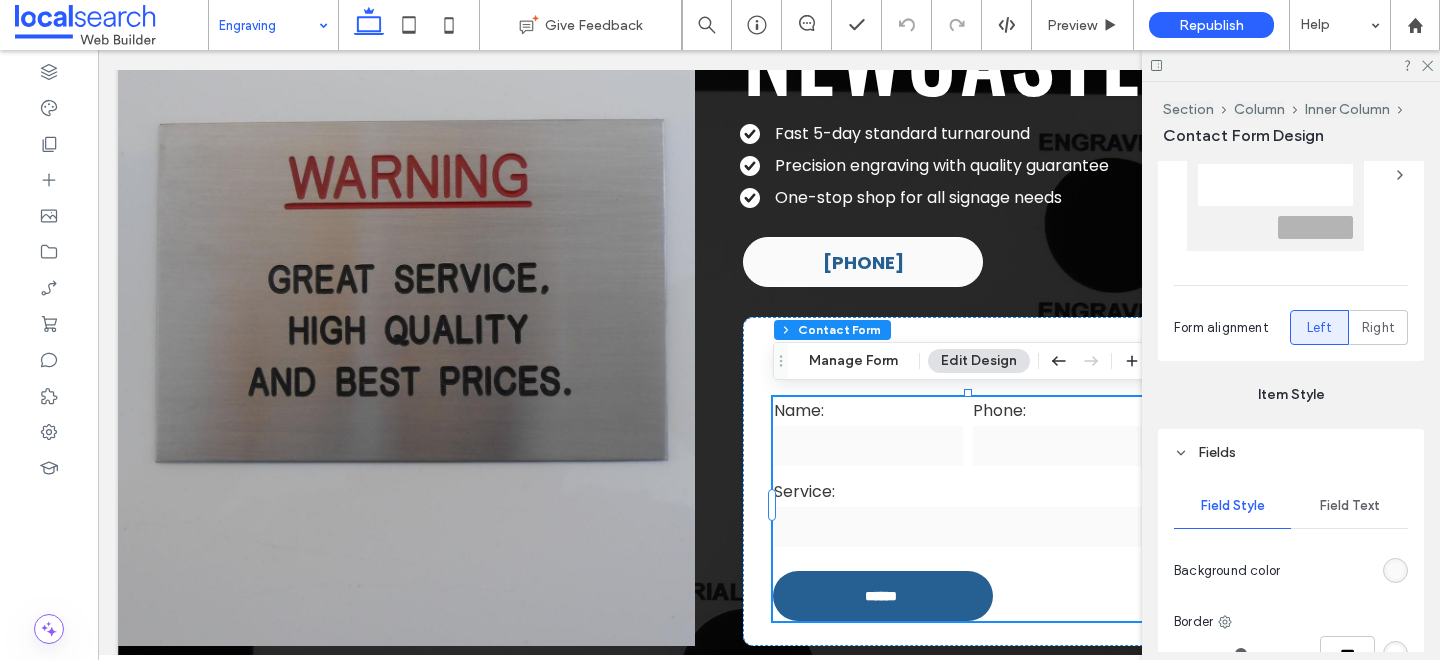 click on "Field Text" at bounding box center (1350, 506) 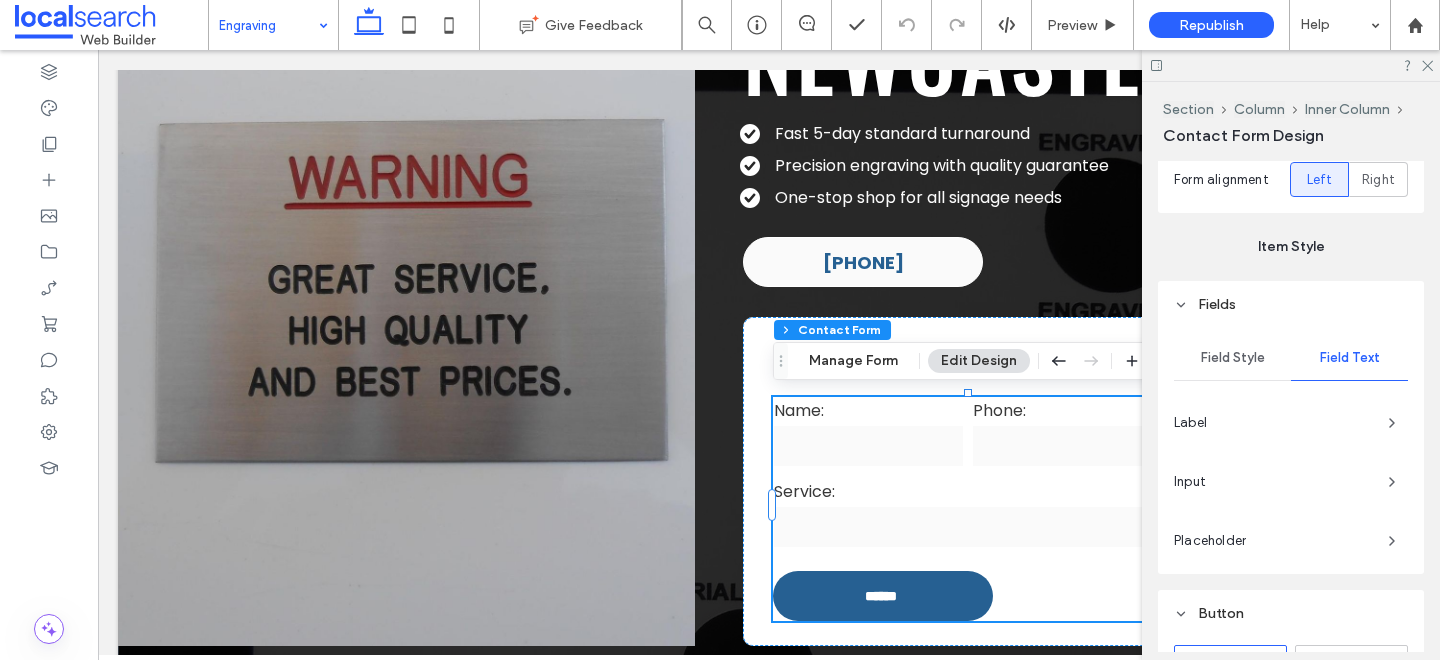 scroll, scrollTop: 607, scrollLeft: 0, axis: vertical 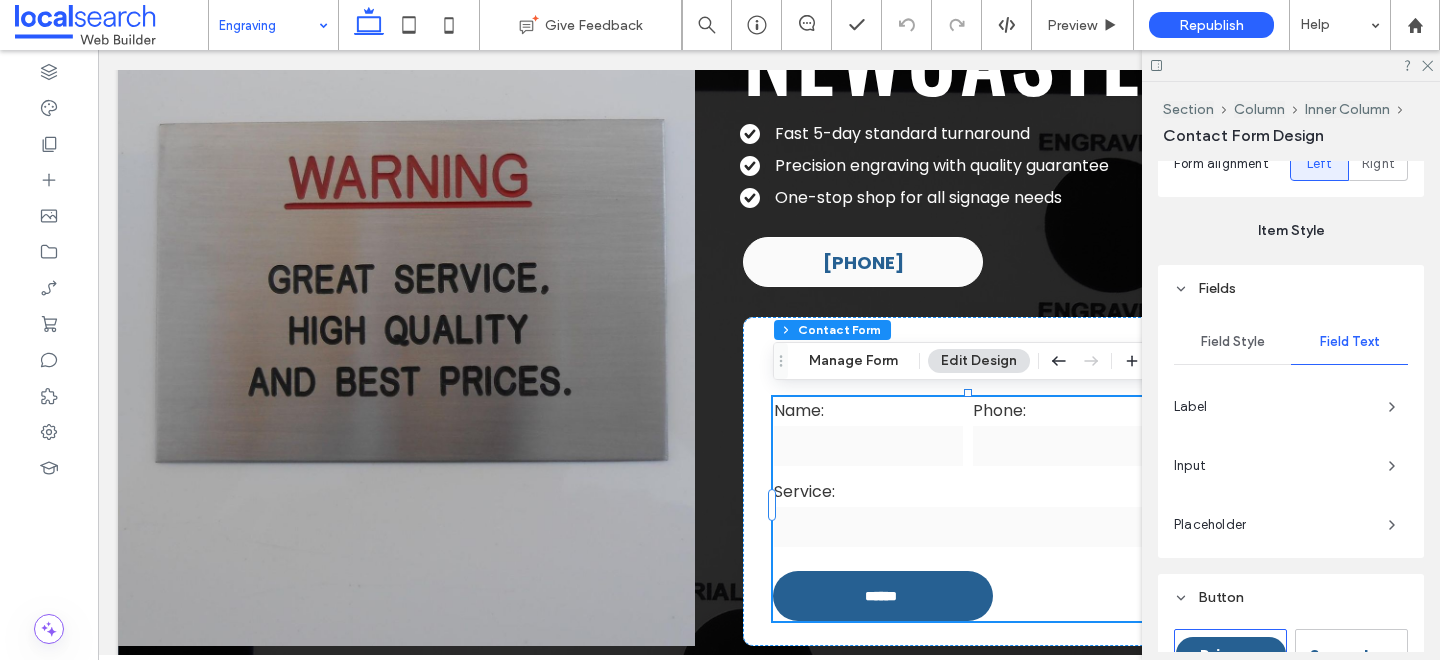 click on "Input" at bounding box center [1291, 466] 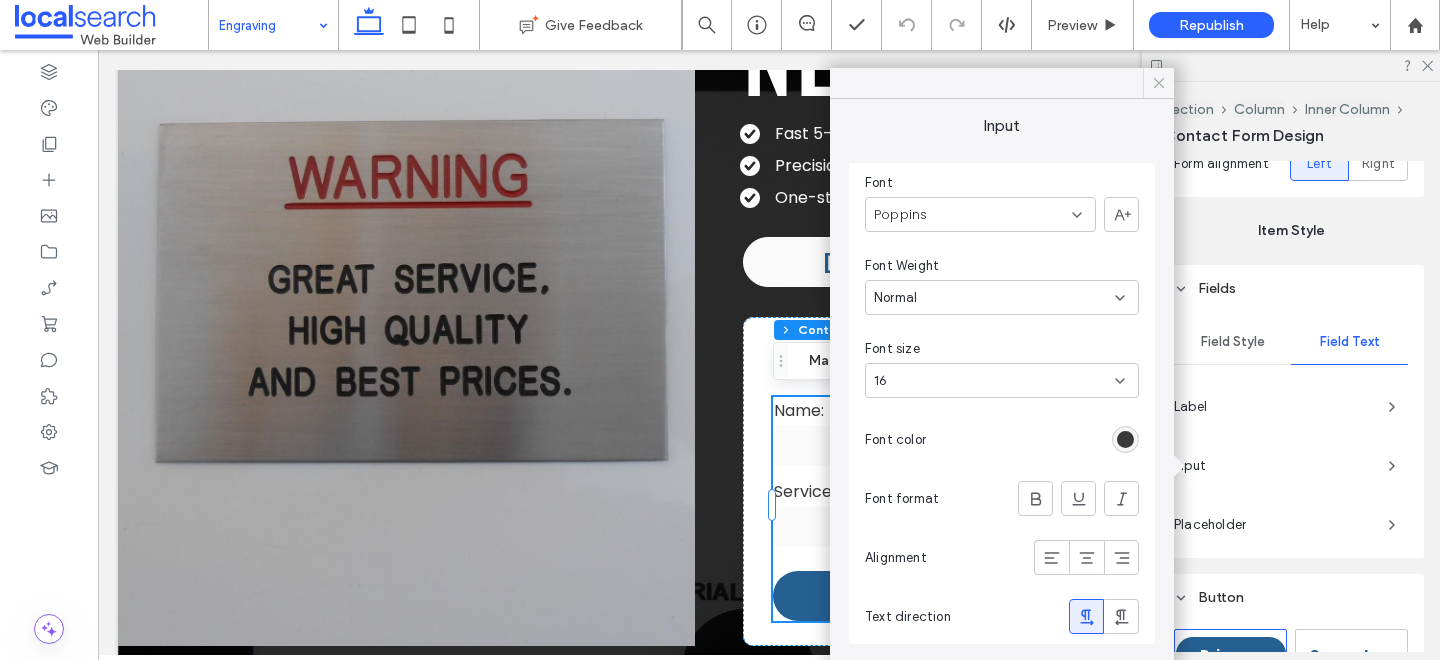 click at bounding box center (1159, 83) 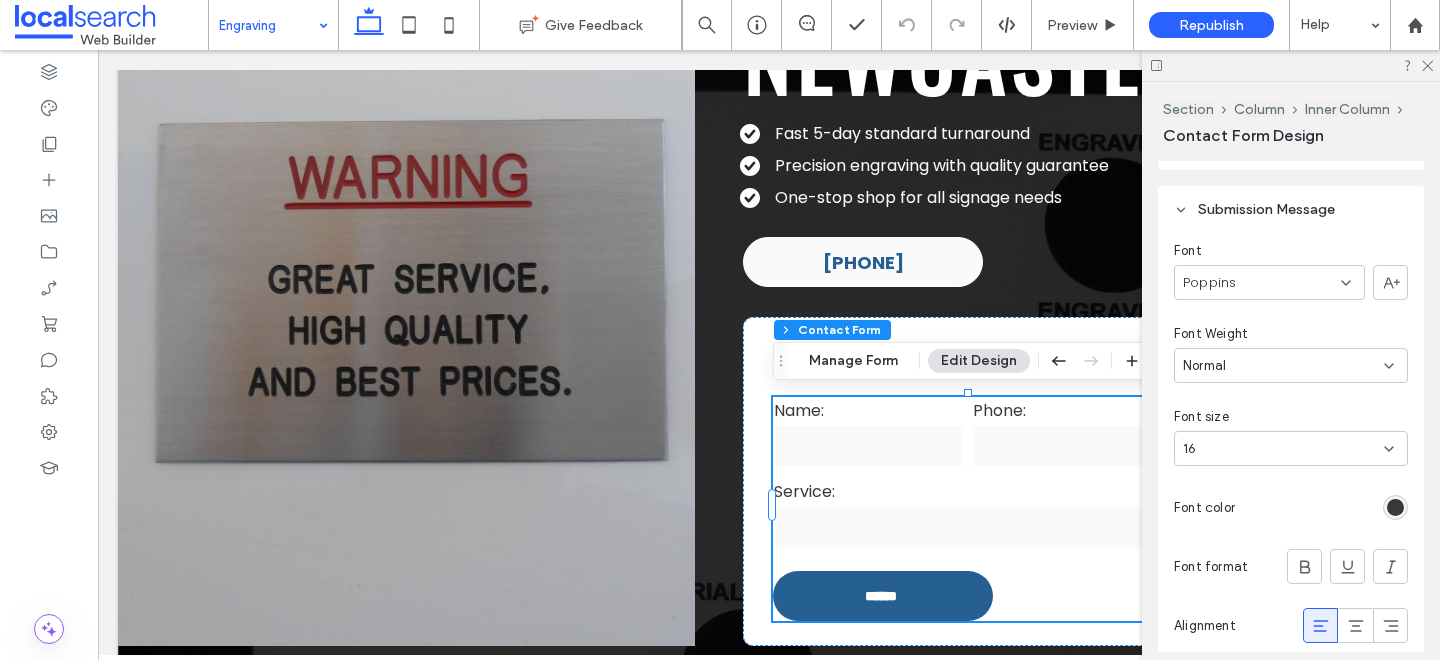 scroll, scrollTop: 1957, scrollLeft: 0, axis: vertical 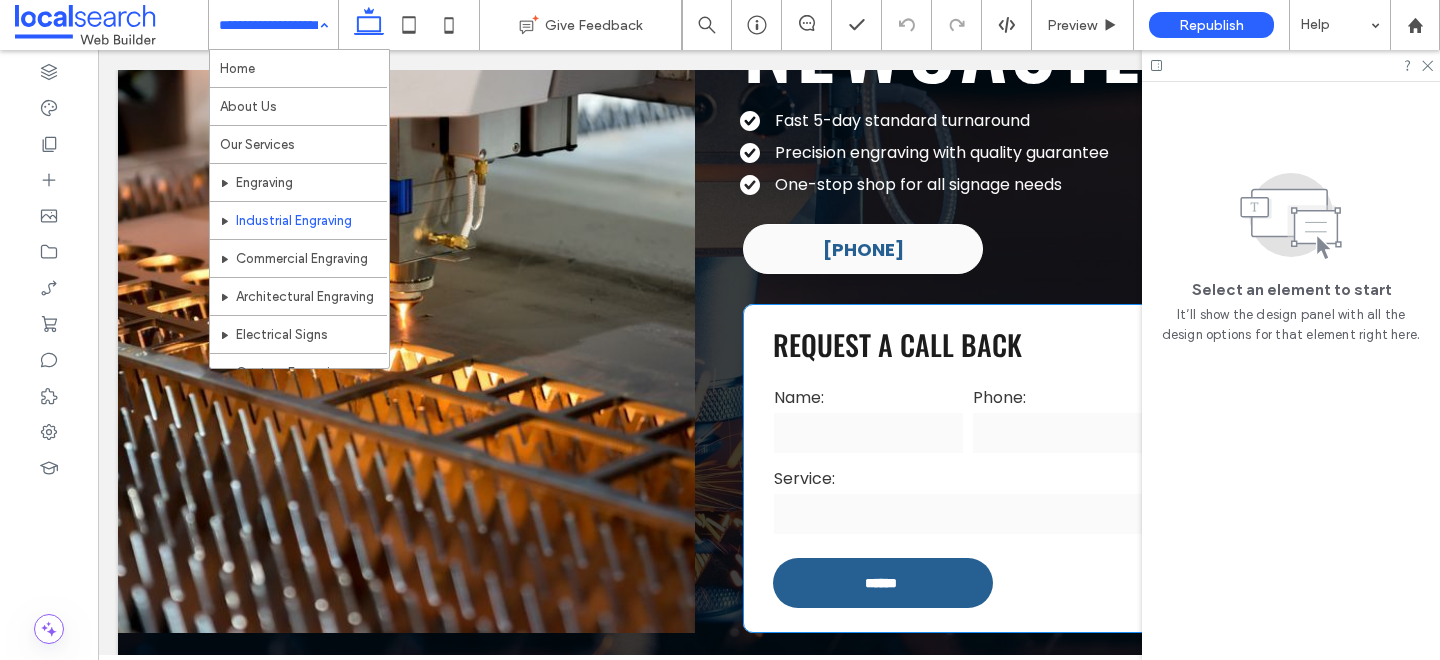 click on "**********" at bounding box center (968, 501) 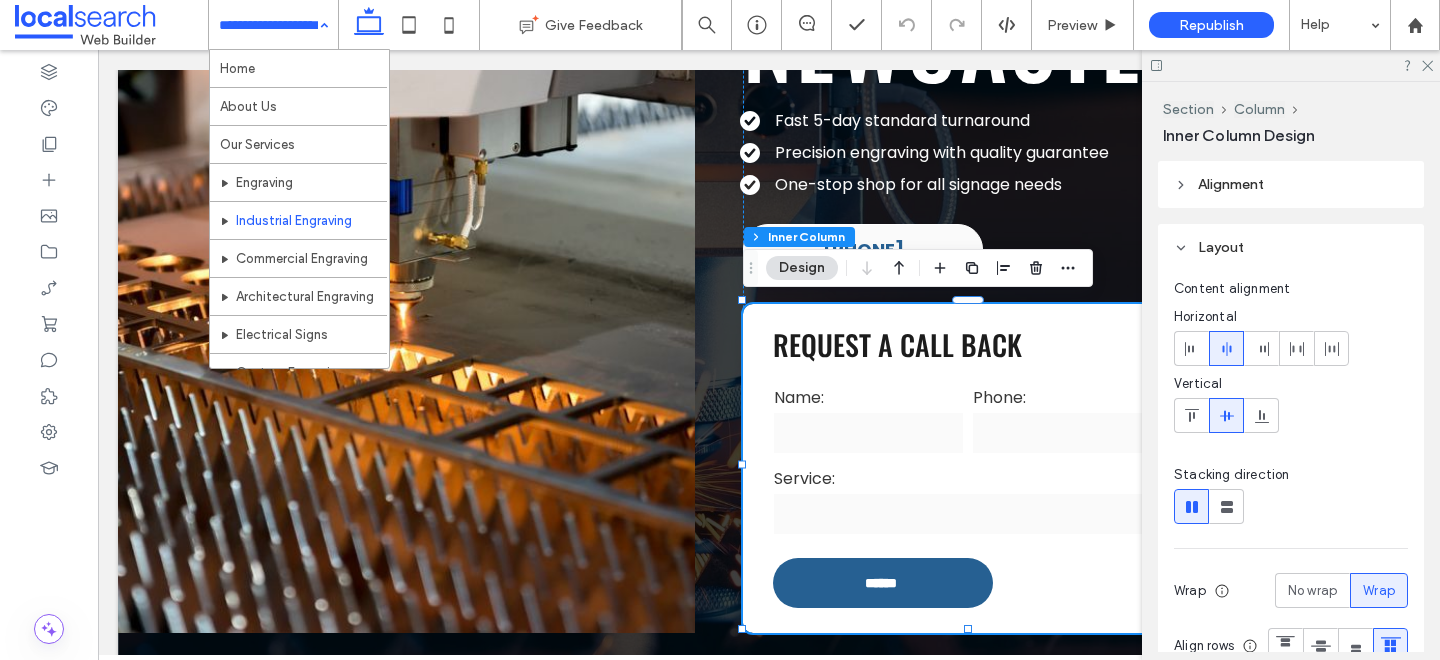 click on "**********" at bounding box center [968, 501] 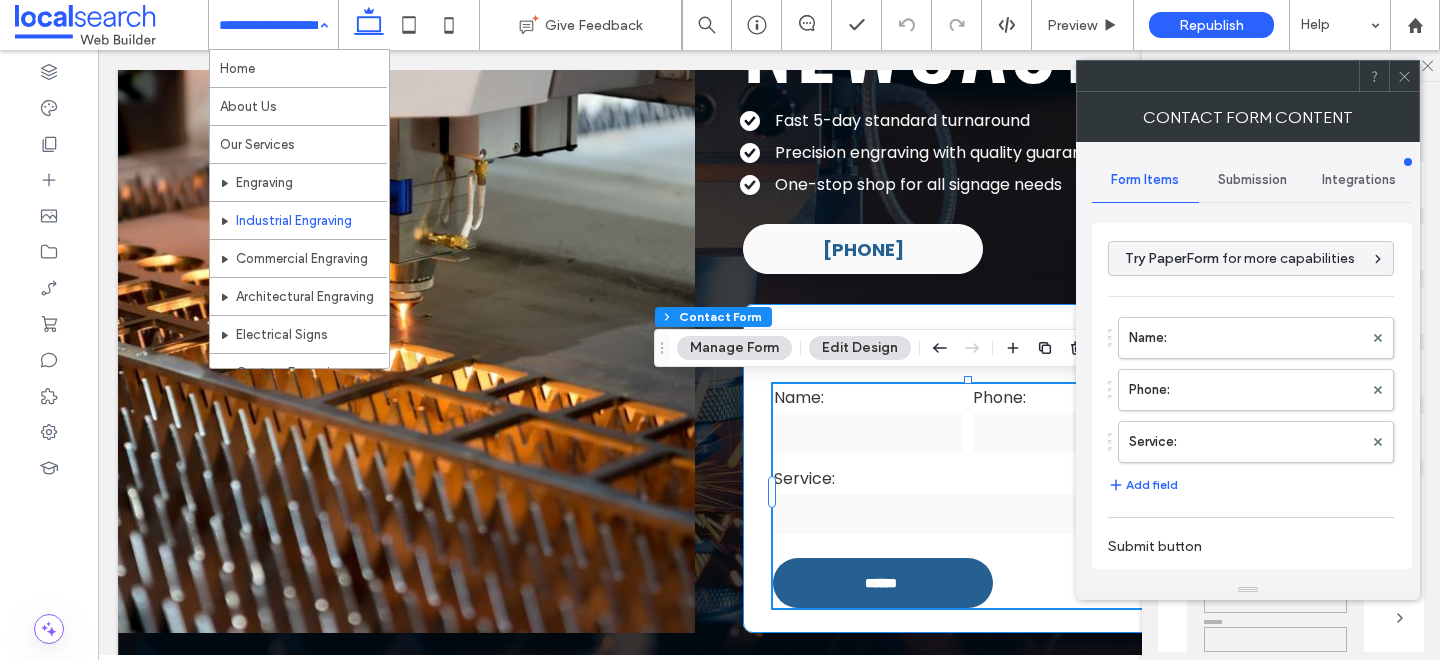 type on "******" 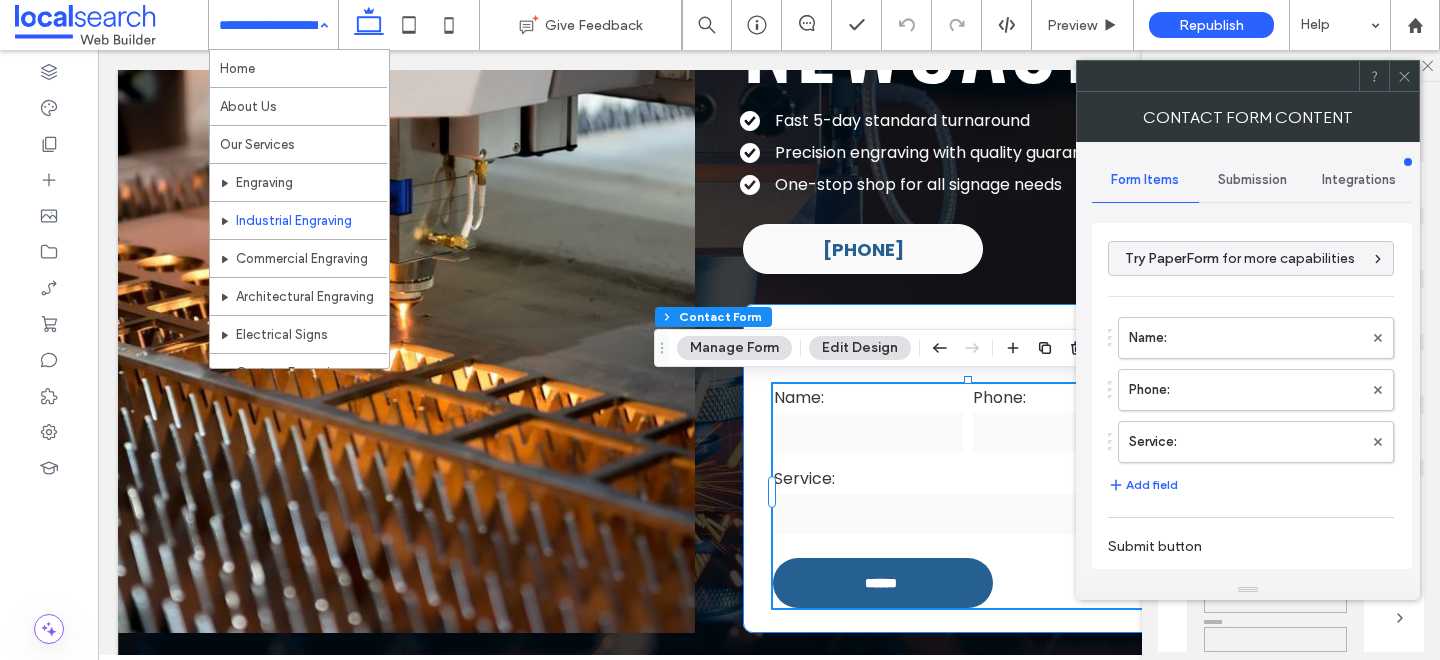 type on "*" 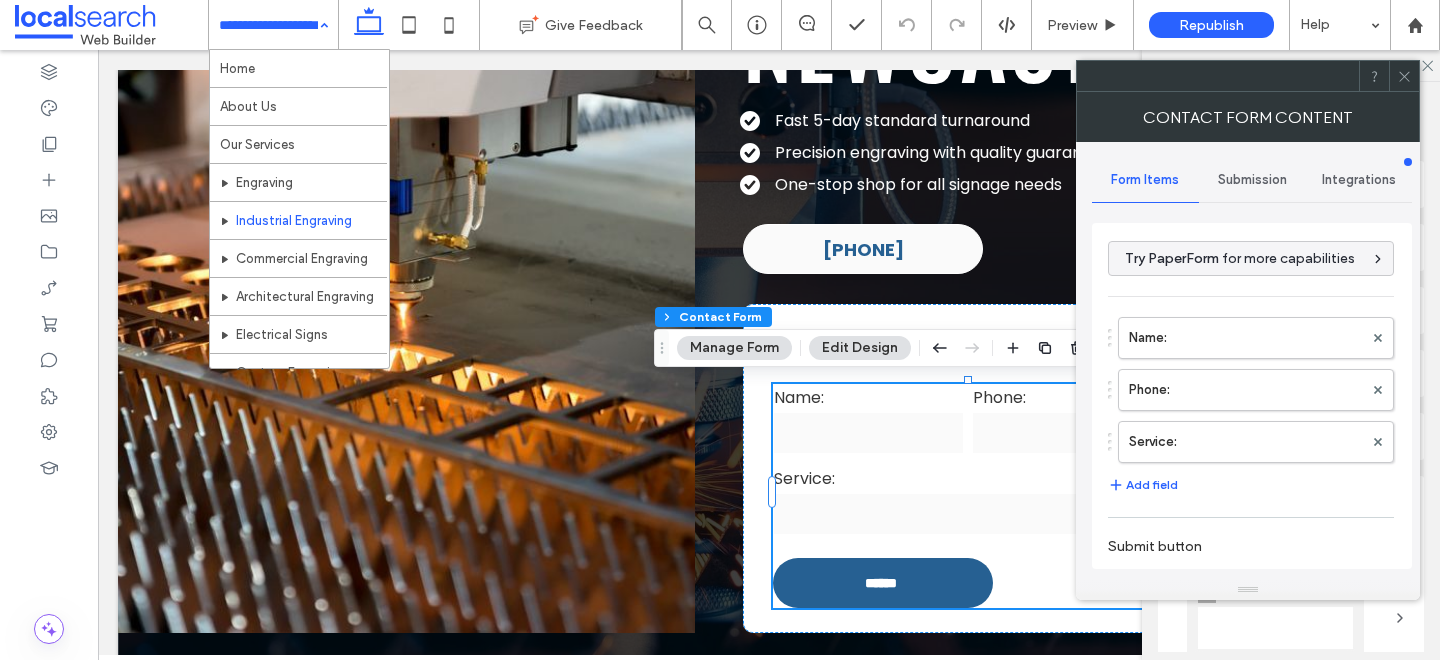 click on "Submission" at bounding box center [1252, 180] 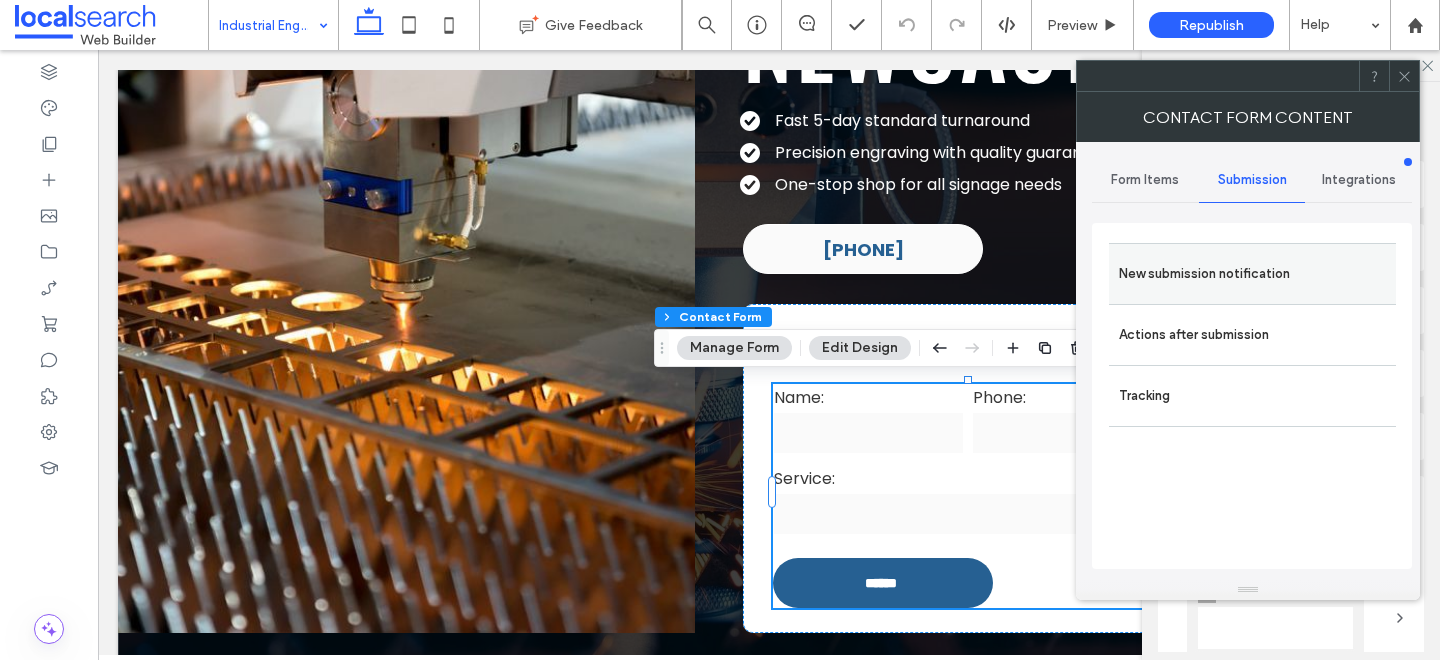 click on "New submission notification" at bounding box center [1252, 274] 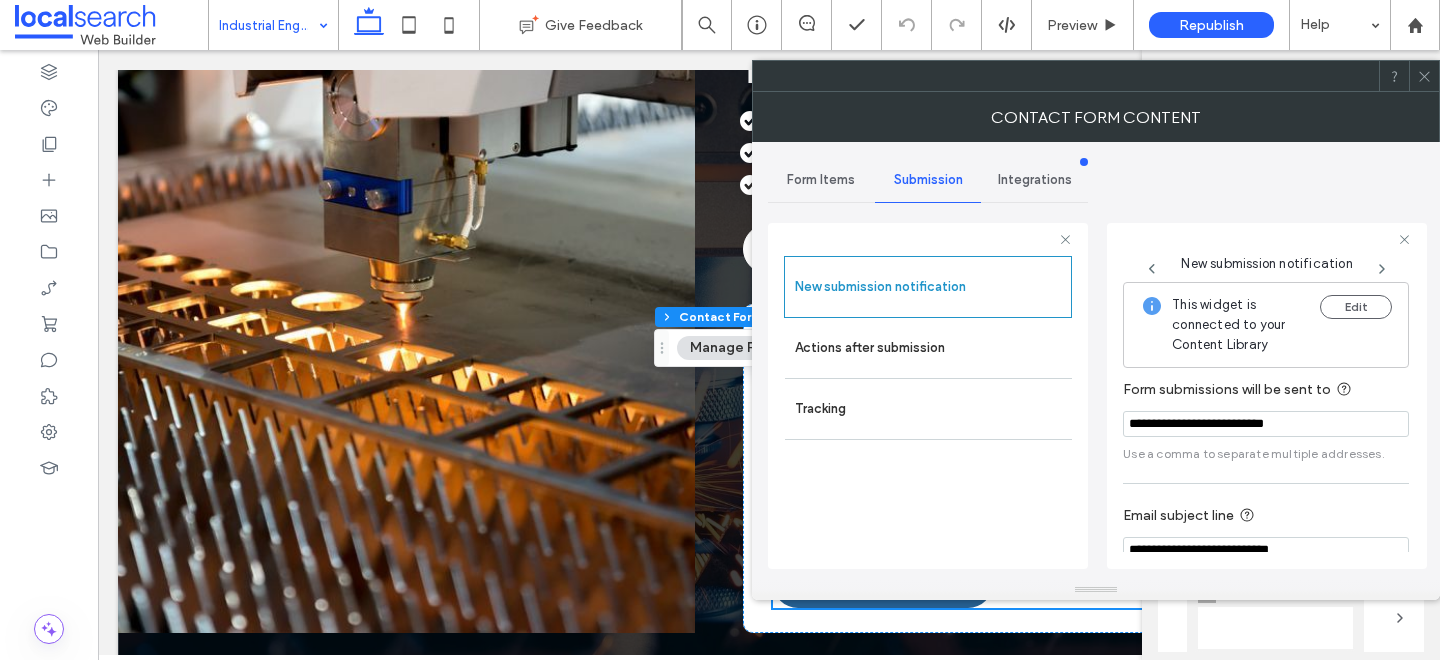 scroll, scrollTop: 106, scrollLeft: 0, axis: vertical 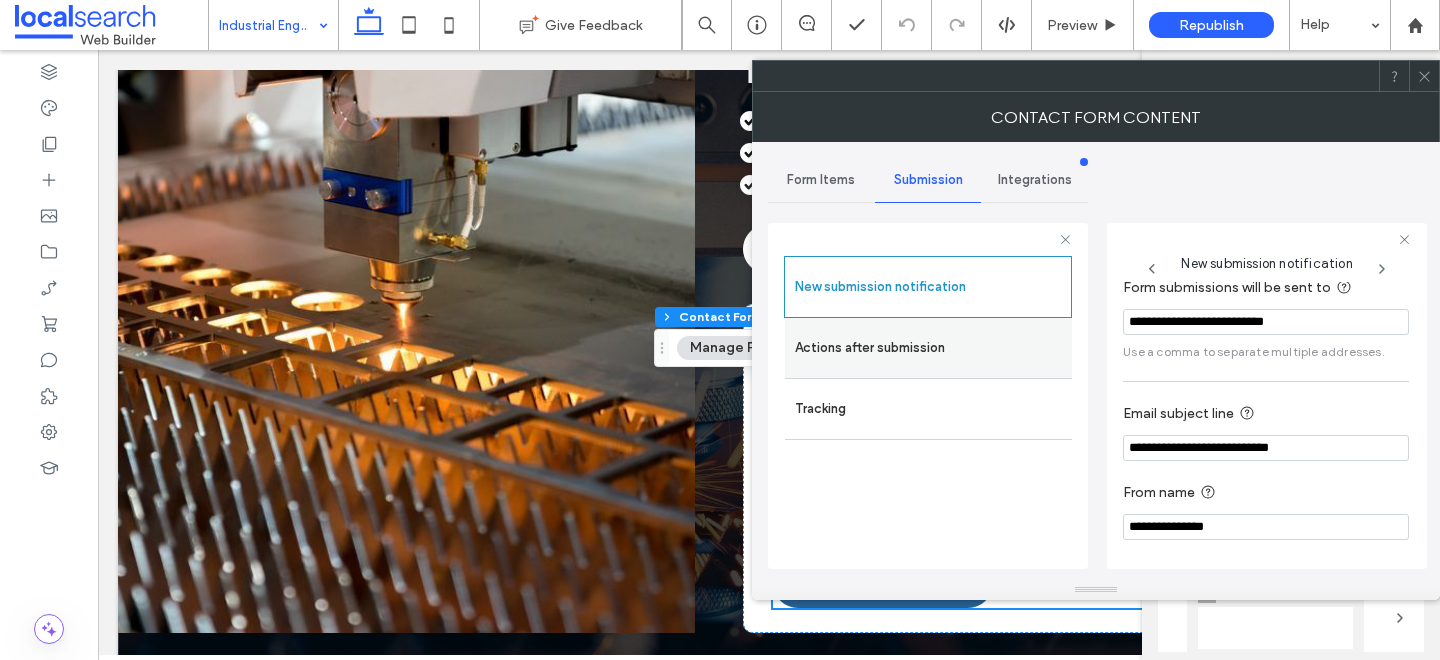 click on "Actions after submission" at bounding box center [928, 348] 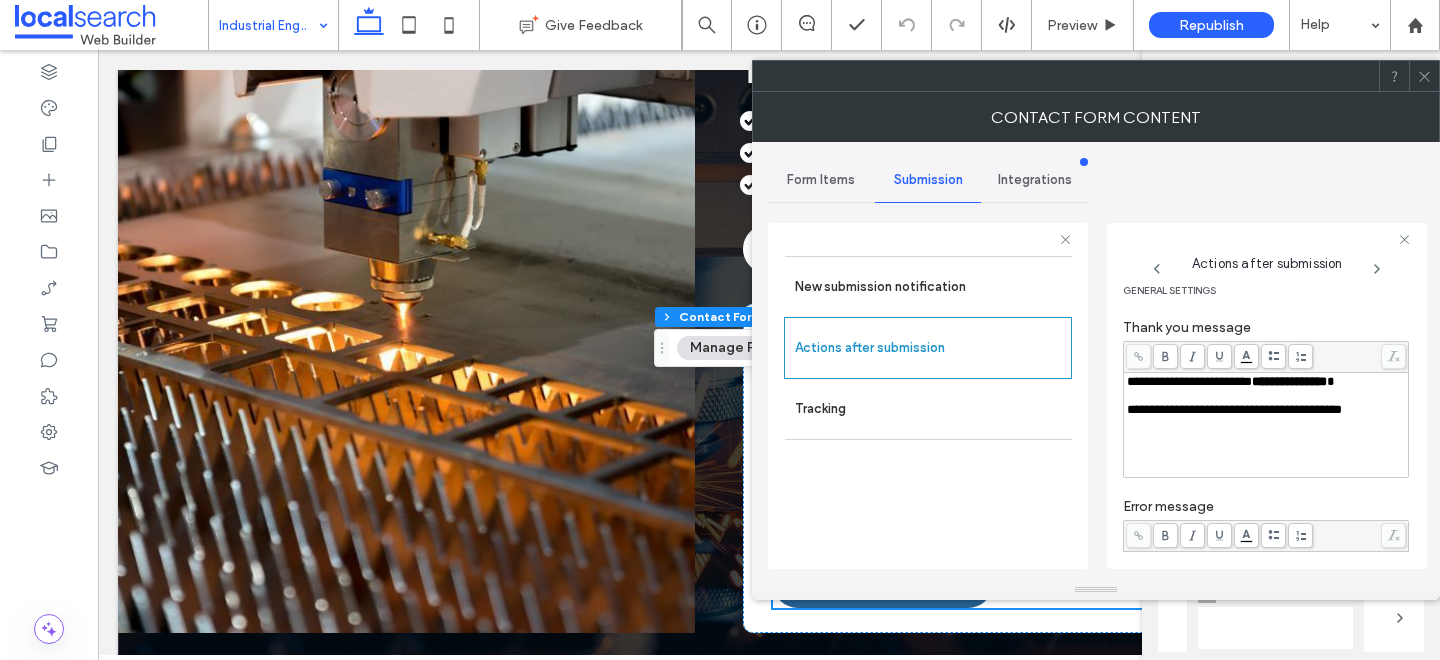 scroll, scrollTop: 0, scrollLeft: 0, axis: both 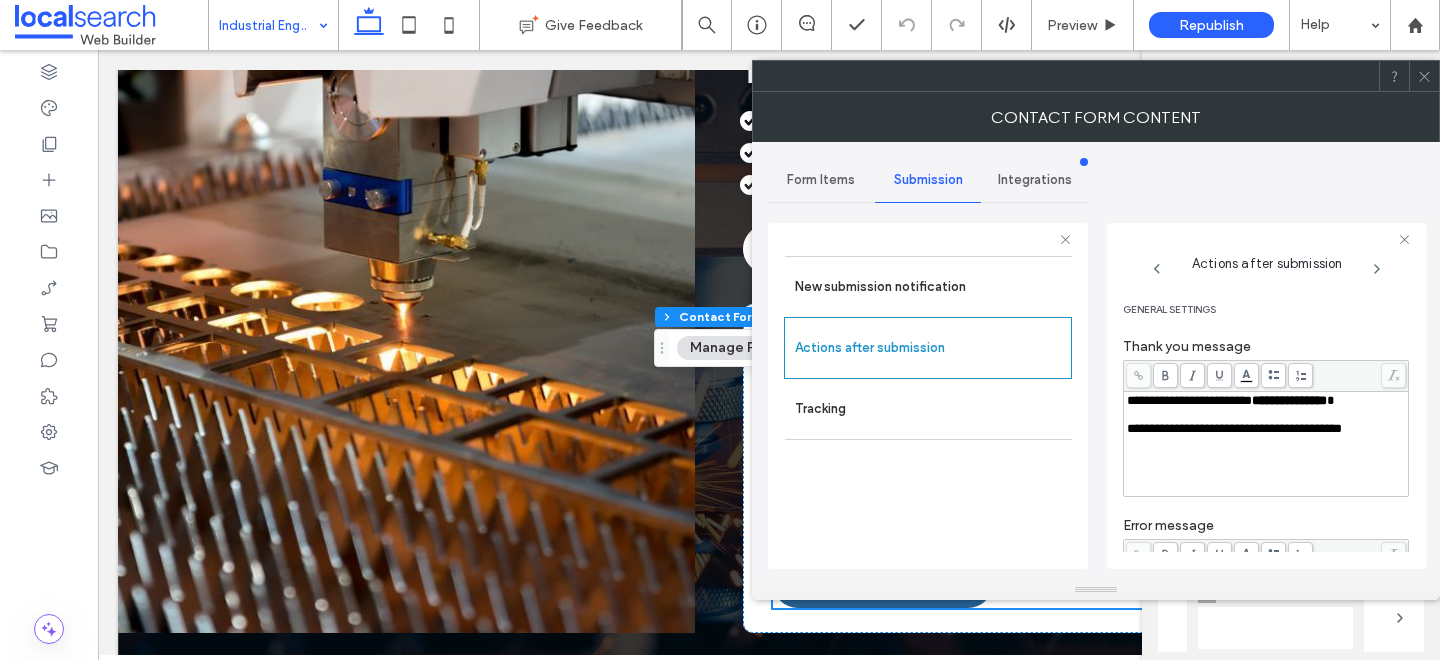 click 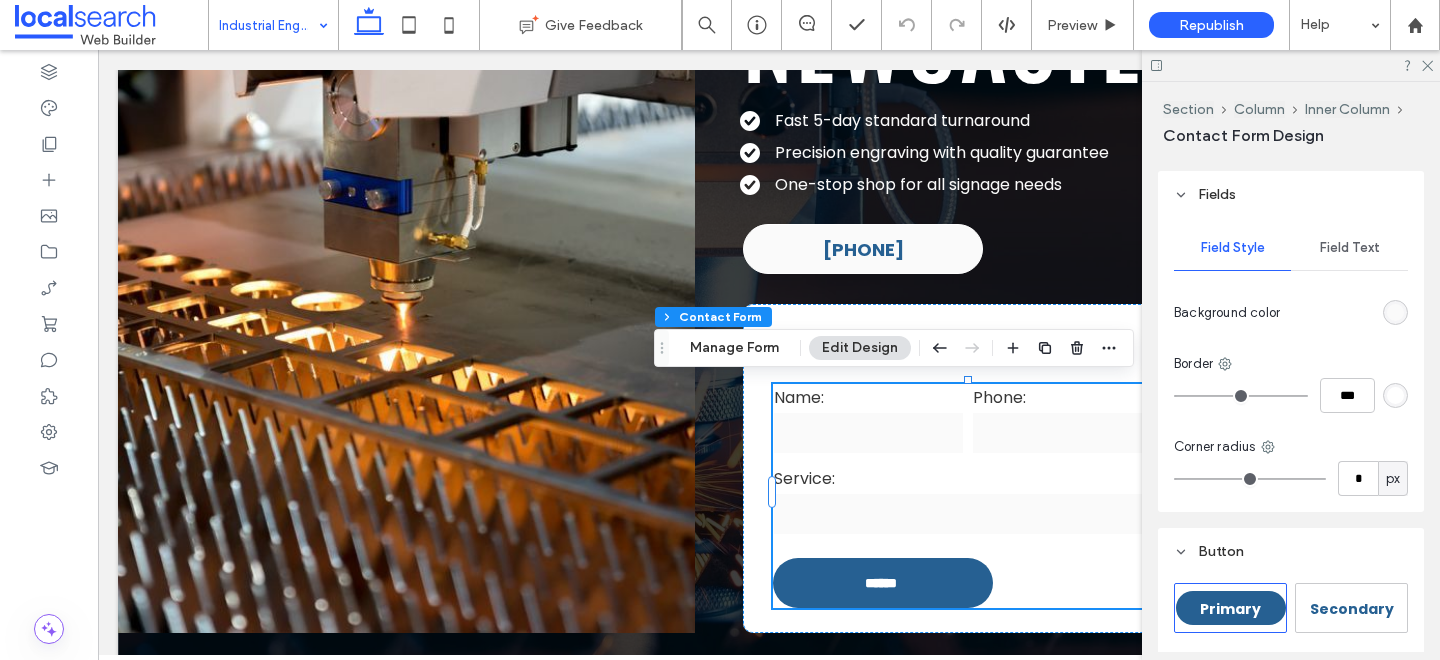 scroll, scrollTop: 713, scrollLeft: 0, axis: vertical 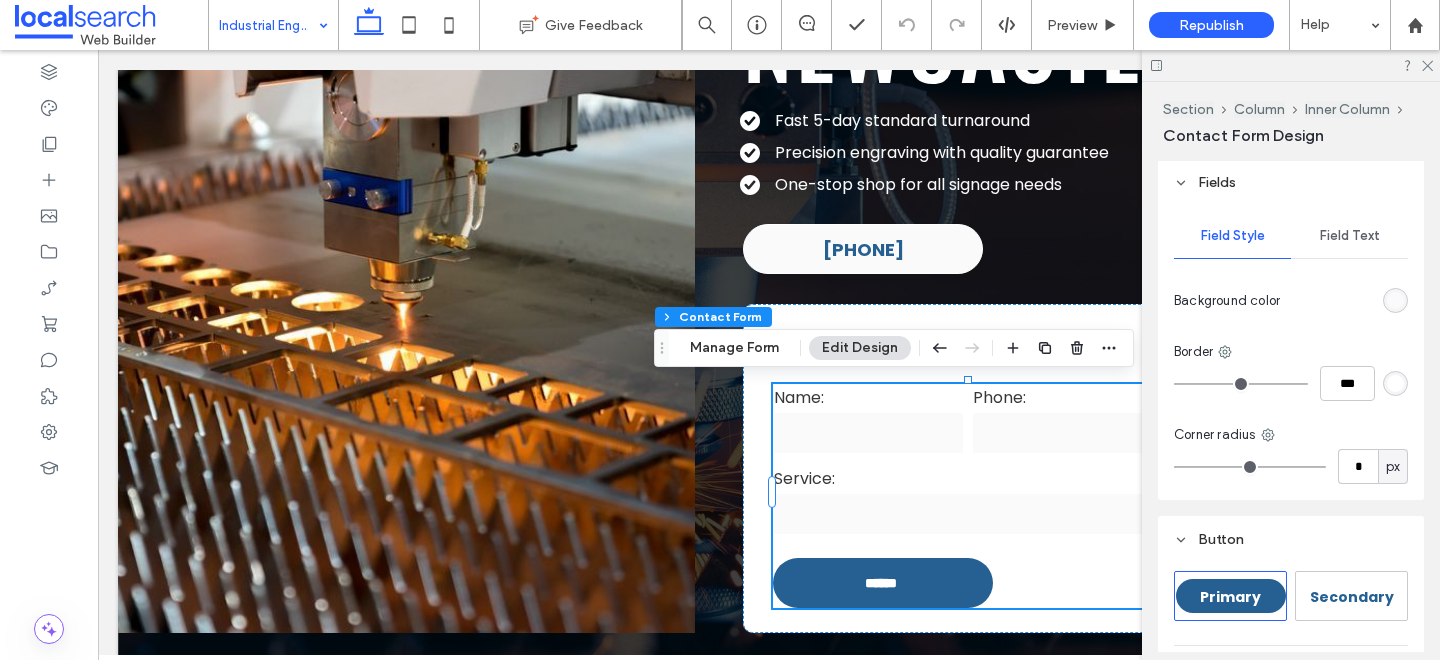 click on "Field Text" at bounding box center [1350, 236] 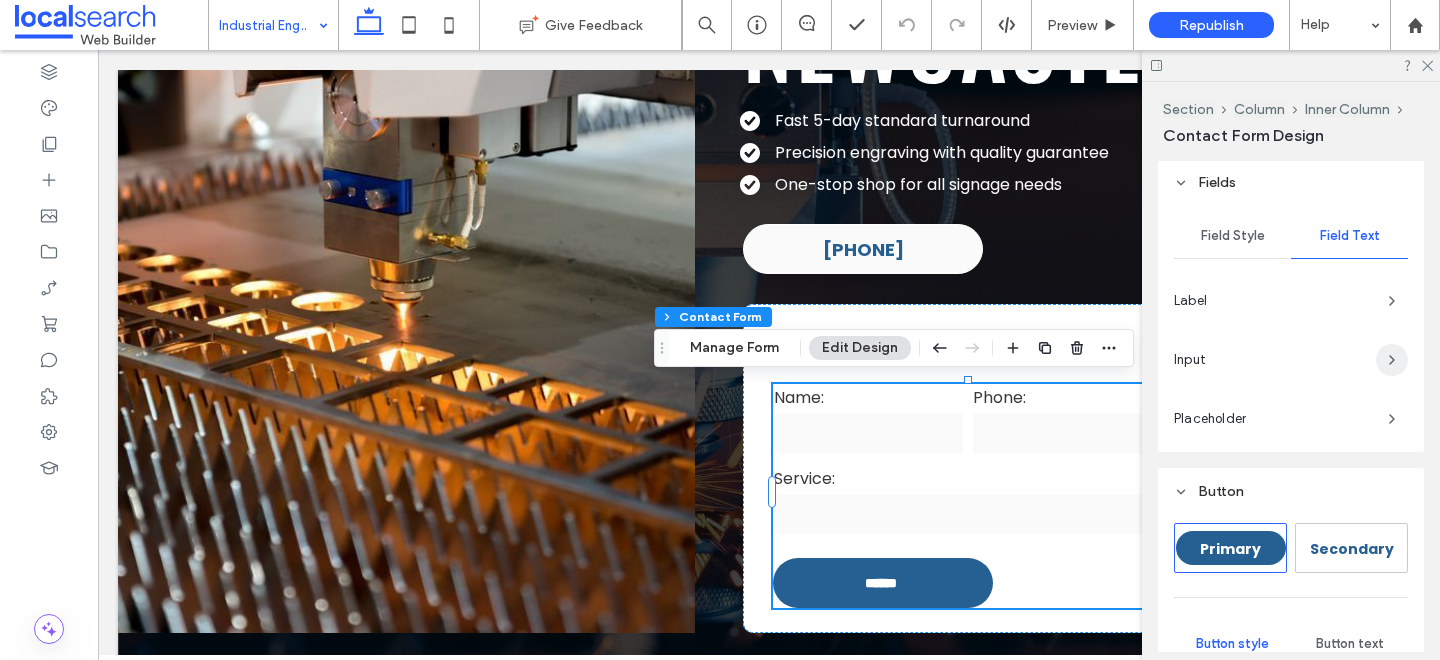 click at bounding box center [1392, 360] 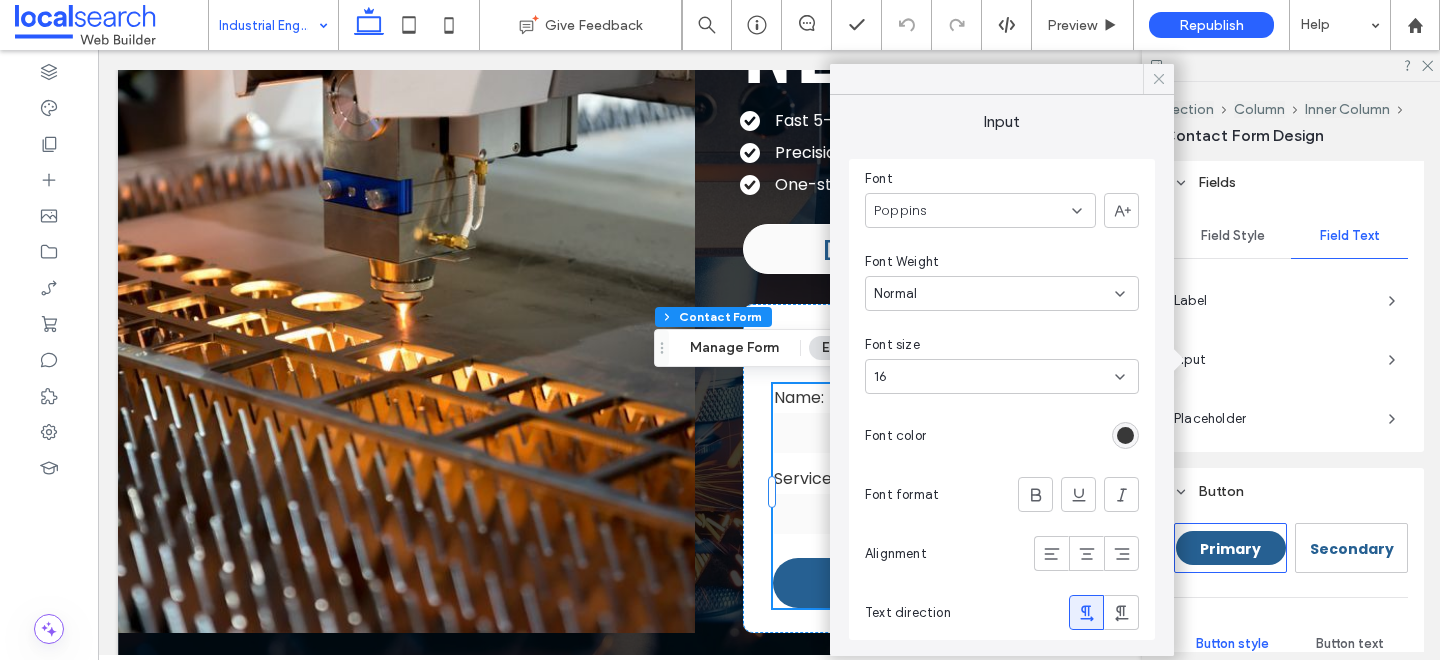 click 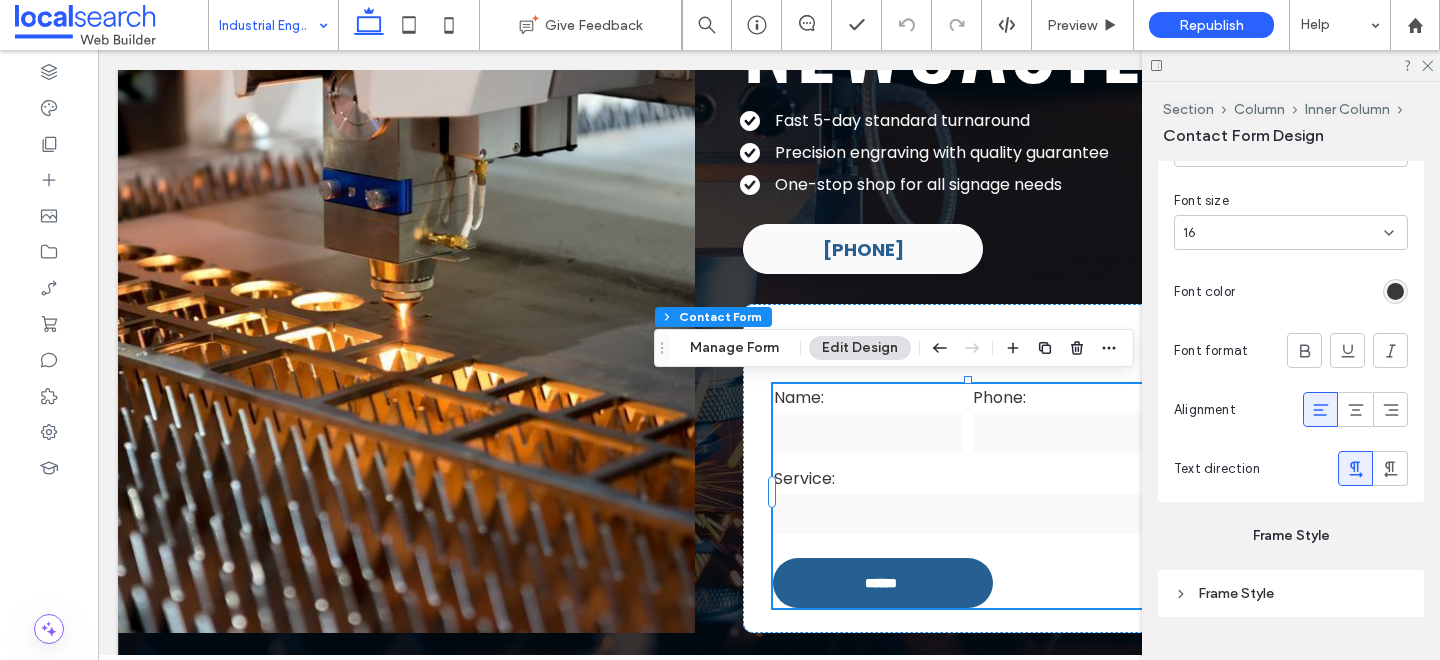 scroll, scrollTop: 2167, scrollLeft: 0, axis: vertical 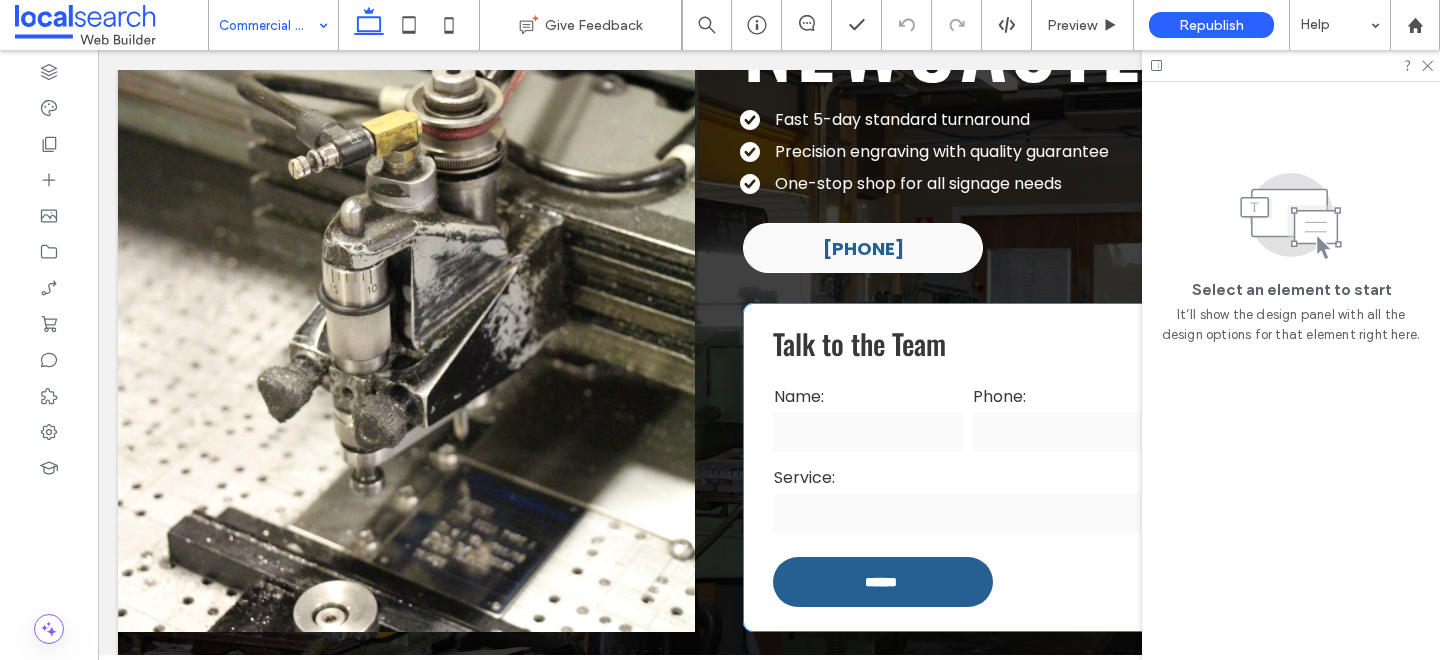 click on "Service:" at bounding box center [968, 477] 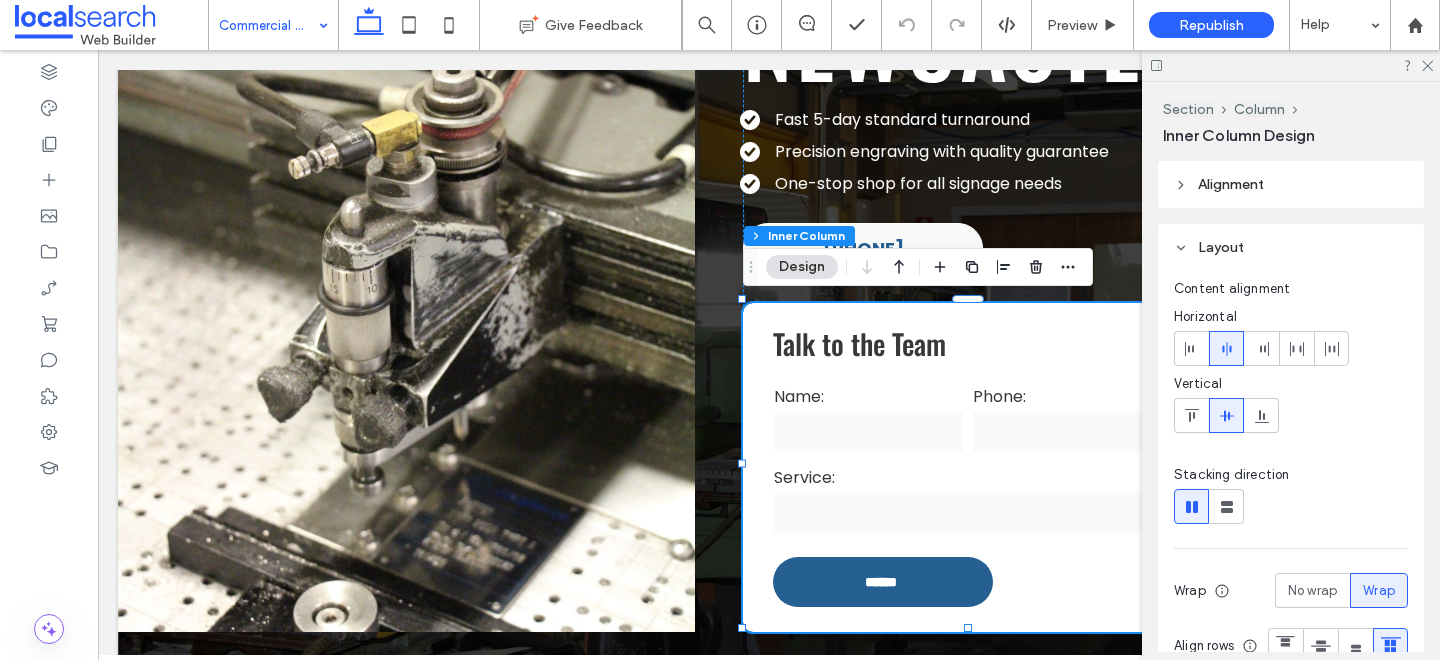 click on "Service:" at bounding box center [968, 477] 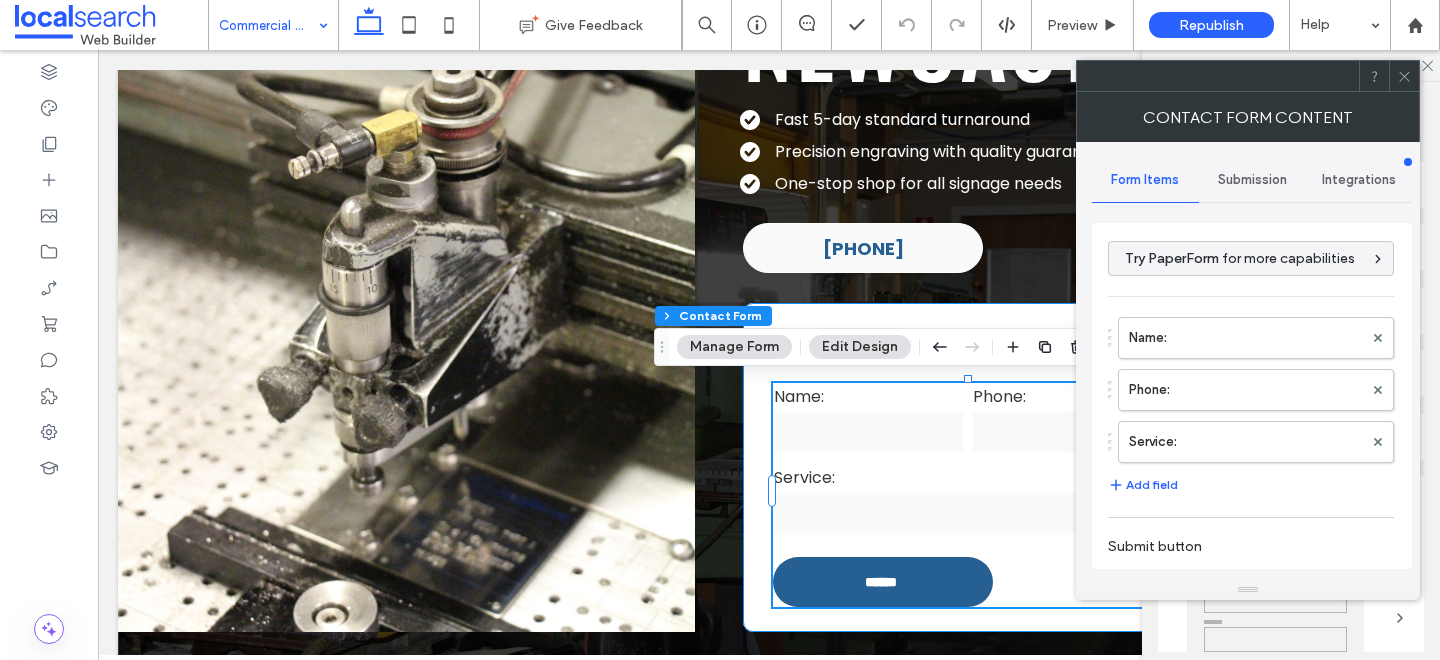 type on "******" 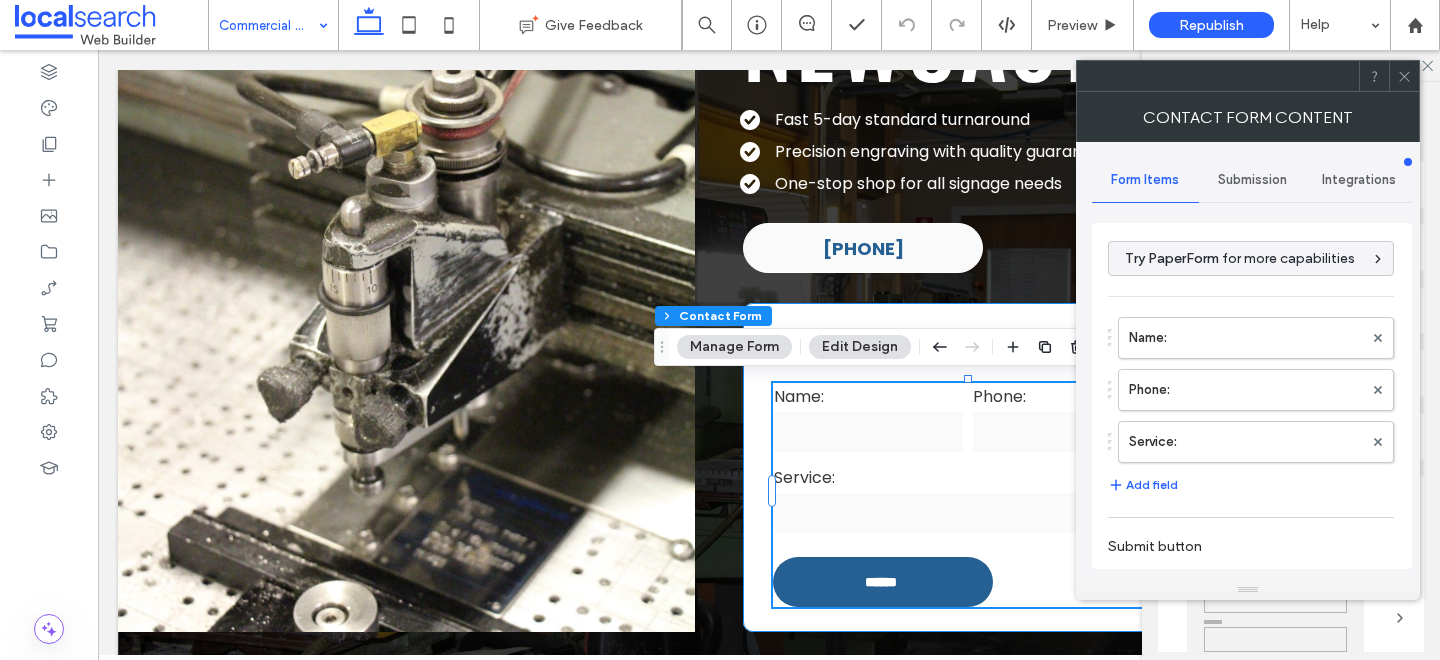 type on "*" 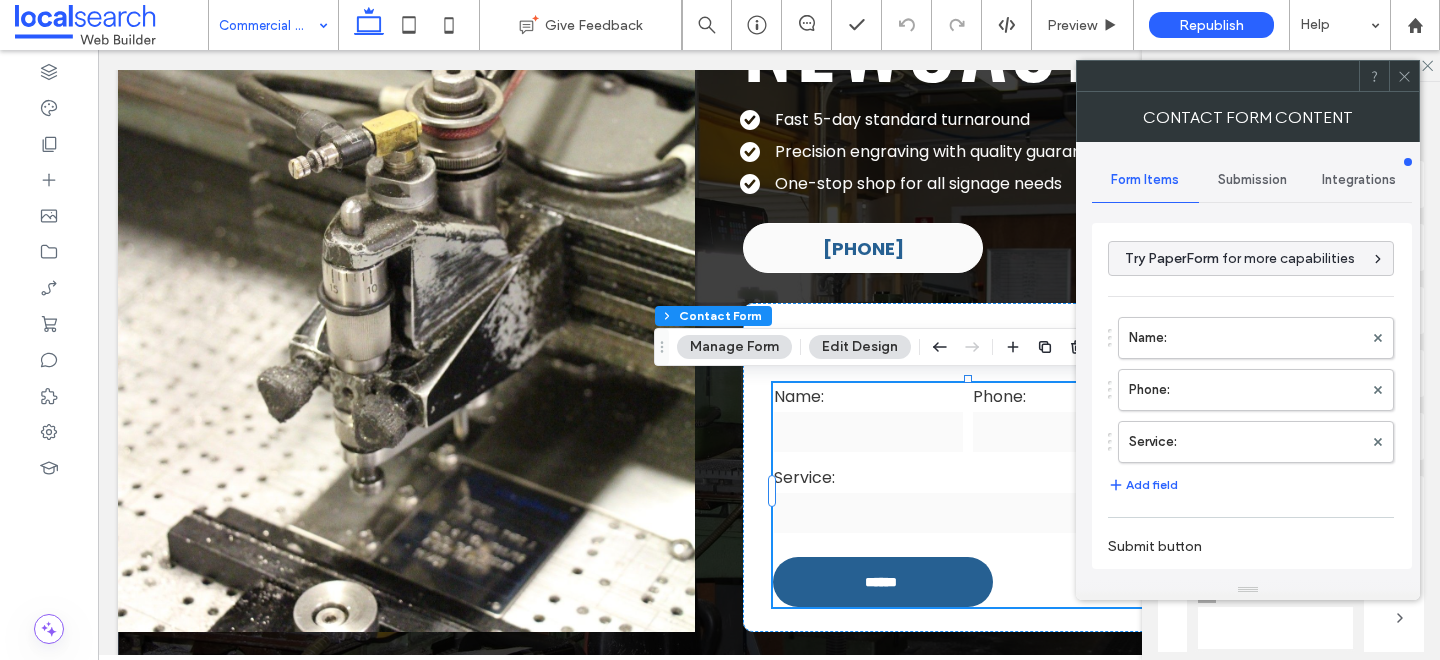 click on "Submission" at bounding box center (1252, 180) 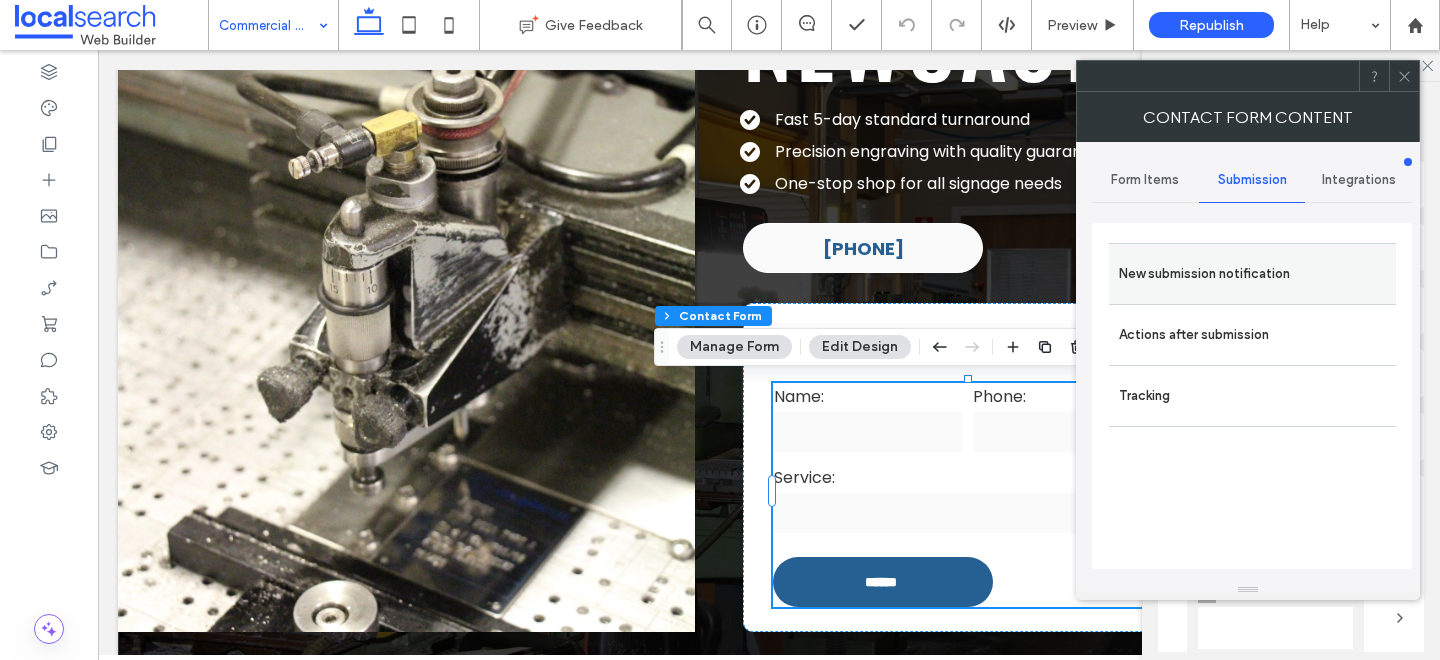 click on "New submission notification" at bounding box center [1252, 274] 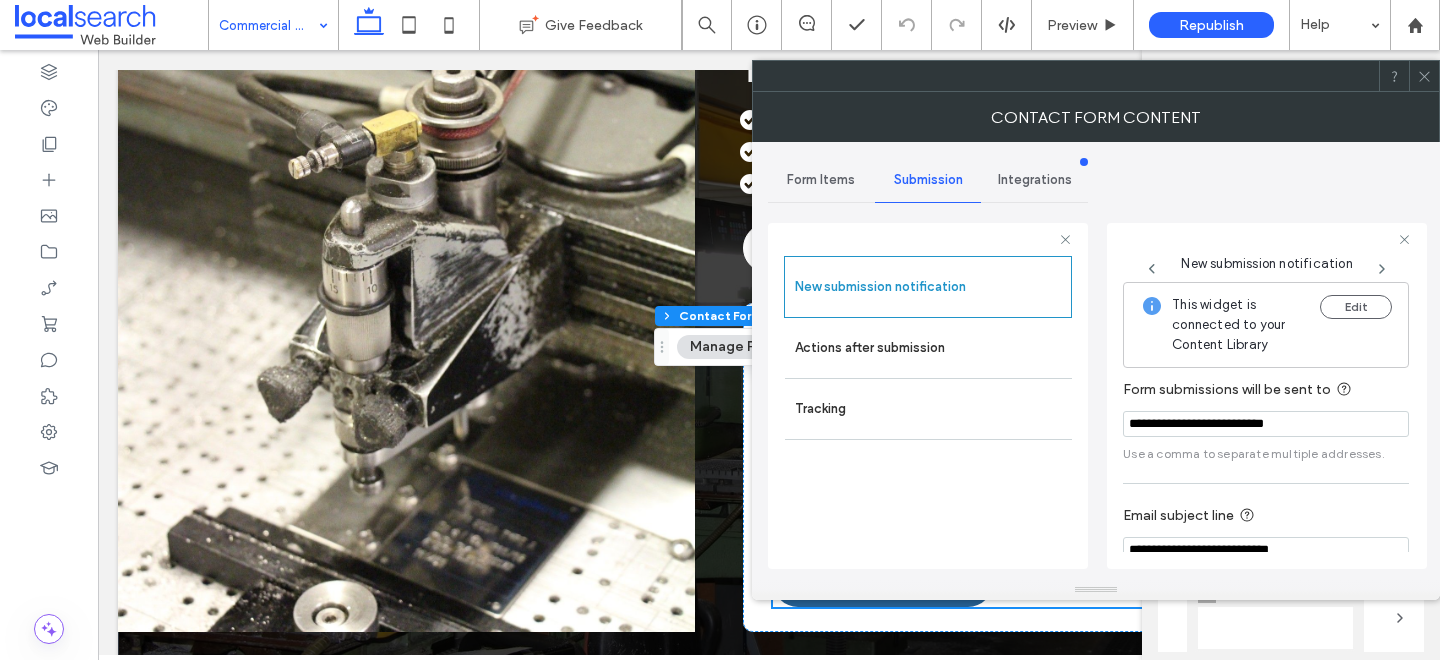 scroll, scrollTop: 106, scrollLeft: 0, axis: vertical 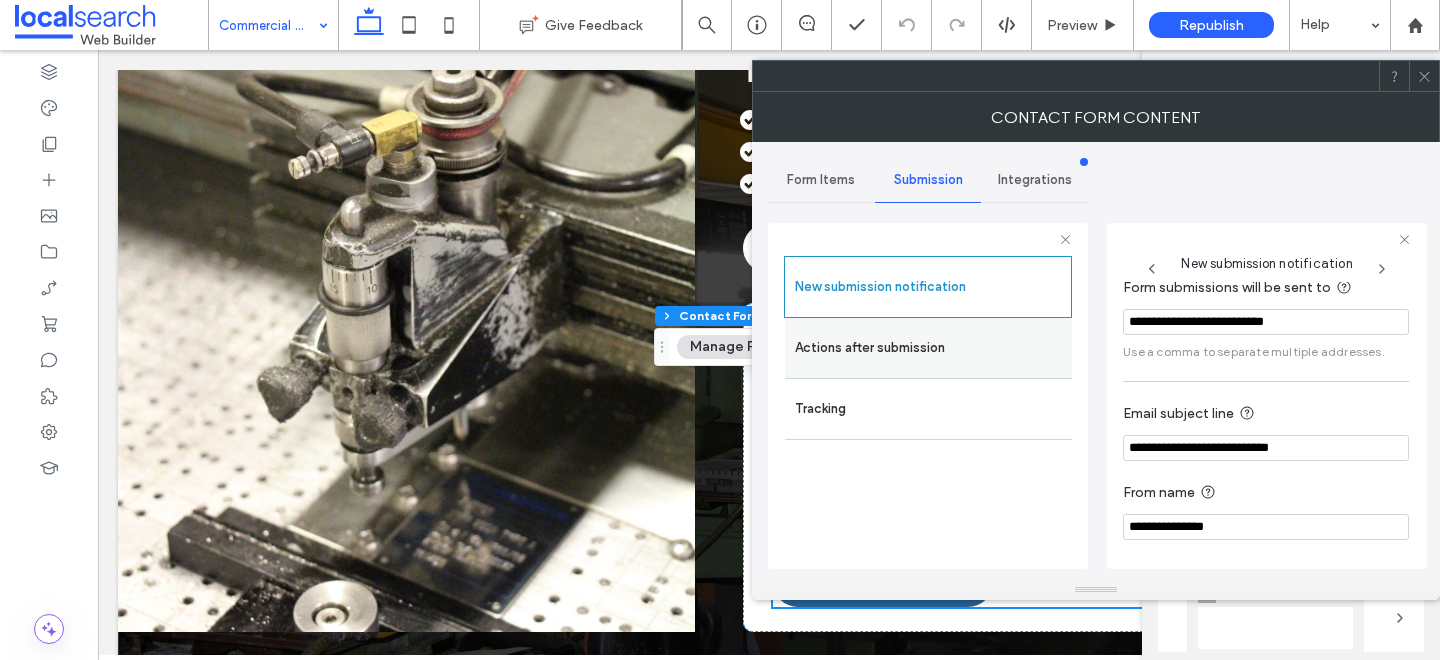 click on "Actions after submission" at bounding box center [928, 348] 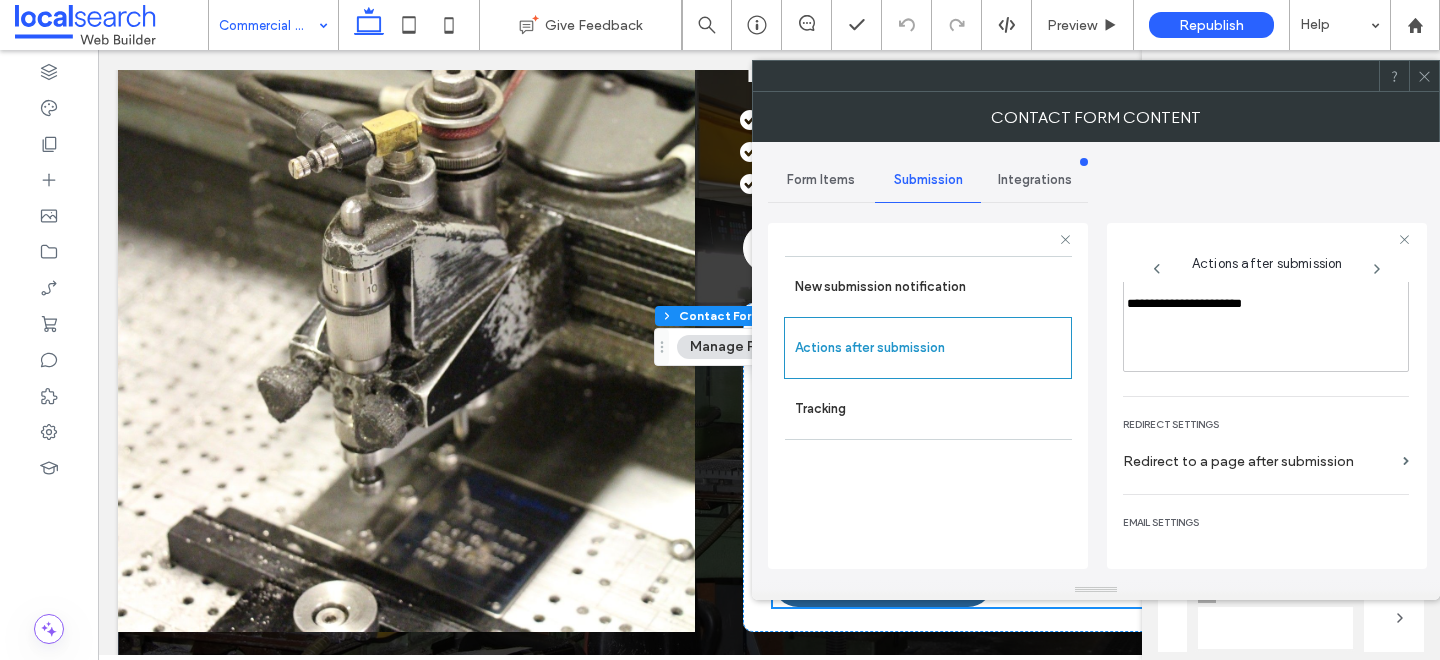 scroll, scrollTop: 345, scrollLeft: 0, axis: vertical 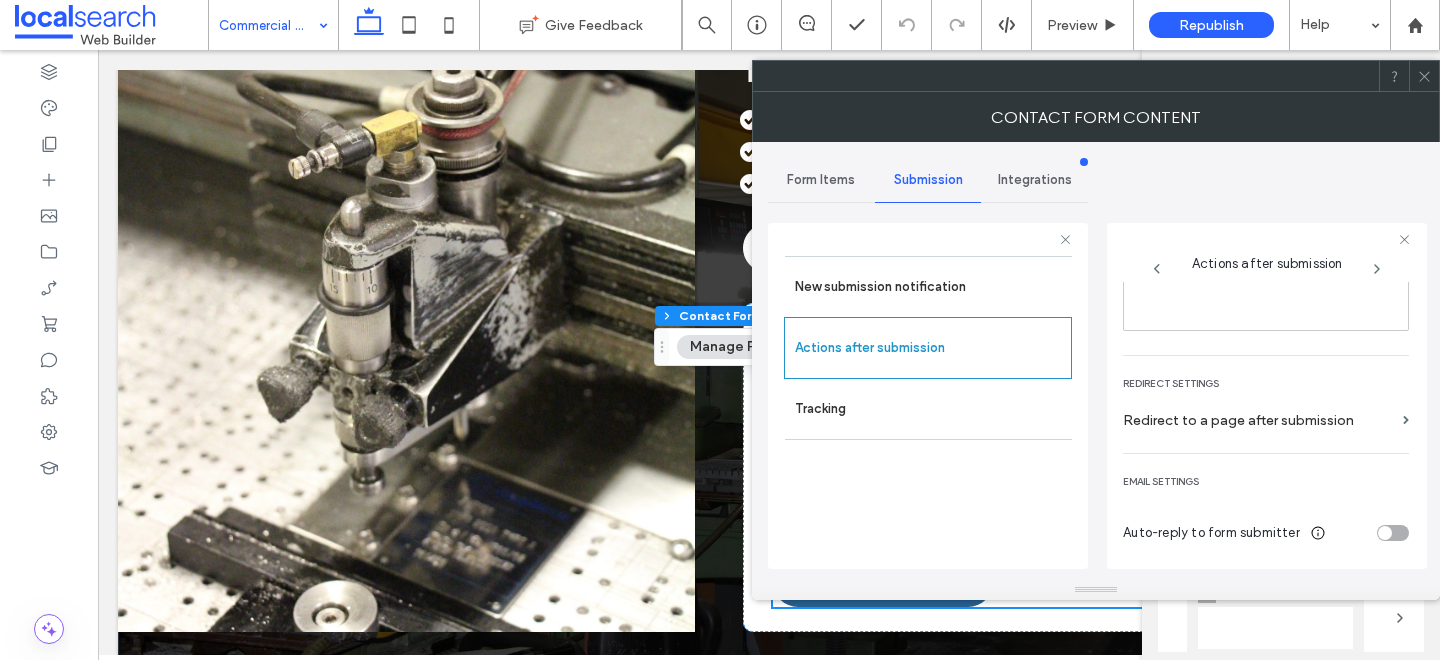 click 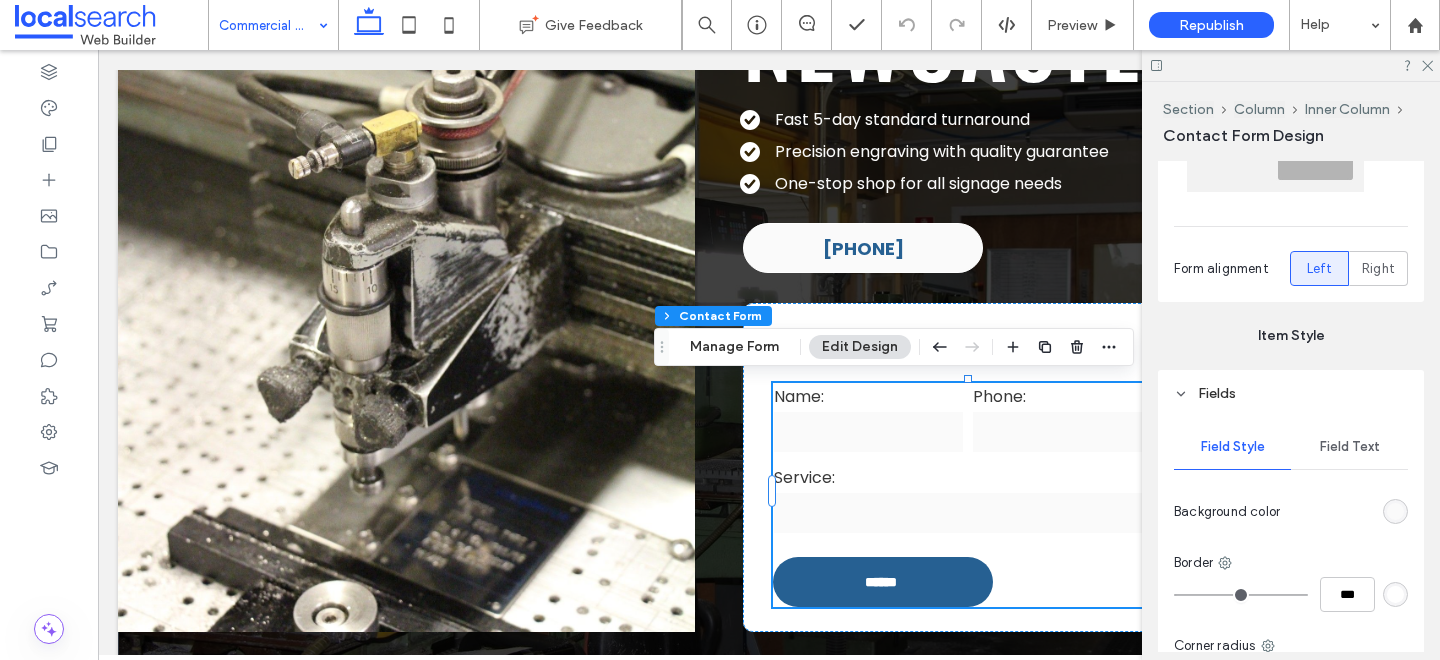 scroll, scrollTop: 533, scrollLeft: 0, axis: vertical 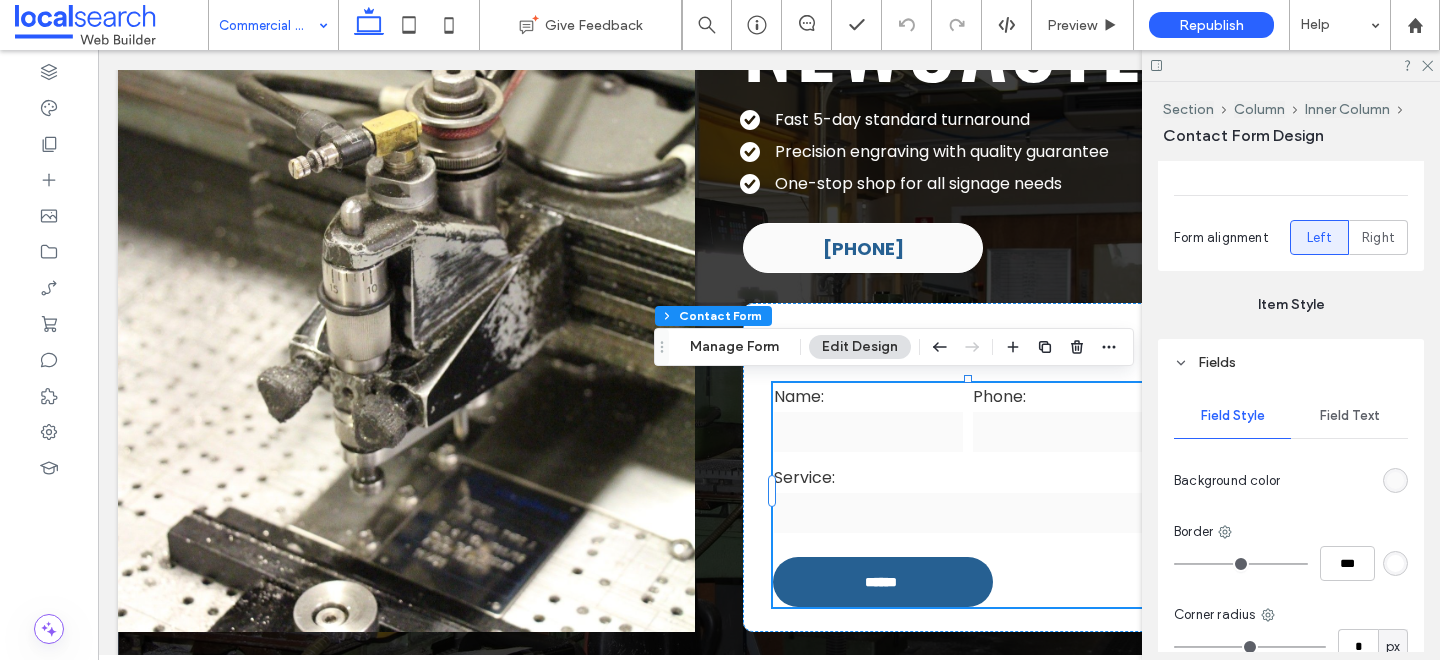 click on "Field Text" at bounding box center (1350, 416) 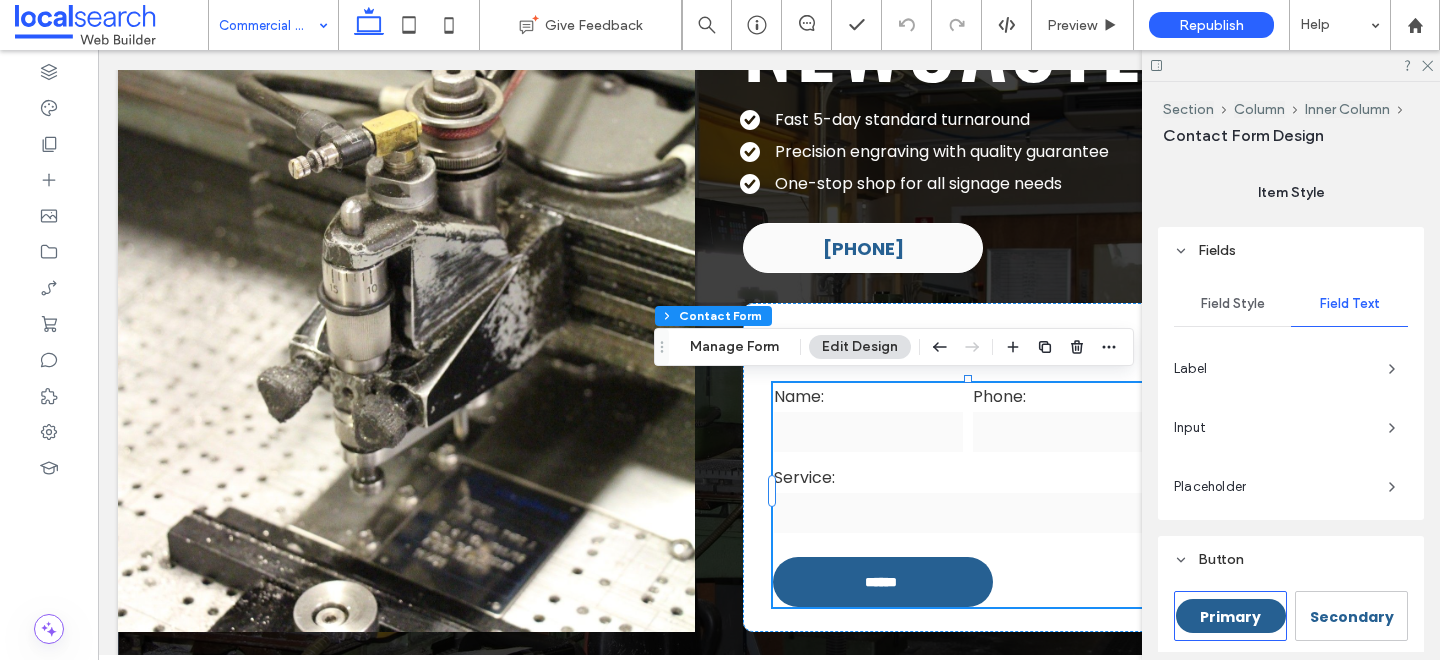 scroll, scrollTop: 742, scrollLeft: 0, axis: vertical 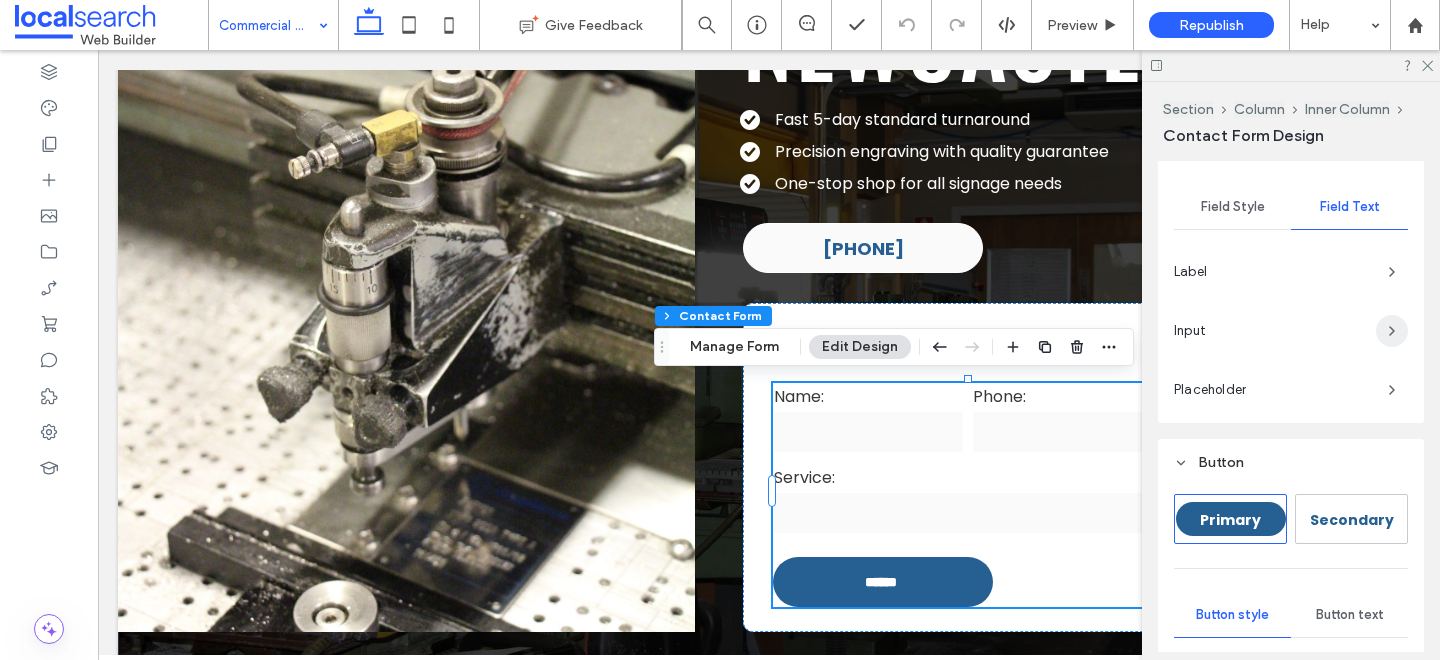 click 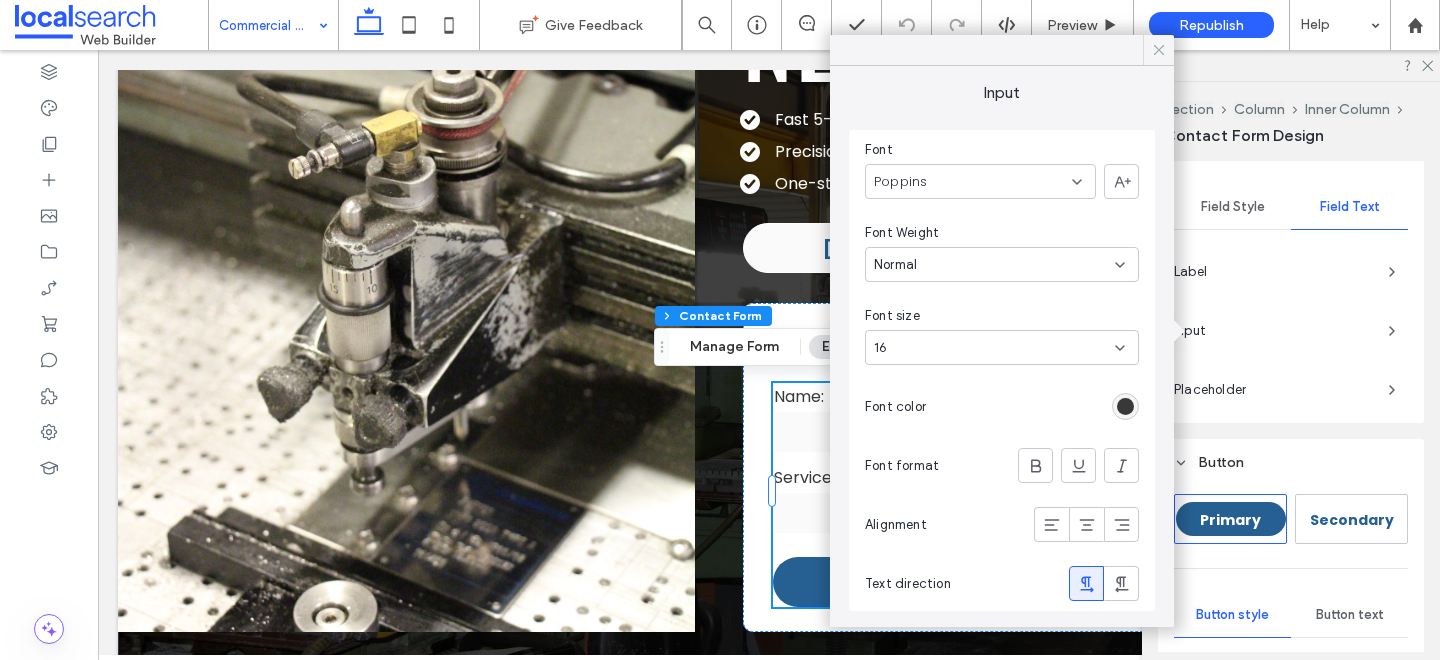 click 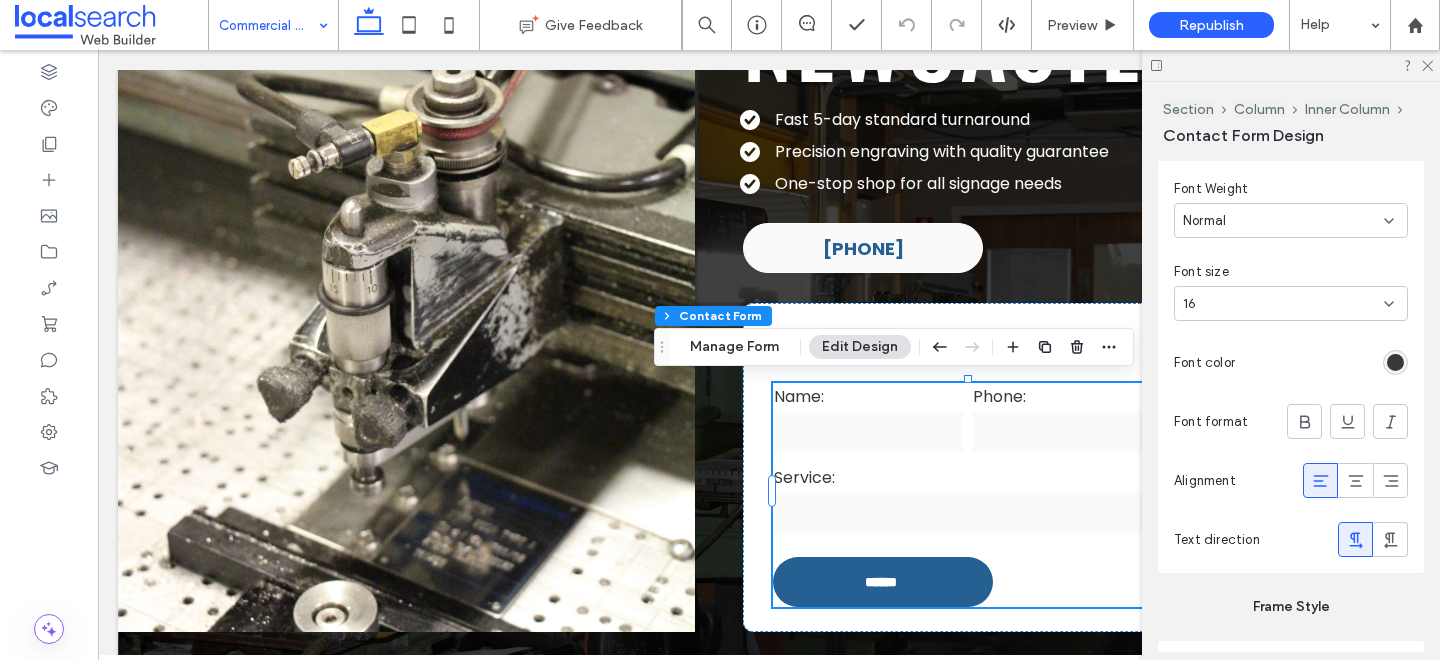 scroll, scrollTop: 2100, scrollLeft: 0, axis: vertical 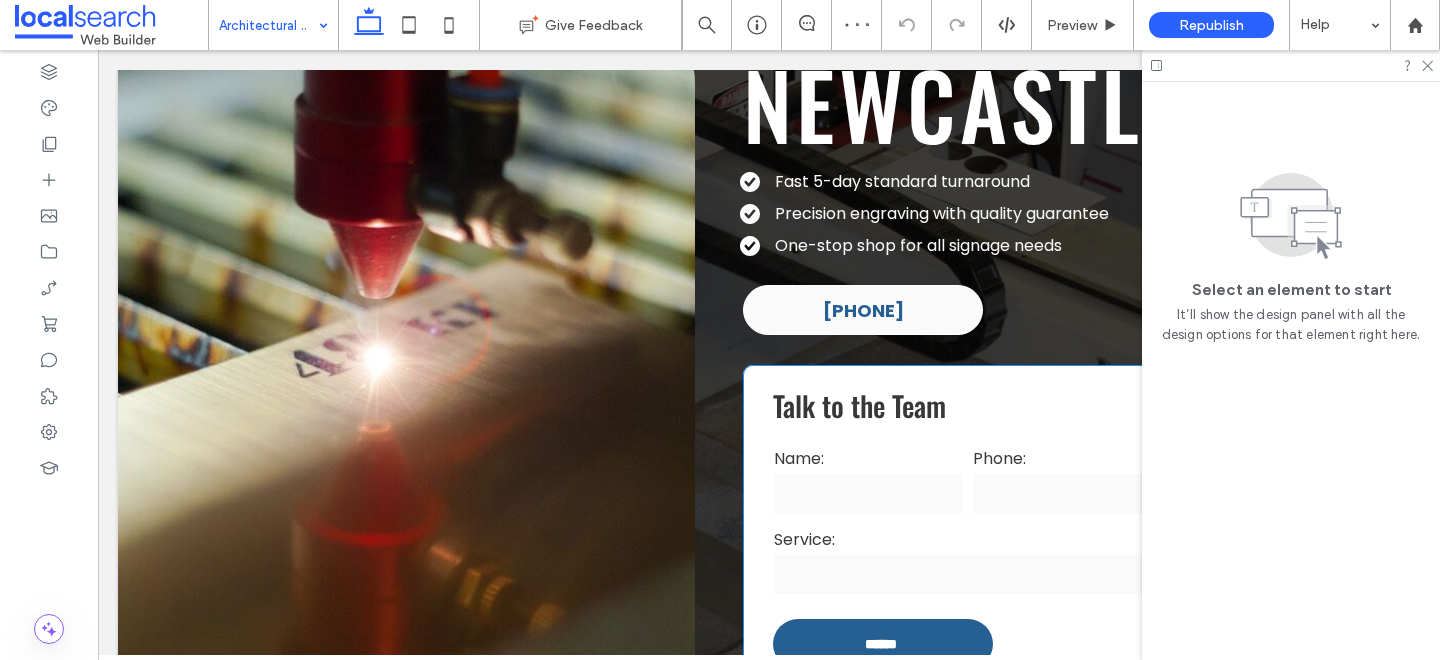 click on "**********" at bounding box center [968, 562] 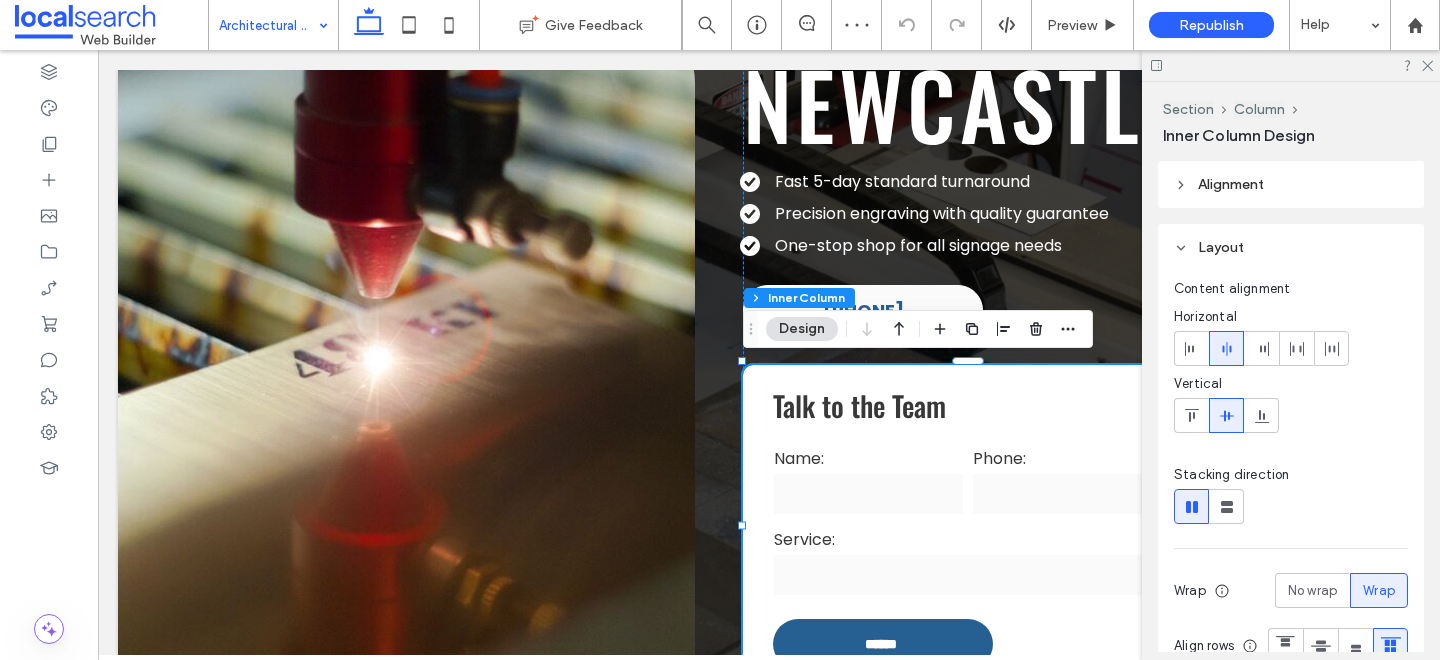 type on "**" 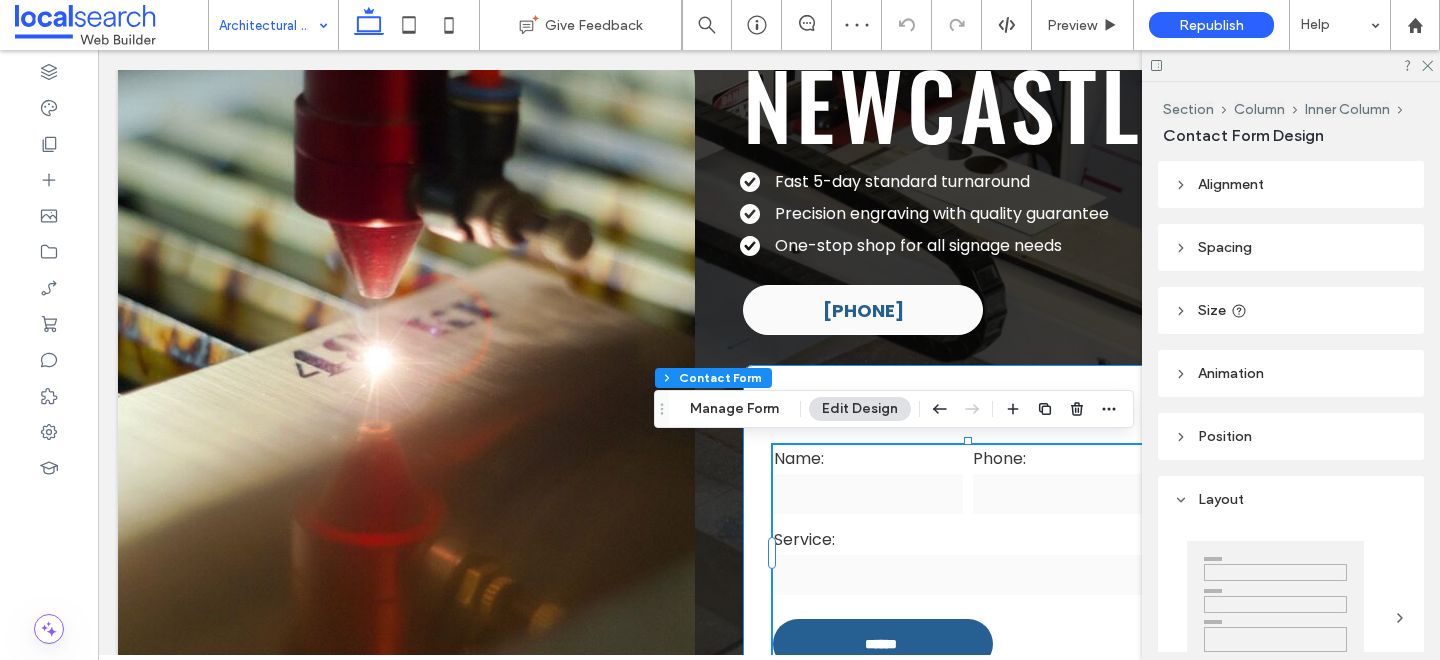 type on "*" 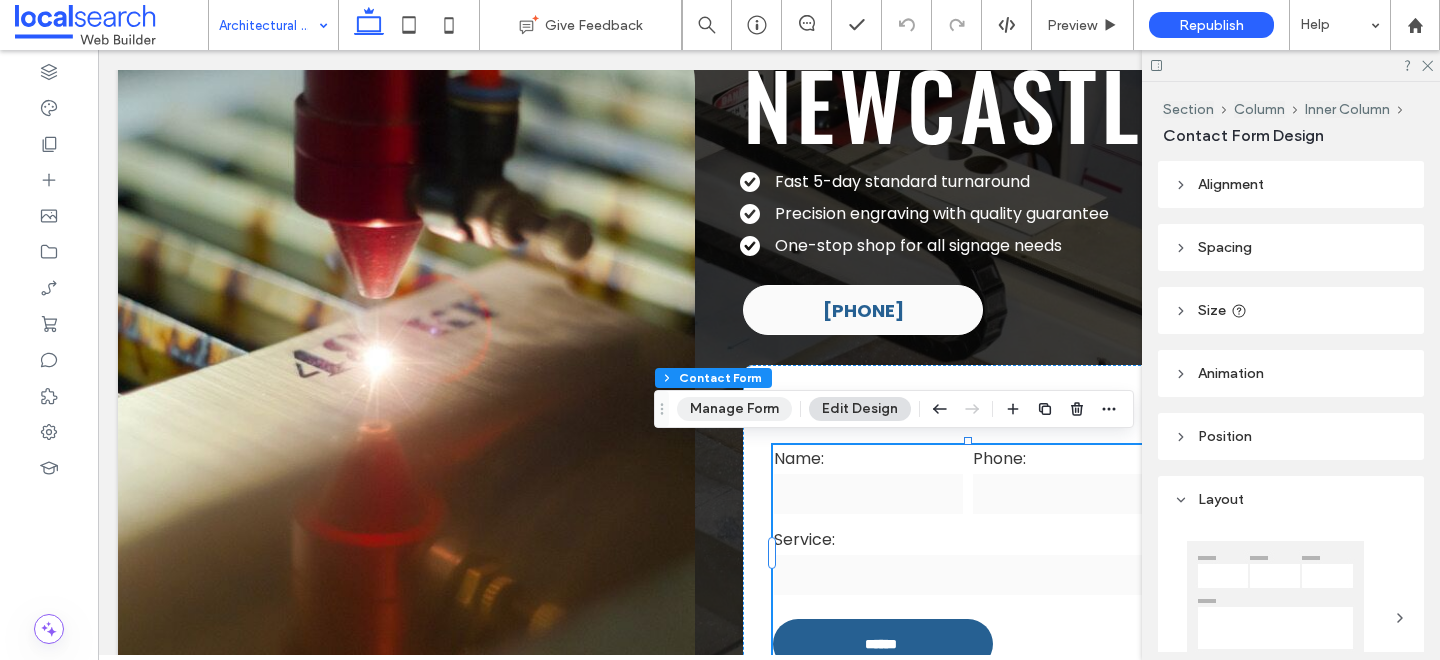 click on "Manage Form" at bounding box center (734, 409) 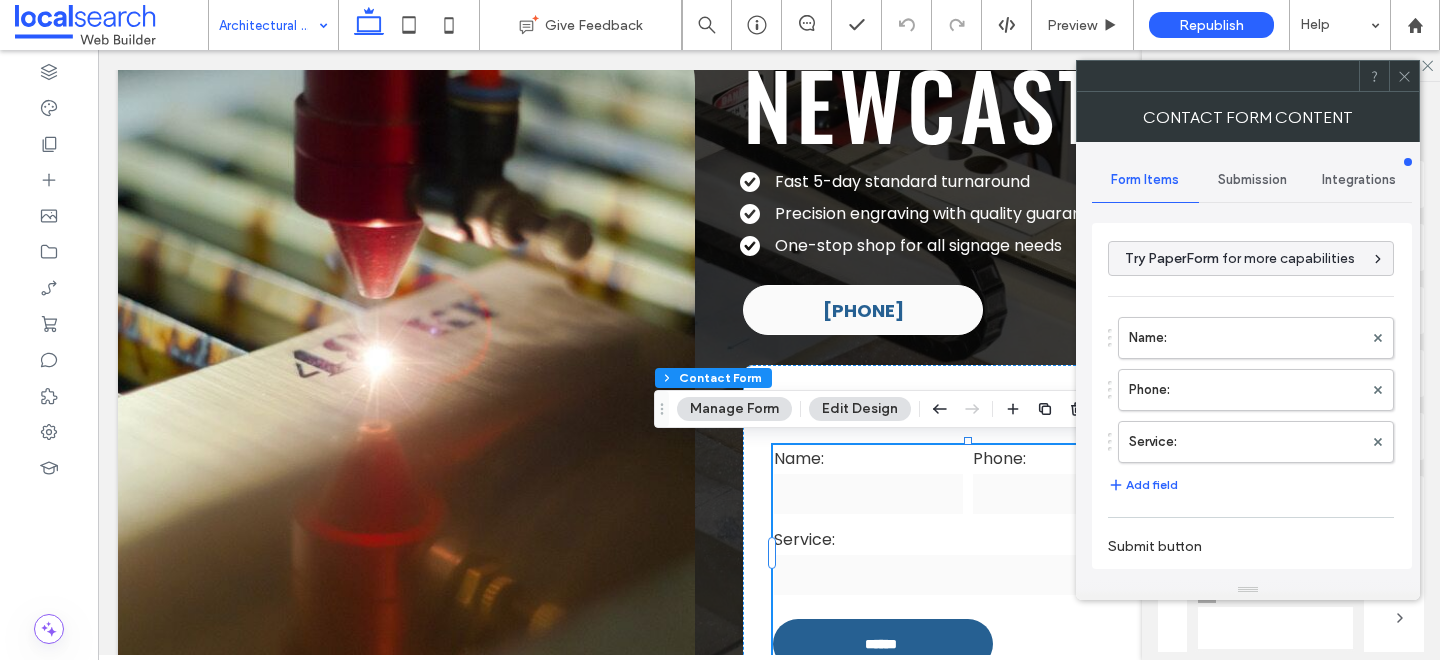 click on "Submission" at bounding box center [1252, 180] 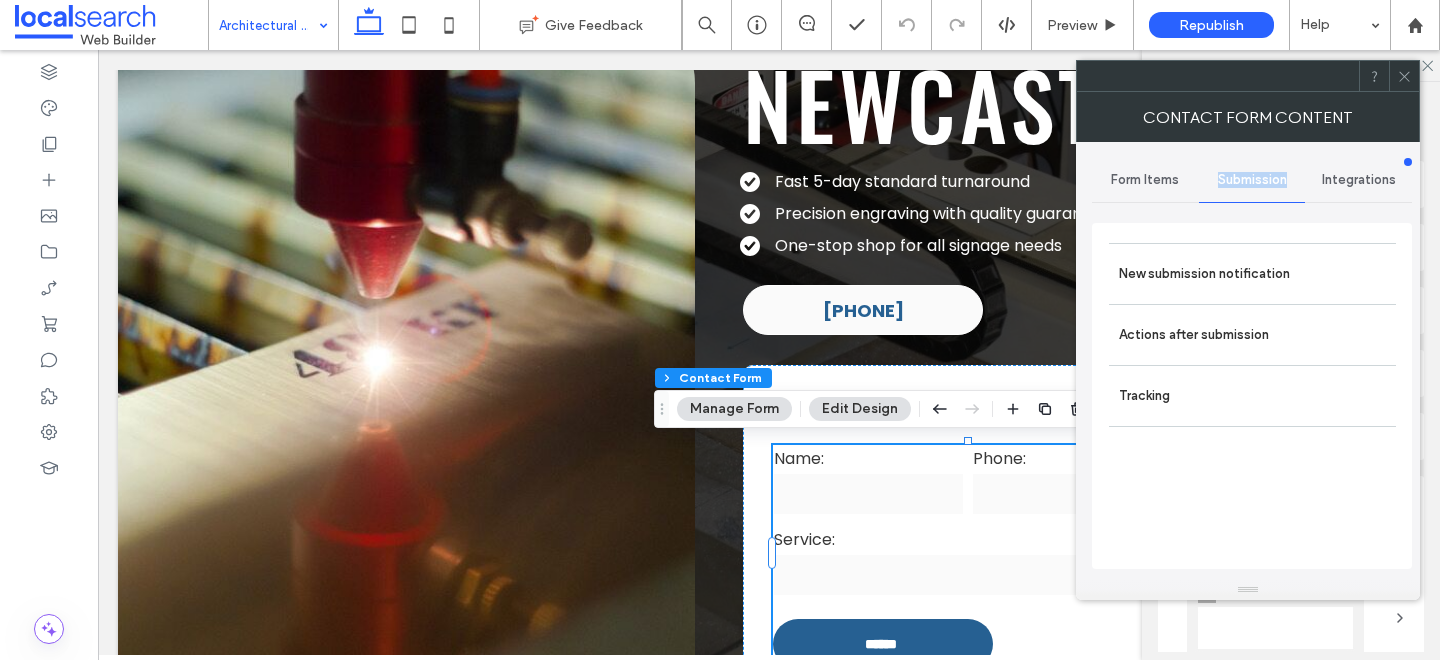 click on "Submission" at bounding box center (1252, 180) 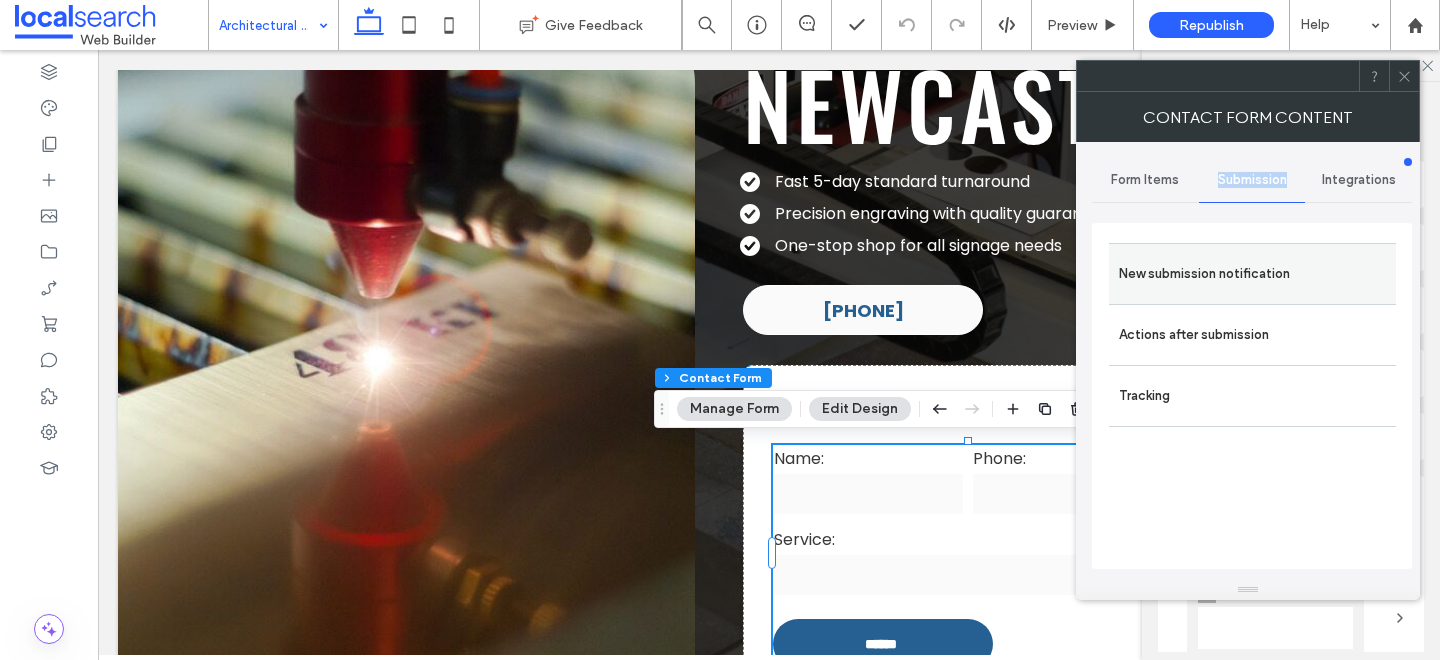 click on "New submission notification" at bounding box center (1252, 274) 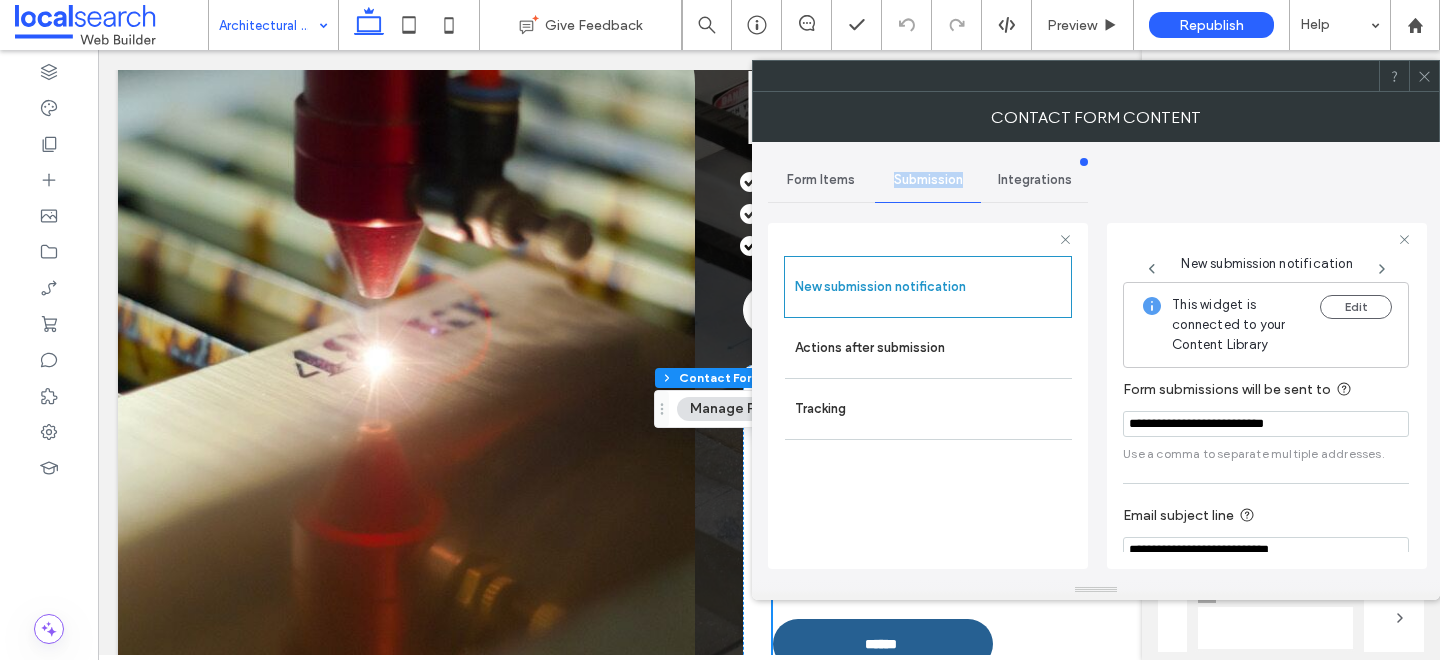 scroll, scrollTop: 106, scrollLeft: 0, axis: vertical 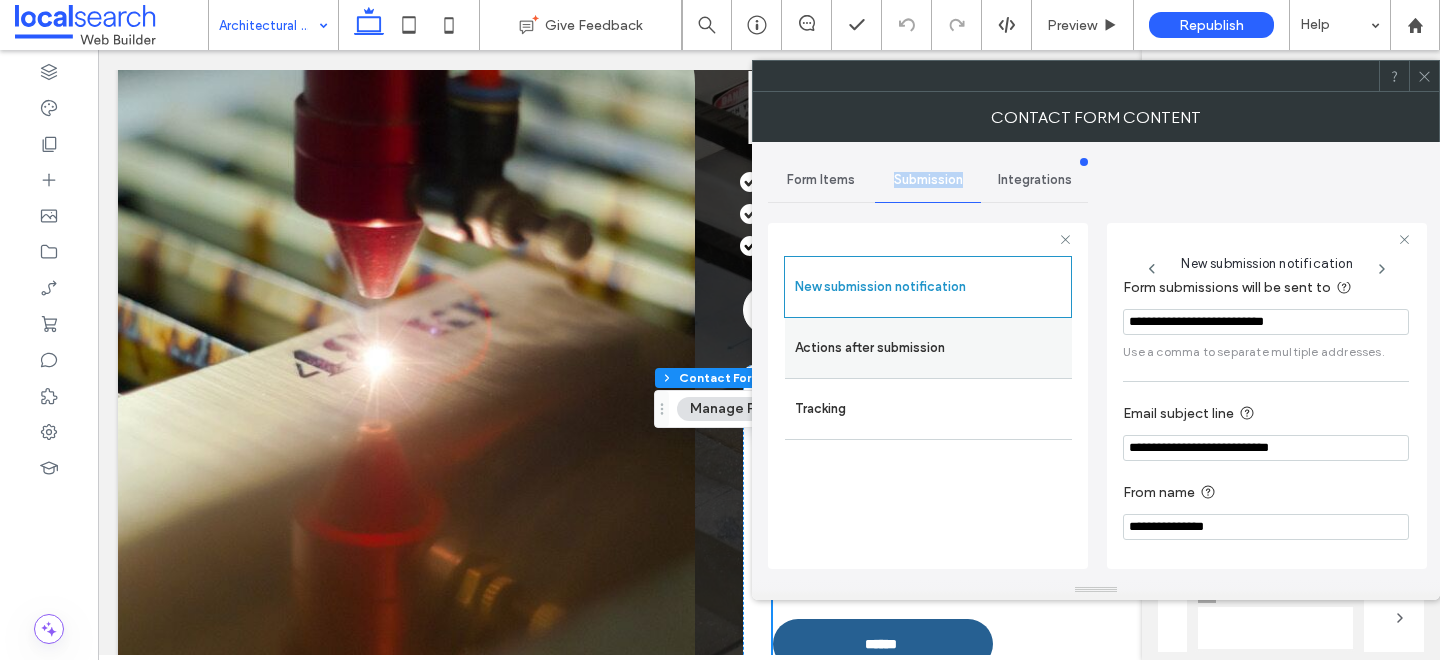 click on "Actions after submission" at bounding box center (928, 348) 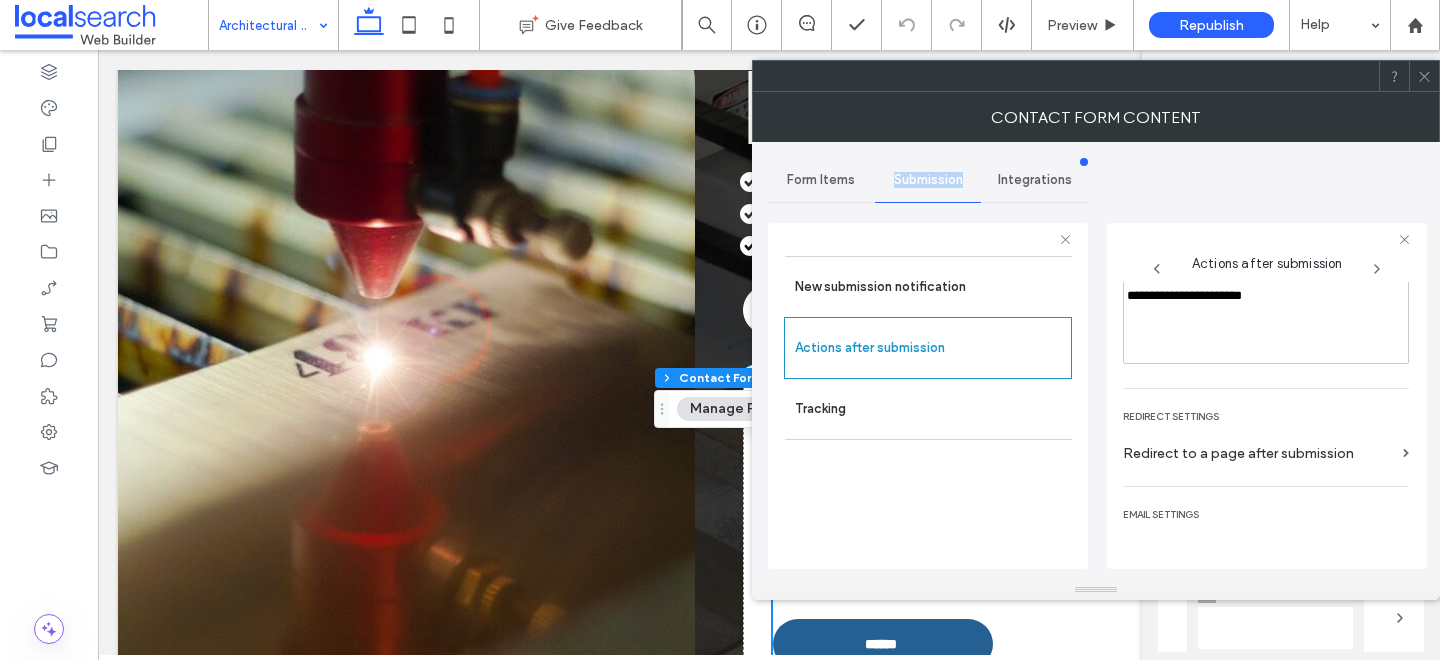 scroll, scrollTop: 345, scrollLeft: 0, axis: vertical 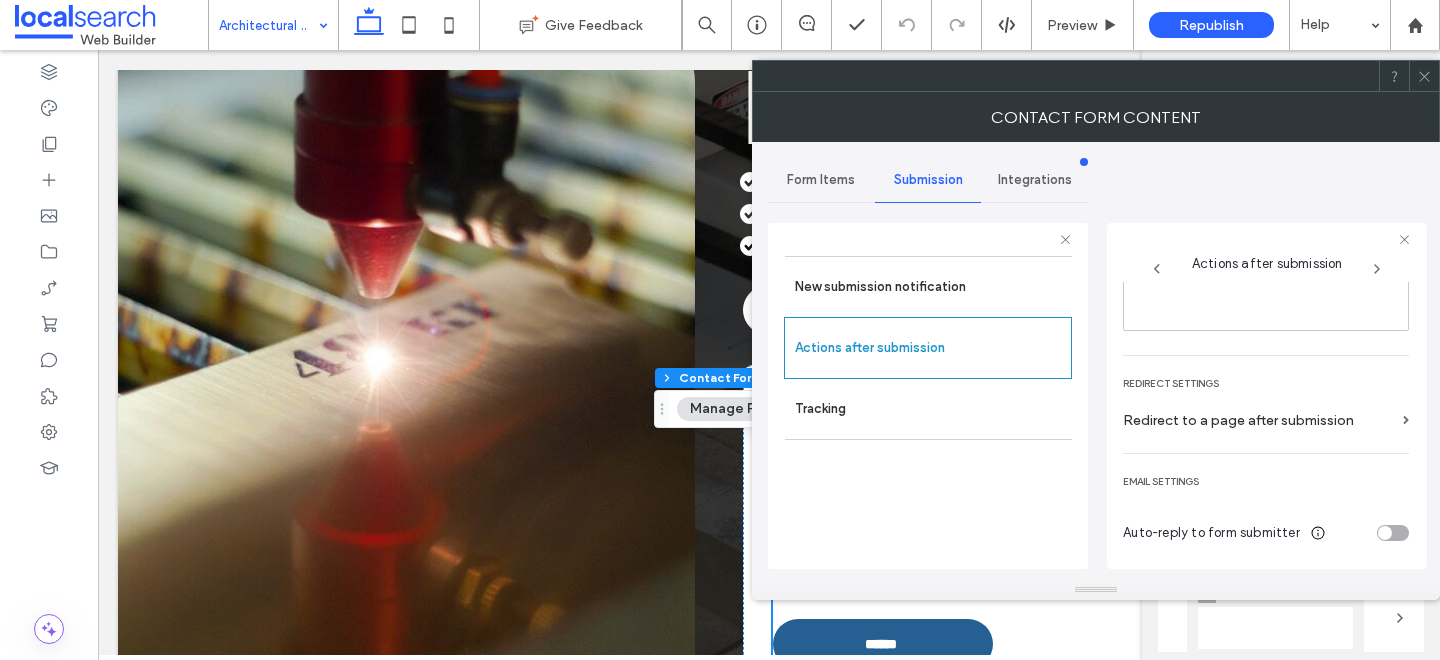 click 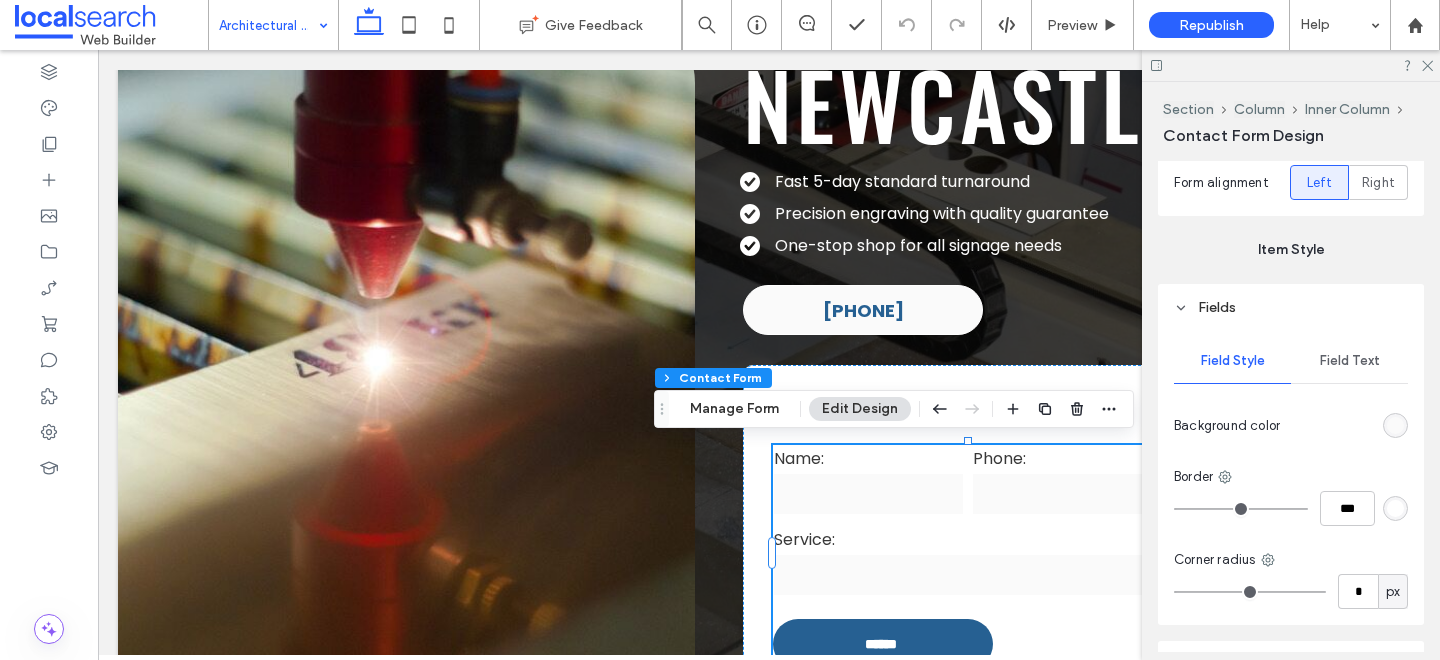 scroll, scrollTop: 653, scrollLeft: 0, axis: vertical 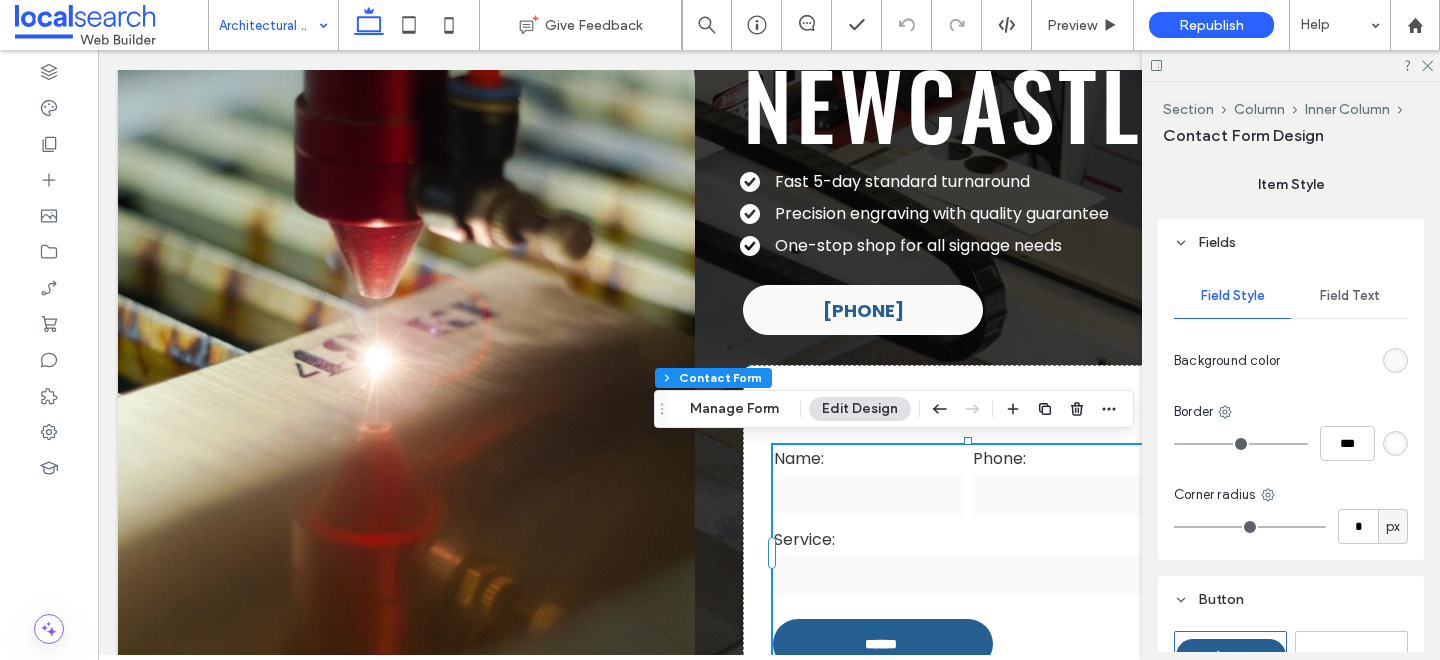 click on "Field Text" at bounding box center [1350, 296] 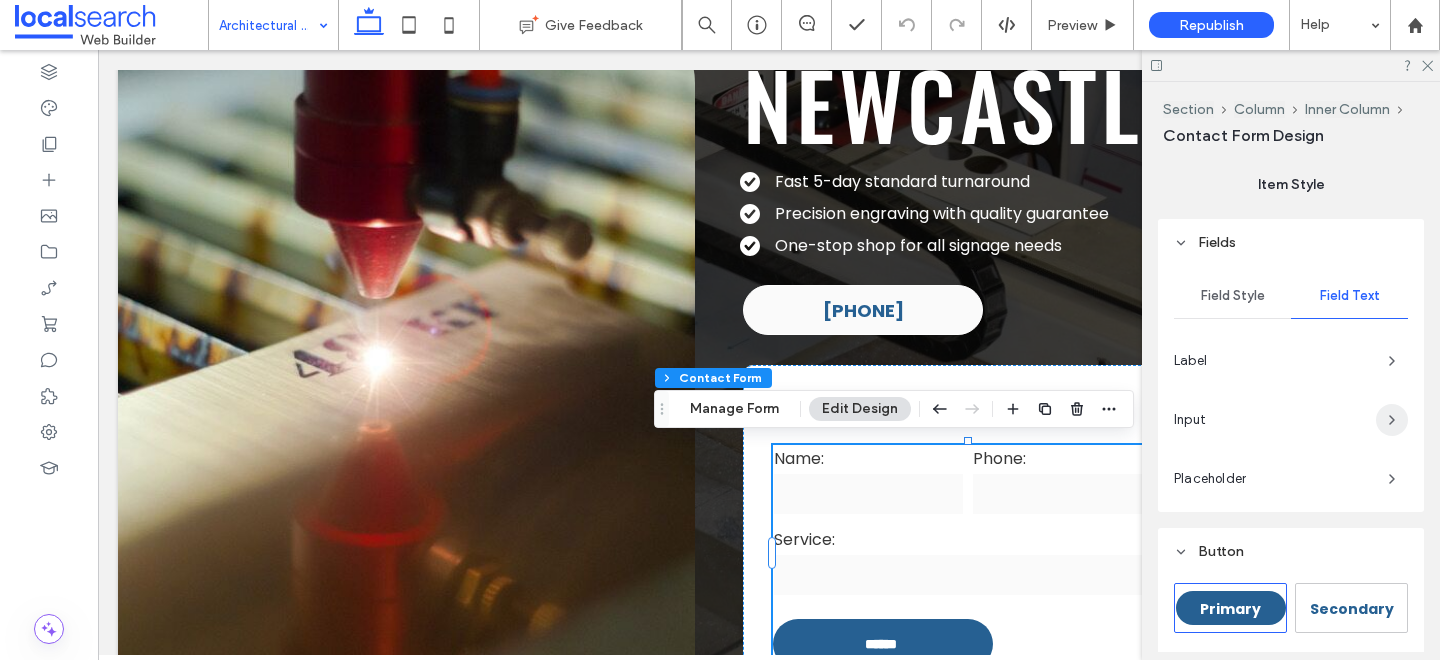 click 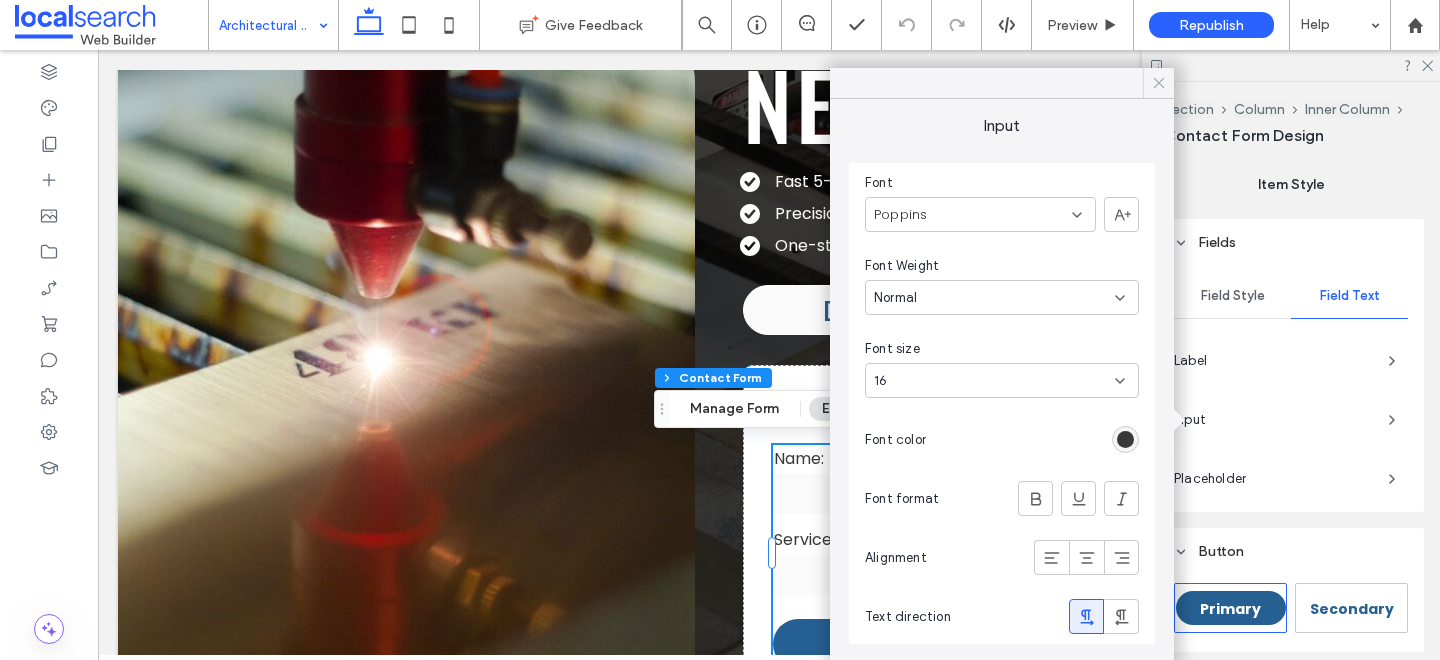 click 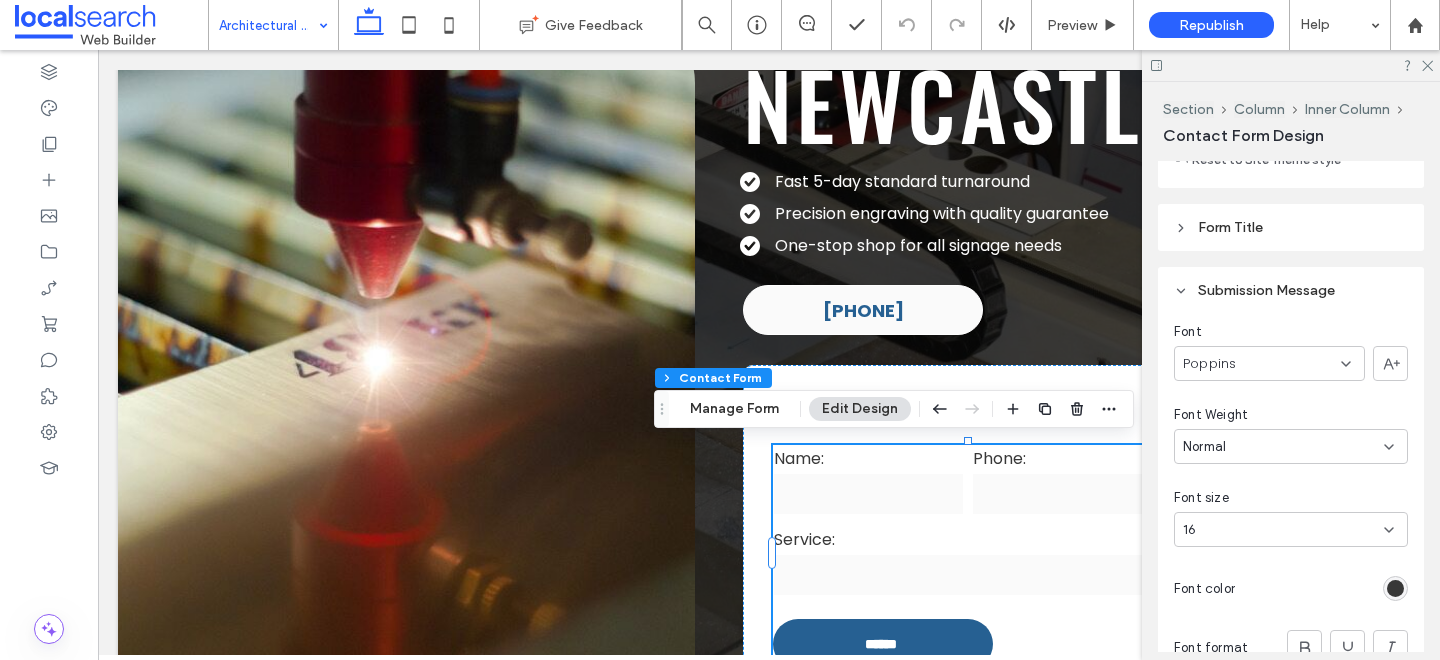 scroll, scrollTop: 2092, scrollLeft: 0, axis: vertical 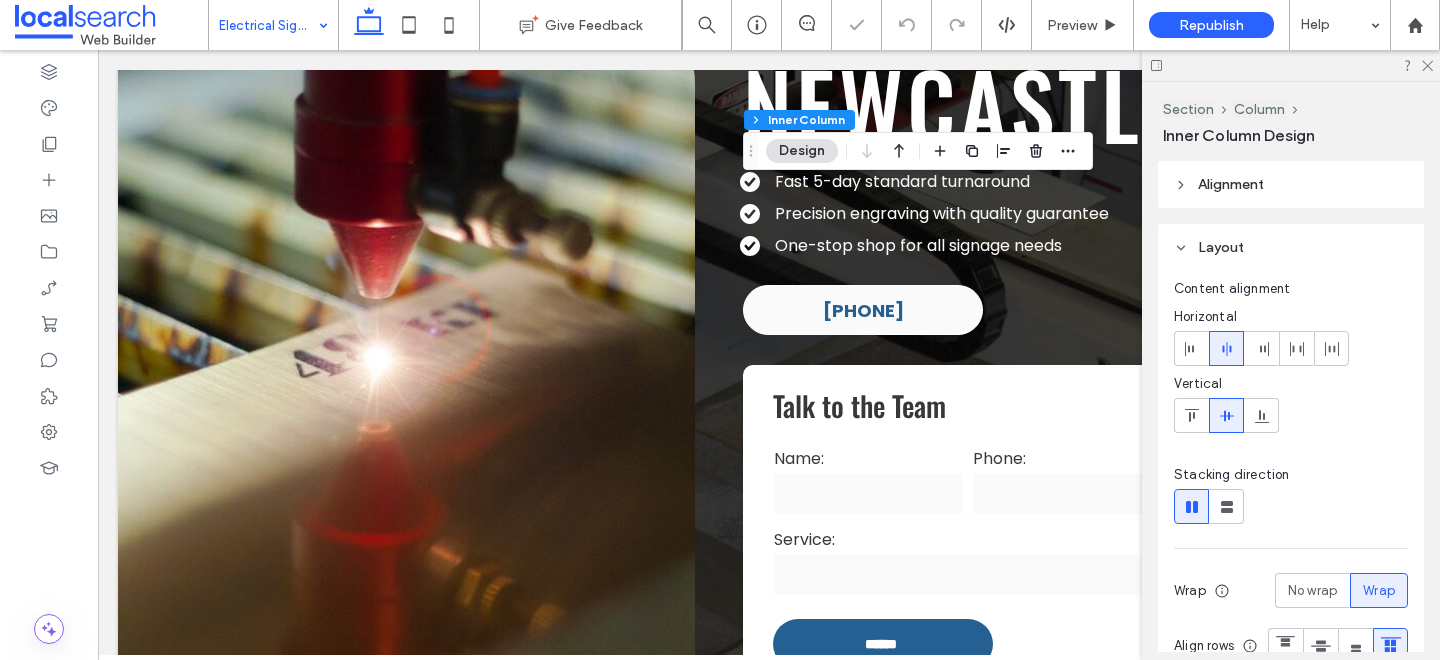 type on "**" 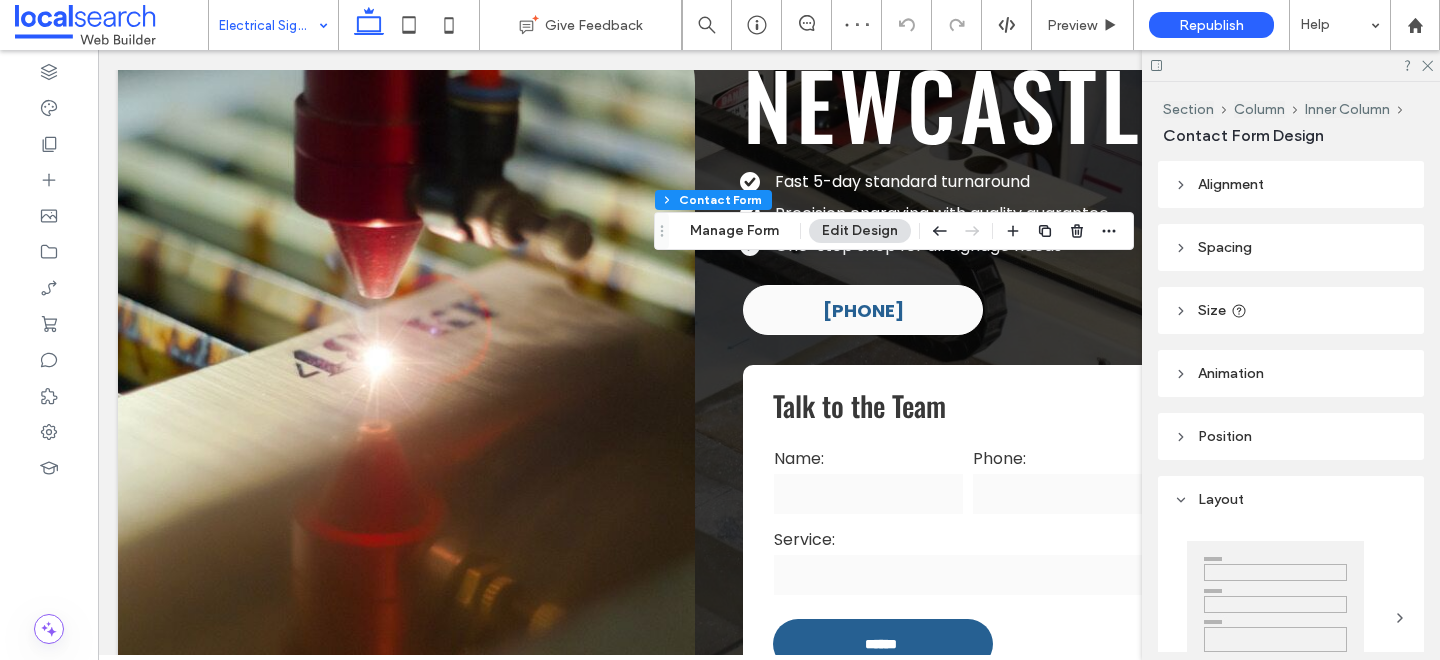 type on "*" 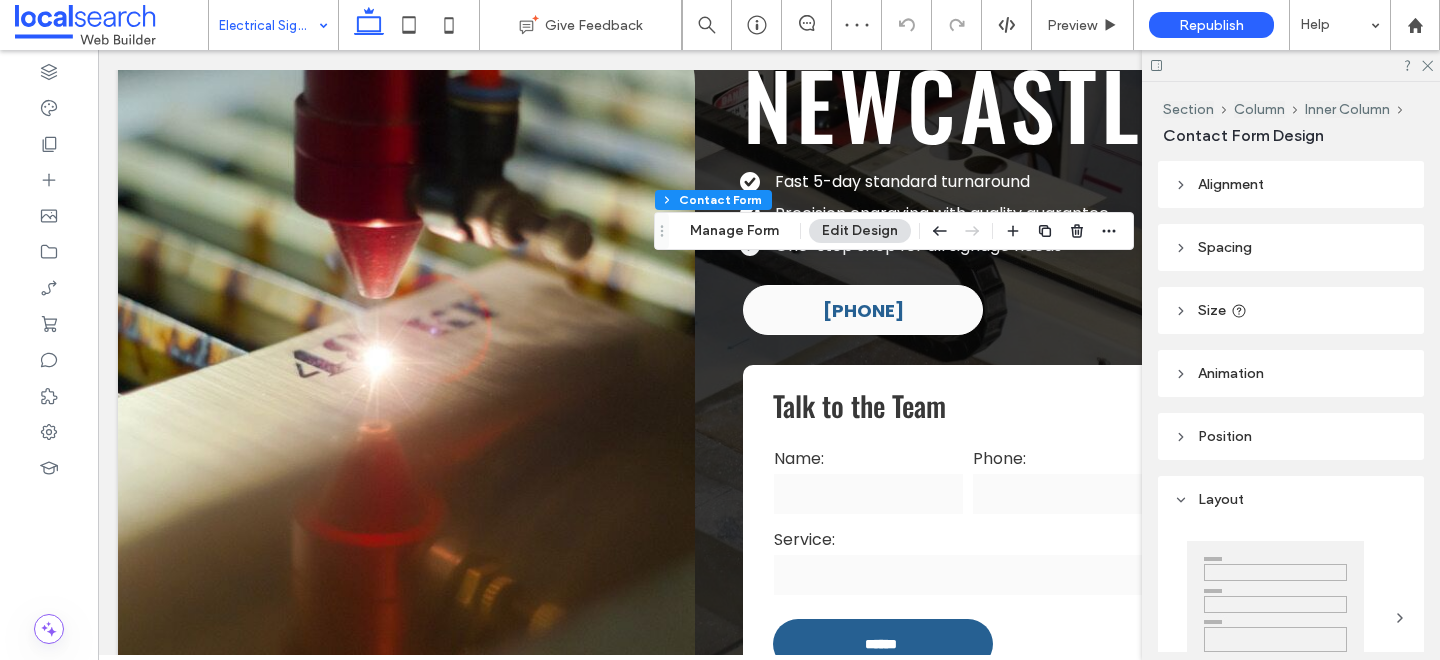 type on "***" 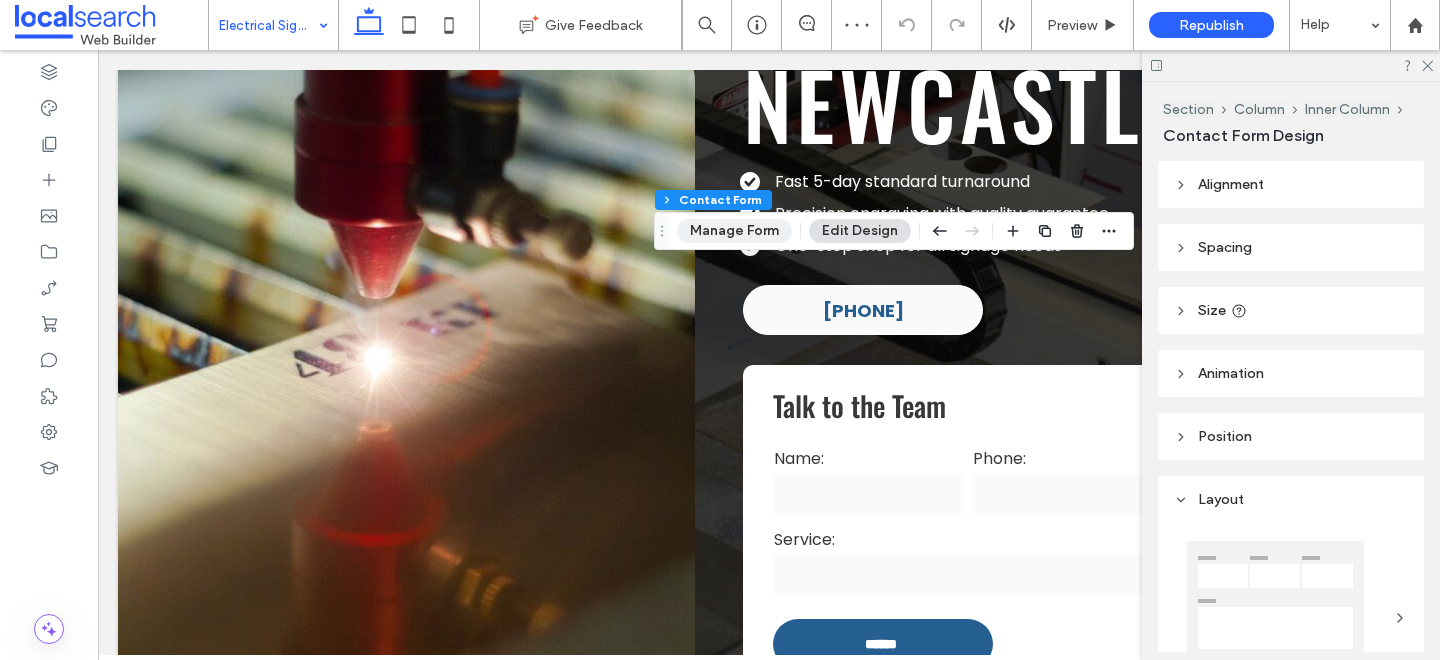 click on "Manage Form" at bounding box center (734, 231) 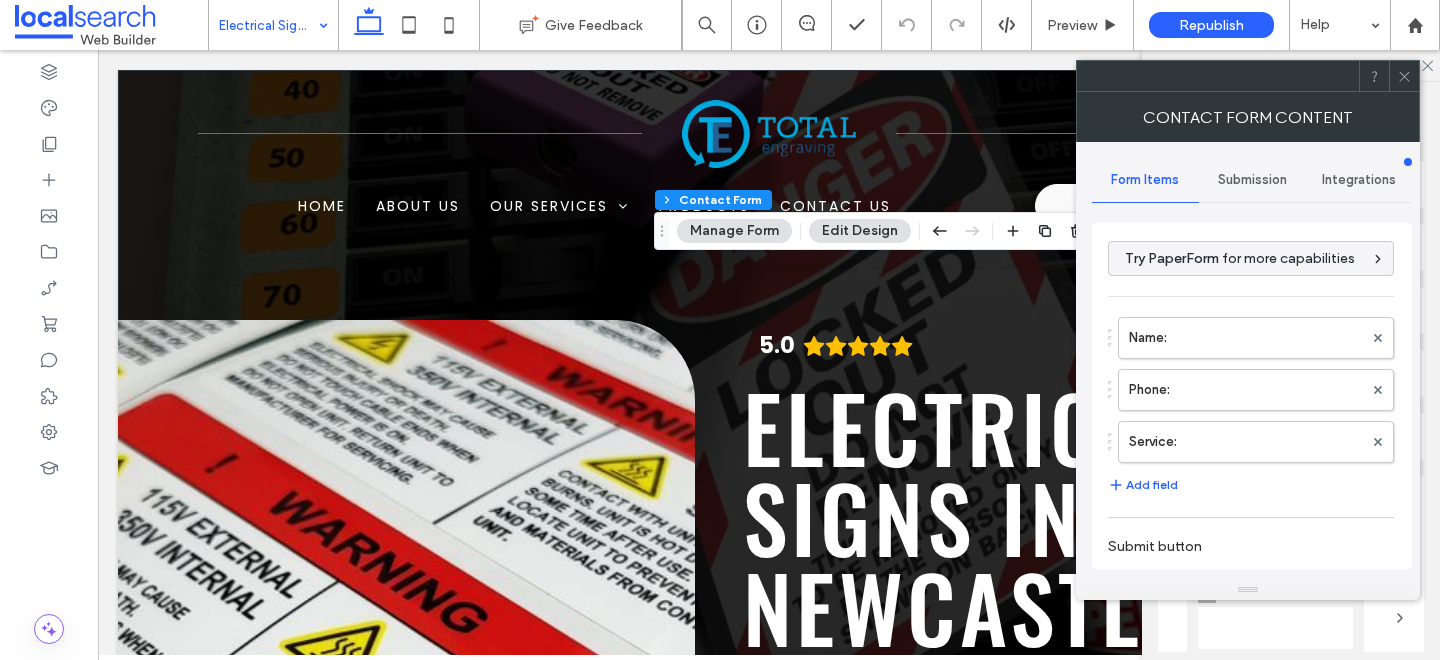 scroll, scrollTop: 681, scrollLeft: 0, axis: vertical 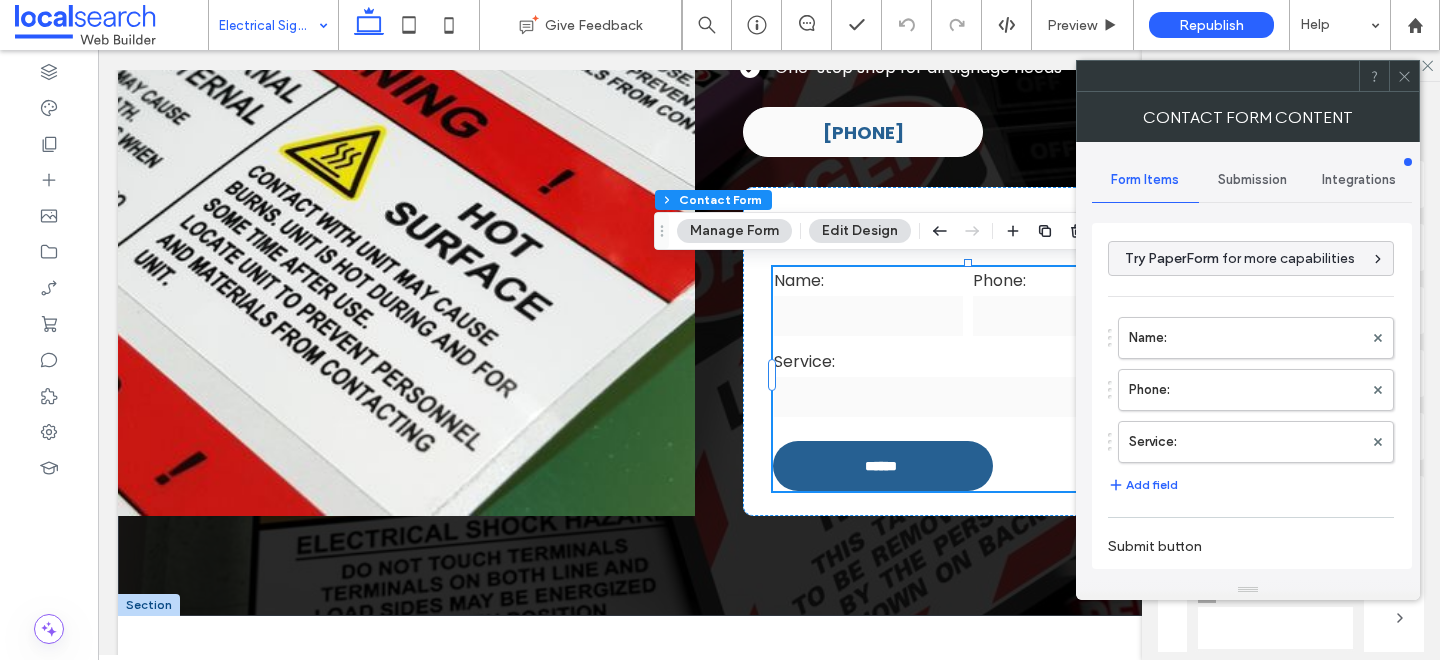 click on "Submission" at bounding box center (1252, 180) 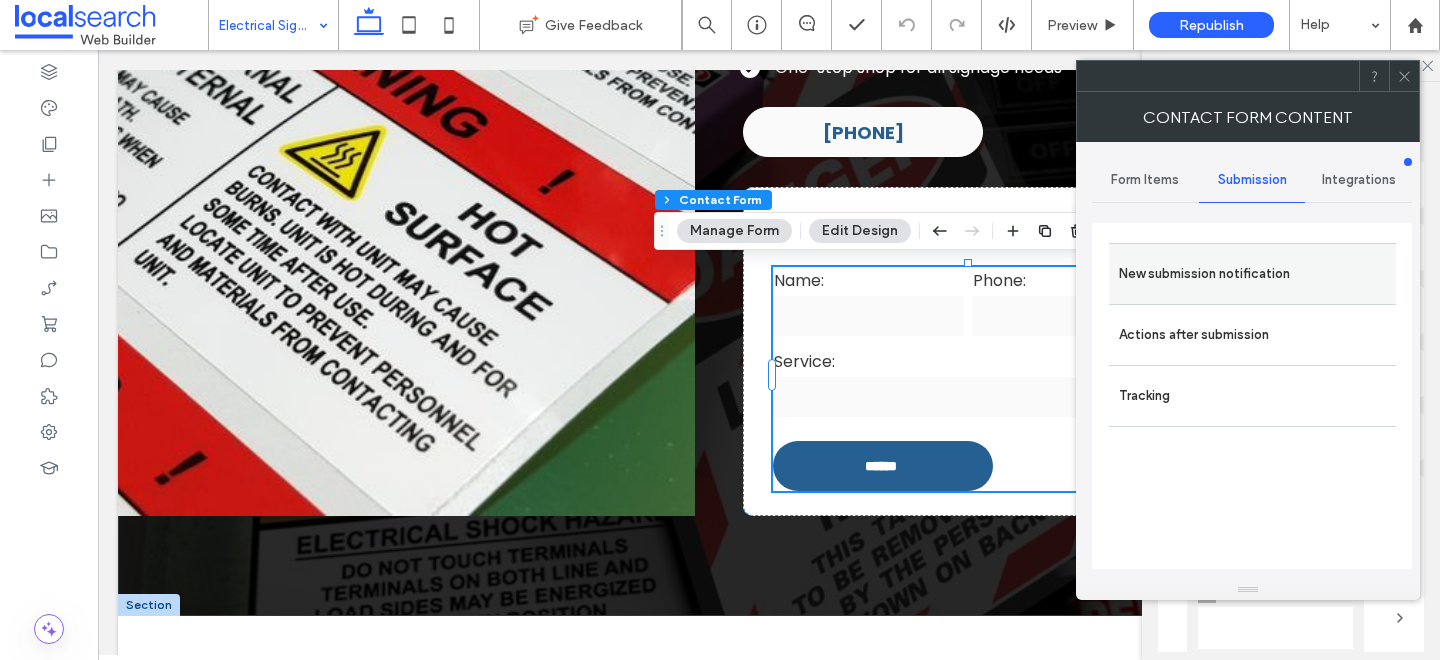 click on "New submission notification" at bounding box center (1252, 274) 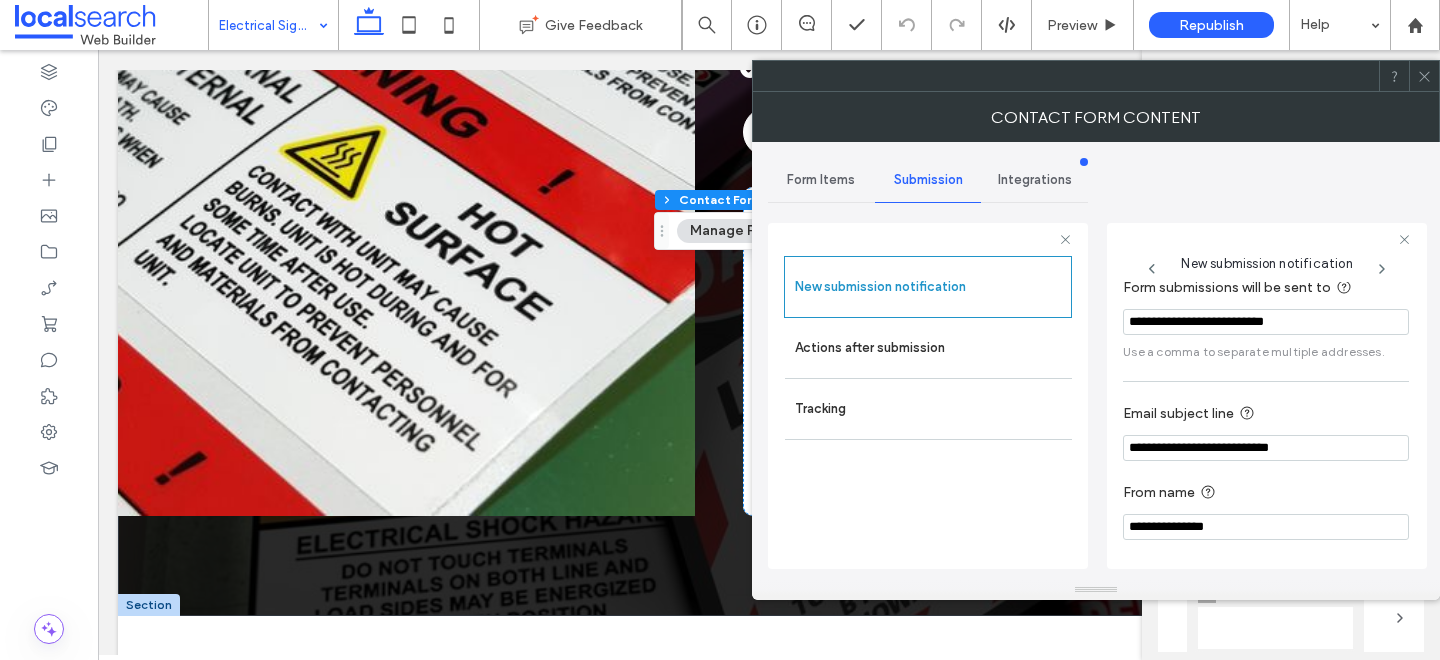 scroll, scrollTop: 105, scrollLeft: 0, axis: vertical 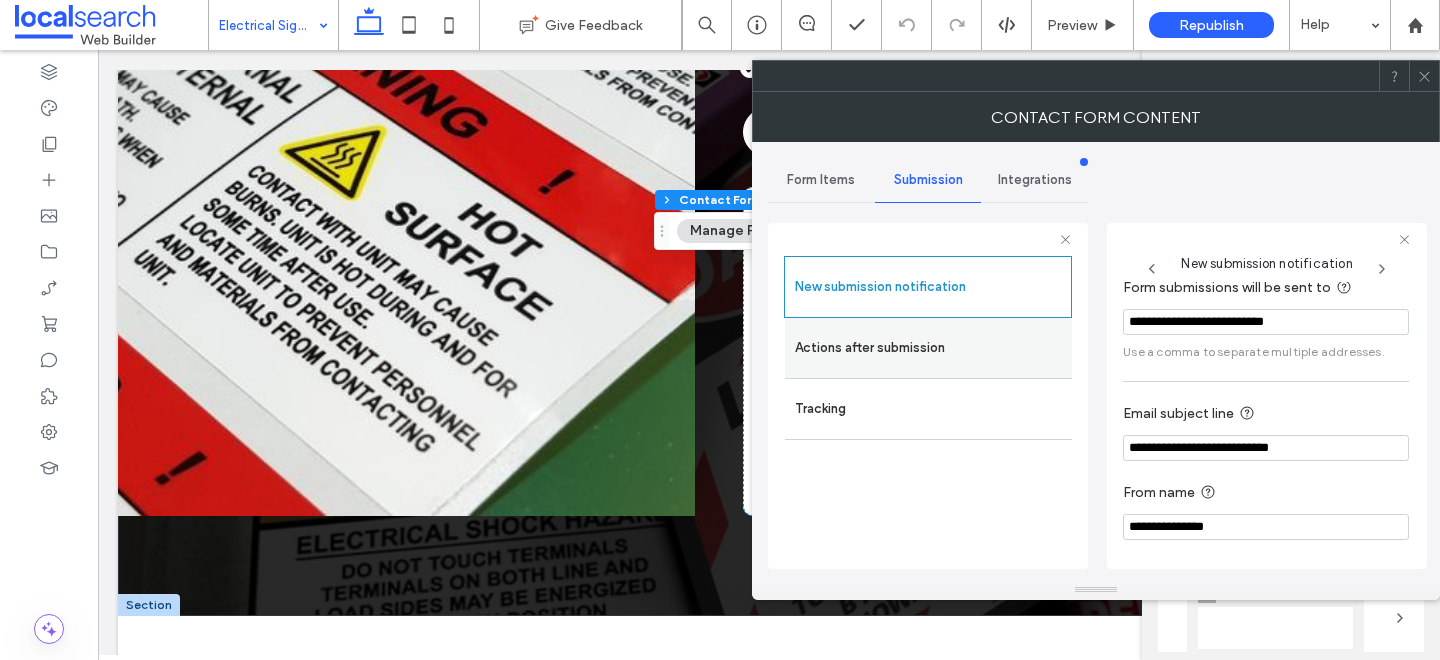 click on "Actions after submission" at bounding box center [928, 348] 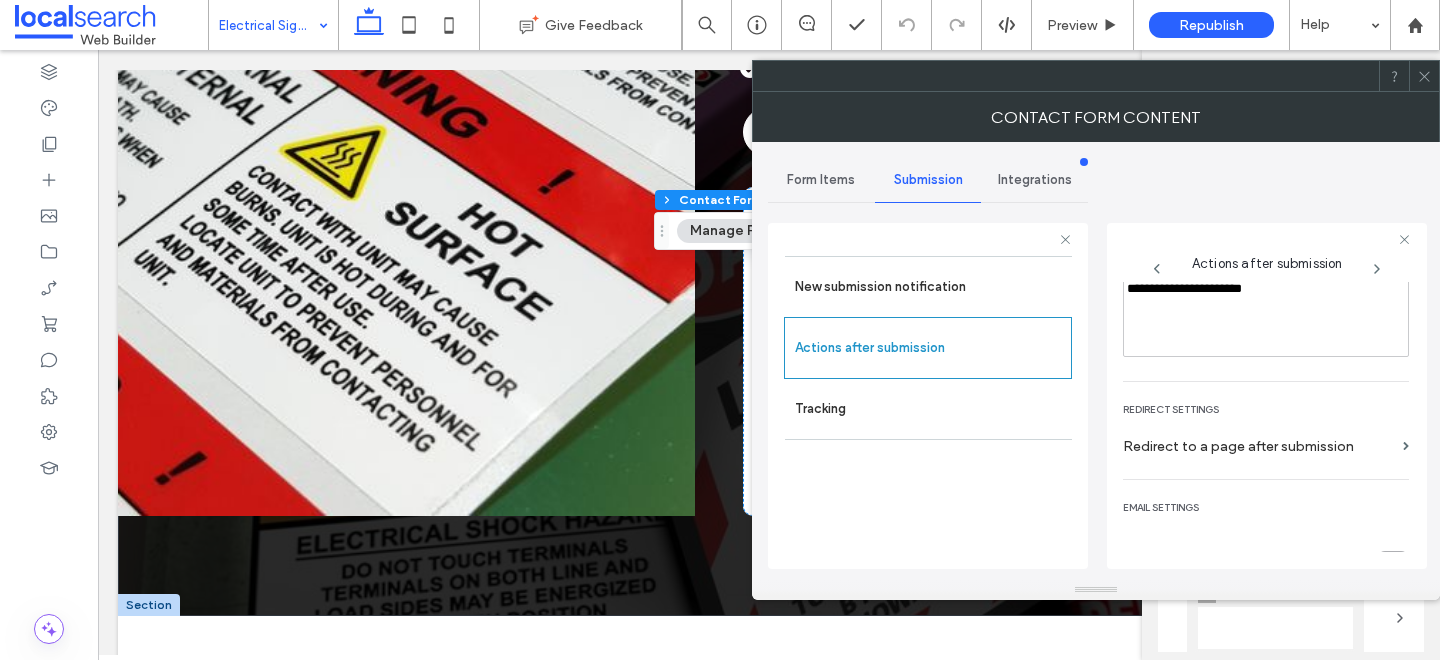 scroll, scrollTop: 0, scrollLeft: 0, axis: both 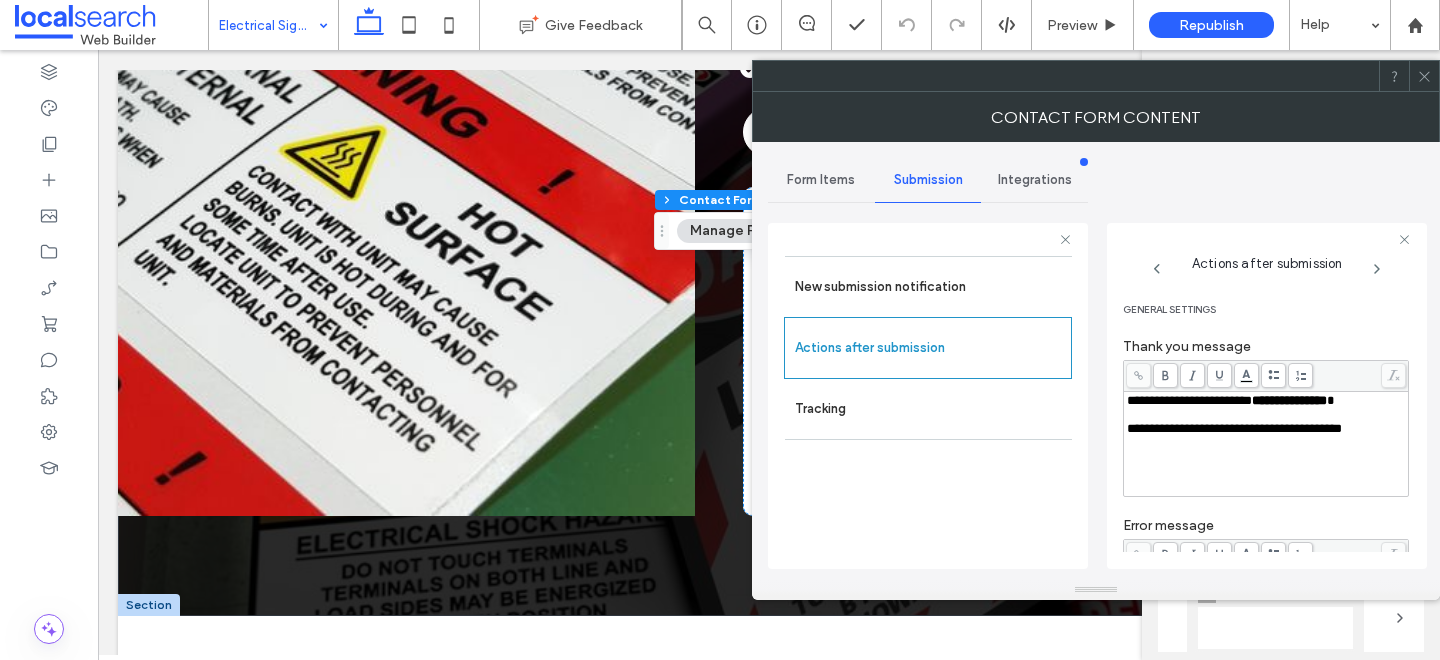 click 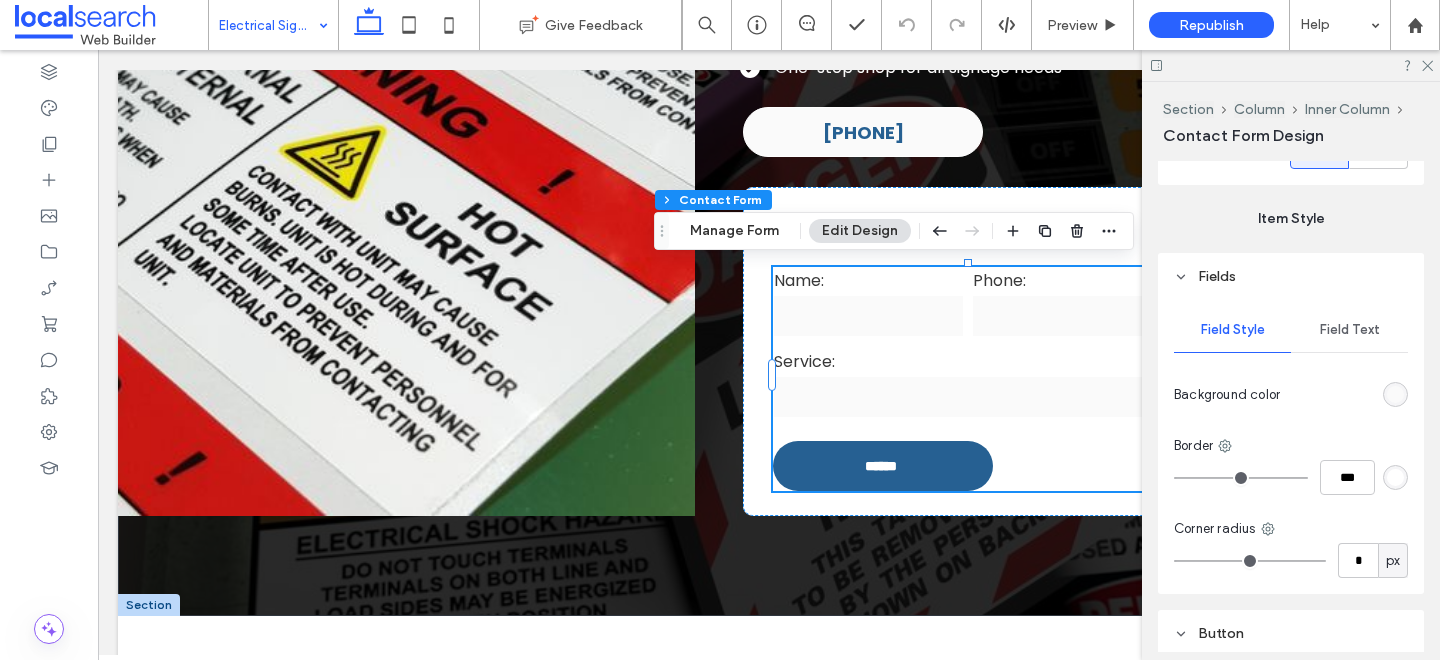 scroll, scrollTop: 631, scrollLeft: 0, axis: vertical 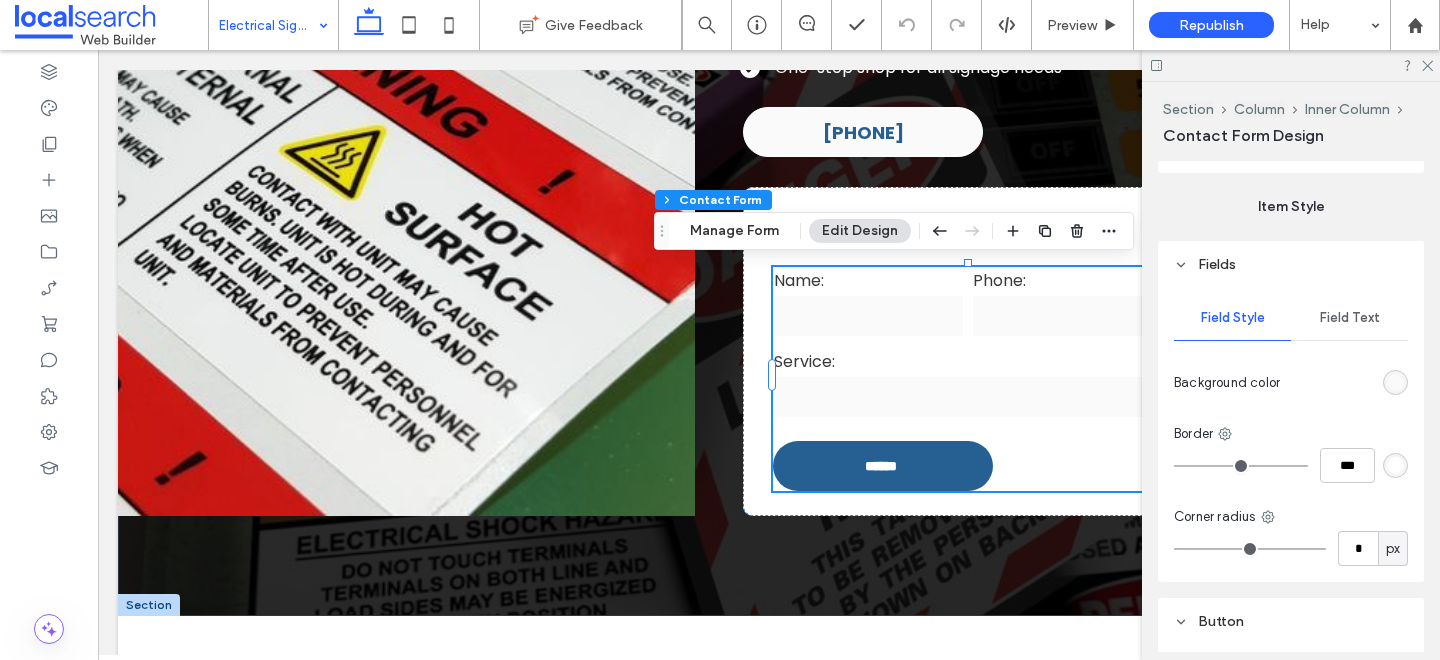 click on "Field Text" at bounding box center [1349, 318] 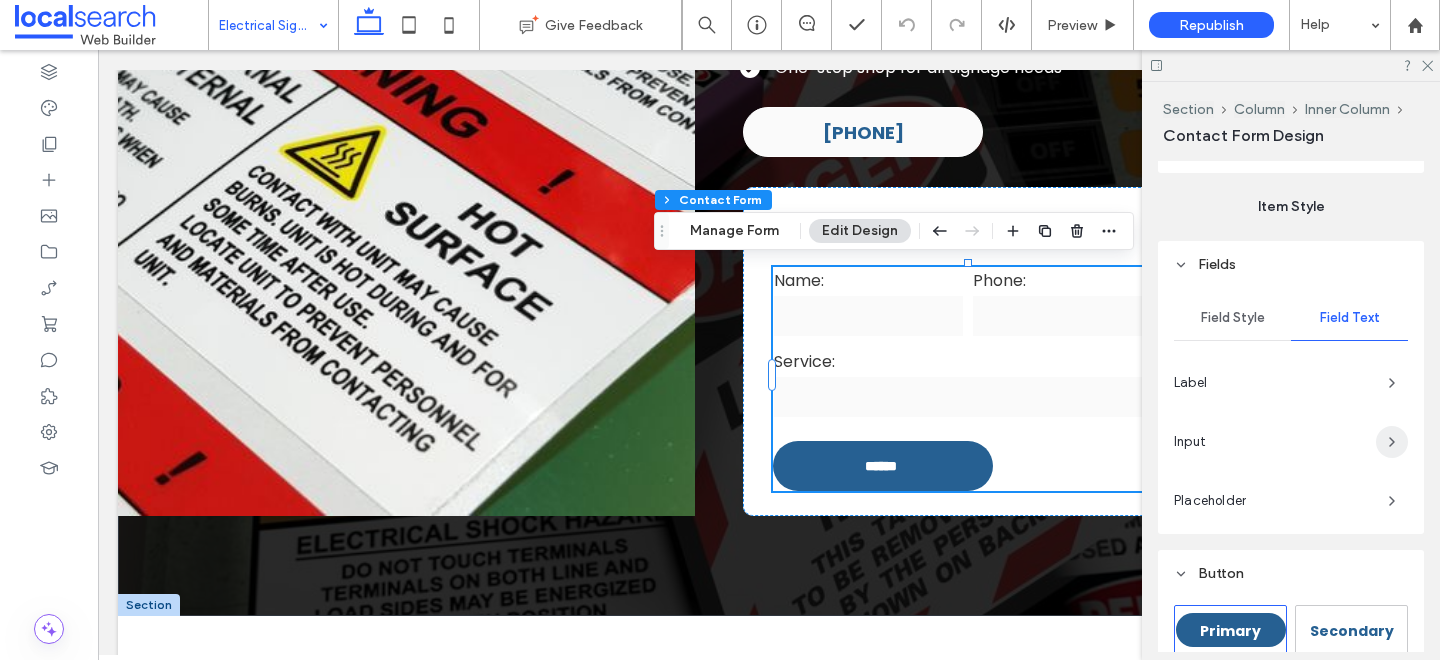 click 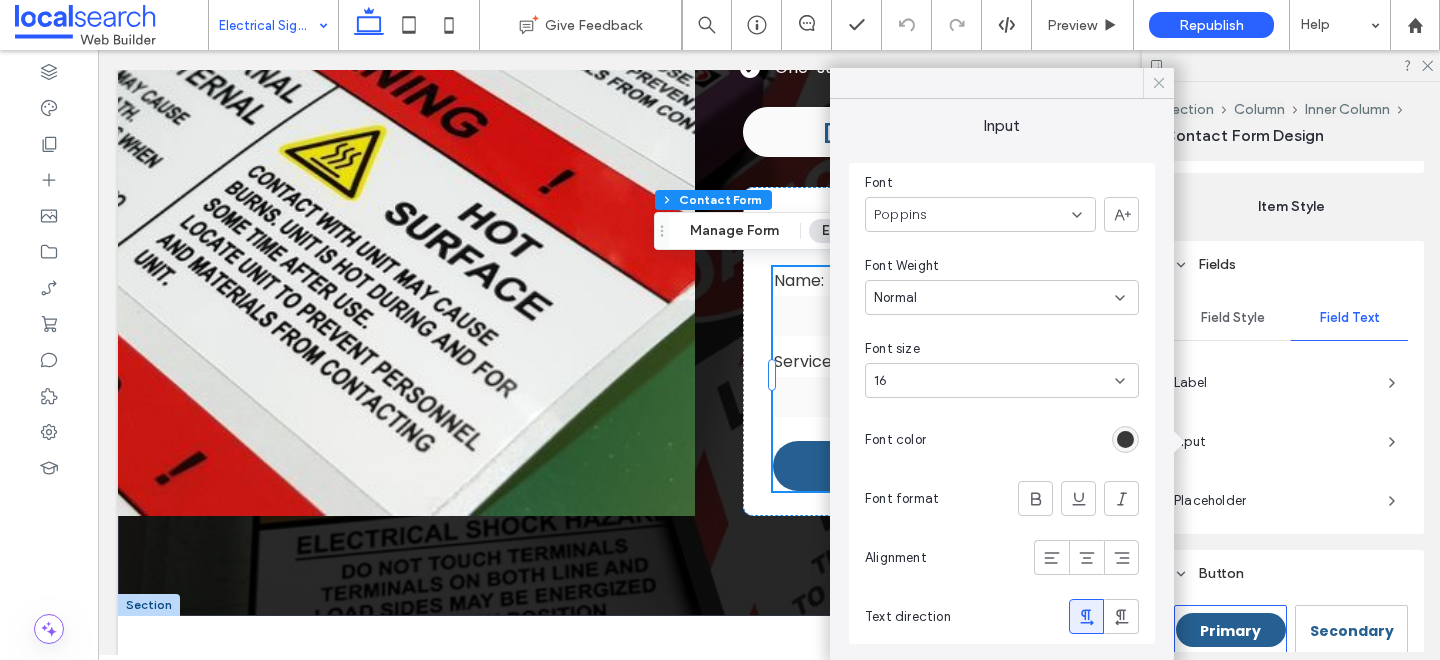 click 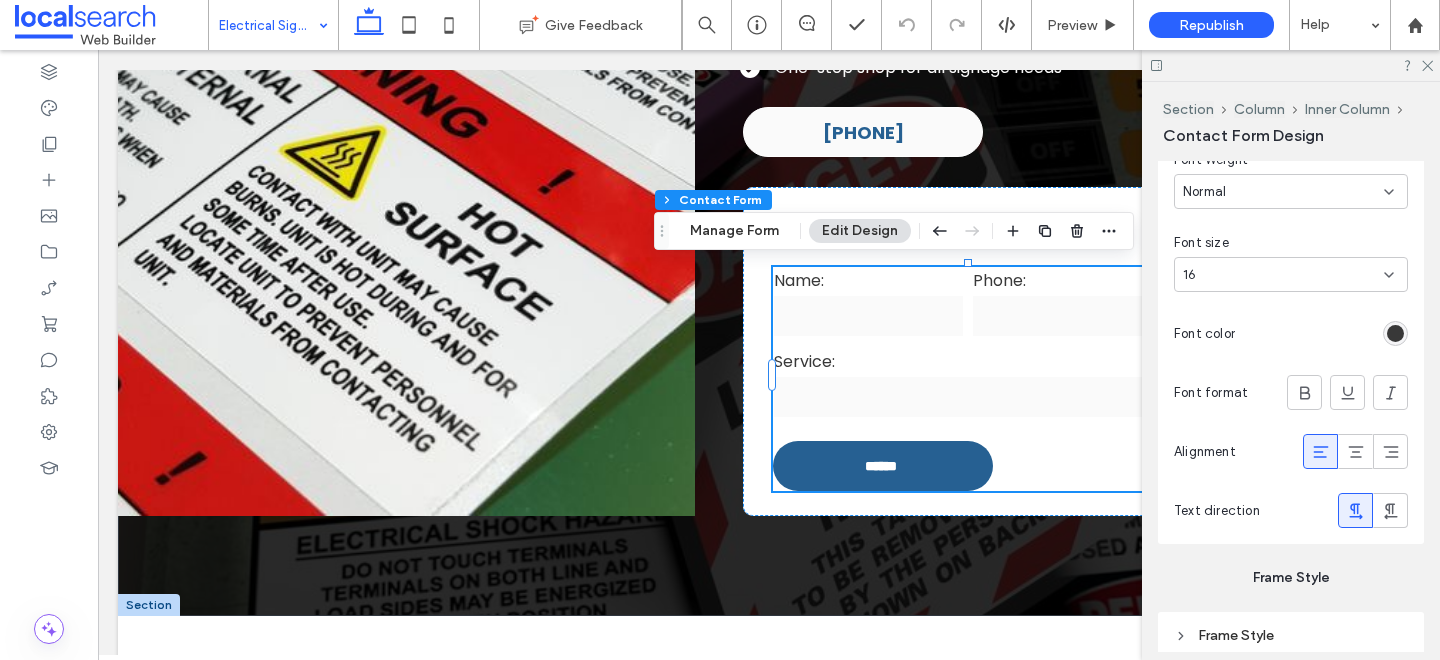 scroll, scrollTop: 2211, scrollLeft: 0, axis: vertical 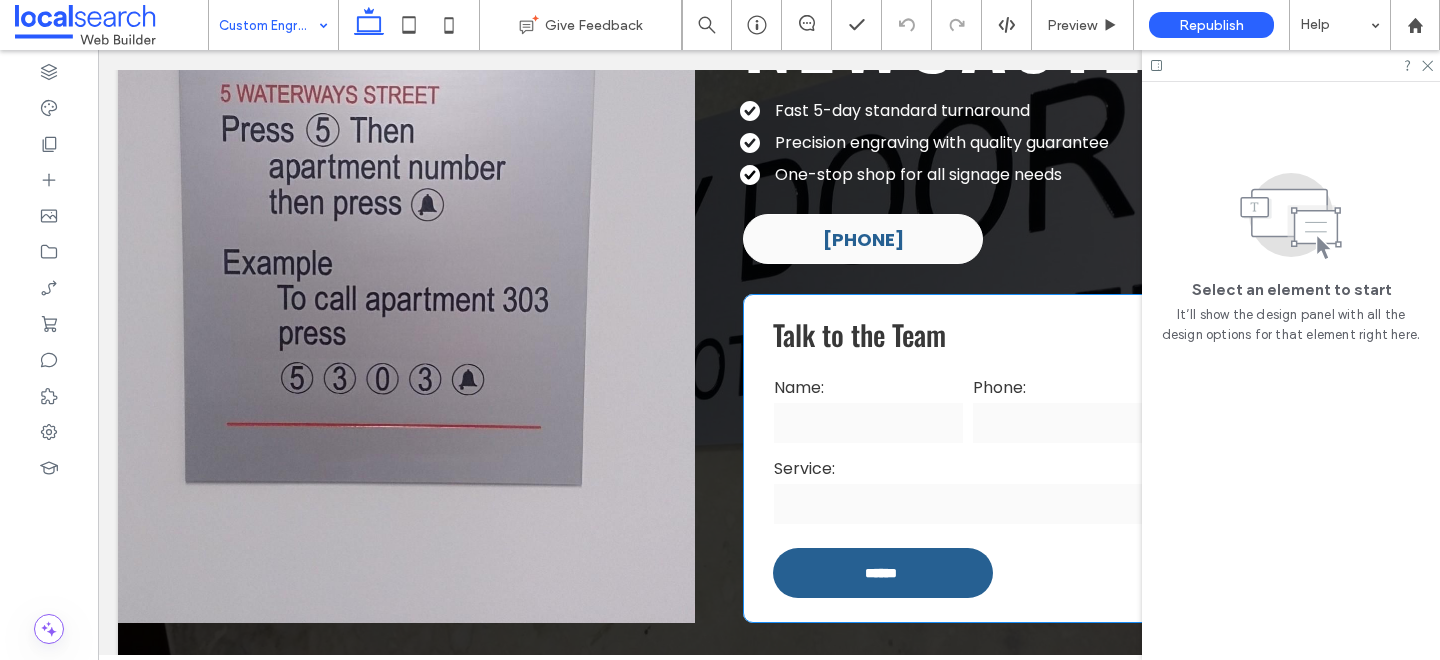 click on "**********" at bounding box center [968, 504] 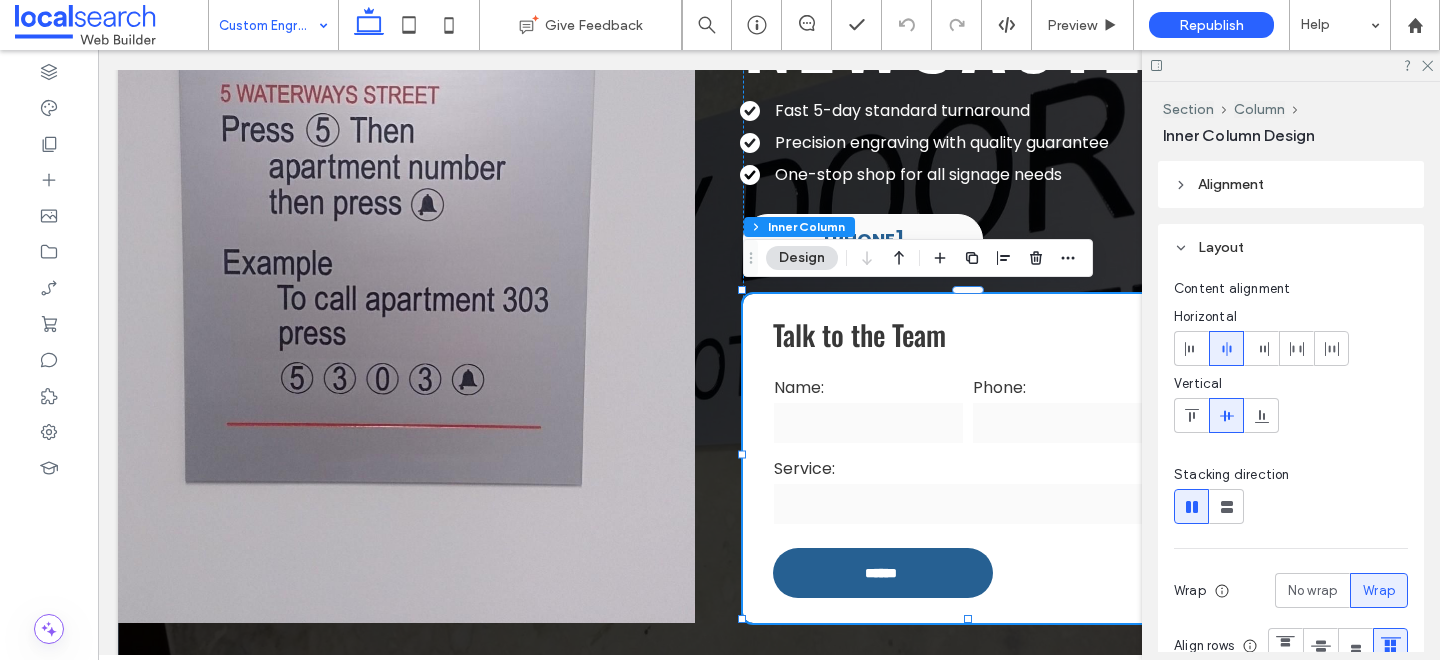 click on "**********" at bounding box center [968, 504] 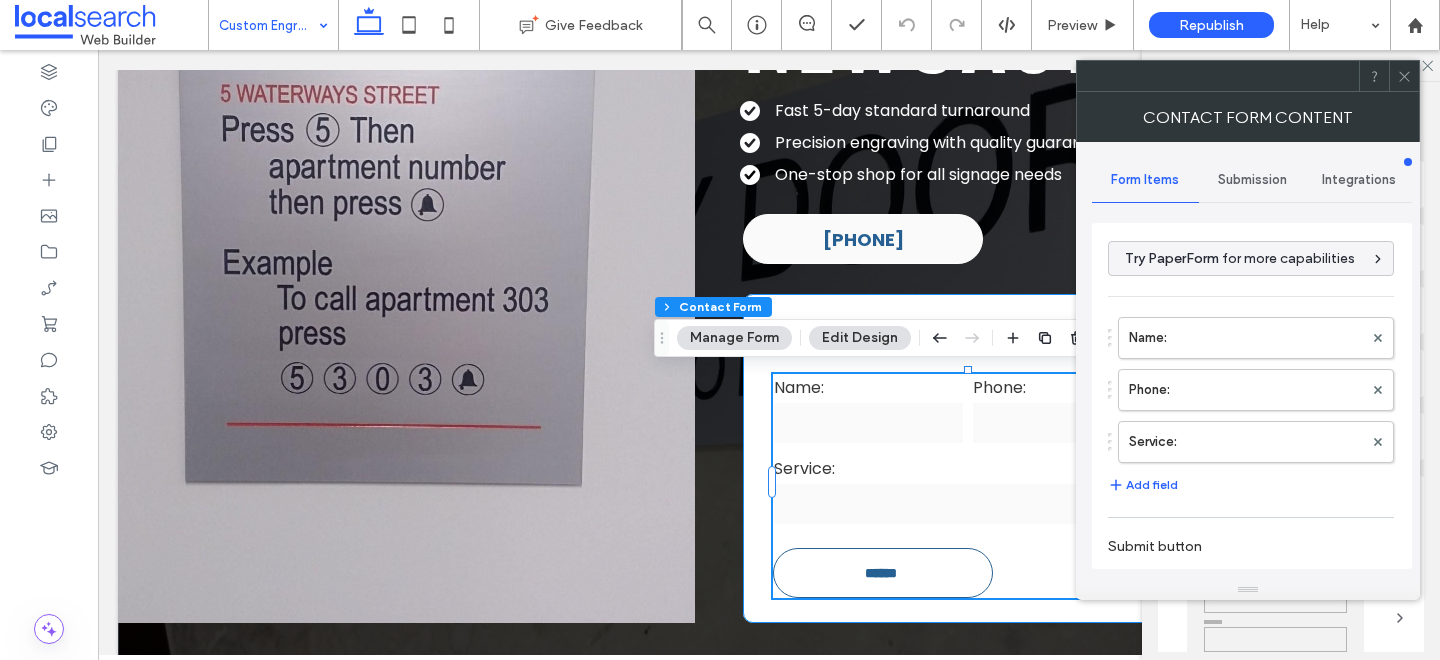 type on "******" 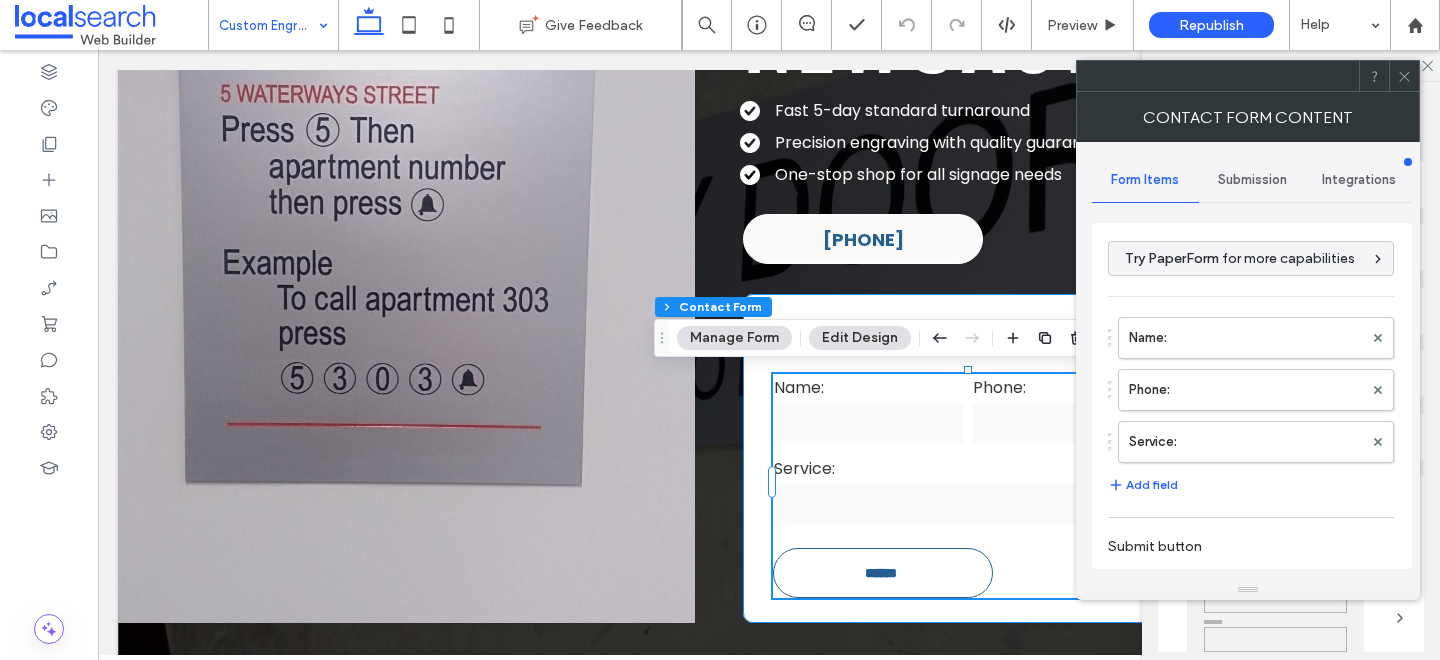 type on "*" 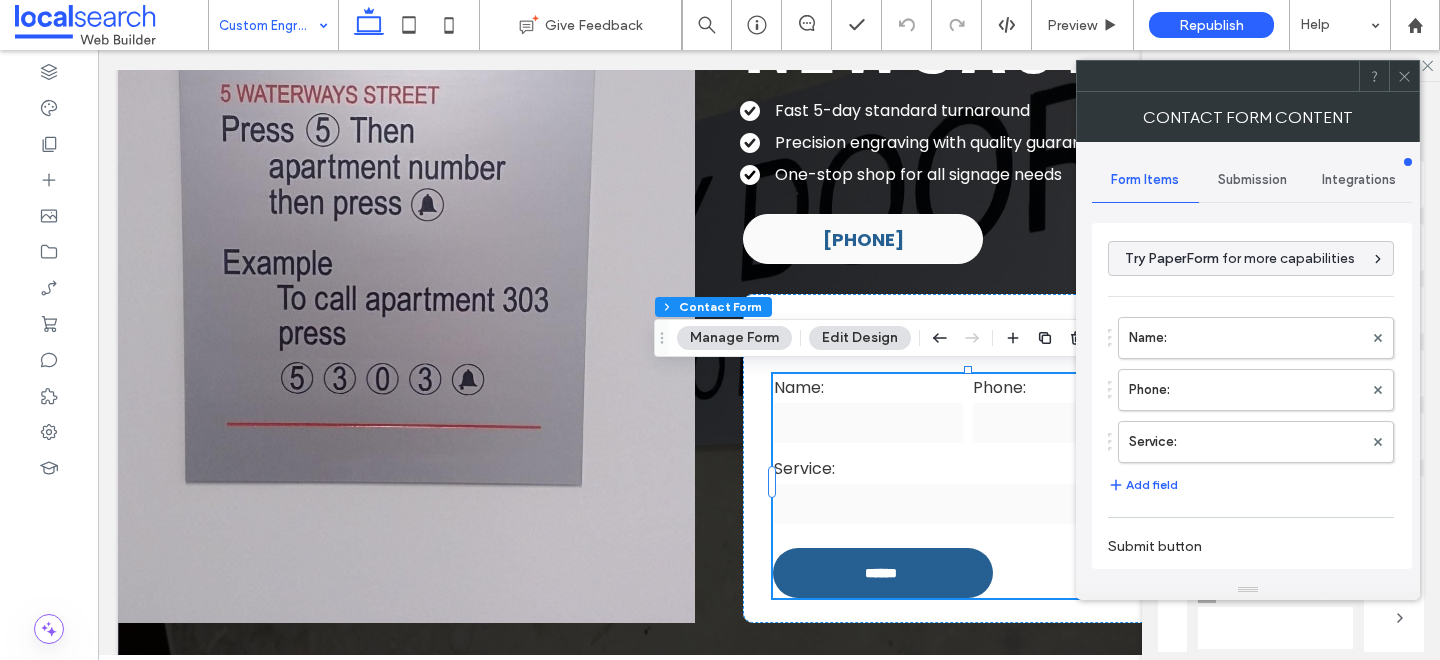 click on "Submission" at bounding box center [1252, 180] 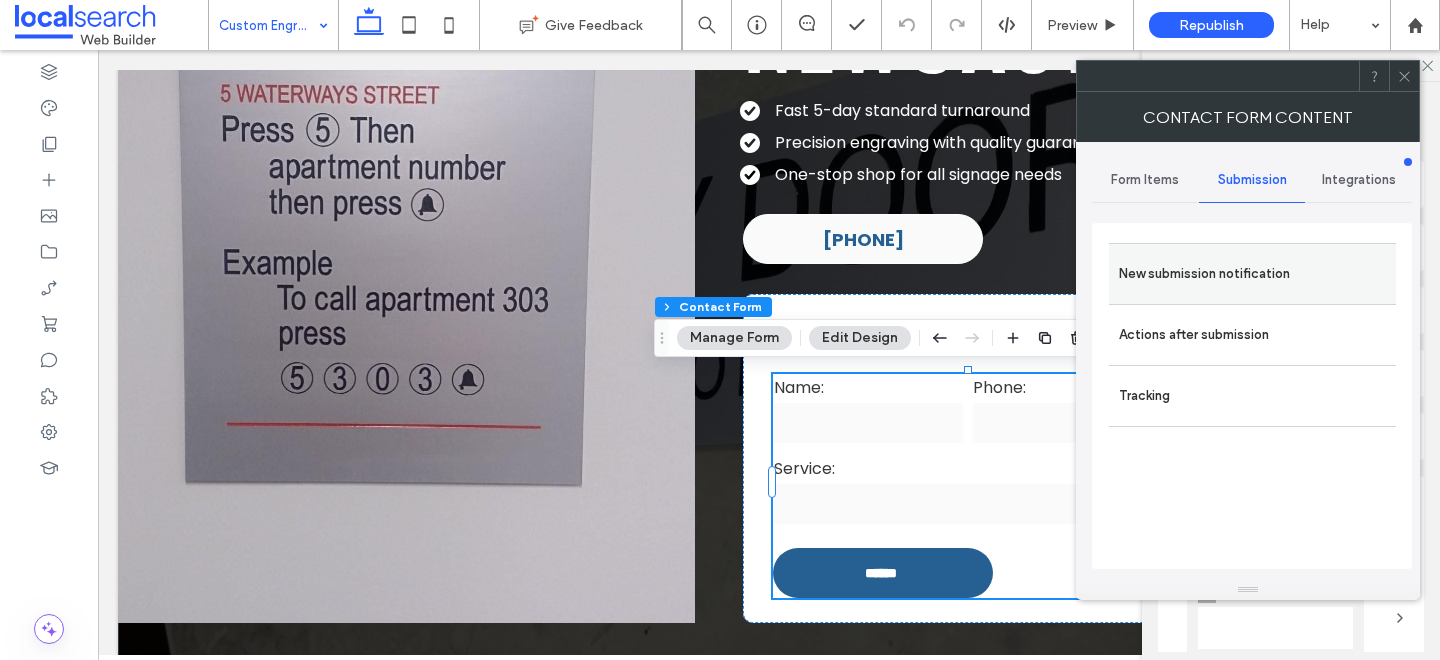click on "New submission notification" at bounding box center (1252, 273) 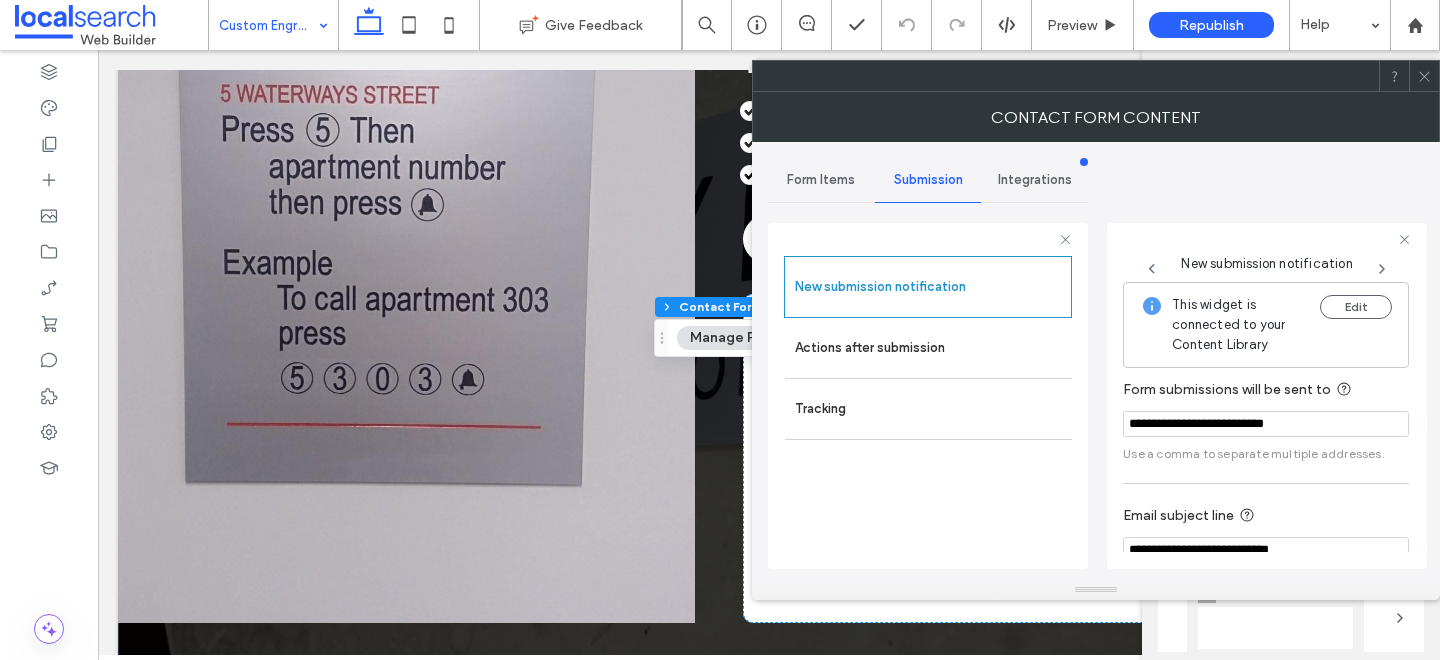 scroll, scrollTop: 106, scrollLeft: 0, axis: vertical 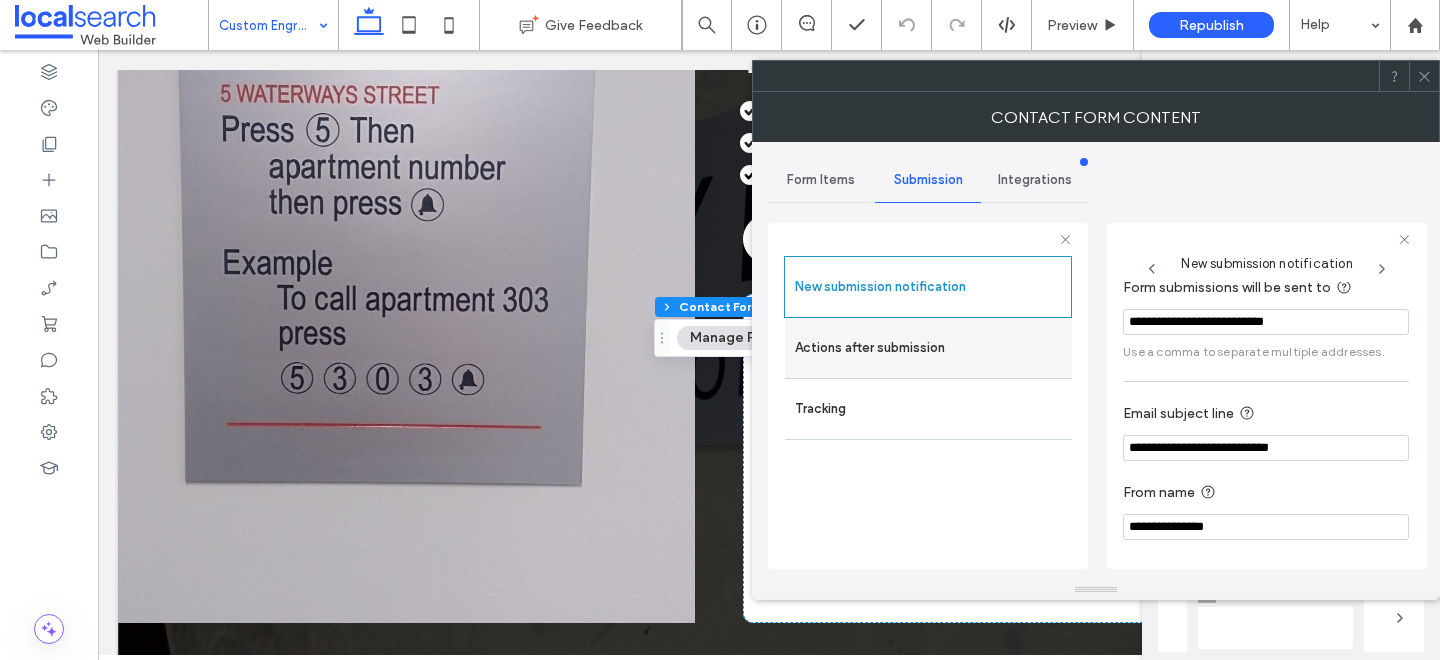 click on "Actions after submission" at bounding box center (928, 348) 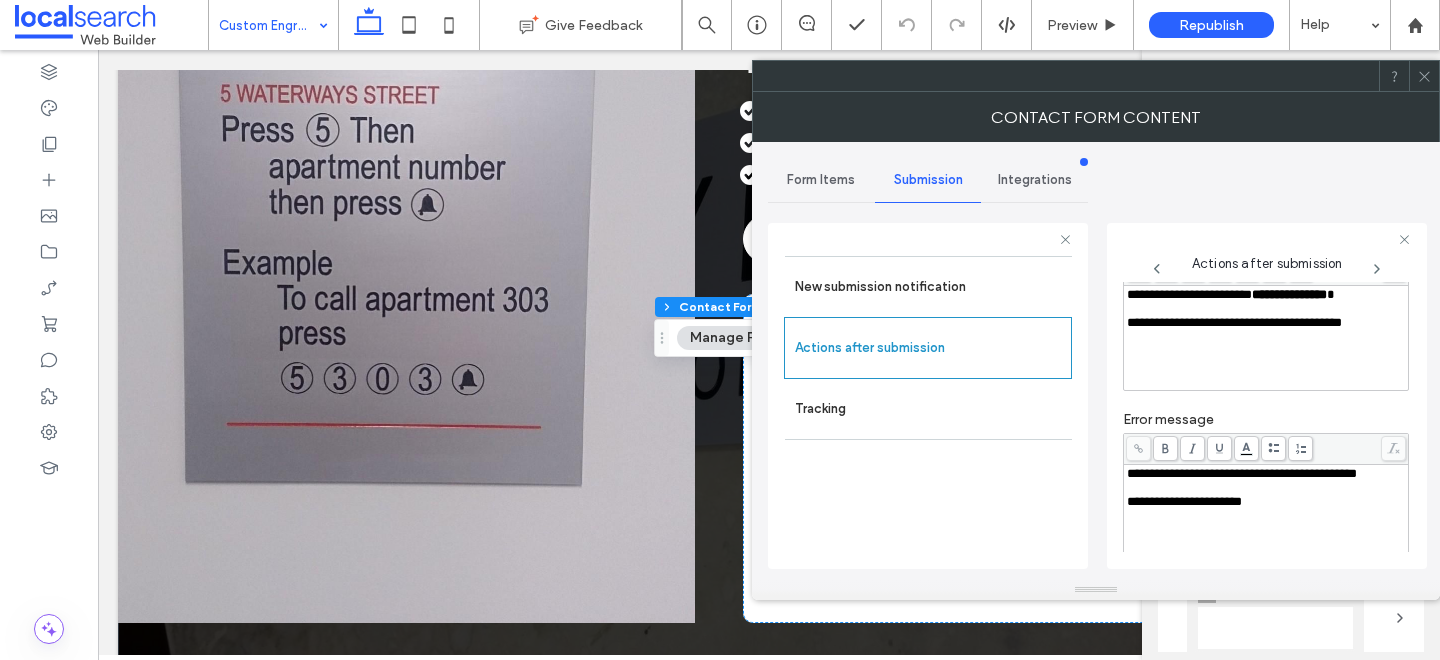 scroll, scrollTop: 345, scrollLeft: 0, axis: vertical 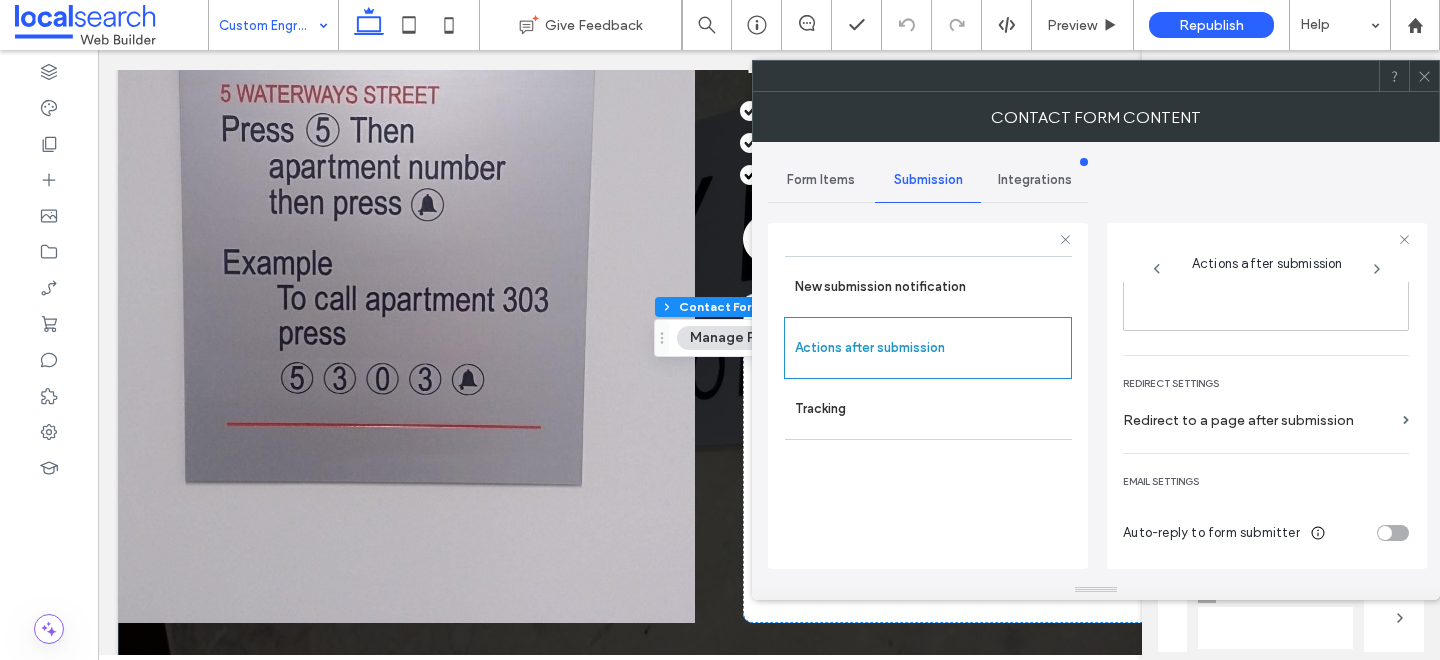 click 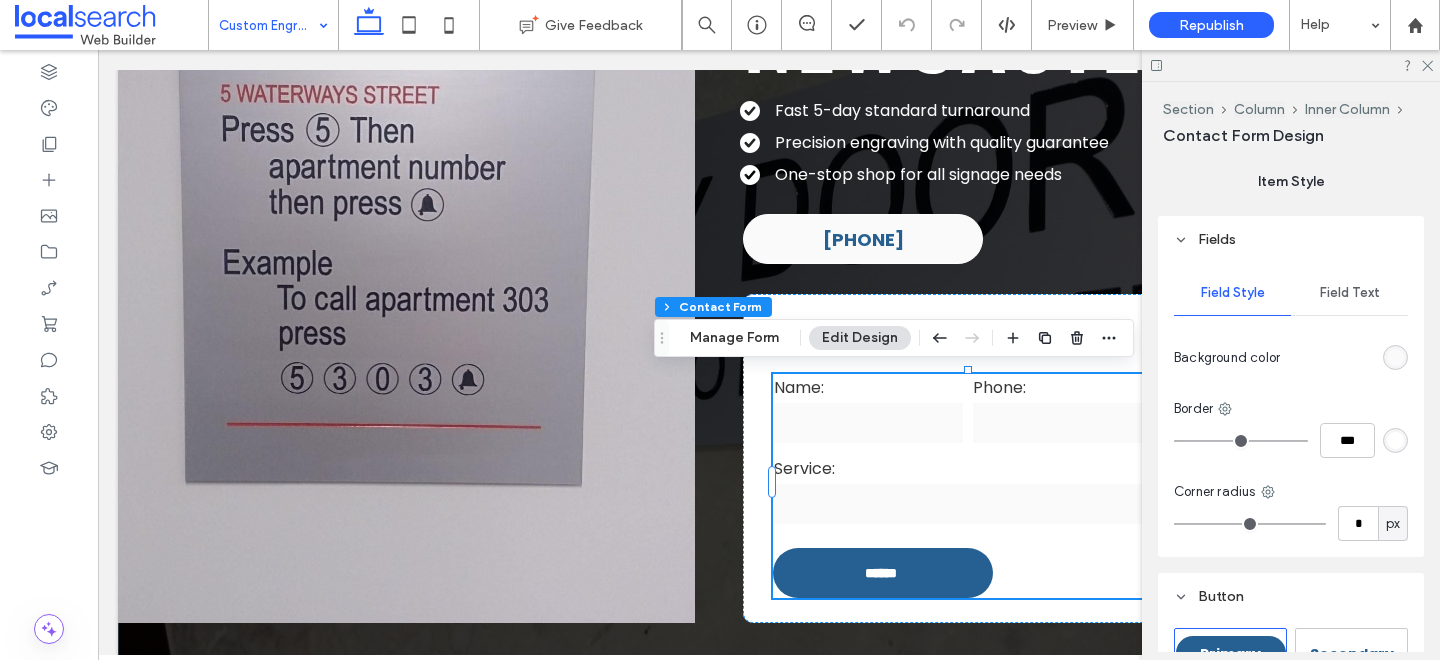 scroll, scrollTop: 658, scrollLeft: 0, axis: vertical 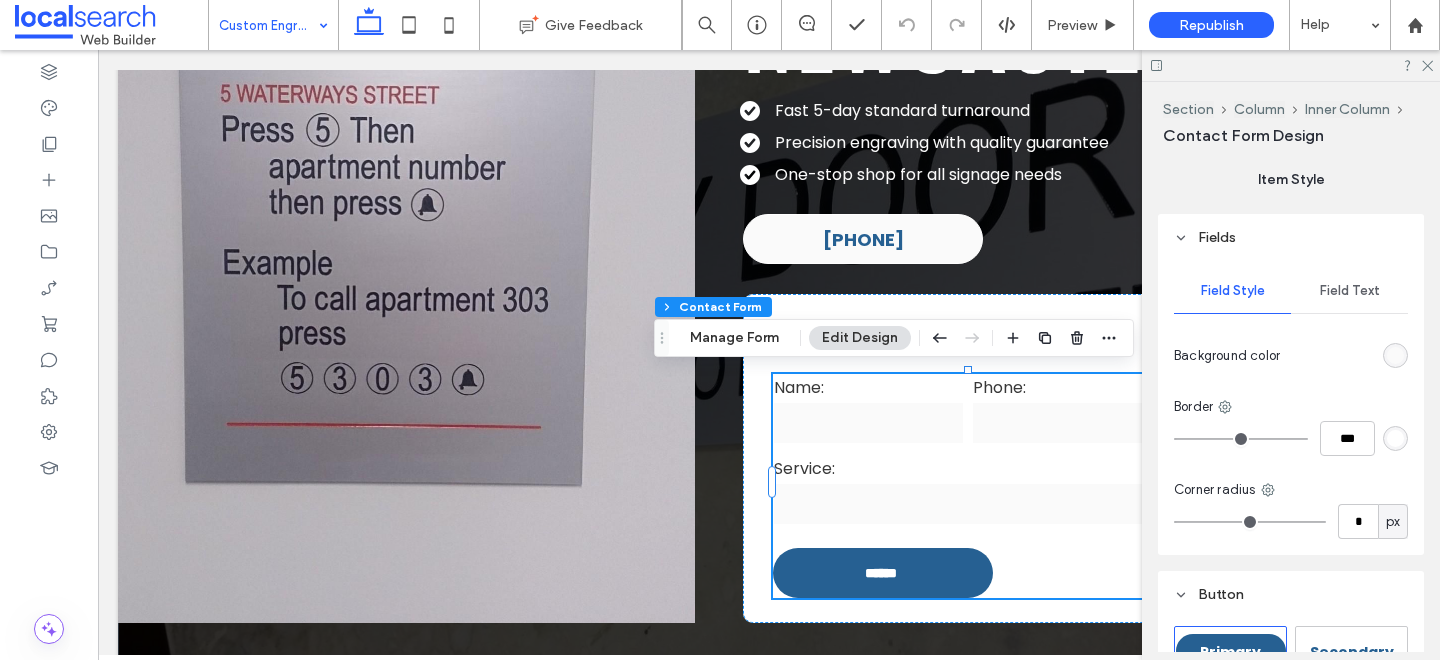 click on "Field Text" at bounding box center (1350, 291) 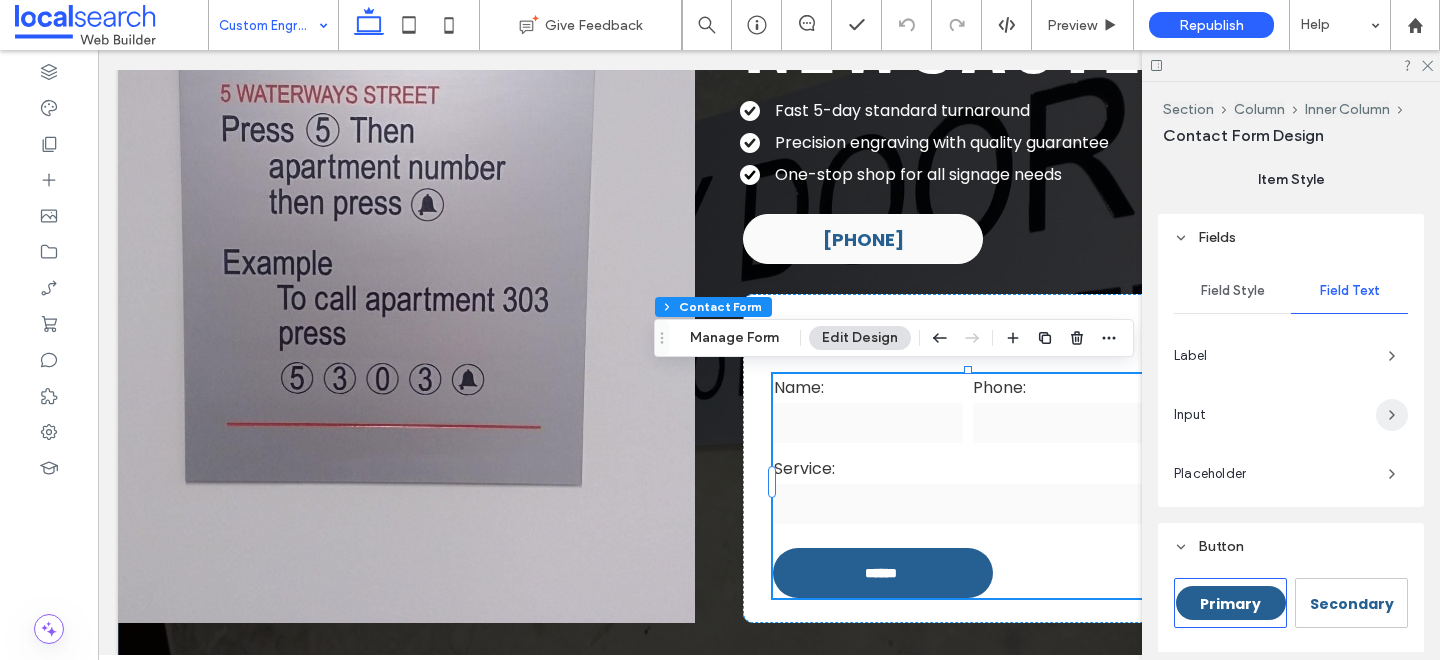 click at bounding box center [1392, 415] 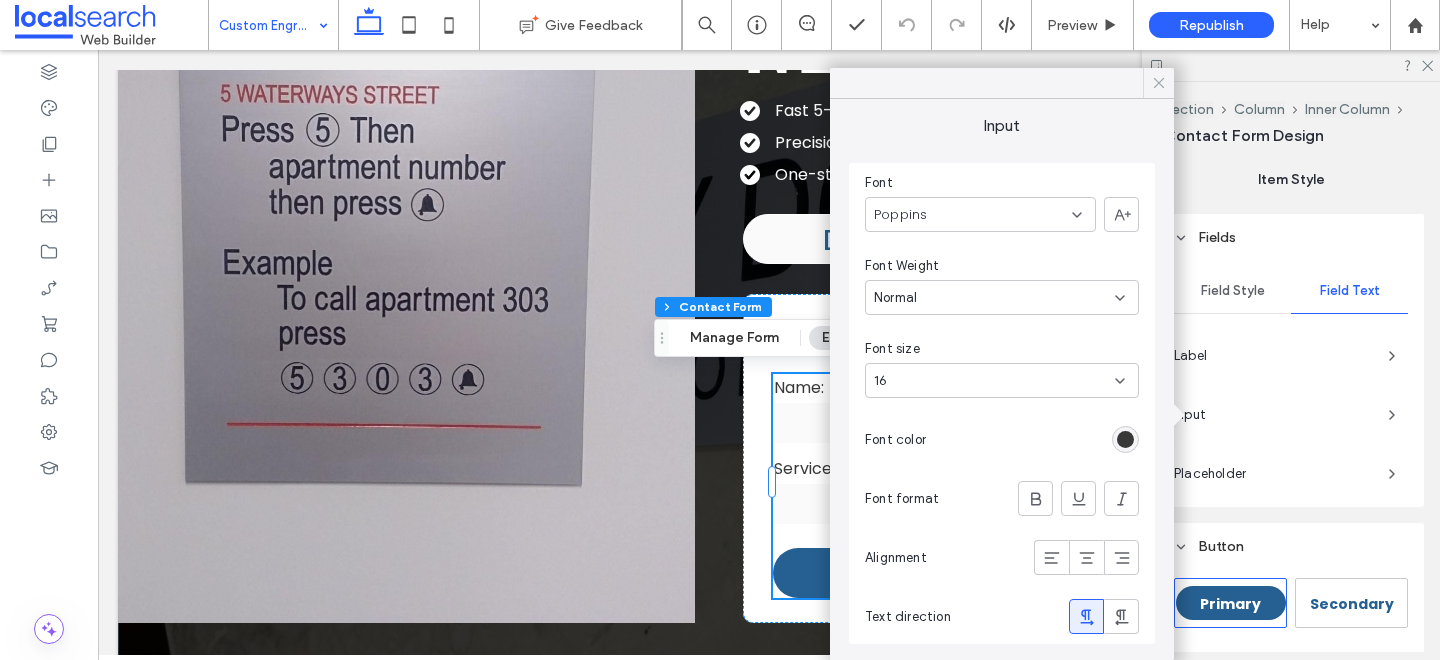 click 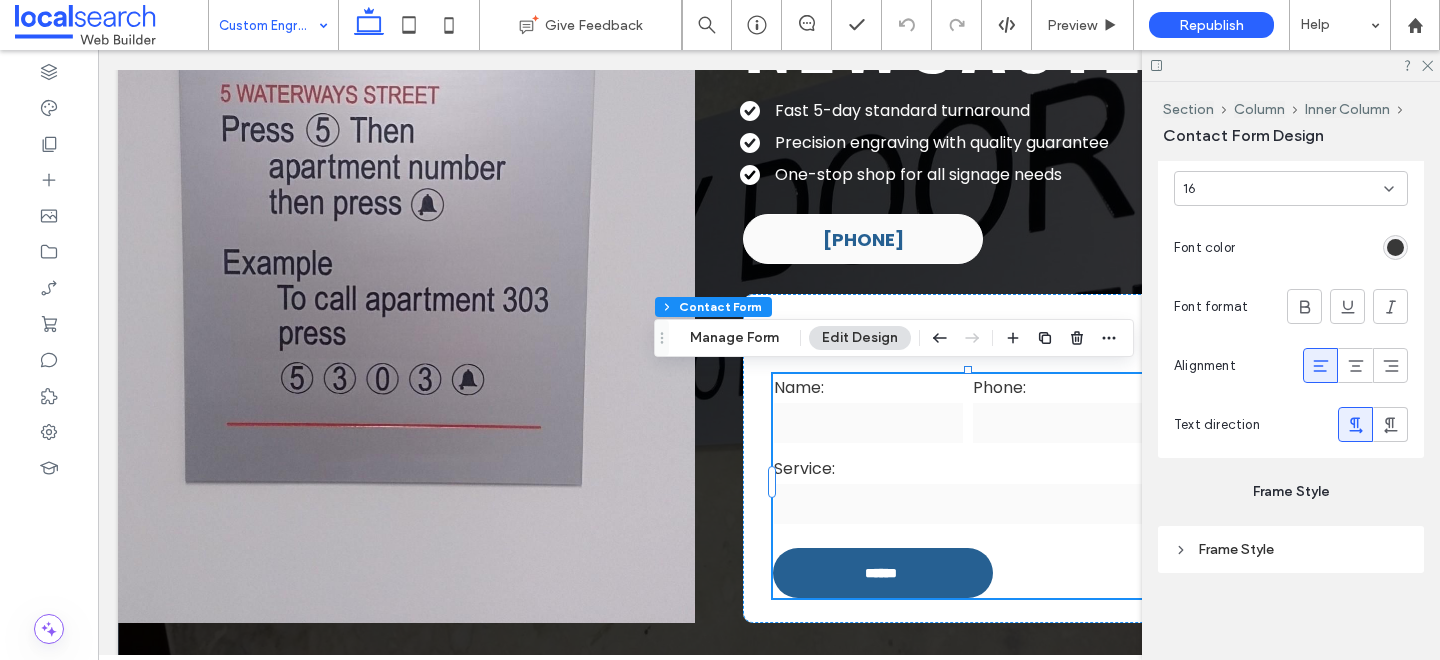 scroll, scrollTop: 2211, scrollLeft: 0, axis: vertical 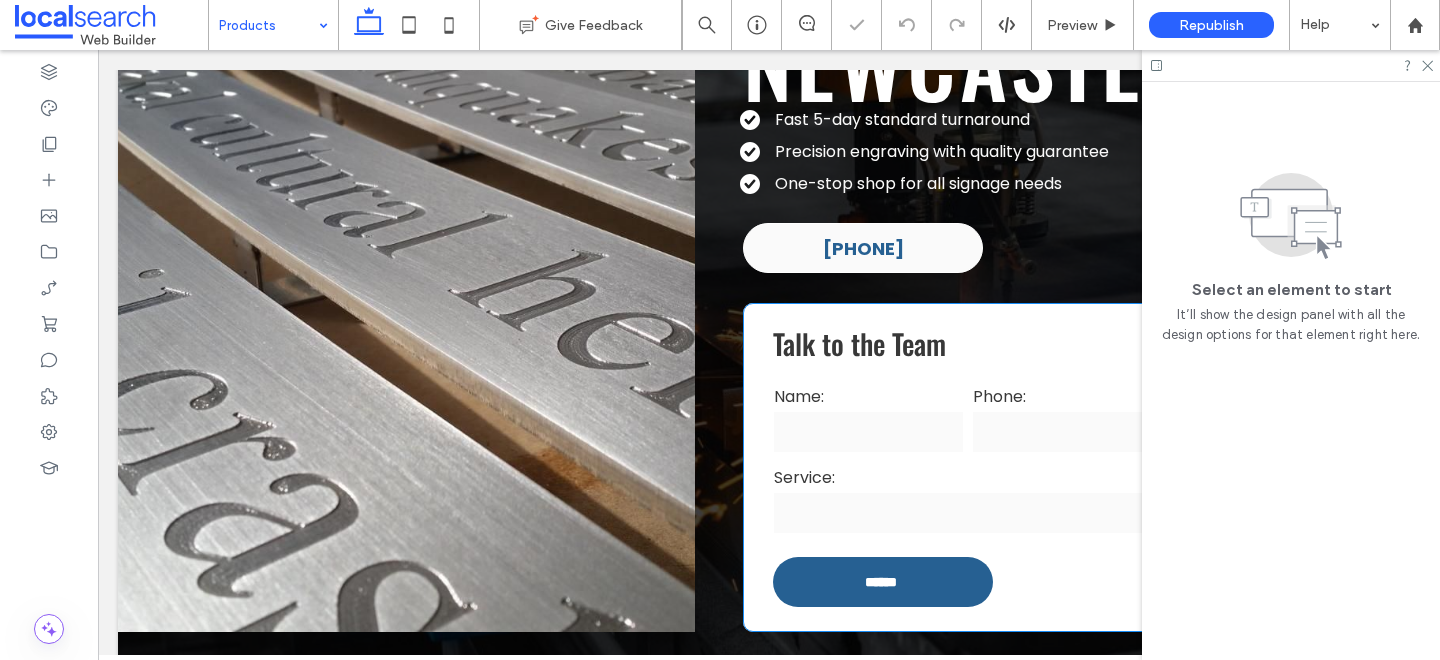 click on "Name:" at bounding box center (868, 419) 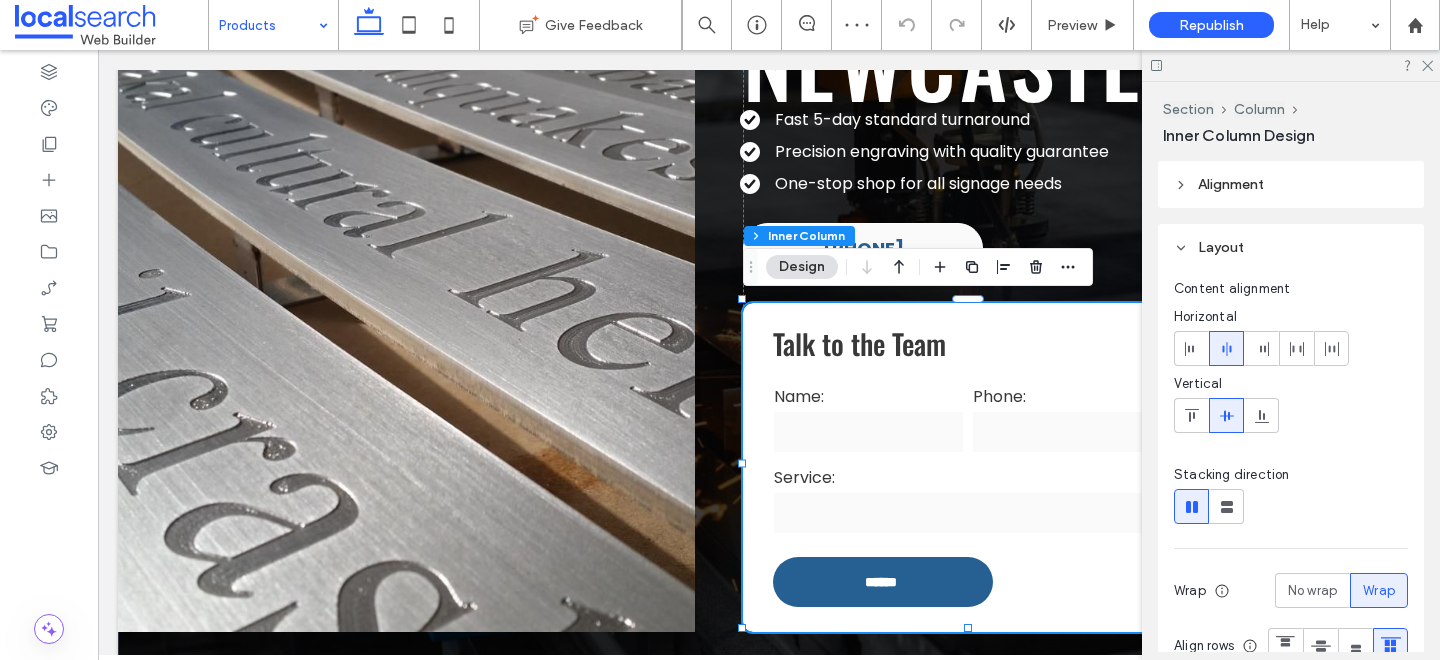 click on "Name:" at bounding box center [868, 419] 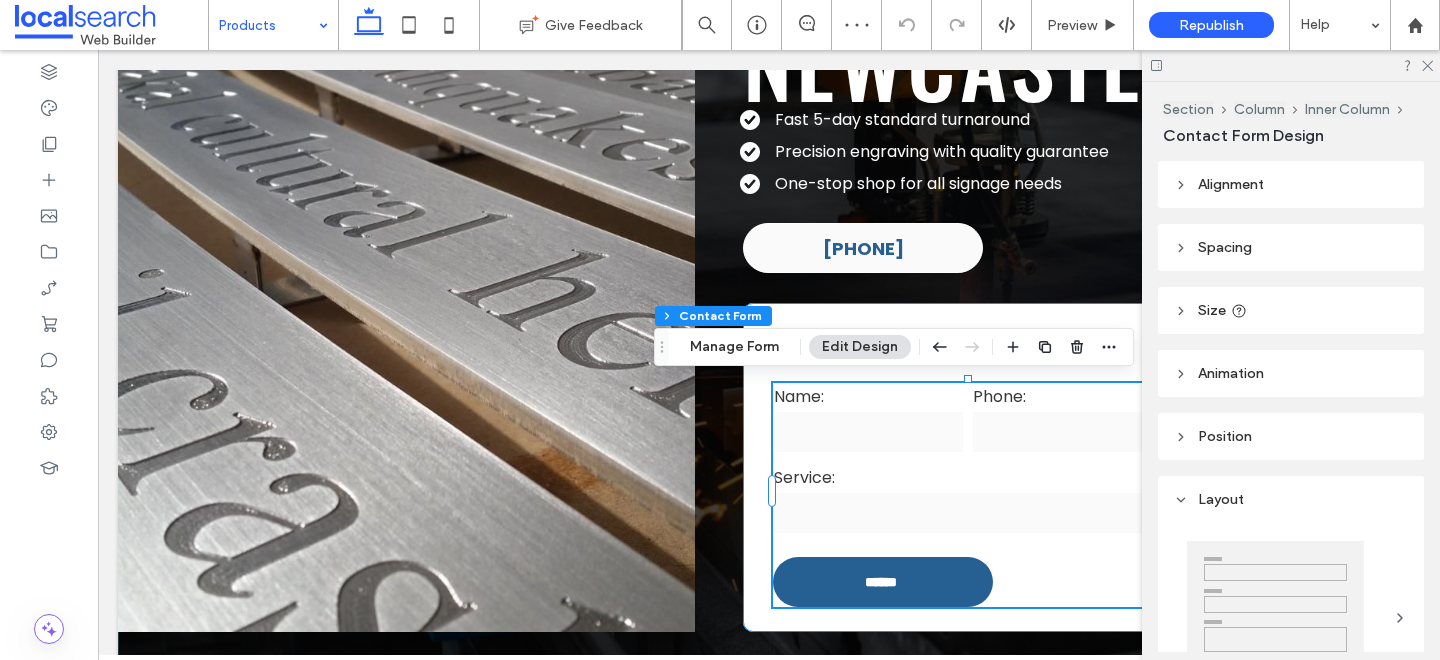 type on "*" 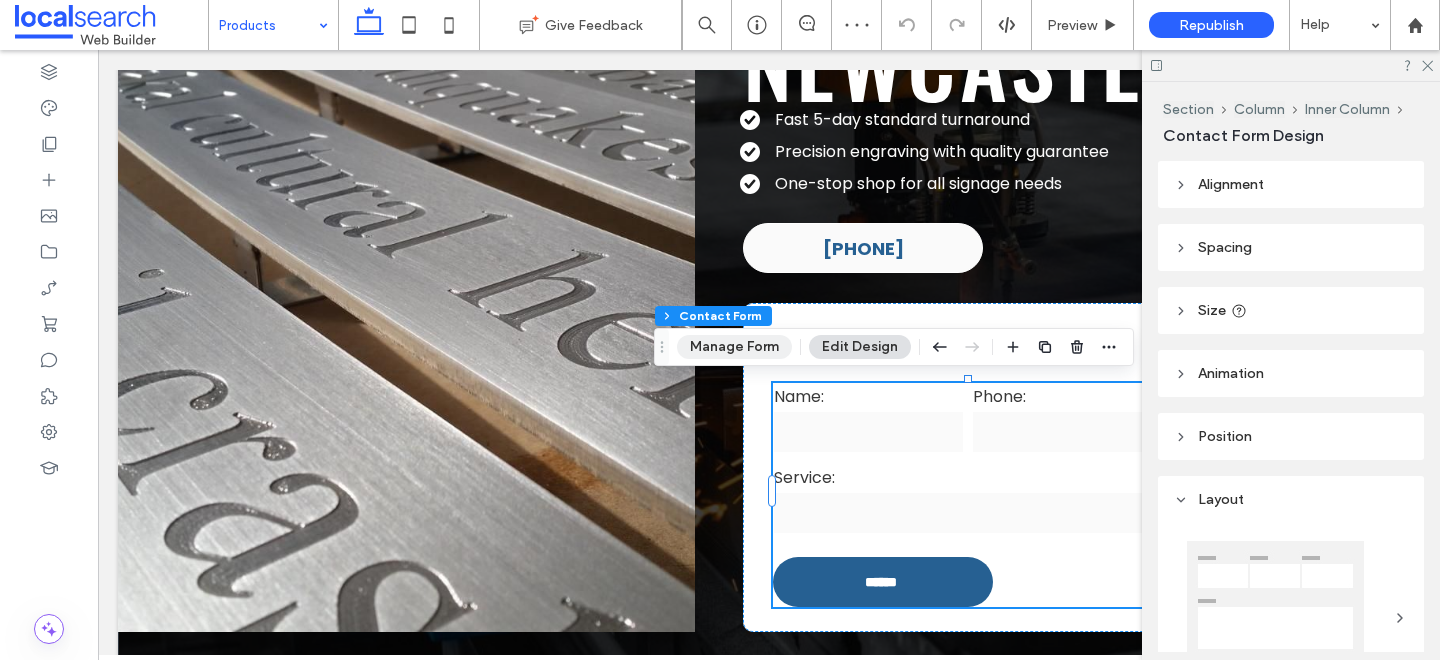click on "Manage Form" at bounding box center [734, 347] 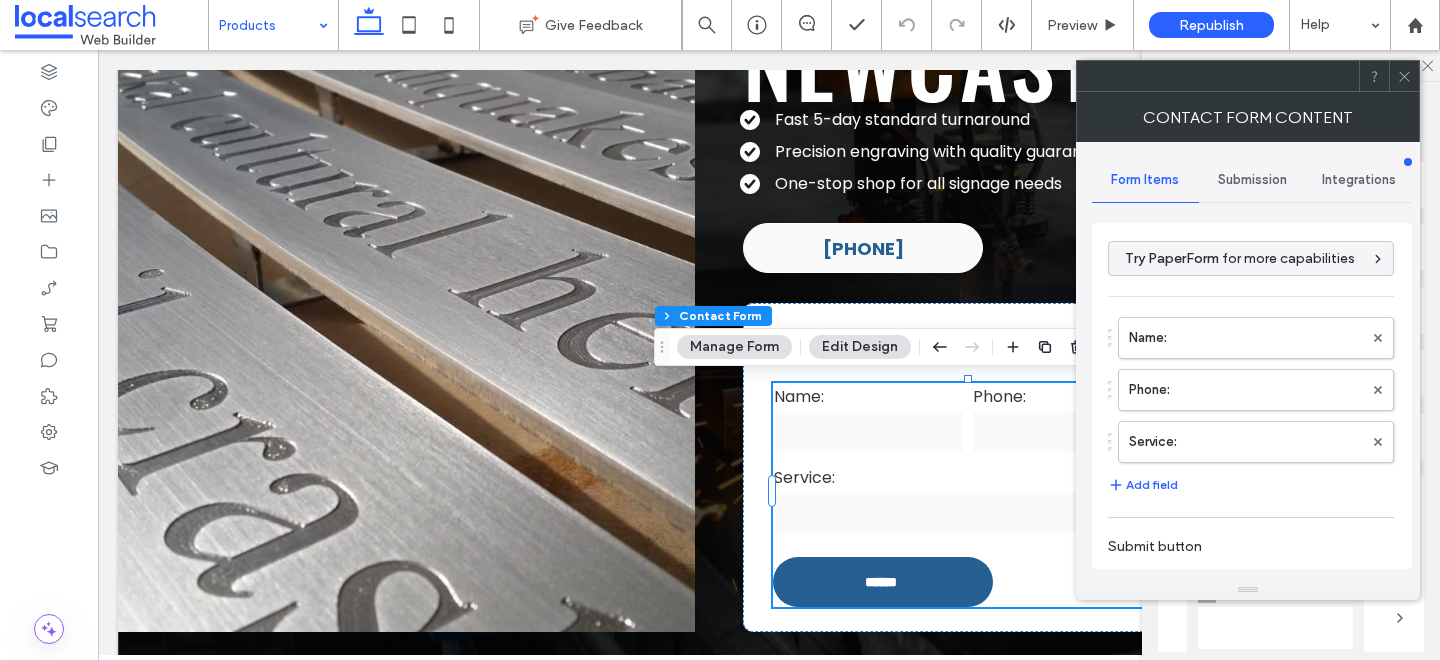 click on "Submission" at bounding box center (1252, 180) 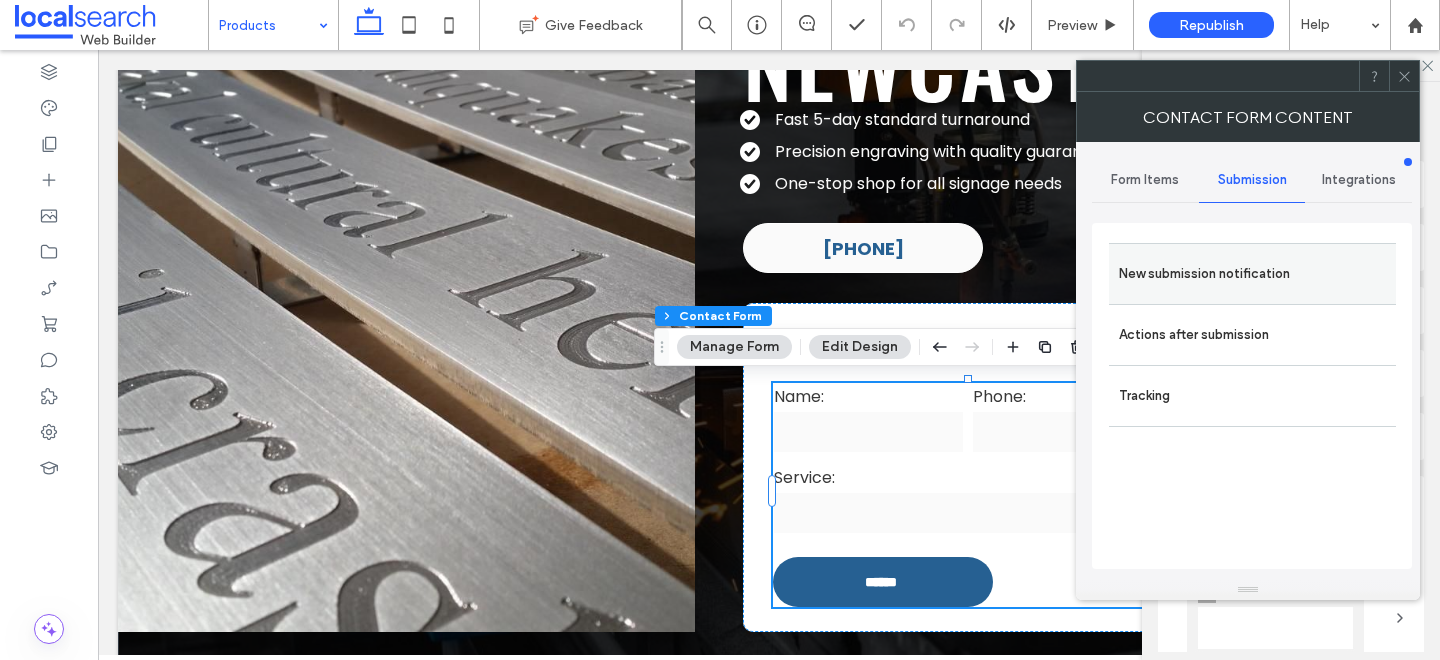 click on "New submission notification" at bounding box center (1252, 274) 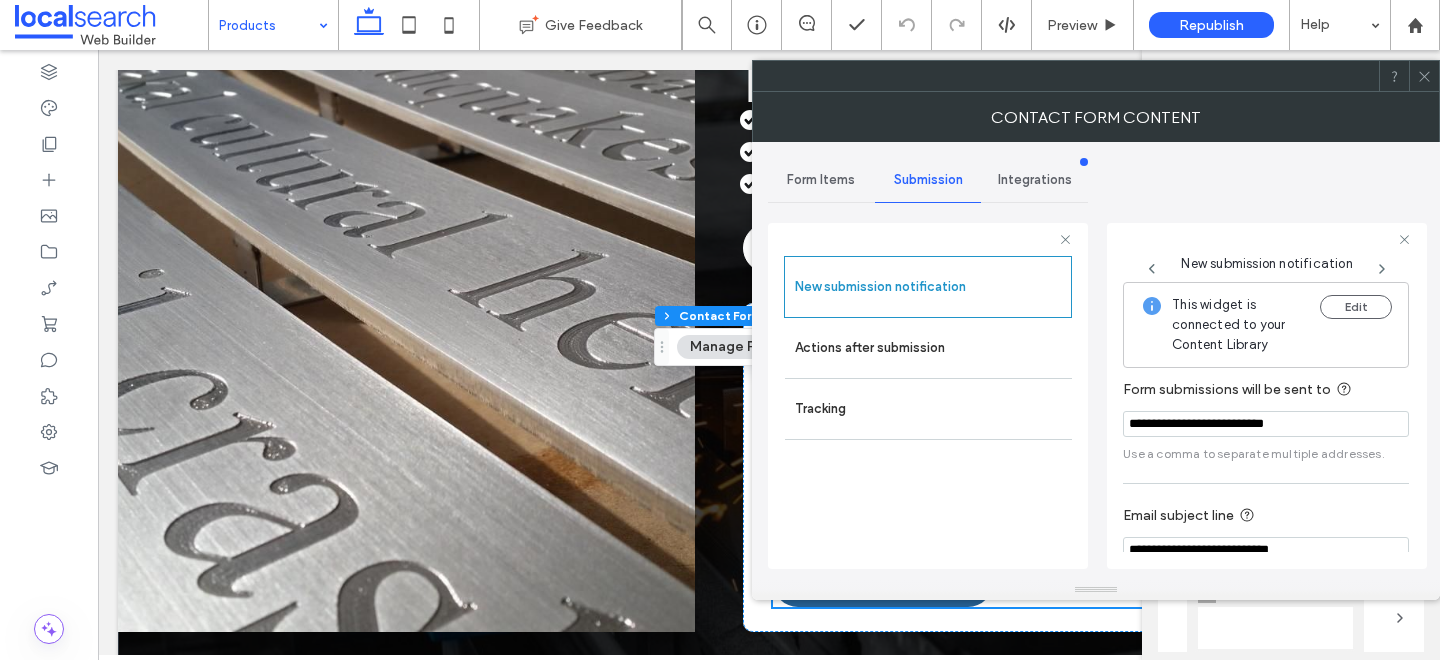 scroll, scrollTop: 106, scrollLeft: 0, axis: vertical 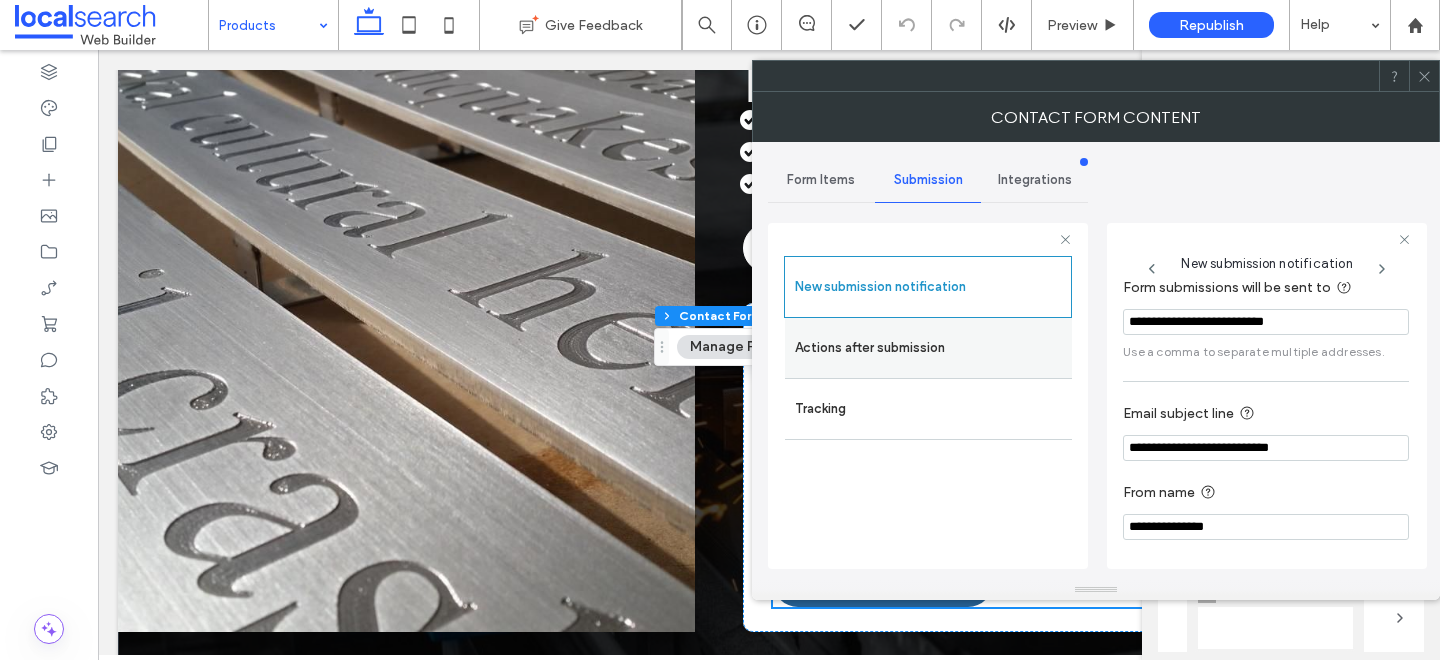 click on "Actions after submission" at bounding box center (928, 348) 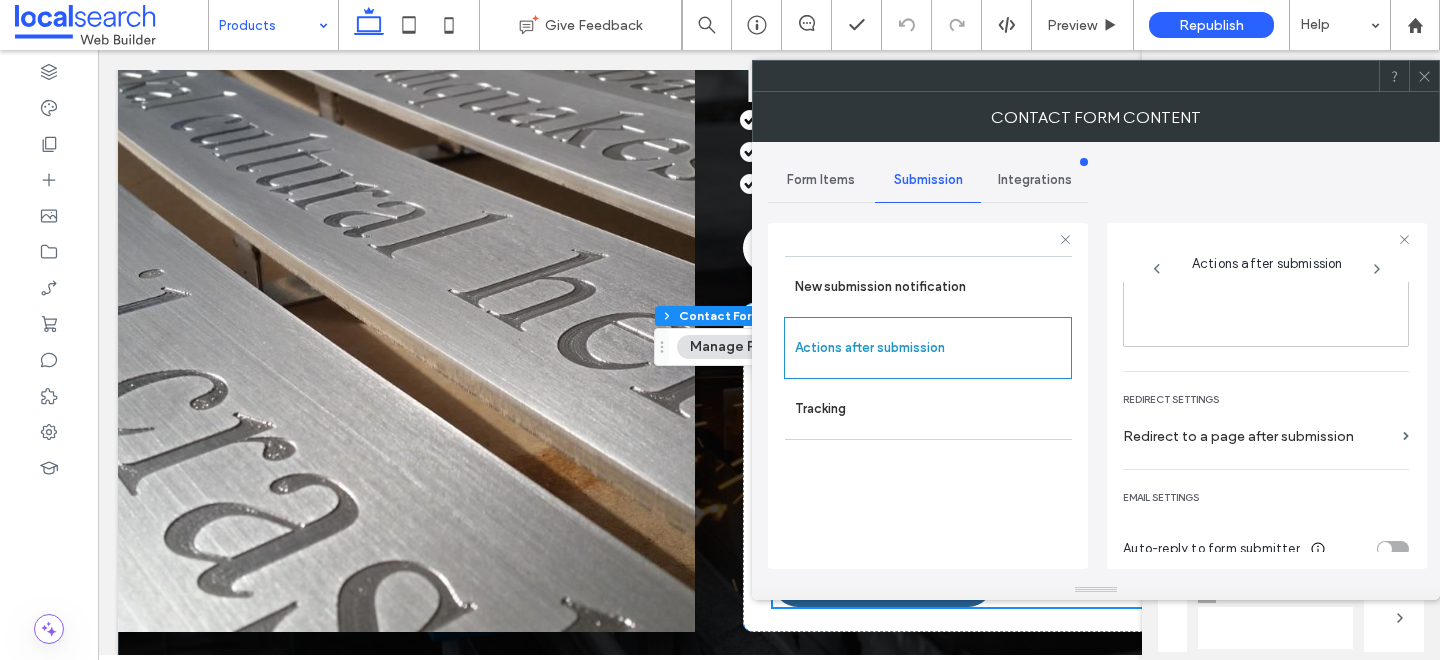 scroll, scrollTop: 345, scrollLeft: 0, axis: vertical 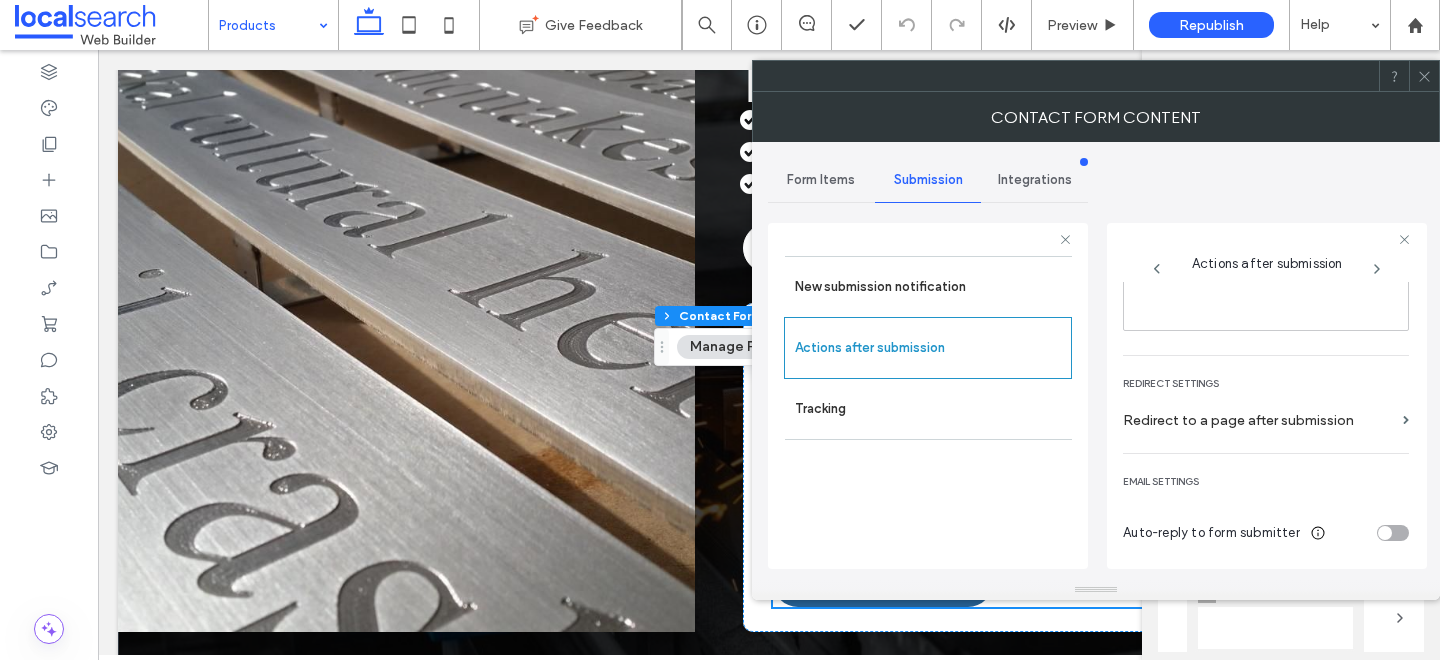 click 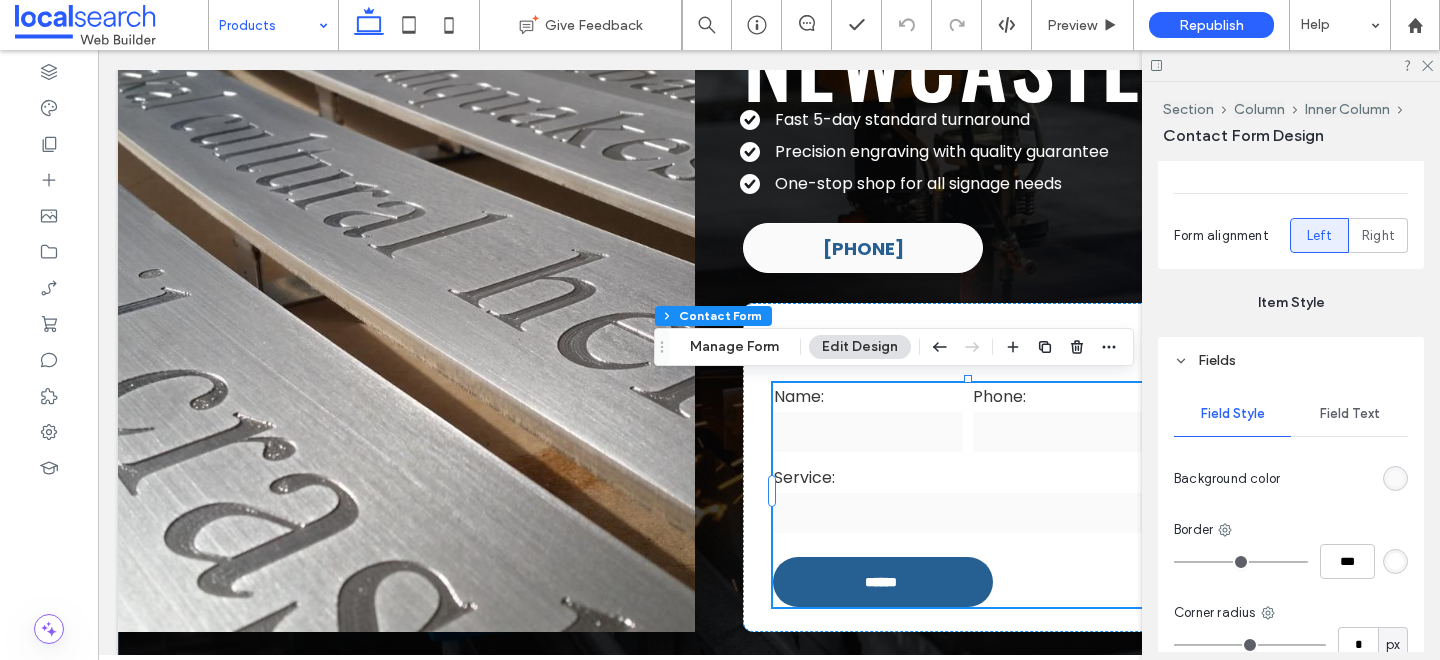 scroll, scrollTop: 549, scrollLeft: 0, axis: vertical 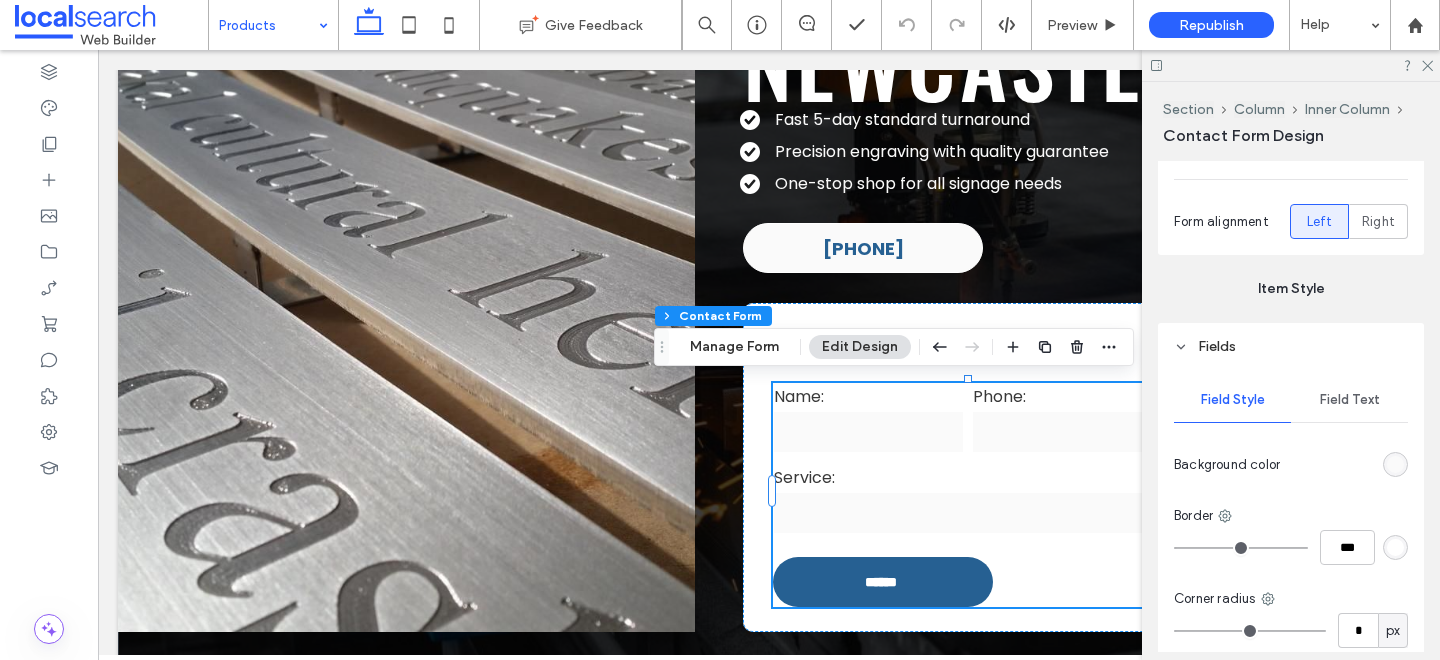 click on "Field Text" at bounding box center [1350, 400] 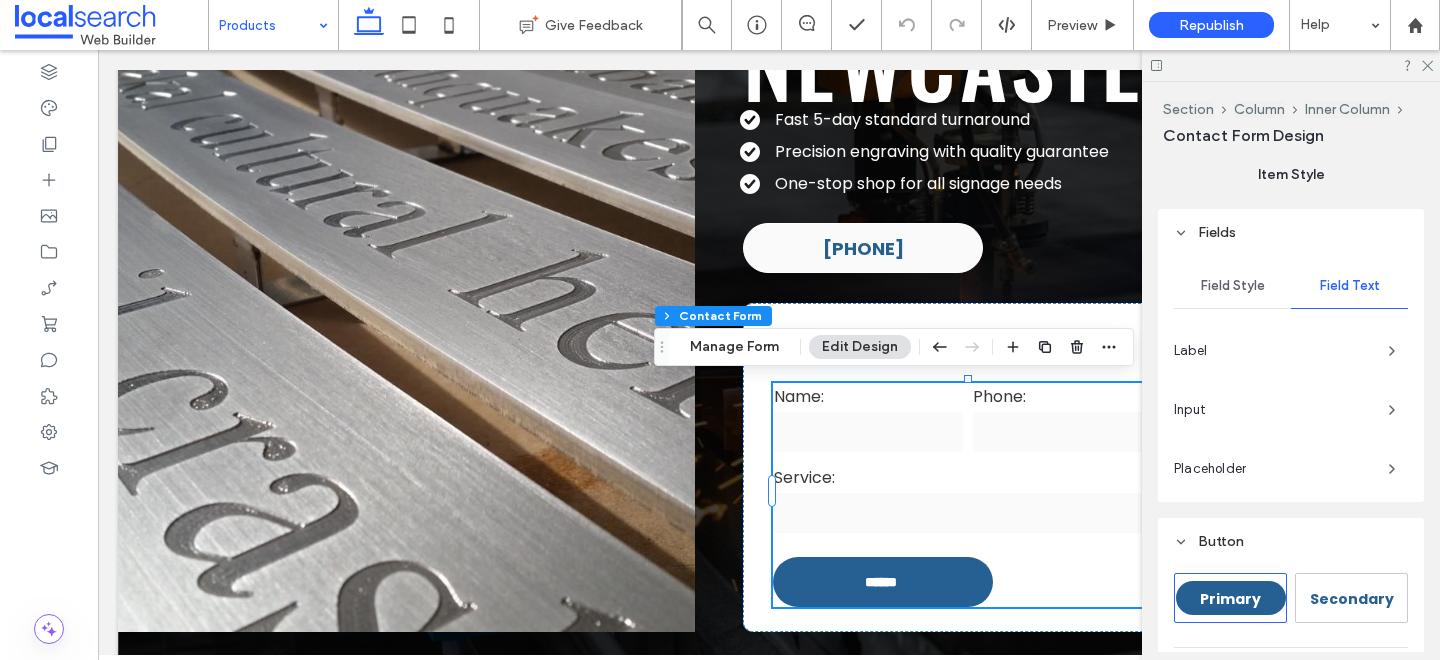 scroll, scrollTop: 696, scrollLeft: 0, axis: vertical 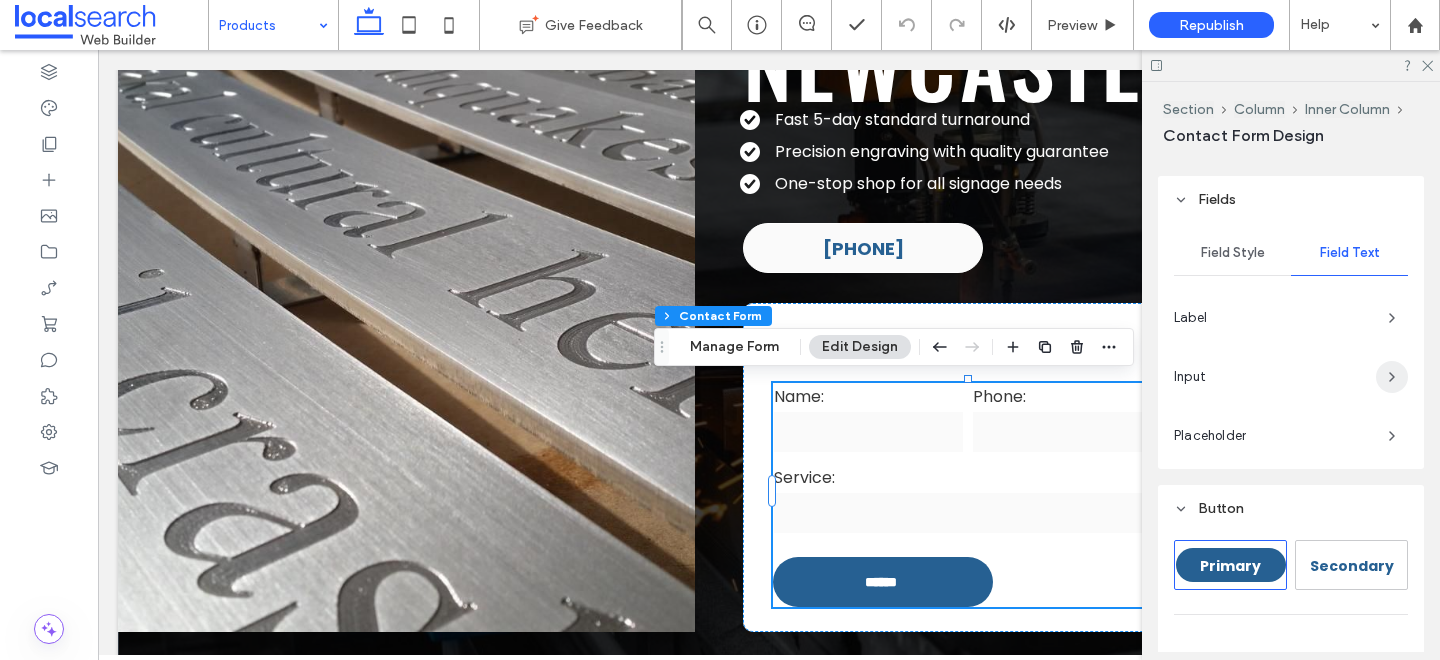 click 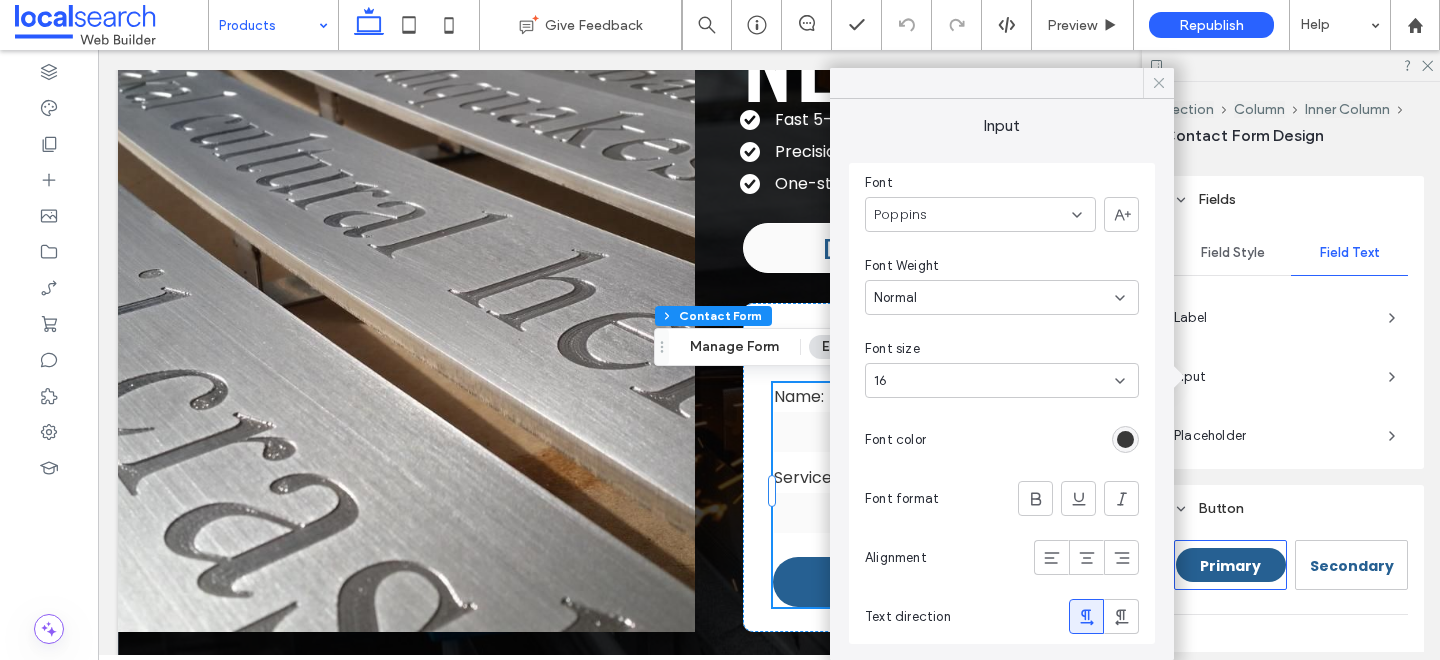 click 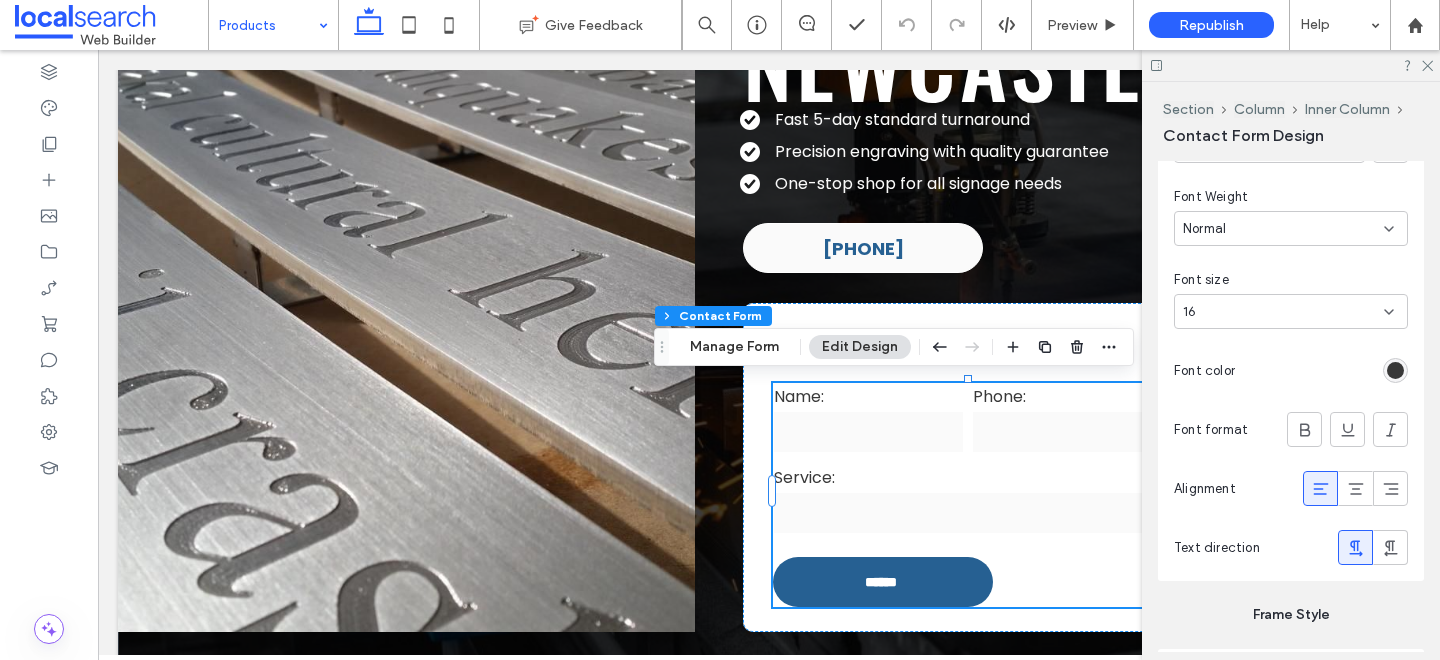 scroll, scrollTop: 2095, scrollLeft: 0, axis: vertical 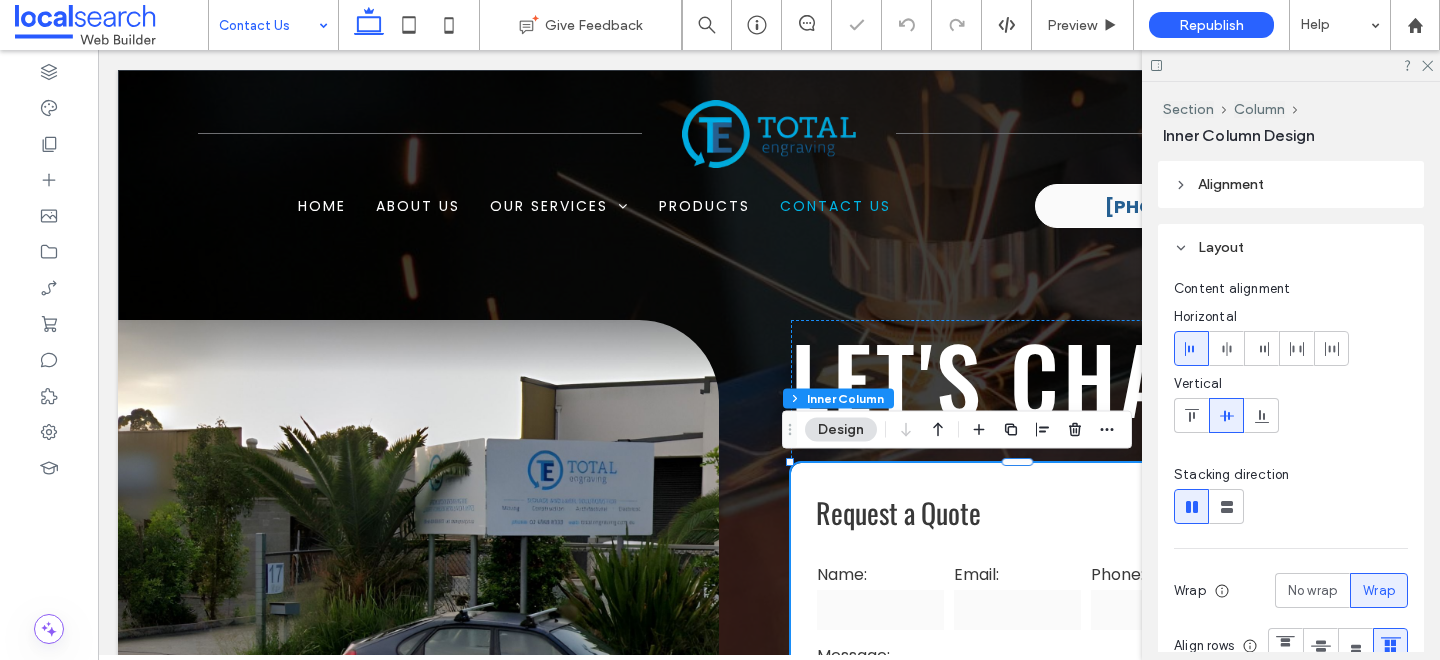 click at bounding box center [880, 610] 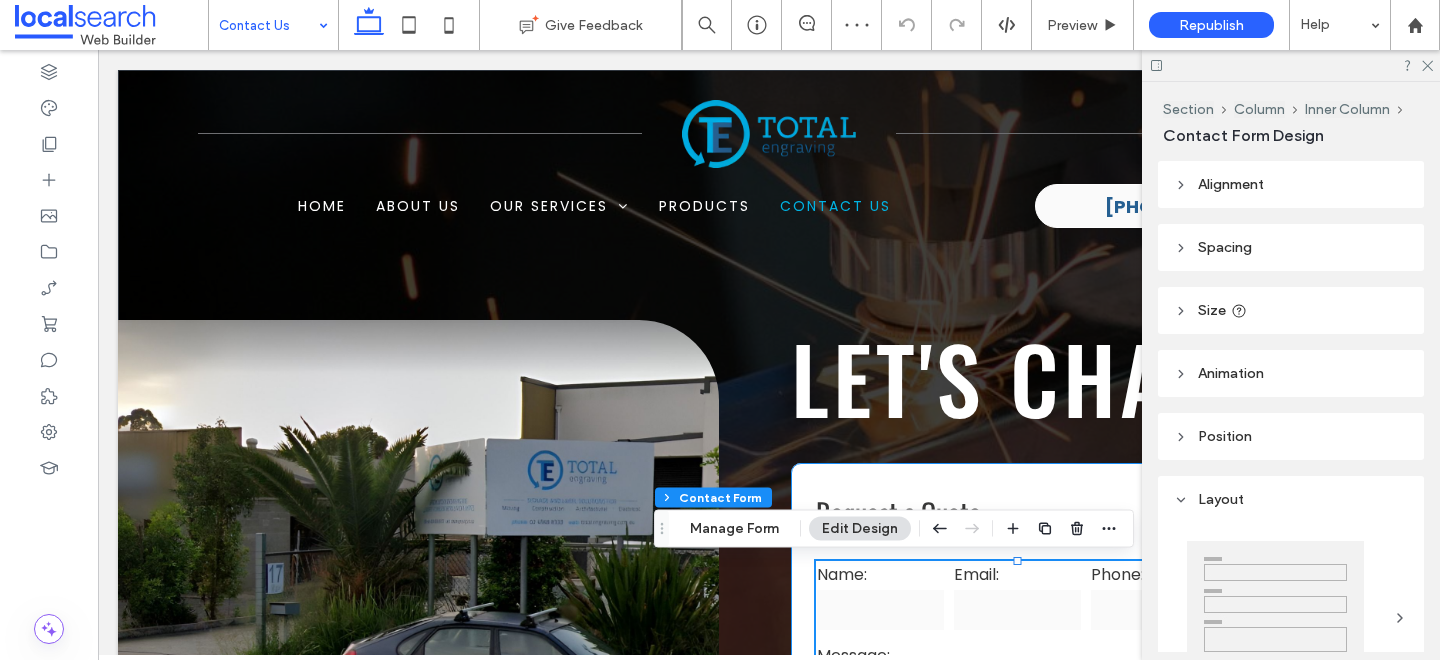 type on "*" 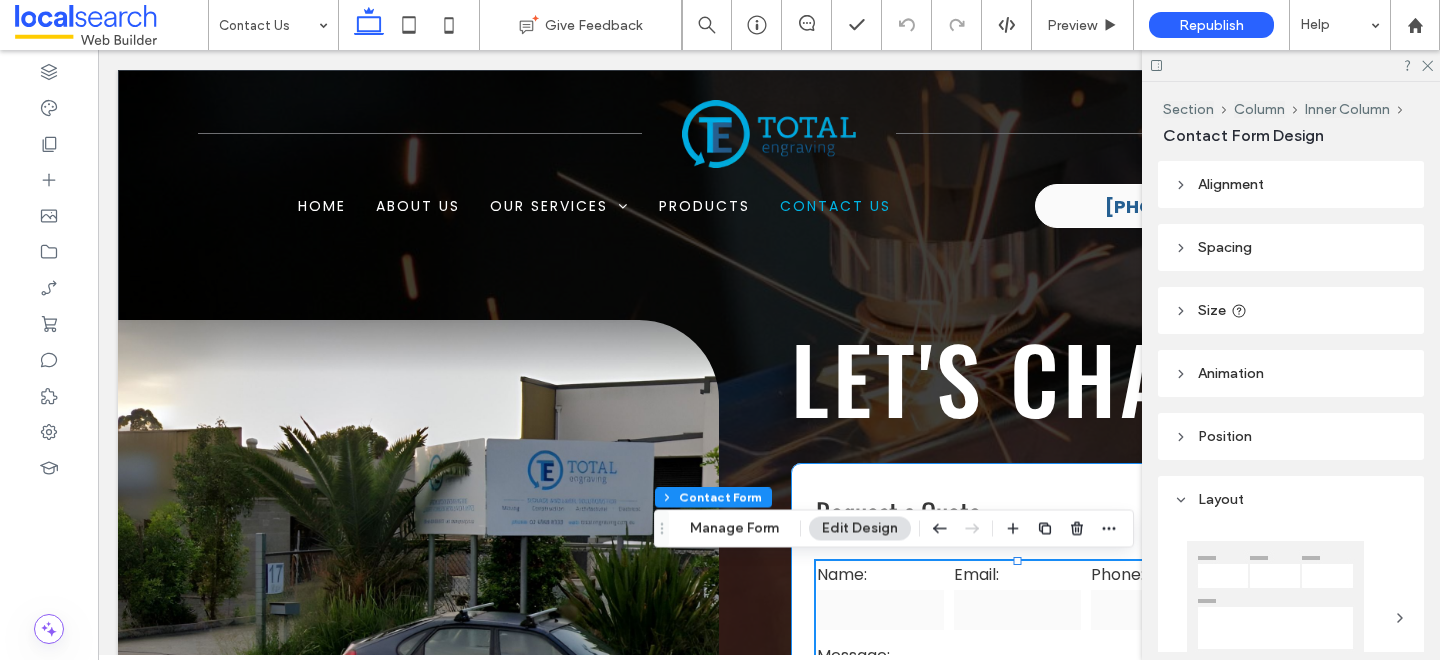 scroll, scrollTop: 0, scrollLeft: 0, axis: both 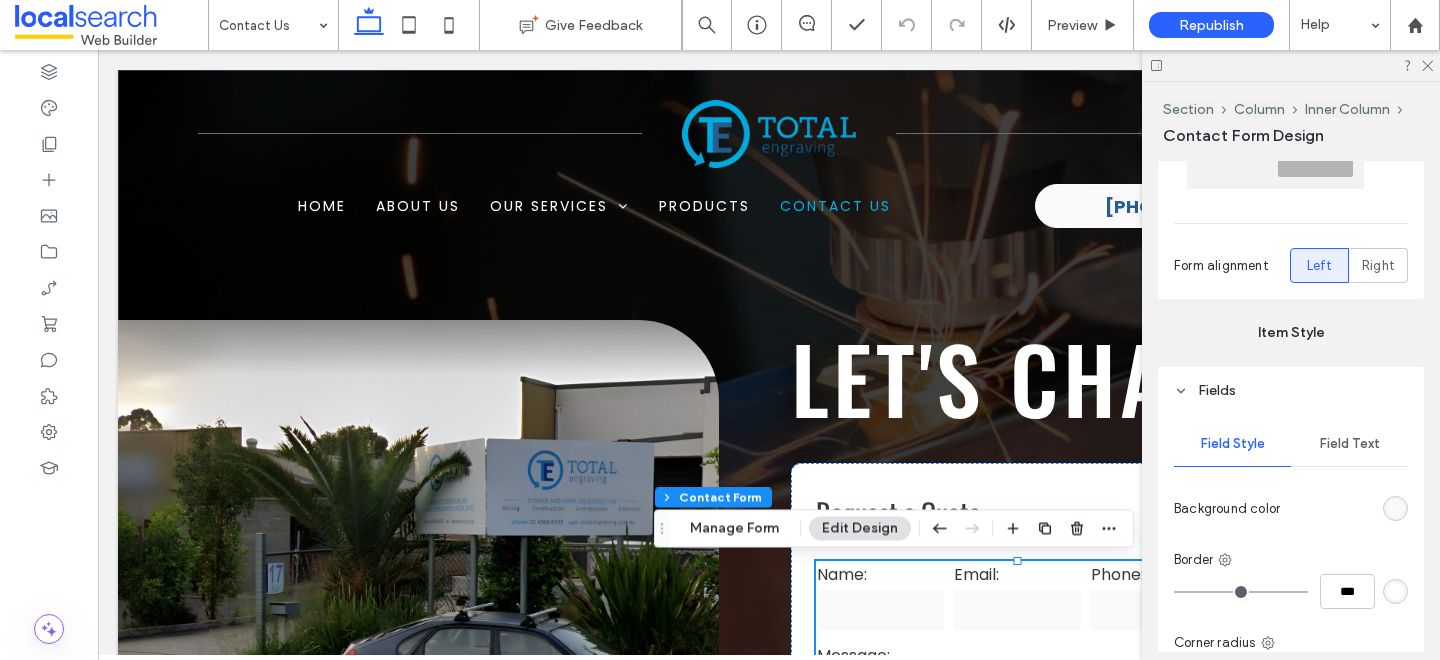 click on "Field Text" at bounding box center (1350, 444) 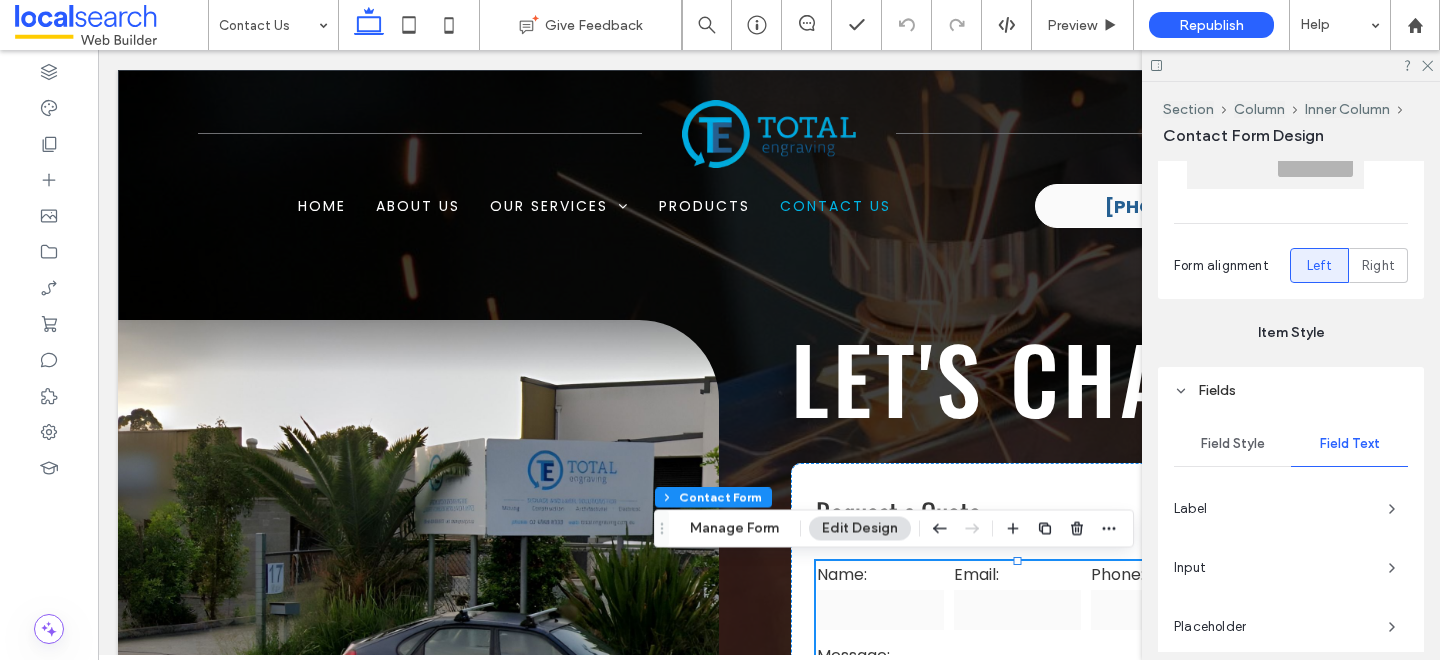 scroll, scrollTop: 619, scrollLeft: 0, axis: vertical 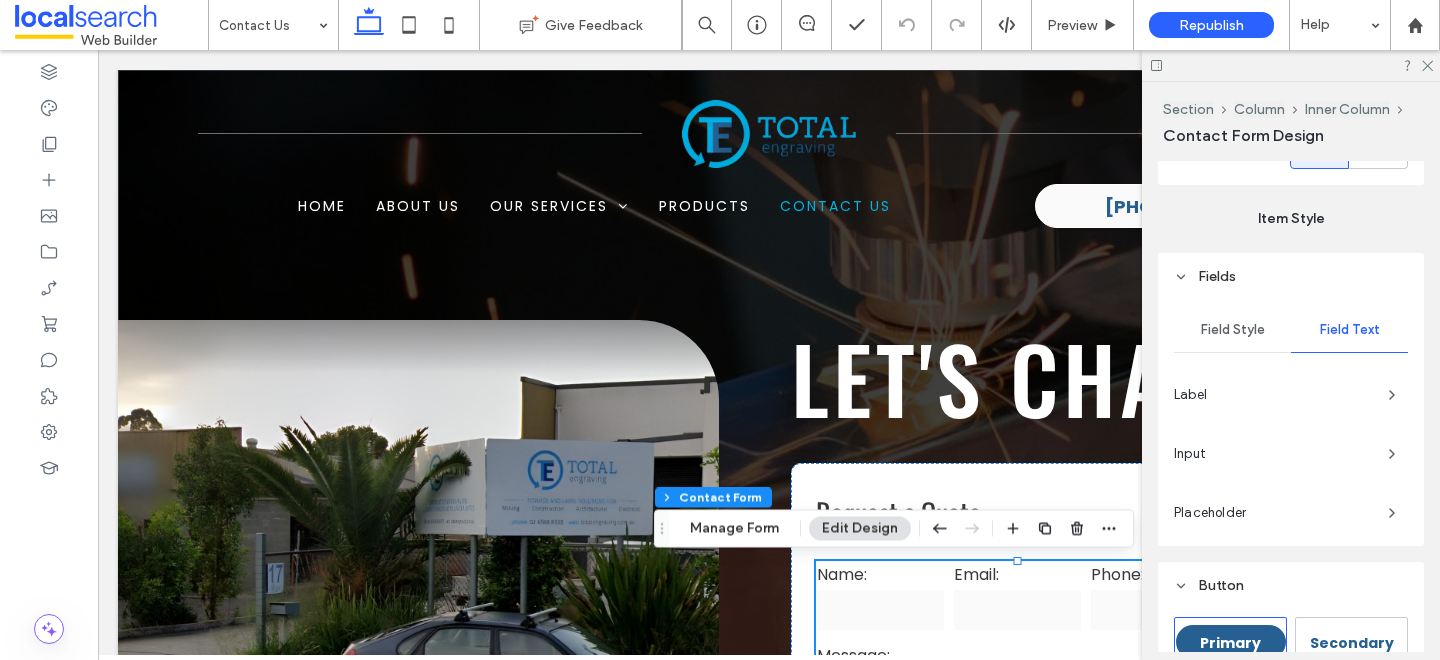 click on "Input" at bounding box center (1273, 454) 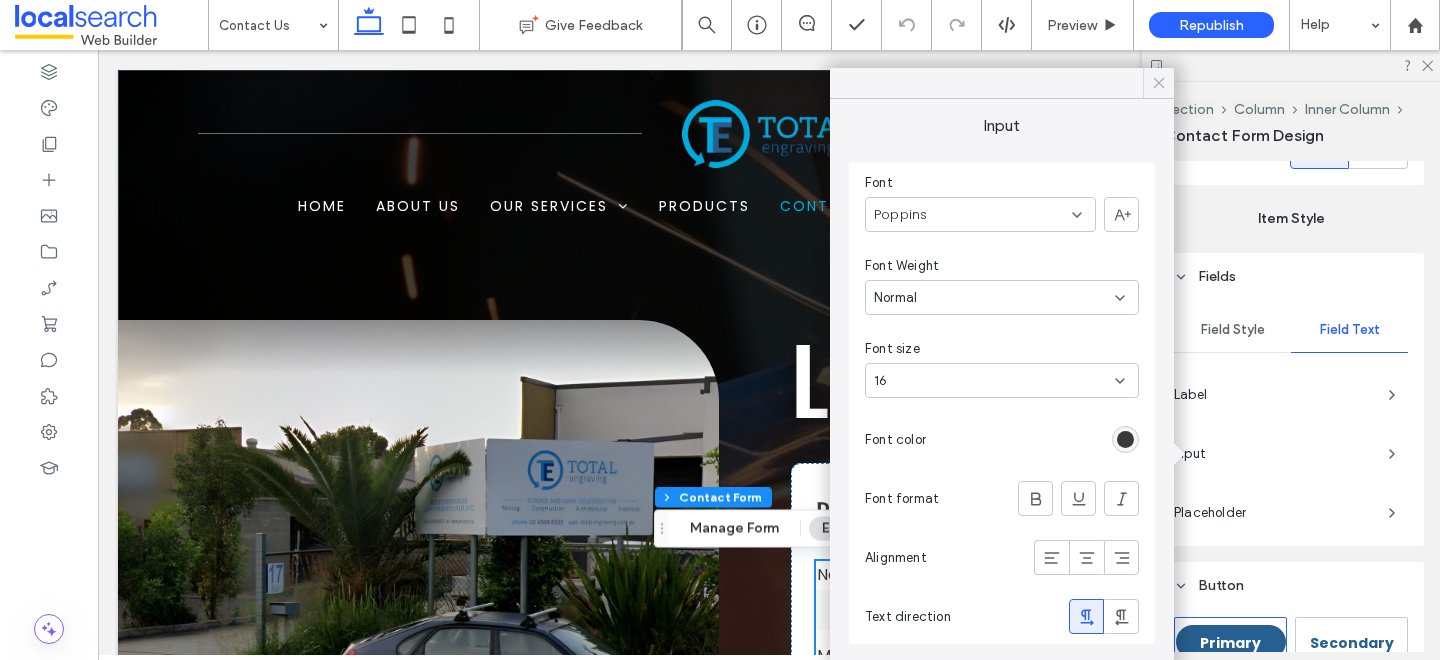 click 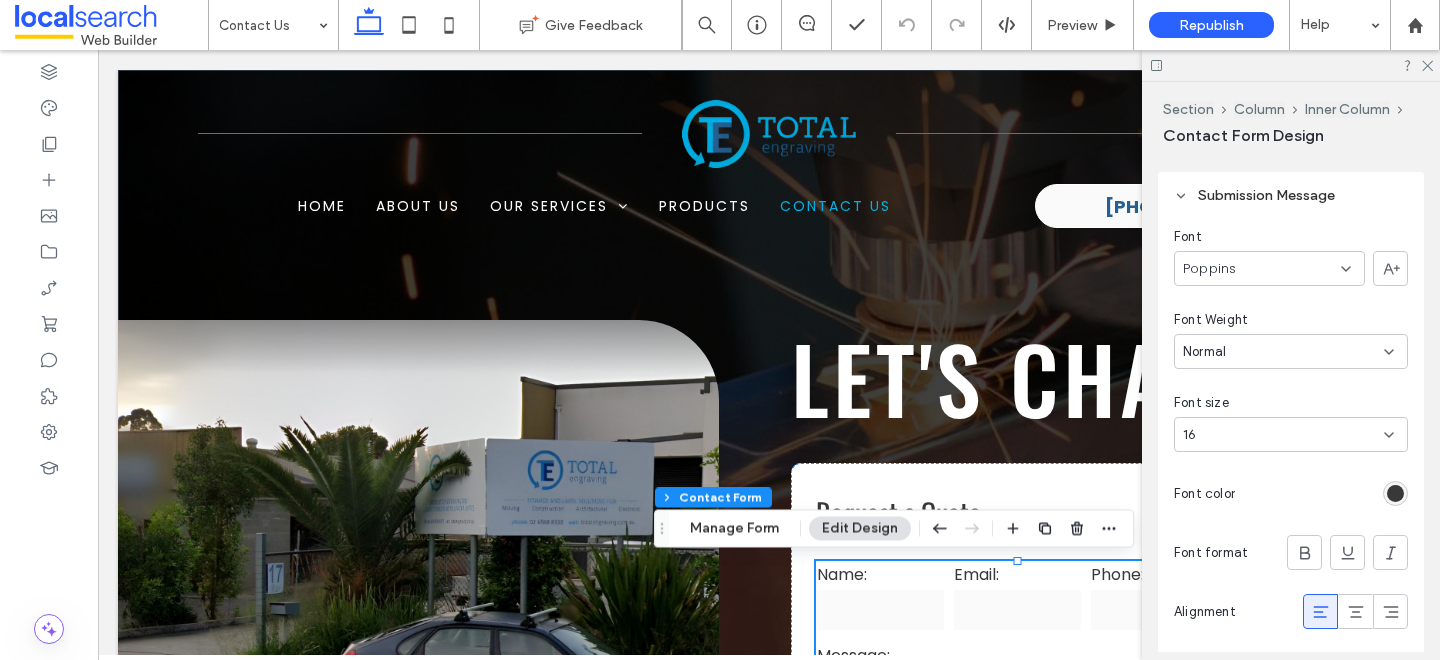 scroll, scrollTop: 1967, scrollLeft: 0, axis: vertical 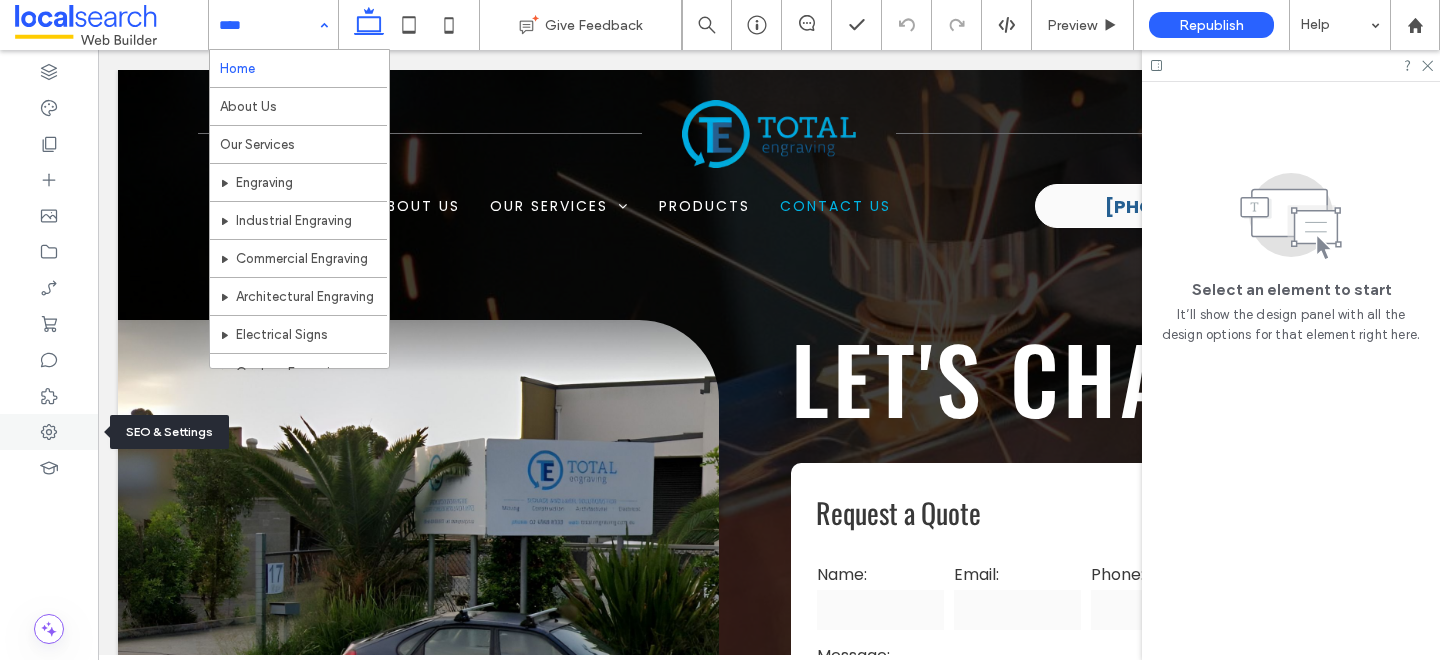 click 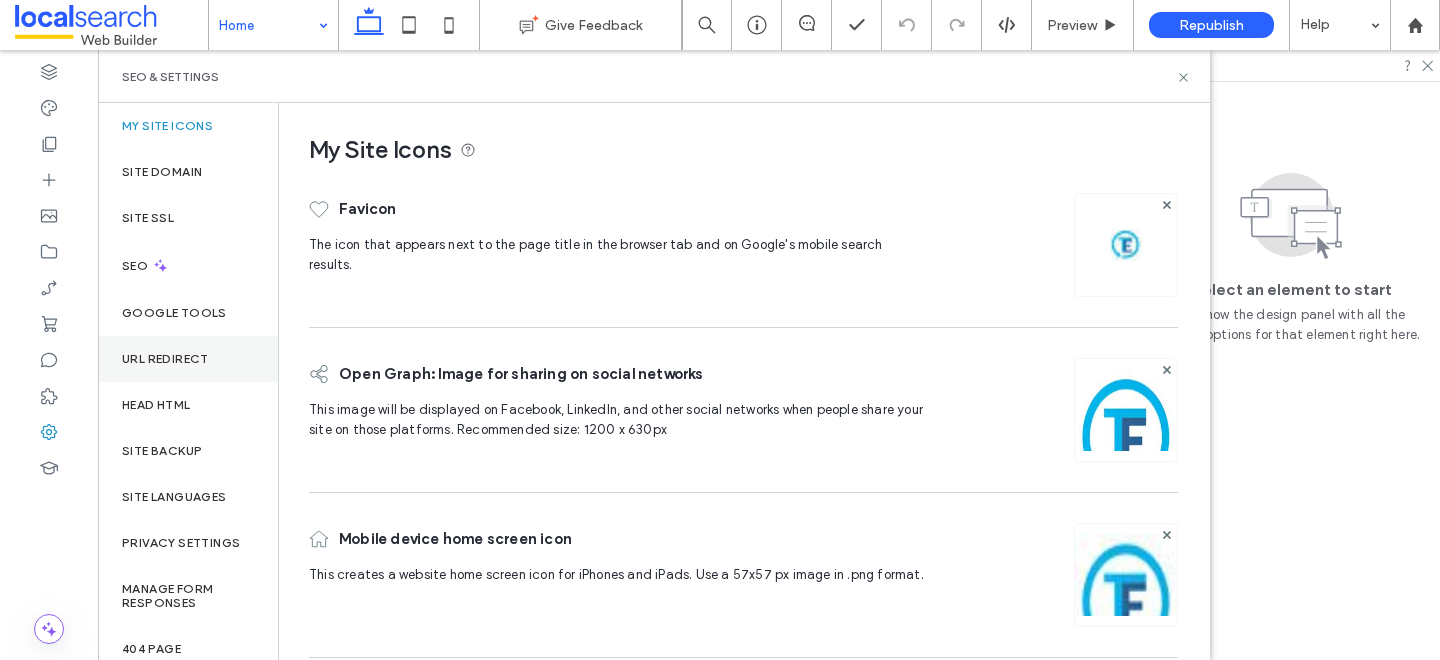 click on "URL Redirect" at bounding box center [165, 359] 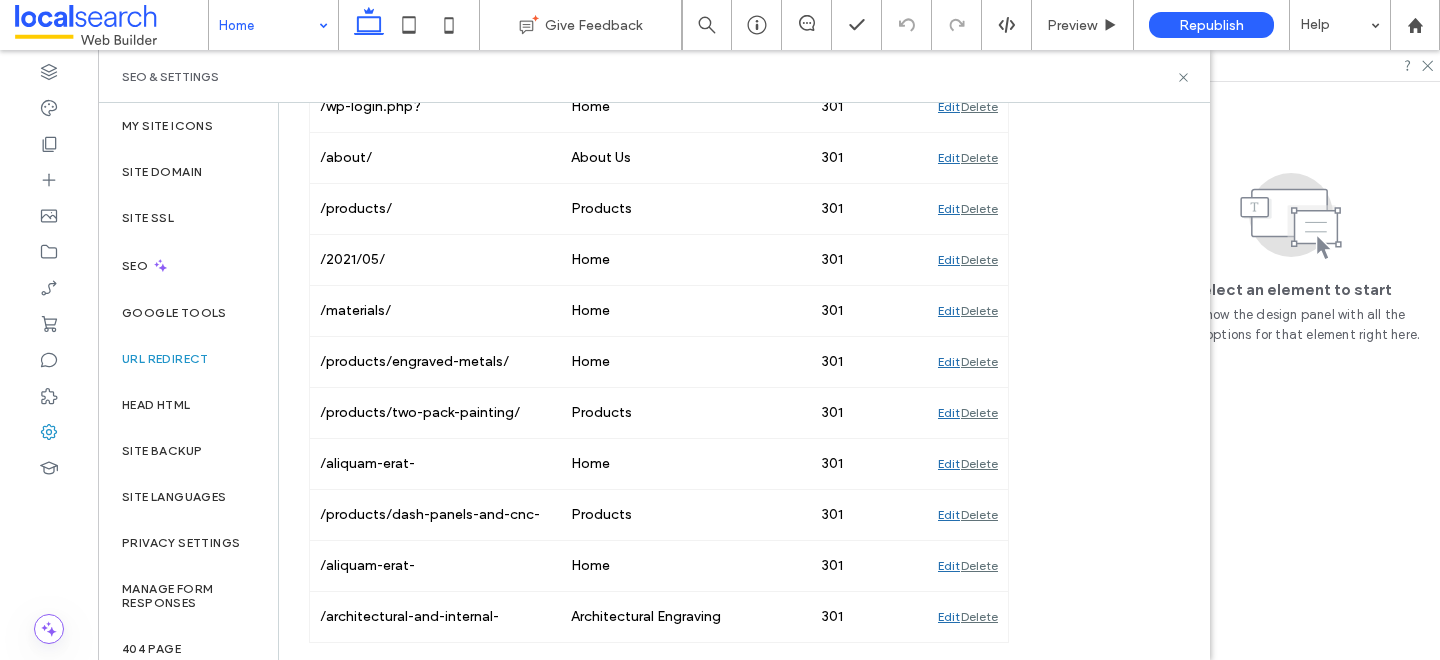 scroll, scrollTop: 1569, scrollLeft: 0, axis: vertical 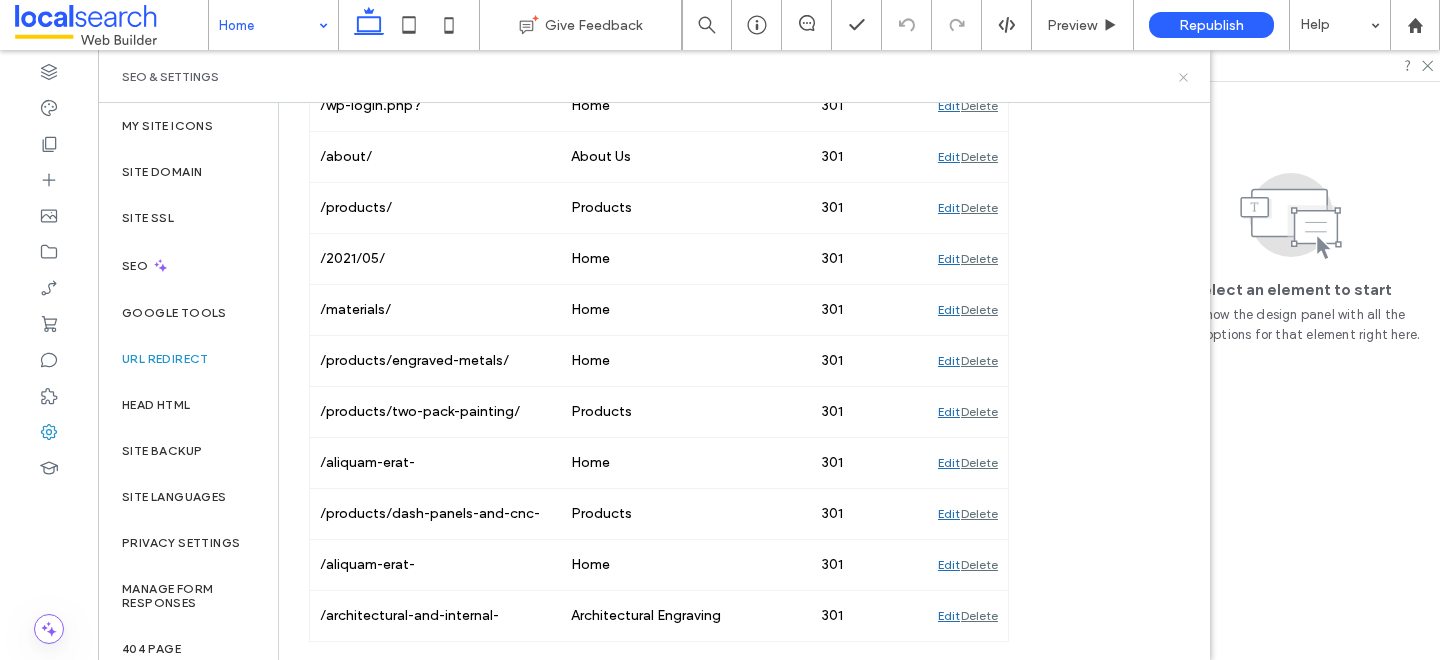 click 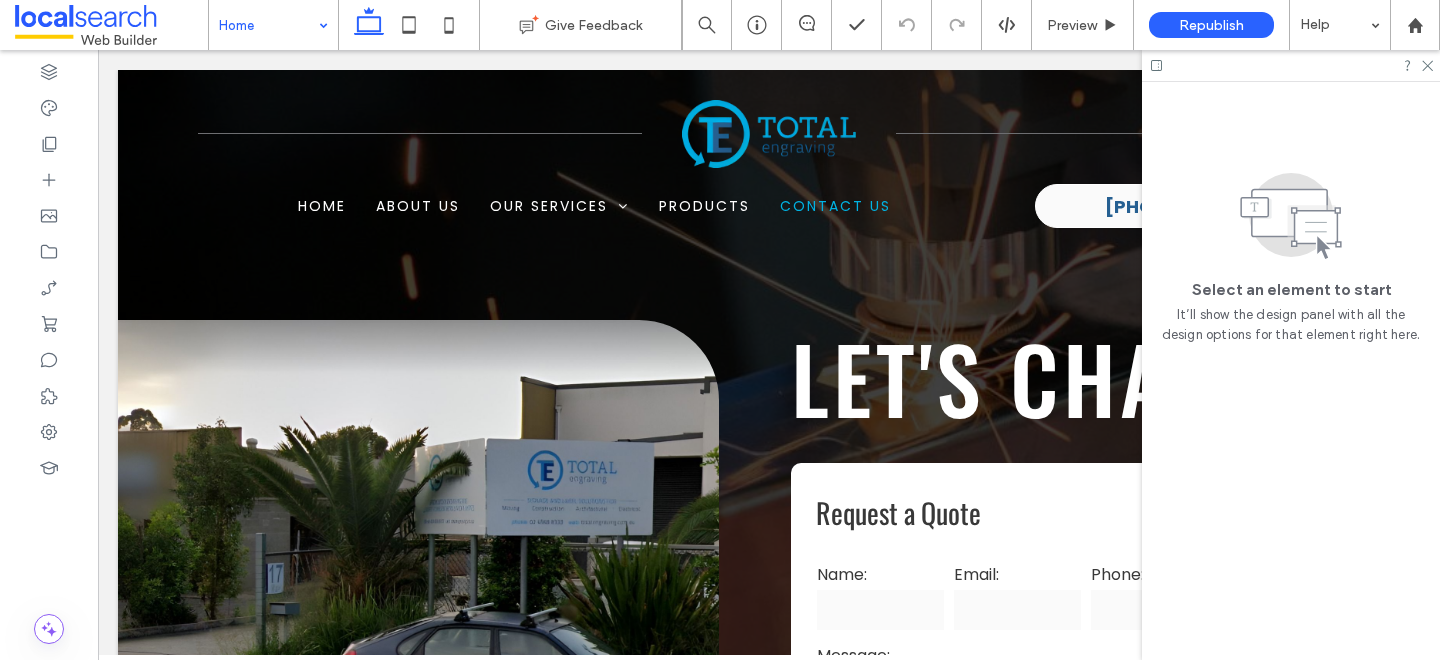 scroll, scrollTop: 0, scrollLeft: 0, axis: both 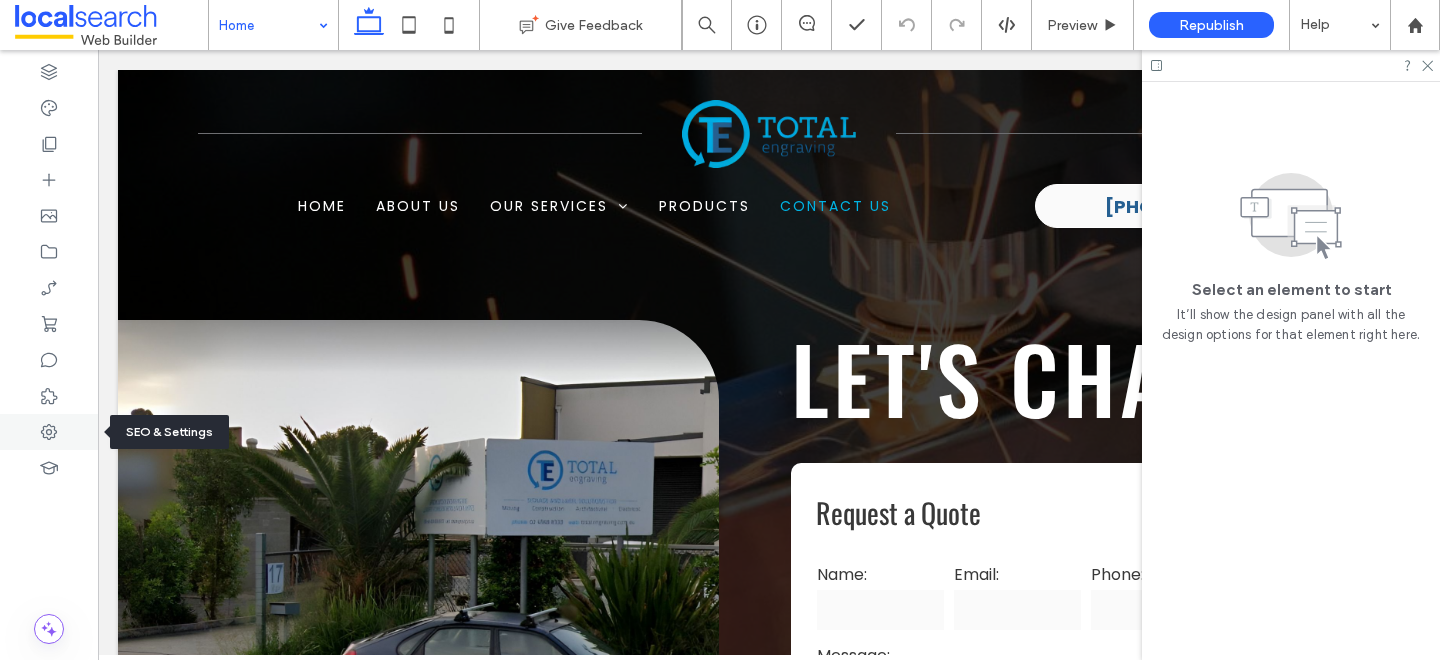click at bounding box center (49, 432) 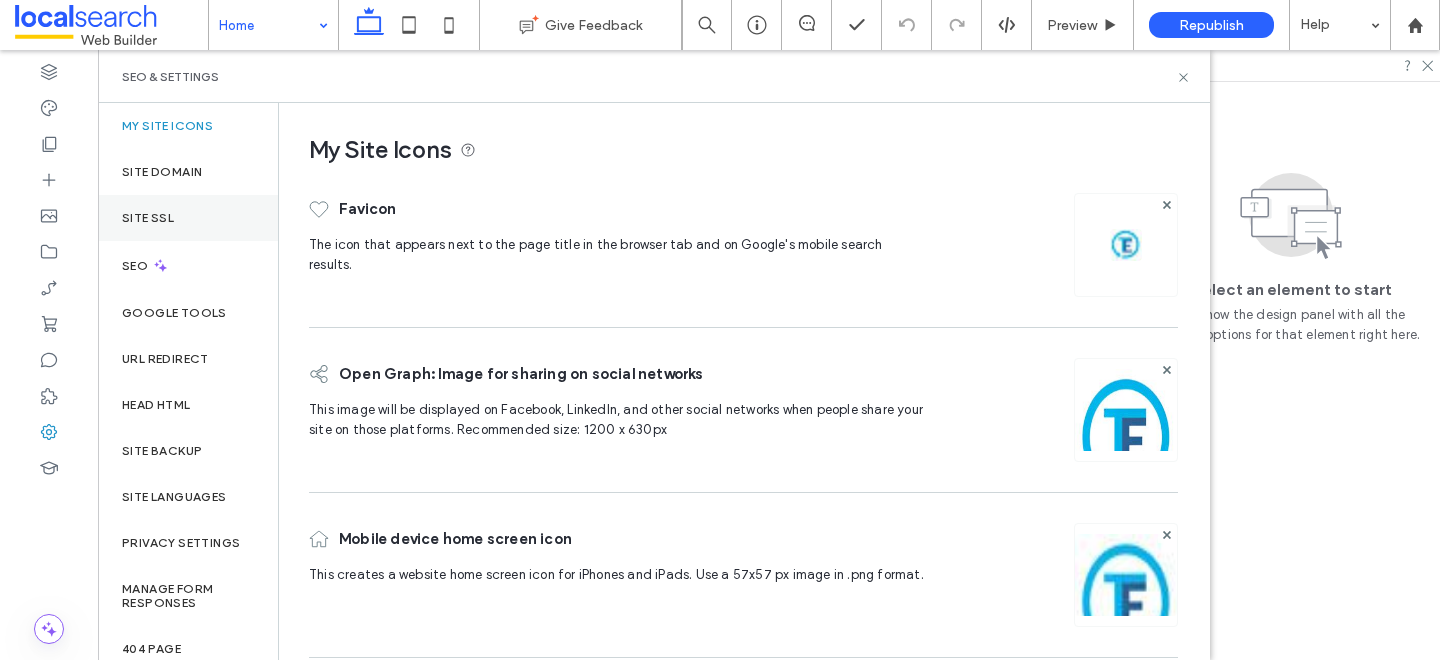click on "Site SSL" at bounding box center [188, 218] 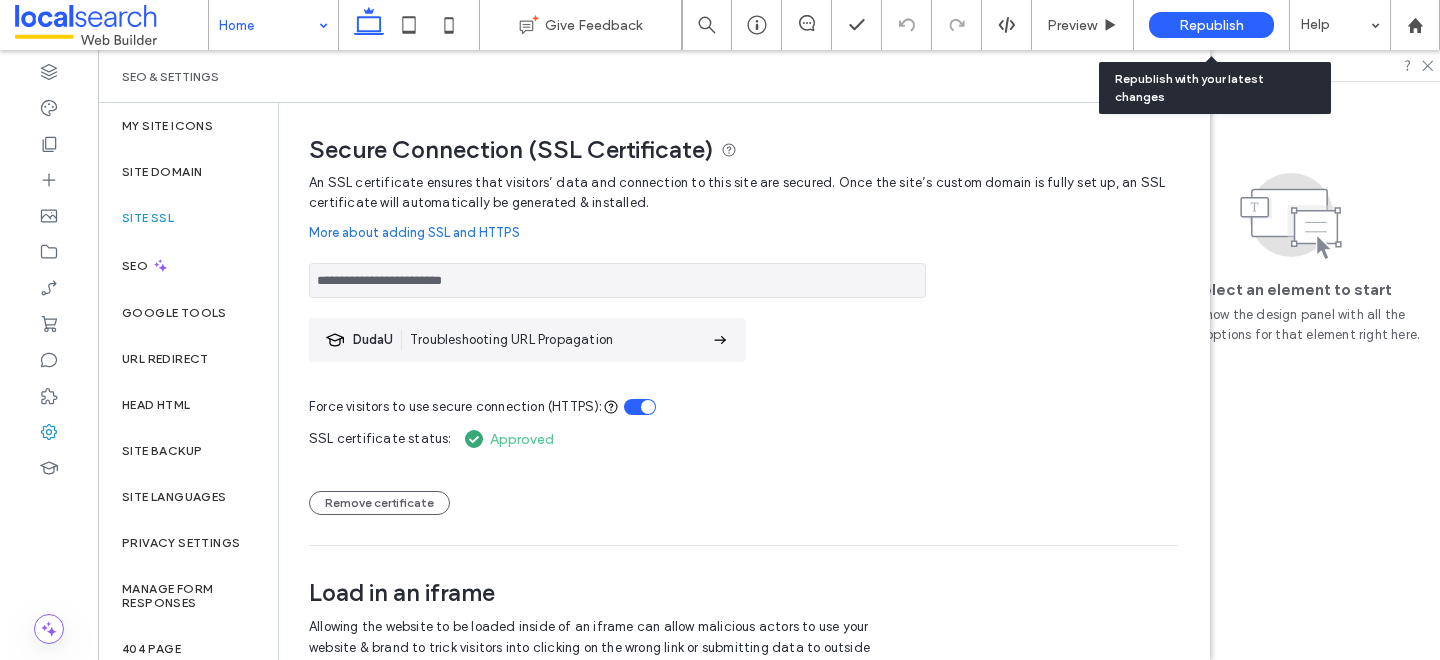 click on "Republish" at bounding box center [1211, 25] 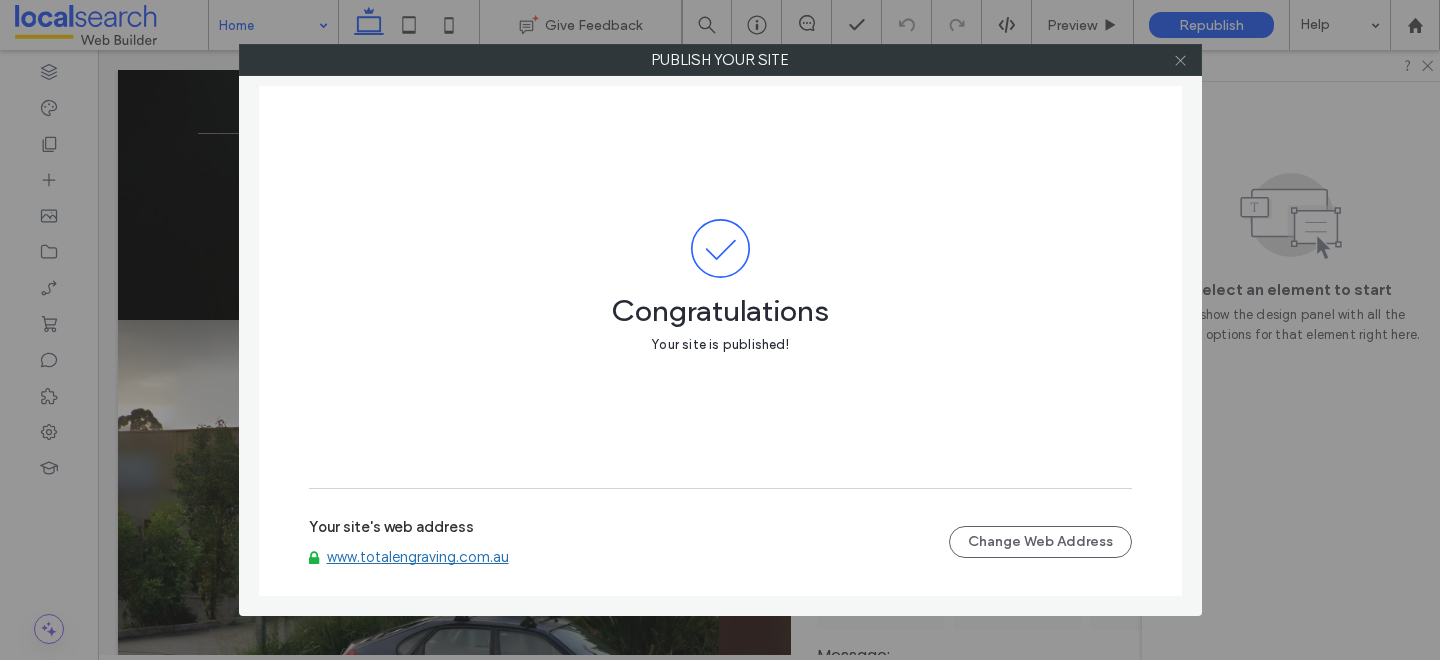 click 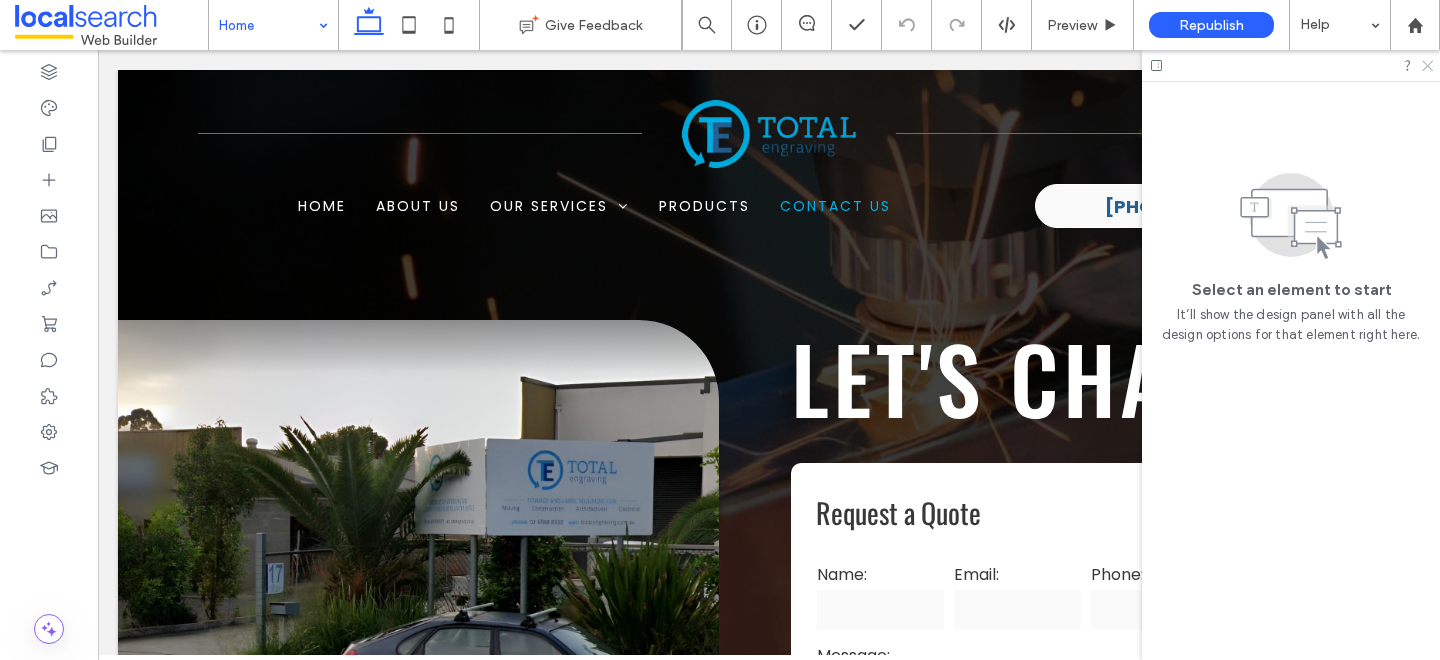 click 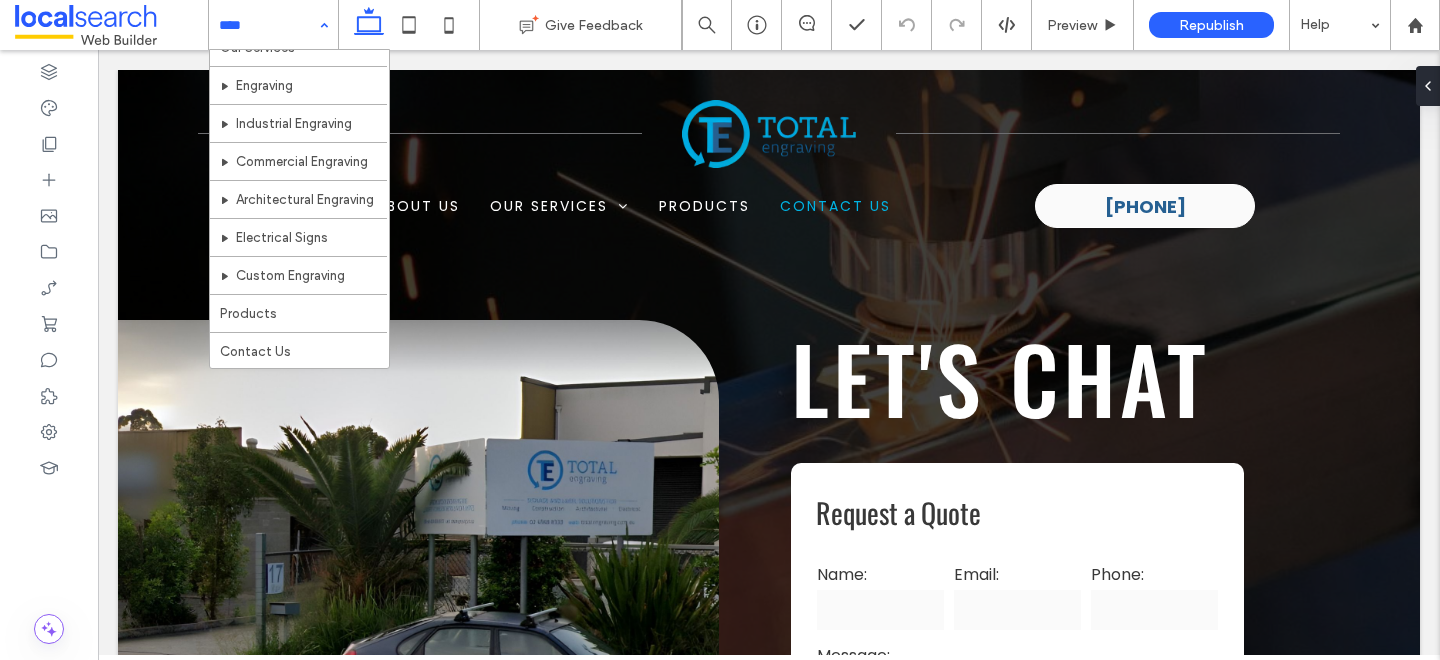 scroll, scrollTop: 0, scrollLeft: 0, axis: both 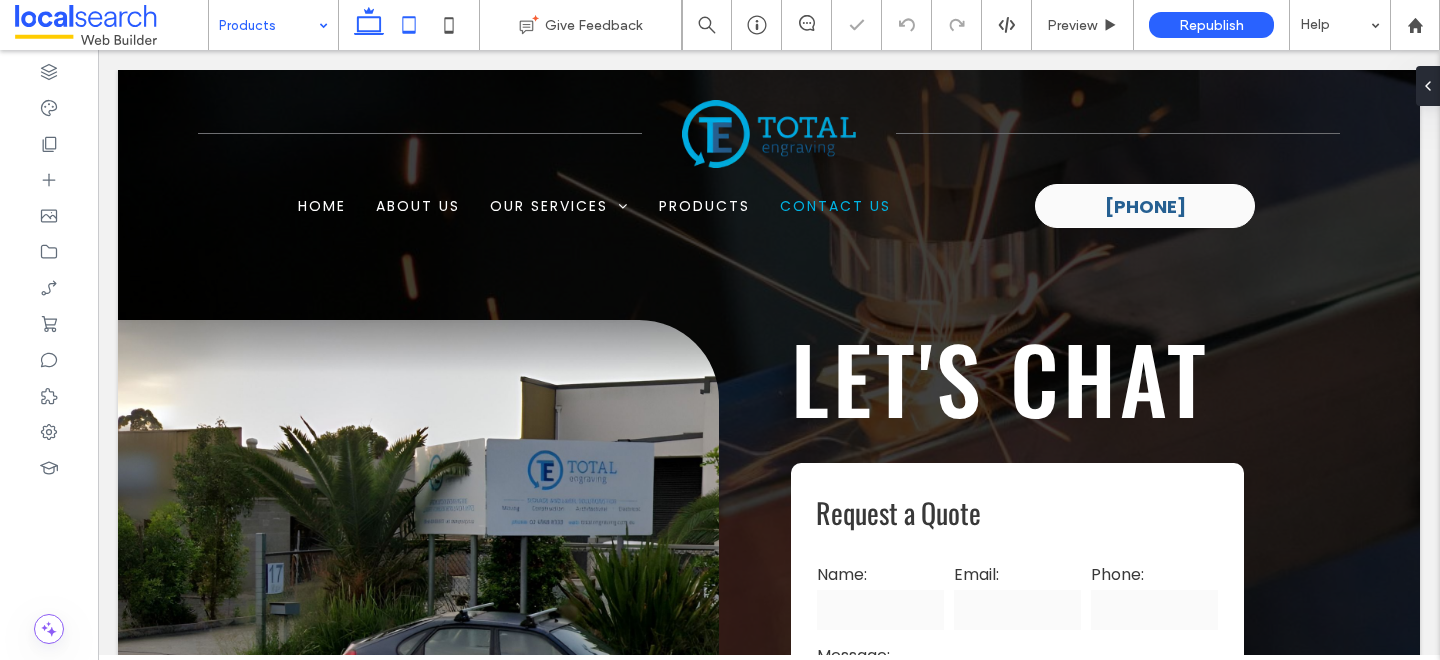 click 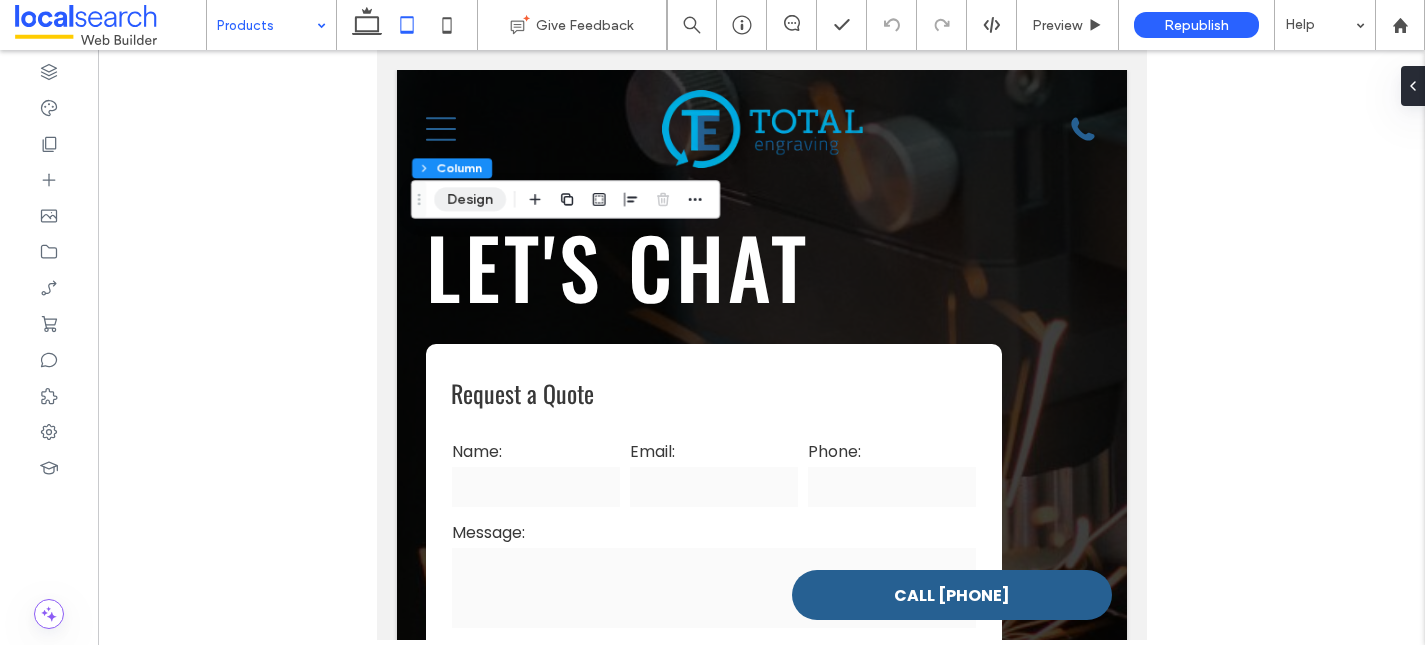 click on "Design" at bounding box center (470, 199) 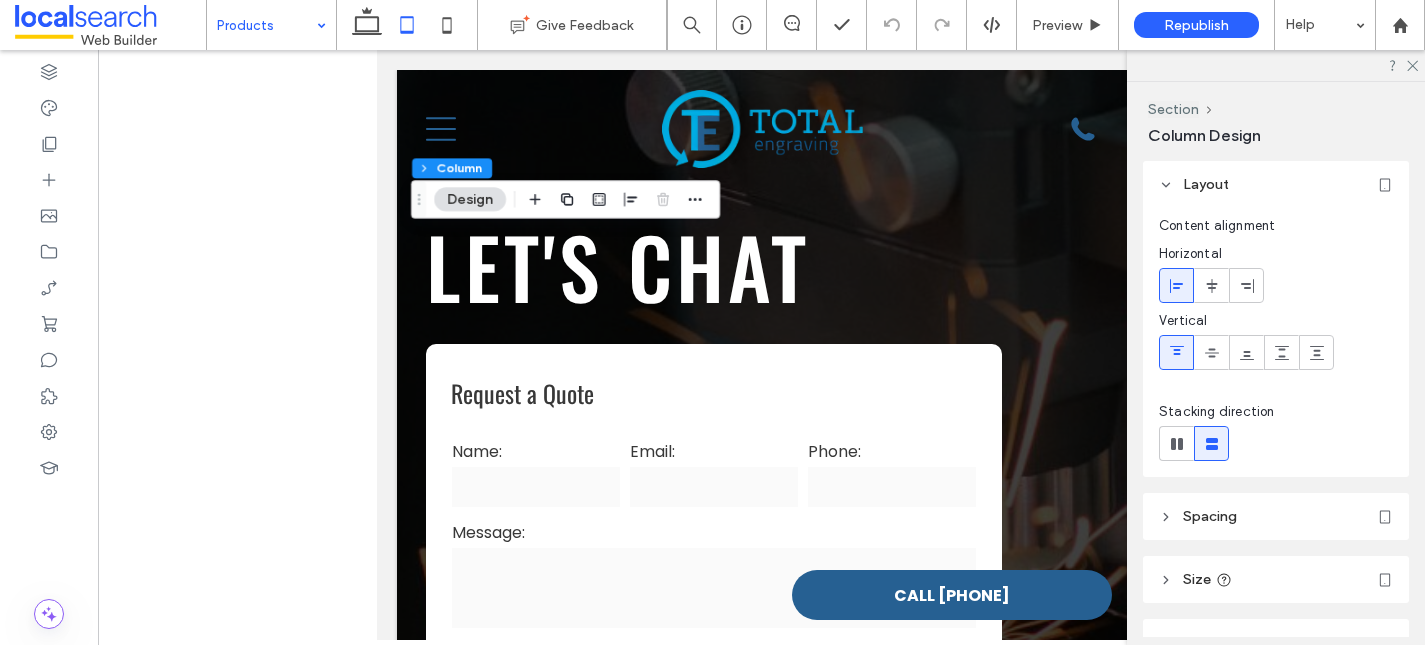 scroll, scrollTop: 172, scrollLeft: 0, axis: vertical 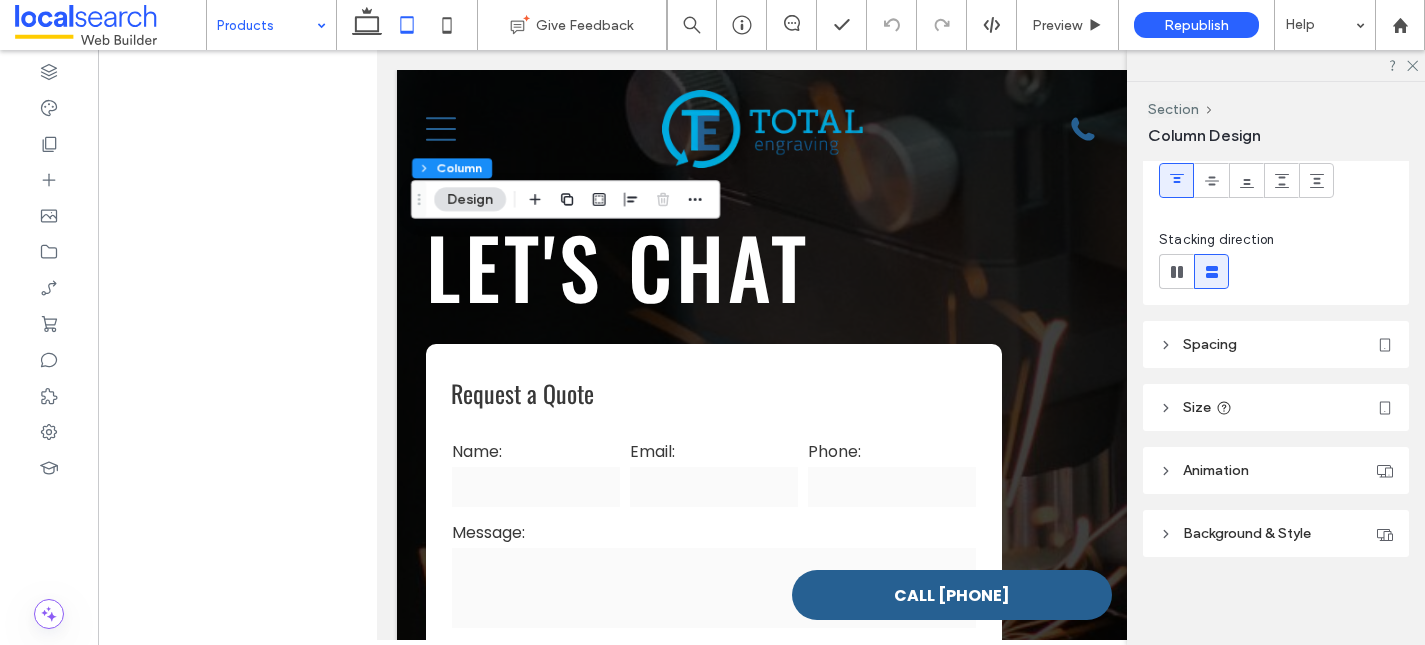 click on "Spacing" at bounding box center (1210, 344) 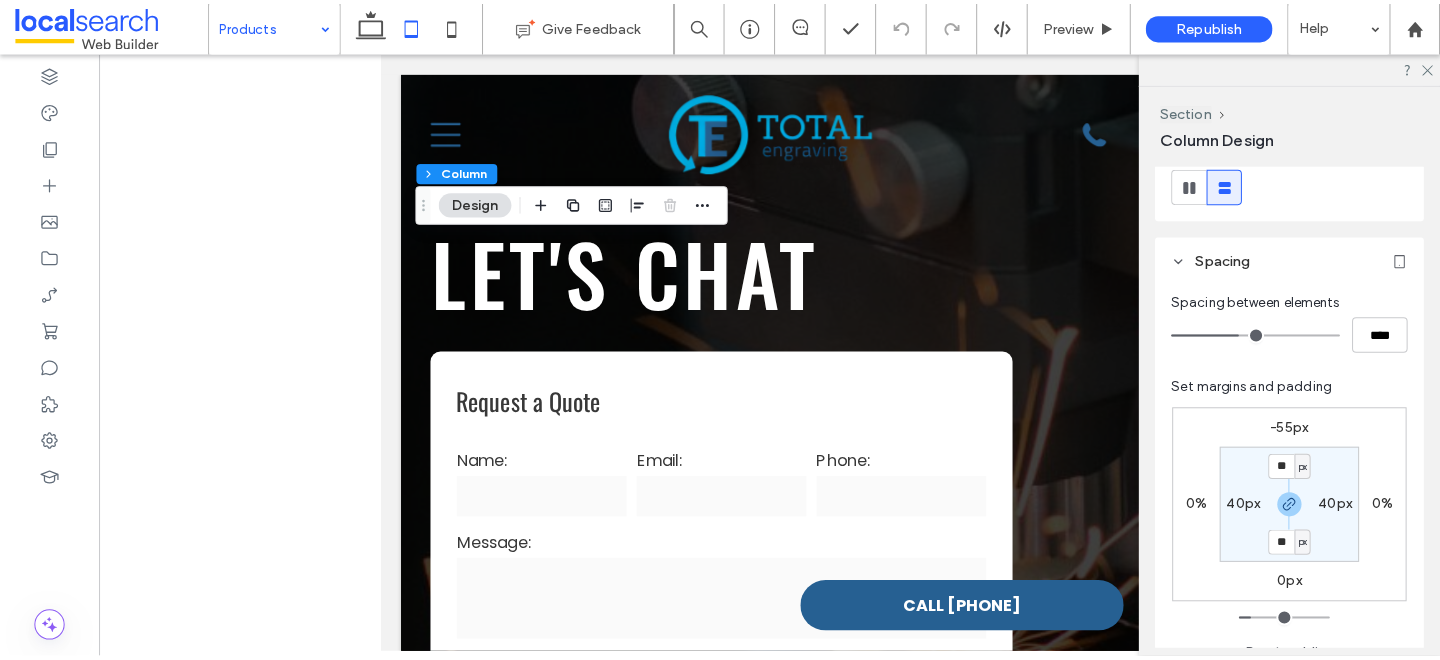 scroll, scrollTop: 271, scrollLeft: 0, axis: vertical 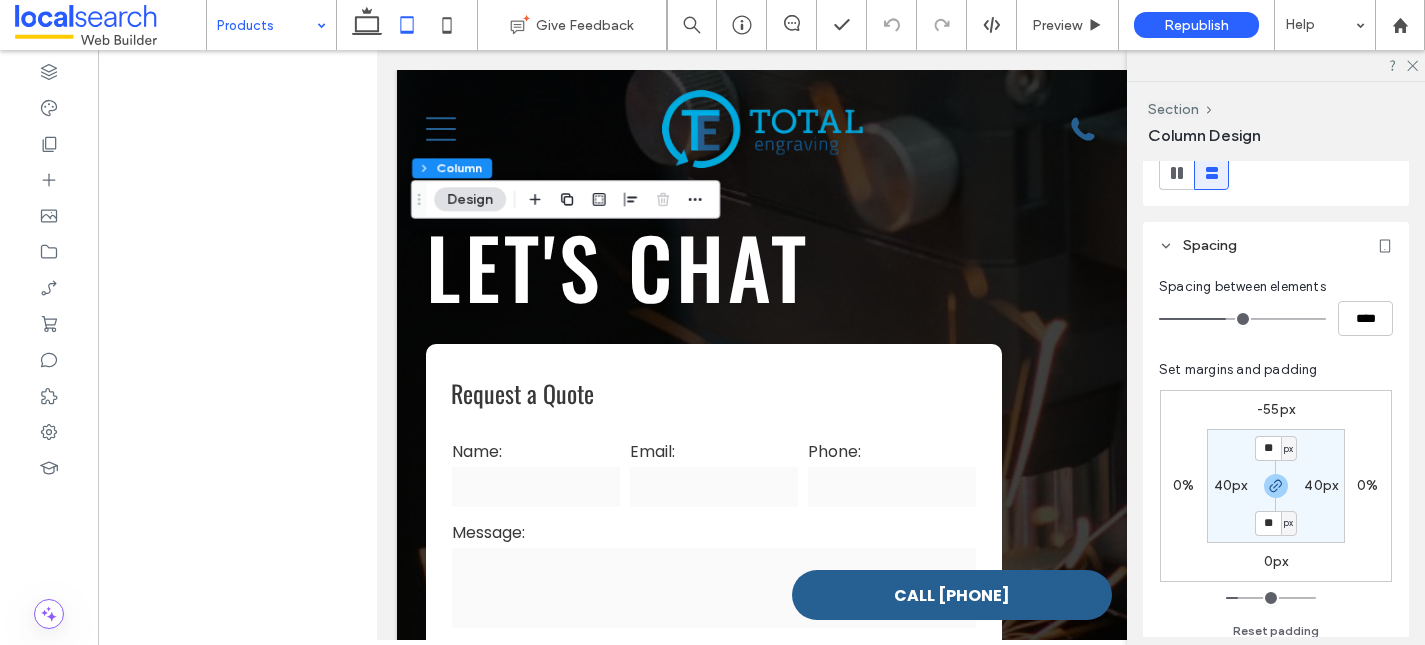 click on "-55px" at bounding box center (1276, 409) 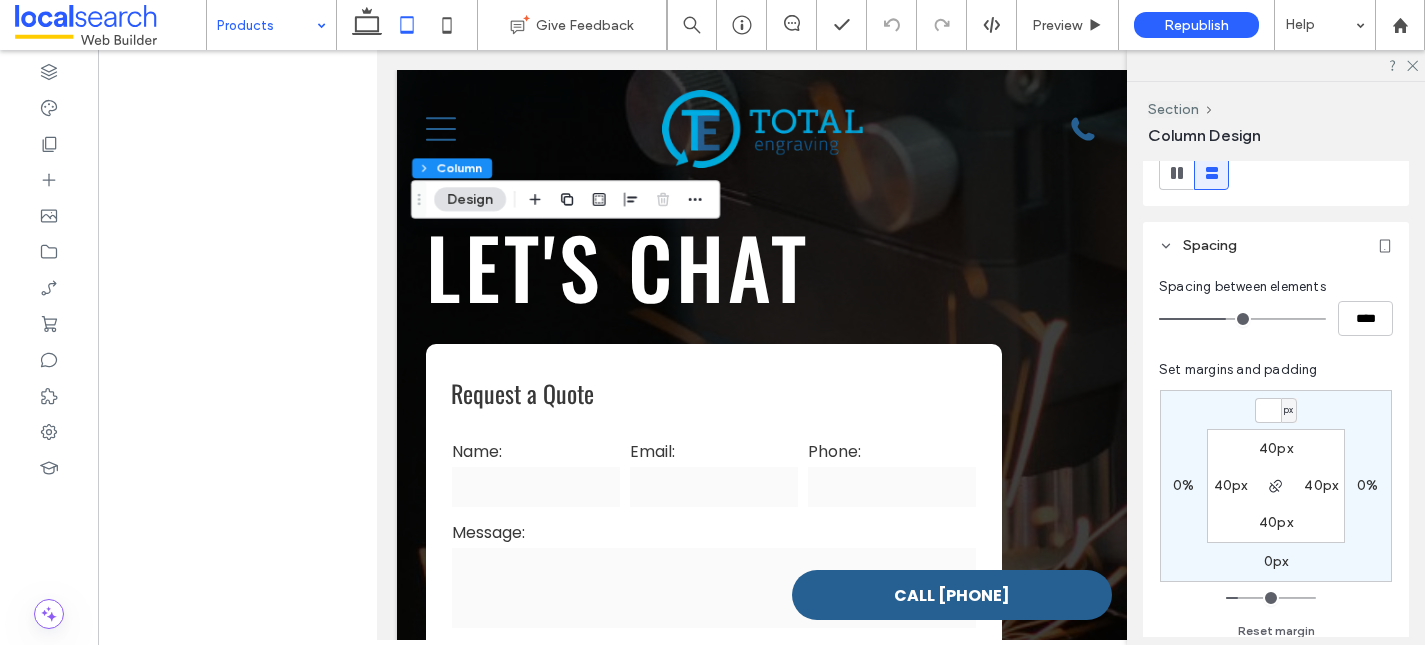 type 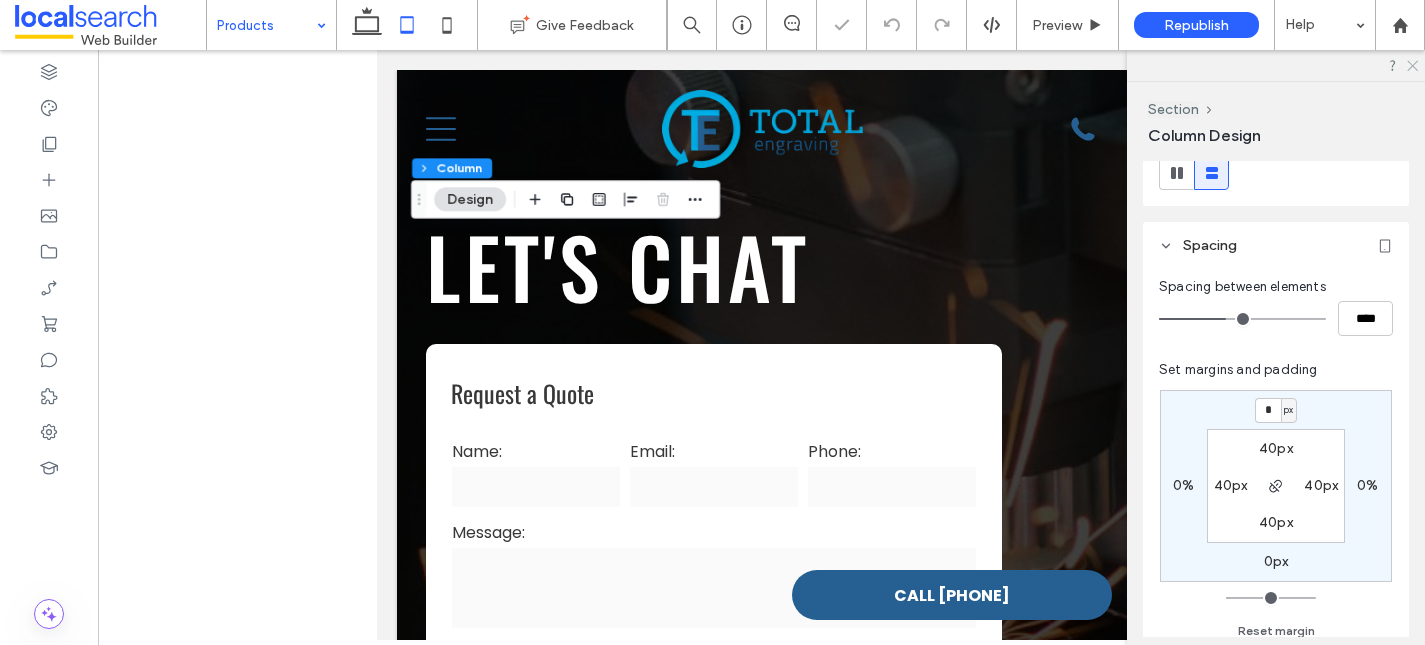 click 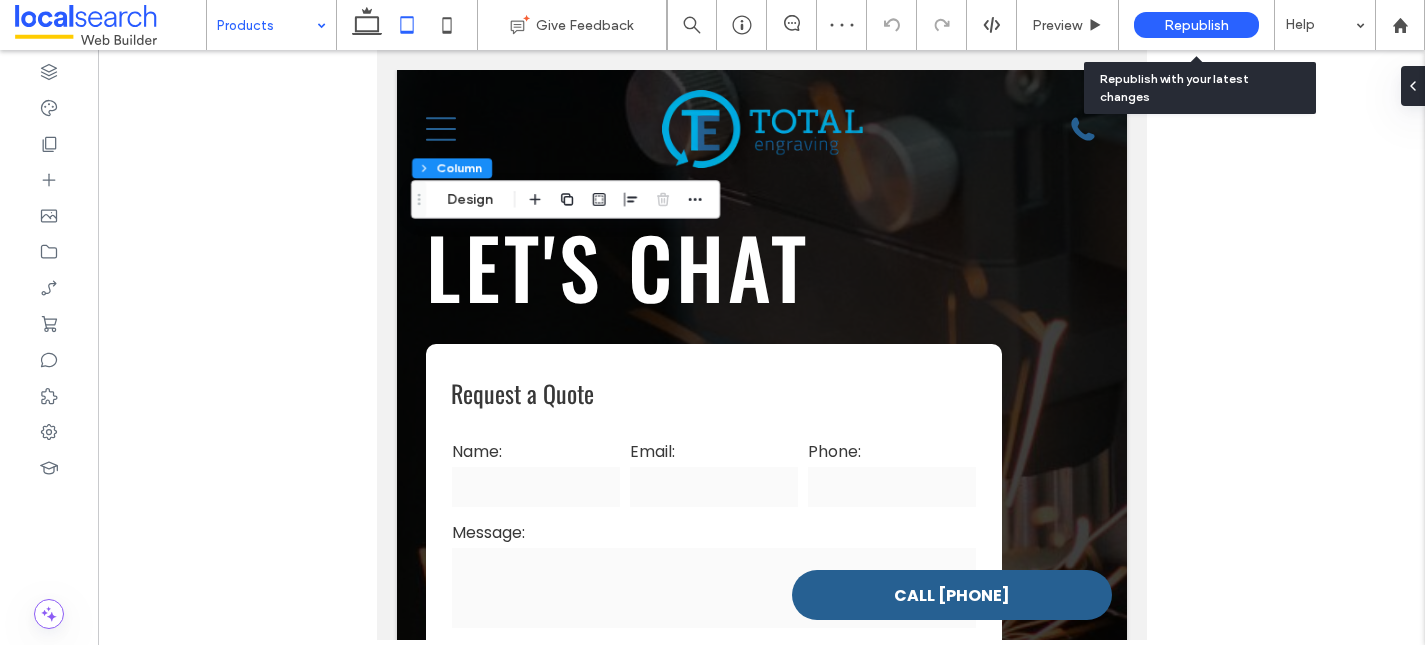 click on "Republish" at bounding box center [1196, 25] 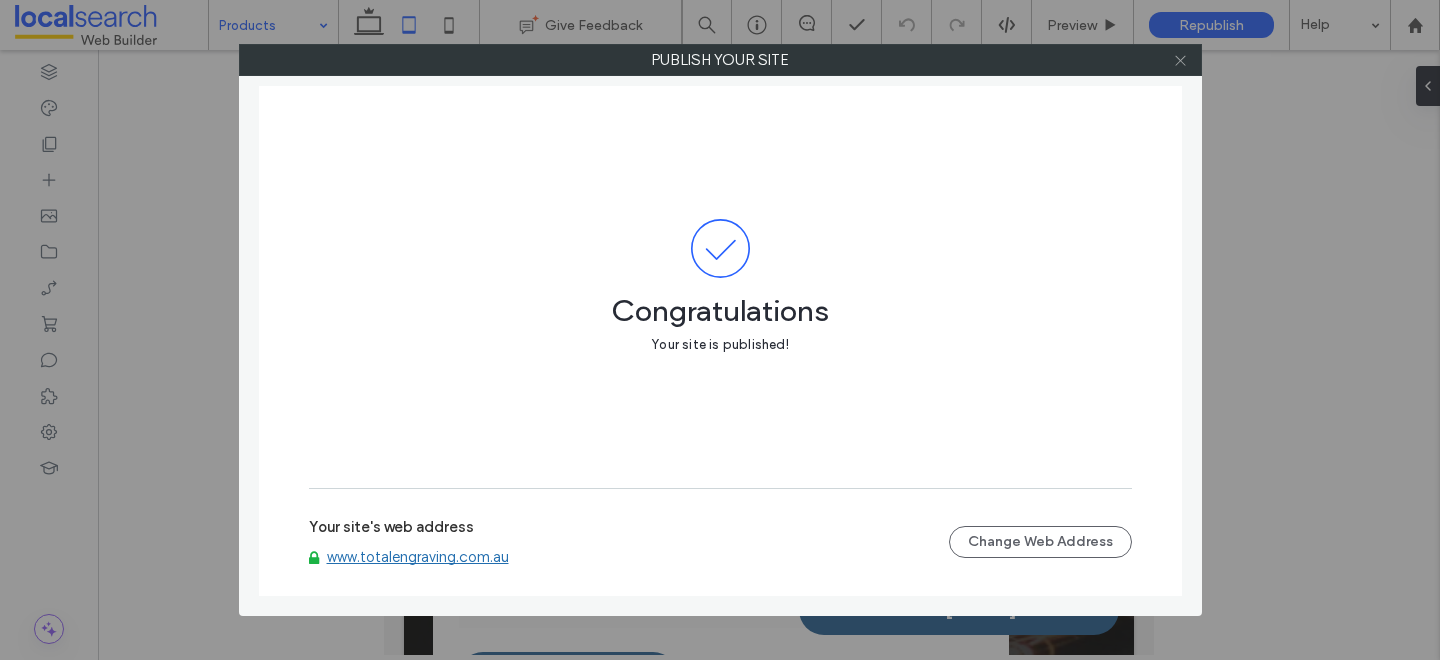 click 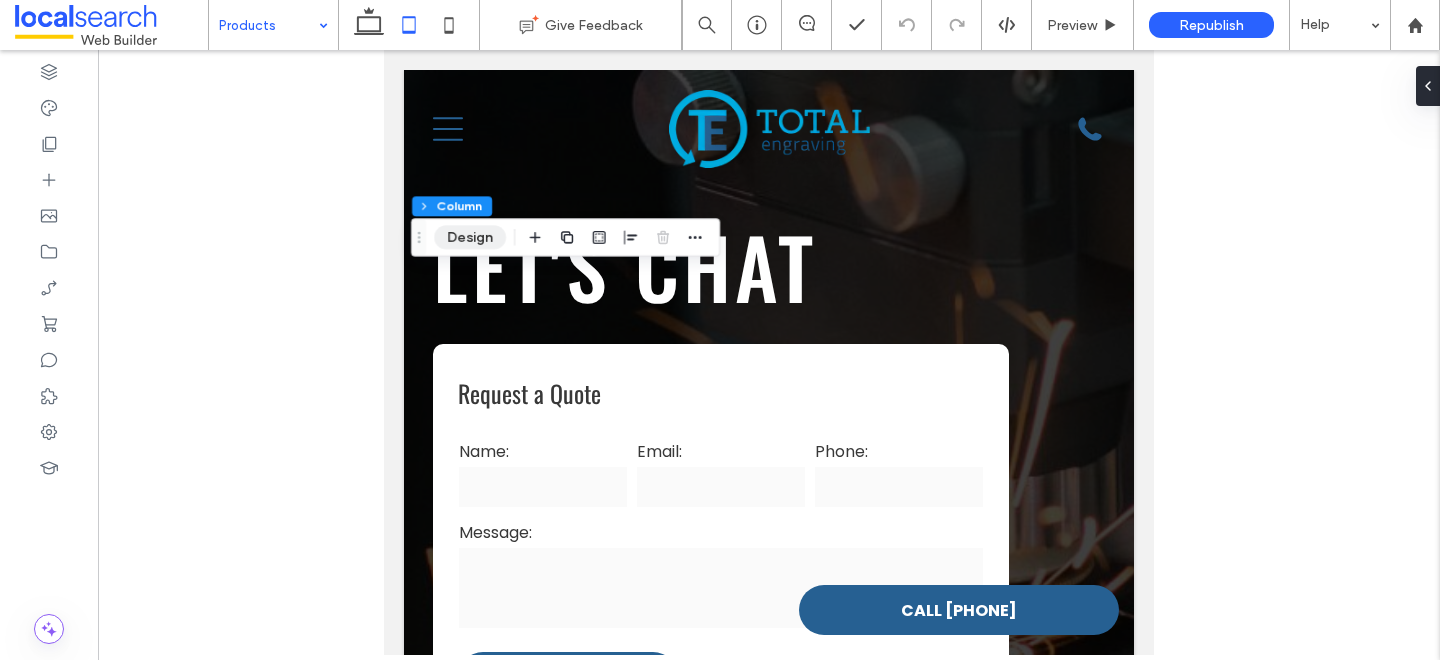 click on "Design" at bounding box center [470, 237] 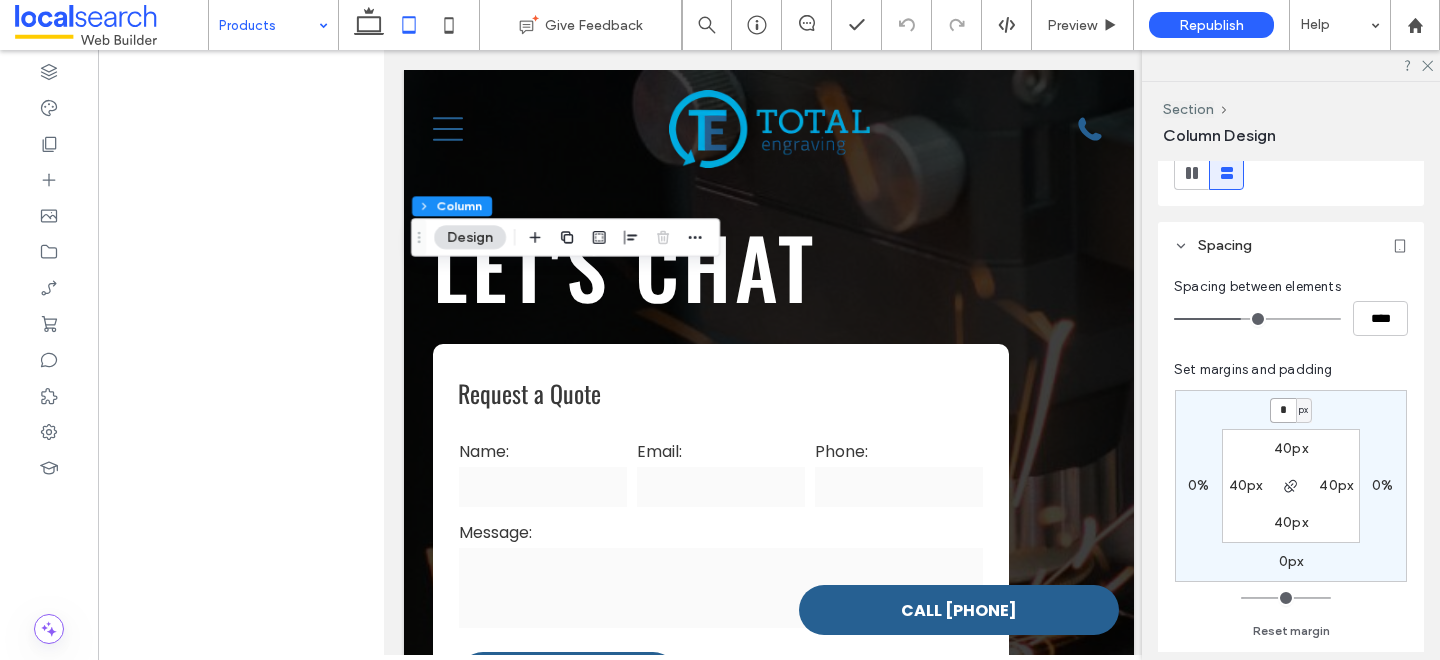 click on "*" at bounding box center [1283, 410] 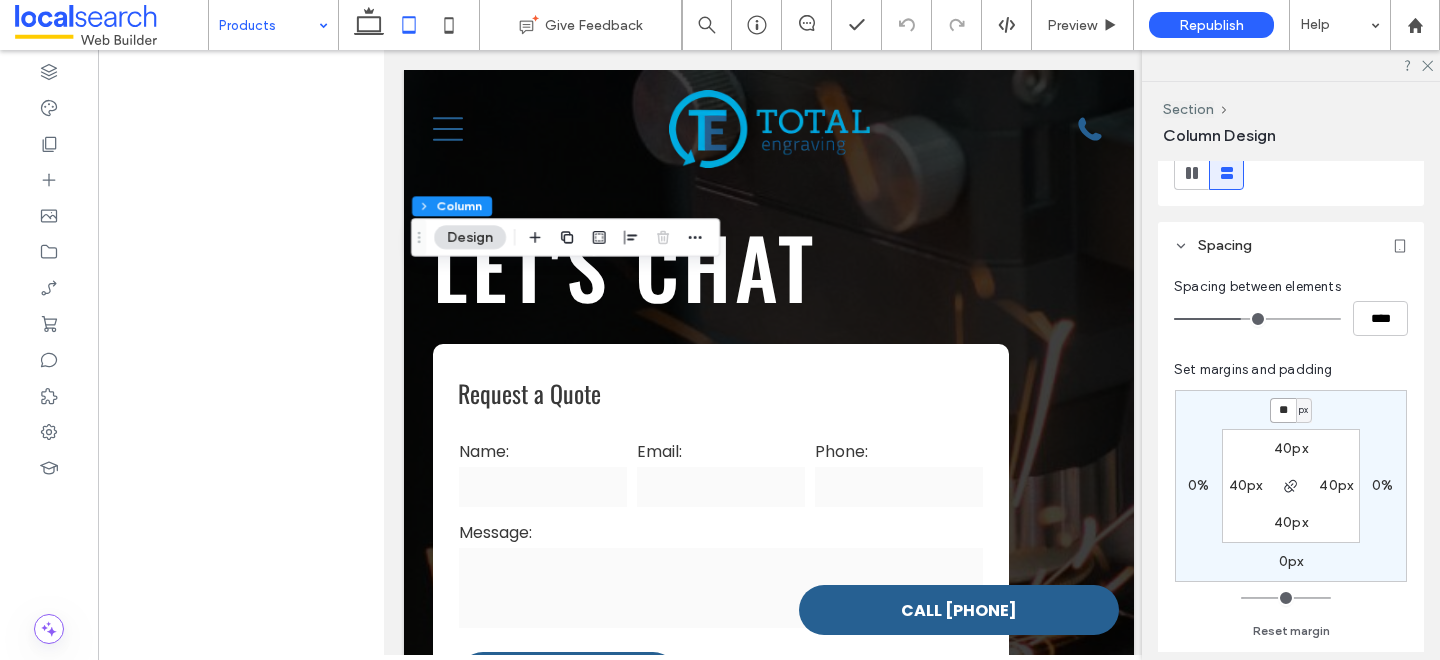 type on "**" 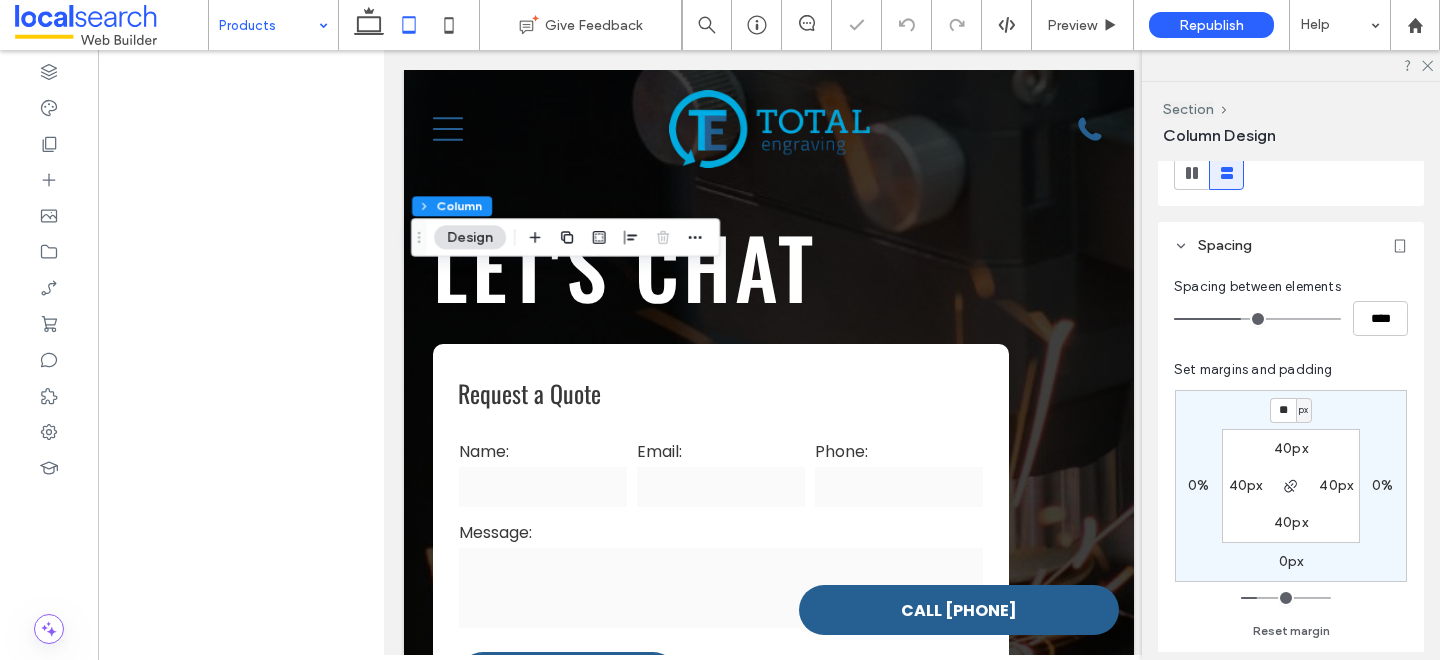 click at bounding box center (1291, 65) 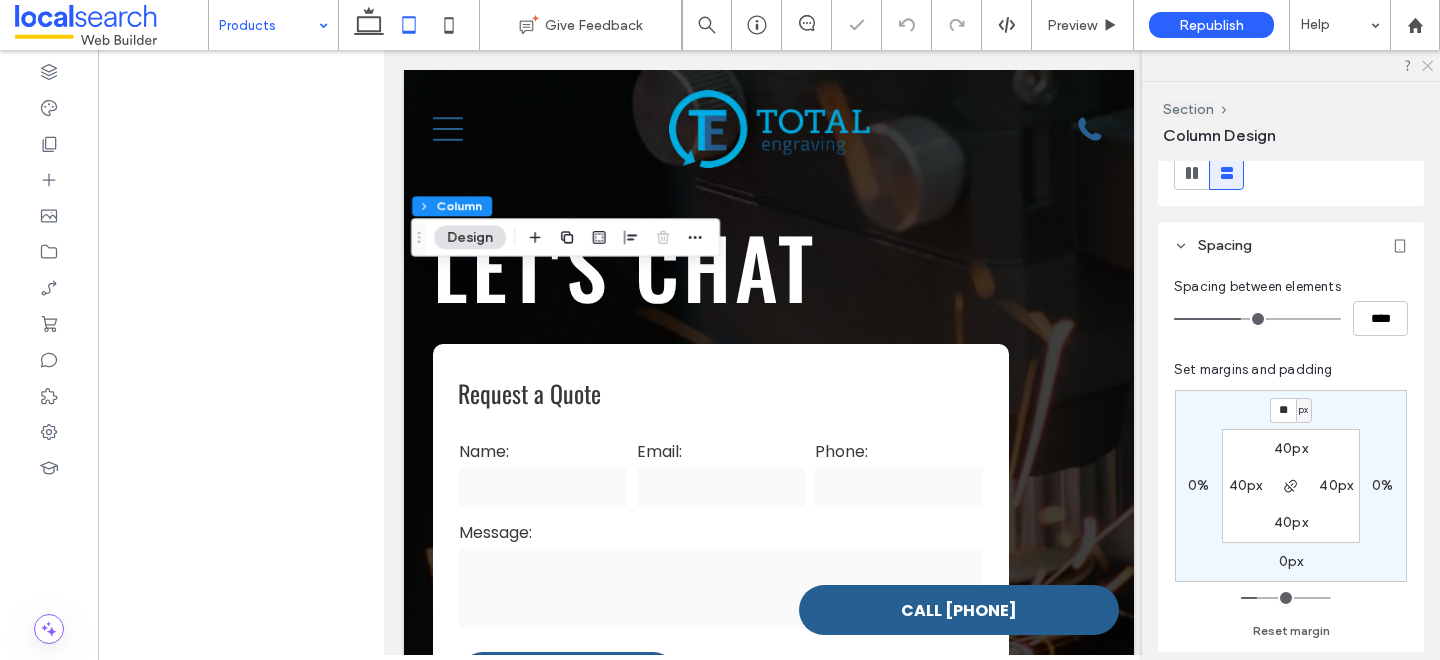 click 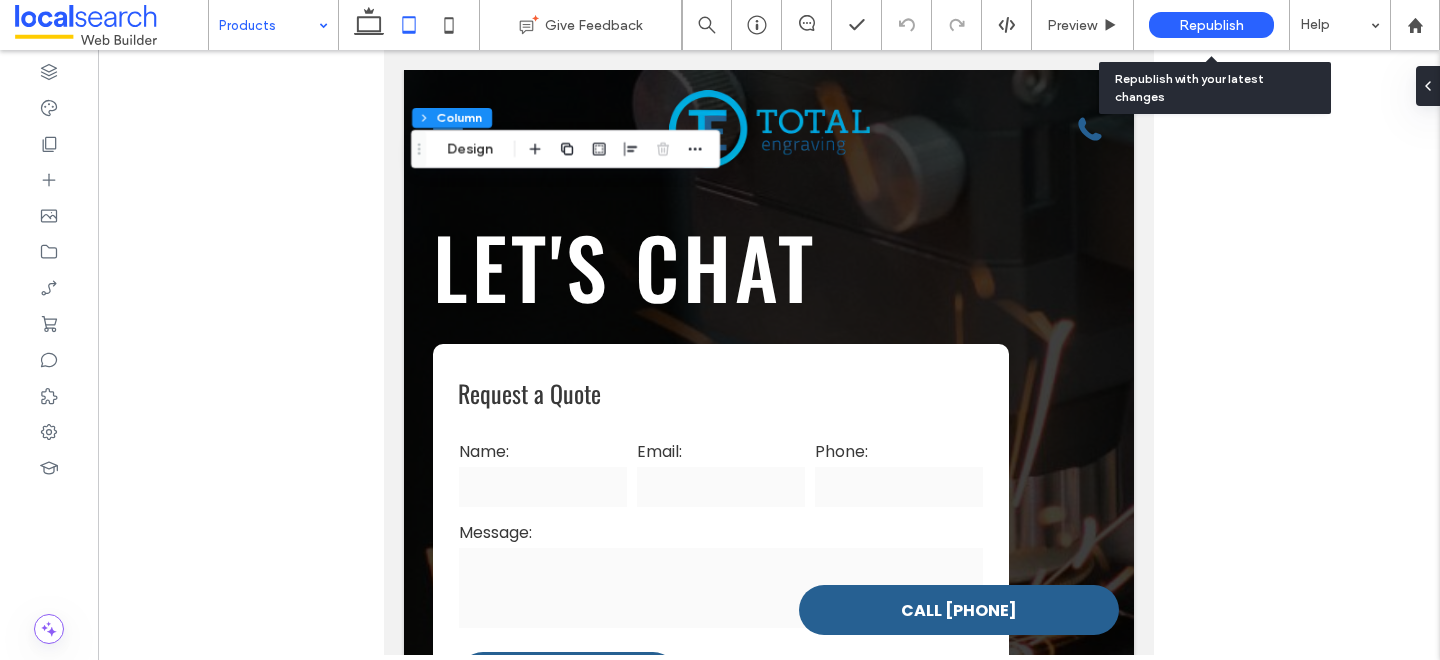 click on "Republish" at bounding box center (1211, 25) 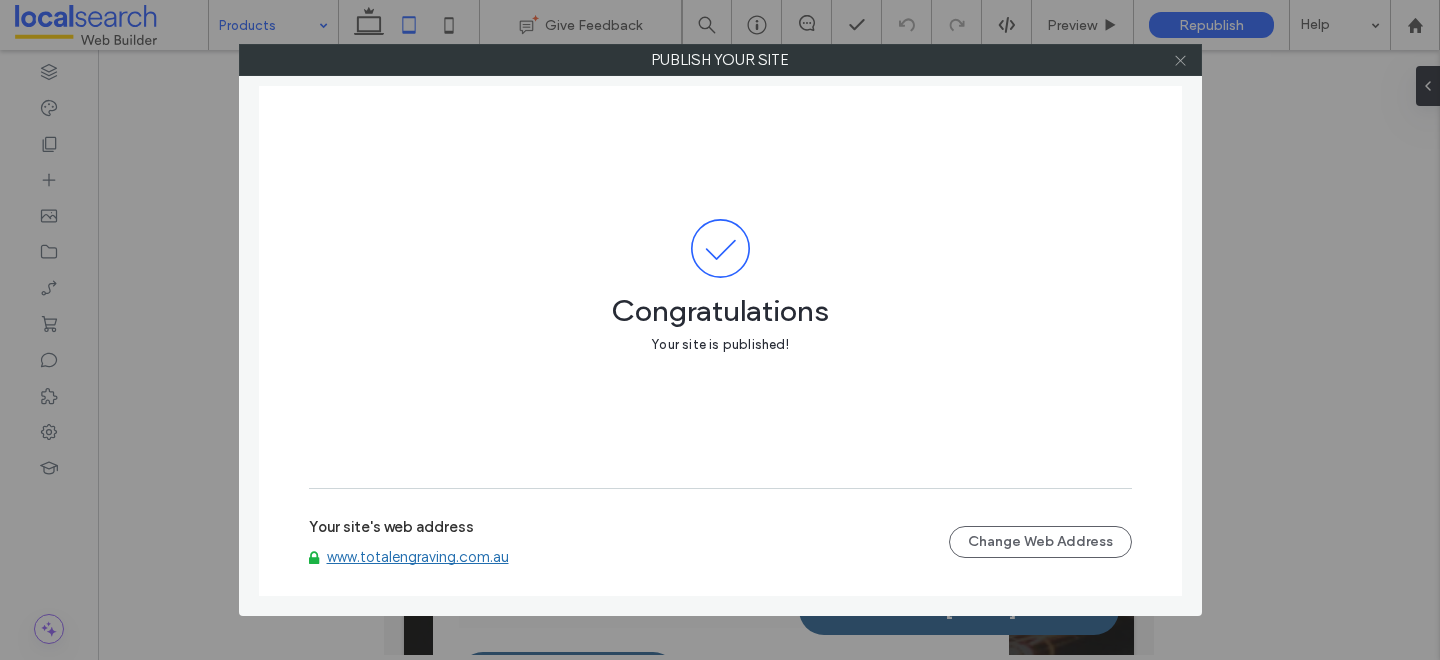click 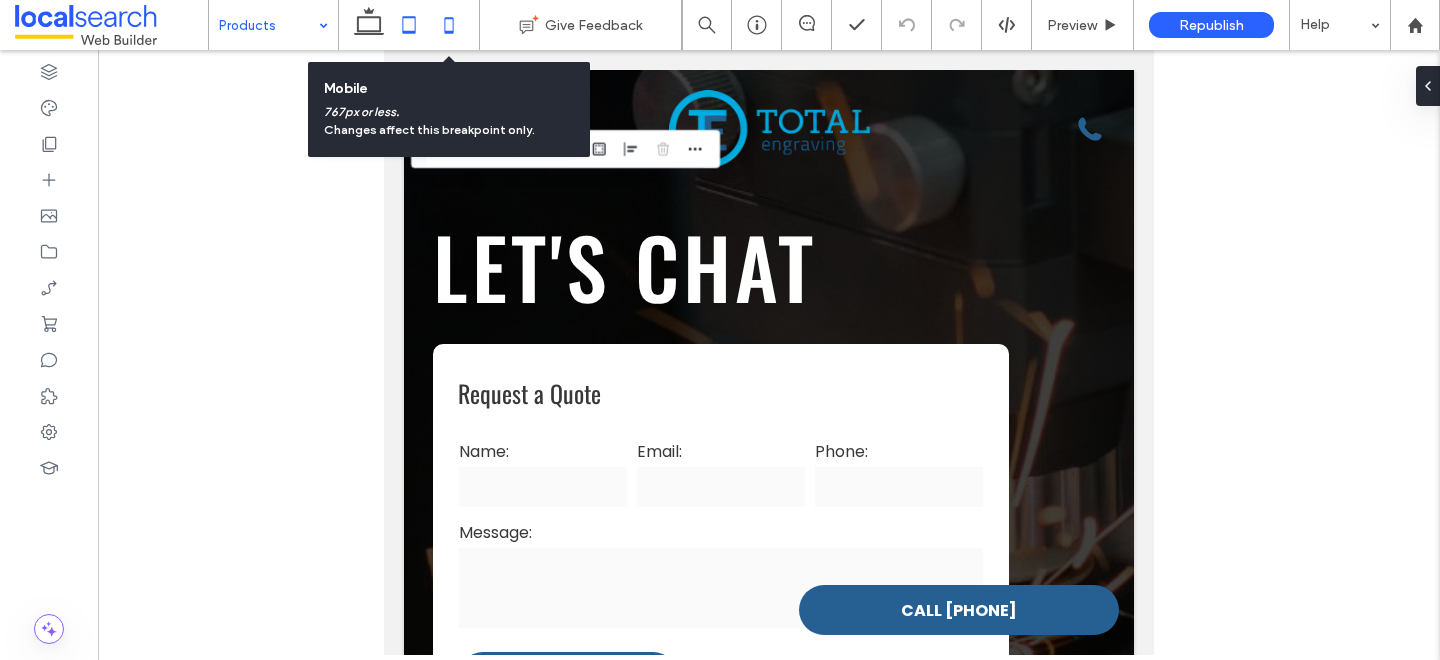click 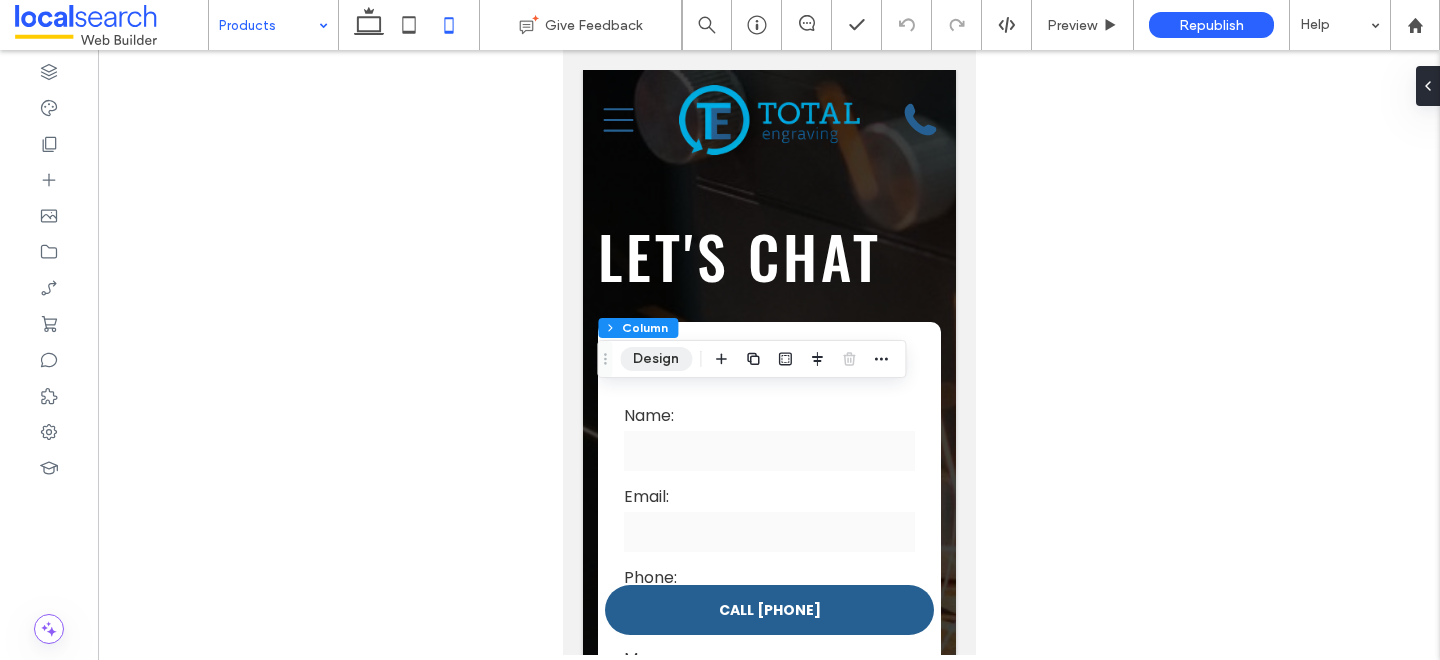 click on "Design" at bounding box center [656, 359] 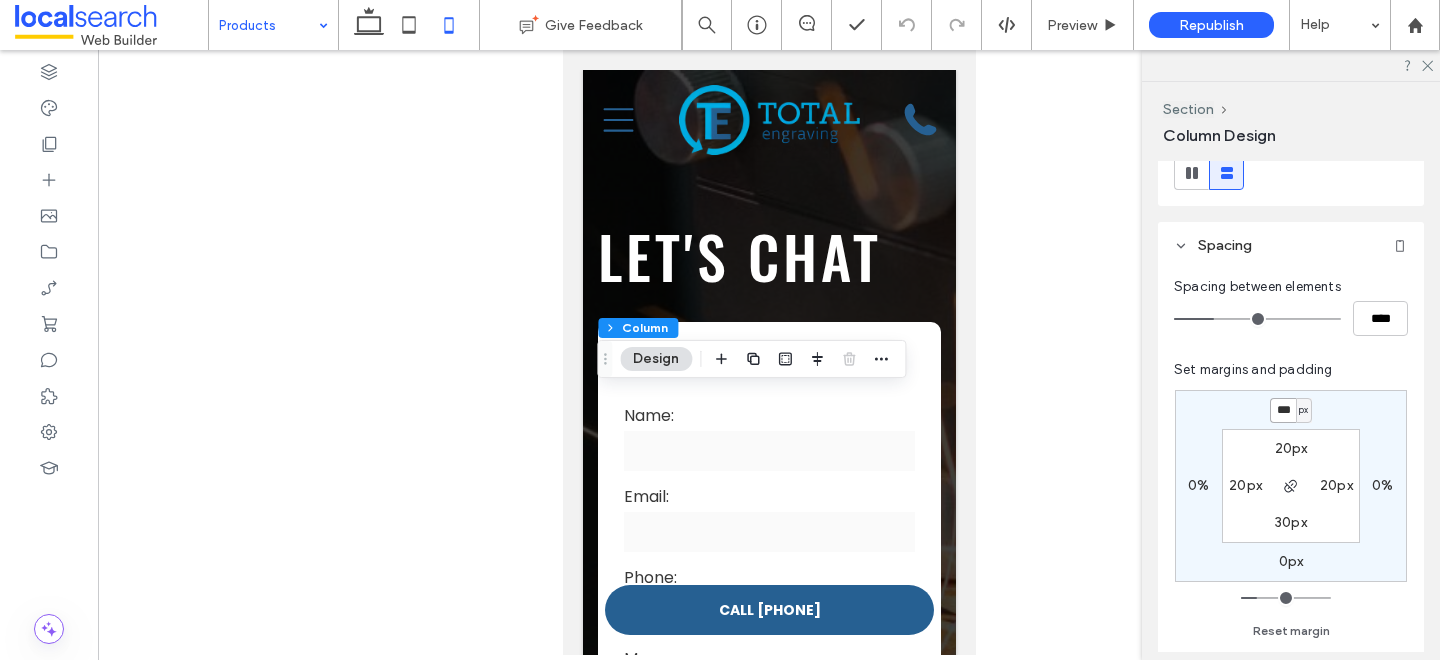 click on "***" at bounding box center [1283, 410] 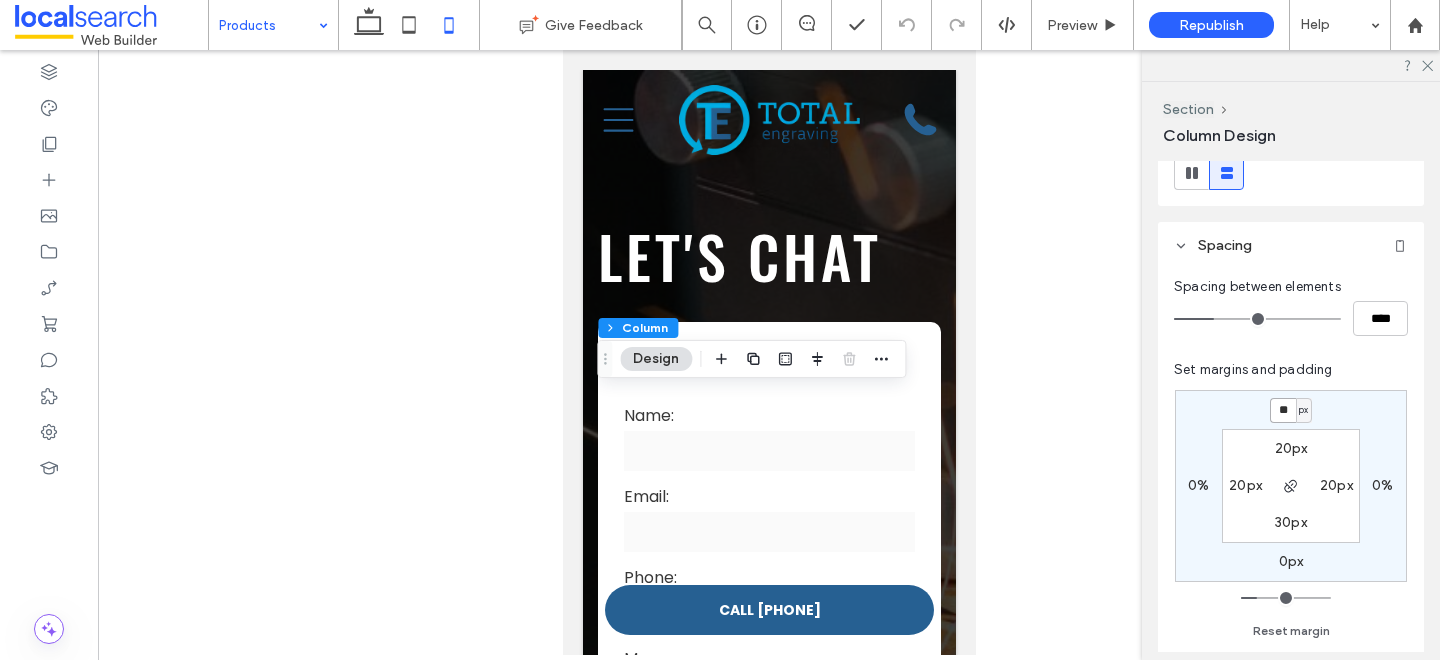 type on "**" 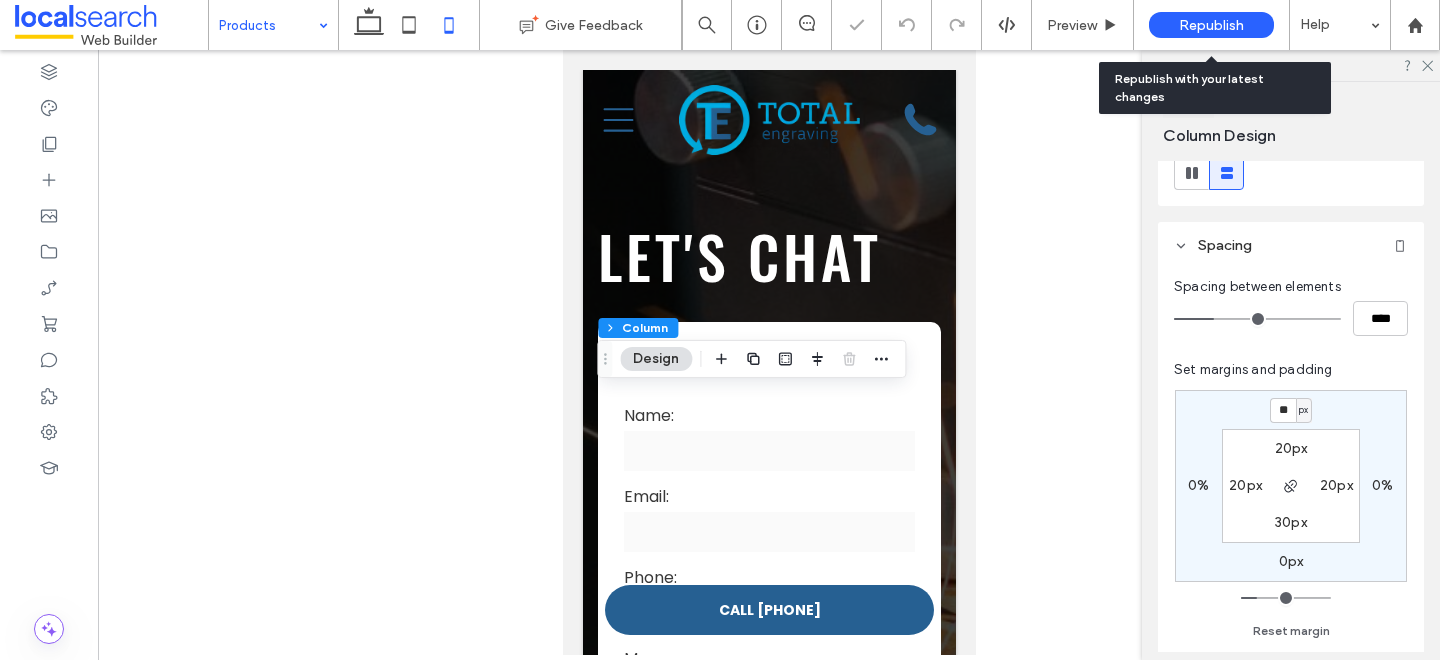 click on "Republish" at bounding box center (1211, 25) 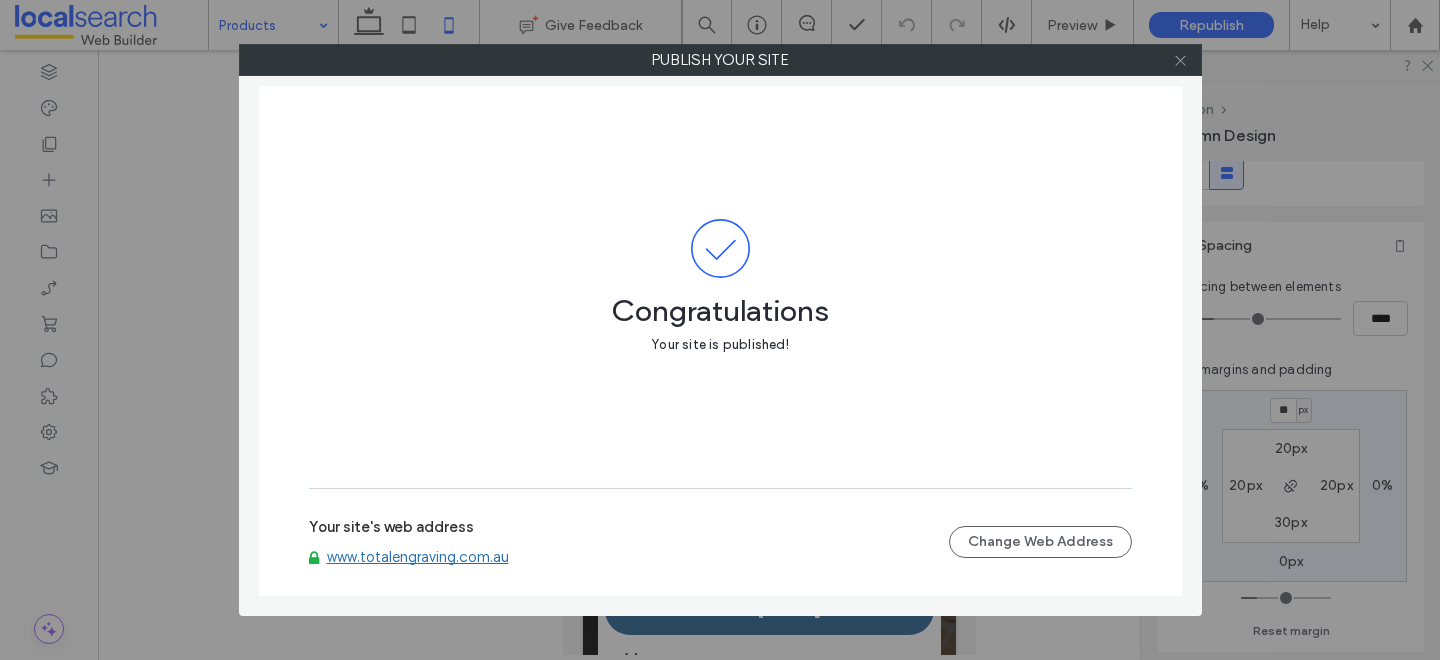 click 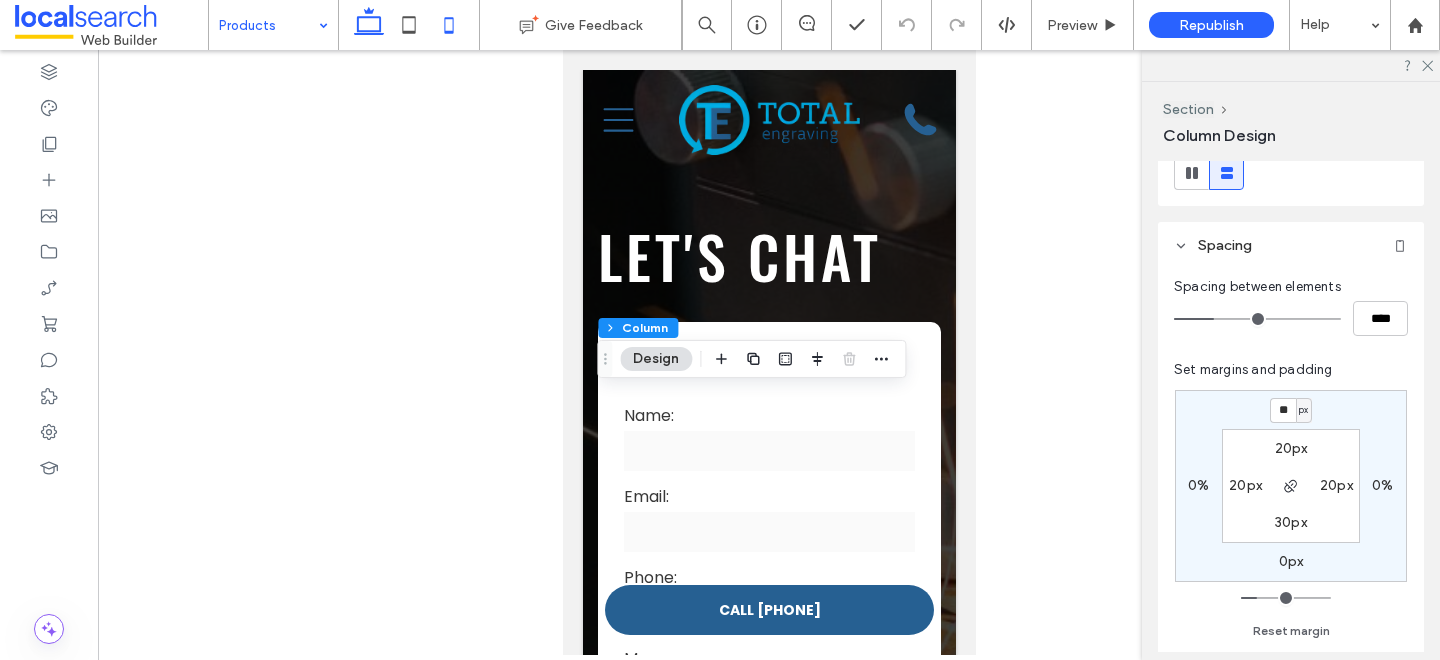 click 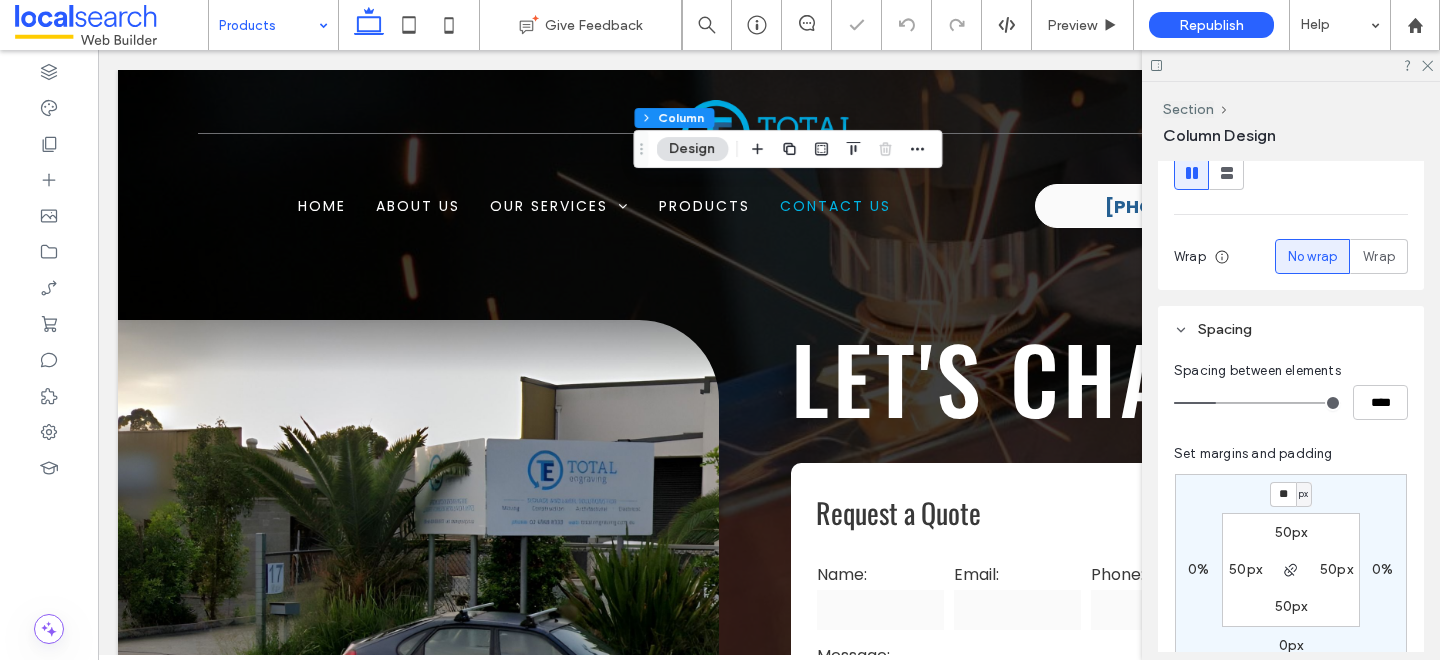 type on "*" 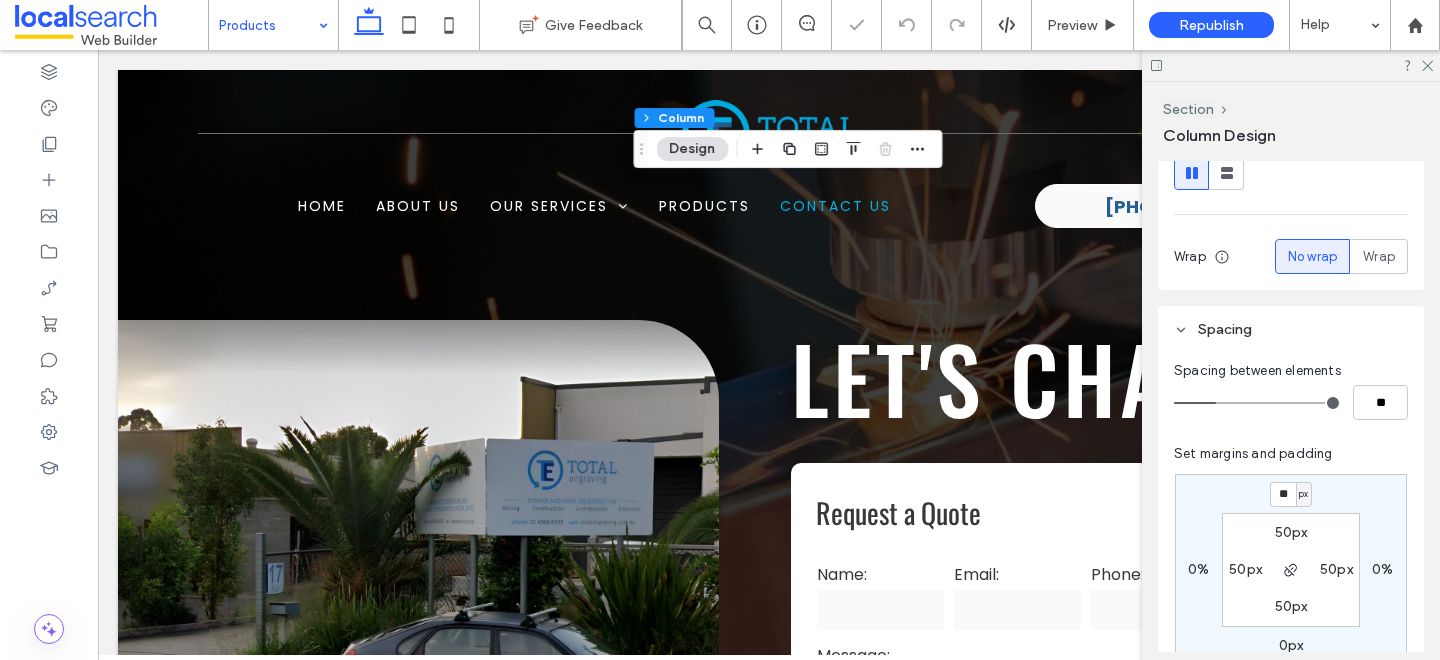 type on "*" 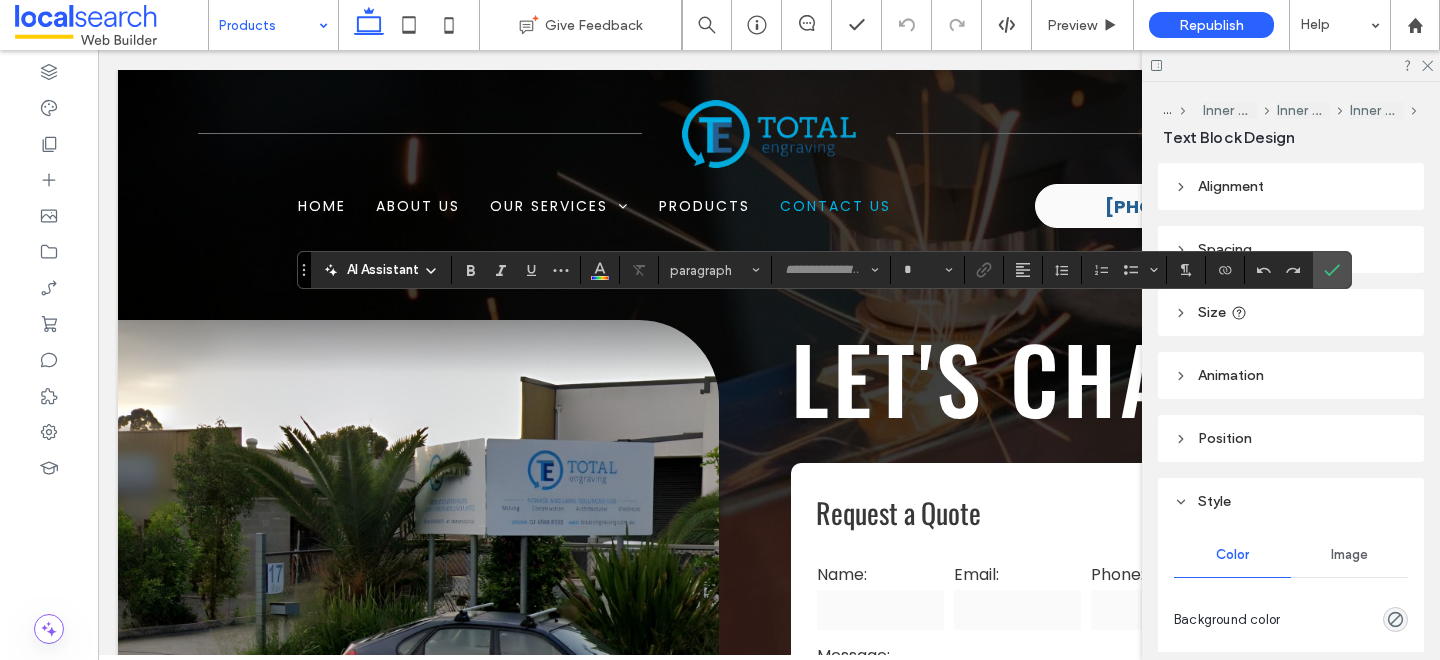 type on "******" 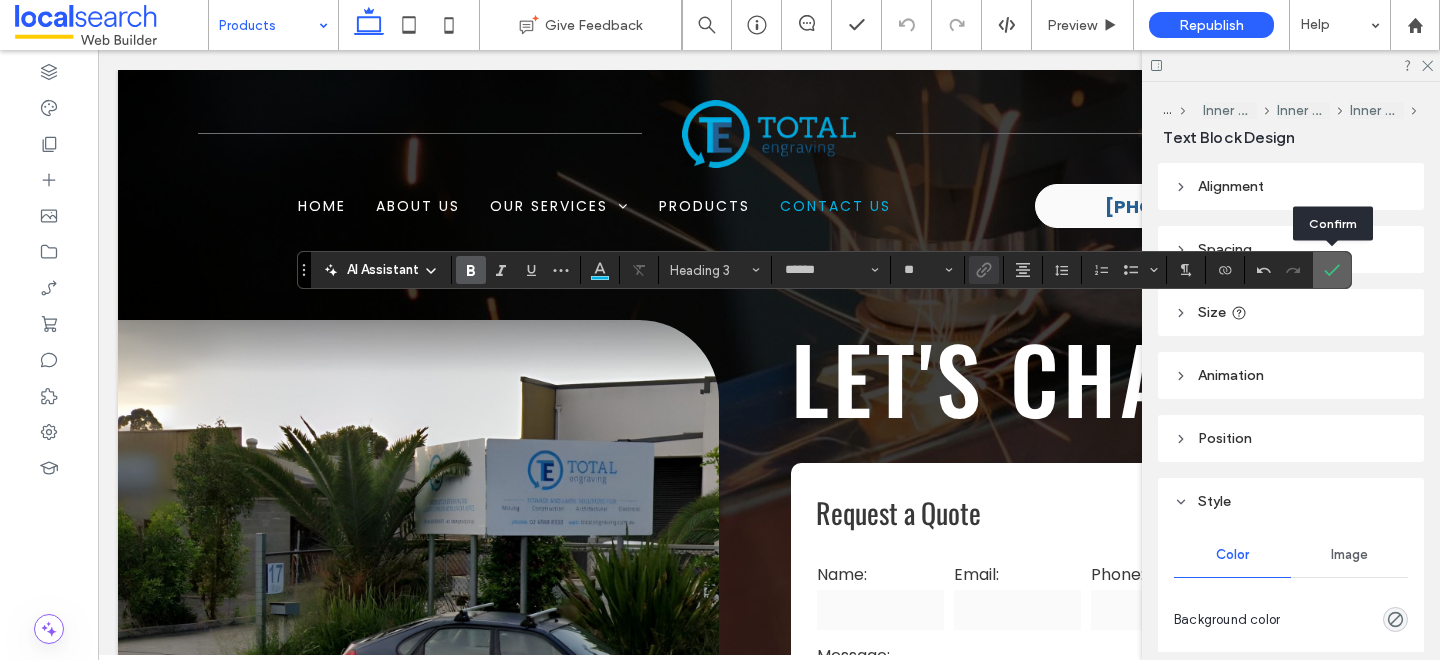 click 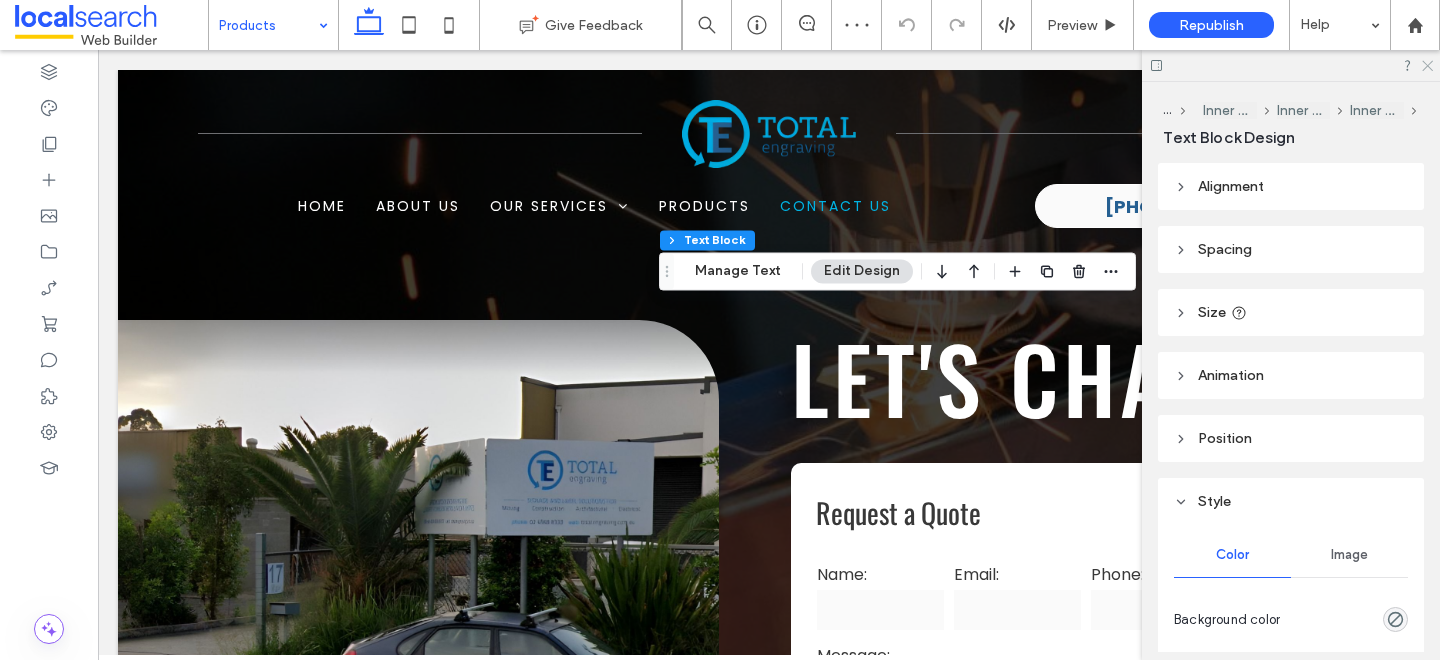 click 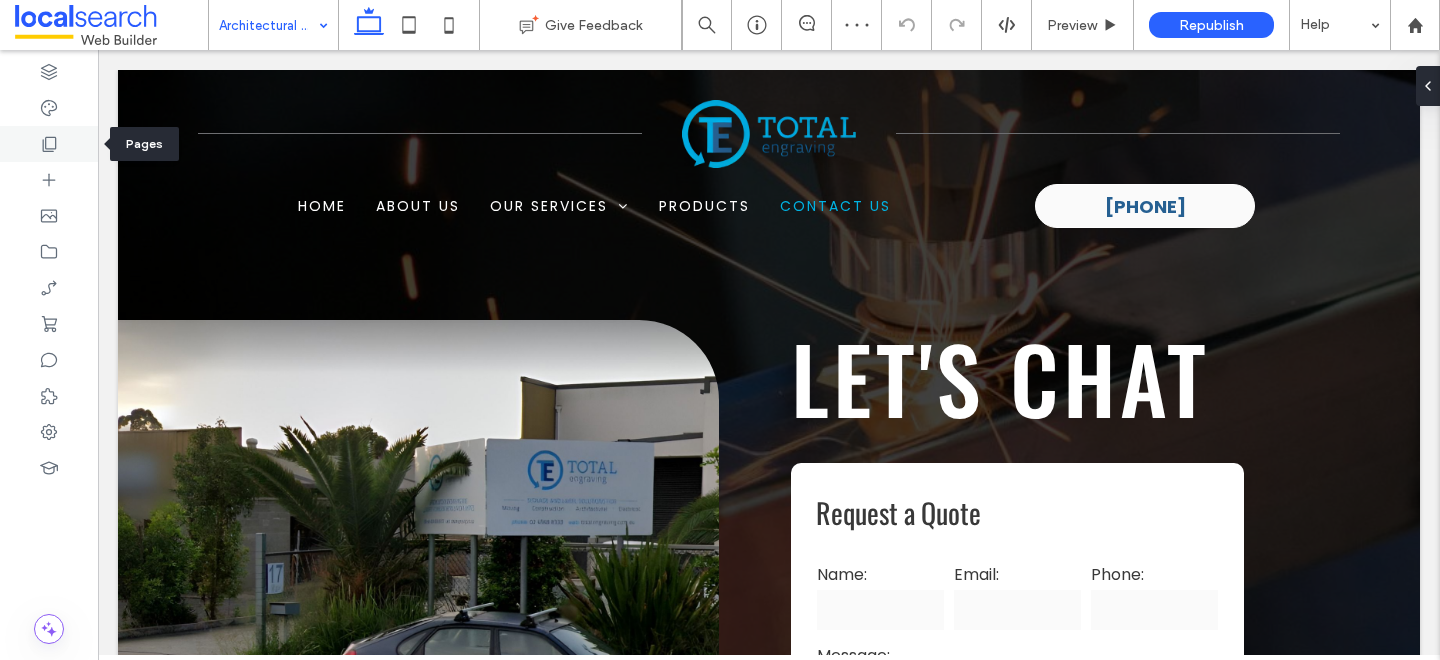 click 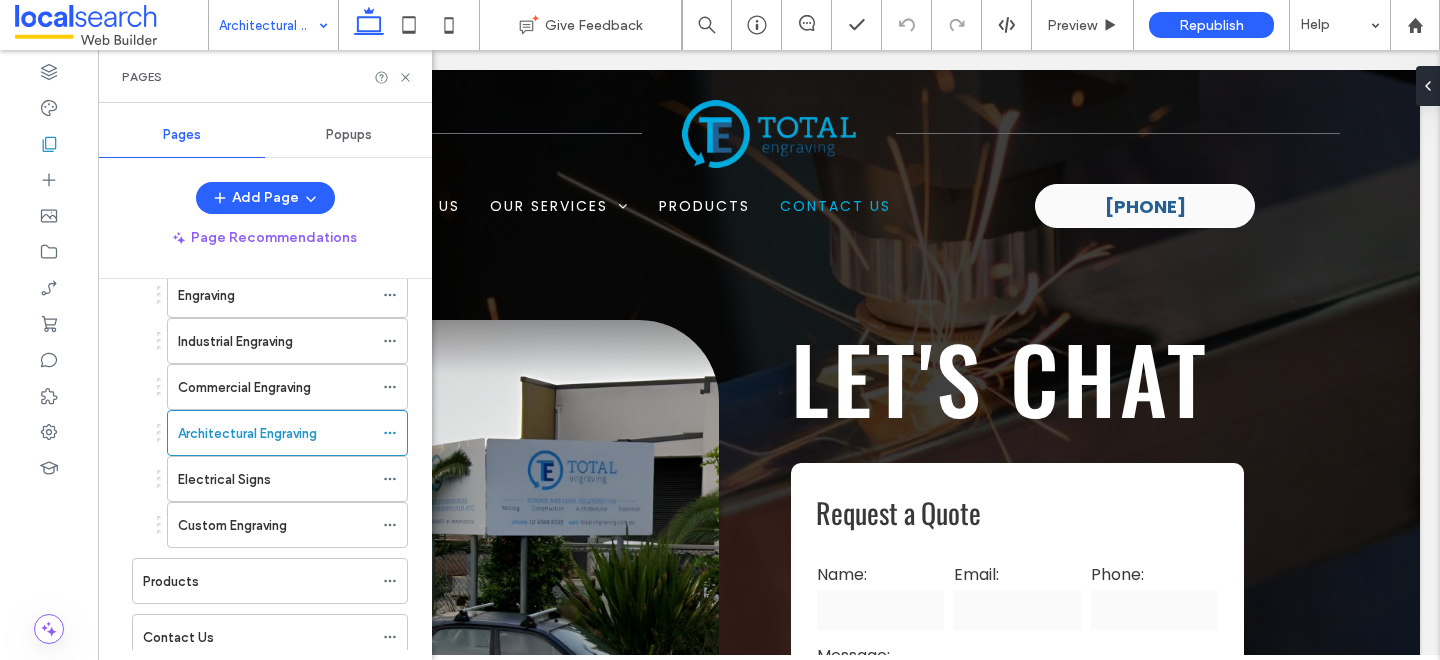 scroll, scrollTop: 226, scrollLeft: 0, axis: vertical 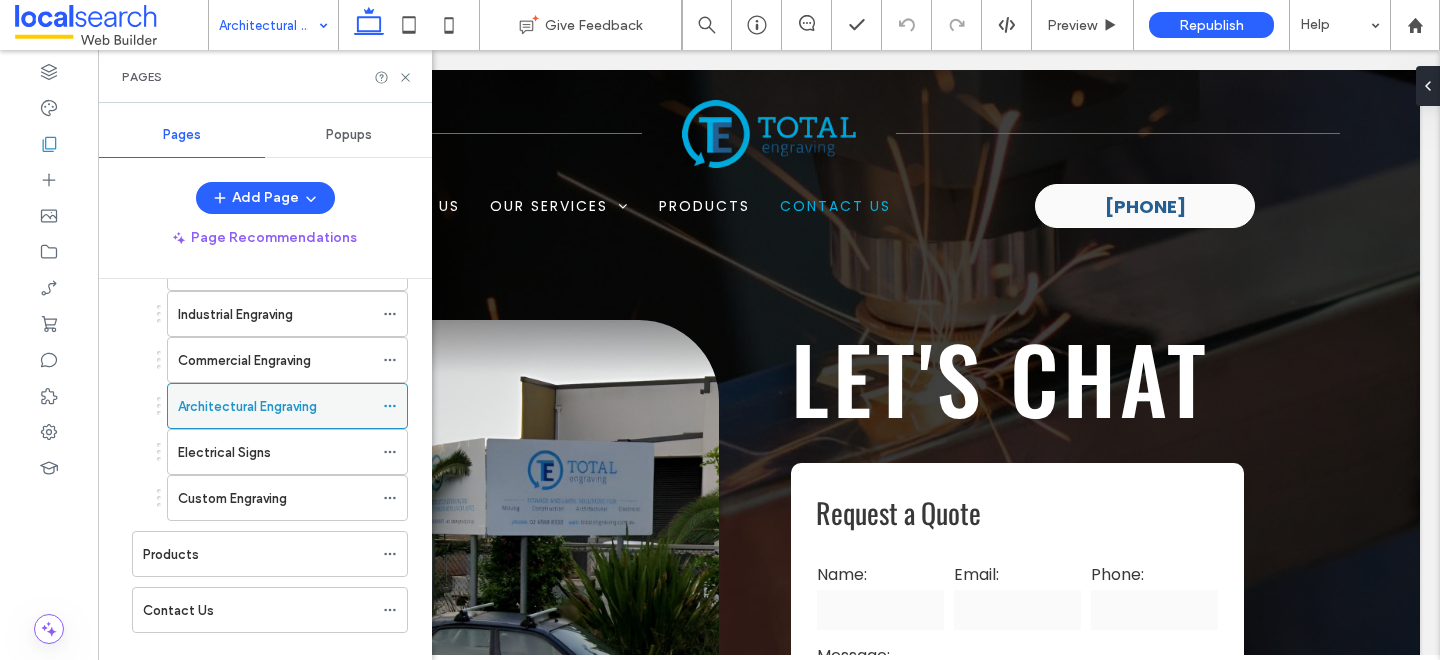 click 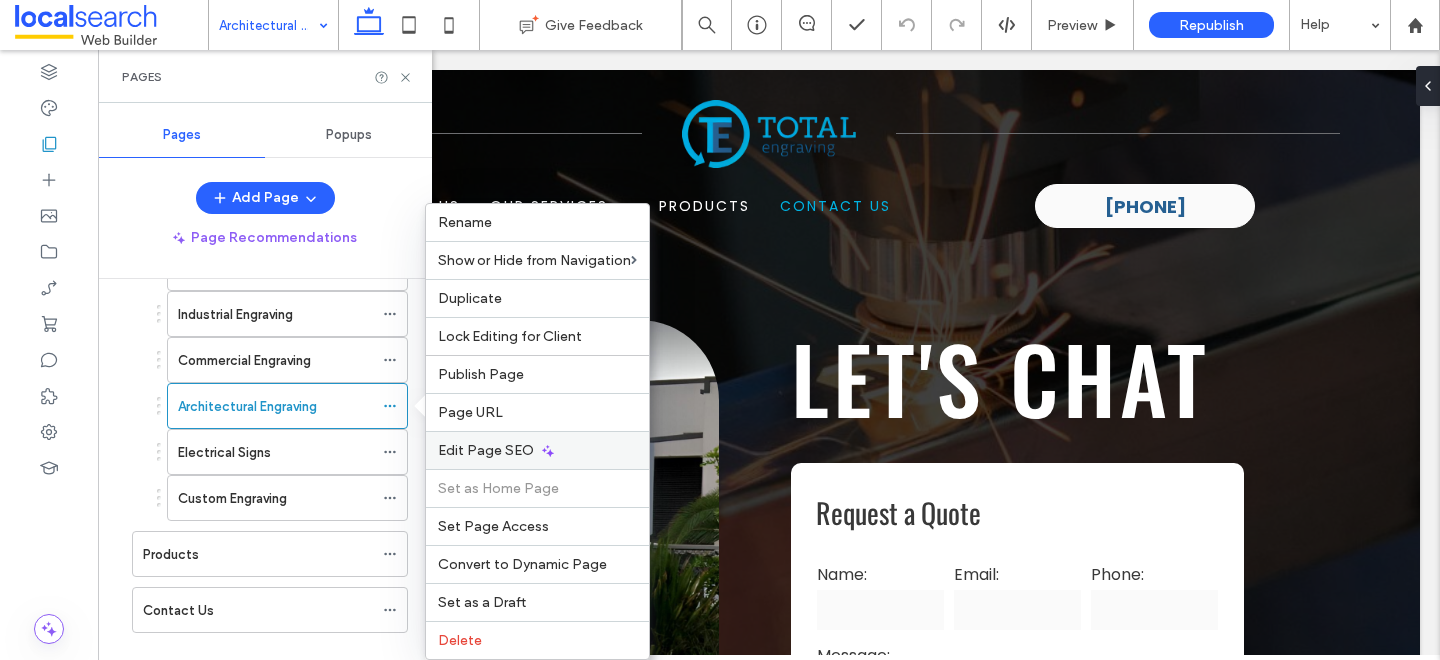 click on "Edit Page SEO" at bounding box center [486, 450] 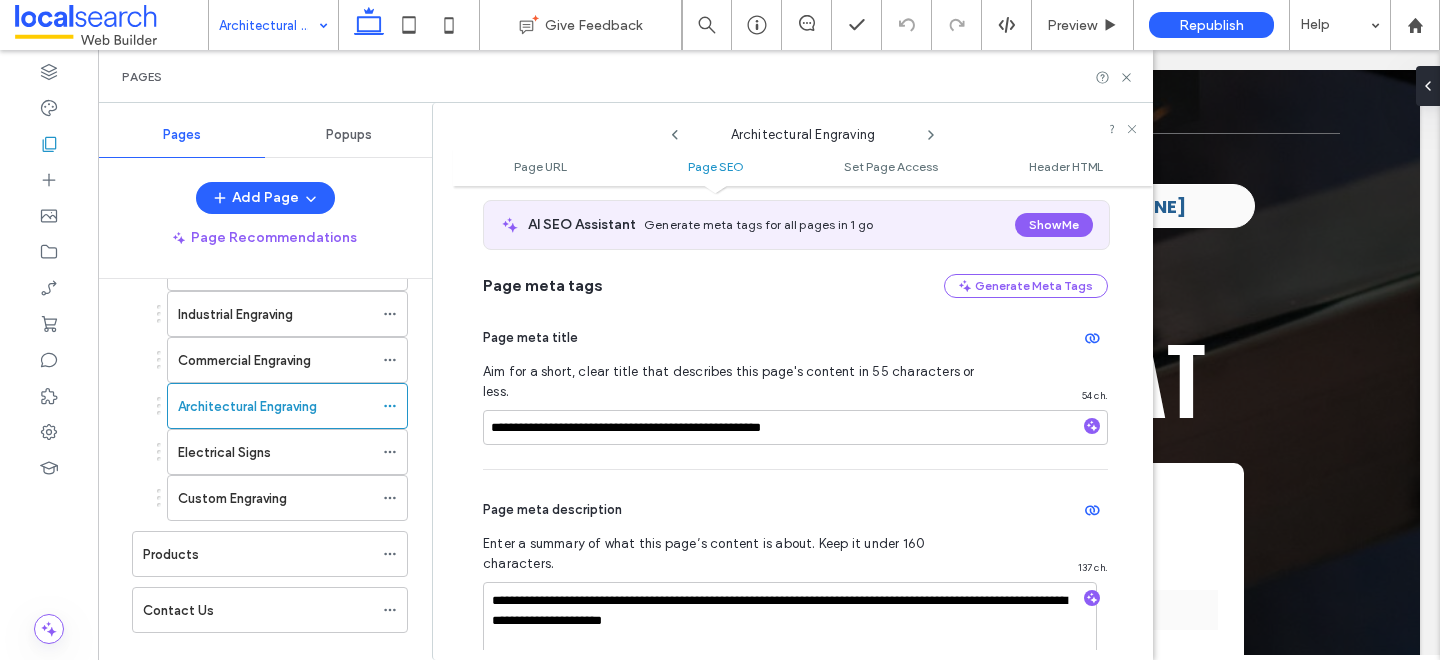 scroll, scrollTop: 377, scrollLeft: 0, axis: vertical 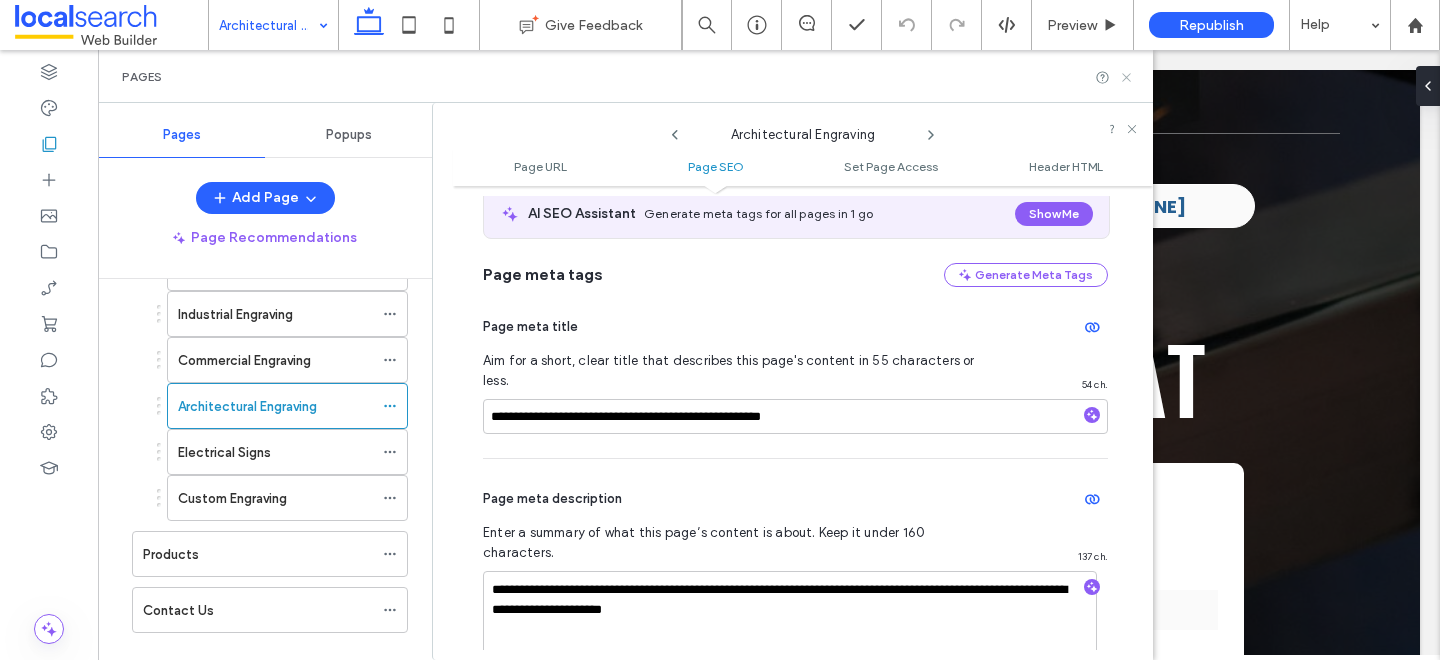 click 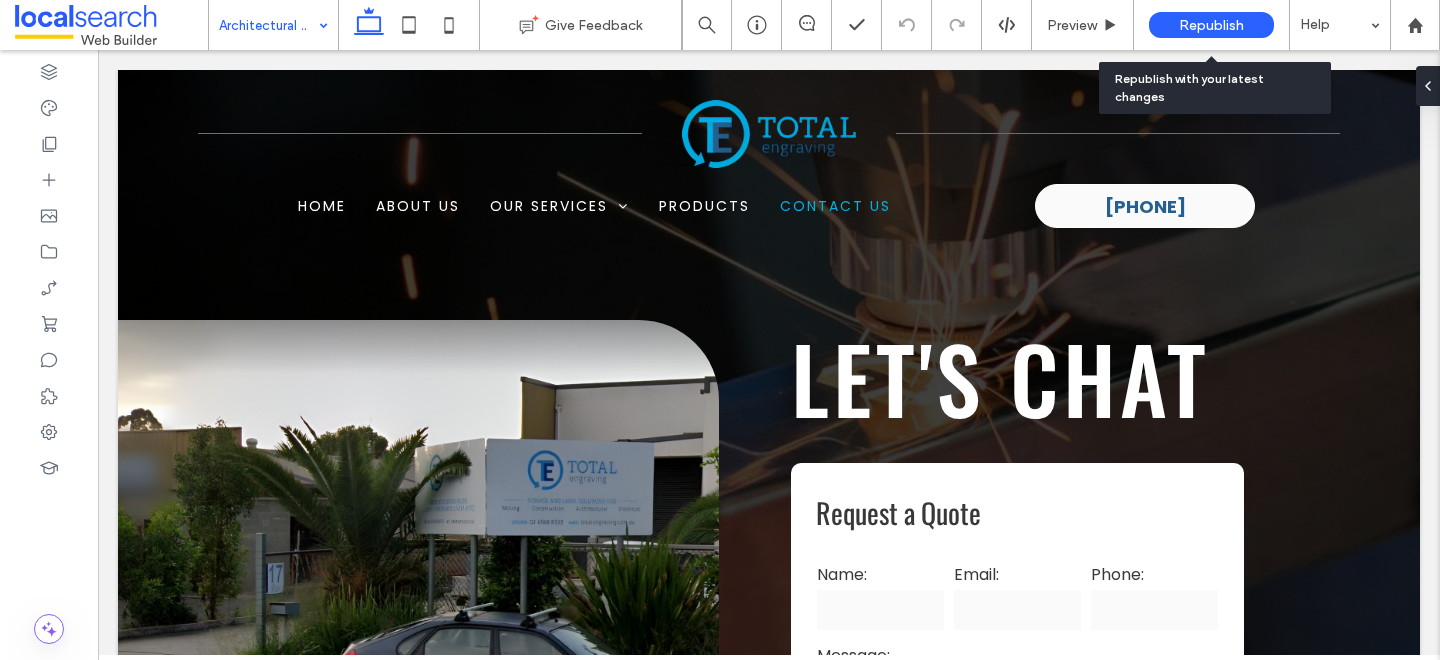 click on "Republish" at bounding box center [1211, 25] 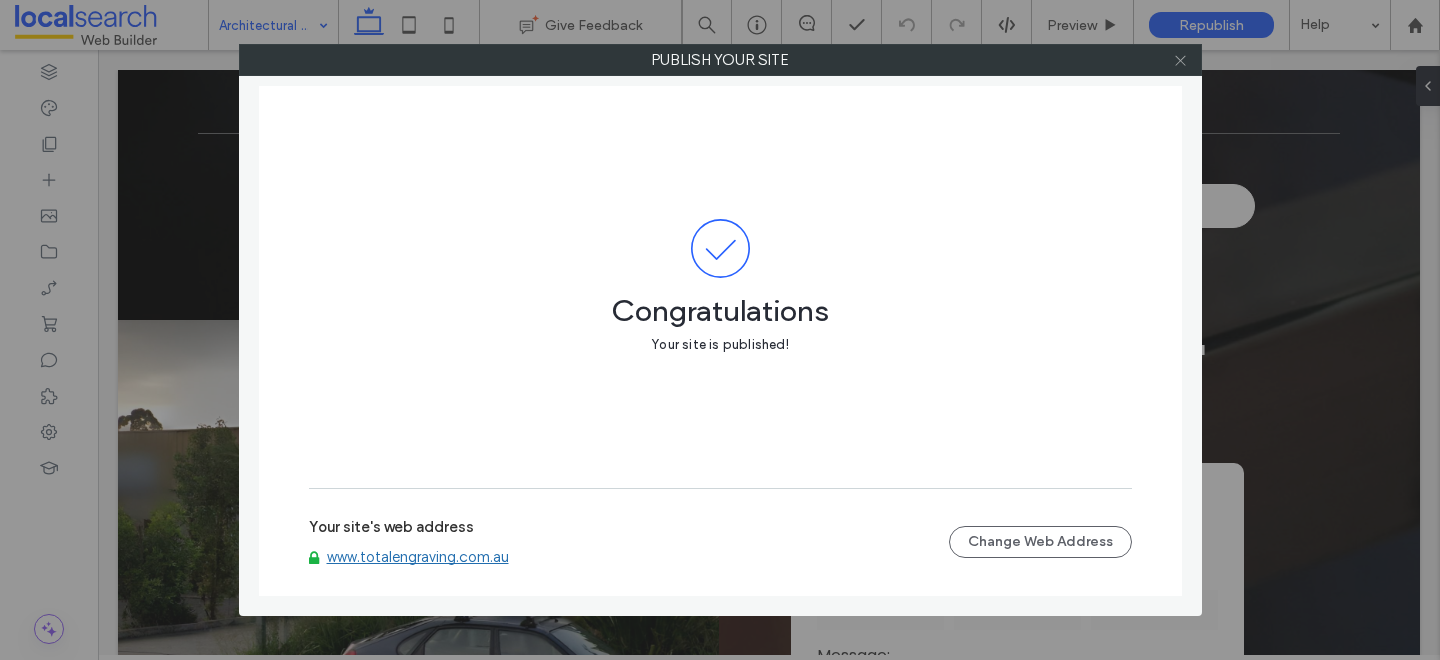click 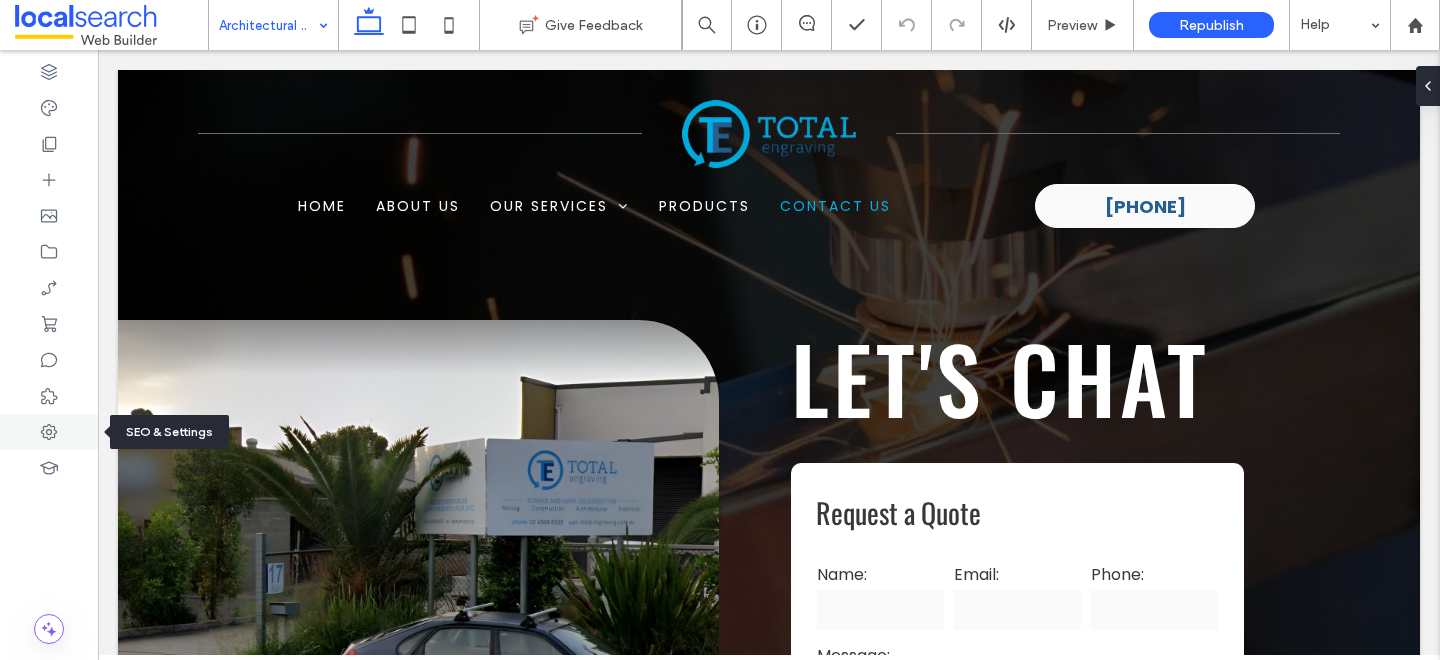 click at bounding box center [49, 432] 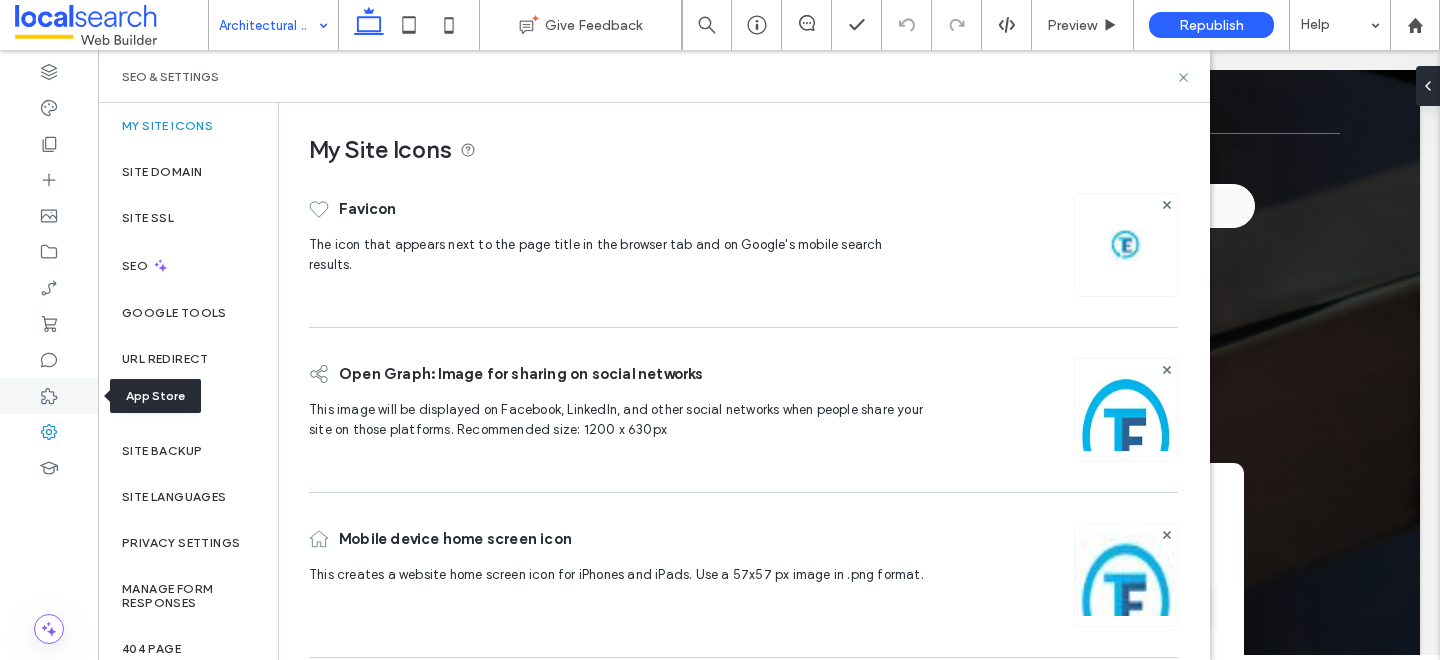 click 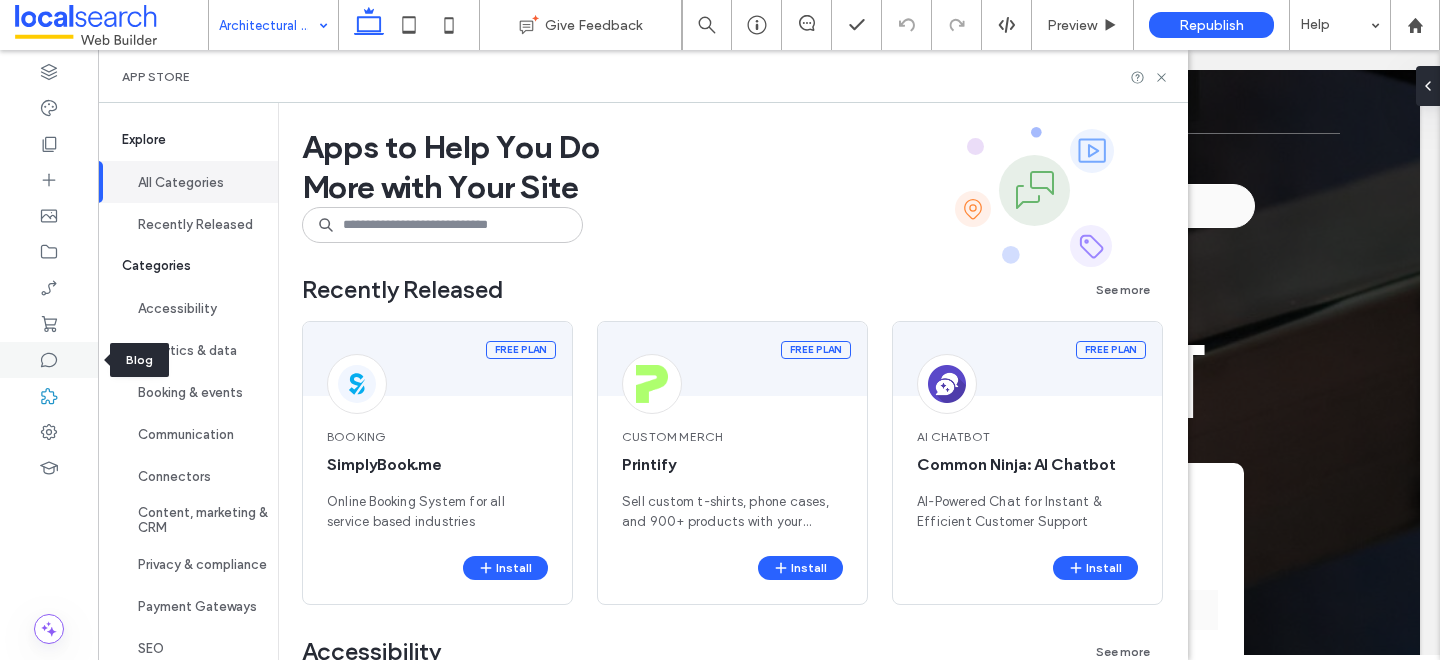 click 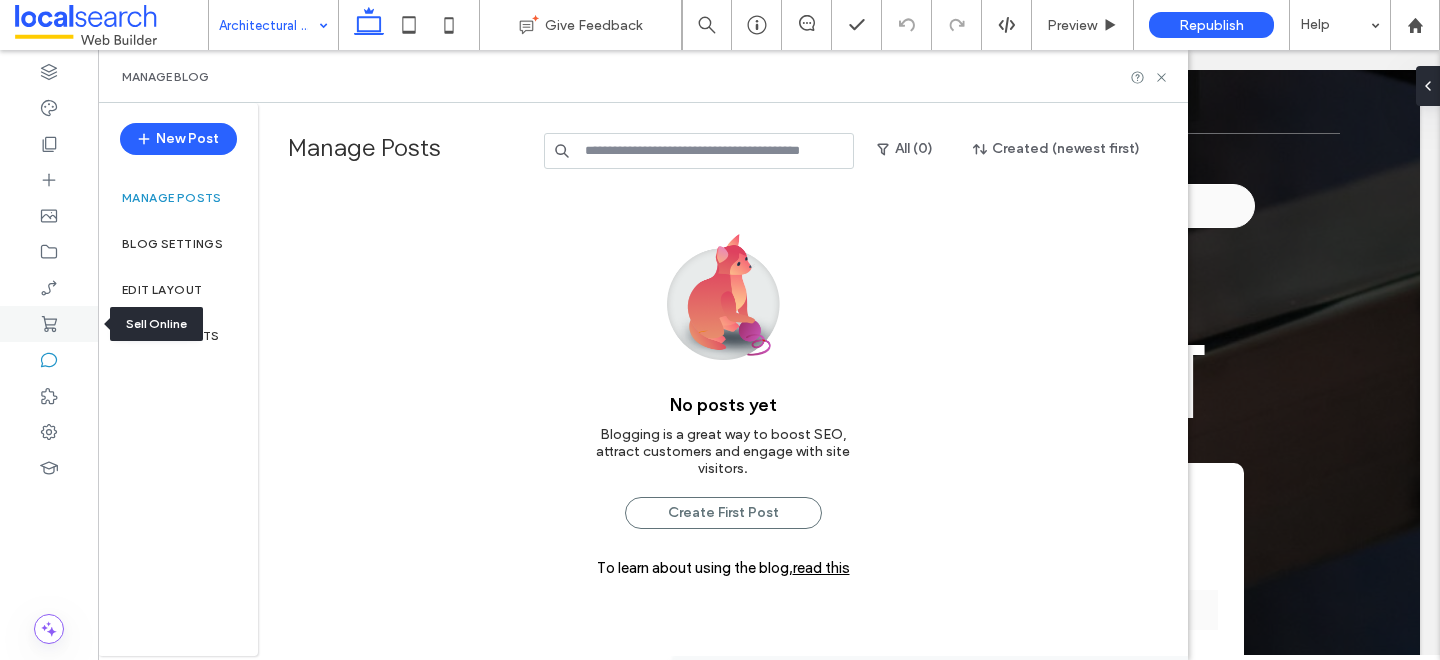 click 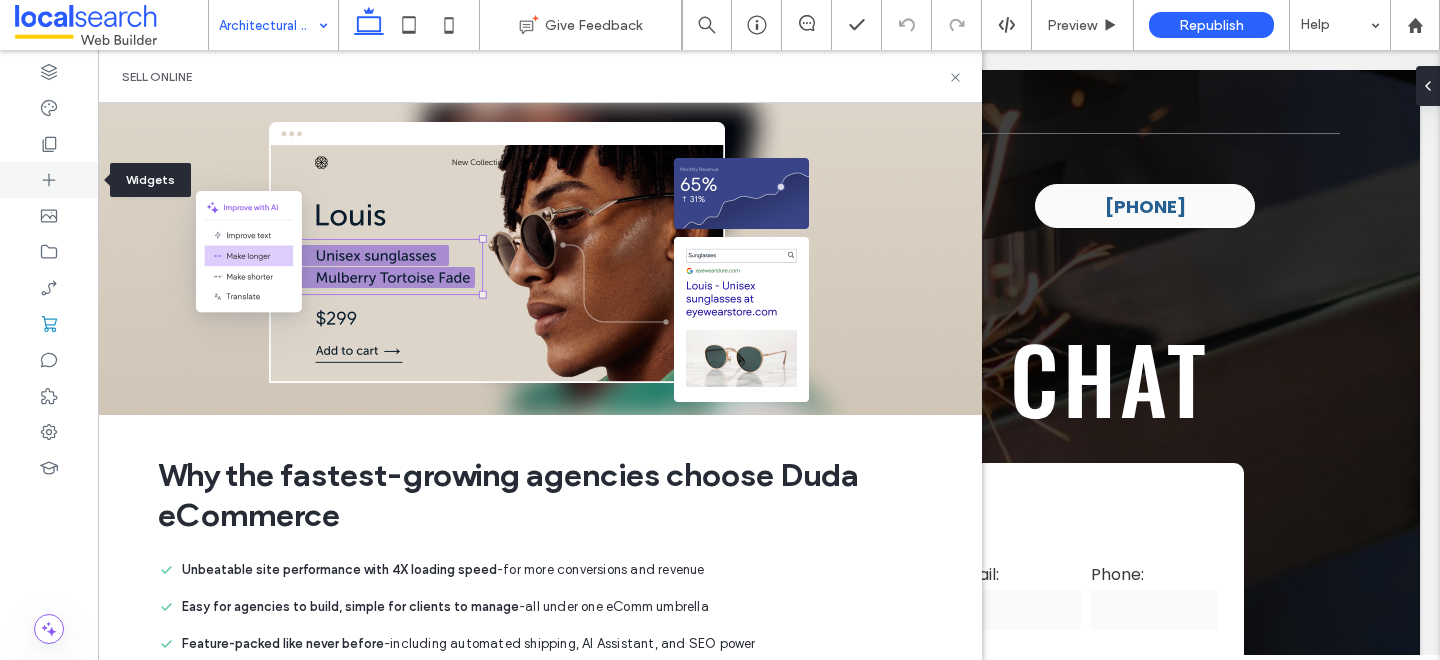 click at bounding box center [49, 180] 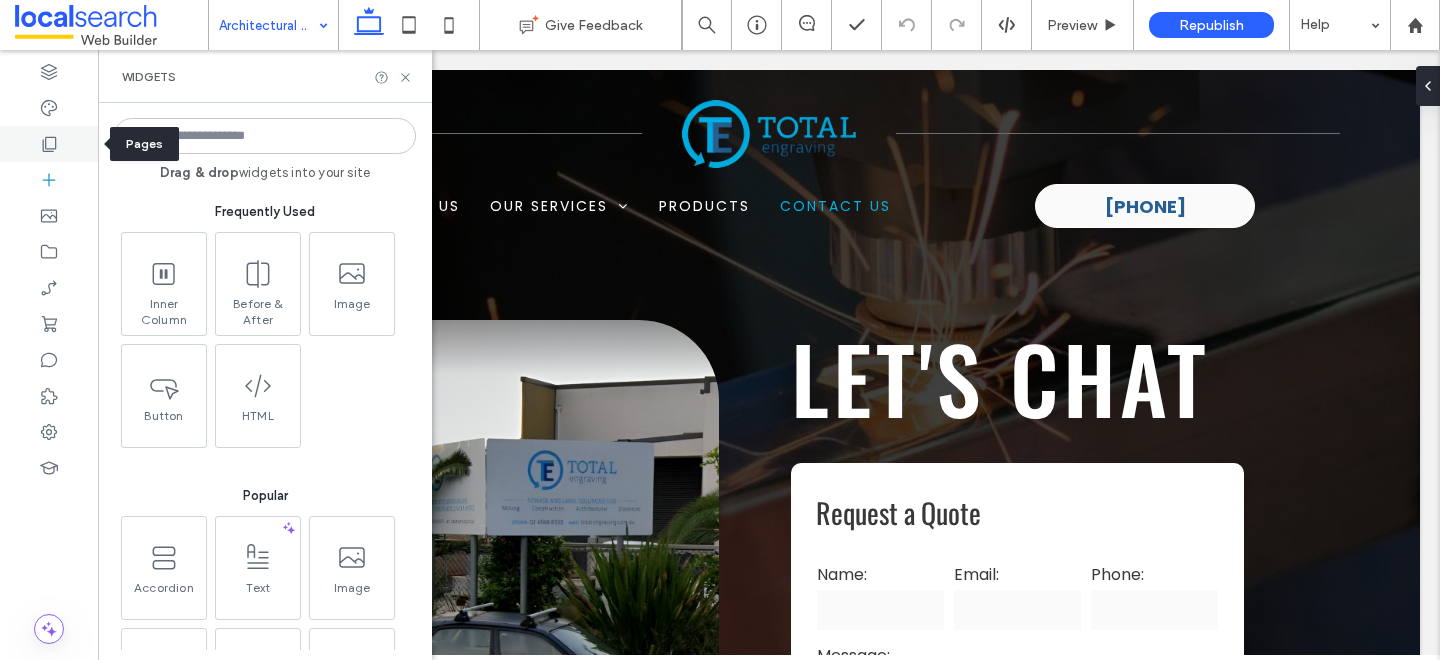 click 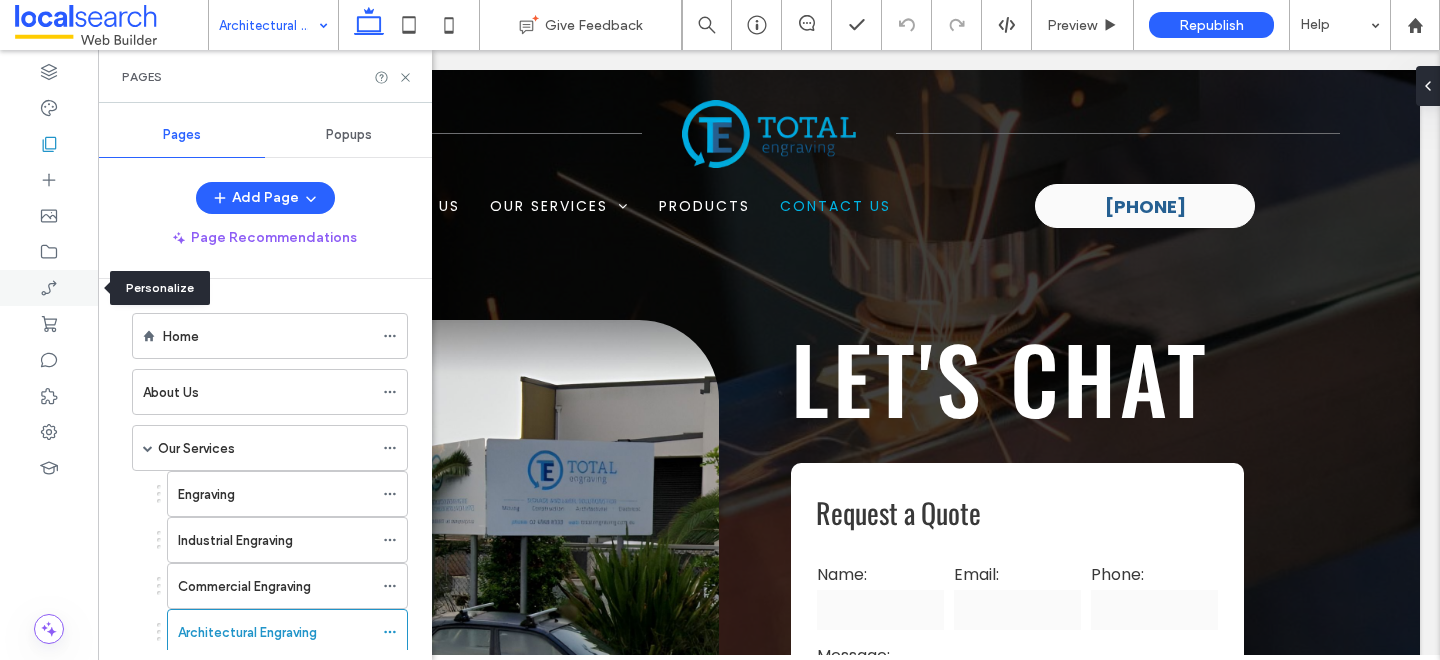 click at bounding box center [49, 288] 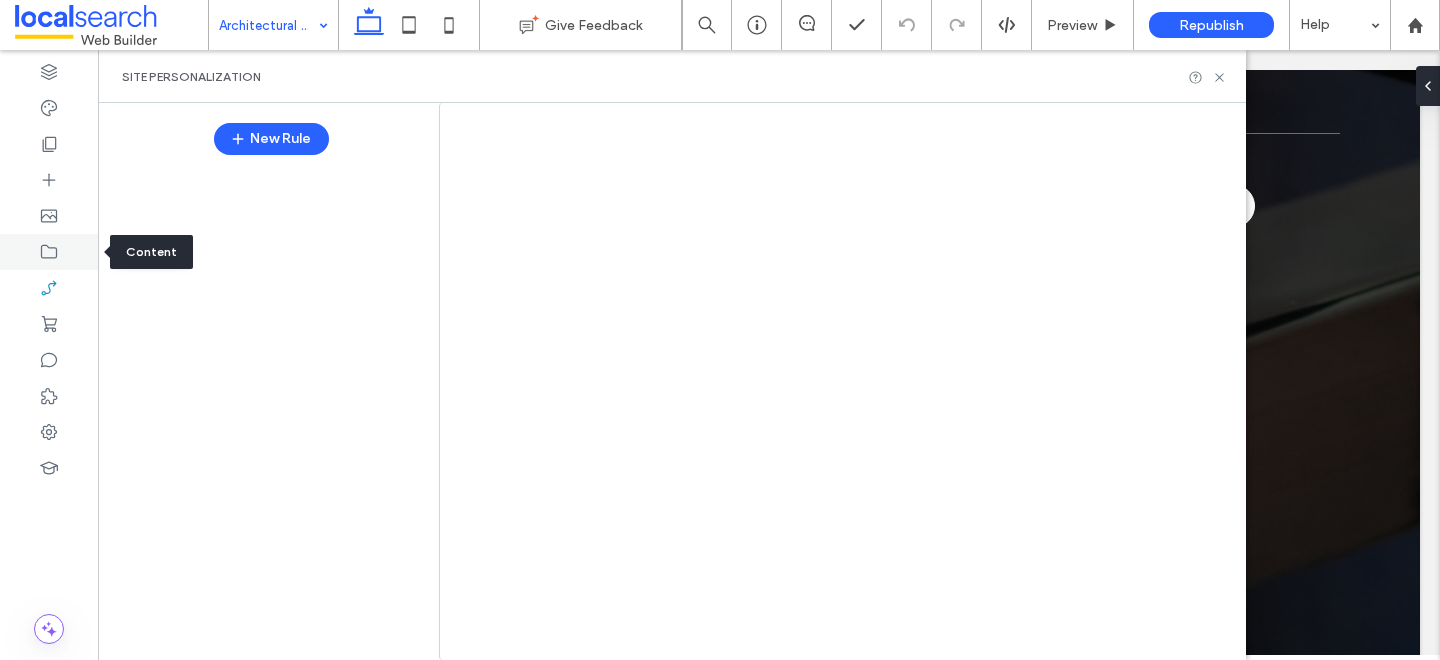 click on "Architectural Engraving Give Feedback Preview Republish Help
Design Panel Site Comments Team & Clients Automate new comments Instantly notify your team when someone adds or updates a comment on a site. See Zap Examples
Site Personalization New Rule
Pages Pages Popups Add Page Page Recommendations Home About Us Our Services Engraving Industrial Engraving Commercial Engraving Architectural Engraving Electrical Signs Custom Engraving Products Contact Us
Select an element to start" at bounding box center (720, 330) 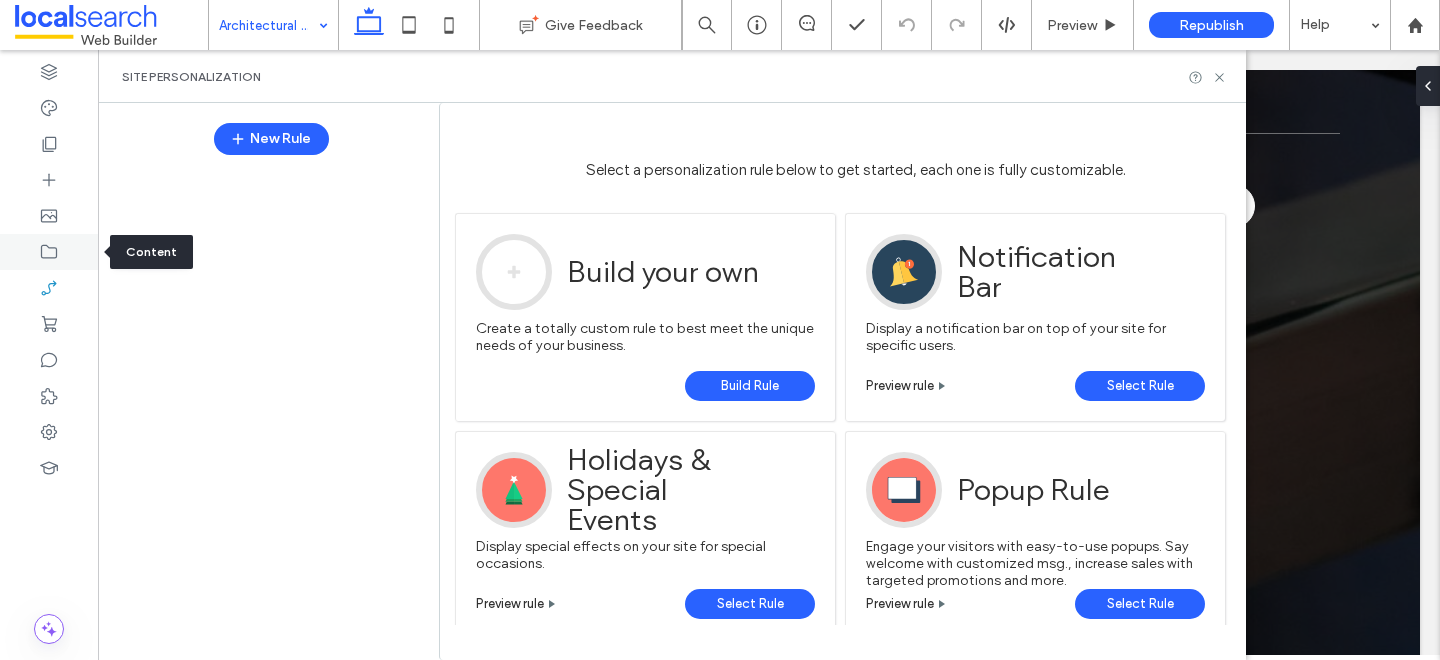 click at bounding box center (49, 252) 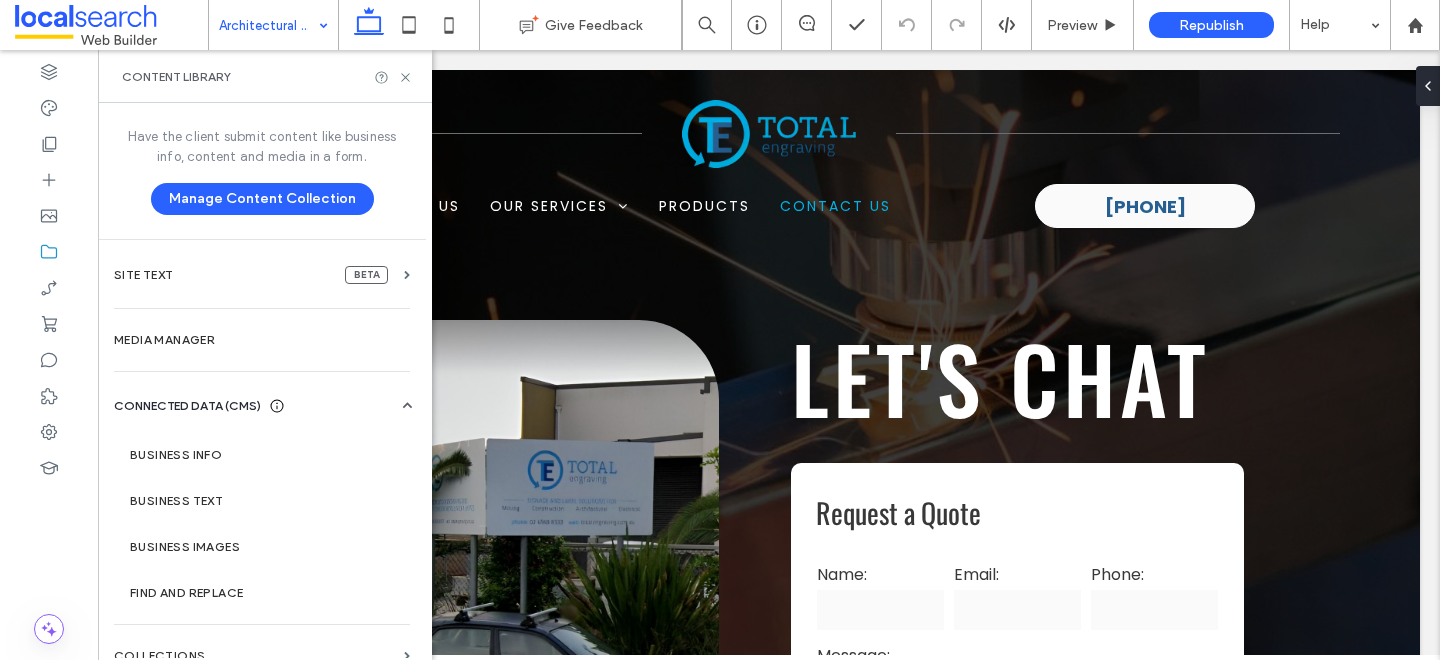 scroll, scrollTop: 23, scrollLeft: 0, axis: vertical 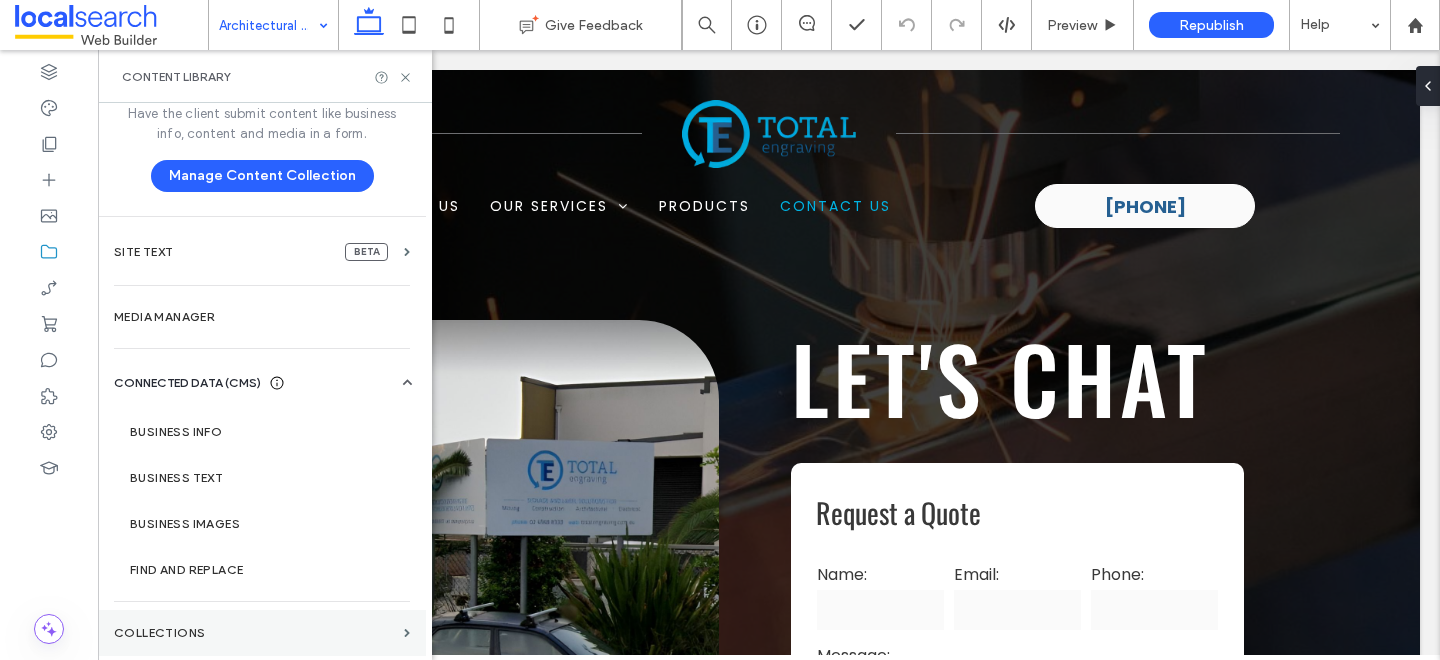 click on "Collections" at bounding box center (262, 633) 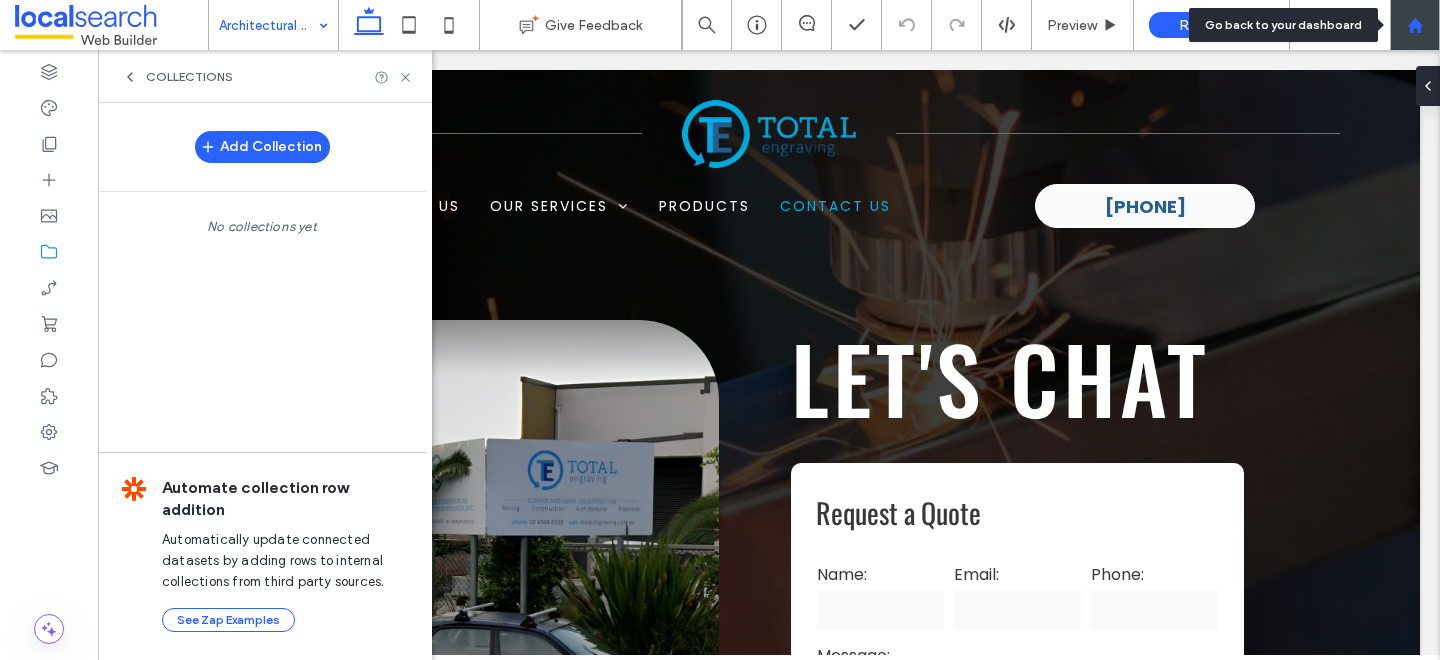 click at bounding box center [1415, 25] 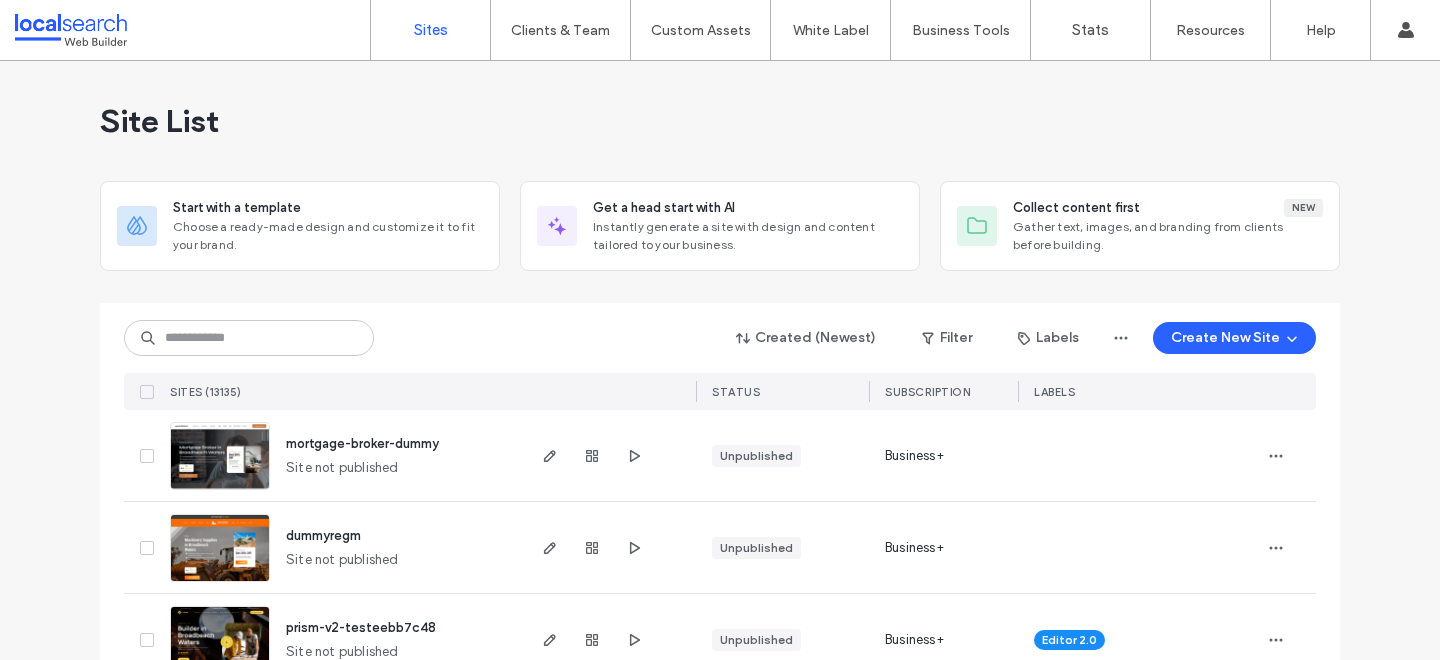scroll, scrollTop: 0, scrollLeft: 0, axis: both 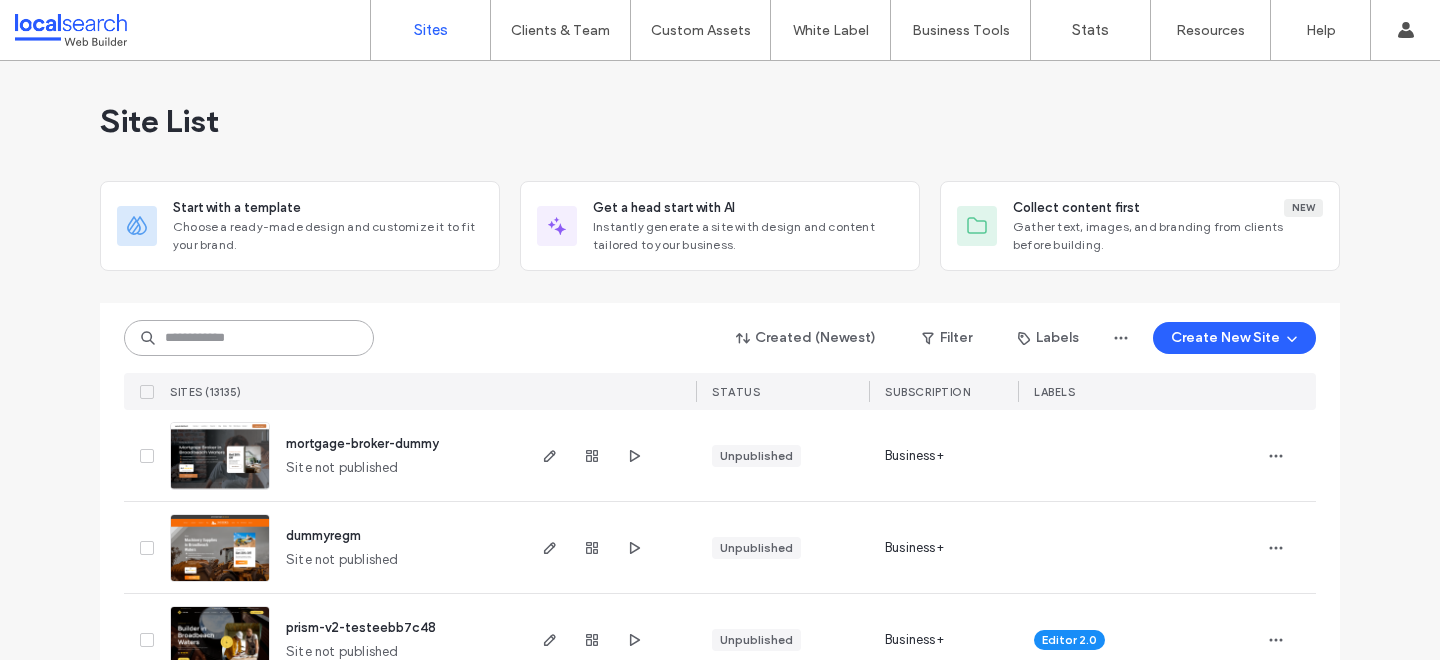 click at bounding box center [249, 338] 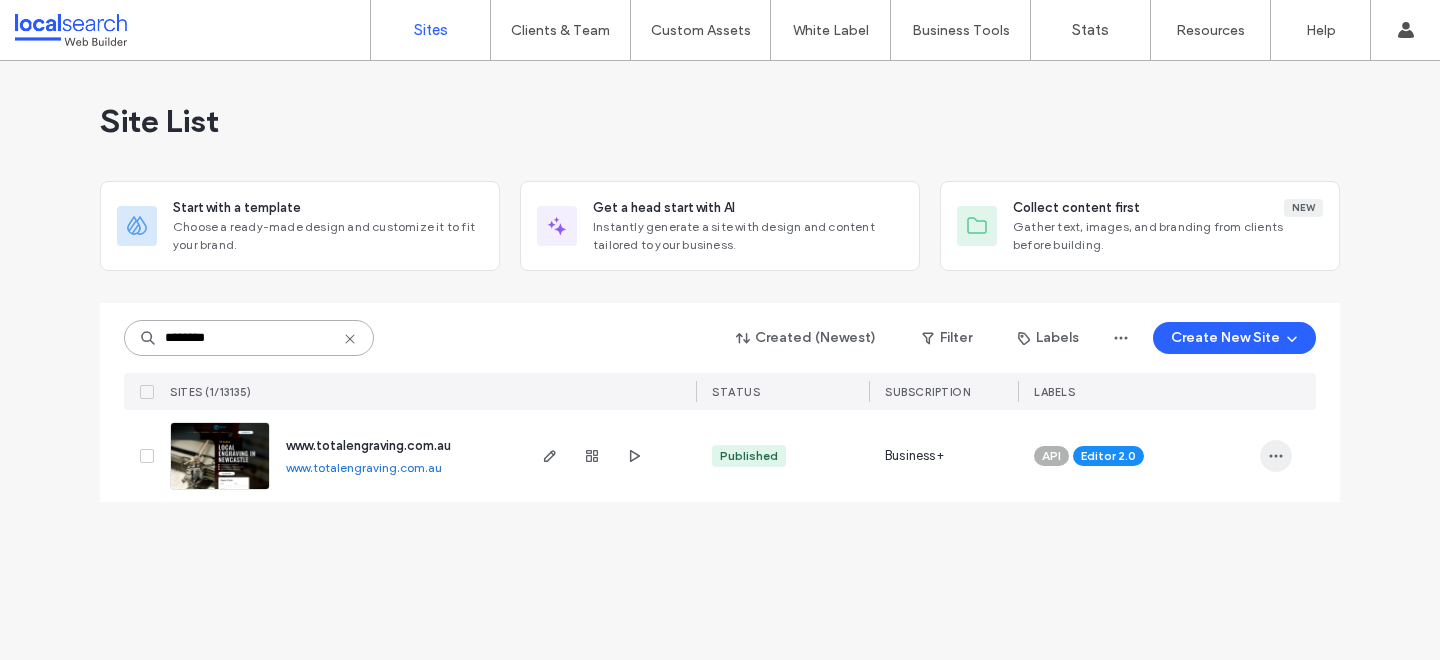 type on "********" 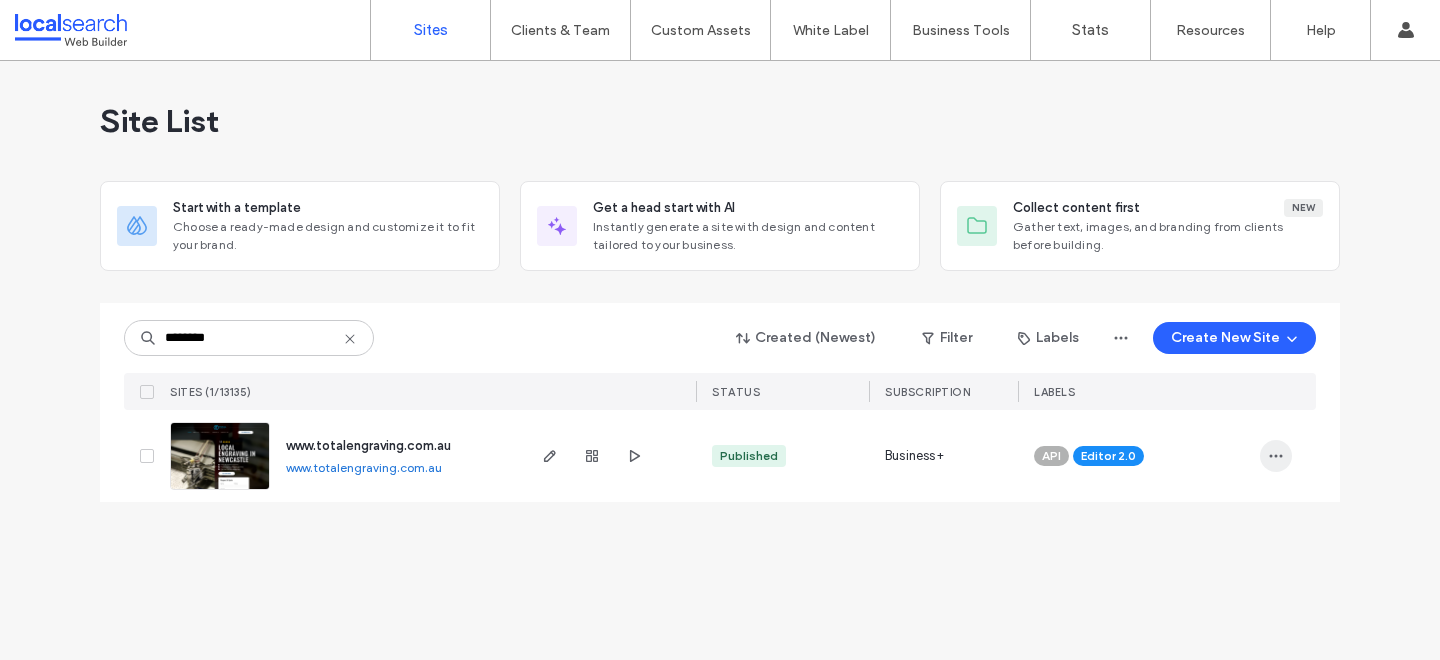 click 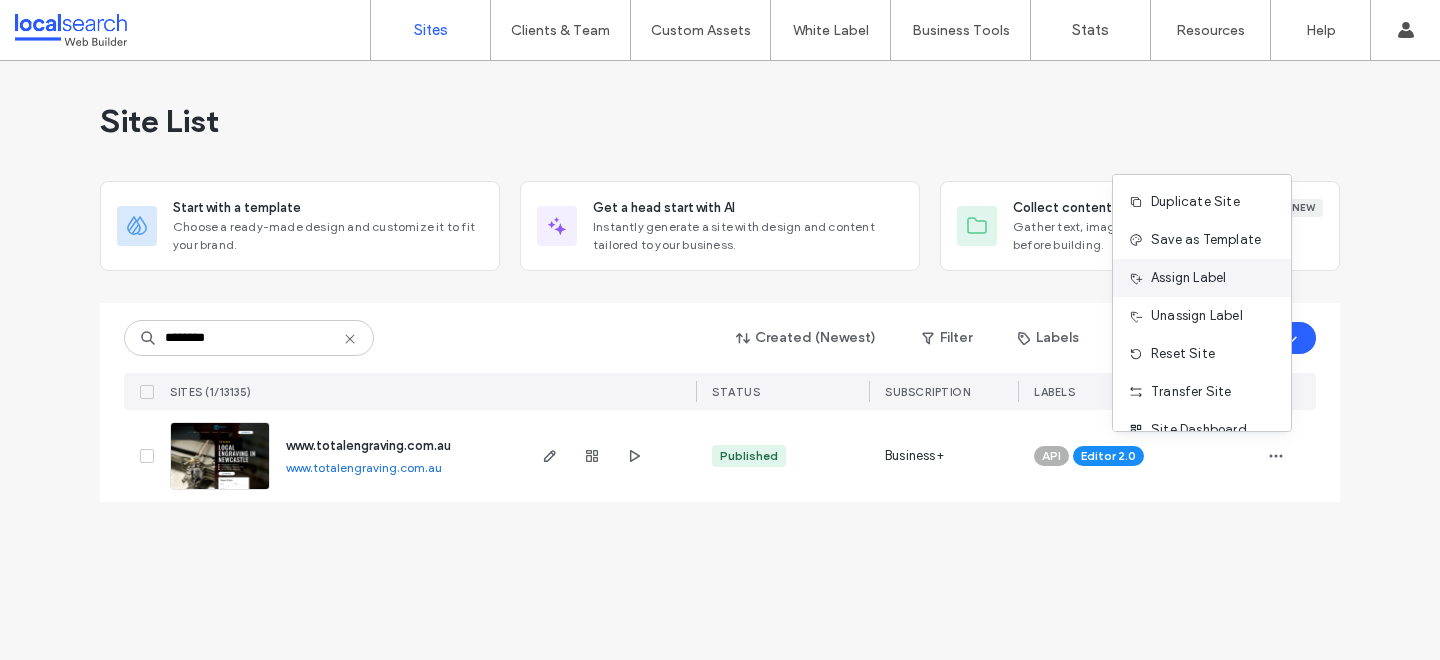 click on "Assign Label" at bounding box center (1188, 278) 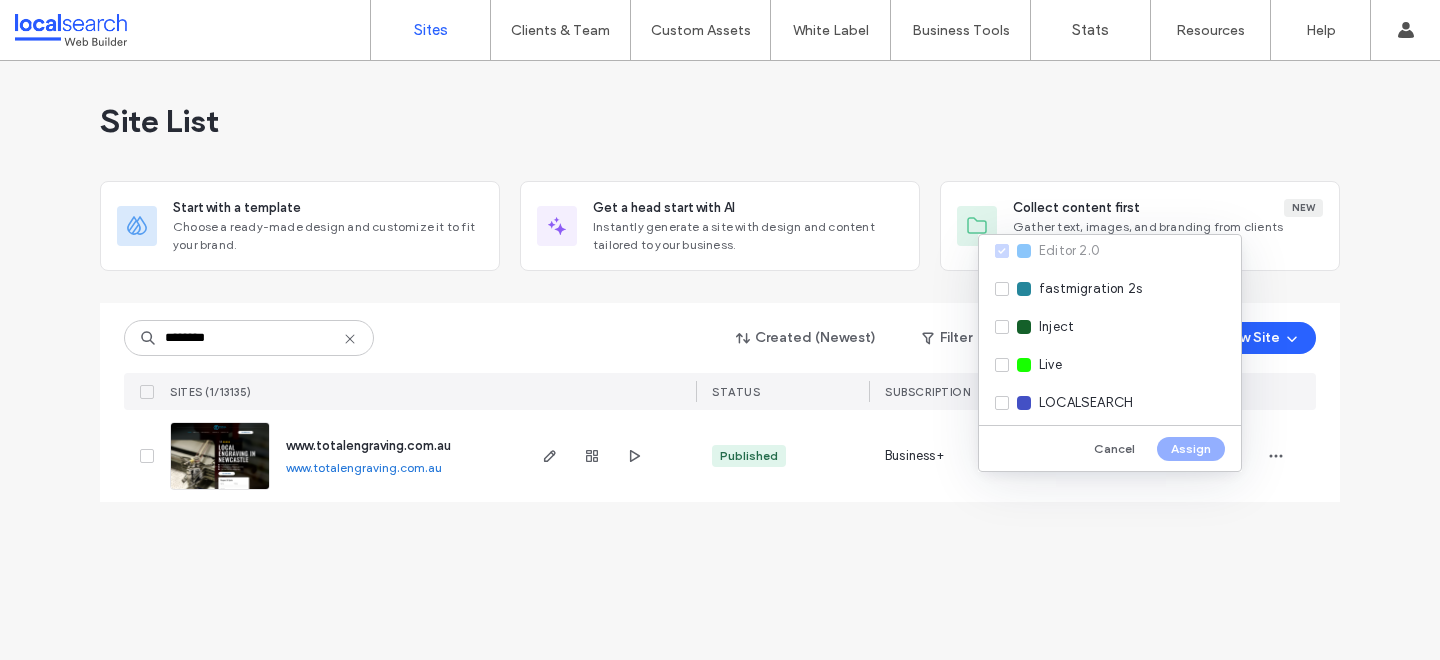 scroll, scrollTop: 281, scrollLeft: 0, axis: vertical 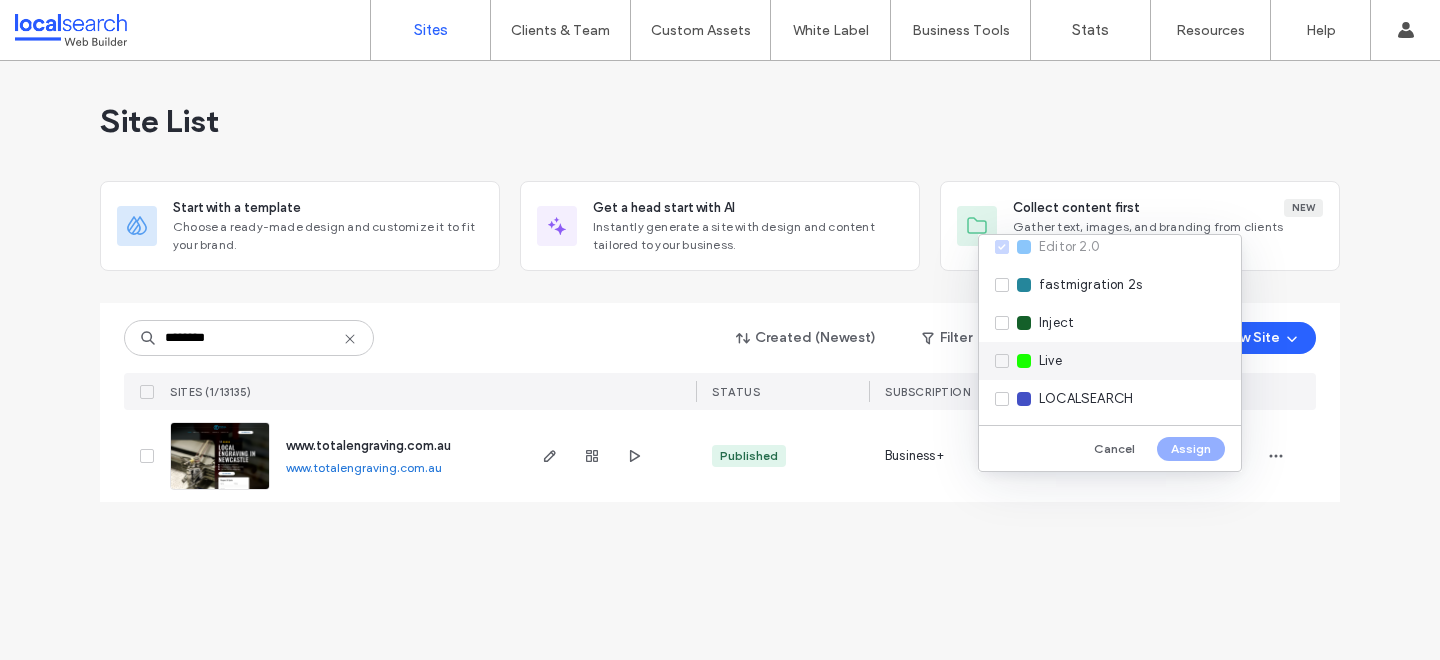 click on "Live" at bounding box center (1110, 361) 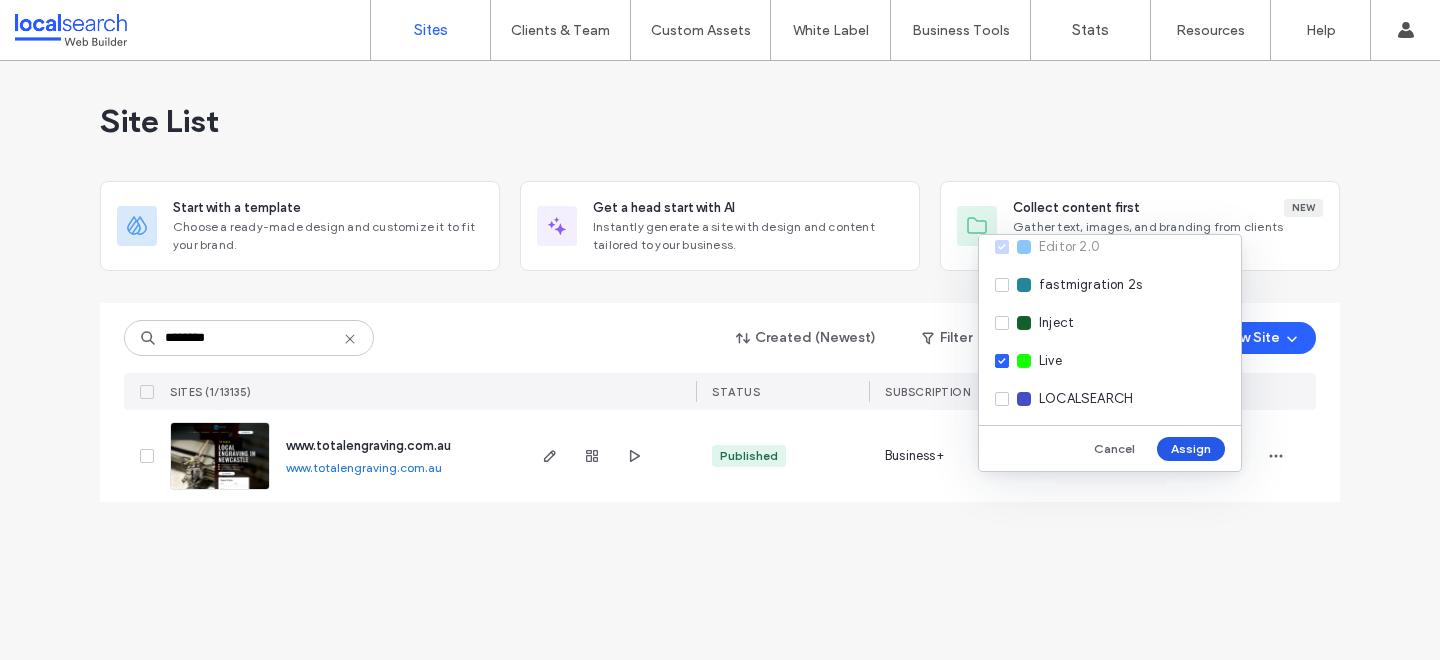click on "Assign" at bounding box center (1191, 449) 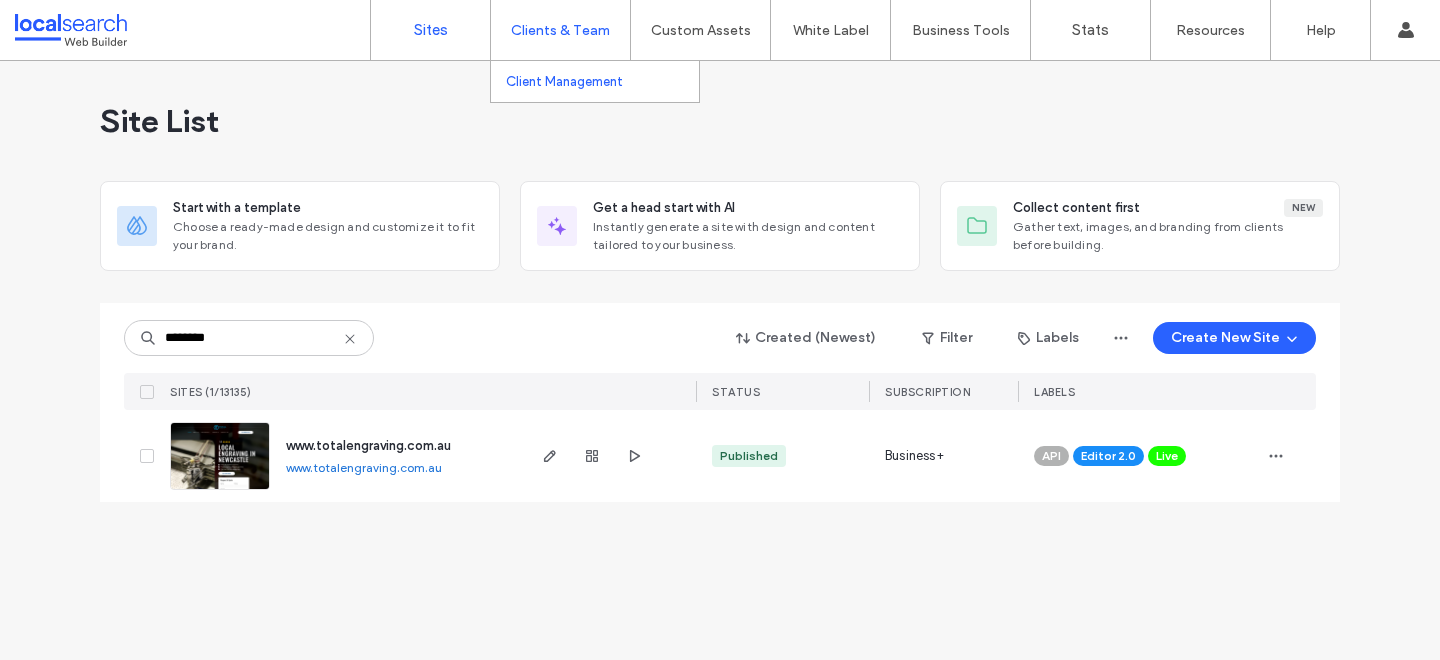 click on "Client Management" at bounding box center [564, 81] 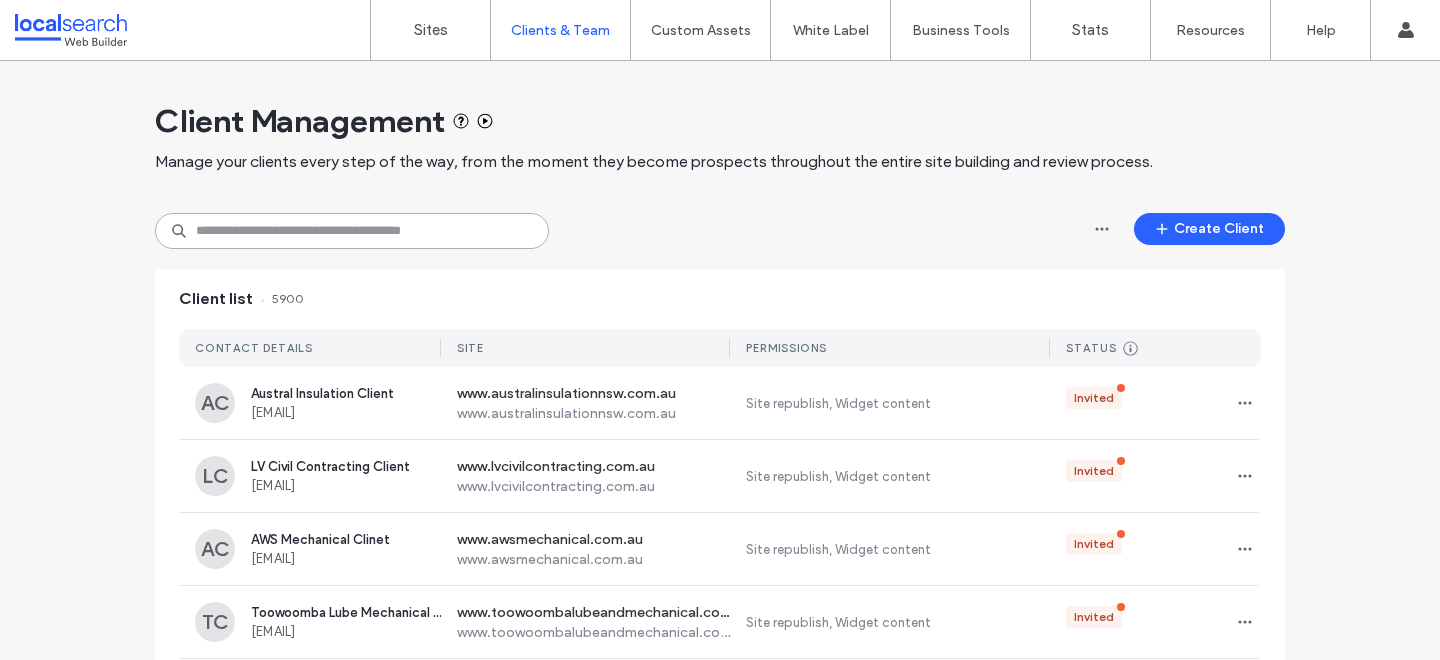 click at bounding box center [352, 231] 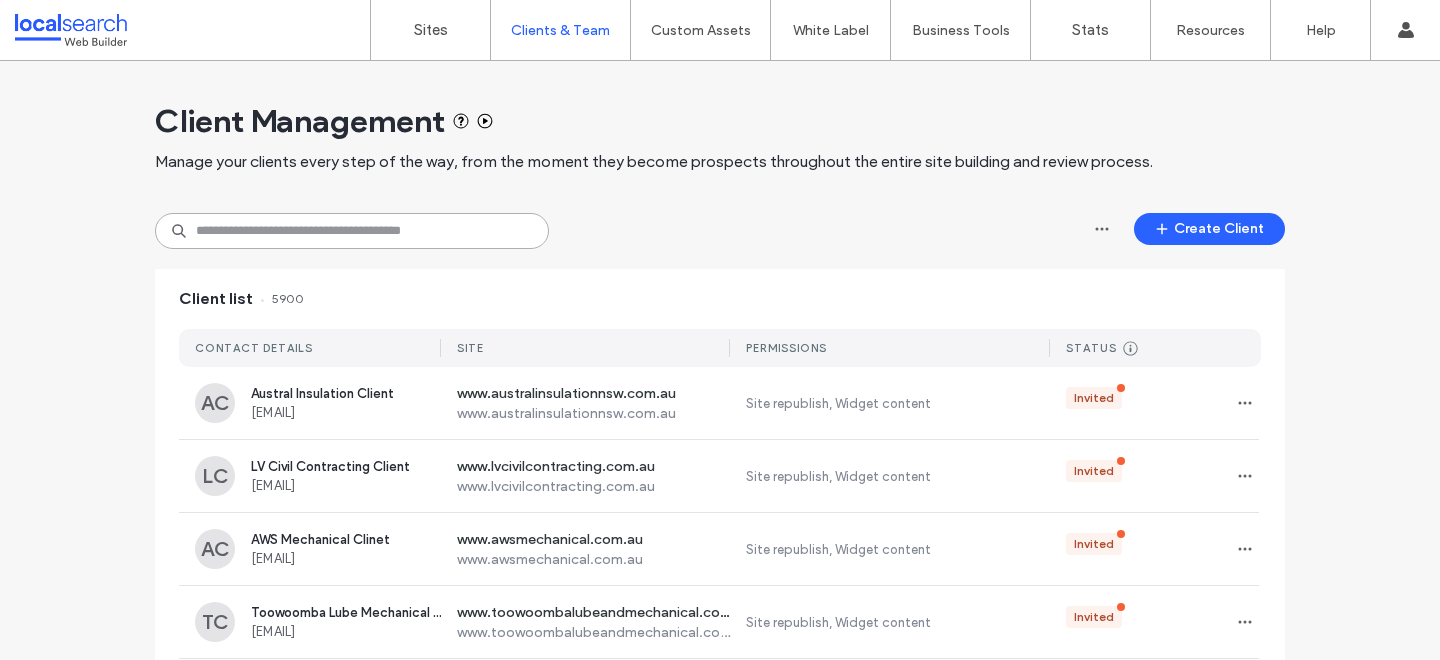 paste on "**********" 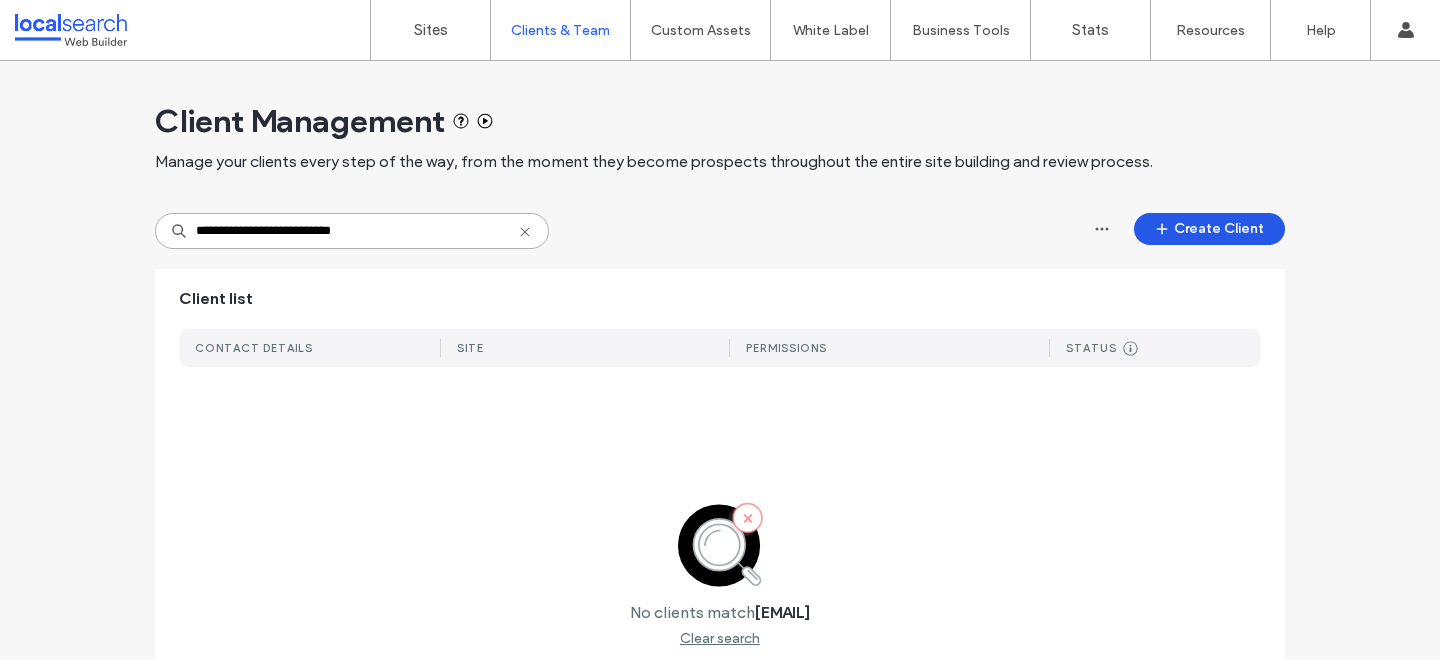 type on "**********" 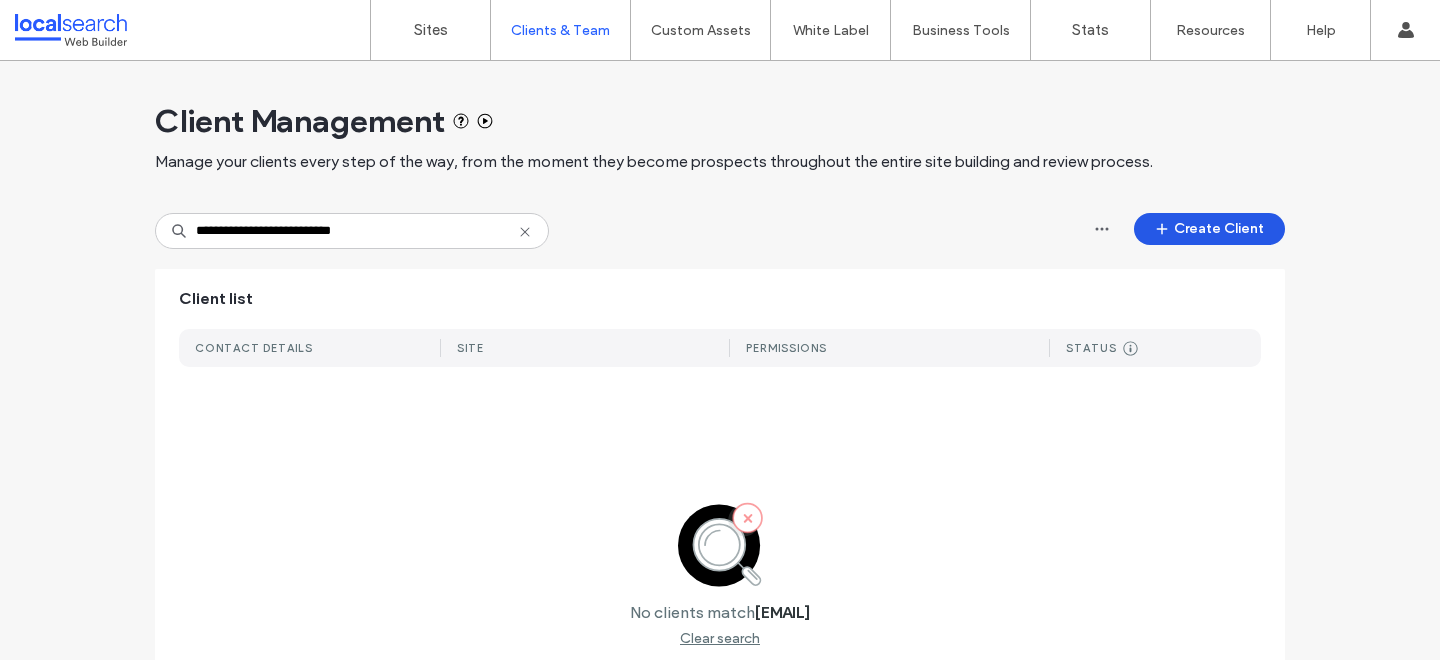 click on "Create Client" at bounding box center [1209, 229] 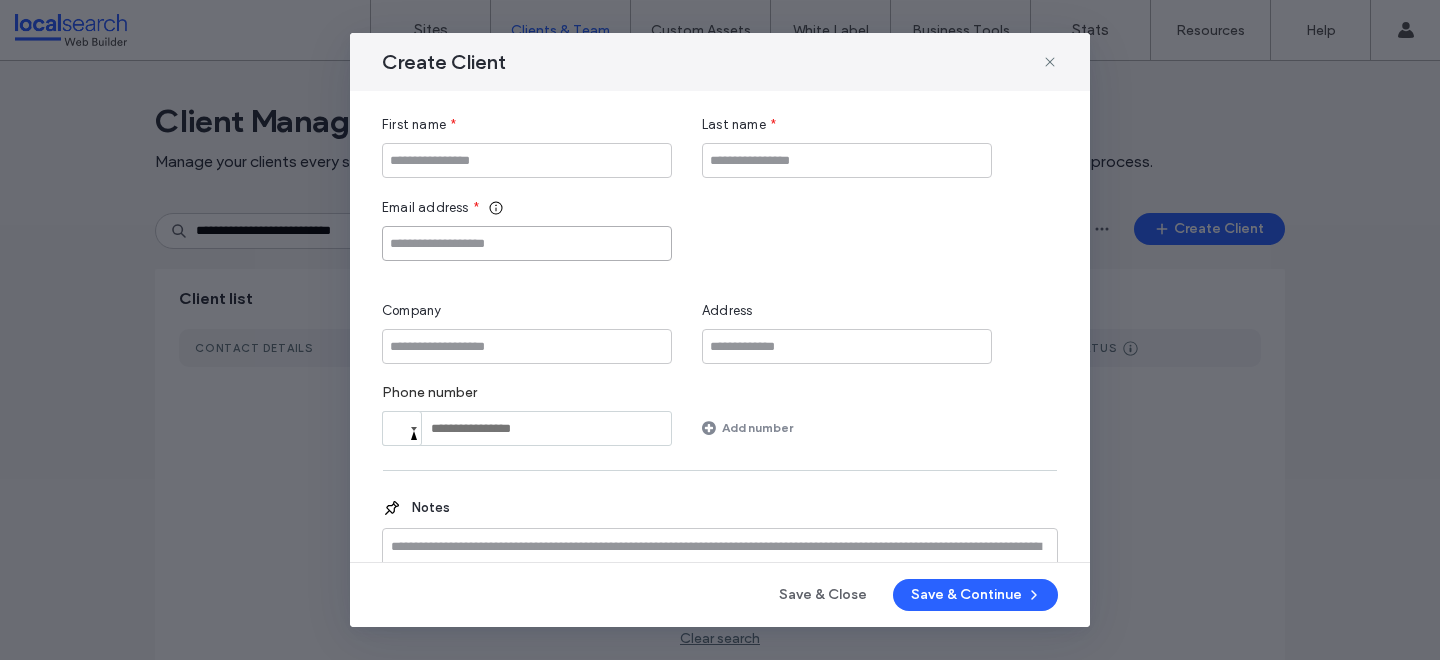 click at bounding box center [527, 243] 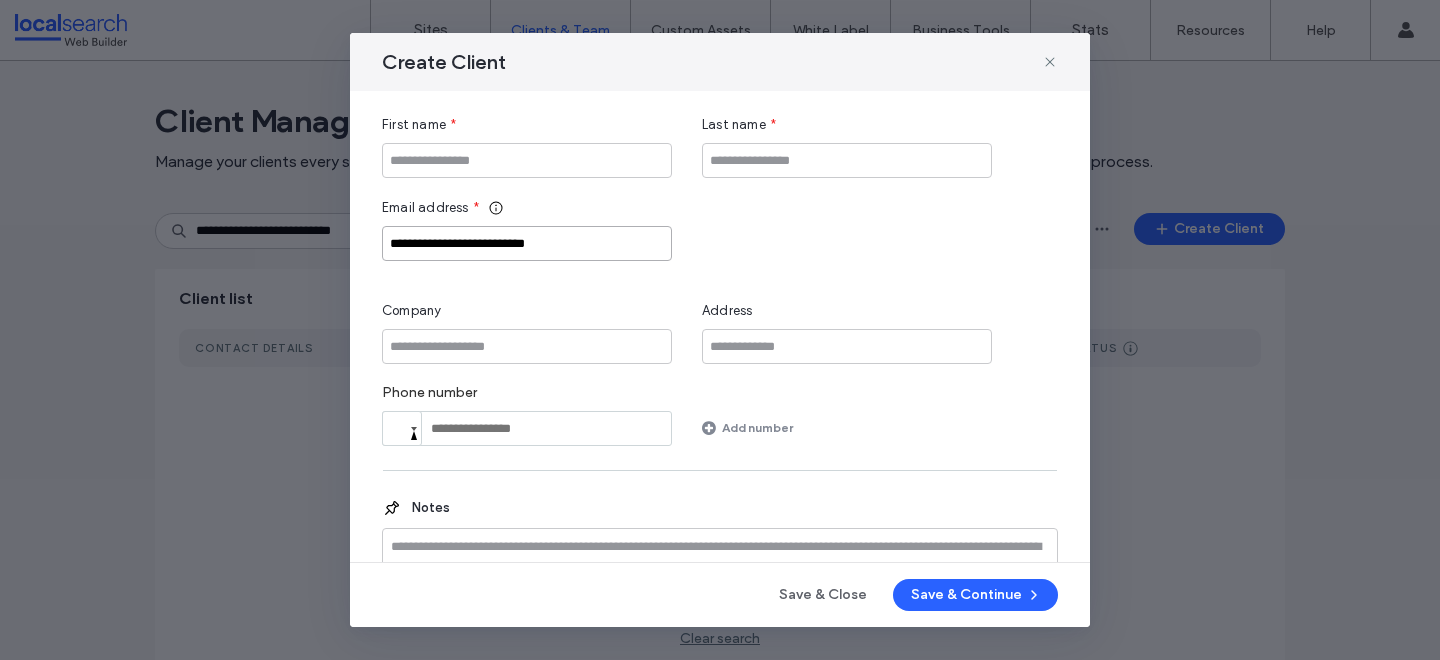 type on "**********" 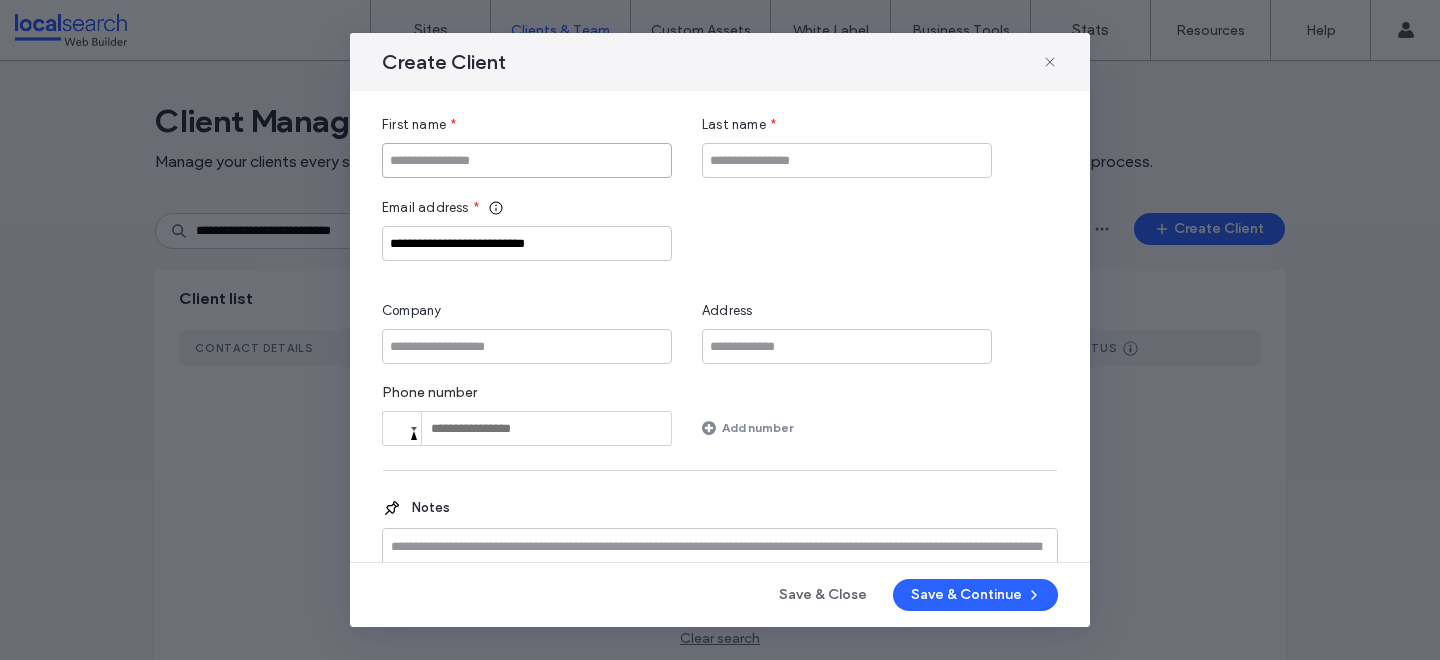 click at bounding box center [527, 160] 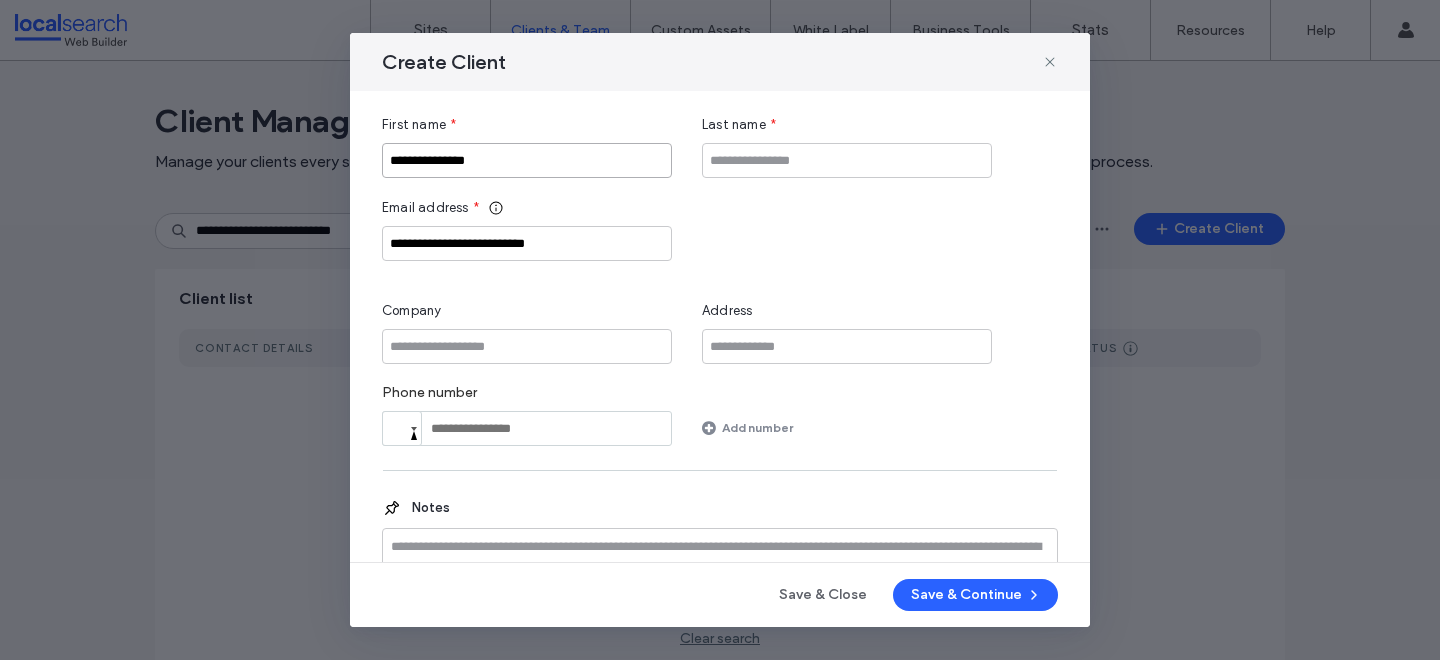 type on "**********" 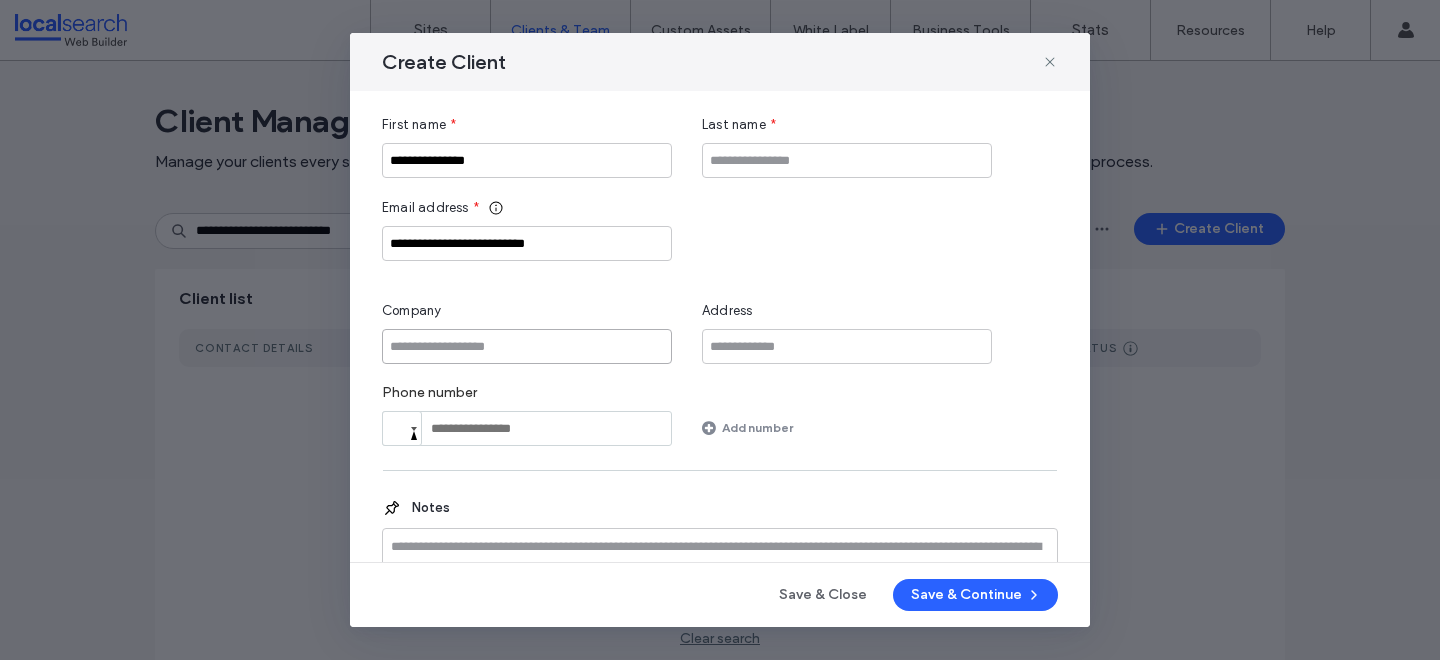 click at bounding box center (527, 346) 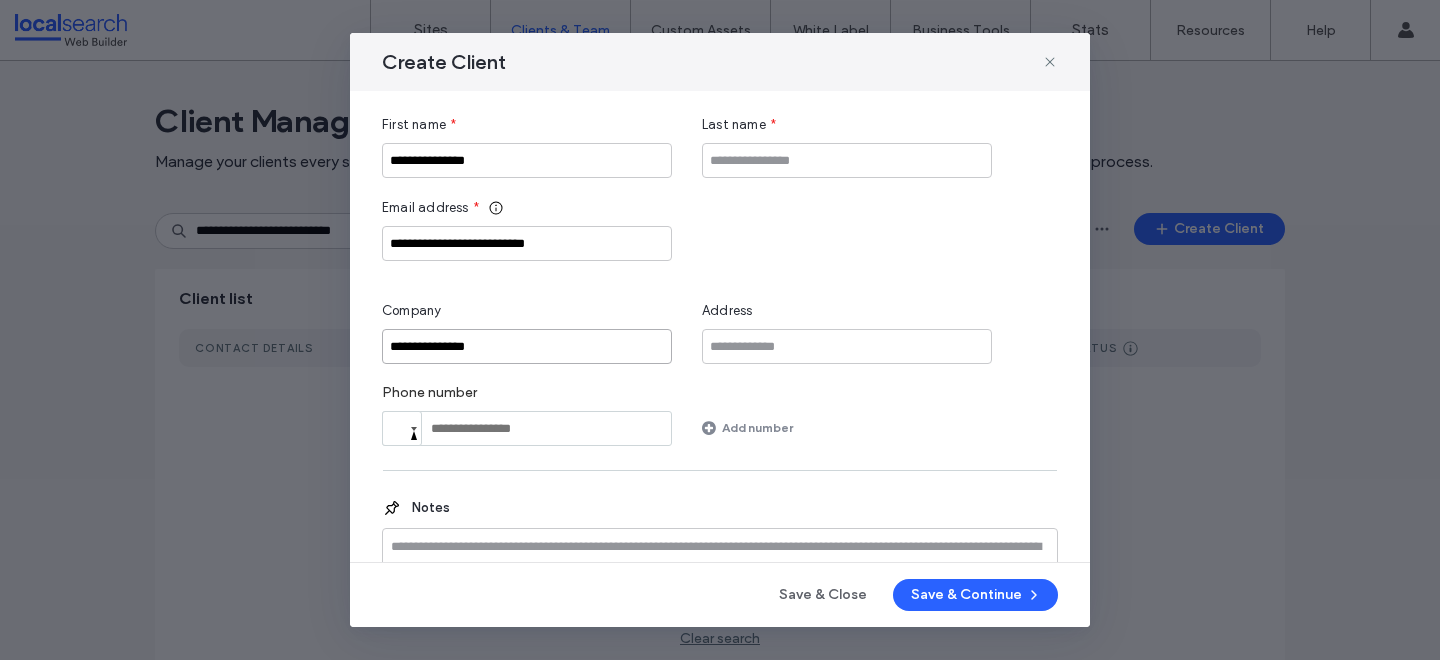 type on "**********" 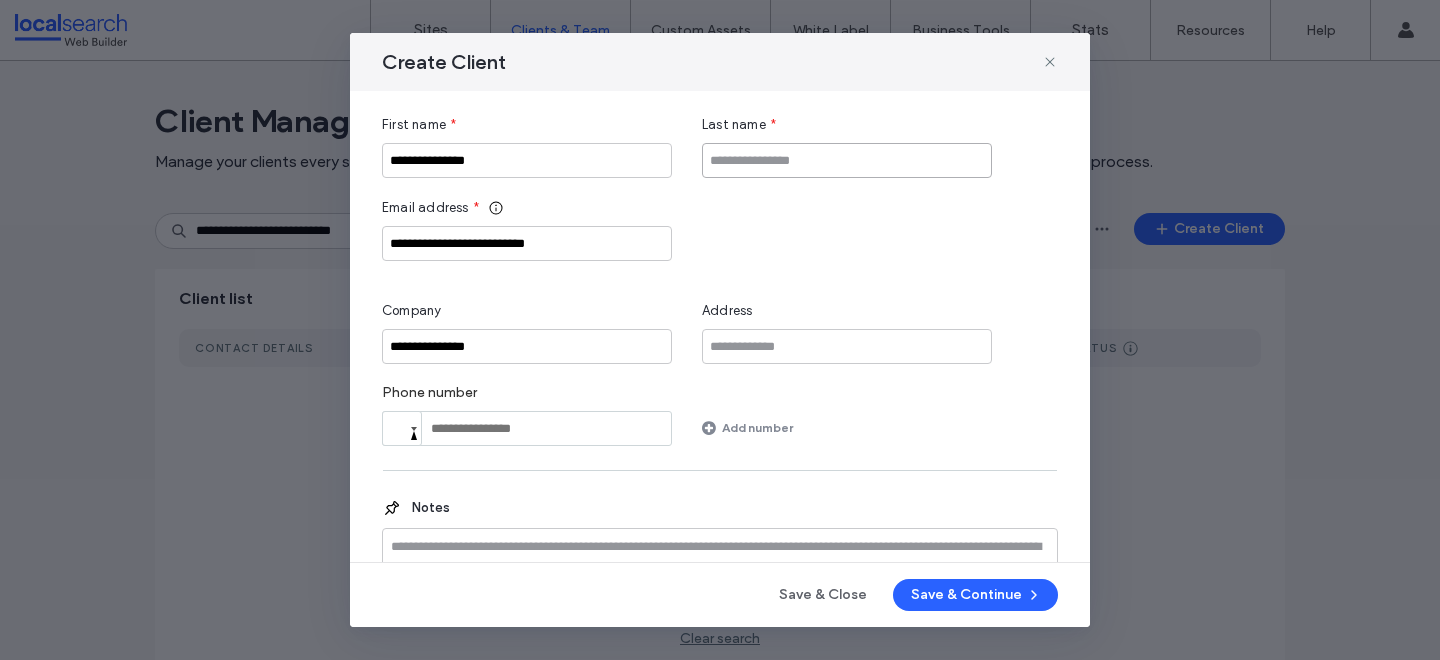 click at bounding box center [847, 160] 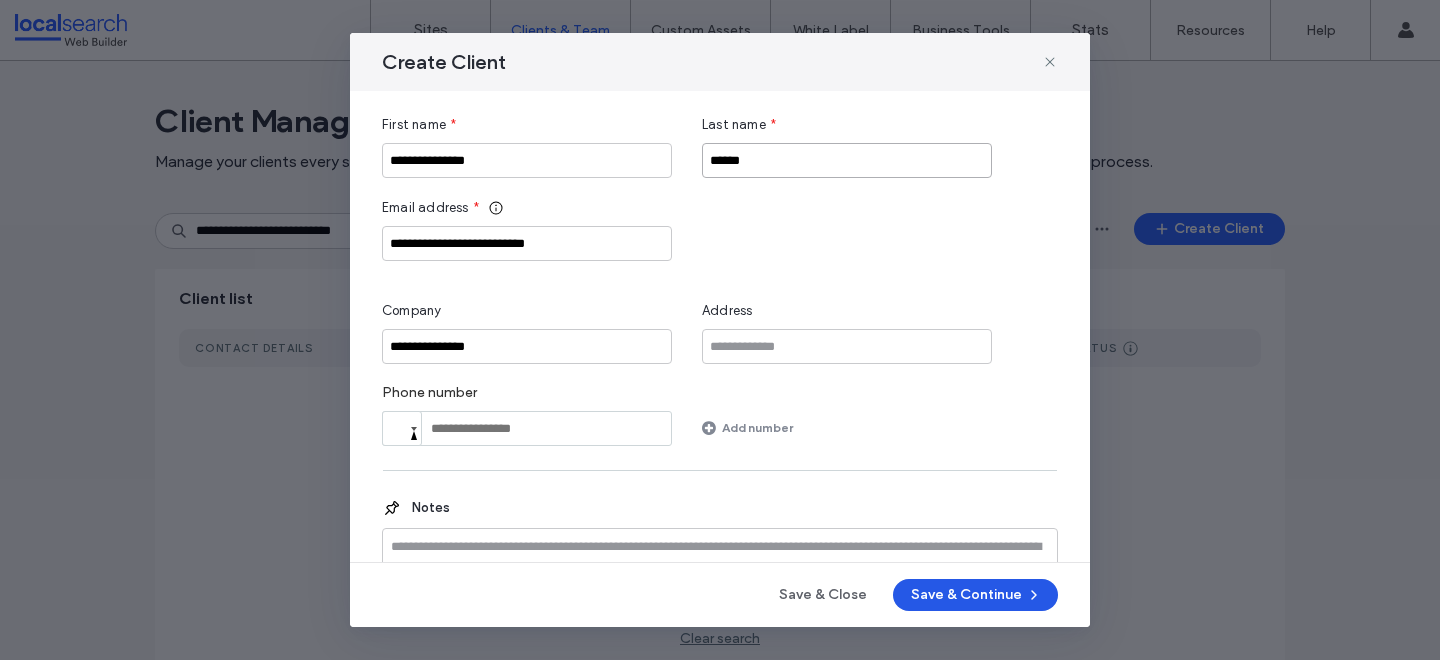 type on "******" 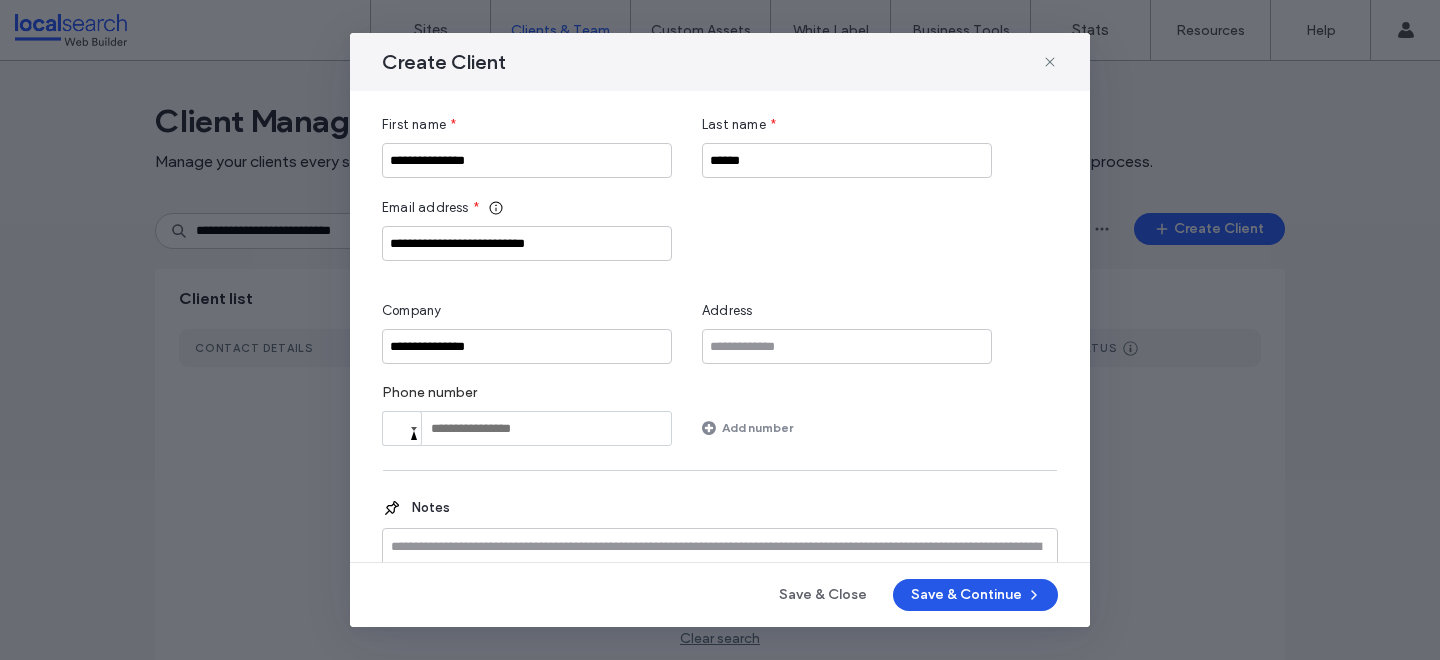 click on "Save & Continue" at bounding box center [975, 595] 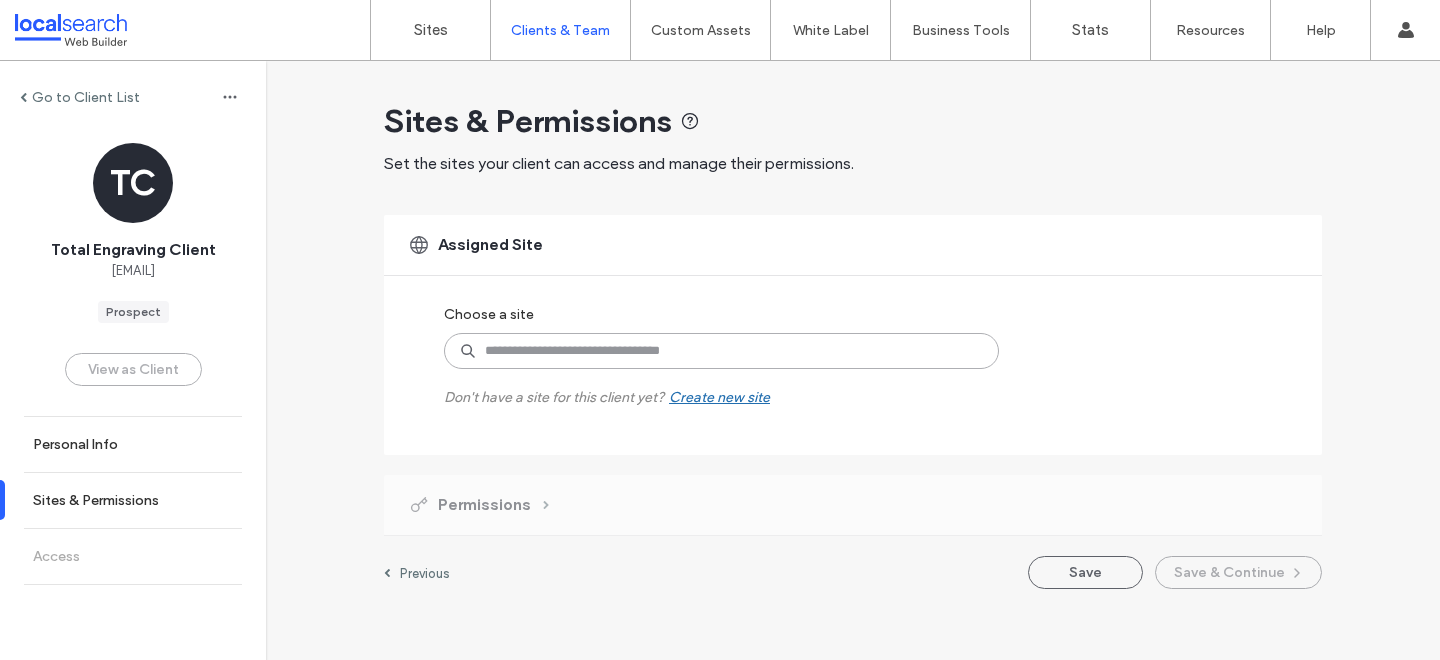 click at bounding box center (721, 351) 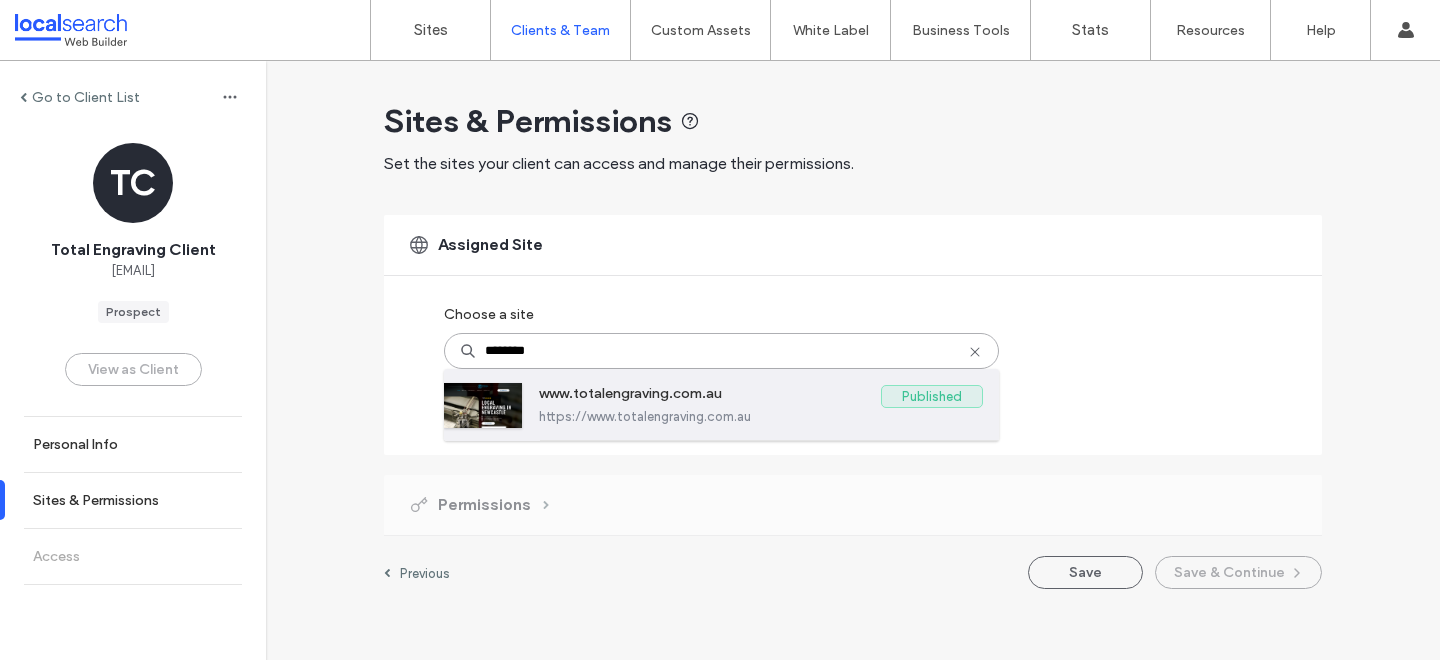 click on "www.totalengraving.com.au" at bounding box center [710, 397] 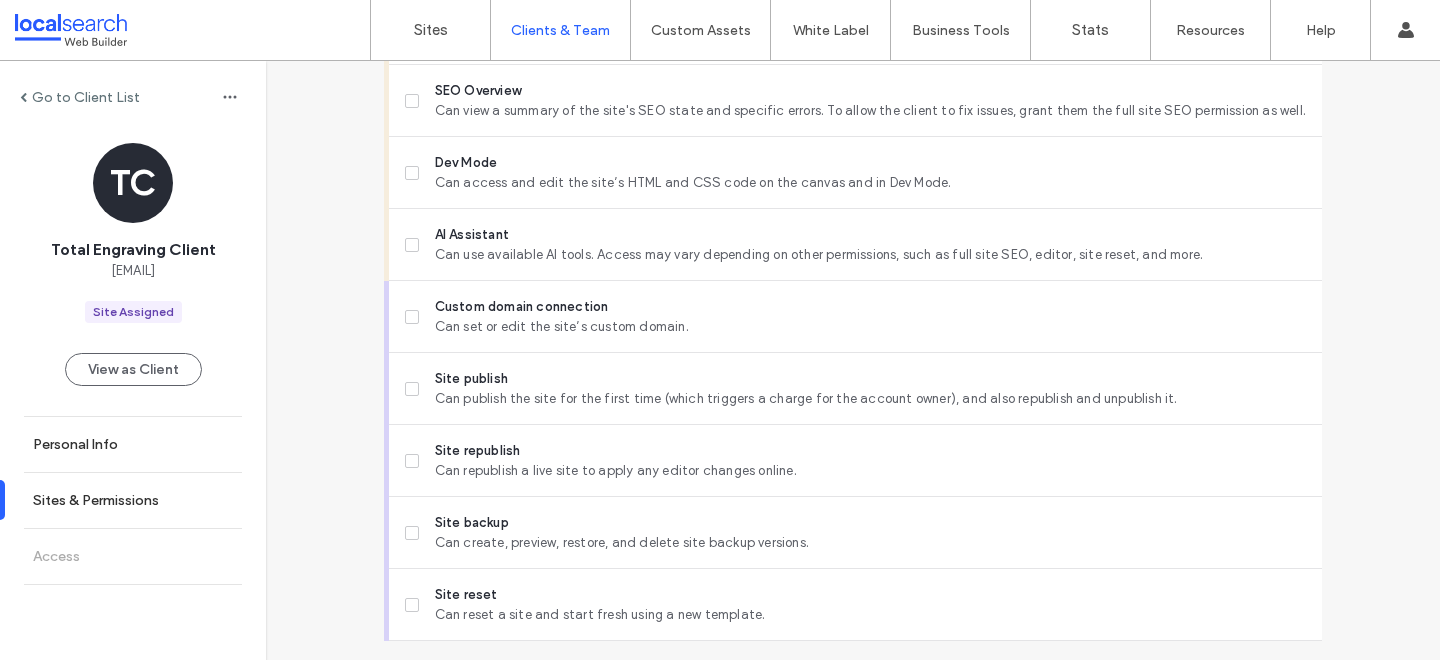 scroll, scrollTop: 1784, scrollLeft: 0, axis: vertical 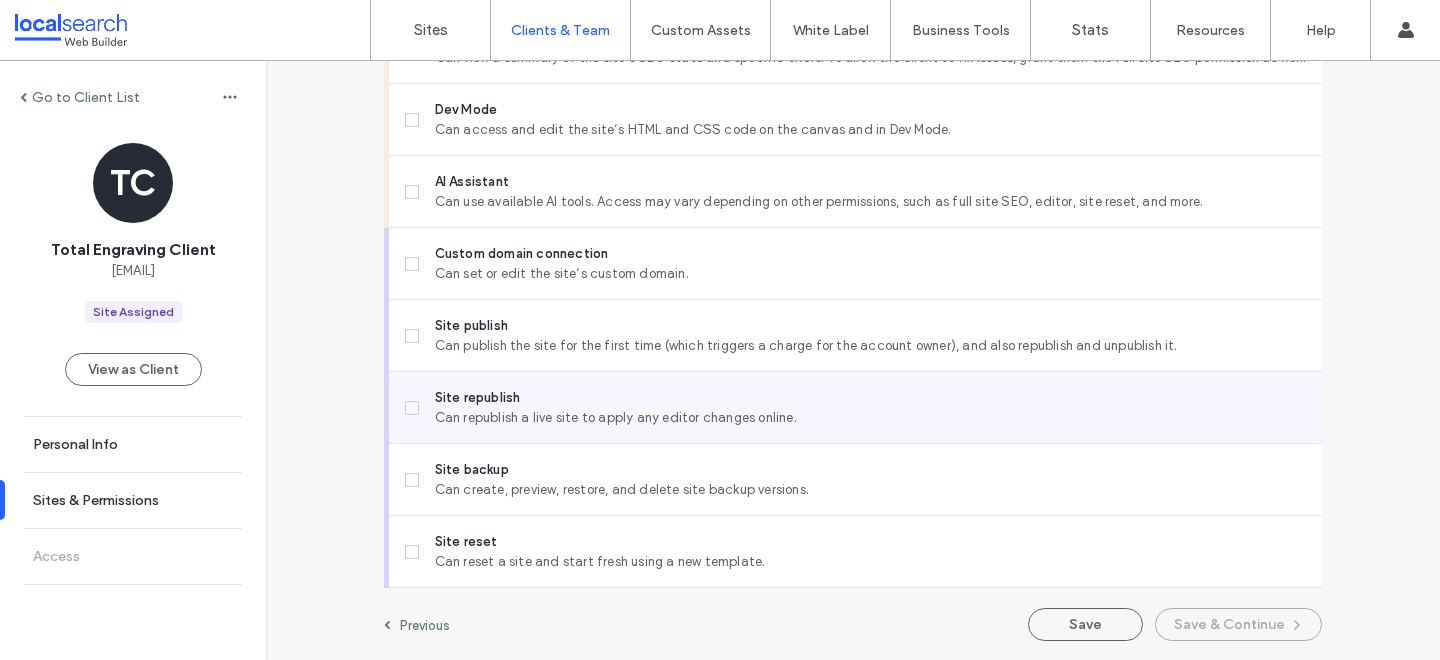 click on "Site republish" at bounding box center [870, 398] 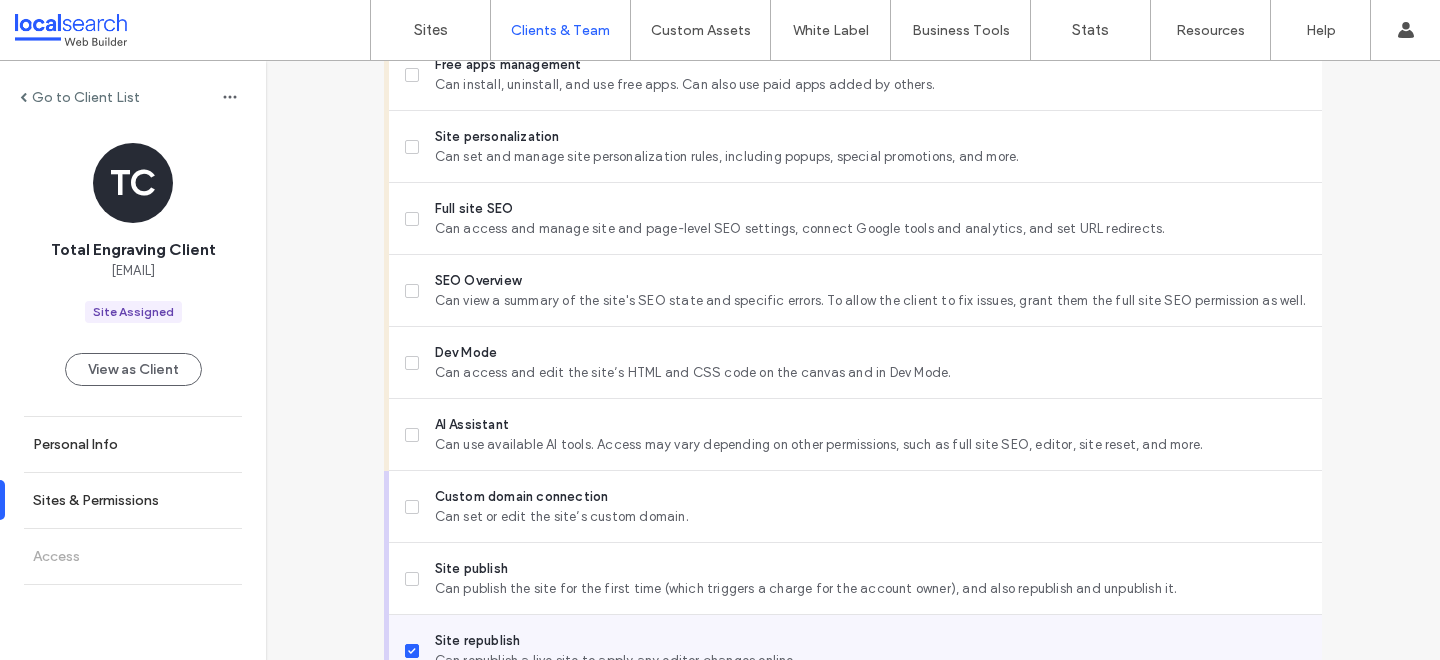 scroll, scrollTop: 1784, scrollLeft: 0, axis: vertical 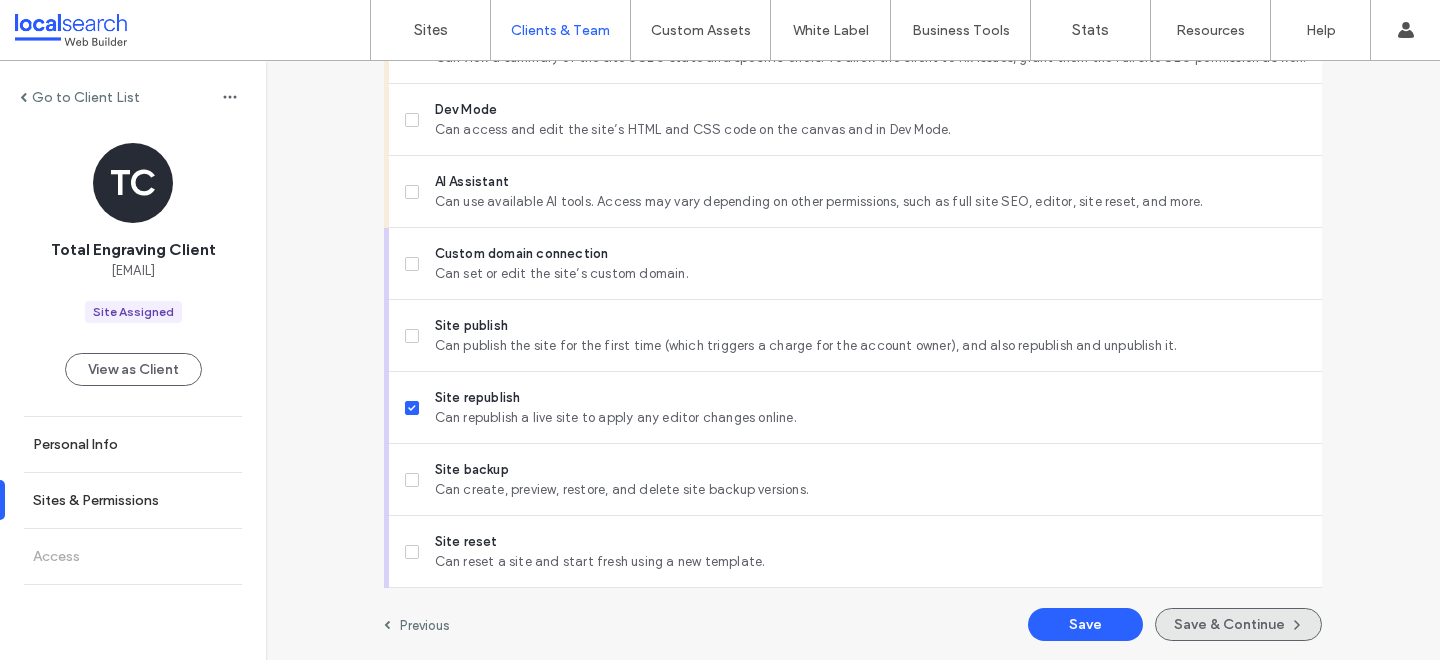 click on "Save & Continue" at bounding box center [1238, 624] 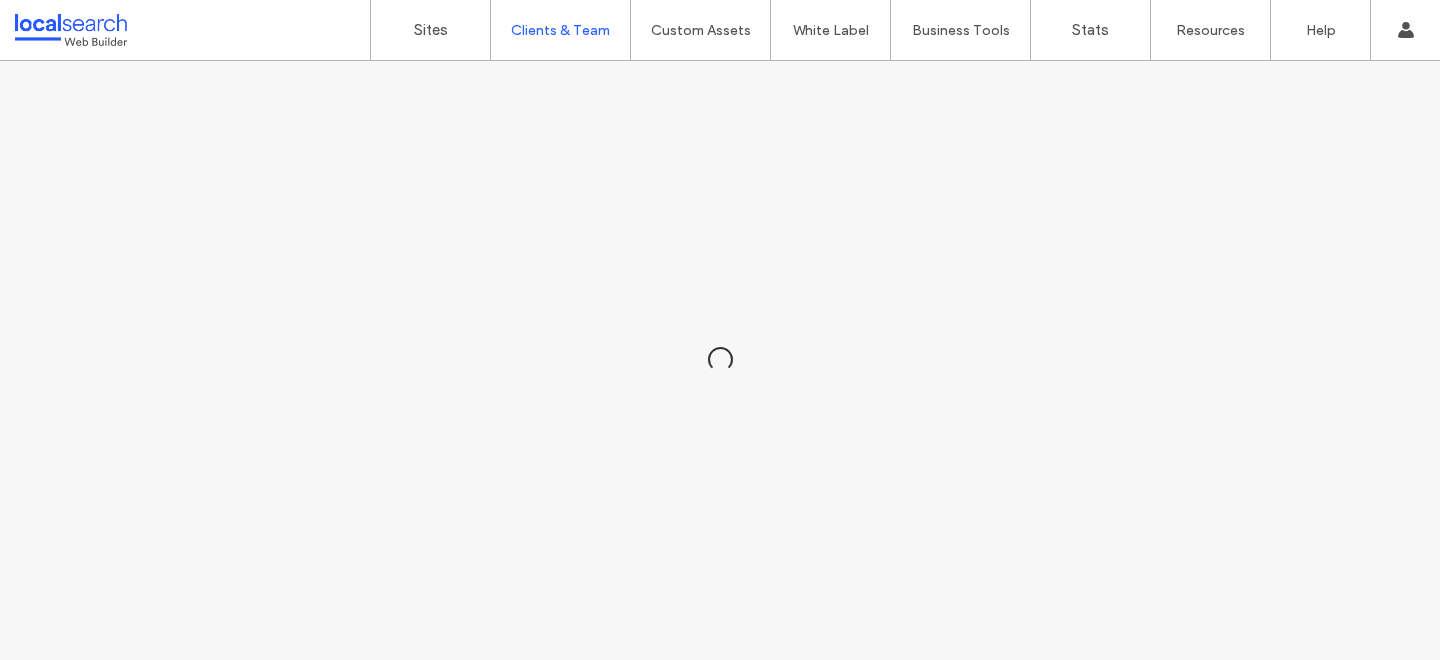 scroll, scrollTop: 0, scrollLeft: 0, axis: both 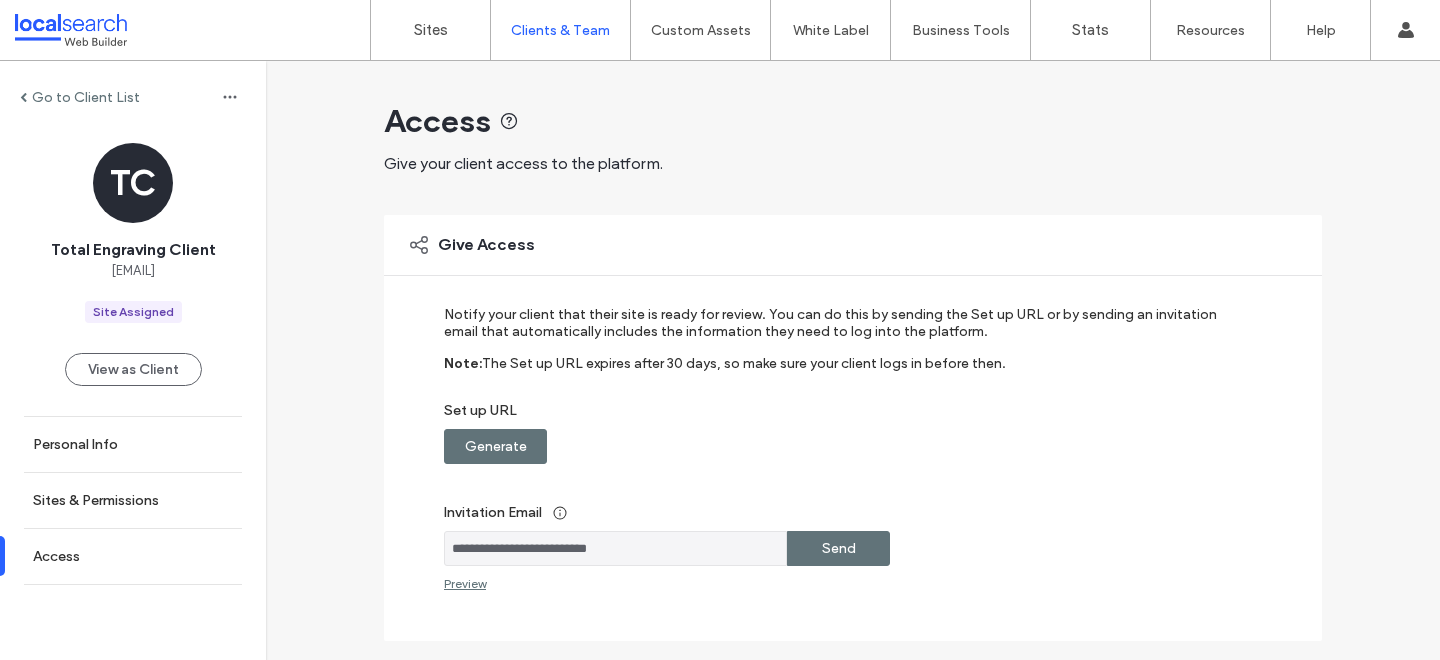 click on "Generate" at bounding box center [496, 446] 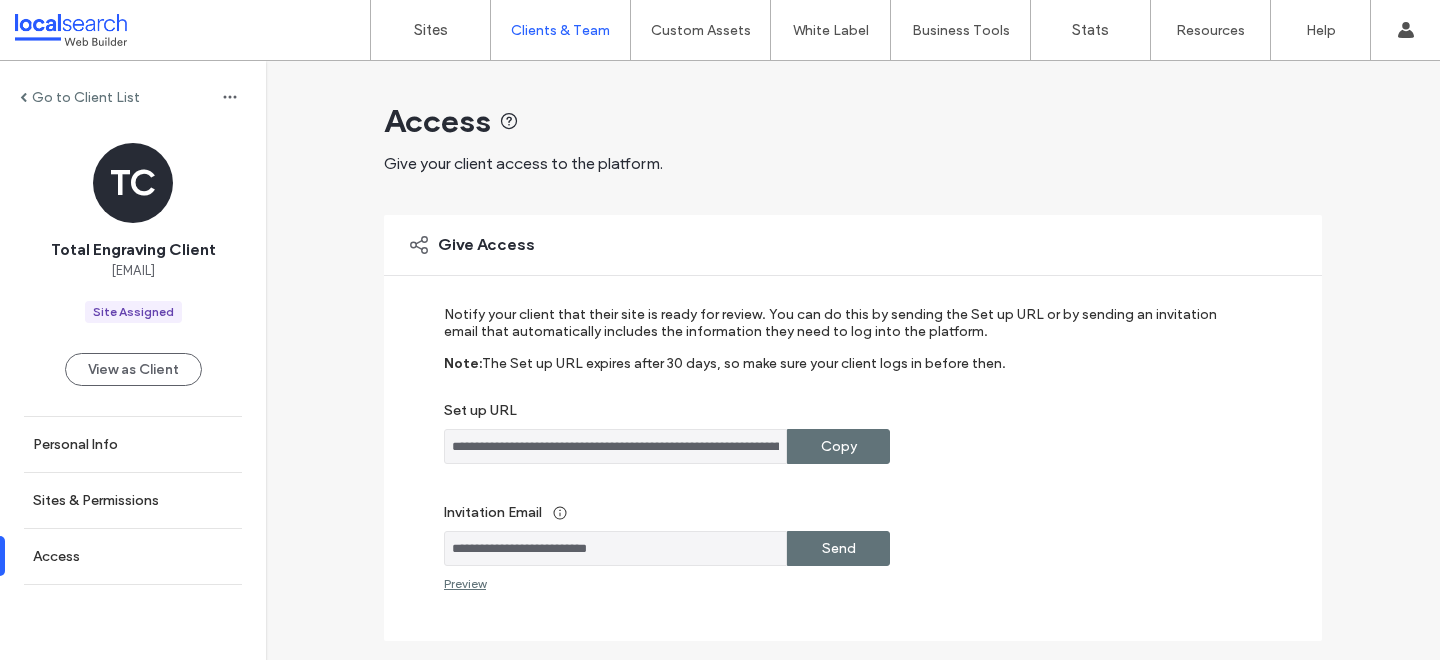 click on "Copy" at bounding box center [838, 446] 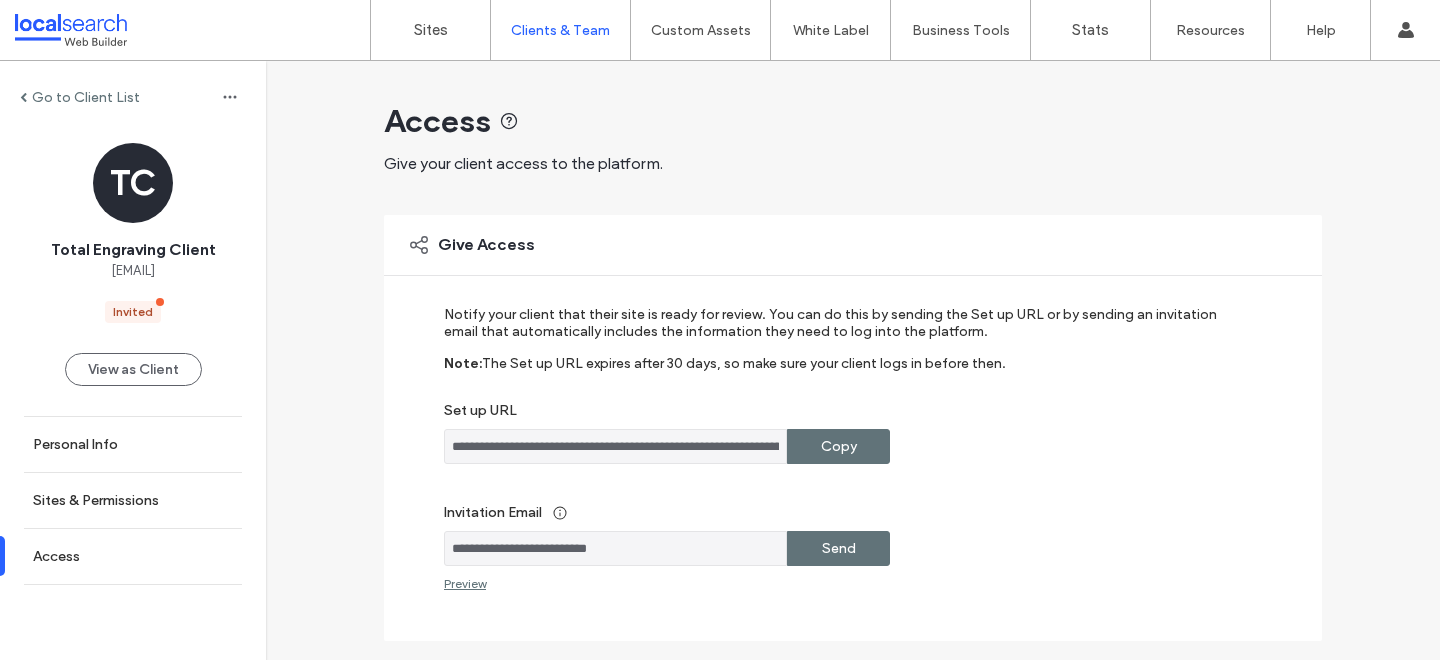 drag, startPoint x: 628, startPoint y: 549, endPoint x: 434, endPoint y: 547, distance: 194.01031 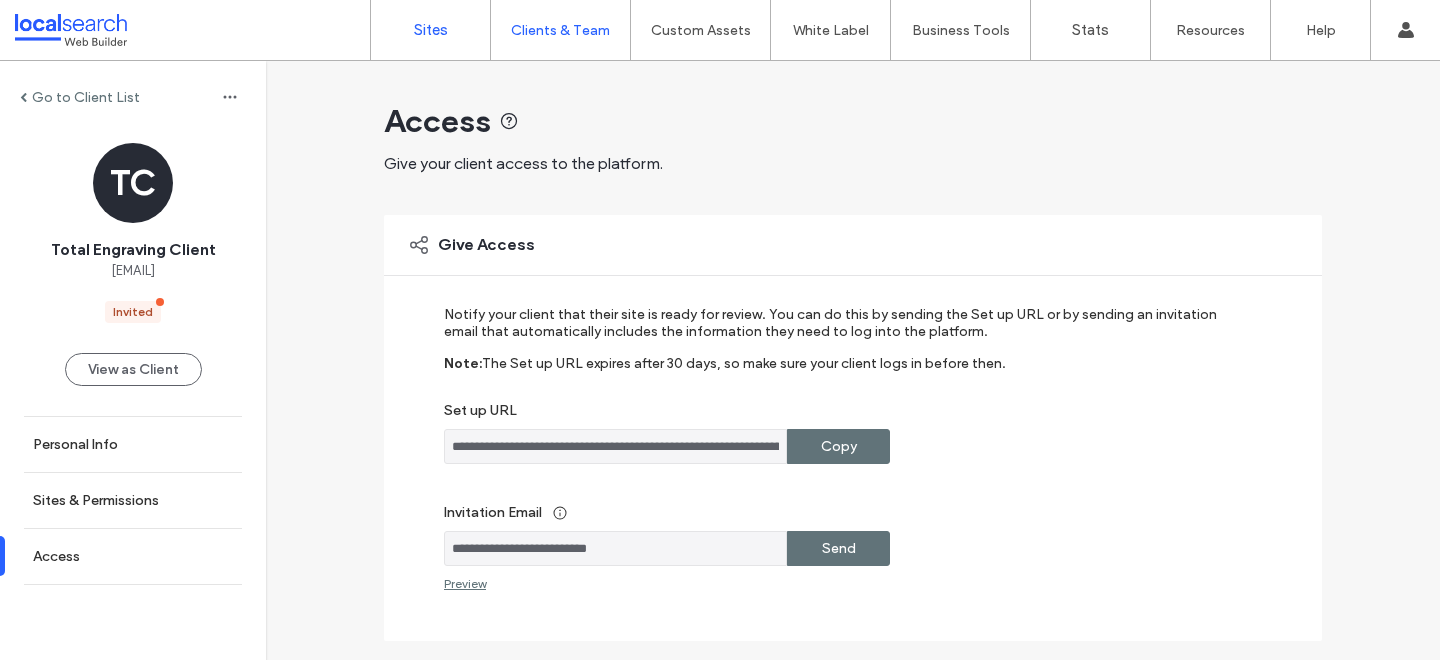 click on "Sites" at bounding box center [430, 30] 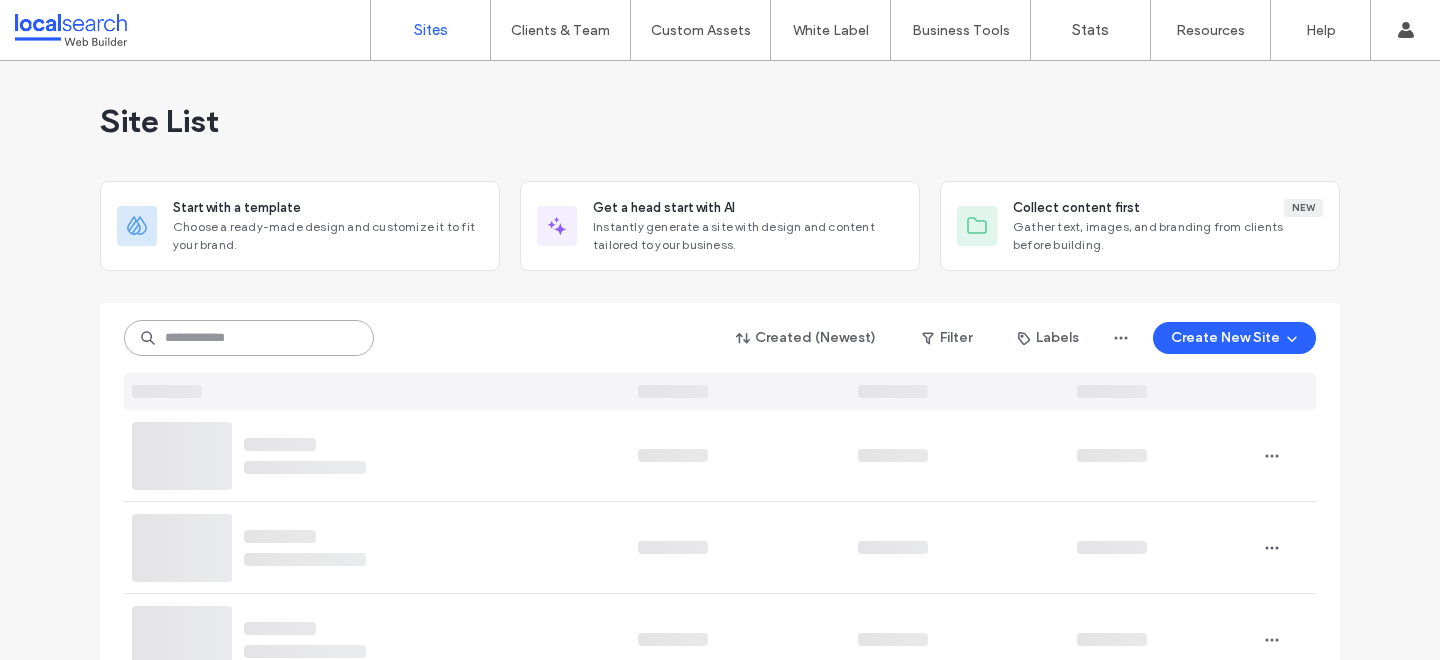 click at bounding box center [249, 338] 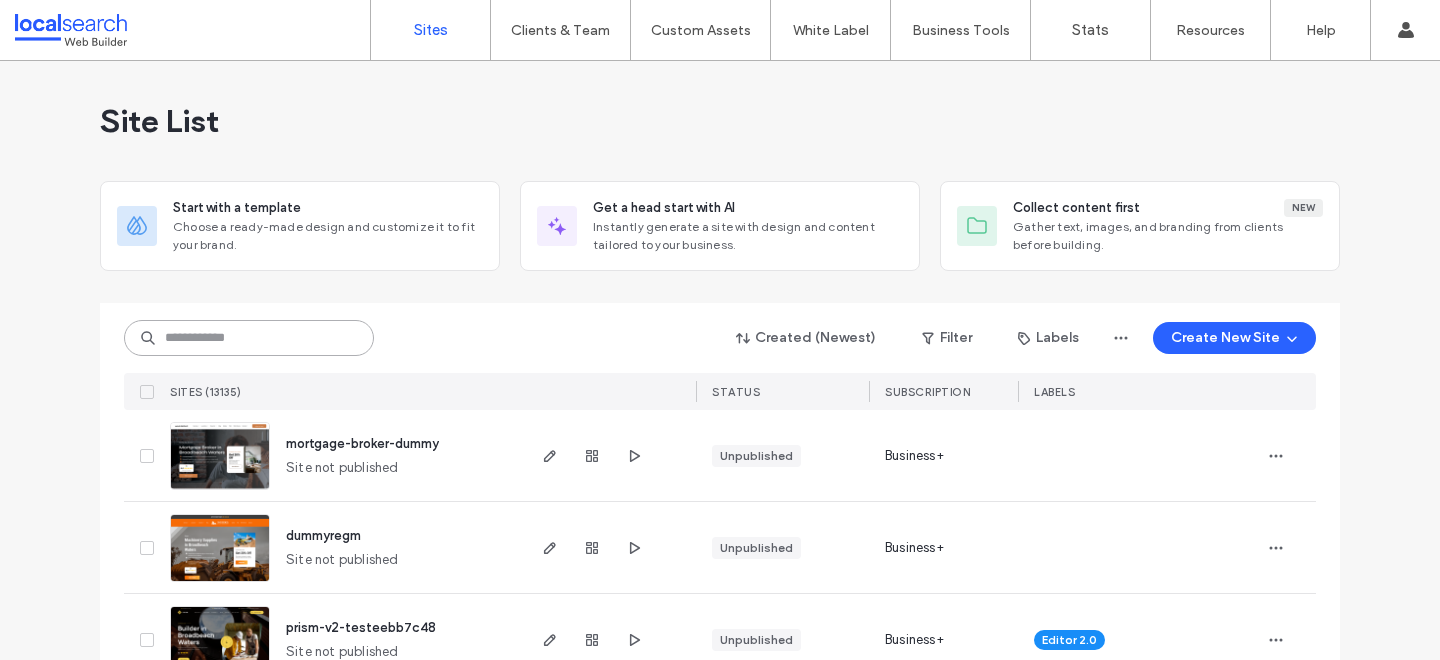 paste on "********" 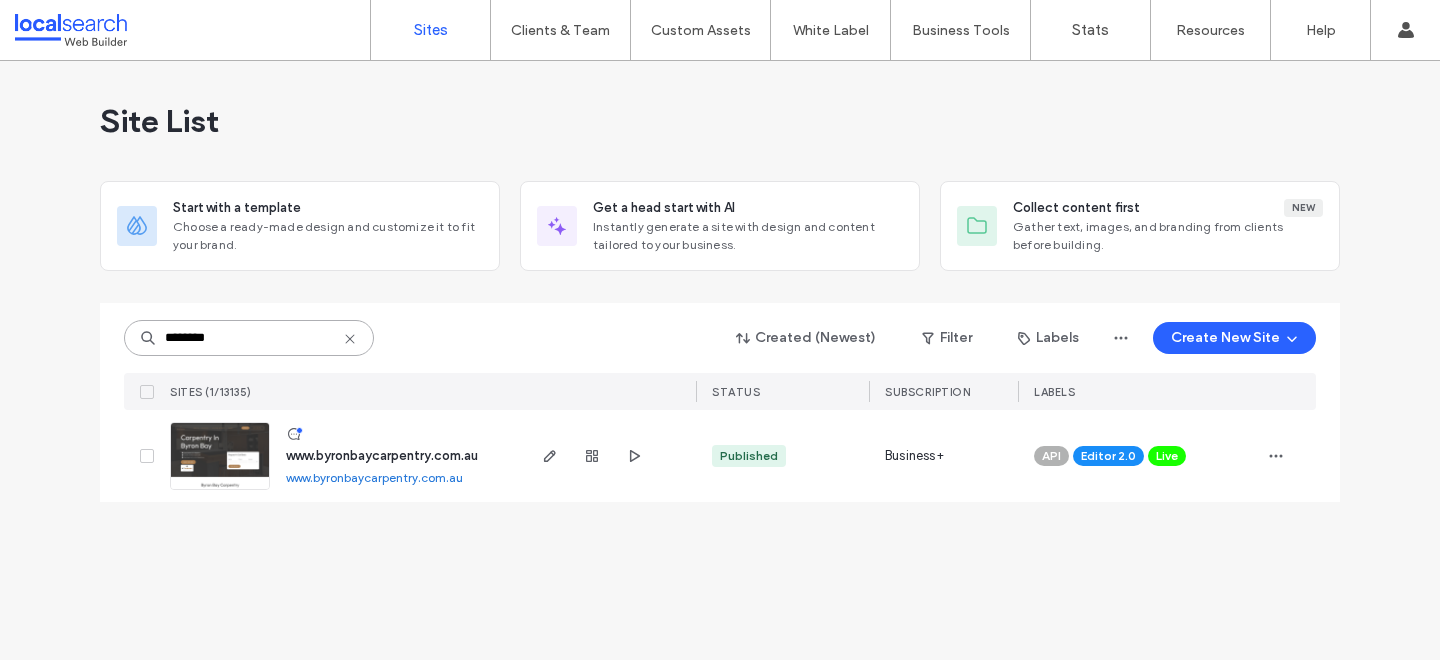type on "********" 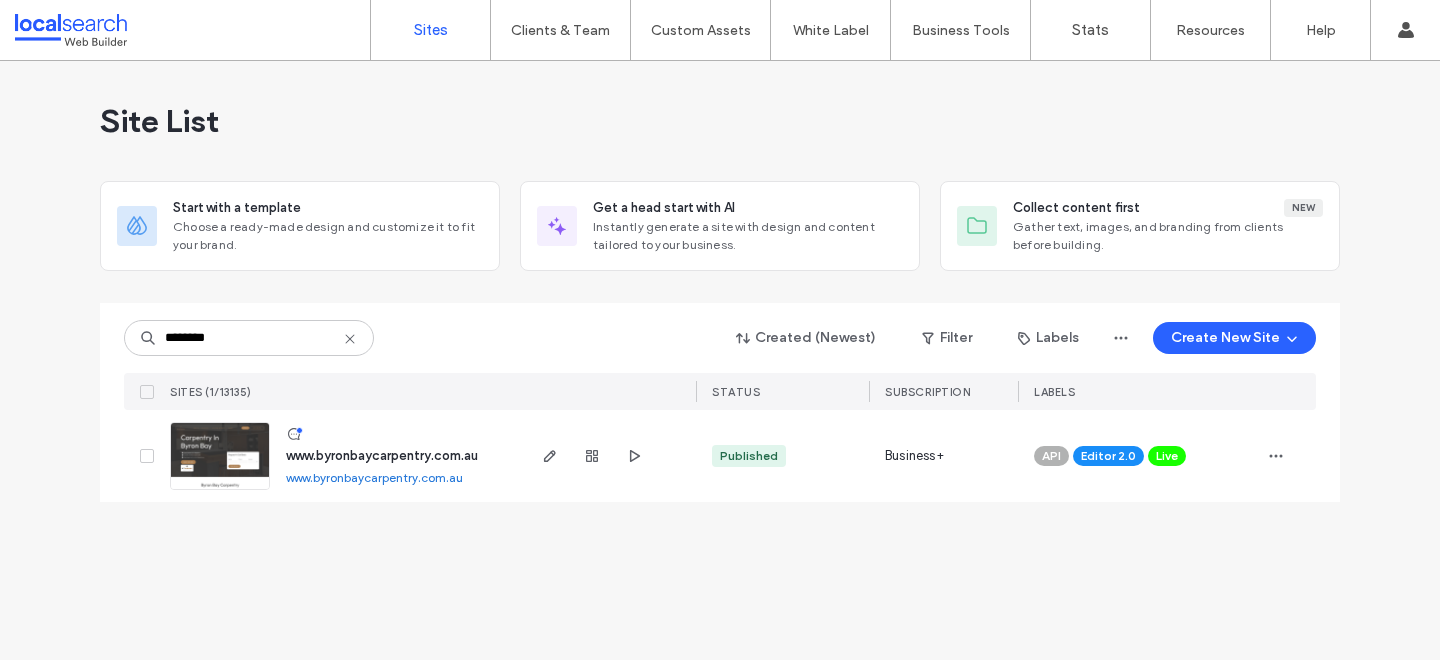 click on "www.byronbaycarpentry.com.au" at bounding box center [382, 455] 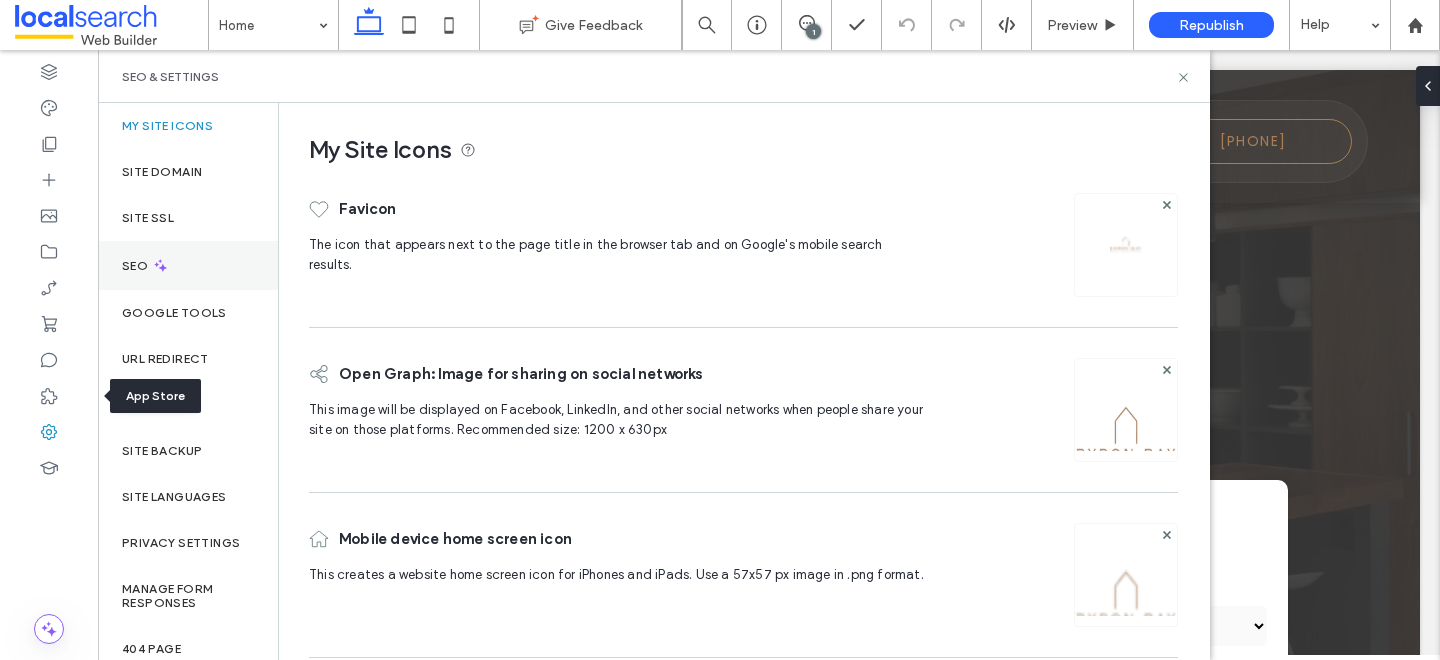 scroll, scrollTop: 0, scrollLeft: 0, axis: both 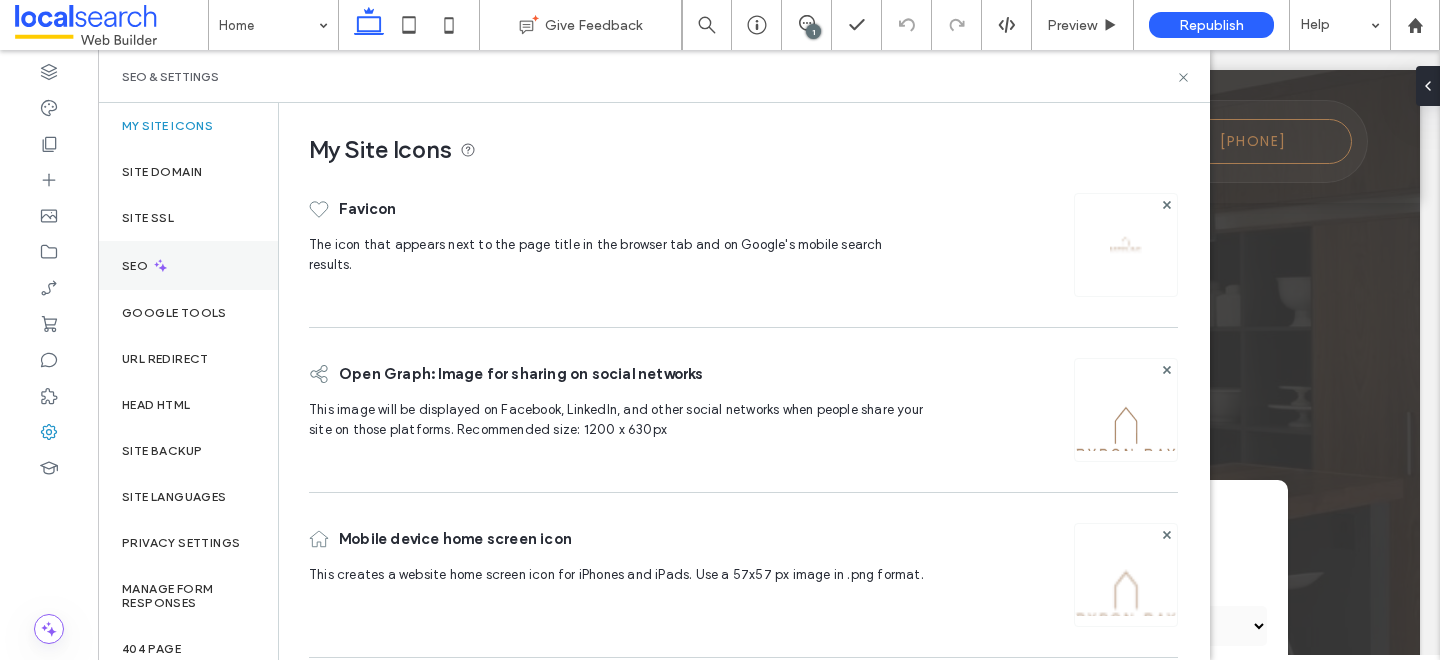click on "SEO" at bounding box center [188, 265] 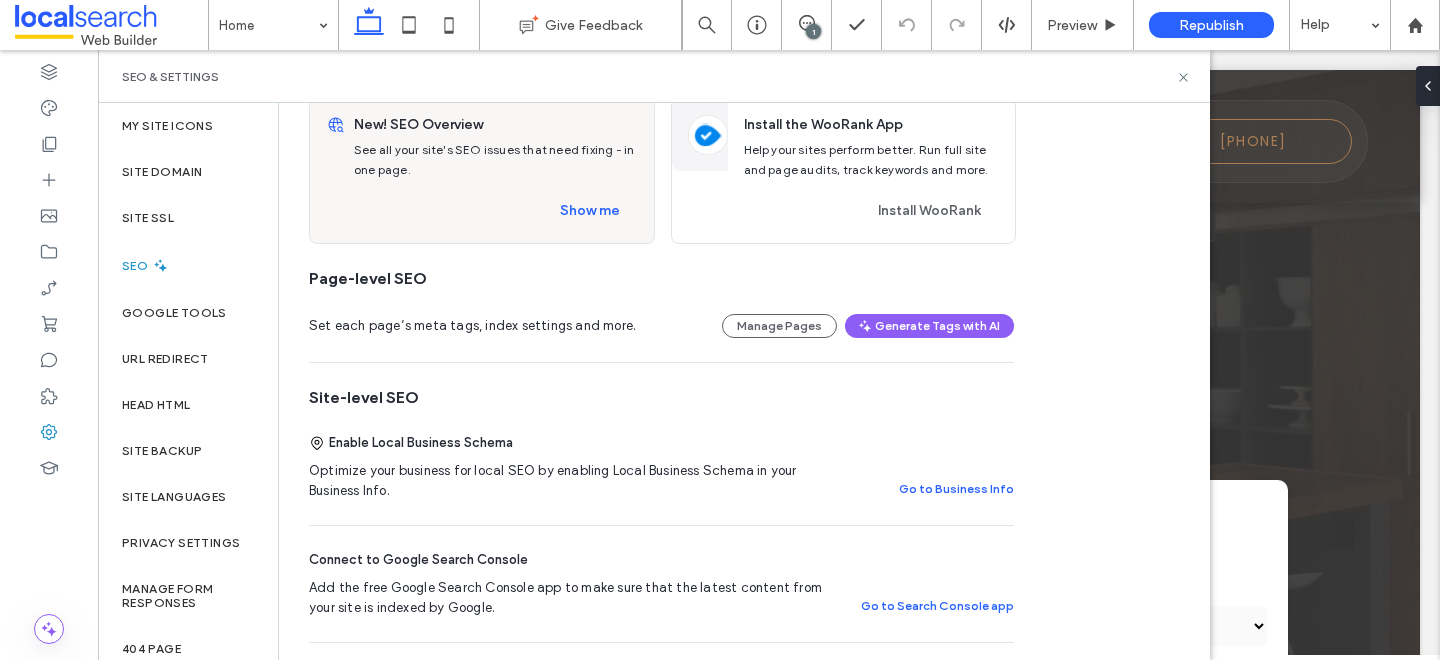 scroll, scrollTop: 0, scrollLeft: 0, axis: both 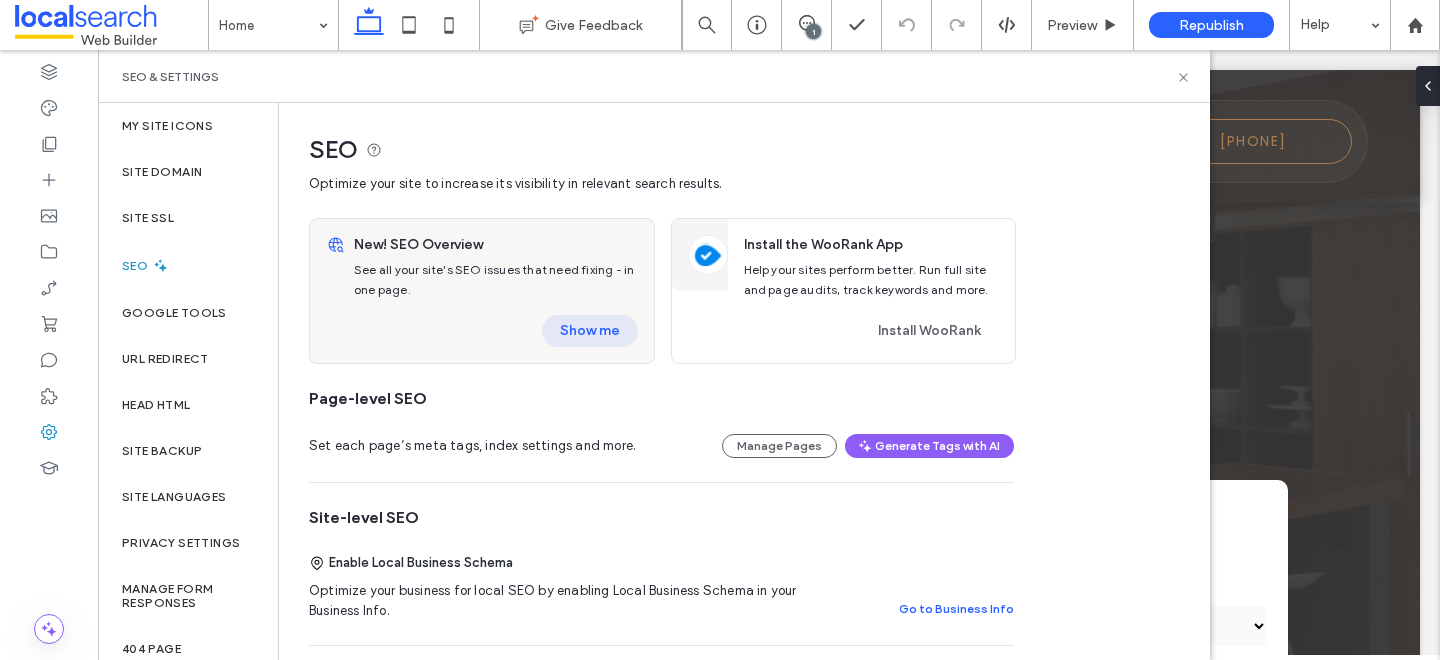 click on "Show me" at bounding box center (590, 331) 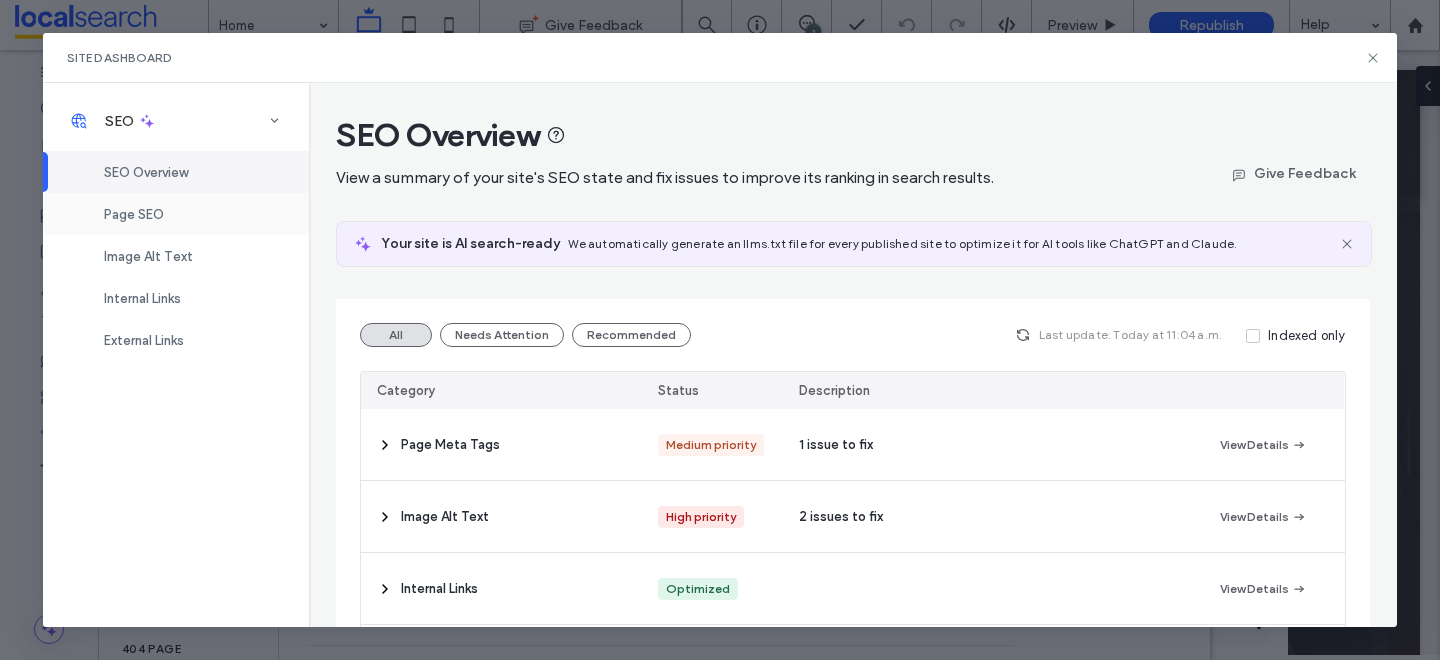 click on "Page SEO" at bounding box center [134, 214] 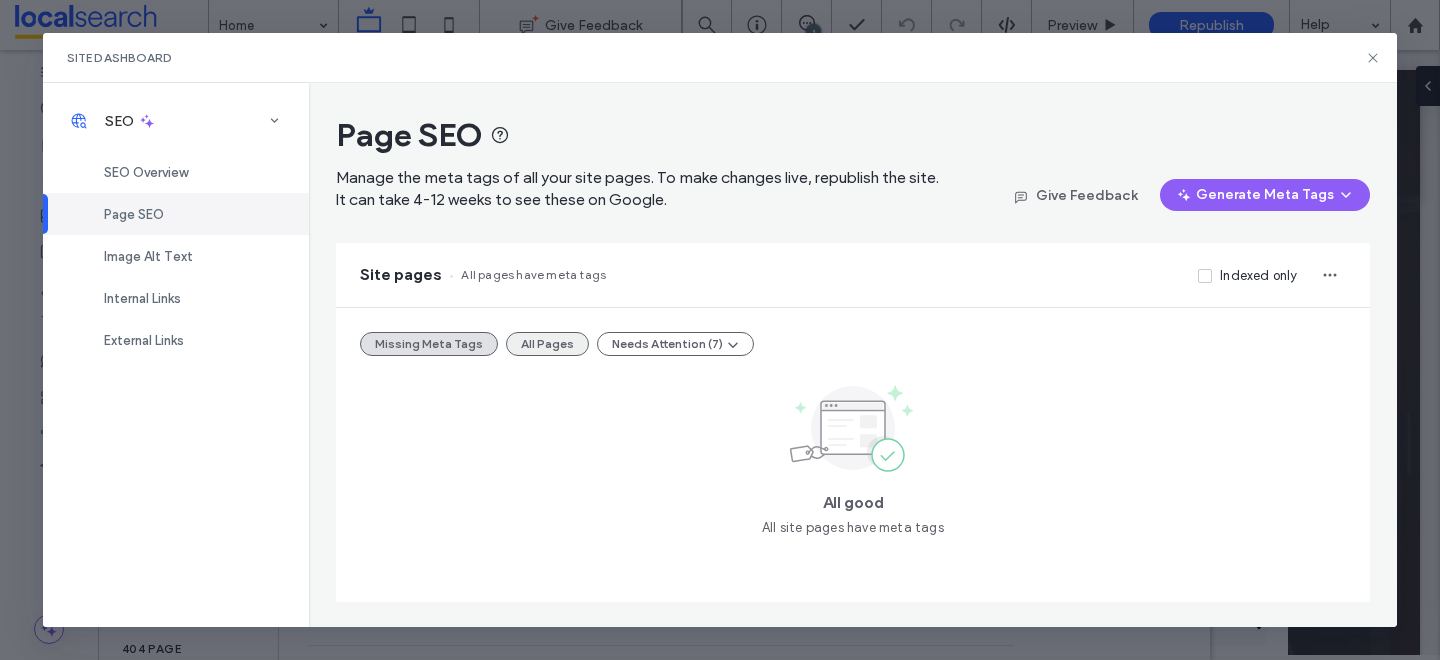 click on "All Pages" at bounding box center [547, 344] 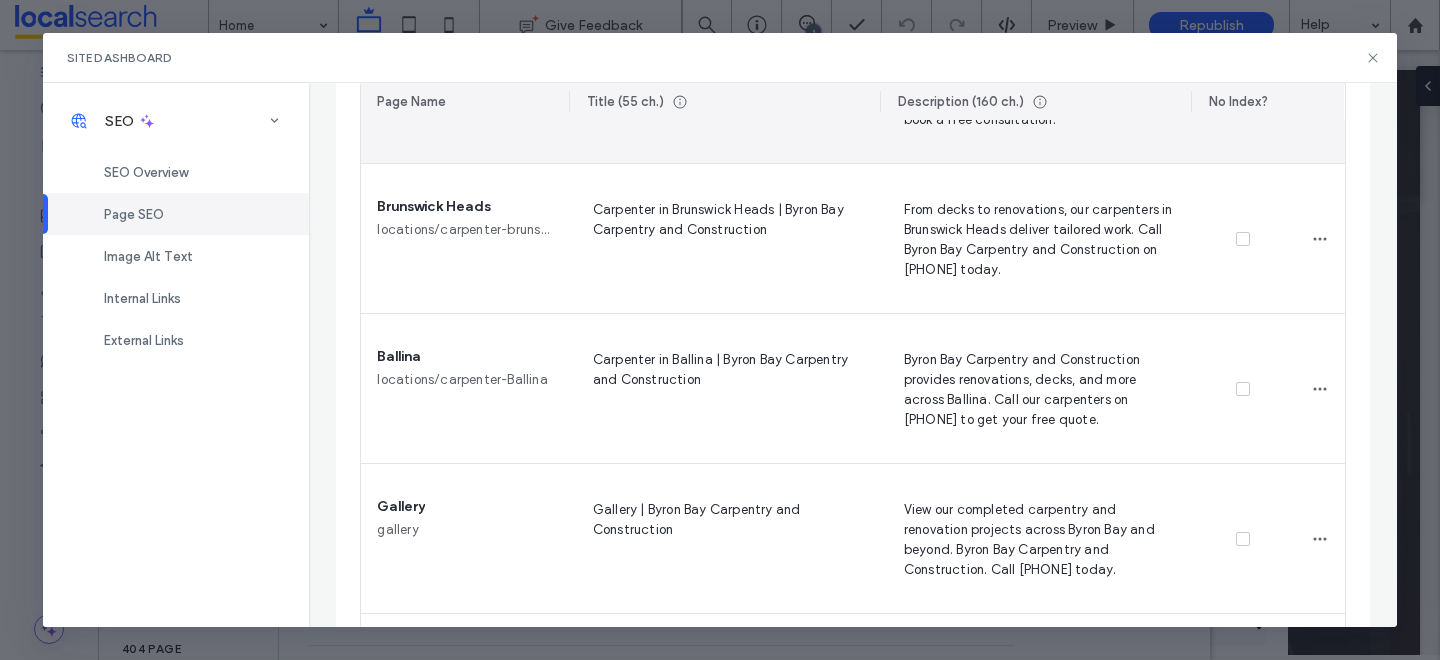 scroll, scrollTop: 1616, scrollLeft: 0, axis: vertical 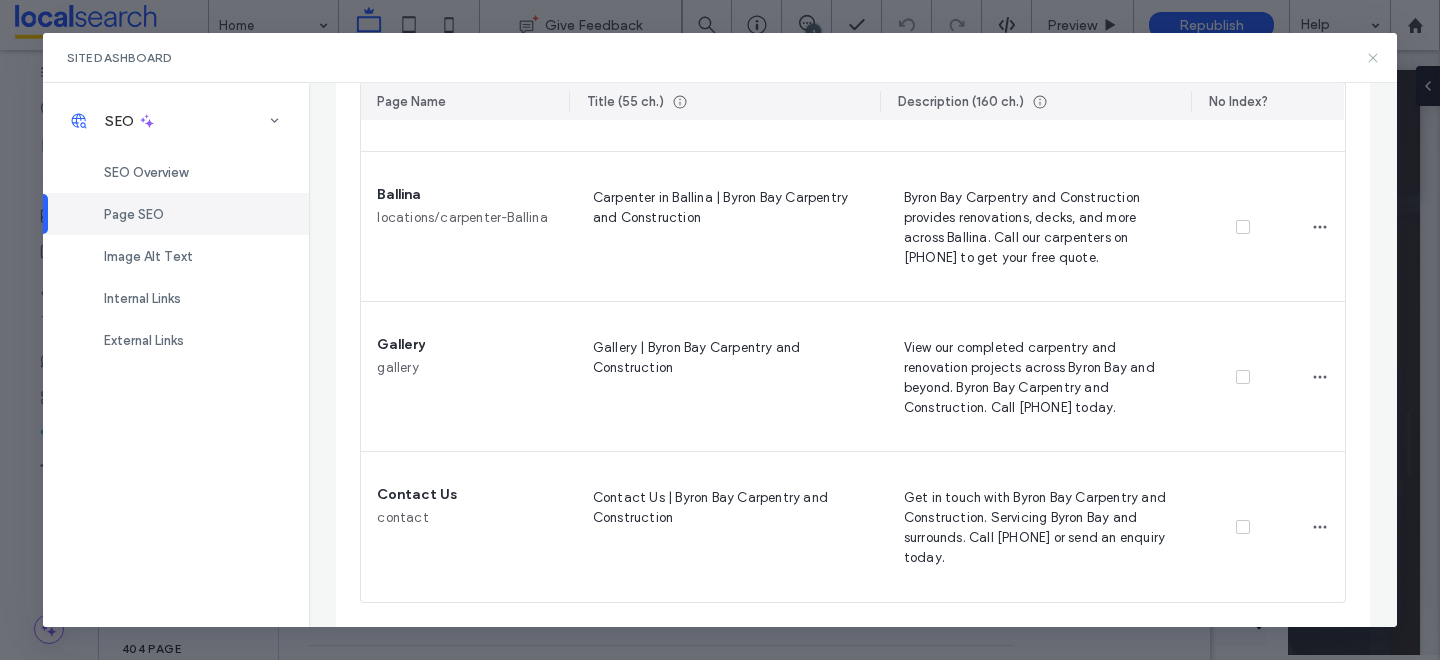 click 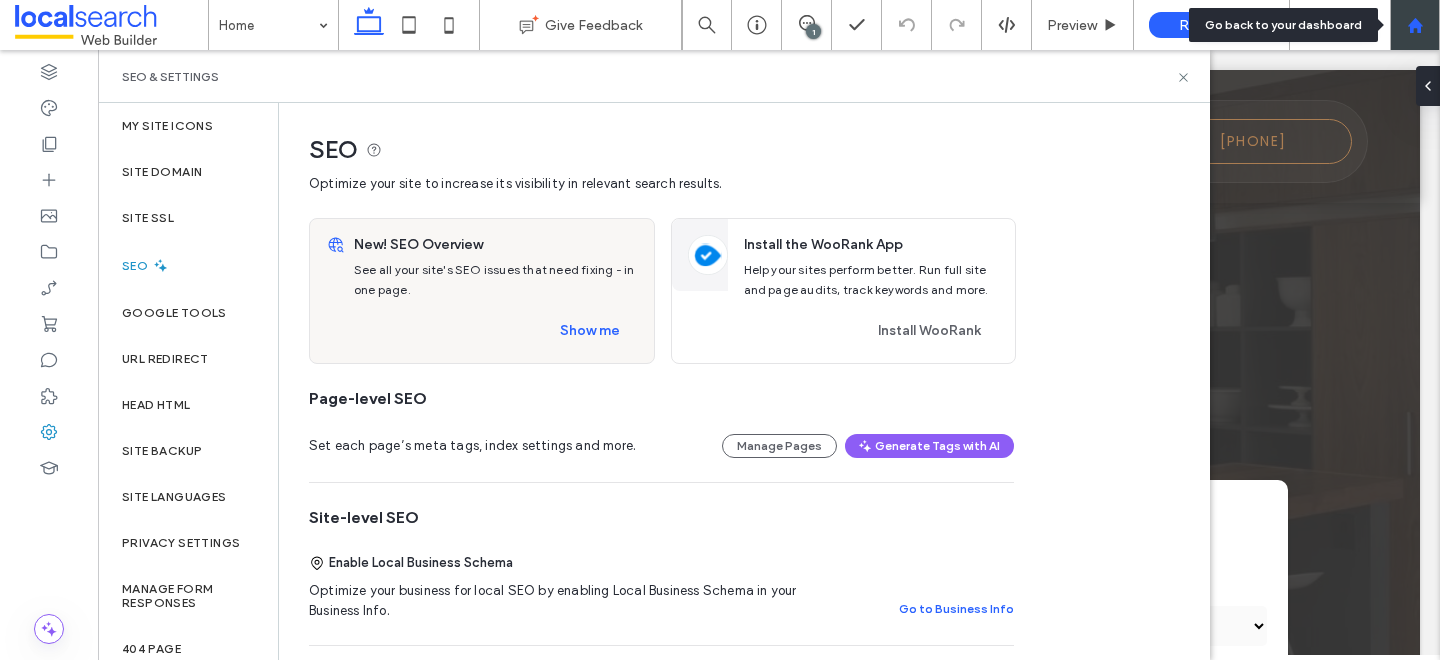 click 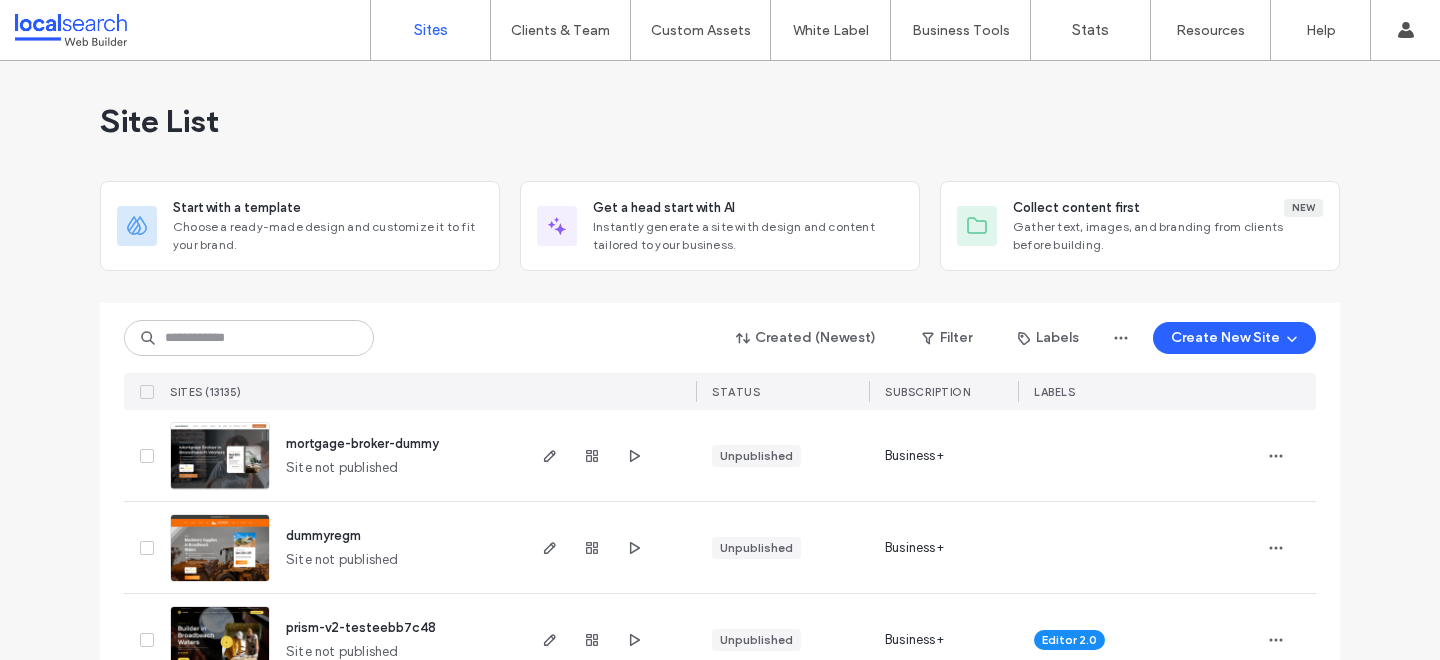 scroll, scrollTop: 0, scrollLeft: 0, axis: both 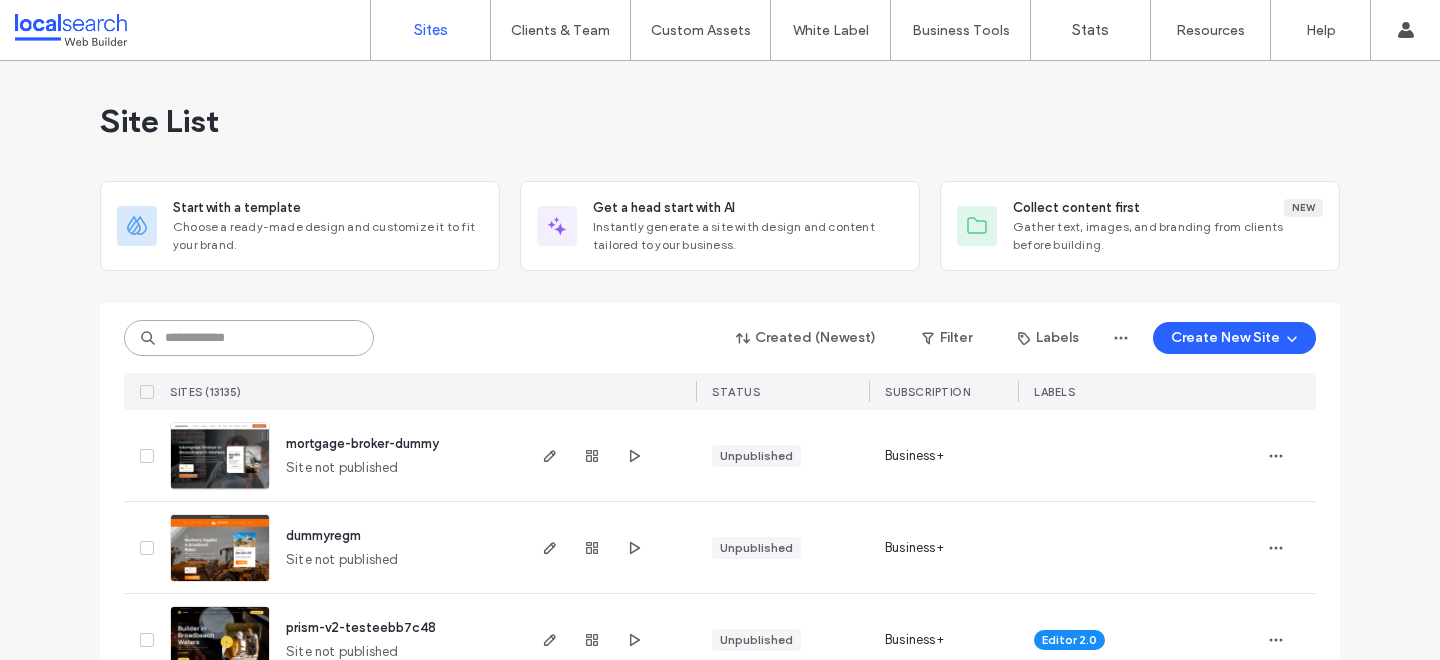 click at bounding box center (249, 338) 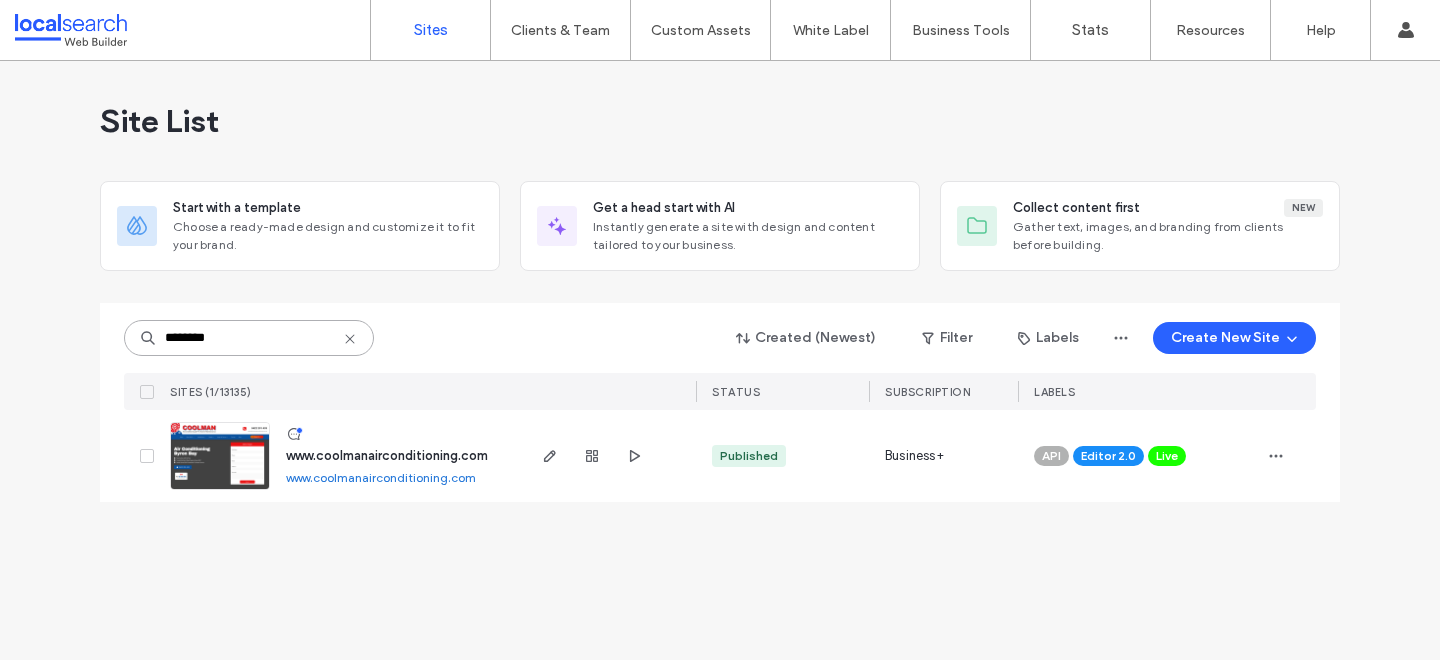 type on "********" 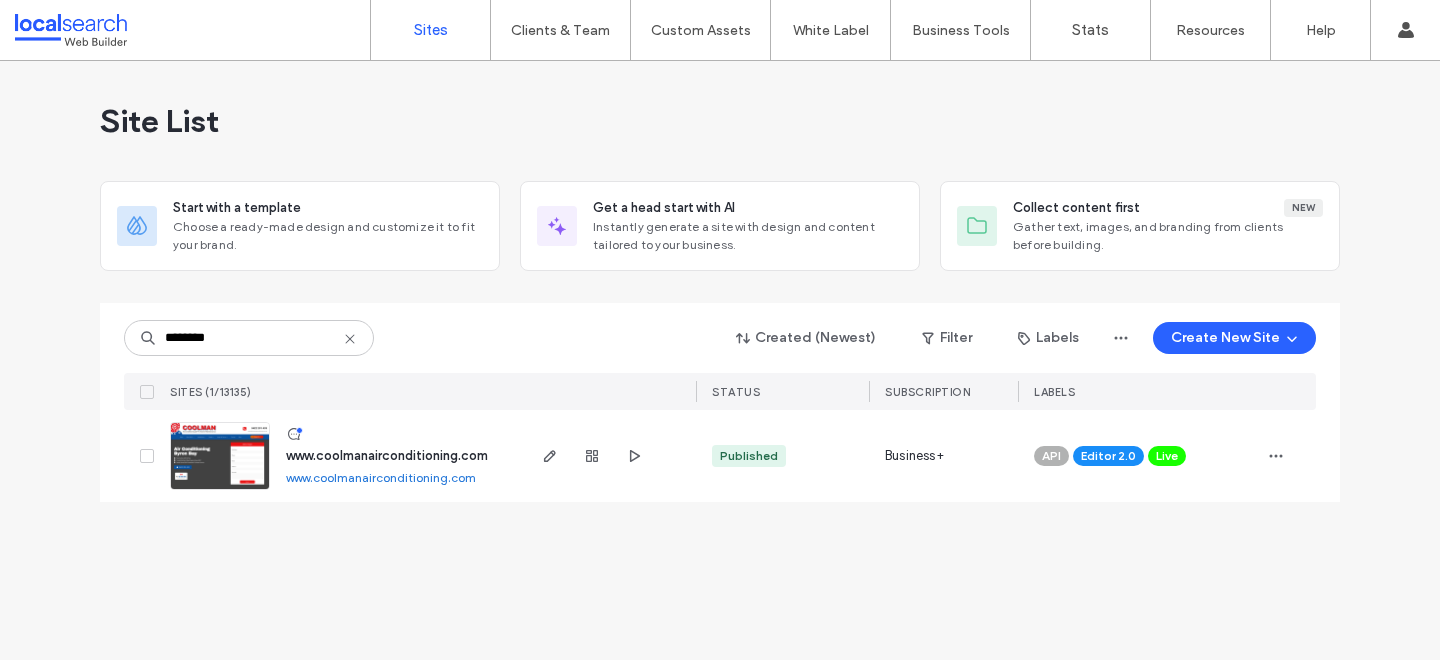 click on "www.coolmanairconditioning.com" at bounding box center [387, 455] 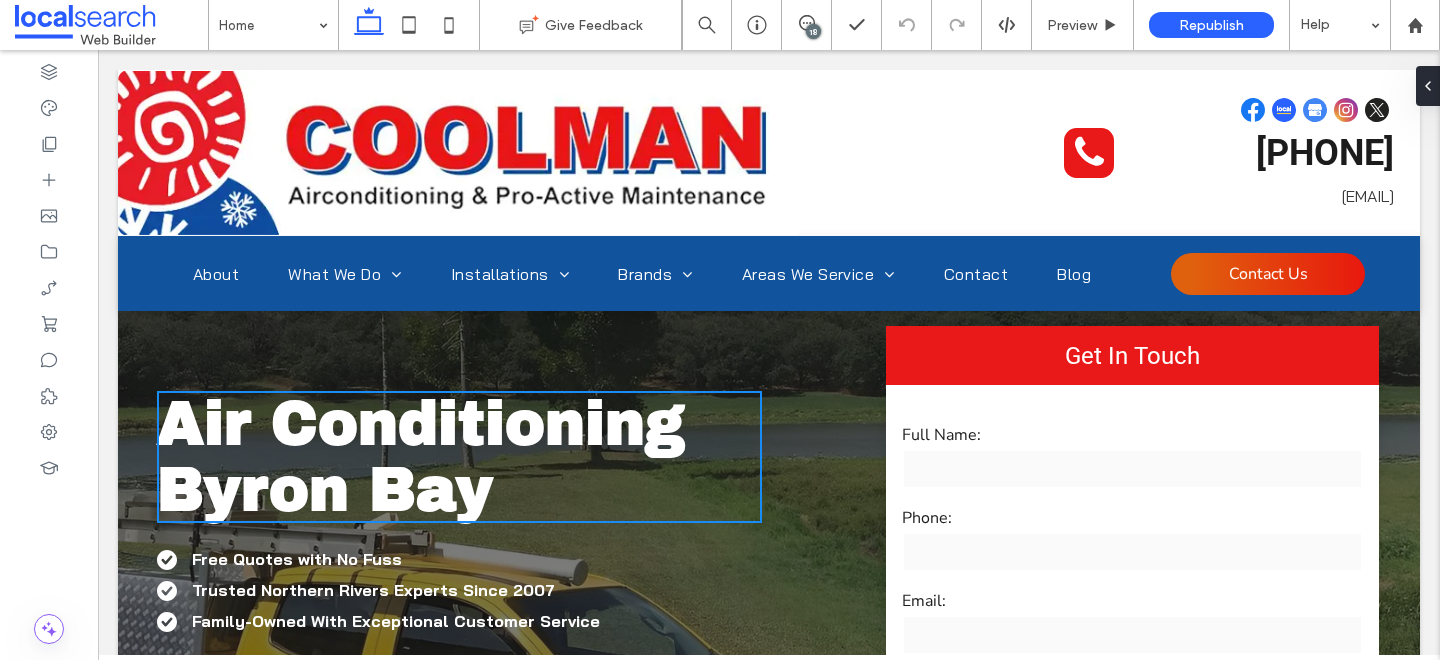 scroll, scrollTop: 0, scrollLeft: 0, axis: both 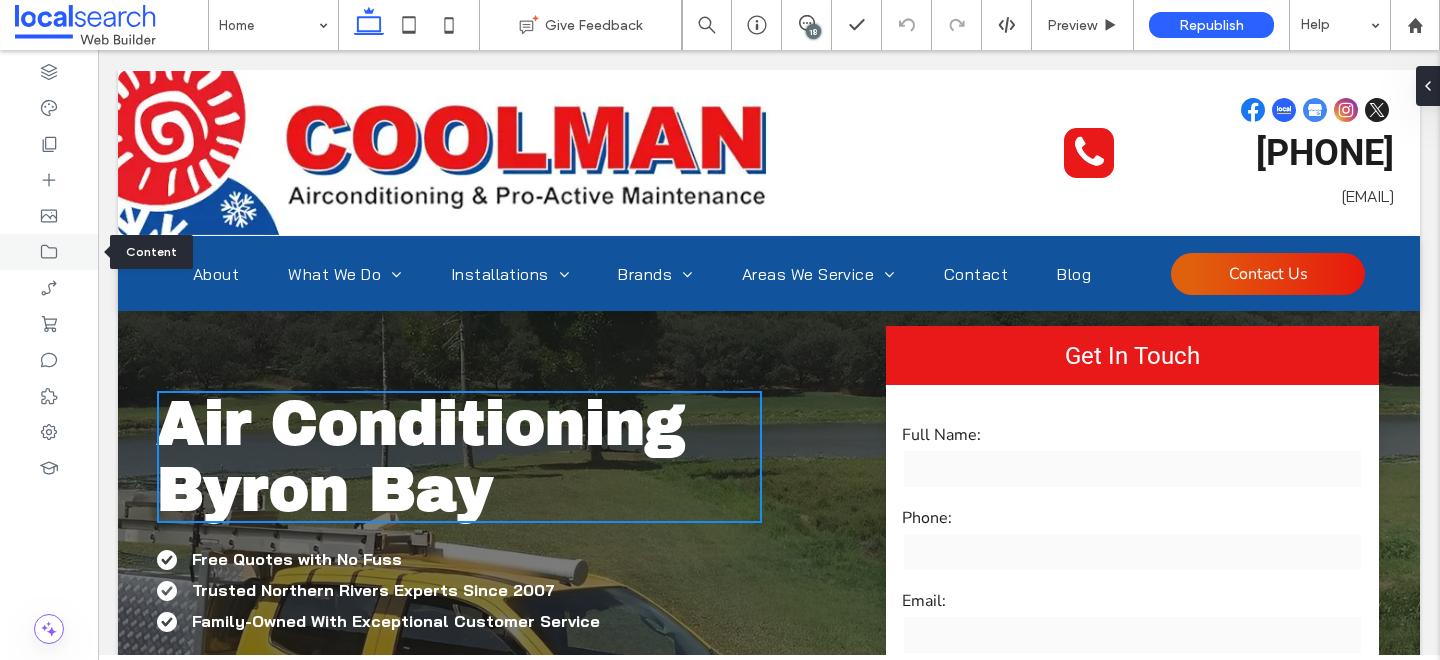 click 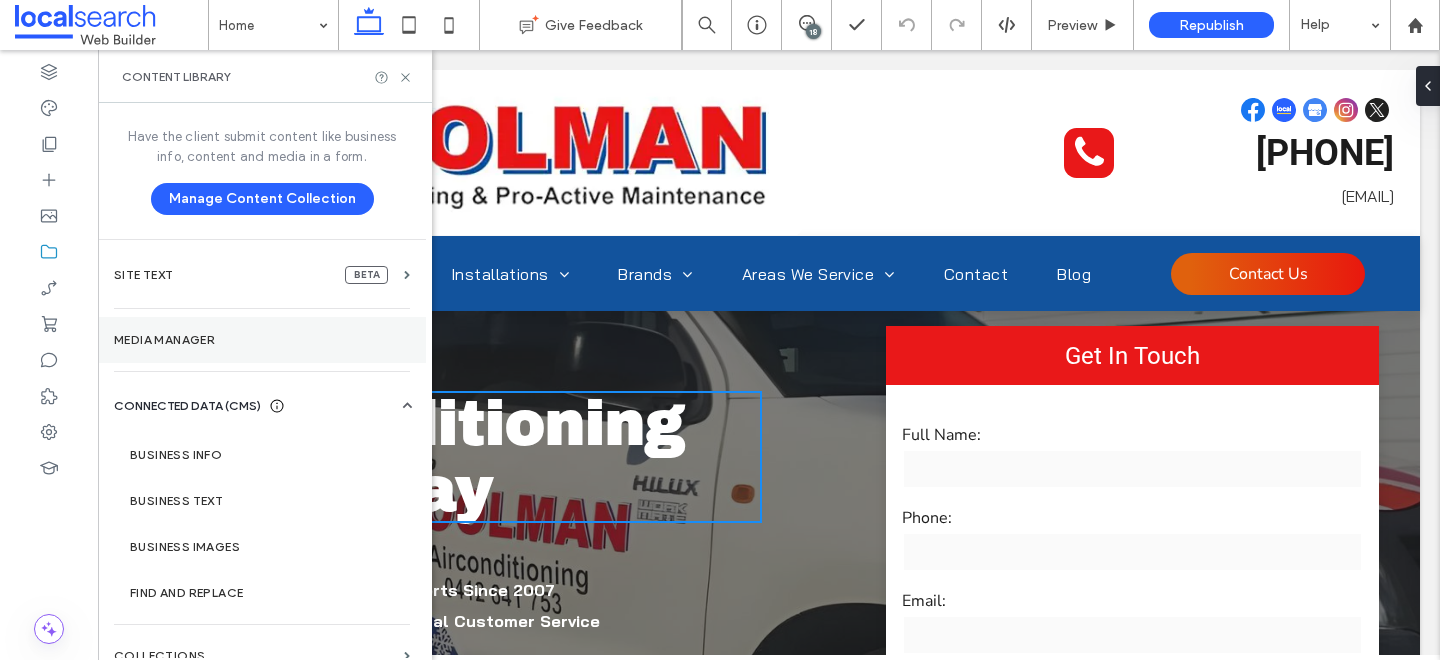 scroll, scrollTop: 23, scrollLeft: 0, axis: vertical 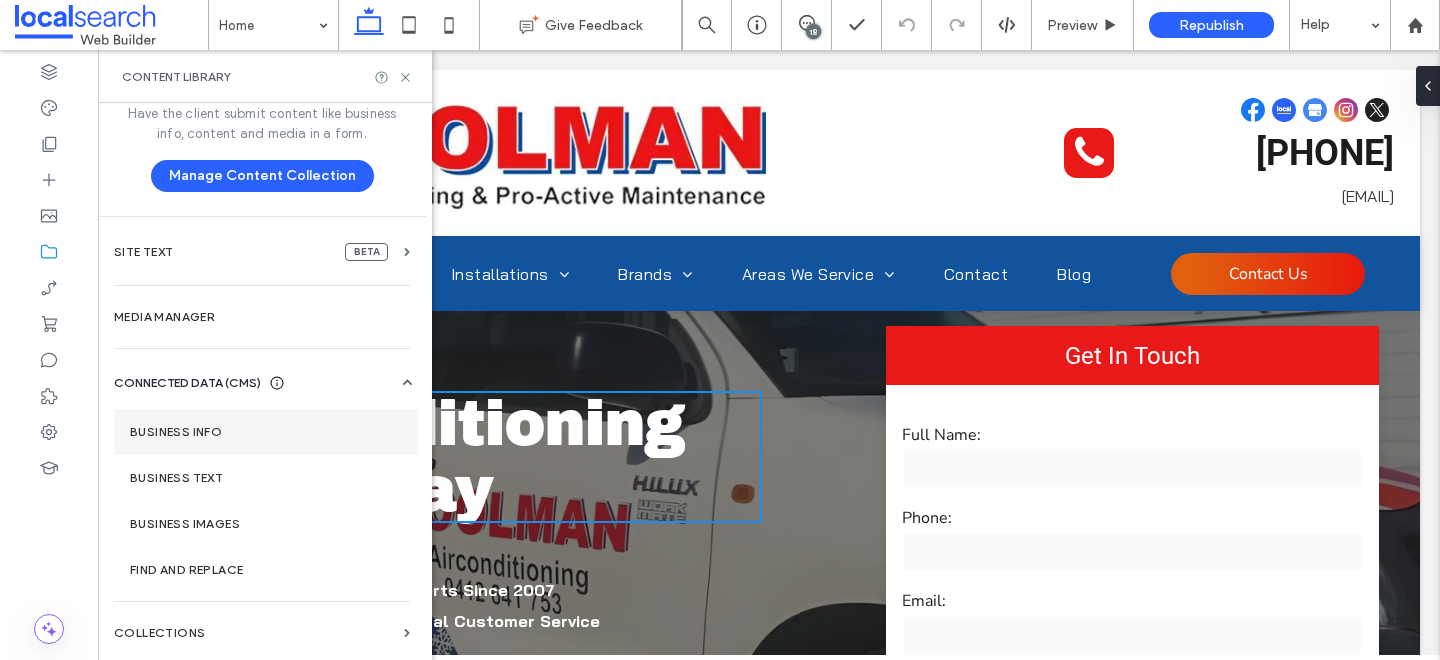 click on "Business Info" at bounding box center [266, 432] 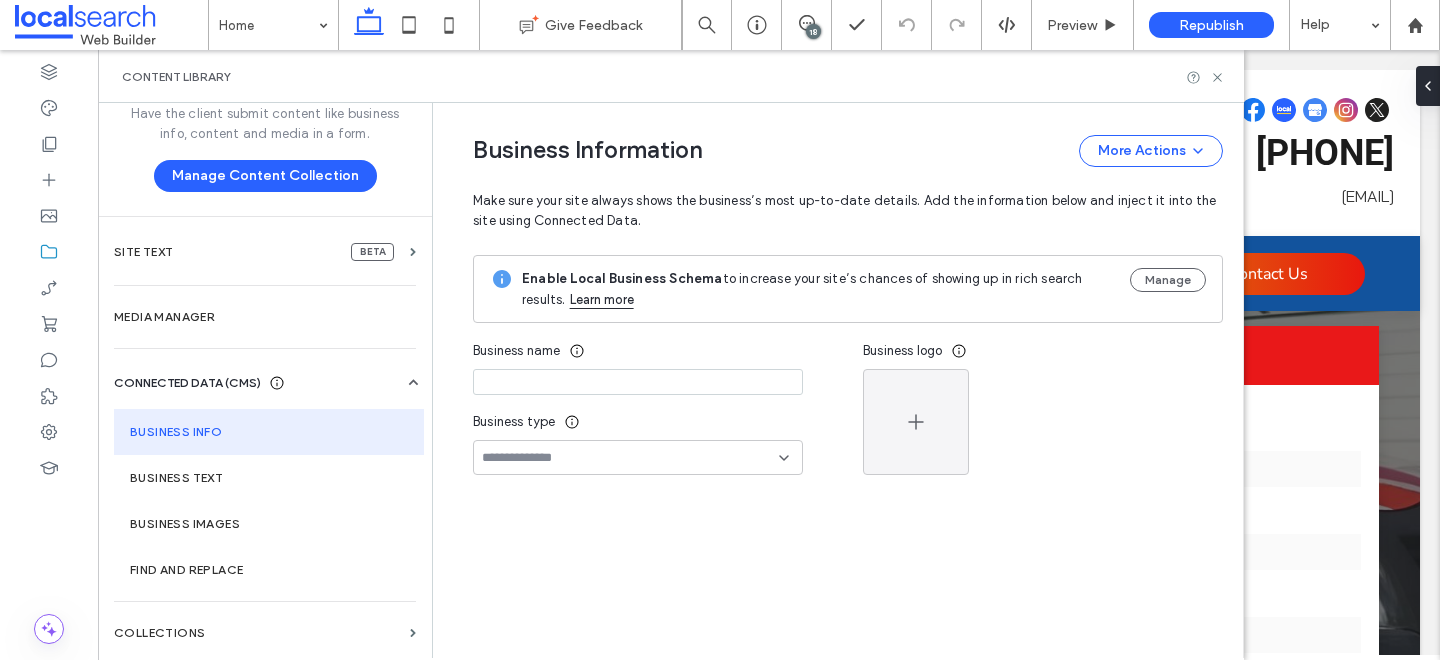 type on "**********" 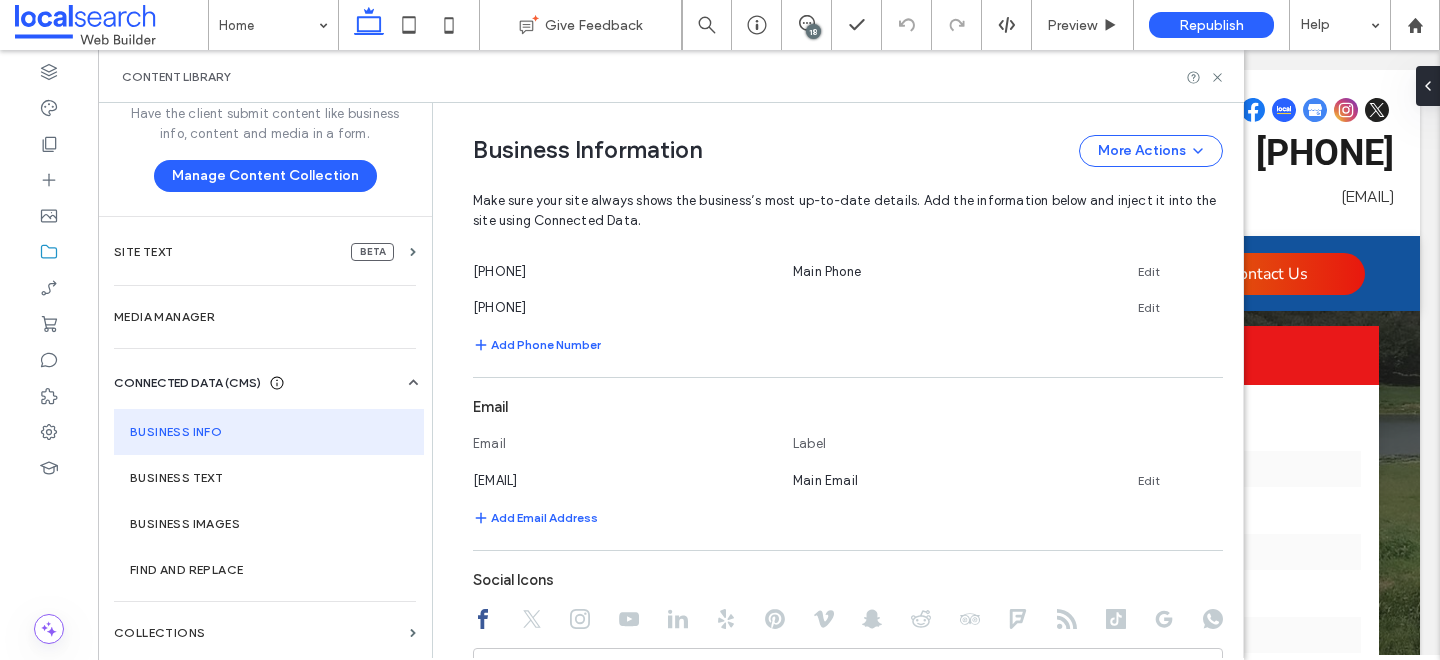 scroll, scrollTop: 679, scrollLeft: 0, axis: vertical 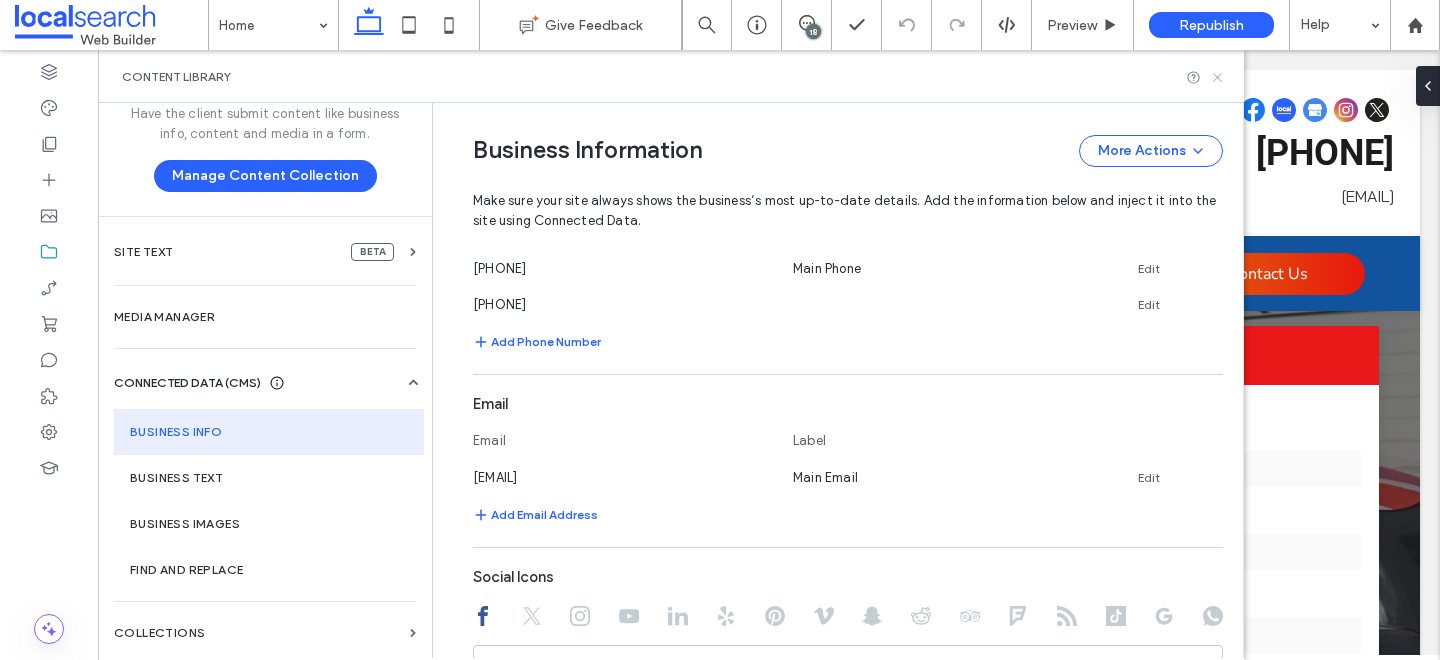 click 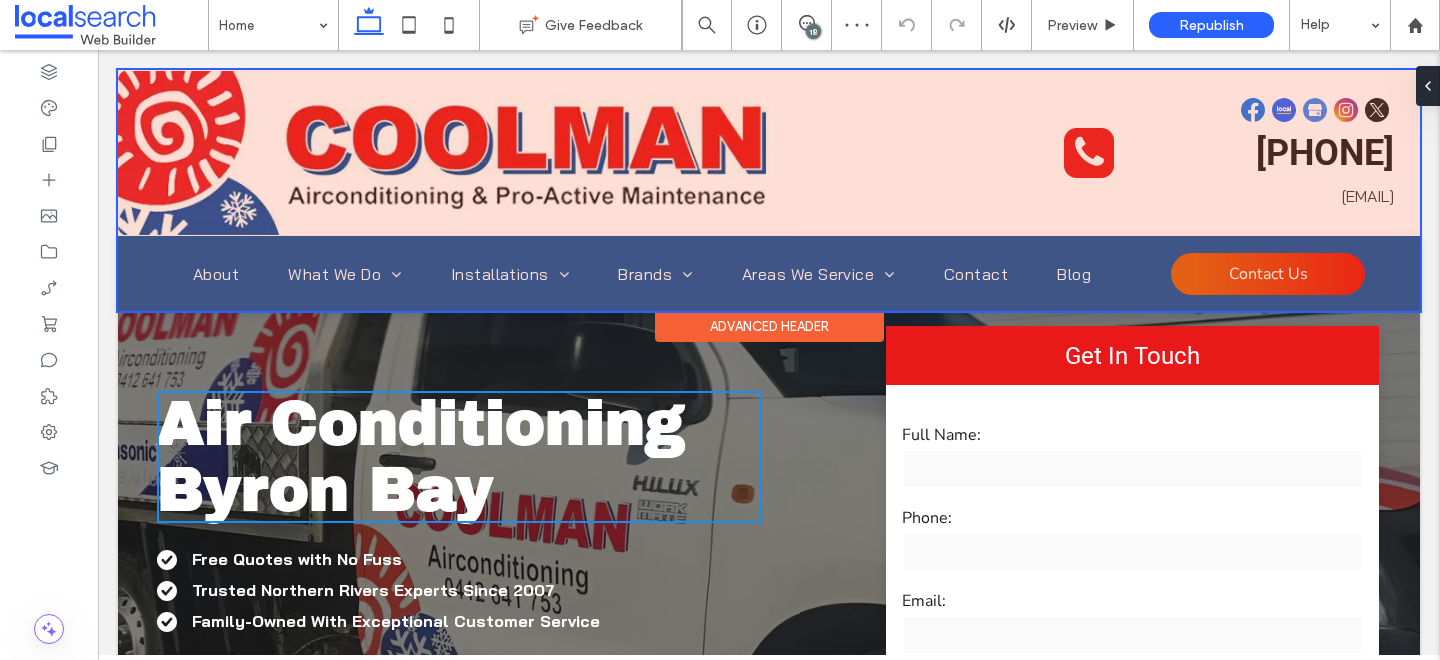 scroll, scrollTop: 2947, scrollLeft: 0, axis: vertical 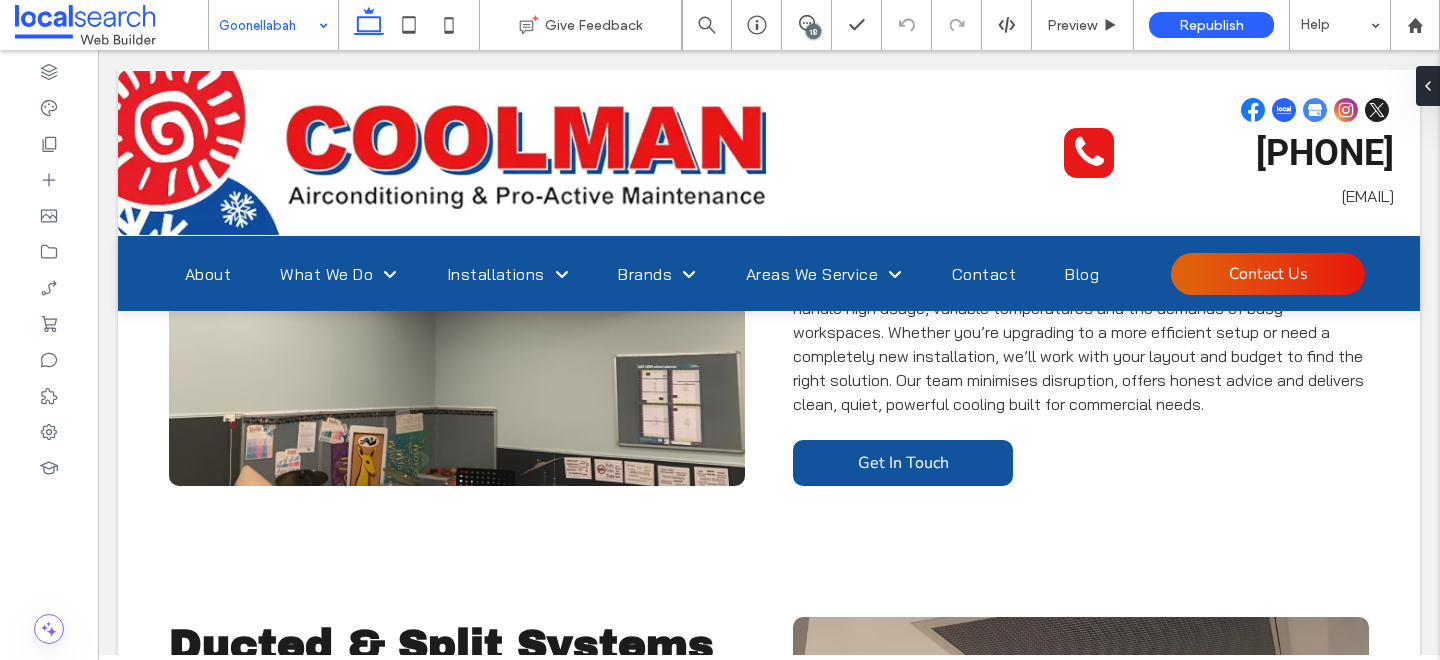click at bounding box center [268, 25] 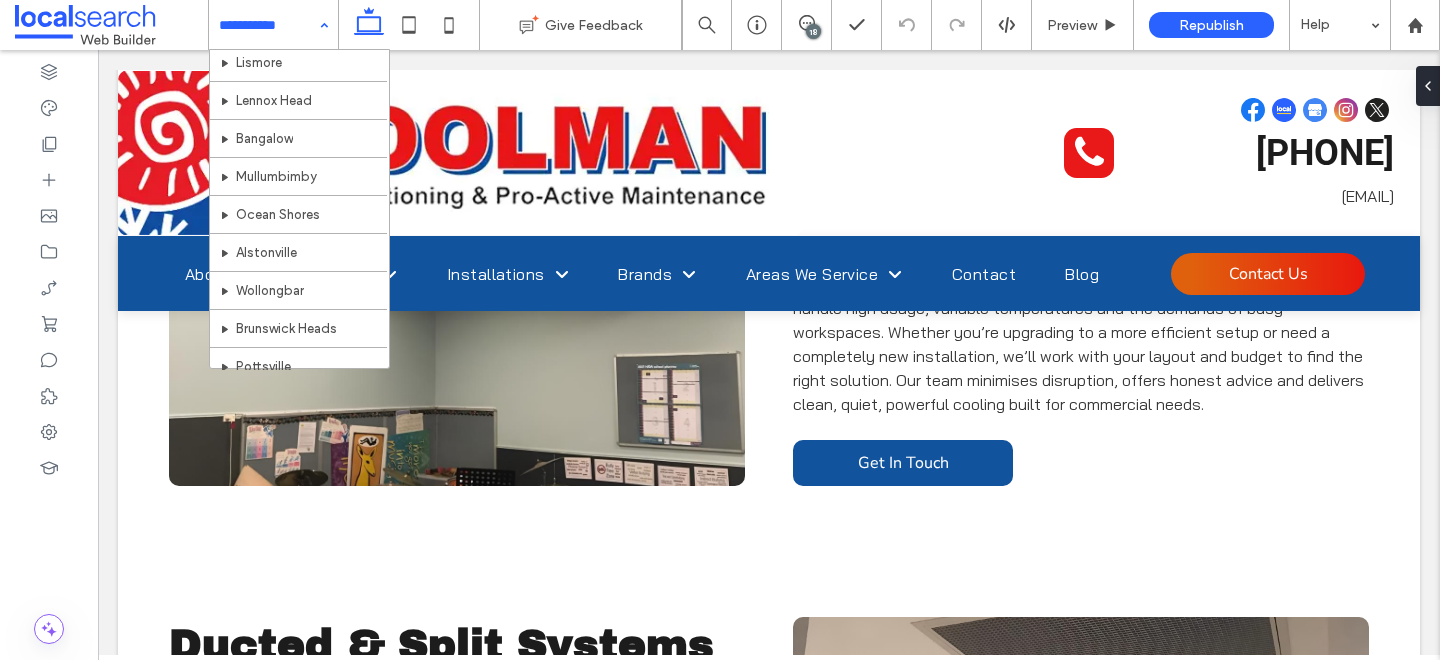 scroll, scrollTop: 927, scrollLeft: 0, axis: vertical 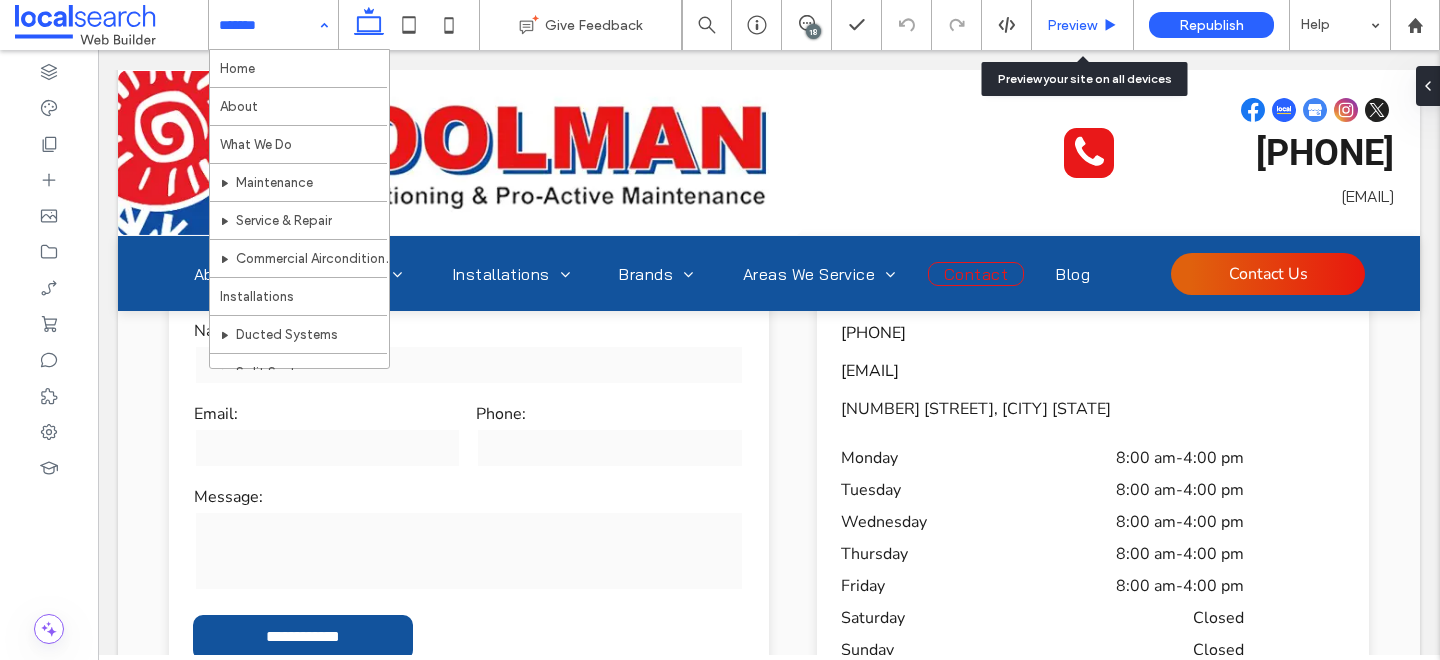 click 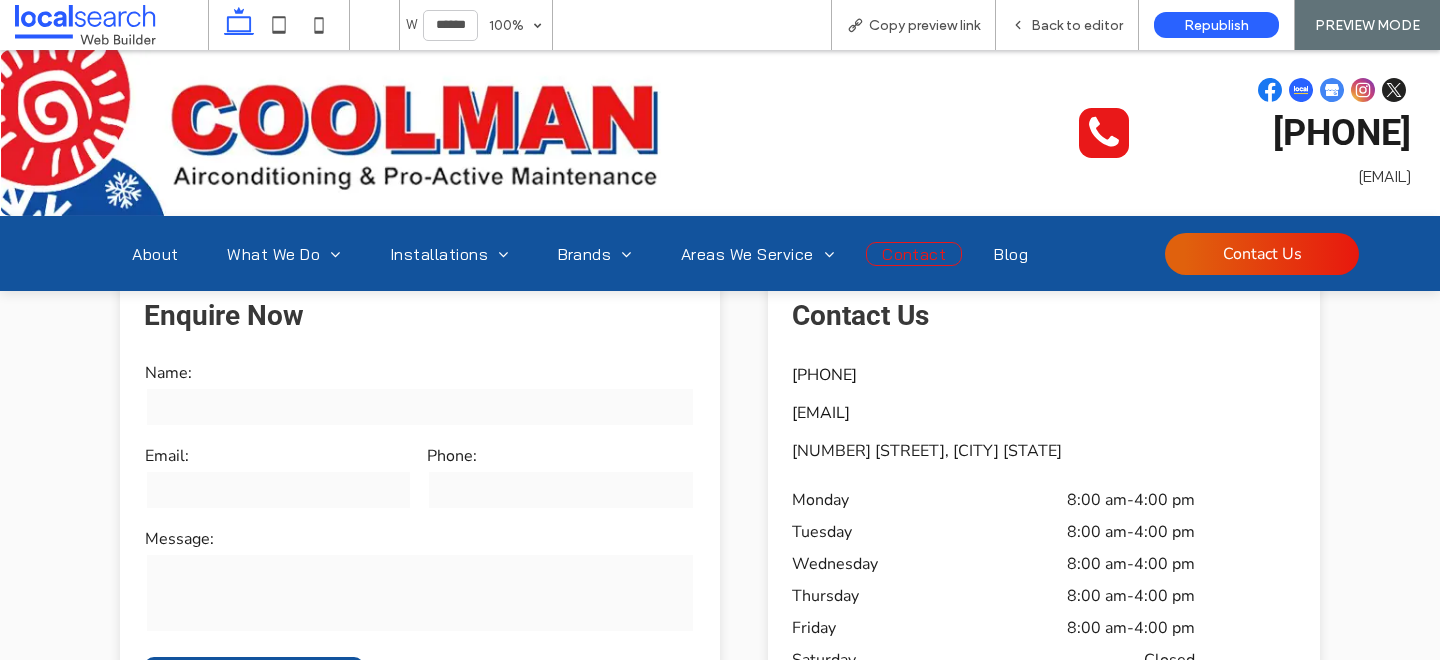 drag, startPoint x: 1076, startPoint y: 412, endPoint x: 775, endPoint y: 416, distance: 301.02658 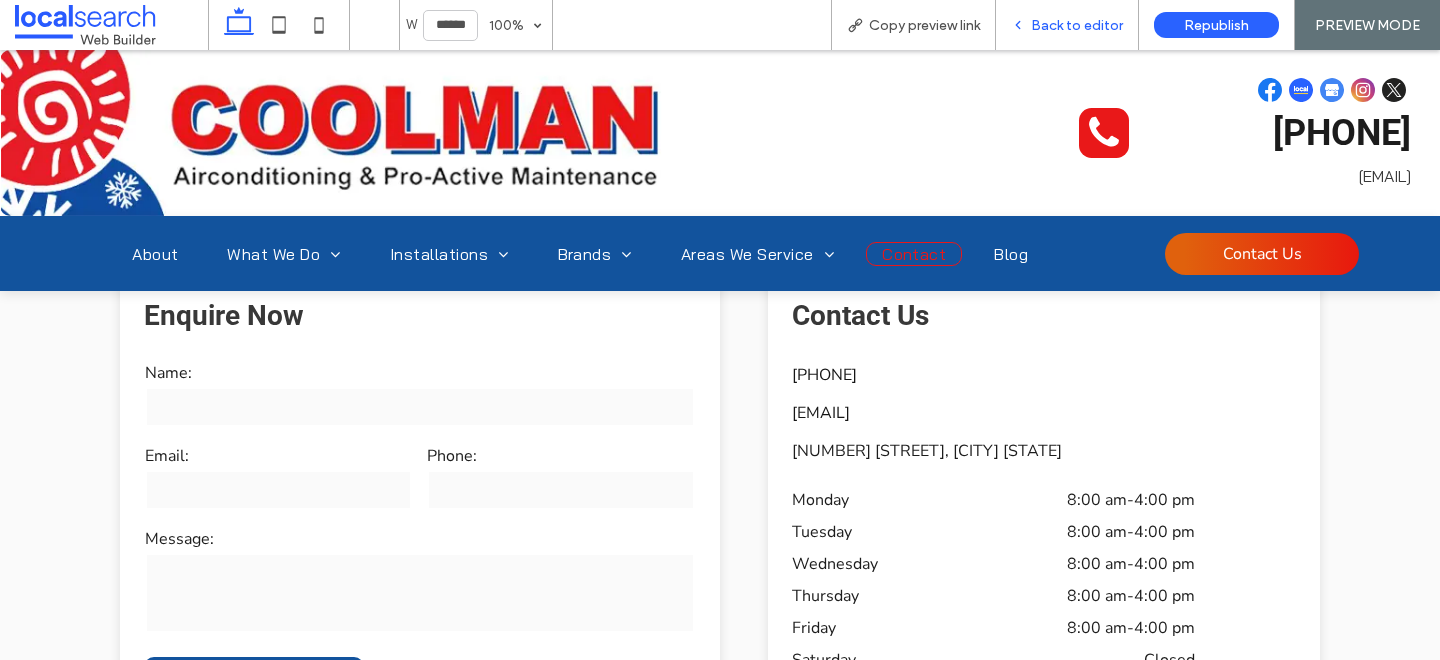 click on "Back to editor" at bounding box center [1077, 25] 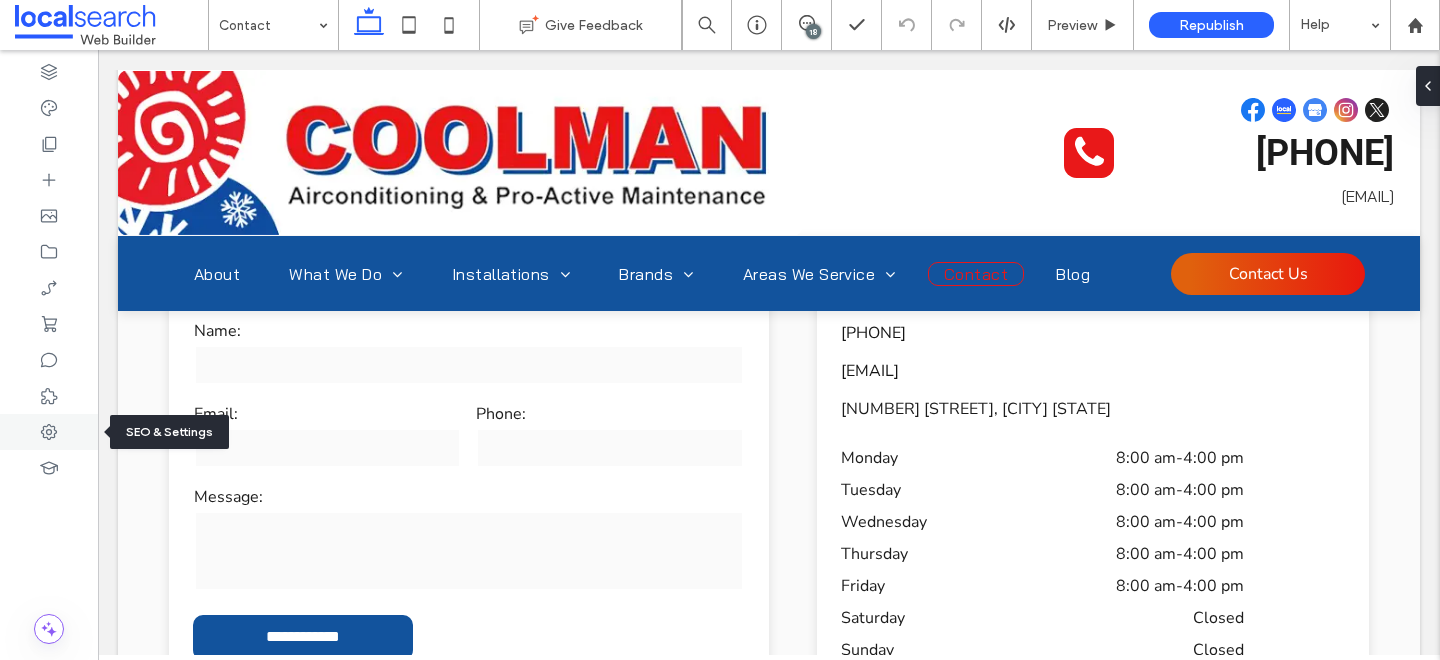 click 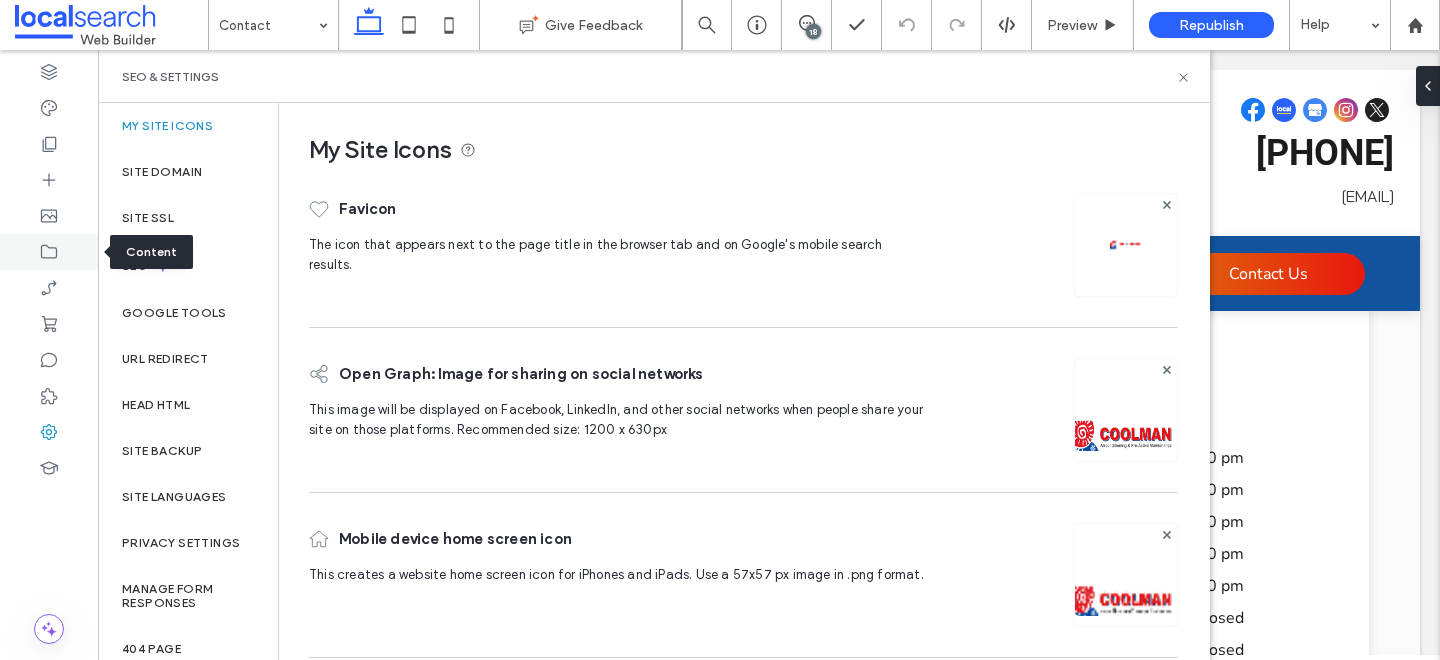 click 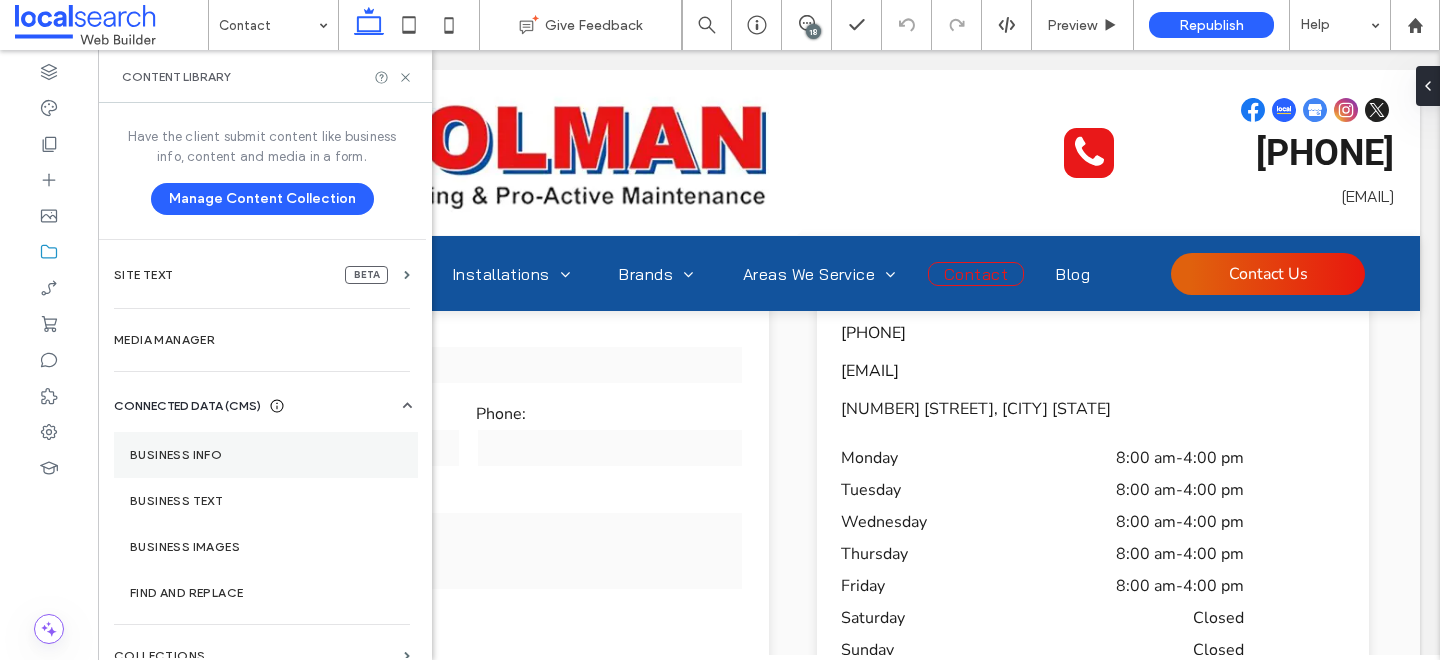click on "Business Info" at bounding box center (266, 455) 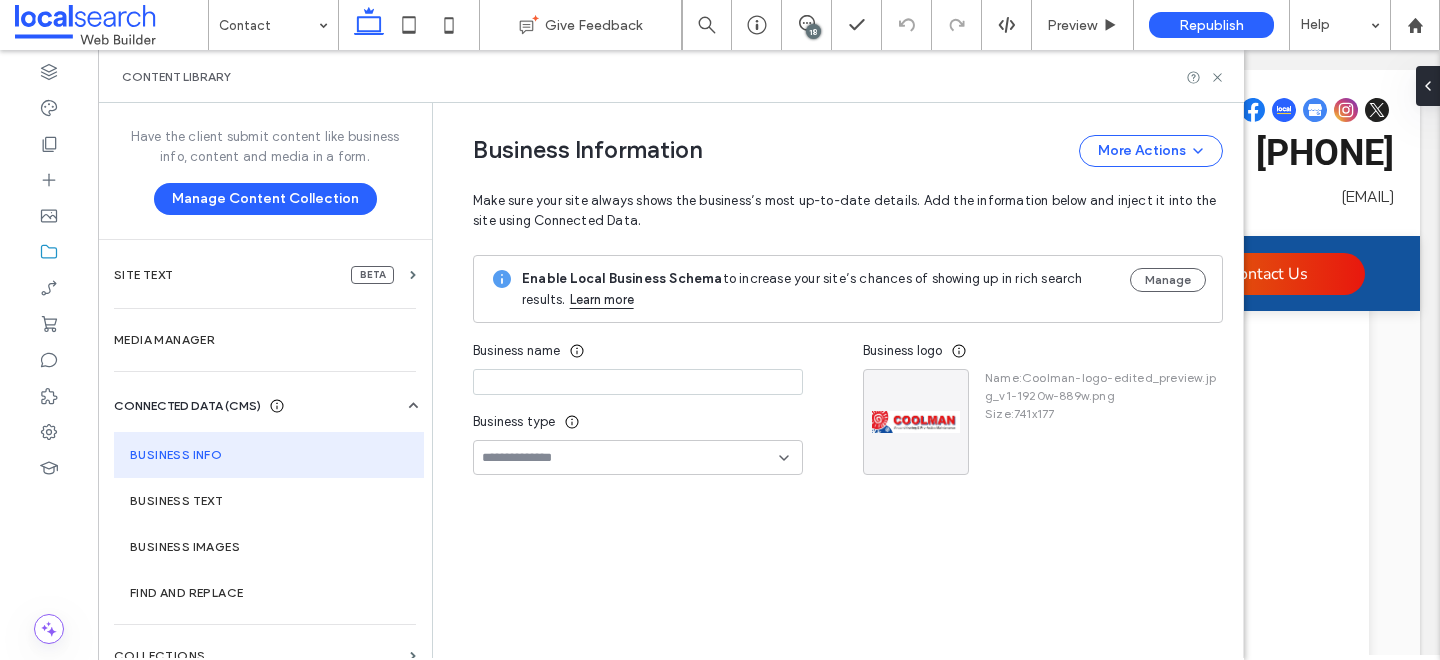 type on "**********" 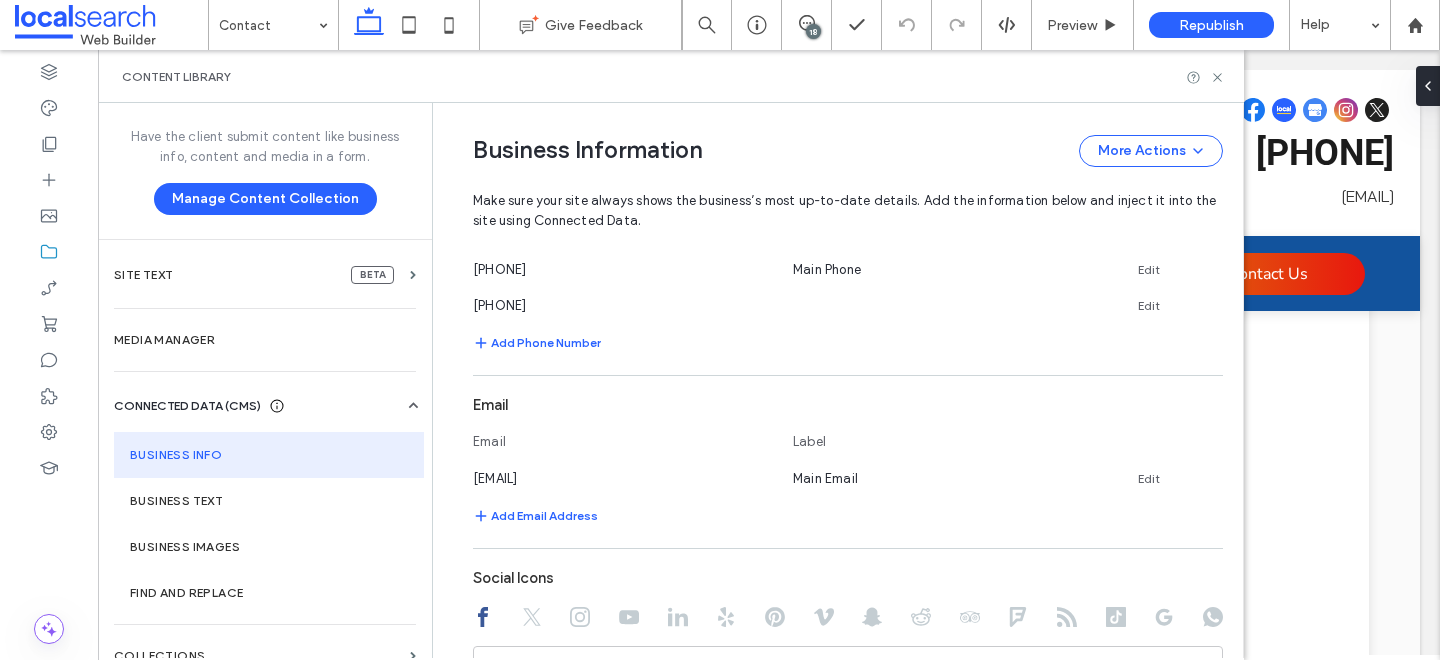 scroll, scrollTop: 680, scrollLeft: 0, axis: vertical 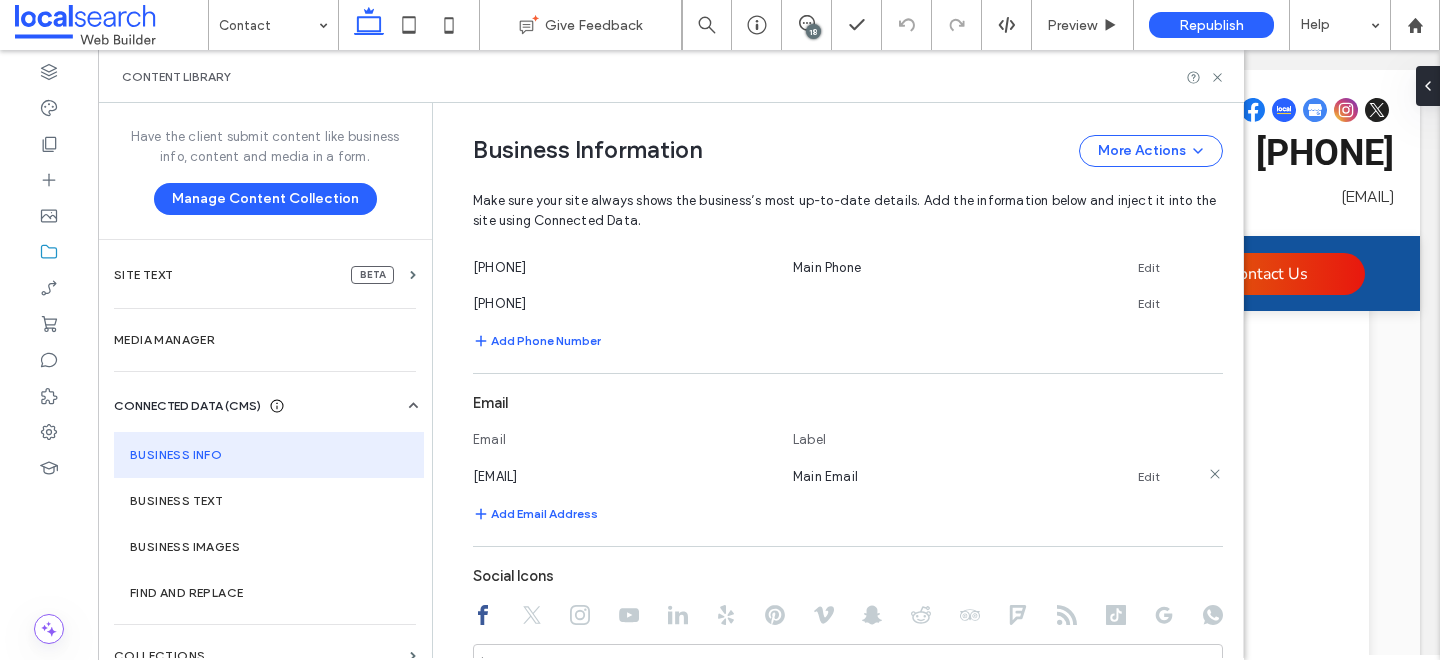 click on "Edit" at bounding box center (1149, 477) 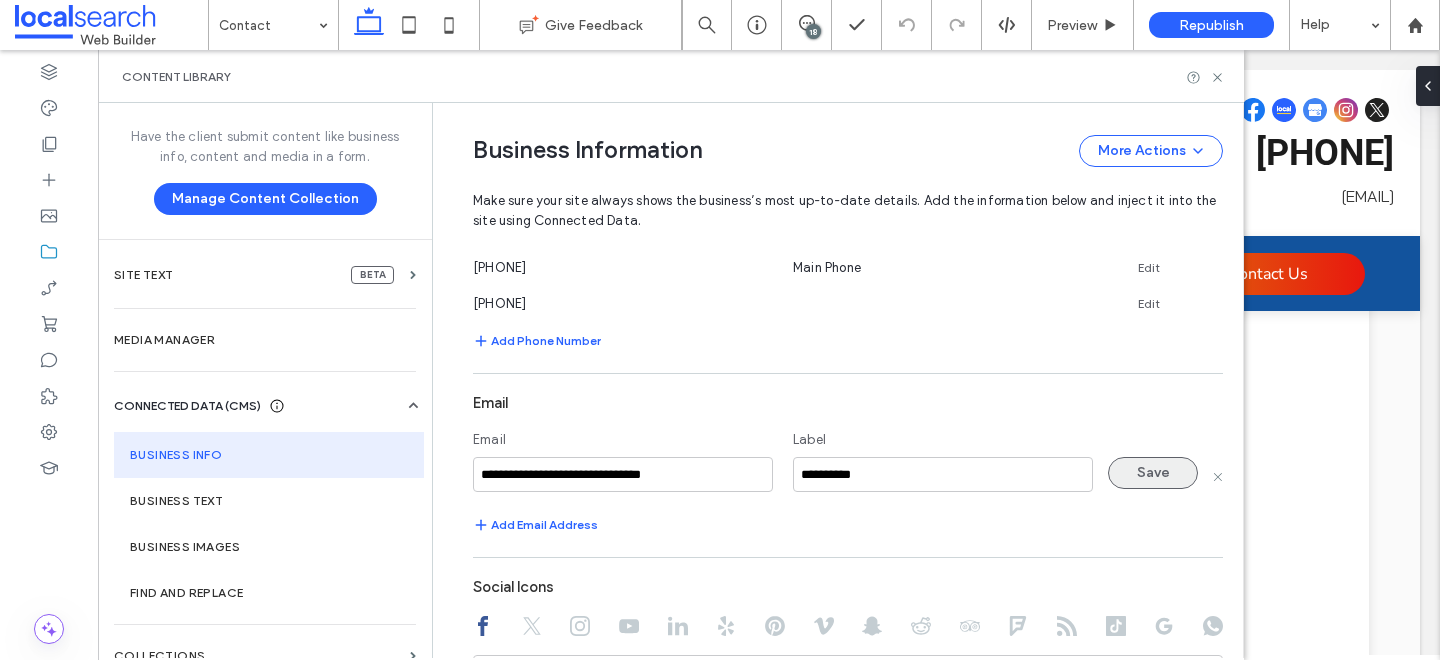 type on "**********" 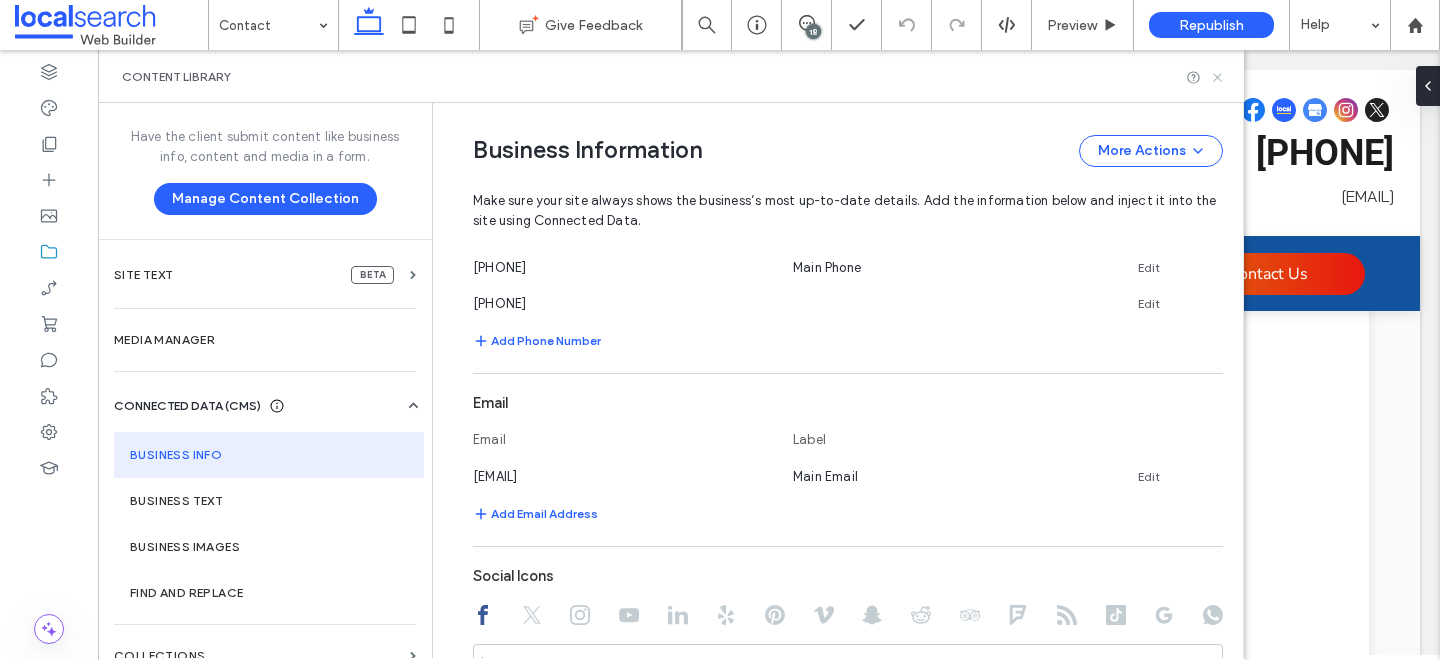 click 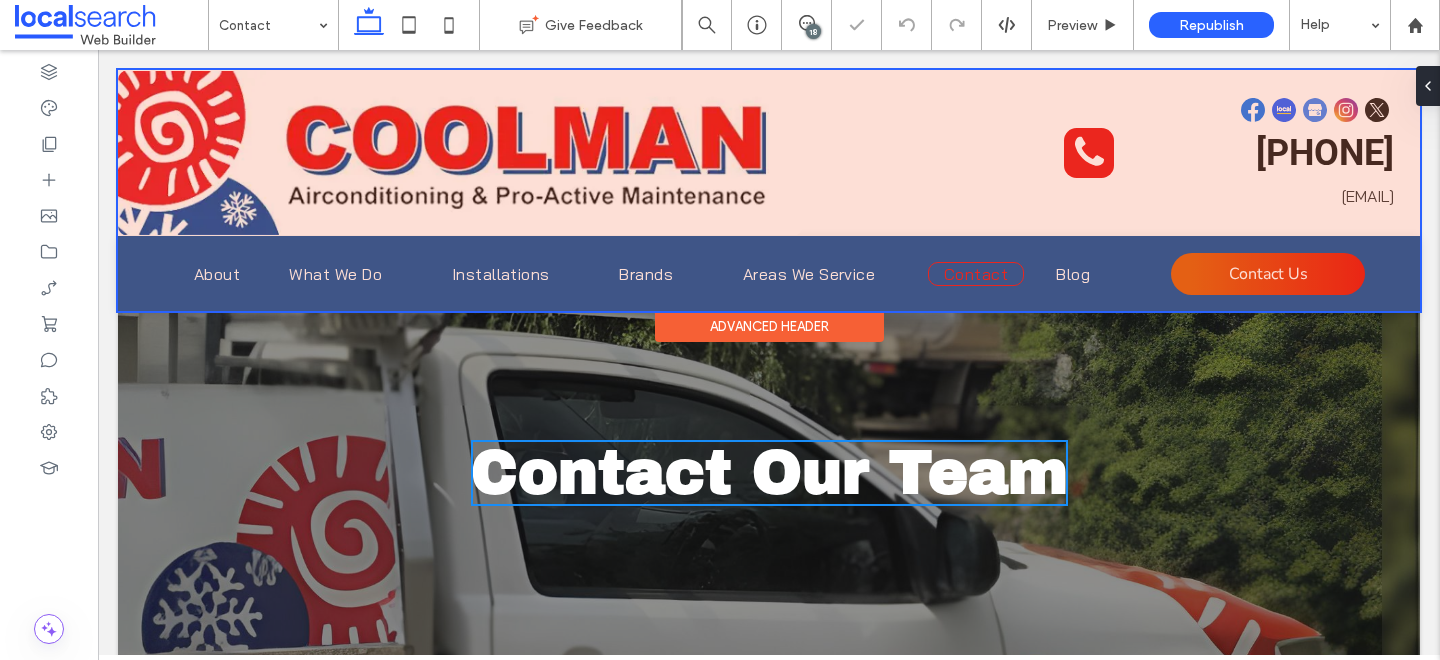 scroll, scrollTop: 0, scrollLeft: 0, axis: both 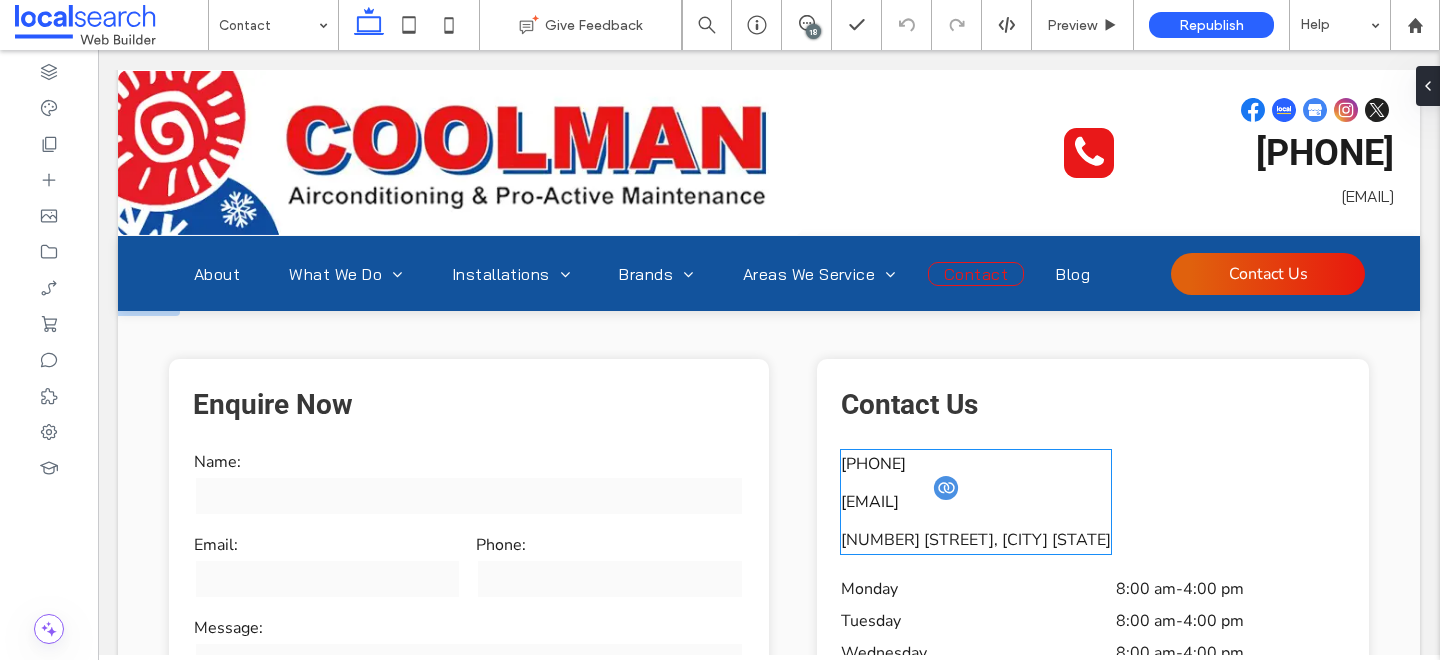 click on "admin@coolmanairconditioning.com" at bounding box center (870, 502) 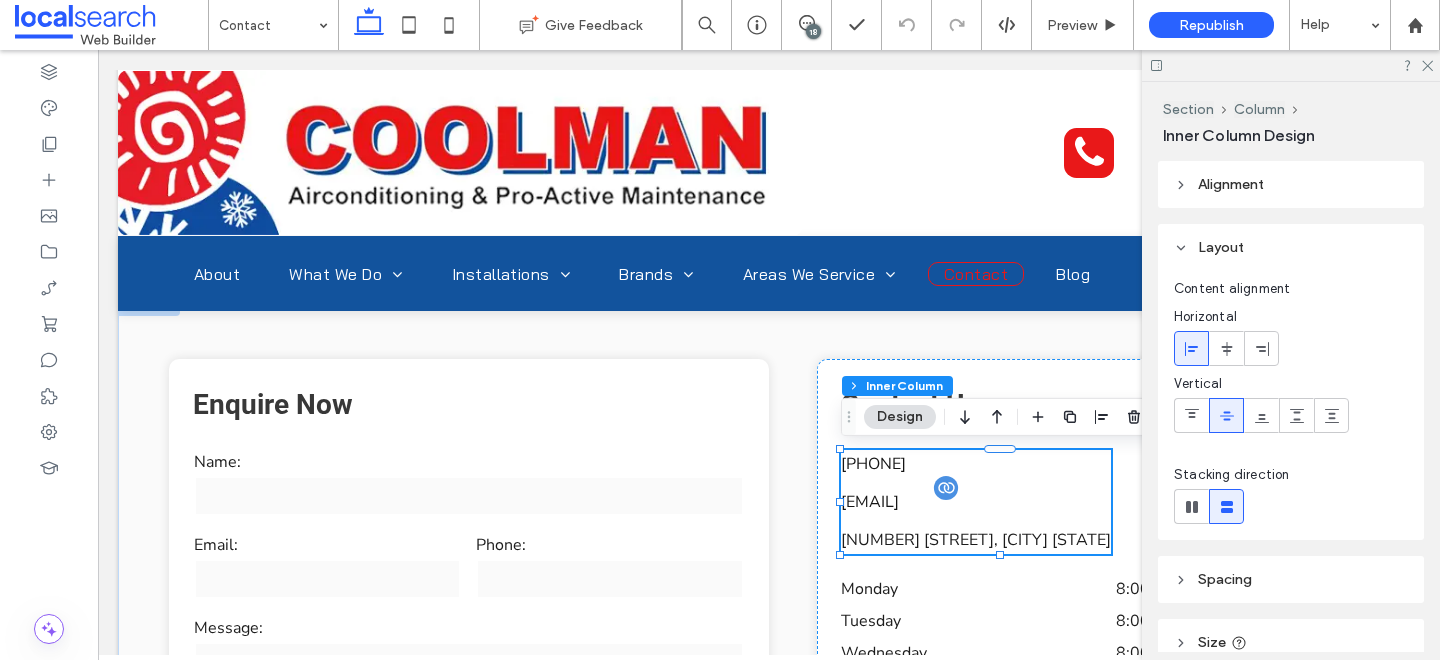 click on "admin@coolmanairconditioning.com" at bounding box center (870, 502) 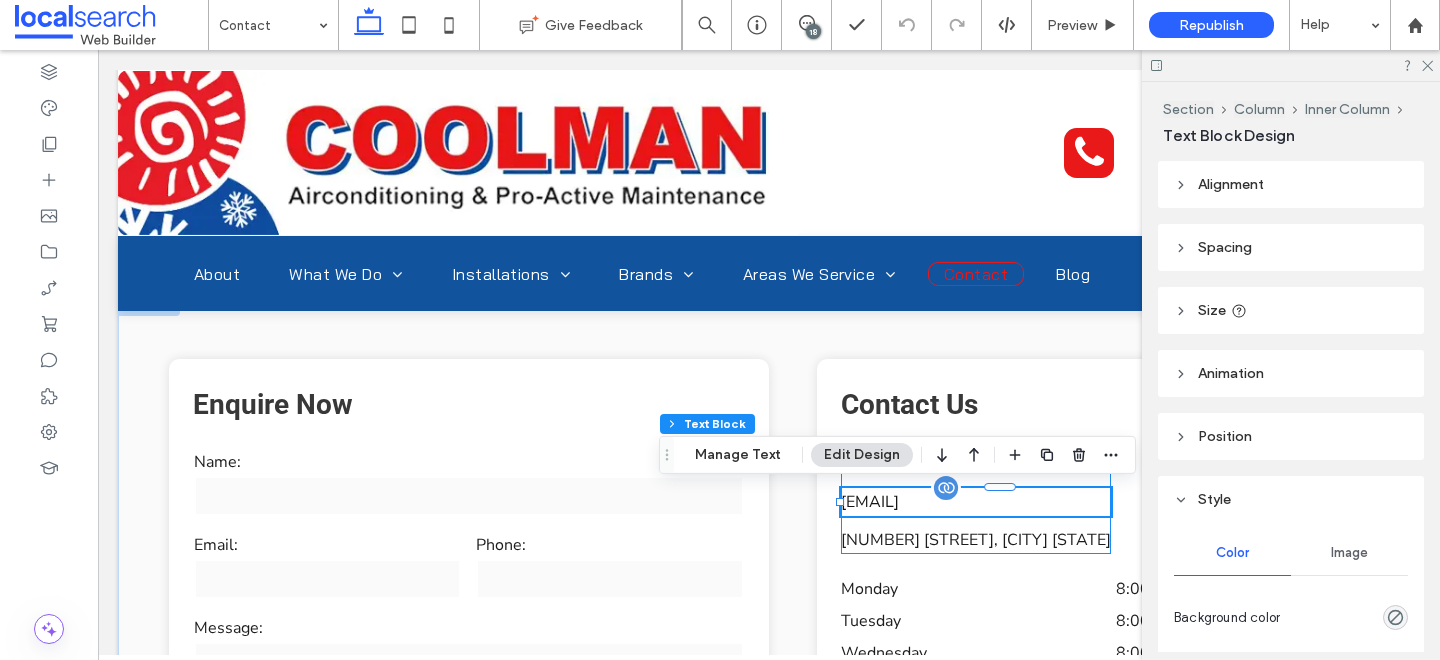 click on "admin@coolmanairconditioning.com" at bounding box center (870, 502) 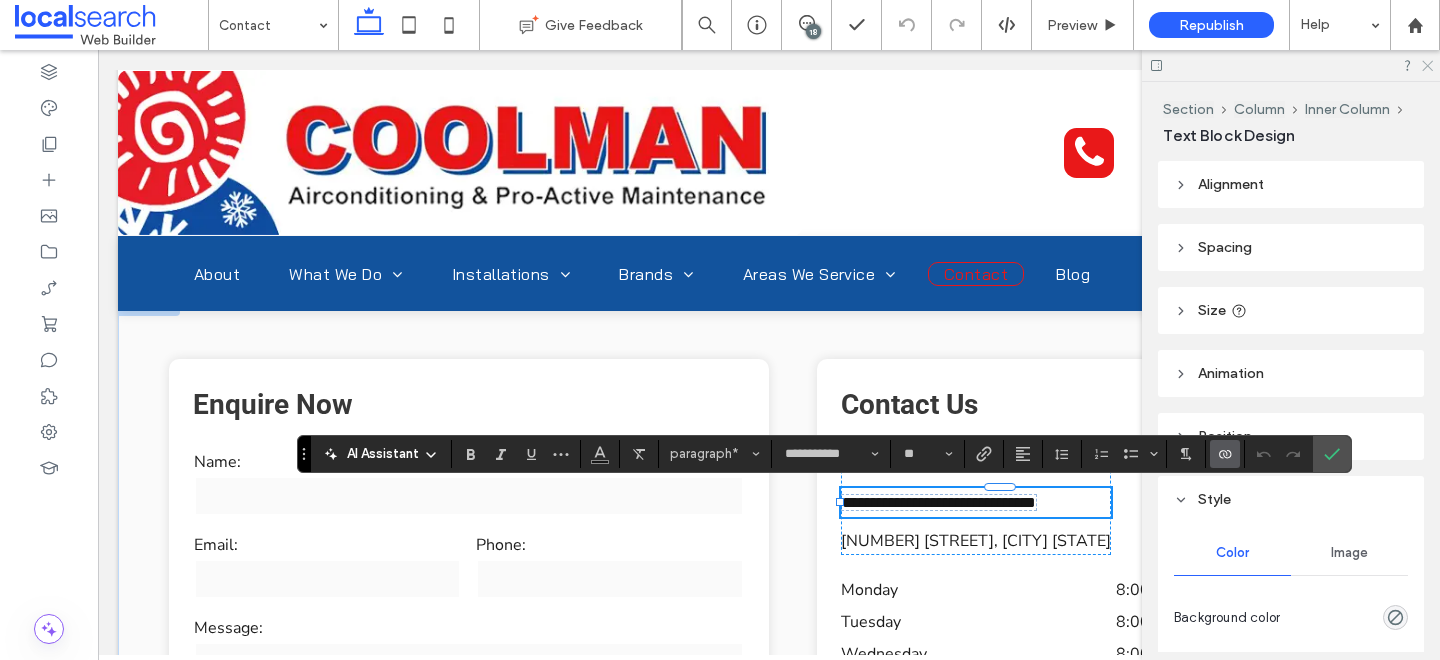 click 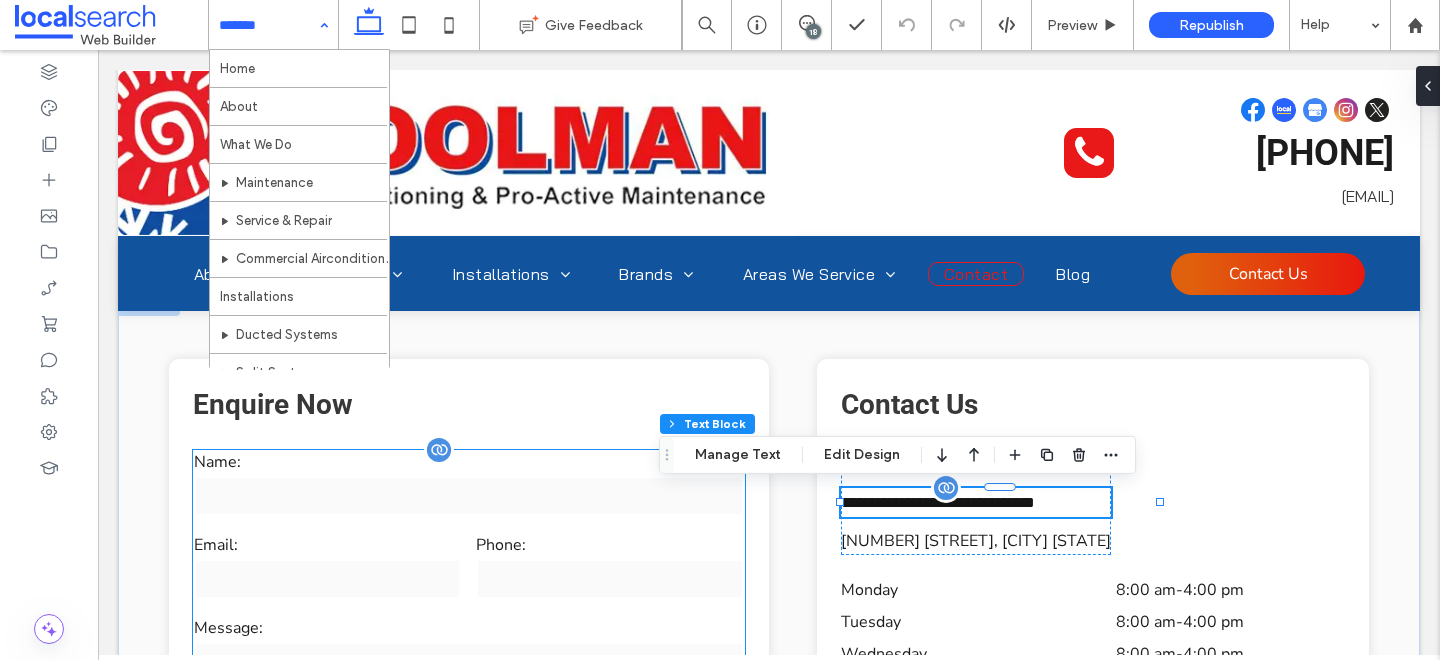 click on "Email:" at bounding box center (327, 545) 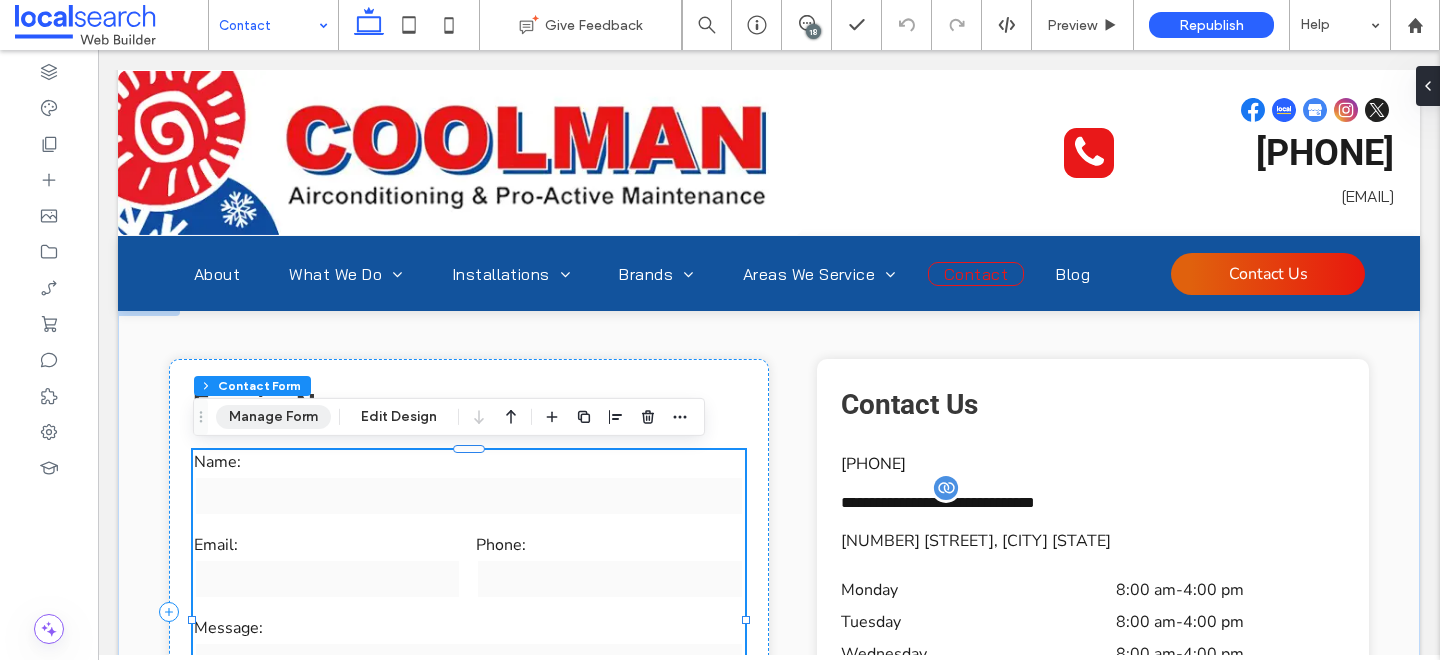click on "Manage Form" at bounding box center [273, 417] 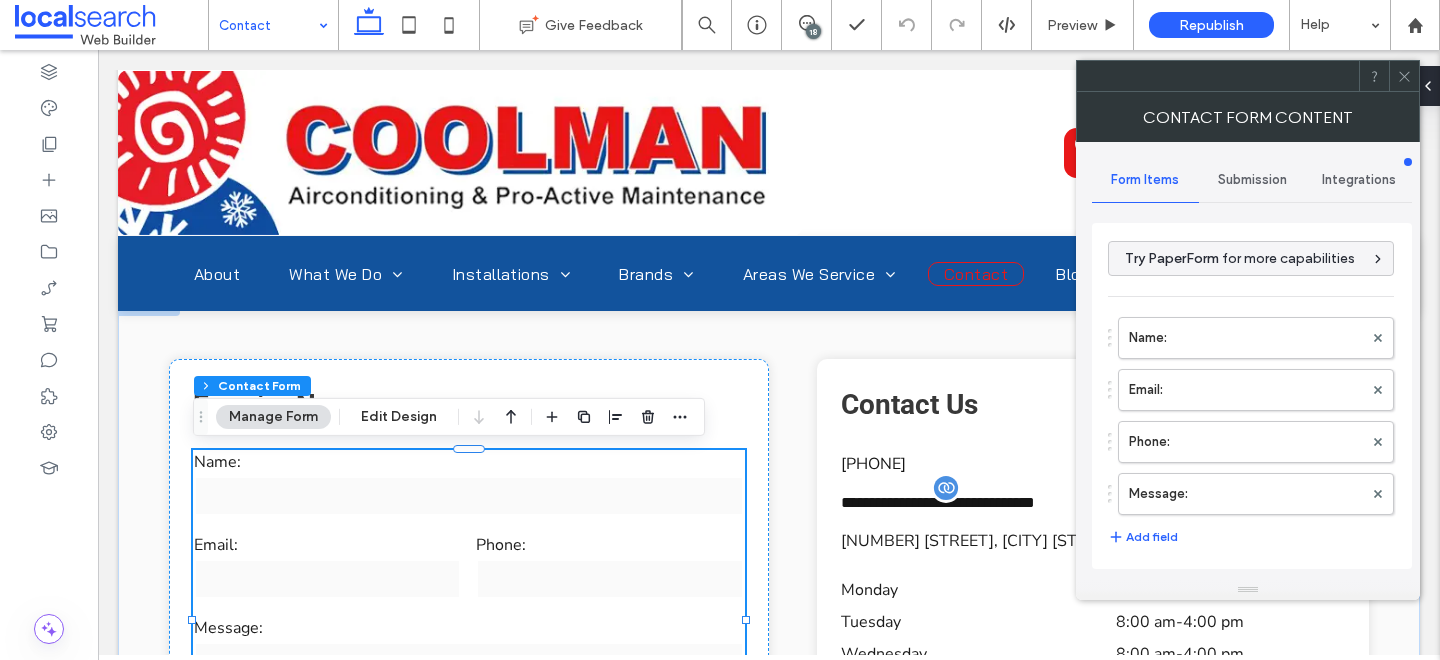 click on "Submission" at bounding box center [1252, 180] 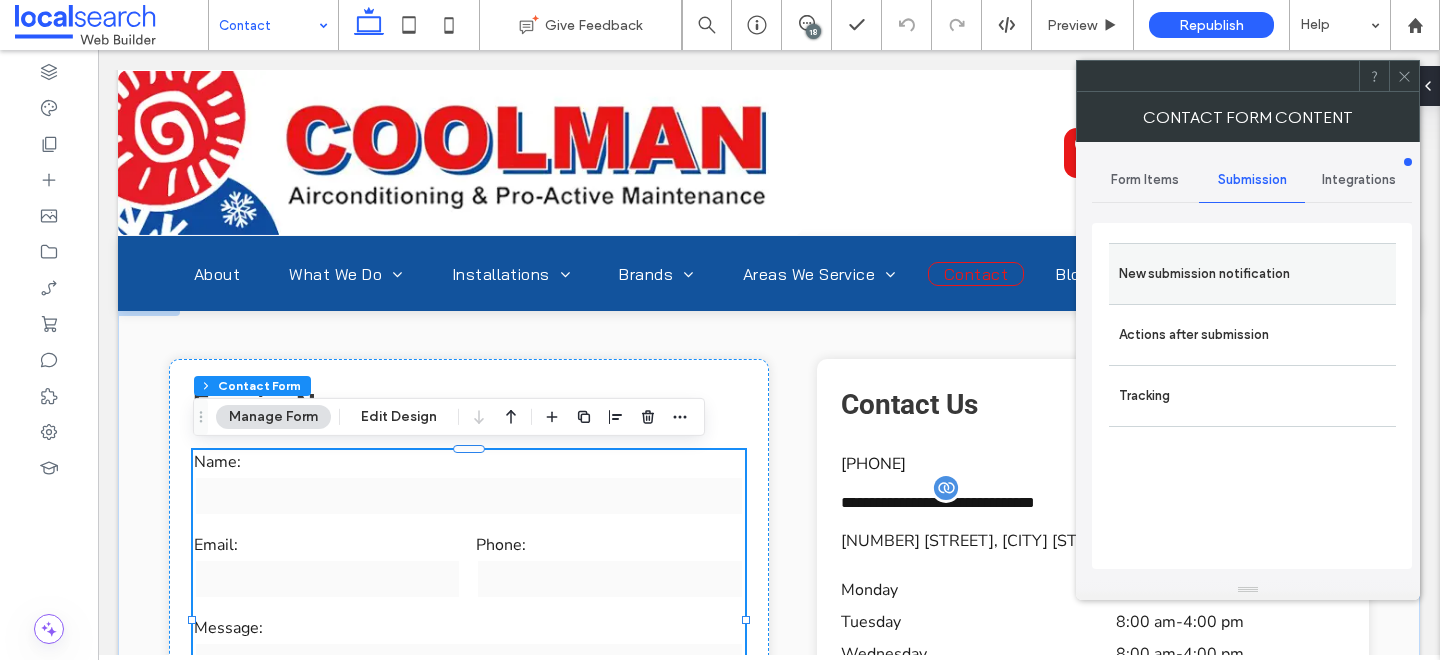 click on "New submission notification" at bounding box center [1252, 274] 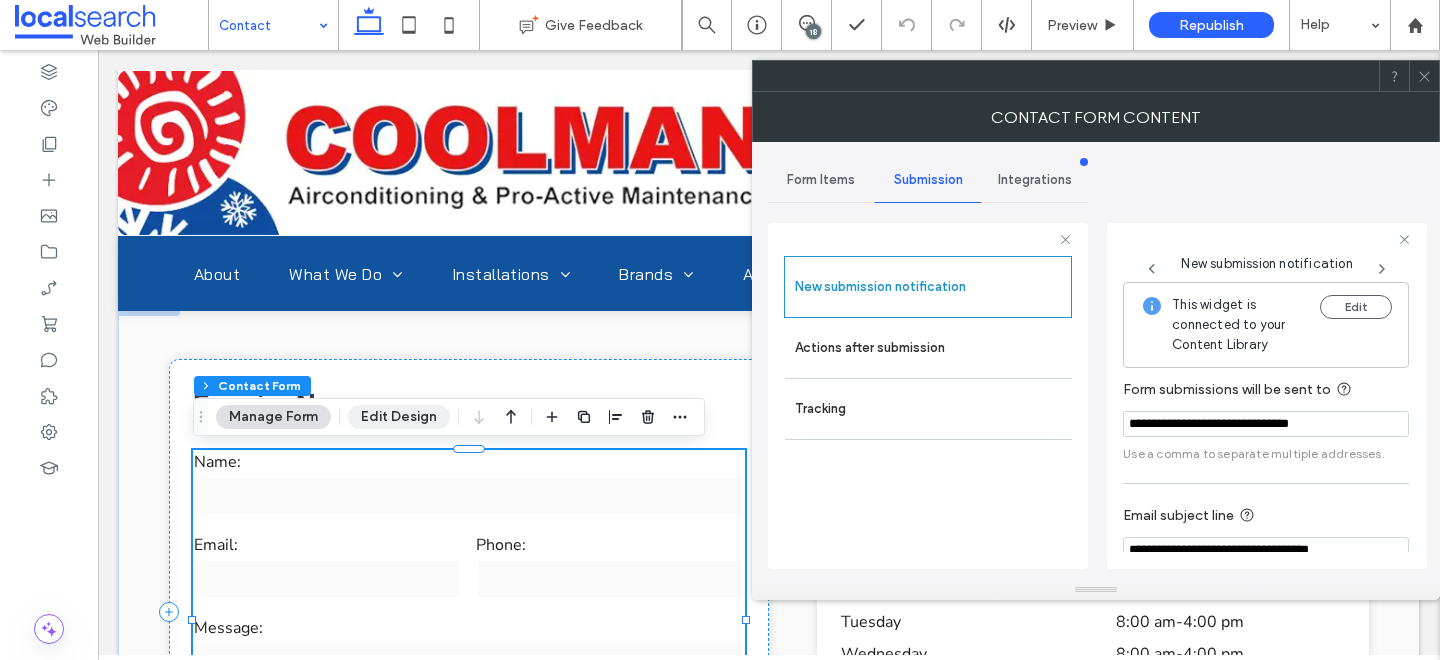 click on "Edit Design" at bounding box center [399, 417] 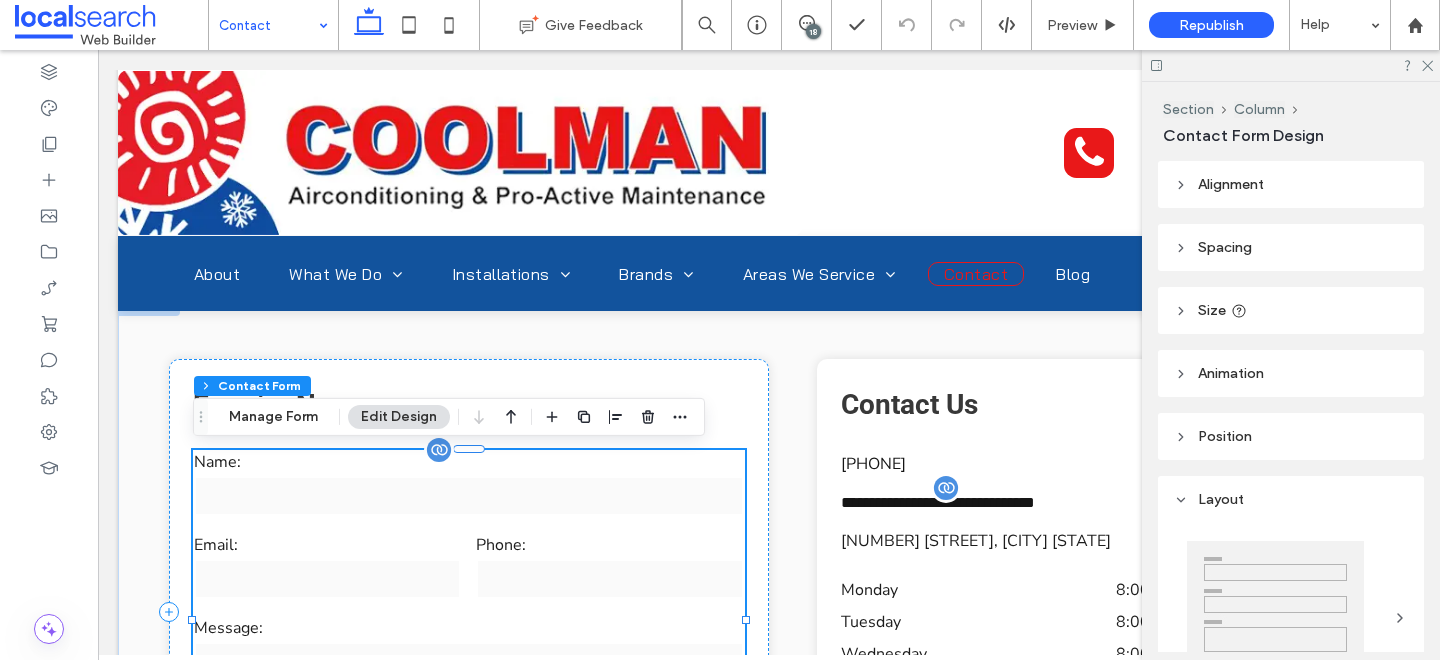 type 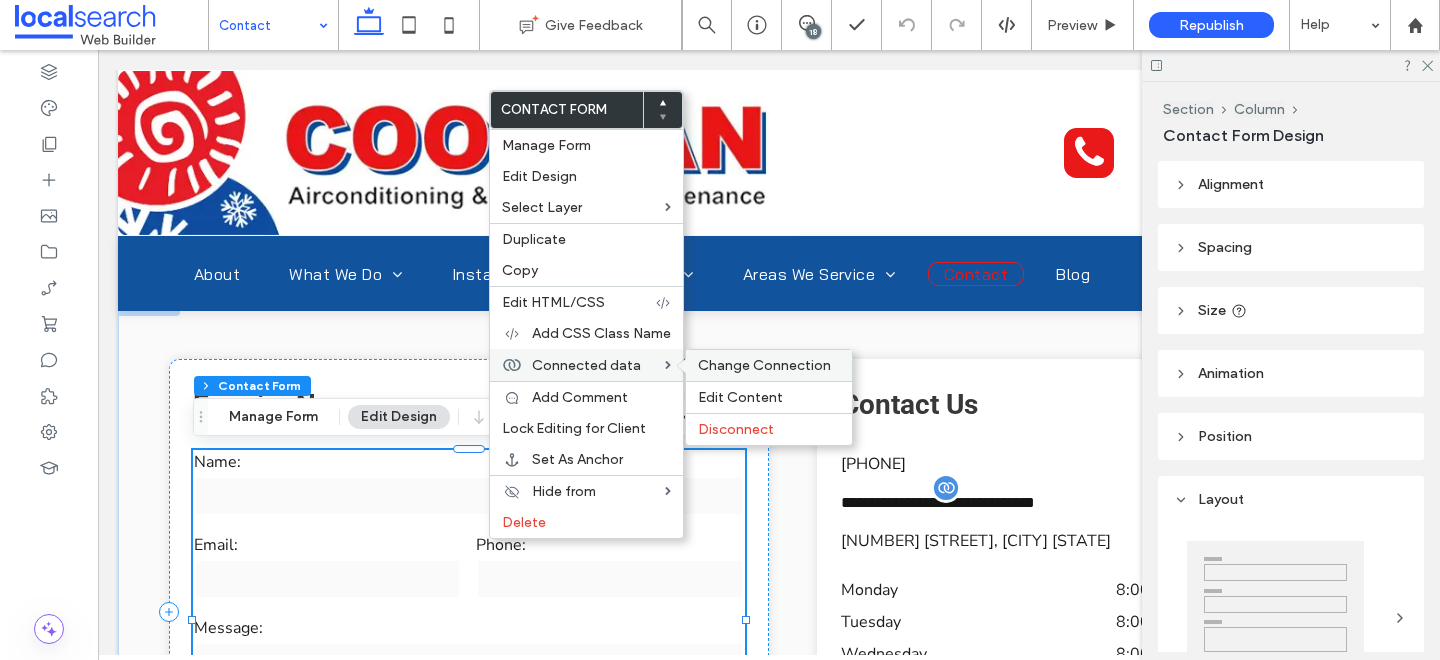 click on "Change Connection" at bounding box center (769, 365) 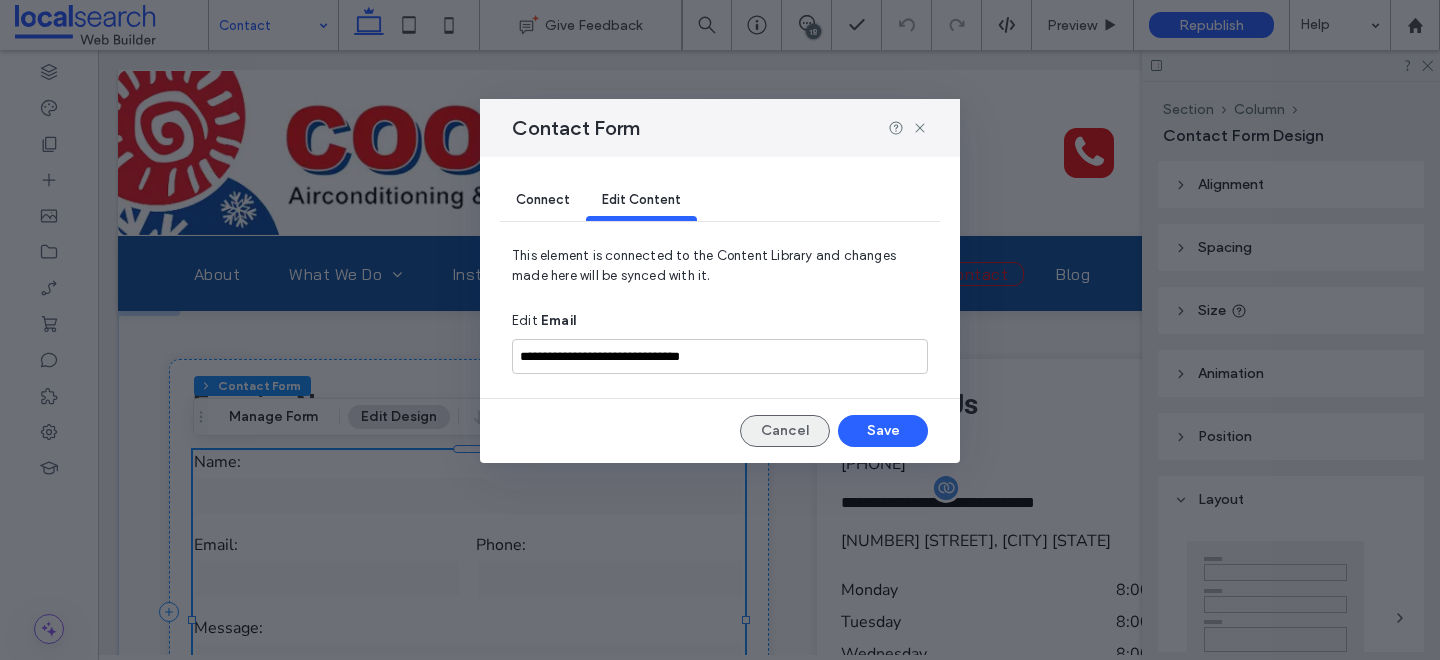 click on "Cancel" at bounding box center [785, 431] 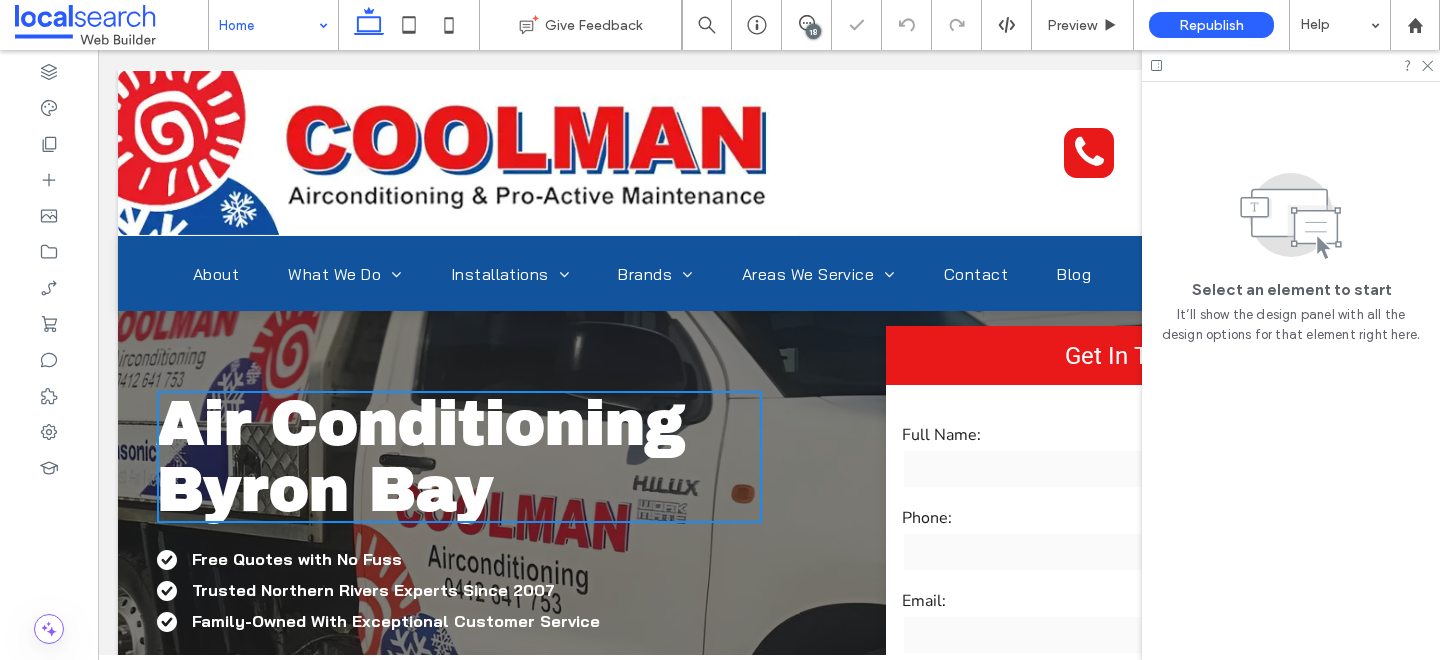 scroll, scrollTop: 0, scrollLeft: 0, axis: both 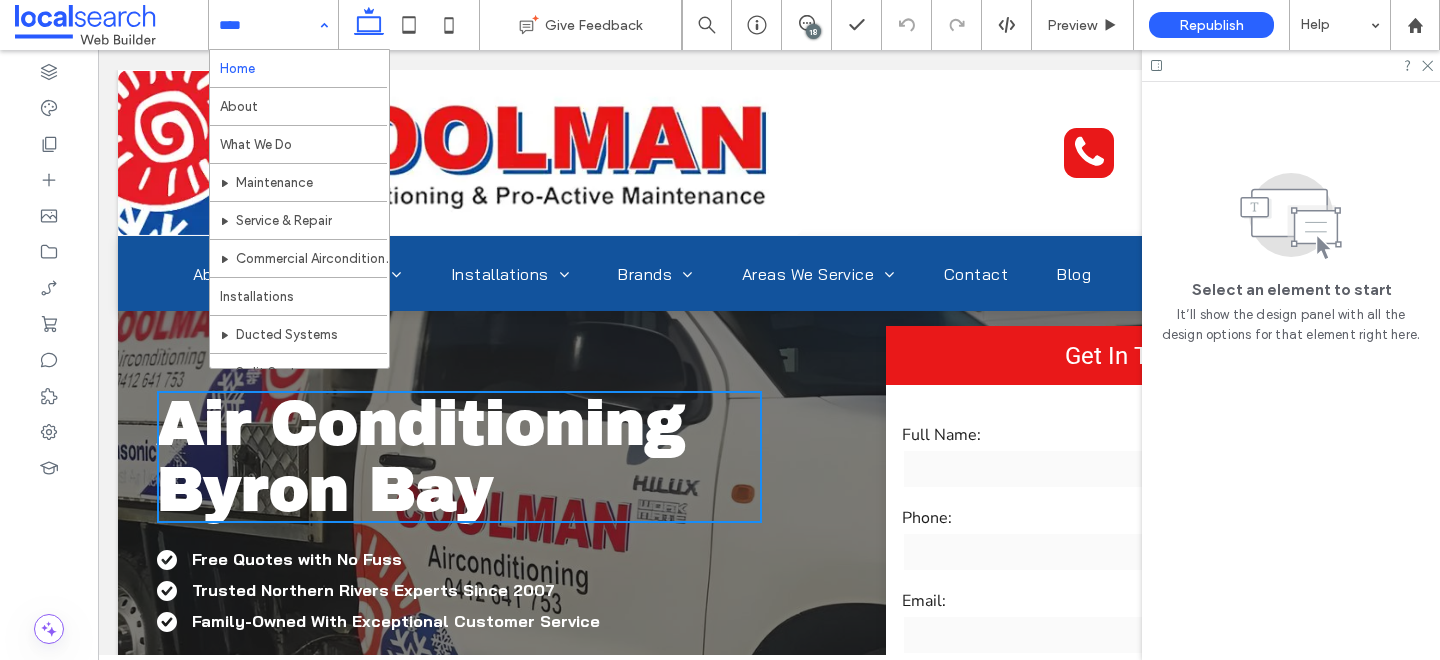 click at bounding box center [1291, 65] 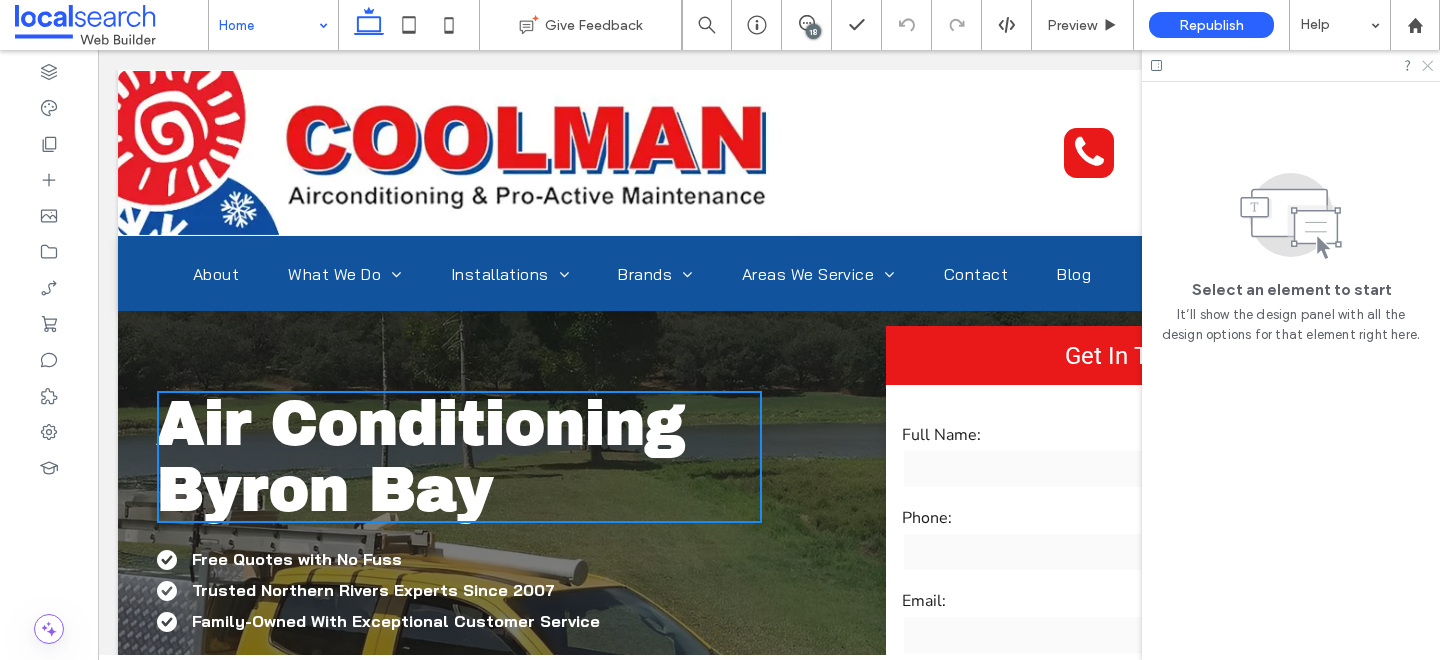 click 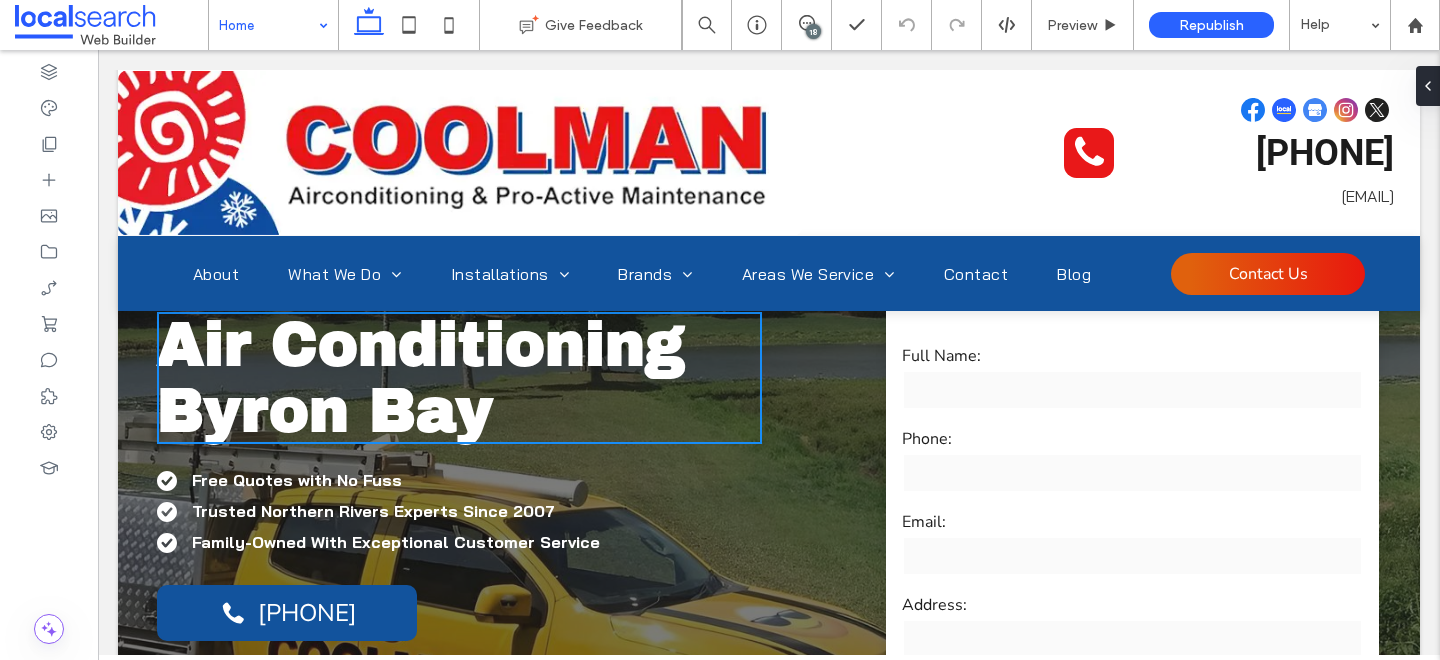 scroll, scrollTop: 124, scrollLeft: 0, axis: vertical 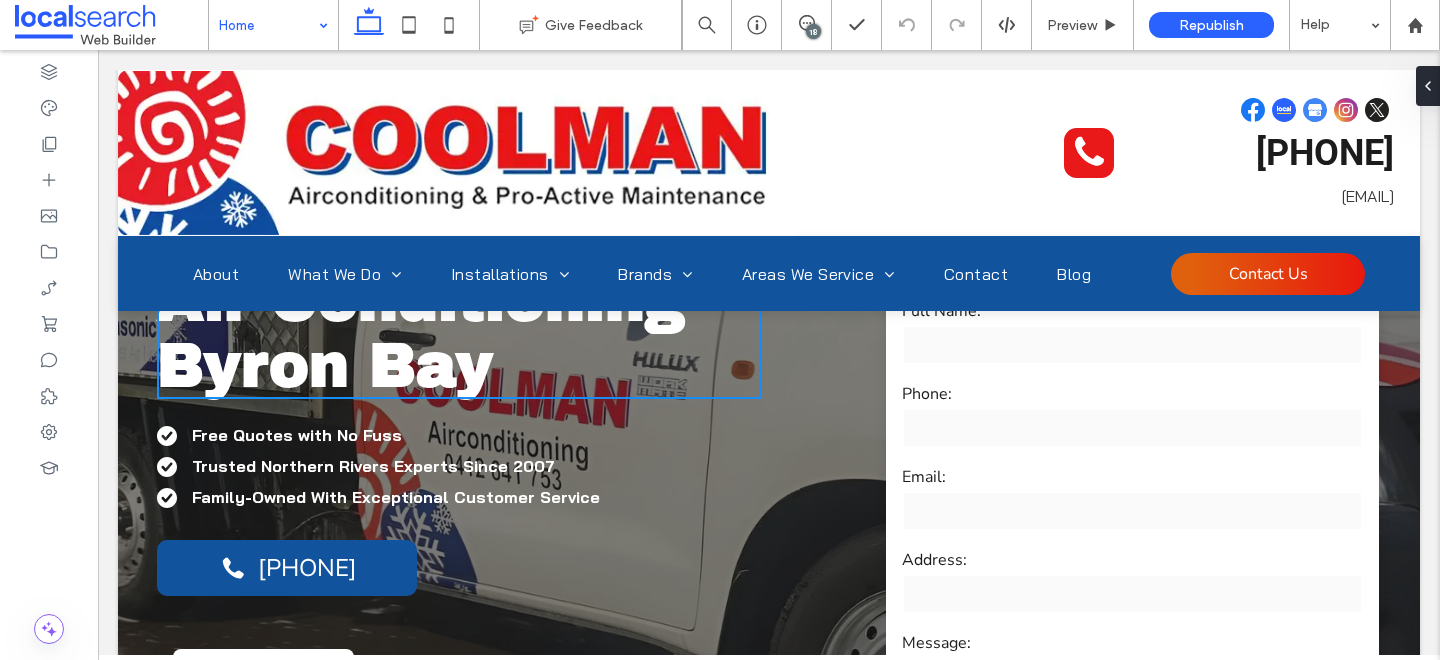 click on "Email:" at bounding box center [1133, 500] 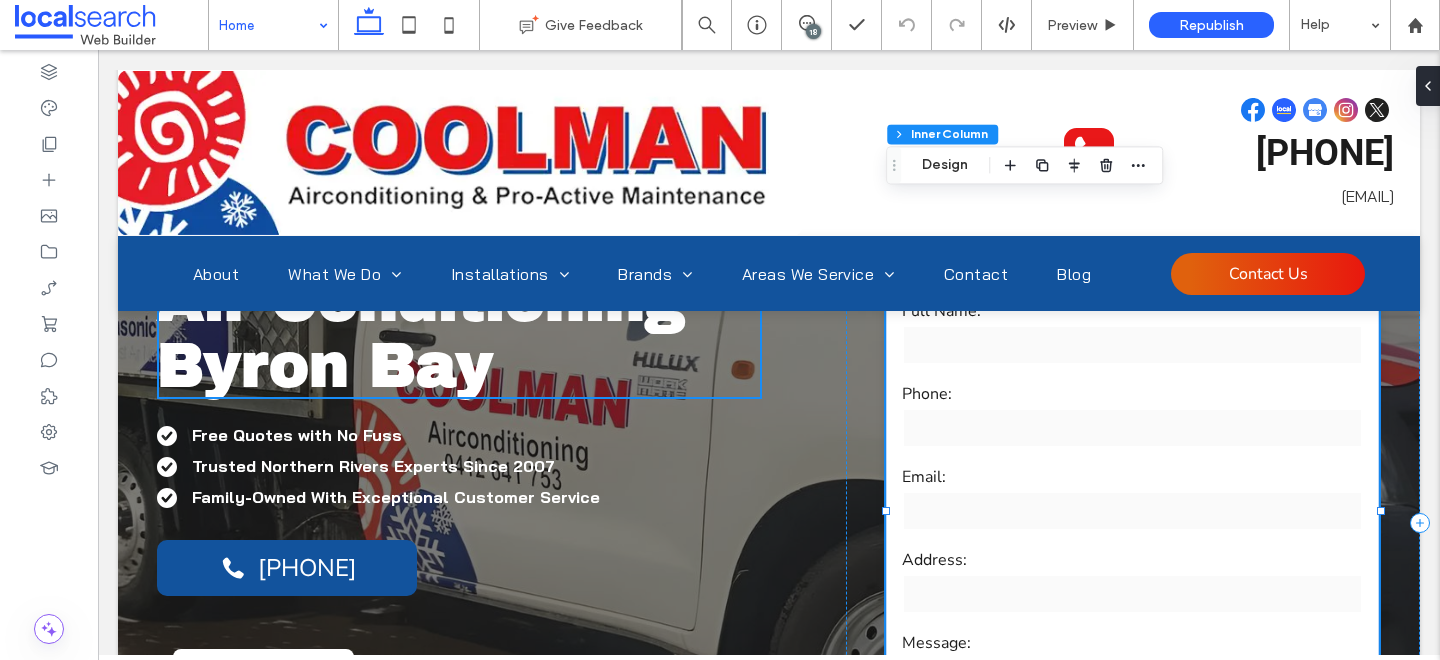 click on "Email:" at bounding box center (1133, 500) 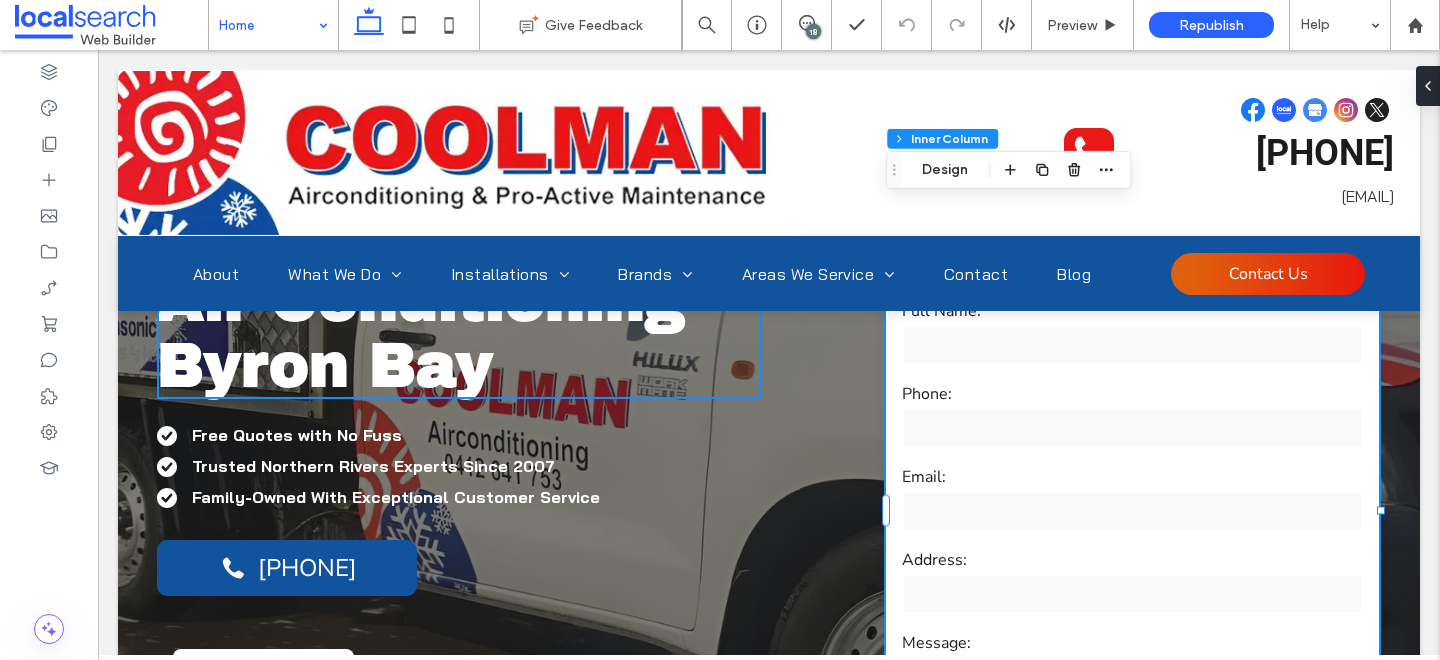 click on "Email:" at bounding box center (1133, 500) 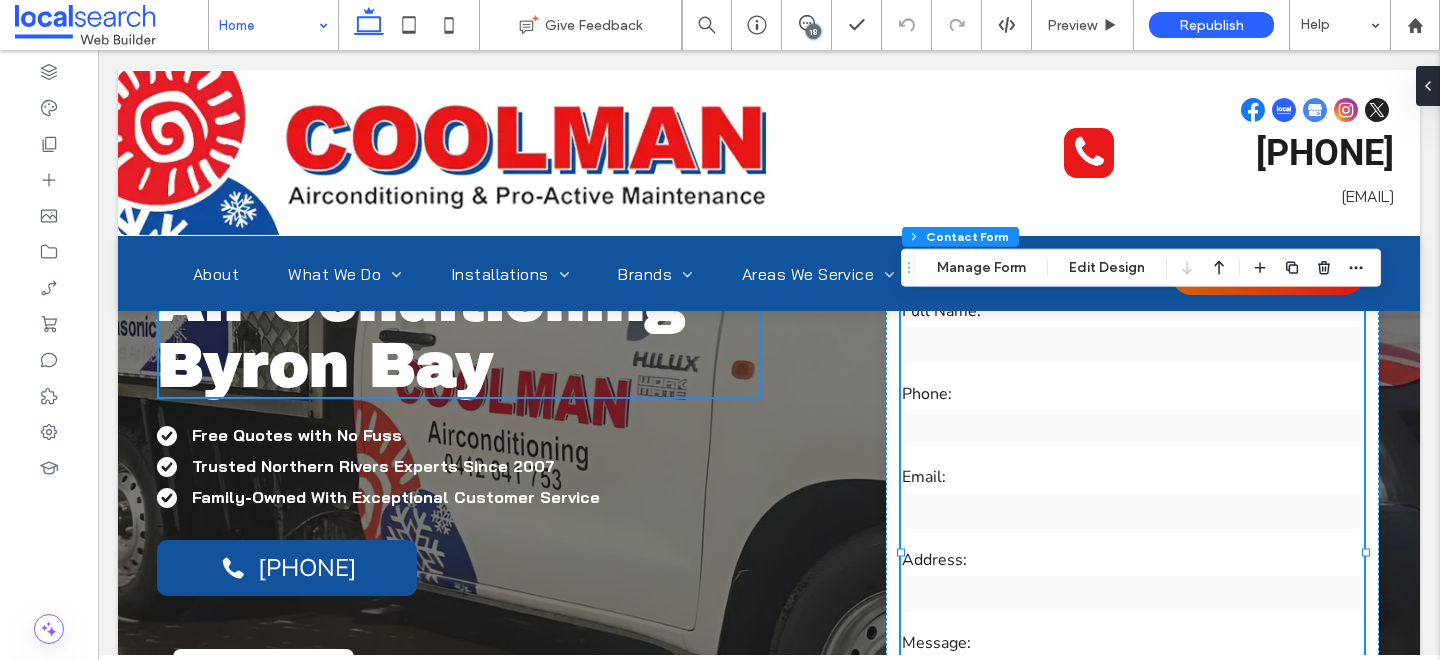 type on "*" 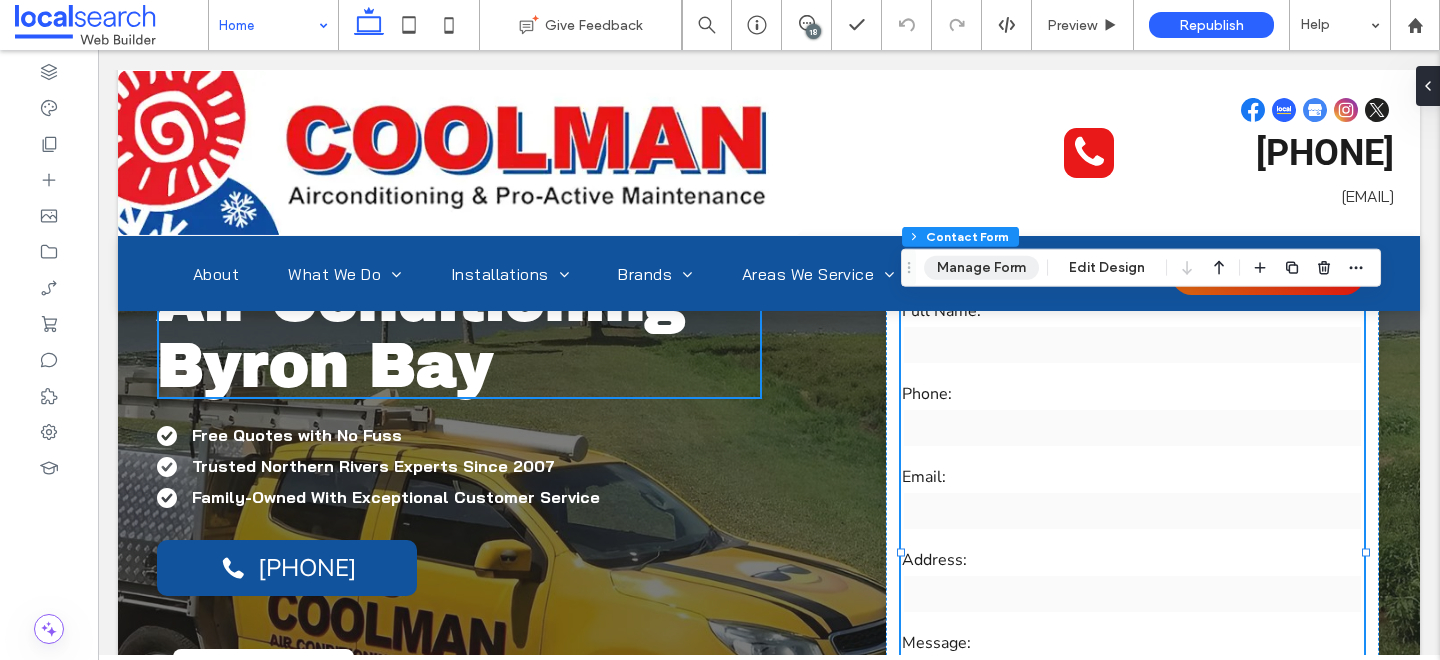 click on "Manage Form" at bounding box center [981, 268] 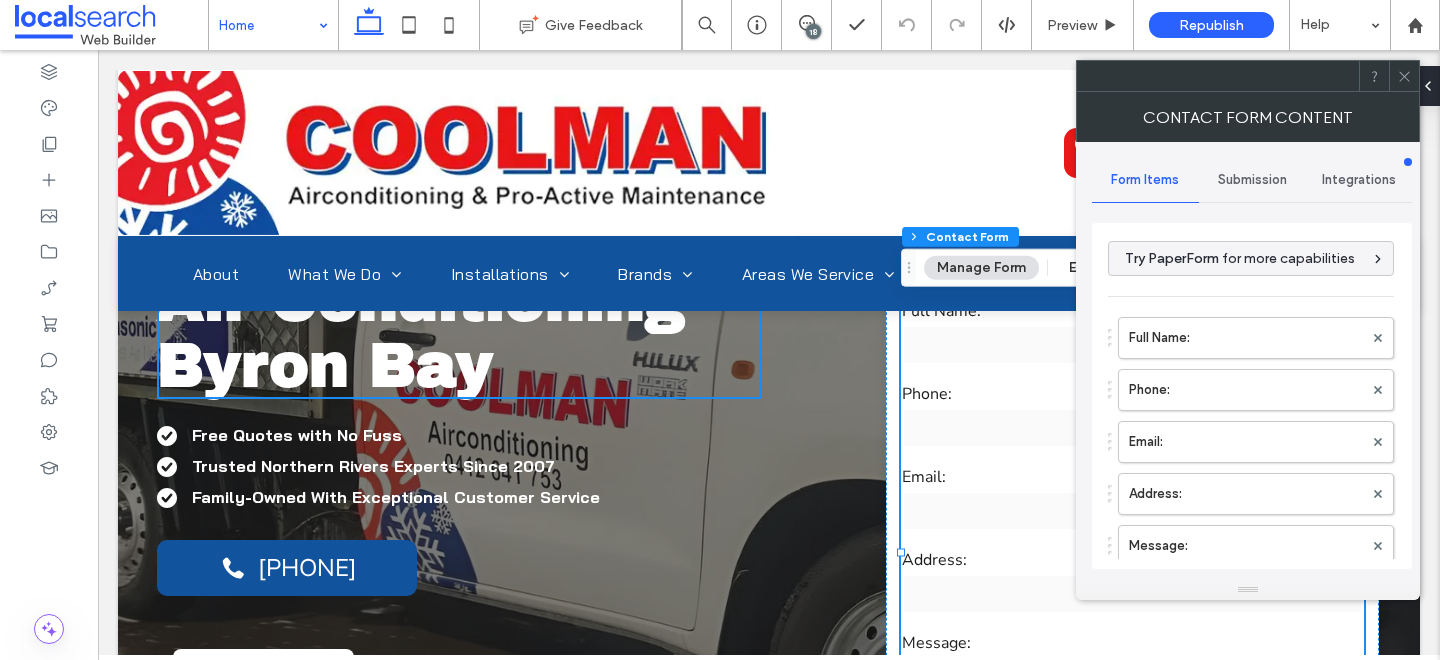 click on "Submission" at bounding box center [1252, 180] 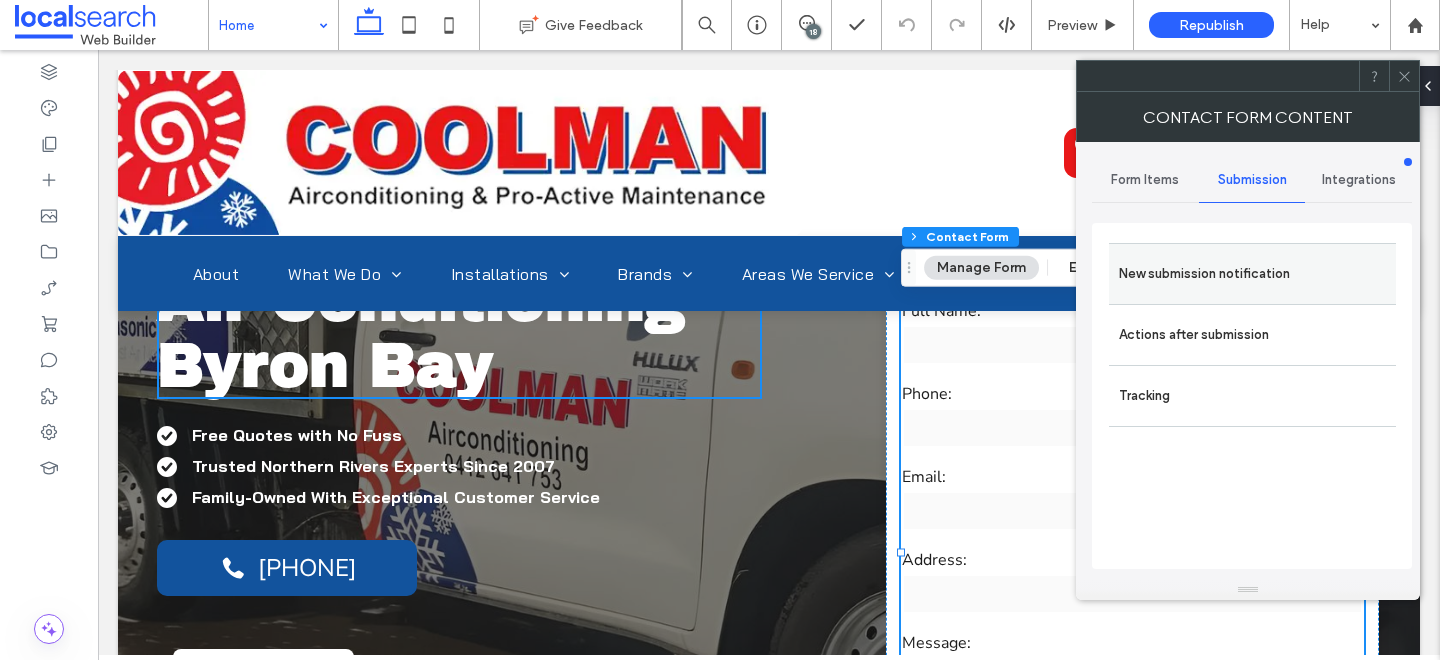 click on "New submission notification" at bounding box center (1252, 274) 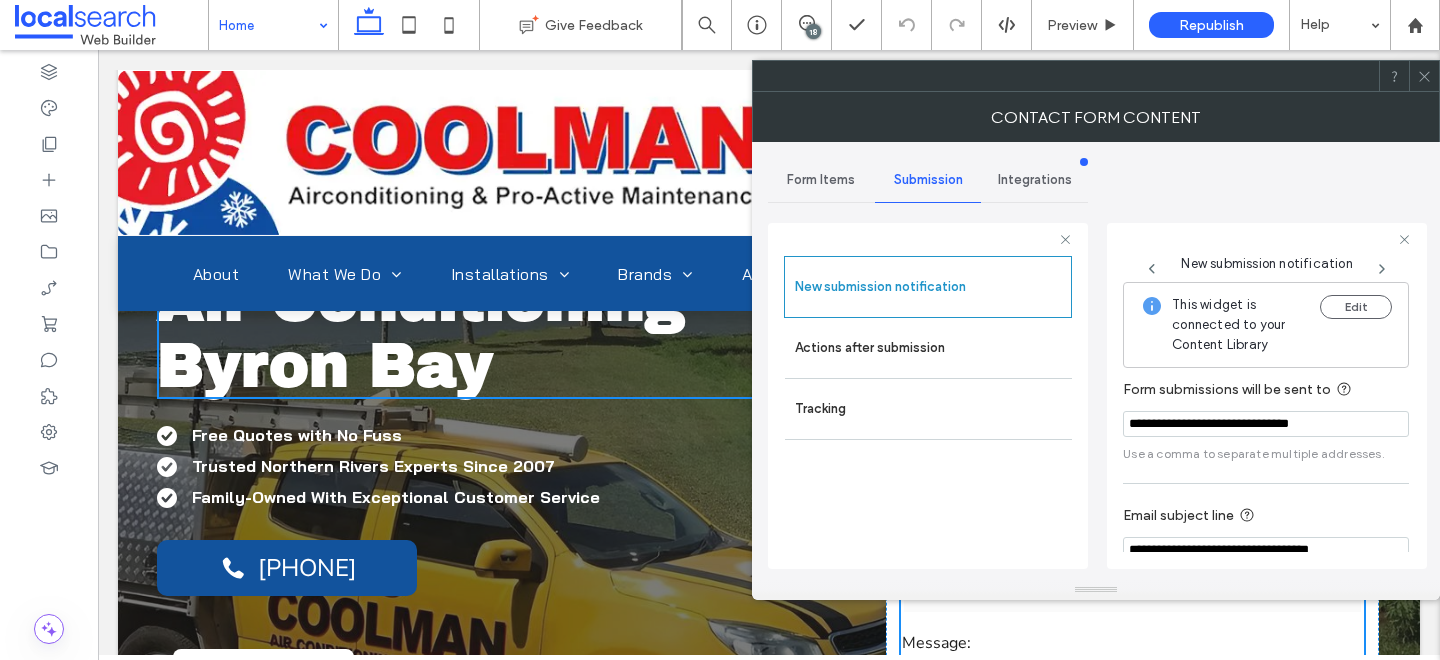 scroll, scrollTop: 106, scrollLeft: 0, axis: vertical 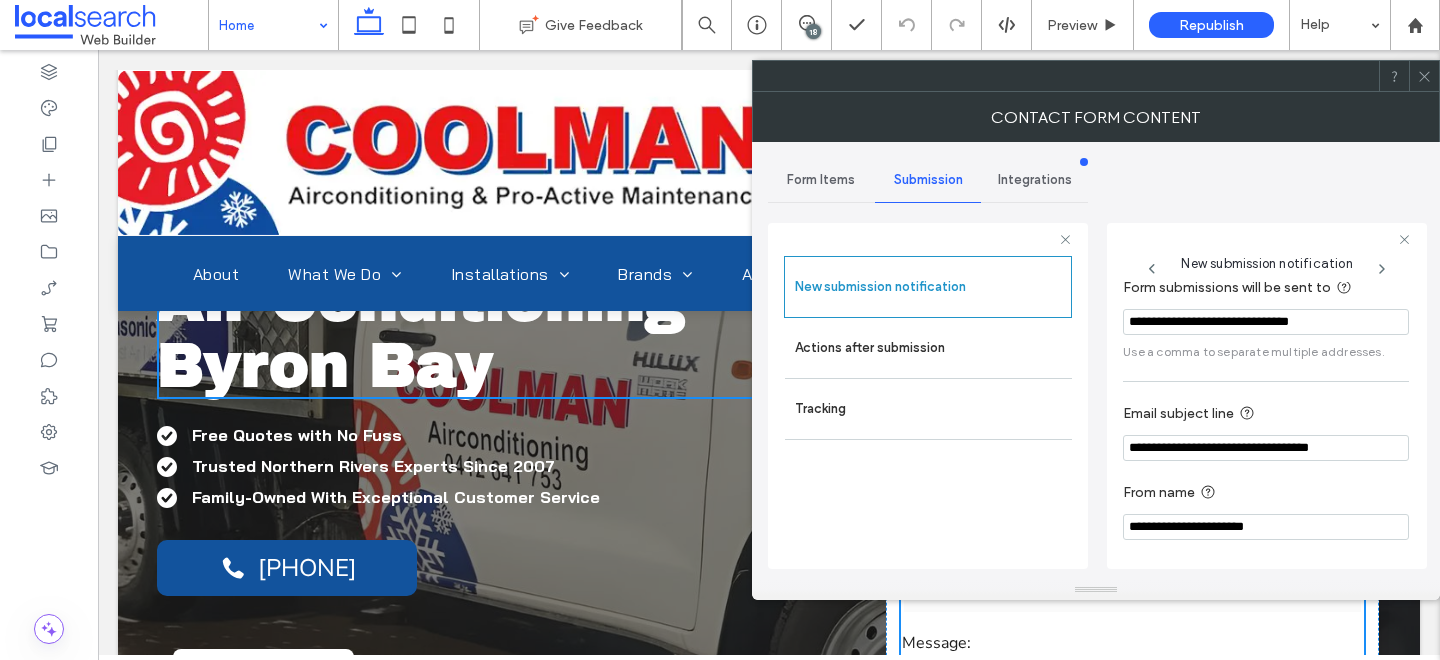 click 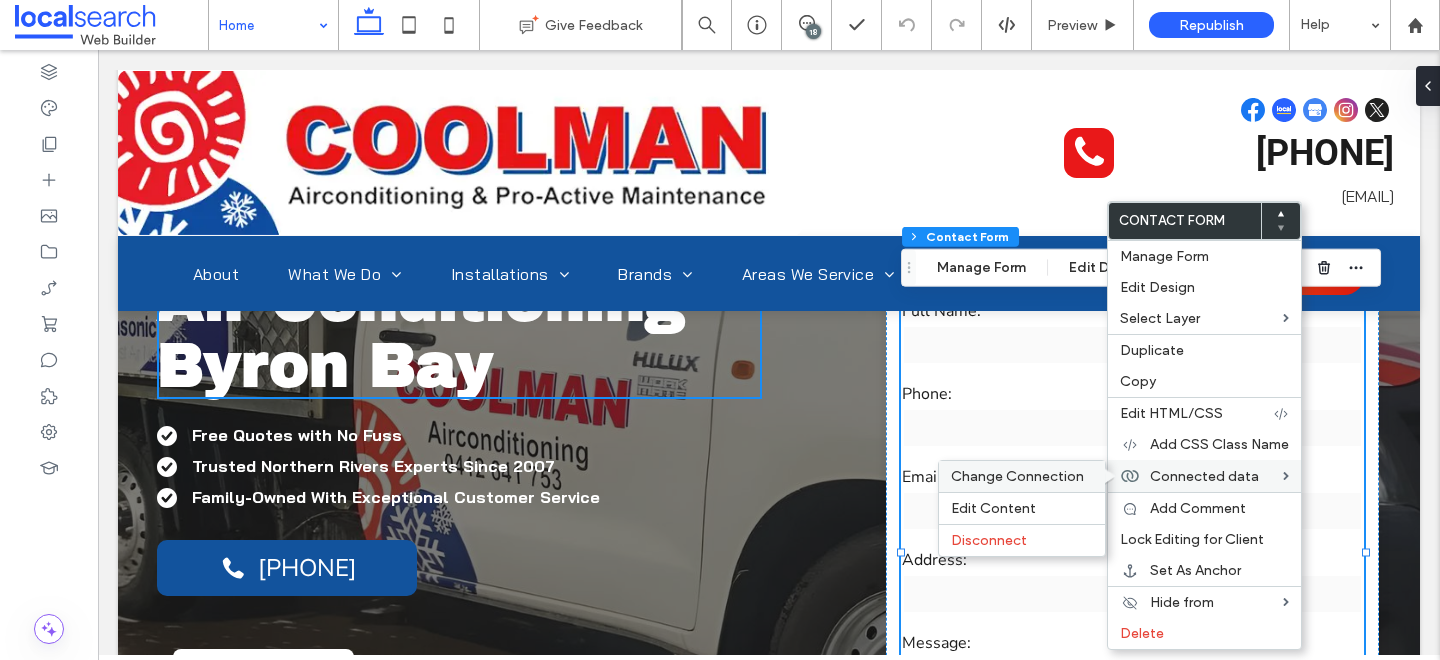 click on "Change Connection" at bounding box center [1017, 476] 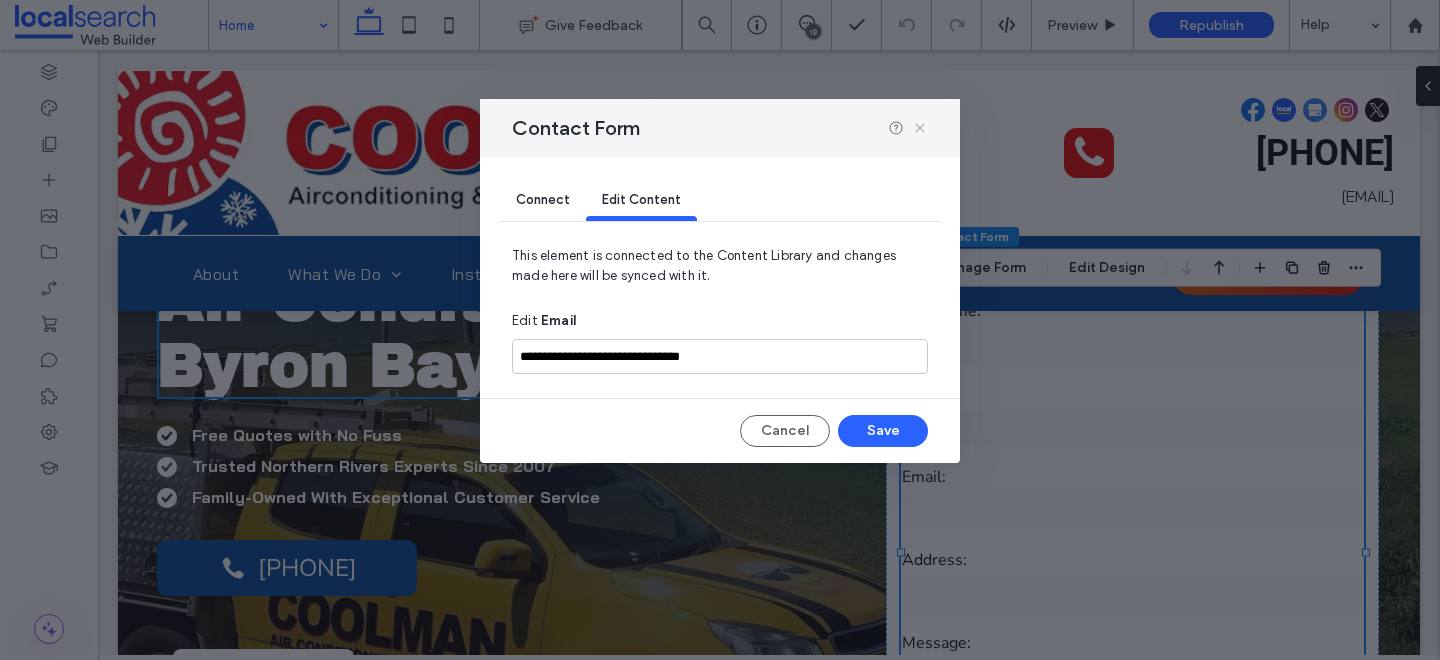 click 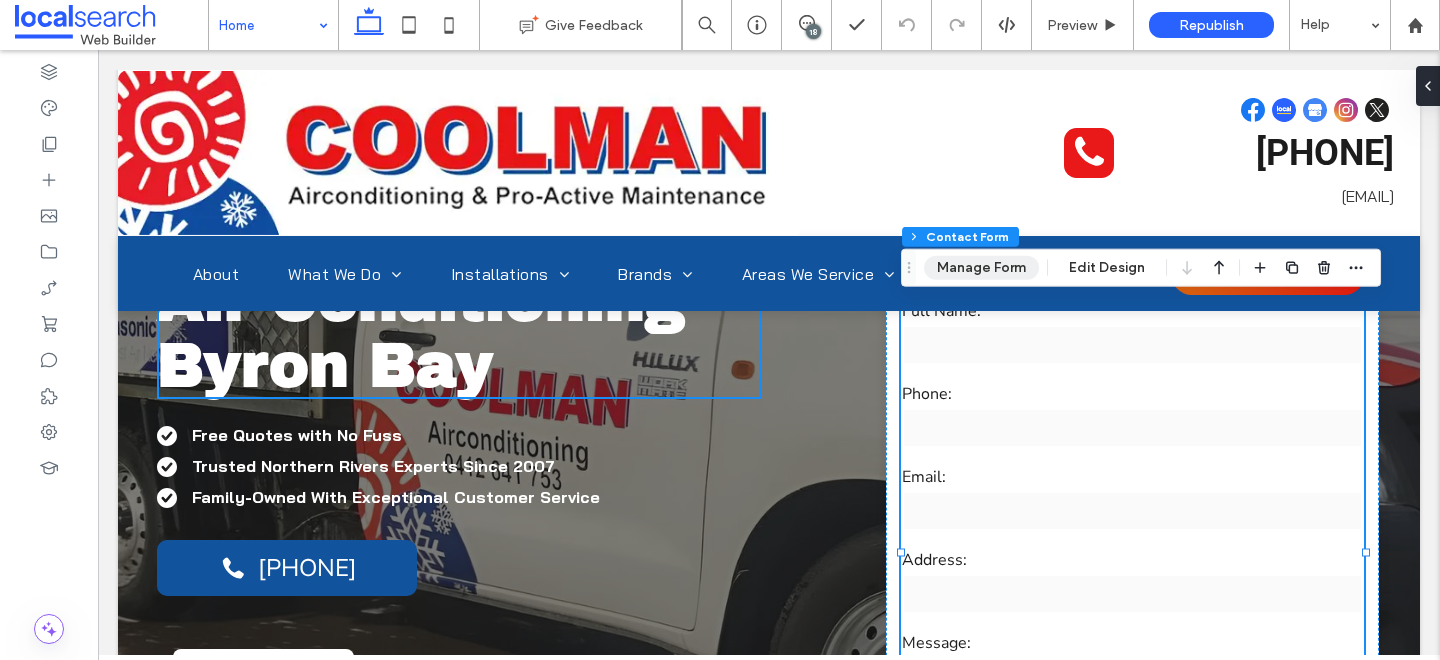 click on "Manage Form" at bounding box center (981, 268) 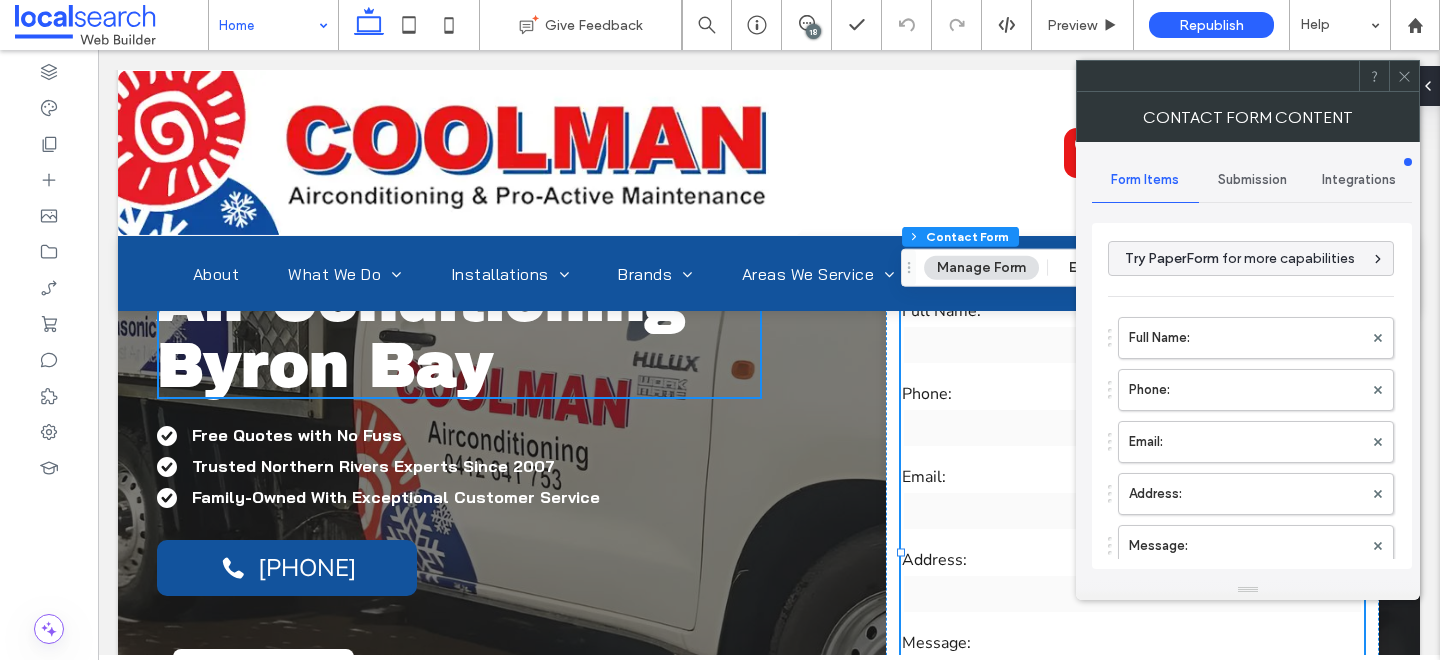 click on "Submission" at bounding box center (1252, 180) 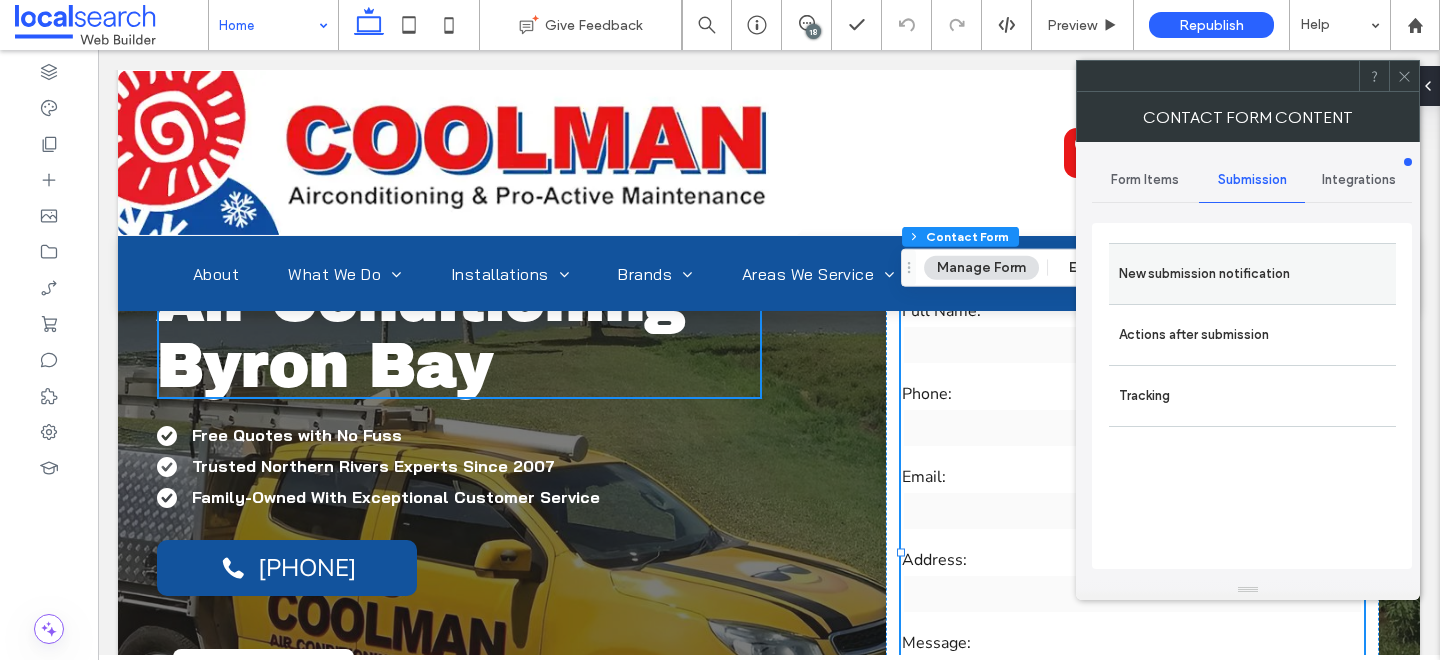 click on "New submission notification" at bounding box center [1252, 274] 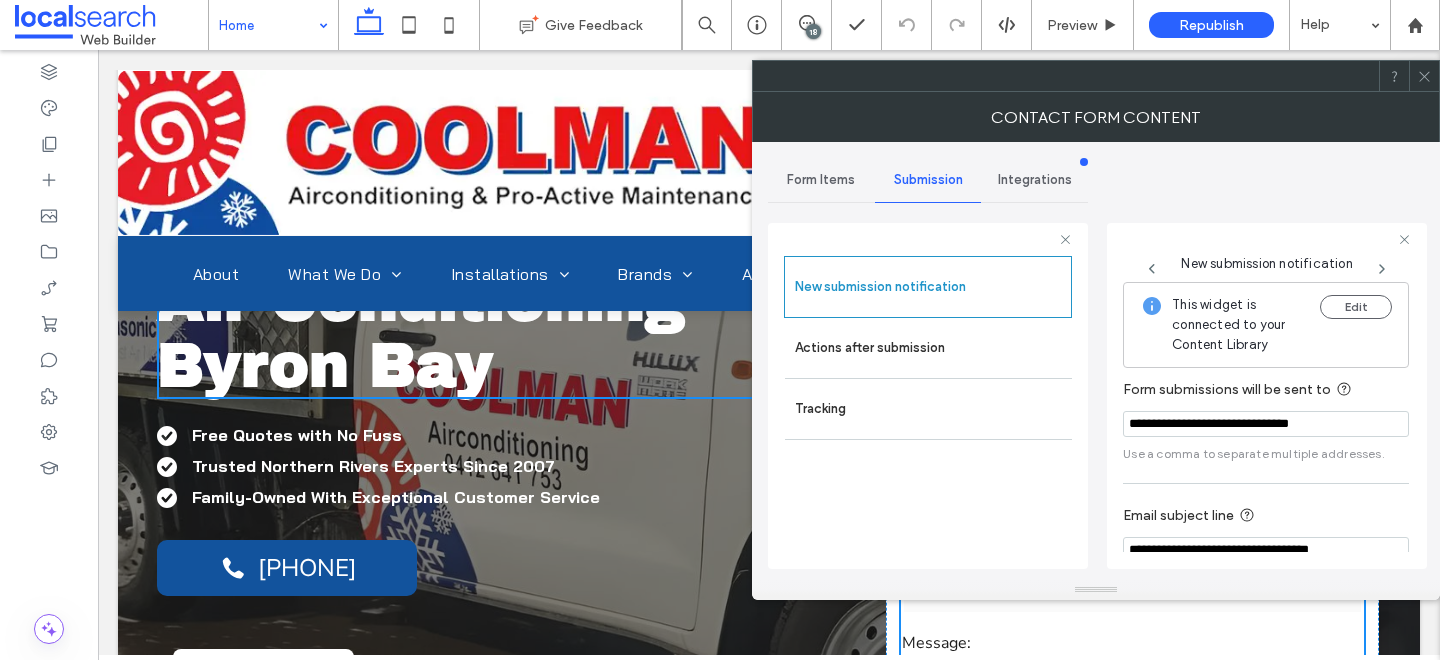 click 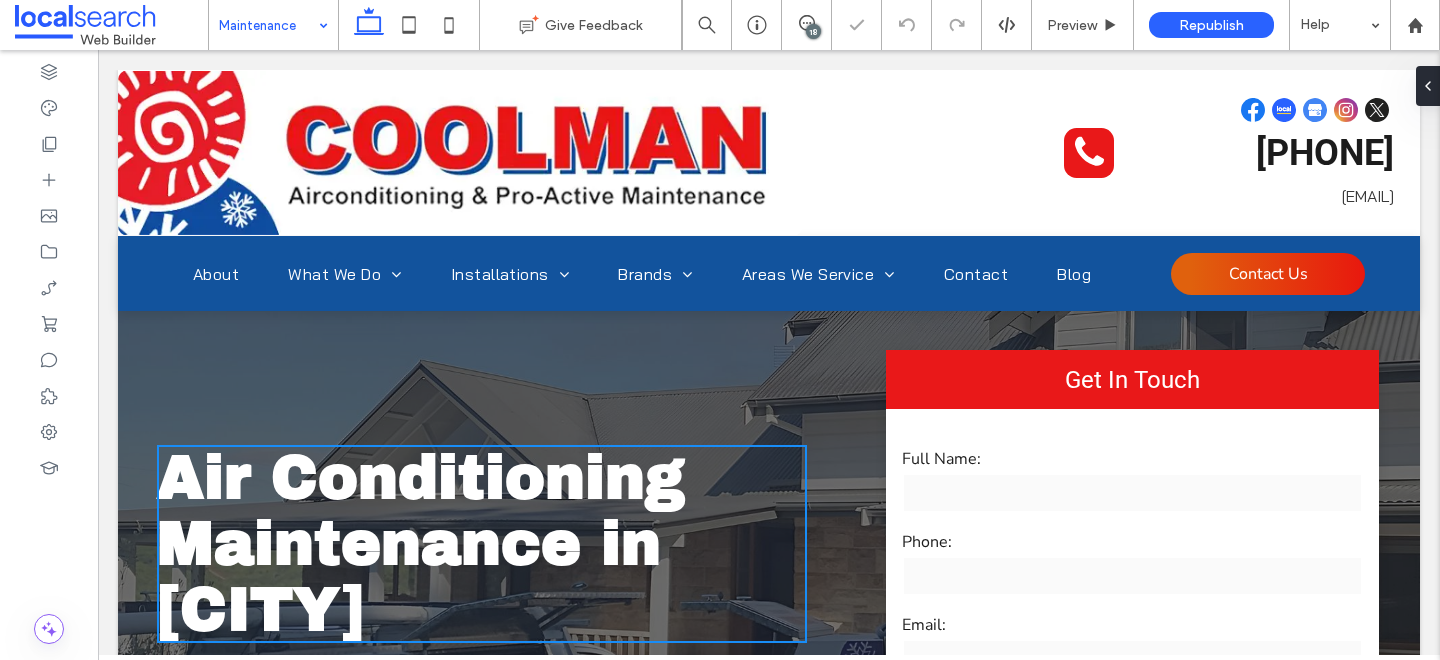 scroll, scrollTop: 0, scrollLeft: 0, axis: both 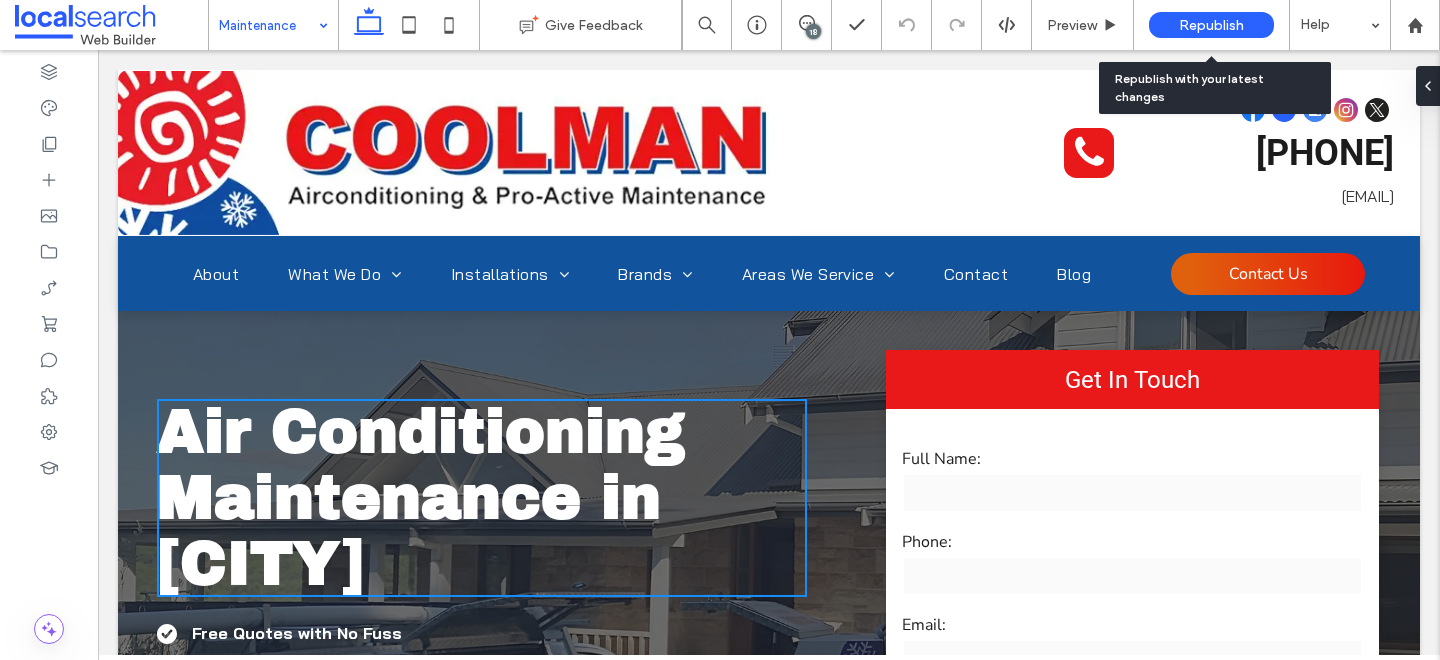 click on "Republish" at bounding box center (1211, 25) 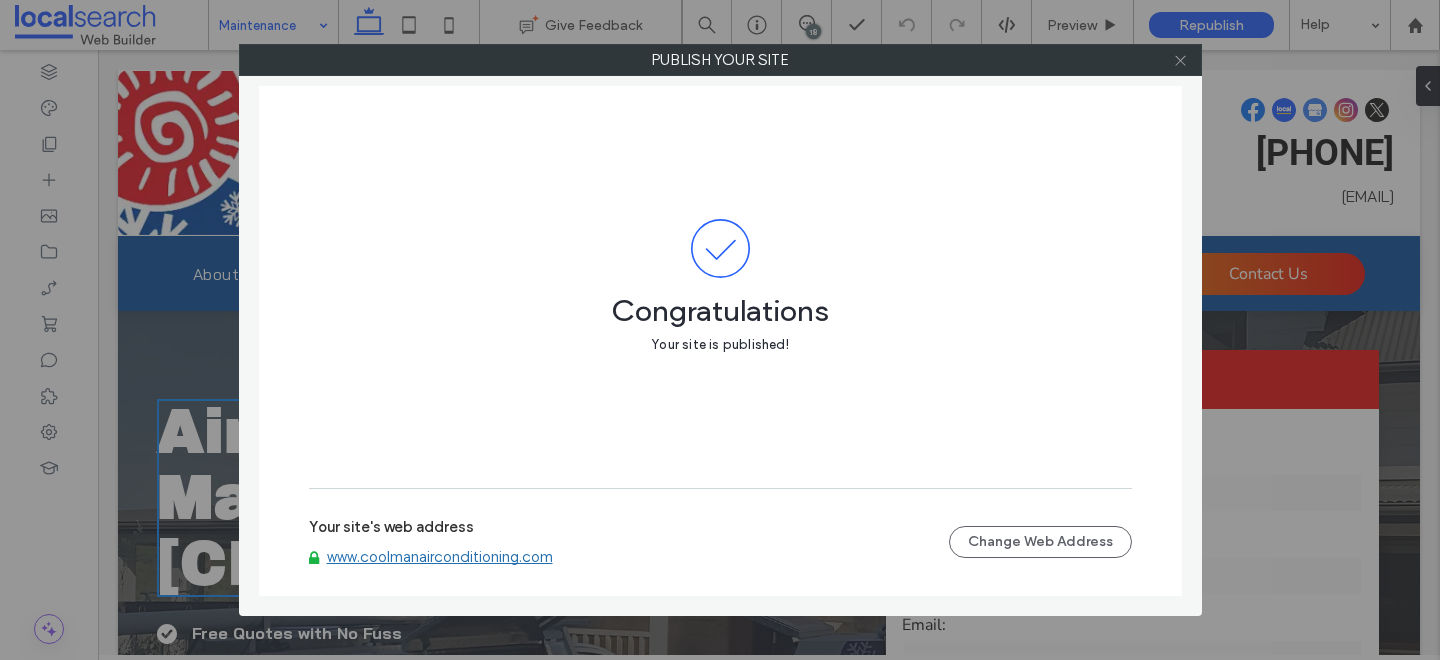 click 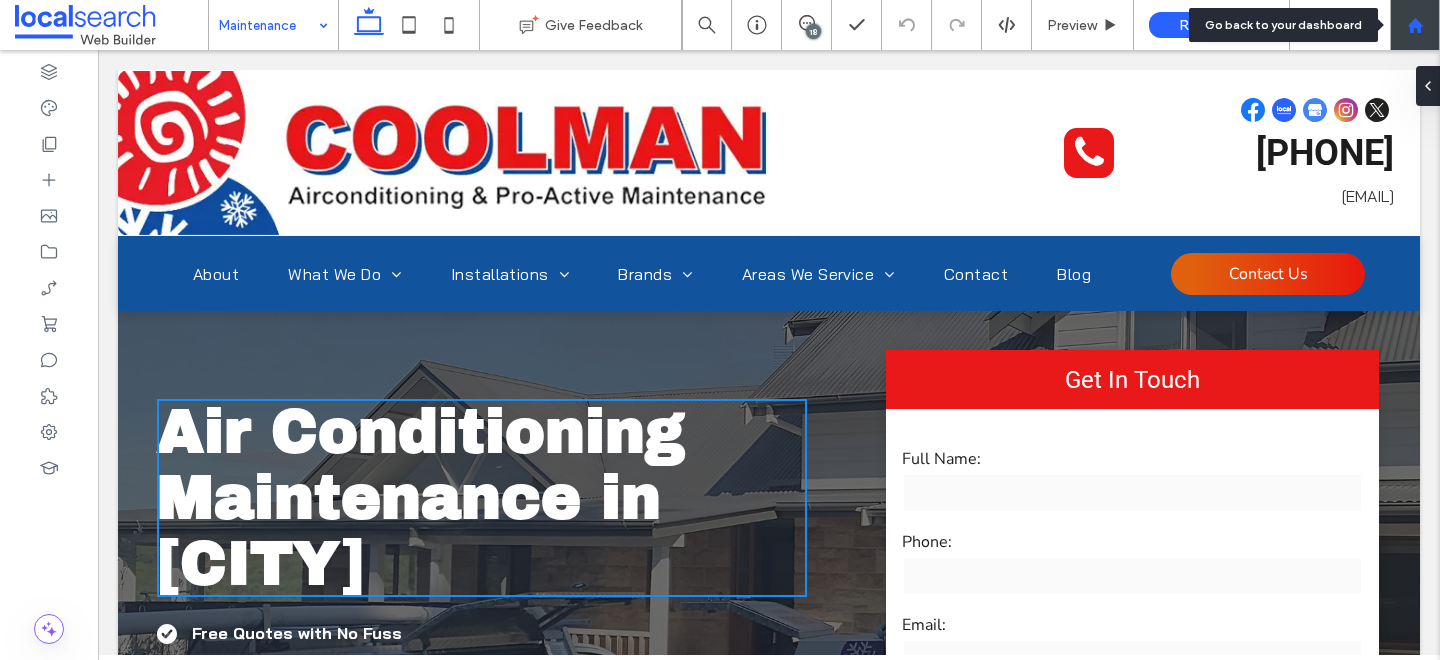 click at bounding box center (1415, 25) 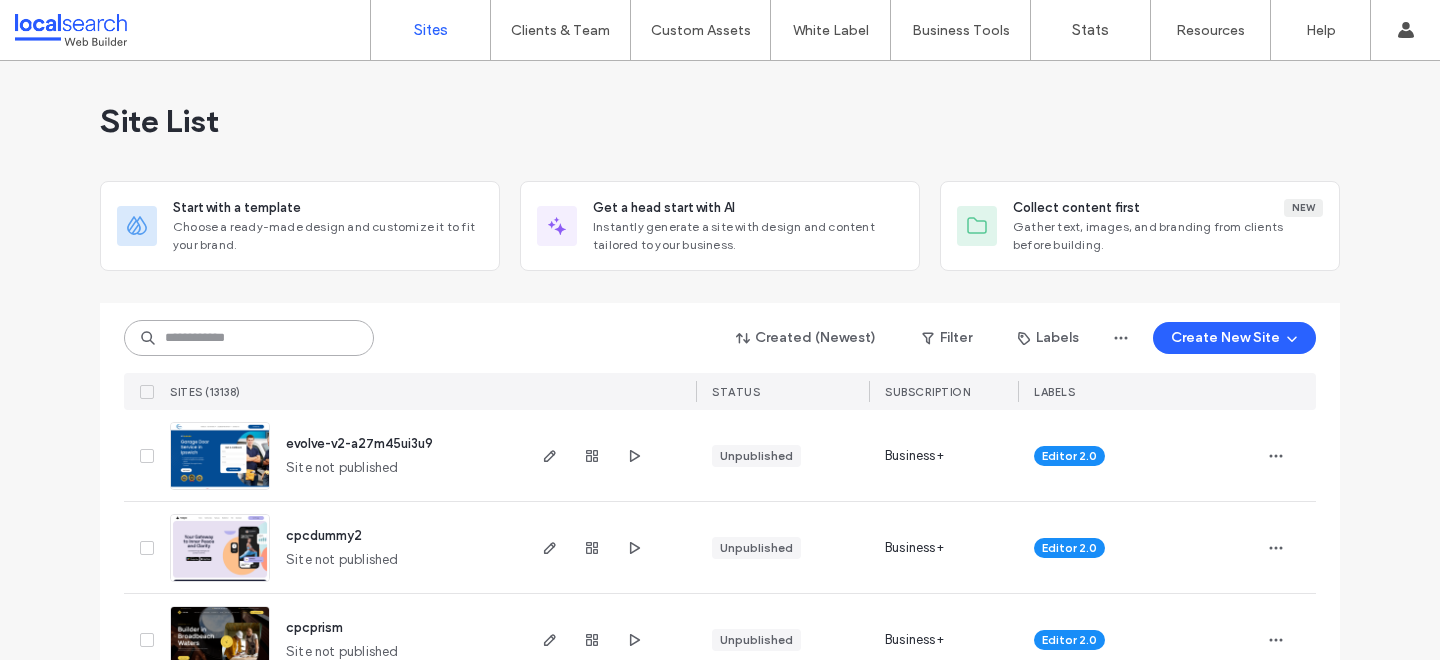 scroll, scrollTop: 0, scrollLeft: 0, axis: both 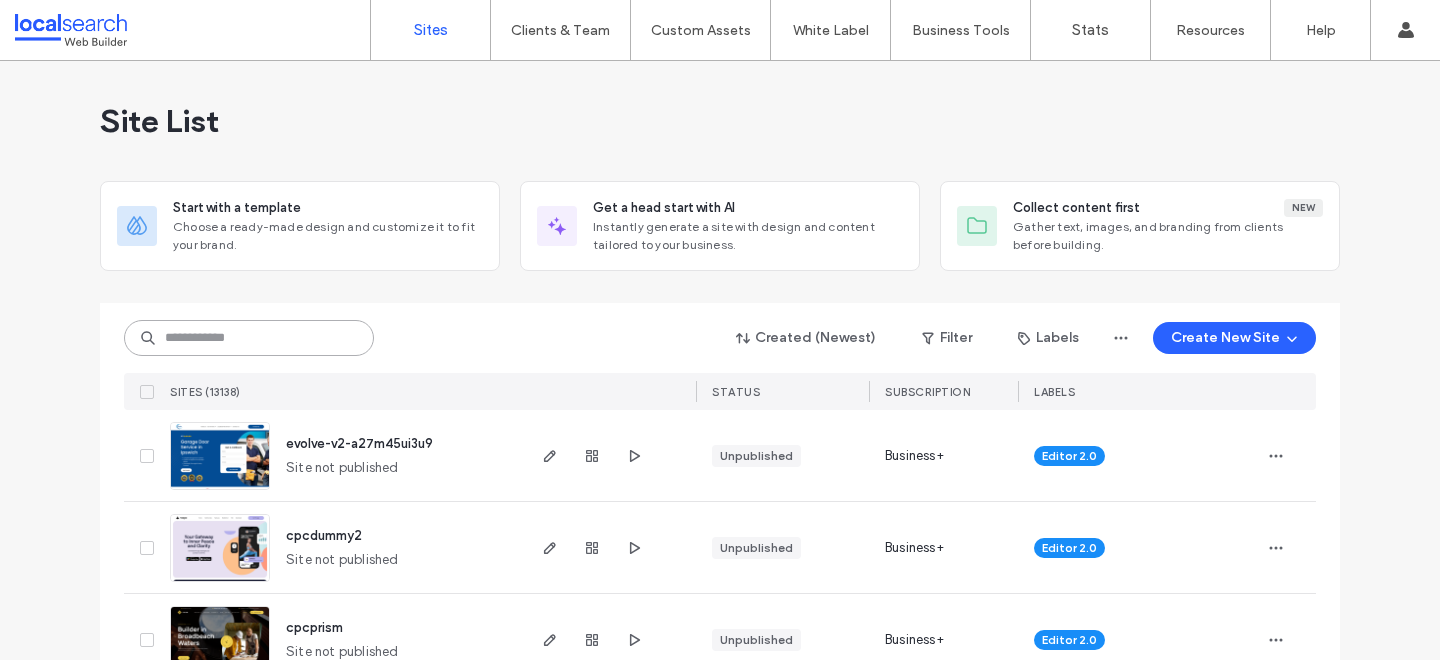 click at bounding box center [249, 338] 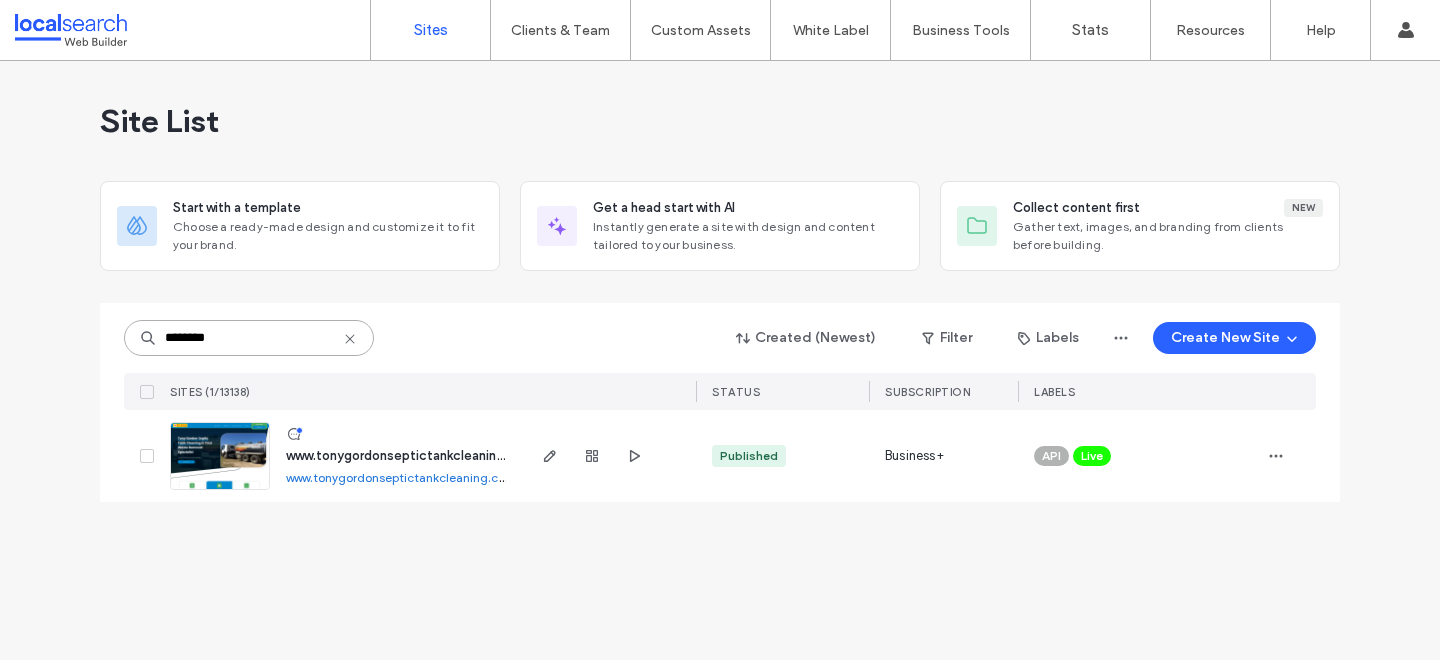 type on "********" 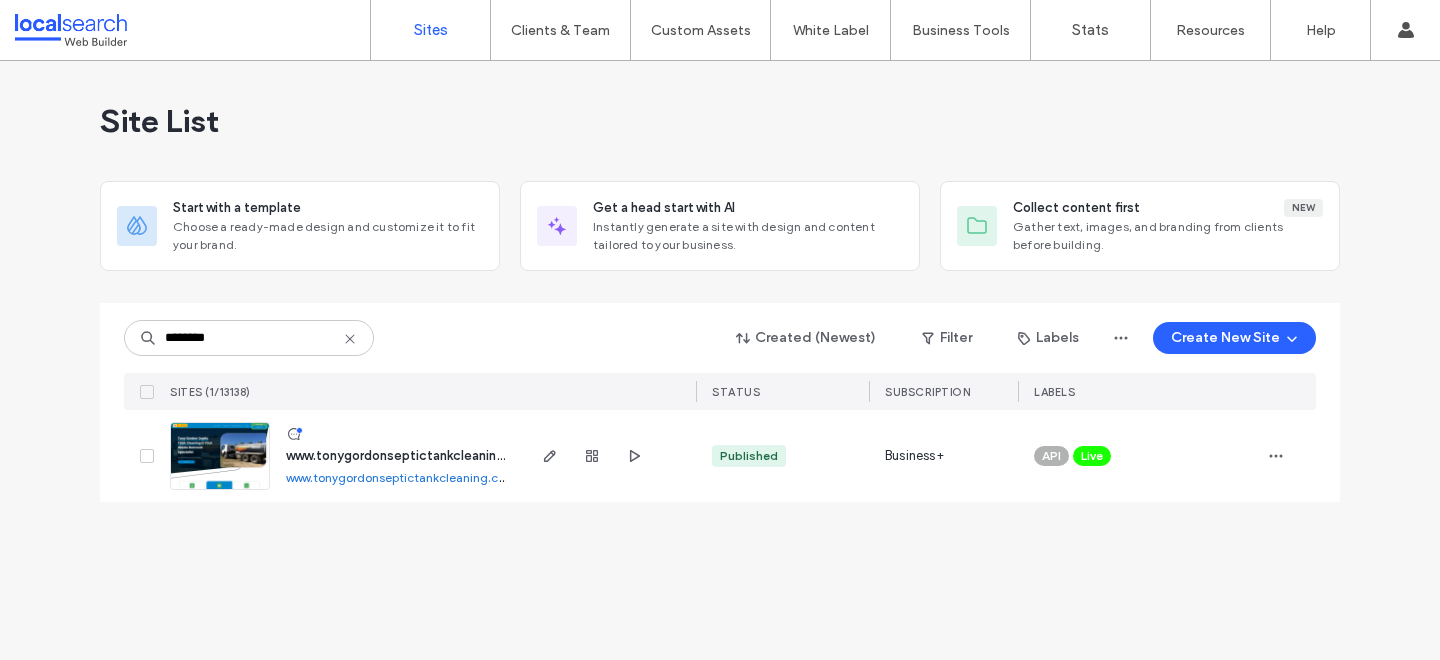 click on "www.tonygordonseptictankcleaning.com.au" at bounding box center [418, 455] 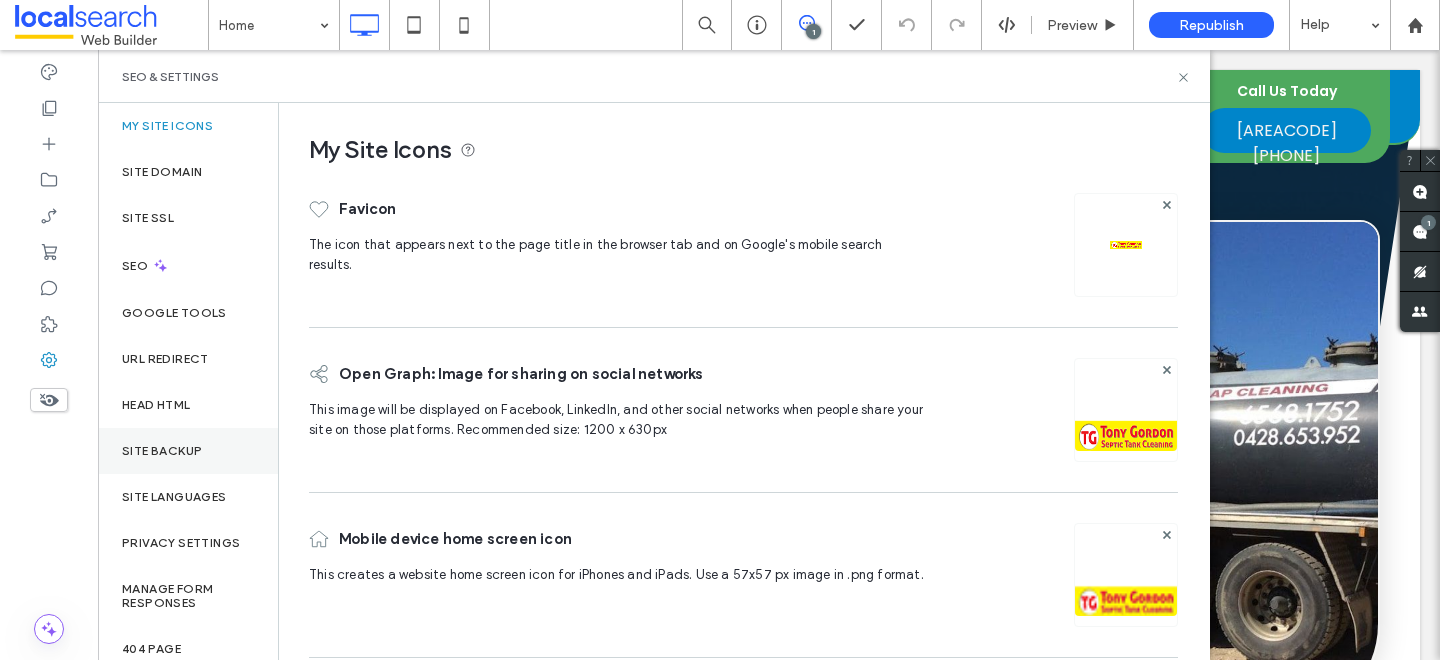 scroll, scrollTop: 0, scrollLeft: 0, axis: both 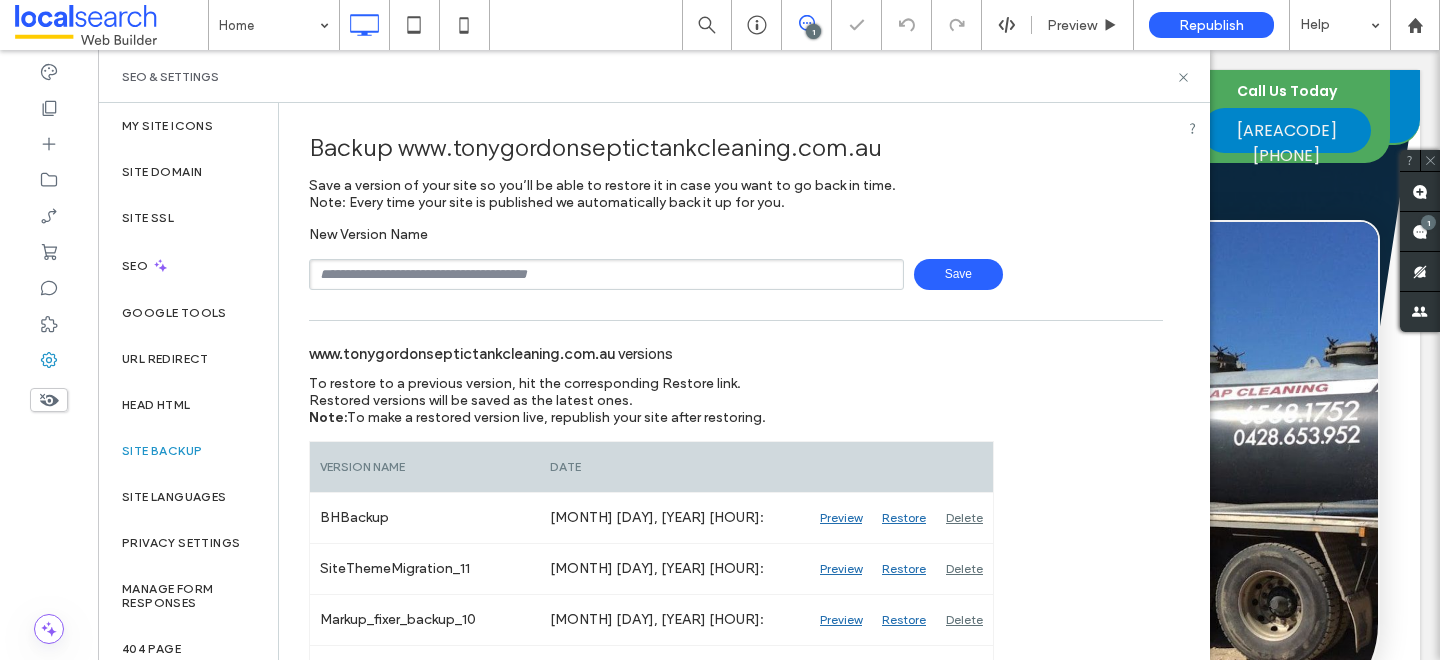 click at bounding box center (606, 274) 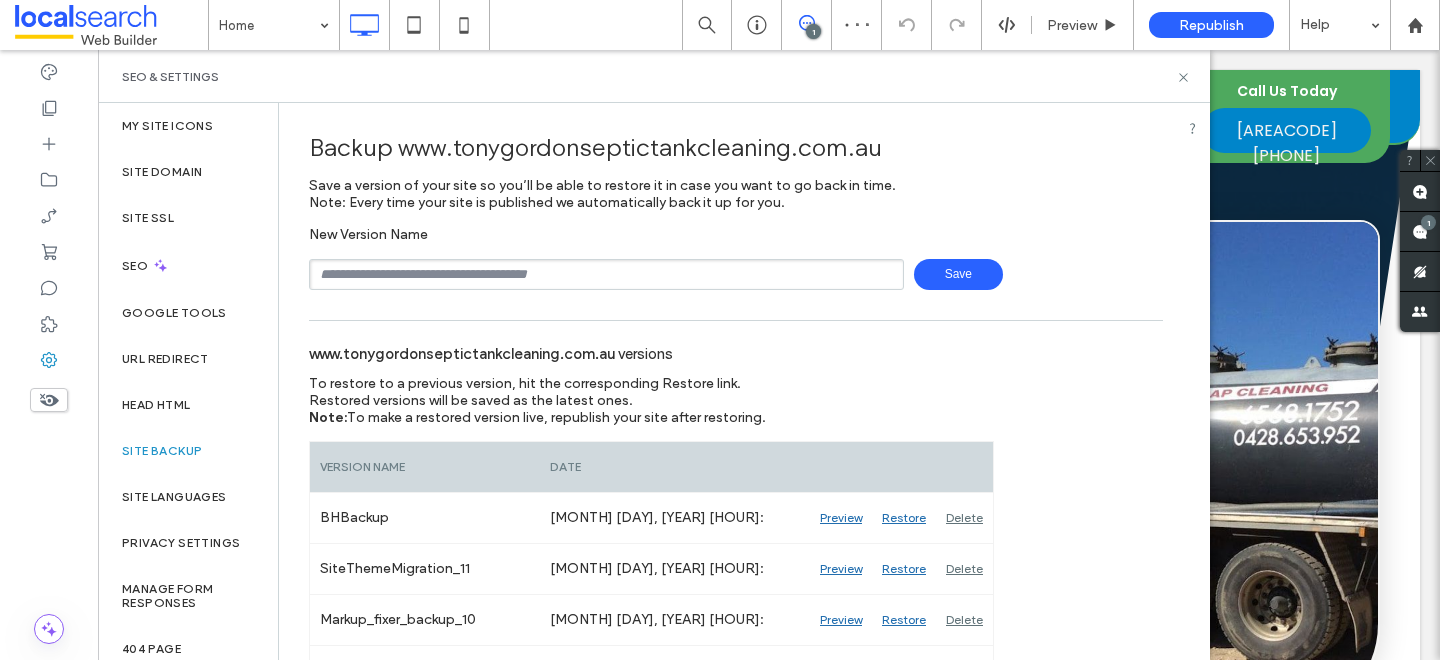 type on "**********" 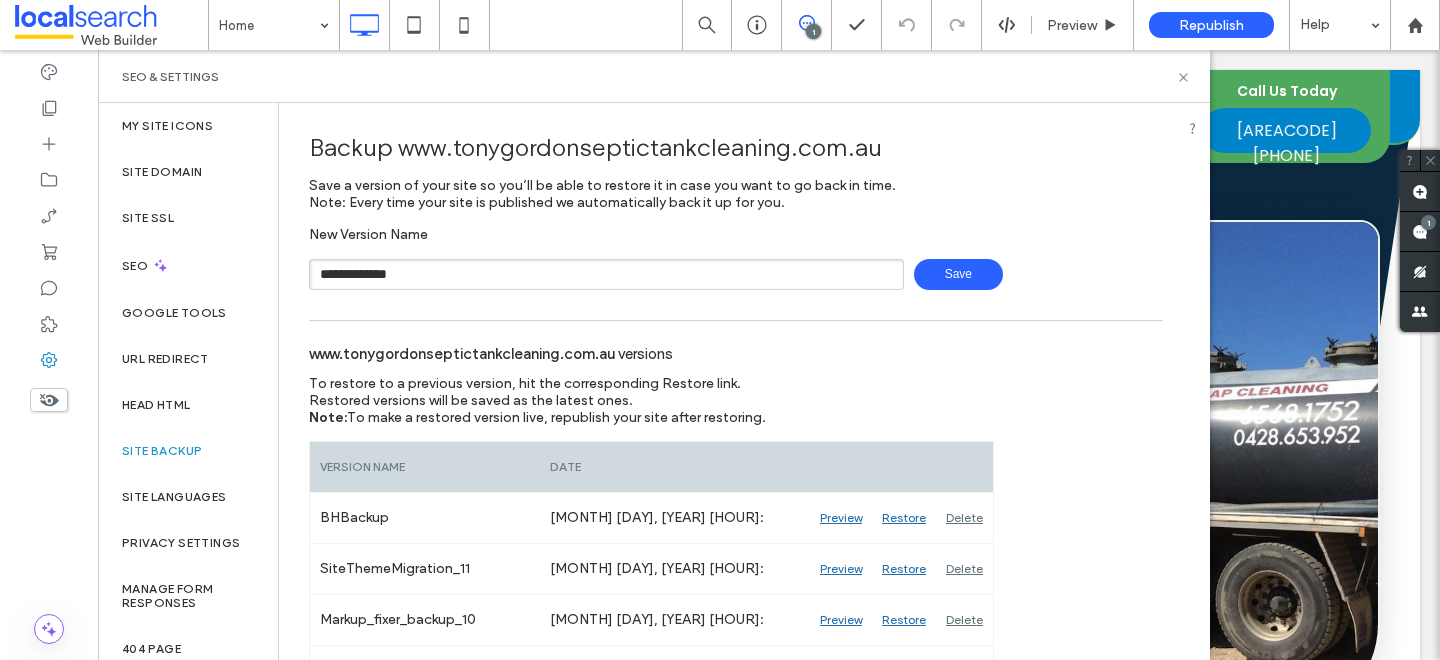 click on "Save" at bounding box center [958, 274] 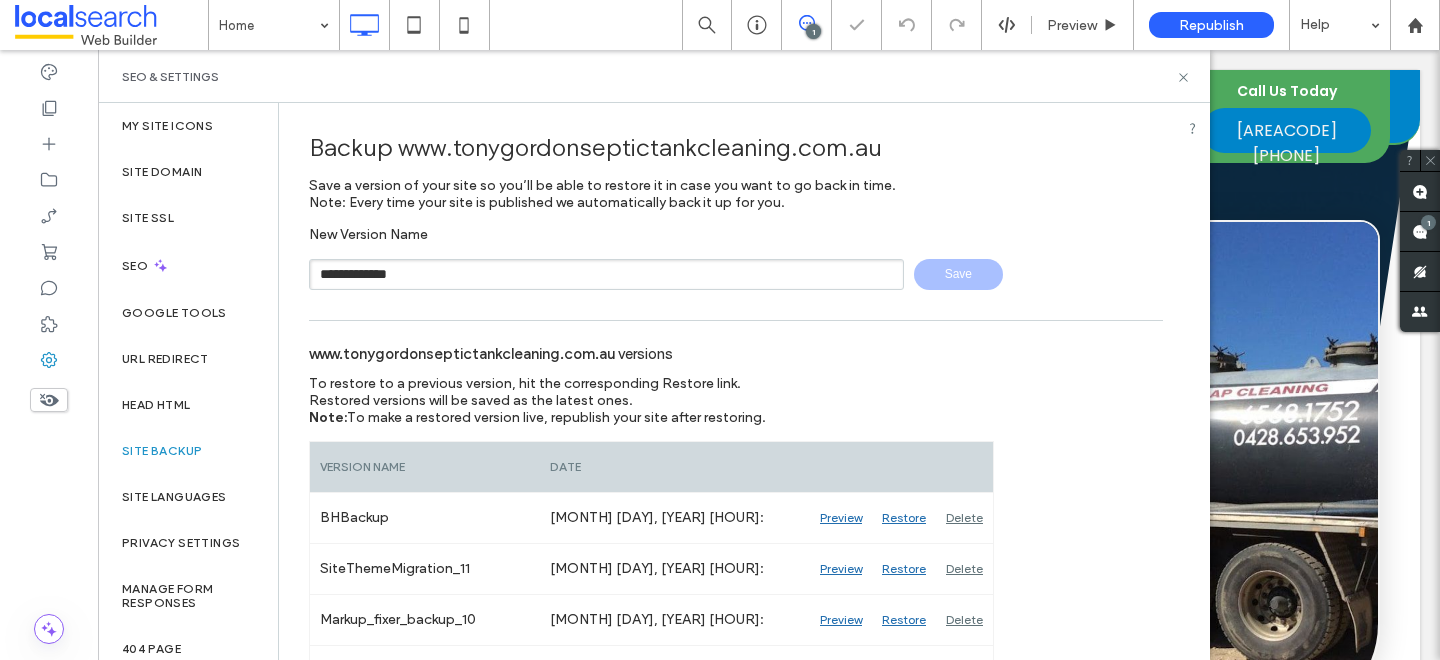 type 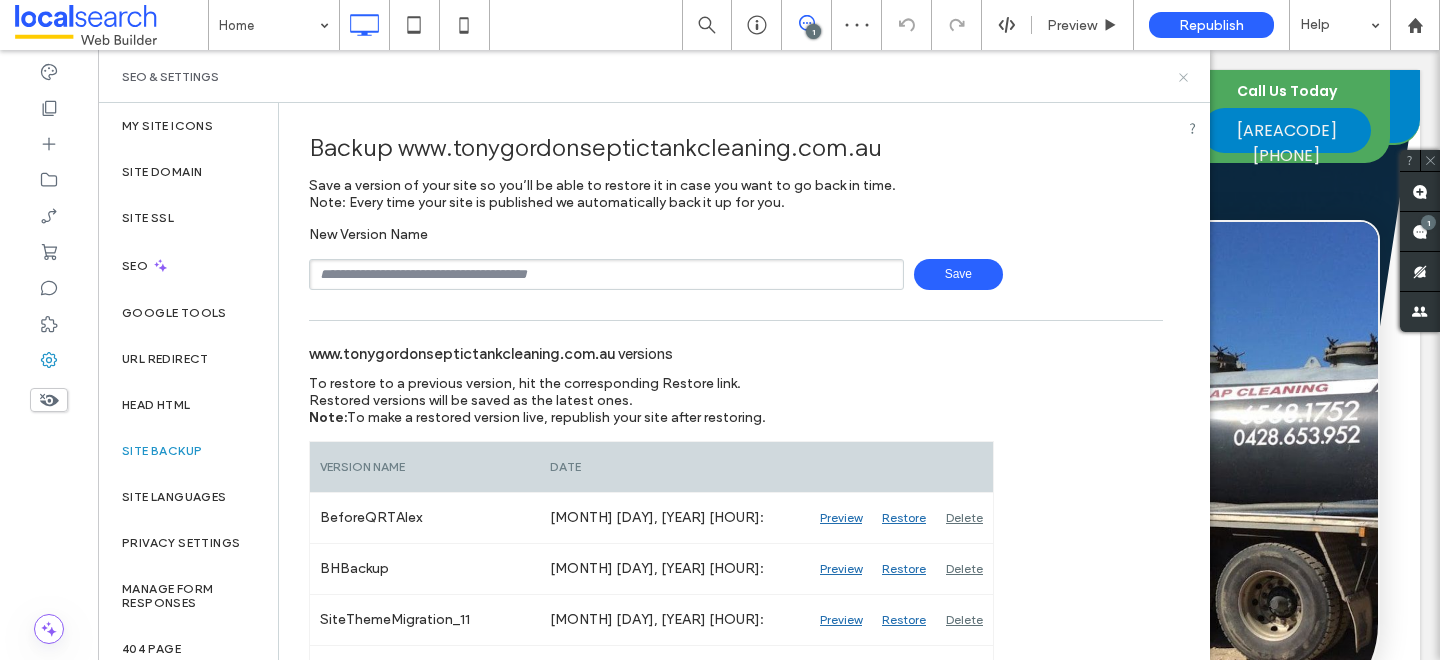 click 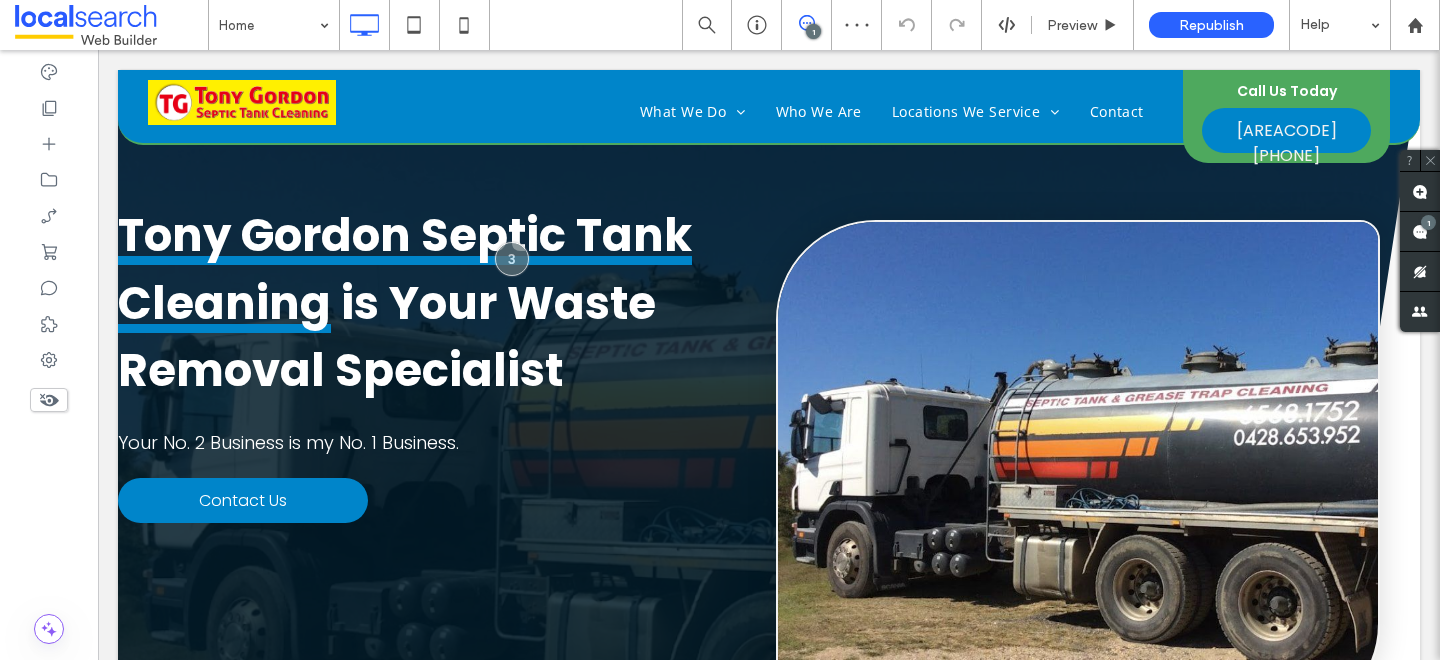 click 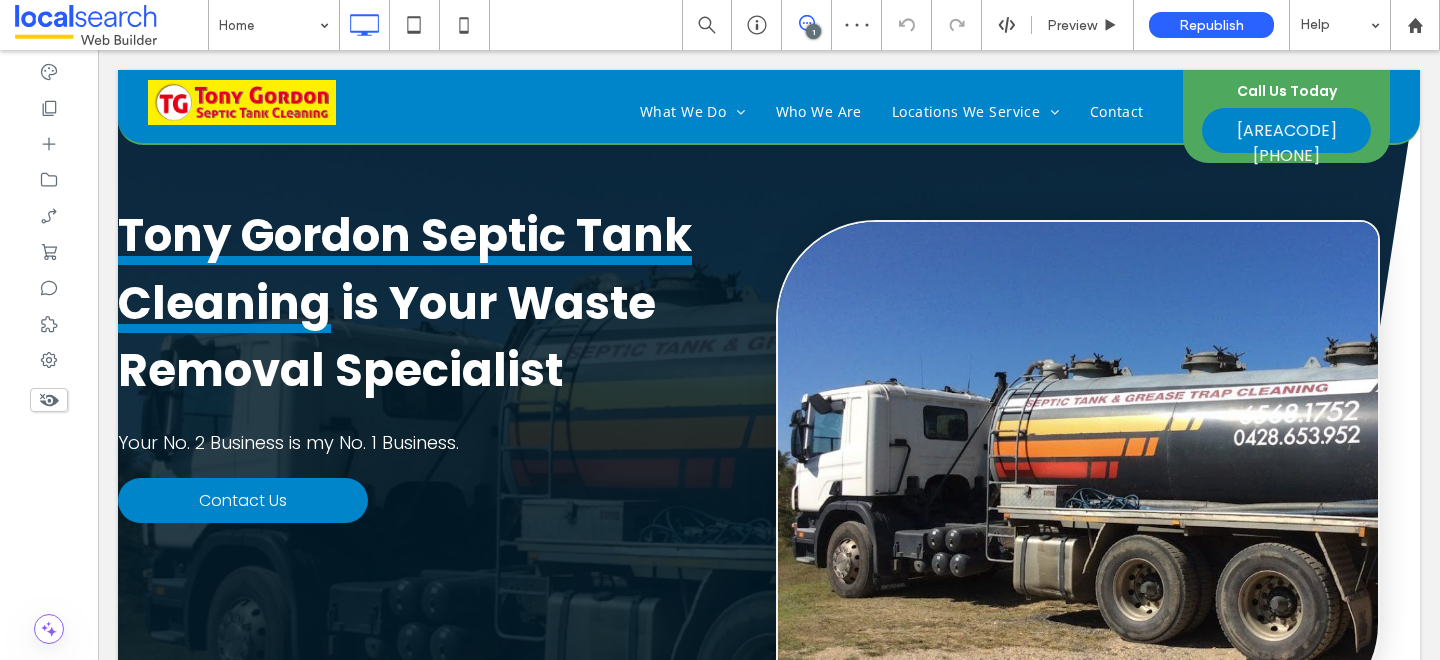 click 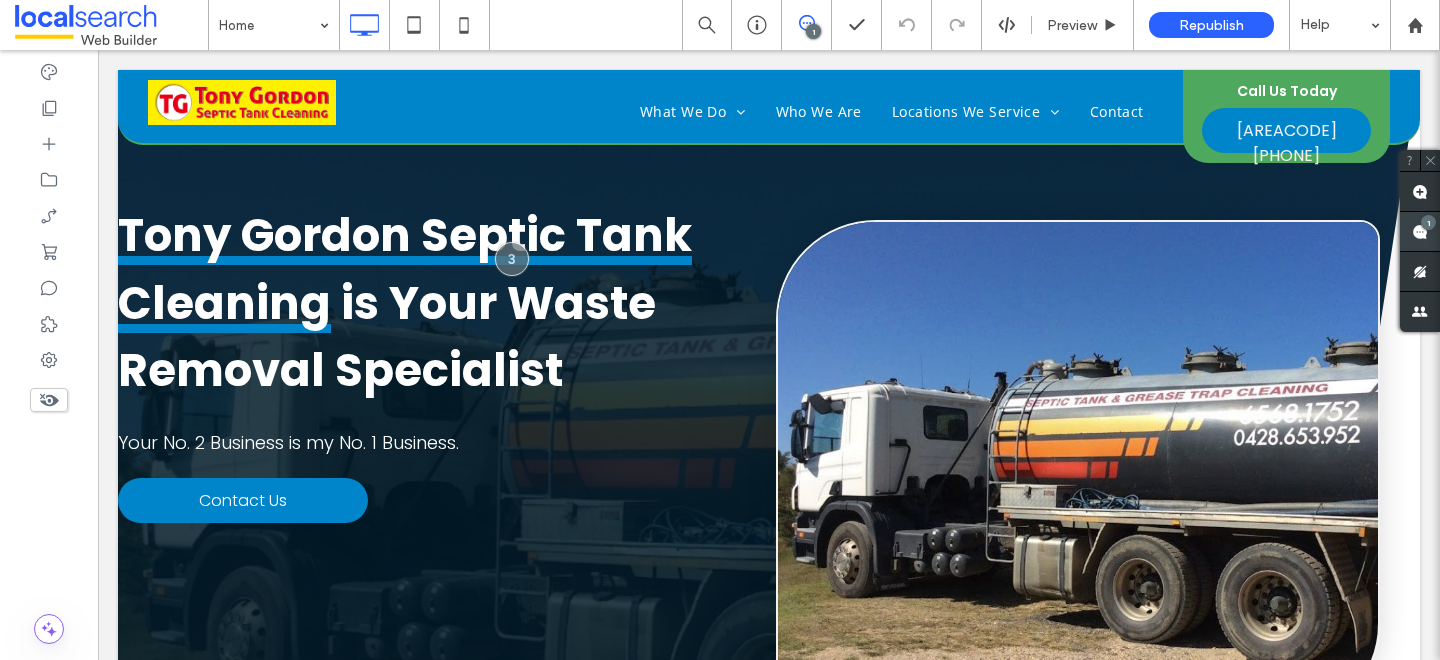 click on "1" at bounding box center [1428, 222] 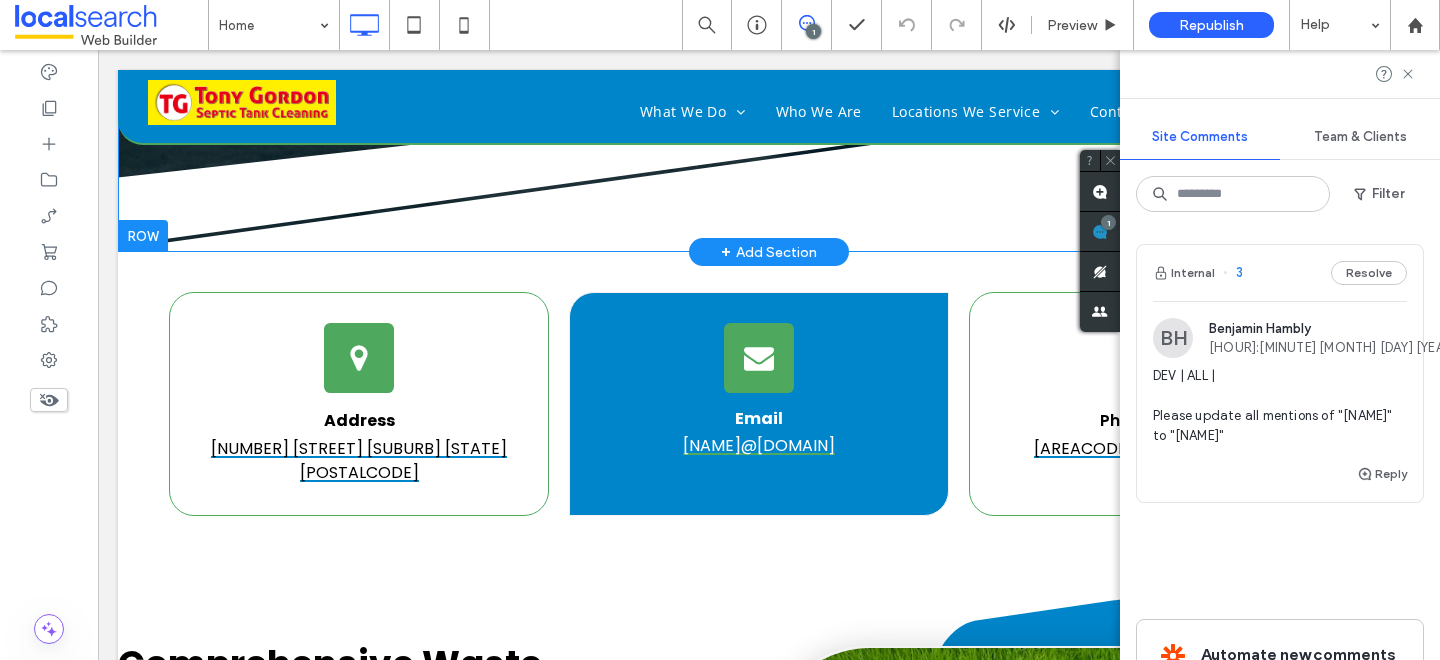 scroll, scrollTop: 400, scrollLeft: 0, axis: vertical 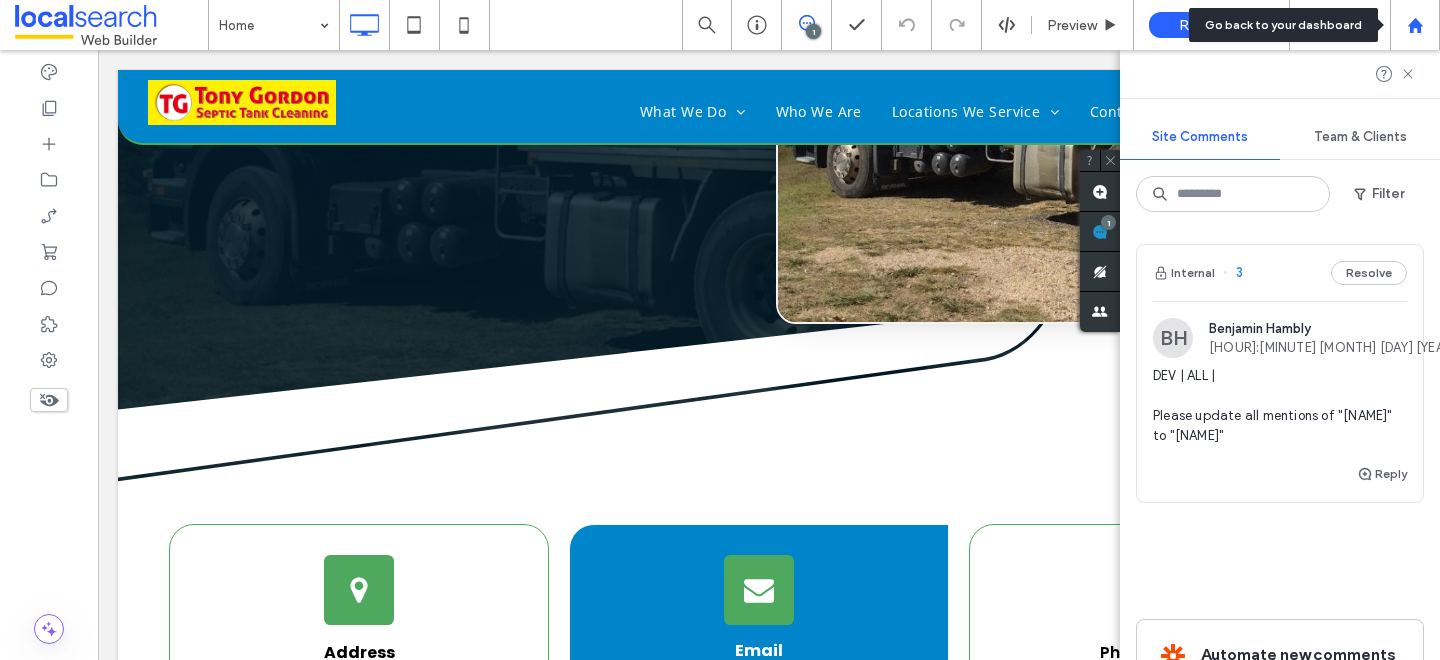 click 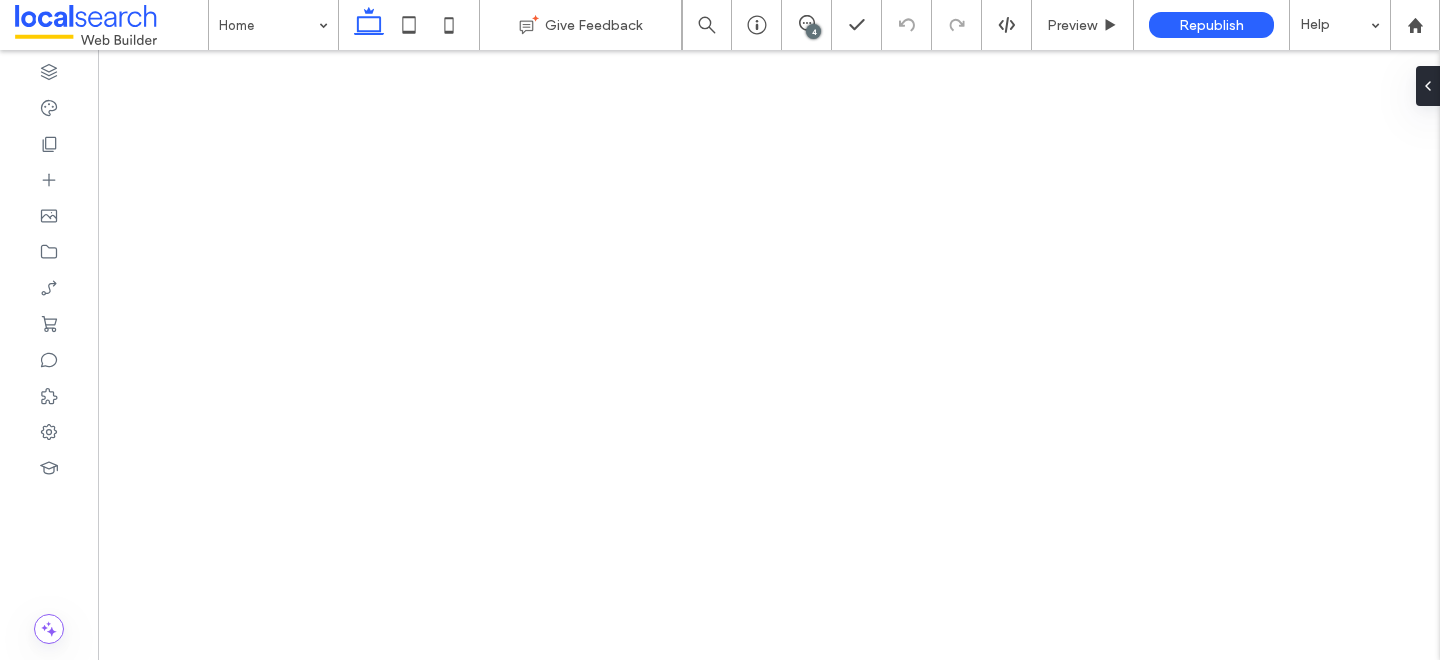 click 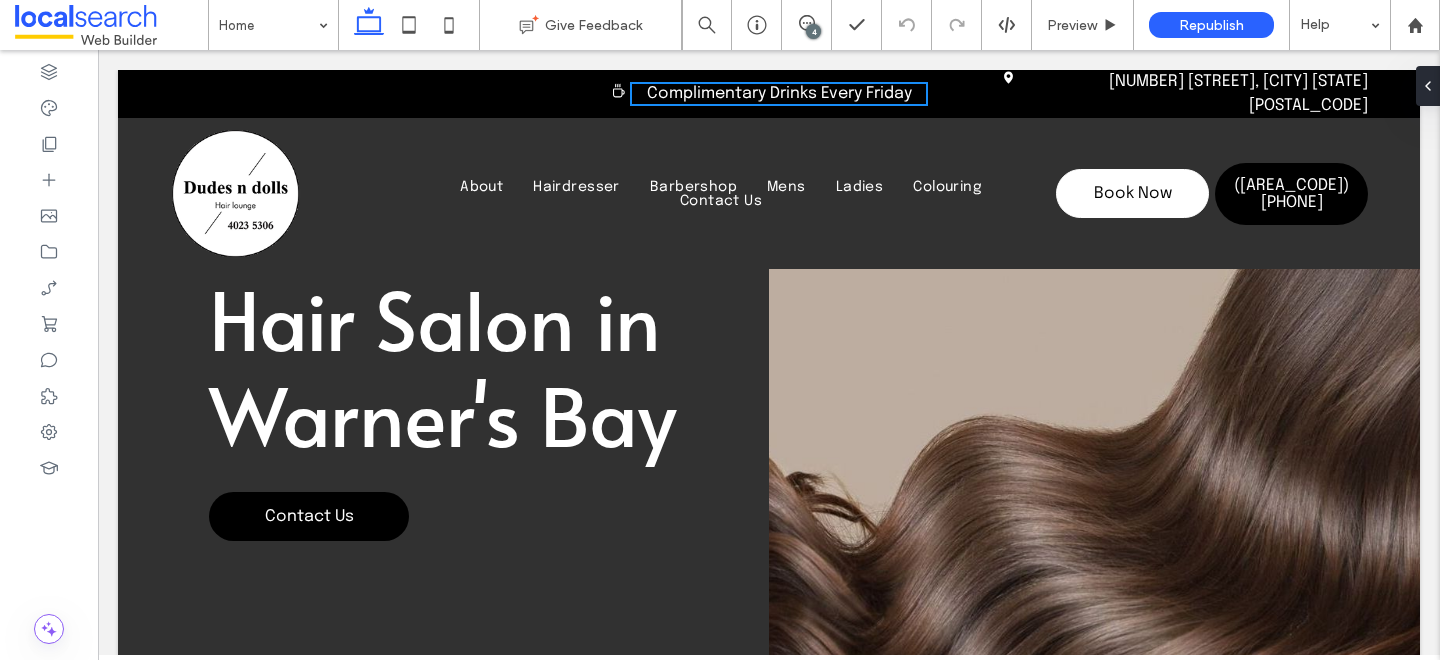 scroll, scrollTop: 0, scrollLeft: 0, axis: both 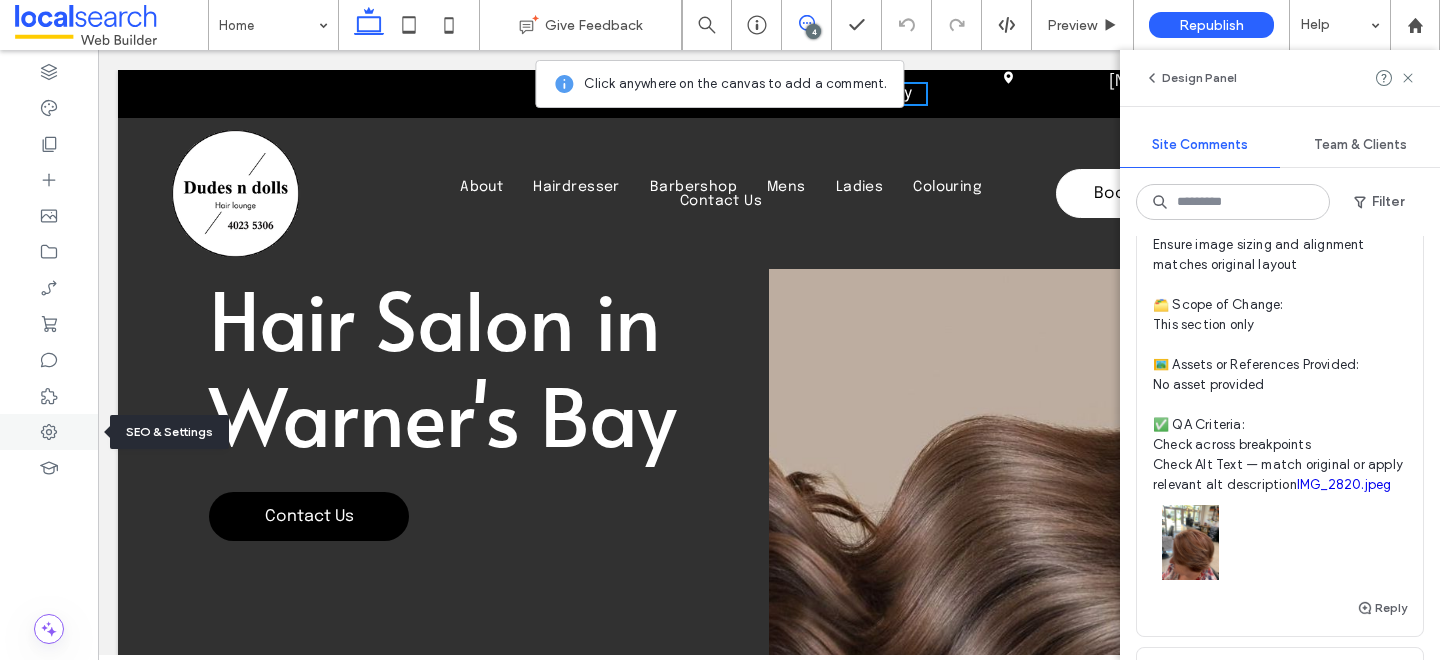 click 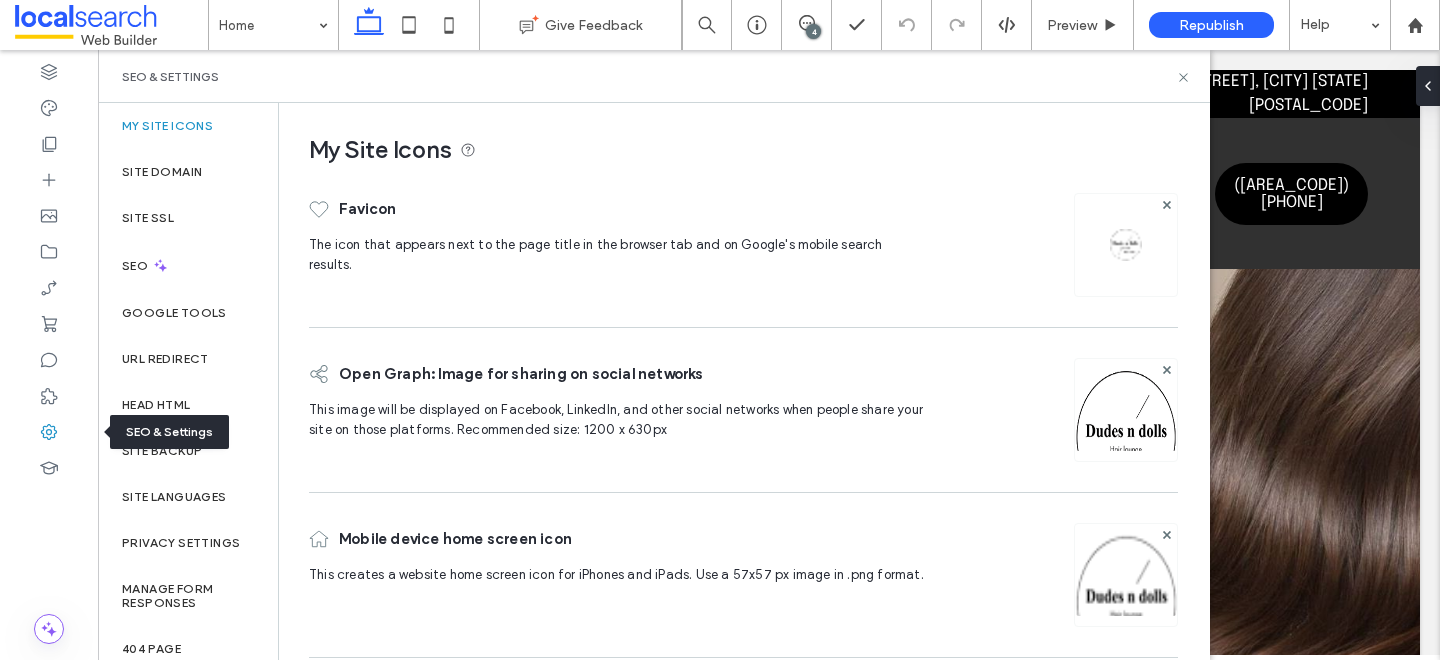 scroll, scrollTop: 0, scrollLeft: 0, axis: both 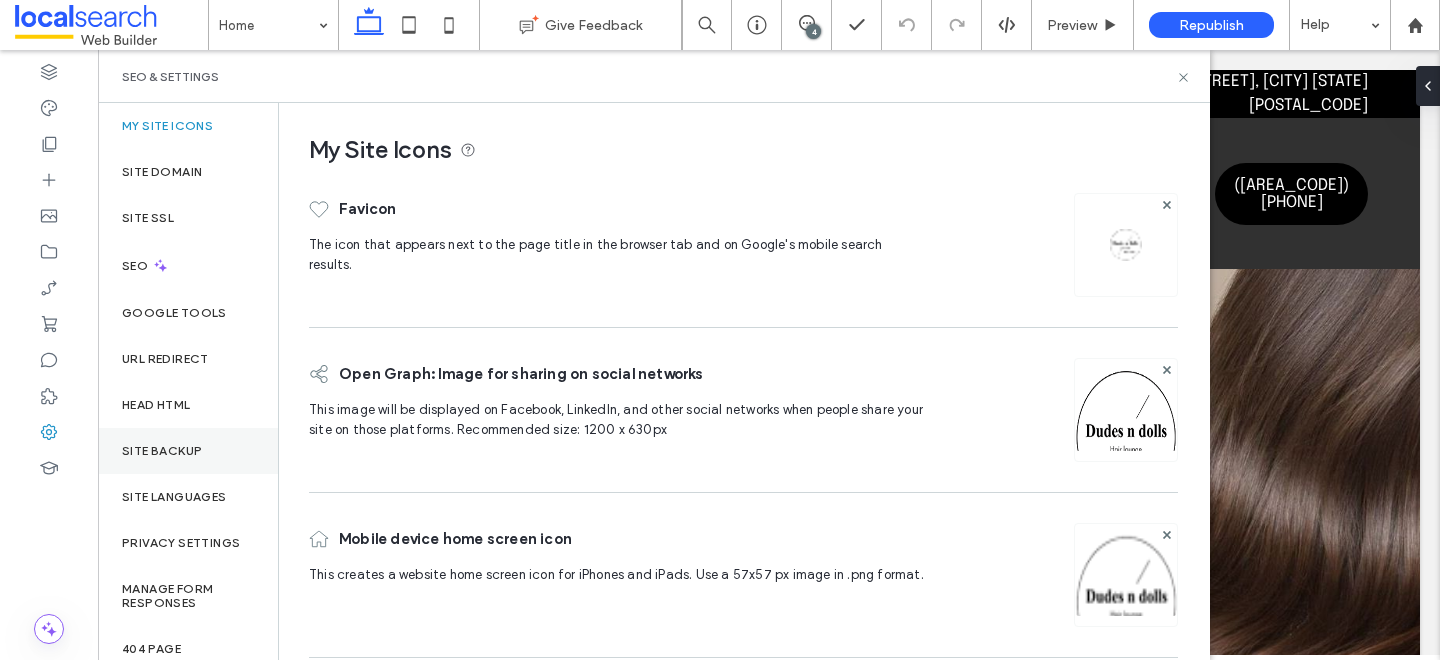 click on "Site Backup" at bounding box center (162, 451) 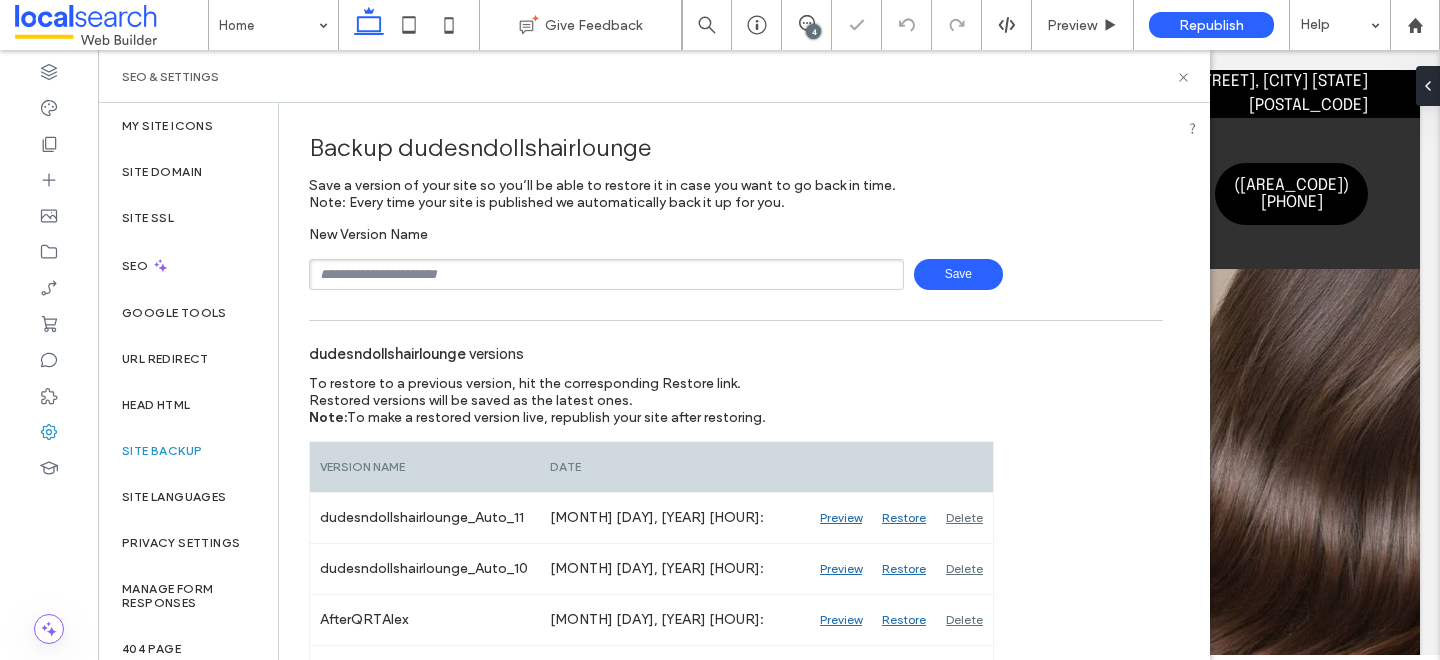 click on "Backup
dudesndollshairlounge
Save a version of your site so you’ll be able to restore it in case you want to go back in time.
Note: Every time your site is published we automatically back it up for you.
New Version Name
Save
dudesndollshairlounge
versions
To restore to a previous version, hit the corresponding Restore link.
Restored versions will be saved as the latest ones.
Note:  To make a restored version live, republish your site after restoring.
Version Name
Date
Preview" at bounding box center (736, 1139) 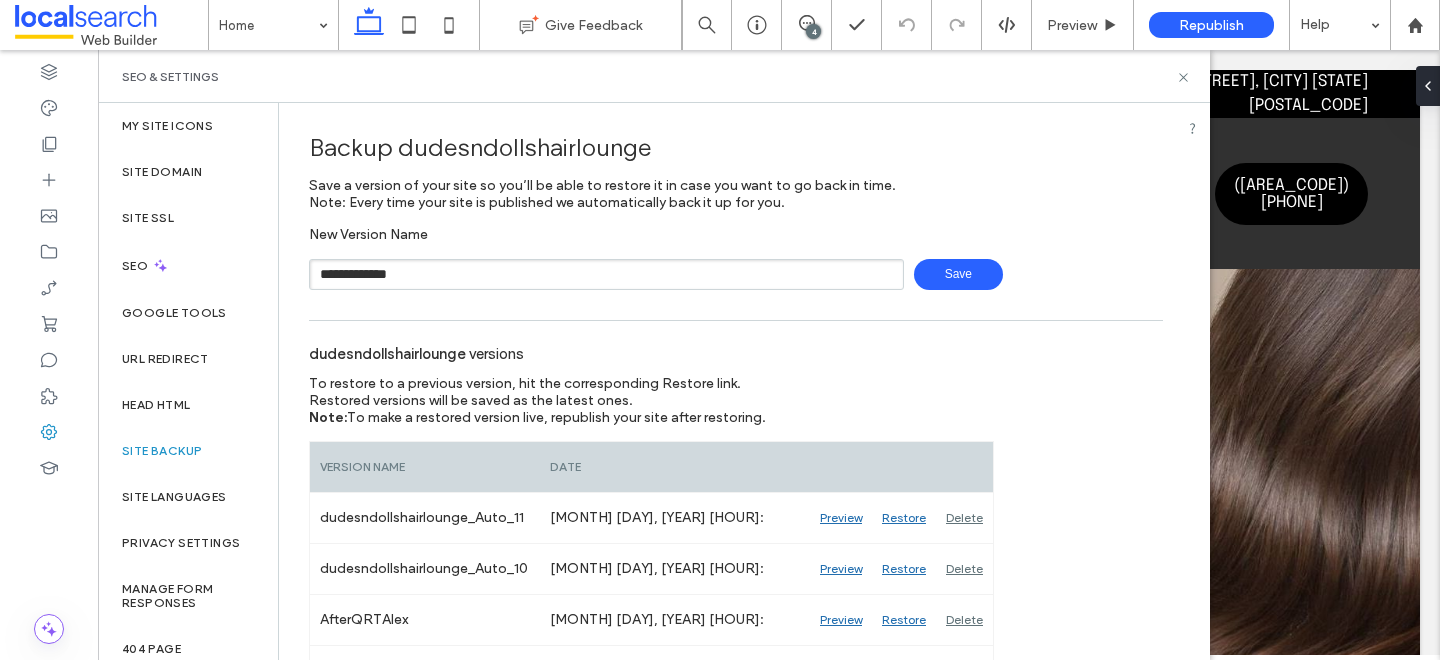 click on "Save" at bounding box center [958, 274] 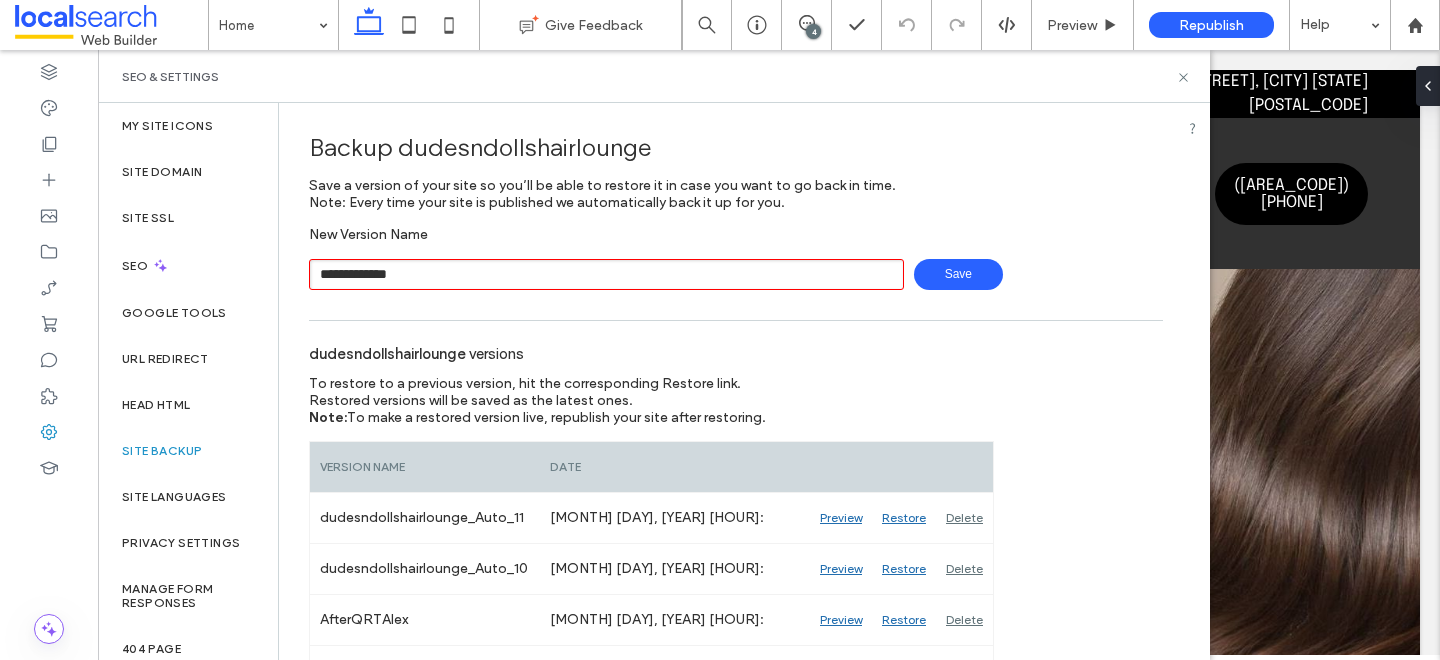 click on "Save" at bounding box center (958, 274) 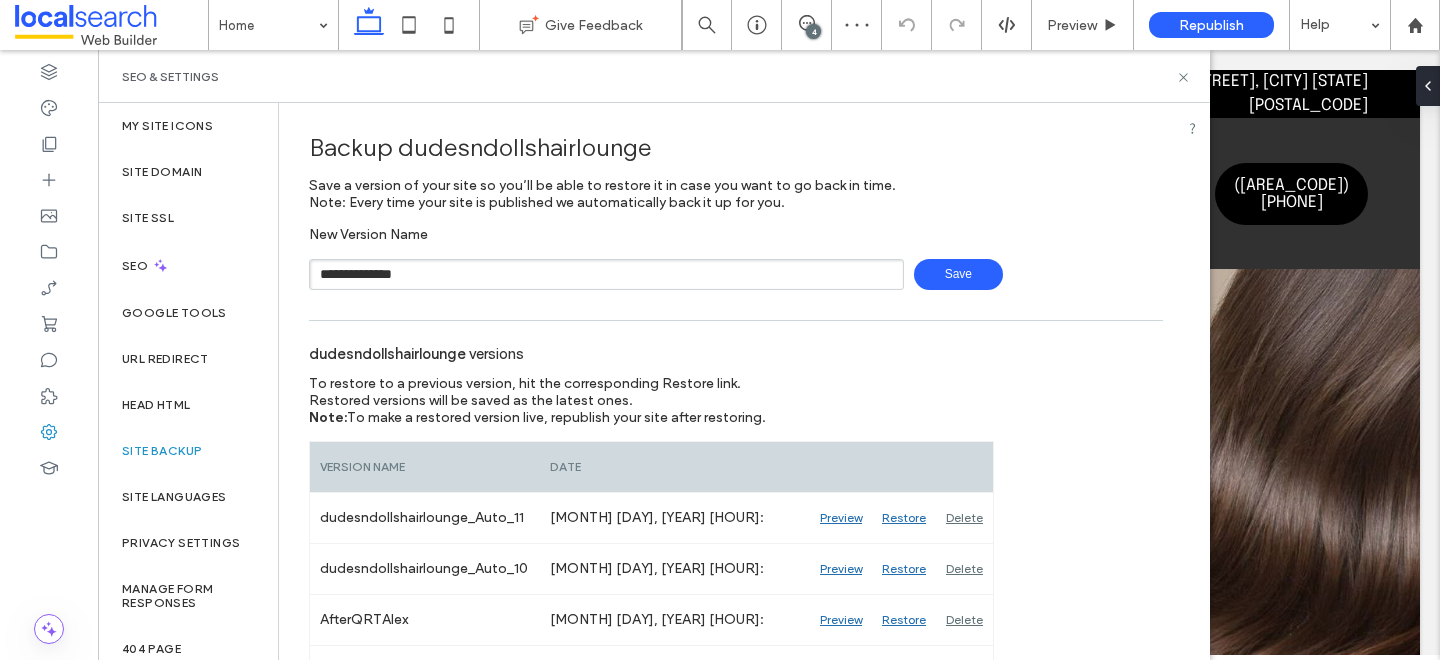 type on "**********" 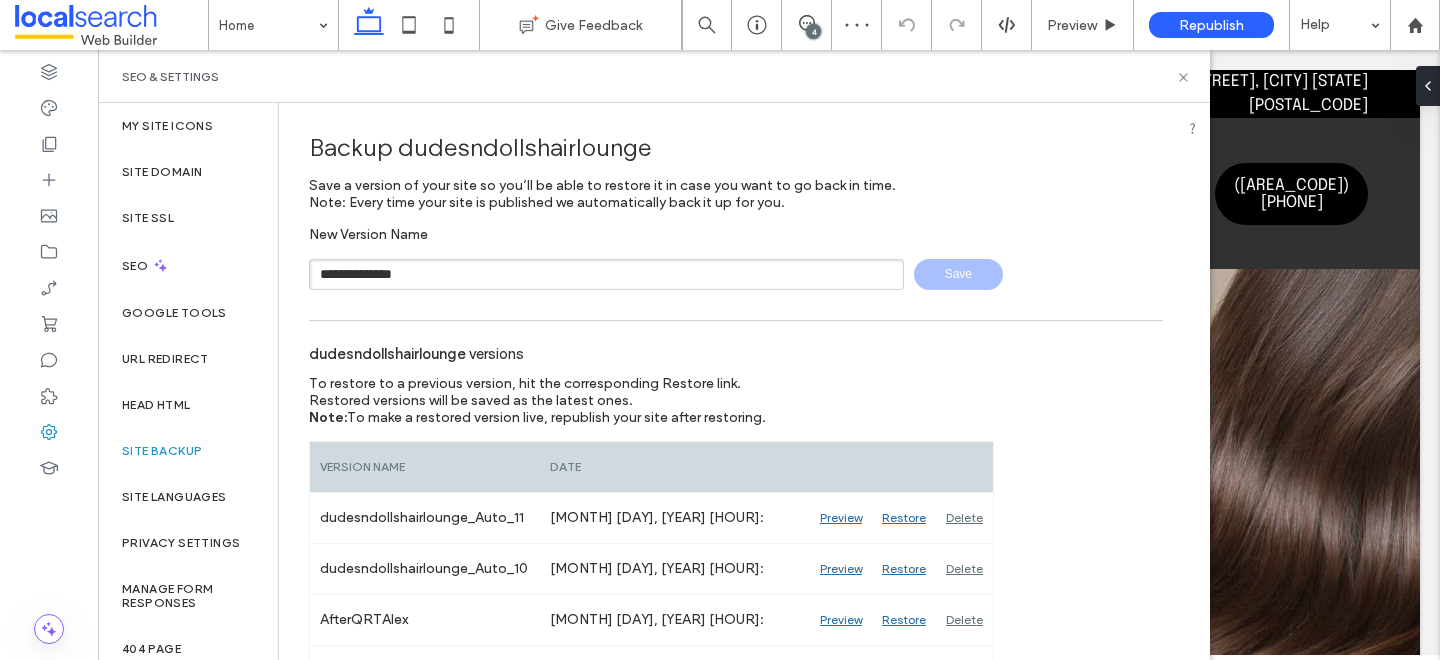 type 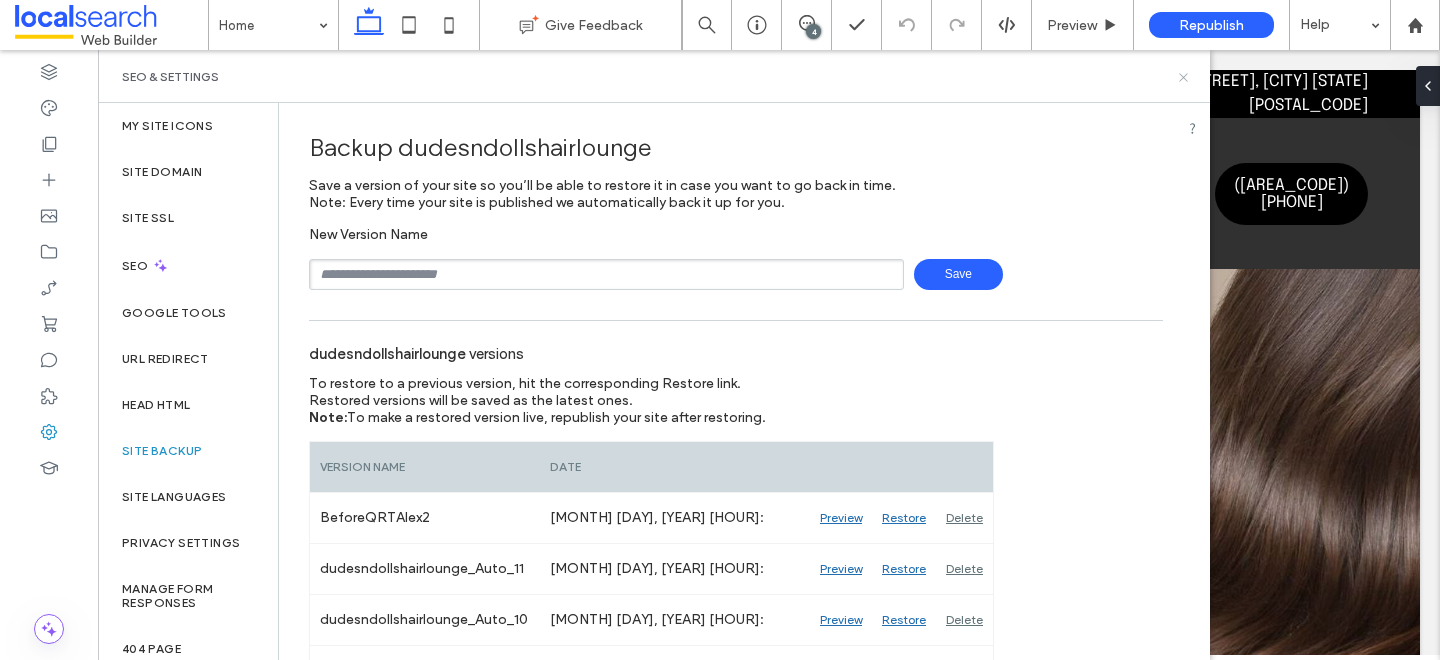 click 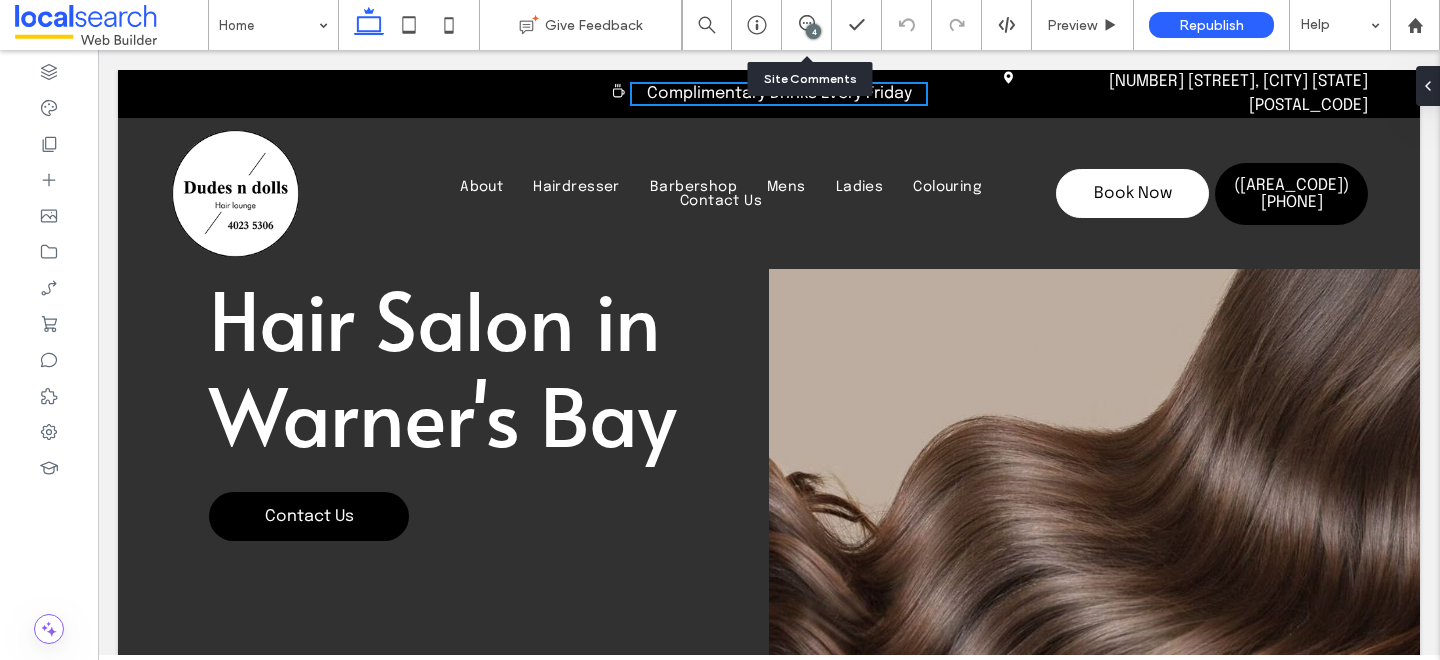 click on "4" at bounding box center (807, 25) 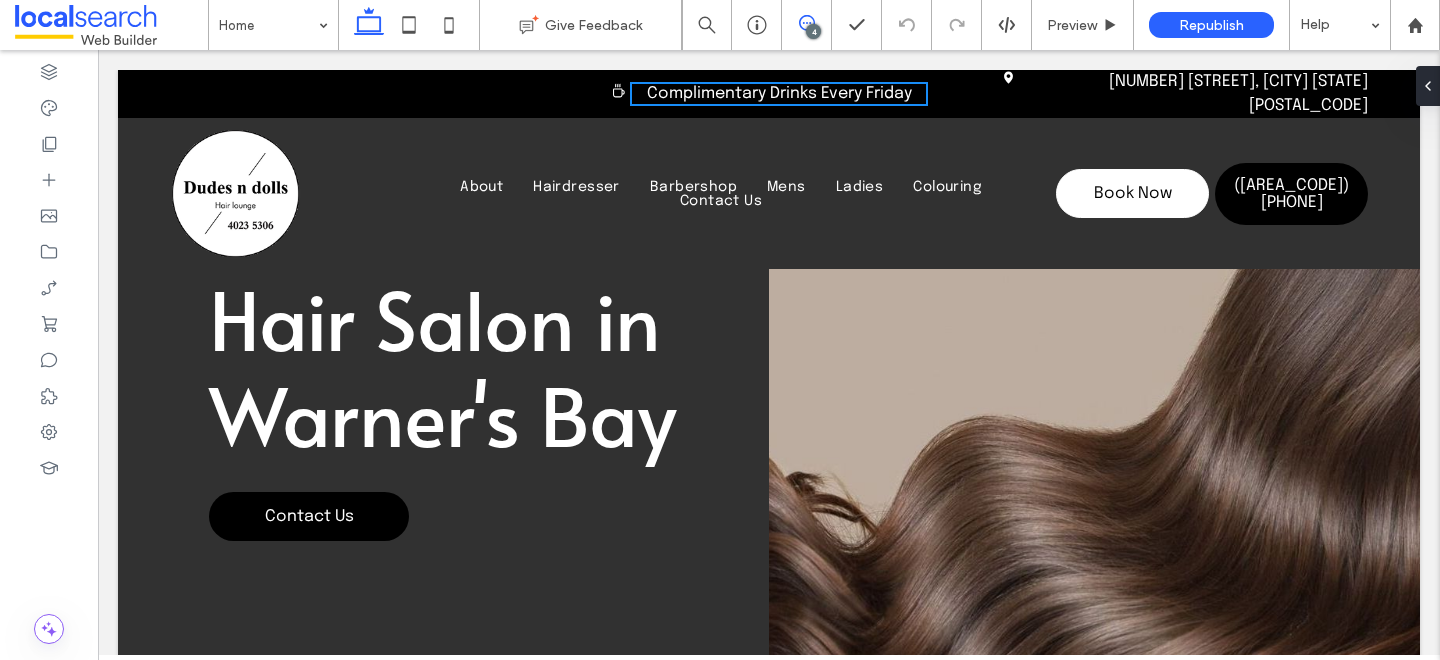 click at bounding box center [806, 23] 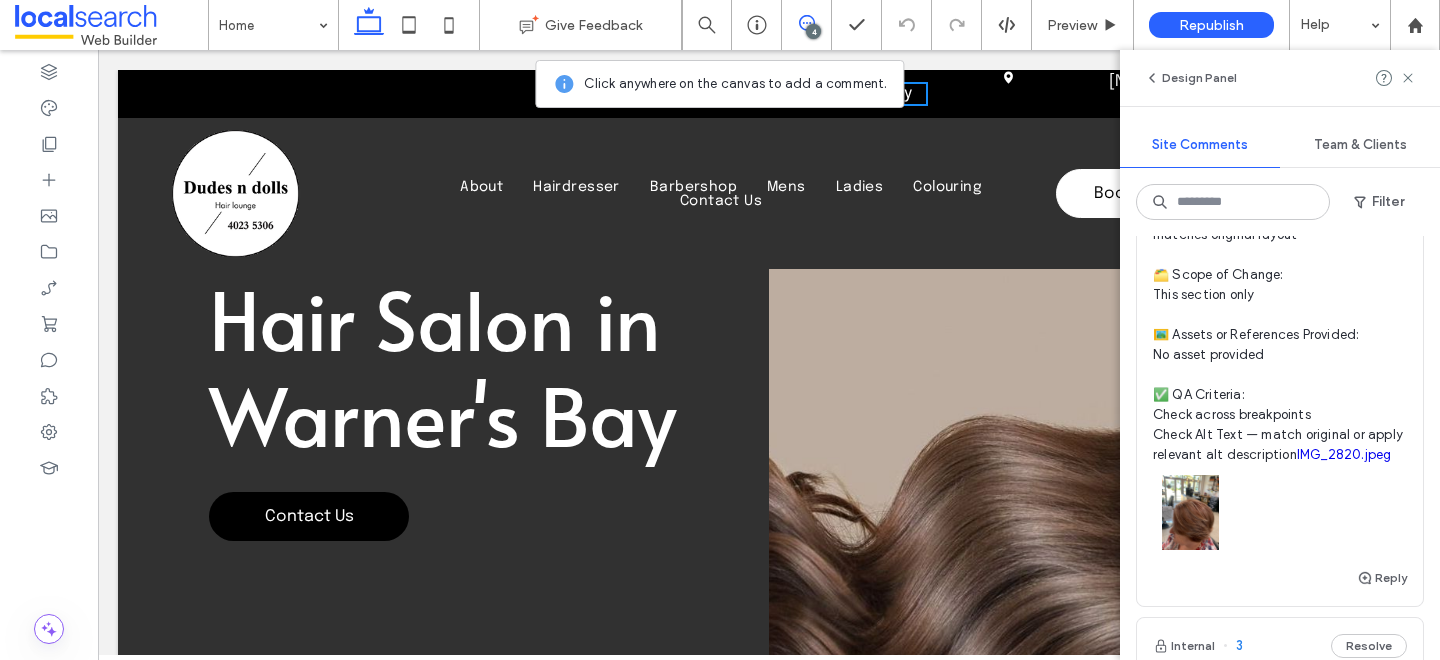 scroll, scrollTop: 1771, scrollLeft: 0, axis: vertical 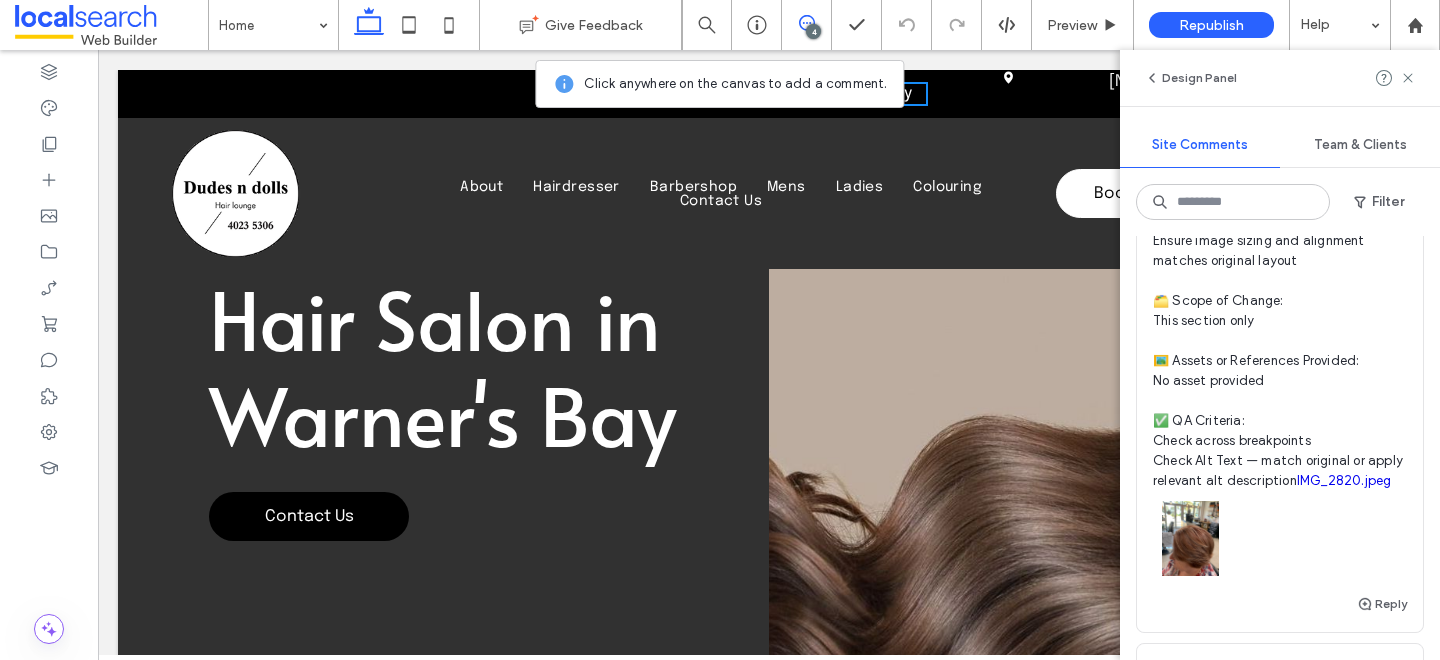 click on "🧾 Instruction Summary:
Replace the image in the coloring section with a new one.
🧩 Action Required:
Remove the current image in the coloring section
Upload and insert the new image in the same spot
Ensure image sizing and alignment matches original layout
🗂️ Scope of Change:
This section only
🖼️ Assets or References Provided:
No asset provided
✅ QA Criteria:
Check across breakpoints
Check Alt Text — match original or apply relevant alt description
IMG_2820.jpeg" at bounding box center [1280, 271] 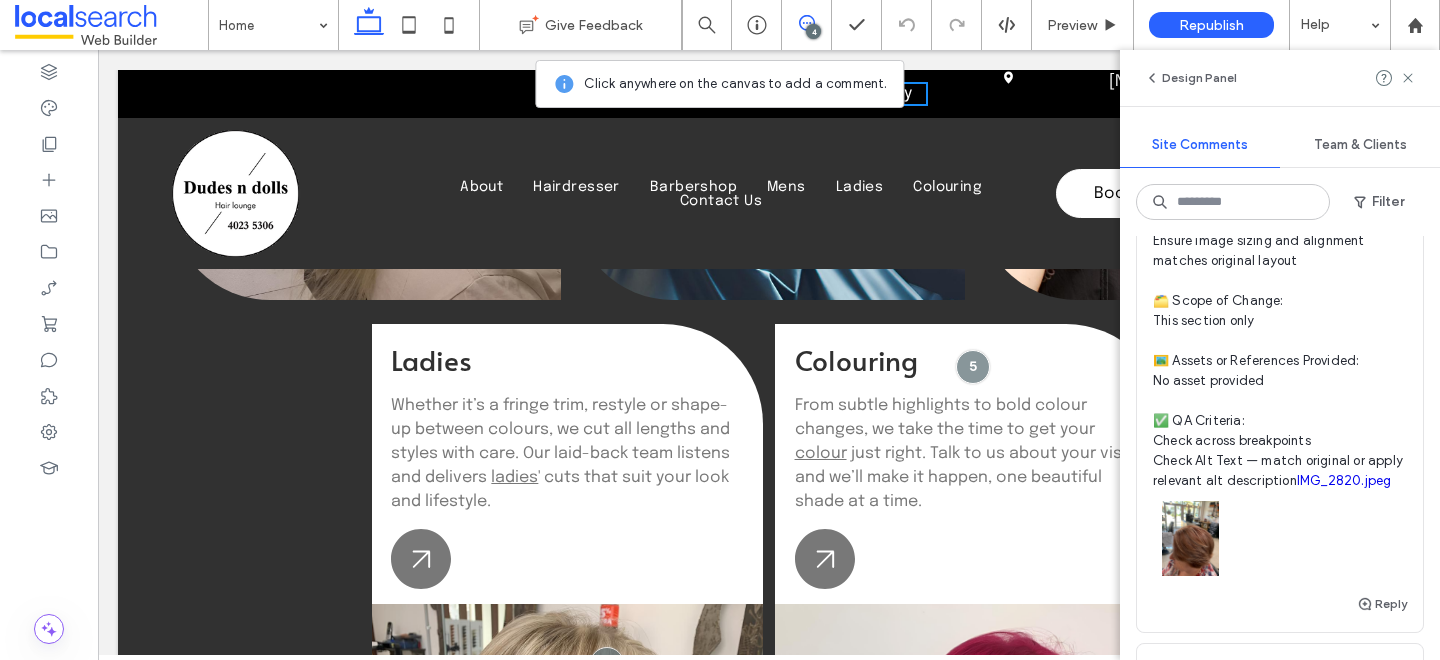 scroll, scrollTop: 2798, scrollLeft: 0, axis: vertical 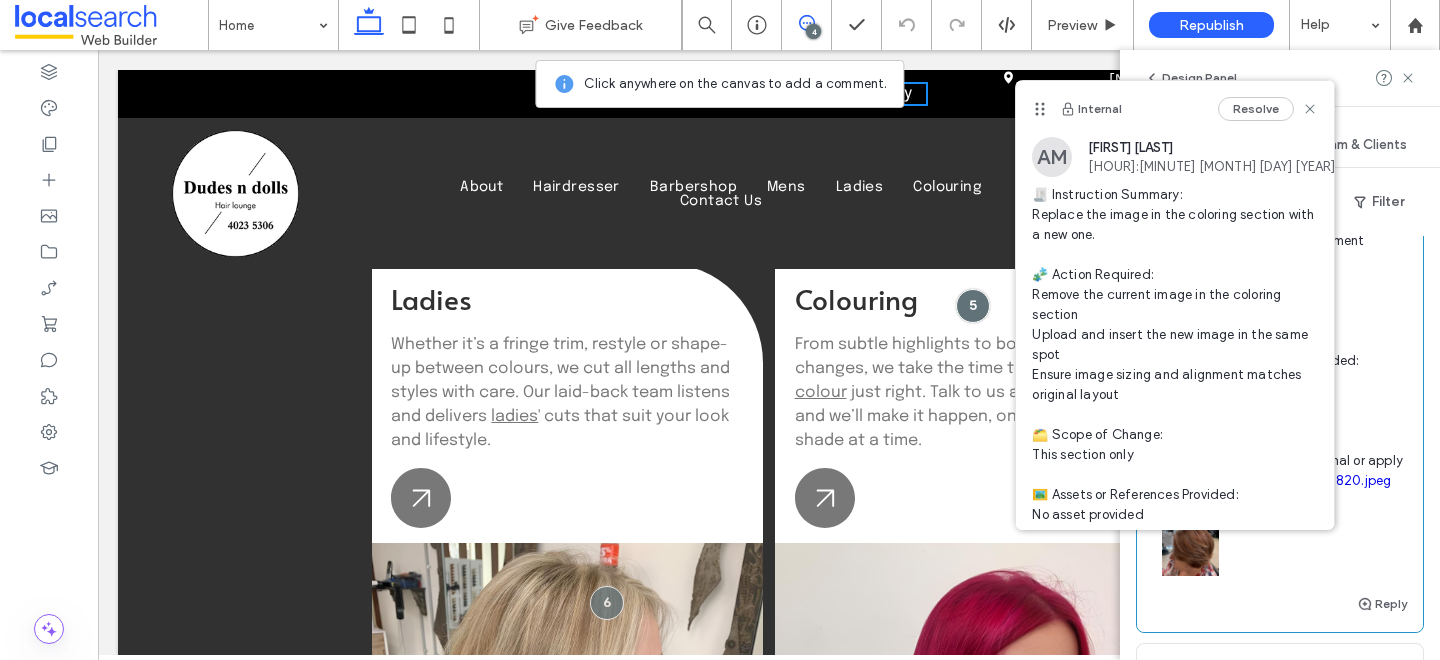 click at bounding box center (1190, 538) 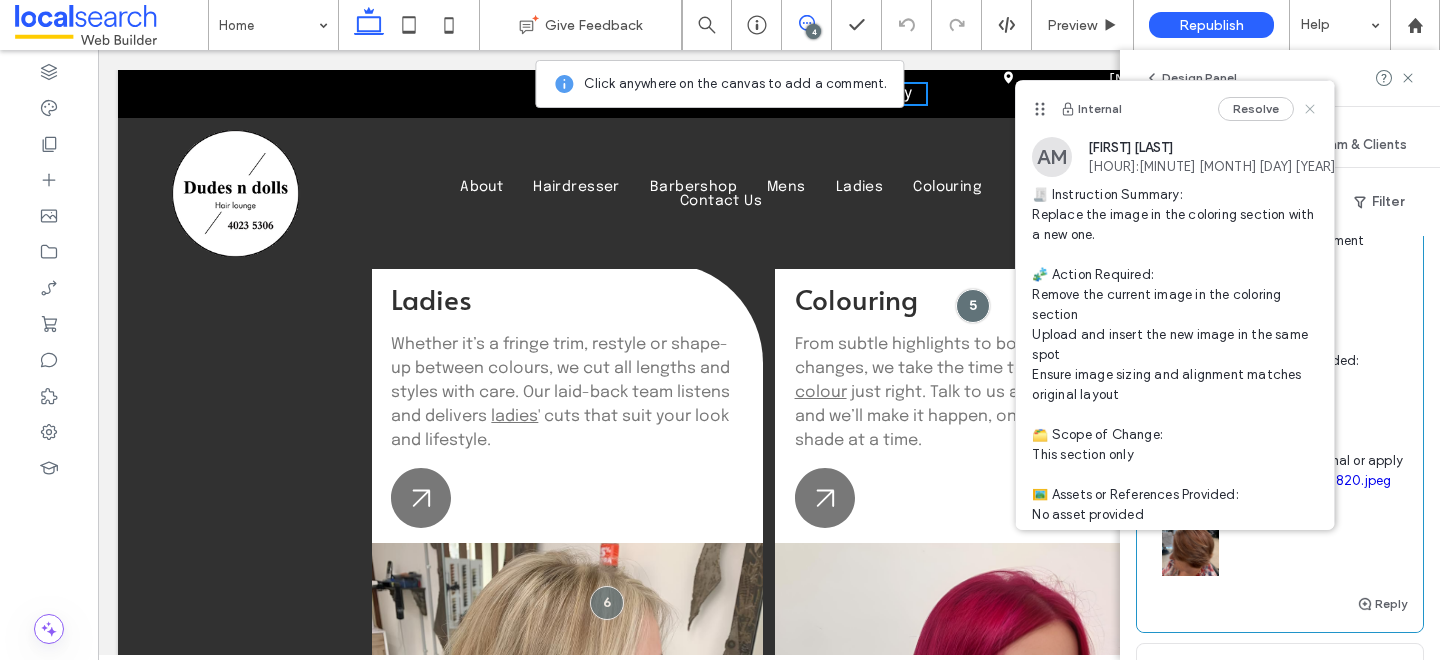 click 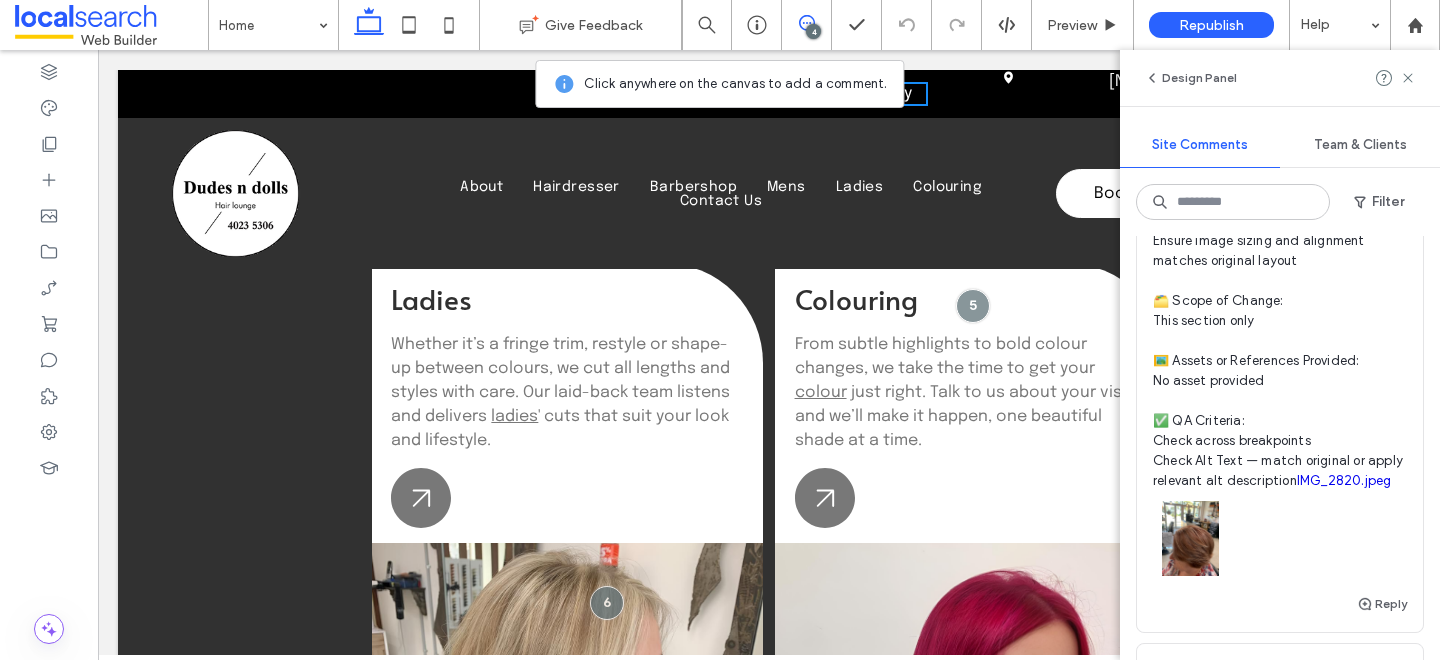 click at bounding box center [1190, 538] 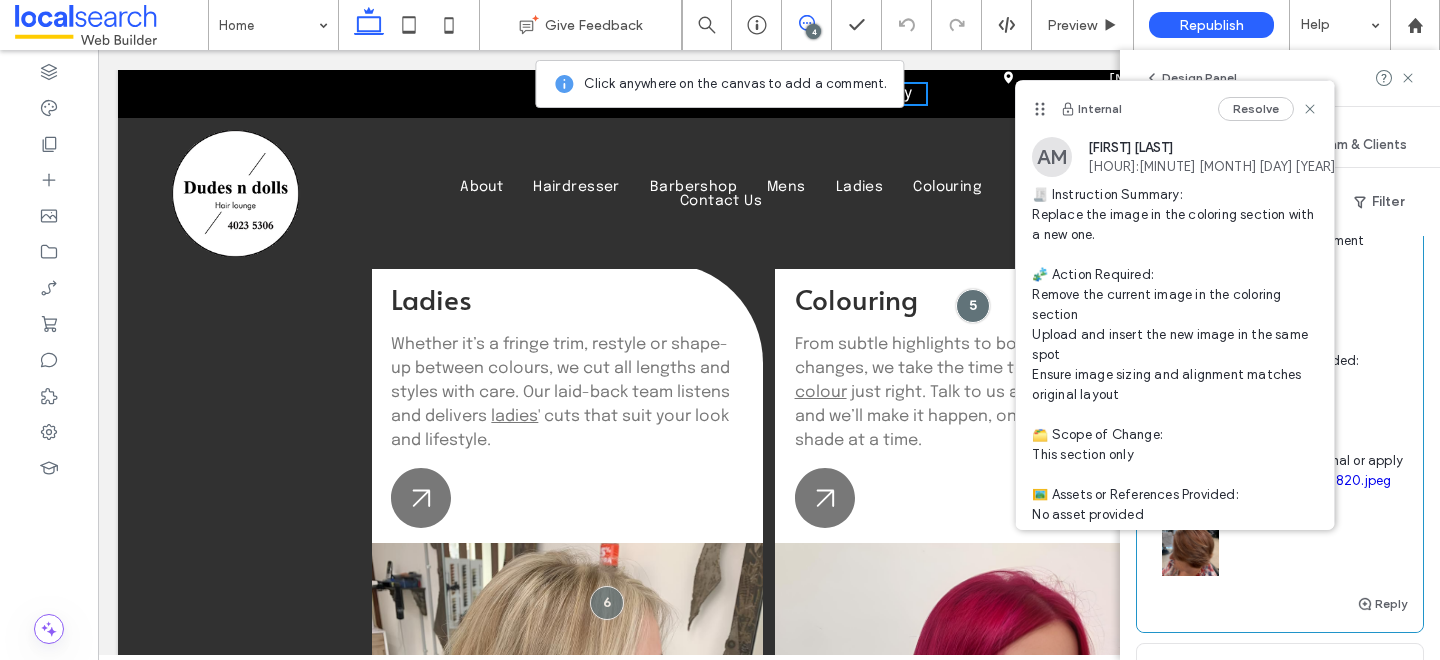 click at bounding box center [1280, 533] 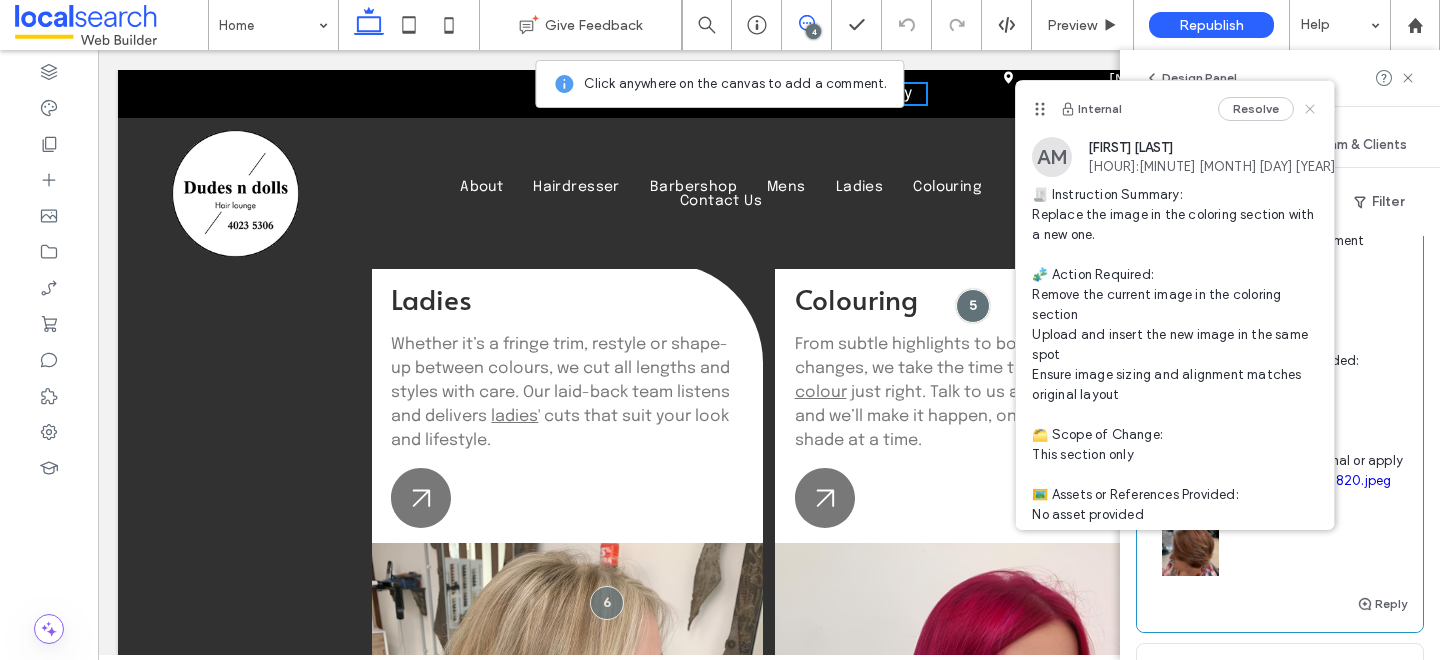 click 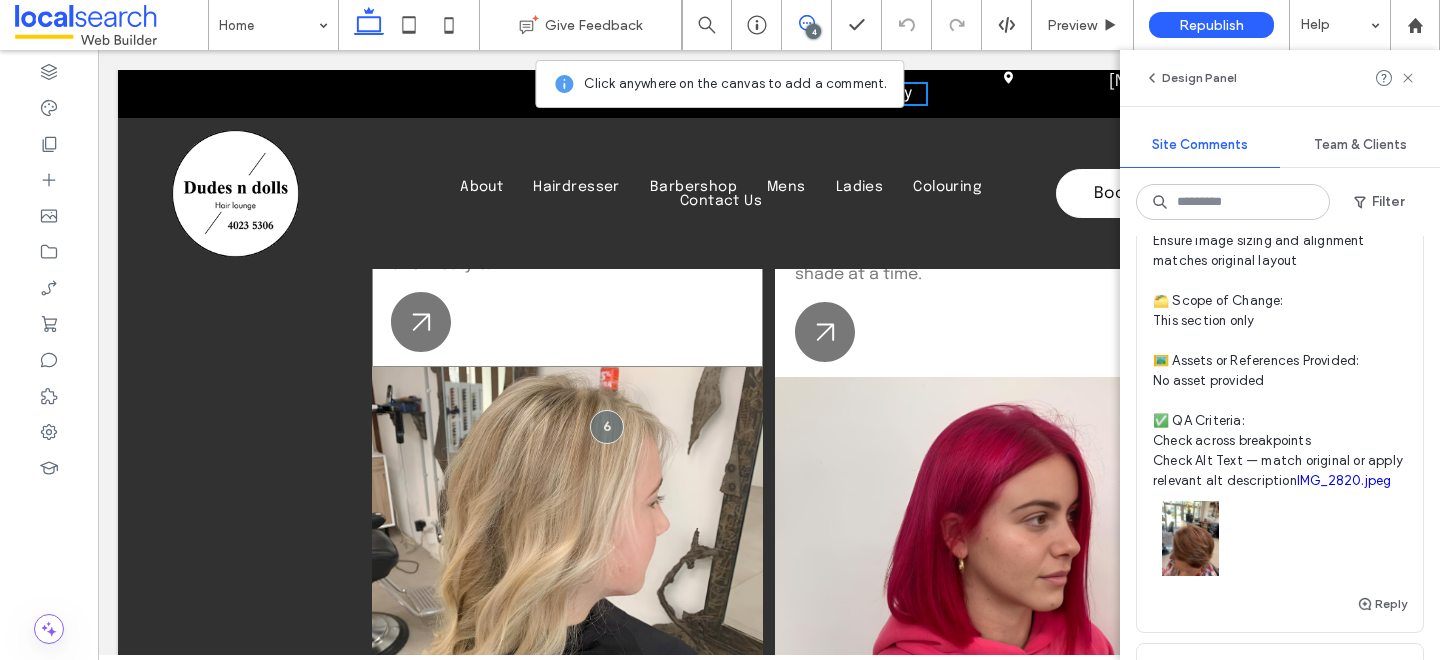 scroll, scrollTop: 2981, scrollLeft: 0, axis: vertical 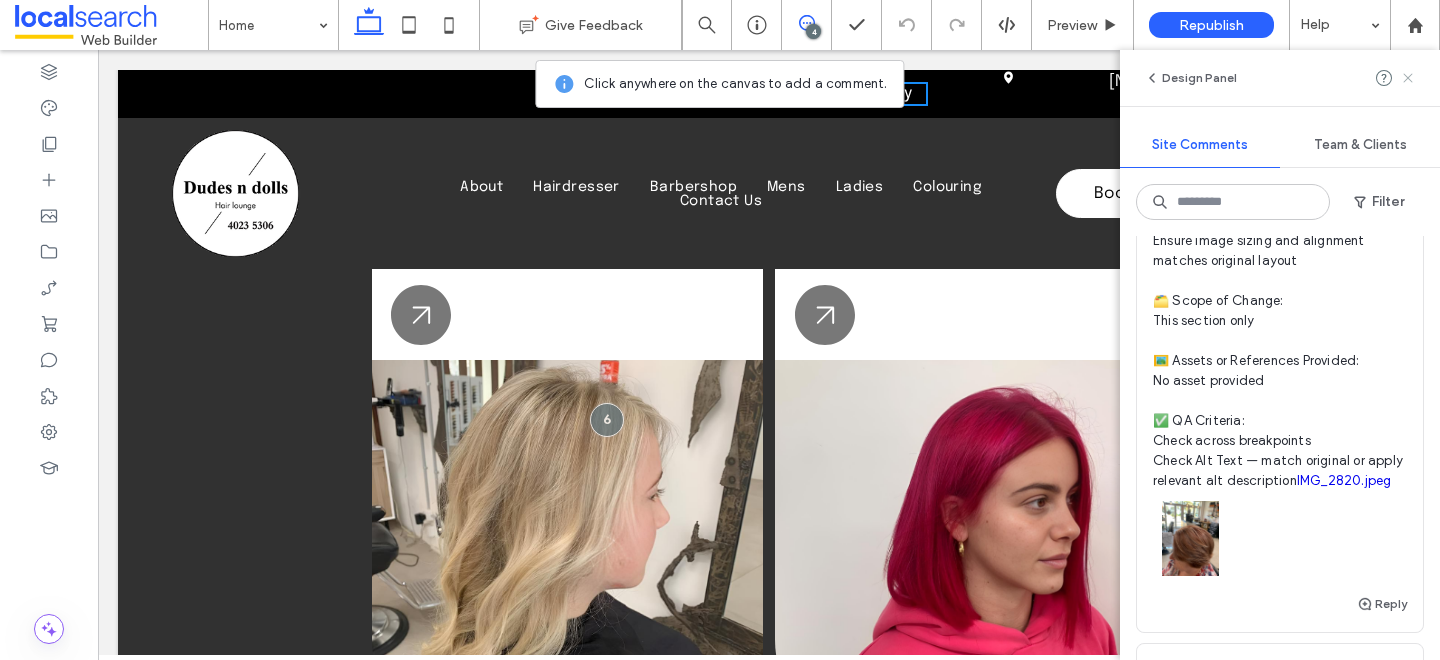 click 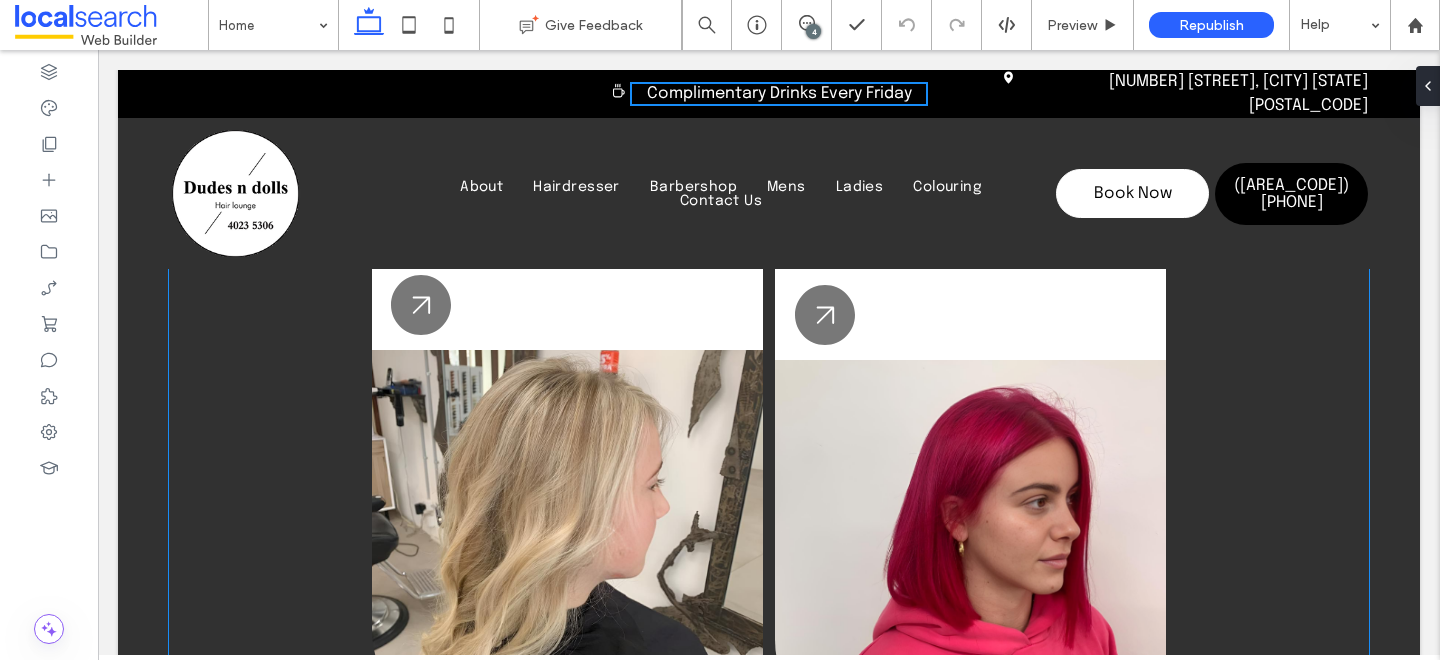 click at bounding box center (567, 540) 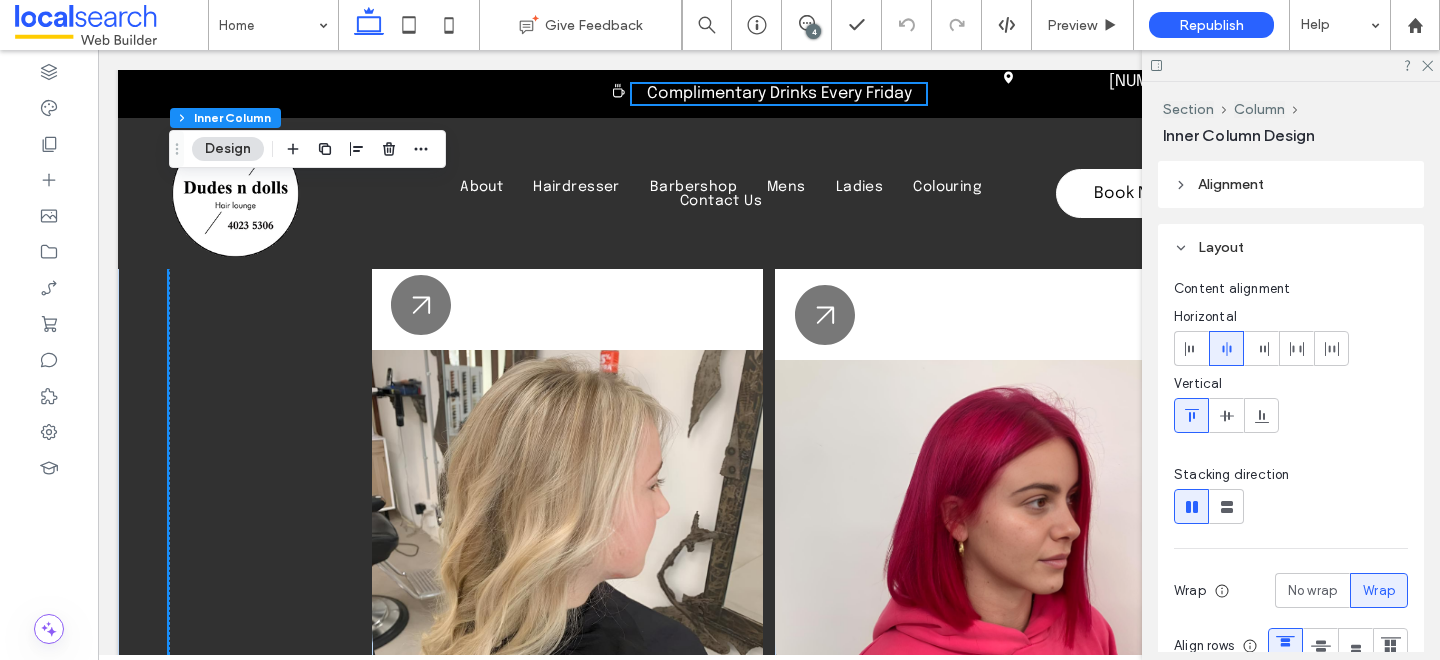 click at bounding box center [567, 540] 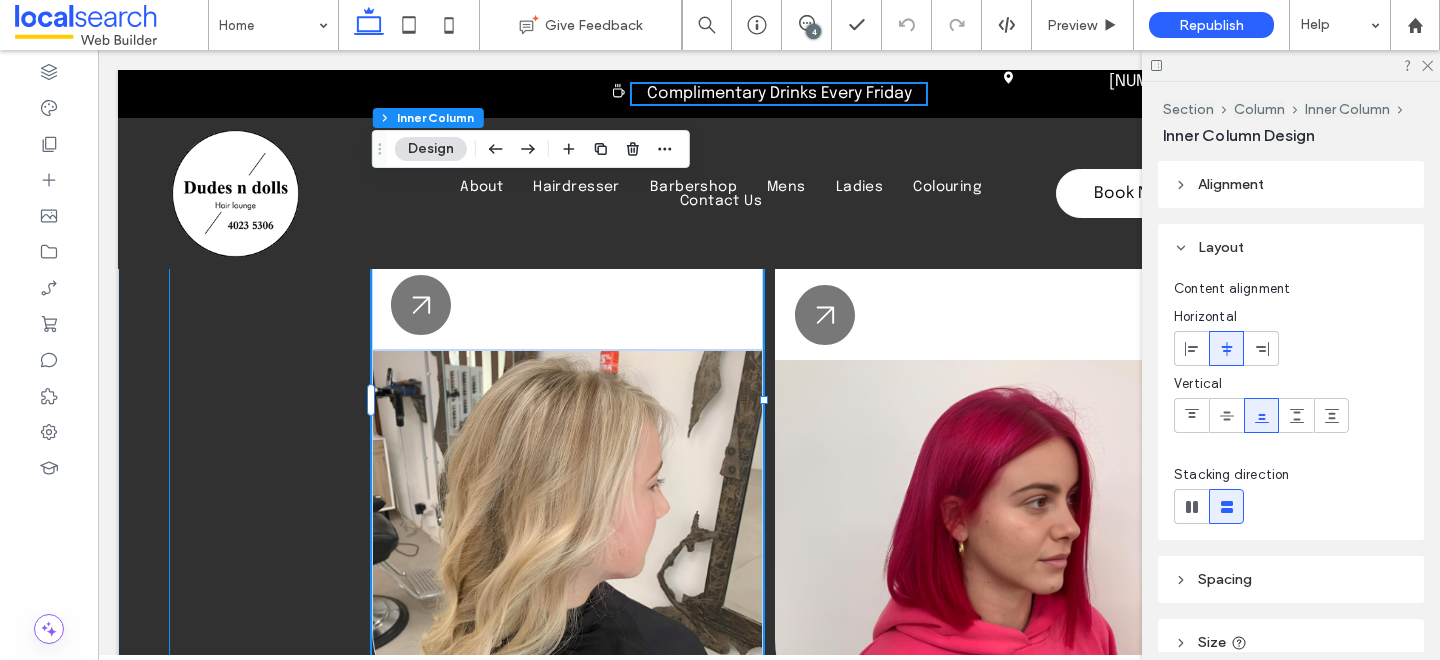 click at bounding box center [567, 540] 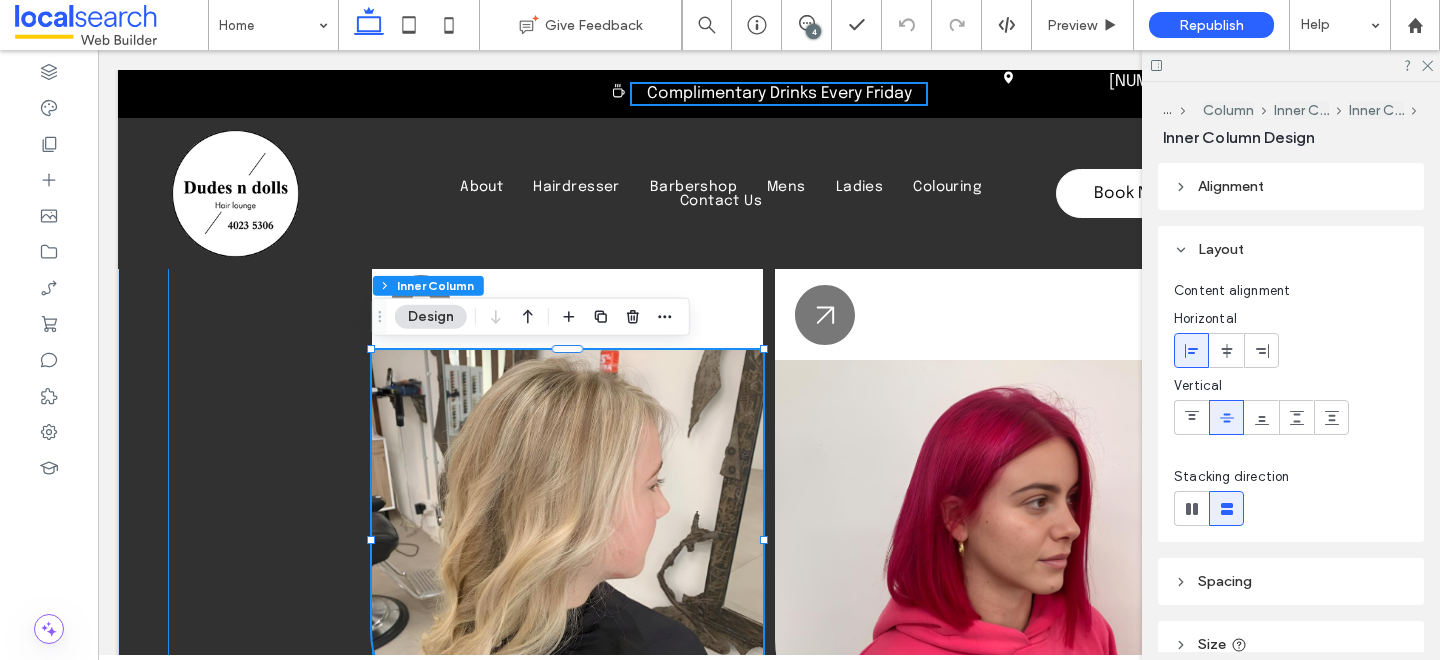 click at bounding box center [567, 540] 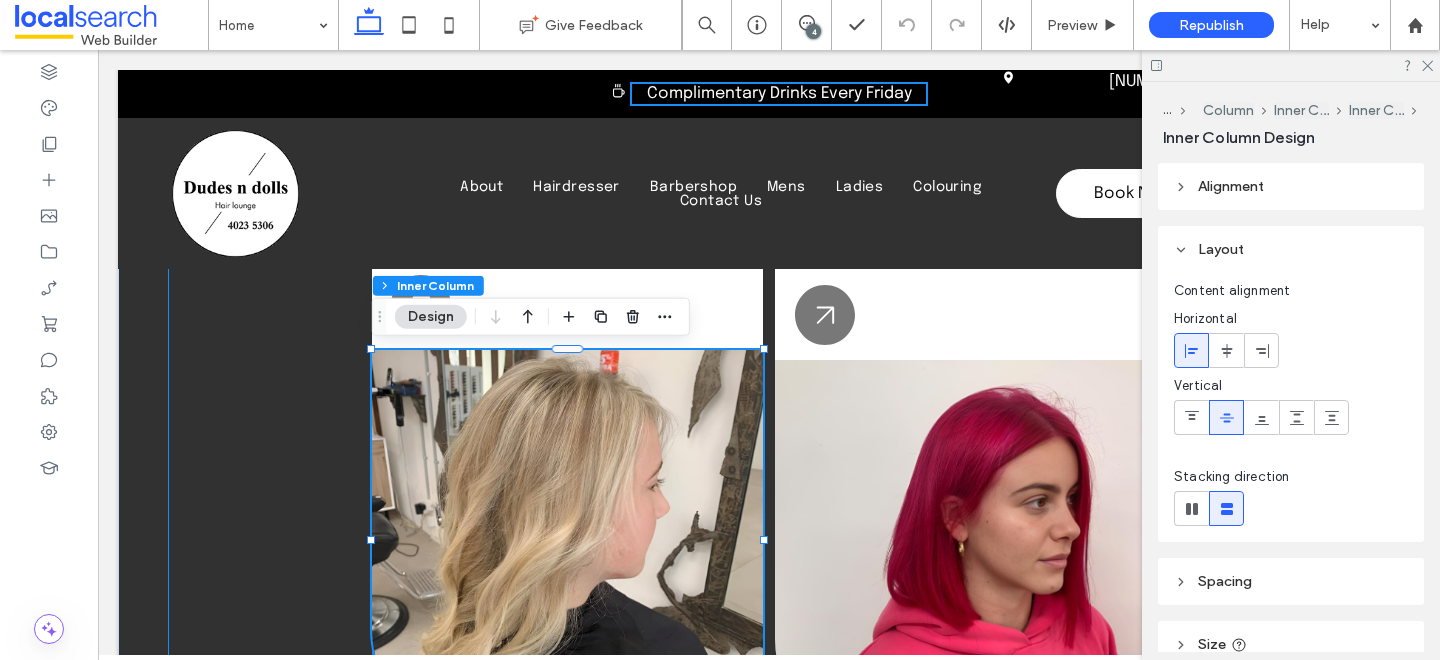 click at bounding box center (567, 540) 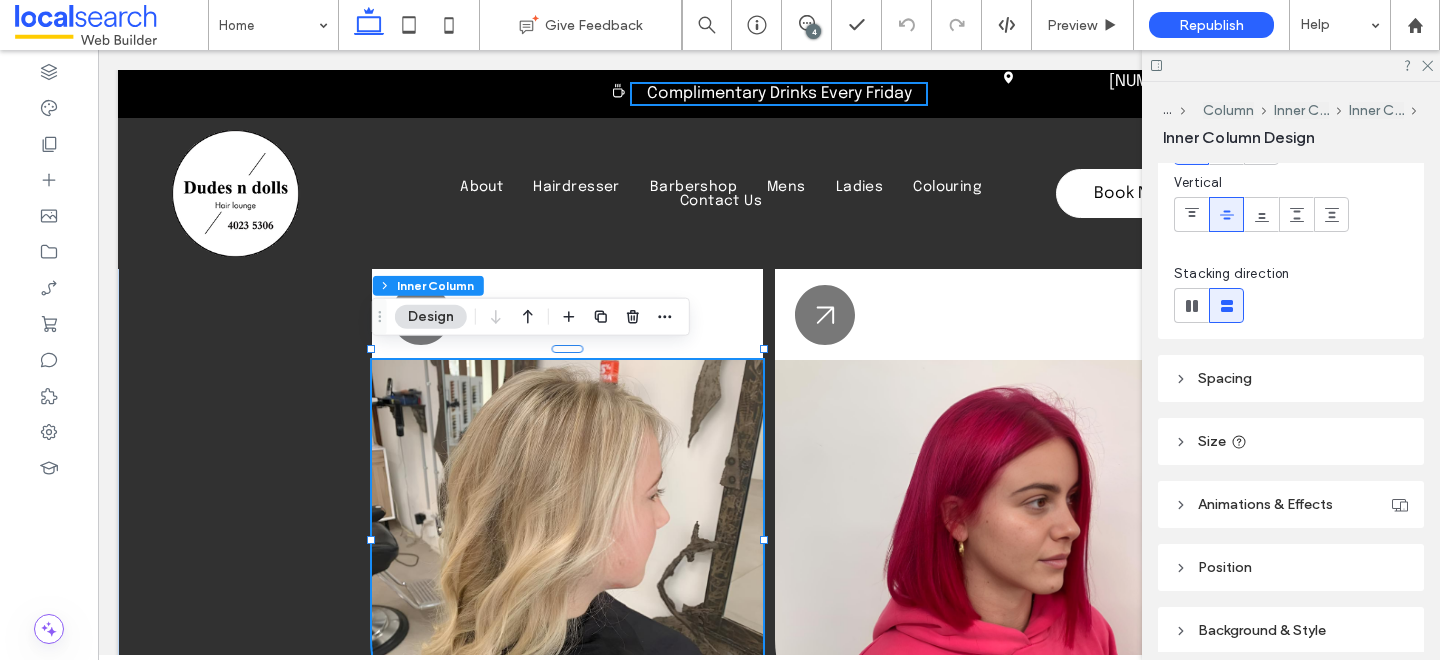 scroll, scrollTop: 285, scrollLeft: 0, axis: vertical 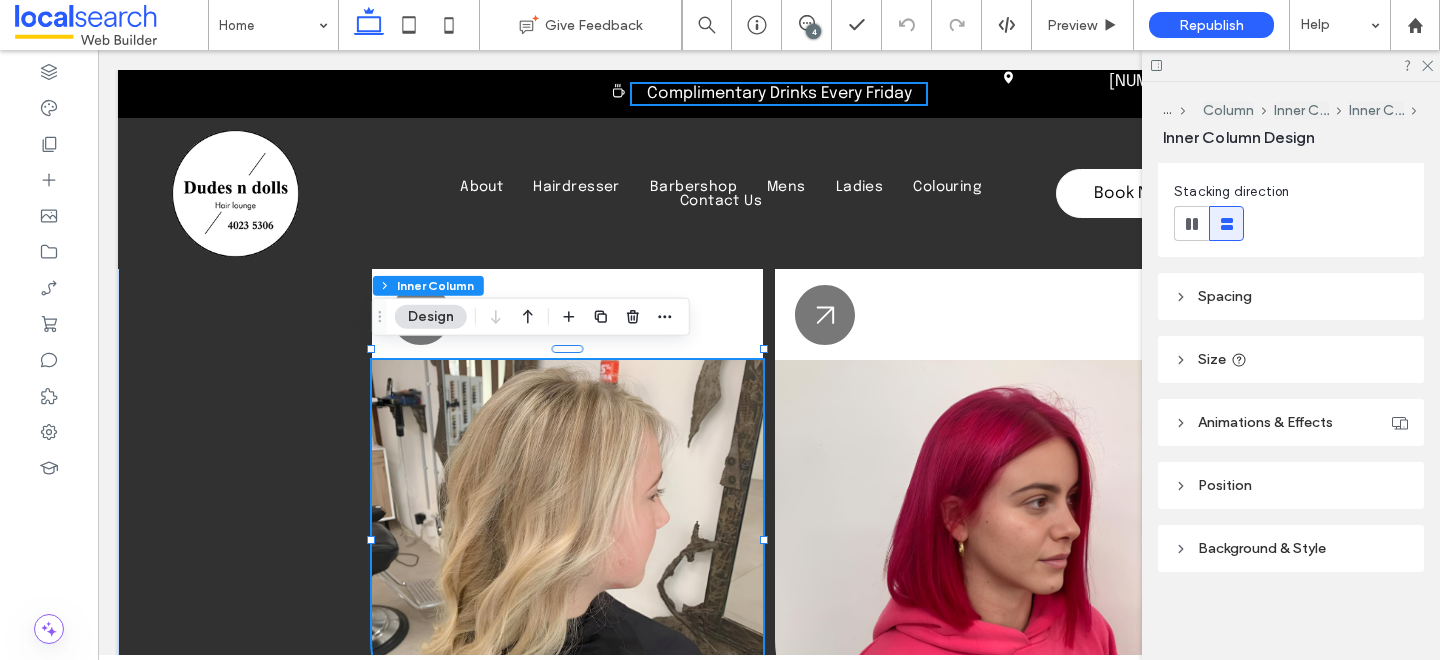 click on "Background & Style" at bounding box center (1262, 548) 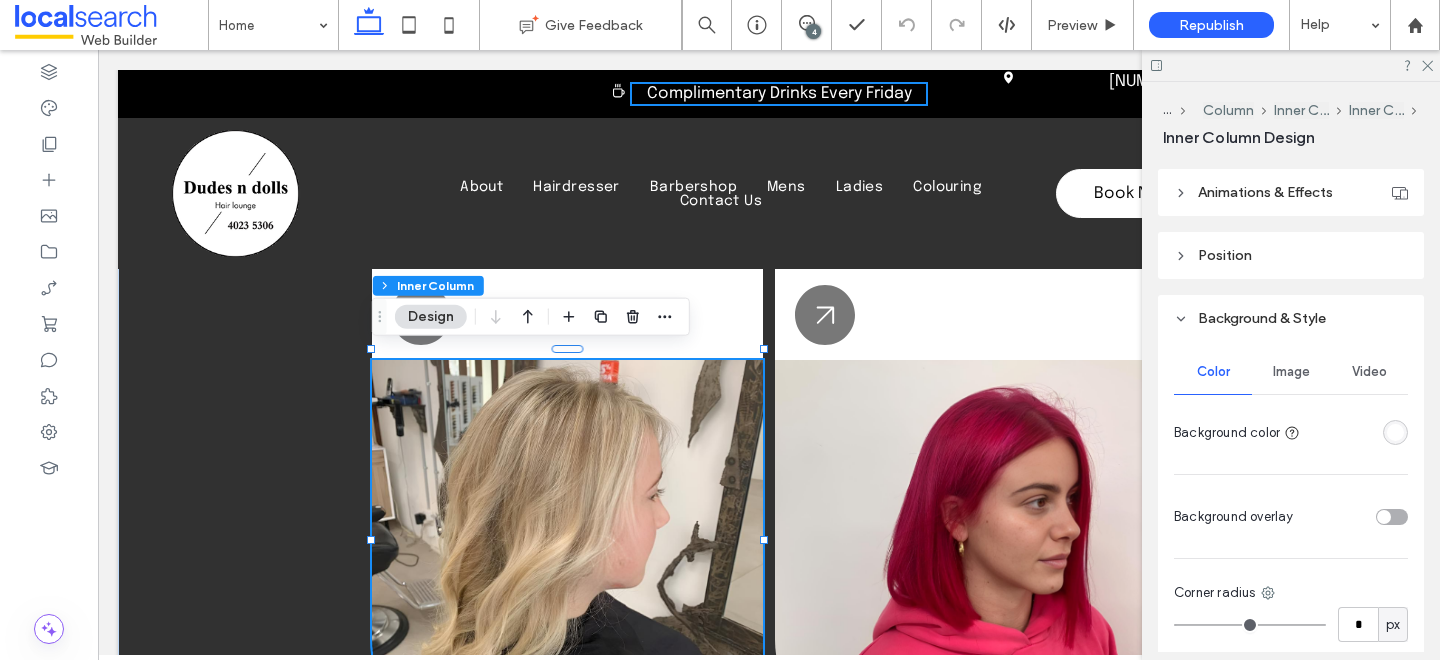 scroll, scrollTop: 522, scrollLeft: 0, axis: vertical 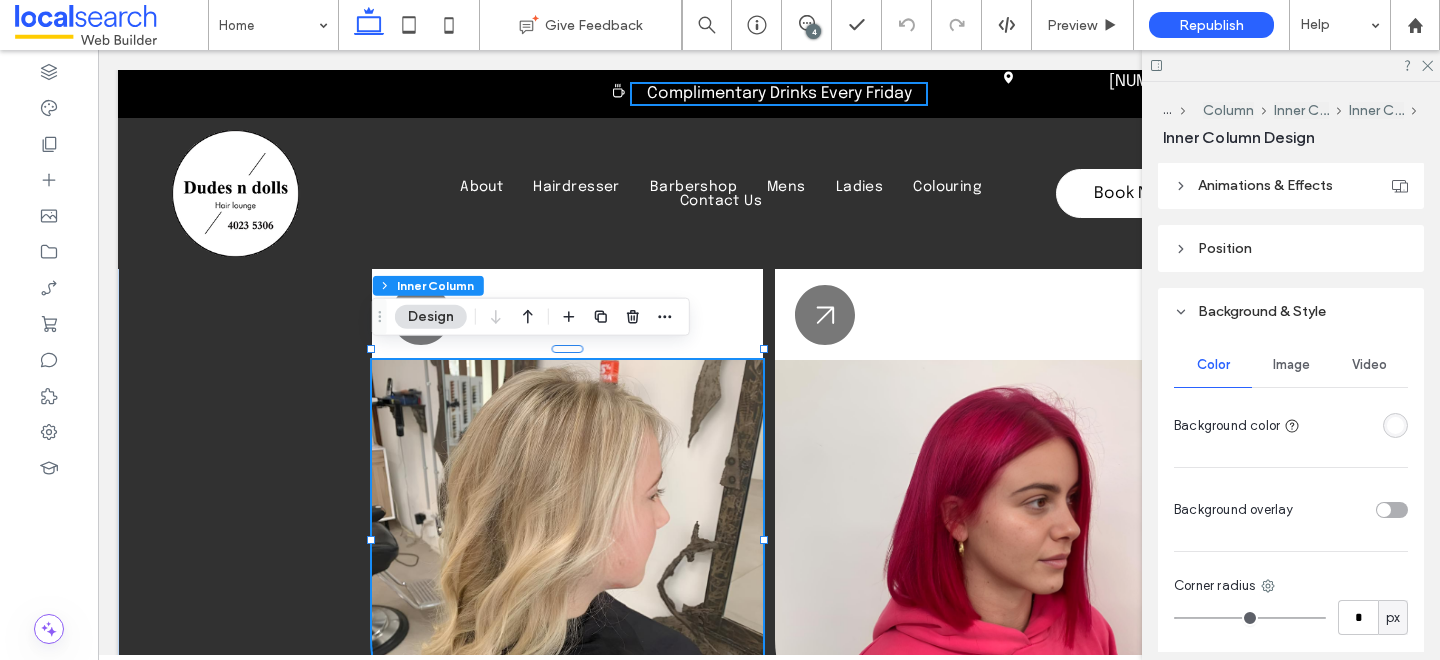 click on "Image" at bounding box center [1291, 365] 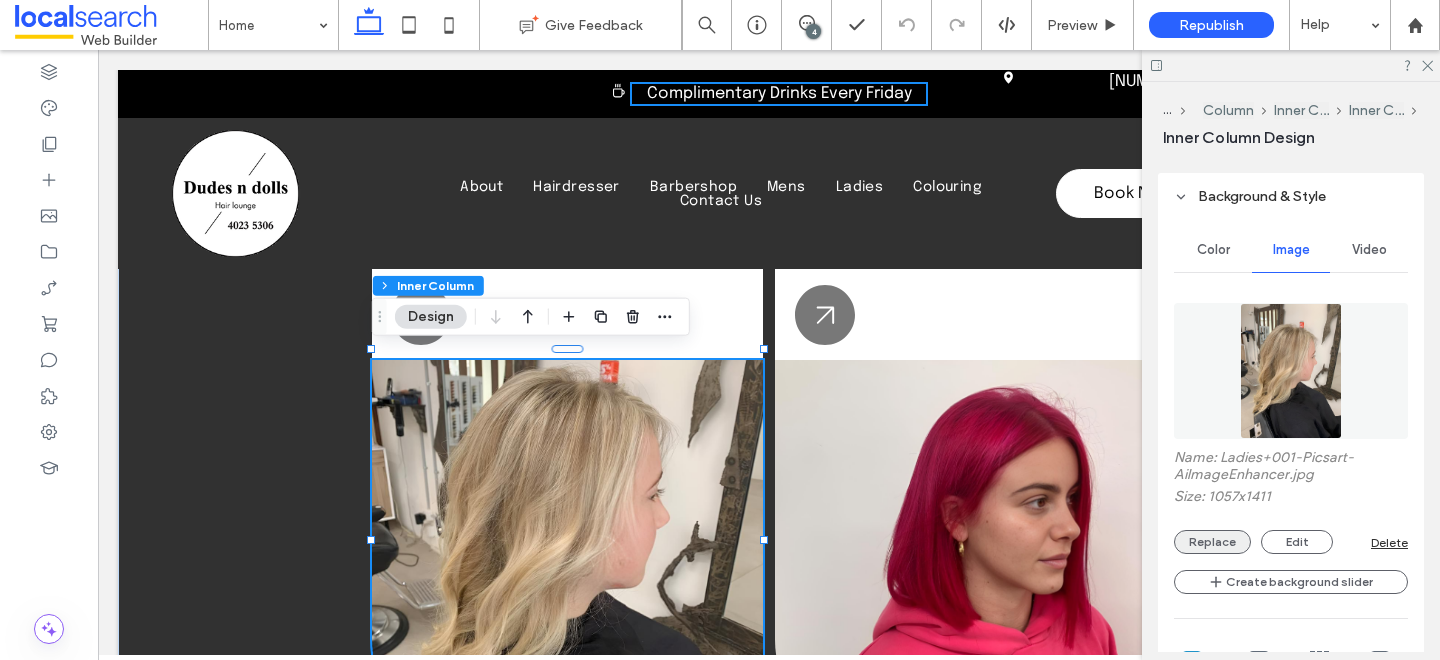 scroll, scrollTop: 655, scrollLeft: 0, axis: vertical 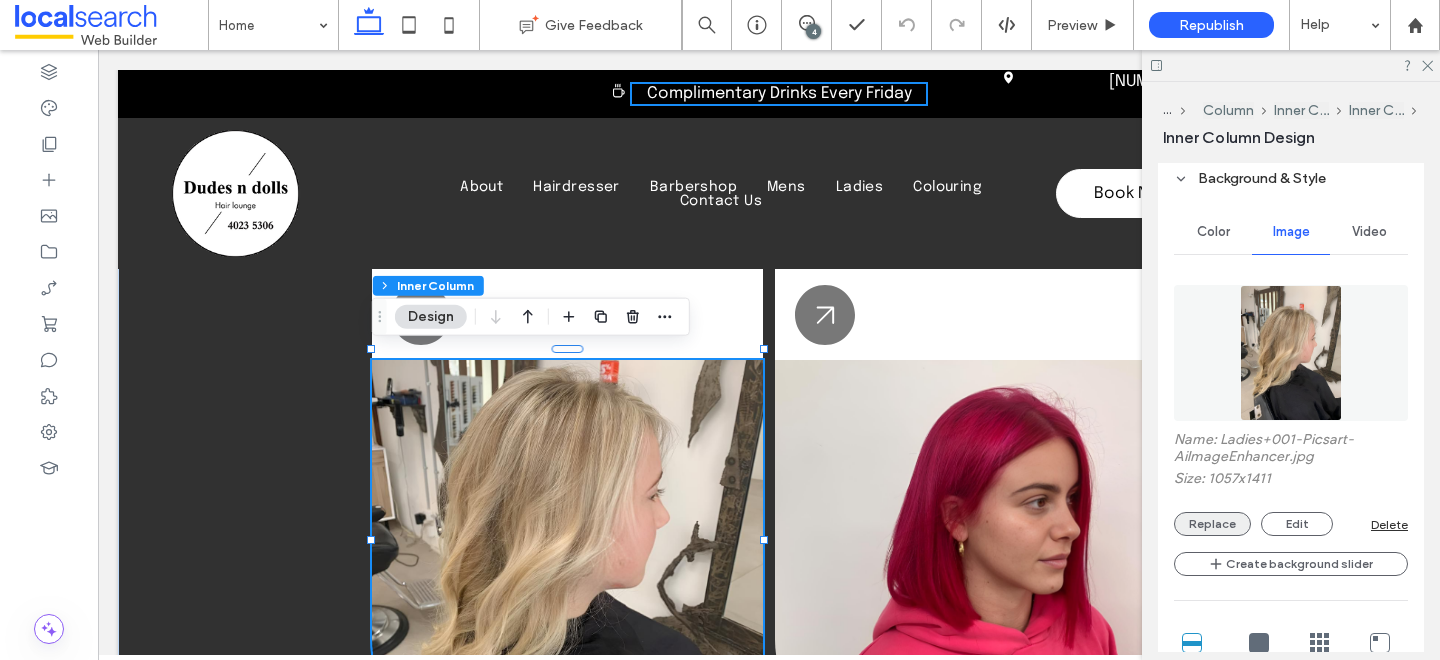 click on "Replace" at bounding box center [1212, 524] 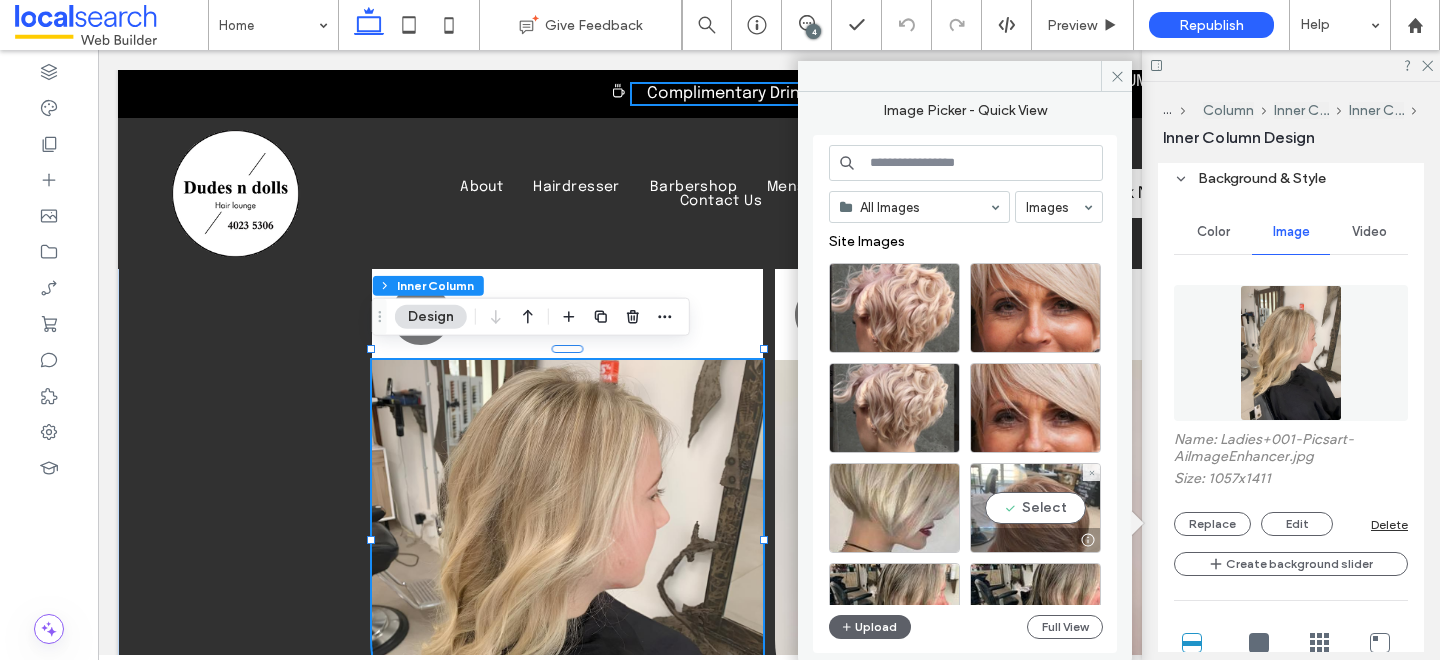 click on "Select" at bounding box center (1035, 508) 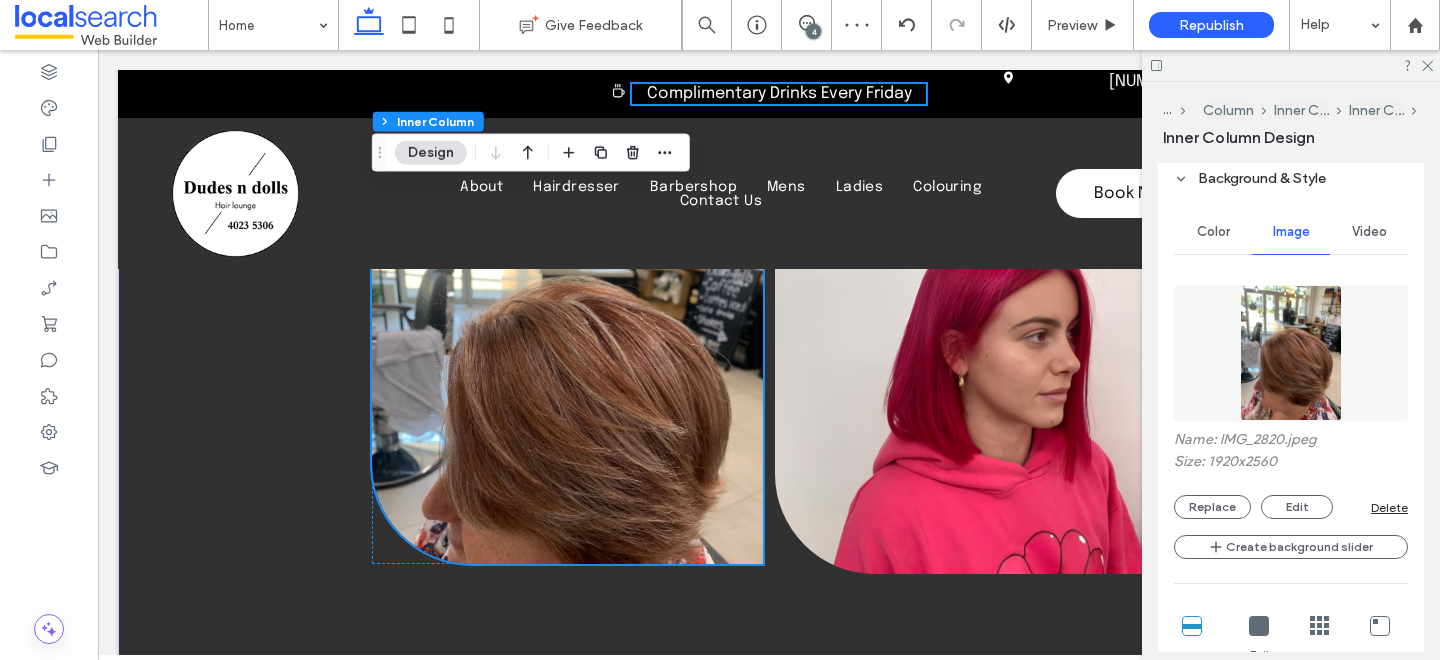 scroll, scrollTop: 3135, scrollLeft: 0, axis: vertical 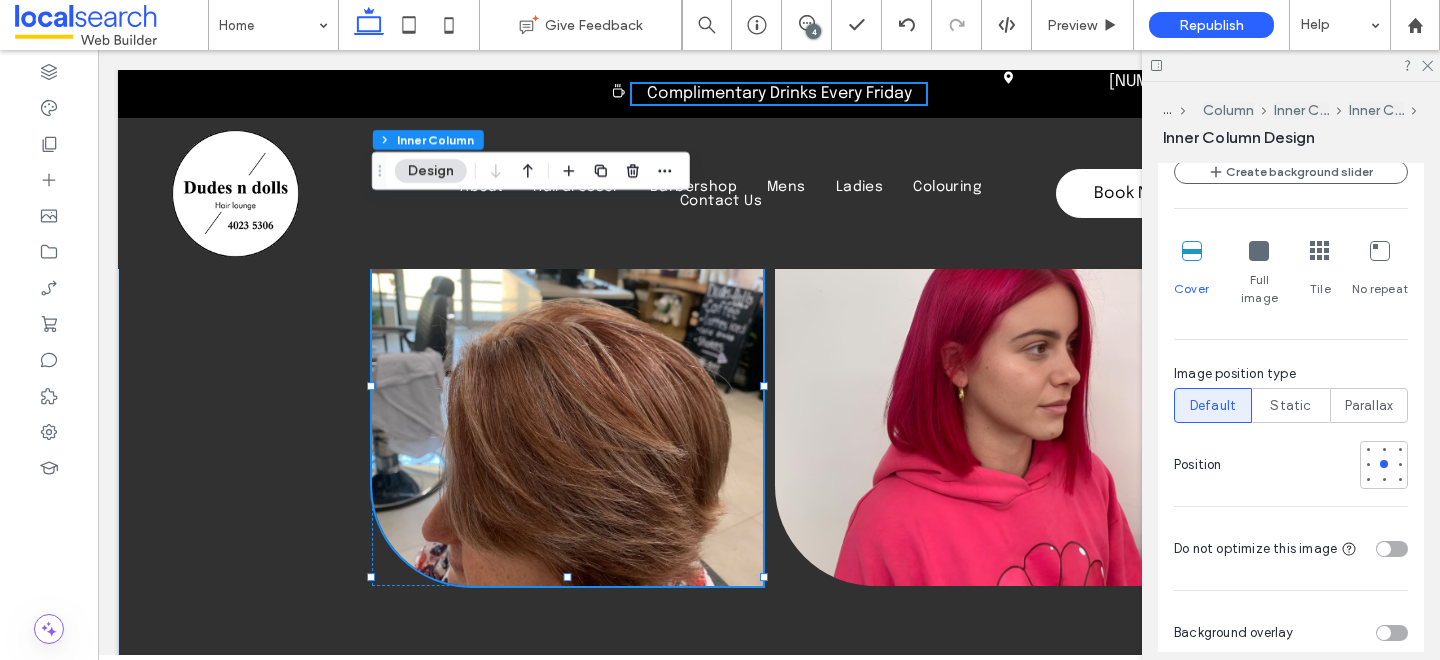 click at bounding box center [1291, 65] 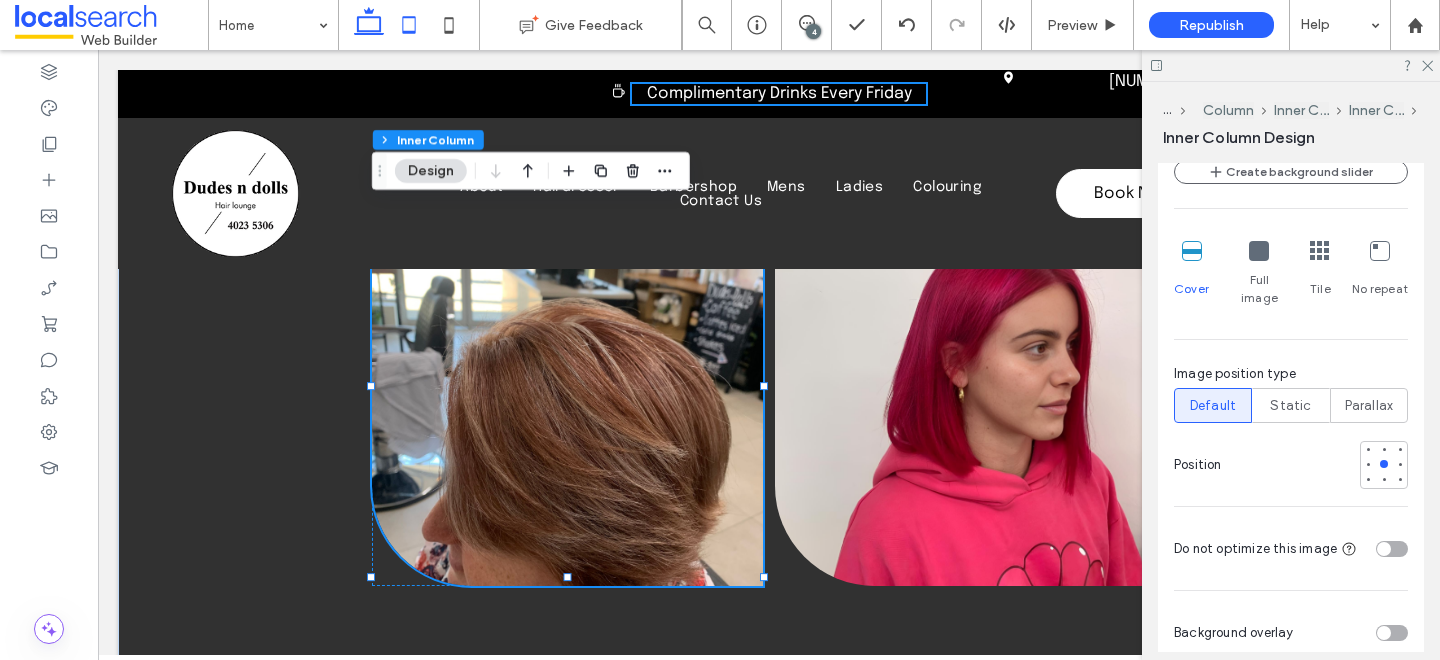 click 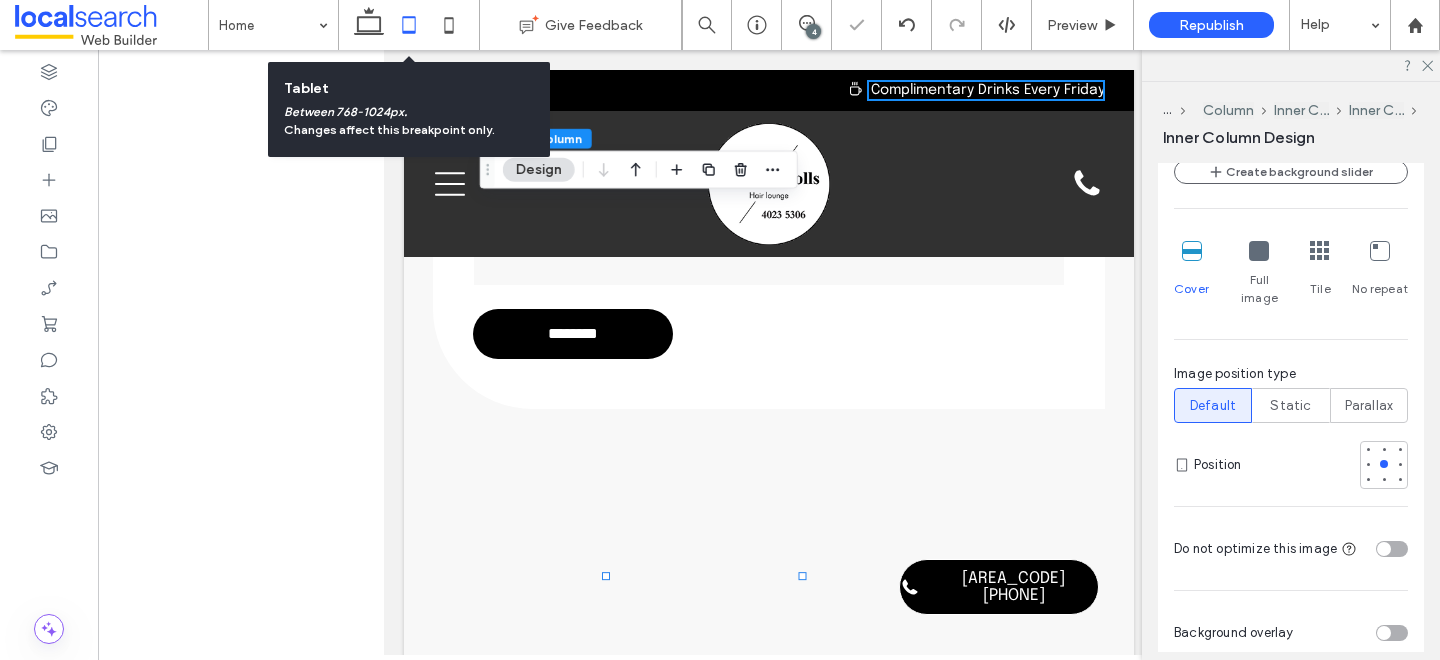type on "***" 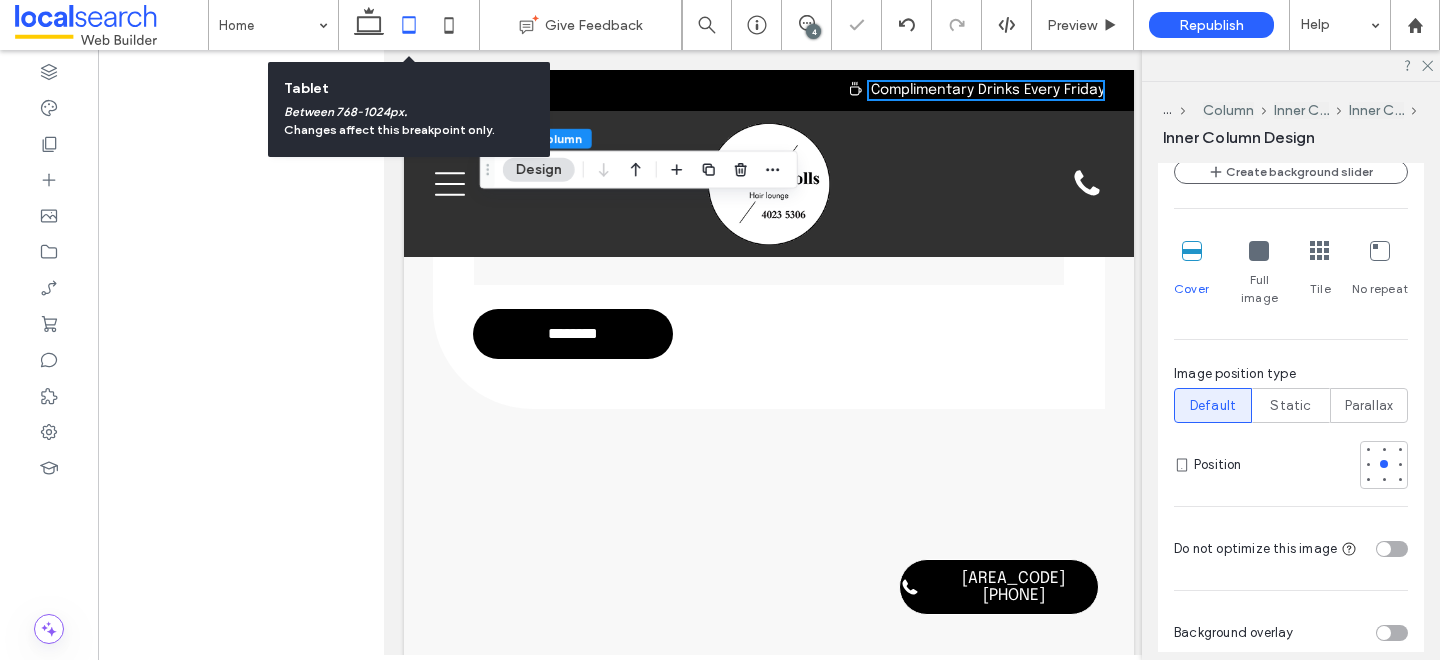scroll, scrollTop: 2439, scrollLeft: 0, axis: vertical 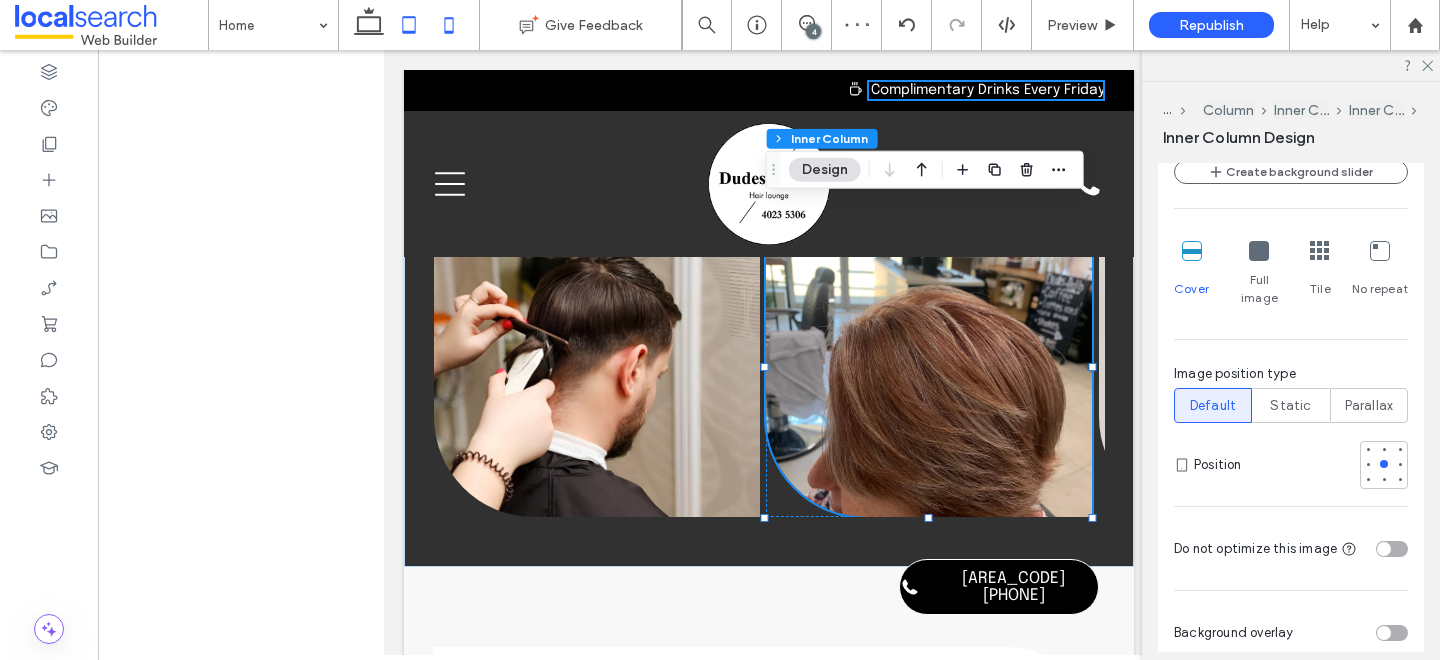 click 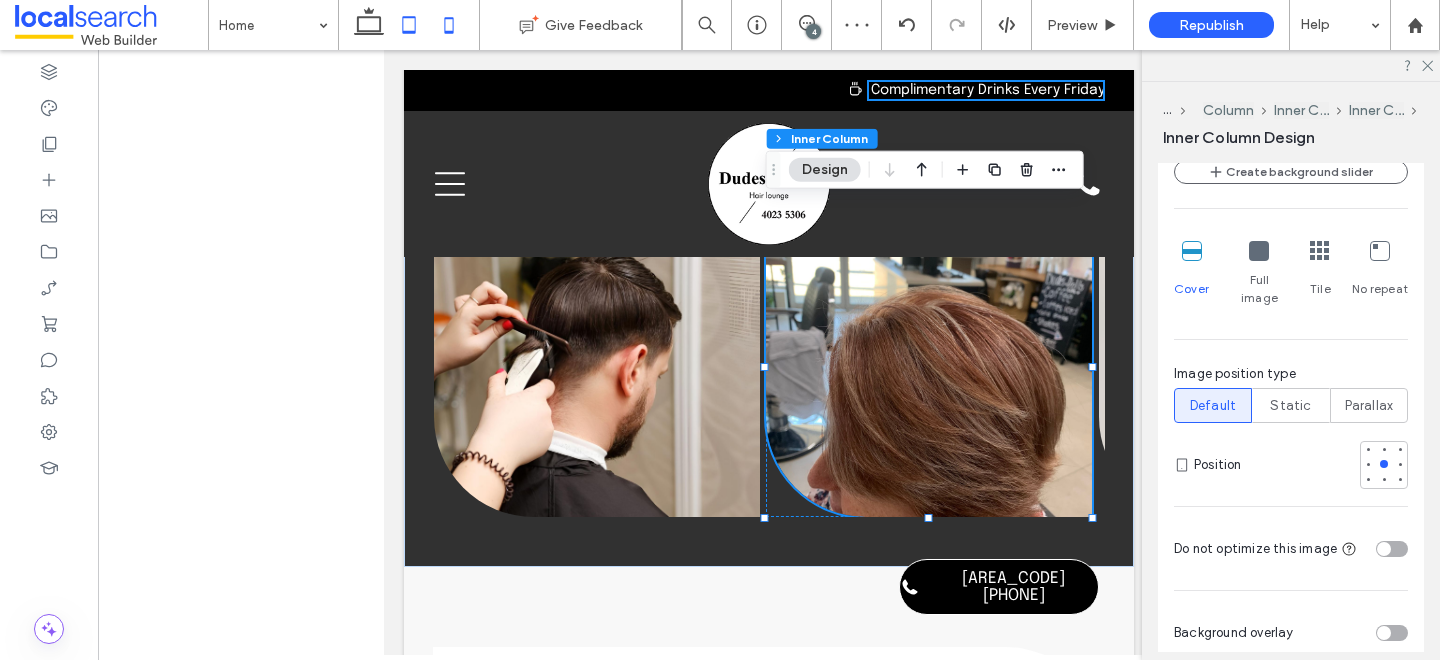 scroll, scrollTop: 2921, scrollLeft: 0, axis: vertical 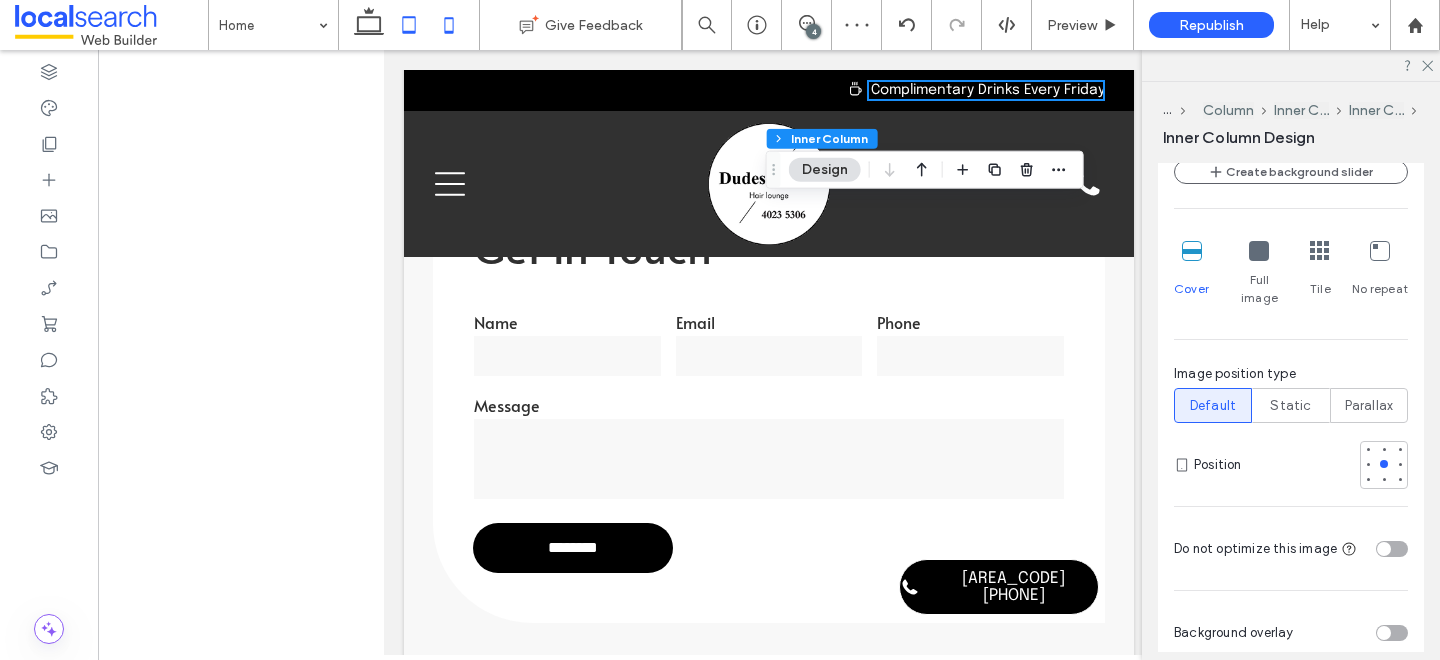 type on "***" 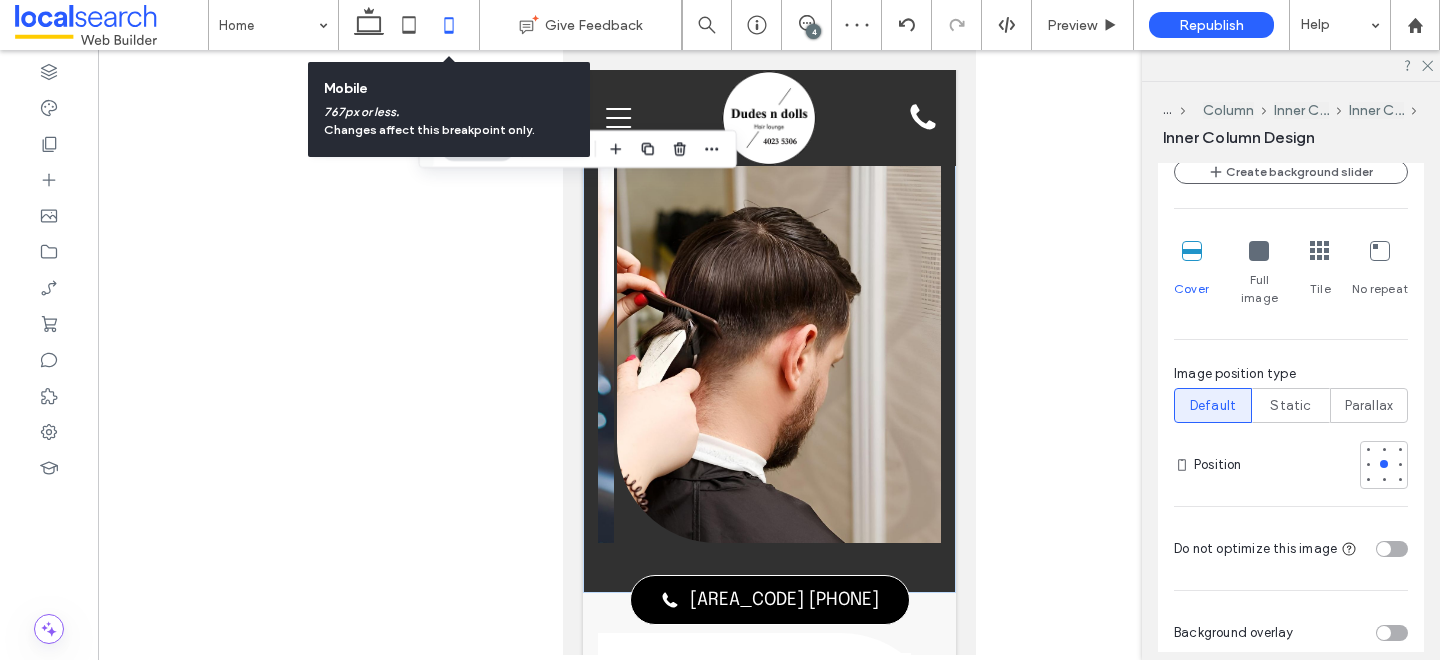 scroll, scrollTop: 0, scrollLeft: 1040, axis: horizontal 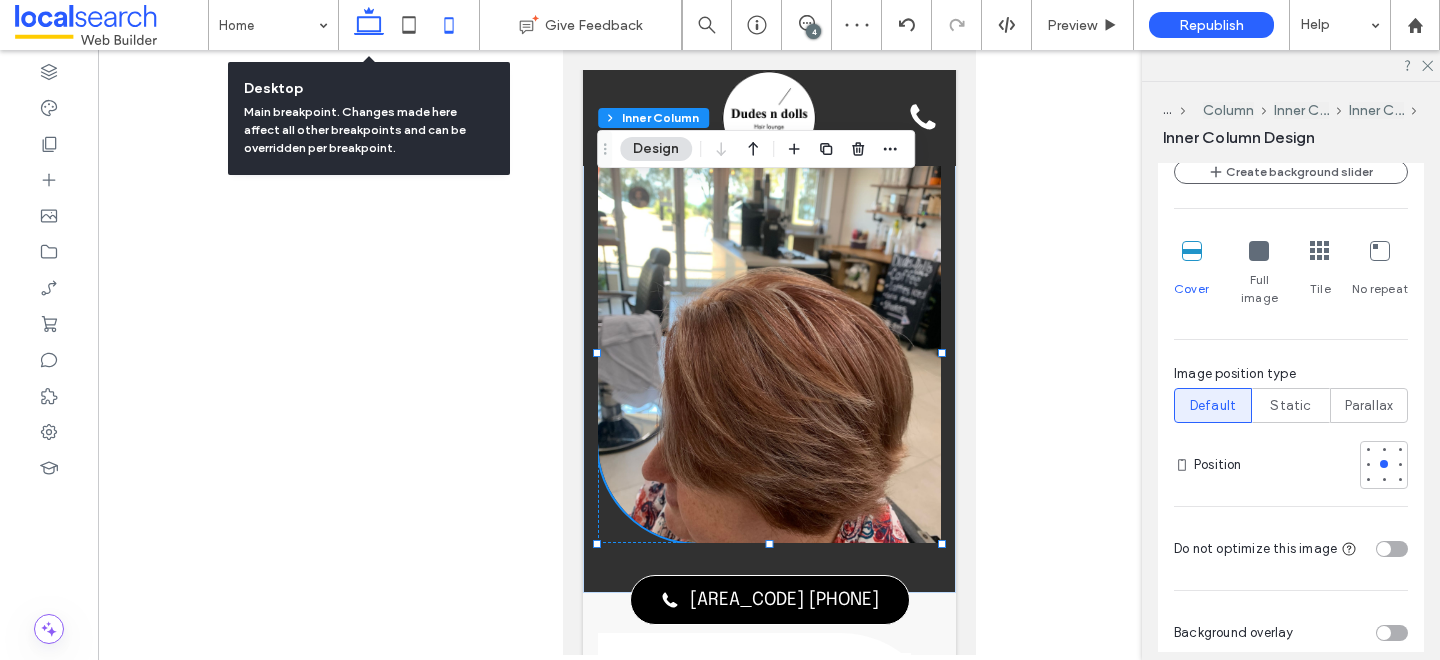 click 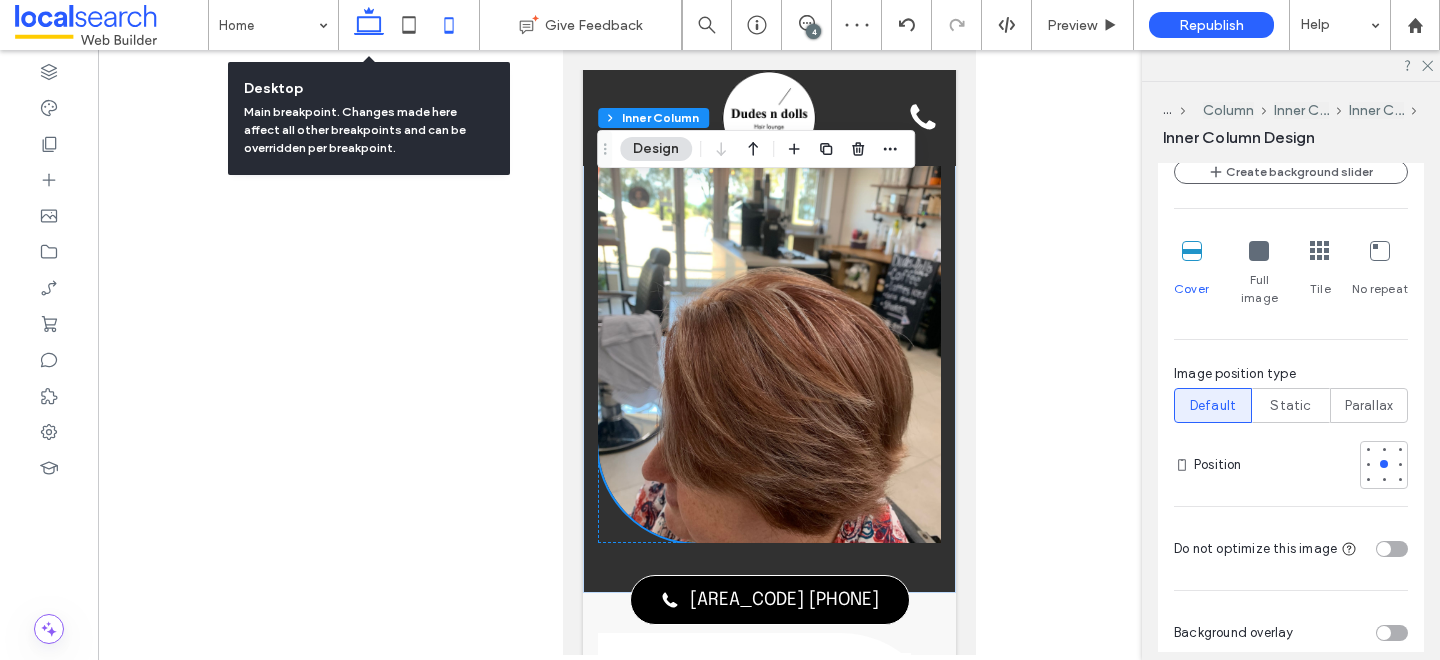 scroll, scrollTop: 3178, scrollLeft: 0, axis: vertical 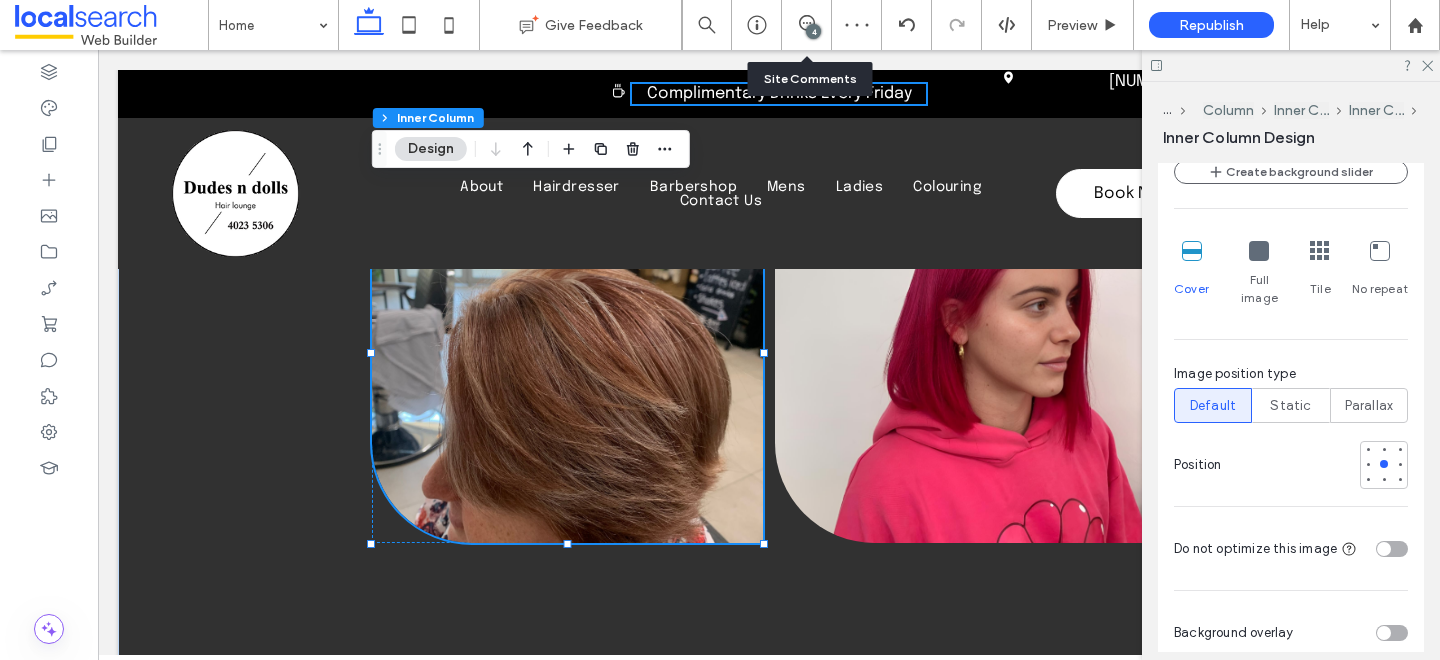 click on "4" at bounding box center [807, 25] 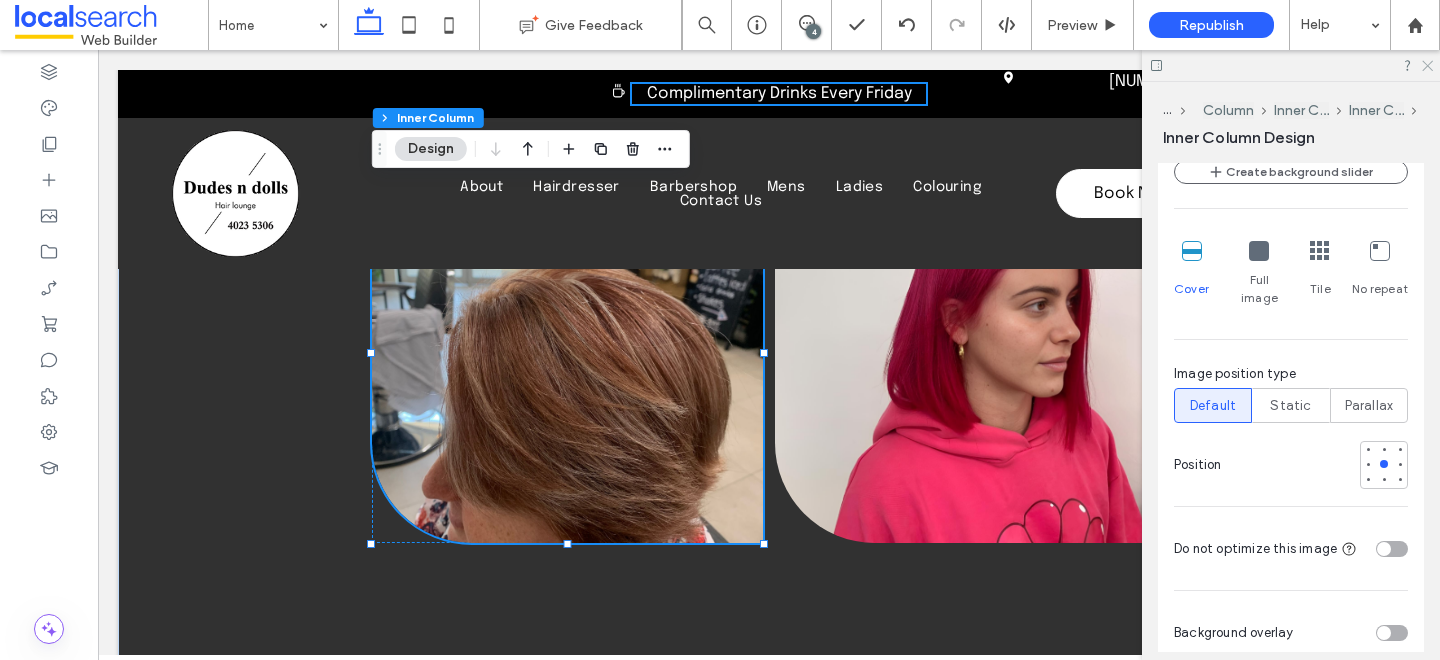 click 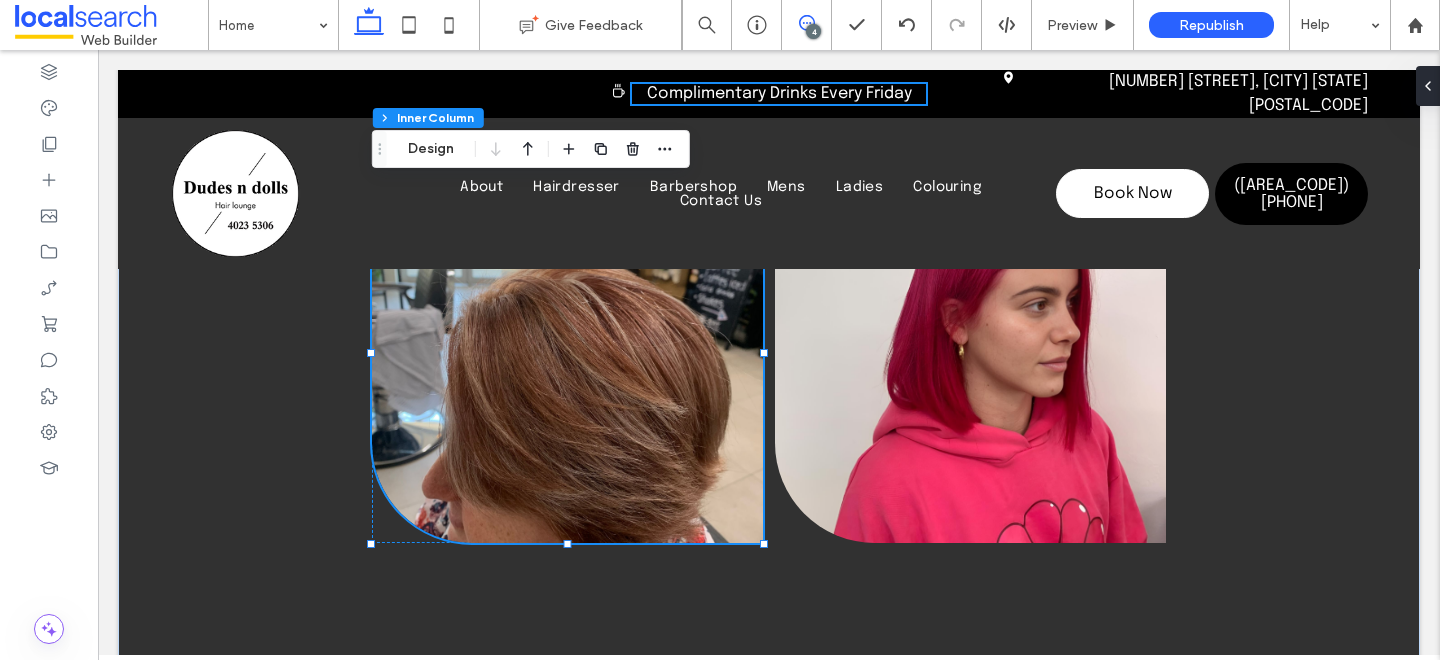 click 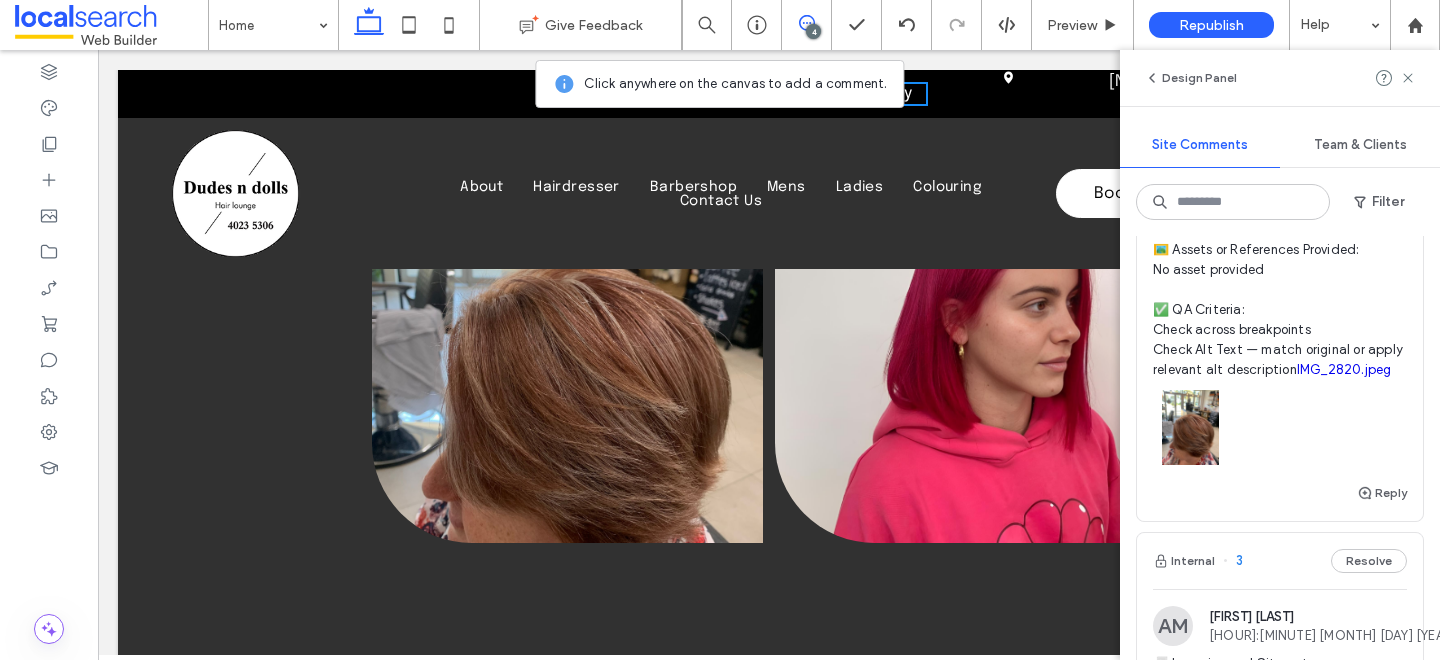 scroll, scrollTop: 1880, scrollLeft: 0, axis: vertical 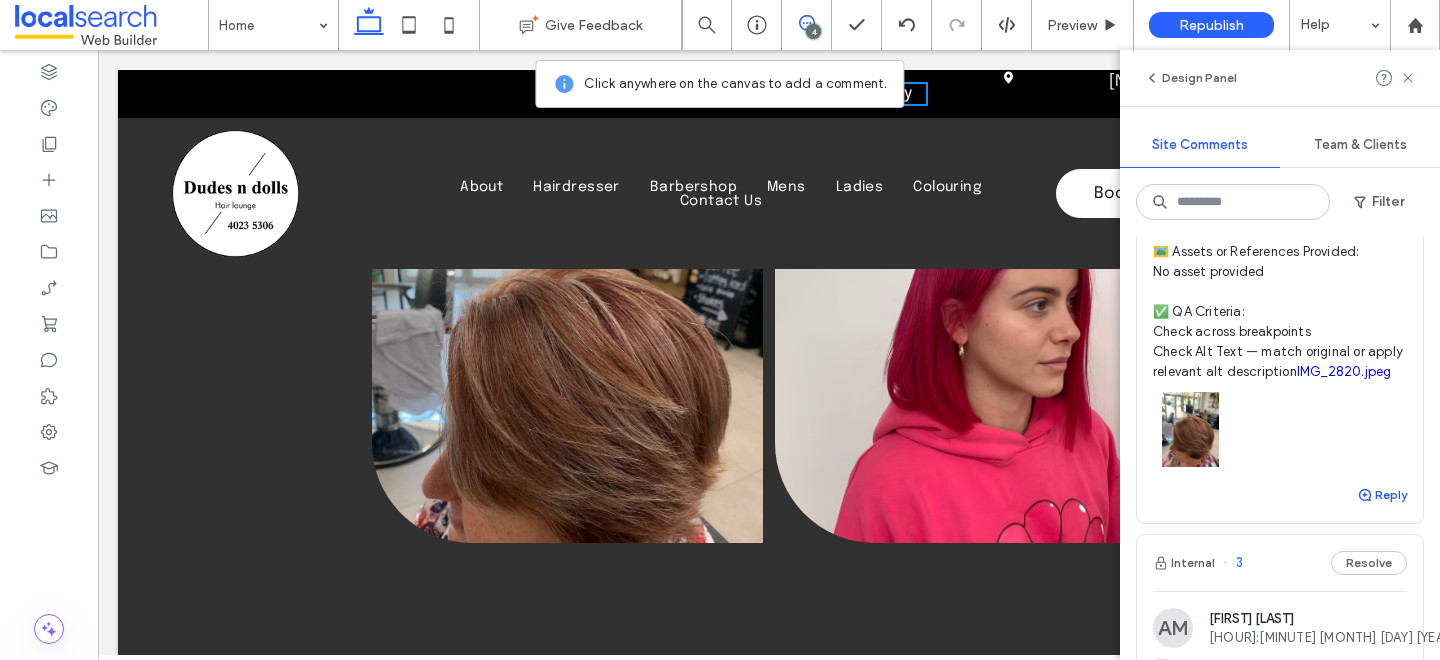 click on "Reply" at bounding box center [1382, 495] 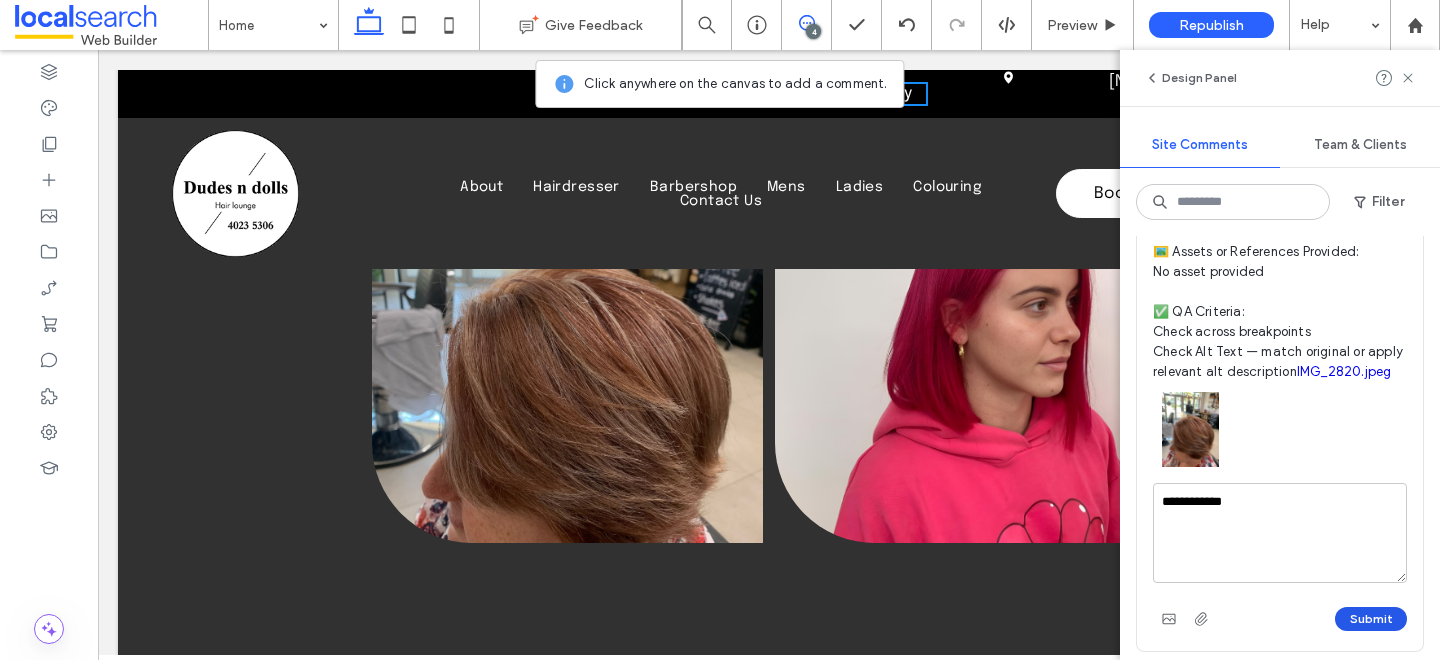 type on "**********" 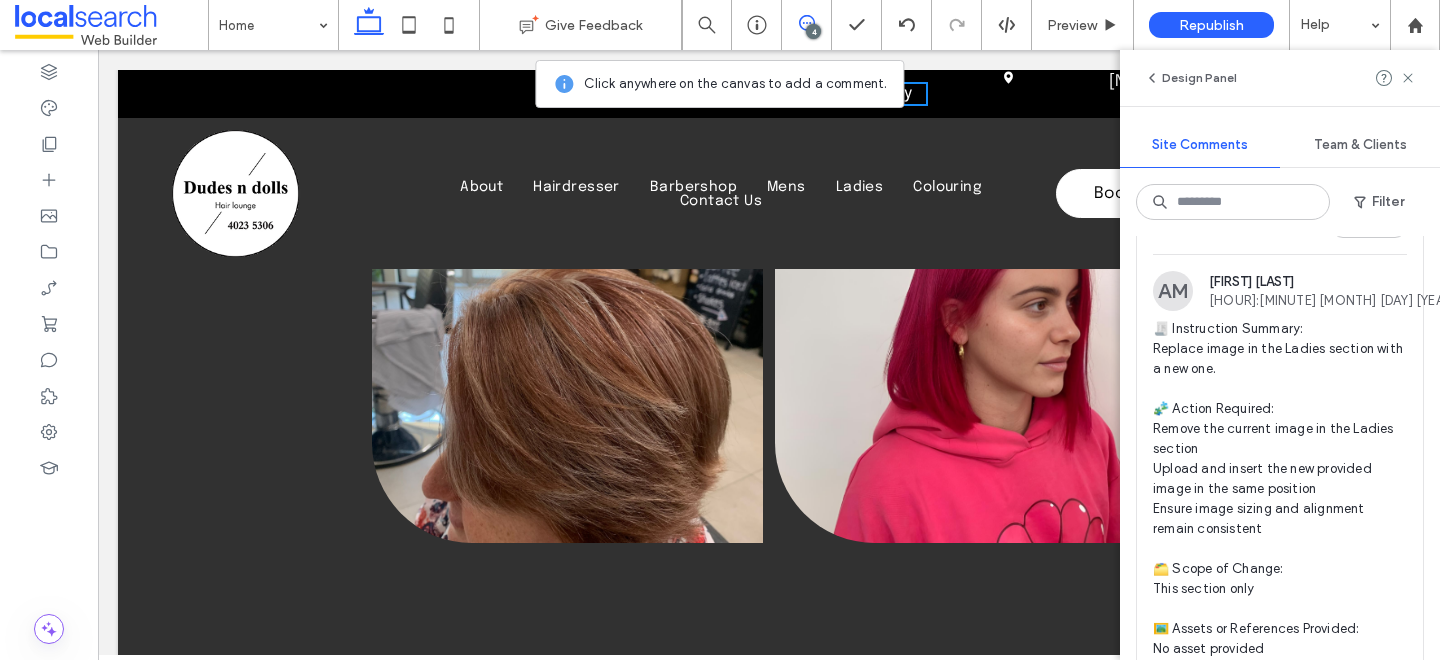 scroll, scrollTop: 790, scrollLeft: 0, axis: vertical 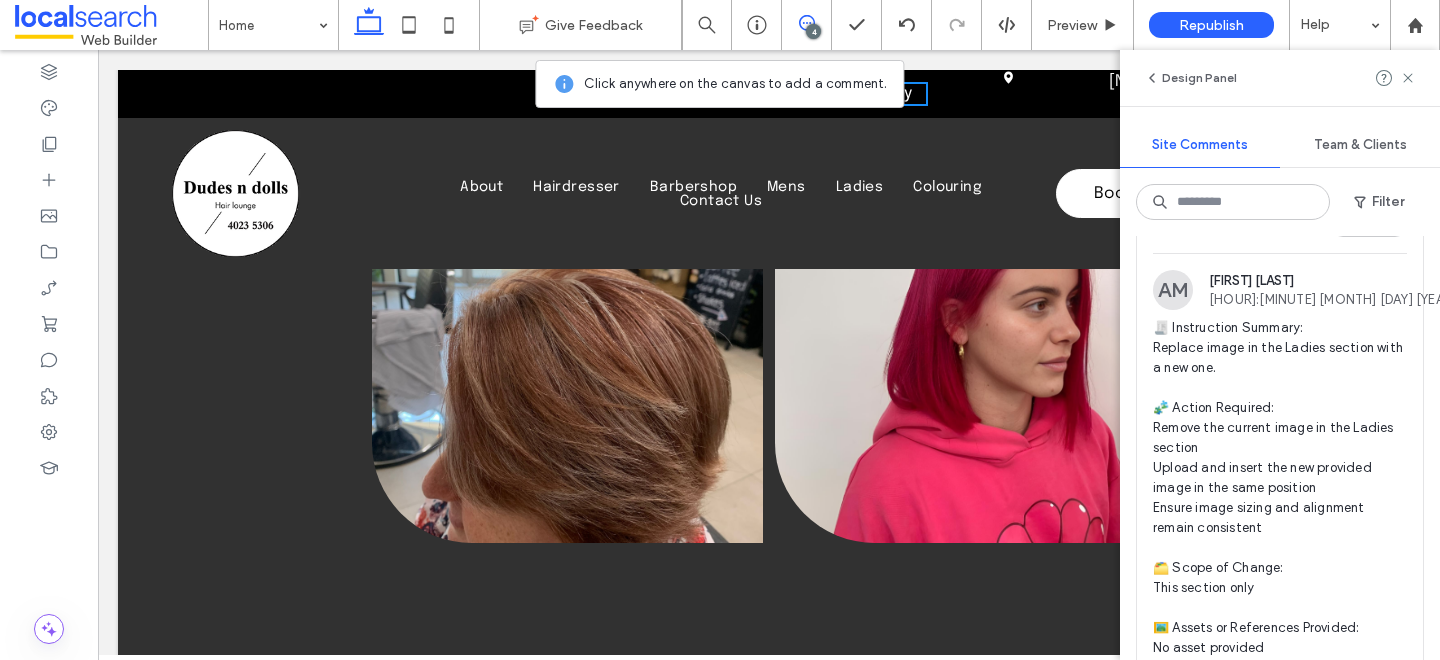click on "🧾 Instruction Summary:
Replace image in the Ladies section with a new one.
🧩 Action Required:
Remove the current image in the Ladies section
Upload and insert the new provided image in the same position
Ensure image sizing and alignment remain consistent
🗂️ Scope of Change:
This section only
🖼️ Assets or References Provided:
No asset provided
✅ QA Criteria:
Check across breakpoints.
Check Alt Text — update if required.
IMG_0455.jpeg" at bounding box center [1280, 538] 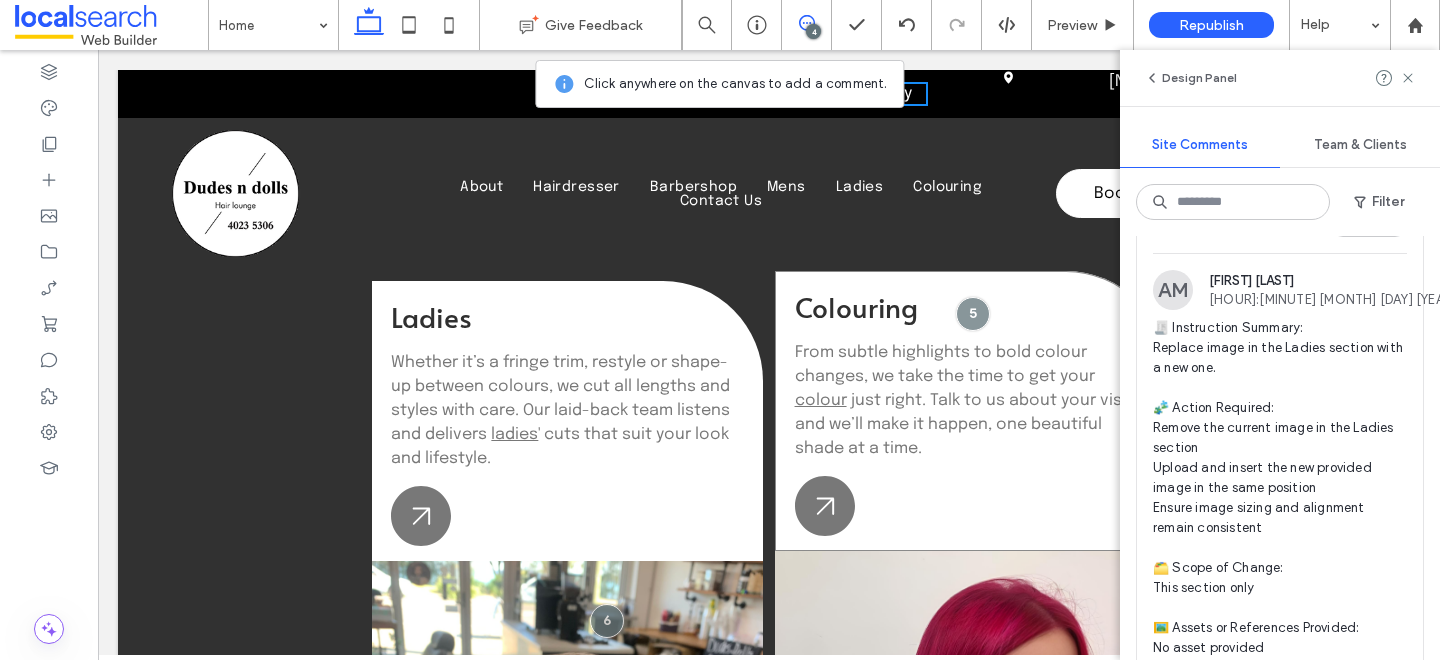 scroll, scrollTop: 2760, scrollLeft: 0, axis: vertical 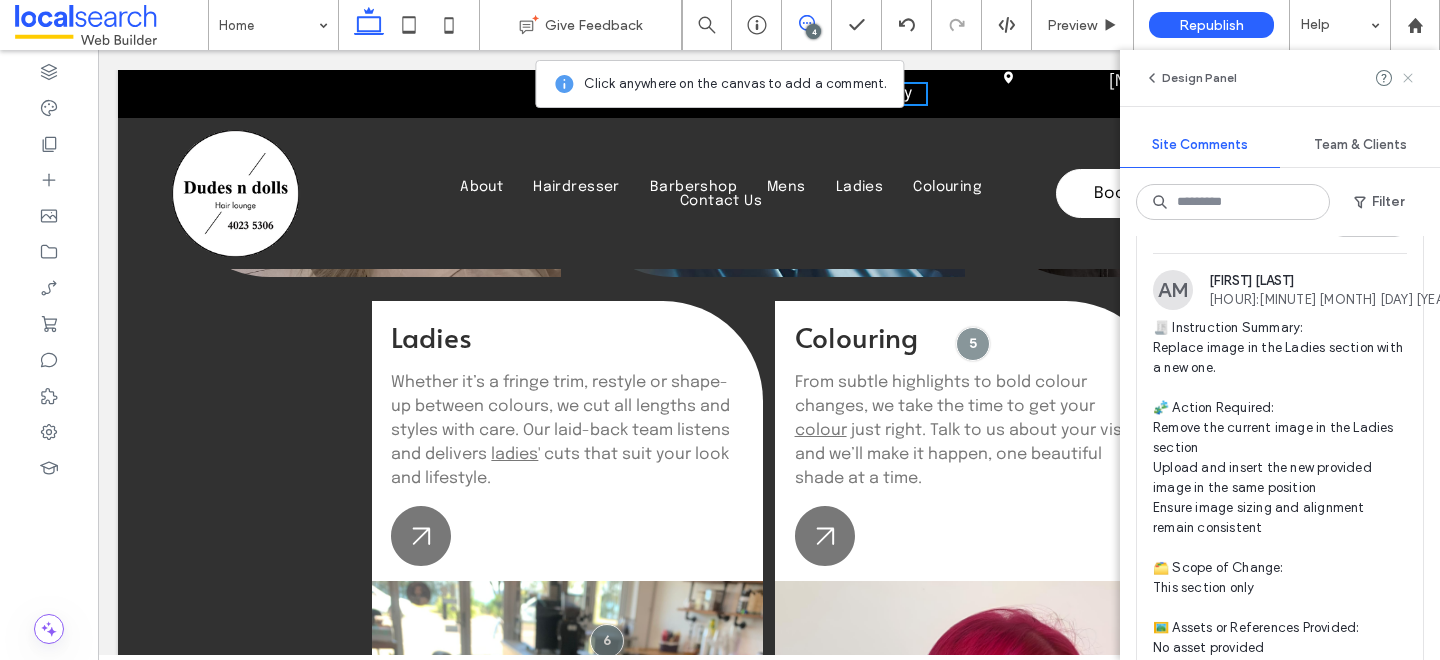 click 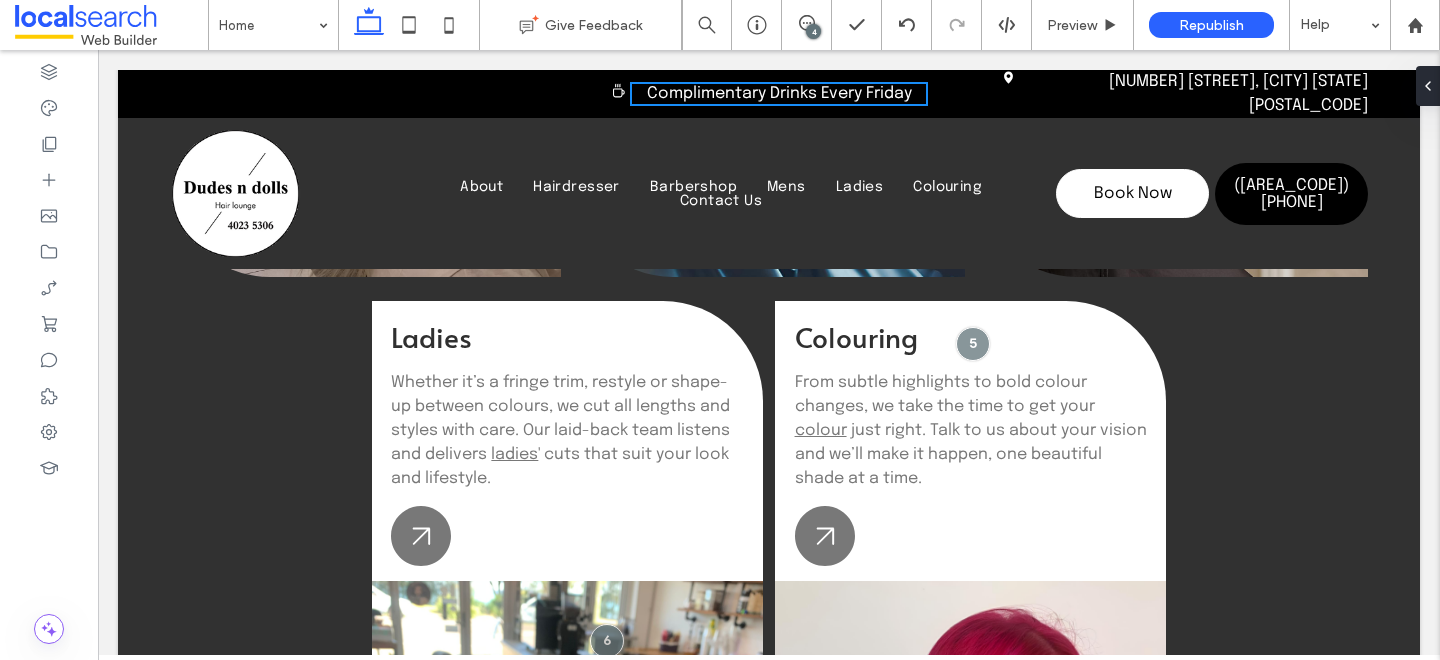 scroll, scrollTop: 0, scrollLeft: 0, axis: both 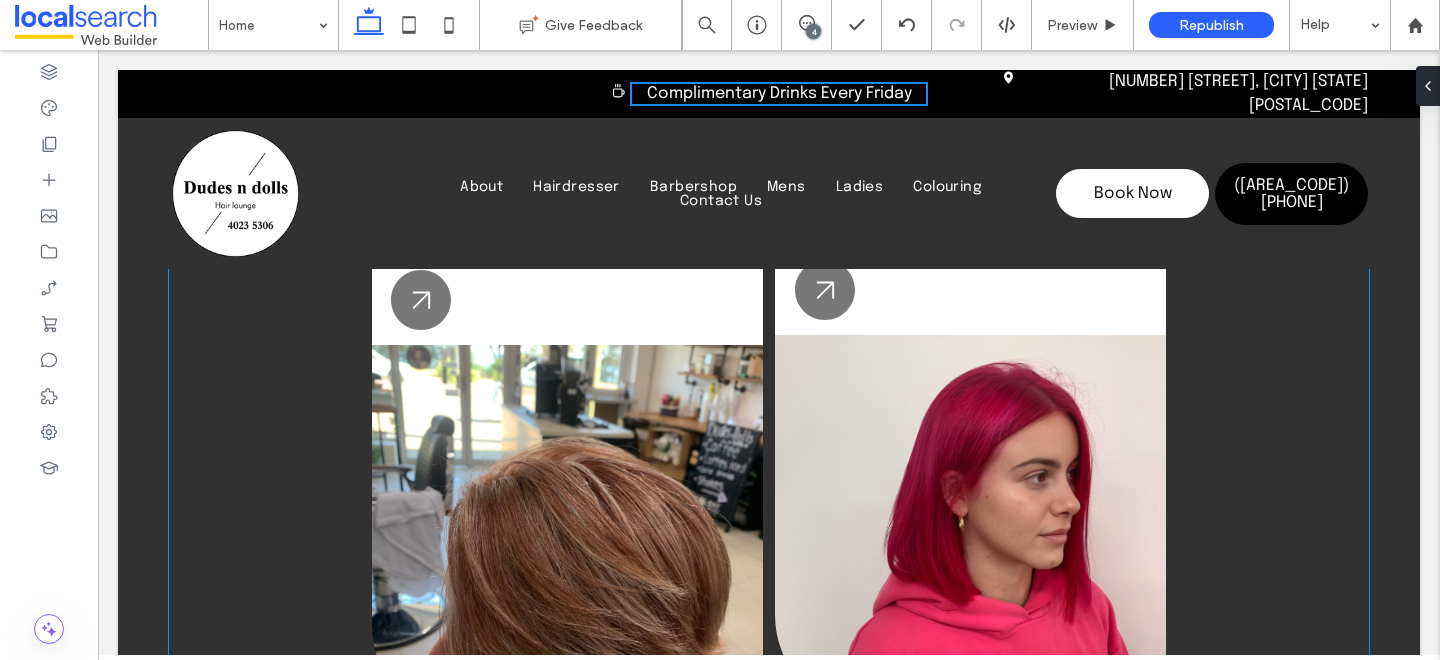 click at bounding box center (970, 525) 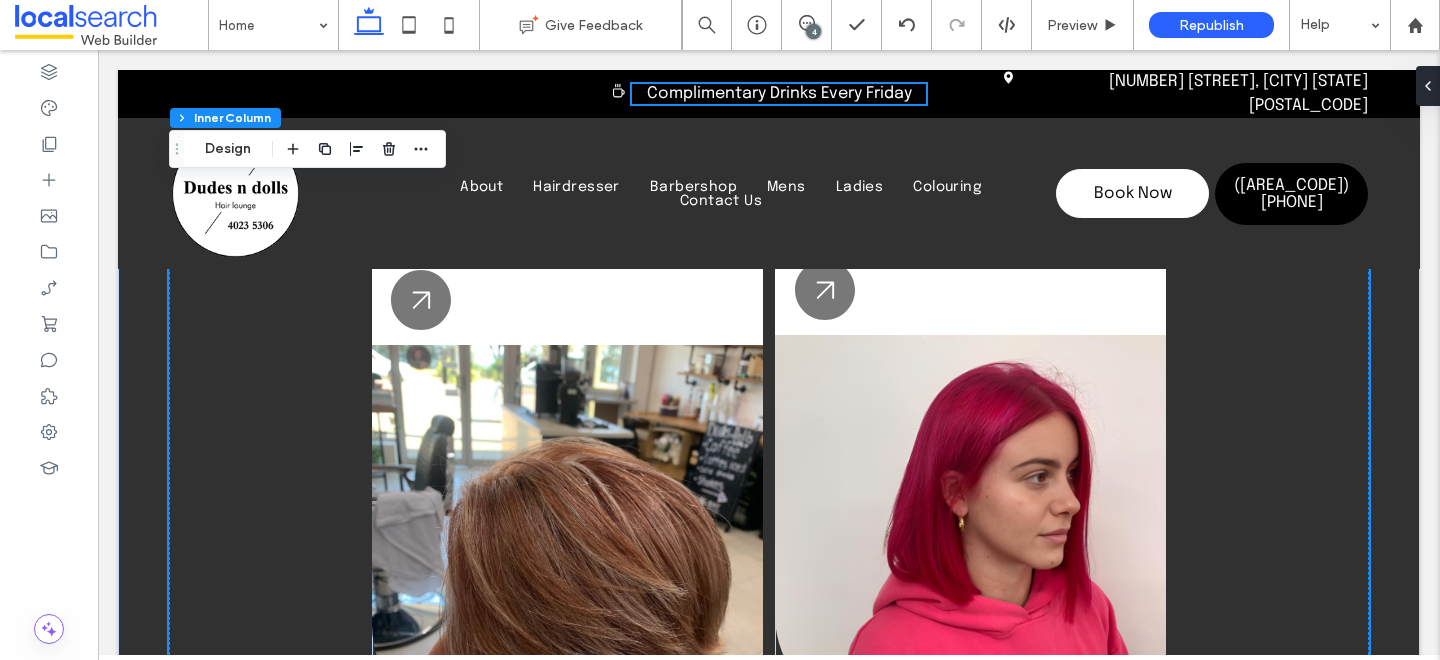 click at bounding box center [970, 525] 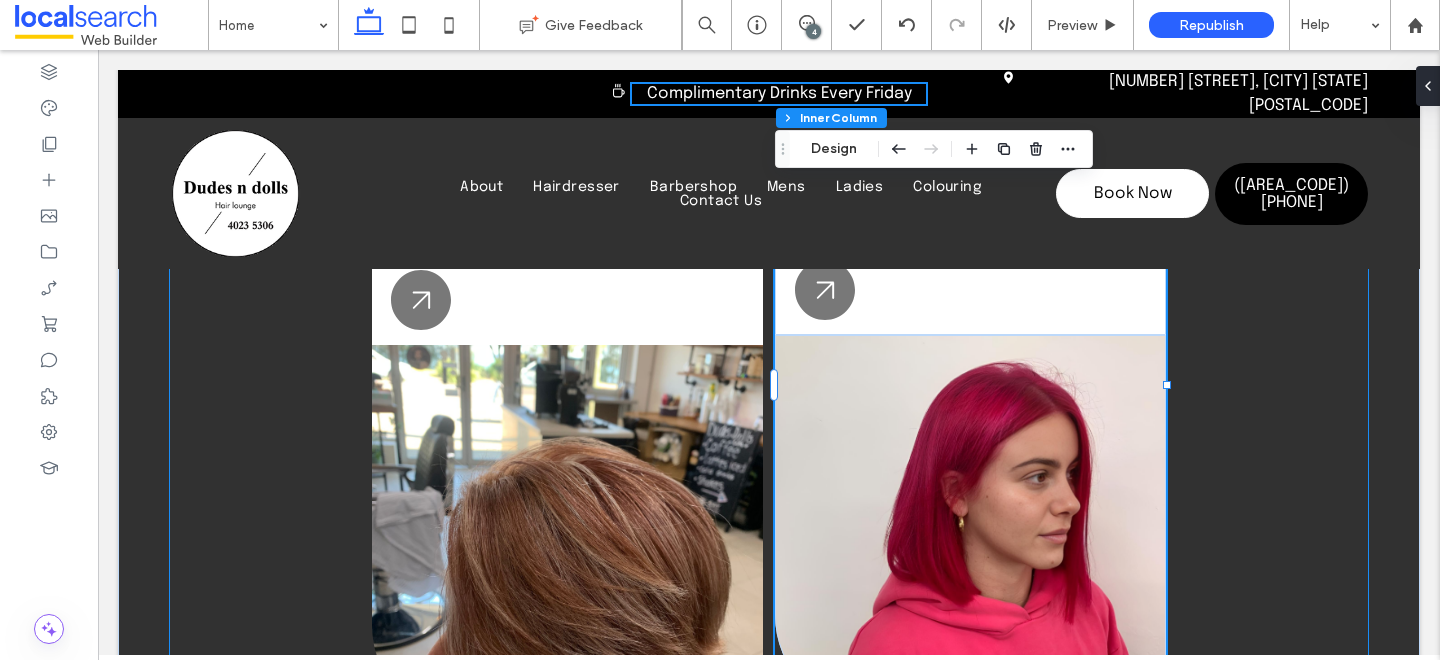 click at bounding box center [970, 525] 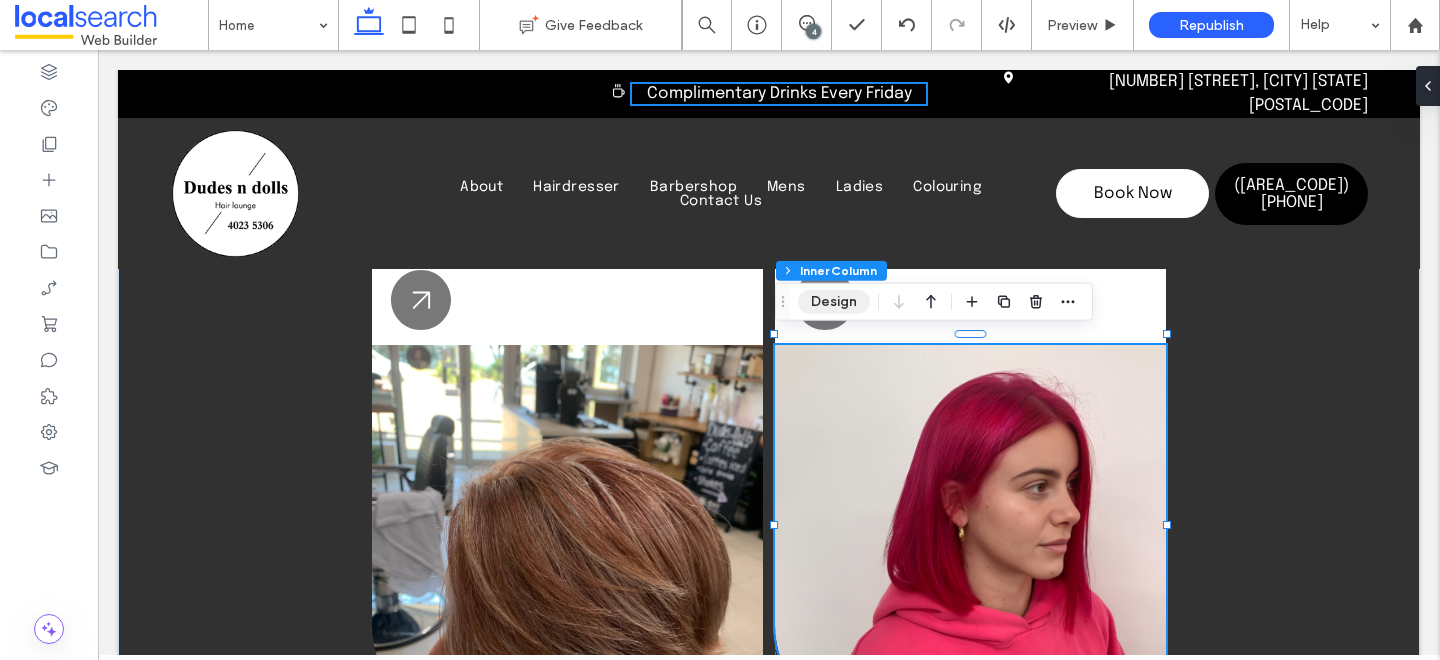 click on "Design" at bounding box center [834, 302] 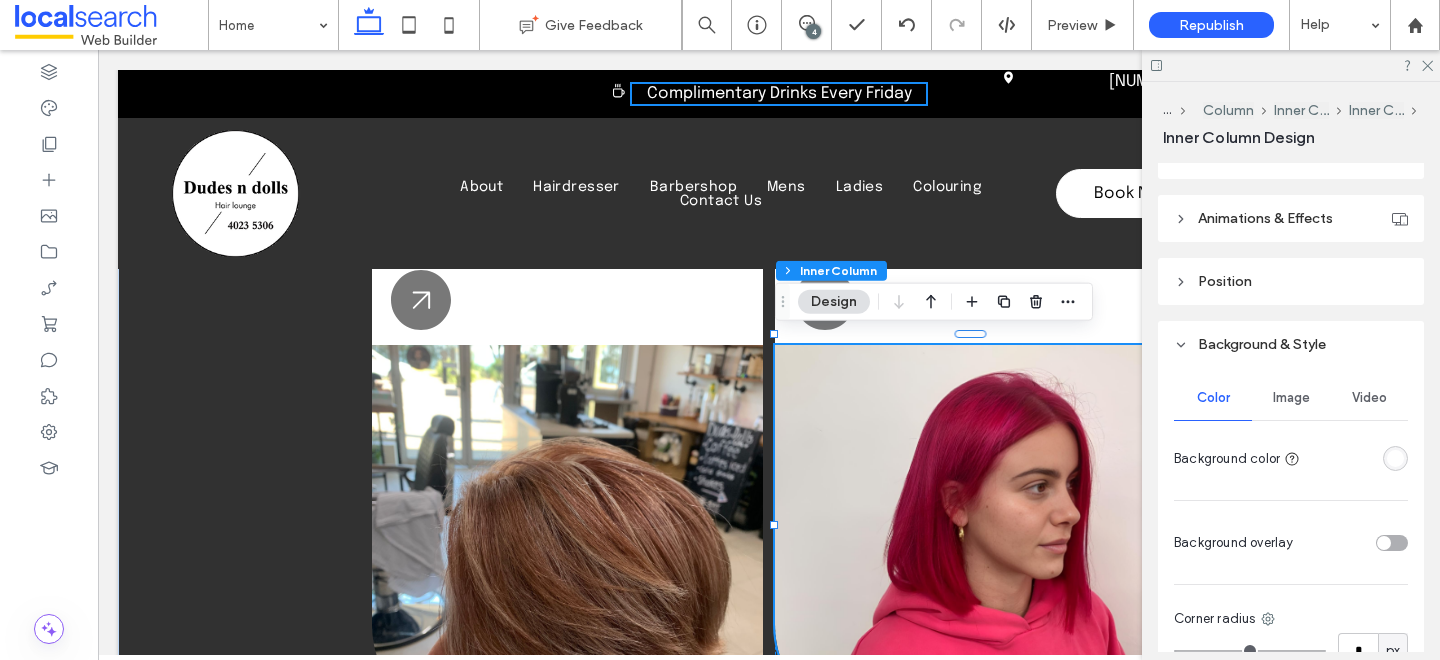 scroll, scrollTop: 517, scrollLeft: 0, axis: vertical 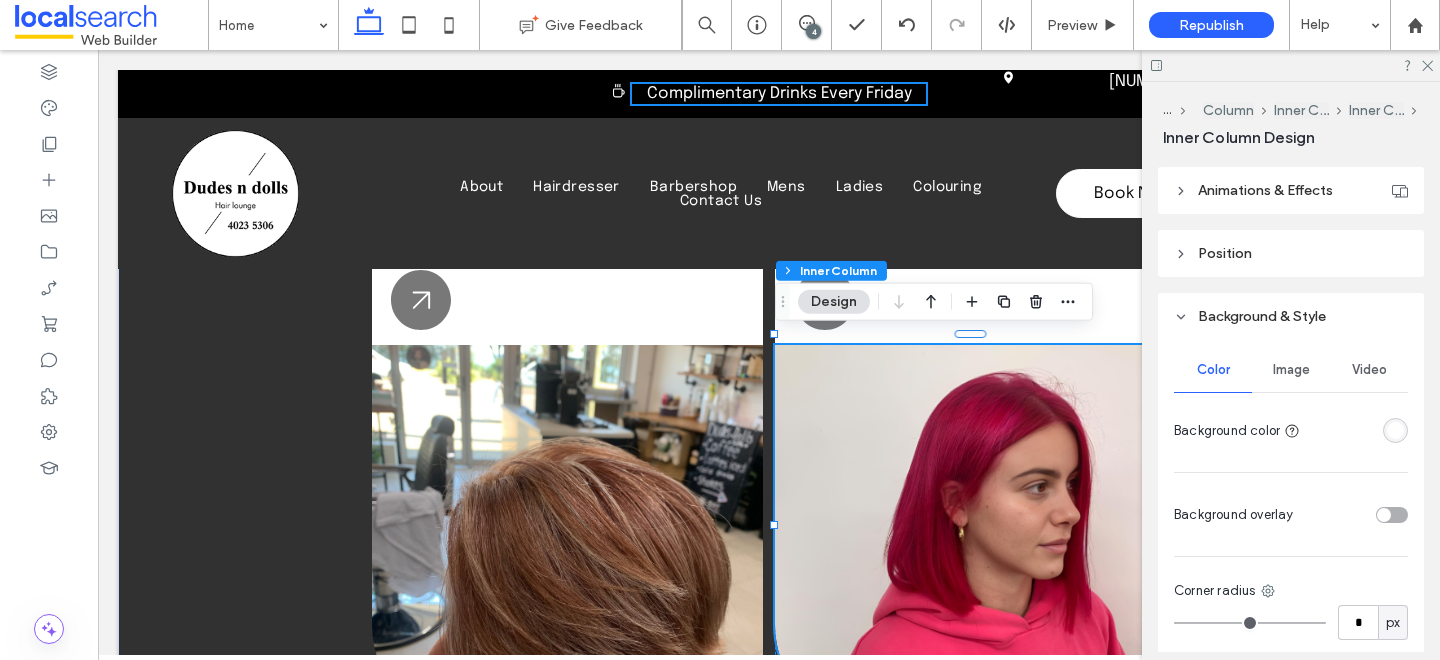 click on "Image" at bounding box center (1291, 370) 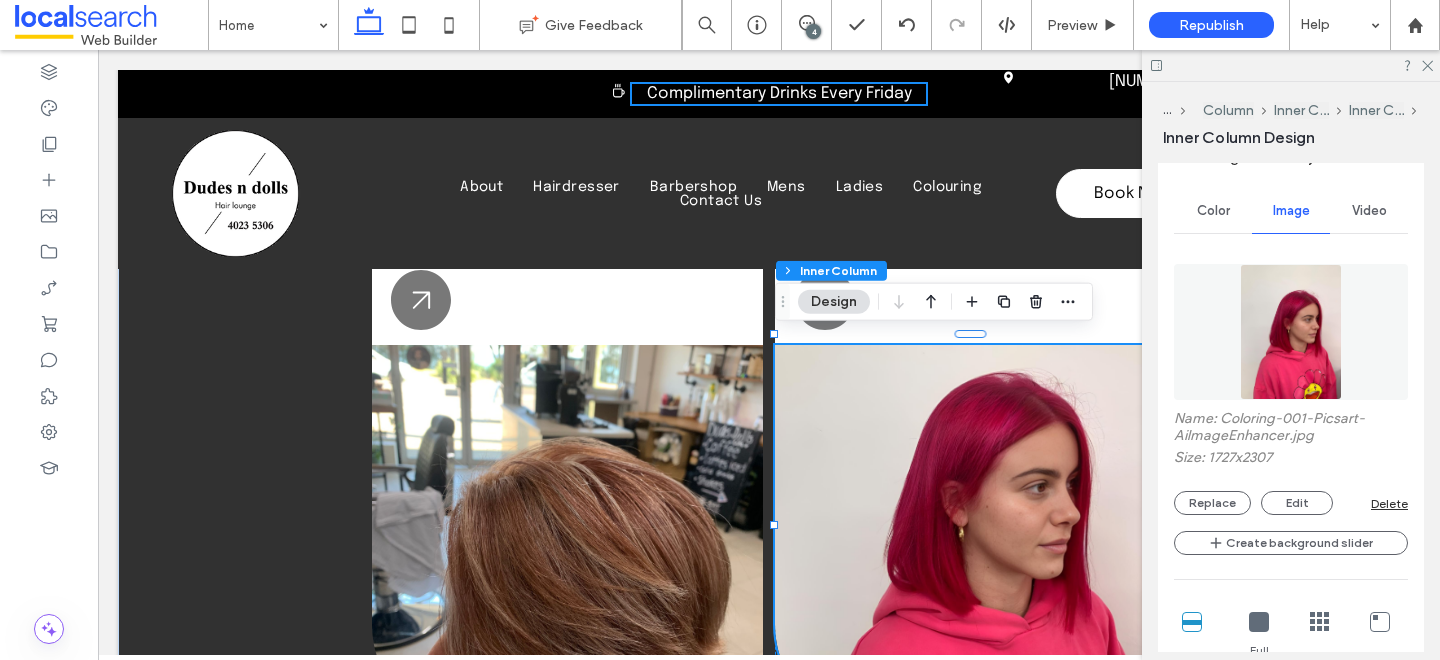 scroll, scrollTop: 704, scrollLeft: 0, axis: vertical 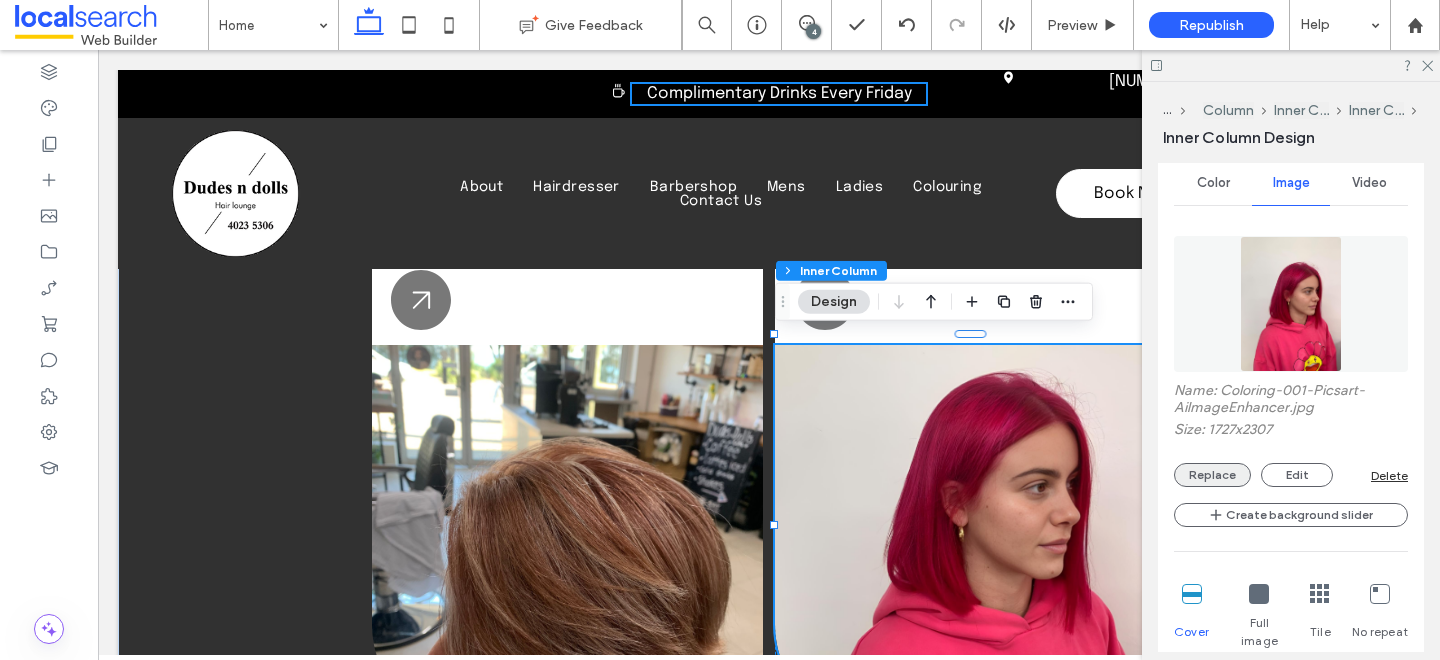 click on "Replace" at bounding box center (1212, 475) 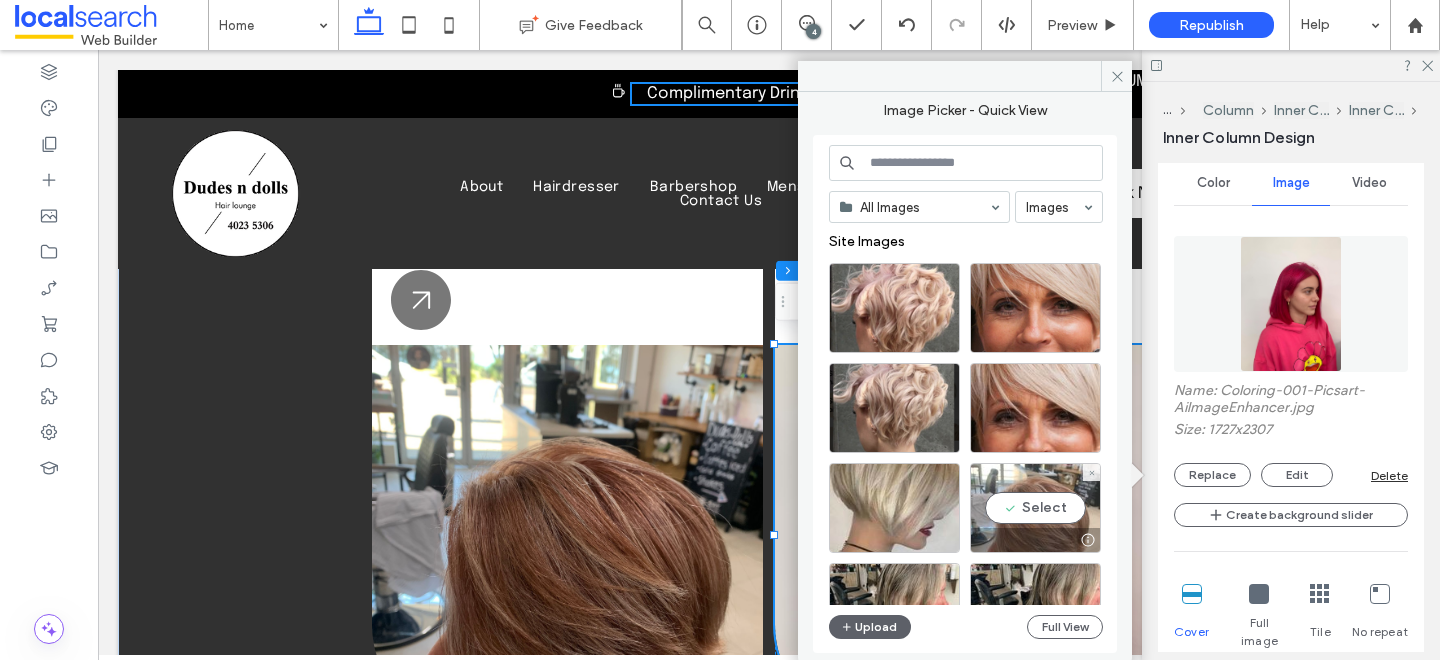 click on "Select" at bounding box center [1035, 508] 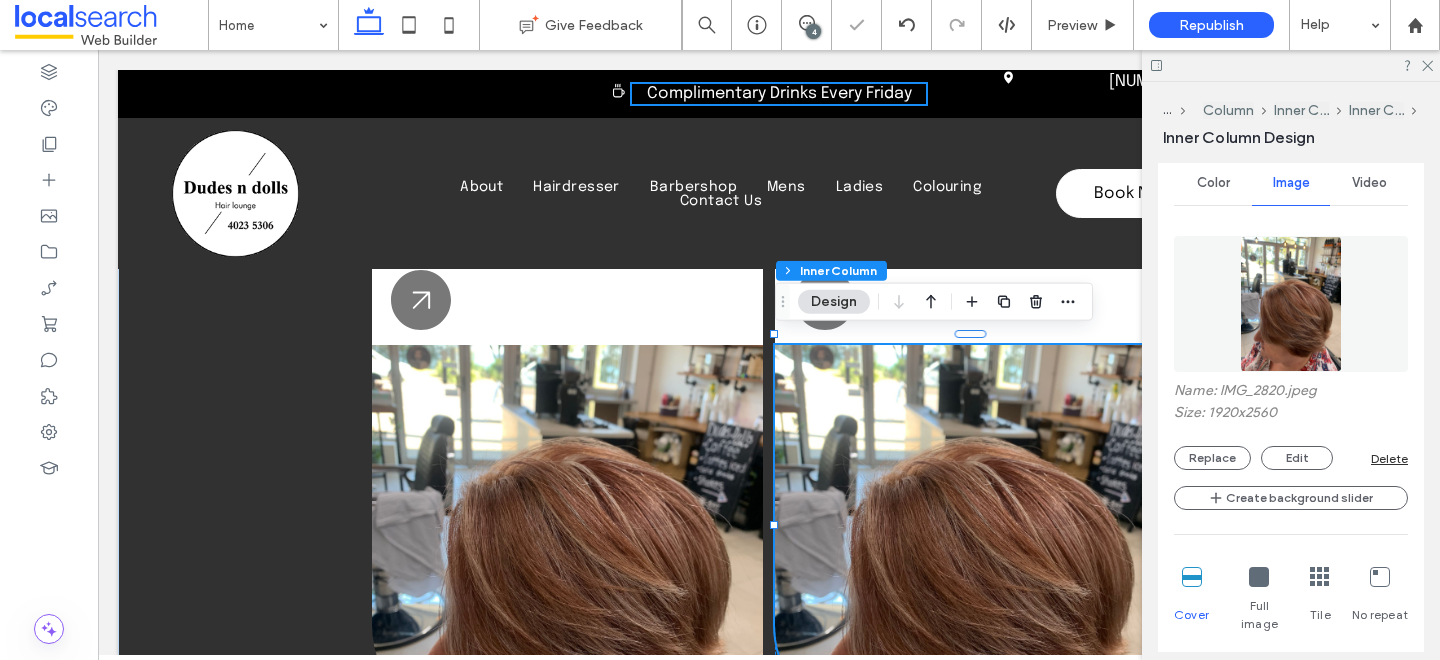 click at bounding box center (1291, 65) 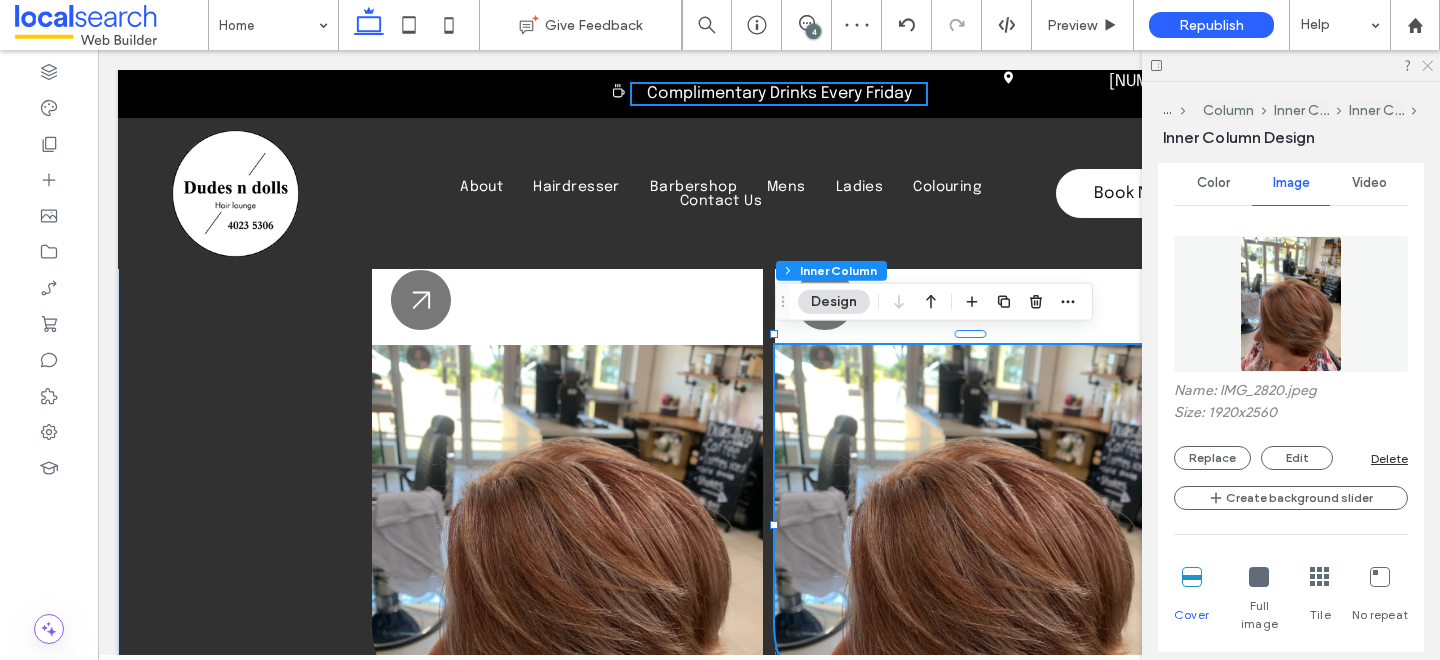click 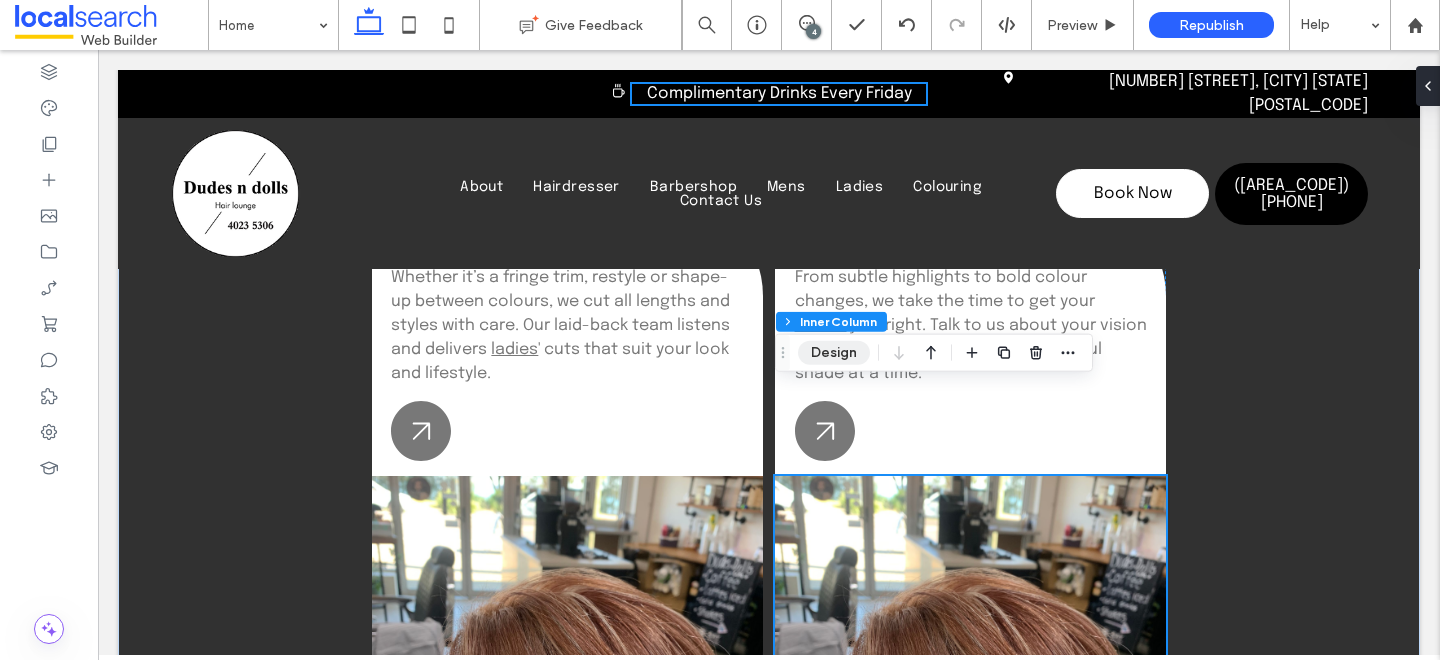 scroll, scrollTop: 2853, scrollLeft: 0, axis: vertical 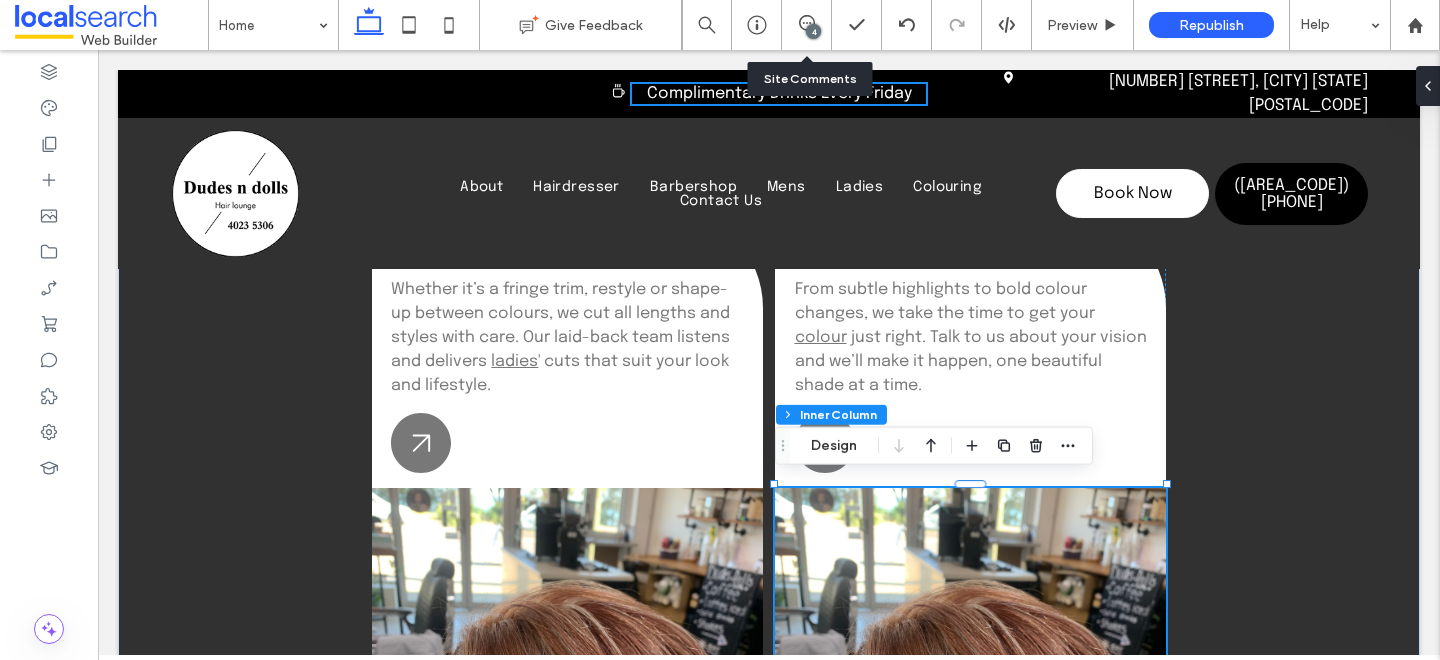 click on "4" at bounding box center [807, 25] 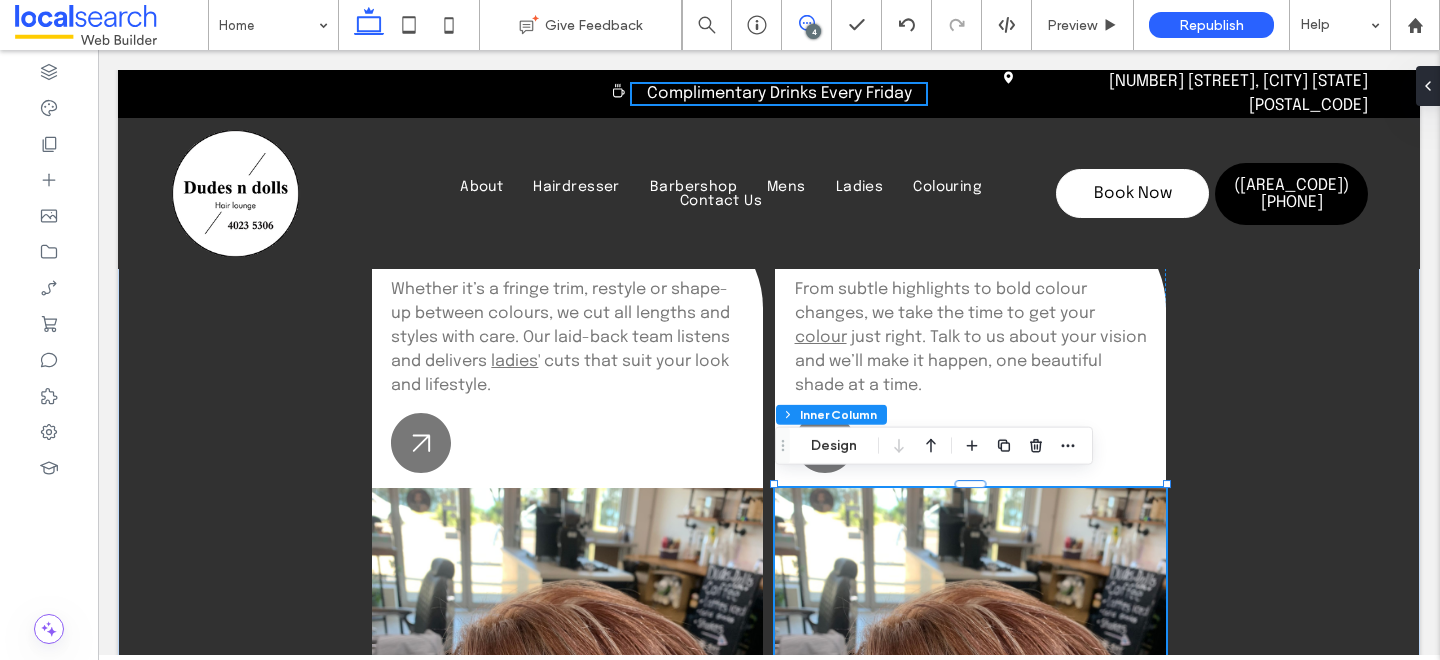 click 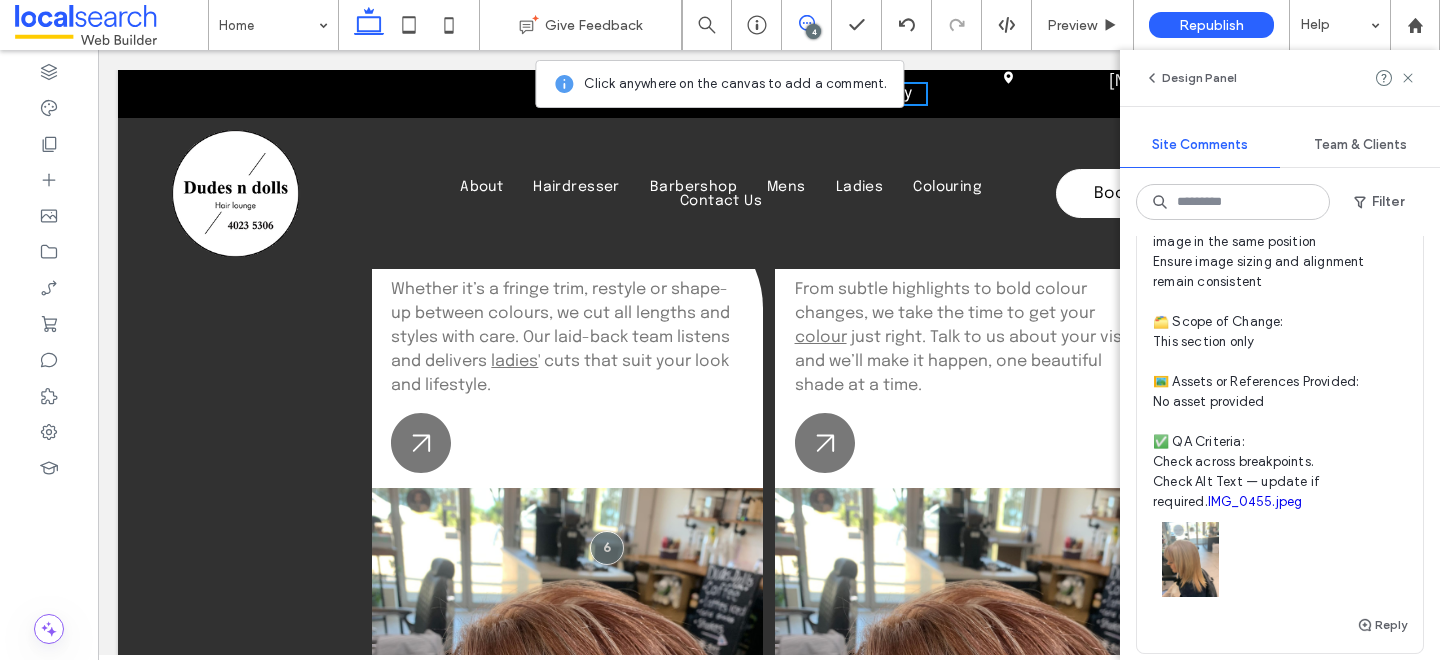 scroll, scrollTop: 1137, scrollLeft: 0, axis: vertical 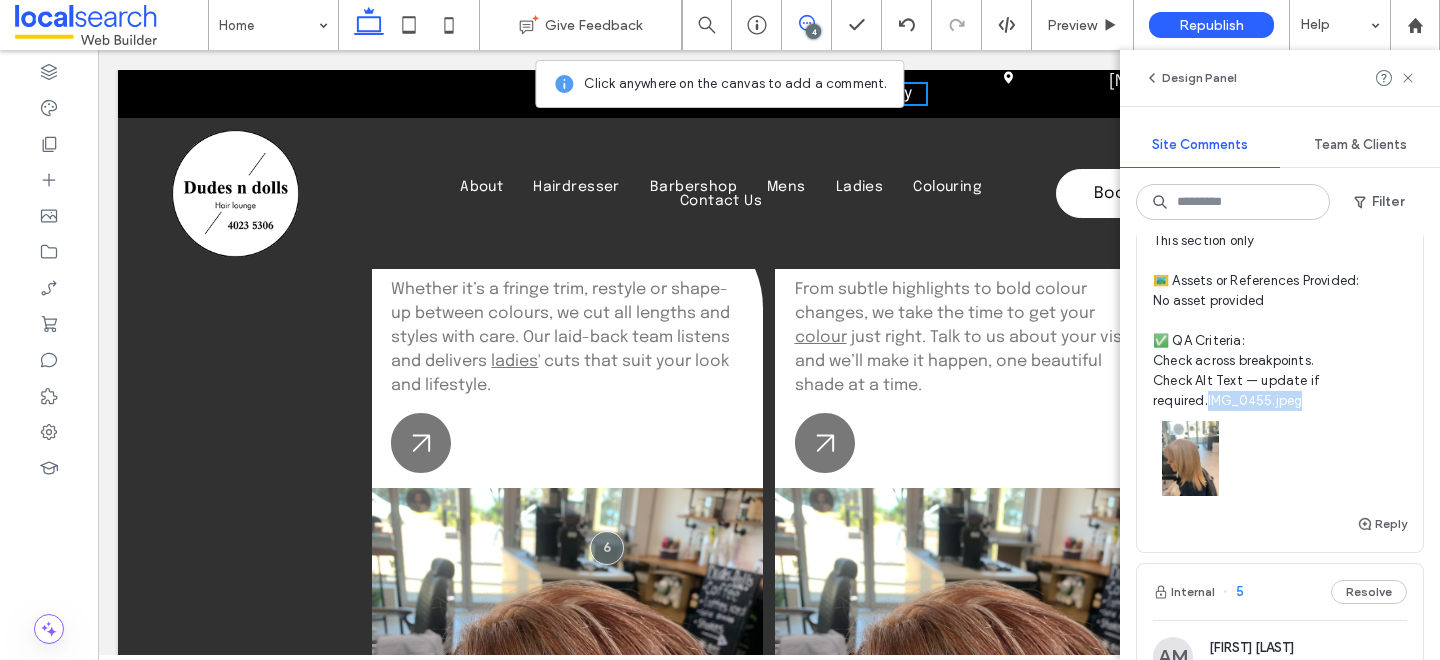 drag, startPoint x: 1255, startPoint y: 404, endPoint x: 1135, endPoint y: 407, distance: 120.03749 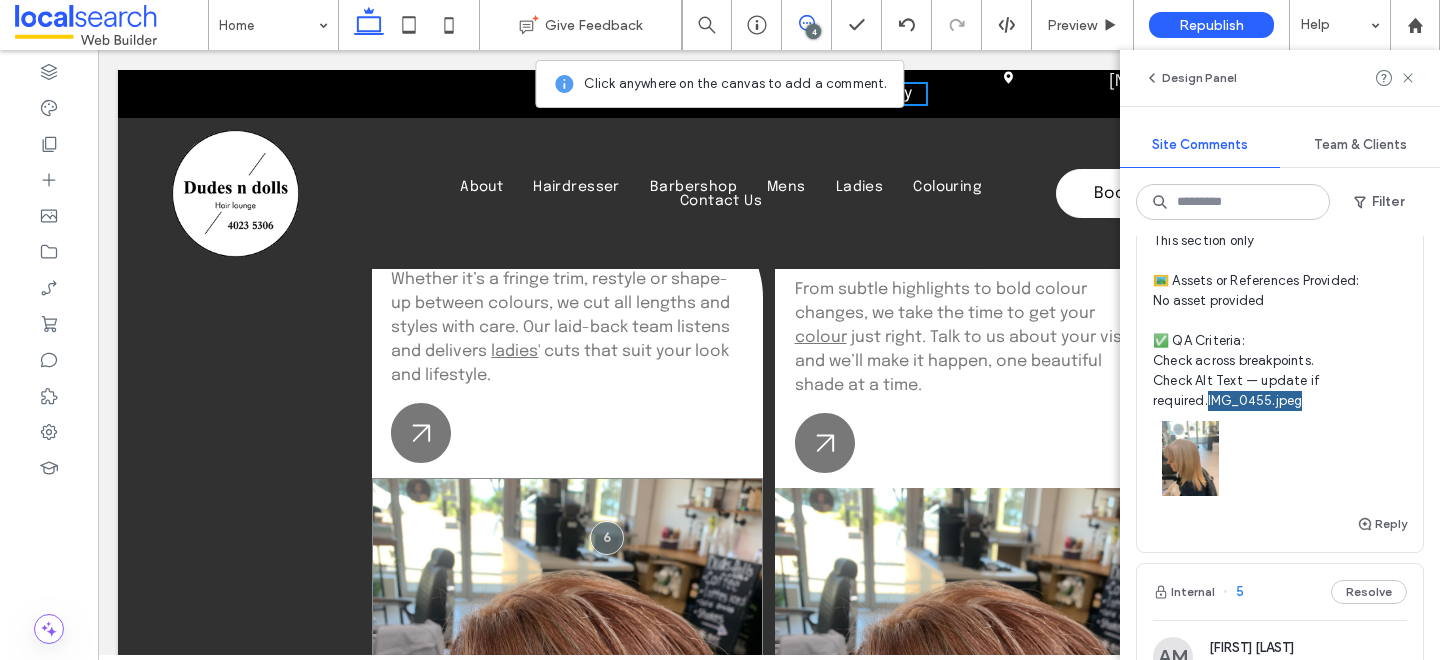 click at bounding box center [567, 668] 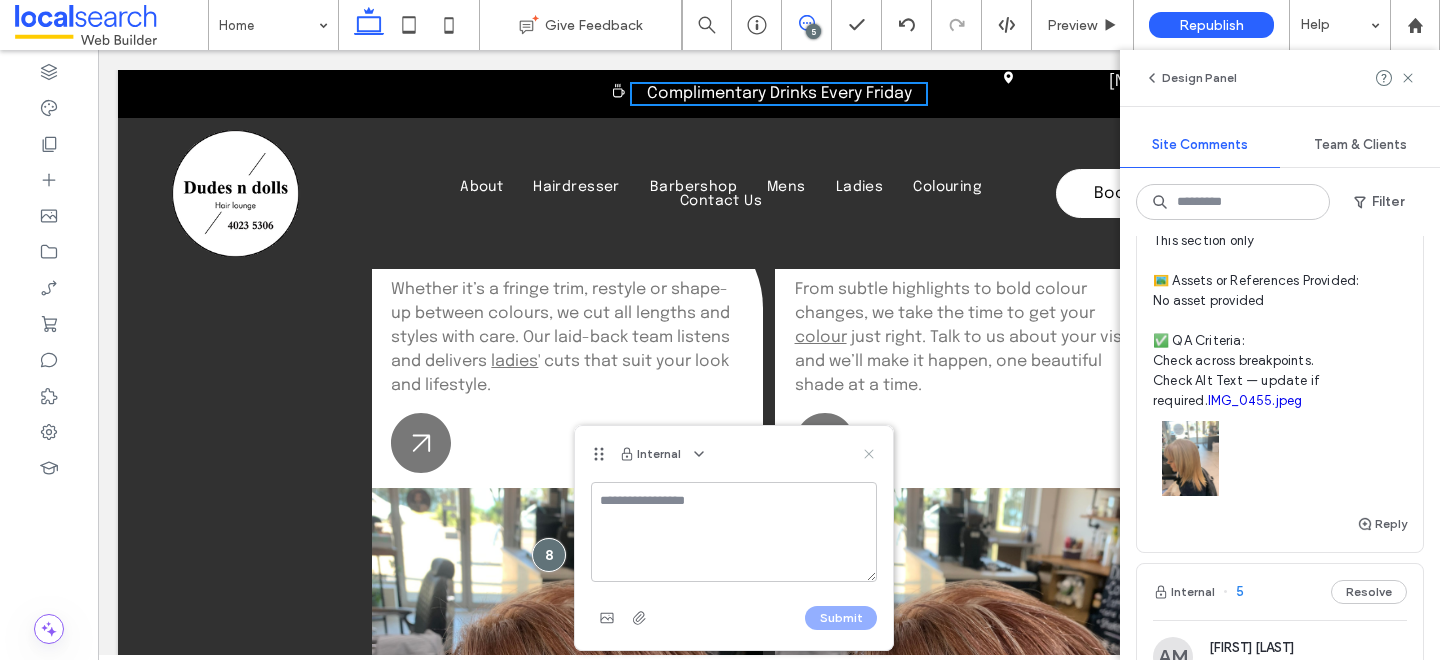 click 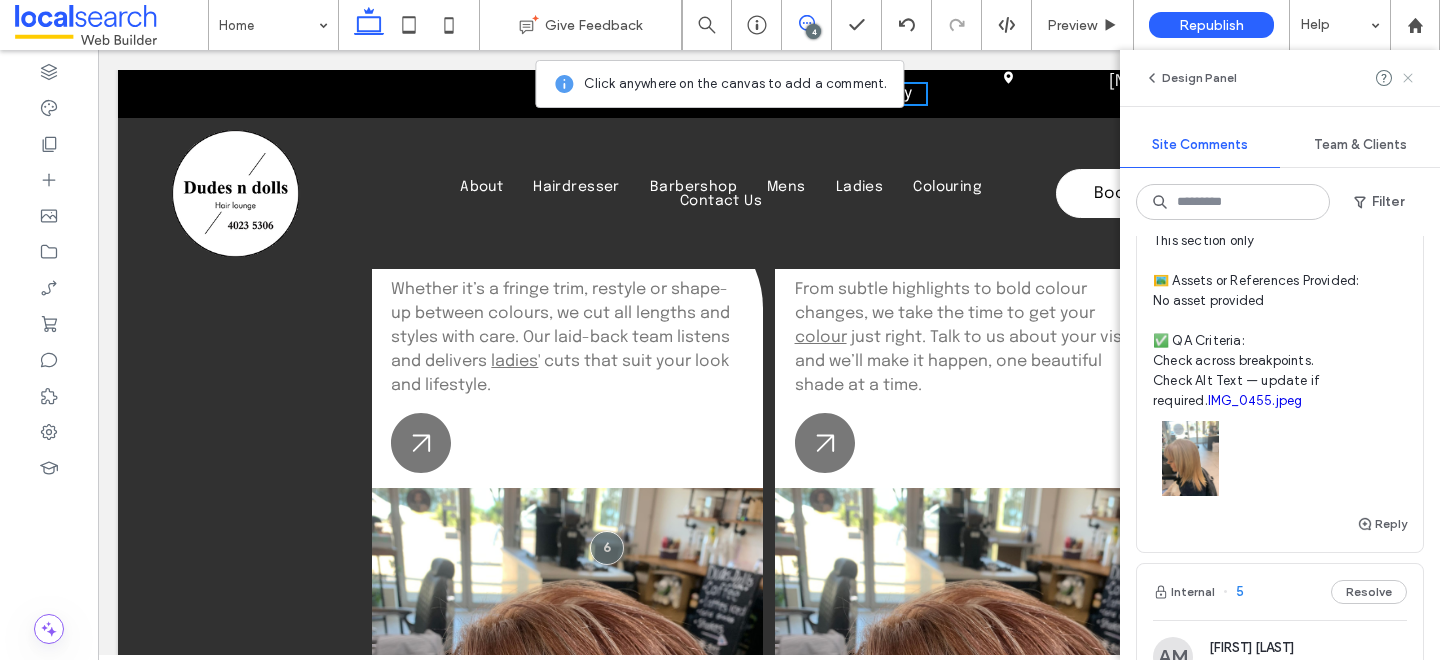 click 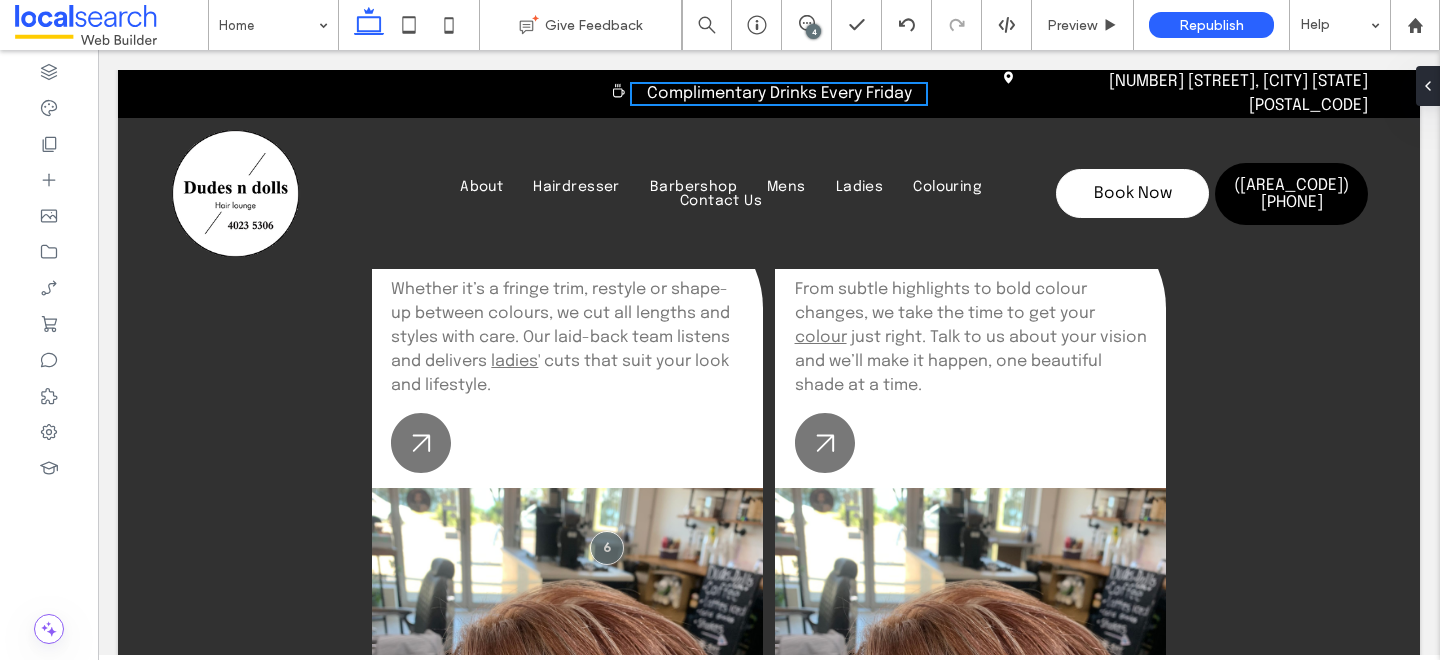 scroll, scrollTop: 0, scrollLeft: 0, axis: both 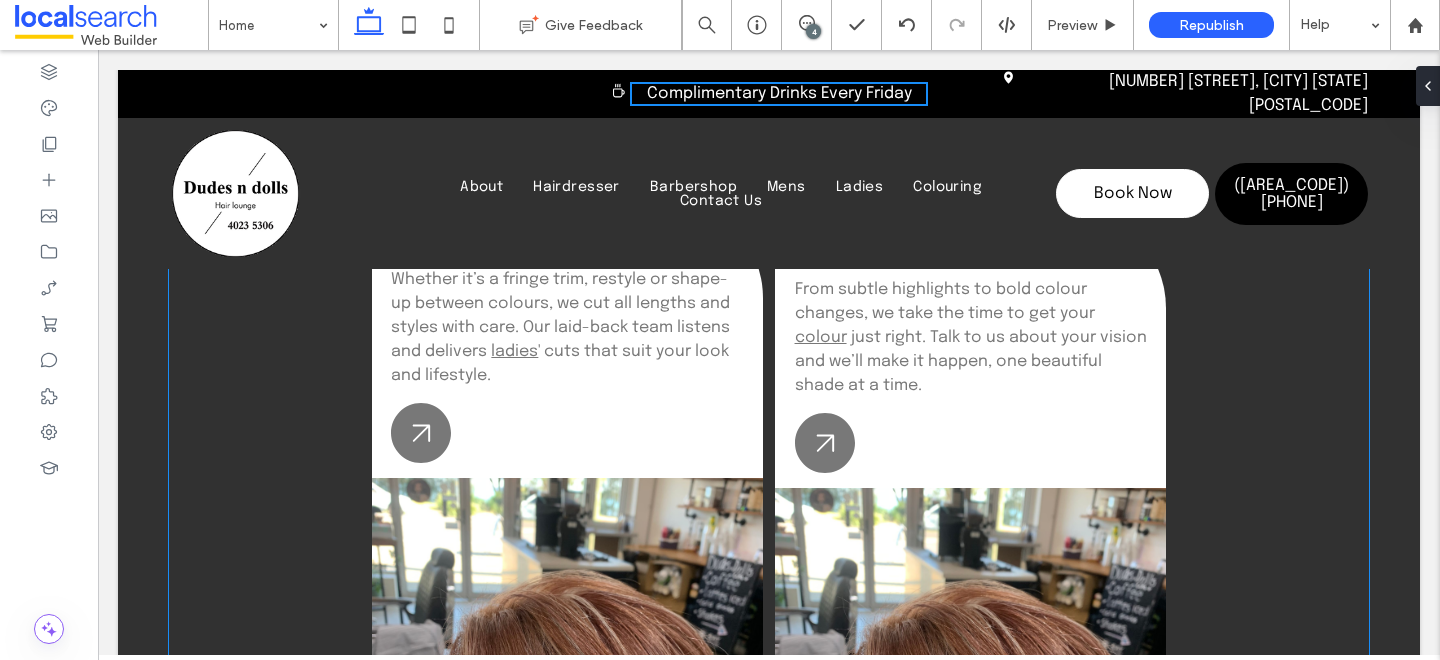click at bounding box center (567, 668) 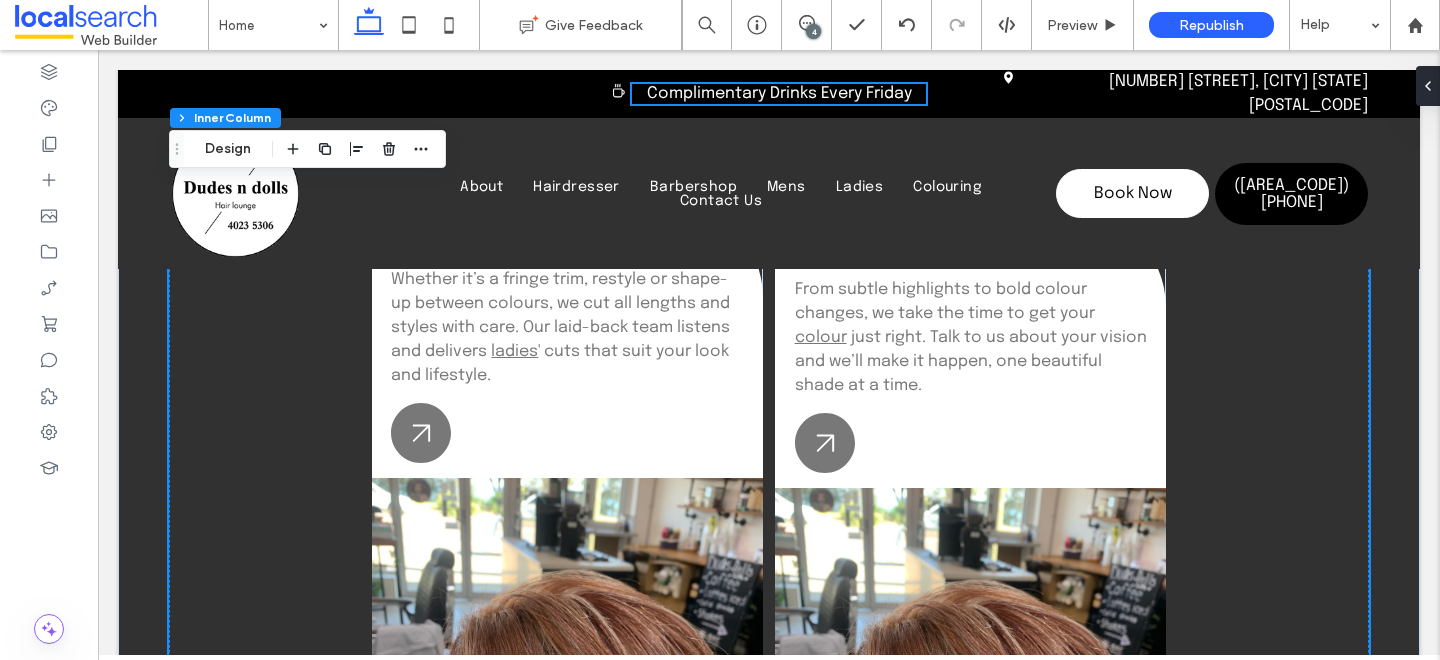 click at bounding box center (567, 668) 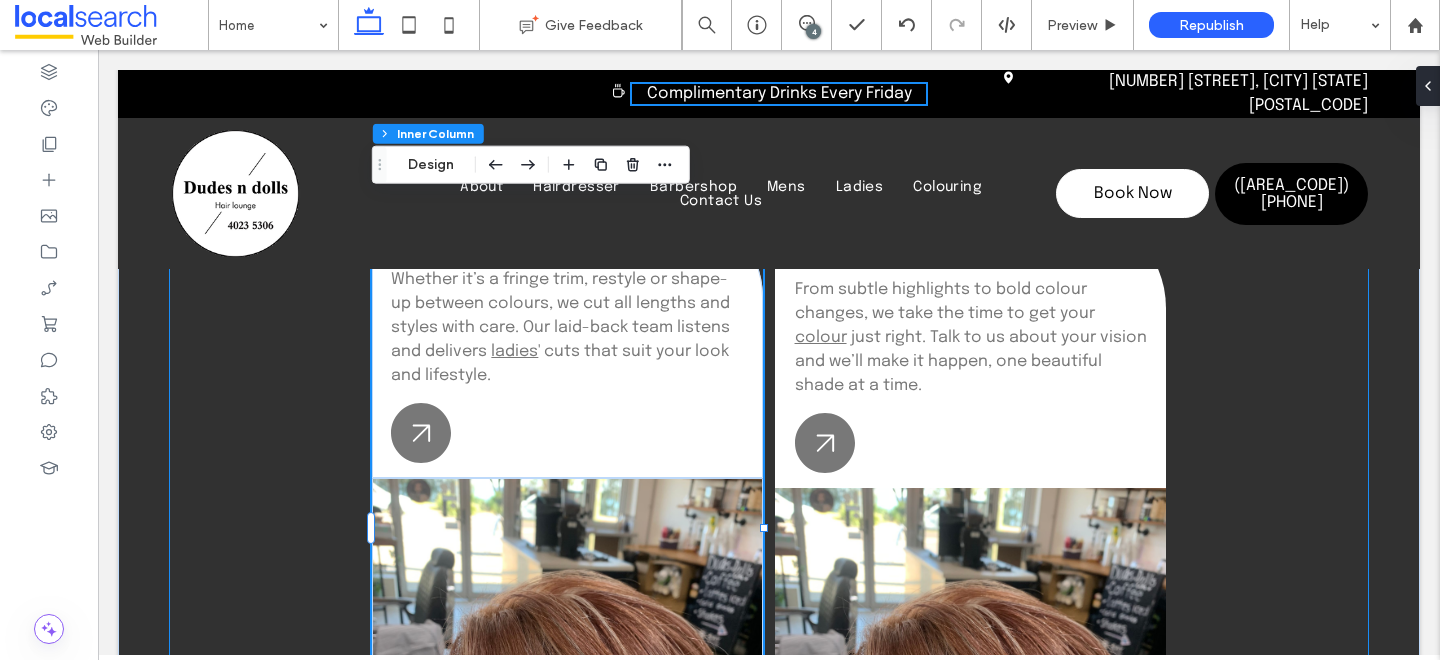 click at bounding box center [567, 668] 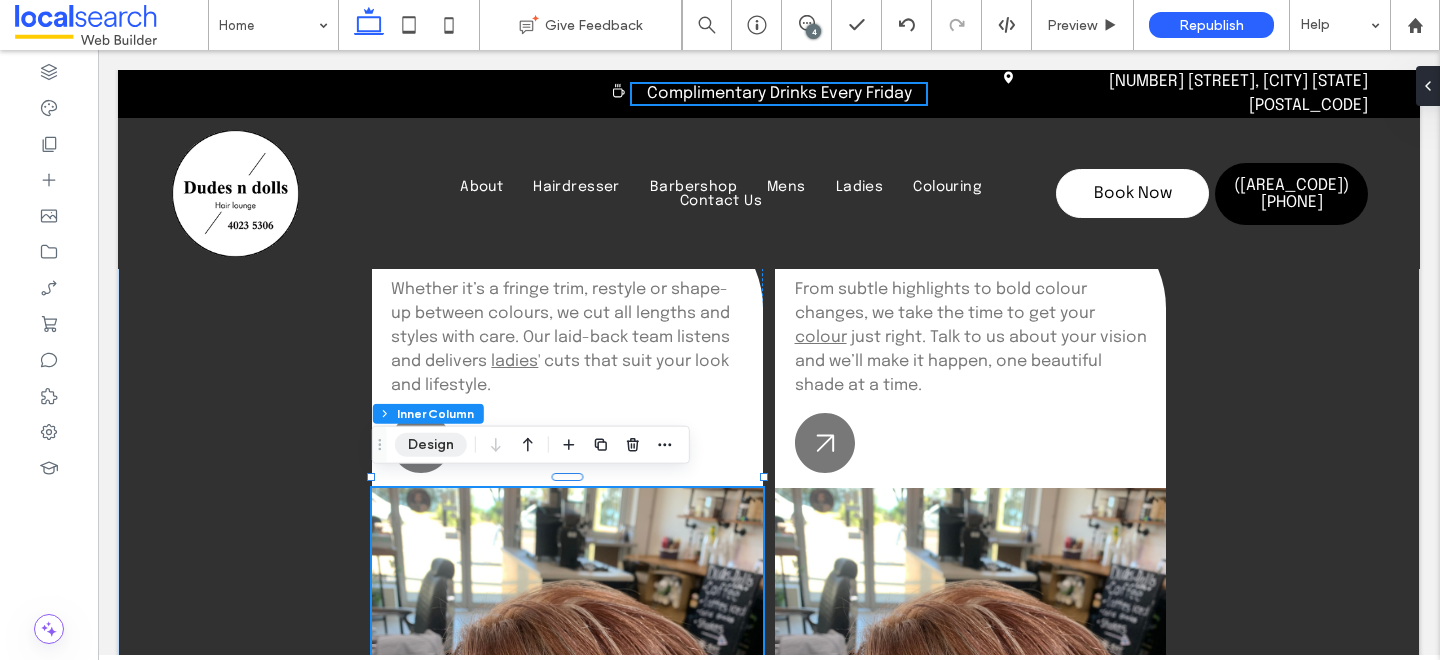 click on "Design" at bounding box center (431, 445) 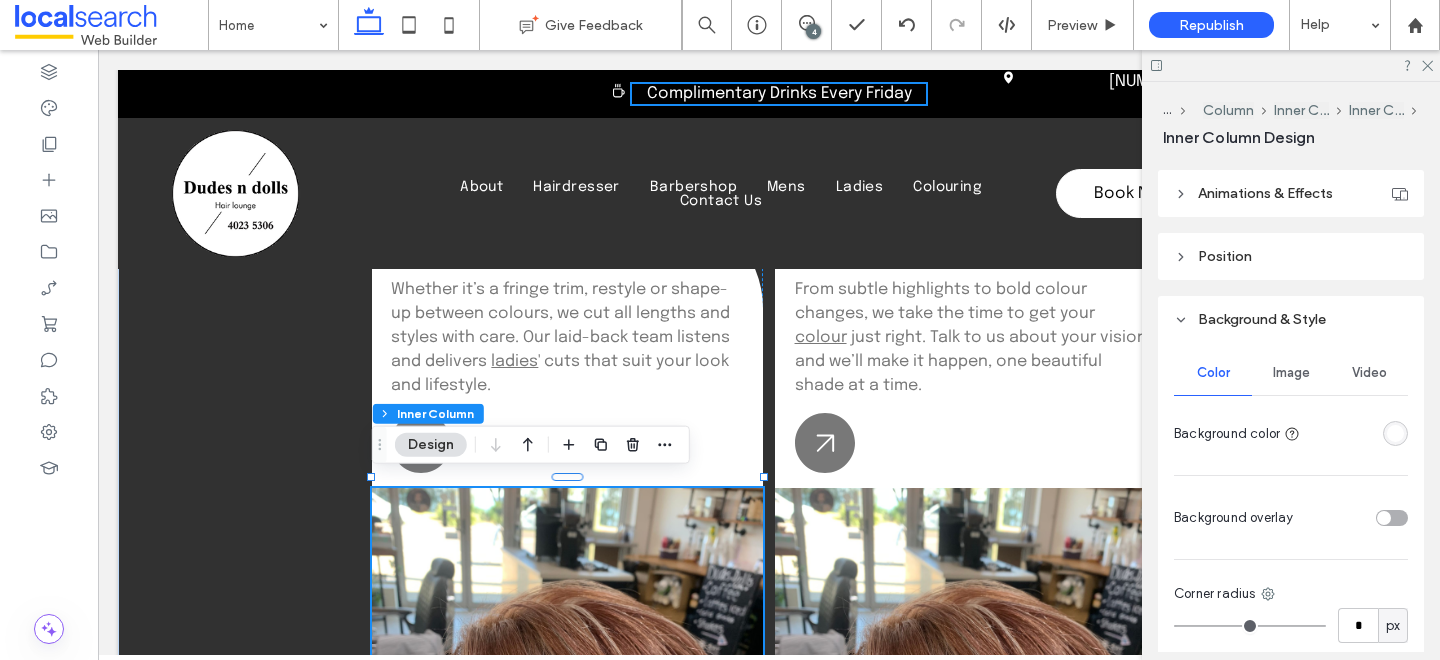 scroll, scrollTop: 571, scrollLeft: 0, axis: vertical 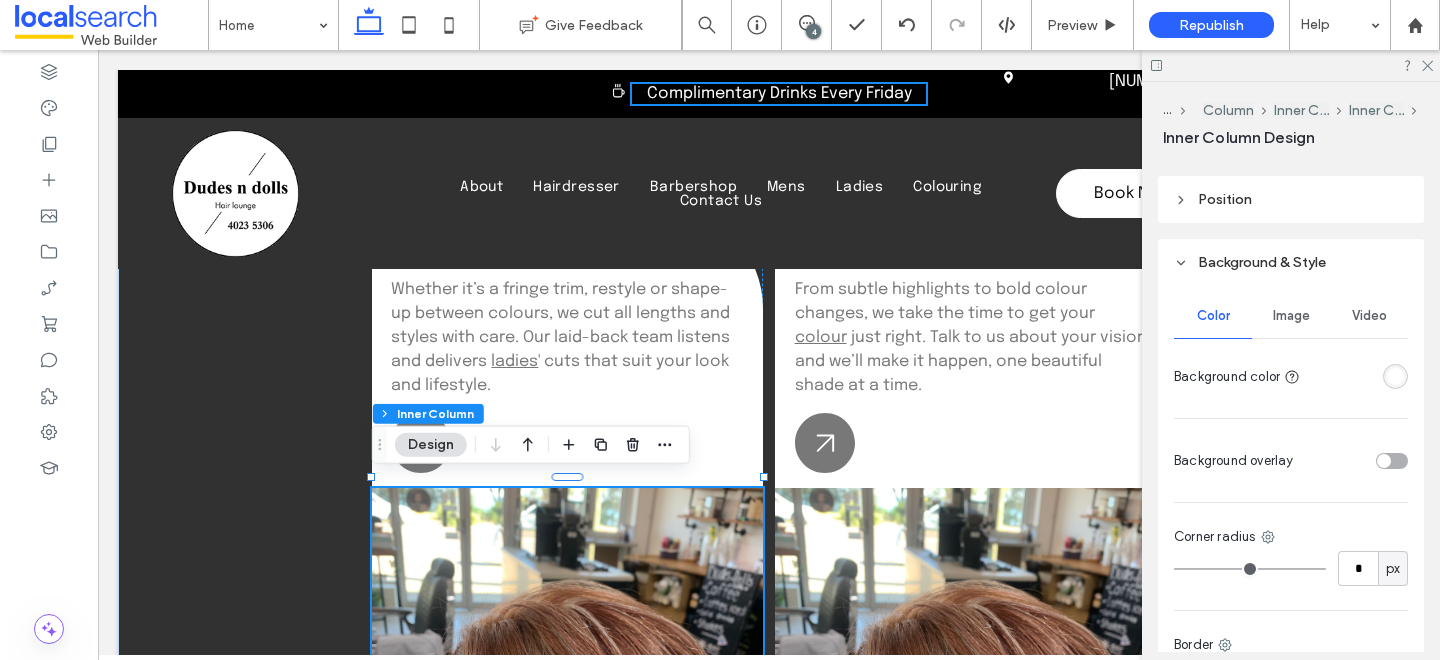 click on "Image" at bounding box center [1291, 316] 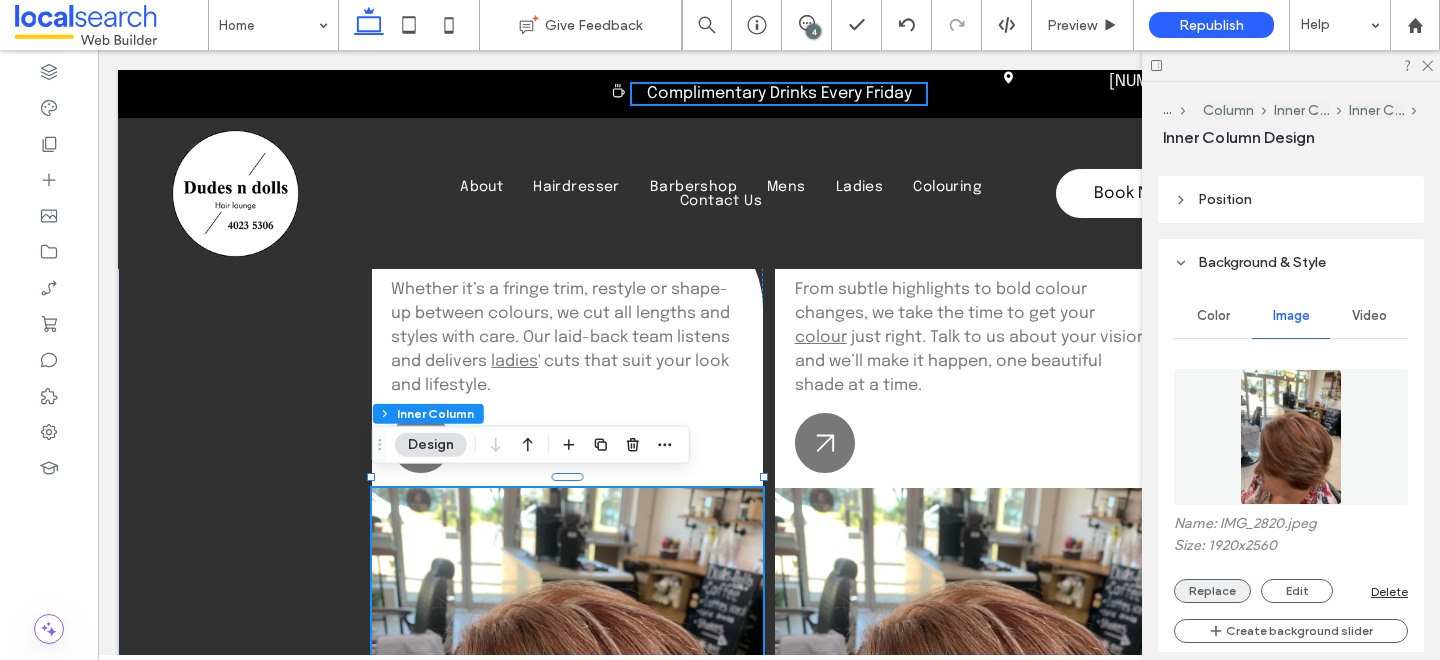 click on "Replace" at bounding box center (1212, 591) 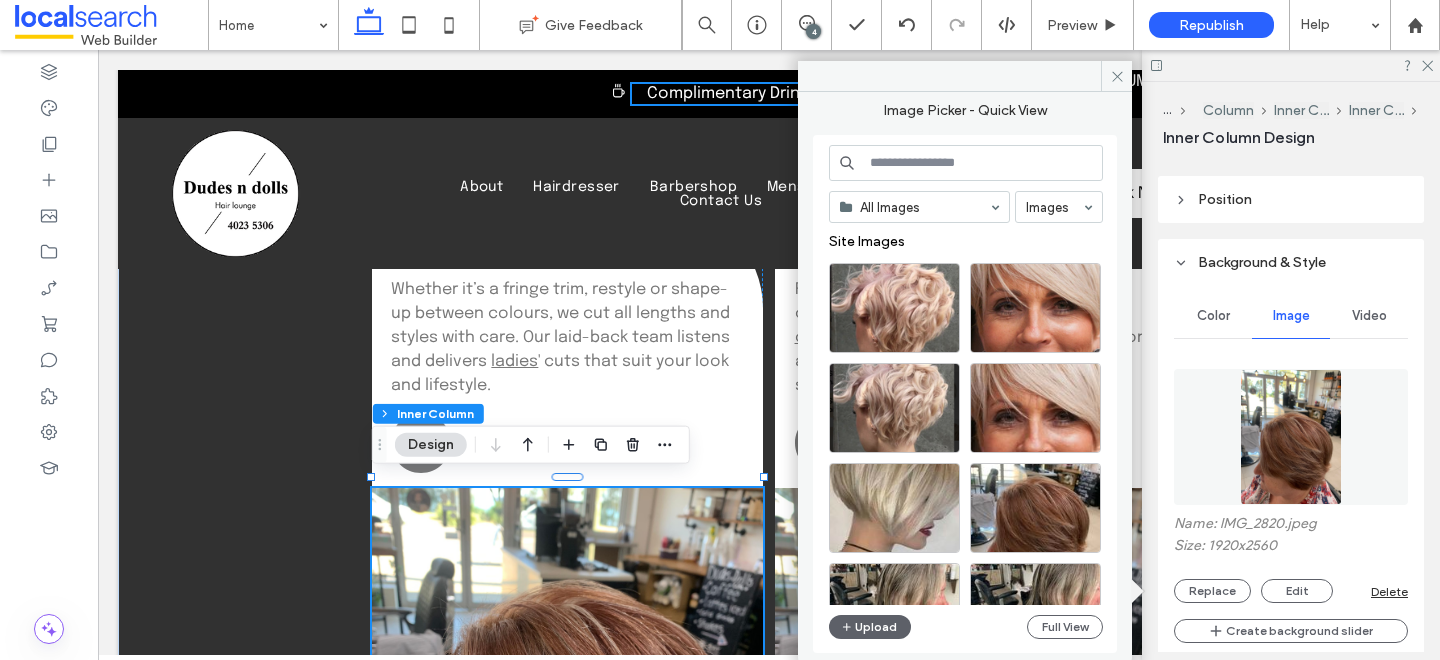 click at bounding box center (966, 163) 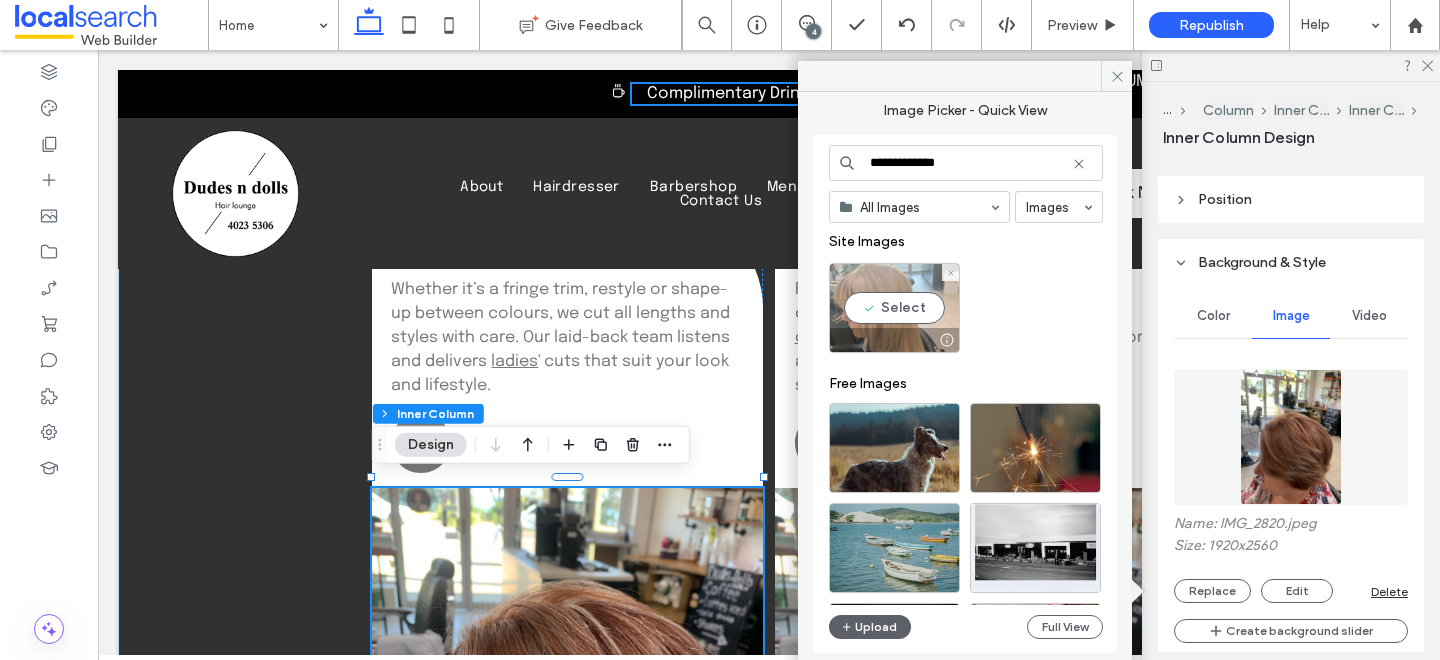 type on "**********" 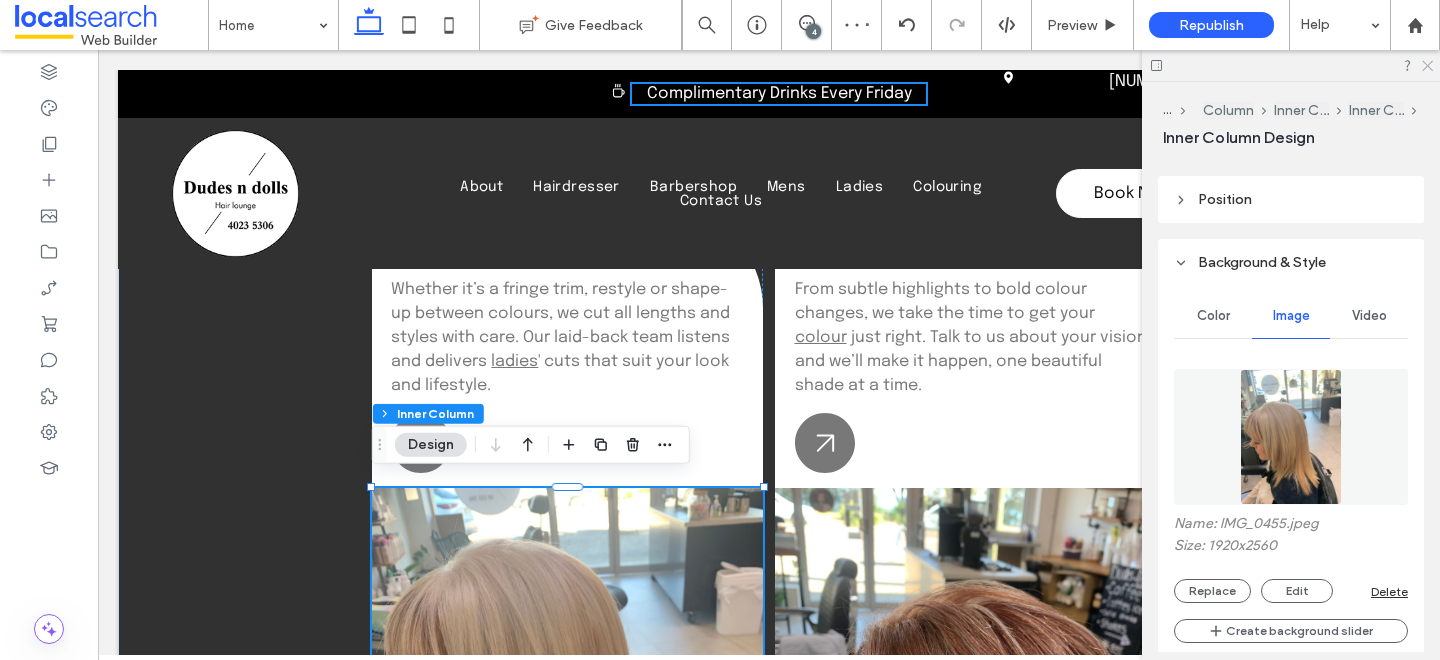 click 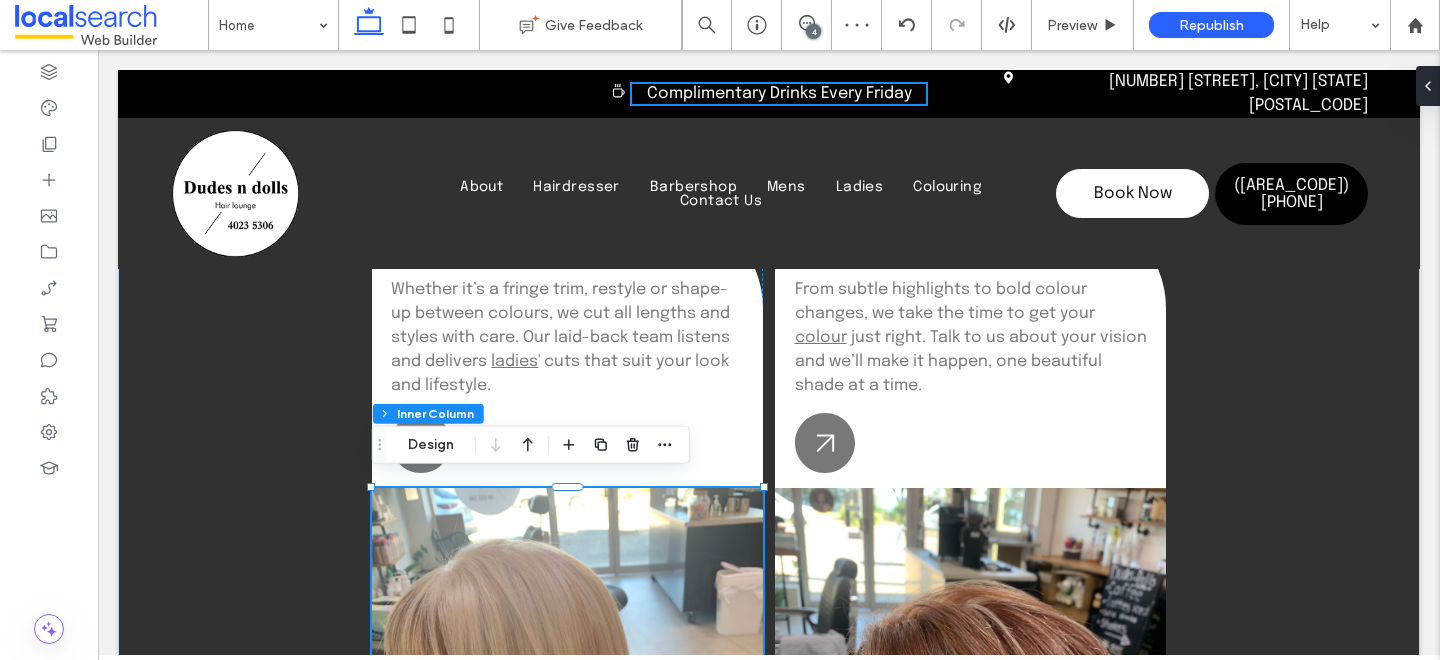 click on "4" at bounding box center [813, 31] 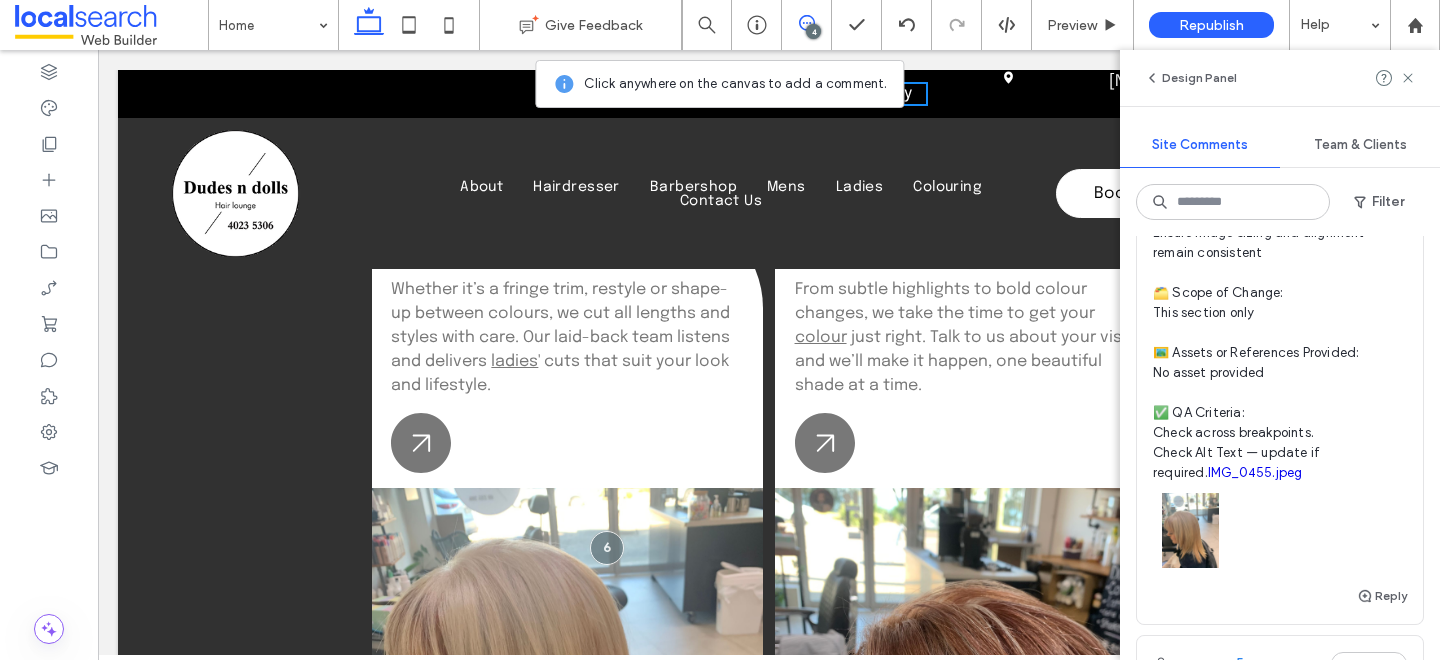 scroll, scrollTop: 1067, scrollLeft: 0, axis: vertical 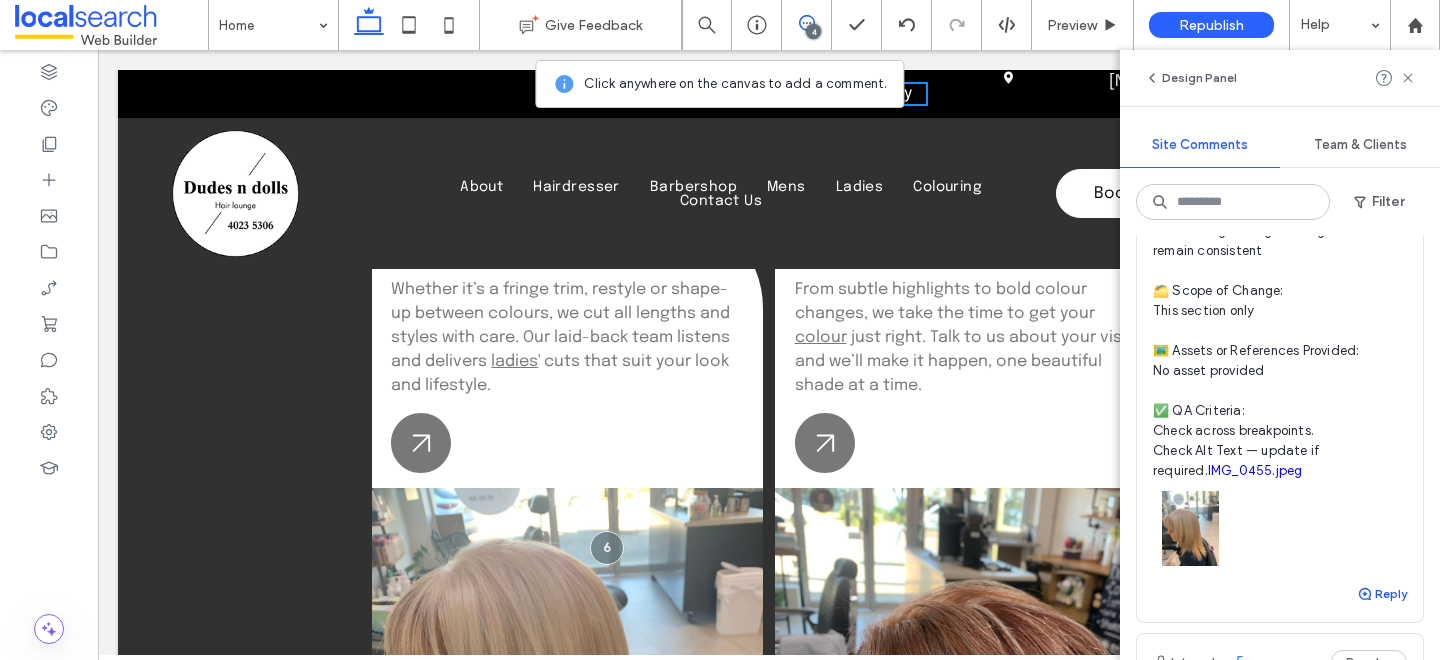 click 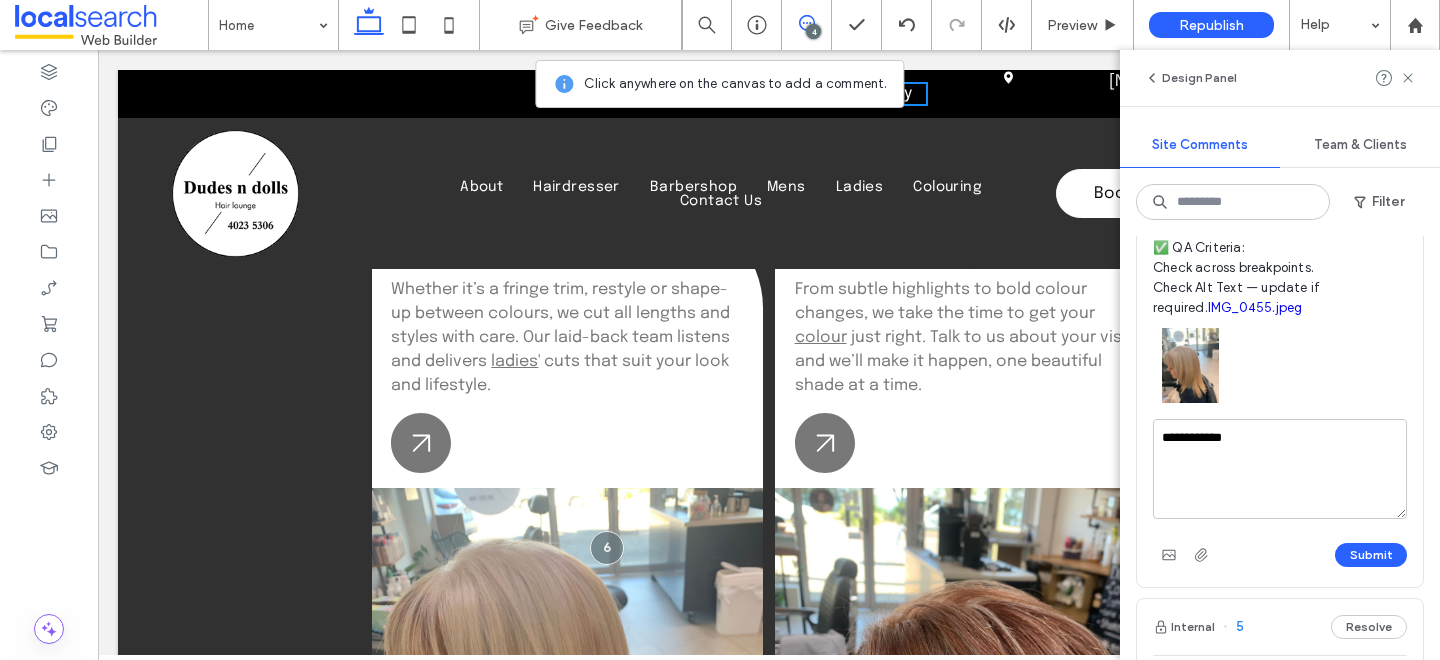 scroll, scrollTop: 1263, scrollLeft: 0, axis: vertical 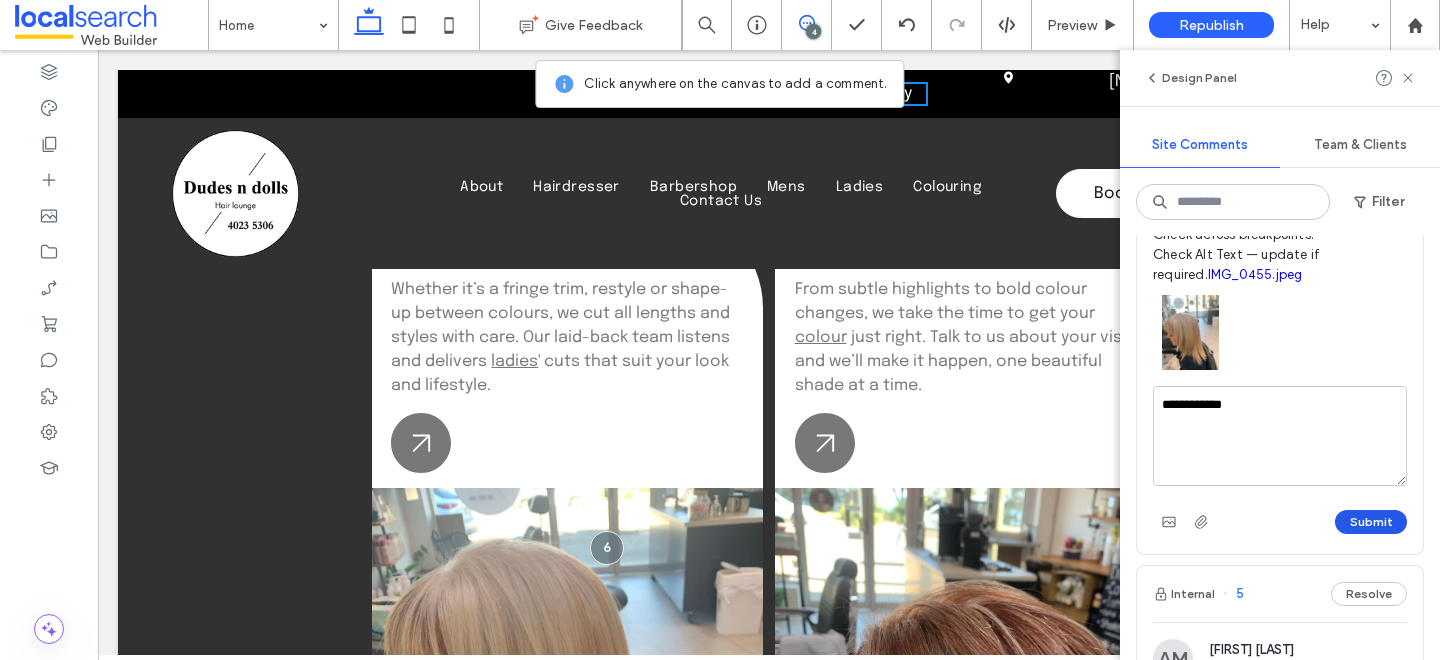 type on "**********" 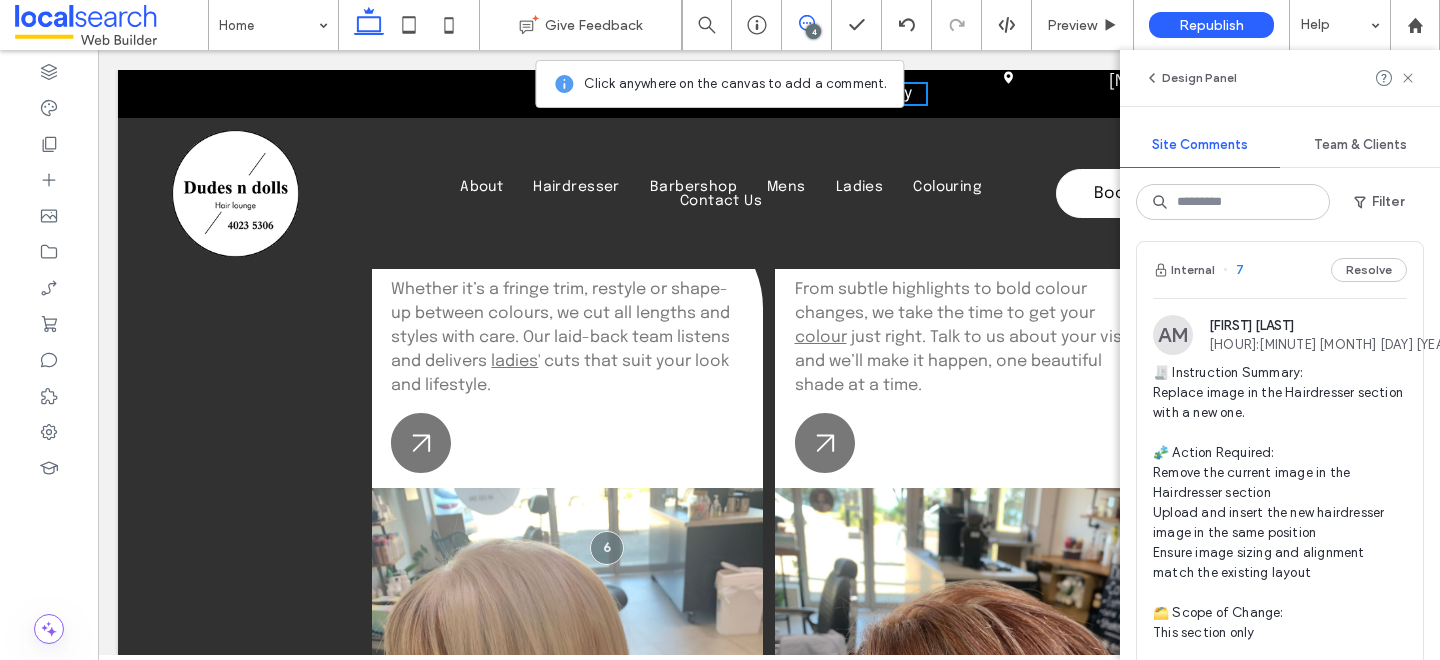 scroll, scrollTop: 8, scrollLeft: 0, axis: vertical 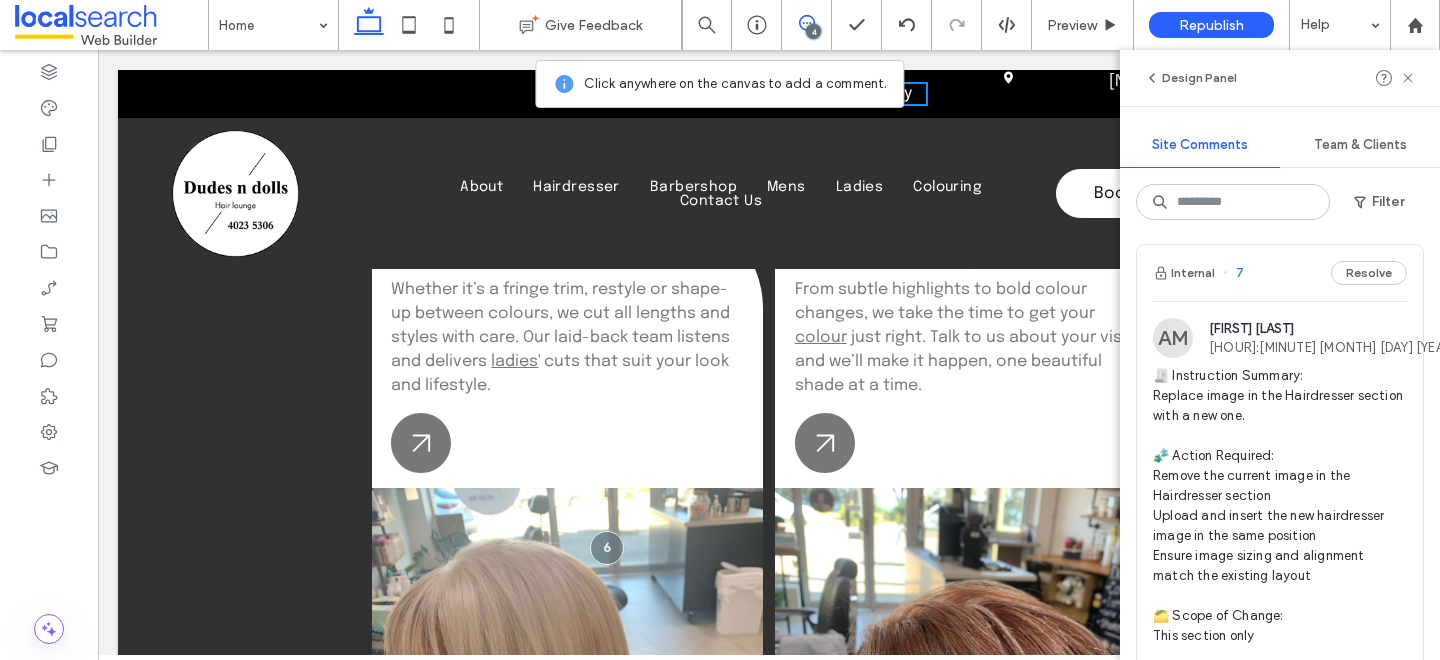 click on "🧾 Instruction Summary:
Replace image in the  Hairdresser section with a new one.
🧩 Action Required:
Remove the current image in the Hairdresser section
Upload and insert the new hairdresser image in the same position
Ensure image sizing and alignment match the existing layout
🗂️ Scope of Change:
This section only
🖼️ Assets or References Provided:
No asset provided
✅ QA Criteria:
Check across breakpoints.
Check Alt Text — update if required.
Screenshot+2025-08-04+at+4.41.48-PM.png" at bounding box center (1280, 596) 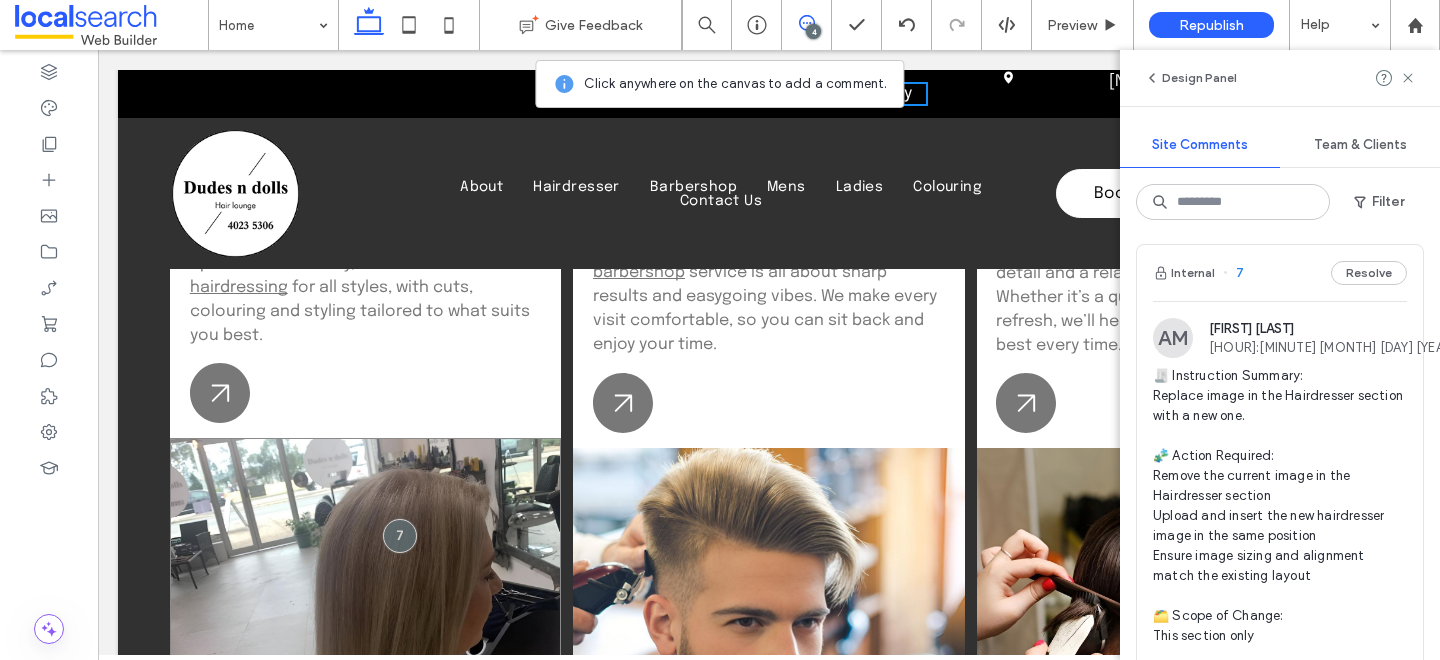 scroll, scrollTop: 2266, scrollLeft: 0, axis: vertical 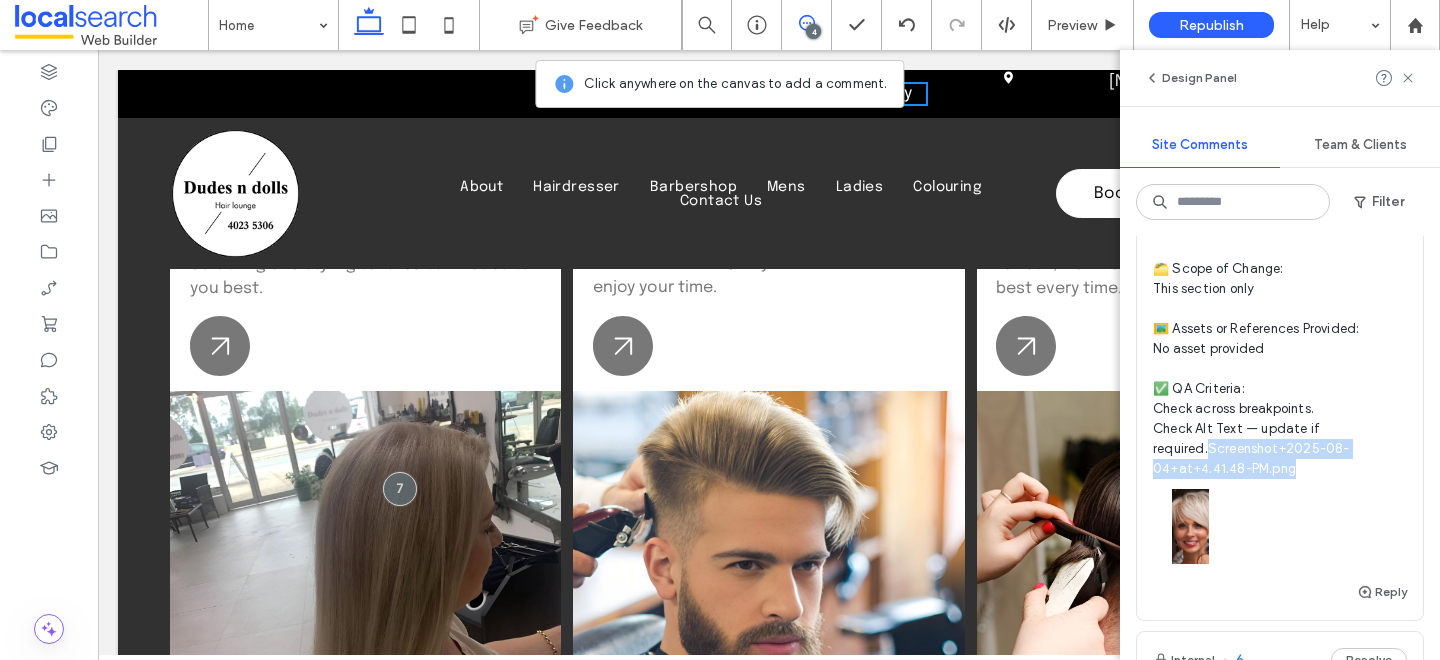 drag, startPoint x: 1225, startPoint y: 478, endPoint x: 1132, endPoint y: 455, distance: 95.80188 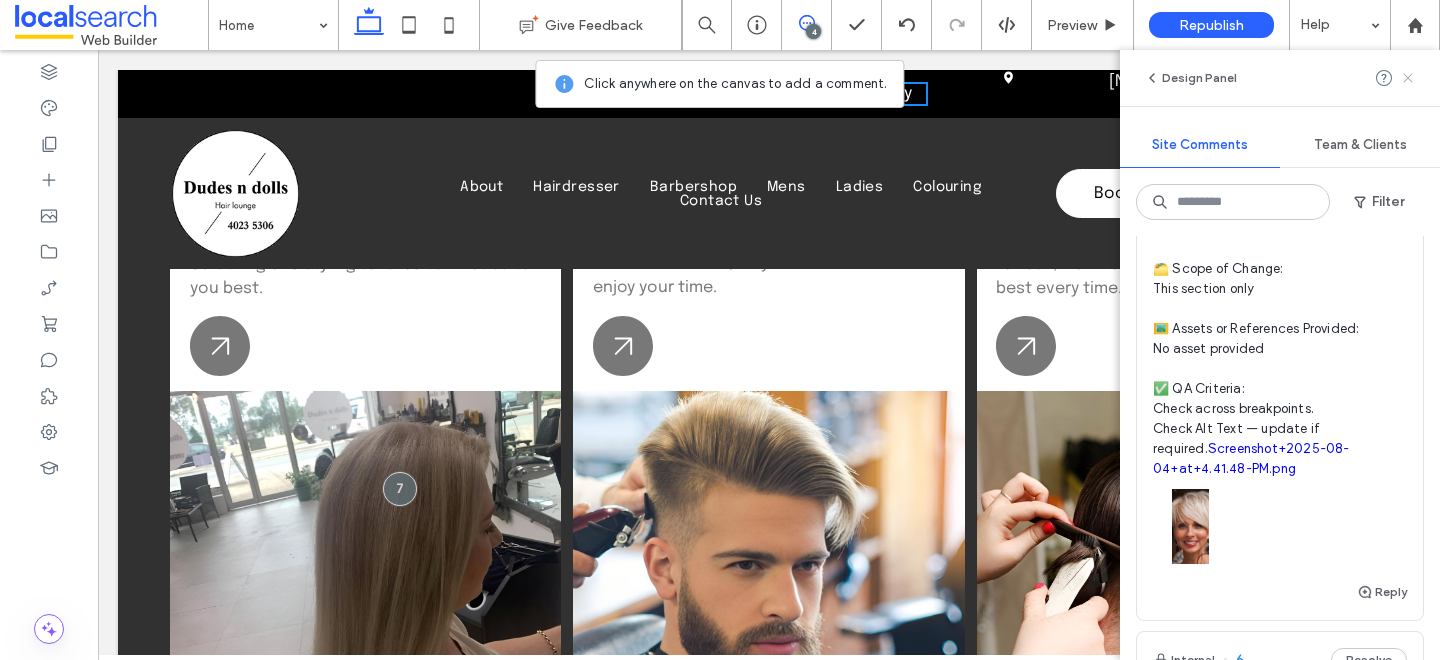 click 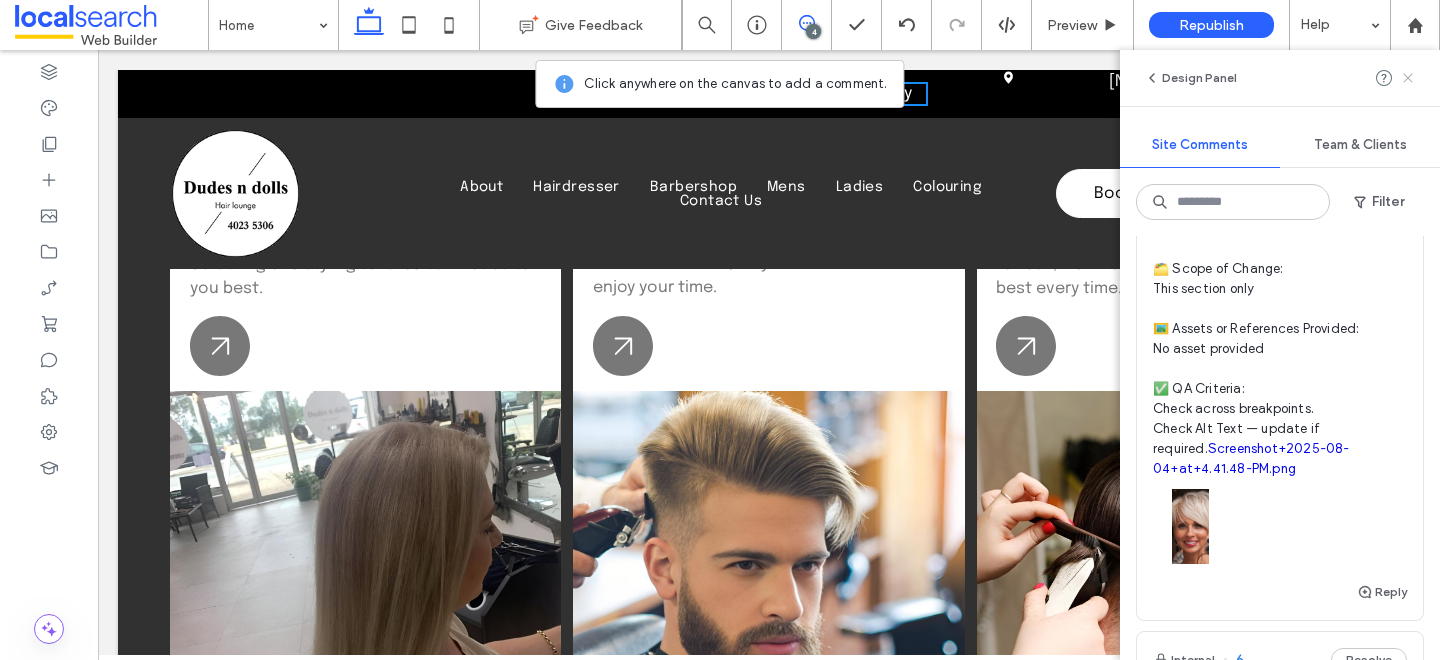 scroll, scrollTop: 0, scrollLeft: 0, axis: both 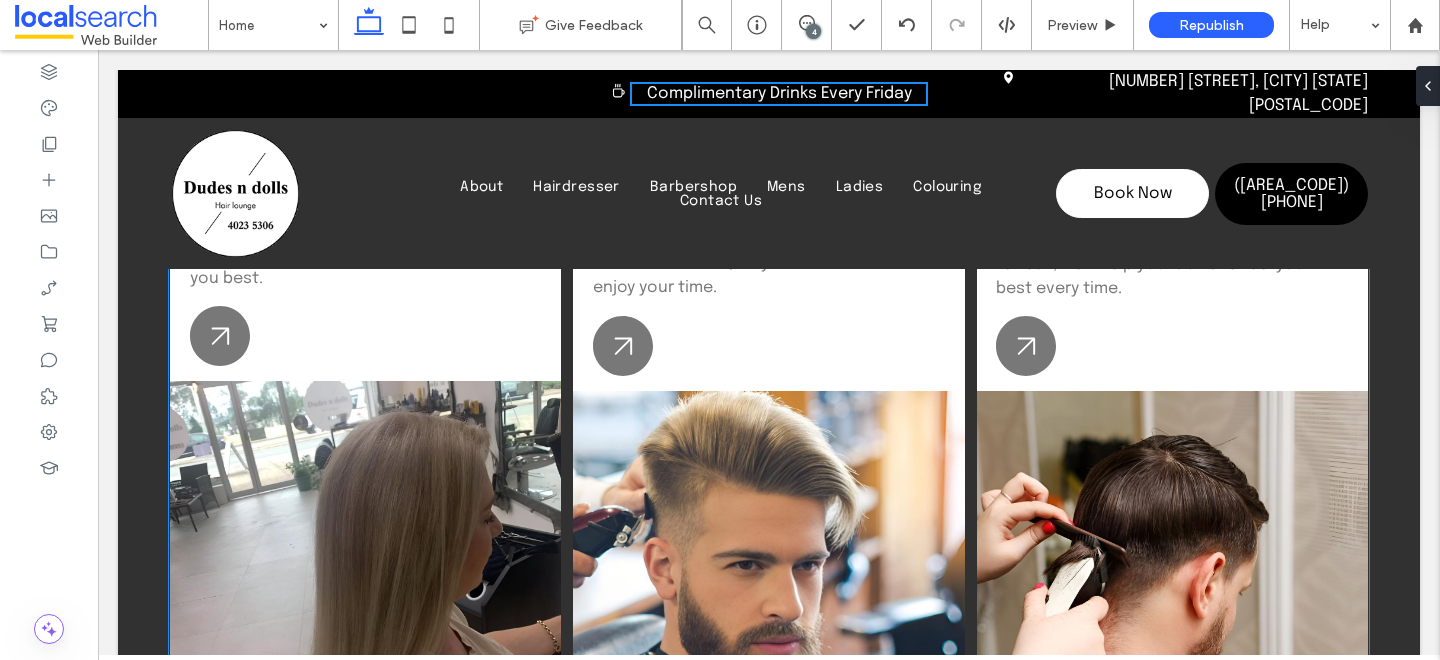 click at bounding box center [365, 571] 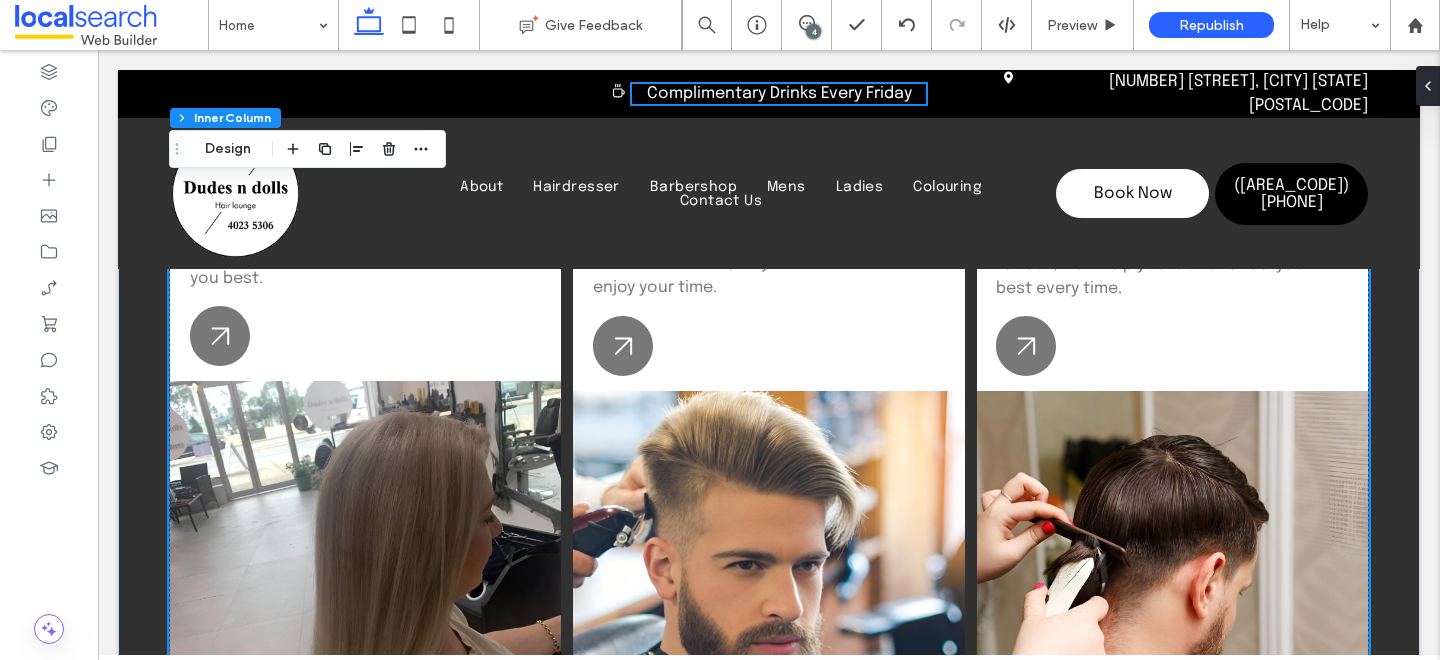 click at bounding box center (365, 571) 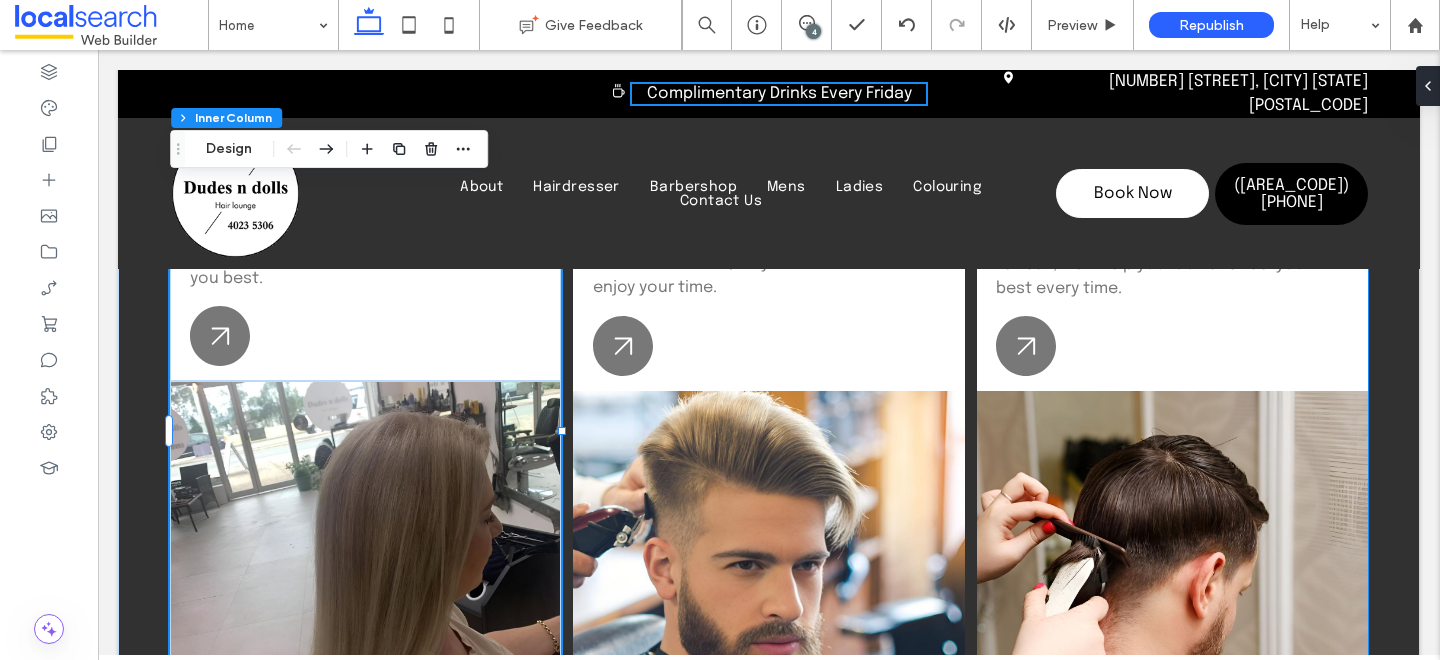 click at bounding box center [365, 571] 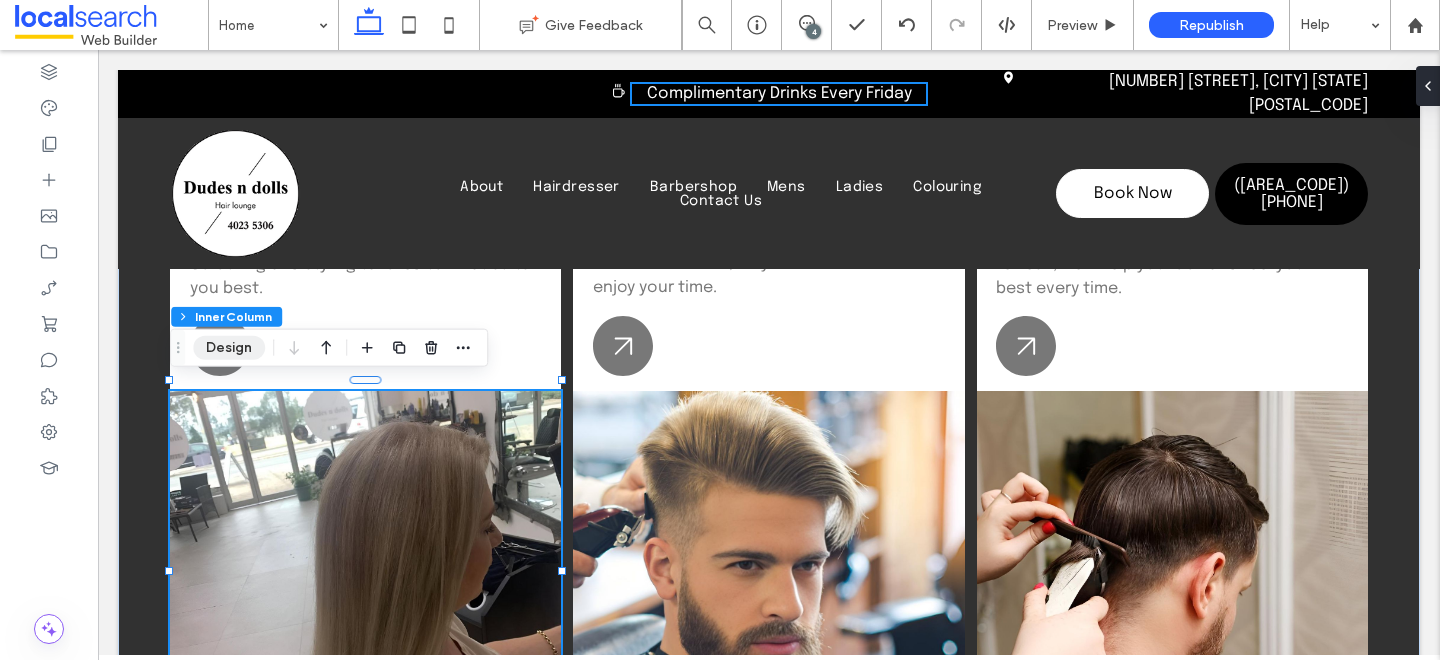 click on "Design" at bounding box center [229, 348] 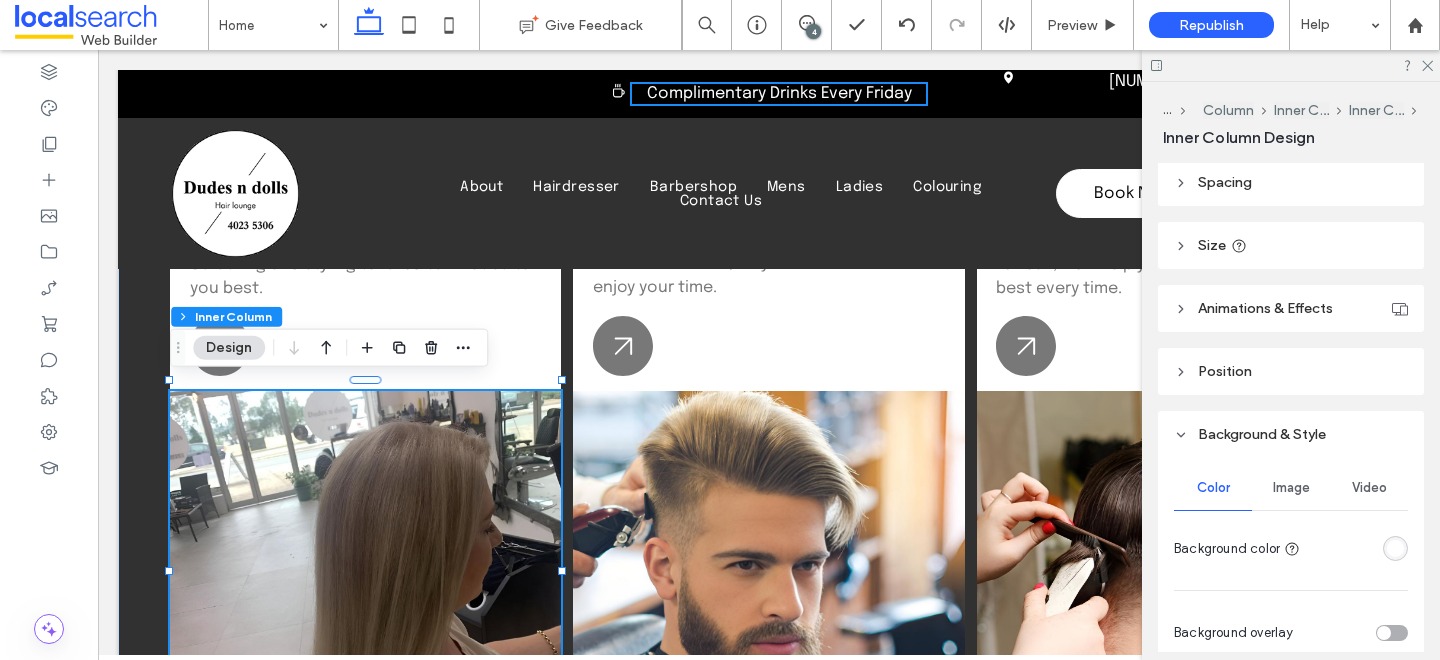 scroll, scrollTop: 458, scrollLeft: 0, axis: vertical 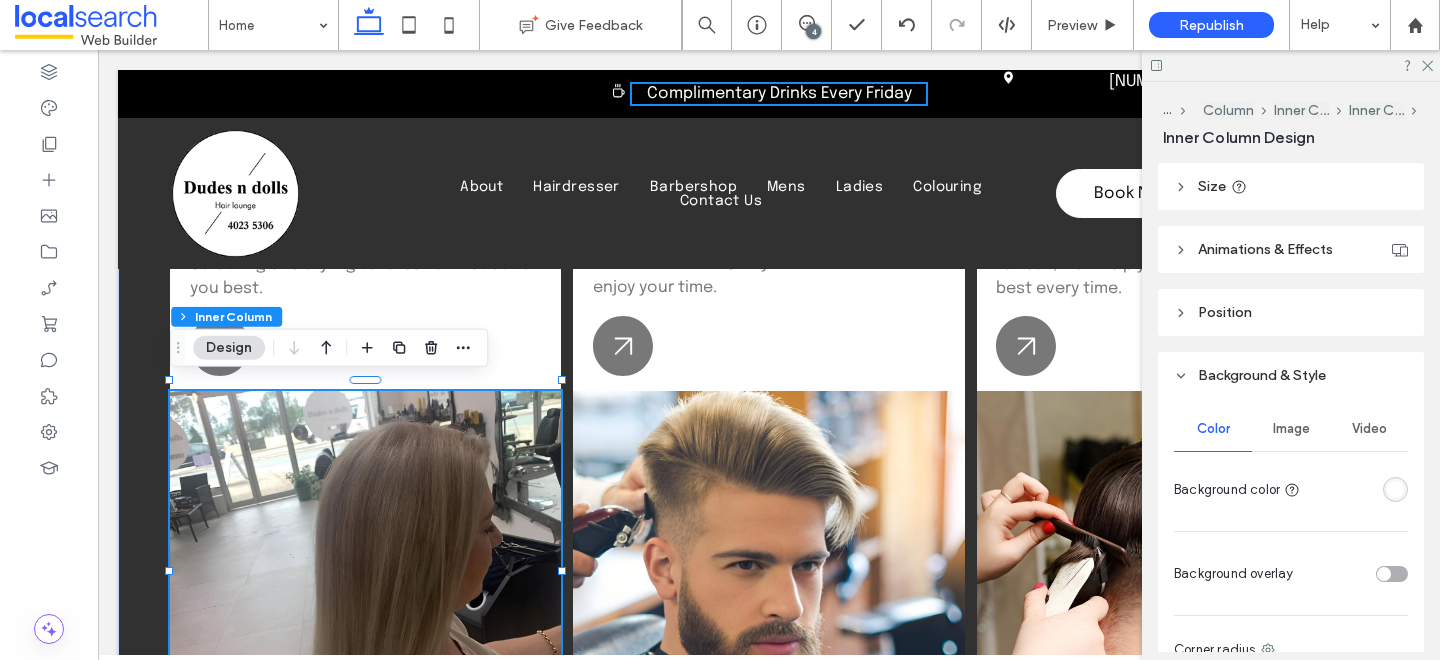 click on "Image" at bounding box center [1291, 429] 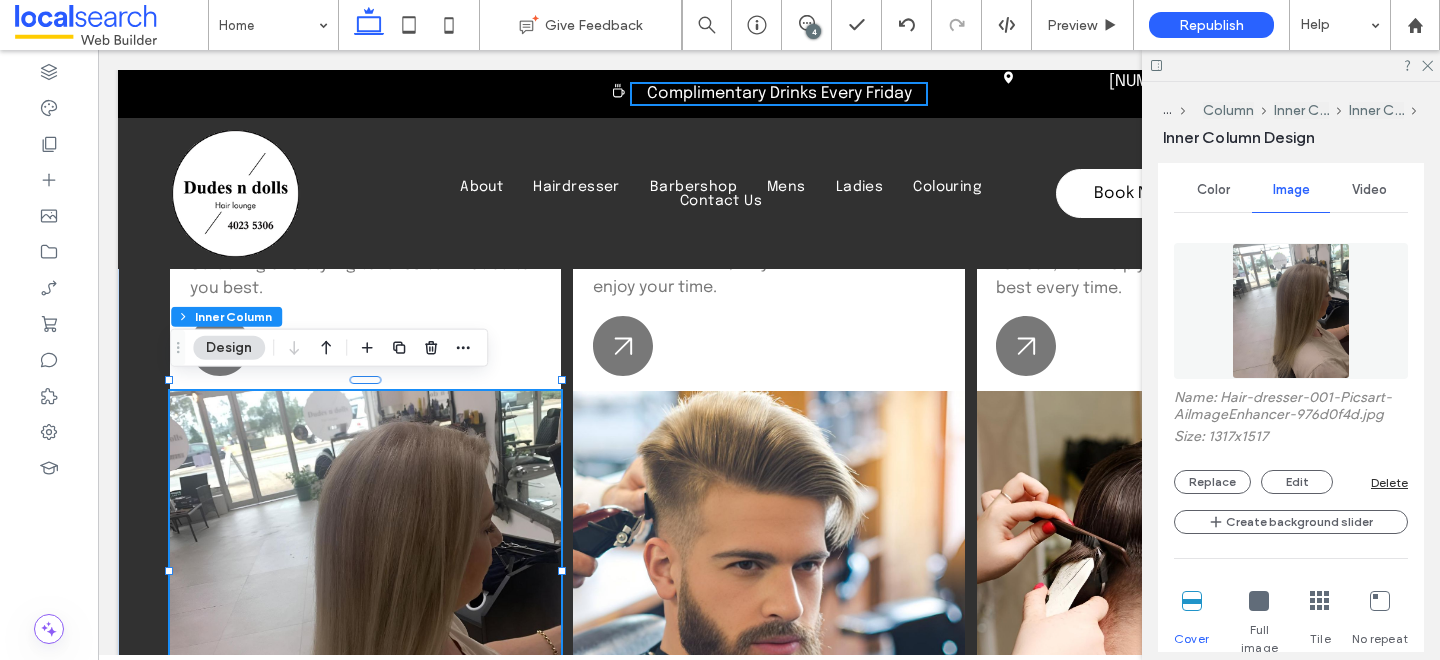 scroll, scrollTop: 718, scrollLeft: 0, axis: vertical 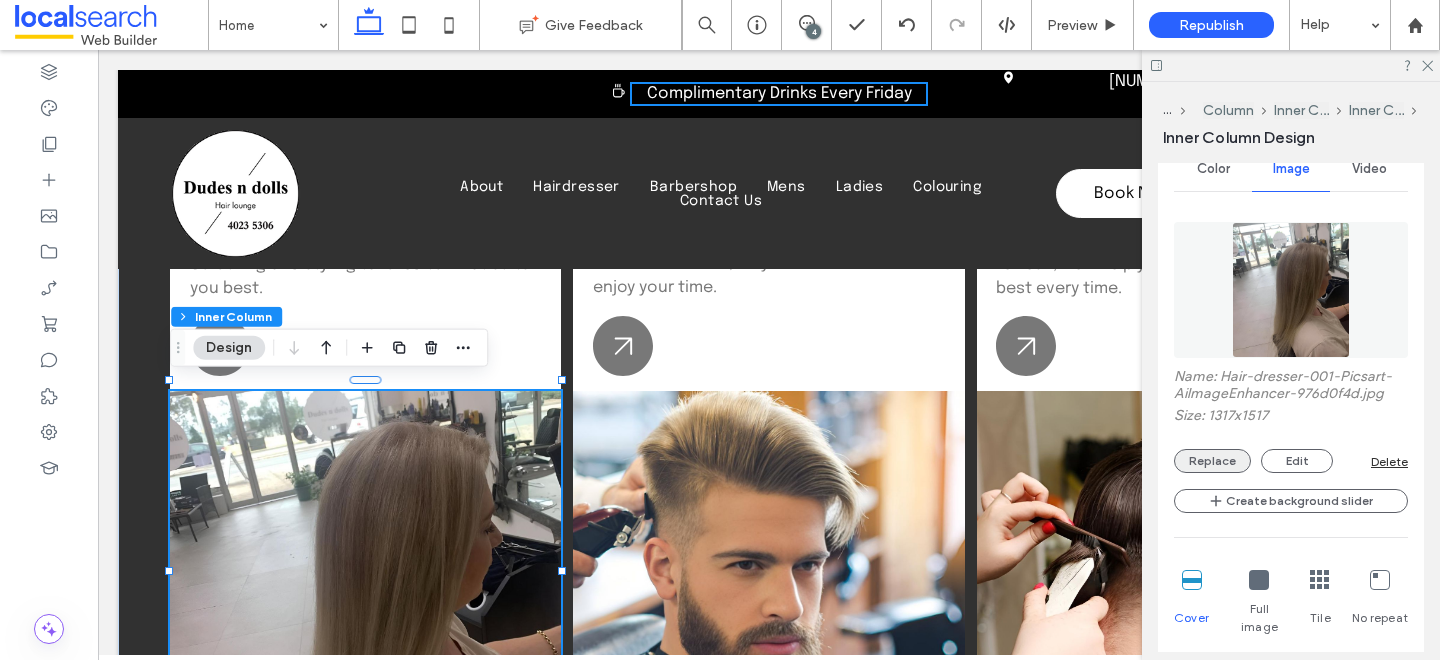 click on "Replace" at bounding box center (1212, 461) 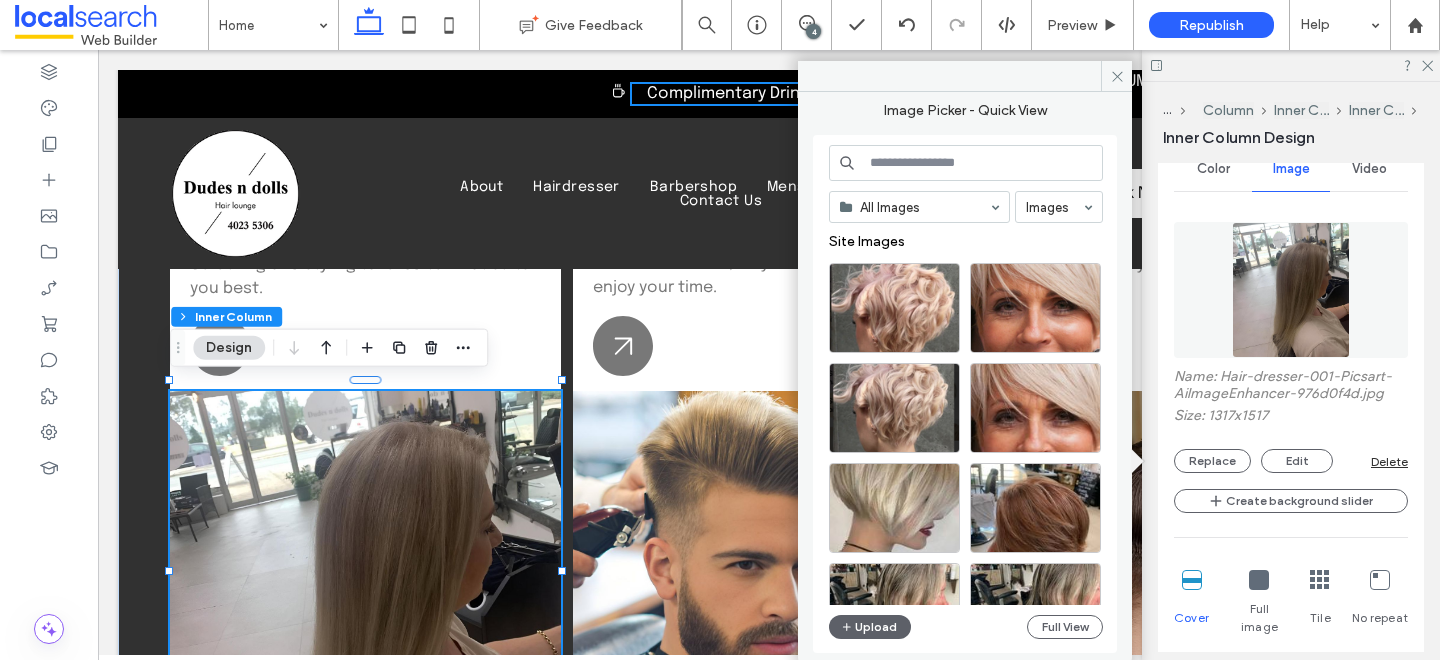 click at bounding box center [966, 163] 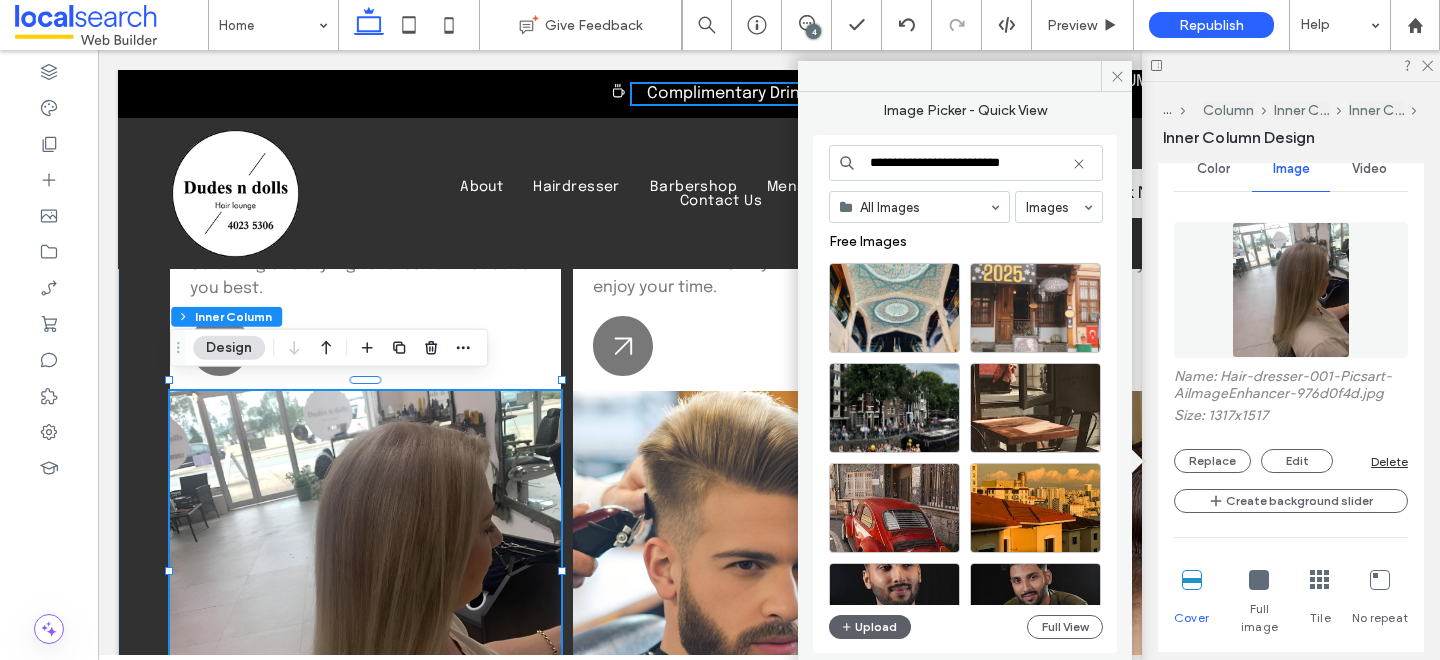 scroll, scrollTop: 0, scrollLeft: 0, axis: both 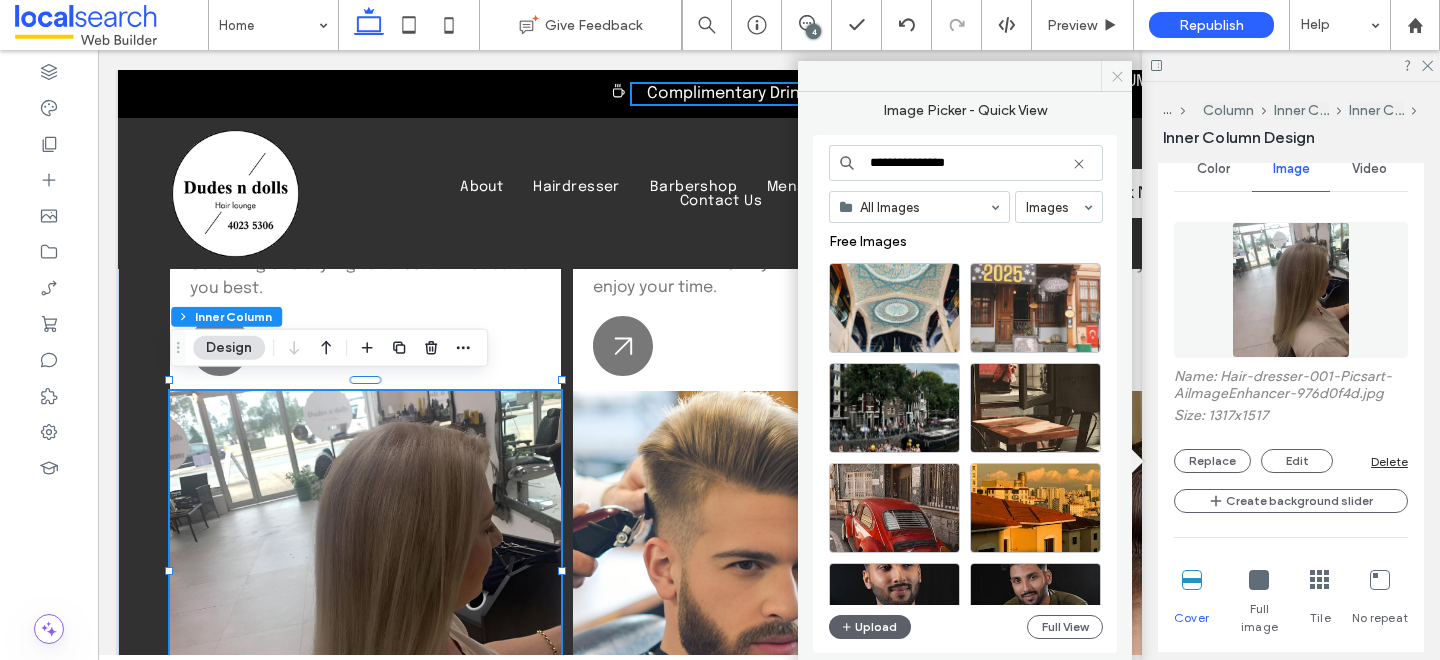 type on "**********" 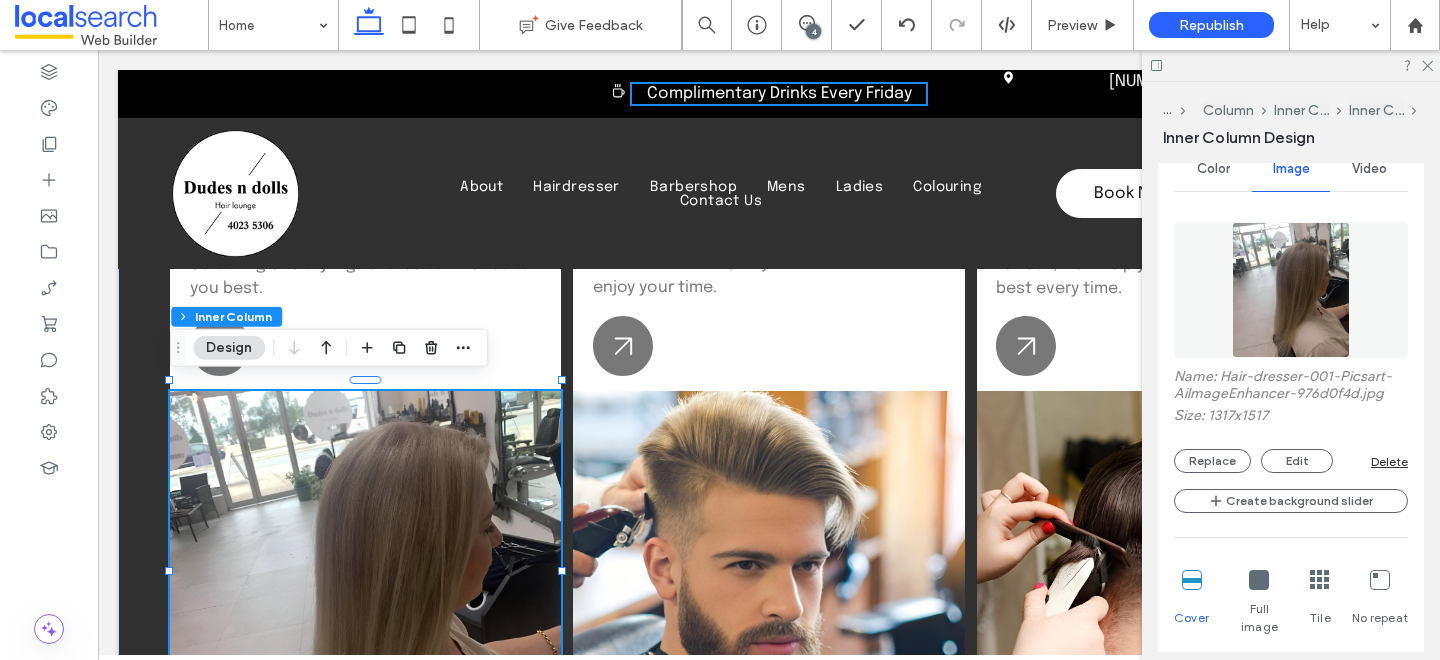 click at bounding box center [1291, 65] 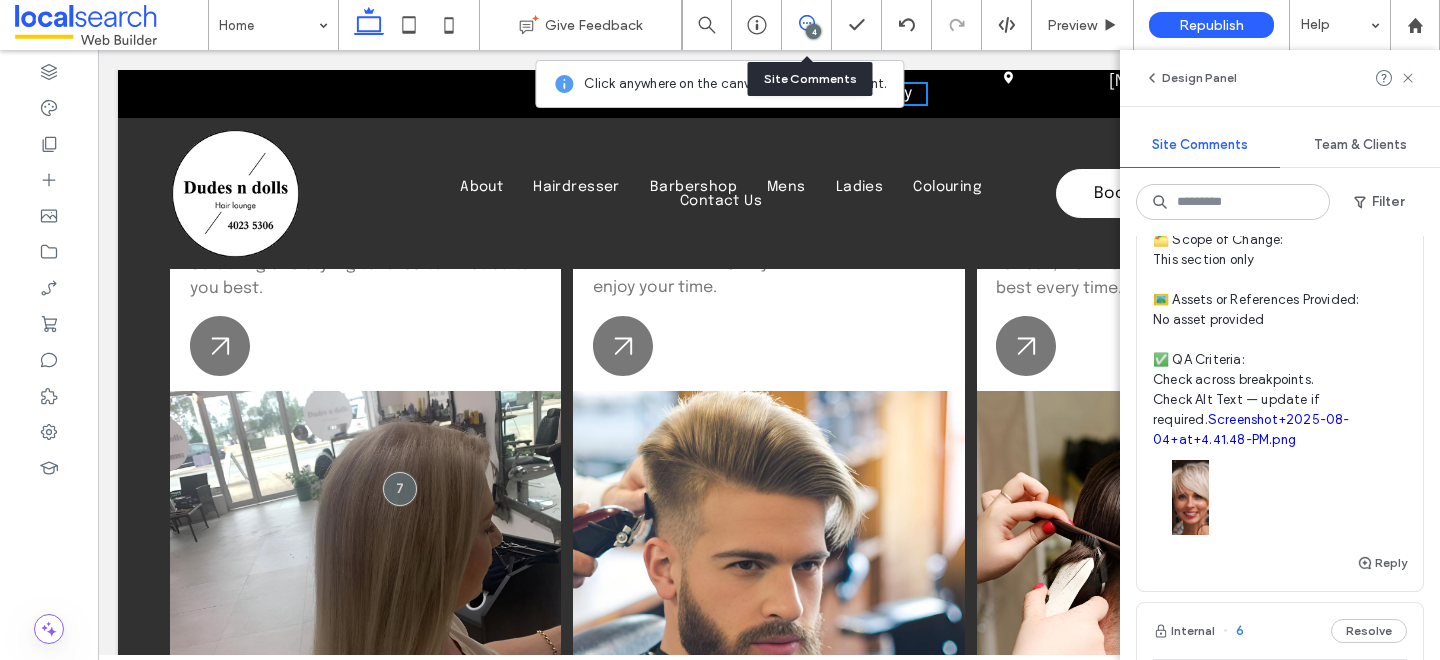 scroll, scrollTop: 383, scrollLeft: 0, axis: vertical 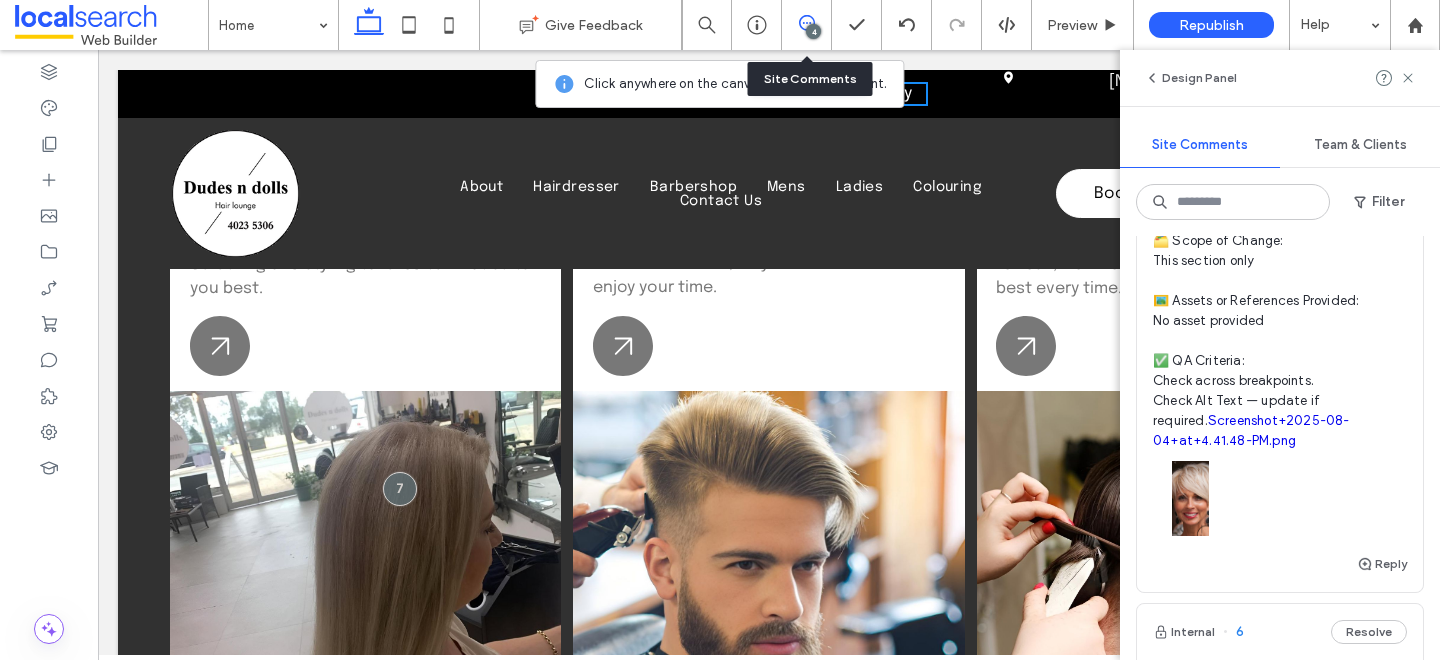 click on "🧾 Instruction Summary:
Replace image in the  Hairdresser section with a new one.
🧩 Action Required:
Remove the current image in the Hairdresser section
Upload and insert the new hairdresser image in the same position
Ensure image sizing and alignment match the existing layout
🗂️ Scope of Change:
This section only
🖼️ Assets or References Provided:
No asset provided
✅ QA Criteria:
Check across breakpoints.
Check Alt Text — update if required.
Screenshot+2025-08-04+at+4.41.48-PM.png" at bounding box center (1280, 221) 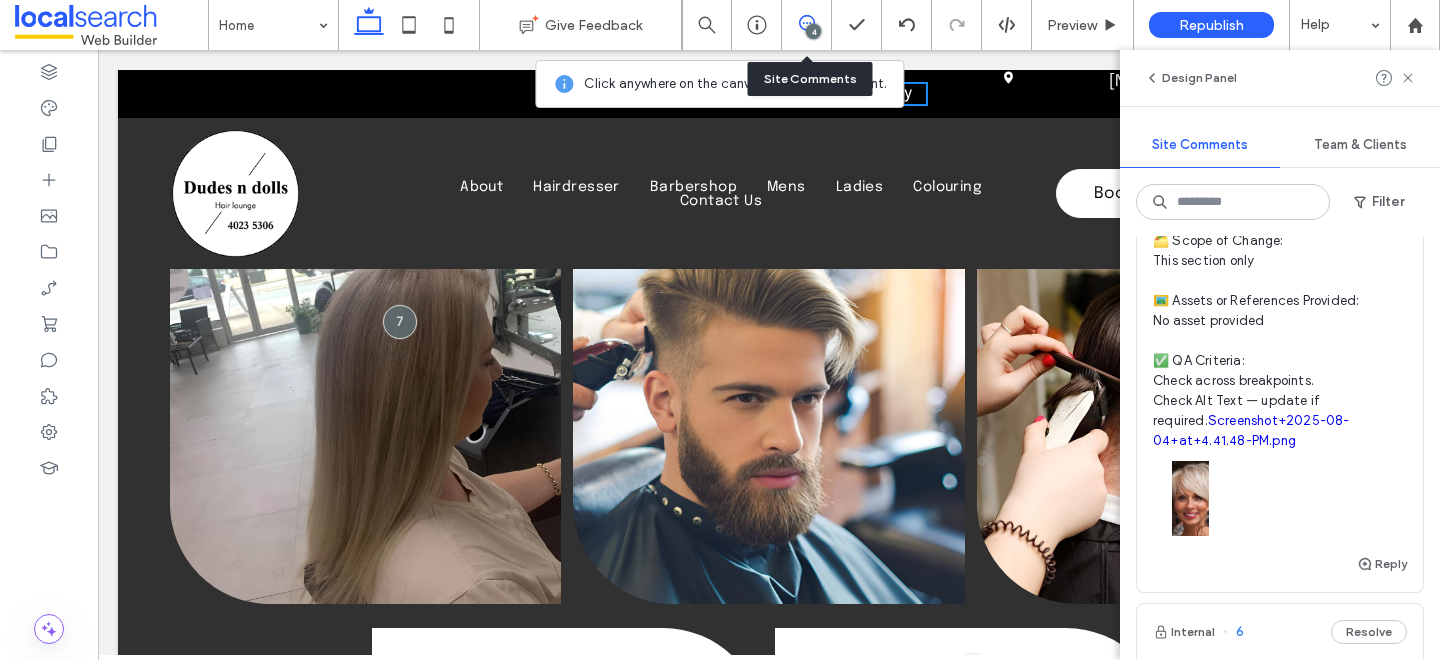 scroll, scrollTop: 2444, scrollLeft: 0, axis: vertical 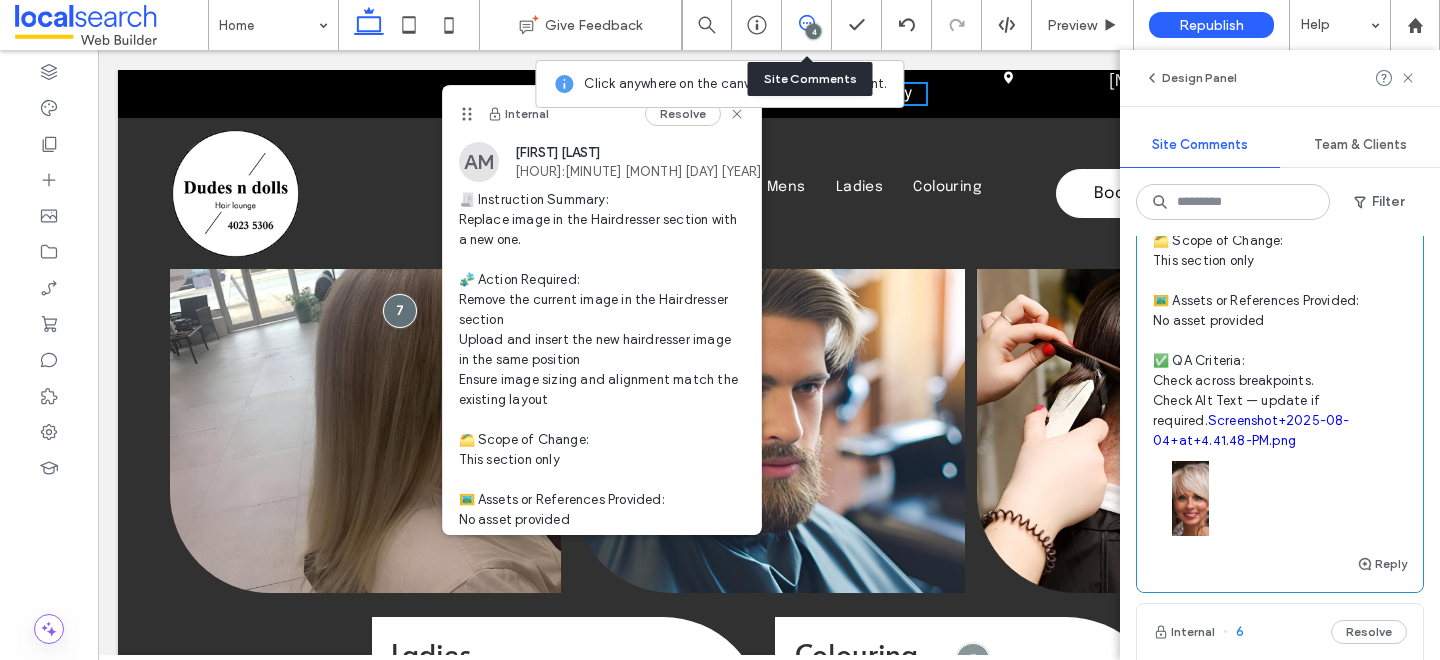 click on "Screenshot+2025-08-04+at+4.41.48-PM.png" at bounding box center [1251, 430] 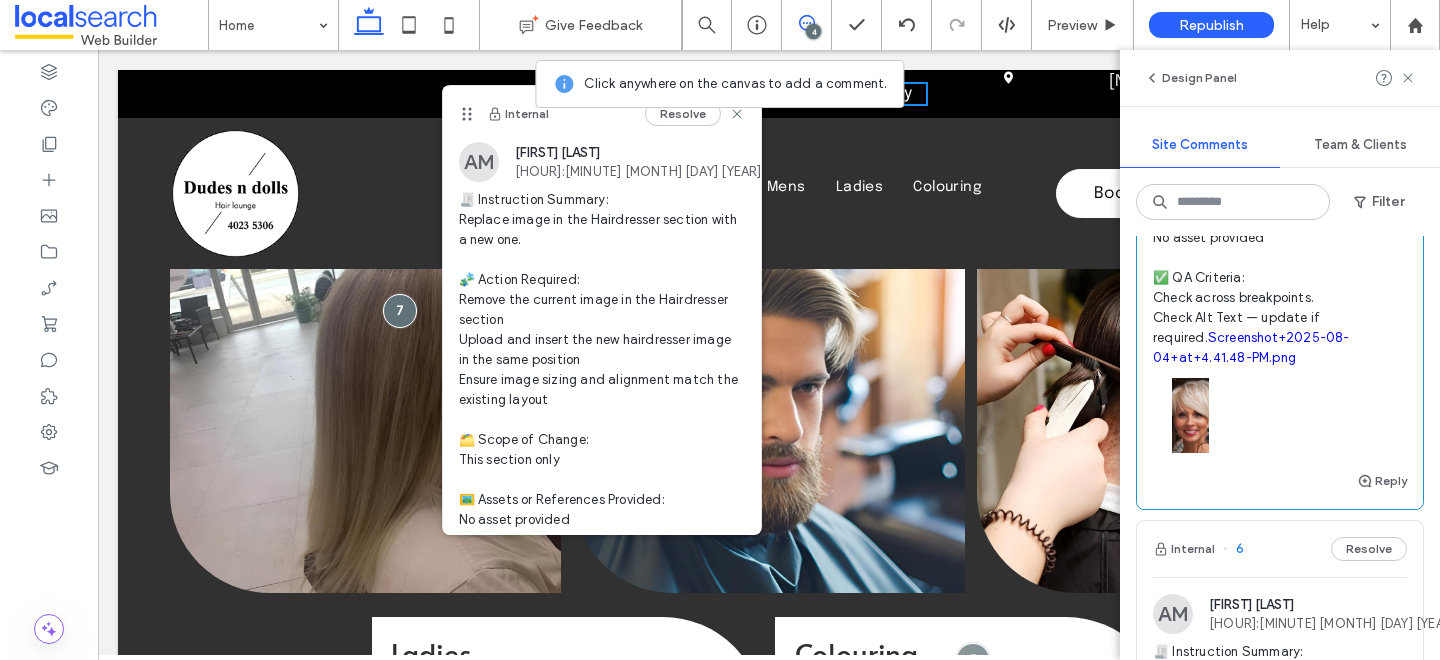 scroll, scrollTop: 468, scrollLeft: 0, axis: vertical 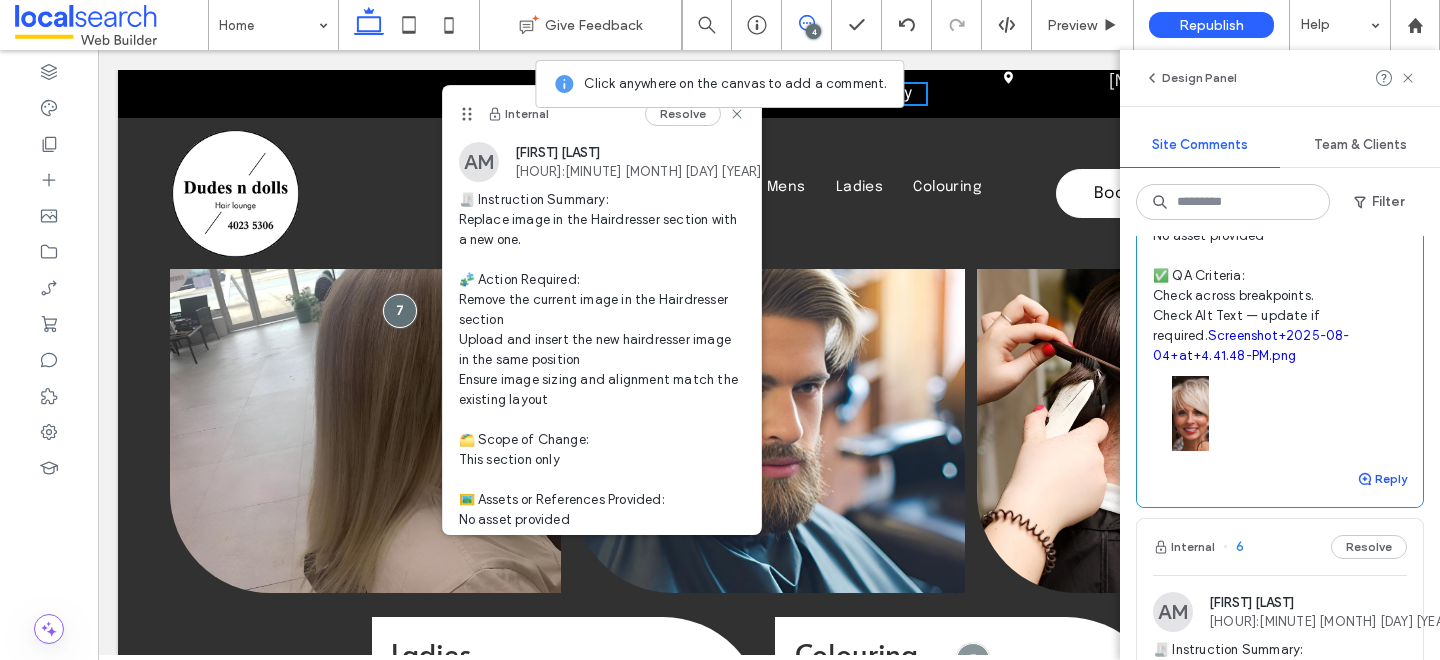 click on "Reply" at bounding box center (1382, 479) 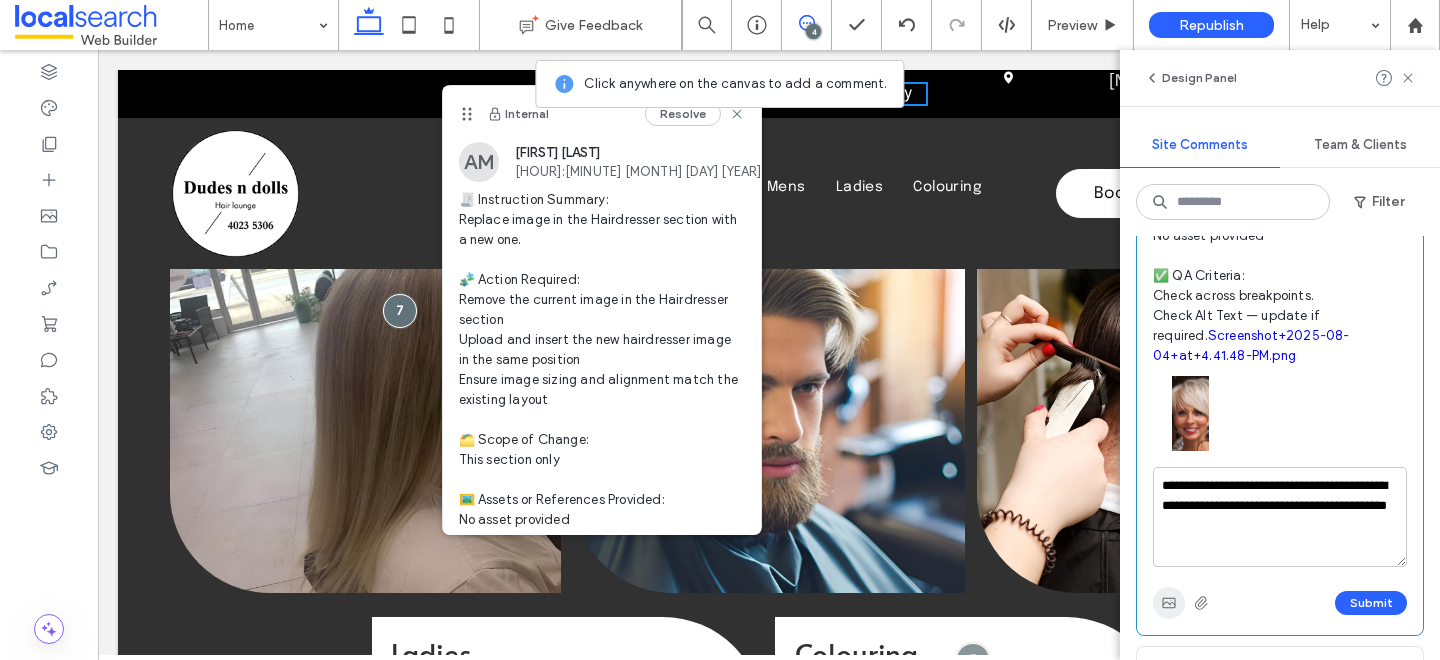 type on "**********" 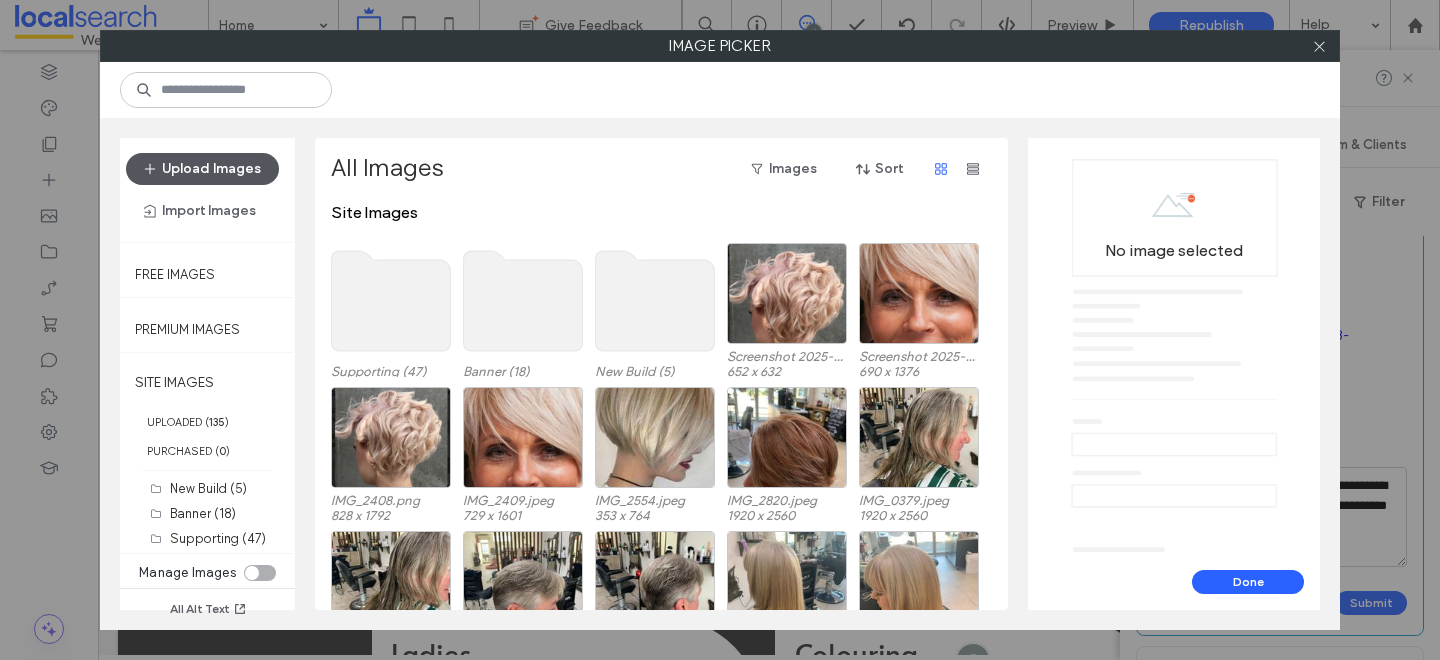 click on "Upload Images" at bounding box center [202, 169] 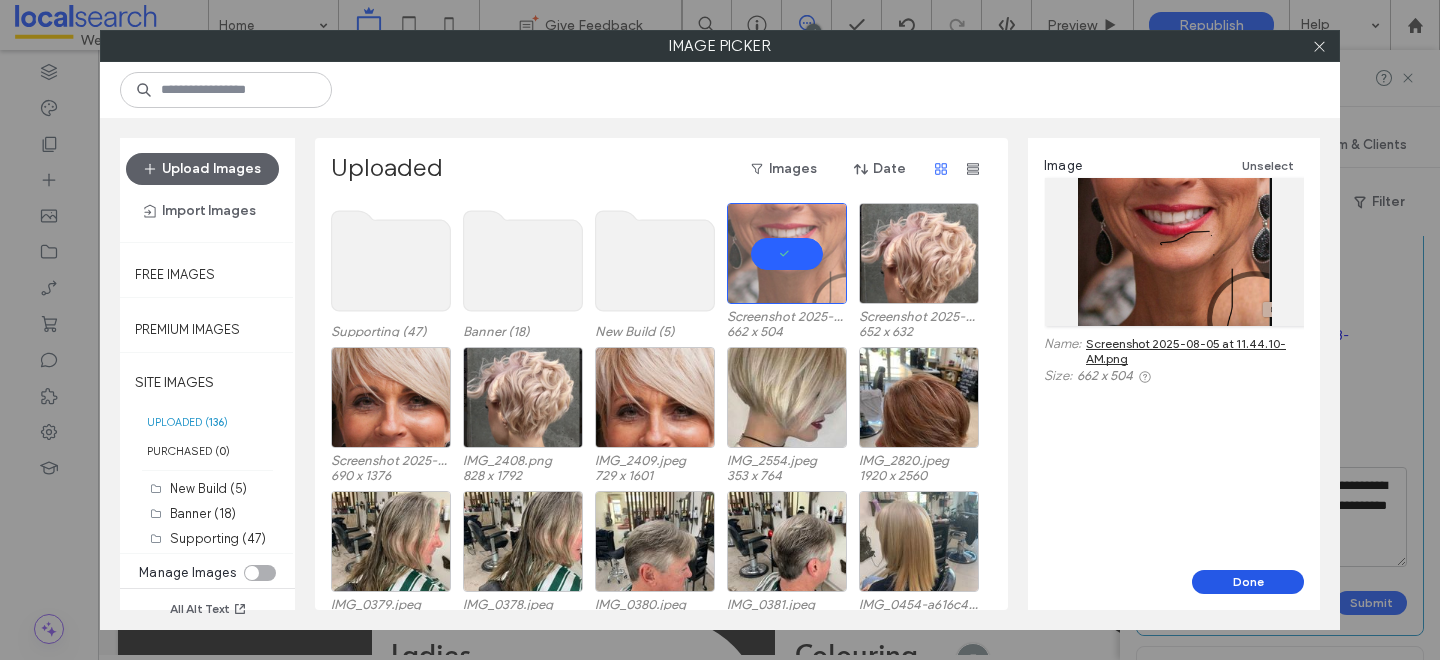 click on "Done" at bounding box center (1248, 582) 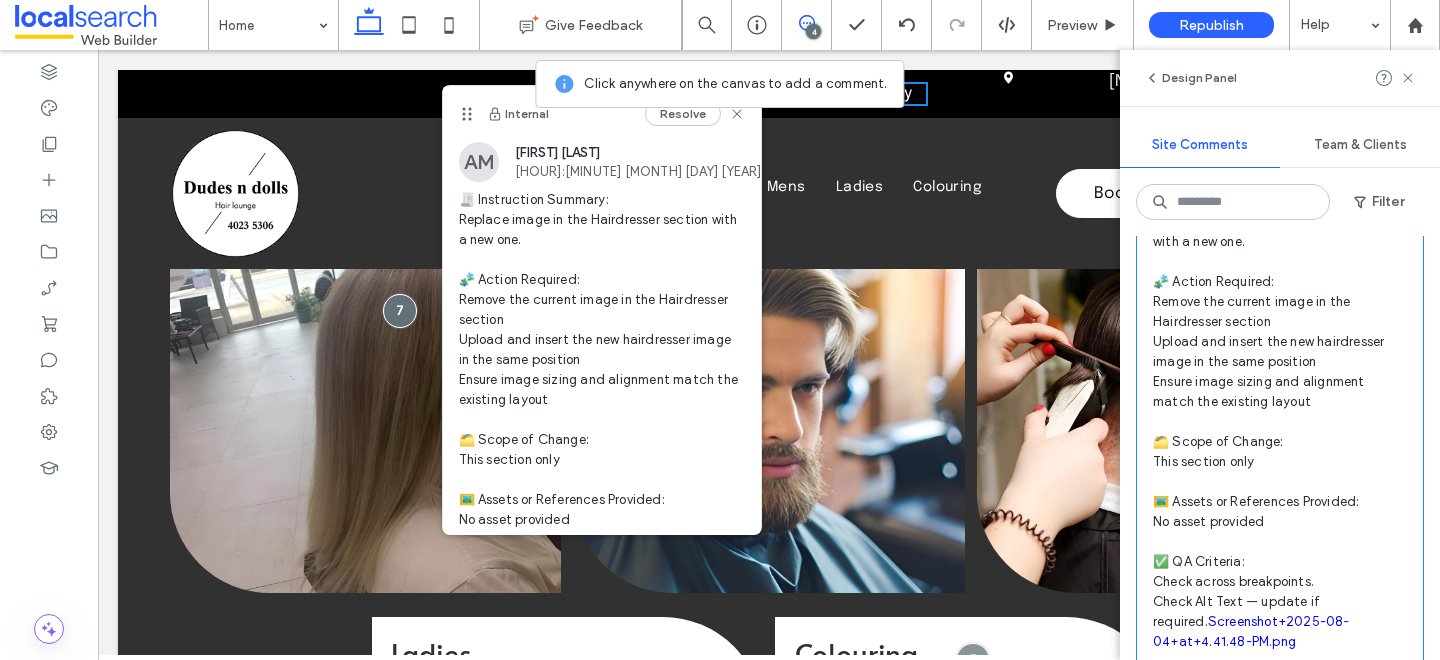 scroll, scrollTop: 0, scrollLeft: 0, axis: both 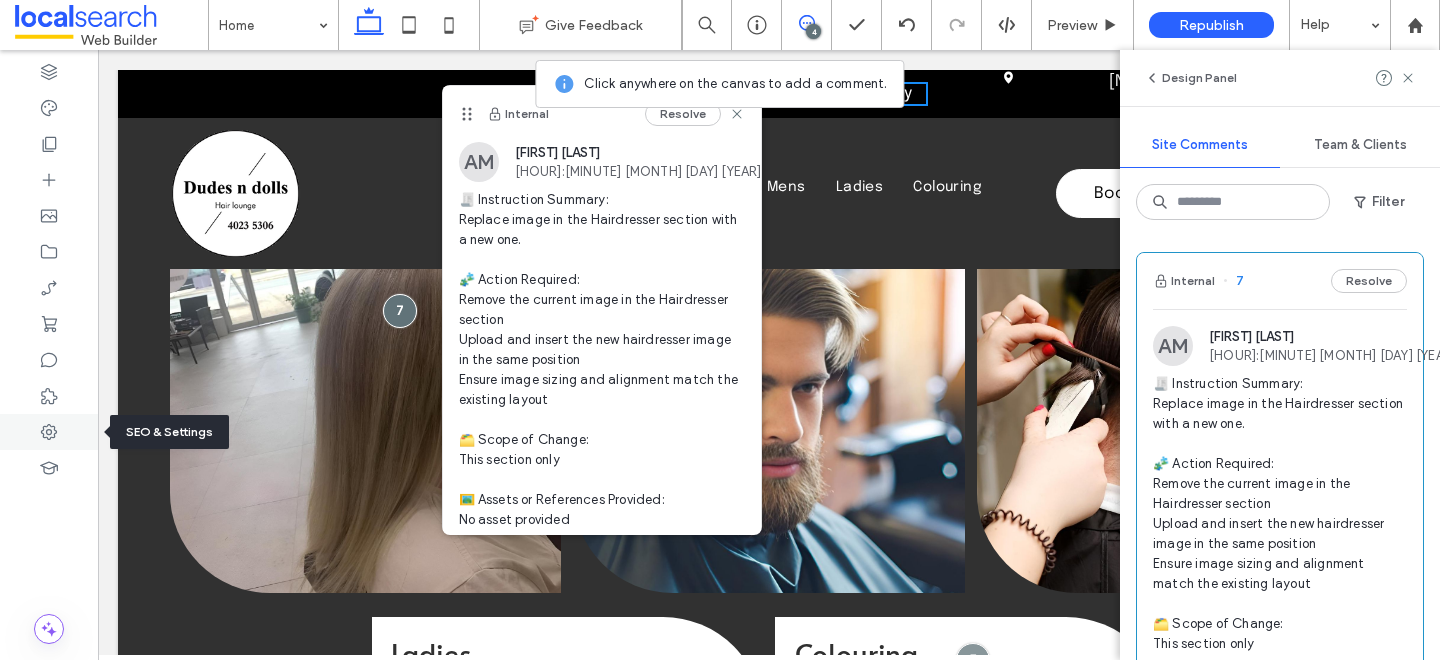 click 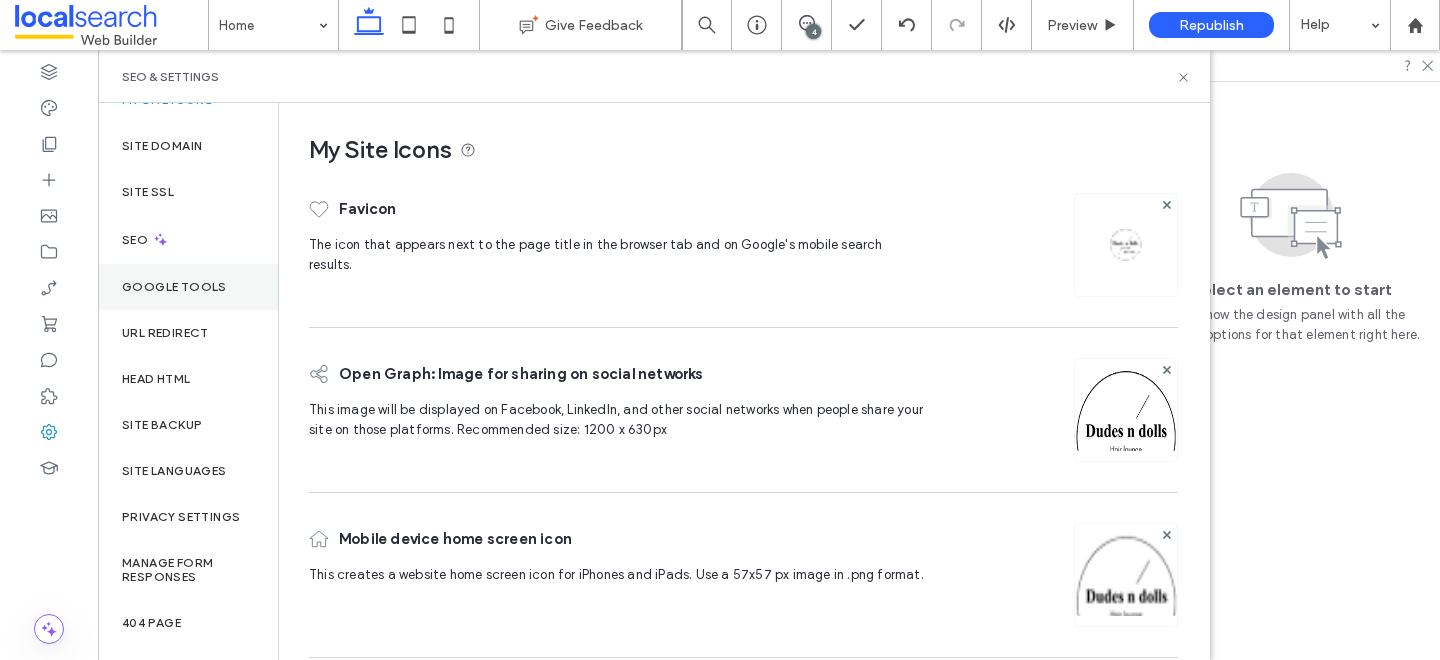 scroll, scrollTop: 36, scrollLeft: 0, axis: vertical 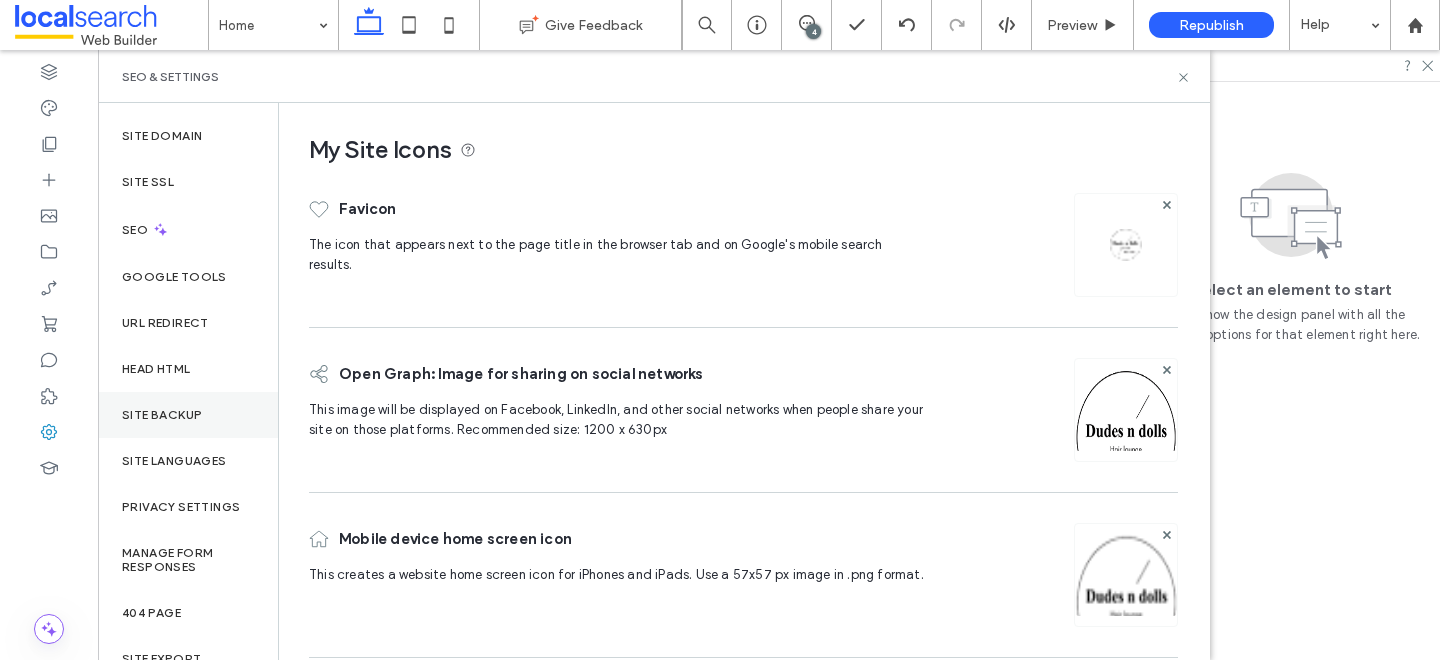 click on "Site Backup" at bounding box center (162, 415) 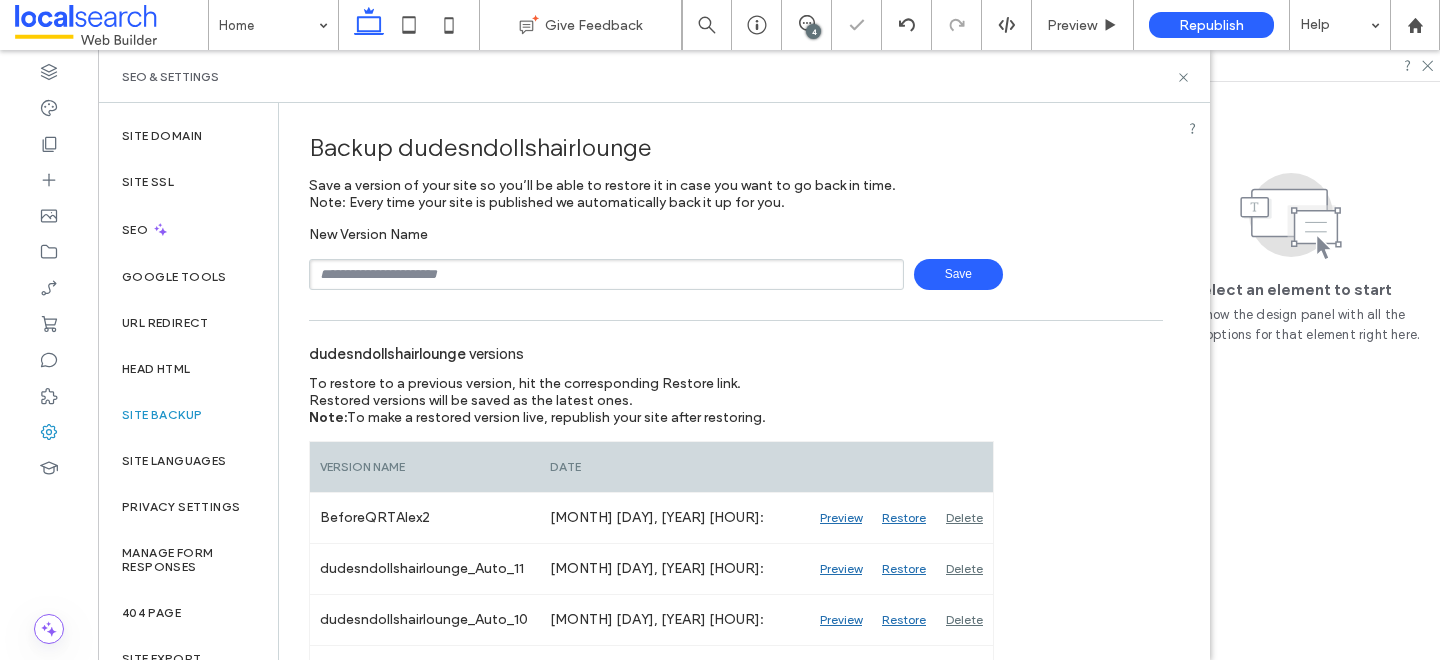 click at bounding box center [606, 274] 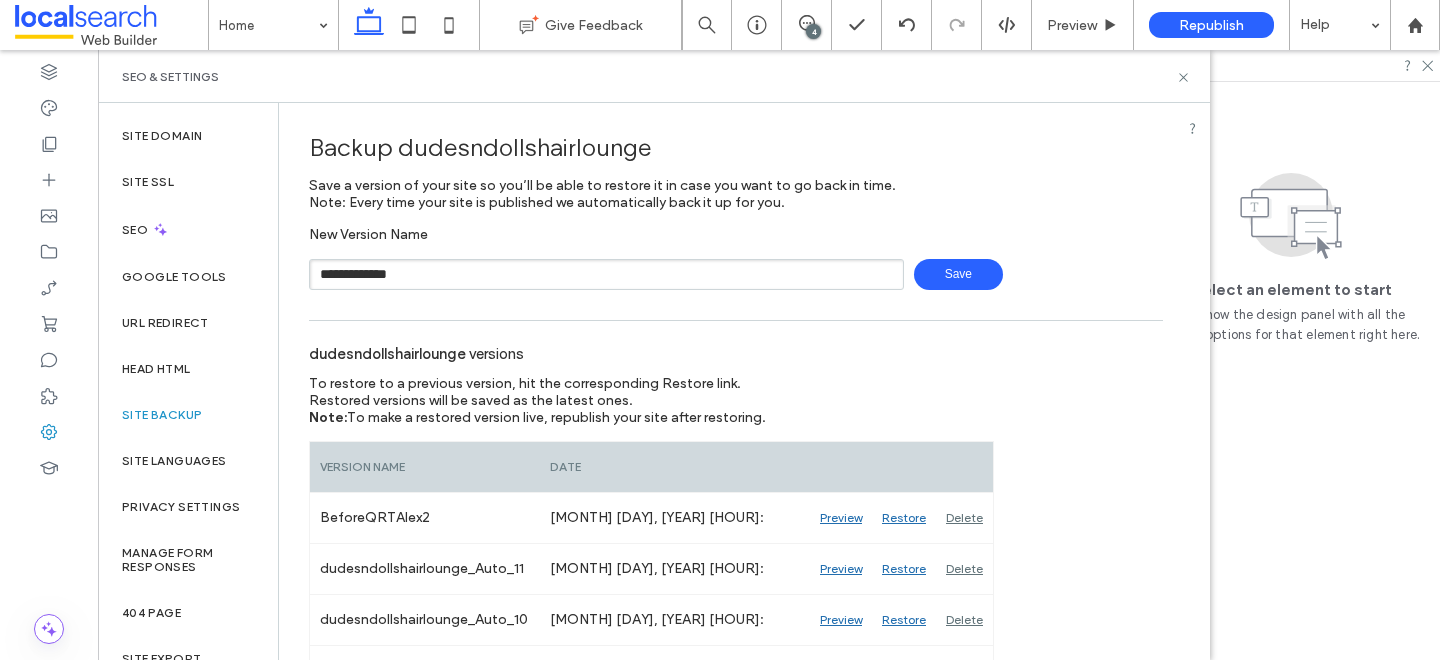 type on "**********" 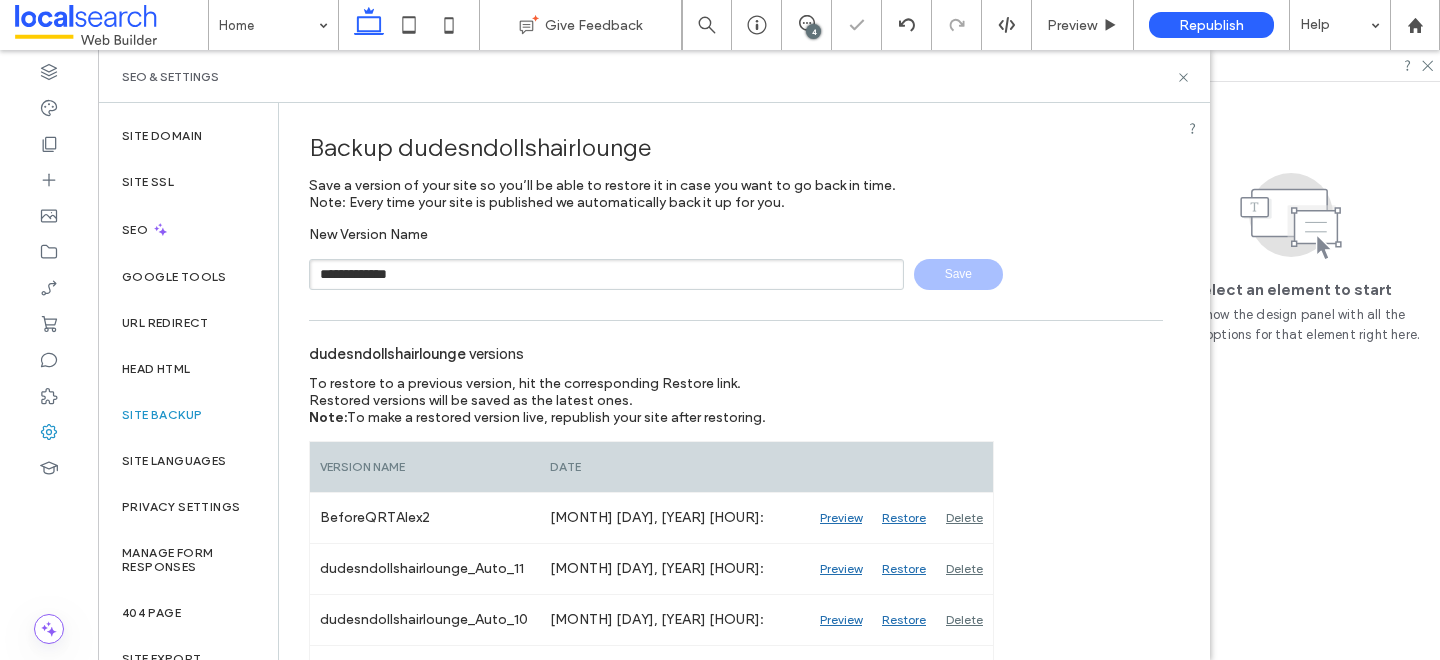 type 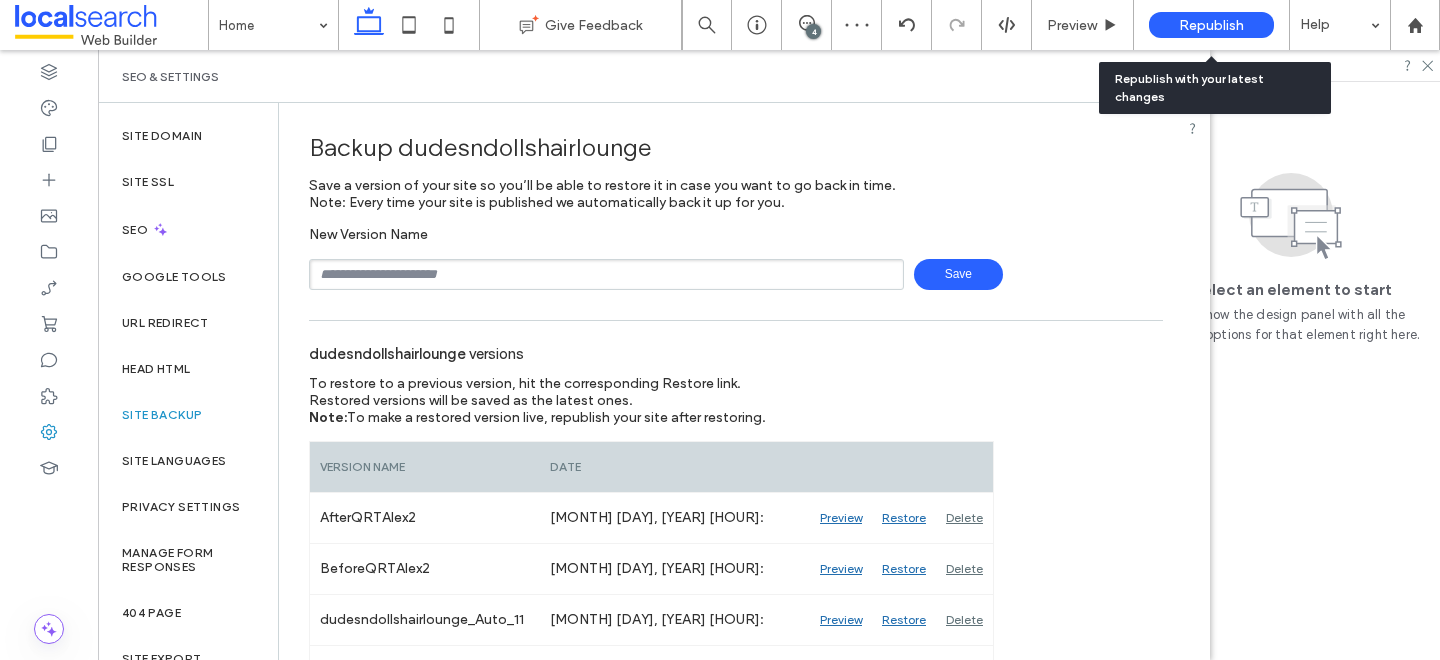 click on "Republish" at bounding box center (1211, 25) 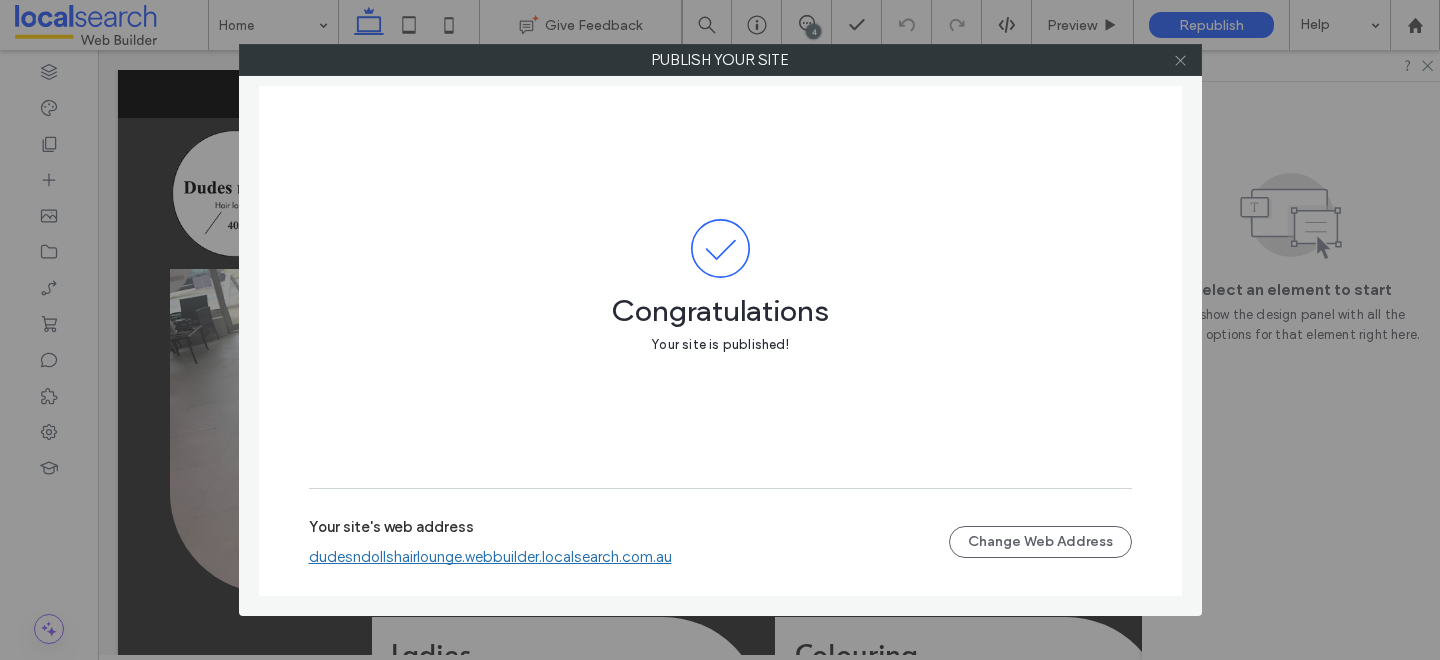 click 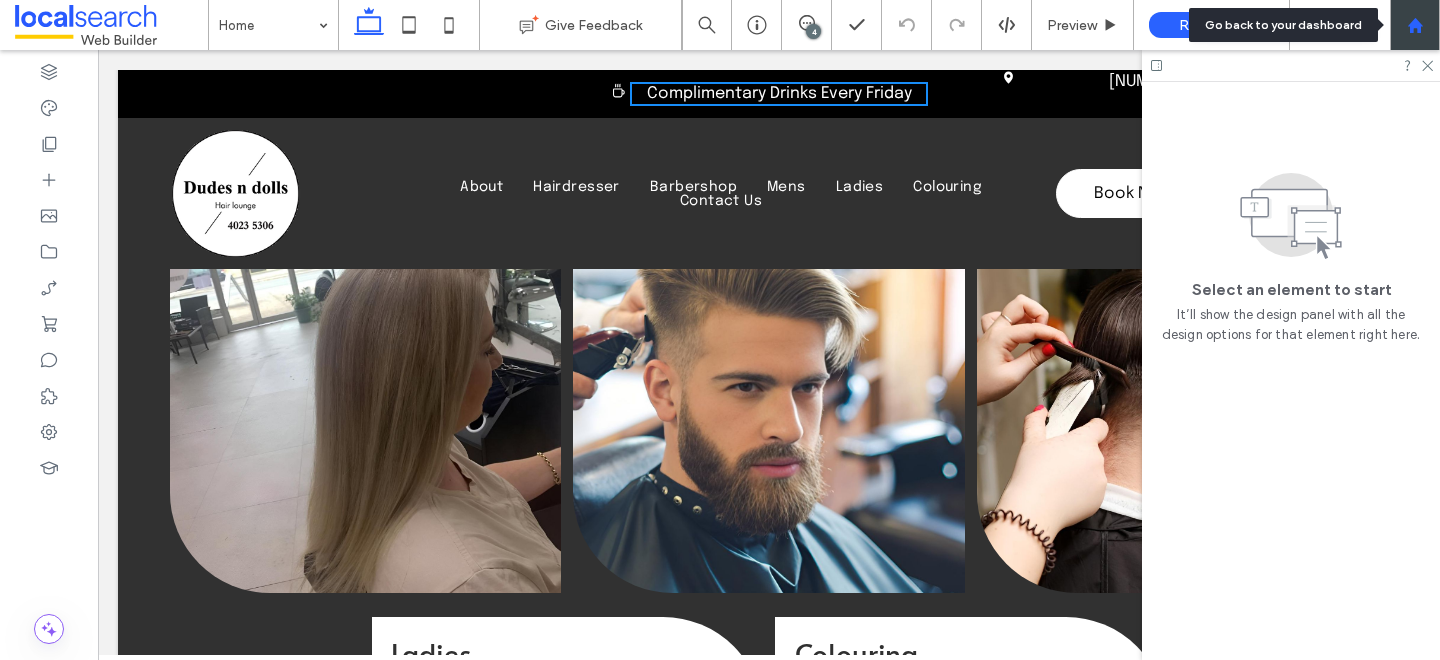 click 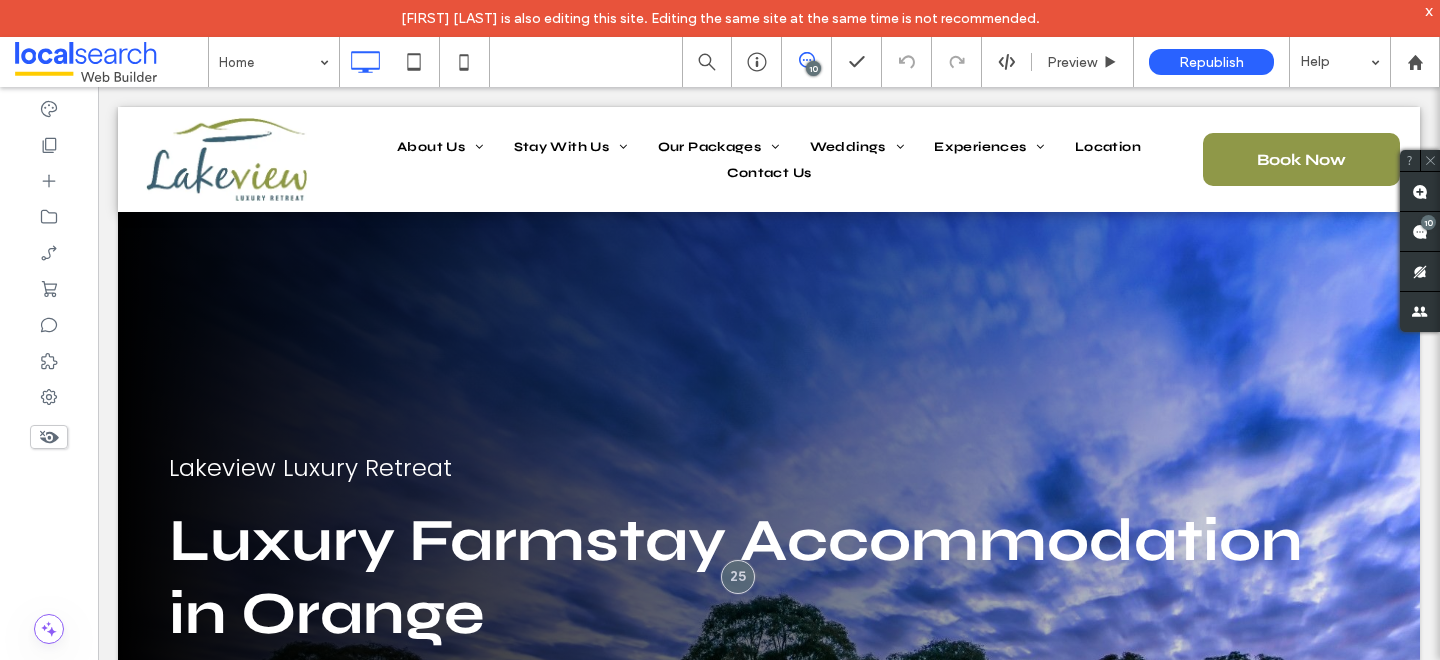 scroll, scrollTop: 5460, scrollLeft: 0, axis: vertical 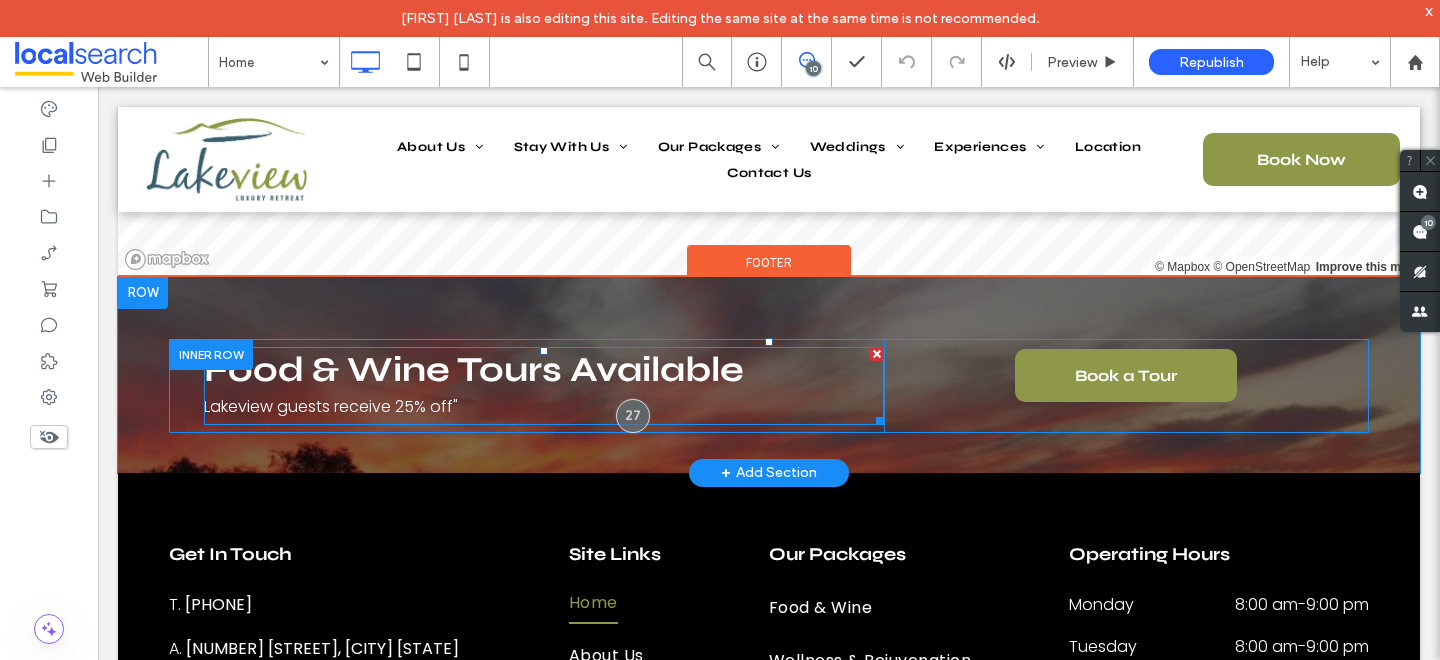 click on "Lakeview guests receive 25% off"" at bounding box center [544, 407] 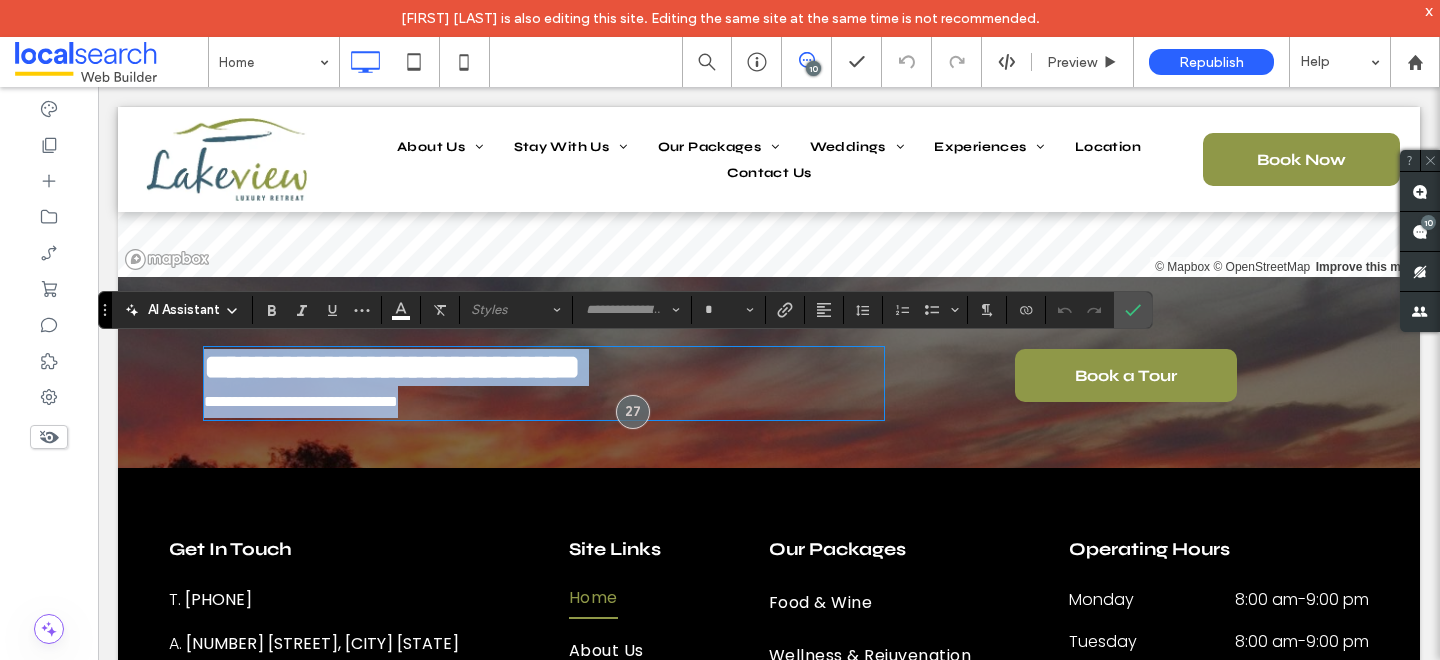 click on "**********" at bounding box center [544, 402] 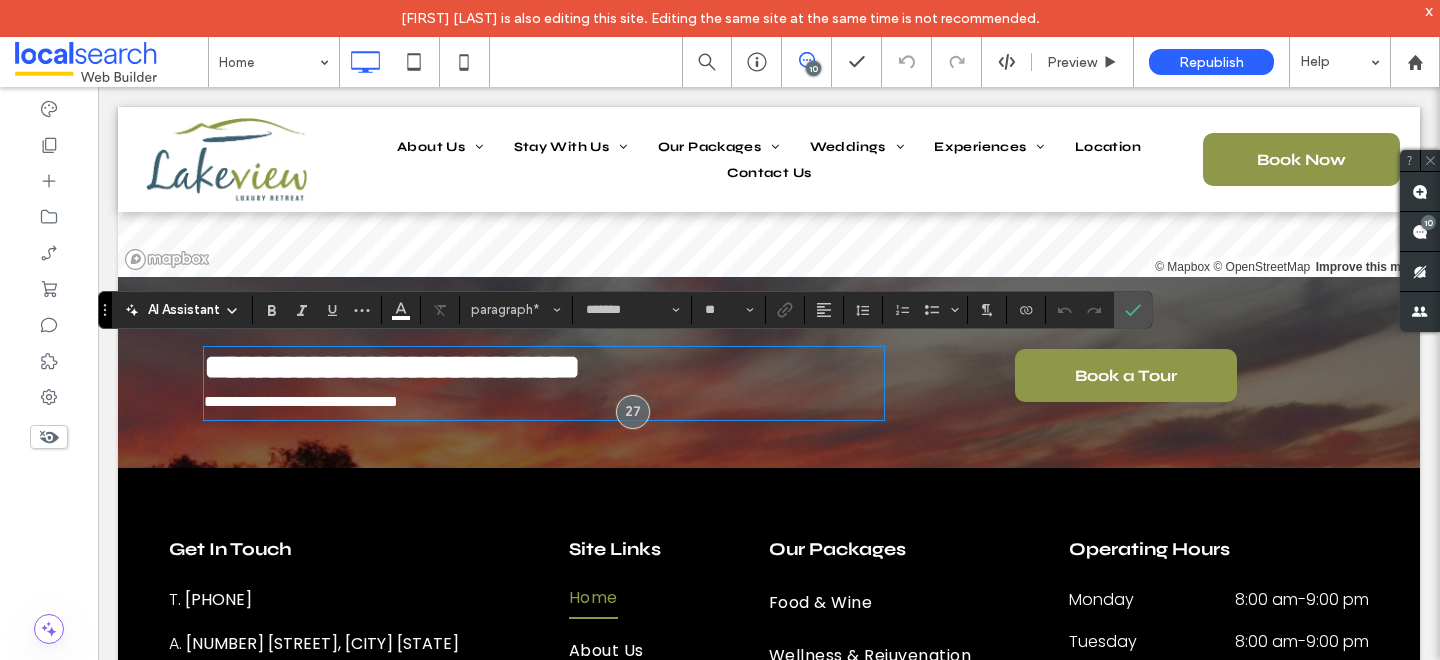 type 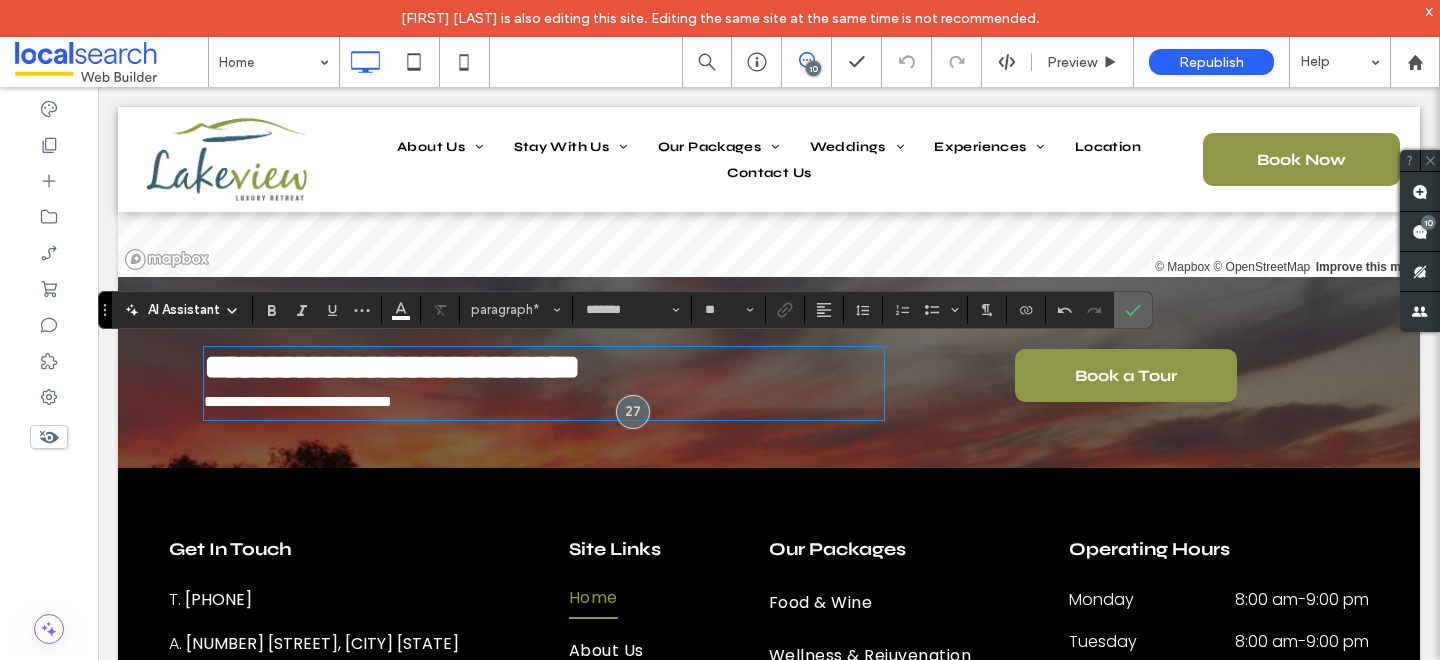 click 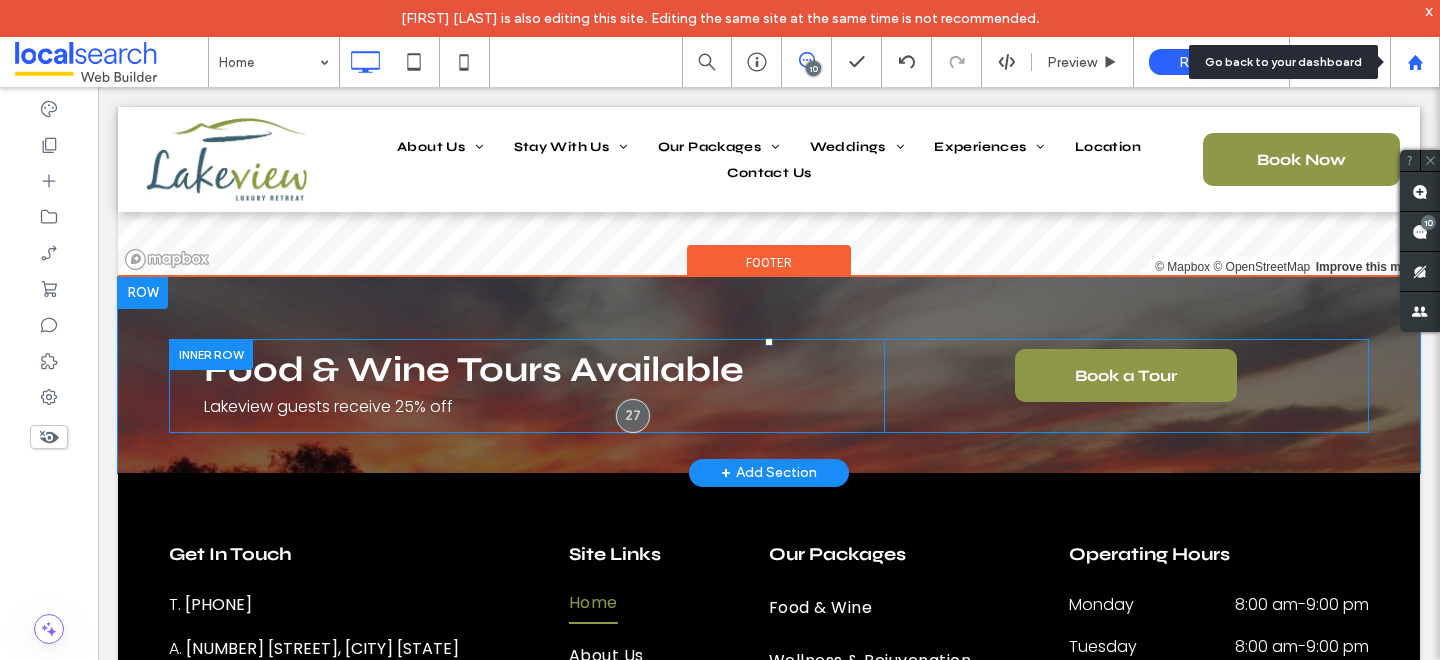 click 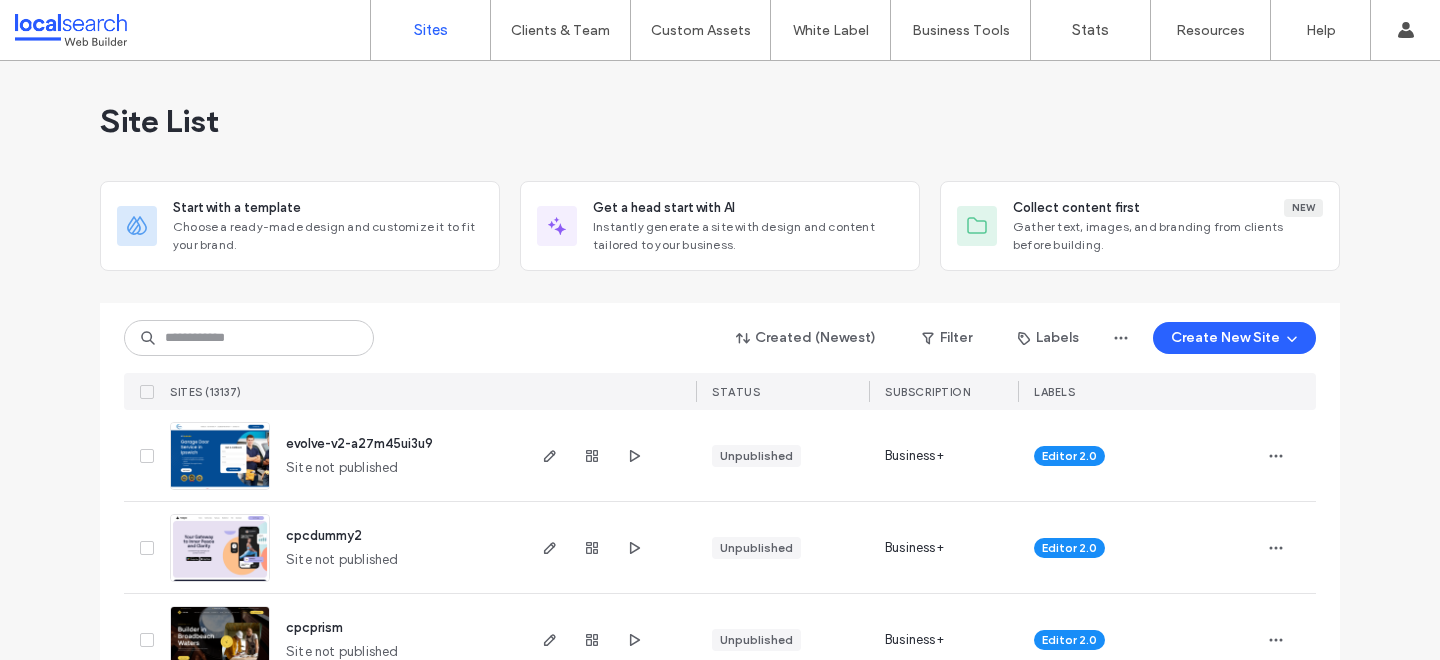 scroll, scrollTop: 0, scrollLeft: 0, axis: both 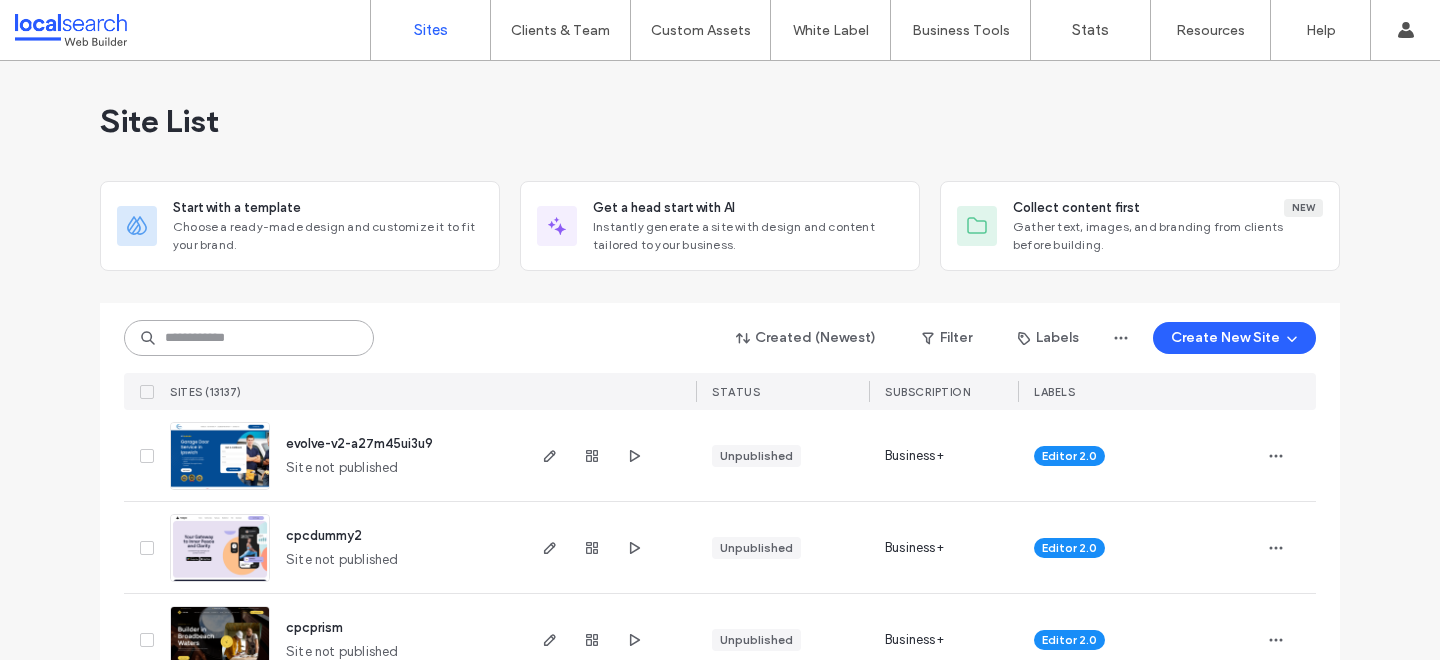 click at bounding box center [249, 338] 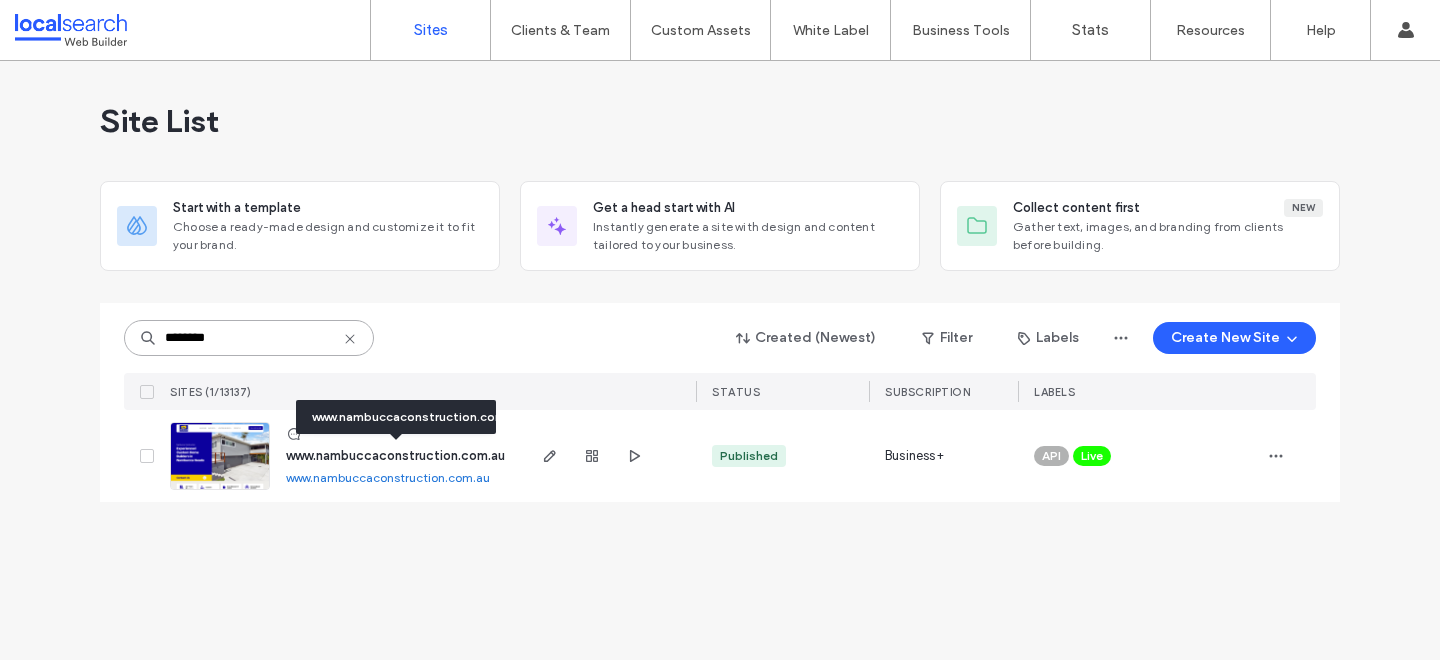 type on "********" 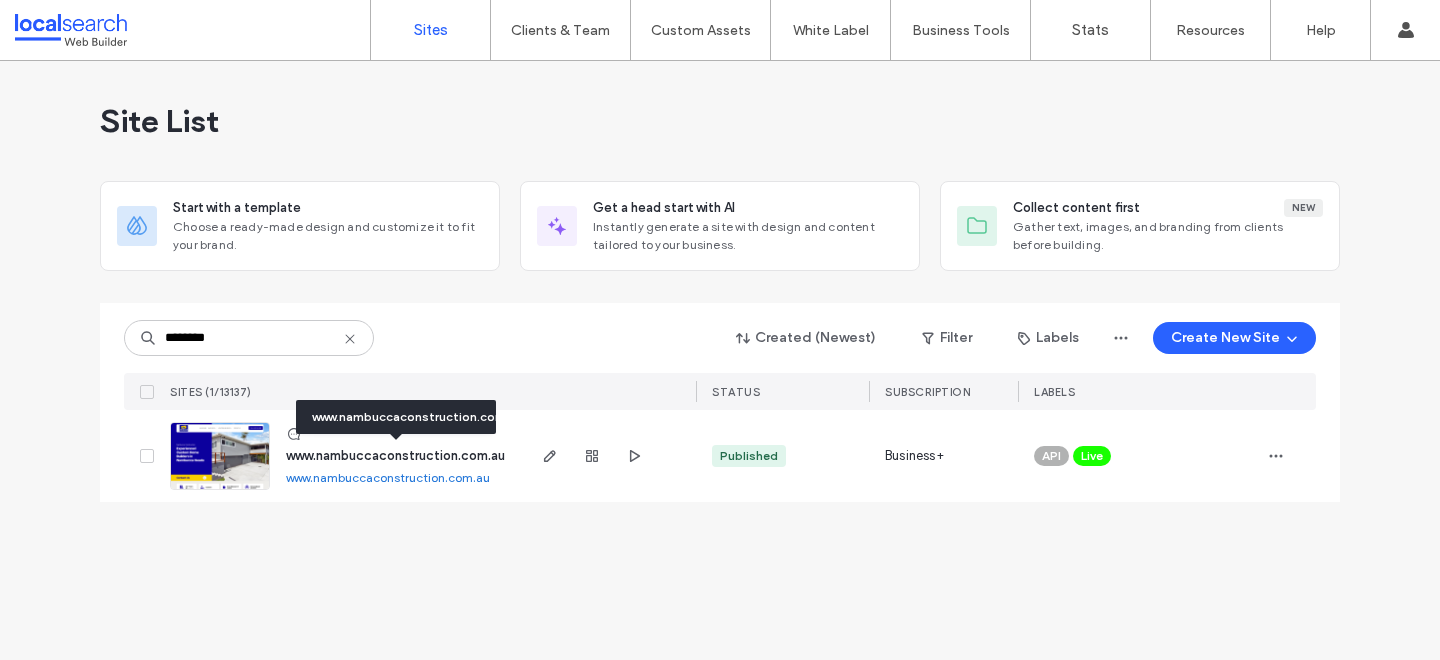 click on "www.nambuccaconstruction.com.au" at bounding box center (395, 455) 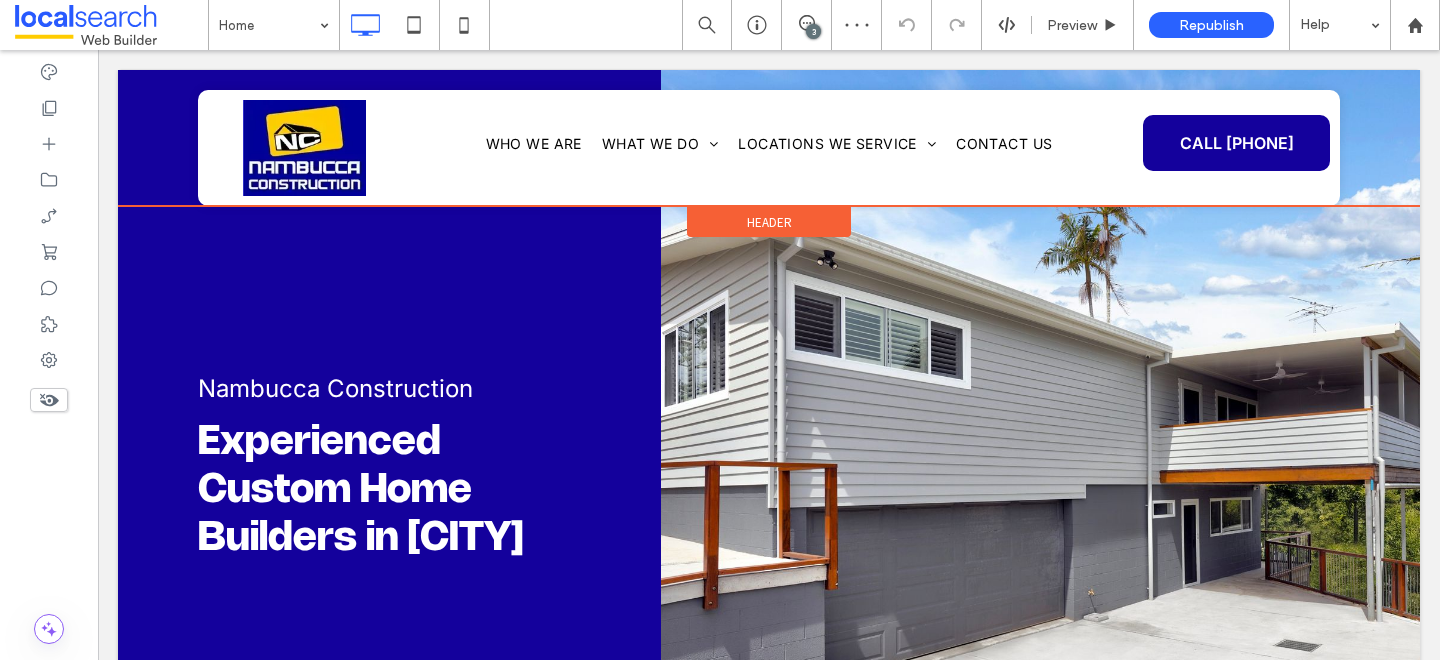 scroll, scrollTop: 0, scrollLeft: 0, axis: both 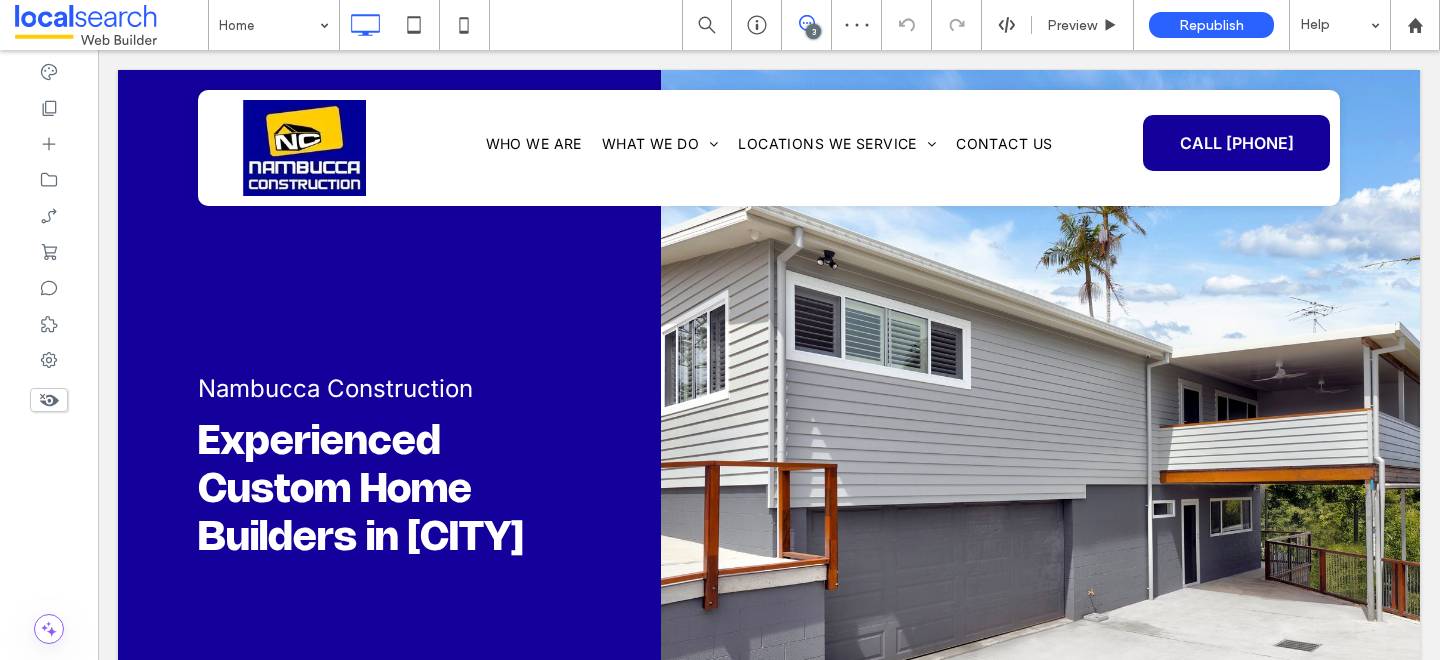 click 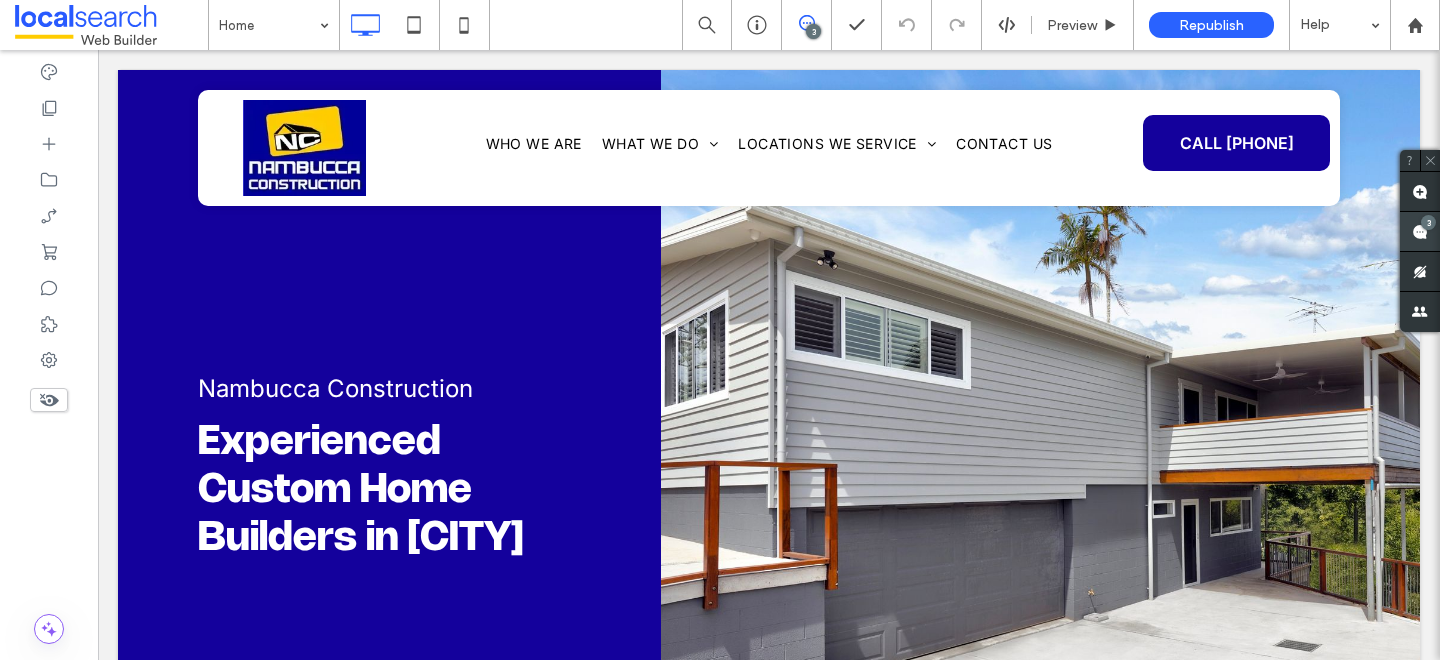 click at bounding box center (1420, 231) 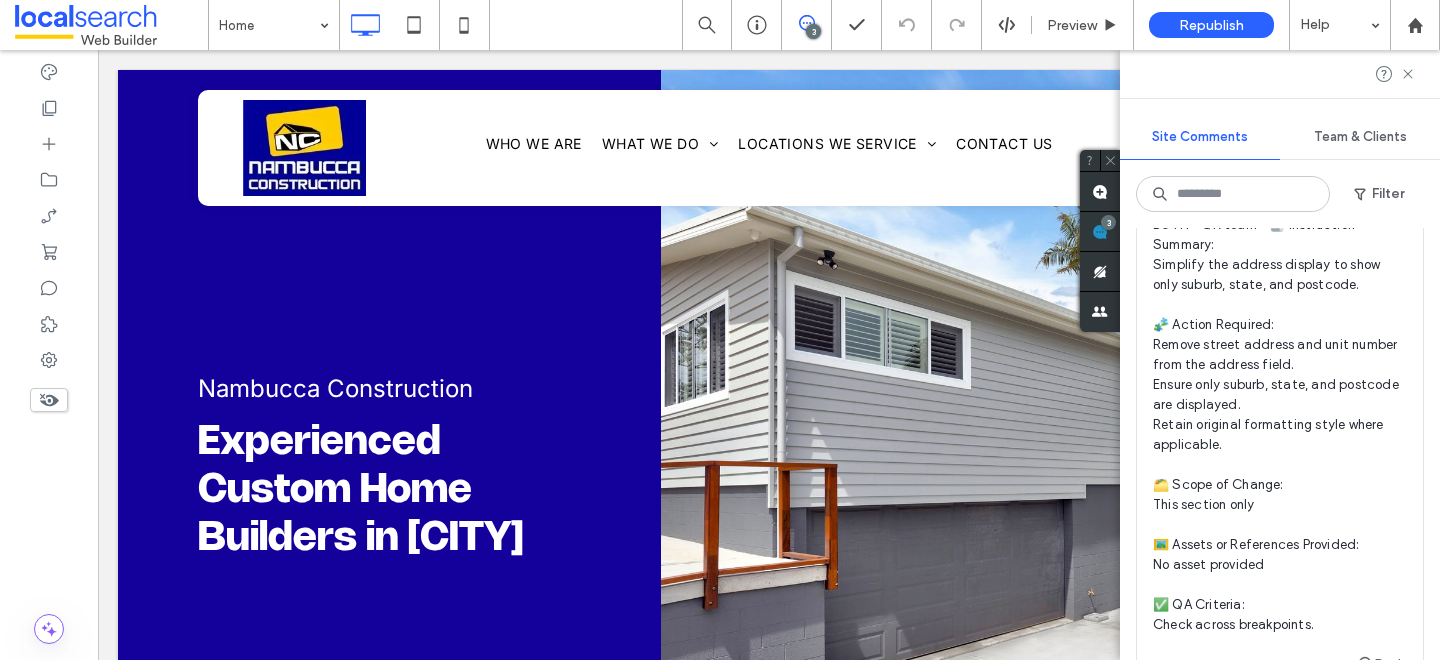 scroll, scrollTop: 310, scrollLeft: 0, axis: vertical 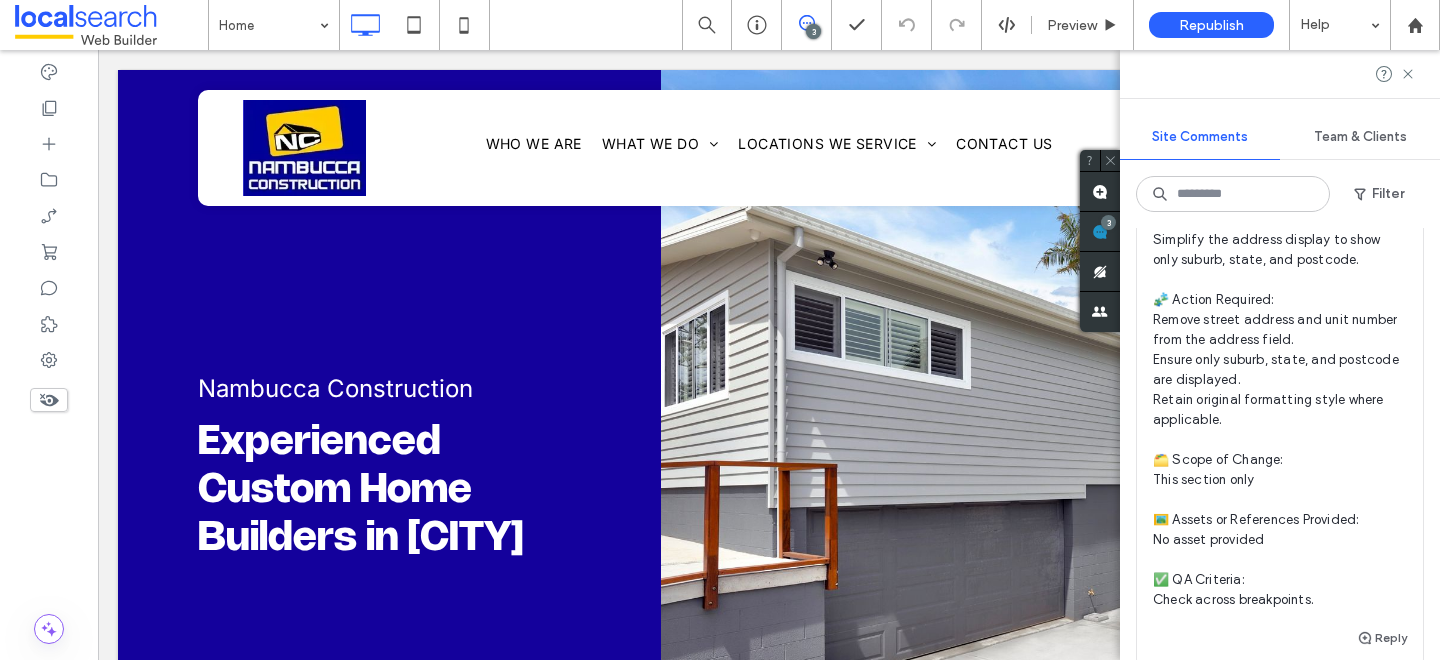 click on "BOTH - QR team  - 🧾 Instruction Summary:
Simplify the address display to show only suburb, state, and postcode.
🧩 Action Required:
Remove street address and unit number from the address field.
Ensure only suburb, state, and postcode are displayed.
Retain original formatting style where applicable.
🗂️ Scope of Change:
This section only
🖼️ Assets or References Provided:
No asset provided
✅ QA Criteria:
Check across breakpoints." at bounding box center [1280, 400] 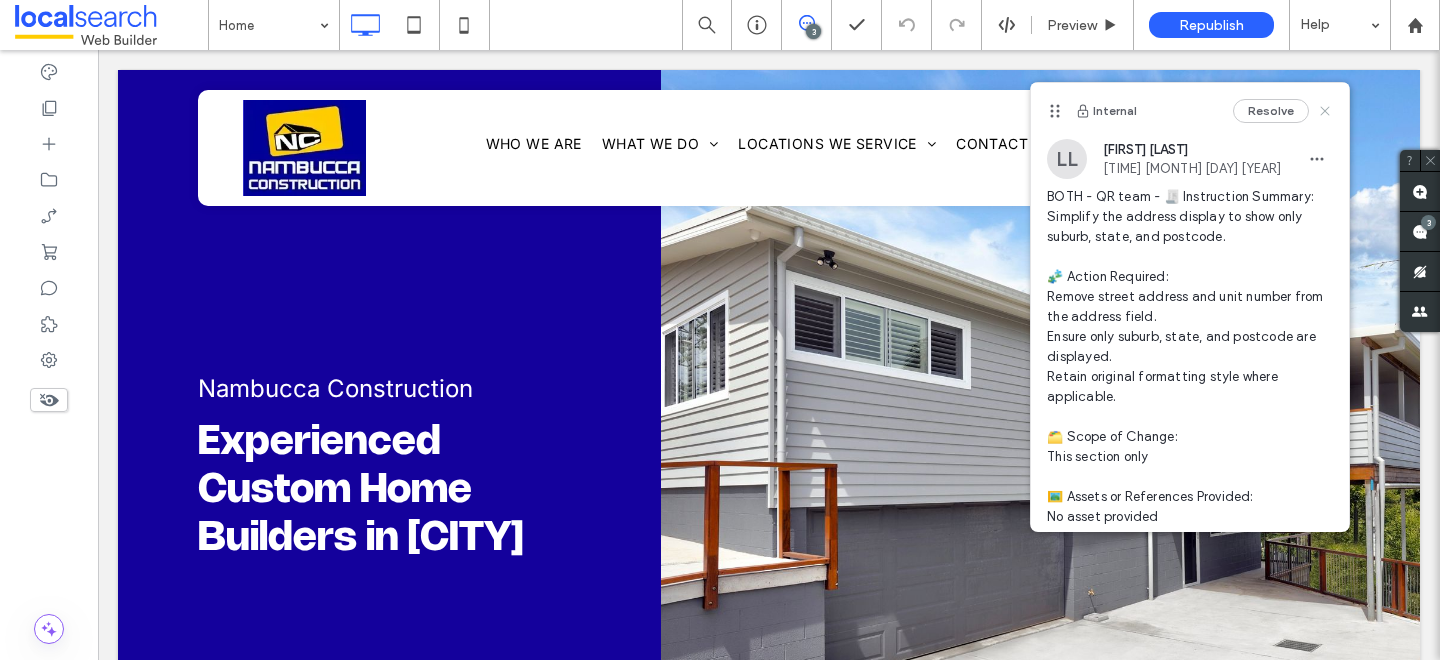 click 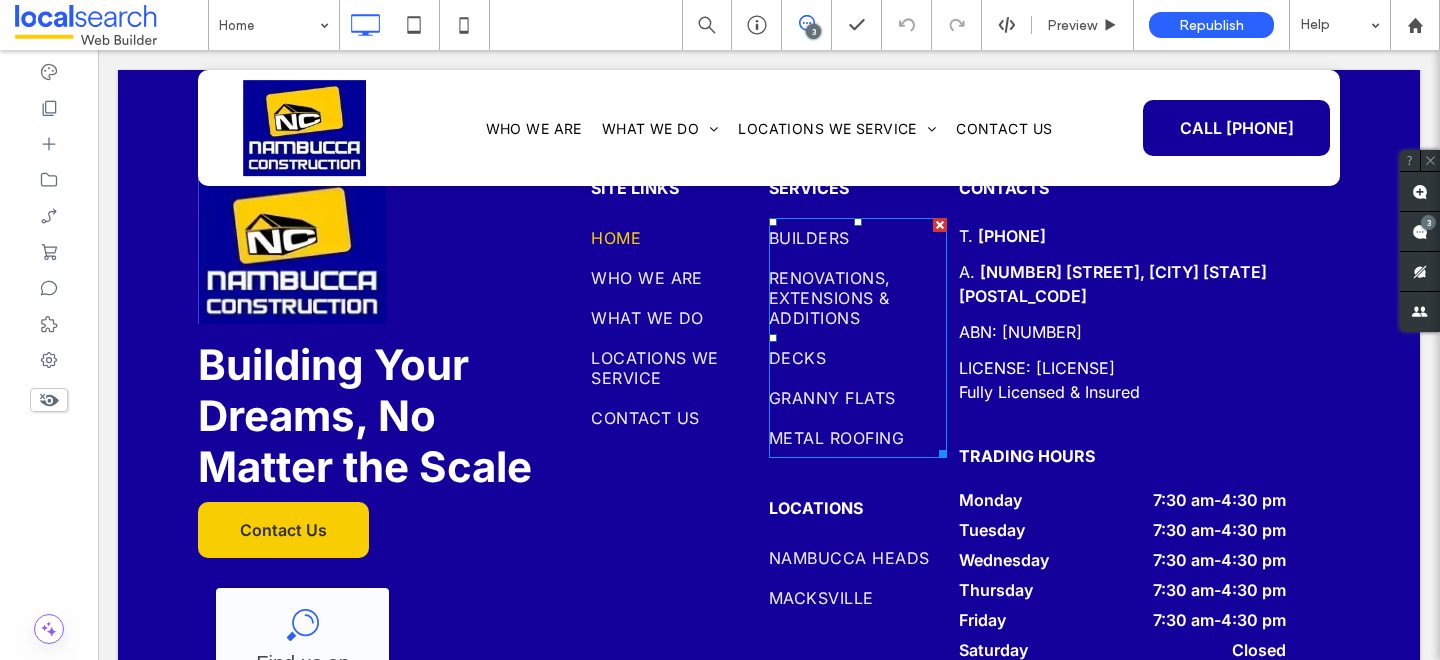 scroll, scrollTop: 7786, scrollLeft: 0, axis: vertical 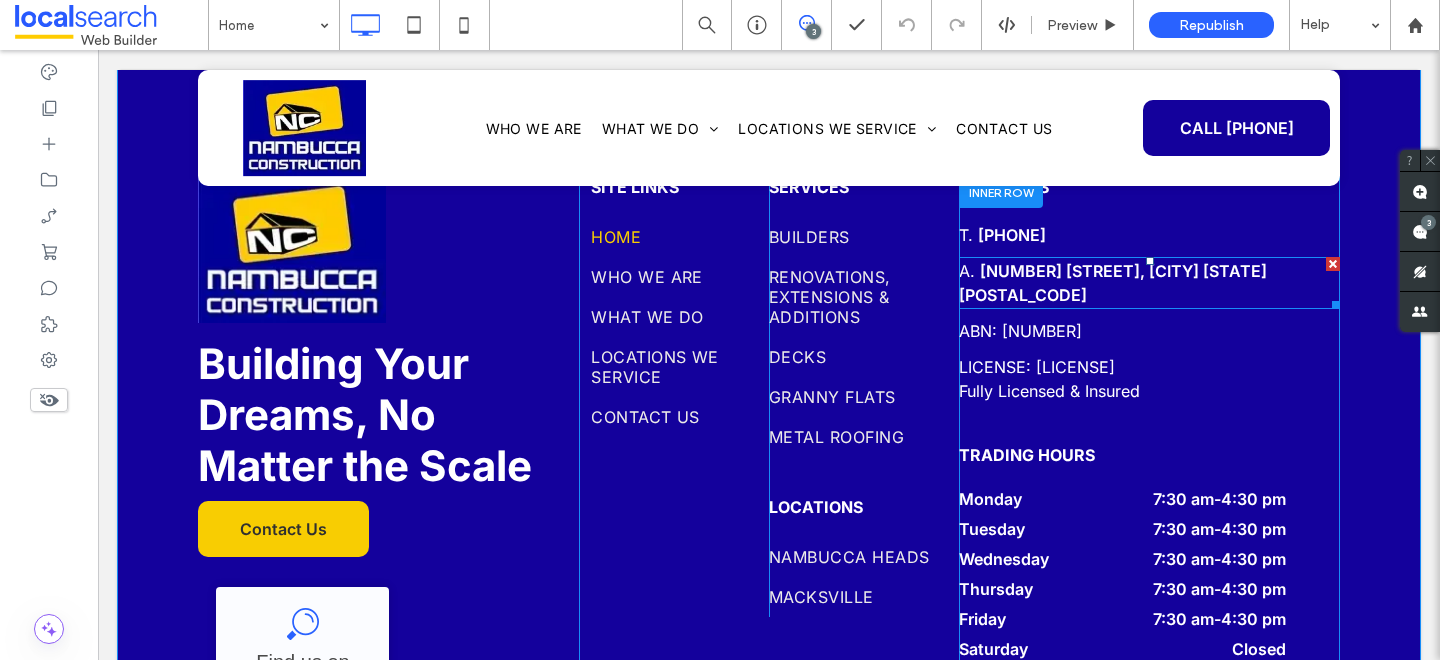 click on "A.
[NUMBER] [STREET], [CITY] [STATE] [POSTAL_CODE]" at bounding box center [1149, 283] 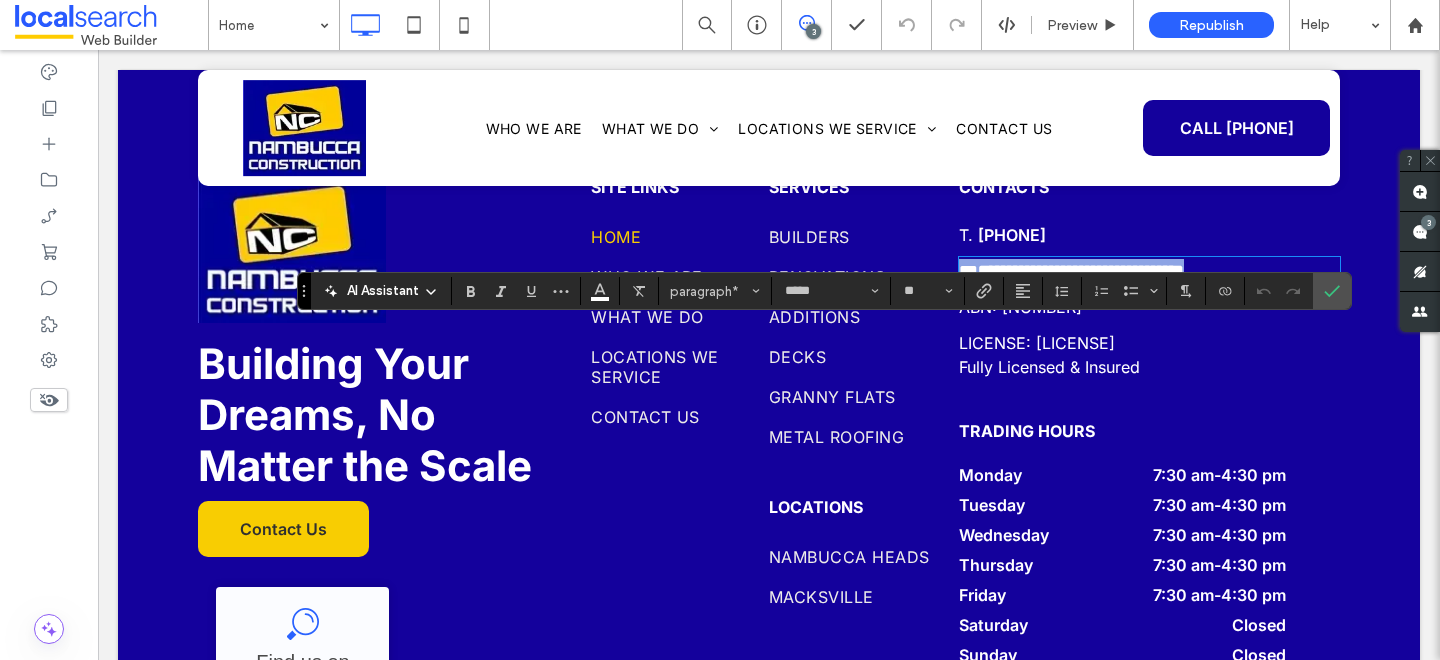 click on "**********" at bounding box center (1149, 271) 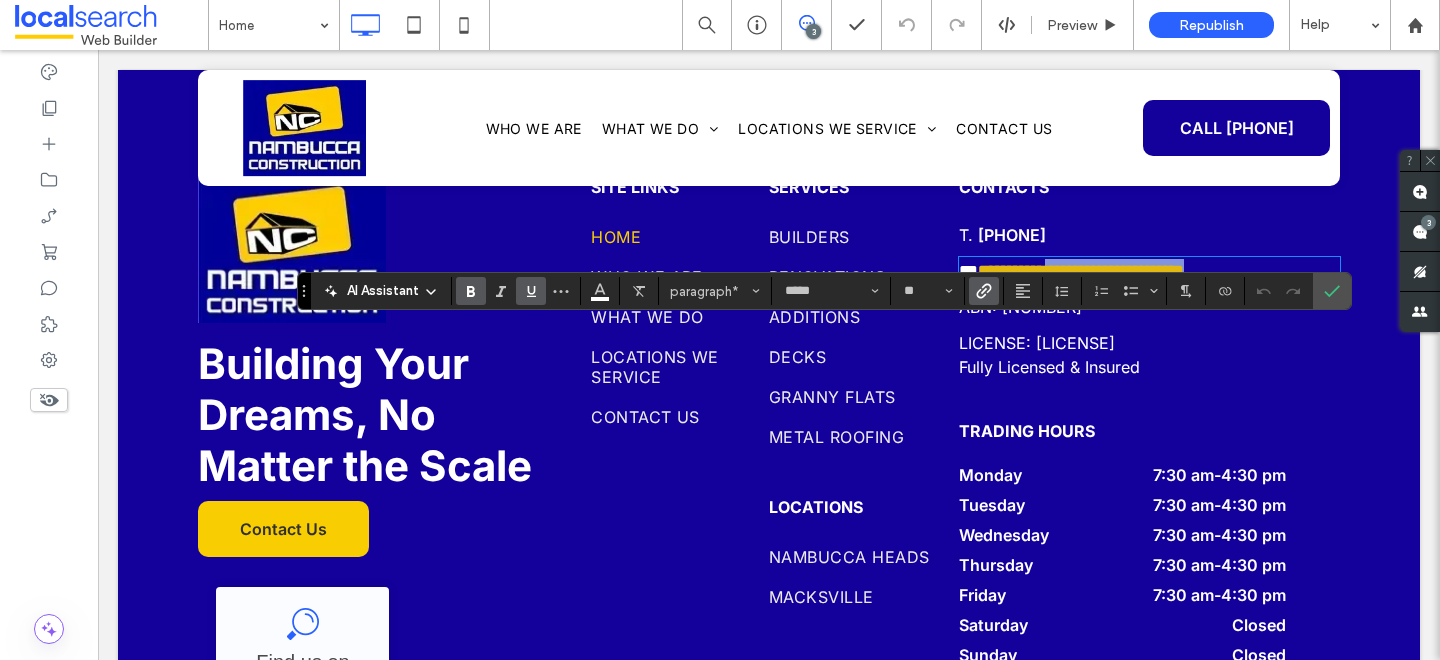 drag, startPoint x: 1300, startPoint y: 337, endPoint x: 1064, endPoint y: 346, distance: 236.17155 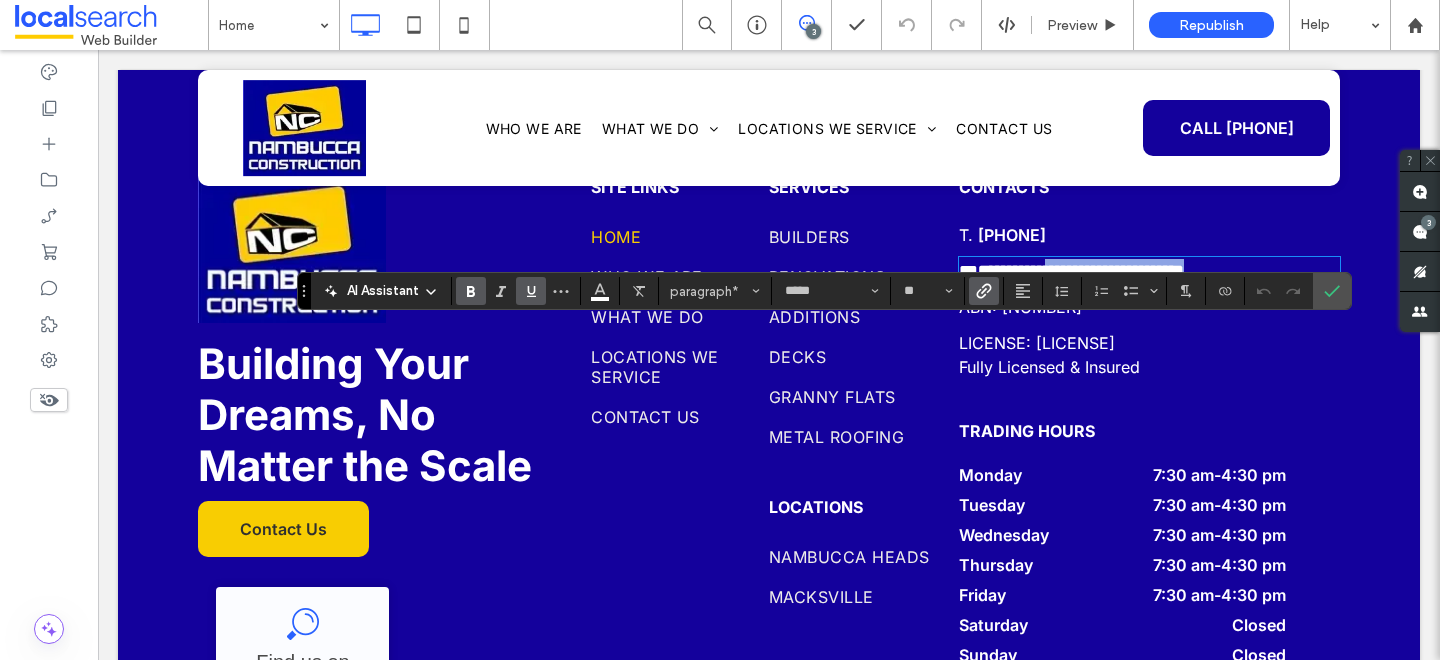 click on "**********" at bounding box center [1149, 271] 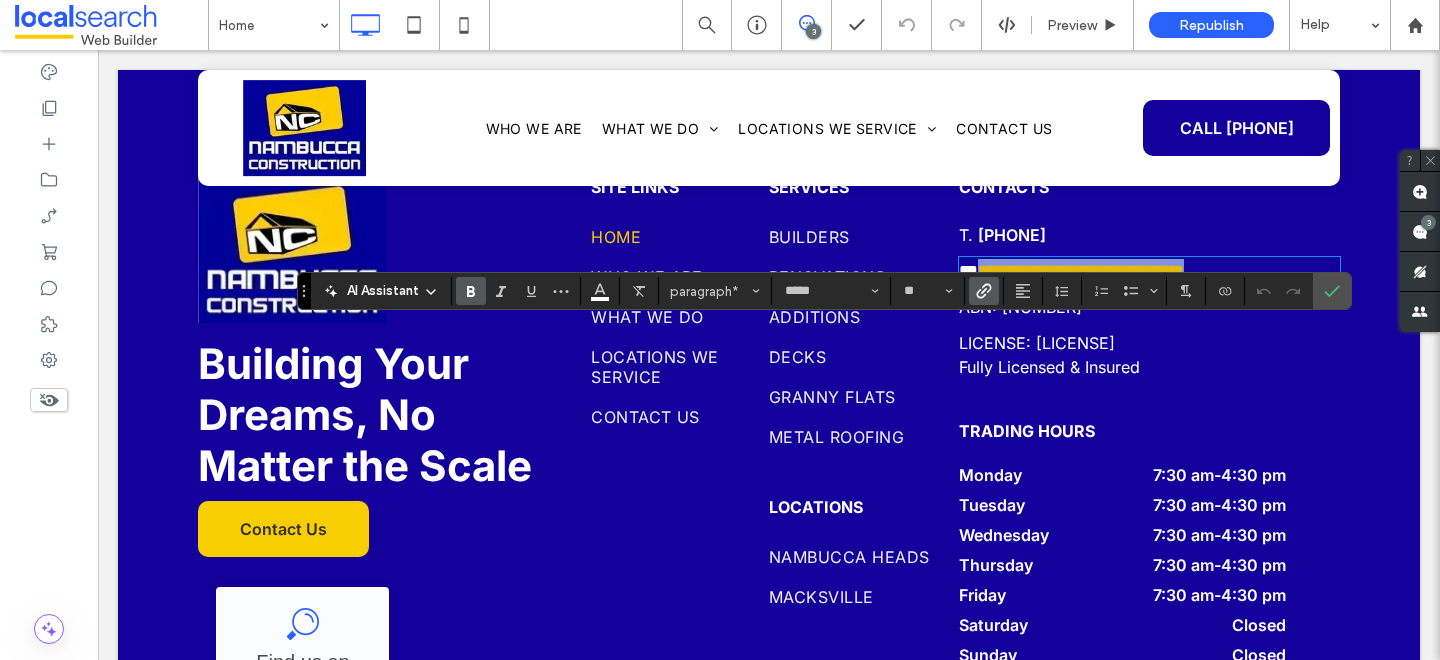 drag, startPoint x: 1295, startPoint y: 341, endPoint x: 984, endPoint y: 346, distance: 311.0402 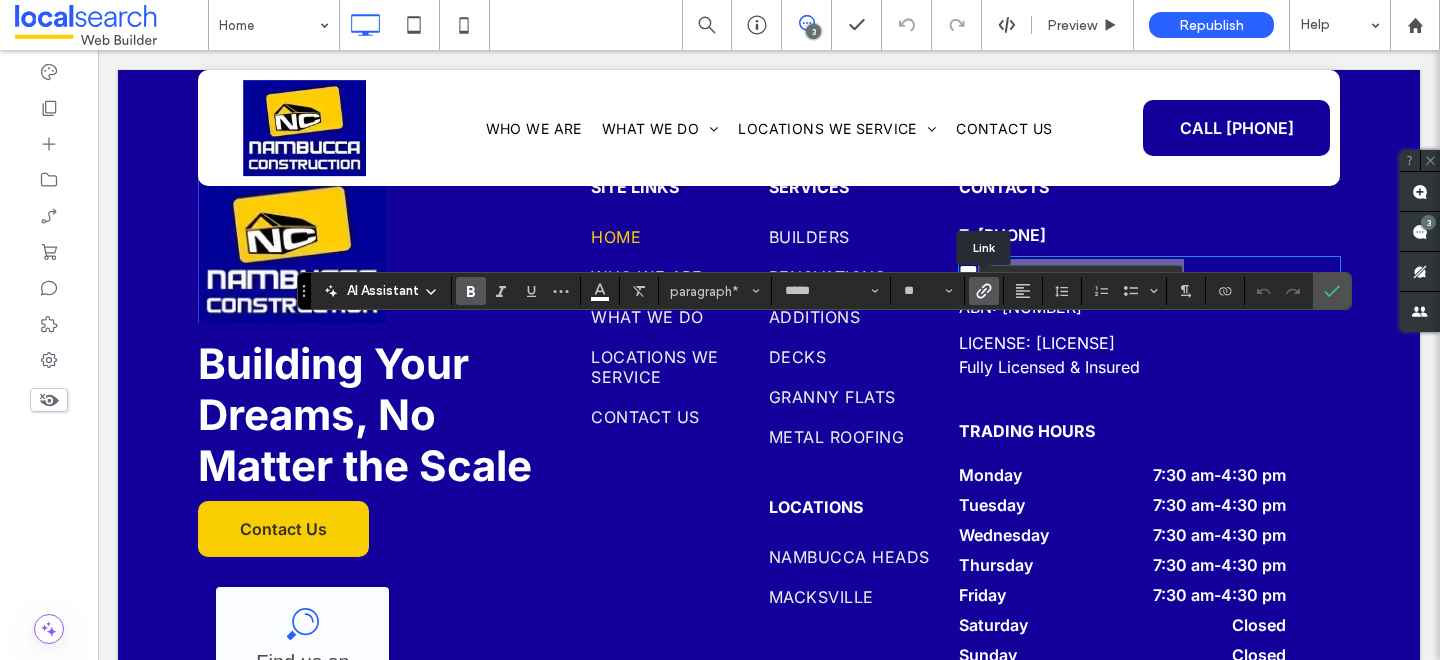 click 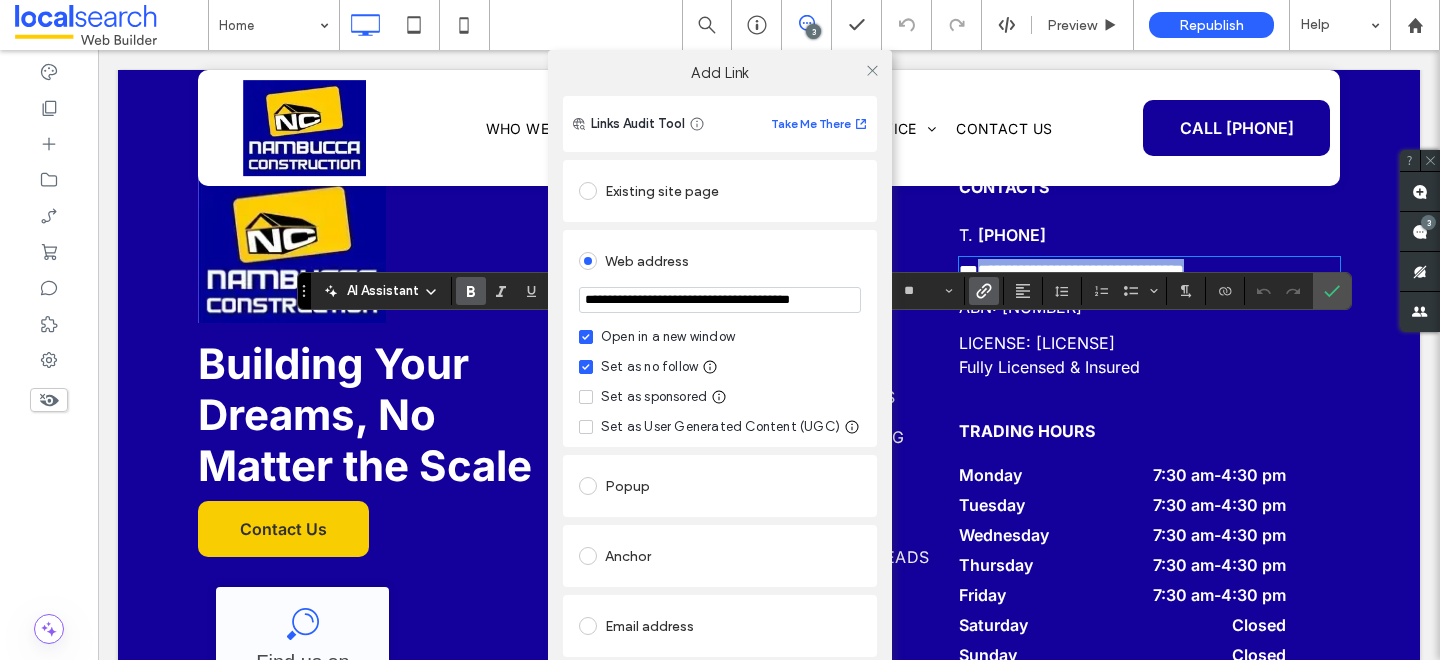 scroll, scrollTop: 159, scrollLeft: 0, axis: vertical 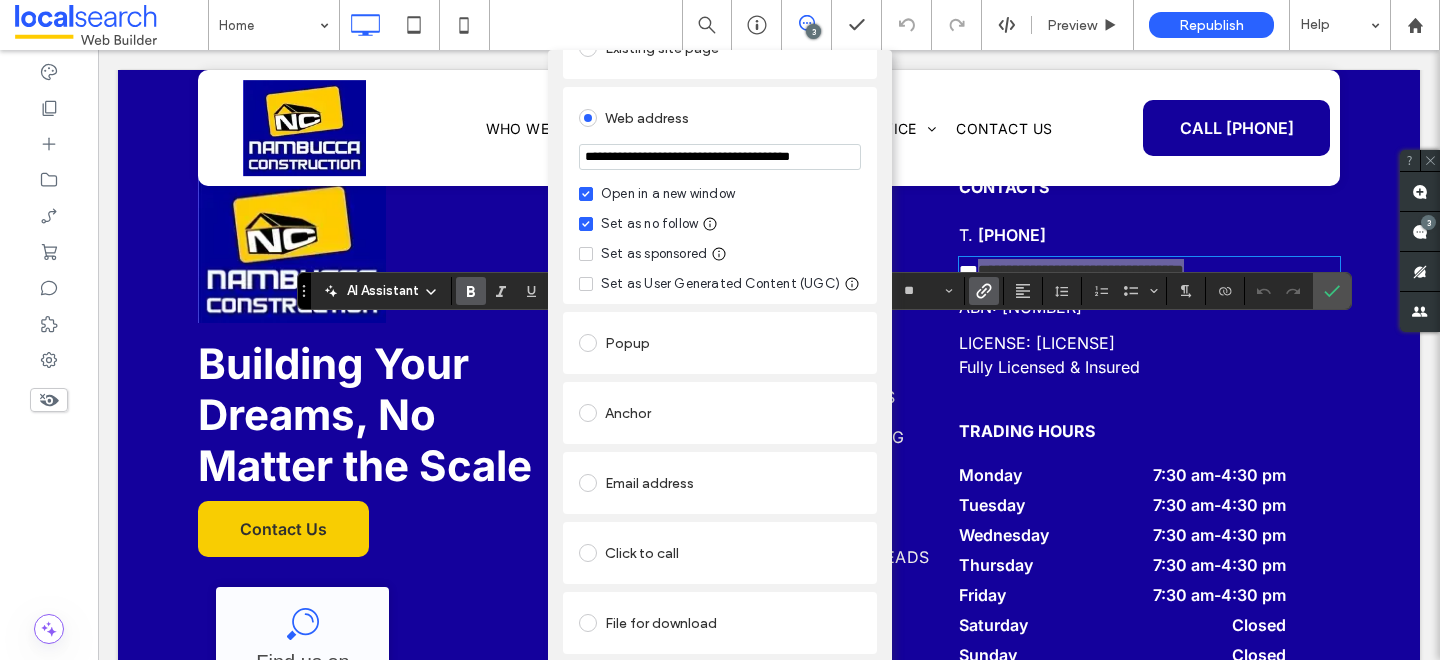 click on "Remove link" at bounding box center [720, 672] 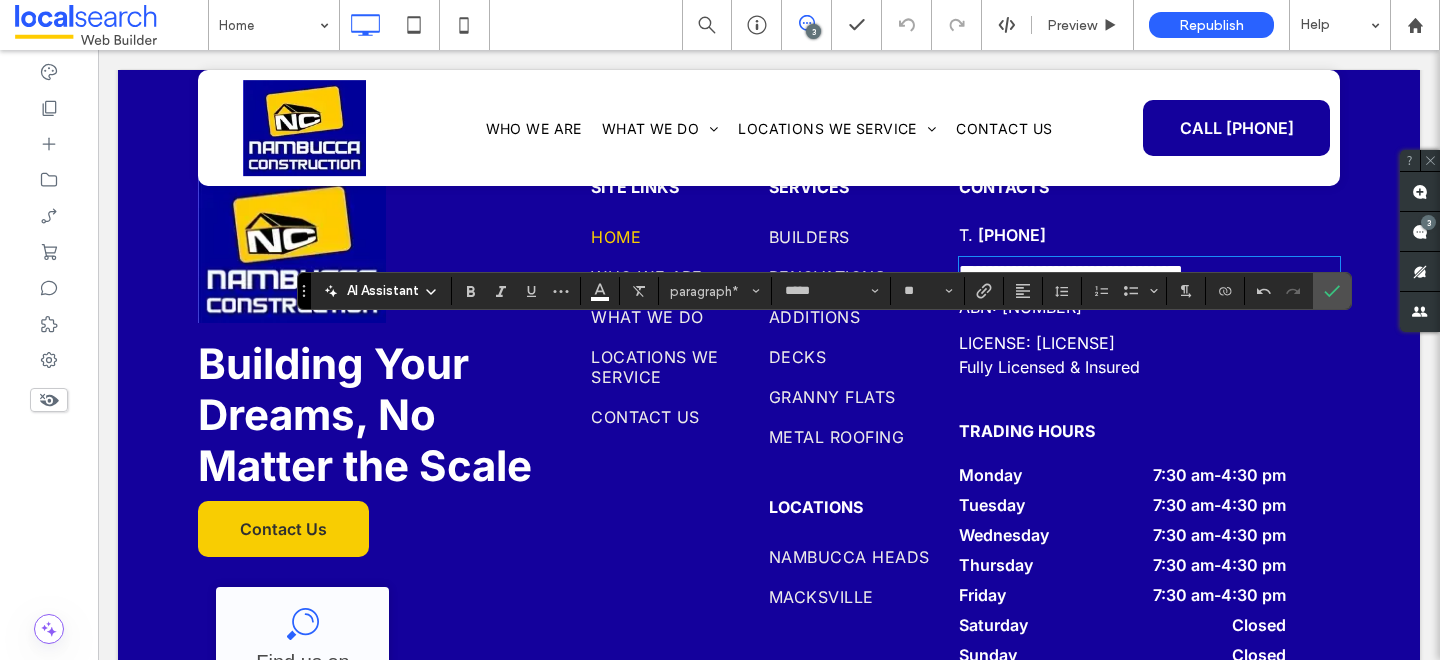 click on "**********" at bounding box center [1080, 270] 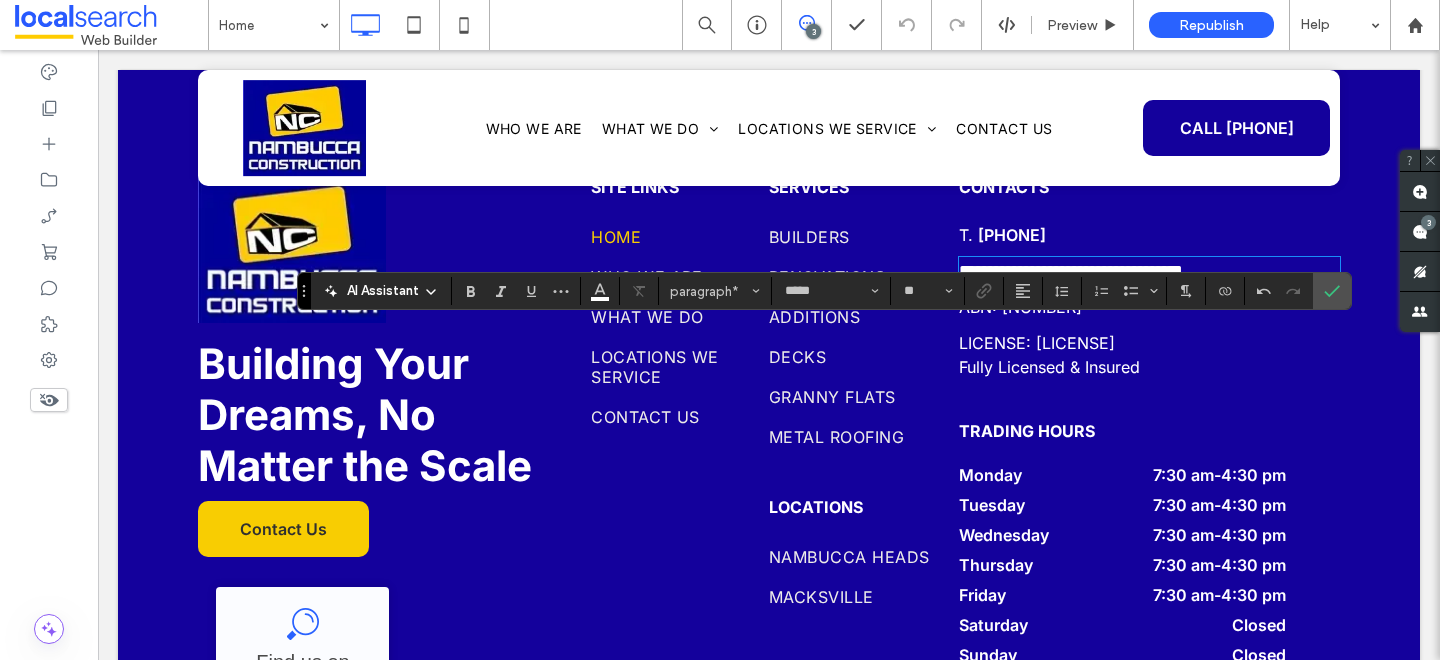 type 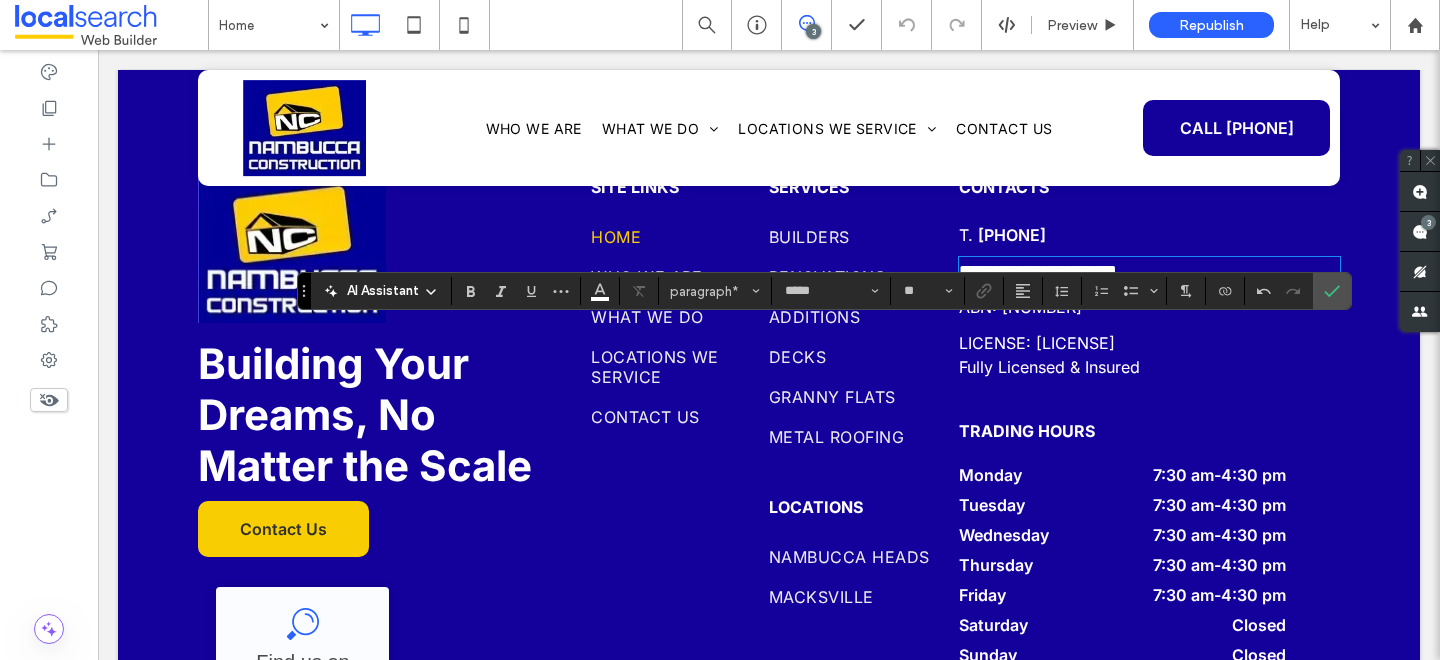 click on "**********" at bounding box center (1149, 271) 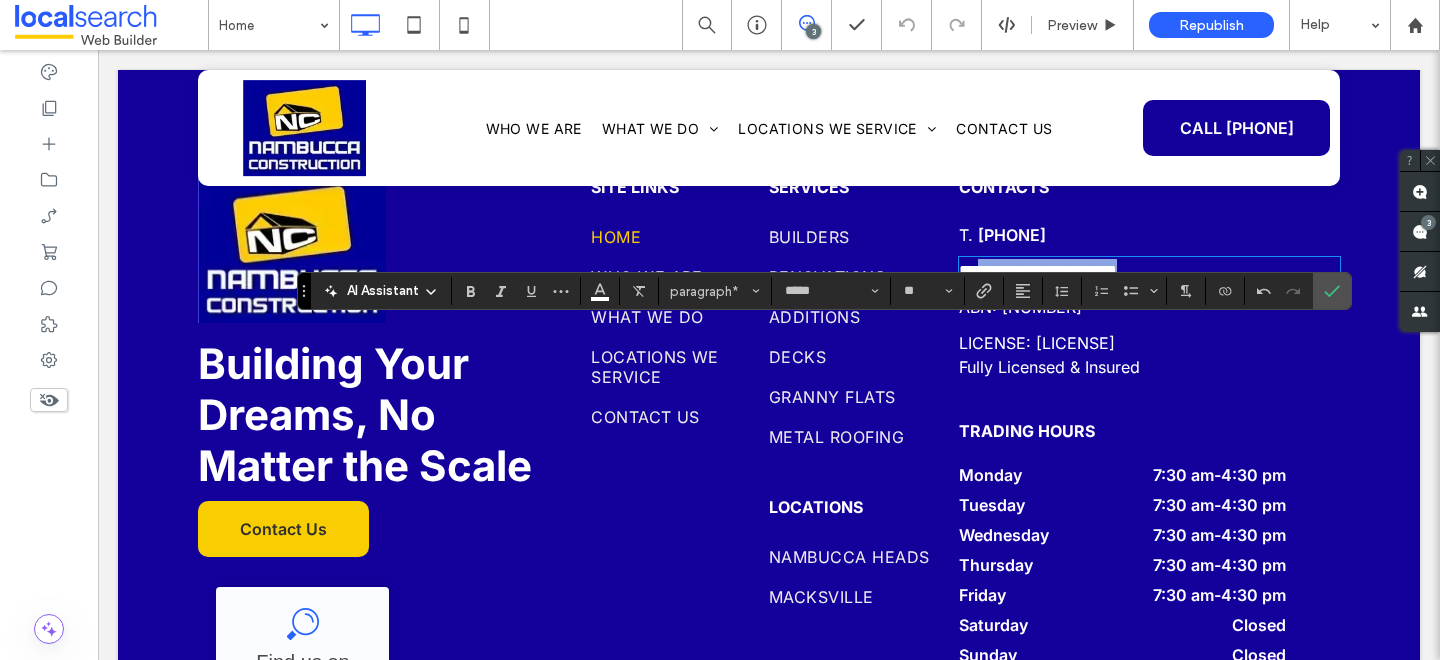 drag, startPoint x: 1204, startPoint y: 336, endPoint x: 983, endPoint y: 332, distance: 221.0362 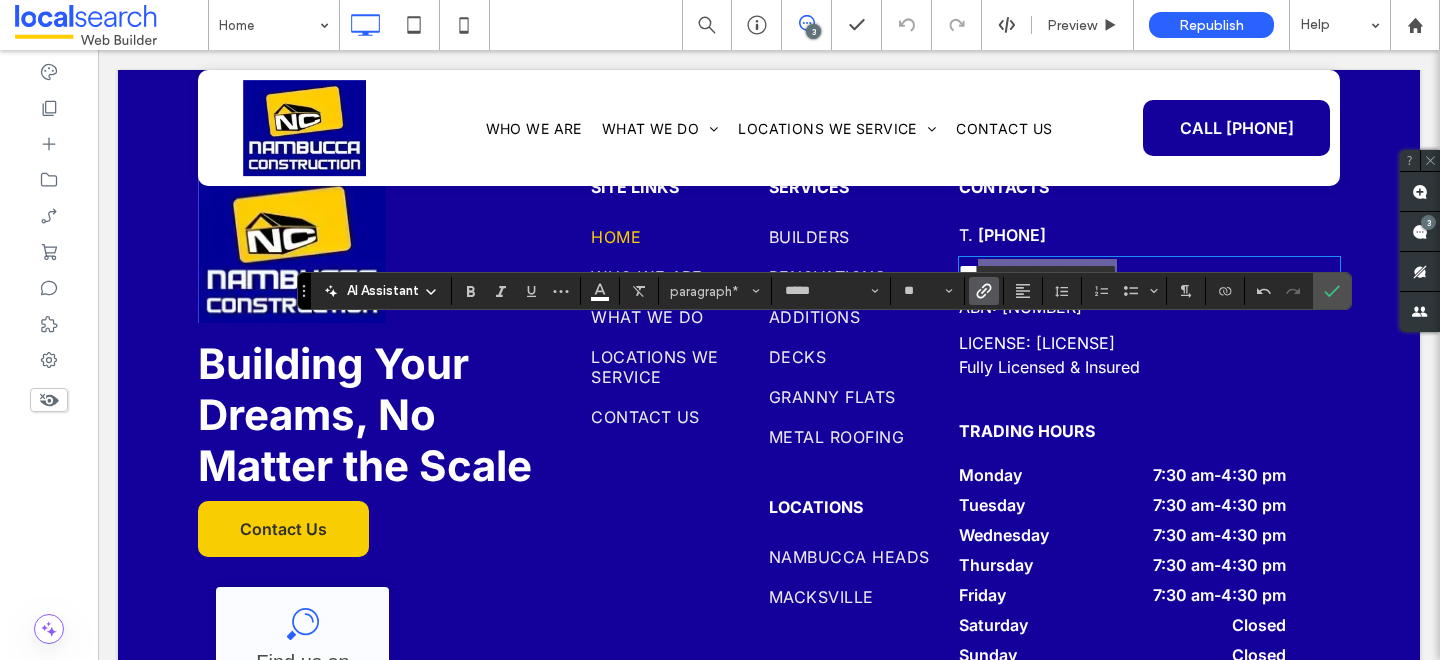 click 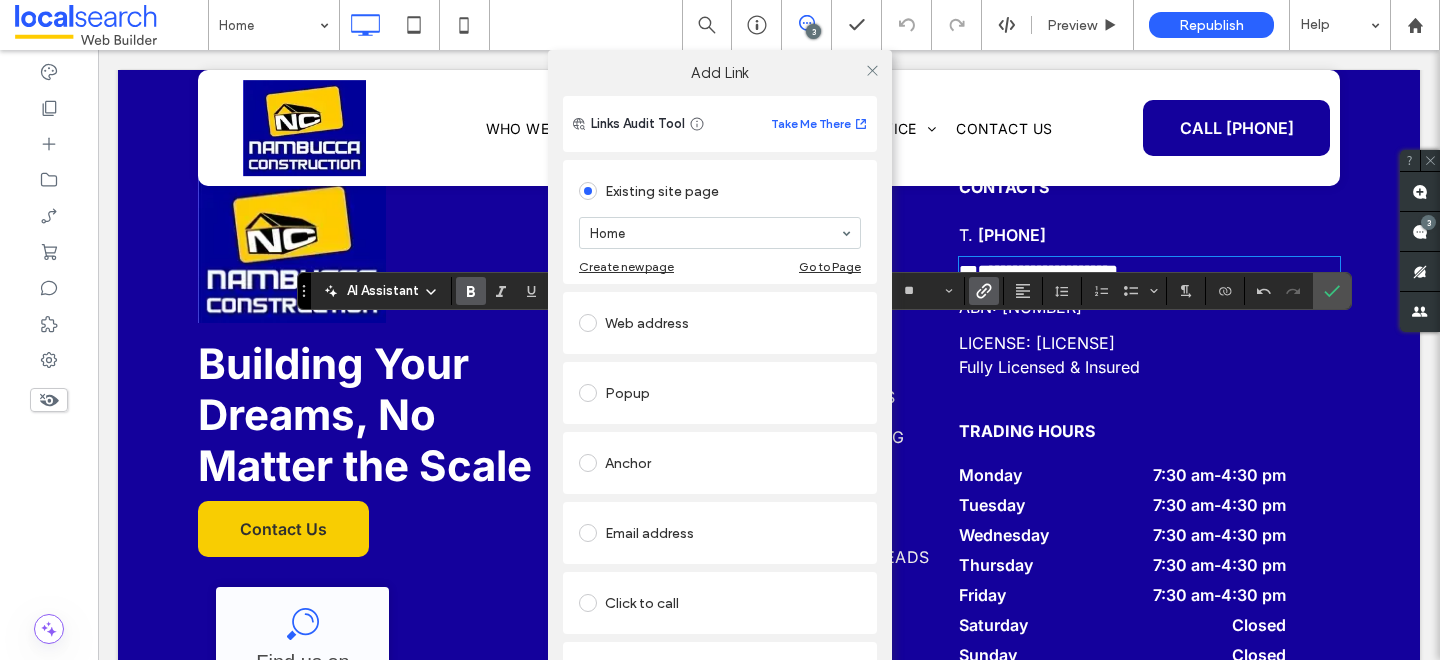 scroll, scrollTop: 66, scrollLeft: 0, axis: vertical 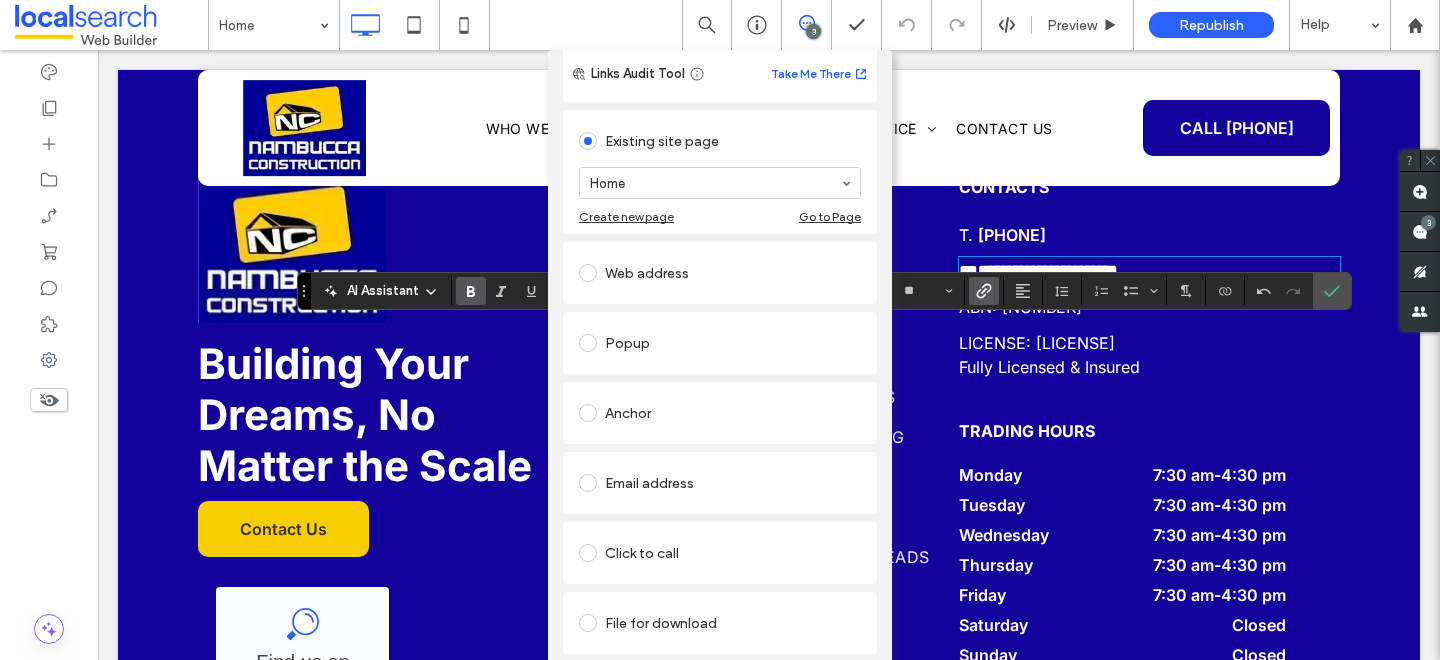click on "Web address" at bounding box center [720, 273] 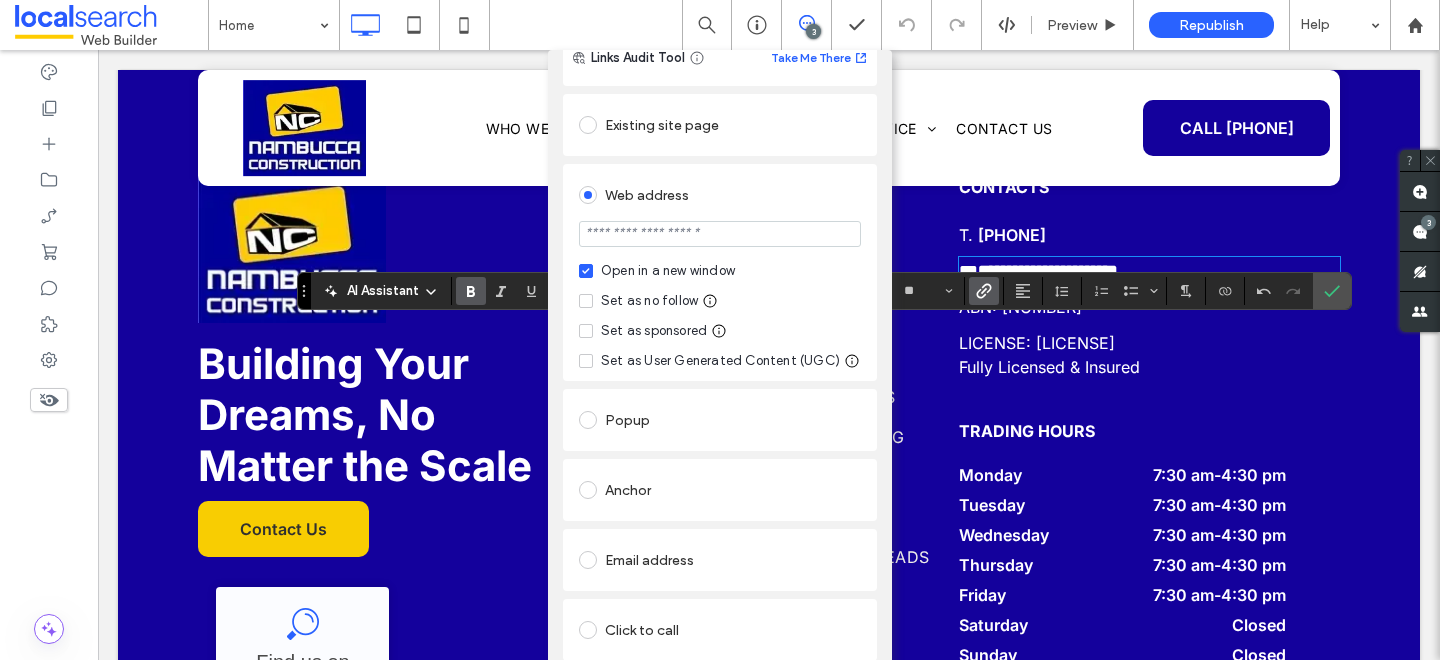 click at bounding box center [720, 234] 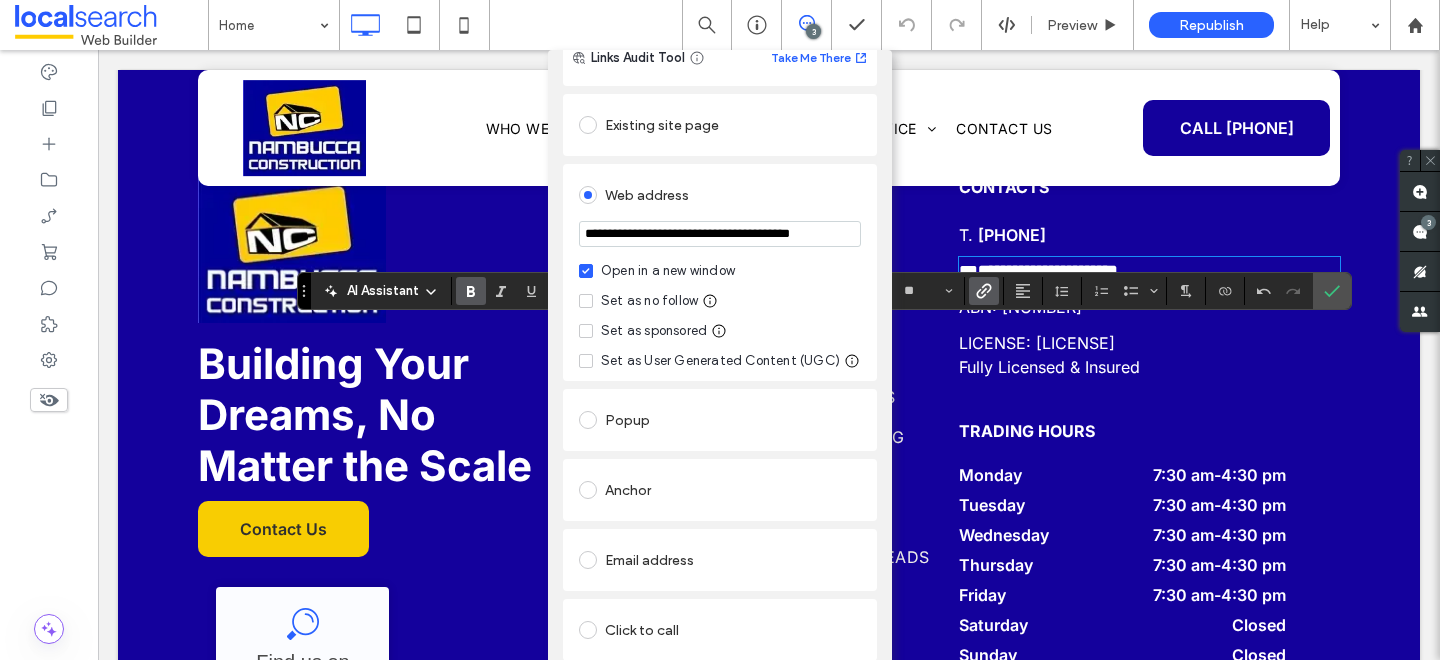scroll, scrollTop: 0, scrollLeft: 47, axis: horizontal 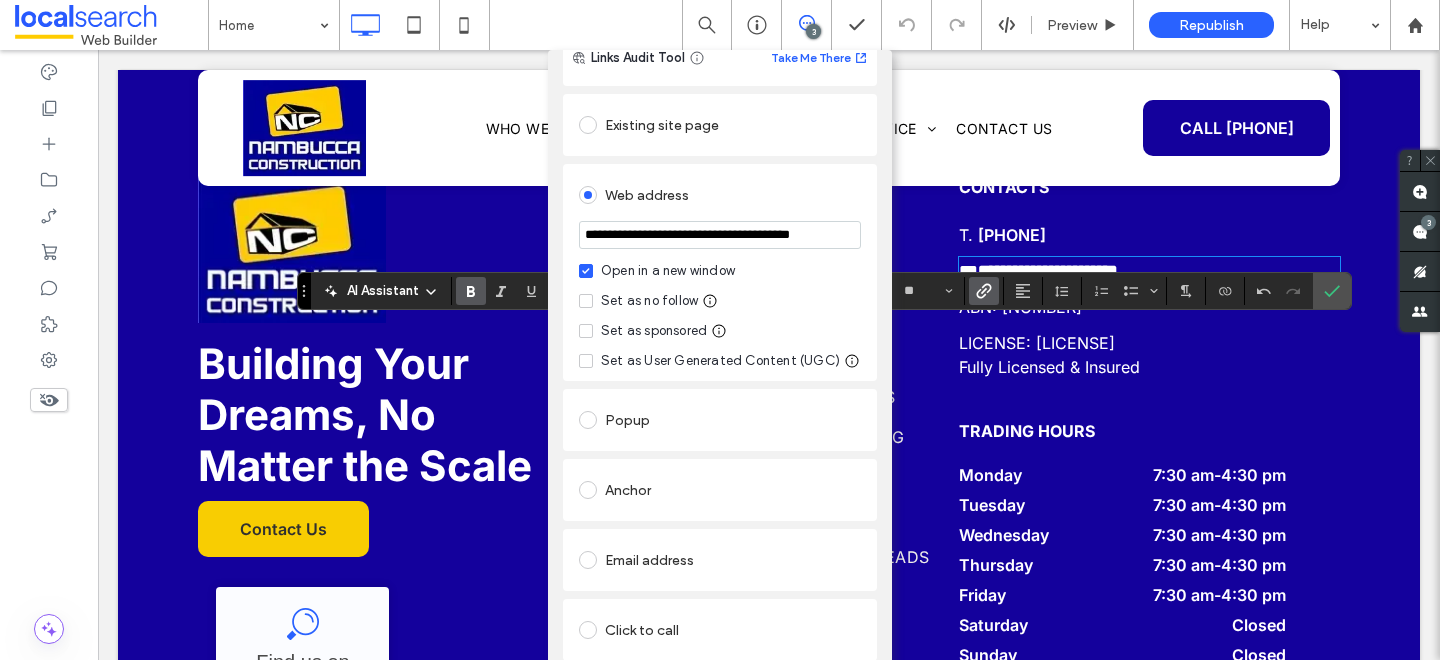 type on "**********" 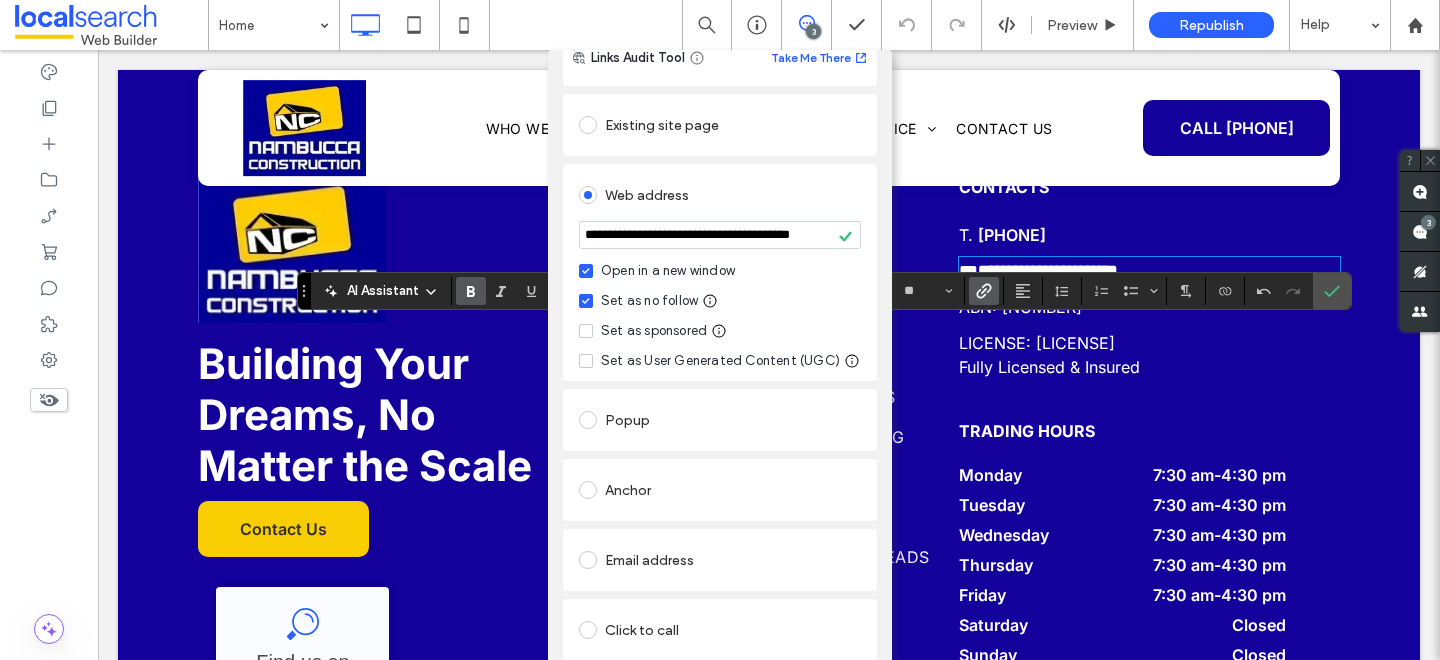 scroll, scrollTop: 1, scrollLeft: 0, axis: vertical 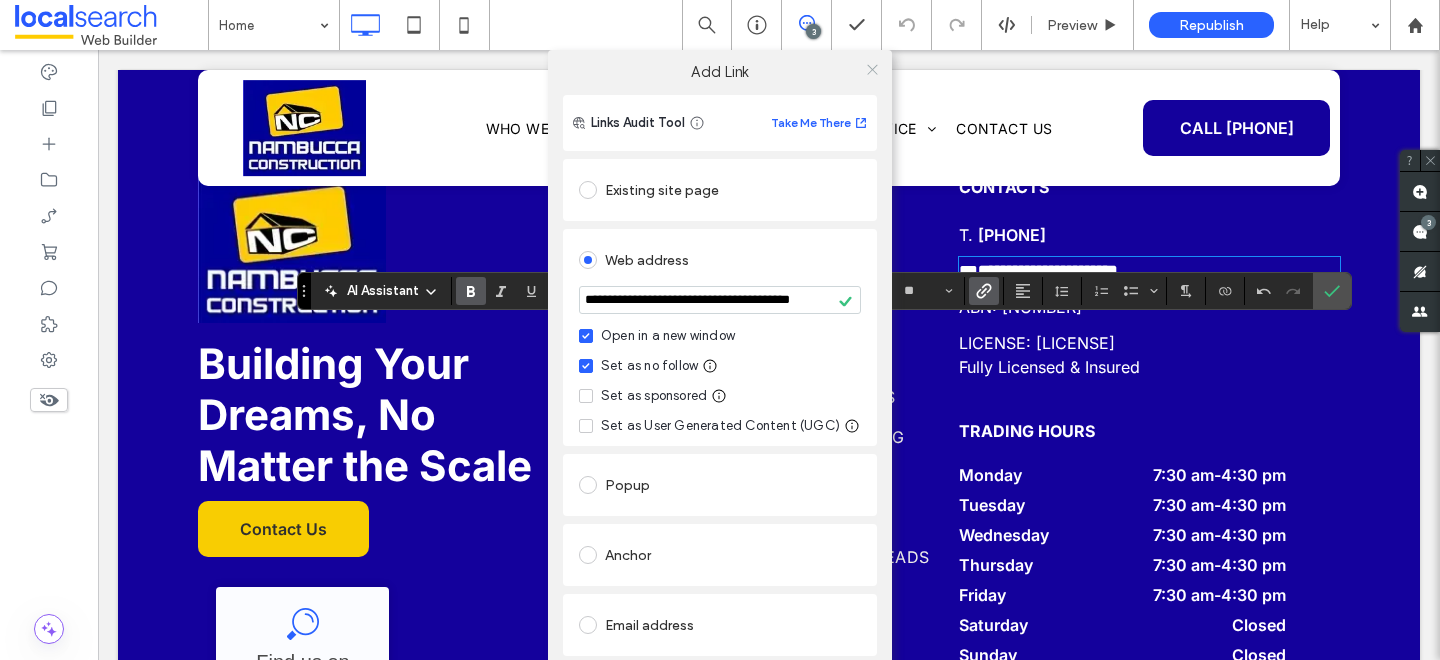 click 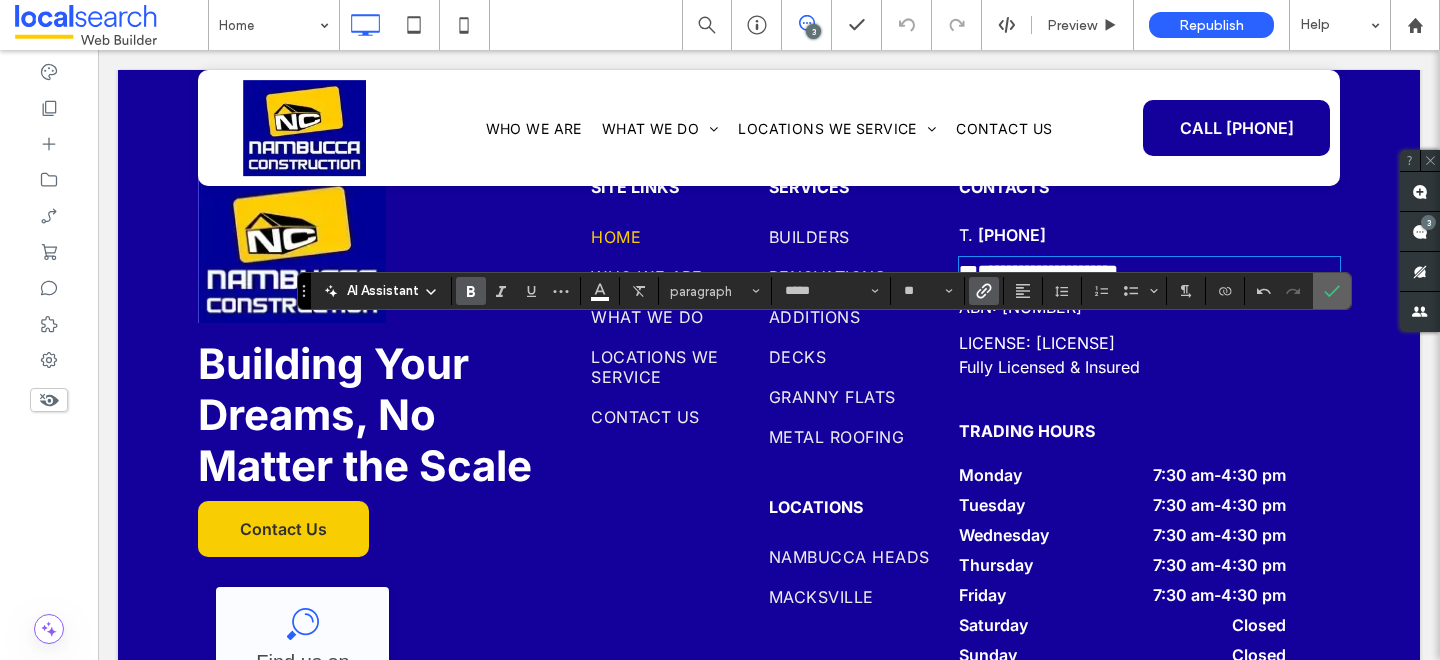 click 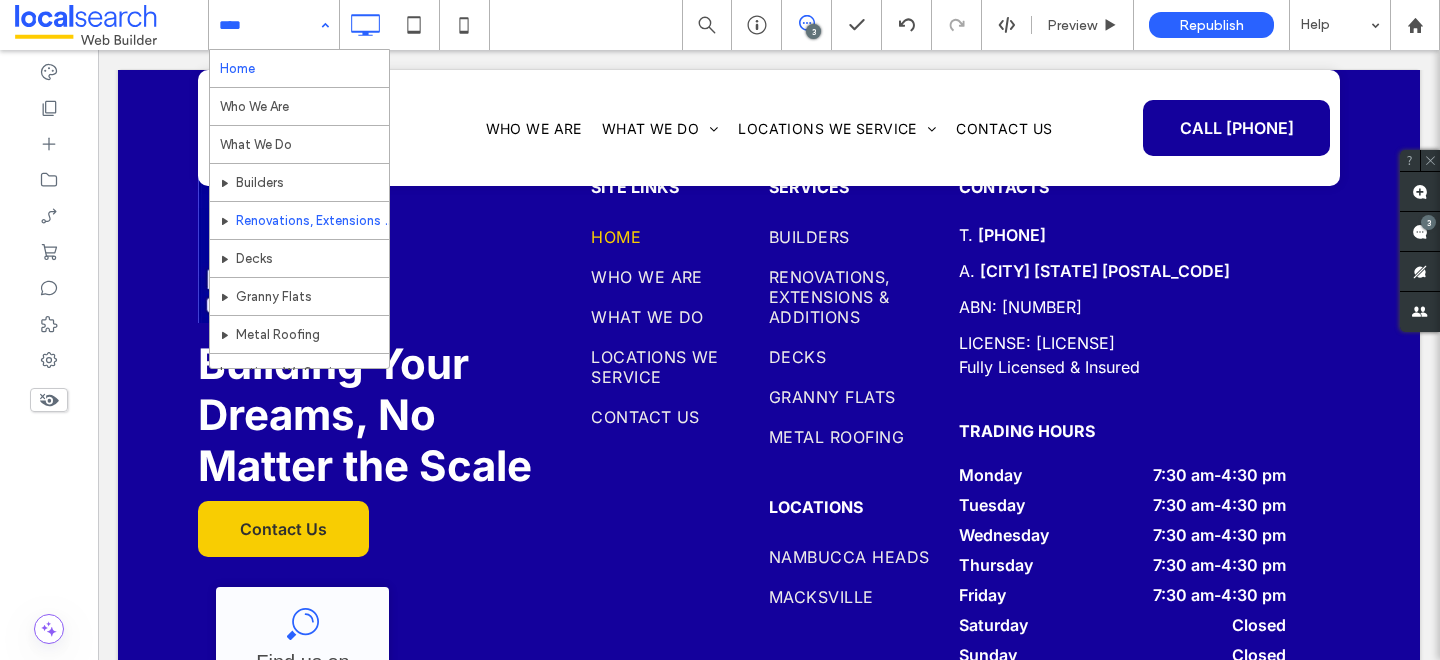 scroll, scrollTop: 147, scrollLeft: 0, axis: vertical 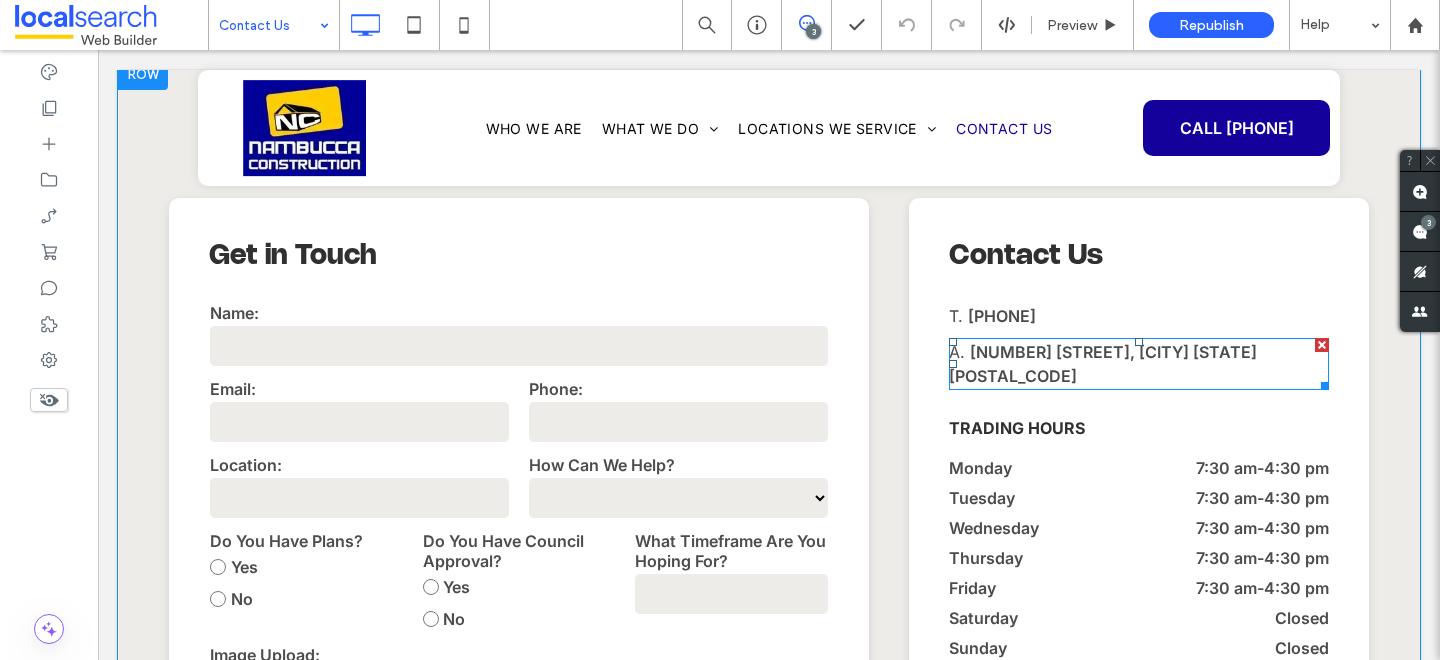click on "A.
[NUMBER] [STREET], [CITY] [STATE] [POSTAL_CODE]" at bounding box center [1139, 364] 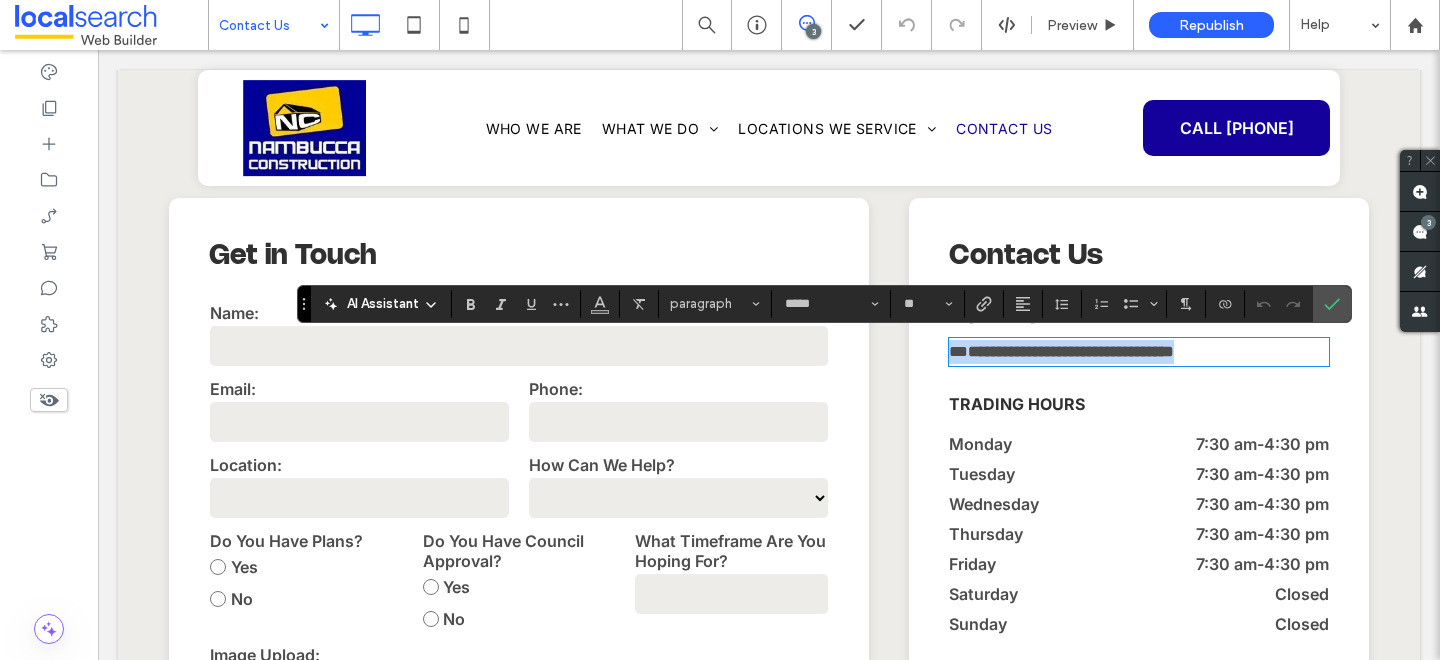 click on "**********" at bounding box center [1139, 352] 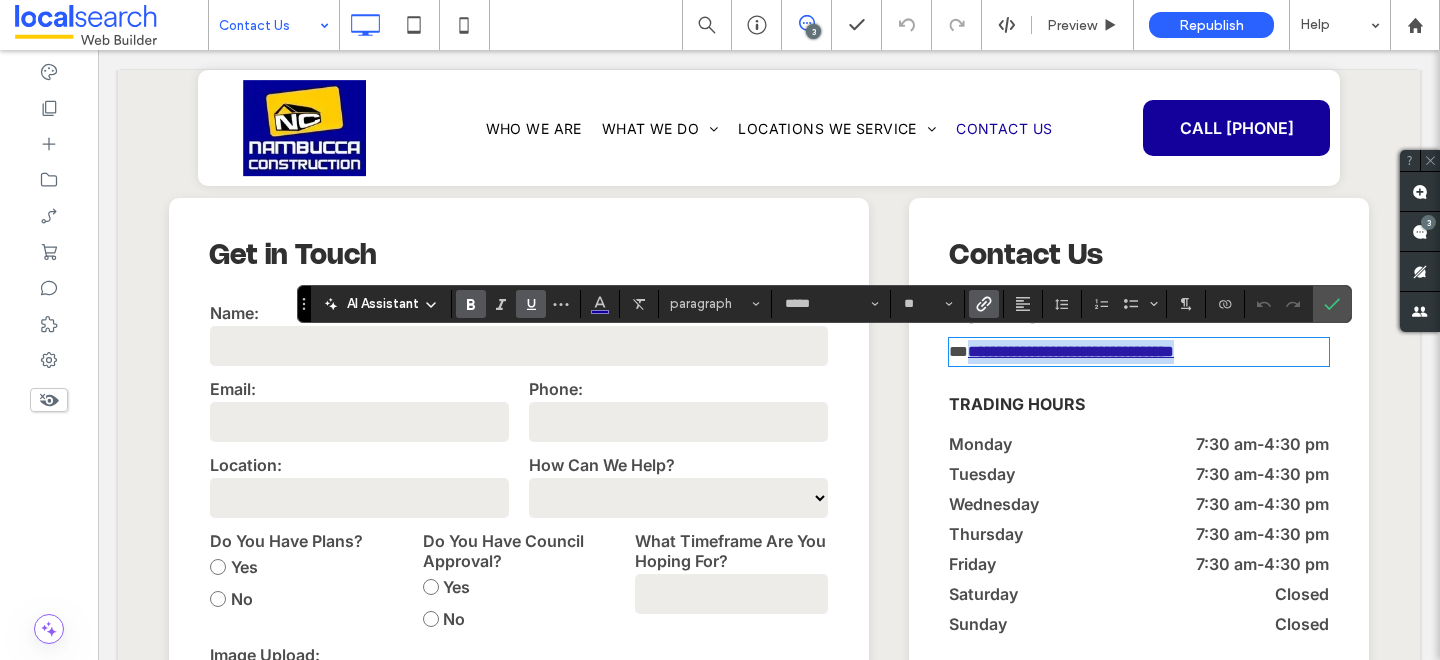 drag, startPoint x: 1299, startPoint y: 347, endPoint x: 972, endPoint y: 354, distance: 327.07492 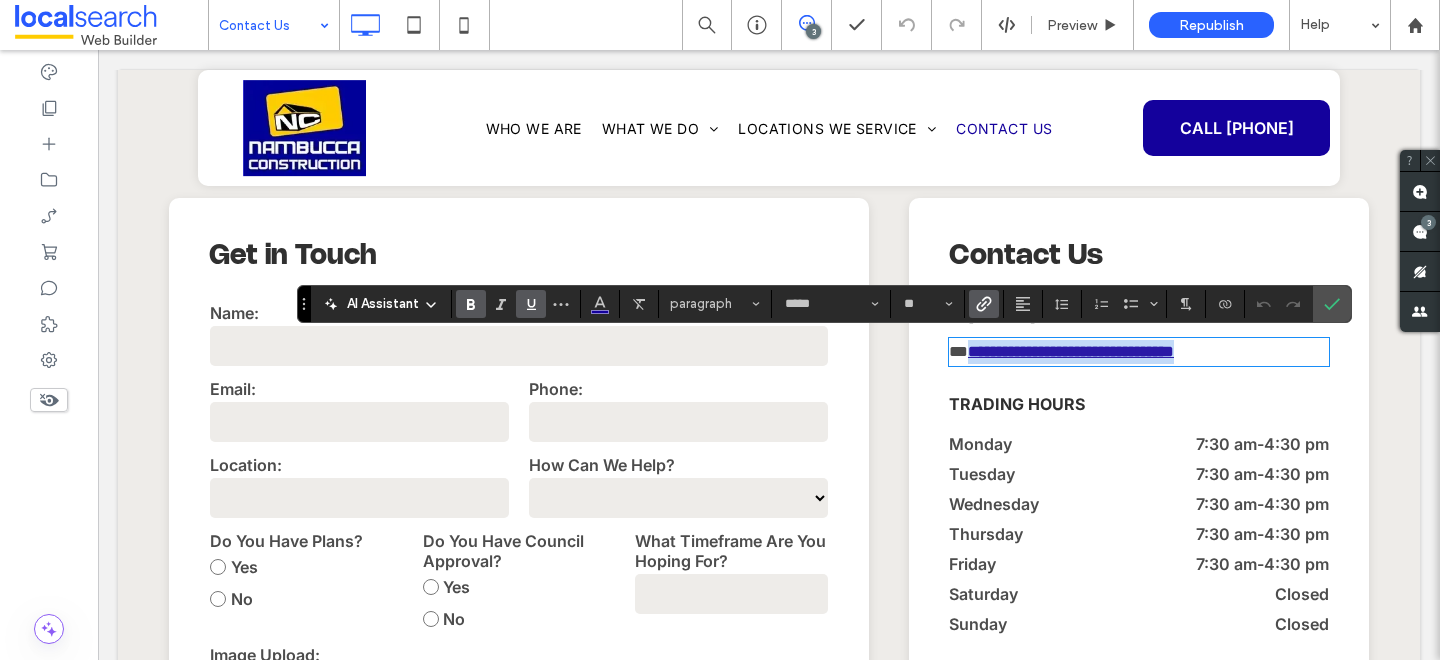 click on "**********" at bounding box center [1139, 352] 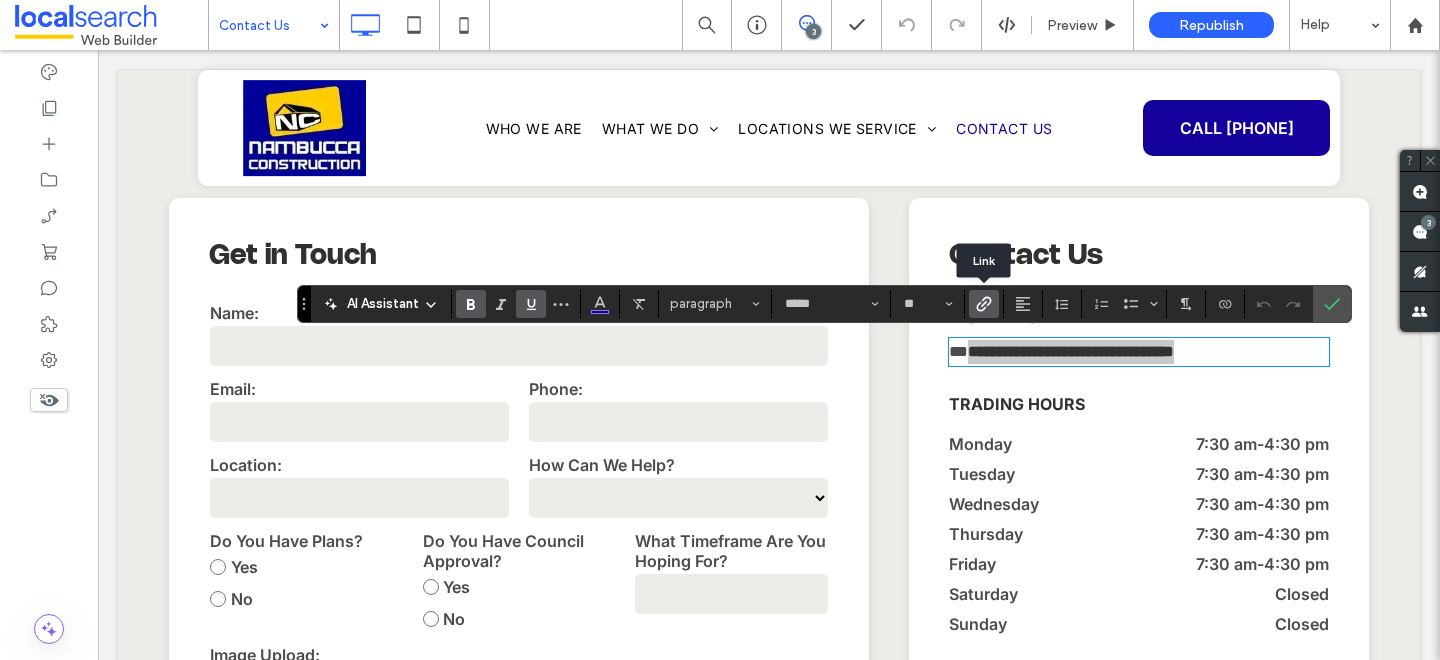 click 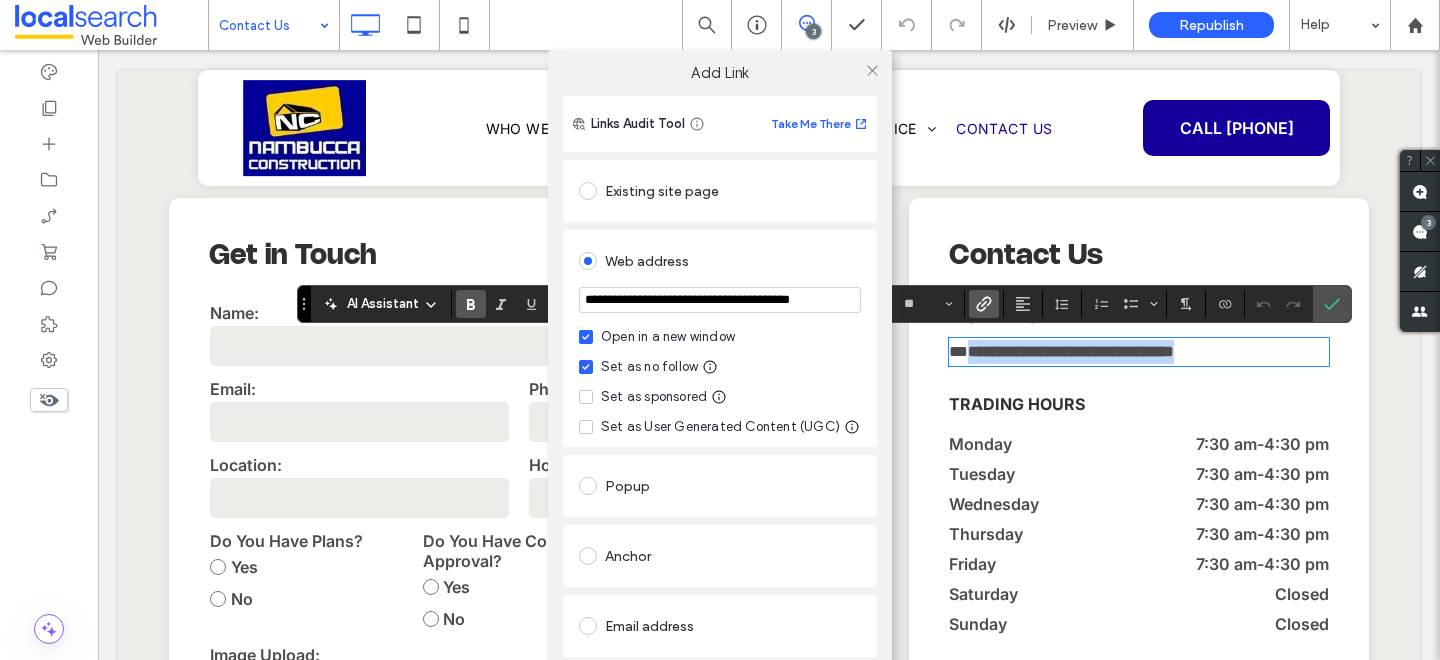 scroll, scrollTop: 159, scrollLeft: 0, axis: vertical 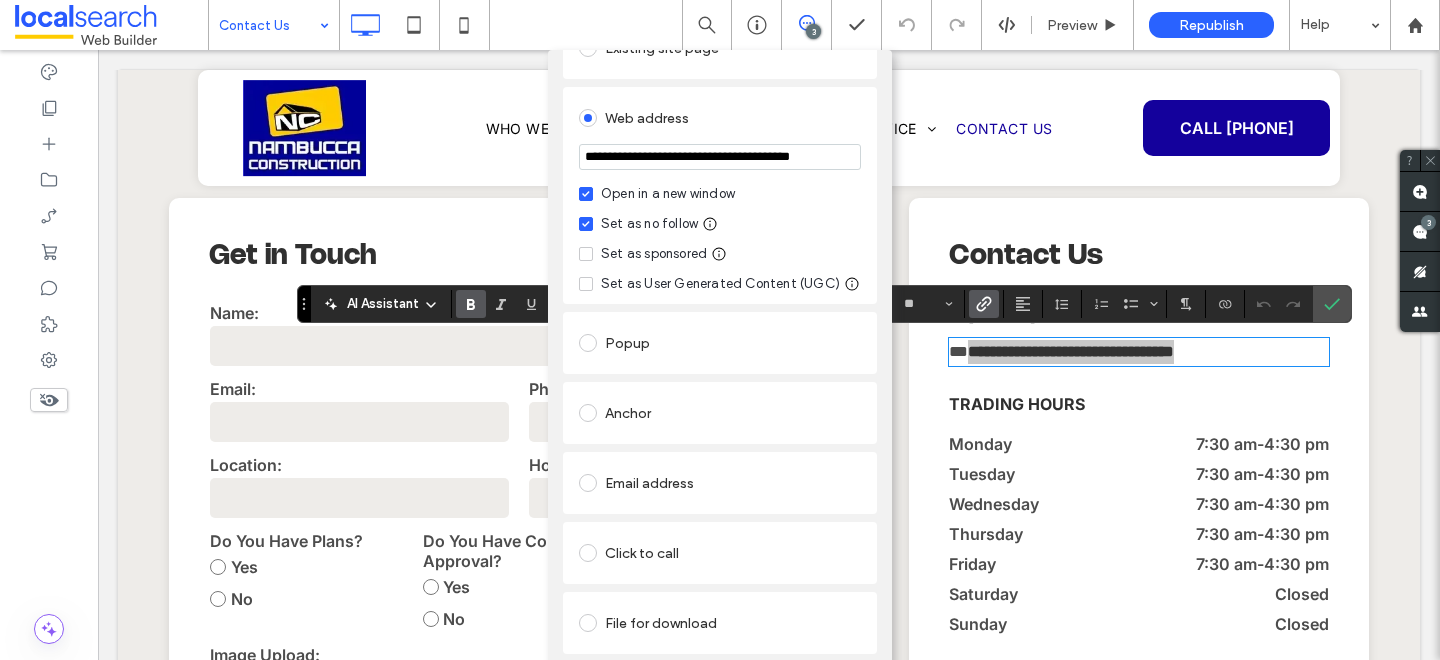 click on "Remove link" at bounding box center (720, 672) 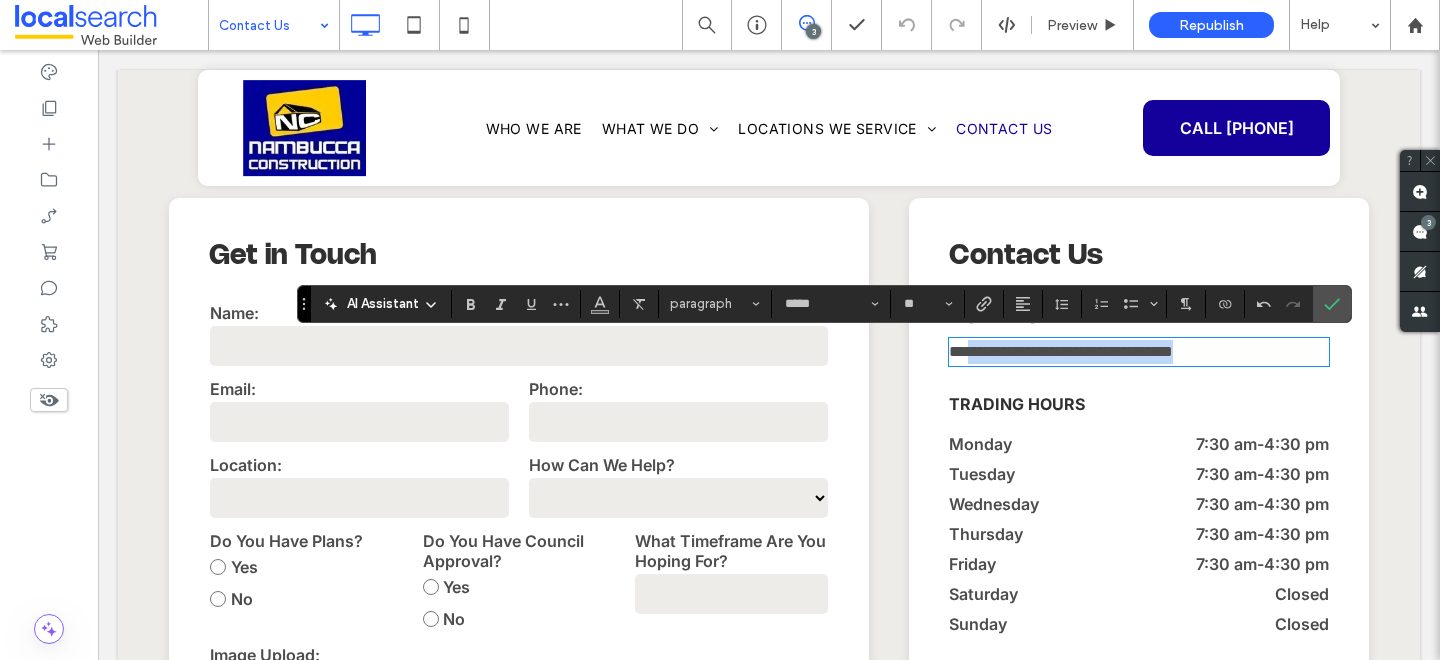 click on "**********" at bounding box center (1061, 351) 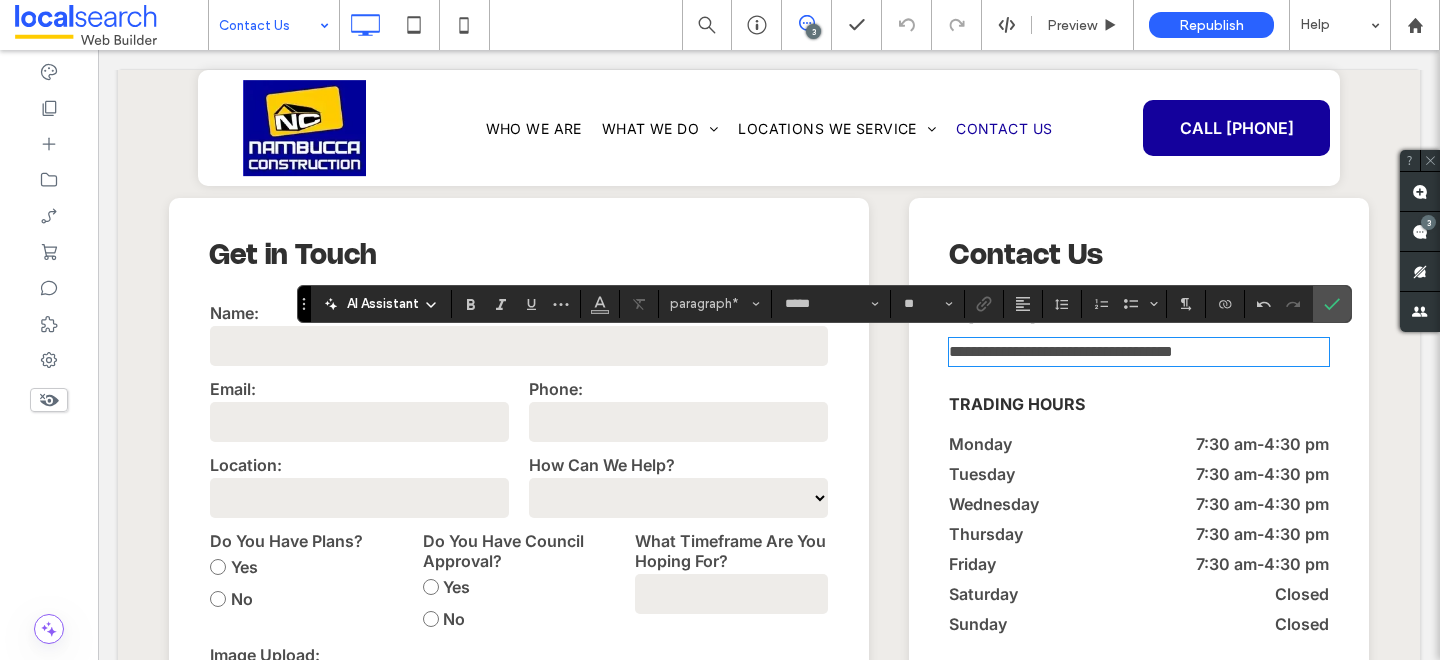 type 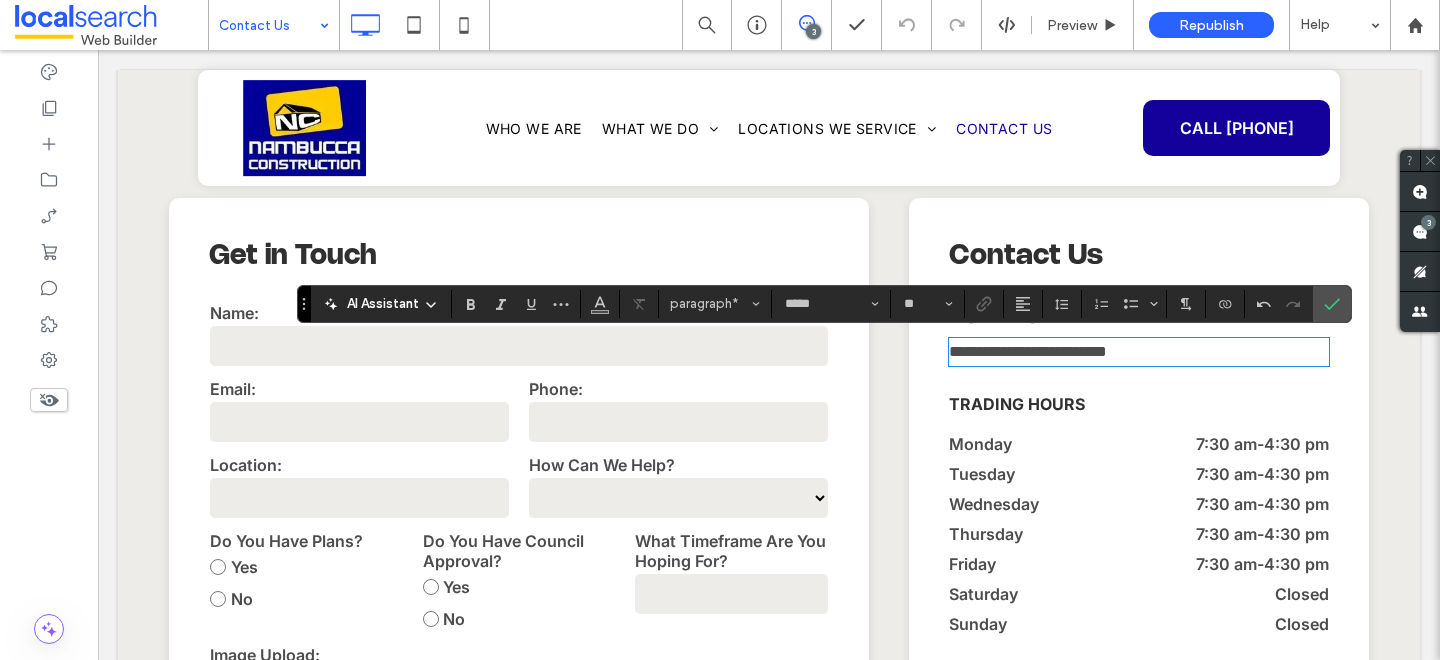 click on "**********" at bounding box center [1139, 352] 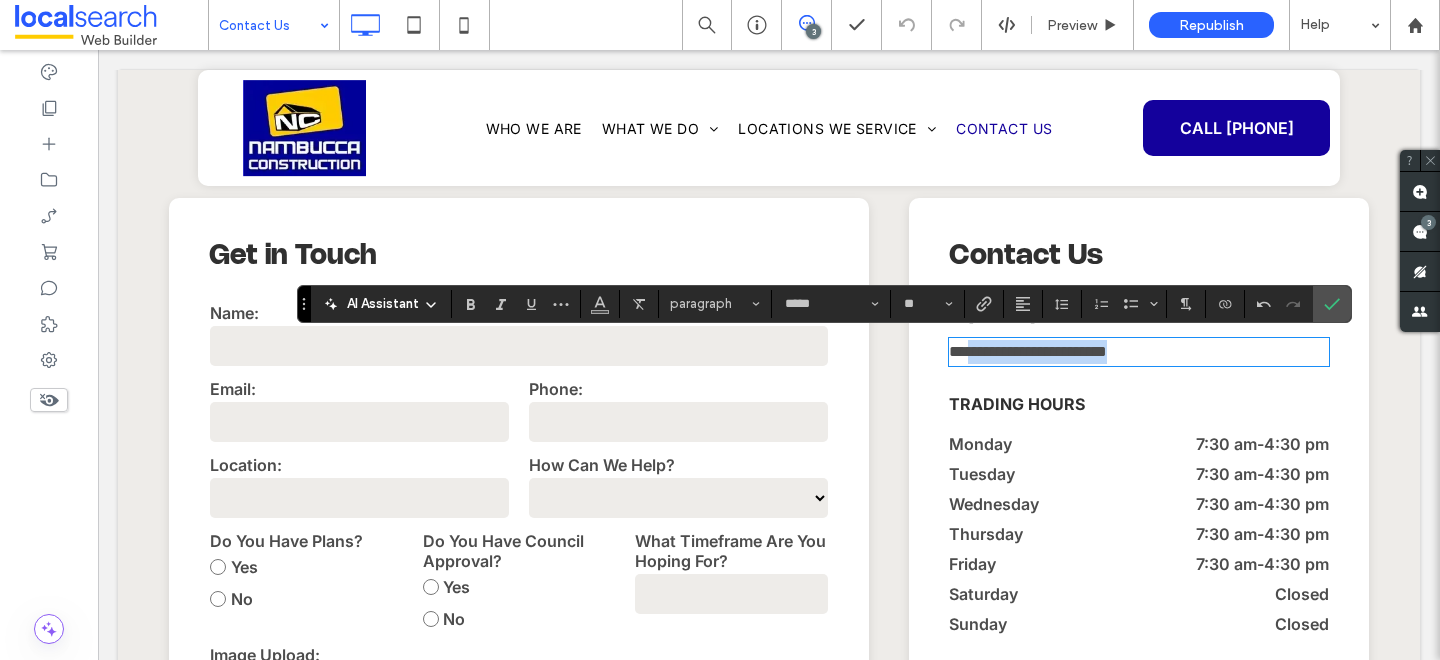 drag, startPoint x: 1201, startPoint y: 347, endPoint x: 969, endPoint y: 358, distance: 232.26064 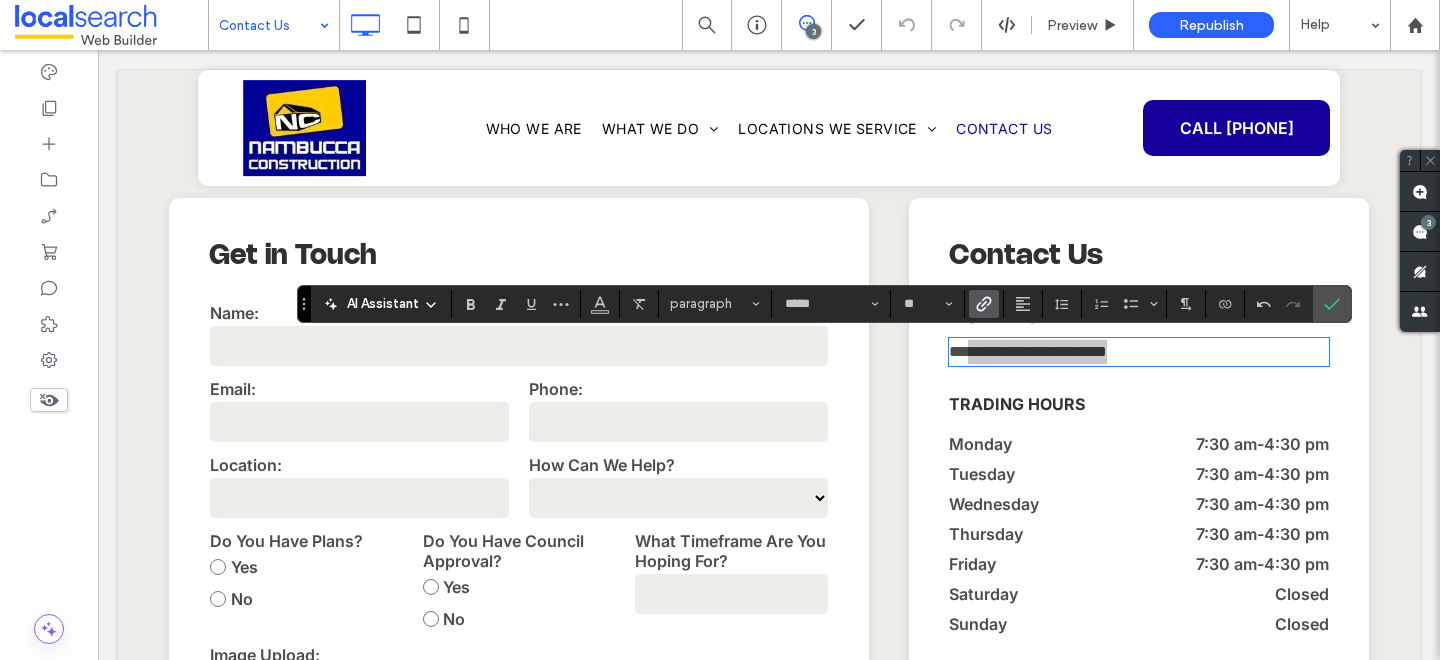 click 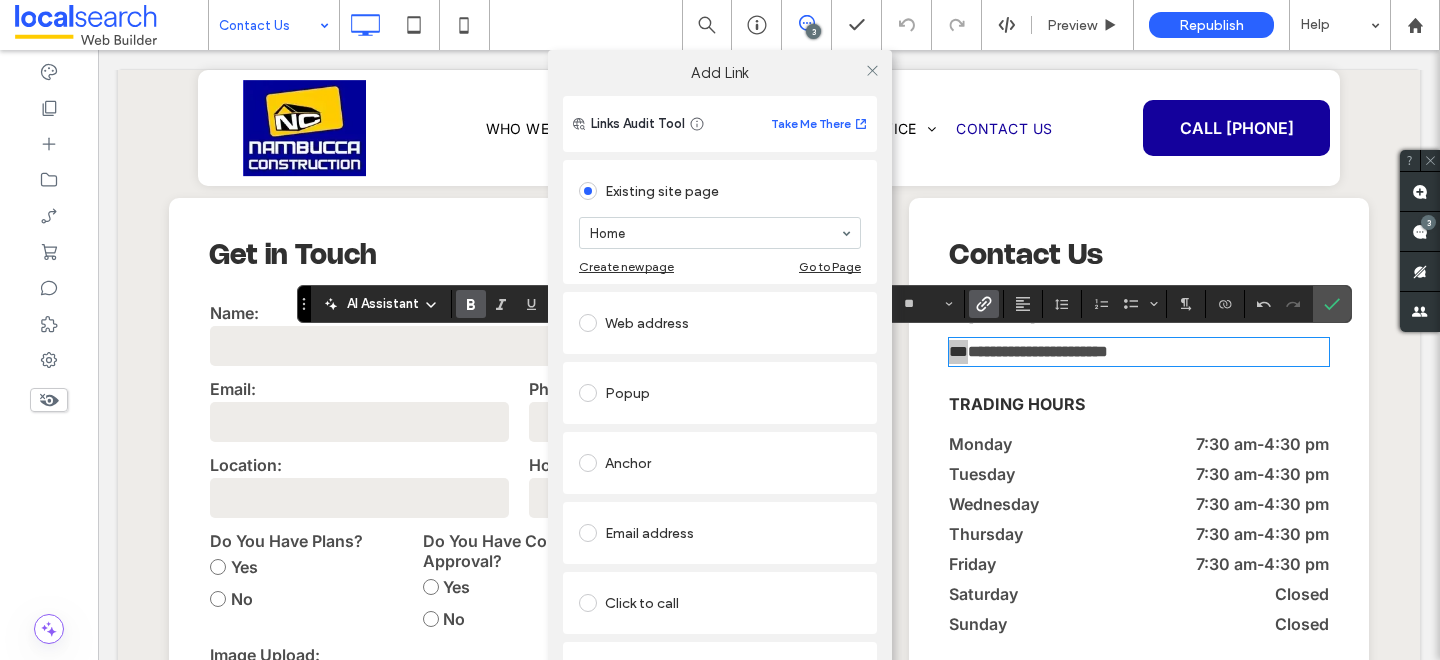 click on "Web address" at bounding box center [720, 323] 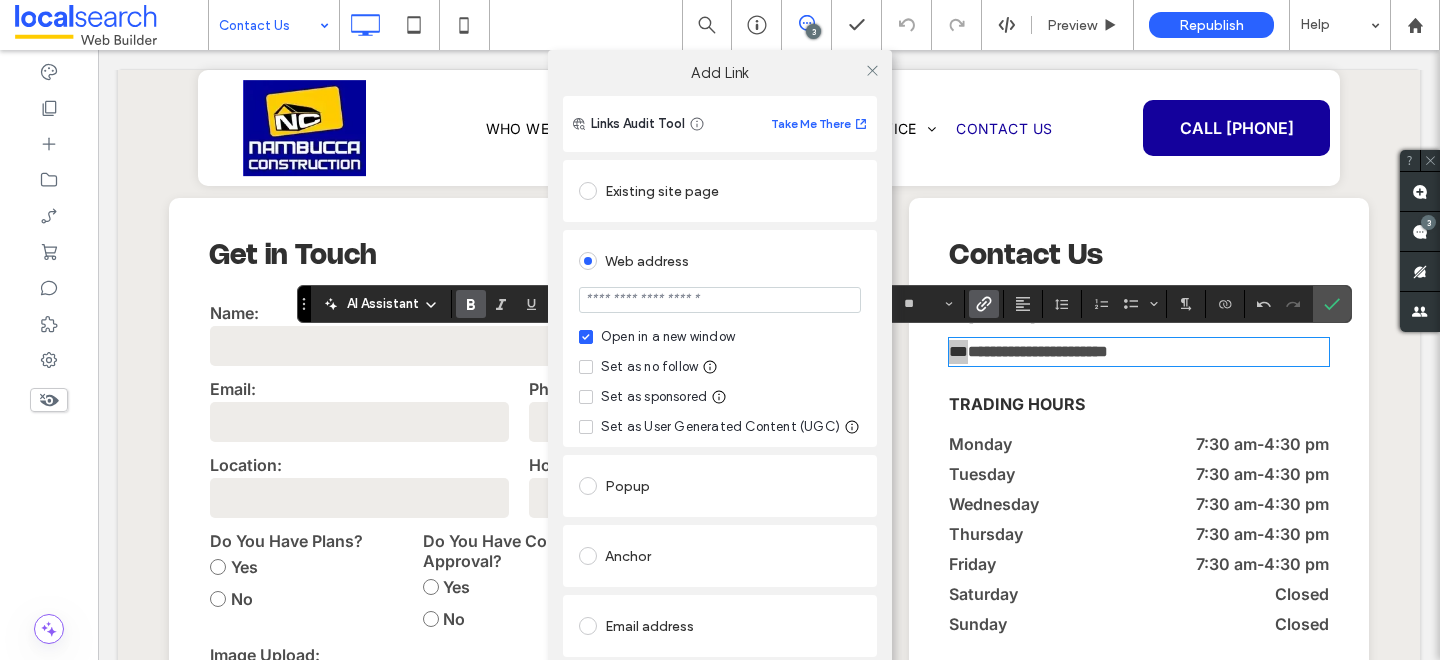 click at bounding box center (720, 300) 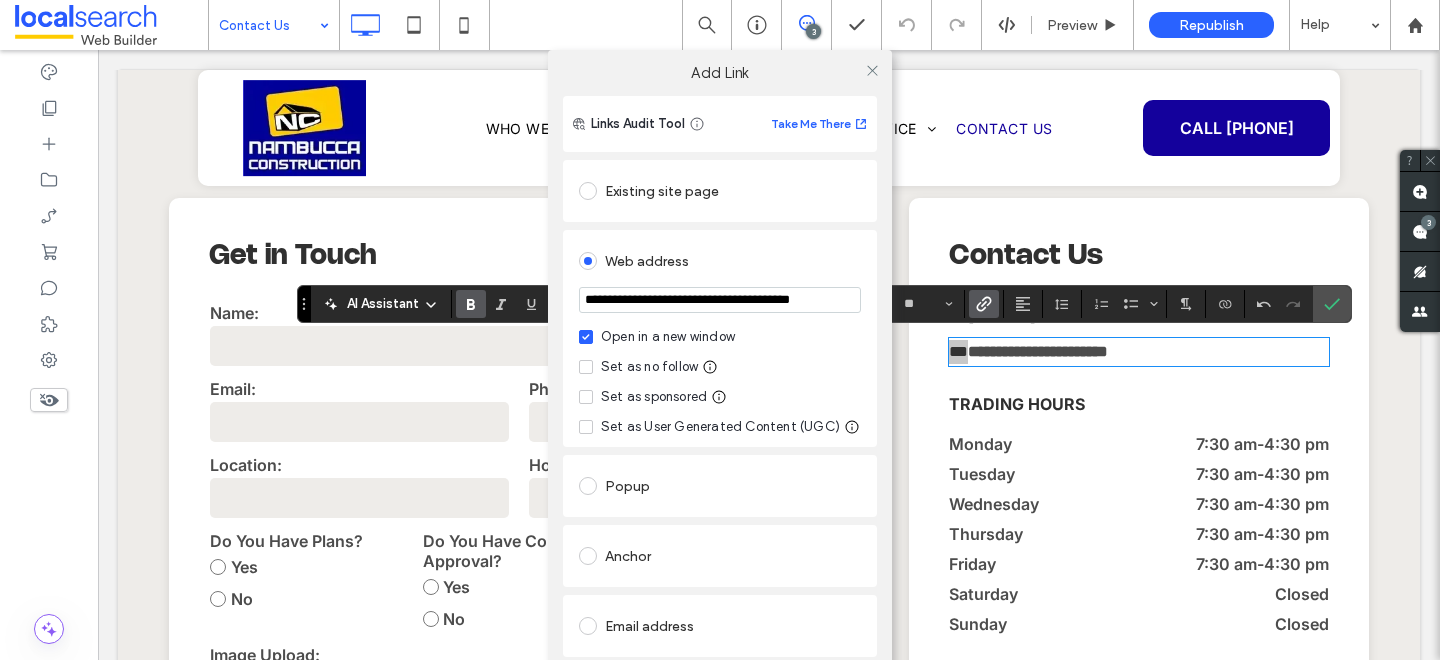 scroll, scrollTop: 0, scrollLeft: 47, axis: horizontal 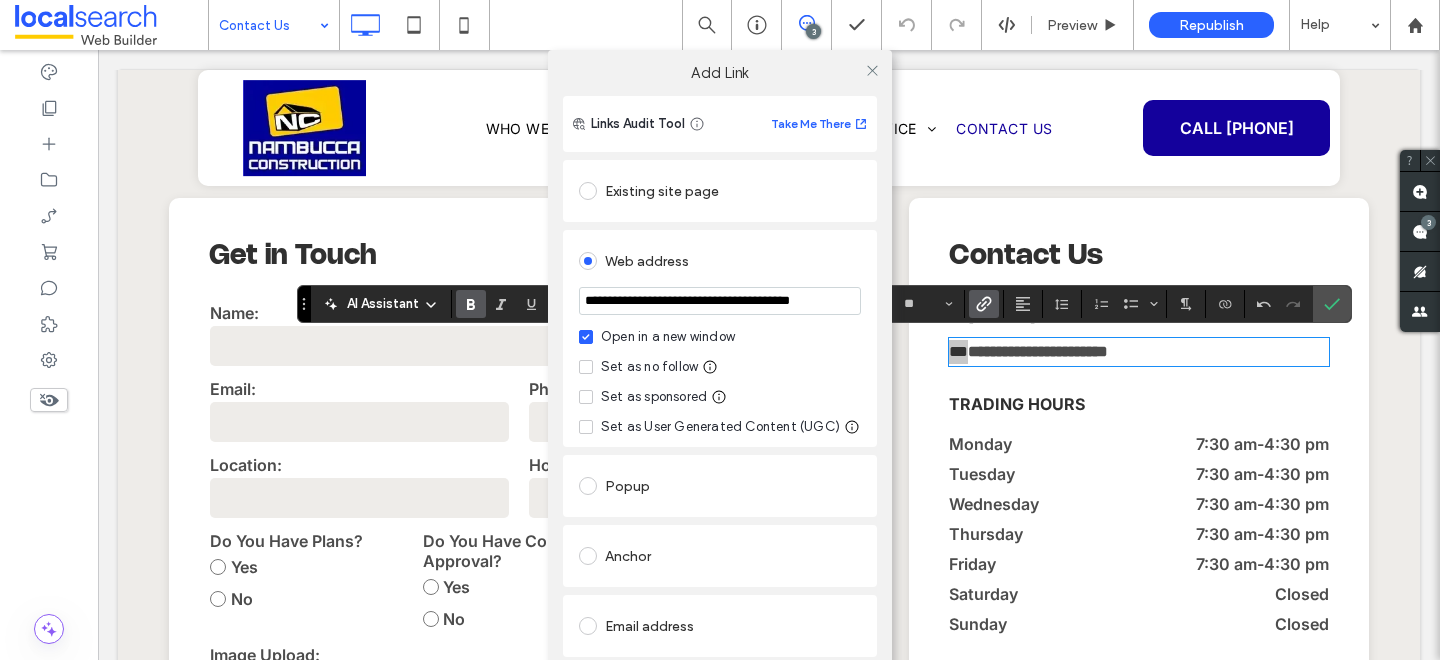 type on "**********" 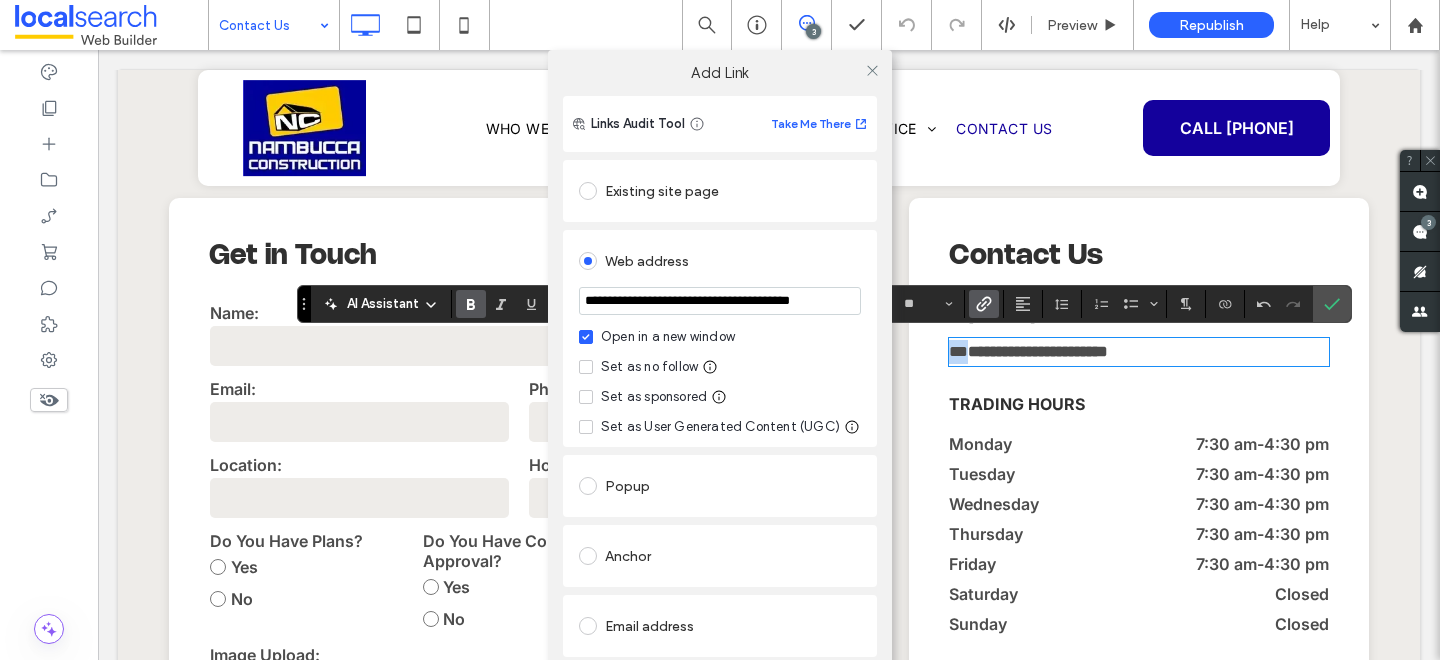 click 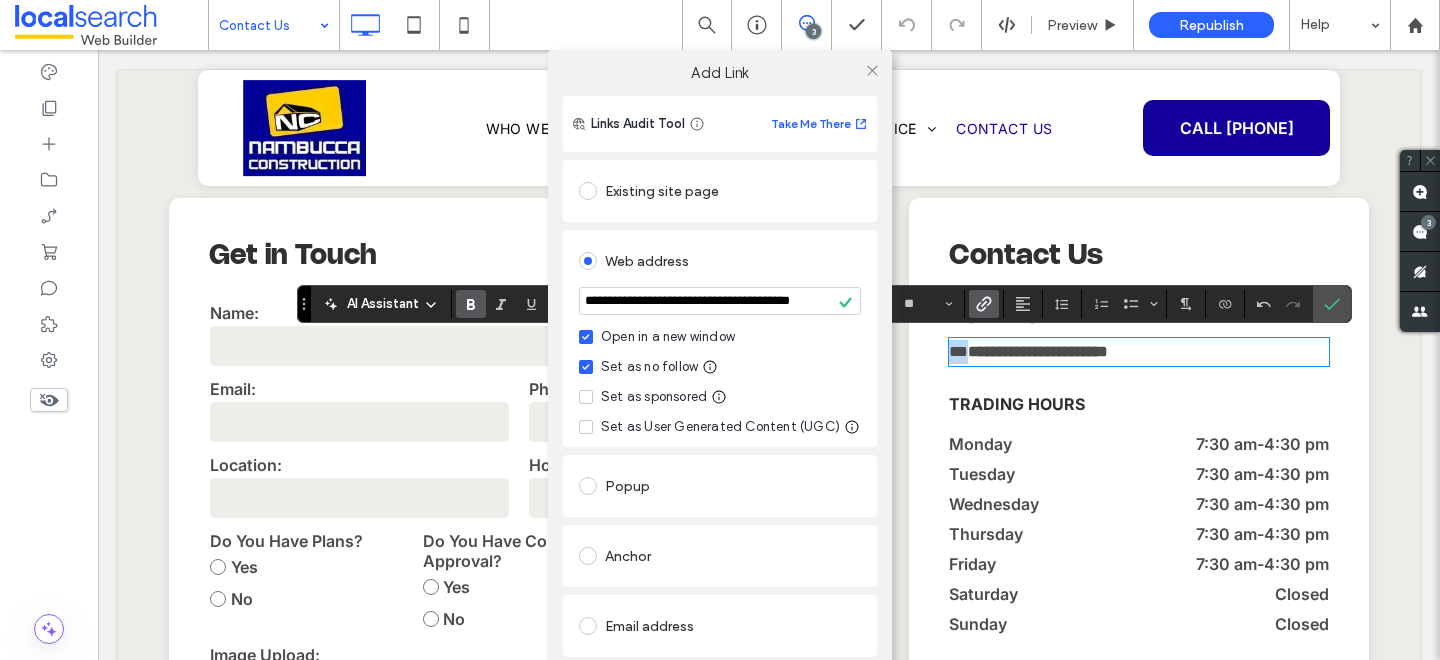 scroll, scrollTop: 0, scrollLeft: 0, axis: both 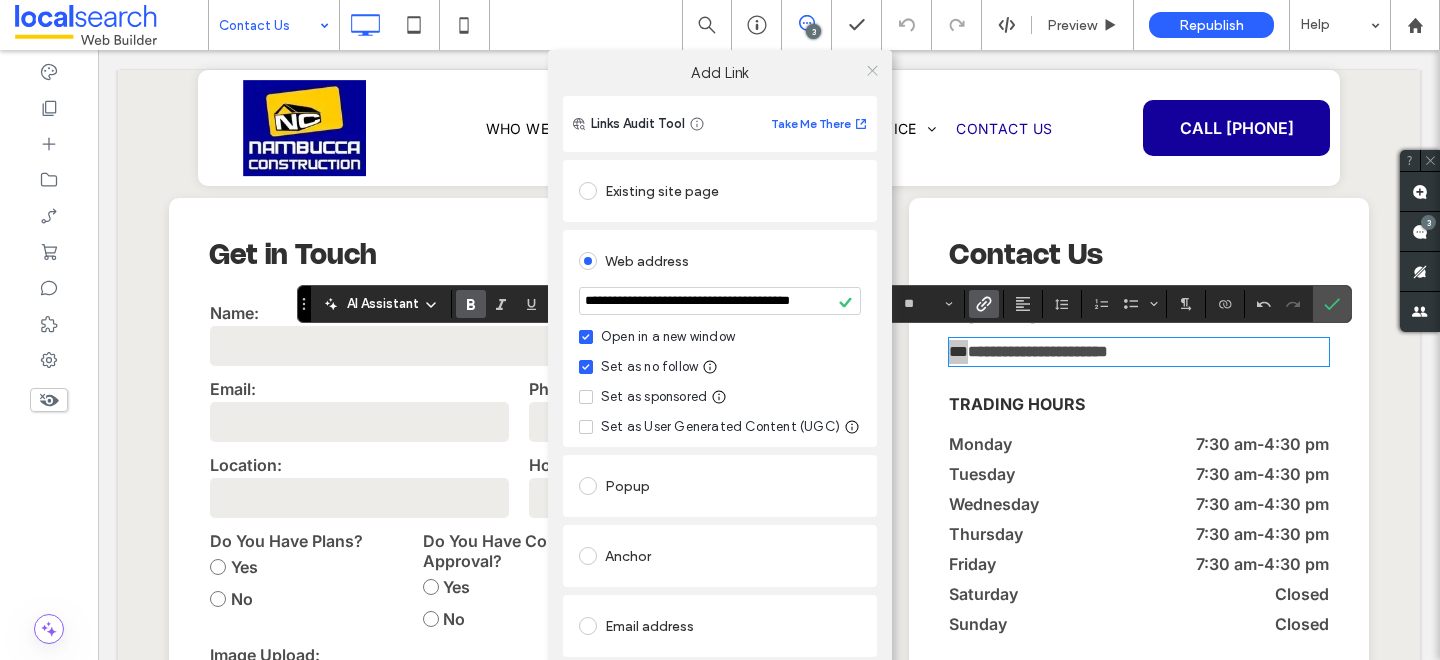 click 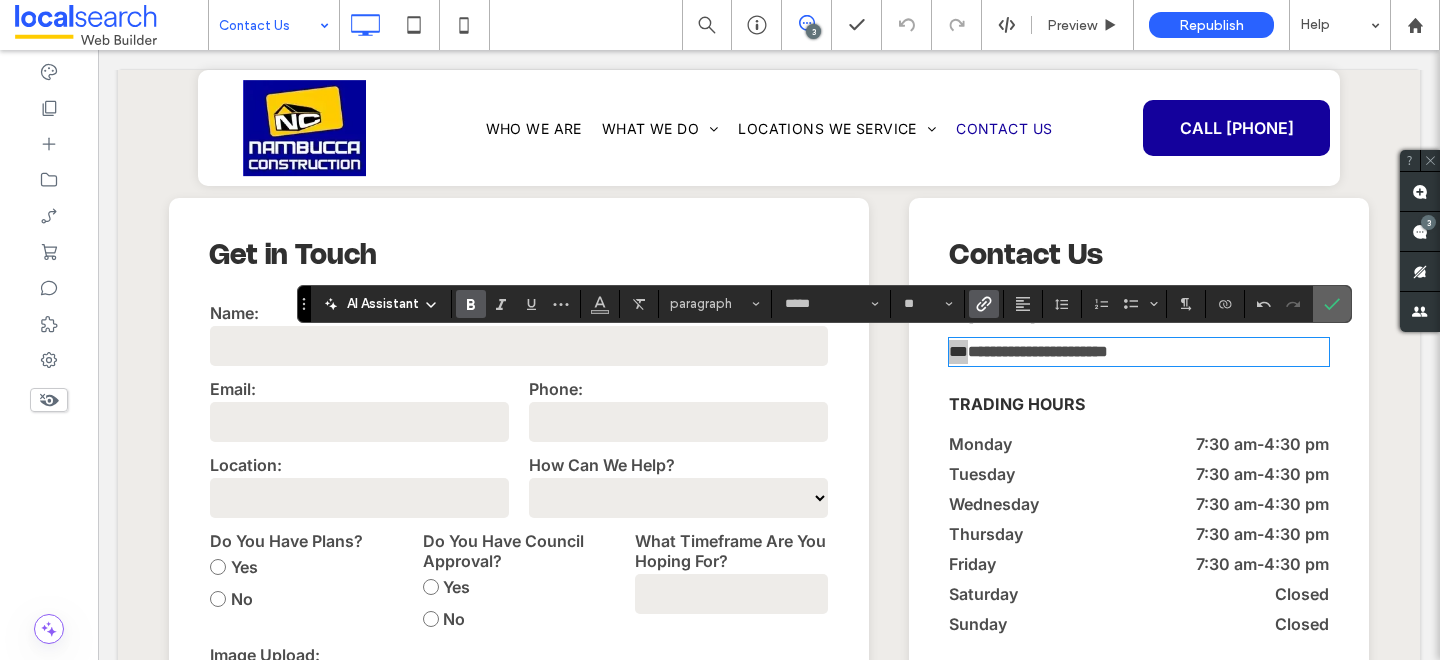 click 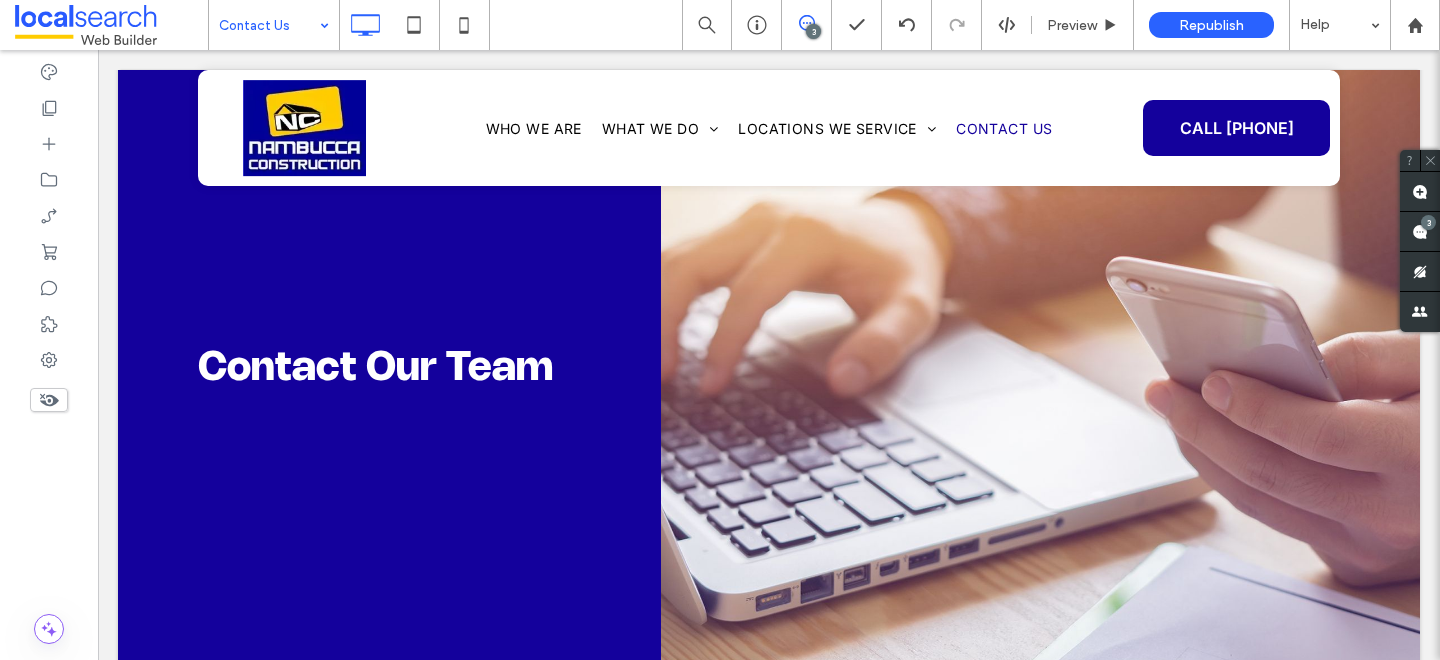 scroll, scrollTop: 0, scrollLeft: 0, axis: both 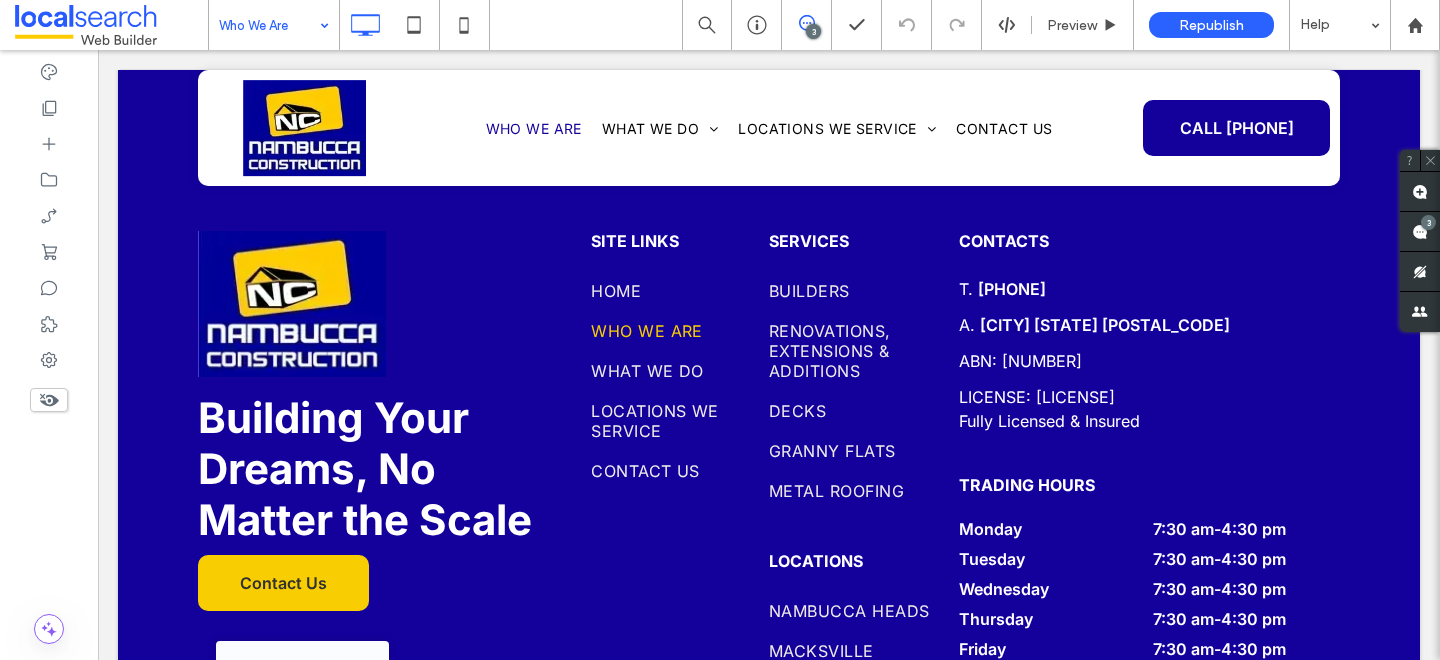 click at bounding box center [269, 25] 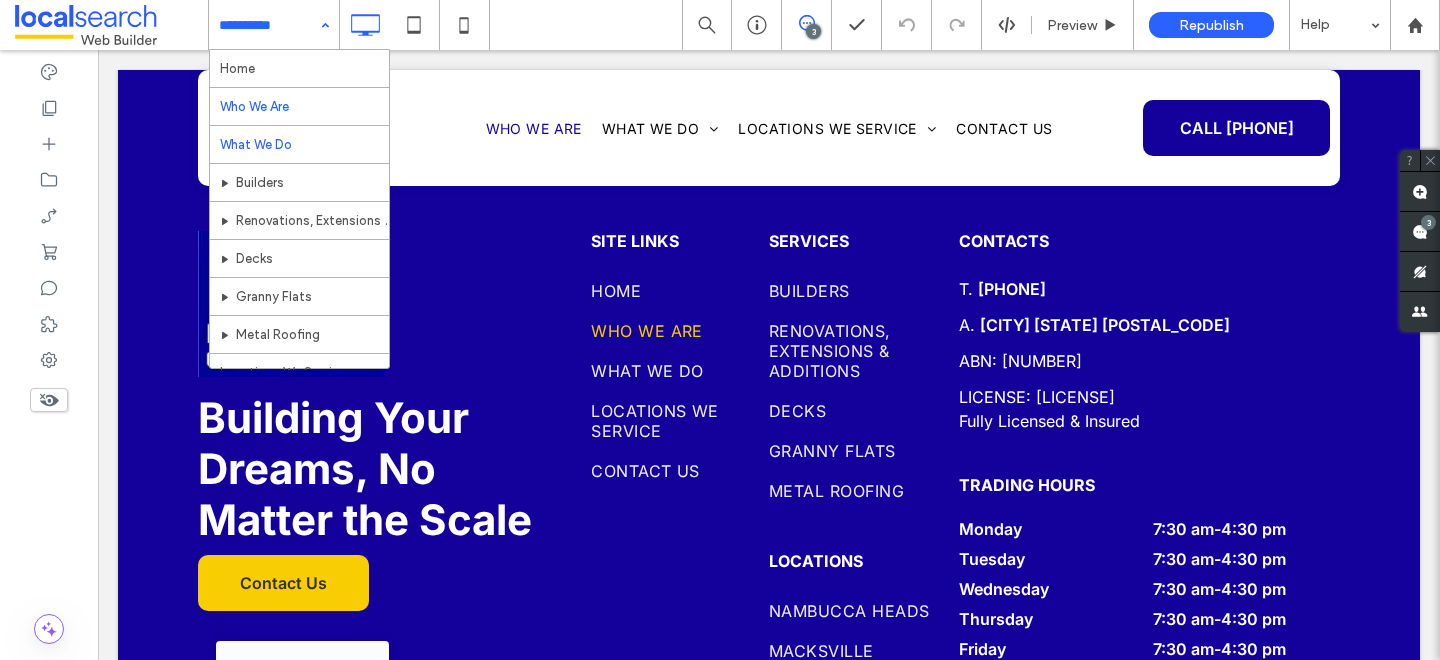 scroll, scrollTop: 147, scrollLeft: 0, axis: vertical 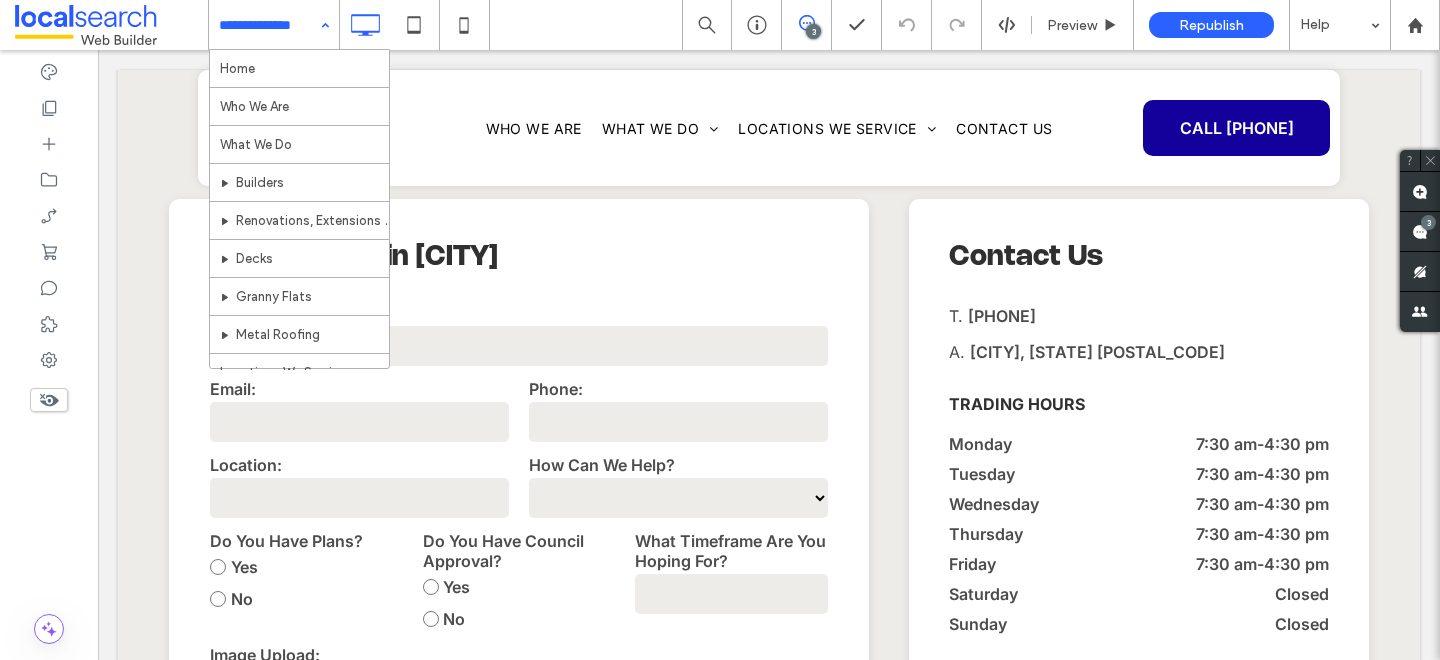 click at bounding box center [269, 25] 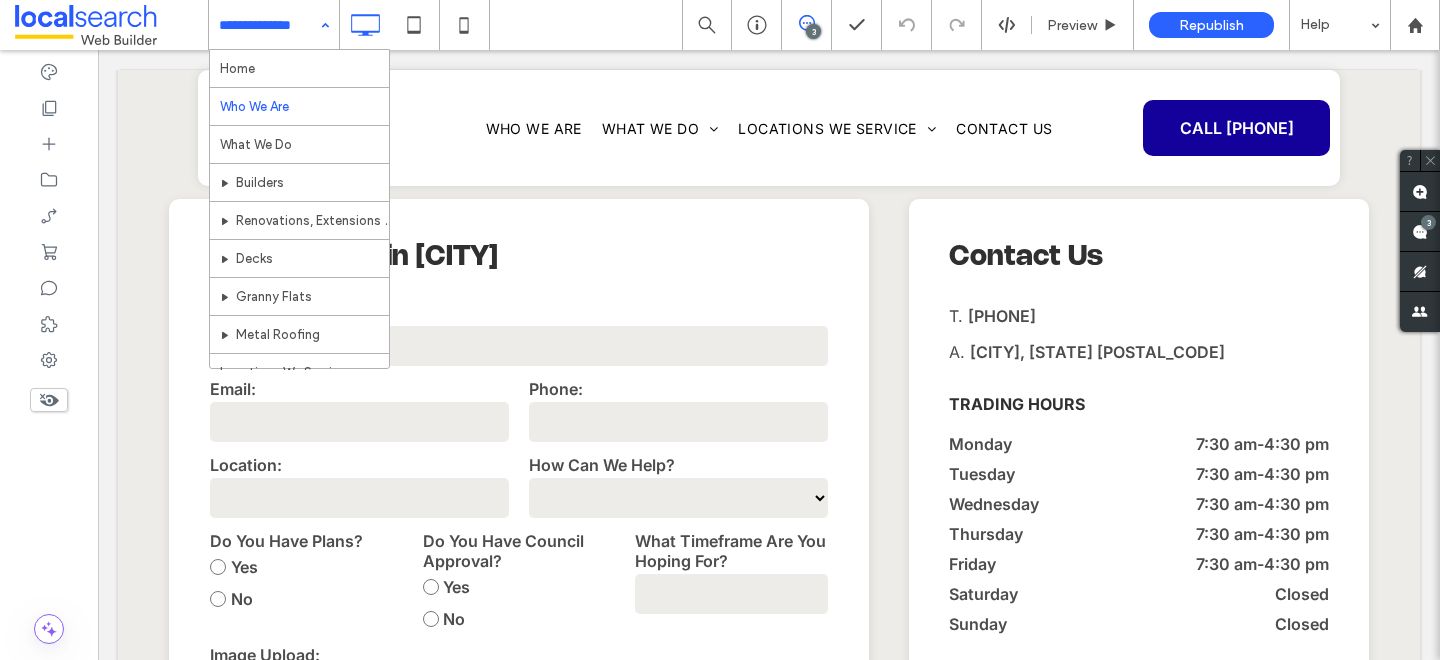 scroll, scrollTop: 147, scrollLeft: 0, axis: vertical 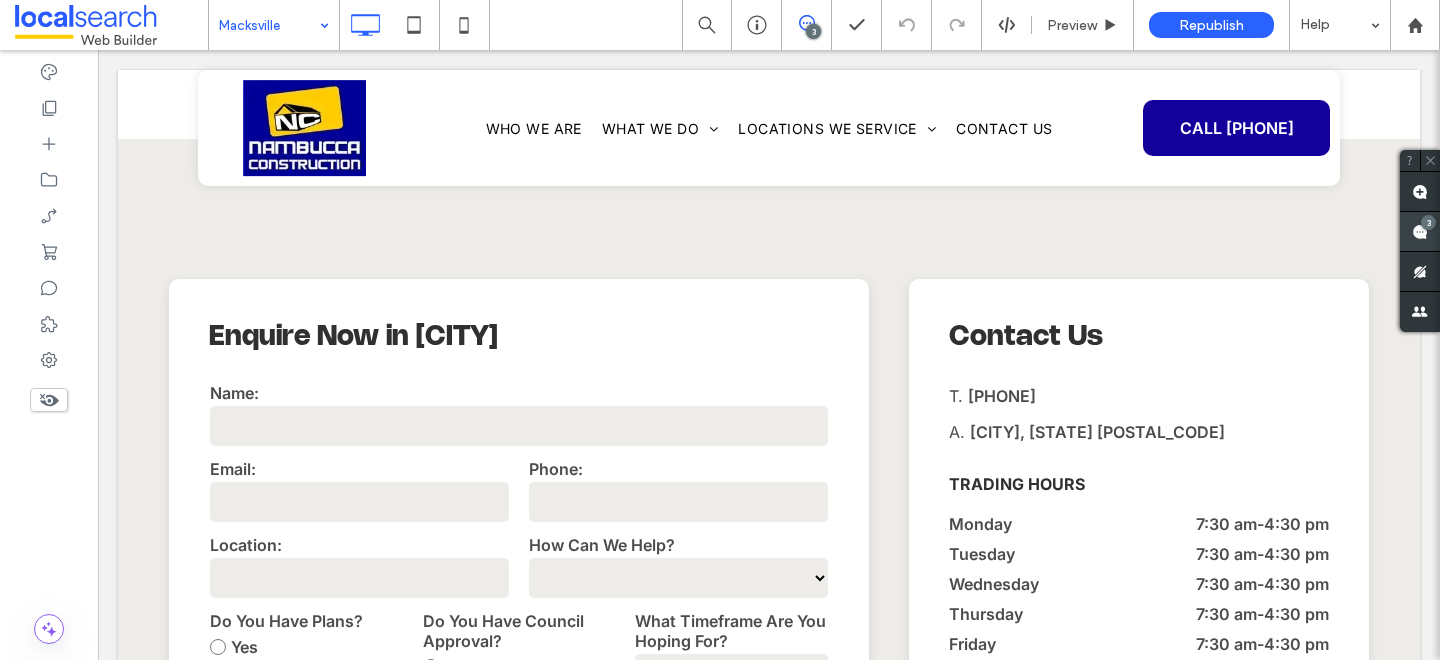 click on "3" at bounding box center [1420, 232] 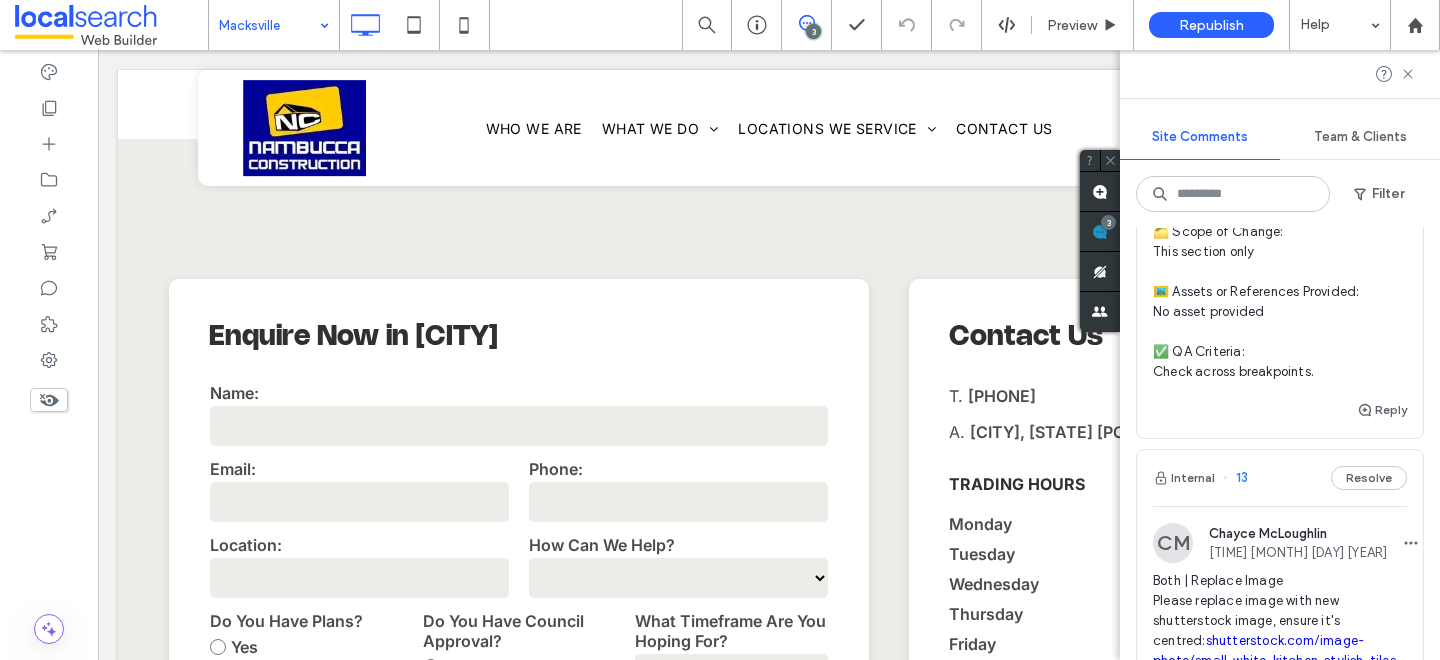 scroll, scrollTop: 431, scrollLeft: 0, axis: vertical 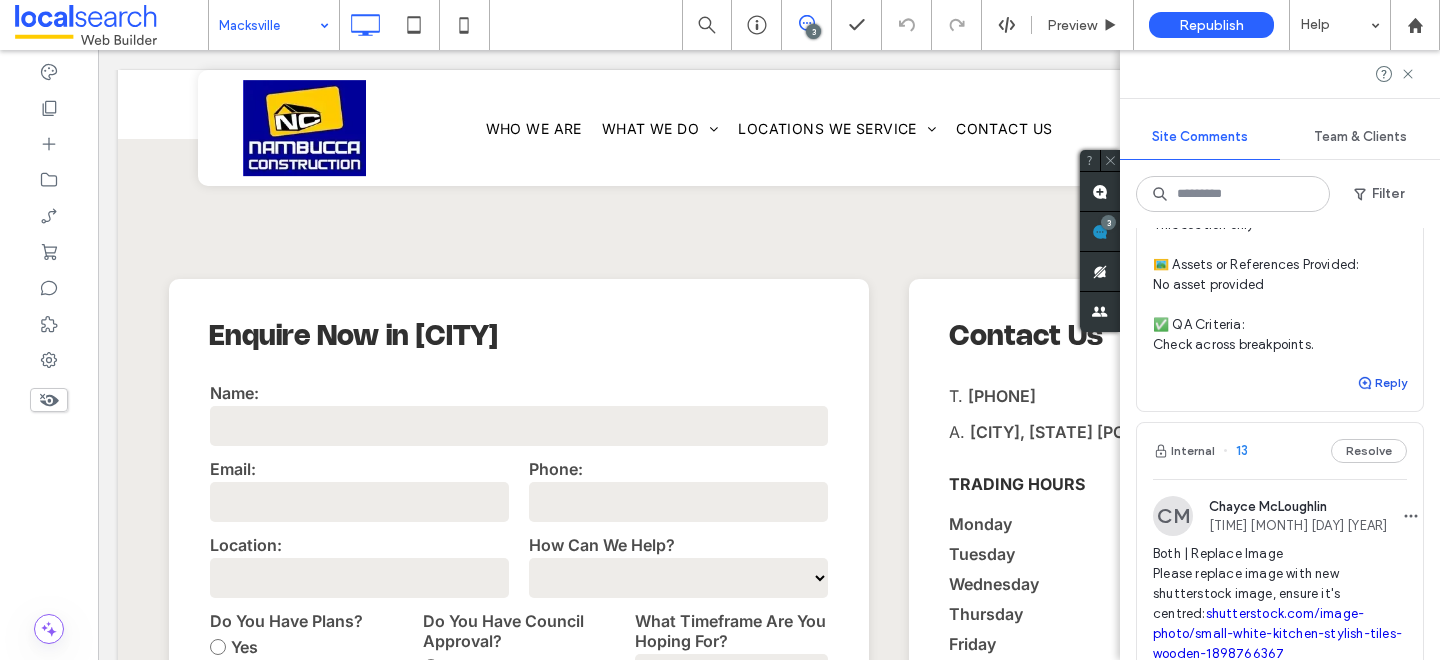 click on "Reply" at bounding box center [1382, 383] 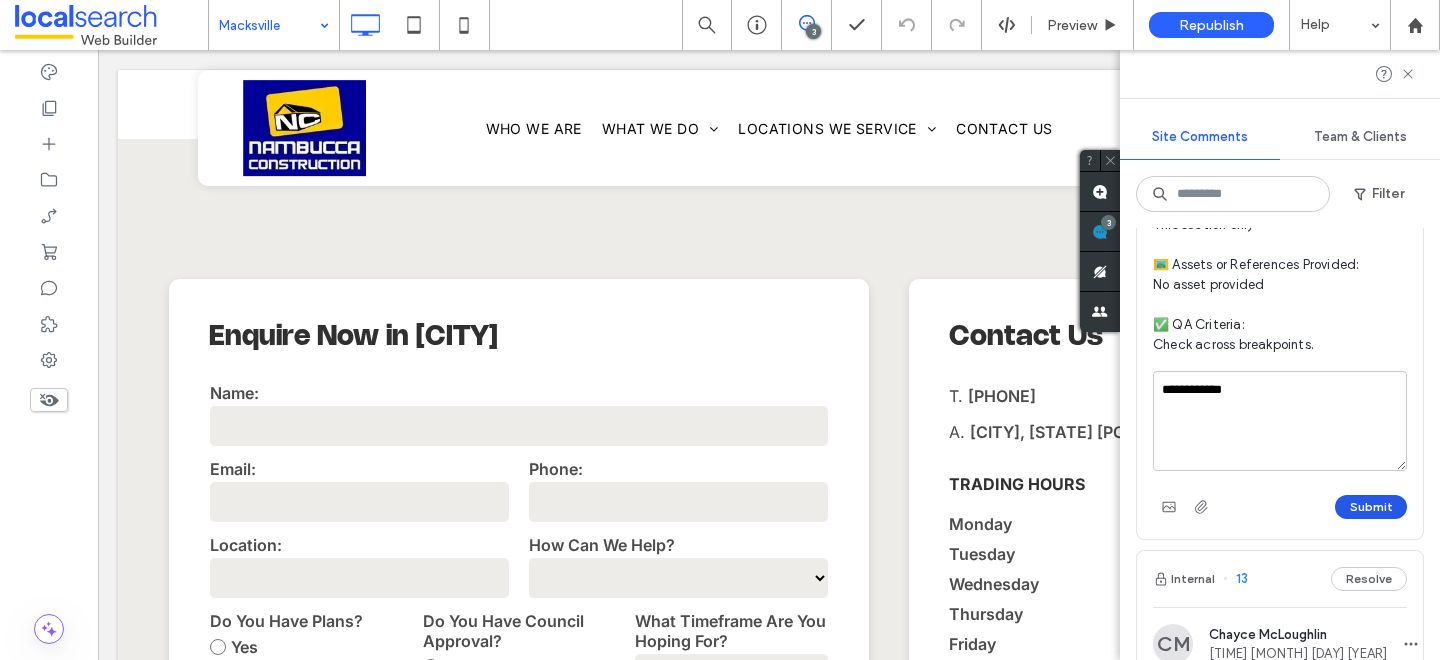 type on "**********" 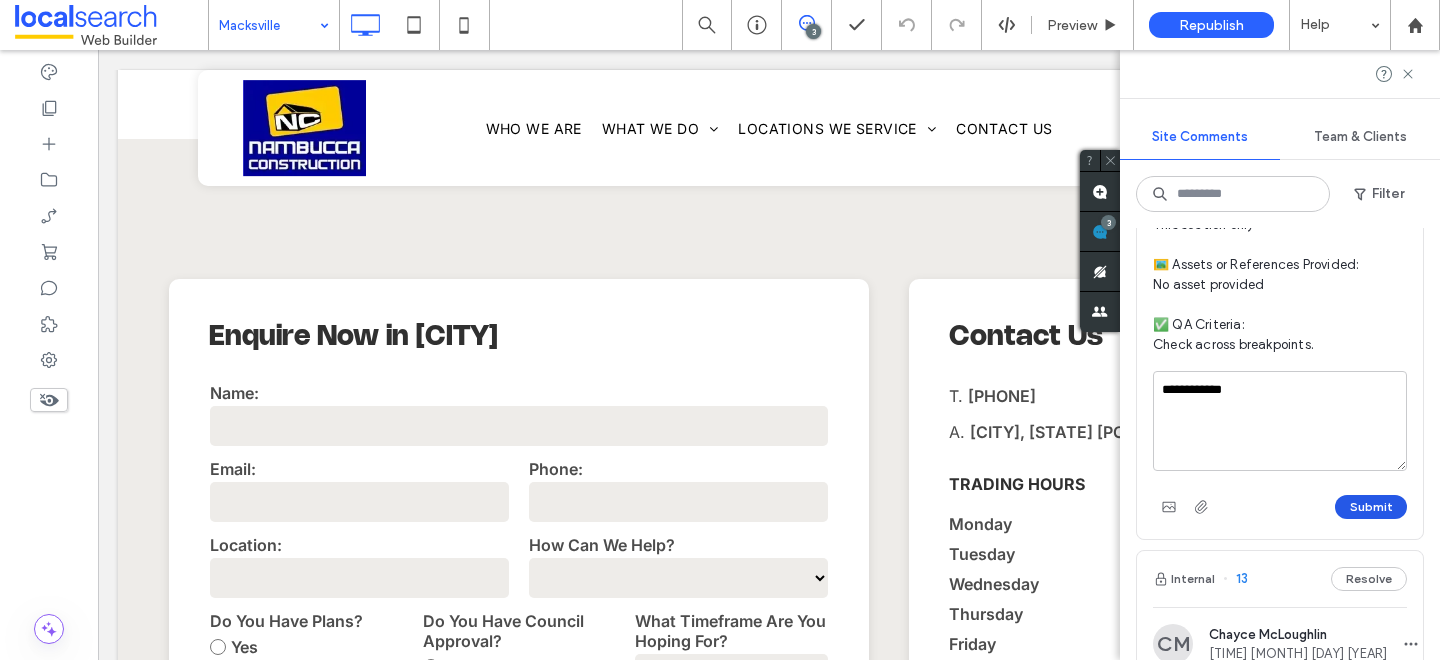 click on "Submit" at bounding box center [1371, 507] 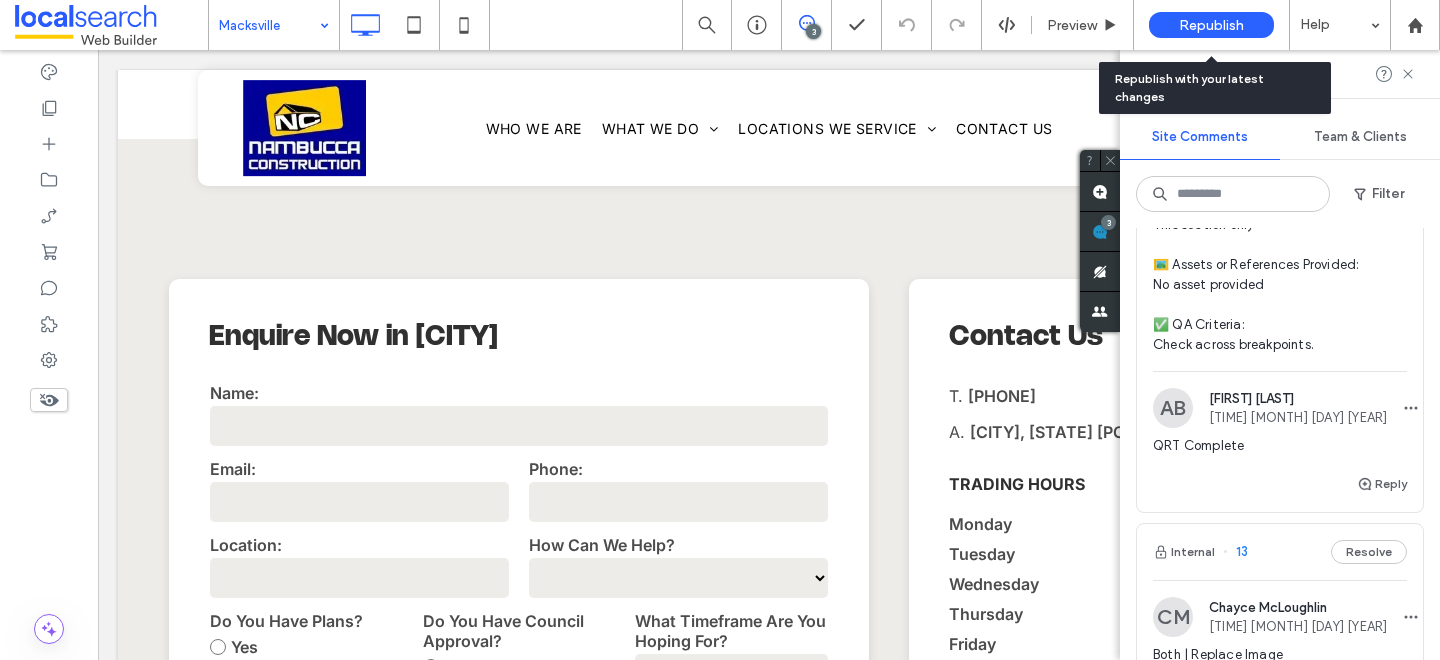 click on "Republish" at bounding box center [1211, 25] 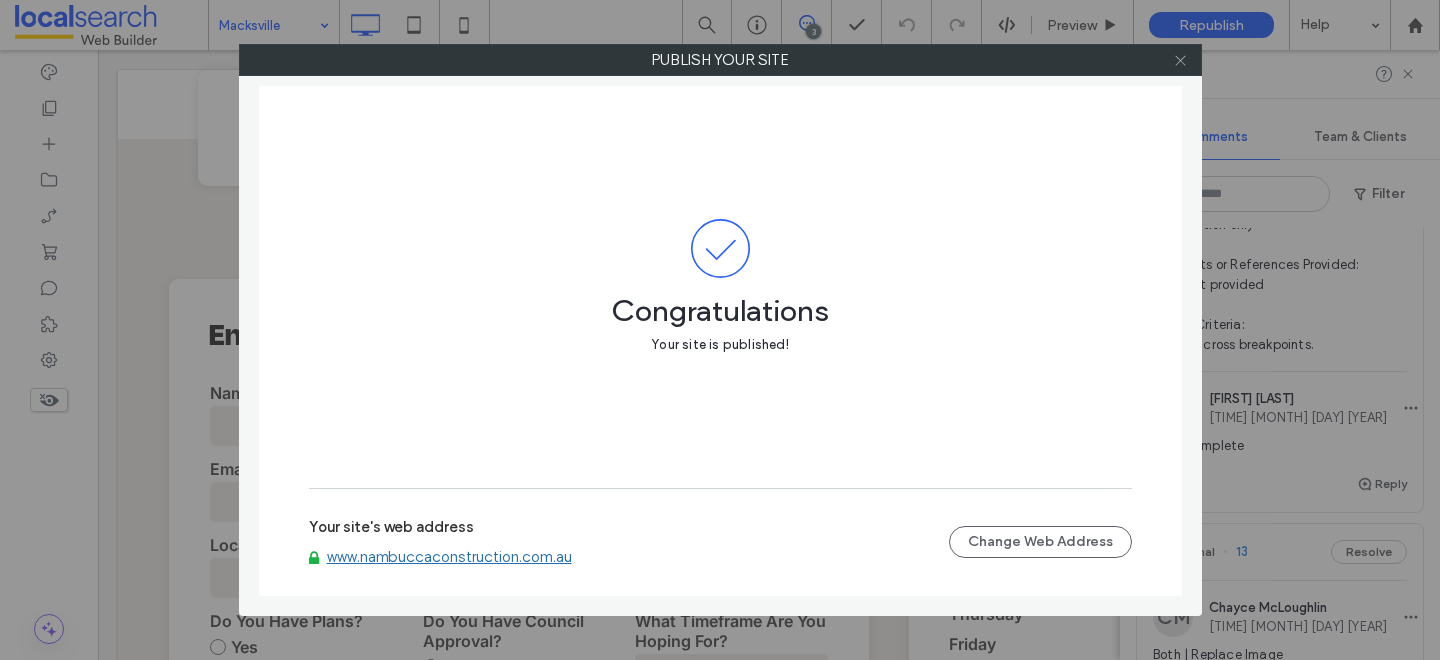 click 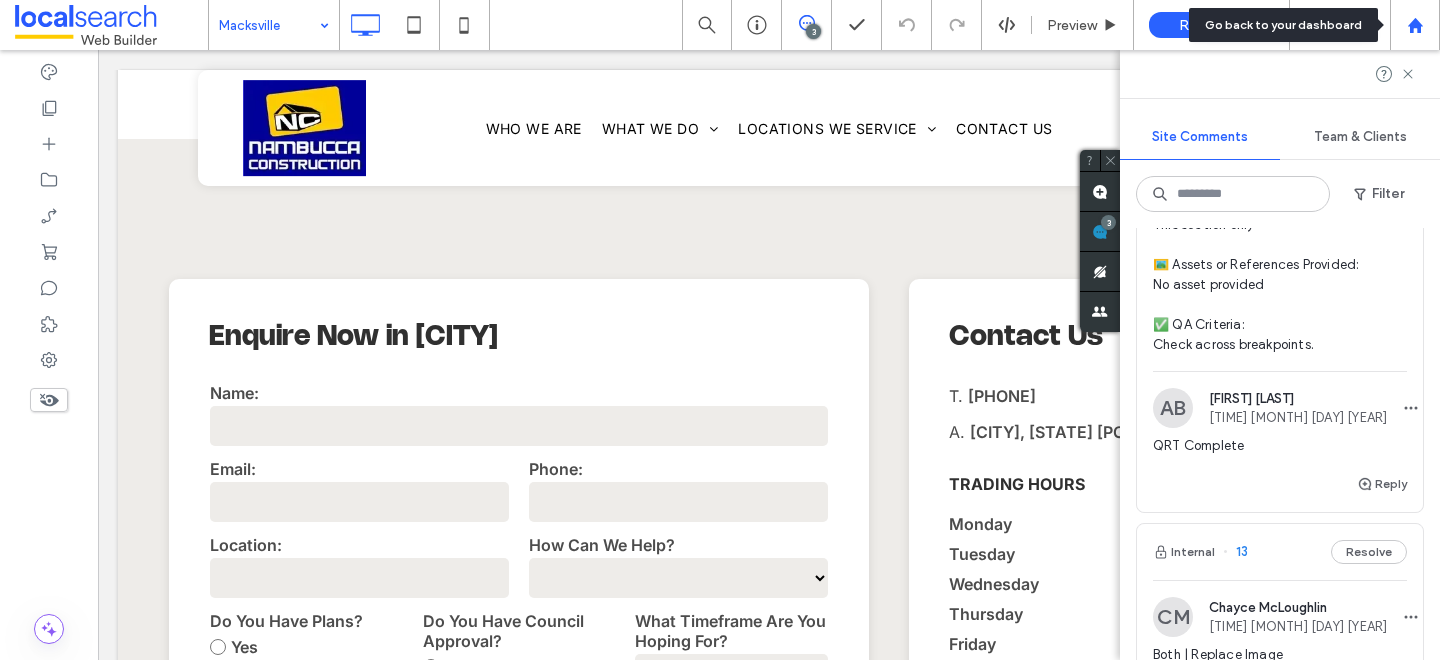 click 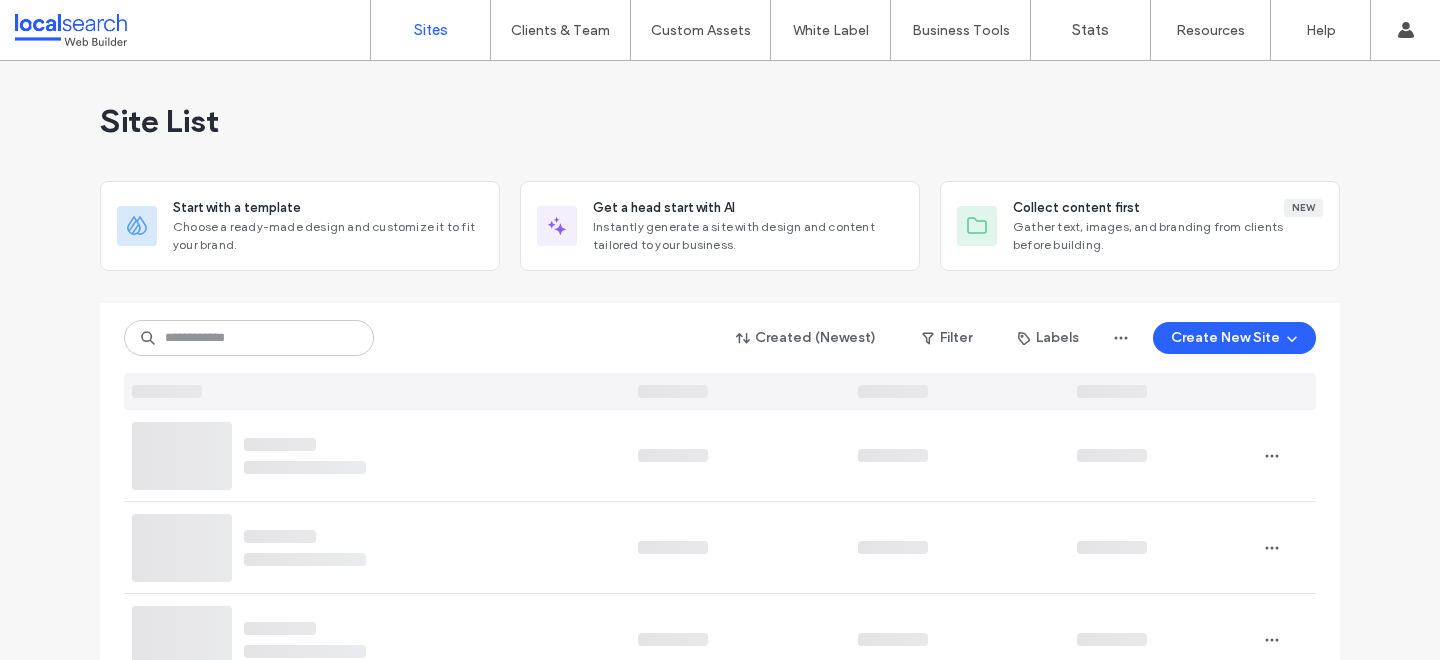 scroll, scrollTop: 0, scrollLeft: 0, axis: both 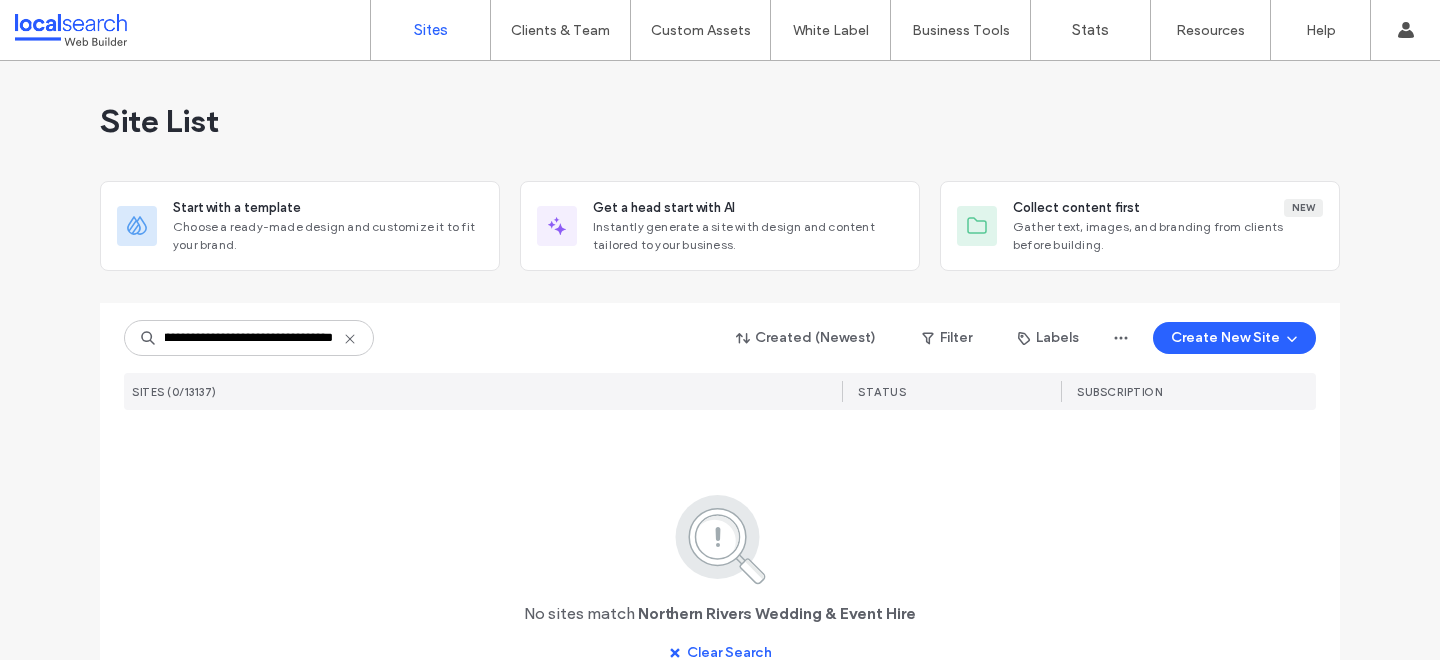 type on "**********" 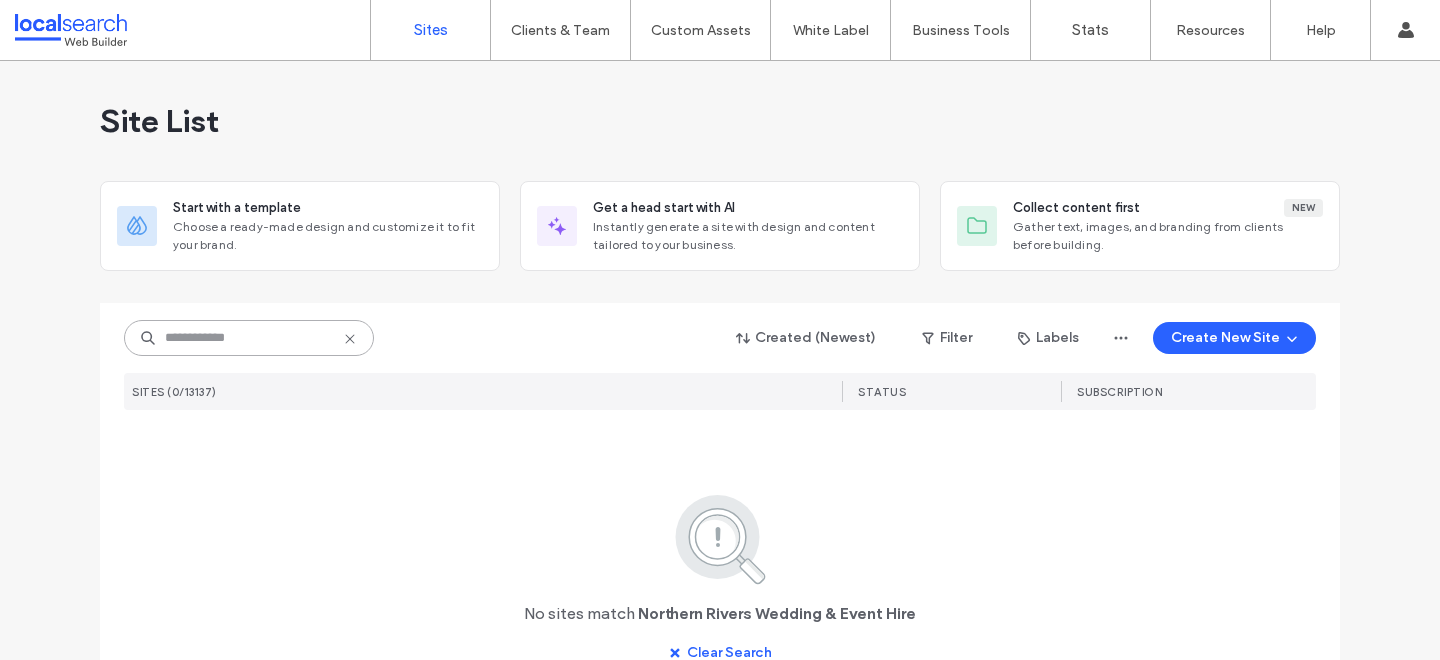 scroll, scrollTop: 0, scrollLeft: 0, axis: both 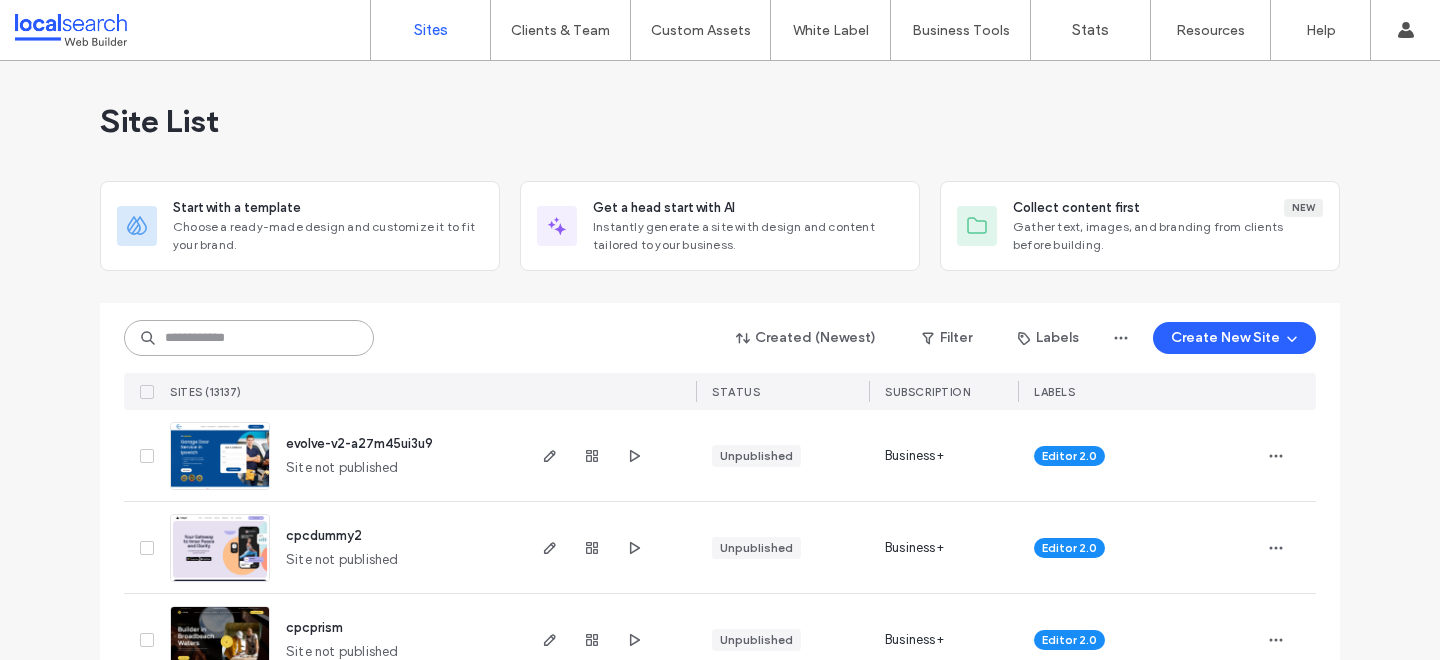 paste on "********" 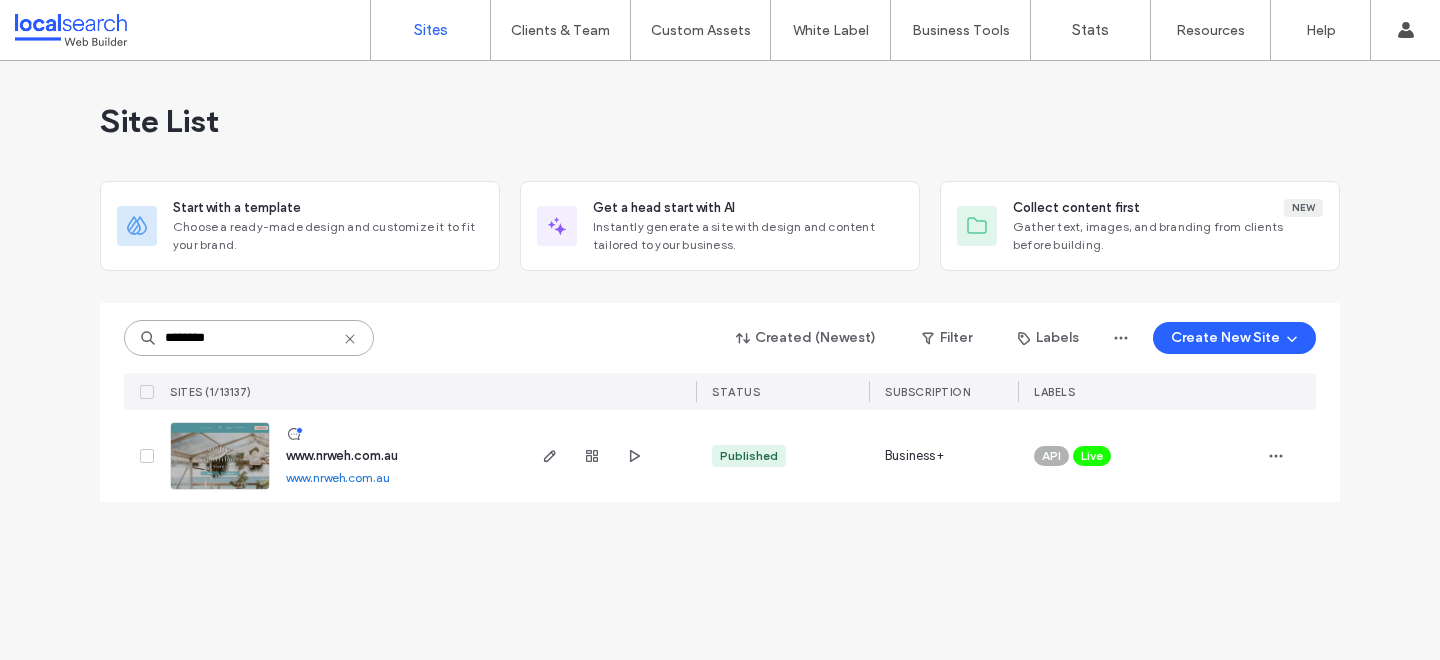 type on "********" 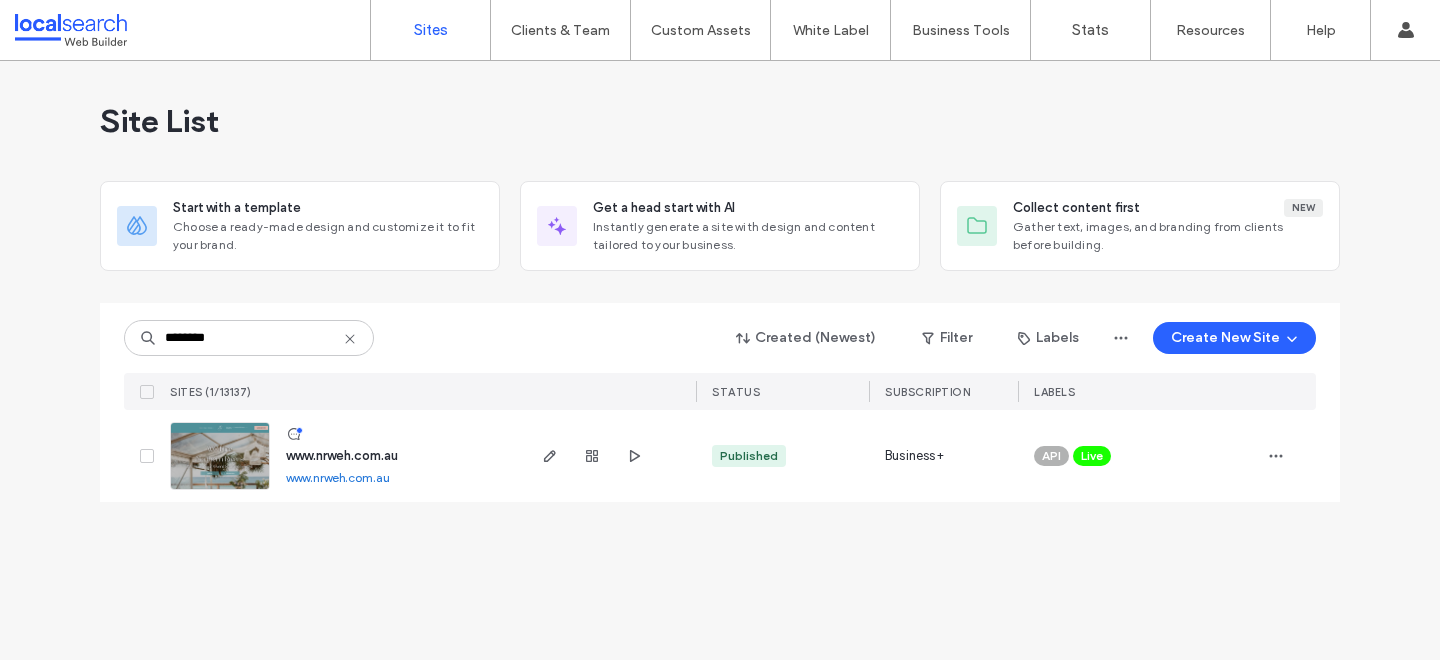 click on "www.nrweh.com.au" at bounding box center [342, 455] 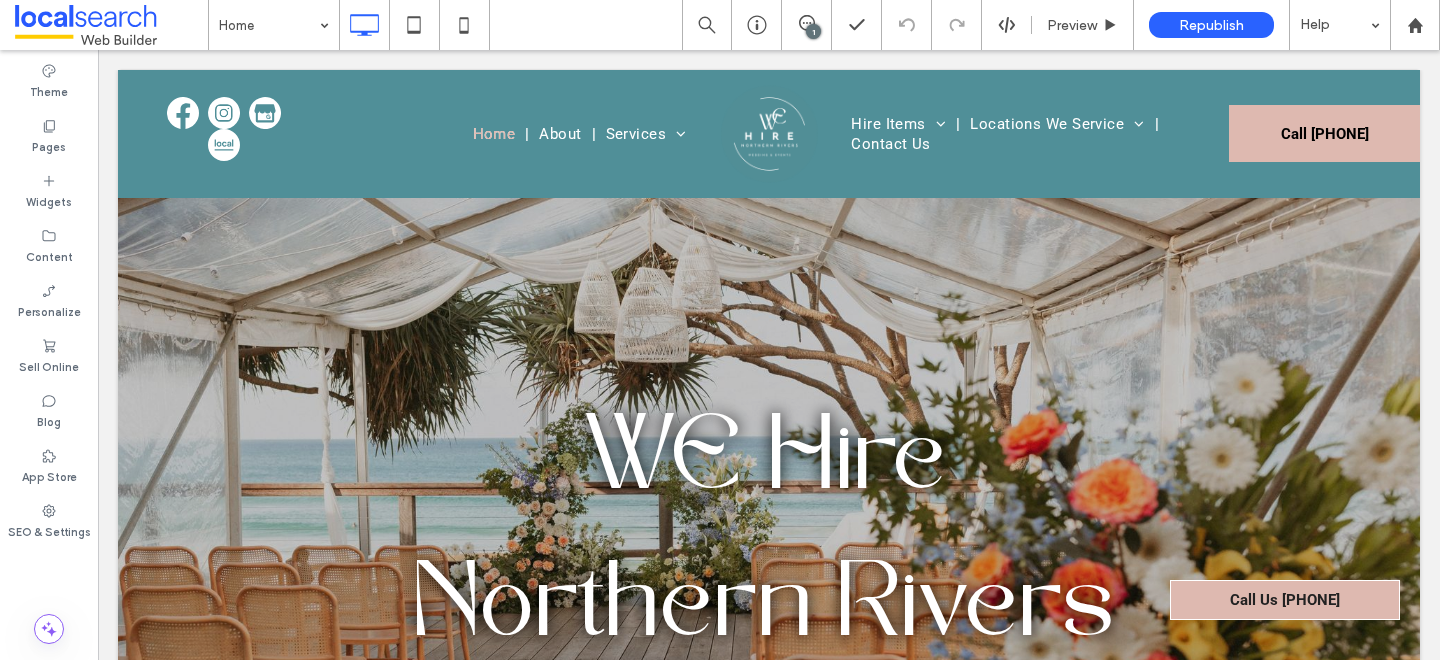 scroll, scrollTop: 0, scrollLeft: 0, axis: both 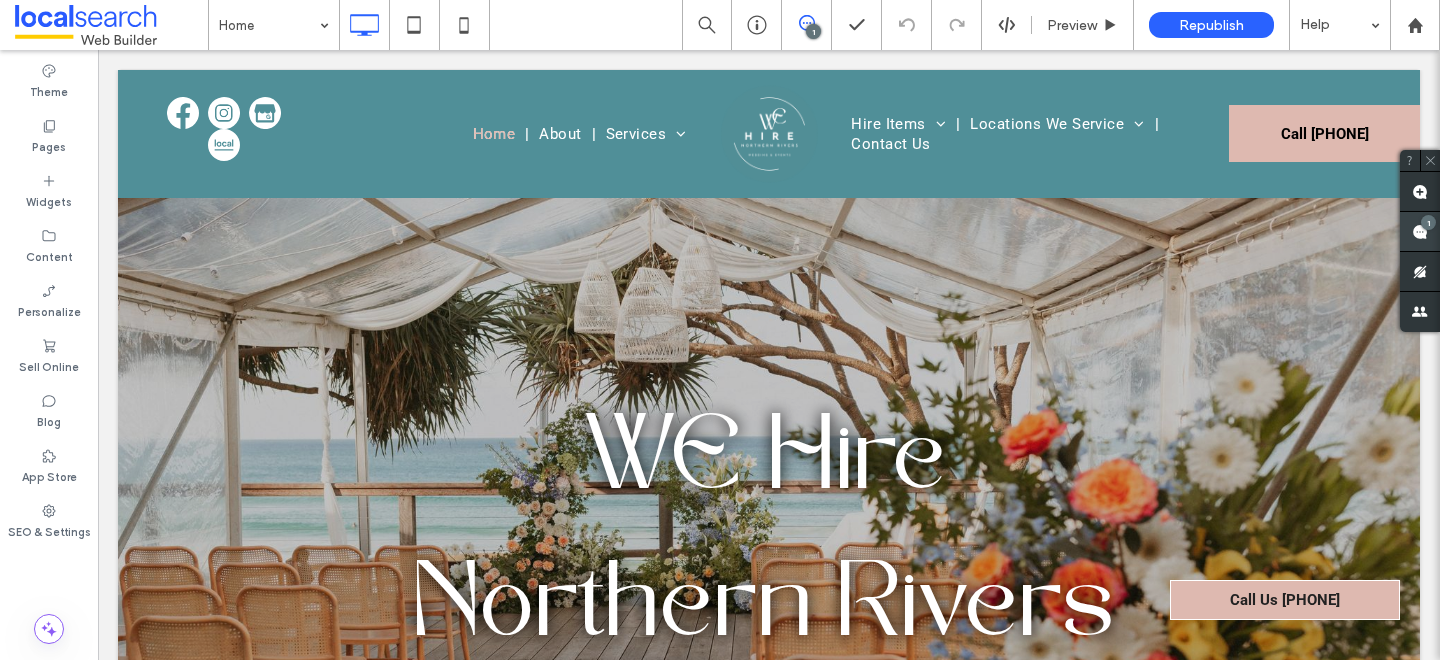 click on "1" at bounding box center (1420, 232) 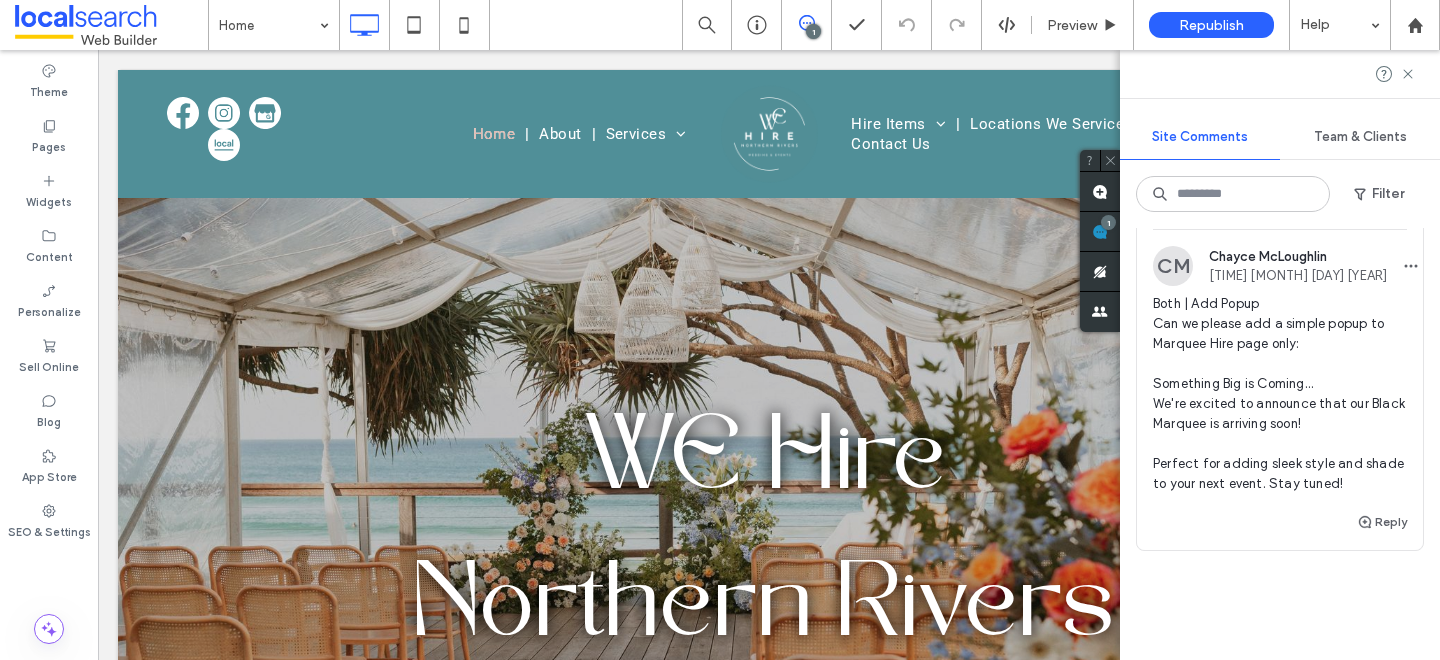 scroll, scrollTop: 0, scrollLeft: 0, axis: both 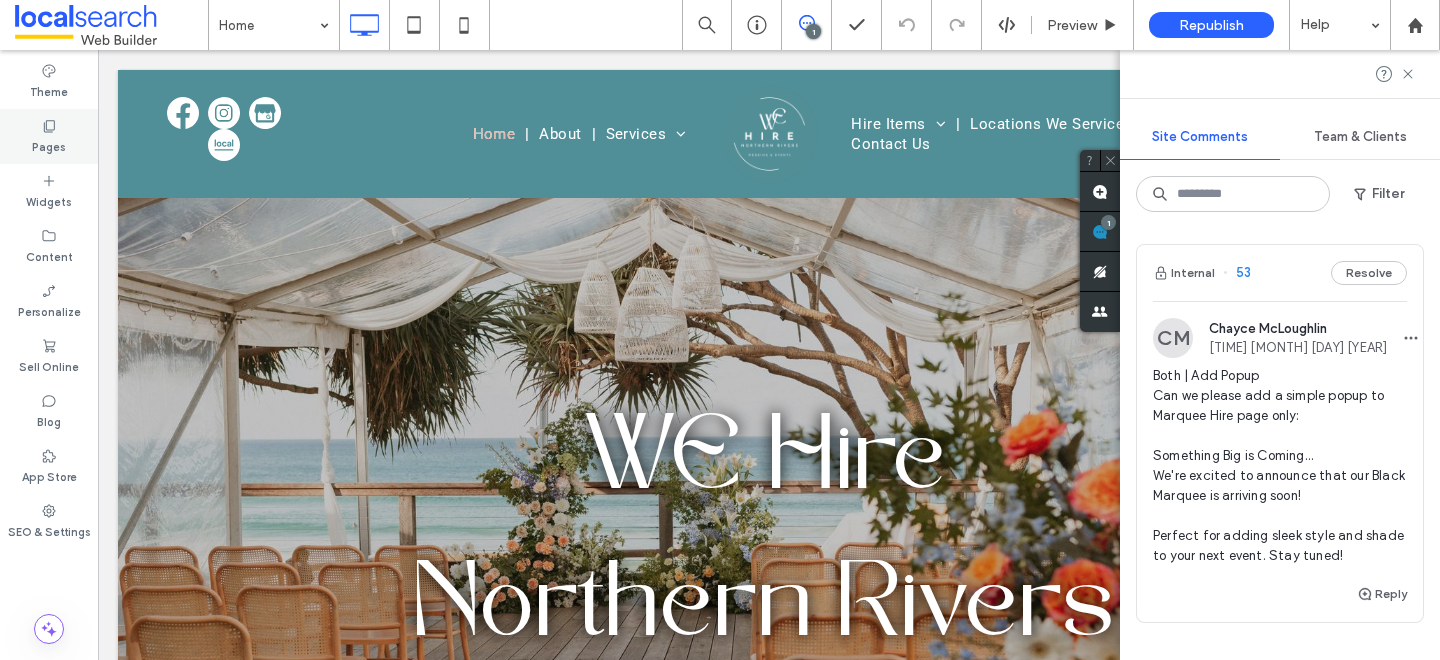 click on "Pages" at bounding box center (49, 145) 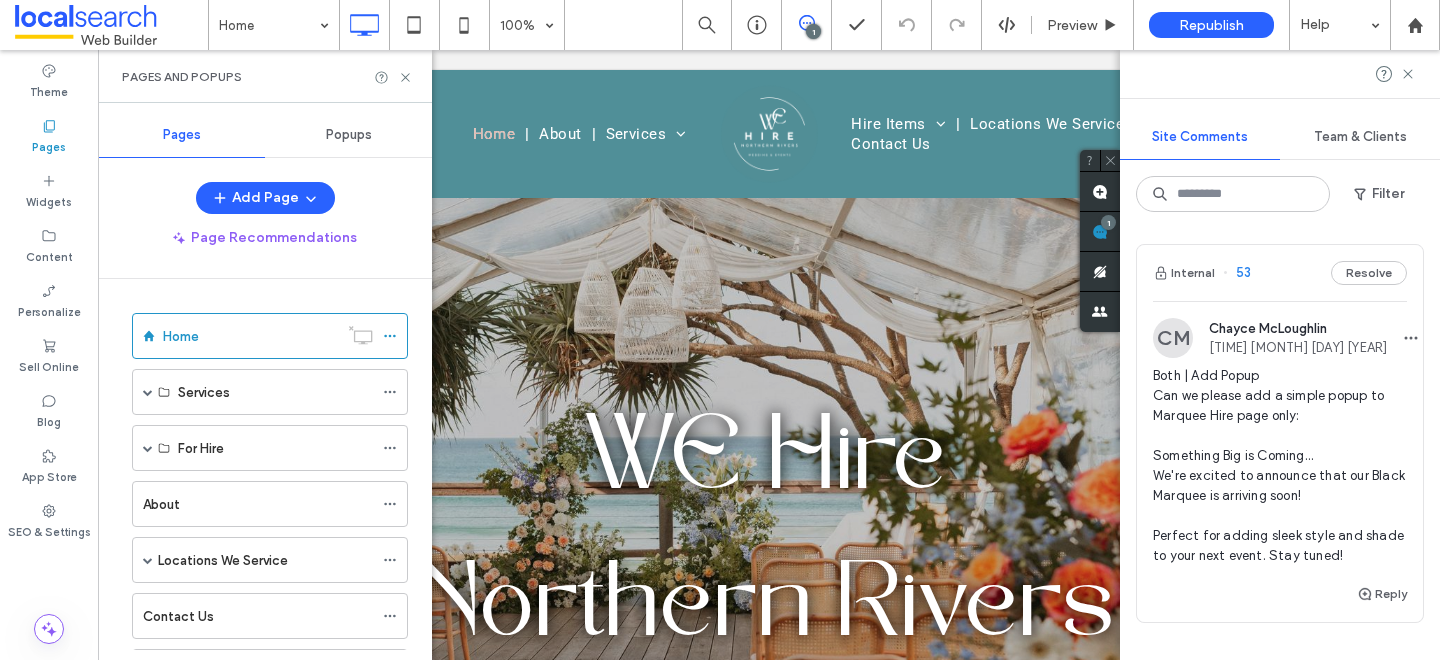 click on "Popups" at bounding box center (348, 135) 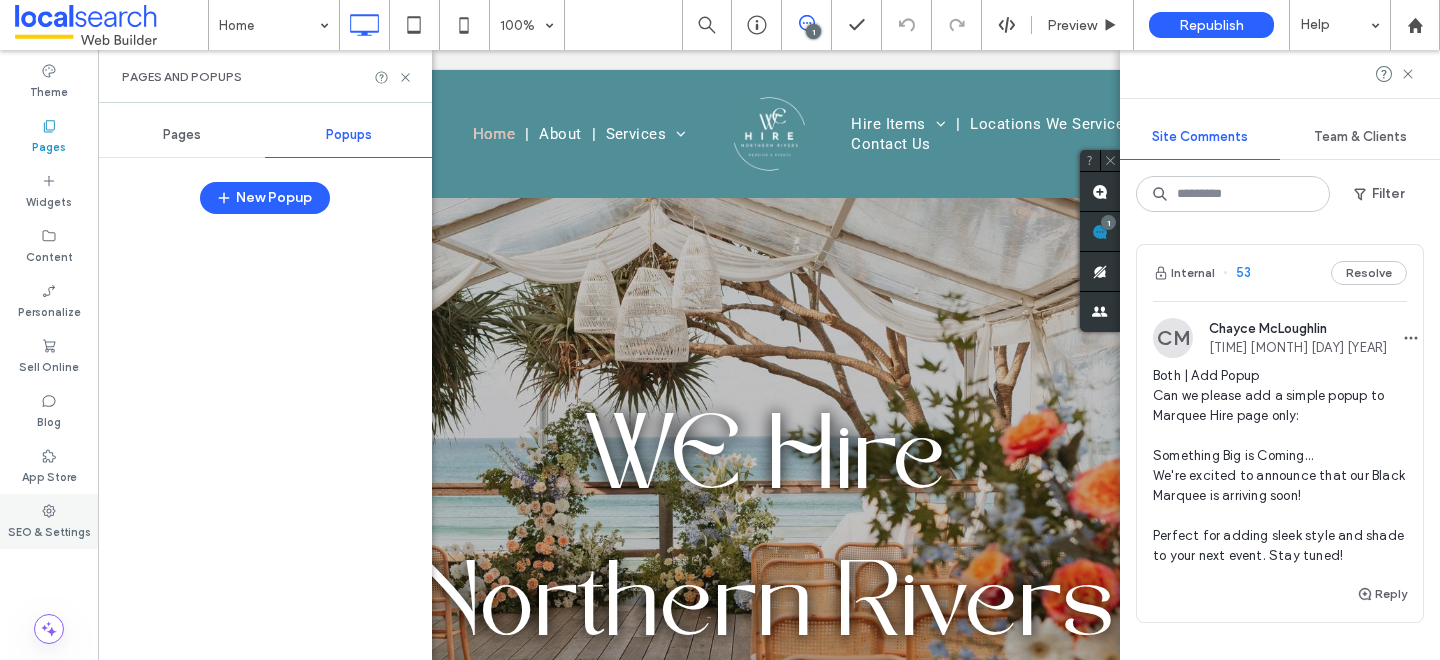 click on "SEO & Settings" at bounding box center [49, 530] 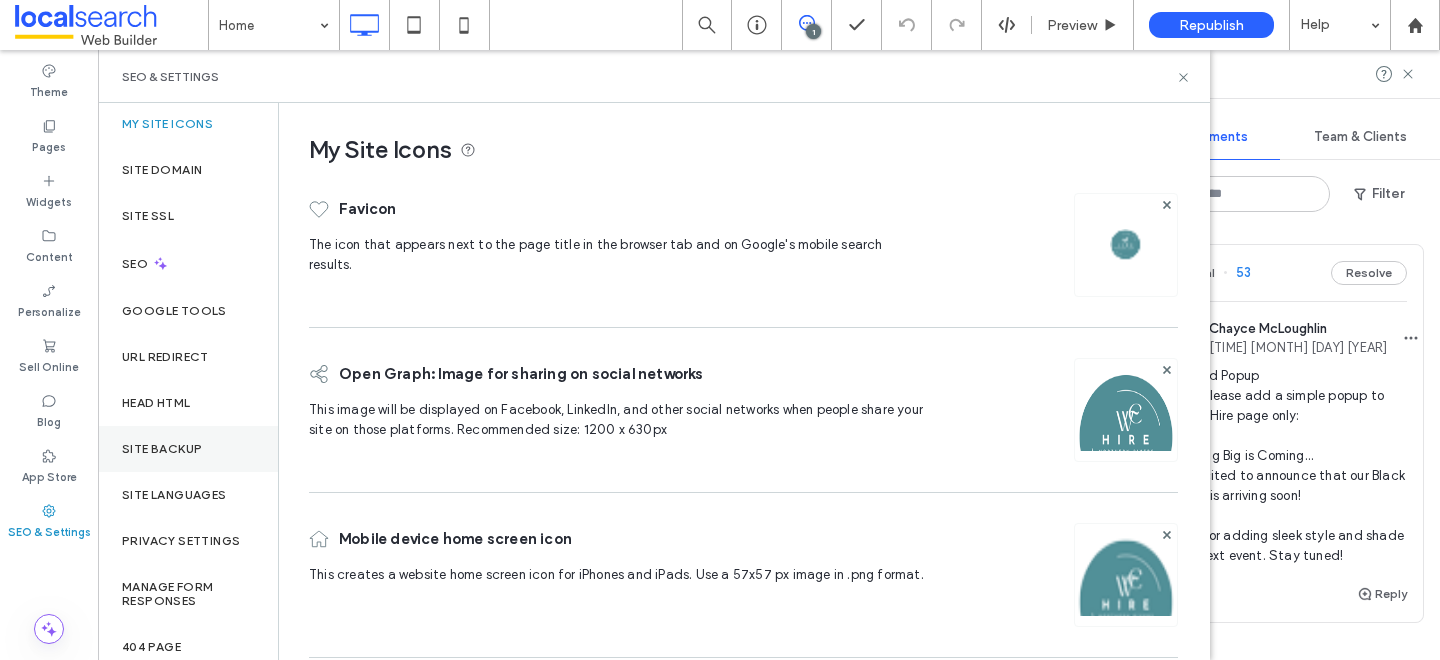 scroll, scrollTop: 0, scrollLeft: 0, axis: both 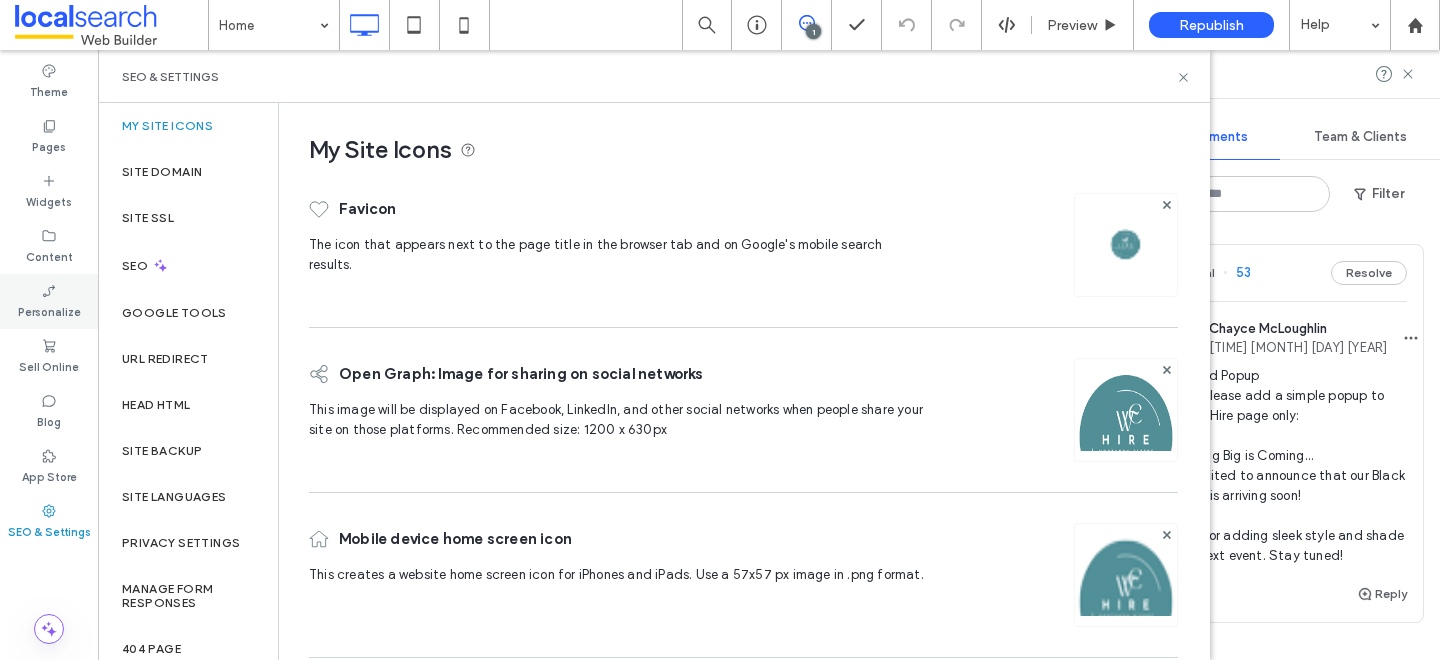 click 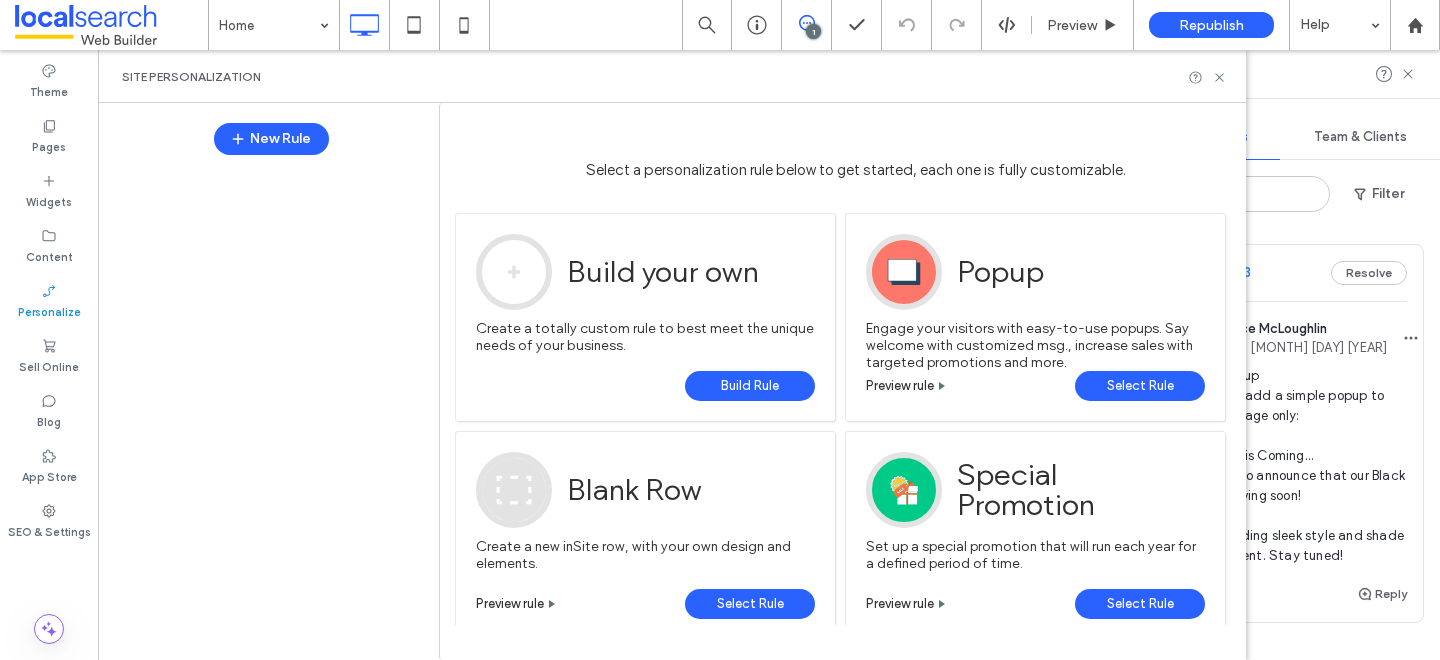 click on "Select Rule" at bounding box center (1140, 386) 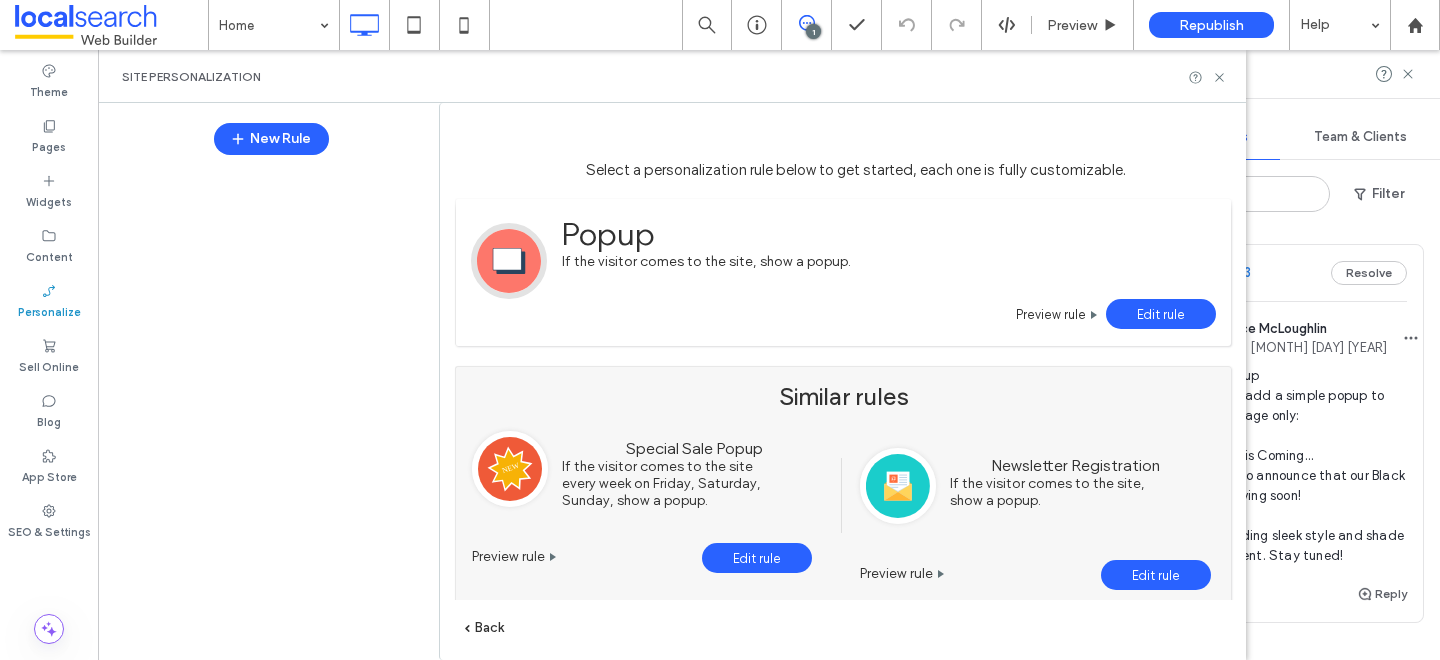 scroll, scrollTop: 0, scrollLeft: 0, axis: both 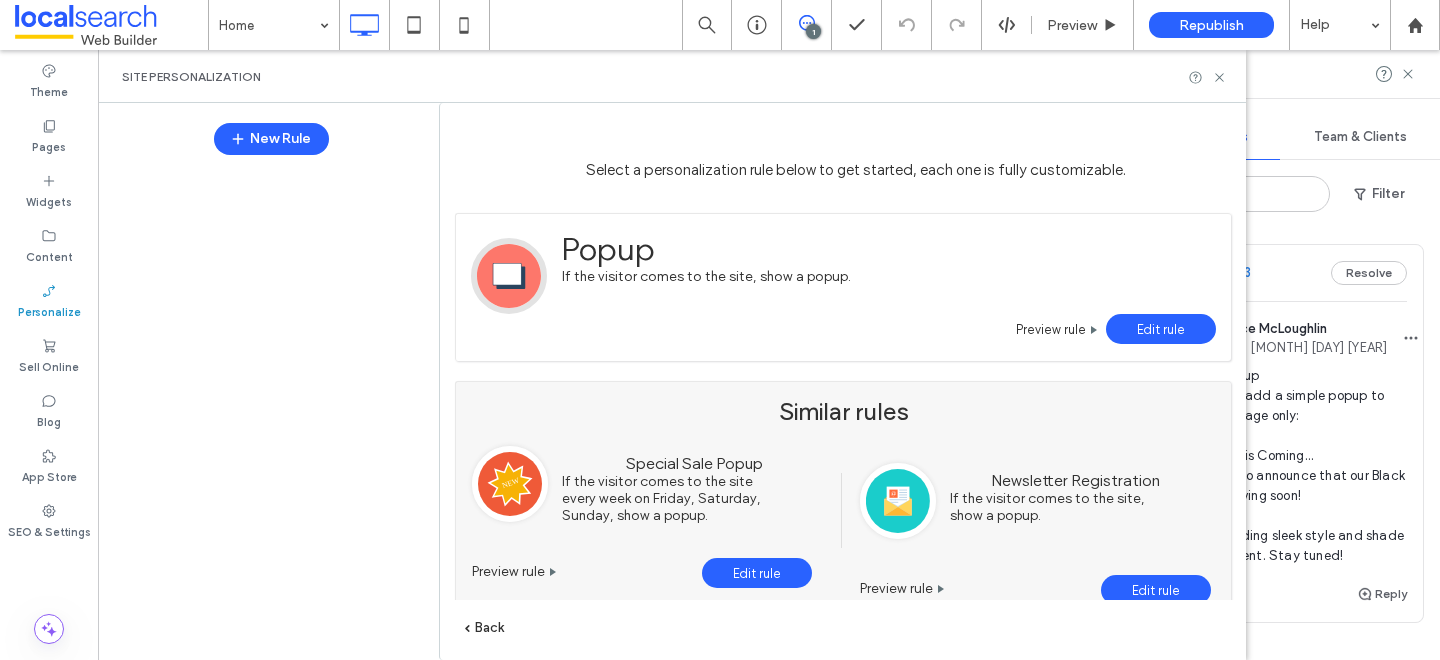 click on "Edit rule" at bounding box center [1161, 329] 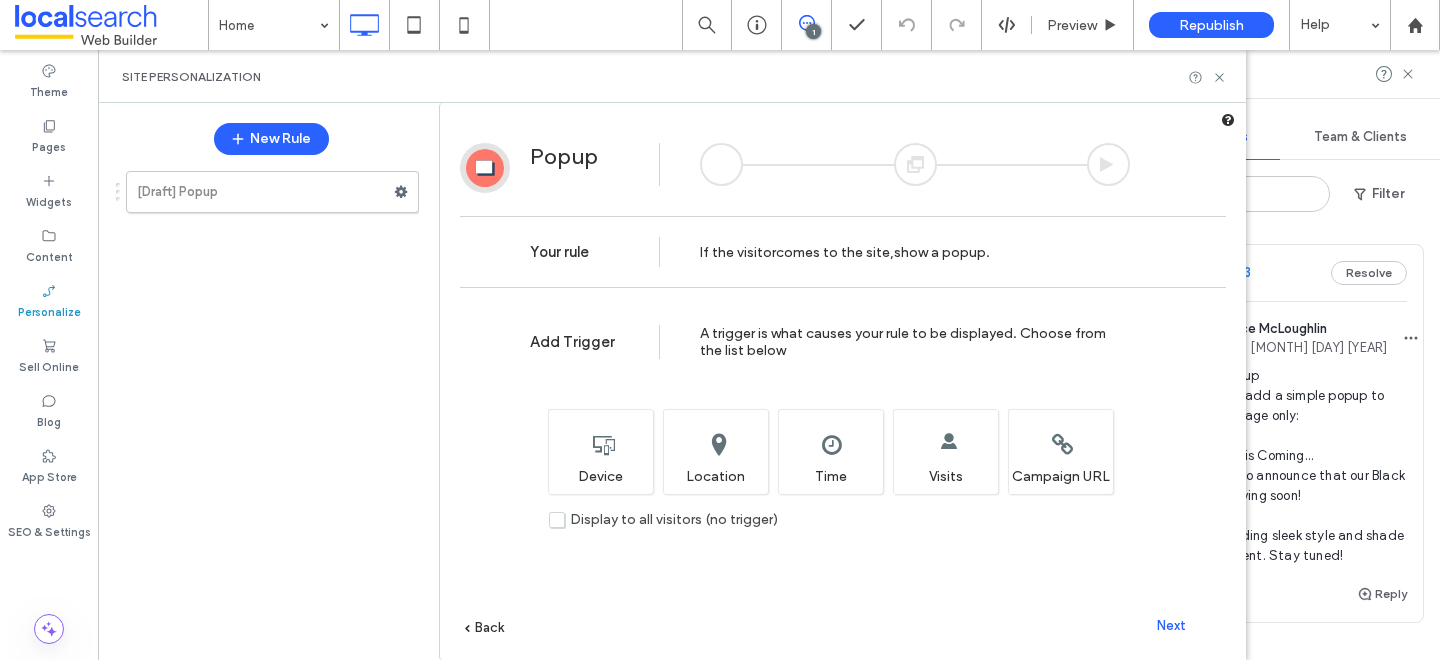 click on "comes to the site" at bounding box center (833, 252) 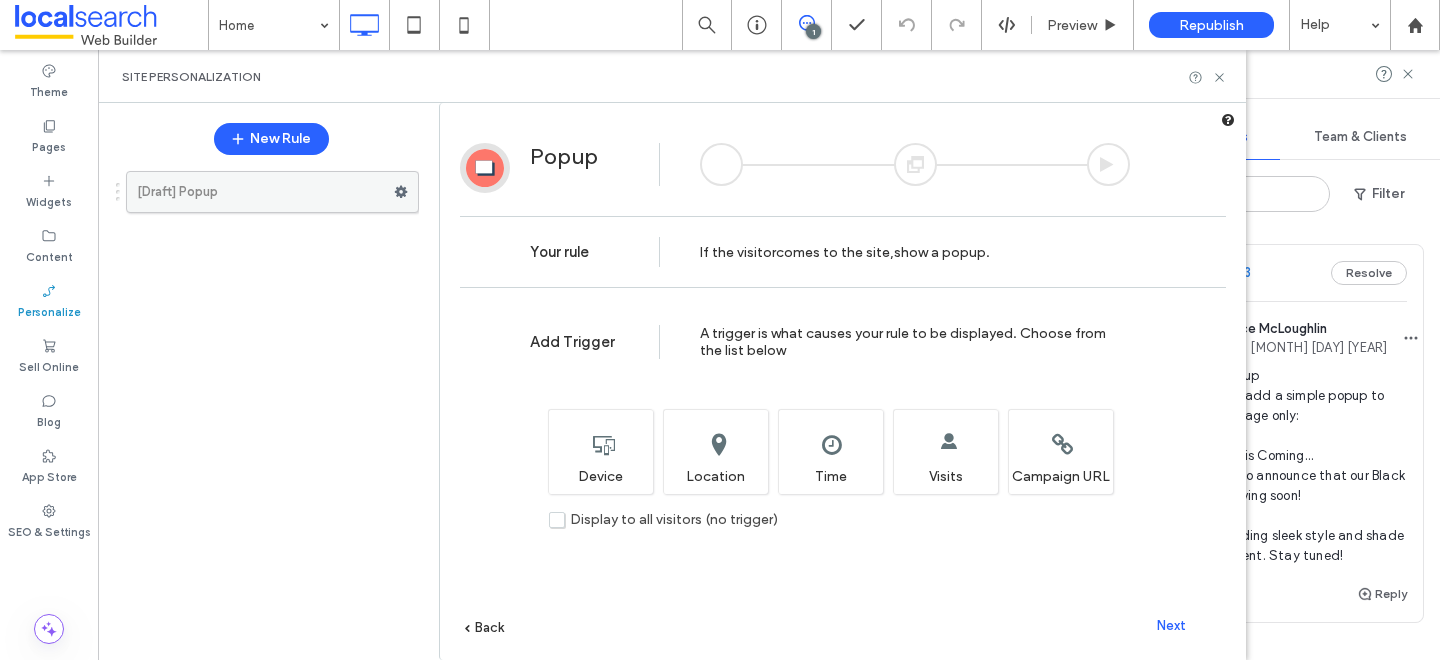 click 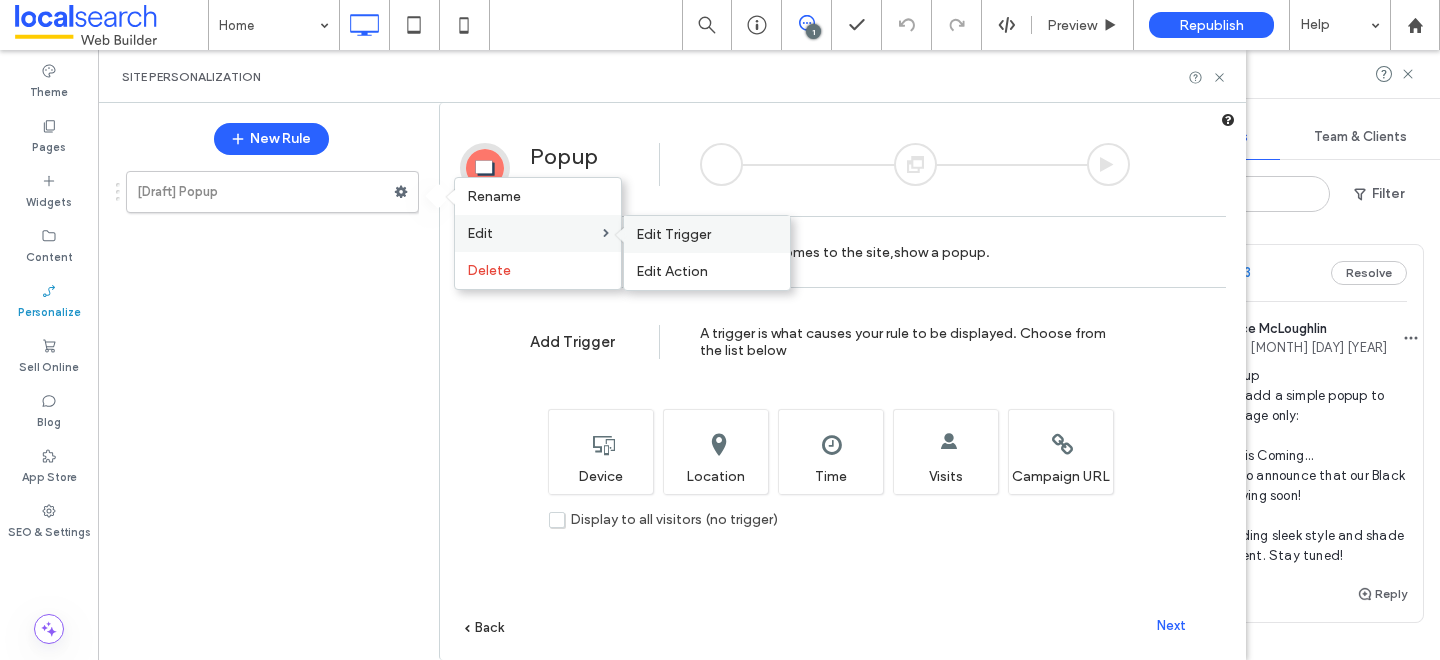 click on "Edit Trigger" at bounding box center [673, 234] 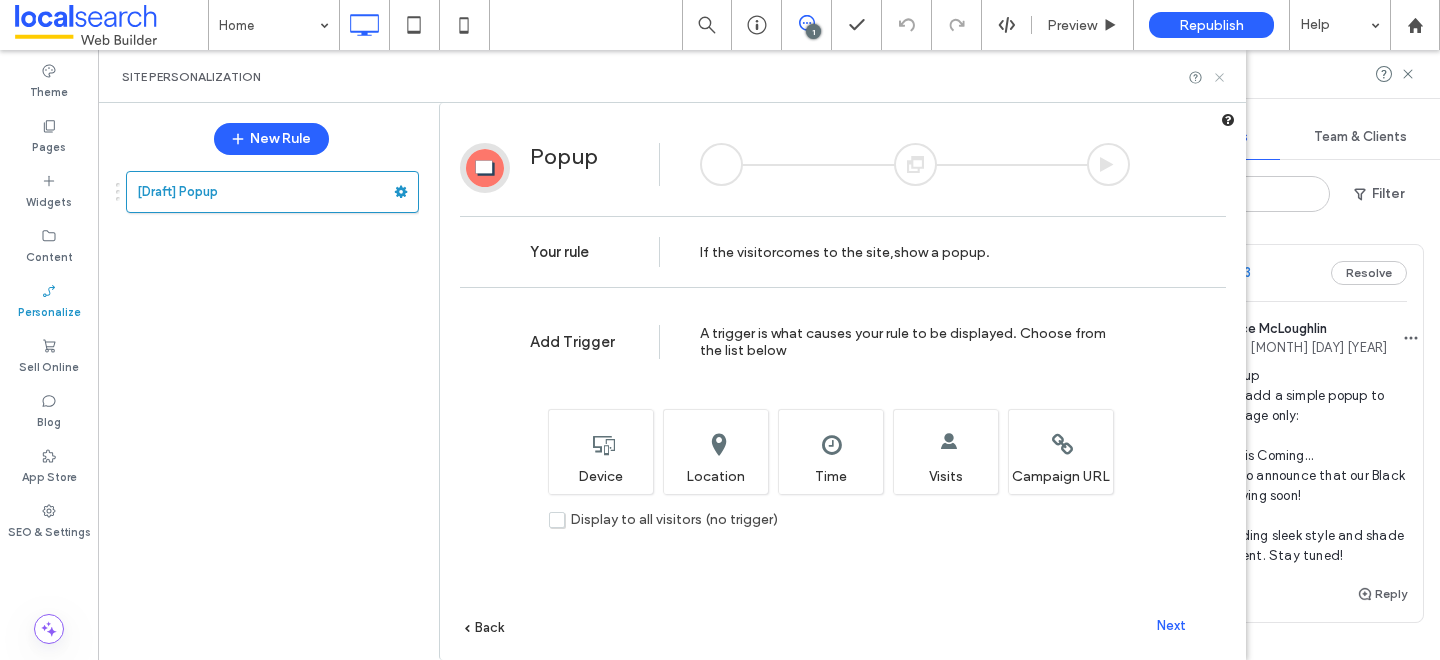 click 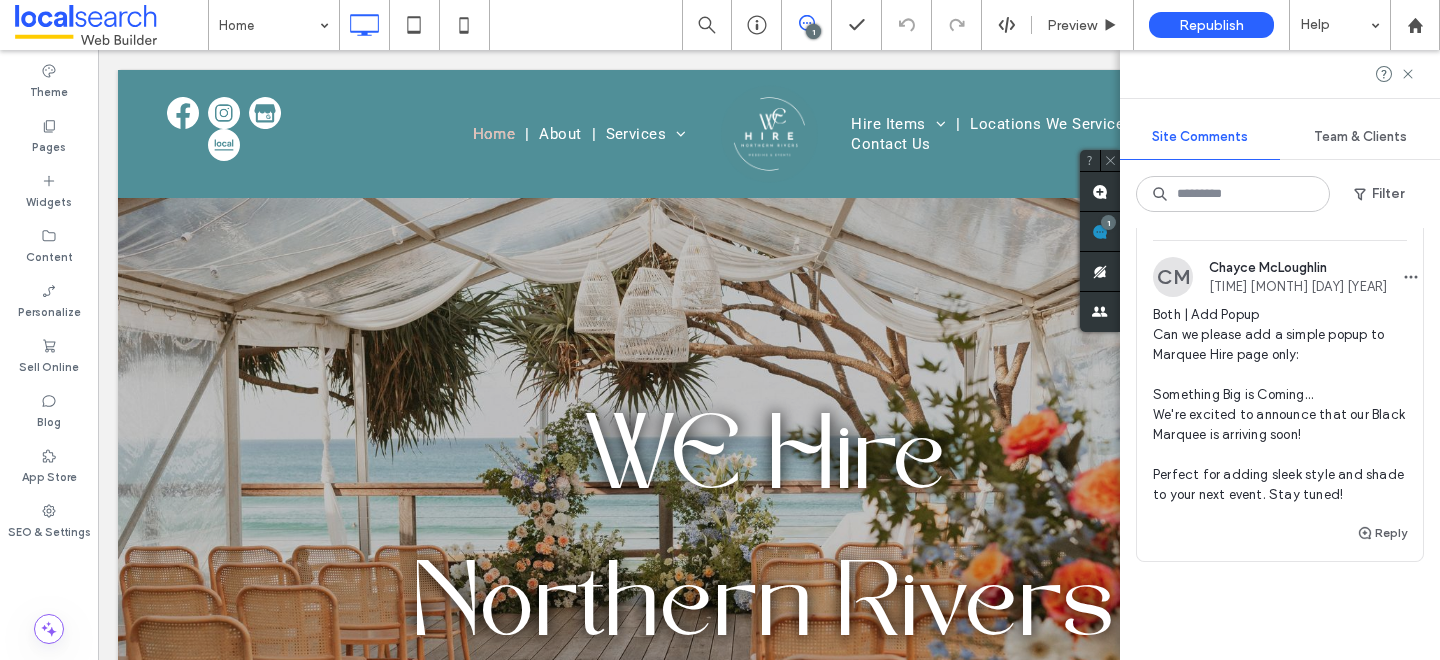 scroll, scrollTop: 62, scrollLeft: 0, axis: vertical 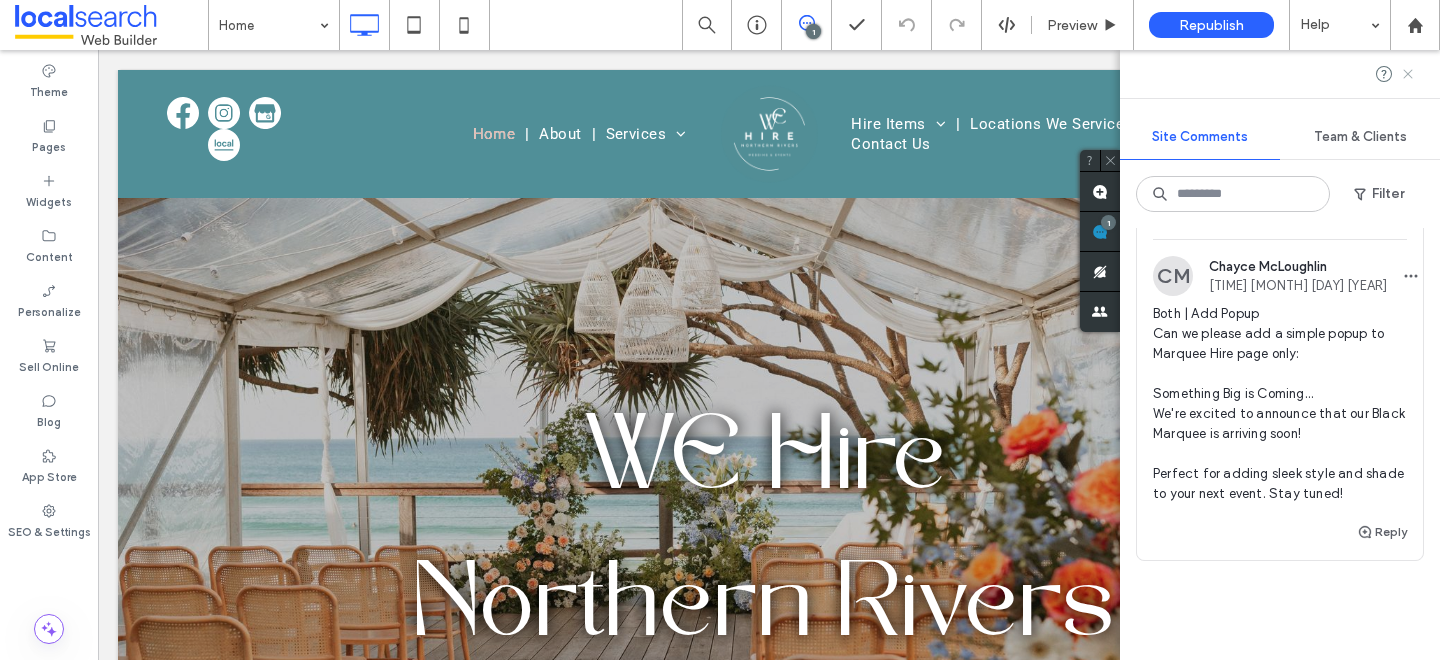 click 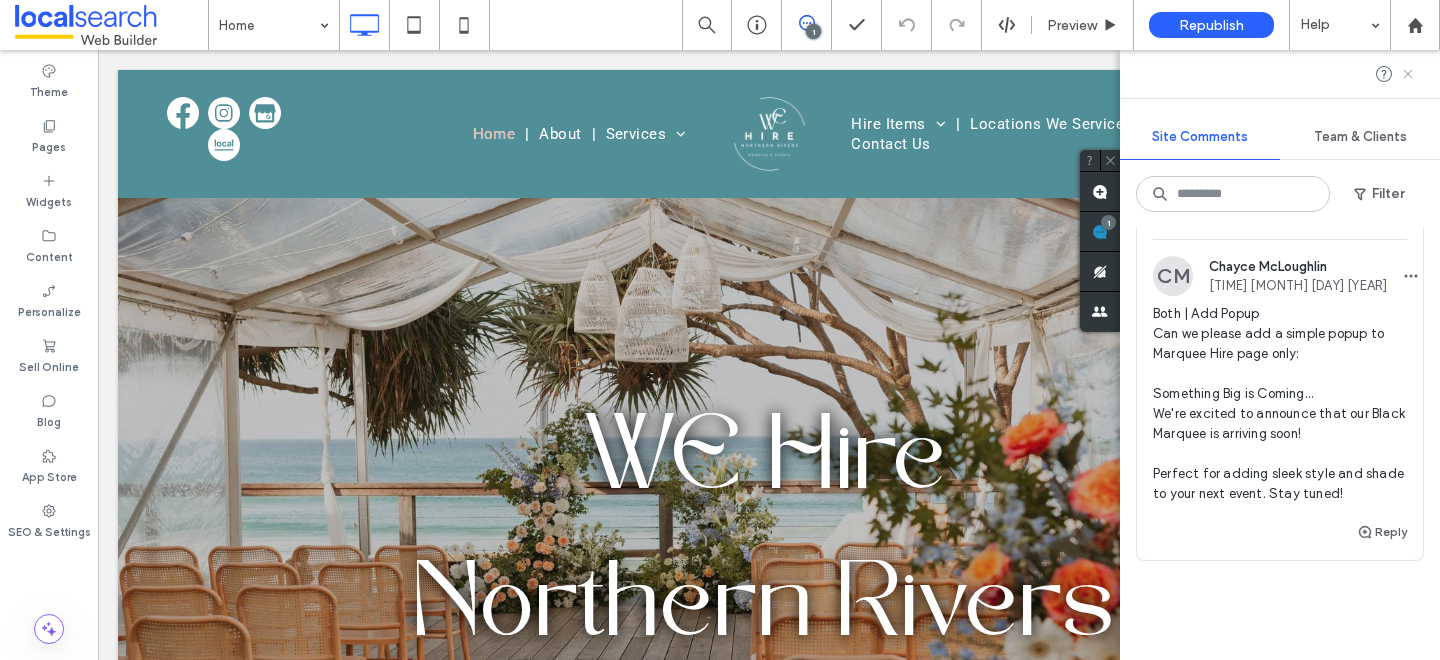 scroll, scrollTop: 0, scrollLeft: 0, axis: both 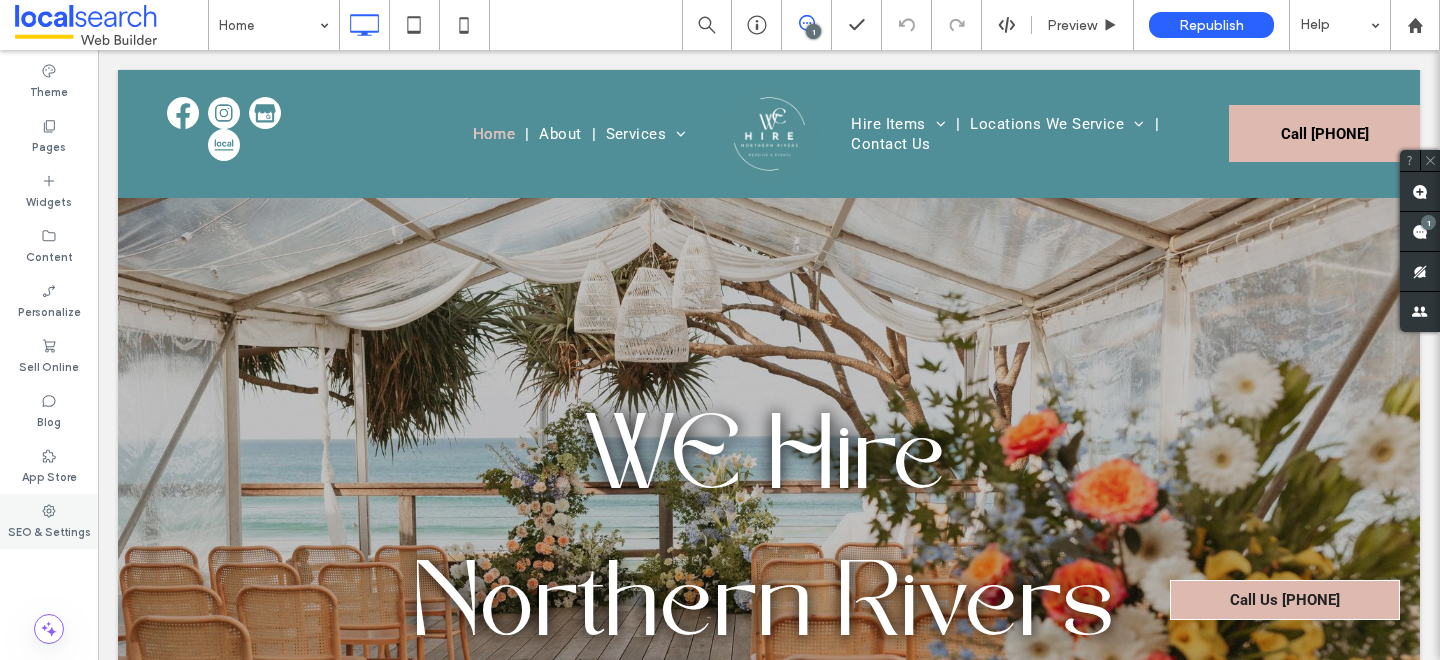click 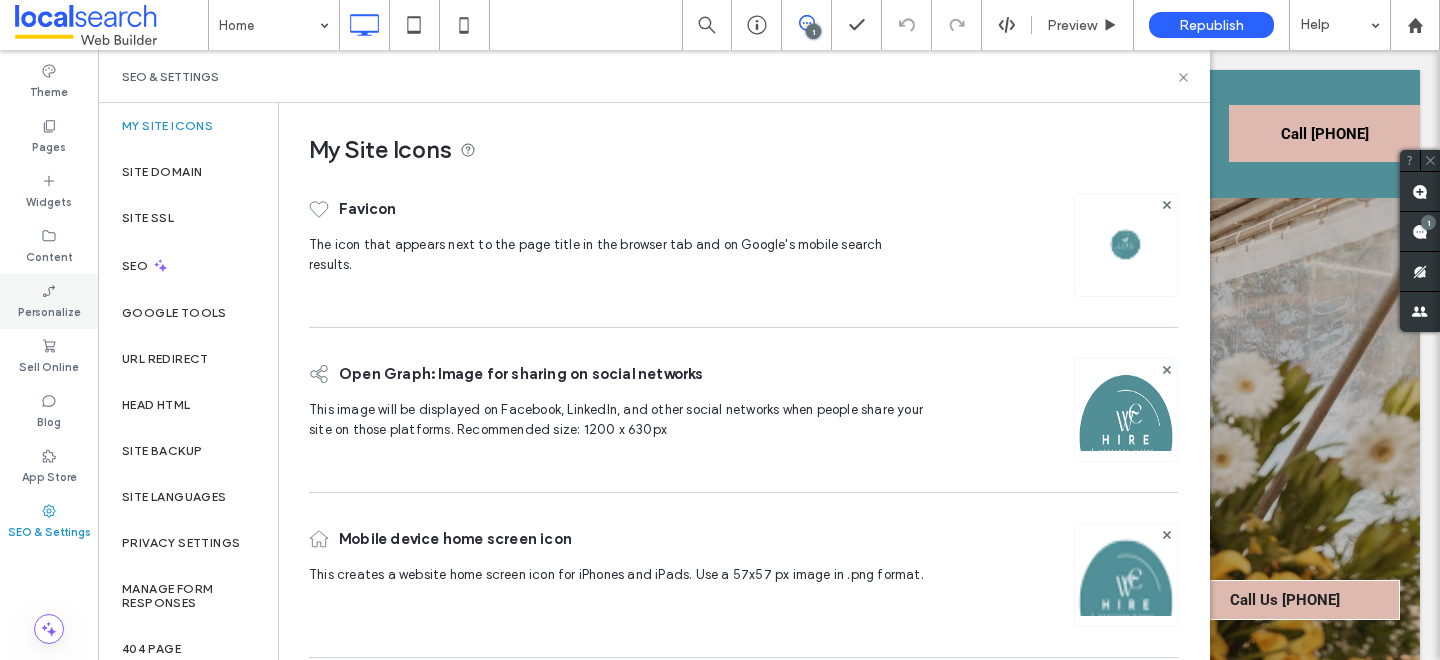 click 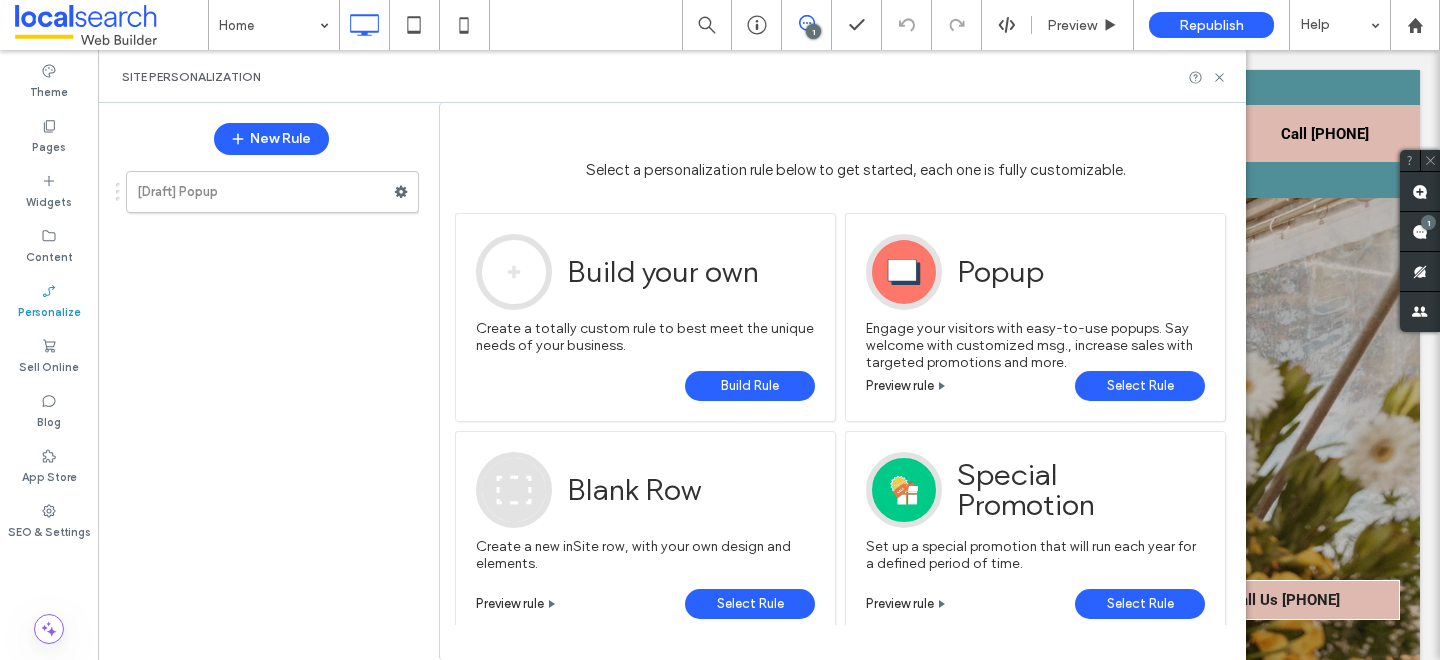 click on "Select Rule" at bounding box center (1140, 386) 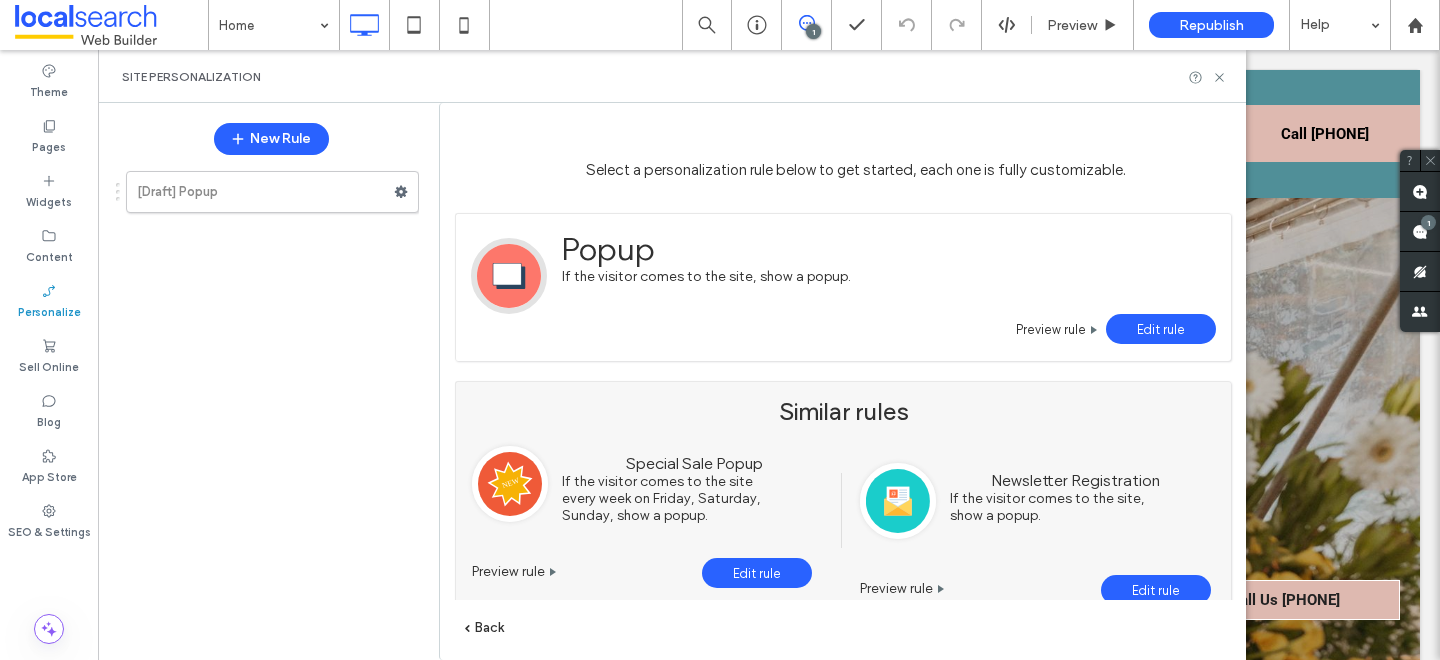 click on "Edit rule" at bounding box center (1161, 329) 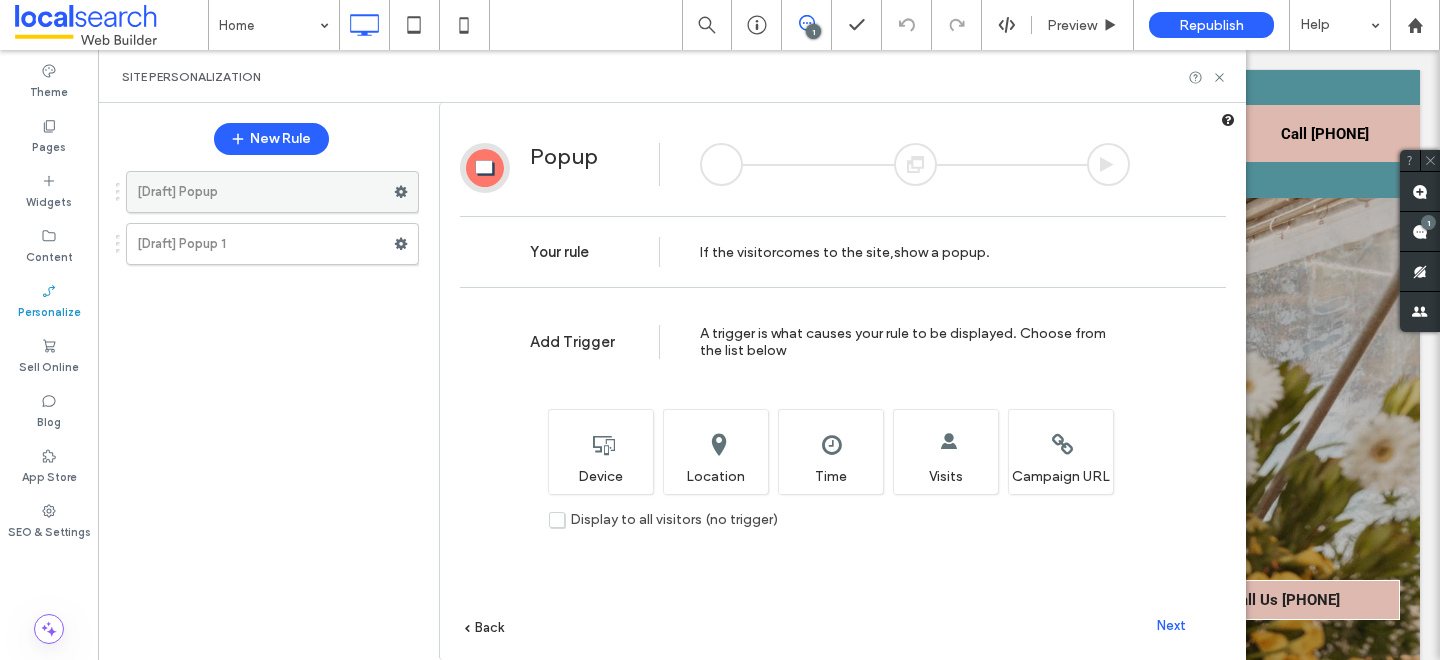 click 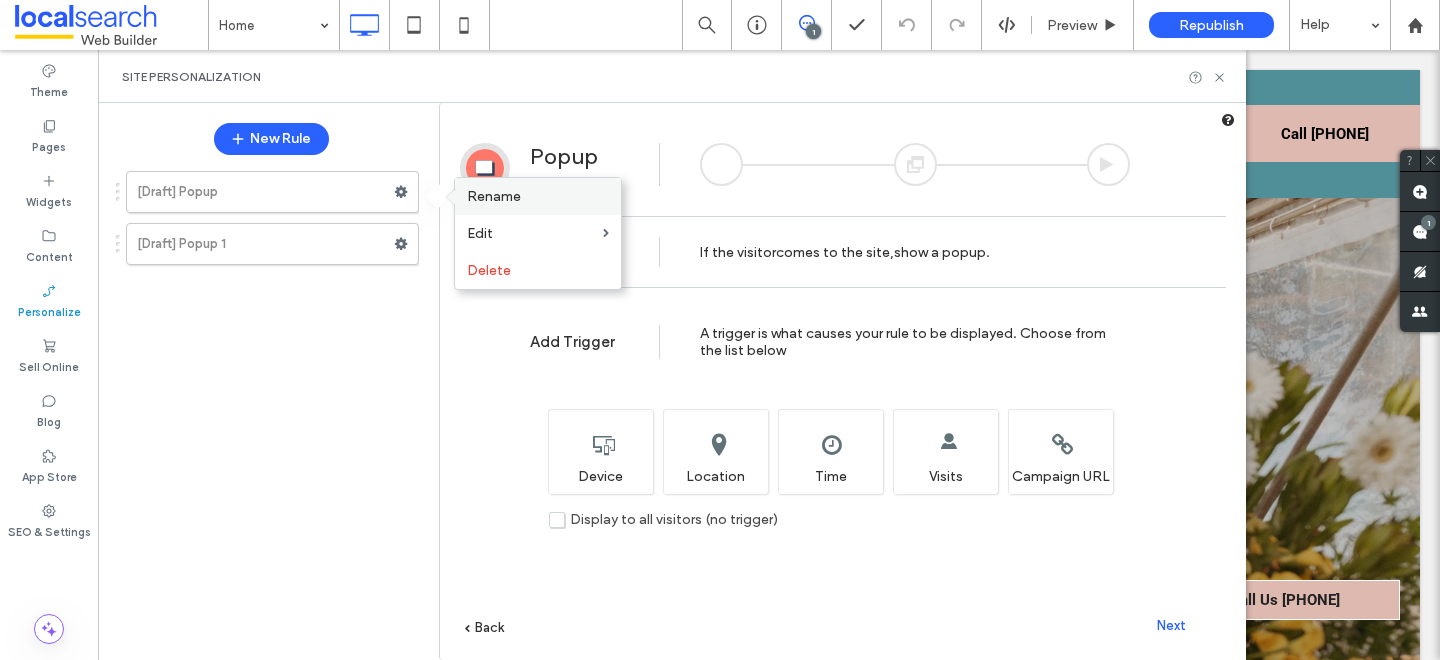 click on "Rename" at bounding box center [494, 196] 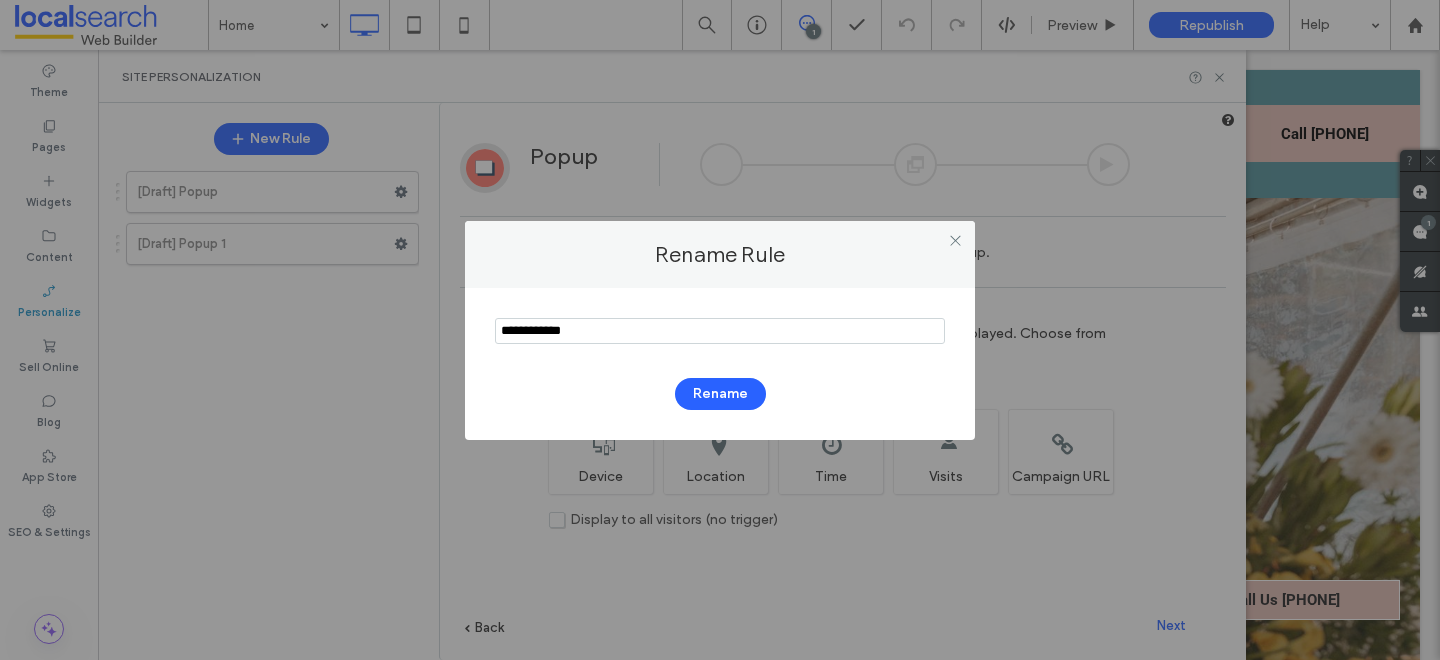 type on "**********" 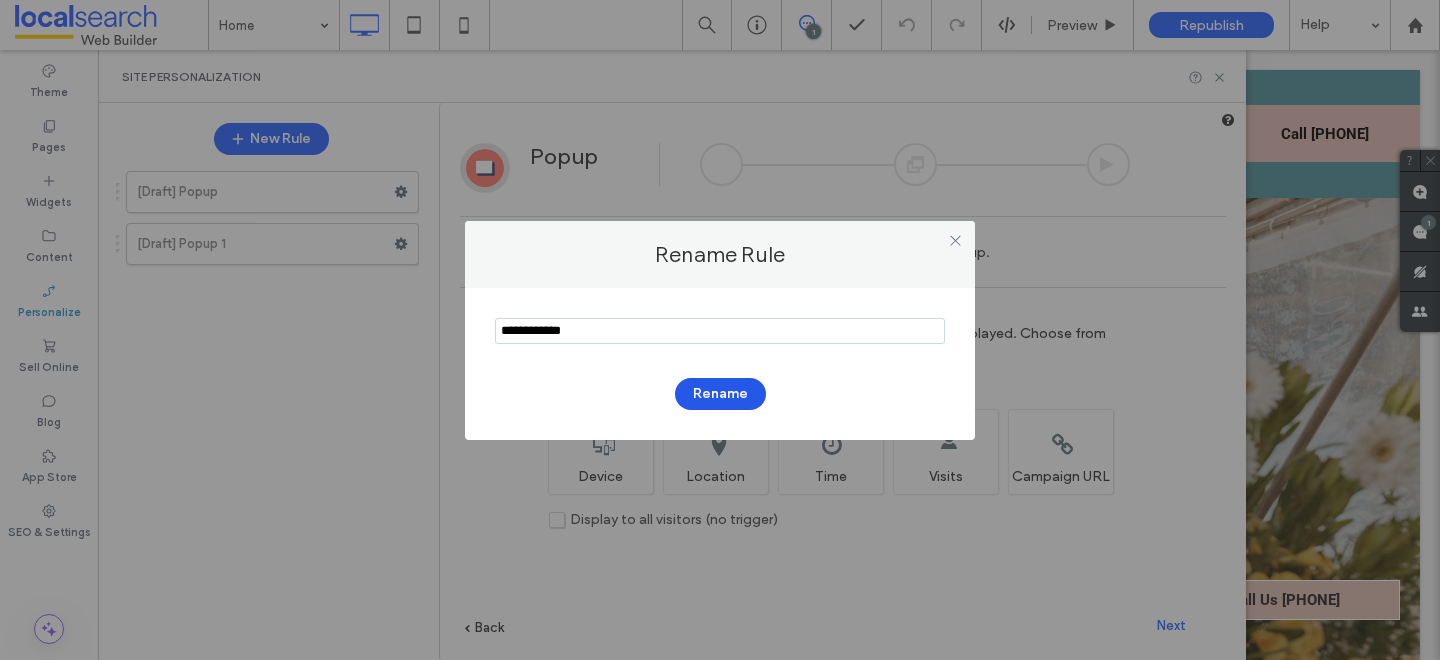 click on "Rename" at bounding box center (720, 394) 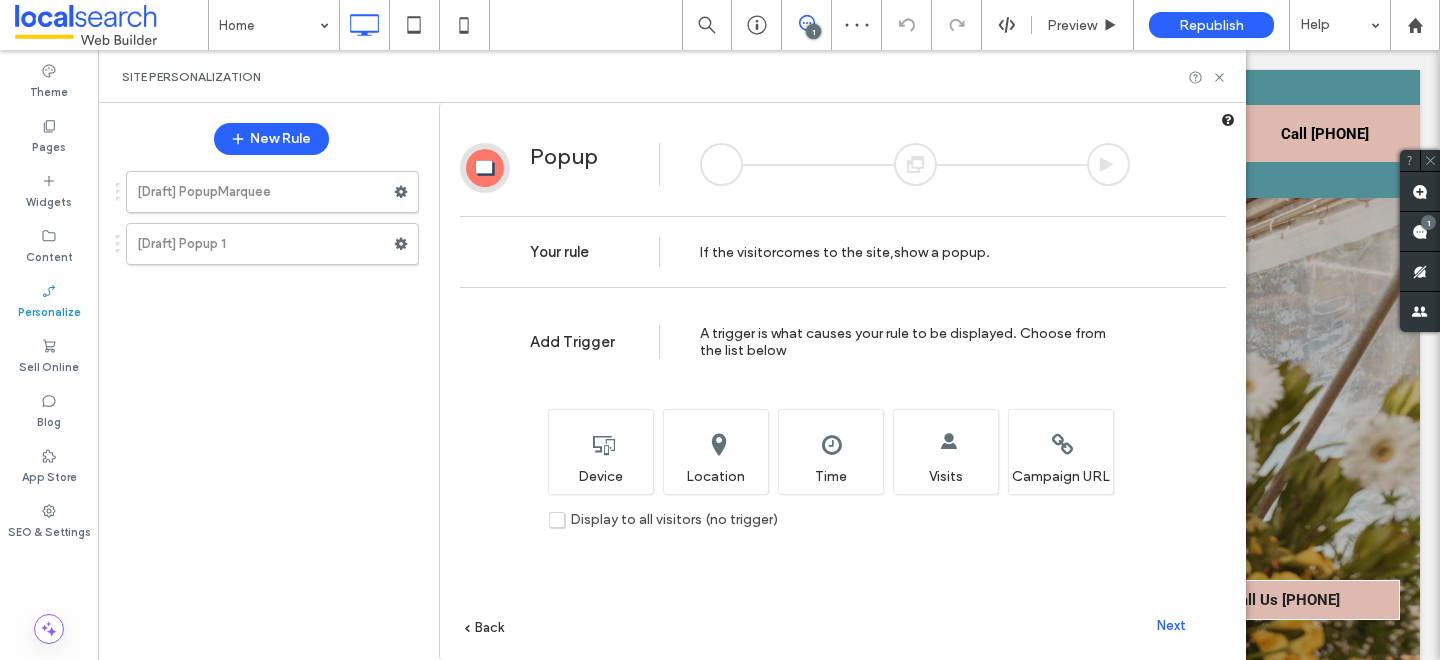 click on "Display to all visitors (no trigger)" at bounding box center [663, 519] 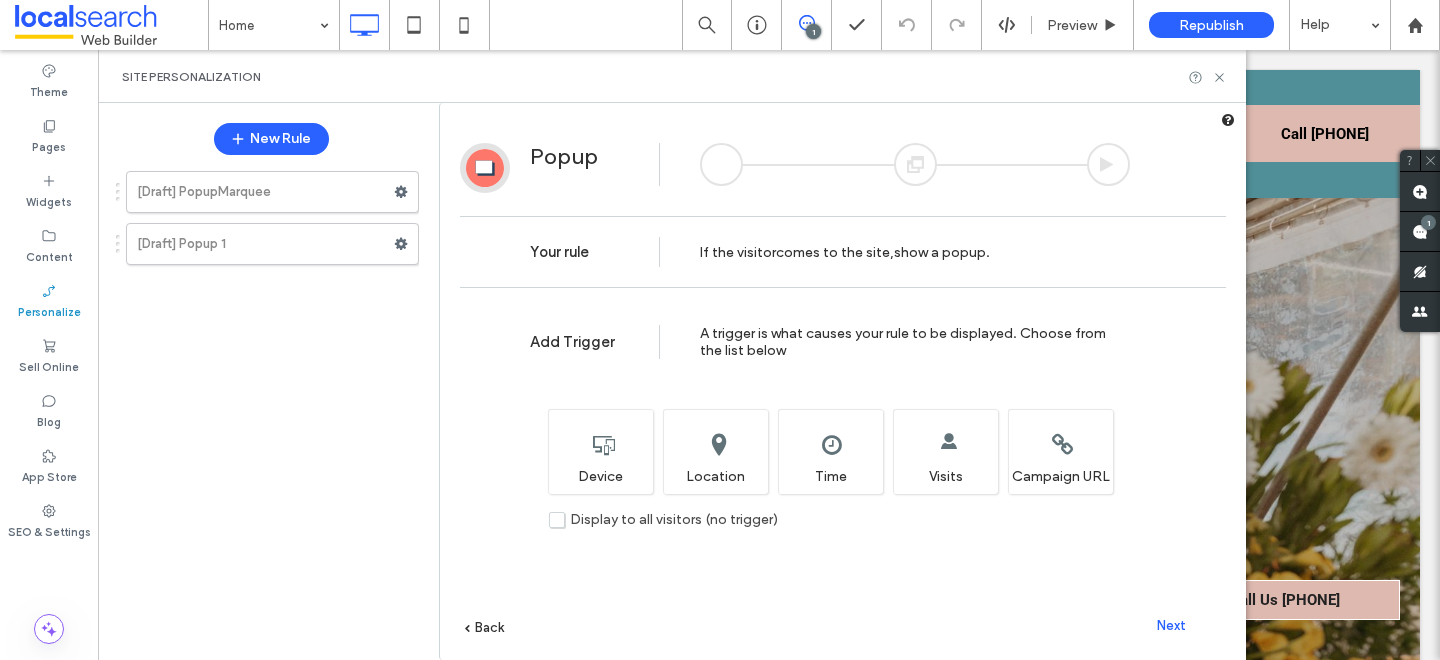 click on "Display to all visitors (no trigger)" at bounding box center [663, 519] 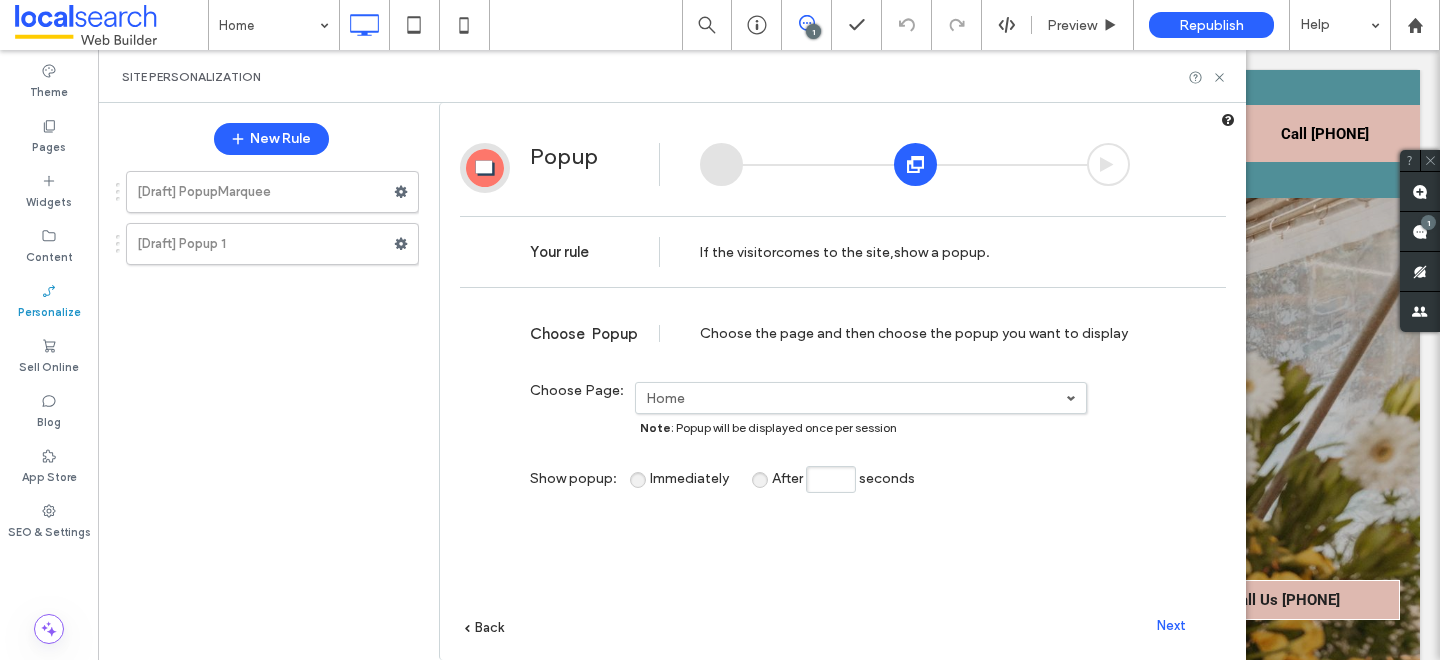 click on "Home" at bounding box center (861, 398) 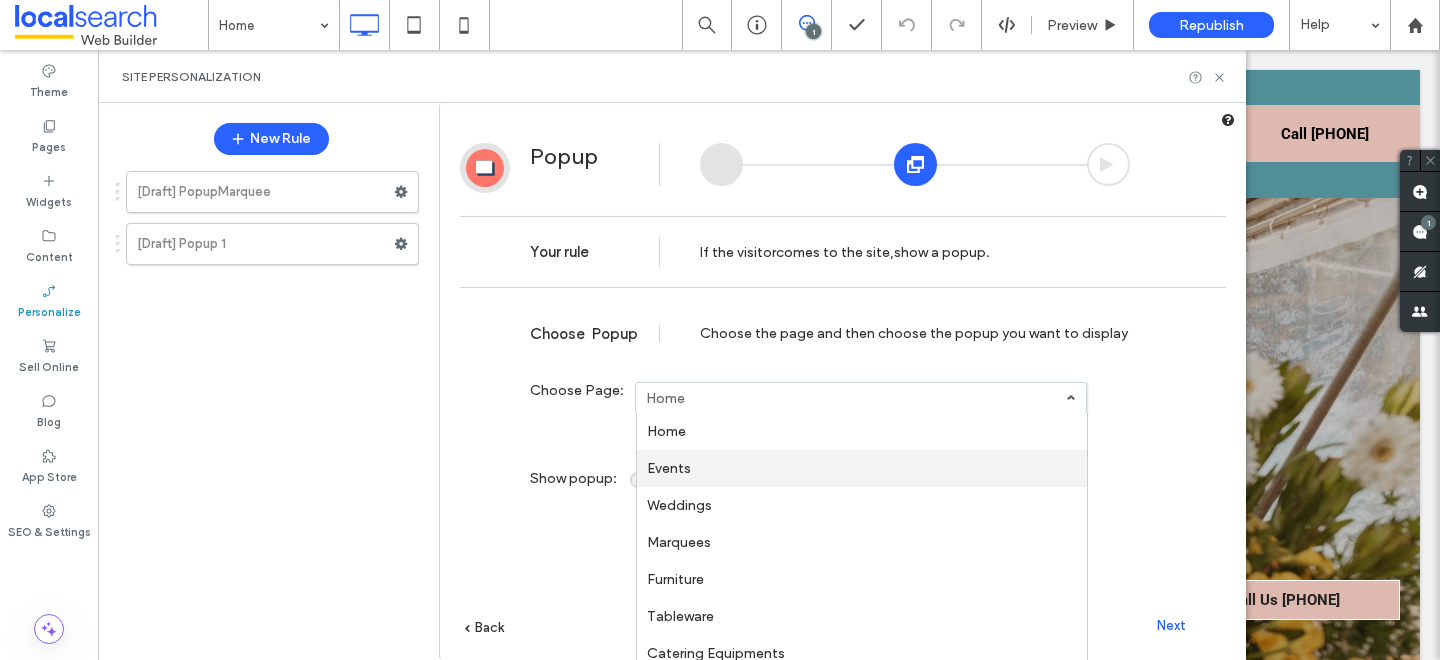 scroll, scrollTop: 44, scrollLeft: 0, axis: vertical 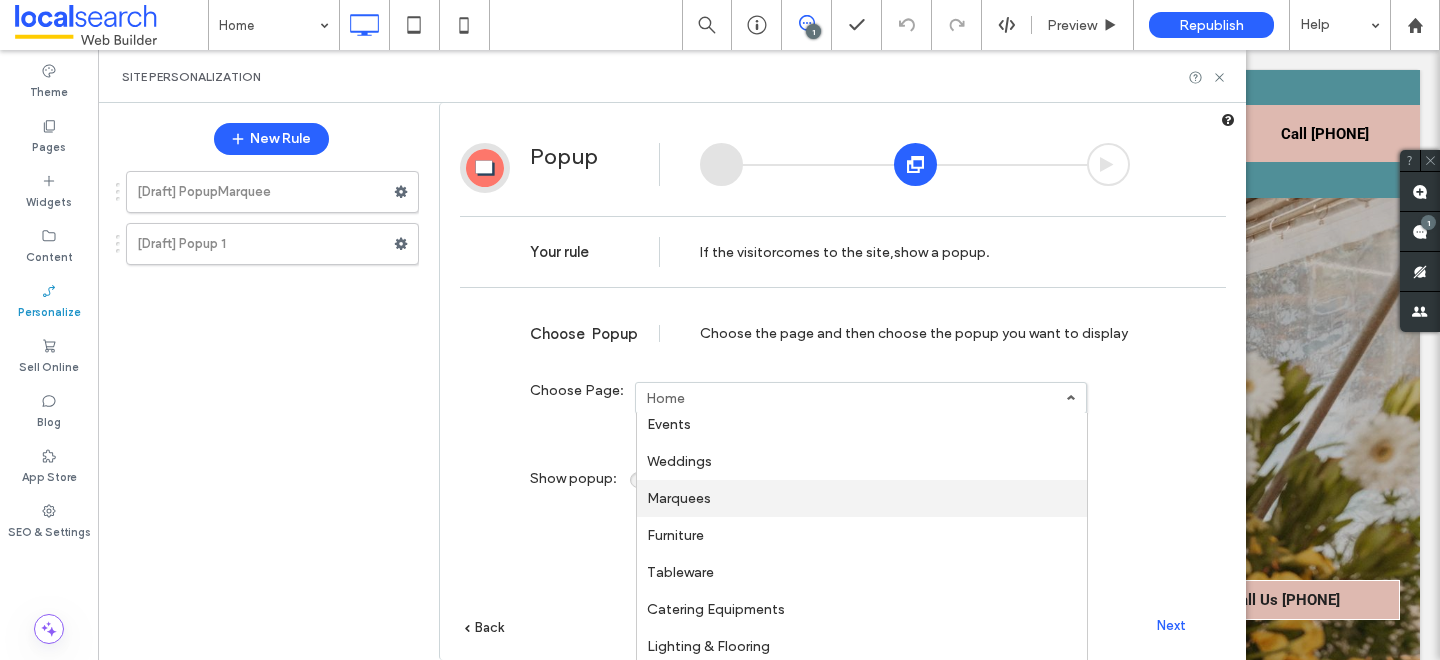 click on "Marquees" at bounding box center (862, 498) 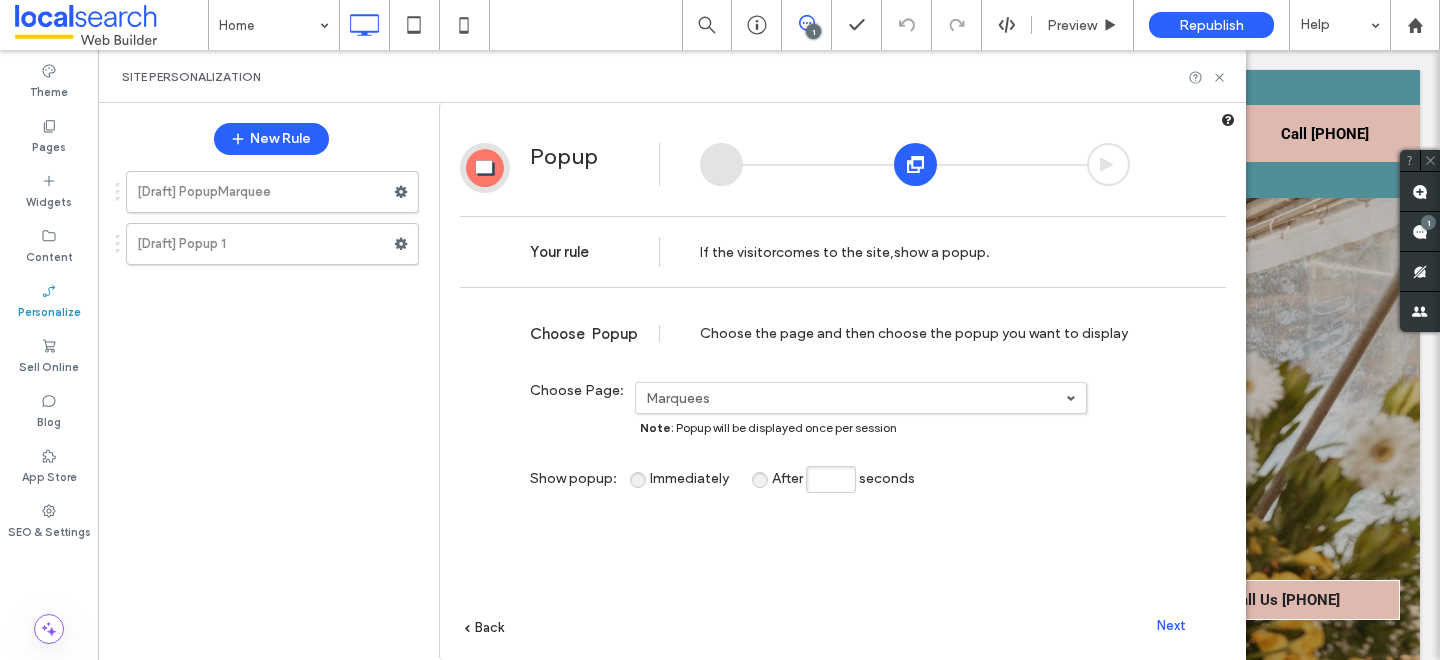 click on "Next" at bounding box center [1171, 625] 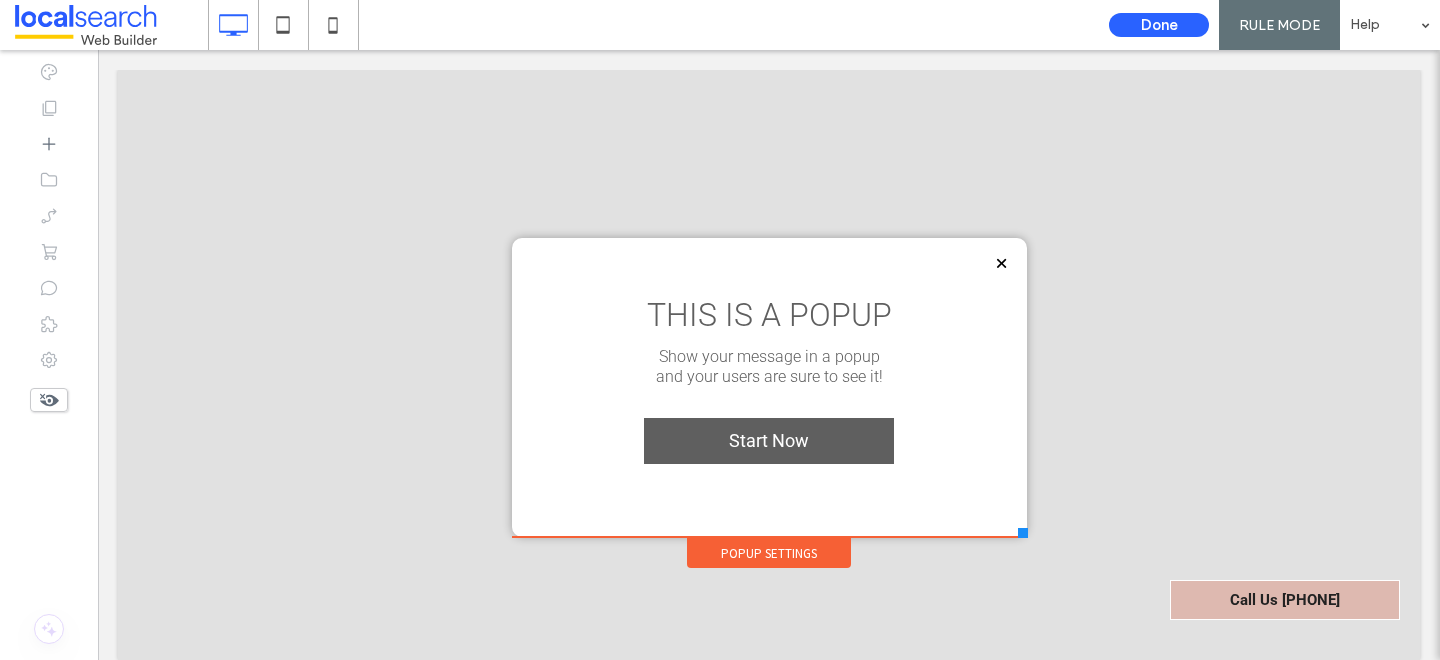 scroll, scrollTop: 0, scrollLeft: 0, axis: both 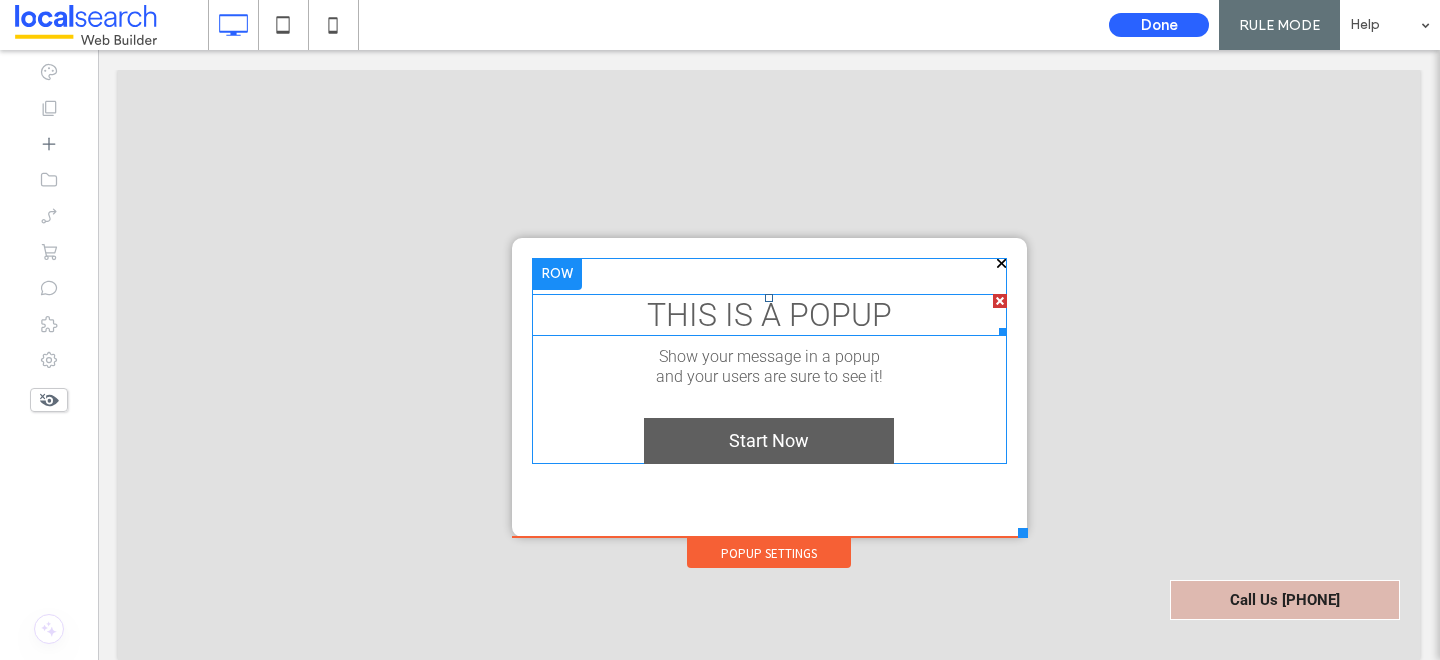 click on "THIS IS A POPUP" at bounding box center (769, 315) 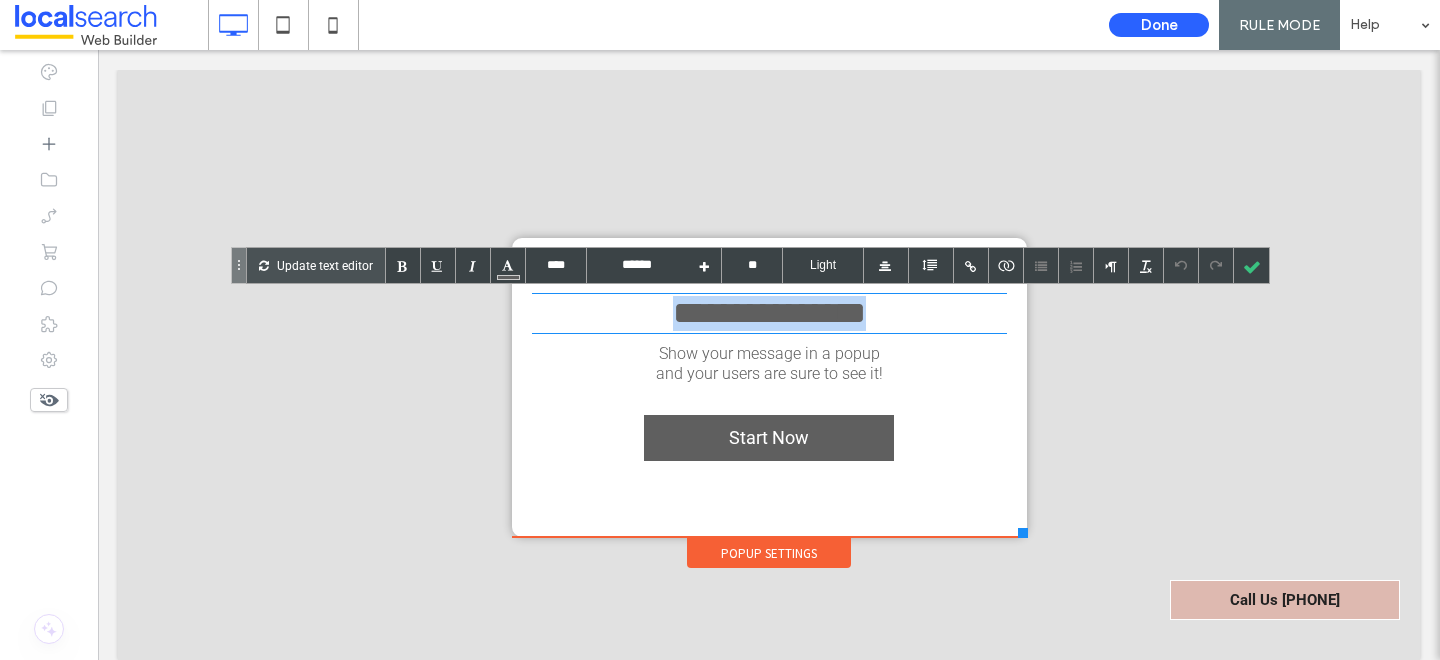 drag, startPoint x: 896, startPoint y: 310, endPoint x: 646, endPoint y: 307, distance: 250.018 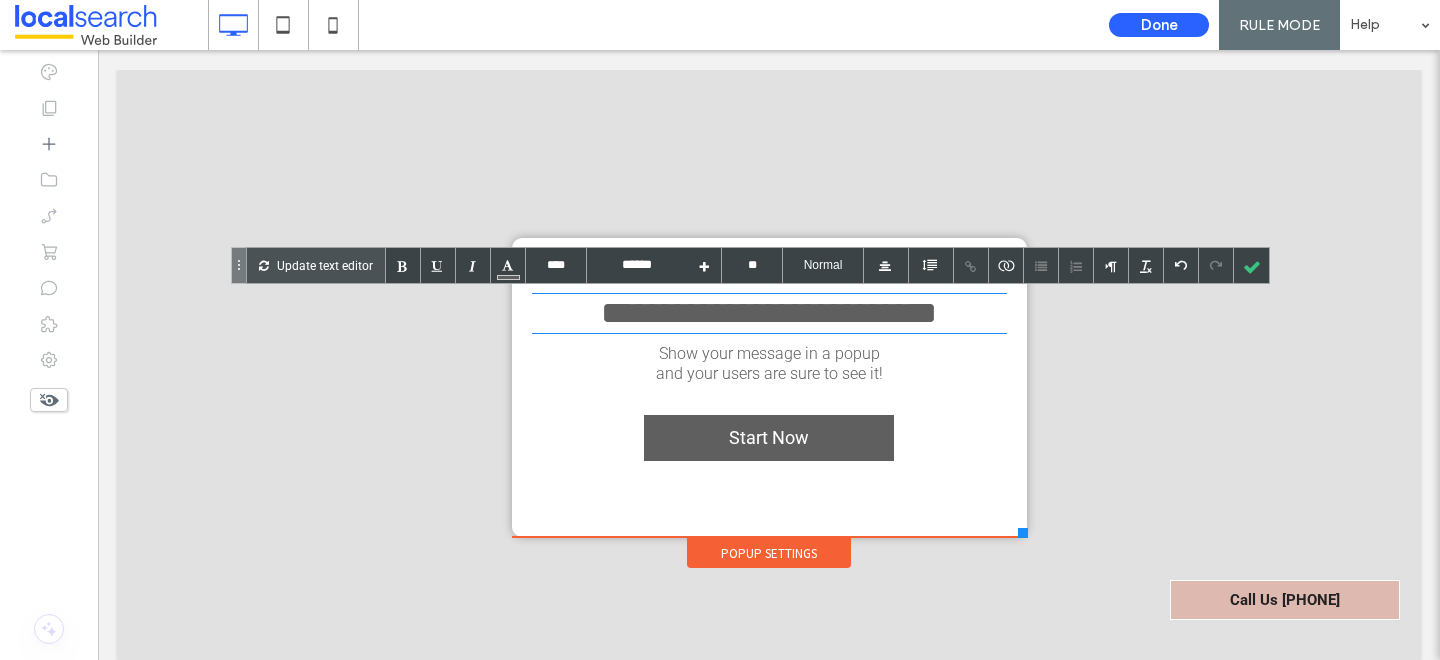 click on "and your users are sure to see it!" at bounding box center (769, 373) 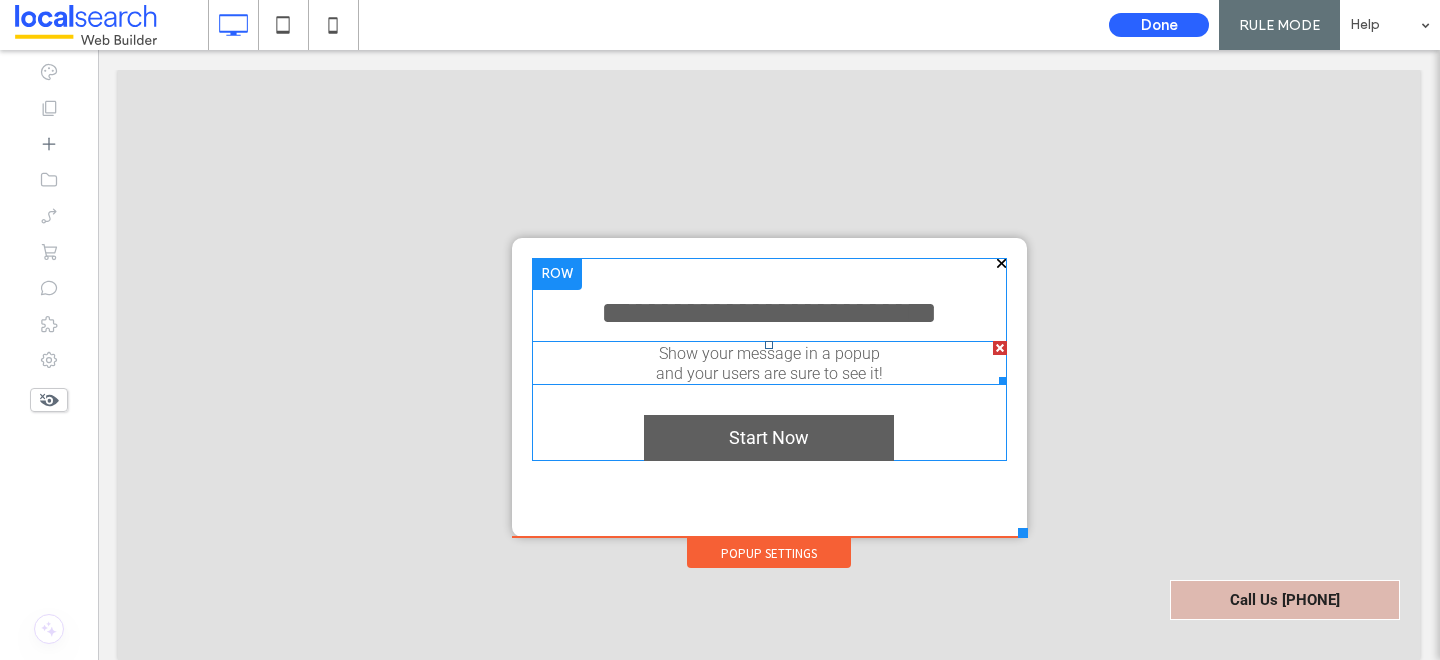 click on "and your users are sure to see it!" at bounding box center [769, 373] 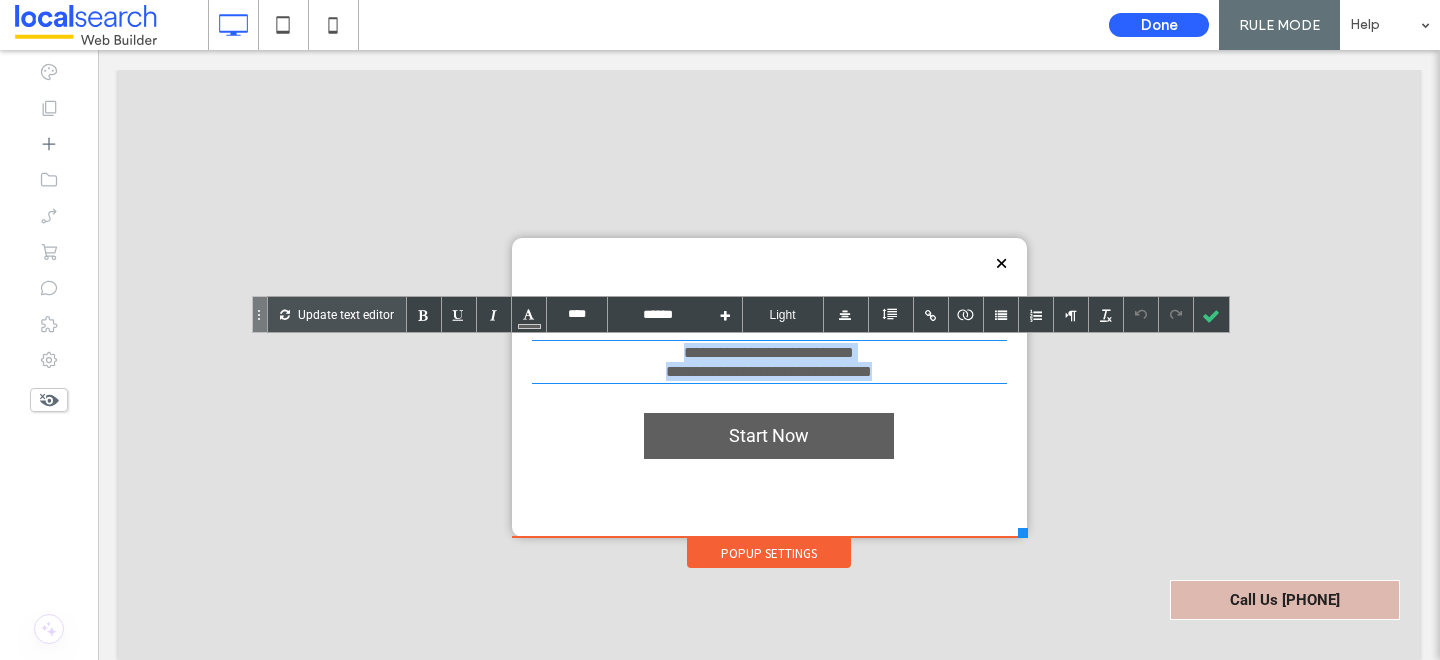 drag, startPoint x: 887, startPoint y: 375, endPoint x: 603, endPoint y: 355, distance: 284.70337 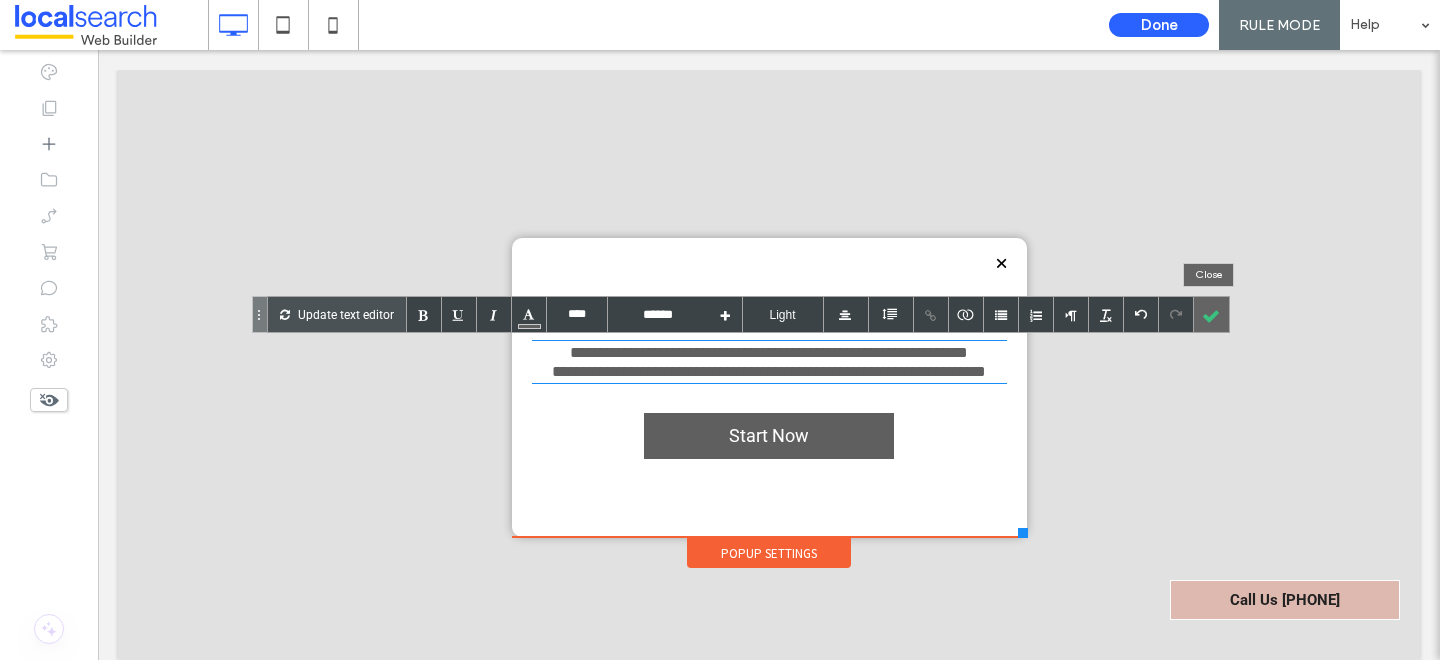 click at bounding box center [1211, 314] 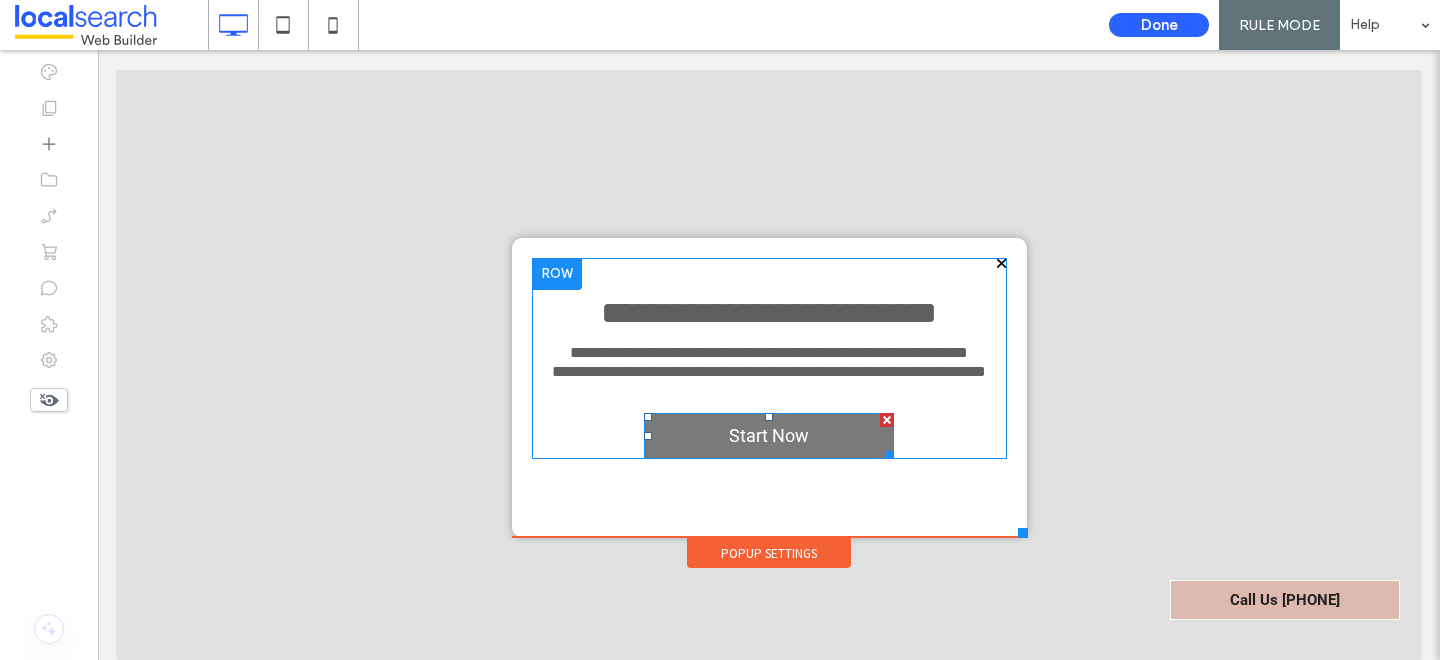 click at bounding box center [887, 420] 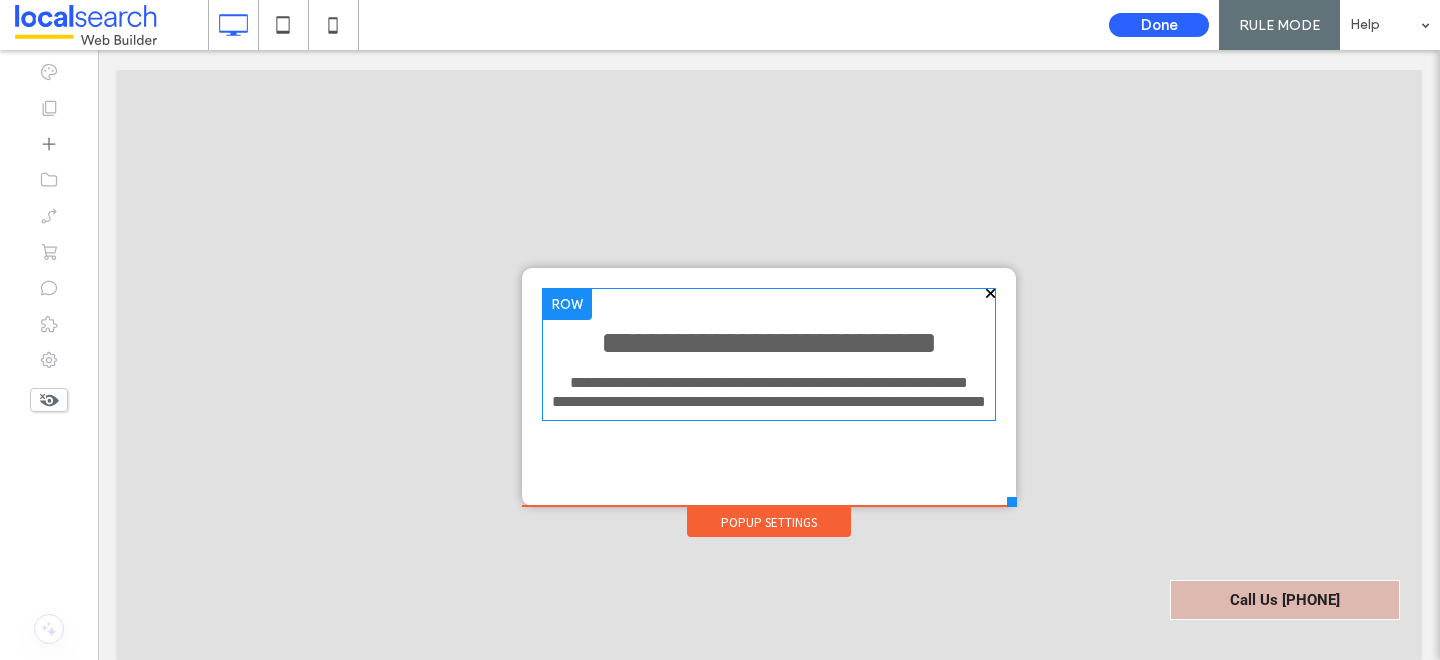 drag, startPoint x: 1020, startPoint y: 531, endPoint x: 1016, endPoint y: 506, distance: 25.317978 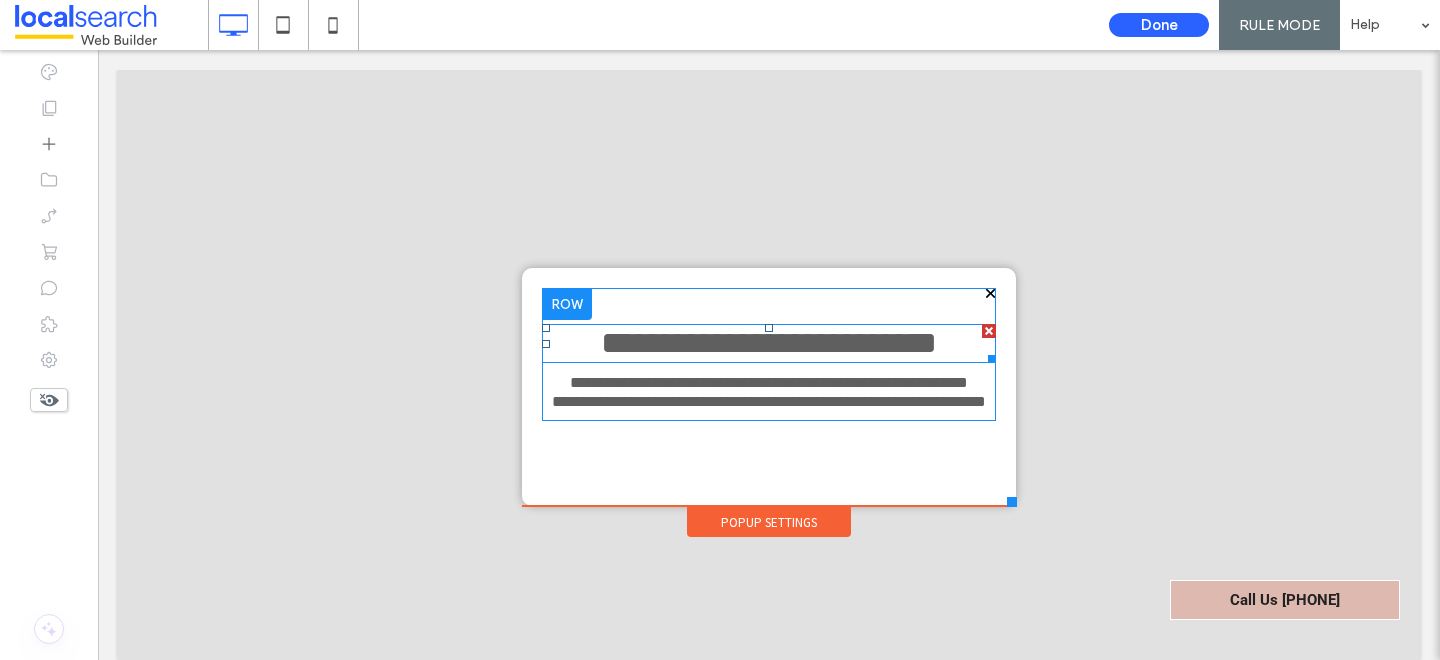 click on "**********" at bounding box center (769, 343) 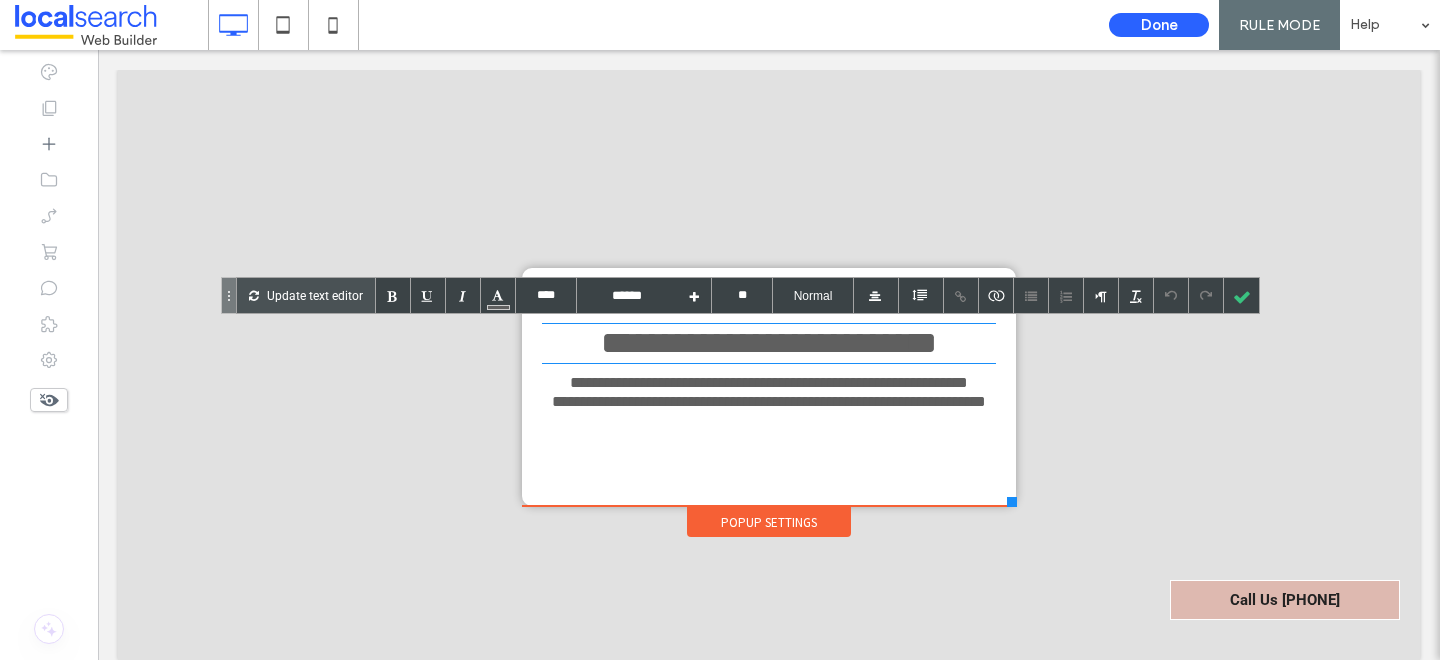 type on "****" 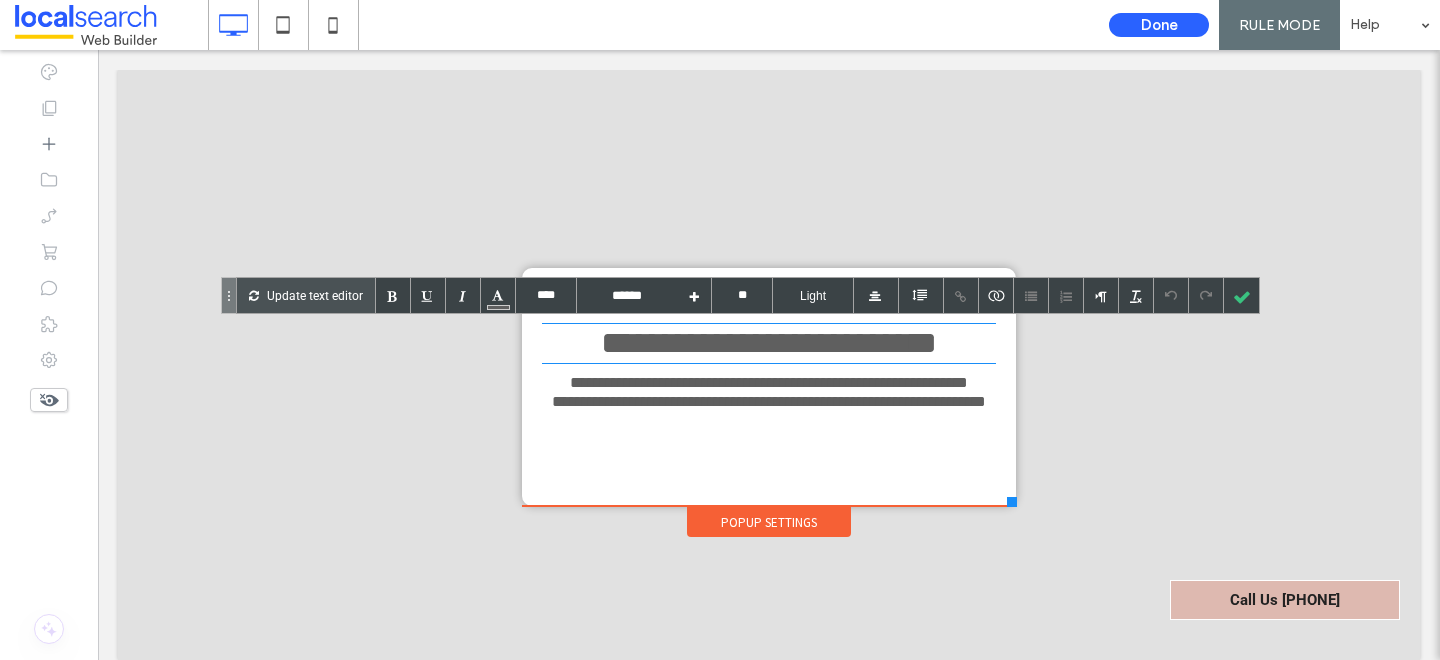 click on "**********" at bounding box center [769, 387] 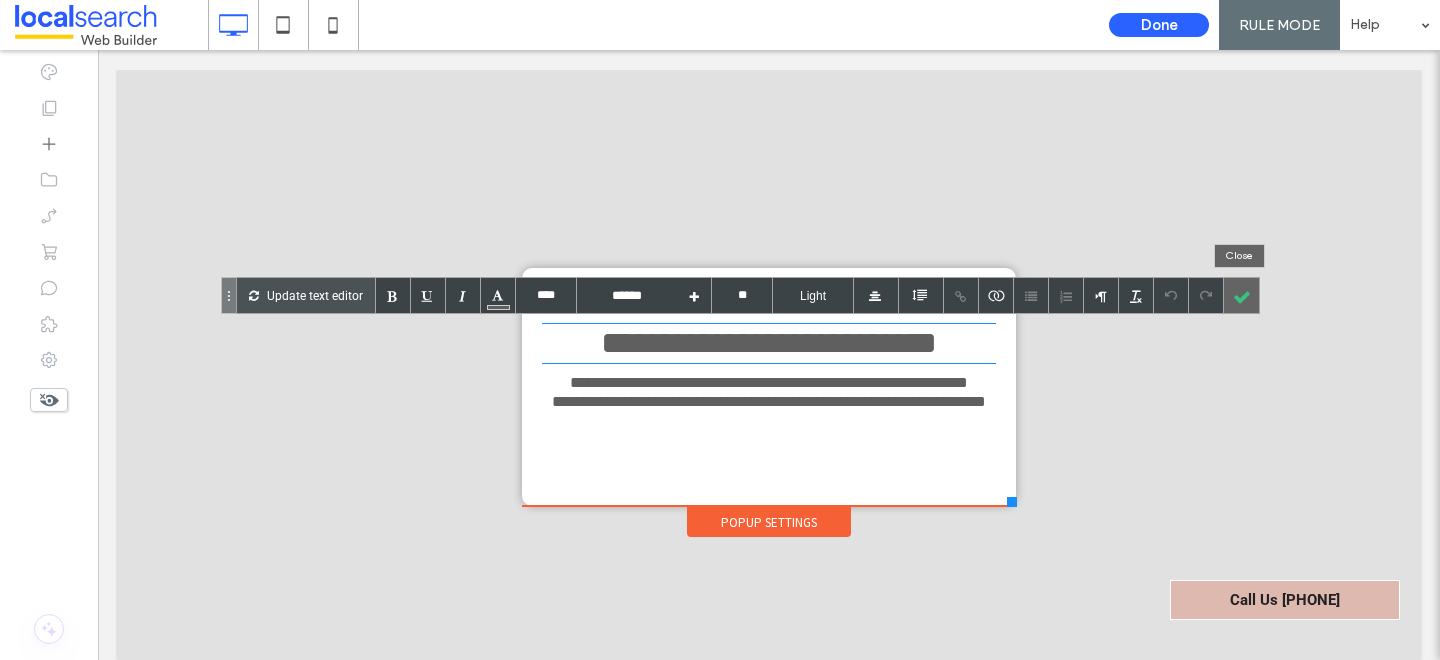 click at bounding box center [1241, 295] 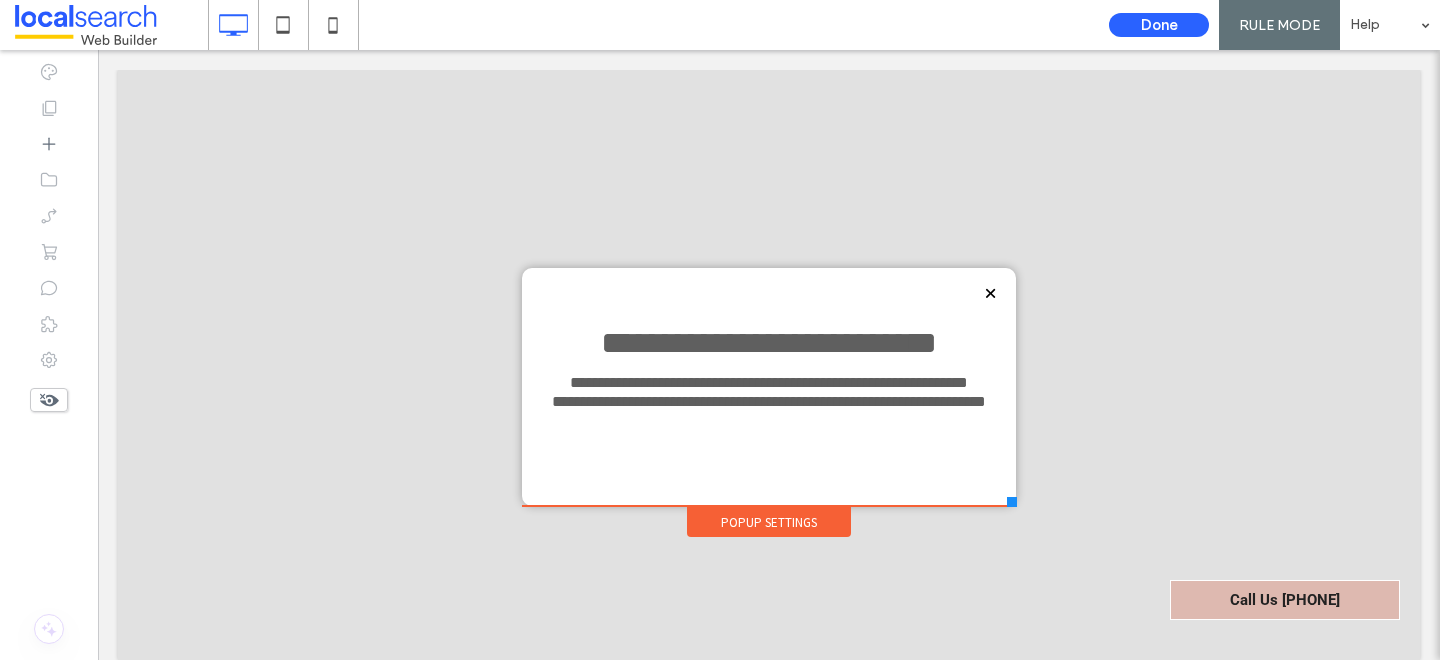 click on "Popup Settings" at bounding box center (769, 522) 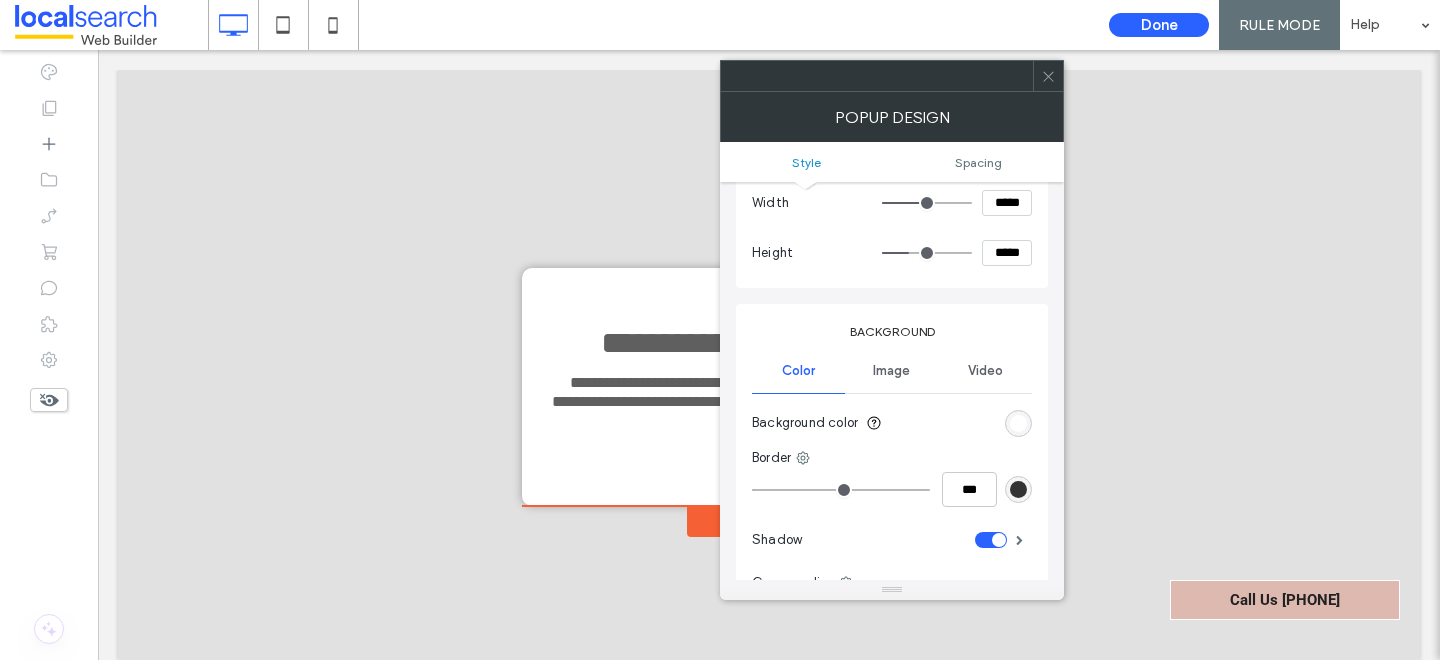 scroll, scrollTop: 139, scrollLeft: 0, axis: vertical 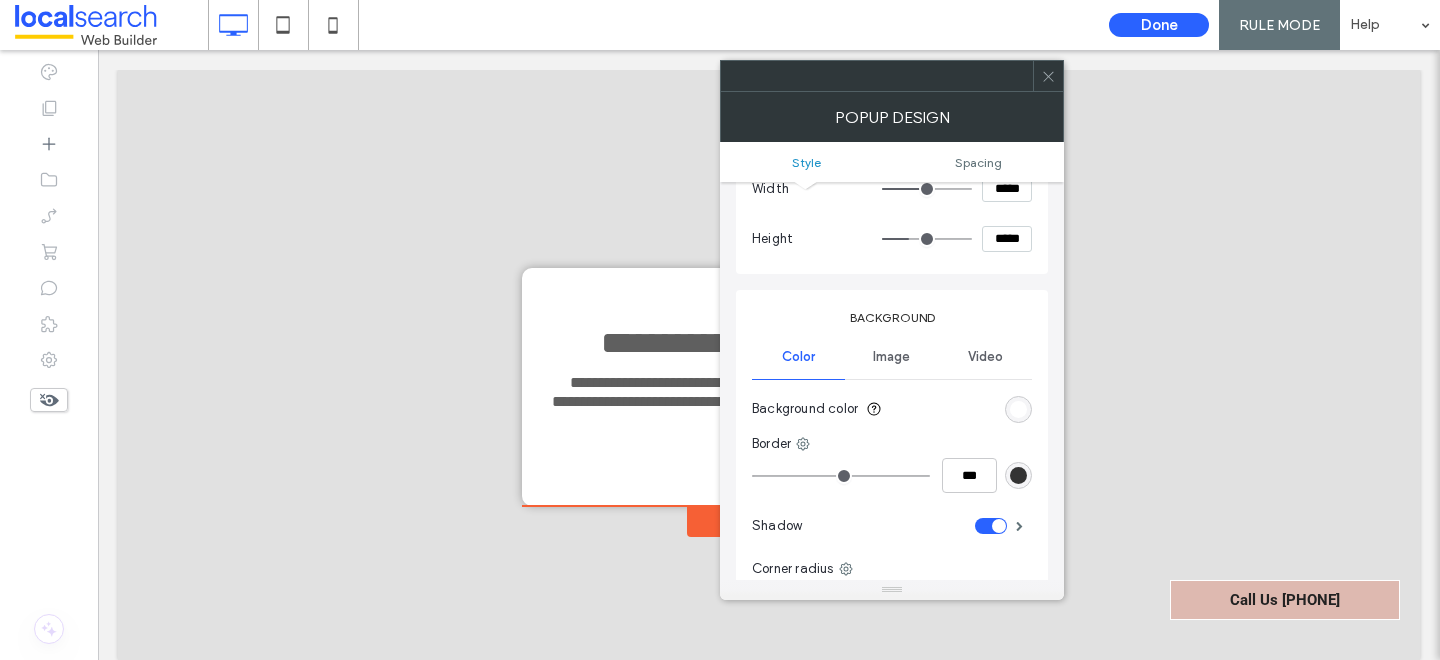 click at bounding box center [1018, 409] 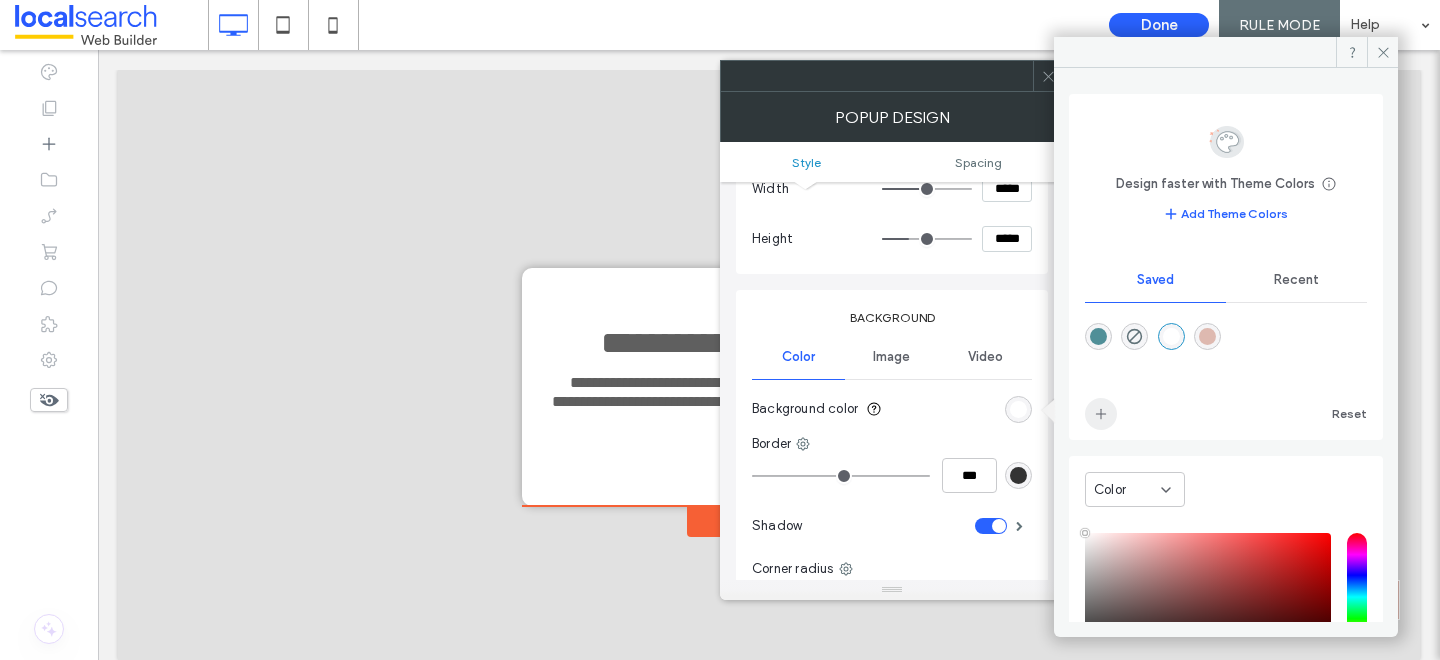 click 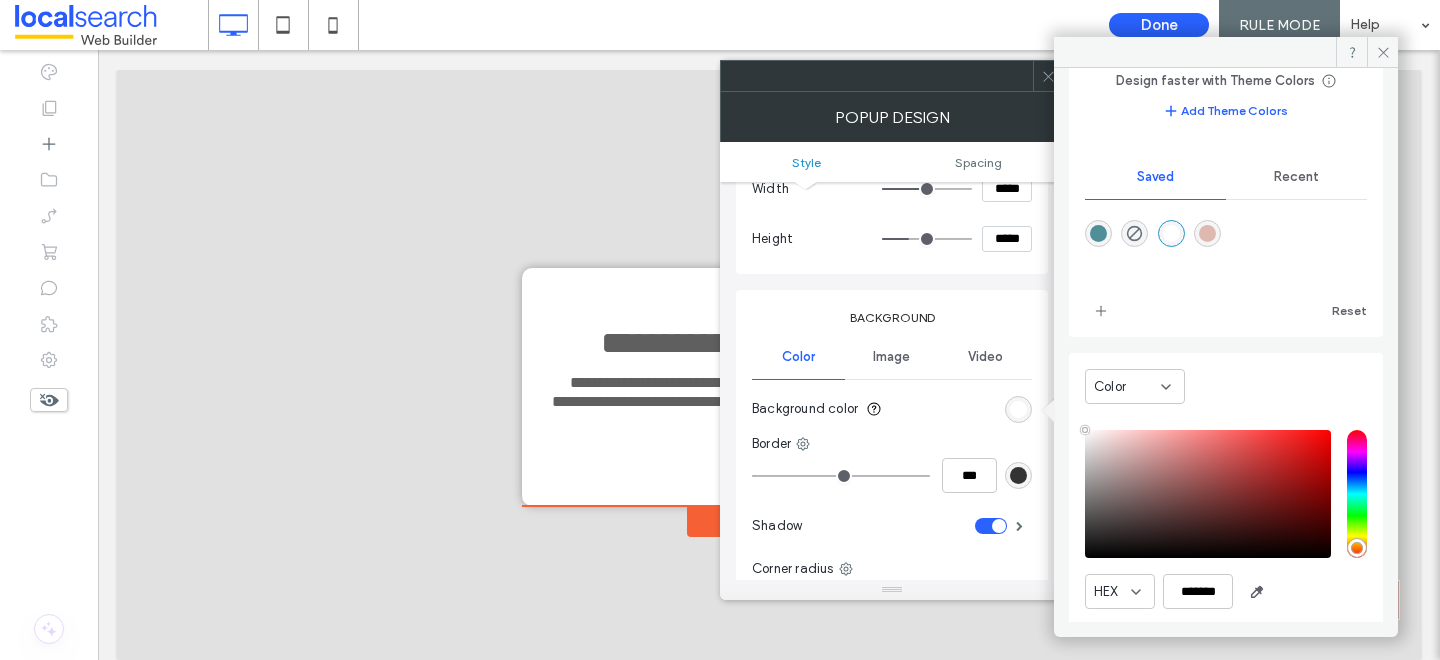 scroll, scrollTop: 123, scrollLeft: 0, axis: vertical 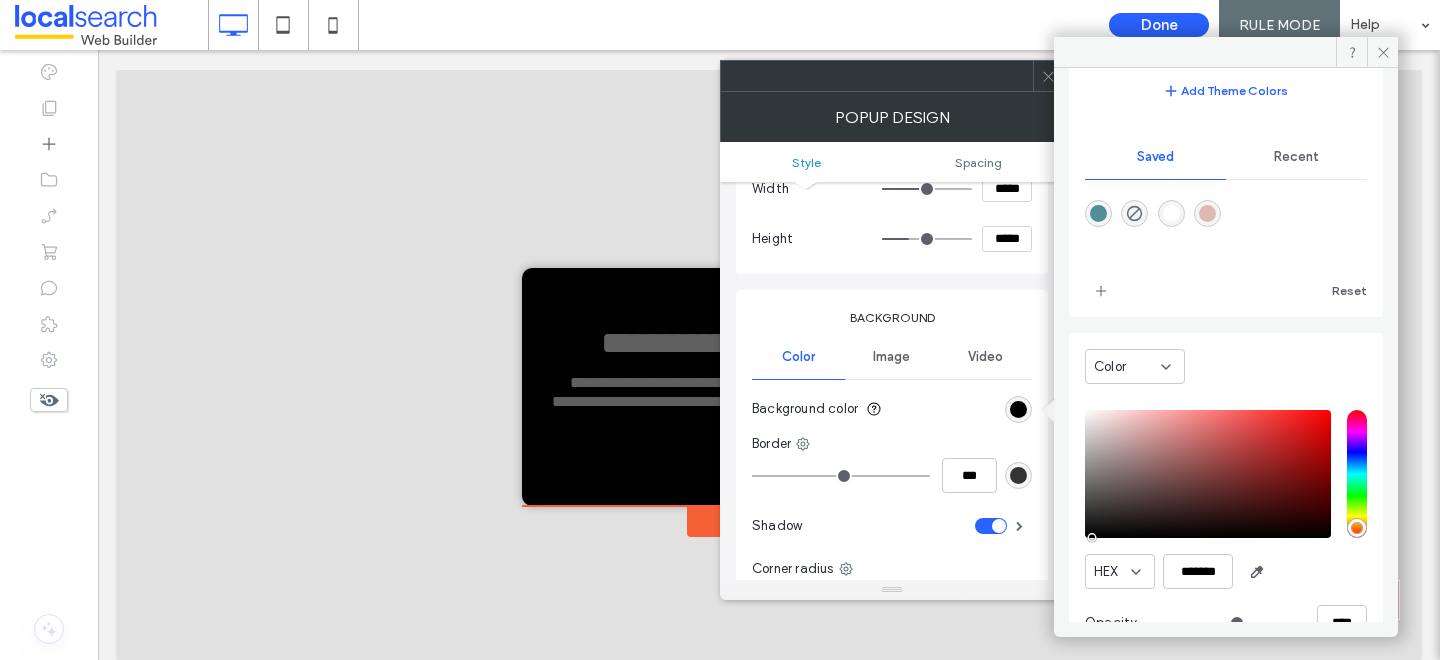 type on "*******" 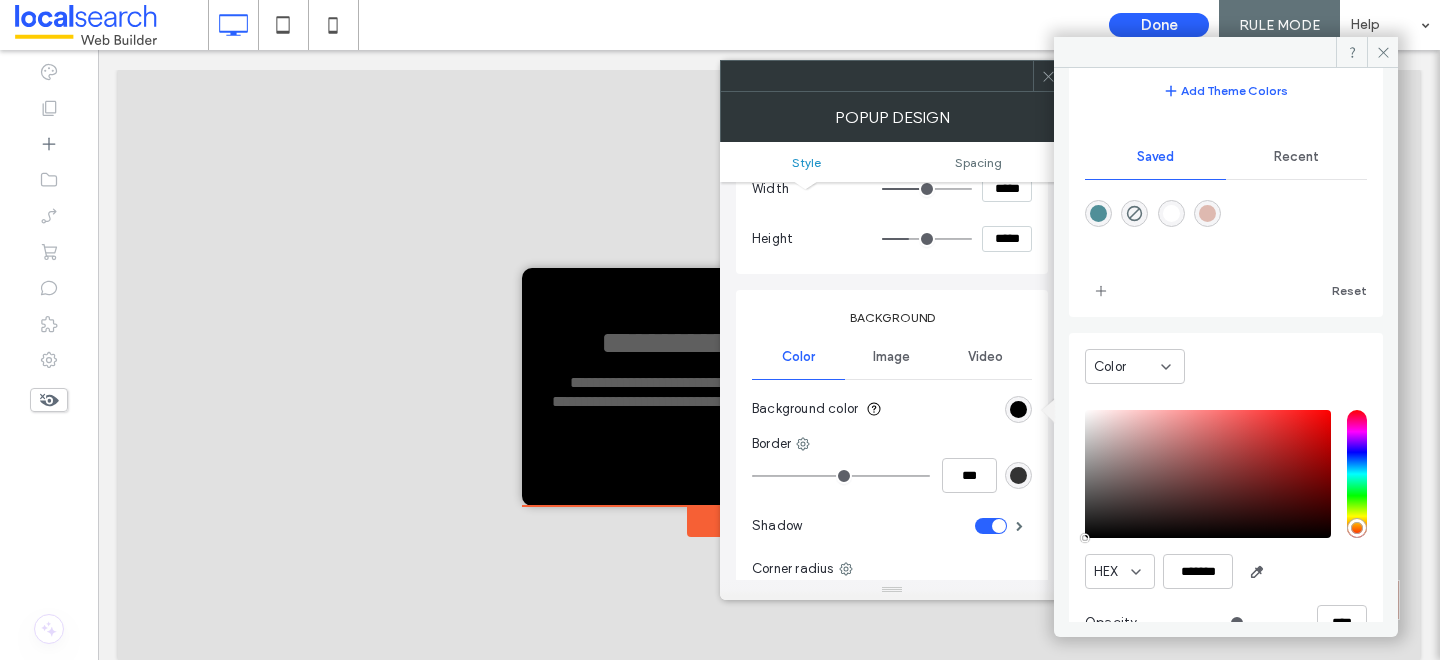 drag, startPoint x: 1086, startPoint y: 415, endPoint x: 1091, endPoint y: 539, distance: 124.10077 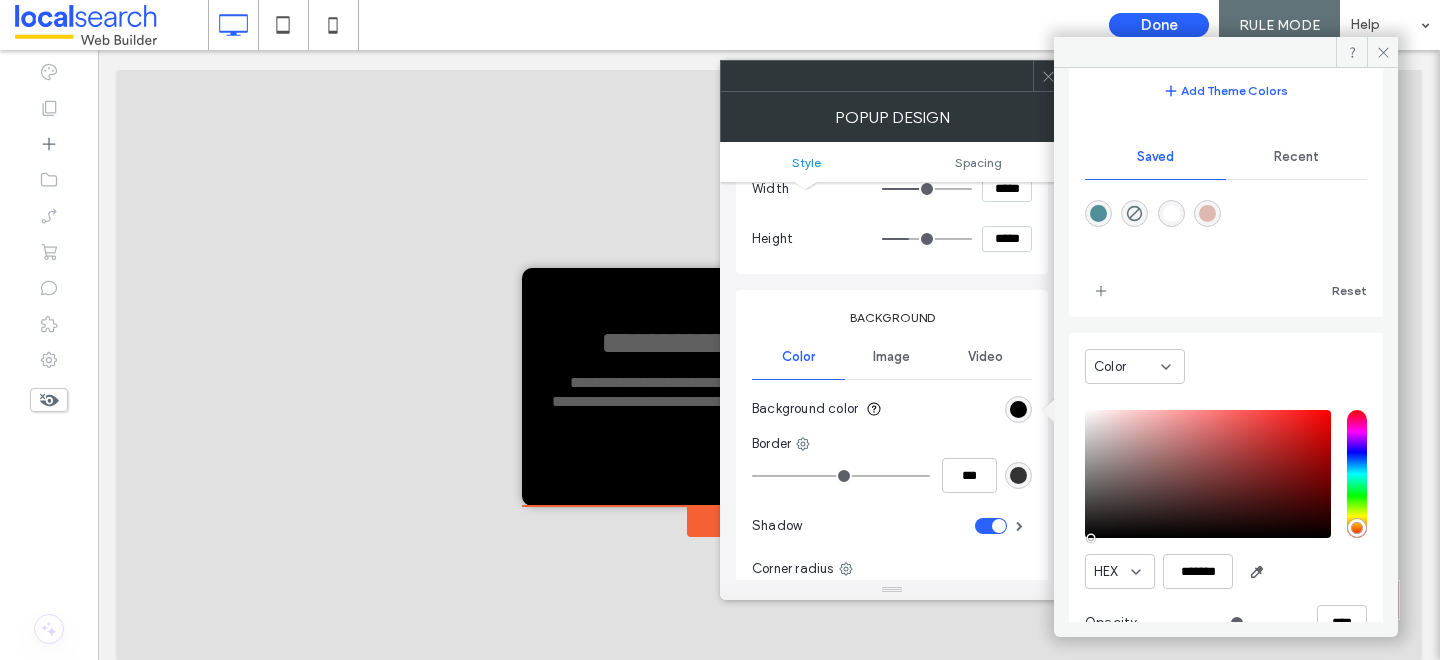 scroll, scrollTop: 166, scrollLeft: 0, axis: vertical 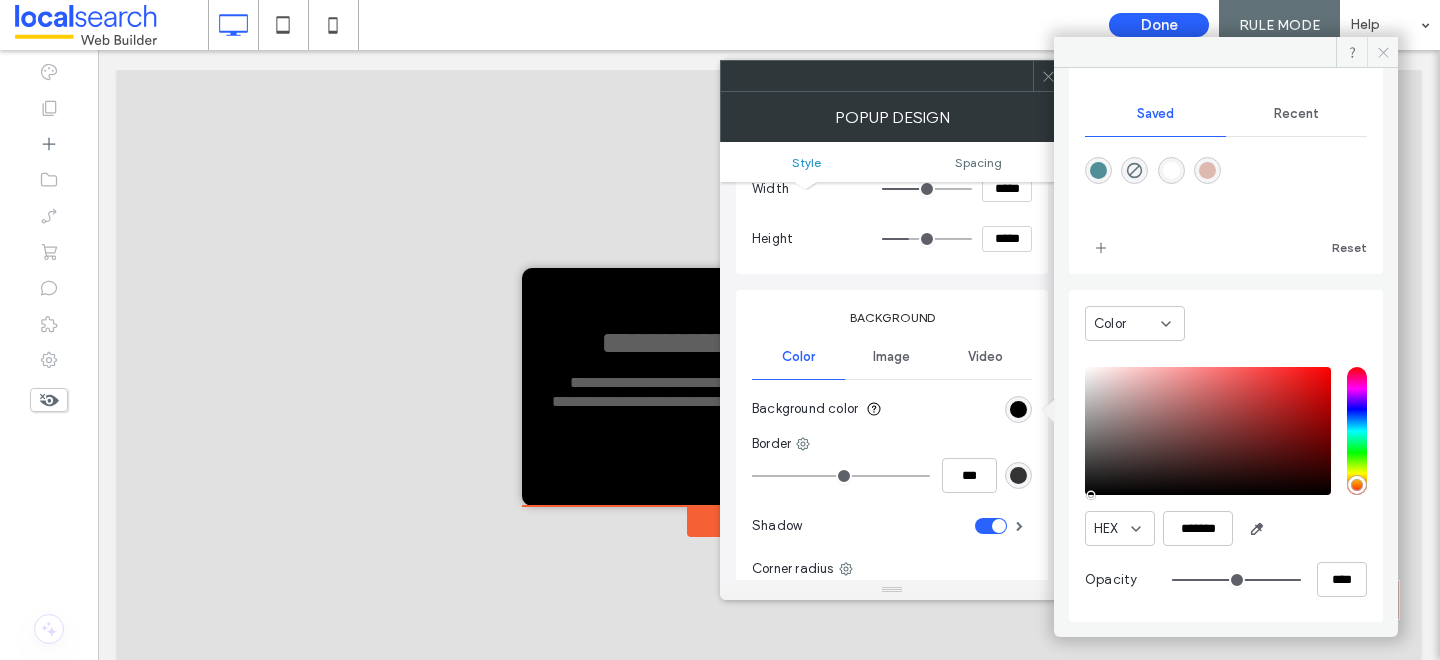 click 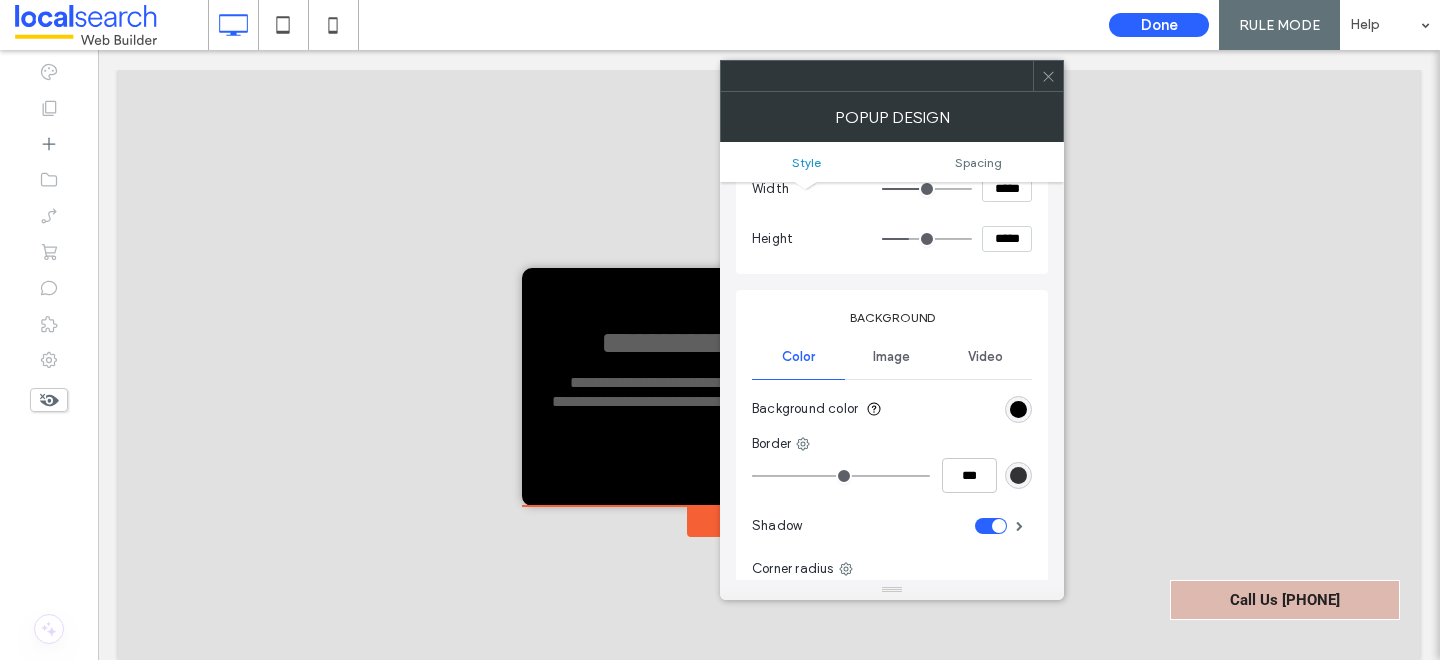 click 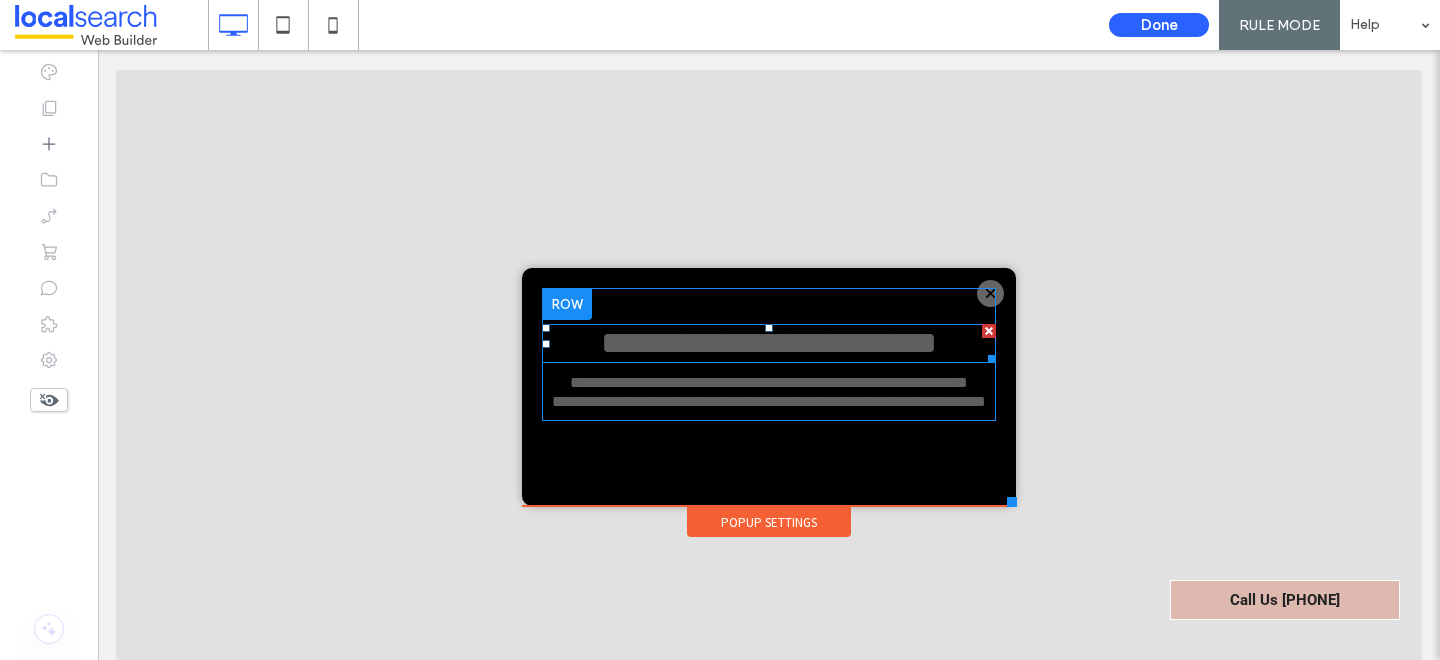 click on "**********" at bounding box center (769, 343) 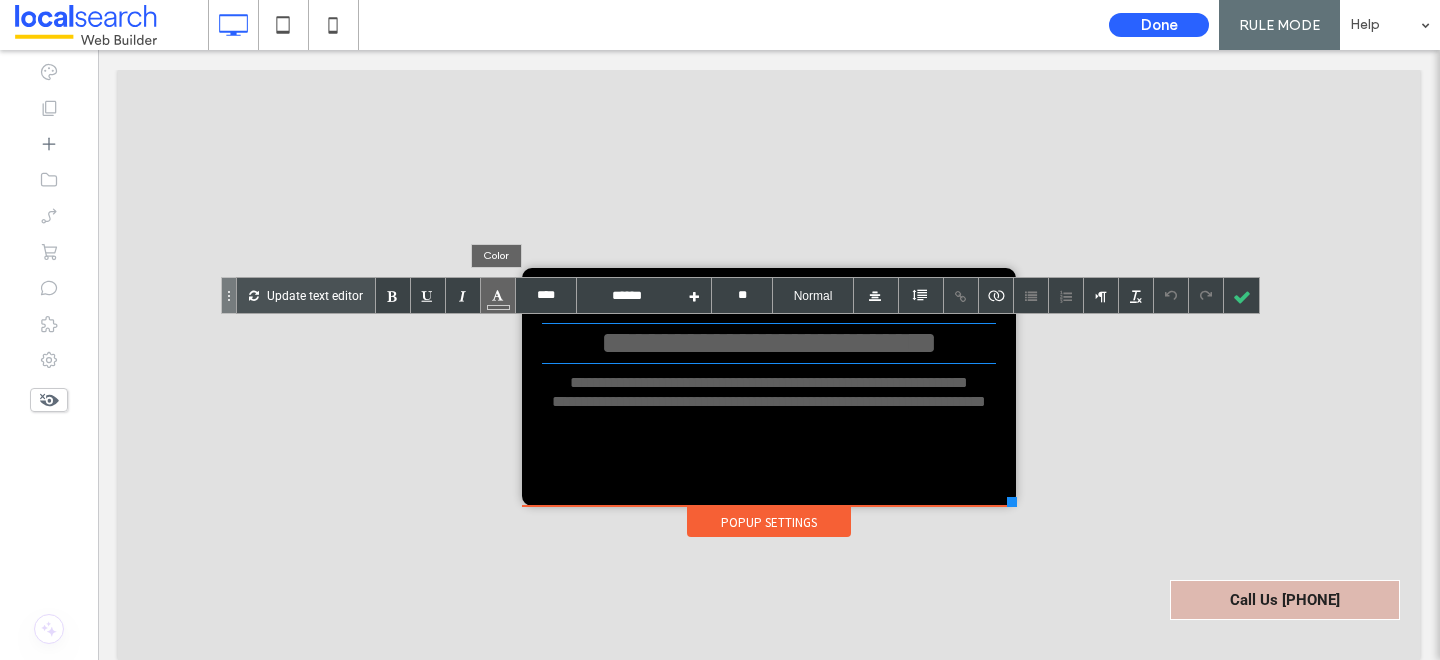 click at bounding box center [498, 295] 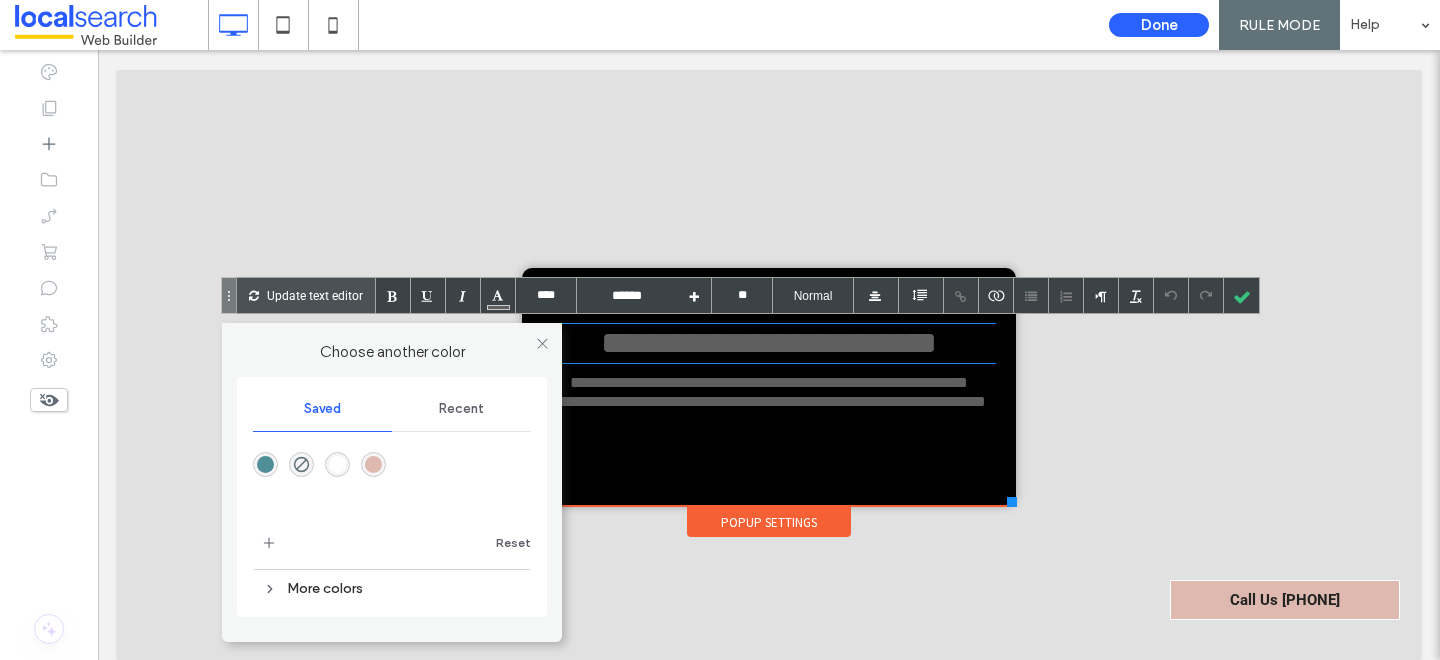 click at bounding box center (337, 464) 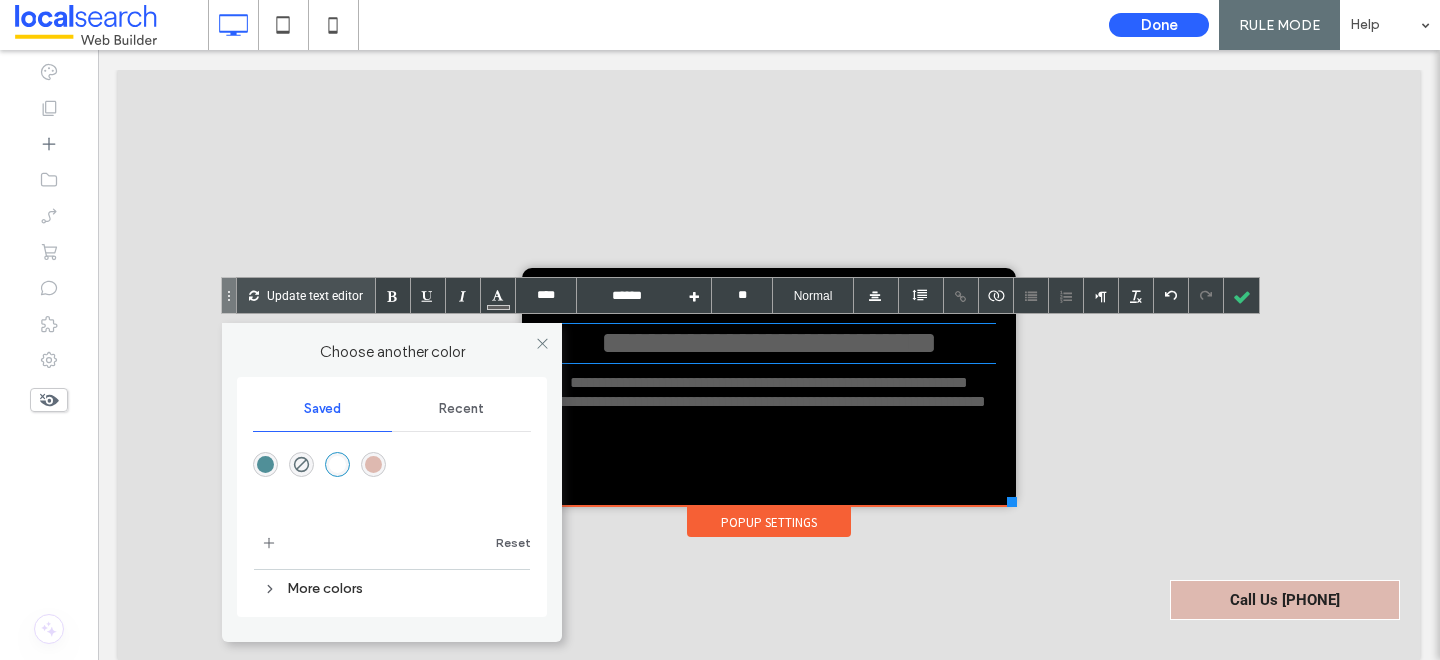 click on "**********" at bounding box center (769, 343) 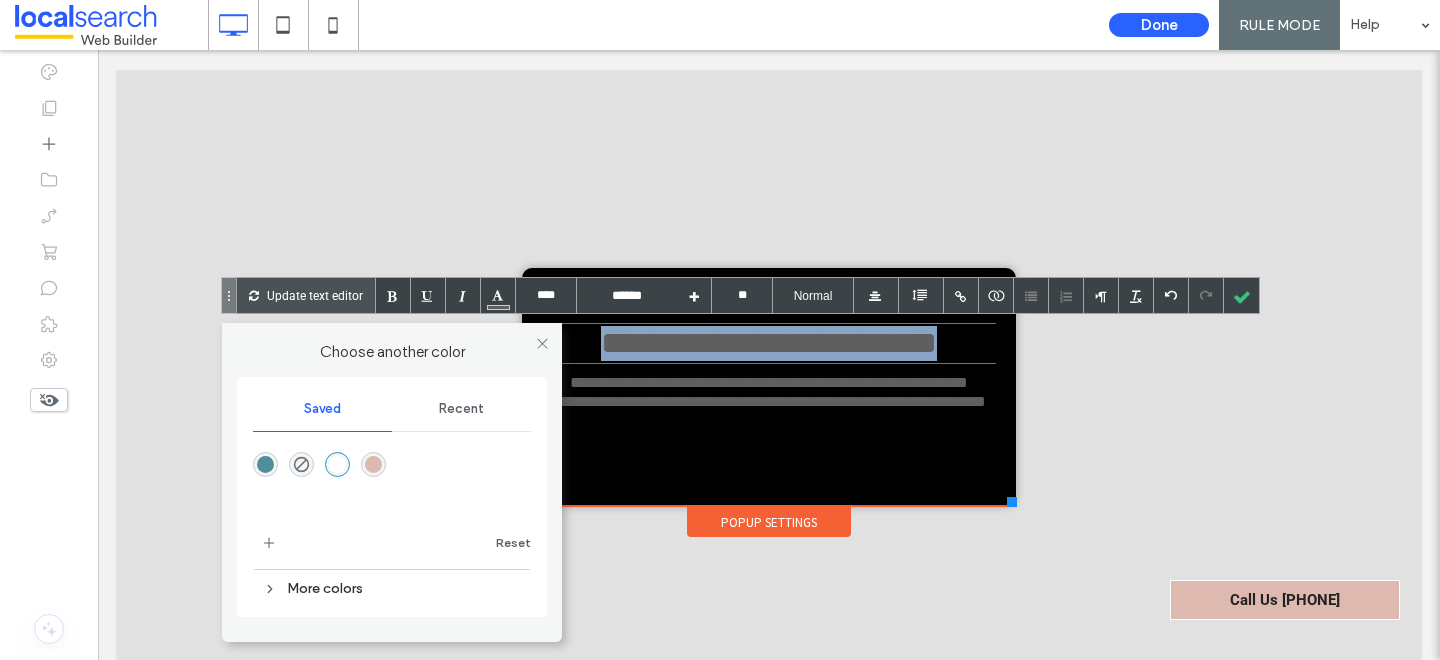 drag, startPoint x: 970, startPoint y: 346, endPoint x: 579, endPoint y: 347, distance: 391.00128 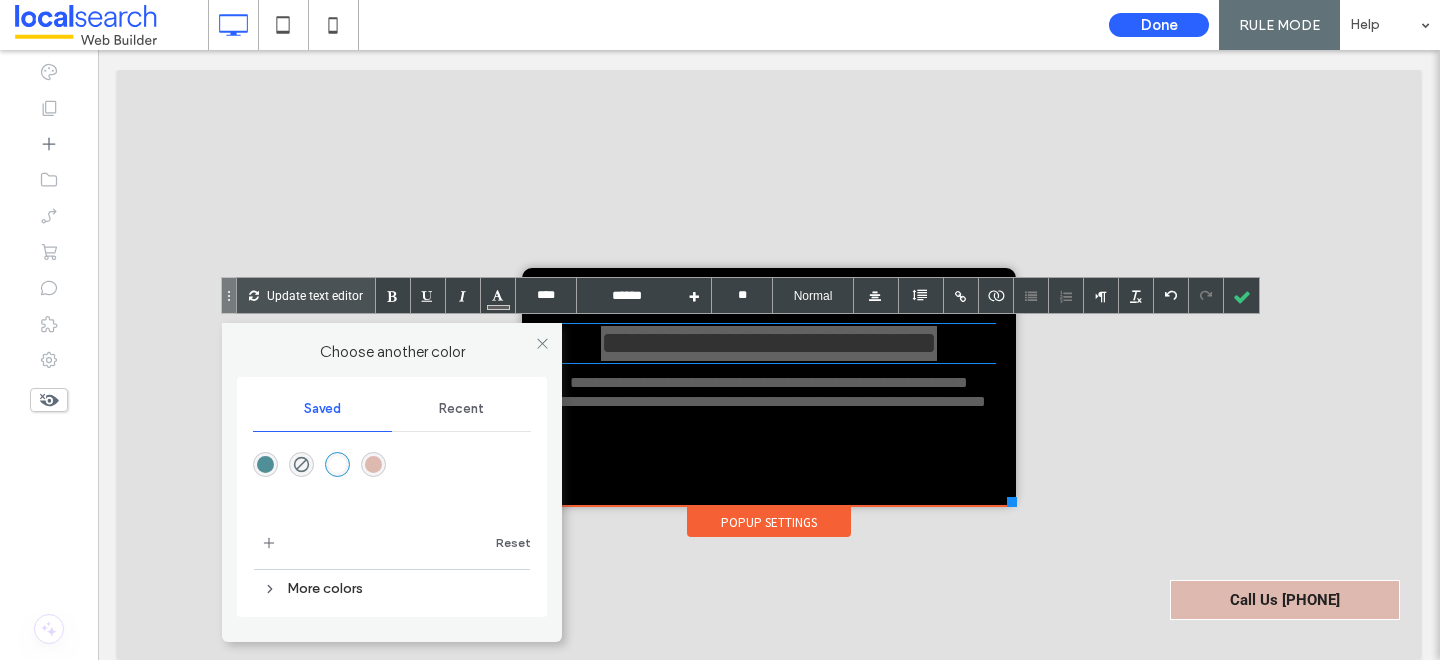 click at bounding box center (337, 464) 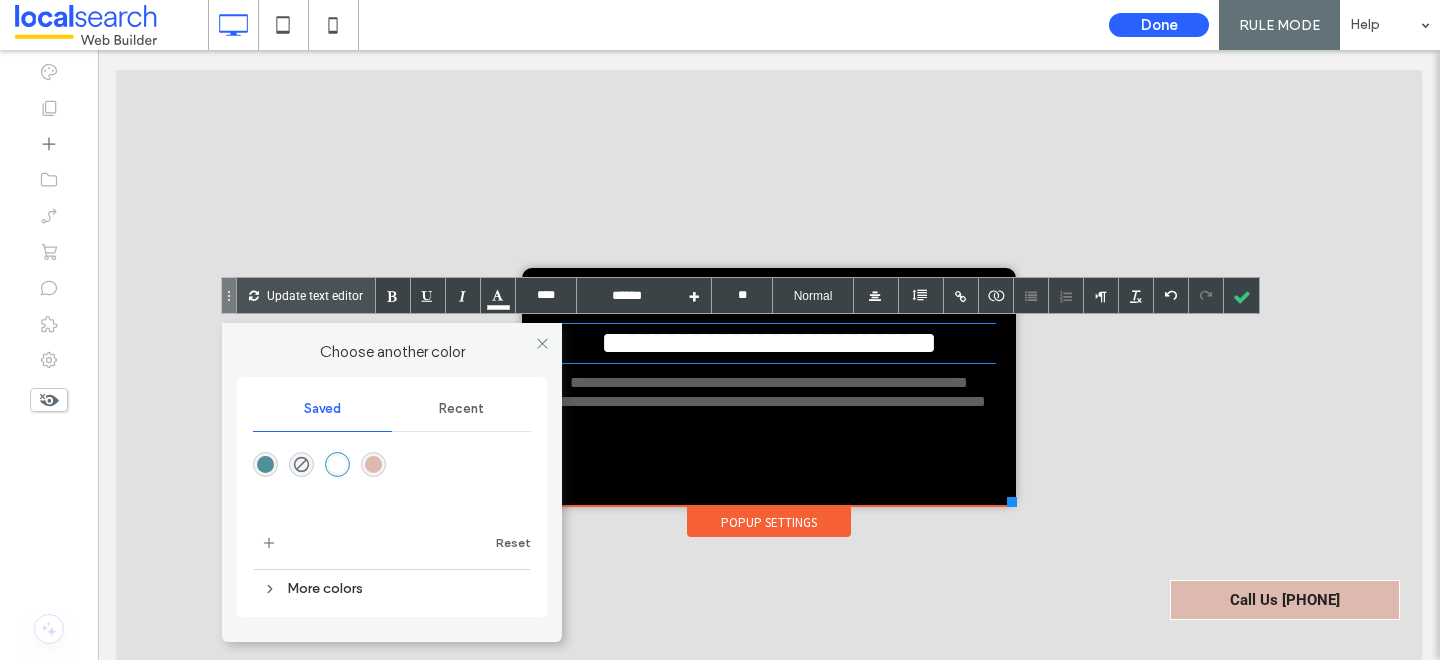click on "**********" at bounding box center [769, 401] 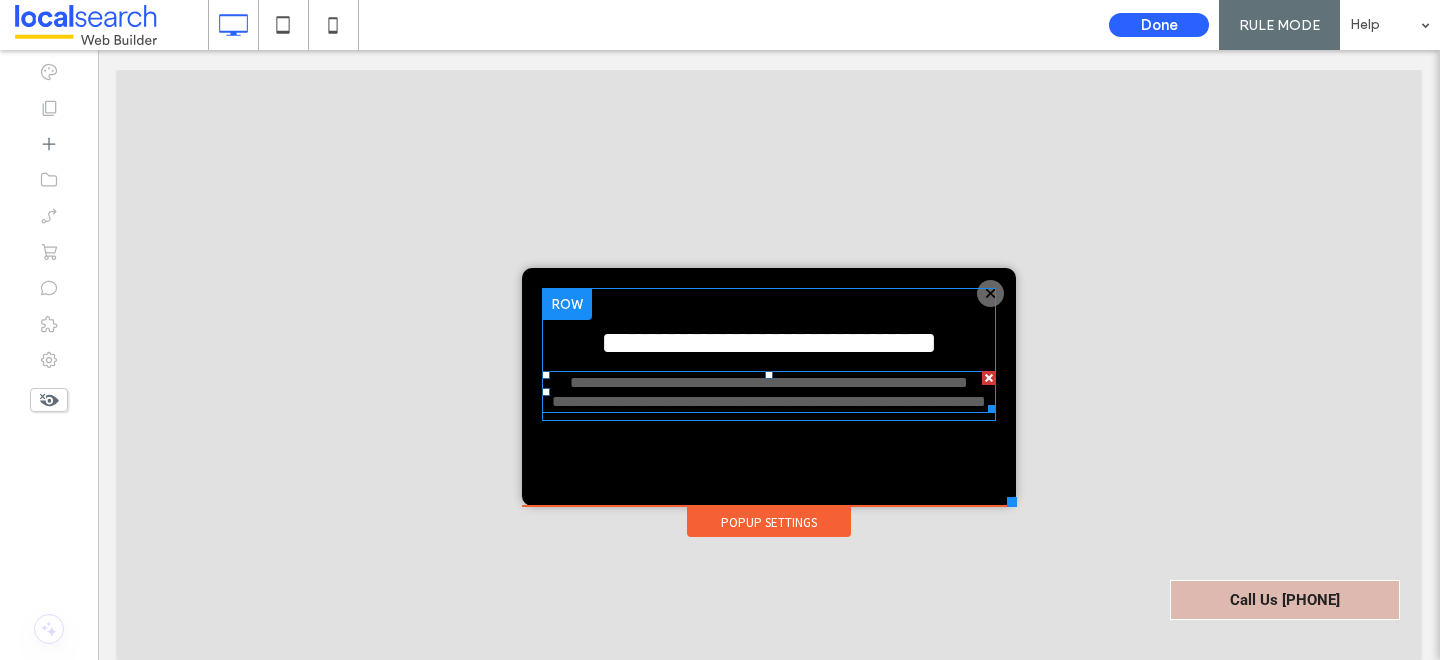 click on "**********" at bounding box center [769, 401] 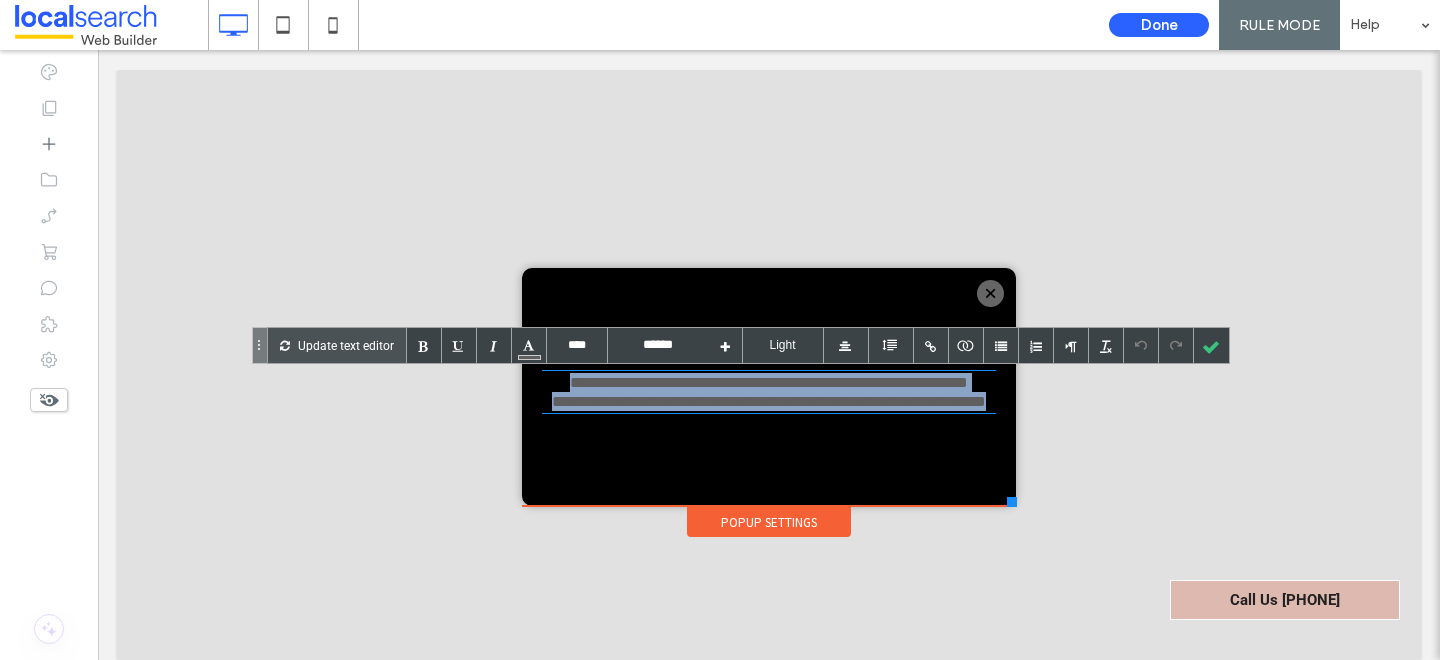 drag, startPoint x: 817, startPoint y: 441, endPoint x: 543, endPoint y: 389, distance: 278.89066 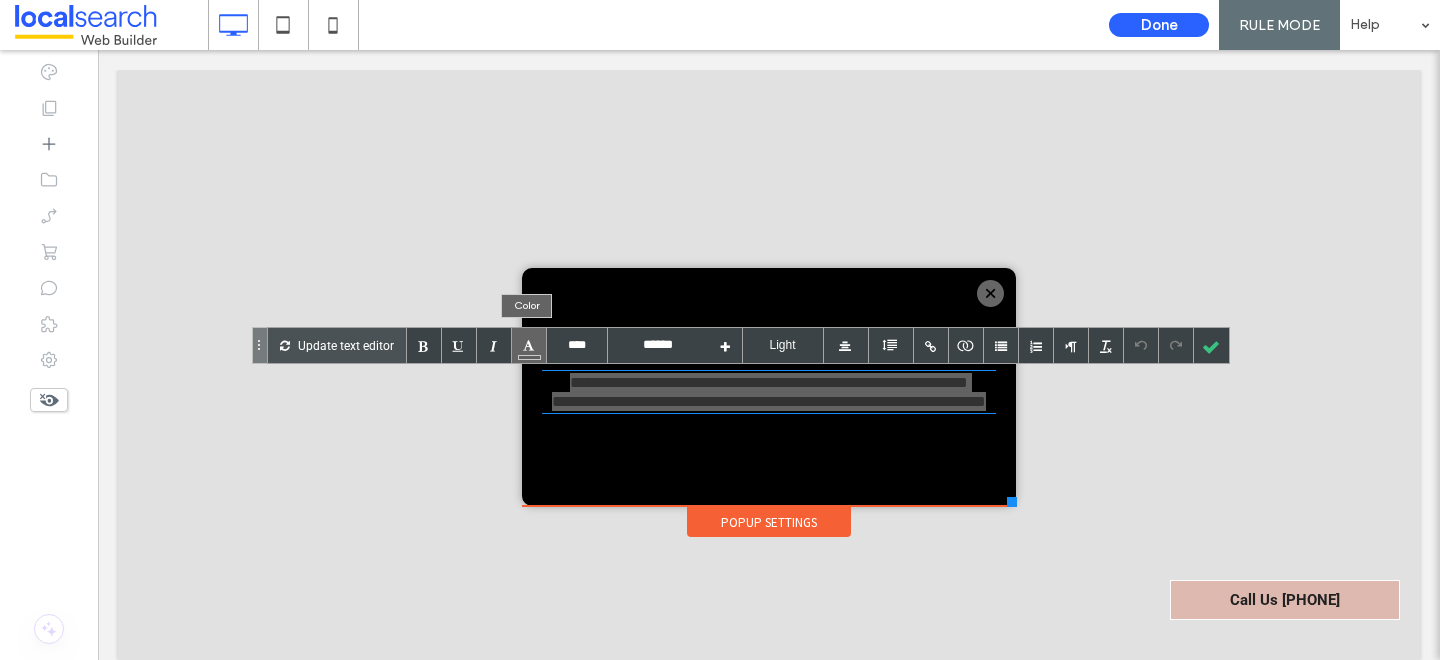 click at bounding box center [529, 345] 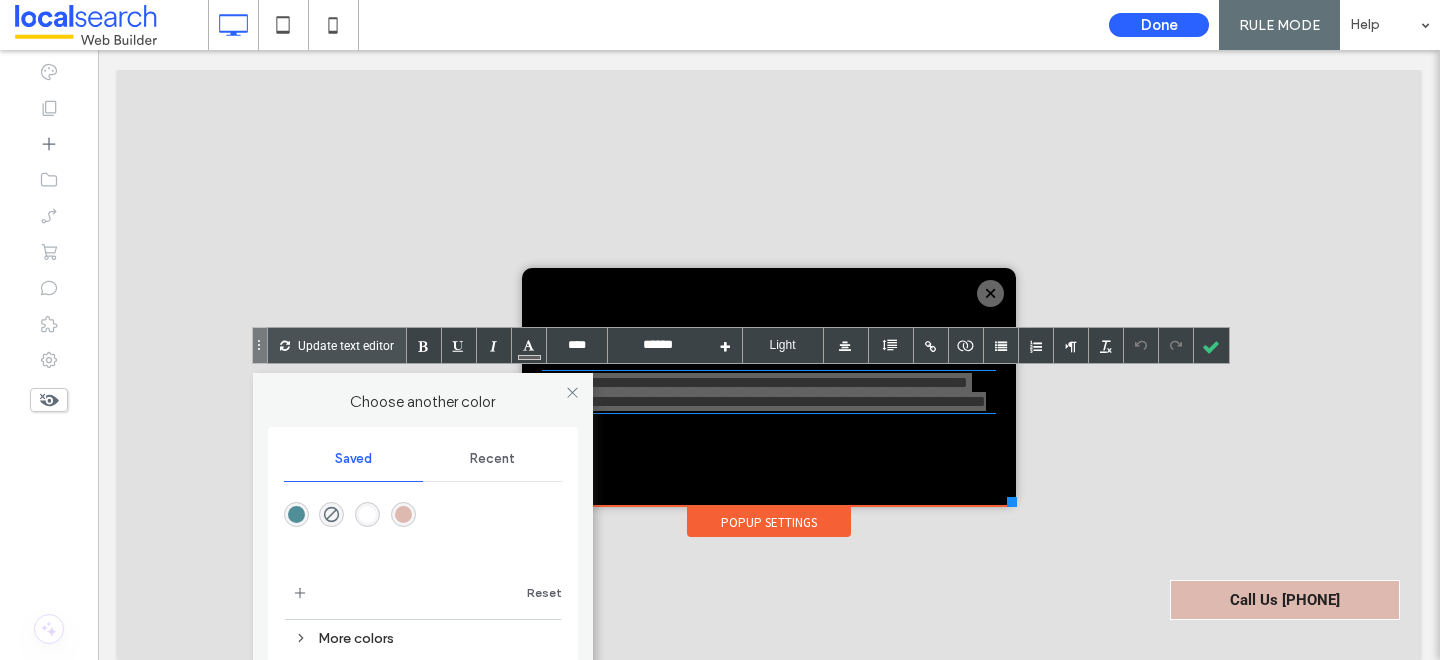 click at bounding box center (367, 514) 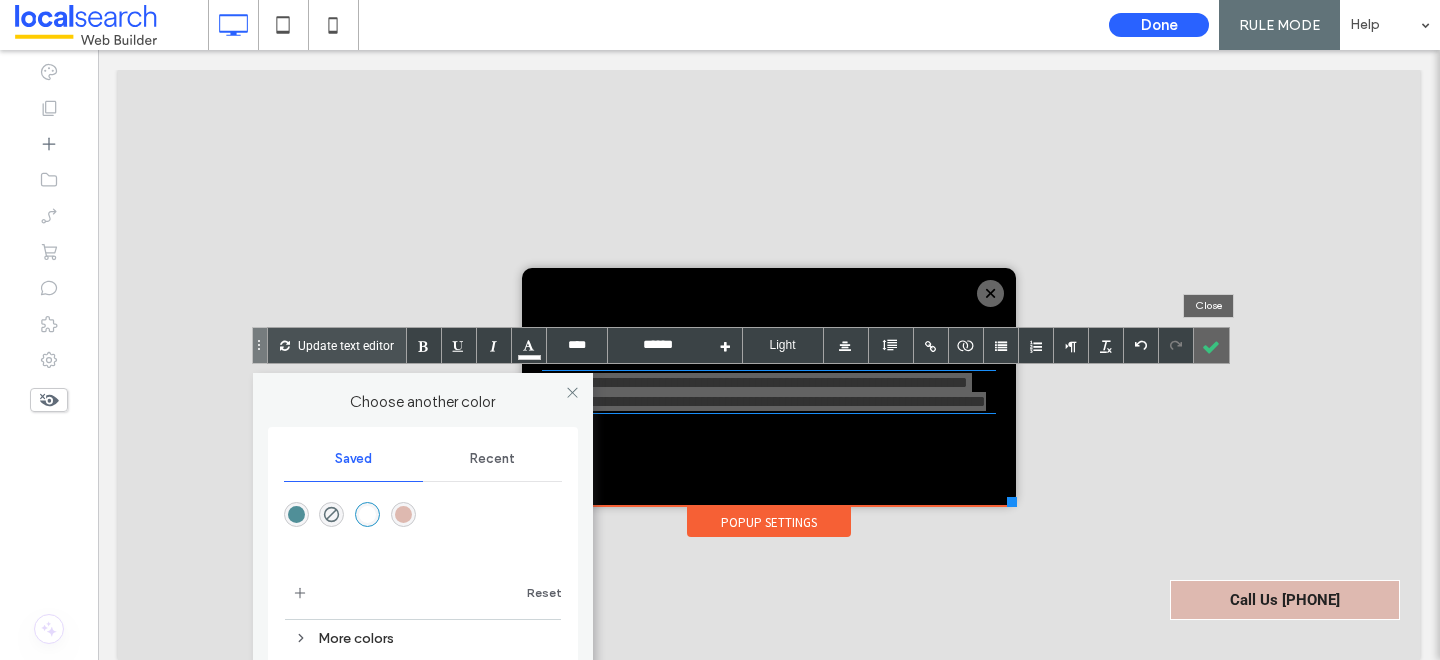 click at bounding box center [1211, 345] 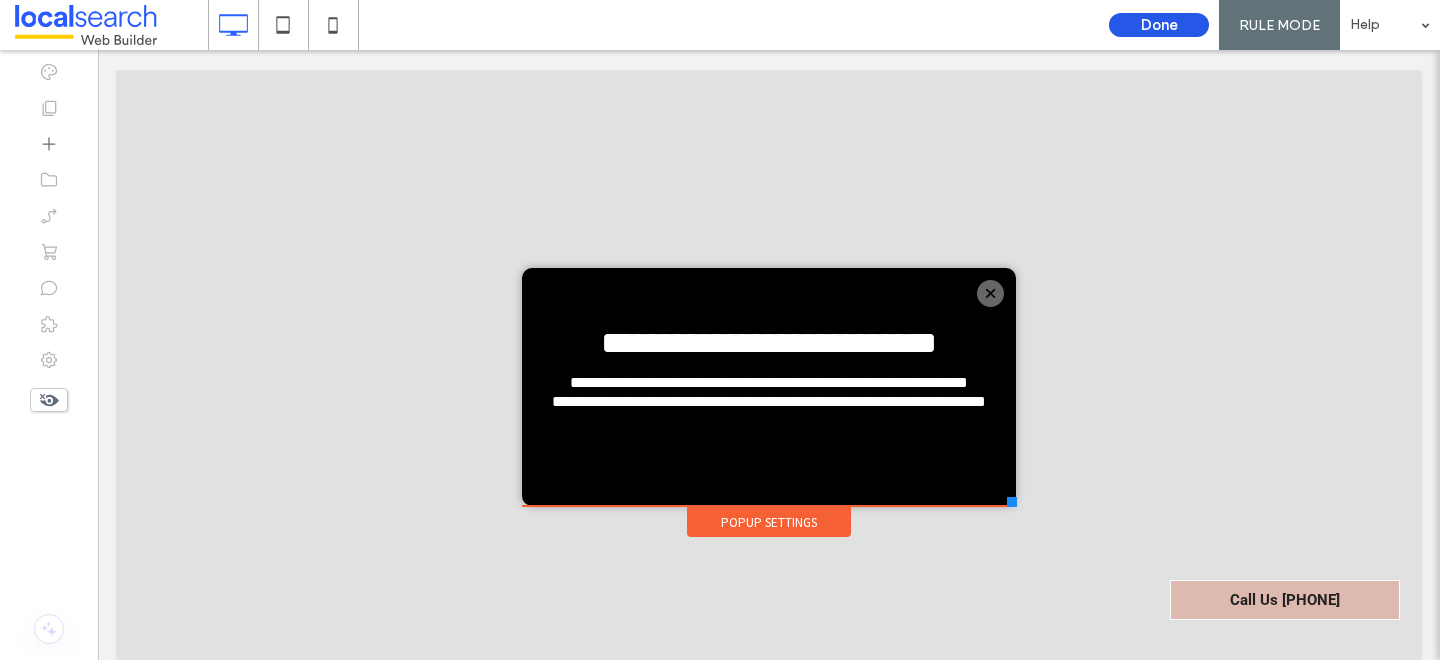 click on "Done" at bounding box center [1159, 25] 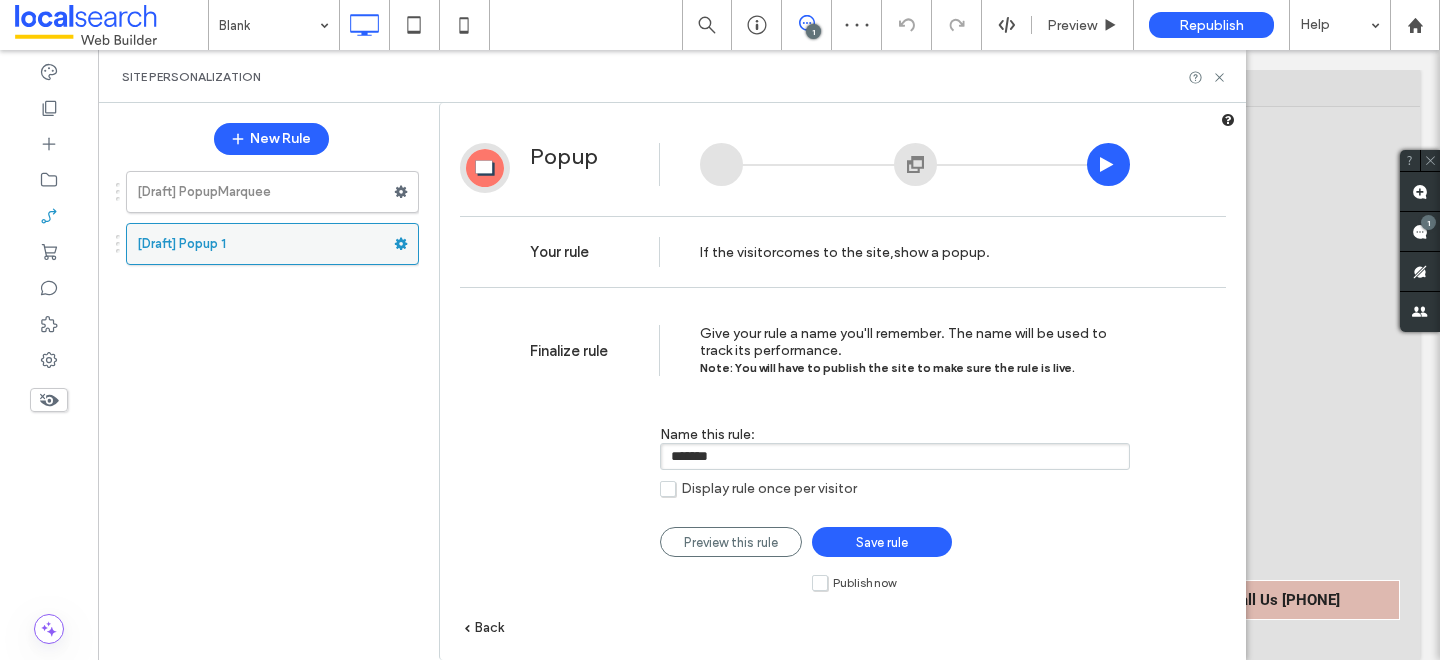 click 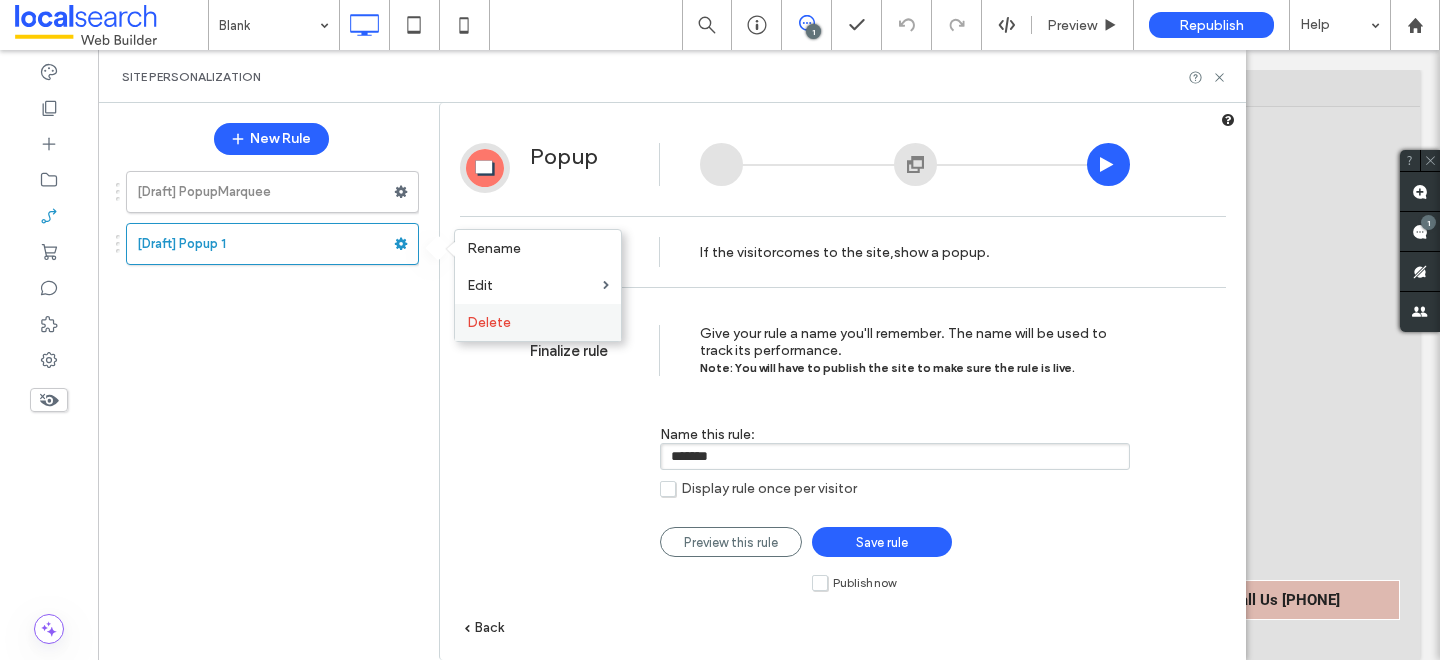 click on "Delete" at bounding box center [489, 322] 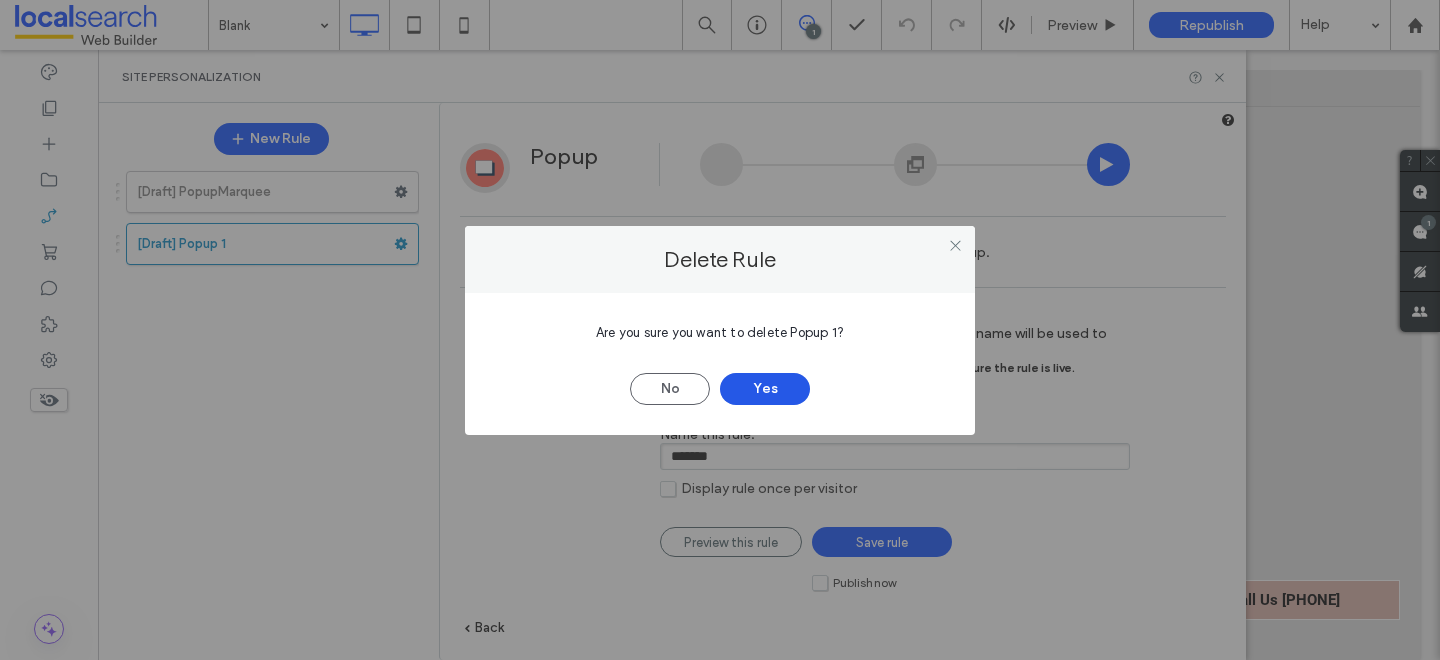 click on "Yes" at bounding box center [765, 389] 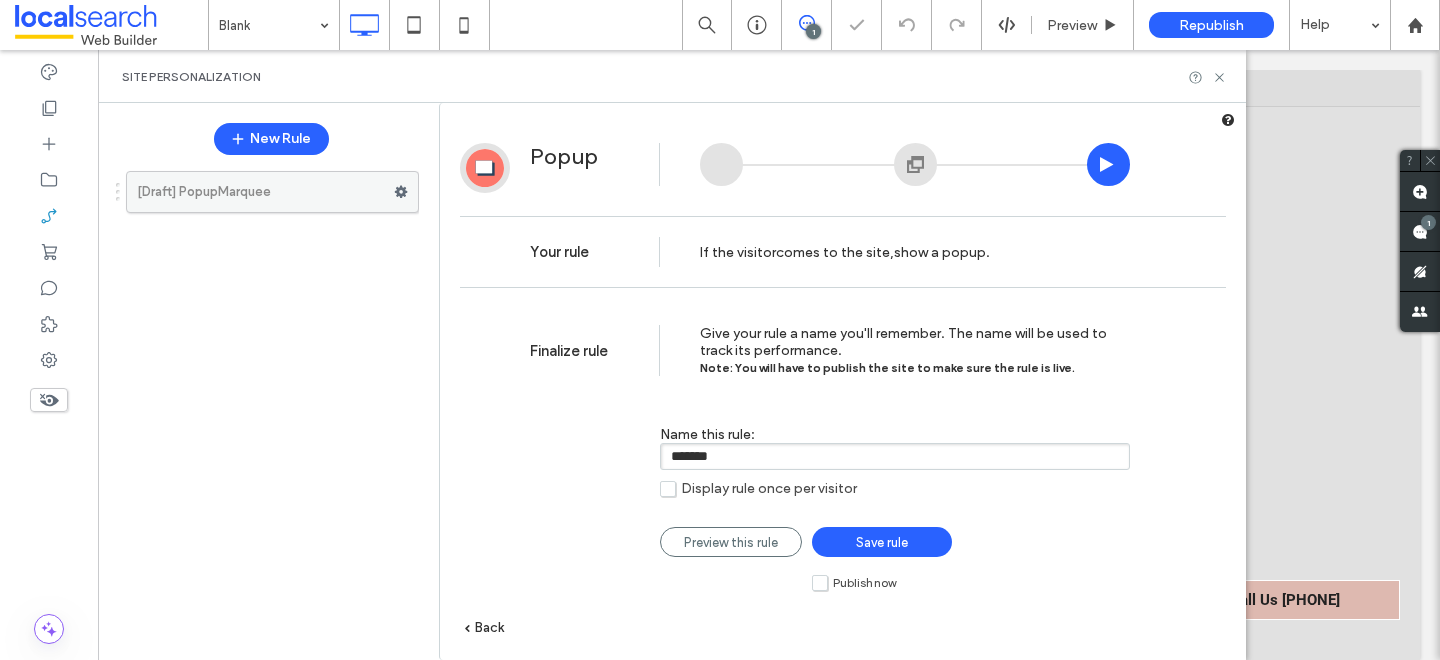 click on "[Draft] PopupMarquee" at bounding box center (265, 192) 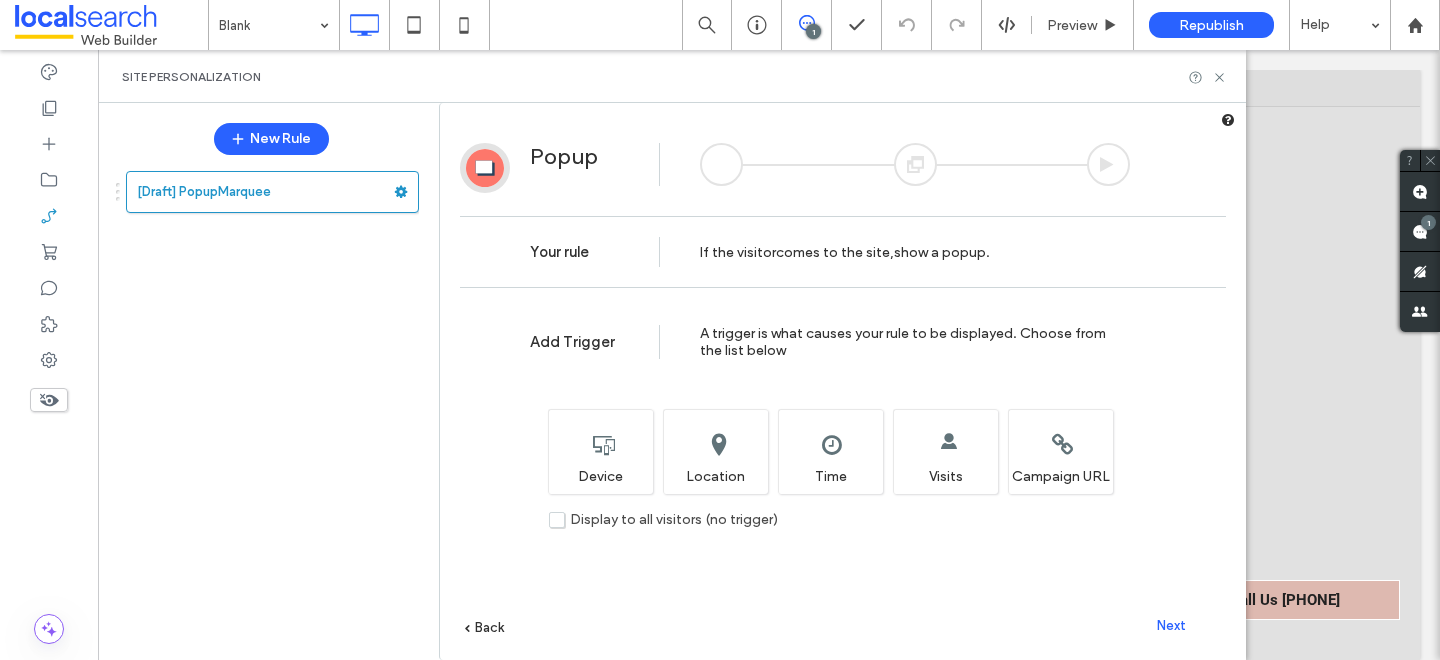 click on "Next" at bounding box center (1171, 625) 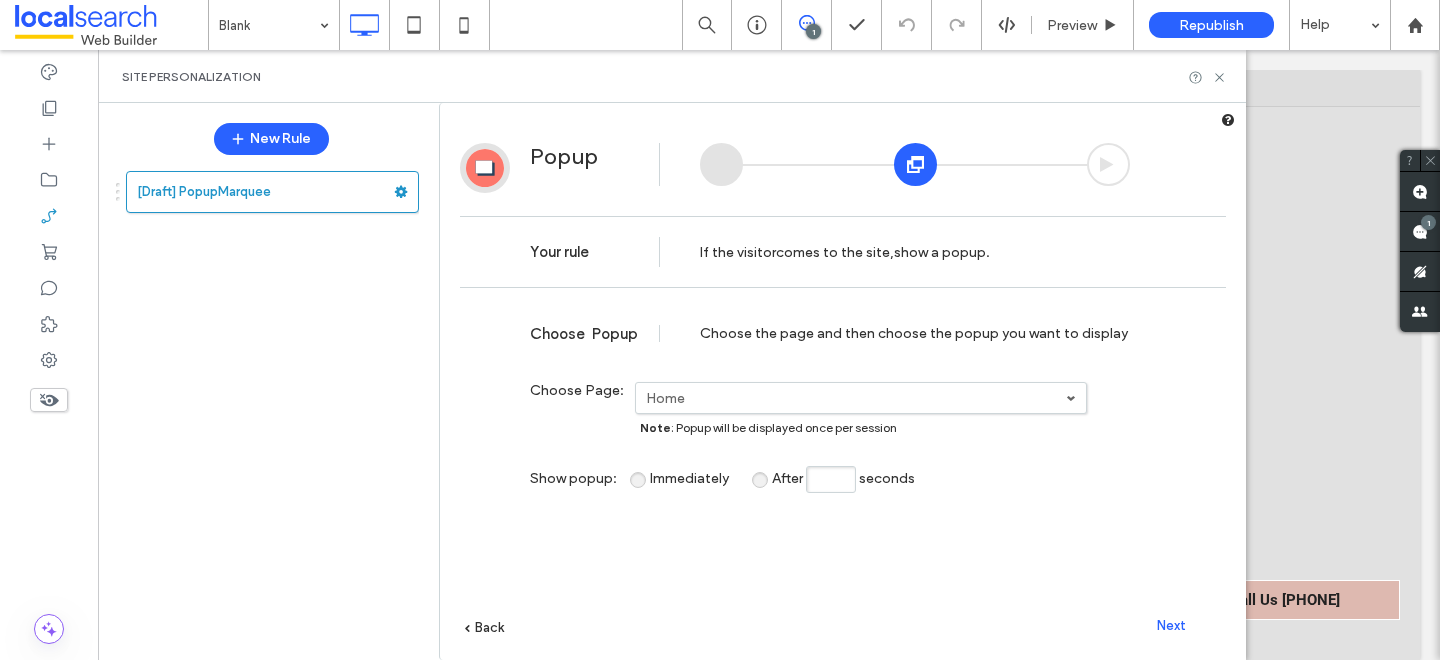 click on "Home" at bounding box center (861, 398) 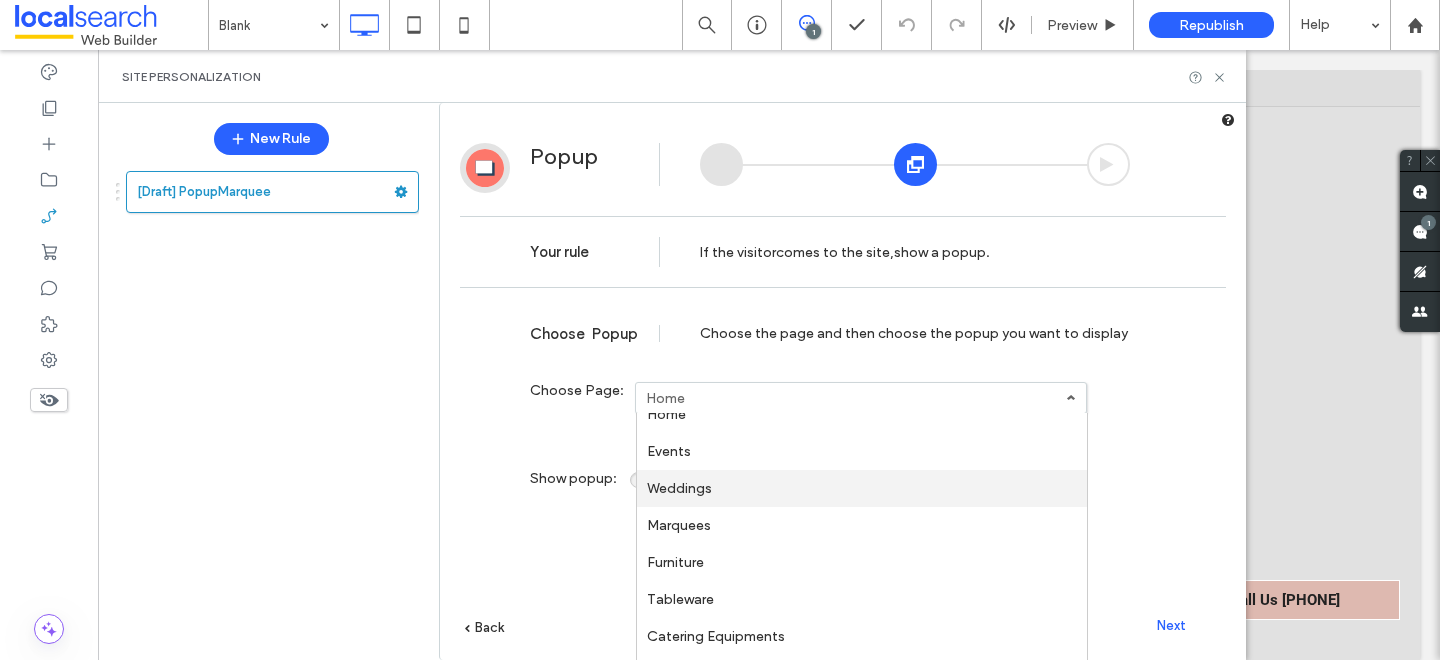 scroll, scrollTop: 0, scrollLeft: 0, axis: both 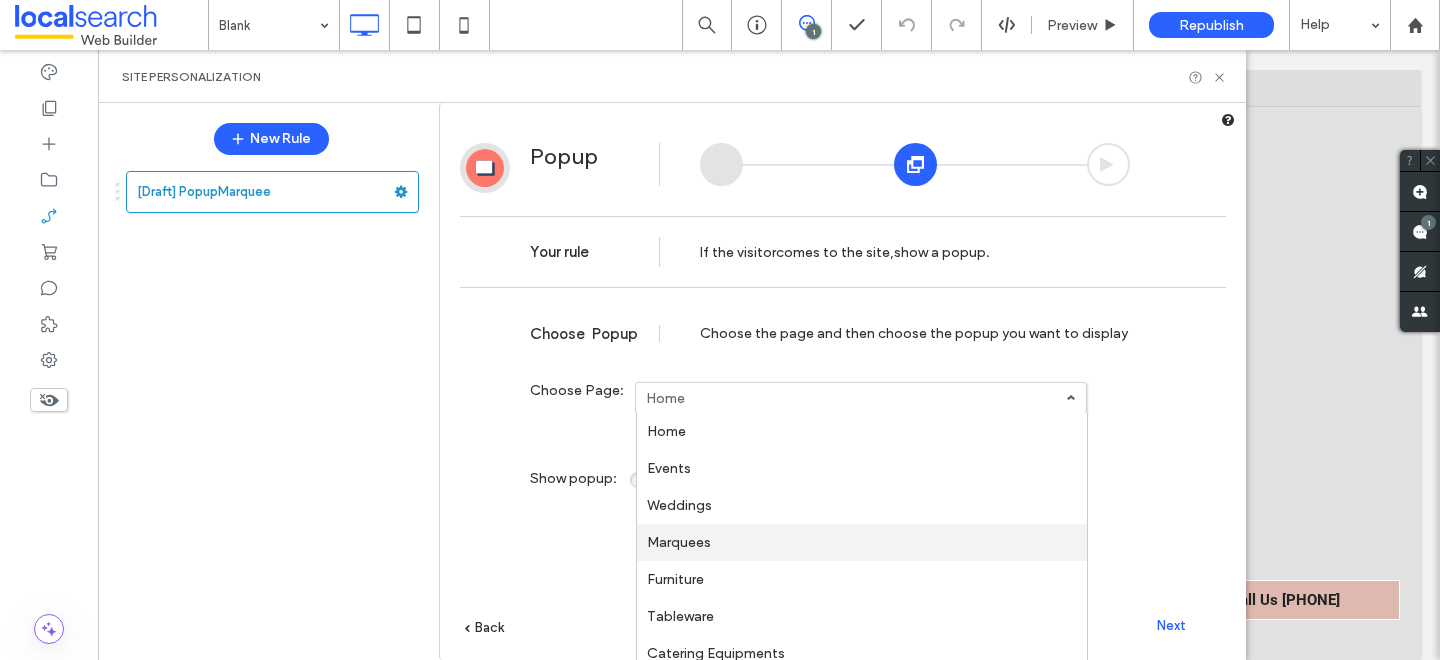 click on "Marquees" at bounding box center [862, 542] 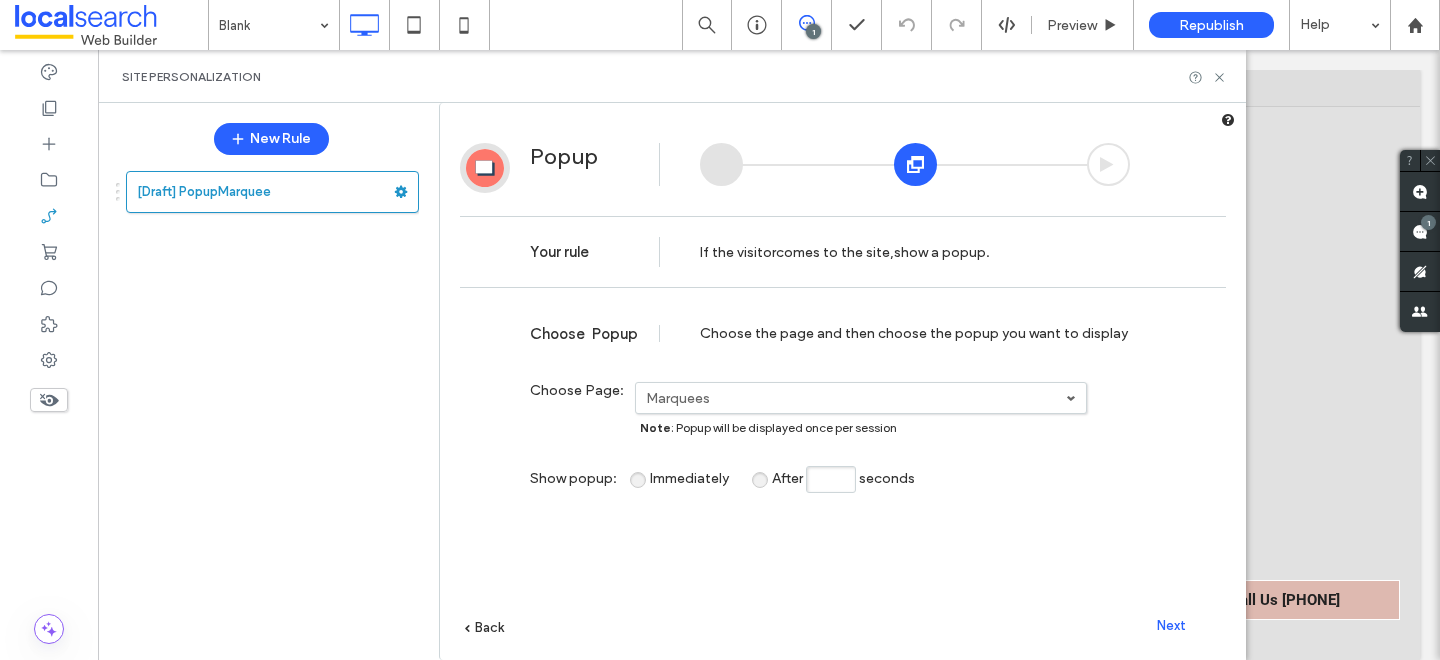 click on "Next" at bounding box center [1171, 625] 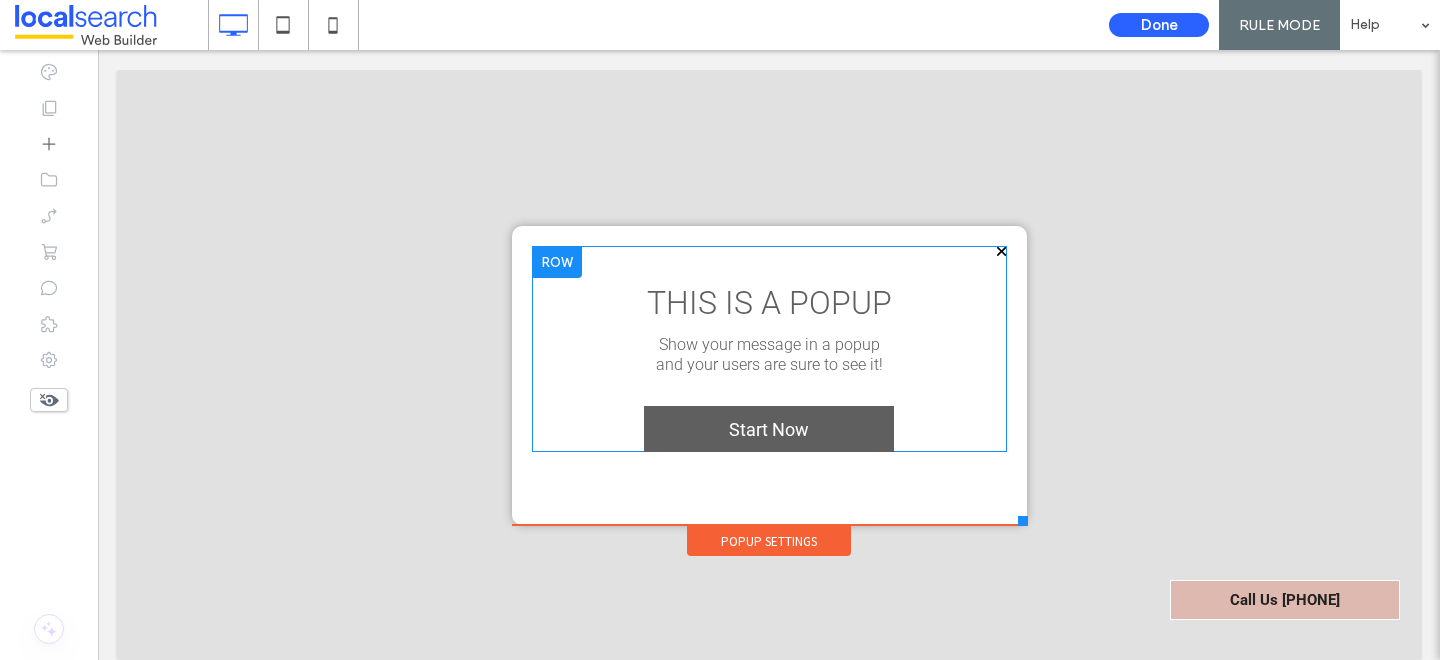 scroll, scrollTop: 0, scrollLeft: 0, axis: both 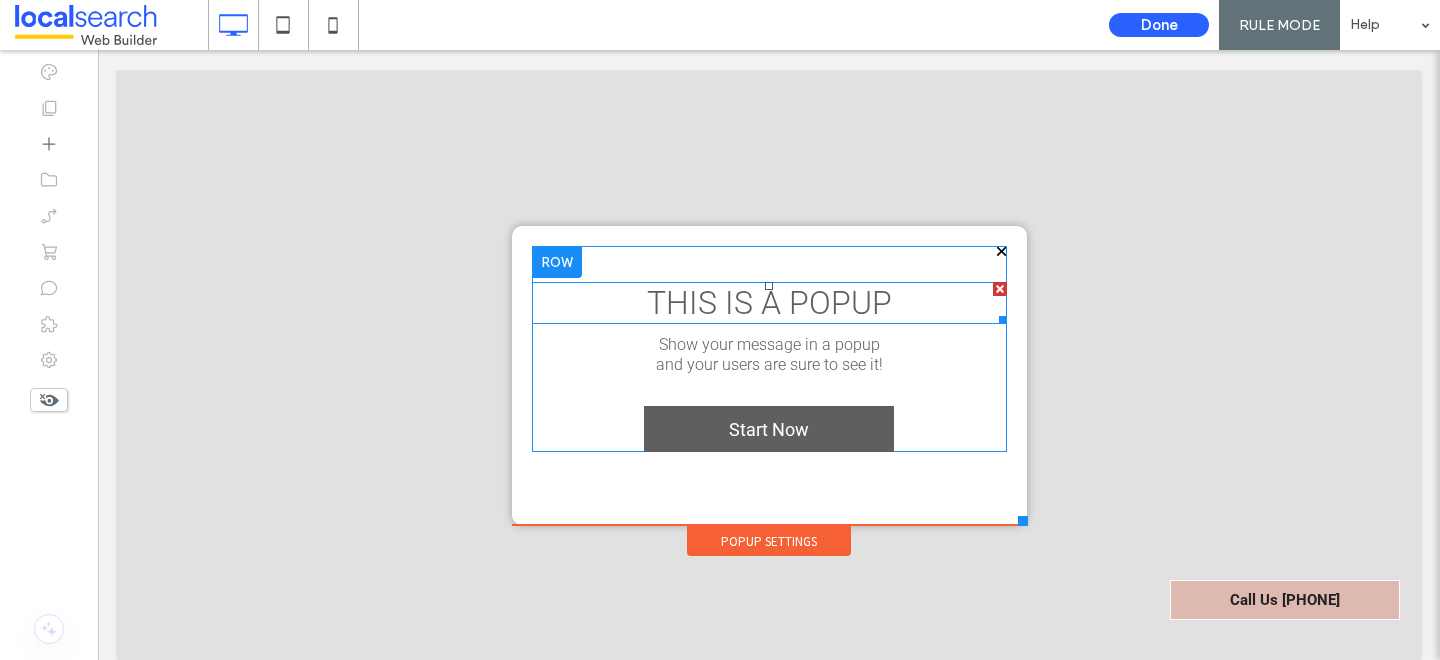 click on "THIS IS A POPUP" at bounding box center [769, 303] 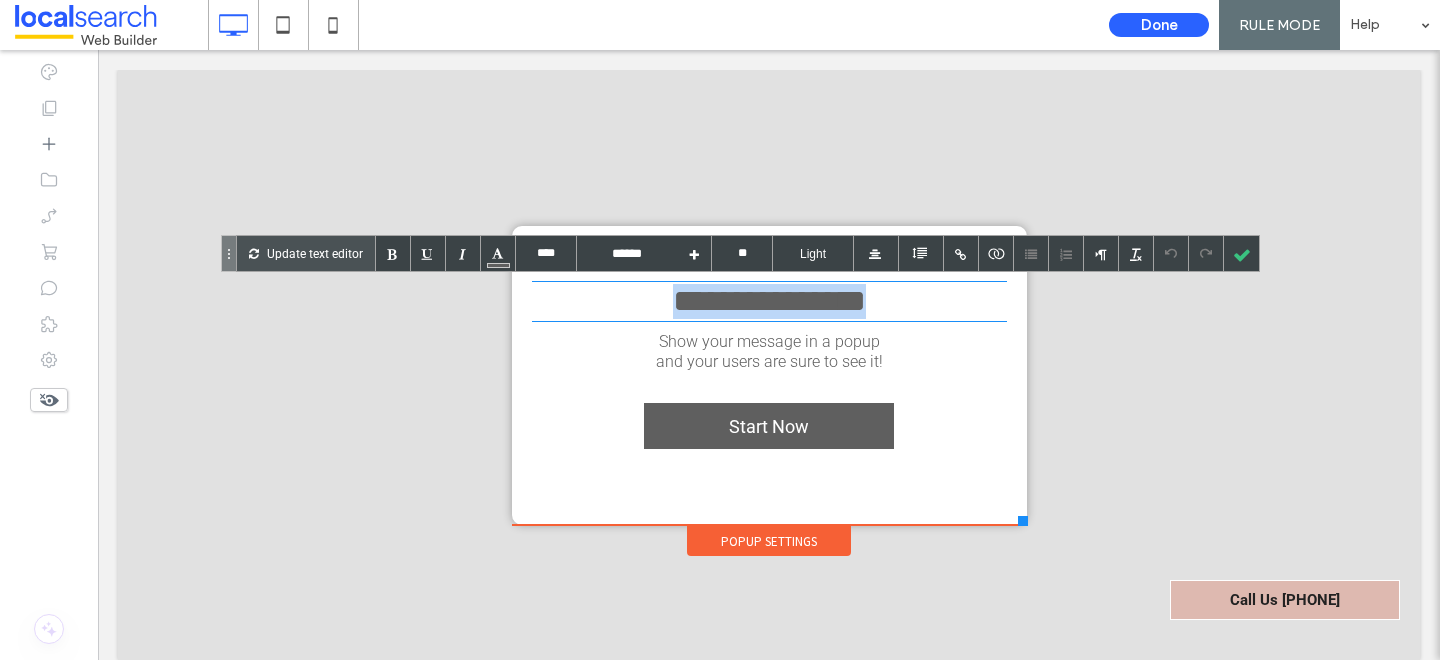 drag, startPoint x: 891, startPoint y: 304, endPoint x: 631, endPoint y: 318, distance: 260.37665 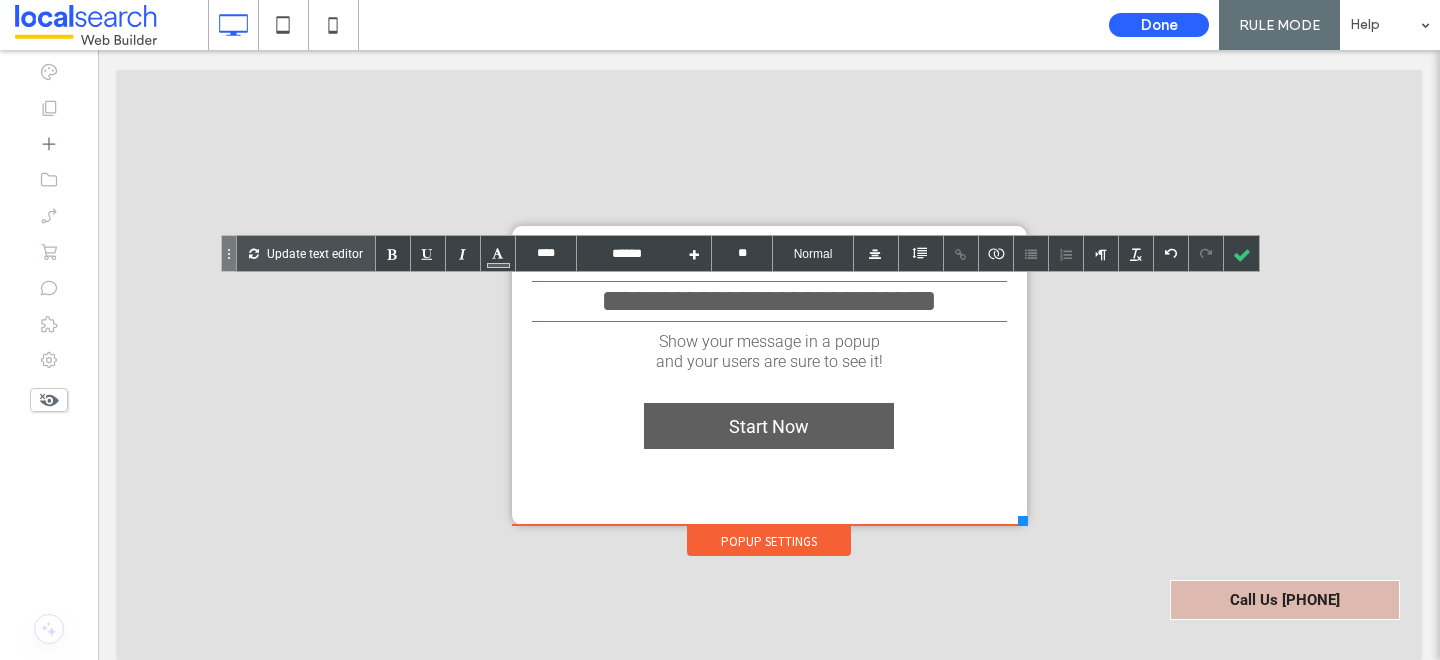 click on "and your users are sure to see it!" at bounding box center (769, 361) 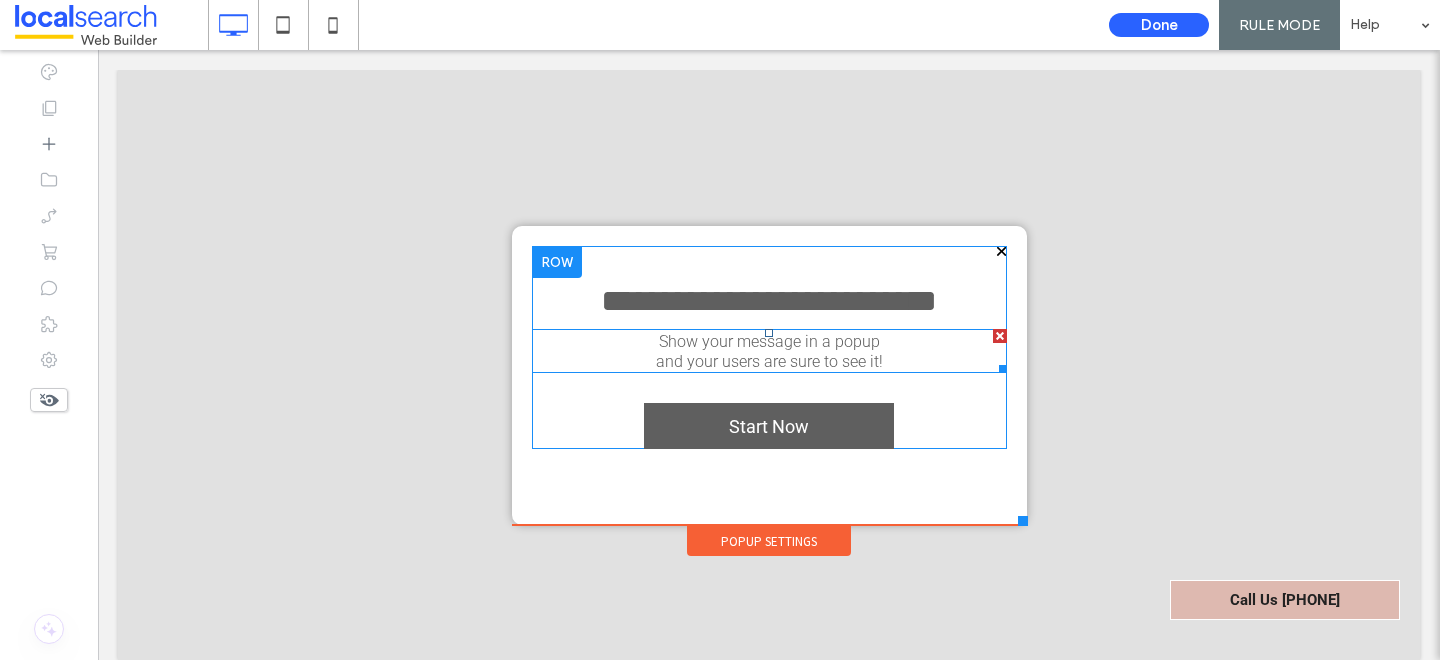 click on "and your users are sure to see it!" at bounding box center [769, 361] 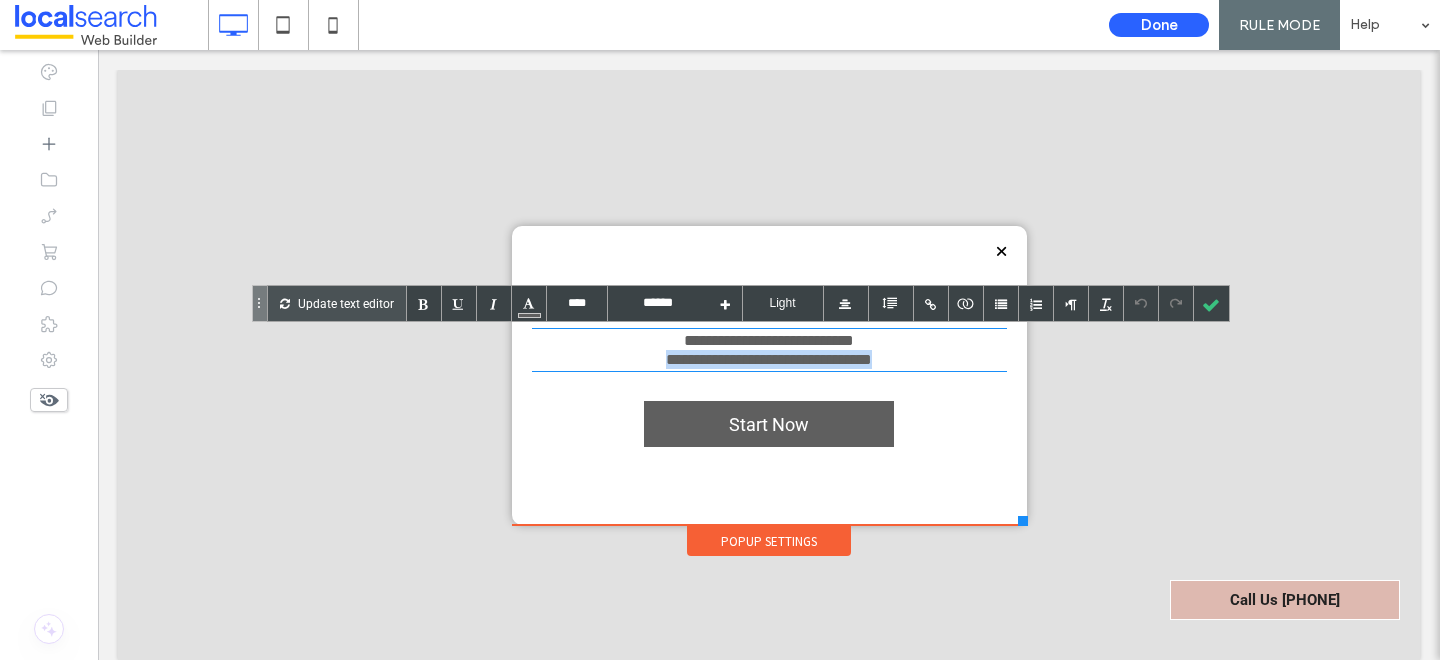 type on "****" 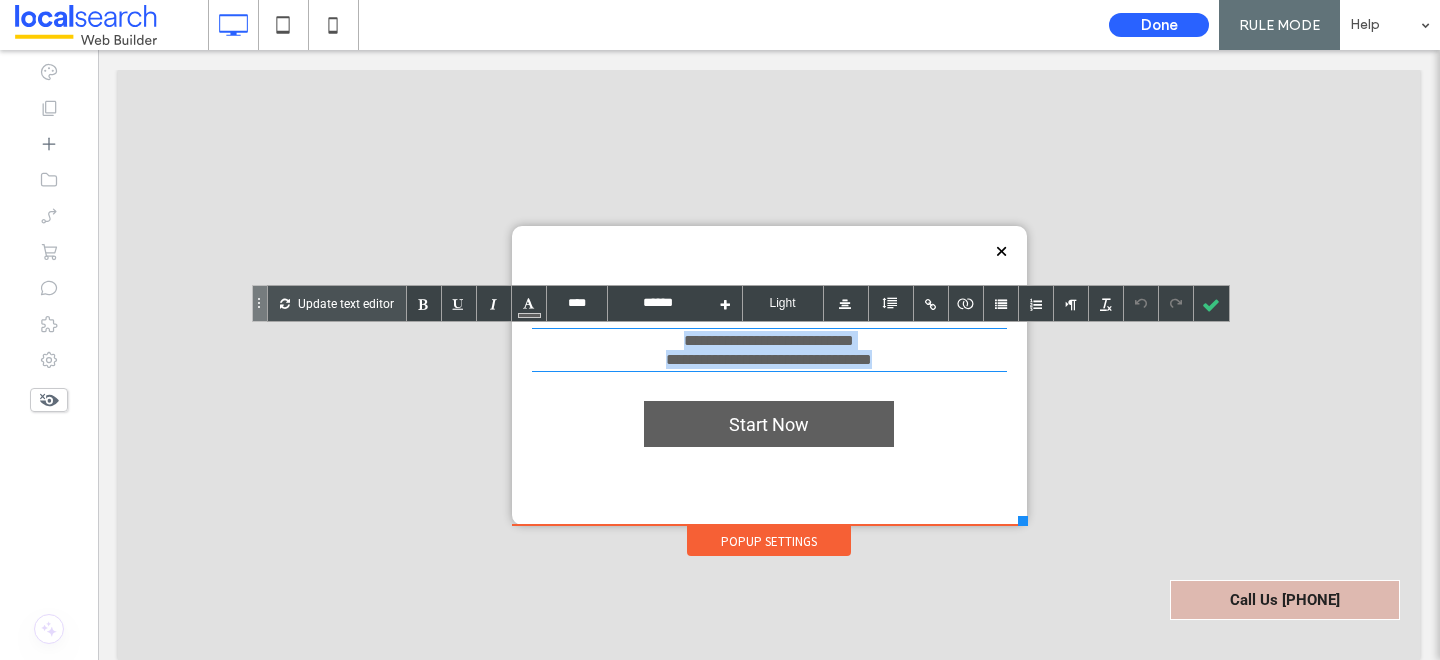 drag, startPoint x: 897, startPoint y: 361, endPoint x: 613, endPoint y: 349, distance: 284.25342 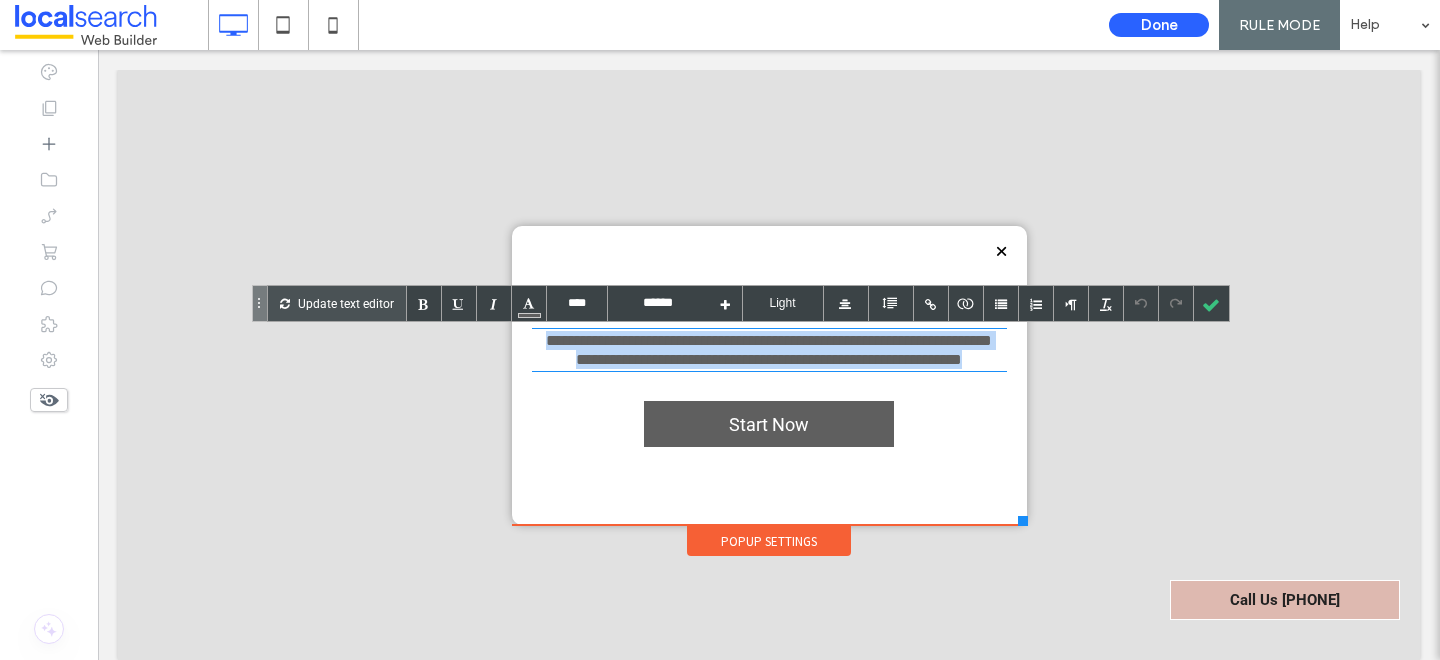 type on "****" 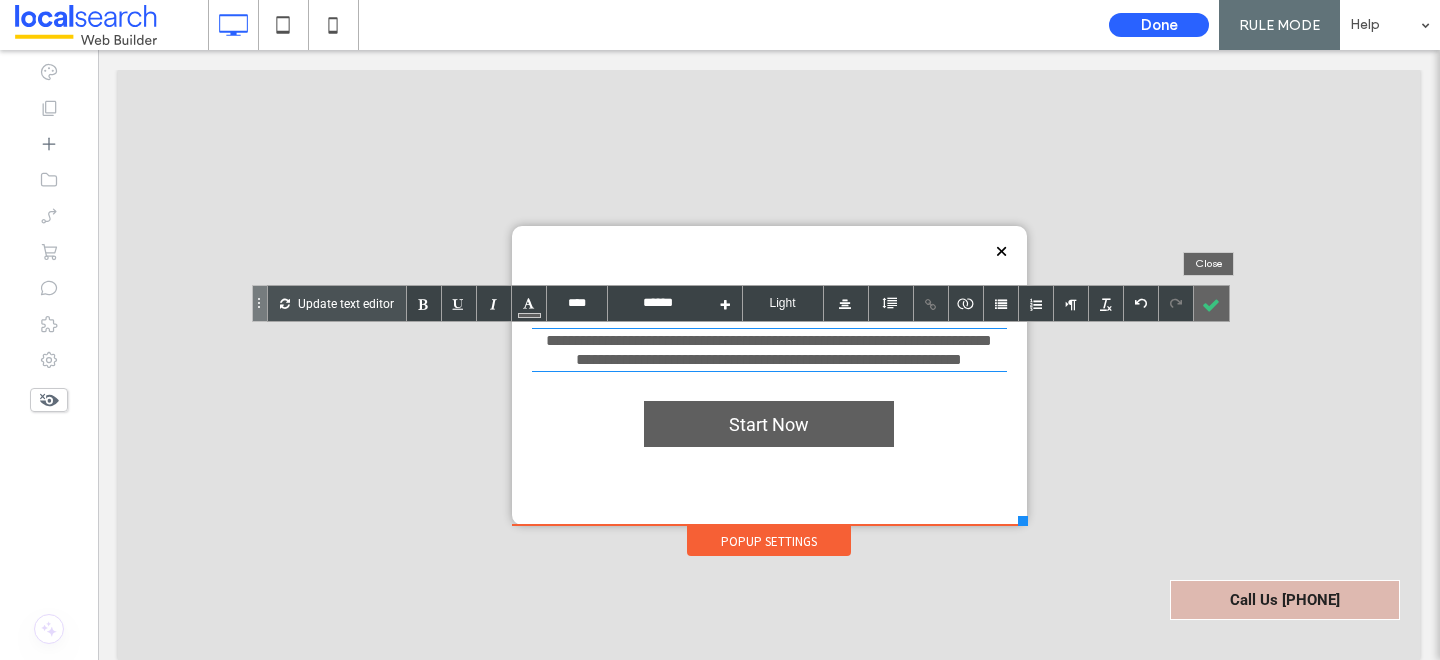click at bounding box center [1211, 303] 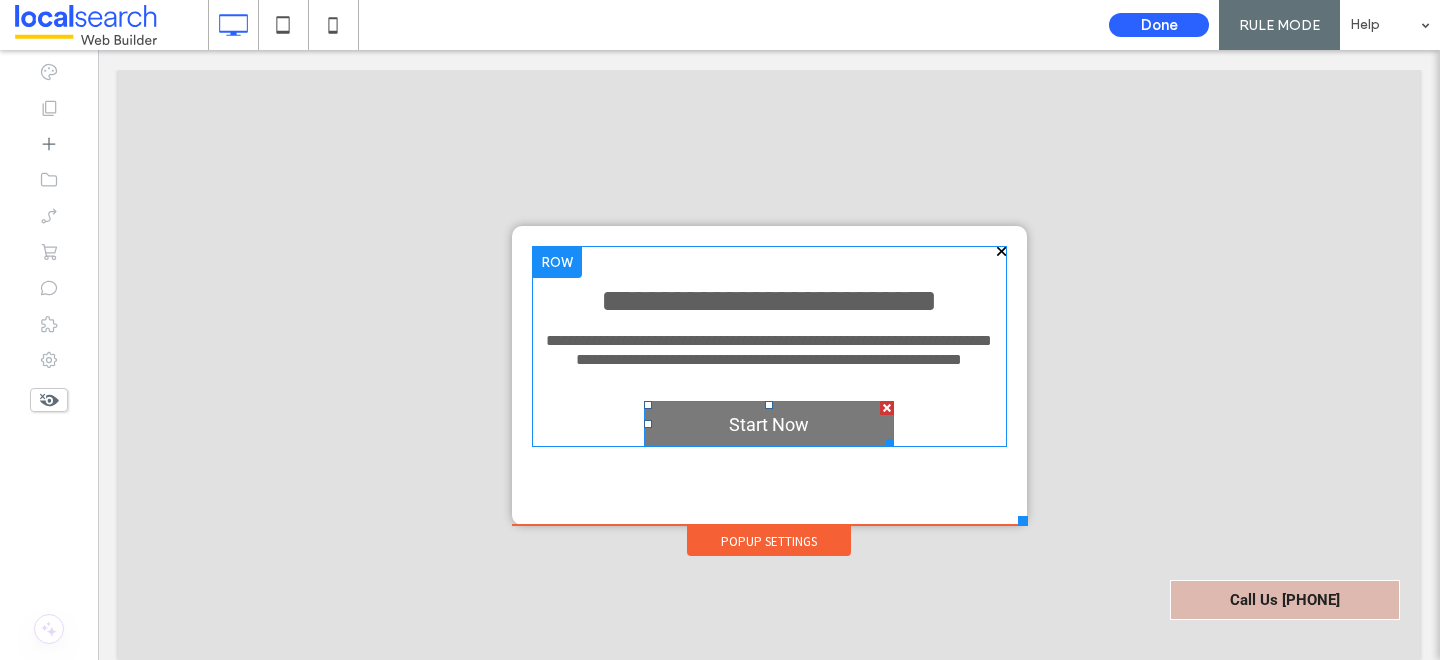click at bounding box center (887, 408) 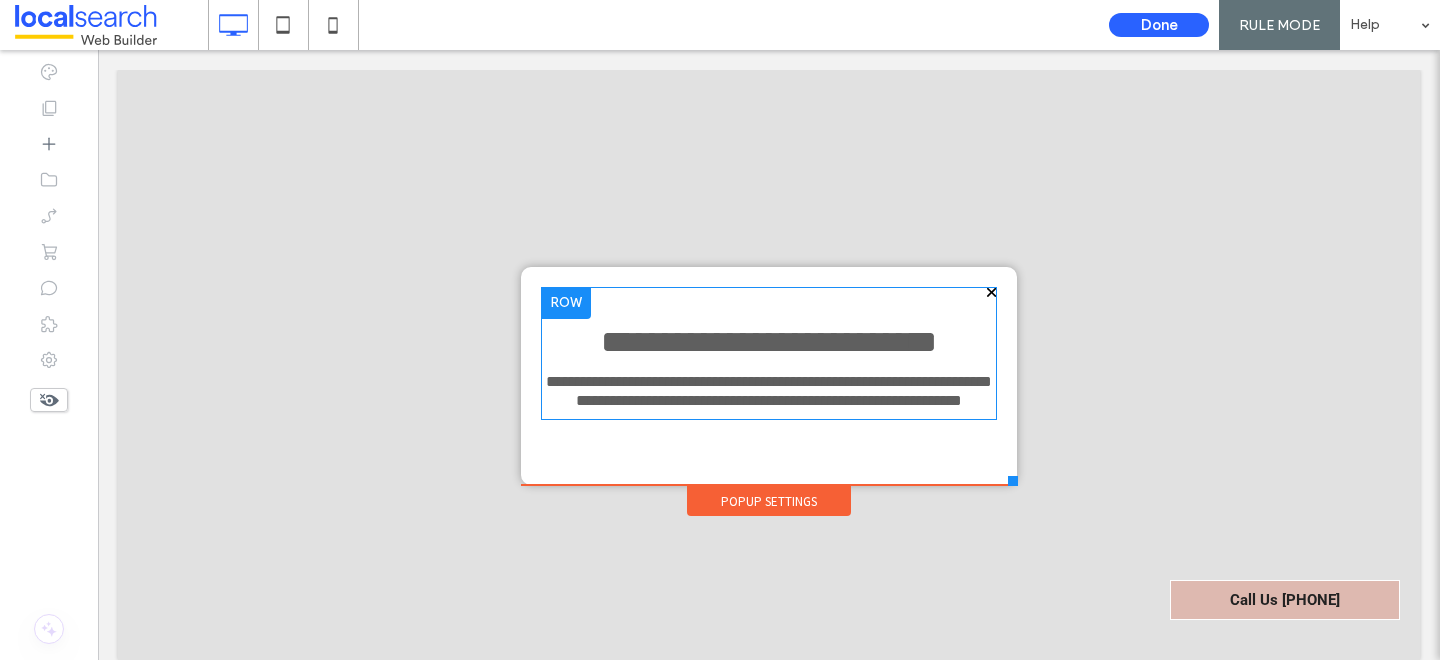 drag, startPoint x: 1024, startPoint y: 521, endPoint x: 1017, endPoint y: 485, distance: 36.67424 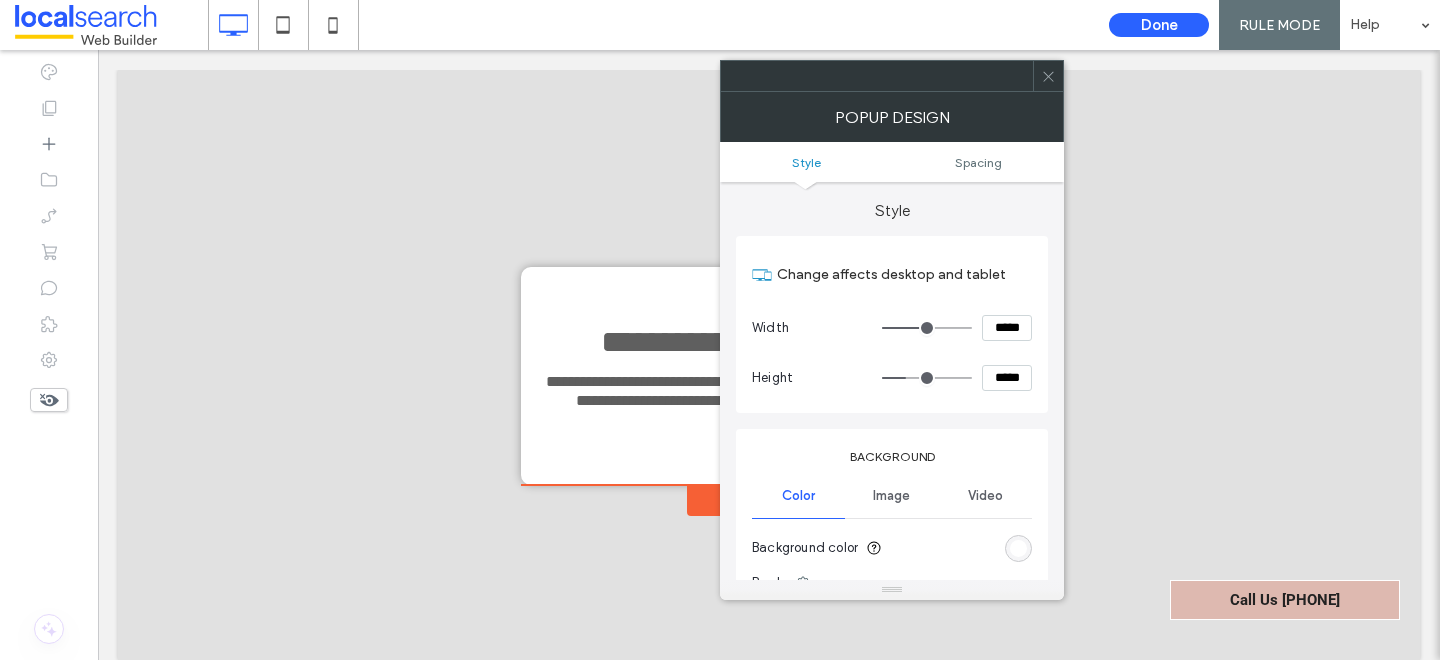 click at bounding box center [1018, 548] 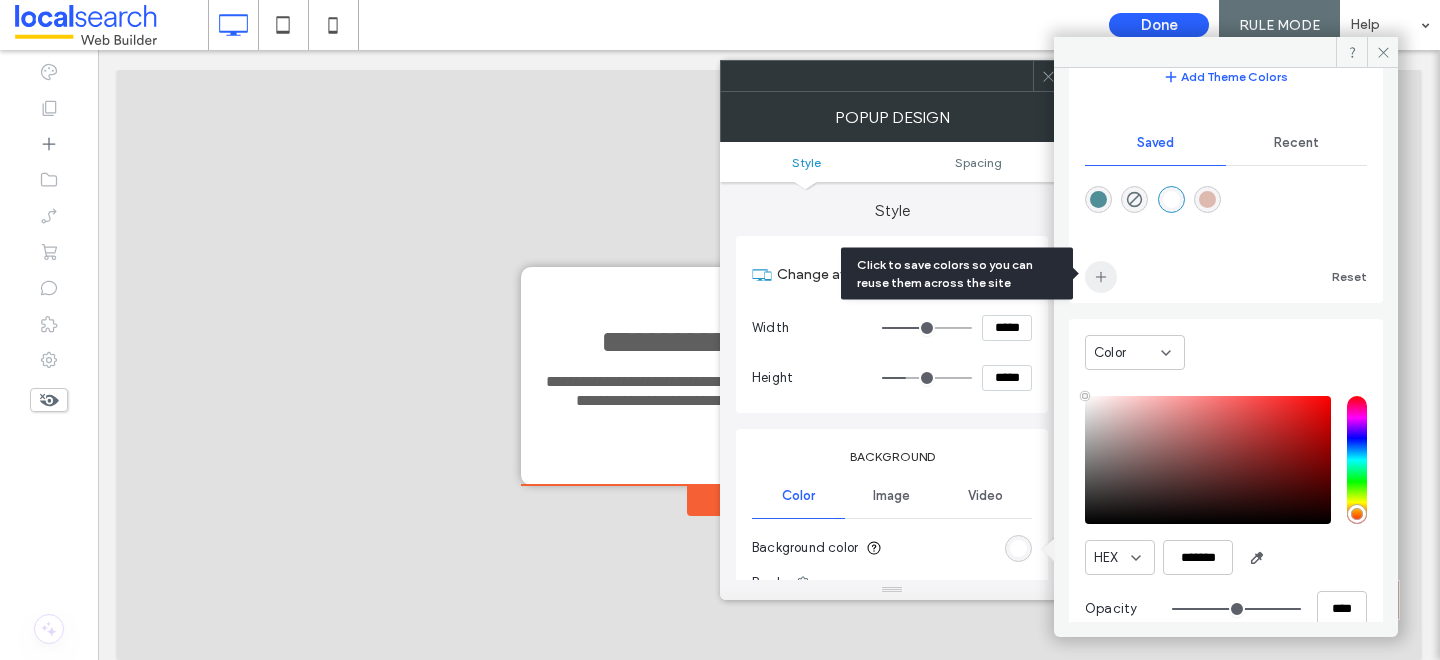 scroll, scrollTop: 144, scrollLeft: 0, axis: vertical 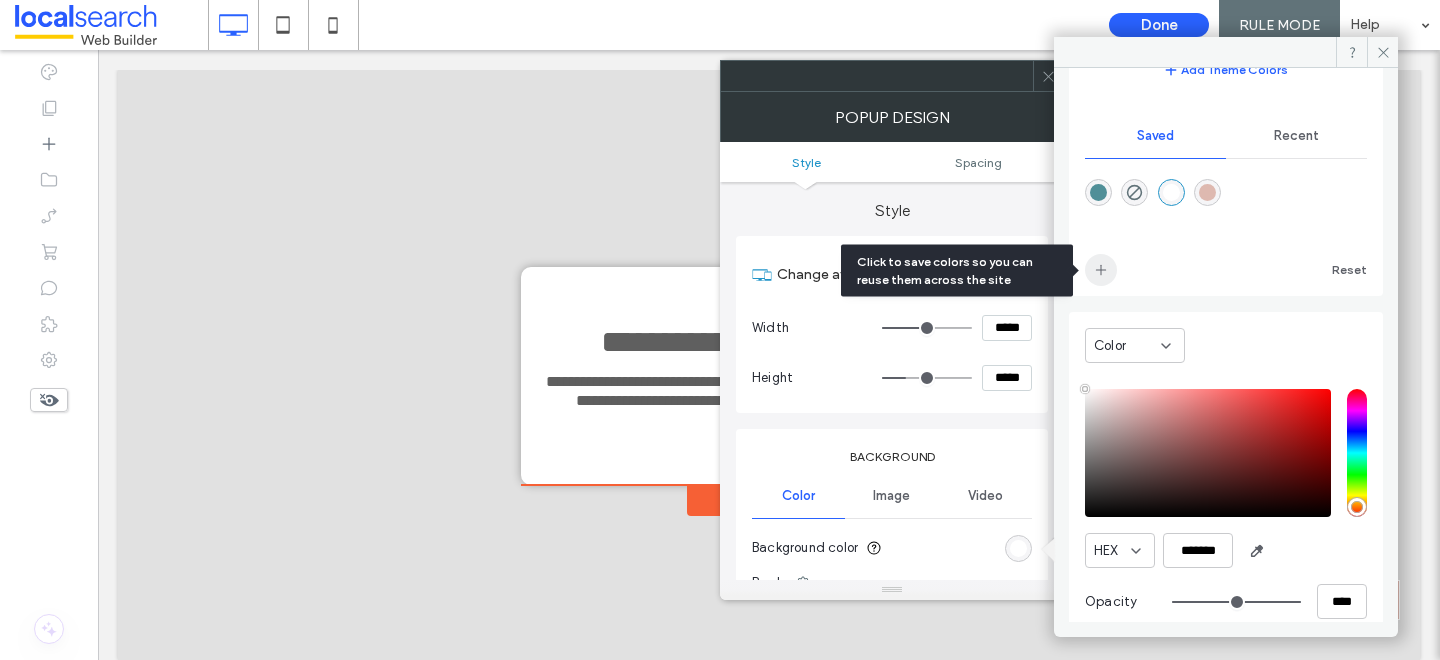 click 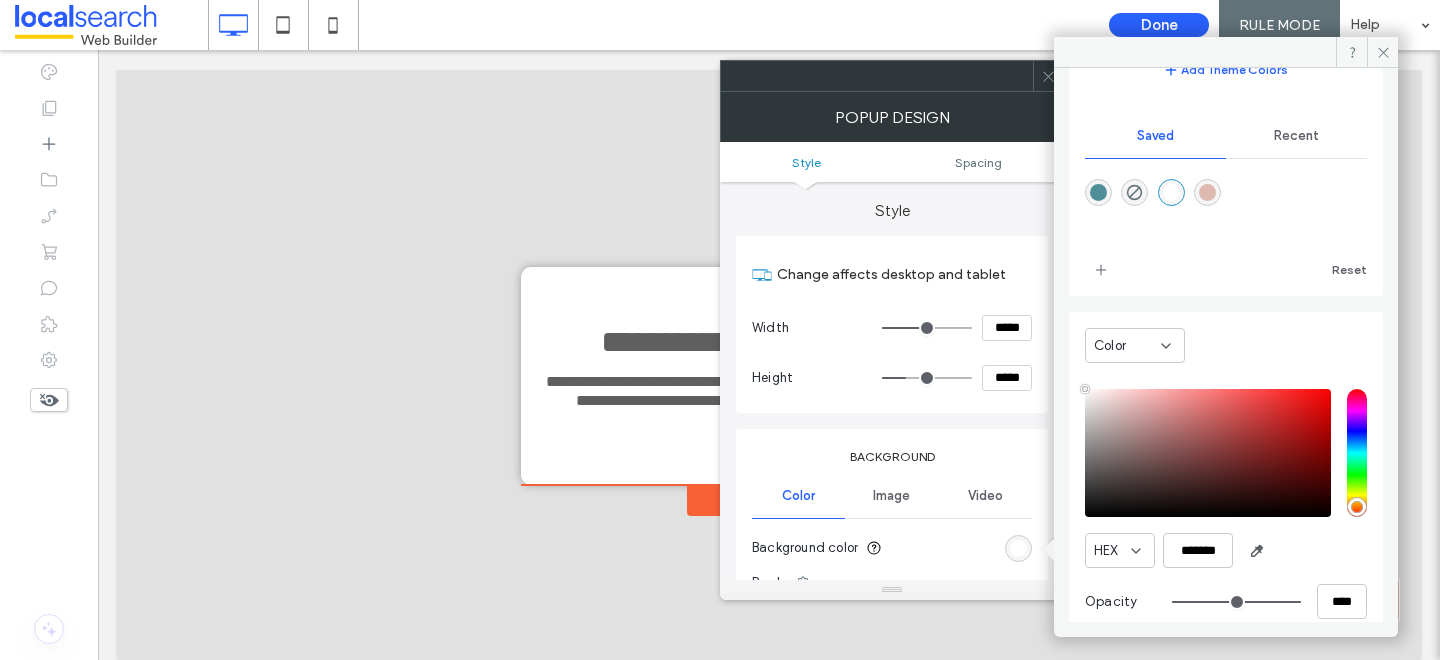 drag, startPoint x: 1084, startPoint y: 384, endPoint x: 1106, endPoint y: 494, distance: 112.17843 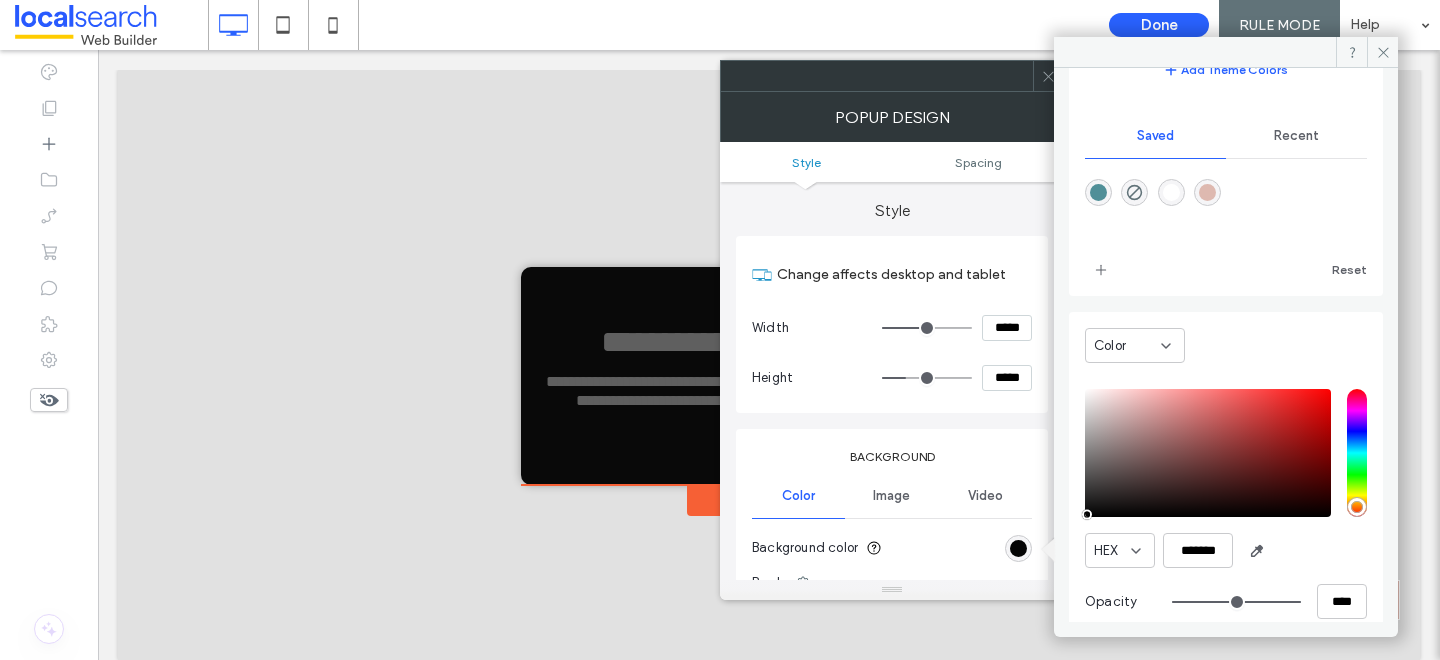 type on "*******" 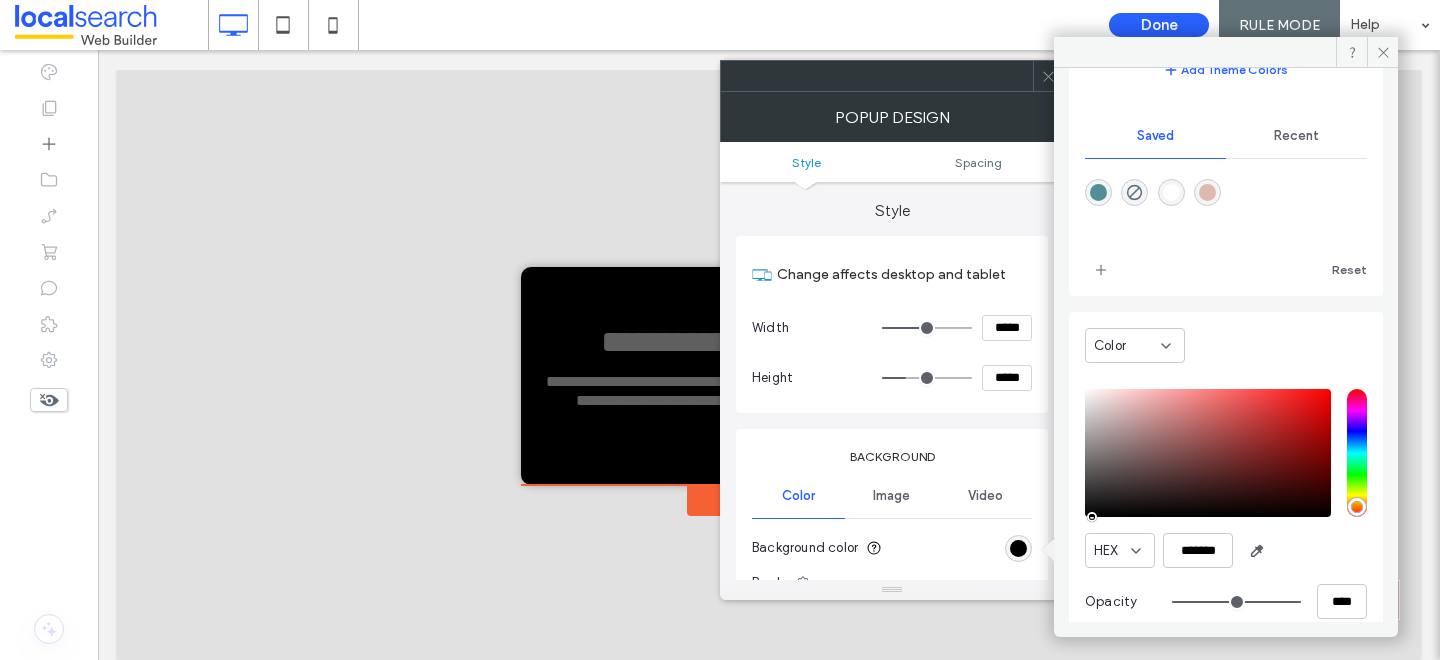 drag, startPoint x: 1084, startPoint y: 388, endPoint x: 1092, endPoint y: 518, distance: 130.24593 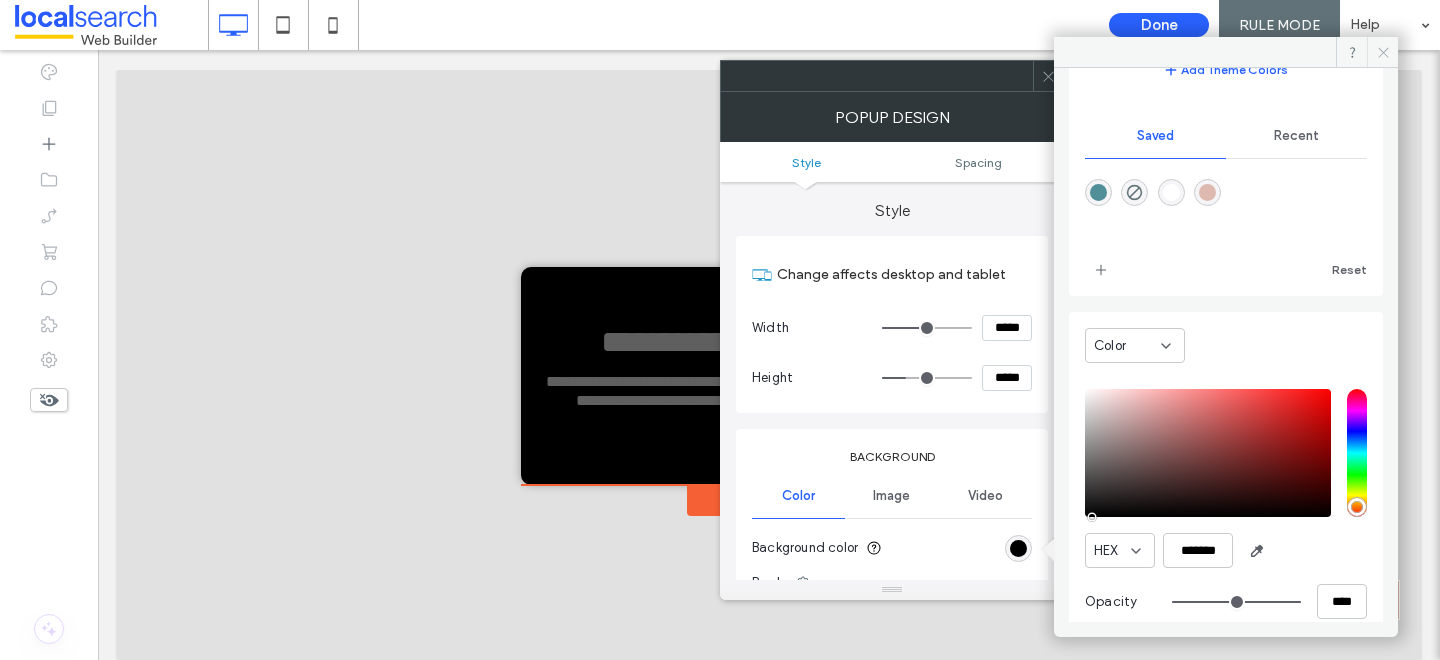 click 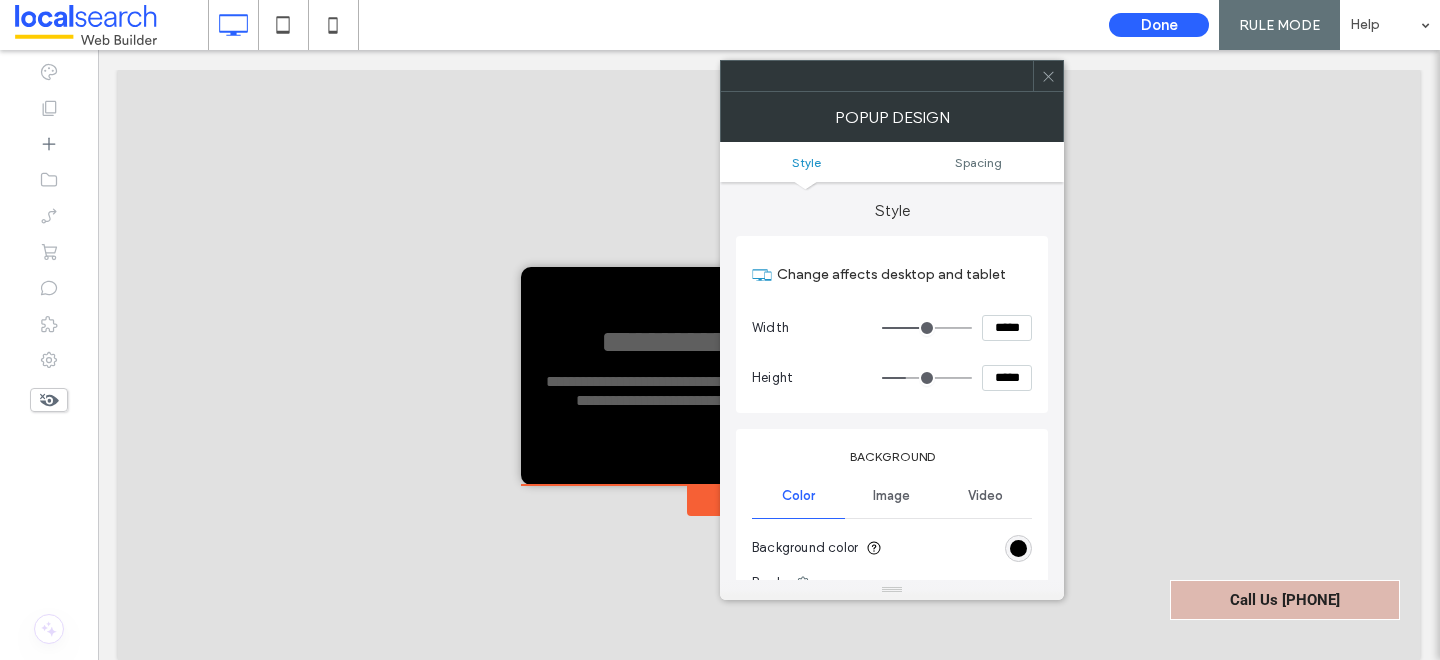 click 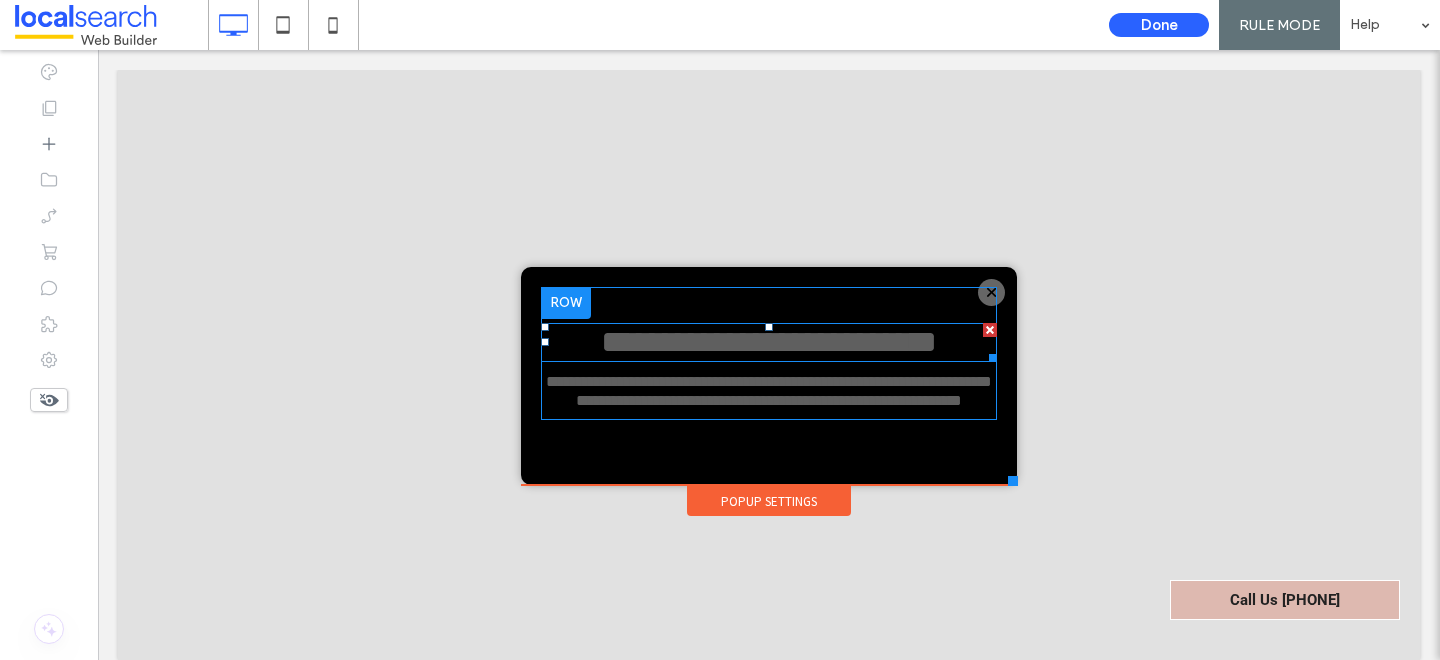 click on "**********" at bounding box center [769, 342] 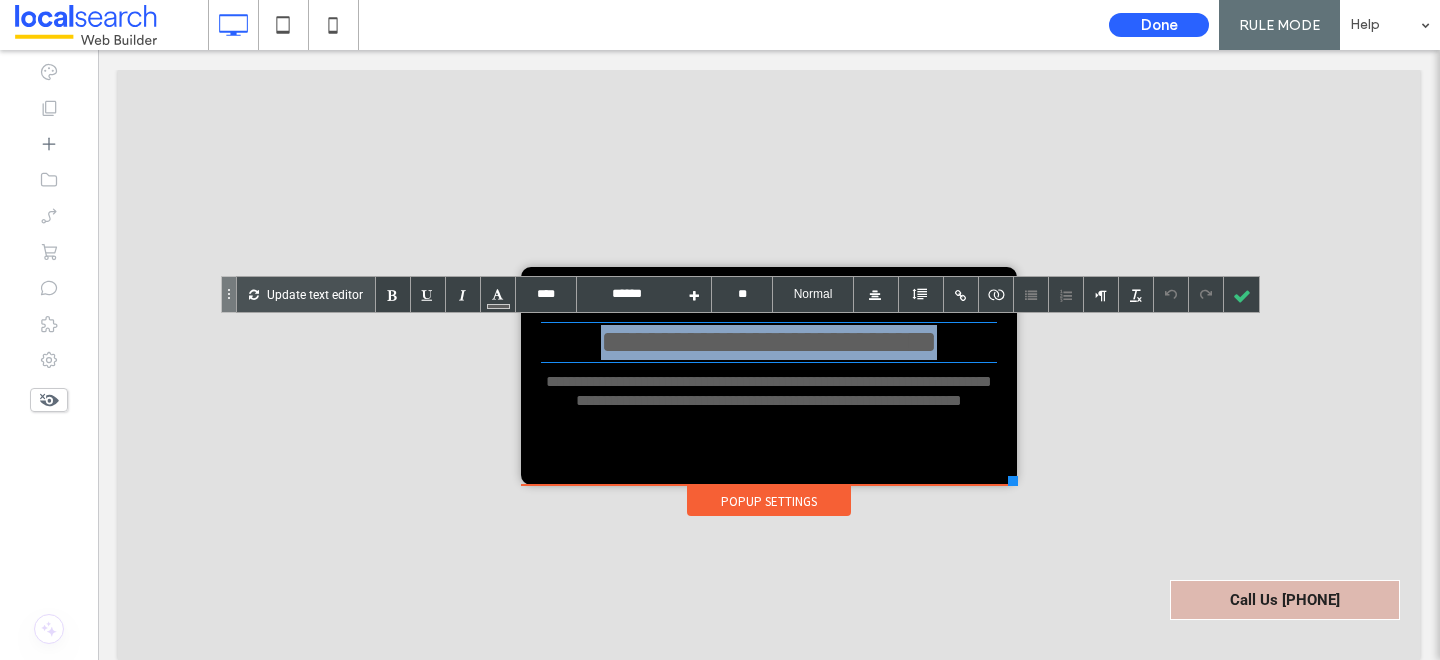drag, startPoint x: 969, startPoint y: 350, endPoint x: 578, endPoint y: 350, distance: 391 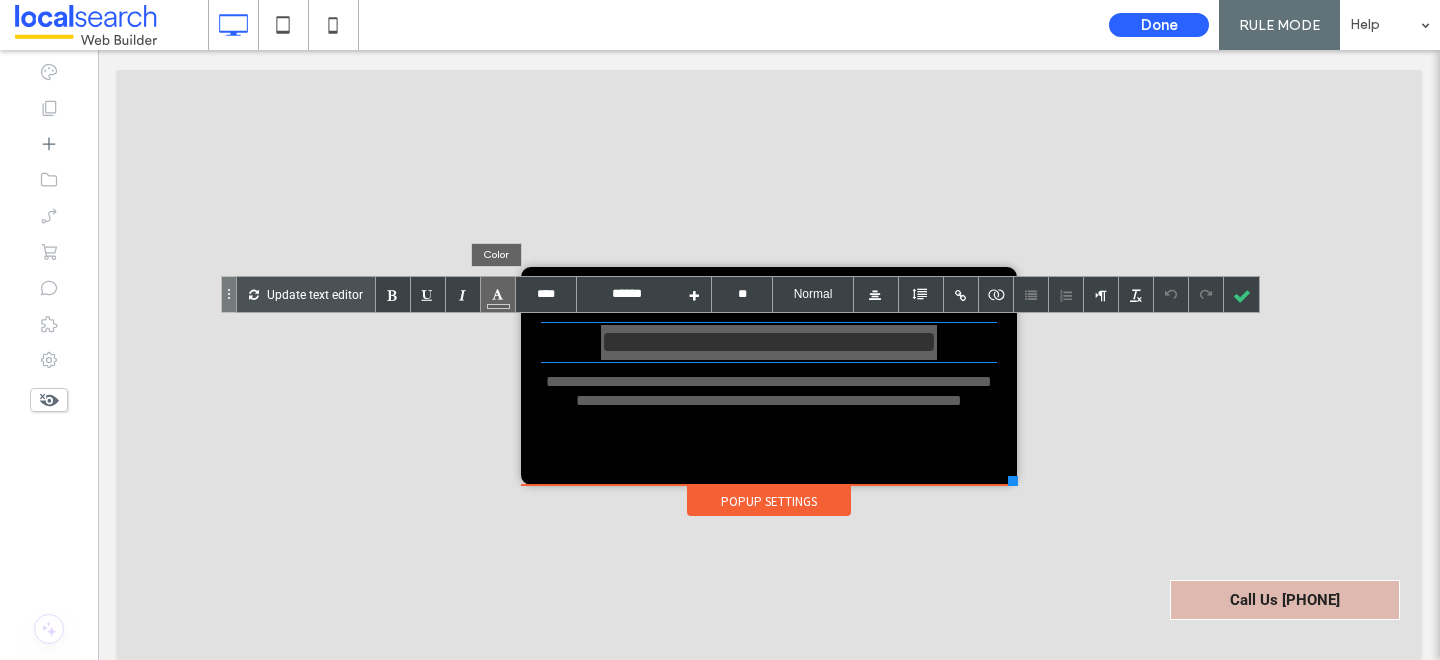 click at bounding box center (498, 294) 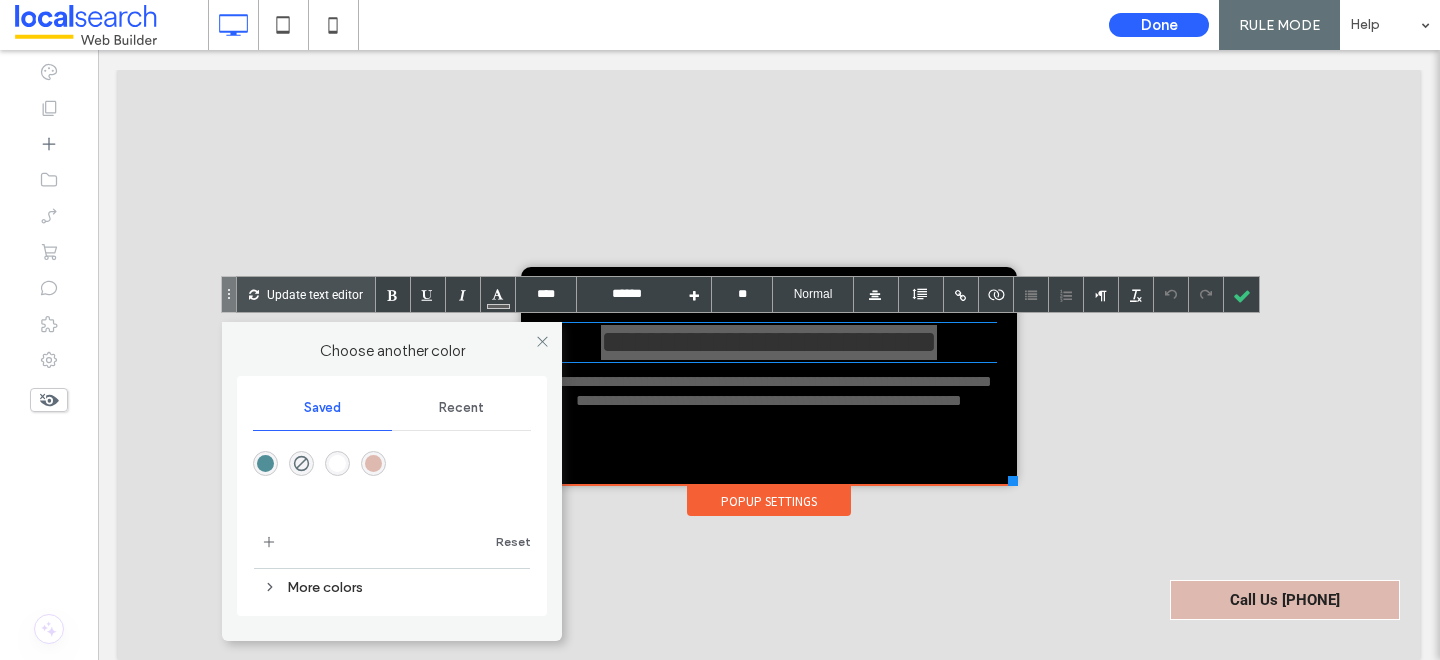 click at bounding box center (337, 463) 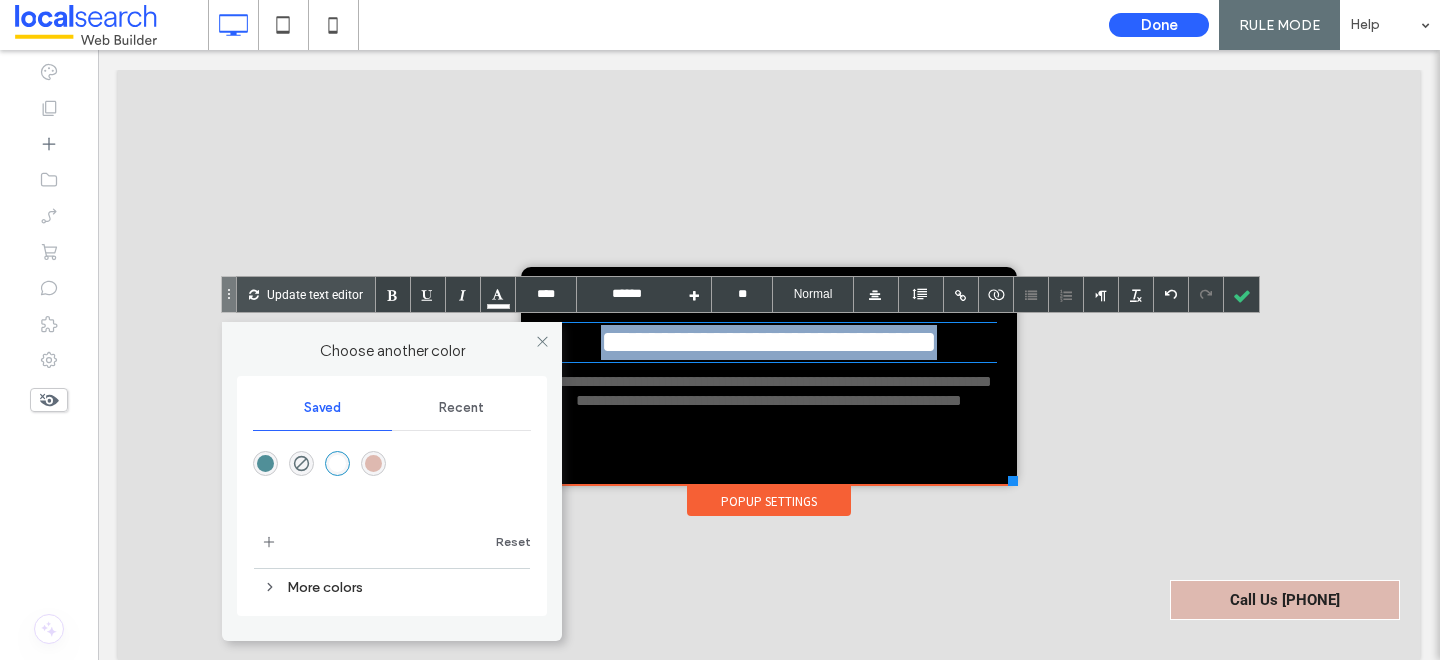 type on "****" 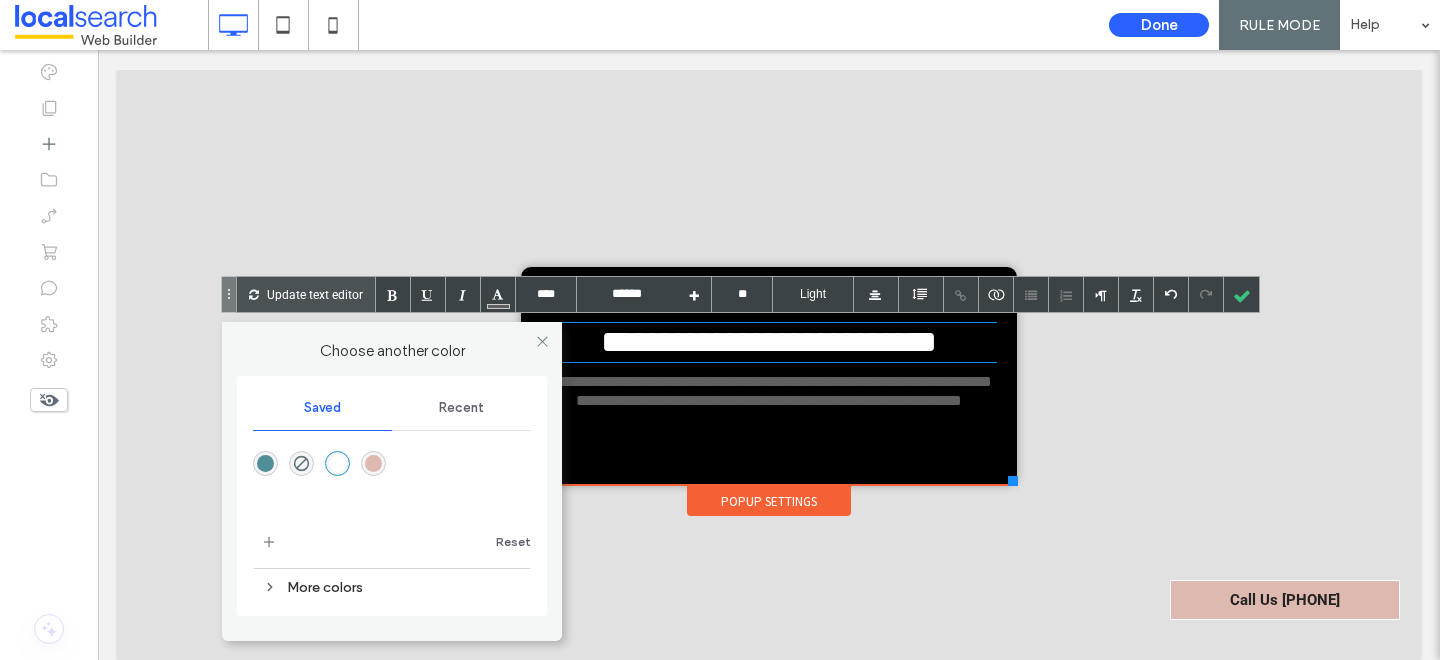 click on "**********" at bounding box center [769, 391] 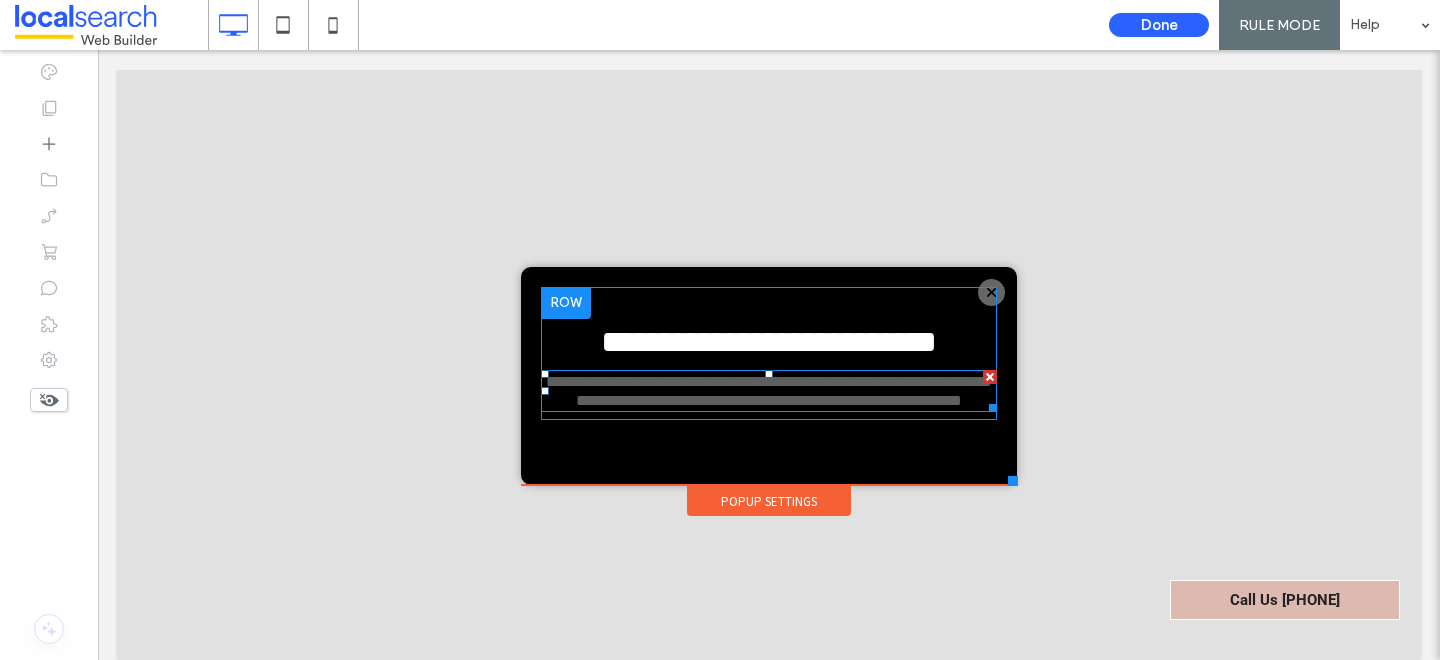 click on "**********" at bounding box center (769, 391) 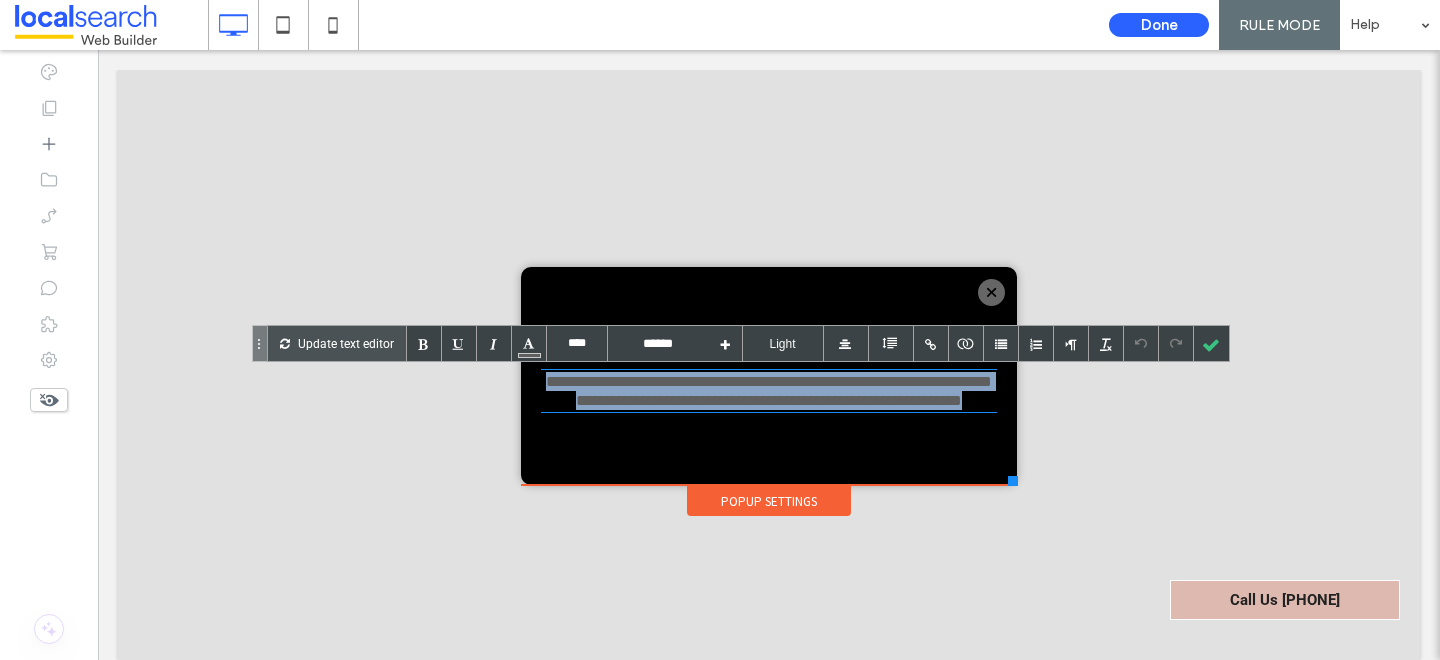 drag, startPoint x: 820, startPoint y: 421, endPoint x: 538, endPoint y: 392, distance: 283.4872 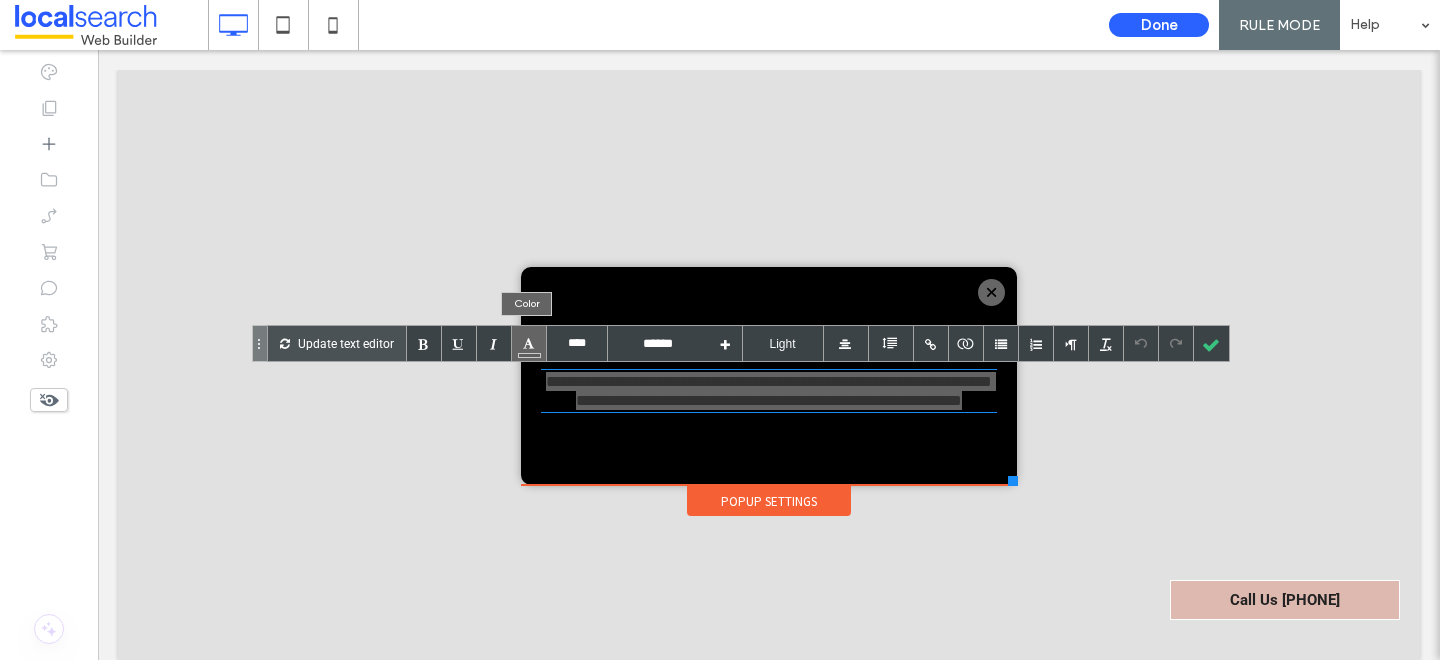 click at bounding box center (529, 343) 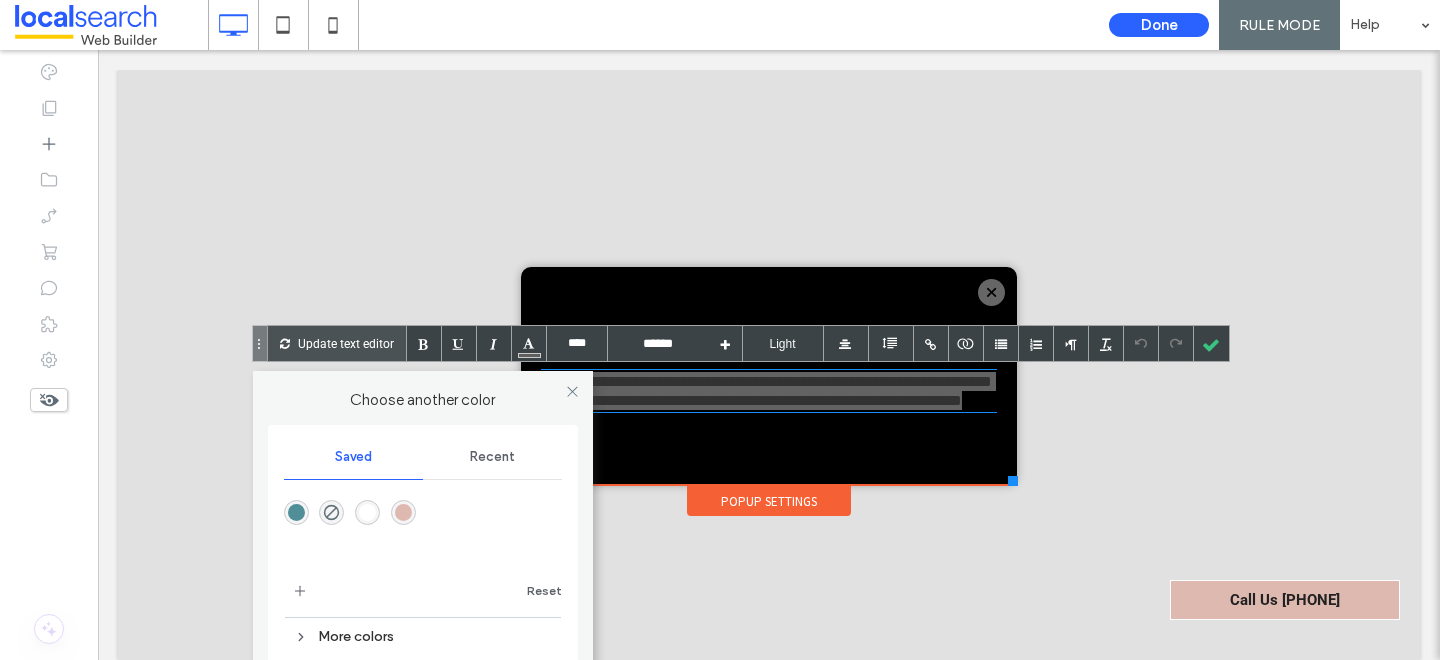 click at bounding box center (367, 512) 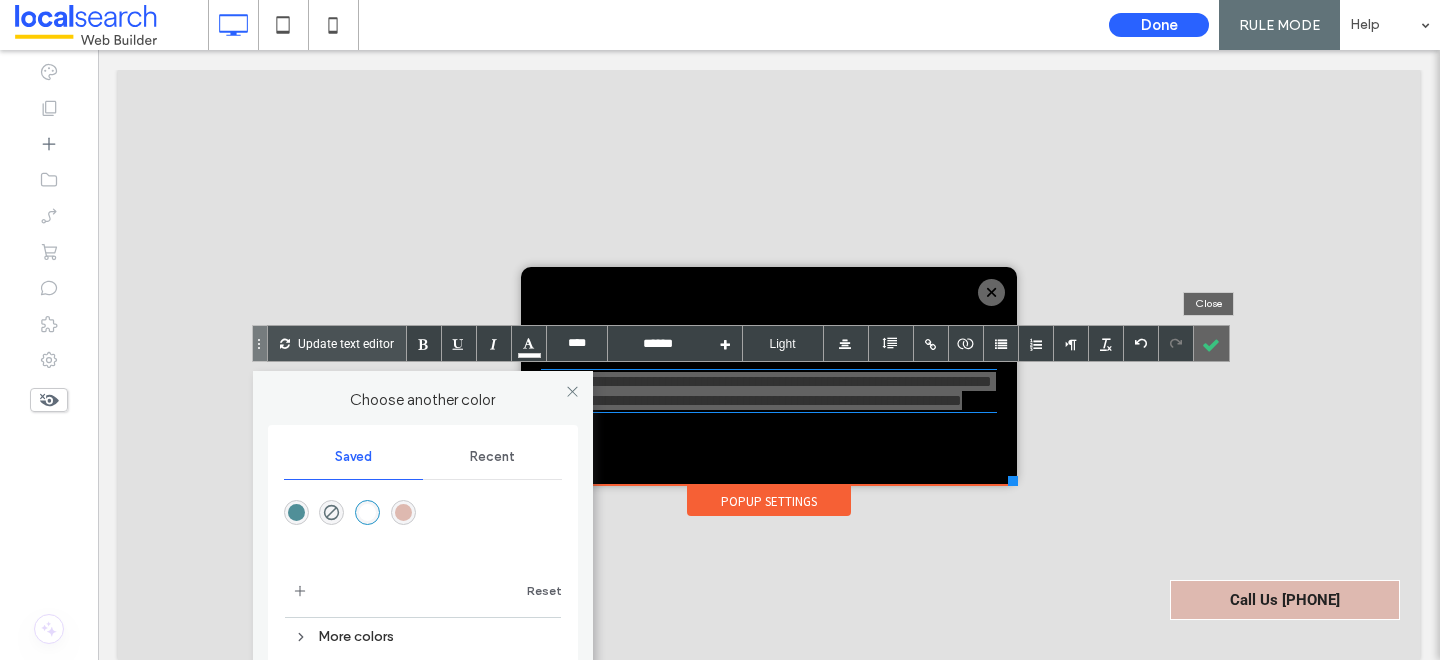 click at bounding box center [1211, 343] 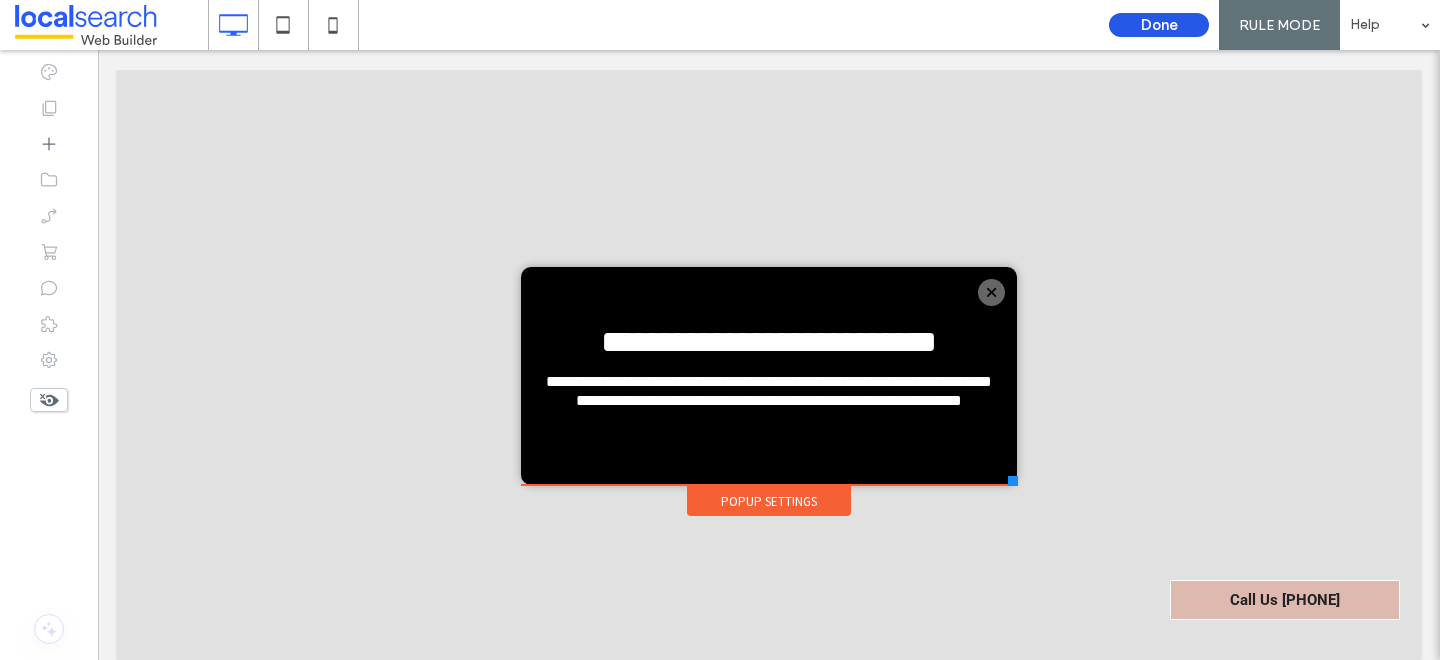 click on "Done" at bounding box center [1159, 25] 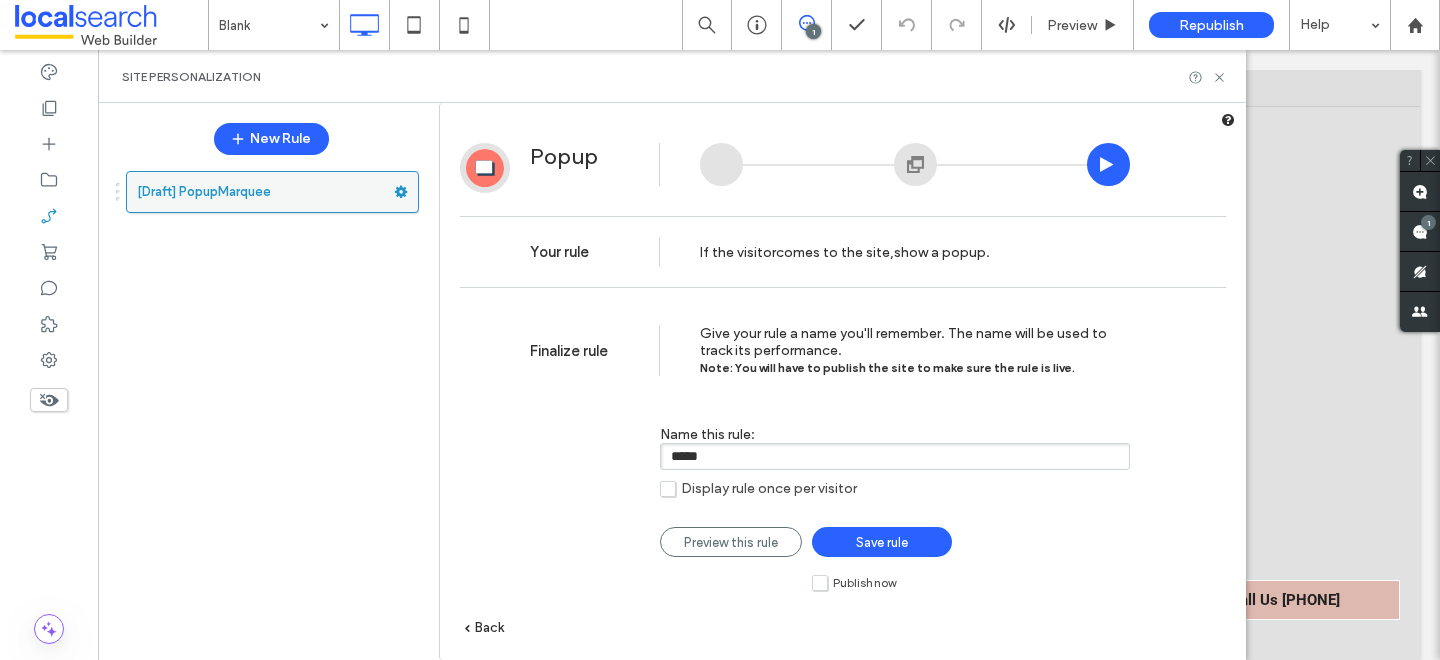 click 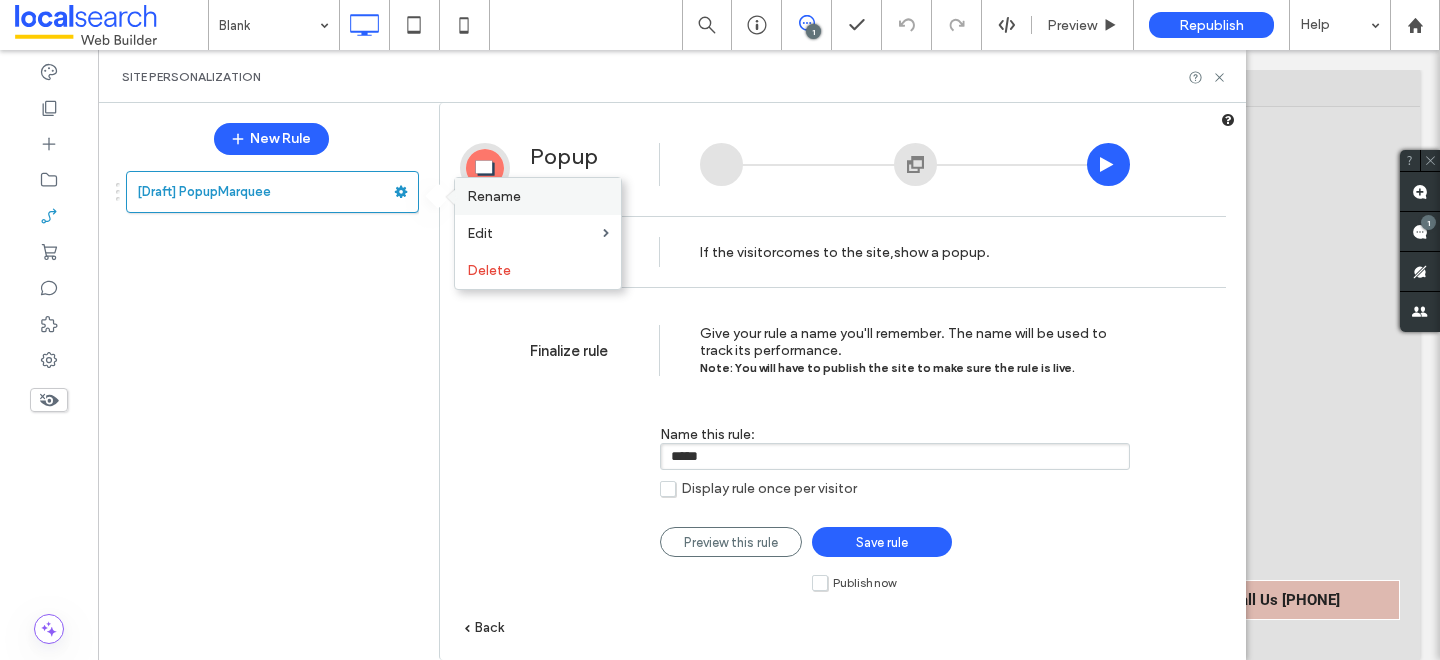 click on "Rename" at bounding box center [494, 196] 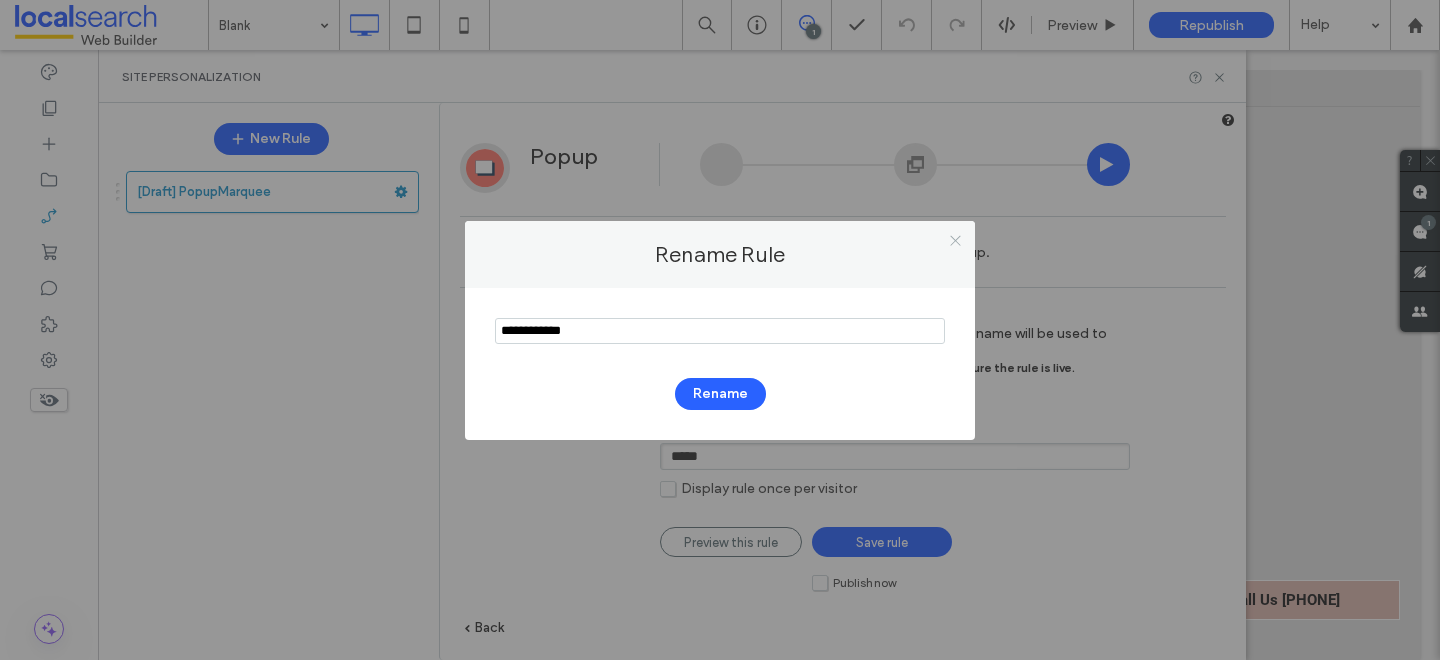 click 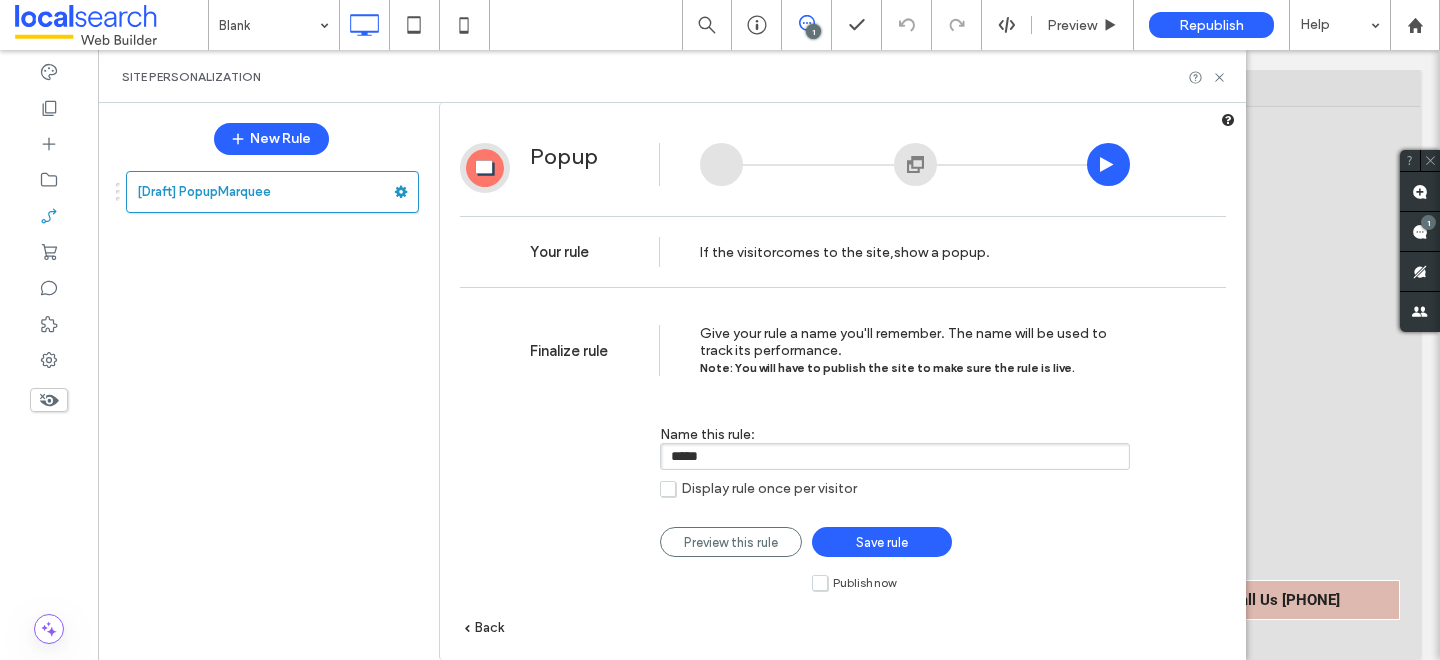 click on "Save rule" at bounding box center [882, 542] 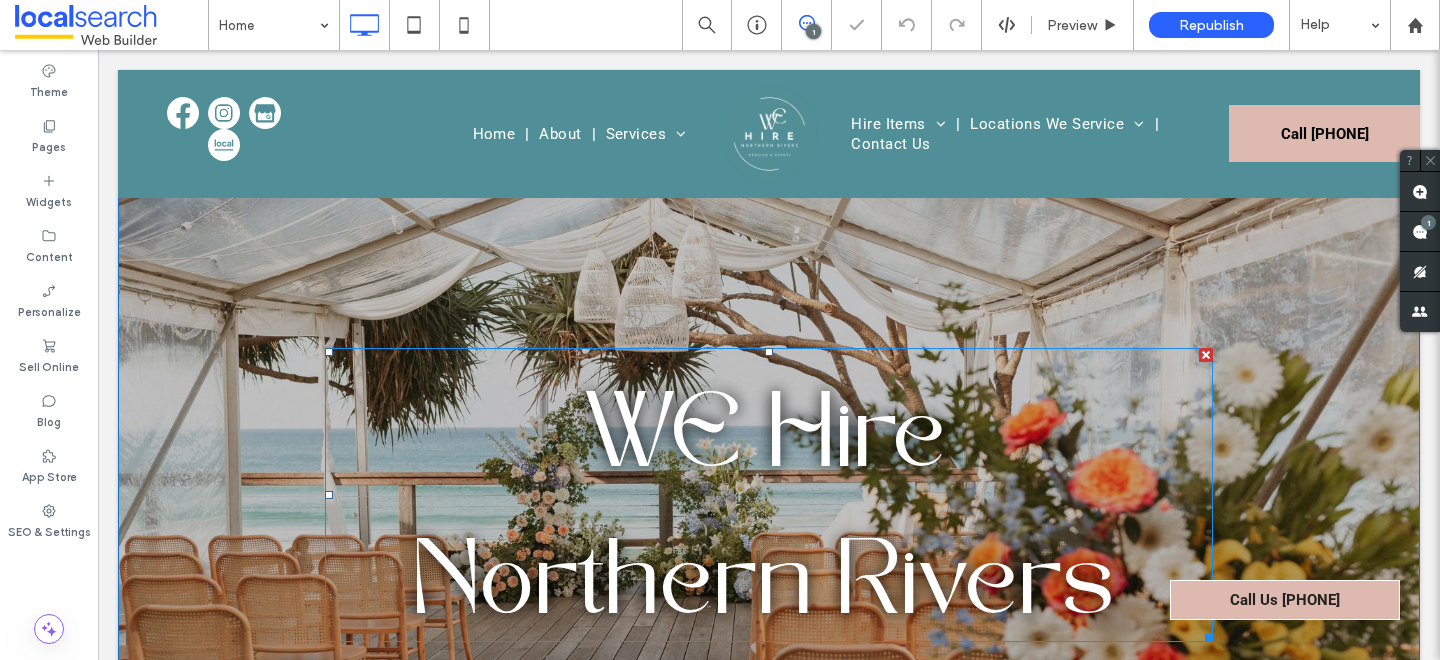 scroll, scrollTop: 0, scrollLeft: 0, axis: both 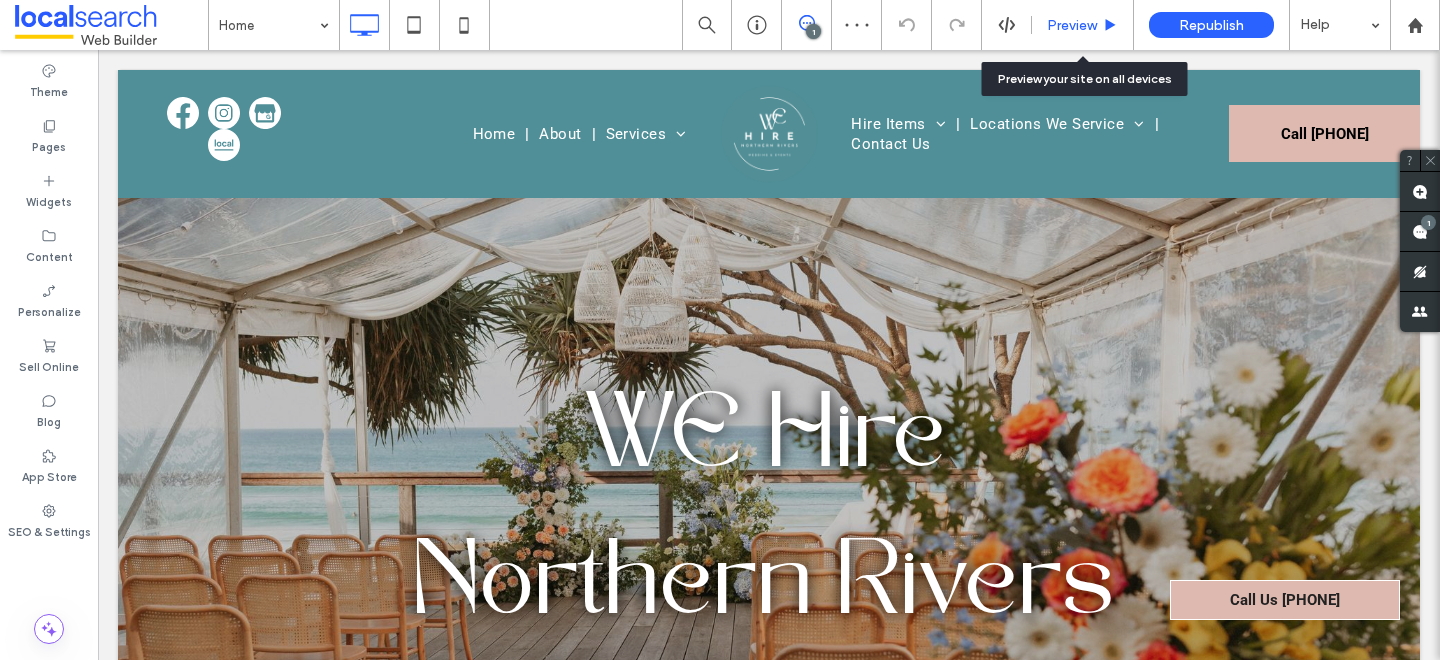 click on "Preview" at bounding box center [1072, 25] 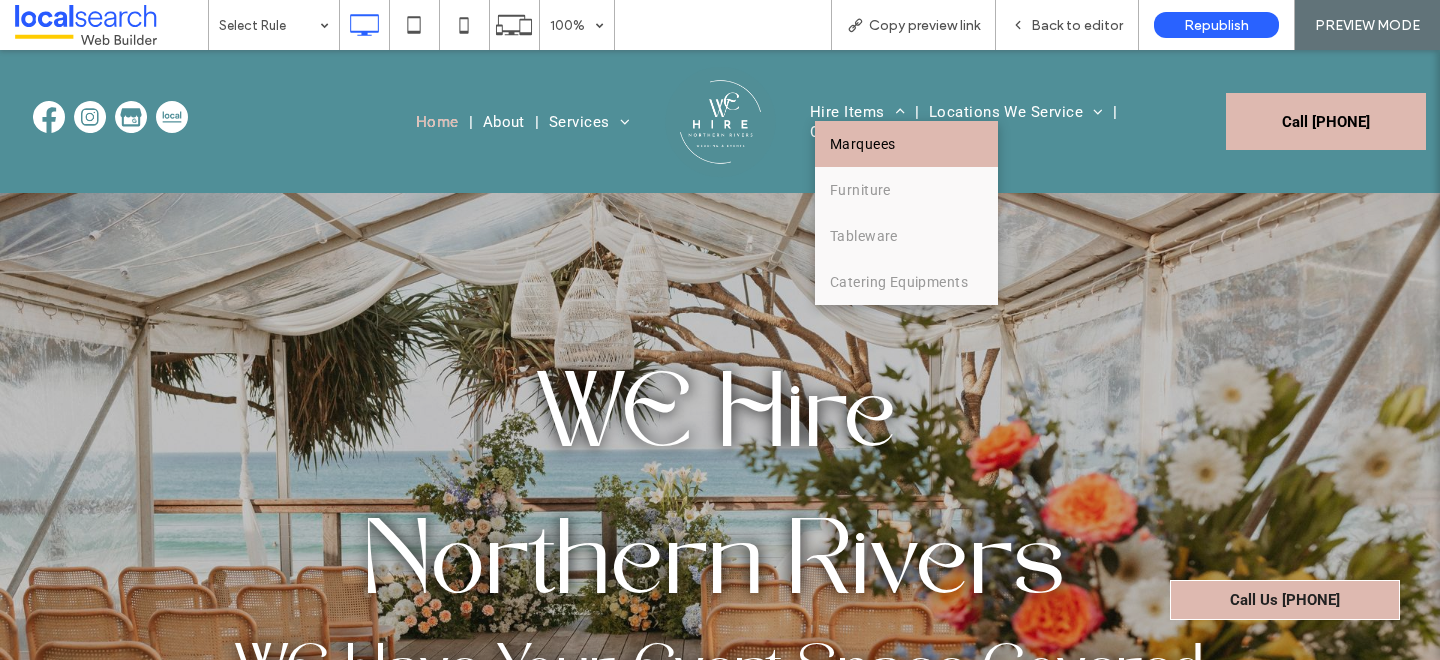 click on "Marquees" at bounding box center (862, 144) 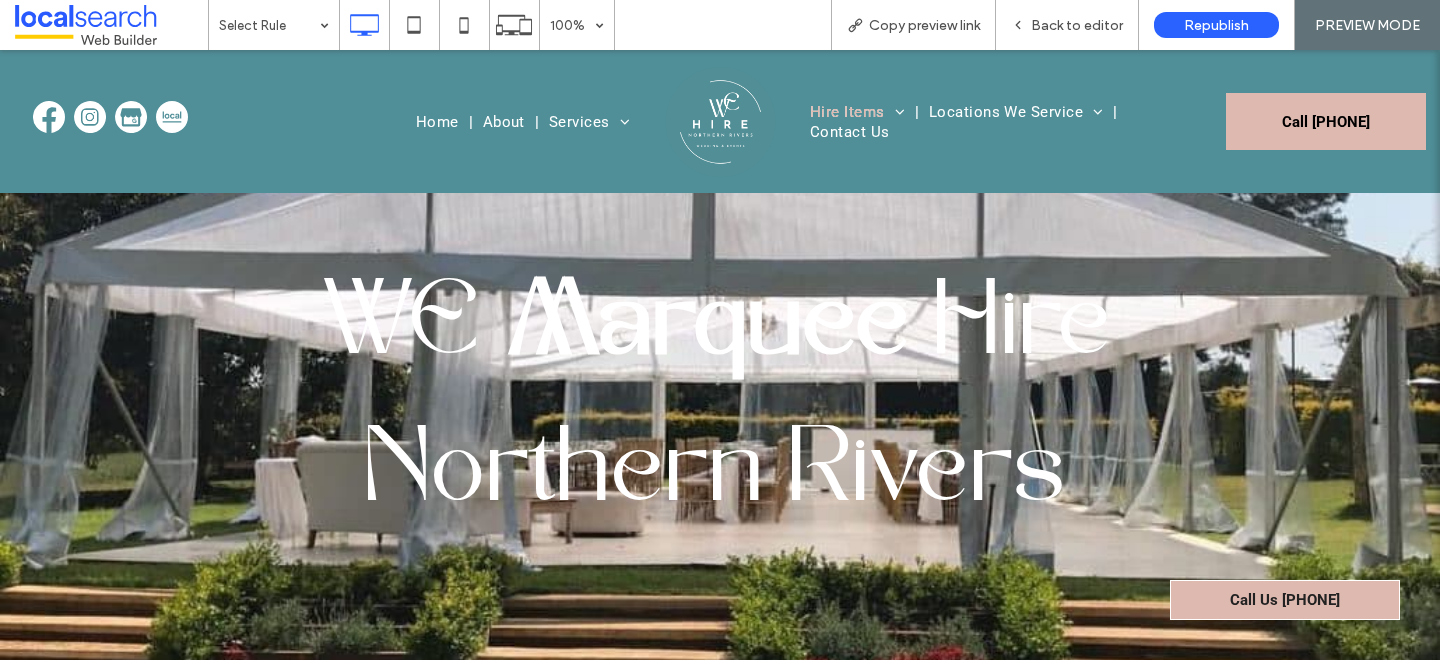 scroll, scrollTop: 0, scrollLeft: 0, axis: both 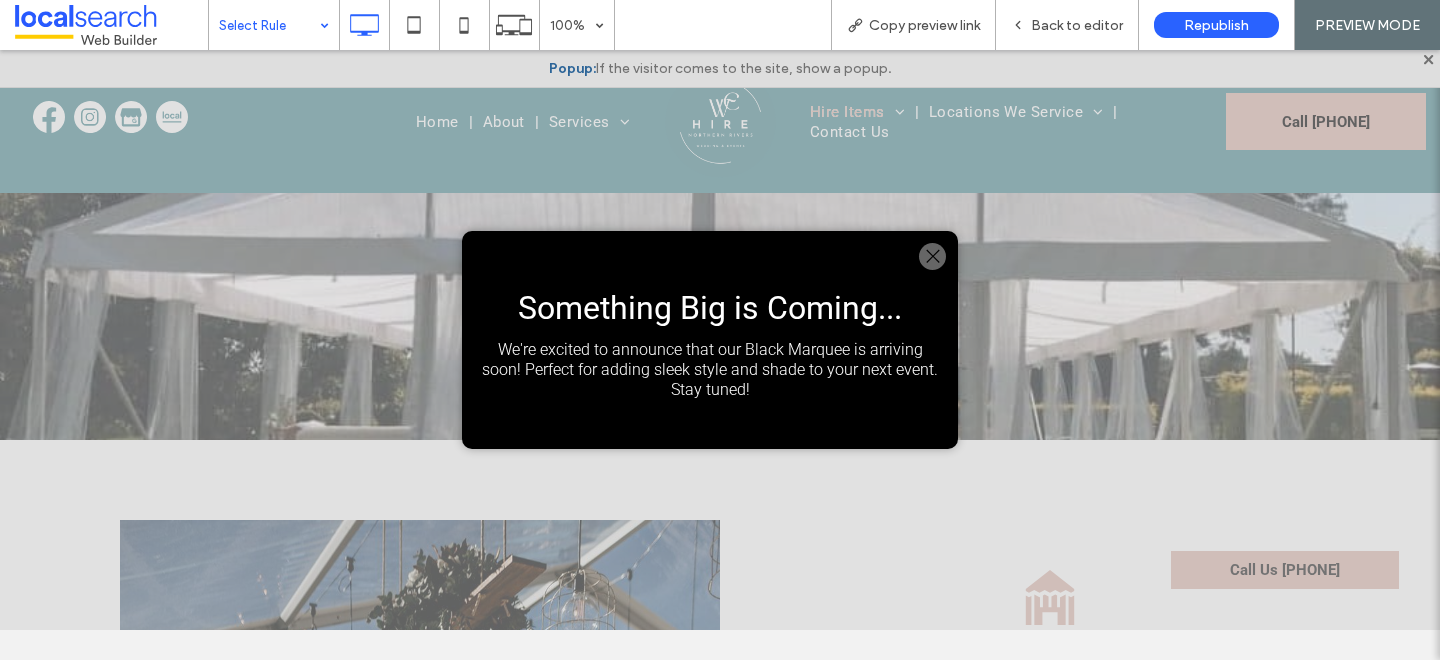 click at bounding box center (932, 256) 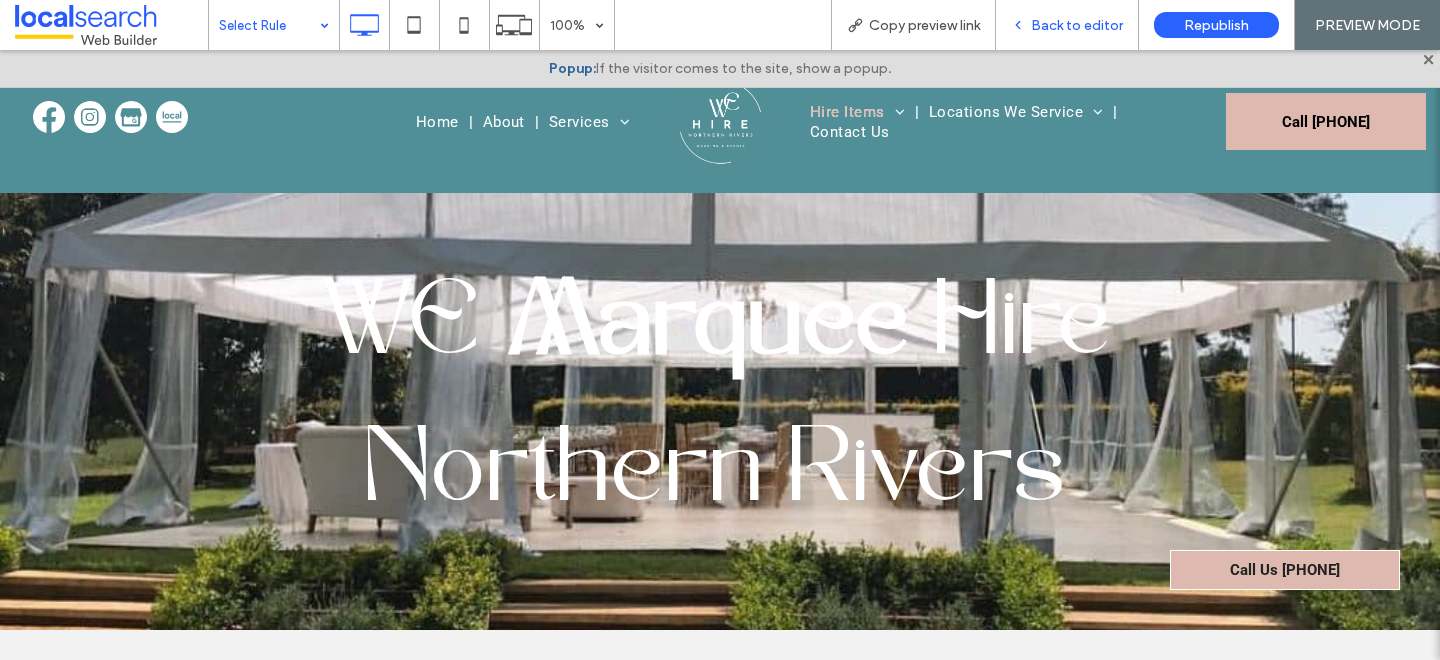 click on "Back to editor" at bounding box center [1067, 25] 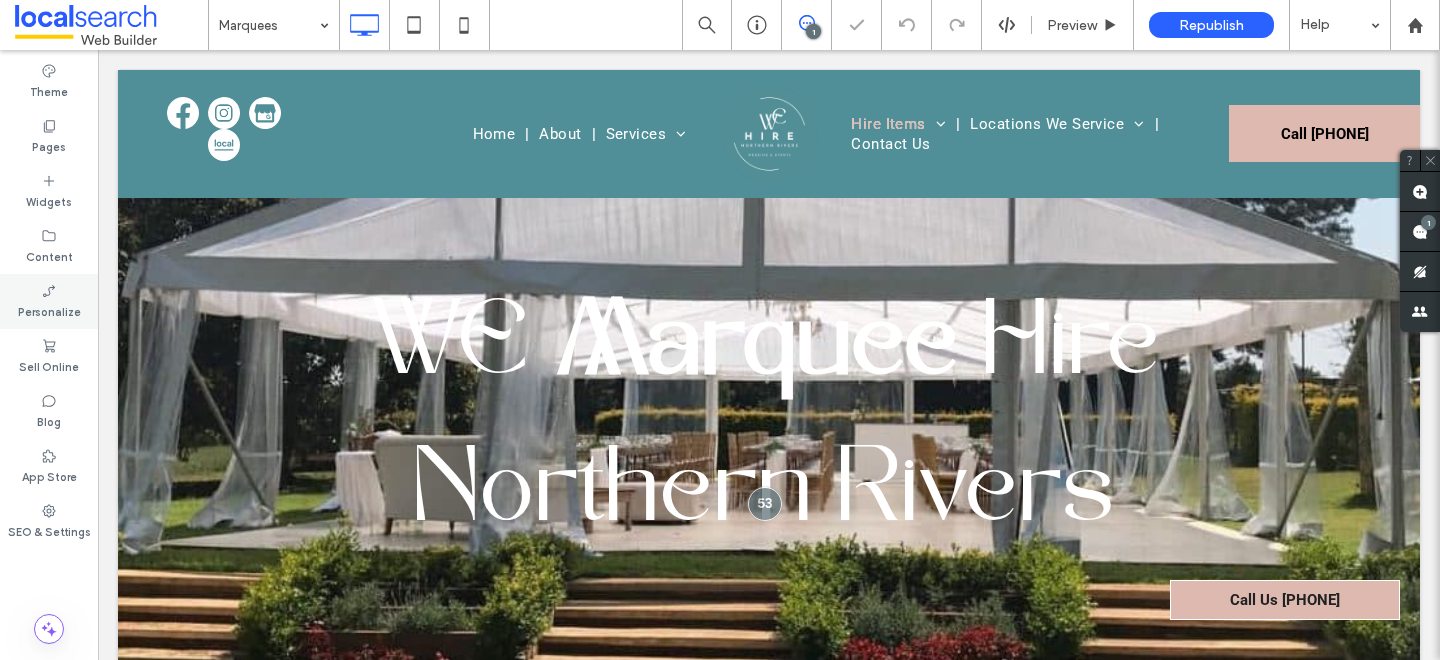 scroll, scrollTop: 0, scrollLeft: 0, axis: both 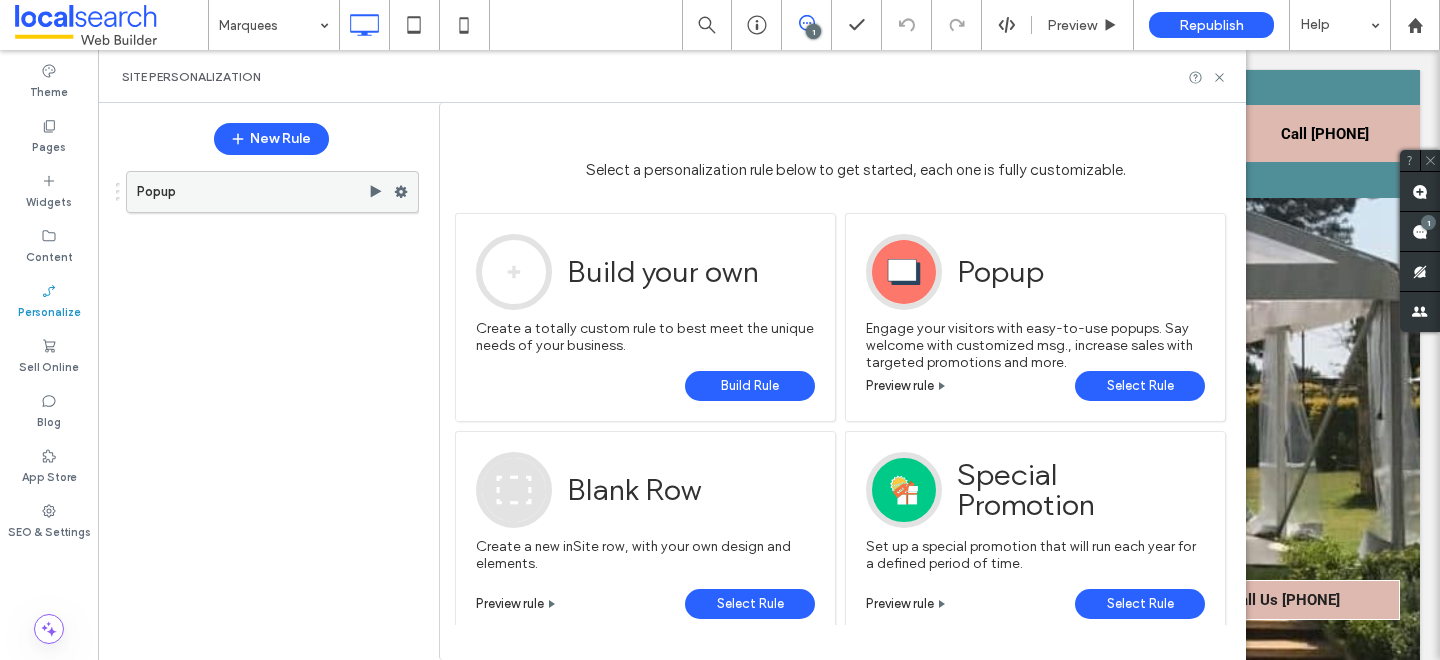 click on "Popup" at bounding box center [252, 192] 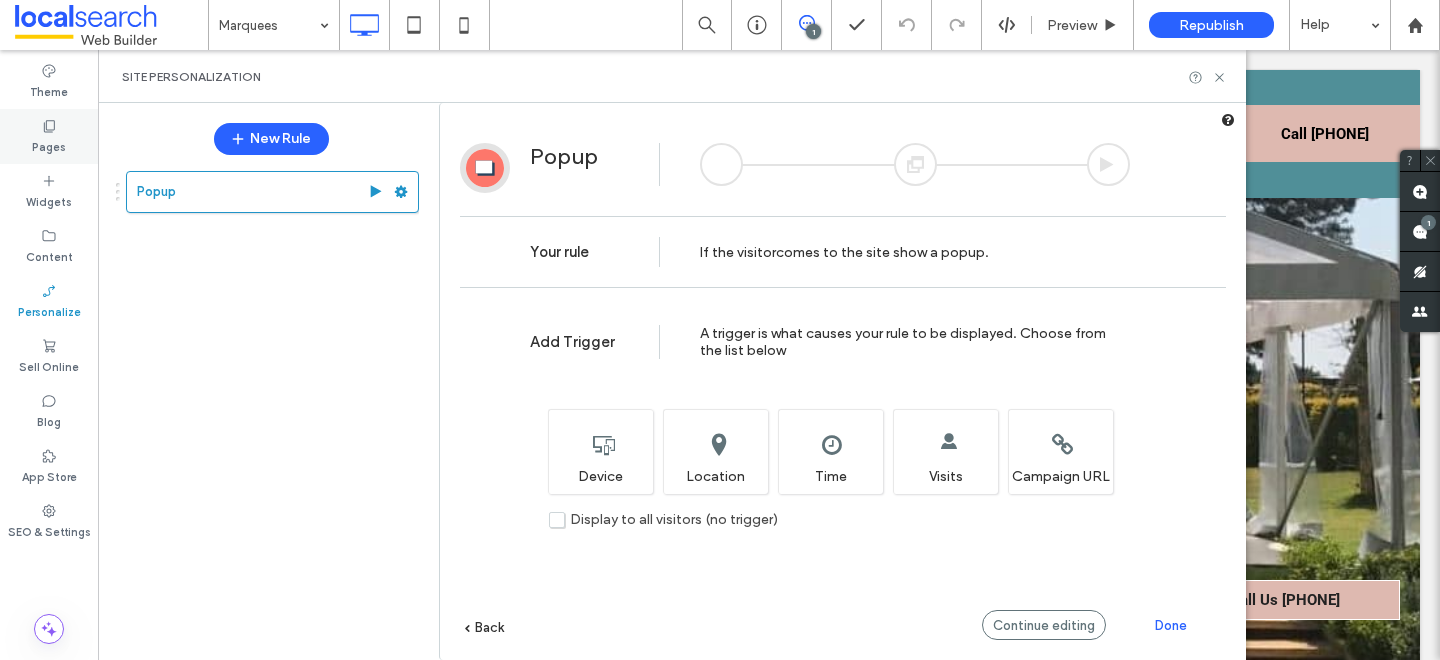 click on "Pages" at bounding box center (49, 145) 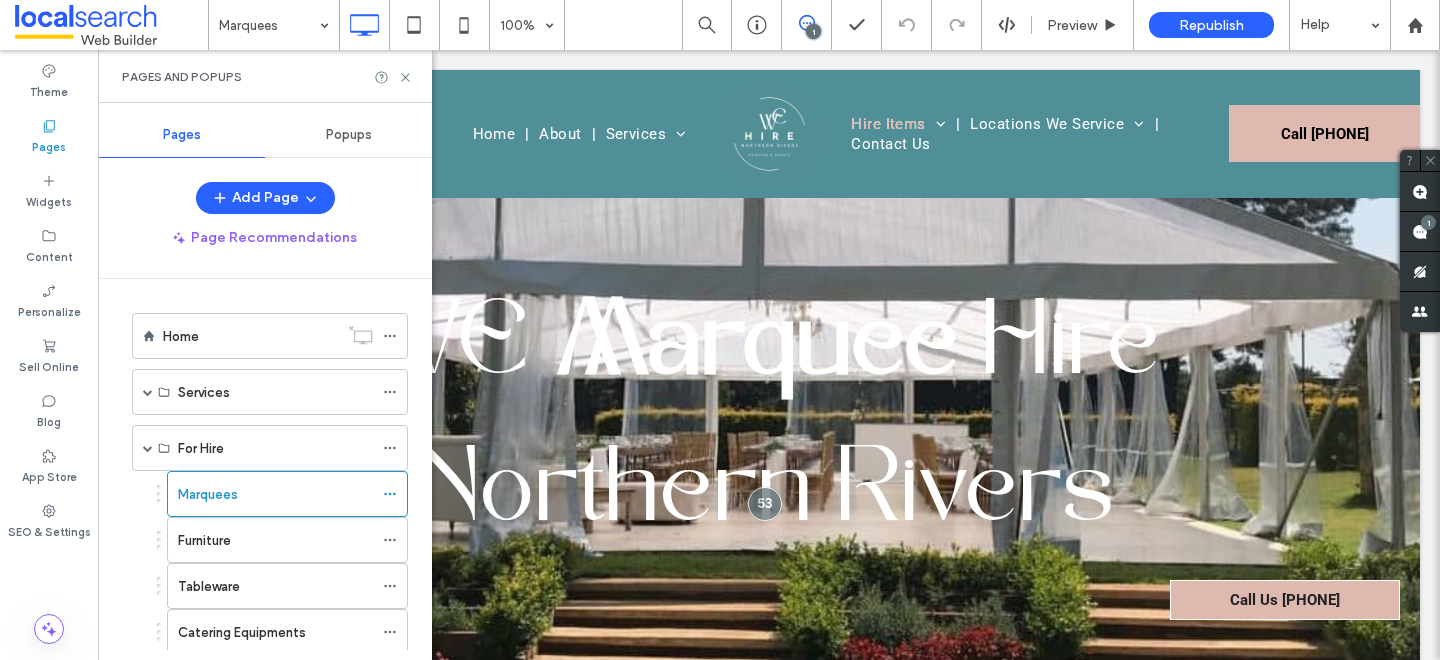 click on "Popups" at bounding box center (349, 135) 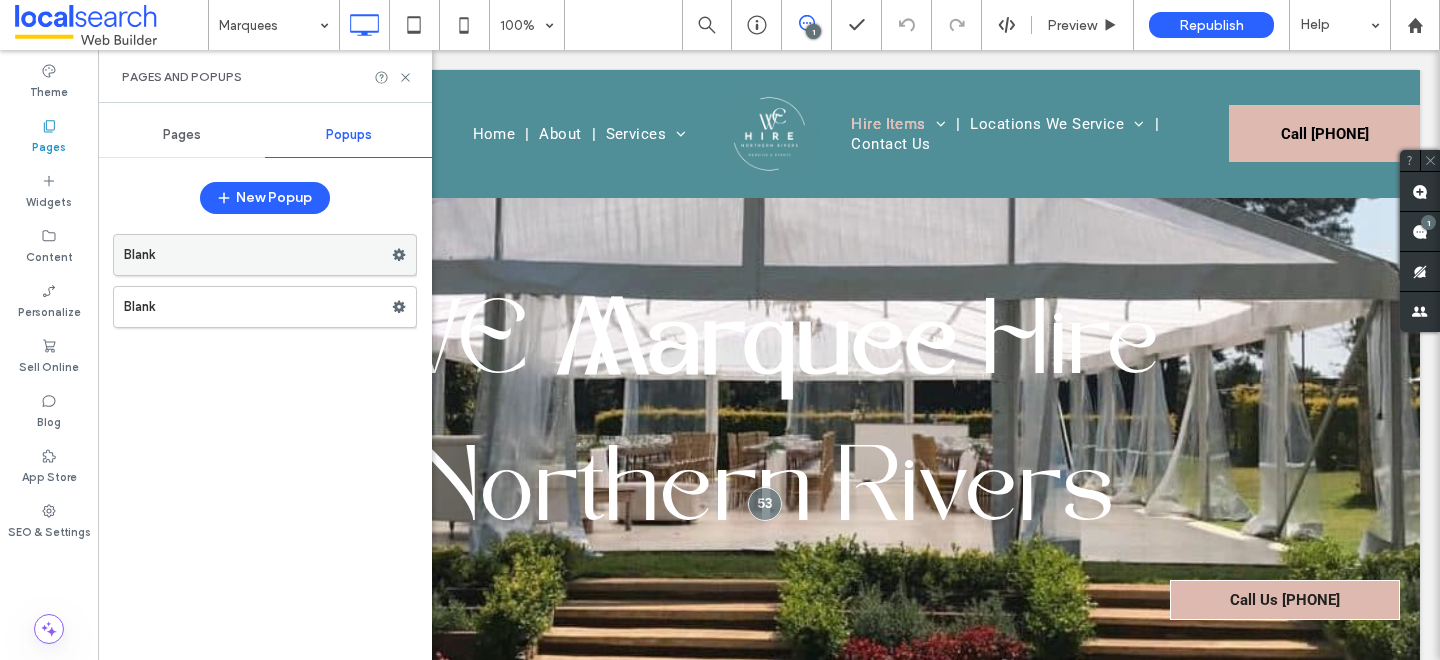 click on "Blank" at bounding box center [258, 255] 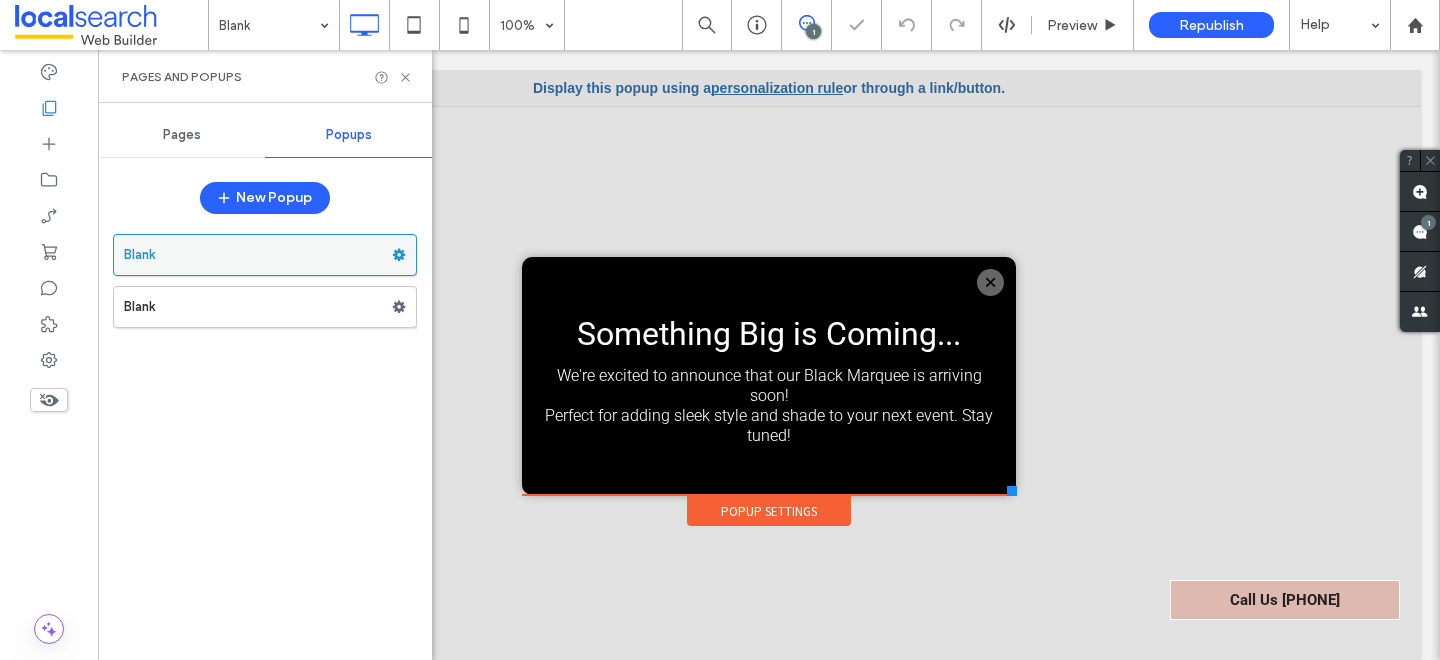 scroll, scrollTop: 0, scrollLeft: 0, axis: both 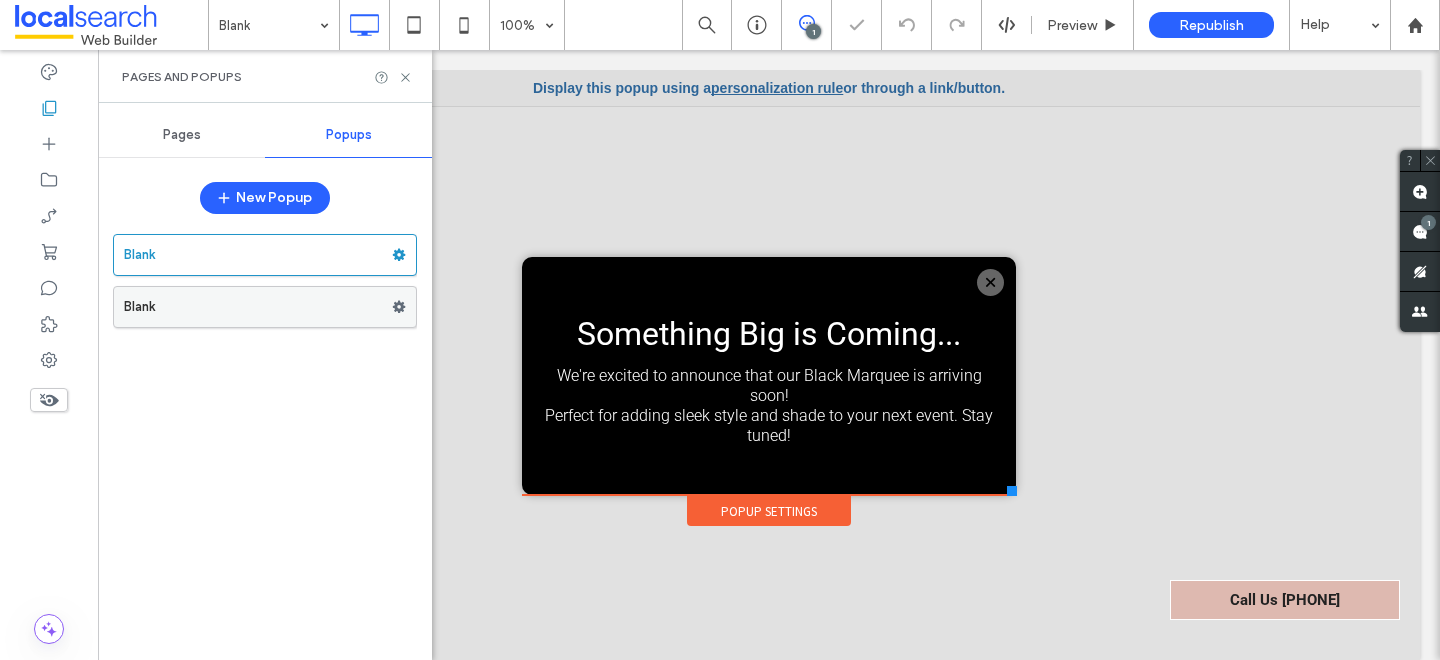 click on "Blank" at bounding box center (258, 307) 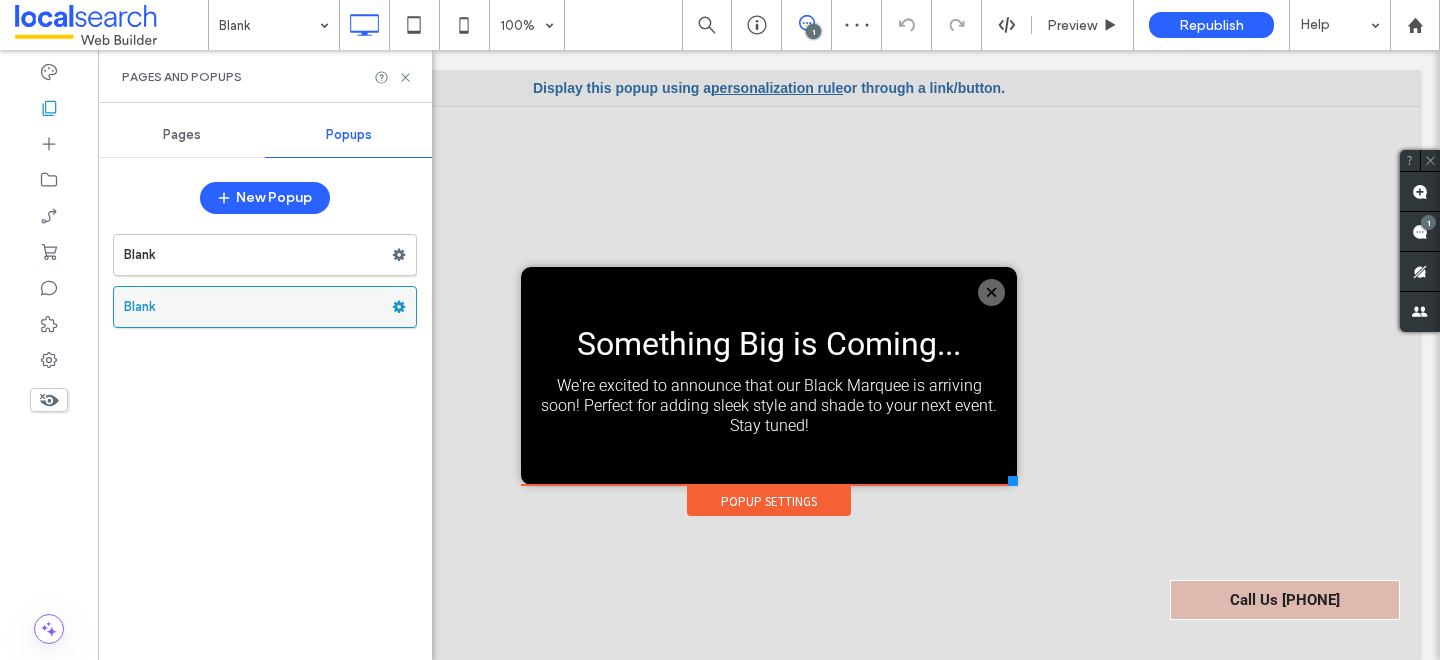 scroll, scrollTop: 0, scrollLeft: 0, axis: both 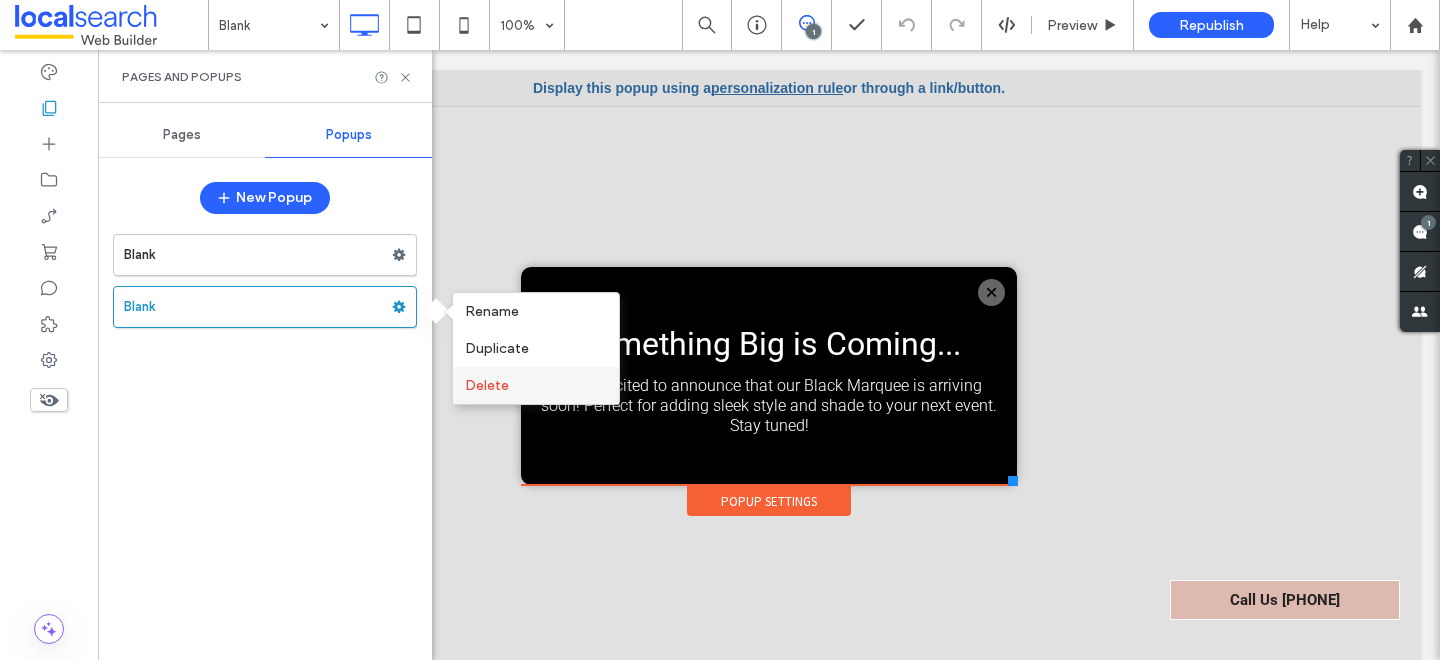 click on "Delete" at bounding box center (487, 385) 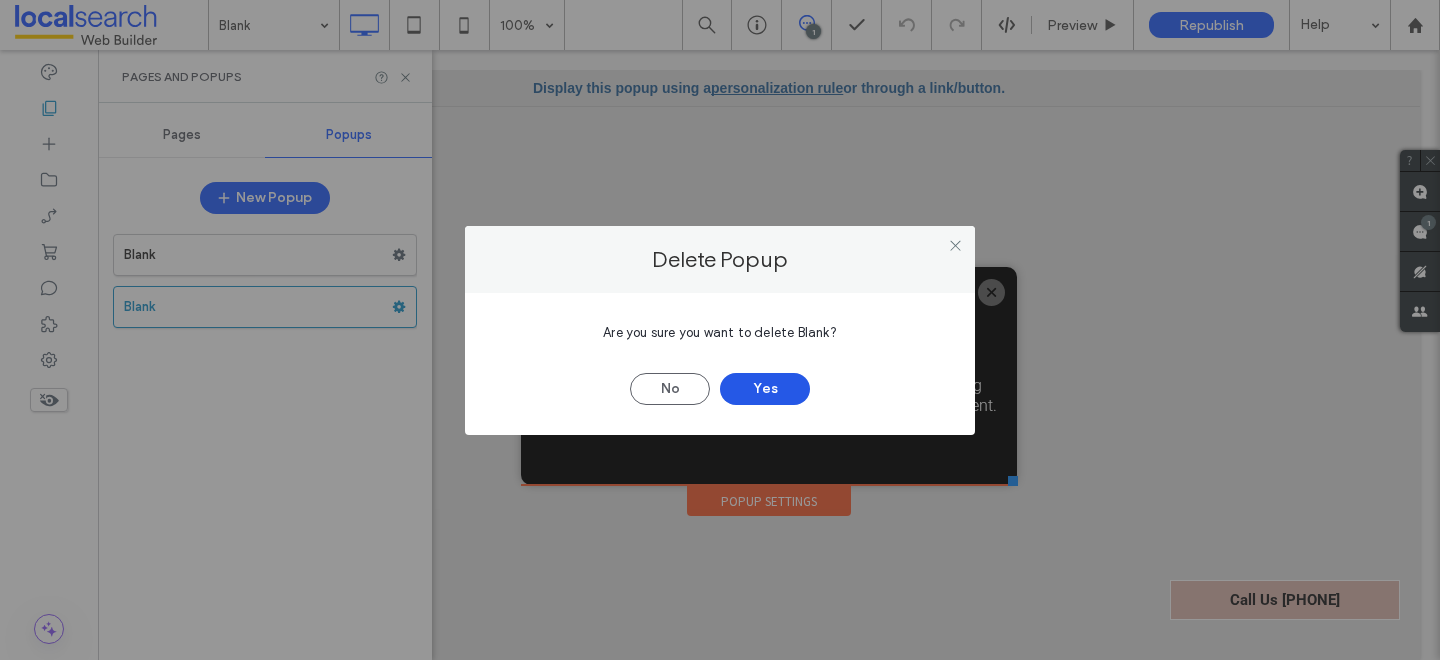 click on "Yes" at bounding box center (765, 389) 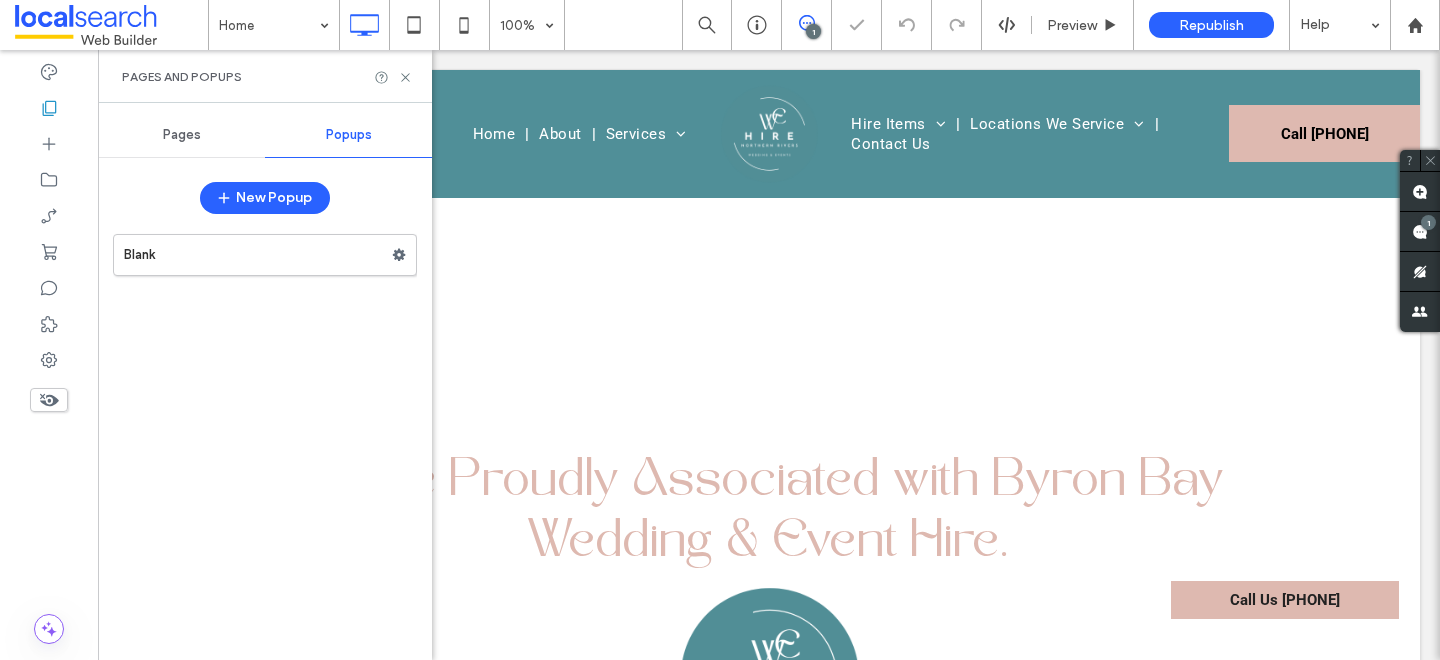 click at bounding box center [720, 330] 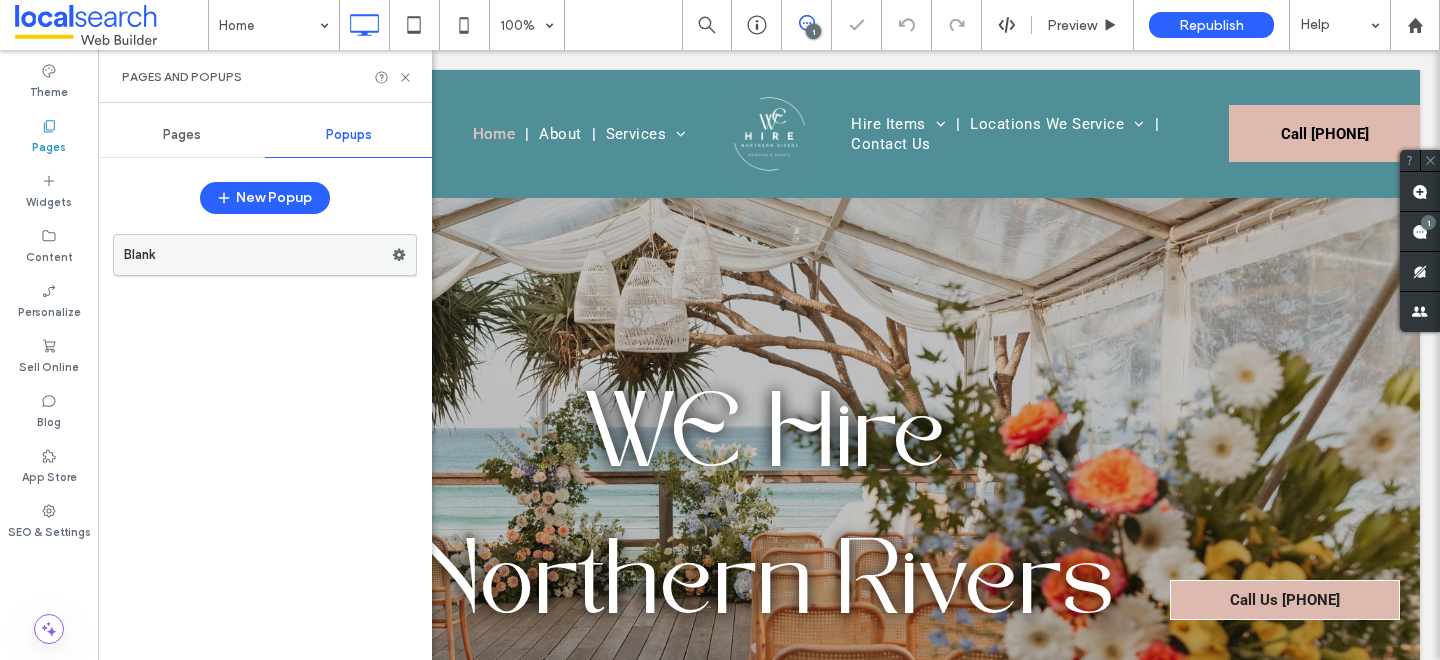 scroll, scrollTop: 0, scrollLeft: 0, axis: both 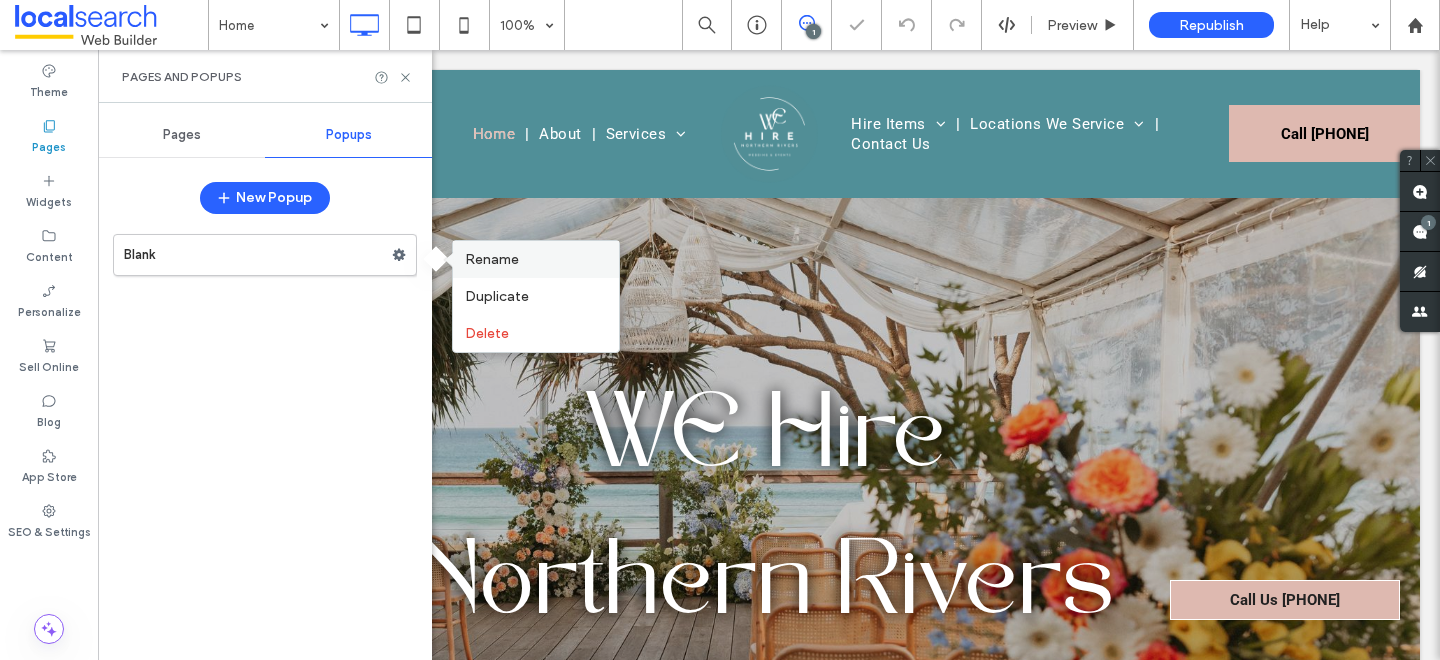 click on "Rename" at bounding box center (492, 259) 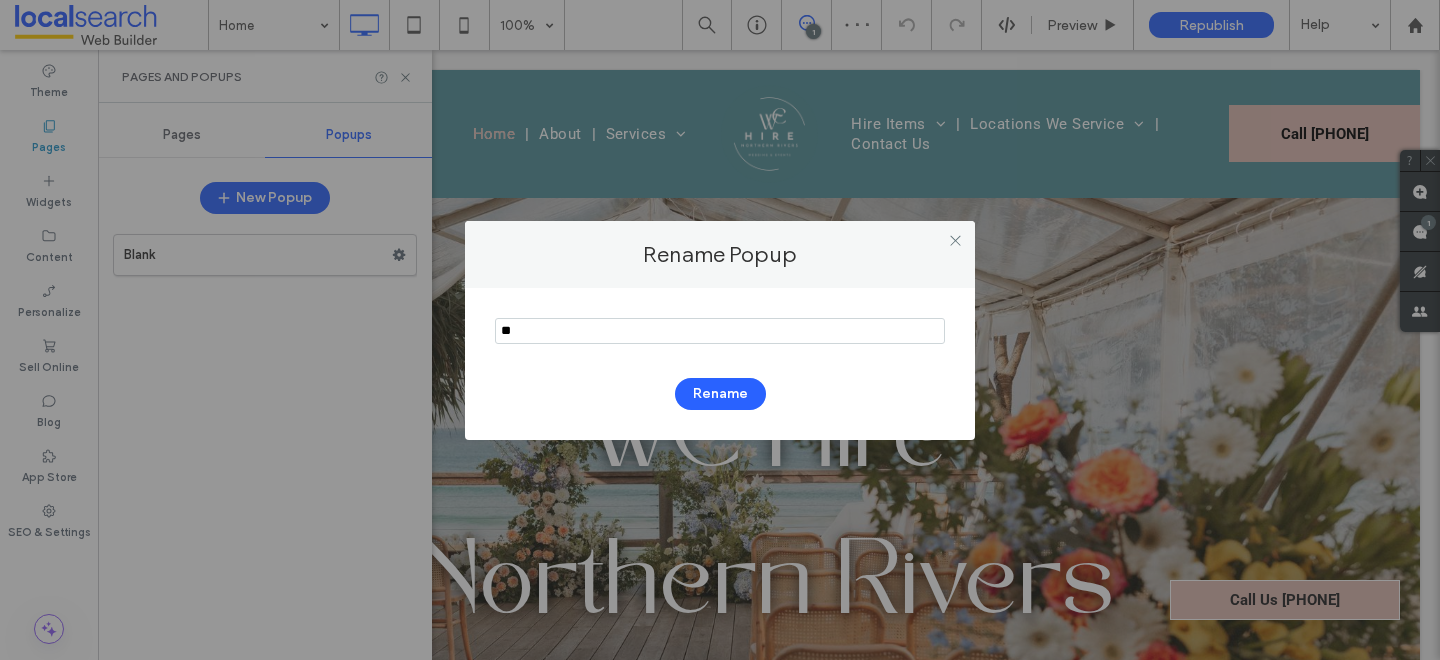 type on "*" 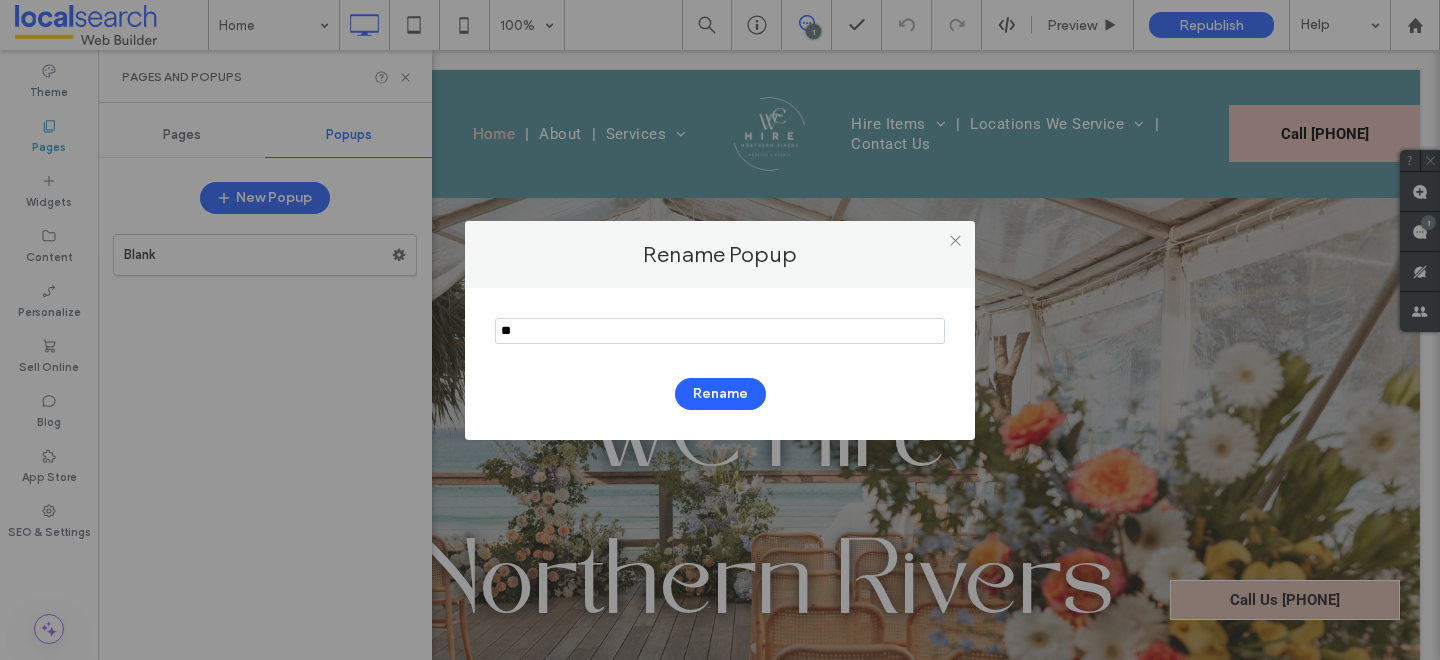 type on "*" 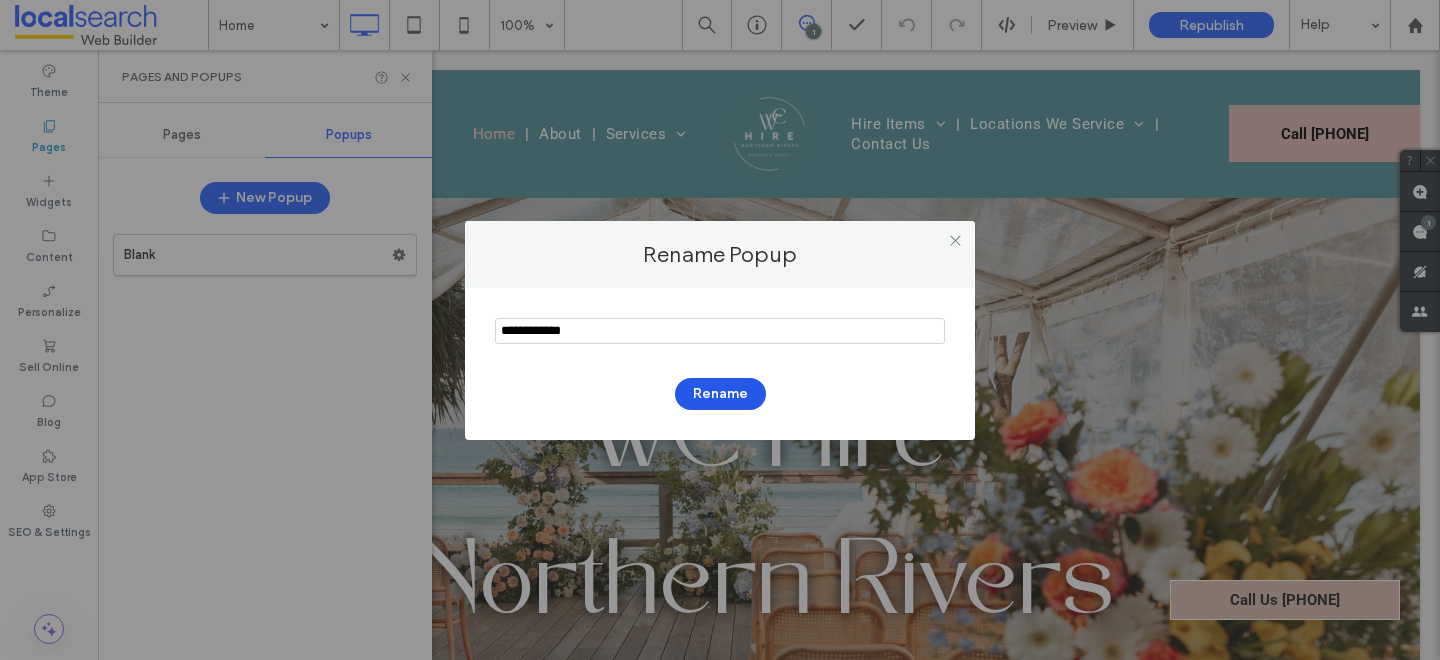 type on "**********" 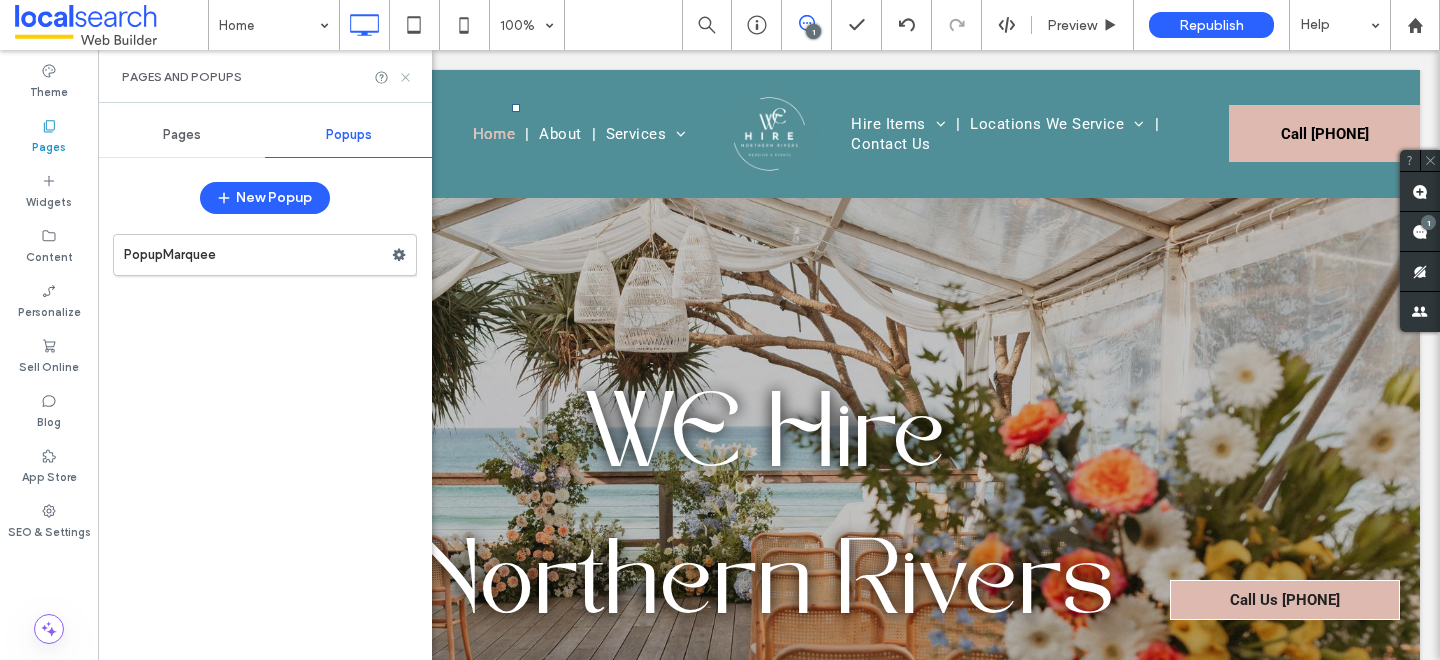 click 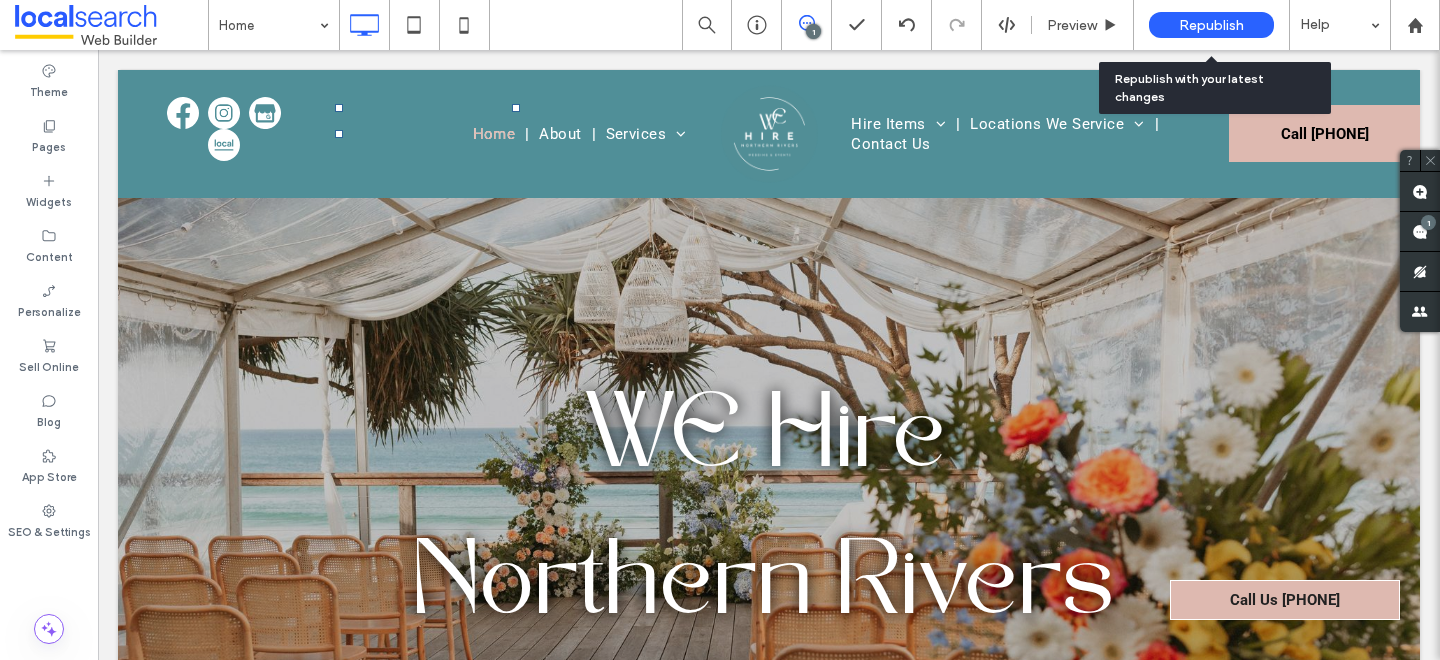 click on "Republish" at bounding box center (1211, 25) 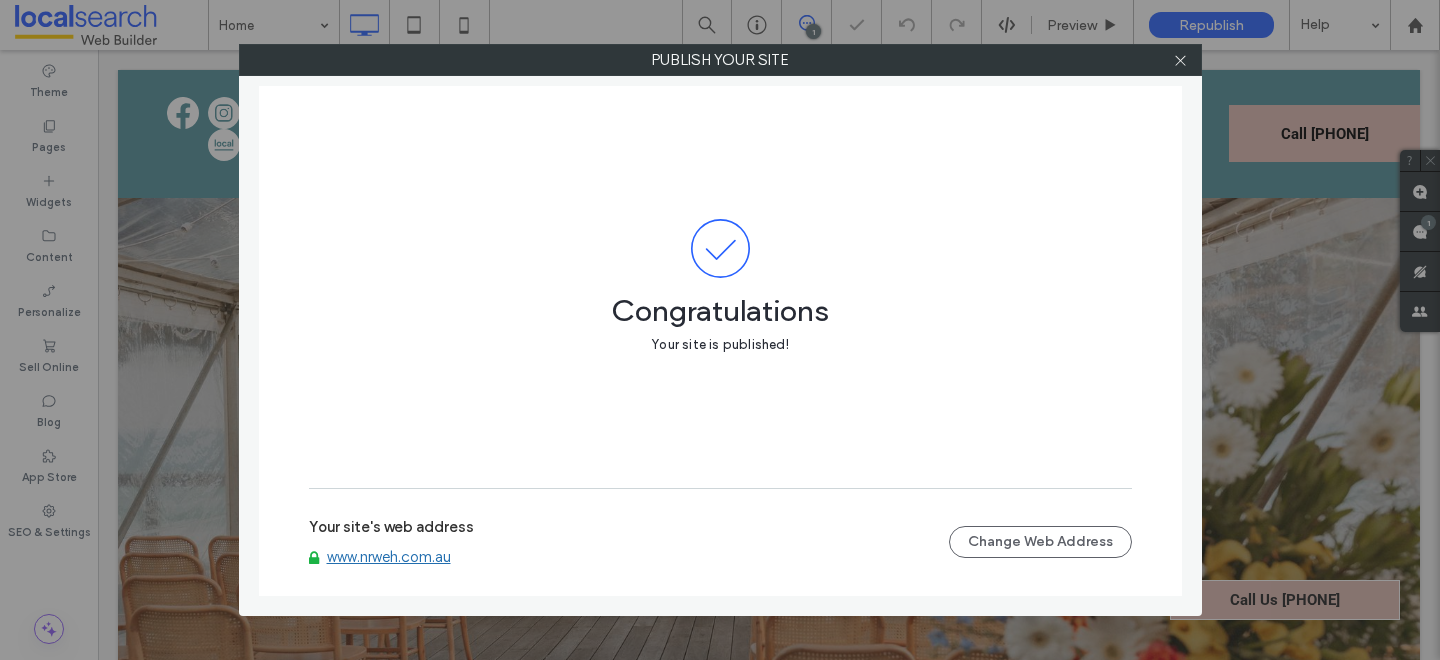 click on "www.nrweh.com.au" at bounding box center [389, 557] 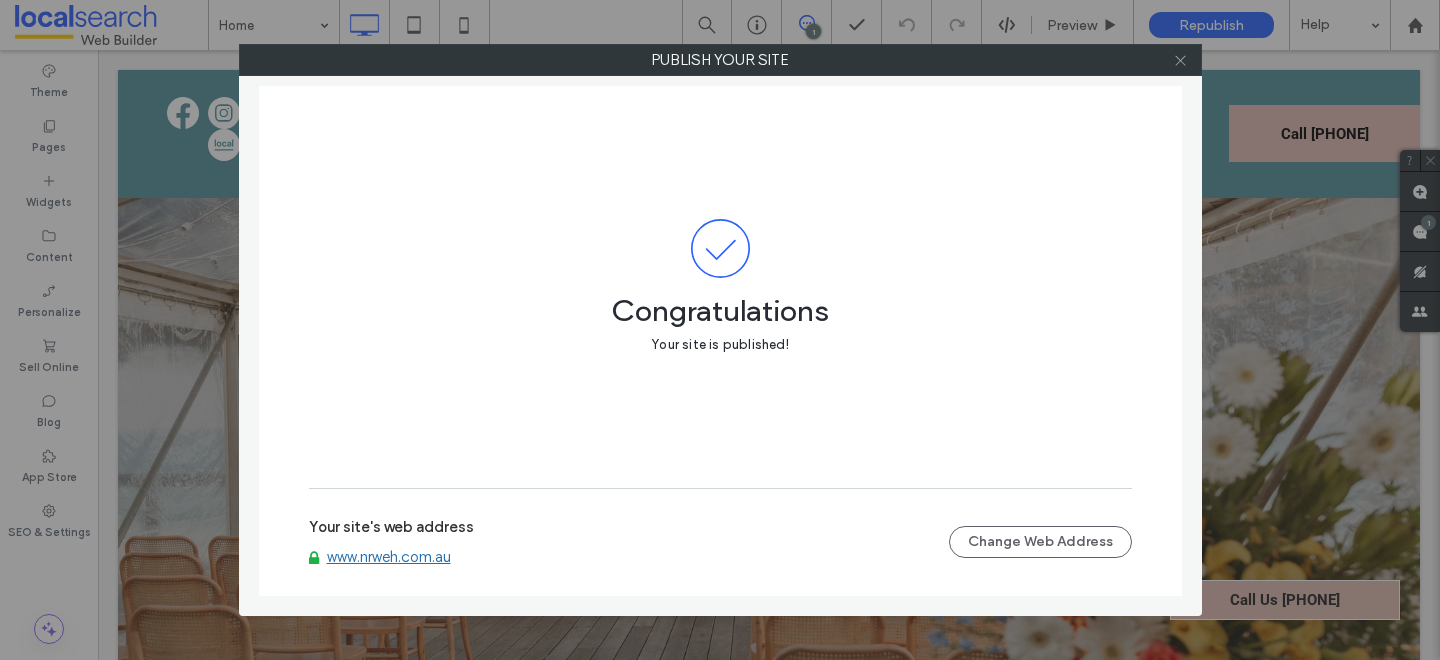 click 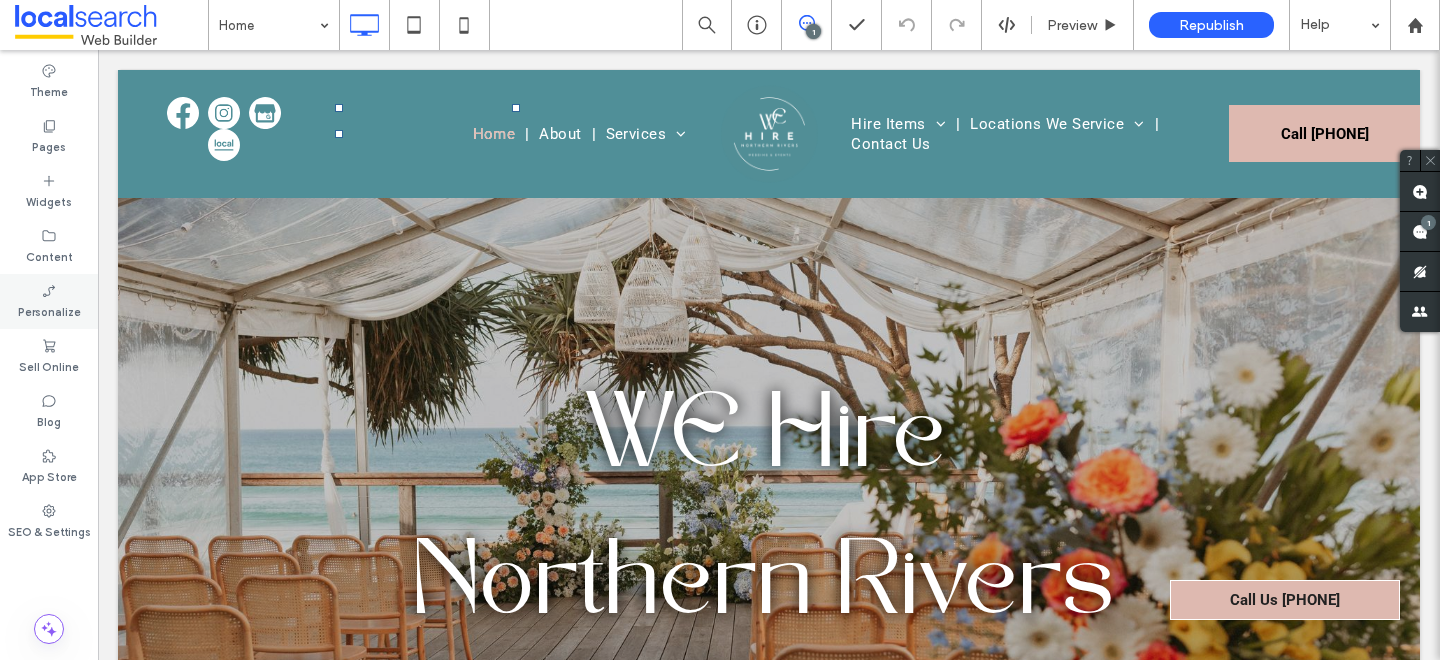 click 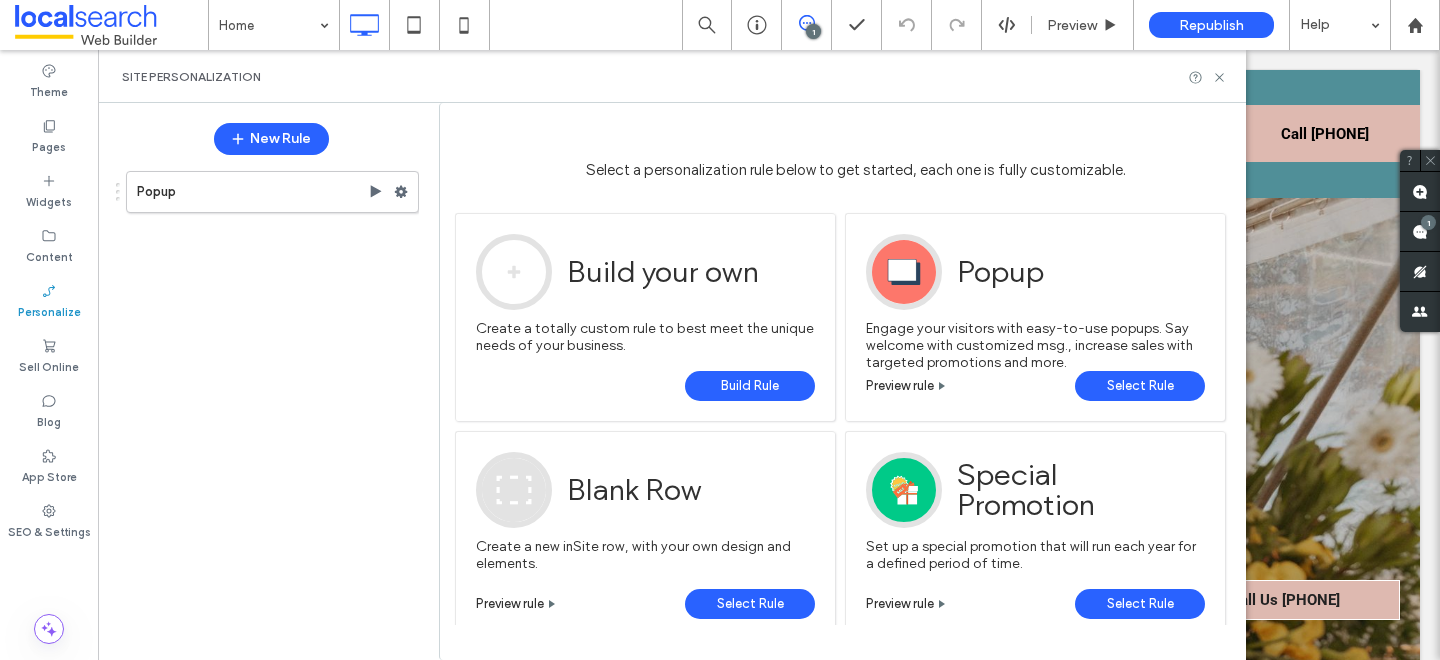 click on "Select Rule" at bounding box center (1140, 386) 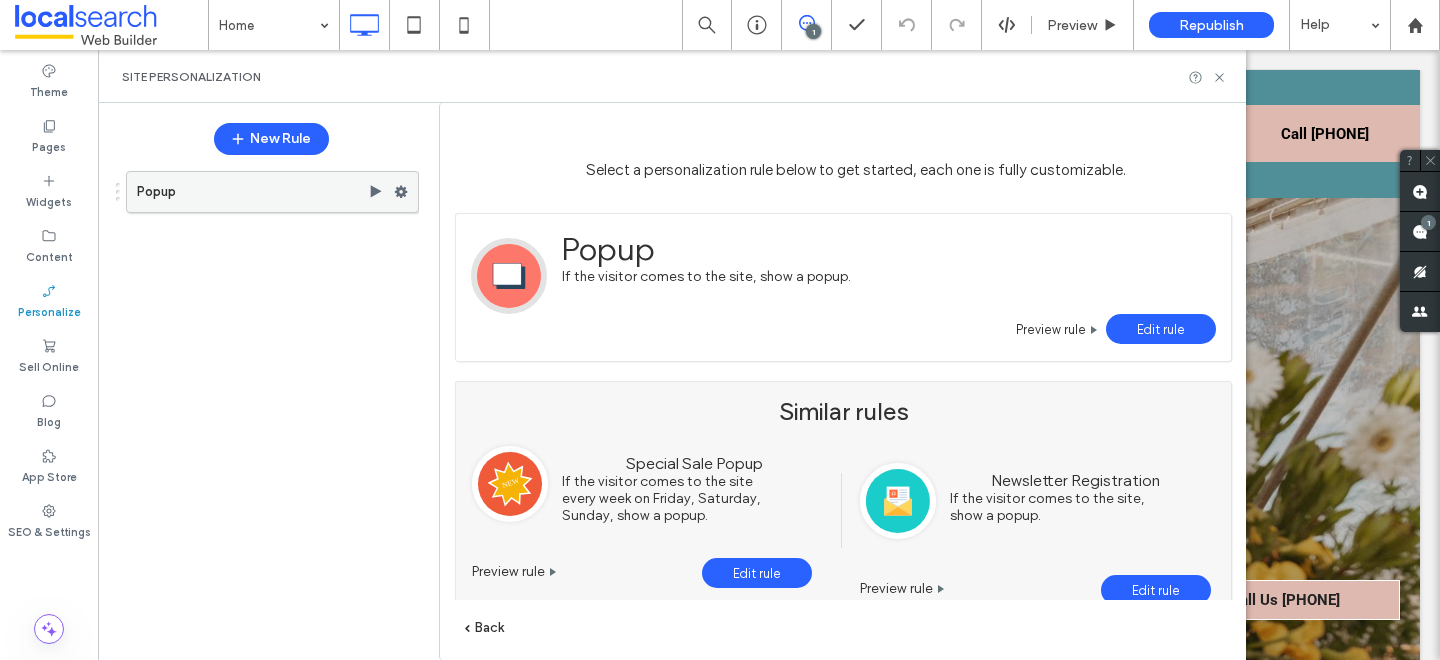 click on "Popup" at bounding box center (252, 192) 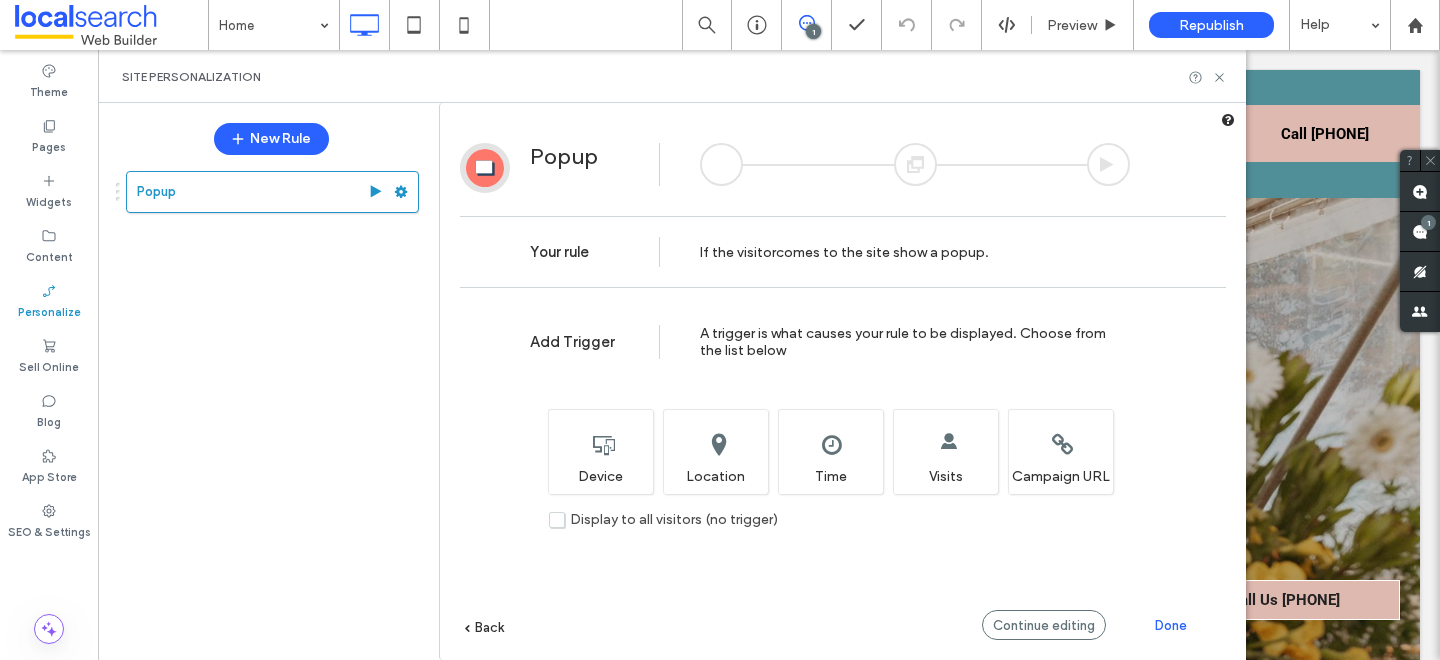 click on "Done" at bounding box center [1171, 625] 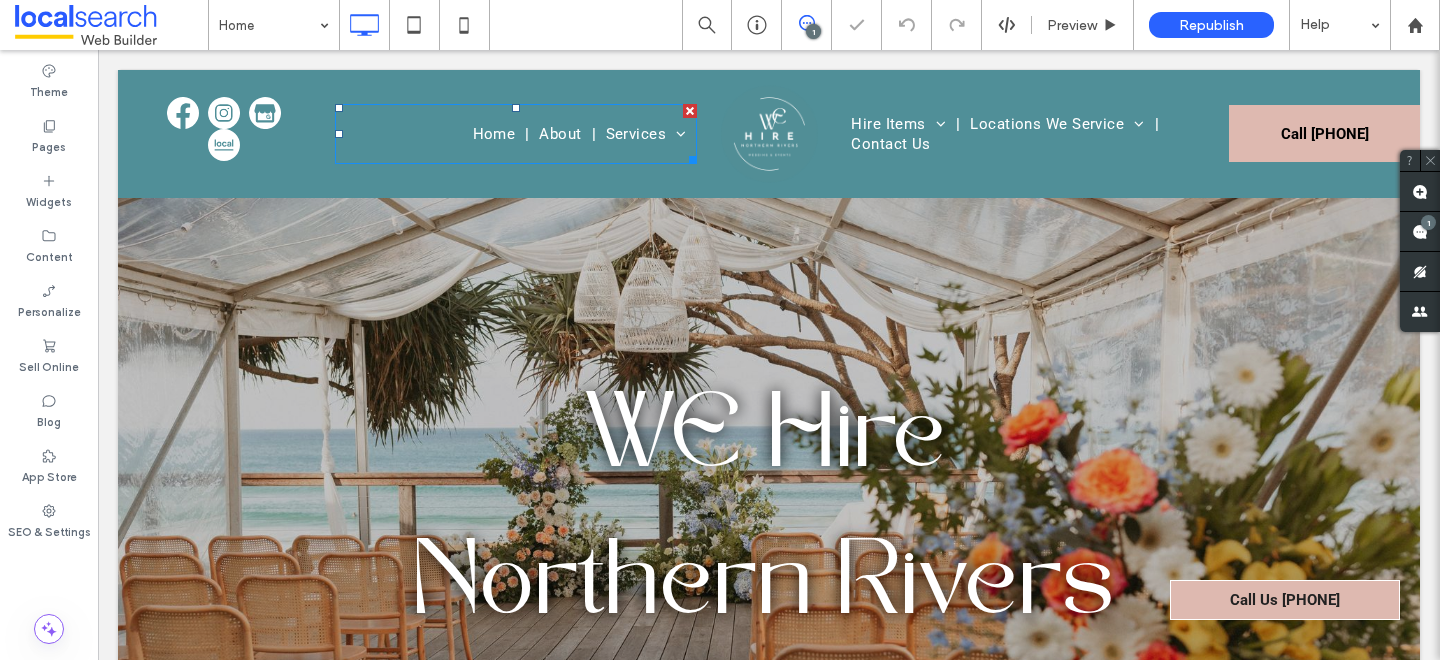 scroll, scrollTop: 0, scrollLeft: 0, axis: both 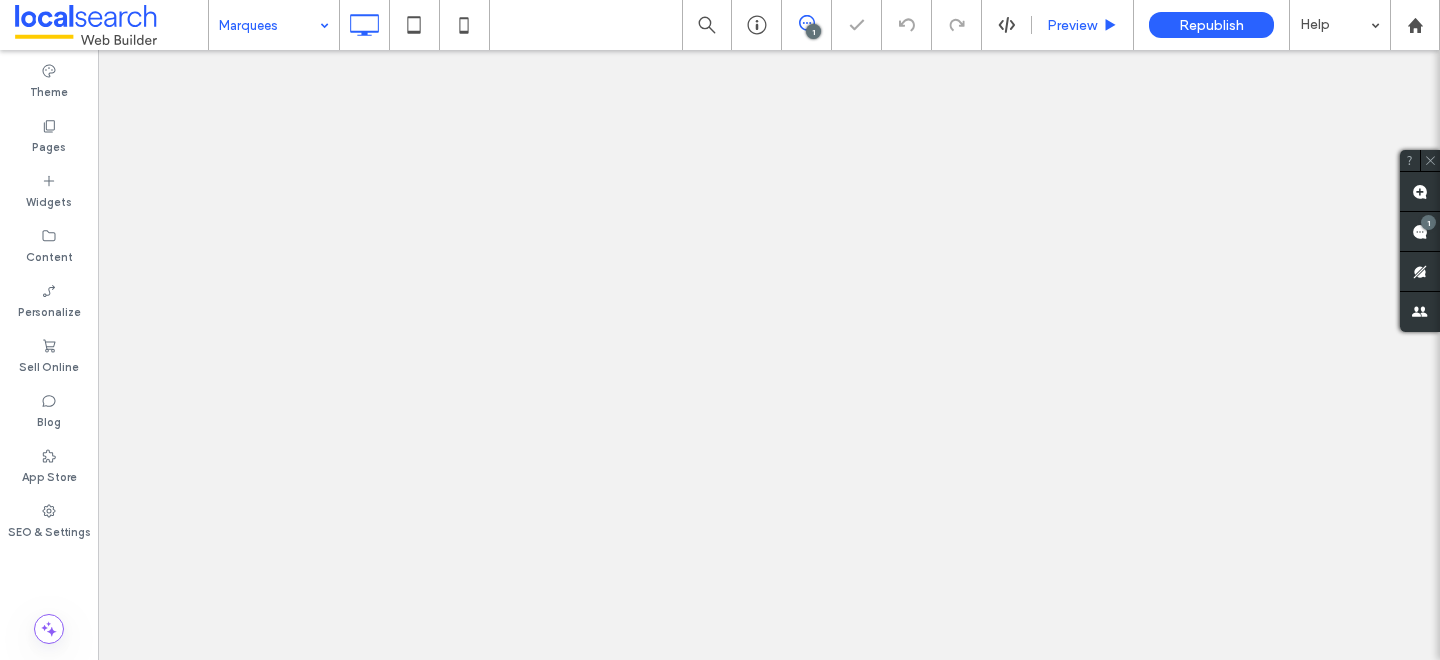 click on "Preview" at bounding box center (1082, 25) 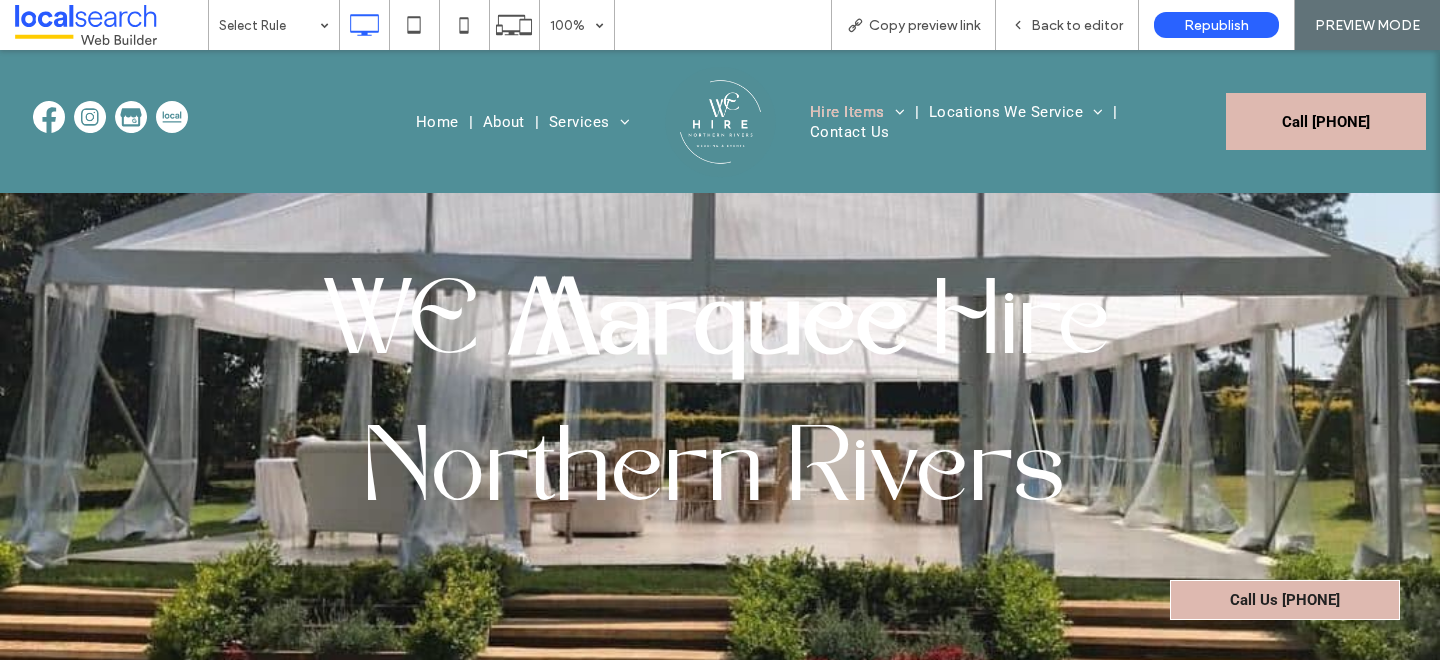 scroll, scrollTop: 0, scrollLeft: 0, axis: both 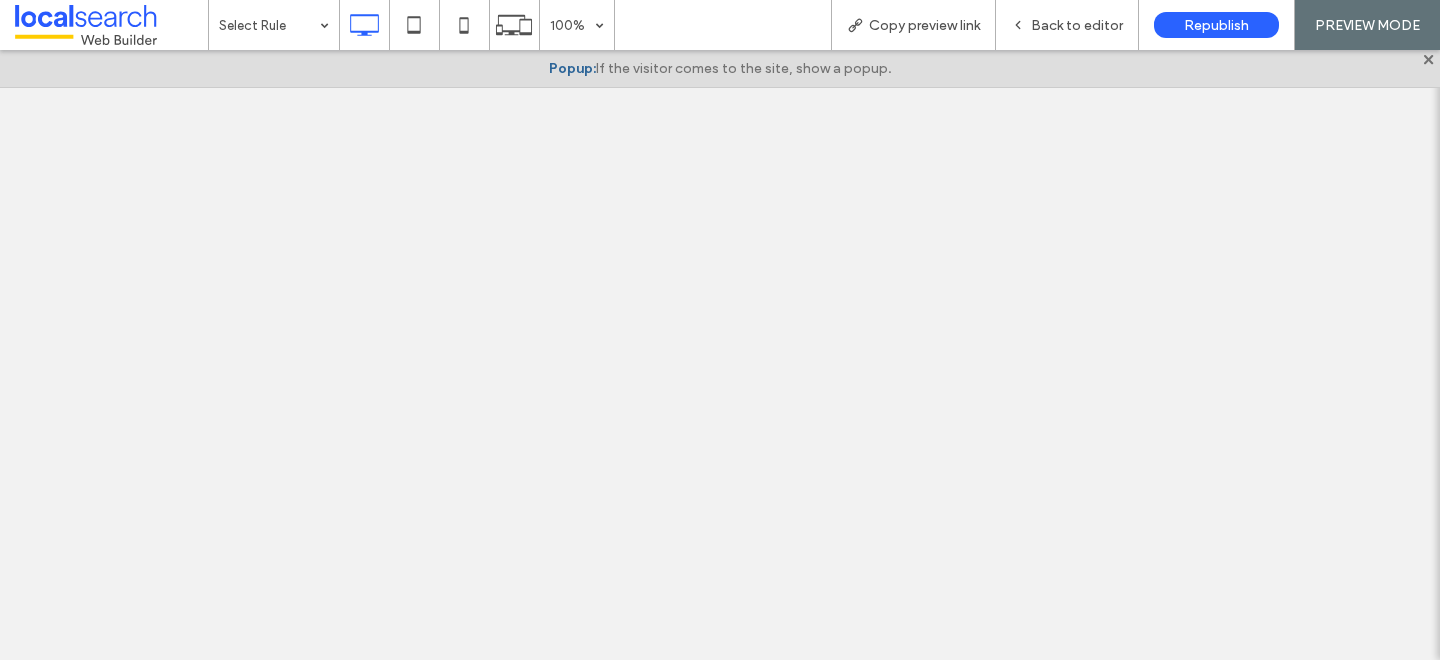click on "Back to editor" at bounding box center (1067, 25) 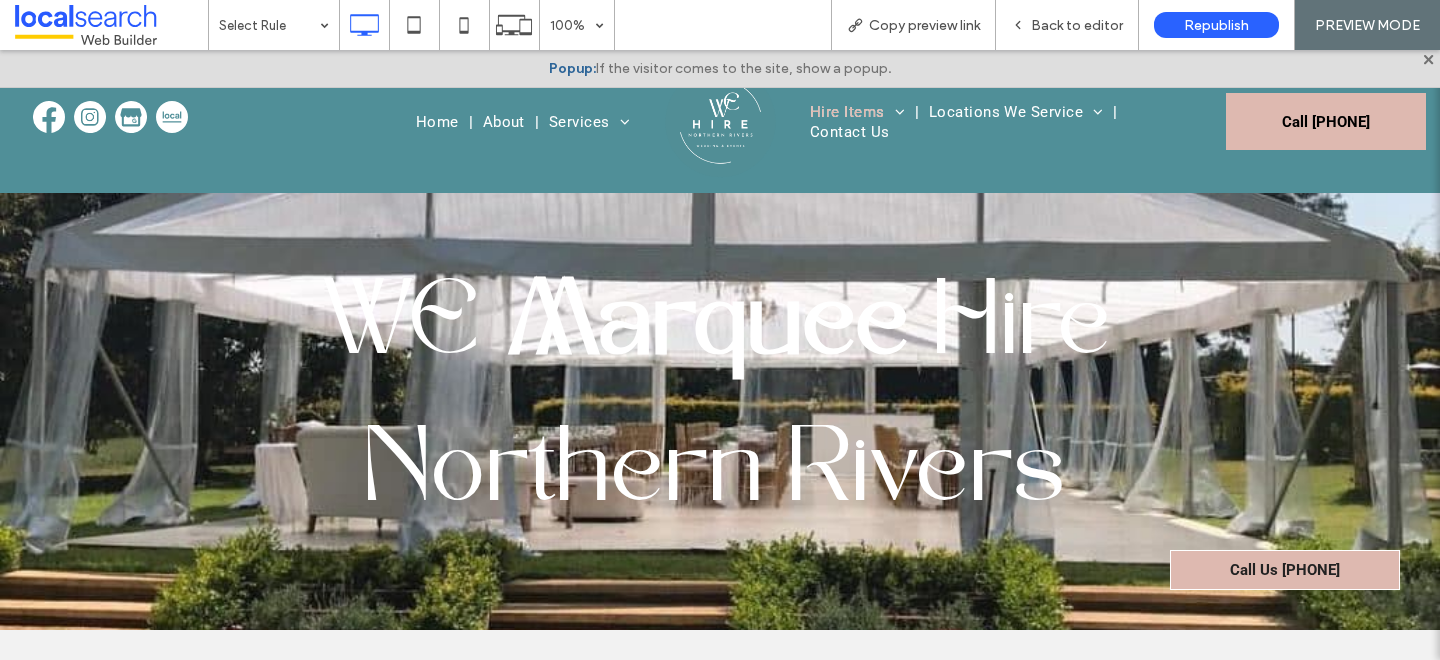 scroll, scrollTop: 0, scrollLeft: 0, axis: both 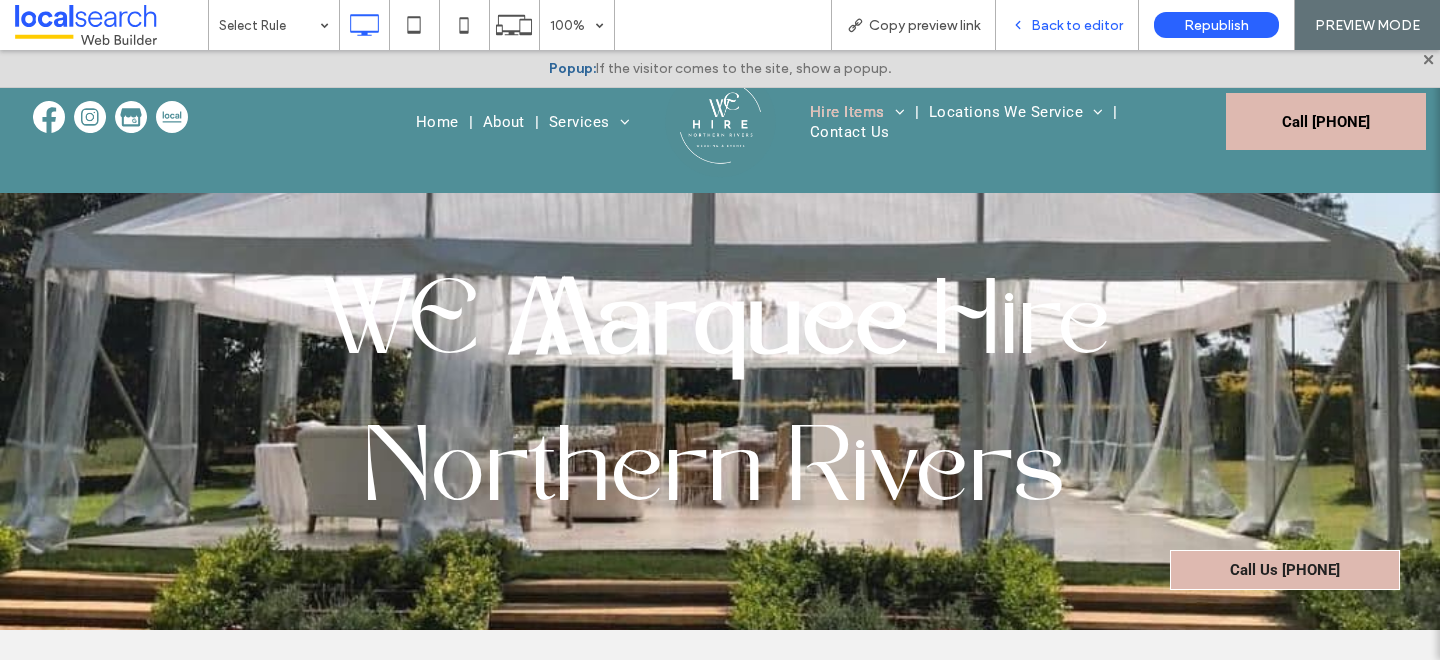 click on "Back to editor" at bounding box center (1067, 25) 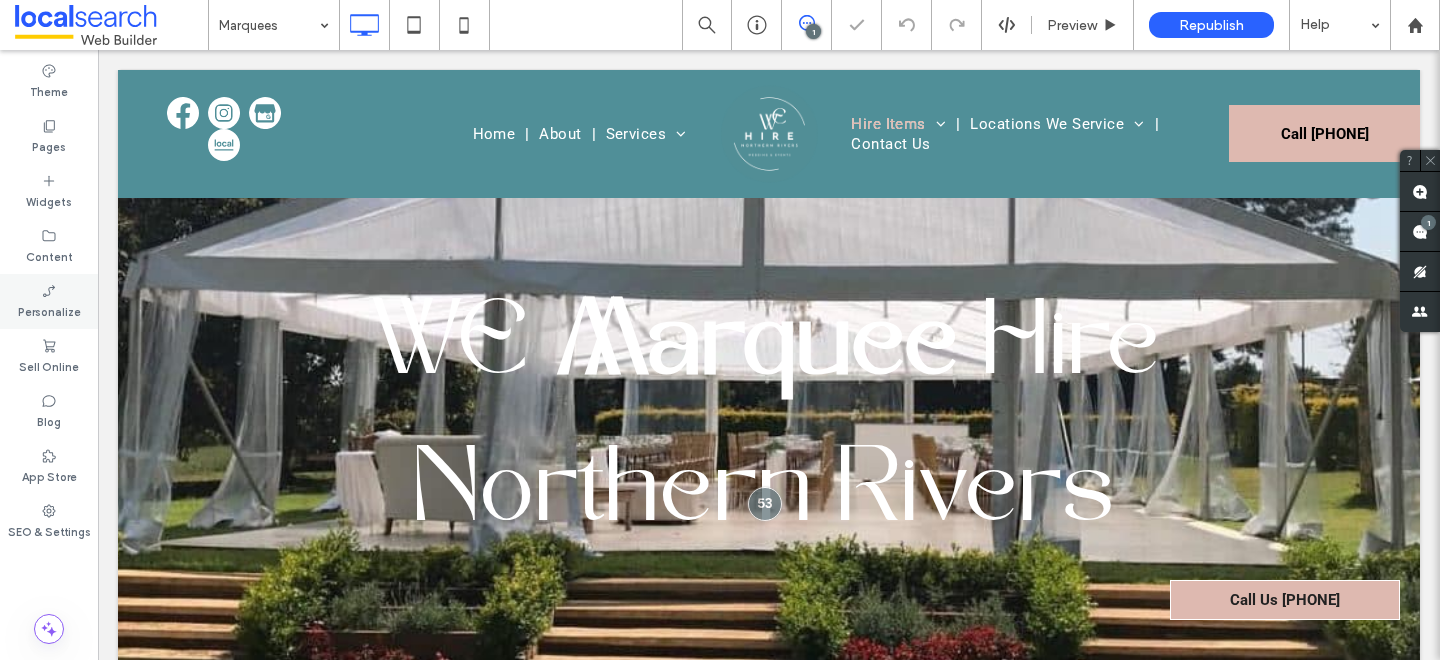 click on "Personalize" at bounding box center [49, 310] 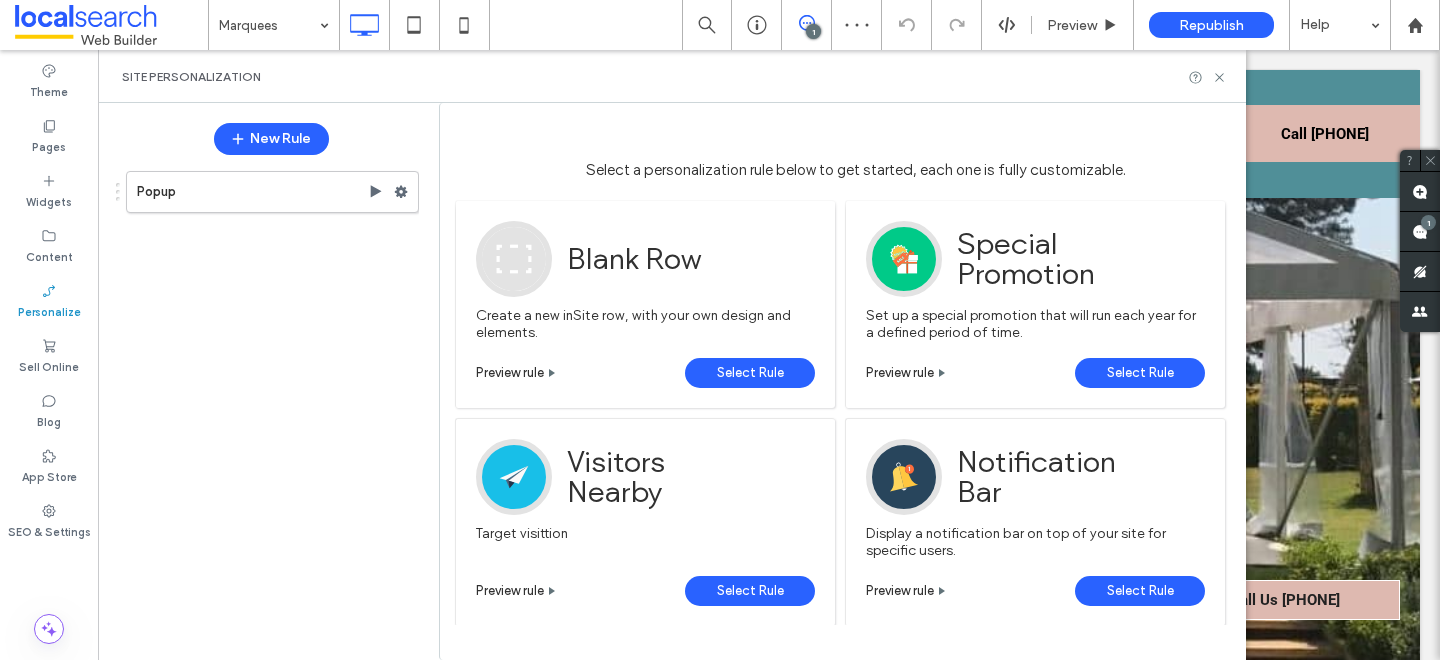scroll, scrollTop: 0, scrollLeft: 0, axis: both 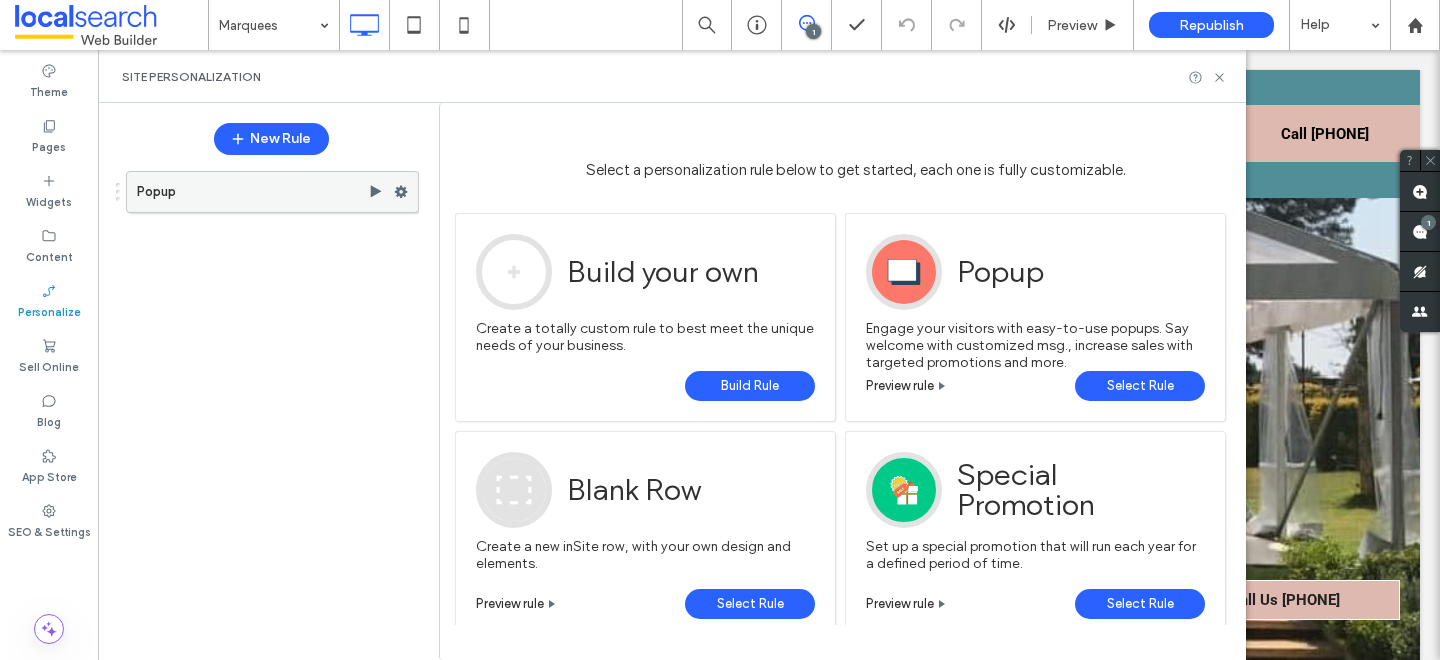 click 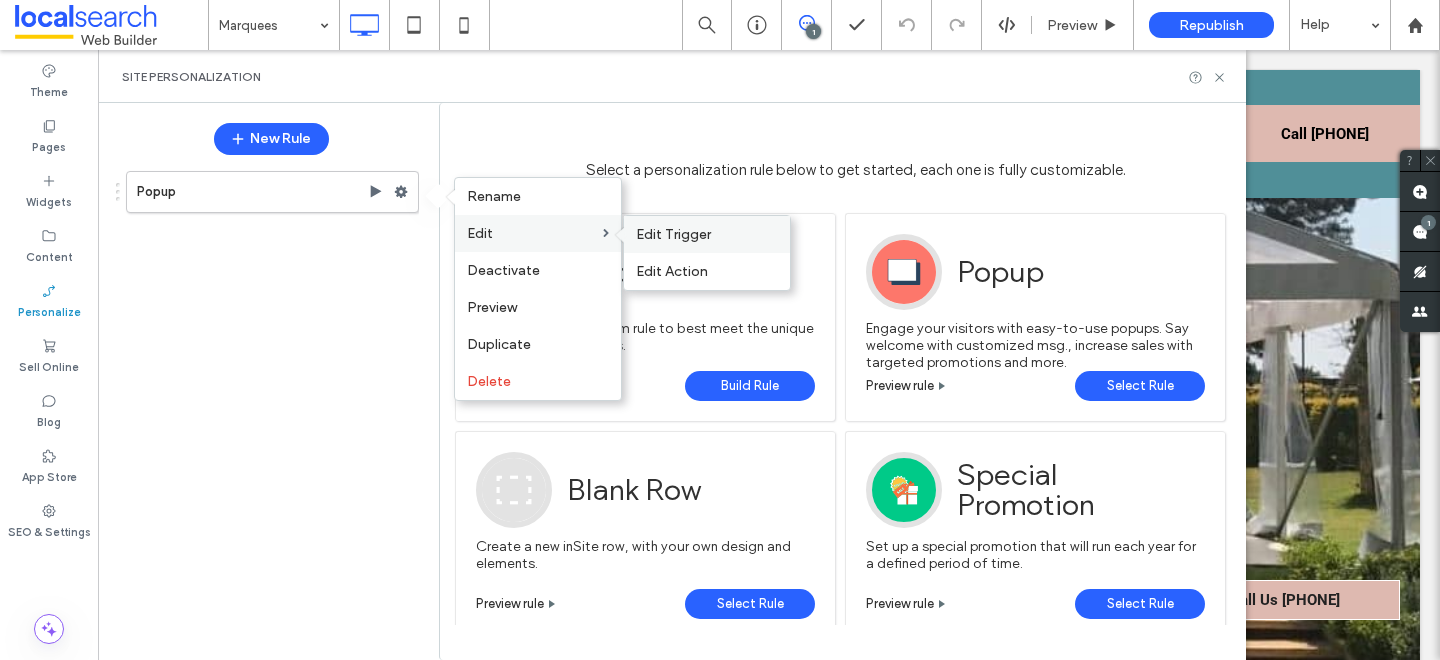 click on "Edit Trigger" at bounding box center (673, 234) 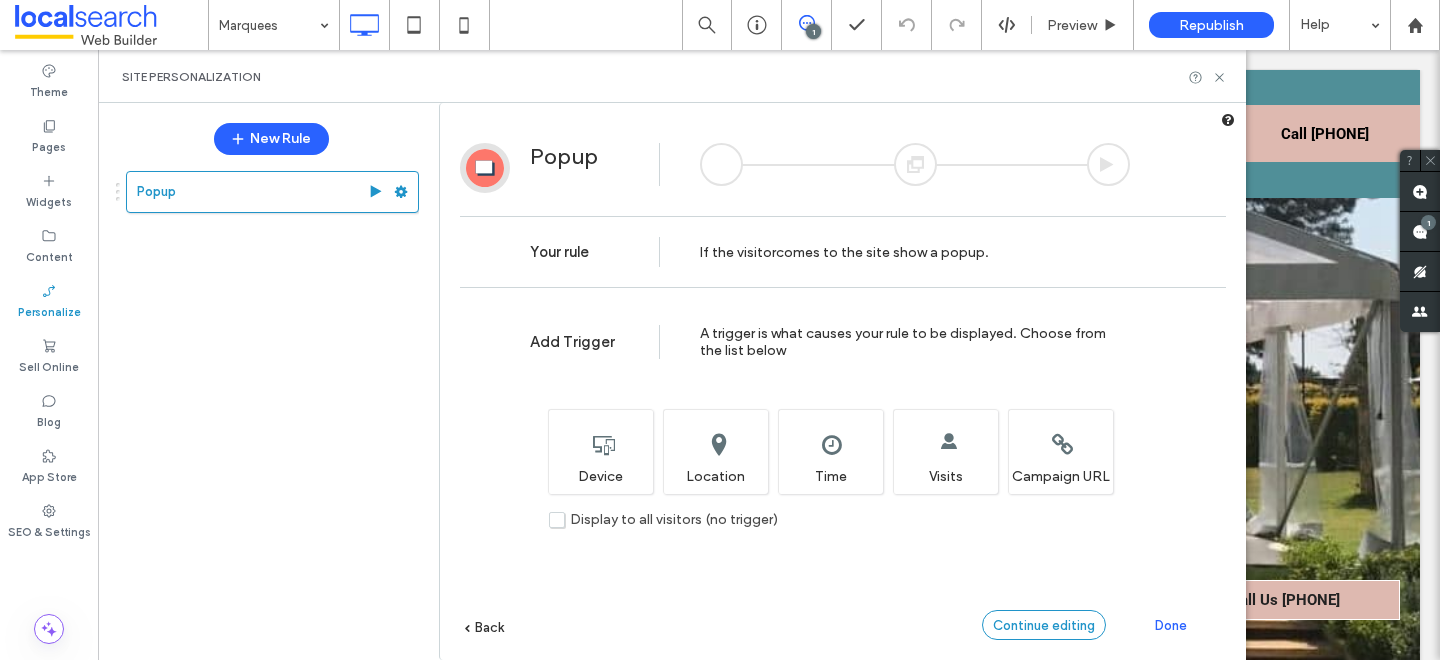 click on "Continue editing" at bounding box center (1044, 625) 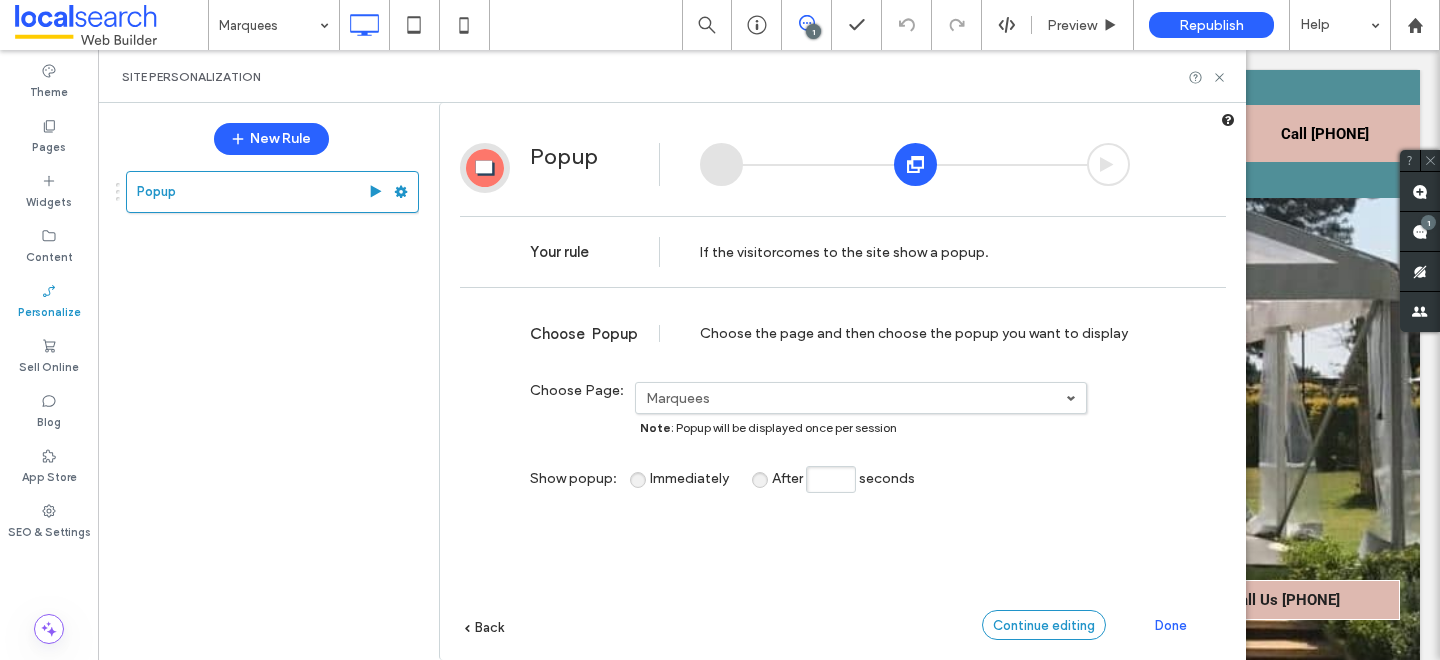 click on "Continue editing" at bounding box center [1044, 625] 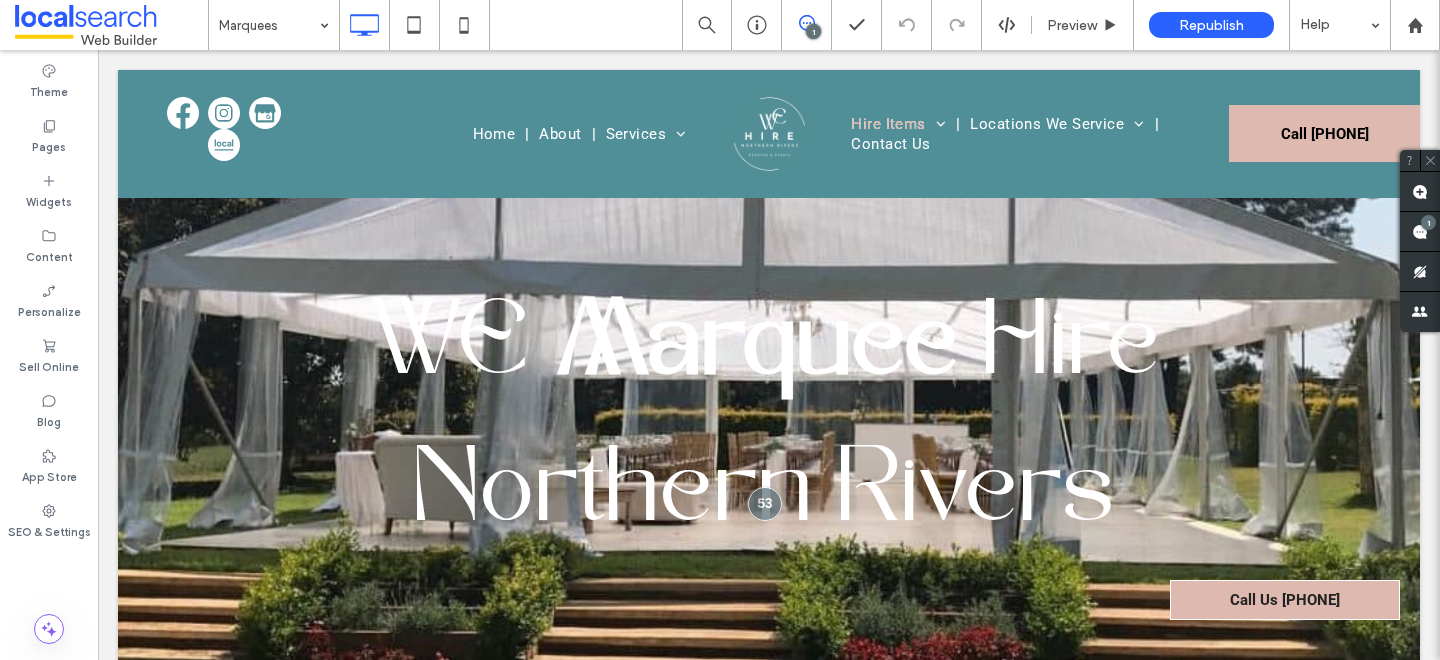 click at bounding box center [720, 330] 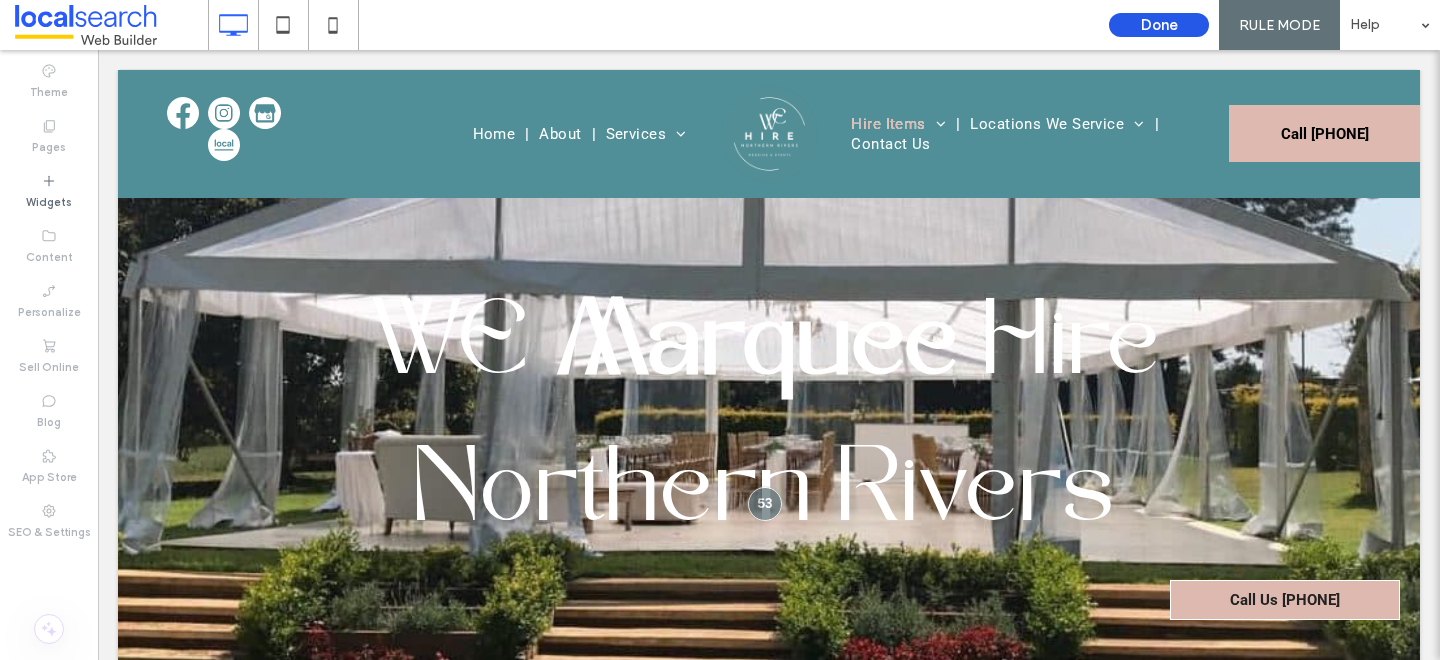 click on "Done" at bounding box center (1159, 25) 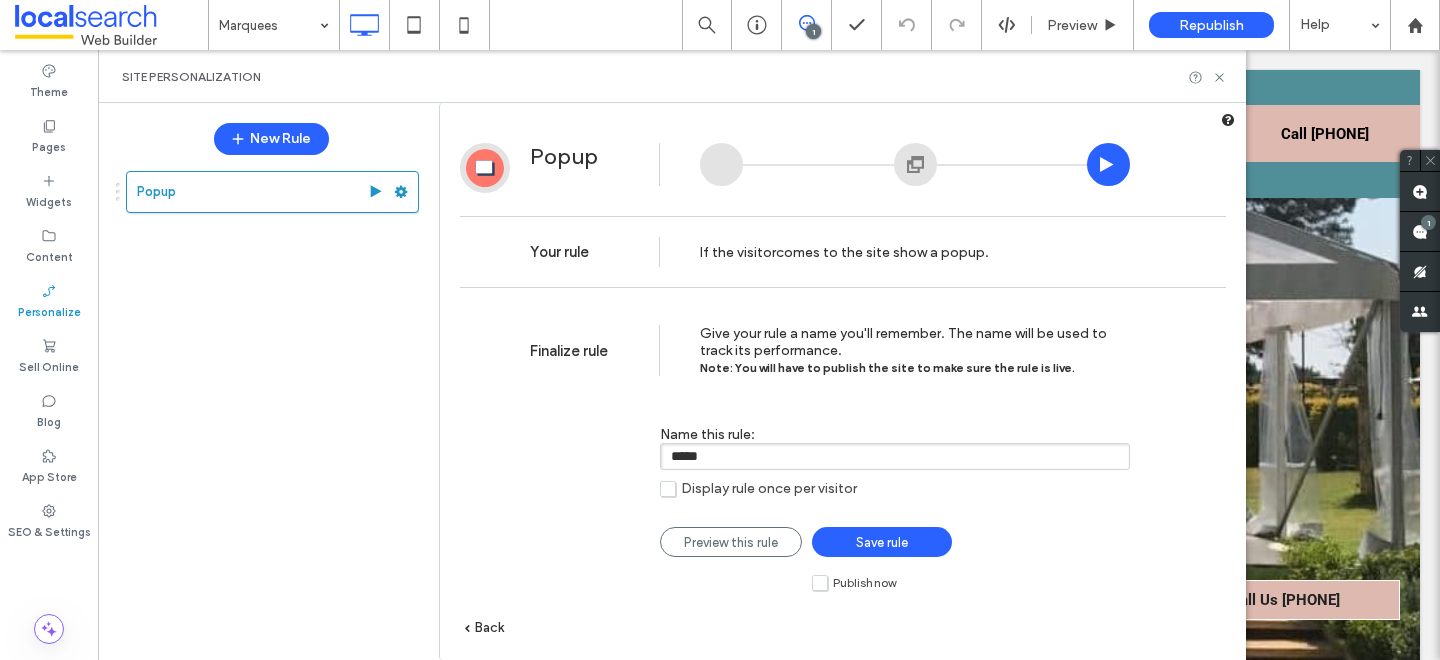 click on "Publish now" at bounding box center [854, 582] 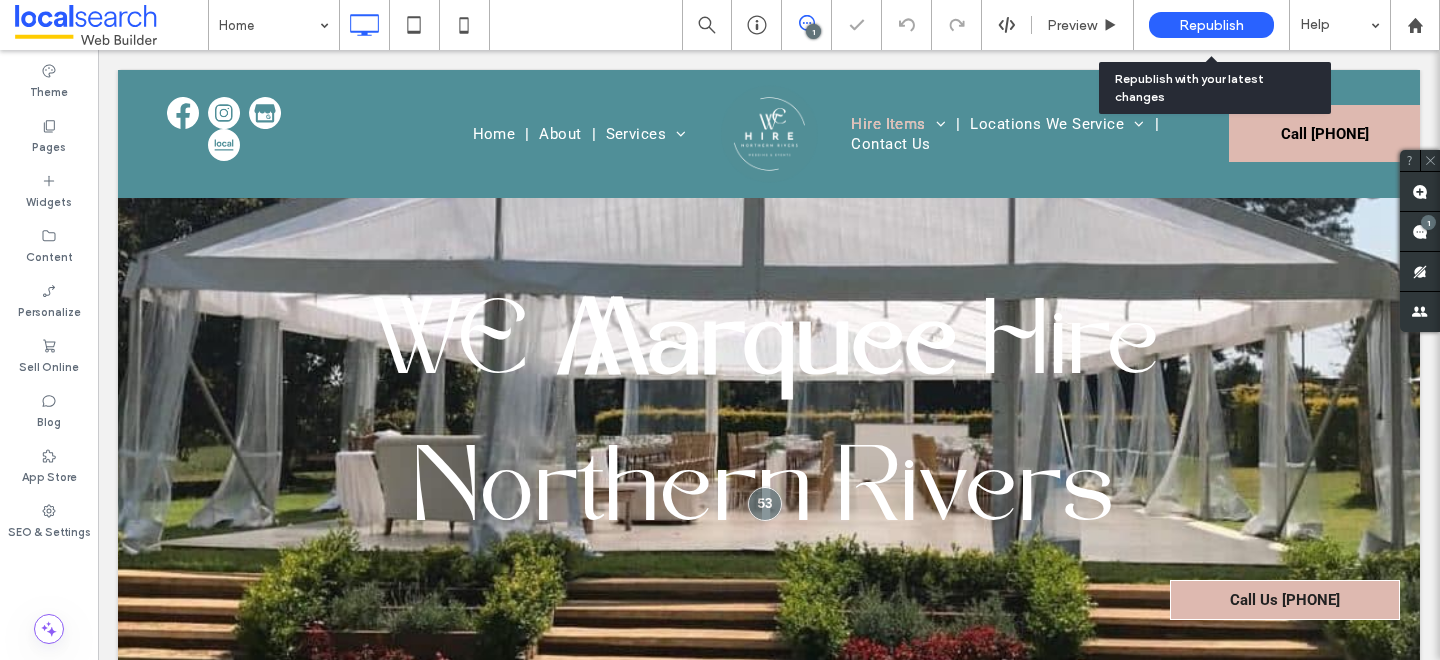 click on "Republish" at bounding box center (1211, 25) 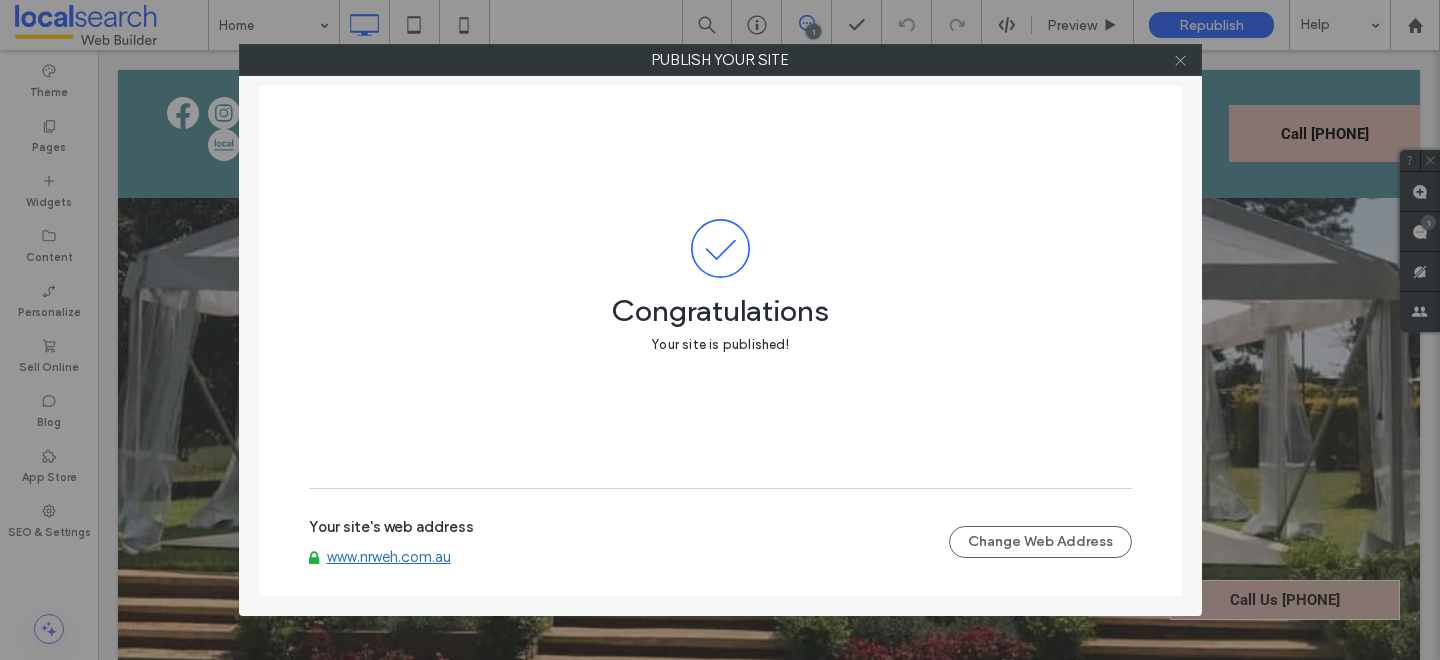 click 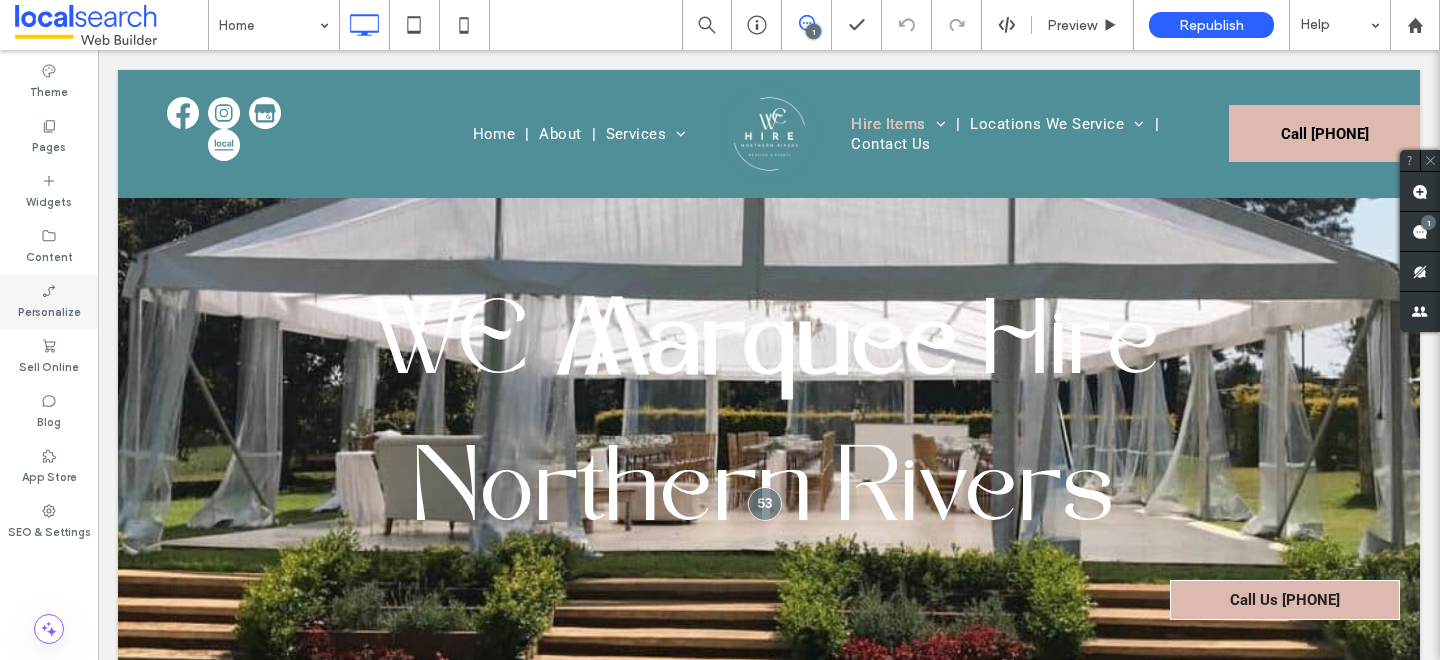 click 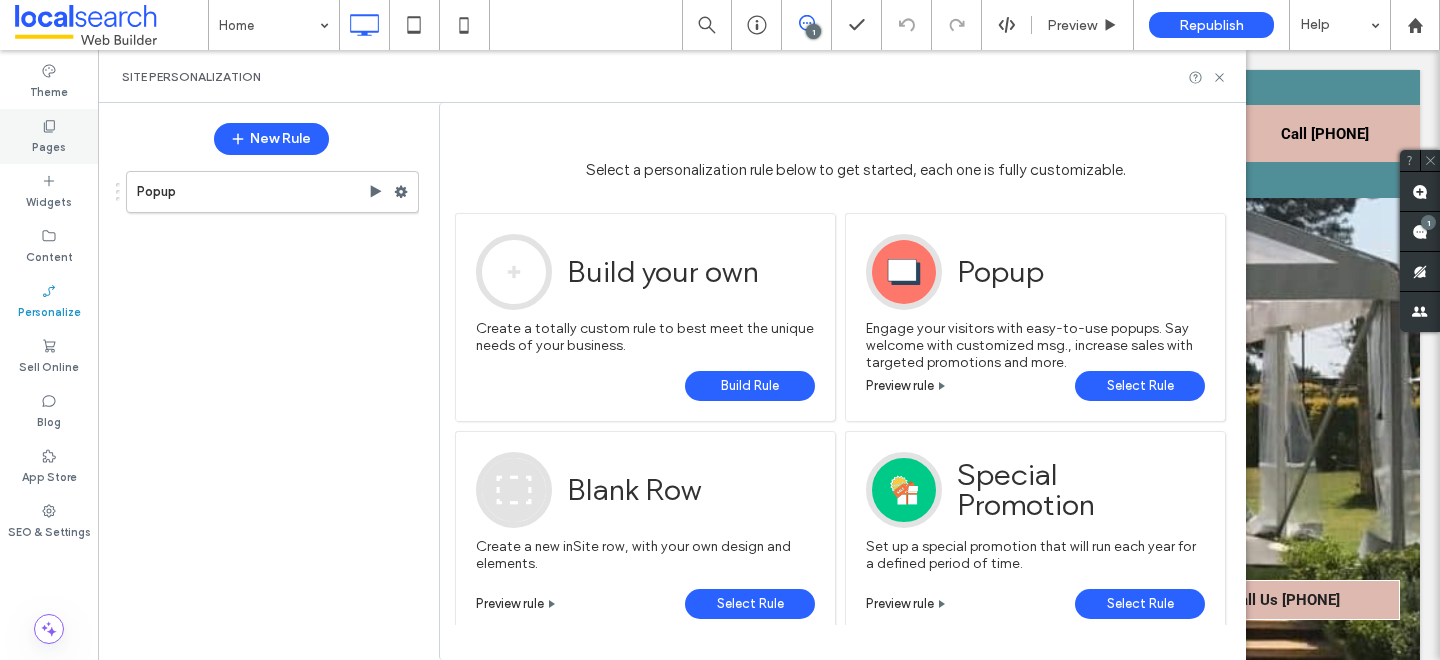 click on "Pages" at bounding box center (49, 145) 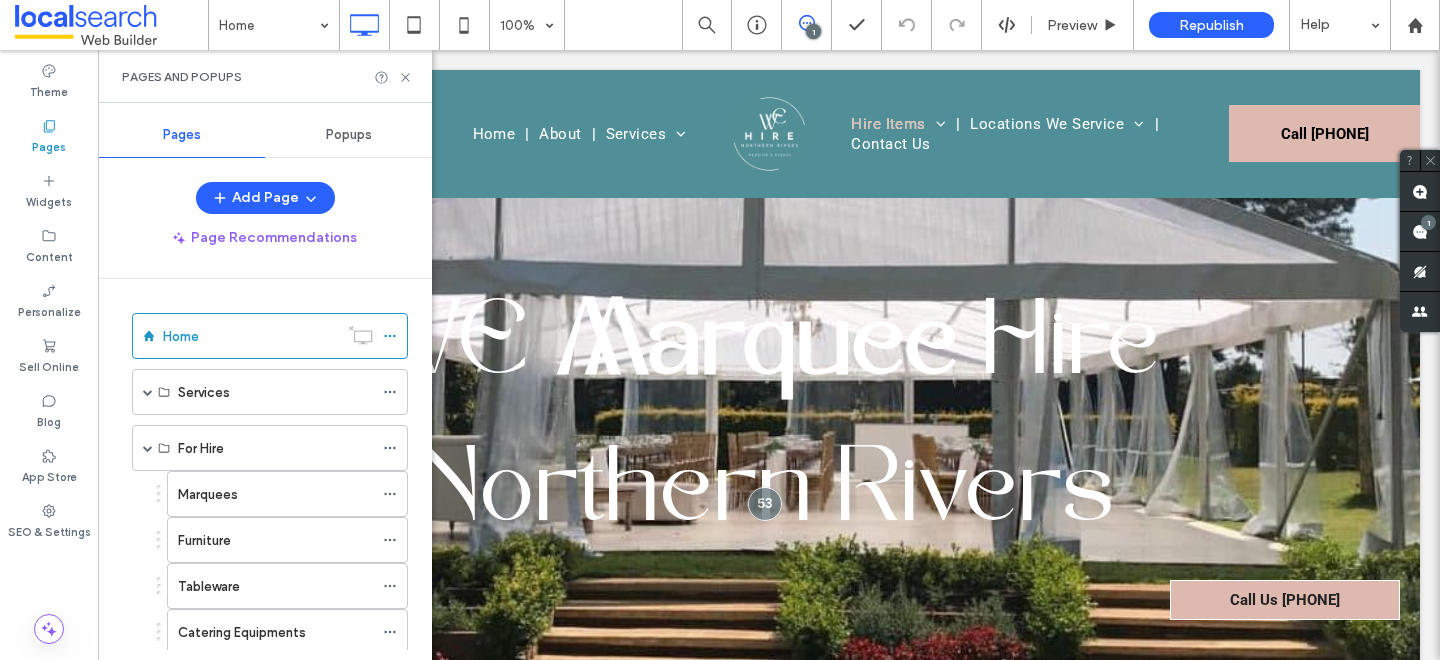 click on "Popups" at bounding box center [349, 135] 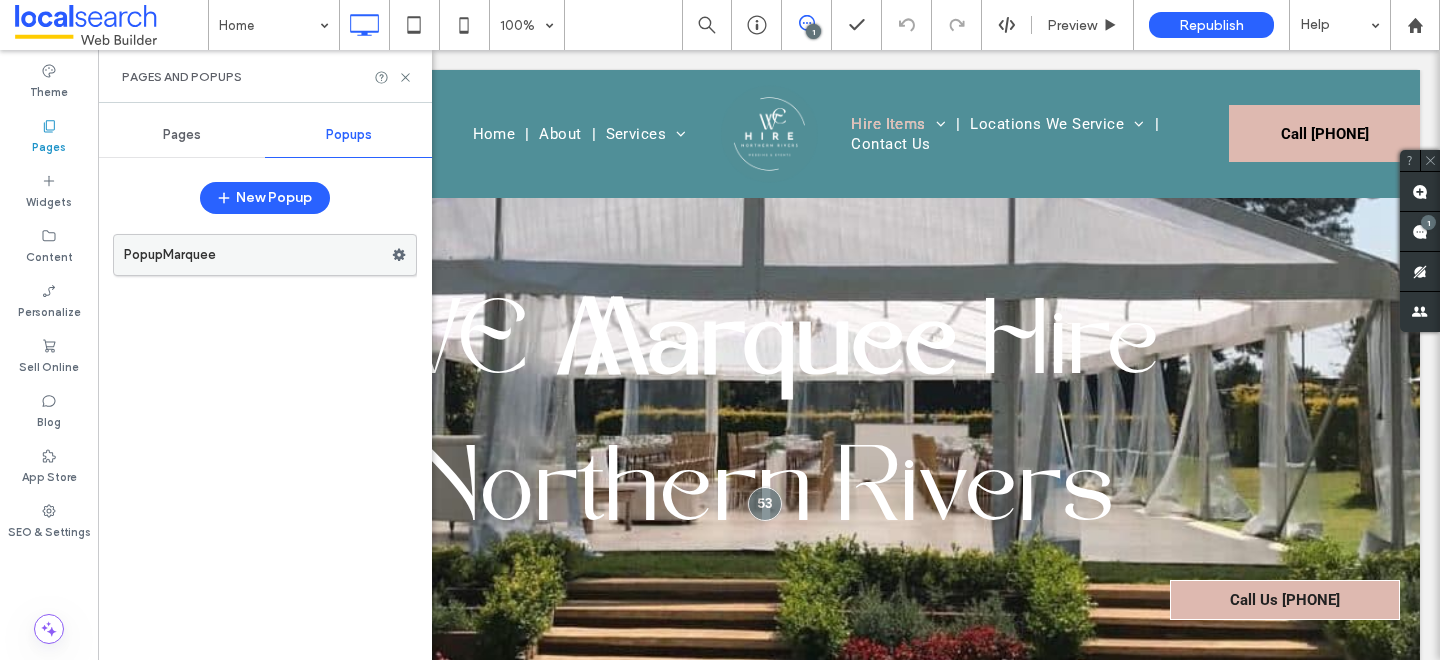 click 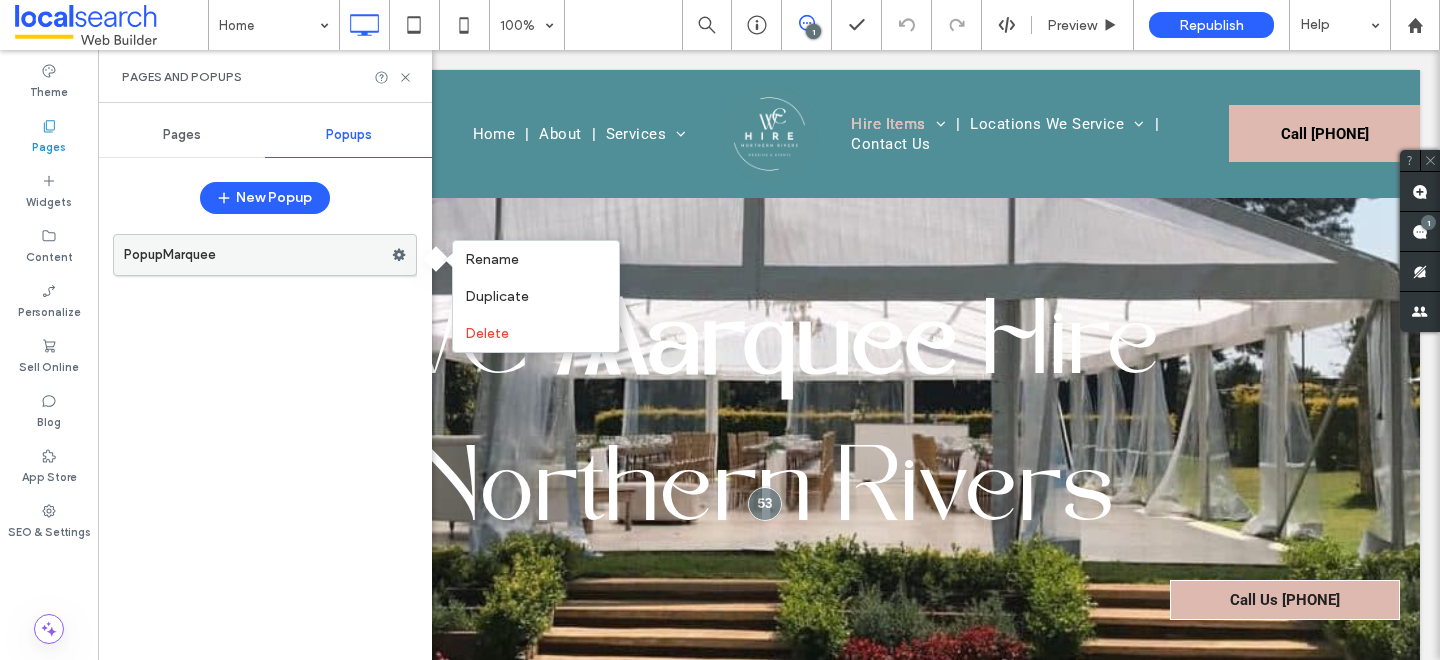 click on "PopupMarquee" at bounding box center (258, 255) 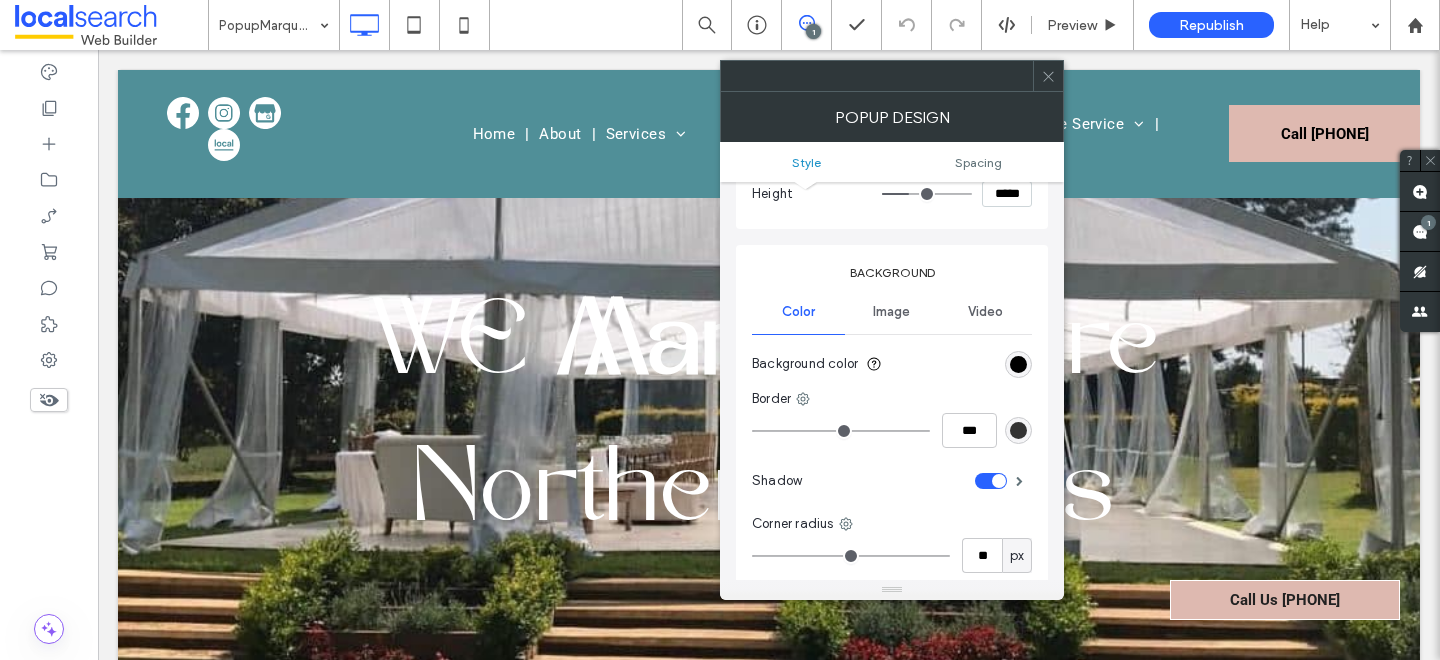 scroll, scrollTop: 0, scrollLeft: 0, axis: both 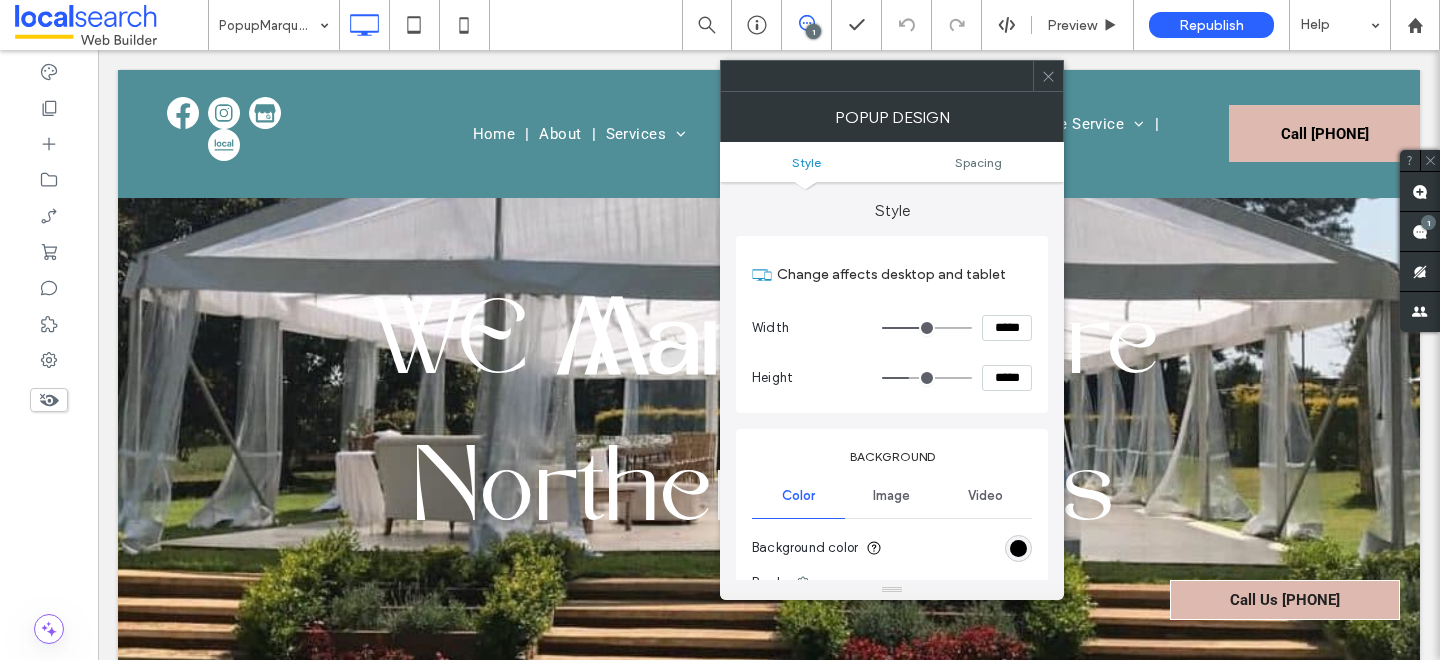 click 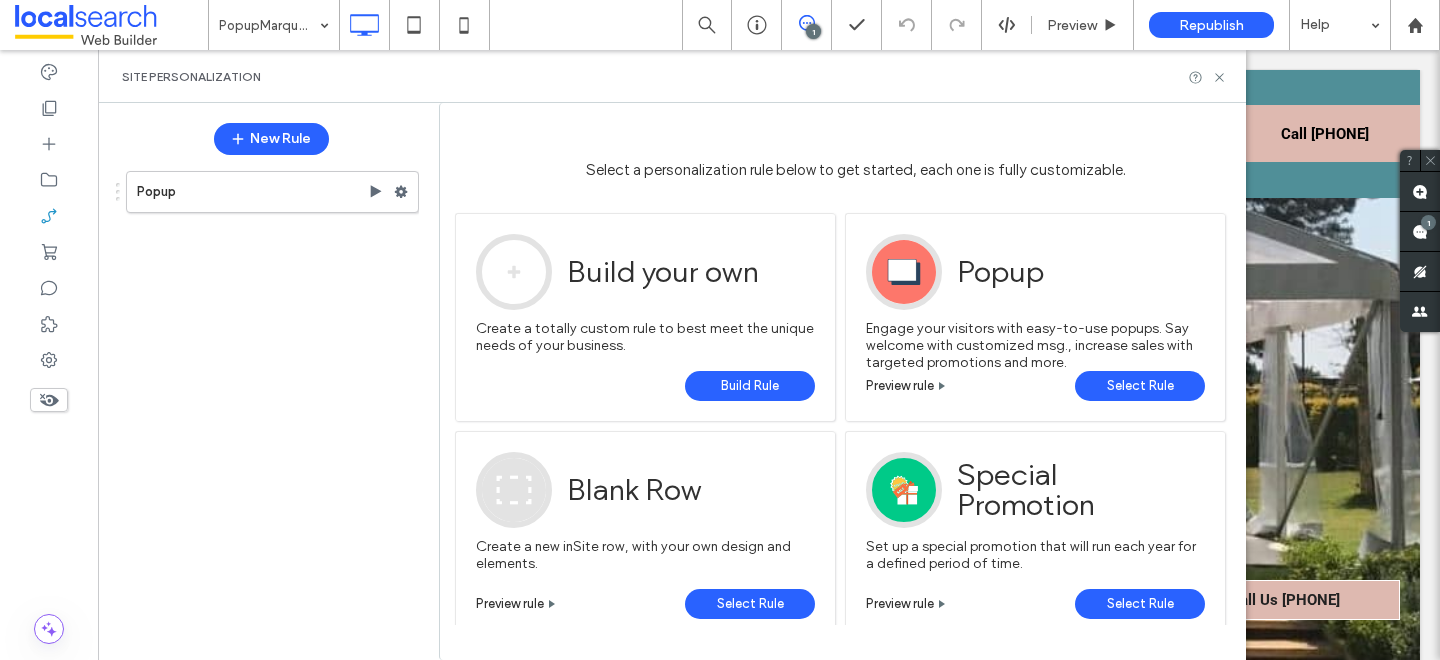click on "Select Rule" at bounding box center (1140, 386) 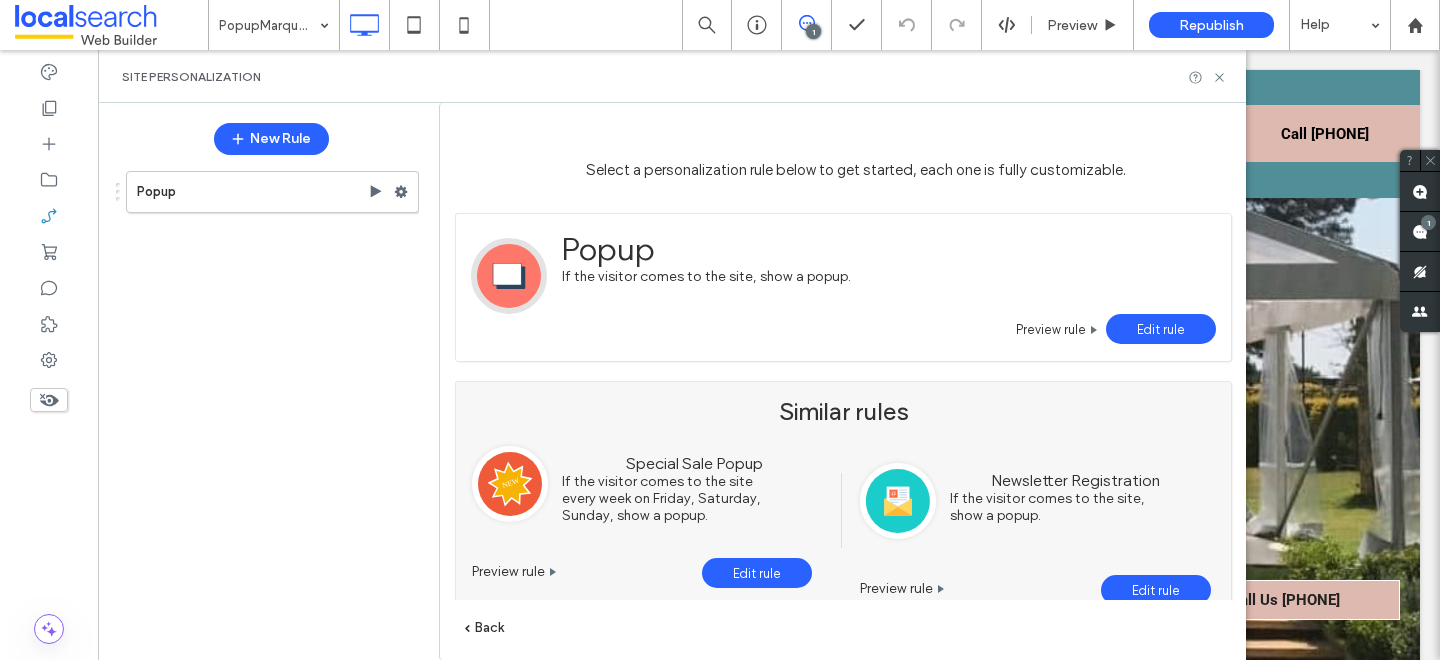 click on "Edit rule" at bounding box center [1161, 329] 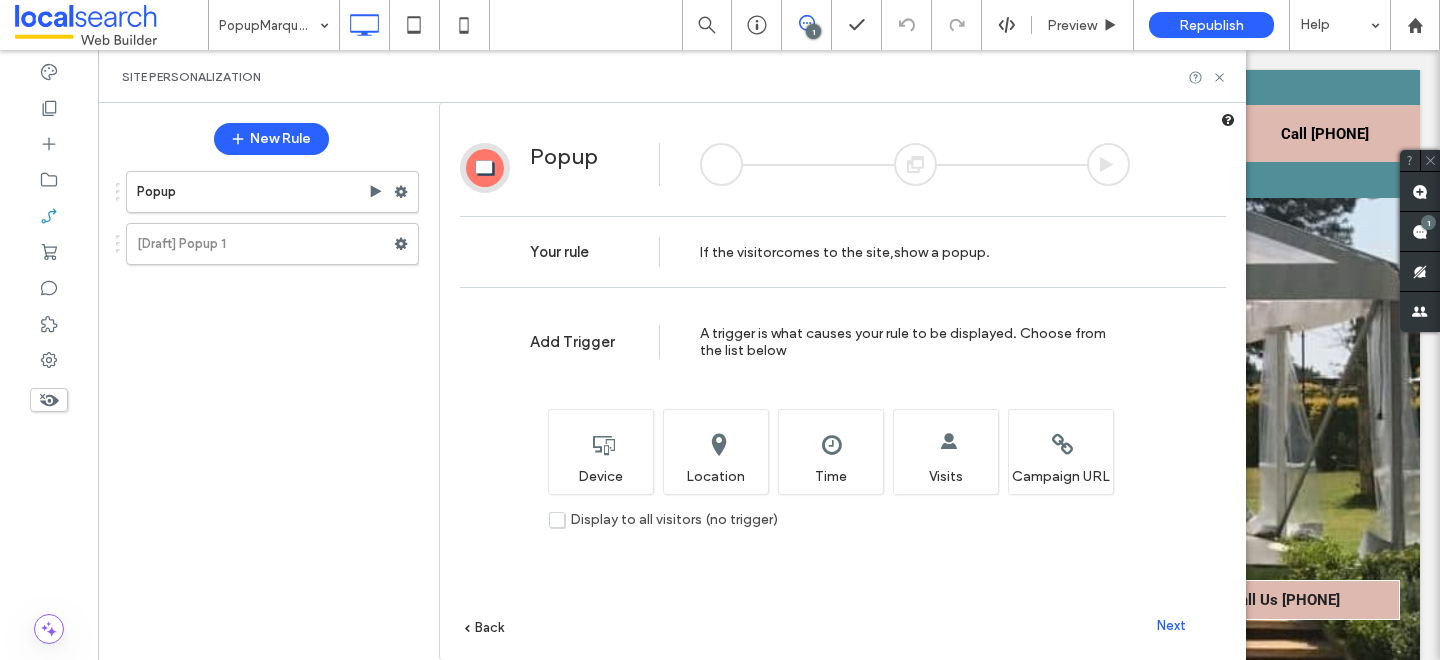 click on "Next" at bounding box center (1171, 625) 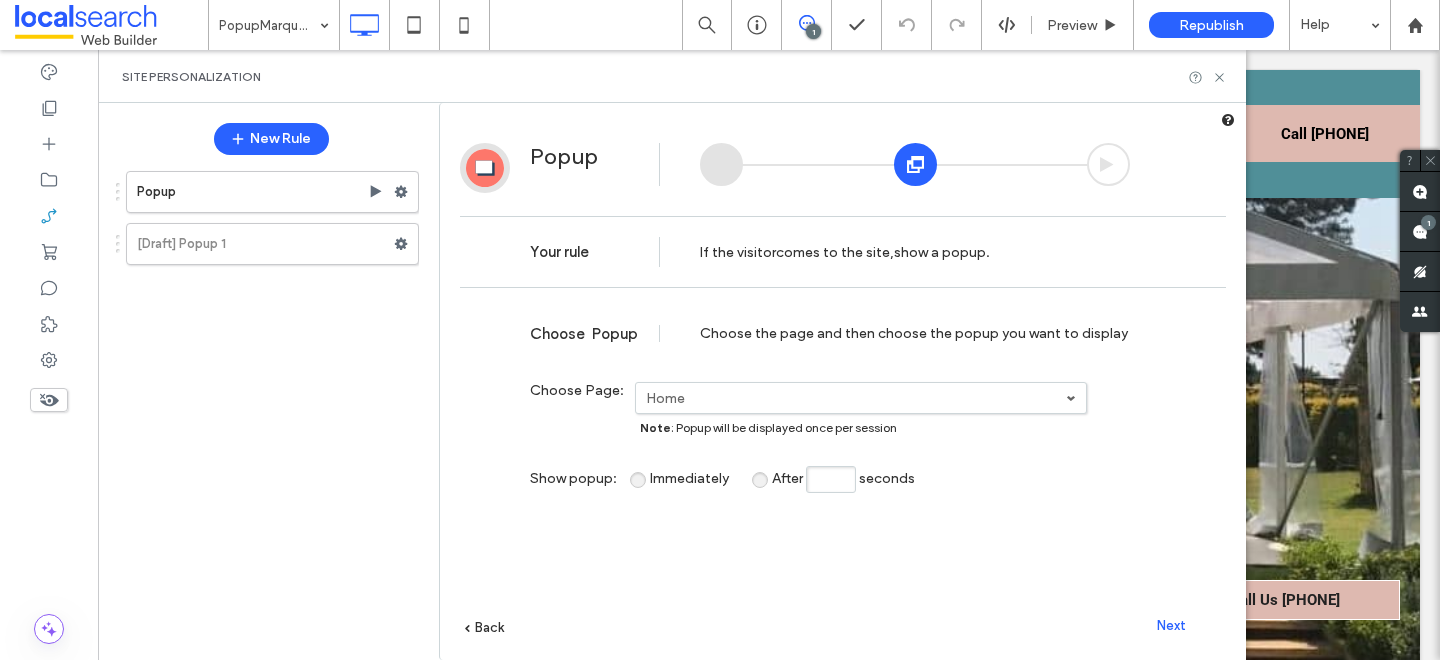 click on "Home" at bounding box center (856, 398) 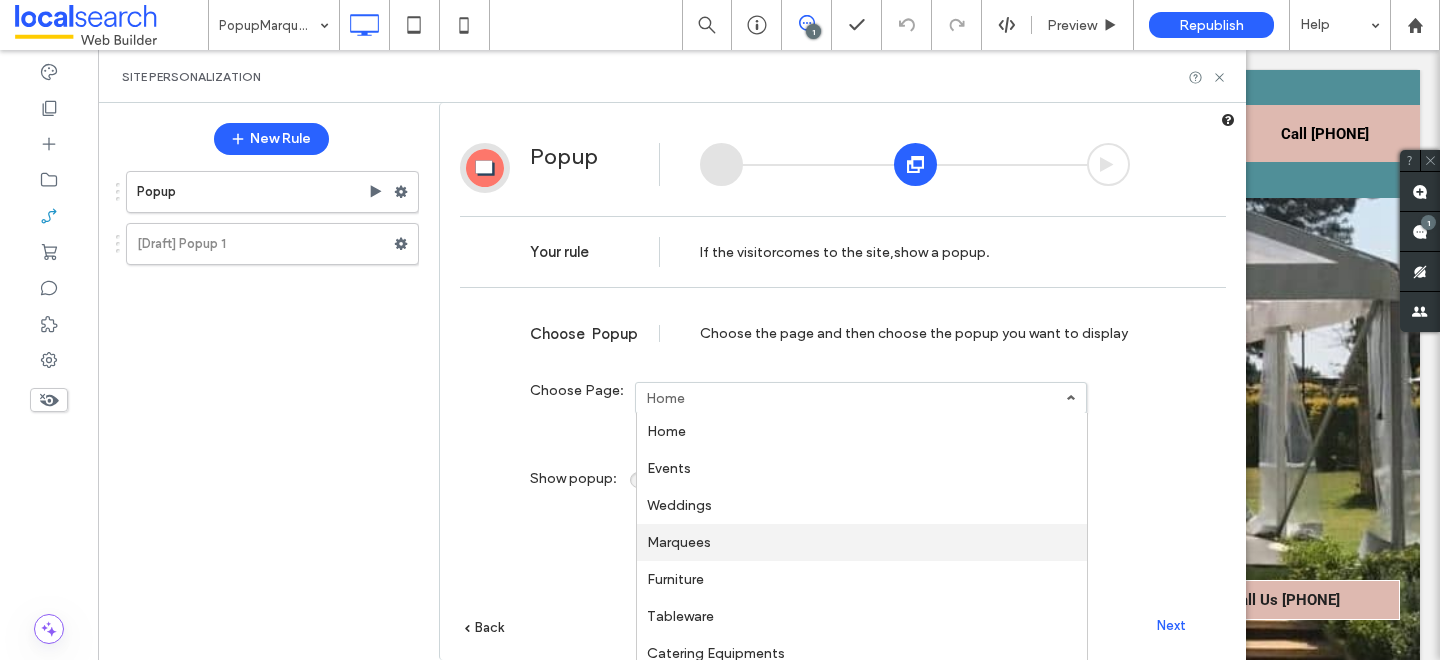 click on "Marquees" at bounding box center [862, 542] 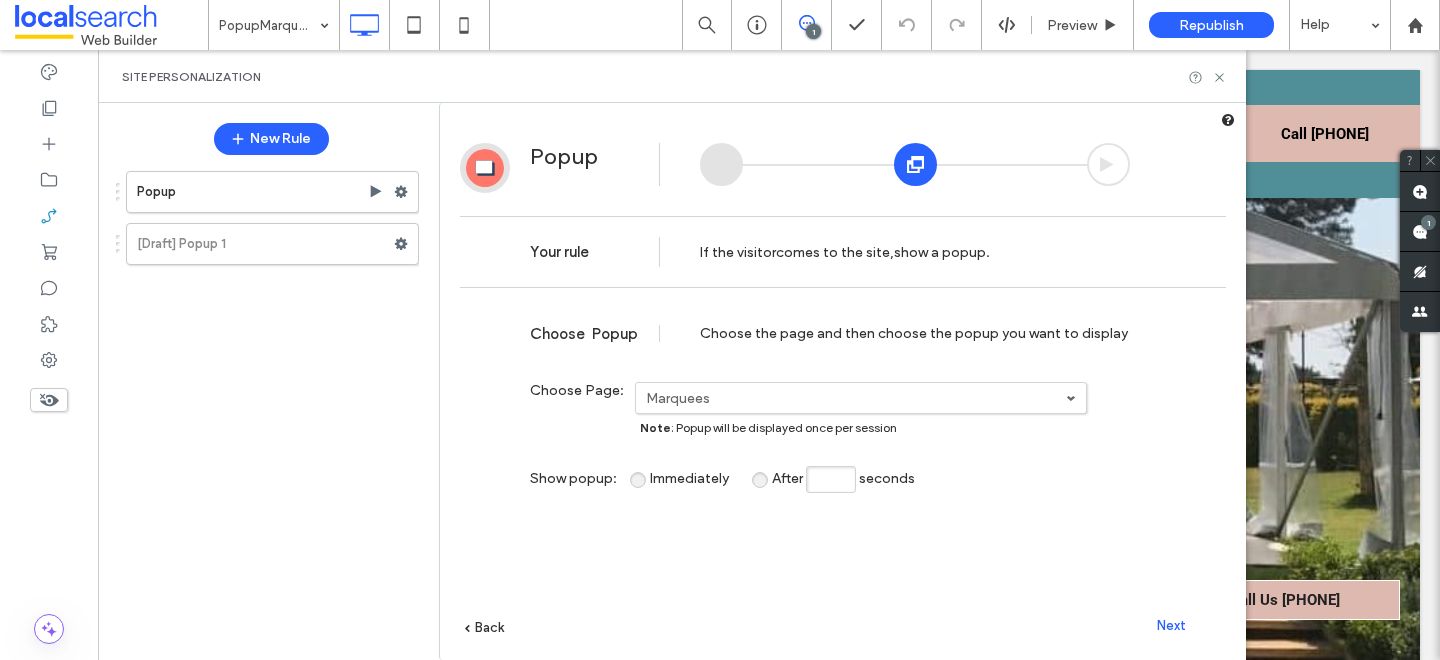 click on "Next" at bounding box center (1171, 625) 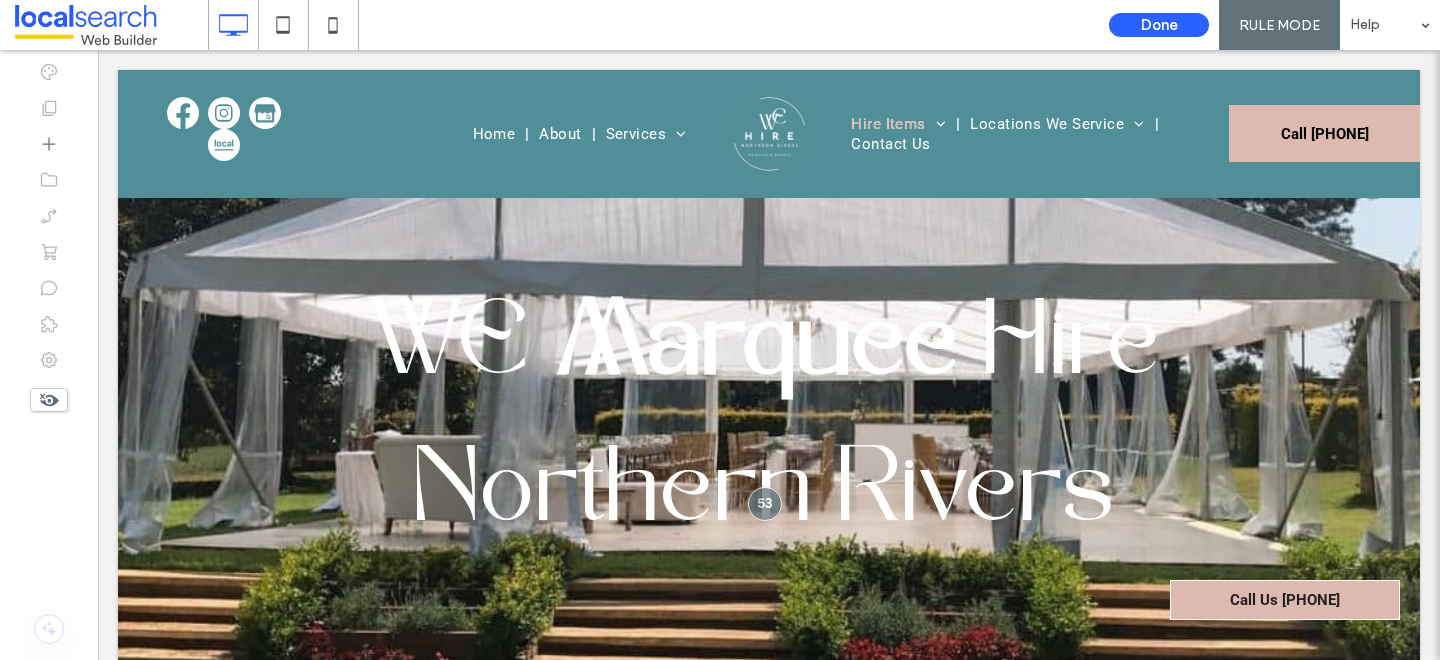 type on "****" 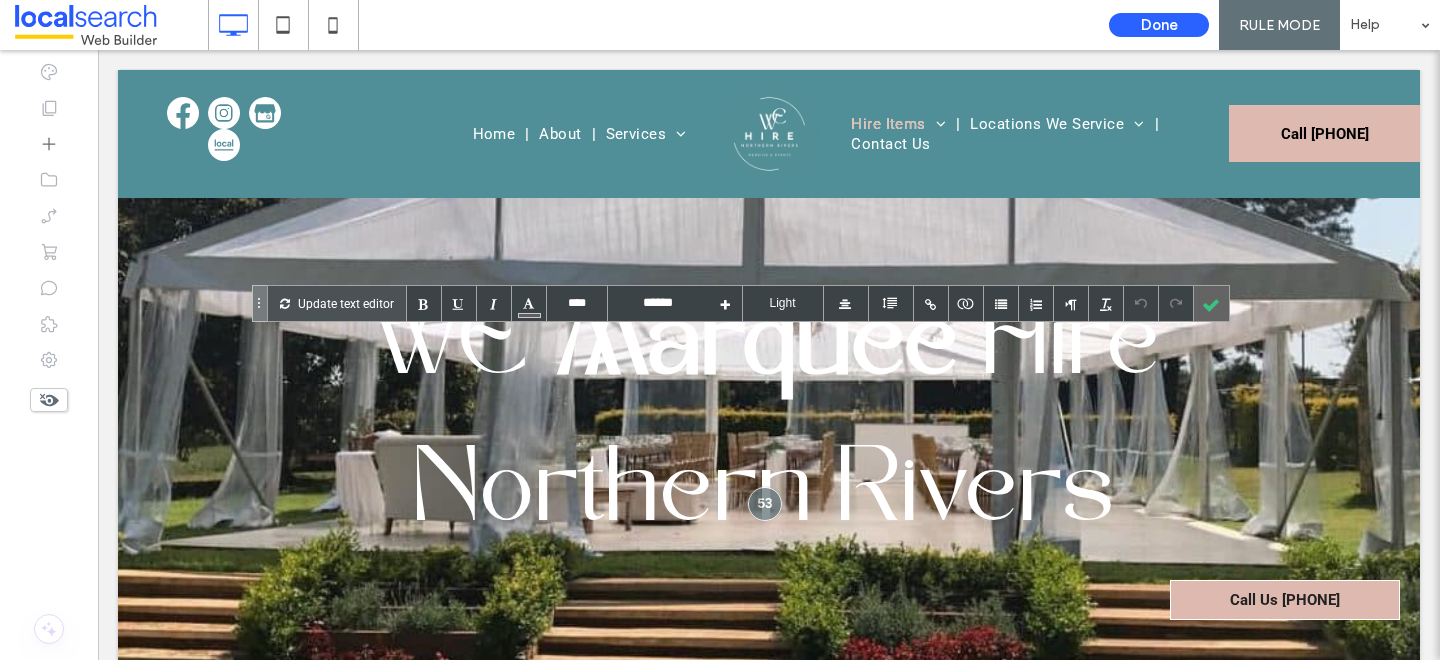 type on "****" 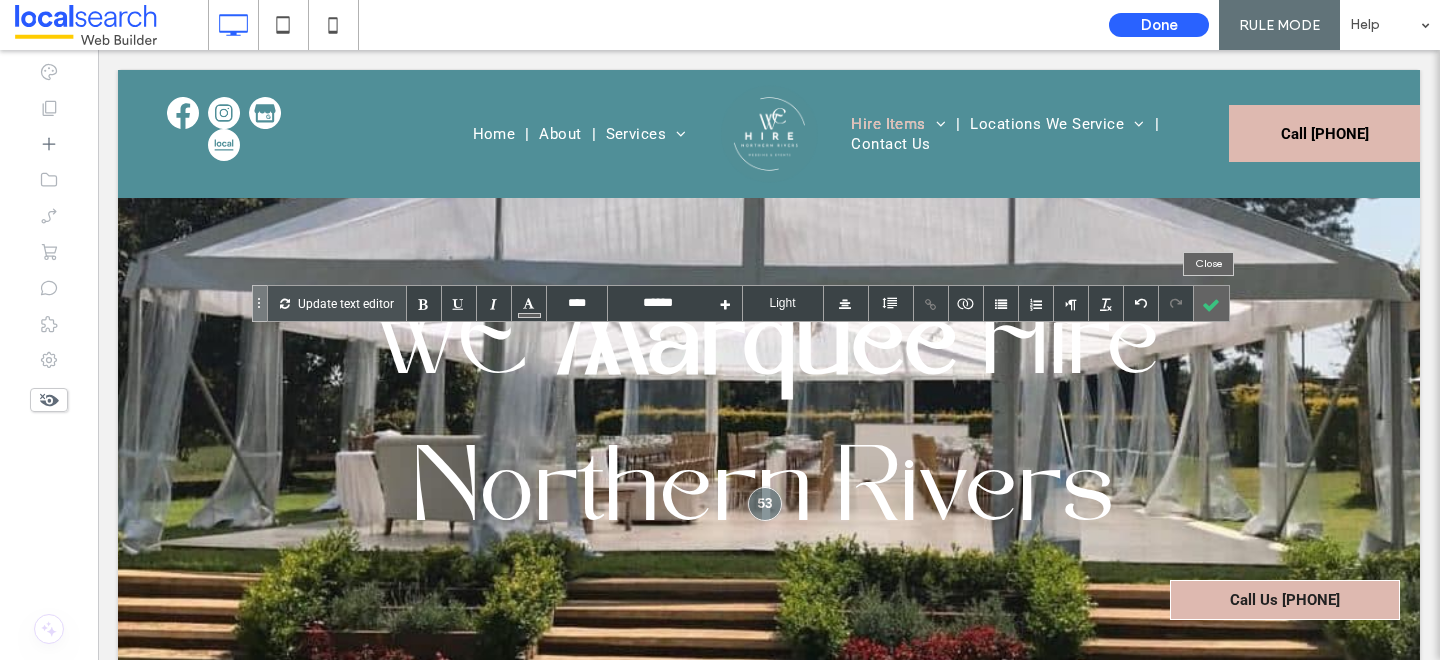 click at bounding box center [1211, 303] 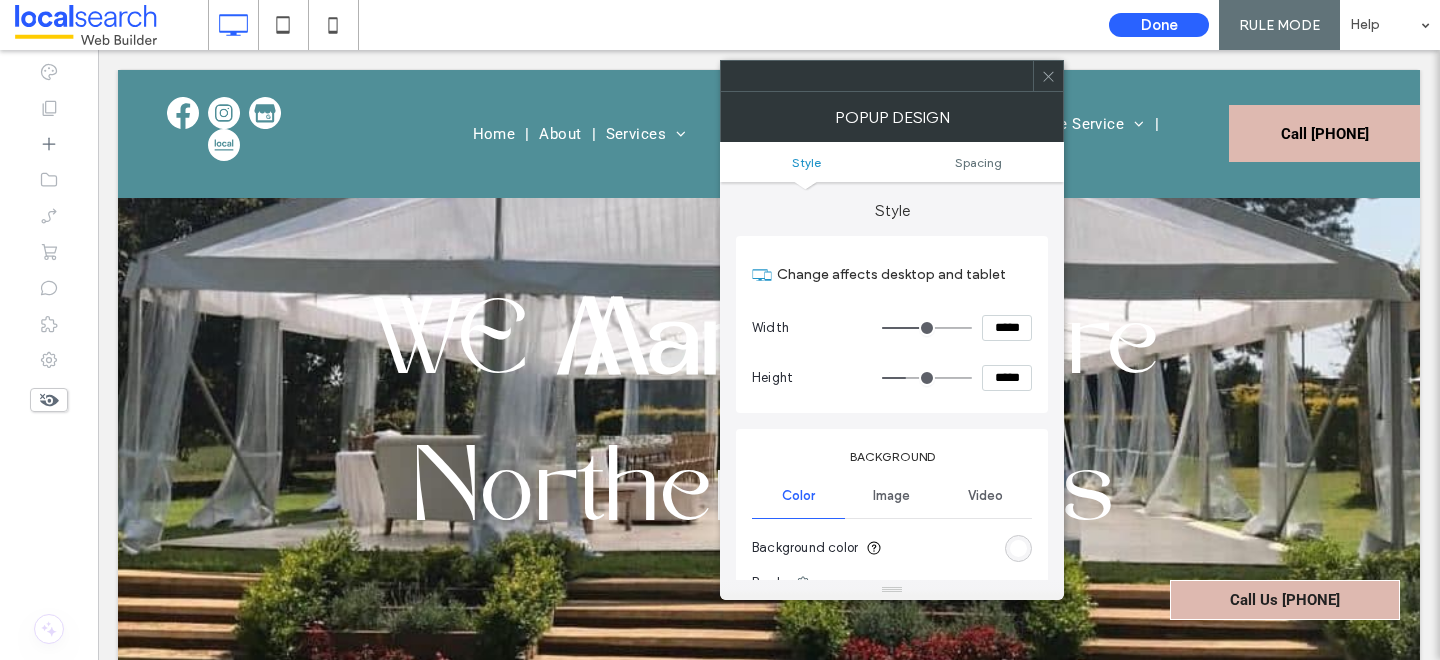 scroll, scrollTop: 107, scrollLeft: 0, axis: vertical 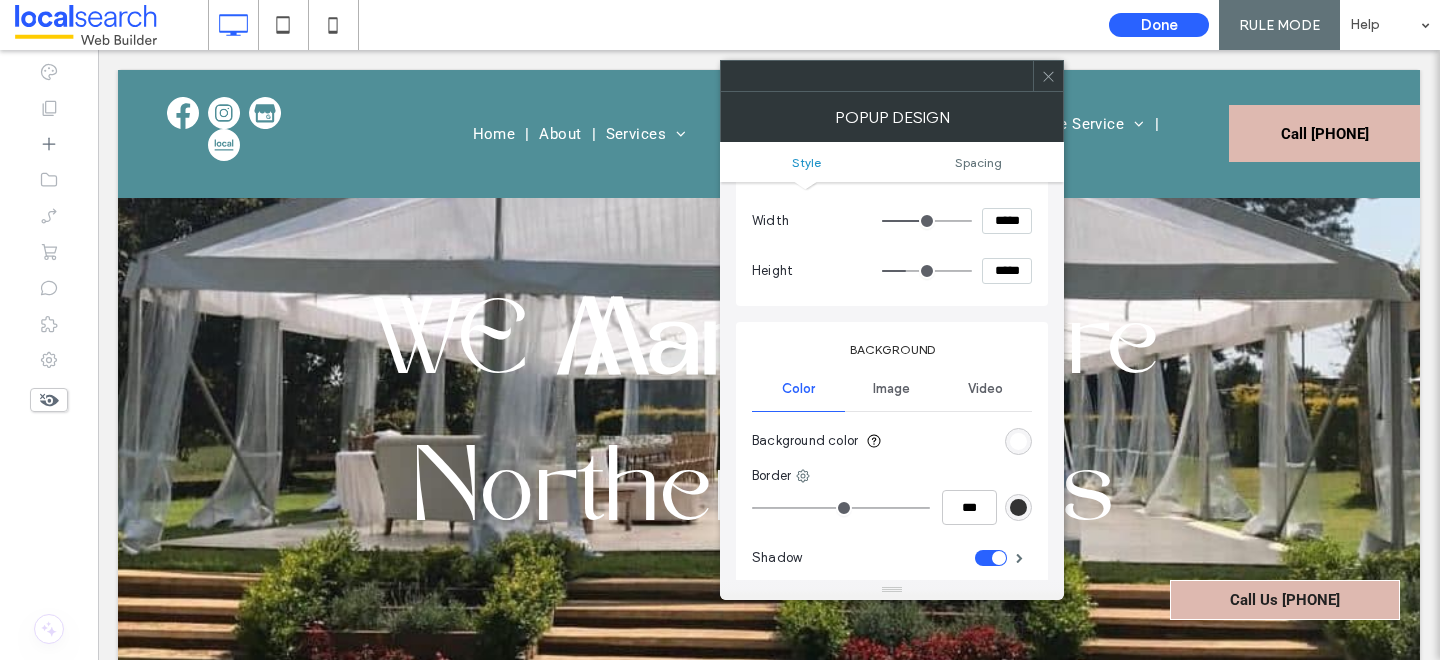 click at bounding box center [1018, 441] 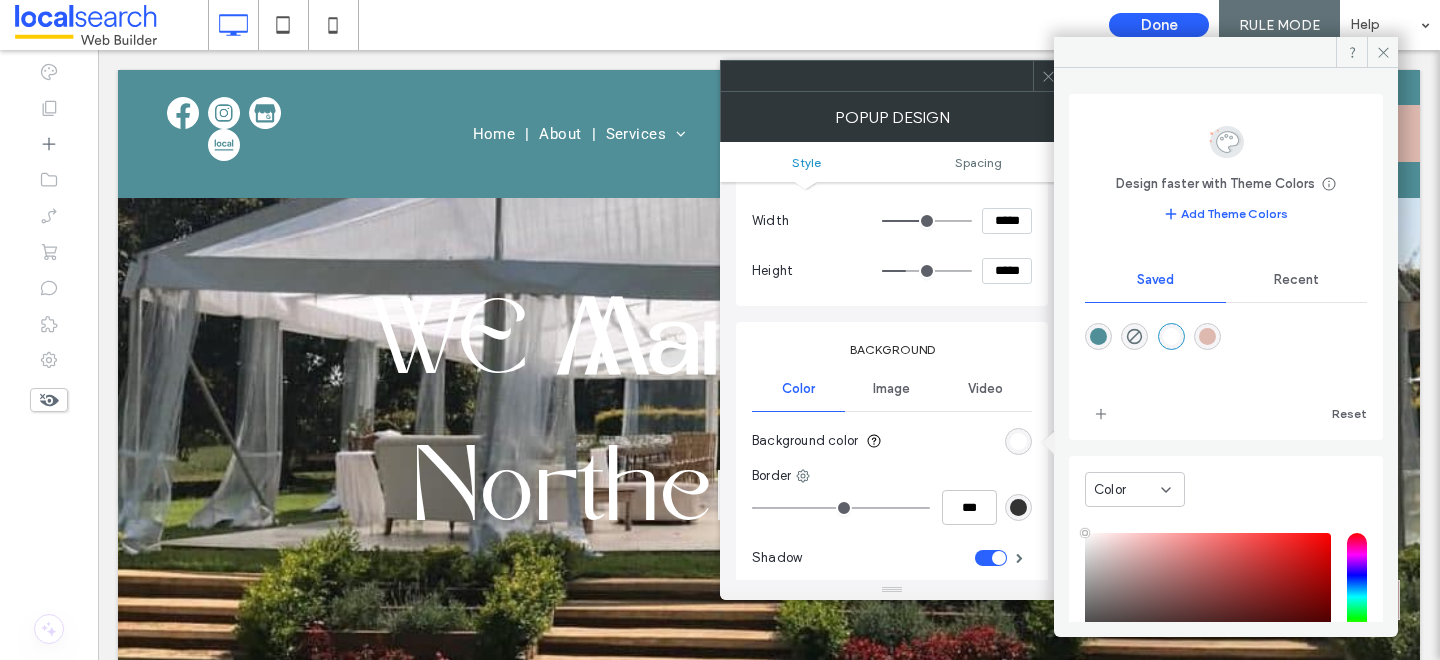 scroll, scrollTop: 166, scrollLeft: 0, axis: vertical 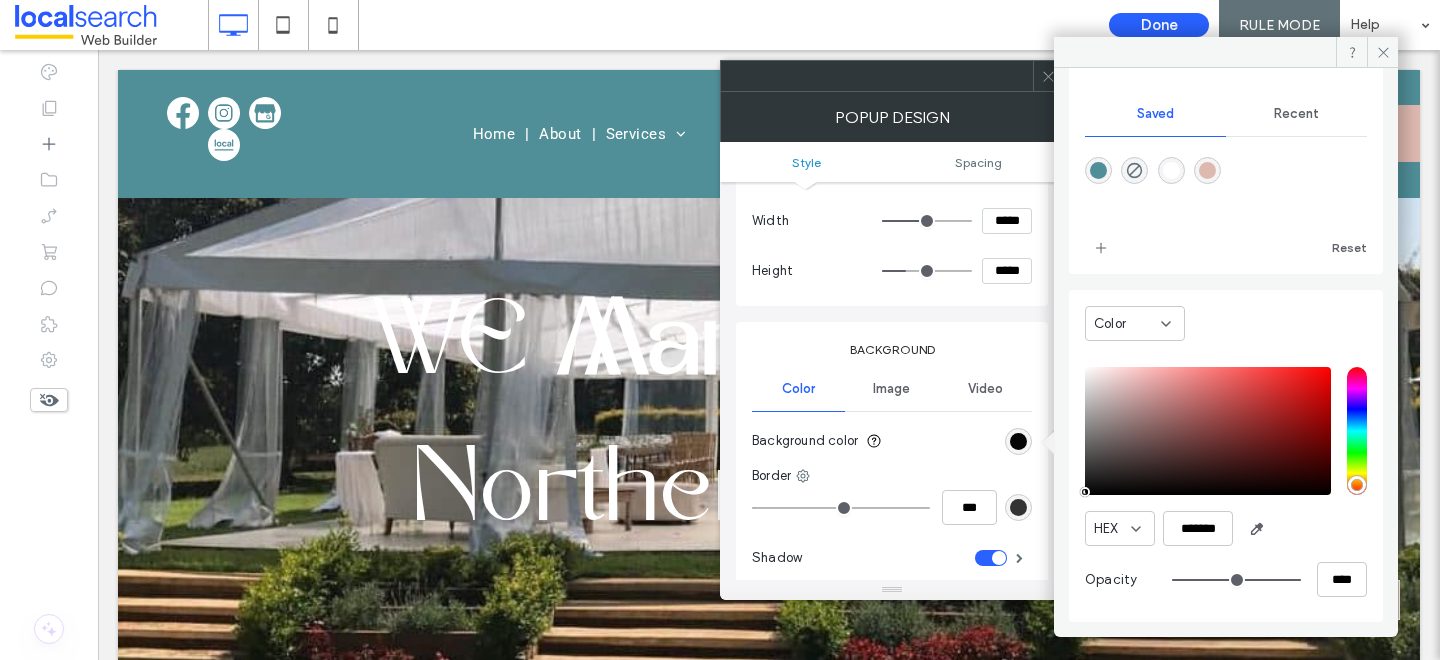 drag, startPoint x: 1085, startPoint y: 366, endPoint x: 1076, endPoint y: 492, distance: 126.32102 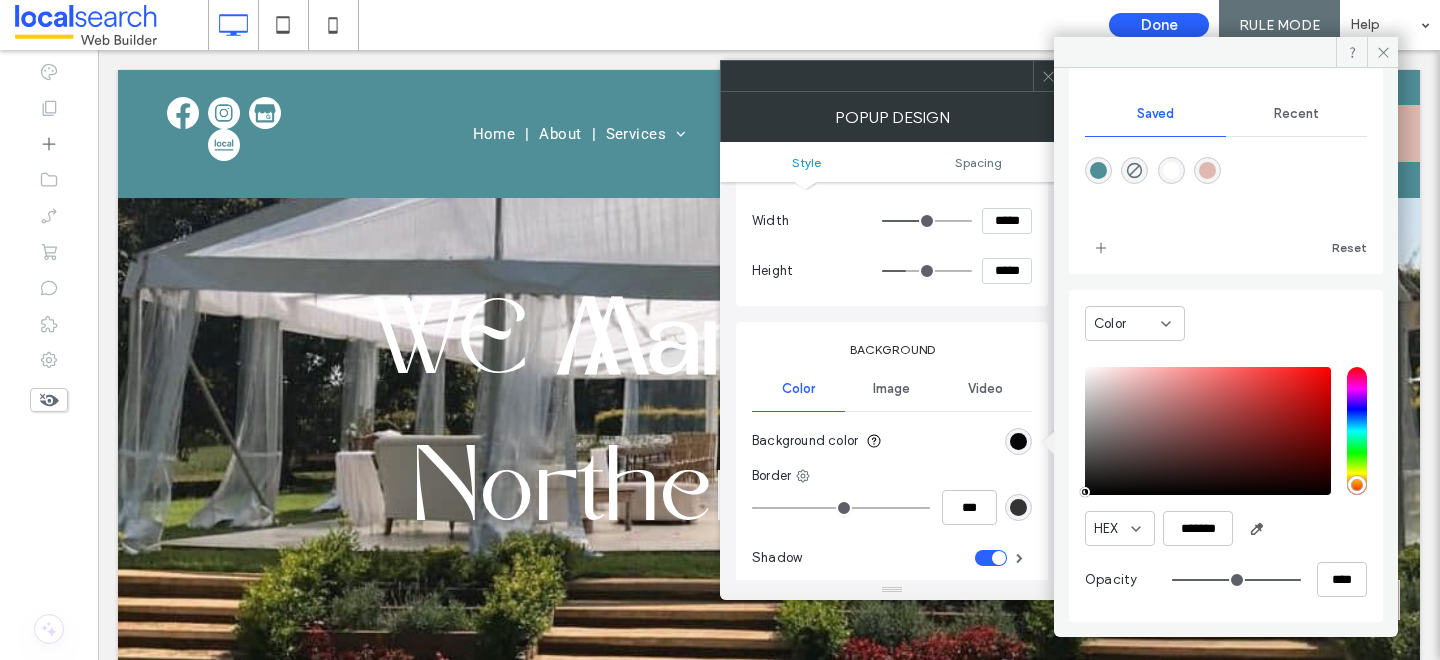 type on "*******" 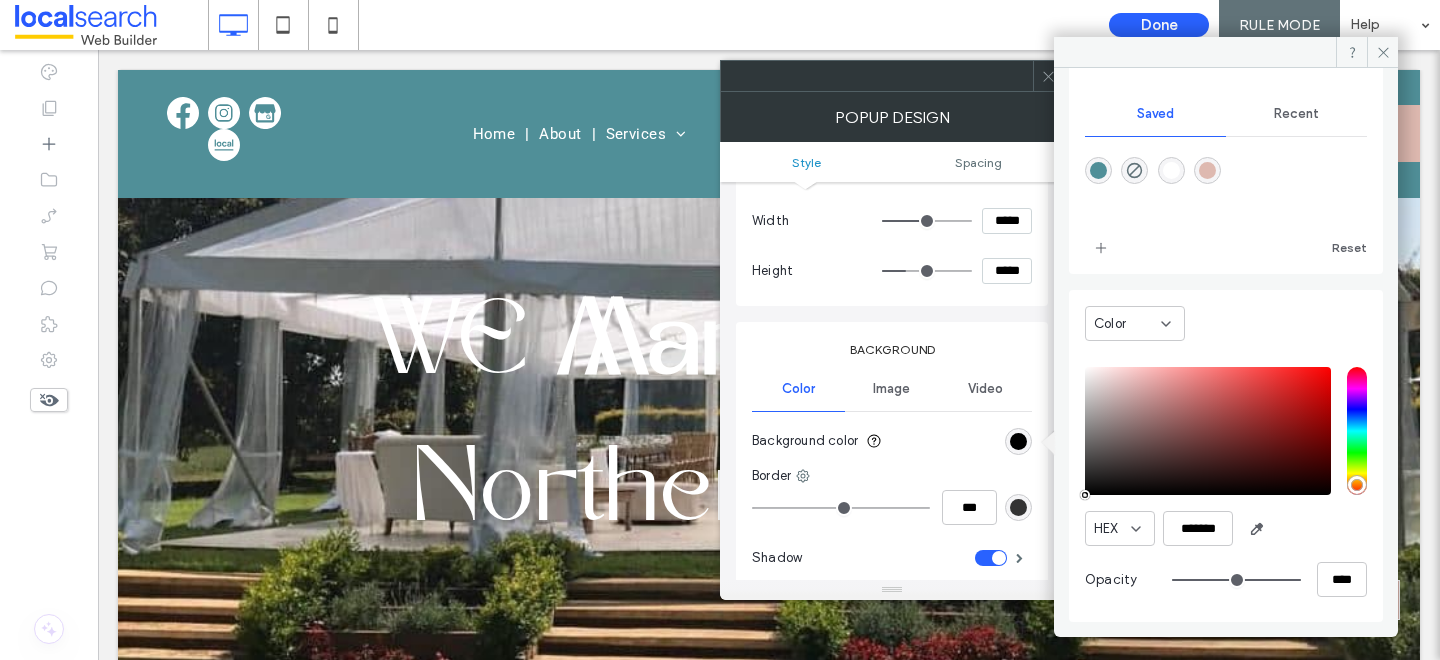 drag, startPoint x: 1083, startPoint y: 492, endPoint x: 1085, endPoint y: 503, distance: 11.18034 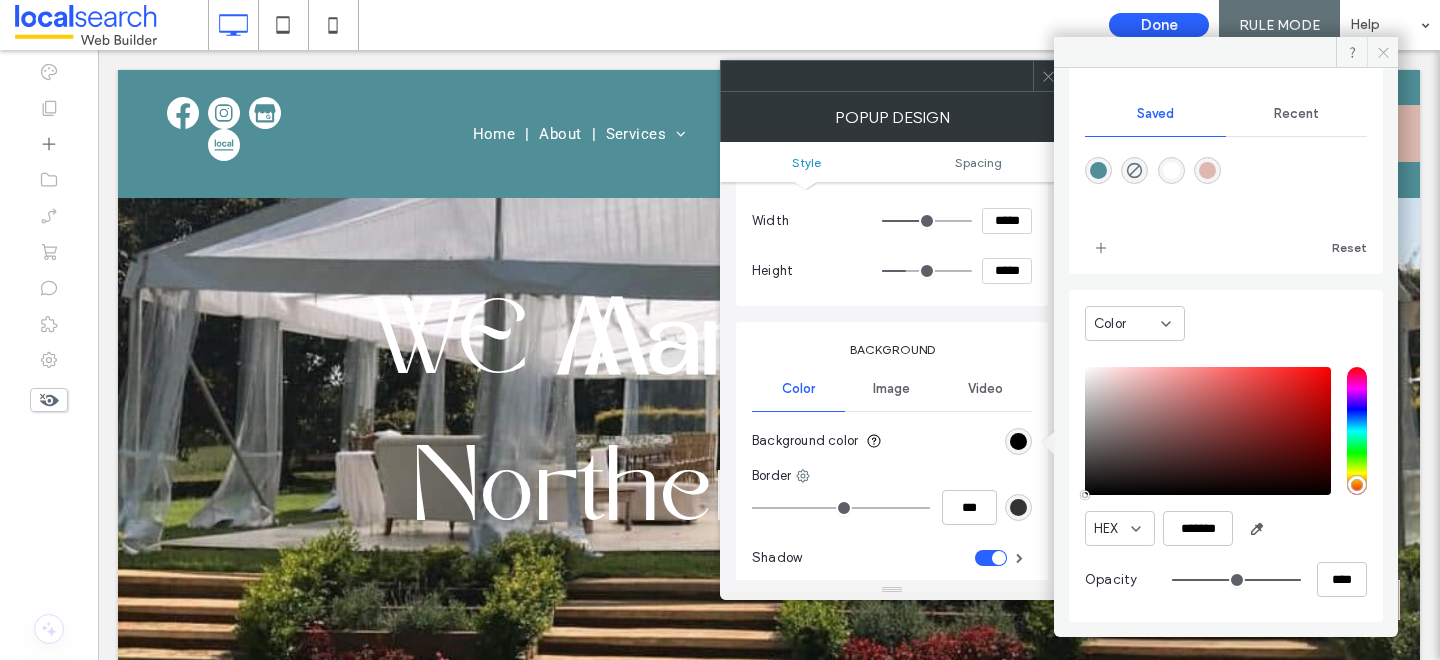 click 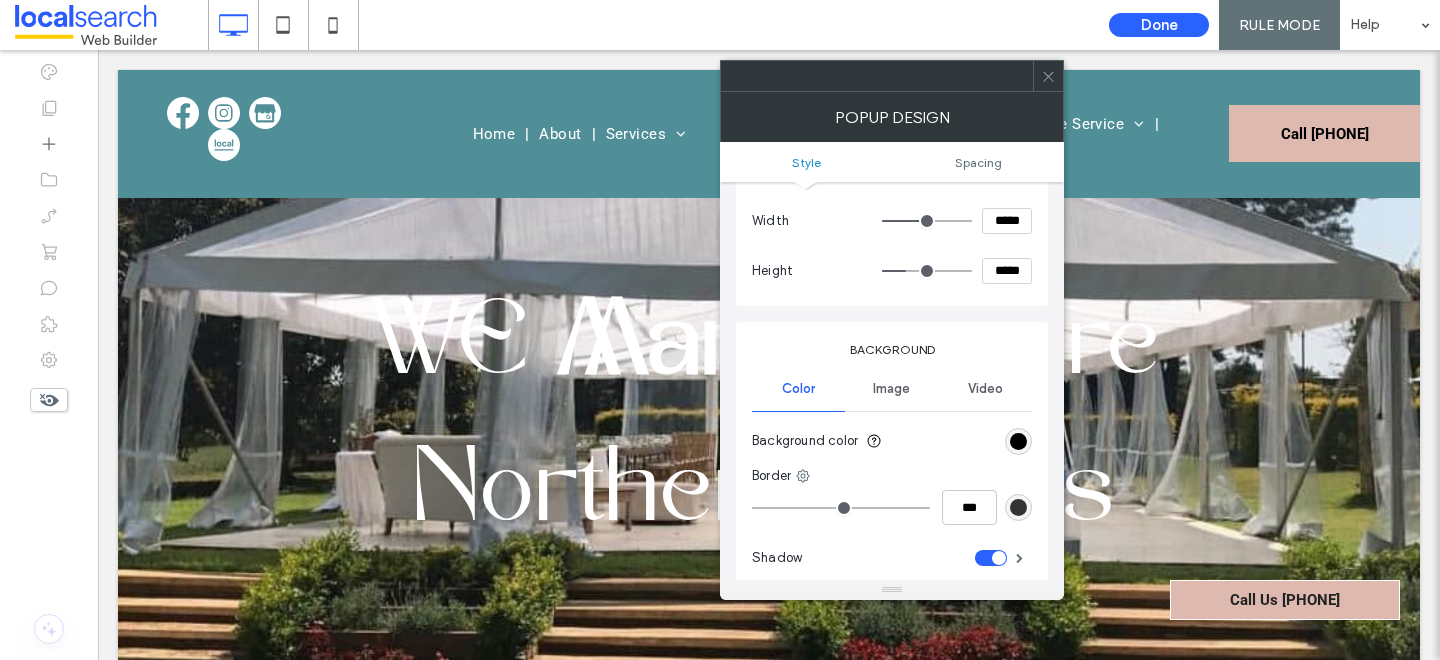 click 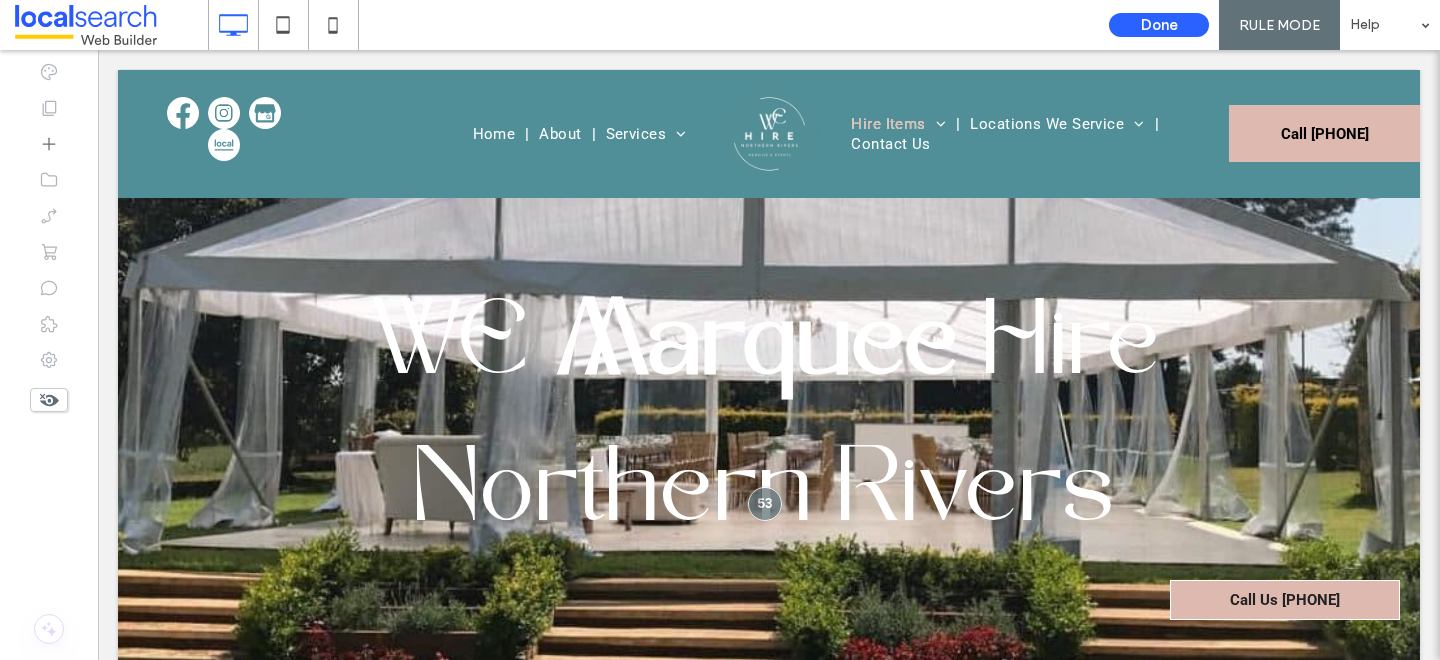 type on "**" 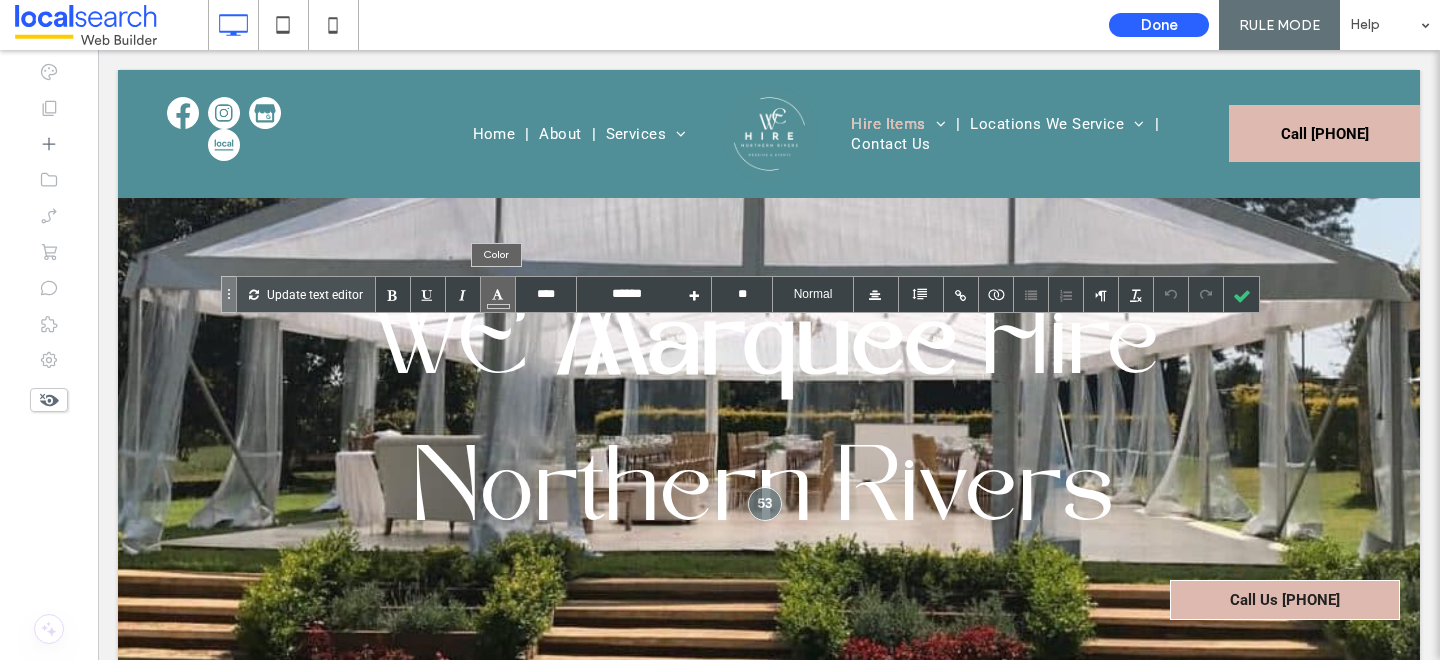 click at bounding box center (498, 306) 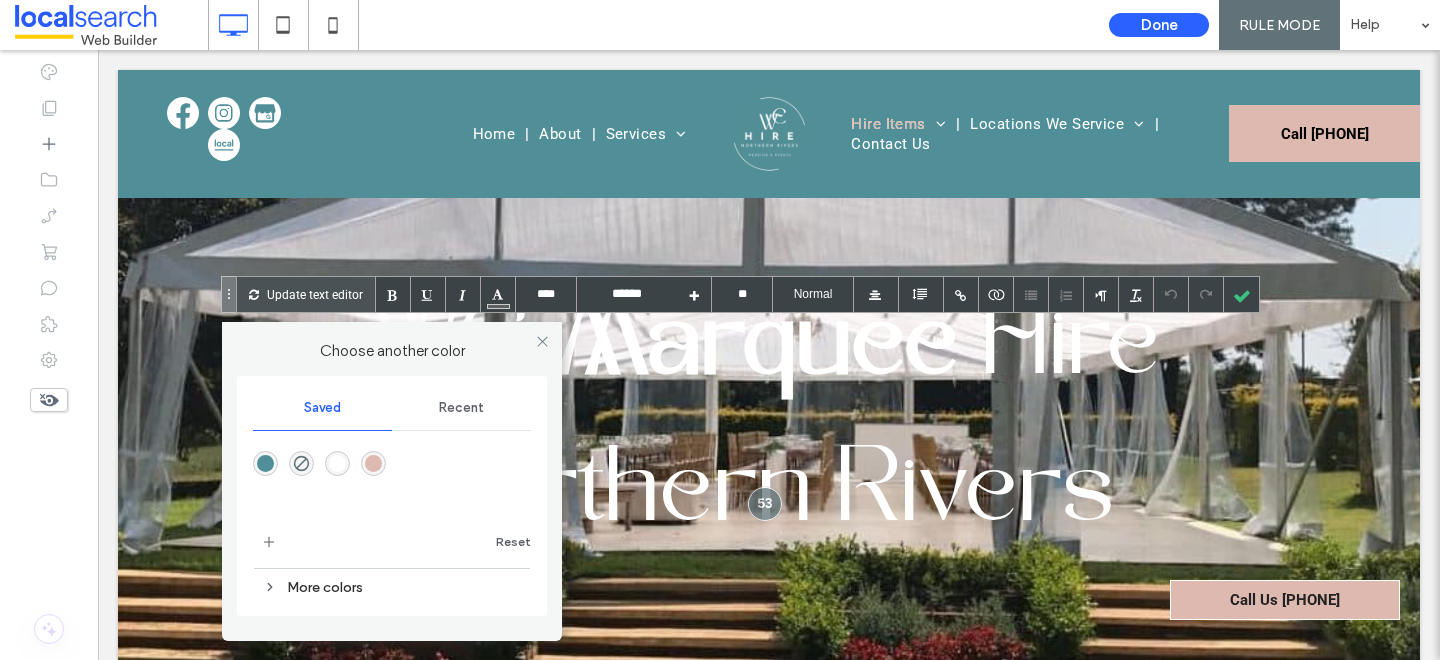 click at bounding box center (392, 478) 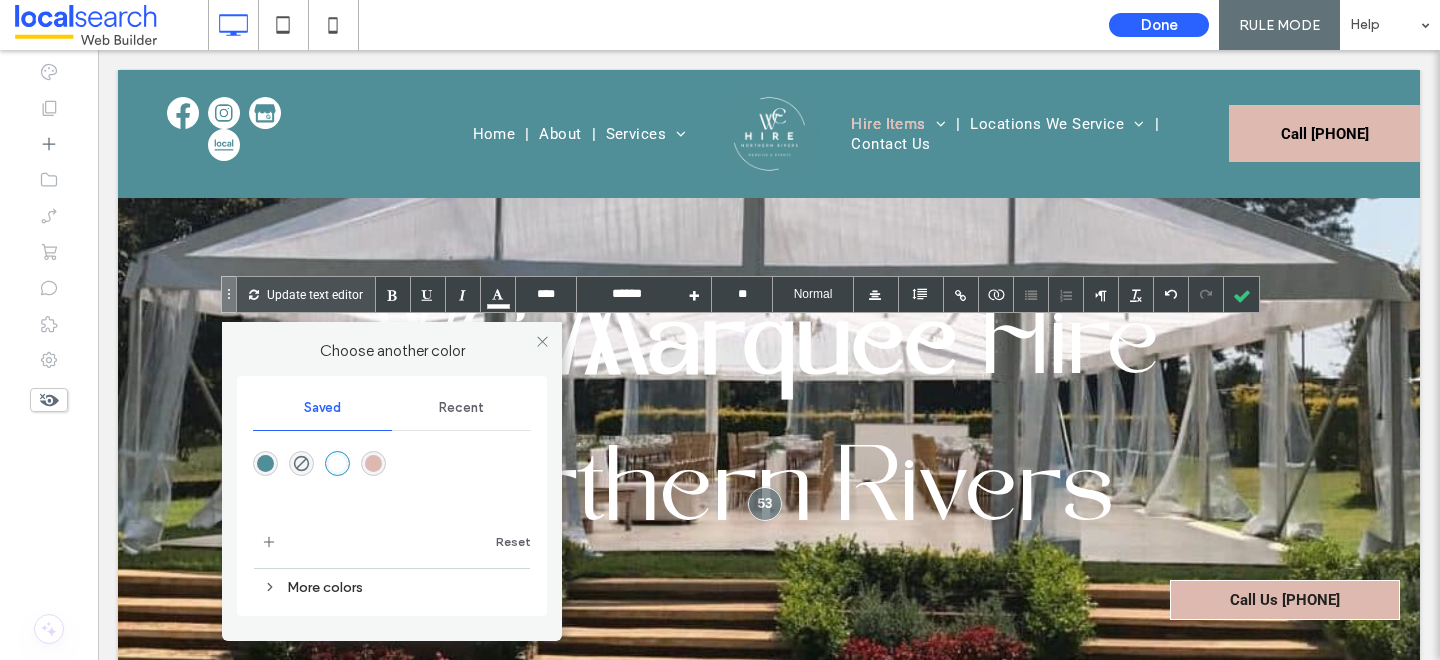 type on "****" 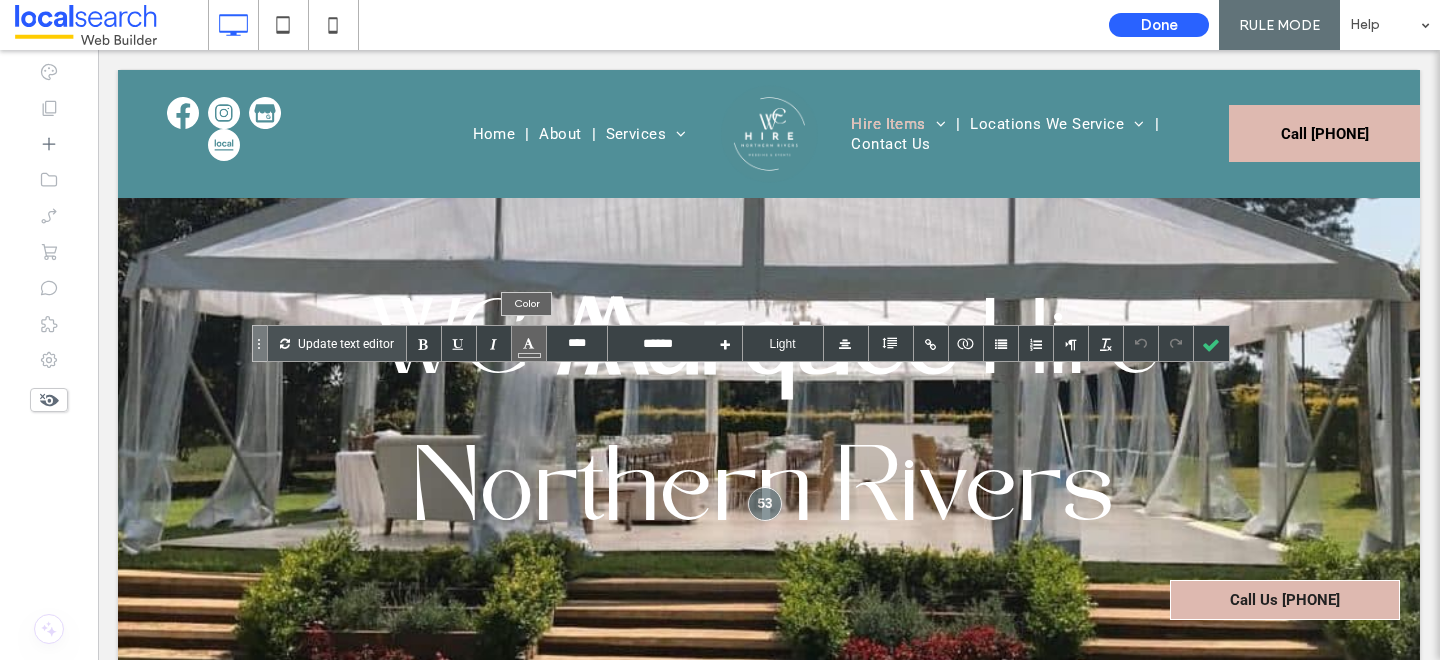 click at bounding box center (529, 343) 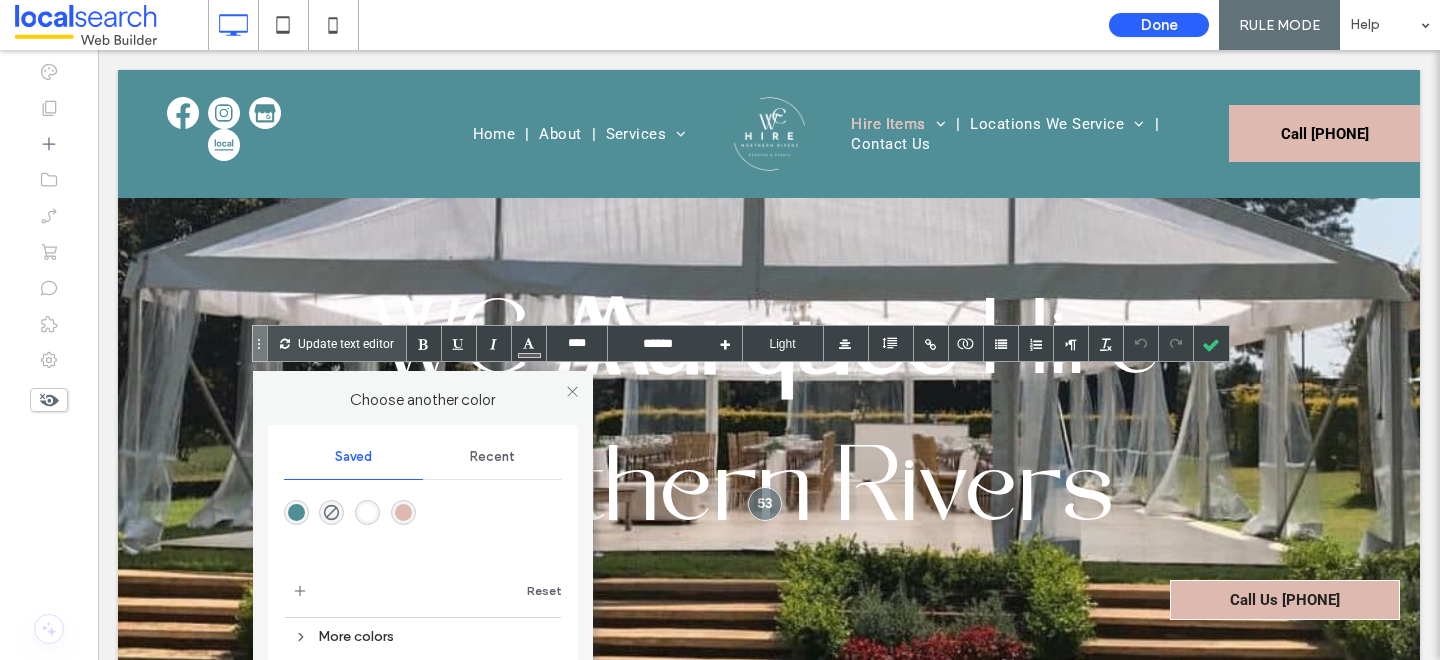 click at bounding box center (367, 512) 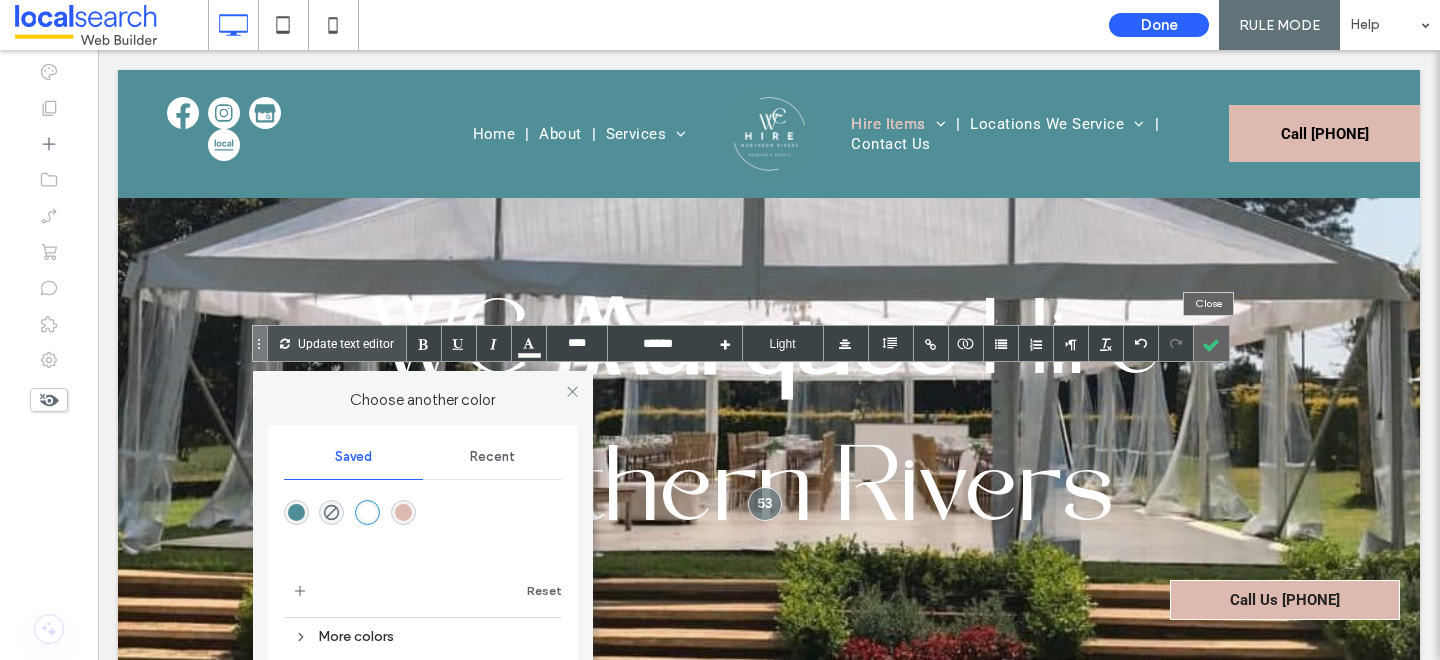click at bounding box center [1211, 343] 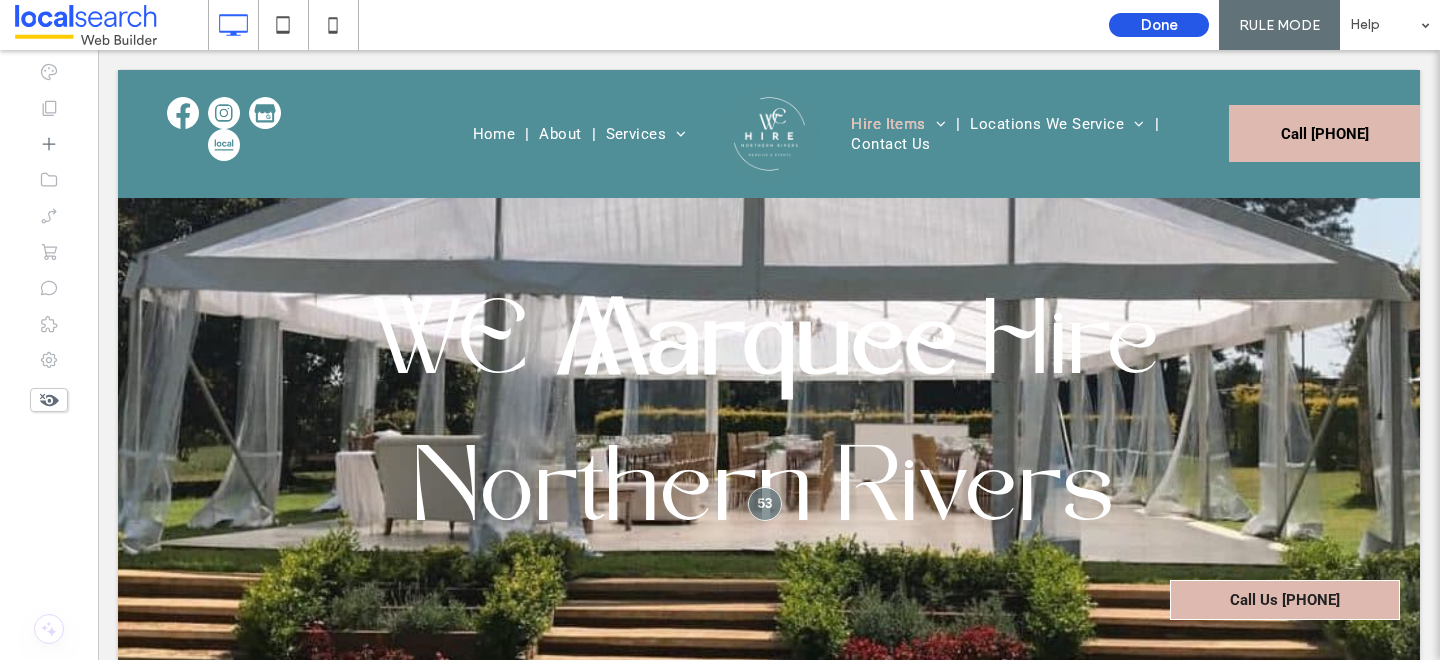 click on "Done" at bounding box center (1159, 25) 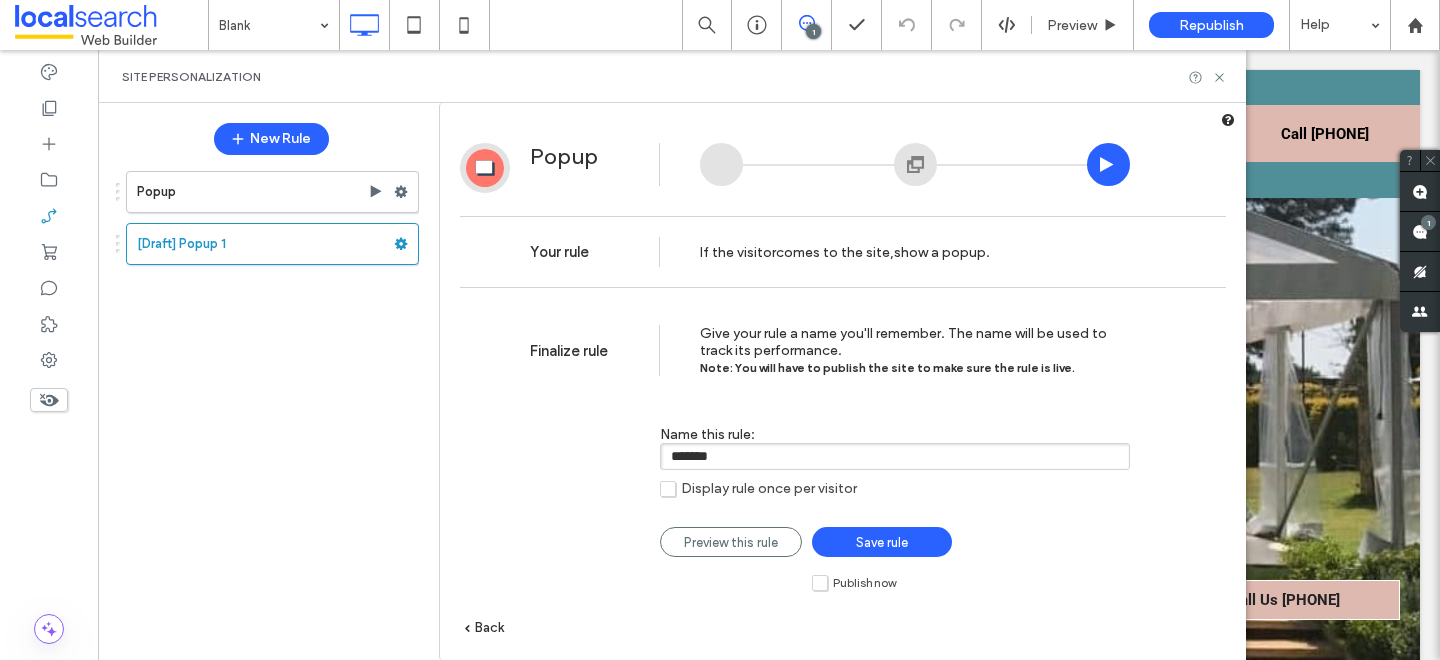 click on "*******" at bounding box center (895, 456) 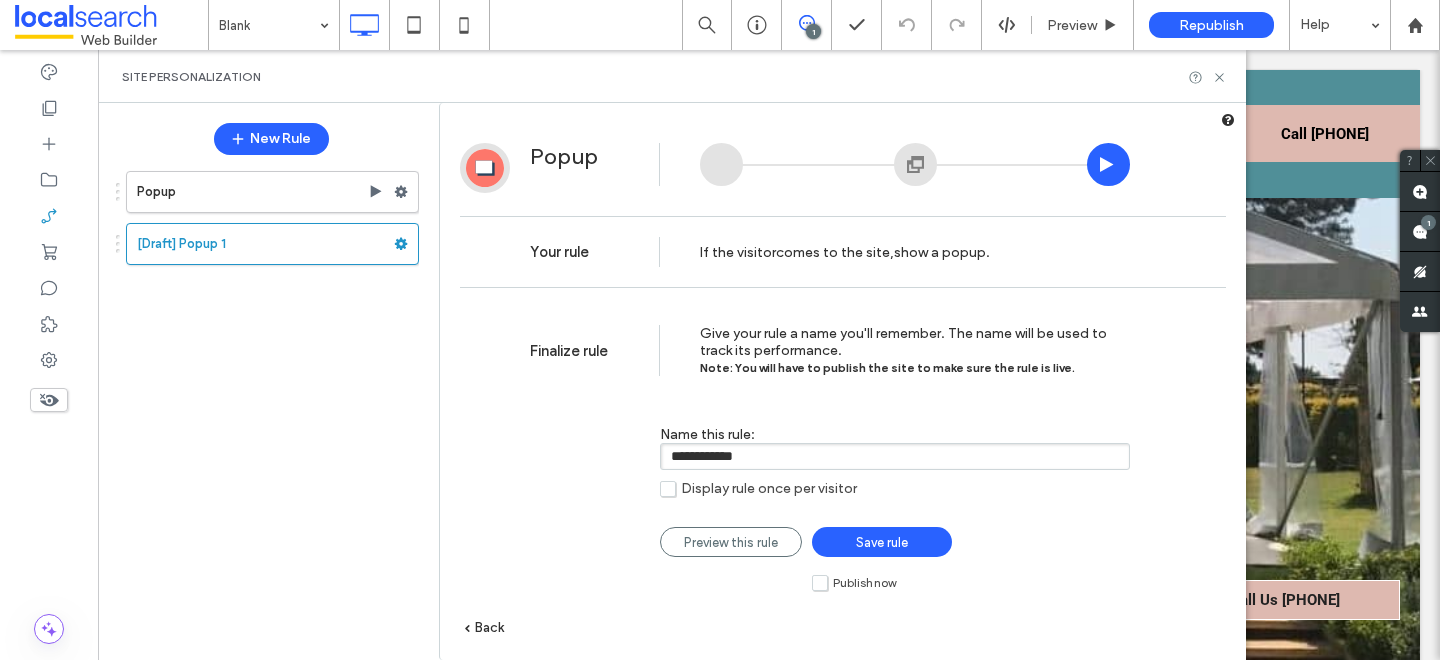type on "**********" 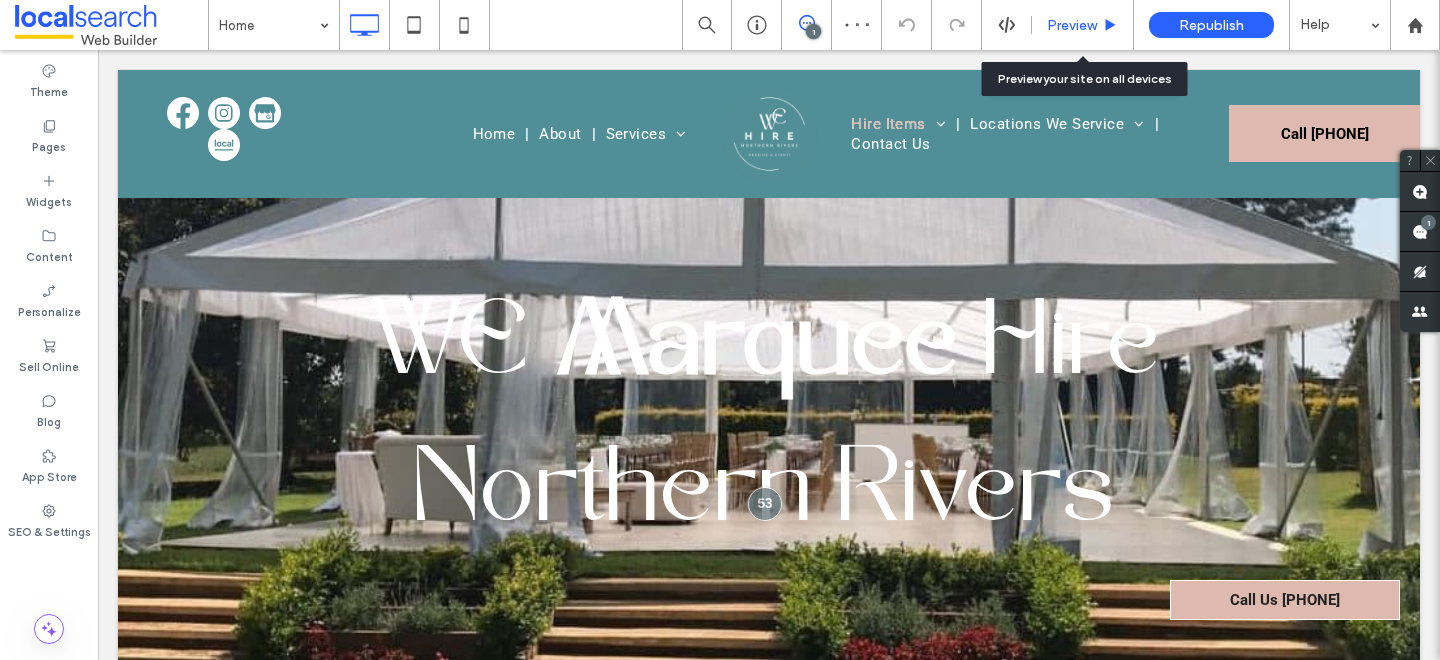 click on "Preview" at bounding box center (1083, 25) 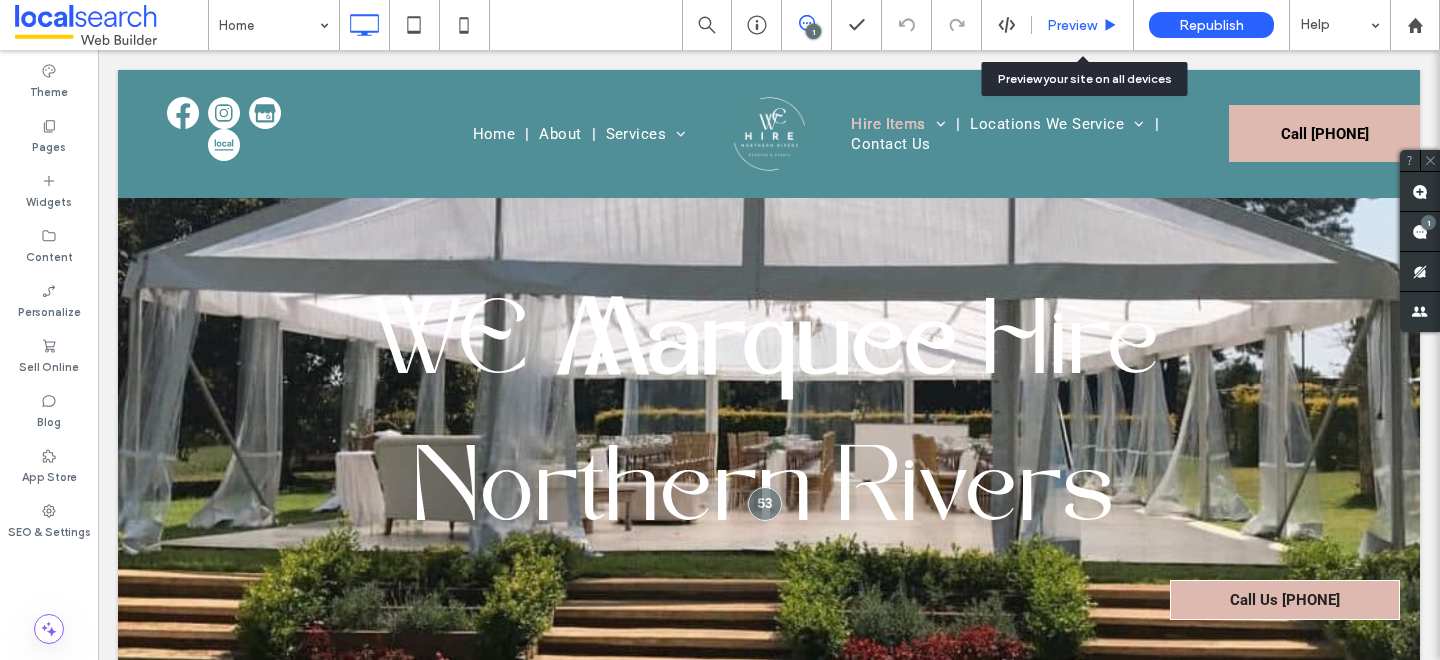 click on "Preview" at bounding box center [1072, 25] 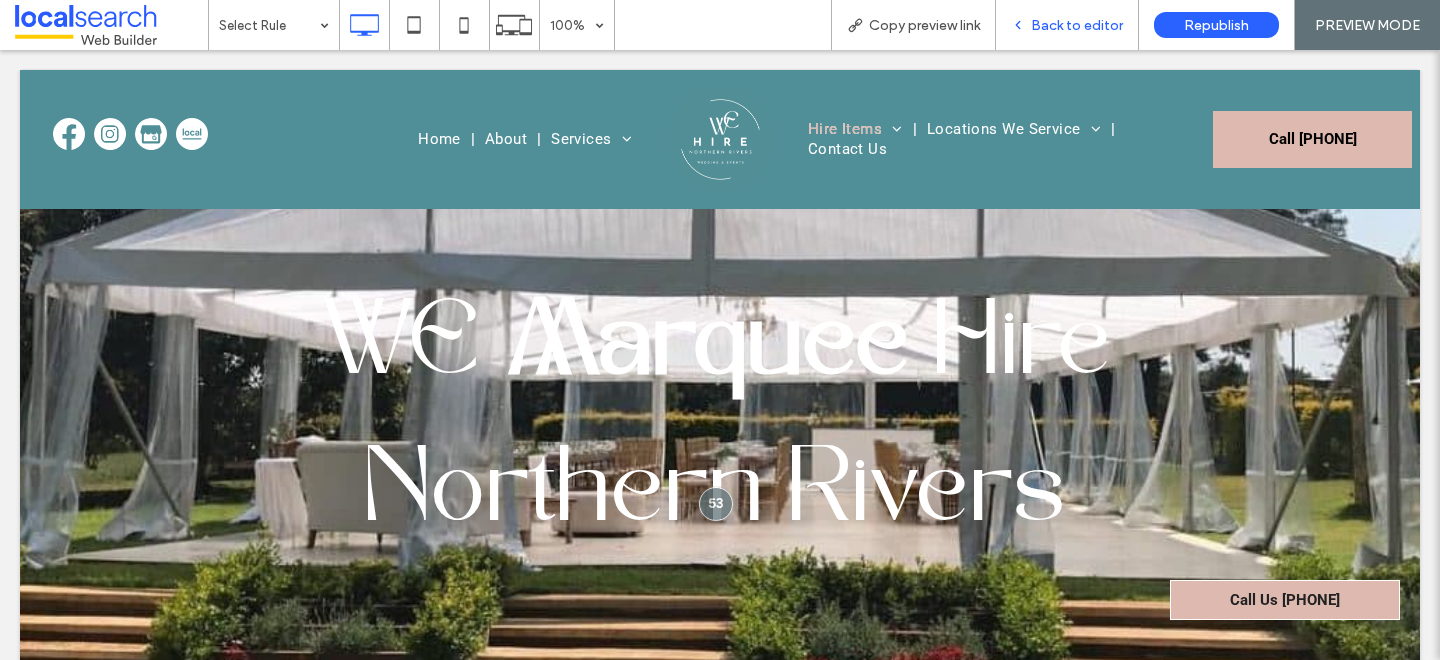 click on "Back to editor" at bounding box center [1077, 25] 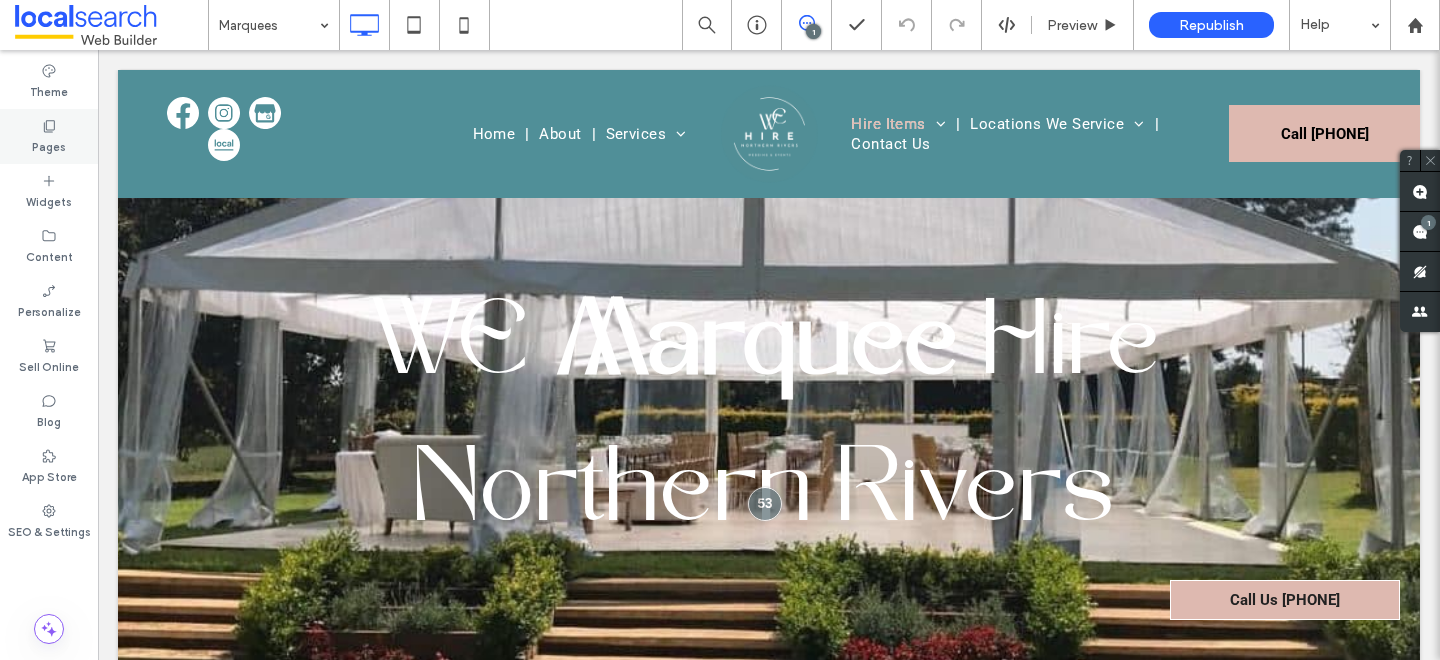 click on "Pages" at bounding box center (49, 145) 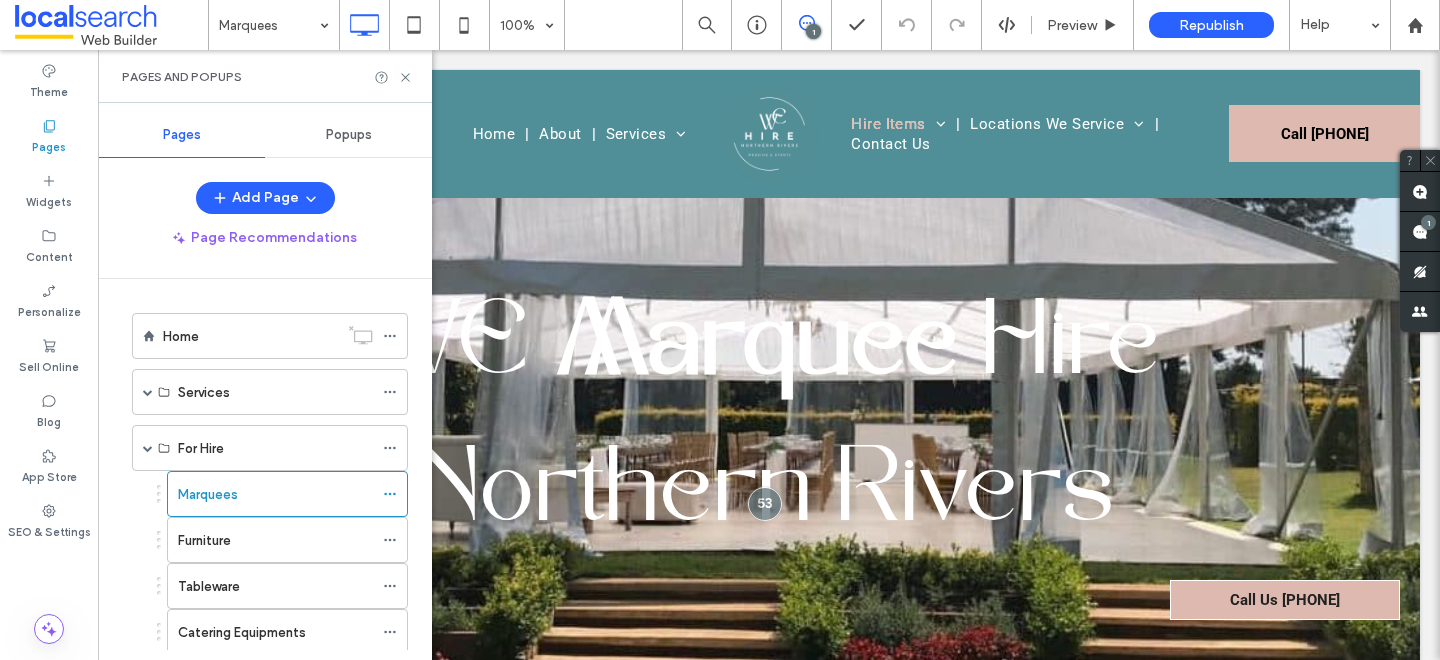 click on "Popups" at bounding box center (349, 135) 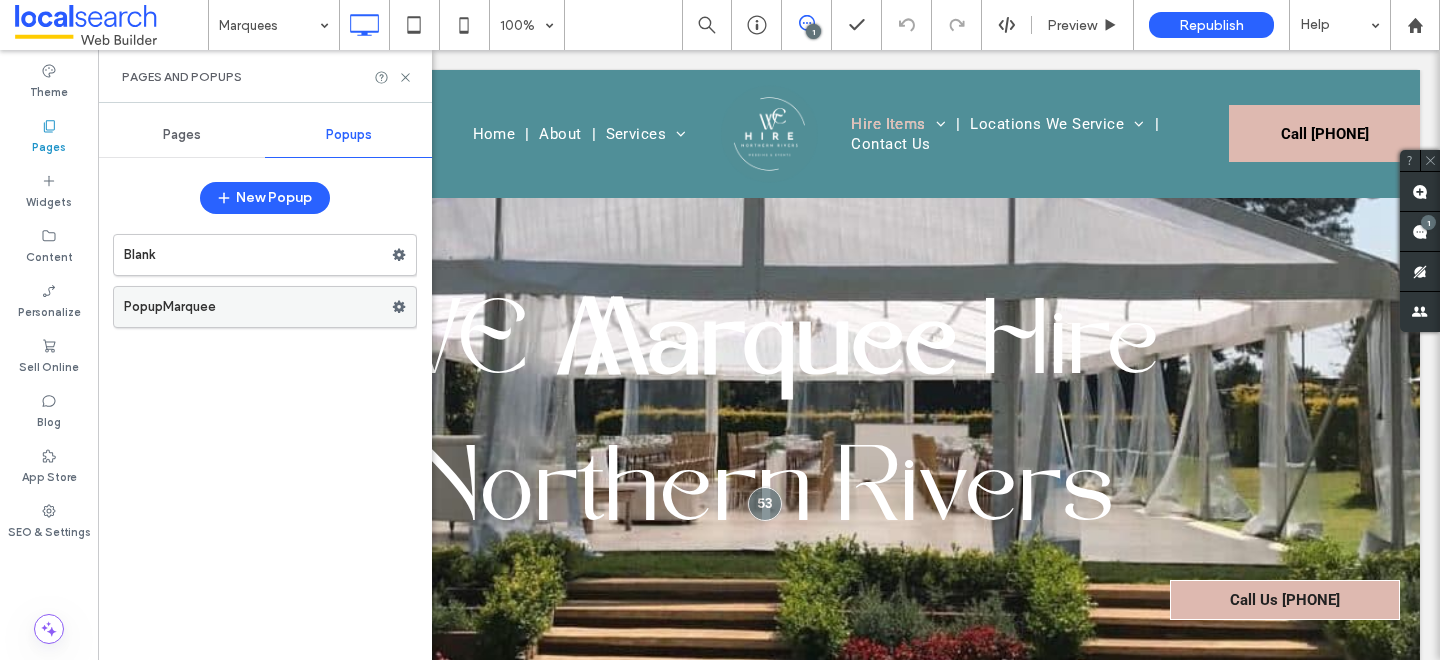 click on "PopupMarquee" at bounding box center (258, 307) 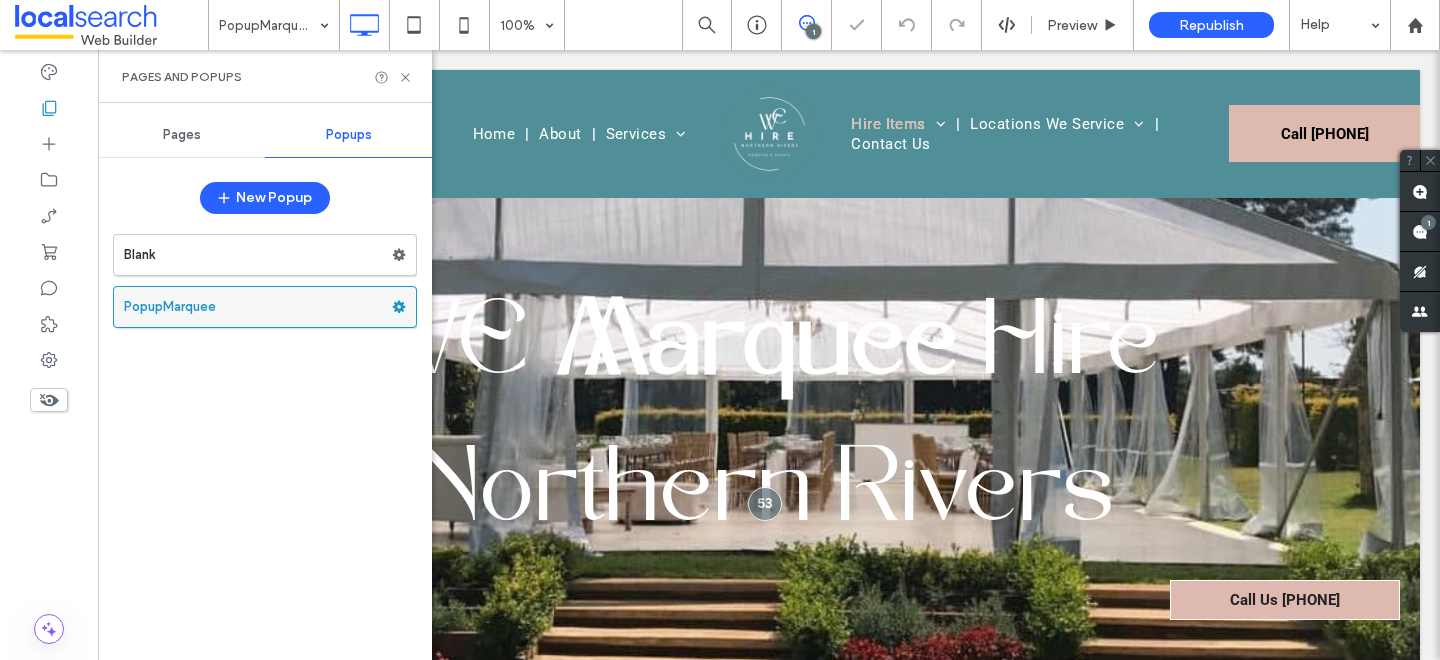 click 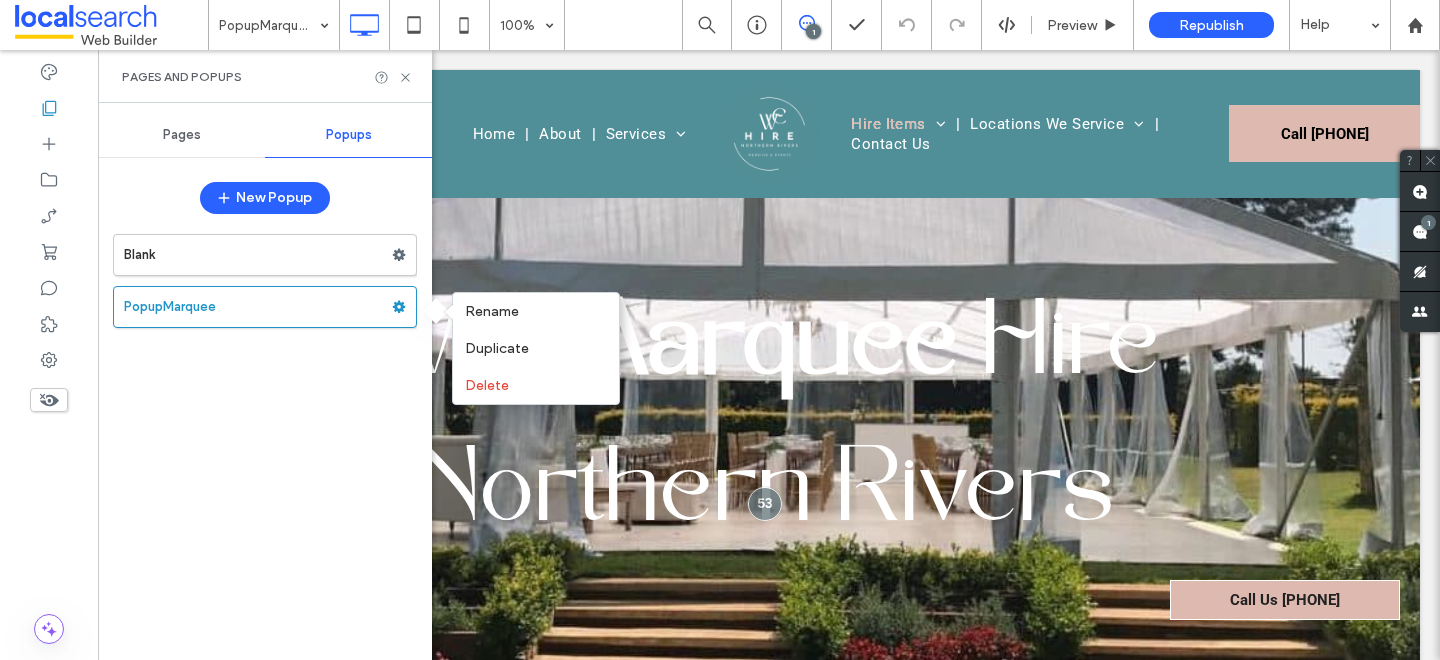 click on "Blank PopupMarquee" at bounding box center [265, 437] 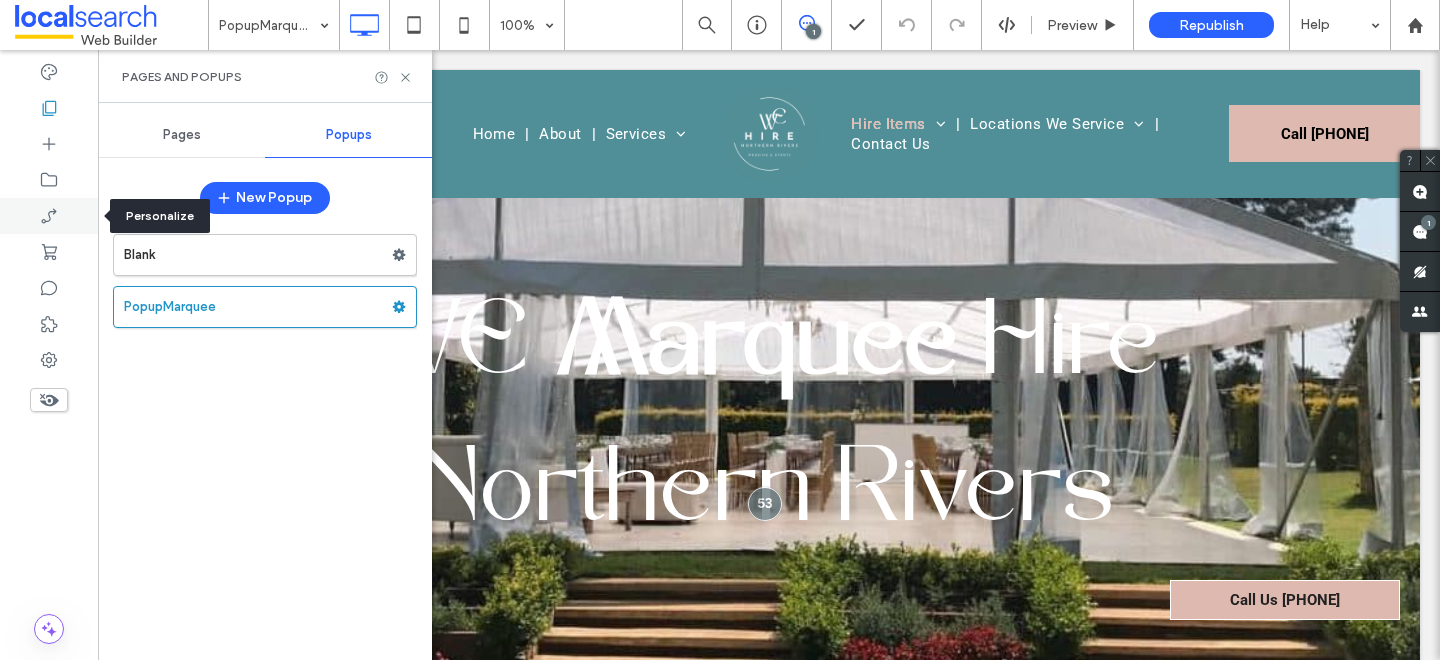 click at bounding box center (49, 216) 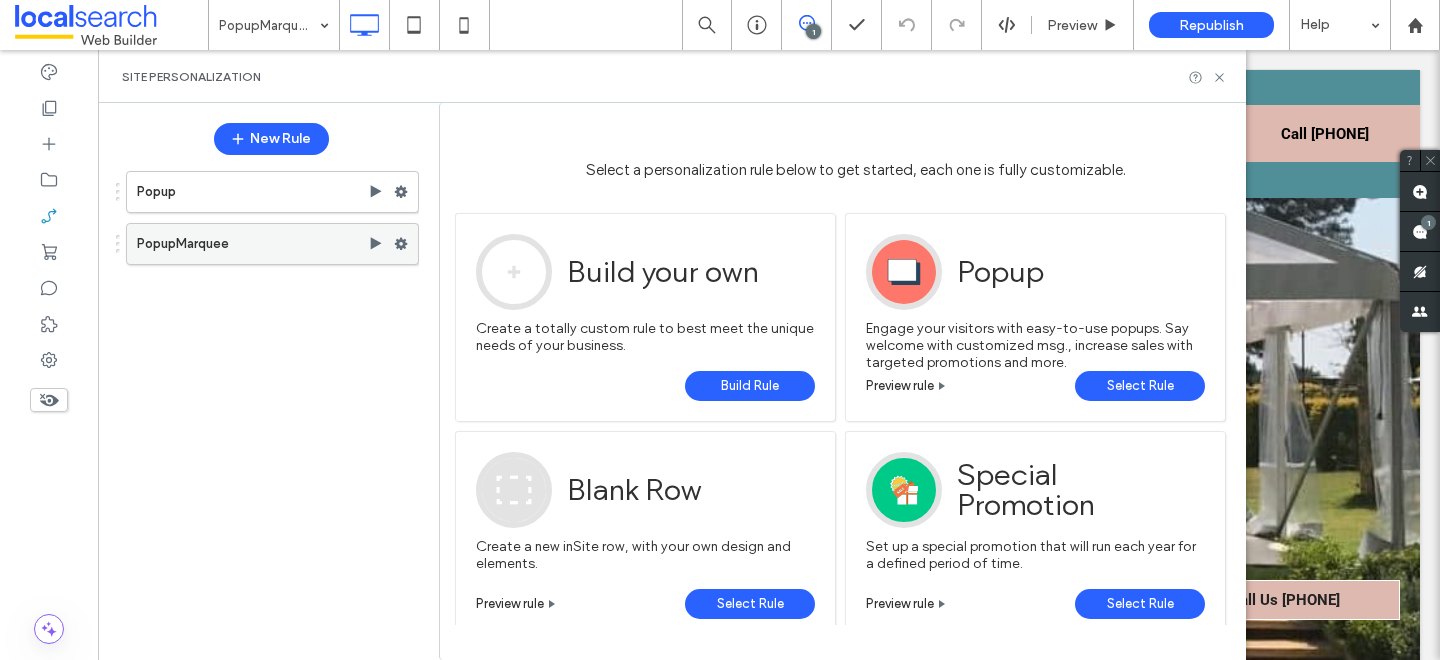 click on "PopupMarquee" at bounding box center (272, 244) 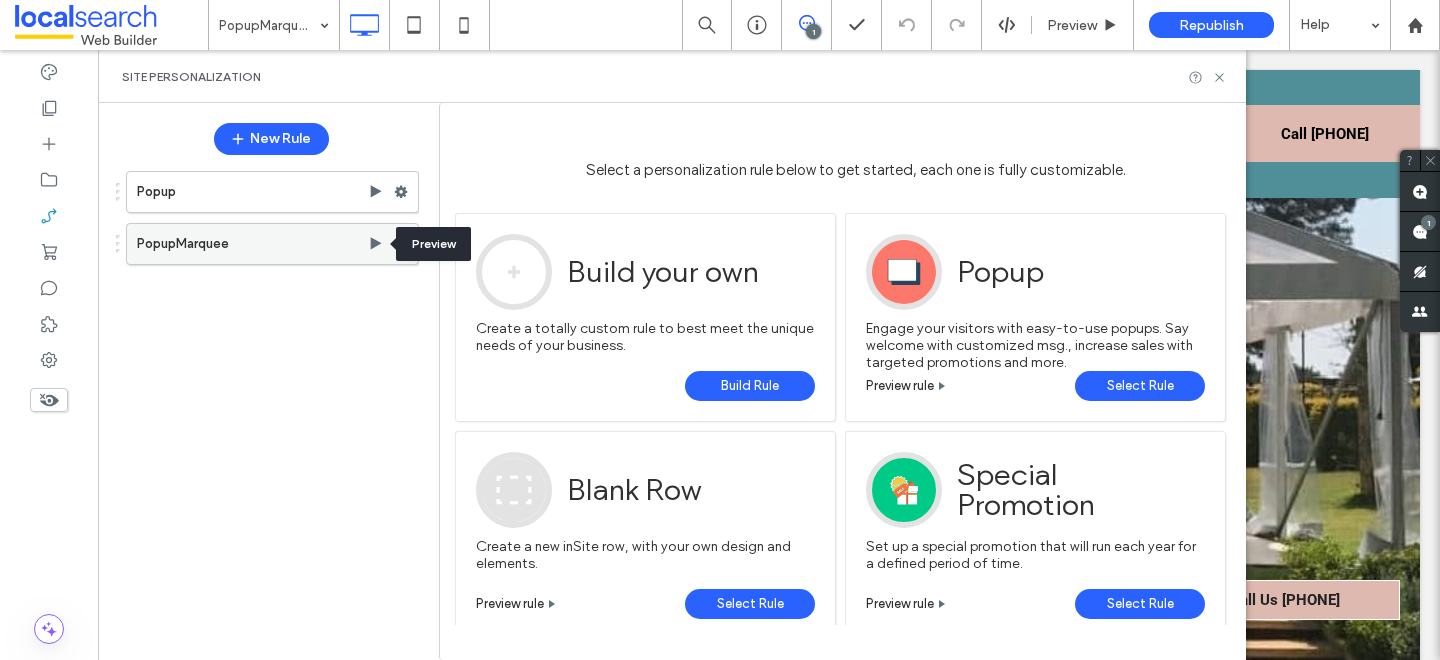 click 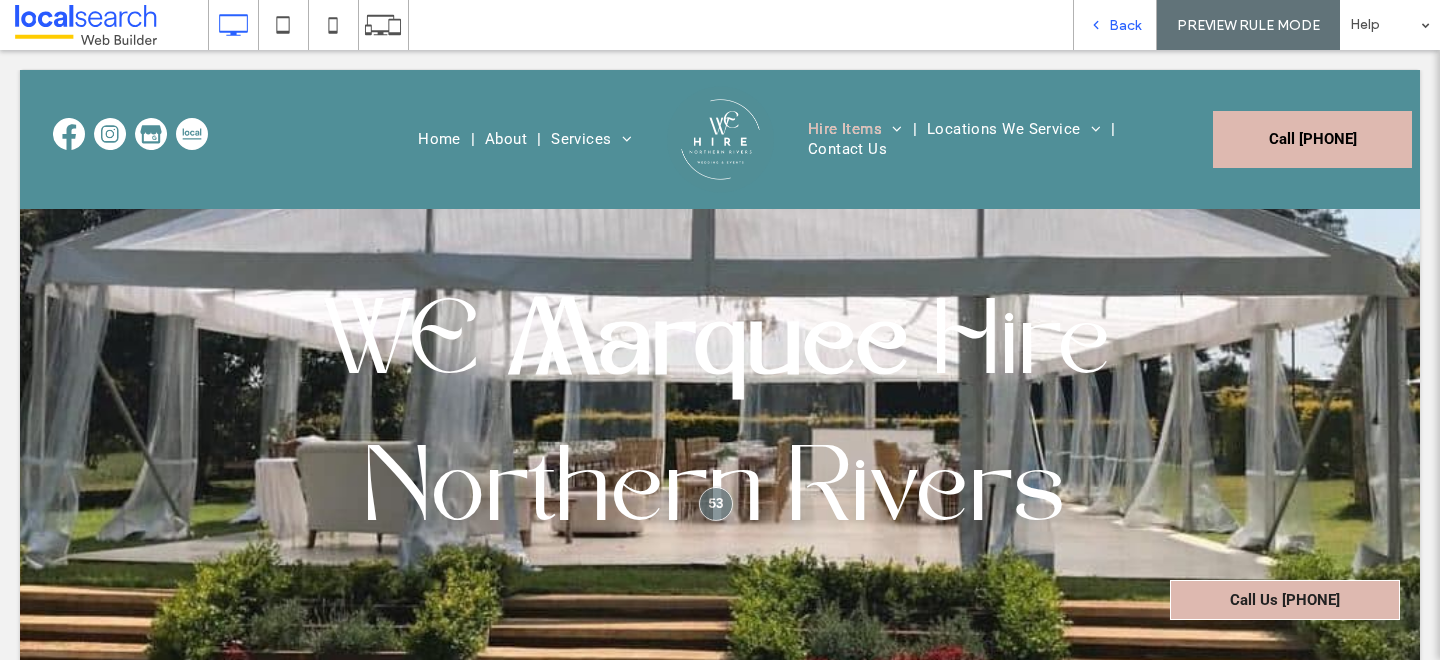 click on "Back" at bounding box center [1125, 25] 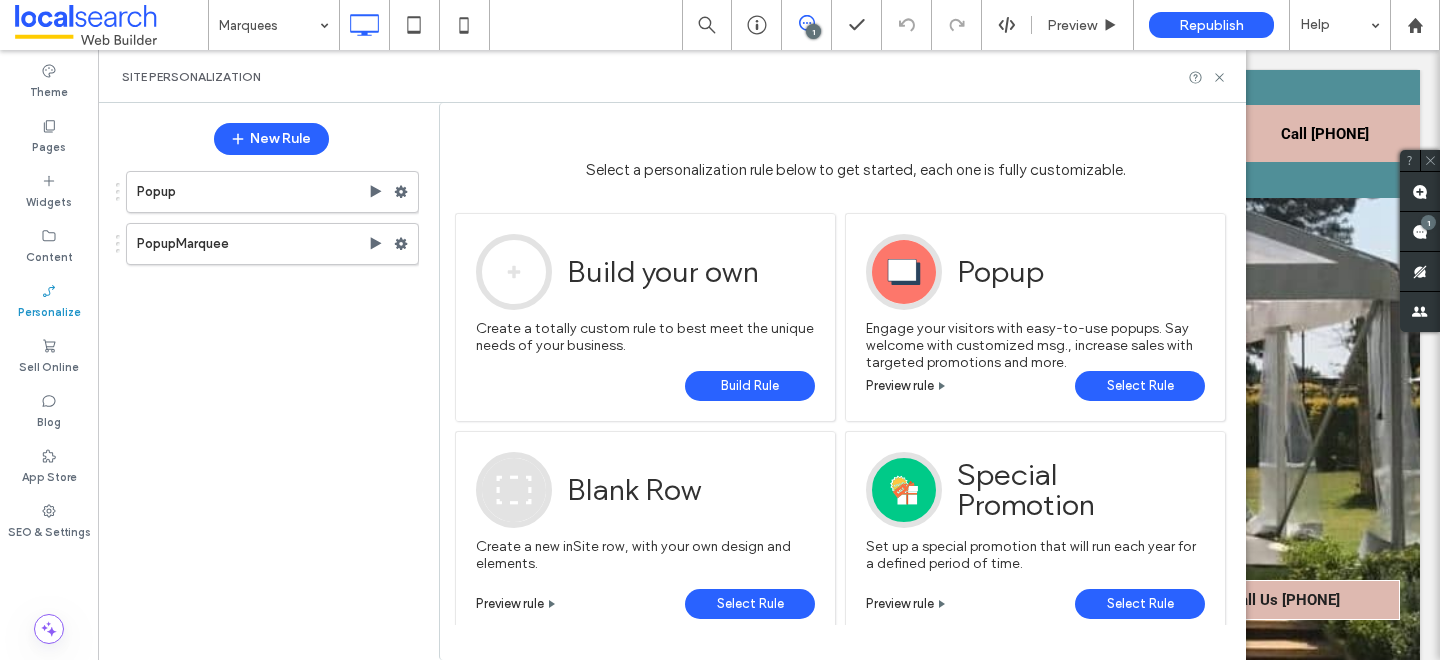 click at bounding box center [720, 330] 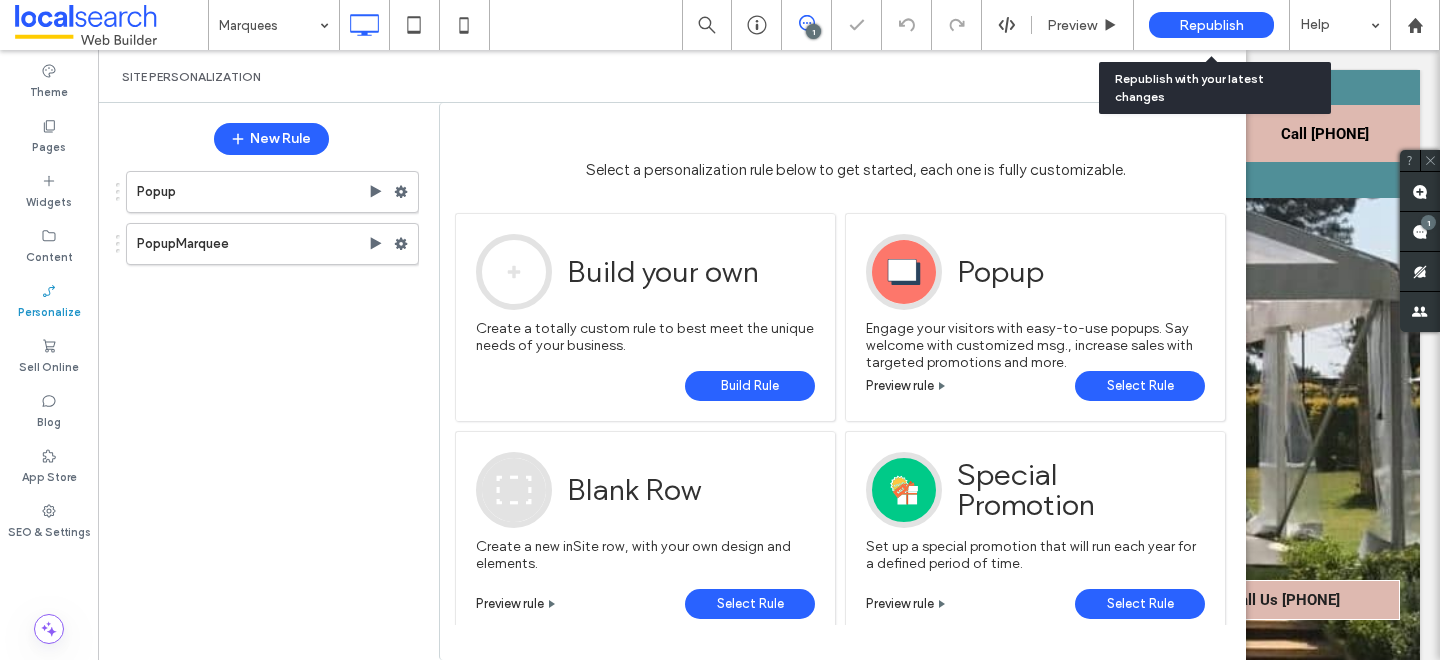 click on "Republish" at bounding box center [1211, 25] 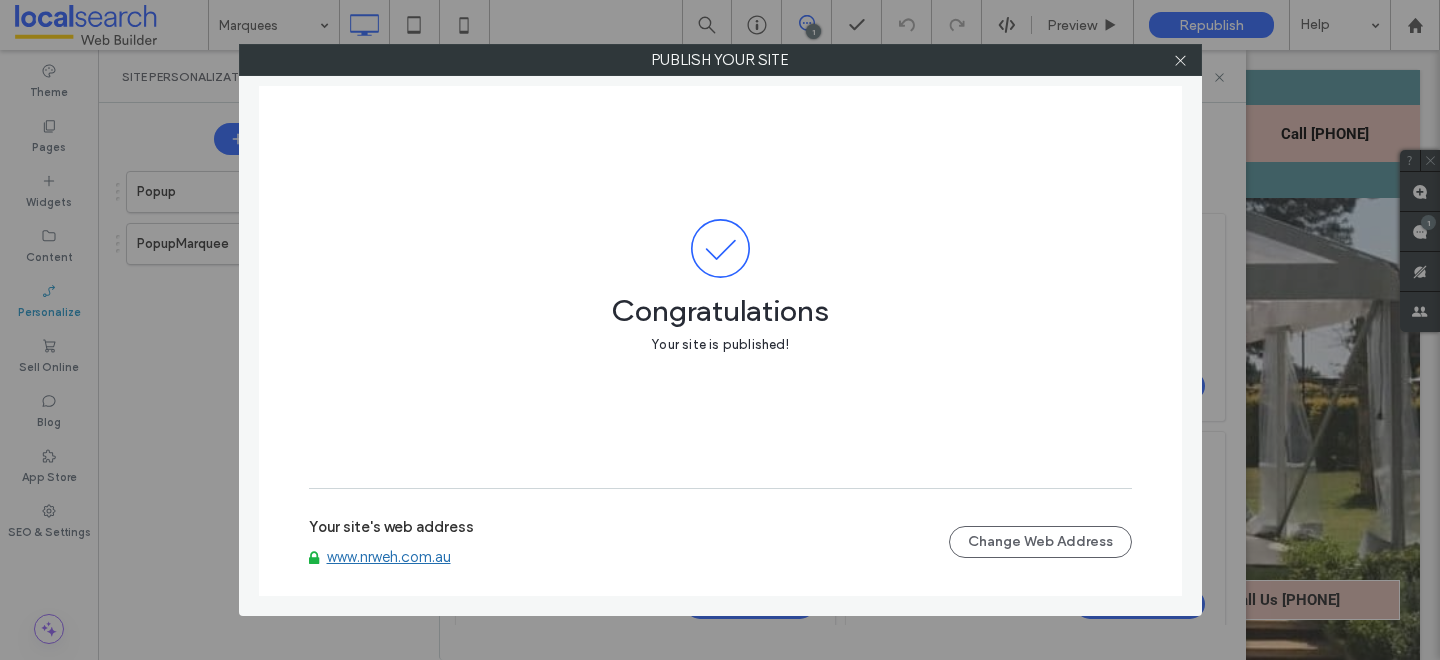 click at bounding box center [1181, 60] 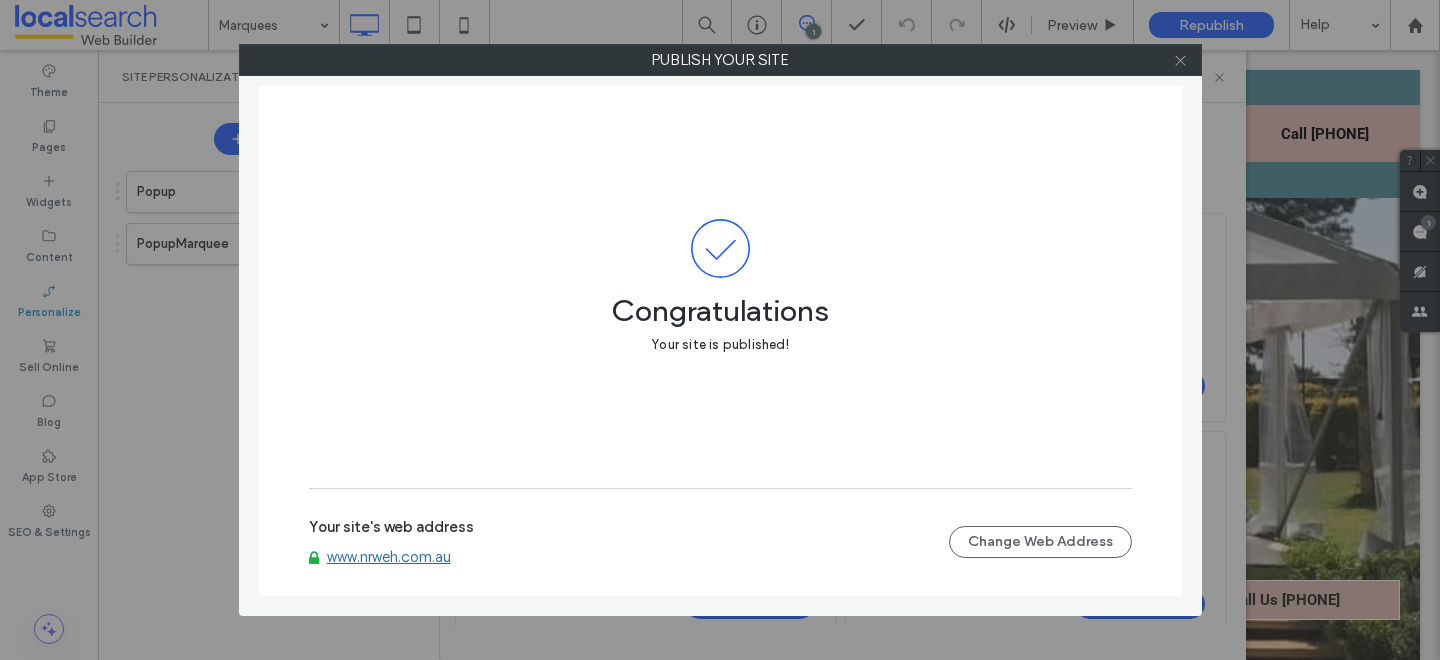 click 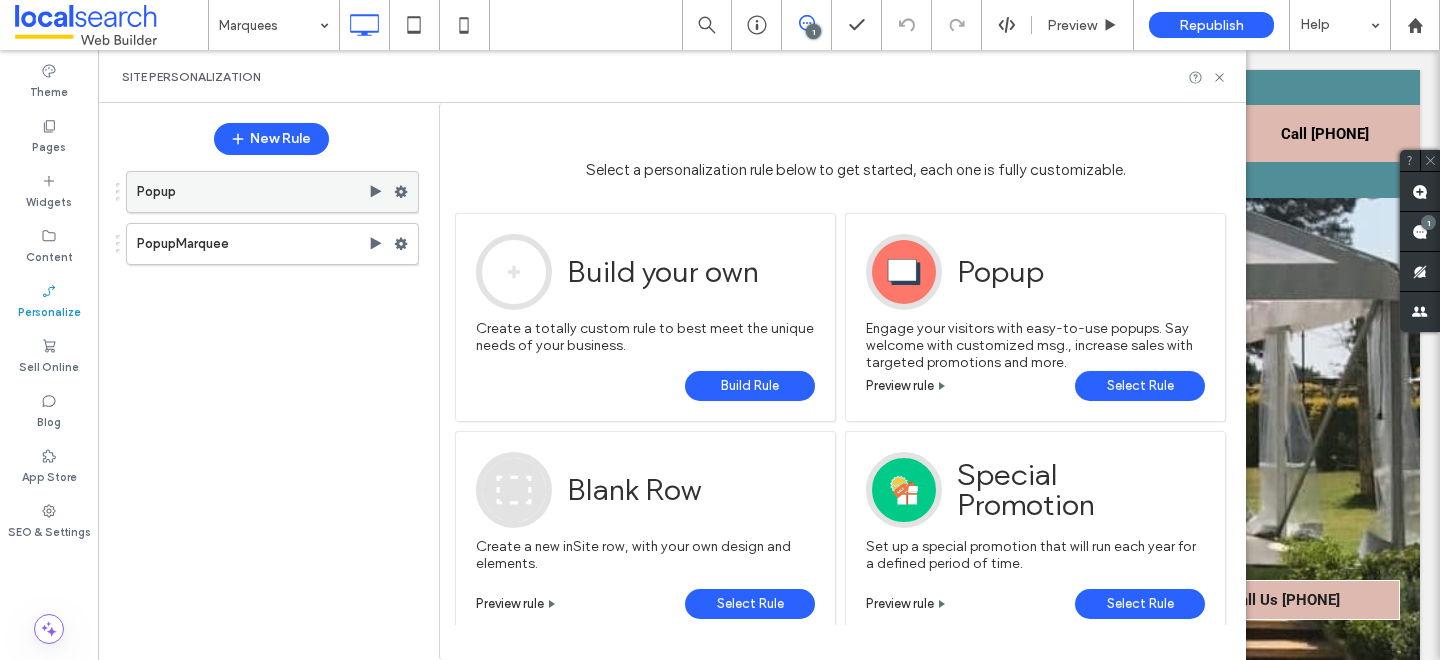 click 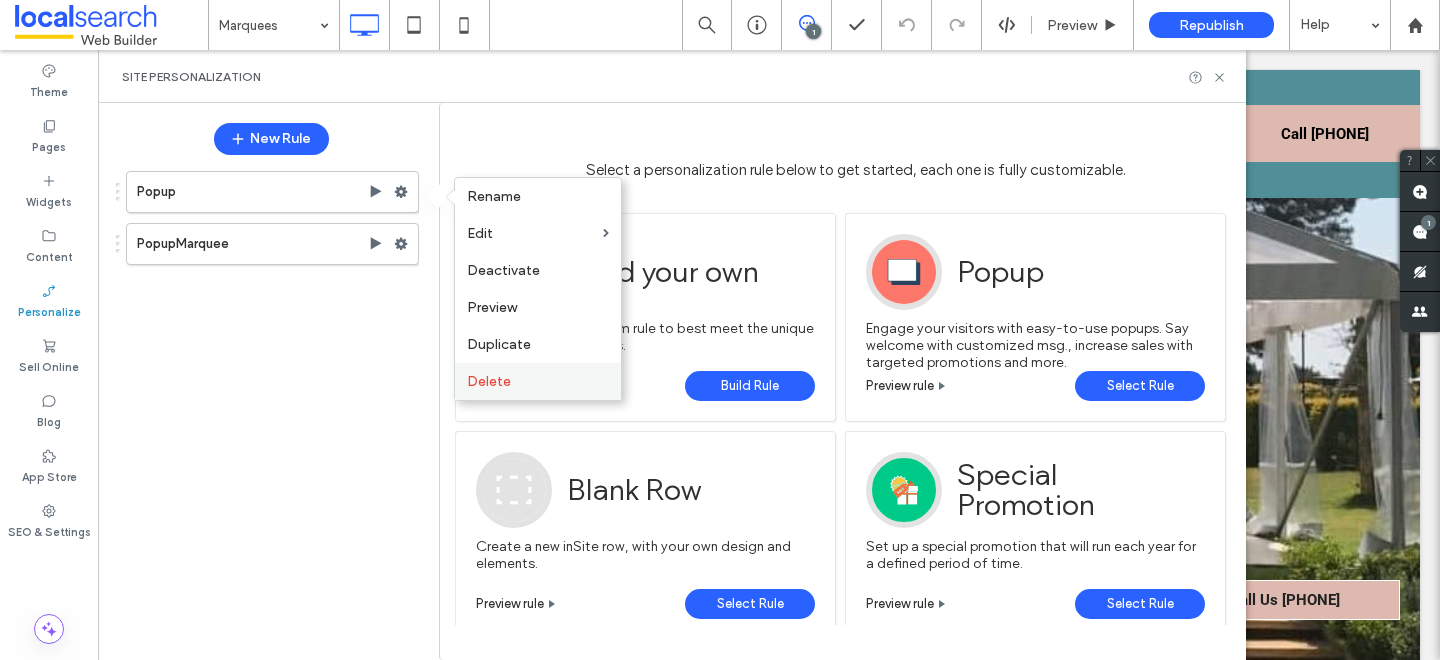 click on "Delete" at bounding box center (489, 381) 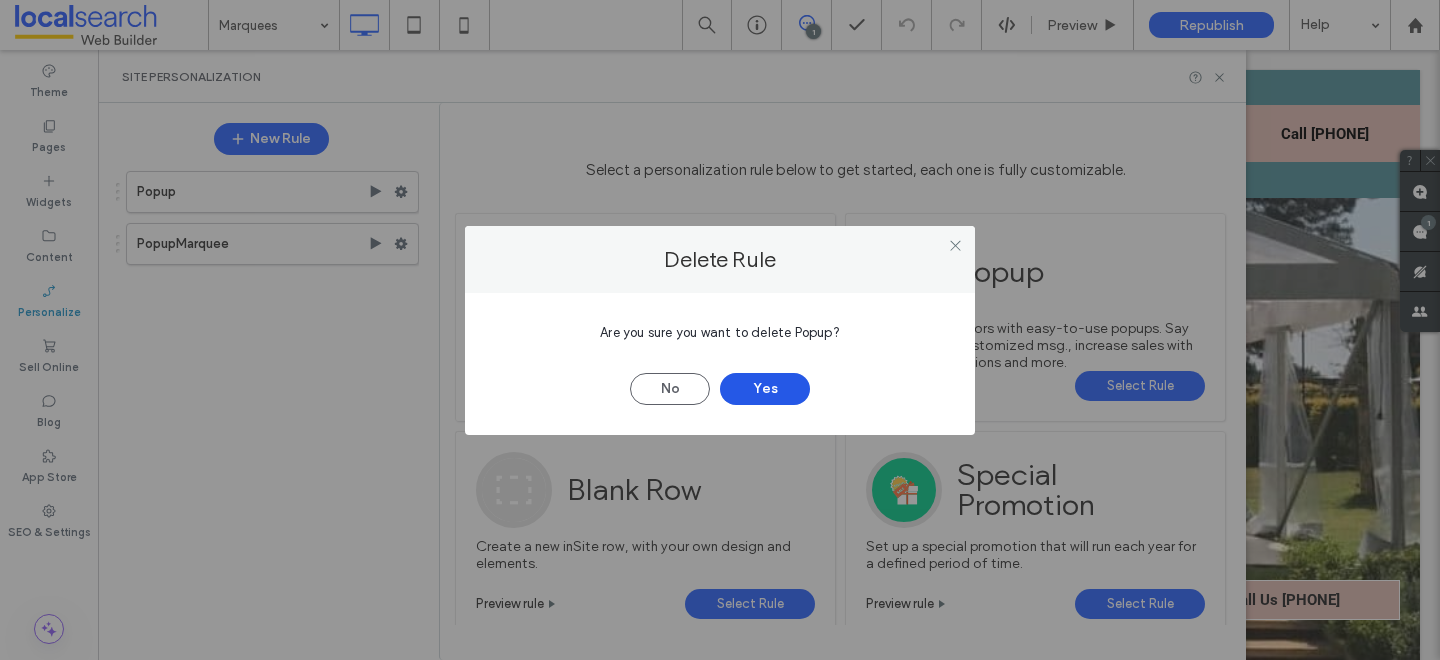 click on "Yes" at bounding box center [765, 389] 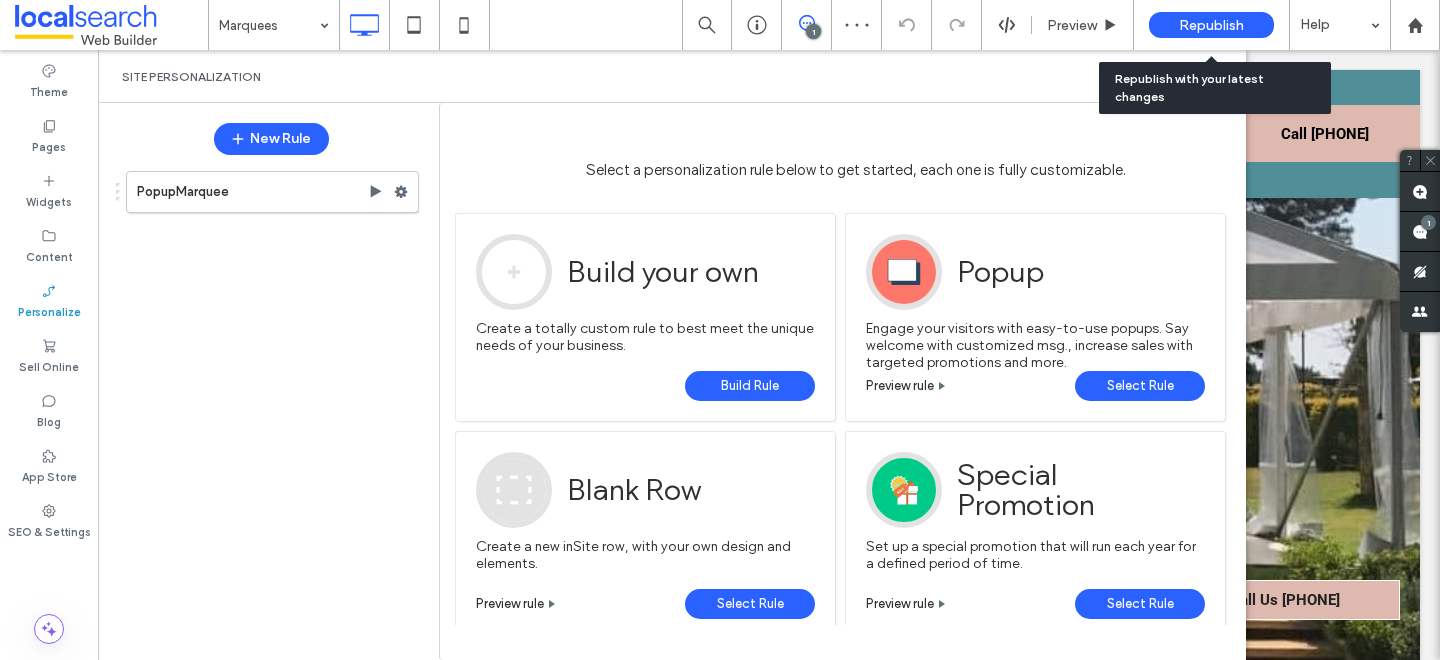 click on "Republish" at bounding box center [1211, 25] 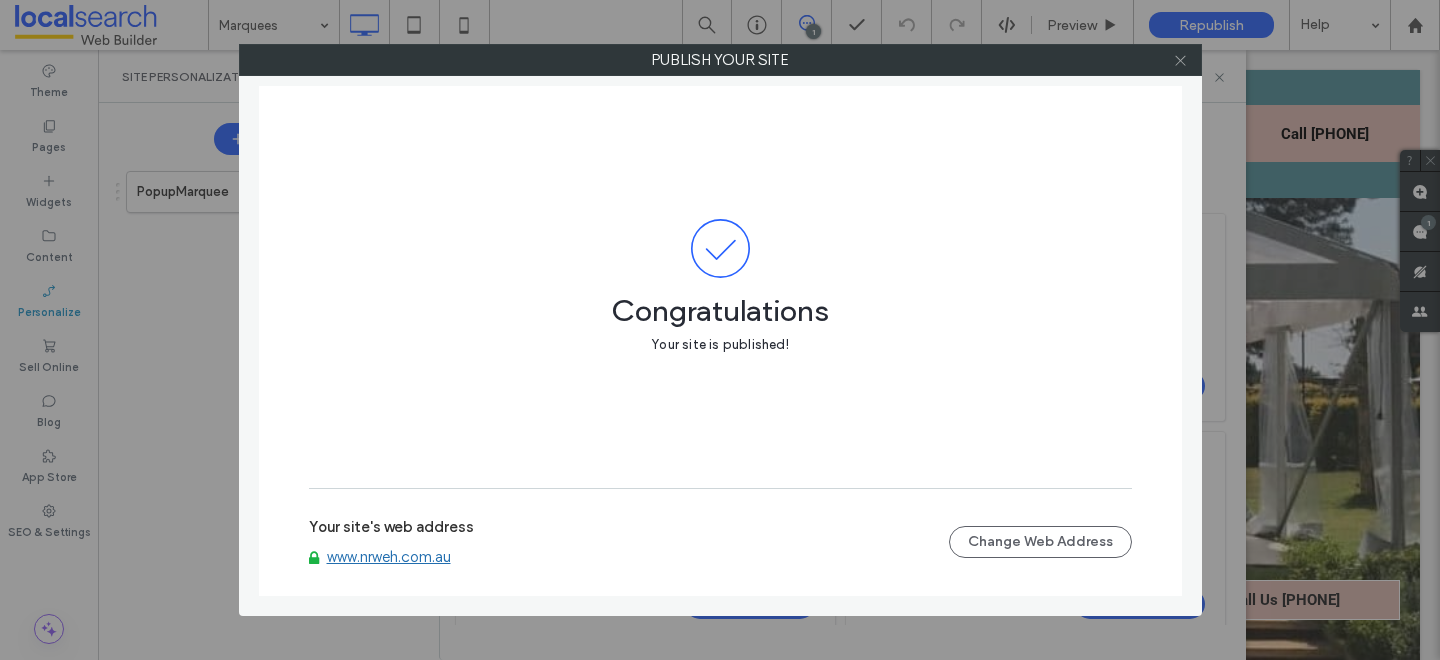 click 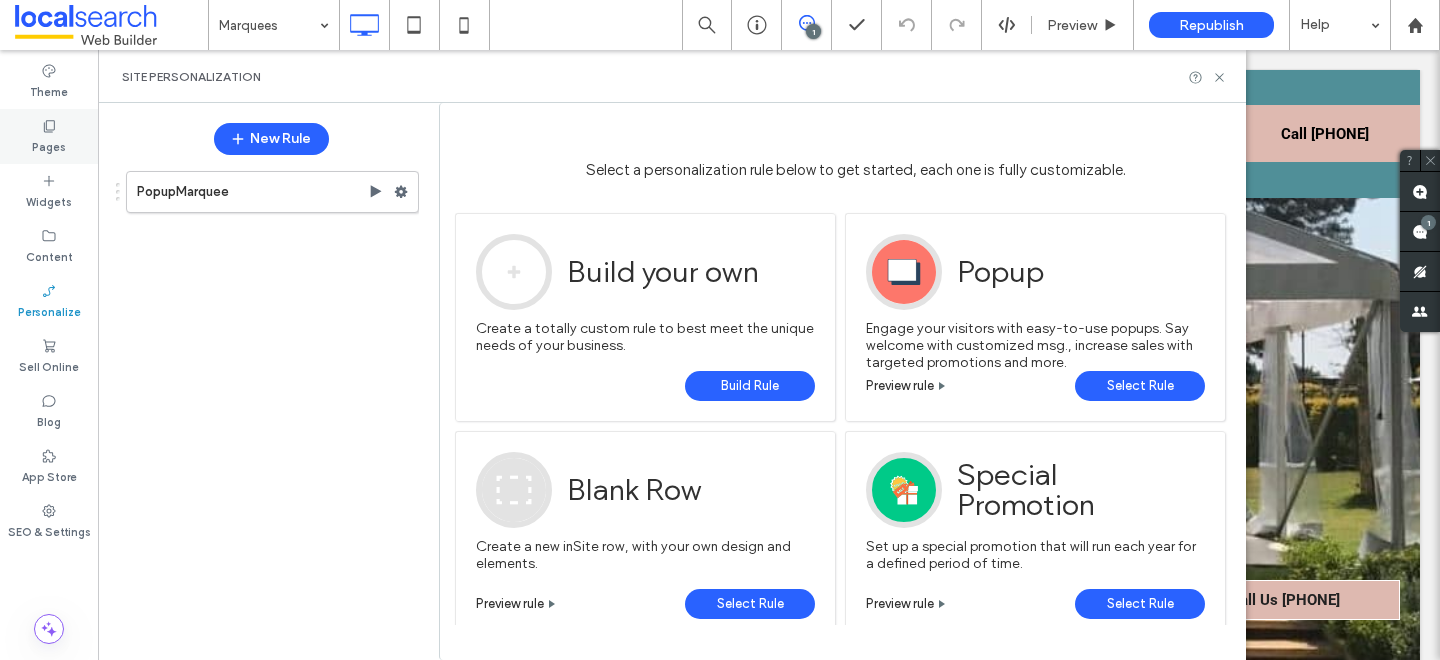 click on "Pages" at bounding box center [49, 145] 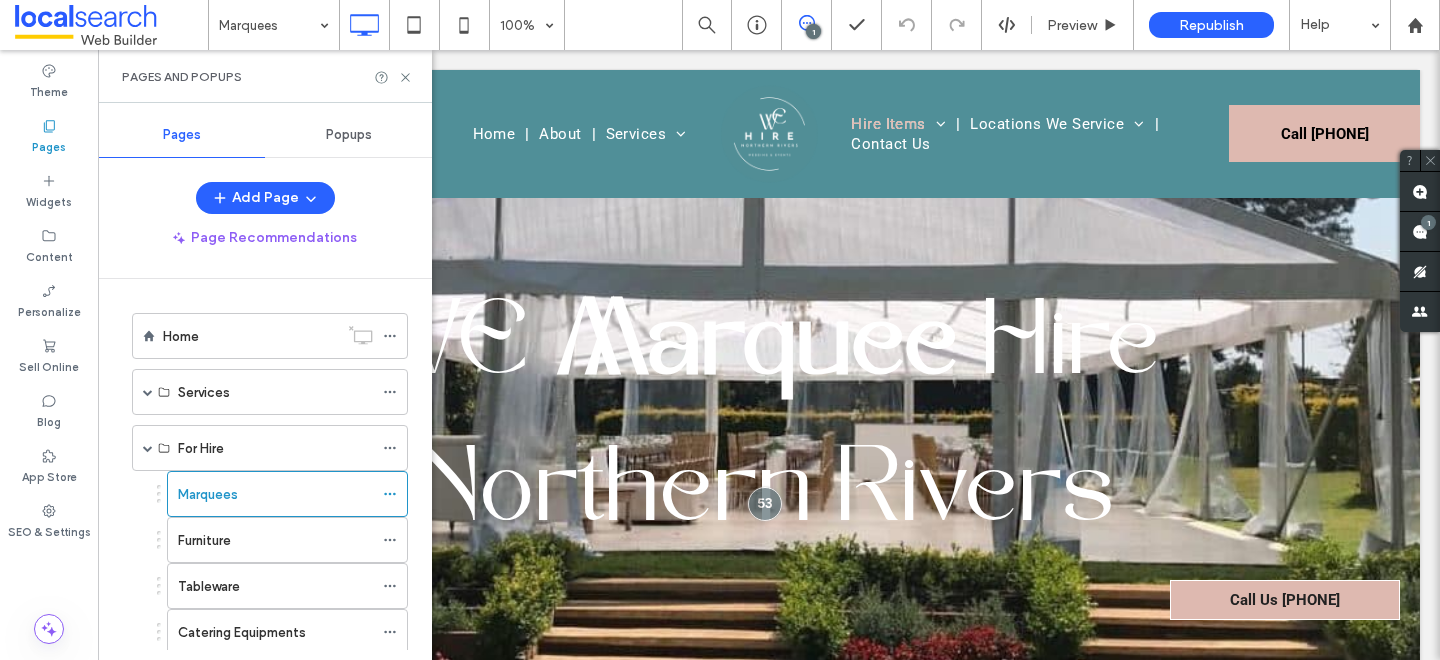 click on "Popups" at bounding box center [349, 135] 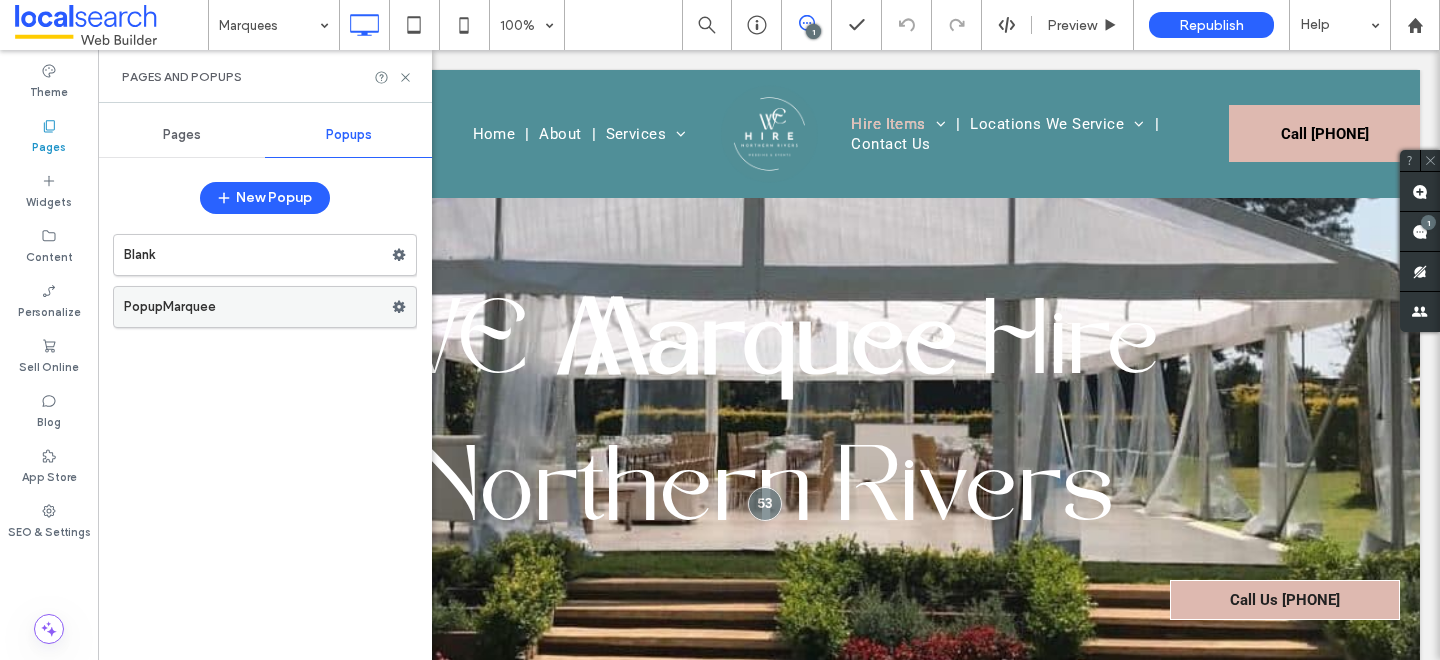 click on "PopupMarquee" at bounding box center [258, 307] 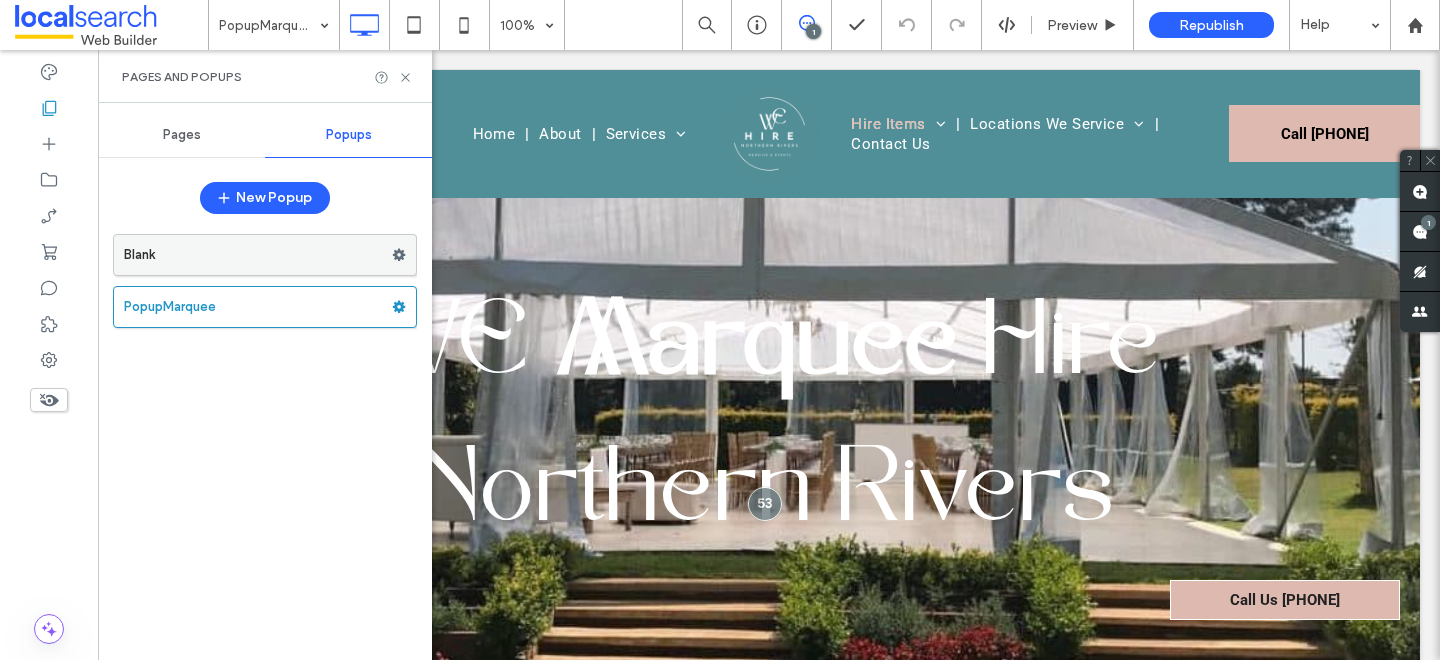 click on "Blank" at bounding box center [258, 255] 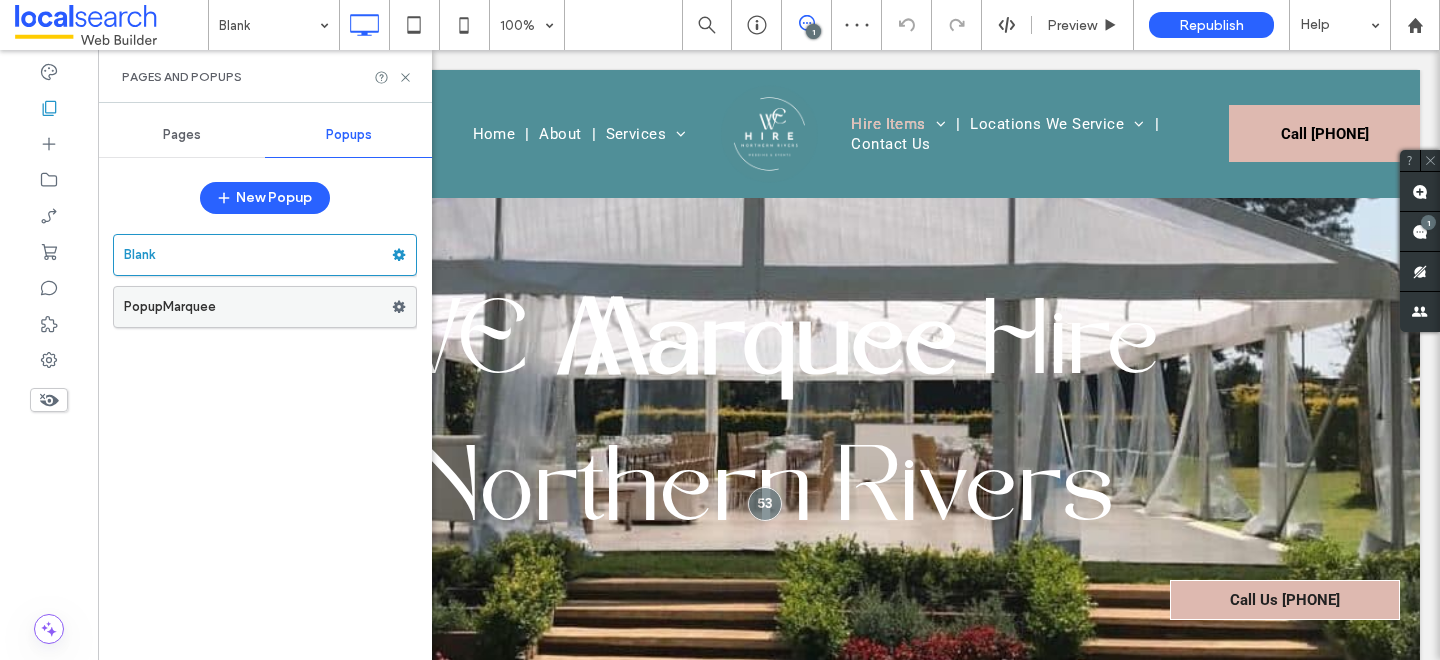 click at bounding box center (399, 307) 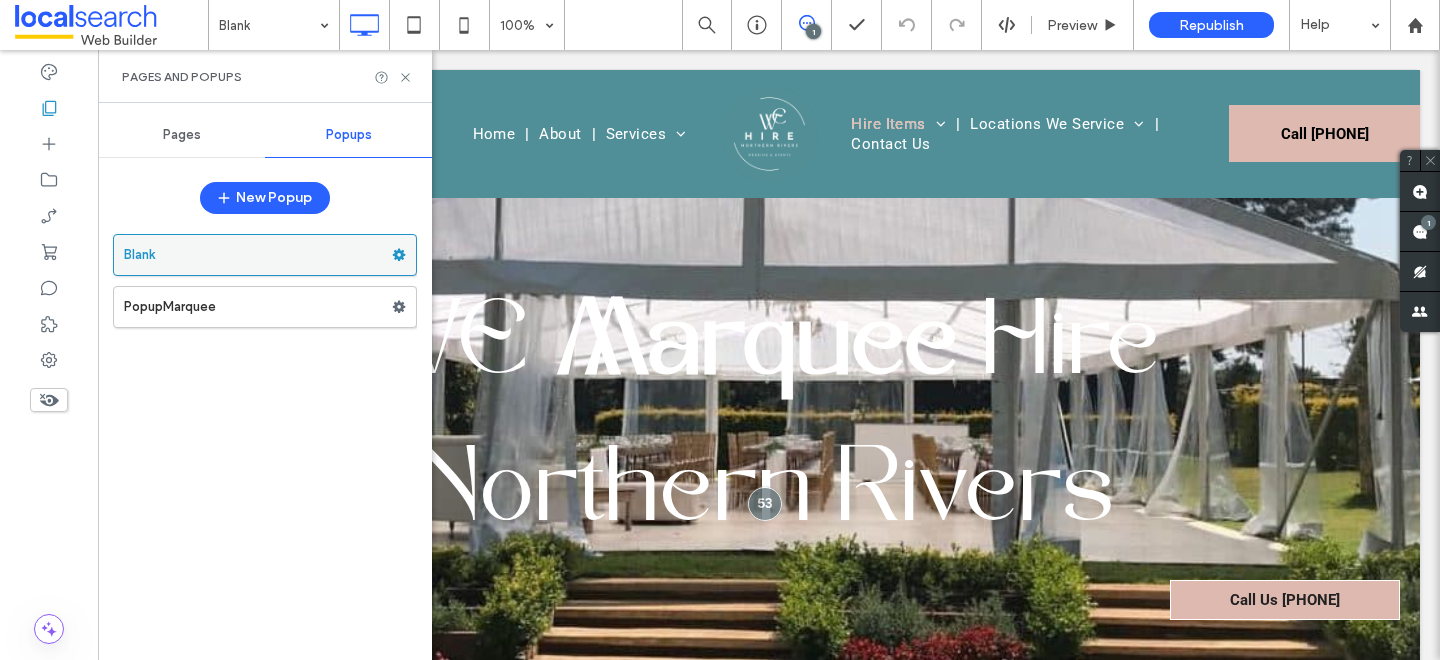 click 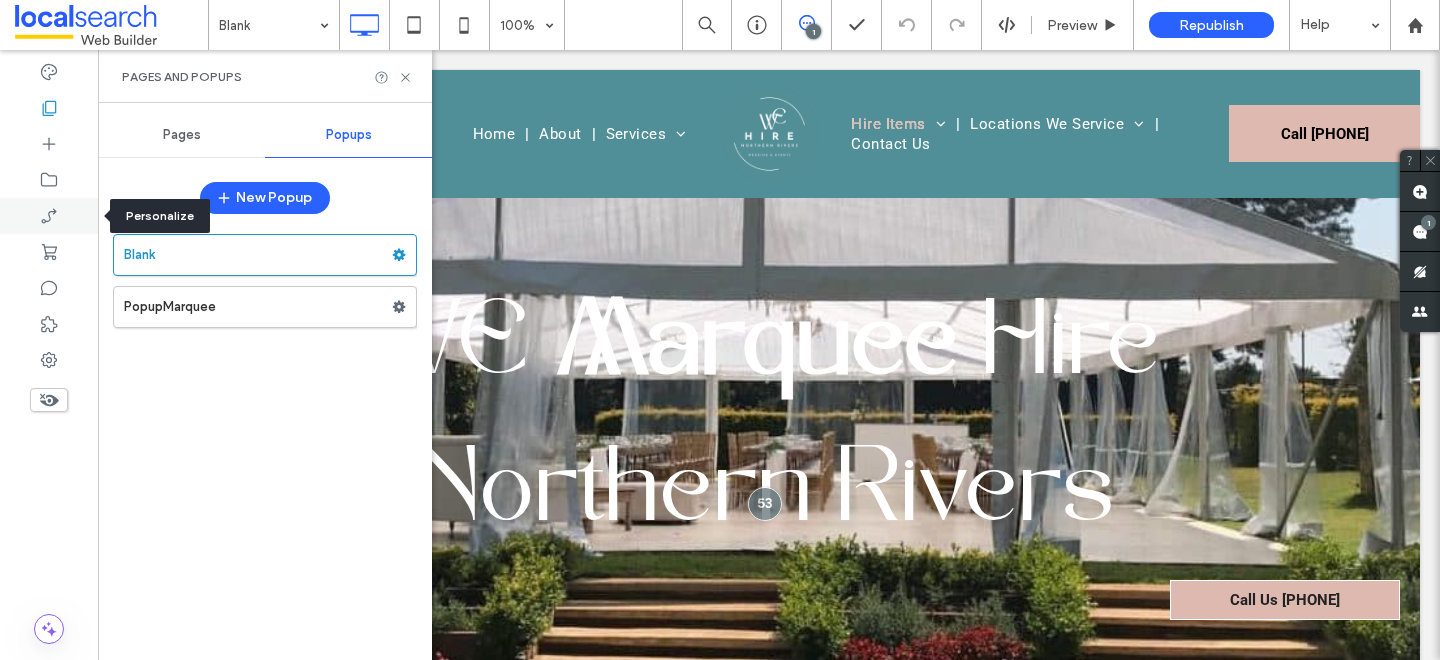 click 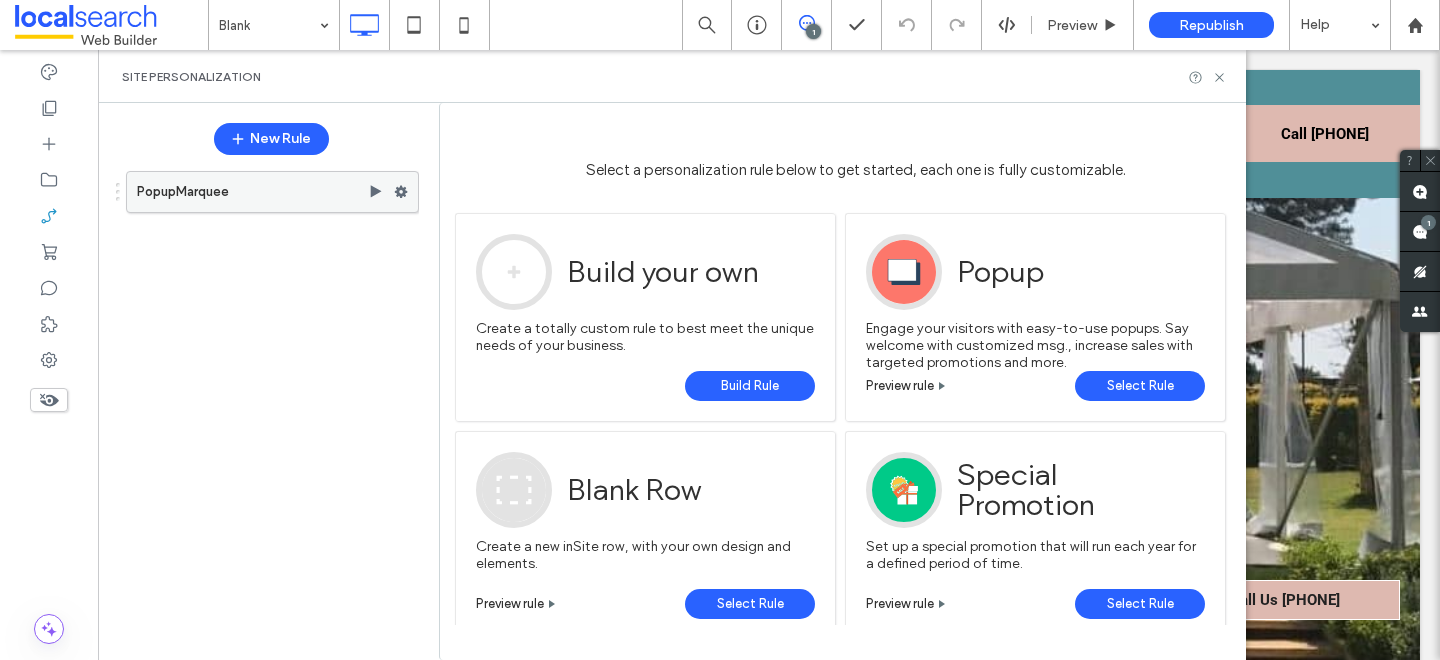 click 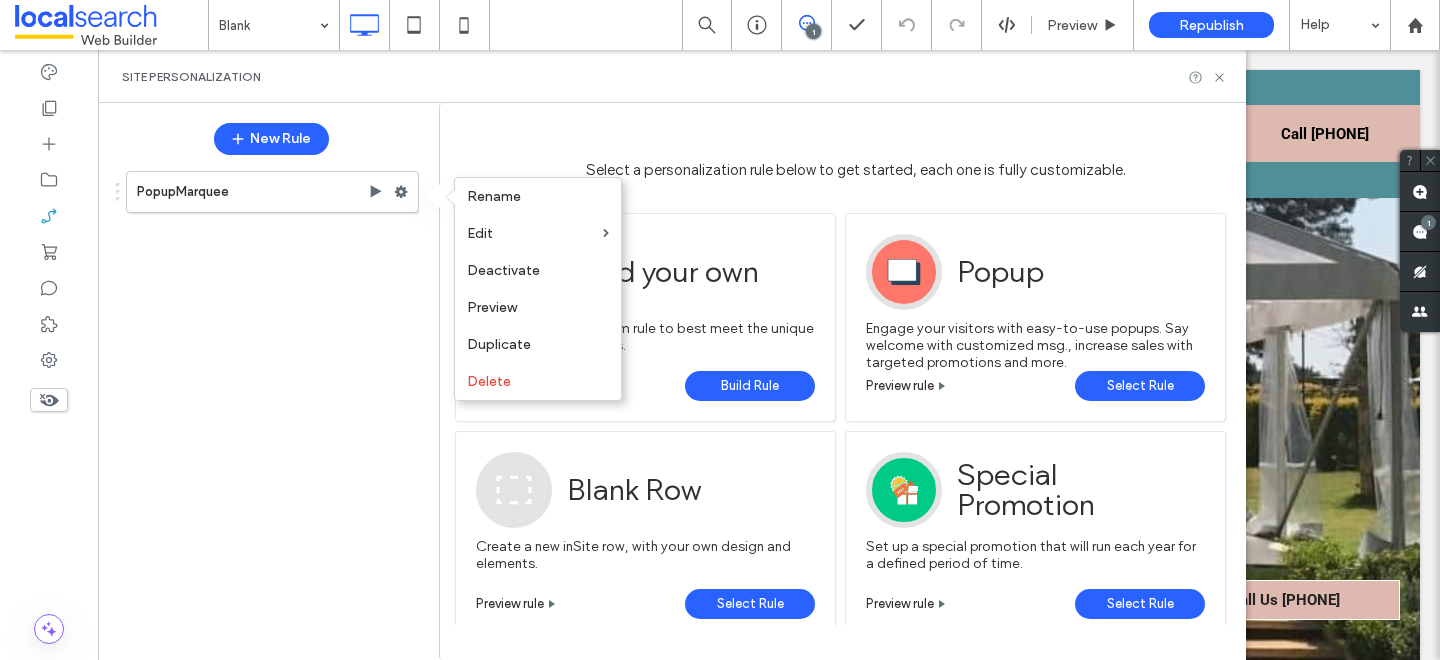 click on "PopupMarquee" at bounding box center (261, 402) 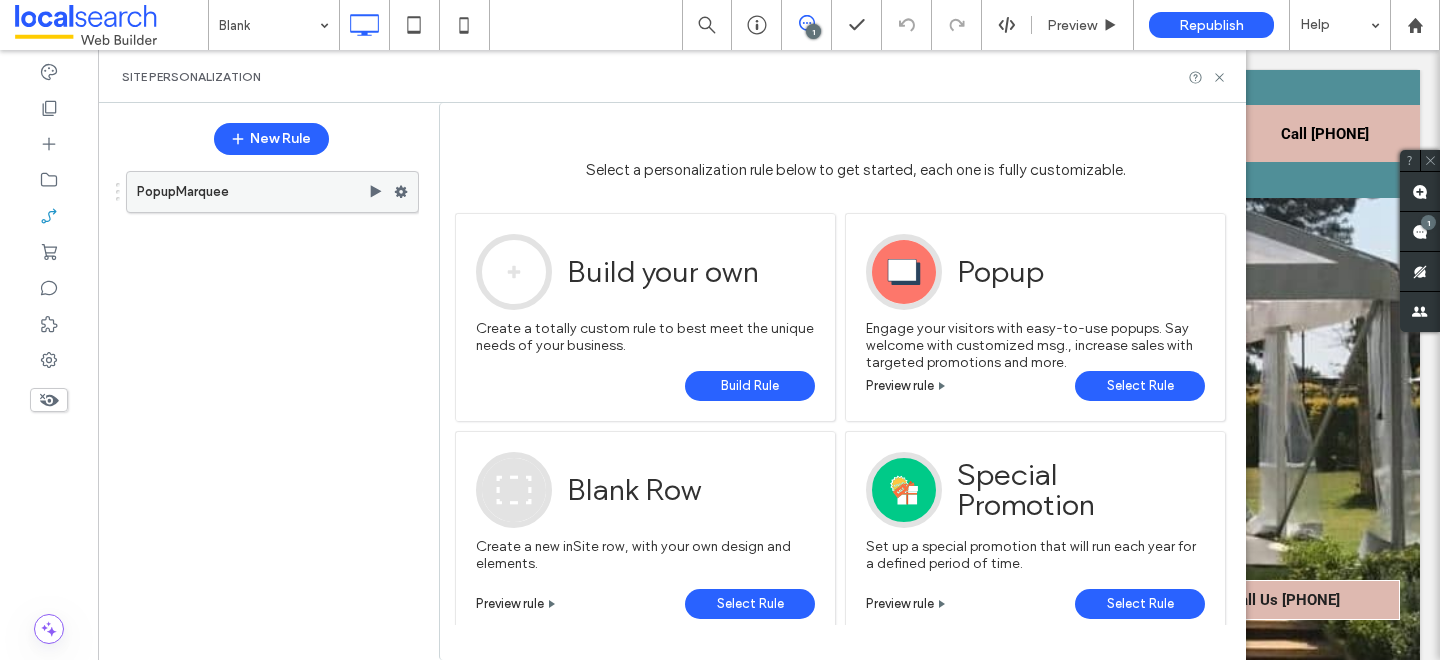 click on "PopupMarquee" at bounding box center [252, 192] 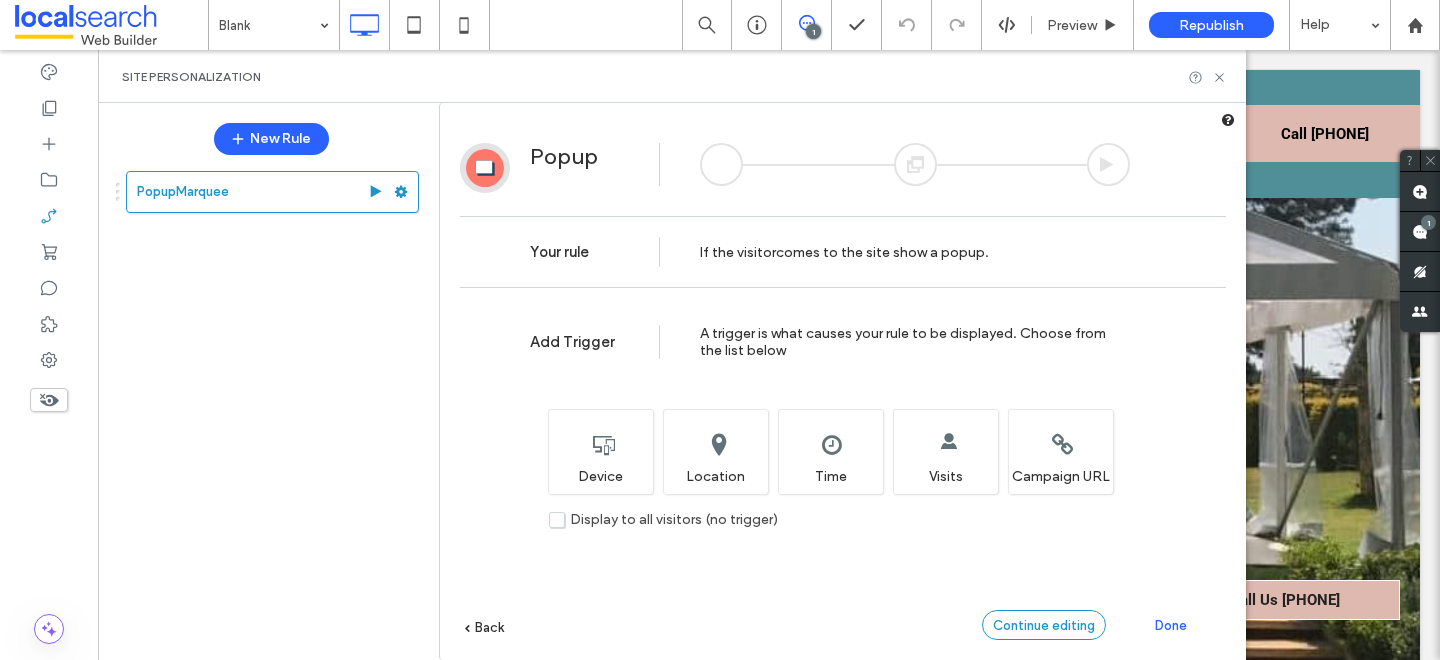 click on "Continue editing" at bounding box center (1044, 625) 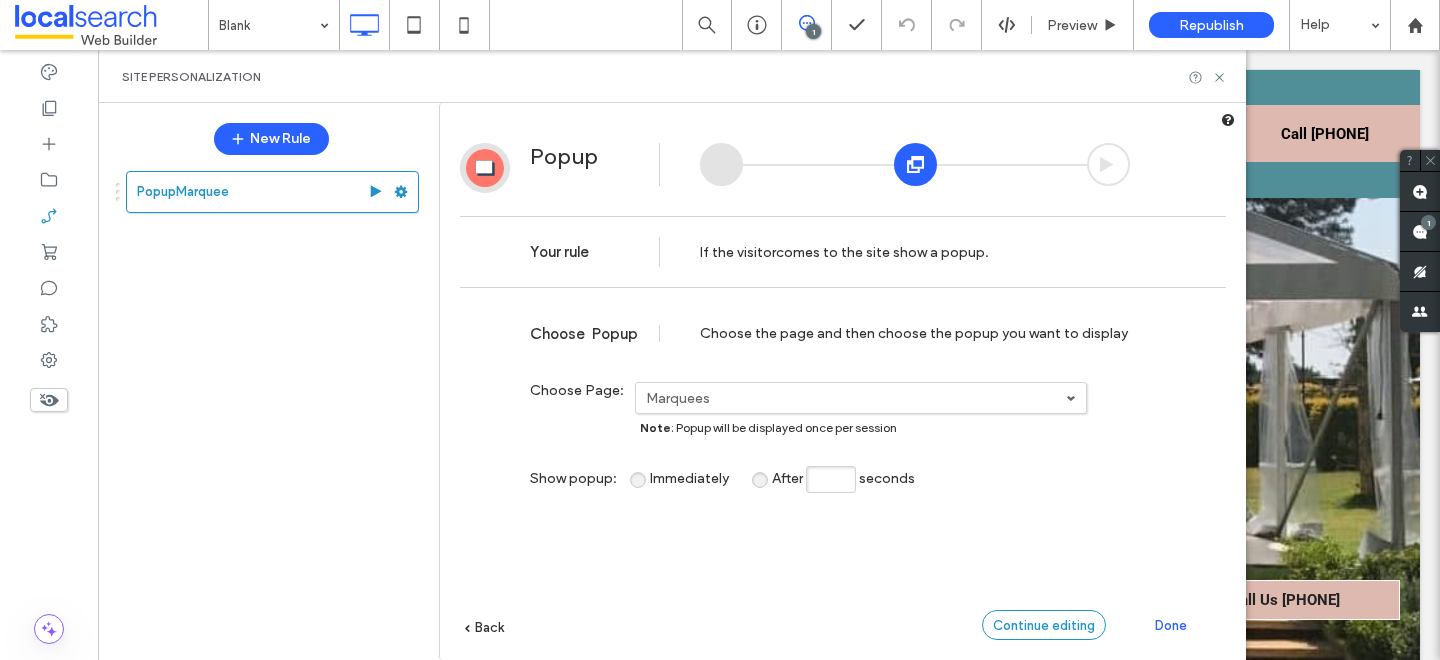 click on "Continue editing" at bounding box center (1044, 625) 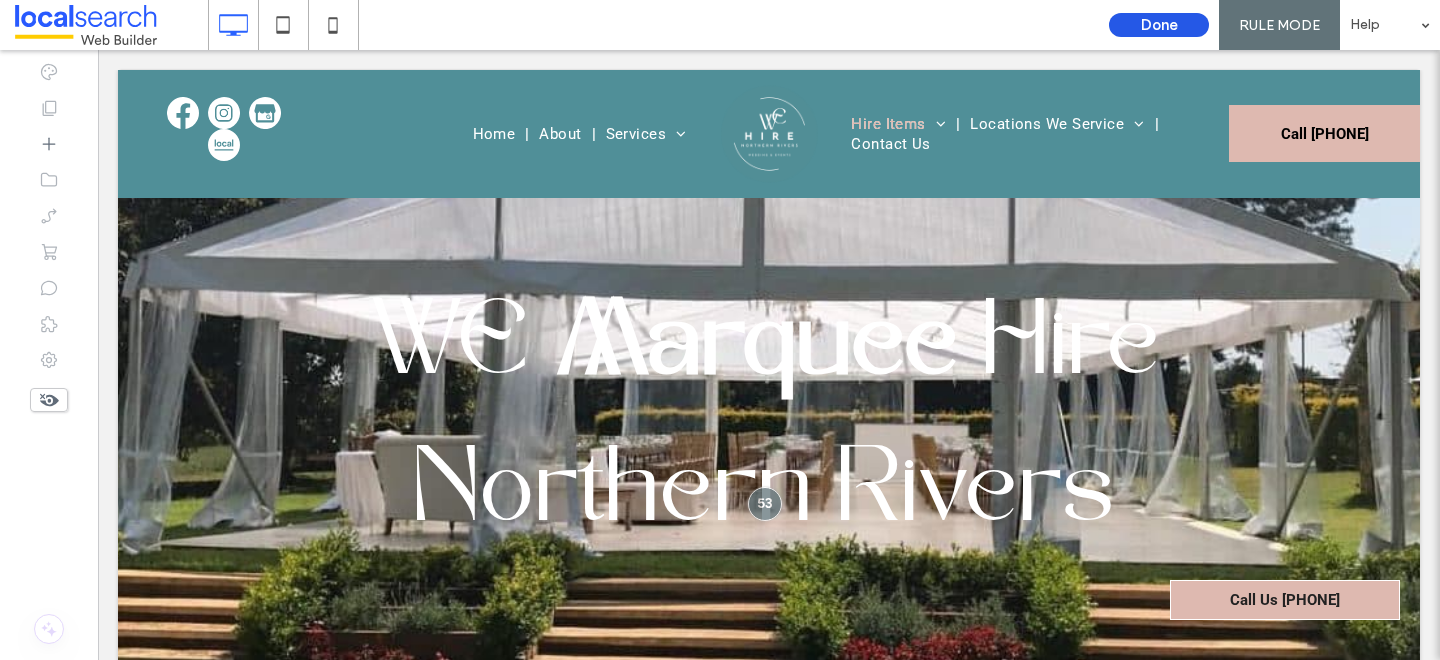 click on "Done" at bounding box center (1159, 25) 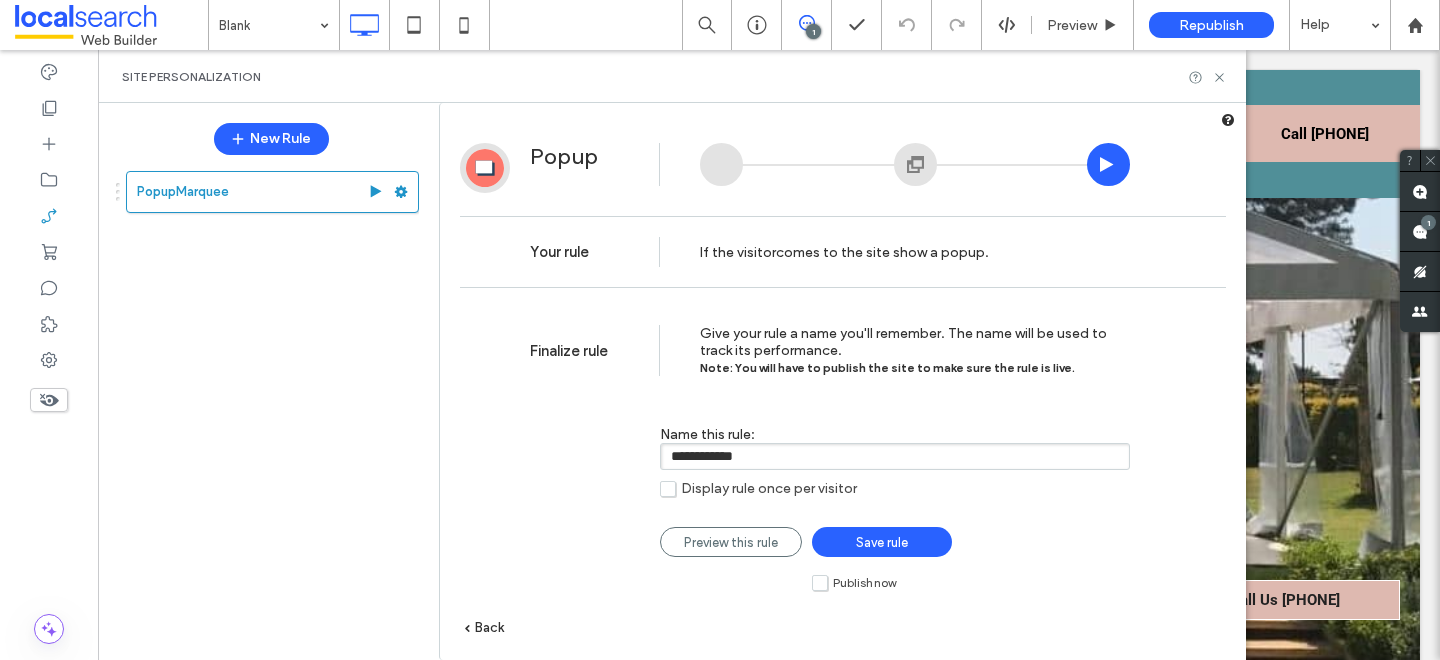 click on "Save rule" at bounding box center (882, 542) 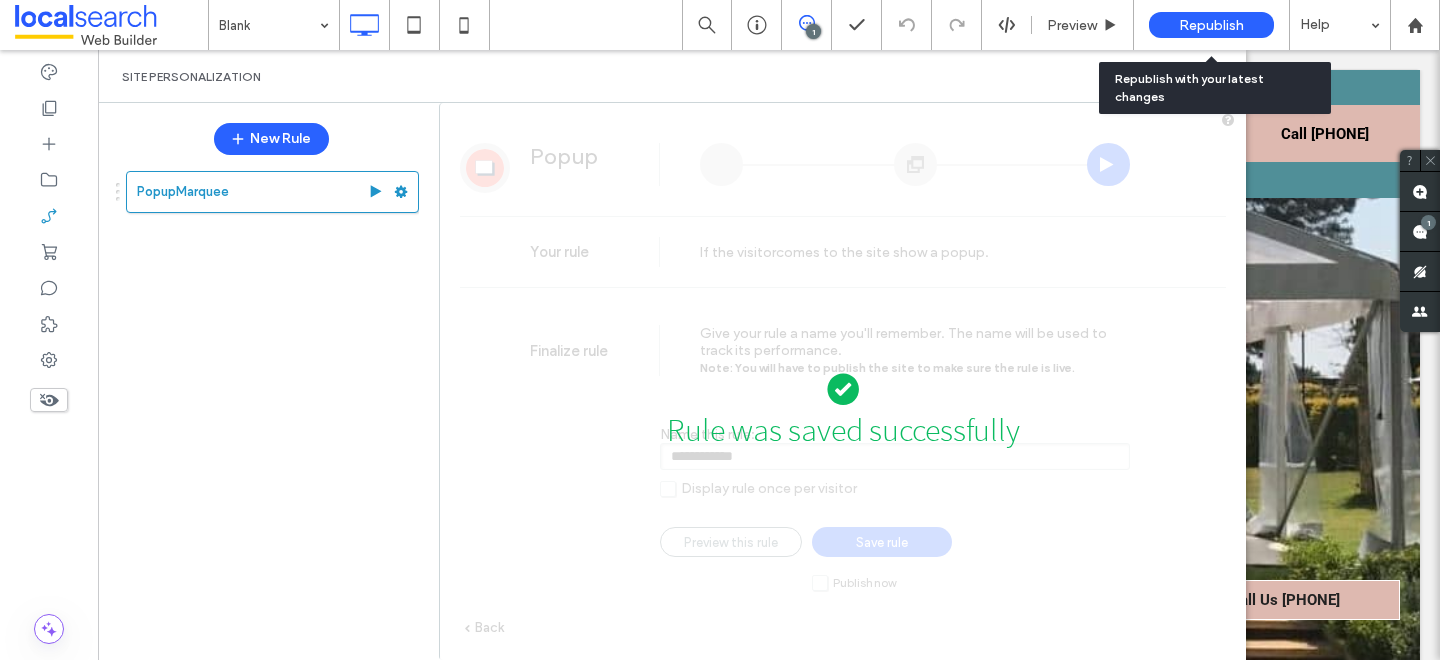 click on "Republish" at bounding box center (1211, 25) 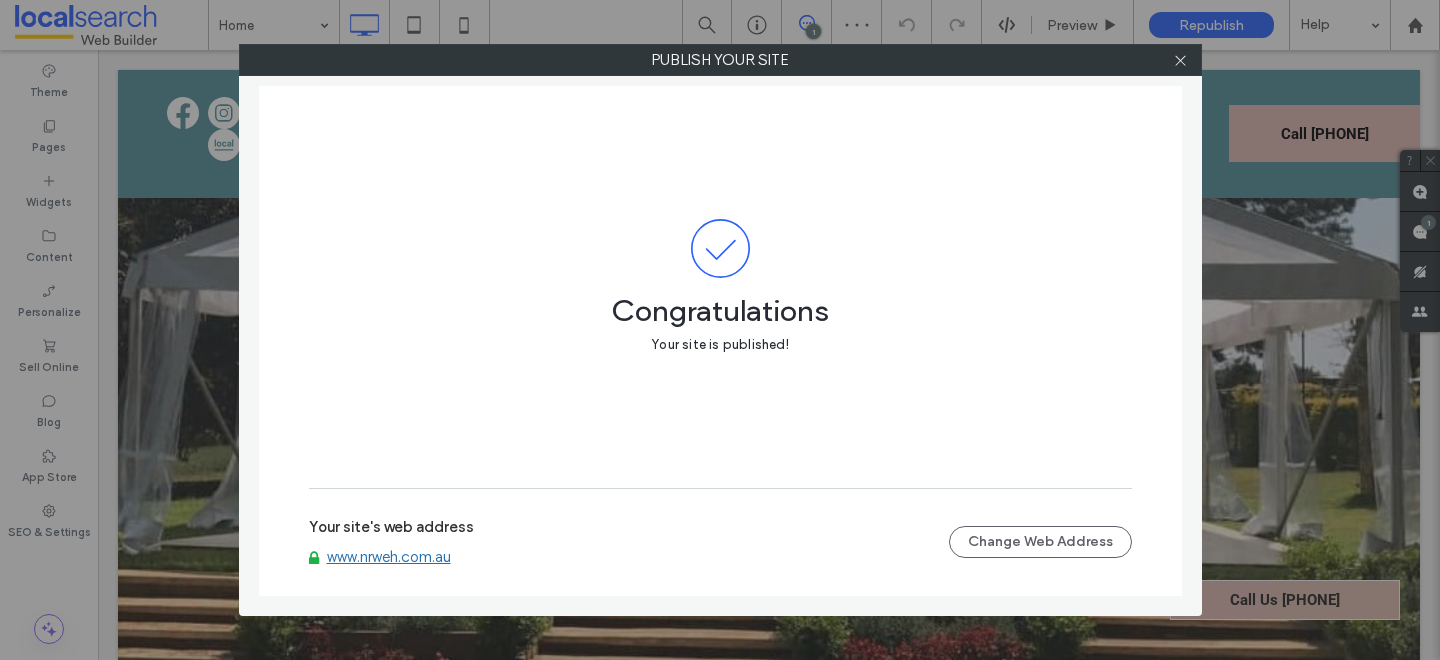 drag, startPoint x: 465, startPoint y: 558, endPoint x: 312, endPoint y: 567, distance: 153.26448 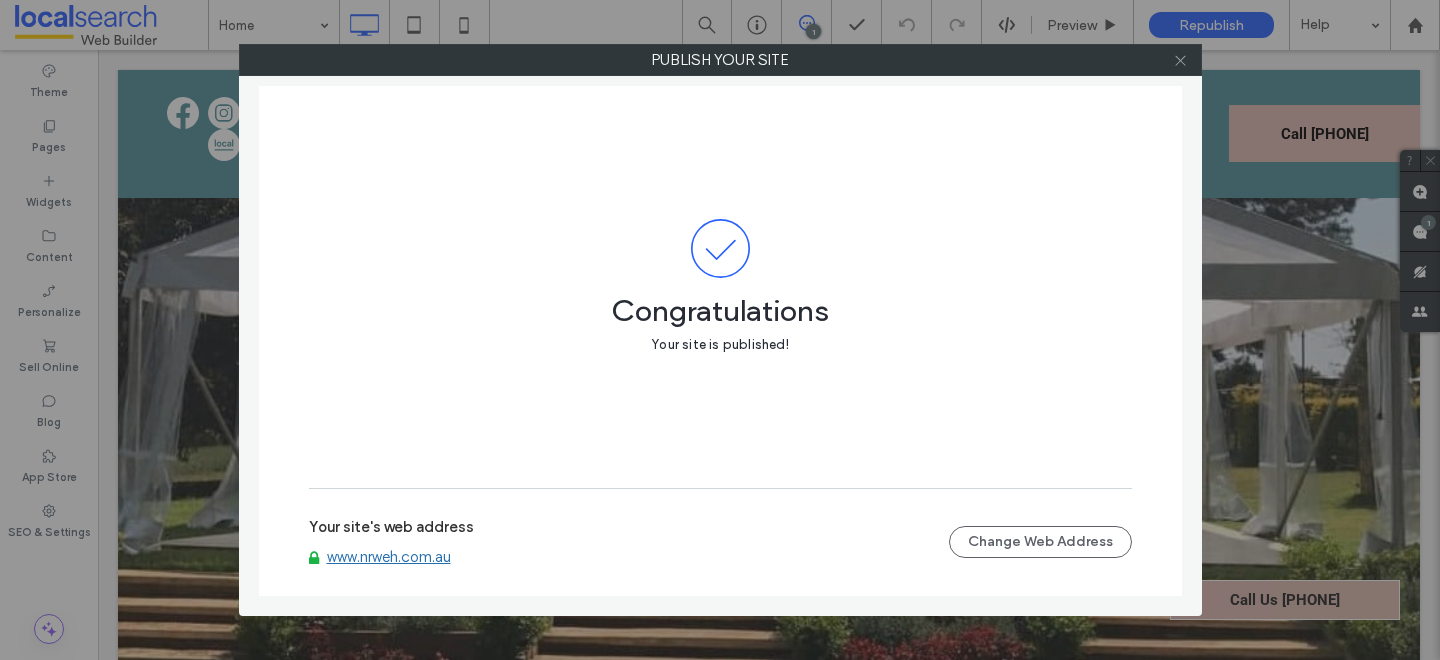 click 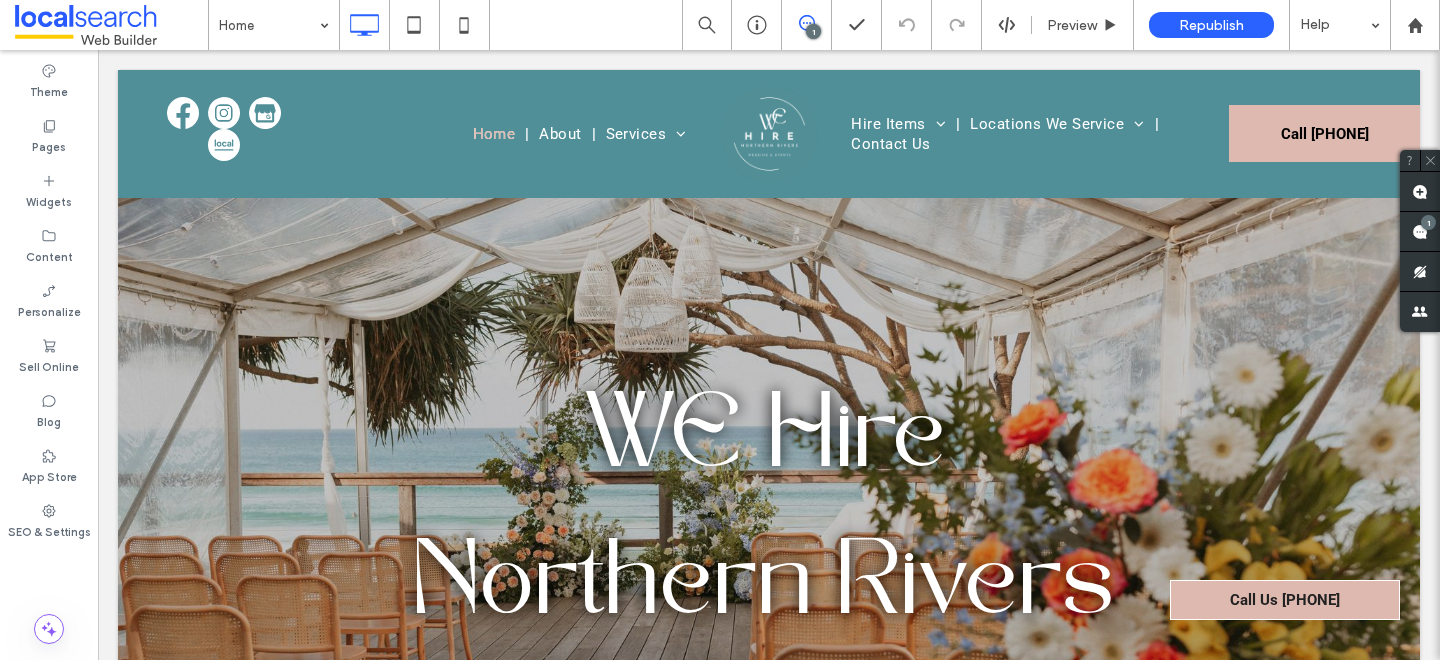 scroll, scrollTop: 0, scrollLeft: 0, axis: both 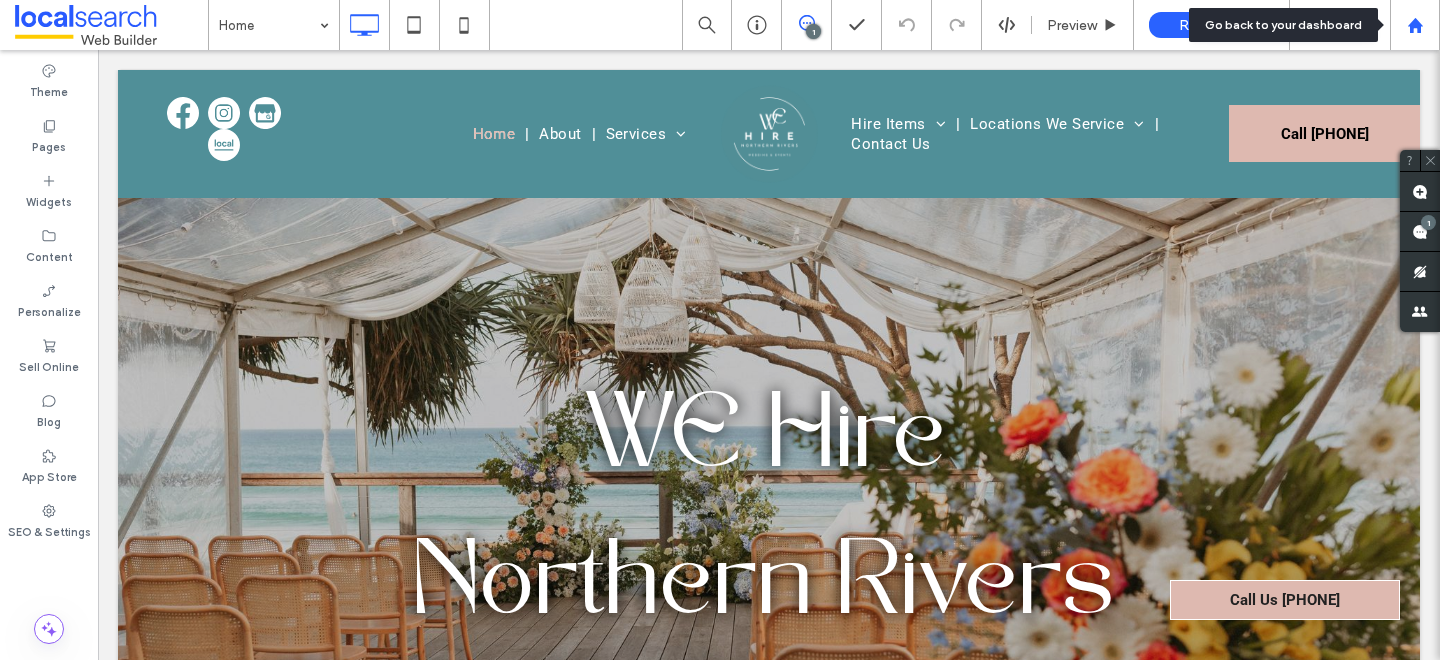 click at bounding box center [1415, 25] 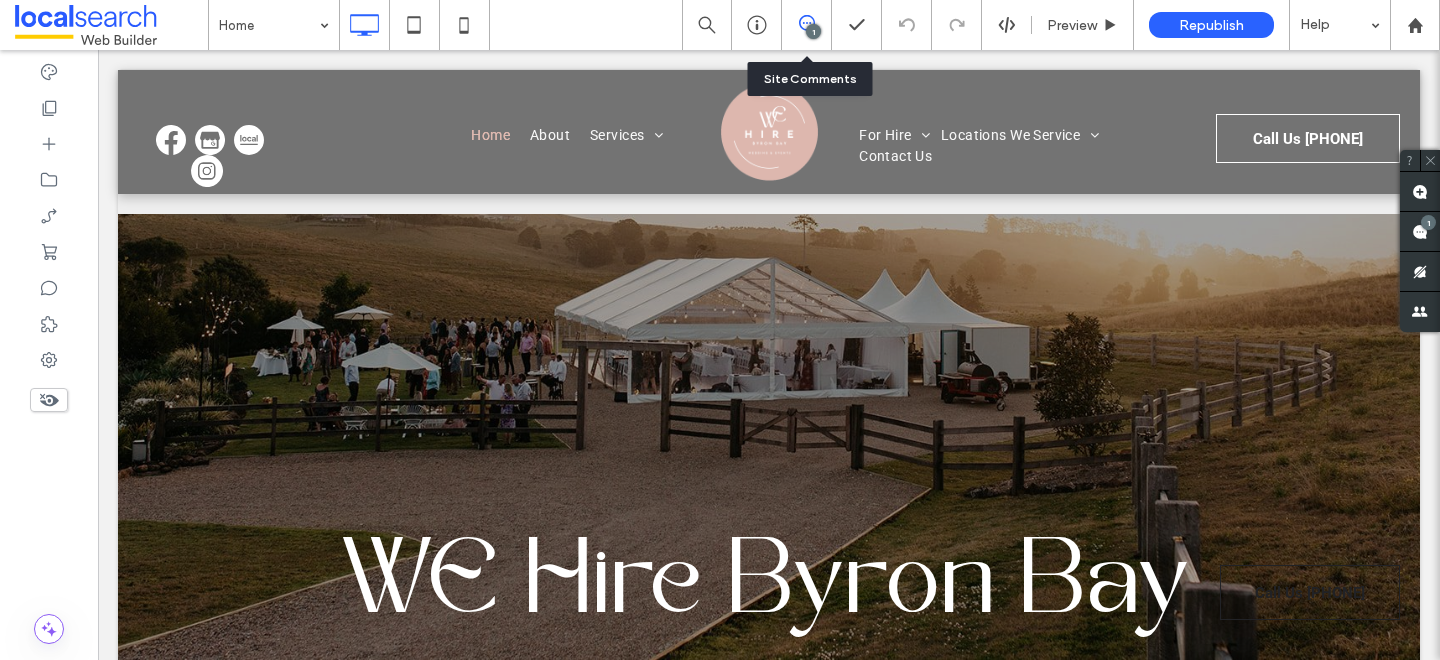 scroll, scrollTop: 0, scrollLeft: 0, axis: both 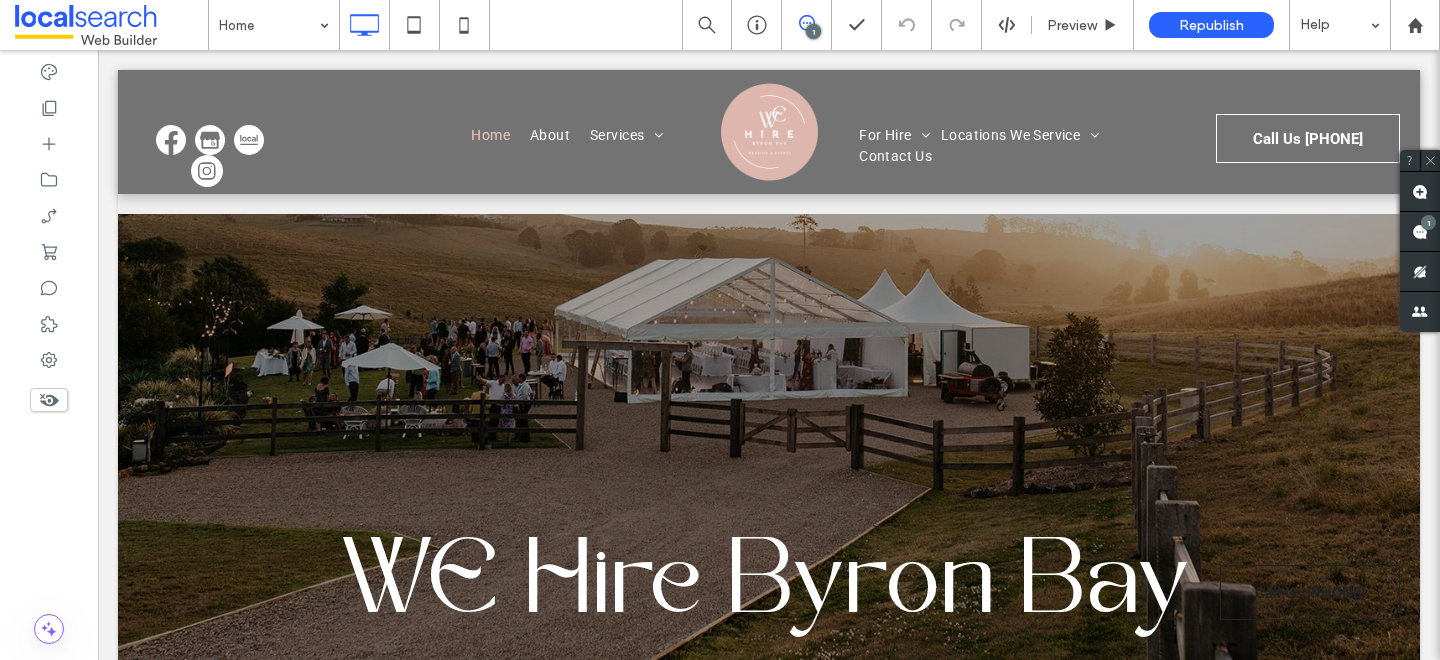 click 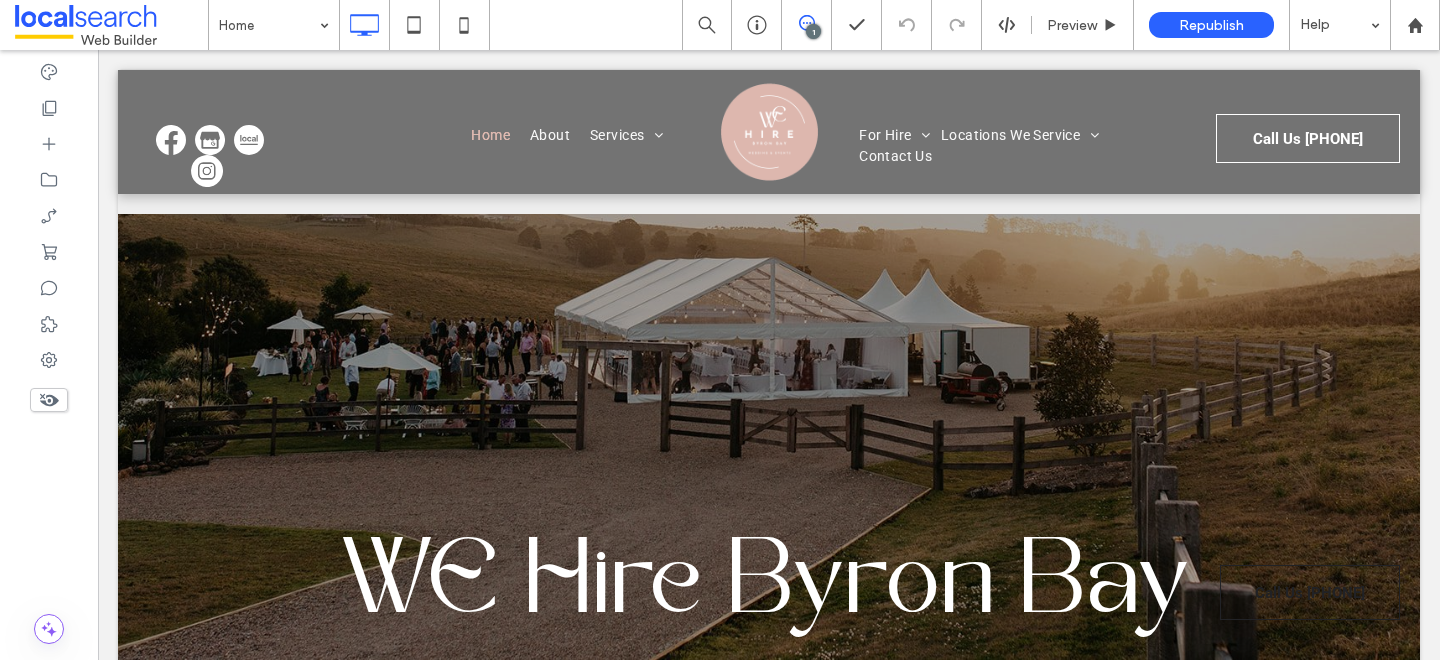 click 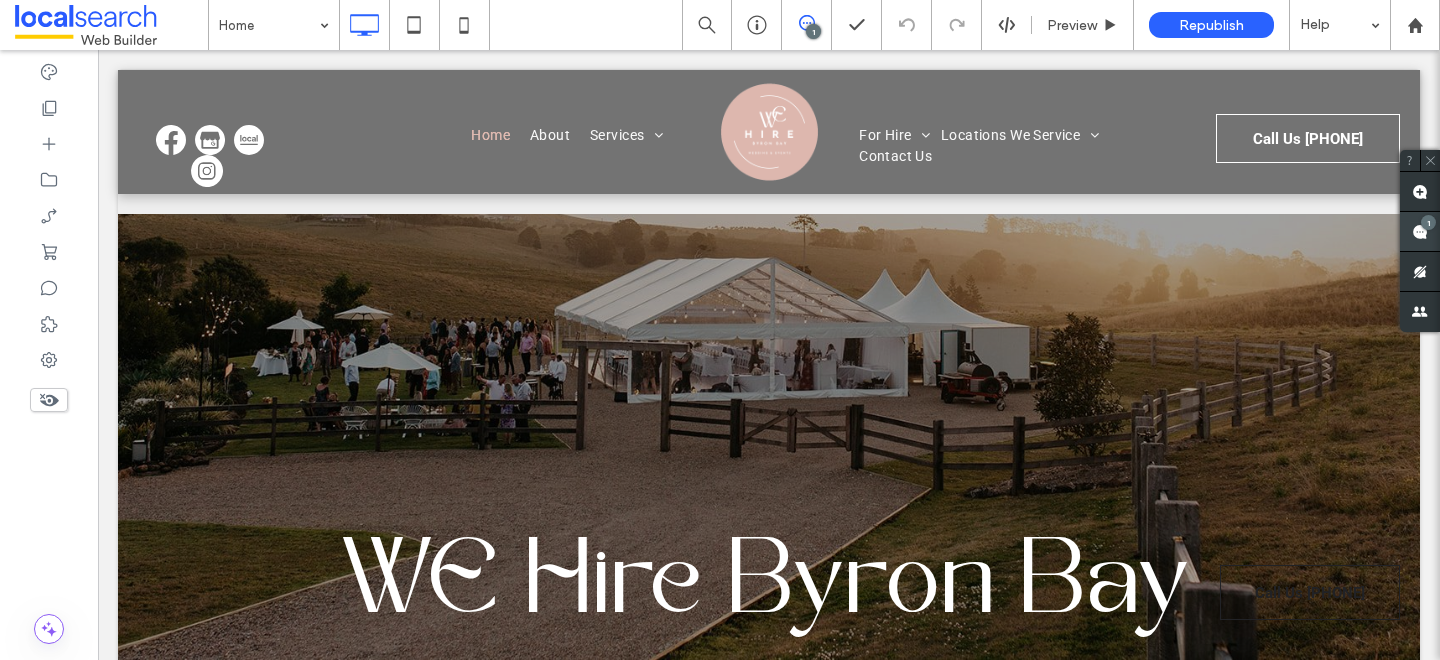 click 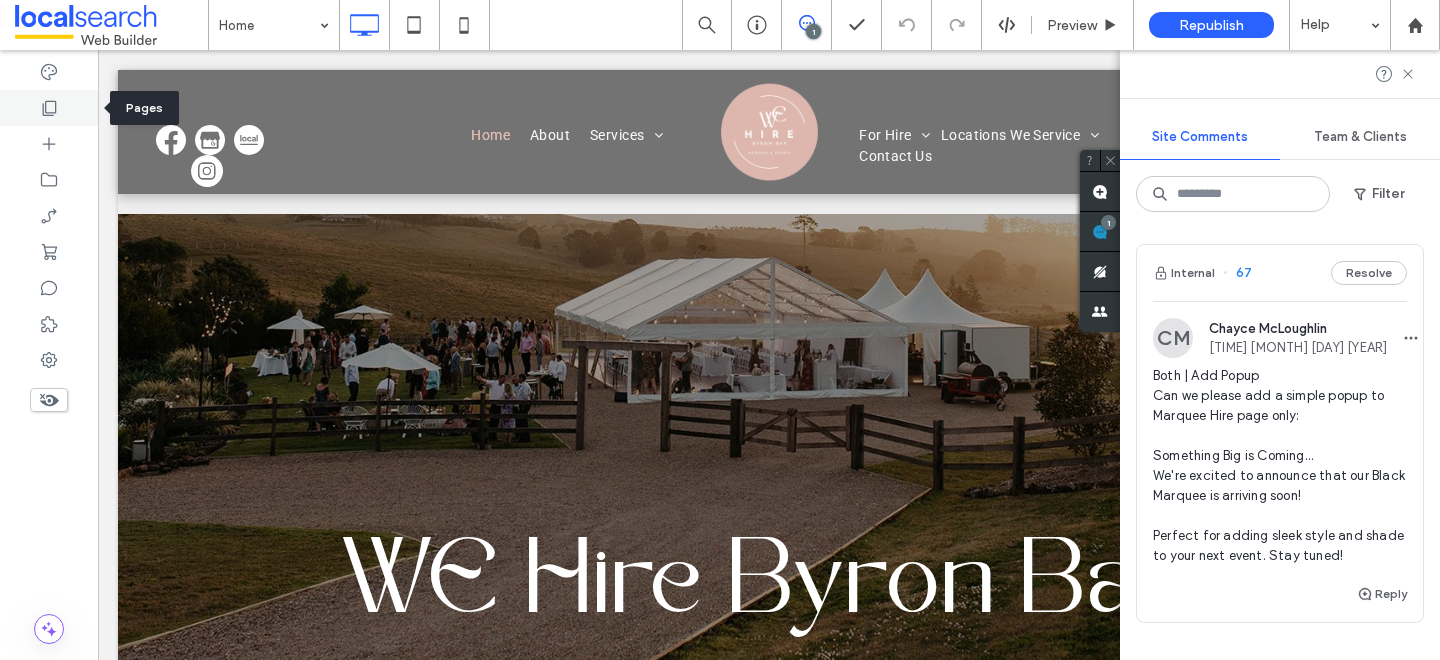 click 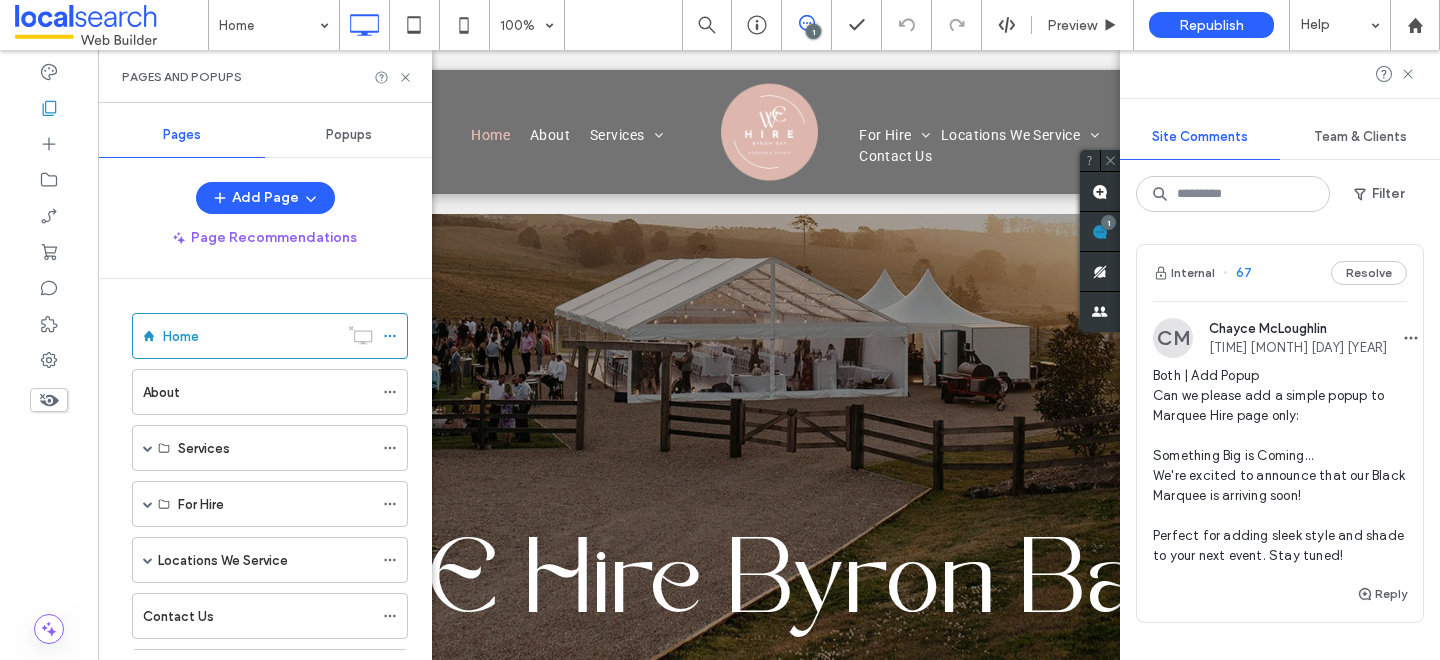 click on "Popups" at bounding box center [349, 135] 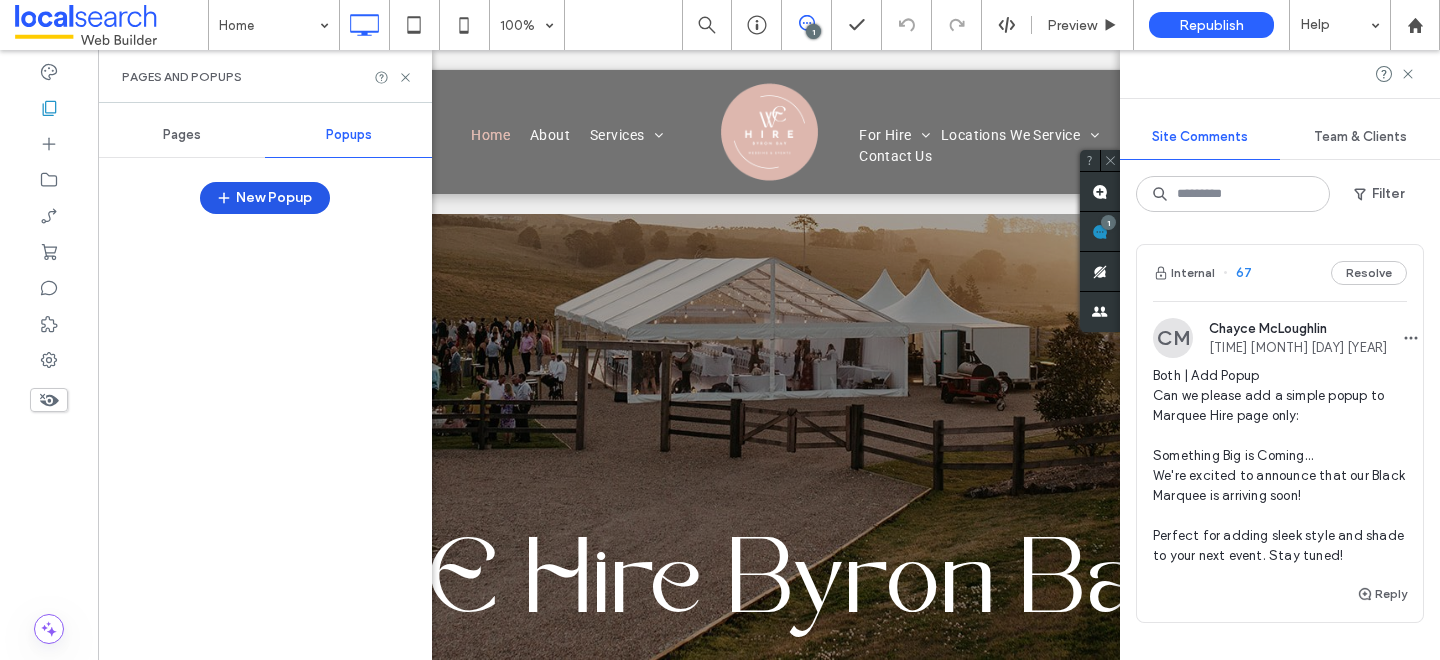 click on "New Popup" at bounding box center (265, 198) 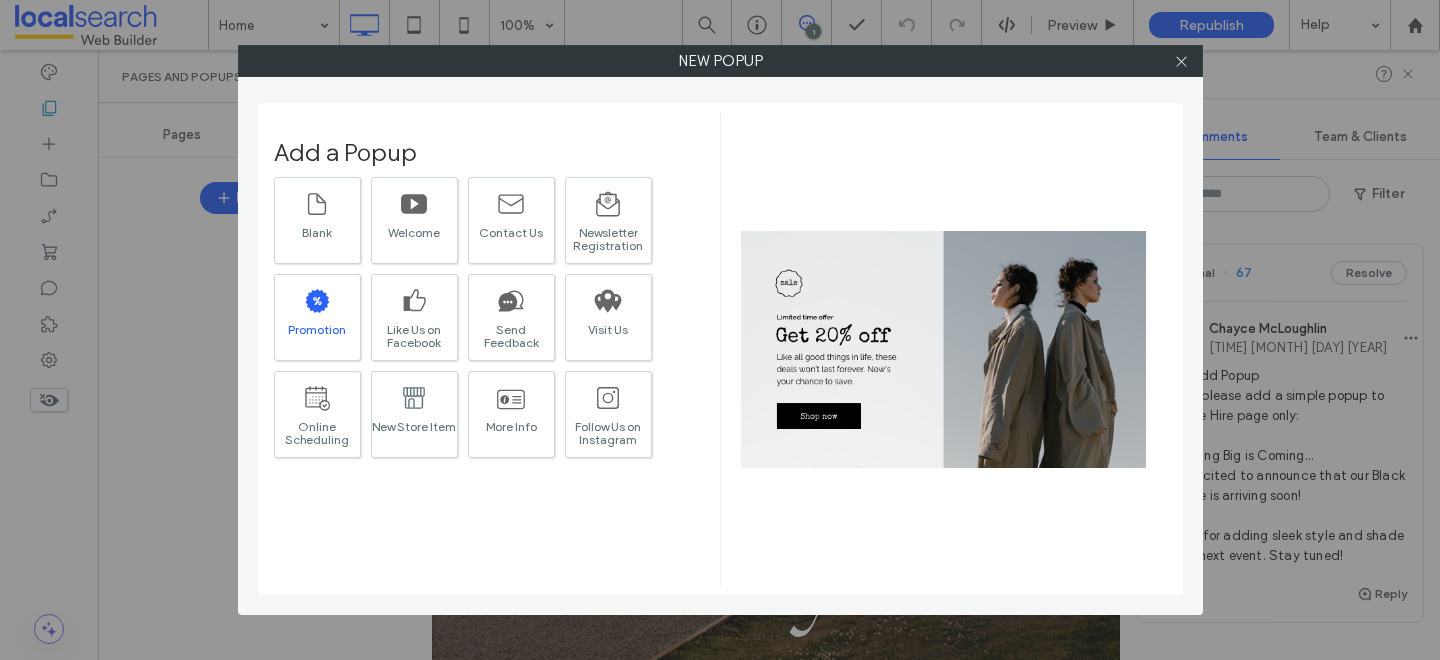 click 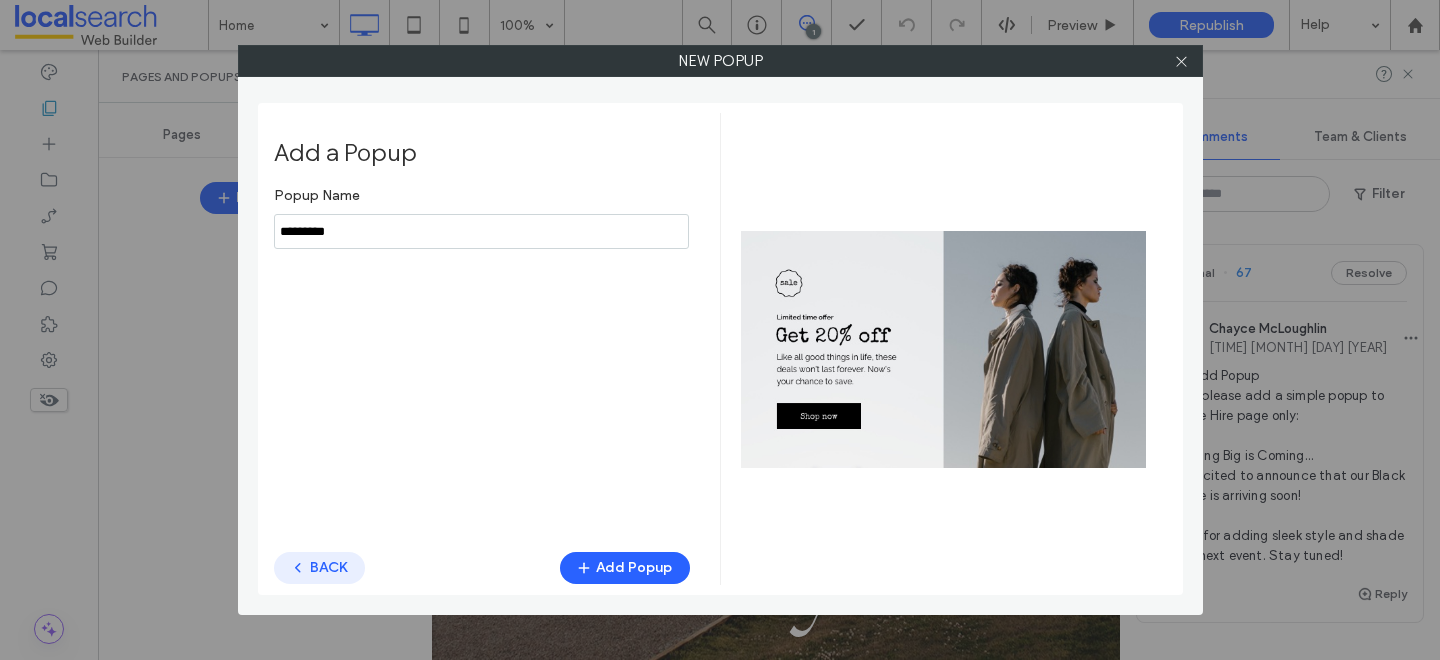 click on "BACK" at bounding box center (319, 568) 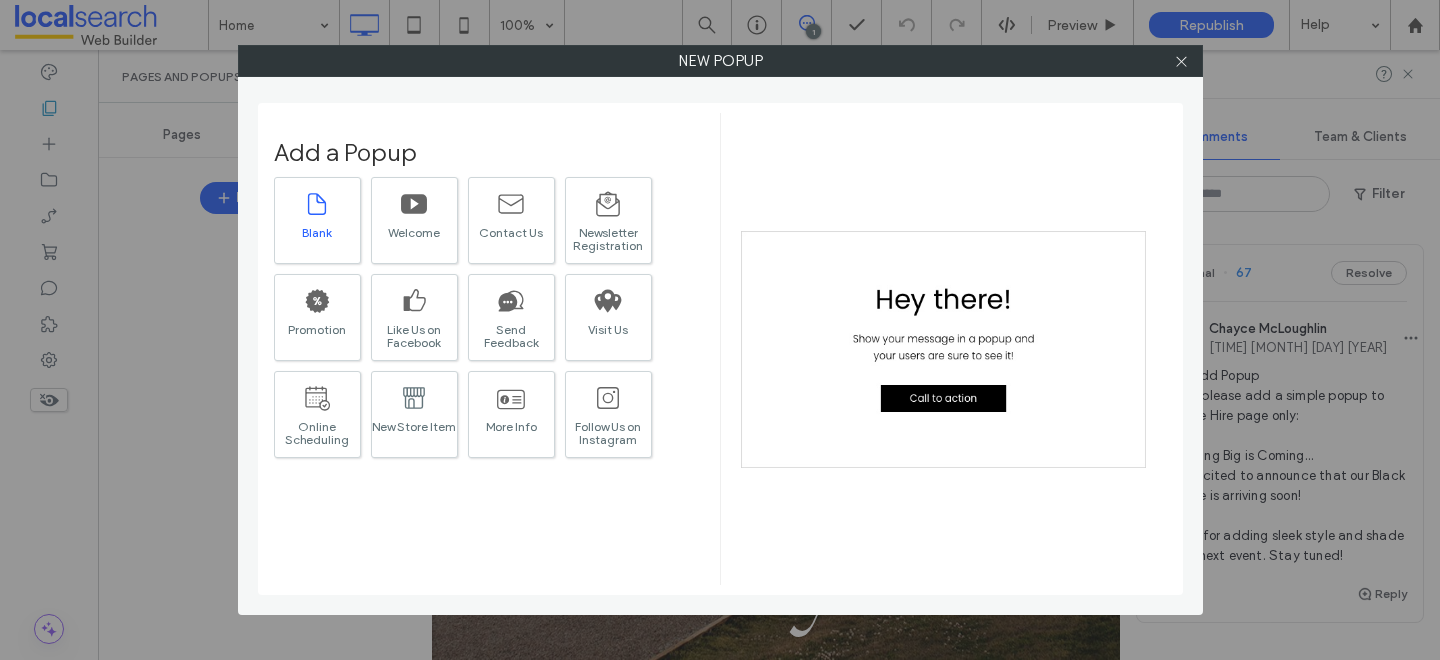 click on "Blank" at bounding box center (317, 232) 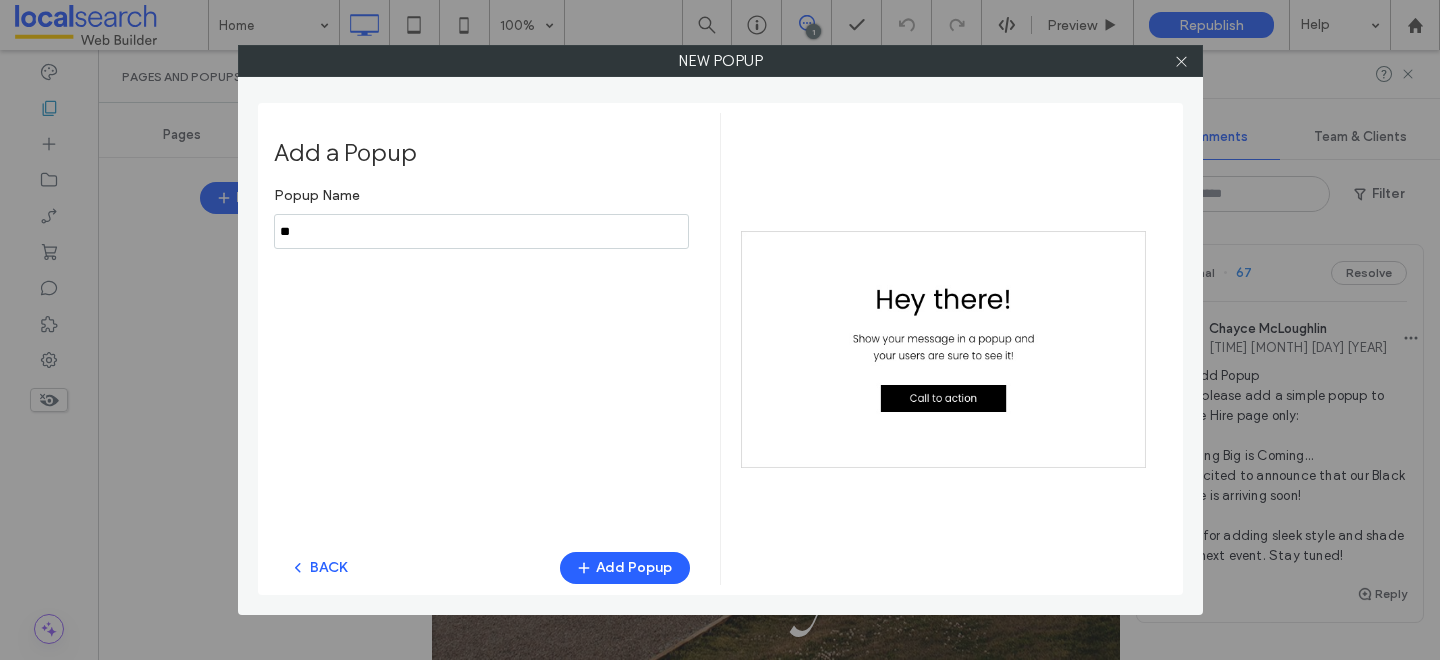 type on "*" 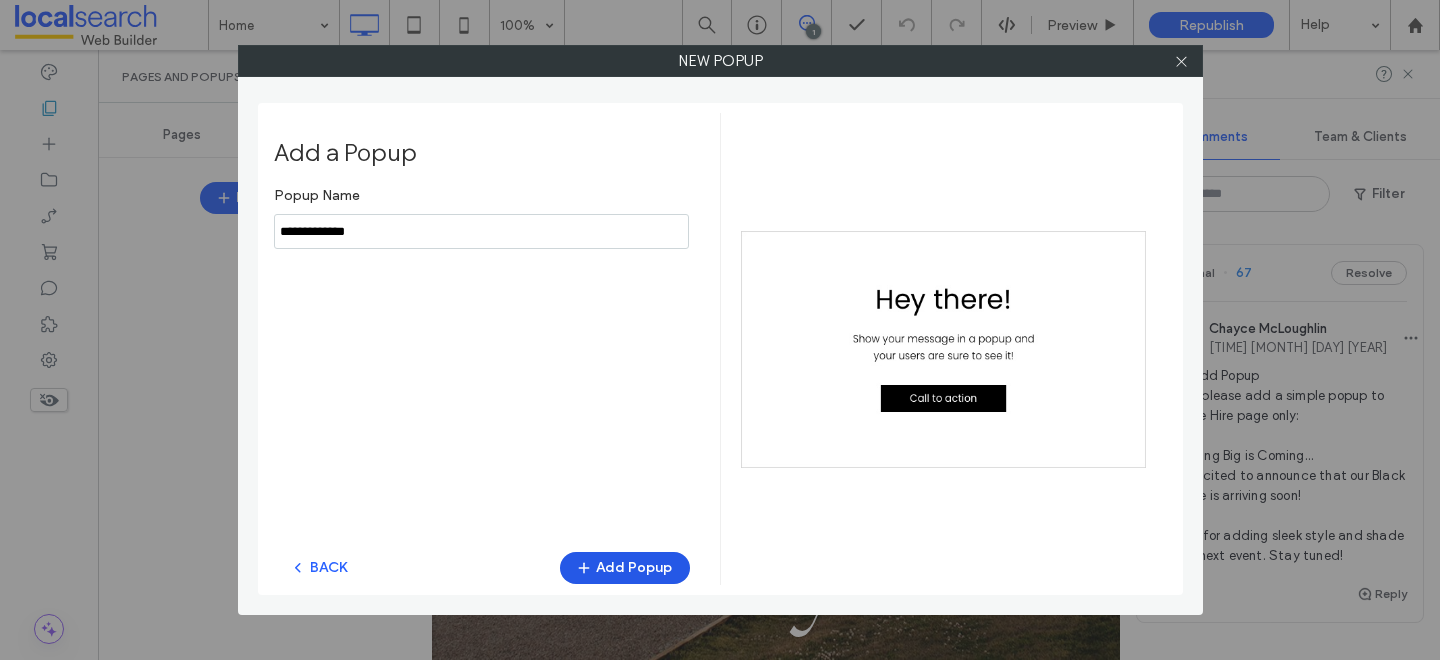 type on "**********" 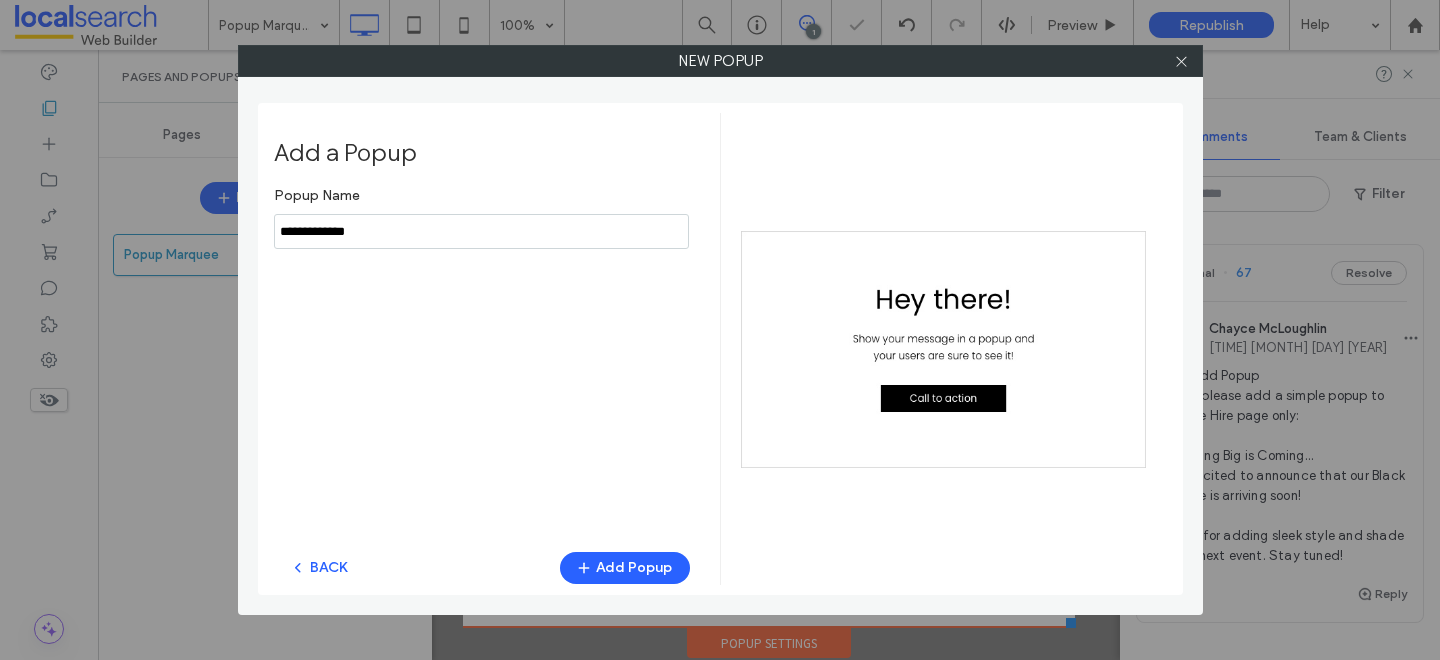 scroll, scrollTop: 0, scrollLeft: 0, axis: both 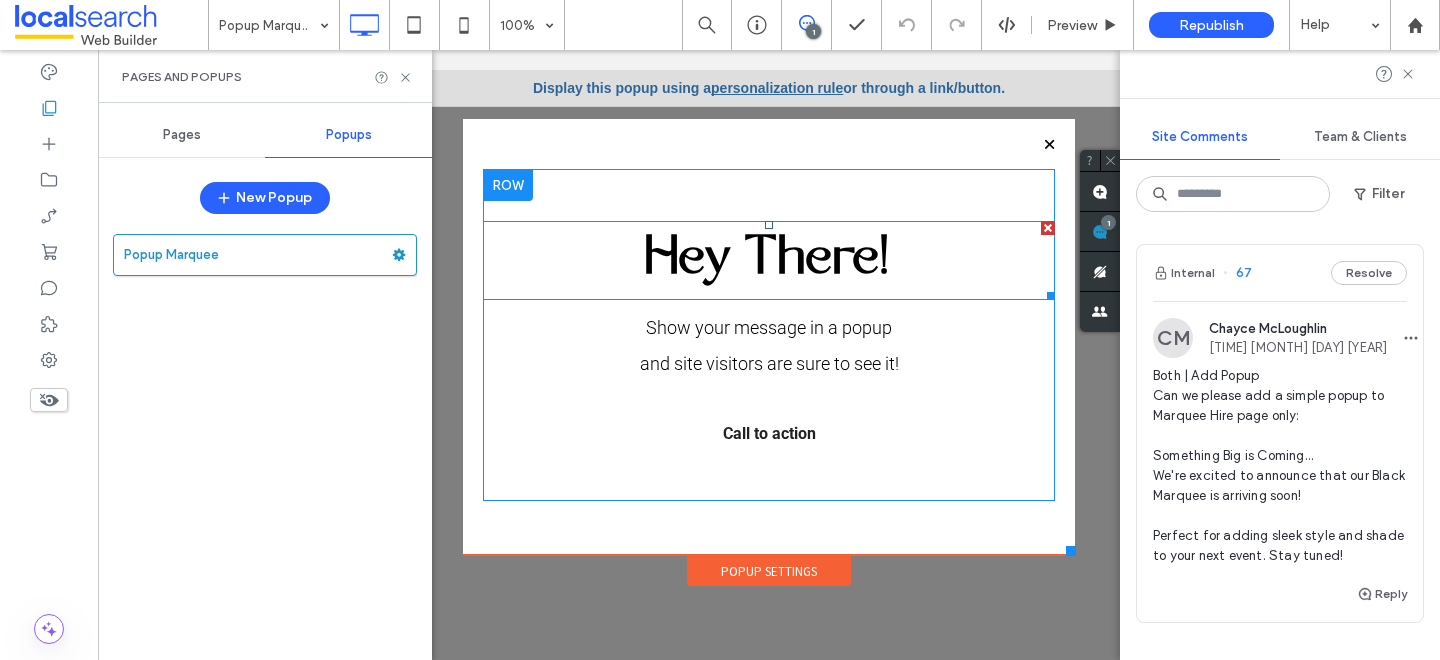 click on "Hey There!" at bounding box center [769, 260] 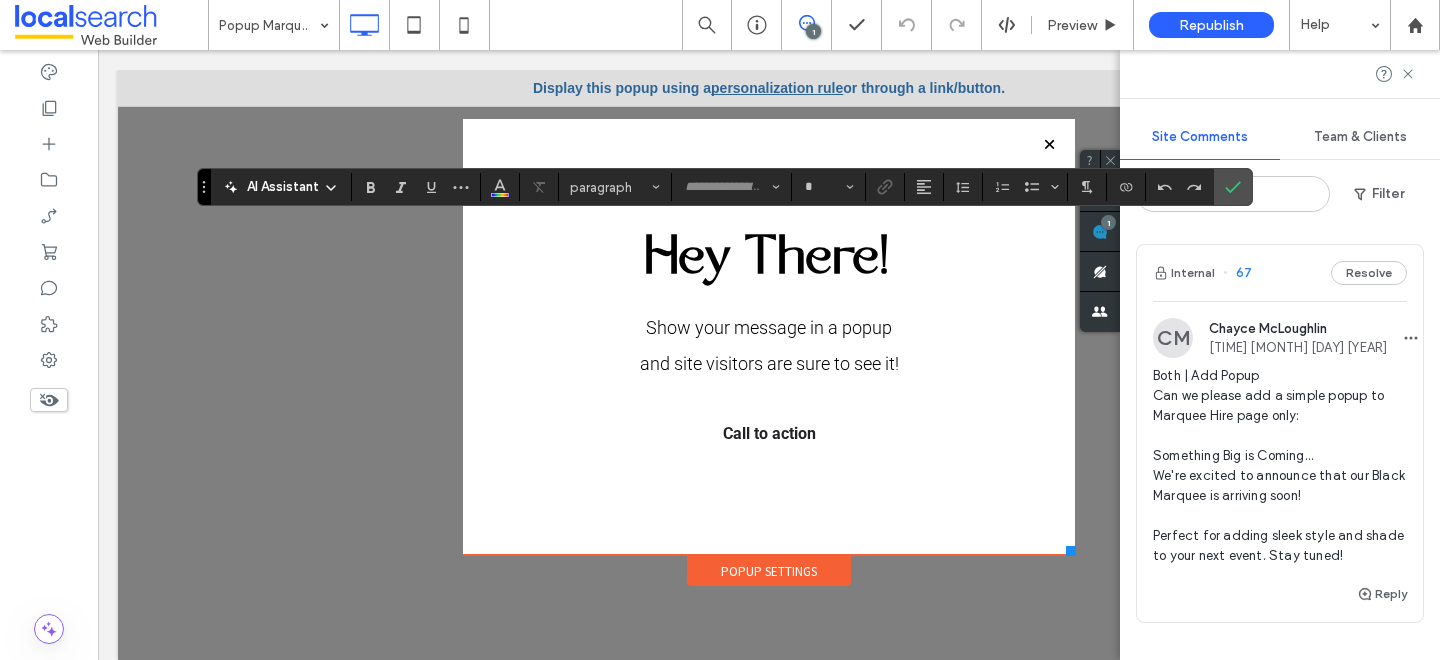 type on "*****" 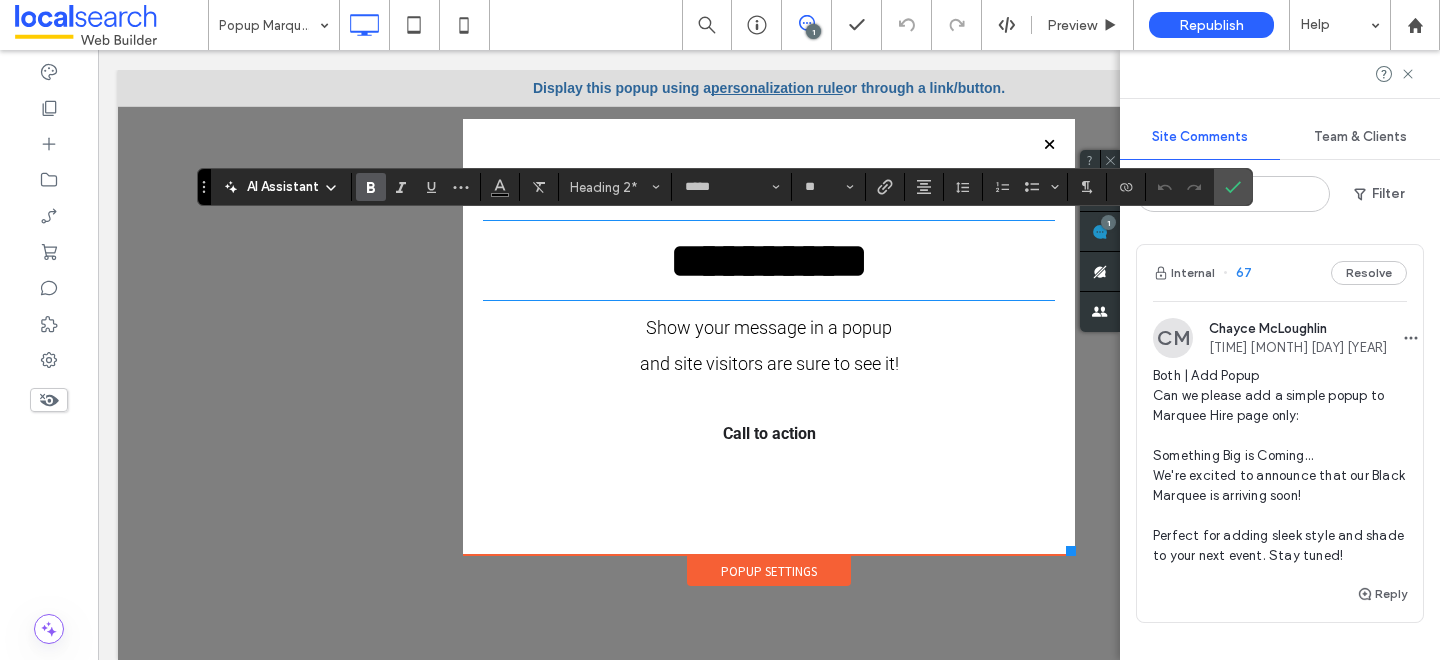 drag, startPoint x: 906, startPoint y: 244, endPoint x: 723, endPoint y: 242, distance: 183.01093 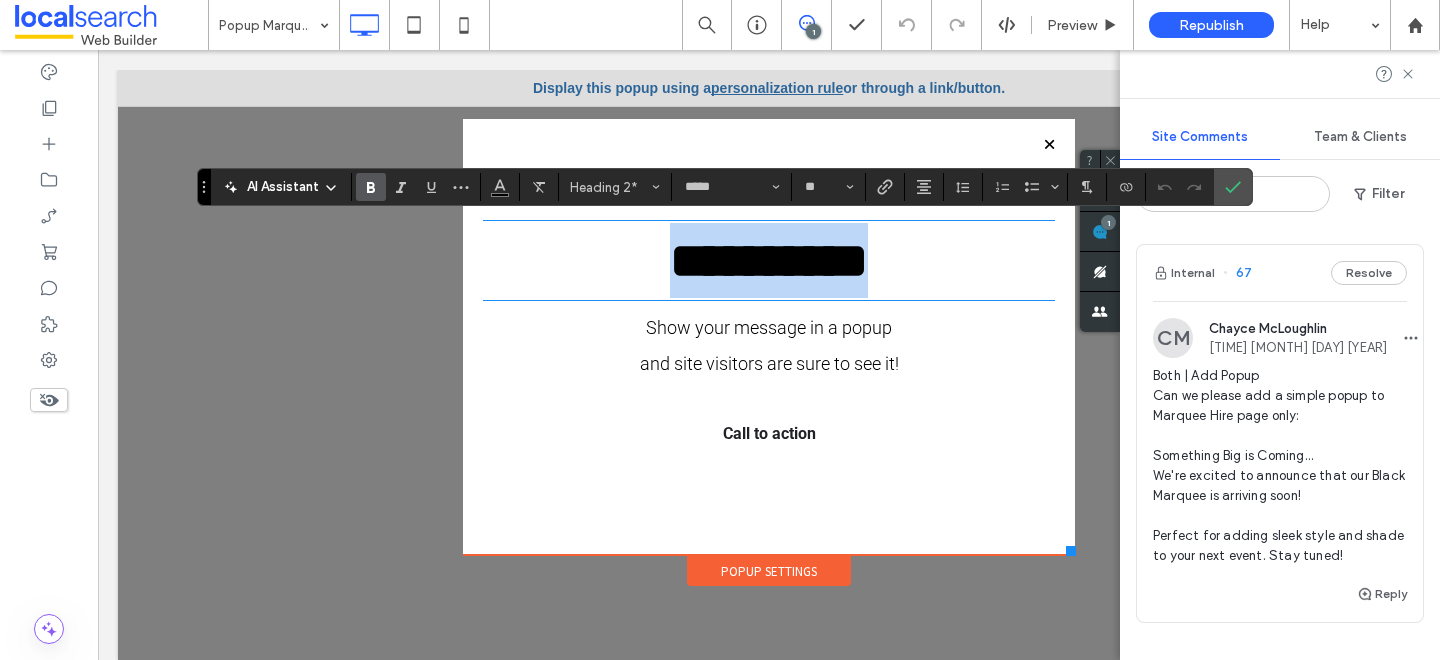 drag, startPoint x: 918, startPoint y: 243, endPoint x: 629, endPoint y: 238, distance: 289.04324 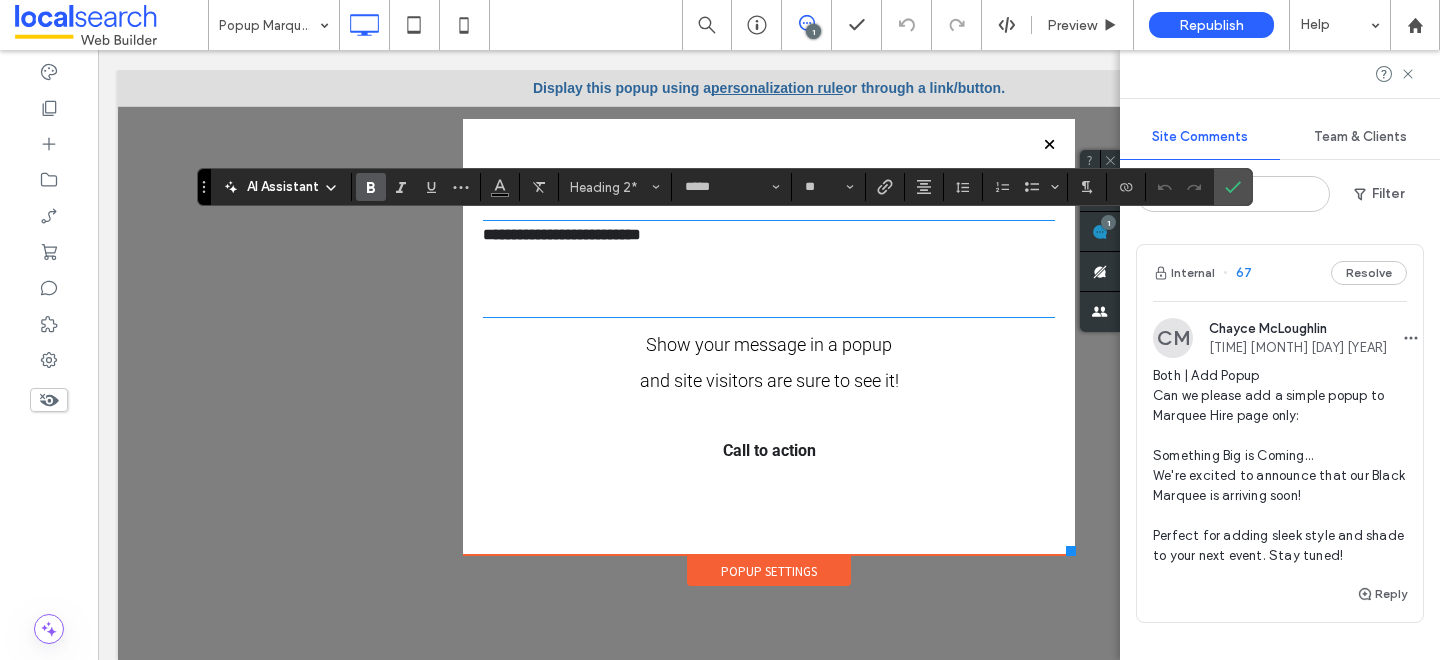 type on "******" 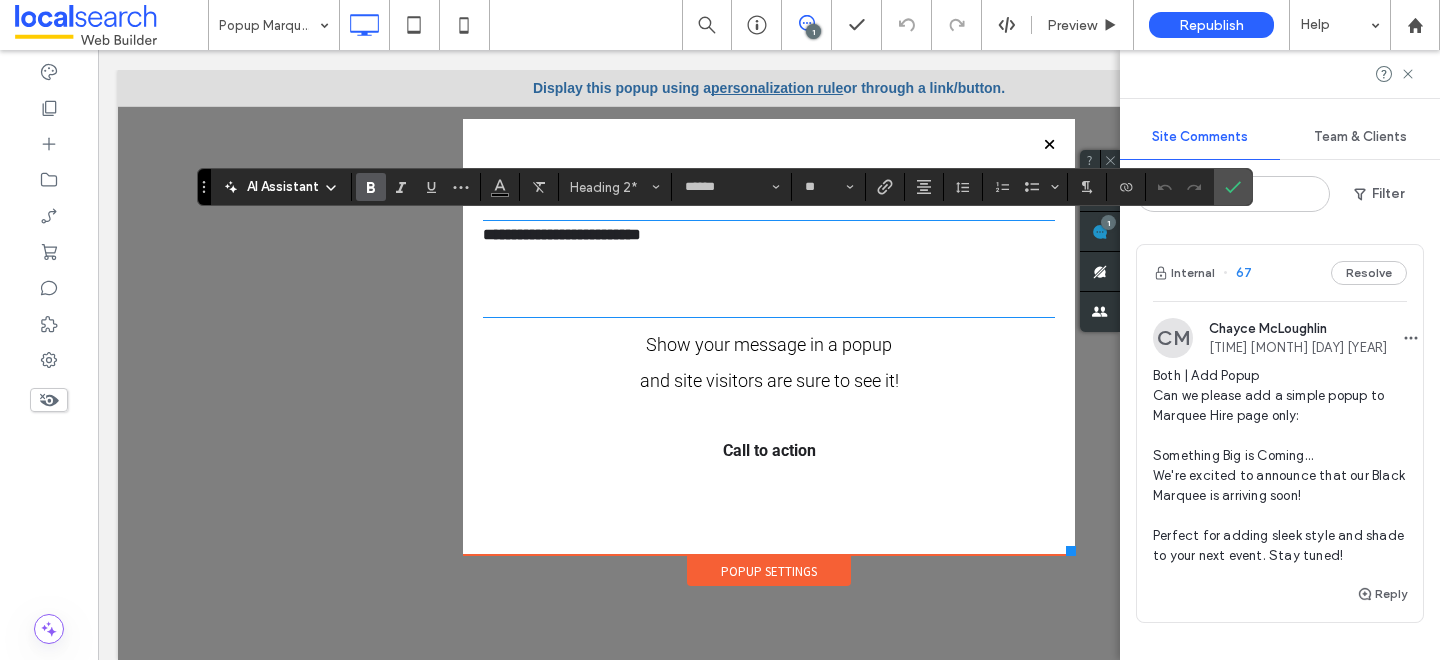 scroll, scrollTop: 0, scrollLeft: 0, axis: both 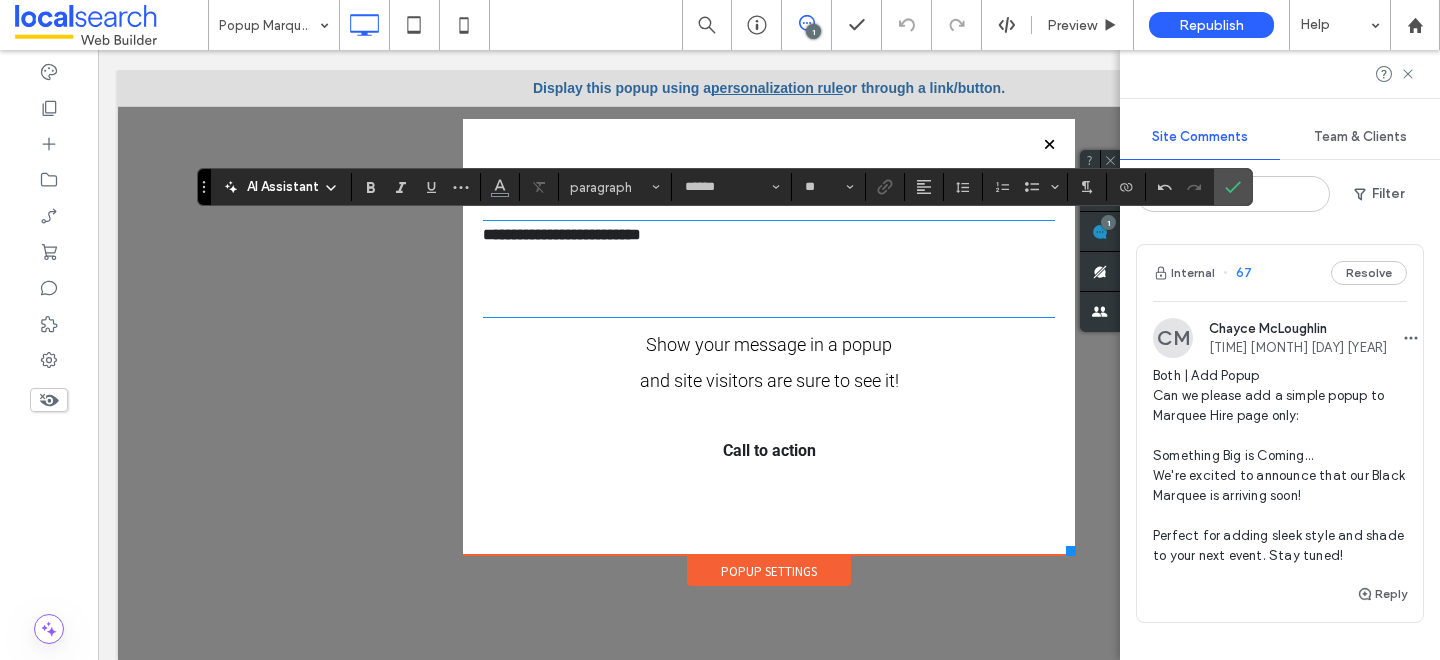 click on "**********" at bounding box center (769, 235) 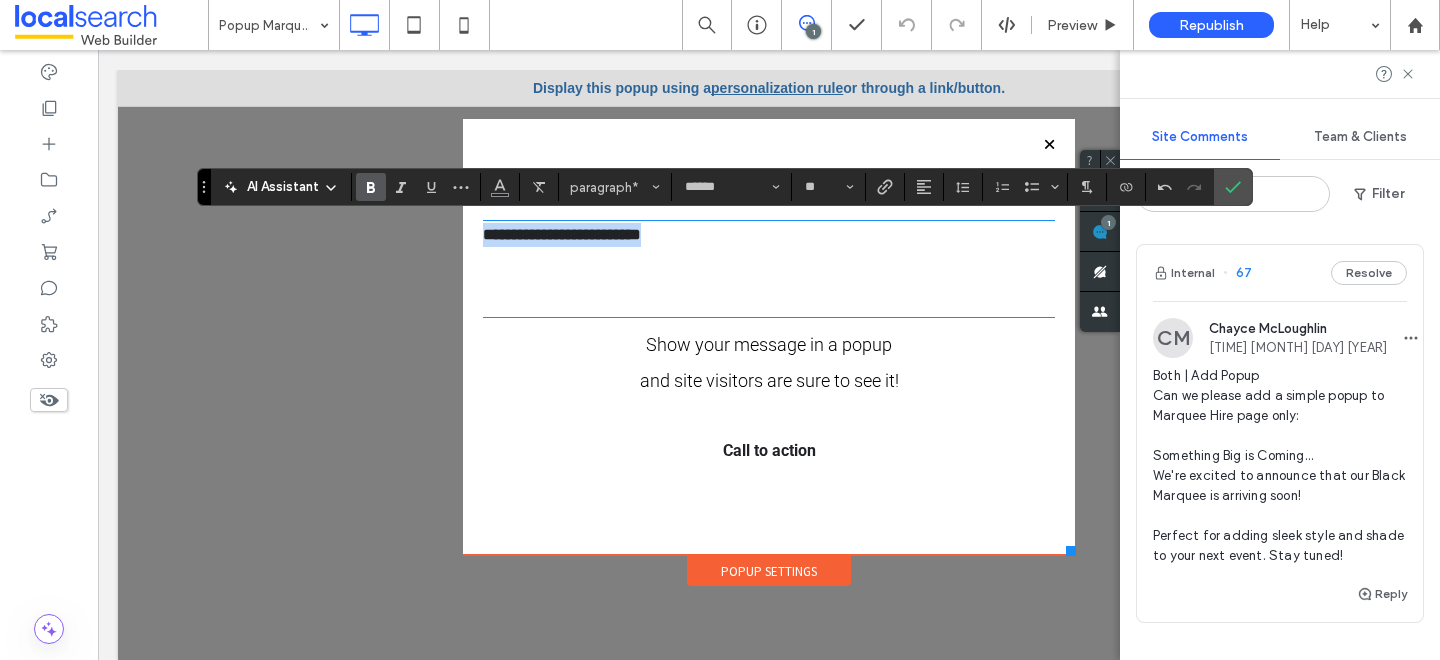 drag, startPoint x: 688, startPoint y: 233, endPoint x: 480, endPoint y: 232, distance: 208.00241 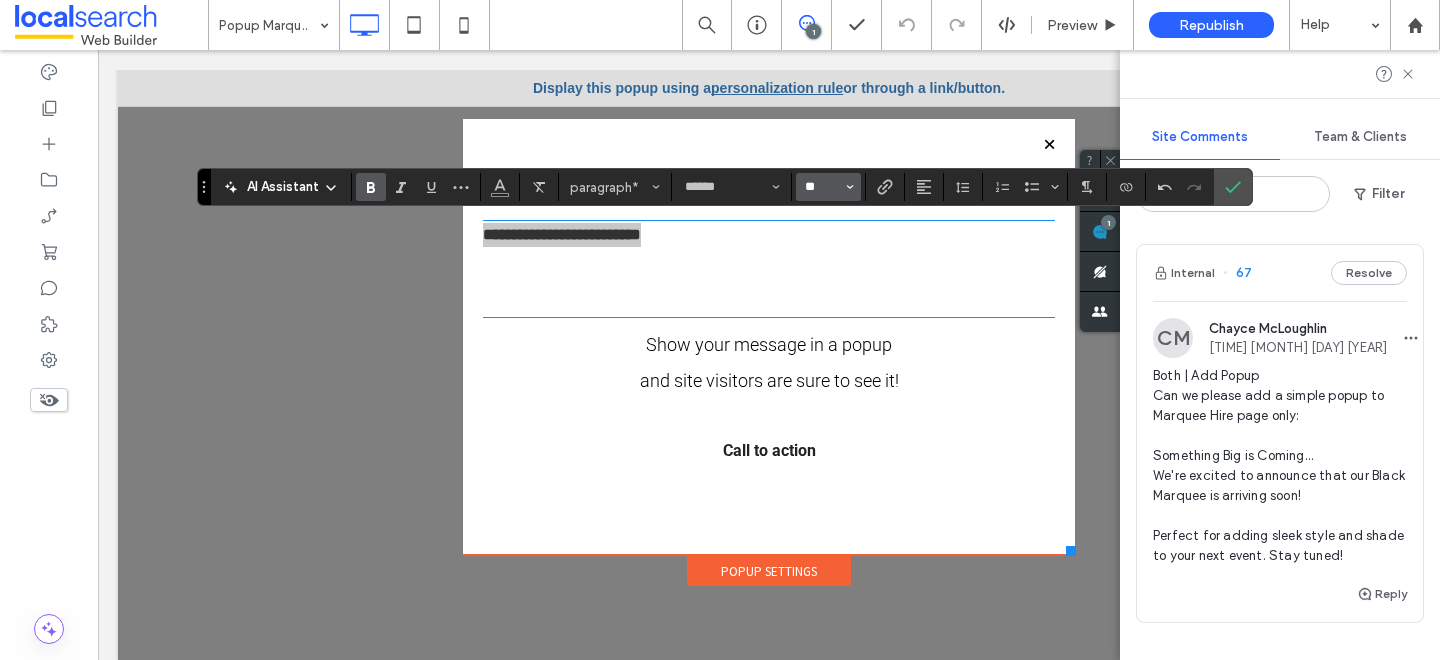 click on "**" at bounding box center [822, 187] 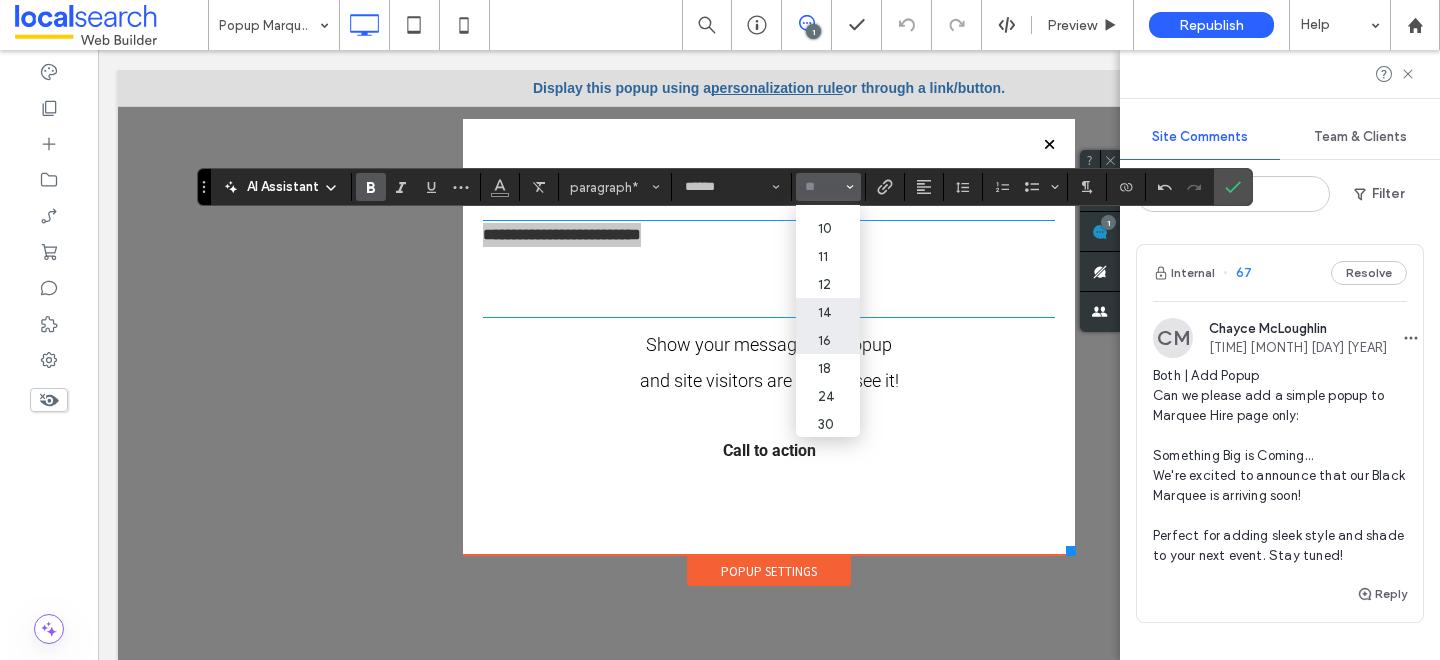 scroll, scrollTop: 49, scrollLeft: 0, axis: vertical 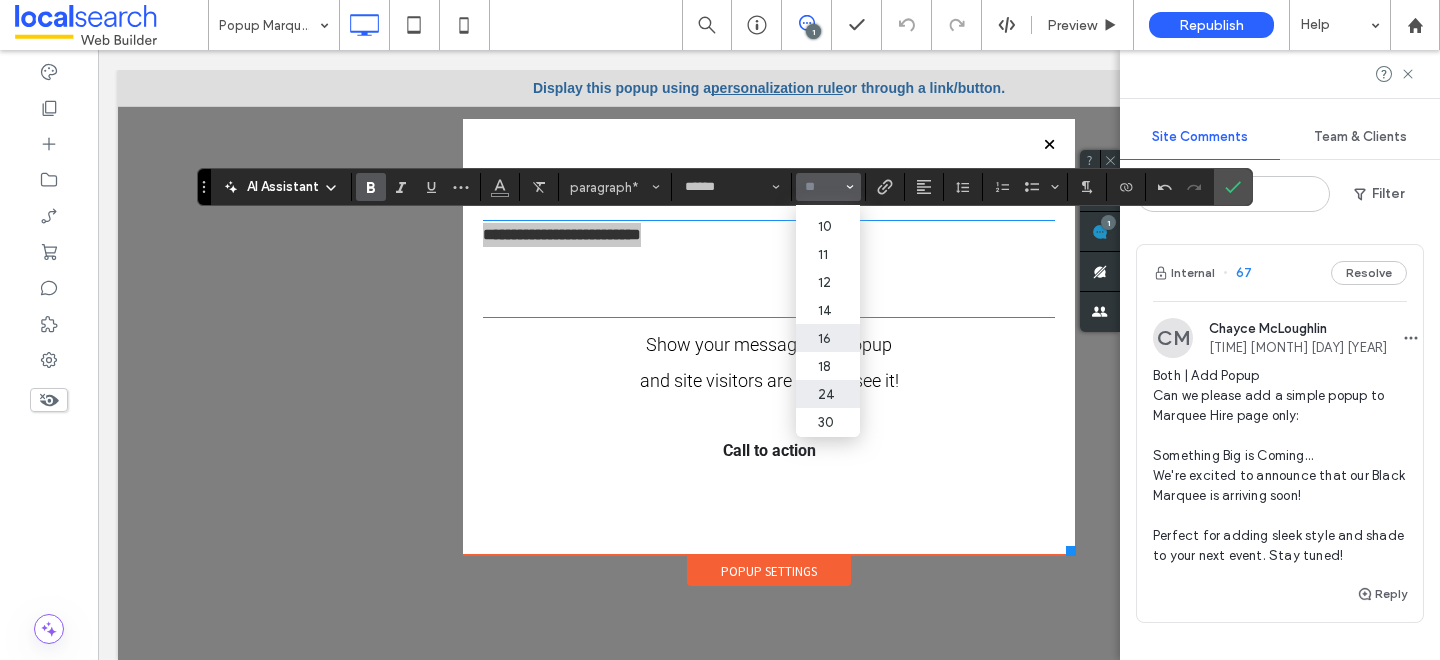 click on "24" at bounding box center (828, 394) 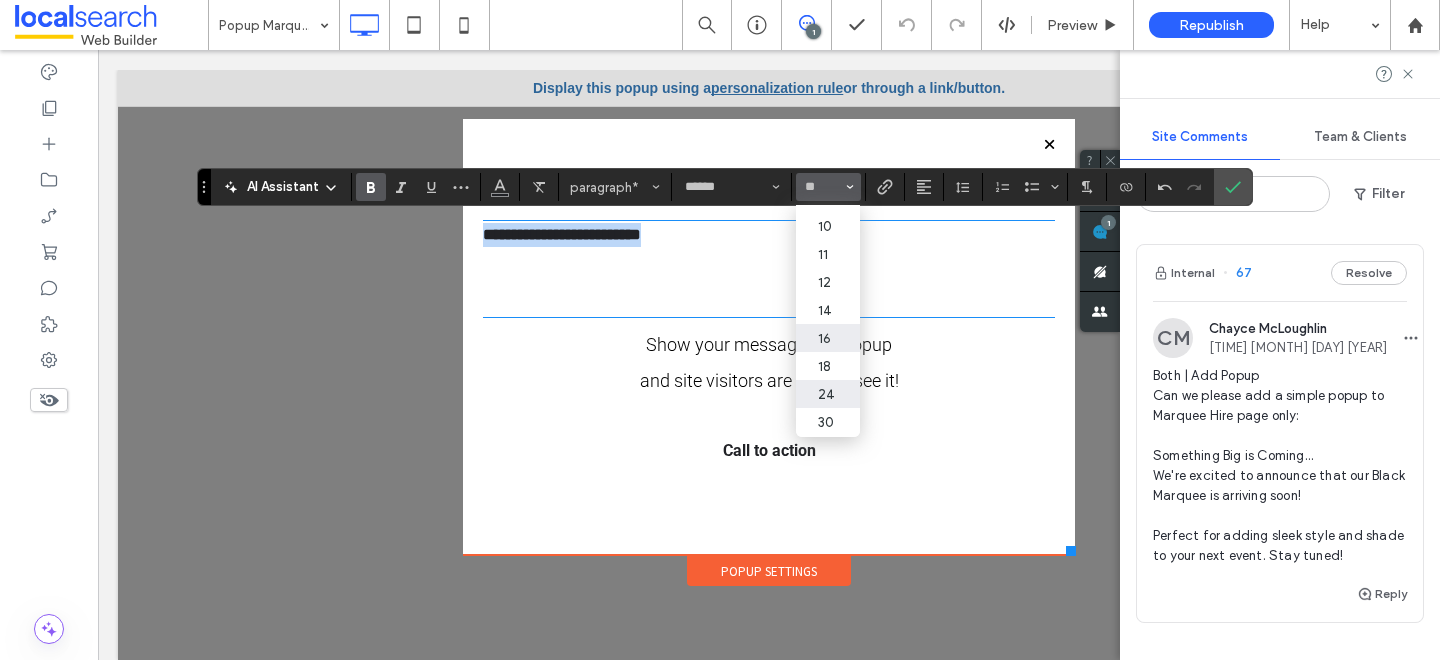 type on "**" 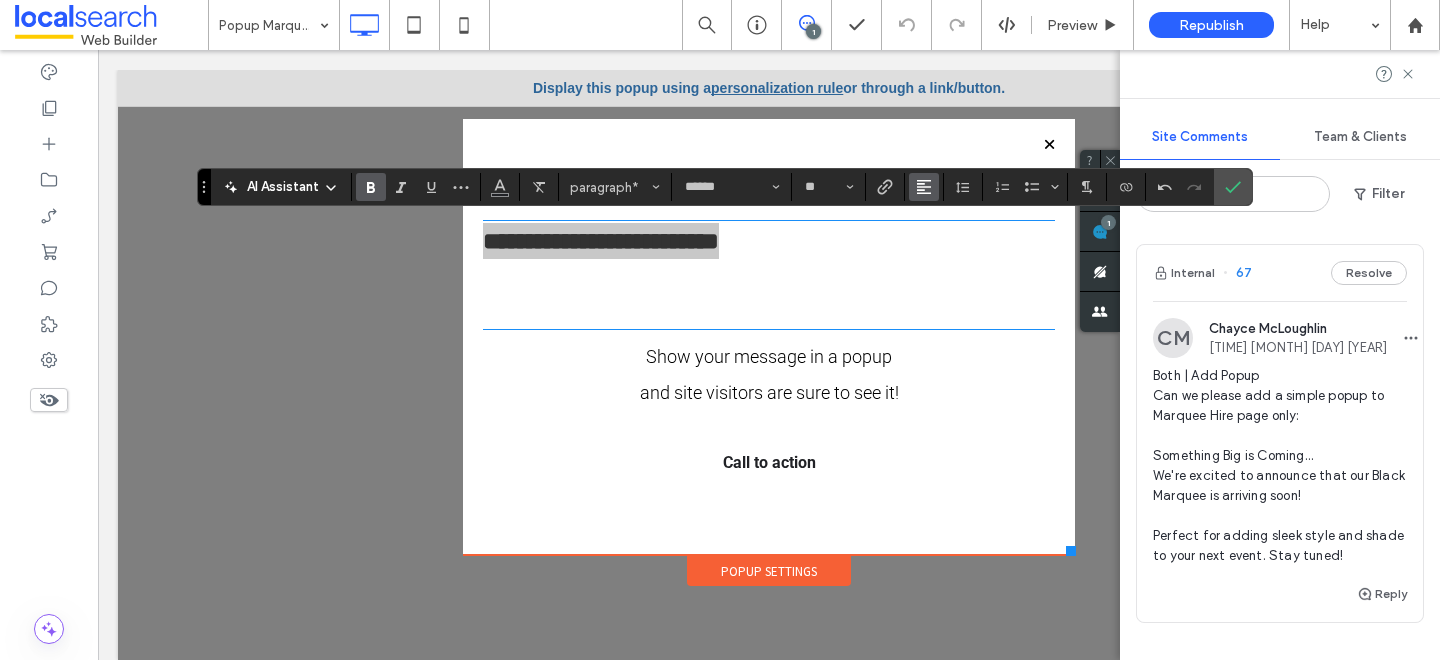 click 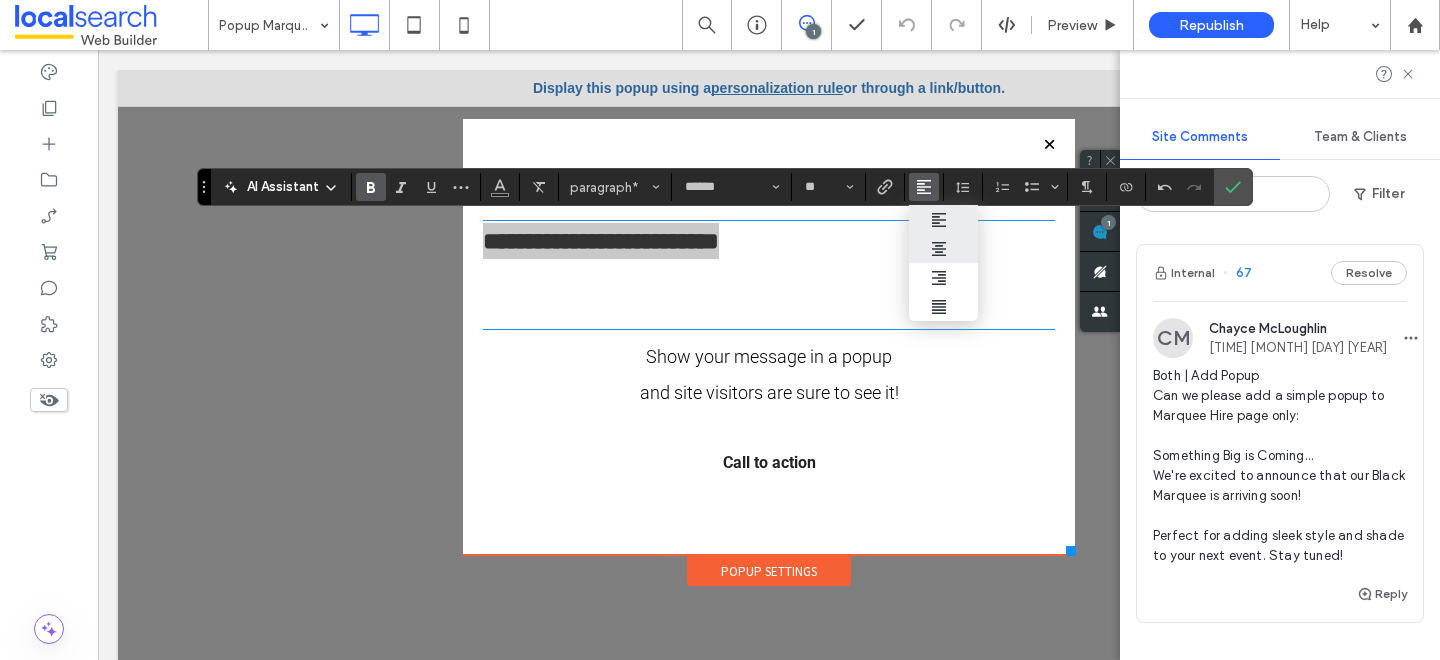click 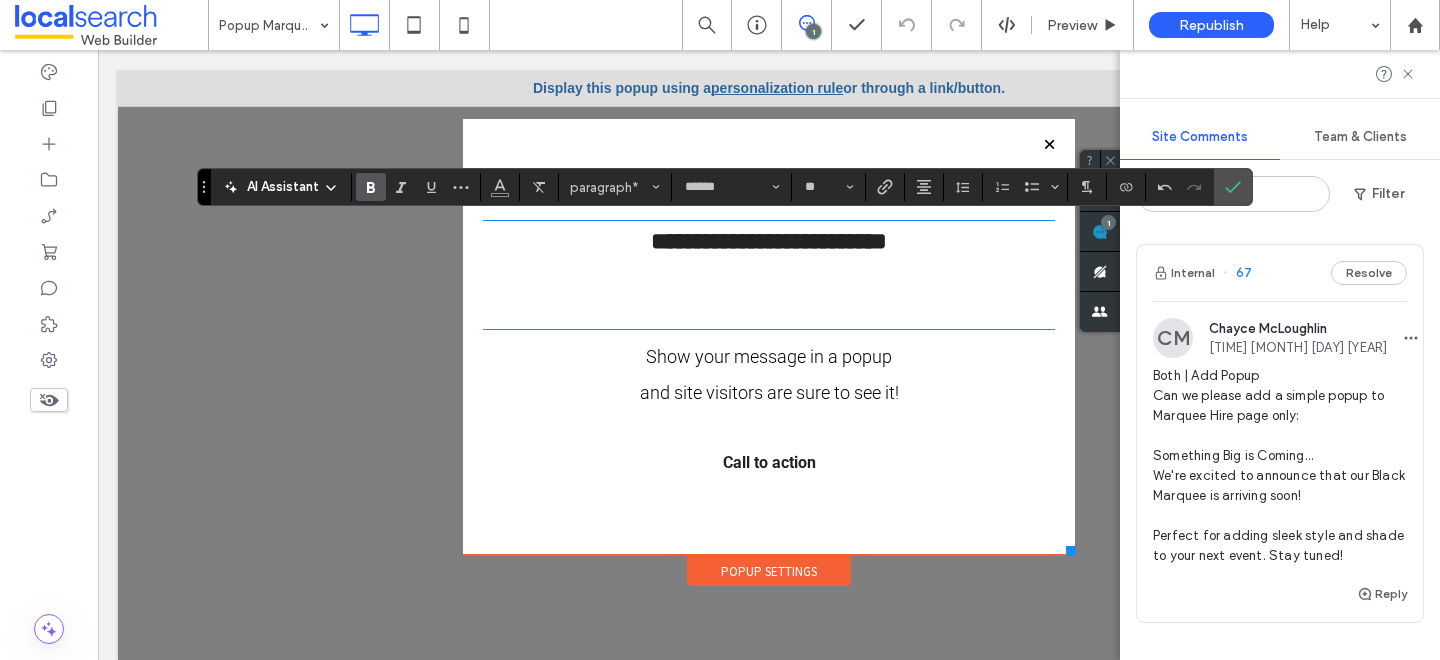 click on "and site visitors are sure to see it!" at bounding box center [769, 392] 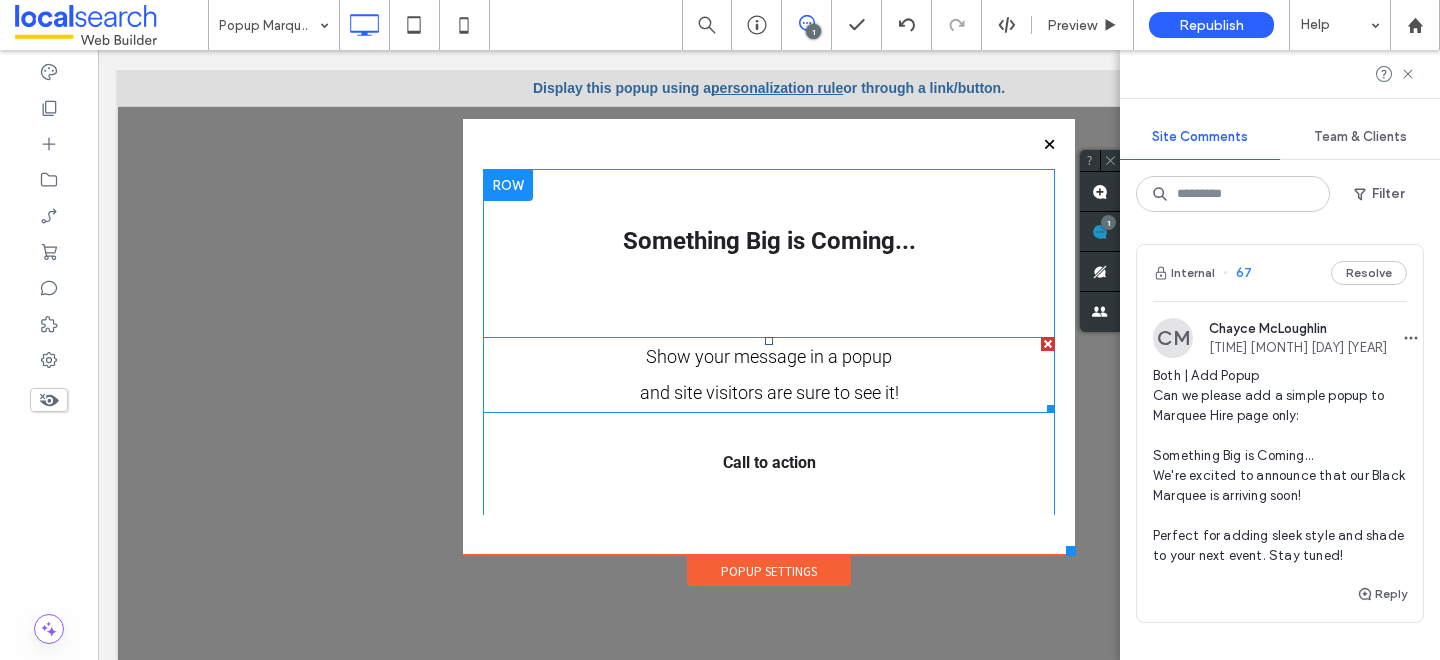 click on "and site visitors are sure to see it!" at bounding box center [769, 393] 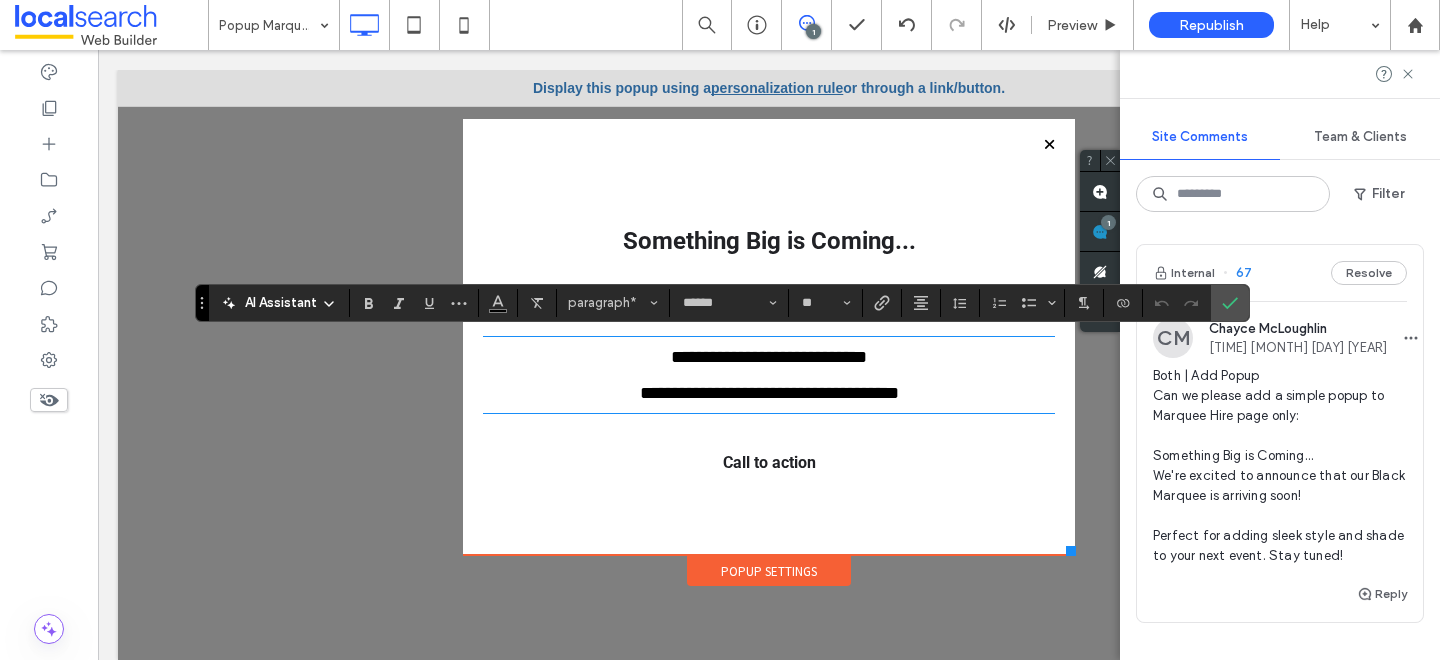 type on "**" 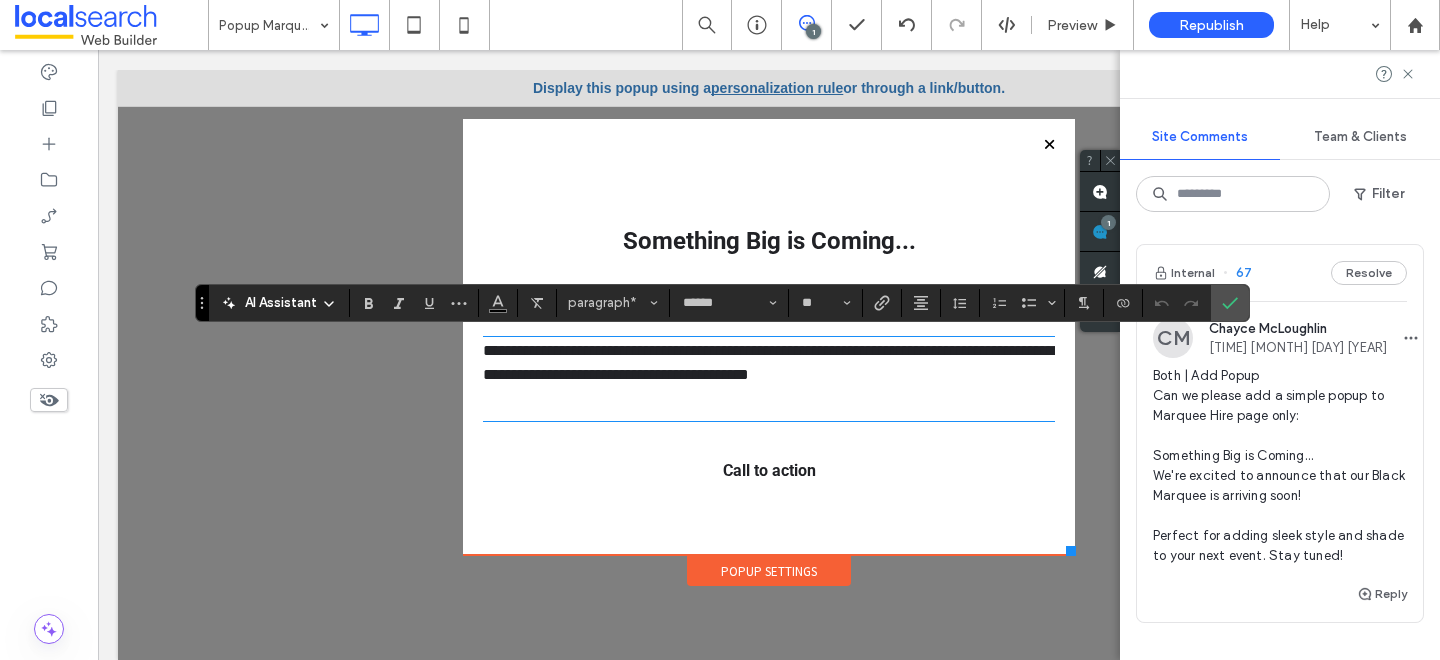 scroll, scrollTop: 0, scrollLeft: 0, axis: both 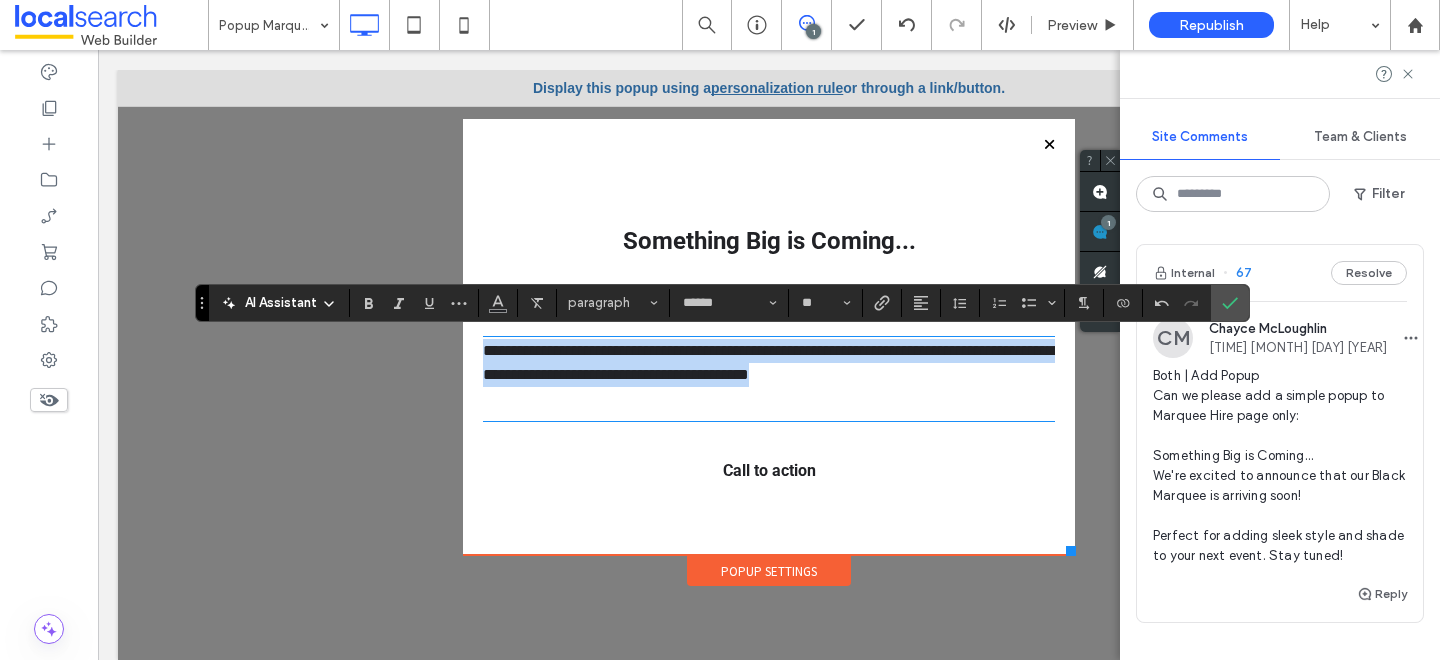 drag, startPoint x: 920, startPoint y: 372, endPoint x: 400, endPoint y: 333, distance: 521.46045 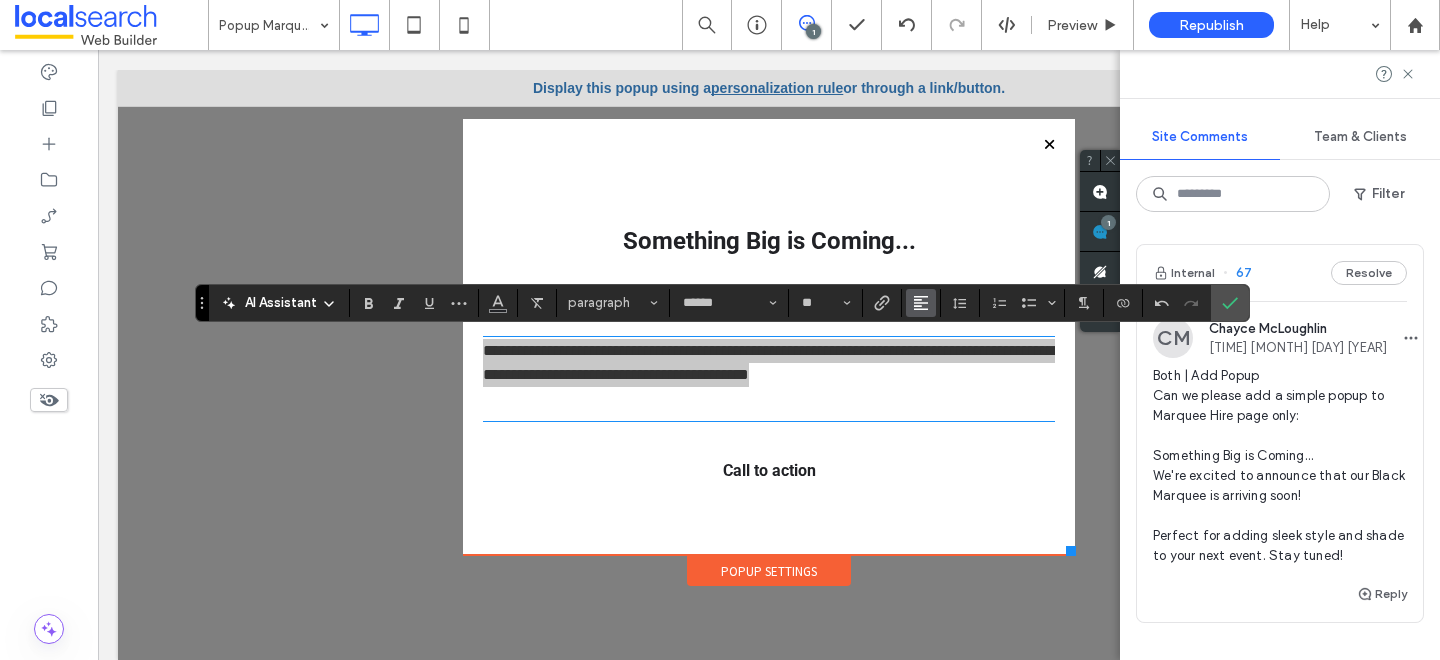 click 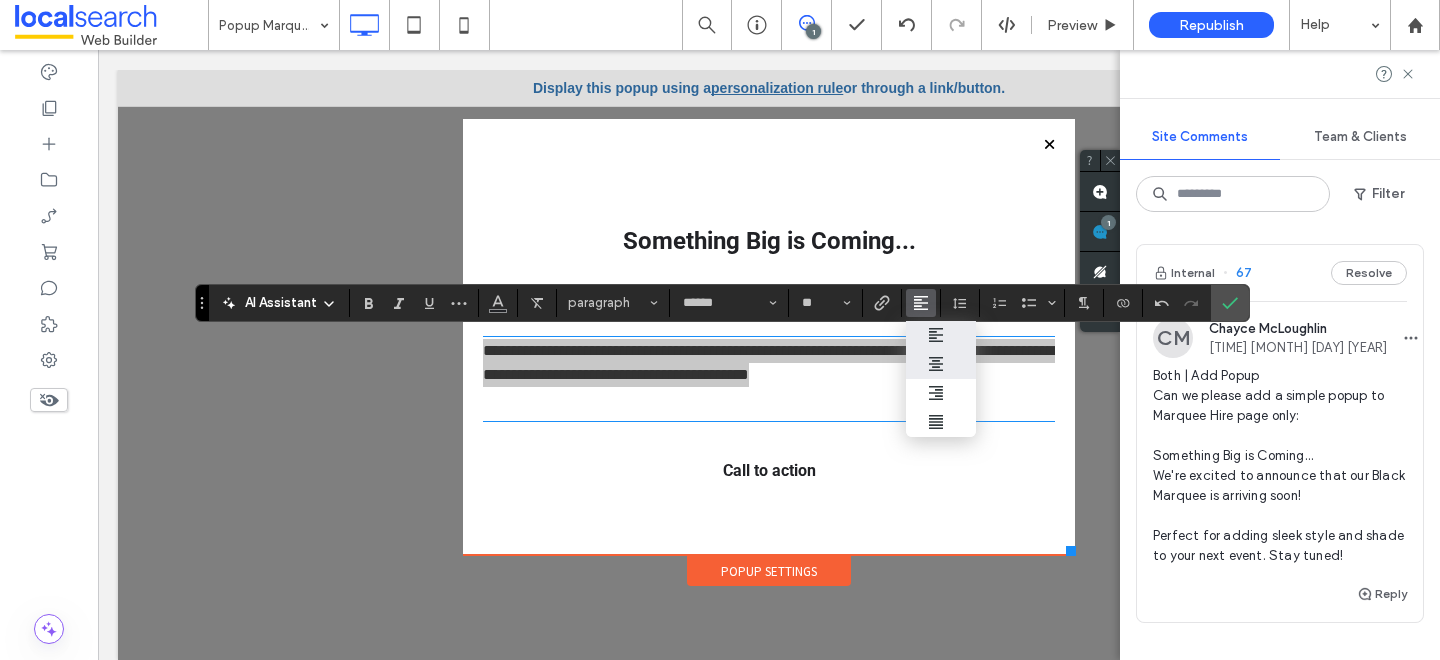 click 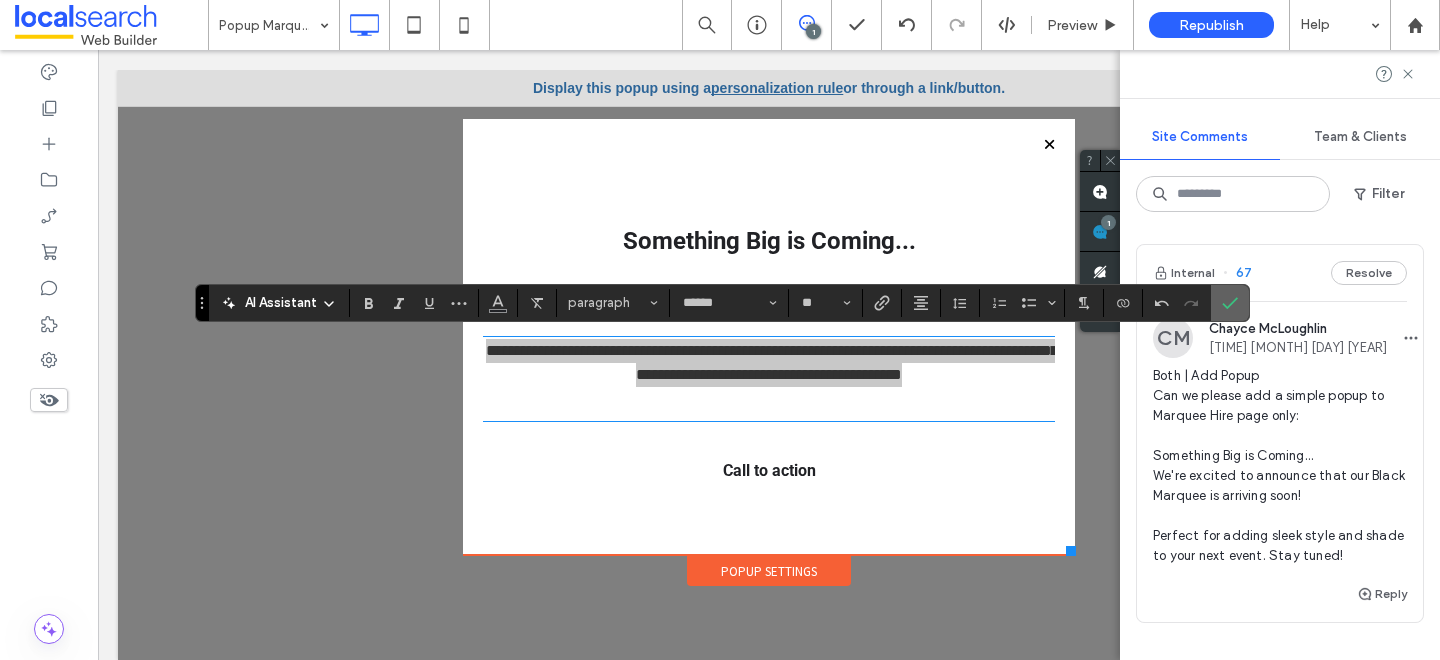 click 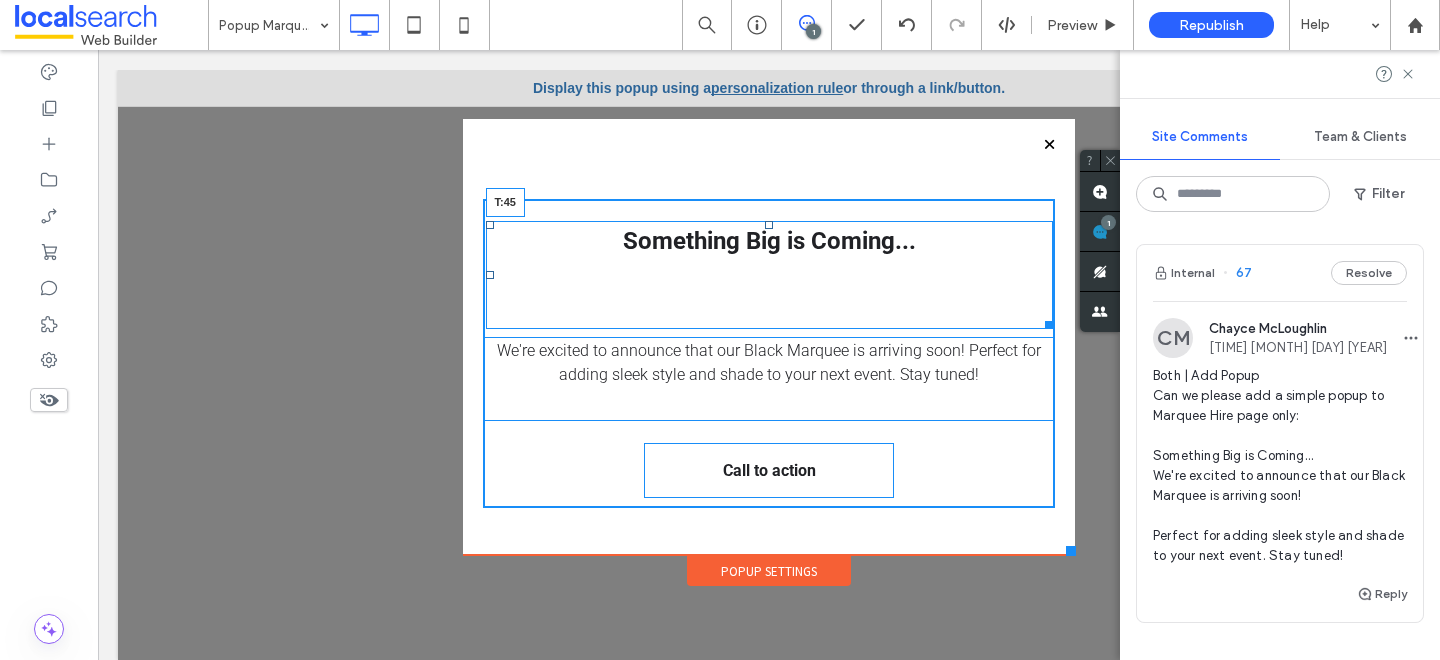 drag, startPoint x: 764, startPoint y: 225, endPoint x: 765, endPoint y: 247, distance: 22.022715 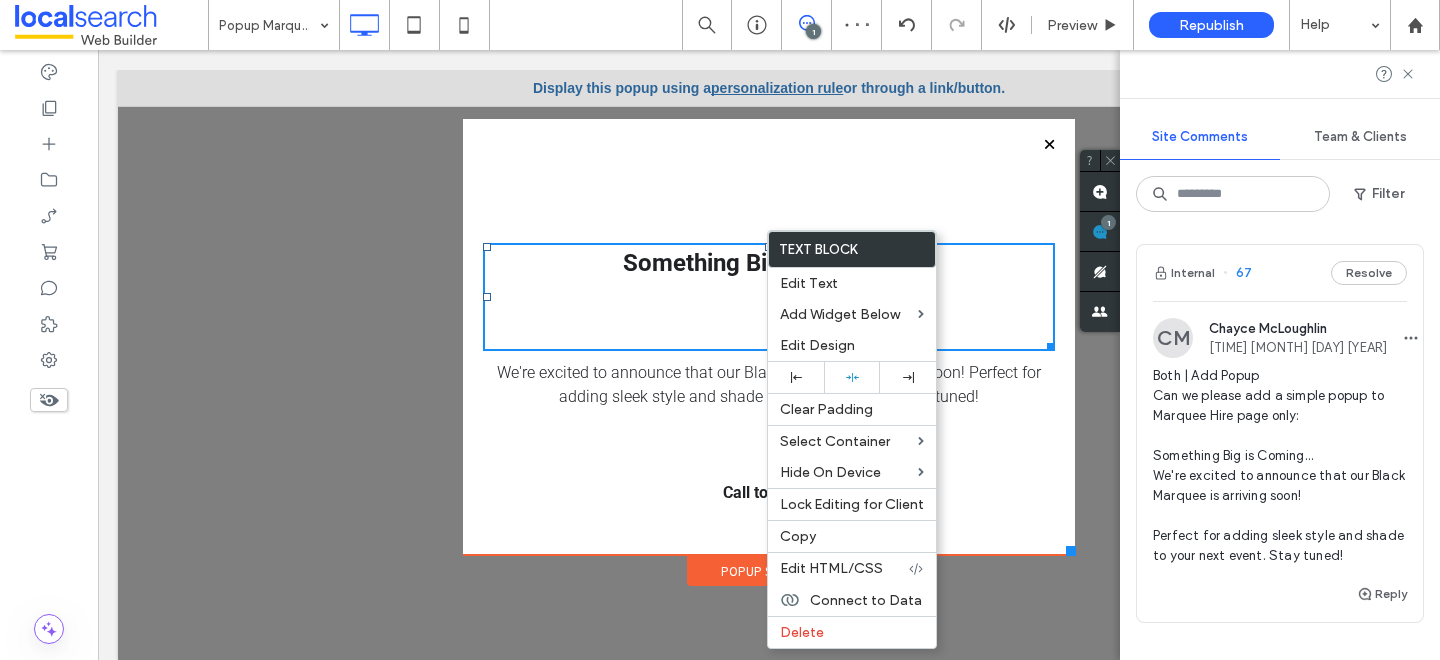 drag, startPoint x: 765, startPoint y: 245, endPoint x: 764, endPoint y: 220, distance: 25.019993 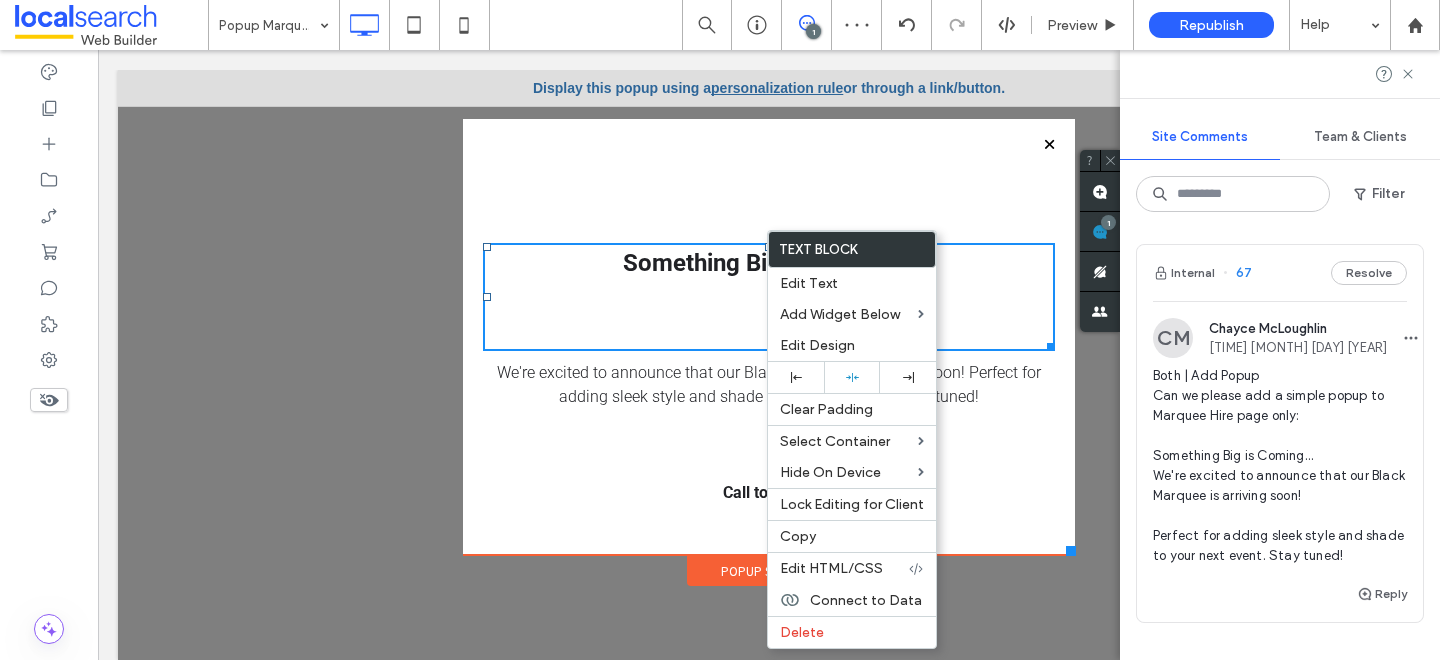 click at bounding box center [769, 315] 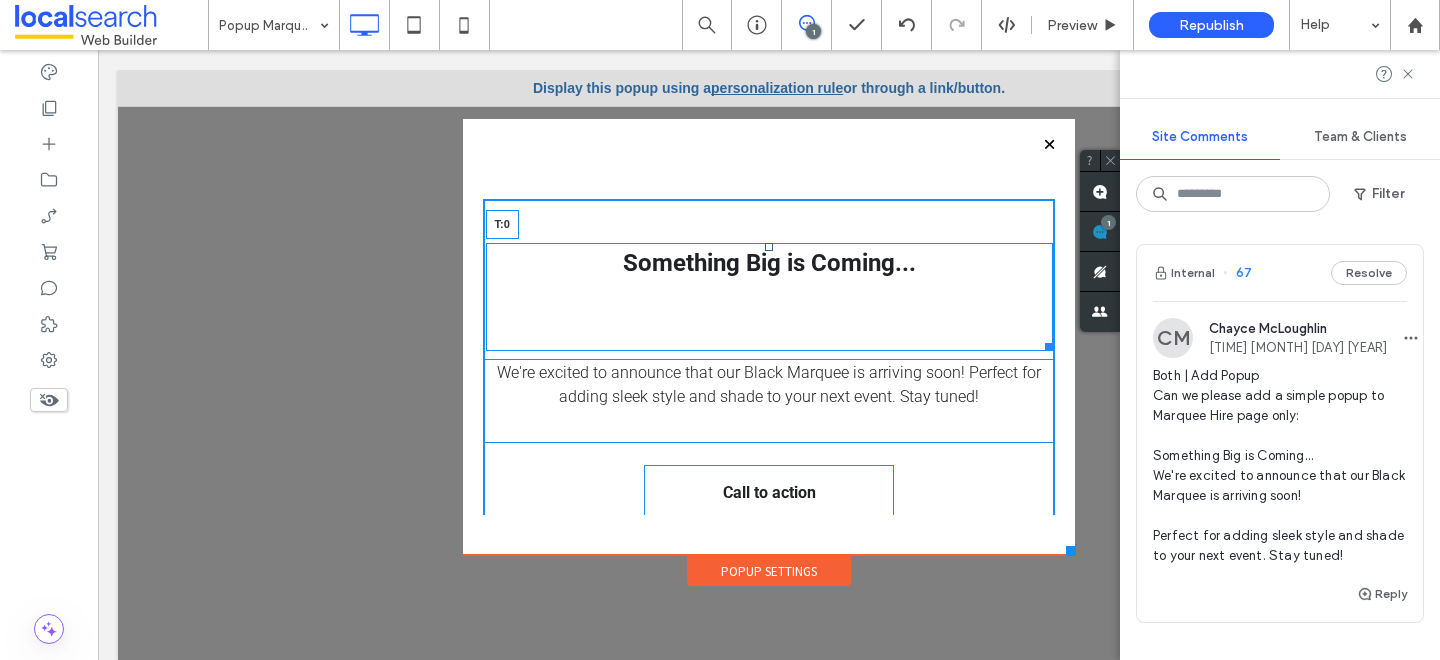 drag, startPoint x: 765, startPoint y: 246, endPoint x: 756, endPoint y: 199, distance: 47.853943 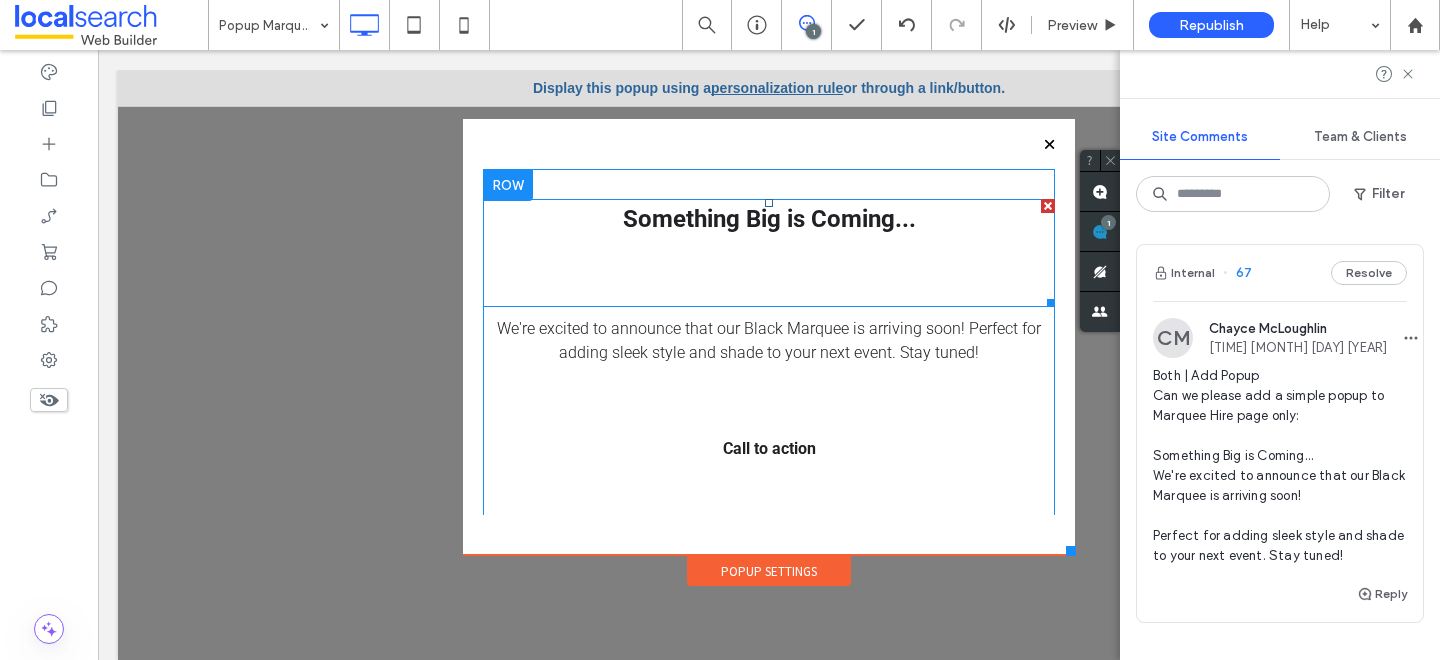 click at bounding box center (1047, 299) 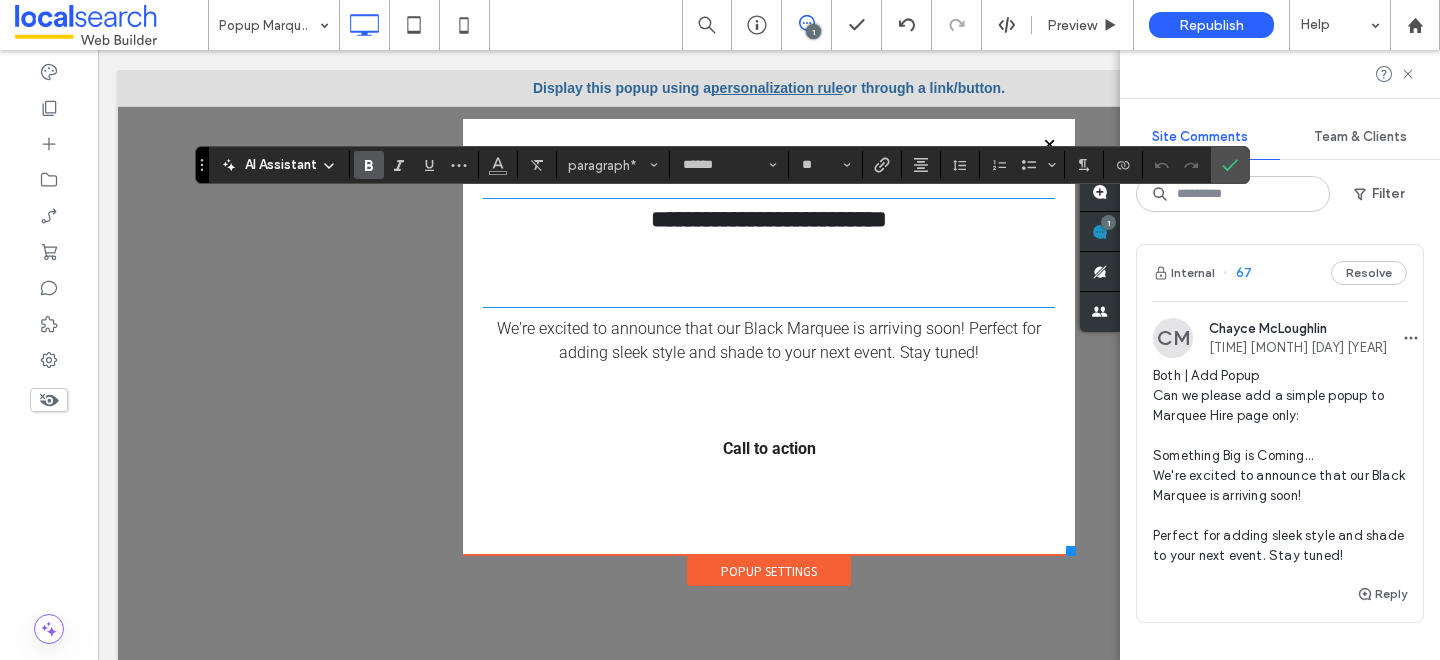 click at bounding box center [769, 381] 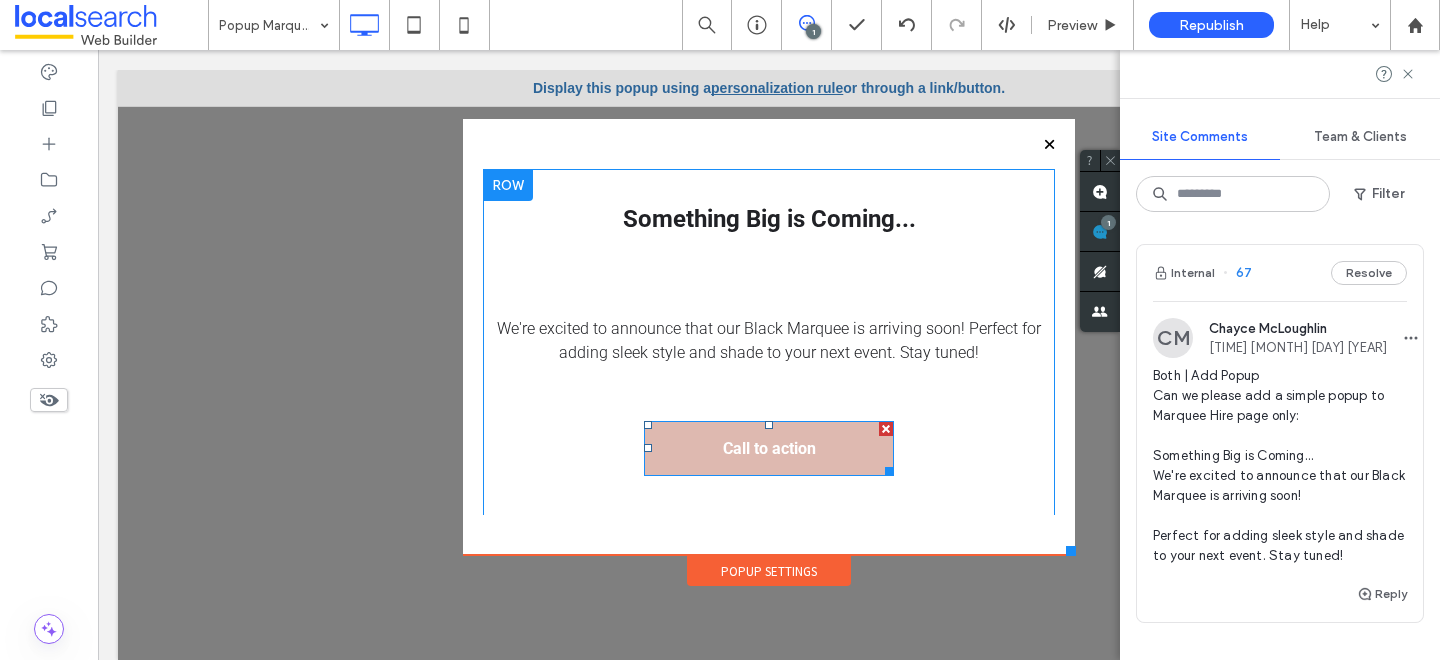 click at bounding box center (886, 429) 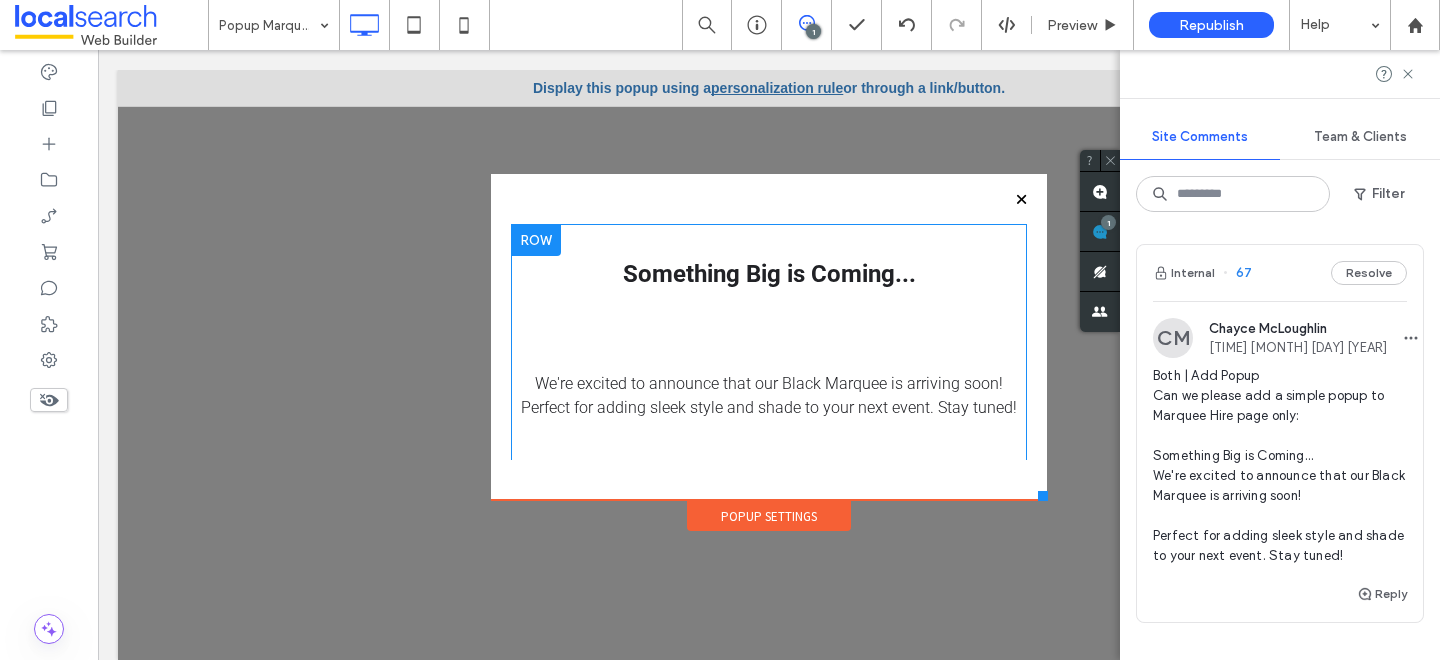 drag, startPoint x: 1067, startPoint y: 551, endPoint x: 1047, endPoint y: 500, distance: 54.781384 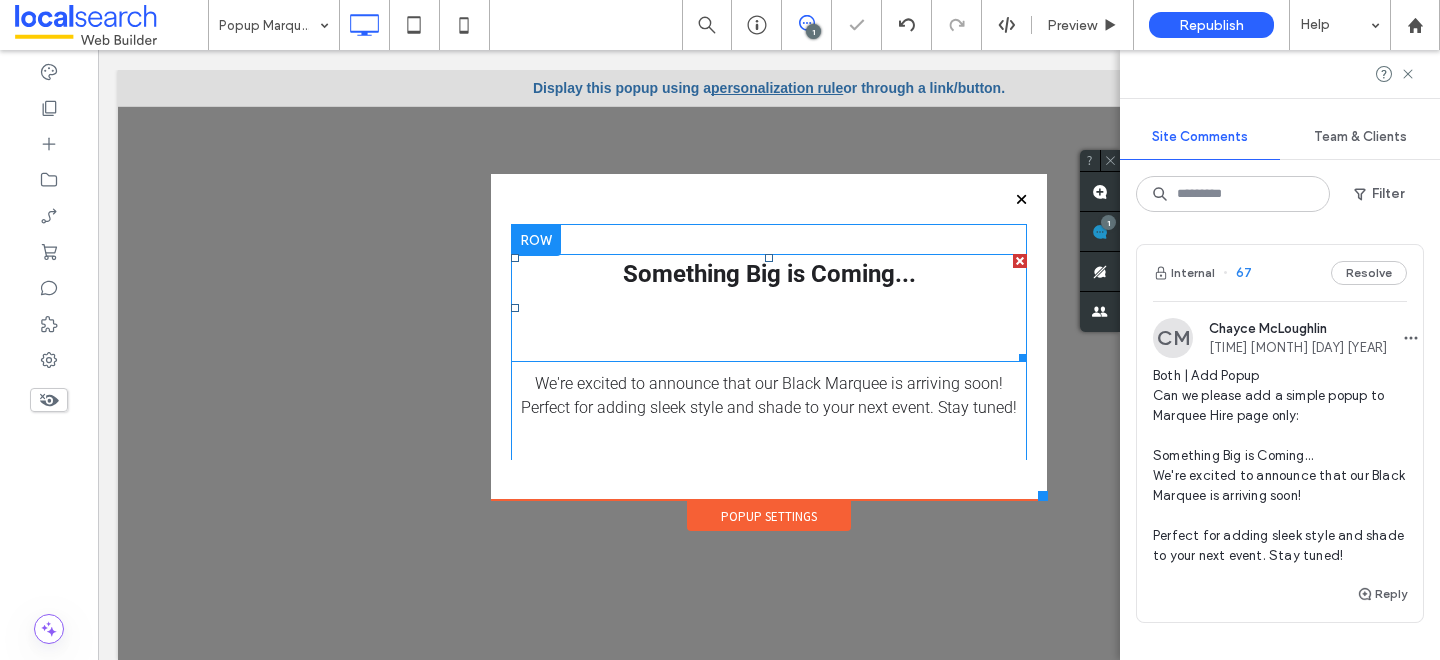click at bounding box center [769, 326] 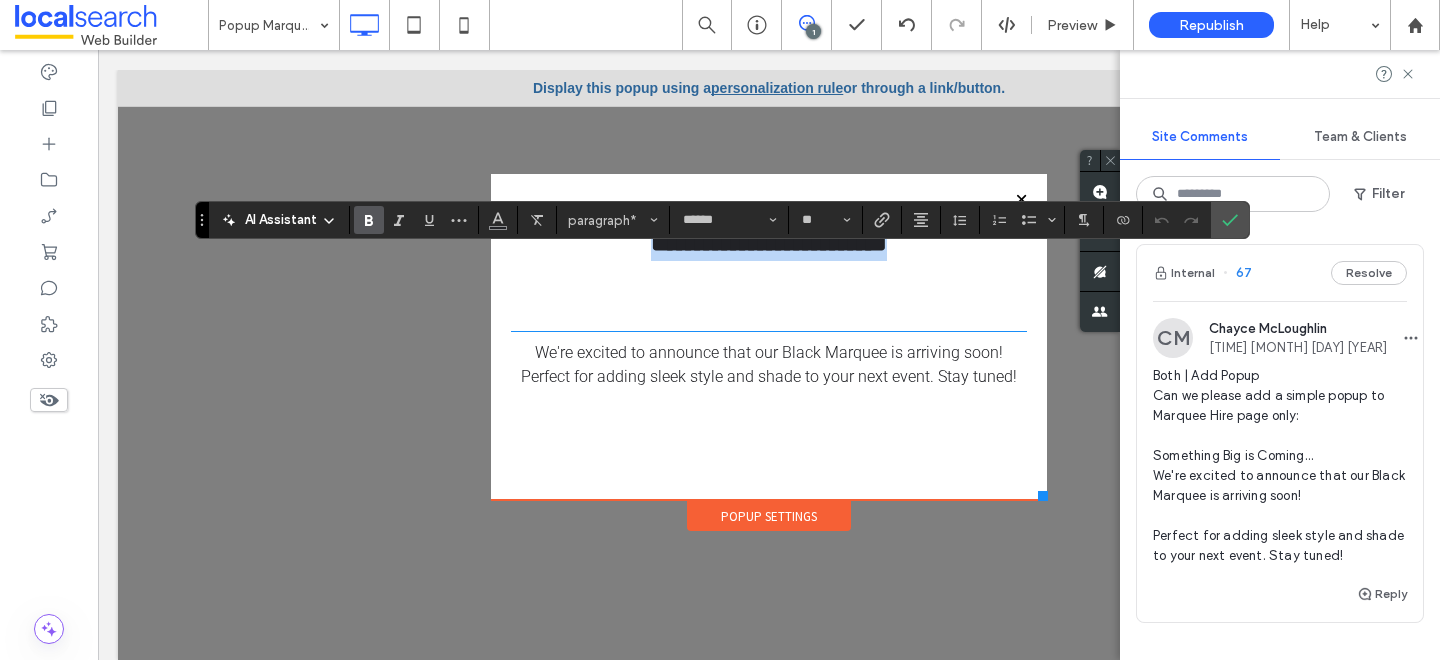 scroll, scrollTop: 0, scrollLeft: 0, axis: both 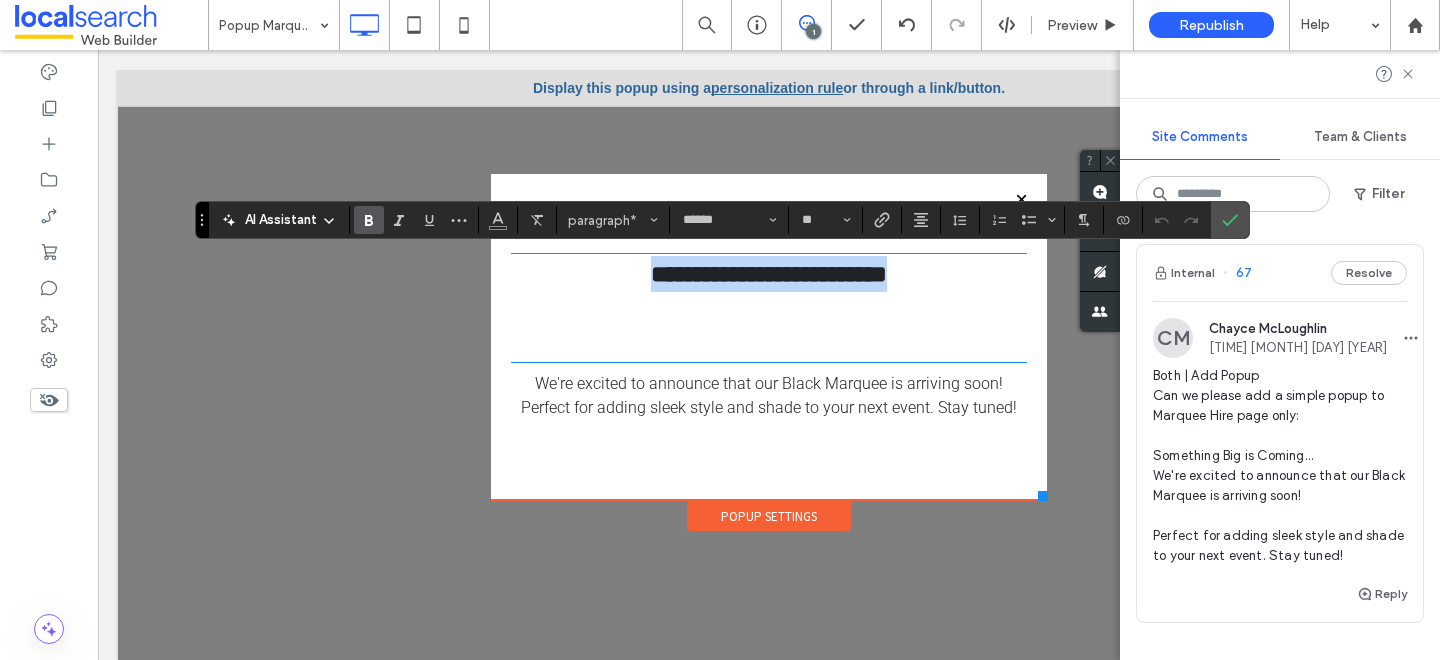 type on "*****" 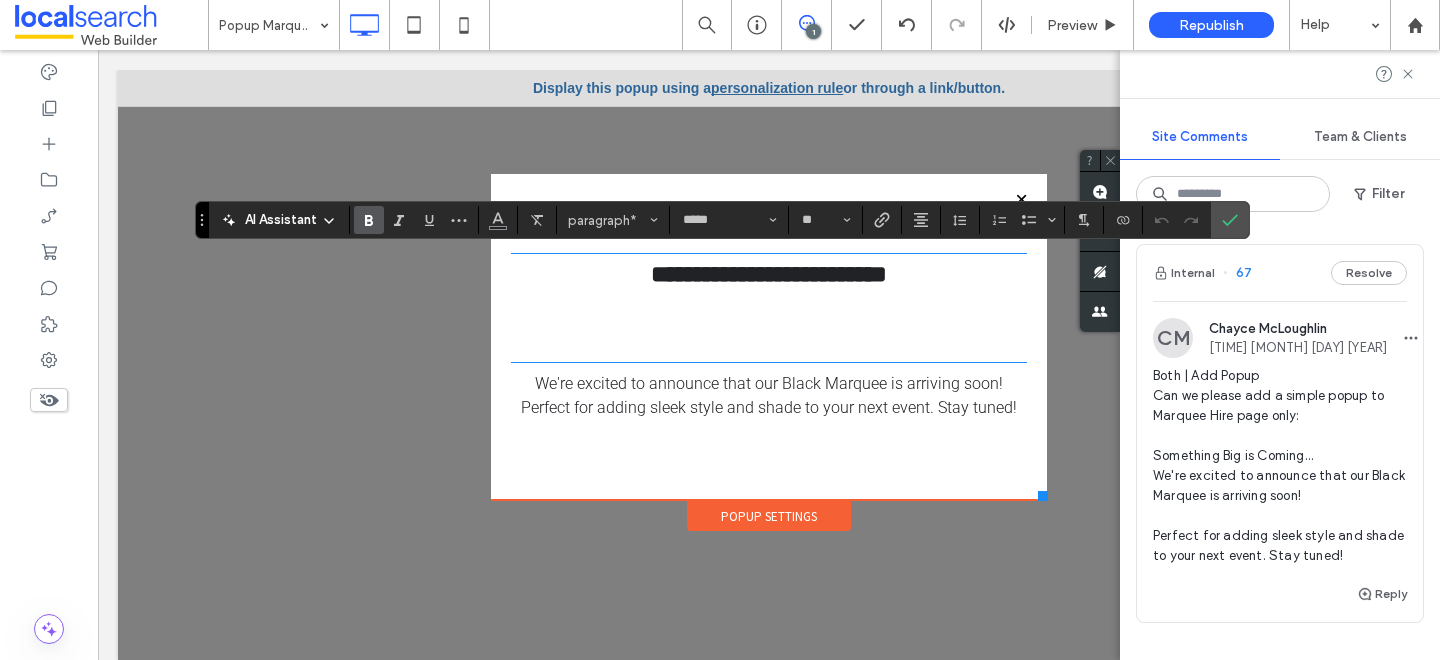 click at bounding box center [769, 326] 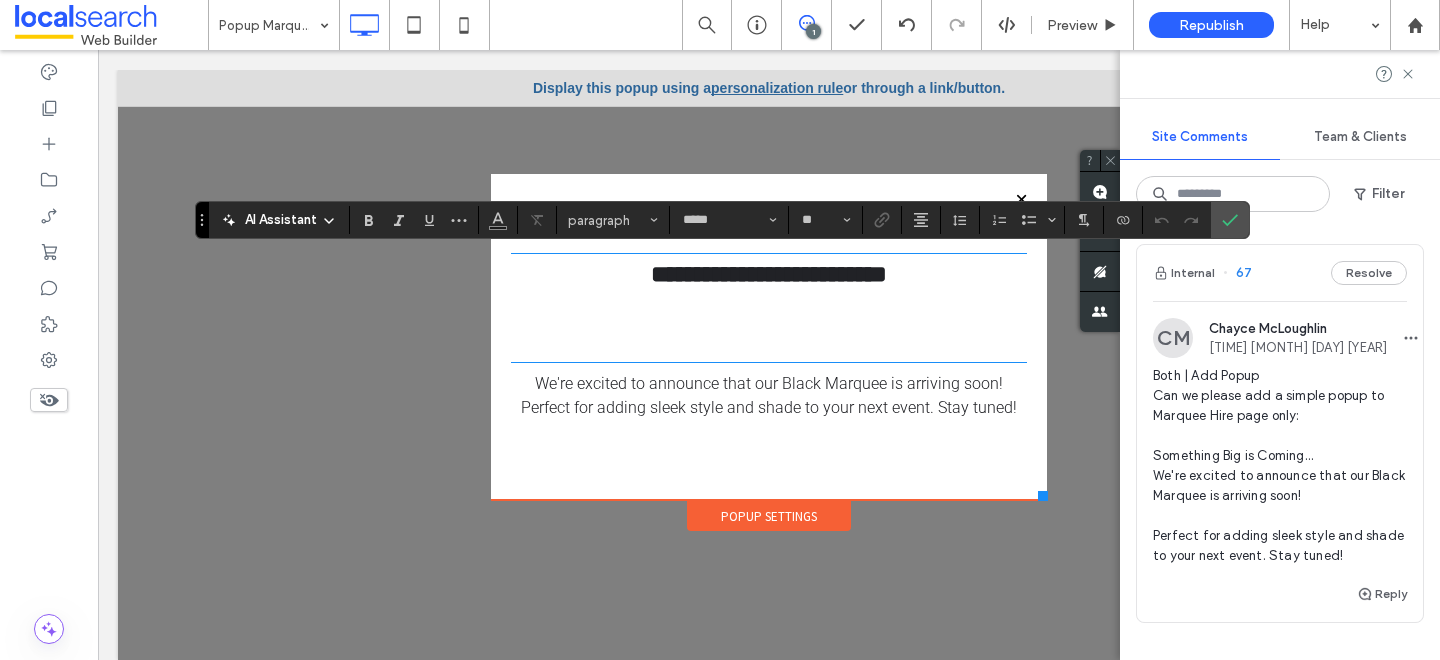type on "******" 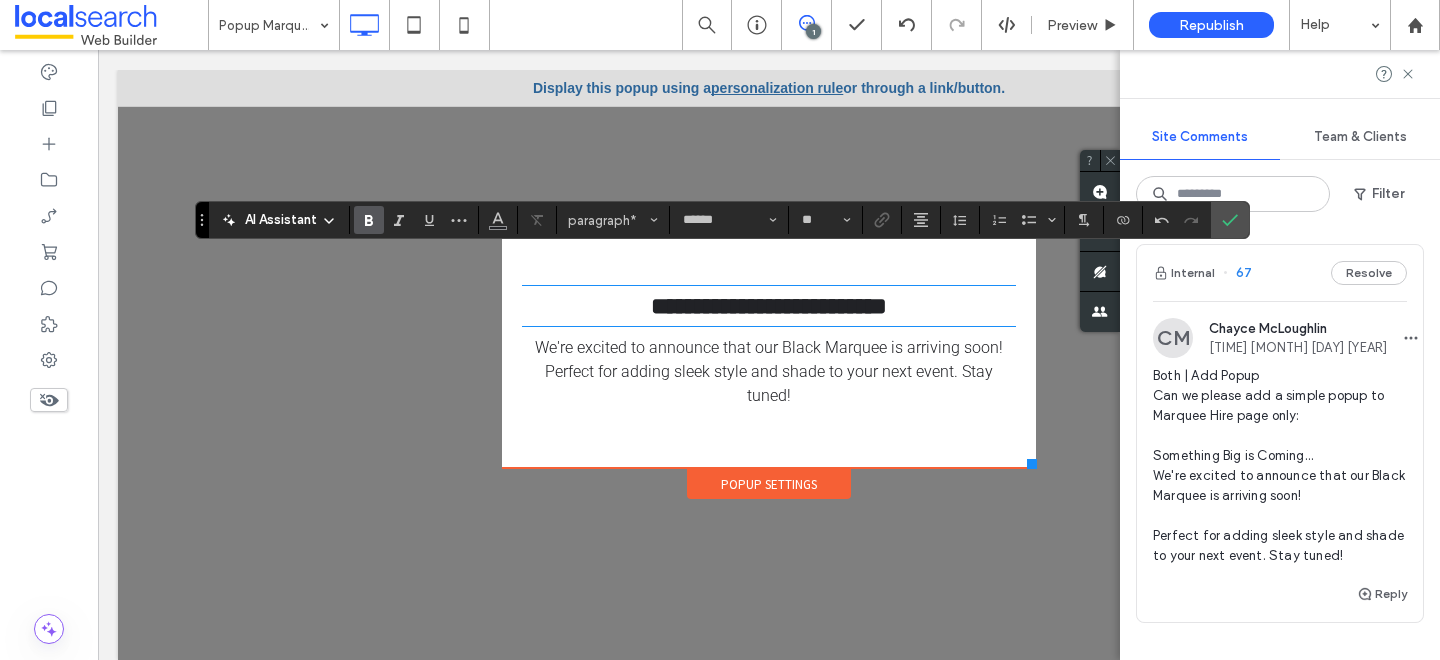 drag, startPoint x: 1039, startPoint y: 495, endPoint x: 1036, endPoint y: 468, distance: 27.166155 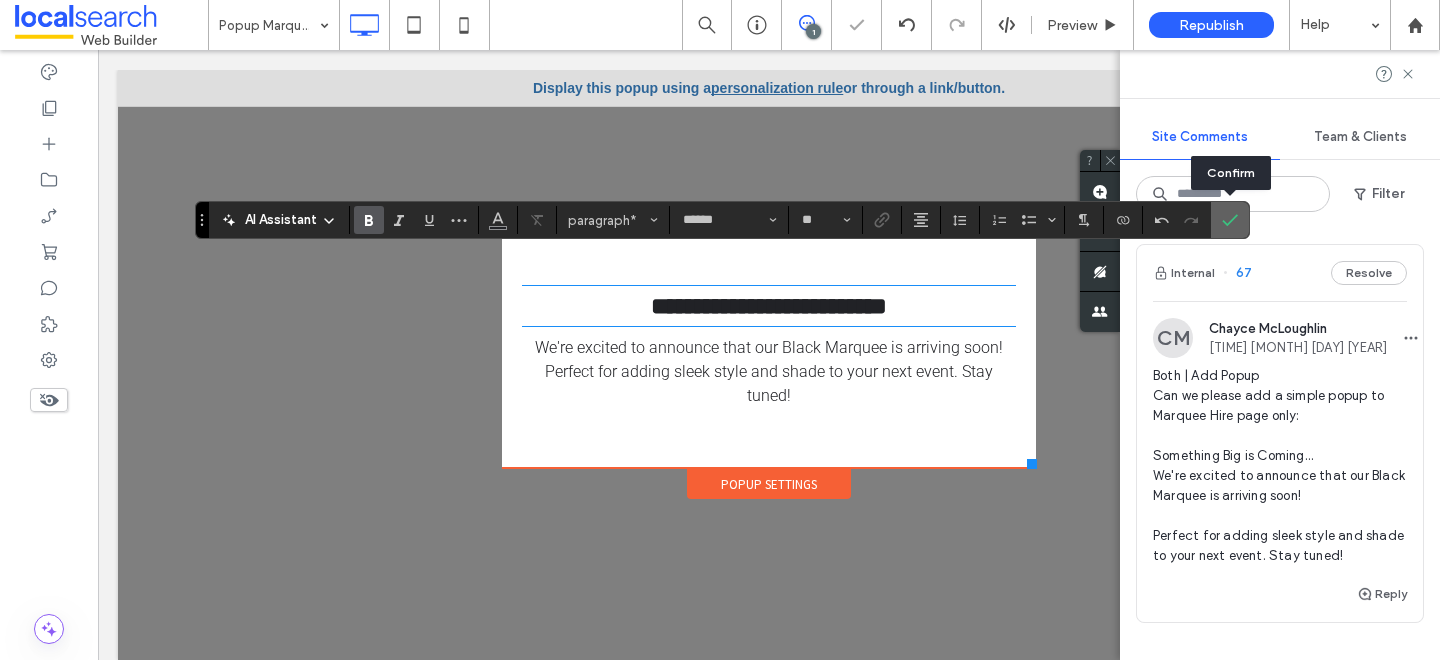 click at bounding box center [1230, 220] 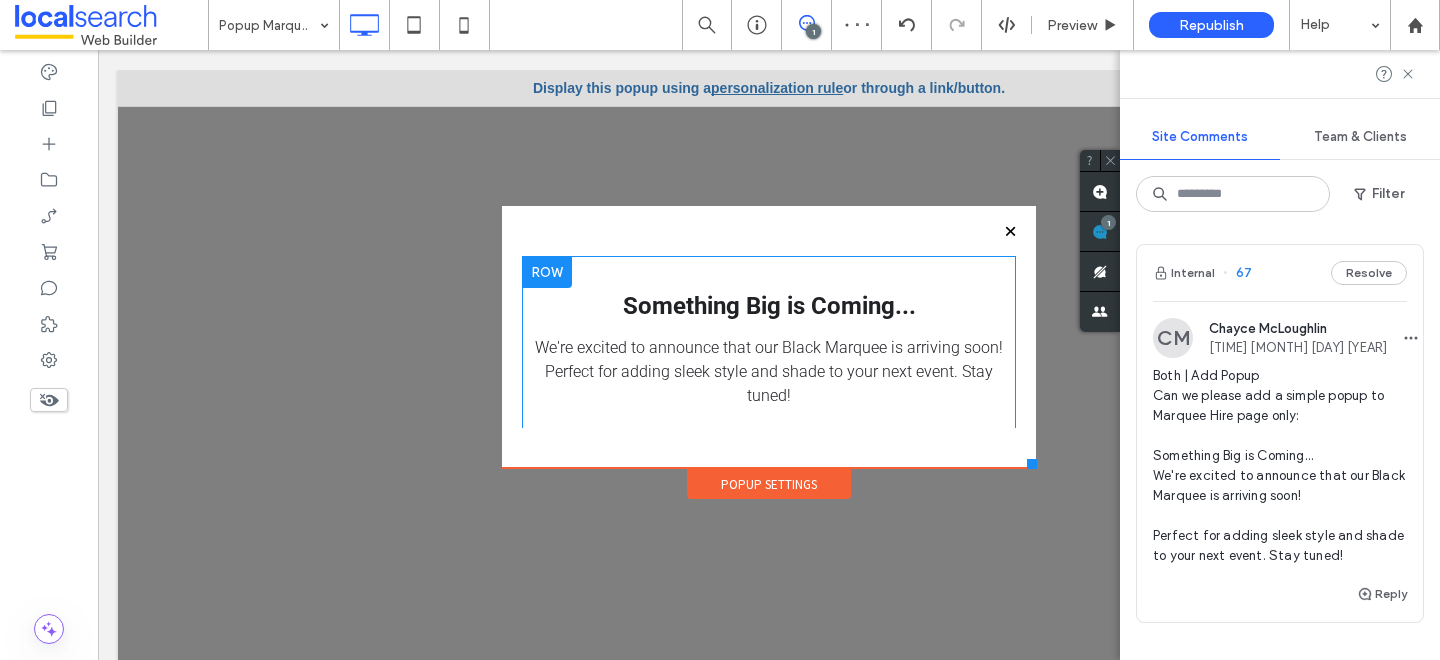 click on "Popup Settings" at bounding box center [769, 484] 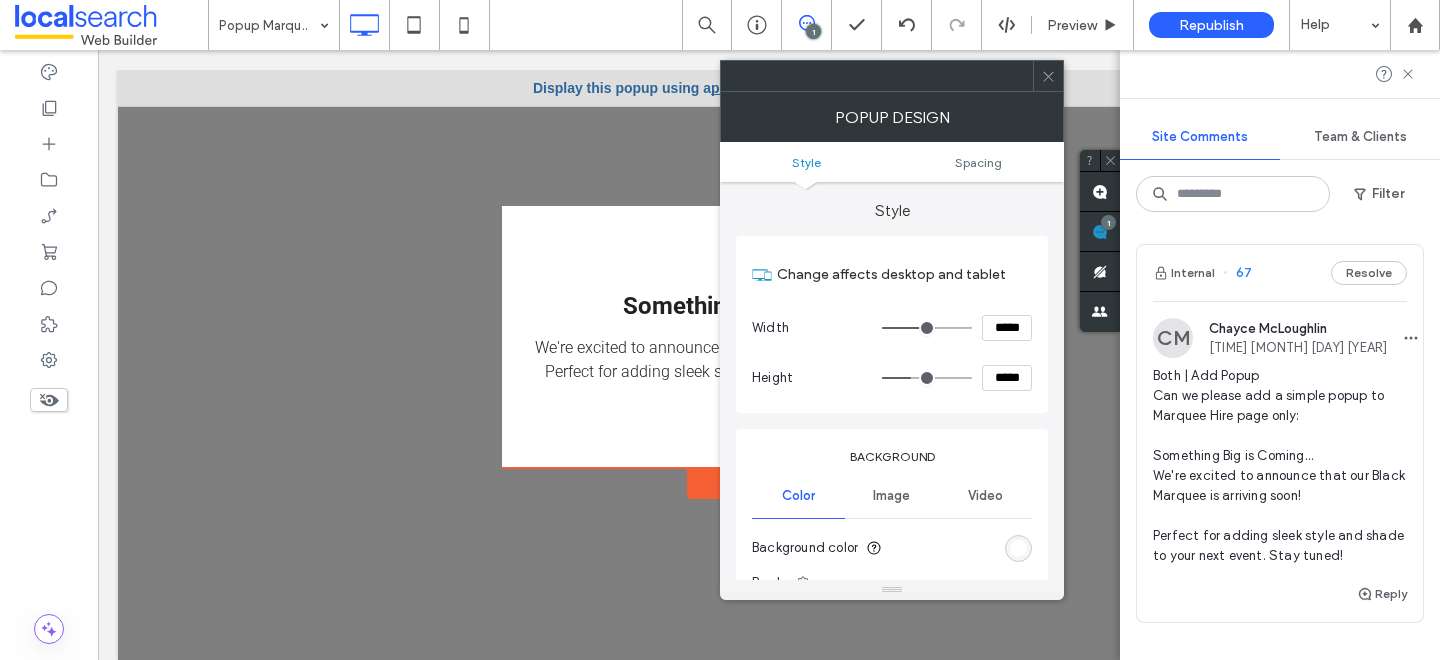 click at bounding box center [1018, 548] 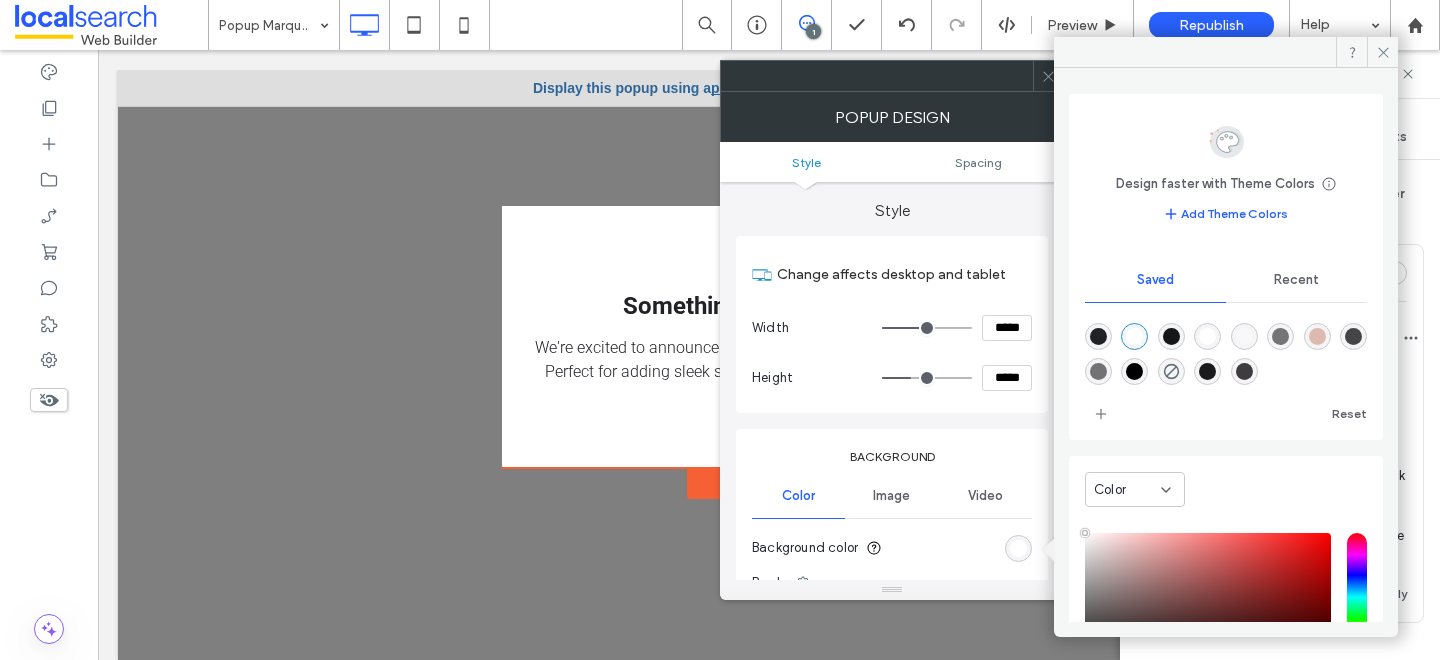 click at bounding box center [1098, 336] 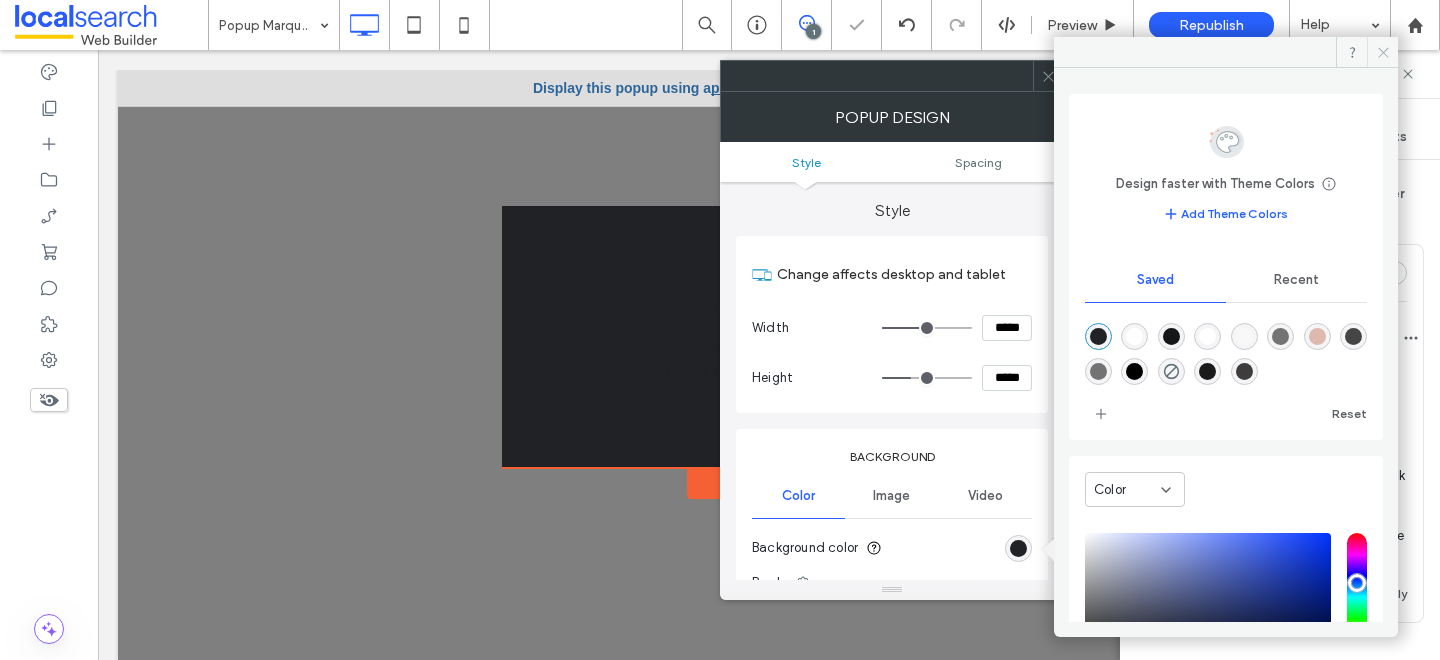 click 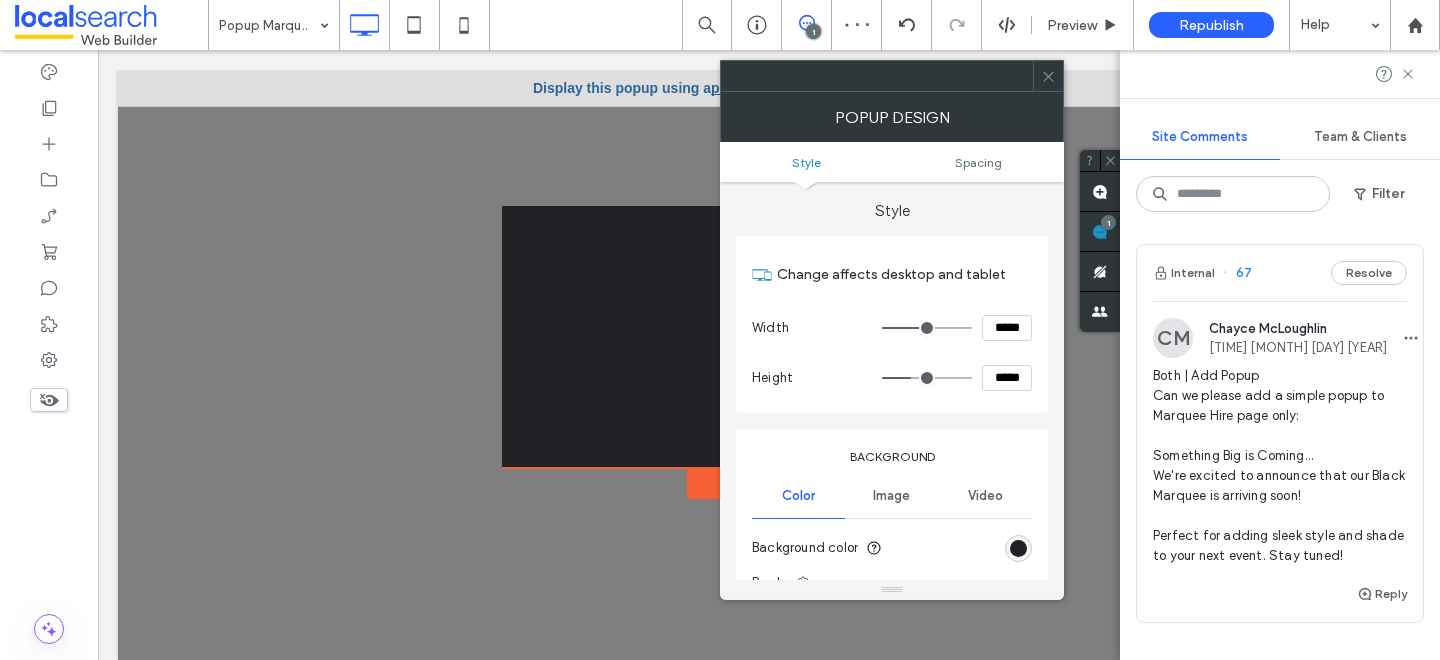click 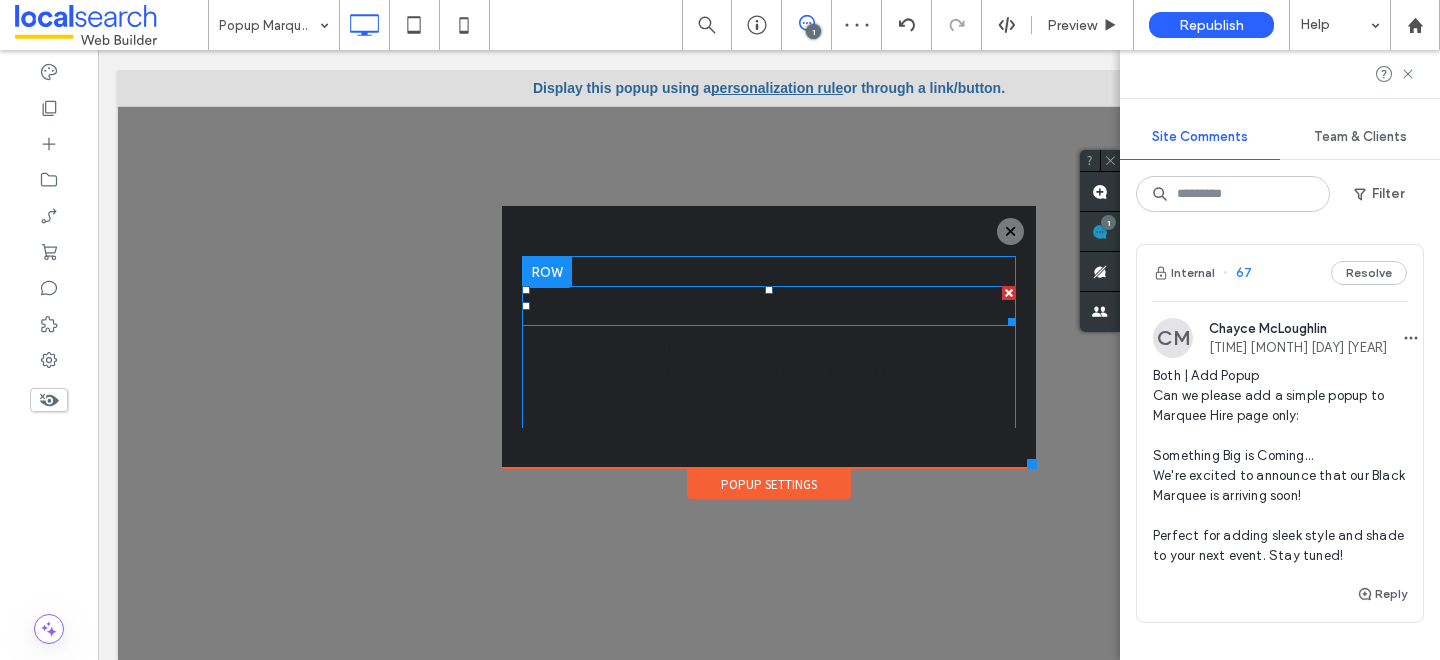 click on "Something Big is Coming..." at bounding box center (769, 306) 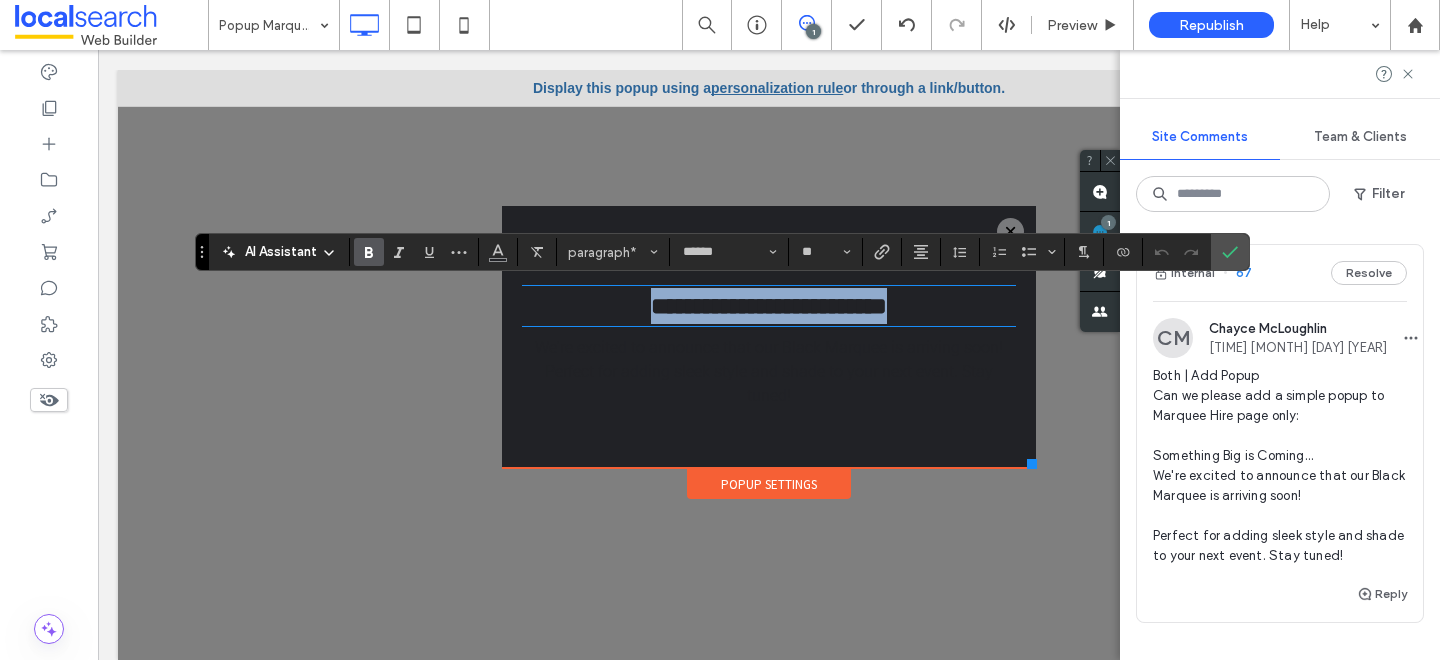 drag, startPoint x: 997, startPoint y: 303, endPoint x: 625, endPoint y: 296, distance: 372.06586 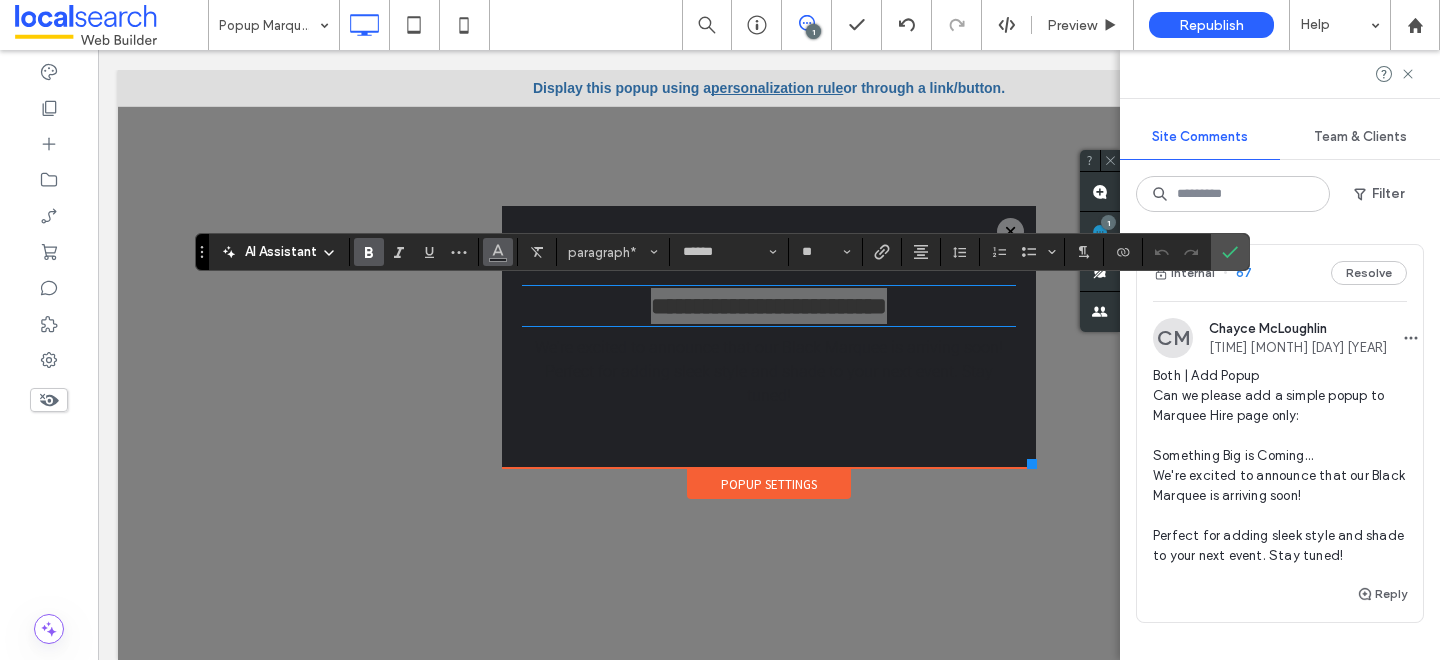 click 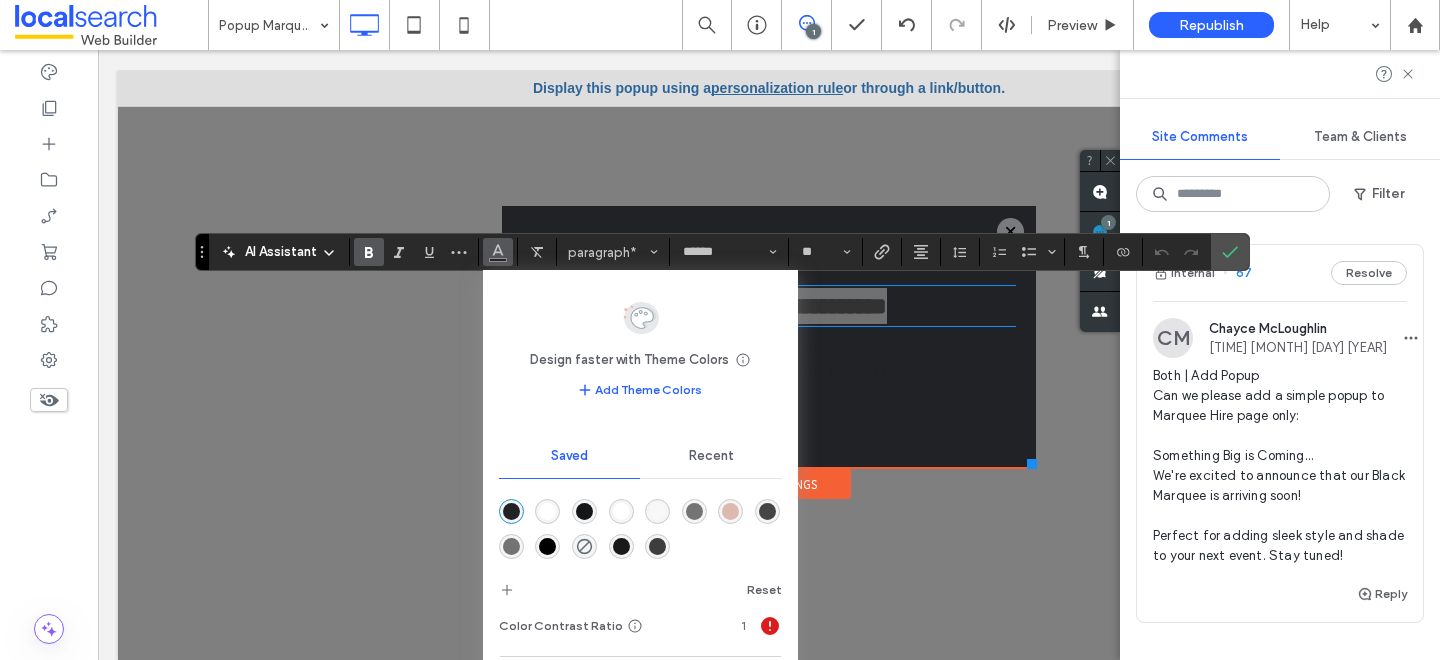 click at bounding box center (547, 511) 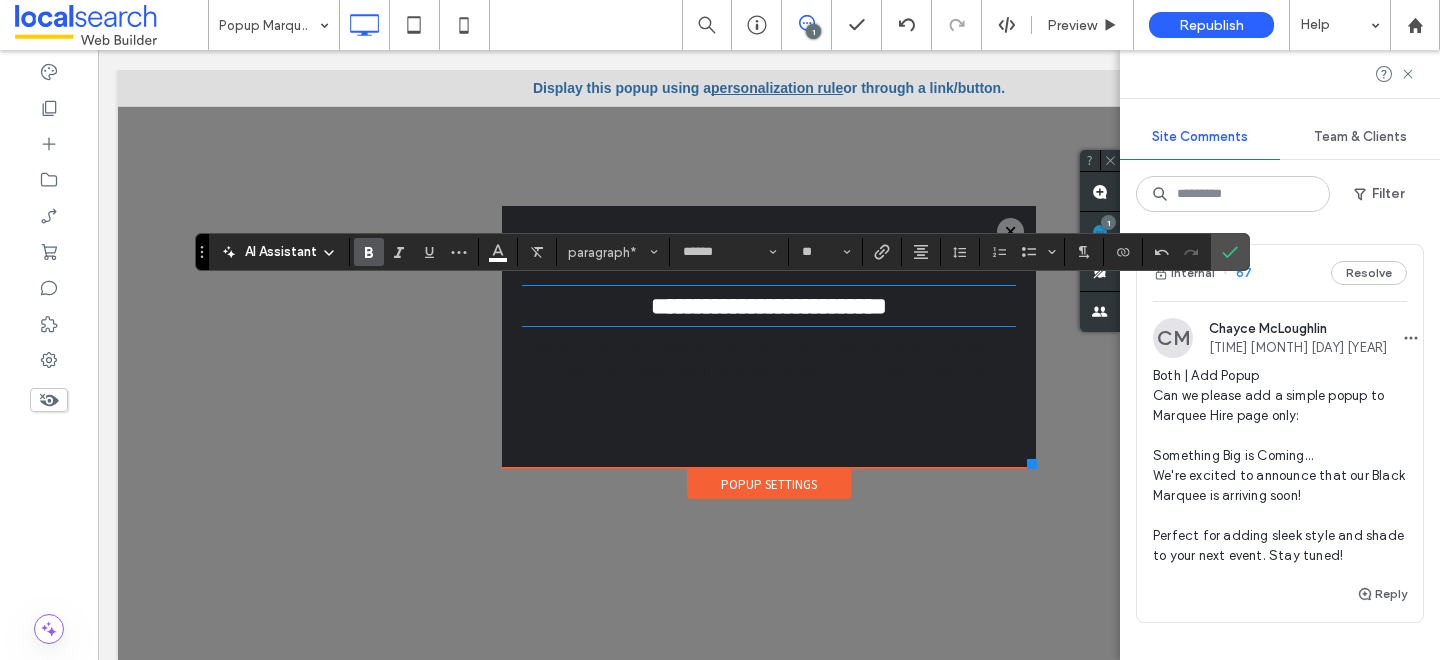 click on "We're excited to announce that our Black Marquee is arriving soon! Perfect for adding sleek style and shade to your next event. Stay tuned!" at bounding box center [769, 372] 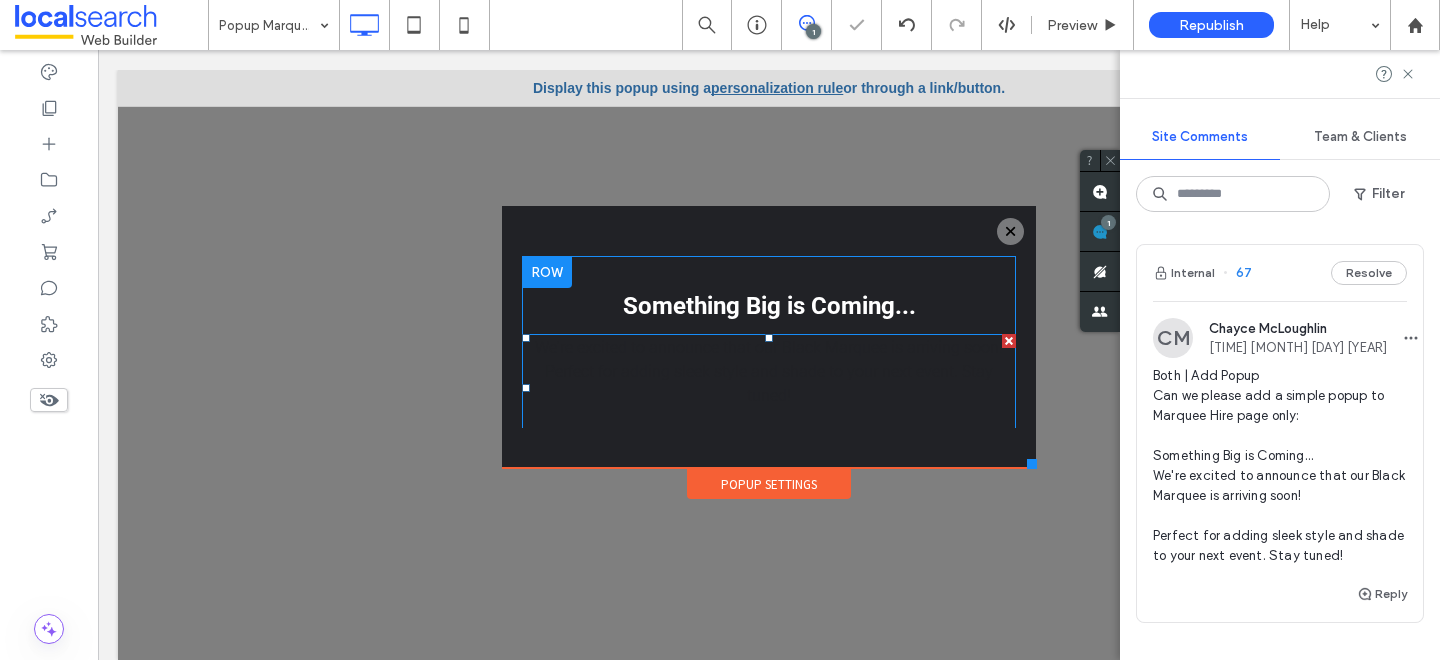click on "We're excited to announce that our Black Marquee is arriving soon! Perfect for adding sleek style and shade to your next event. Stay tuned!" at bounding box center [769, 371] 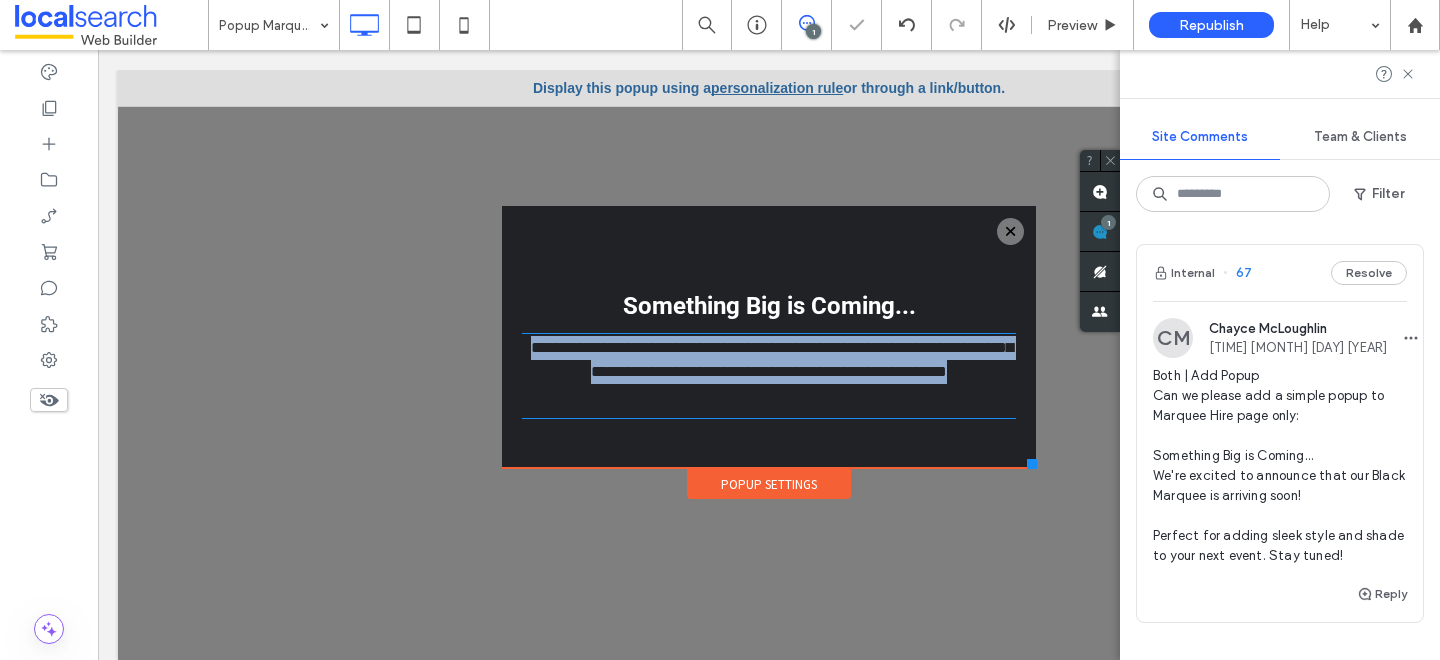 click on "**********" at bounding box center (772, 359) 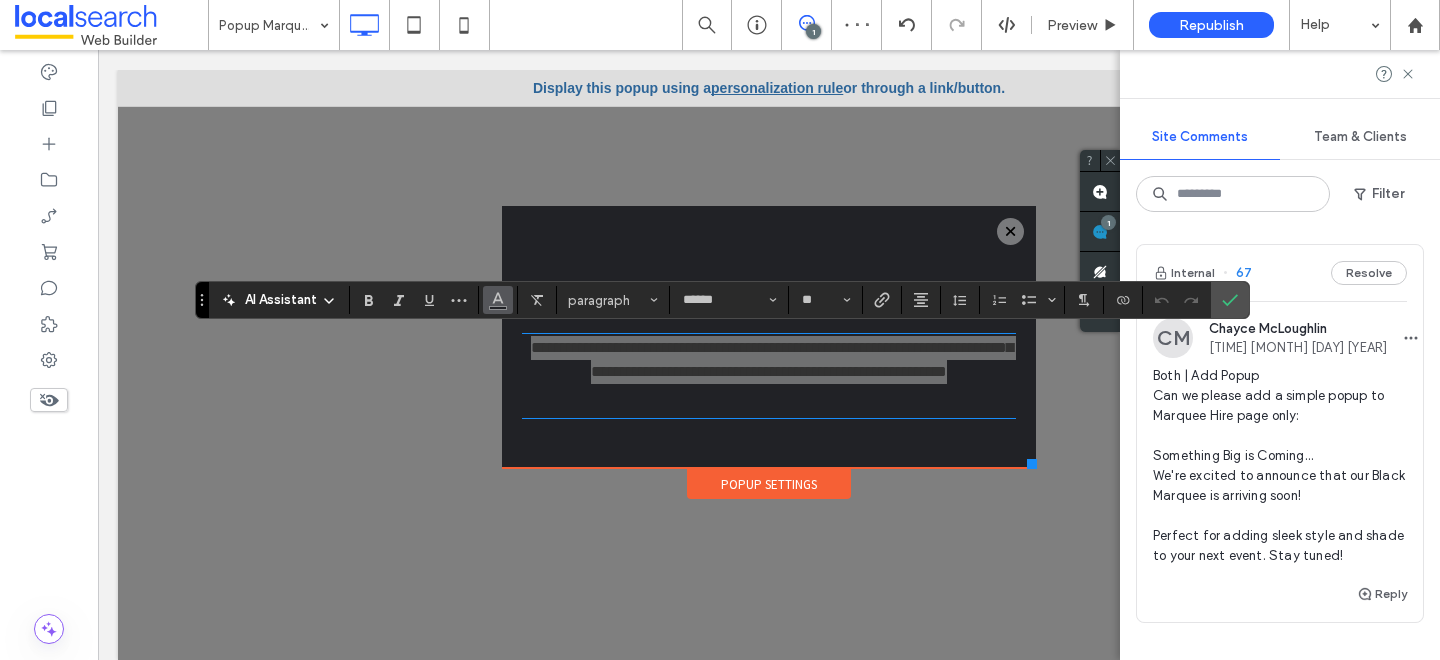 click 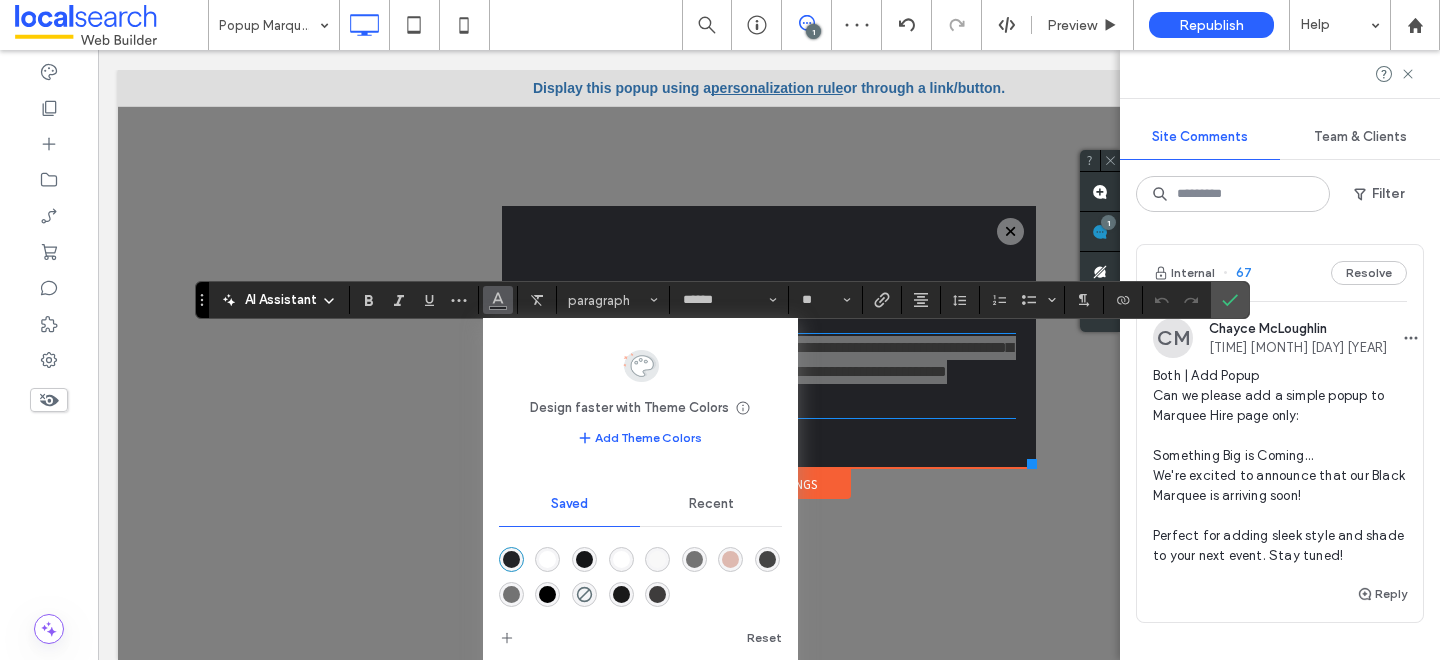 click at bounding box center (547, 559) 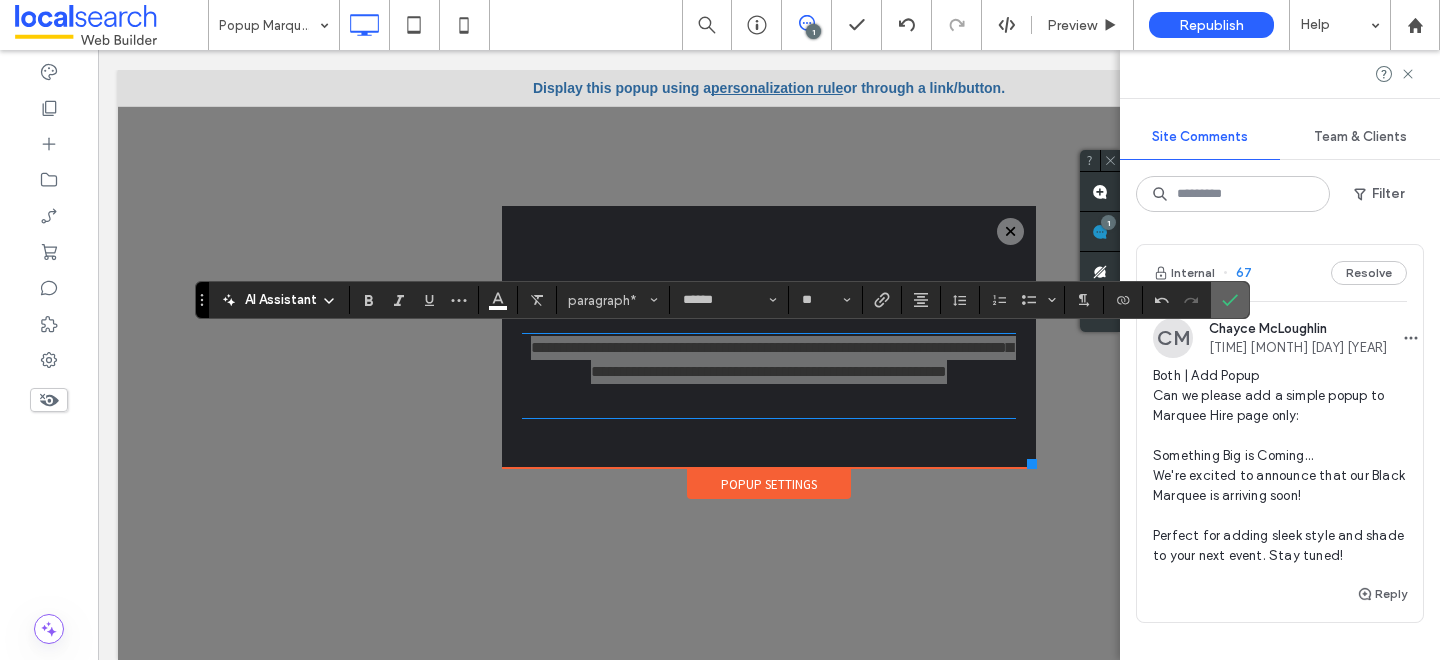 click at bounding box center (1226, 300) 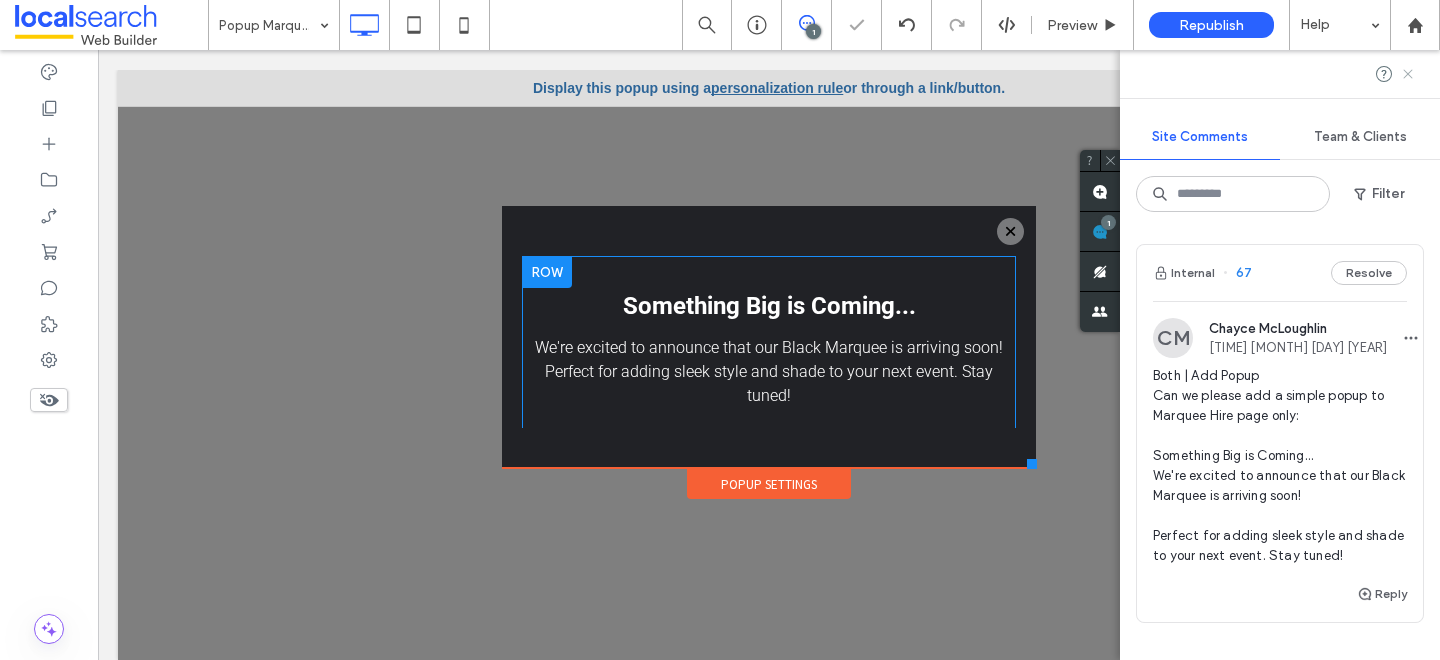 click 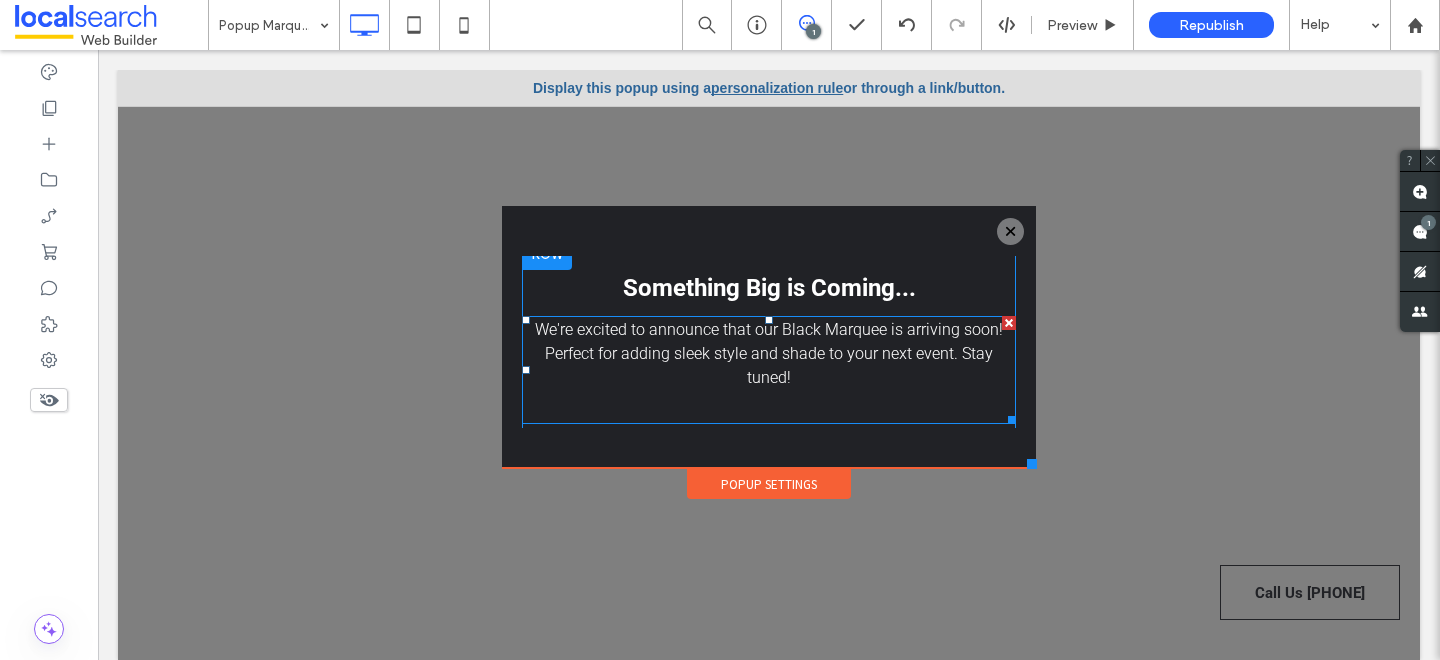 scroll, scrollTop: 0, scrollLeft: 0, axis: both 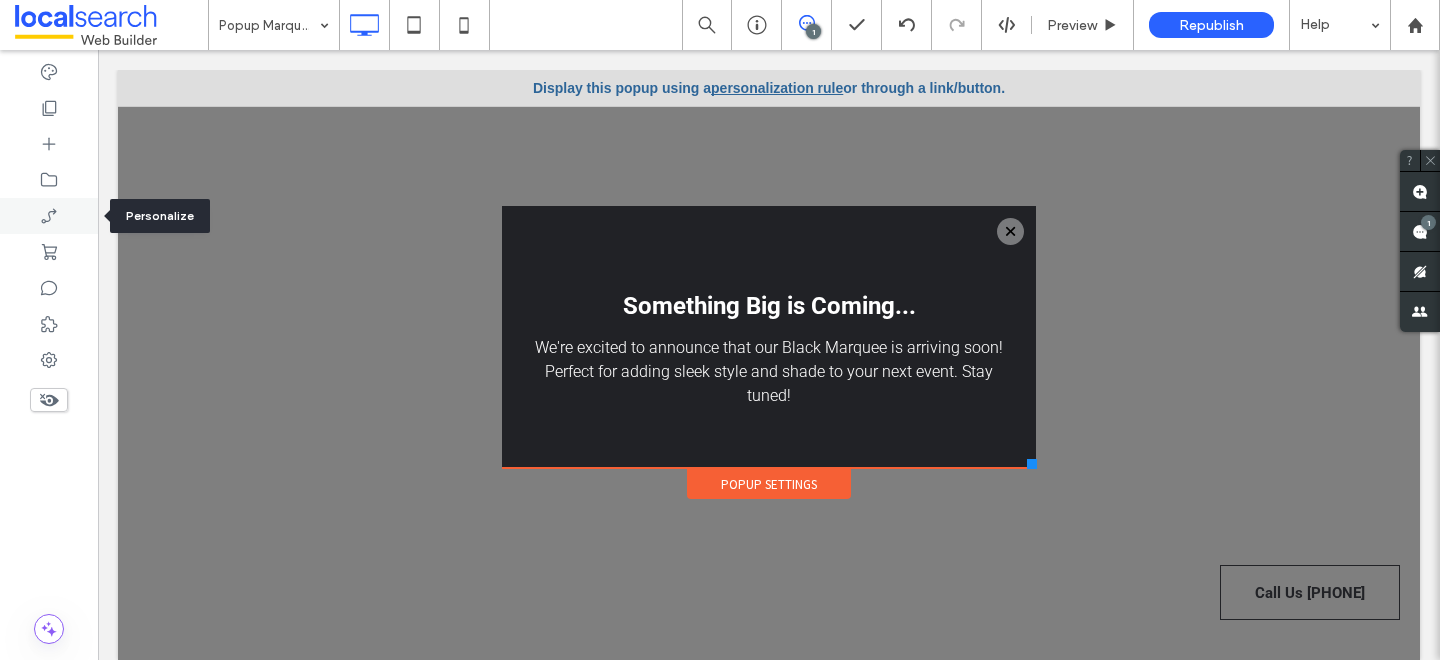 click 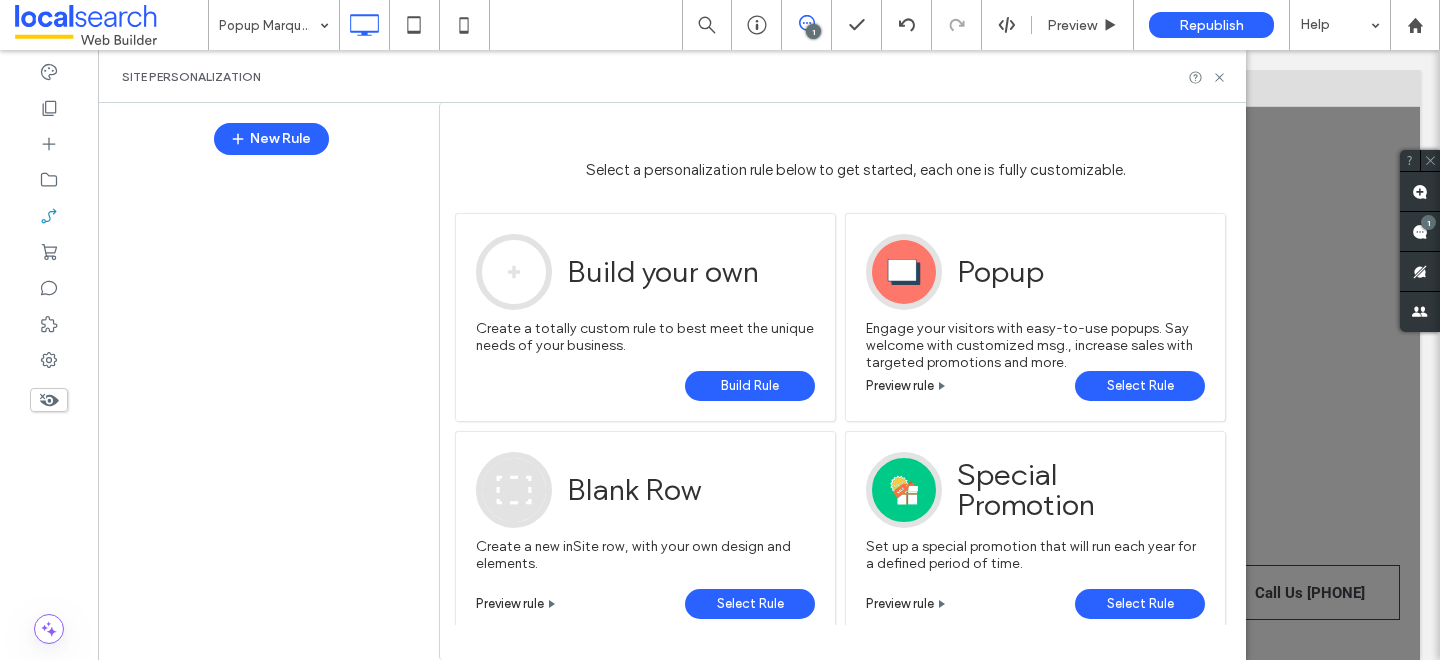click on "Select Rule" at bounding box center (1140, 386) 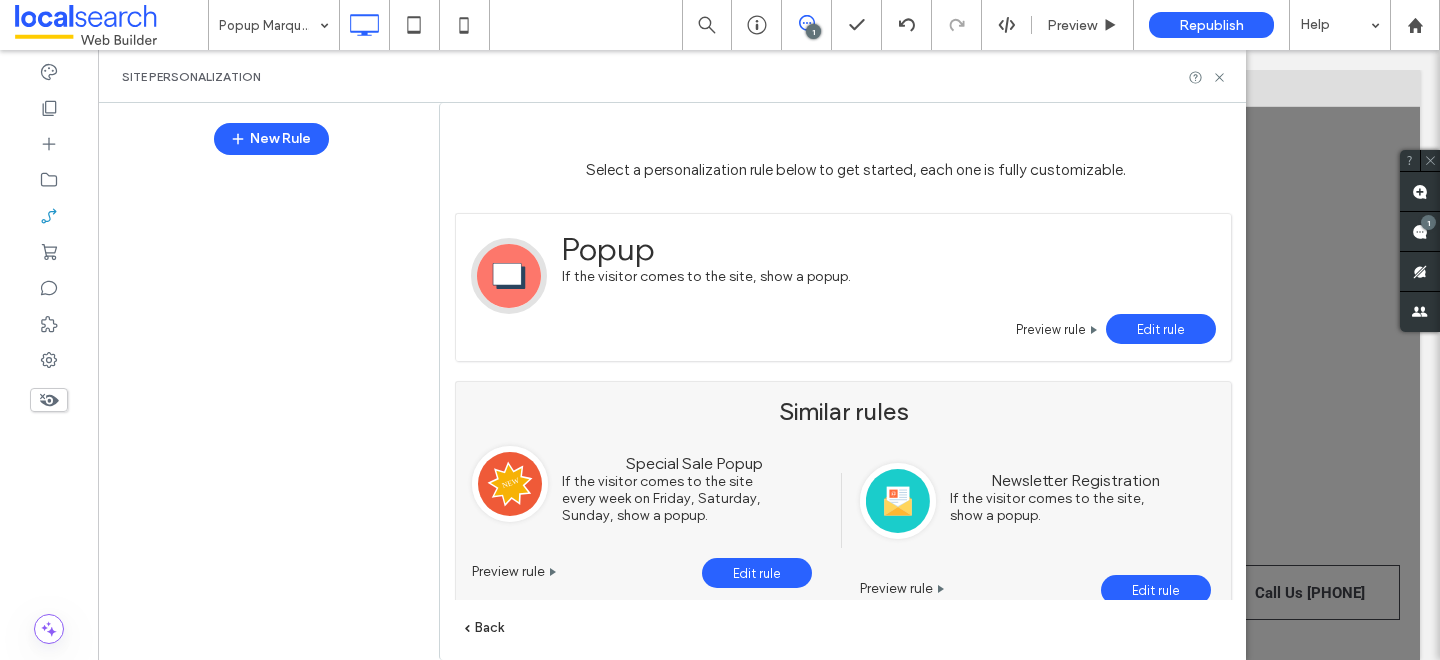 click on "Edit rule" at bounding box center [1161, 329] 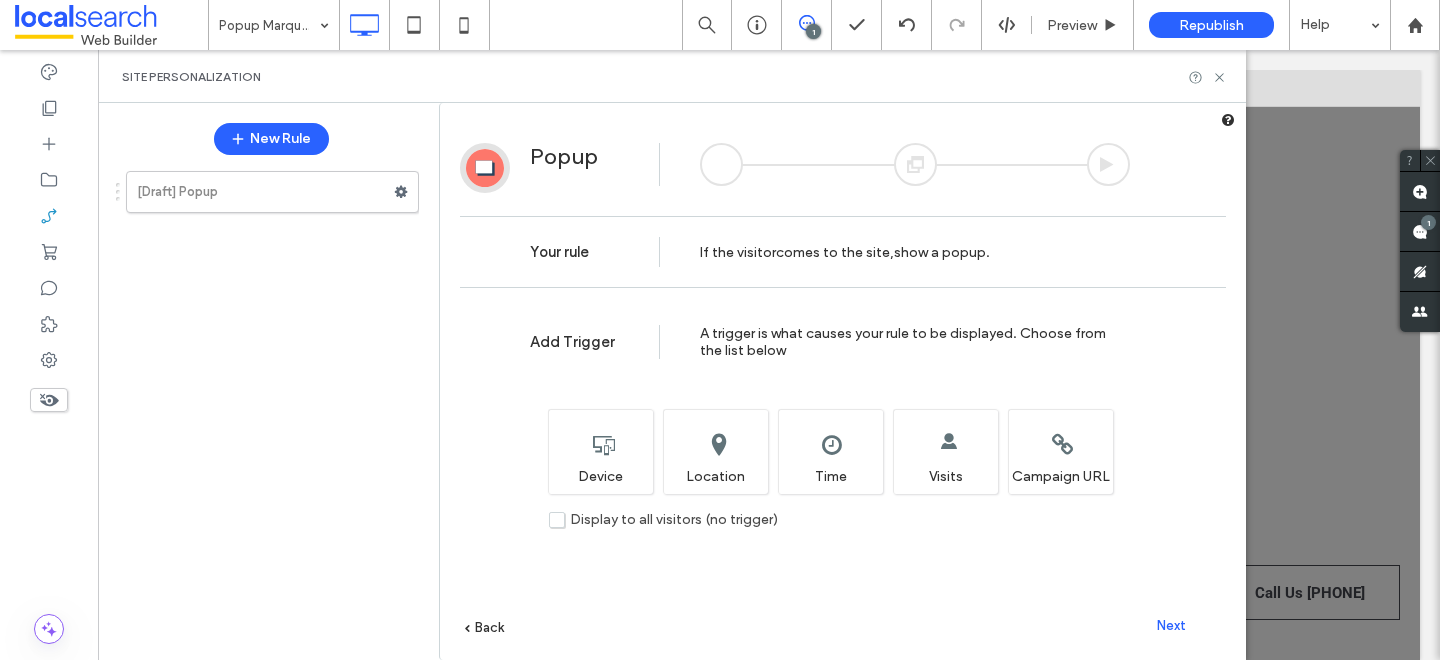 click on "Next" at bounding box center [1171, 625] 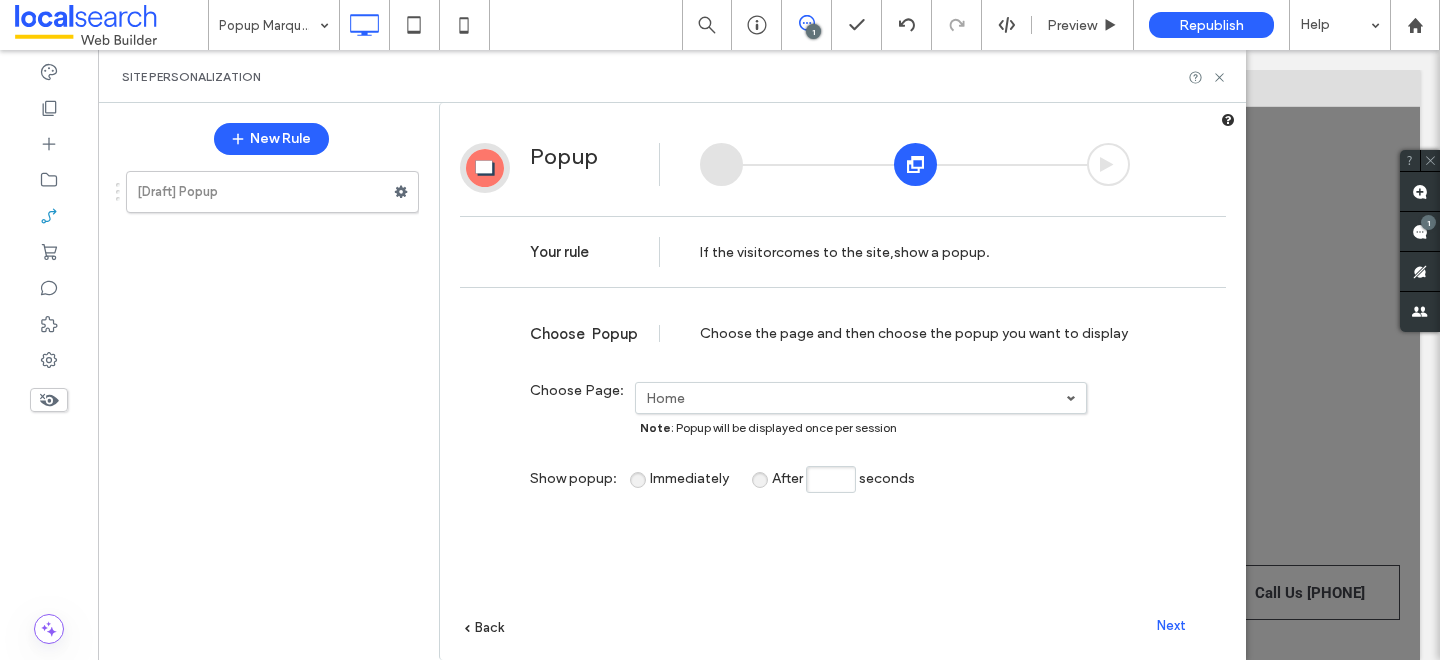 click on "Home" at bounding box center [856, 398] 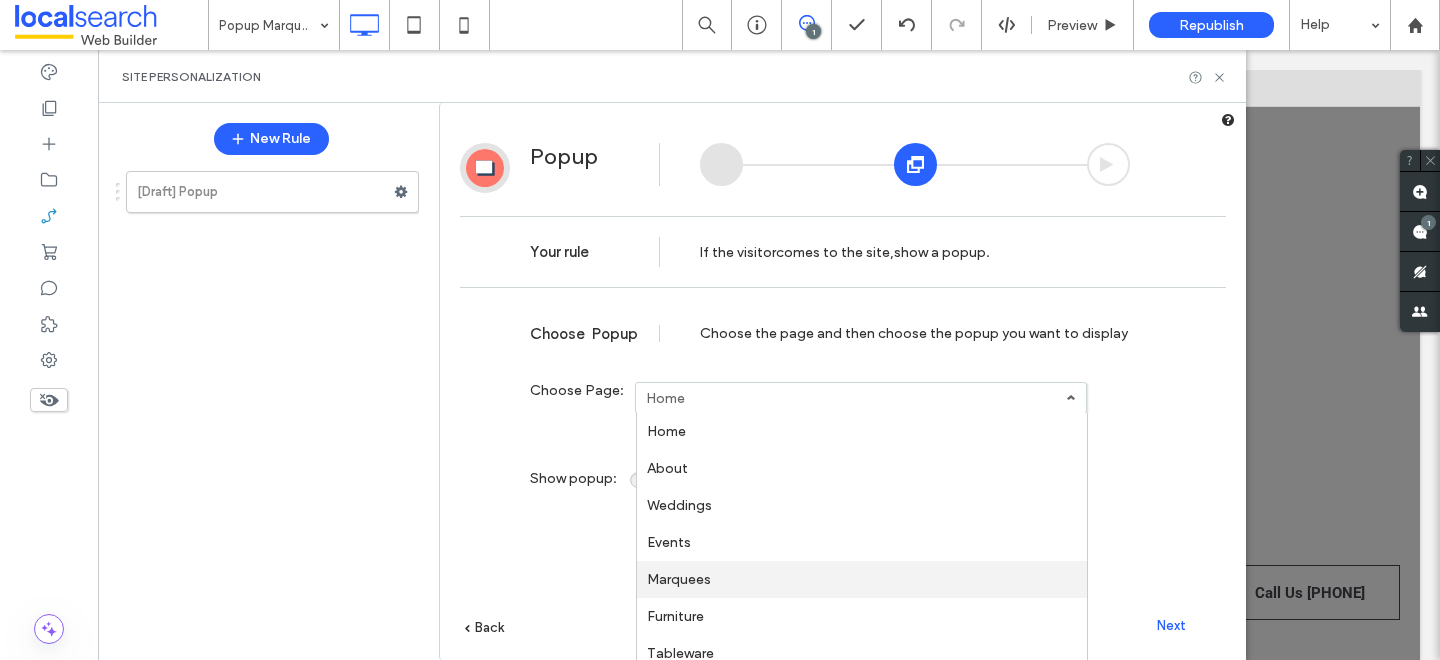 click on "Marquees" at bounding box center (862, 579) 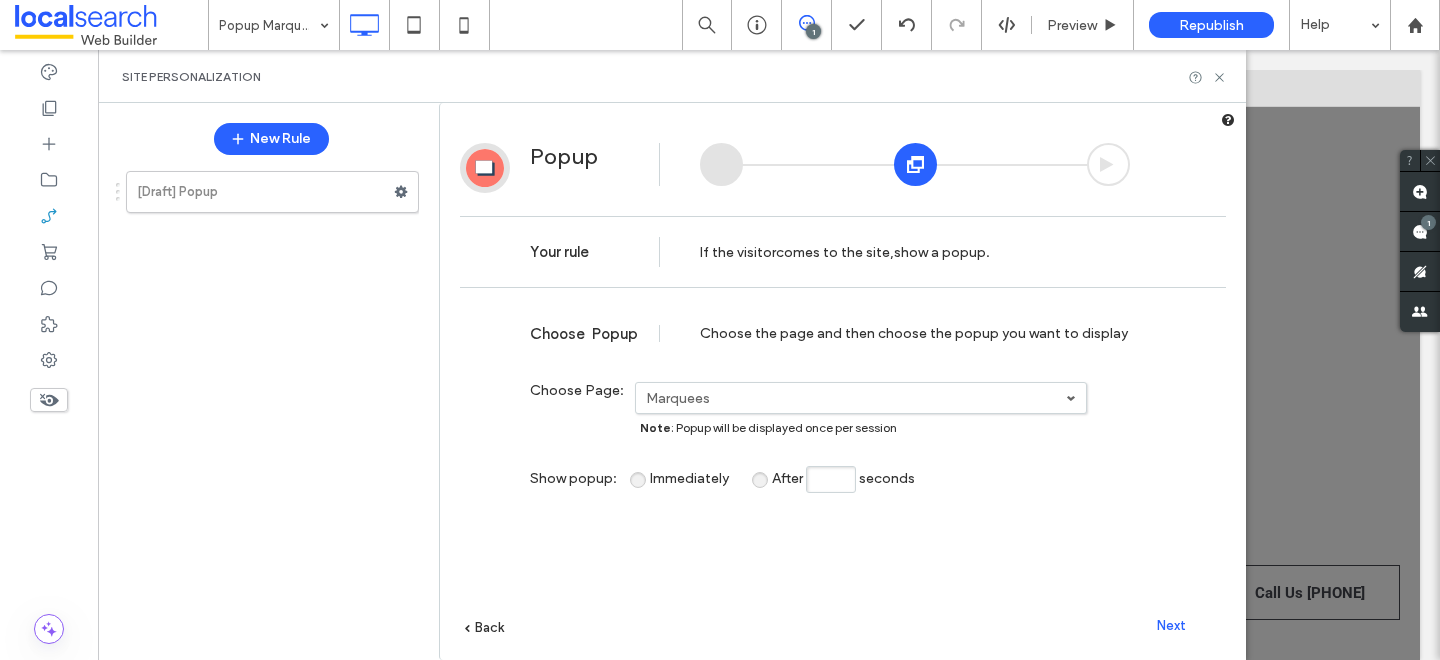 click on "Next" at bounding box center [1171, 625] 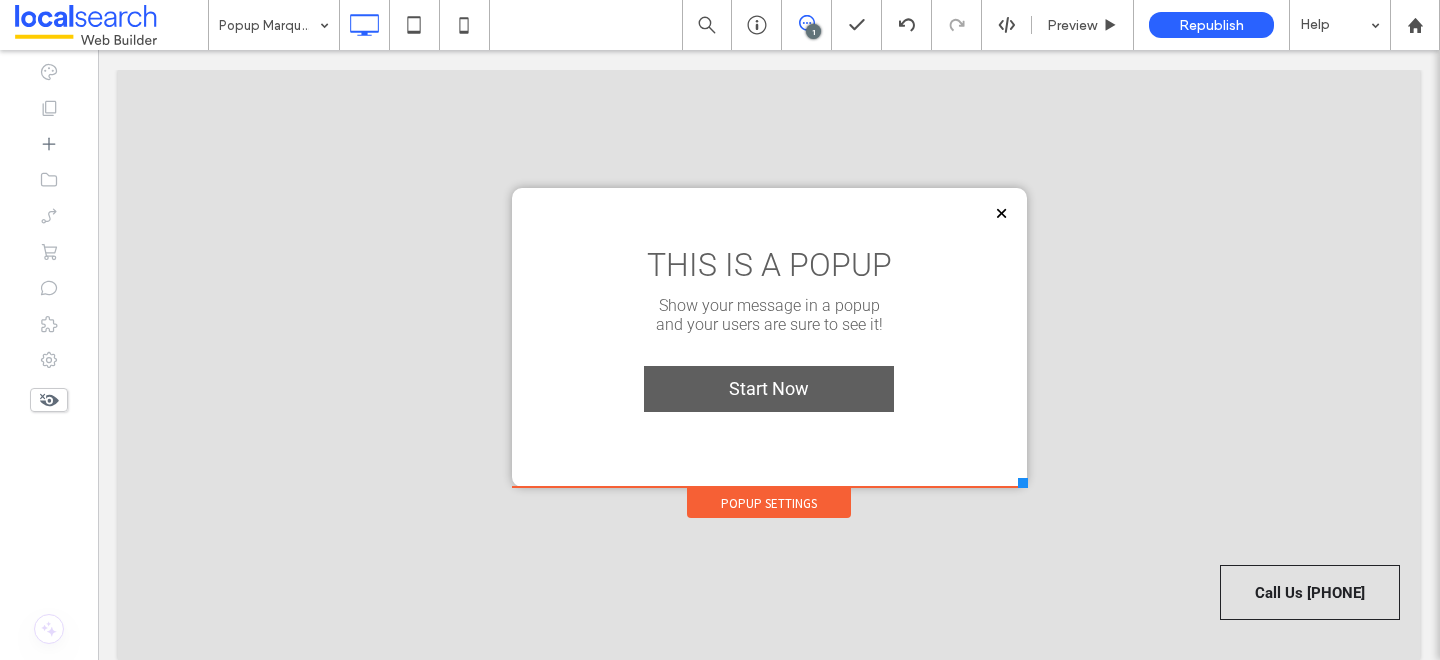 scroll, scrollTop: 0, scrollLeft: 0, axis: both 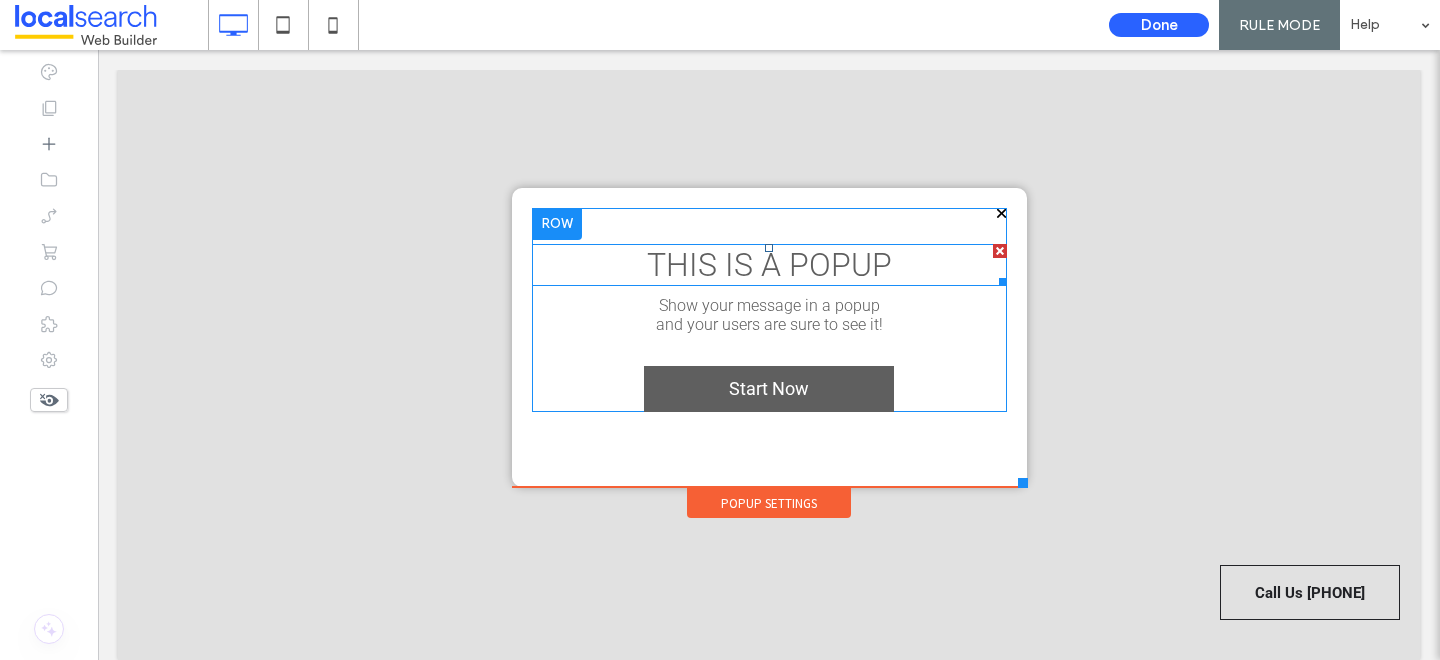 click on "THIS IS A POPUP" at bounding box center [769, 265] 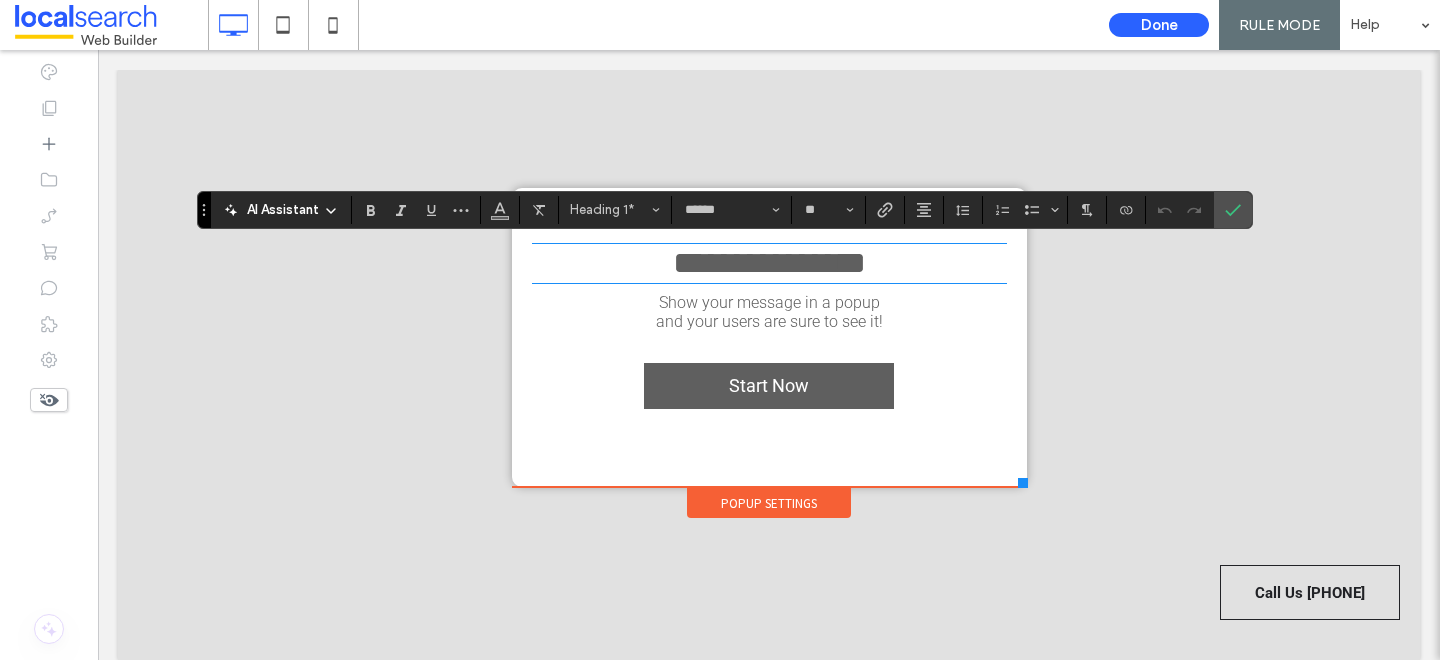 type on "**" 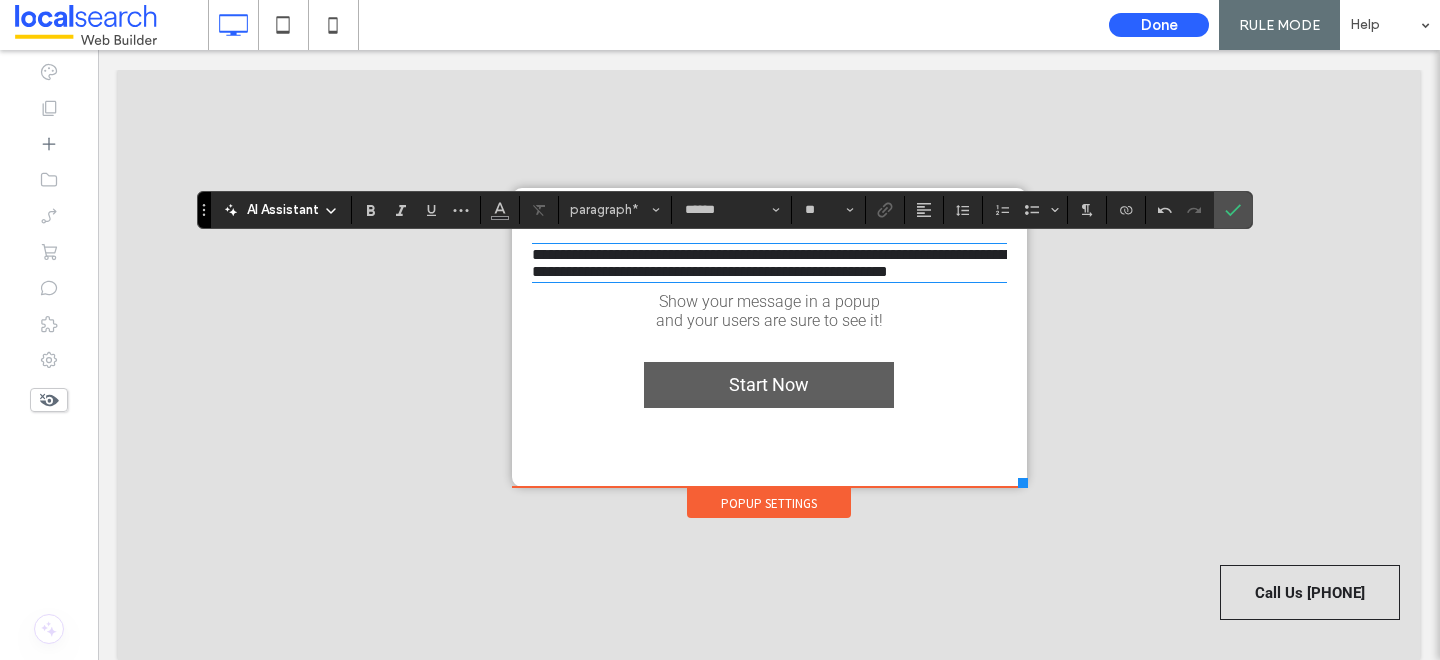 type 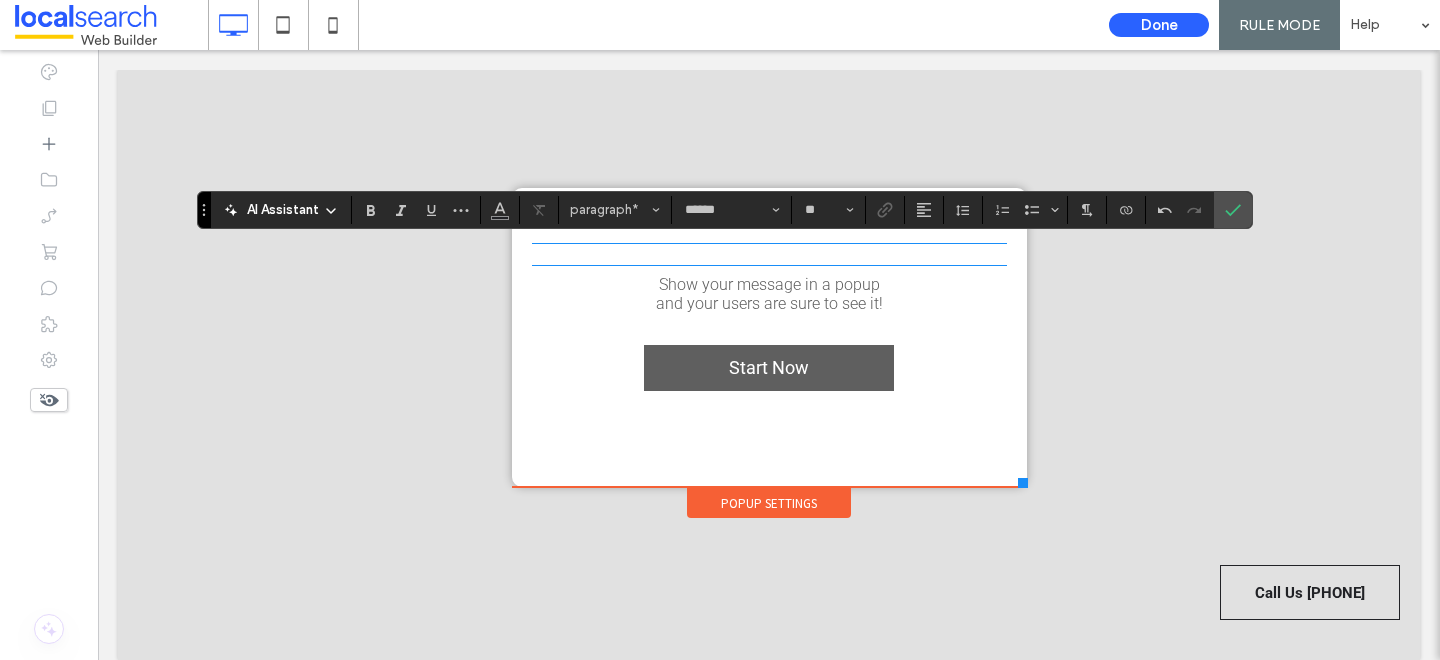 click on "﻿" at bounding box center [769, 254] 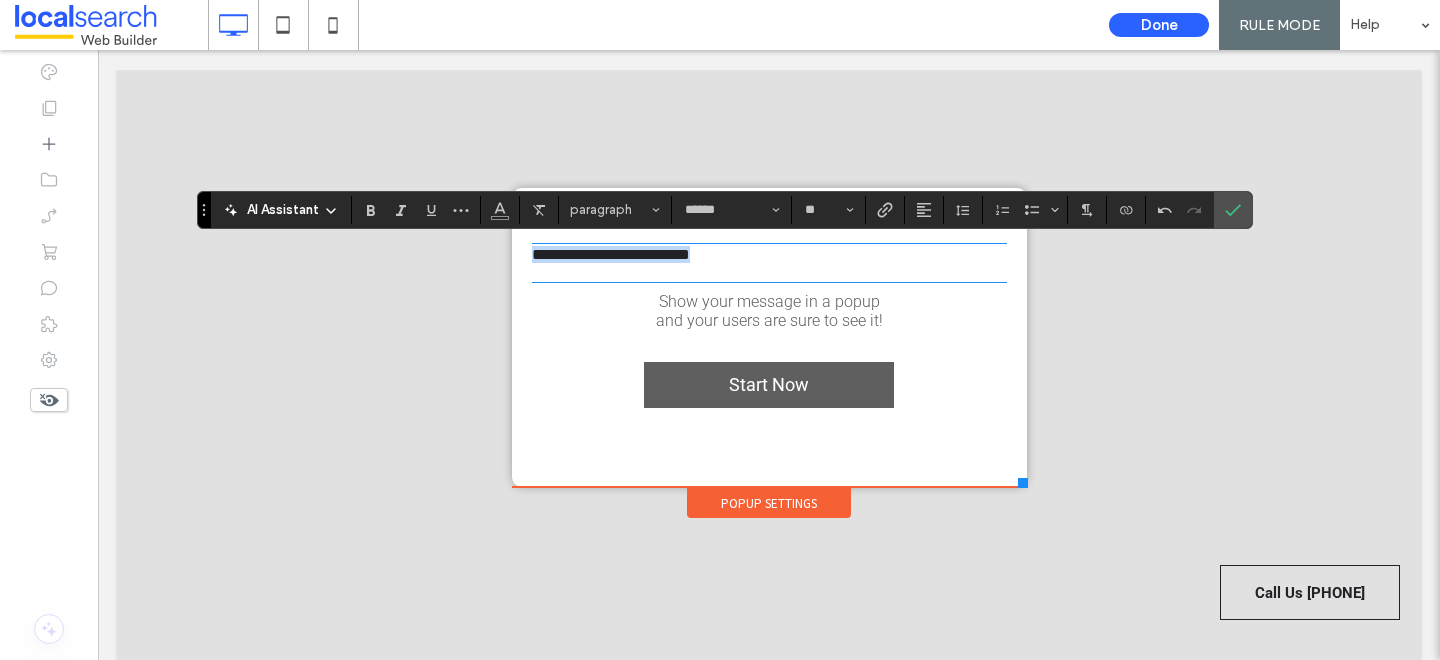 drag, startPoint x: 738, startPoint y: 259, endPoint x: 507, endPoint y: 255, distance: 231.03462 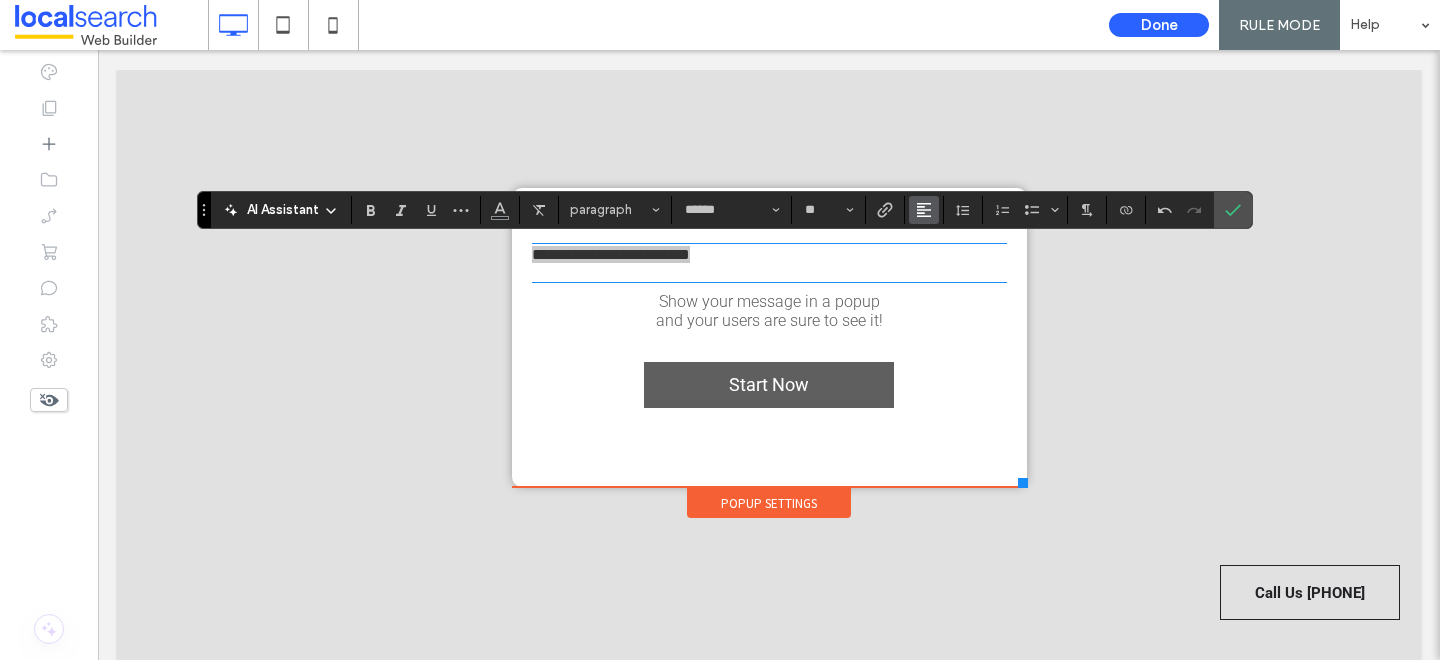 click 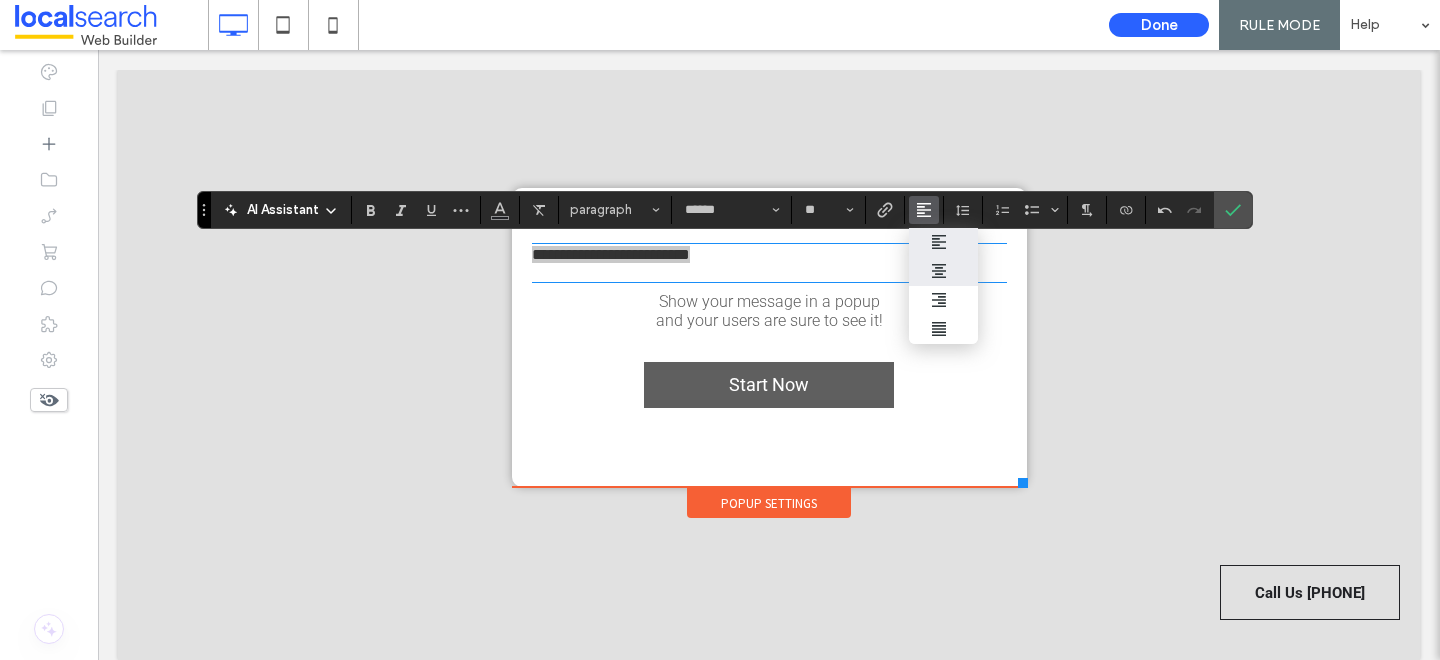 click at bounding box center (944, 271) 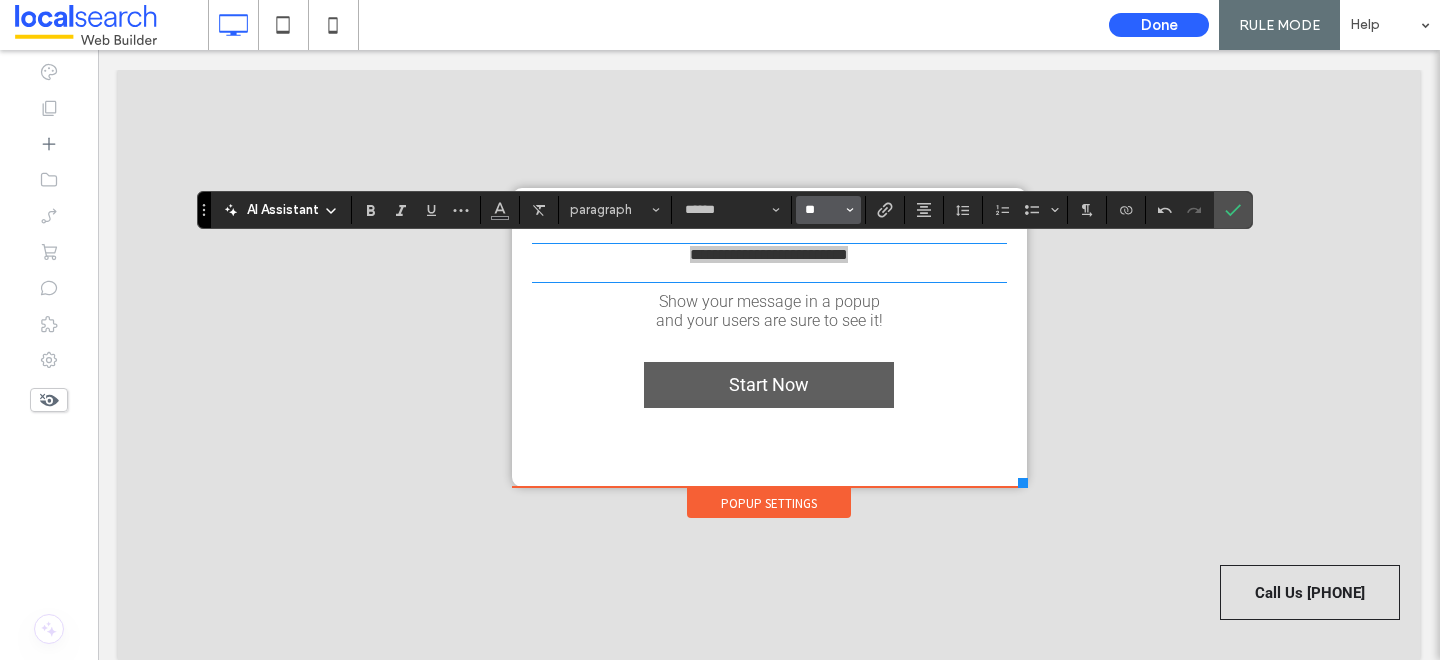 click on "**" at bounding box center (822, 210) 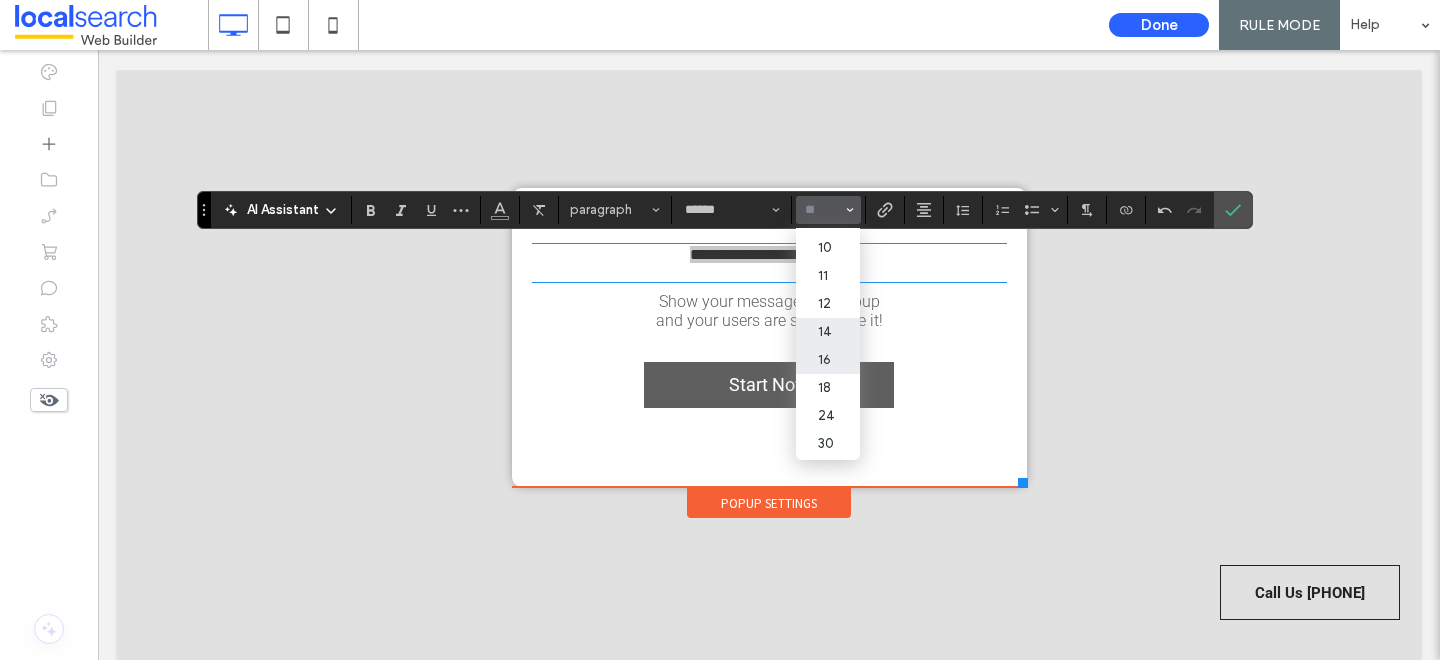 scroll, scrollTop: 53, scrollLeft: 0, axis: vertical 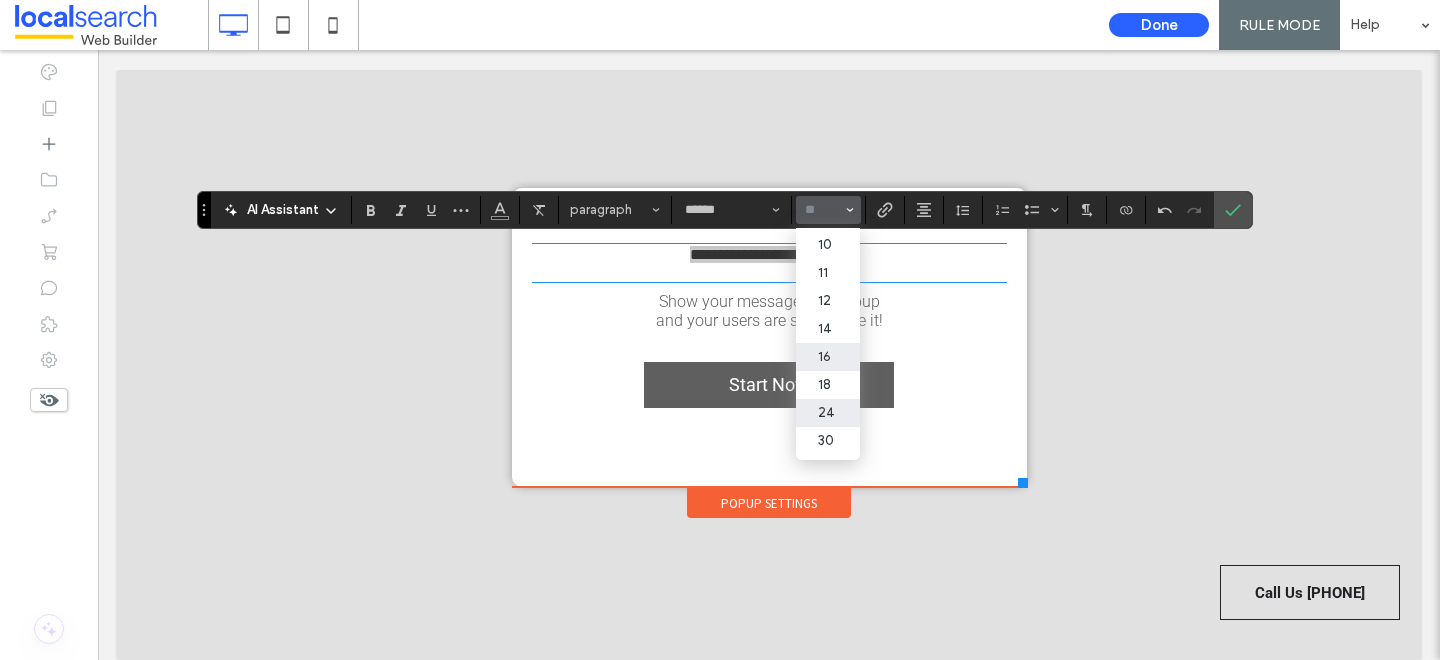 click on "24" at bounding box center [828, 413] 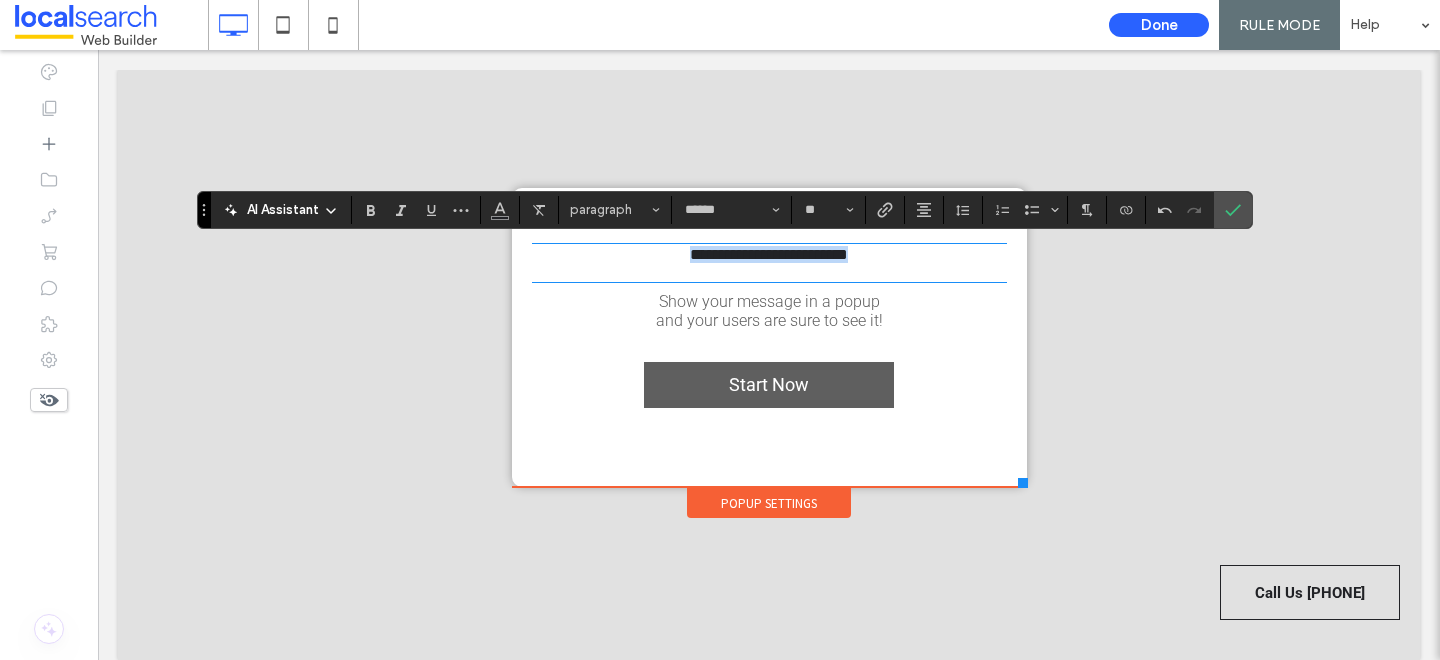 type on "**" 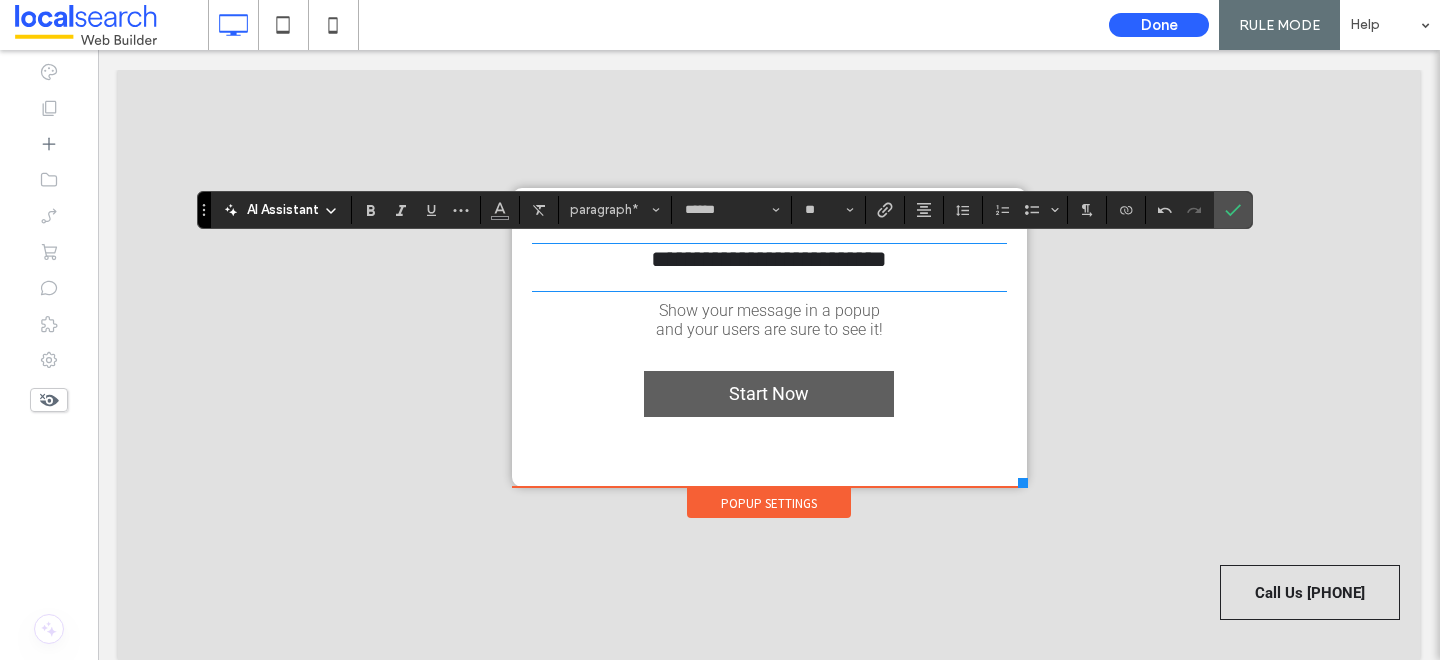 click on "and your users are sure to see it!" at bounding box center [769, 329] 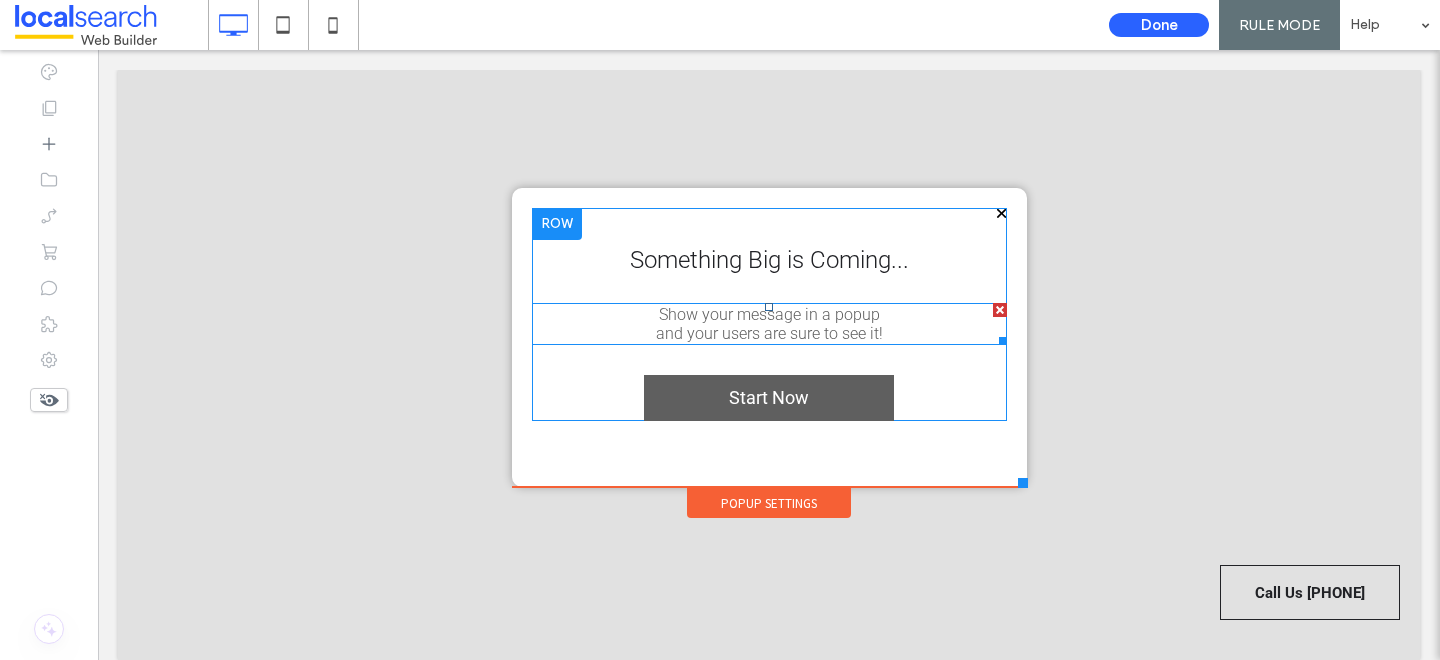 click on "Show your message in a popup" at bounding box center [769, 314] 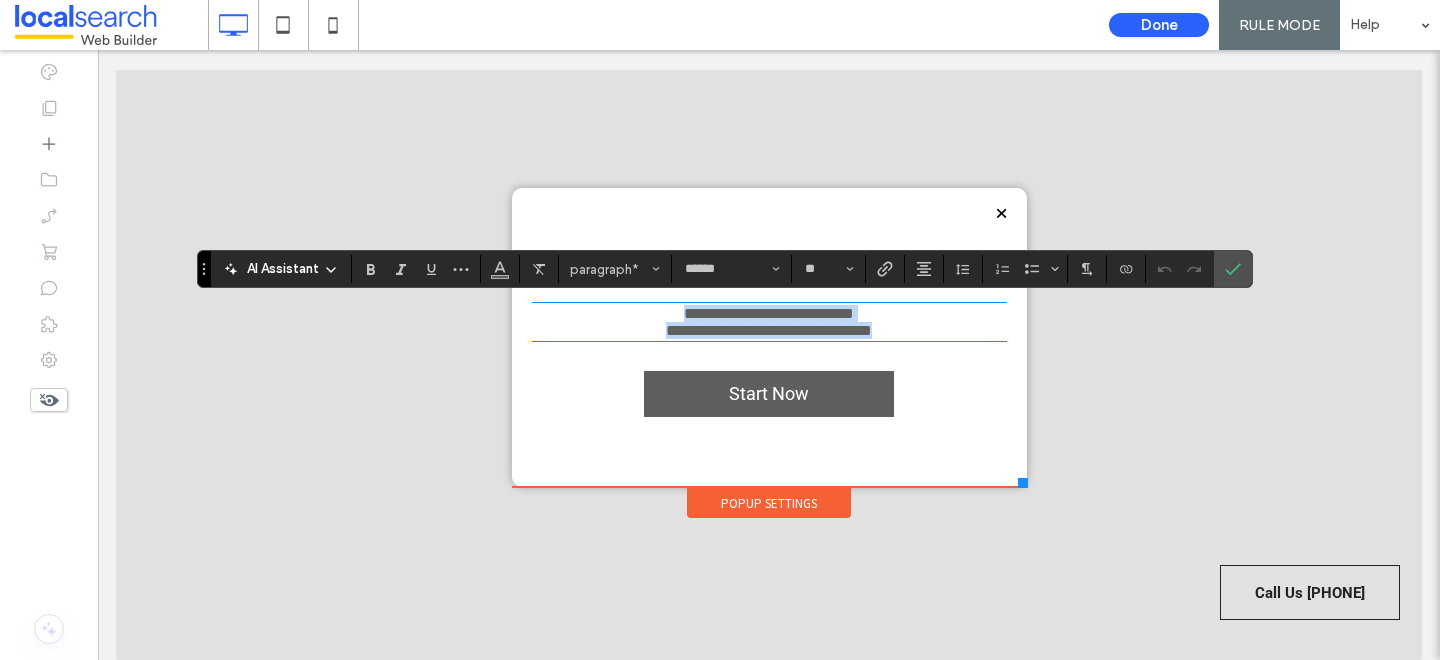 paste 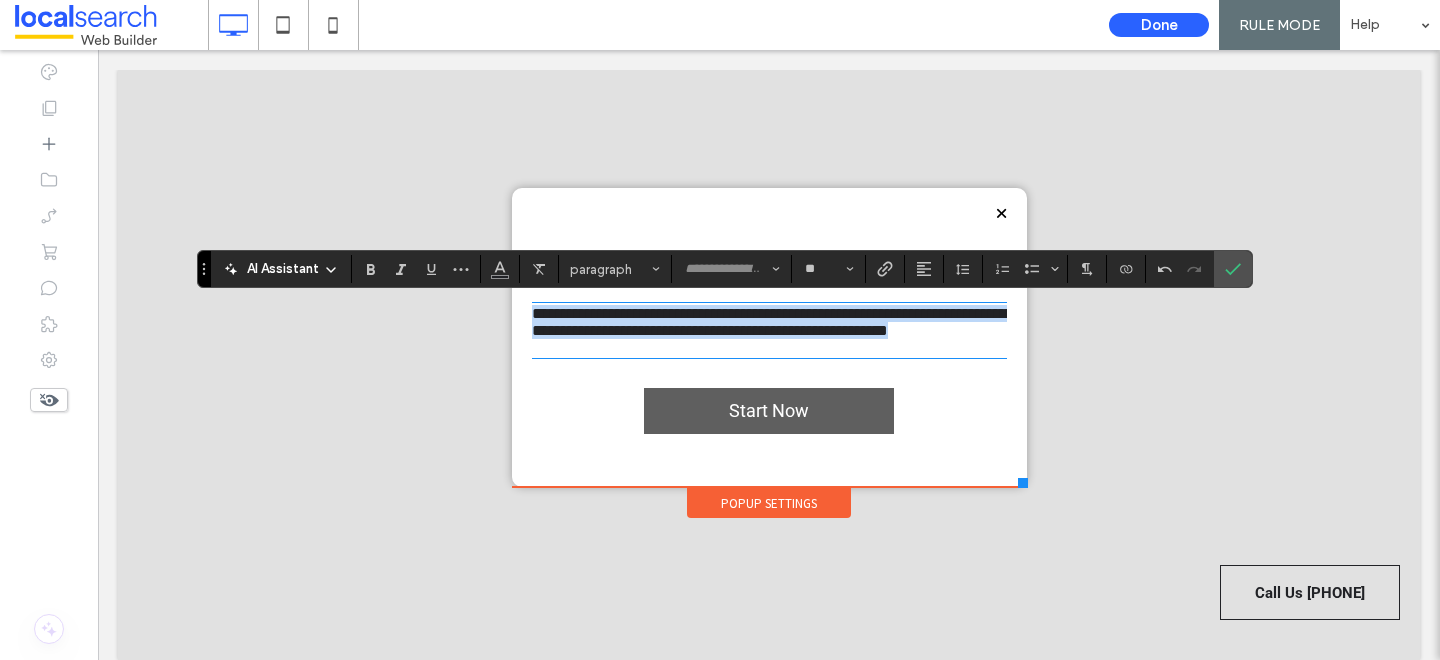drag, startPoint x: 594, startPoint y: 354, endPoint x: 508, endPoint y: 310, distance: 96.60228 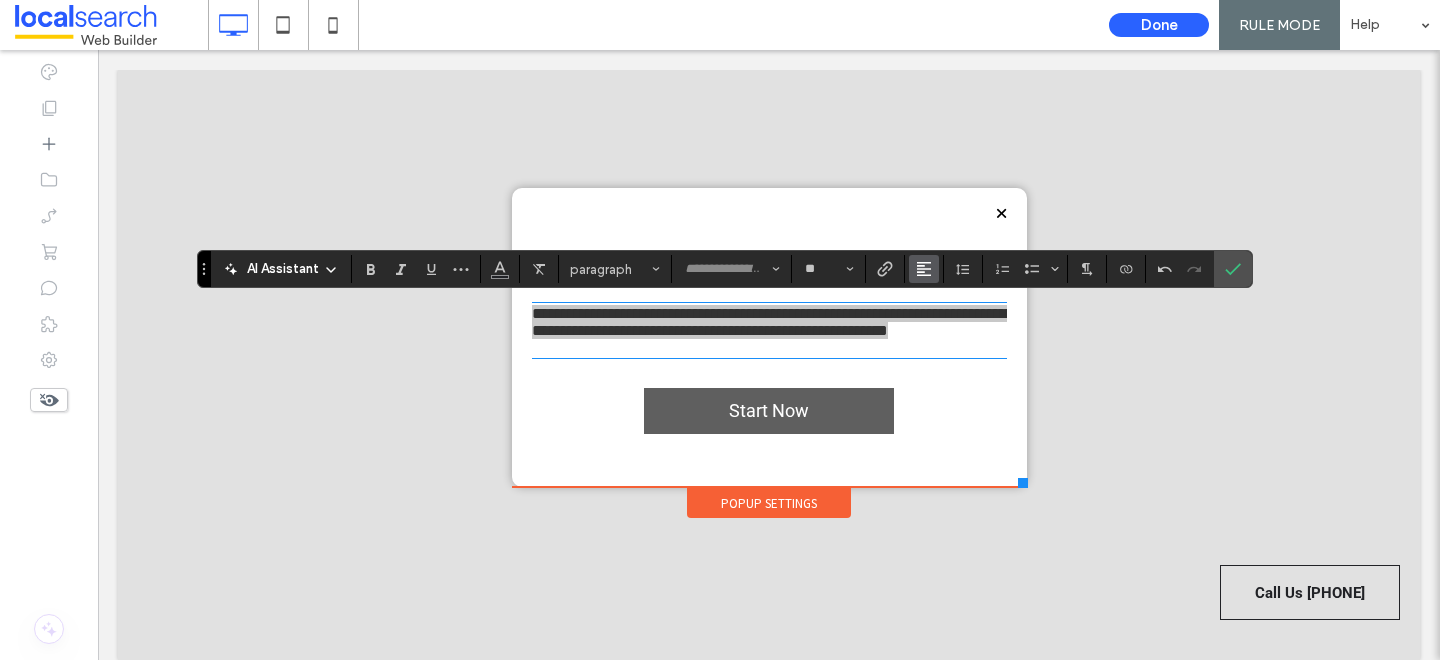 click 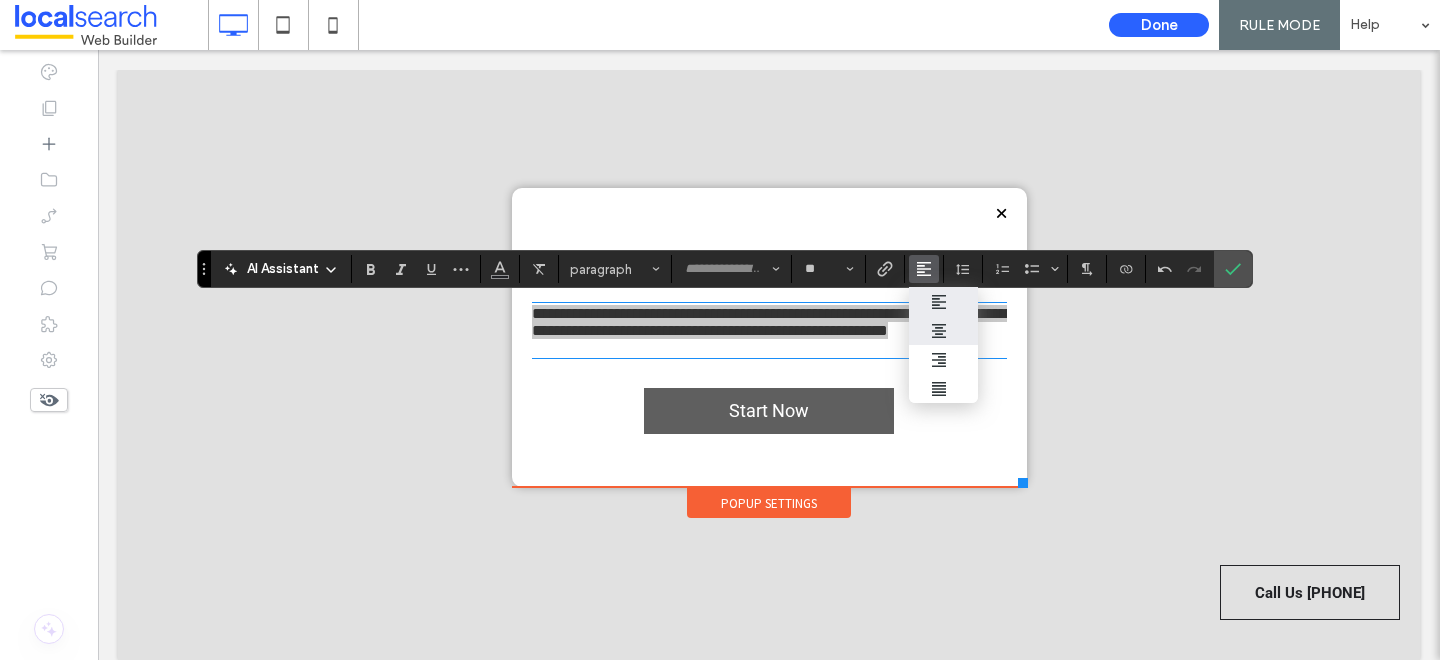 click 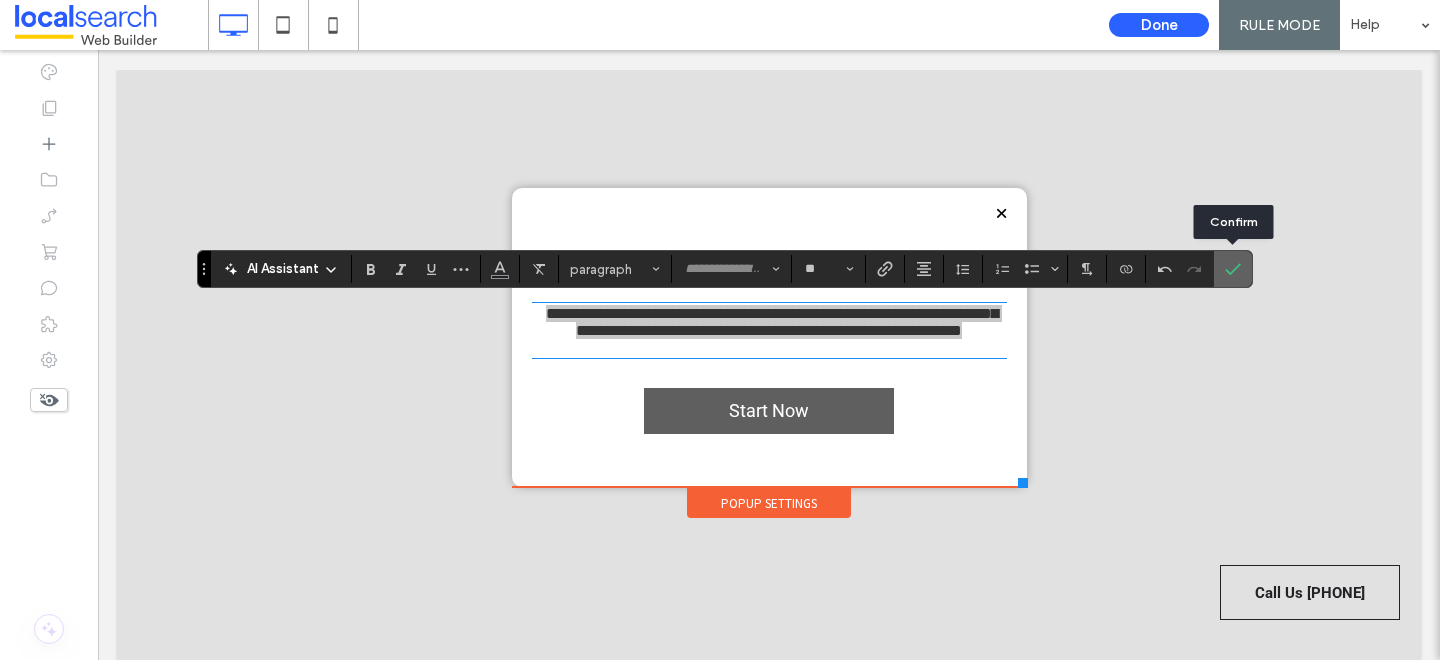 click 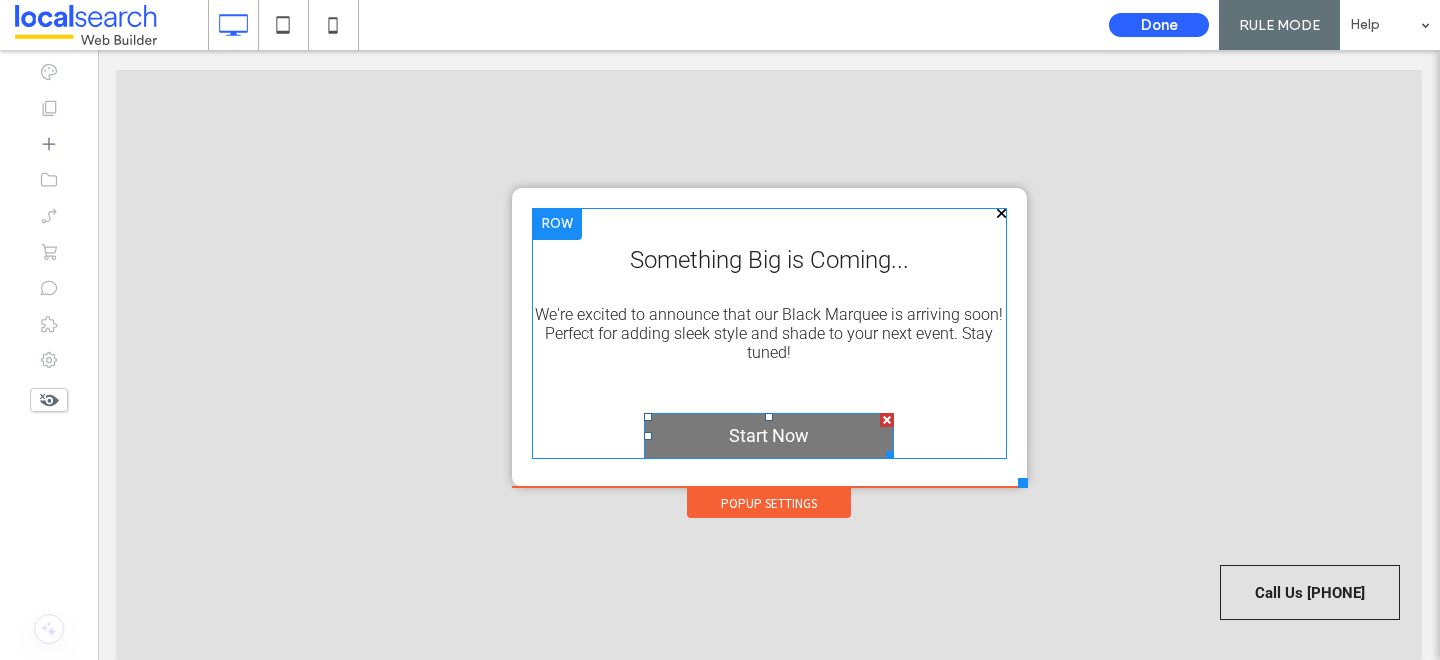 click at bounding box center [887, 420] 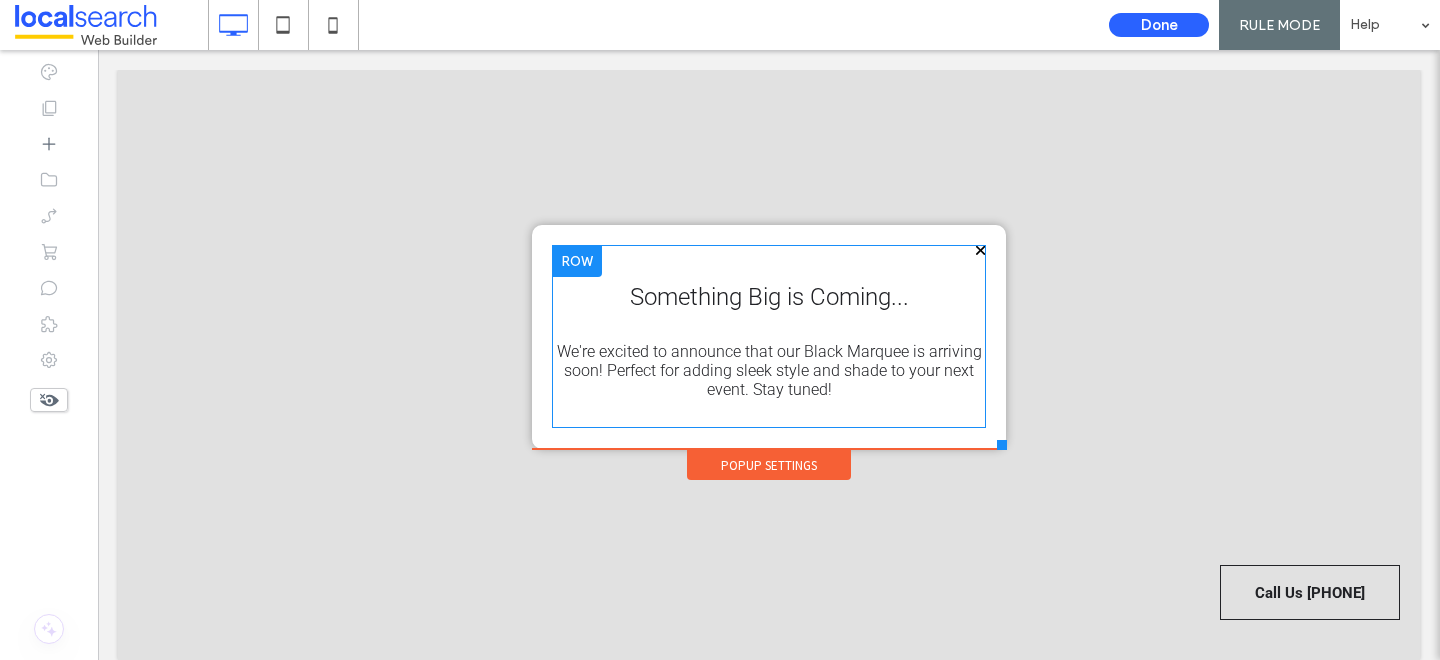 drag, startPoint x: 1018, startPoint y: 484, endPoint x: 1007, endPoint y: 451, distance: 34.785053 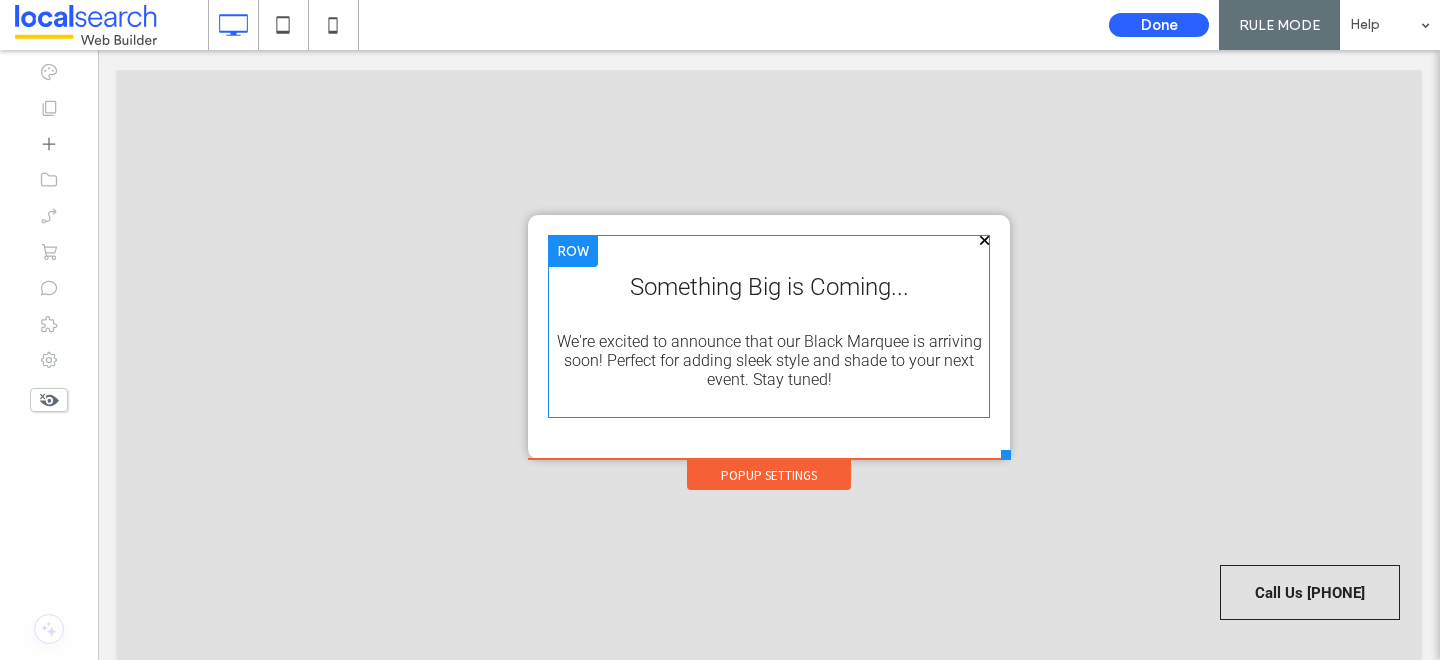 drag, startPoint x: 1003, startPoint y: 444, endPoint x: 1010, endPoint y: 459, distance: 16.552946 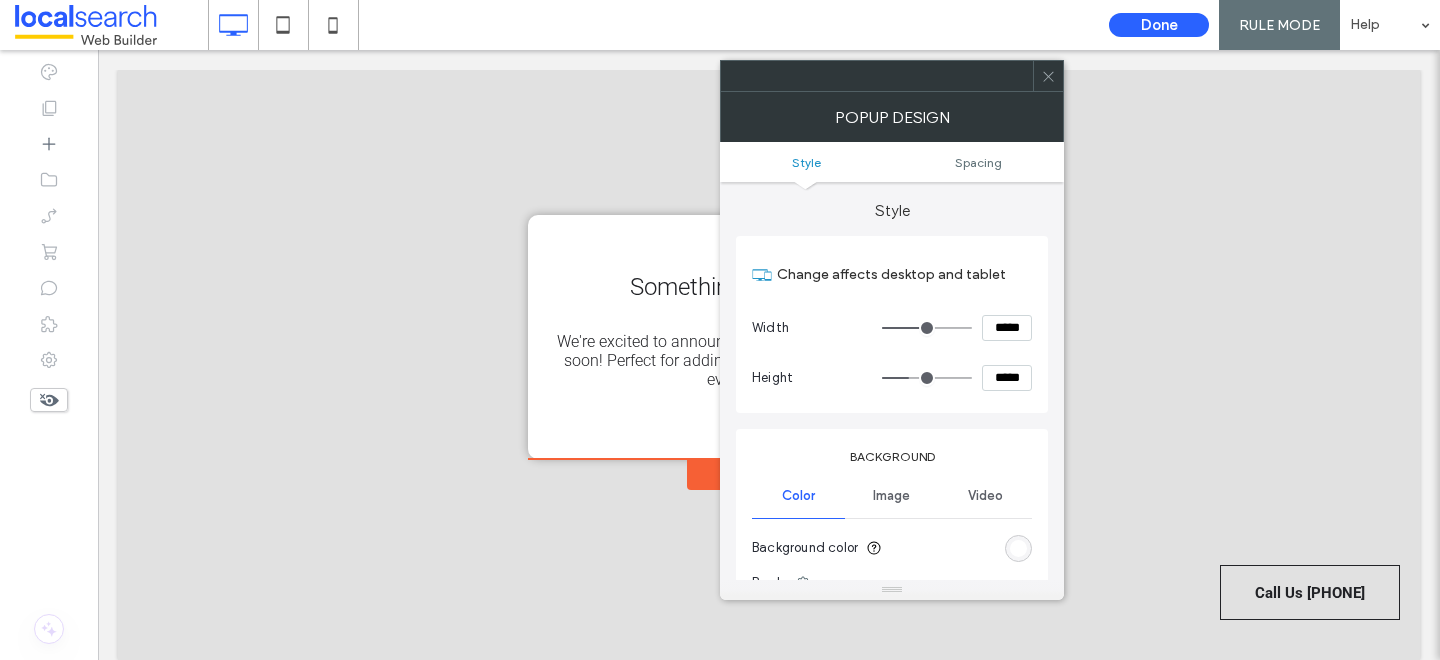 click at bounding box center (1018, 548) 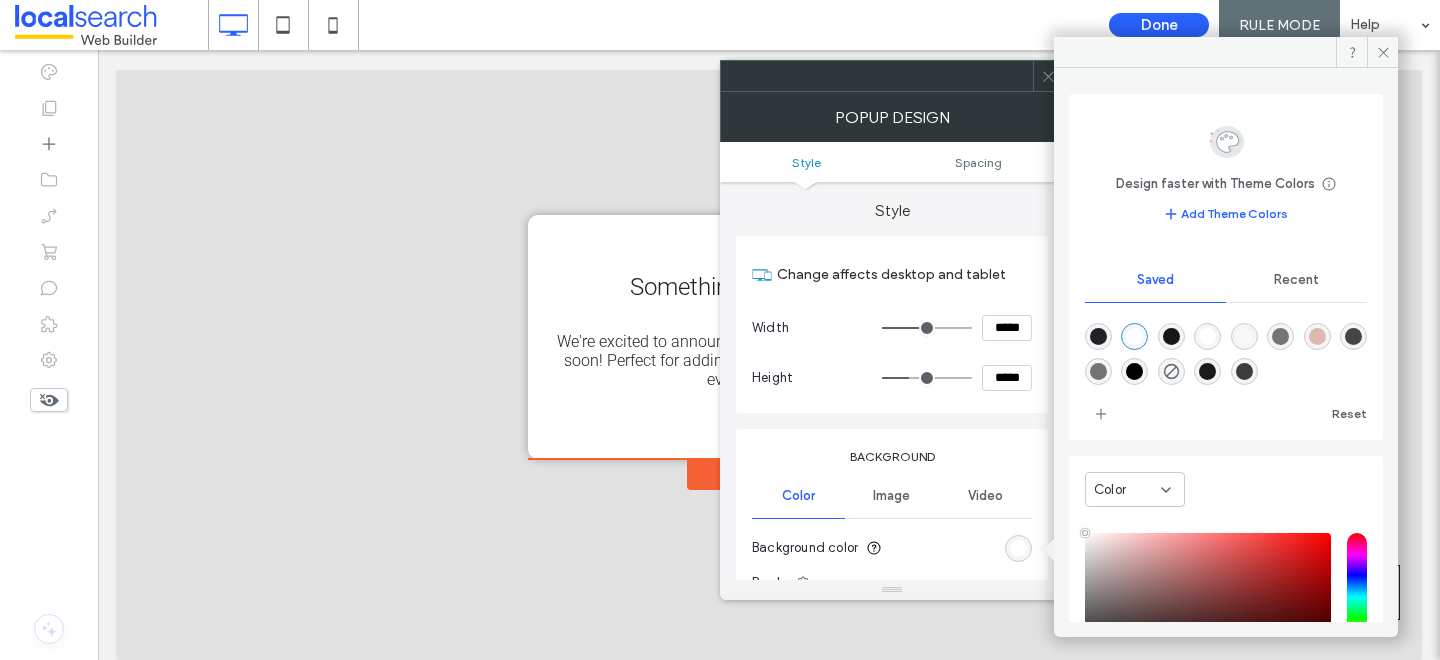 click at bounding box center [1098, 336] 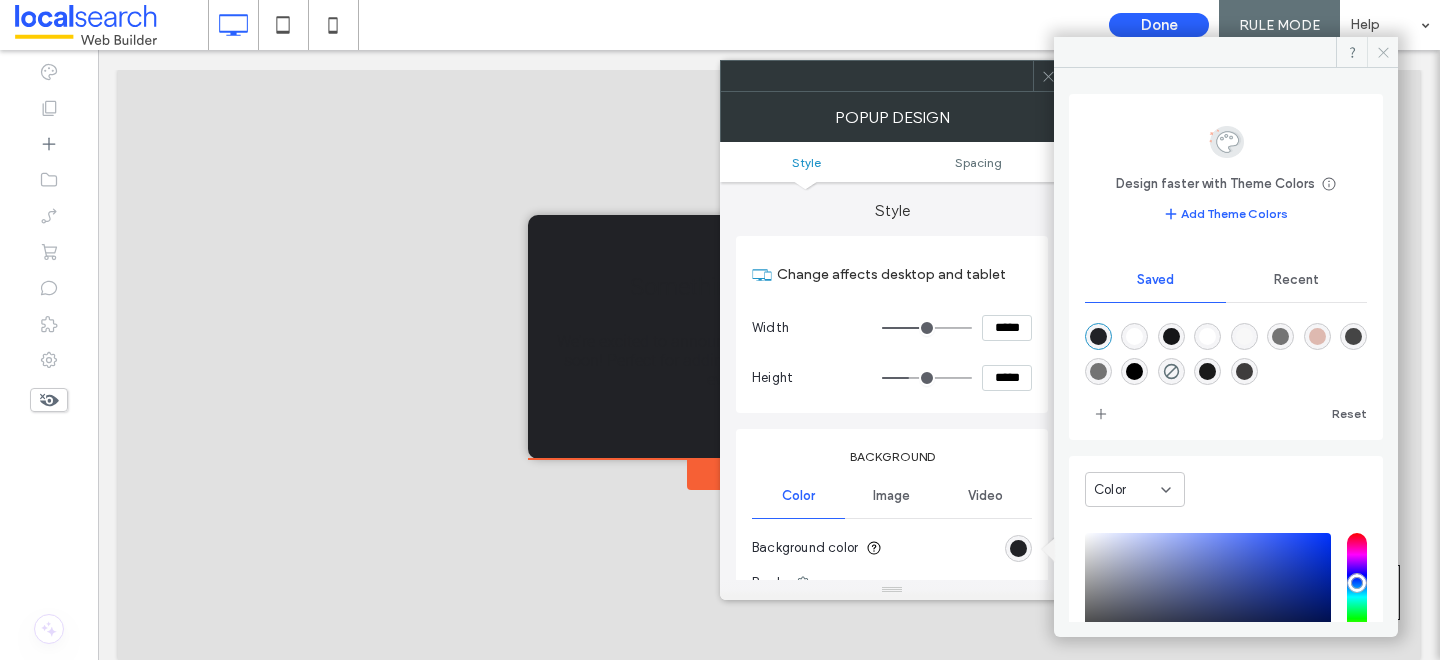 click at bounding box center (1382, 52) 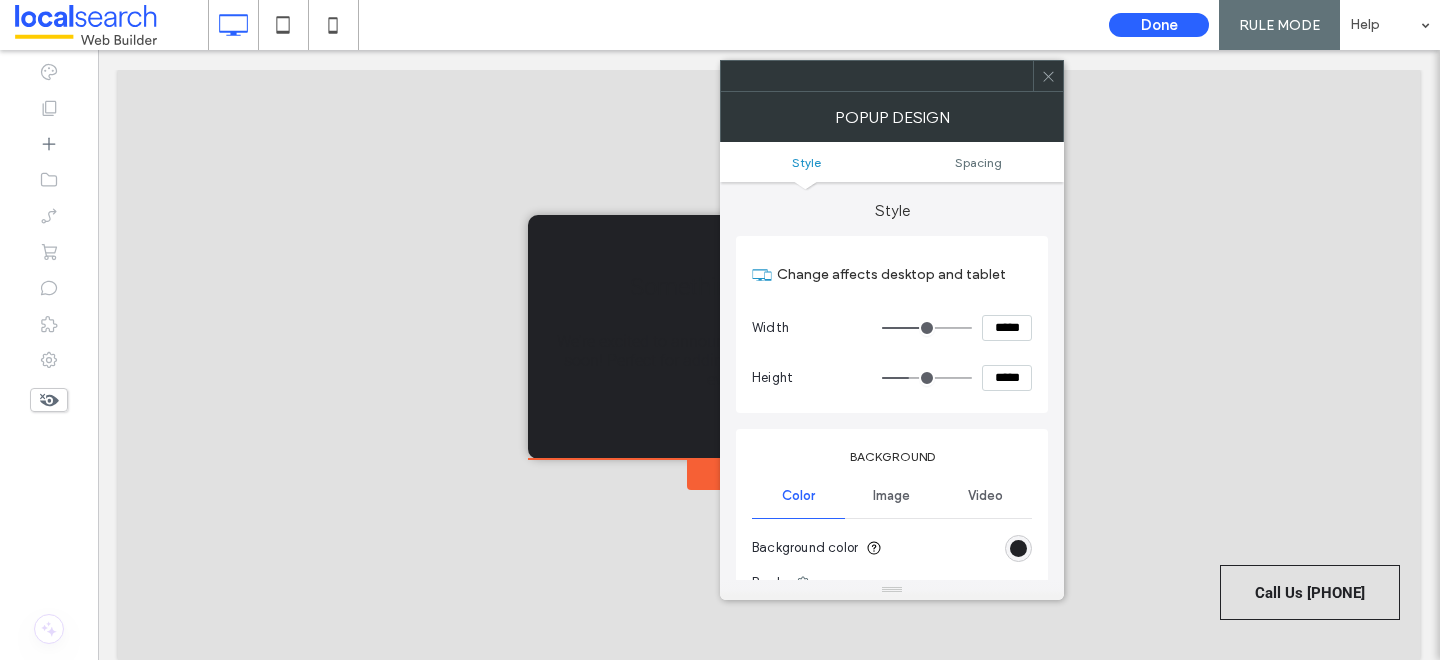 click 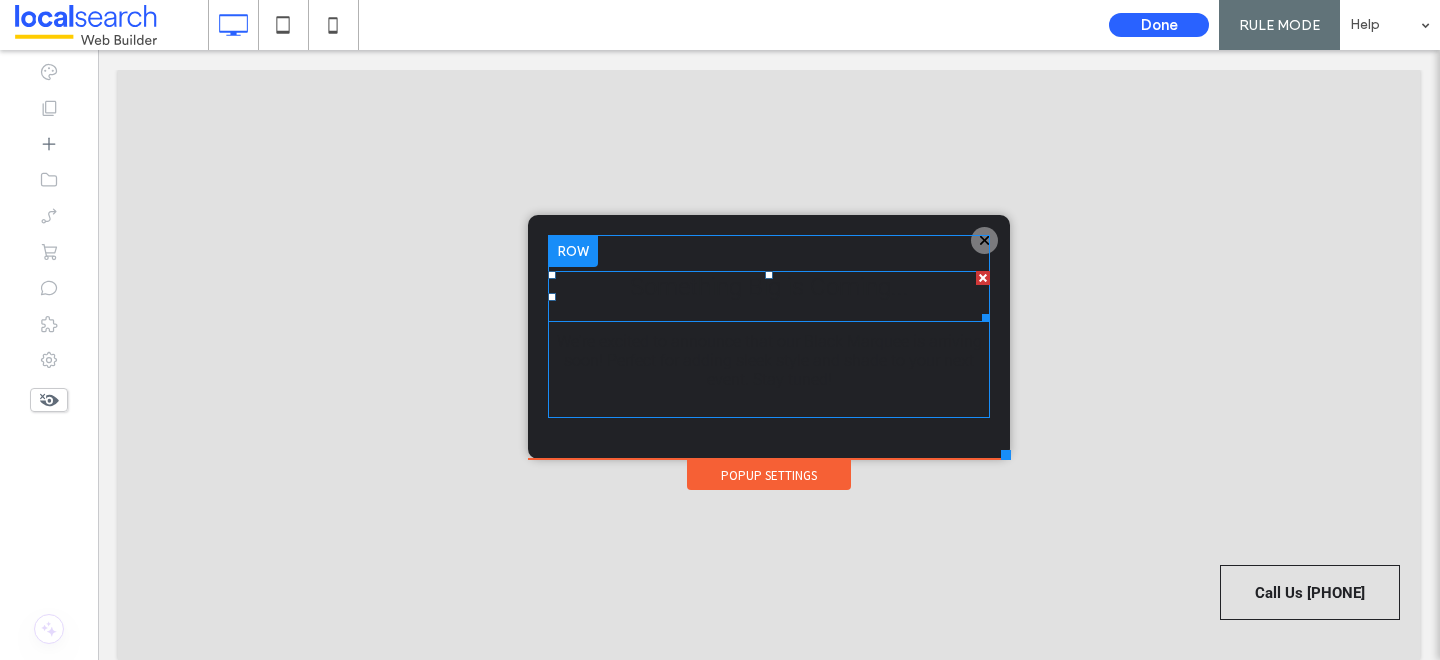 click on "Something Big is Coming..." at bounding box center [769, 287] 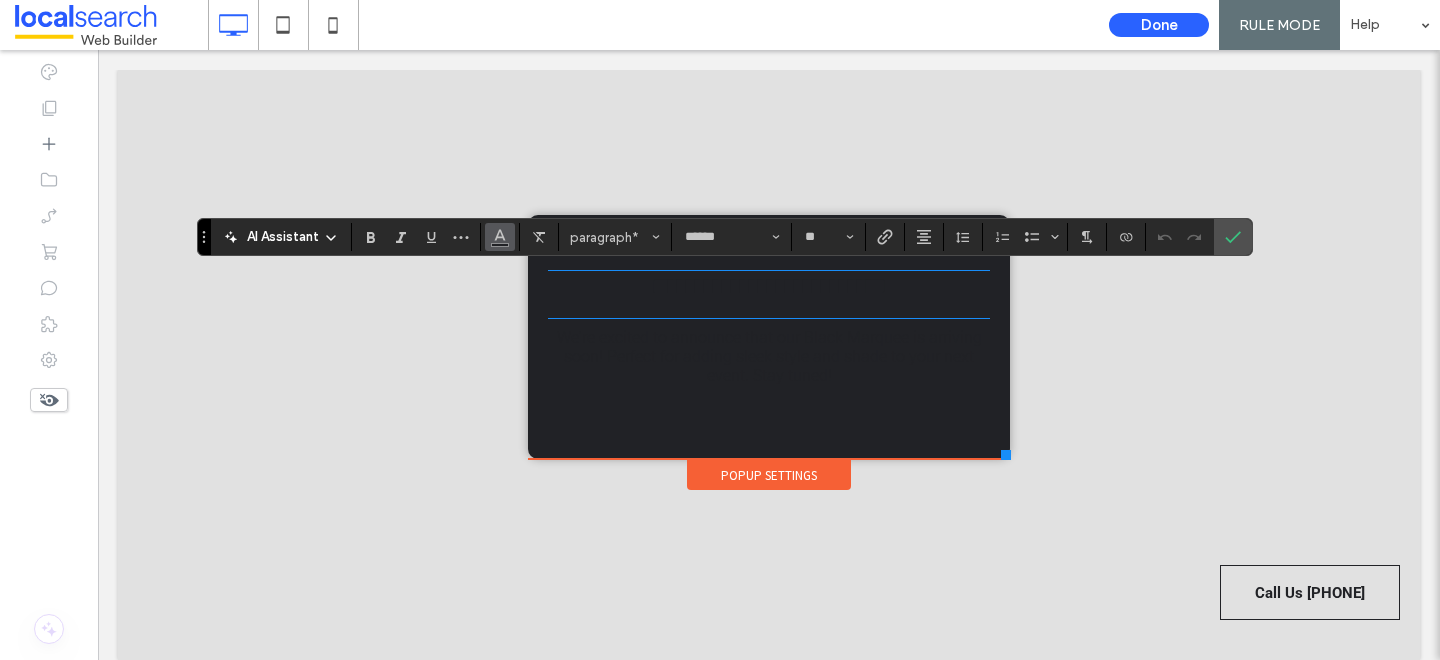 click 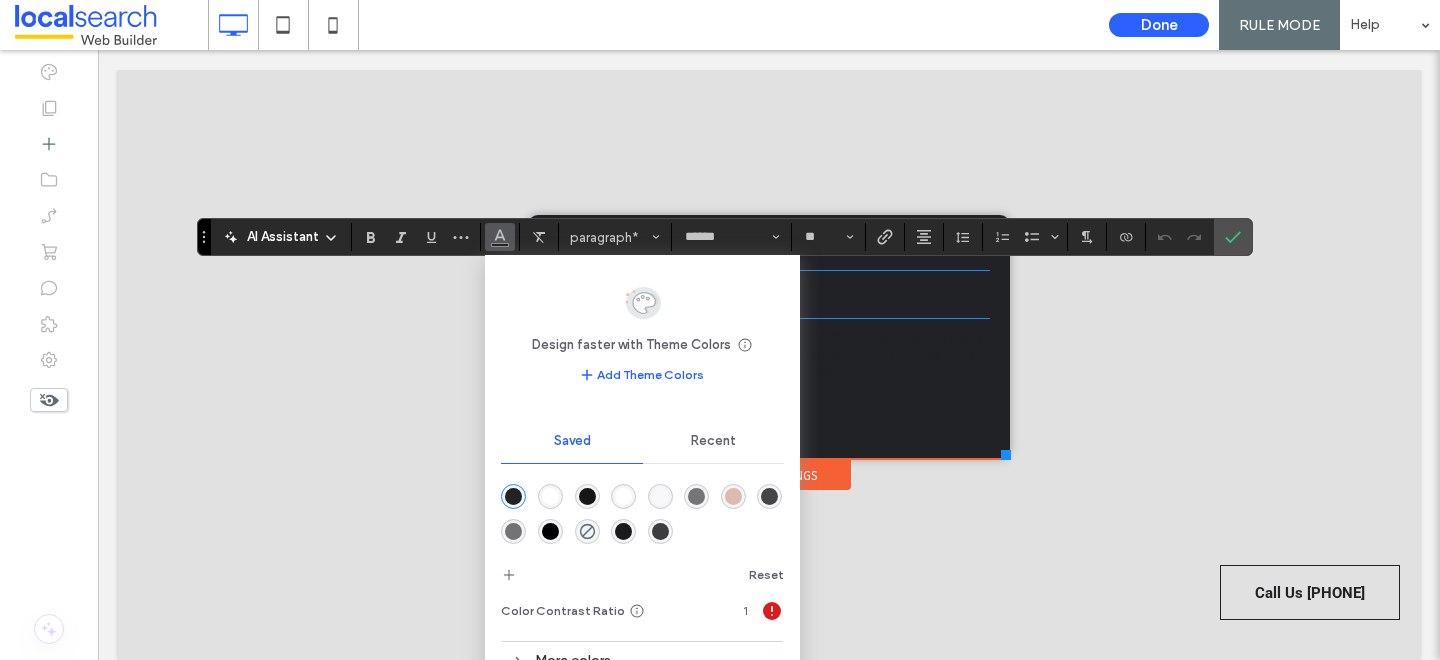 click at bounding box center [550, 496] 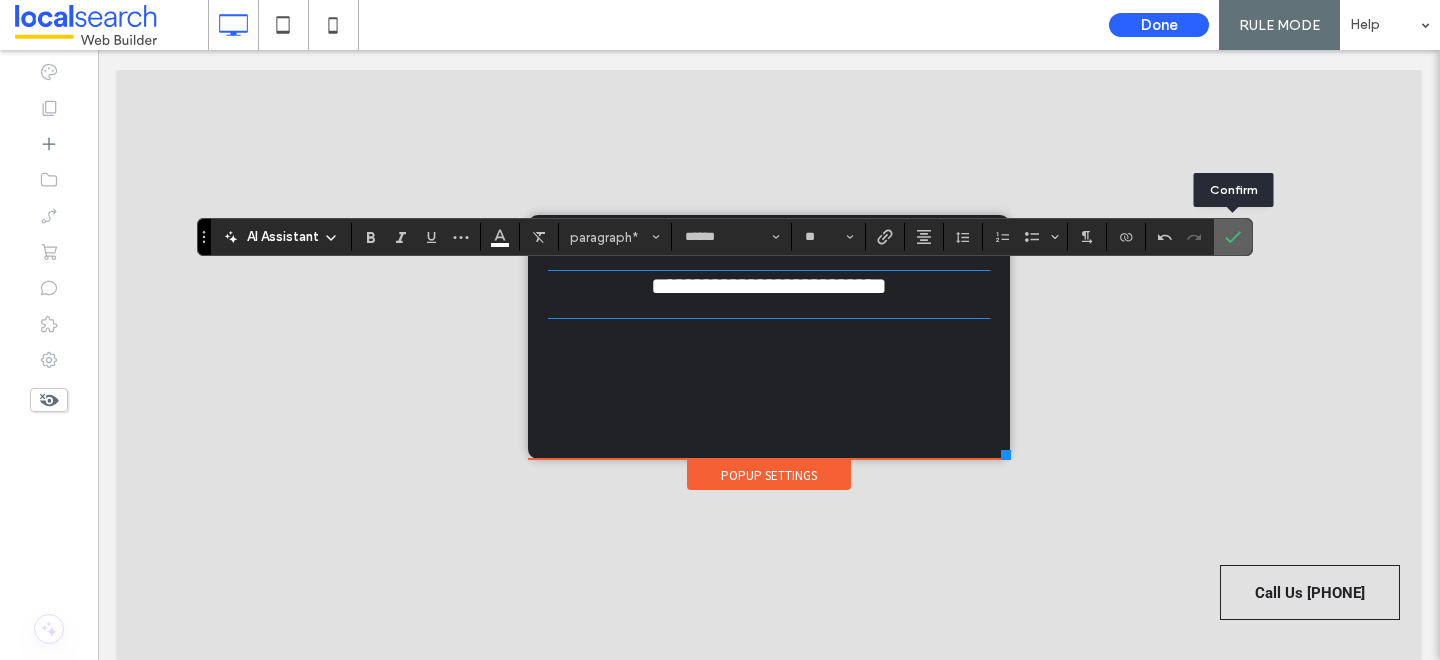 click 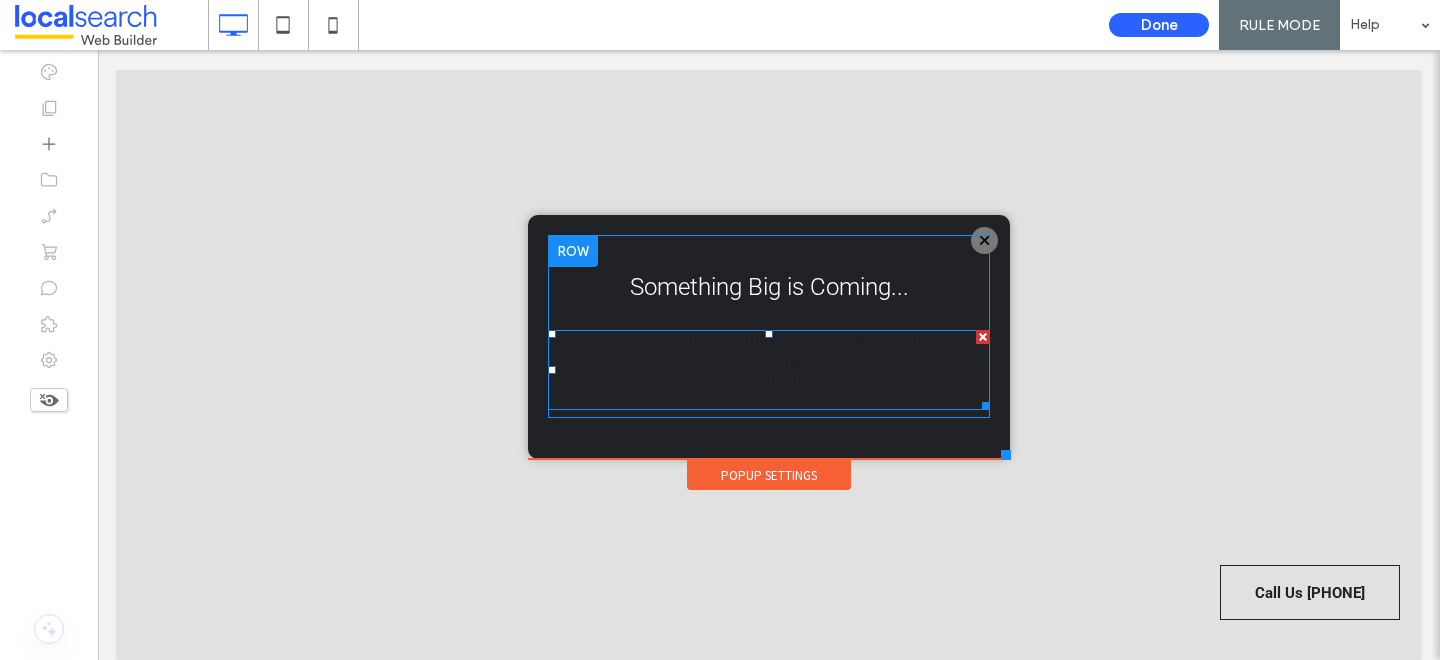 click on "We're excited to announce that our Black Marquee is arriving soon! Perfect for adding sleek style and shade to your next event. Stay tuned!" at bounding box center (769, 360) 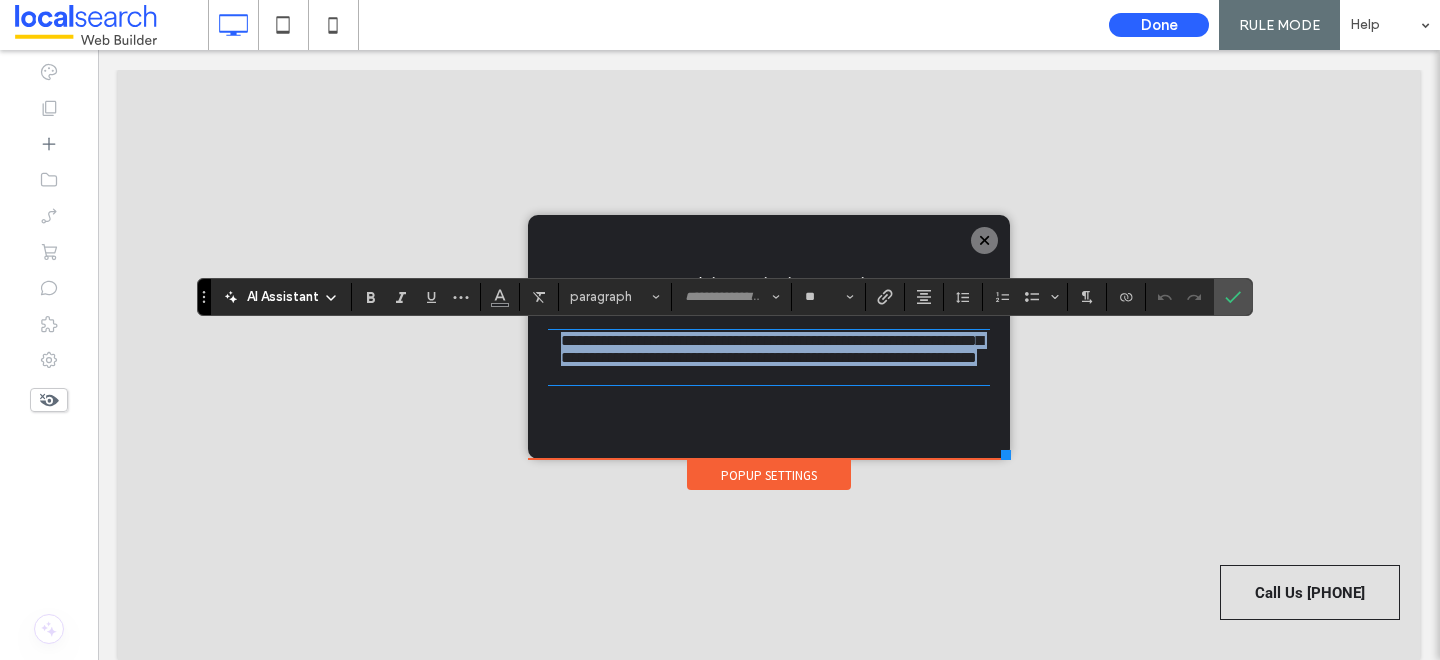 click on "**********" at bounding box center [772, 349] 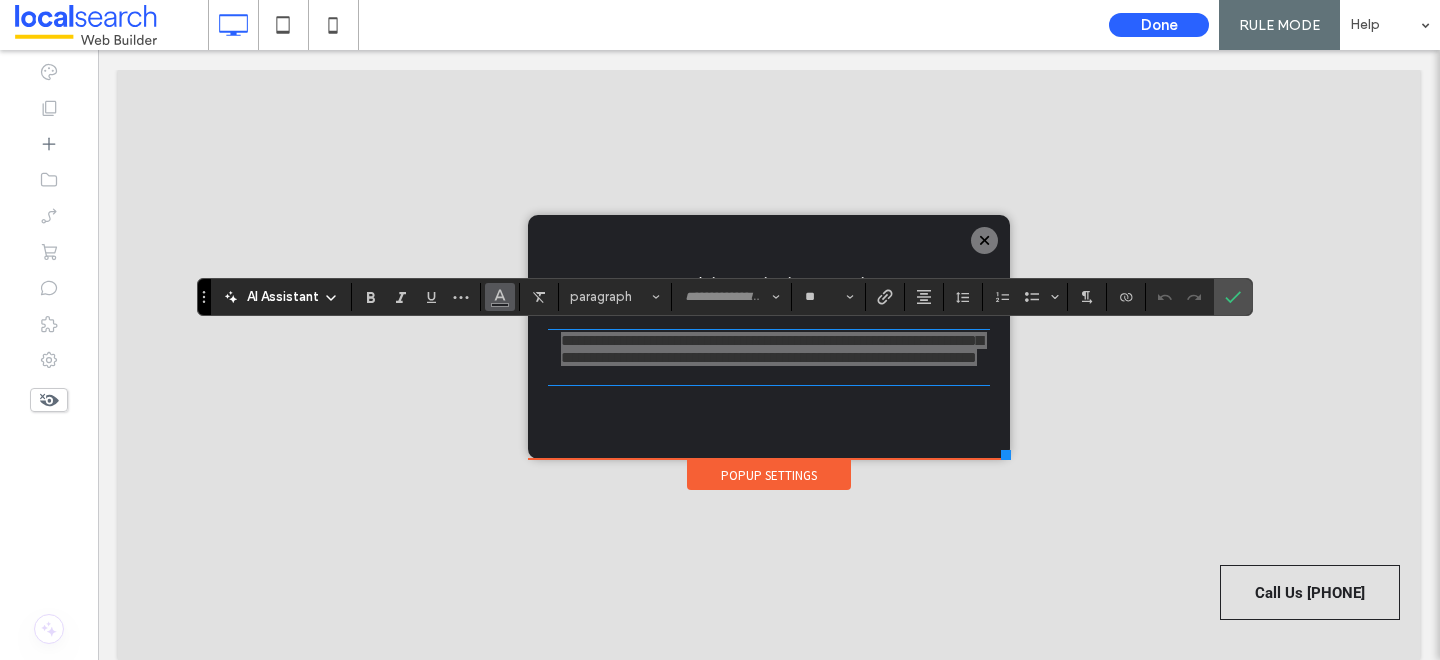 click at bounding box center (500, 297) 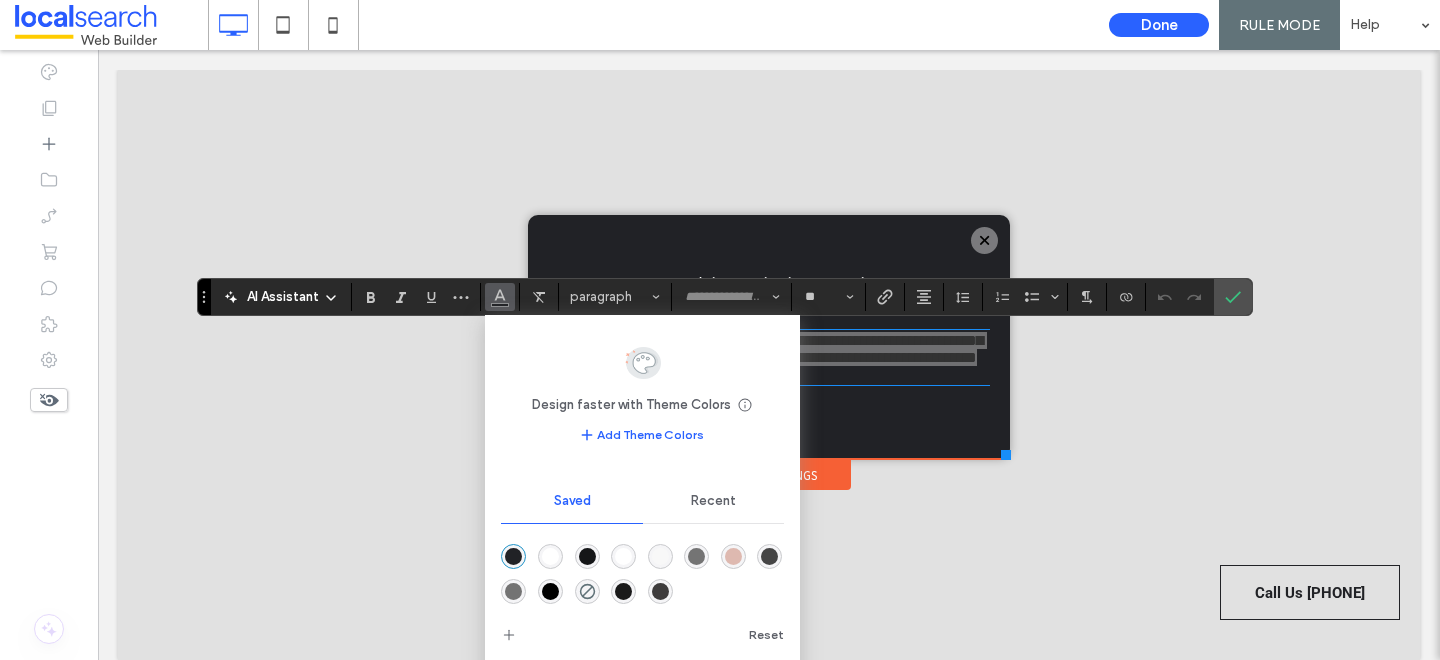 click at bounding box center [550, 556] 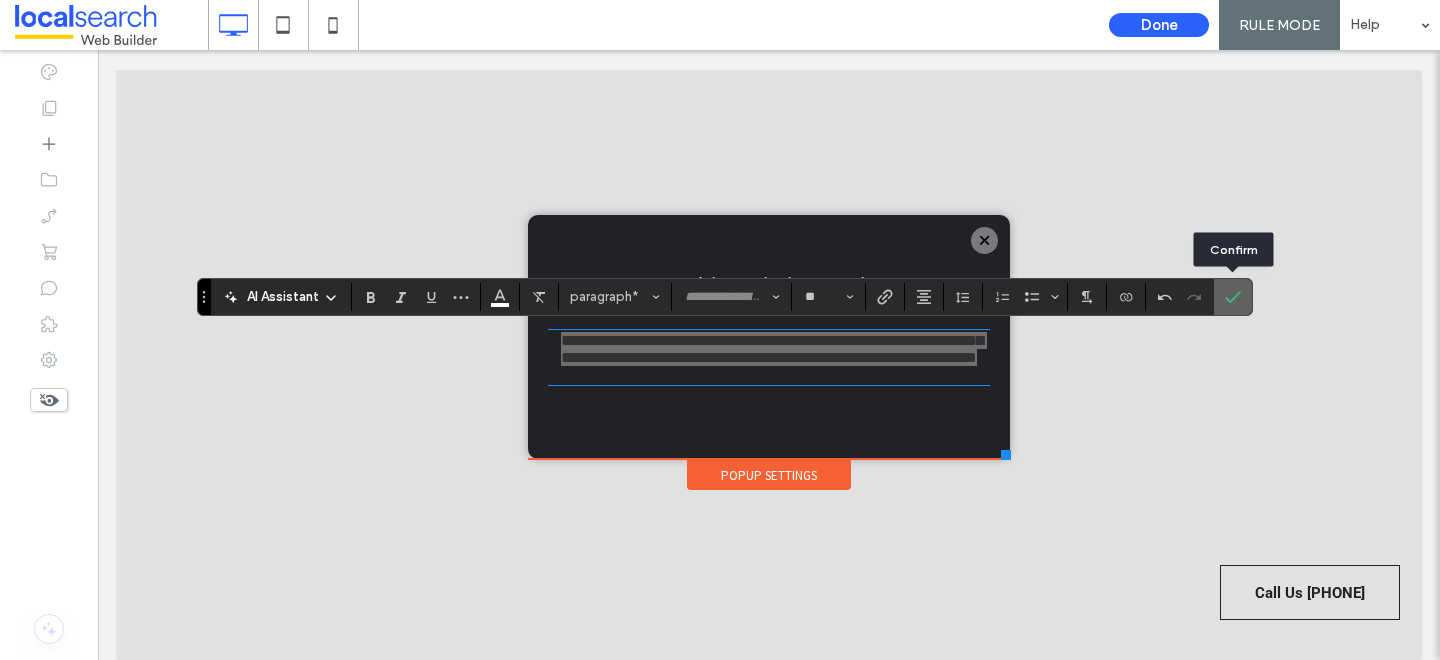 click 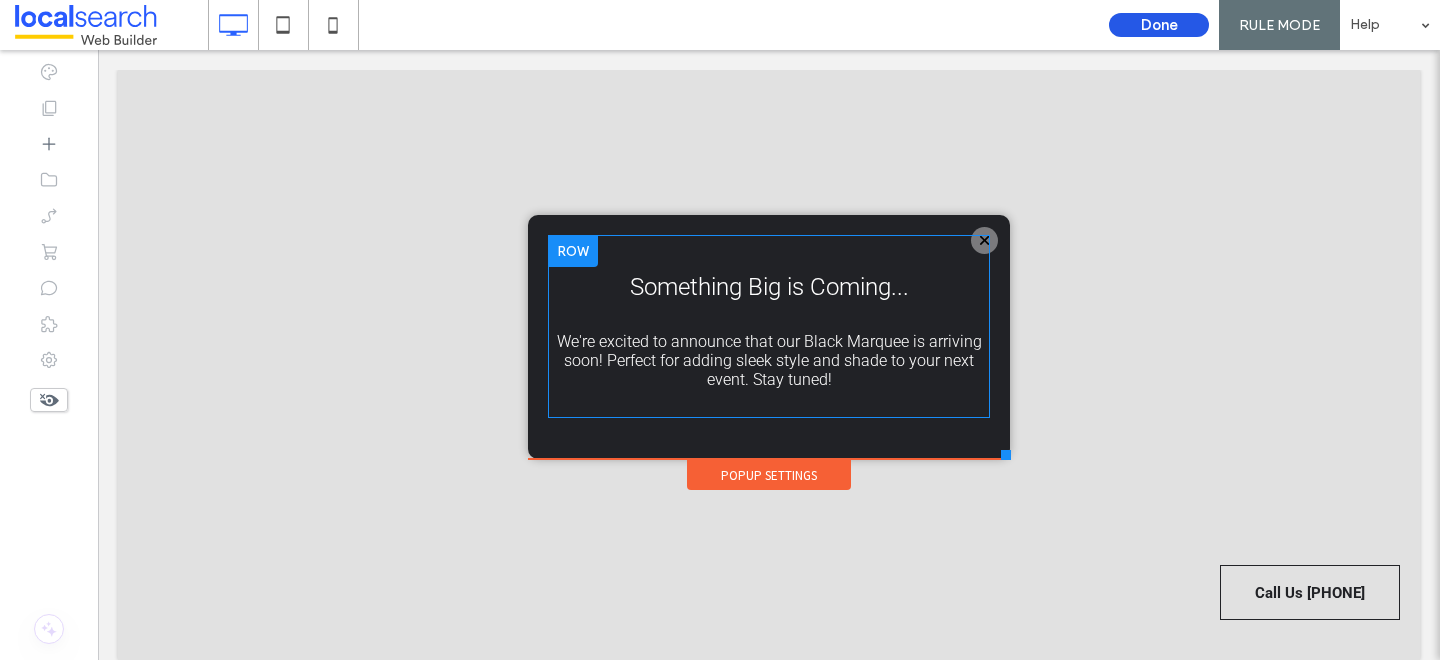 click on "Done" at bounding box center (1159, 25) 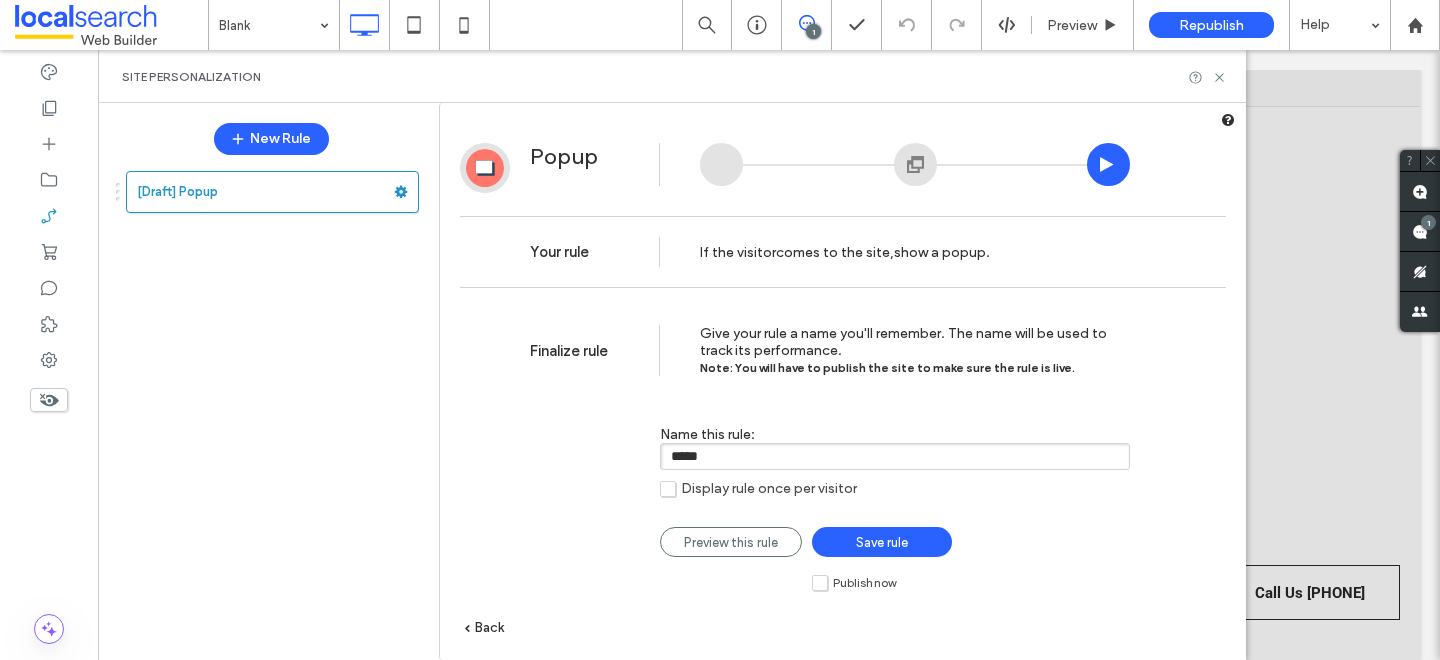 click on "Publish now" at bounding box center (854, 582) 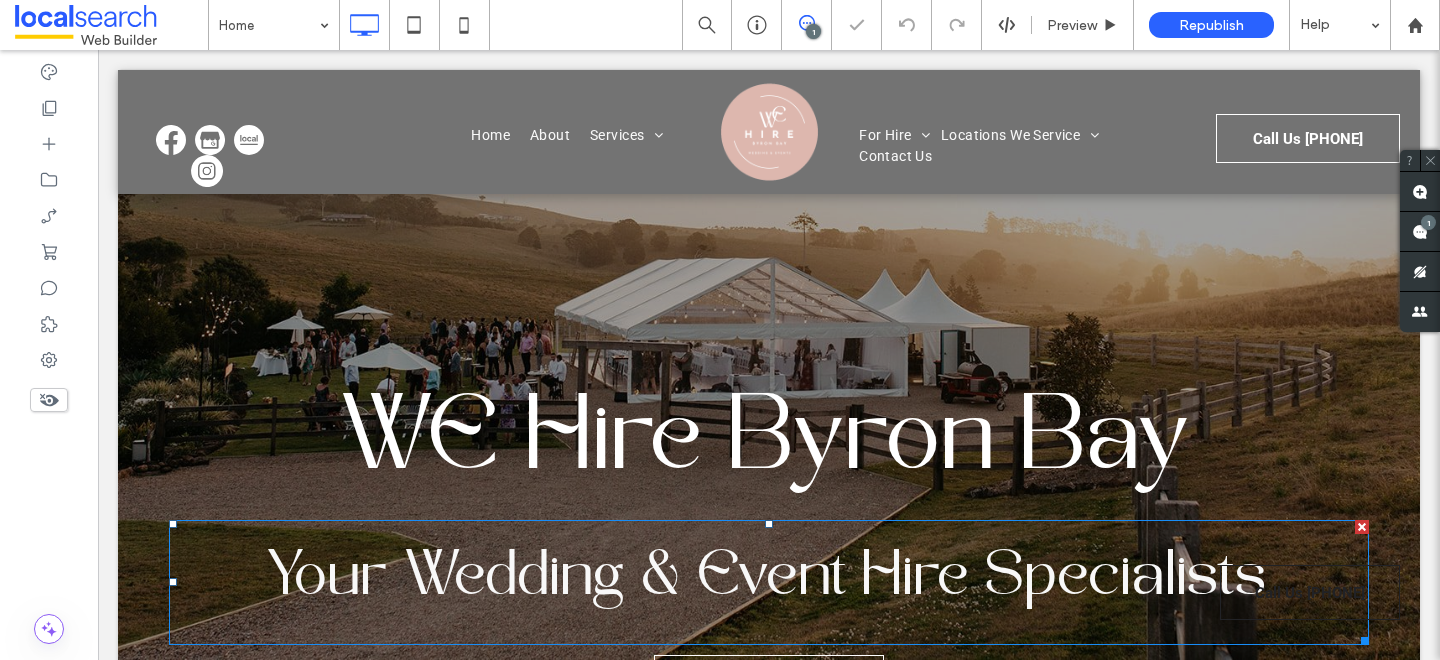 scroll, scrollTop: 0, scrollLeft: 0, axis: both 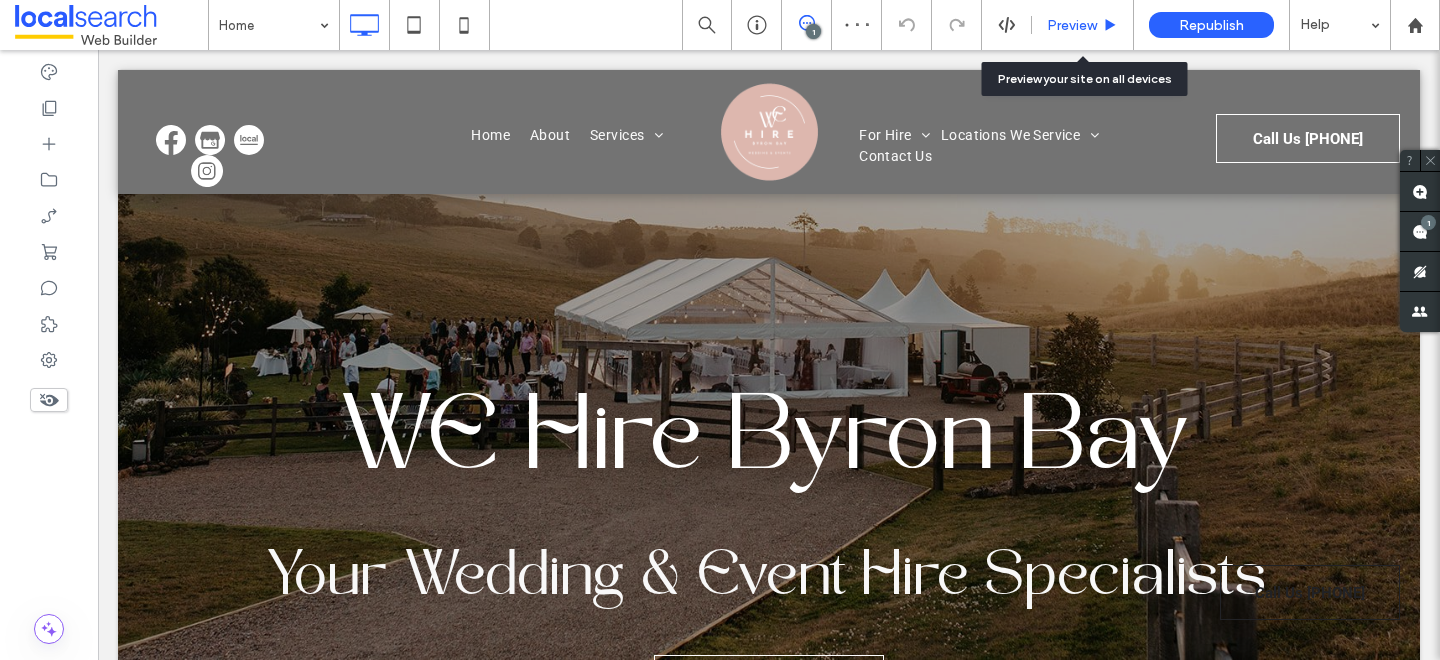 click on "Preview" at bounding box center [1072, 25] 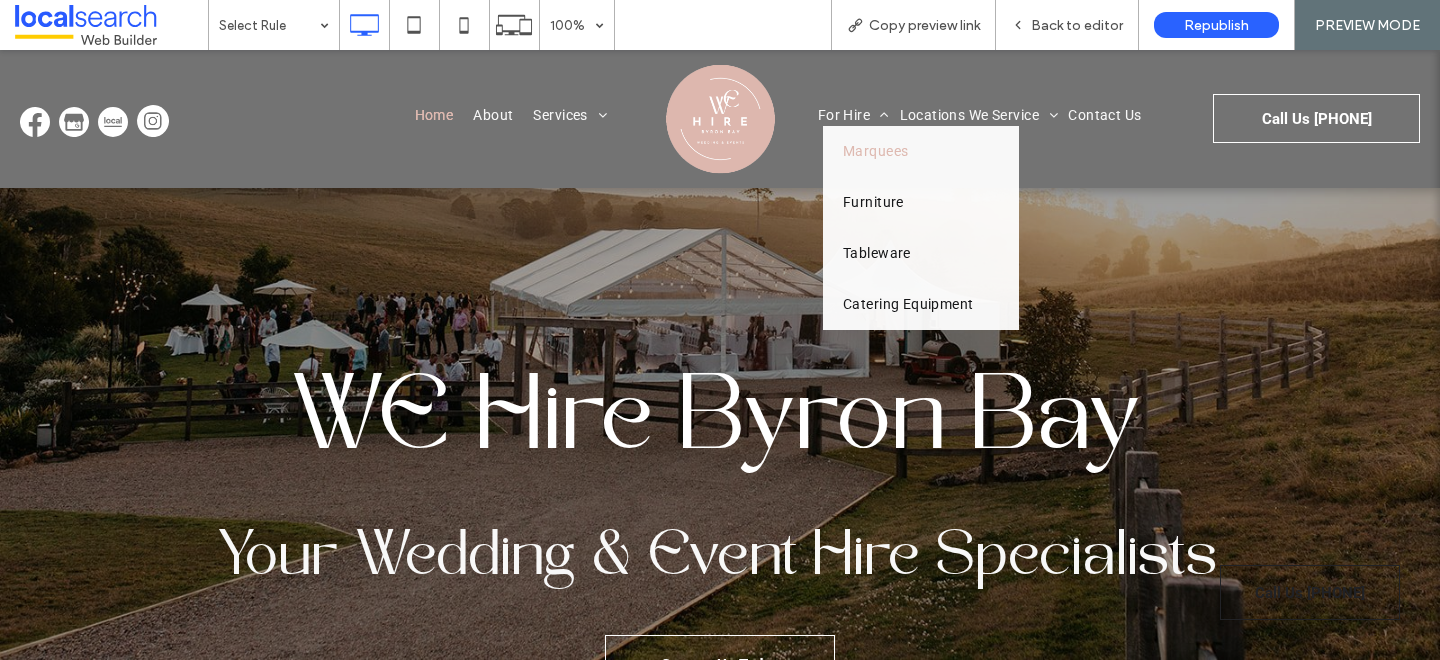 click on "Marquees" at bounding box center (875, 151) 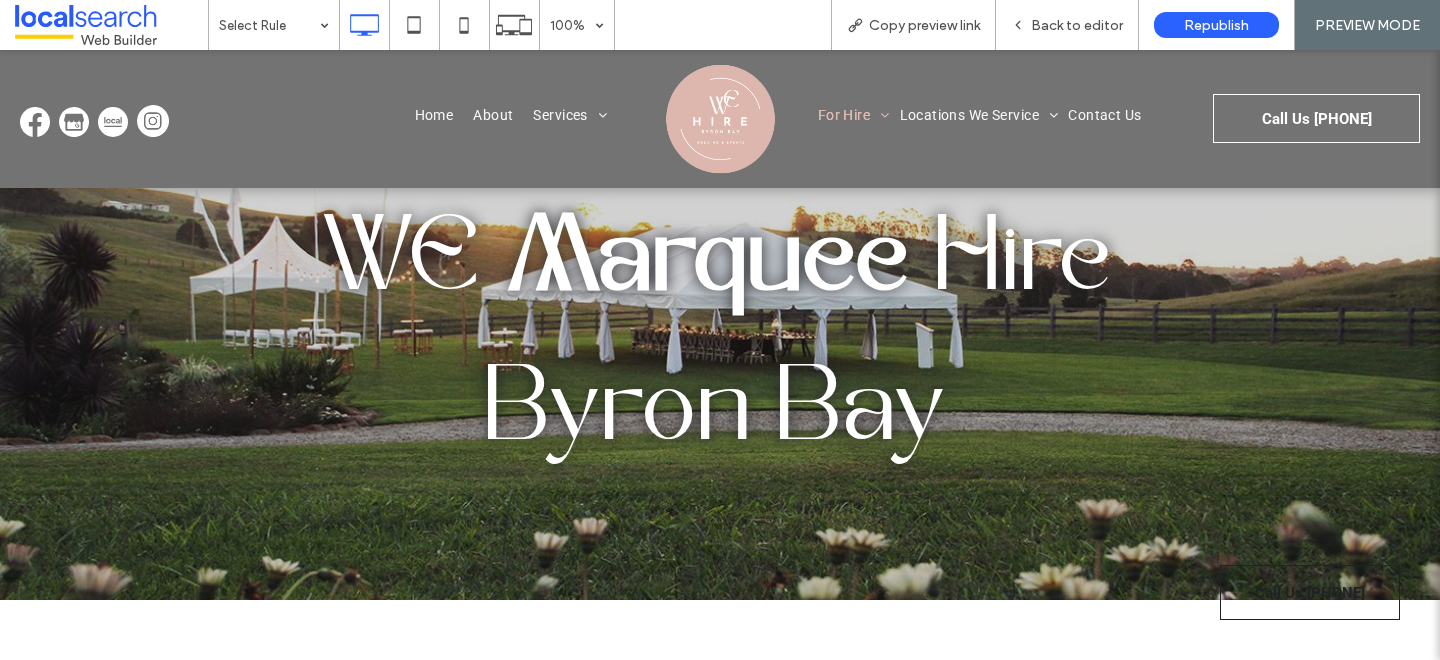 scroll, scrollTop: 0, scrollLeft: 0, axis: both 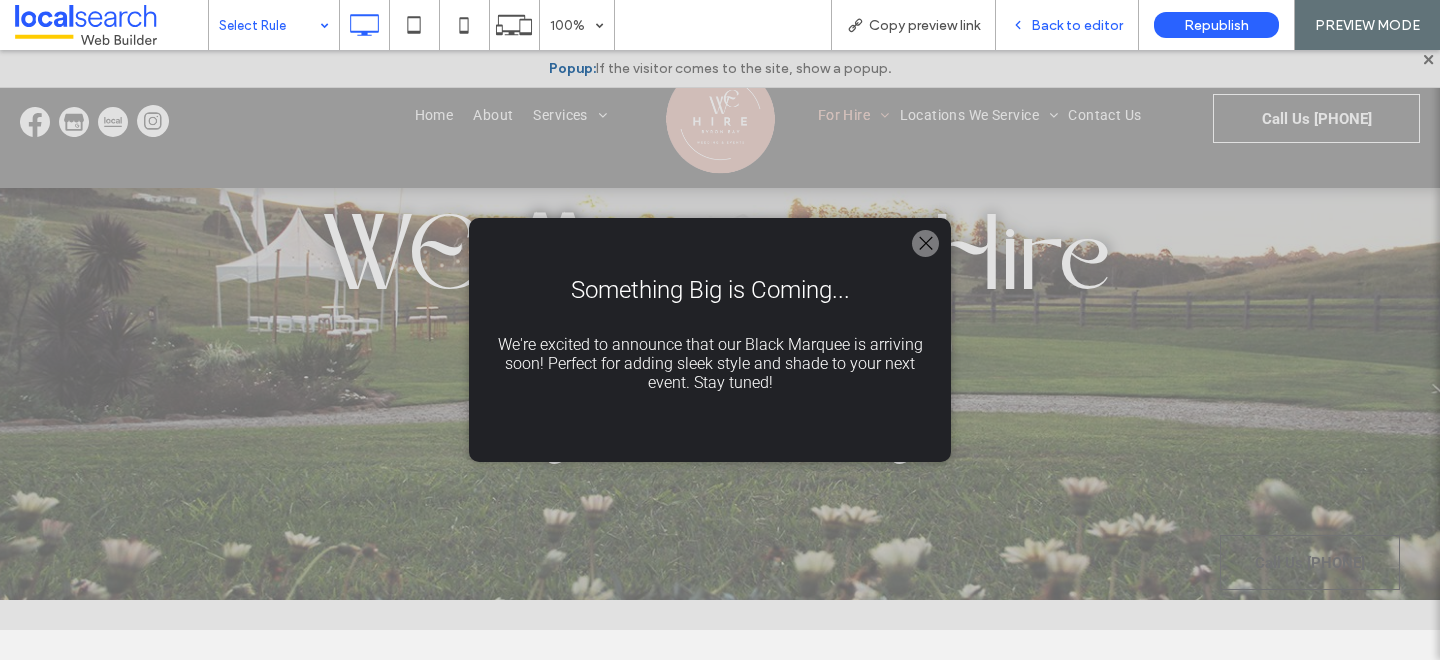 click on "Back to editor" at bounding box center (1077, 25) 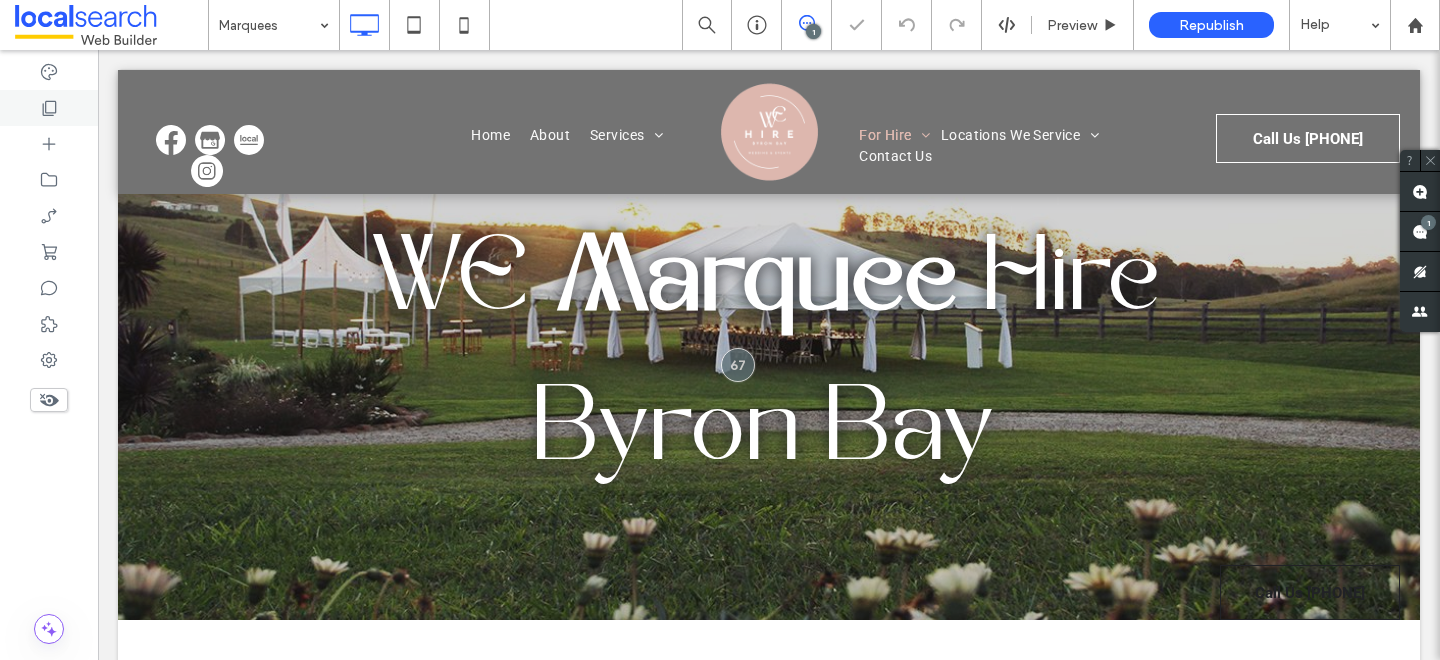 scroll, scrollTop: 0, scrollLeft: 0, axis: both 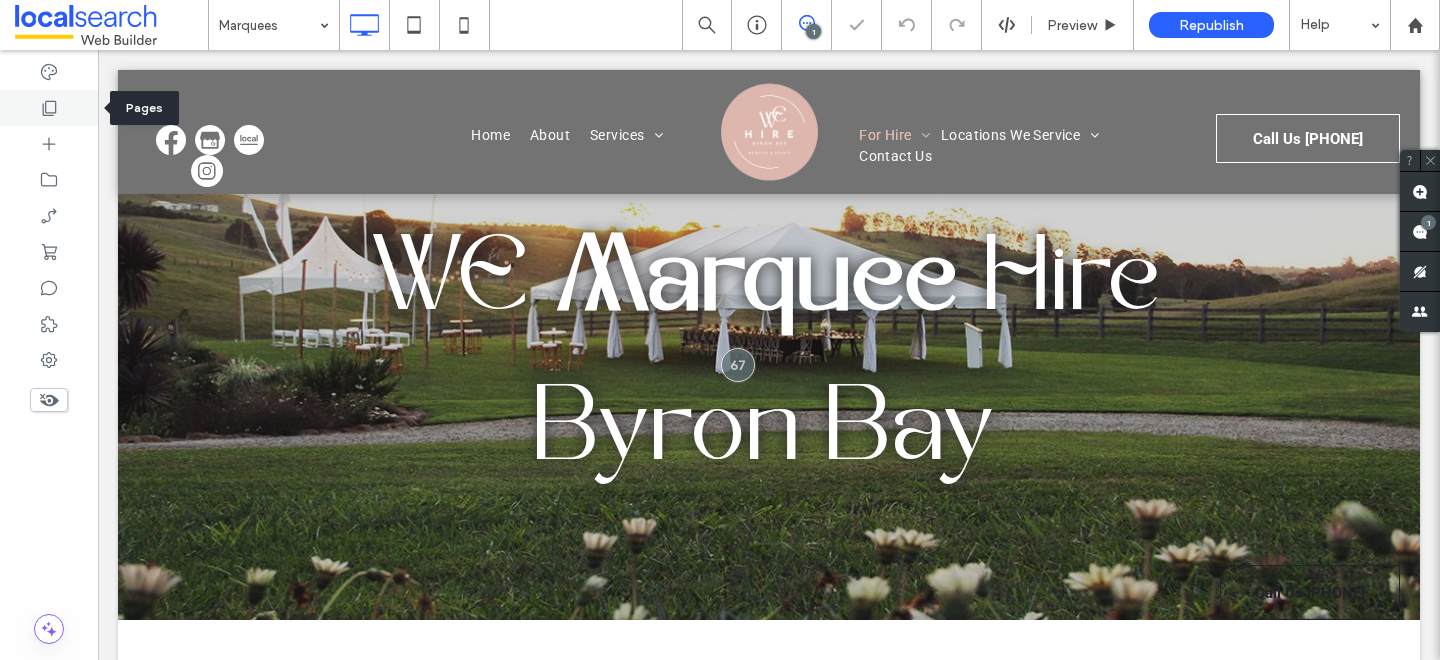 click 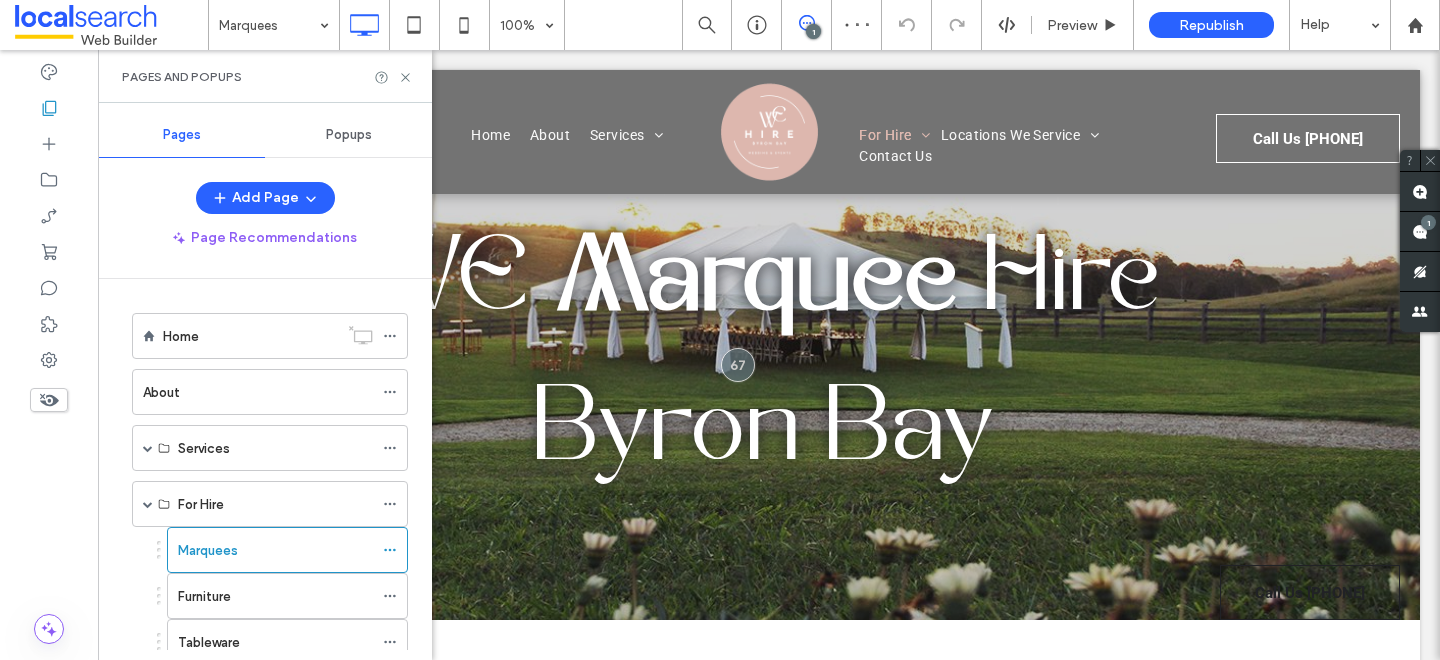 click on "Popups" at bounding box center (349, 135) 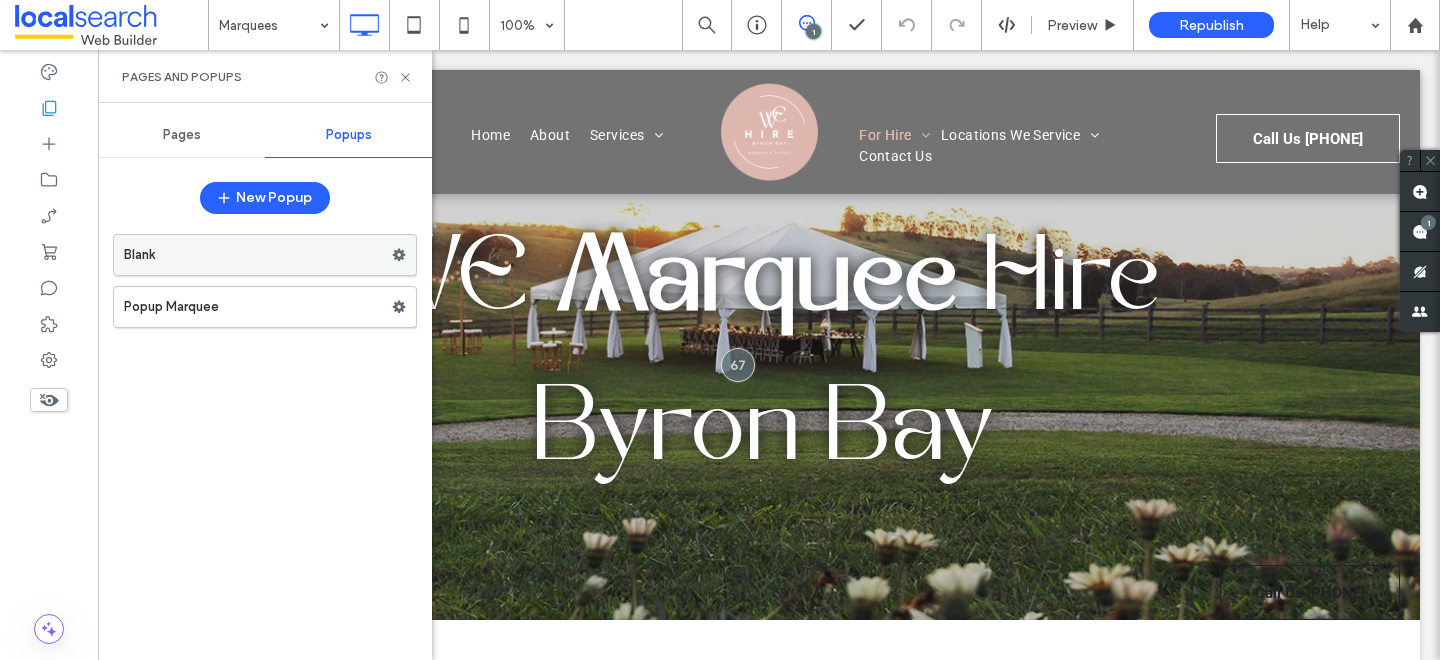 click 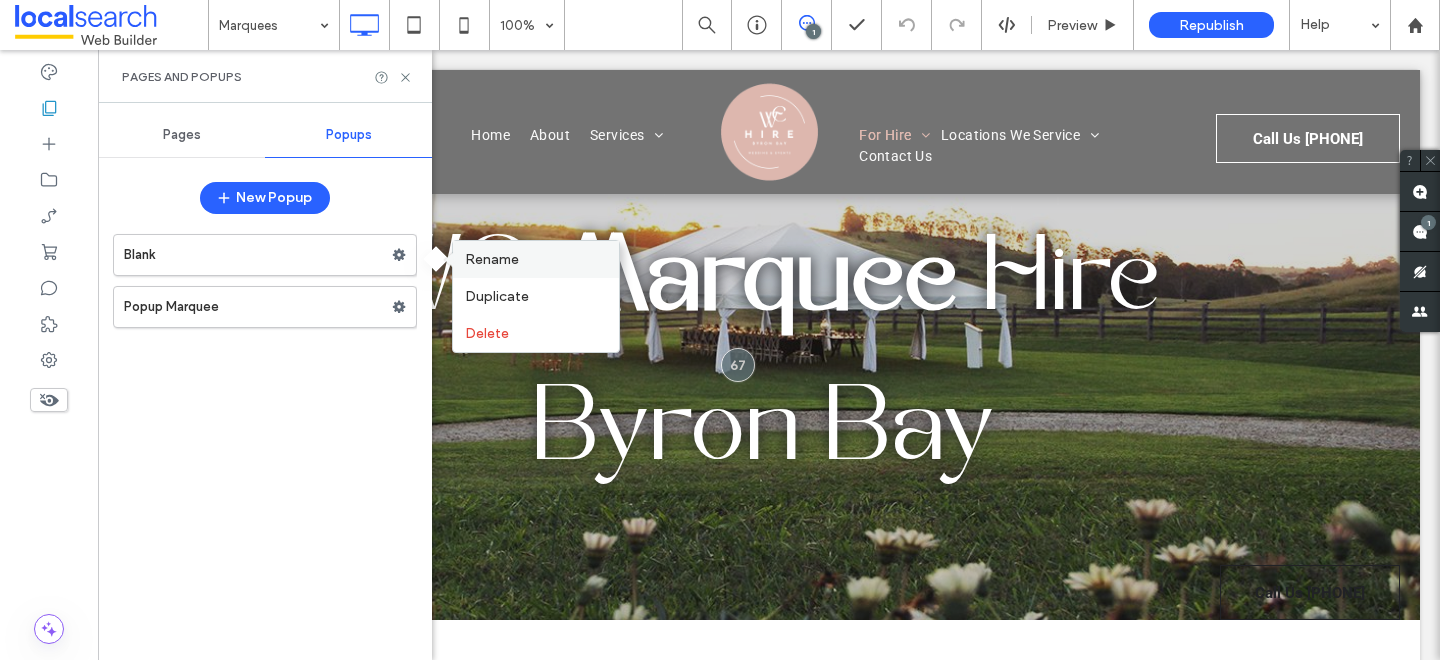 click on "Rename" at bounding box center (492, 259) 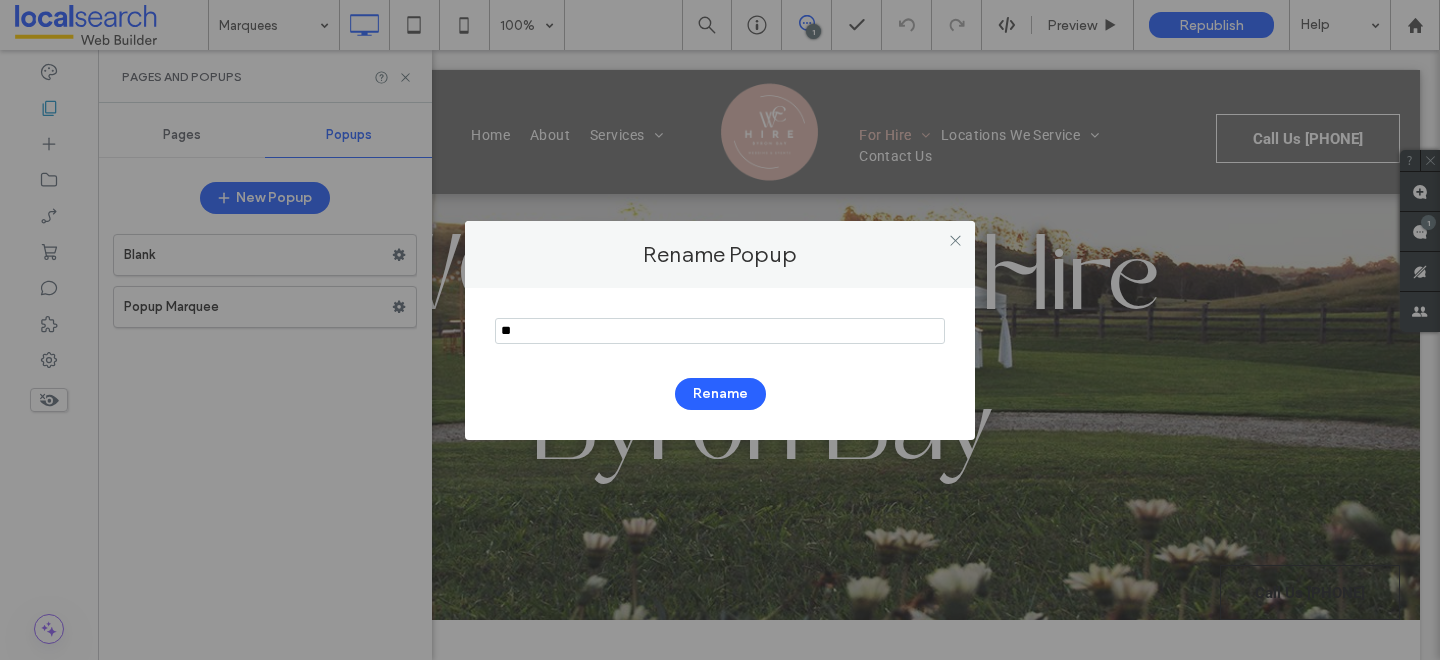 type on "*" 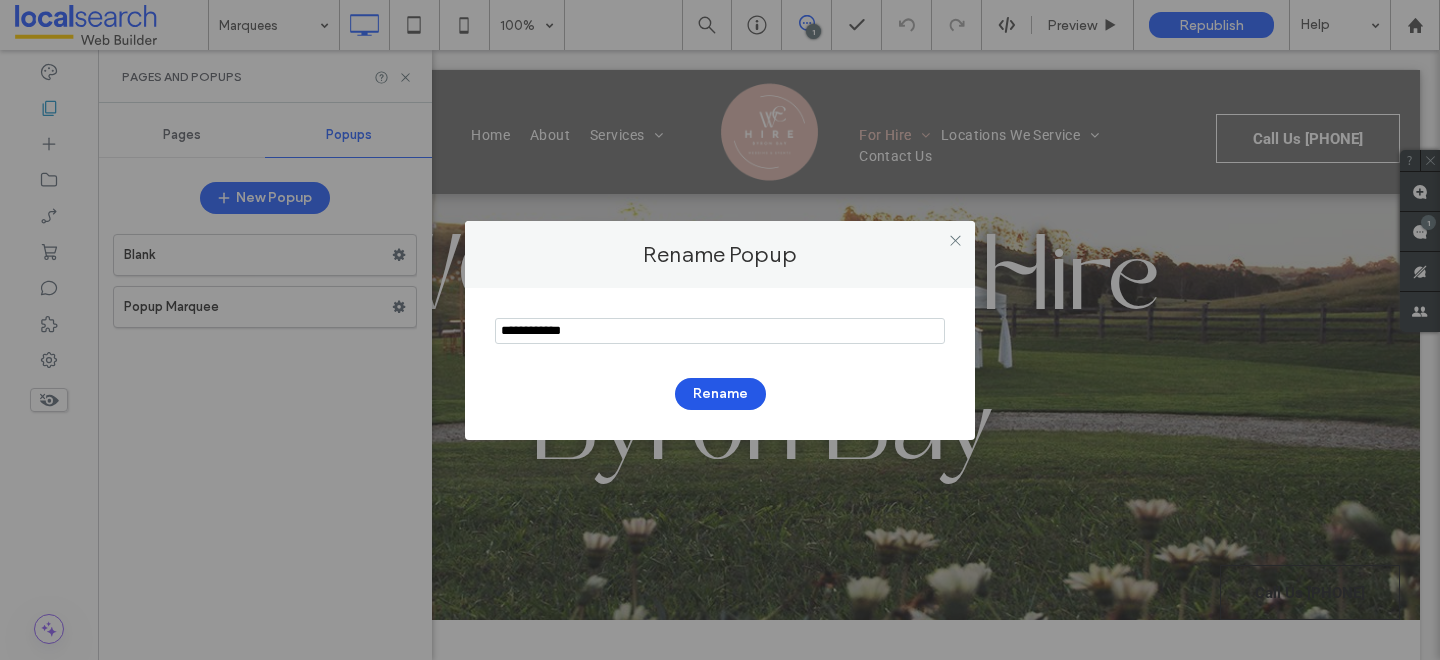 type on "**********" 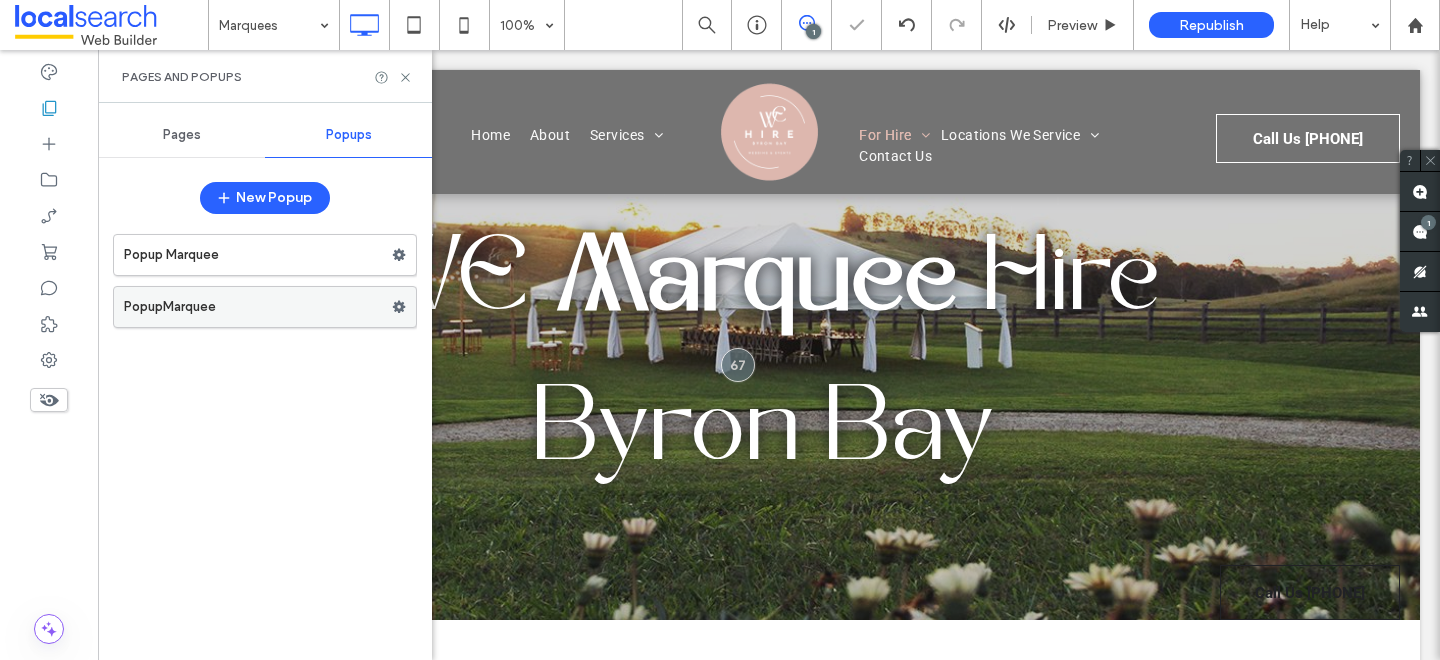 click 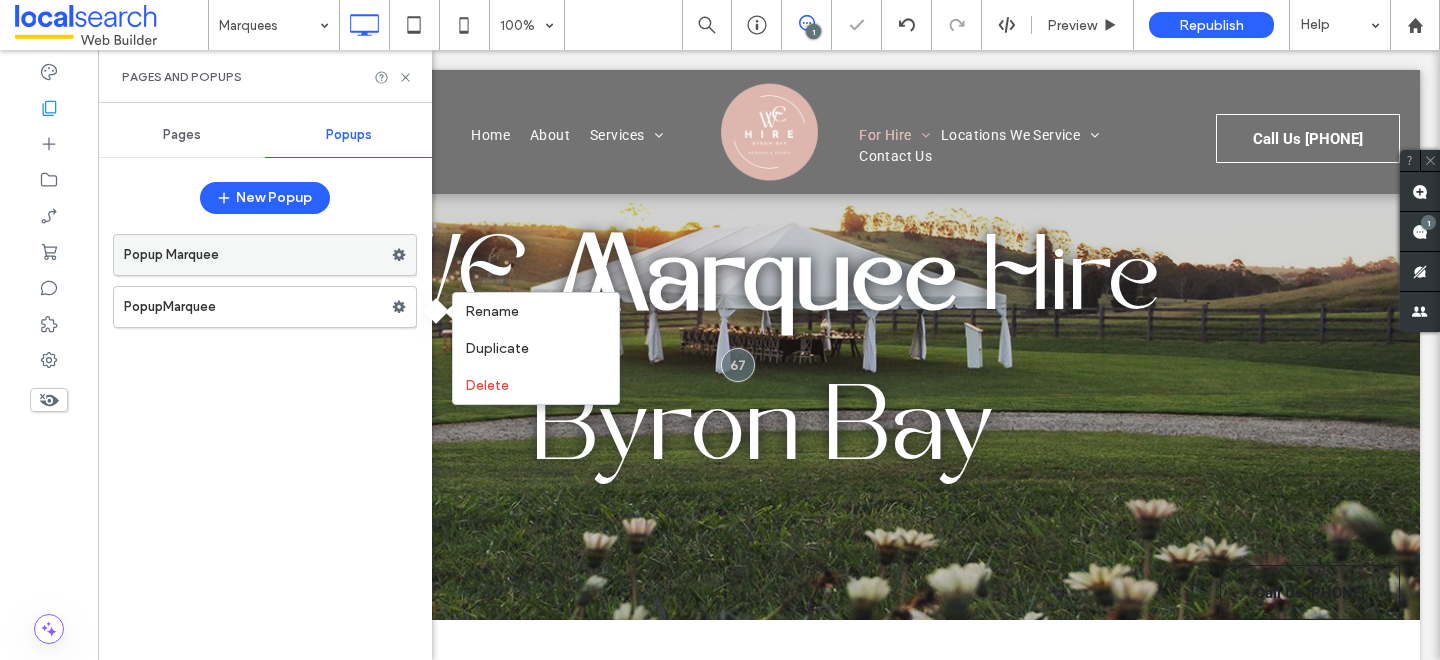 click 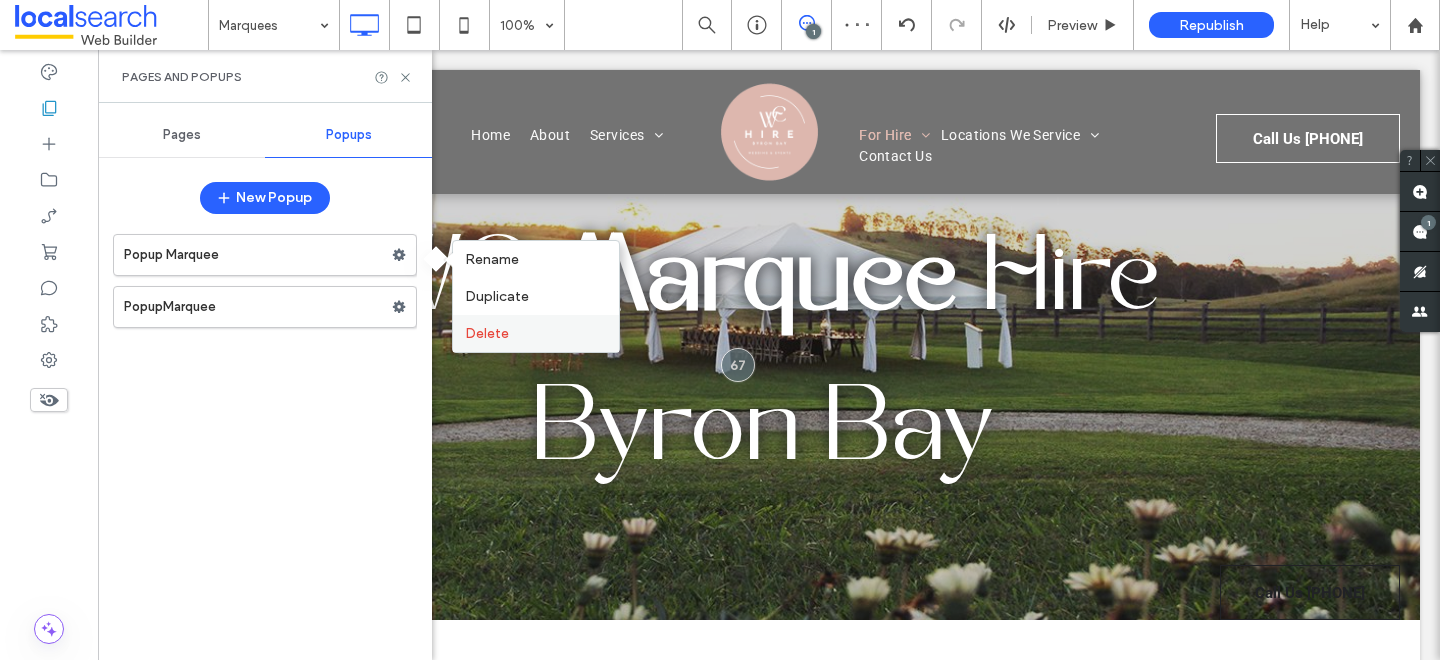 click on "Delete" at bounding box center (487, 333) 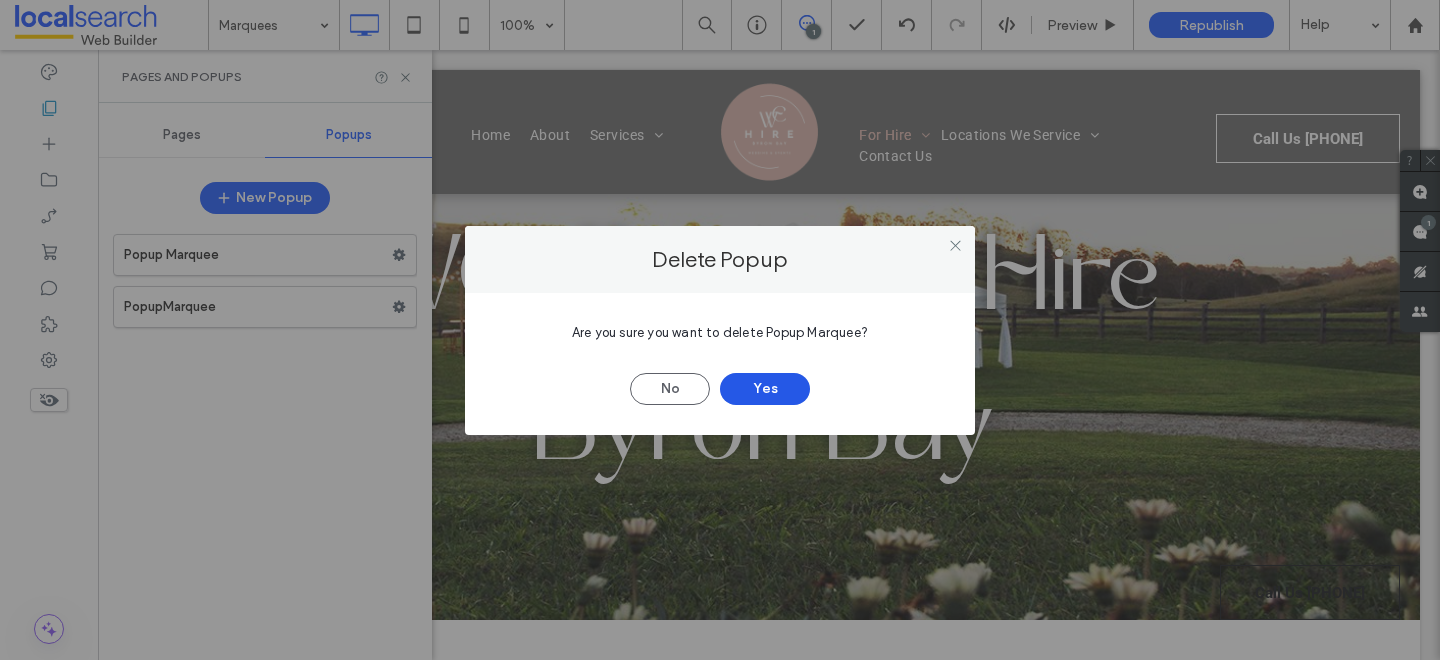 click on "Yes" at bounding box center (765, 389) 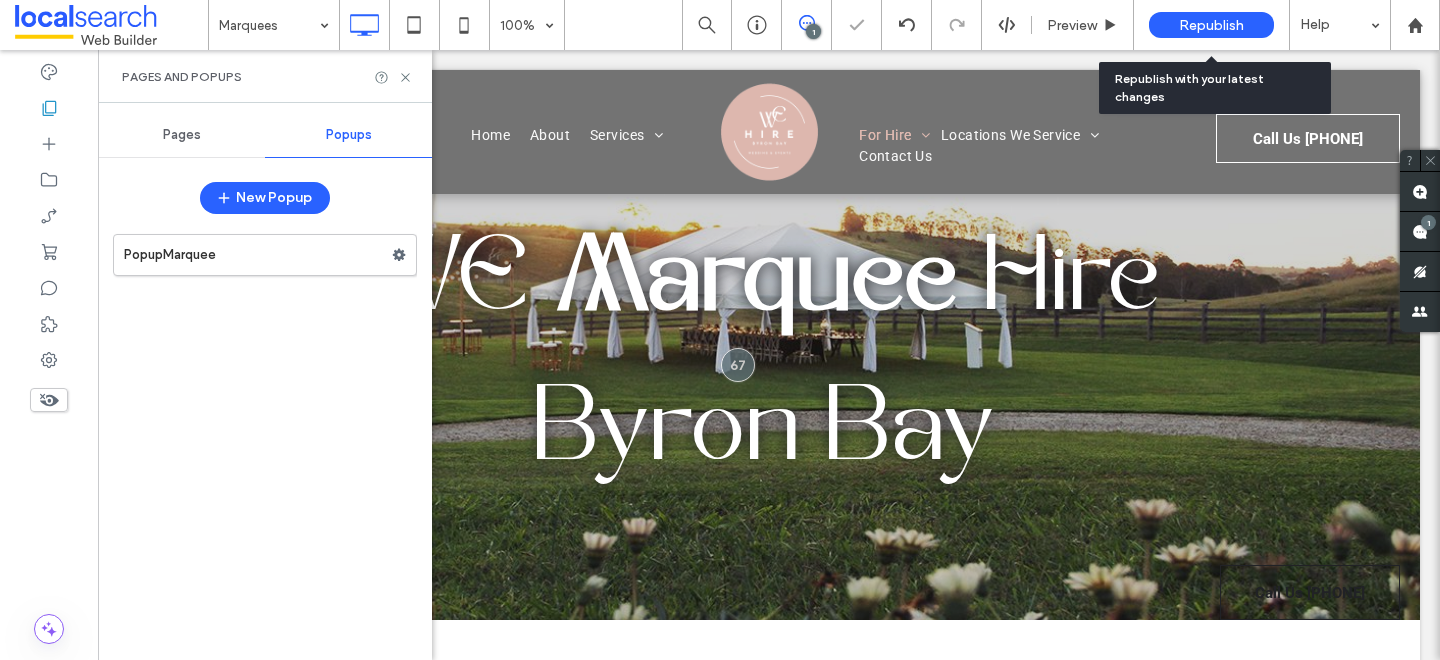 click on "Republish" at bounding box center (1211, 25) 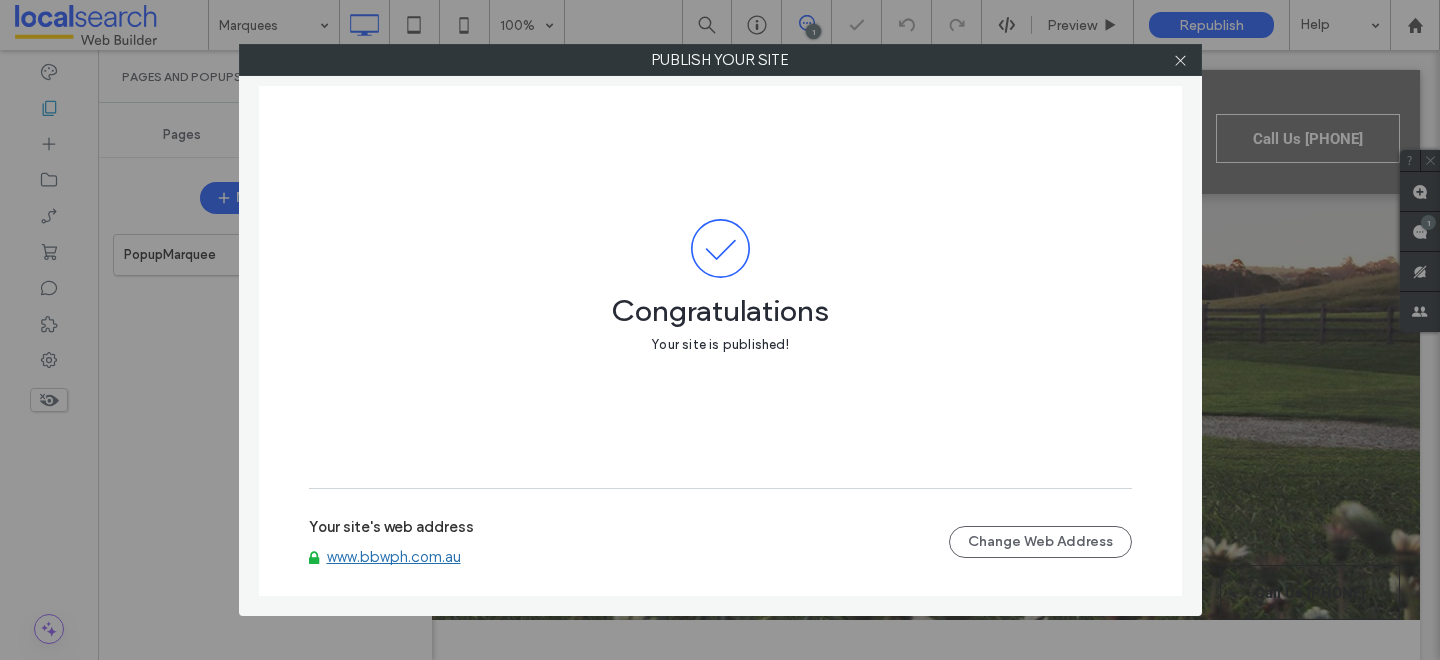 click on "www.bbwph.com.au" at bounding box center [394, 557] 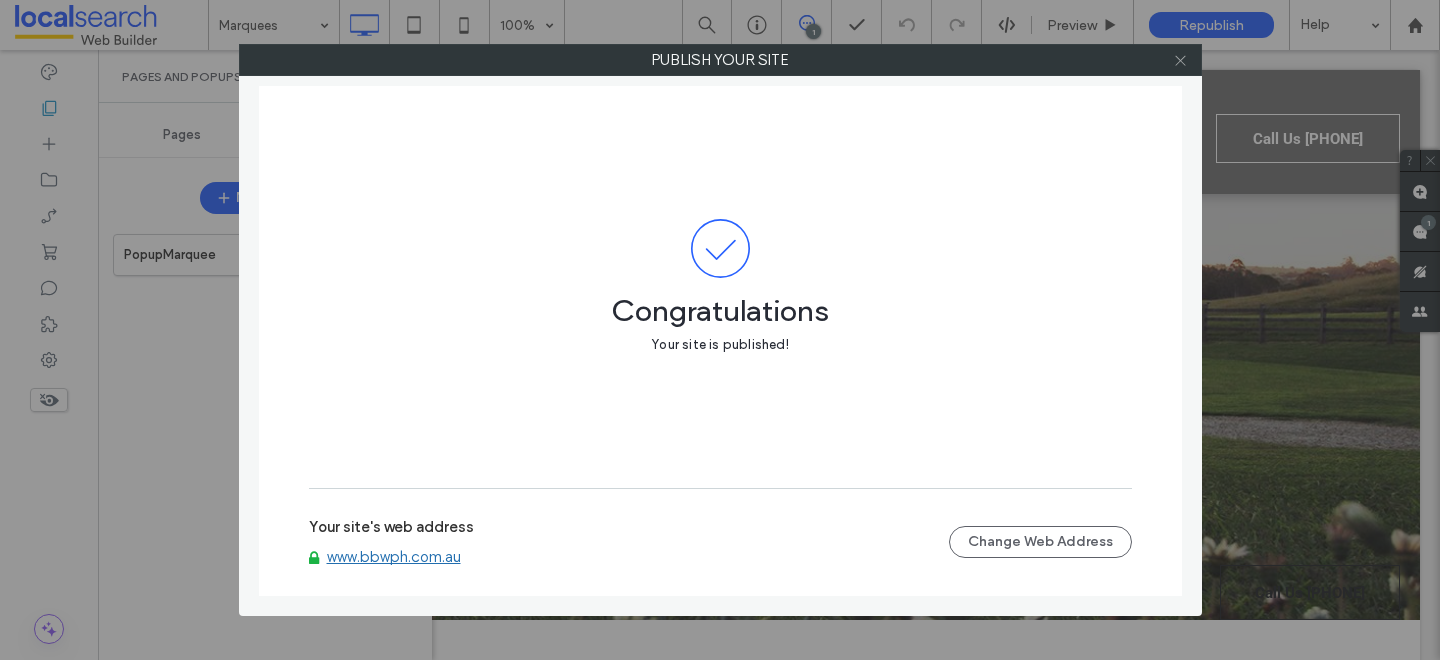 click 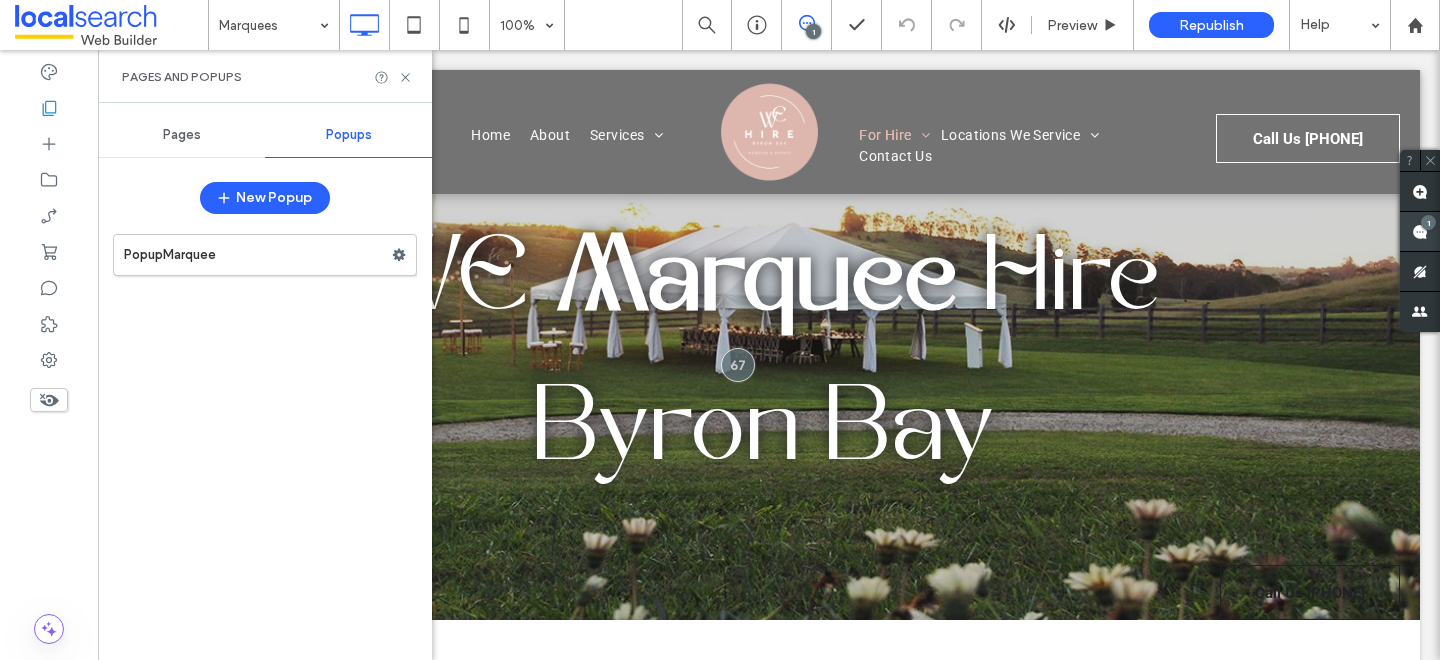 click on "1" at bounding box center (1420, 232) 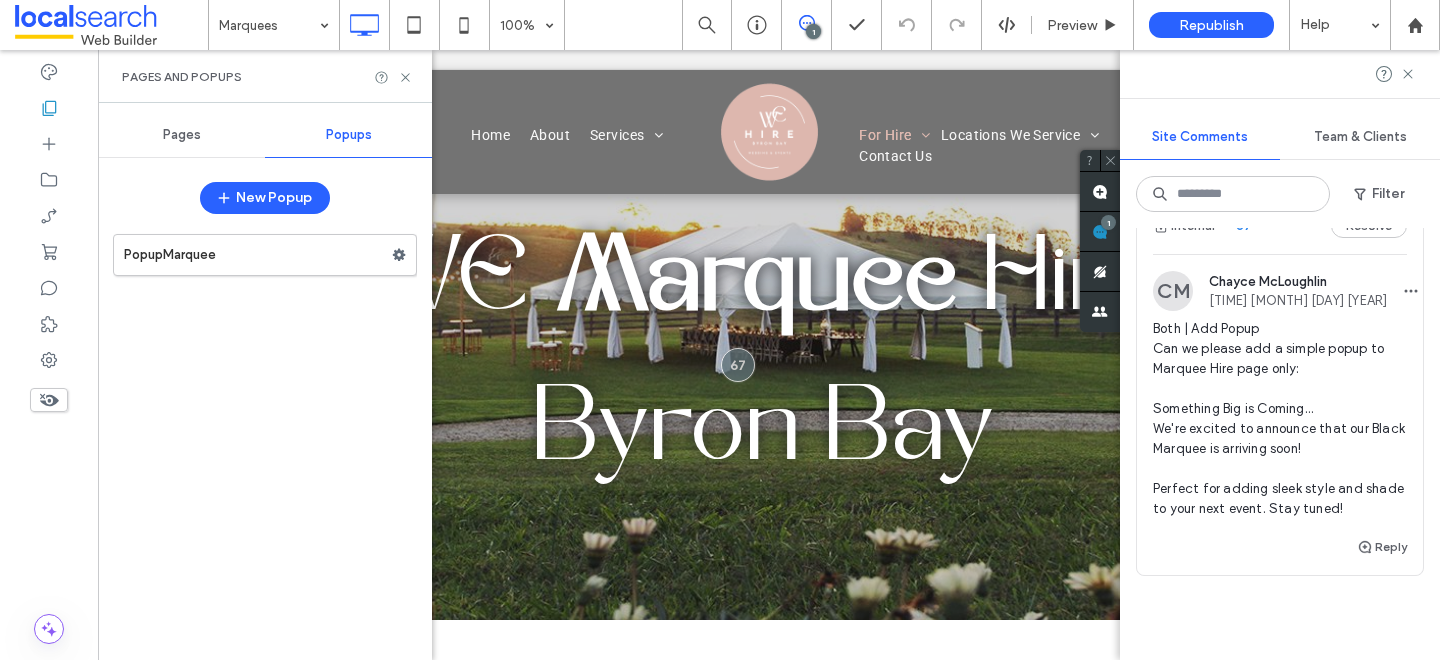 scroll, scrollTop: 54, scrollLeft: 0, axis: vertical 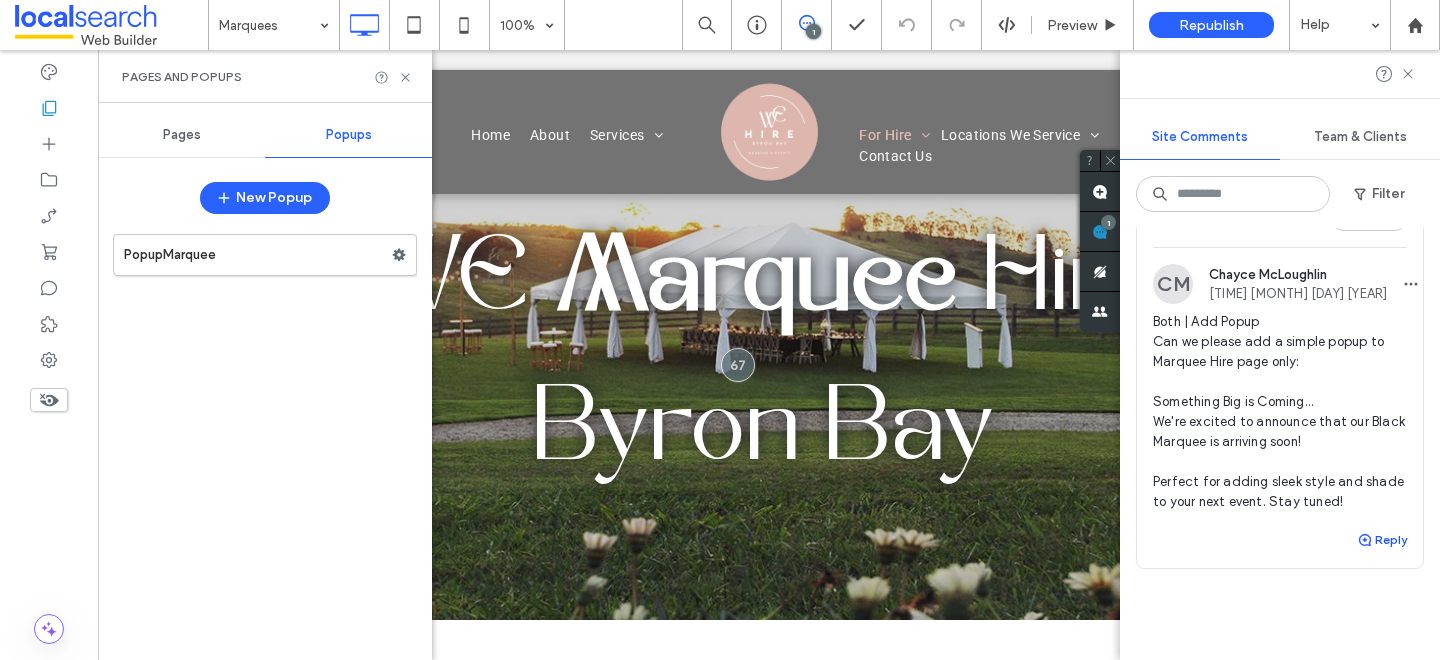 click on "Reply" at bounding box center (1382, 540) 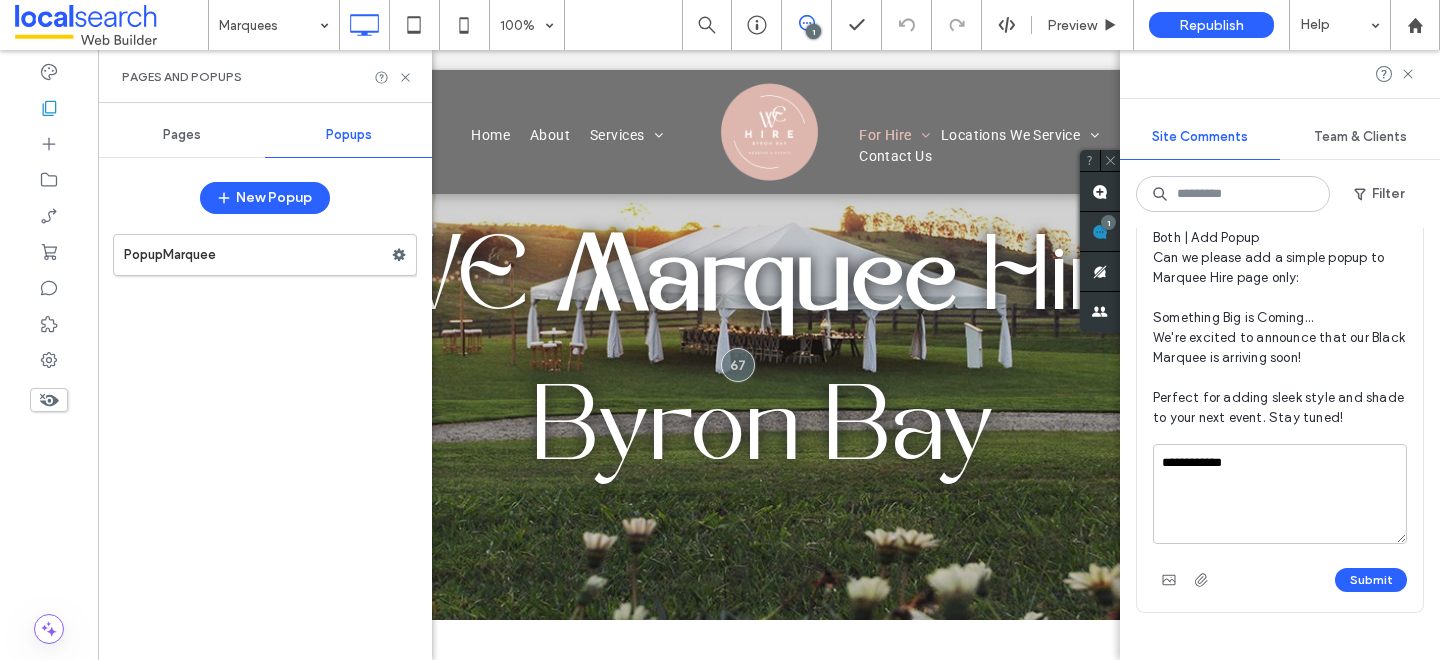 scroll, scrollTop: 150, scrollLeft: 0, axis: vertical 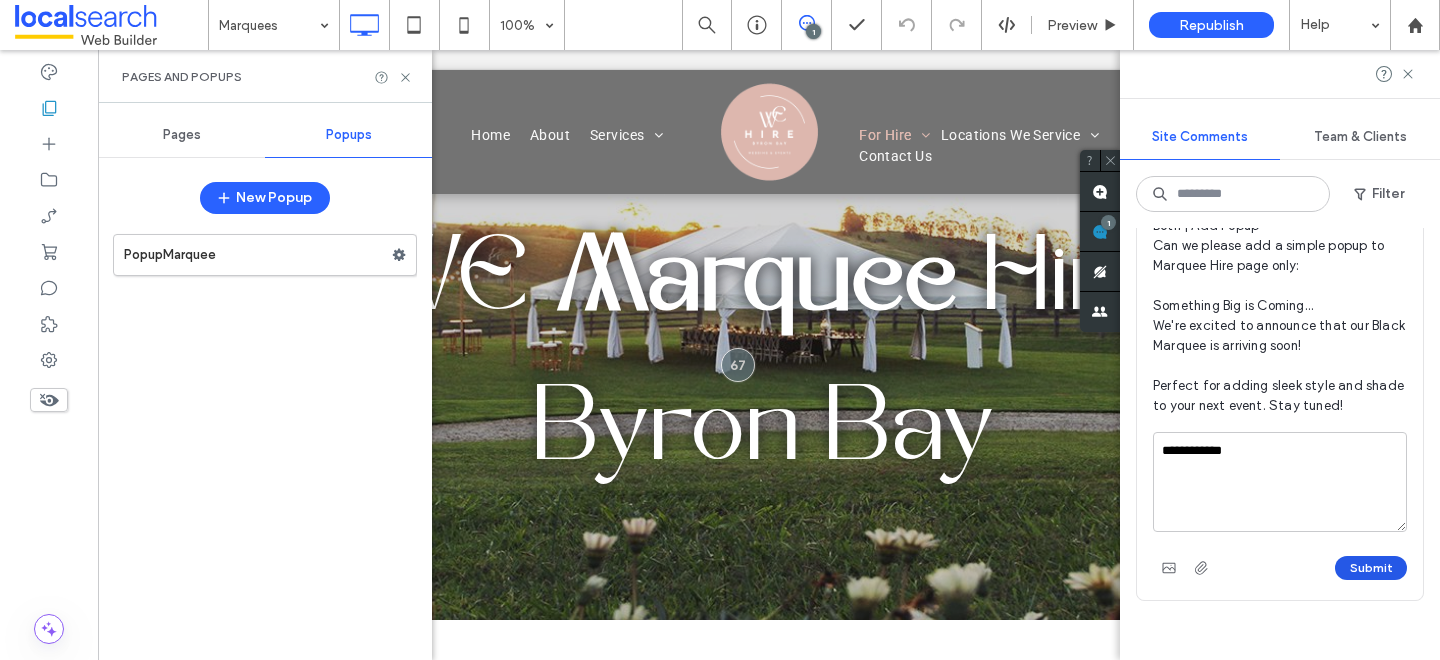 type on "**********" 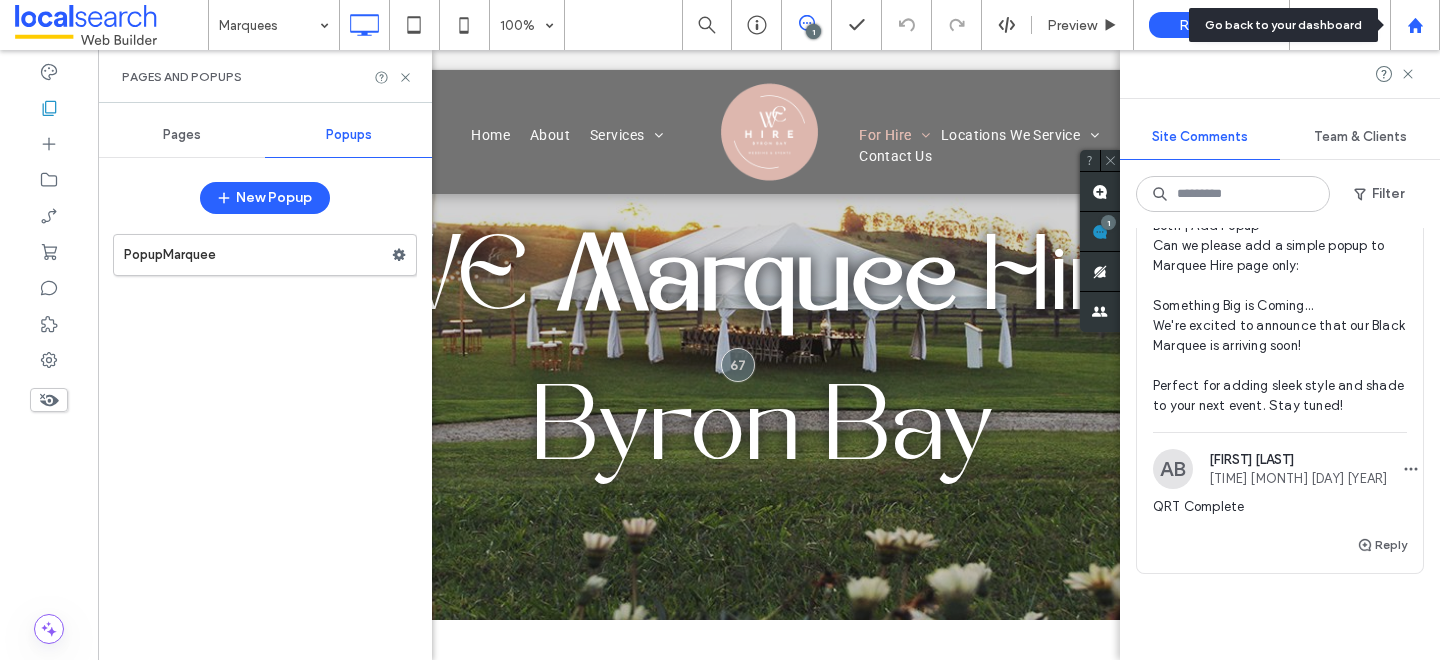 click 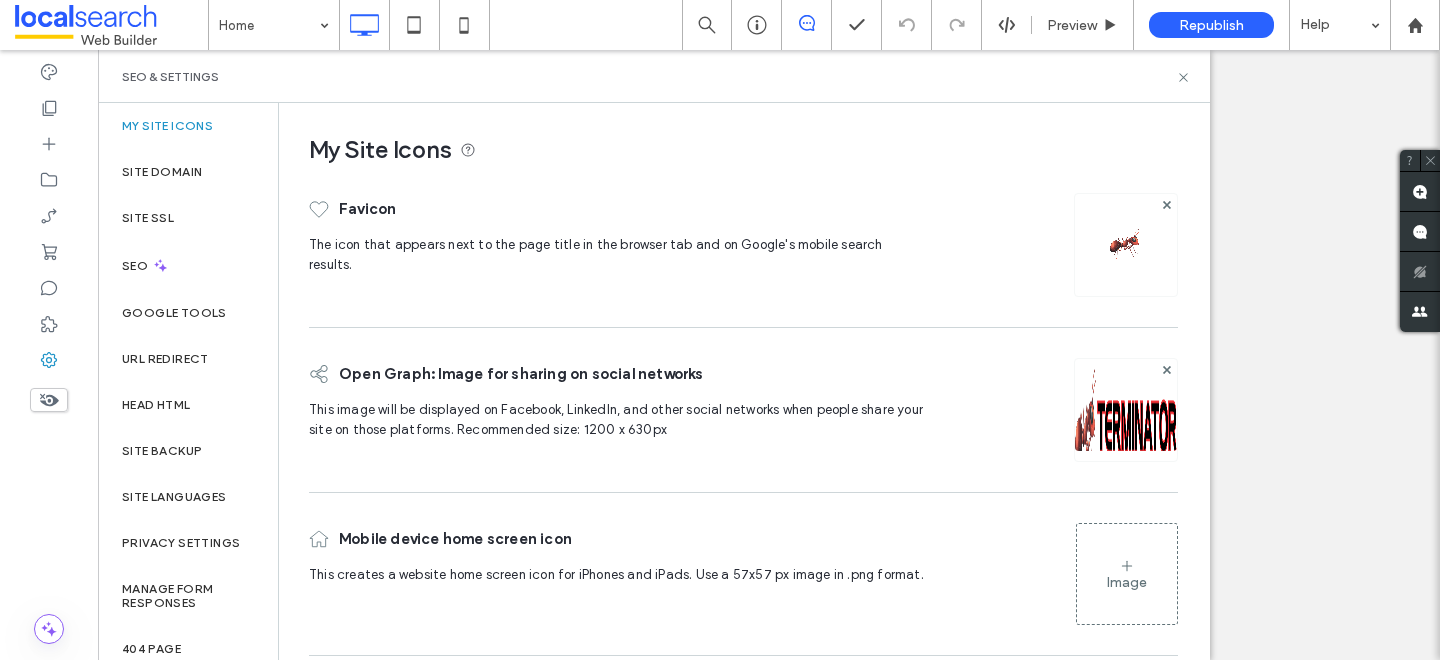 click on "Site Domain" at bounding box center (162, 172) 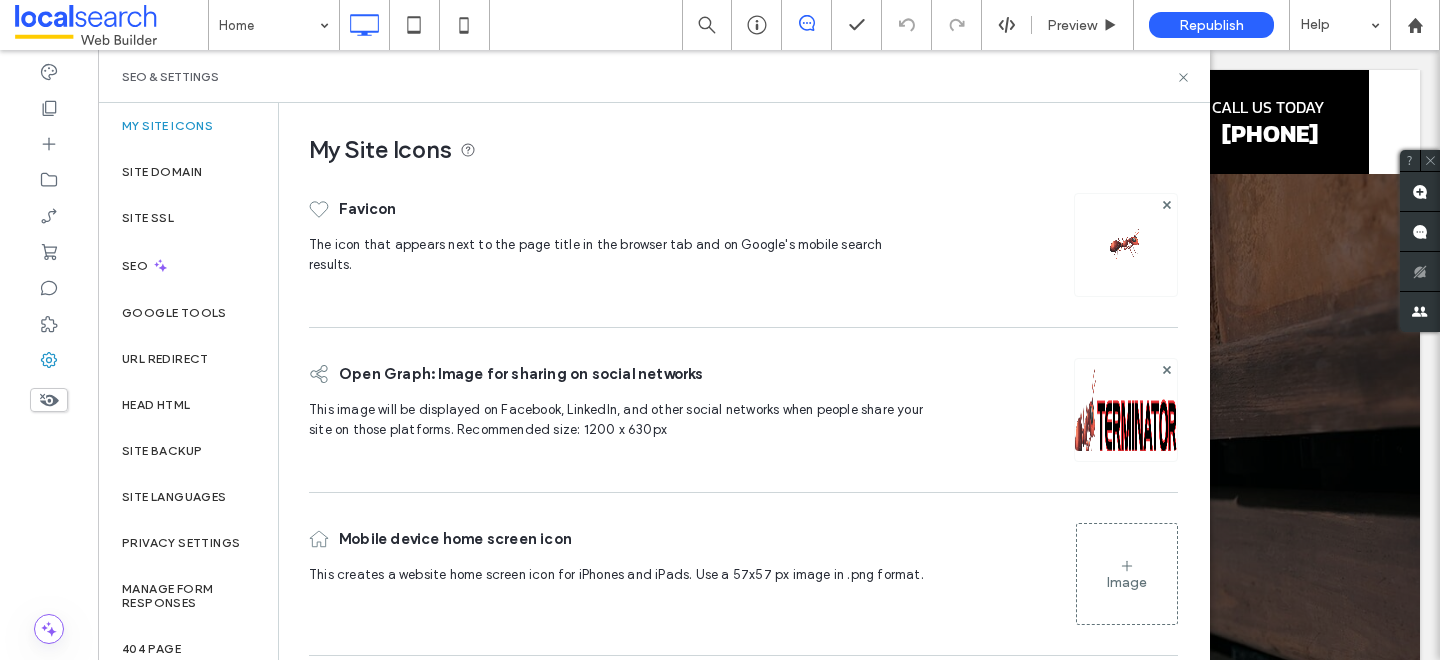 scroll, scrollTop: 0, scrollLeft: 0, axis: both 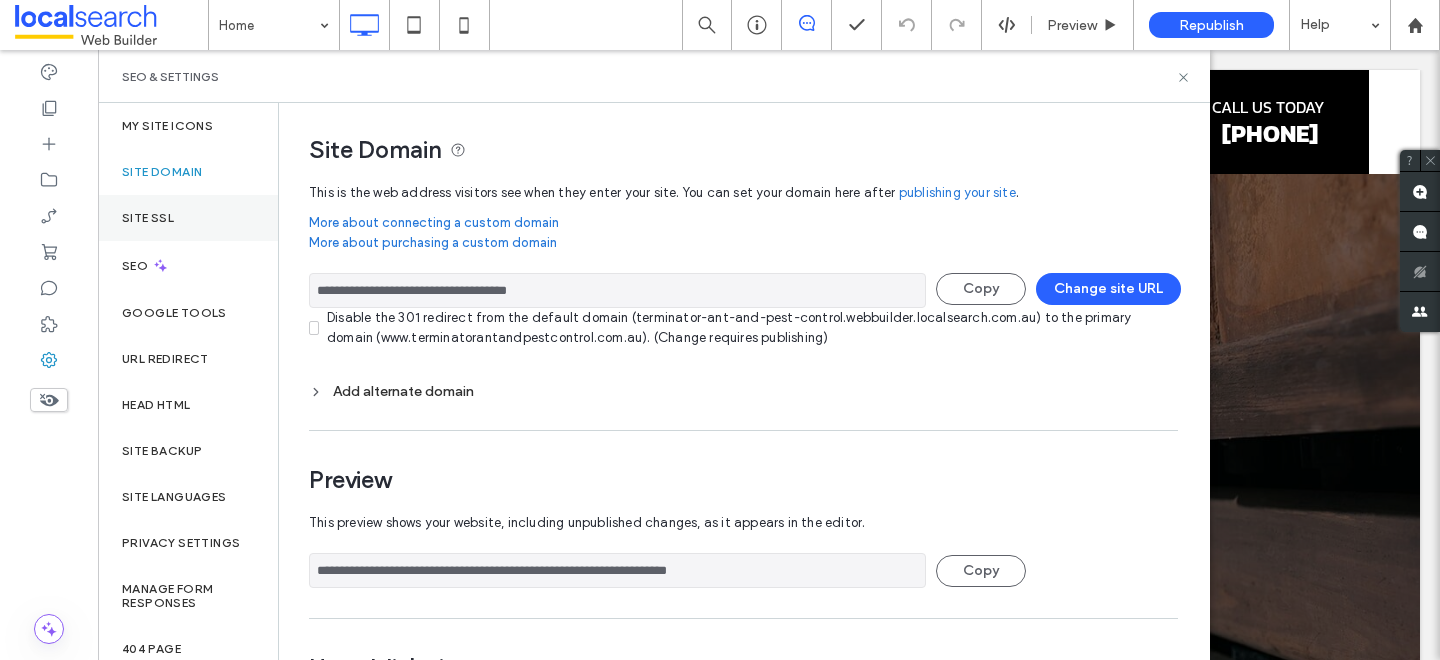 click on "Site SSL" at bounding box center (148, 218) 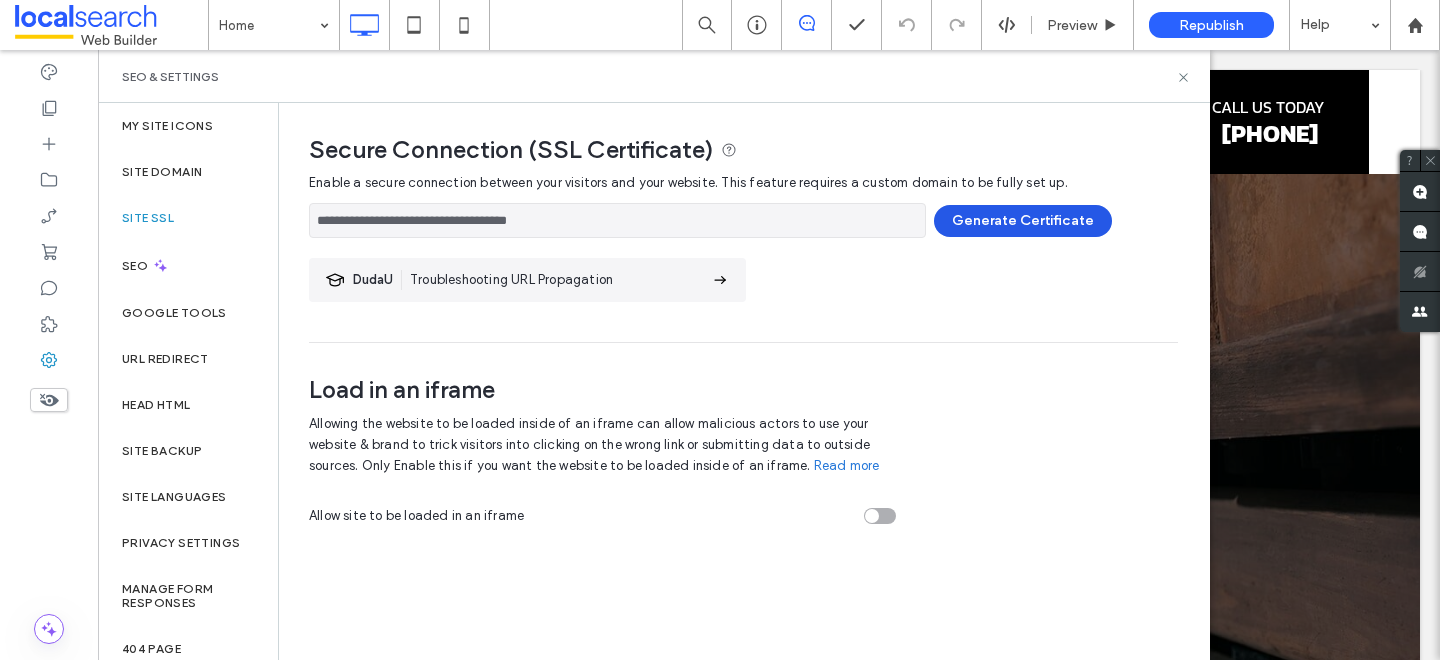 click on "Generate Certificate" at bounding box center [1023, 221] 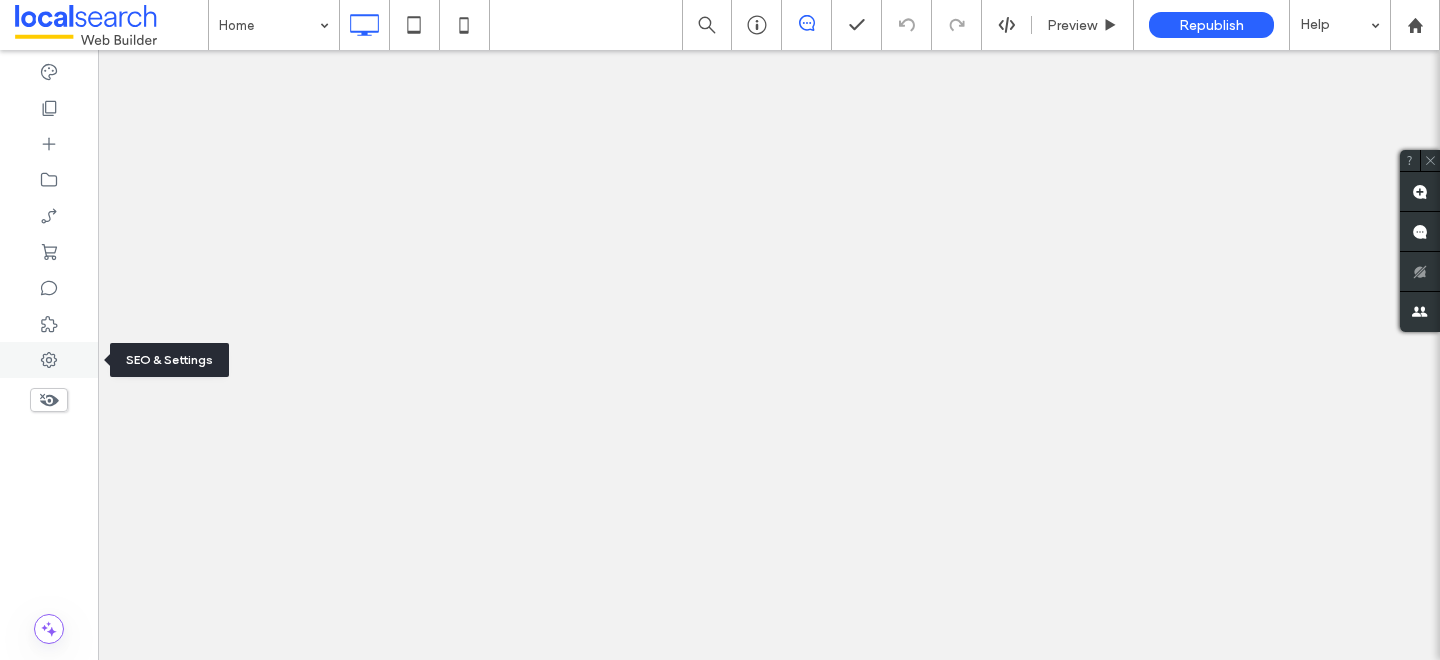 scroll, scrollTop: 0, scrollLeft: 0, axis: both 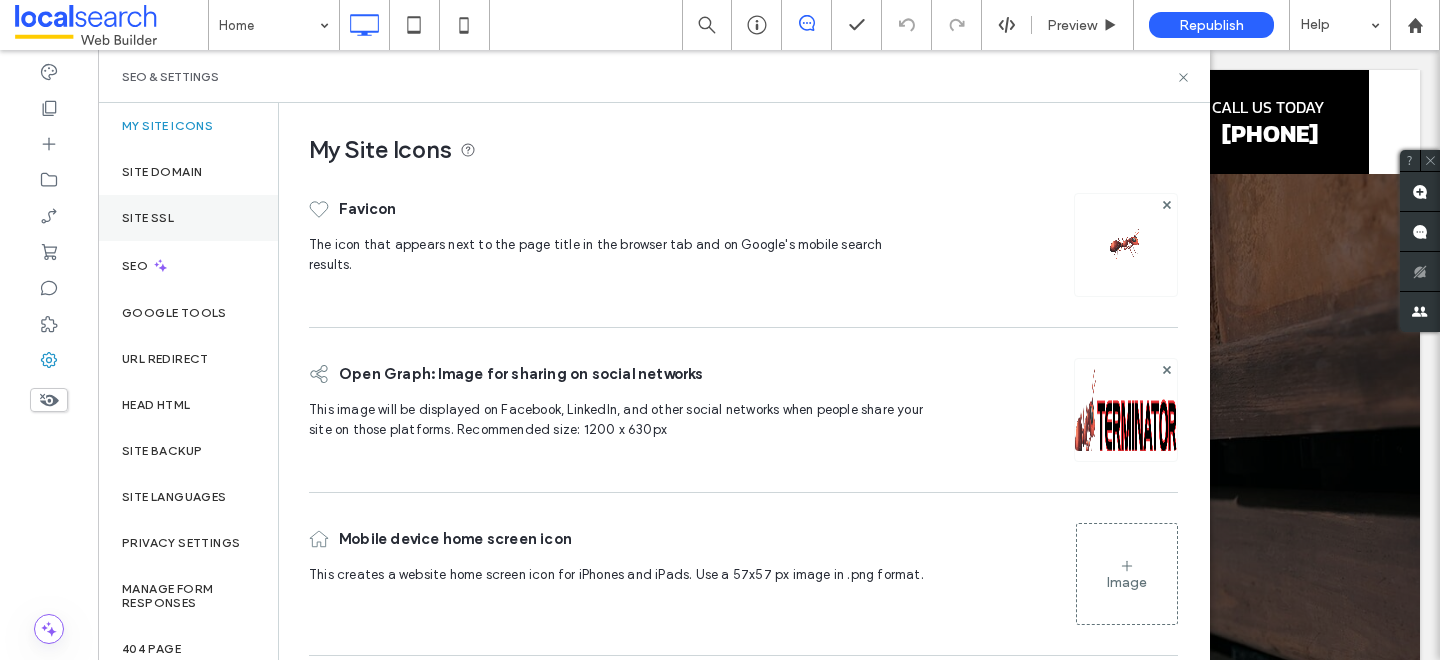 click on "Site SSL" at bounding box center [148, 218] 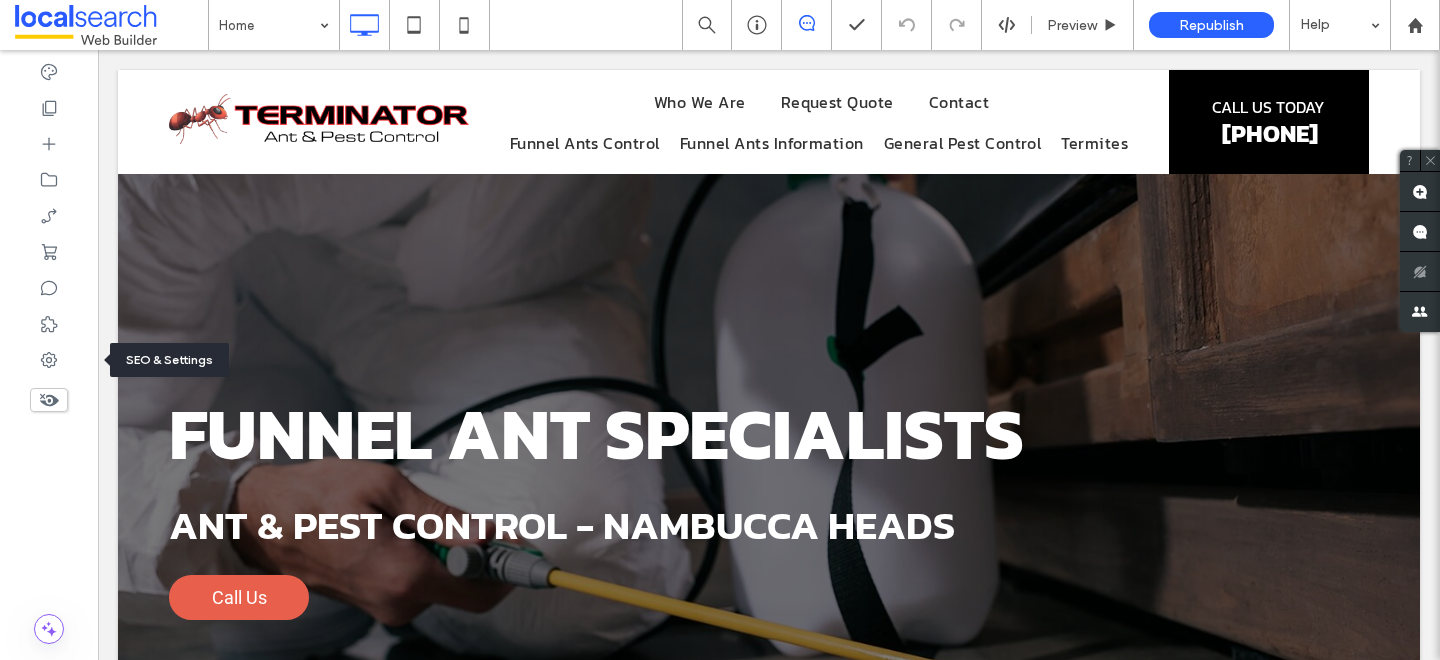 scroll, scrollTop: 0, scrollLeft: 0, axis: both 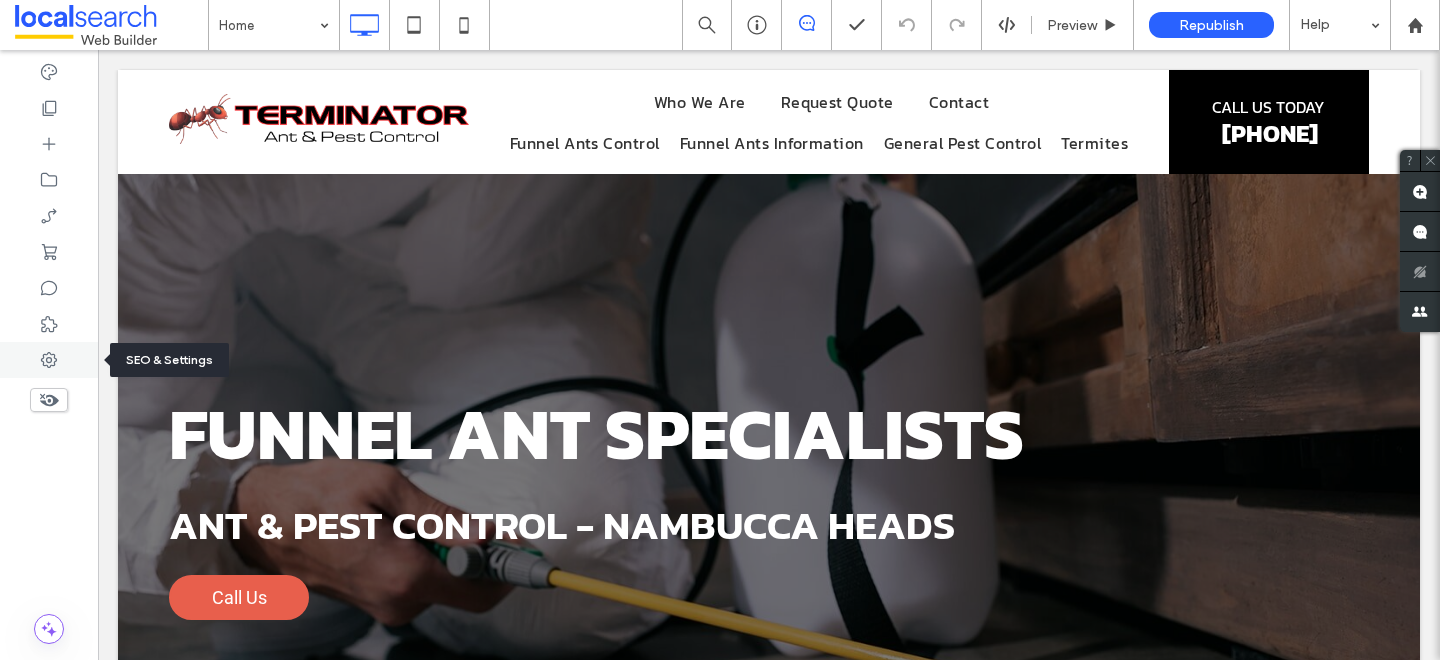 click 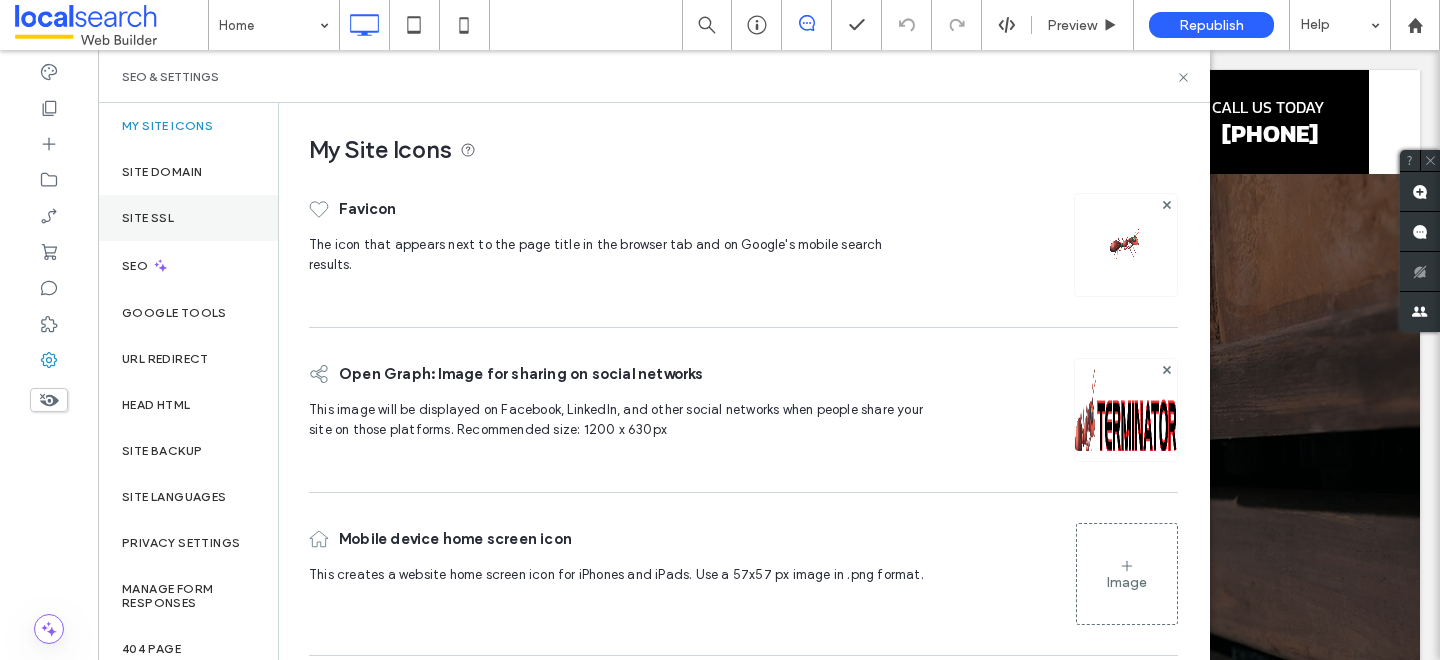 click on "Site SSL" at bounding box center (188, 218) 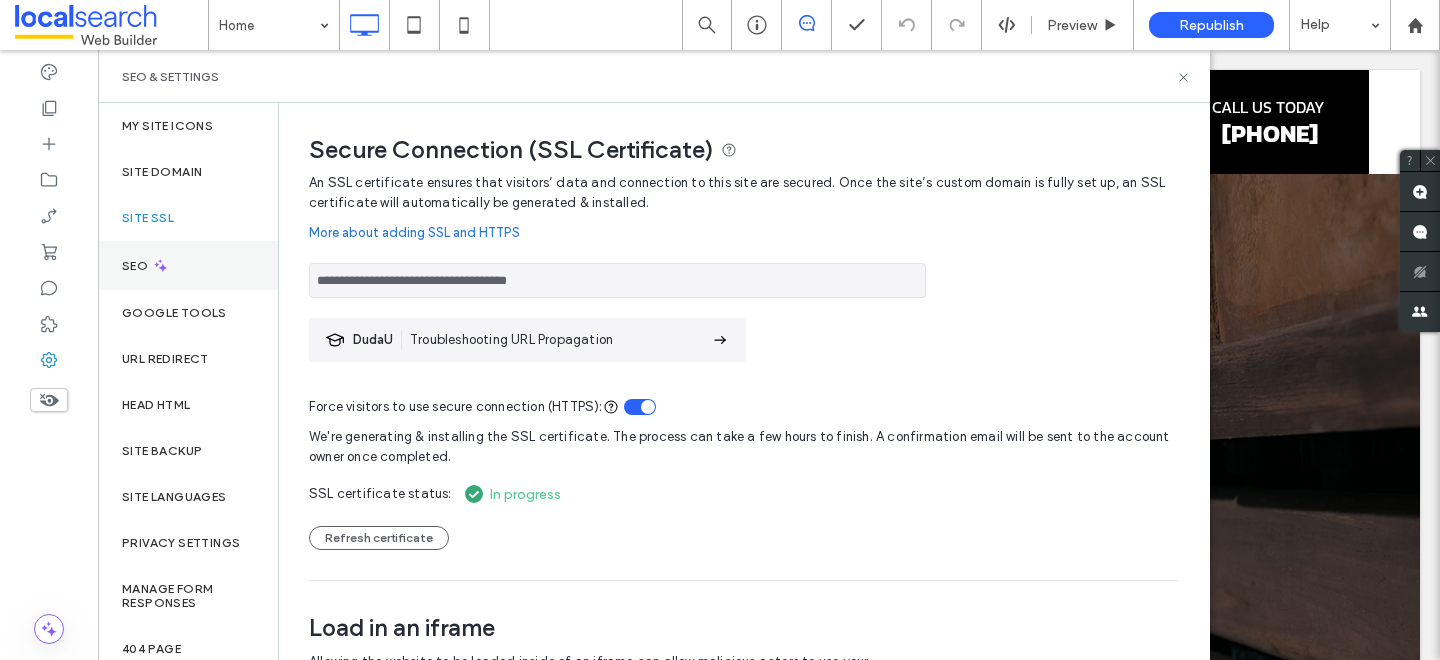 click 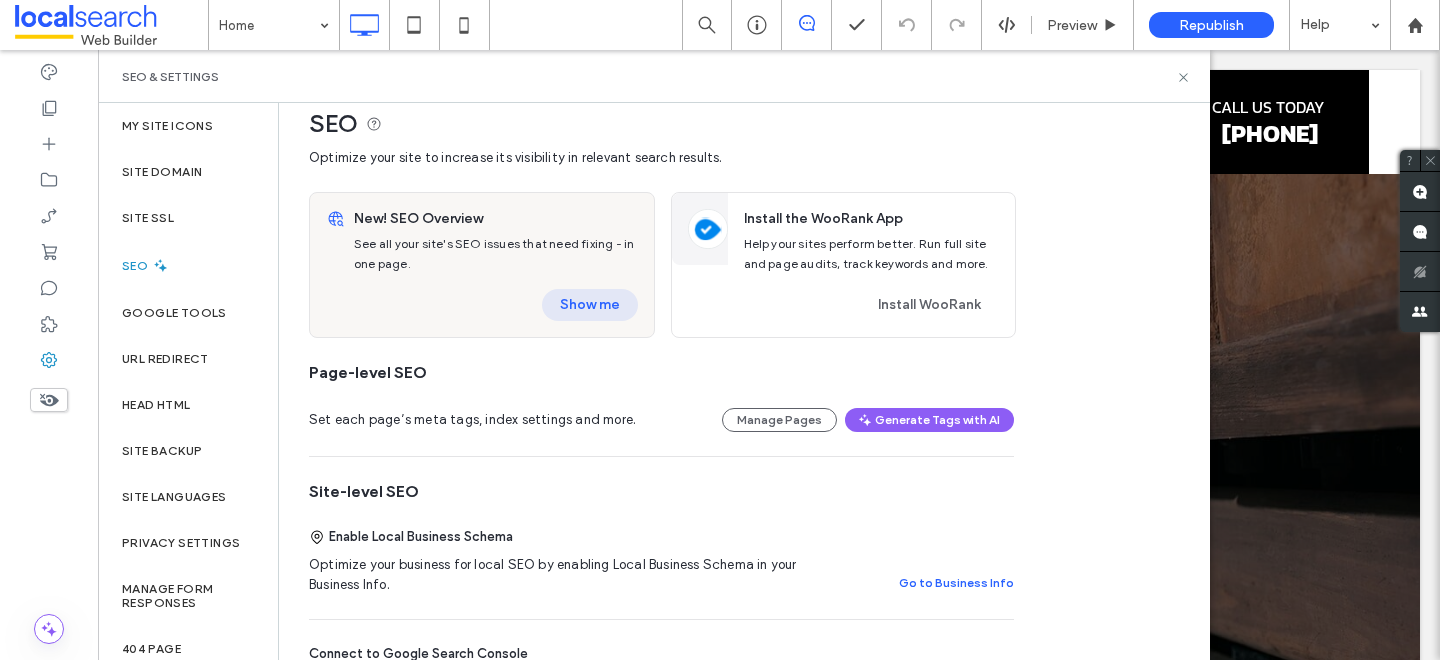 scroll, scrollTop: 16, scrollLeft: 0, axis: vertical 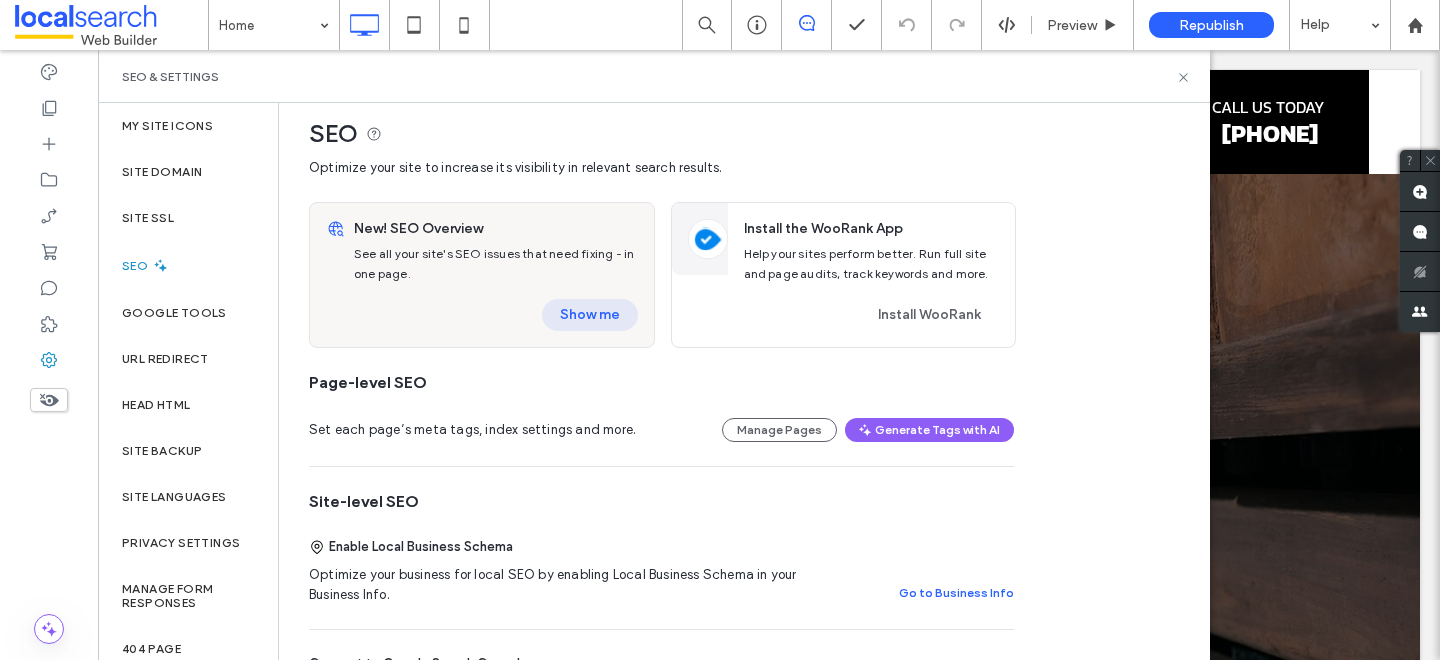 click on "Show me" at bounding box center (590, 315) 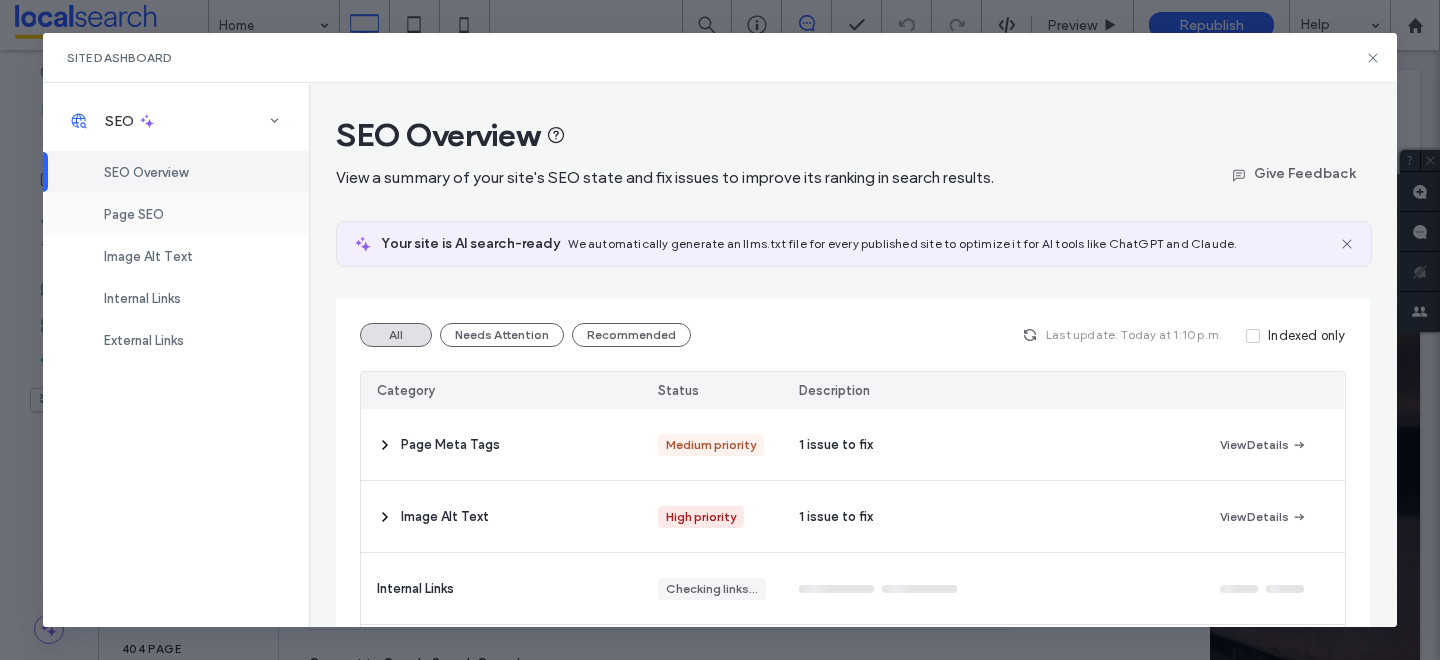 click on "Page SEO" at bounding box center [134, 214] 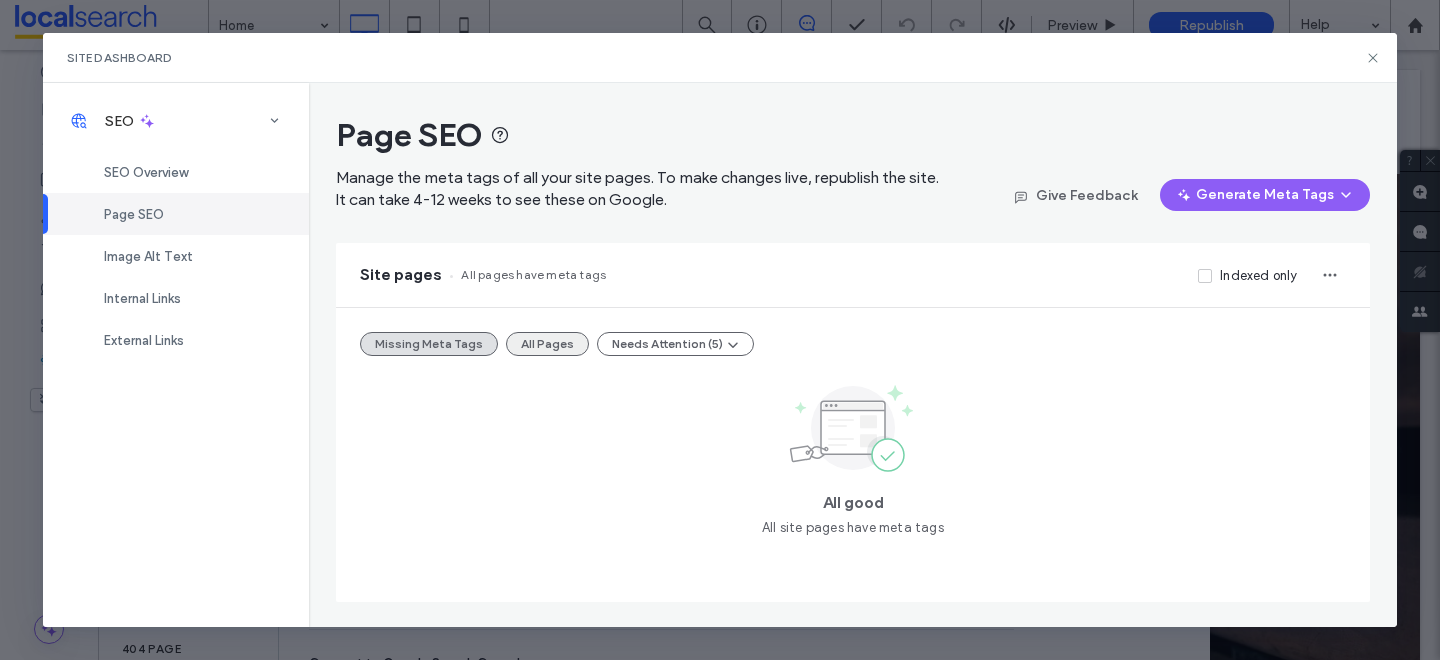 click on "All Pages" at bounding box center [547, 344] 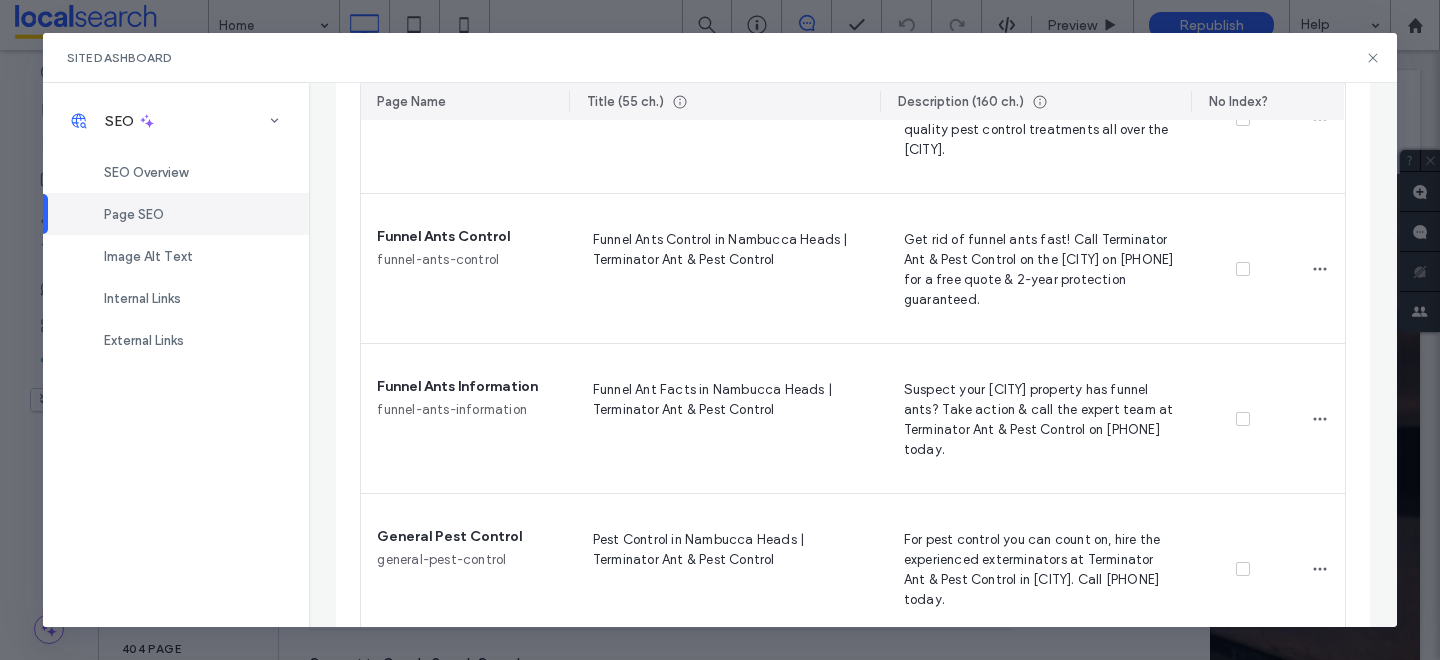 scroll, scrollTop: 0, scrollLeft: 0, axis: both 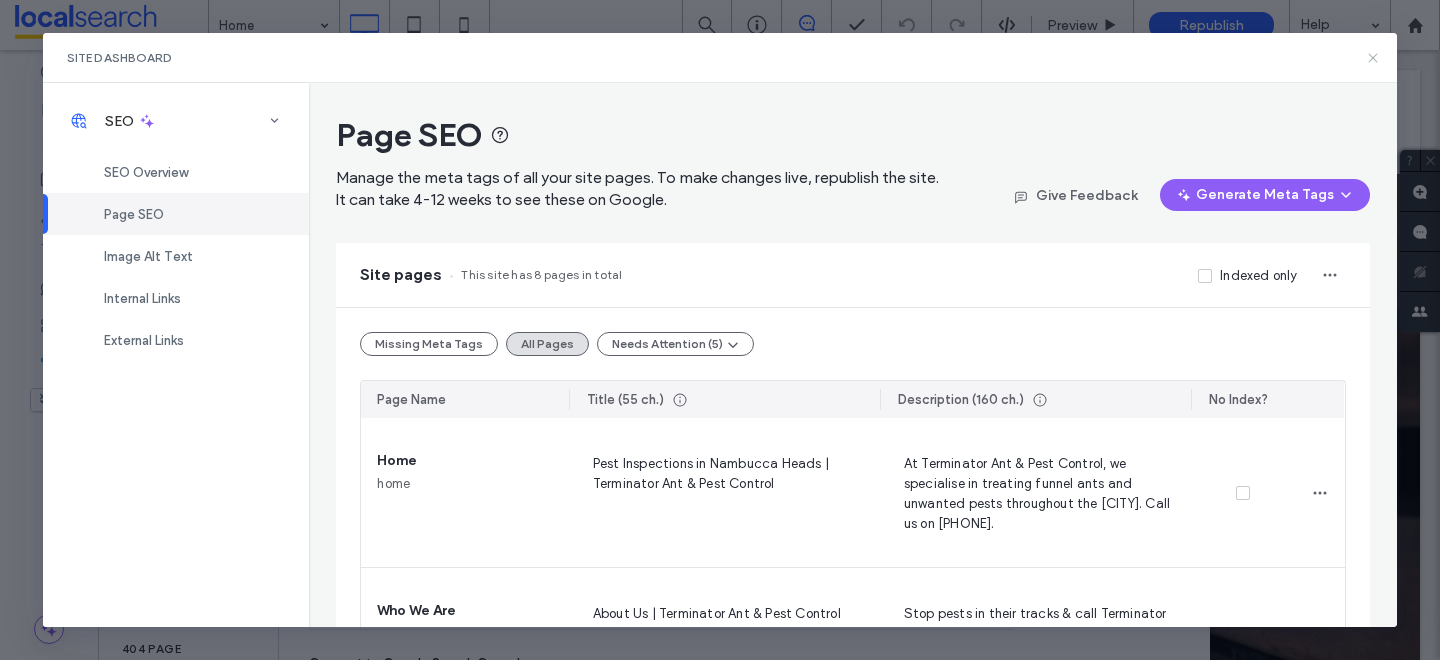 click 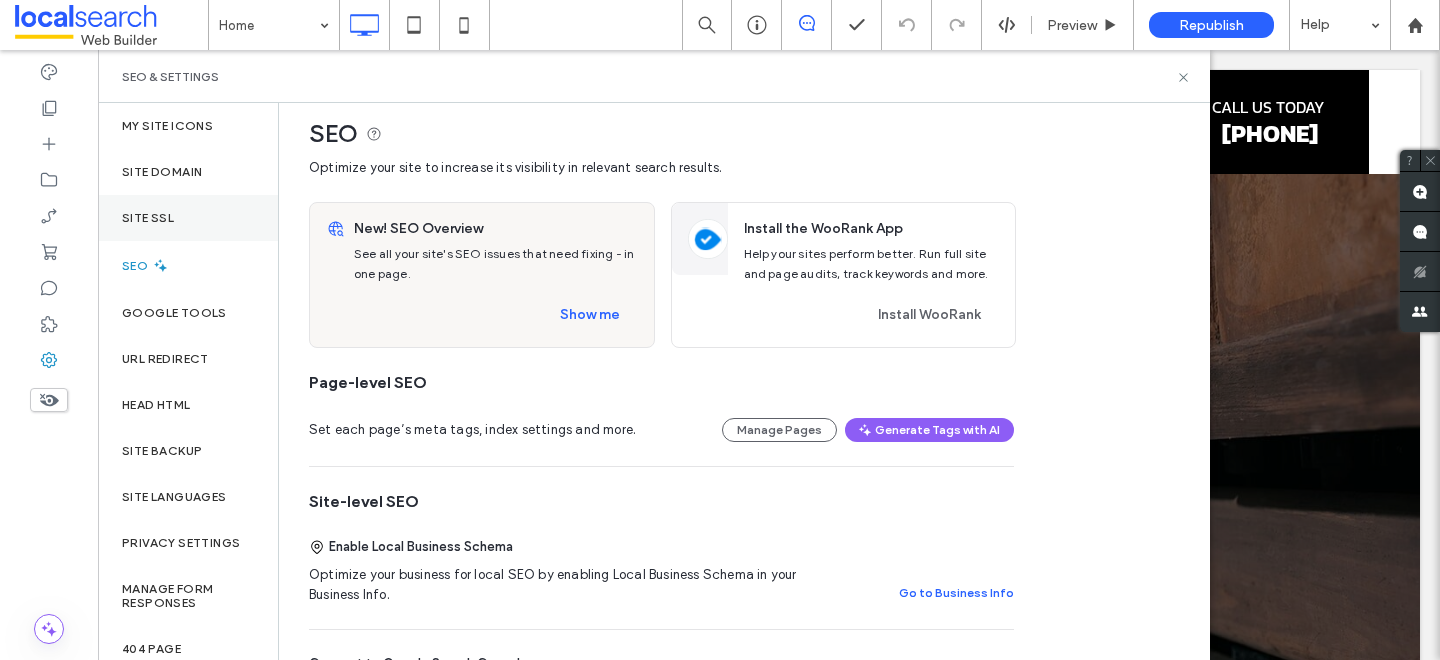 click on "Site SSL" at bounding box center [148, 218] 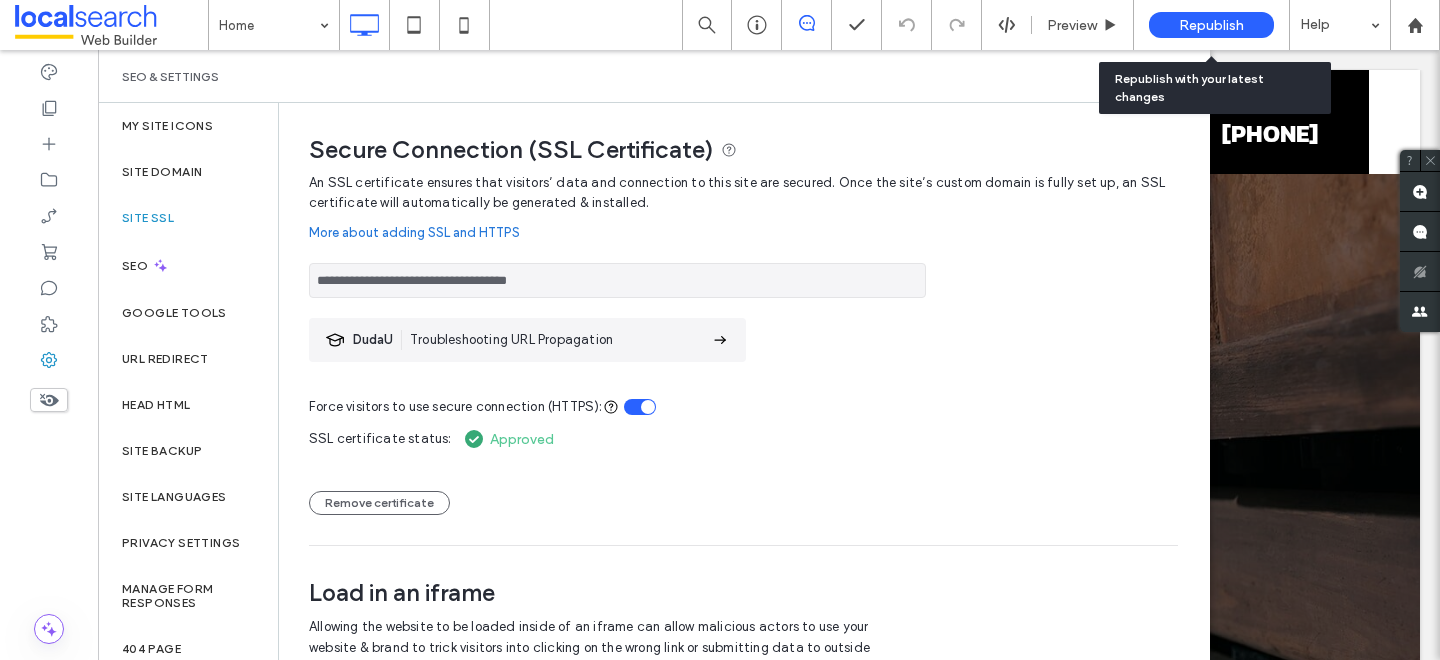 click on "Republish" at bounding box center [1211, 25] 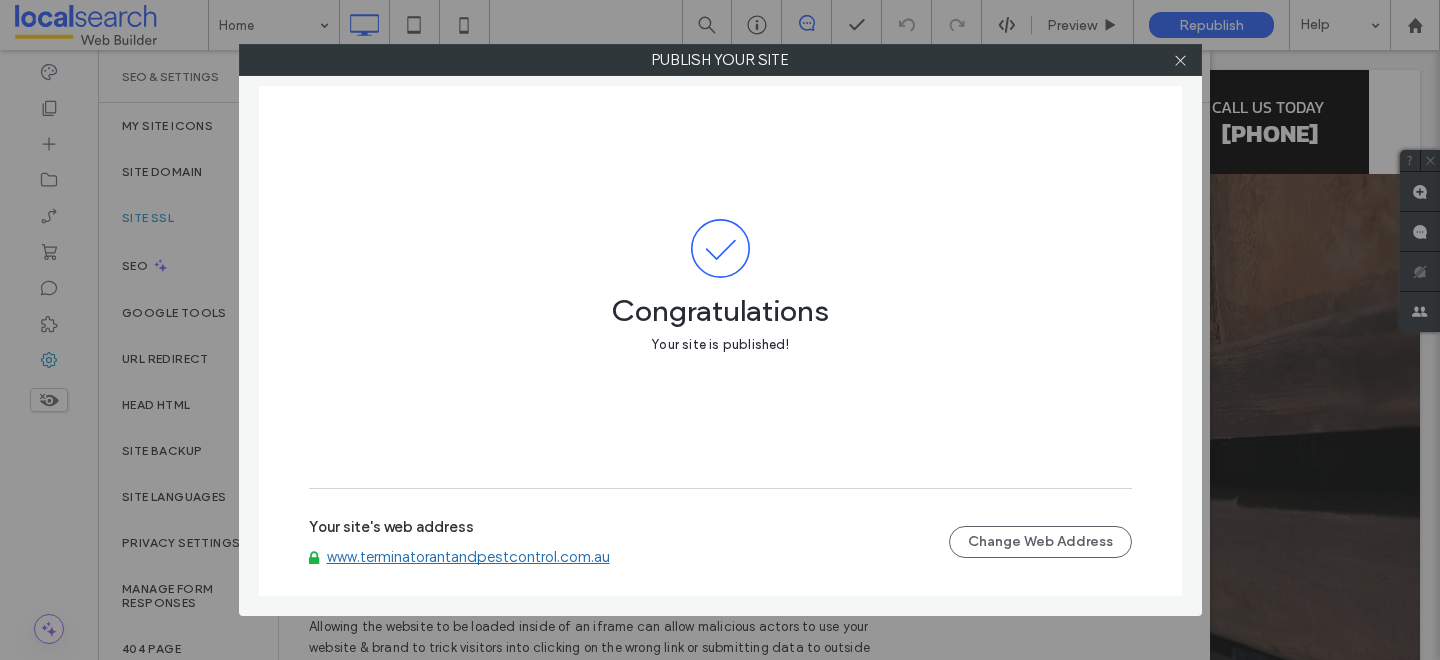 click on "www.terminatorantandpestcontrol.com.au" at bounding box center [468, 557] 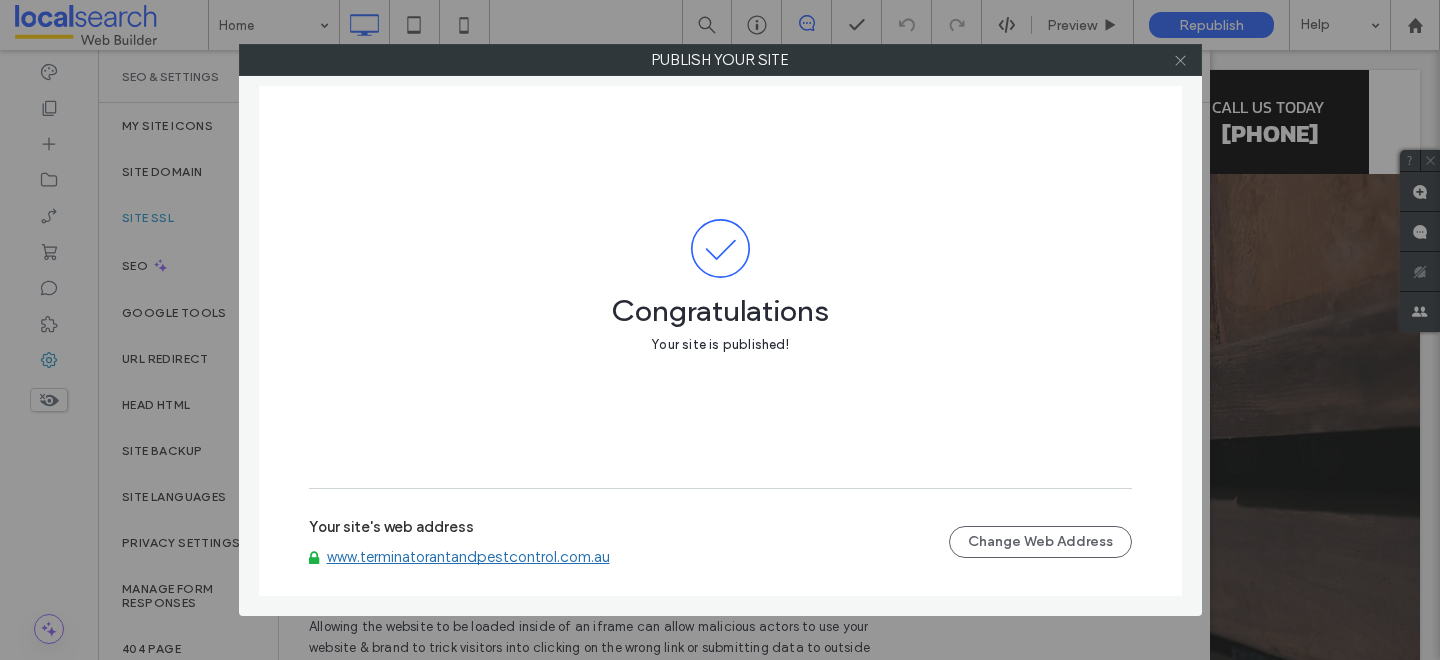 click 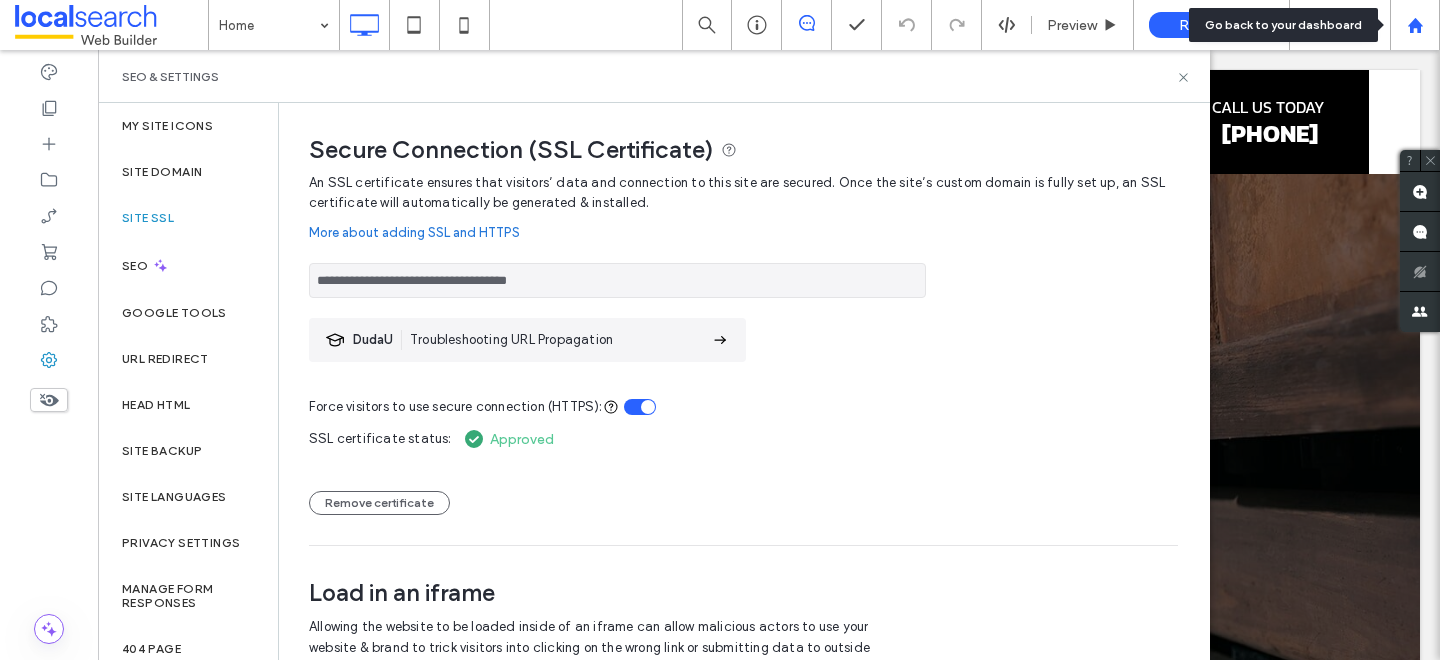 click at bounding box center (1415, 25) 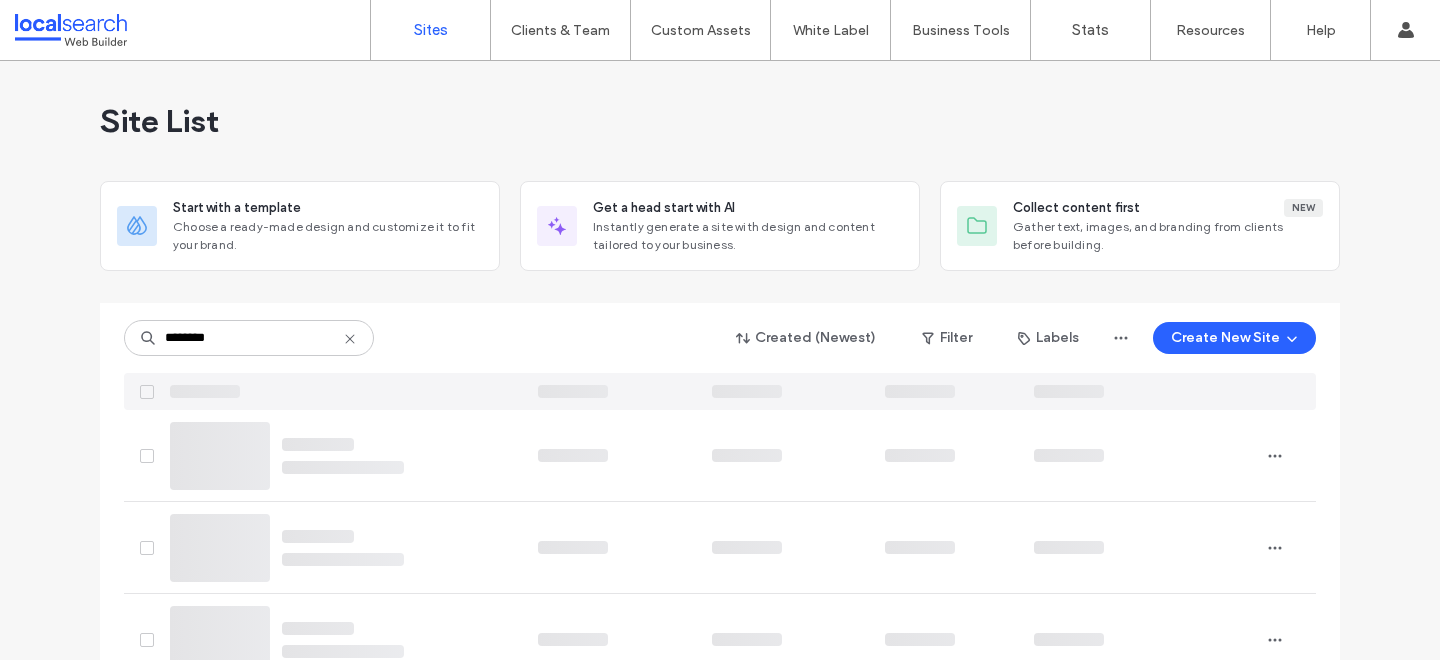 scroll, scrollTop: 0, scrollLeft: 0, axis: both 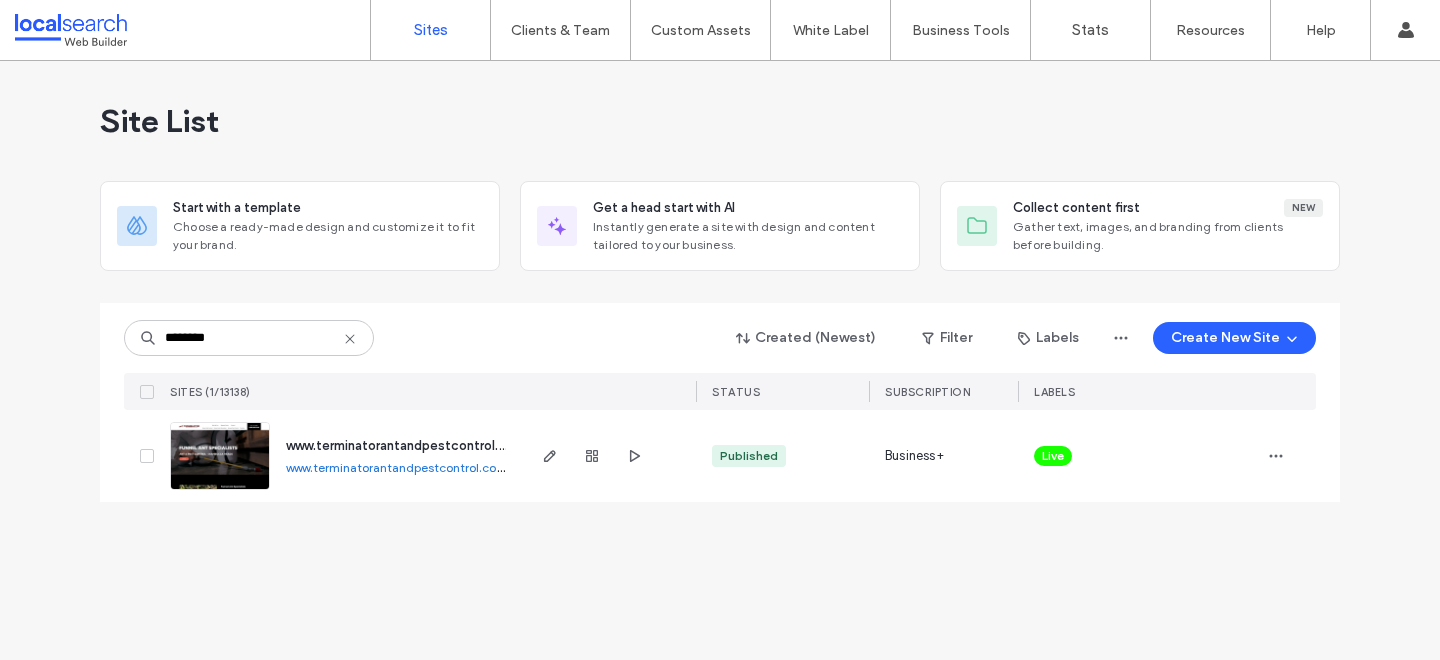 type on "********" 